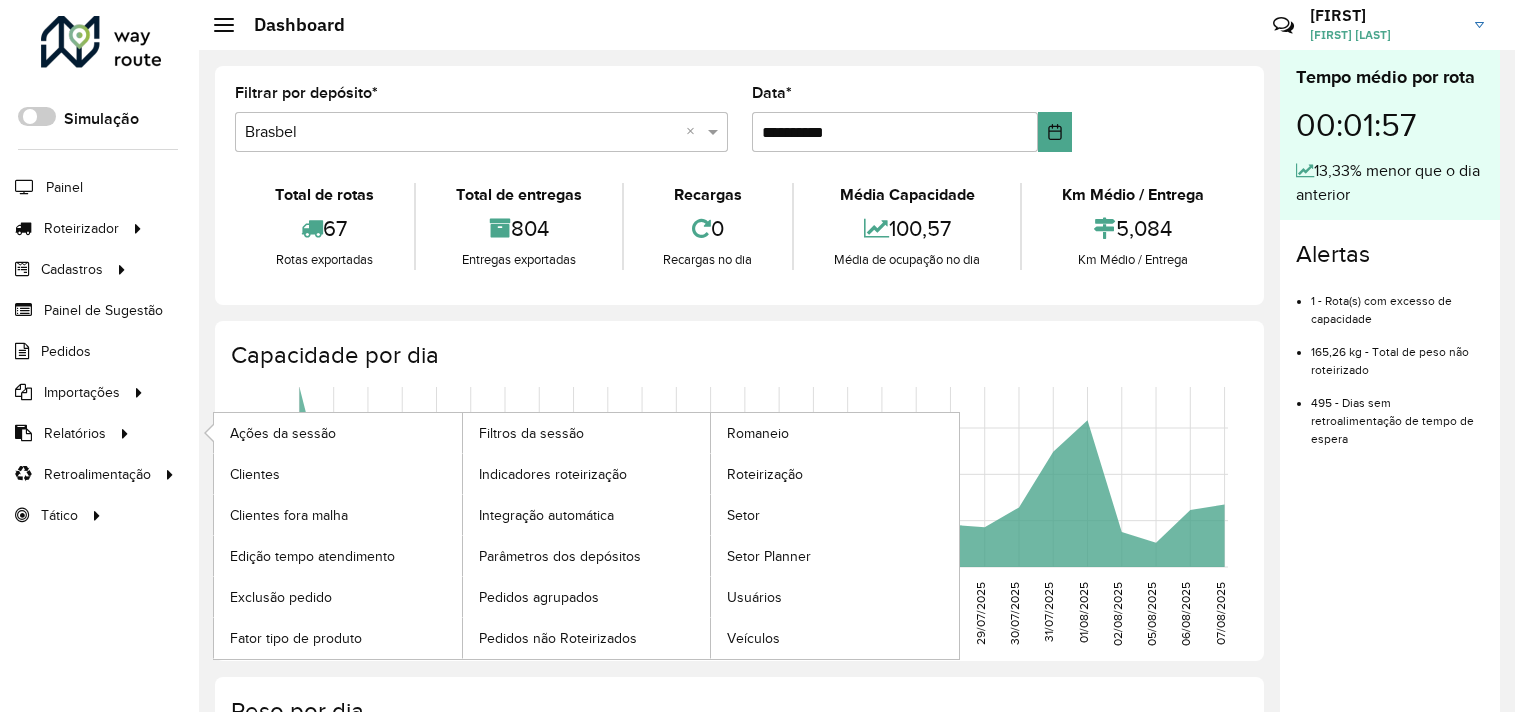 scroll, scrollTop: 0, scrollLeft: 0, axis: both 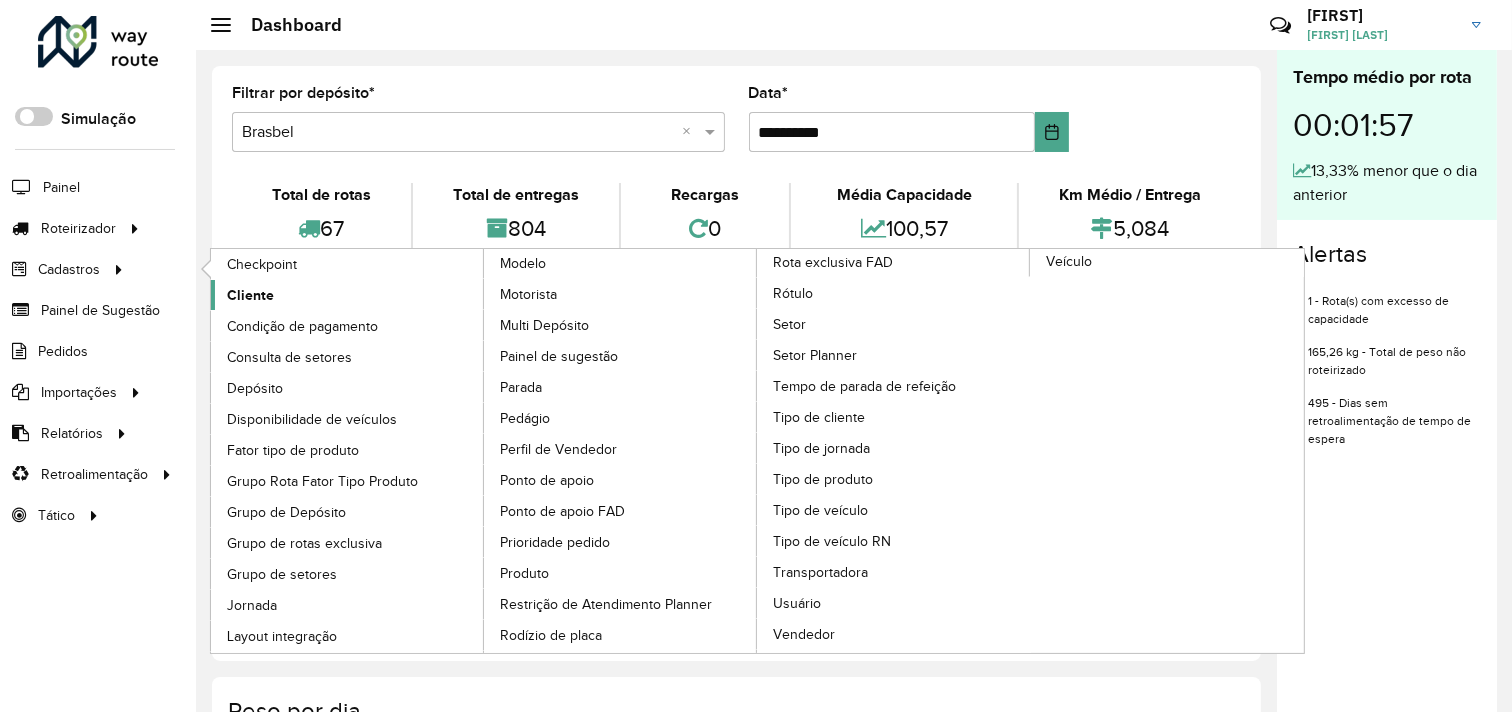 click on "Cliente" 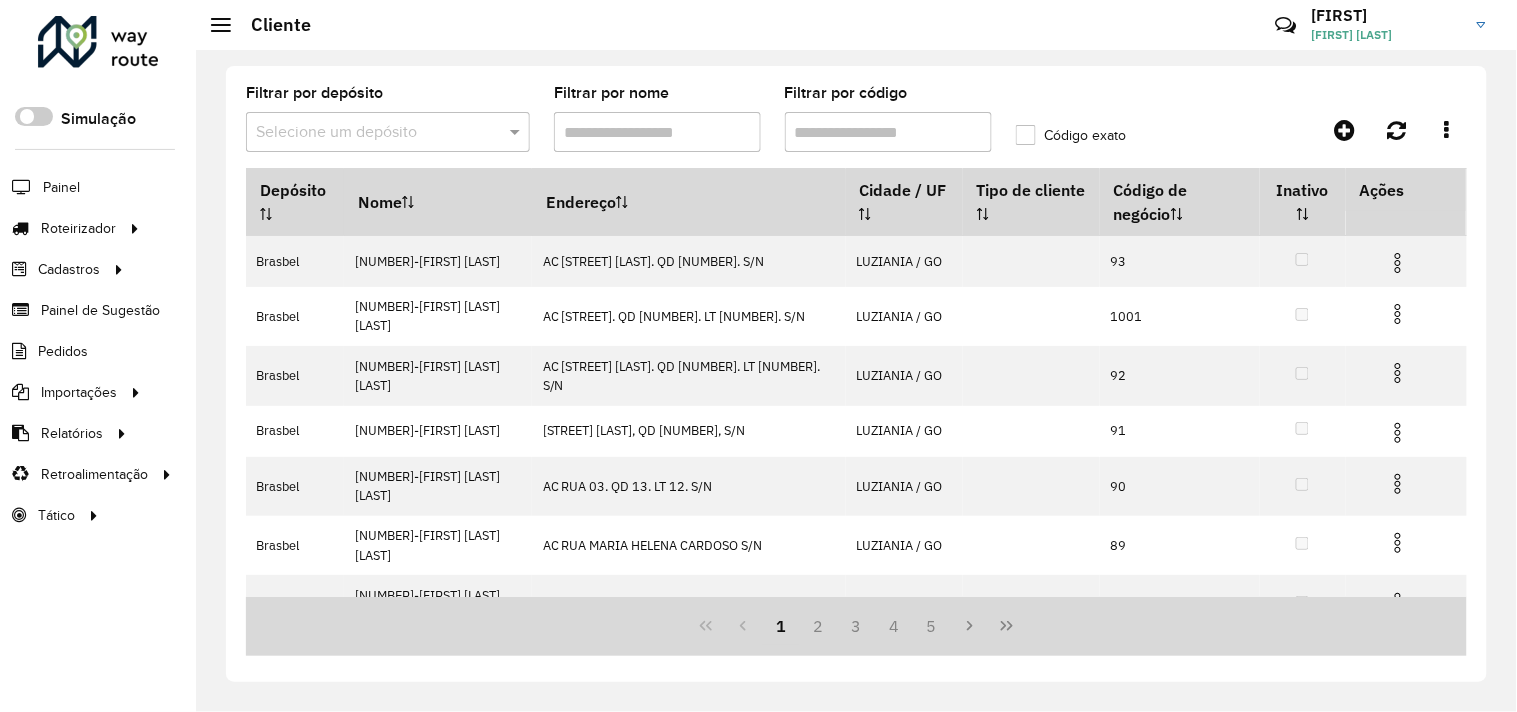 click on "Filtrar por código" at bounding box center (888, 132) 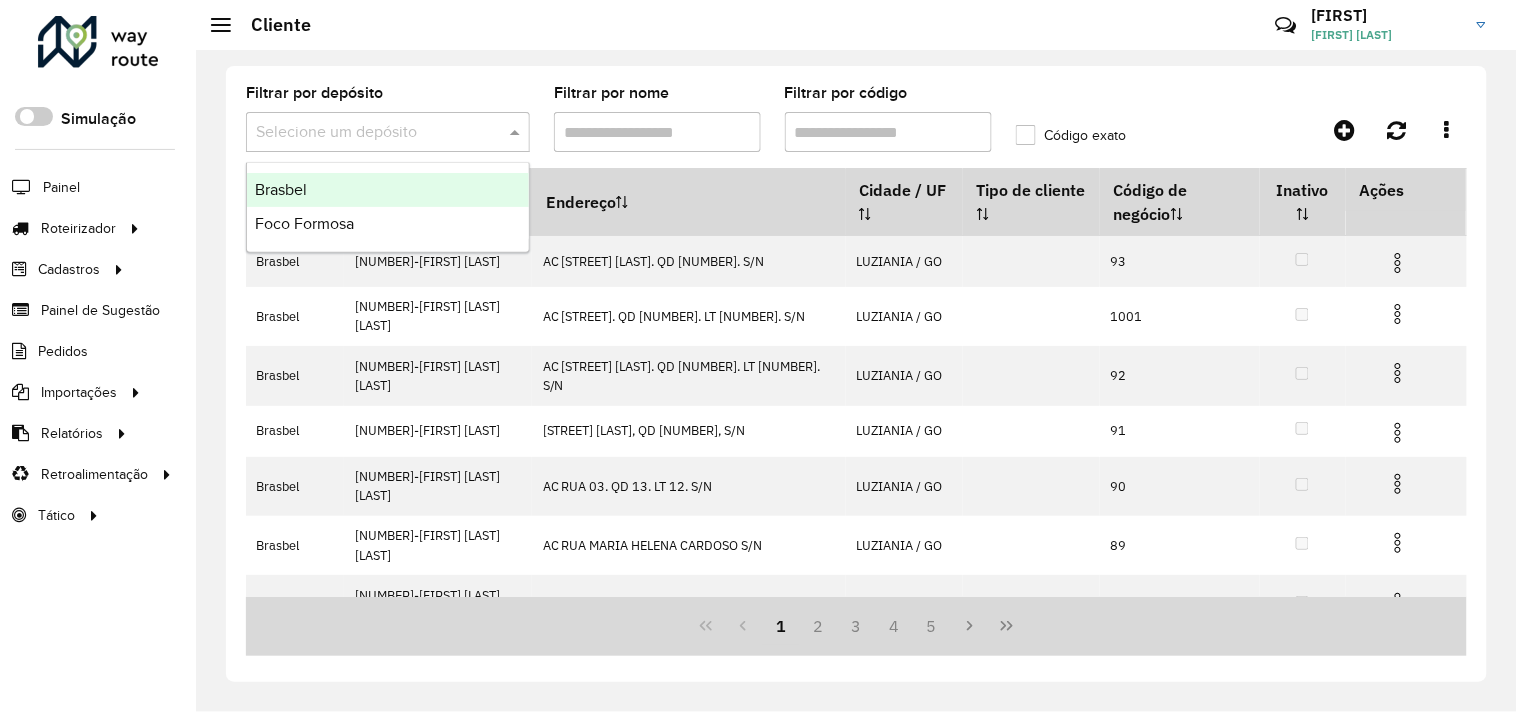 click at bounding box center (517, 132) 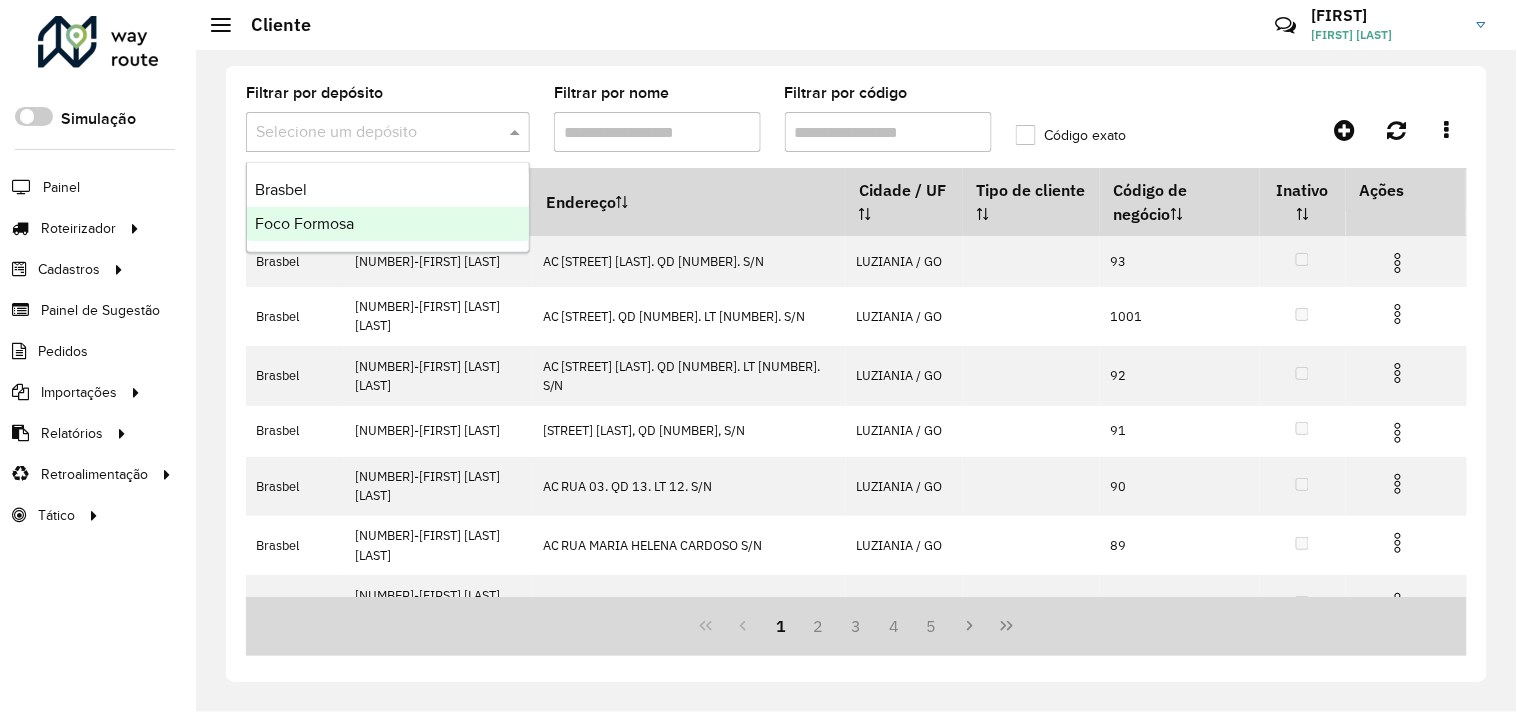 click on "Foco Formosa" at bounding box center [388, 224] 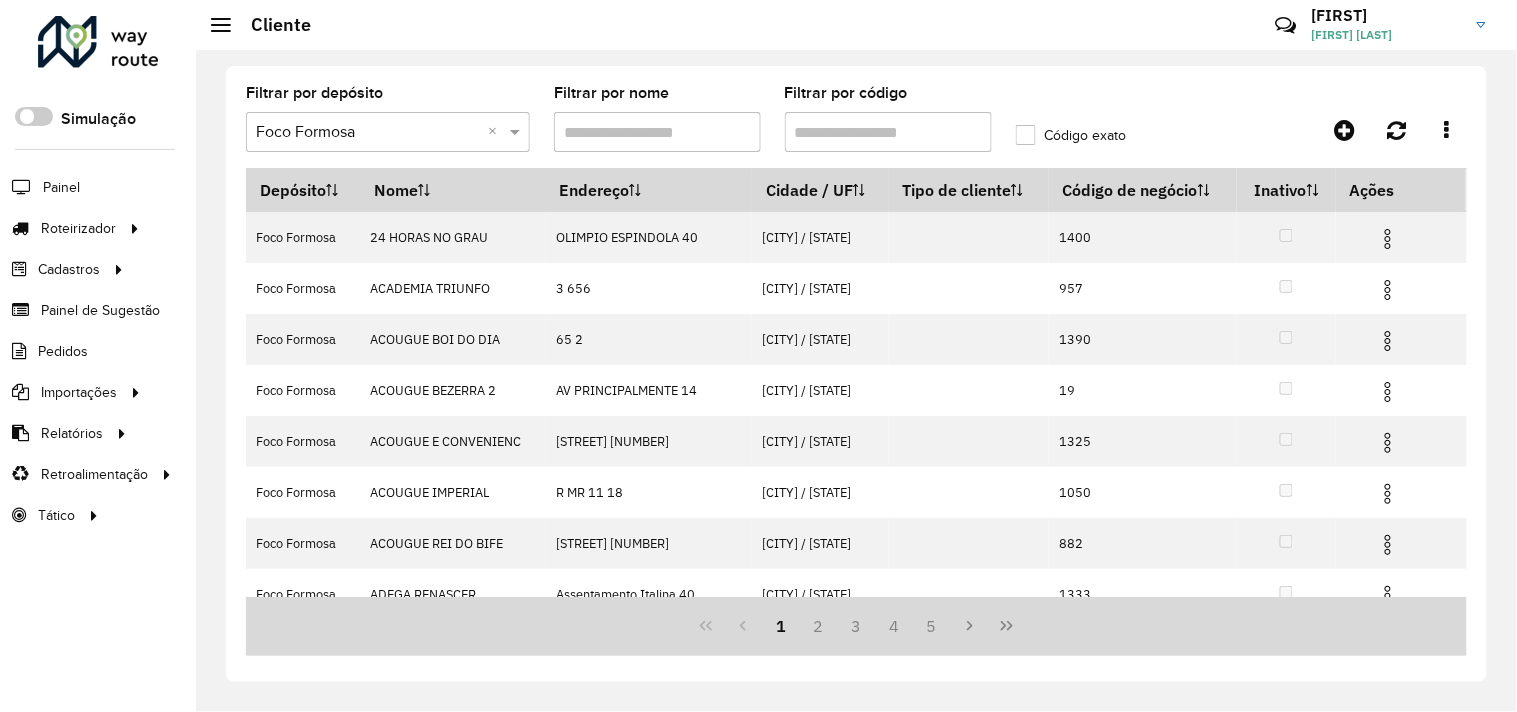 click on "Filtrar por código" at bounding box center [888, 132] 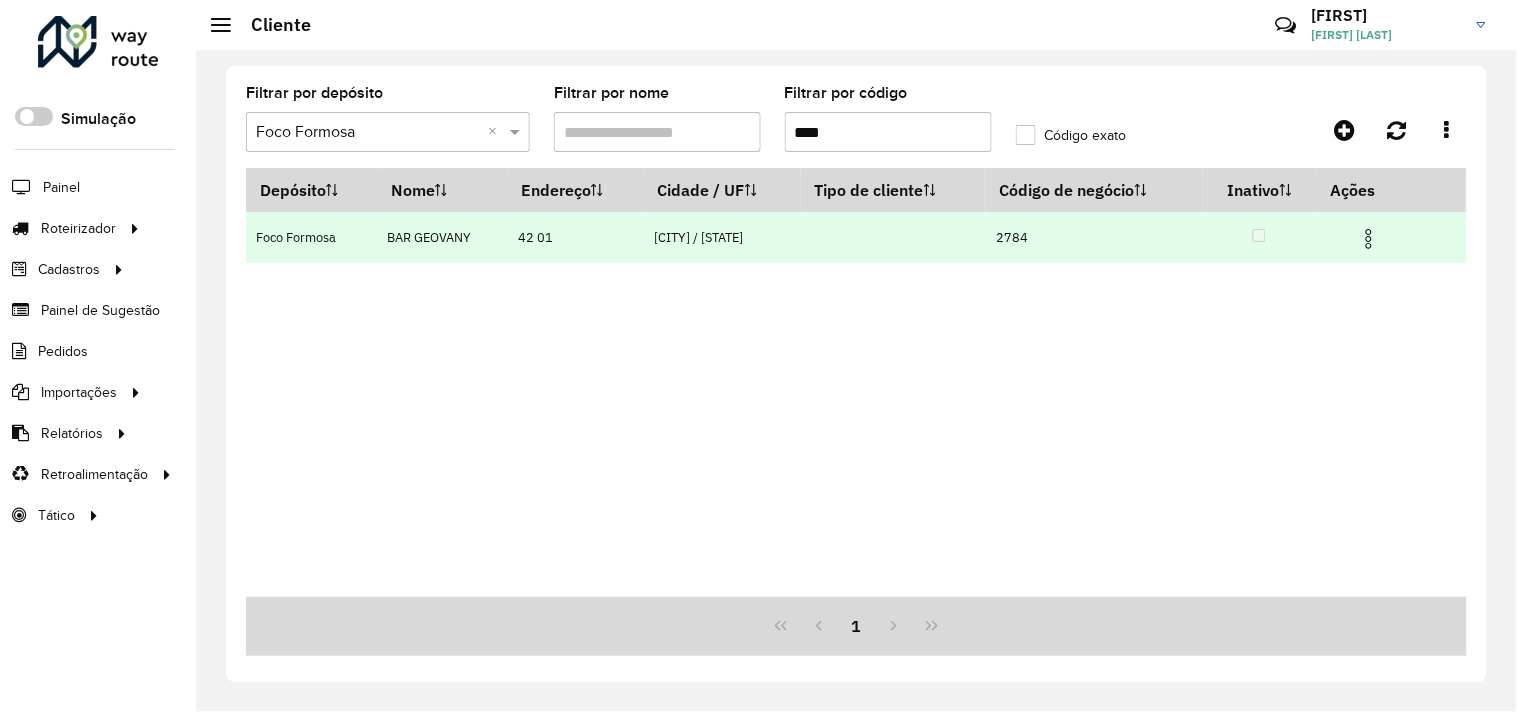 type on "****" 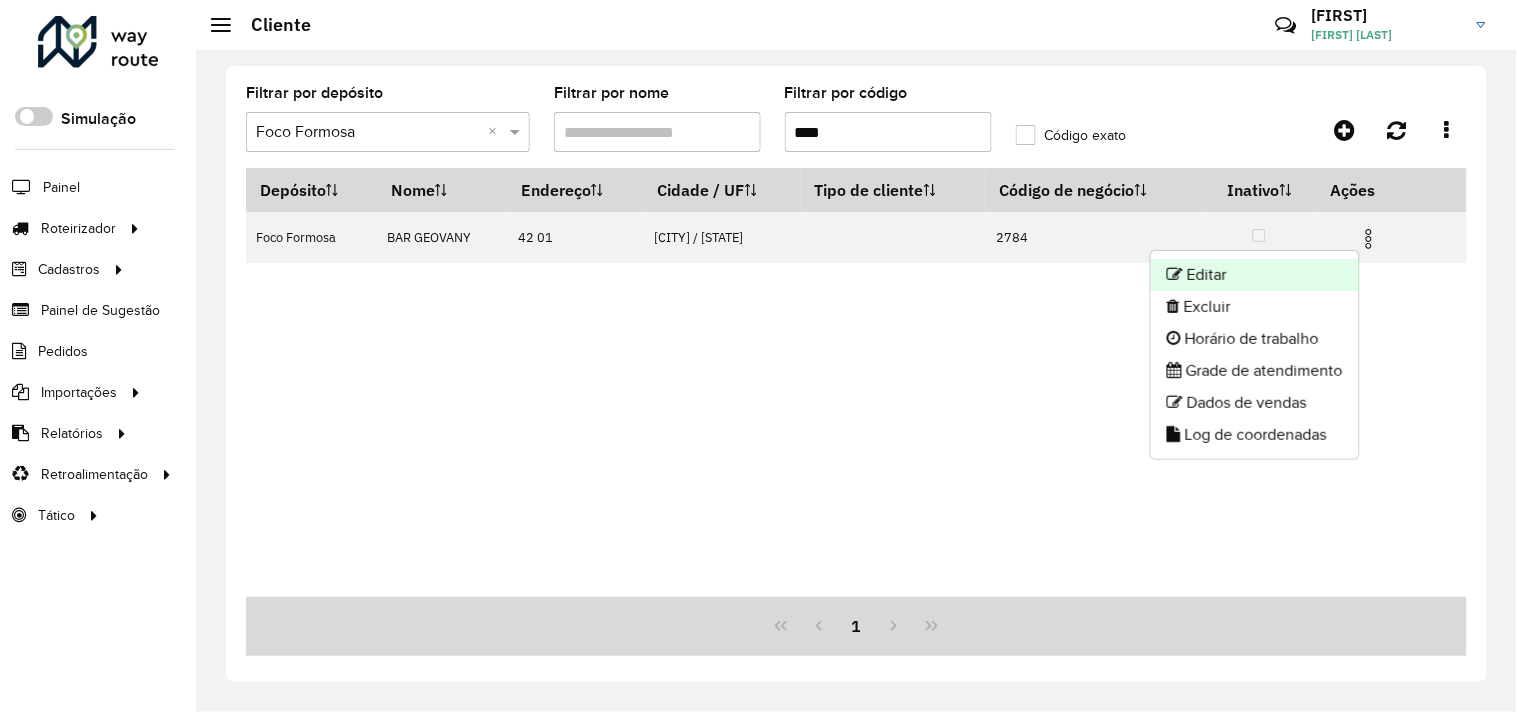 click on "Editar" 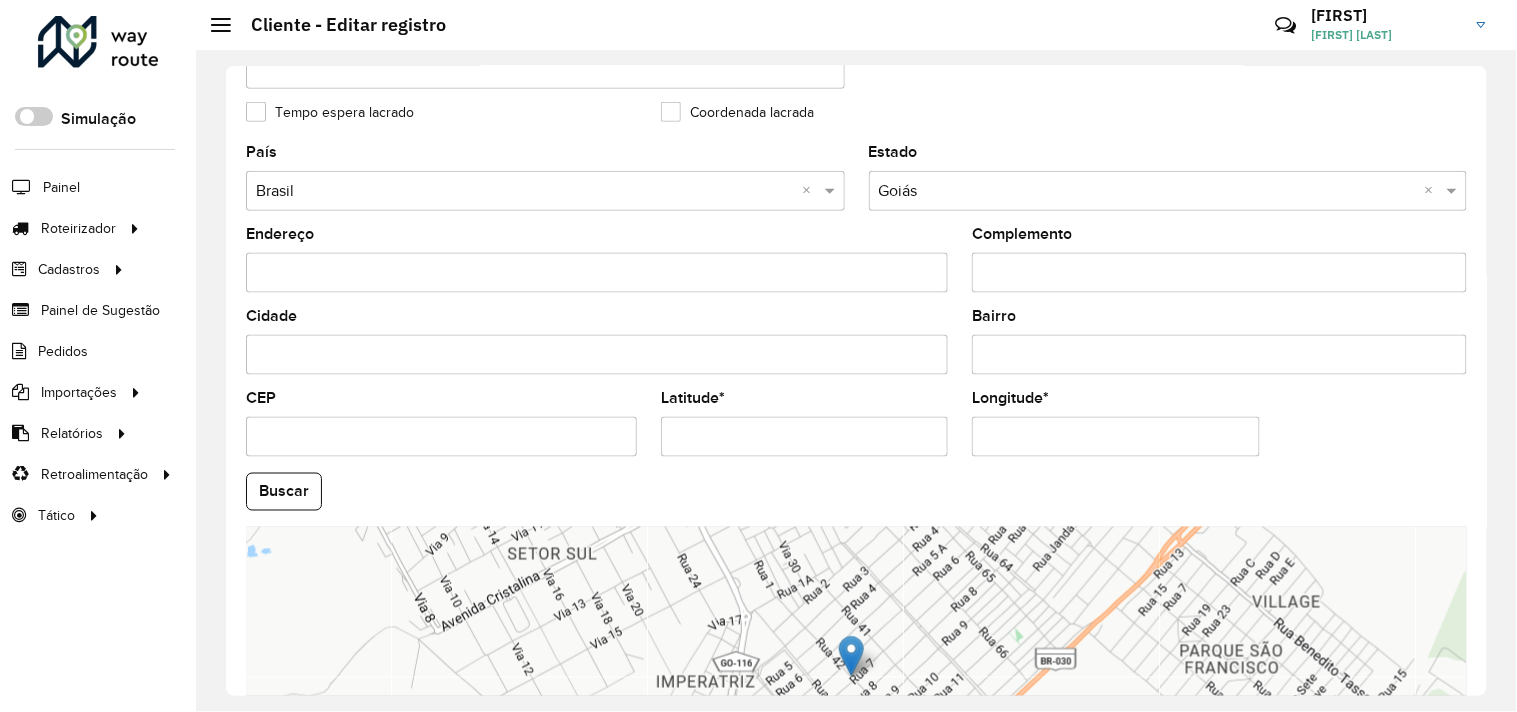 scroll, scrollTop: 780, scrollLeft: 0, axis: vertical 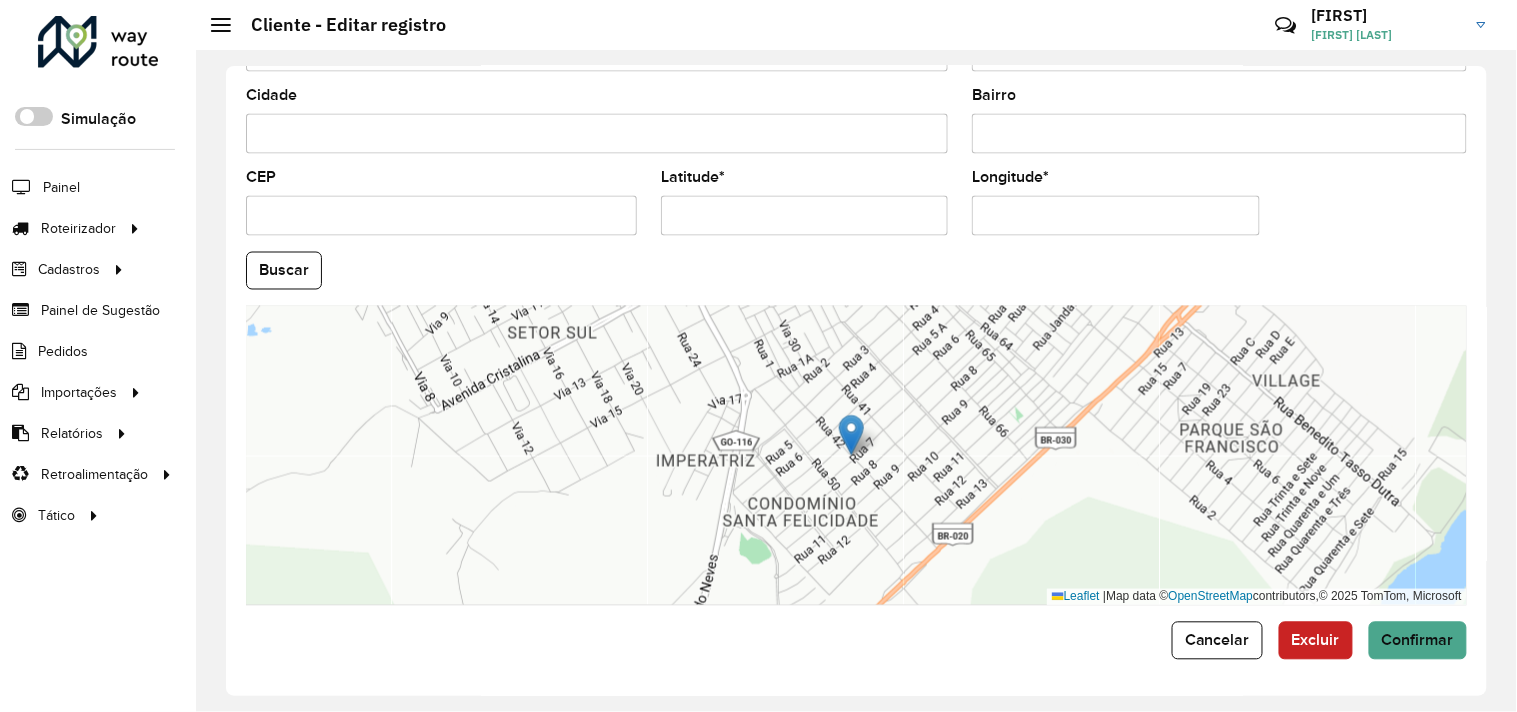 drag, startPoint x: 795, startPoint y: 208, endPoint x: 584, endPoint y: 217, distance: 211.19185 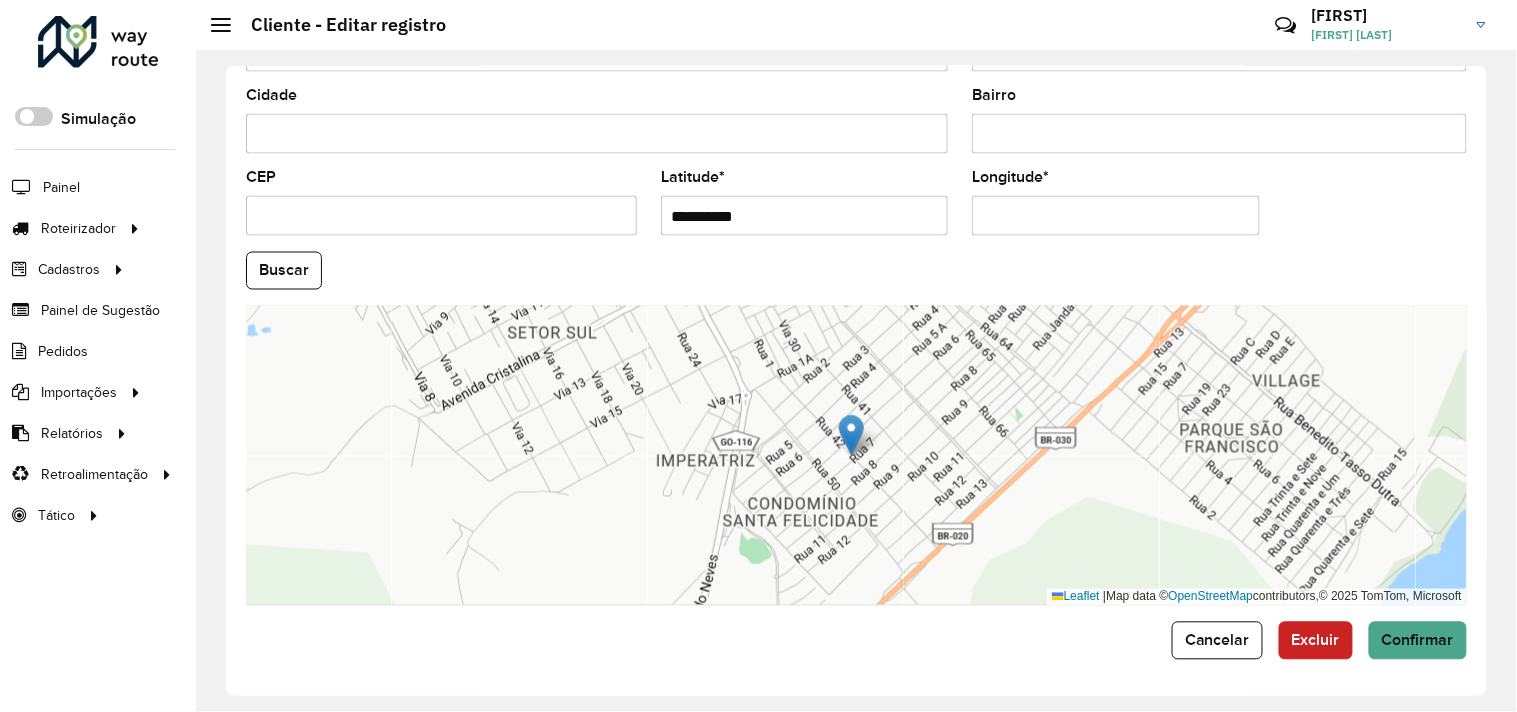 paste on "**********" 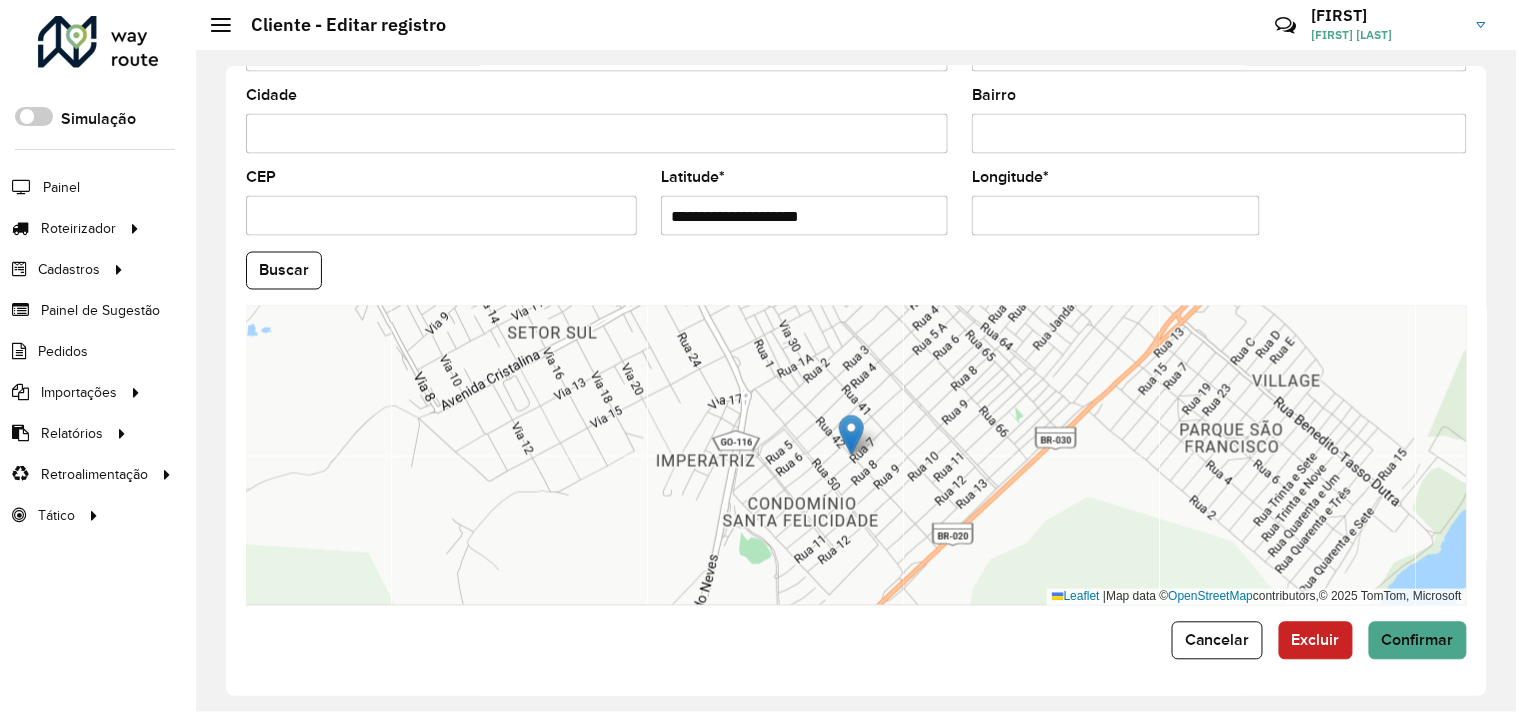 drag, startPoint x: 828, startPoint y: 222, endPoint x: 751, endPoint y: 227, distance: 77.16217 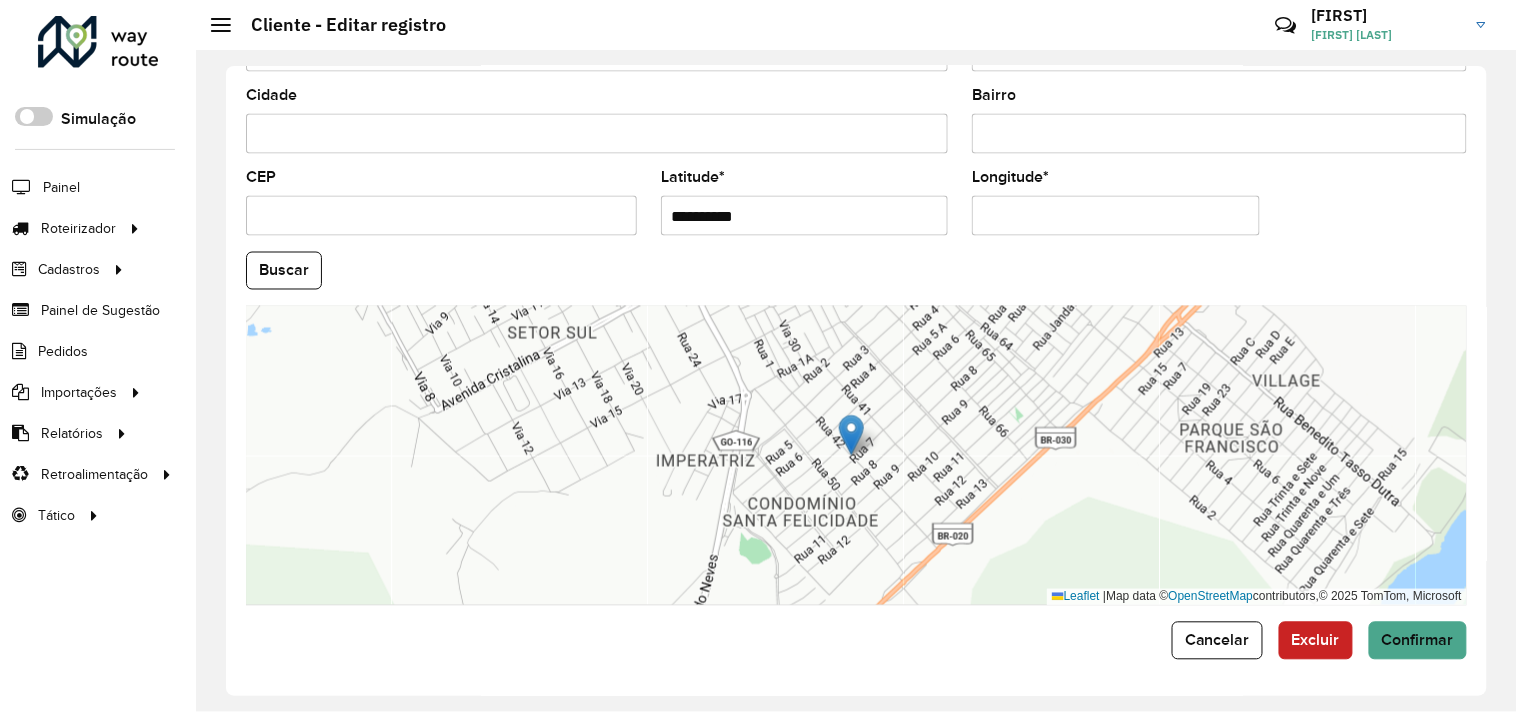 type on "**********" 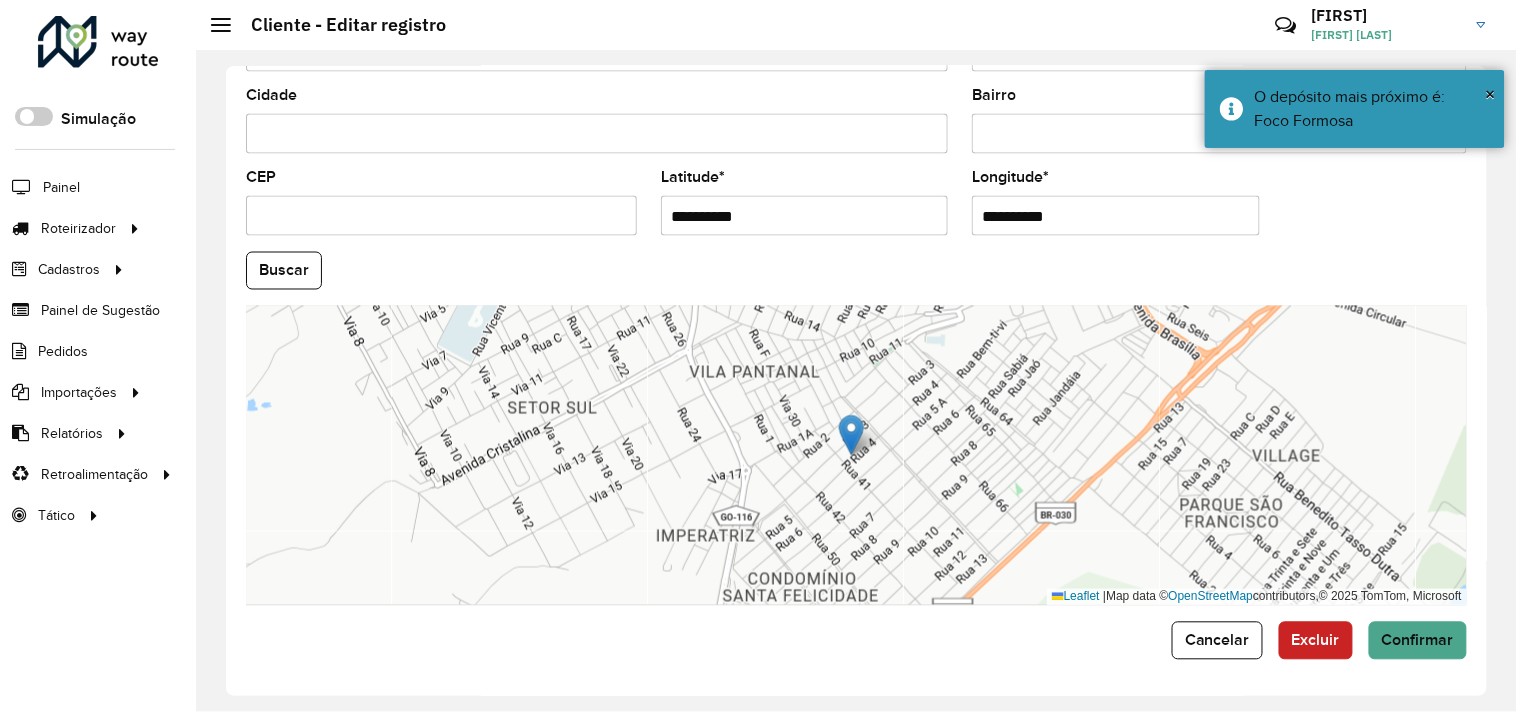 paste 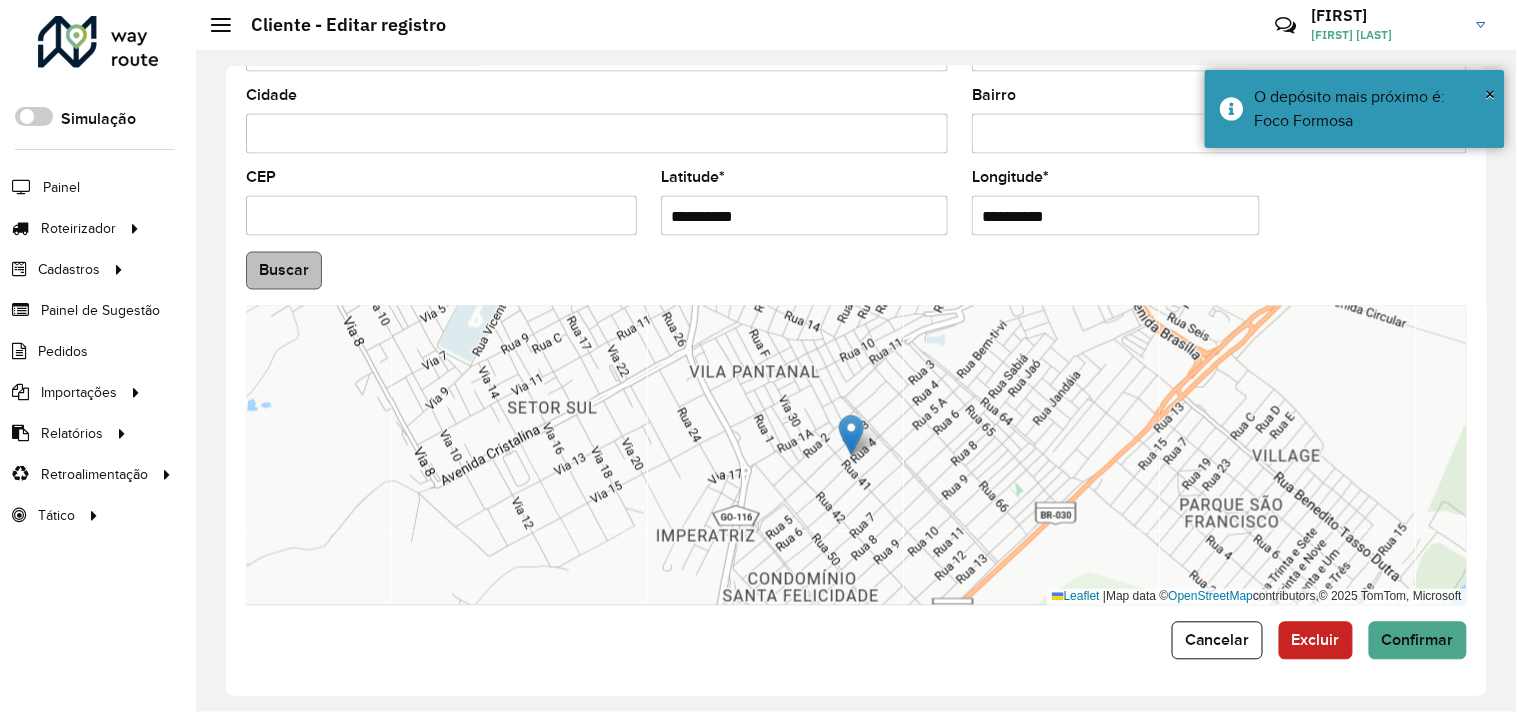 type on "**********" 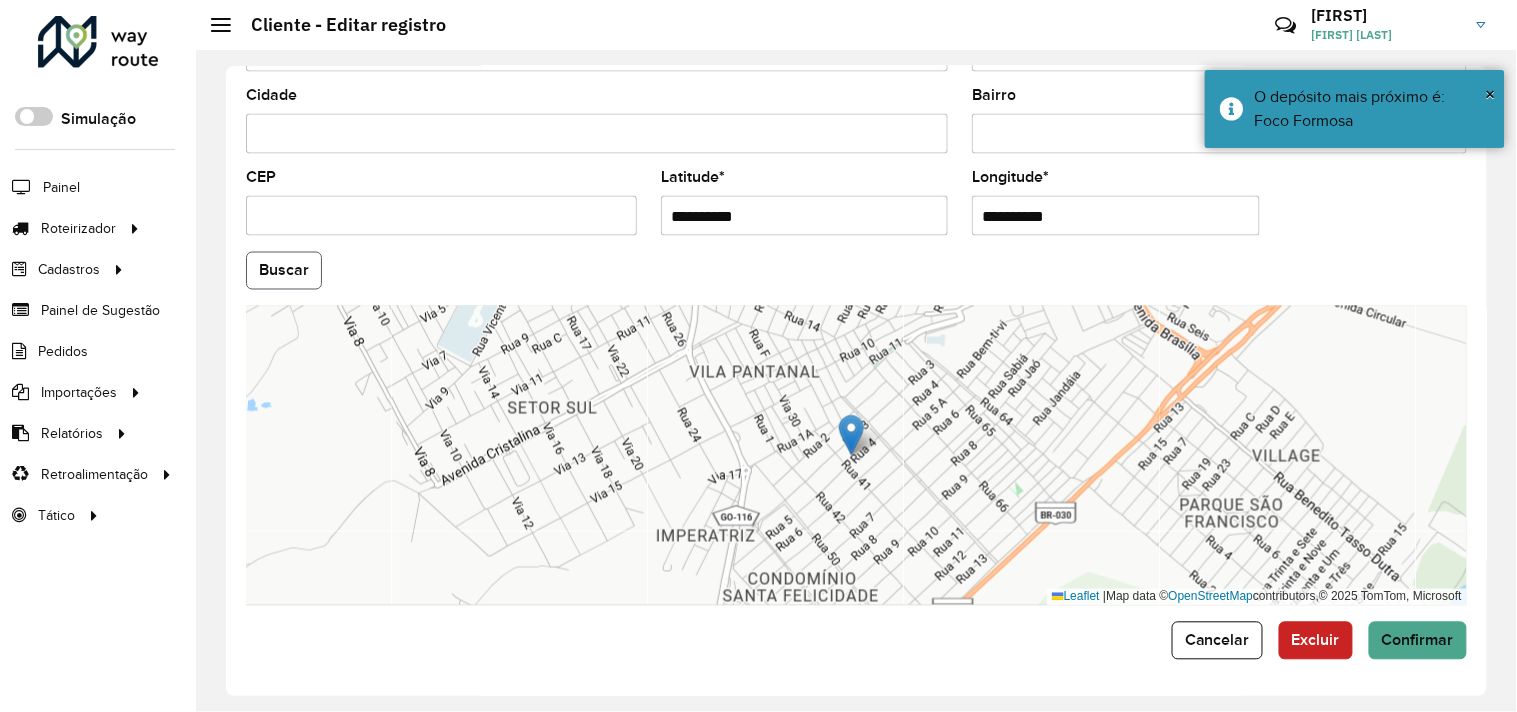 click on "Aguarde...  Pop-up bloqueado!  Seu navegador bloqueou automáticamente a abertura de uma nova janela.   Acesse as configurações e adicione o endereço do sistema a lista de permissão.   Fechar  Roteirizador AmbevTech Simulação Painel Roteirizador Entregas Vendas Cadastros Checkpoint Cliente Condição de pagamento Consulta de setores Depósito Disponibilidade de veículos Fator tipo de produto Grupo Rota Fator Tipo Produto Grupo de Depósito Grupo de rotas exclusiva Grupo de setores Jornada Layout integração Modelo Motorista Multi Depósito Painel de sugestão Parada Pedágio Perfil de Vendedor Ponto de apoio Ponto de apoio FAD Prioridade pedido Produto Restrição de Atendimento Planner Rodízio de placa Rota exclusiva FAD Rótulo Setor Setor Planner Tempo de parada de refeição Tipo de cliente Tipo de jornada Tipo de produto Tipo de veículo Tipo de veículo RN Transportadora Usuário Vendedor Veículo Painel de Sugestão Pedidos Importações Clientes Fator tipo produto Grade de atendimento Setor" at bounding box center (758, 356) 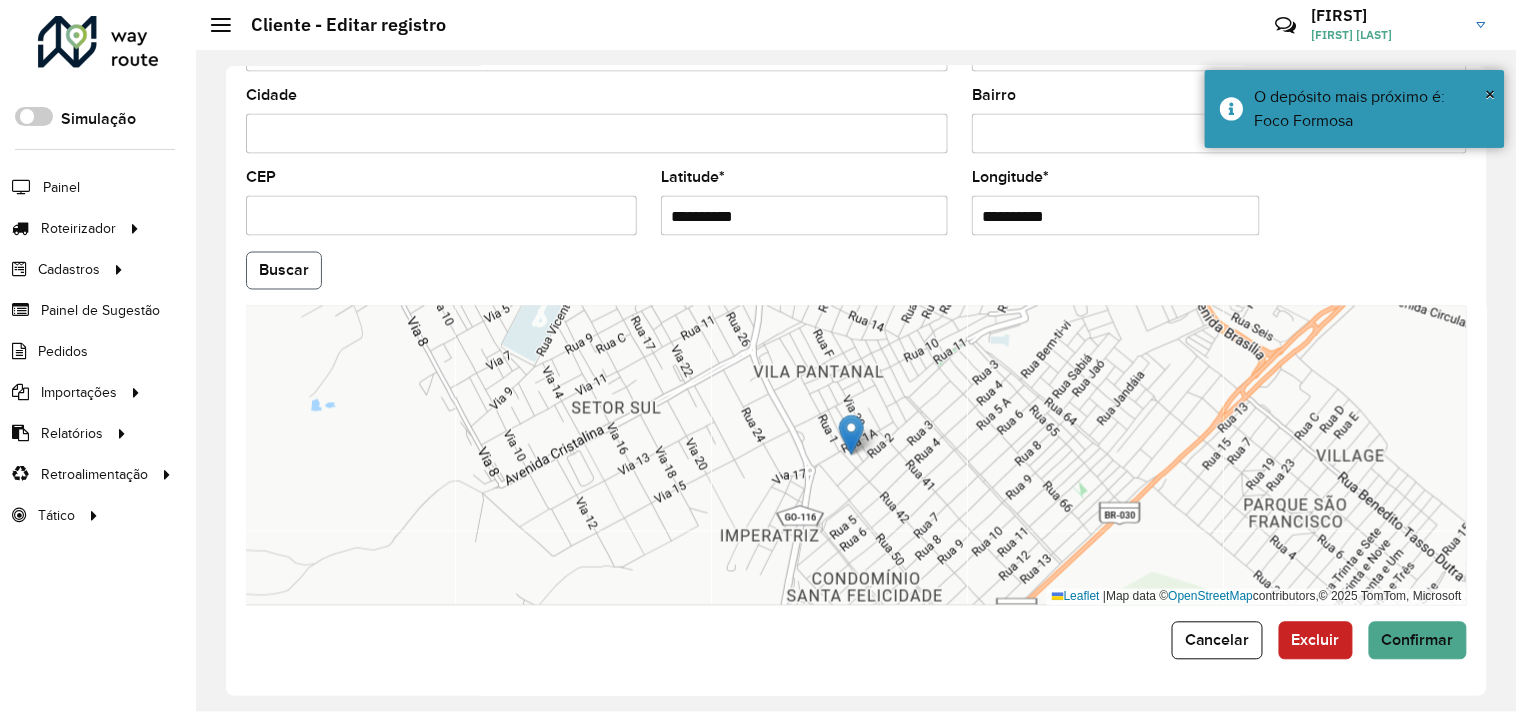 click on "Buscar" 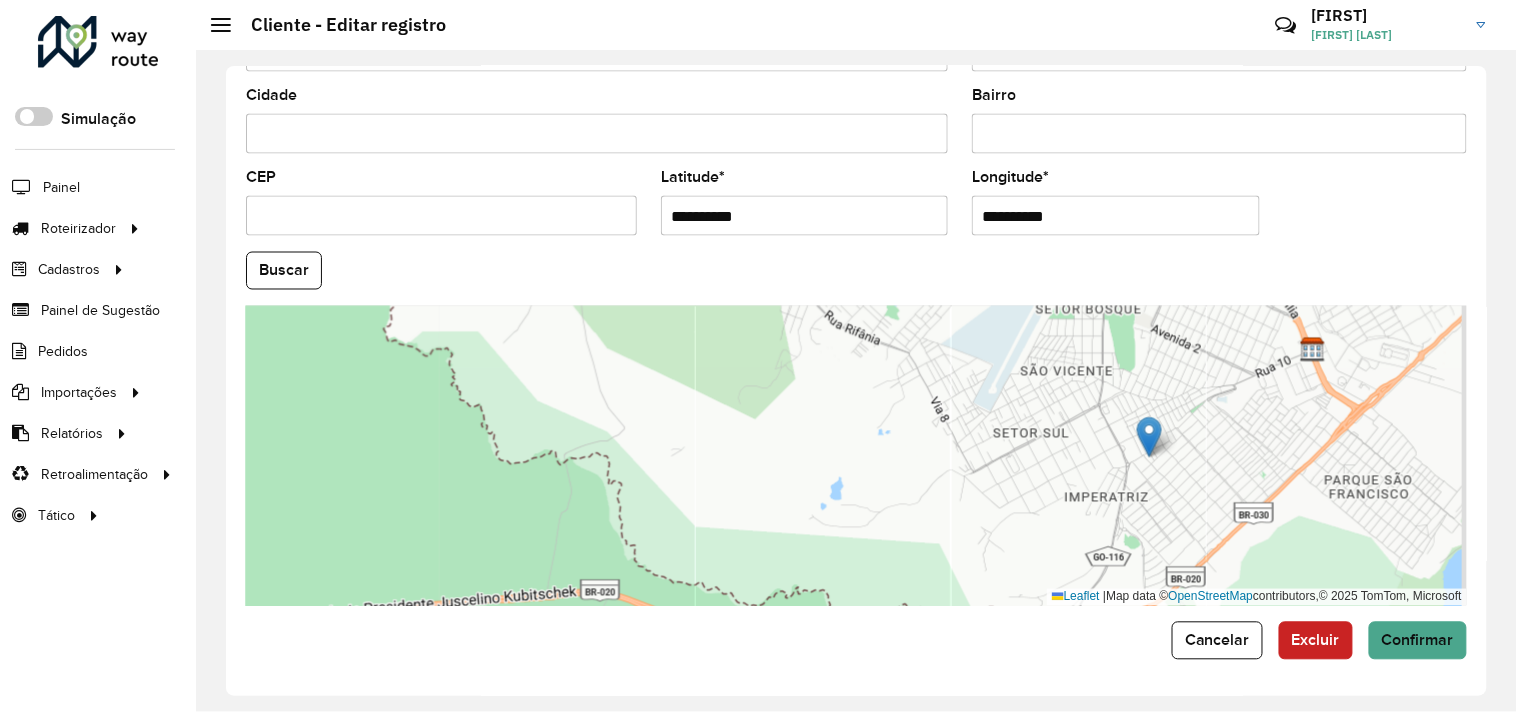 scroll, scrollTop: 780, scrollLeft: 0, axis: vertical 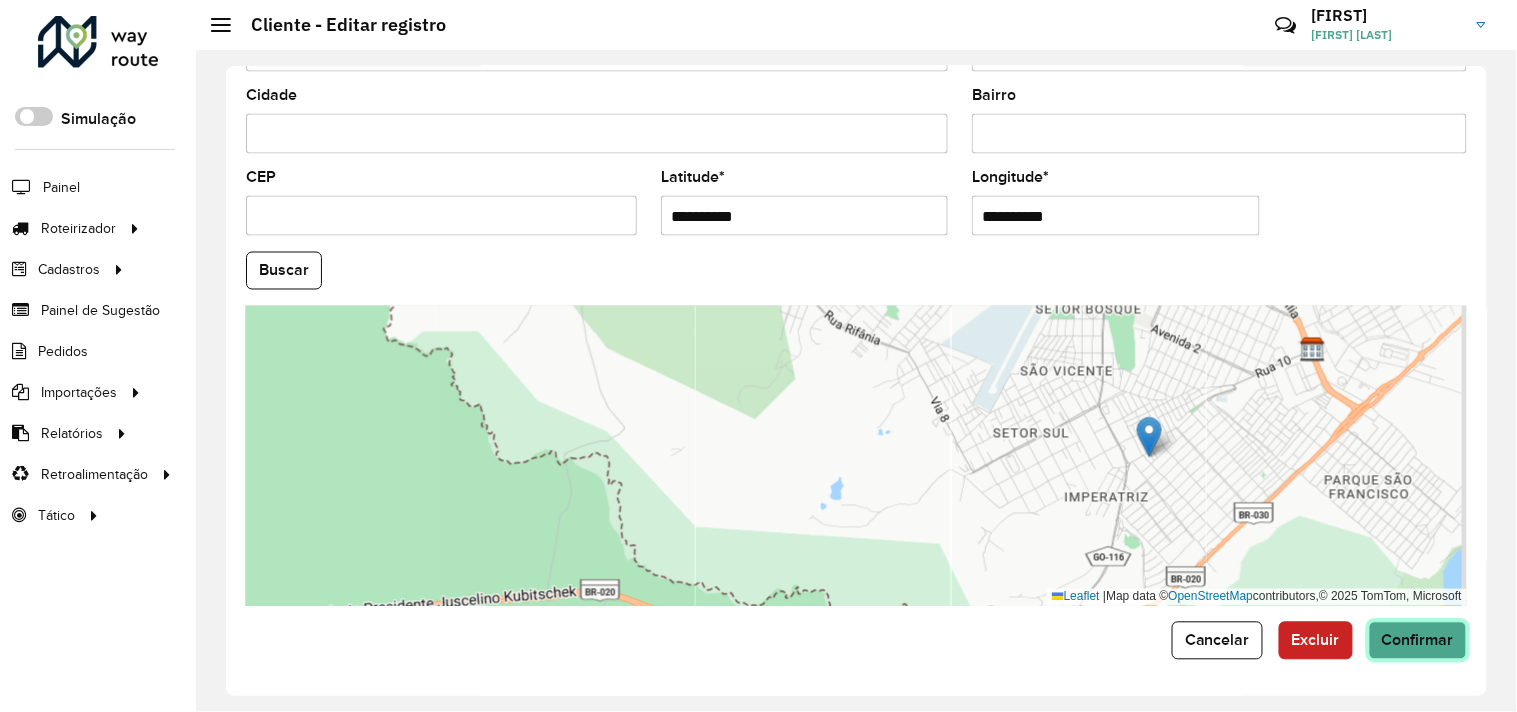 click on "Confirmar" 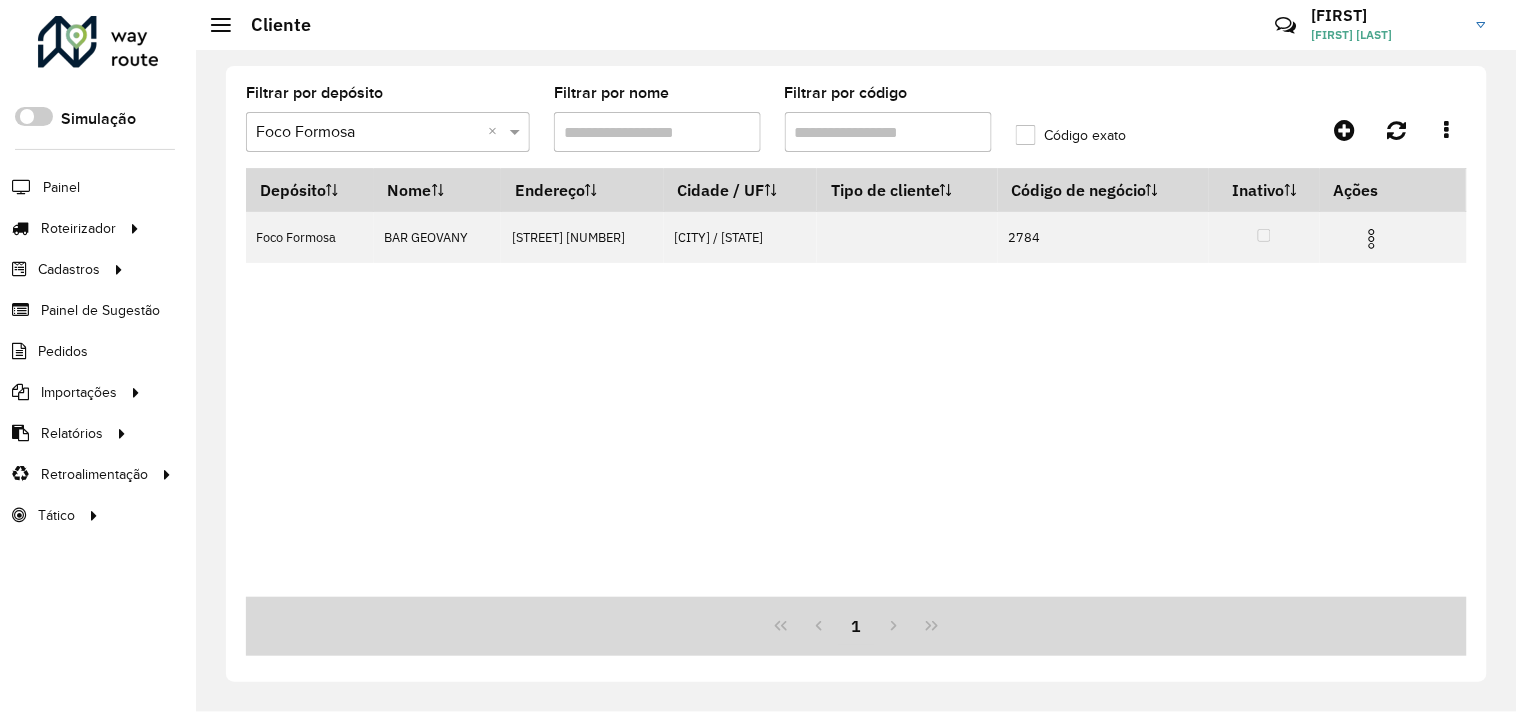 drag, startPoint x: 851, startPoint y: 131, endPoint x: 741, endPoint y: 141, distance: 110.45361 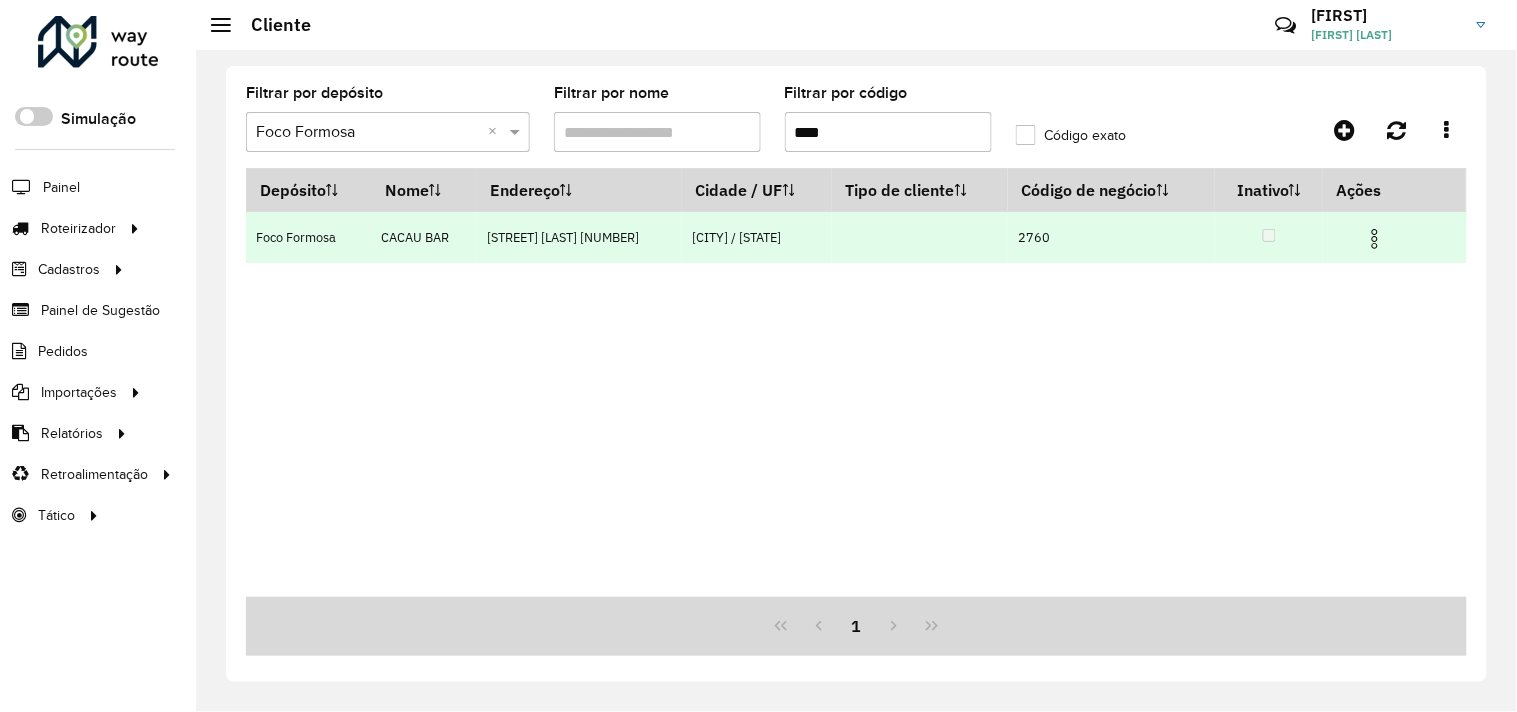 type on "****" 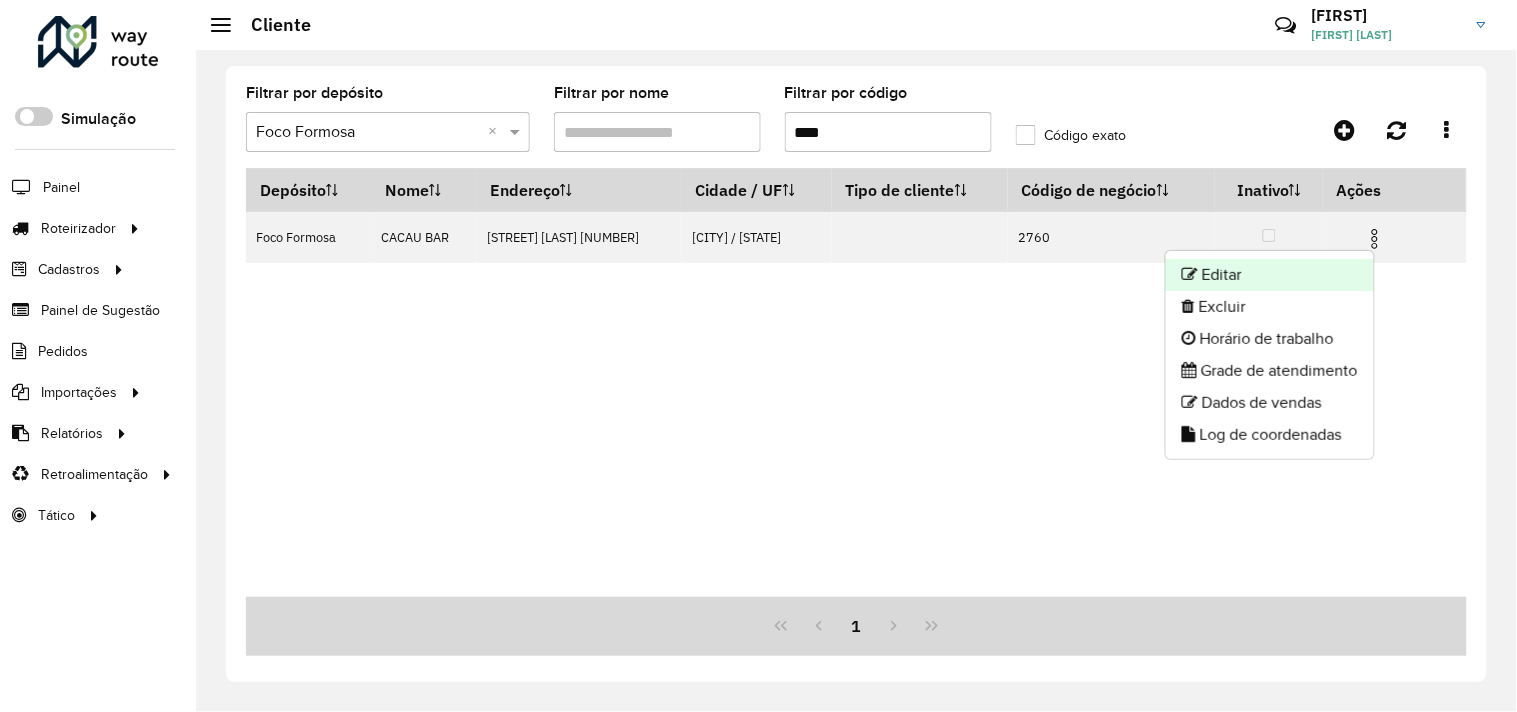 click on "Editar" 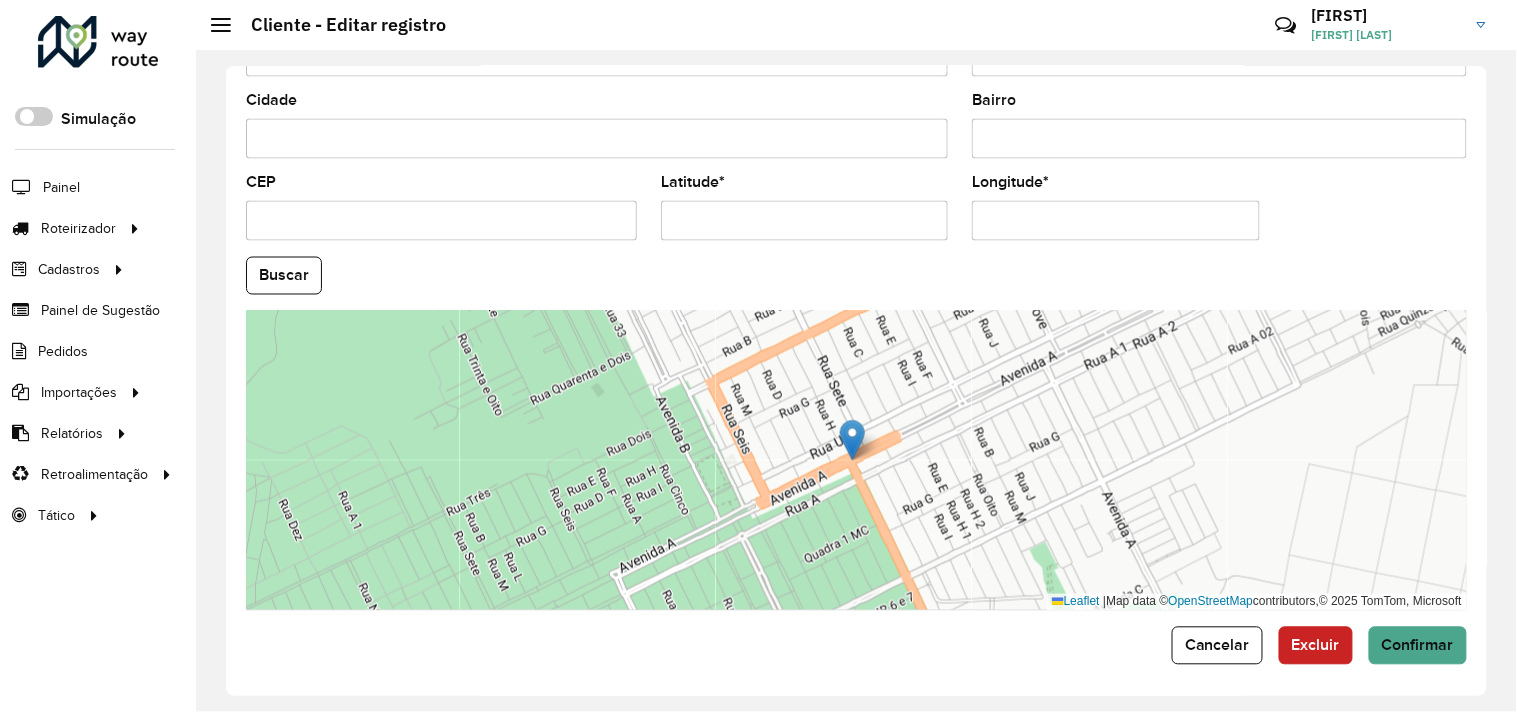 scroll, scrollTop: 780, scrollLeft: 0, axis: vertical 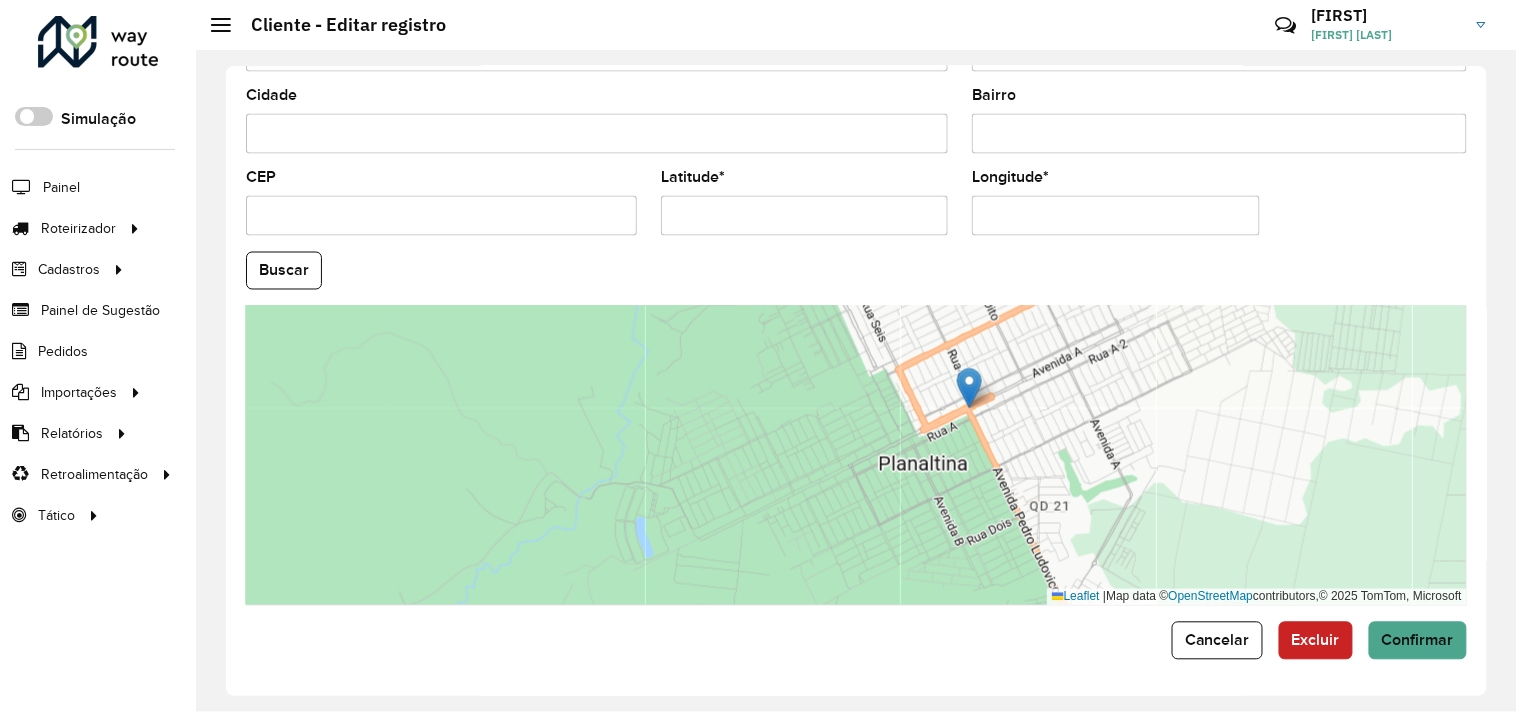 drag, startPoint x: 525, startPoint y: 206, endPoint x: 408, endPoint y: 213, distance: 117.20921 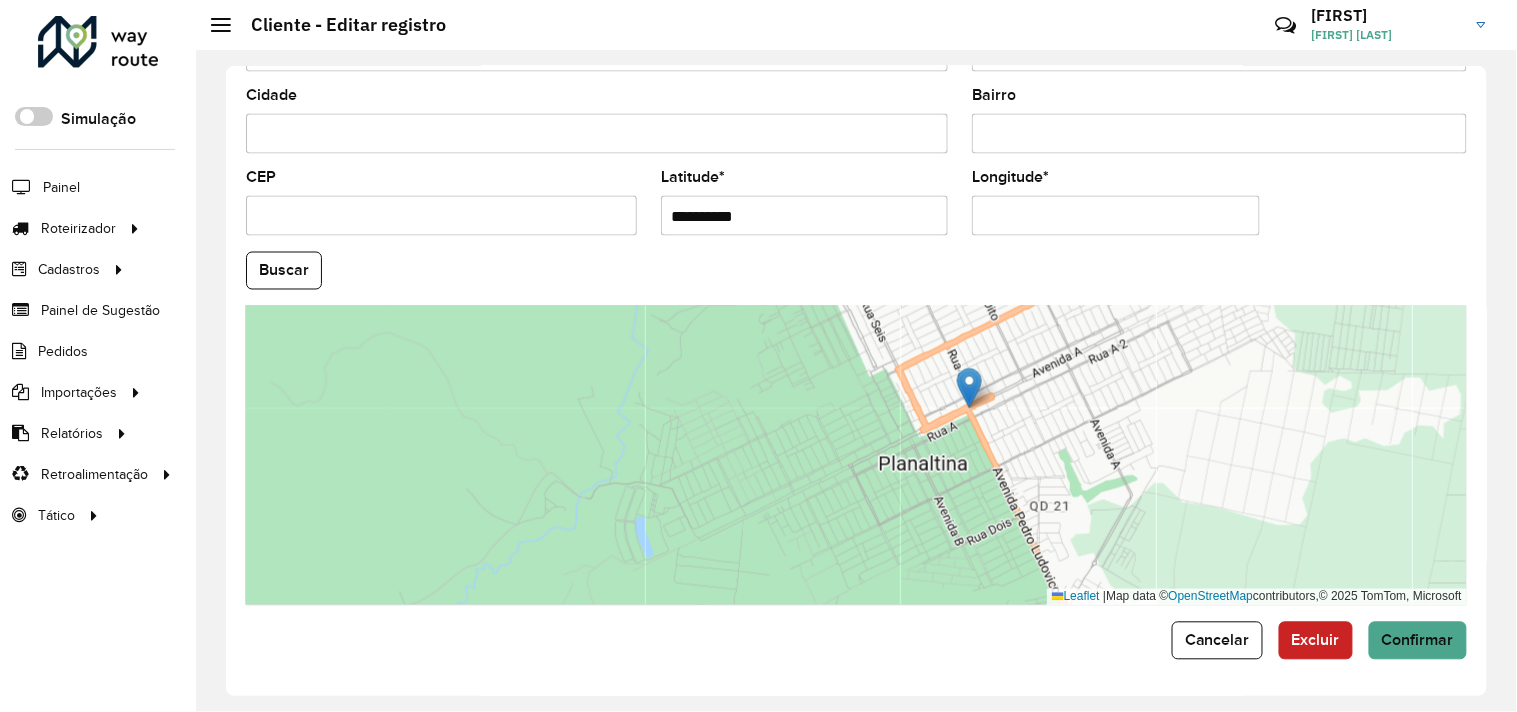 paste on "**********" 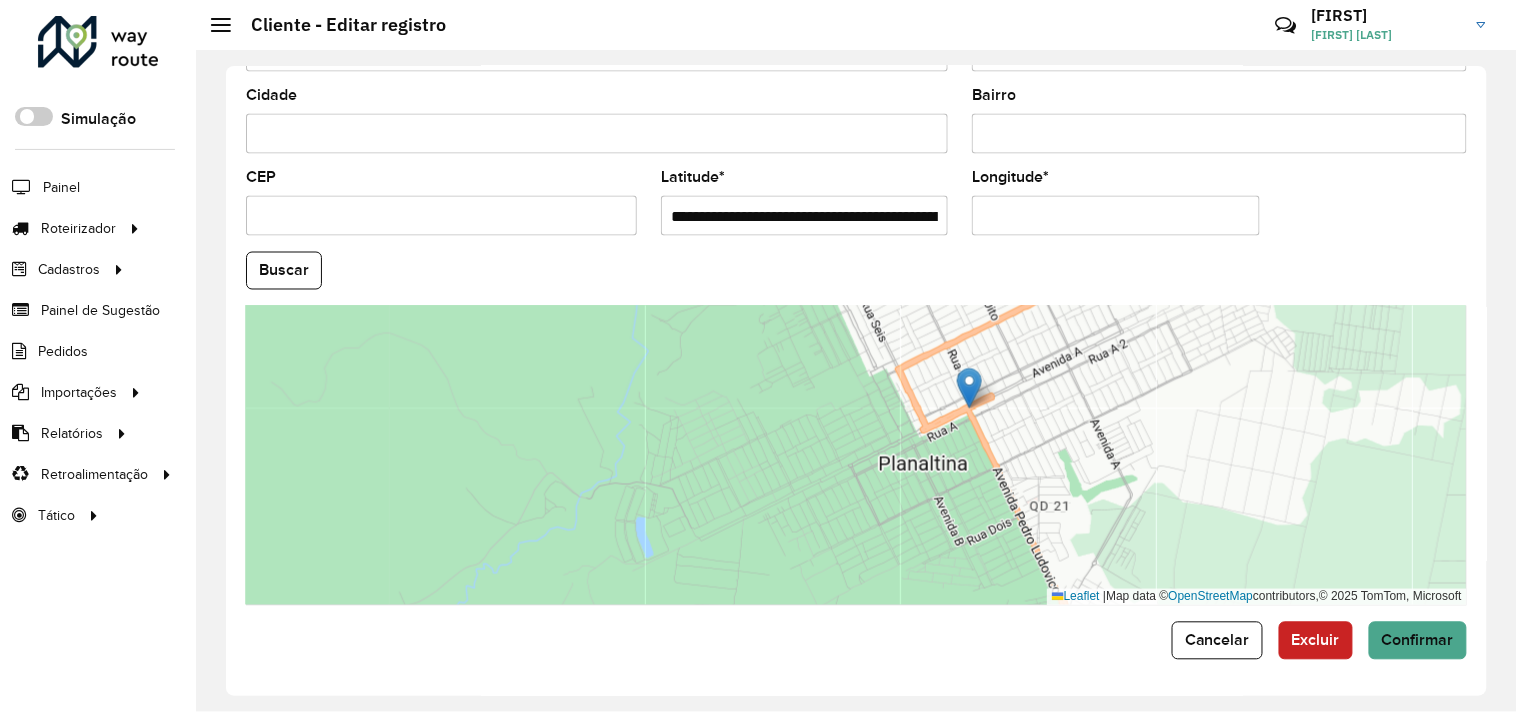 scroll, scrollTop: 0, scrollLeft: 125, axis: horizontal 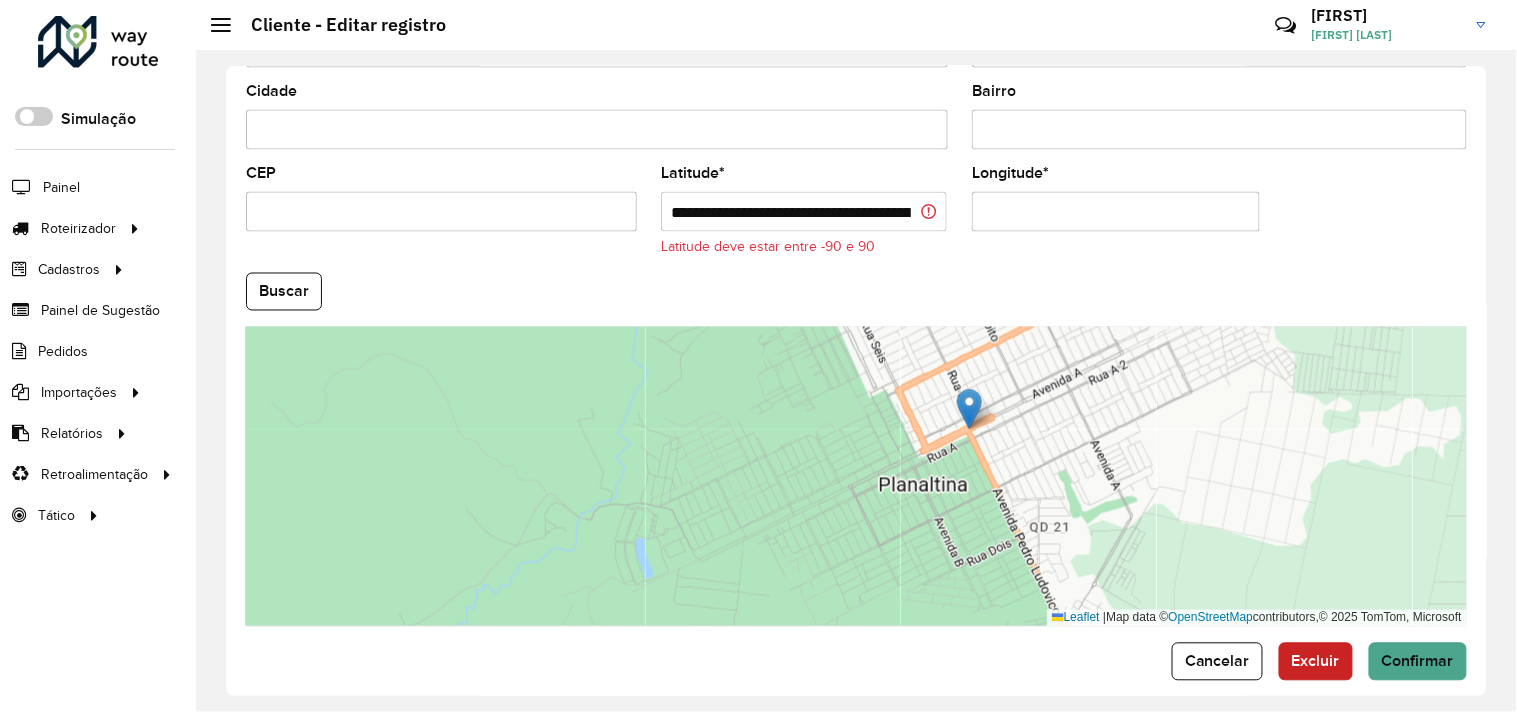 click on "**********" at bounding box center (804, 212) 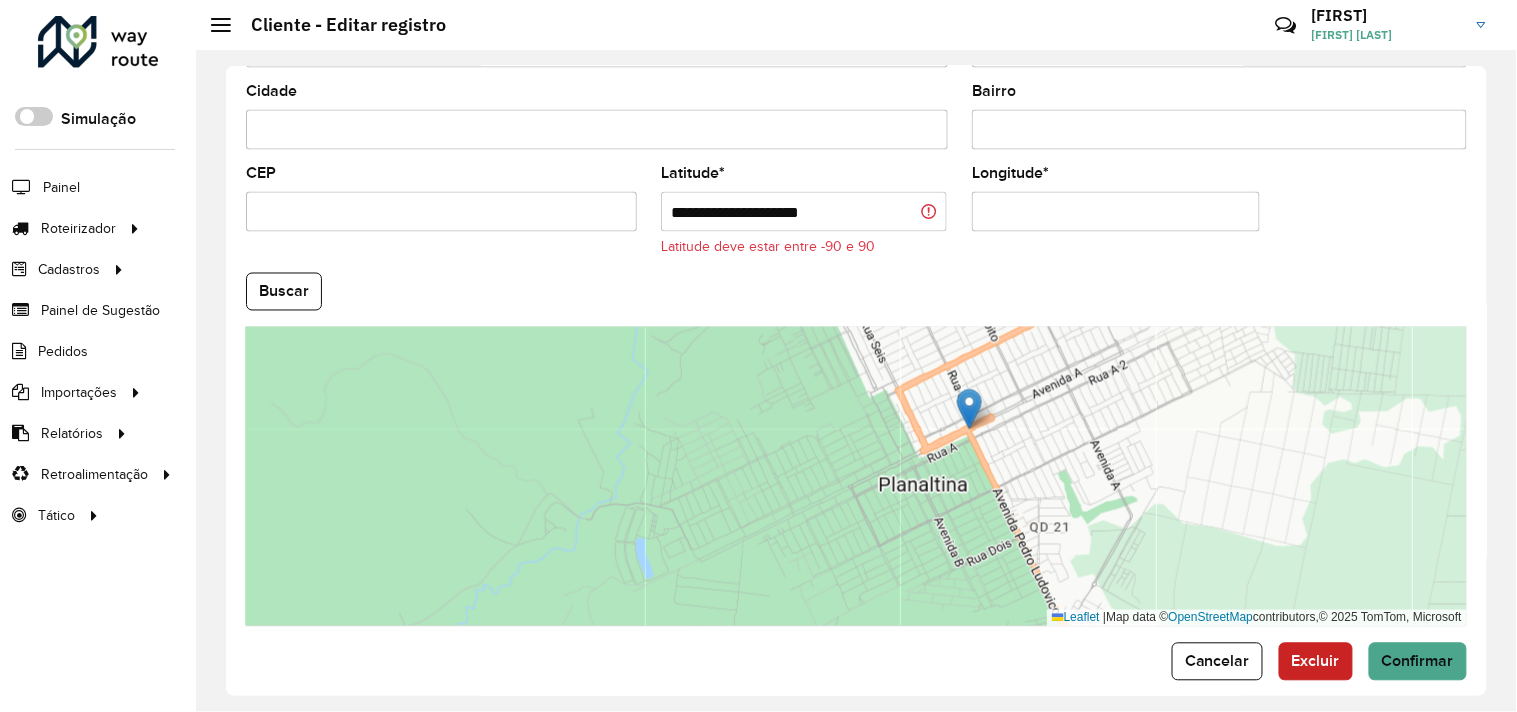 drag, startPoint x: 836, startPoint y: 220, endPoint x: 751, endPoint y: 232, distance: 85.84288 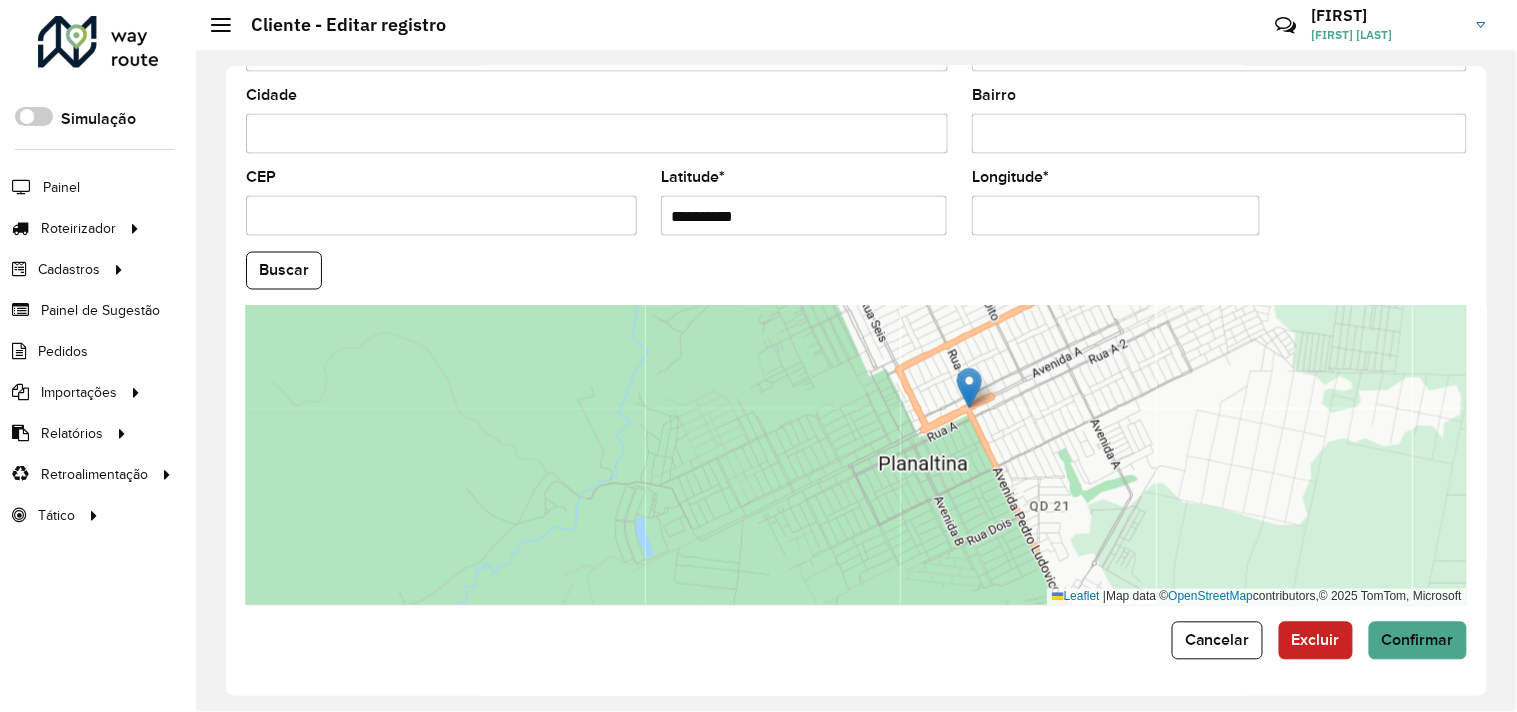 type on "**********" 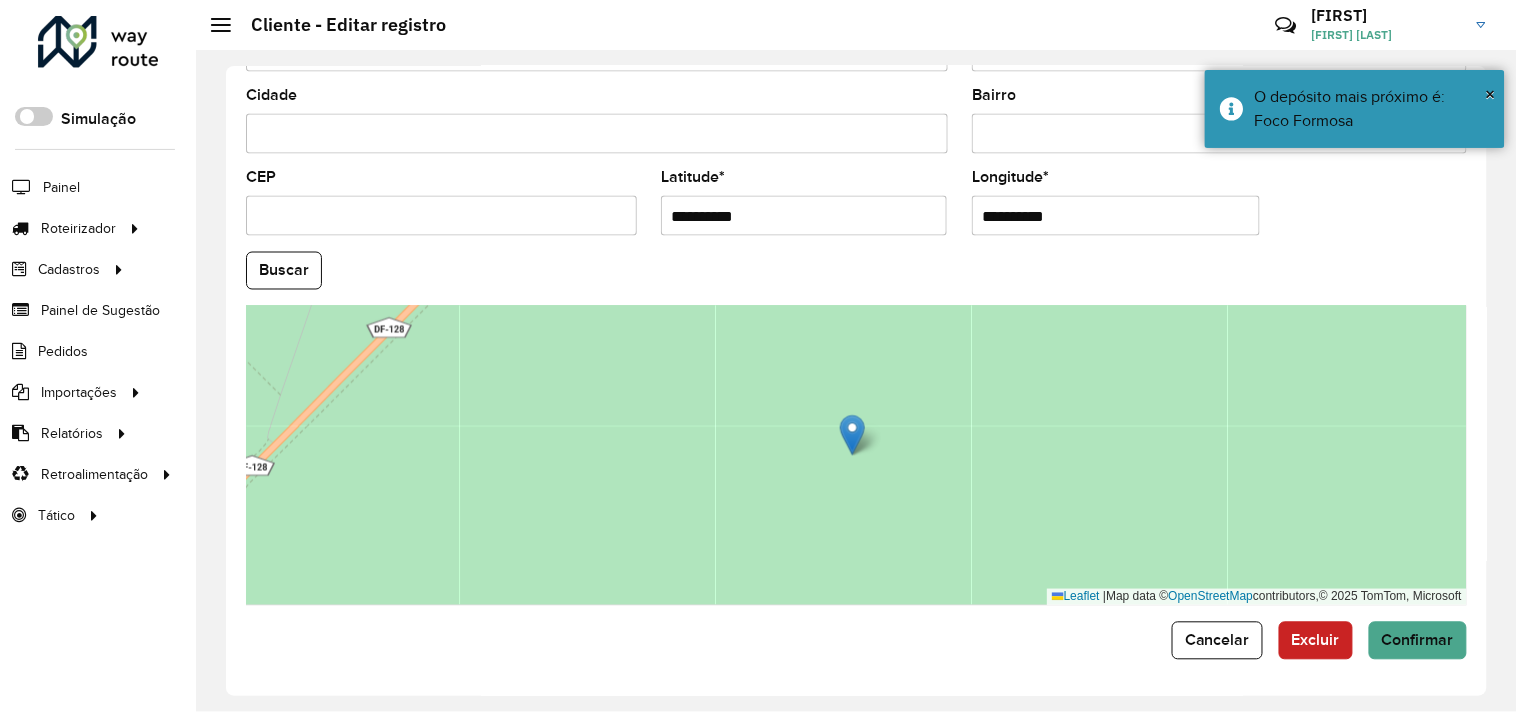 paste 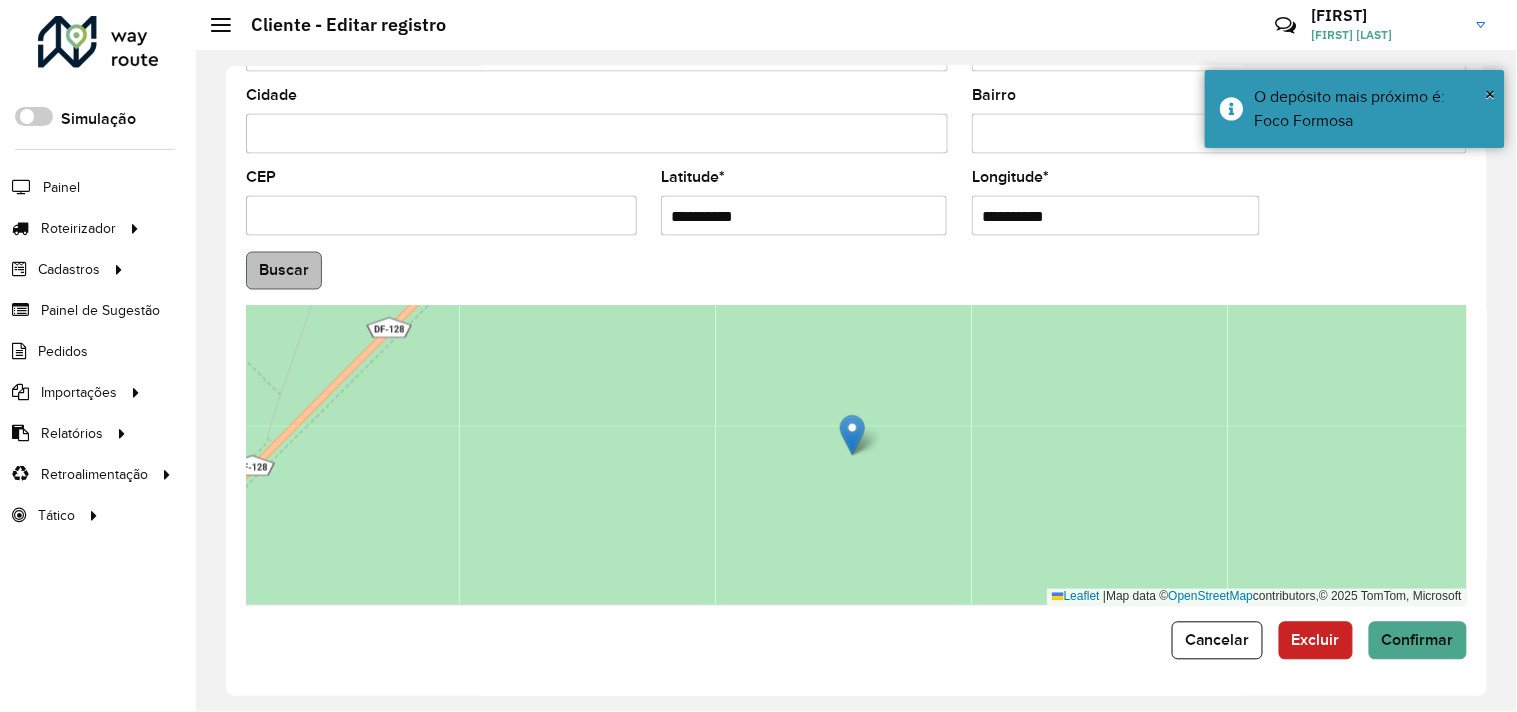 type on "**********" 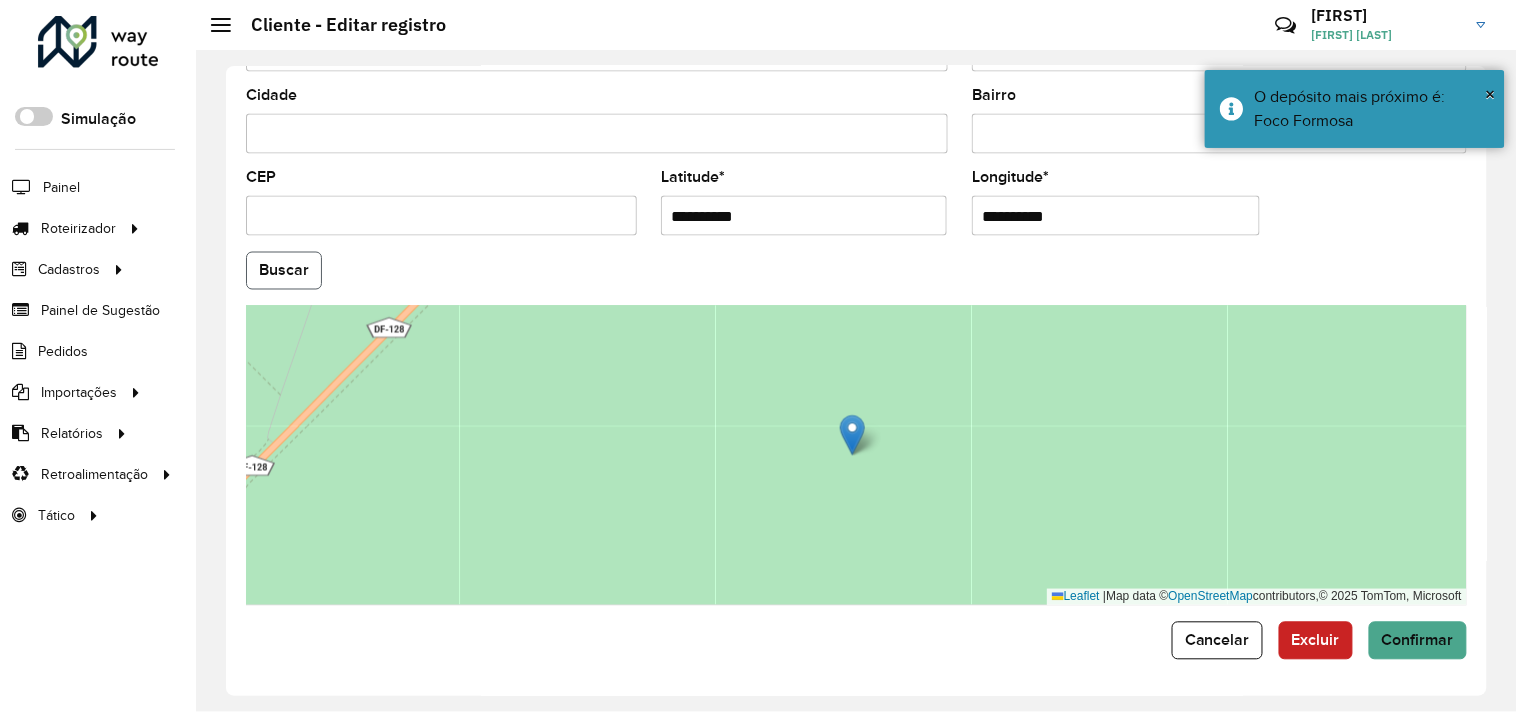 click on "Aguarde...  Pop-up bloqueado!  Seu navegador bloqueou automáticamente a abertura de uma nova janela.   Acesse as configurações e adicione o endereço do sistema a lista de permissão.   Fechar  Roteirizador AmbevTech Simulação Painel Roteirizador Entregas Vendas Cadastros Checkpoint Cliente Condição de pagamento Consulta de setores Depósito Disponibilidade de veículos Fator tipo de produto Grupo Rota Fator Tipo Produto Grupo de Depósito Grupo de rotas exclusiva Grupo de setores Jornada Layout integração Modelo Motorista Multi Depósito Painel de sugestão Parada Pedágio Perfil de Vendedor Ponto de apoio Ponto de apoio FAD Prioridade pedido Produto Restrição de Atendimento Planner Rodízio de placa Rota exclusiva FAD Rótulo Setor Setor Planner Tempo de parada de refeição Tipo de cliente Tipo de jornada Tipo de produto Tipo de veículo Tipo de veículo RN Transportadora Usuário Vendedor Veículo Painel de Sugestão Pedidos Importações Clientes Fator tipo produto Grade de atendimento Setor" at bounding box center (758, 356) 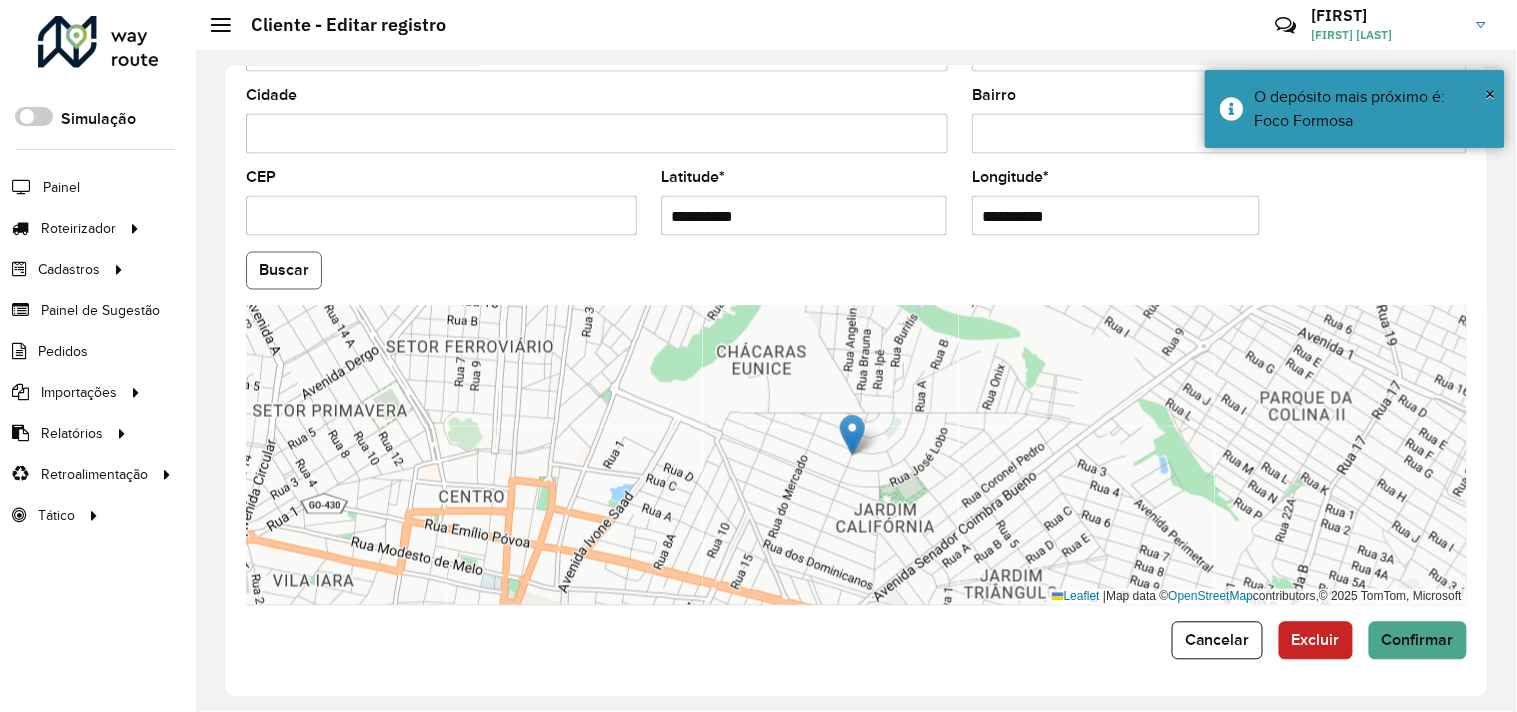 click on "Buscar" 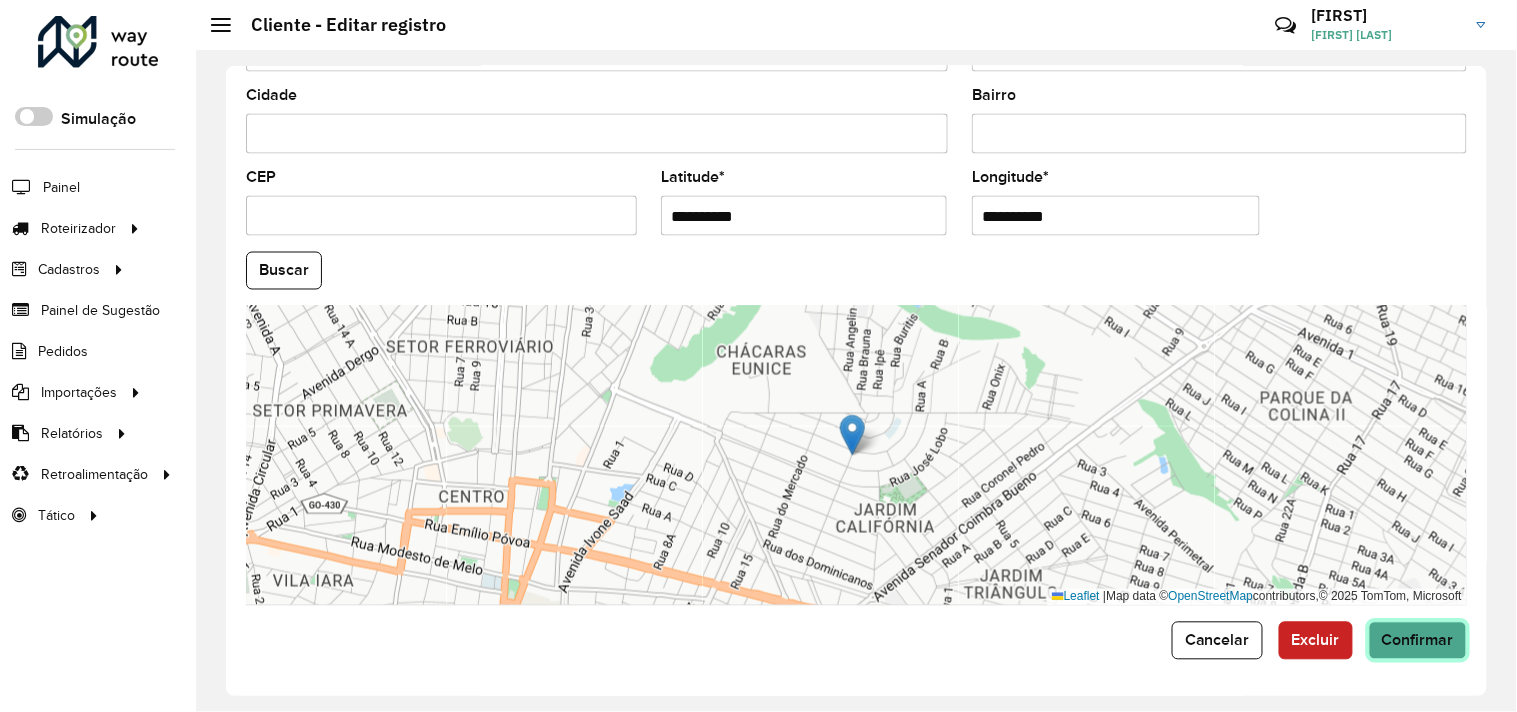 click on "Confirmar" 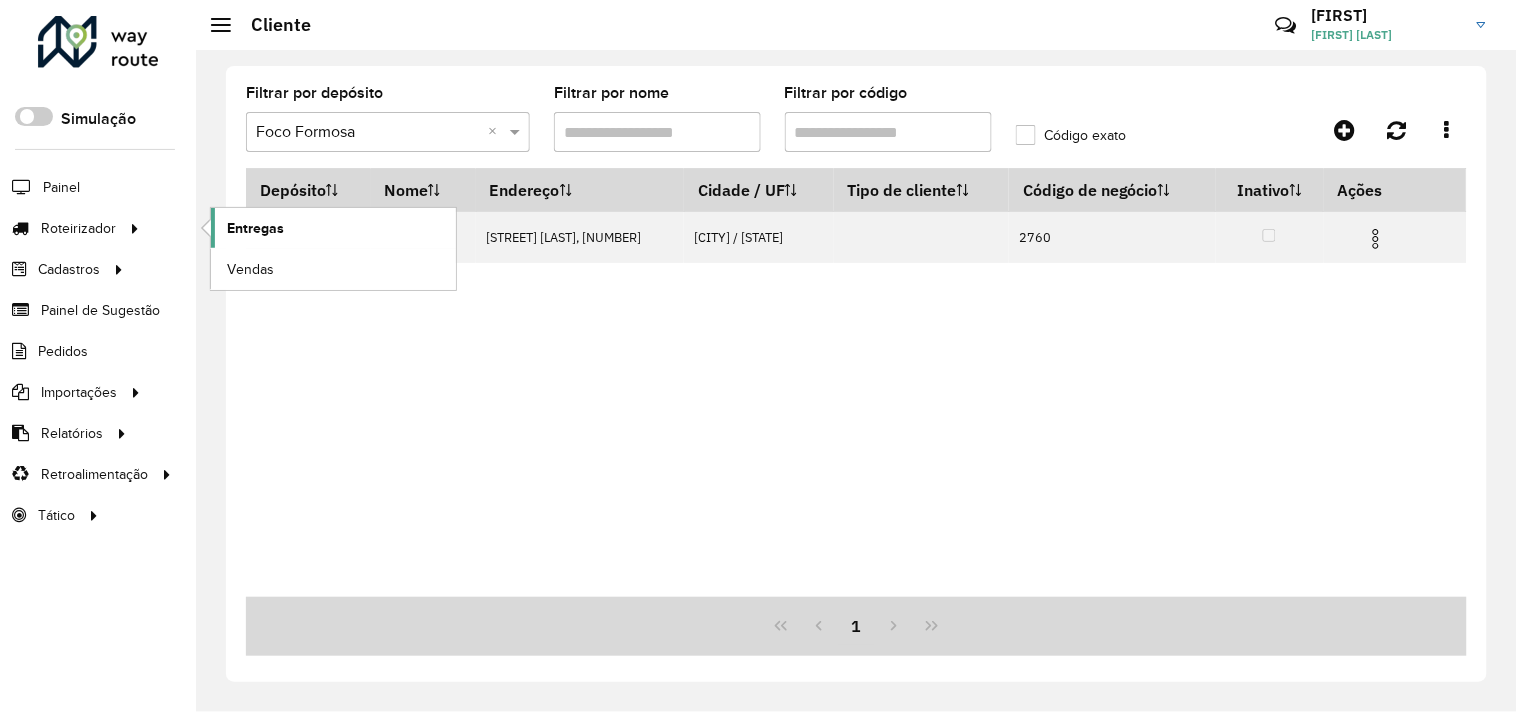 click on "Entregas" 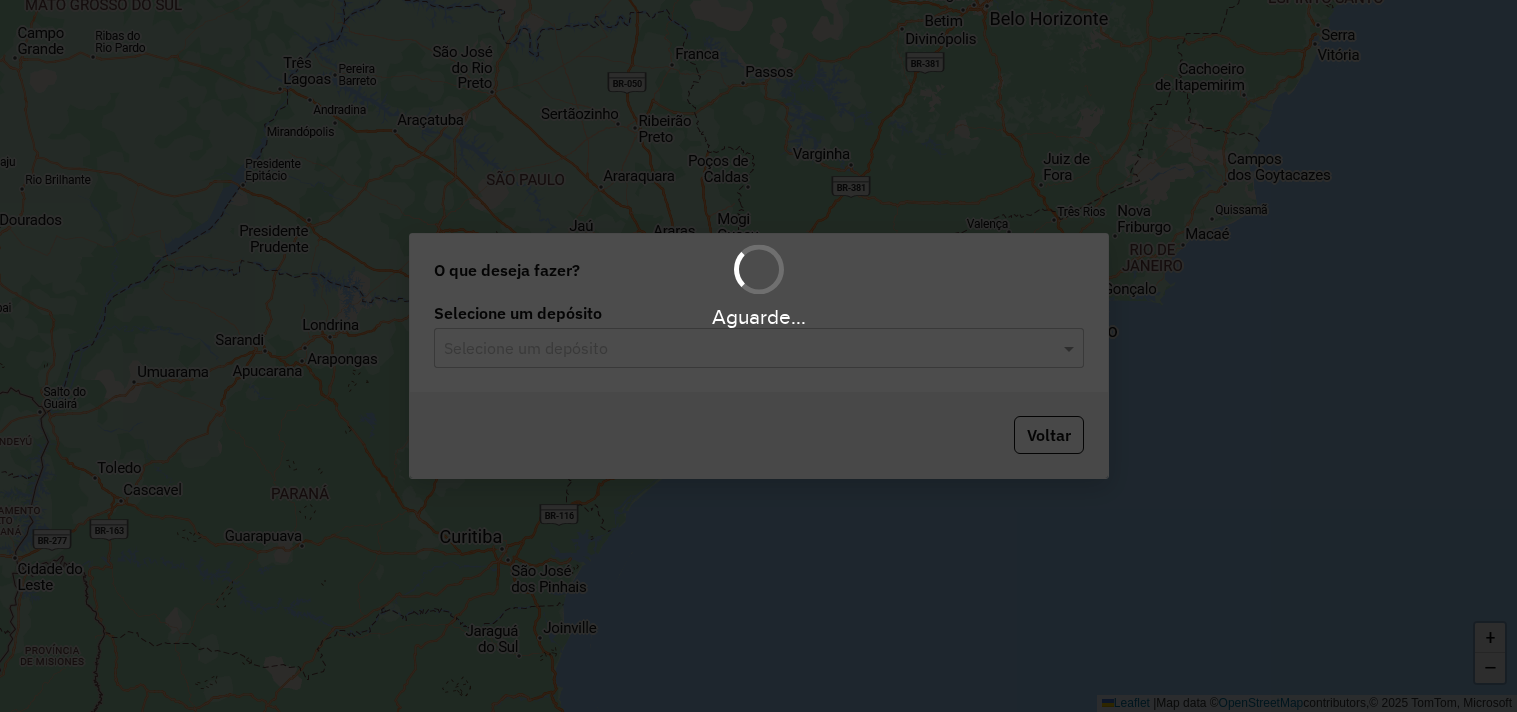 scroll, scrollTop: 0, scrollLeft: 0, axis: both 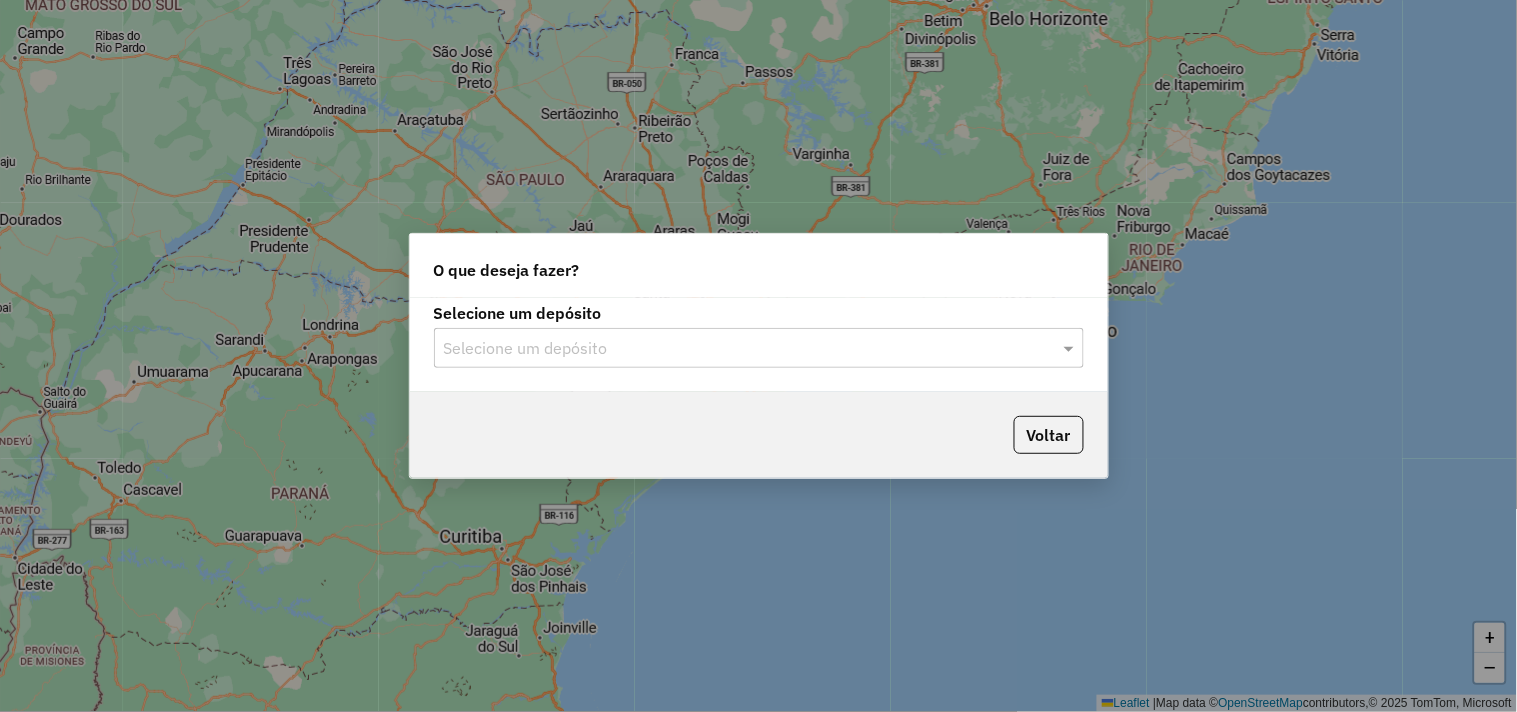 click 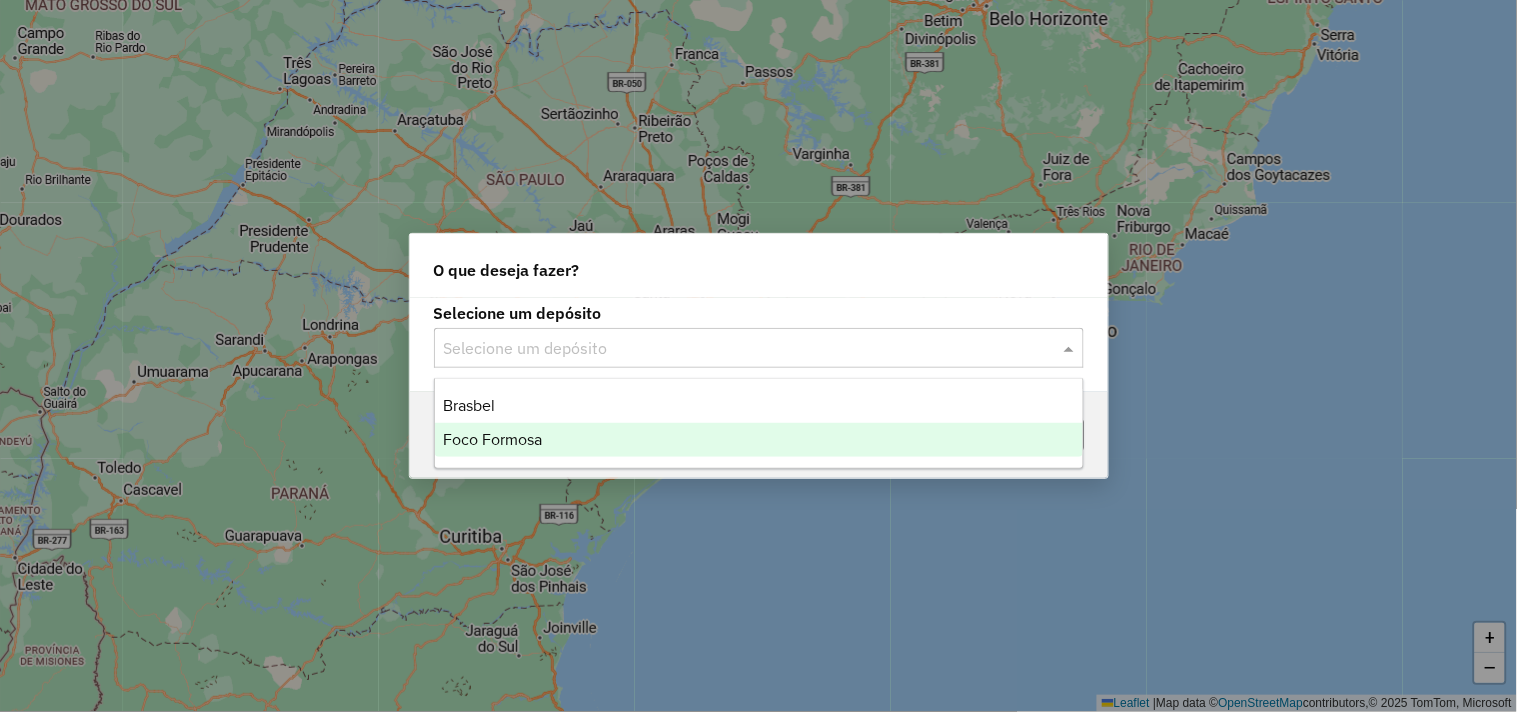click on "Foco Formosa" at bounding box center (759, 440) 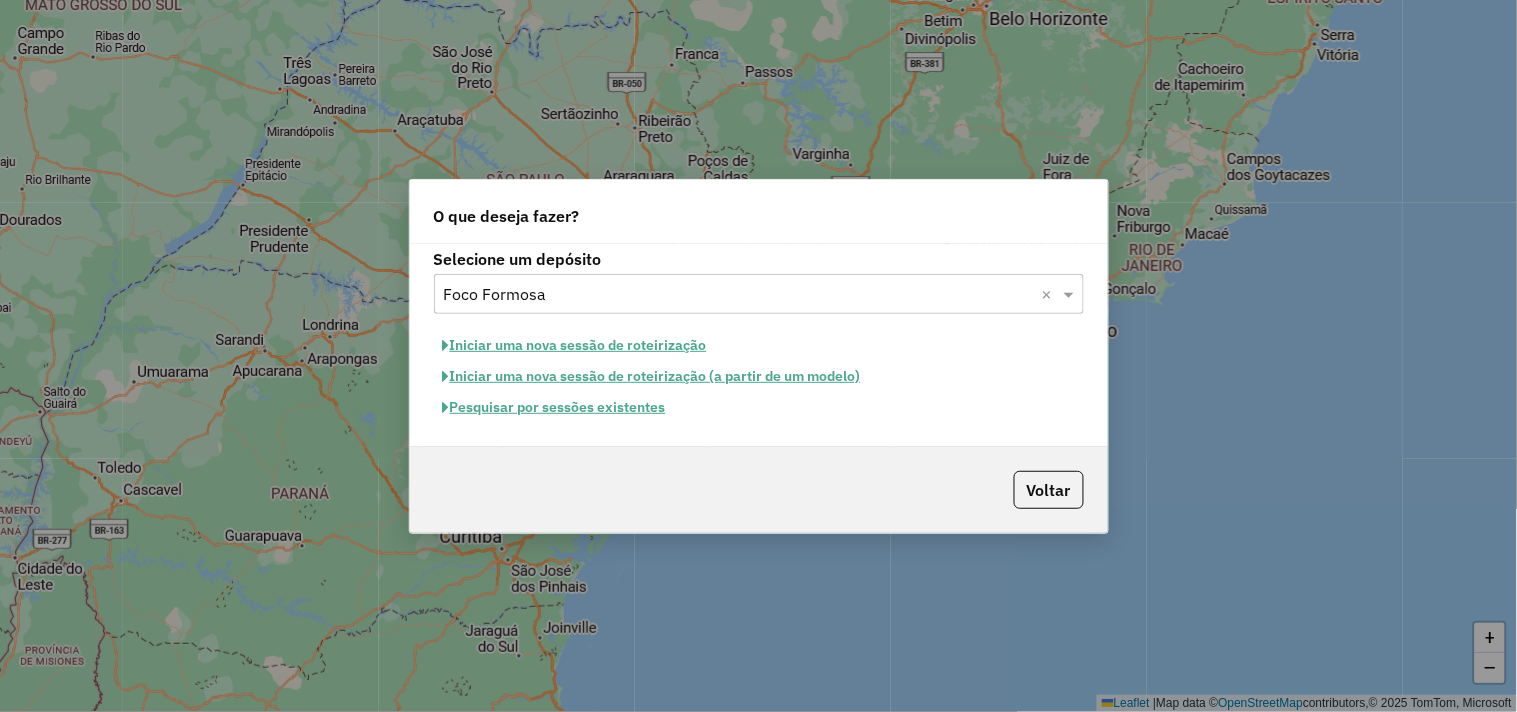 click on "Iniciar uma nova sessão de roteirização" 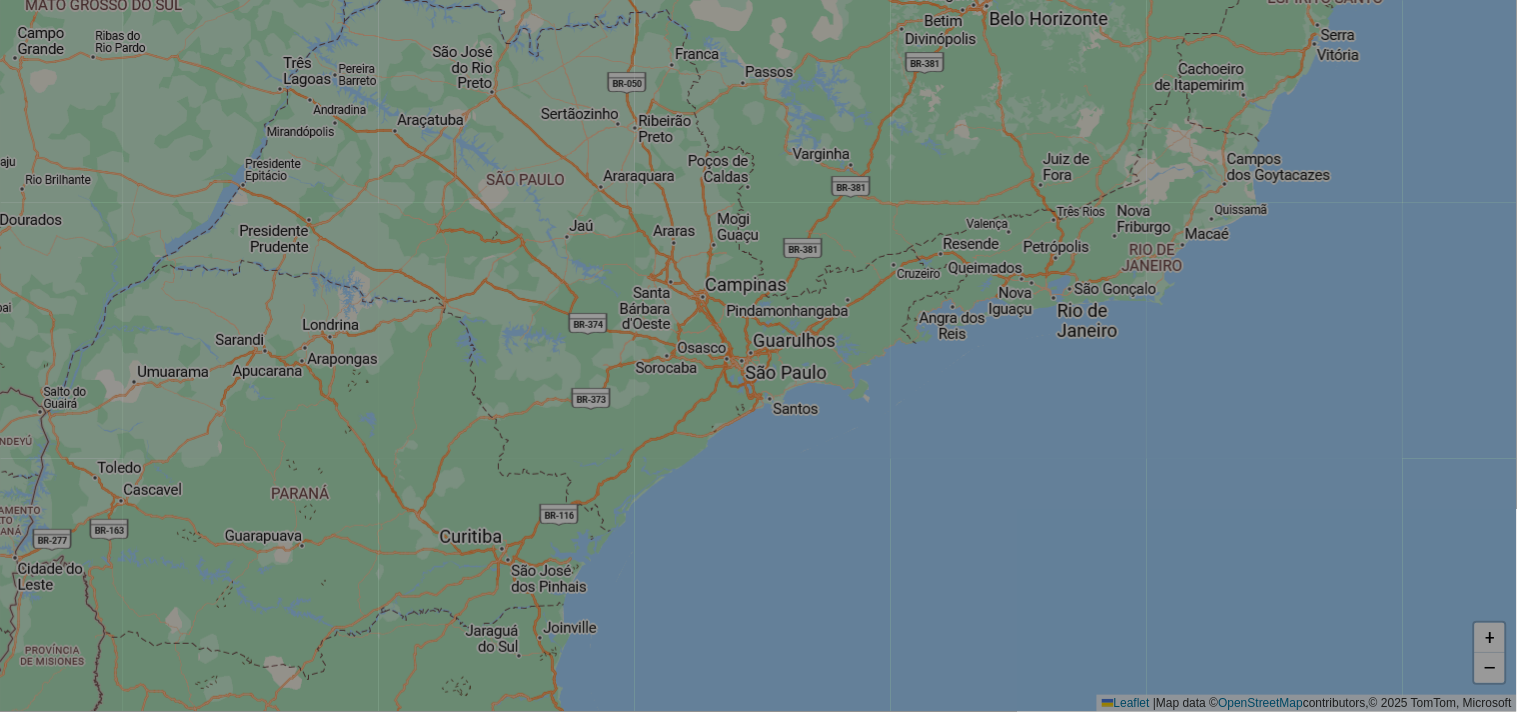 select on "*" 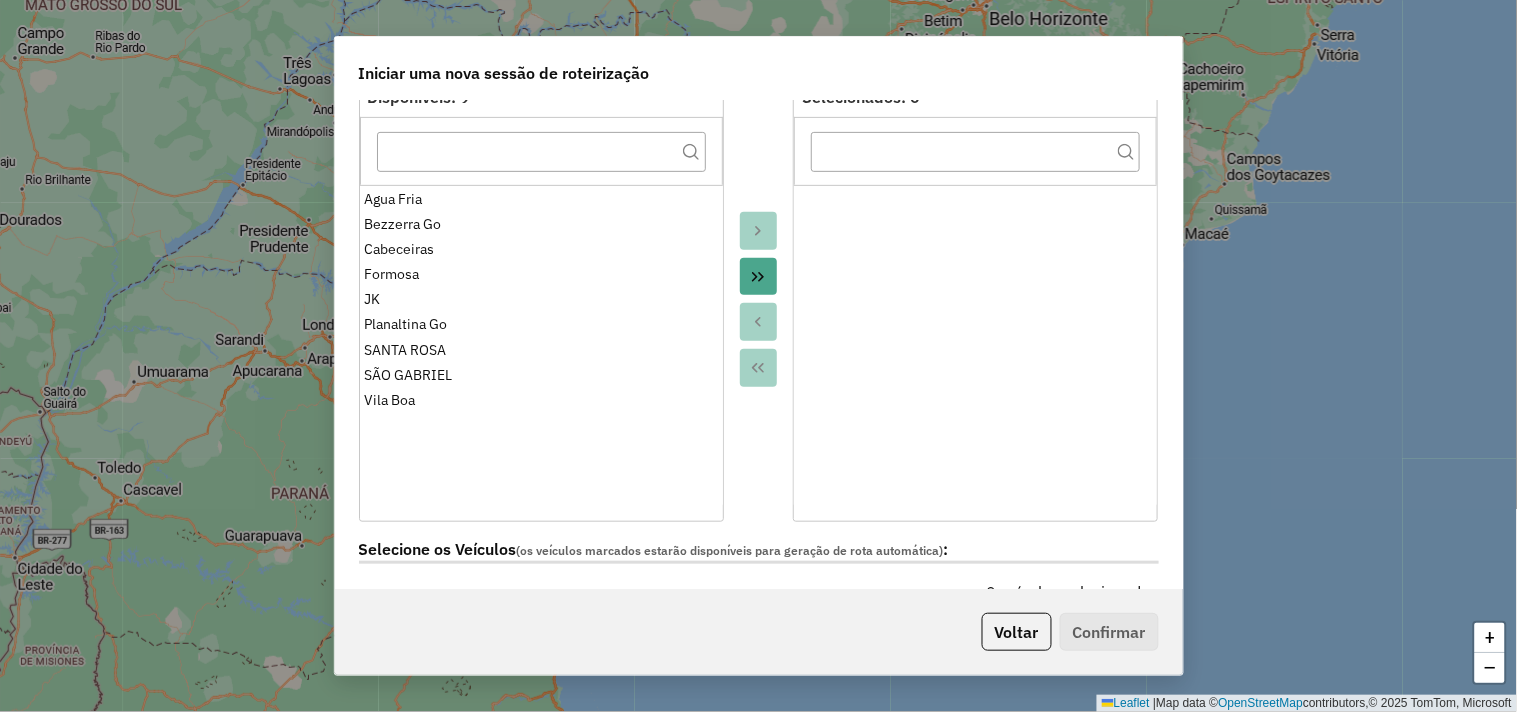scroll, scrollTop: 222, scrollLeft: 0, axis: vertical 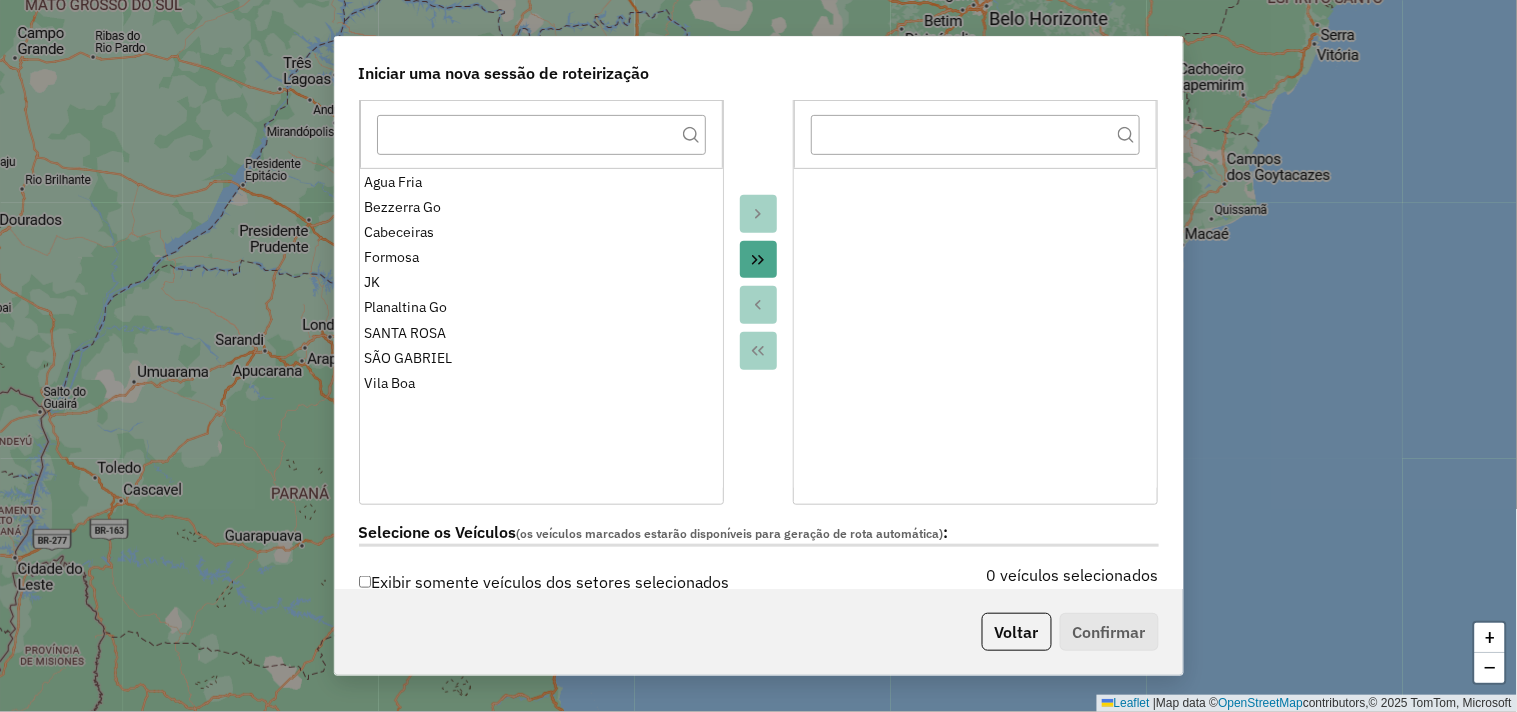 click 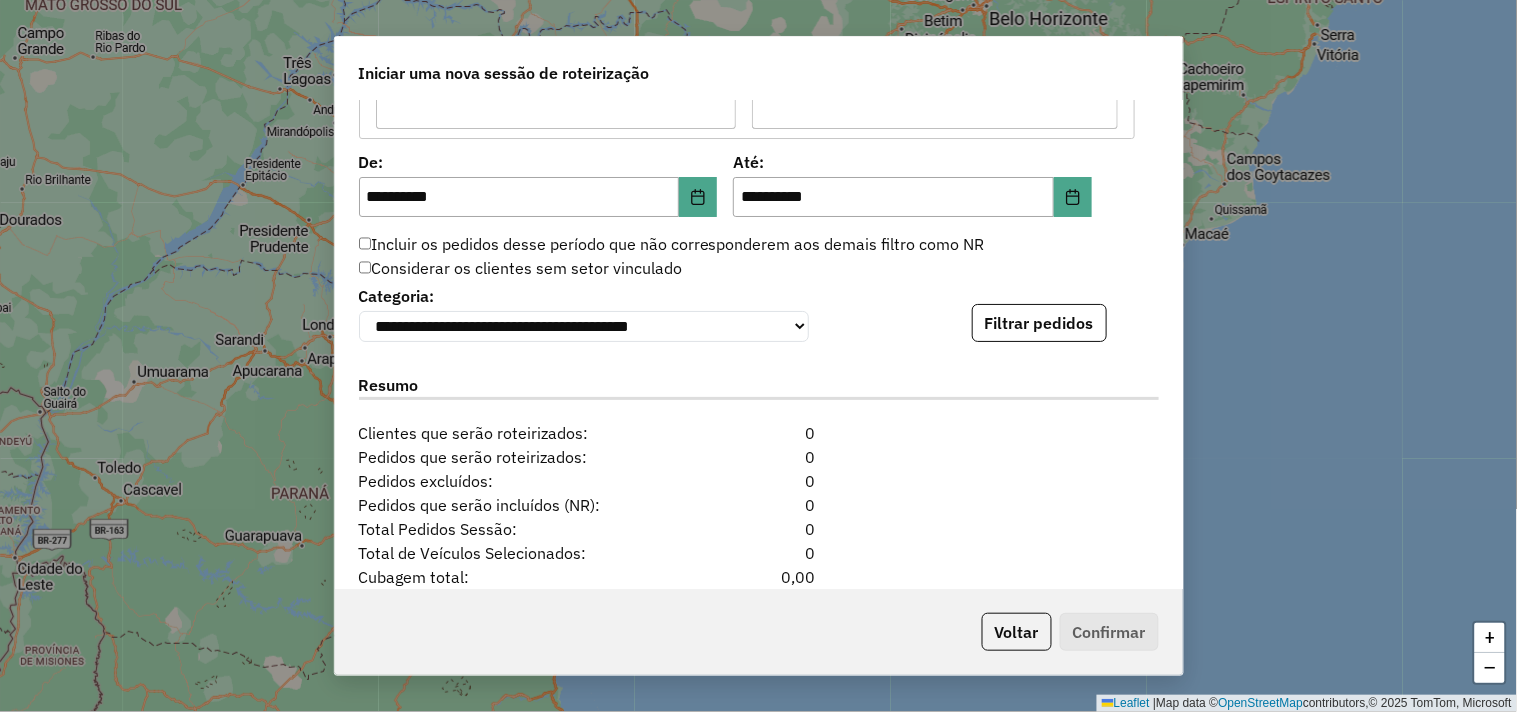 scroll, scrollTop: 1888, scrollLeft: 0, axis: vertical 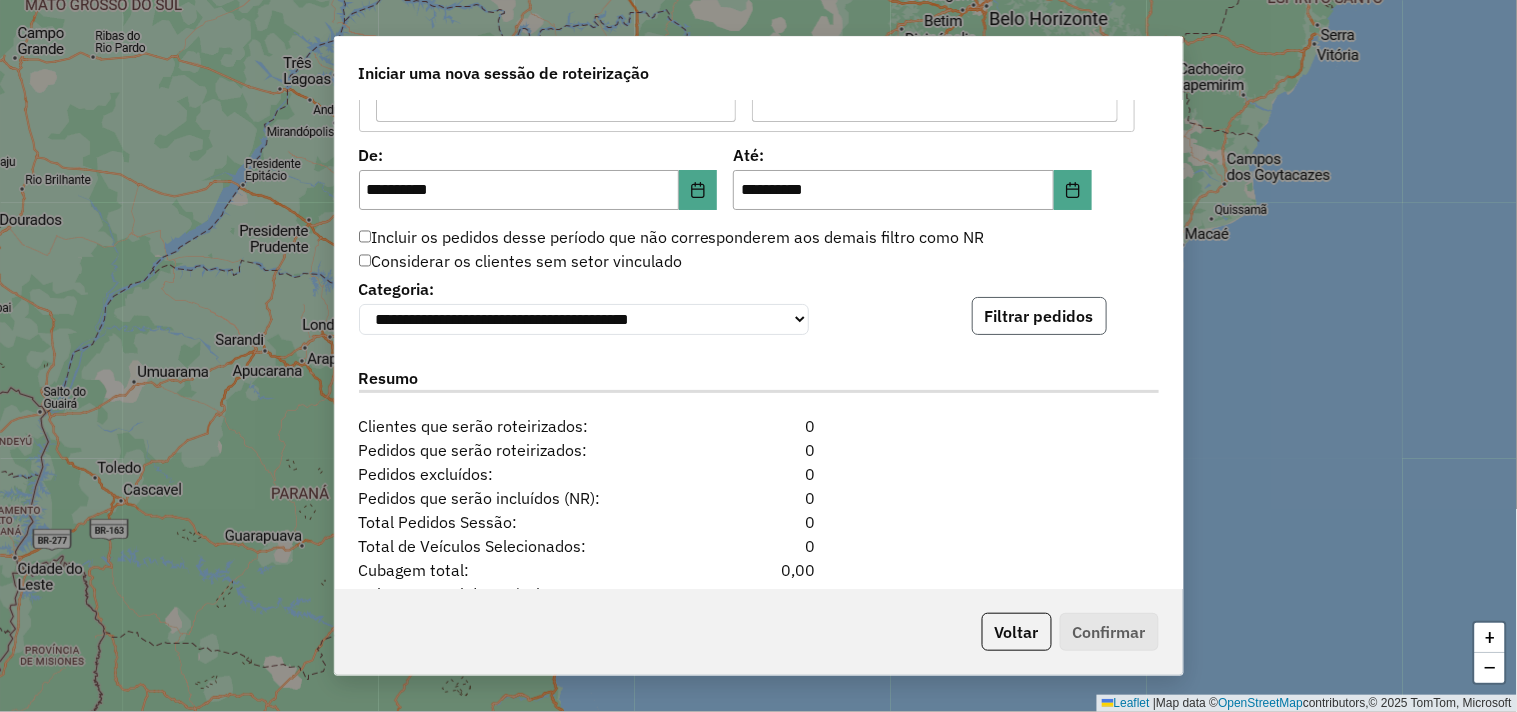 click on "Filtrar pedidos" 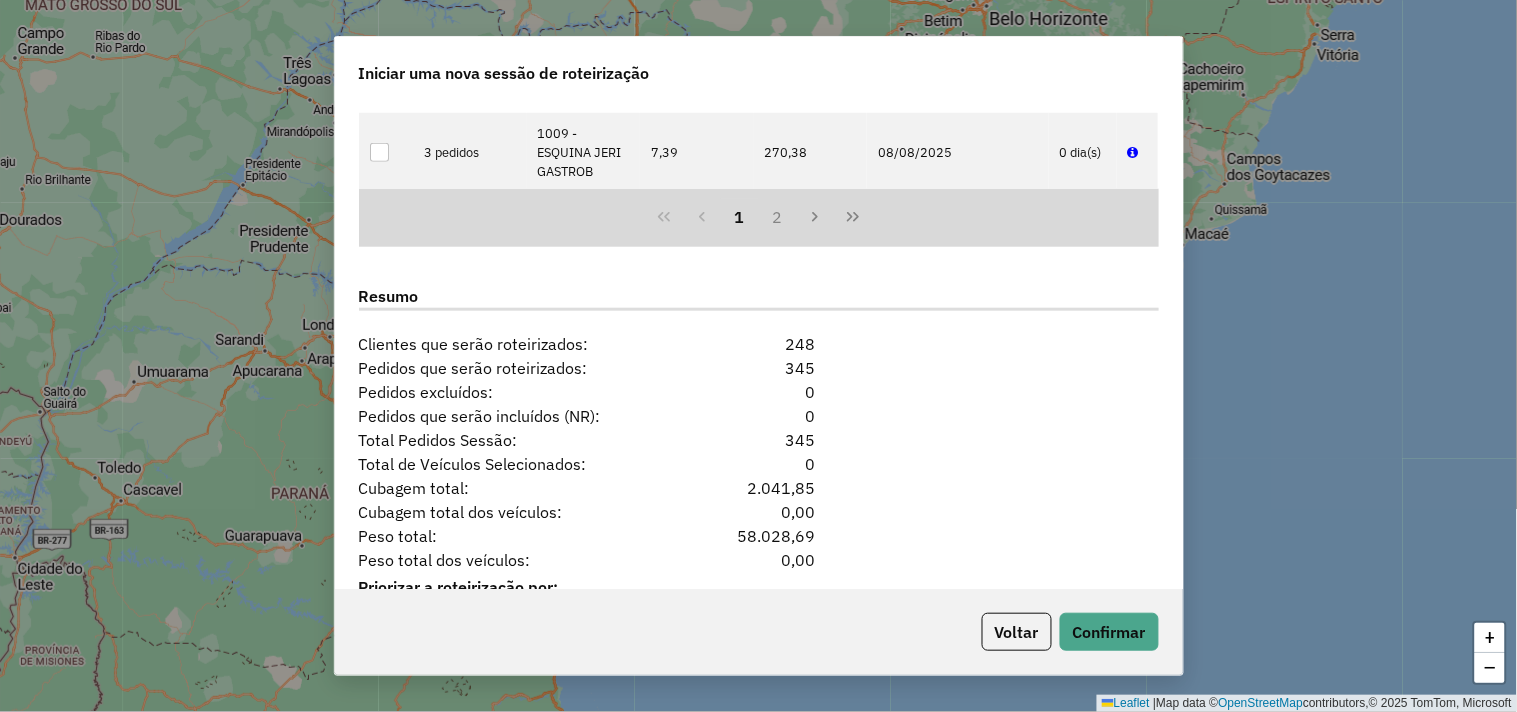 scroll, scrollTop: 2456, scrollLeft: 0, axis: vertical 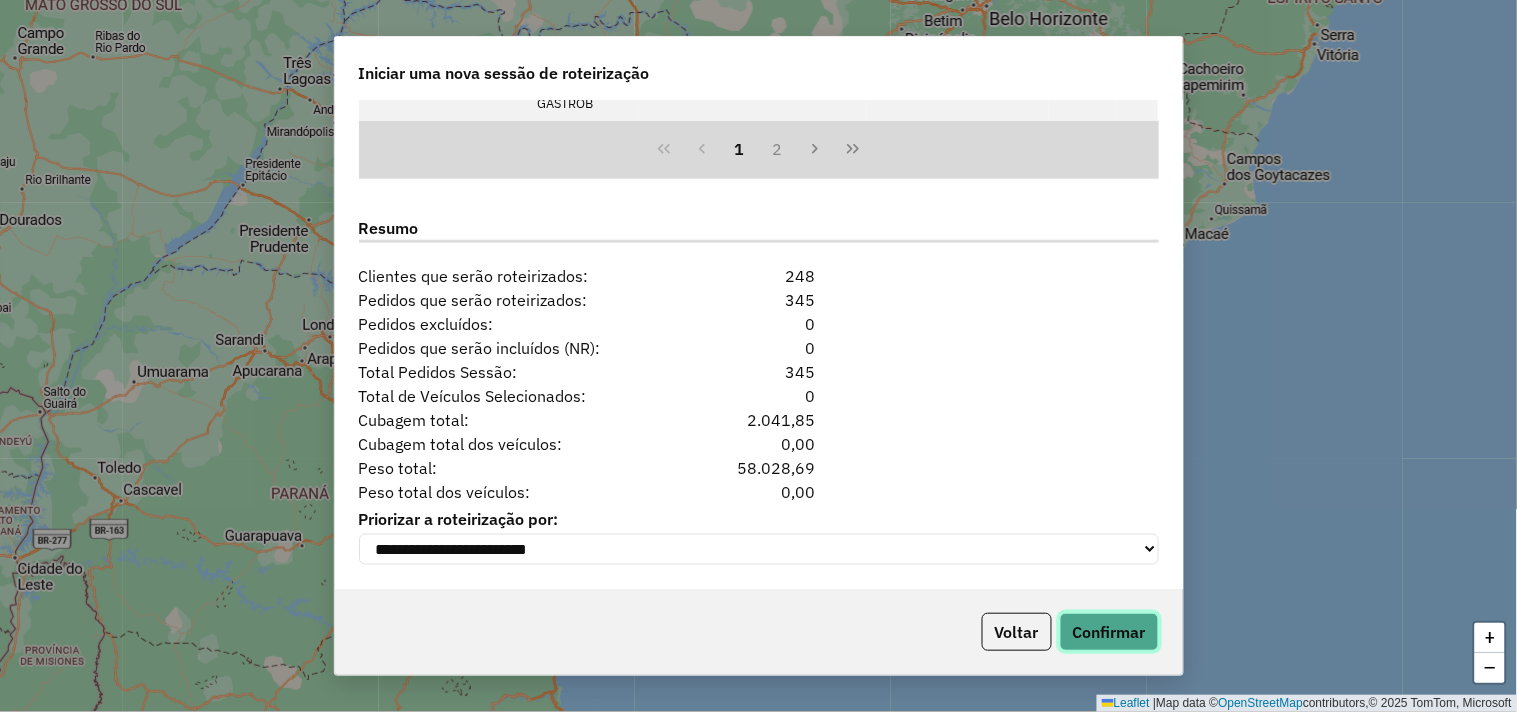 click on "Confirmar" 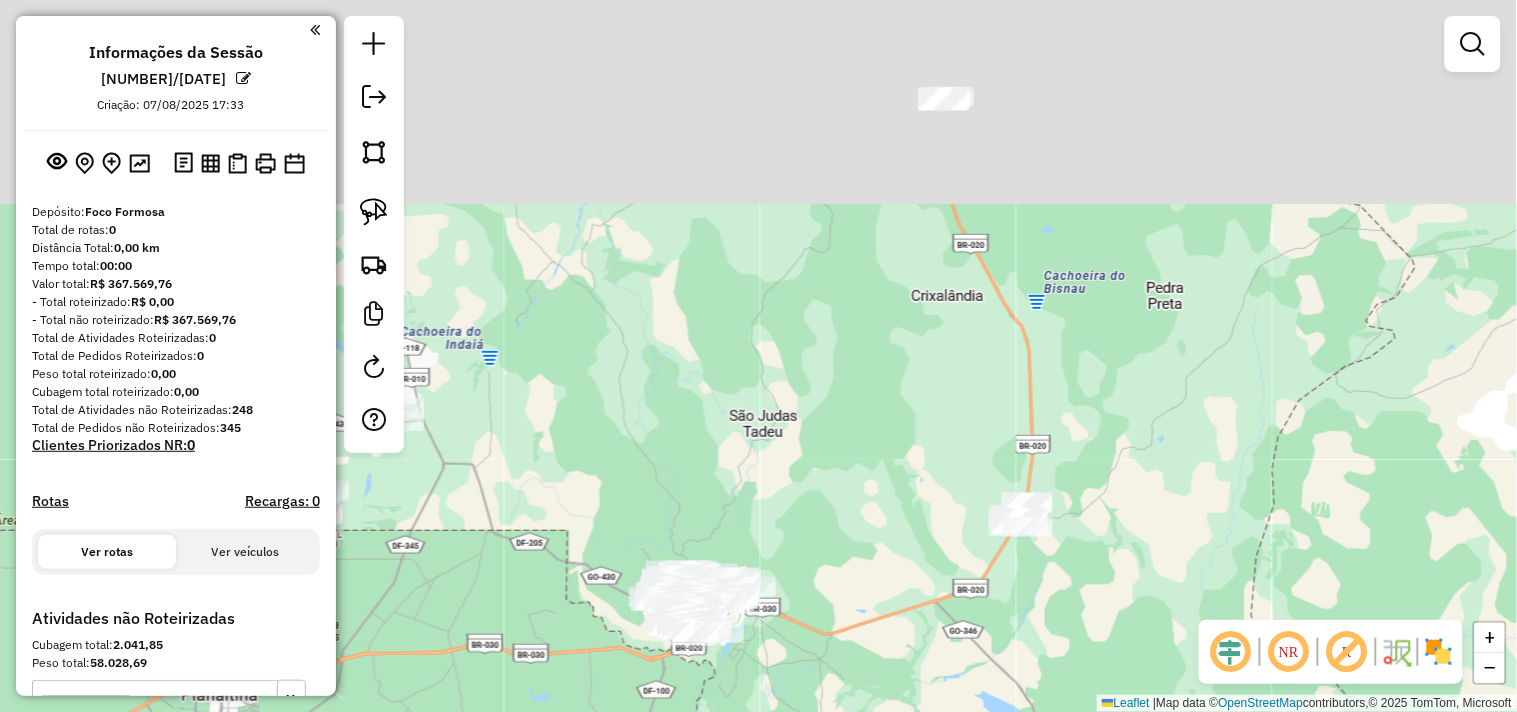 drag, startPoint x: 790, startPoint y: 242, endPoint x: 603, endPoint y: 514, distance: 330.0803 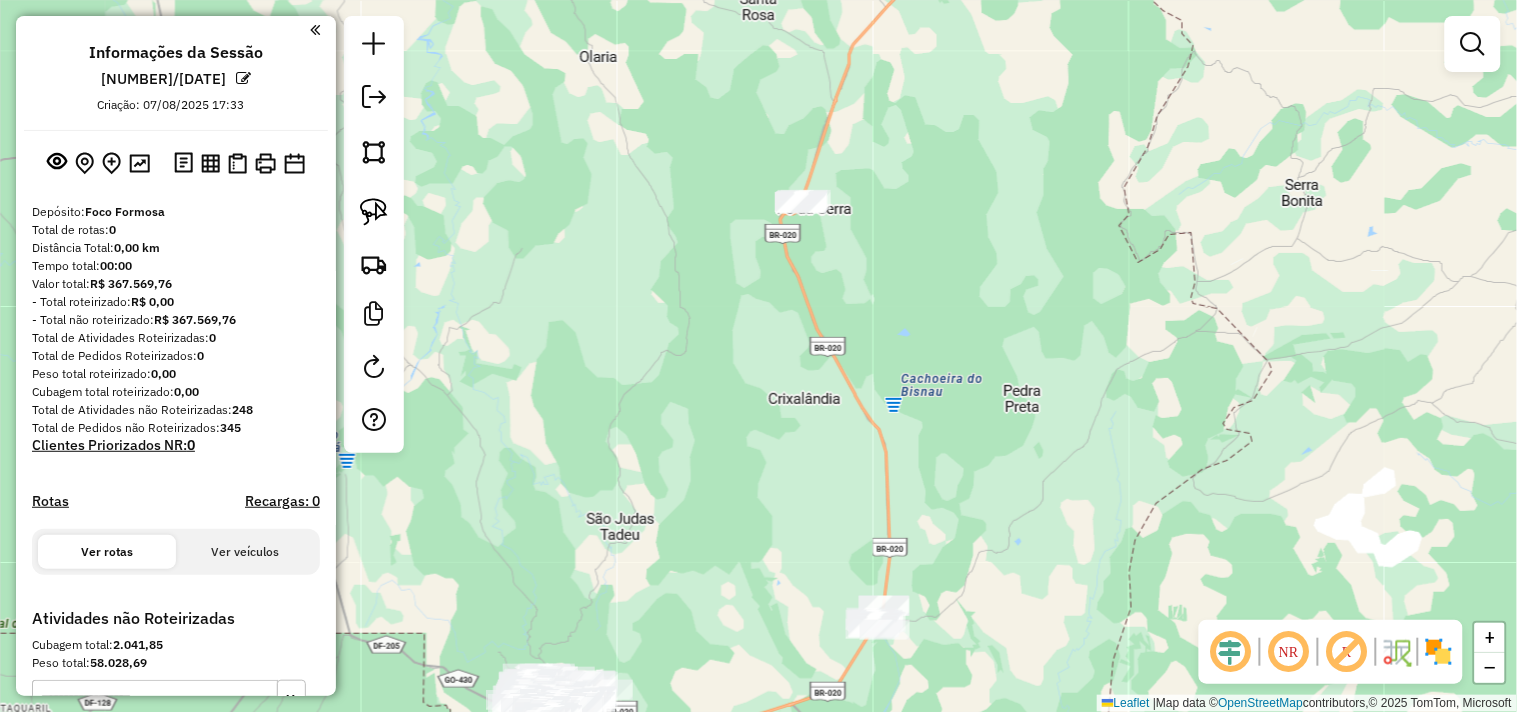 drag, startPoint x: 661, startPoint y: 345, endPoint x: 532, endPoint y: 300, distance: 136.62357 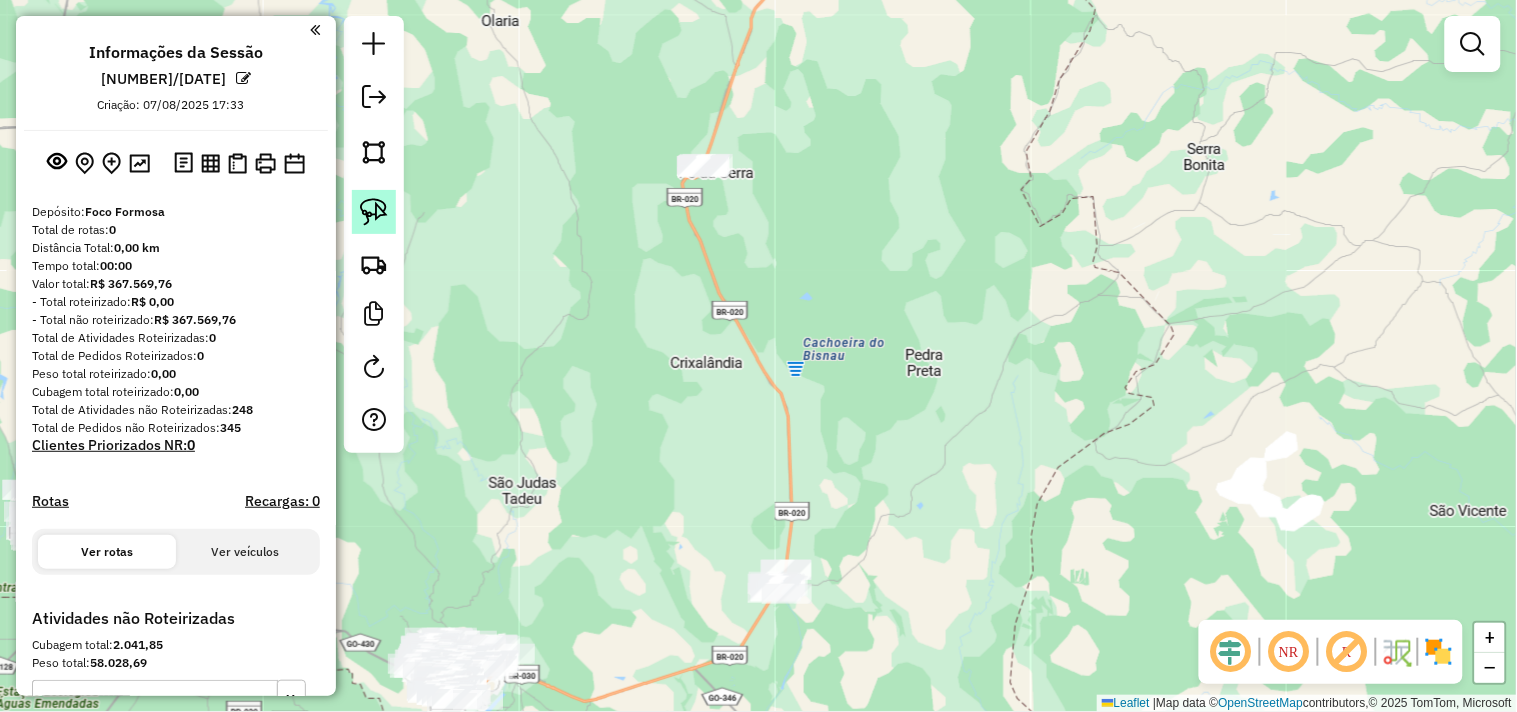 click 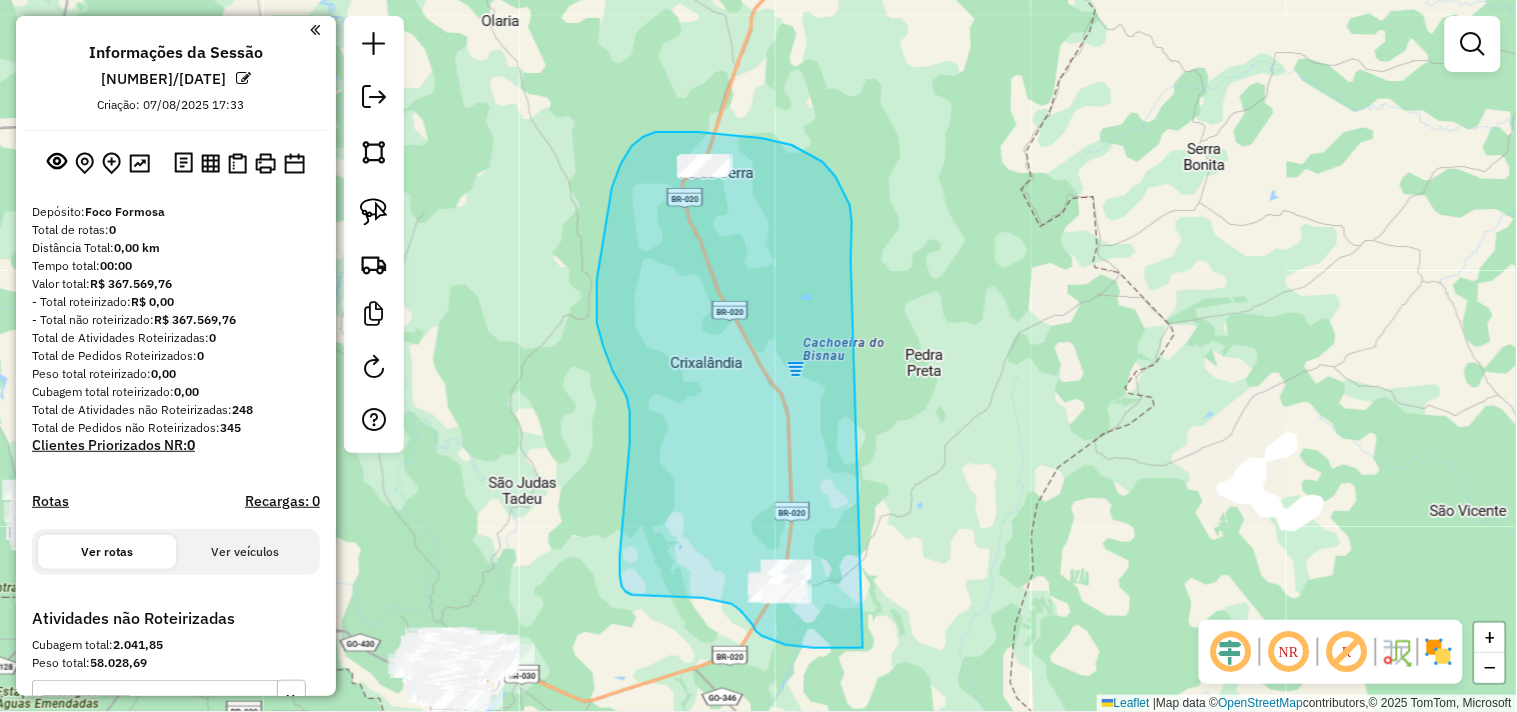 drag, startPoint x: 852, startPoint y: 232, endPoint x: 975, endPoint y: 441, distance: 242.50774 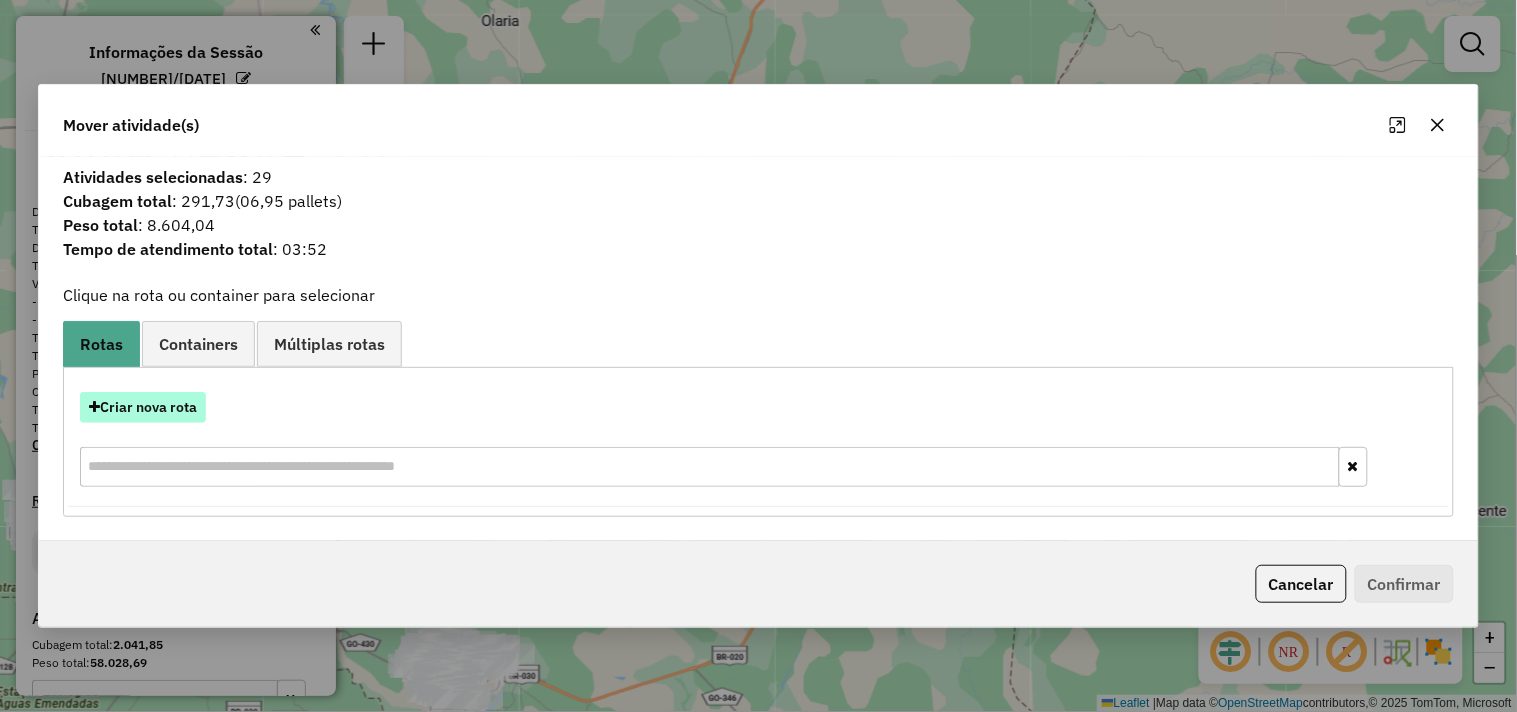 click on "Criar nova rota" at bounding box center [143, 407] 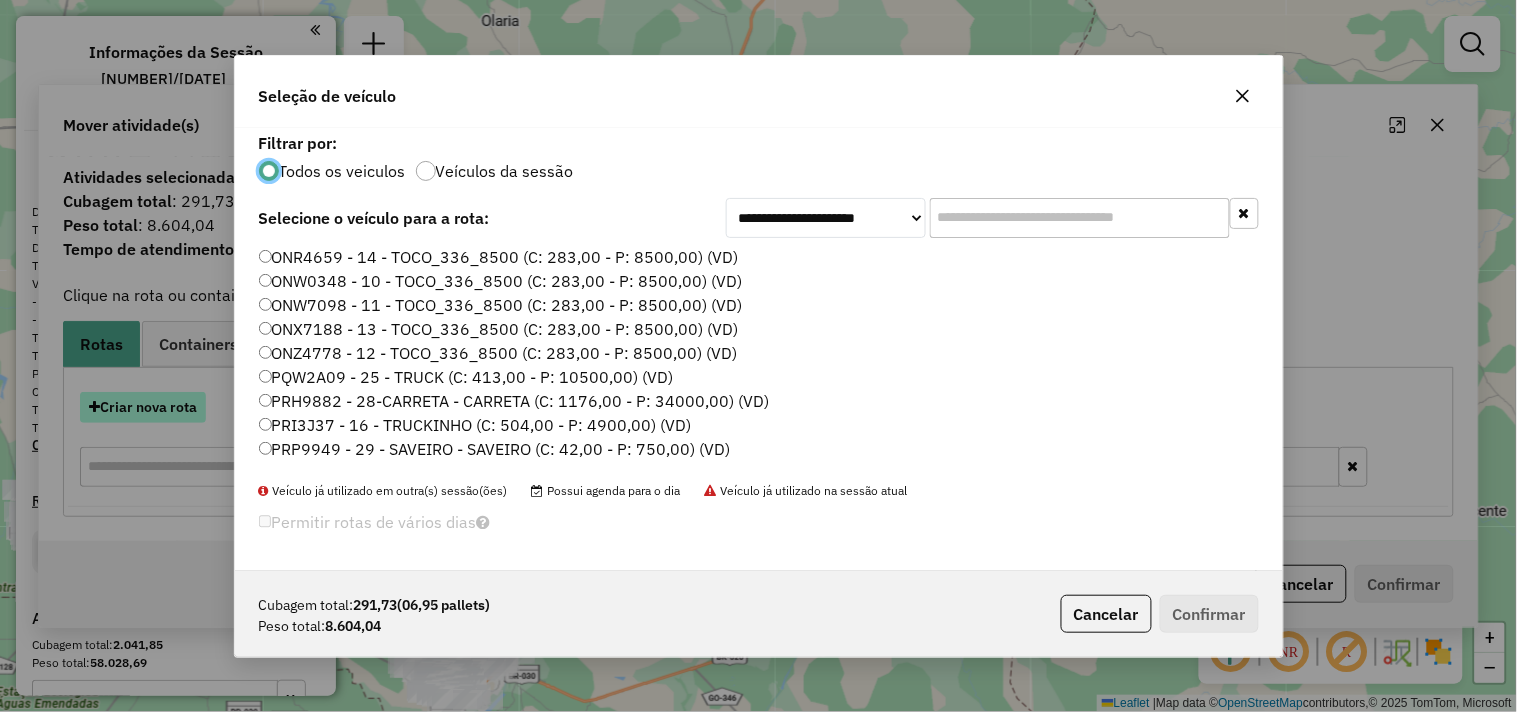 scroll, scrollTop: 11, scrollLeft: 5, axis: both 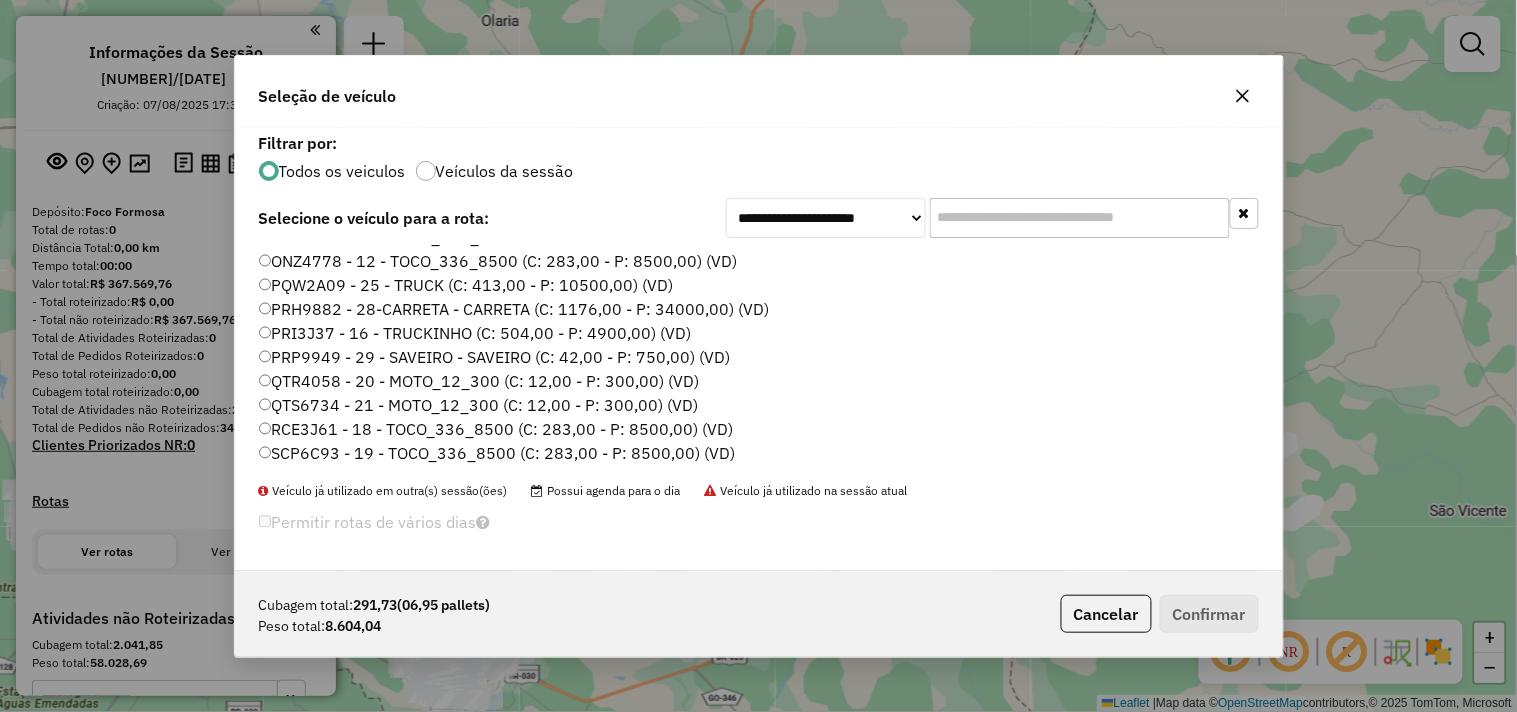 click on "PRI3J37 - 16 - TRUCKINHO (C: 504,00 - P: 4900,00) (VD)" 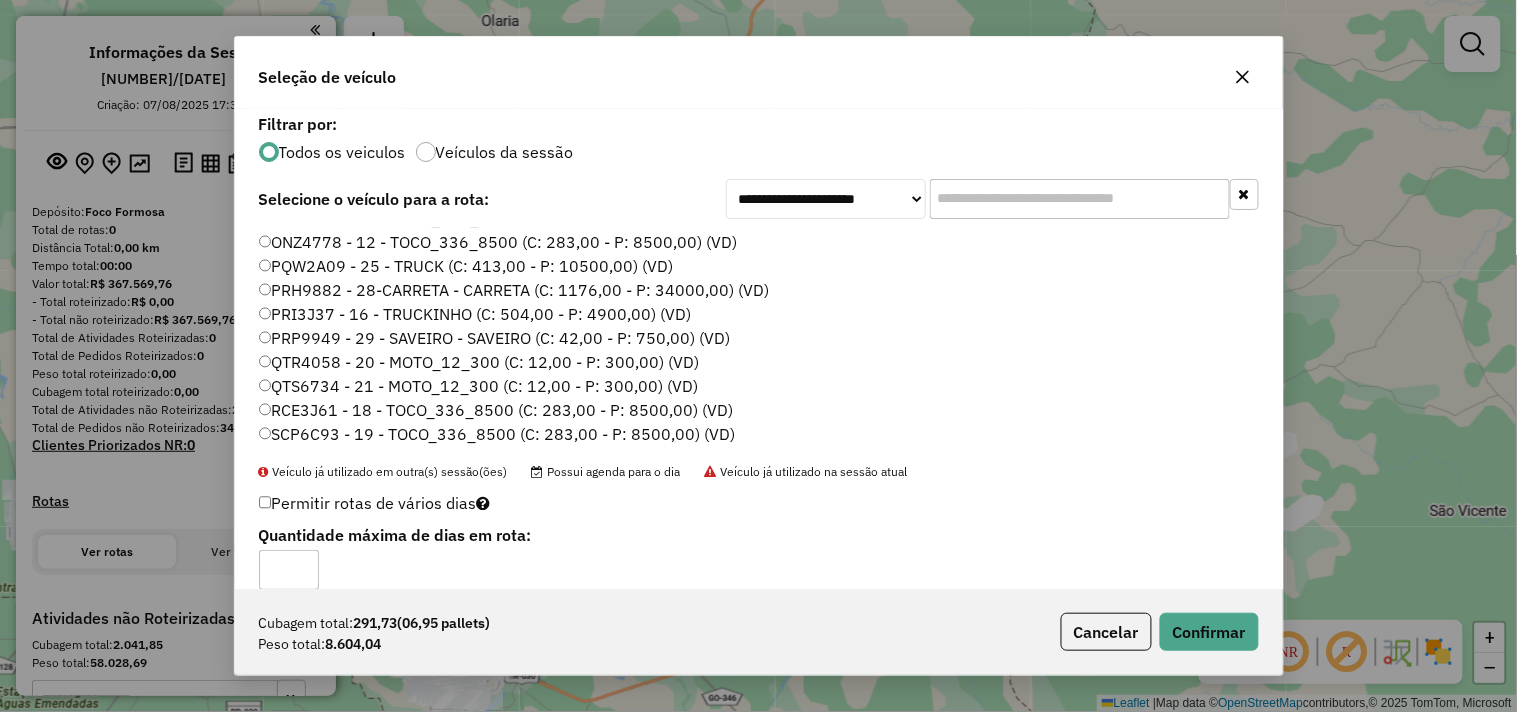 click on "PQW2A09 - 25 - TRUCK (C: 413,00 - P: 10500,00) (VD)" 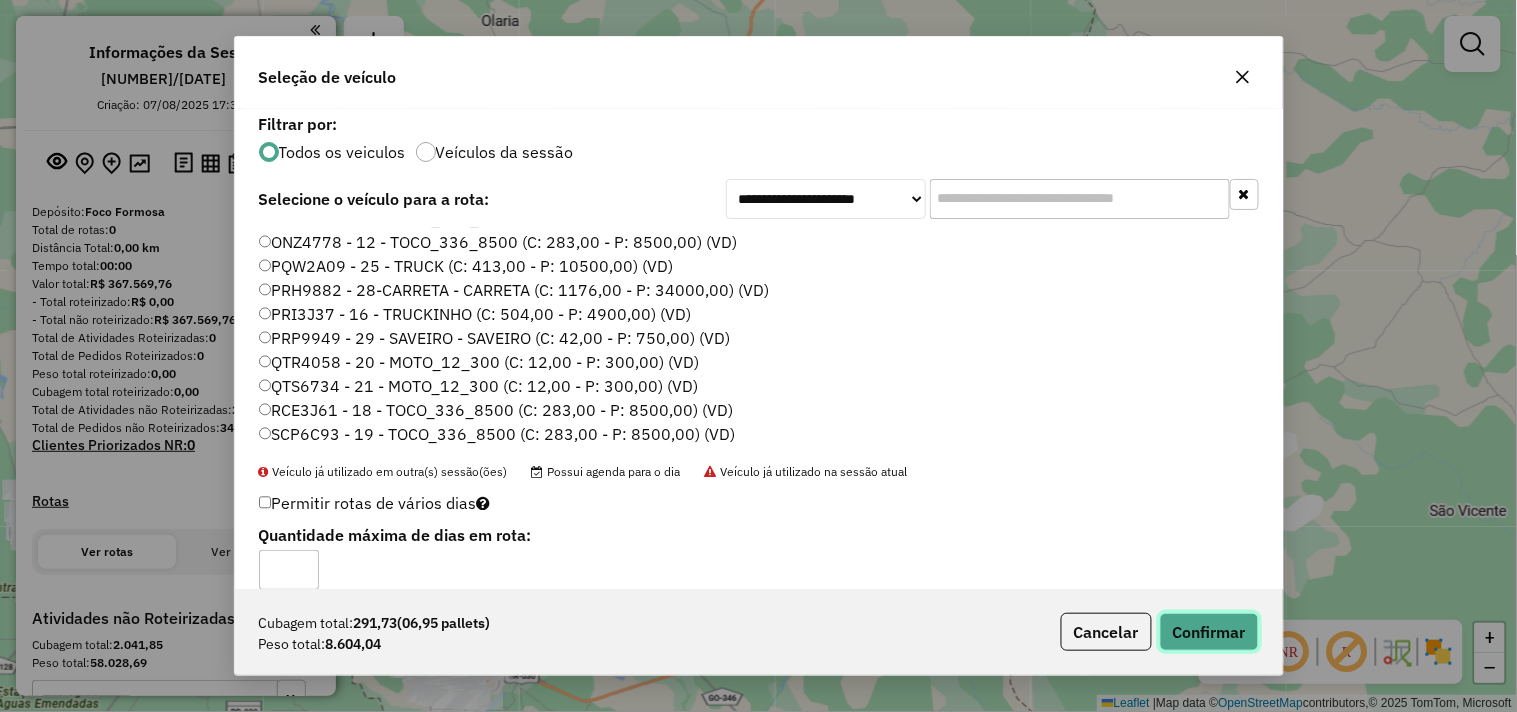 click on "Confirmar" 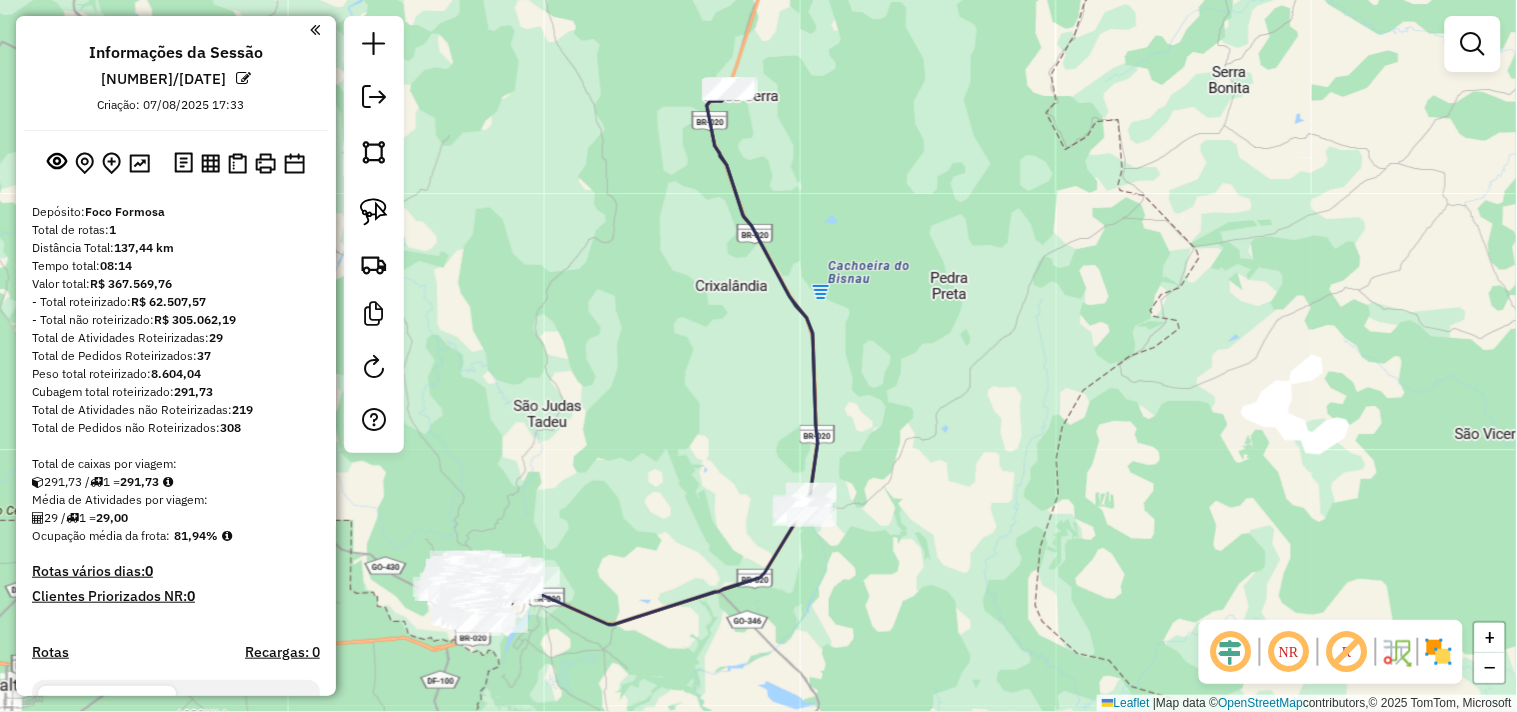 drag, startPoint x: 874, startPoint y: 454, endPoint x: 905, endPoint y: 331, distance: 126.84637 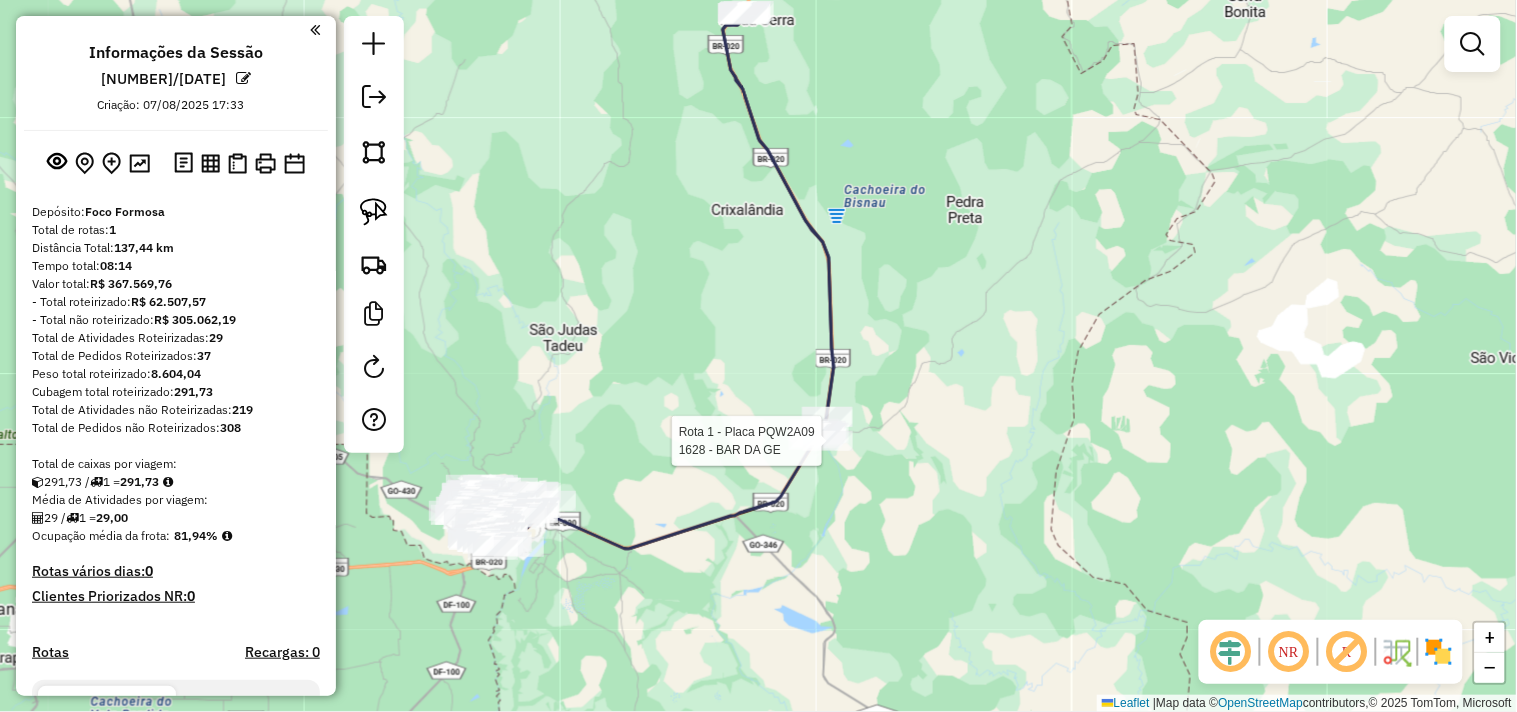 select on "**********" 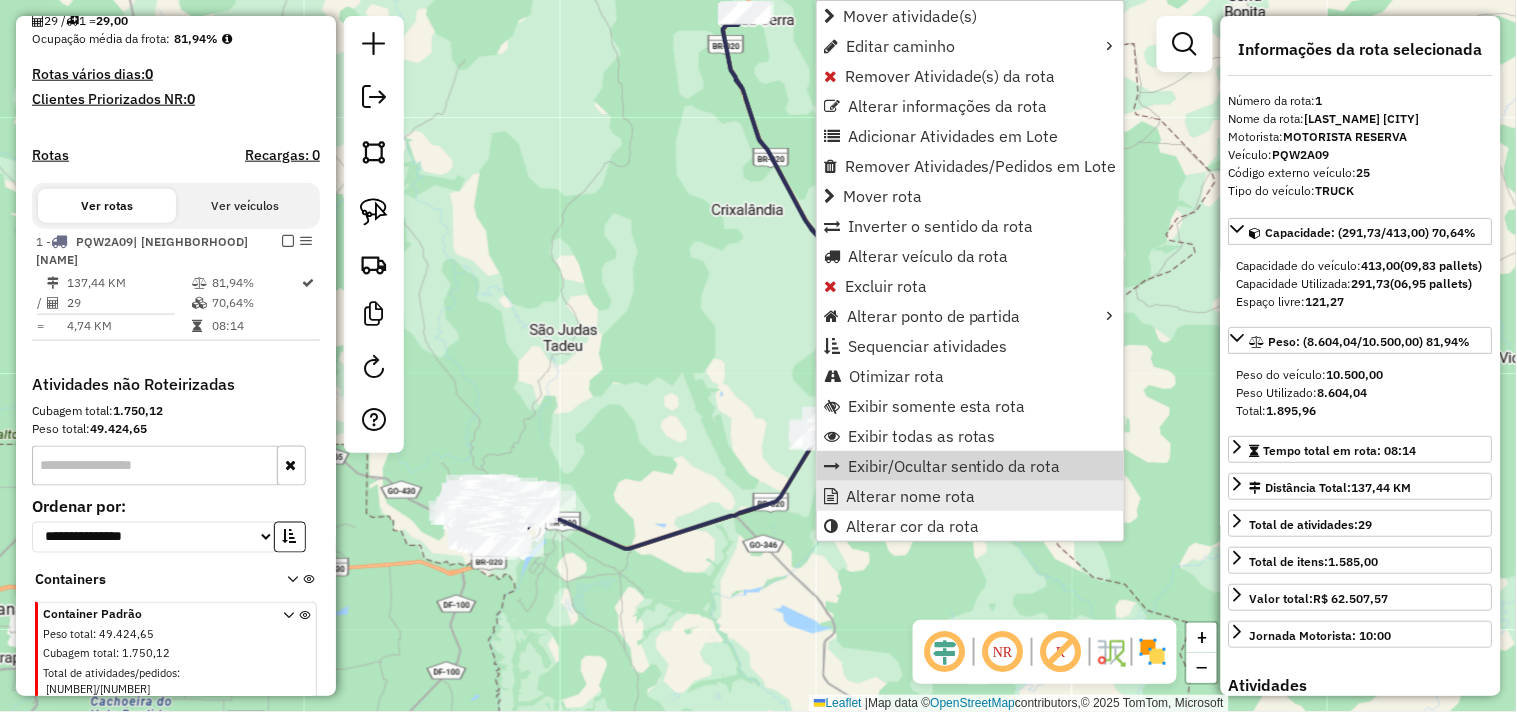 scroll, scrollTop: 516, scrollLeft: 0, axis: vertical 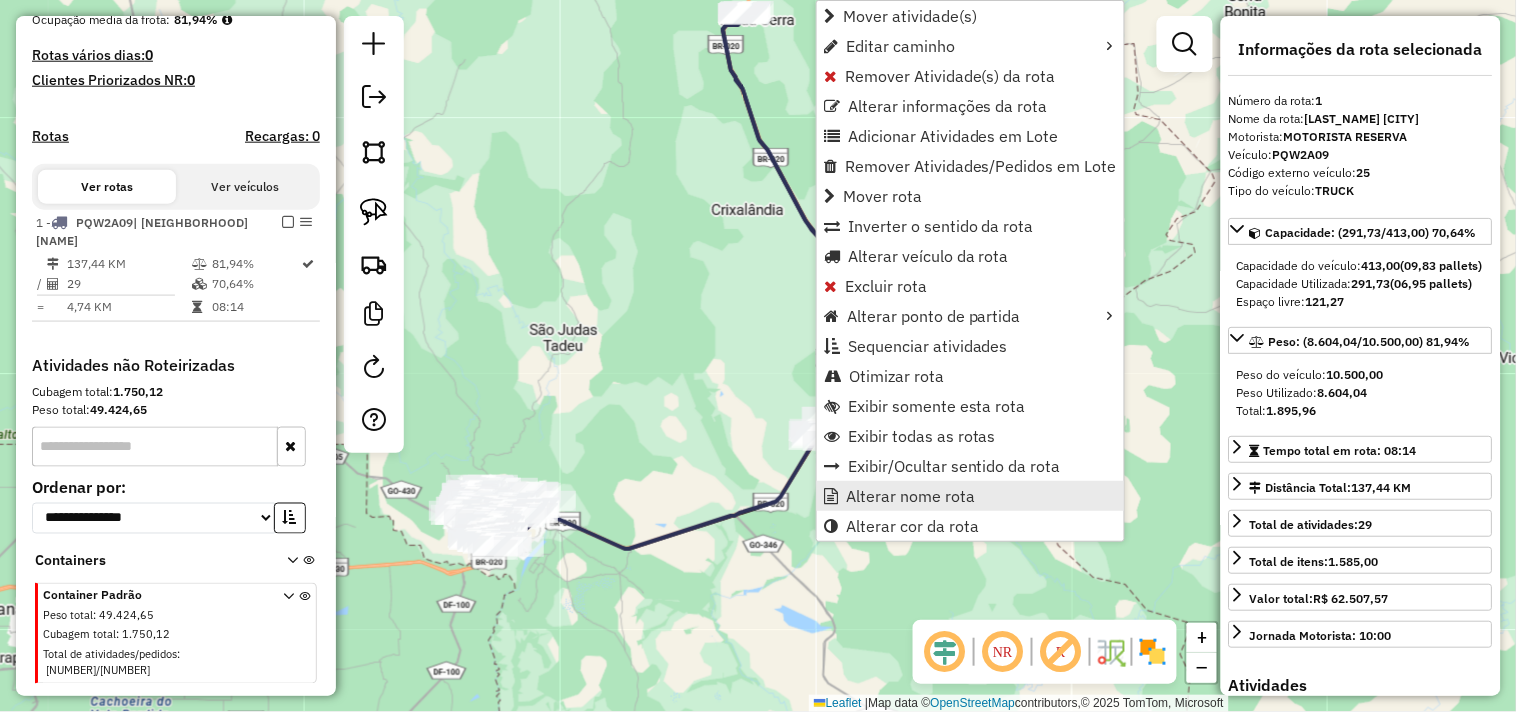 click on "Alterar nome rota" at bounding box center (910, 496) 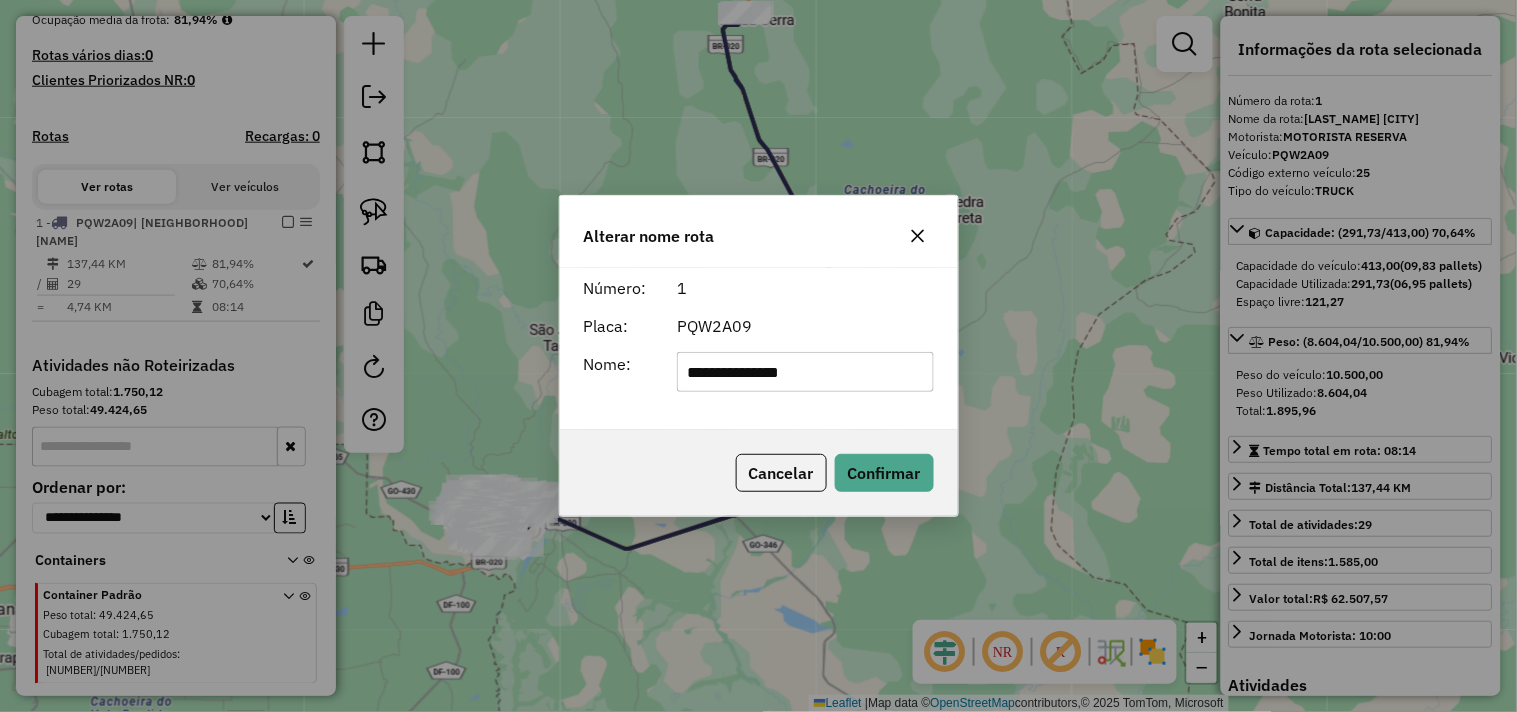drag, startPoint x: 846, startPoint y: 383, endPoint x: 673, endPoint y: 374, distance: 173.23395 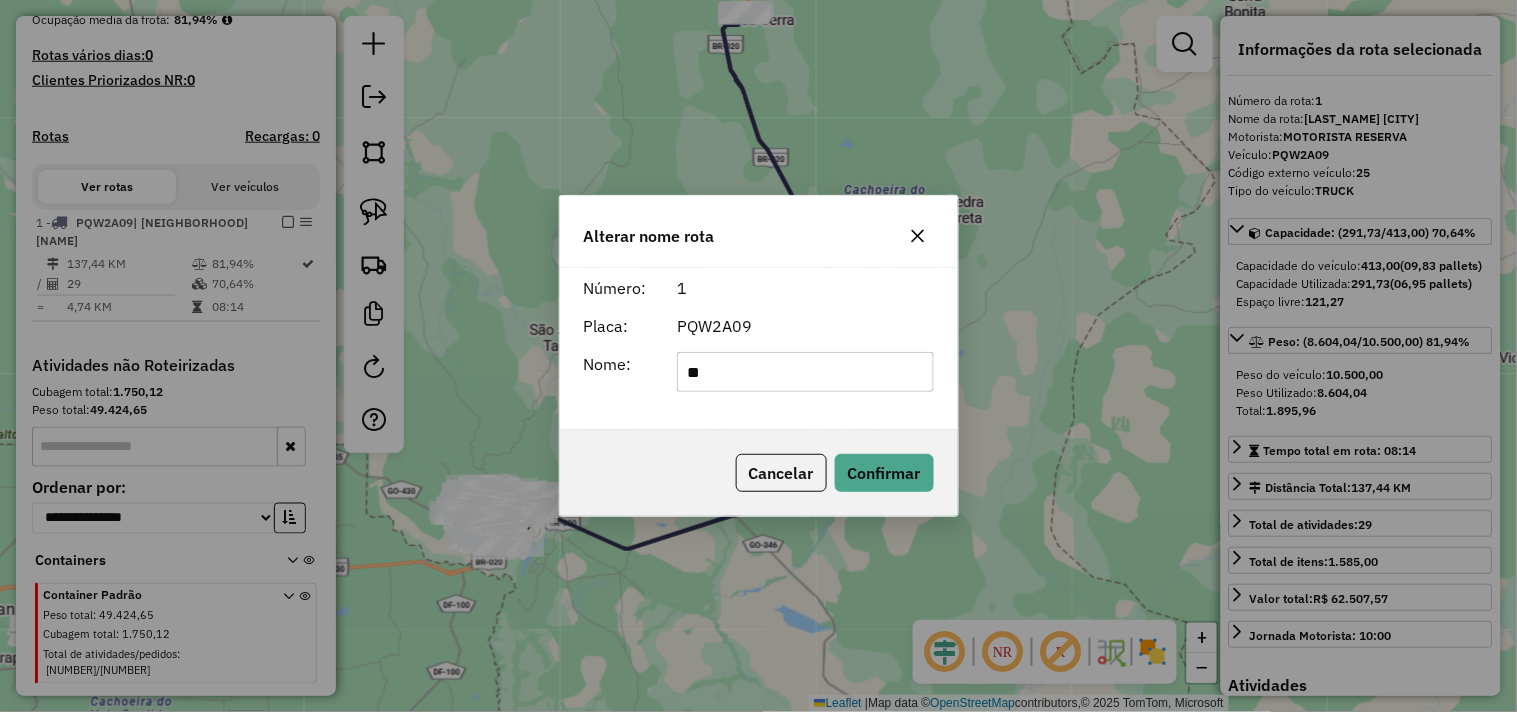 type on "**********" 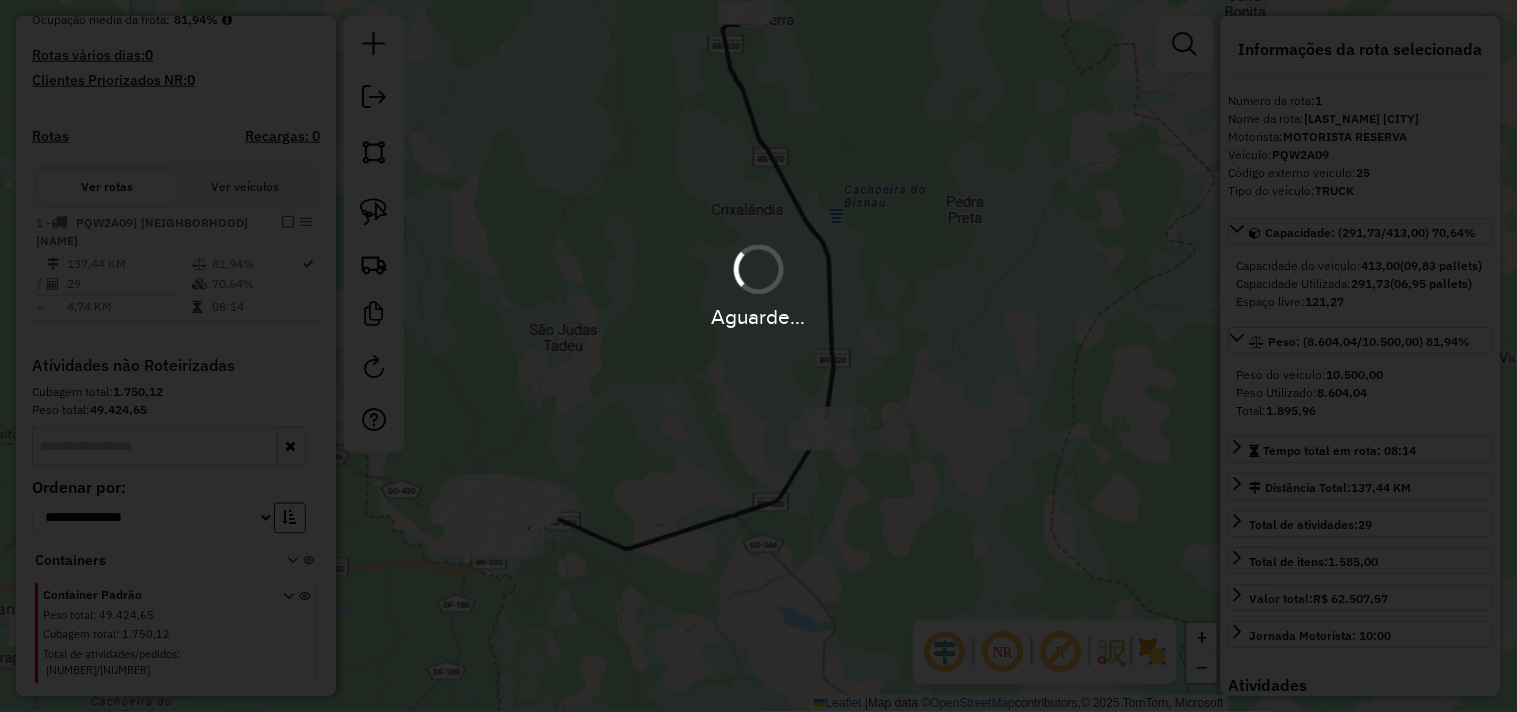 type 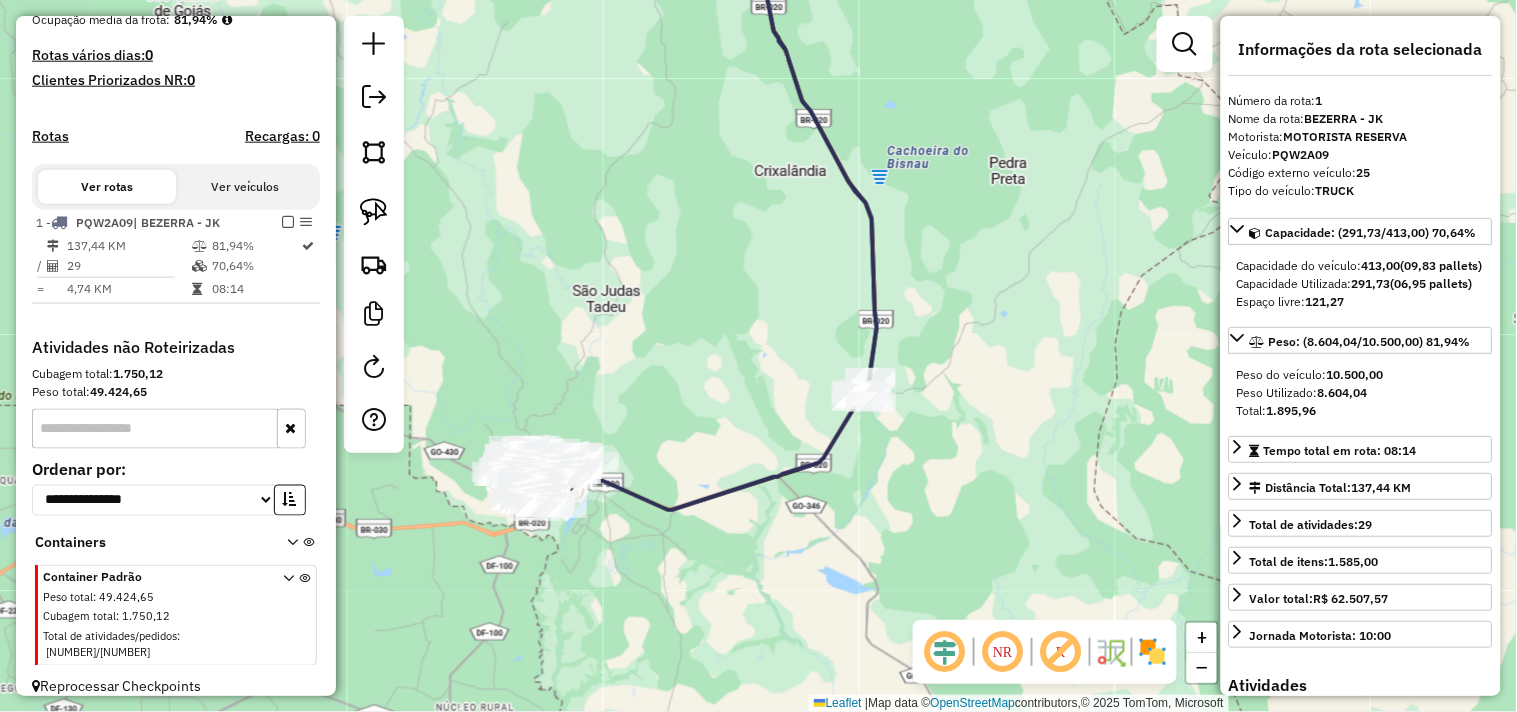 drag, startPoint x: 635, startPoint y: 364, endPoint x: 868, endPoint y: 141, distance: 322.51822 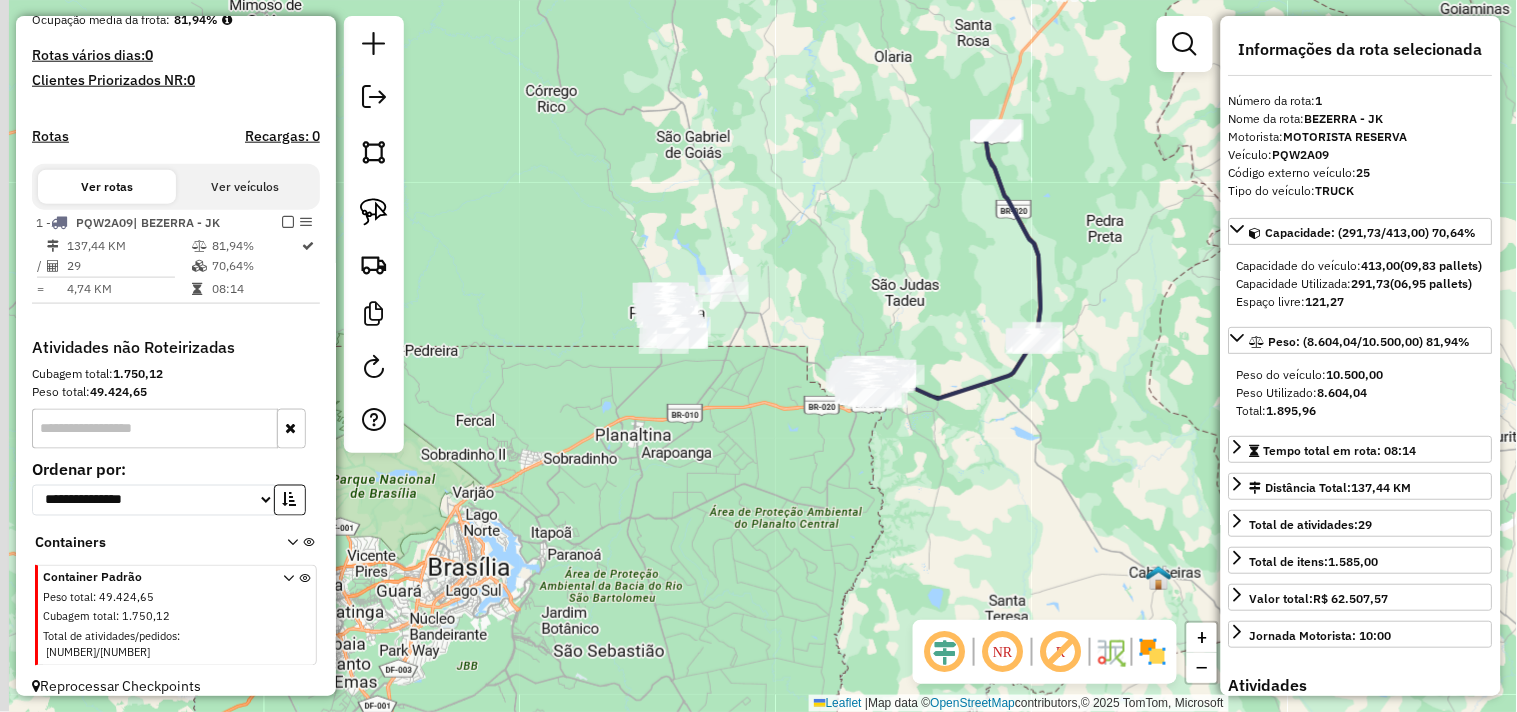 drag, startPoint x: 670, startPoint y: 136, endPoint x: 871, endPoint y: 273, distance: 243.24884 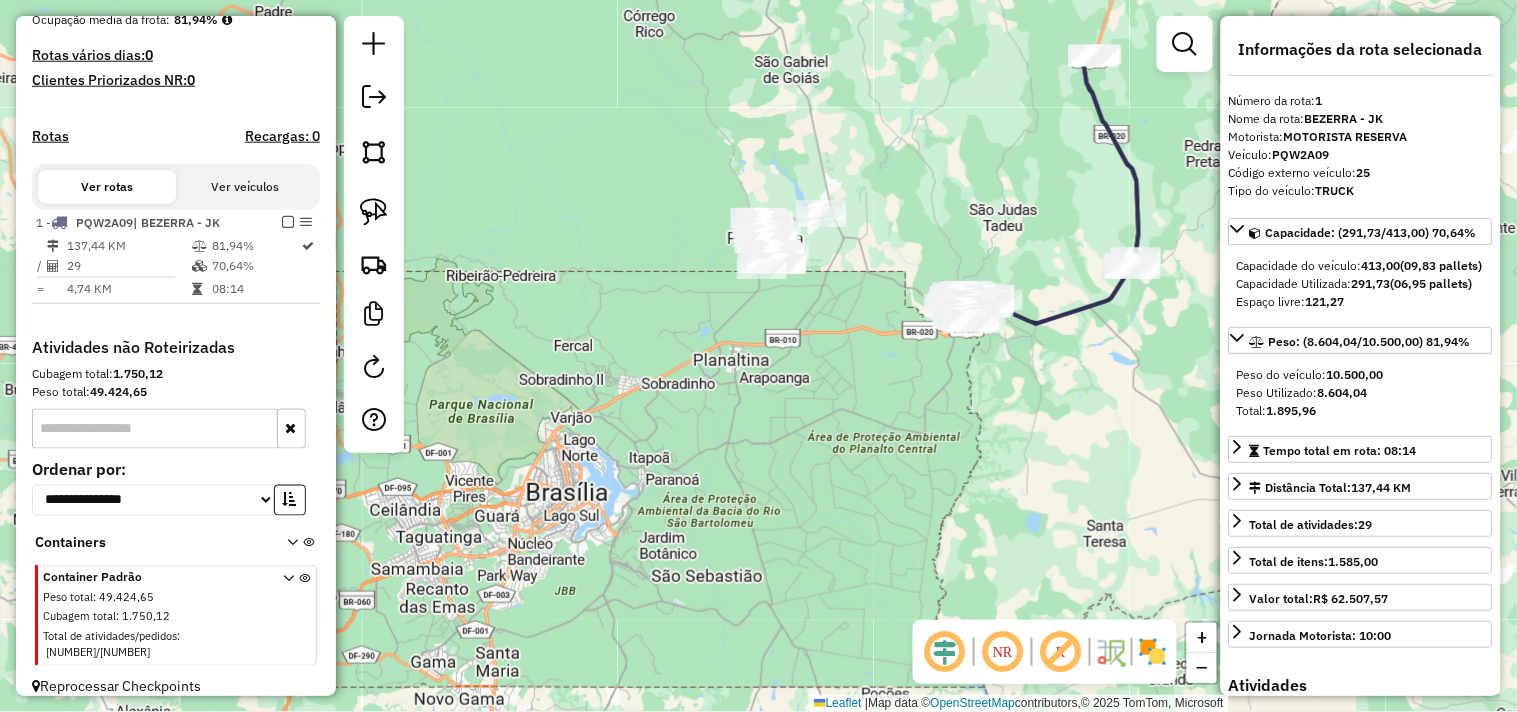 drag, startPoint x: 808, startPoint y: 205, endPoint x: 775, endPoint y: 125, distance: 86.53901 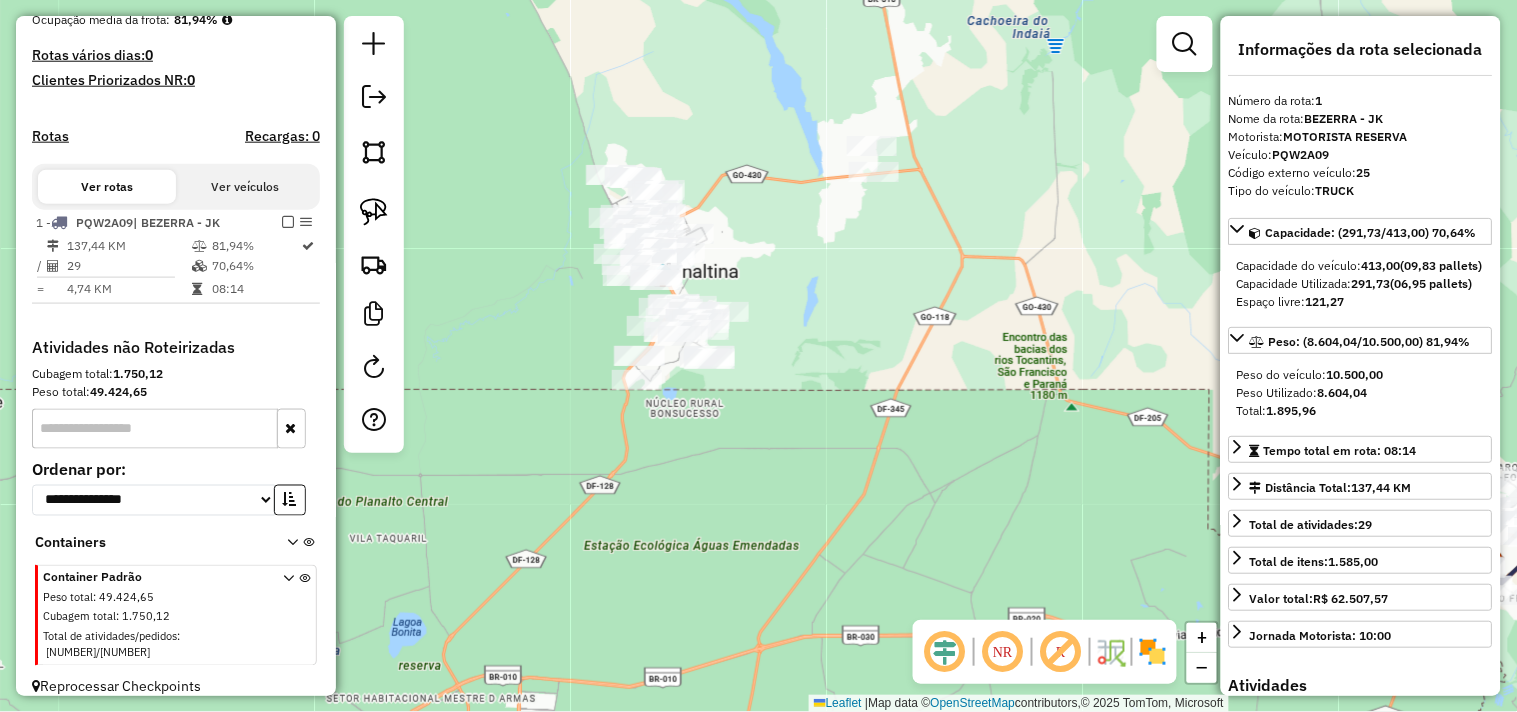 drag, startPoint x: 787, startPoint y: 142, endPoint x: 771, endPoint y: 83, distance: 61.13101 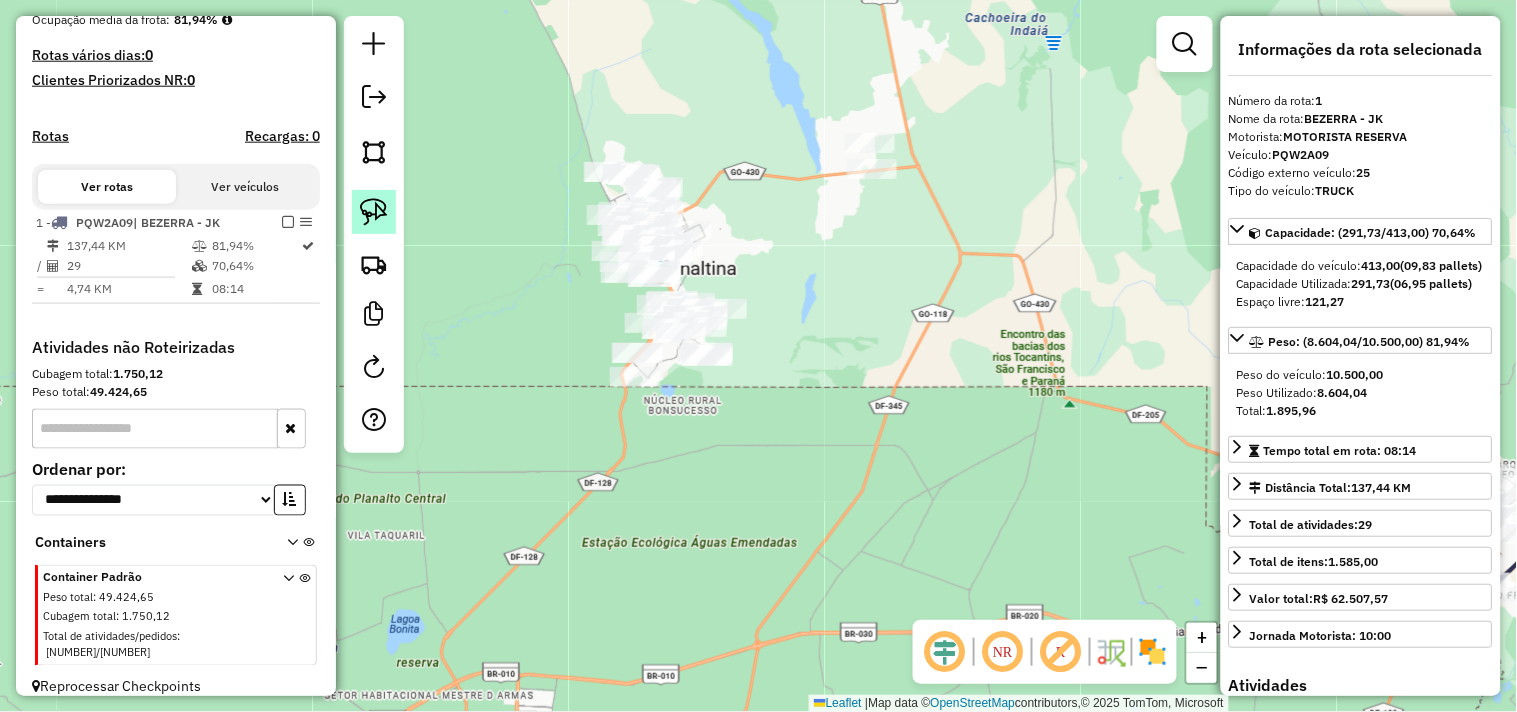 click 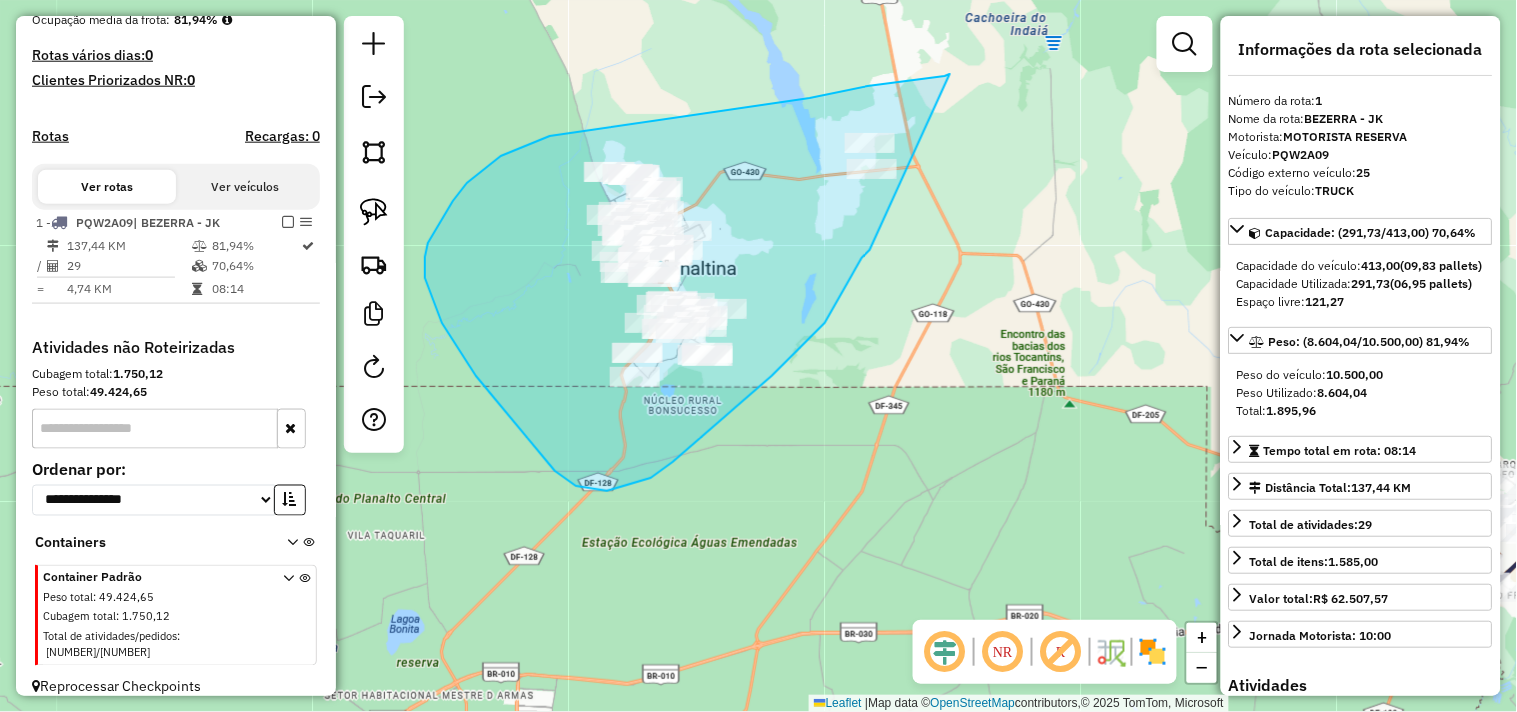 drag, startPoint x: 950, startPoint y: 74, endPoint x: 870, endPoint y: 250, distance: 193.32874 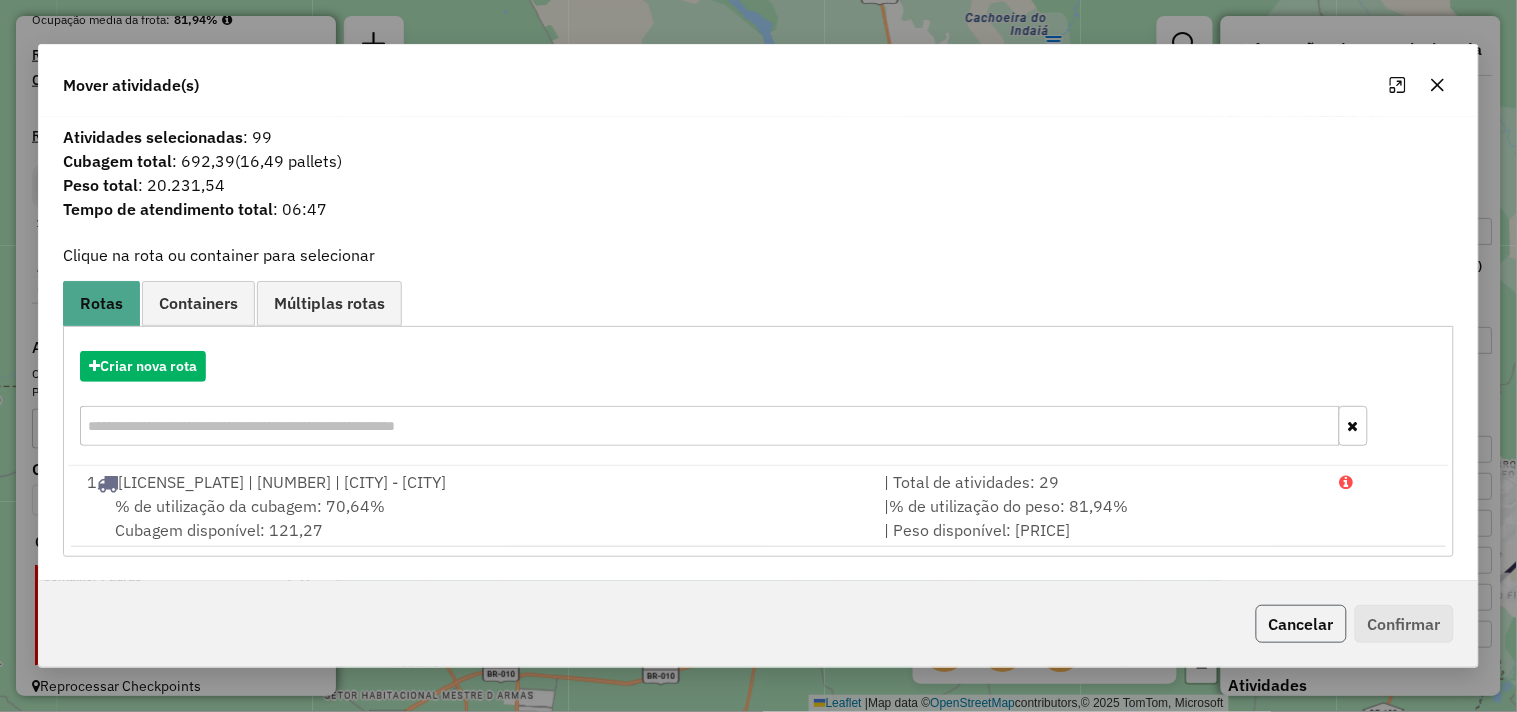 click on "Cancelar" 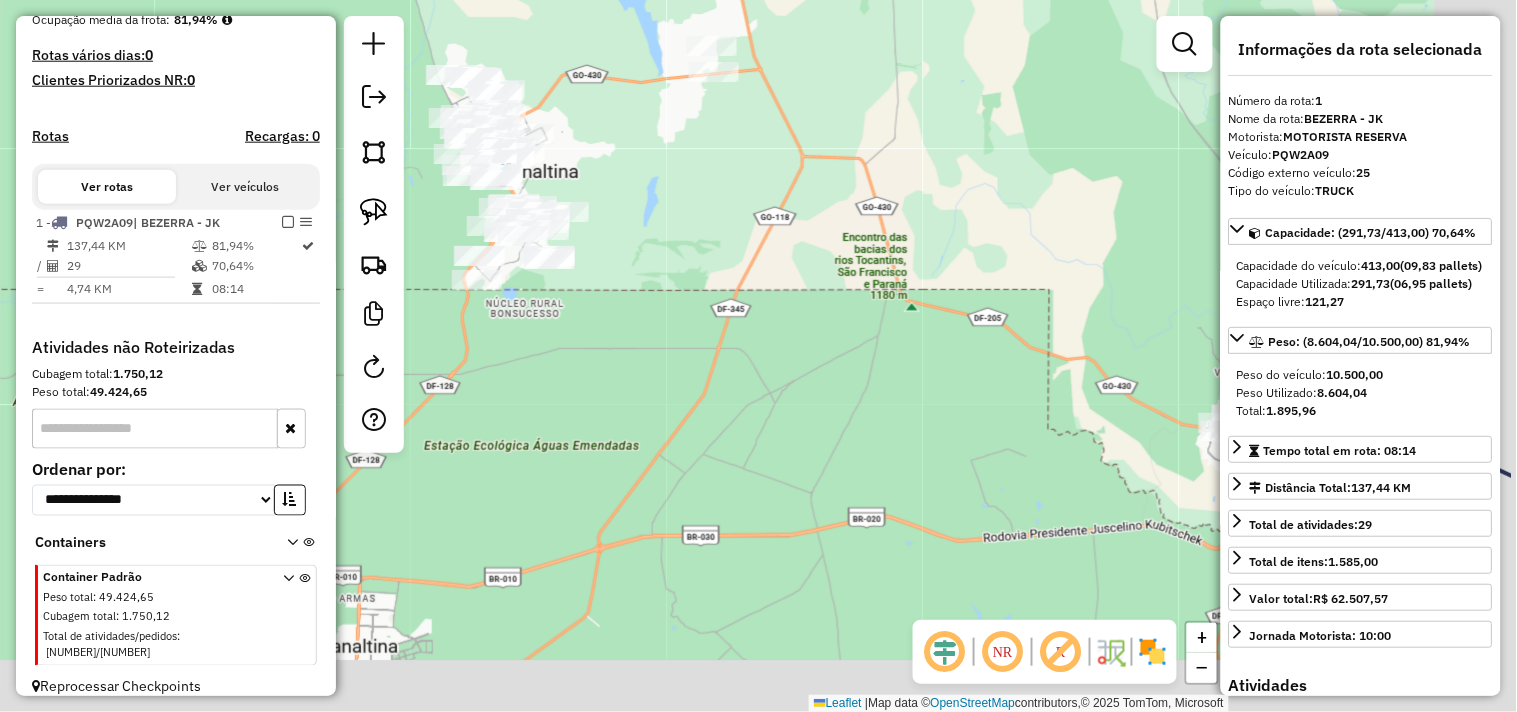 drag, startPoint x: 1074, startPoint y: 531, endPoint x: 612, endPoint y: 298, distance: 517.4292 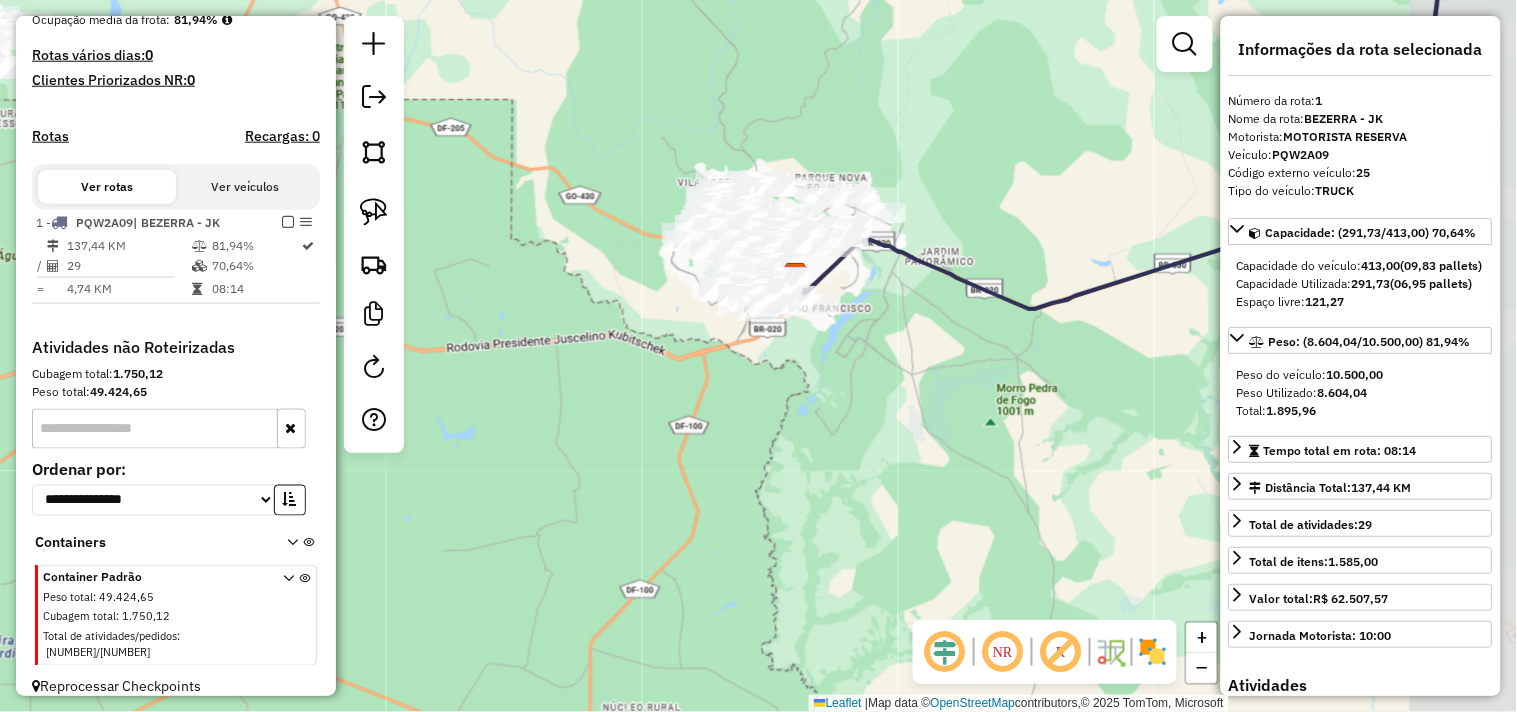 drag, startPoint x: 900, startPoint y: 415, endPoint x: 622, endPoint y: 371, distance: 281.46048 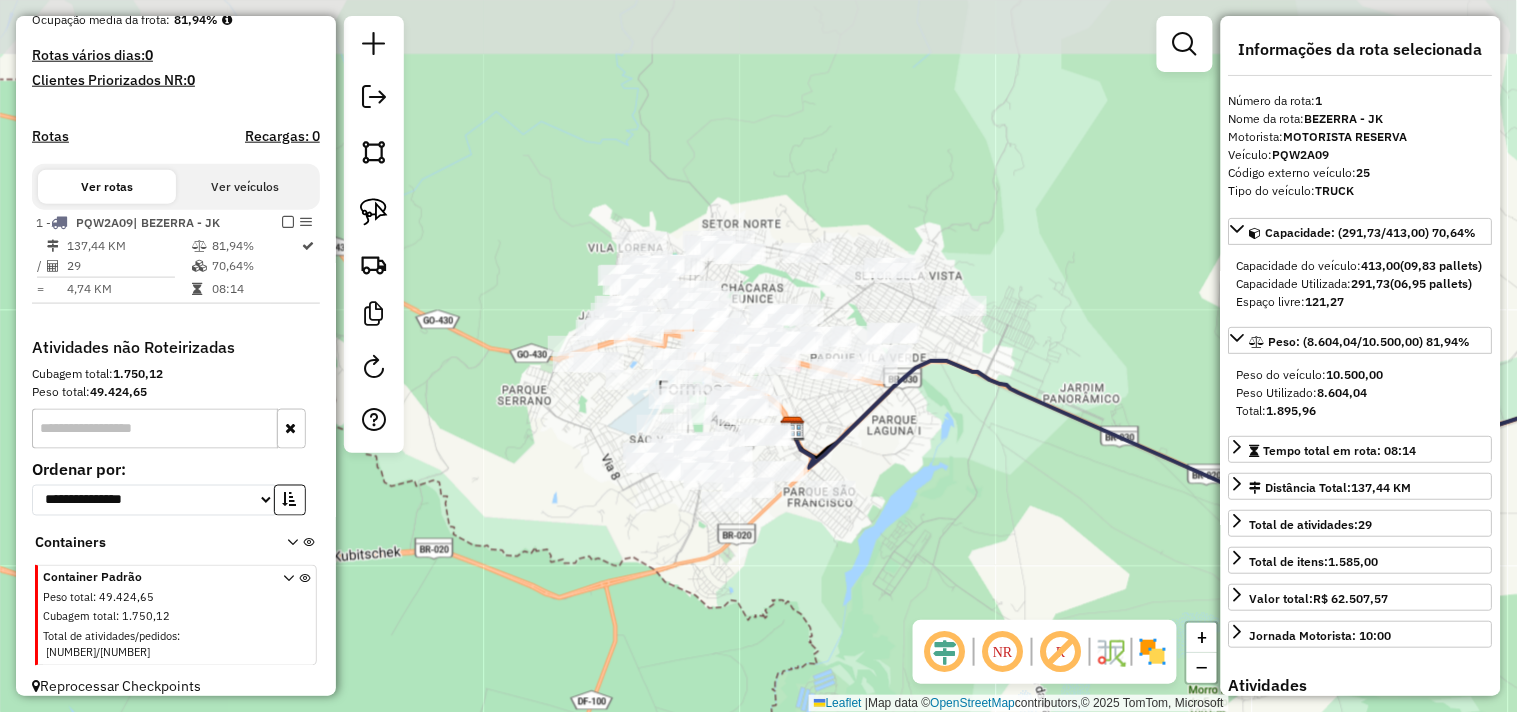drag, startPoint x: 742, startPoint y: 250, endPoint x: 841, endPoint y: 448, distance: 221.37073 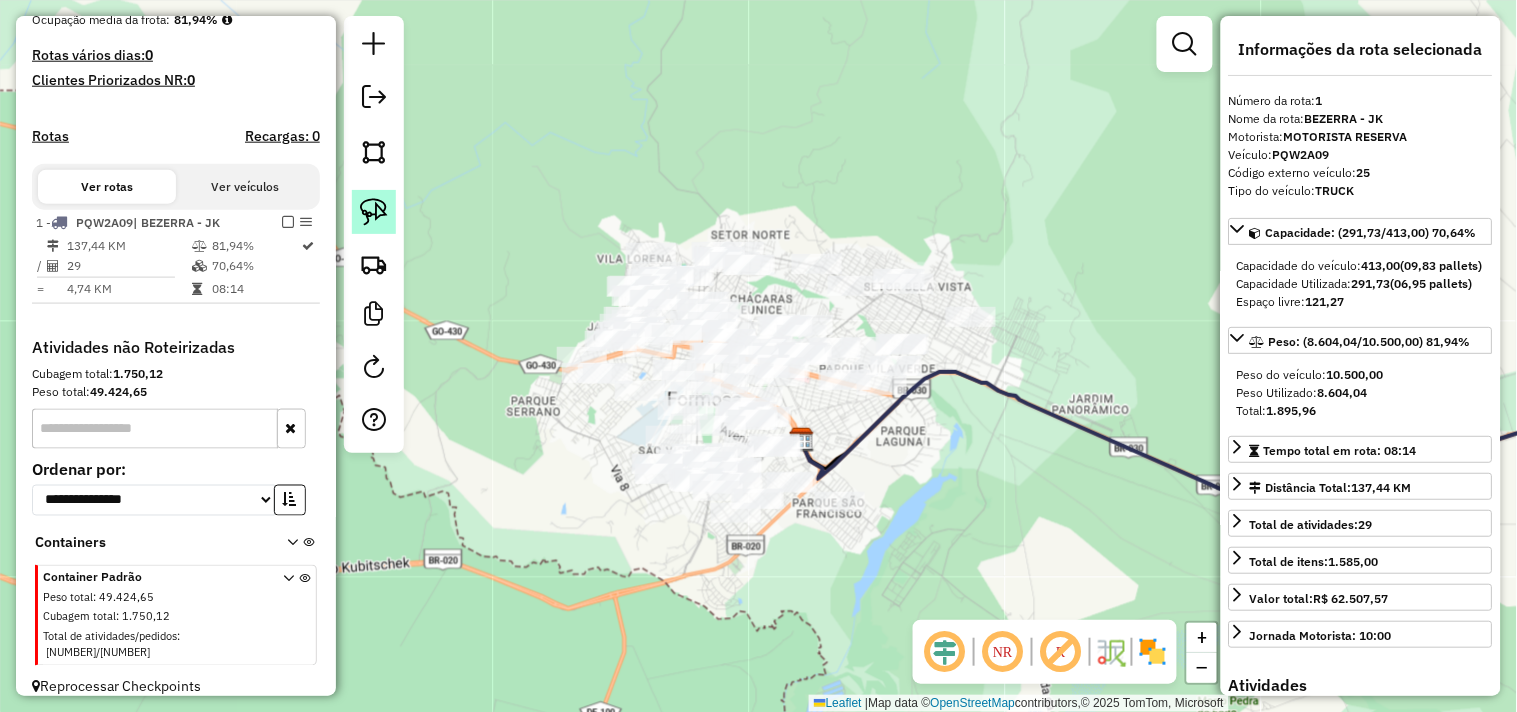 click 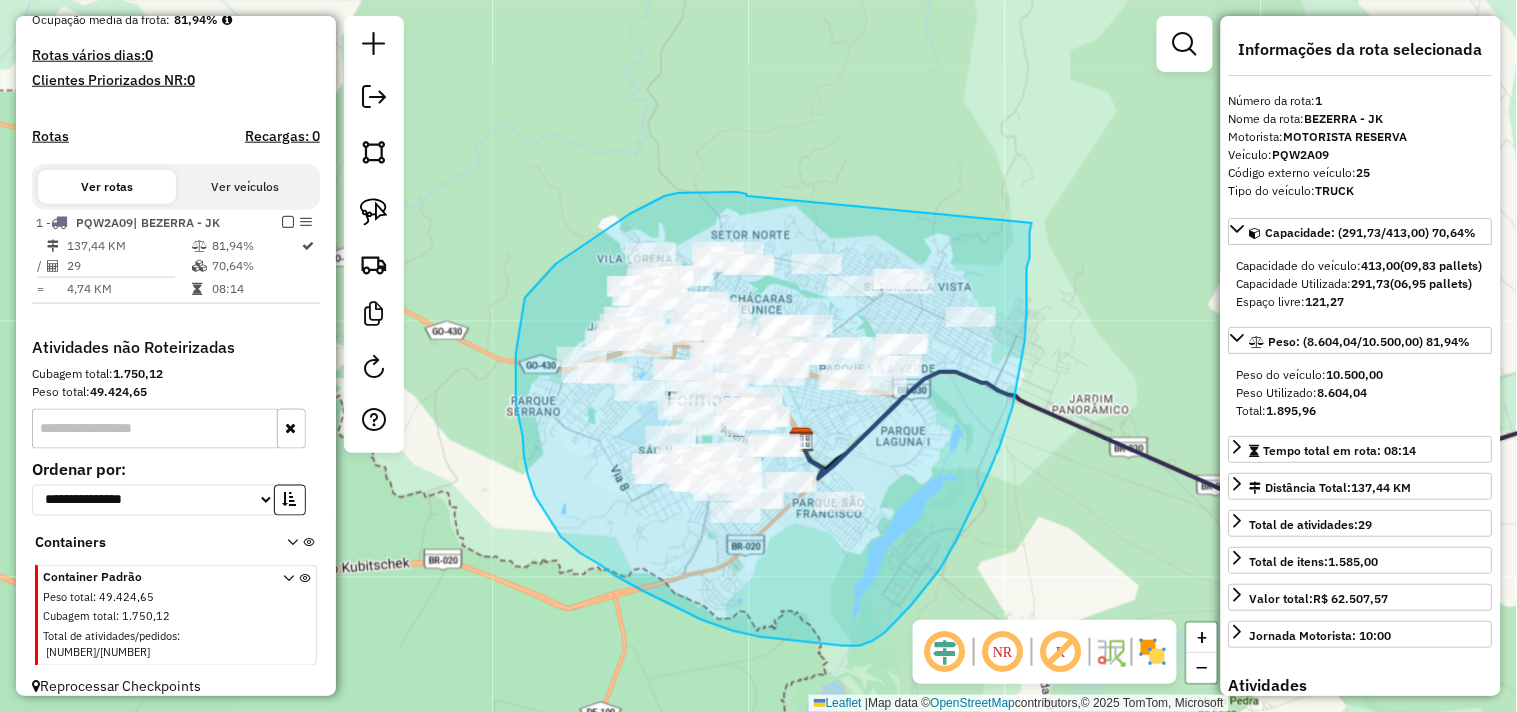 drag, startPoint x: 737, startPoint y: 192, endPoint x: 1032, endPoint y: 217, distance: 296.05743 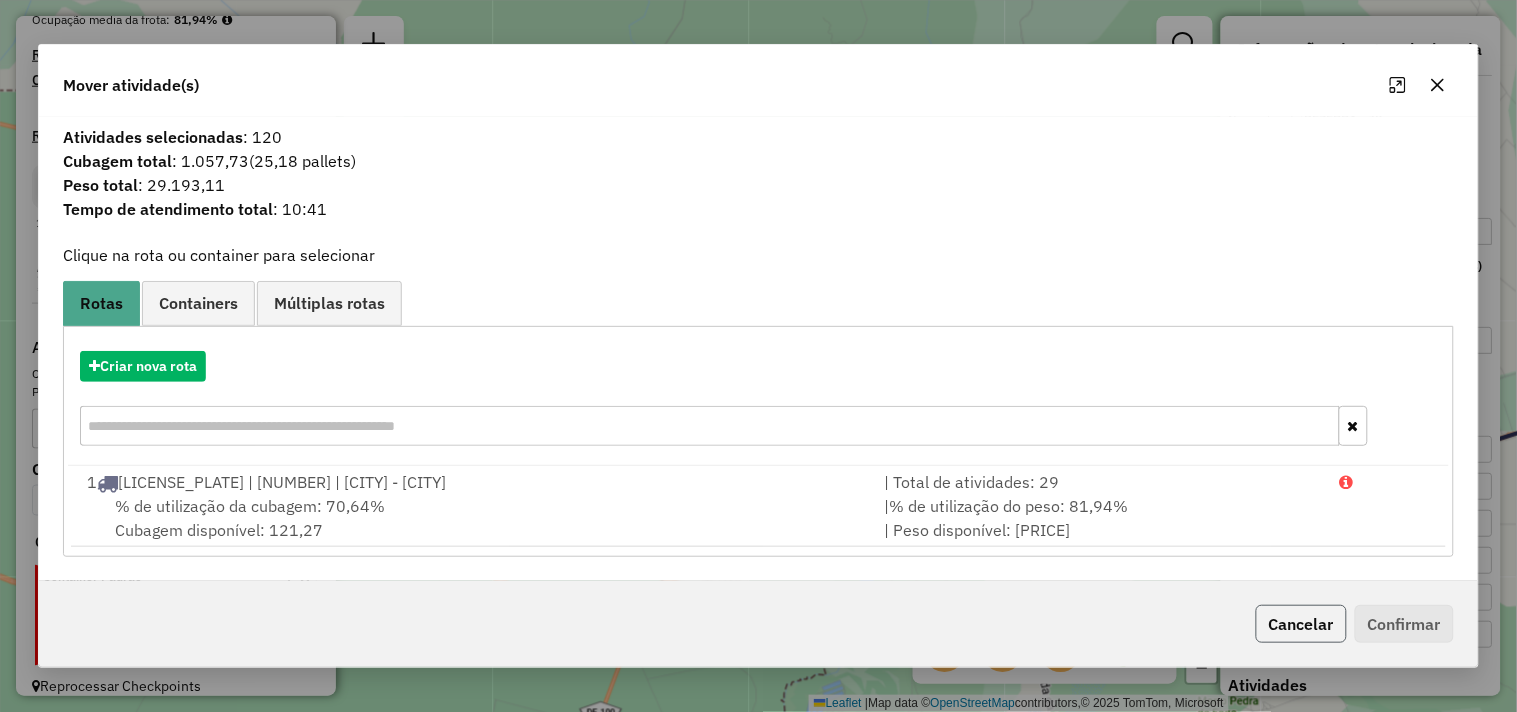 click on "Cancelar" 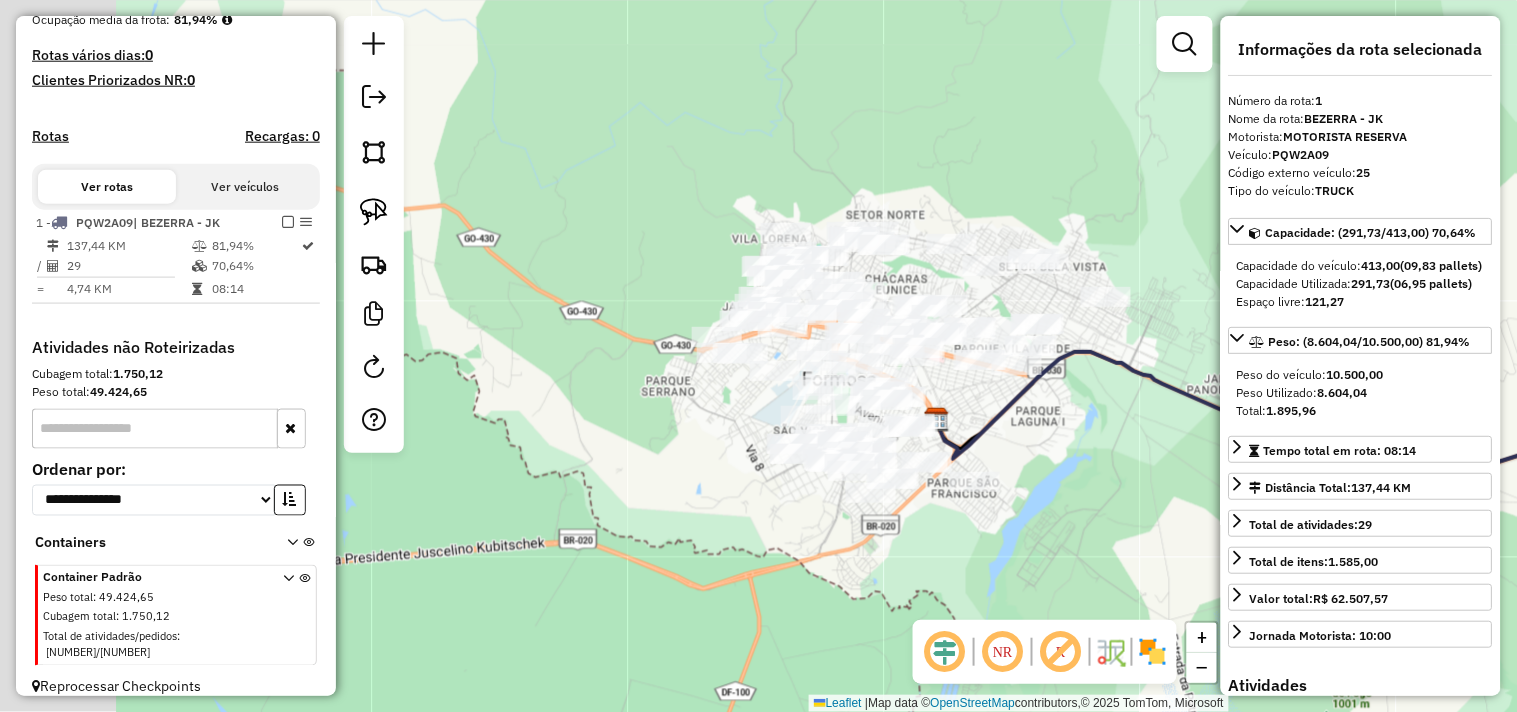 drag, startPoint x: 791, startPoint y: 538, endPoint x: 931, endPoint y: 510, distance: 142.77255 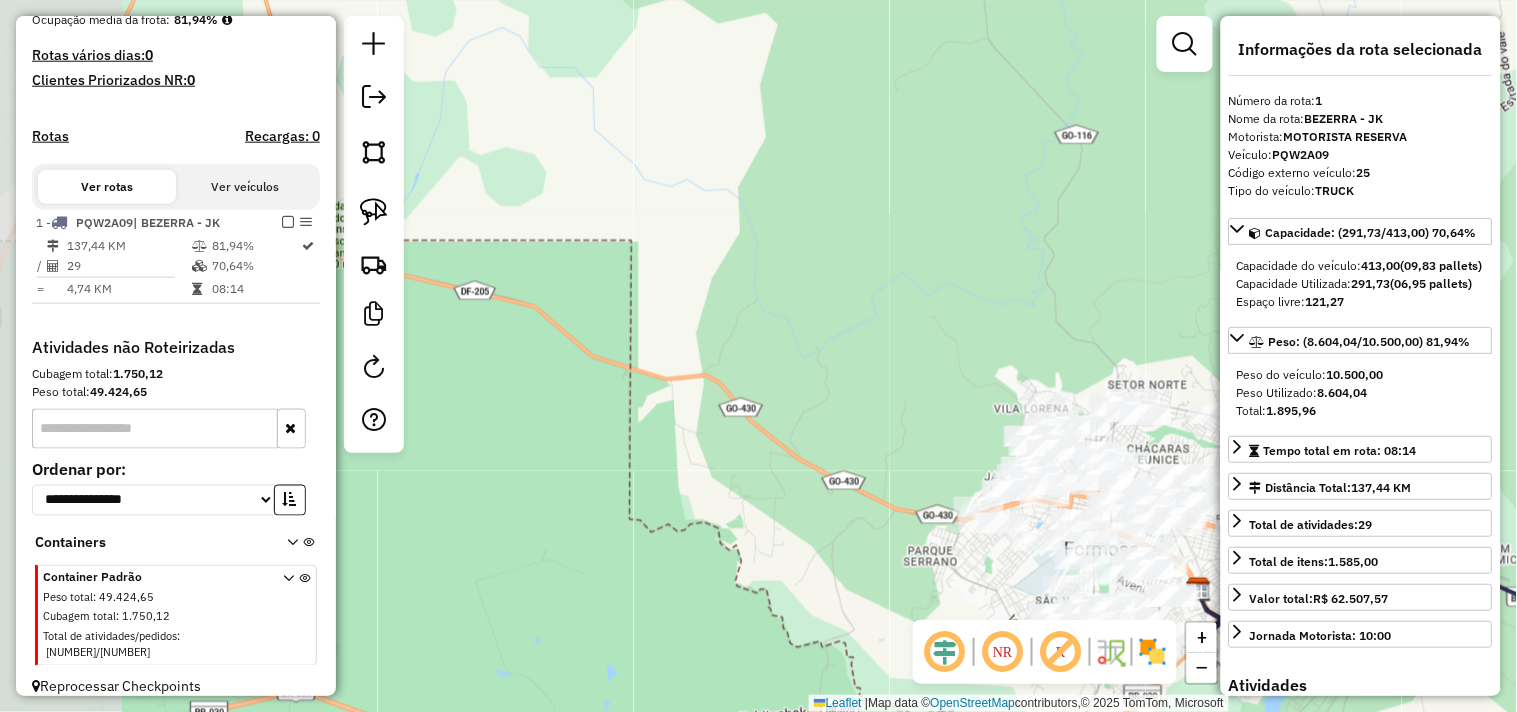 drag, startPoint x: 553, startPoint y: 362, endPoint x: 802, endPoint y: 525, distance: 297.60712 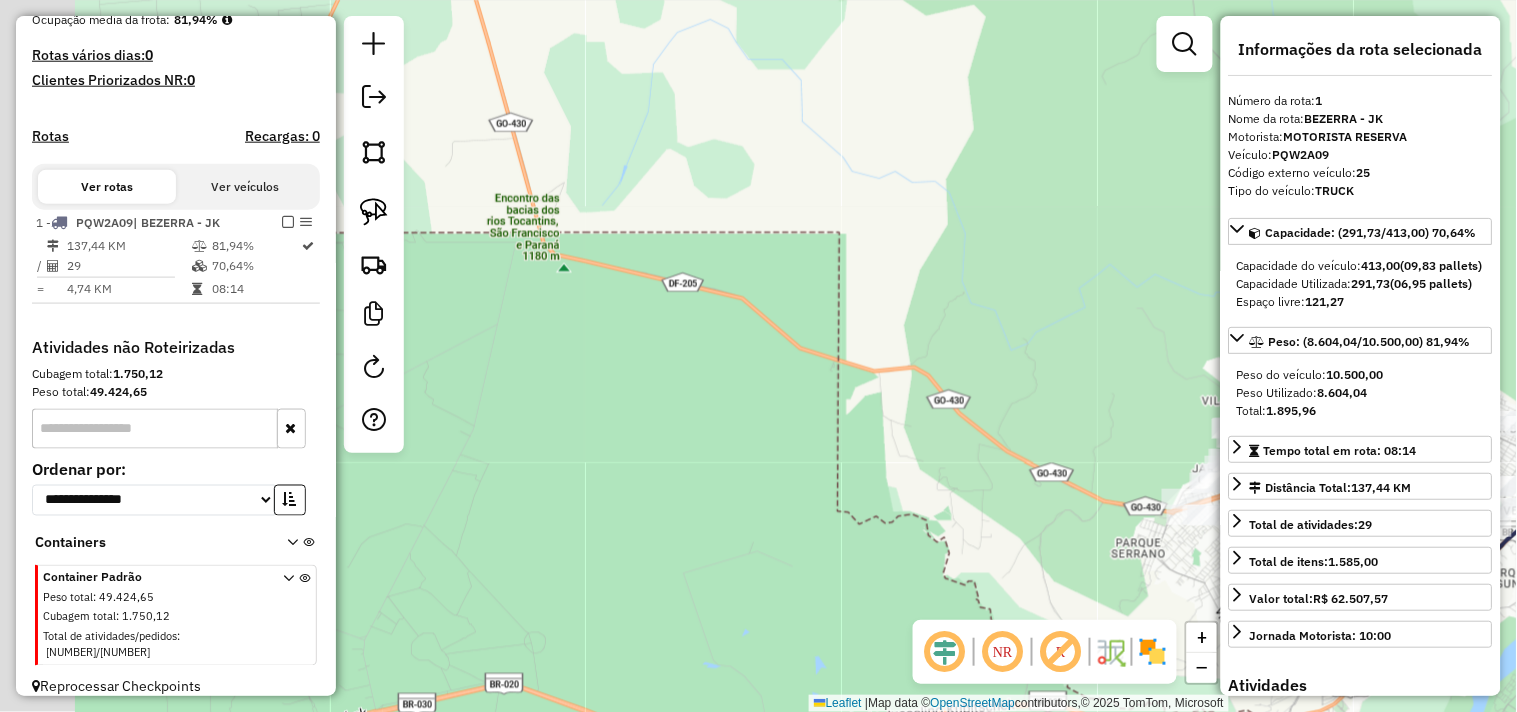 drag, startPoint x: 696, startPoint y: 431, endPoint x: 908, endPoint y: 418, distance: 212.39821 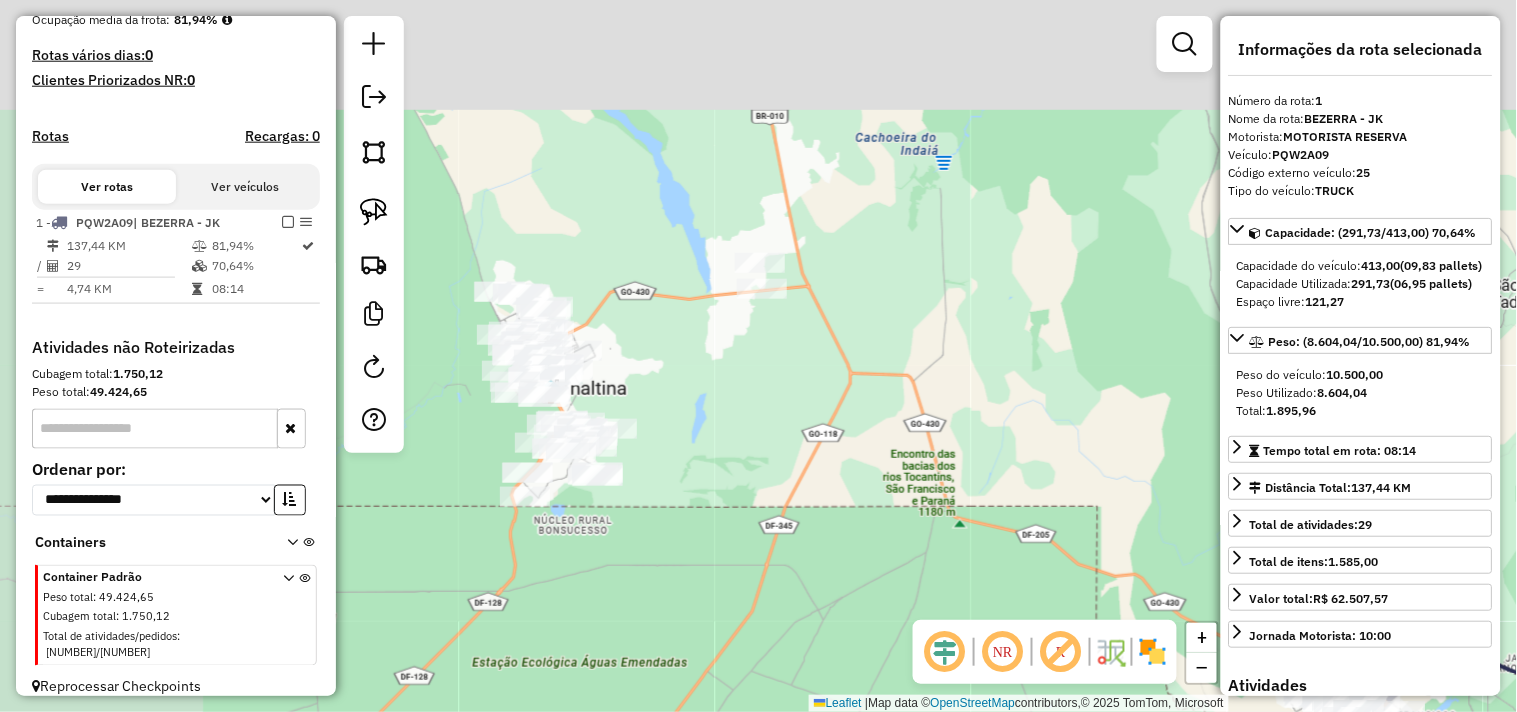 drag, startPoint x: 670, startPoint y: 261, endPoint x: 855, endPoint y: 444, distance: 260.21915 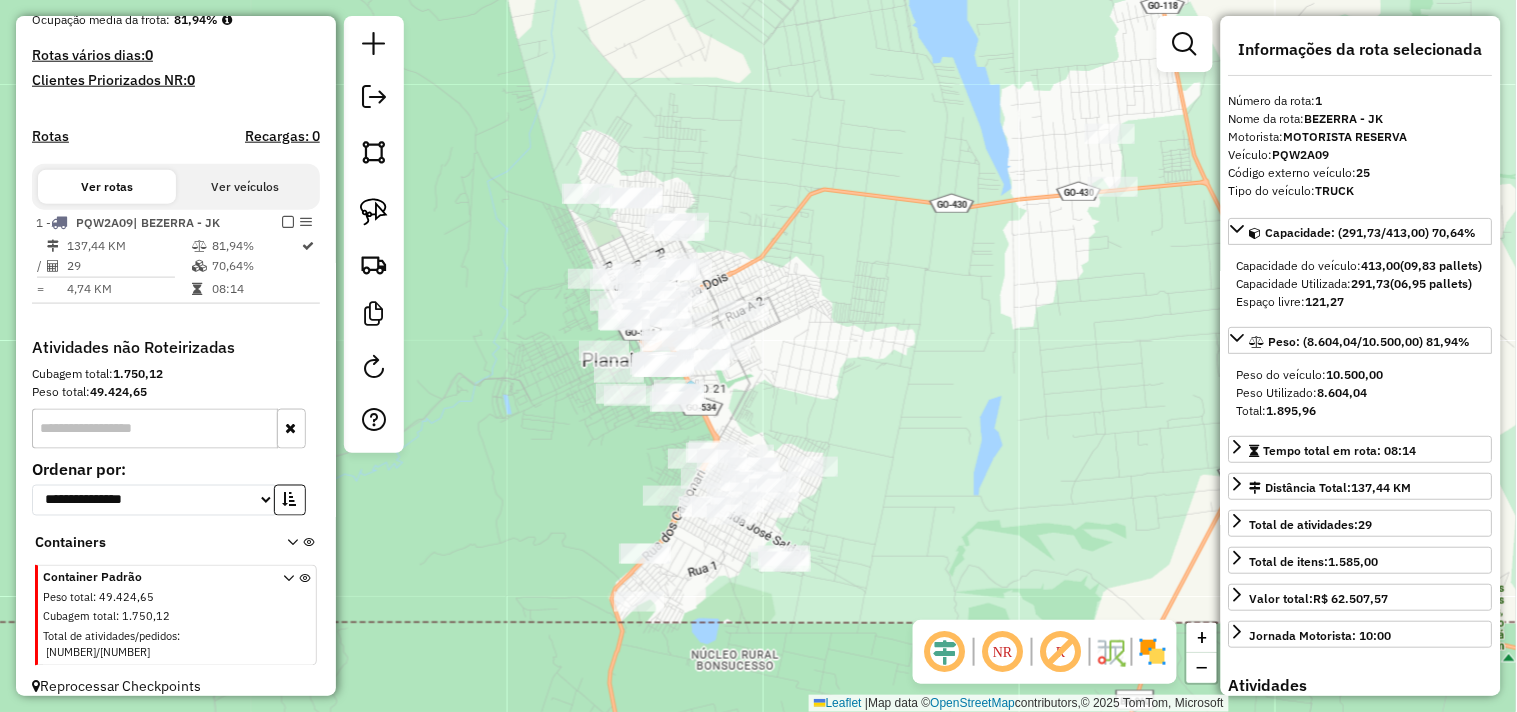 drag, startPoint x: 673, startPoint y: 325, endPoint x: 995, endPoint y: 340, distance: 322.34918 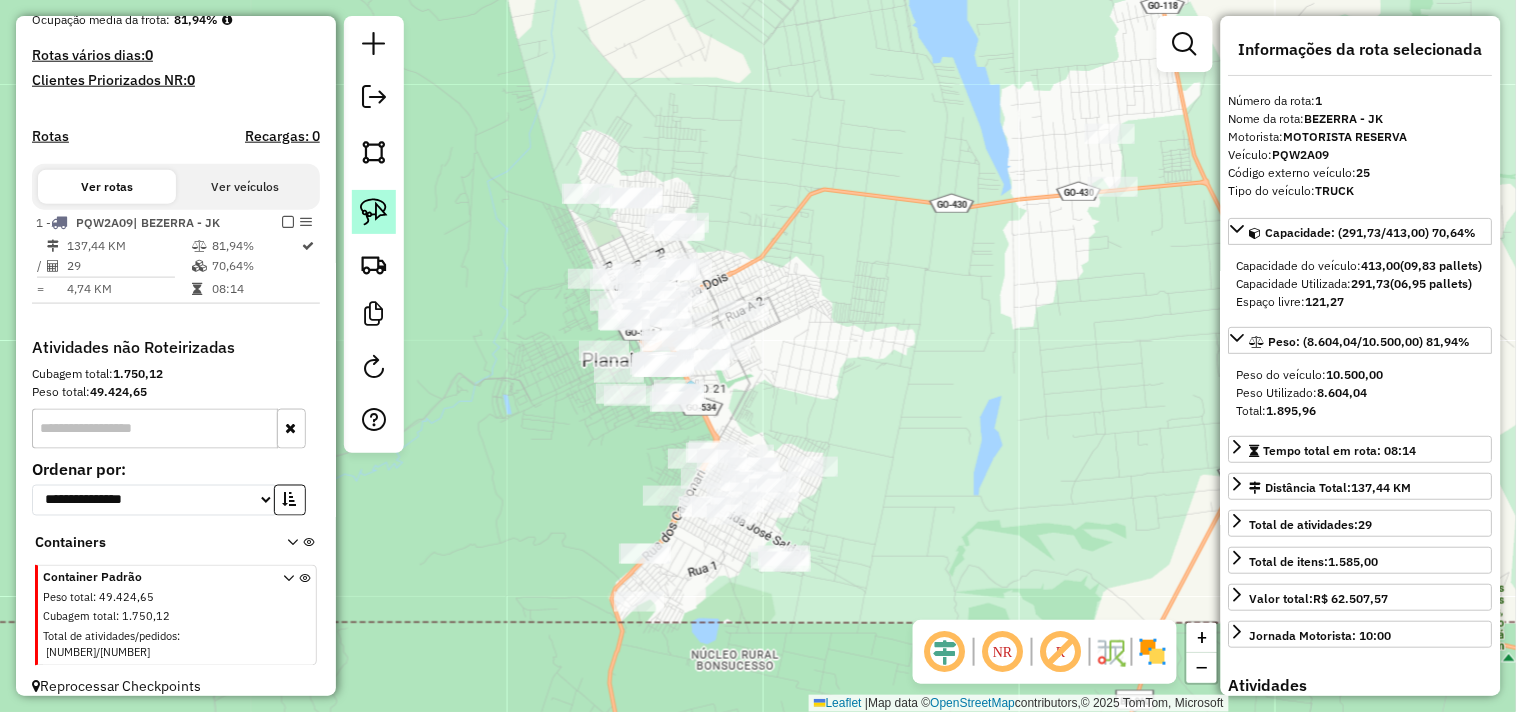 click 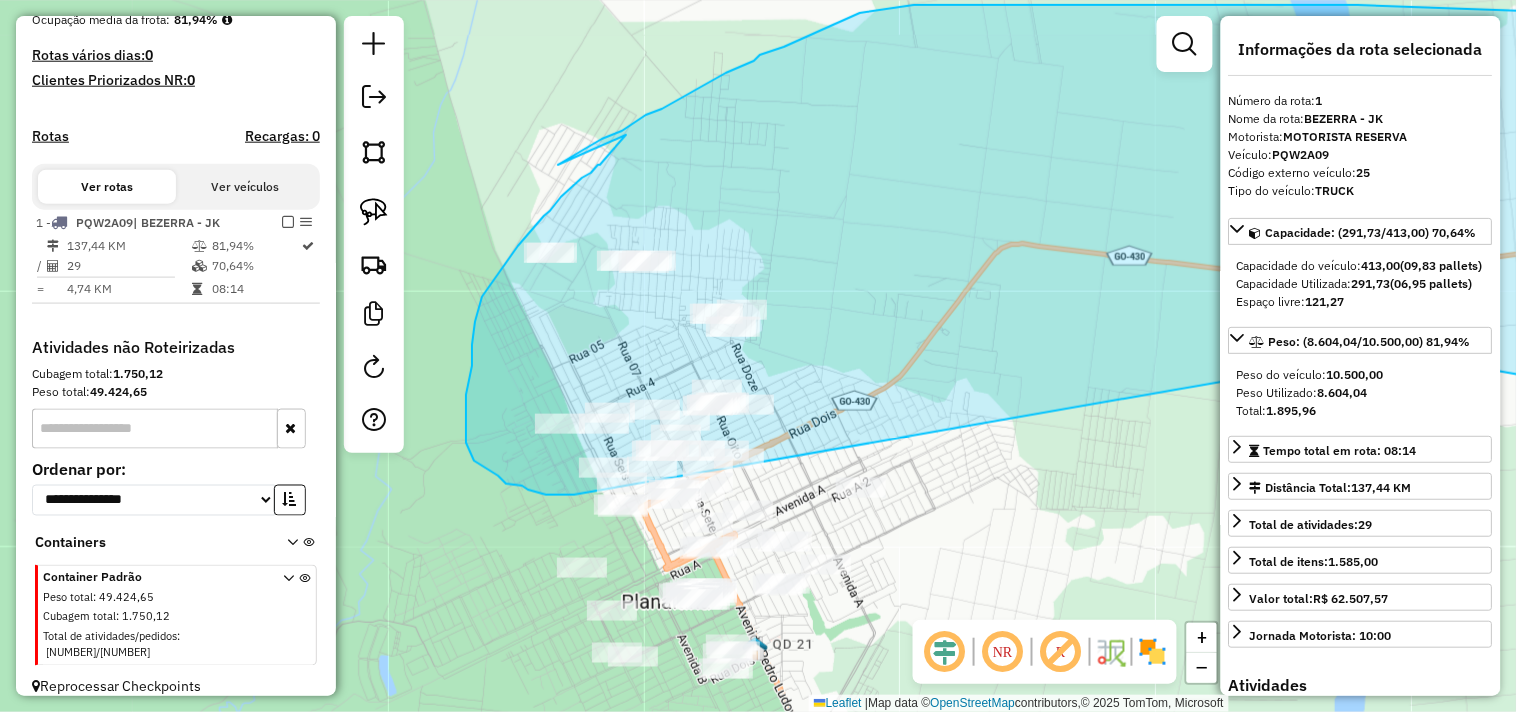 drag, startPoint x: 1153, startPoint y: 255, endPoint x: 583, endPoint y: 492, distance: 617.30786 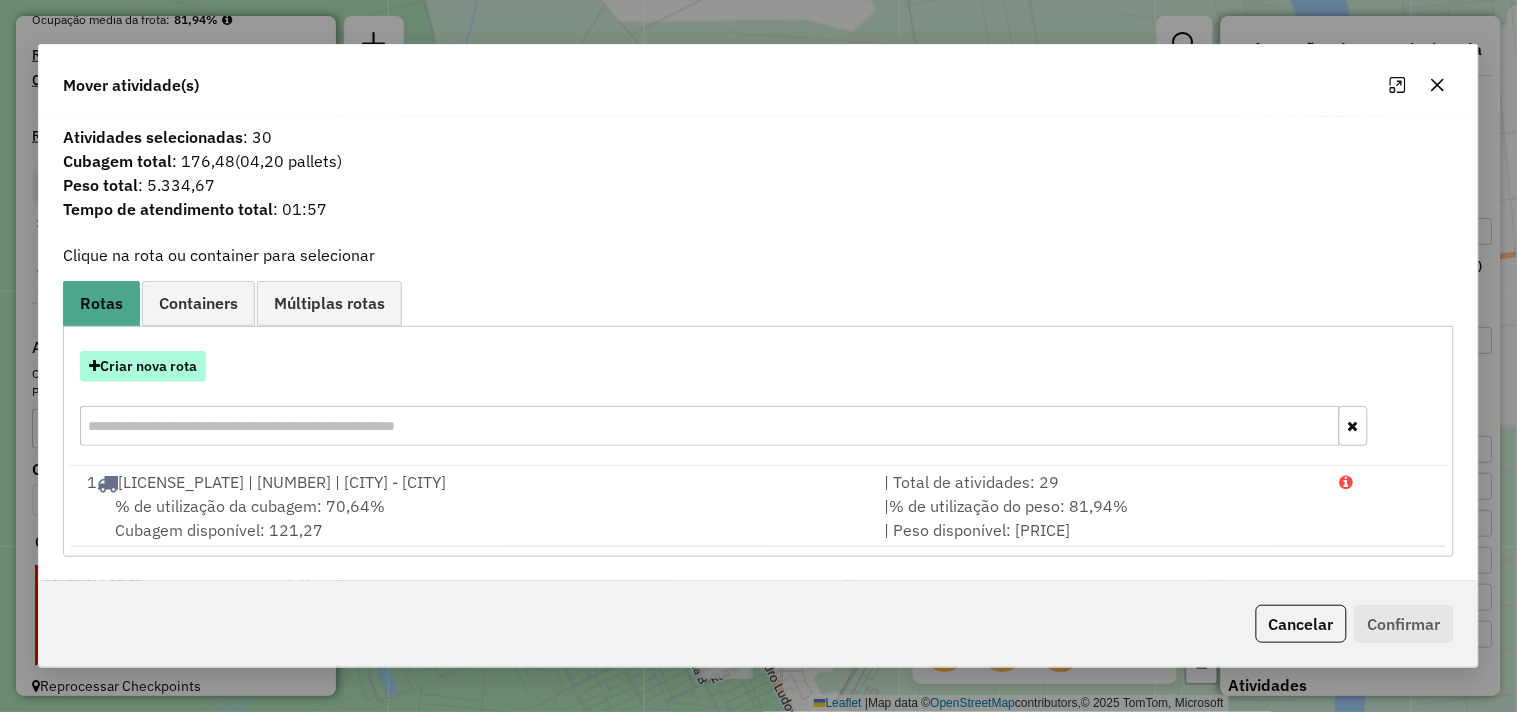 click on "Criar nova rota" at bounding box center [143, 366] 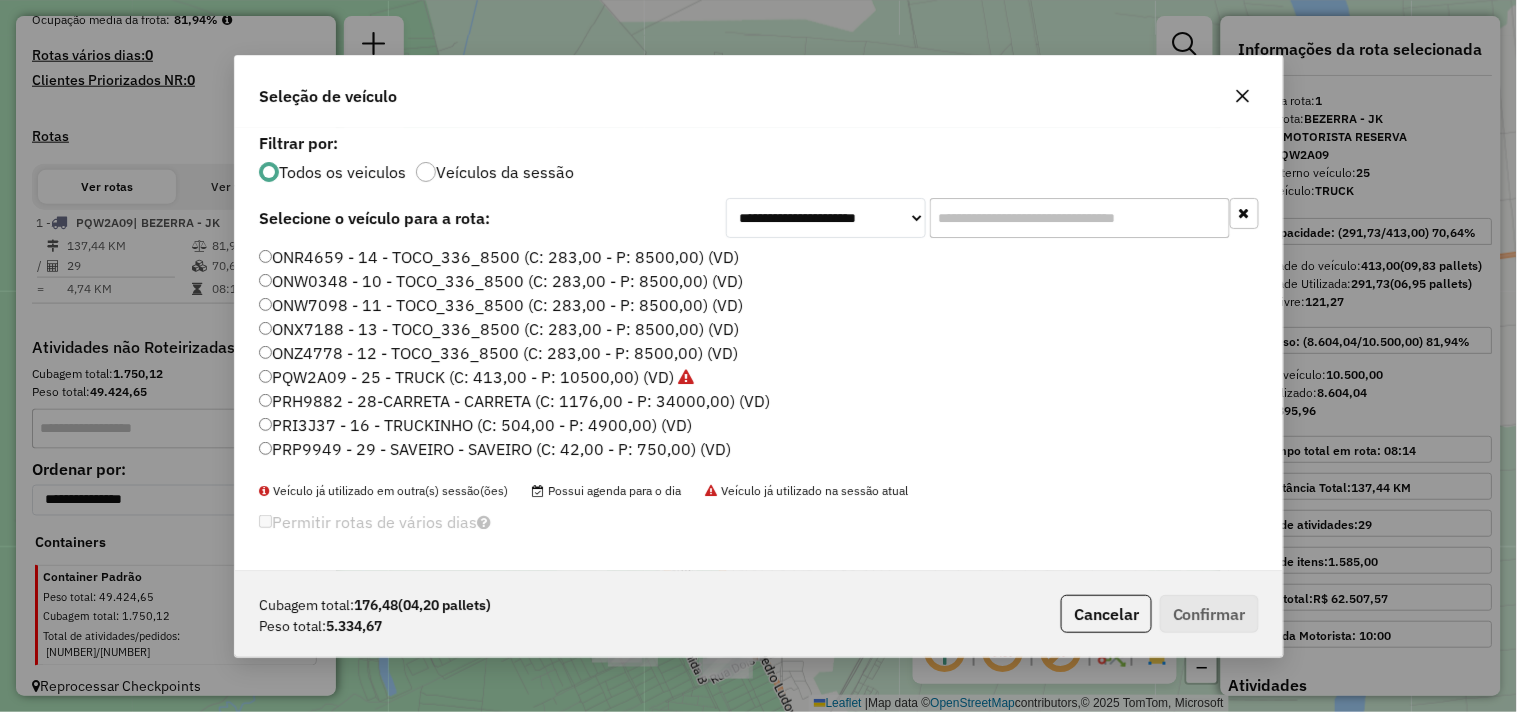 scroll, scrollTop: 11, scrollLeft: 5, axis: both 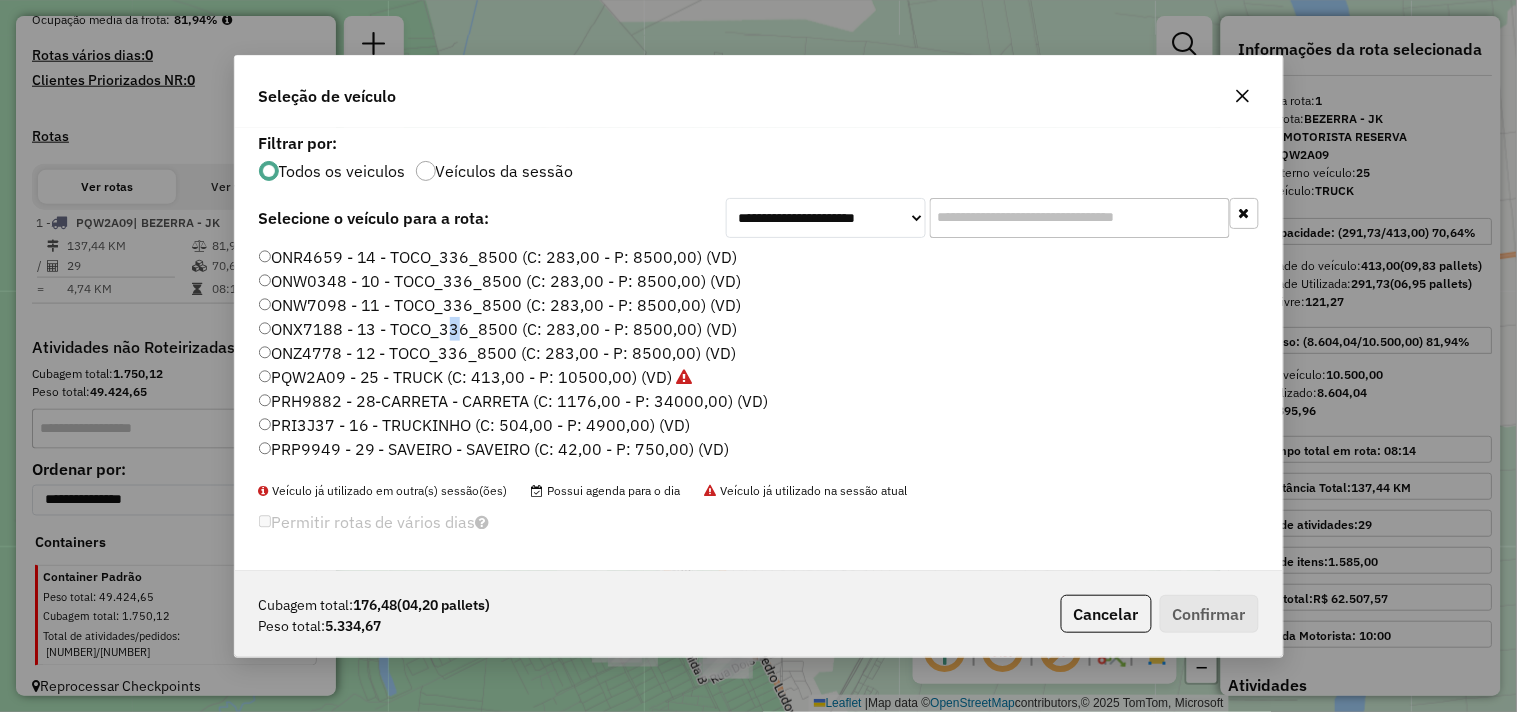 click on "ONX7188 - 13 - TOCO_336_8500 (C: 283,00 - P: 8500,00) (VD)" 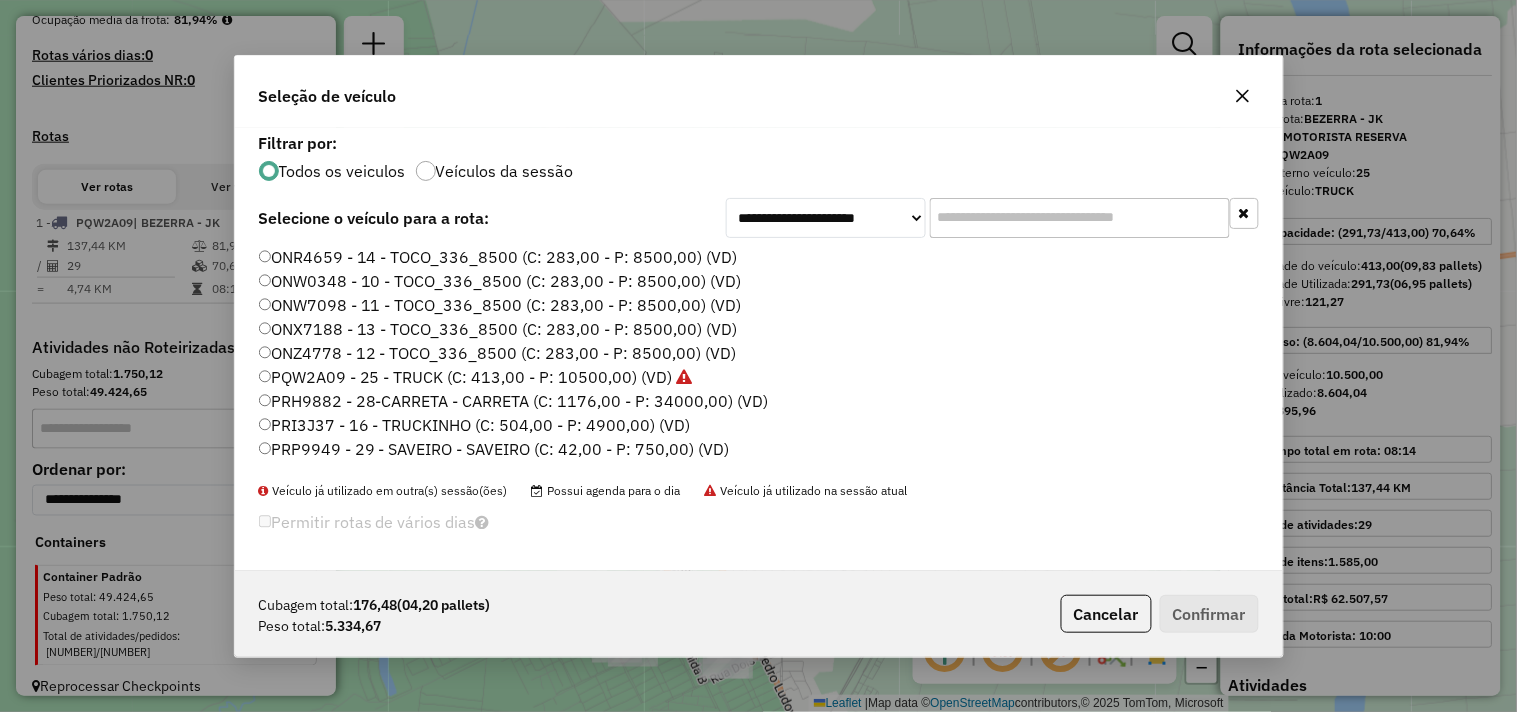 click on "ONX7188 - 13 - TOCO_336_8500 (C: 283,00 - P: 8500,00) (VD)" 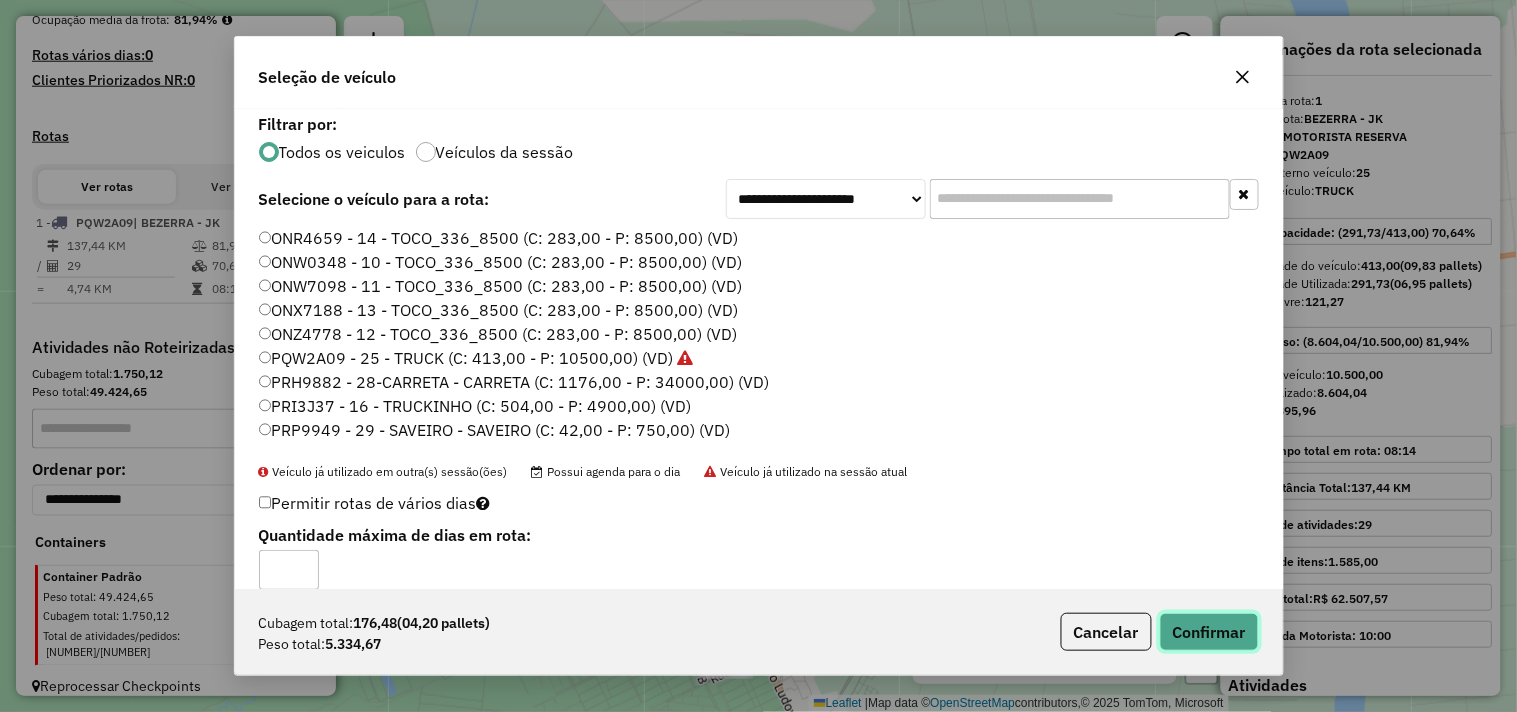 click on "Confirmar" 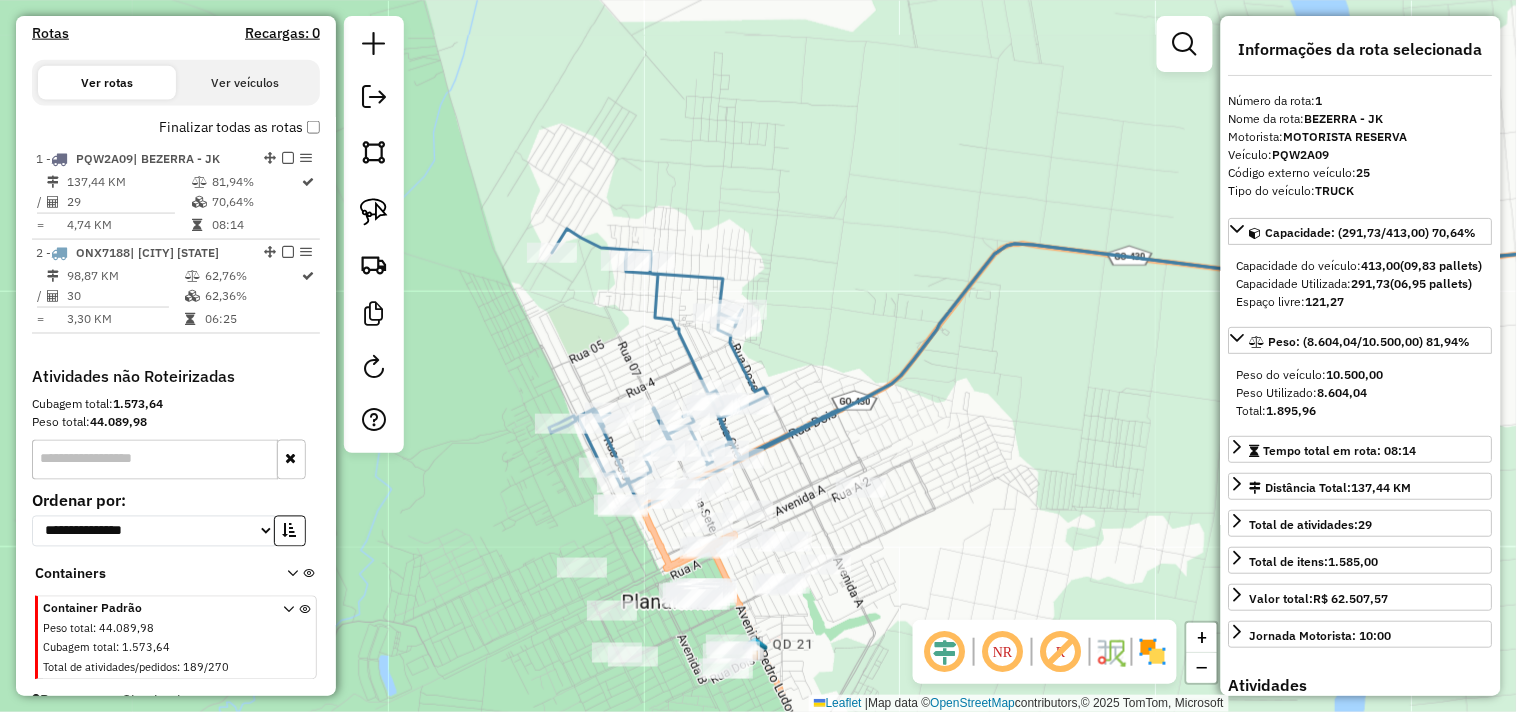 scroll, scrollTop: 675, scrollLeft: 0, axis: vertical 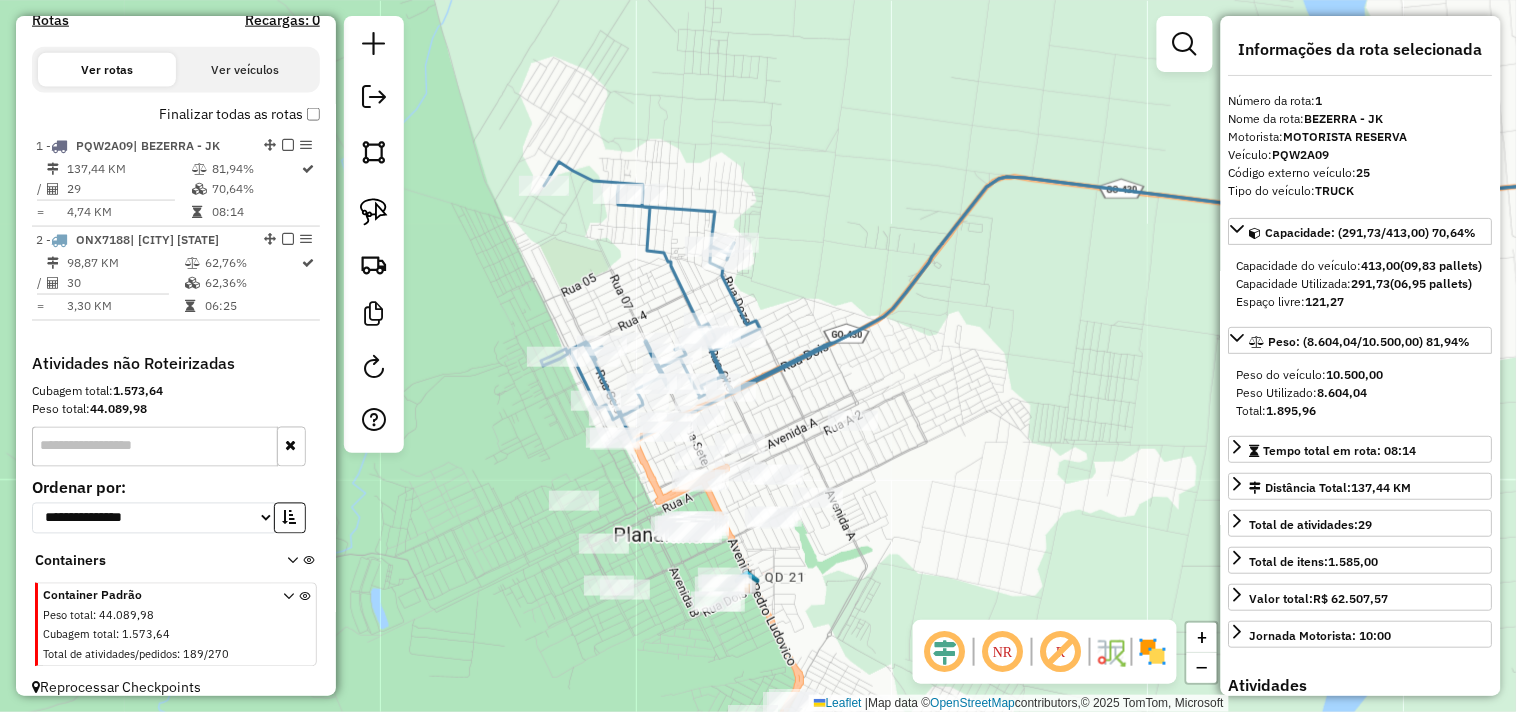 drag, startPoint x: 936, startPoint y: 494, endPoint x: 902, endPoint y: 282, distance: 214.7091 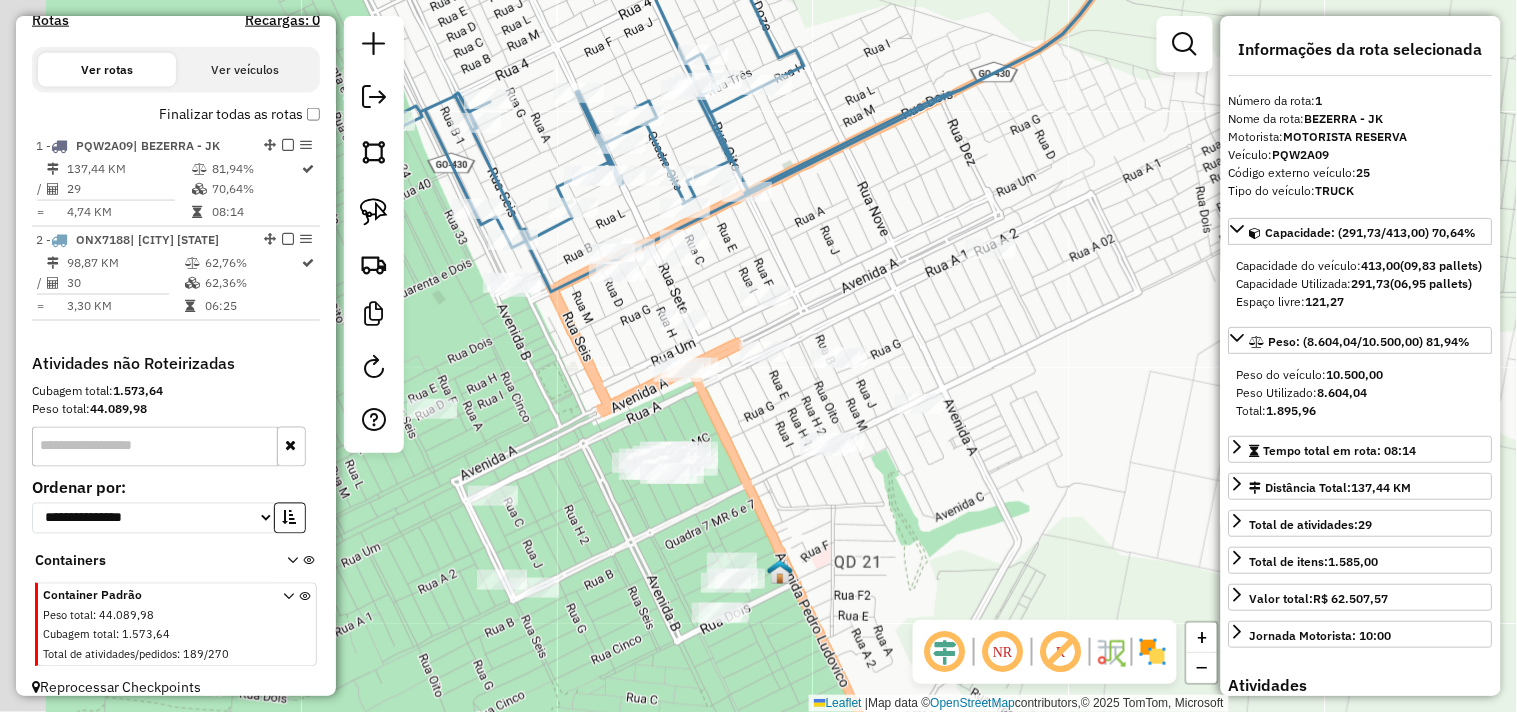 drag, startPoint x: 723, startPoint y: 182, endPoint x: 1007, endPoint y: 112, distance: 292.49957 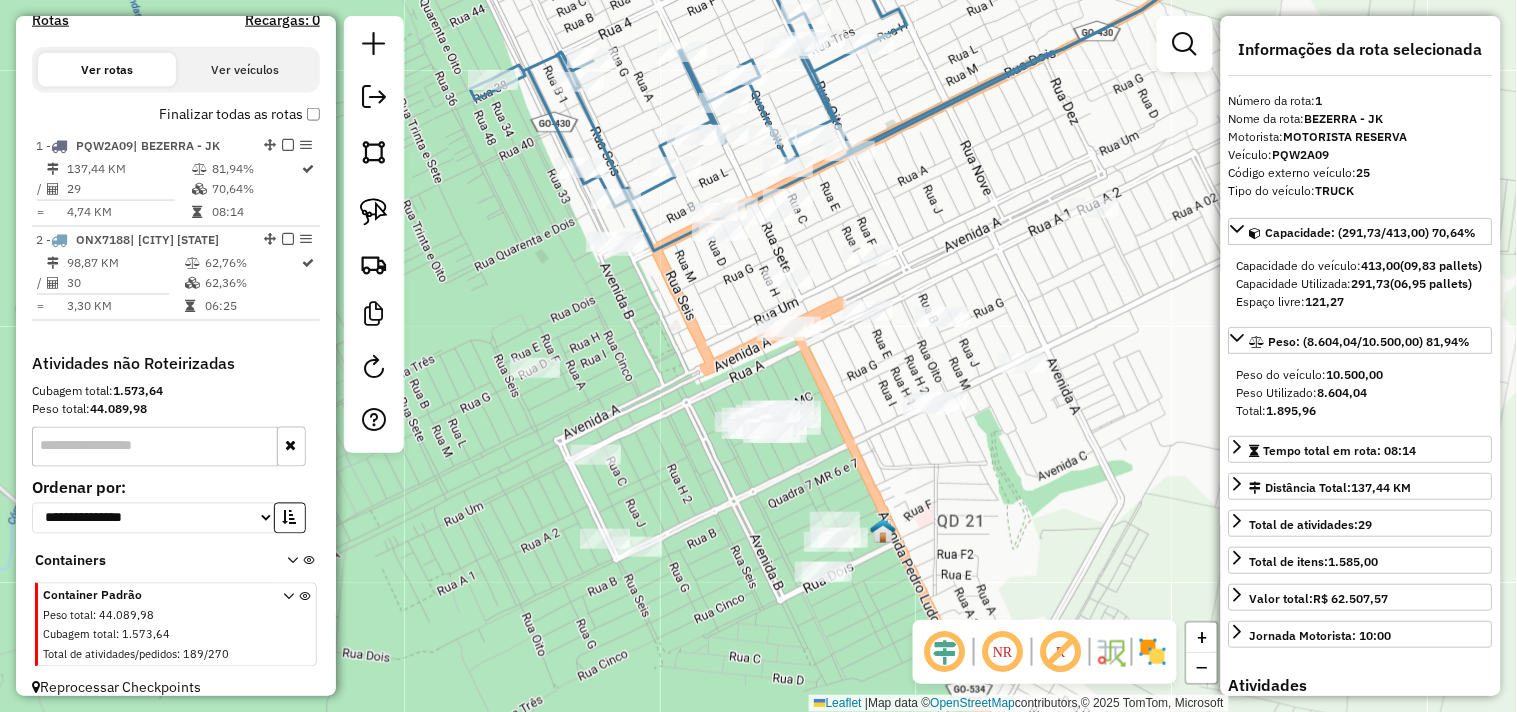 click 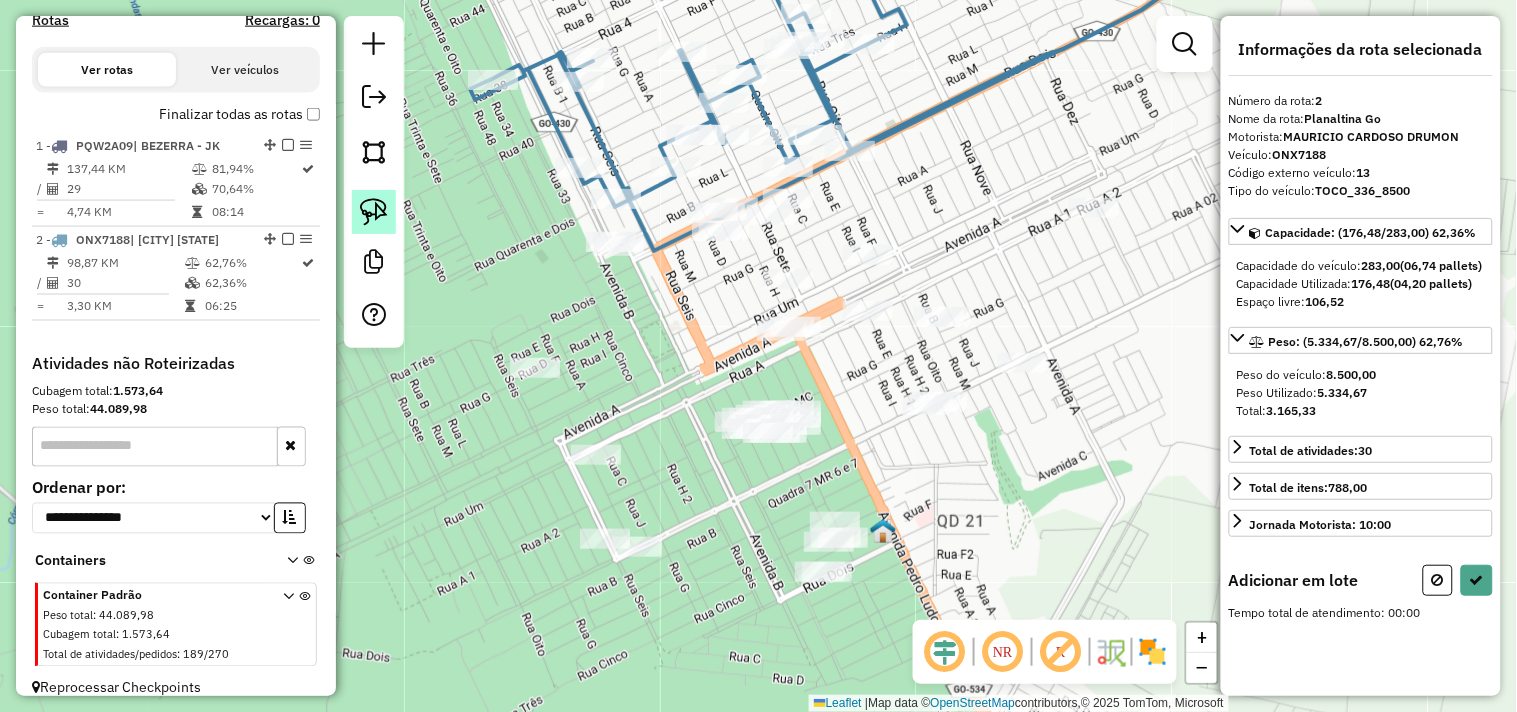 click 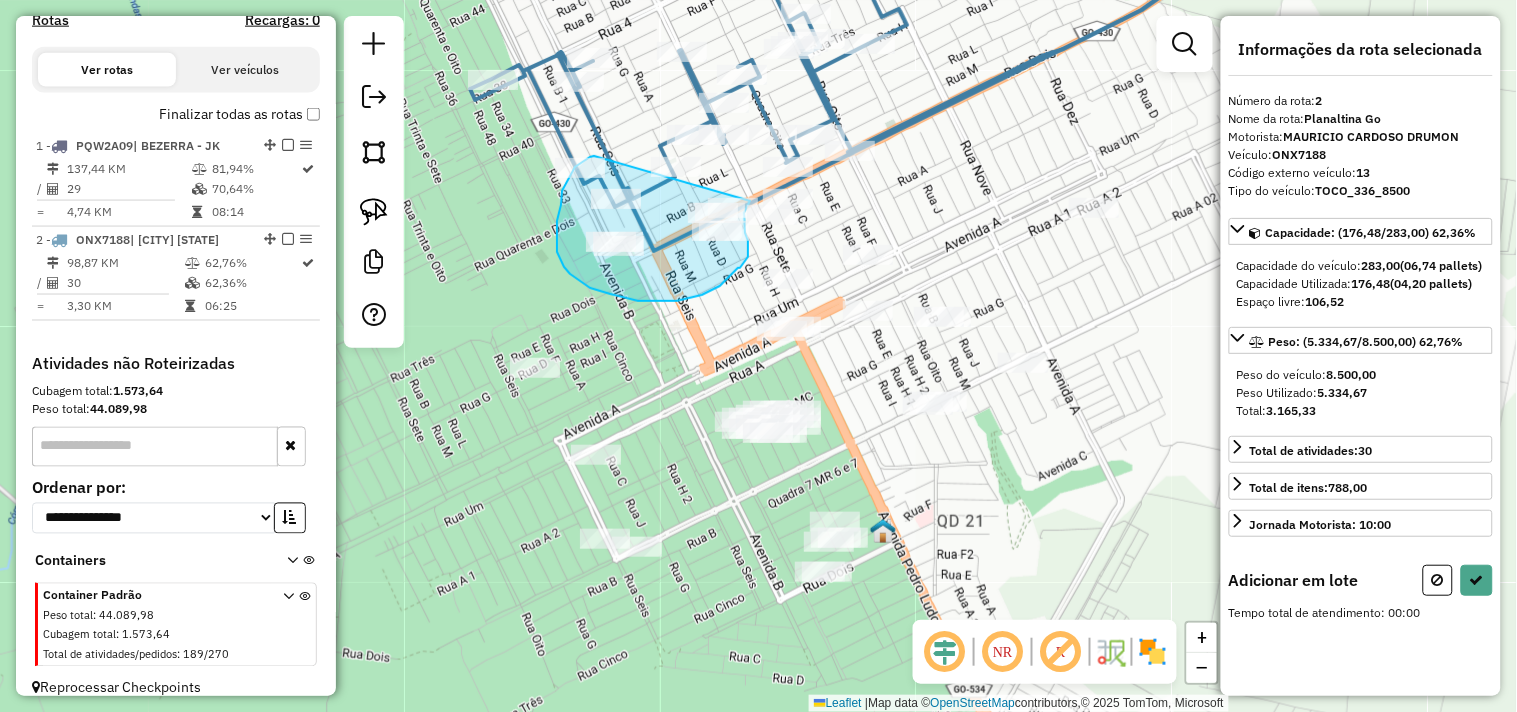 drag, startPoint x: 593, startPoint y: 156, endPoint x: 756, endPoint y: 182, distance: 165.0606 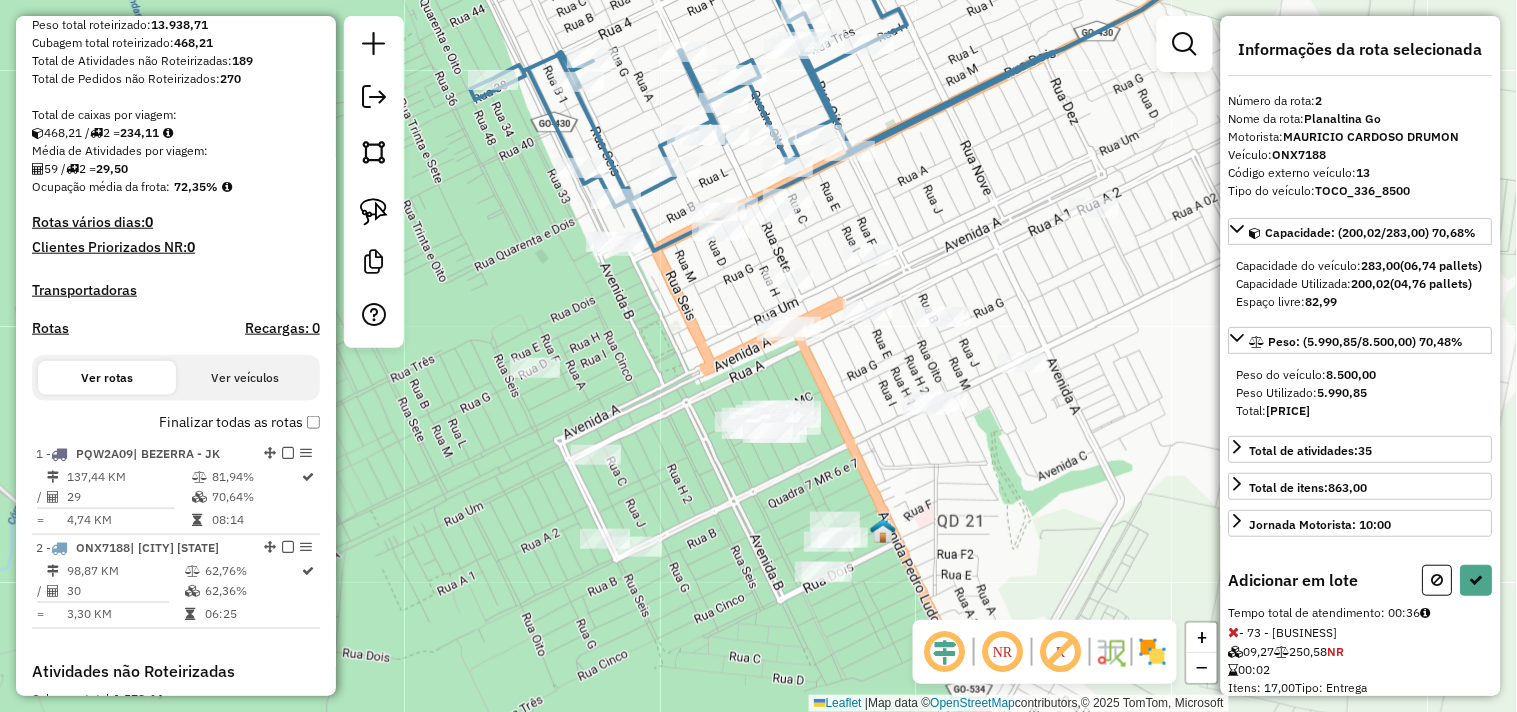 scroll, scrollTop: 342, scrollLeft: 0, axis: vertical 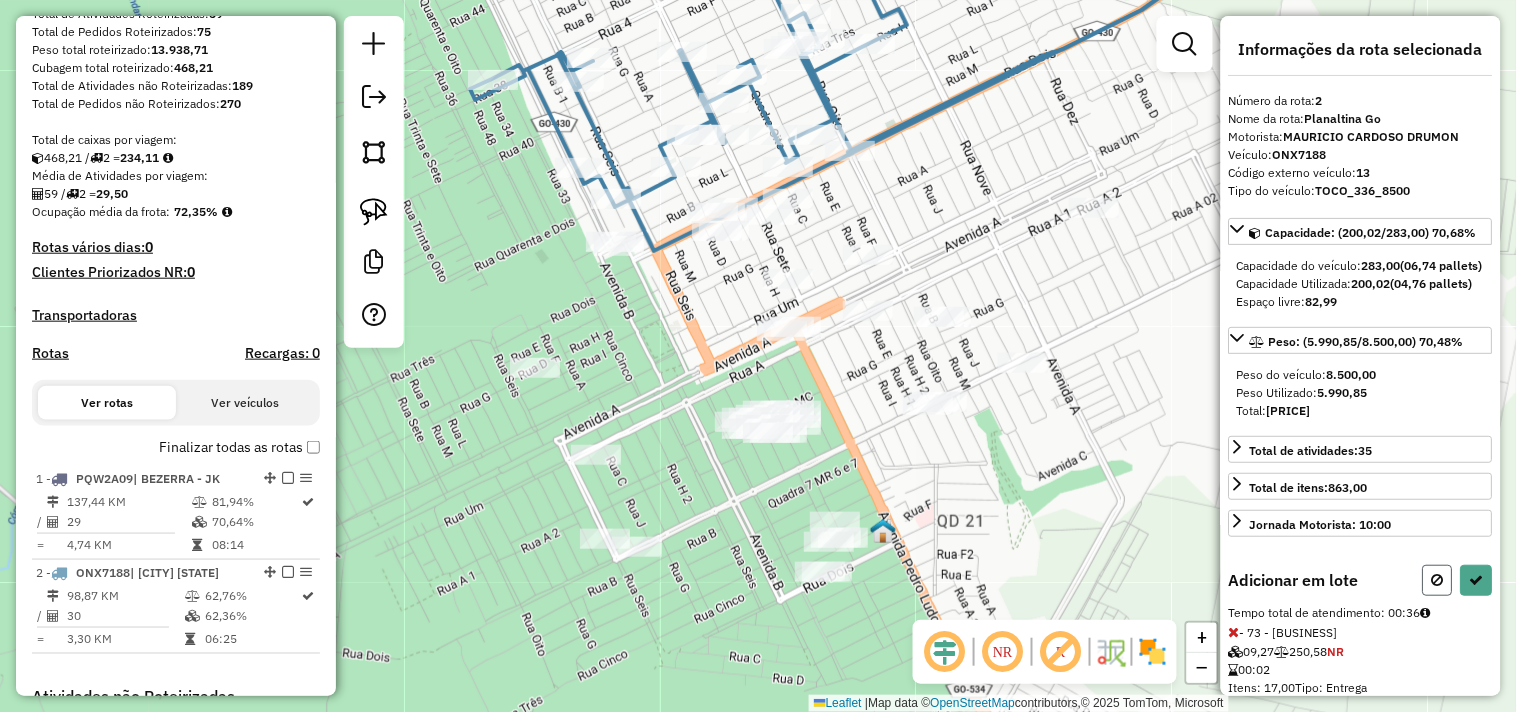 click at bounding box center (1438, 580) 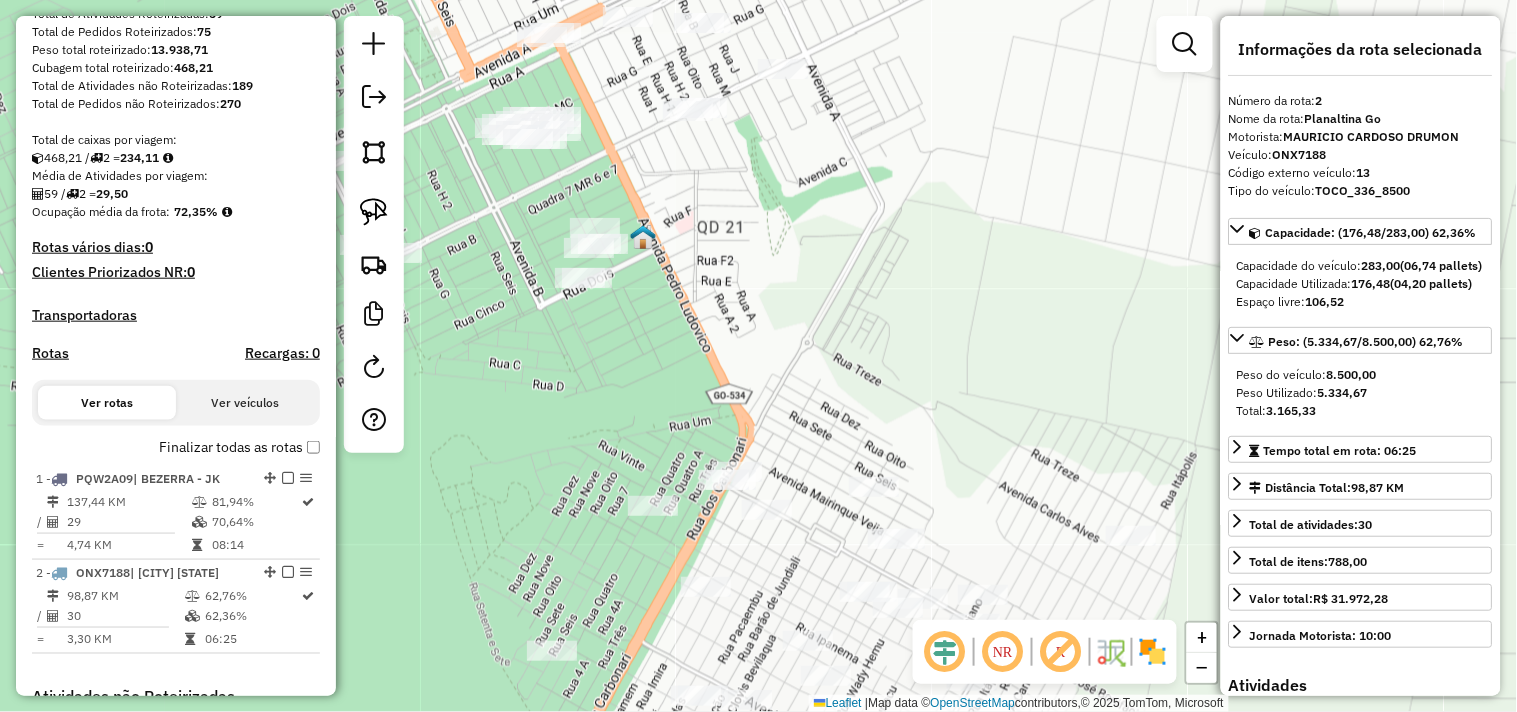 drag, startPoint x: 1090, startPoint y: 385, endPoint x: 850, endPoint y: 91, distance: 379.52075 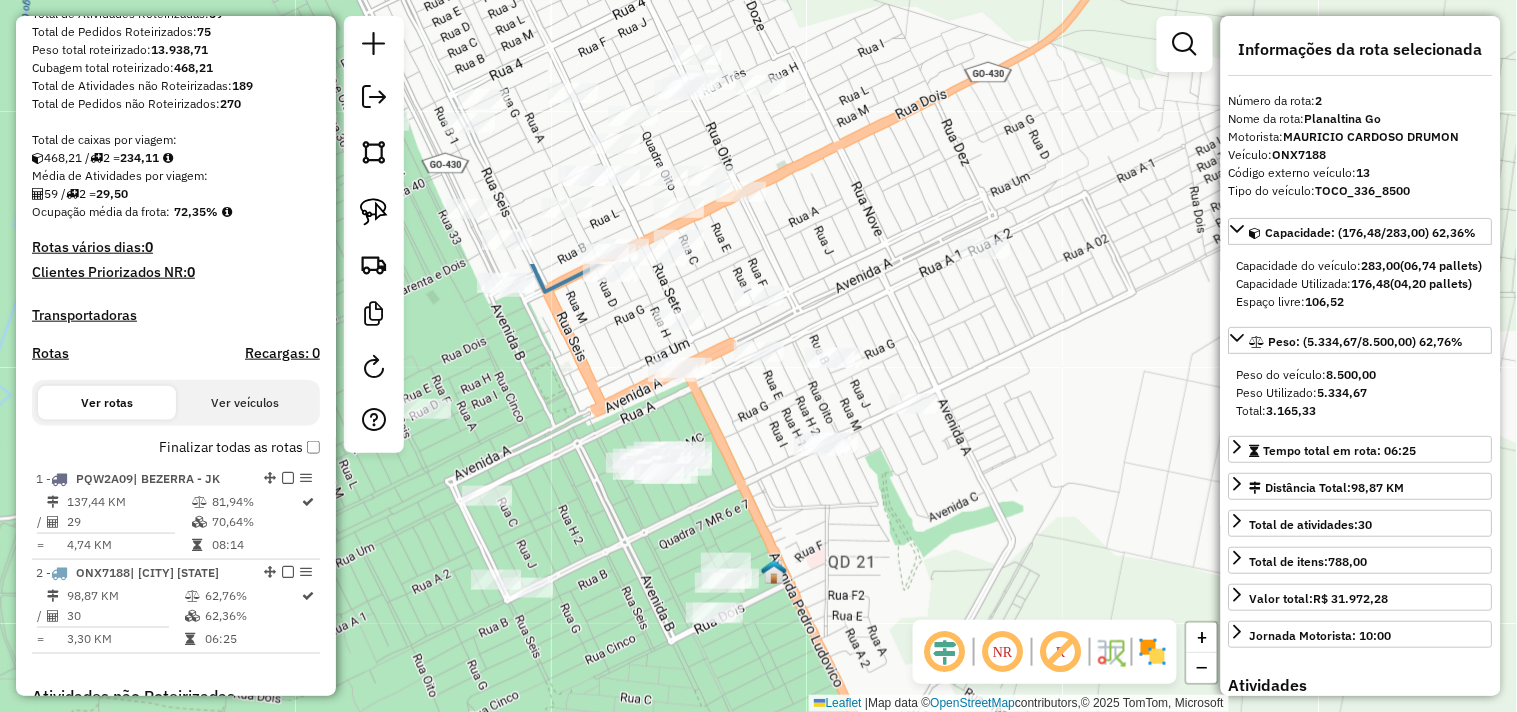 drag, startPoint x: 896, startPoint y: 192, endPoint x: 1024, endPoint y: 490, distance: 324.327 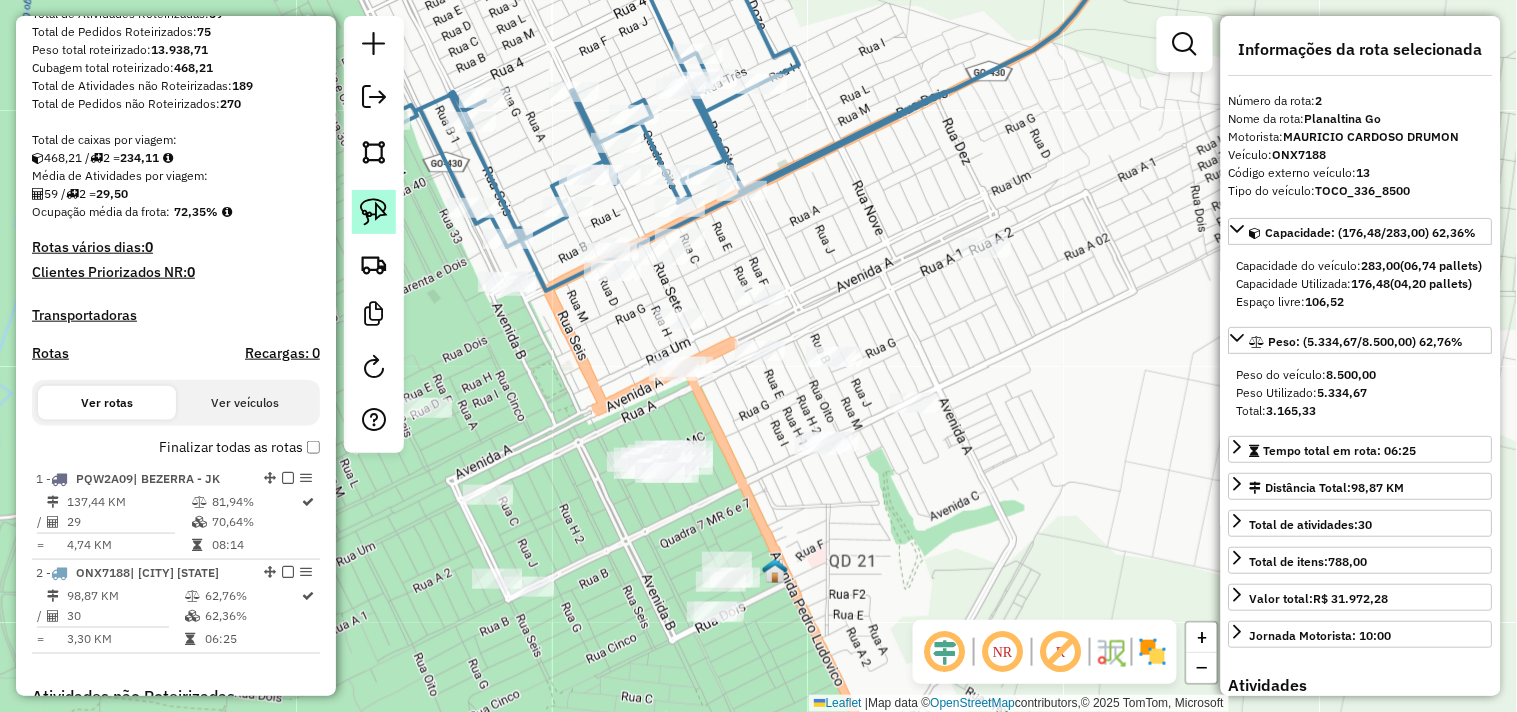 click 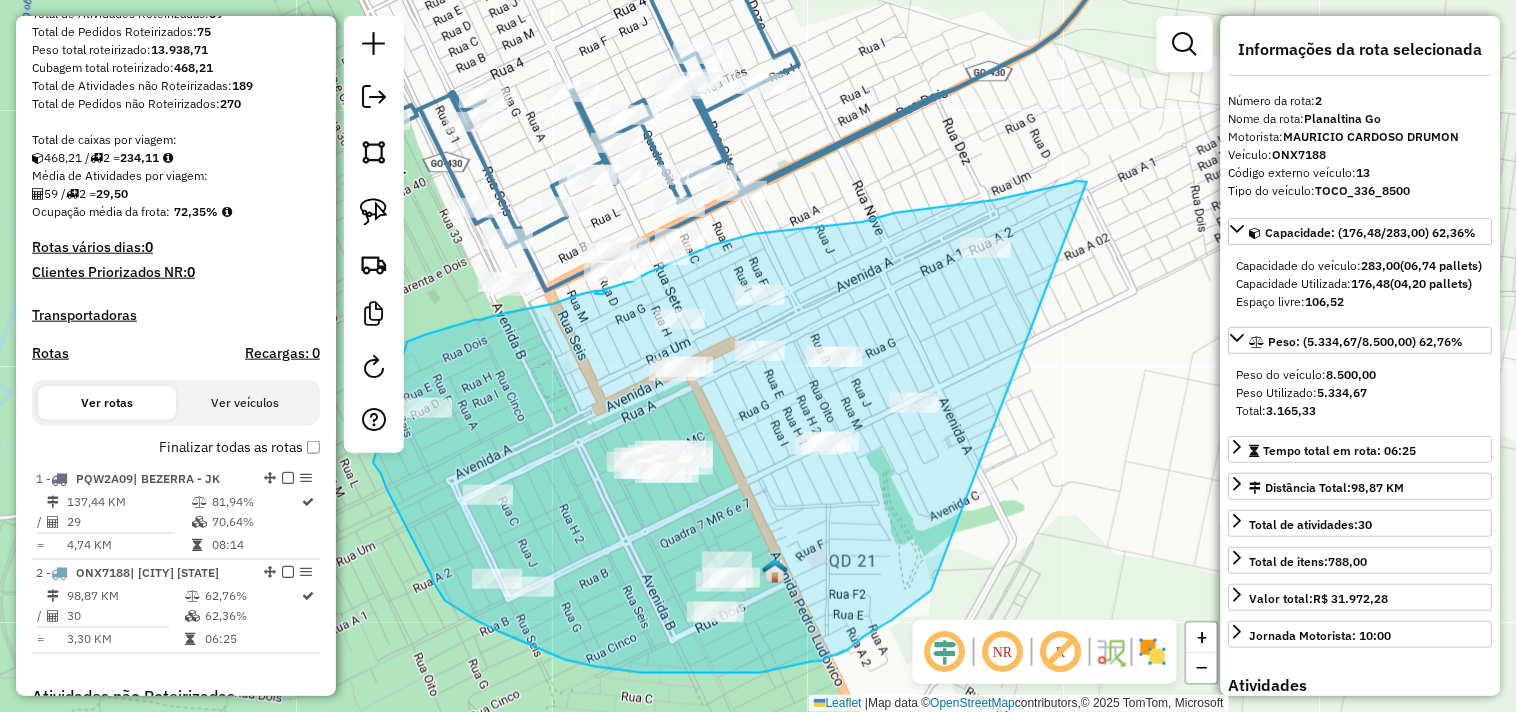 drag, startPoint x: 1087, startPoint y: 182, endPoint x: 940, endPoint y: 574, distance: 418.6562 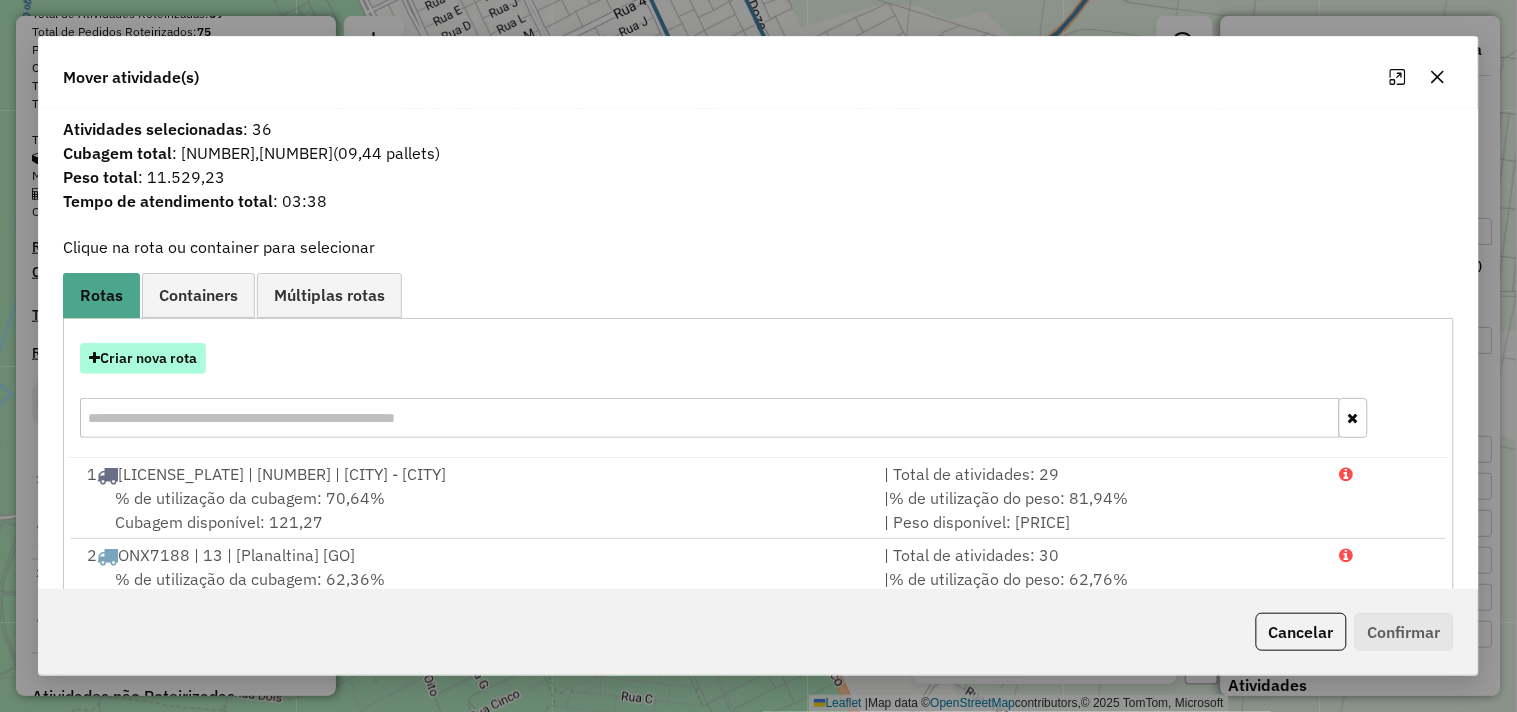 click on "Criar nova rota" at bounding box center [143, 358] 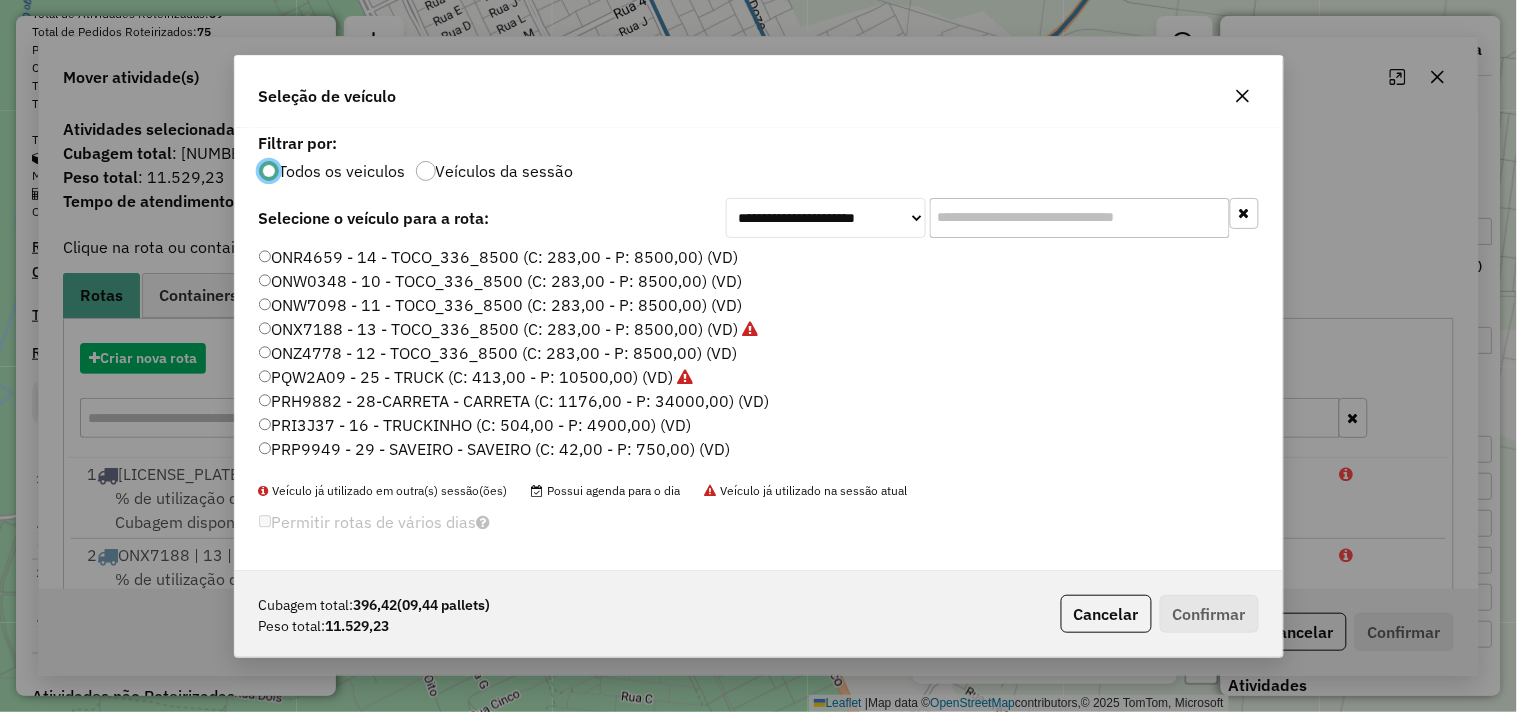 scroll, scrollTop: 11, scrollLeft: 5, axis: both 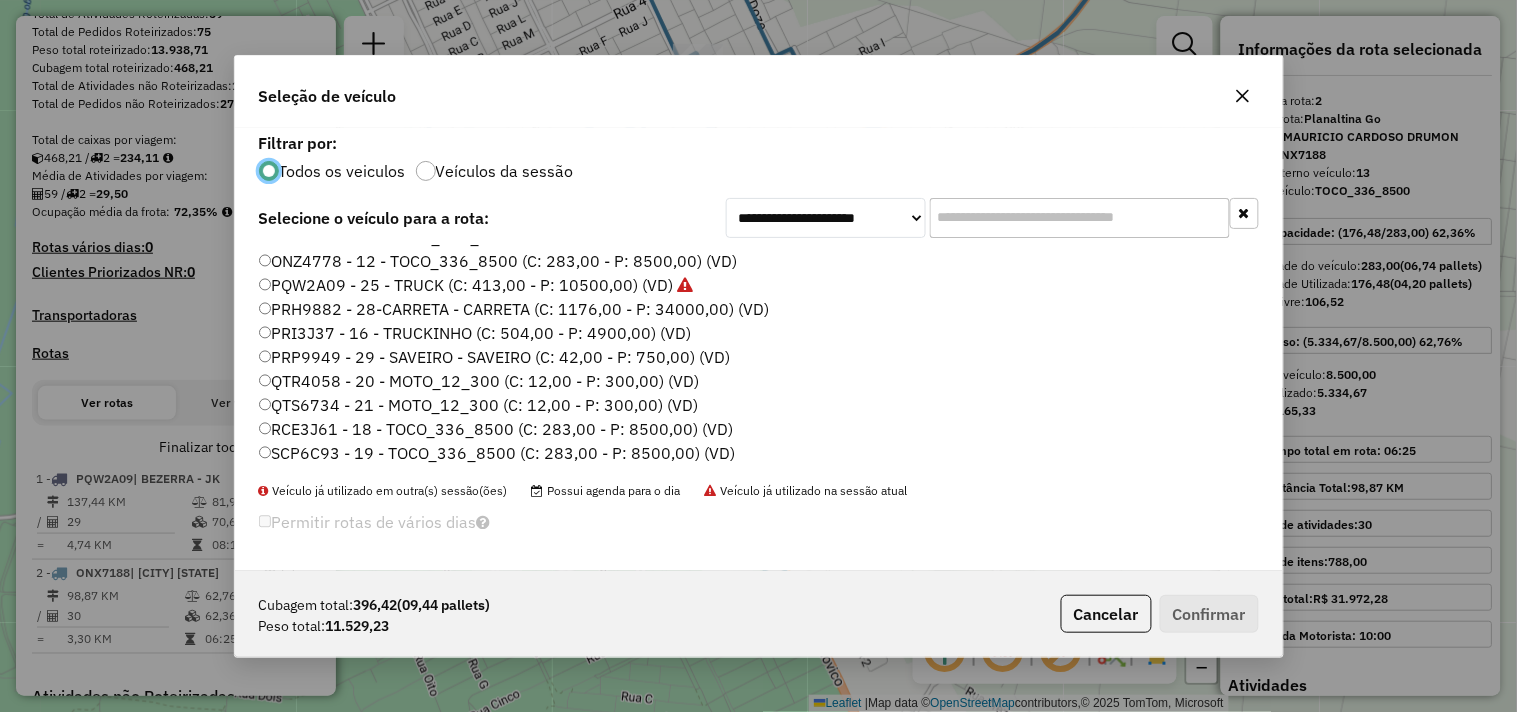 click on "SCP6C93 - 19 - TOCO_336_8500 (C: 283,00 - P: 8500,00) (VD)" 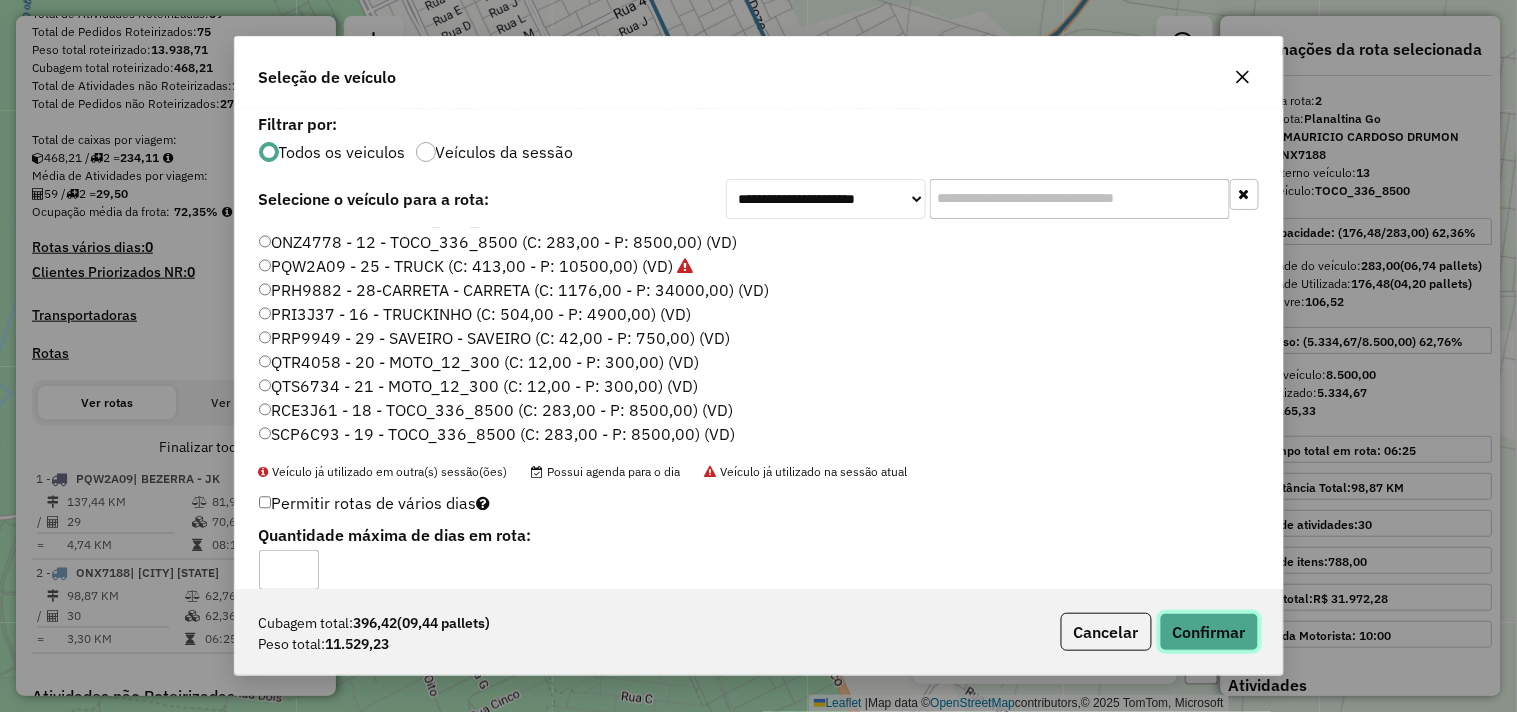 click on "Confirmar" 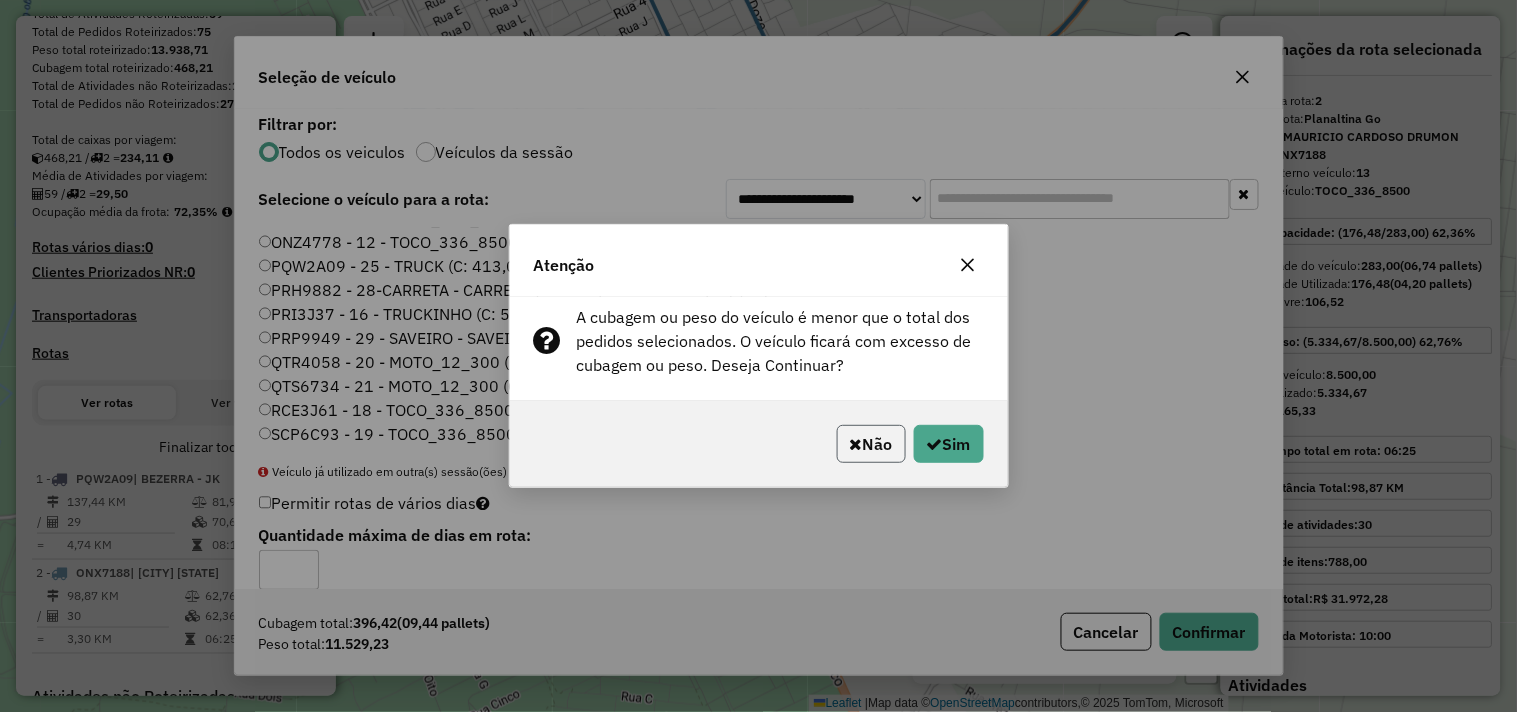 click on "Não" 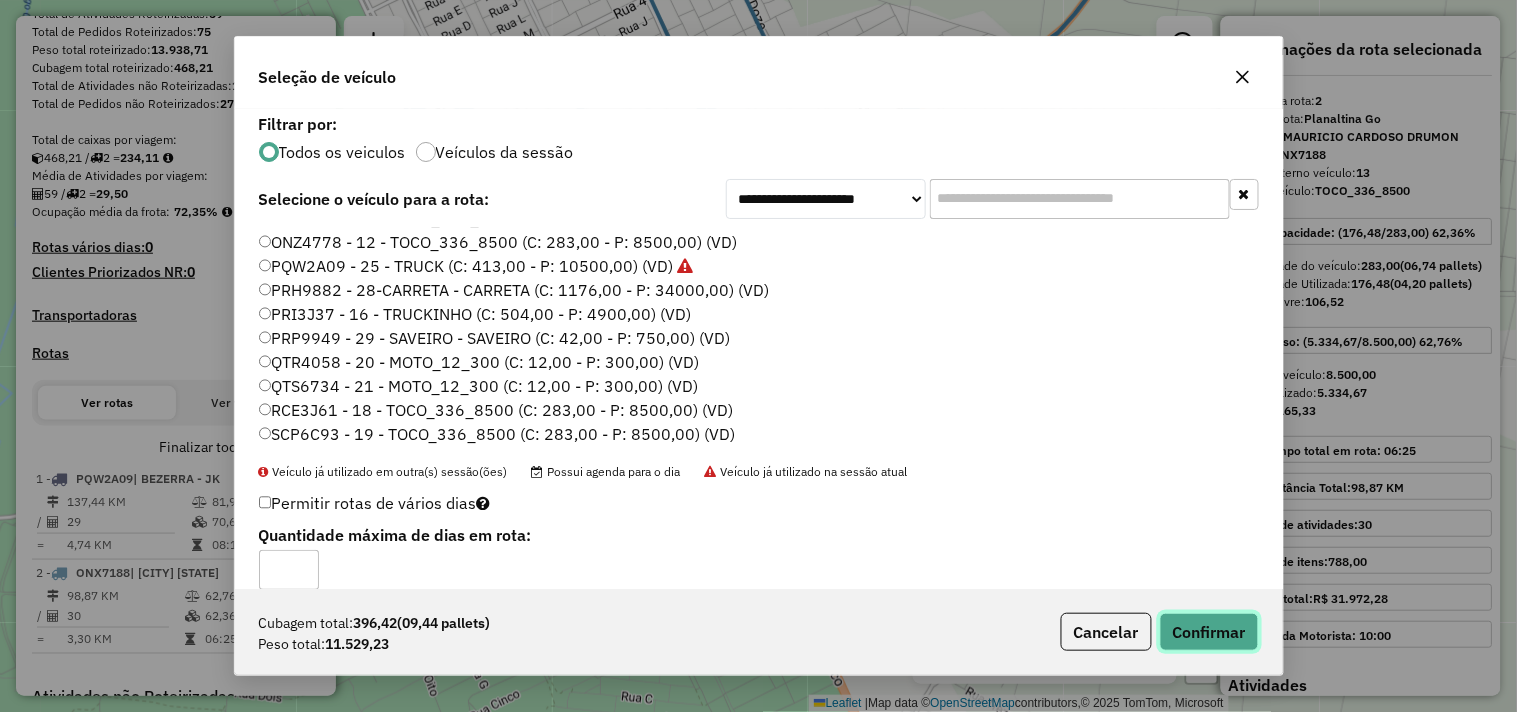 click on "Confirmar" 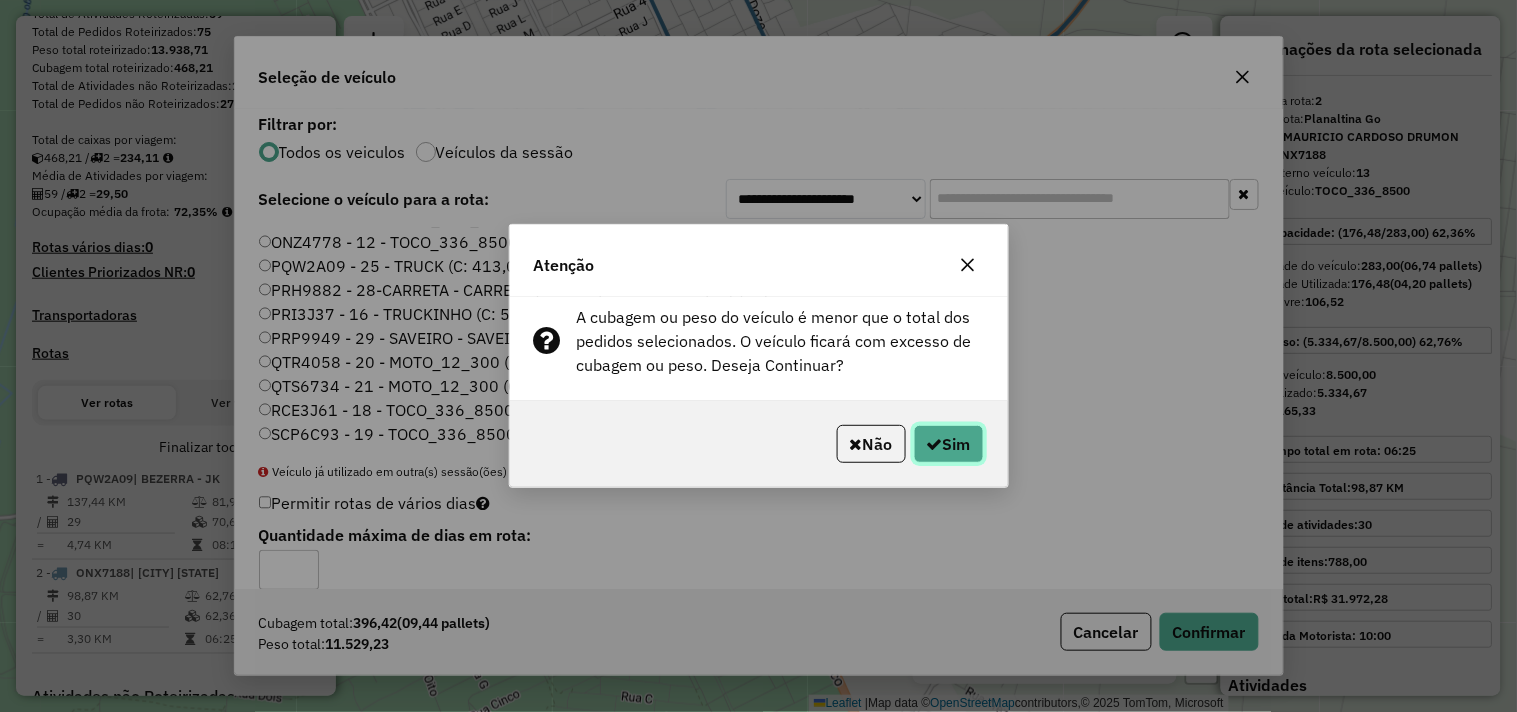 click on "Sim" 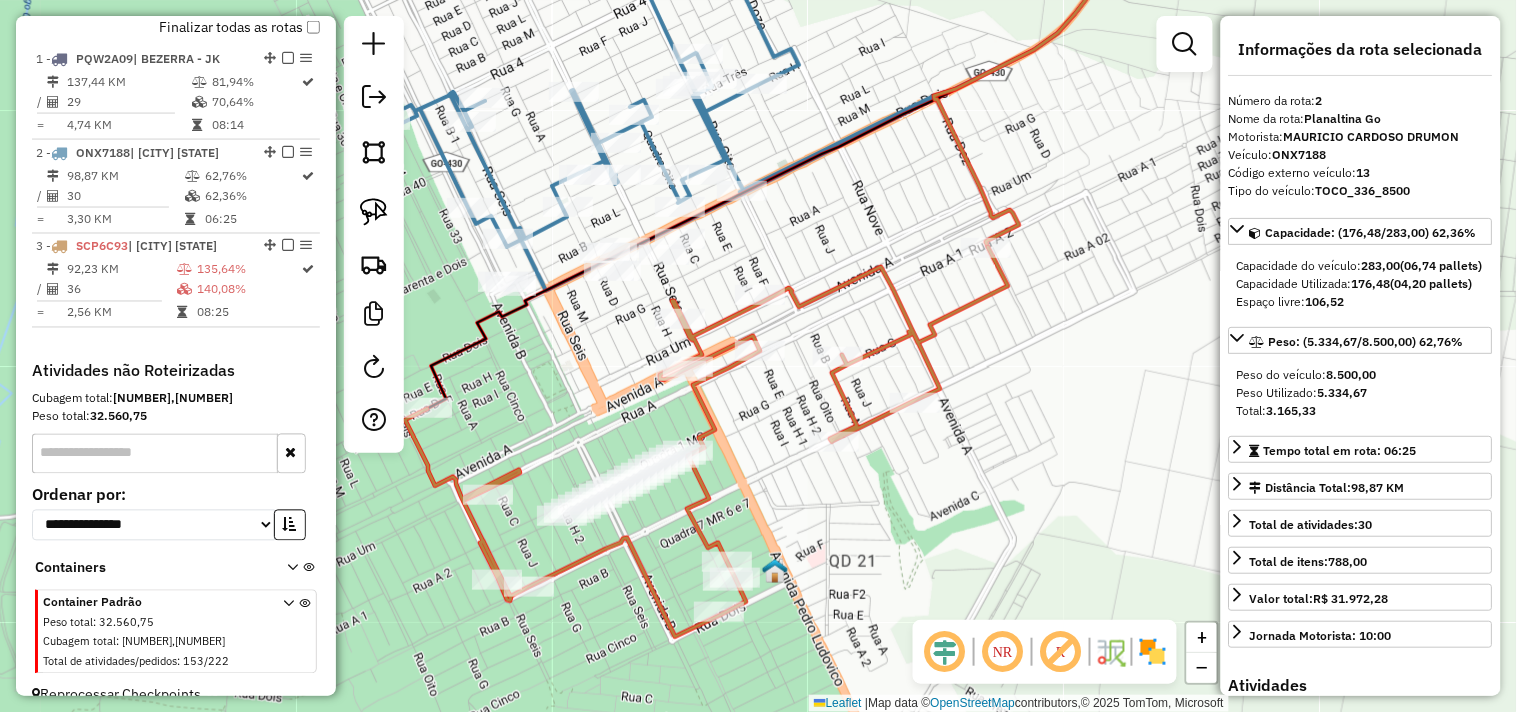 scroll, scrollTop: 768, scrollLeft: 0, axis: vertical 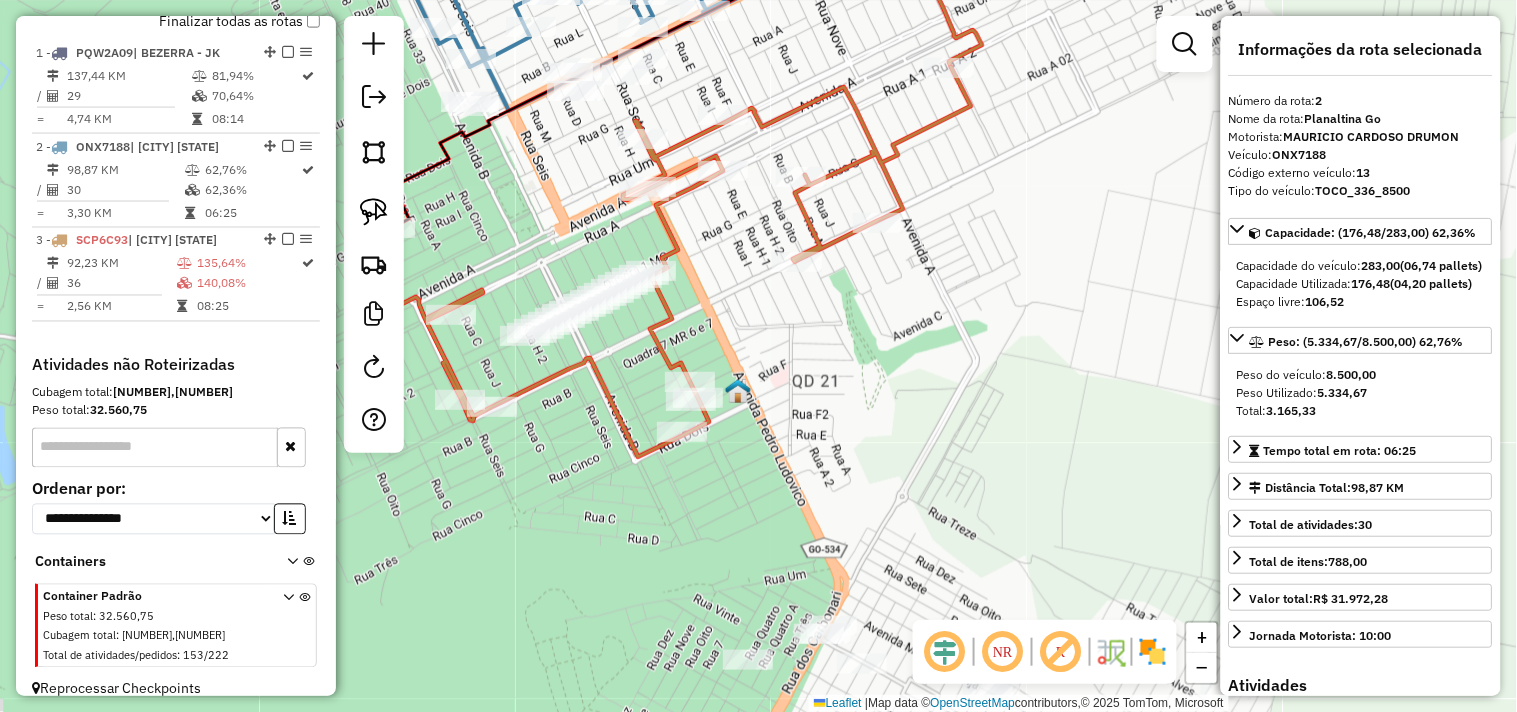 drag, startPoint x: 1020, startPoint y: 450, endPoint x: 904, endPoint y: 120, distance: 349.79422 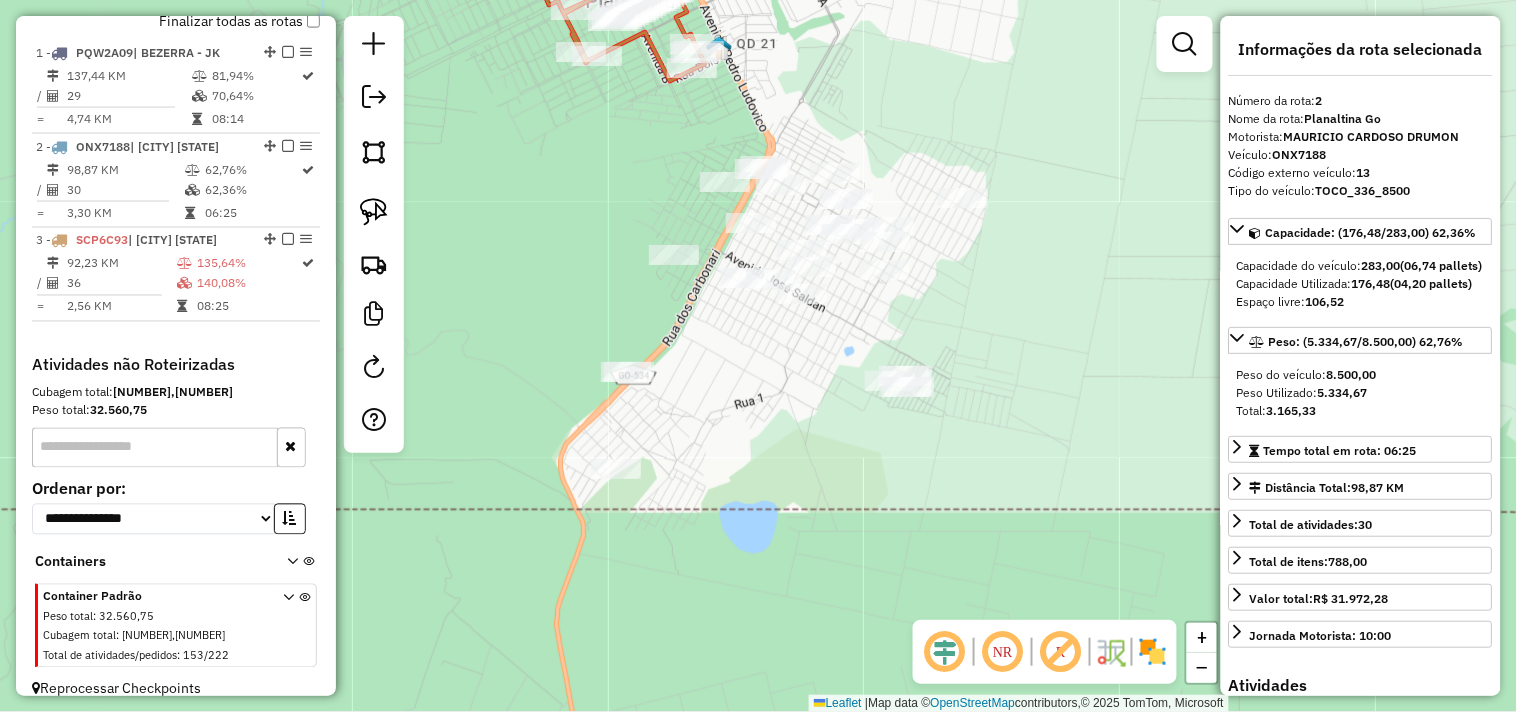 drag, startPoint x: 982, startPoint y: 247, endPoint x: 922, endPoint y: 131, distance: 130.59862 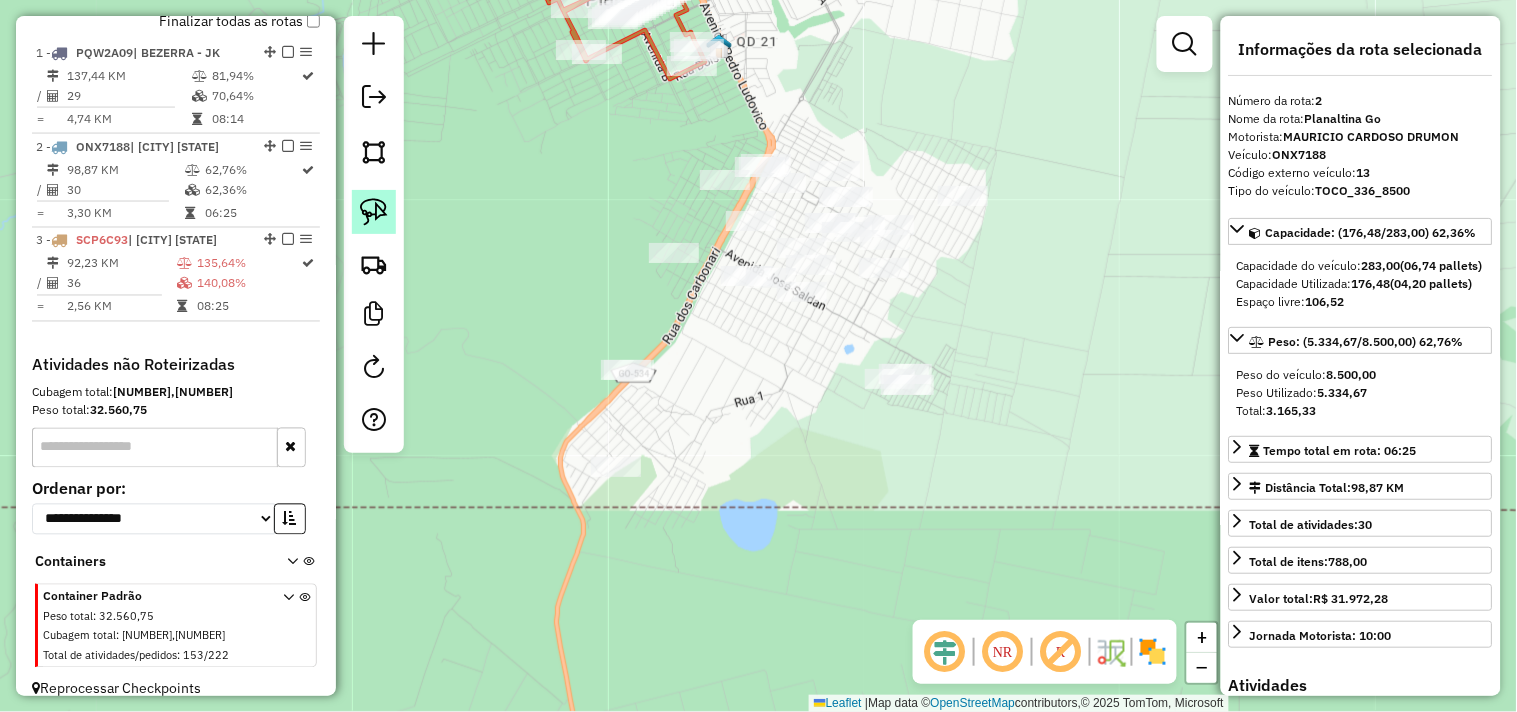 click 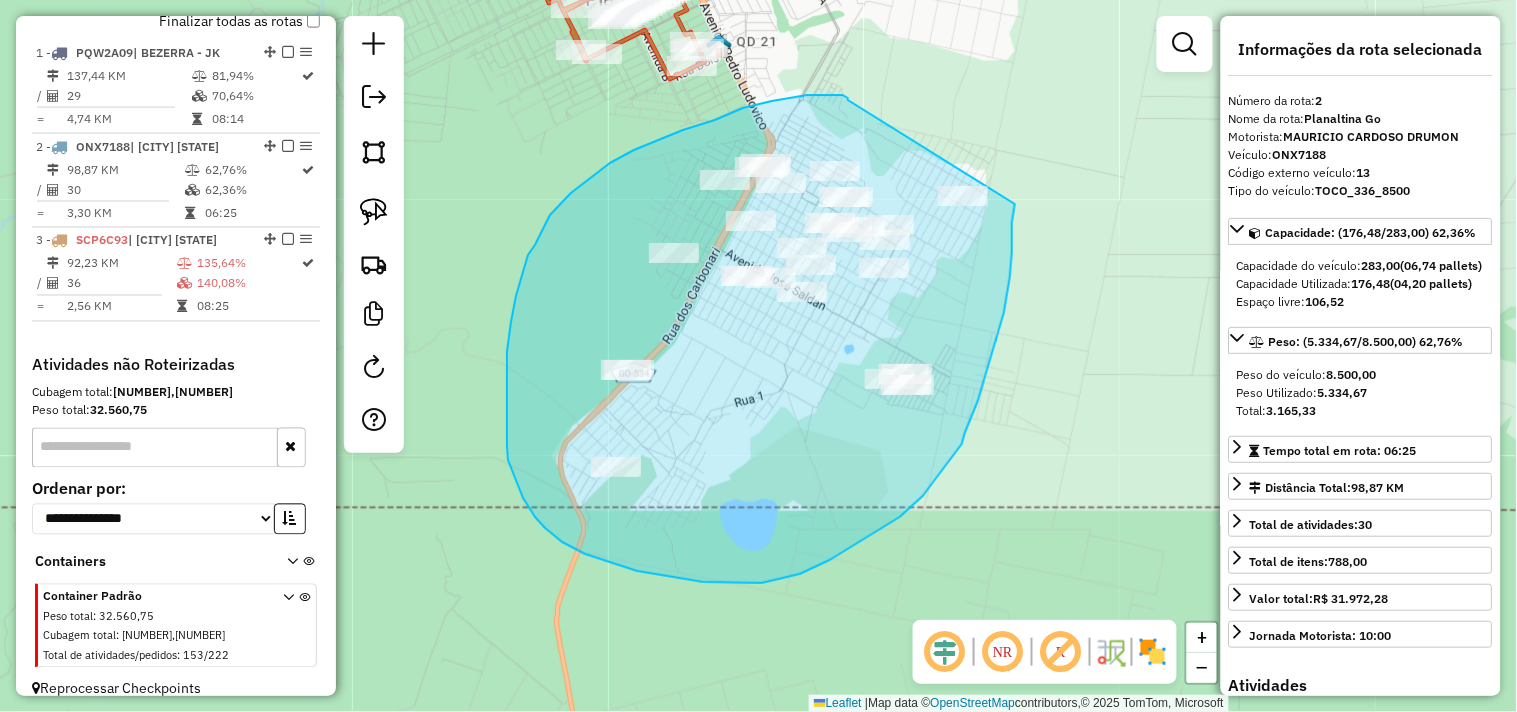 drag, startPoint x: 848, startPoint y: 98, endPoint x: 1014, endPoint y: 151, distance: 174.25555 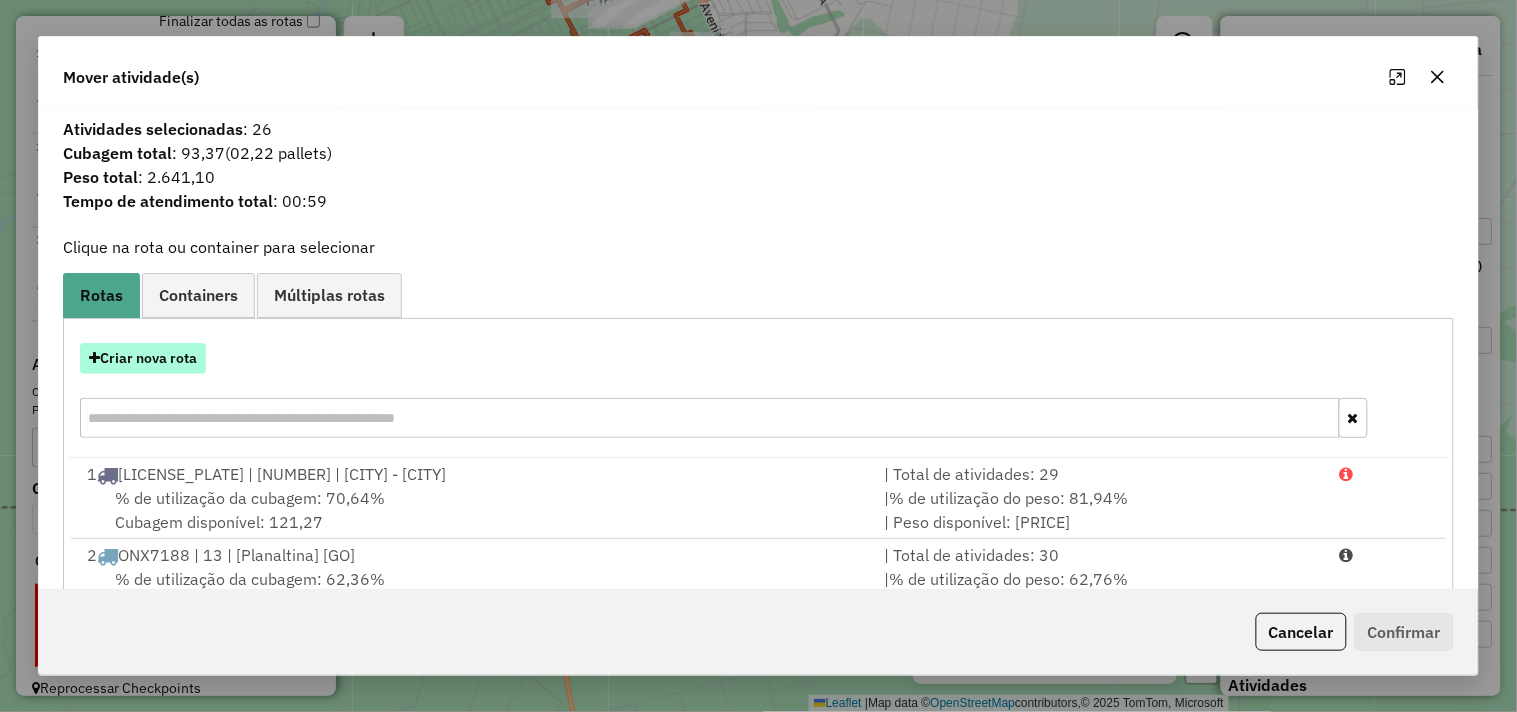 click on "Criar nova rota" at bounding box center (143, 358) 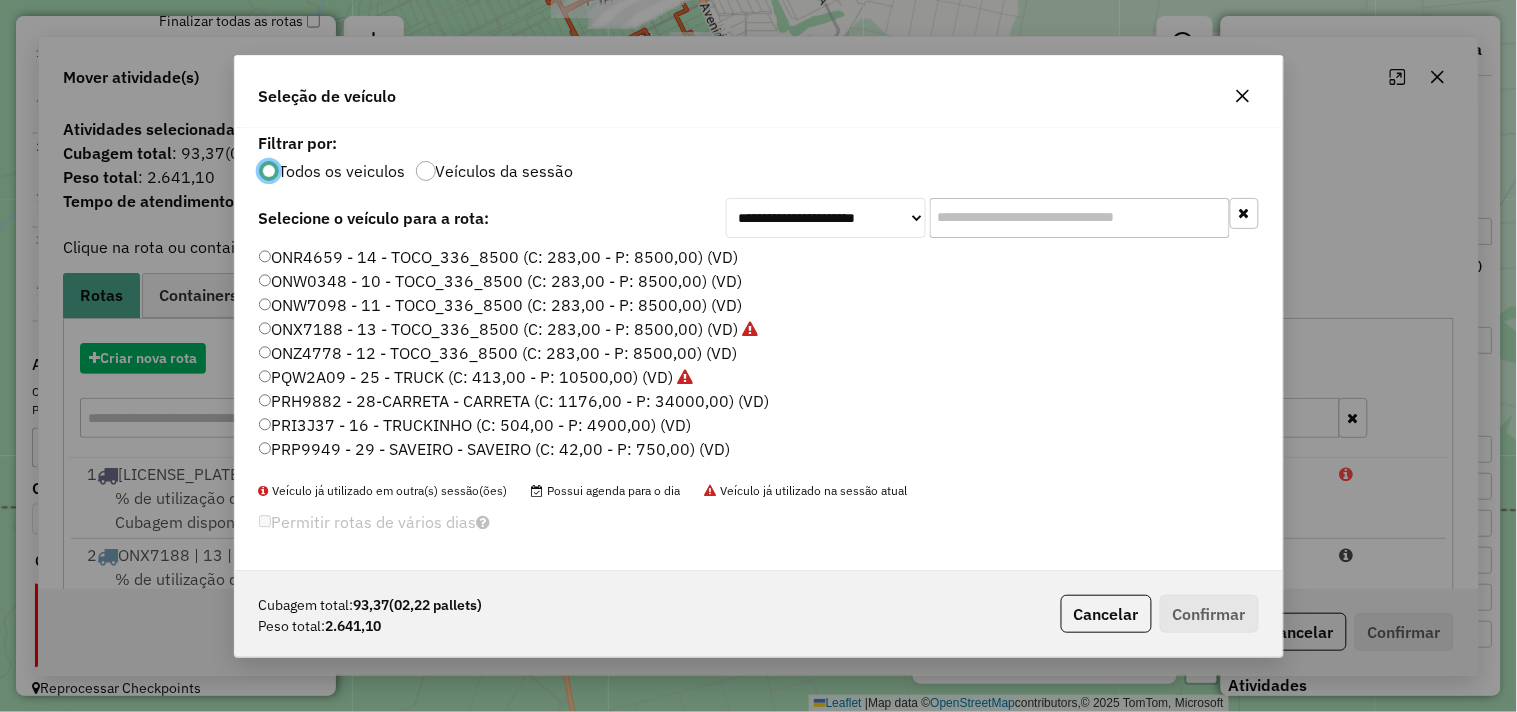 scroll, scrollTop: 11, scrollLeft: 5, axis: both 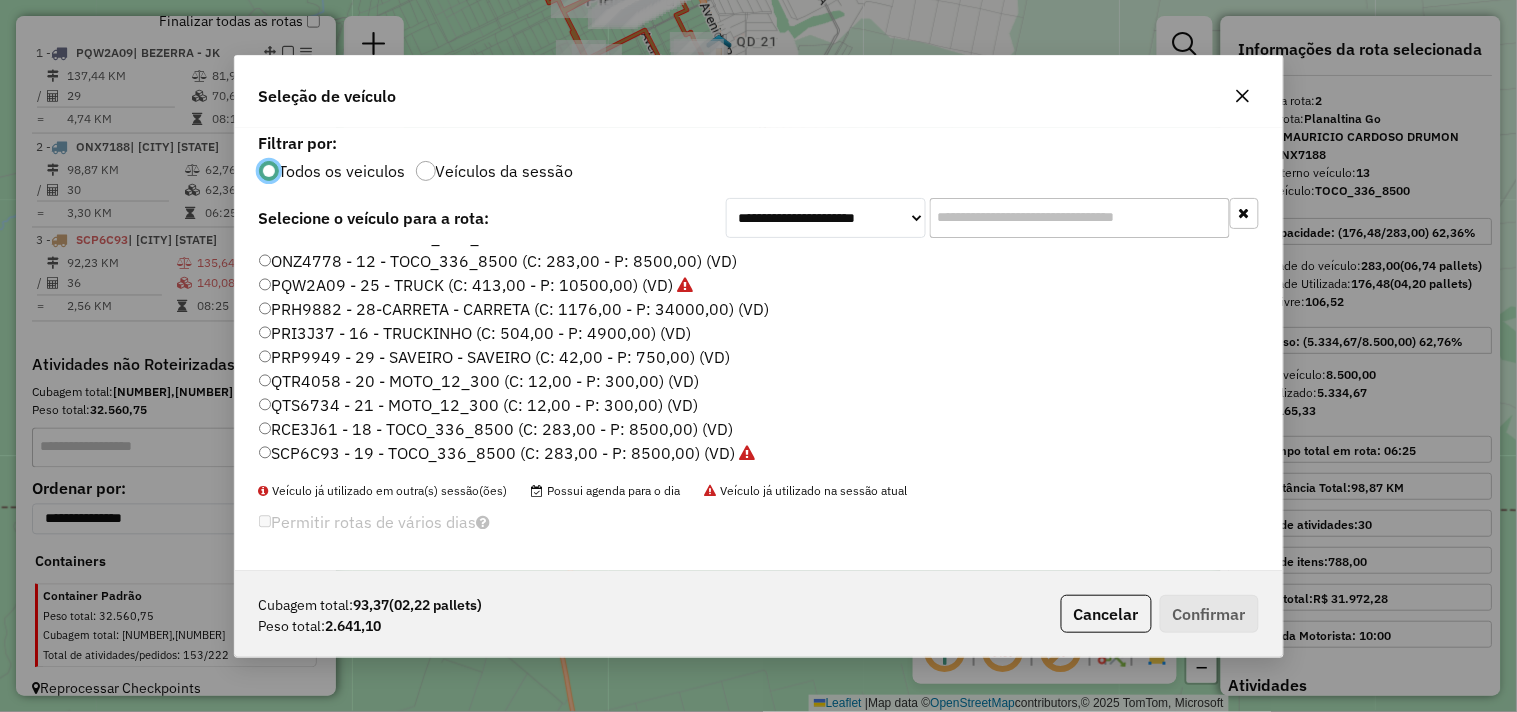 click on "ONZ4778 - 12 - TOCO_336_8500 (C: 283,00 - P: 8500,00) (VD)" 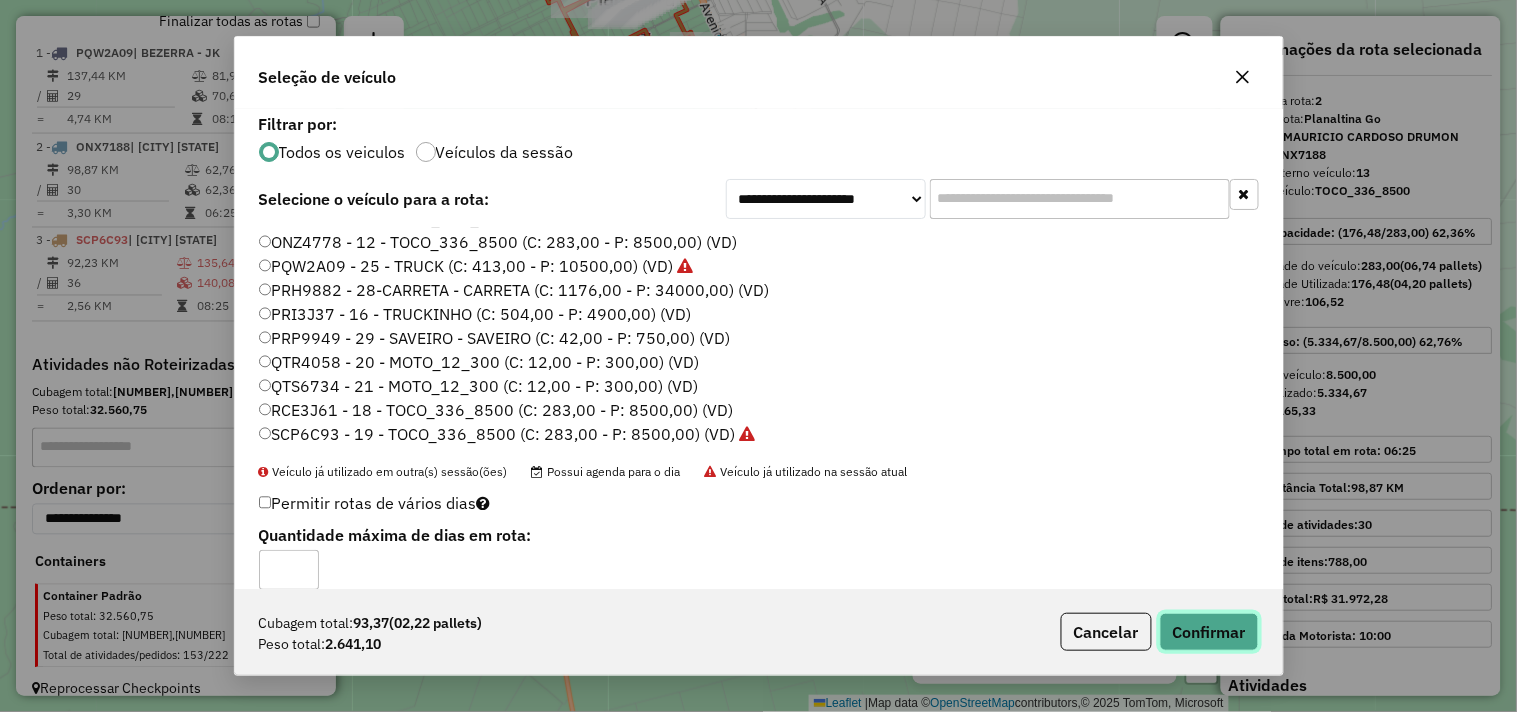 click on "Confirmar" 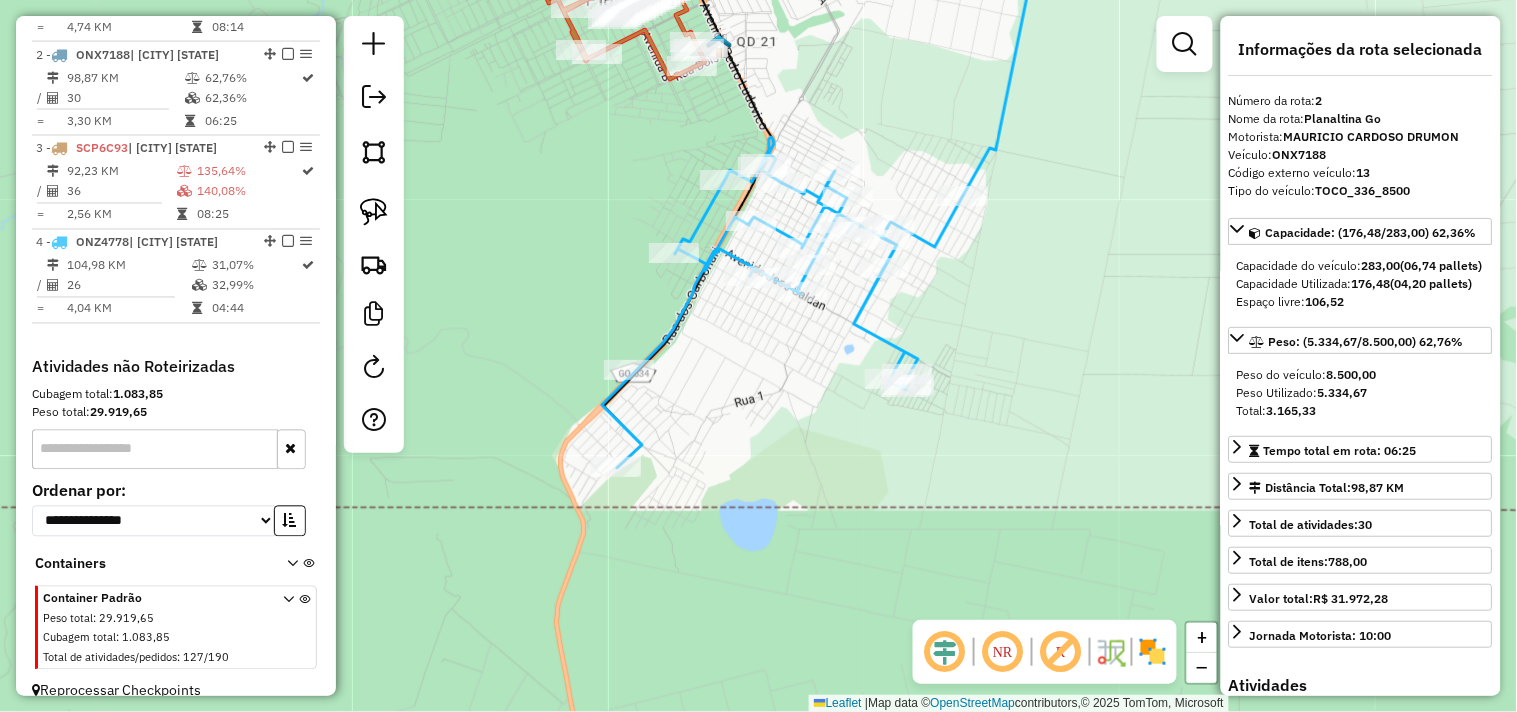 scroll, scrollTop: 863, scrollLeft: 0, axis: vertical 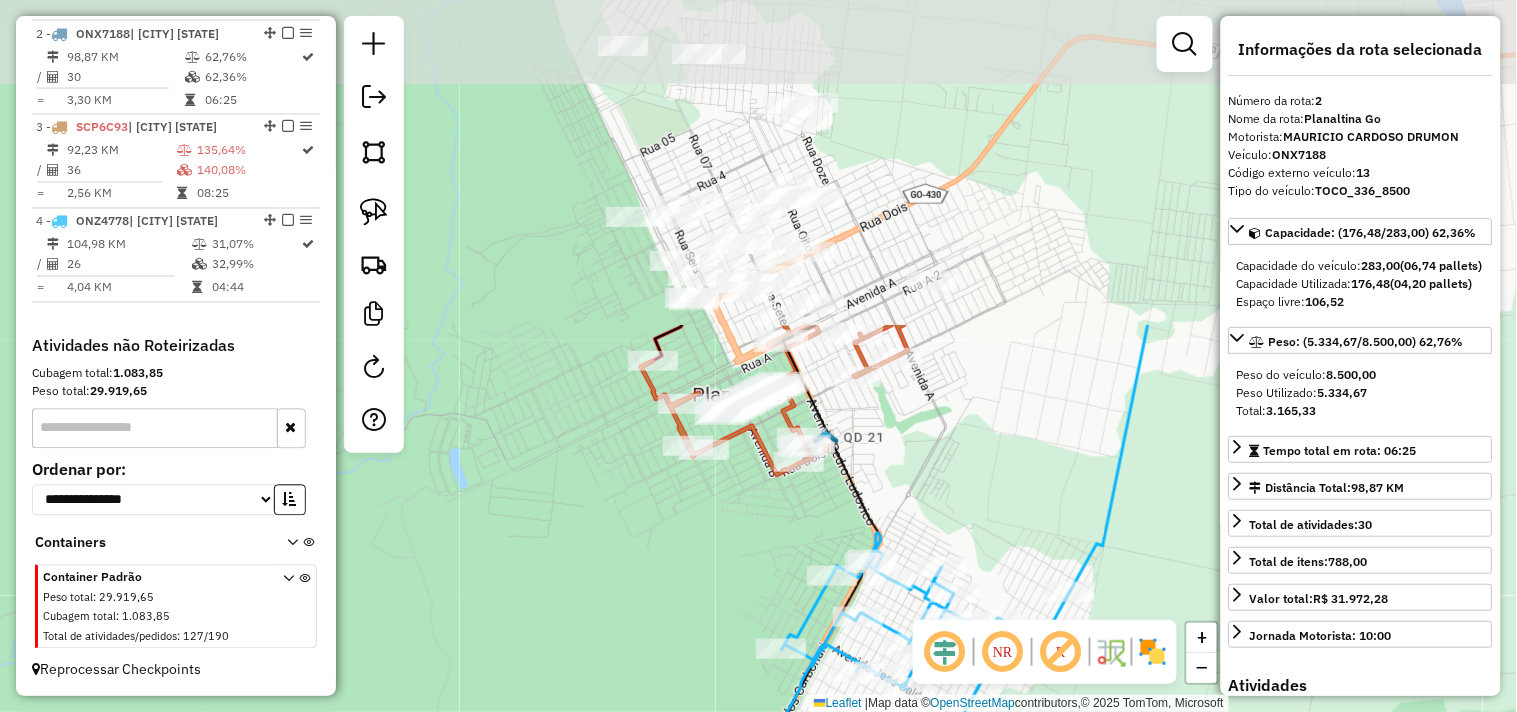 drag, startPoint x: 580, startPoint y: 235, endPoint x: 714, endPoint y: 552, distance: 344.1584 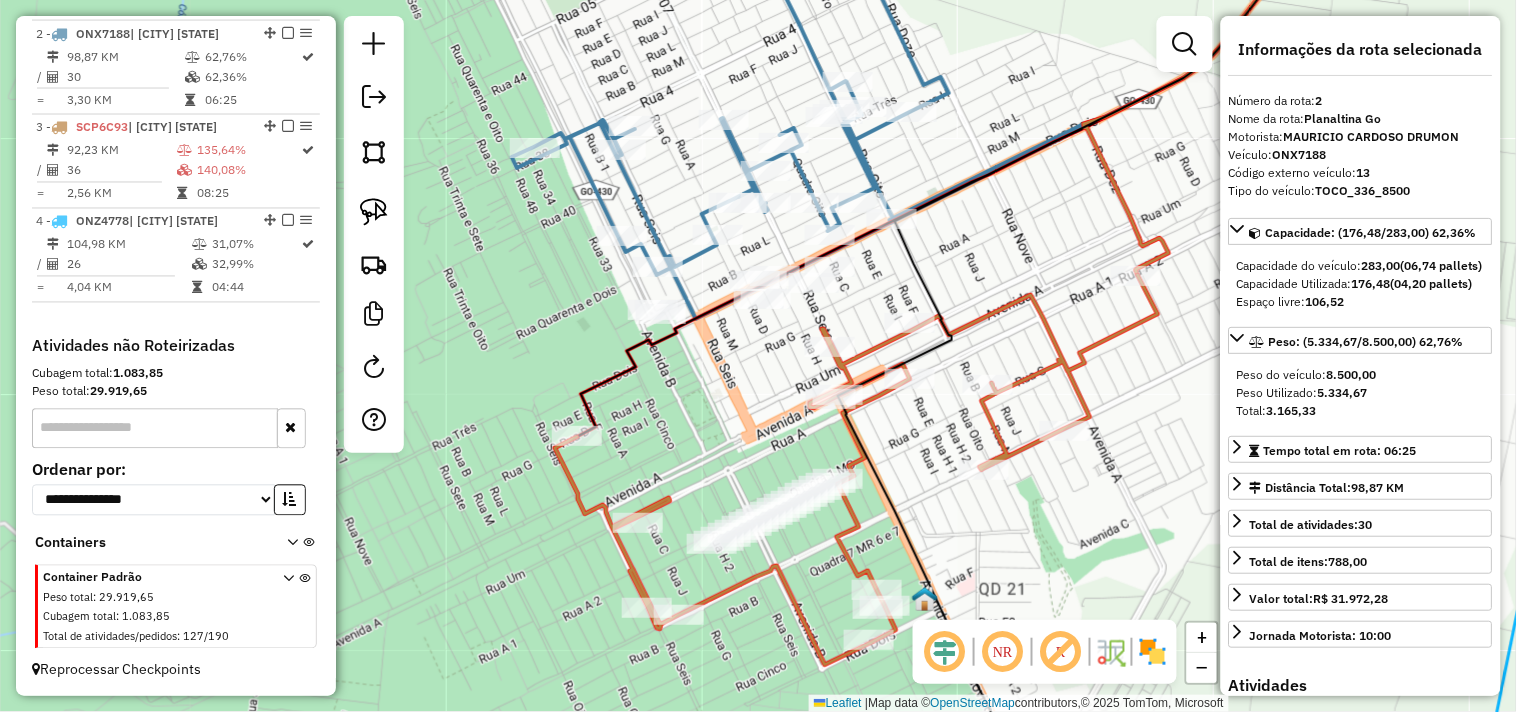 drag, startPoint x: 995, startPoint y: 294, endPoint x: 954, endPoint y: 205, distance: 97.98979 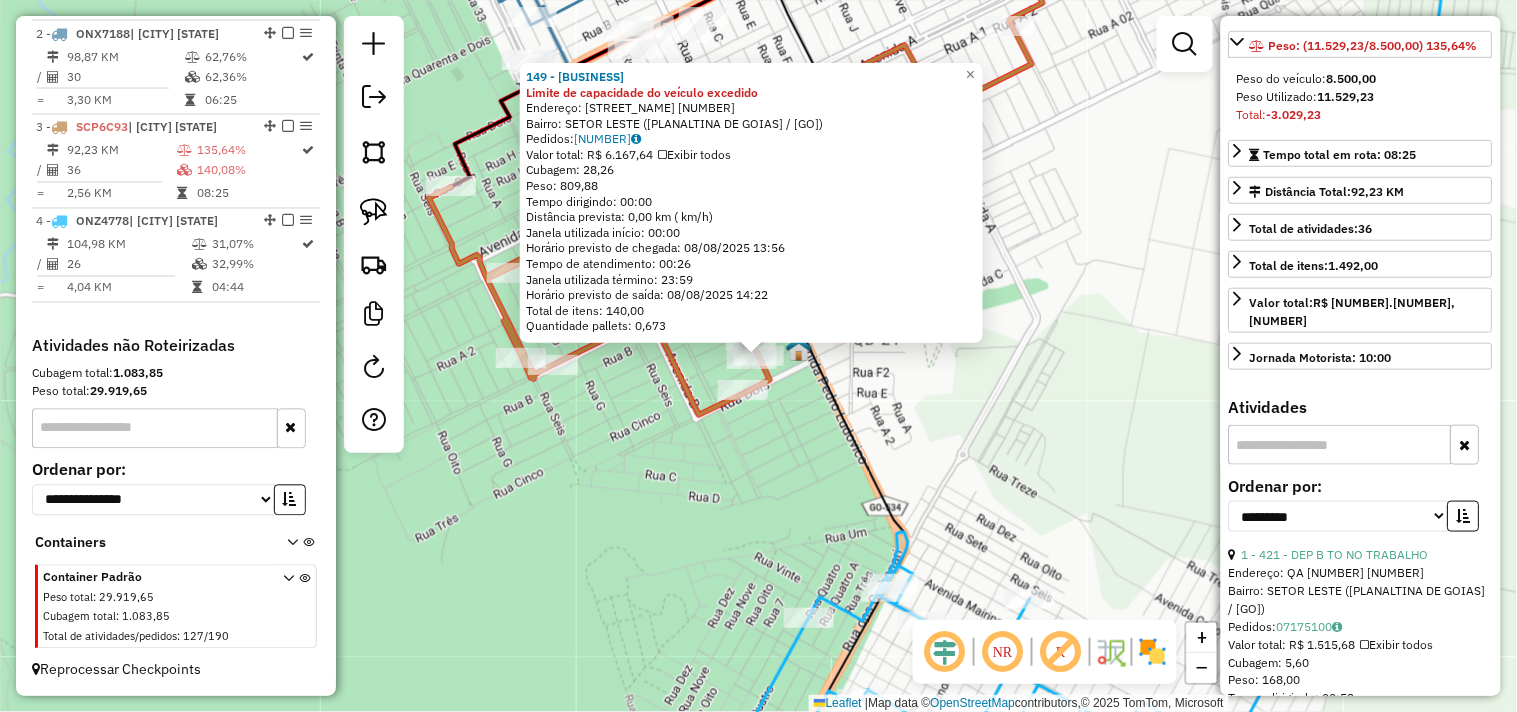 scroll, scrollTop: 333, scrollLeft: 0, axis: vertical 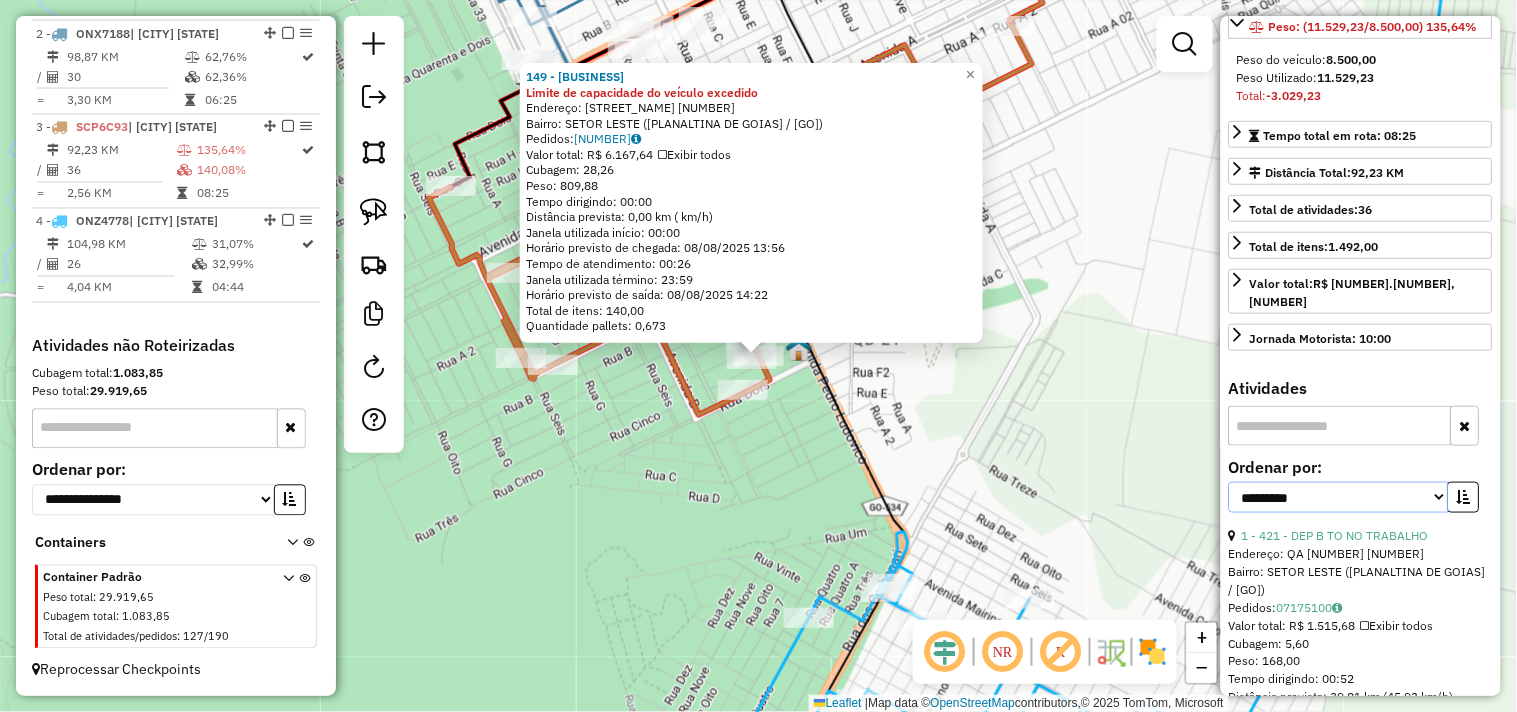drag, startPoint x: 1382, startPoint y: 515, endPoint x: 1360, endPoint y: 524, distance: 23.769728 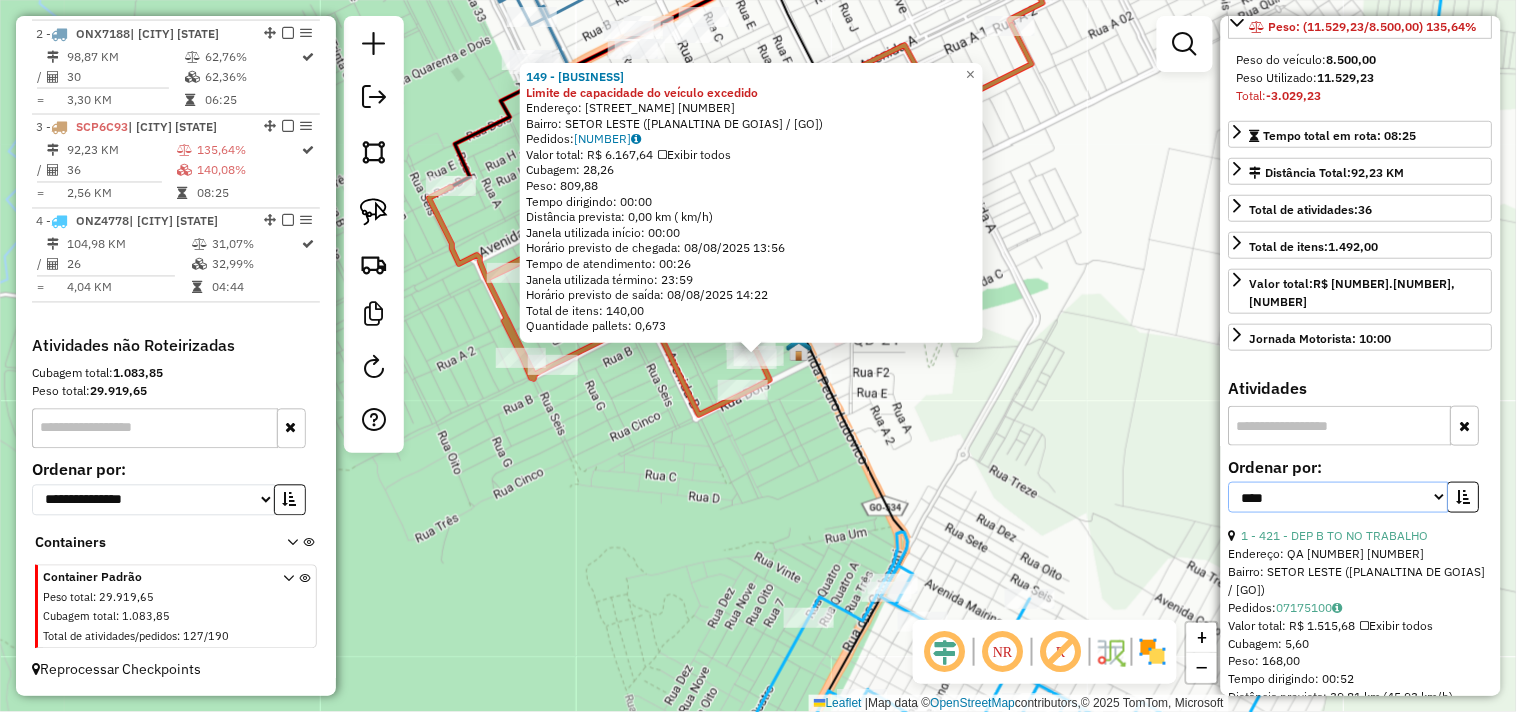 click on "**********" at bounding box center (1339, 497) 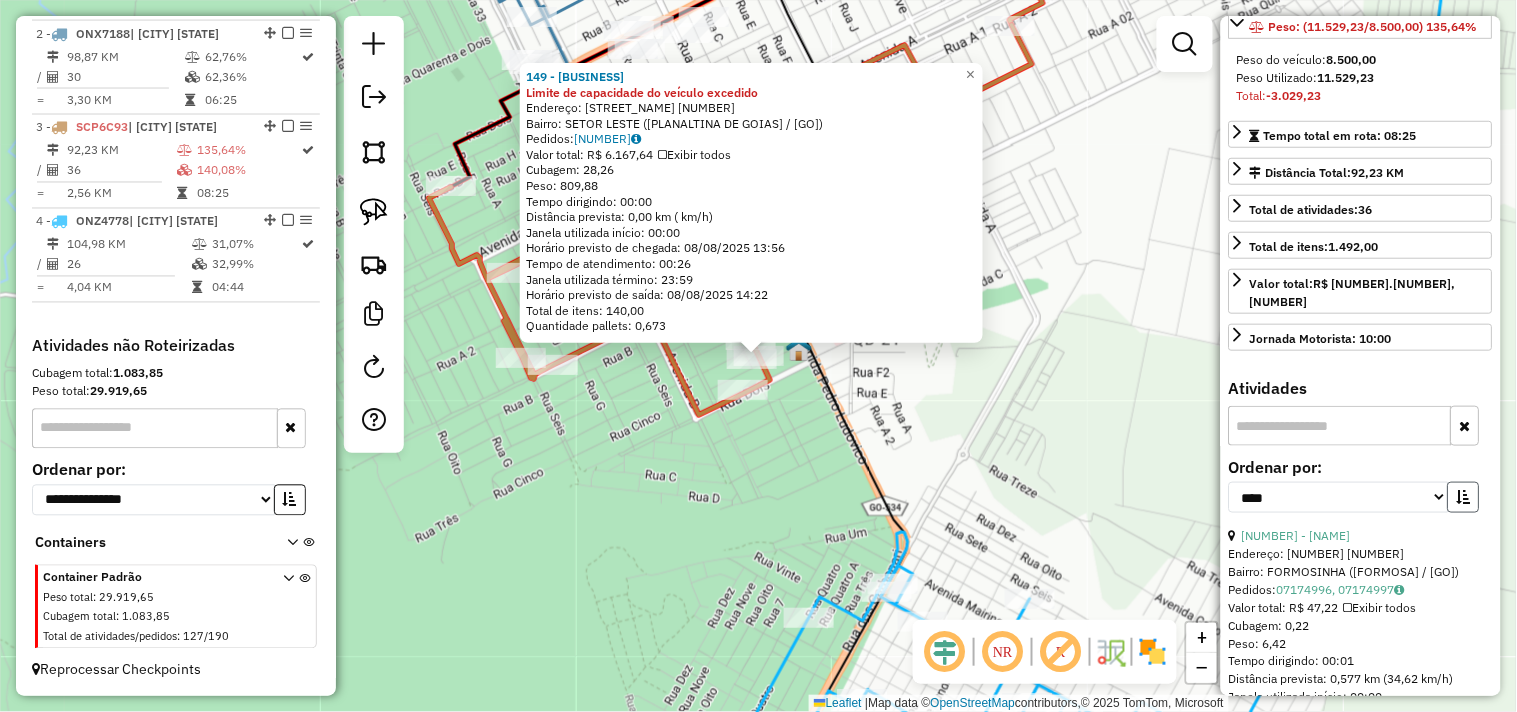 click at bounding box center [1464, 497] 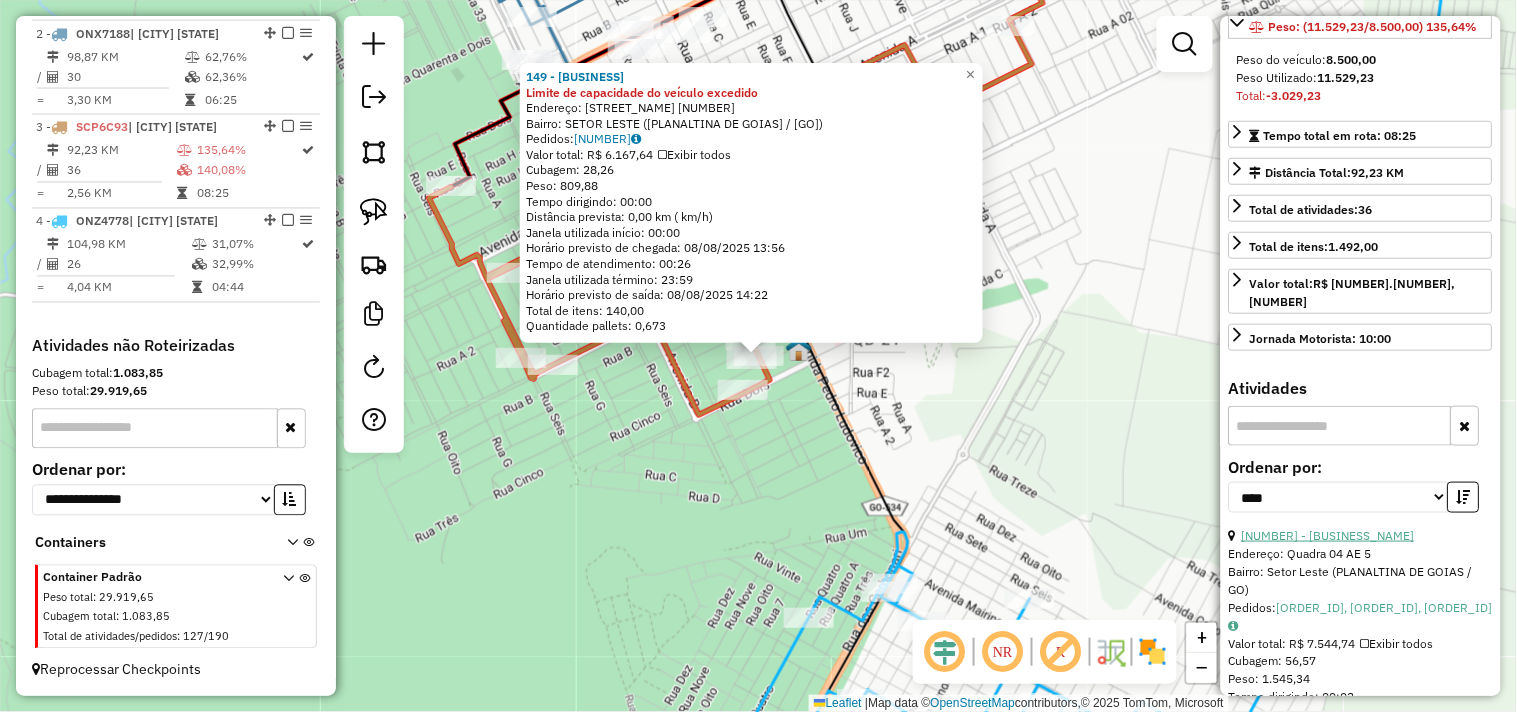 click on "[NUMBER] - [BUSINESS_NAME]" at bounding box center (1328, 535) 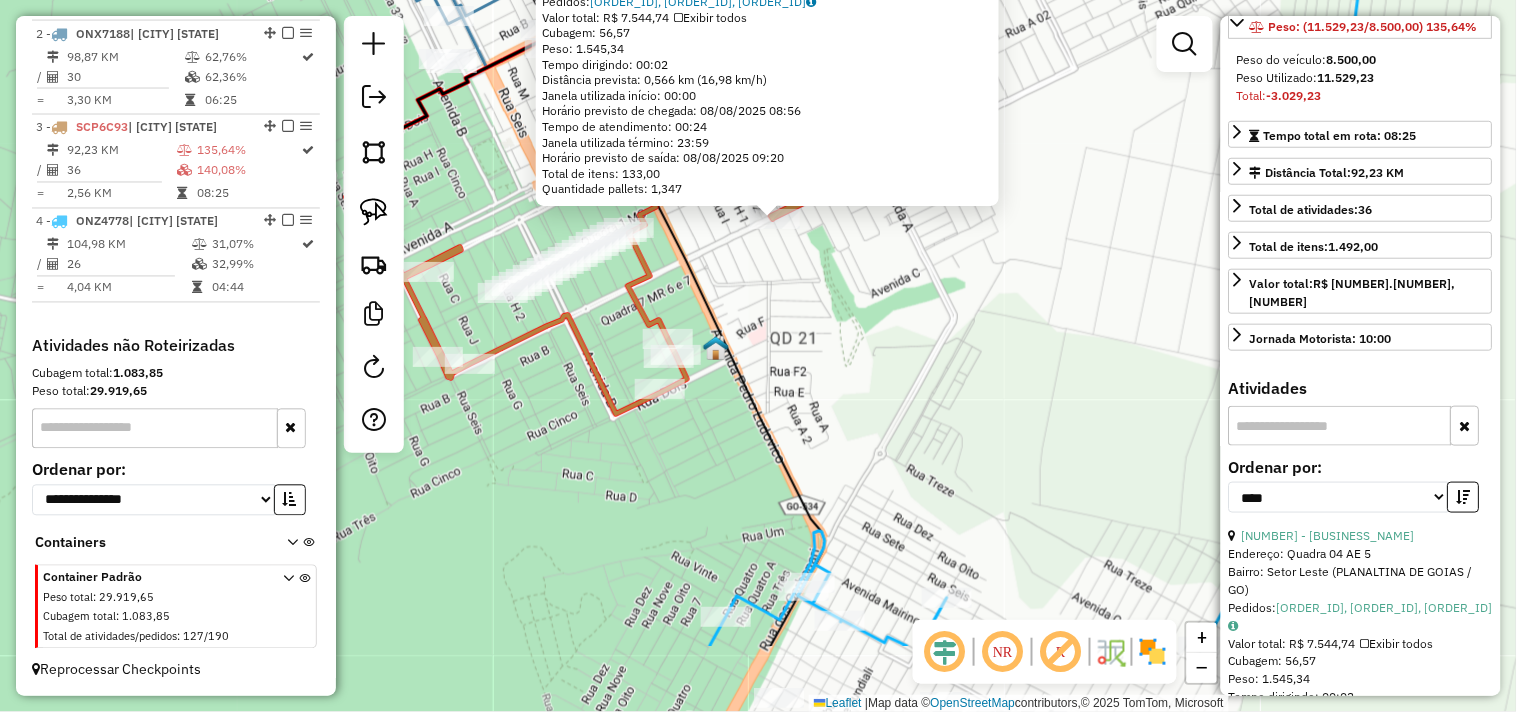 drag, startPoint x: 980, startPoint y: 497, endPoint x: 981, endPoint y: 217, distance: 280.0018 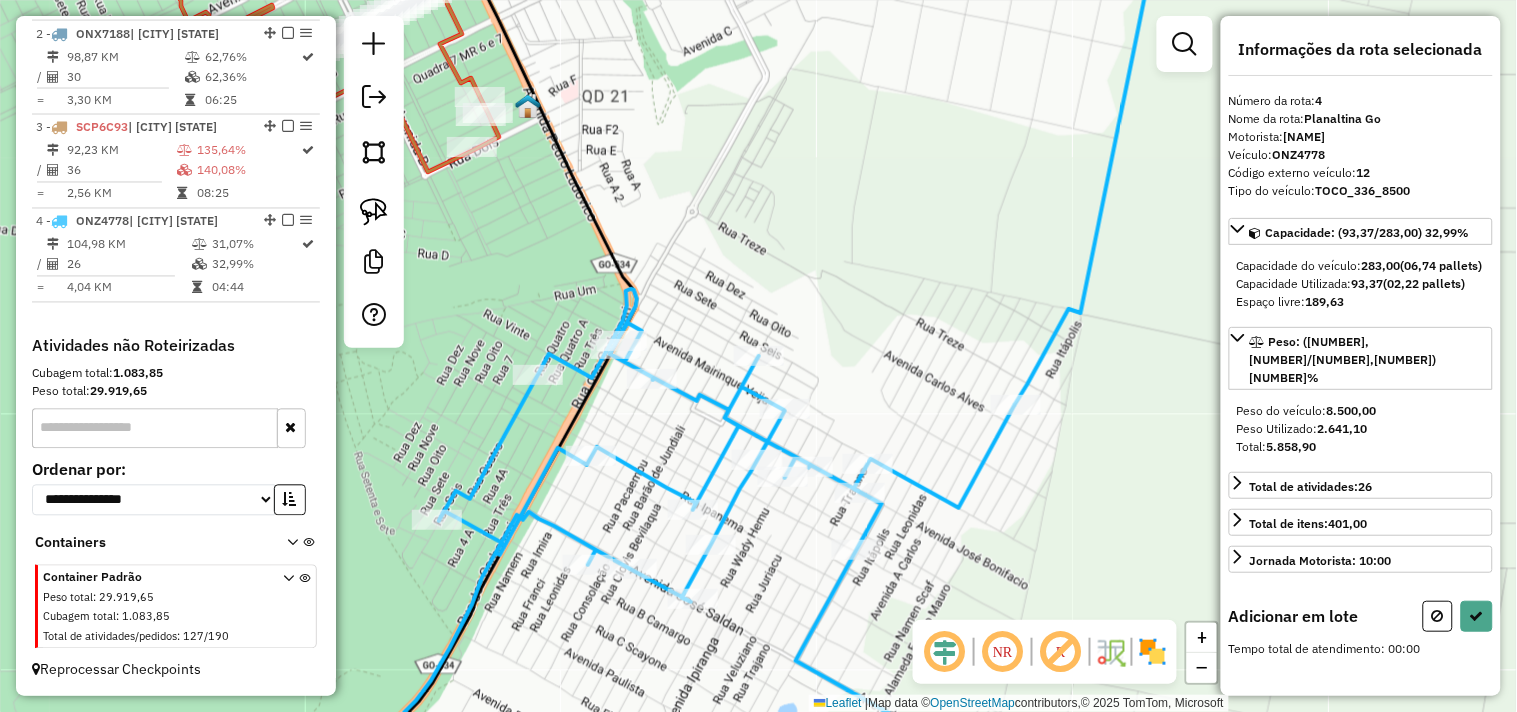 scroll, scrollTop: 0, scrollLeft: 0, axis: both 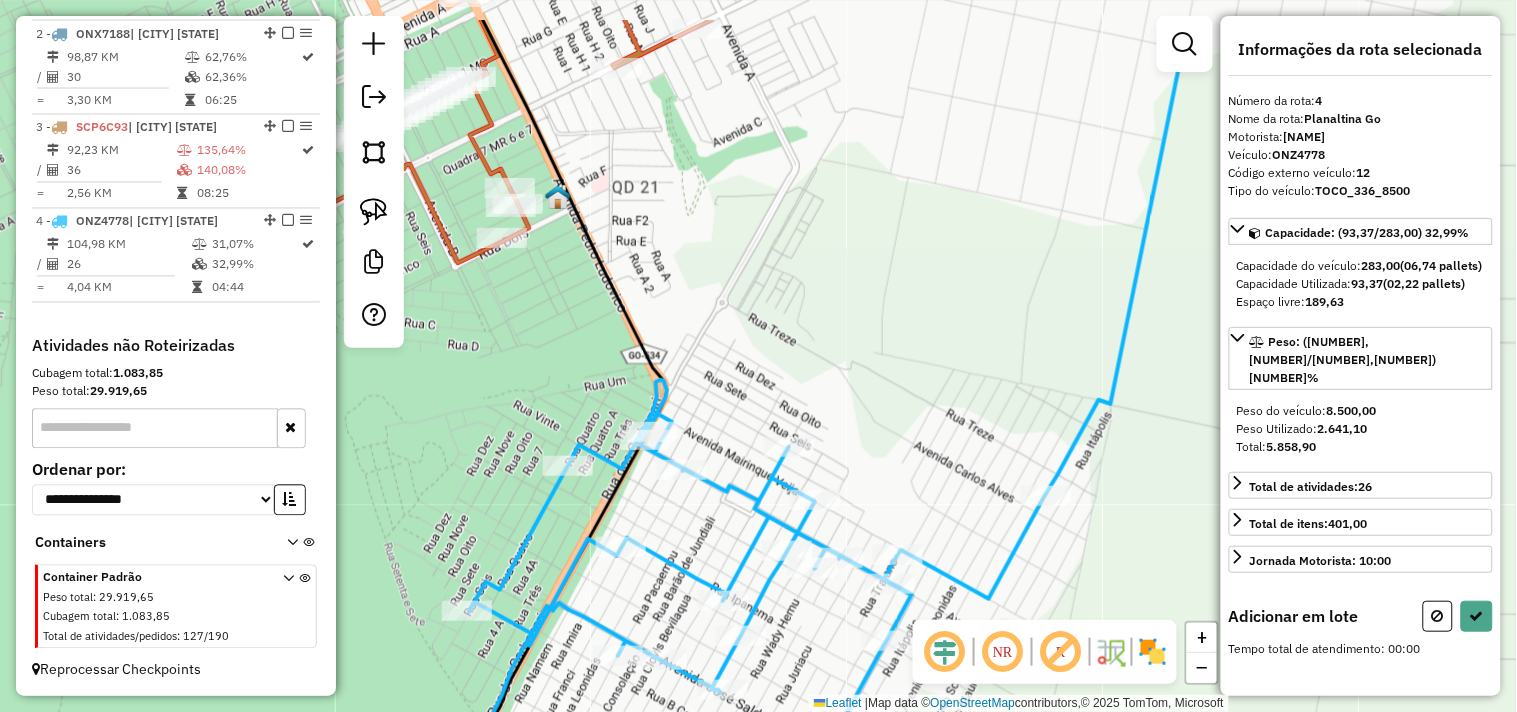 drag, startPoint x: 880, startPoint y: 126, endPoint x: 973, endPoint y: 433, distance: 320.7772 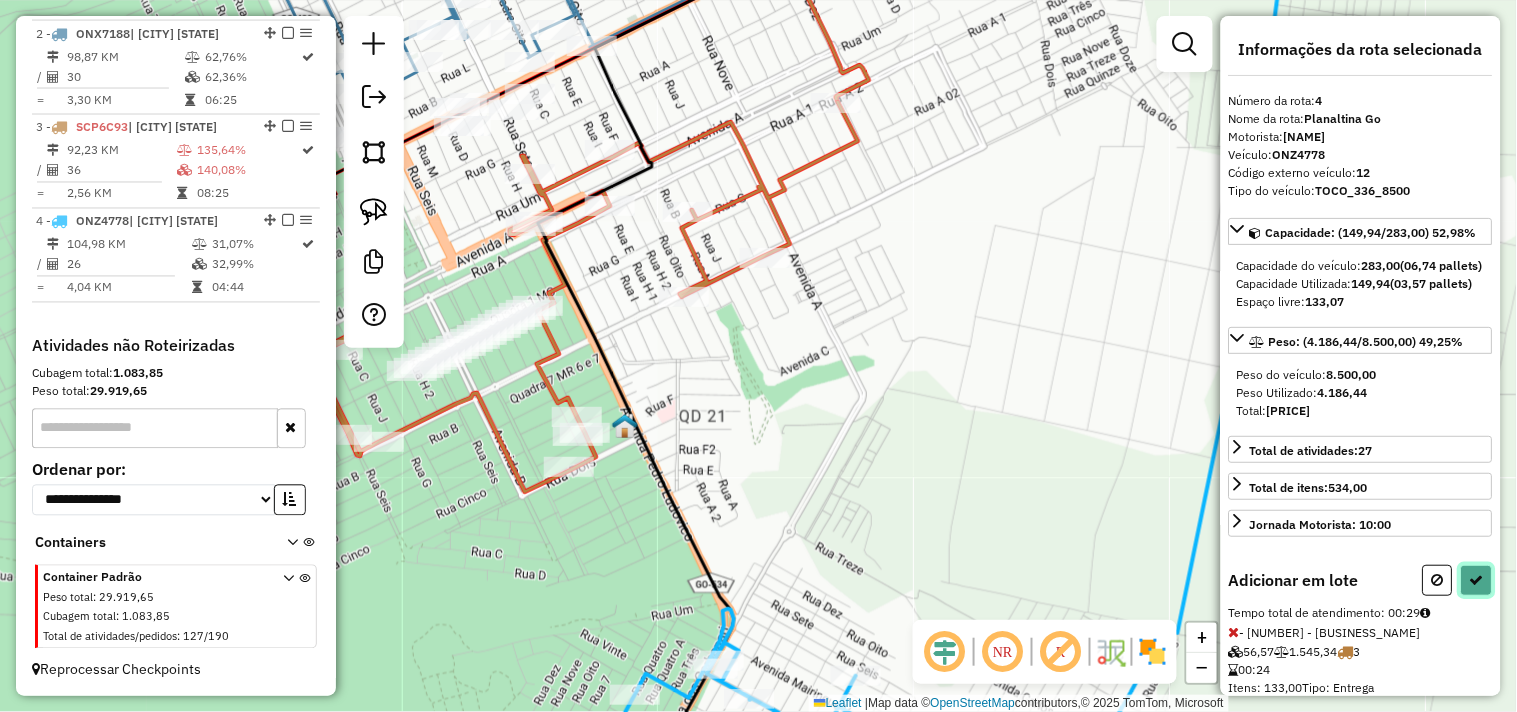click at bounding box center [1477, 580] 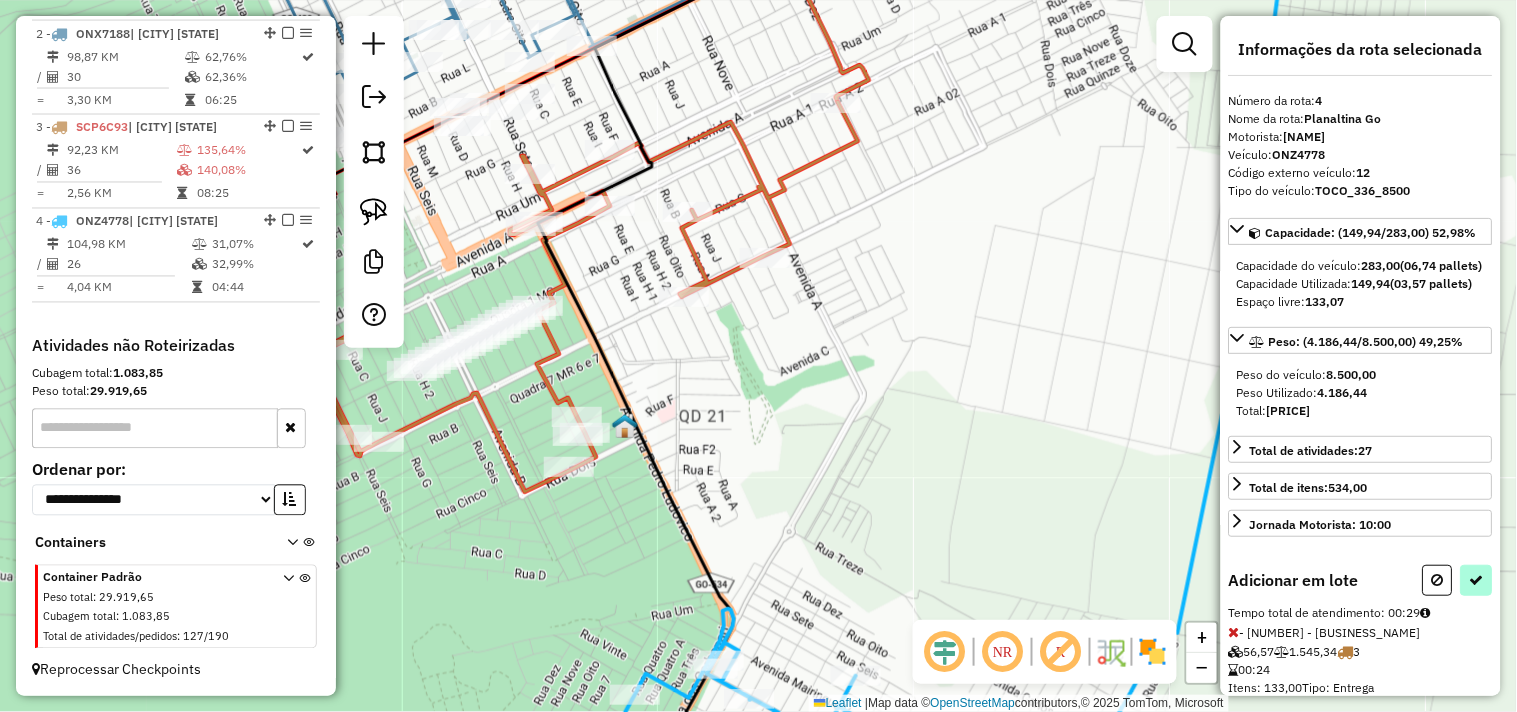 select on "*********" 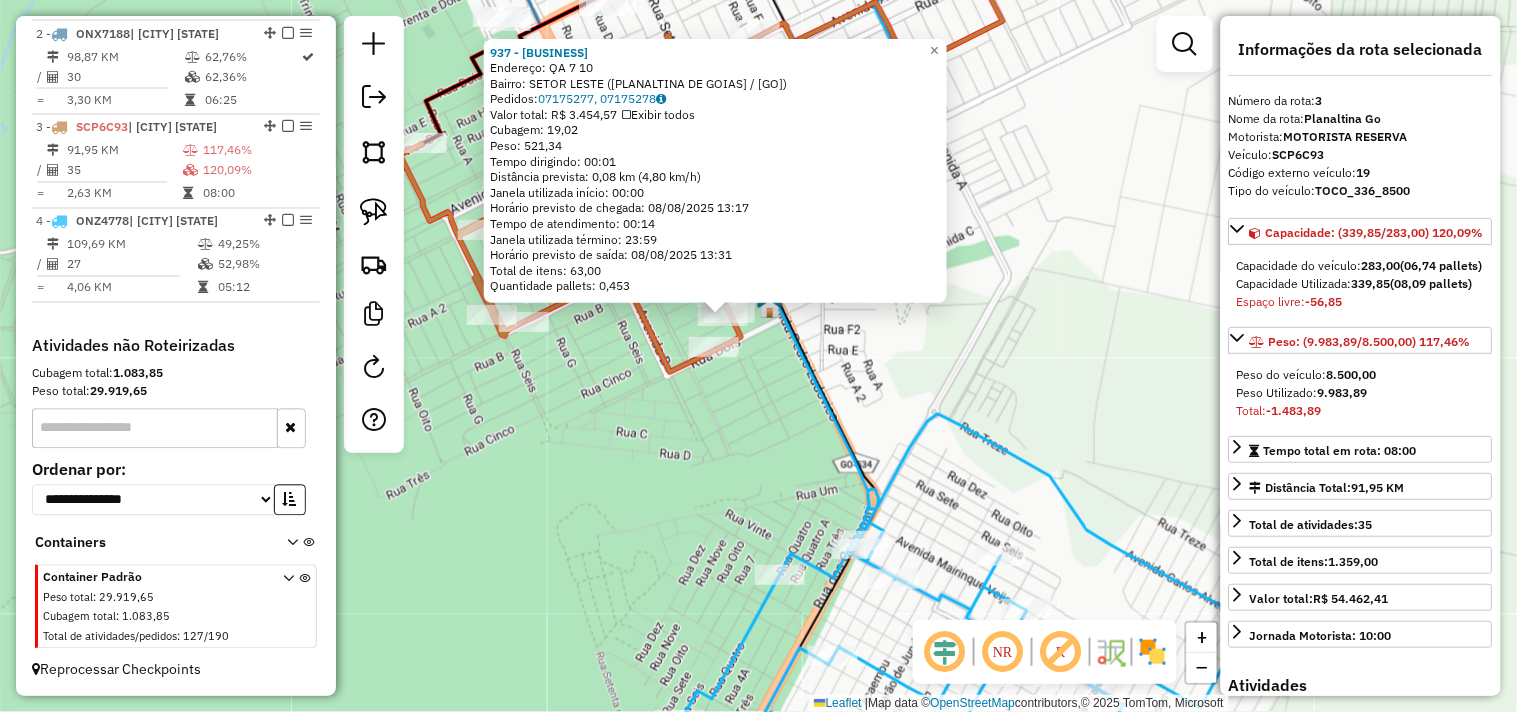 drag, startPoint x: 618, startPoint y: 517, endPoint x: 582, endPoint y: 477, distance: 53.814495 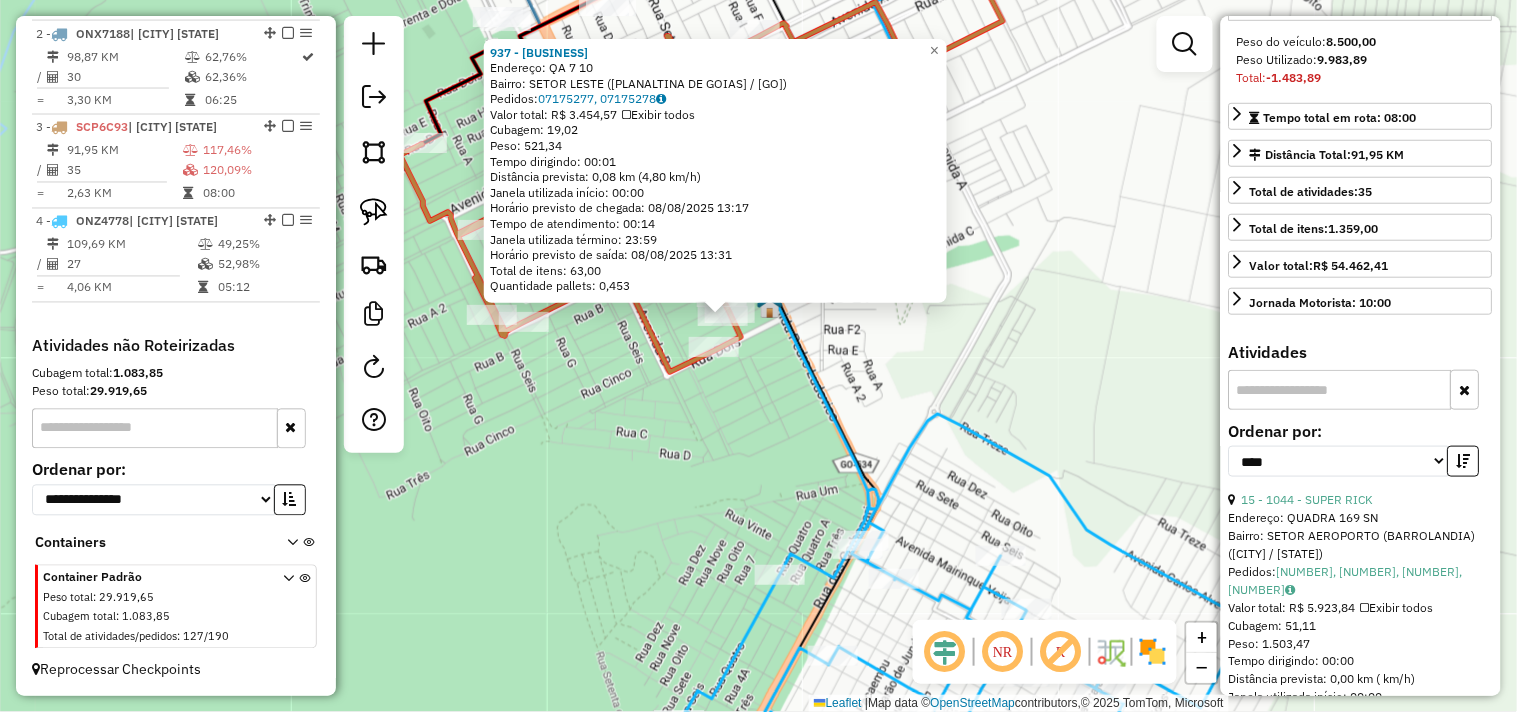scroll, scrollTop: 444, scrollLeft: 0, axis: vertical 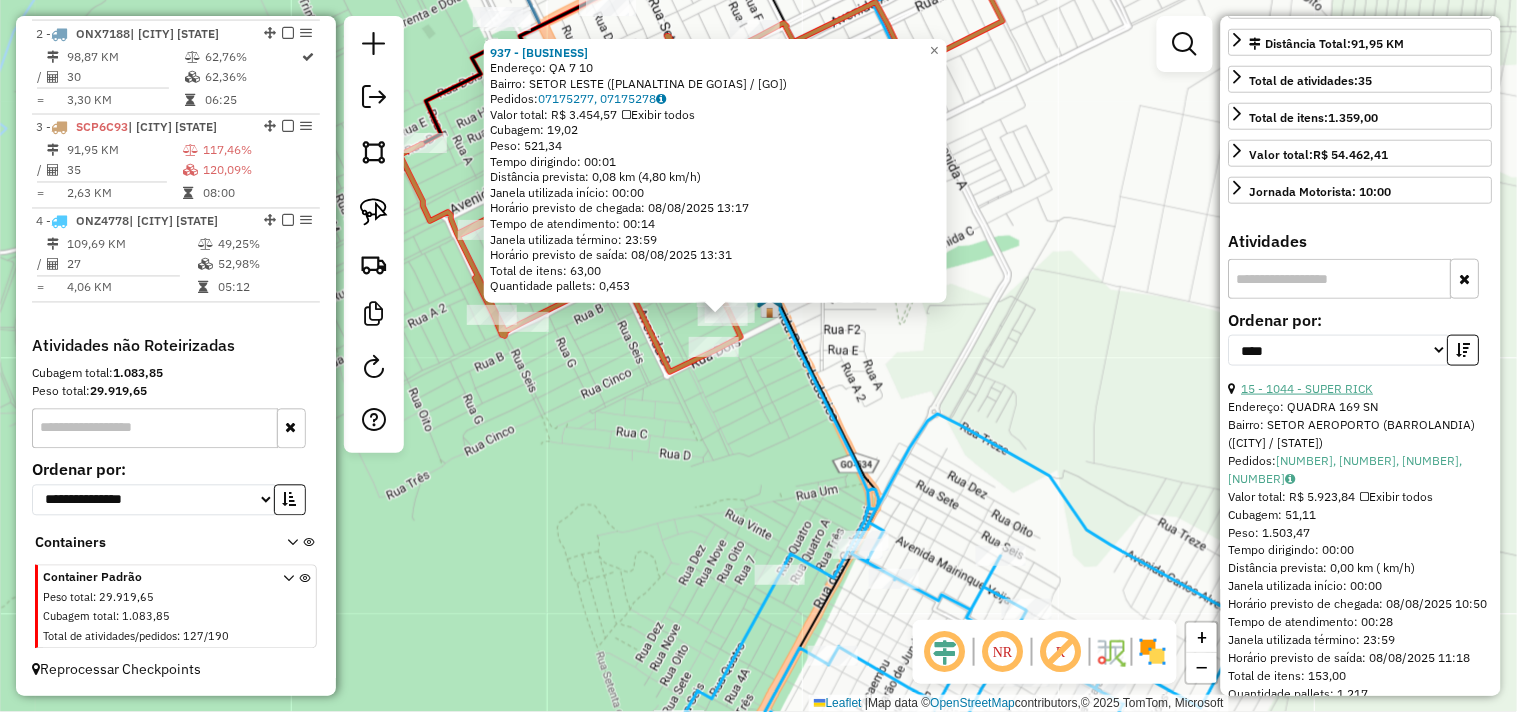 click on "15 - 1044 - SUPER RICK" at bounding box center [1308, 388] 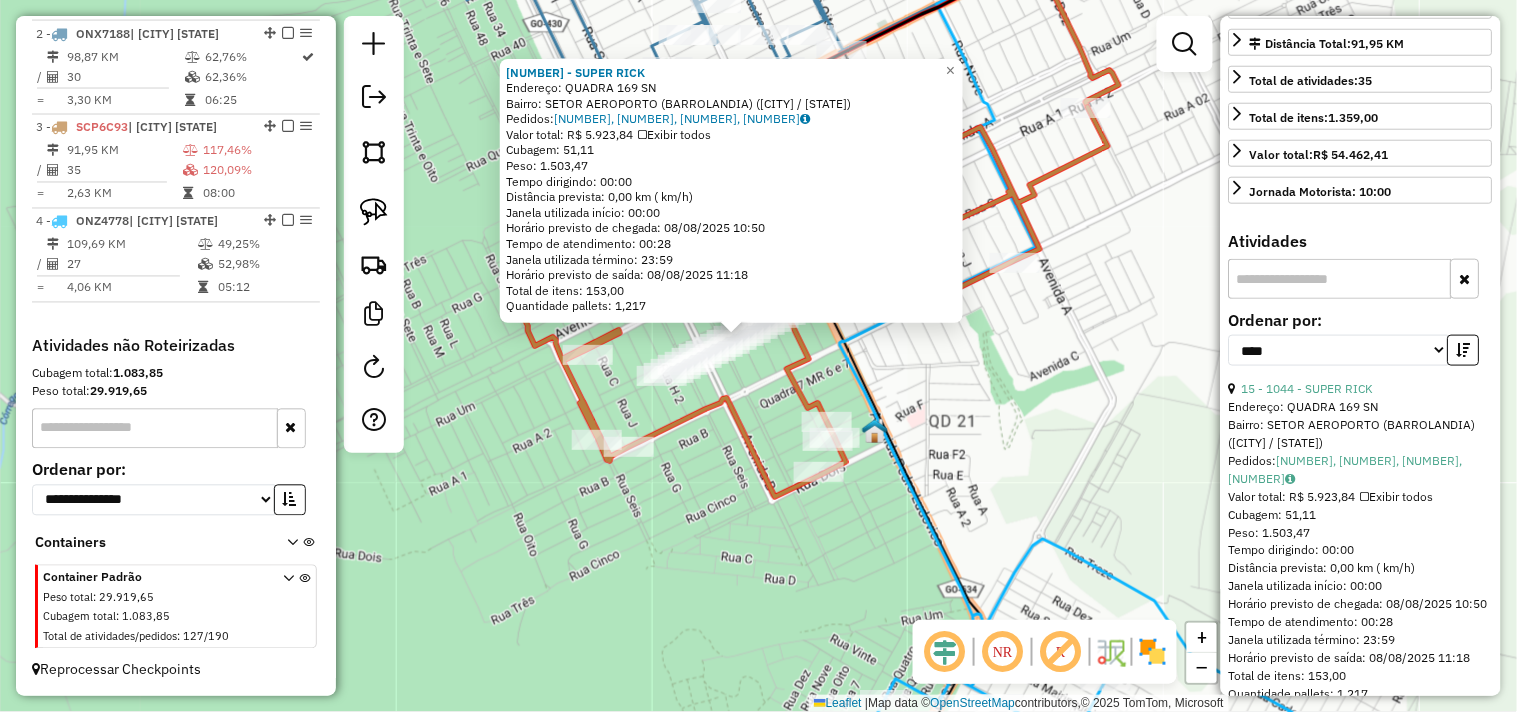 drag, startPoint x: 1072, startPoint y: 457, endPoint x: 1026, endPoint y: 431, distance: 52.83938 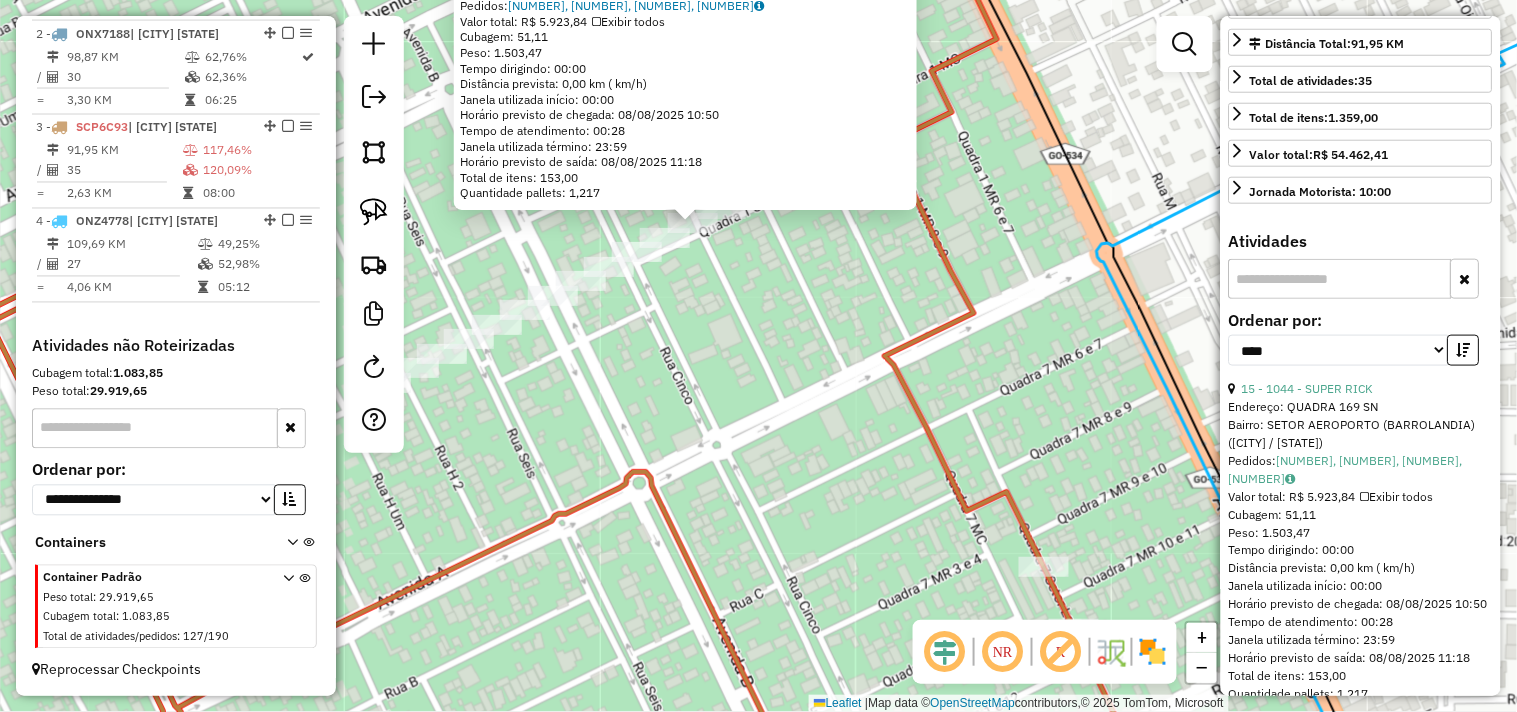 drag, startPoint x: 738, startPoint y: 323, endPoint x: 758, endPoint y: 351, distance: 34.4093 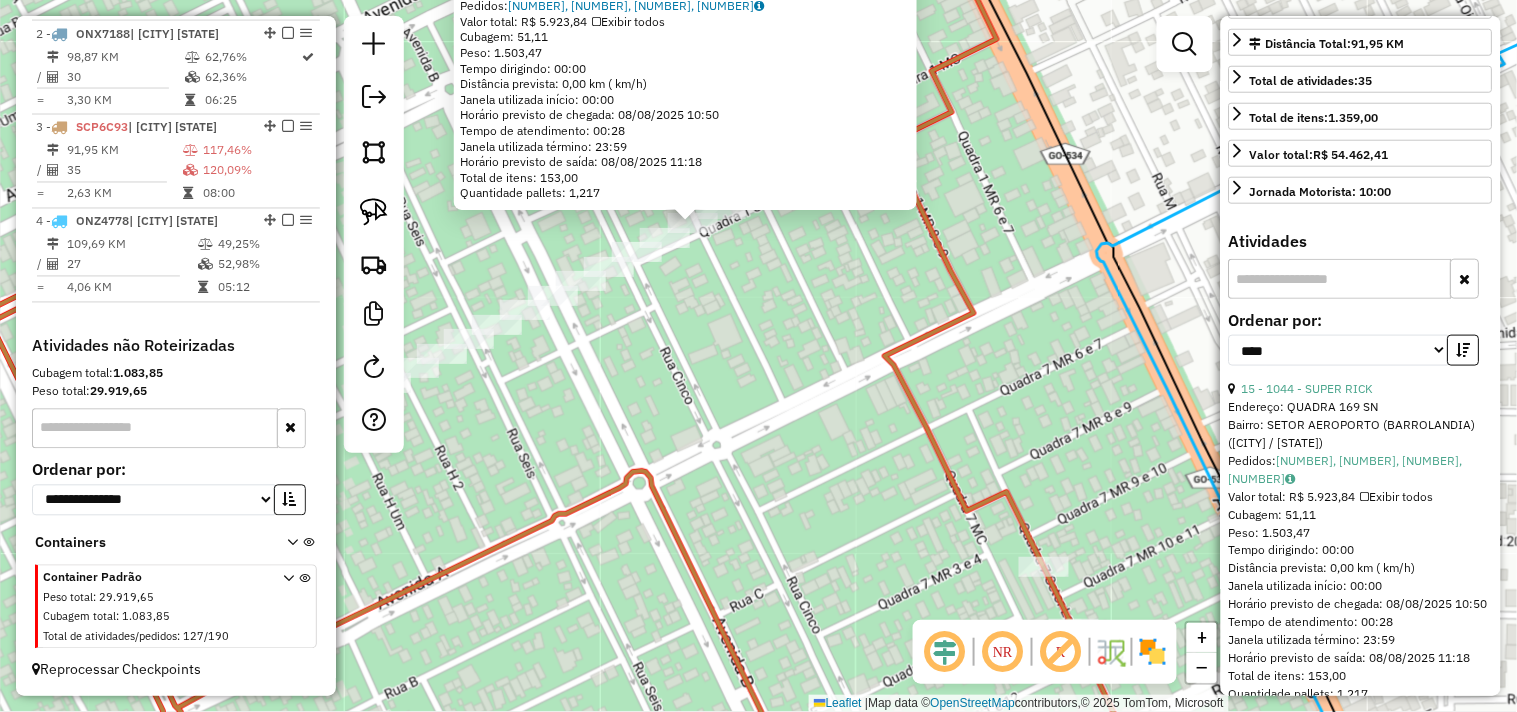 click on "[NUMBER] - SUPER RICK  Endereço:  QUADRA [NUMBER] SN   Bairro: SETOR AEROPORTO (BARROLANDIA) ([CITY] / [STATE])   Pedidos:  [ORDER_ID], [ORDER_ID], [ORDER_ID], [ORDER_ID]   Valor total: R$ 5.923,84   Exibir todos   Cubagem: 51,11  Peso: 1.503,47  Tempo dirigindo: 00:00   Distância prevista: 0,00 km ( km/h)   Janela utilizada início: 00:00   Horário previsto de chegada: 08/08/2025 10:50   Tempo de atendimento: 00:28   Janela utilizada término: 23:59   Horário previsto de saída: 08/08/2025 11:18   Total de itens: 153,00   Quantidade pallets: 1,217  × Janela de atendimento Grade de atendimento Capacidade Transportadoras Veículos Cliente Pedidos  Rotas Selecione os dias de semana para filtrar as janelas de atendimento  Seg   Ter   Qua   Qui   Sex   Sáb   Dom  Informe o período da janela de atendimento: De: Até:  Filtrar exatamente a janela do cliente  Considerar janela de atendimento padrão  Selecione os dias de semana para filtrar as grades de atendimento  Seg   Ter   Qua   Qui   Sex   Sáb   Dom   De:  De:" 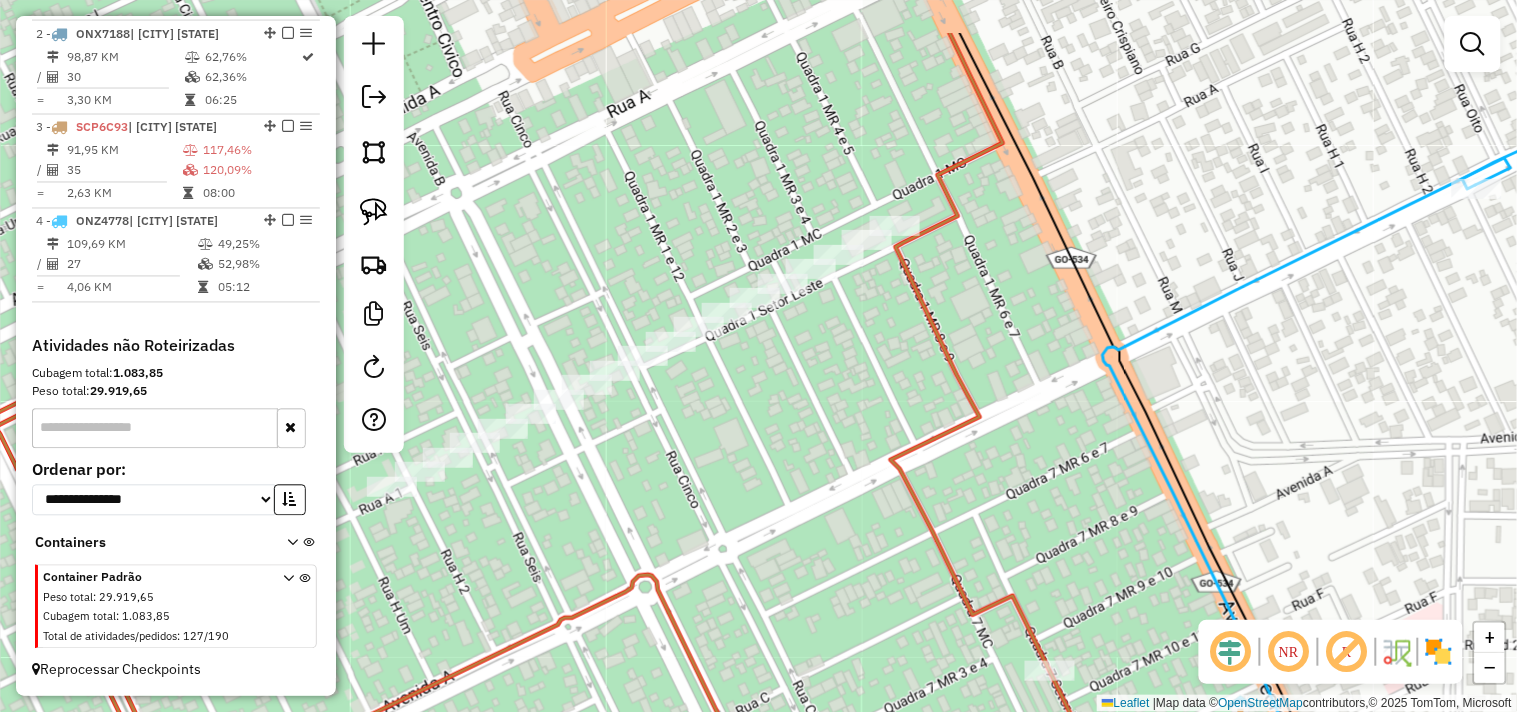 drag, startPoint x: 822, startPoint y: 72, endPoint x: 866, endPoint y: 270, distance: 202.82997 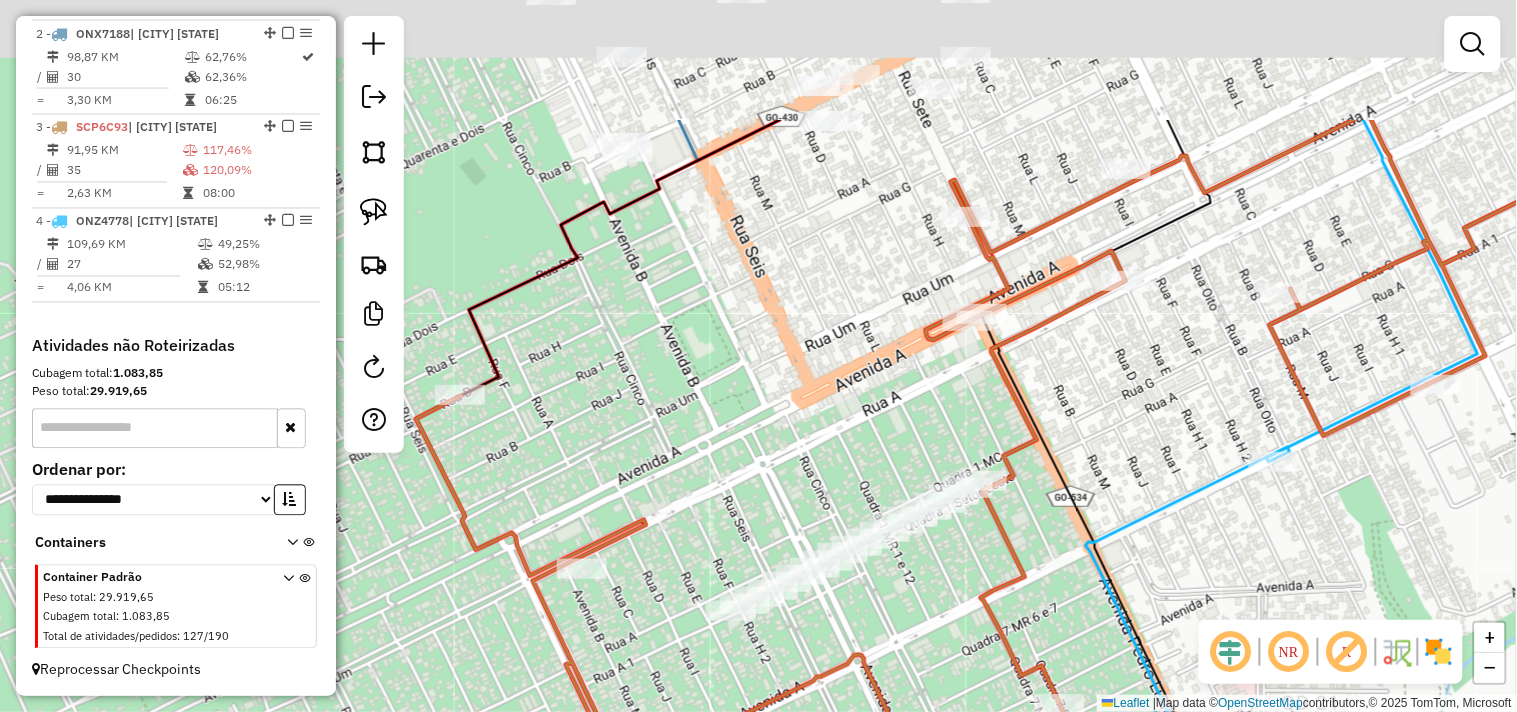 drag, startPoint x: 837, startPoint y: 255, endPoint x: 872, endPoint y: 347, distance: 98.43272 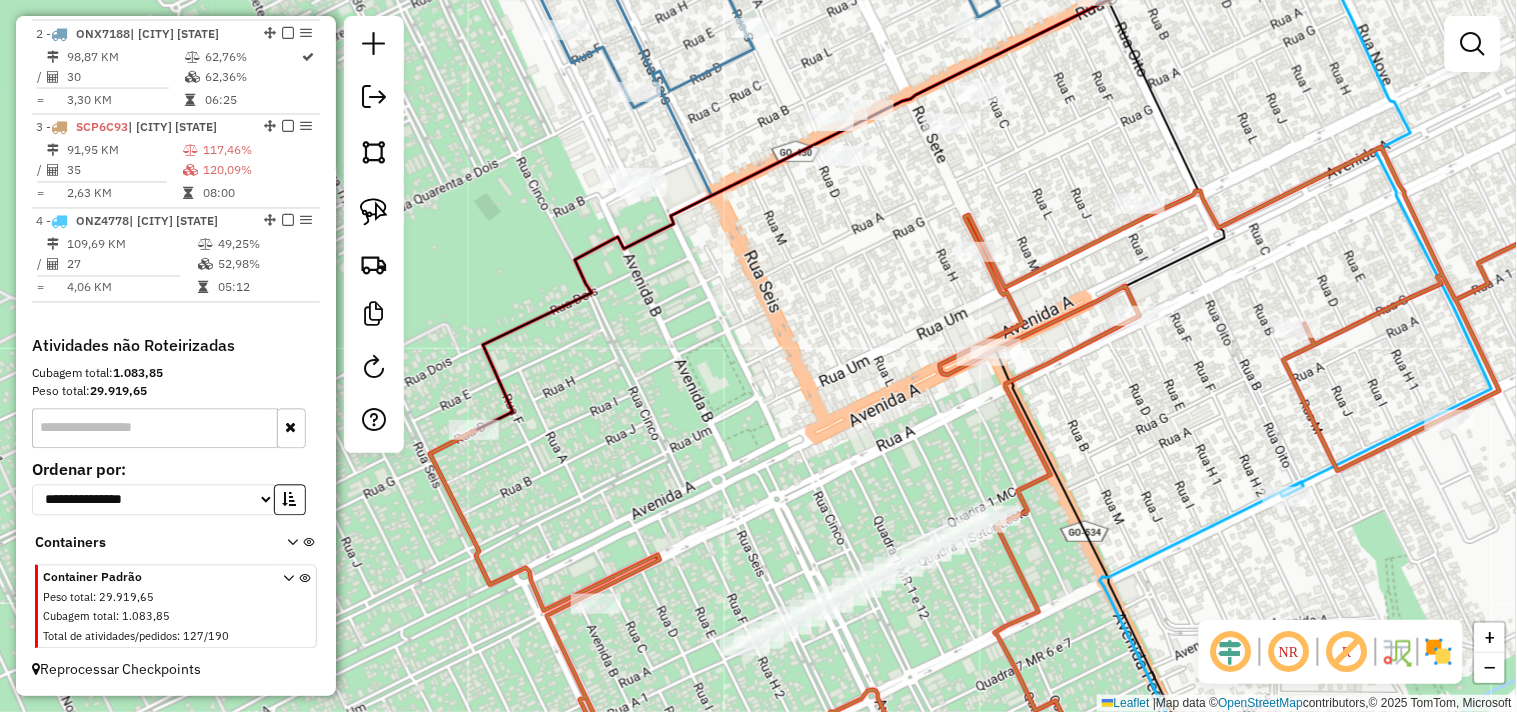 click on "Rota [NUMBER] - Placa [PLATE]  [NUMBER] - [BUSINESS_NAME] Janela de atendimento Grade de atendimento Capacidade Transportadoras Veículos Cliente Pedidos  Rotas Selecione os dias de semana para filtrar as janelas de atendimento  Seg   Ter   Qua   Qui   Sex   Sáb   Dom  Informe o período da janela de atendimento: De: Até:  Filtrar exatamente a janela do cliente  Considerar janela de atendimento padrão  Selecione os dias de semana para filtrar as grades de atendimento  Seg   Ter   Qua   Qui   Sex   Sáb   Dom   Considerar clientes sem dia de atendimento cadastrado  Clientes fora do dia de atendimento selecionado Filtrar as atividades entre os valores definidos abaixo:  Peso mínimo:   Peso máximo:   Cubagem mínima:   Cubagem máxima:   De:   Até:  Filtrar as atividades entre o tempo de atendimento definido abaixo:  De:   Até:   Considerar capacidade total dos clientes não roteirizados Transportadora: Selecione um ou mais itens Tipo de veículo: Selecione um ou mais itens Veículo: Selecione um ou mais itens De:" 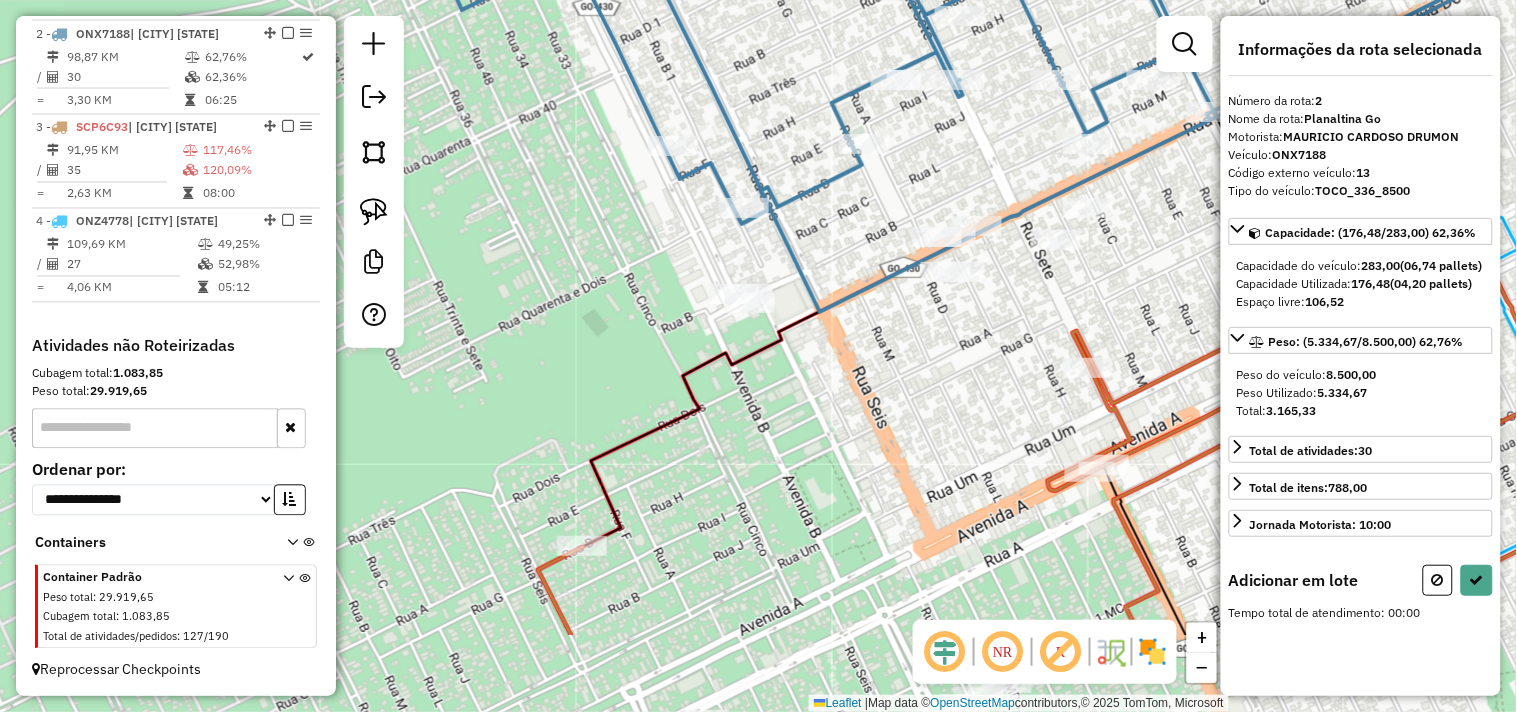 drag, startPoint x: 871, startPoint y: 325, endPoint x: 827, endPoint y: 228, distance: 106.51291 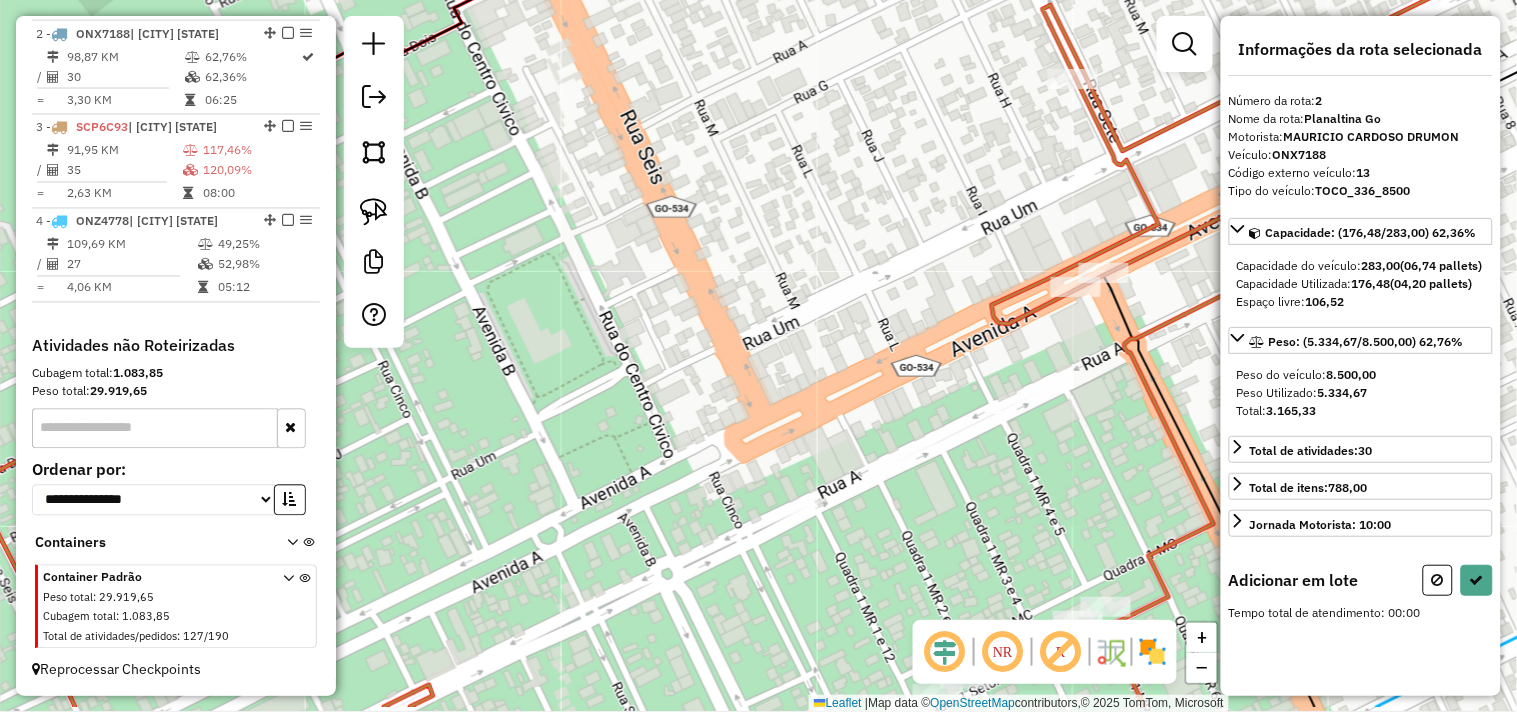 drag, startPoint x: 937, startPoint y: 391, endPoint x: 908, endPoint y: 166, distance: 226.86119 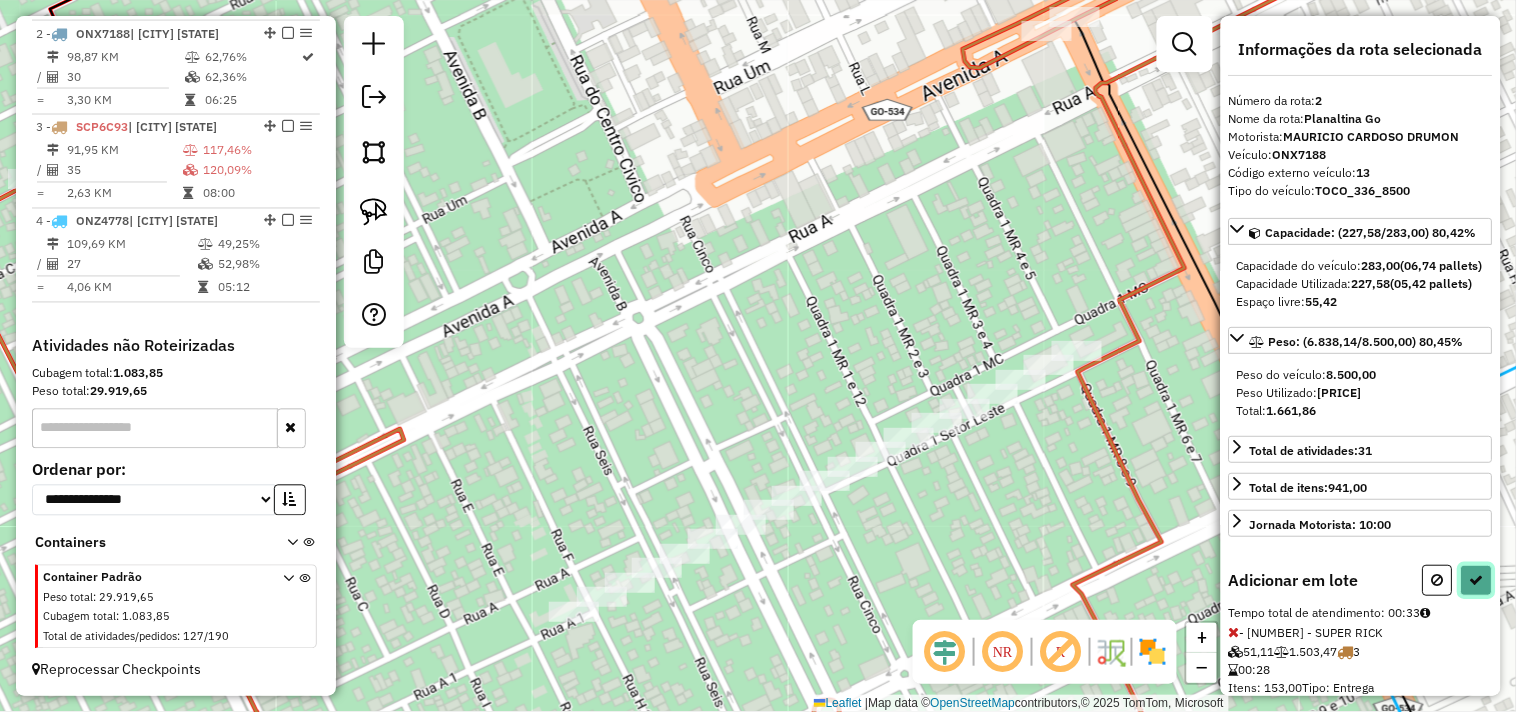 click at bounding box center (1477, 580) 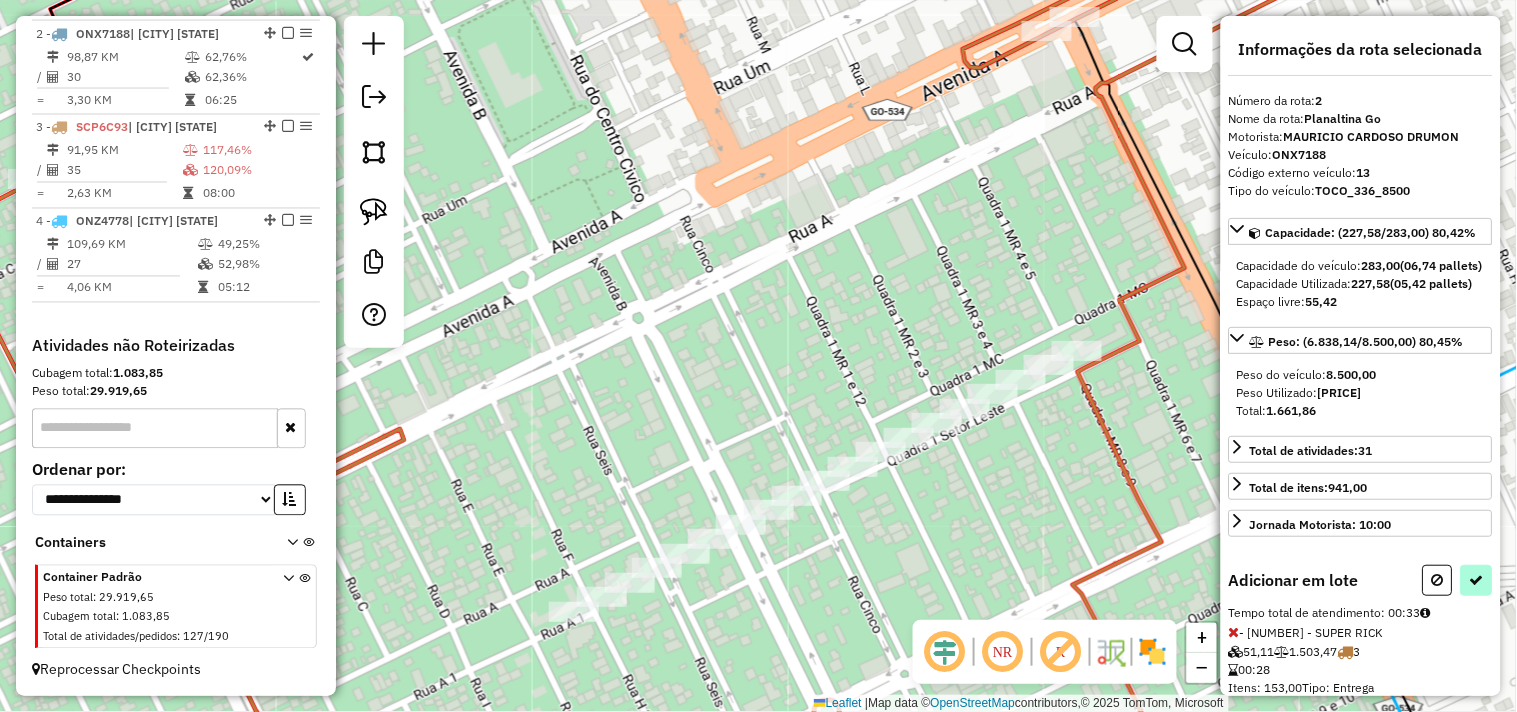 select on "*********" 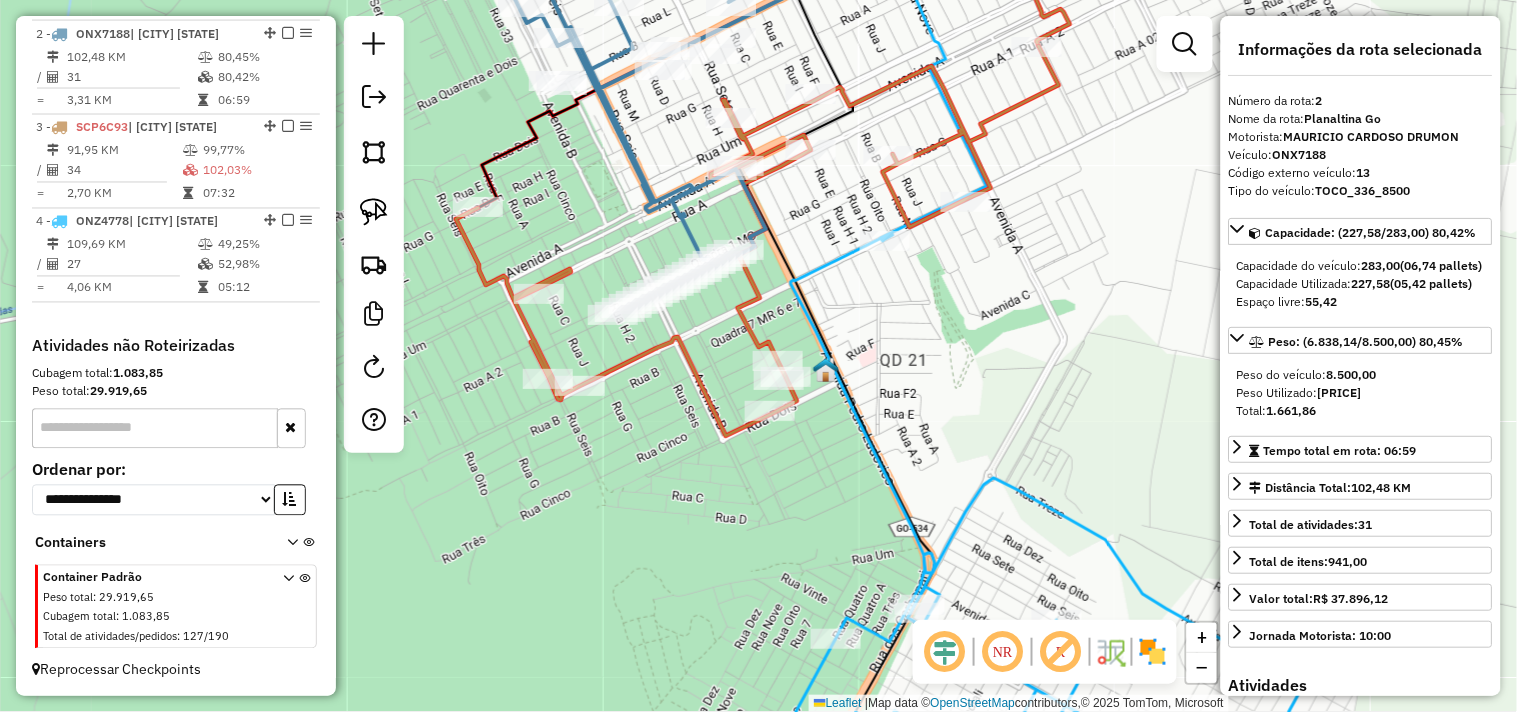 drag, startPoint x: 915, startPoint y: 355, endPoint x: 892, endPoint y: 308, distance: 52.3259 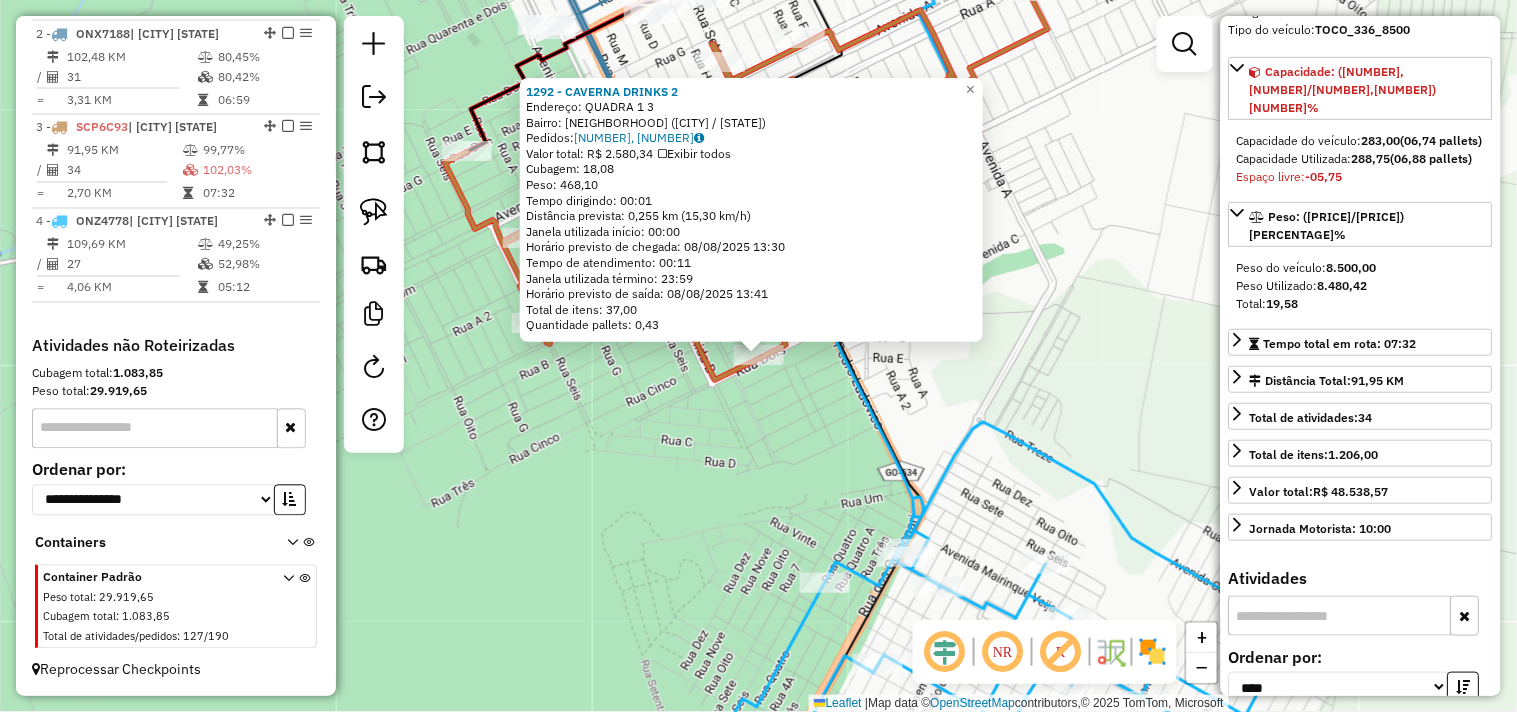 scroll, scrollTop: 333, scrollLeft: 0, axis: vertical 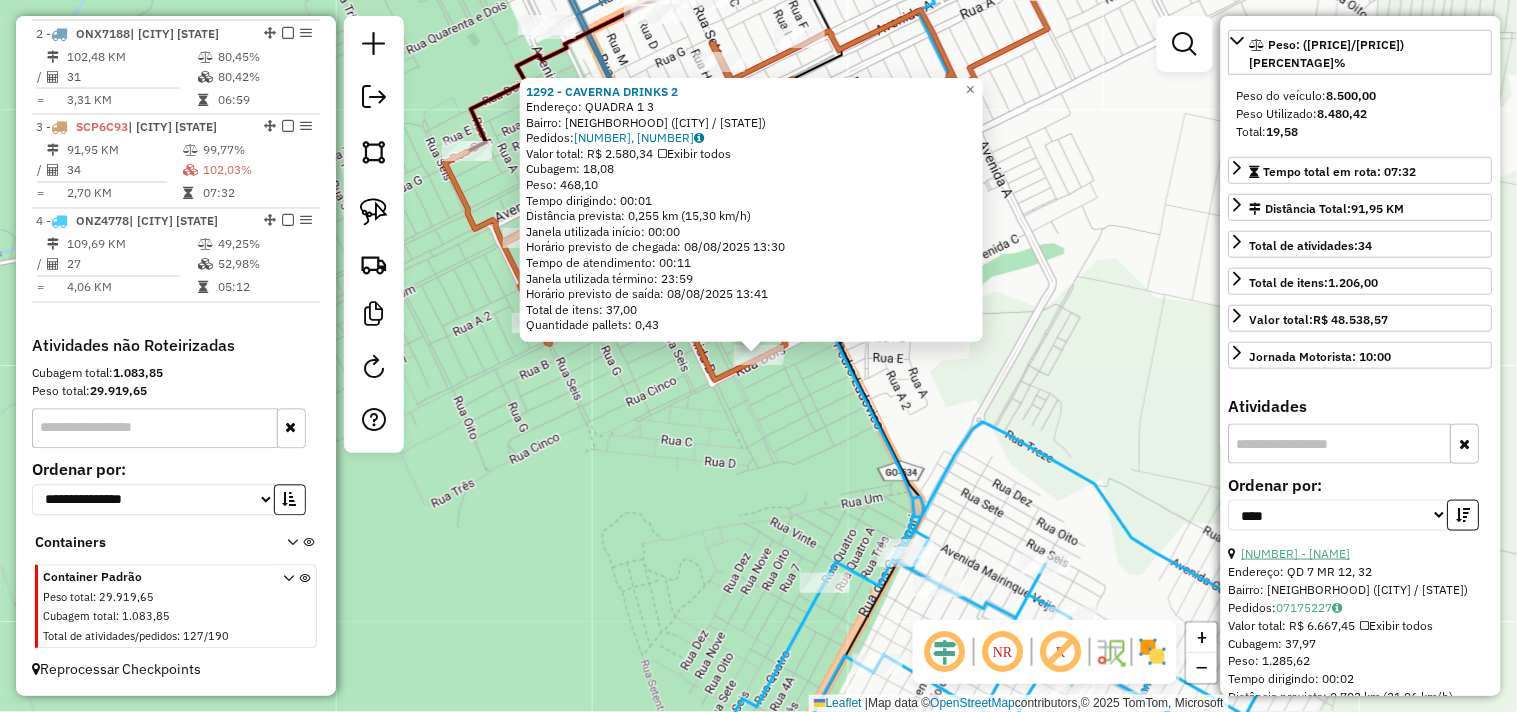 click on "[NUMBER] - [NAME]" at bounding box center (1296, 553) 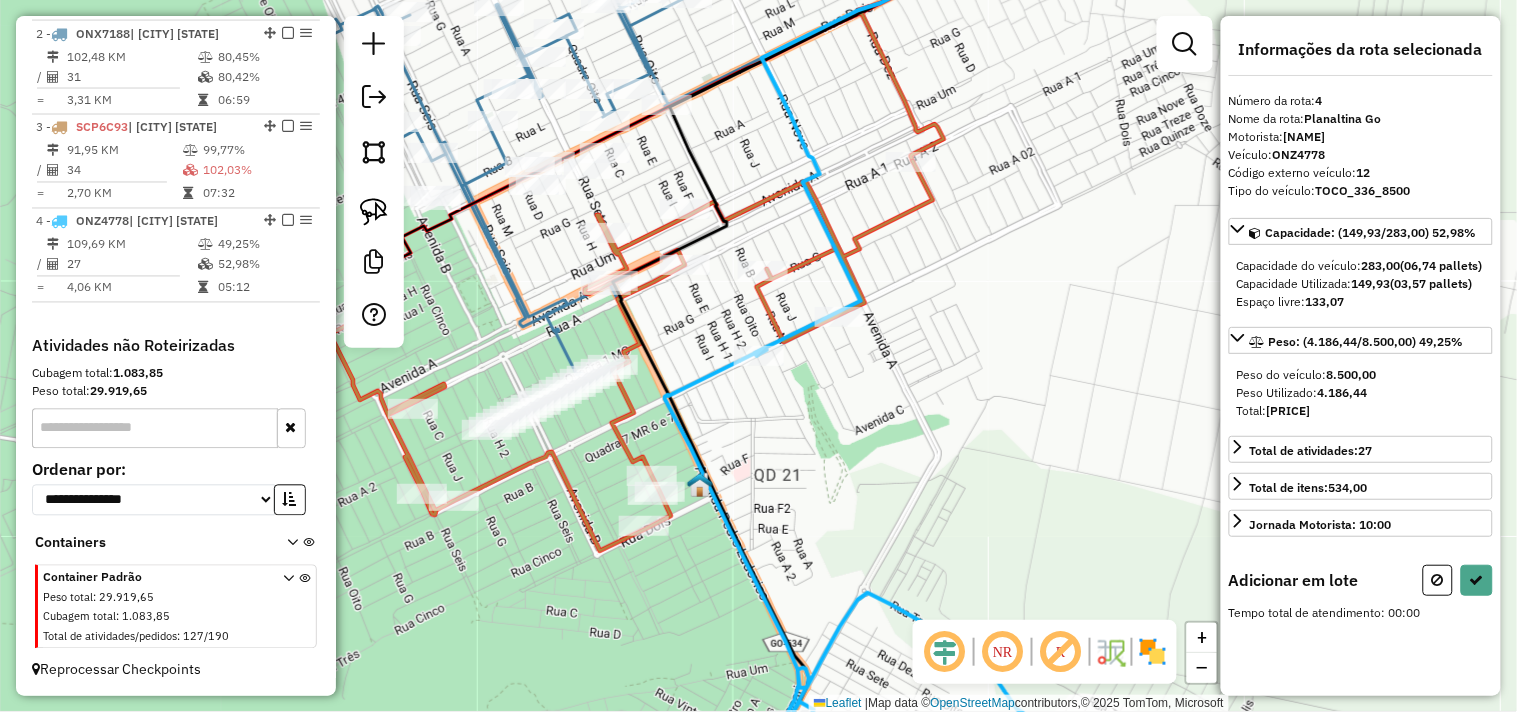 scroll, scrollTop: 0, scrollLeft: 0, axis: both 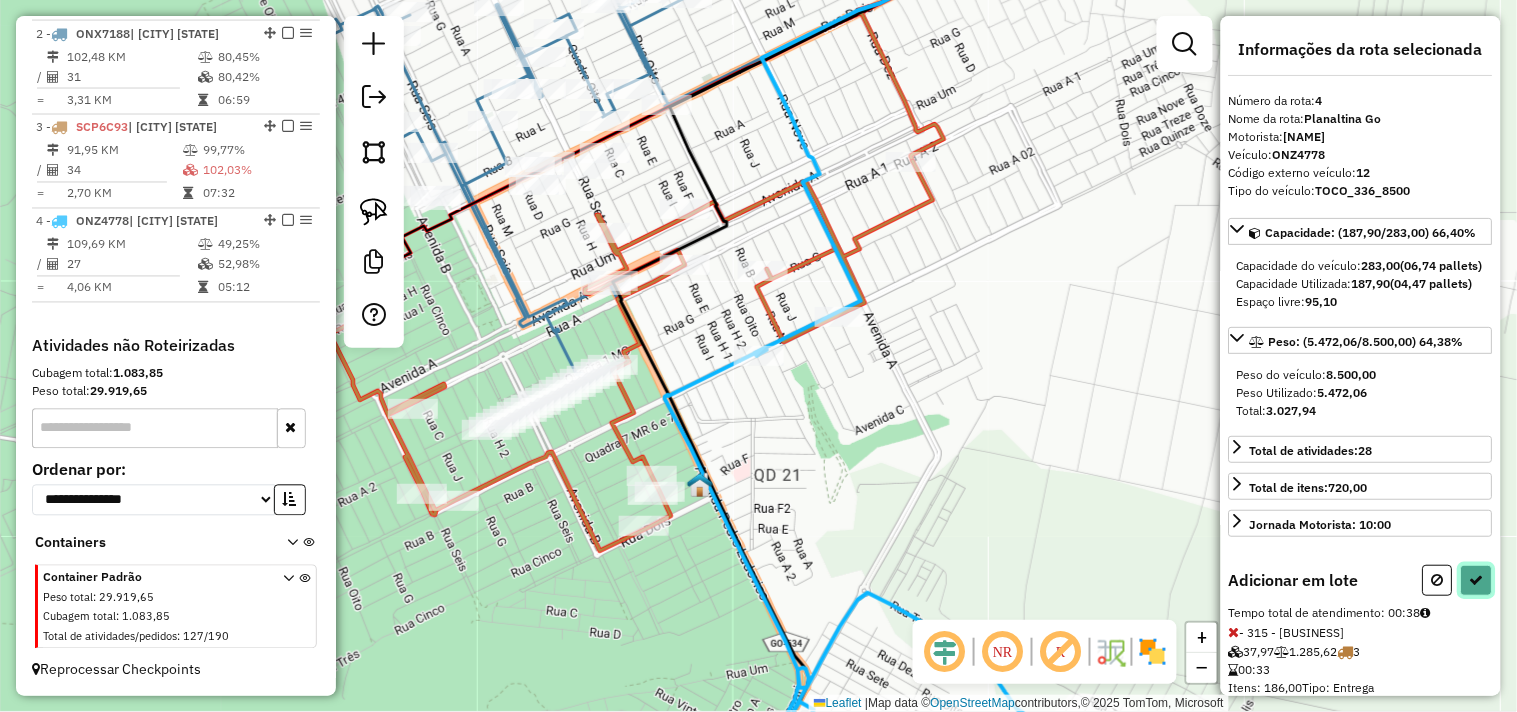 click at bounding box center [1477, 580] 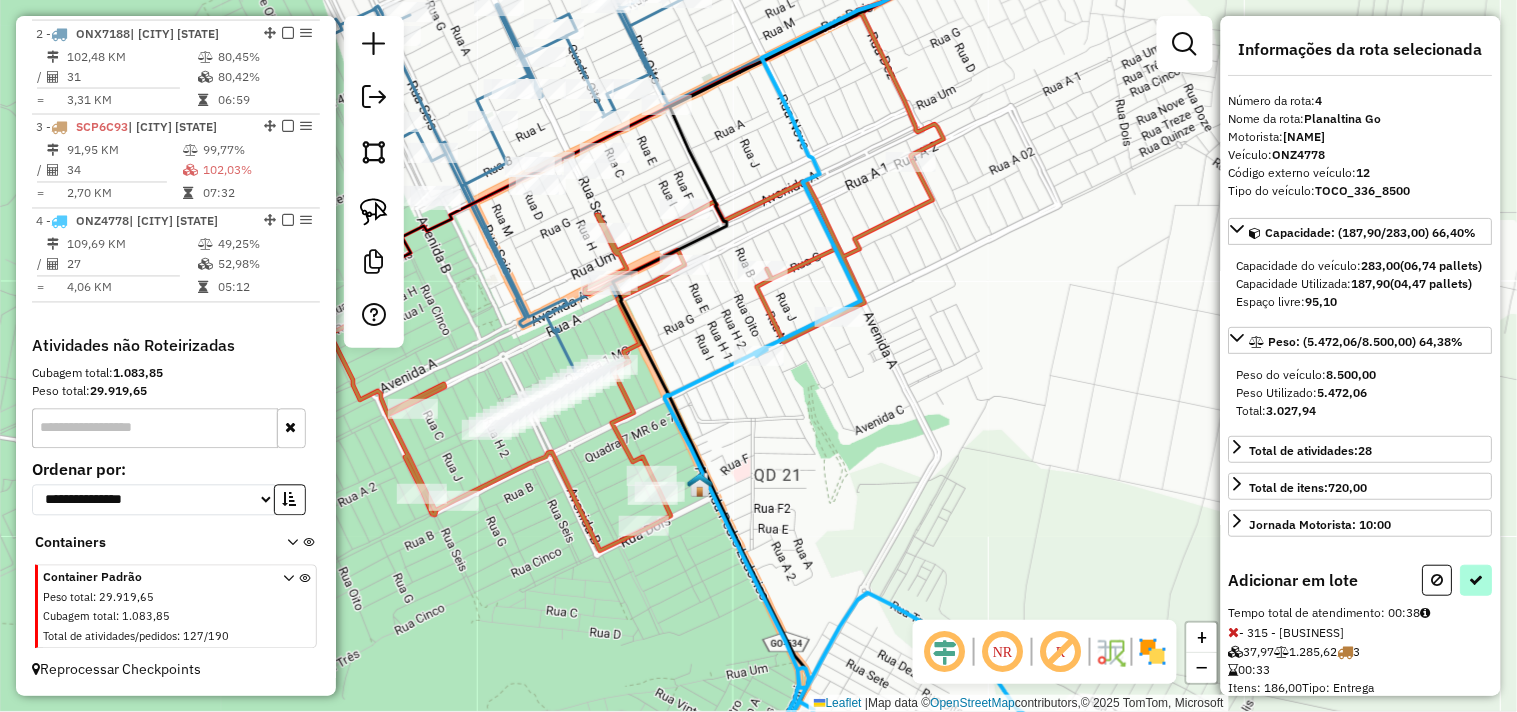 select on "*********" 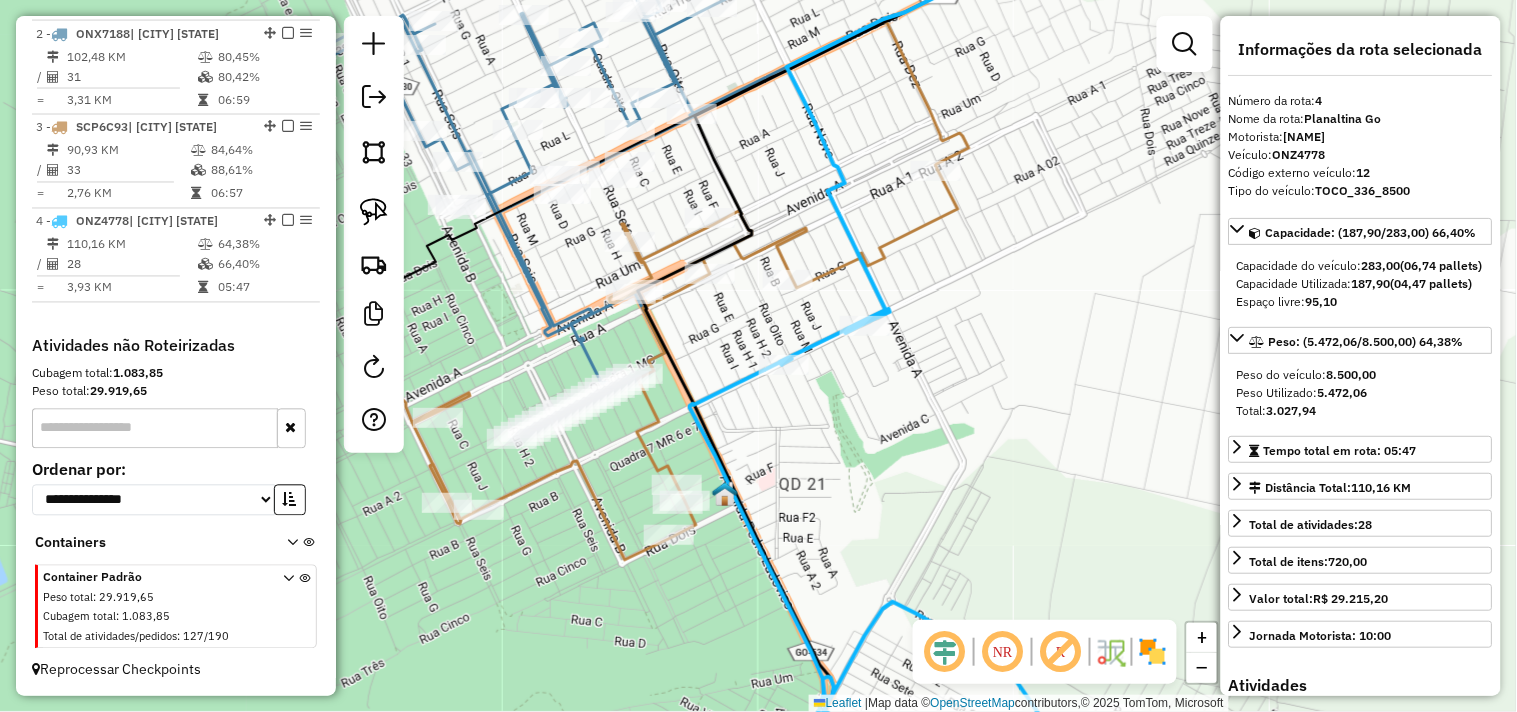 drag, startPoint x: 777, startPoint y: 153, endPoint x: 911, endPoint y: 291, distance: 192.35384 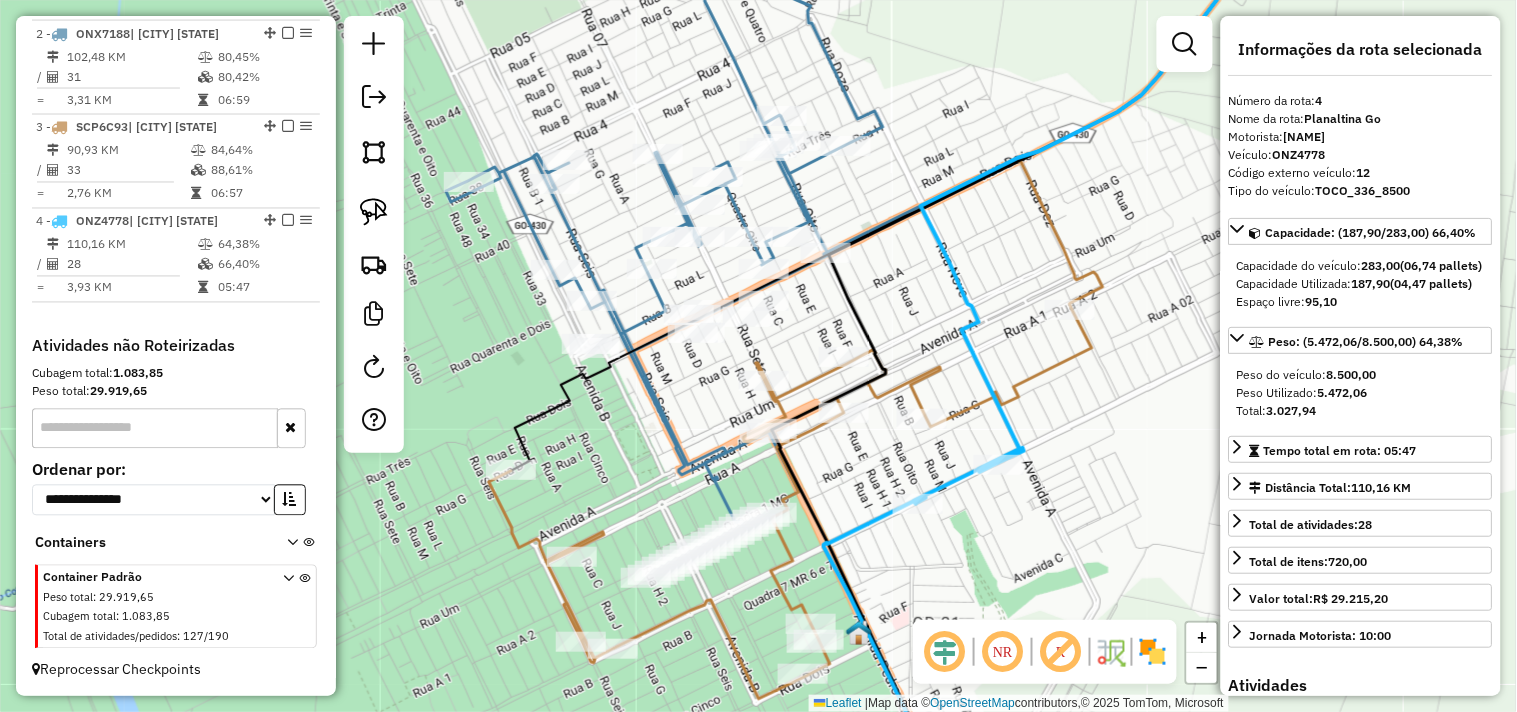 click 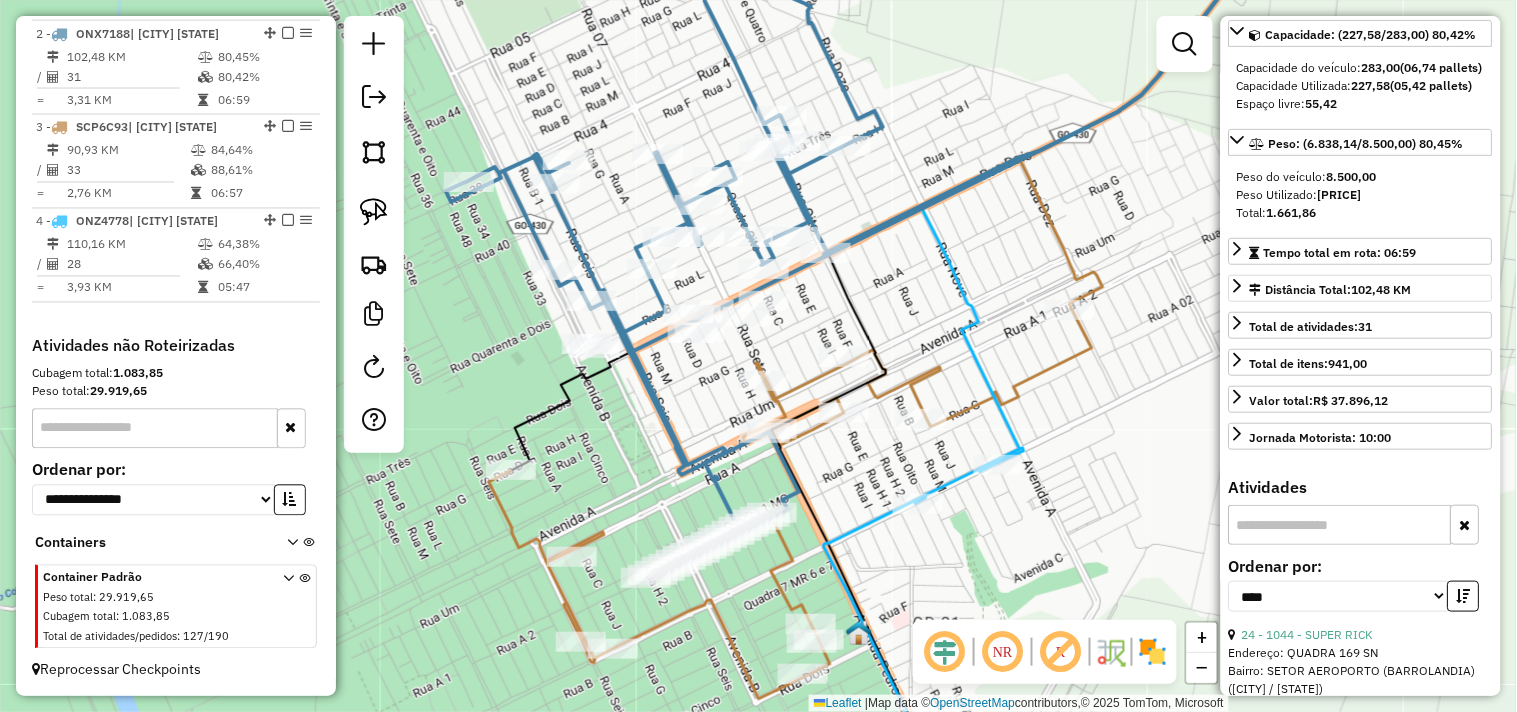scroll, scrollTop: 222, scrollLeft: 0, axis: vertical 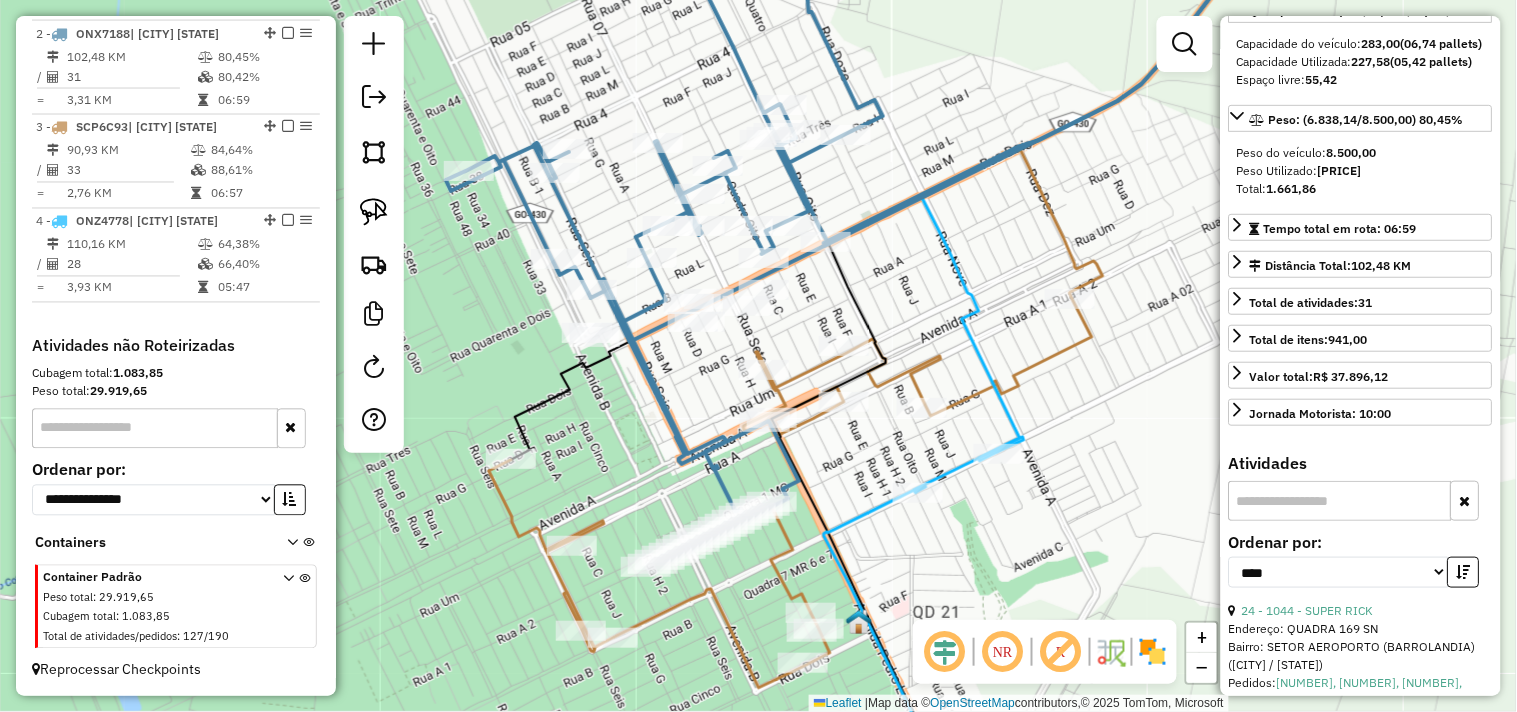 drag, startPoint x: 1078, startPoint y: 433, endPoint x: 1084, endPoint y: 331, distance: 102.176315 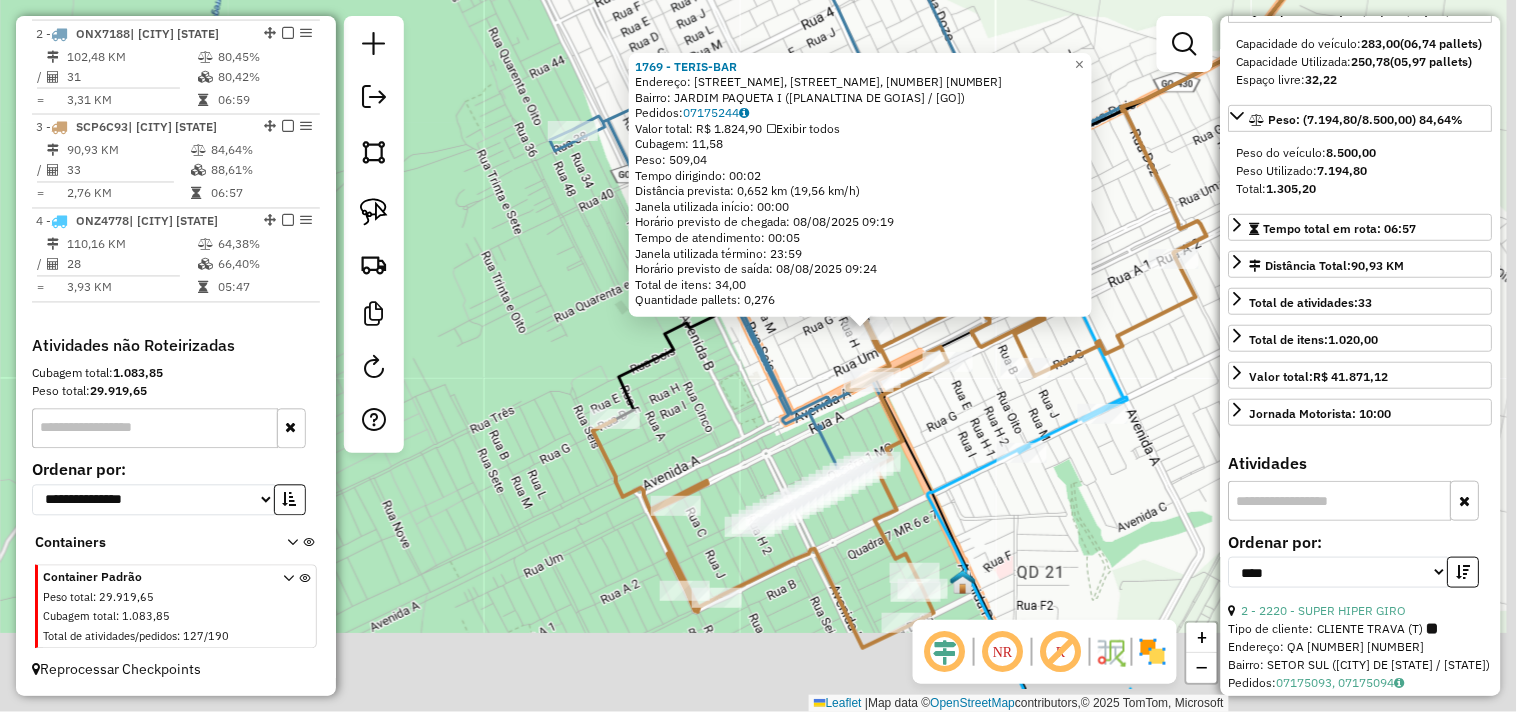 drag, startPoint x: 986, startPoint y: 497, endPoint x: 932, endPoint y: 310, distance: 194.6407 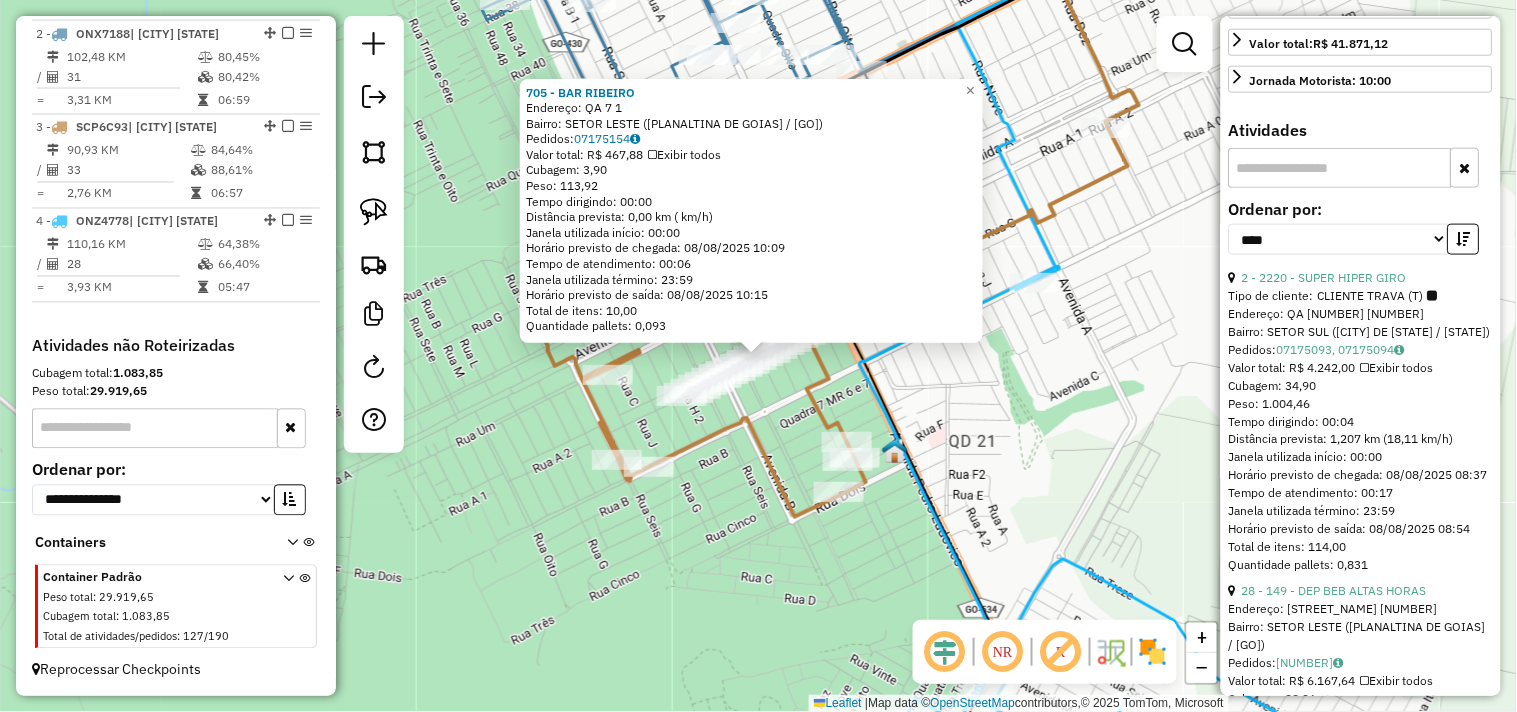 scroll, scrollTop: 777, scrollLeft: 0, axis: vertical 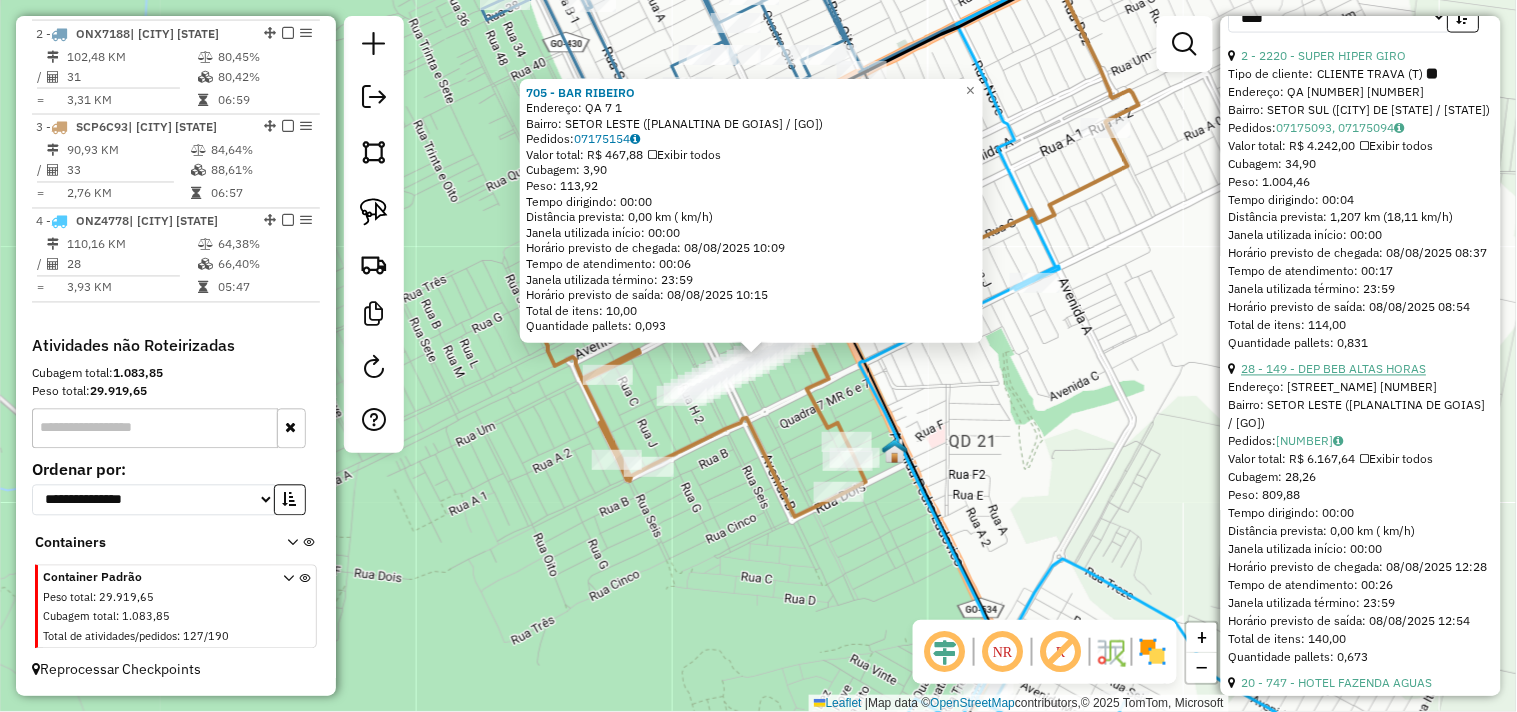 click on "28 - 149 - DEP BEB ALTAS HORAS" at bounding box center (1334, 369) 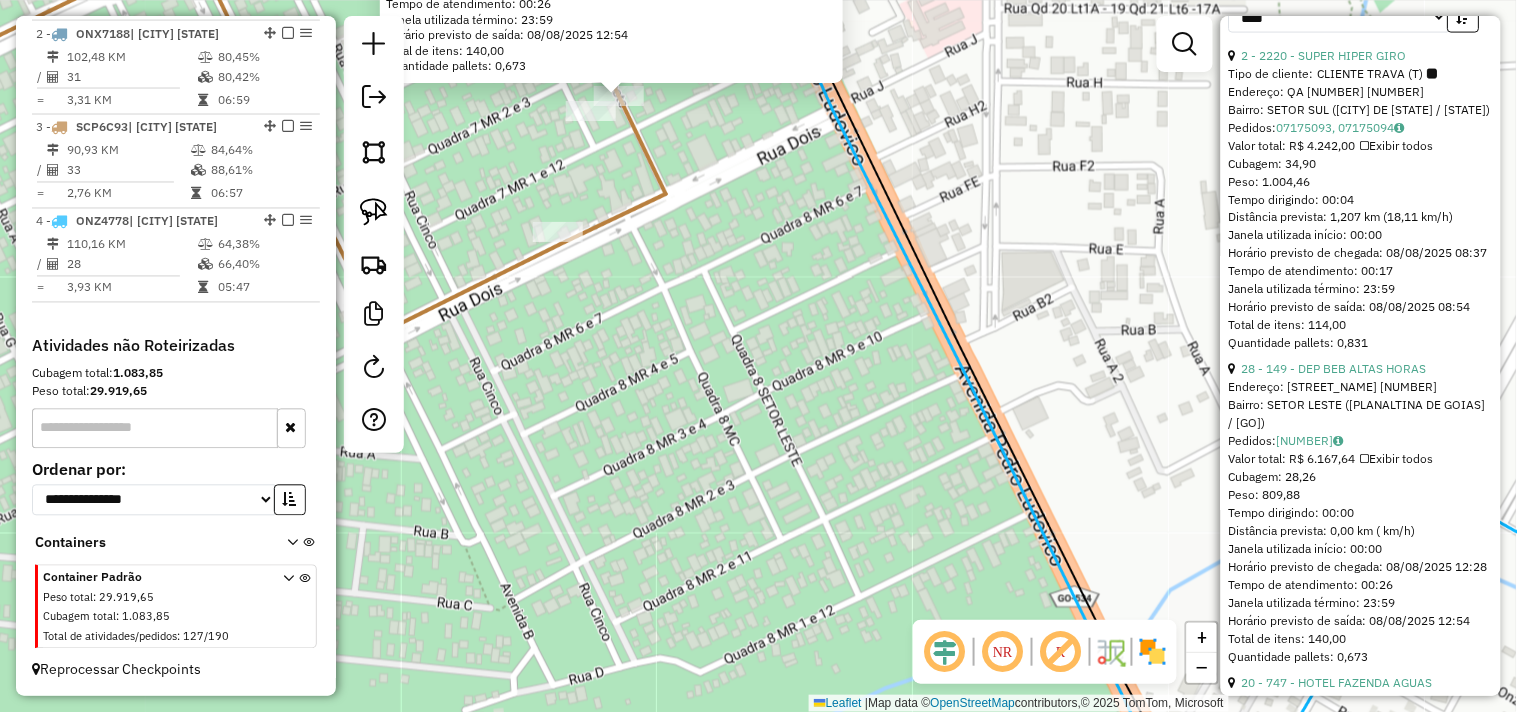 drag, startPoint x: 706, startPoint y: 348, endPoint x: 771, endPoint y: 260, distance: 109.40292 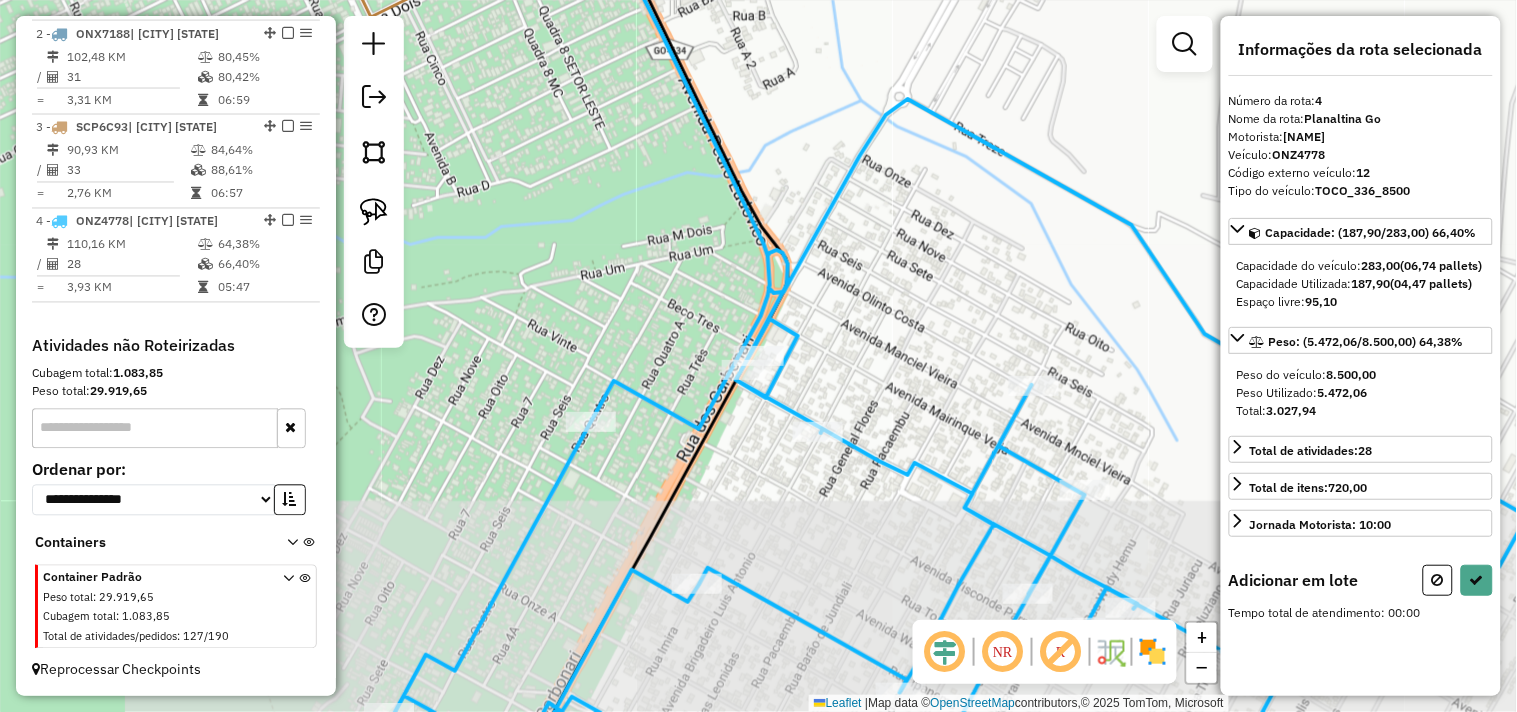 scroll, scrollTop: 0, scrollLeft: 0, axis: both 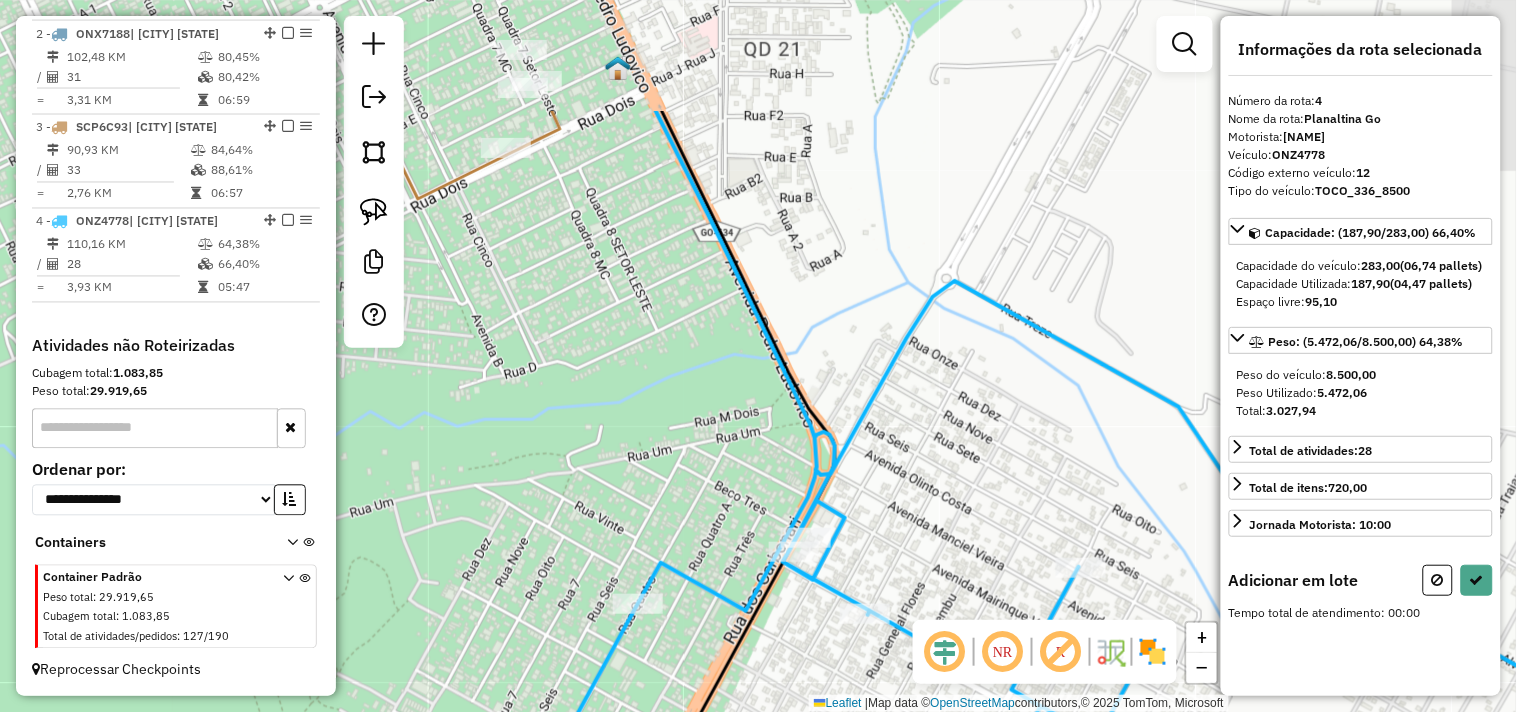 drag, startPoint x: 646, startPoint y: 182, endPoint x: 793, endPoint y: 657, distance: 497.22632 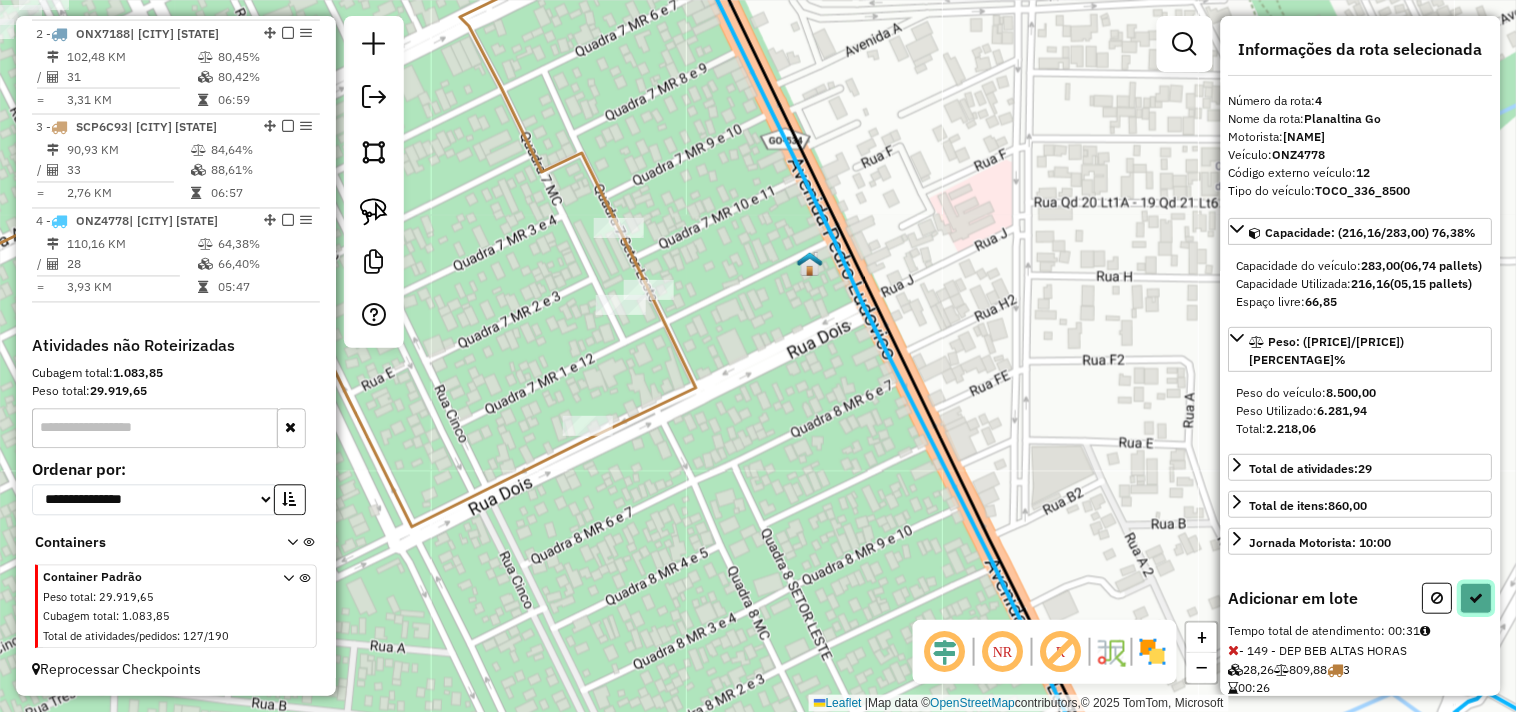 click at bounding box center [1477, 598] 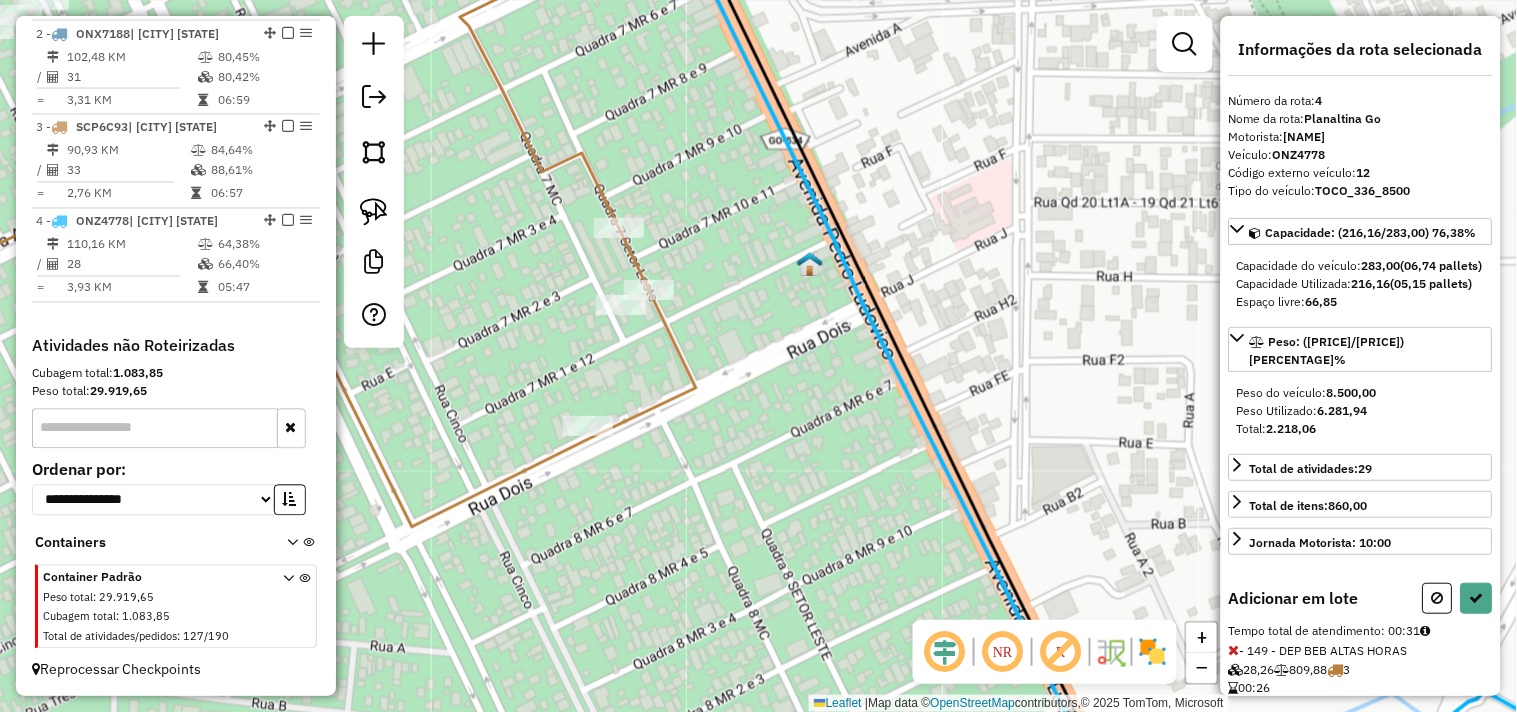 select on "*********" 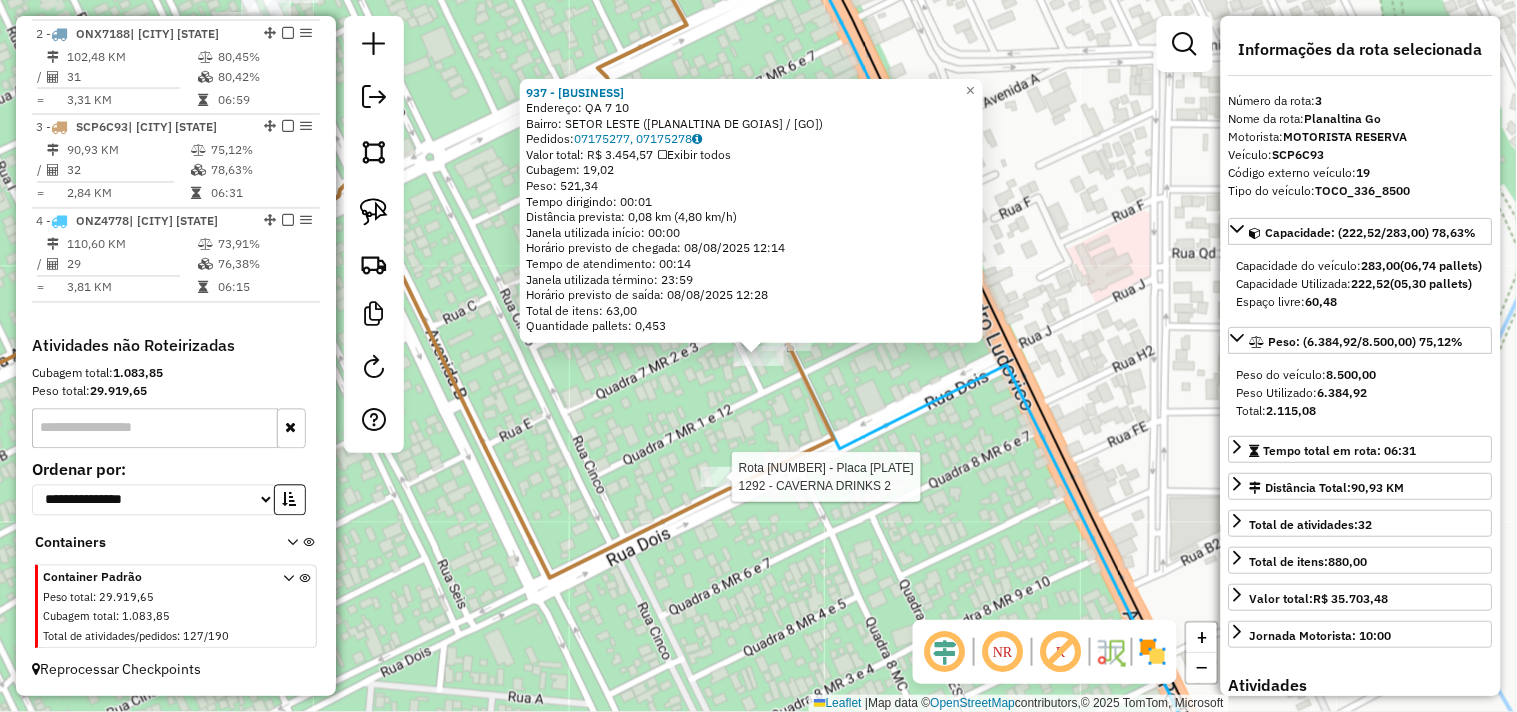 click 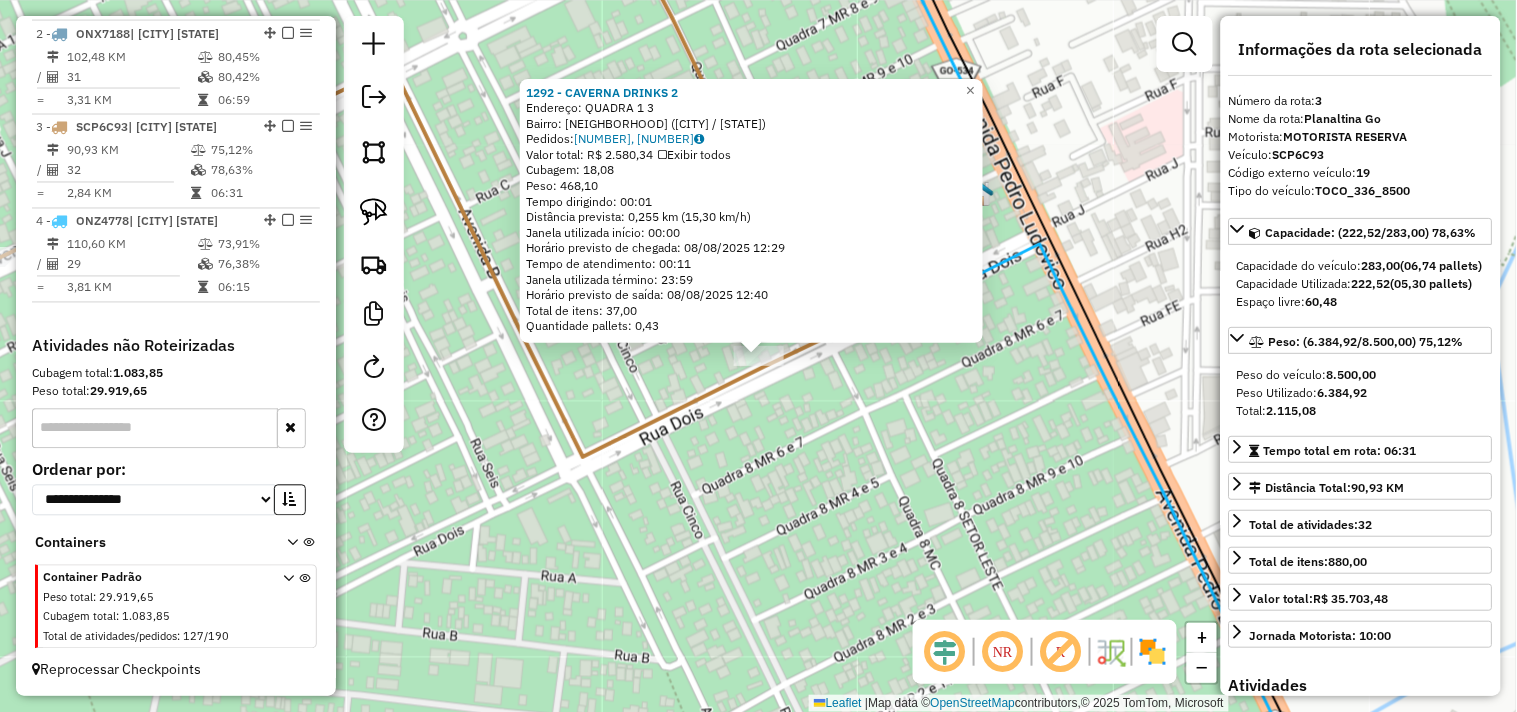 click on "Rota [NUMBER] - Placa [PLATE]  [NUMBER] - [BUSINESS_NAME] Endereço:  [STREET_NAME] [NUMBER]   Bairro: [NEIGHBORHOOD] ([CITY] / [STATE])   Pedidos:  [ORDER_ID], [ORDER_ID]   Valor total: R$ [NUMBER].[NUMBER],[NUMBER]   Exibir todos   Cubagem: [NUMBER],[NUMBER]  Peso: [NUMBER],[NUMBER]  Tempo dirigindo: [TIME]   Distância prevista: [NUMBER],[NUMBER] km ([NUMBER],[NUMBER] km/h)   Janela utilizada início: [TIME]   Horário previsto de chegada: [DATE] [TIME]   Tempo de atendimento: [TIME]   Janela utilizada término: [TIME]   Horário previsto de saída: [DATE] [TIME]   Total de itens: [NUMBER],[NUMBER]   Quantidade pallets: [NUMBER],[NUMBER]  × Janela de atendimento Grade de atendimento Capacidade Transportadoras Veículos Cliente Pedidos  Rotas Selecione os dias de semana para filtrar as janelas de atendimento  Seg   Ter   Qua   Qui   Sex   Sáb   Dom  Informe o período da janela de atendimento: De: Até:  Filtrar exatamente a janela do cliente  Considerar janela de atendimento padrão  Selecione os dias de semana para filtrar as grades de atendimento  Seg   Ter   Qua   Qui   Sex   Sáb   Dom   Considerar clientes sem dia de atendimento cadastrado  De:  De:" 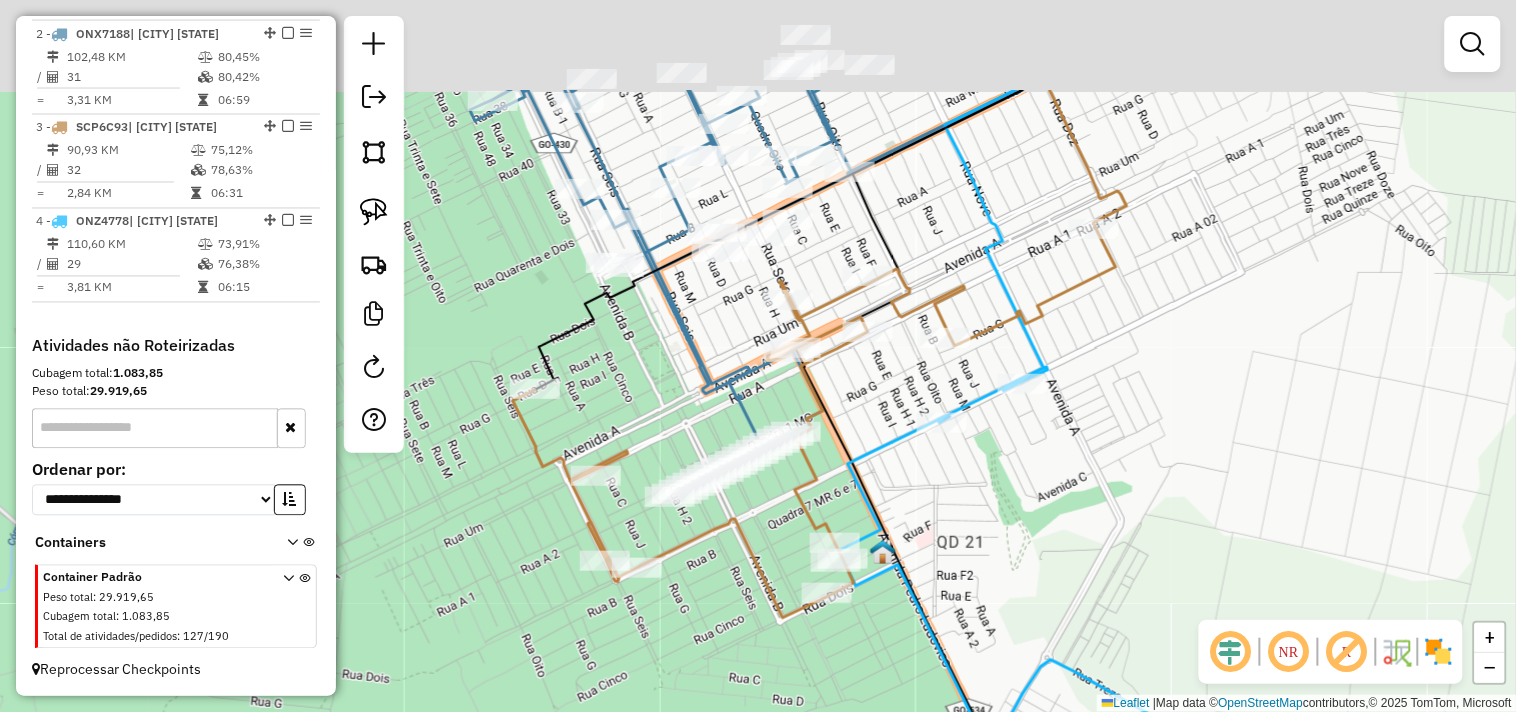 drag, startPoint x: 1012, startPoint y: 434, endPoint x: 1004, endPoint y: 533, distance: 99.32271 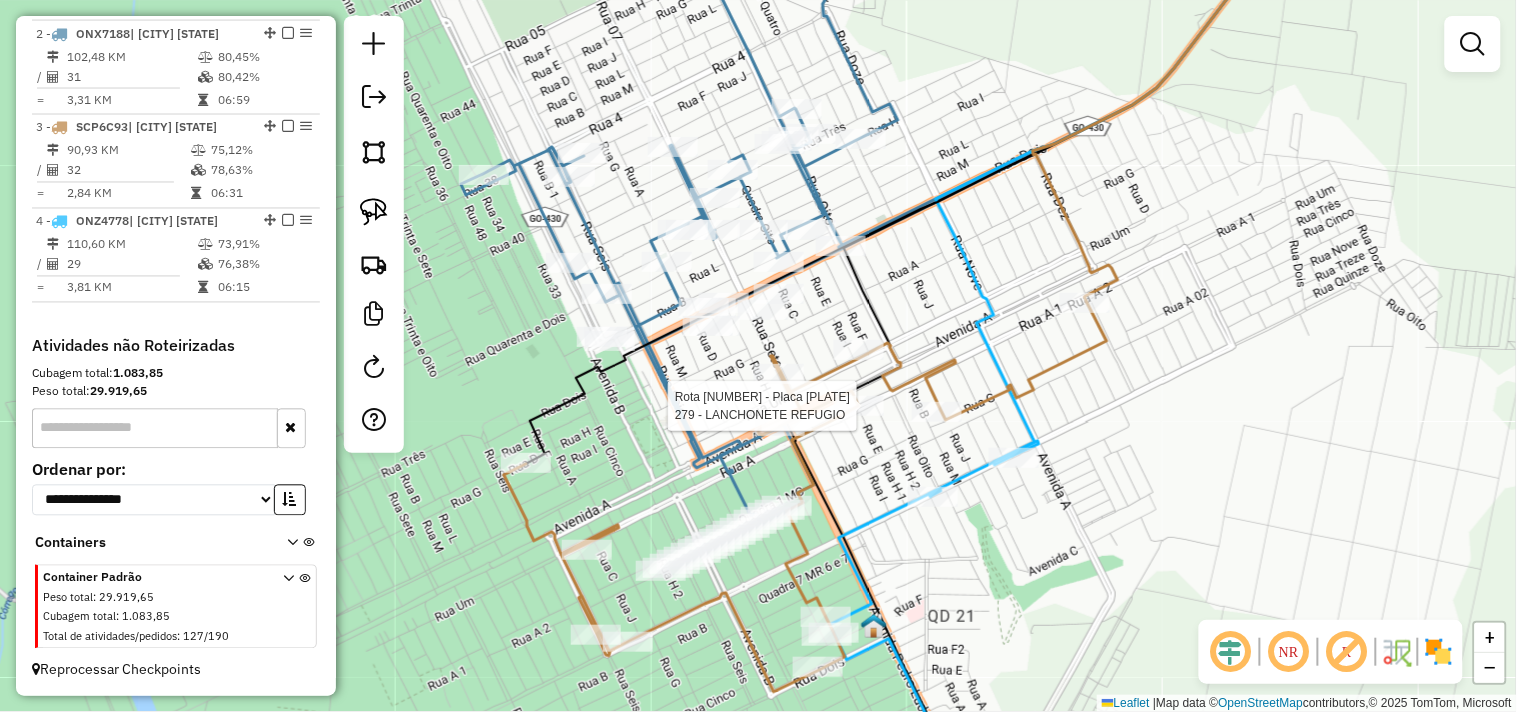 select on "*********" 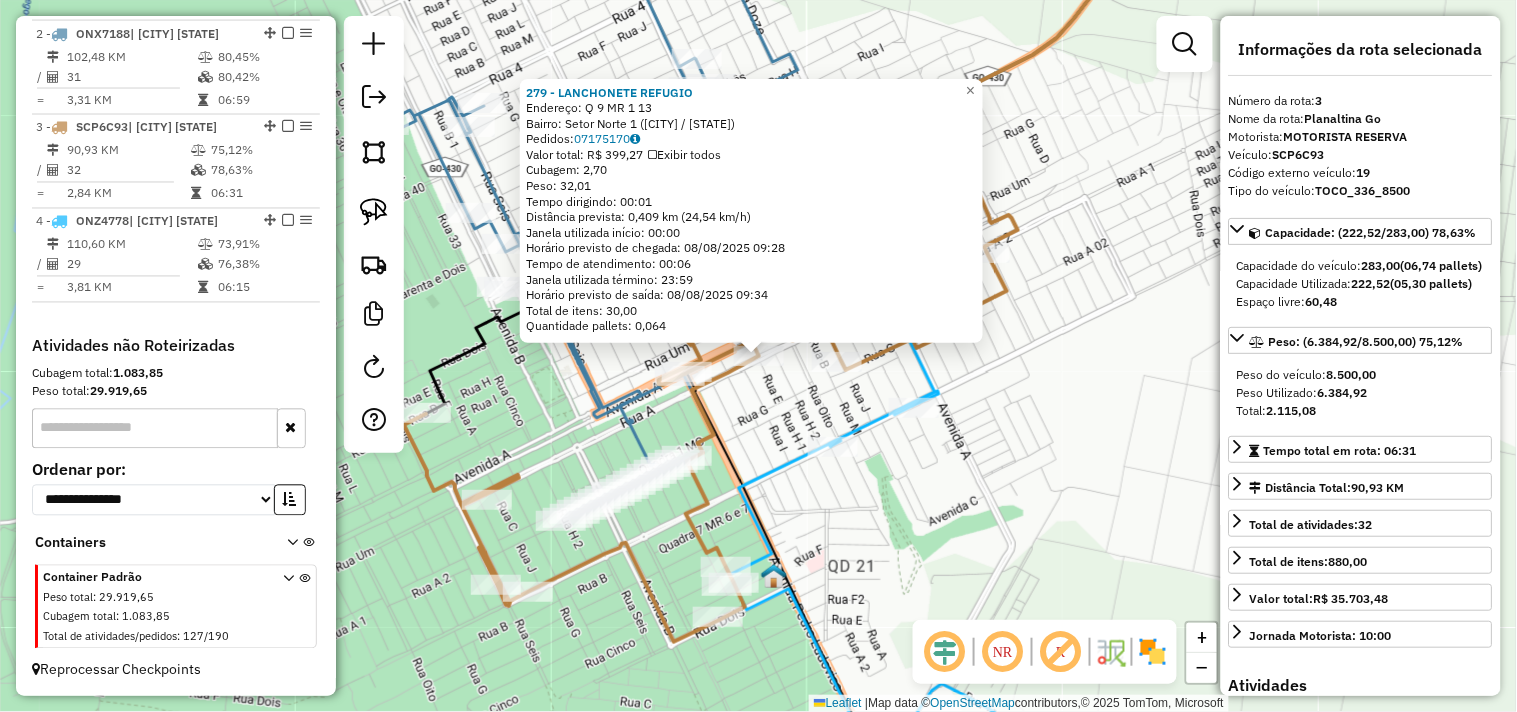 click on "Endereço: Q 9 MR 1 13 Bairro: Setor Norte 1 ([CITY] / [STATE]) Pedidos: 07175170 Valor total: R$ 399,27 Exibir todos Cubagem: 2,70 Peso: 32,01 Tempo dirigindo: 00:01 Distância prevista: 0,409 km (24,54 km/h) Janela utilizada início: 00:00 Horário previsto de chegada: 08/08/2025 09:28 Tempo de atendimento: 00:06 Janela utilizada término: 23:59 Horário previsto de saída: 08/08/2025 09:34 Total de itens: 30,00 Quantidade pallets: 0,064 × Janela de atendimento Grade de atendimento Capacidade Transportadoras Veículos Cliente Pedidos Rotas Selecione os dias de semana para filtrar as janelas de atendimento Seg Ter Qua Qui Sex Sáb Dom Informe o período da janela de atendimento: De: Até: Filtrar exatamente a janela do cliente Considerar janela de atendimento padrão Selecione os dias de semana para filtrar as grades de atendimento Seg Ter Qua Qui Sex Sáb Dom Clientes fora do dia de atendimento selecionado De:" 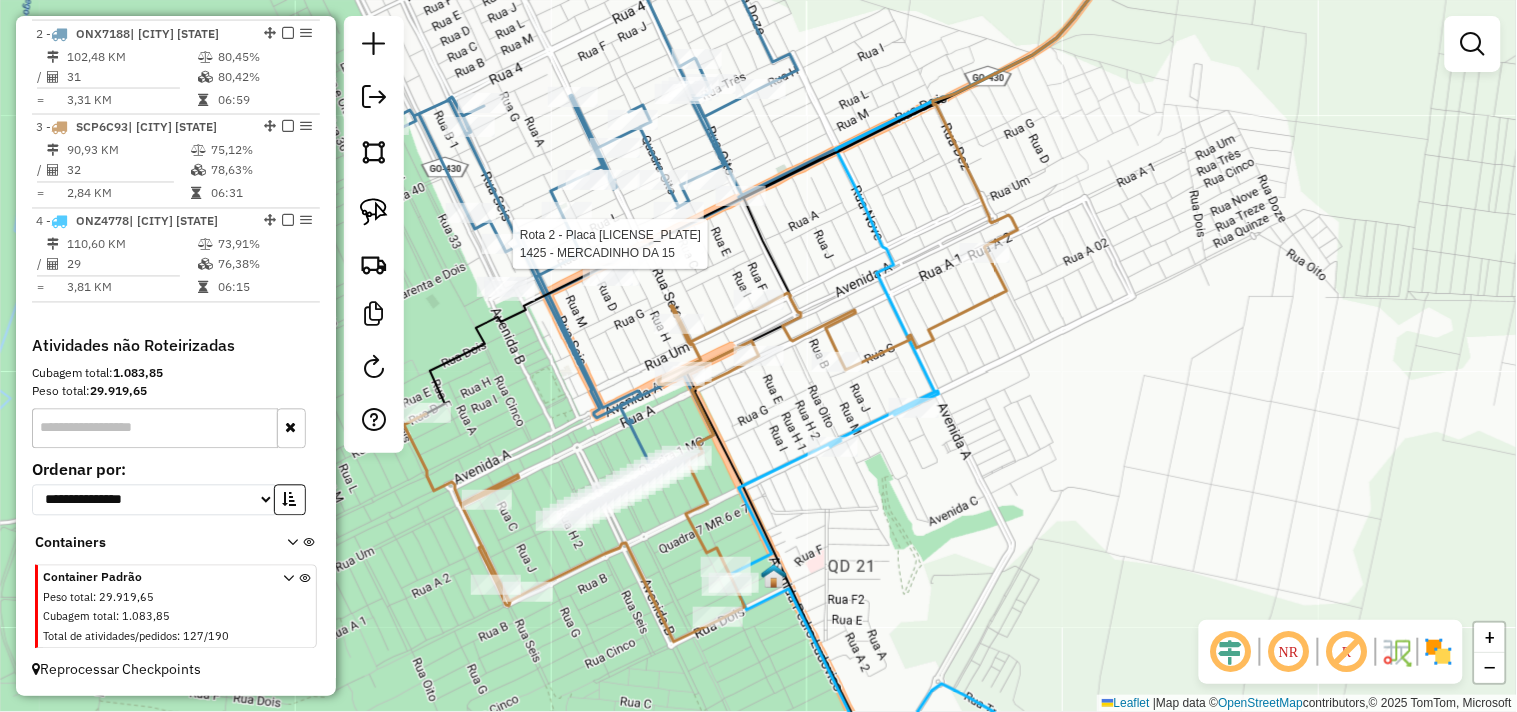 select on "*********" 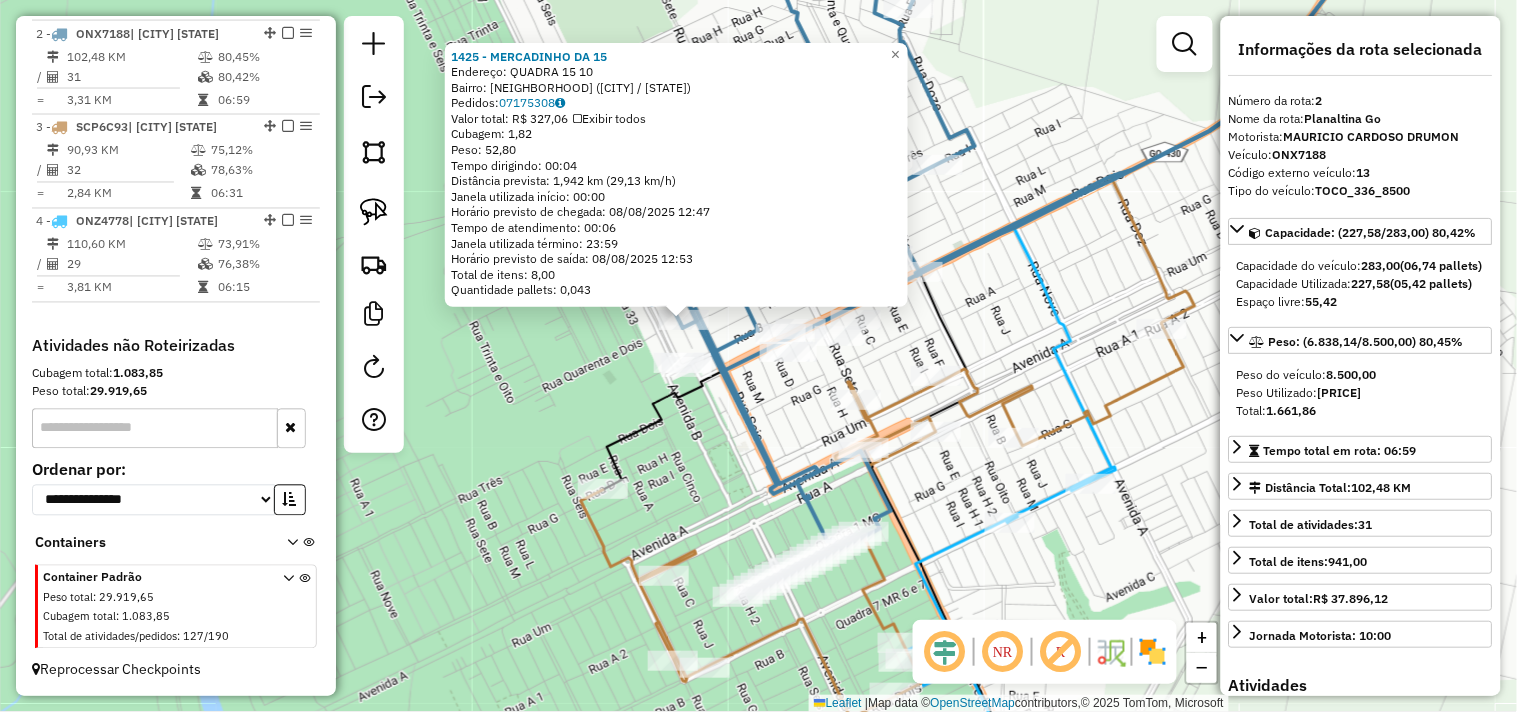 drag, startPoint x: 821, startPoint y: 478, endPoint x: 697, endPoint y: 414, distance: 139.54211 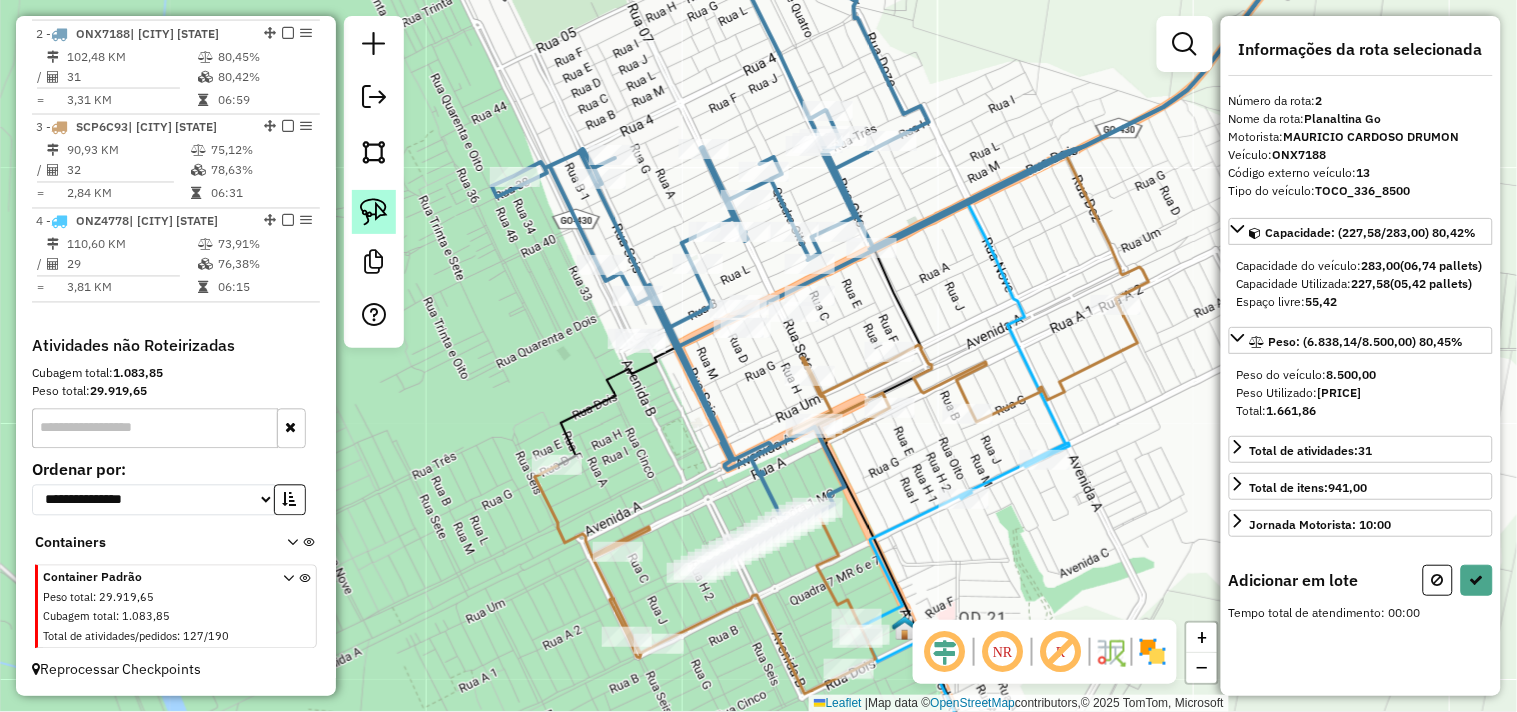 click 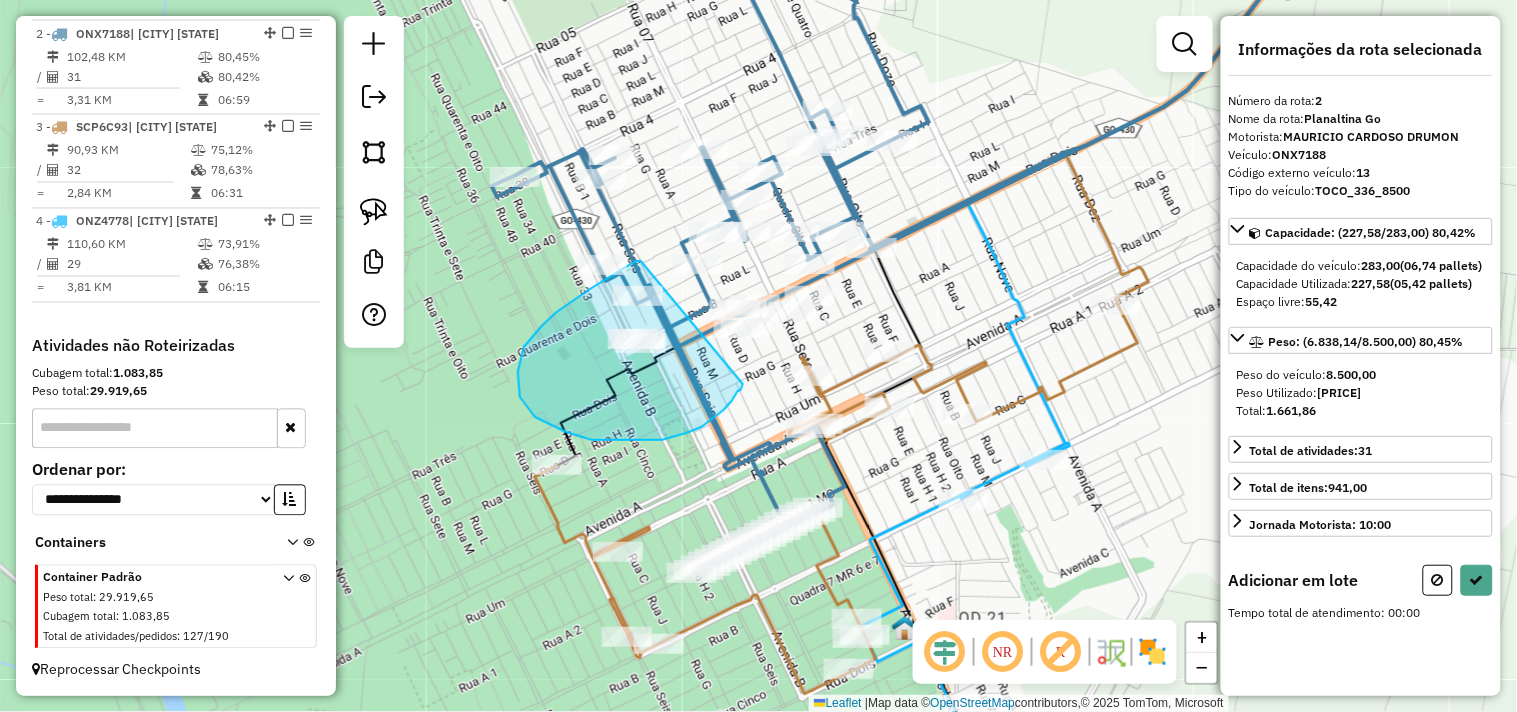 drag, startPoint x: 583, startPoint y: 294, endPoint x: 743, endPoint y: 384, distance: 183.57559 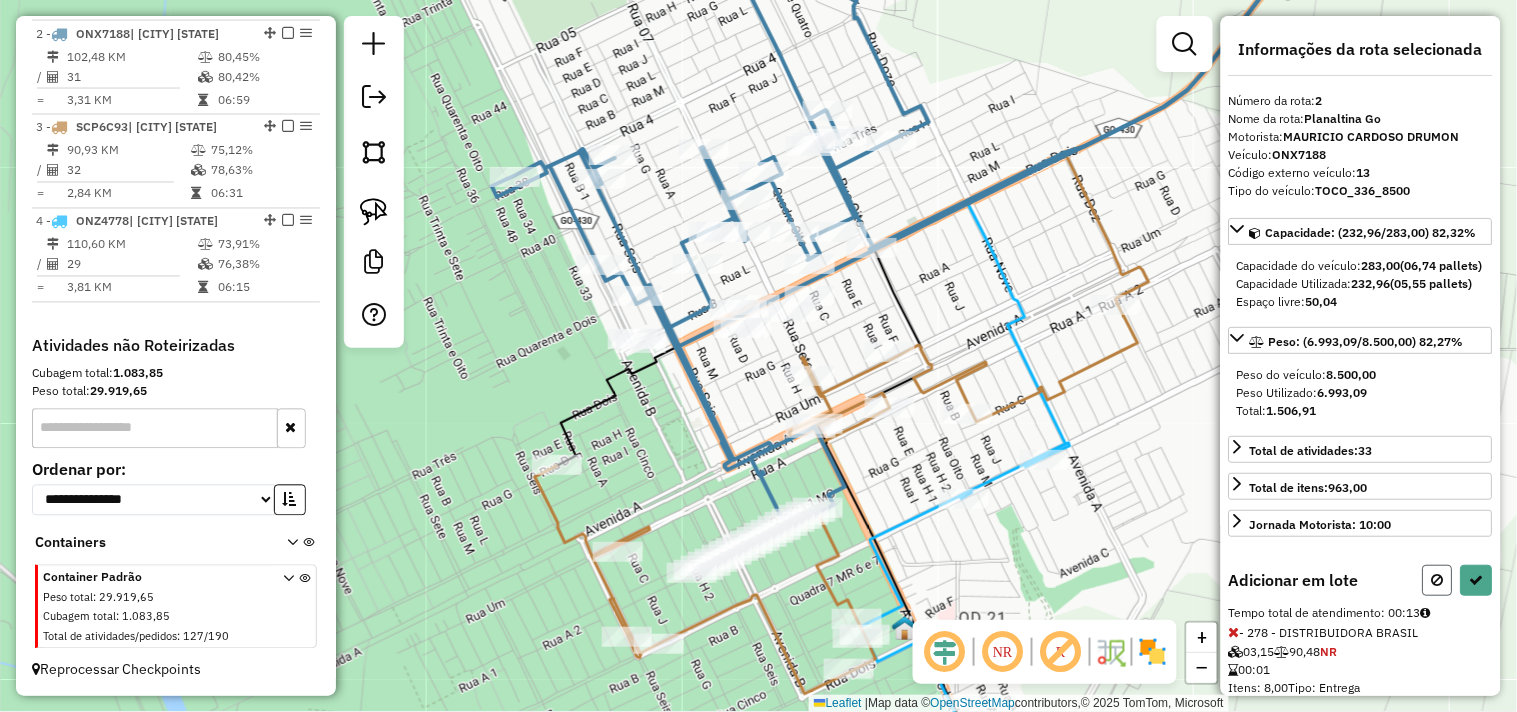 click at bounding box center [1438, 580] 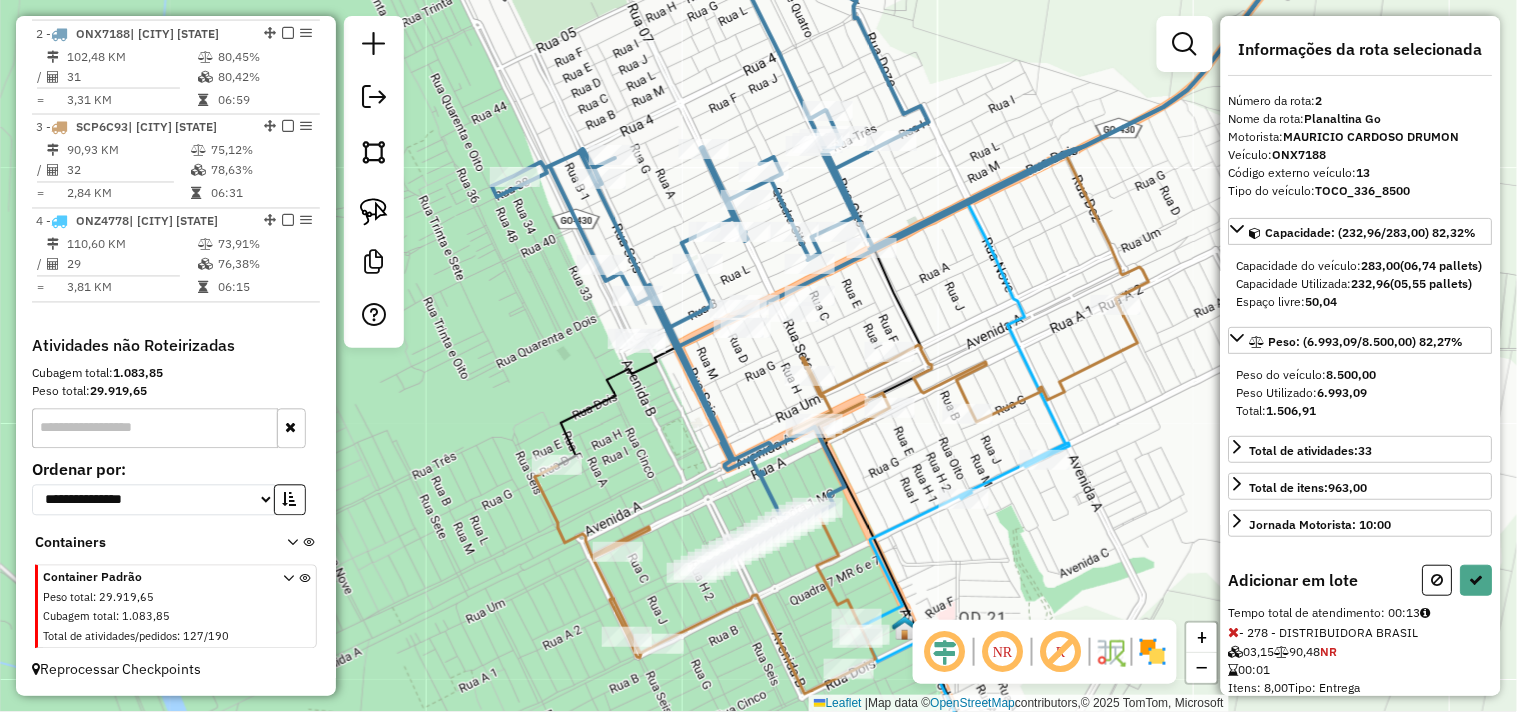 select on "*********" 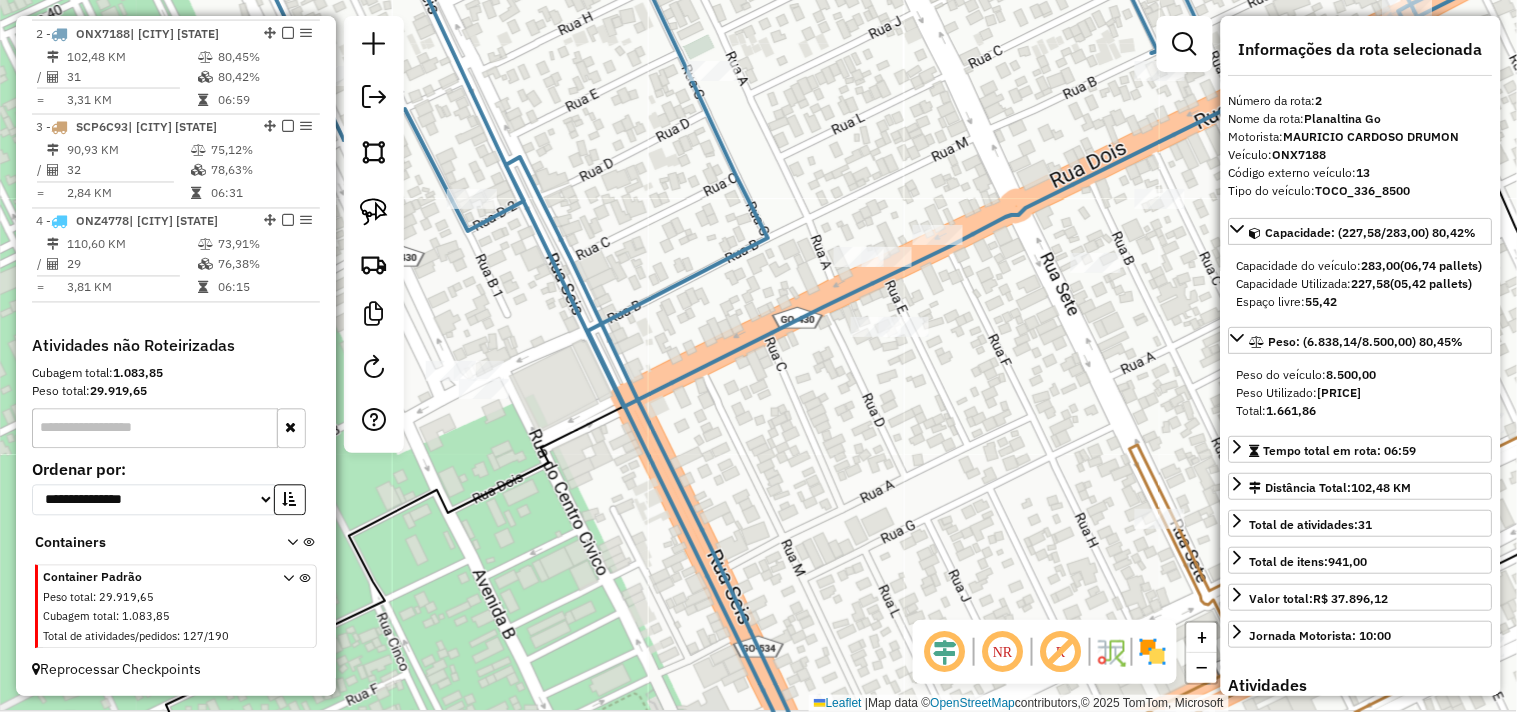drag, startPoint x: 737, startPoint y: 281, endPoint x: 782, endPoint y: 270, distance: 46.32494 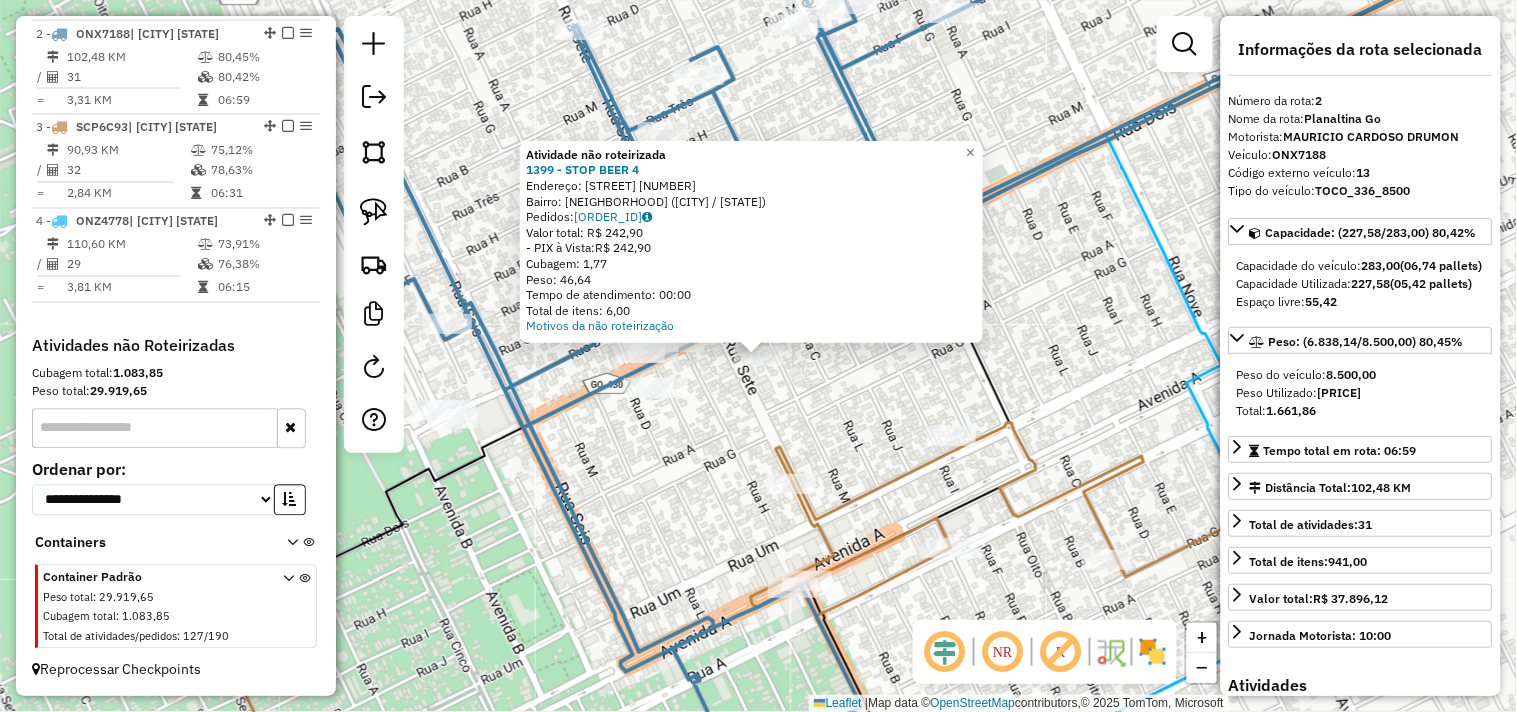 click on "Atividade não roteirizada 1399 - STOP BEER 4  Endereço:  QC [NUMBER] [NUMBER]   Bairro: SETOR NORTE ([CITY] / [STATE])   Pedidos:  [ORDER_ID]   Valor total: R$ 242,90   - PIX à Vista:  R$ 242,90   Cubagem: 1,77   Peso: 46,64   Tempo de atendimento: 00:00   Total de itens: 6,00  Motivos da não roteirização × Janela de atendimento Grade de atendimento Capacidade Transportadoras Veículos Cliente Pedidos  Rotas Selecione os dias de semana para filtrar as janelas de atendimento  Seg   Ter   Qua   Qui   Sex   Sáb   Dom  Informe o período da janela de atendimento: De: Até:  Filtrar exatamente a janela do cliente  Considerar janela de atendimento padrão  Selecione os dias de semana para filtrar as grades de atendimento  Seg   Ter   Qua   Qui   Sex   Sáb   Dom   Clientes fora do dia de atendimento selecionado De:  Nome:" 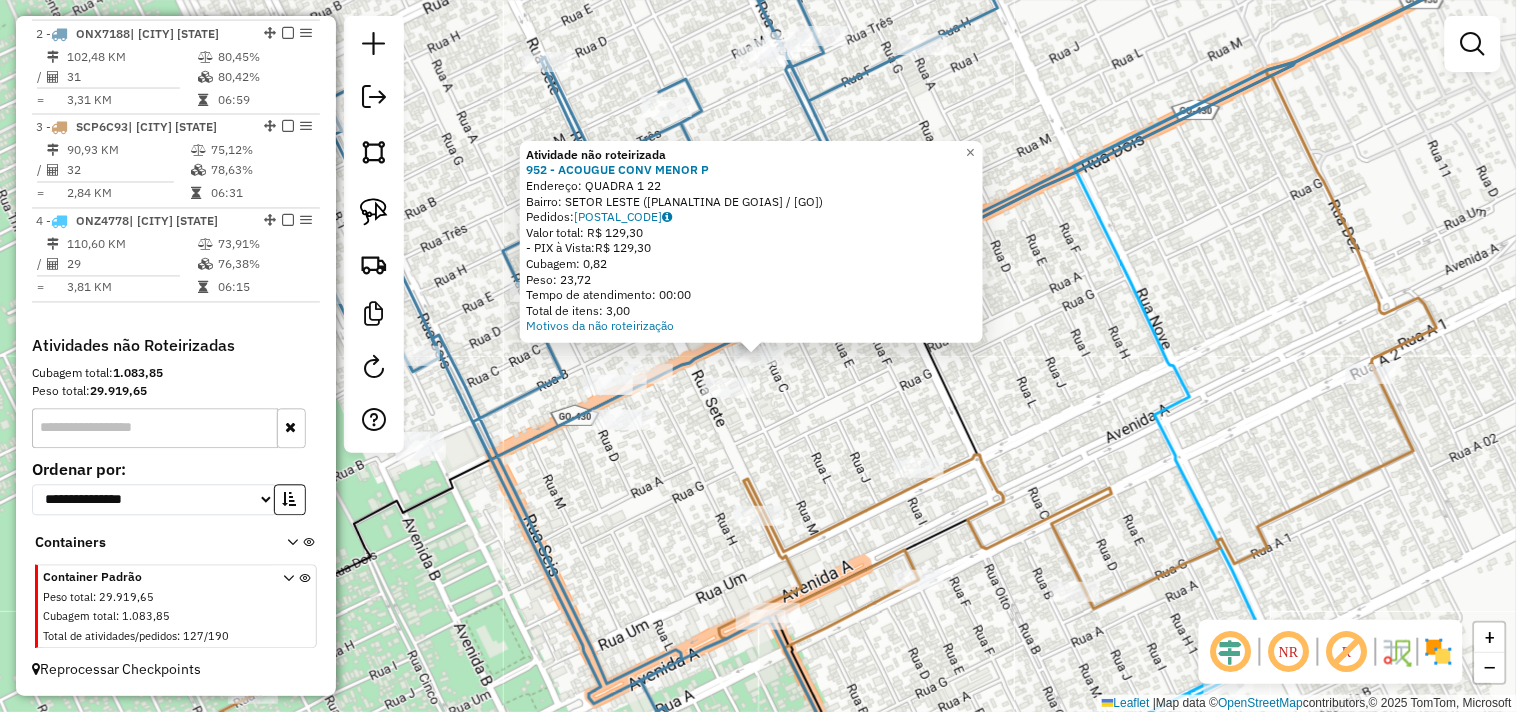 click on "Atividade não roteirizada 952 - ACOUGUE CONV MENOR P Endereço: QUADRA 1 22 Bairro: SETOR LESTE ([CITY] / [STATE]) Pedidos: 07175150 Valor total: R$ 129,30 - PIX à Vista: R$ 129,30 Cubagem: 0,82 Peso: 23,72 Tempo de atendimento: 00:00 Total de itens: 3,00 Motivos da não roteirização × Janela de atendimento Grade de atendimento Capacidade Transportadoras Veículos Cliente Pedidos Rotas Selecione os dias de semana para filtrar as janelas de atendimento Seg Ter Qua Qui Sex Sáb Dom Informe o período da janela de atendimento: De: Até: Filtrar exatamente a janela do cliente Considerar janela de atendimento padrão Selecione os dias de semana para filtrar as grades de atendimento Seg Ter Qua Qui Sex Sáb Dom Considerar clientes sem dia de atendimento cadastrado Clientes fora do dia de atendimento selecionado Filtrar as atividades entre os valores definidos abaixo: Peso mínimo: Peso máximo: Cubagem mínima: Cubagem máxima: De: De:" 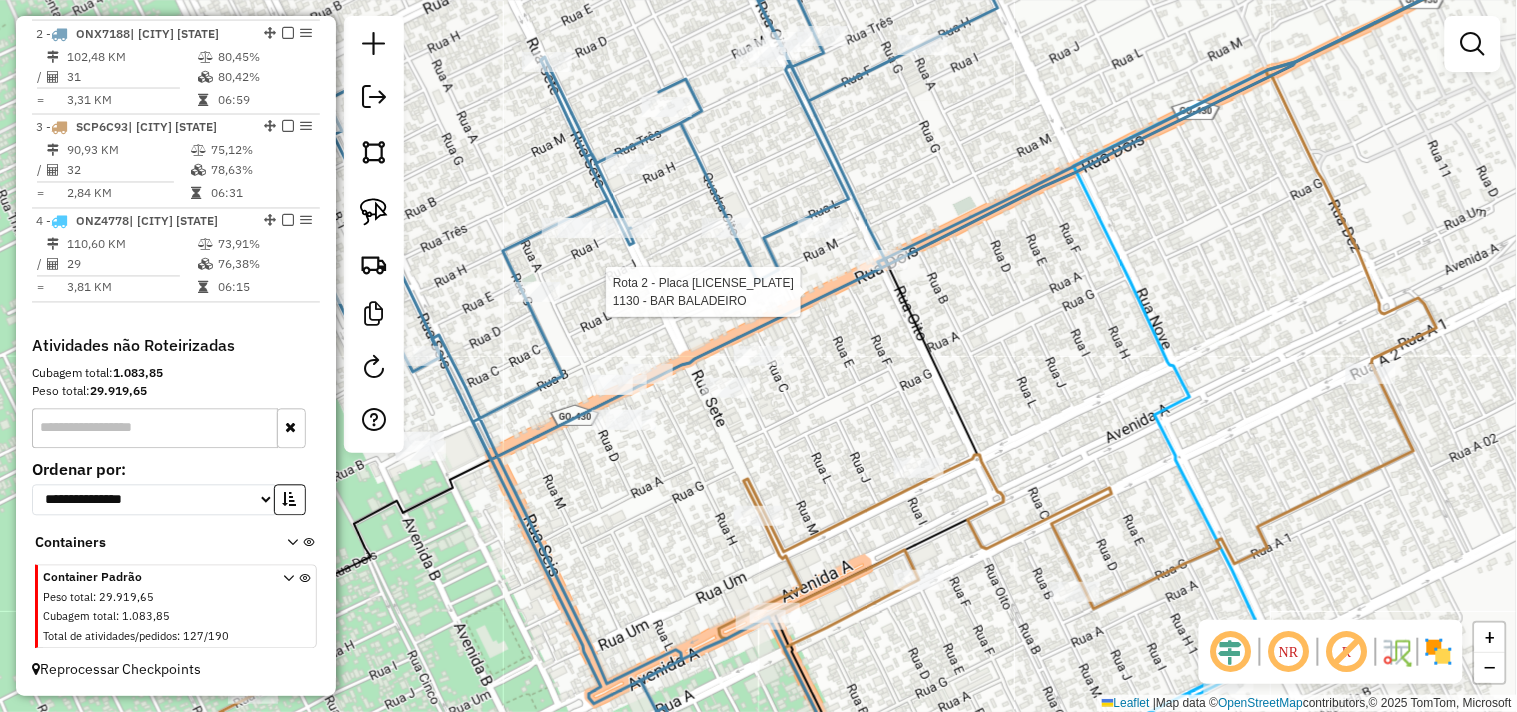 select on "*********" 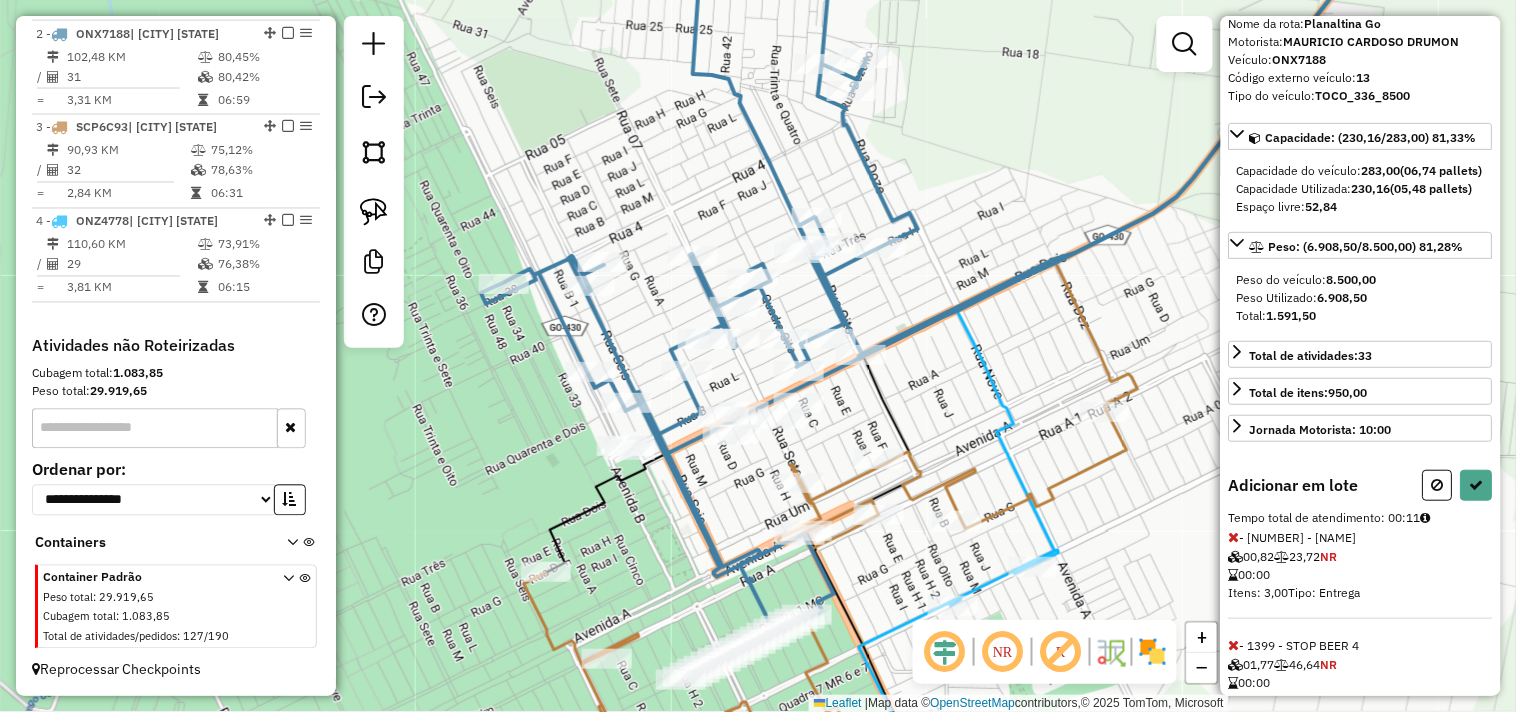 scroll, scrollTop: 184, scrollLeft: 0, axis: vertical 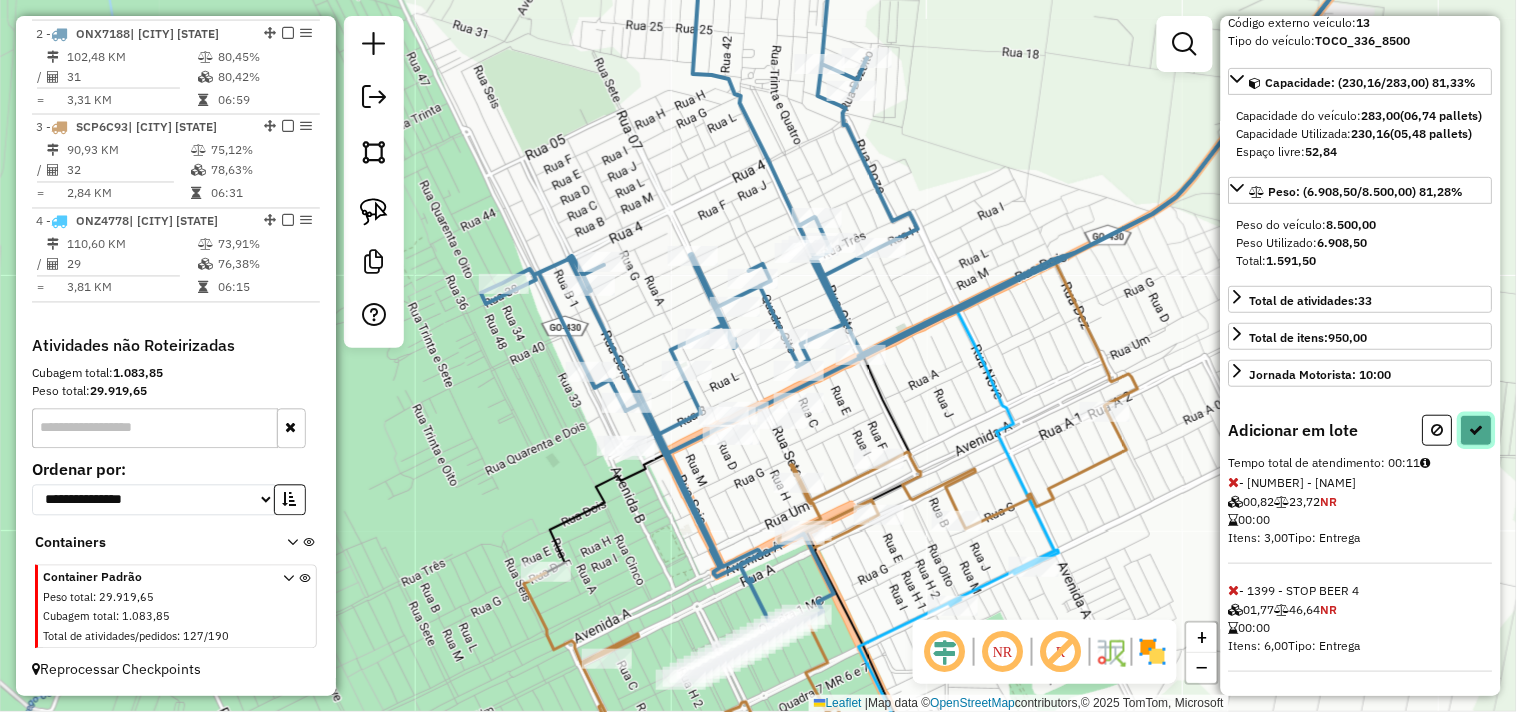 click at bounding box center (1477, 430) 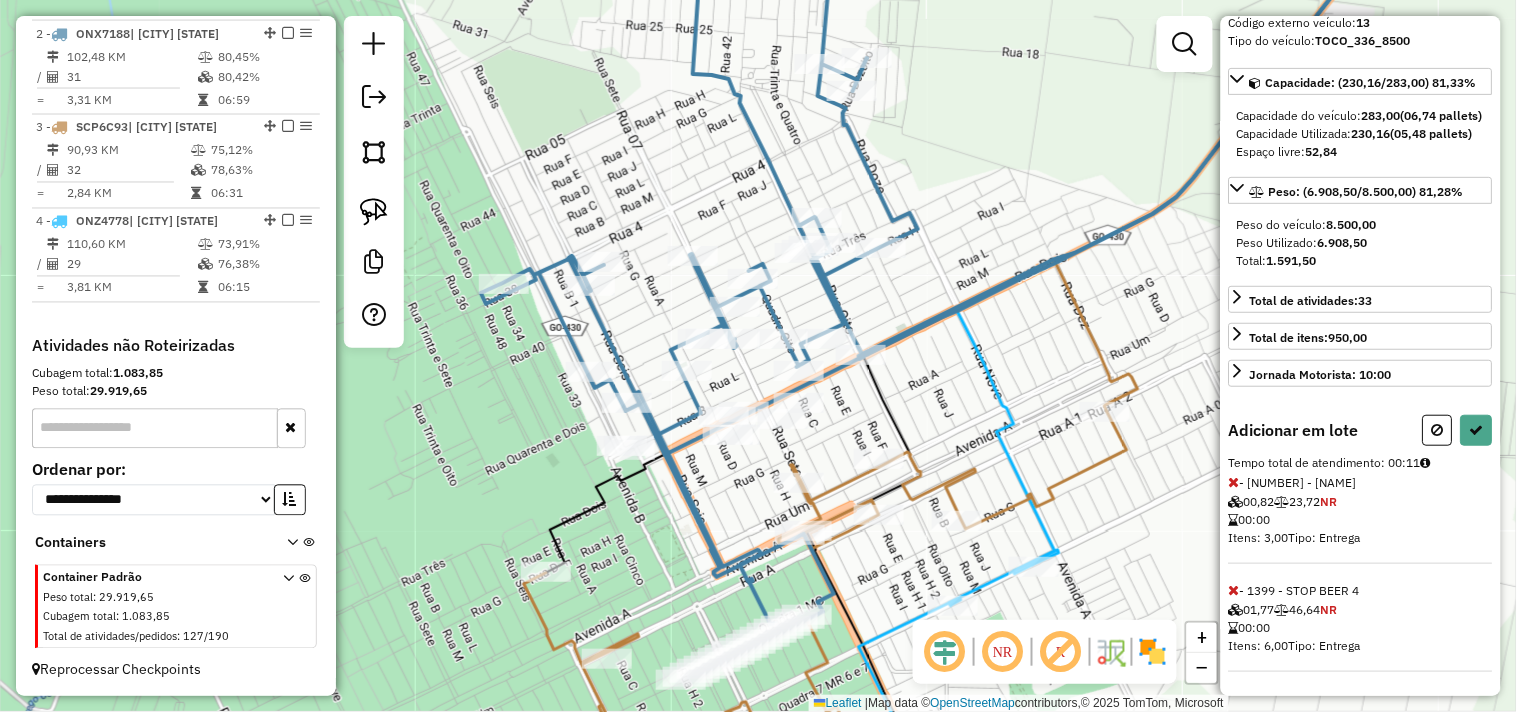 select on "*********" 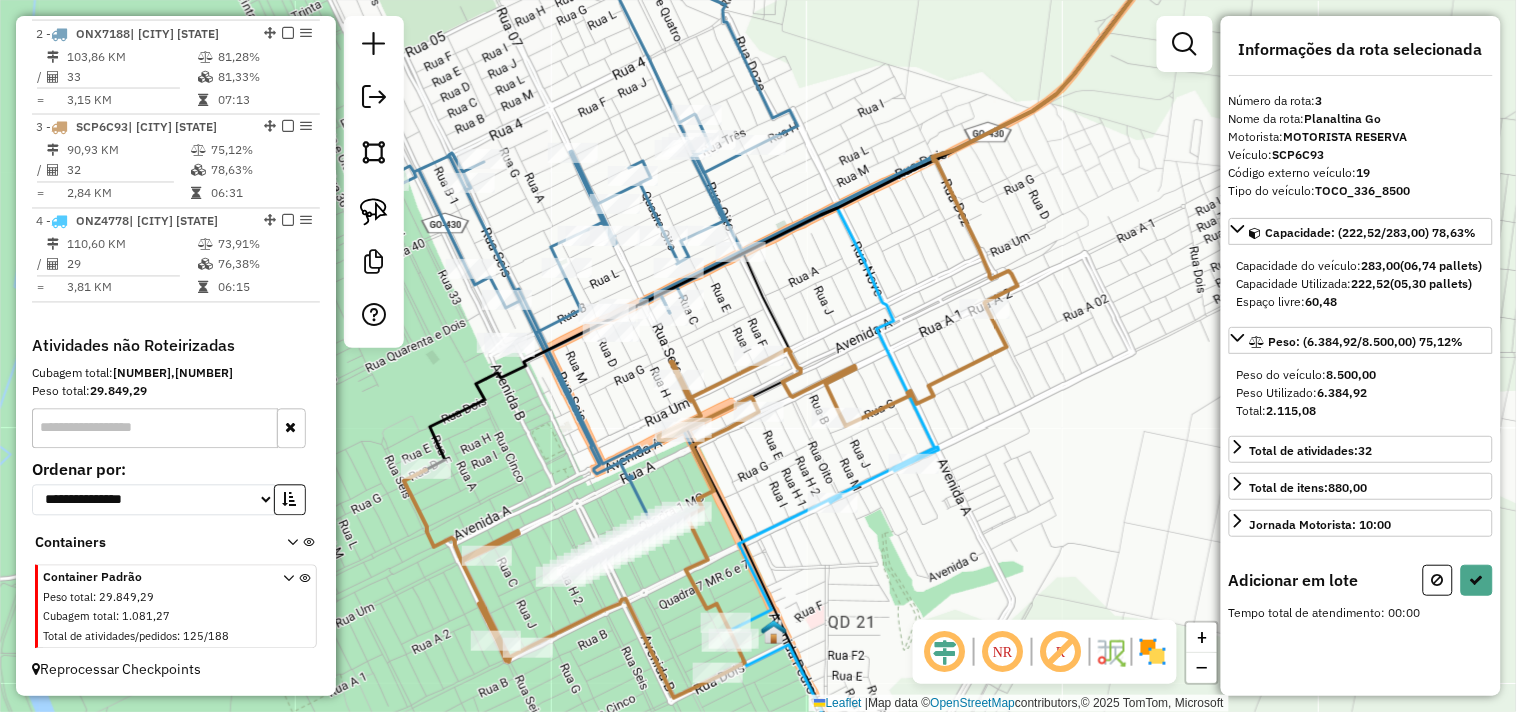 scroll, scrollTop: 0, scrollLeft: 0, axis: both 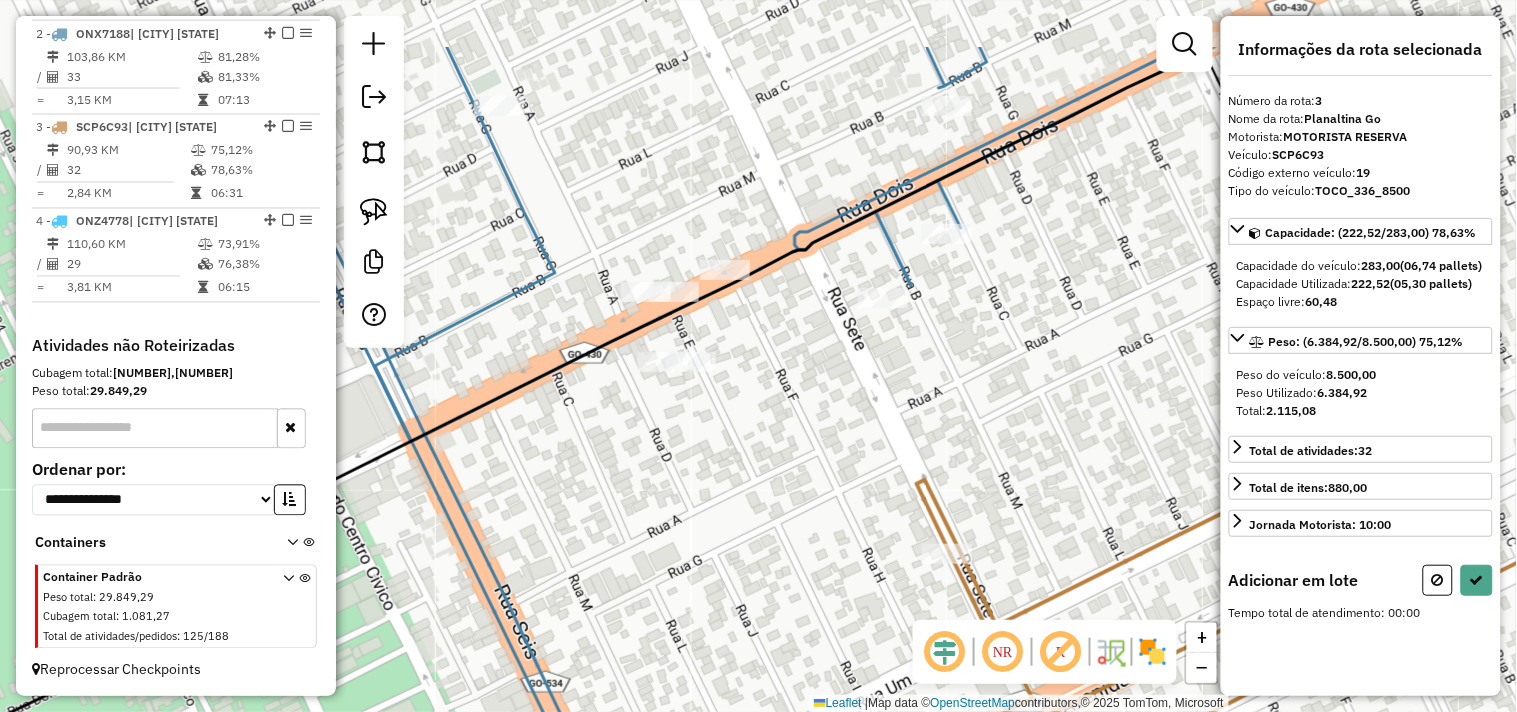 drag, startPoint x: 700, startPoint y: 344, endPoint x: 751, endPoint y: 452, distance: 119.43617 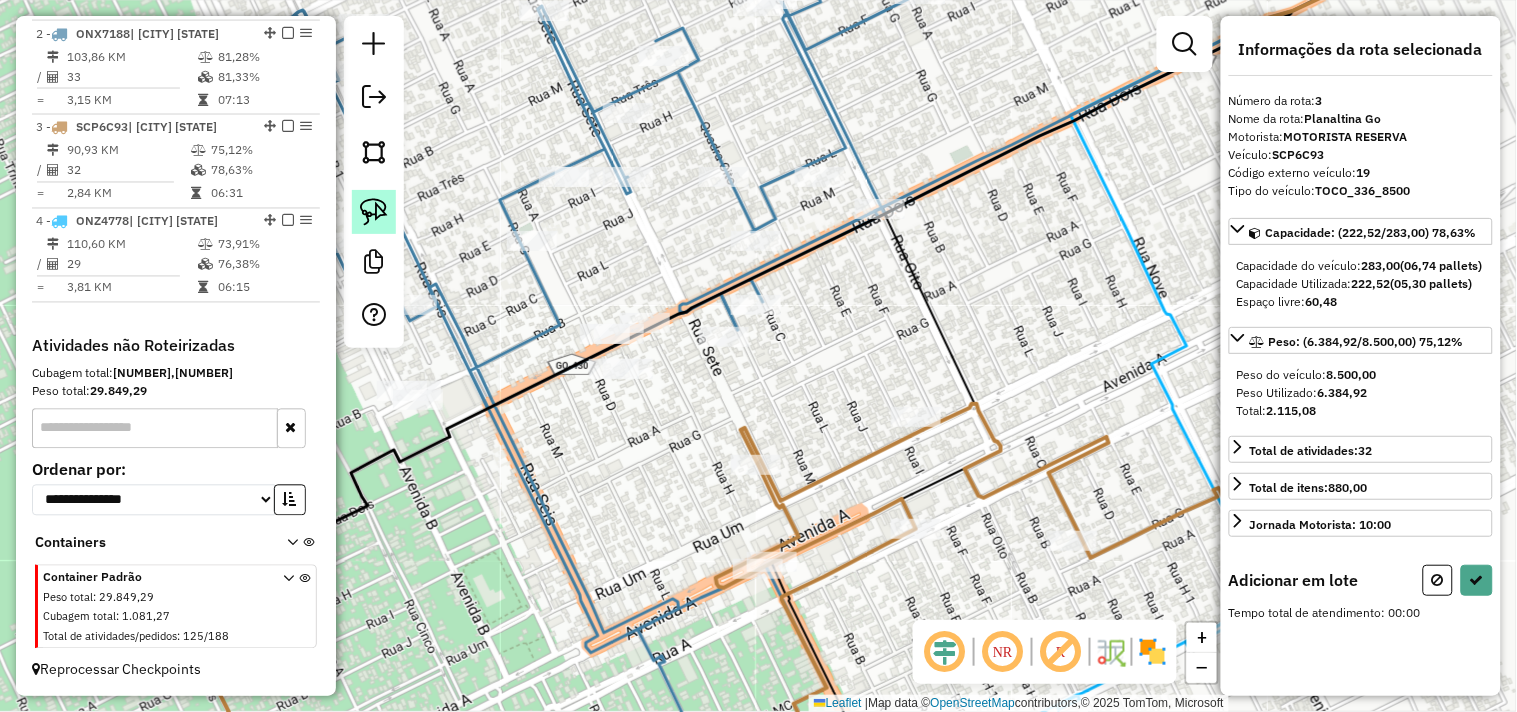 click 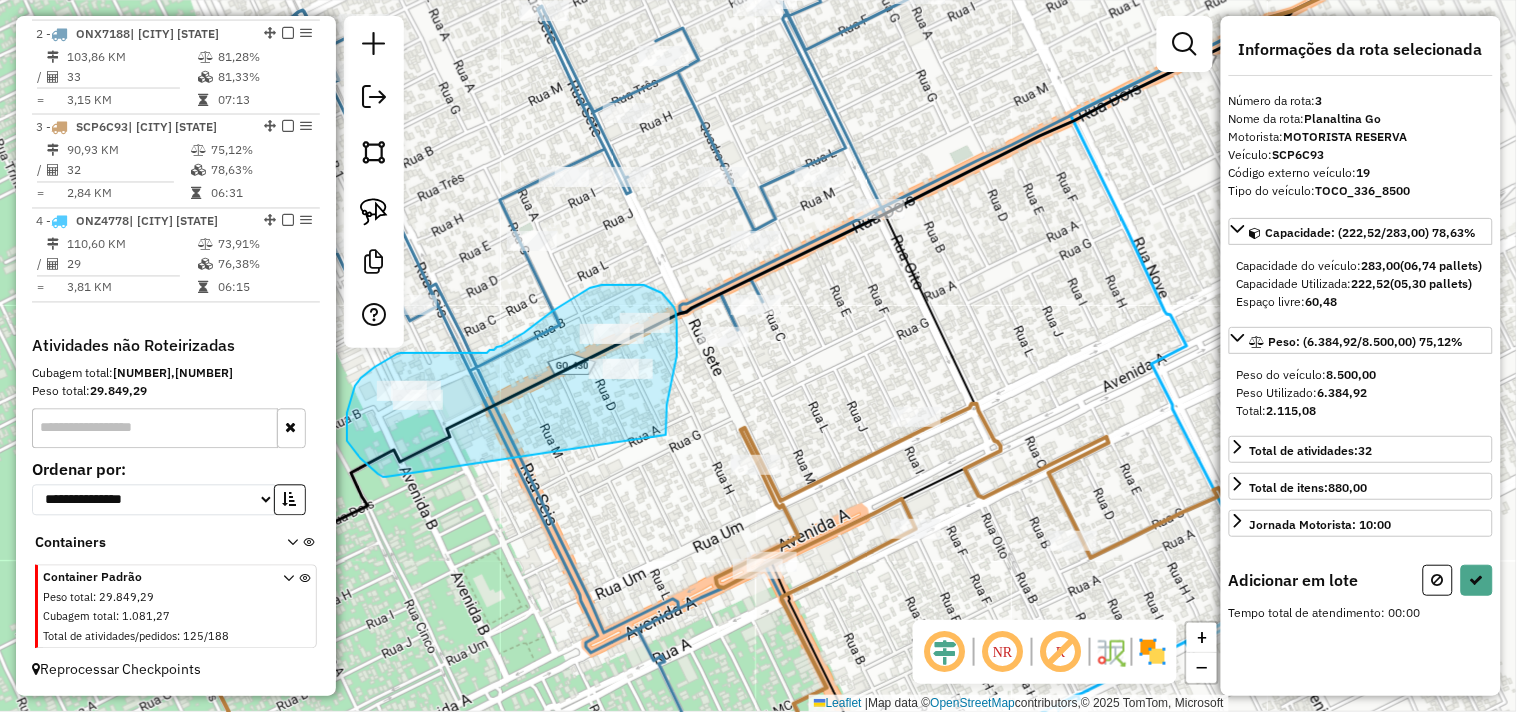 drag, startPoint x: 666, startPoint y: 426, endPoint x: 395, endPoint y: 481, distance: 276.52487 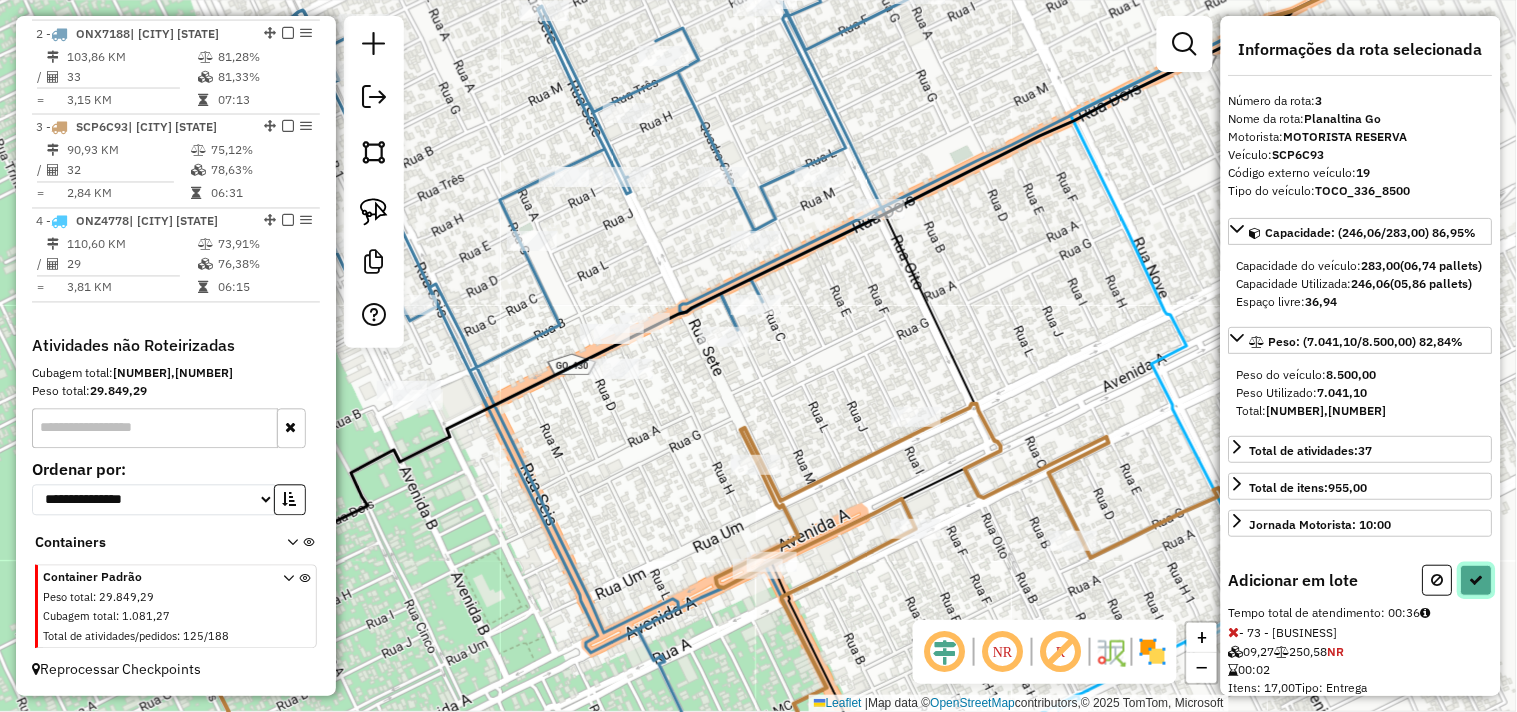 click at bounding box center (1477, 580) 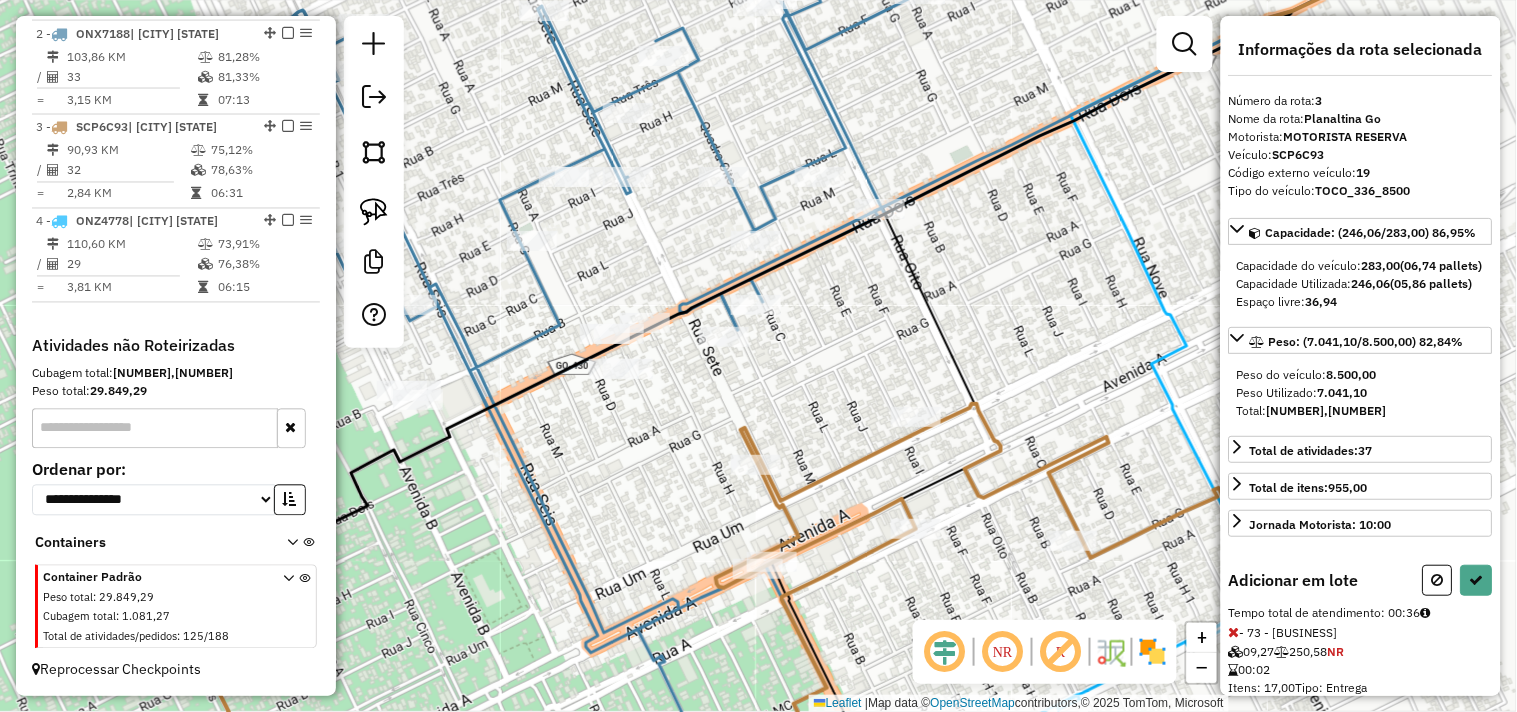 select on "*********" 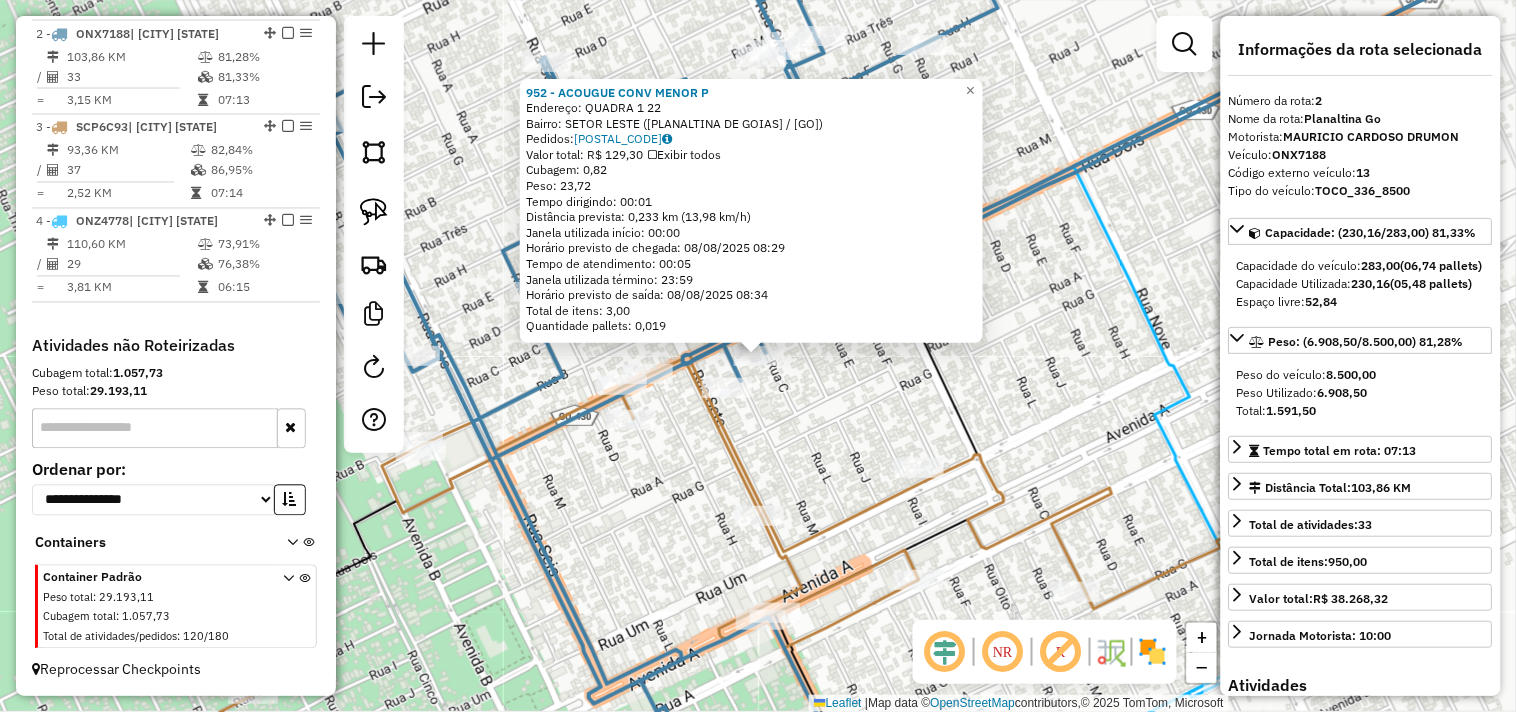 drag, startPoint x: 1107, startPoint y: 428, endPoint x: 1036, endPoint y: 264, distance: 178.70926 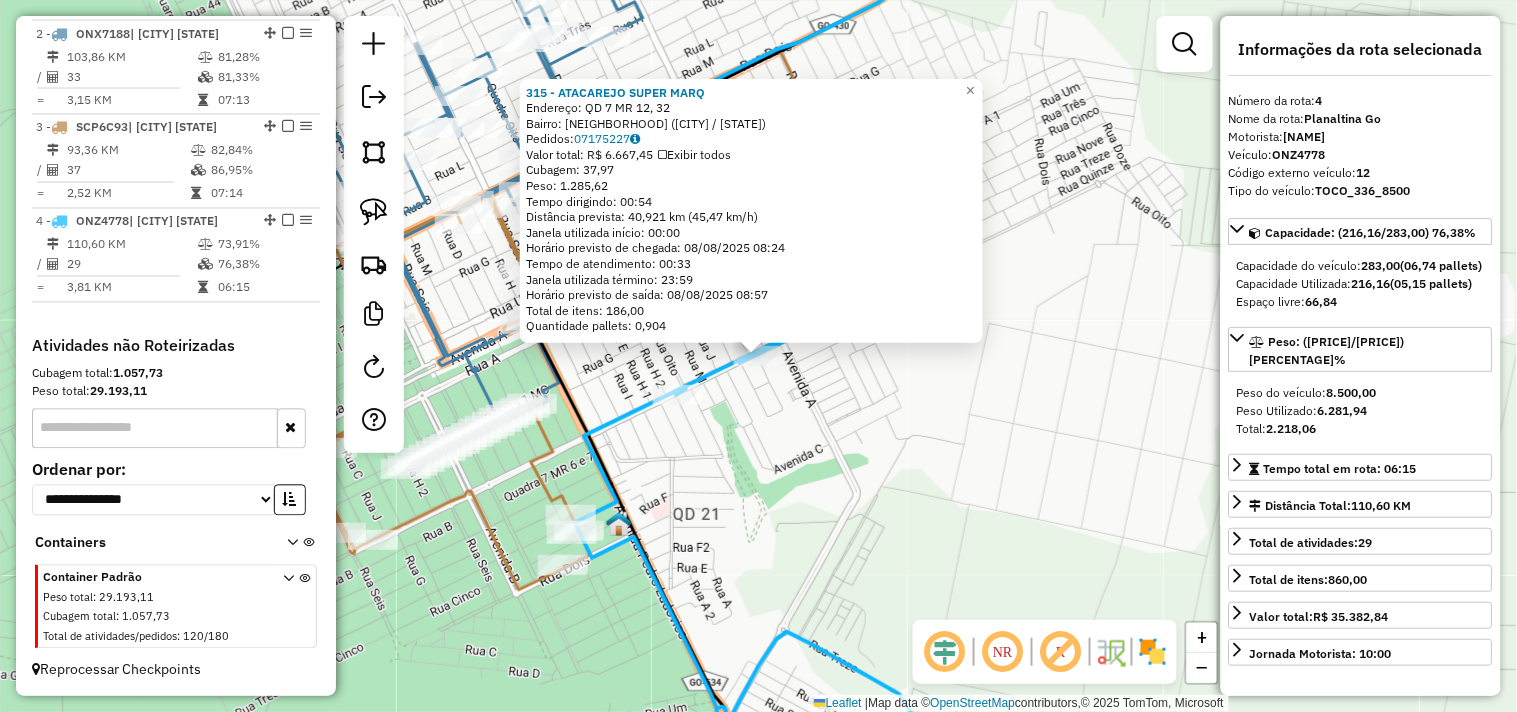 click on "315 - ATACAREJO SUPER MARQ Endereço: QD 7 MR 12, 32 Bairro: Setor Leste 2 ([PLANALTINA] / [GO]) Pedidos: 07175227 Valor total: R$ 6.667,45 Exibir todos Cubagem: 37,97 Peso: 1.285,62 Tempo dirigindo: 00:54 Distância prevista: 40,921 km (45,47 km/h) Janela utilizada início: 00:00 Horário previsto de chegada: 08/08/2025 08:24 Tempo de atendimento: 00:33 Janela utilizada término: 23:59 Horário previsto de saída: 08/08/2025 08:57 Total de itens: 186,00 Quantidade pallets: 0,904 × Janela de atendimento Grade de atendimento Capacidade Transportadoras Veículos Cliente Pedidos Rotas Selecione os dias de semana para filtrar as janelas de atendimento Seg Ter Qua Qui Sex Sáb Dom Informe o período da janela de atendimento: De: Até: Filtrar exatamente a janela do cliente Considerar janela de atendimento padrão Selecione os dias de semana para filtrar as grades de atendimento Seg Ter Qua Qui Sex Sáb Dom Clientes fora do dia de atendimento selecionado" 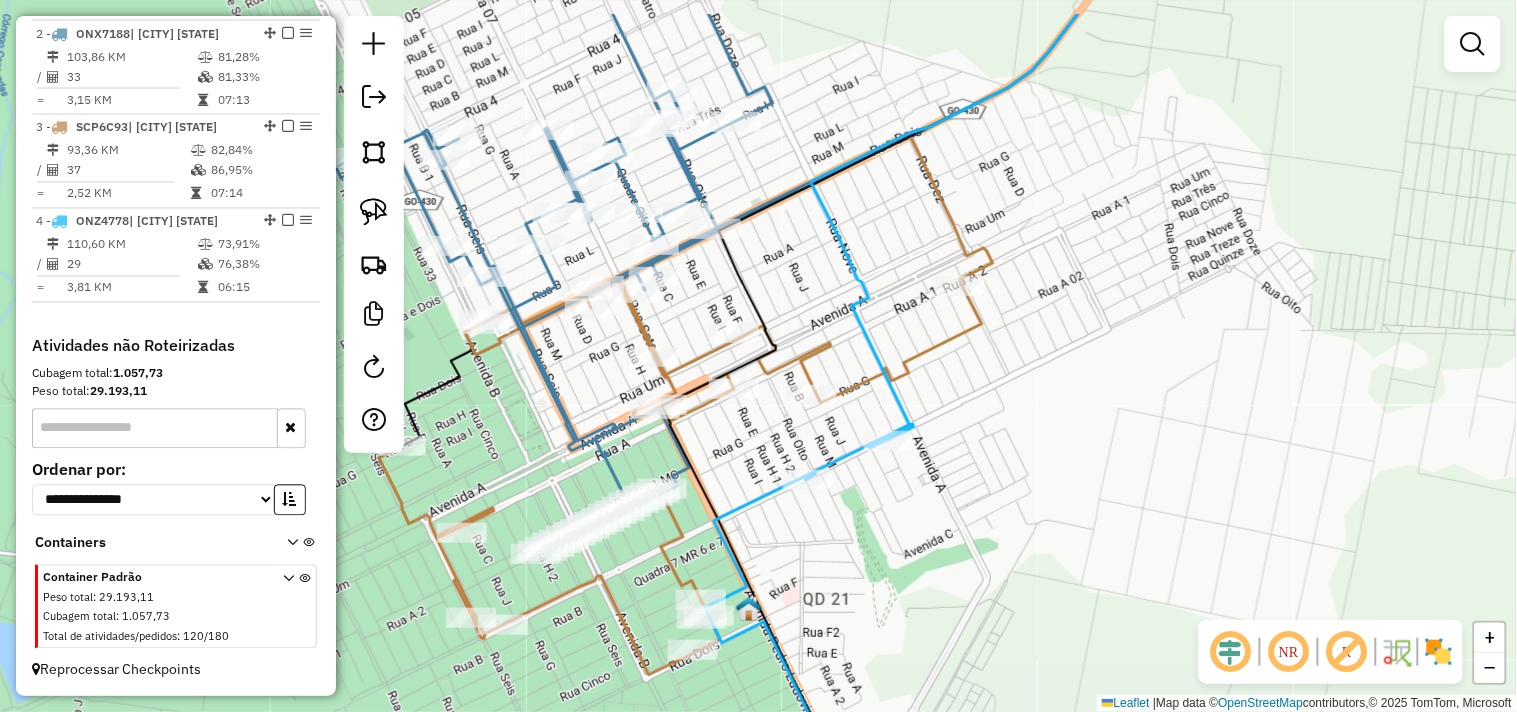 drag, startPoint x: 947, startPoint y: 393, endPoint x: 1137, endPoint y: 524, distance: 230.78345 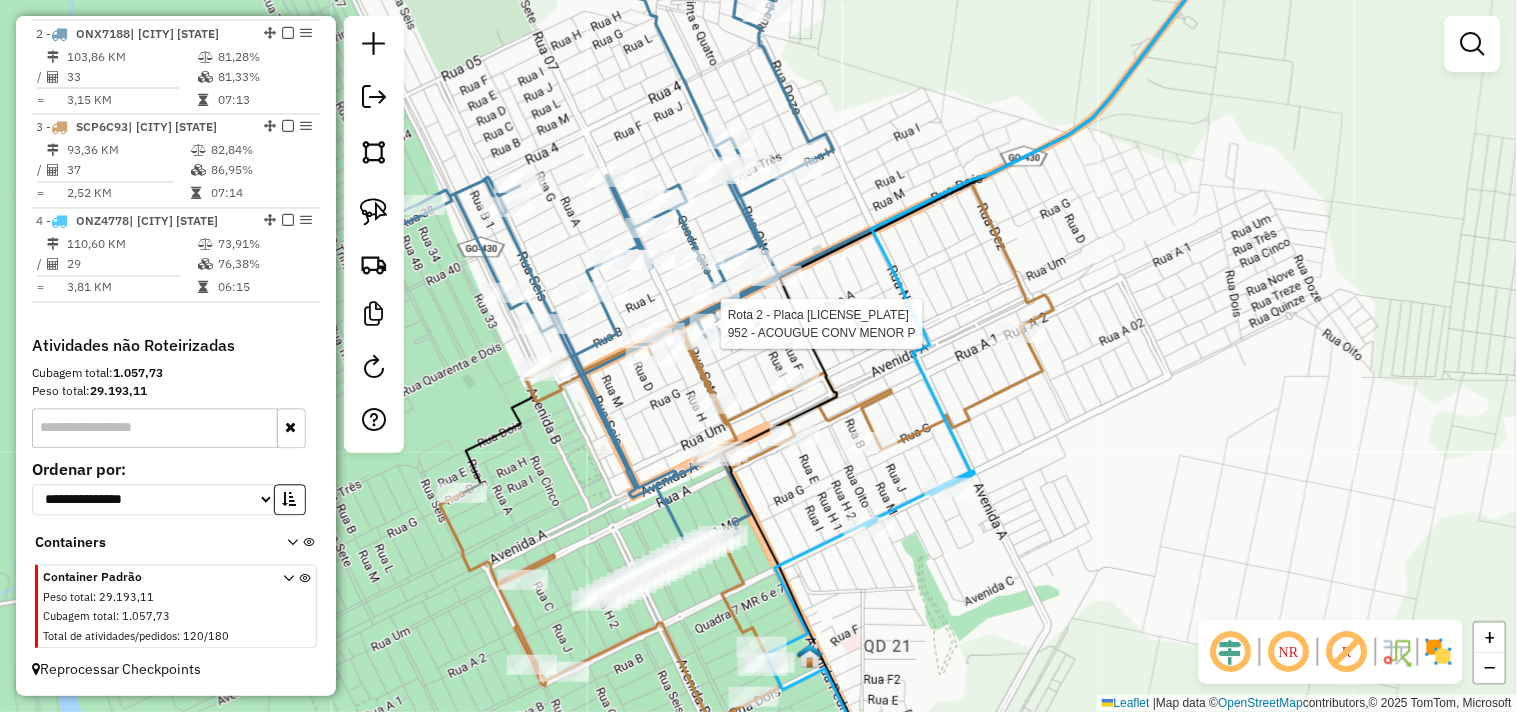select on "*********" 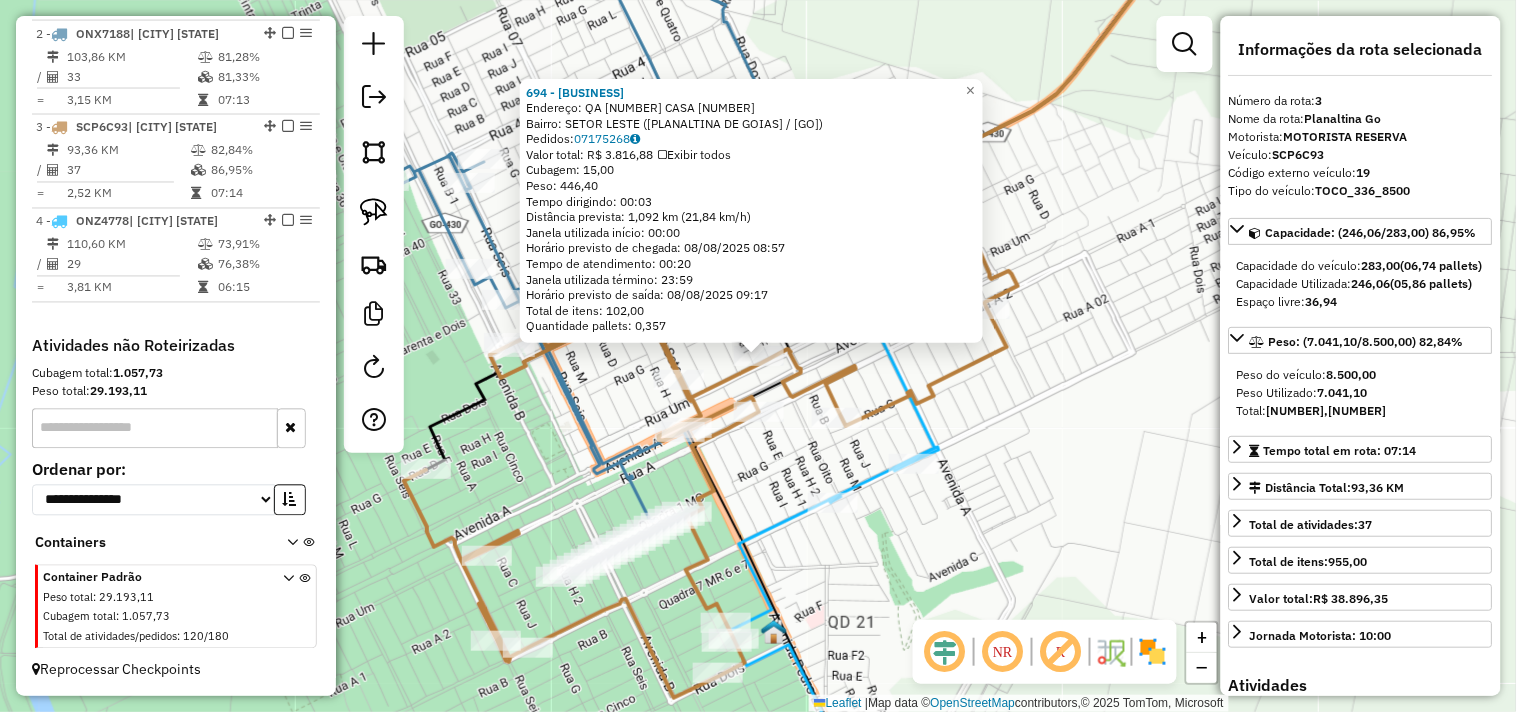 click on "3 [STREET] [STREET] [NUMBER]   Bairro: [NEIGHBORHOOD] ([CITY] / [STATE])   Pedidos:  [NUMBER]   Valor total: R$ [PRICE]   Exibir todos   Cubagem: 15,00  Peso: 446,40  Tempo dirigindo: 00:03   Distância prevista: 1,092 km (21,84 km/h)   Janela utilizada início: 00:00   Horário previsto de chegada: 08/08/2025 08:57   Tempo de atendimento: 00:20   Janela utilizada término: 23:59   Horário previsto de saída: 08/08/2025 09:17   Total de itens: 102,00   Quantidade pallets: 0,357  × Janela de atendimento Grade de atendimento Capacidade Transportadoras Veículos Cliente Pedidos  Rotas Selecione os dias de semana para filtrar as janelas de atendimento  Seg   Ter   Qua   Qui   Sex   Sáb   Dom  Informe o período da janela de atendimento: De: Até:  Filtrar exatamente a janela do cliente  Considerar janela de atendimento padrão  Selecione os dias de semana para filtrar as grades de atendimento  Seg   Ter   Qua   Qui   Sex   Sáb   Dom   Clientes fora do dia de atendimento selecionado +" 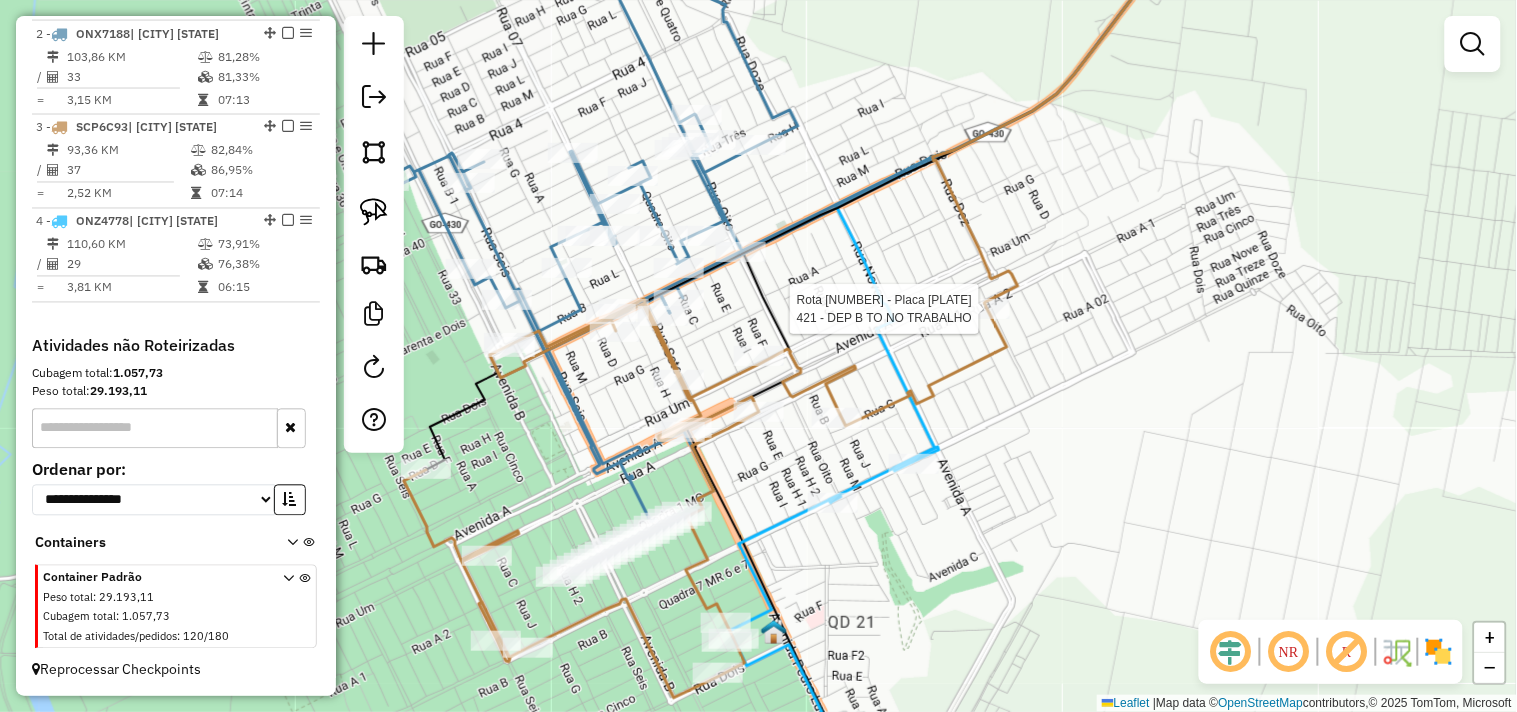 select on "*********" 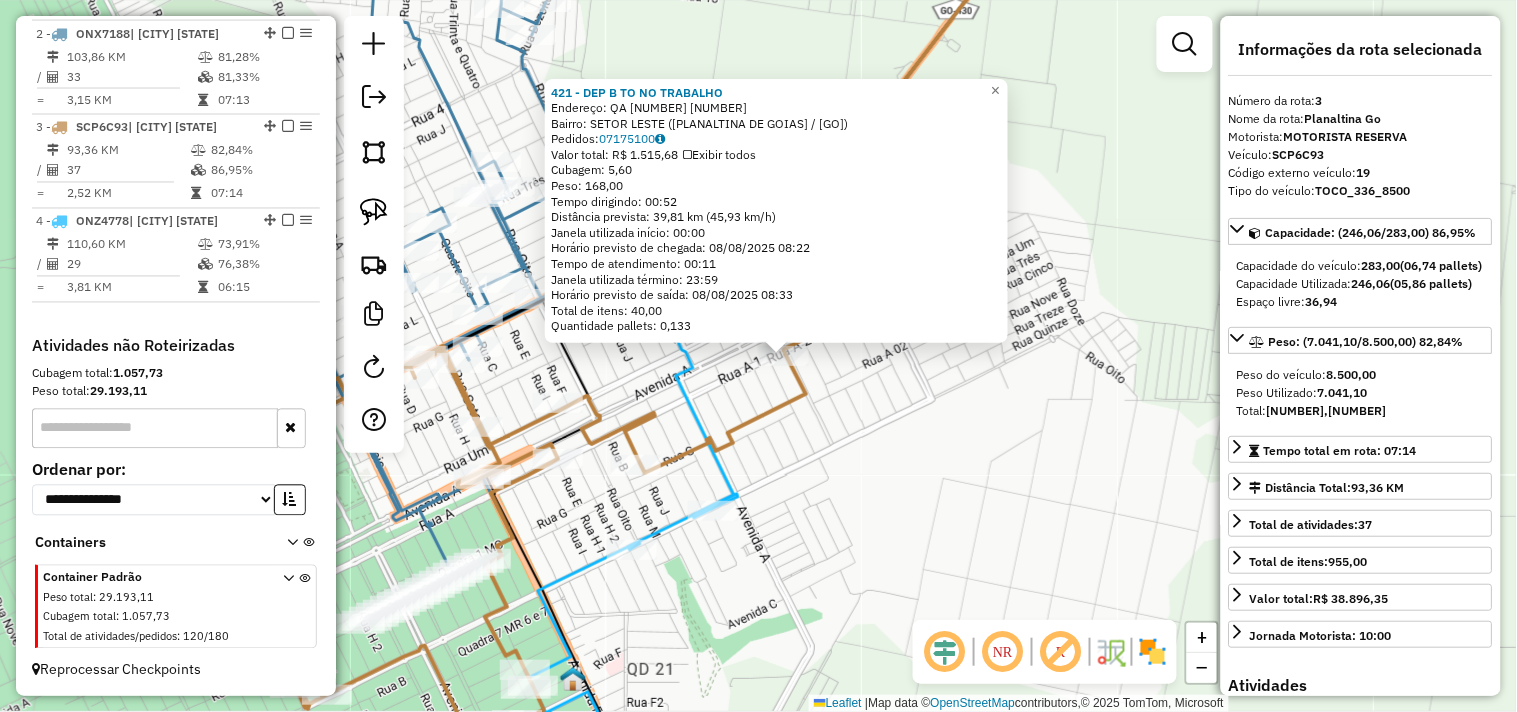 drag, startPoint x: 902, startPoint y: 465, endPoint x: 1000, endPoint y: 452, distance: 98.85848 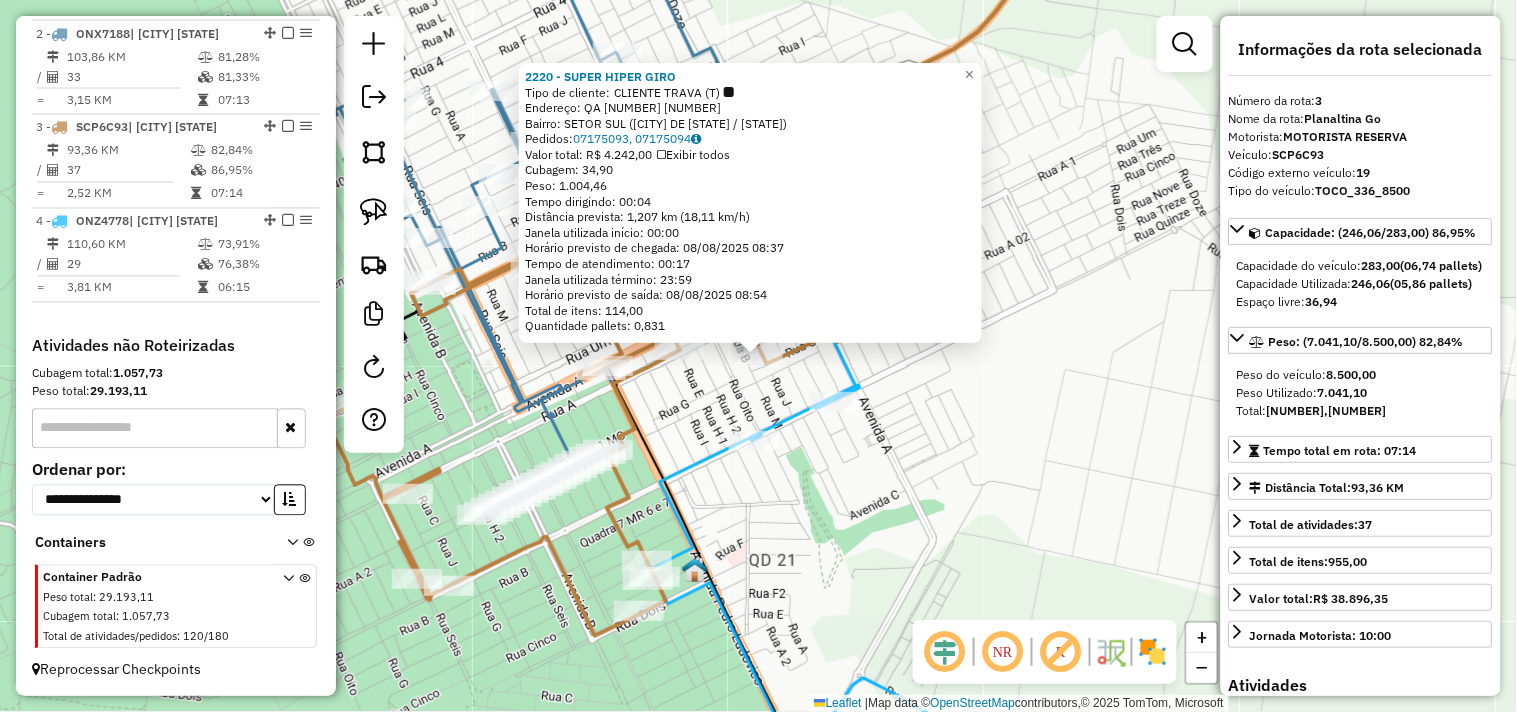 click on "2220 - SUPER HIPER GIRO  Tipo de cliente:   CLIENTE TRAVA (T)   Endereço:  QA 4 10   Bairro: SETOR SUL ([CITY] DE [STATE] / [STATE])   Pedidos:  07175093, 07175094   Valor total: R$ 4.242,00   Exibir todos   Cubagem: 34,90  Peso: 1.004,46  Tempo dirigindo: 00:04   Distância prevista: 1,207 km (18,11 km/h)   Janela utilizada início: 00:00   Horário previsto de chegada: 08/08/2025 08:37   Tempo de atendimento: 00:17   Janela utilizada término: 23:59   Horário previsto de saída: 08/08/2025 08:54   Total de itens: 114,00   Quantidade pallets: 0,831  × Janela de atendimento Grade de atendimento Capacidade Transportadoras Veículos Cliente Pedidos  Rotas Selecione os dias de semana para filtrar as janelas de atendimento  Seg   Ter   Qua   Qui   Sex   Sáb   Dom  Informe o período da janela de atendimento: De: Até:  Filtrar exatamente a janela do cliente  Considerar janela de atendimento padrão  Selecione os dias de semana para filtrar as grades de atendimento  Seg   Ter   Qua   Qui   Sex   Sáb   Dom   De:" 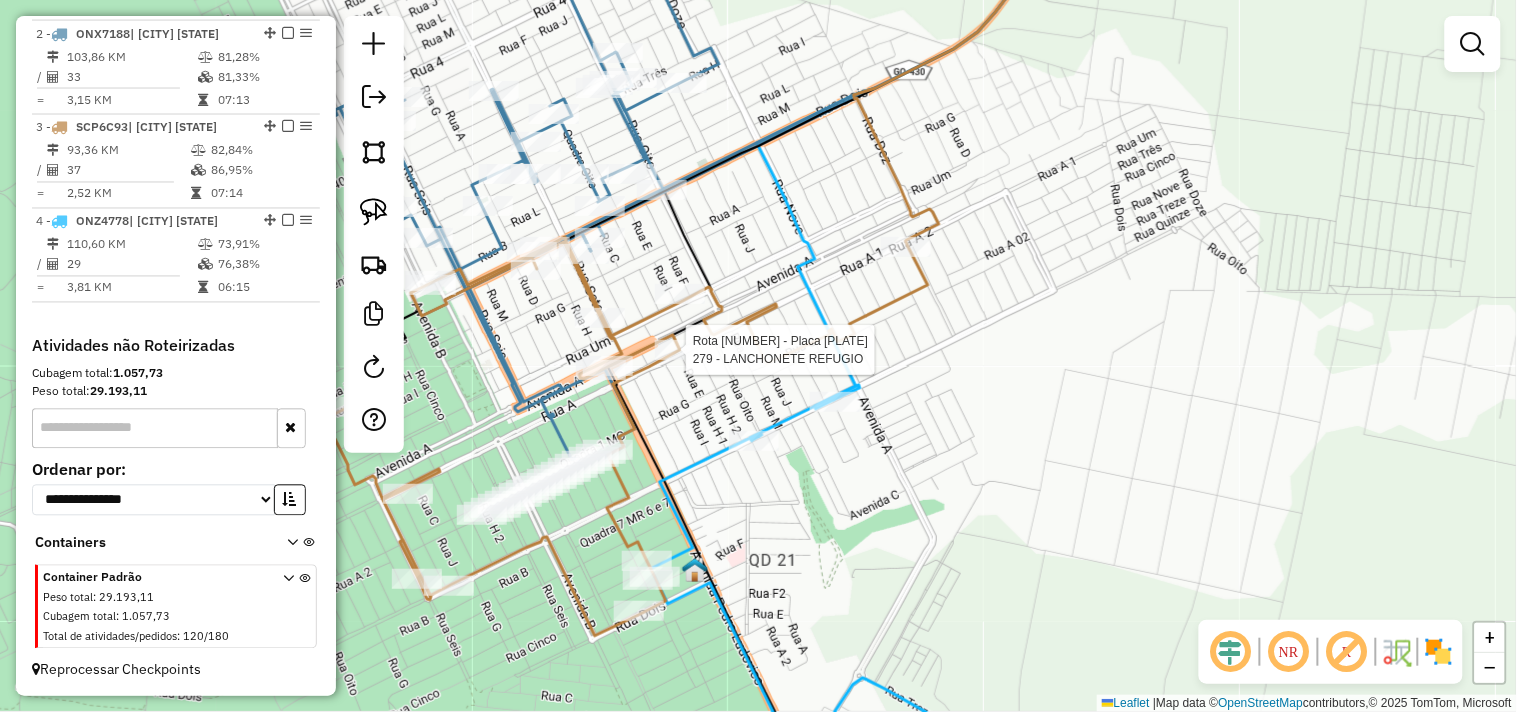 select on "*********" 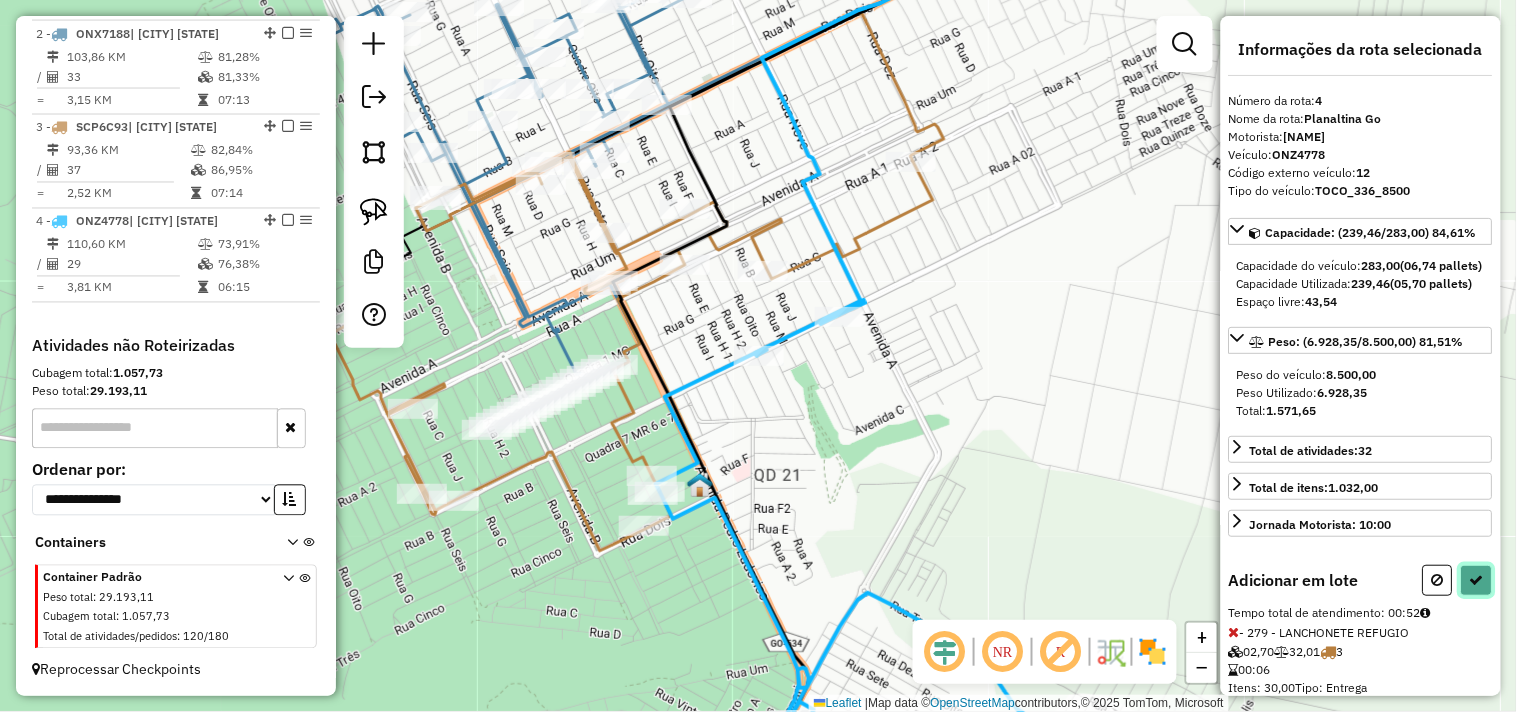 click at bounding box center (1477, 580) 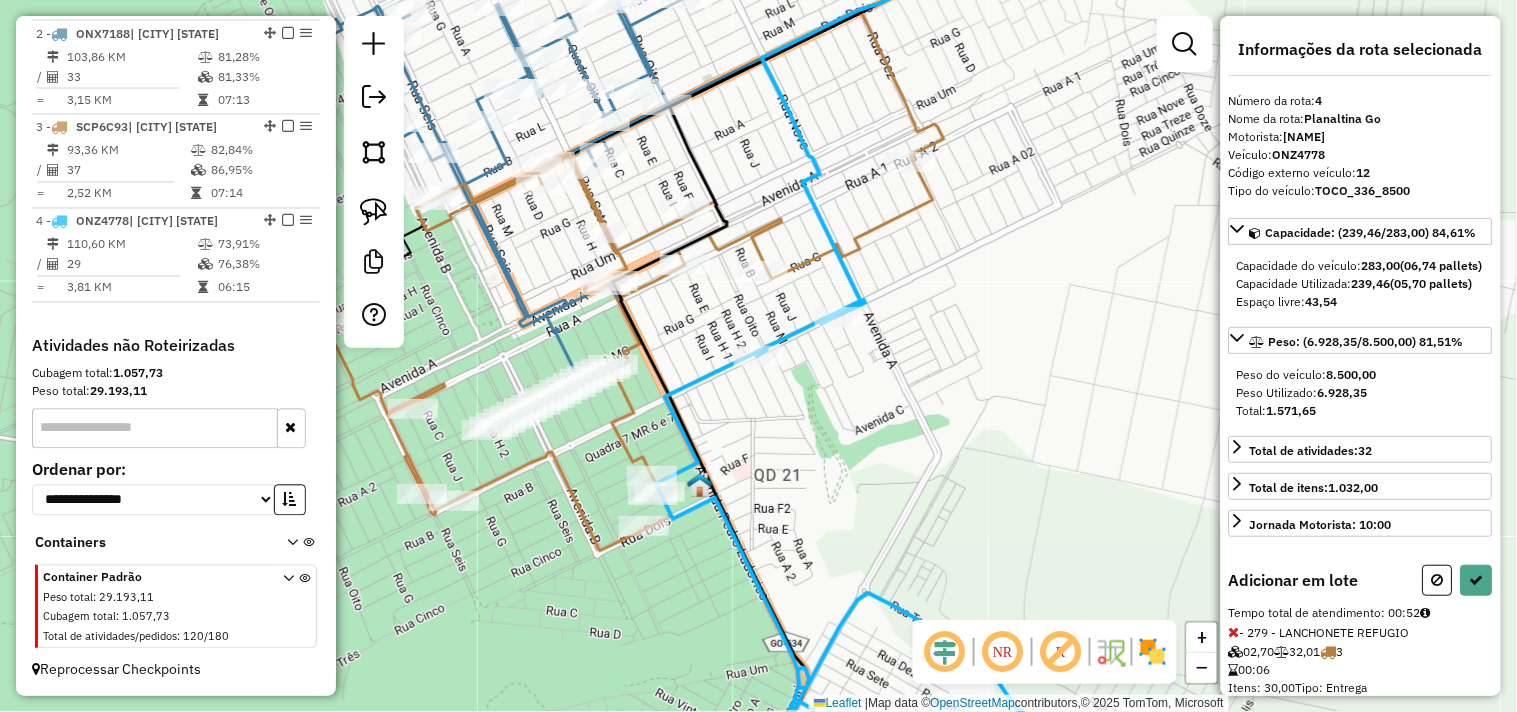 select on "*********" 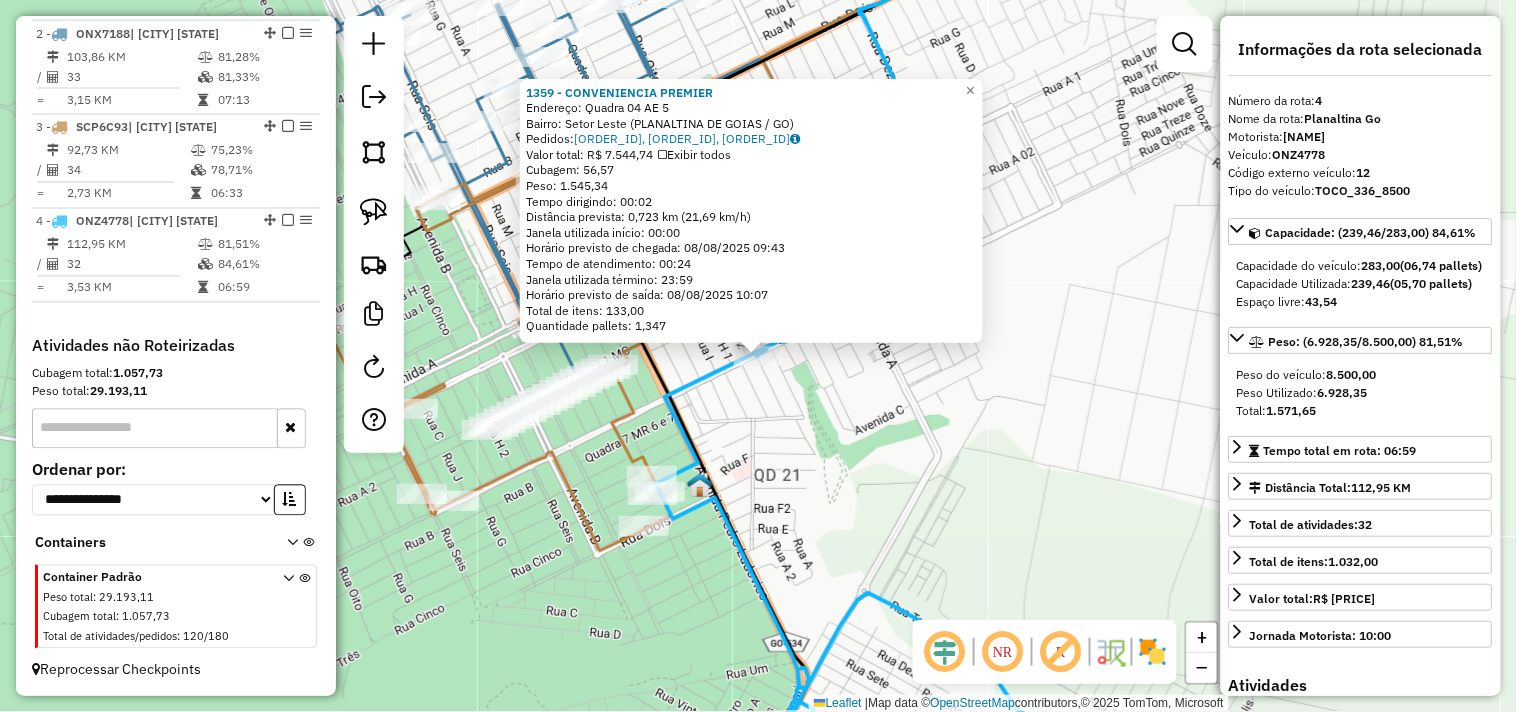 click on "Endereço: Quadra 04 AE 5 Bairro: Setor Leste ([CITY] / [STATE]) Pedidos: 07175203, 07175204, 07175304 Valor total: R$ 7.544,74 Exibir todos Cubagem: 56,57 Peso: 1.545,34 Tempo dirigindo: 00:02 Distância prevista: 0,723 km (21,69 km/h) Janela utilizada início: 00:00 Horário previsto de chegada: 08/08/2025 09:43 Tempo de atendimento: 00:24 Janela utilizada término: 23:59 Horário previsto de saída: 08/08/2025 10:07 Total de itens: 133,00 Quantidade pallets: 1,347 × Janela de atendimento Grade de atendimento Capacidade Transportadoras Veículos Cliente Pedidos Rotas Selecione os dias de semana para filtrar as janelas de atendimento Seg Ter Qua Qui Sex Sáb Dom Informe o período da janela de atendimento: De: Até: Filtrar exatamente a janela do cliente Considerar janela de atendimento padrão Selecione os dias de semana para filtrar as grades de atendimento Seg Ter Qua Qui Sex Sáb Dom Peso mínimo: De:" 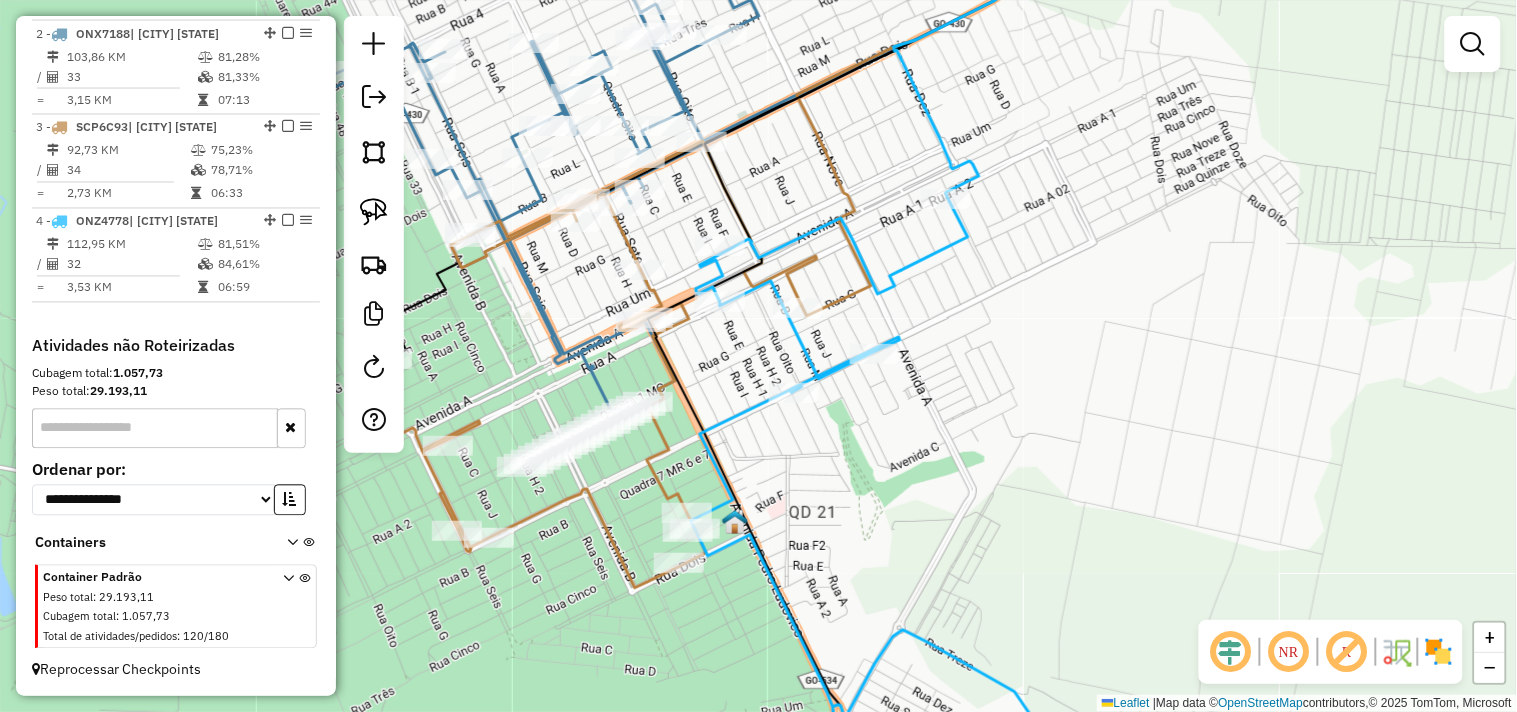 drag, startPoint x: 673, startPoint y: 204, endPoint x: 721, endPoint y: 277, distance: 87.36704 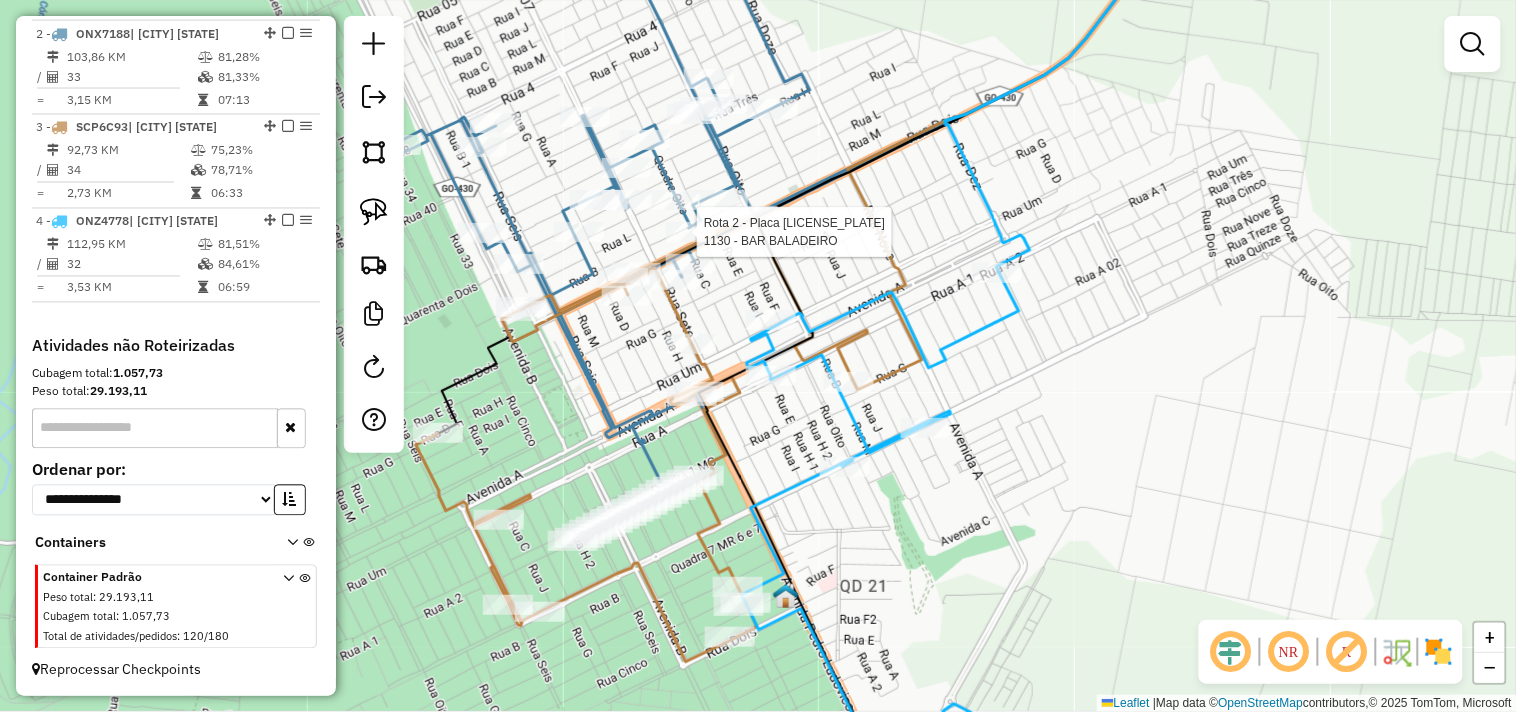 click 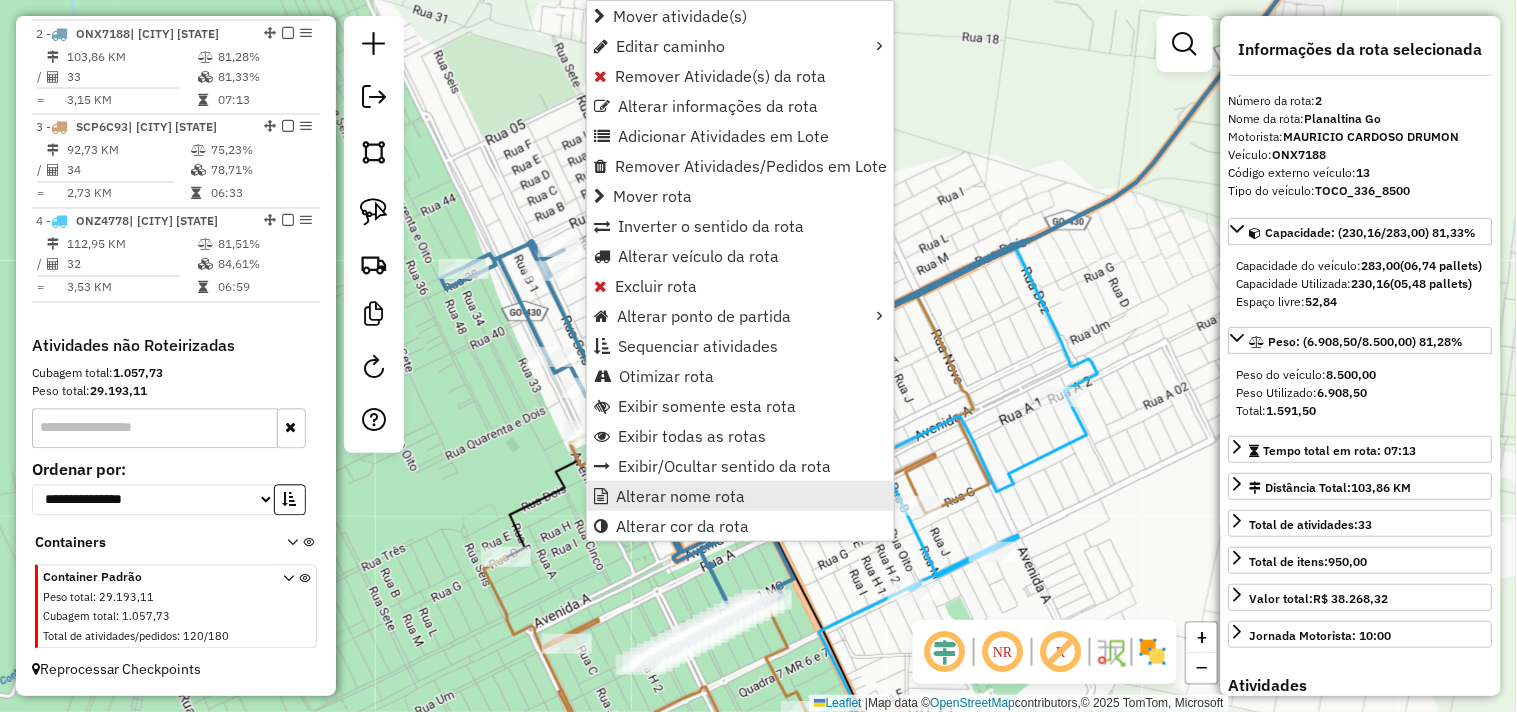 click on "Alterar nome rota" at bounding box center [680, 496] 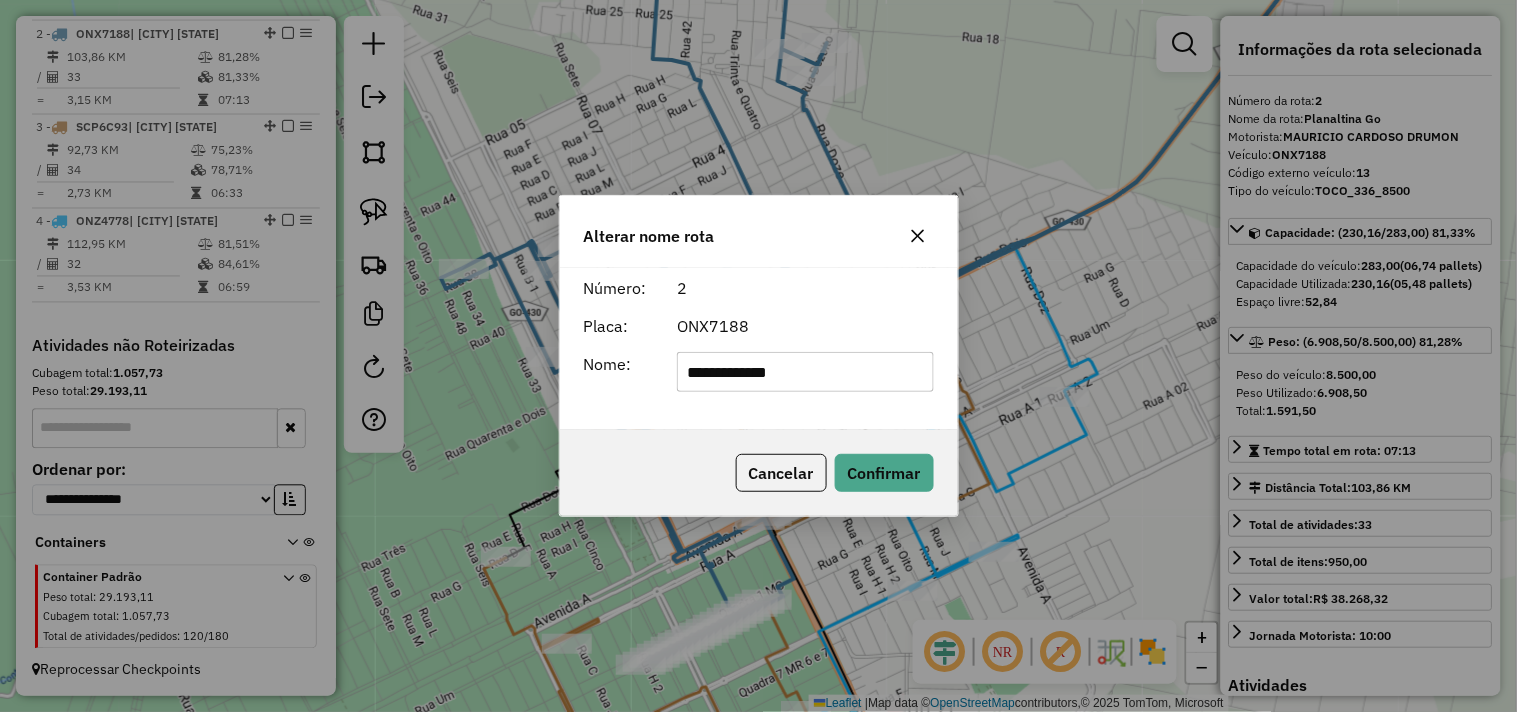 click on "**********" 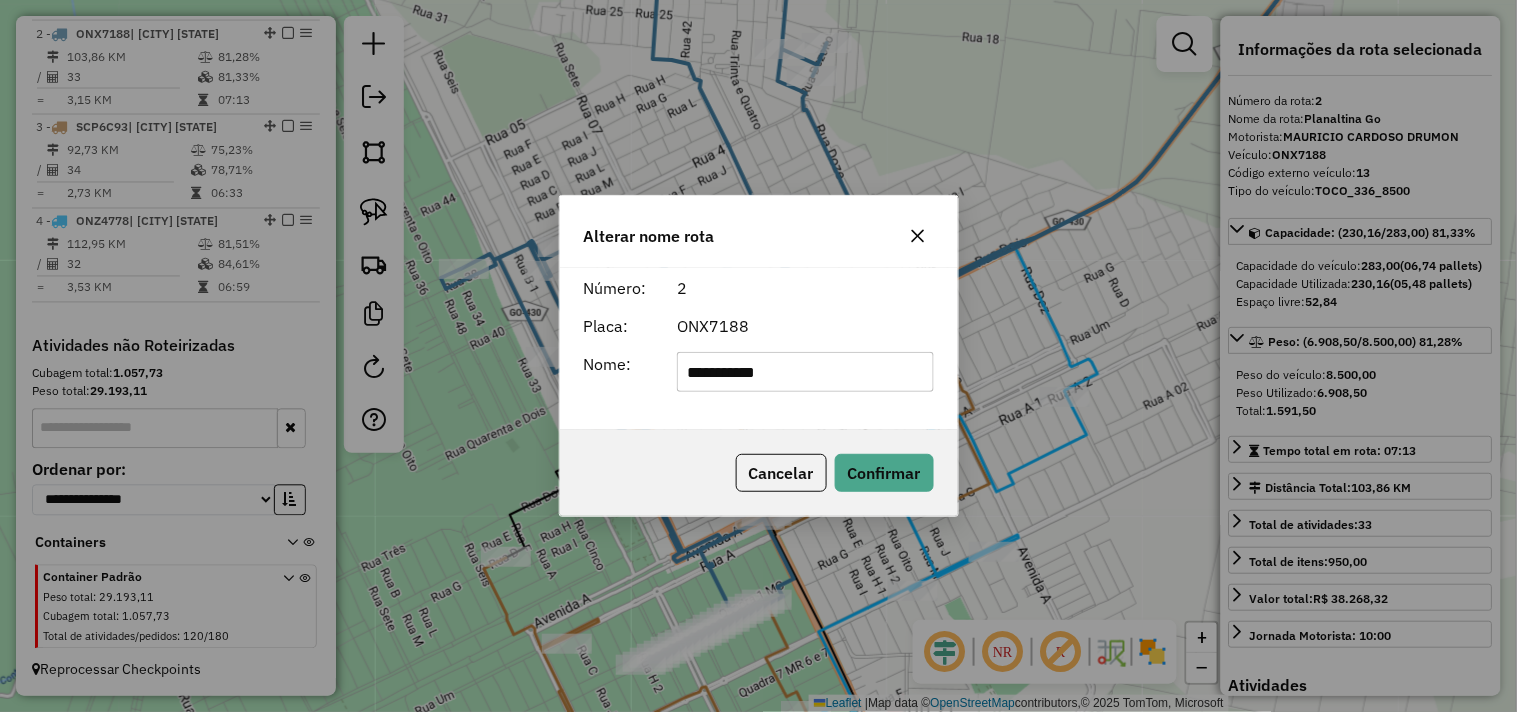 type on "**********" 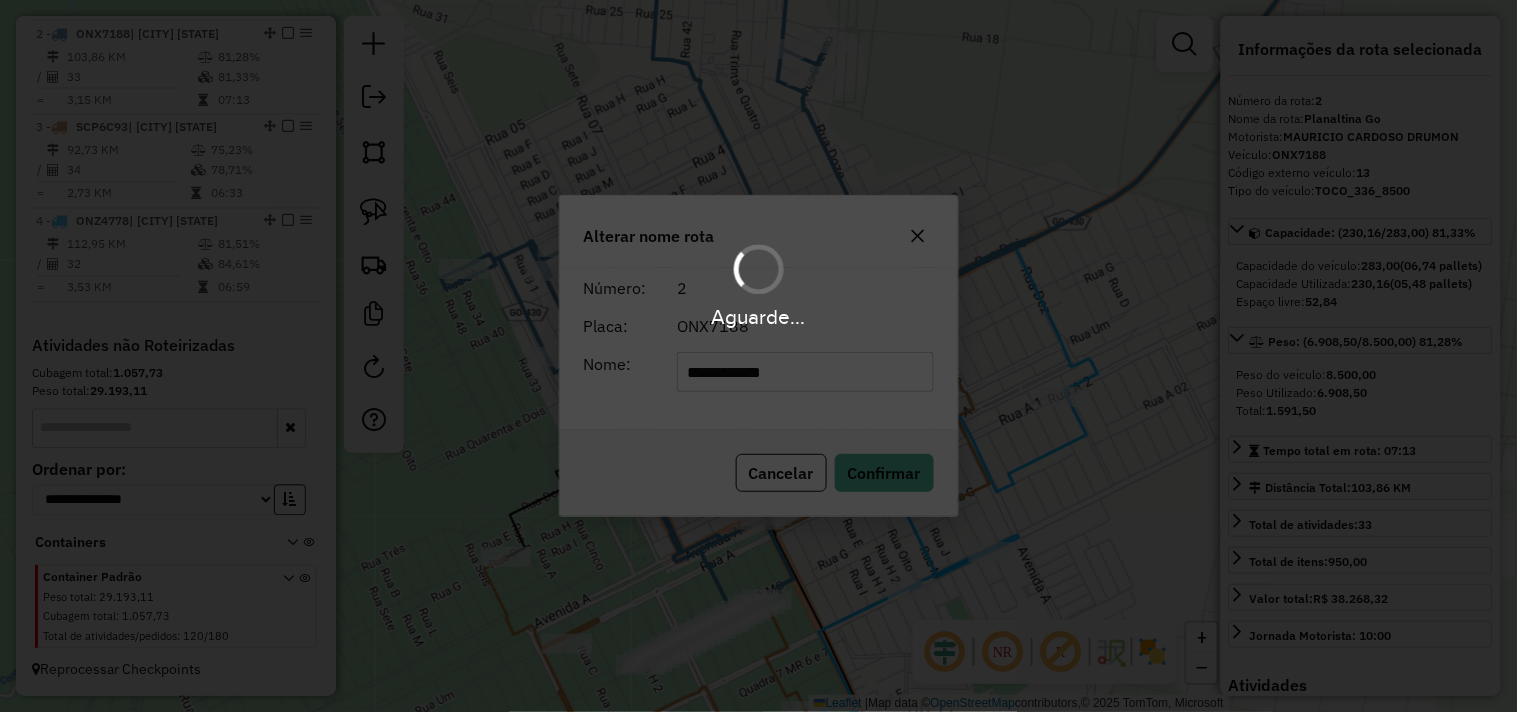 type 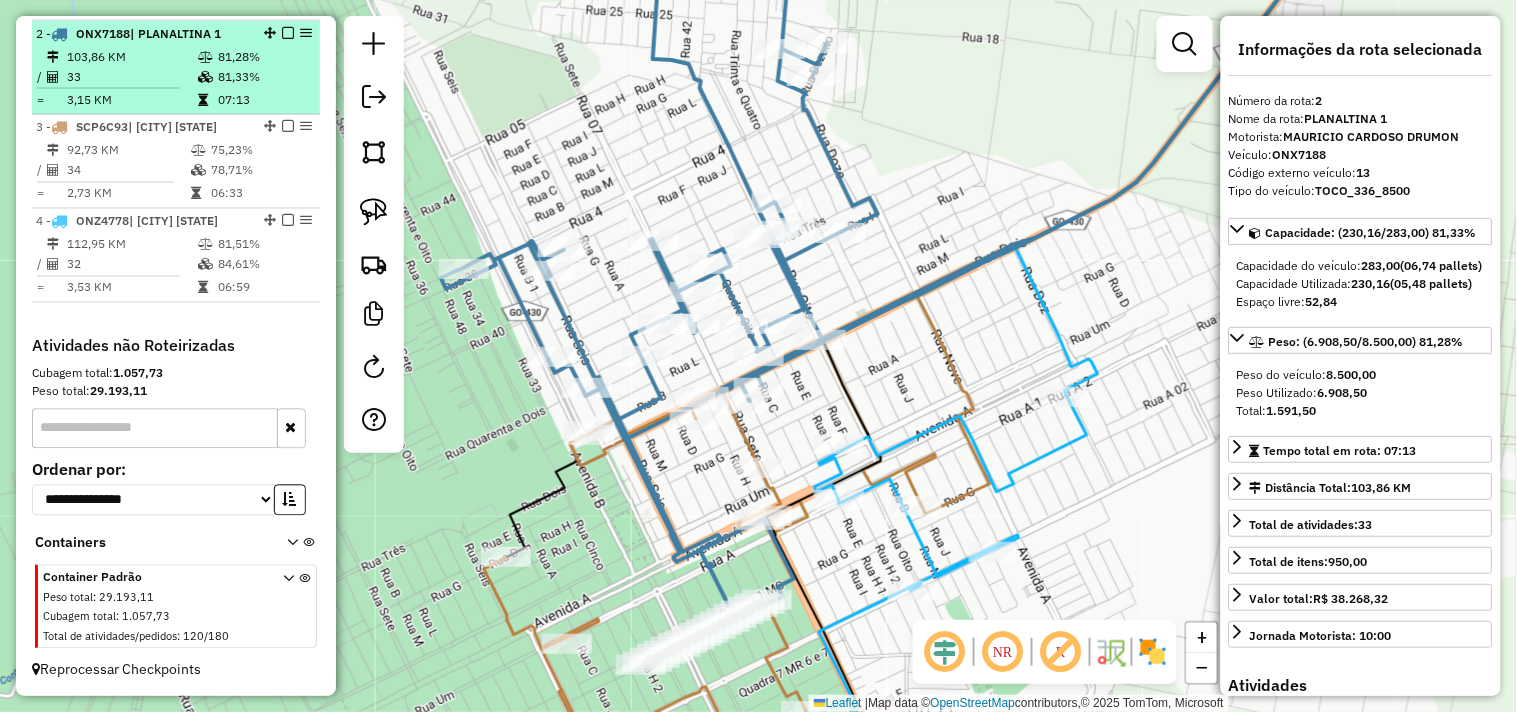 click at bounding box center (288, 33) 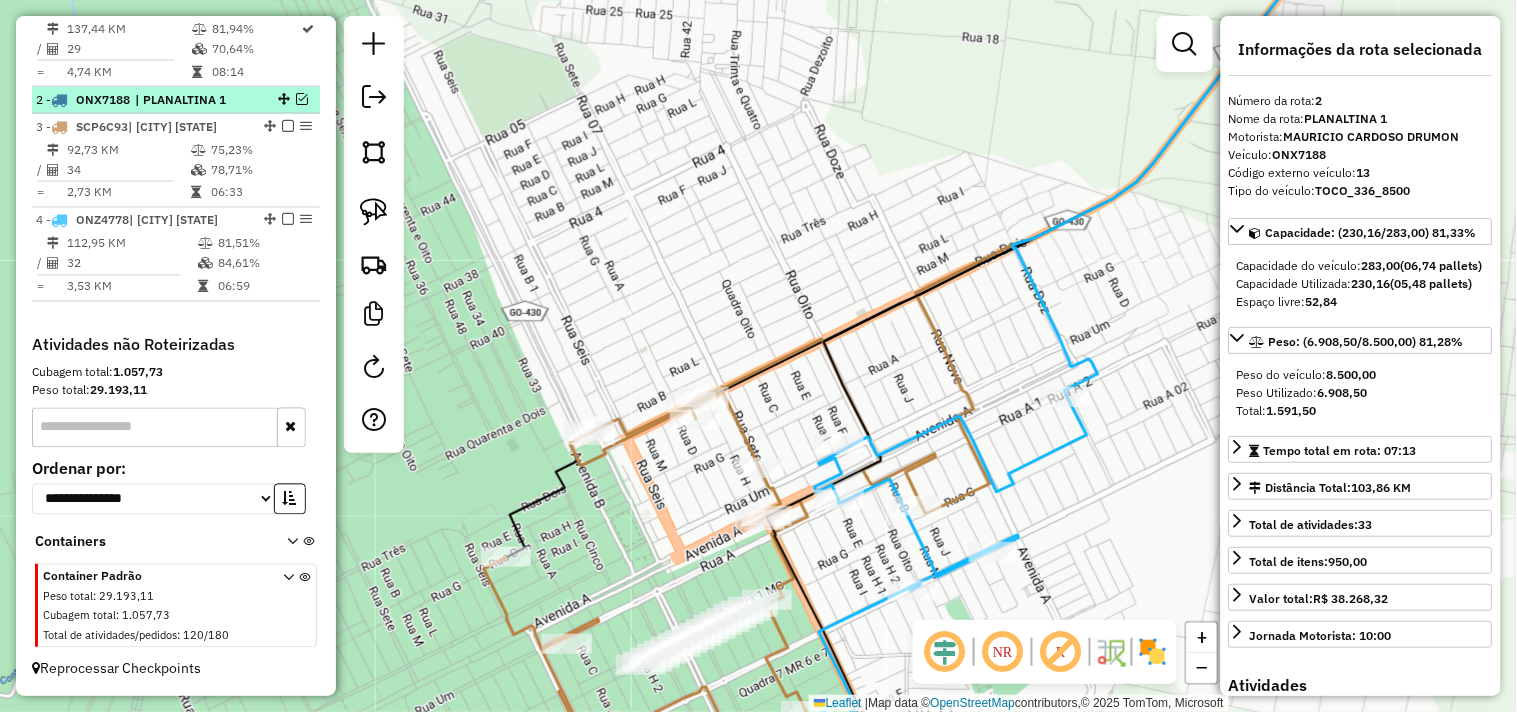 scroll, scrollTop: 795, scrollLeft: 0, axis: vertical 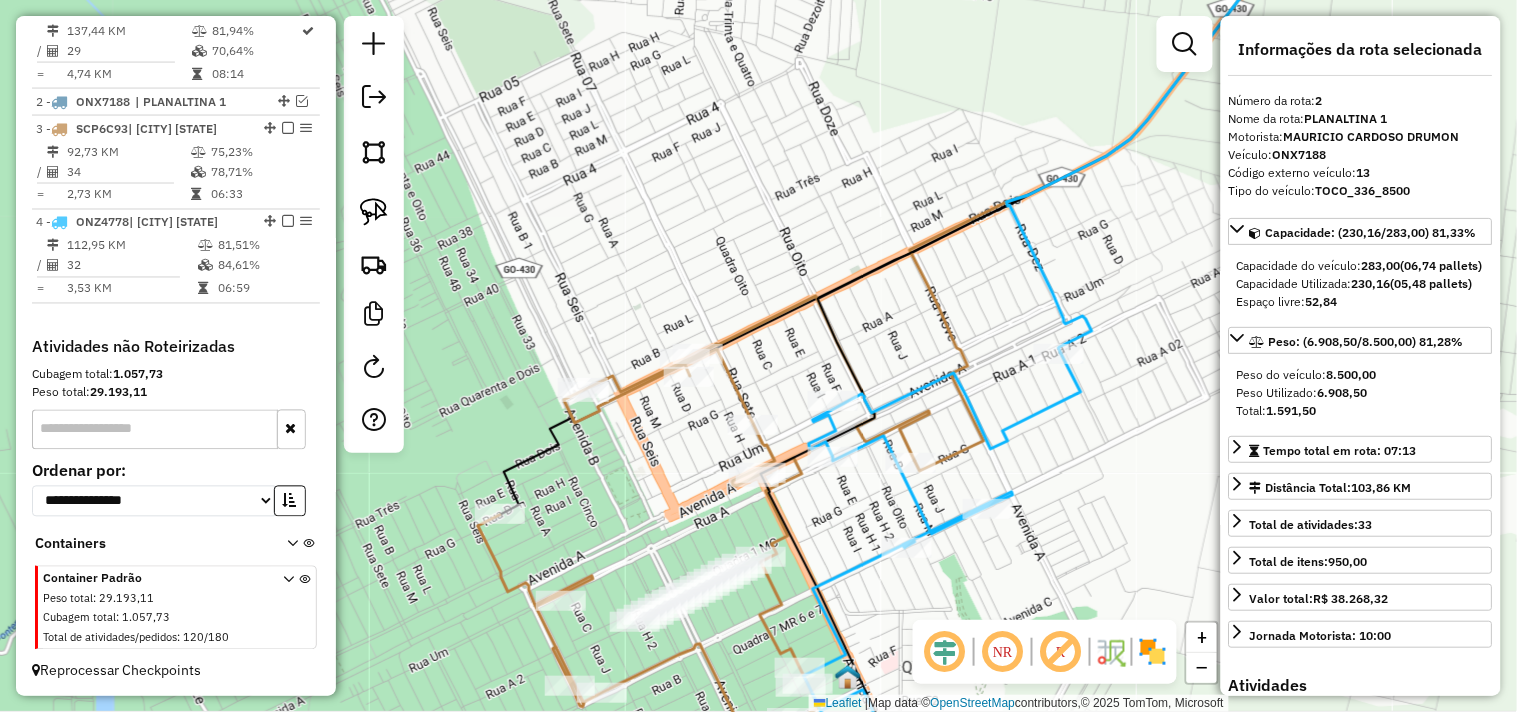 drag, startPoint x: 911, startPoint y: 327, endPoint x: 872, endPoint y: 320, distance: 39.623226 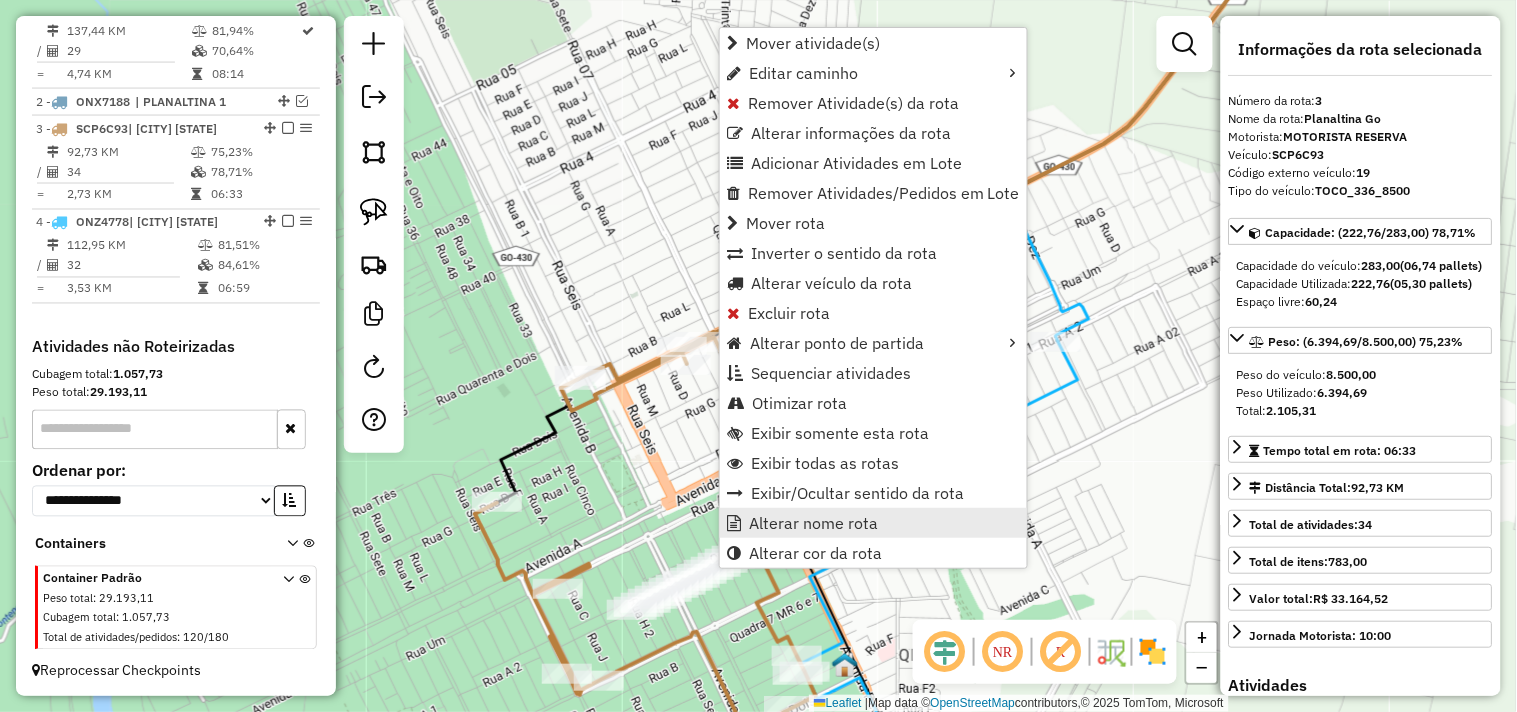 click on "Alterar nome rota" at bounding box center [813, 523] 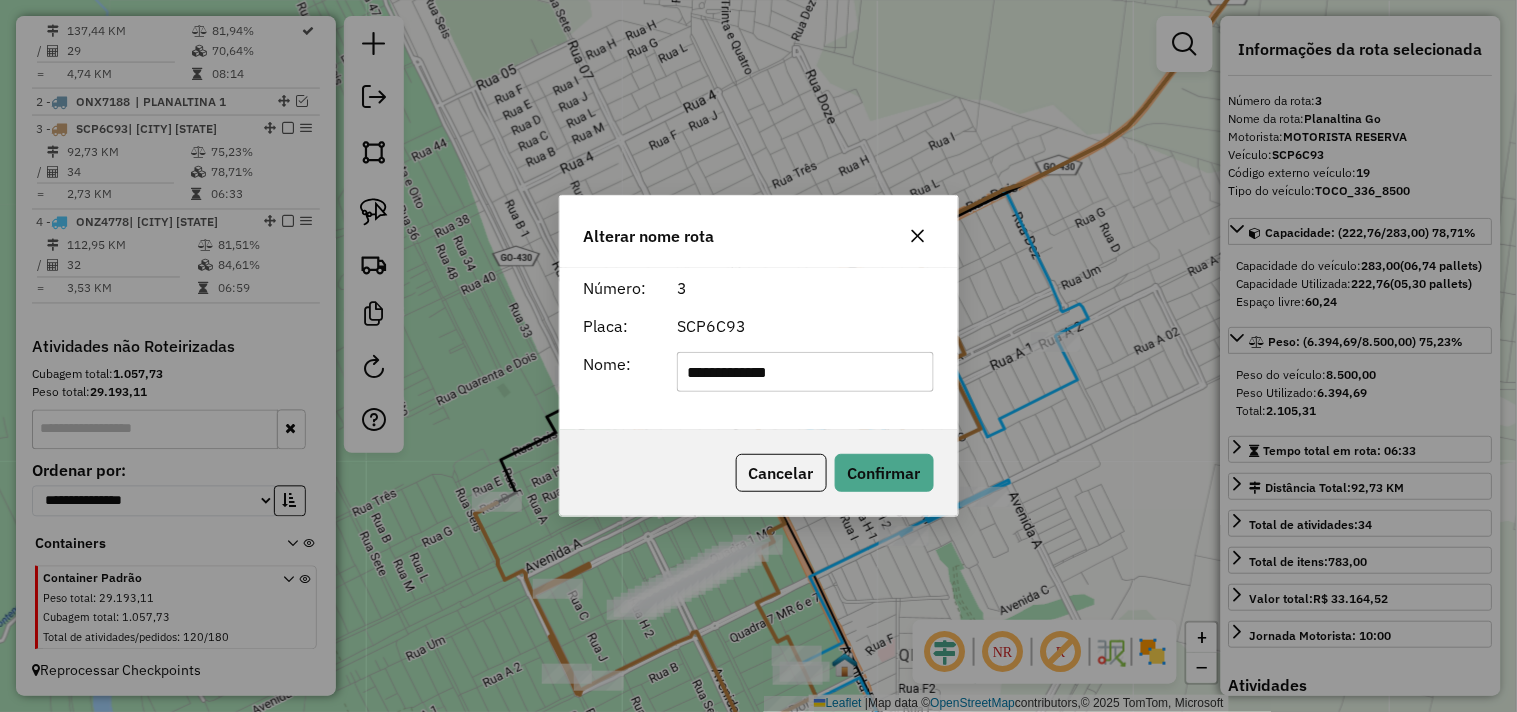 drag, startPoint x: 846, startPoint y: 374, endPoint x: 764, endPoint y: 380, distance: 82.219215 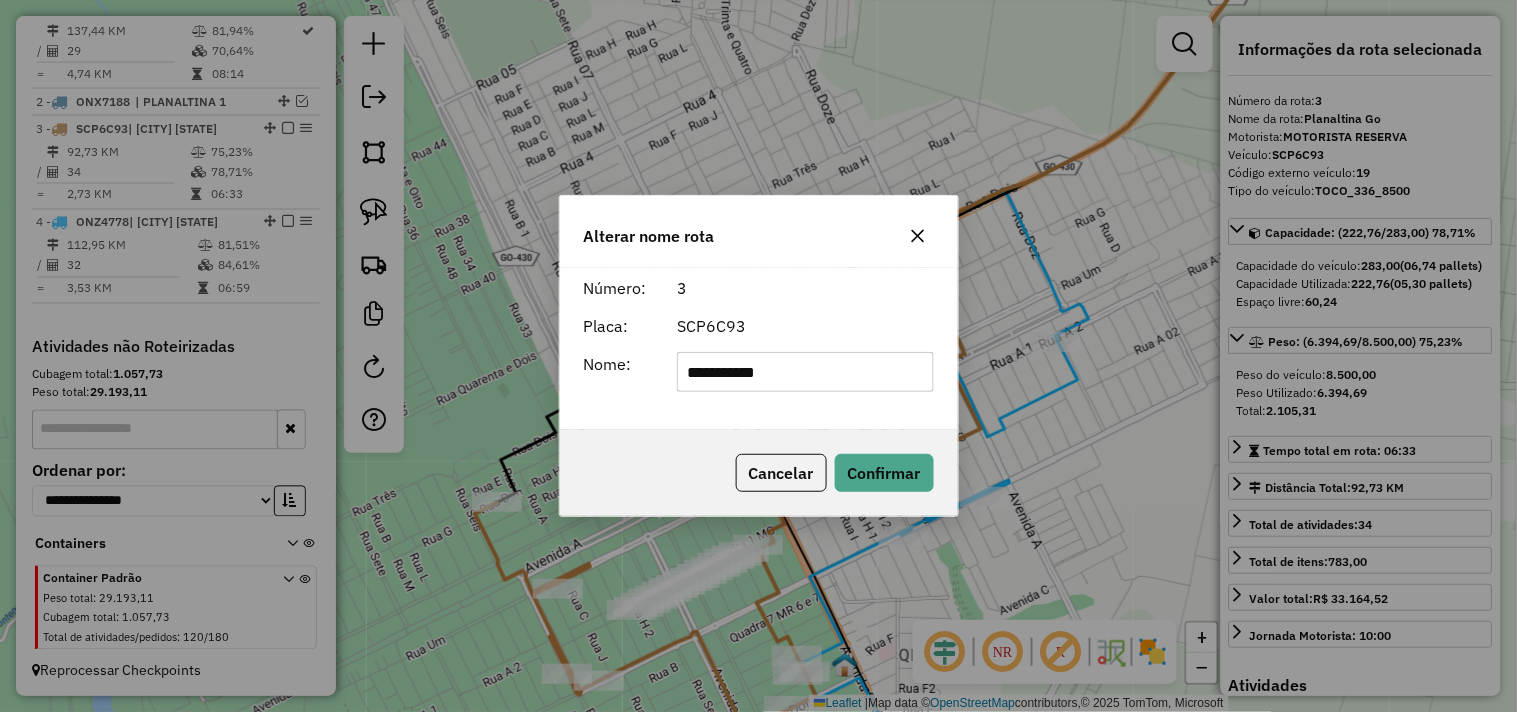 type on "**********" 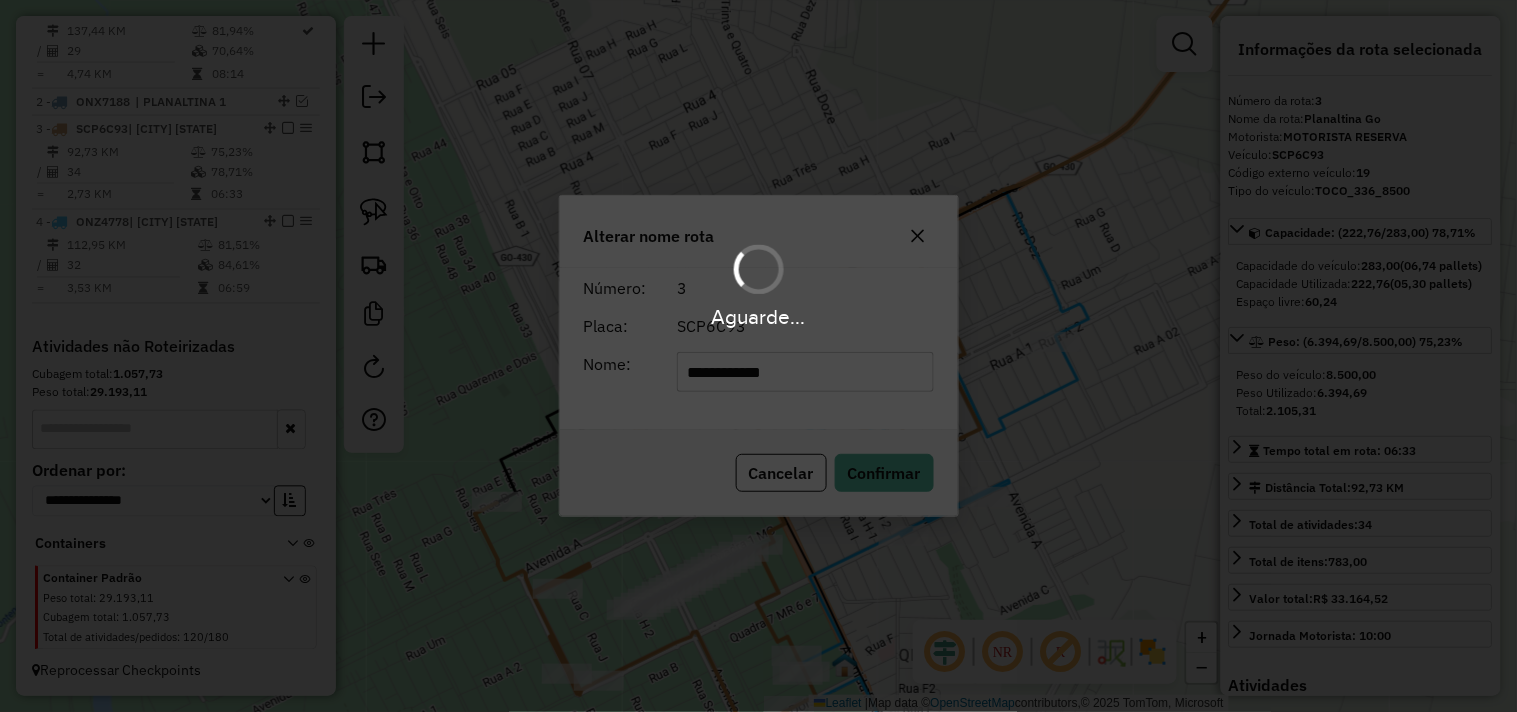 type 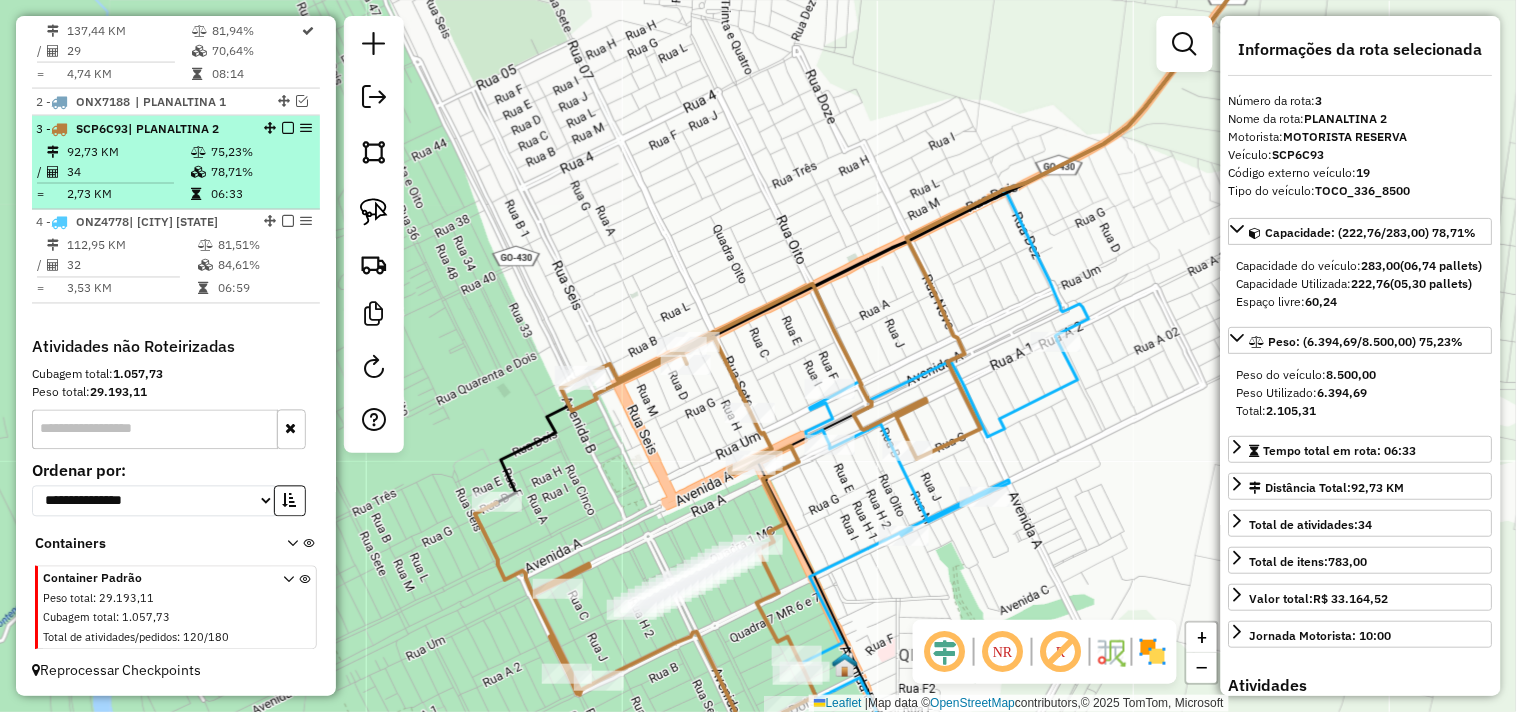 scroll, scrollTop: 684, scrollLeft: 0, axis: vertical 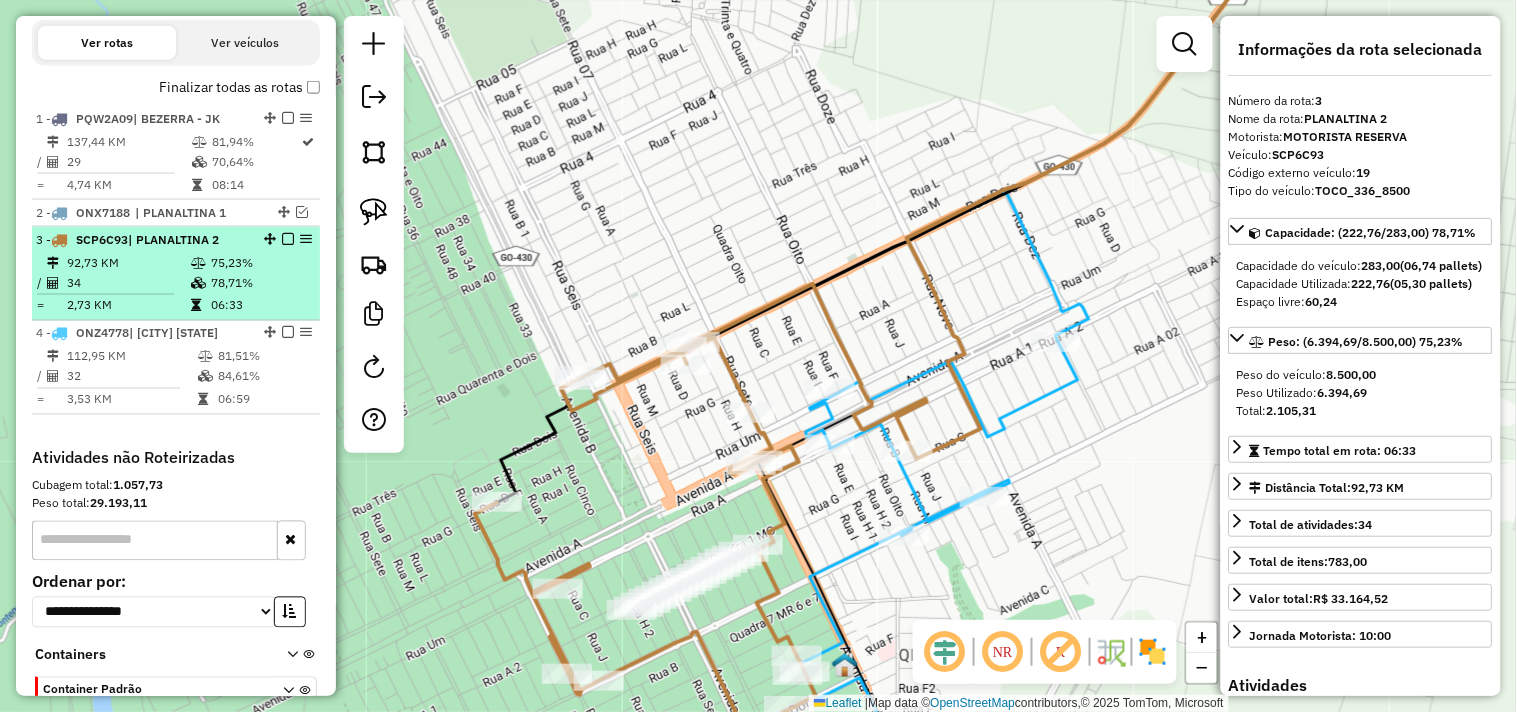 click at bounding box center (288, 239) 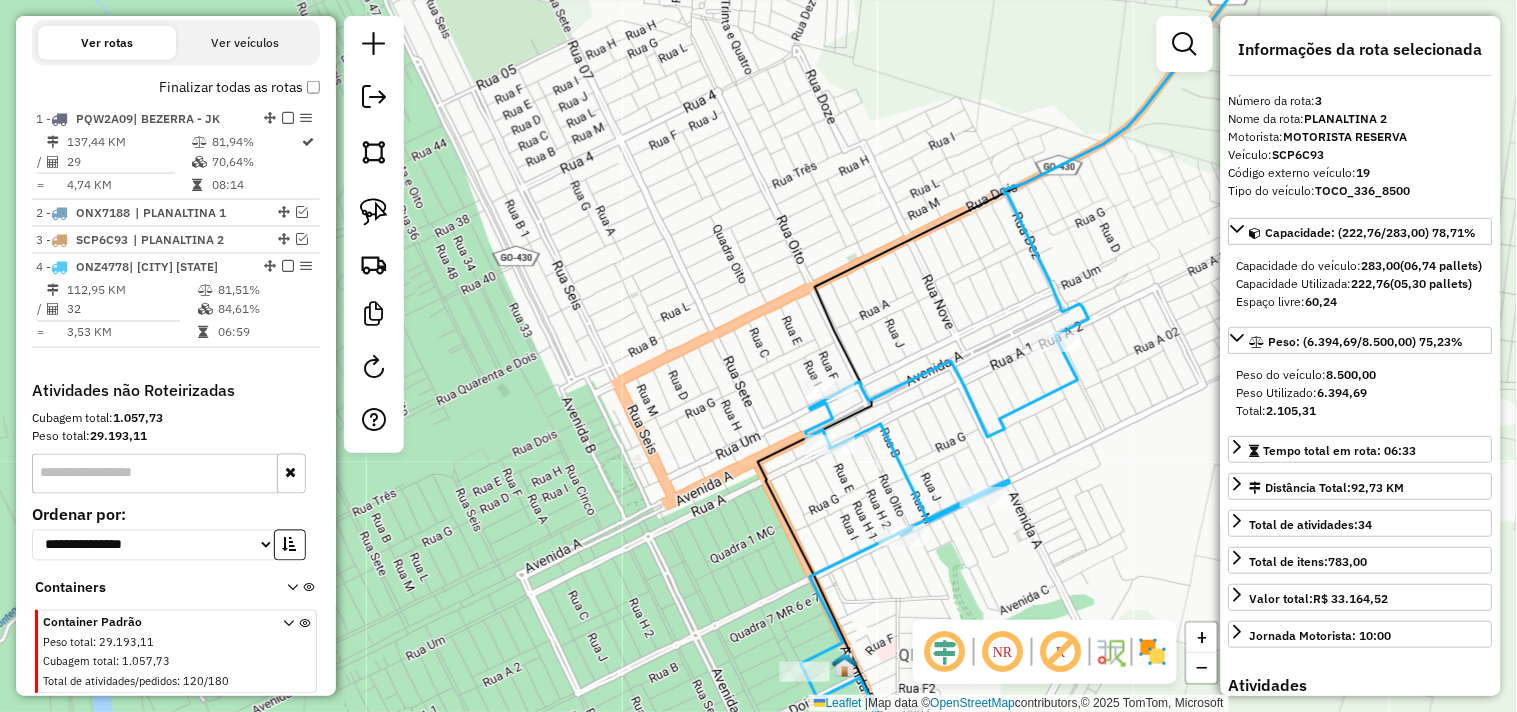 drag, startPoint x: 886, startPoint y: 310, endPoint x: 887, endPoint y: 207, distance: 103.00485 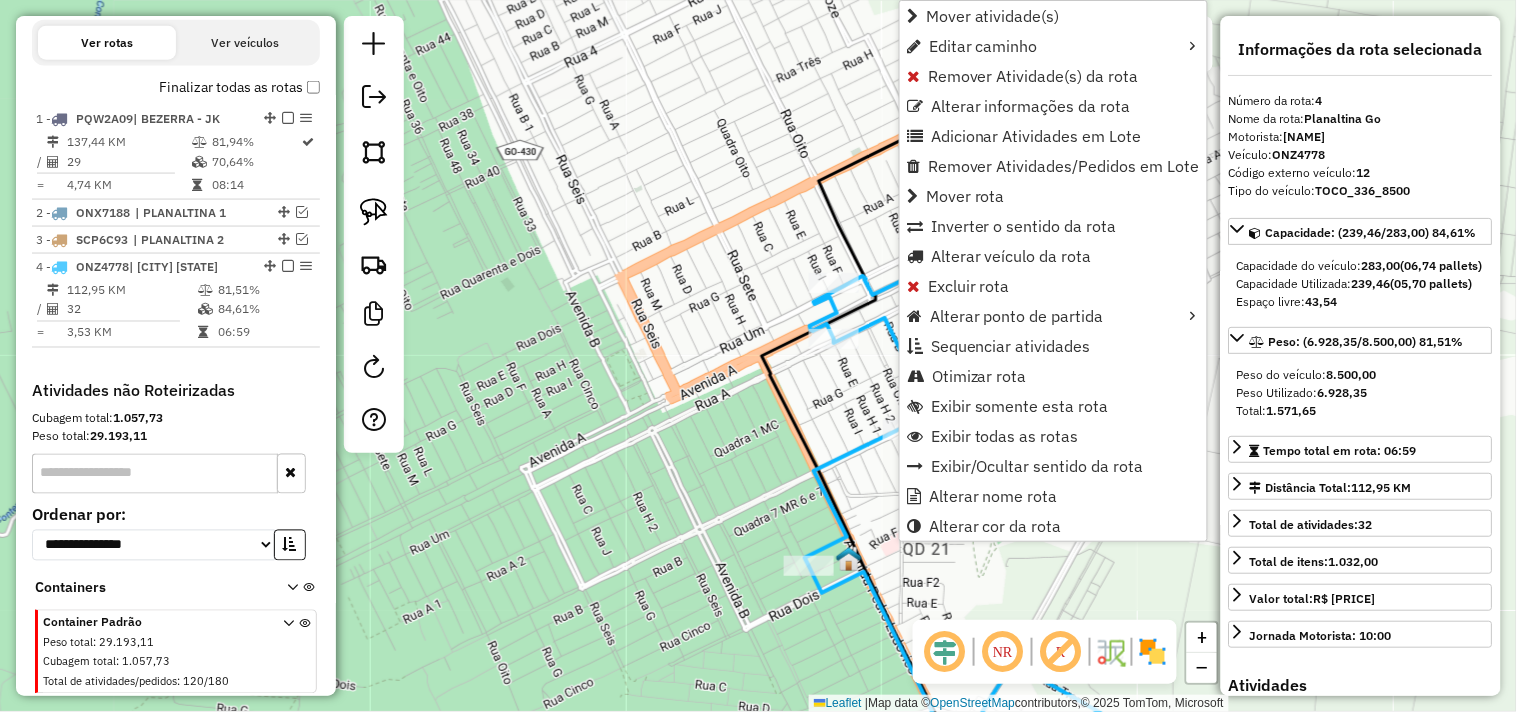 scroll, scrollTop: 728, scrollLeft: 0, axis: vertical 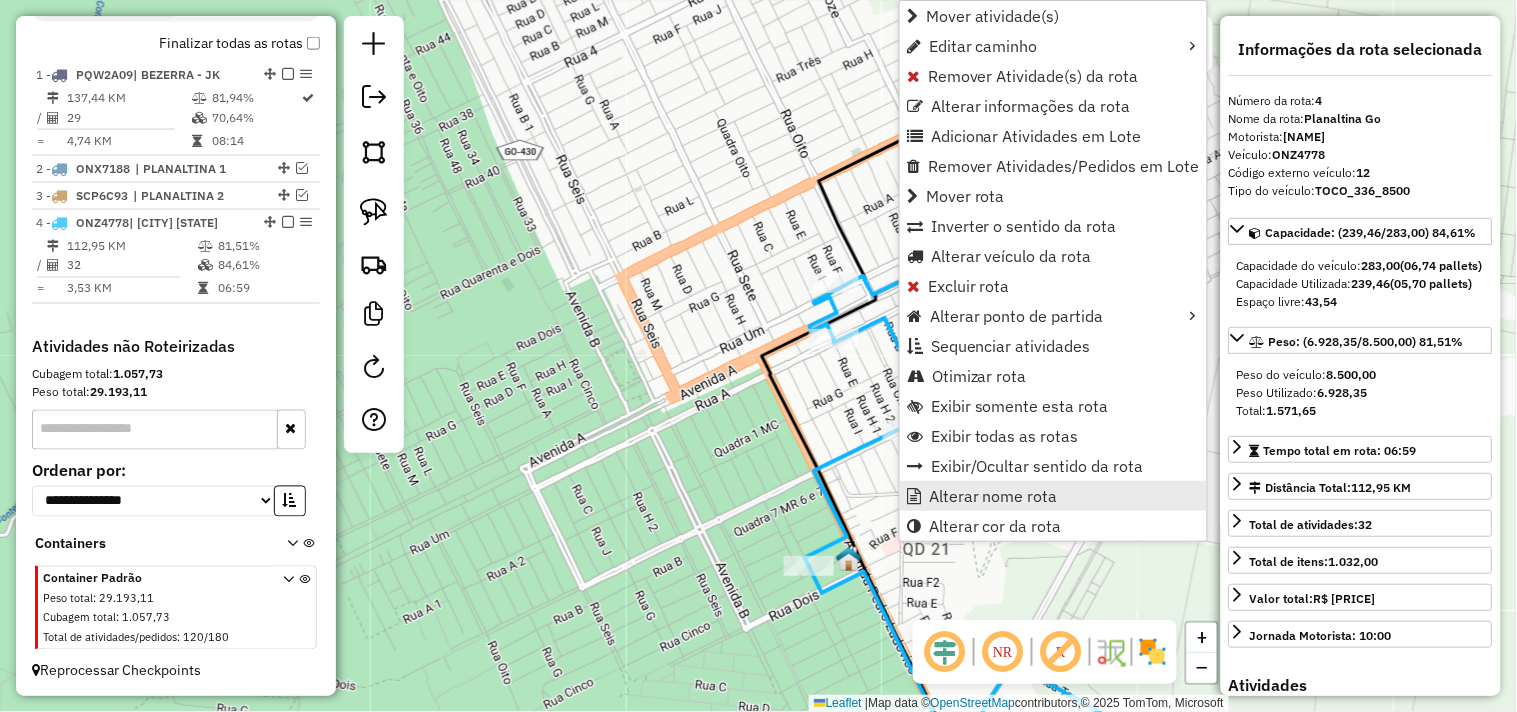 click on "Alterar nome rota" at bounding box center [993, 496] 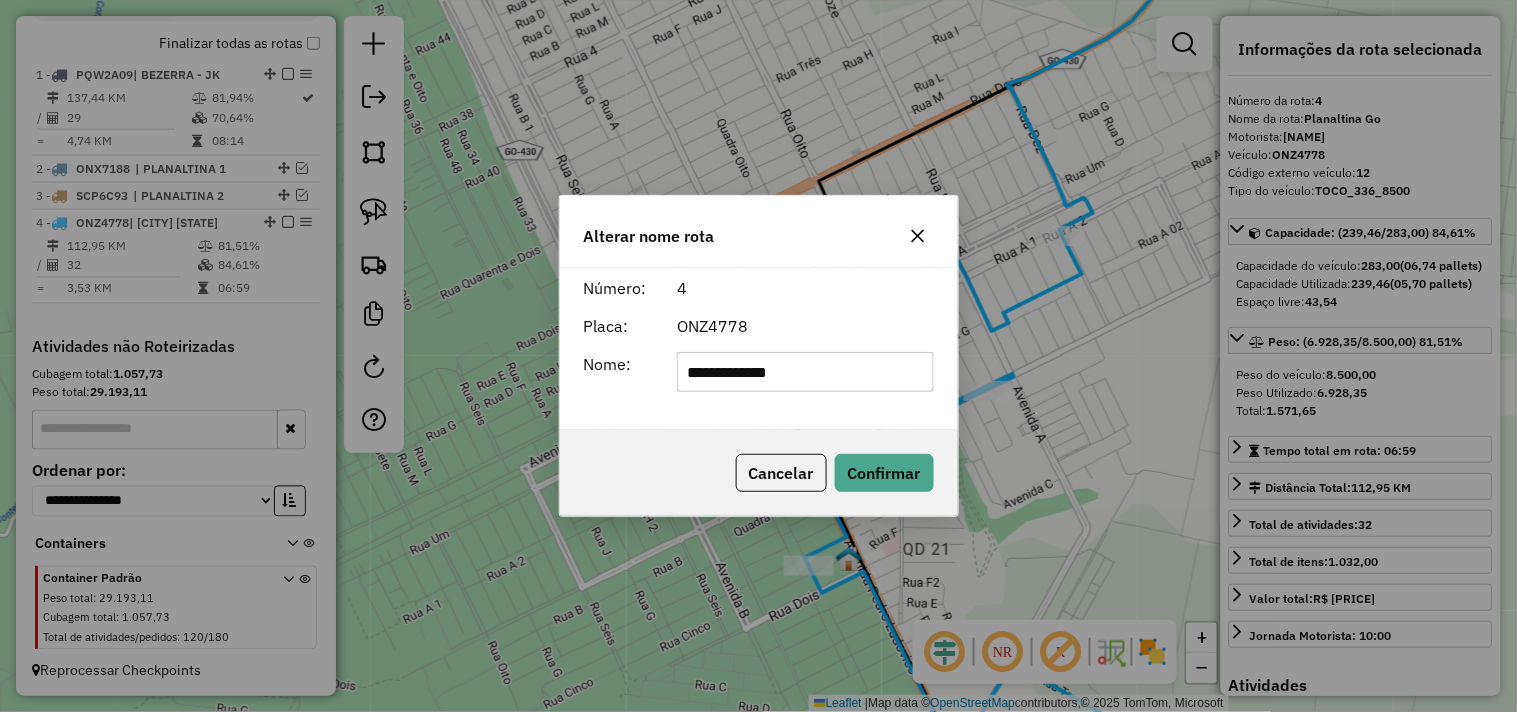 drag, startPoint x: 897, startPoint y: 385, endPoint x: 760, endPoint y: 380, distance: 137.09122 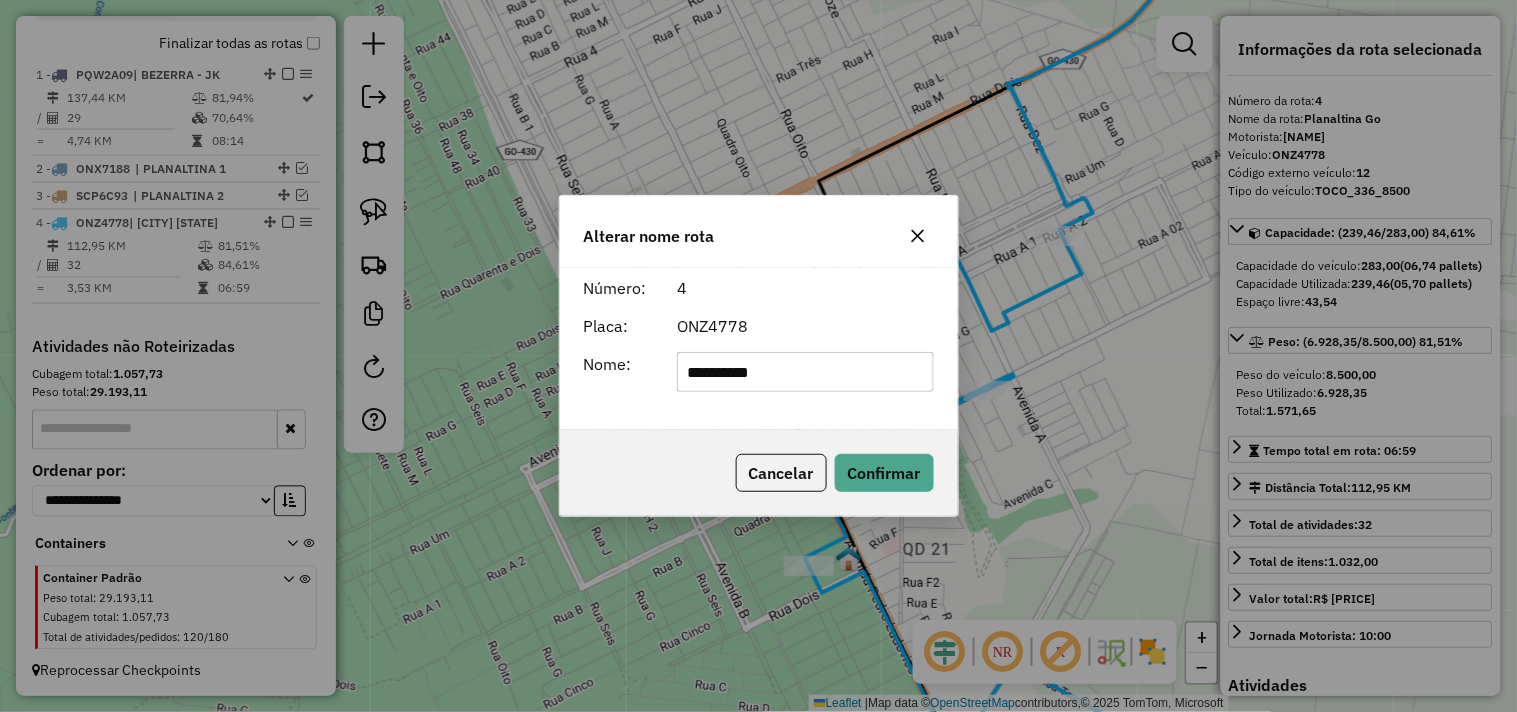 type on "**********" 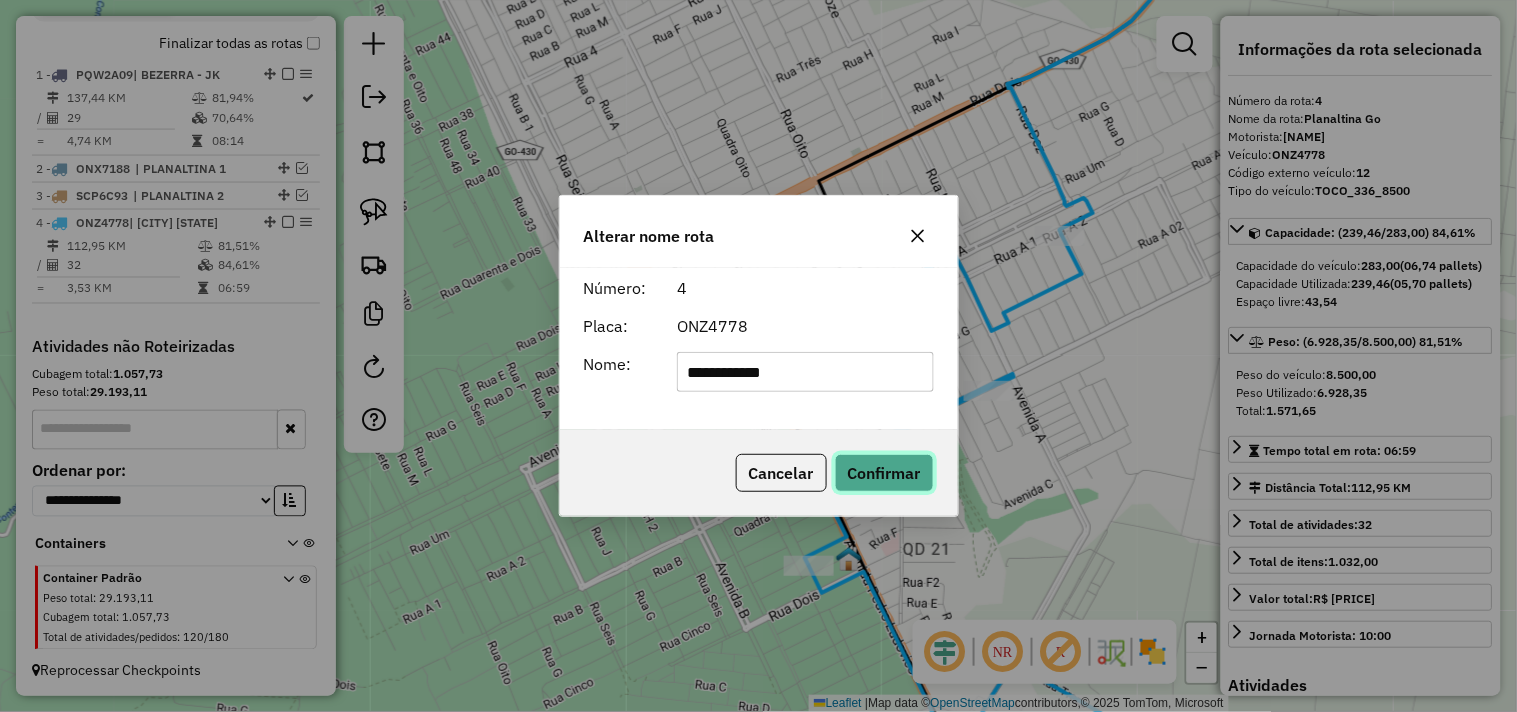 click on "Confirmar" 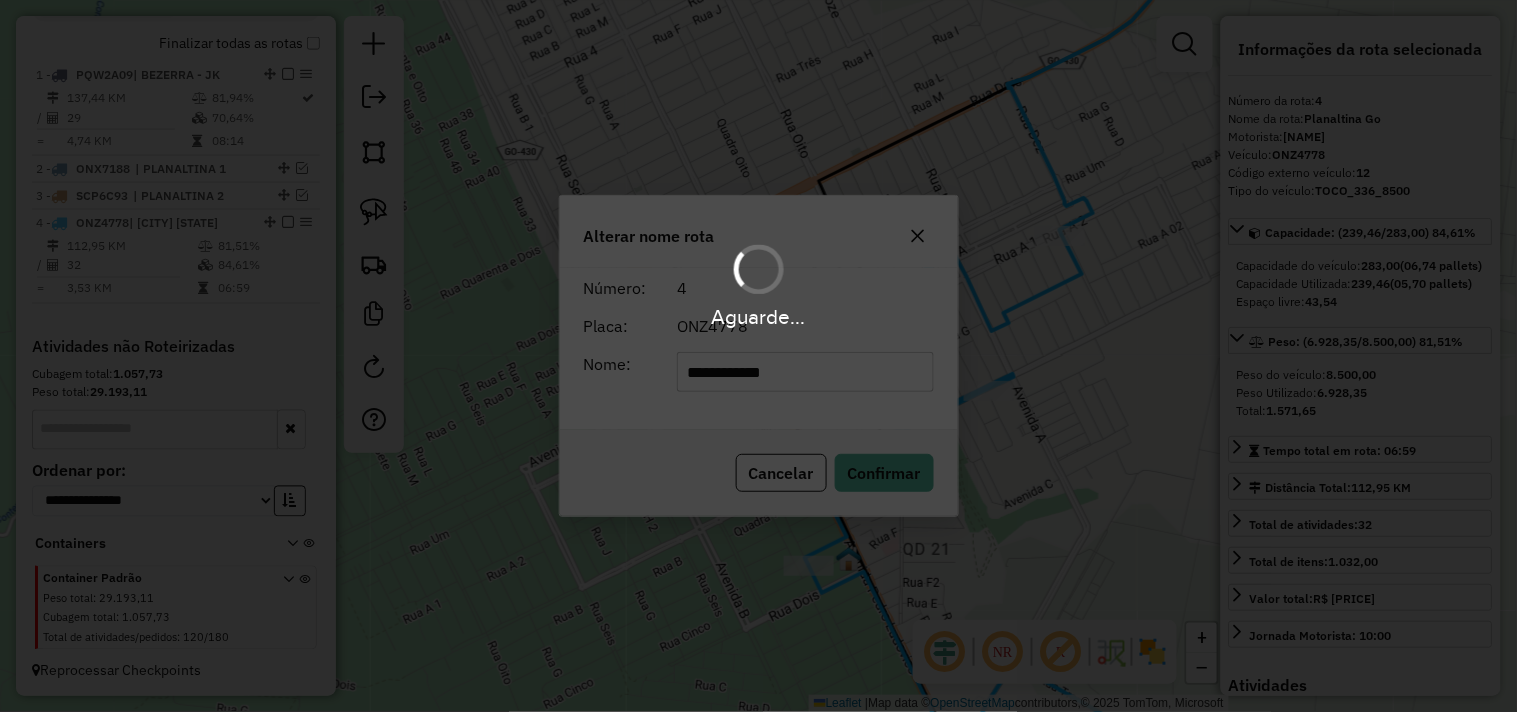 type 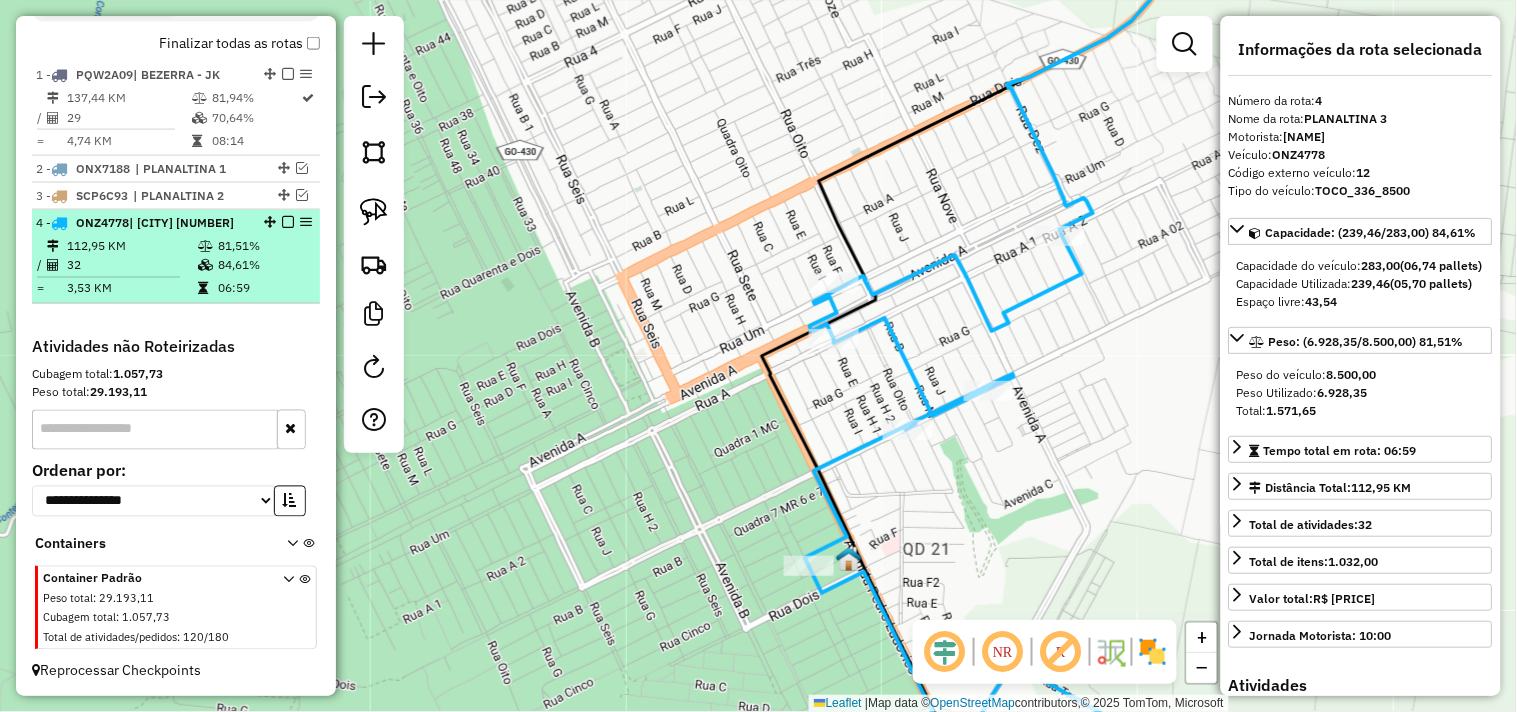 click at bounding box center [288, 222] 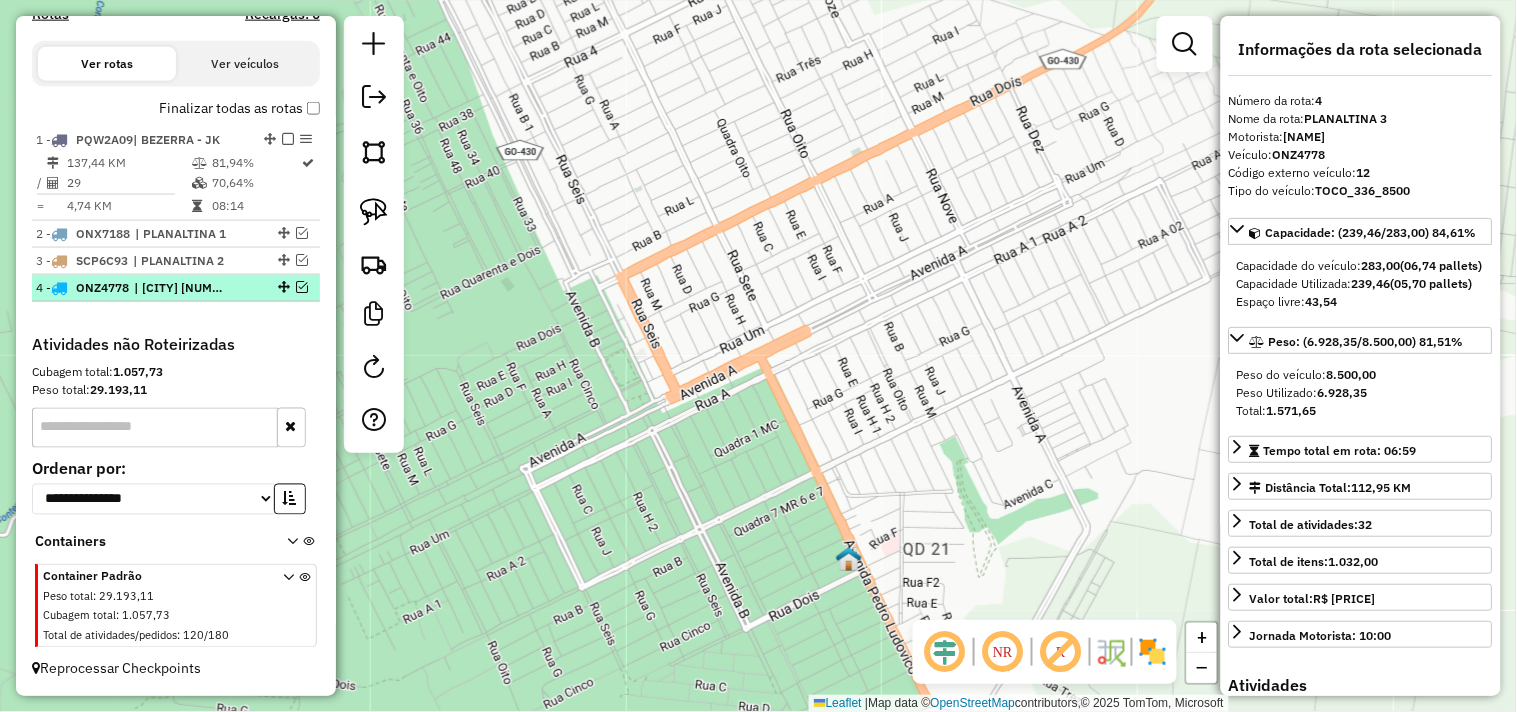 scroll, scrollTop: 662, scrollLeft: 0, axis: vertical 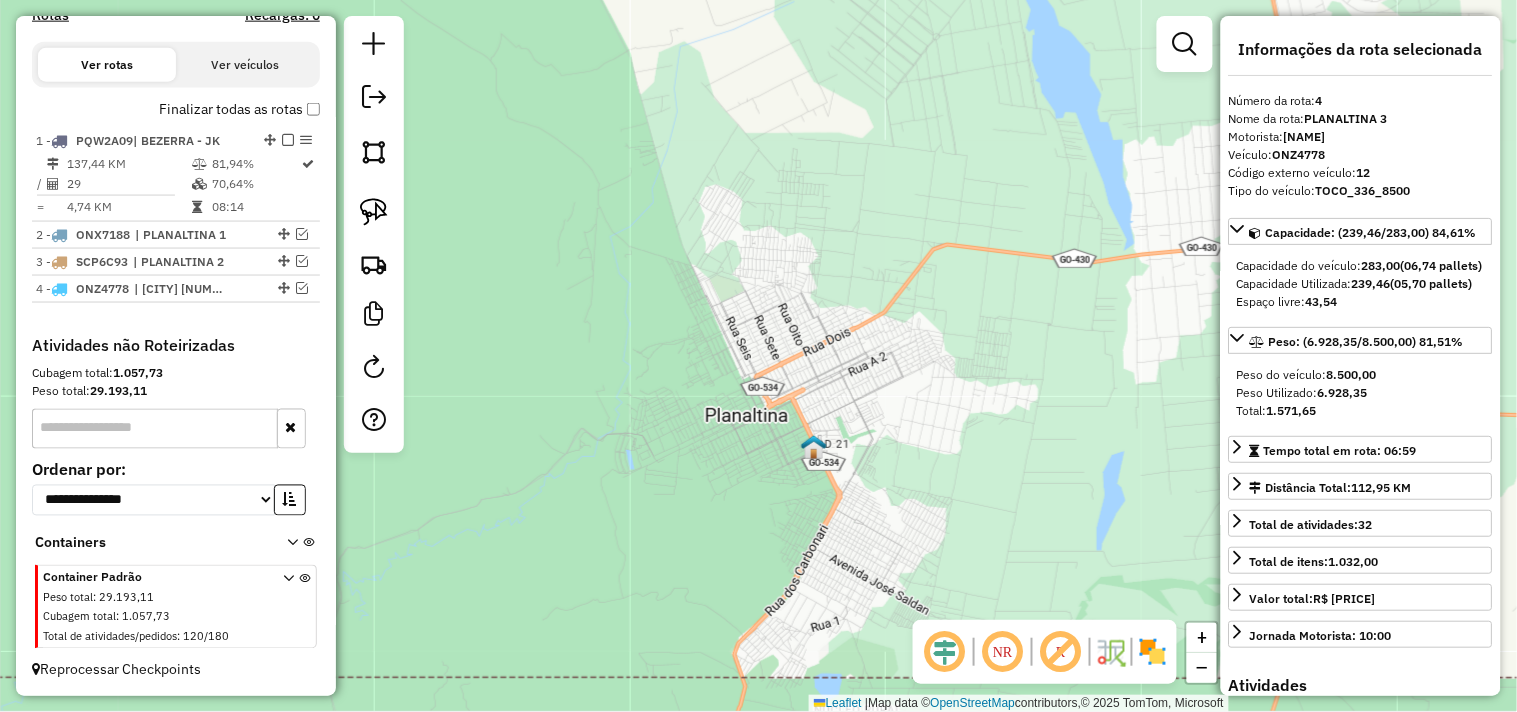drag, startPoint x: 1011, startPoint y: 441, endPoint x: 594, endPoint y: 250, distance: 458.6611 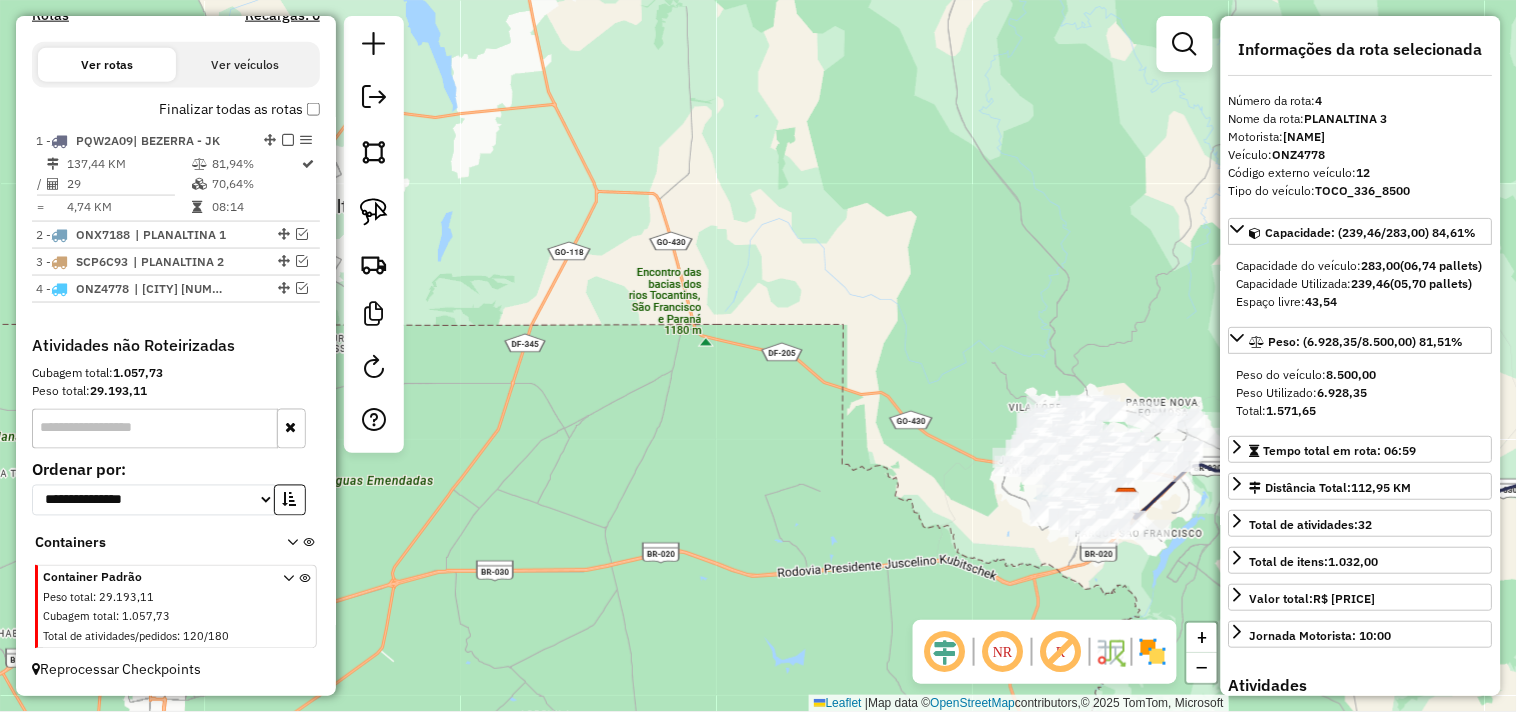 drag, startPoint x: 885, startPoint y: 446, endPoint x: 797, endPoint y: 378, distance: 111.21151 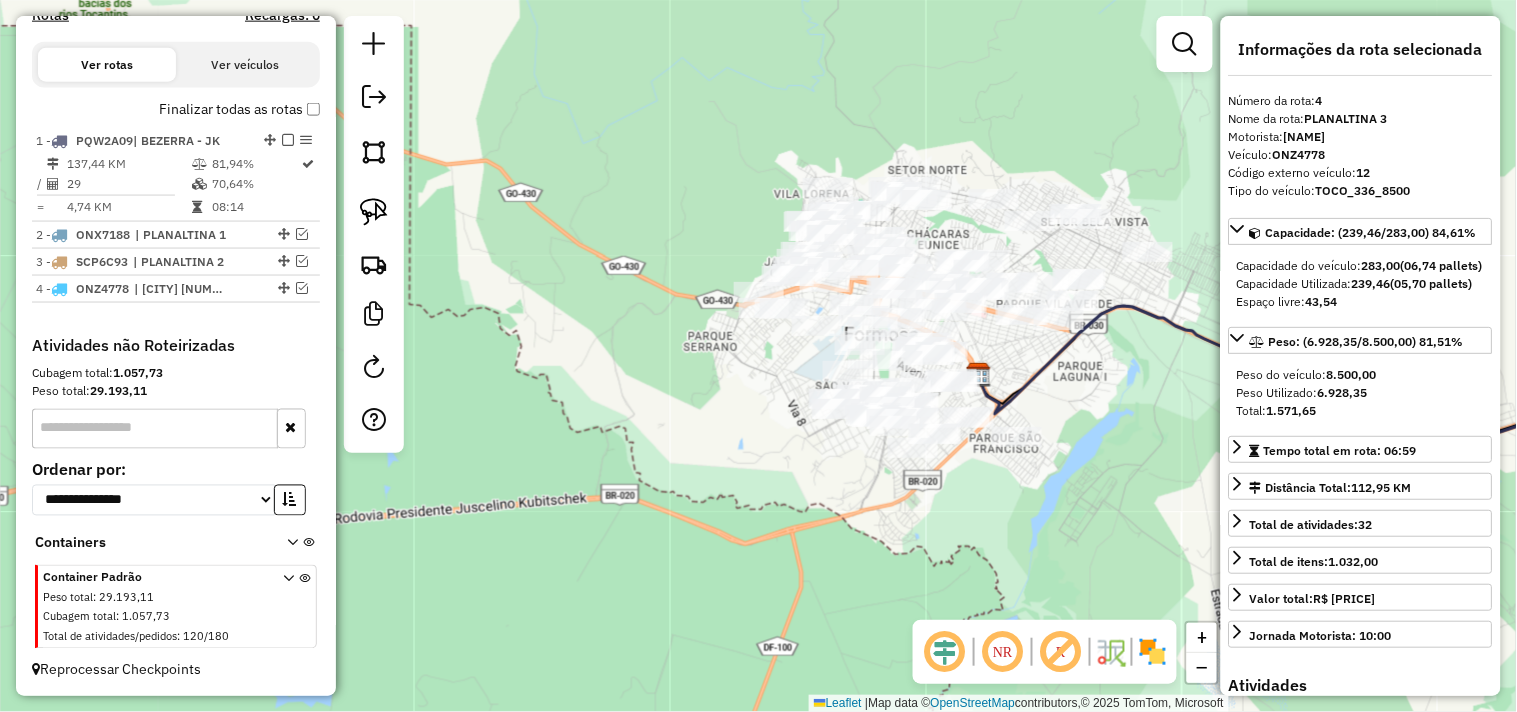 drag, startPoint x: 1033, startPoint y: 357, endPoint x: 1082, endPoint y: 421, distance: 80.60397 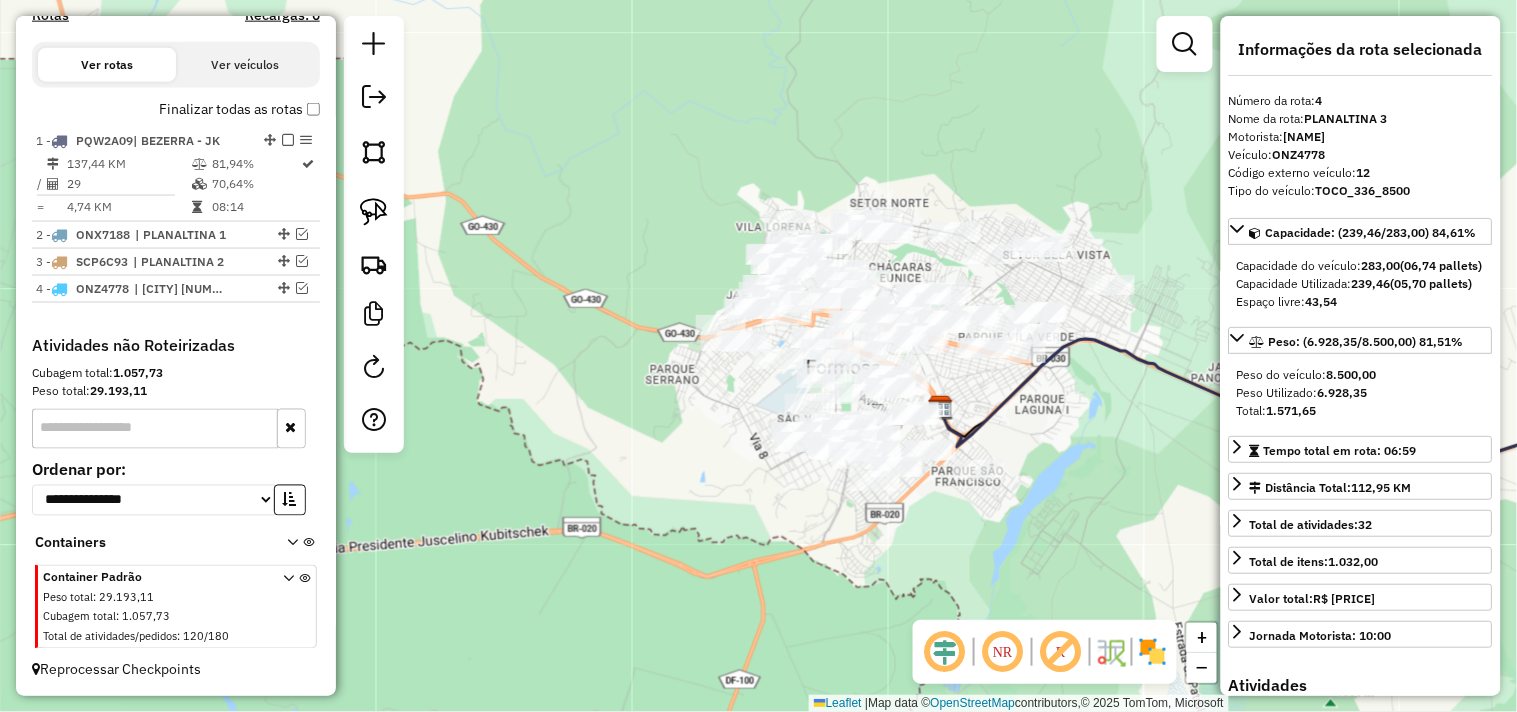 drag, startPoint x: 1094, startPoint y: 416, endPoint x: 976, endPoint y: 391, distance: 120.61923 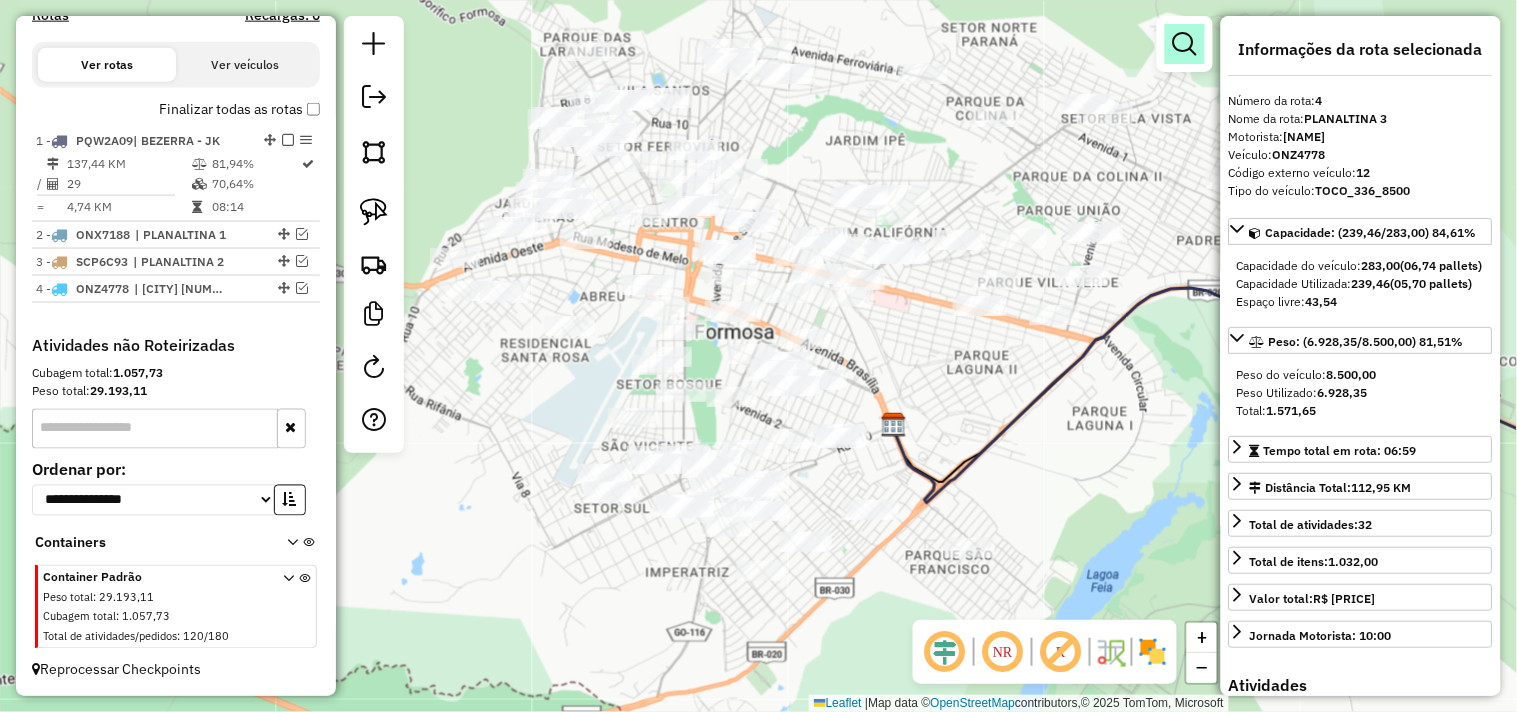 click at bounding box center [1185, 44] 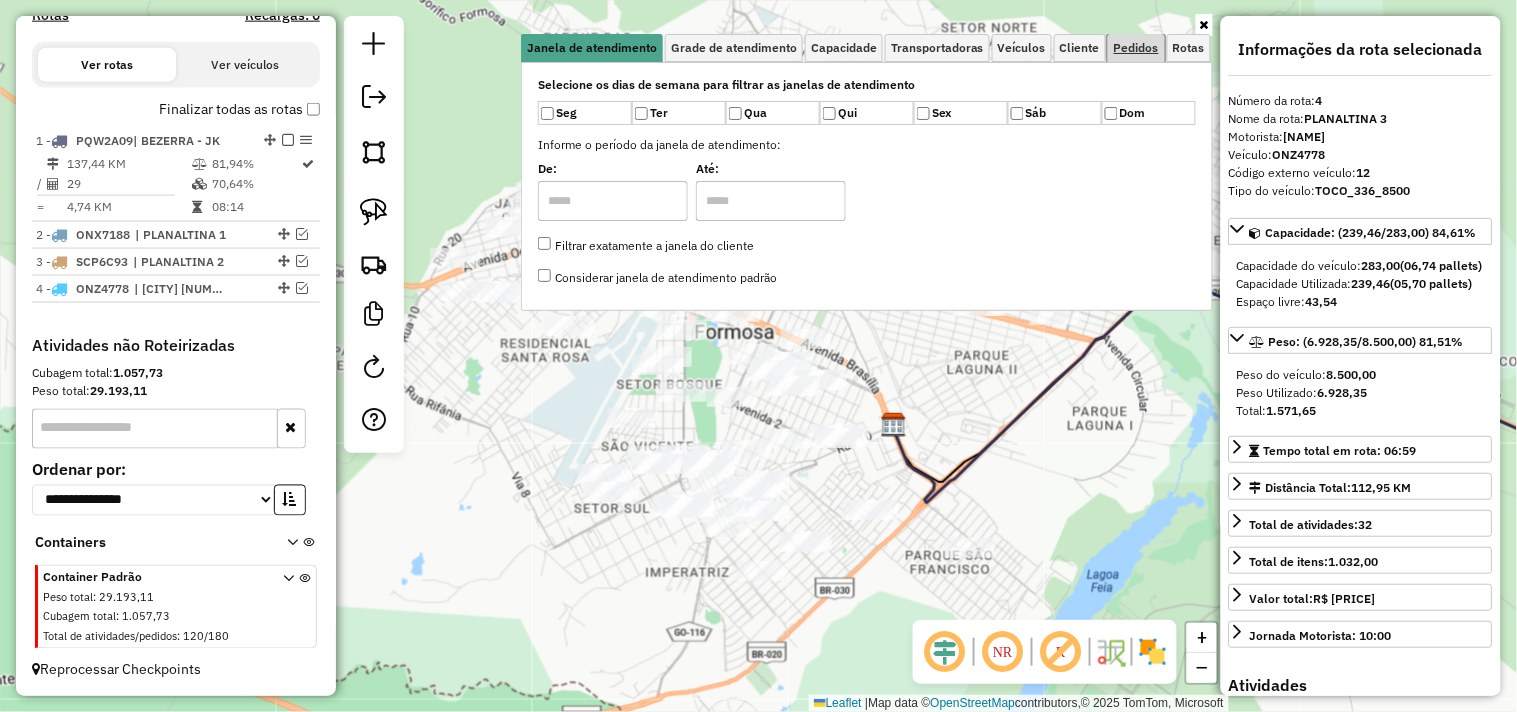 click on "Pedidos" at bounding box center (1136, 48) 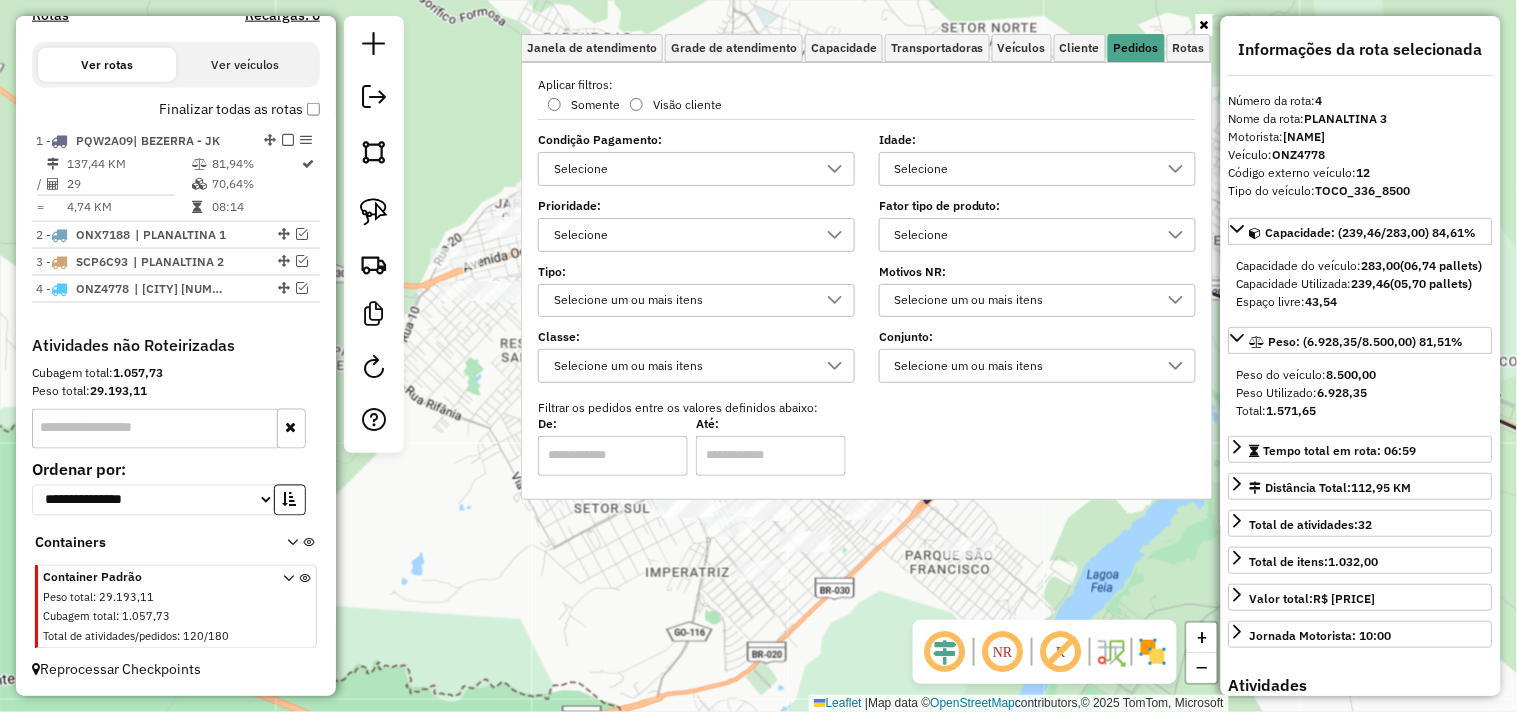 click on "Selecione" at bounding box center [1022, 235] 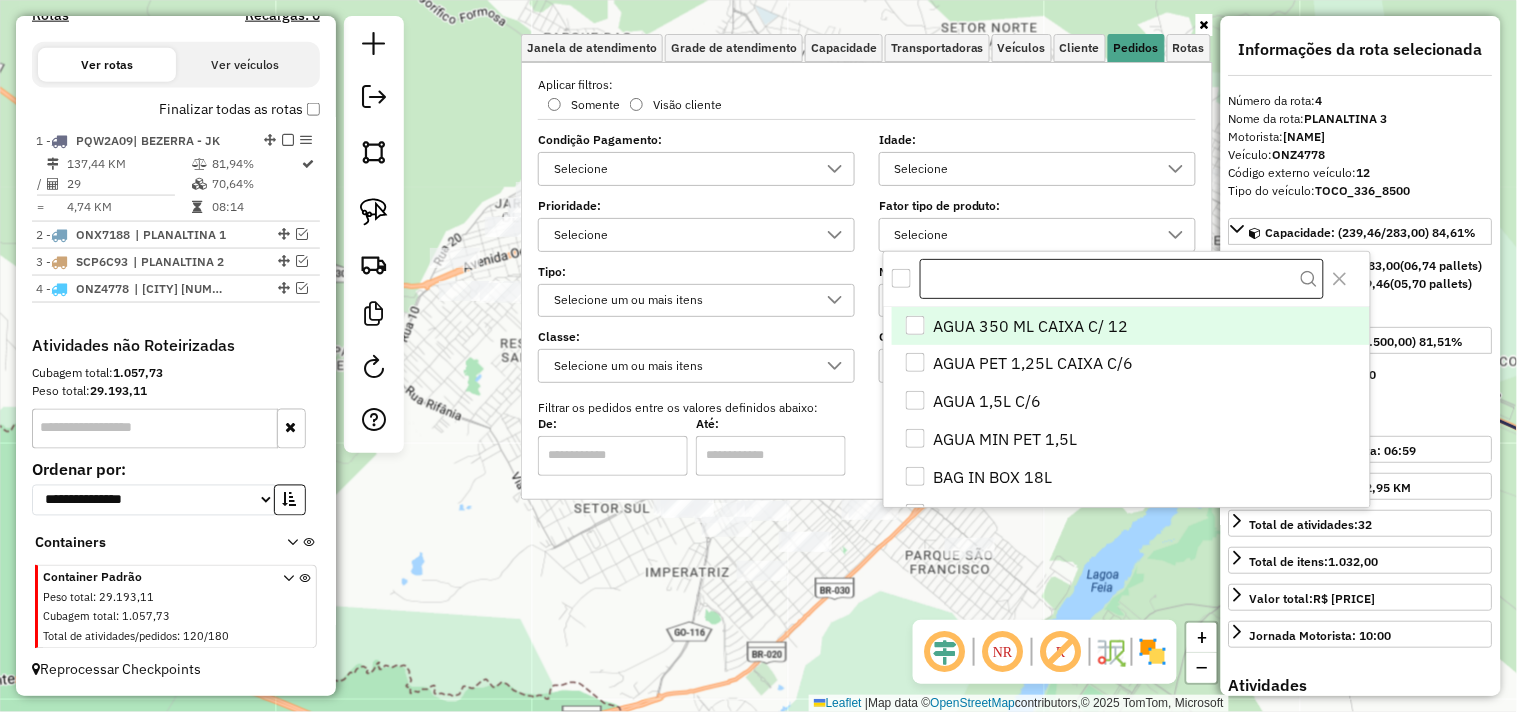 click at bounding box center [1122, 279] 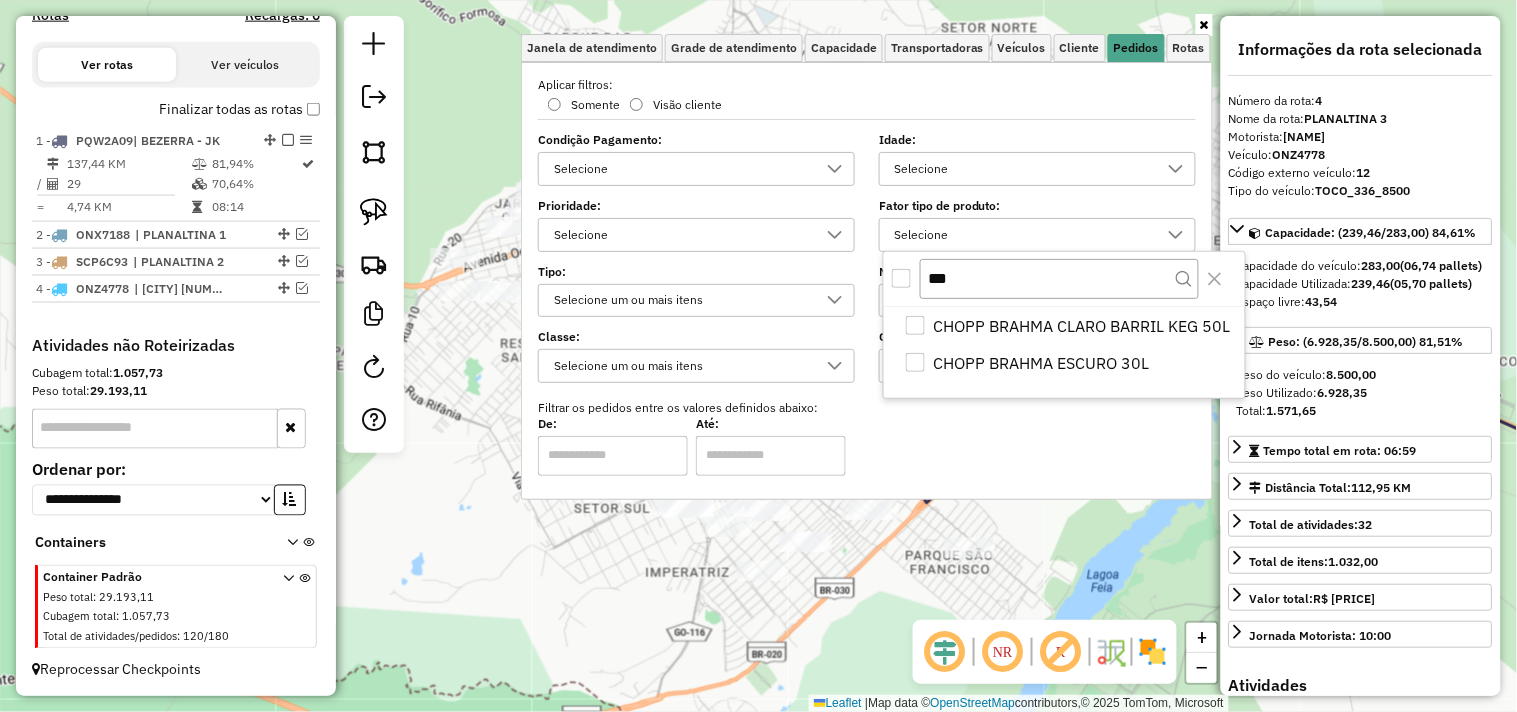 type on "***" 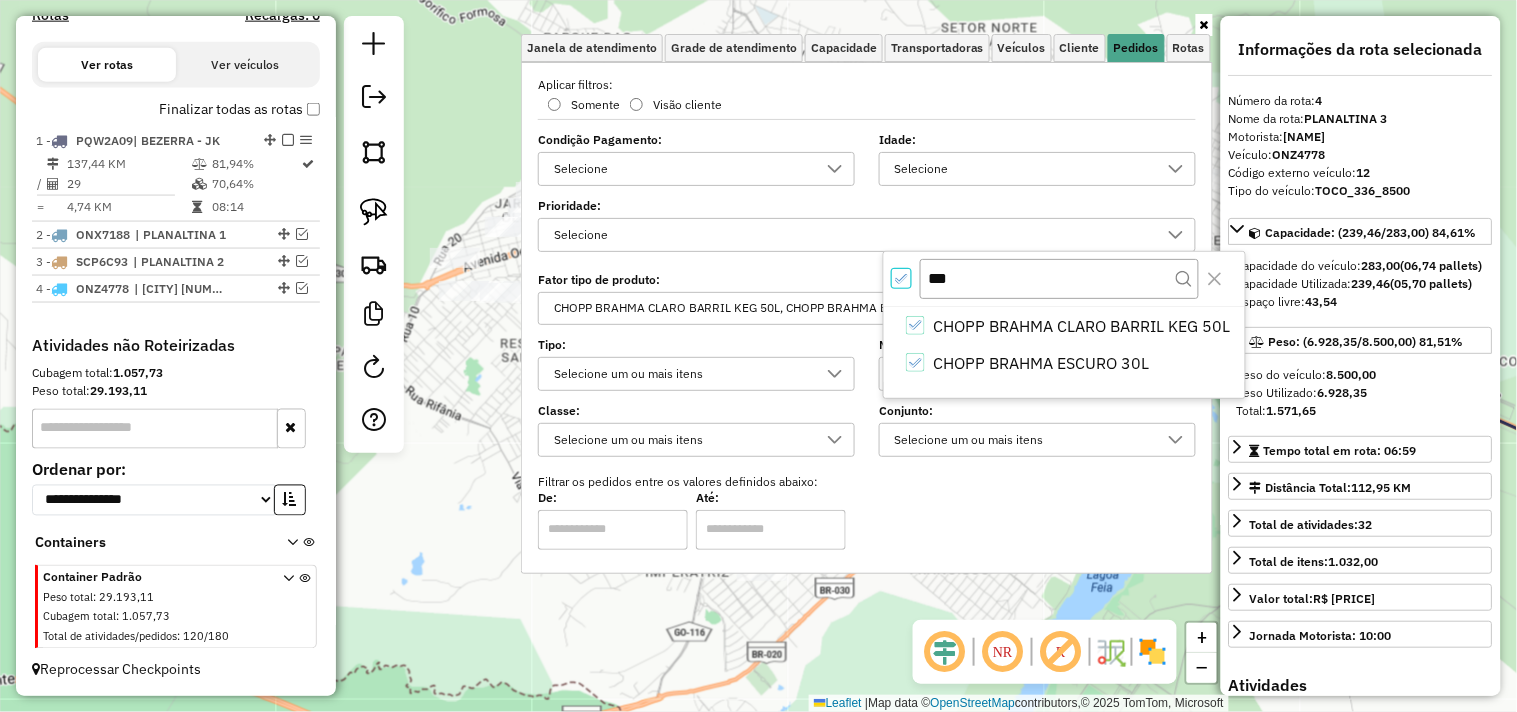 scroll, scrollTop: 11, scrollLeft: 6, axis: both 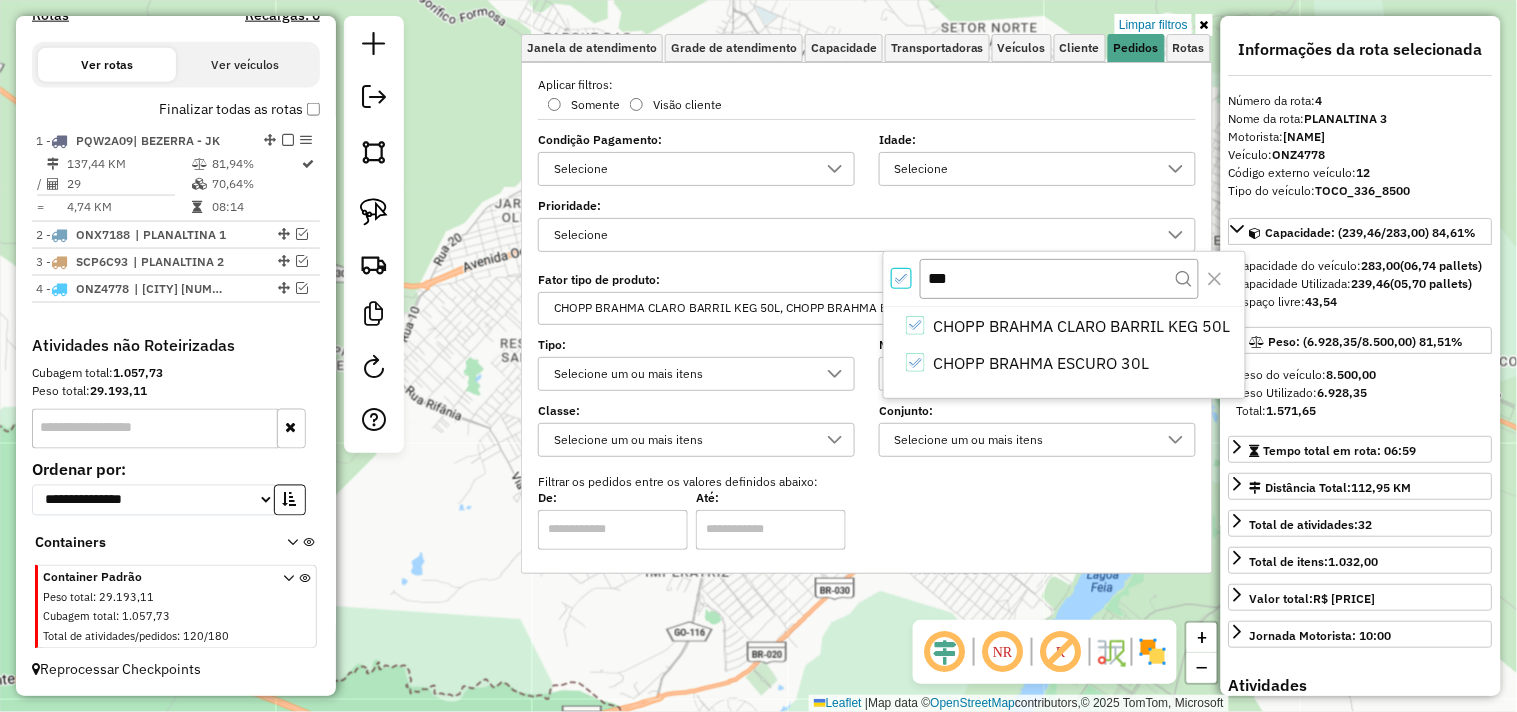 click on "Limpar filtros Janela de atendimento Grade de atendimento Capacidade Transportadoras Veículos Cliente Pedidos  Rotas Selecione os dias de semana para filtrar as janelas de atendimento  Seg   Ter   Qua   Qui   Sex   Sáb   Dom  Informe o período da janela de atendimento: De: Até:  Filtrar exatamente a janela do cliente  Considerar janela de atendimento padrão  Selecione os dias de semana para filtrar as grades de atendimento  Seg   Ter   Qua   Qui   Sex   Sáb   Dom   Considerar clientes sem dia de atendimento cadastrado  Clientes fora do dia de atendimento selecionado Filtrar as atividades entre os valores definidos abaixo:  Peso mínimo:   Peso máximo:   Cubagem mínima:   Cubagem máxima:   De:   Até:  Filtrar as atividades entre o tempo de atendimento definido abaixo:  De:   Até:   Considerar capacidade total dos clientes não roteirizados Transportadora: Selecione um ou mais itens Tipo de veículo: Selecione um ou mais itens Veículo: Selecione um ou mais itens Motorista: Selecione um ou mais itens" 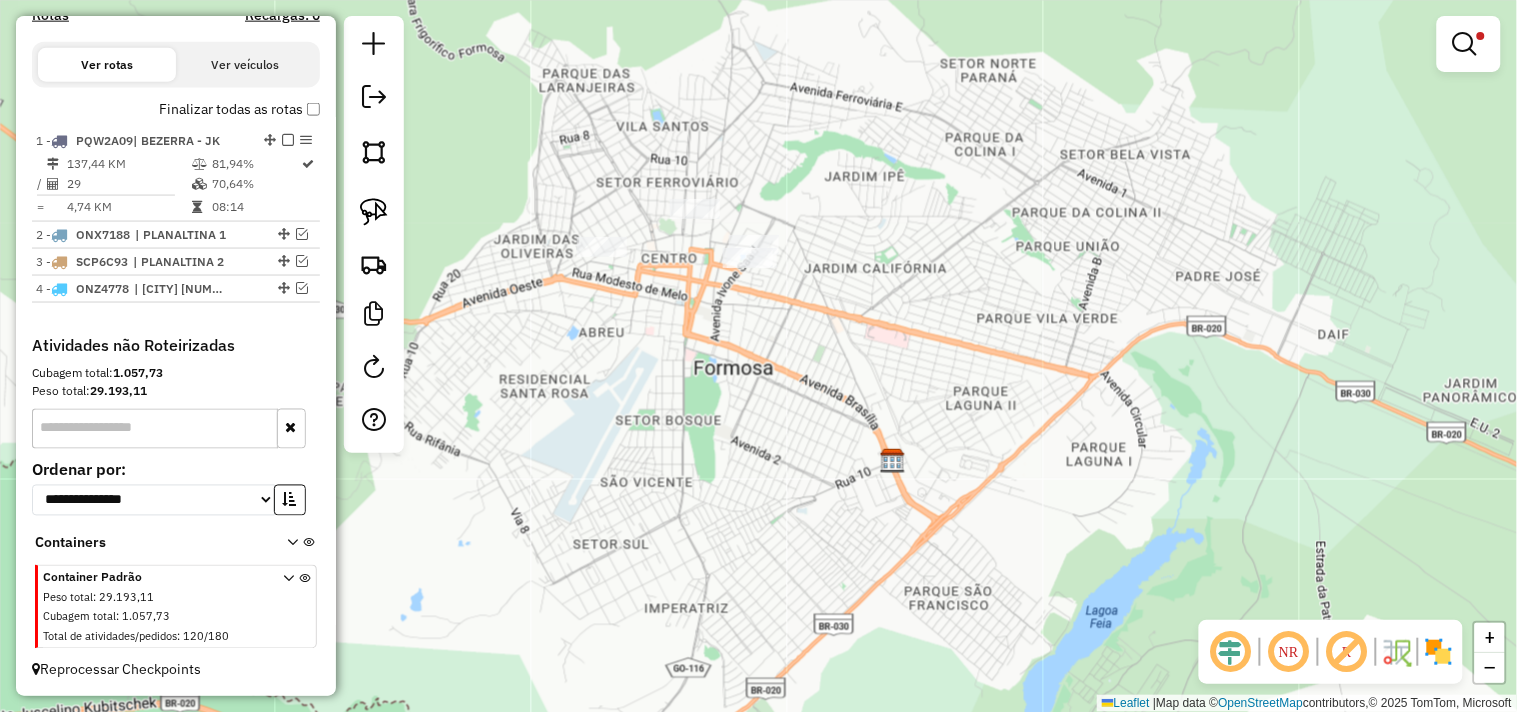 drag, startPoint x: 576, startPoint y: 328, endPoint x: 576, endPoint y: 371, distance: 43 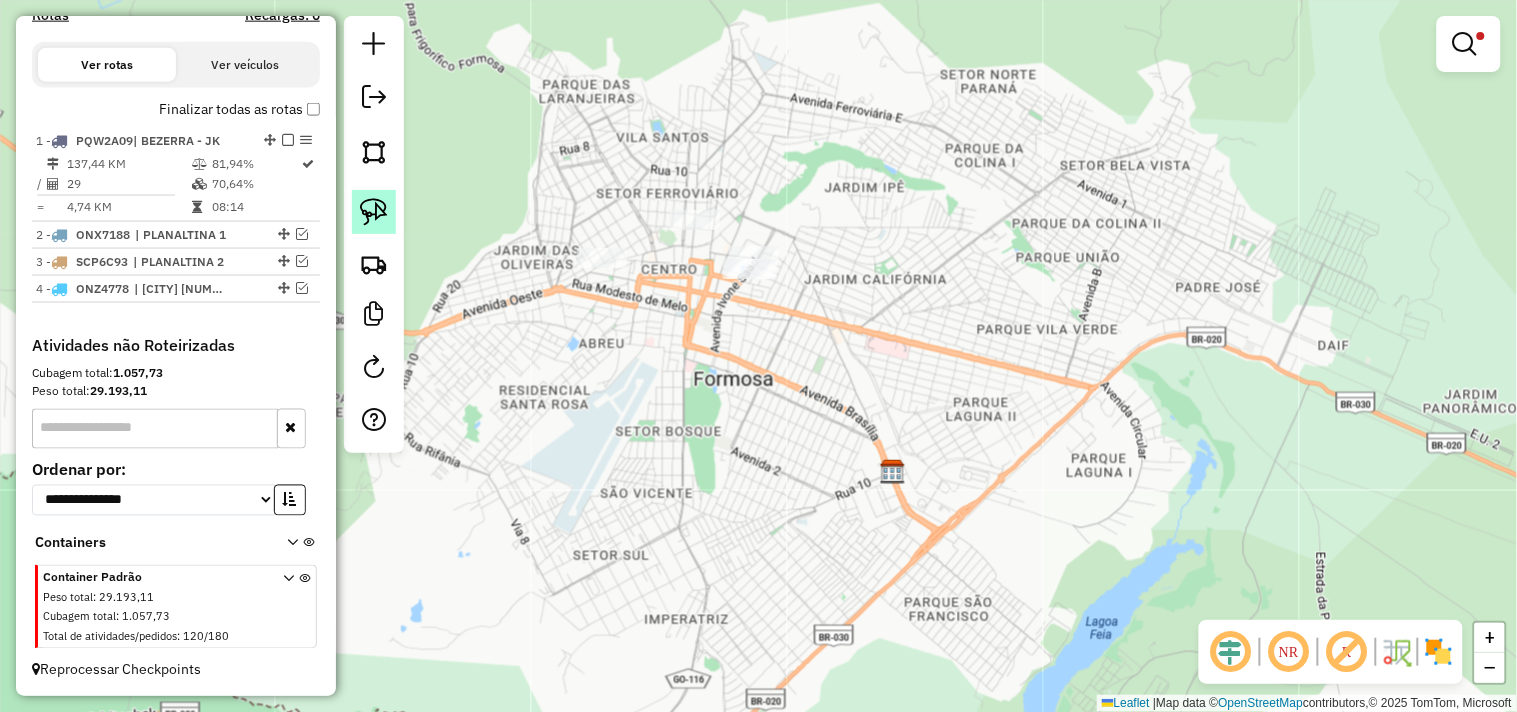 click 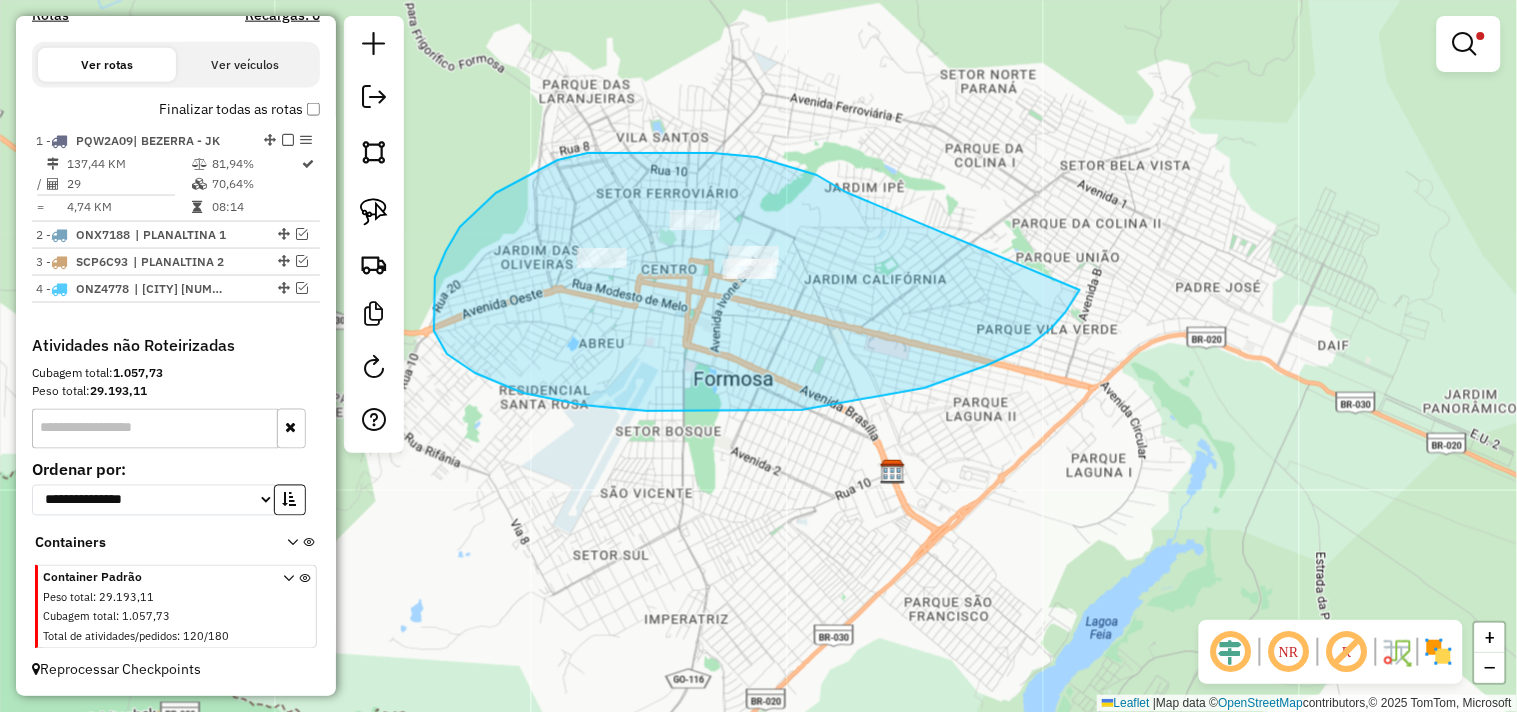 drag, startPoint x: 844, startPoint y: 191, endPoint x: 1080, endPoint y: 290, distance: 255.92381 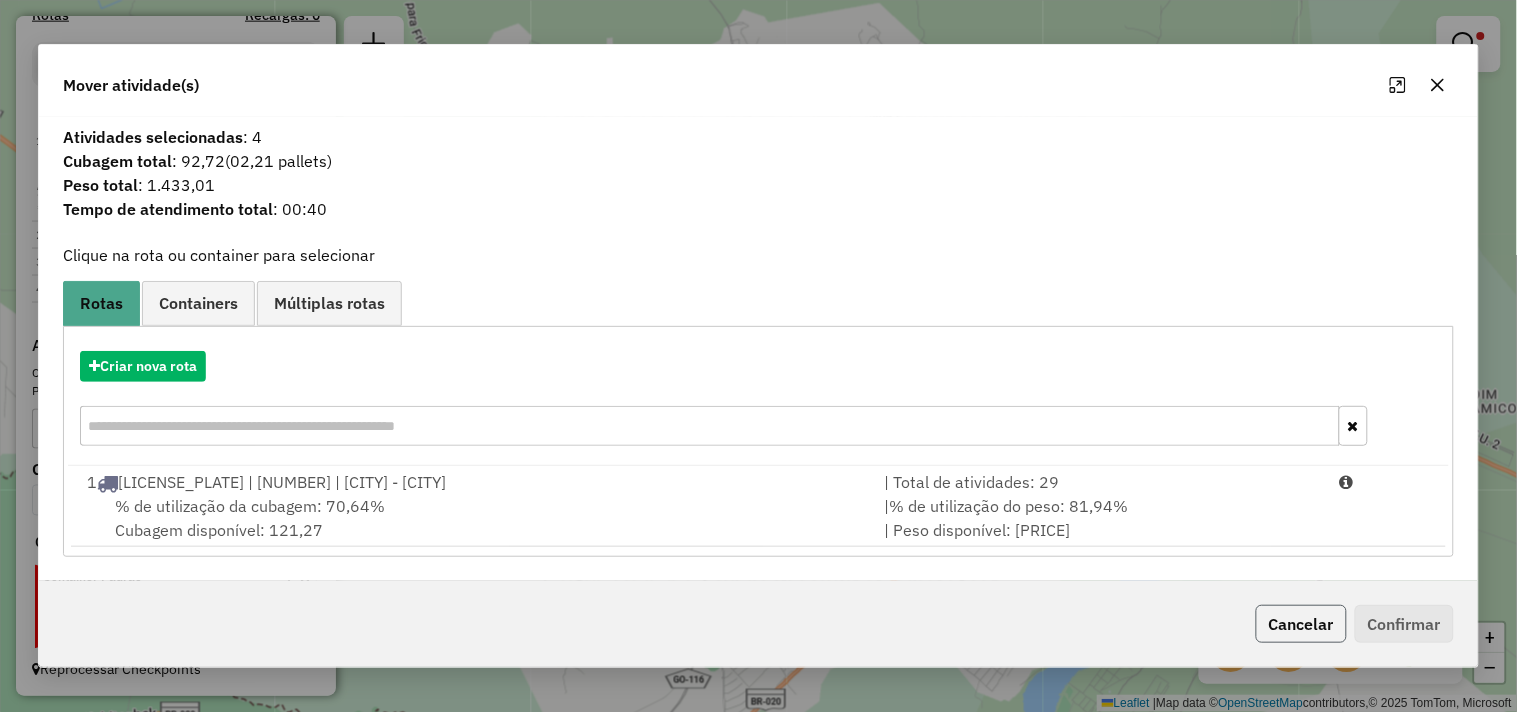 click on "Cancelar" 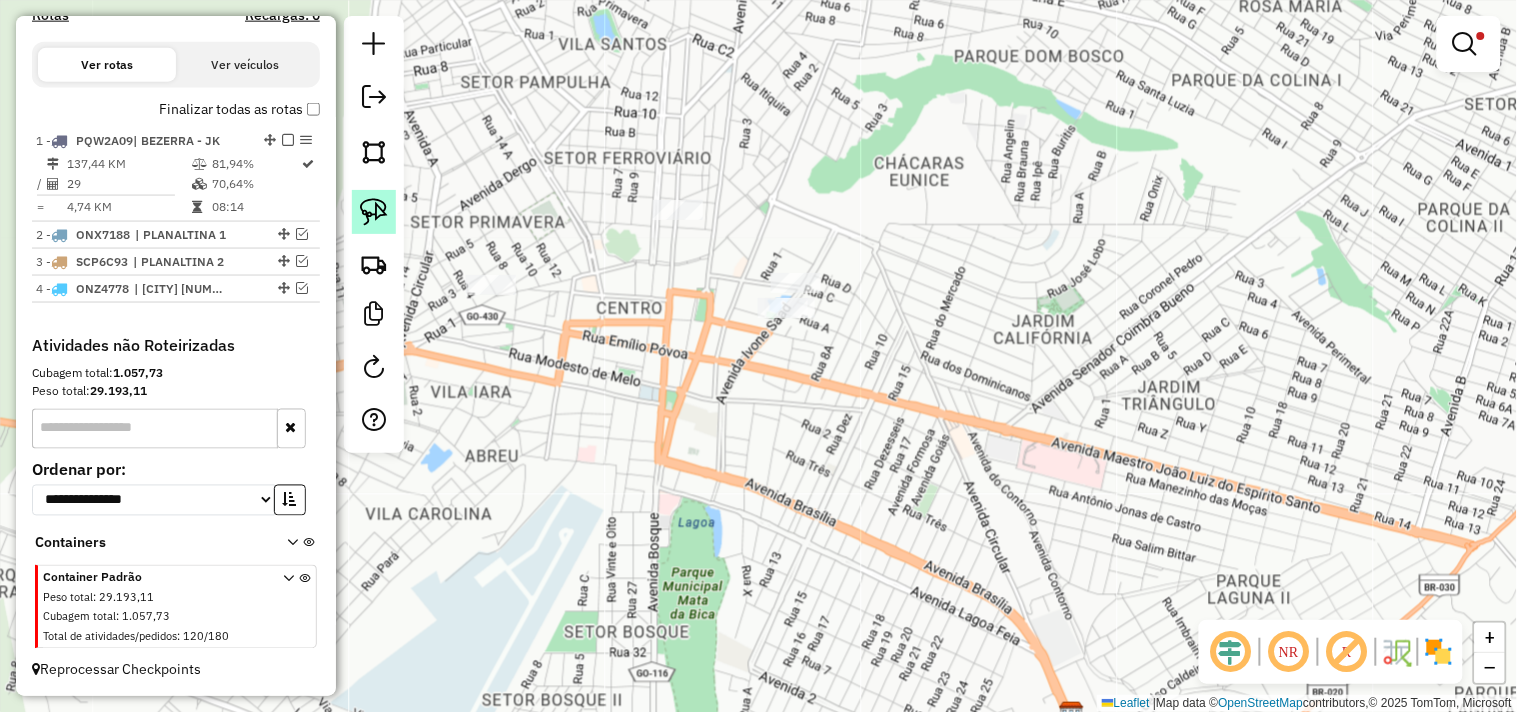 click 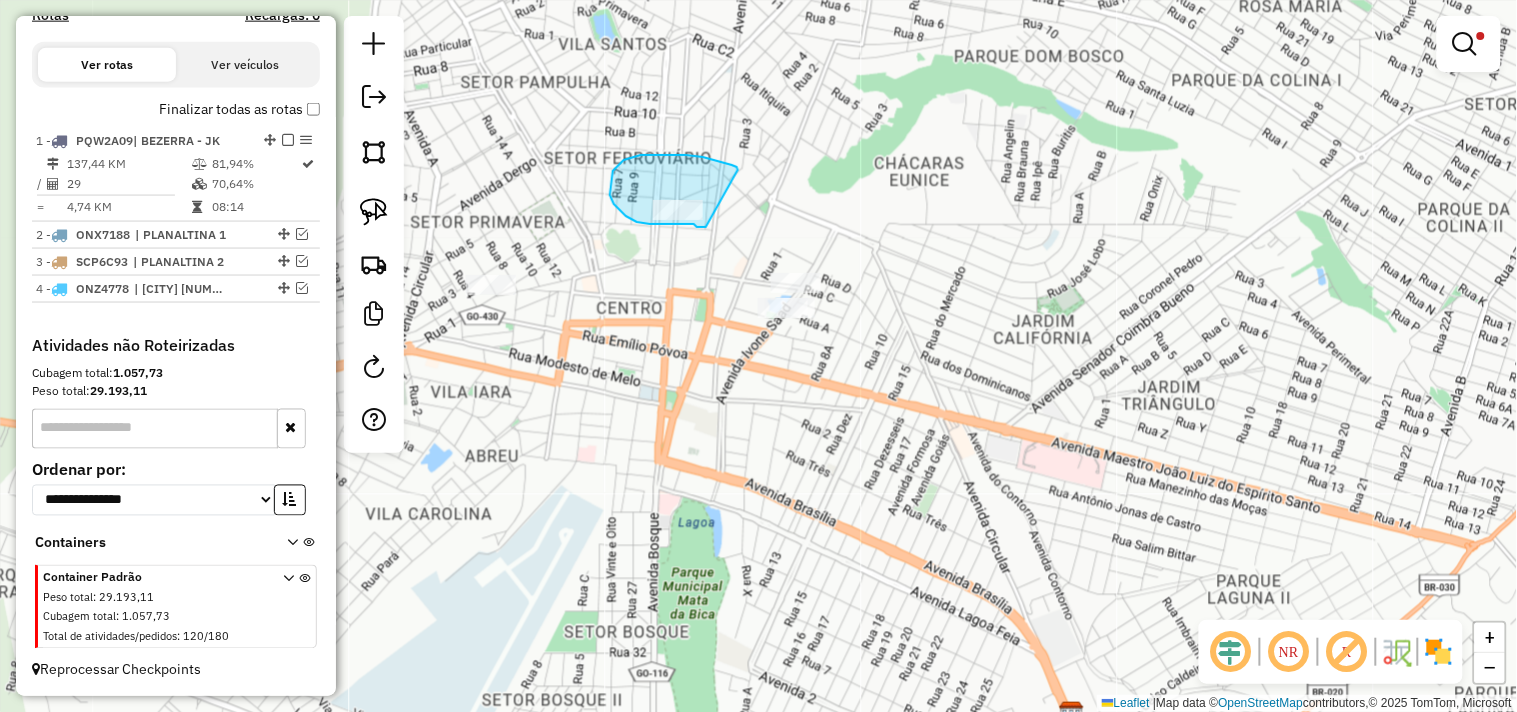 drag, startPoint x: 738, startPoint y: 170, endPoint x: 707, endPoint y: 228, distance: 65.76473 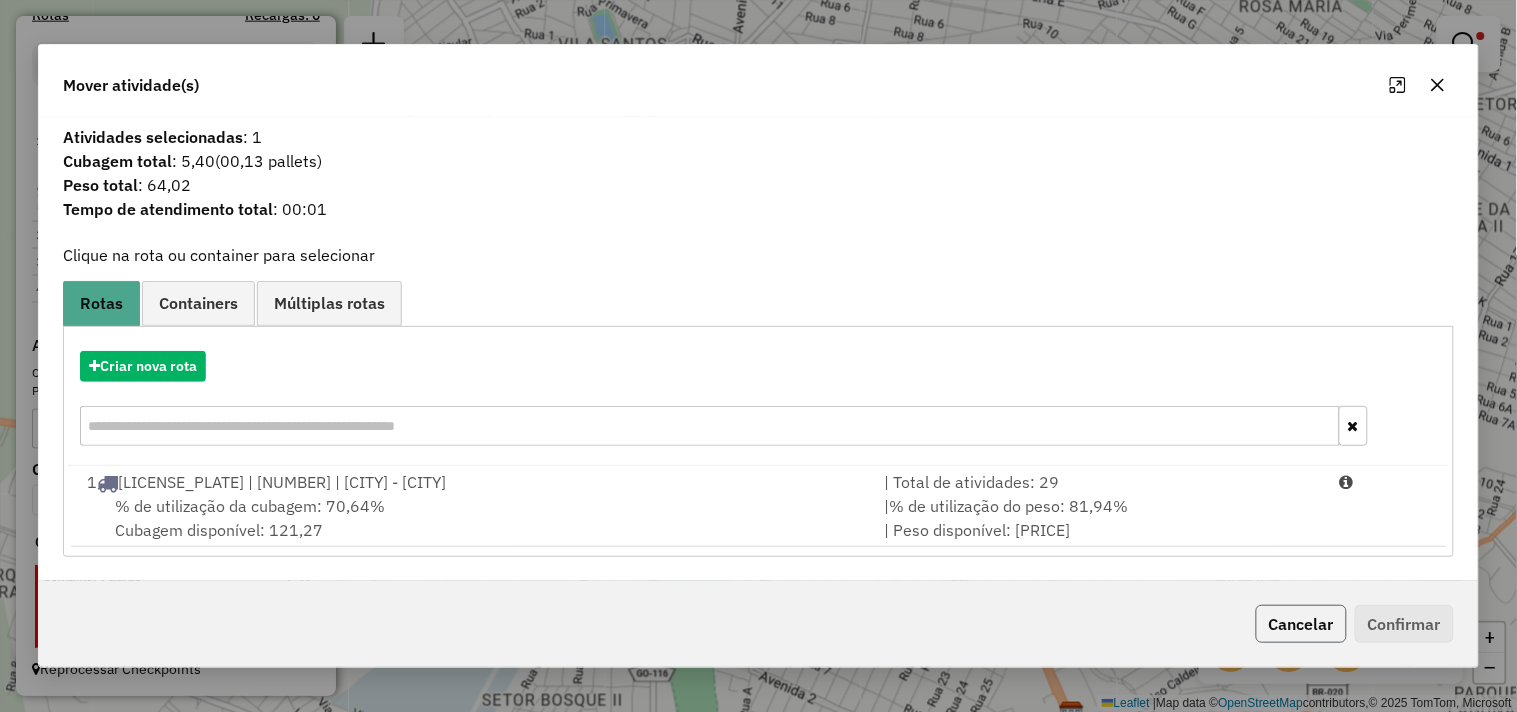 click on "Cancelar" 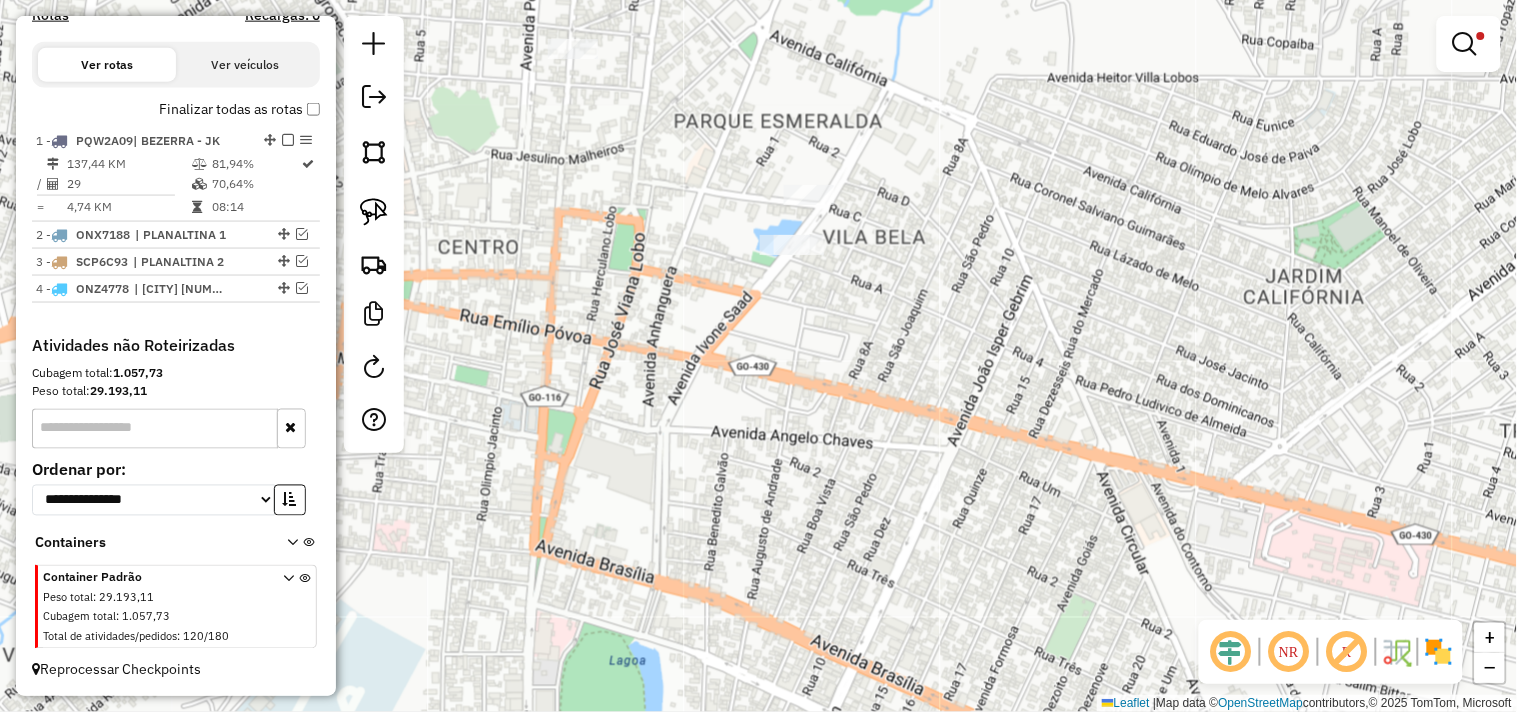 click 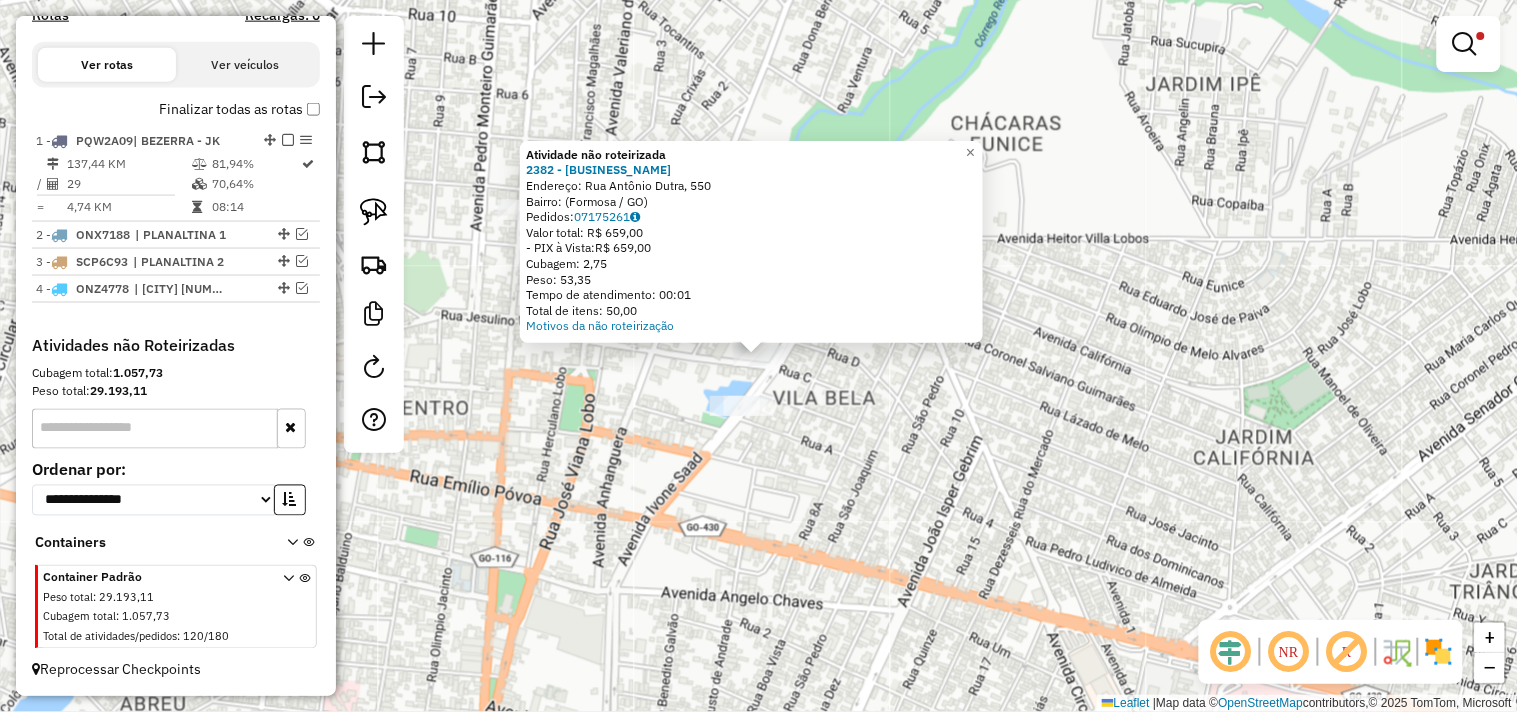 click on "Atividade não roteirizada 2382 - JN ESPETARIA  Endereço: [STREET] [NUMBER]   Bairro:  ([CITY] / [STATE])   Pedidos:  [ORDER_ID]   Valor total: R$ 659,00   - PIX à Vista:  R$ 659,00   Cubagem: 2,75   Peso: 53,35   Tempo de atendimento: 00:01   Total de itens: 50,00  Motivos da não roteirização × Limpar filtros Janela de atendimento Grade de atendimento Capacidade Transportadoras Veículos Cliente Pedidos  Rotas Selecione os dias de semana para filtrar as janelas de atendimento  Seg   Ter   Qua   Qui   Sex   Sáb   Dom  Informe o período da janela de atendimento: De: Até:  Filtrar exatamente a janela do cliente  Considerar janela de atendimento padrão  Selecione os dias de semana para filtrar as grades de atendimento  Seg   Ter   Qua   Qui   Sex   Sáb   Dom   Considerar clientes sem dia de atendimento cadastrado  Clientes fora do dia de atendimento selecionado Filtrar as atividades entre os valores definidos abaixo:  Peso mínimo:   Peso máximo:   Cubagem mínima:   Cubagem máxima:   De:   Até:  +" 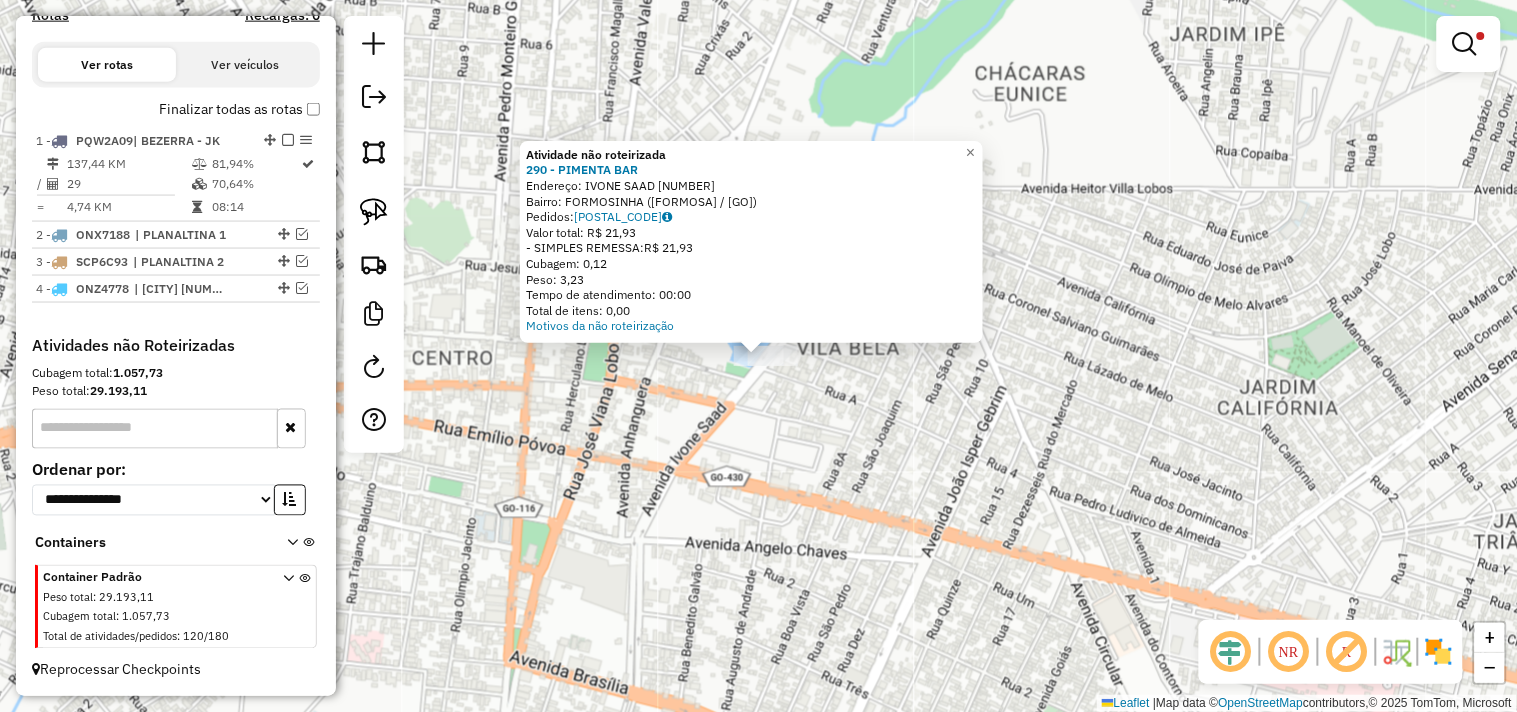 click on "Atividade não roteirizada [NUMBER] - [BUSINESS_NAME]  Endereço:  [STREET_NAME] [NUMBER]   Bairro: [NEIGHBORHOOD] ([CITY] / [STATE])   Pedidos:  [ORDER_ID]   Valor total: R$ [NUMBER],[NUMBER]   - SIMPLES REMESSA:  R$ [NUMBER],[NUMBER]   Cubagem: [NUMBER],[NUMBER]   Peso: [NUMBER],[NUMBER]   Tempo de atendimento: [TIME]   Total de itens: [NUMBER],[NUMBER]  Motivos da não roteirização × Limpar filtros Janela de atendimento Grade de atendimento Capacidade Transportadoras Veículos Cliente Pedidos  Rotas Selecione os dias de semana para filtrar as janelas de atendimento  Seg   Ter   Qua   Qui   Sex   Sáb   Dom  Informe o período da janela de atendimento: De: Até:  Filtrar exatamente a janela do cliente  Considerar janela de atendimento padrão  Selecione os dias de semana para filtrar as grades de atendimento  Seg   Ter   Qua   Qui   Sex   Sáb   Dom   Considerar clientes sem dia de atendimento cadastrado  Clientes fora do dia de atendimento selecionado Filtrar as atividades entre os valores definidos abaixo:  Peso mínimo:   Peso máximo:   Cubagem mínima:   Cubagem máxima:   De:   Até:  De:" 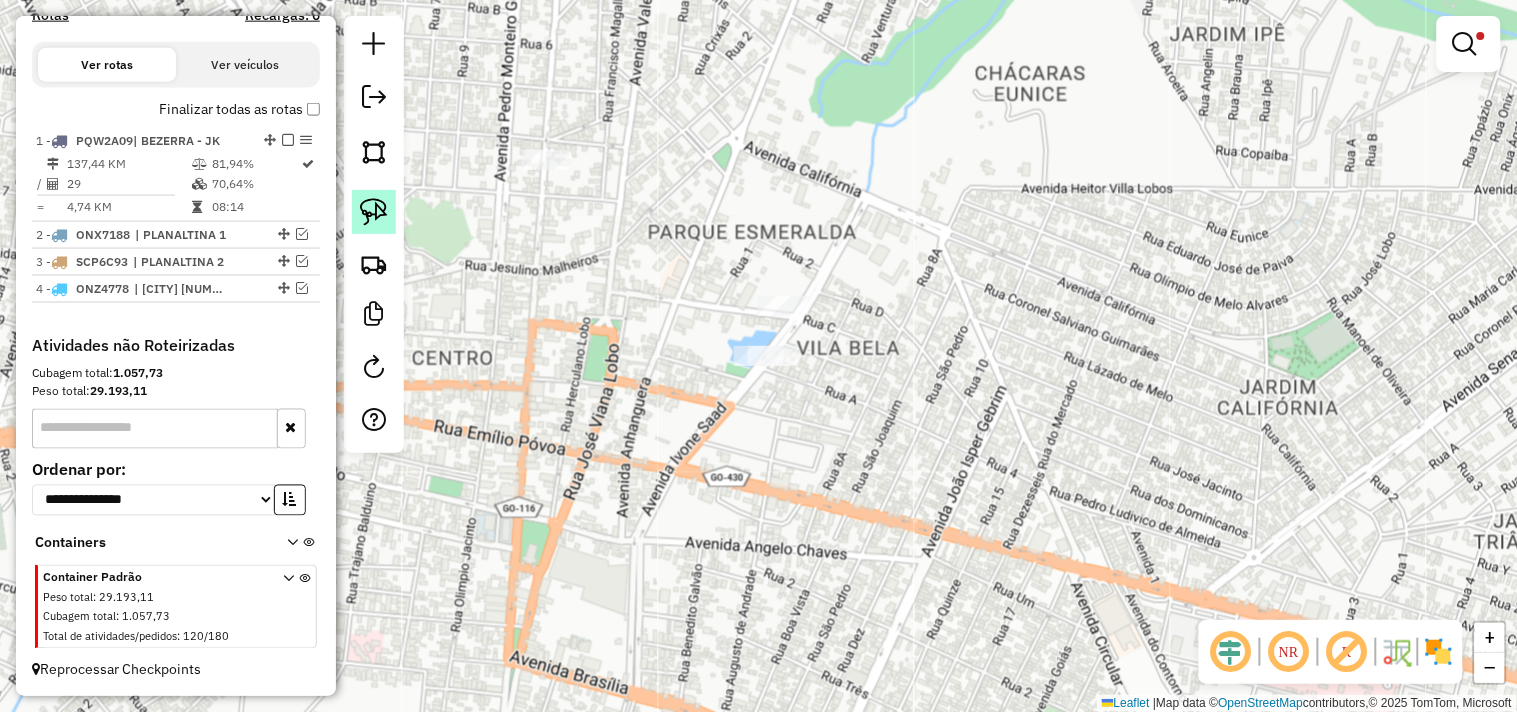 click 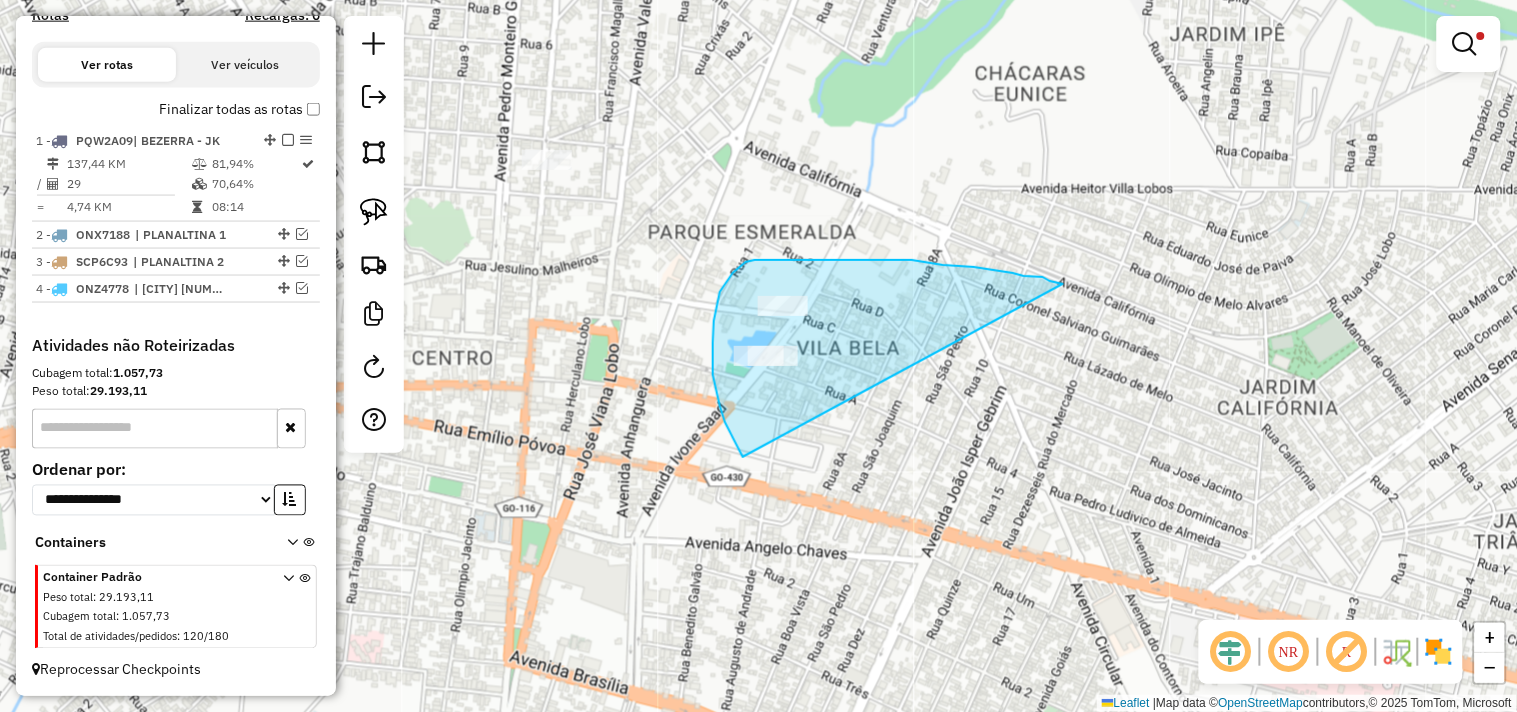 drag, startPoint x: 1061, startPoint y: 283, endPoint x: 800, endPoint y: 482, distance: 328.2103 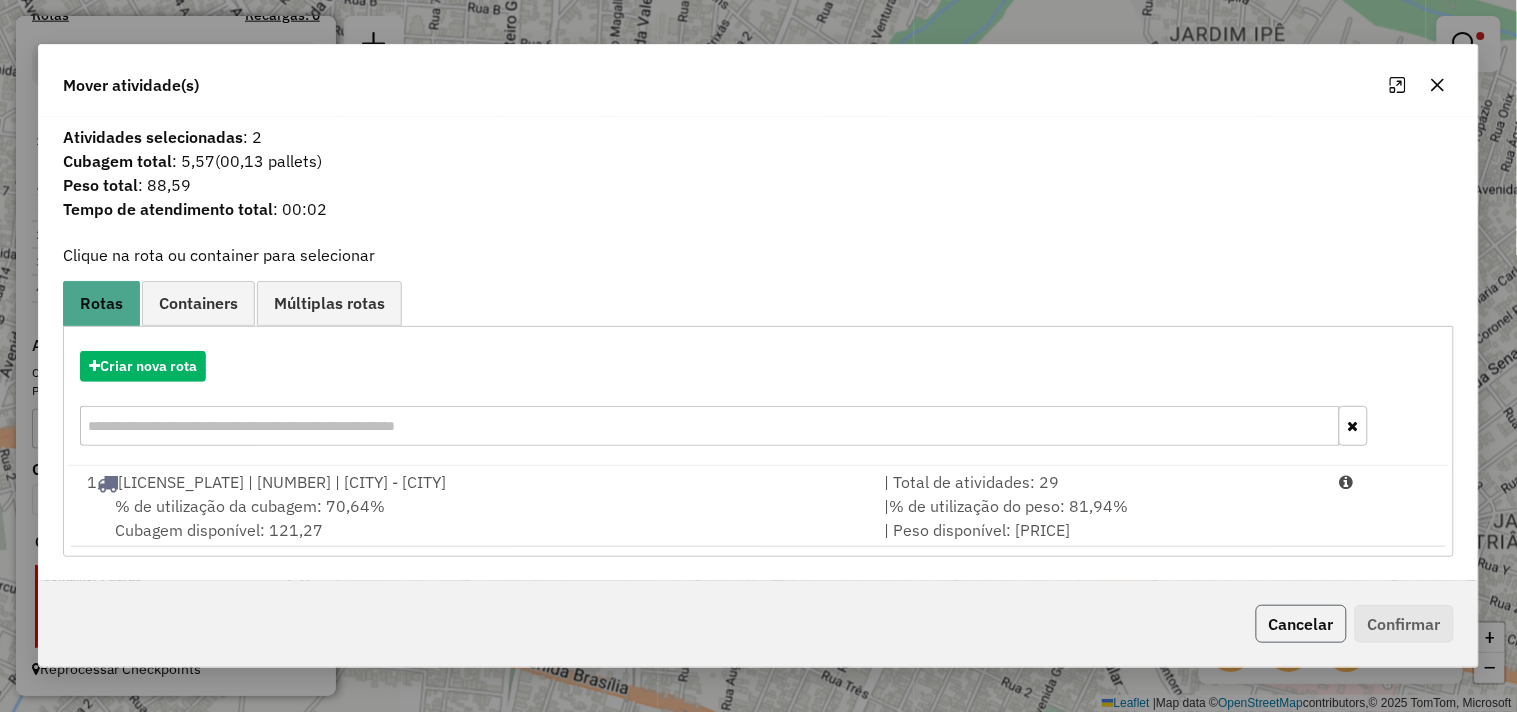 click on "Cancelar" 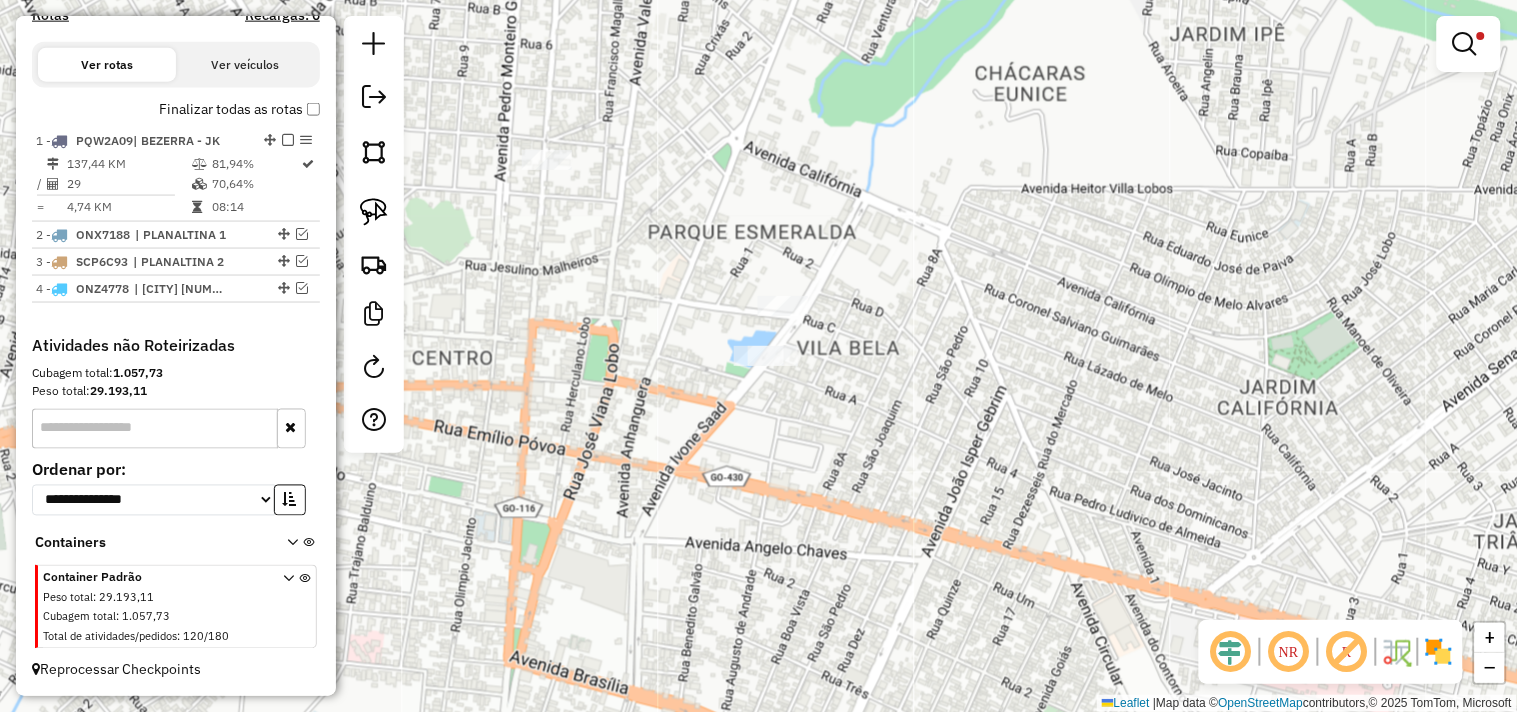 drag, startPoint x: 971, startPoint y: 421, endPoint x: 1002, endPoint y: 430, distance: 32.280025 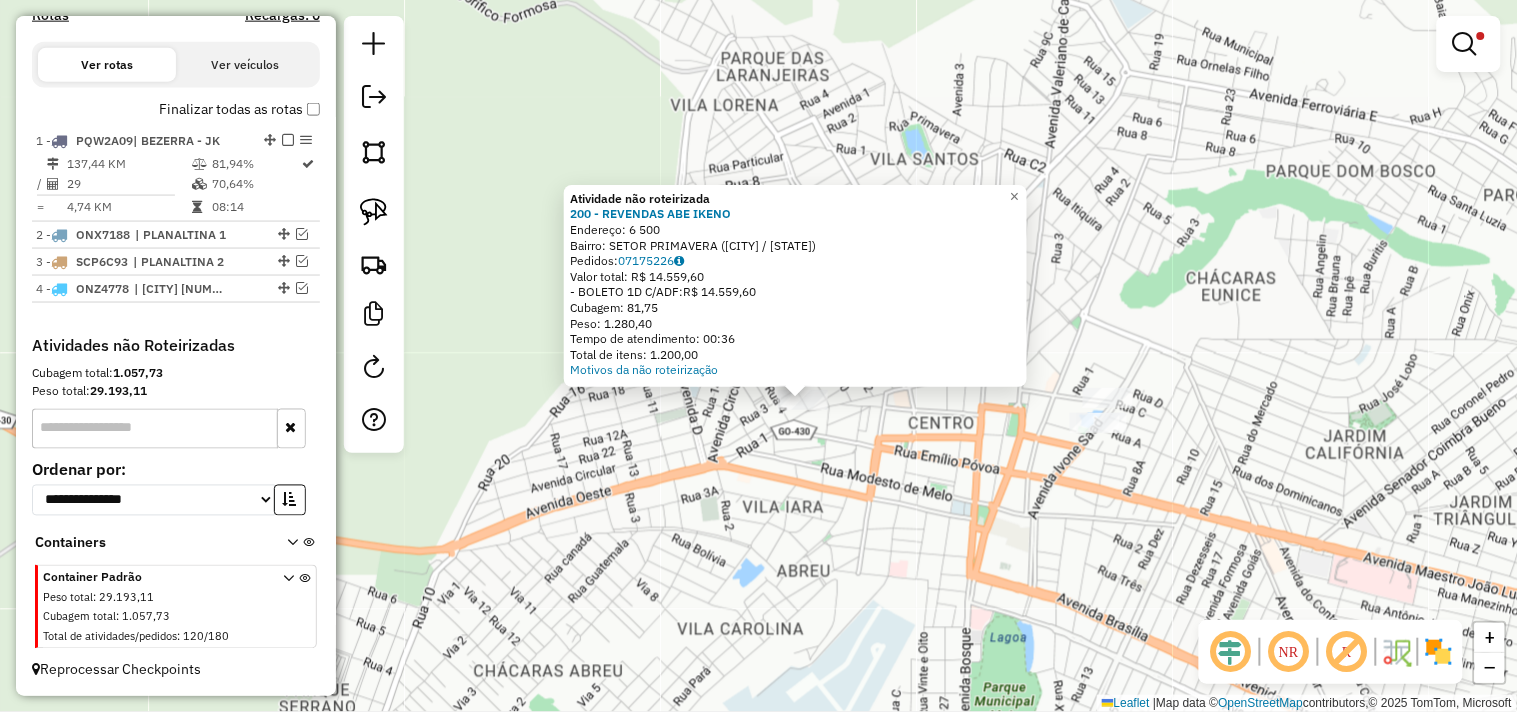 click on "Atividade não roteirizada 200 - REVENDAS ABE IKENO  Endereço:  [NUMBER]   Bairro: [NEIGHBORHOOD] ([CITY] / [STATE])   Pedidos:  [ORDER_ID]   Valor total: R$ [PRICE]   - BOLETO 1D C/ADF:  R$ [PRICE]   Cubagem: [CUBAGE]   Peso: [WEIGHT]   Tempo de atendimento: [TIME]   Total de itens: [ITEMS]" 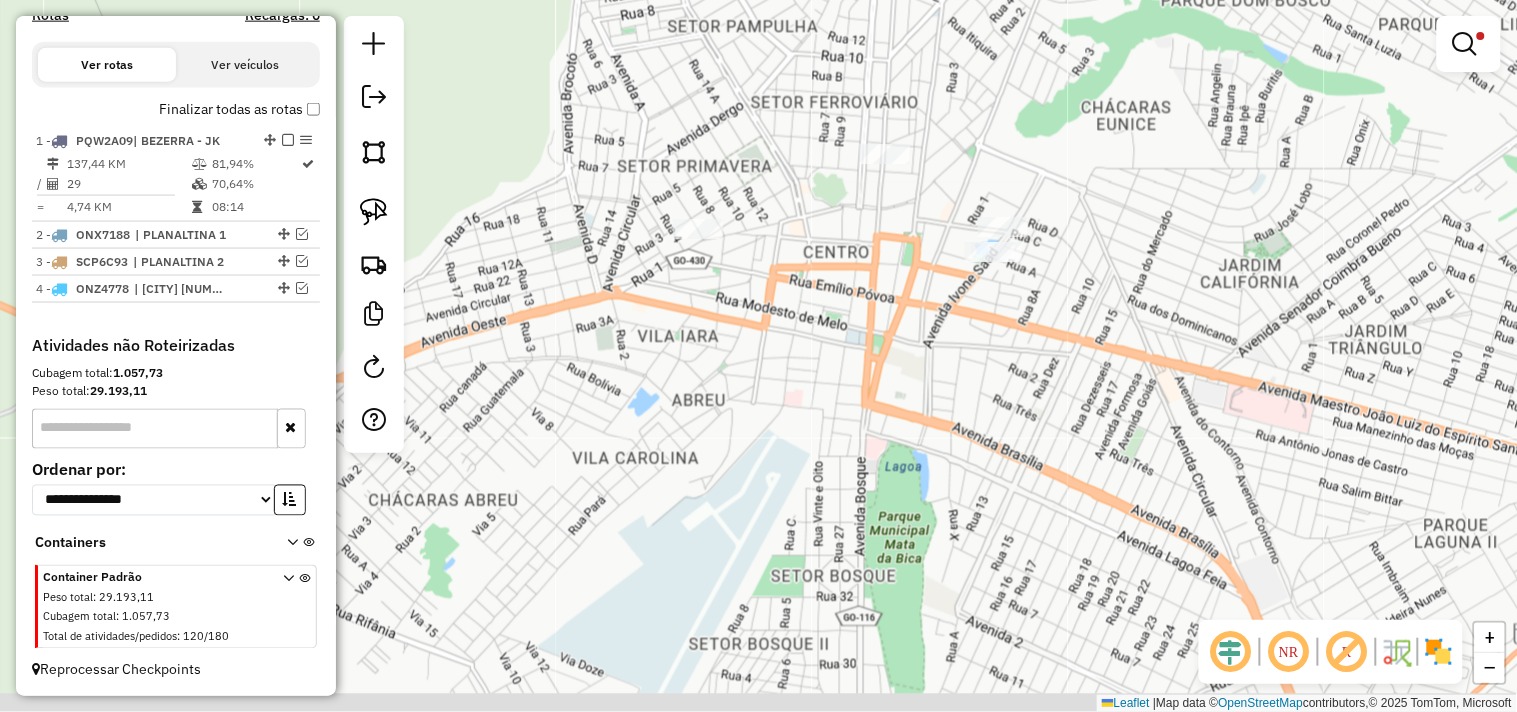 drag, startPoint x: 973, startPoint y: 496, endPoint x: 727, endPoint y: 293, distance: 318.94357 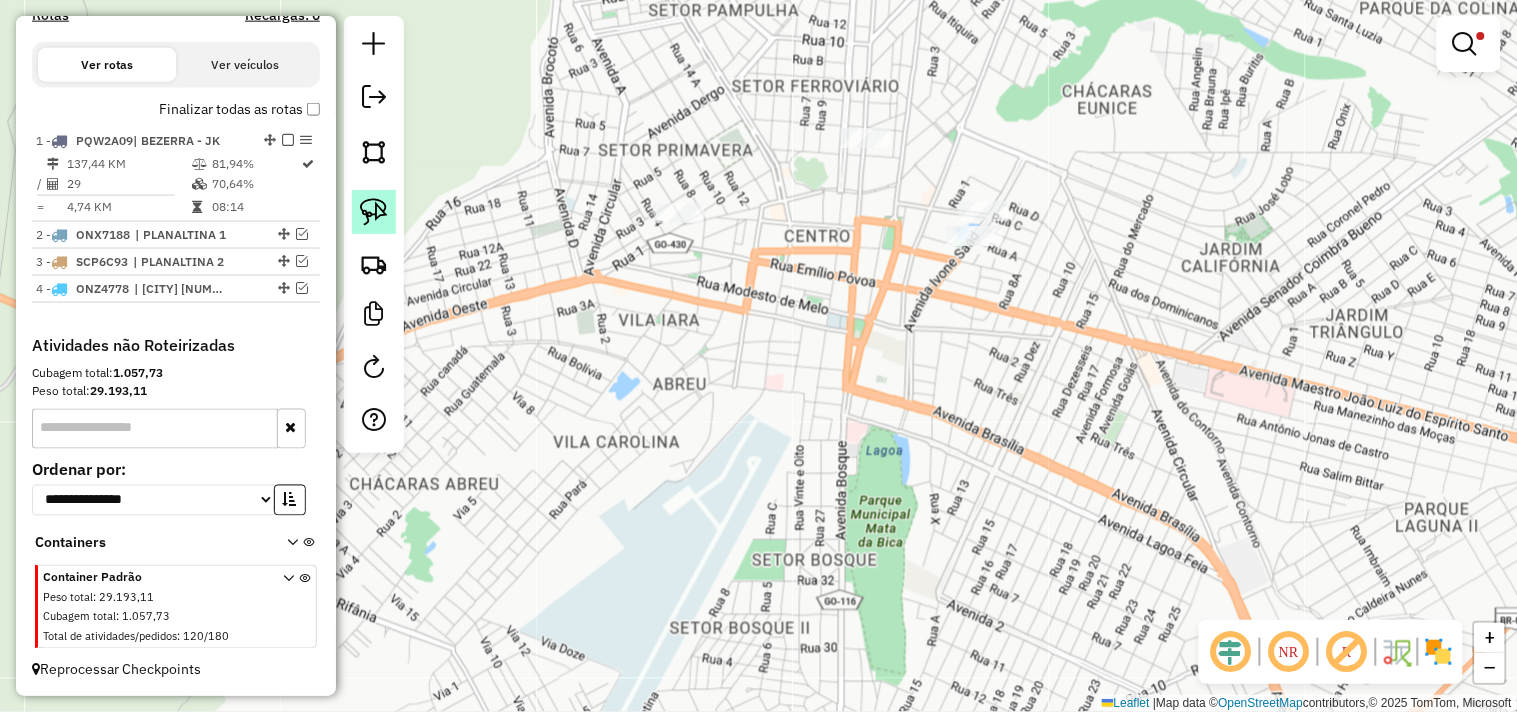 click 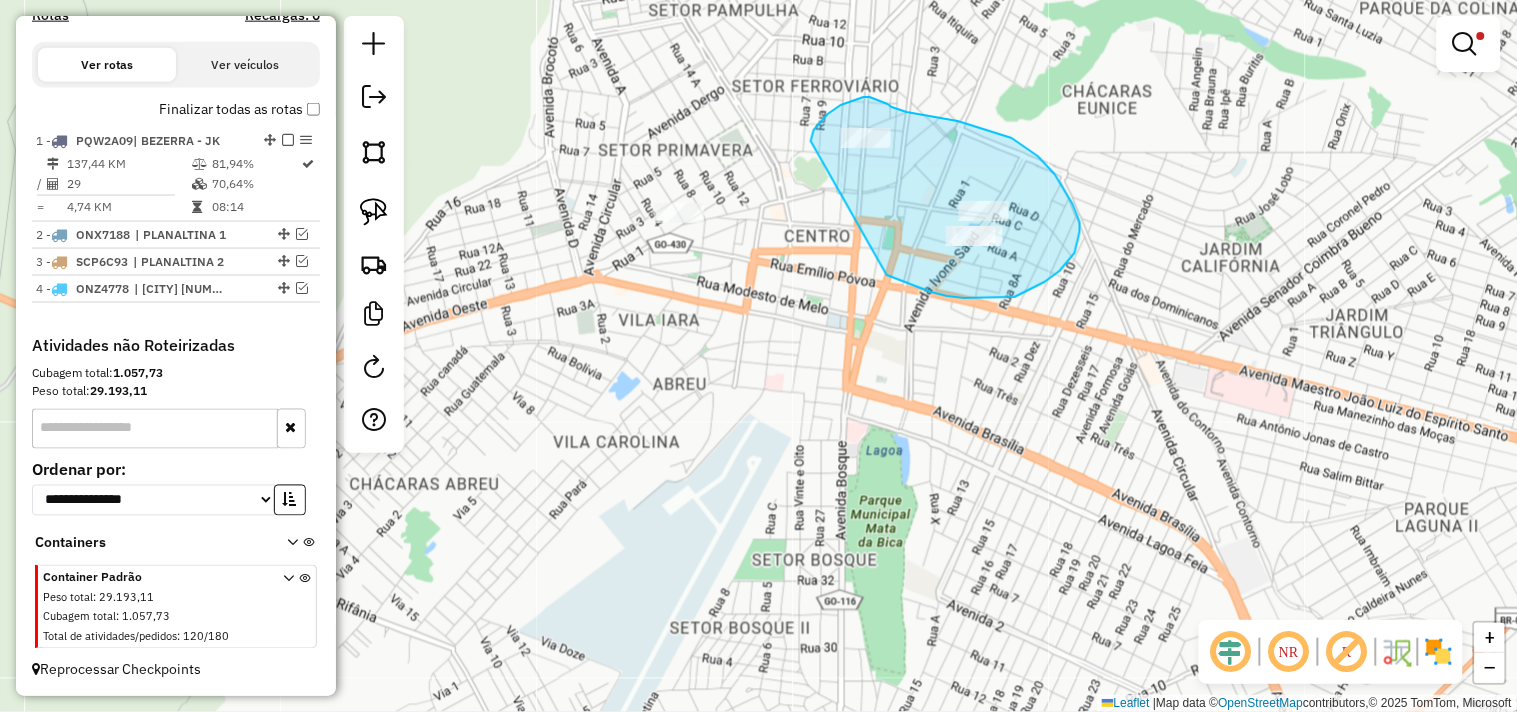 drag, startPoint x: 984, startPoint y: 298, endPoint x: 812, endPoint y: 147, distance: 228.8777 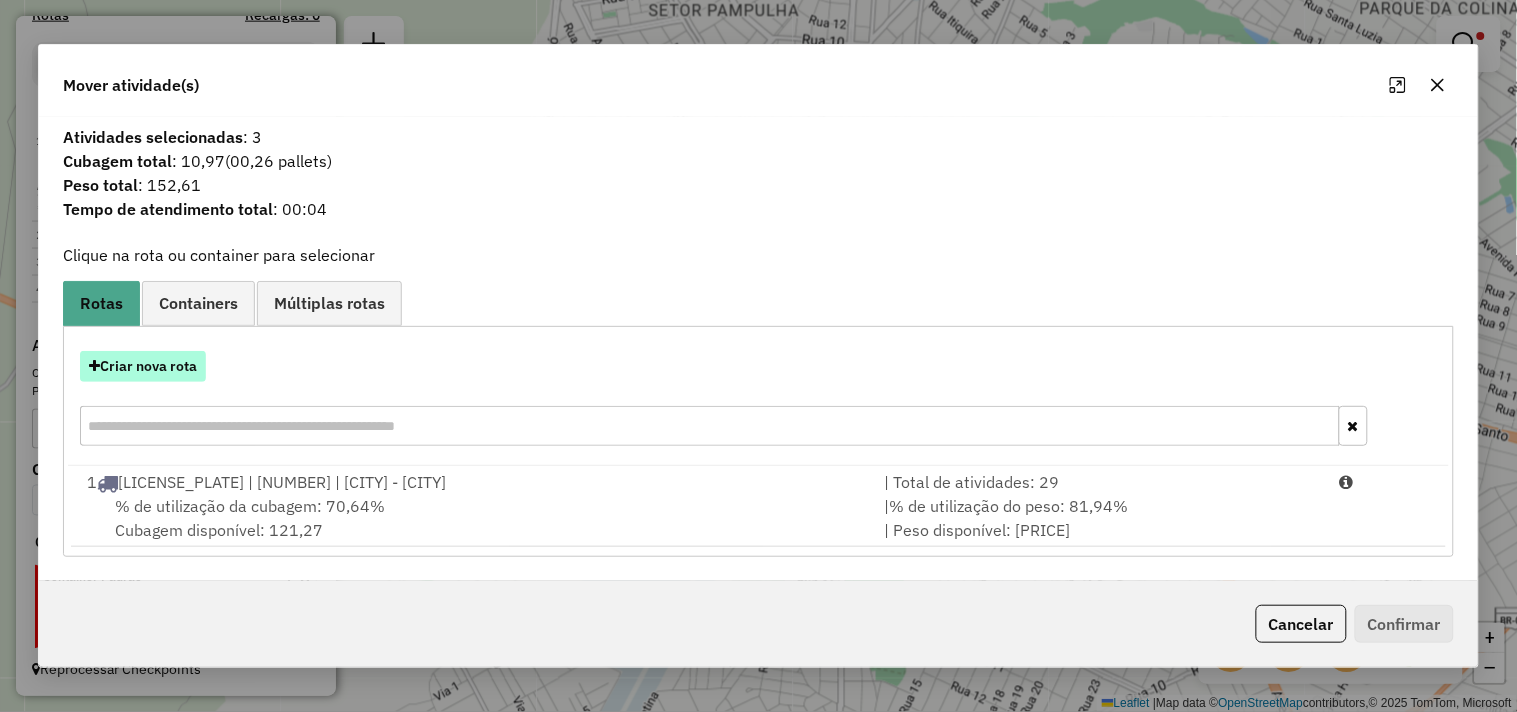 click on "Criar nova rota" at bounding box center (143, 366) 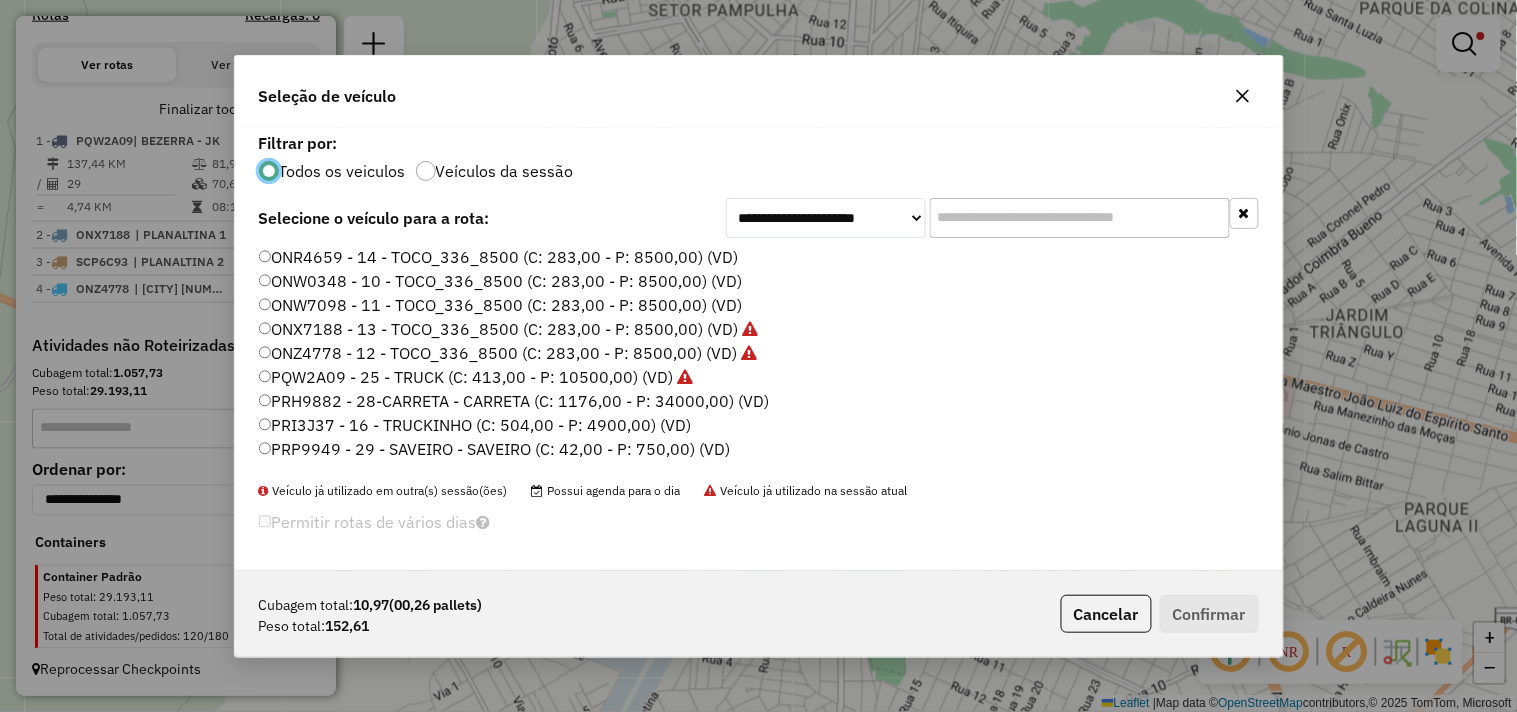 scroll, scrollTop: 11, scrollLeft: 5, axis: both 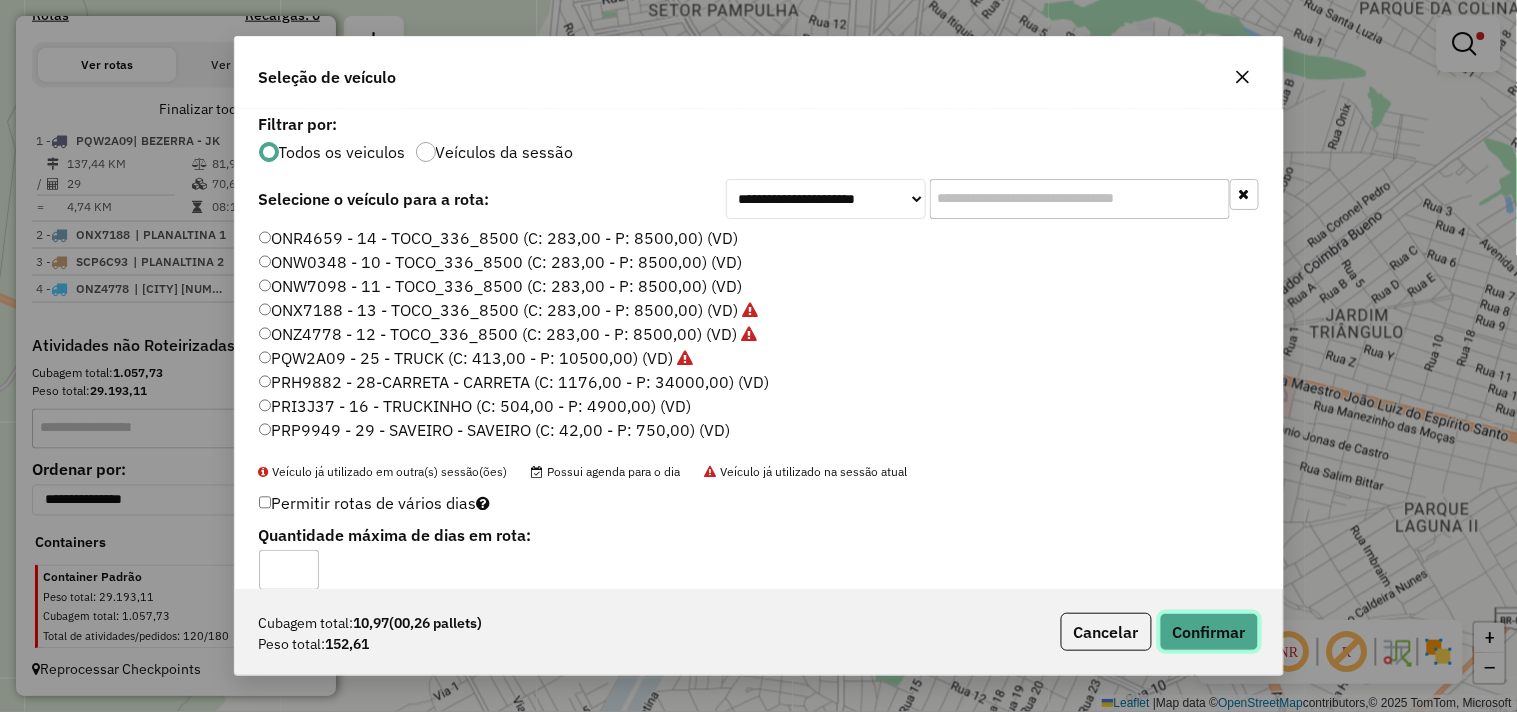 click on "Confirmar" 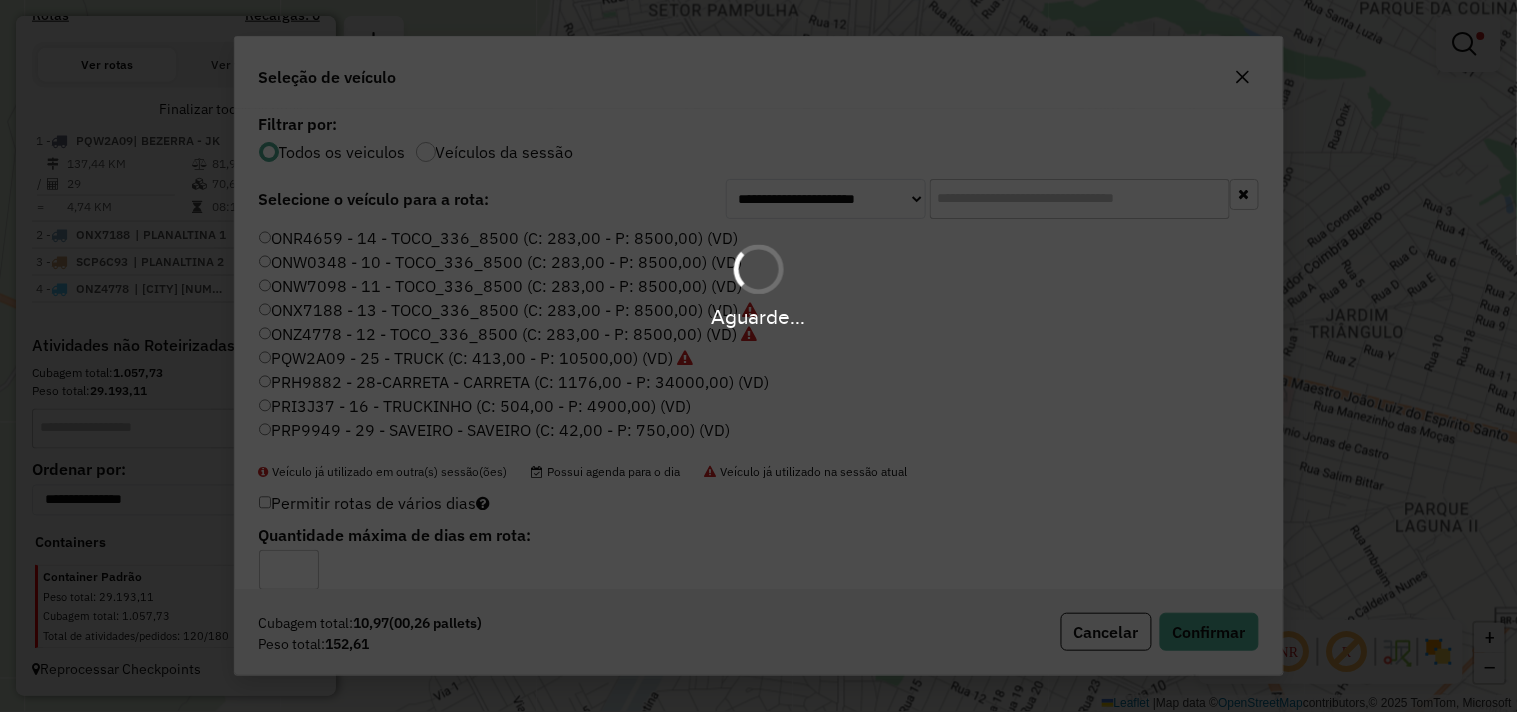 scroll, scrollTop: 753, scrollLeft: 0, axis: vertical 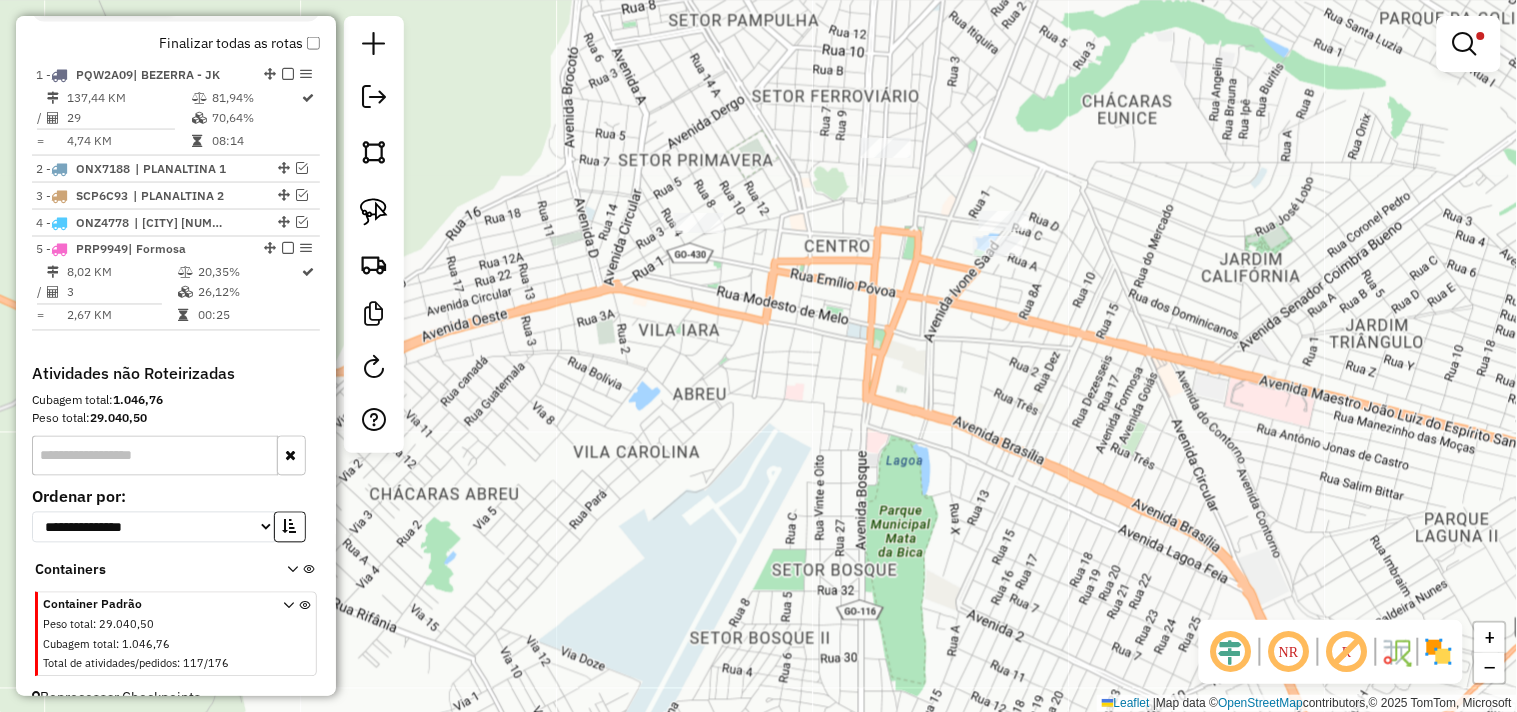click on "Limpar filtros Janela de atendimento Grade de atendimento Capacidade Transportadoras Veículos Cliente Pedidos  Rotas Selecione os dias de semana para filtrar as janelas de atendimento  Seg   Ter   Qua   Qui   Sex   Sáb   Dom  Informe o período da janela de atendimento: De: Até:  Filtrar exatamente a janela do cliente  Considerar janela de atendimento padrão  Selecione os dias de semana para filtrar as grades de atendimento  Seg   Ter   Qua   Qui   Sex   Sáb   Dom   Considerar clientes sem dia de atendimento cadastrado  Clientes fora do dia de atendimento selecionado Filtrar as atividades entre os valores definidos abaixo:  Peso mínimo:   Peso máximo:   Cubagem mínima:   Cubagem máxima:   De:   Até:  Filtrar as atividades entre o tempo de atendimento definido abaixo:  De:   Até:   Considerar capacidade total dos clientes não roteirizados Transportadora: Selecione um ou mais itens Tipo de veículo: Selecione um ou mais itens Veículo: Selecione um ou mais itens Motorista: Selecione um ou mais itens" 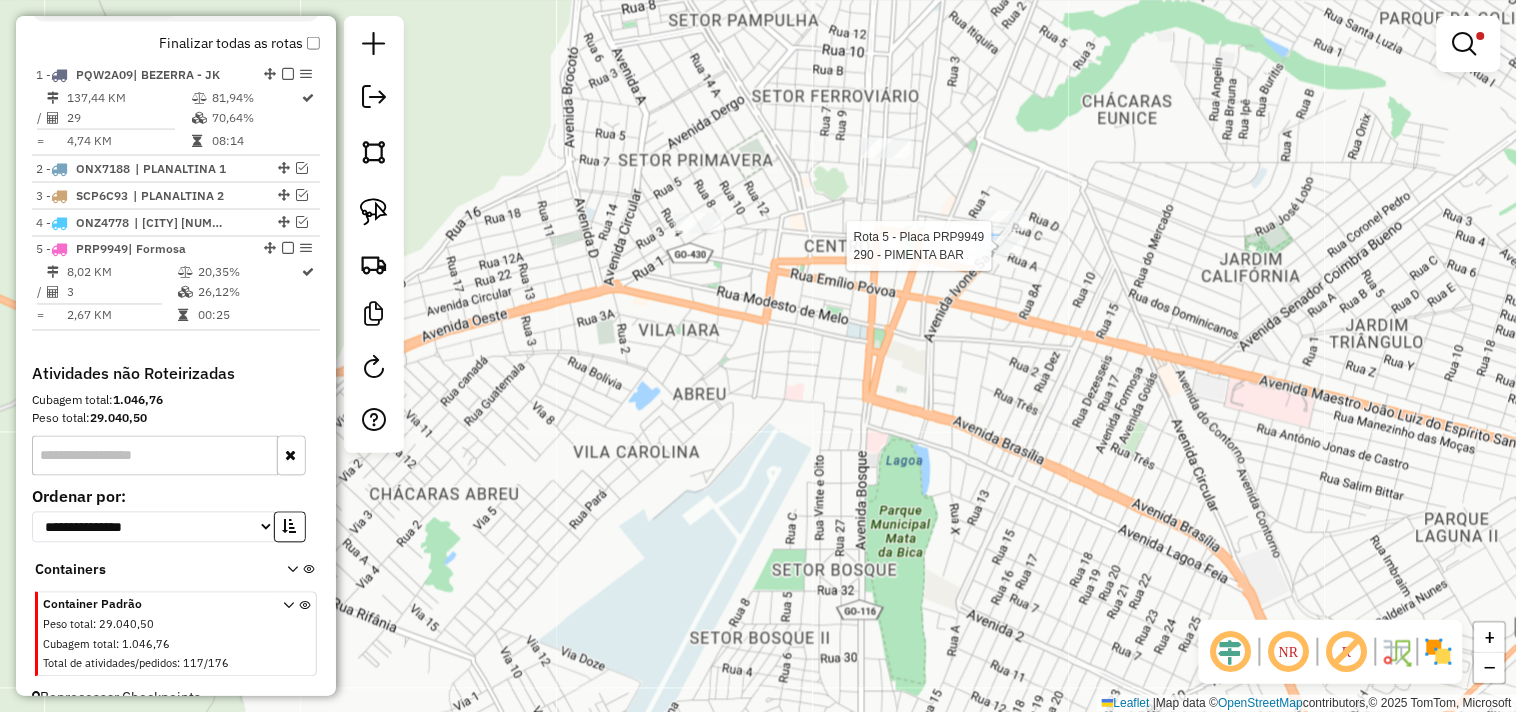 scroll, scrollTop: 781, scrollLeft: 0, axis: vertical 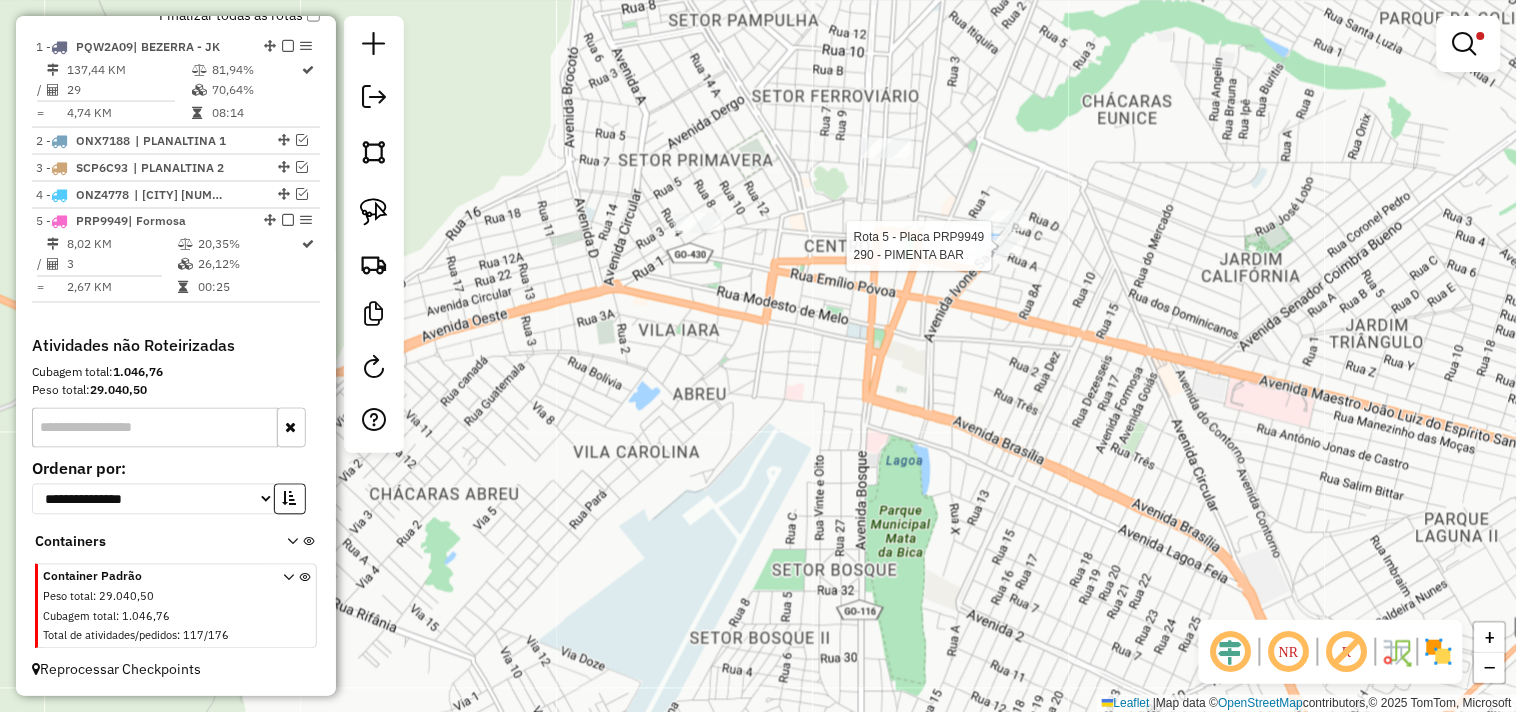 select on "*********" 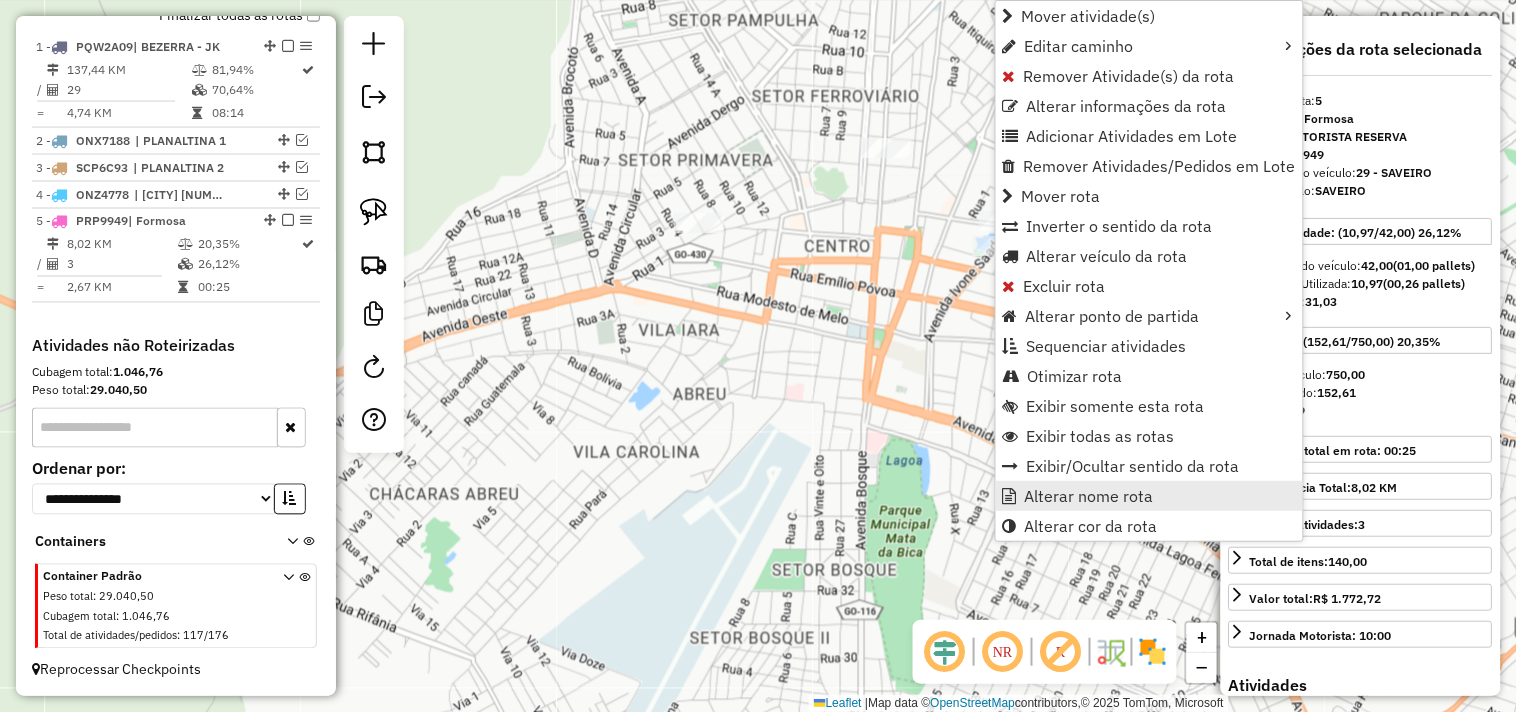 click on "Alterar nome rota" at bounding box center [1089, 496] 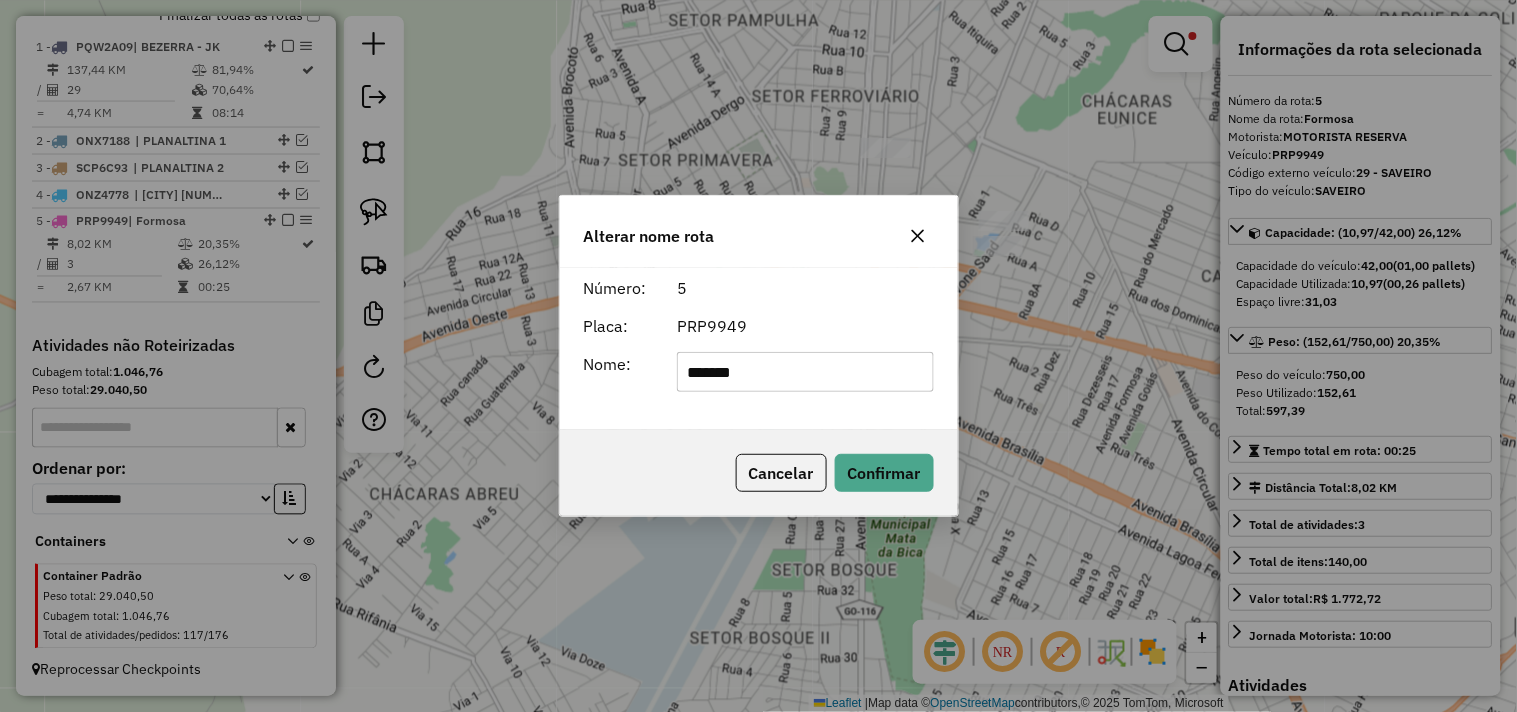 drag, startPoint x: 893, startPoint y: 377, endPoint x: 286, endPoint y: 381, distance: 607.0132 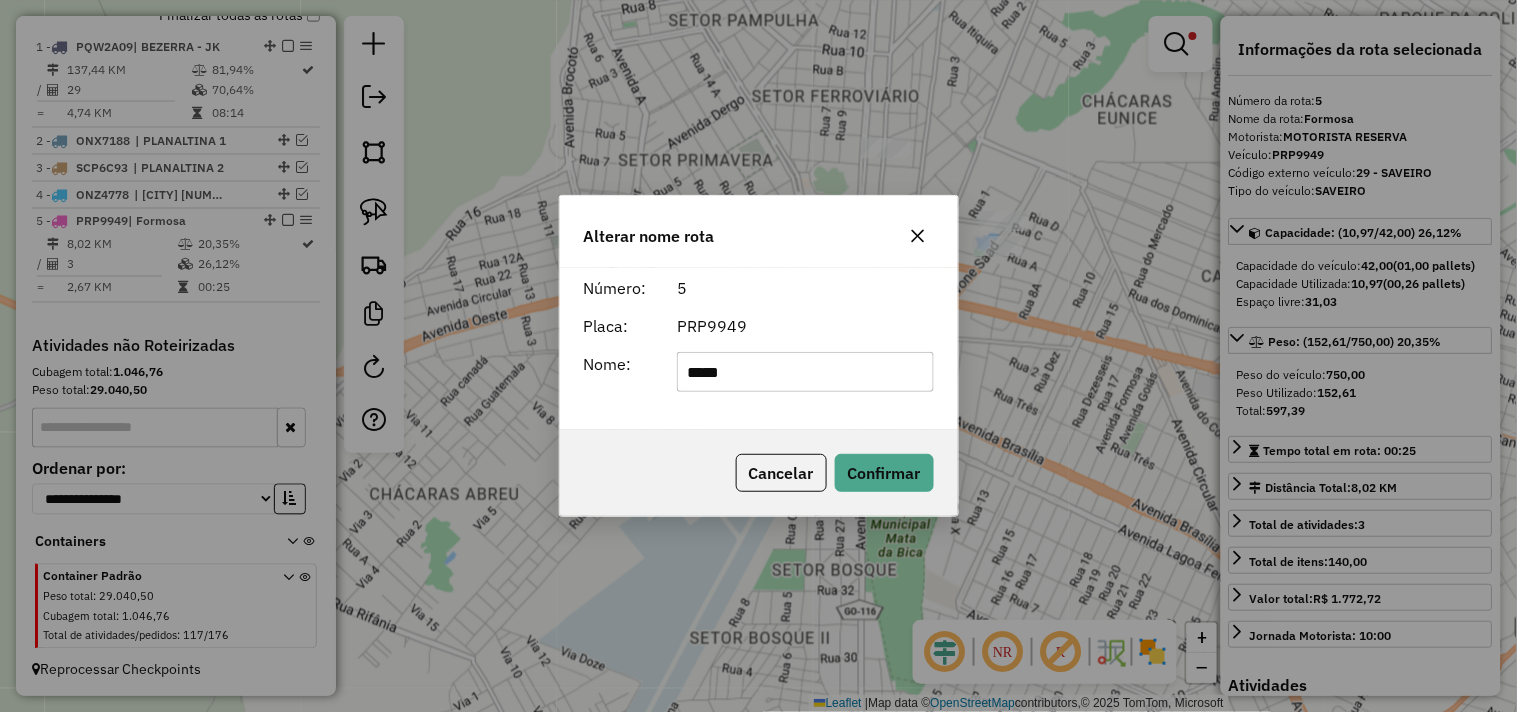 type on "*****" 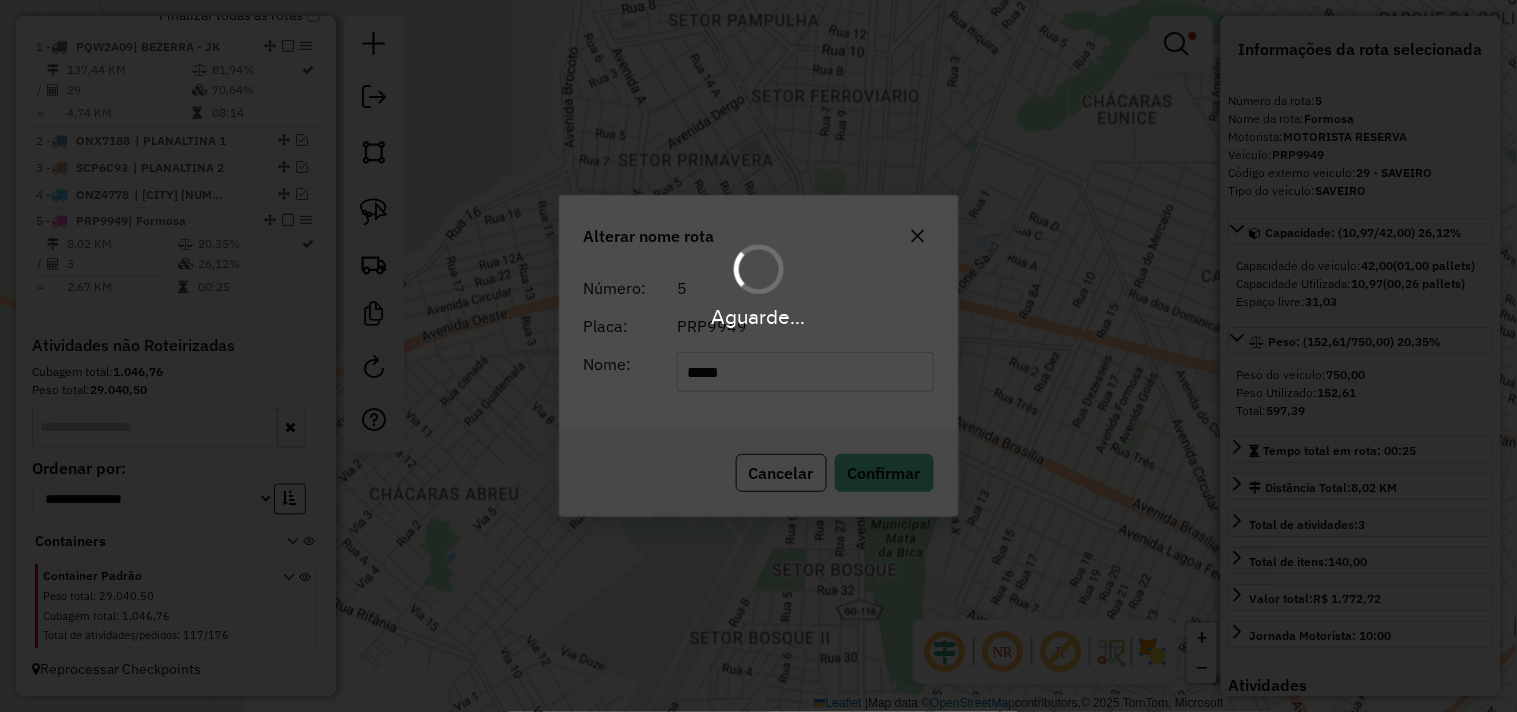 type 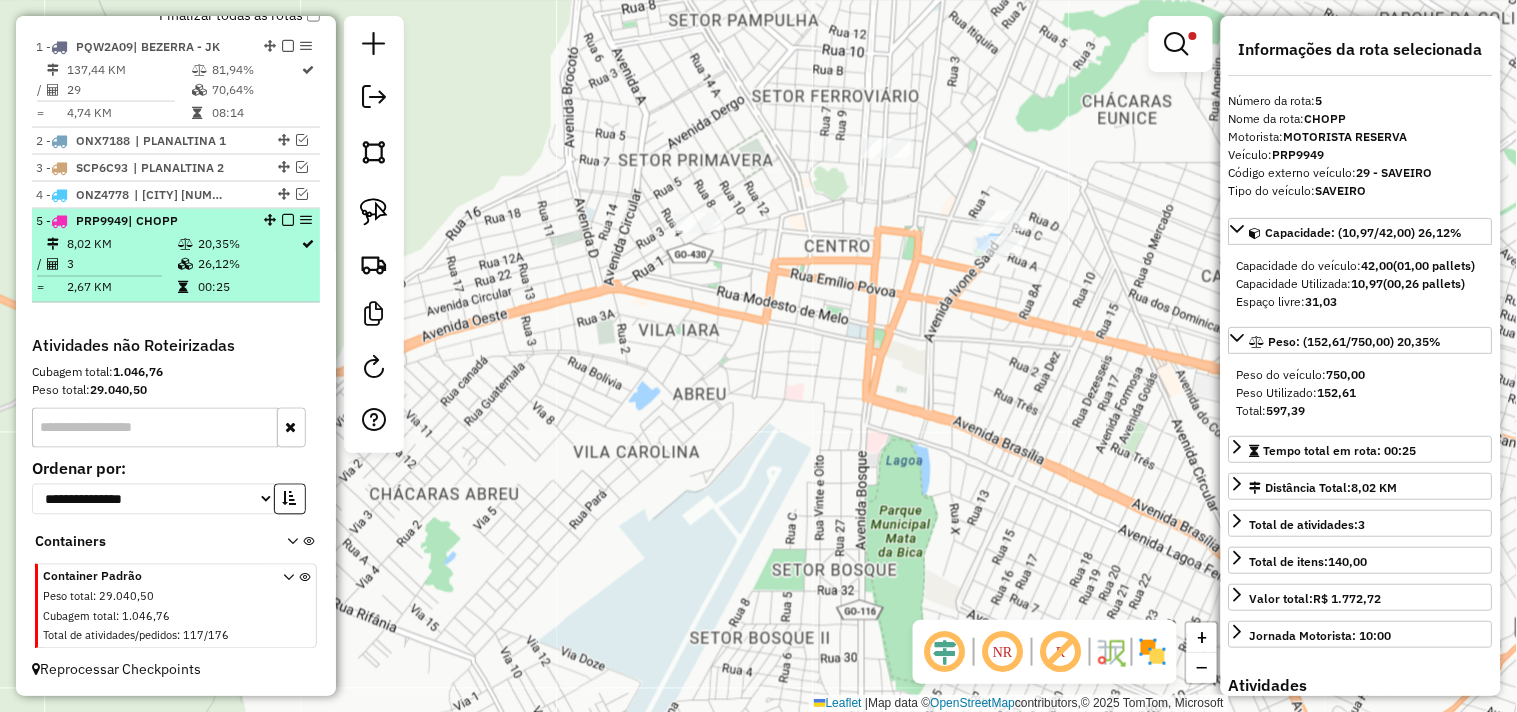 click at bounding box center (288, 221) 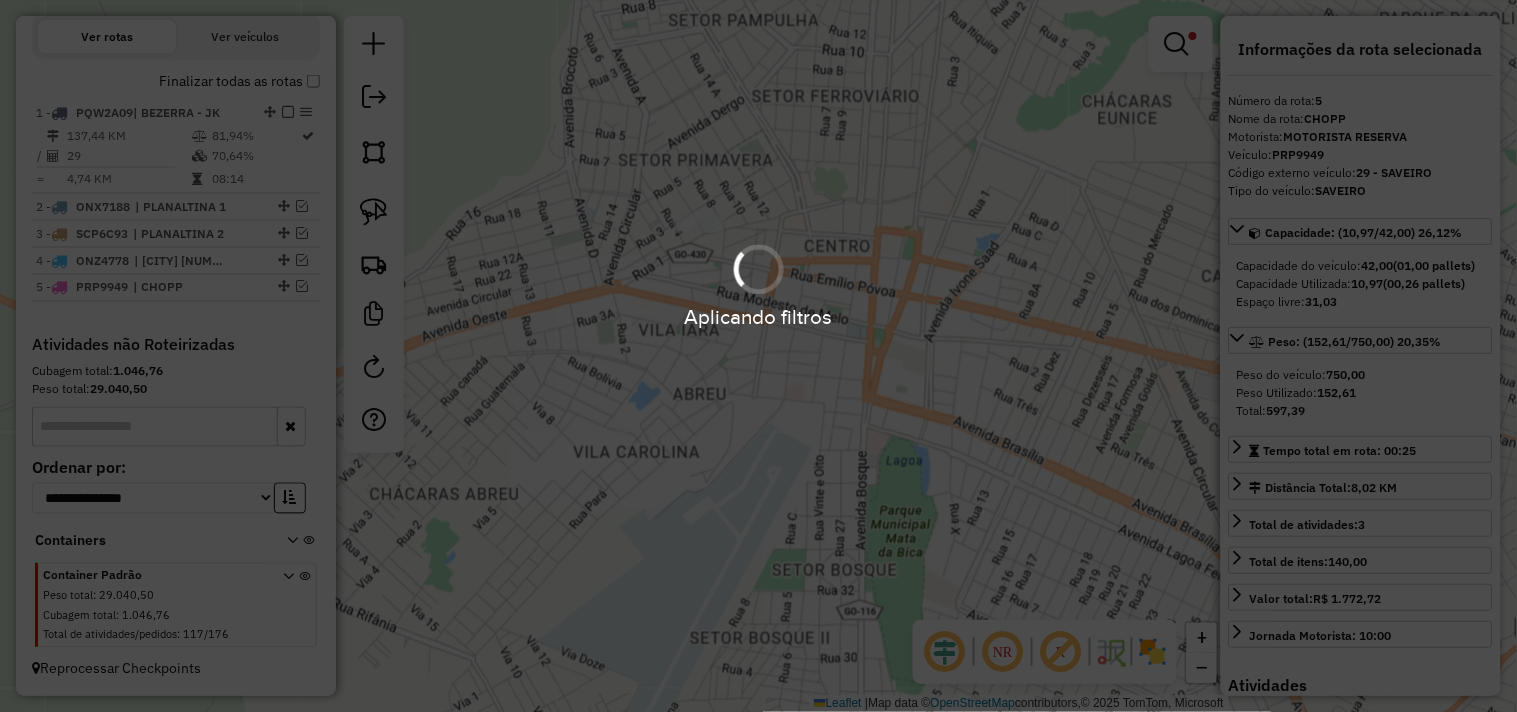 scroll, scrollTop: 714, scrollLeft: 0, axis: vertical 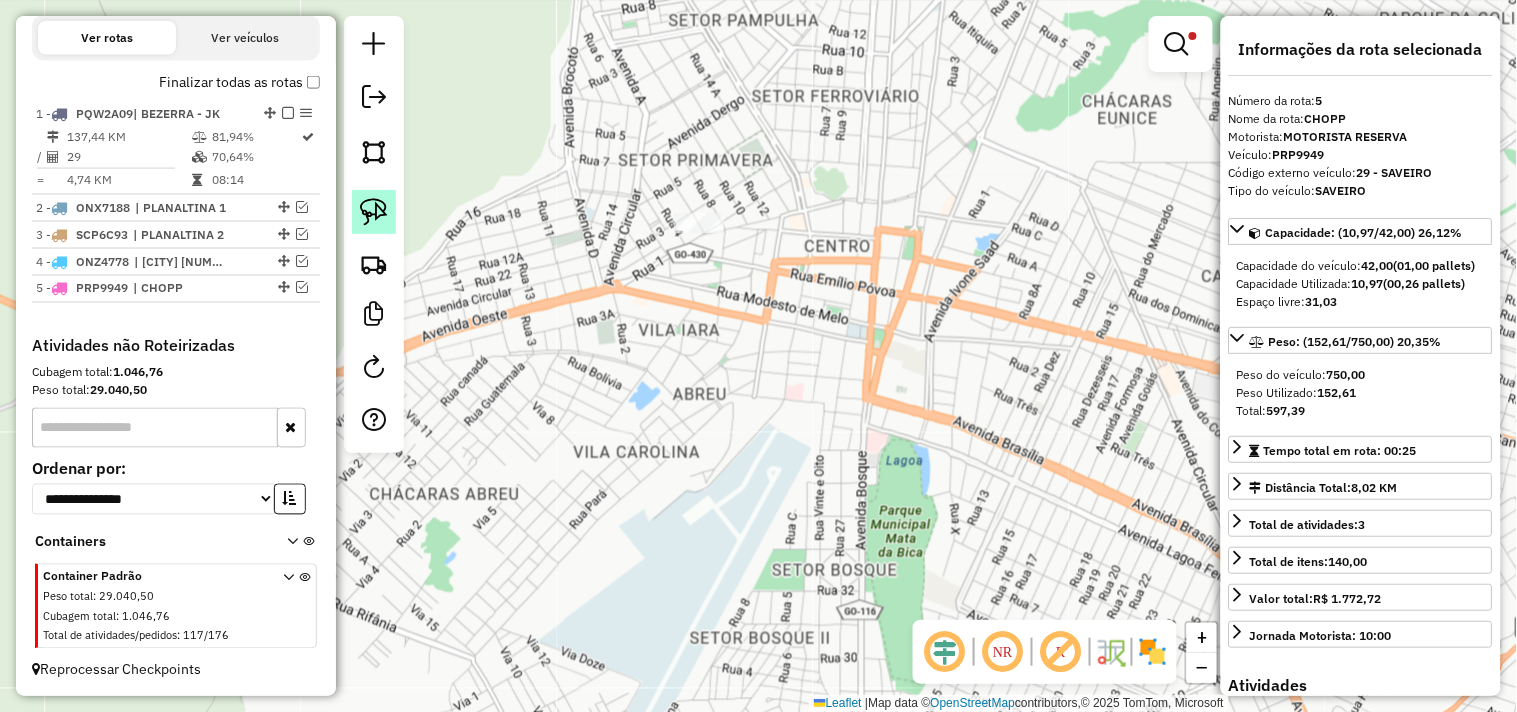 click 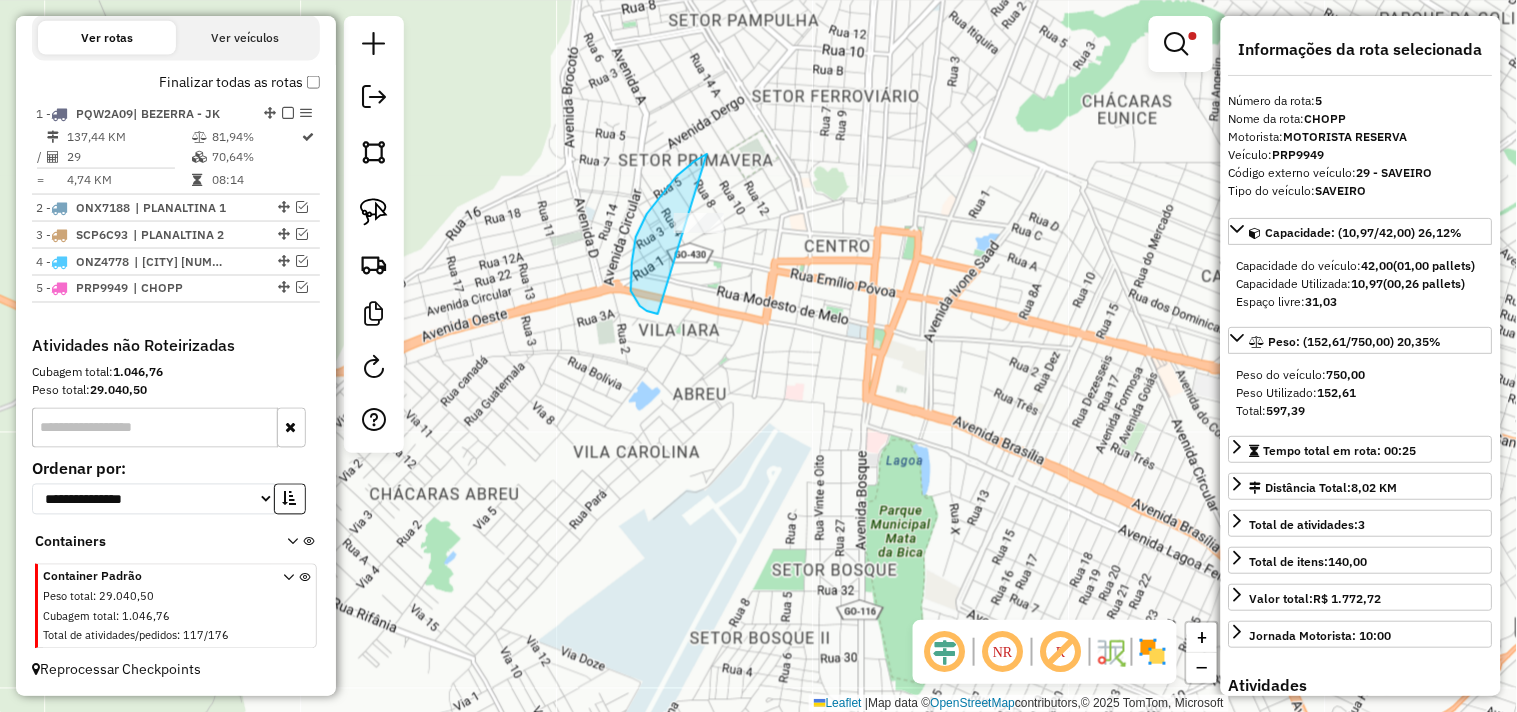 drag, startPoint x: 707, startPoint y: 154, endPoint x: 825, endPoint y: 240, distance: 146.0137 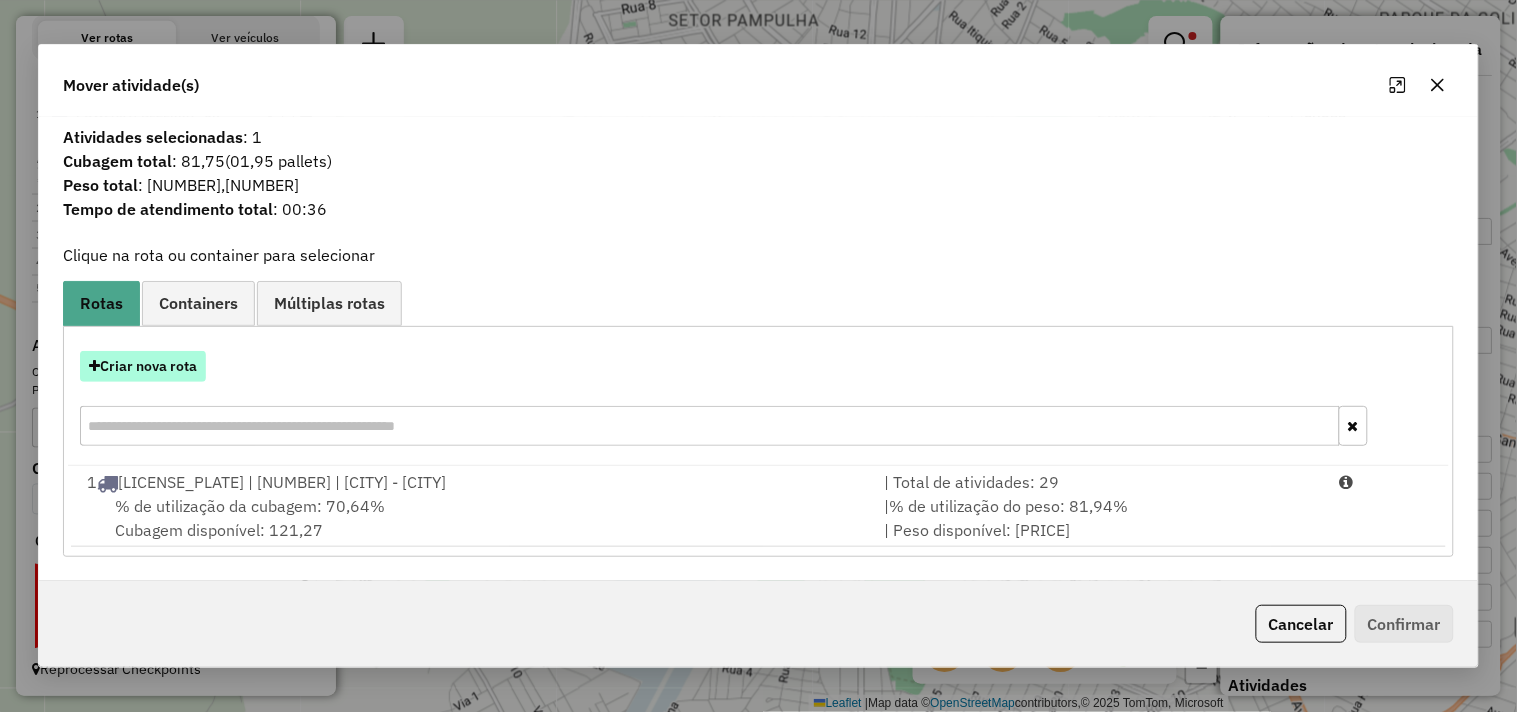 click on "Criar nova rota" at bounding box center [143, 366] 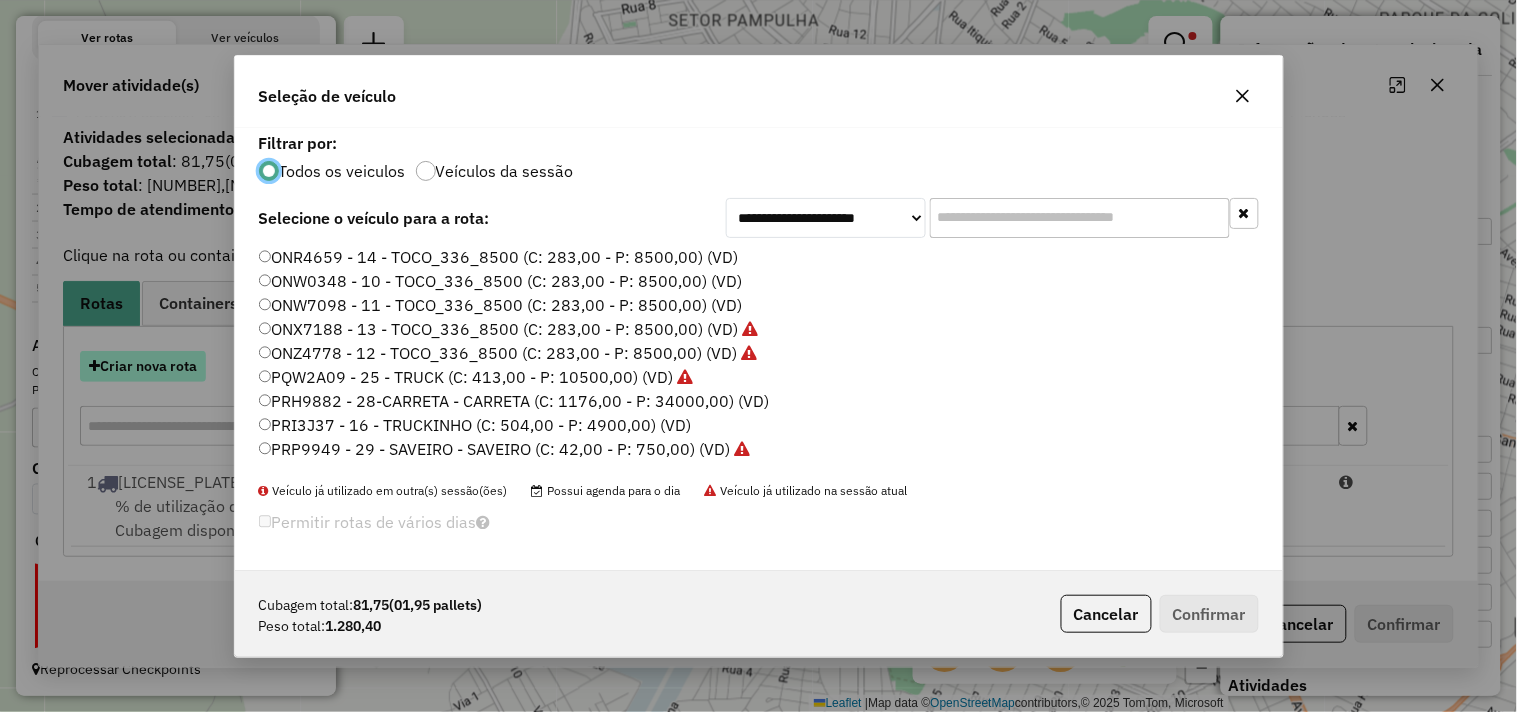 scroll, scrollTop: 11, scrollLeft: 5, axis: both 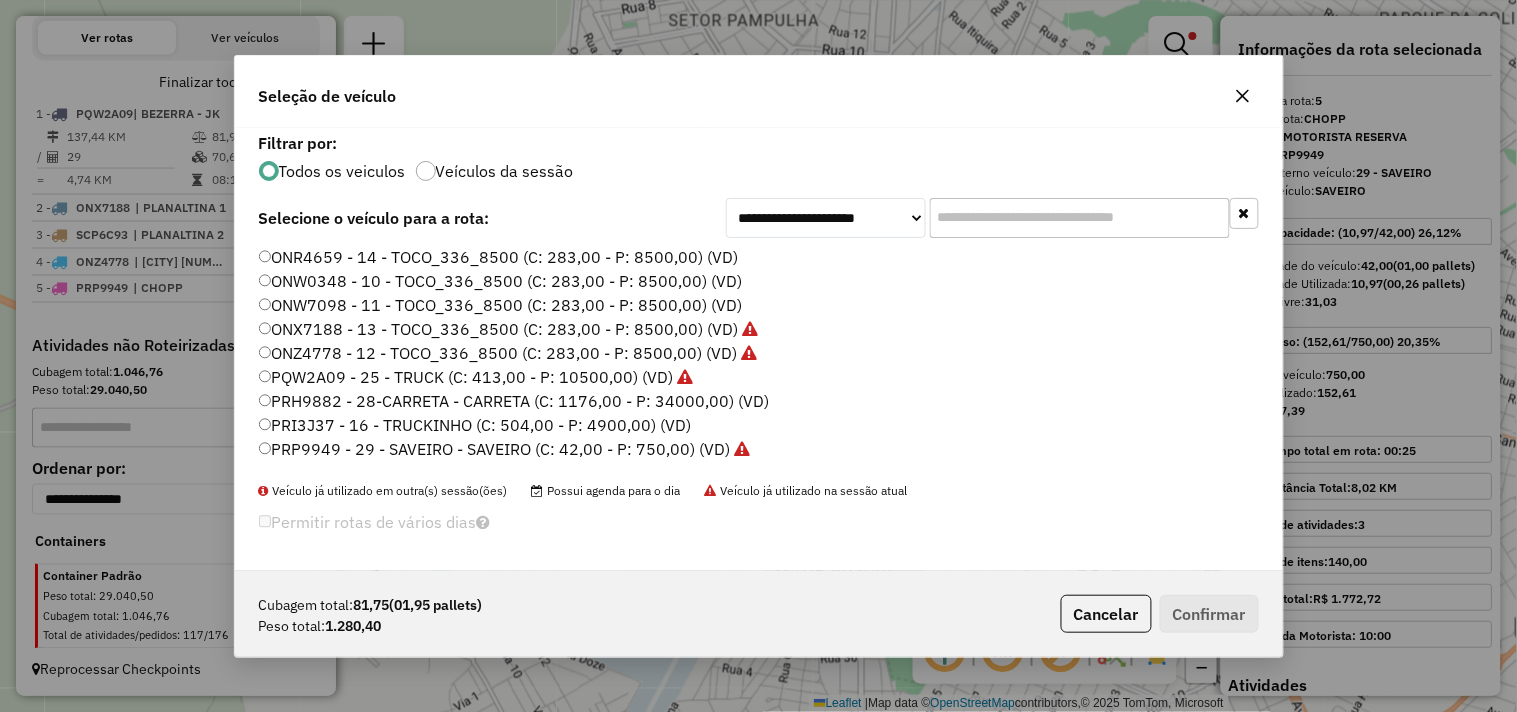 click on "ONR4659 - 14 - TOCO_336_8500 (C: 283,00 - P: 8500,00) (VD)" 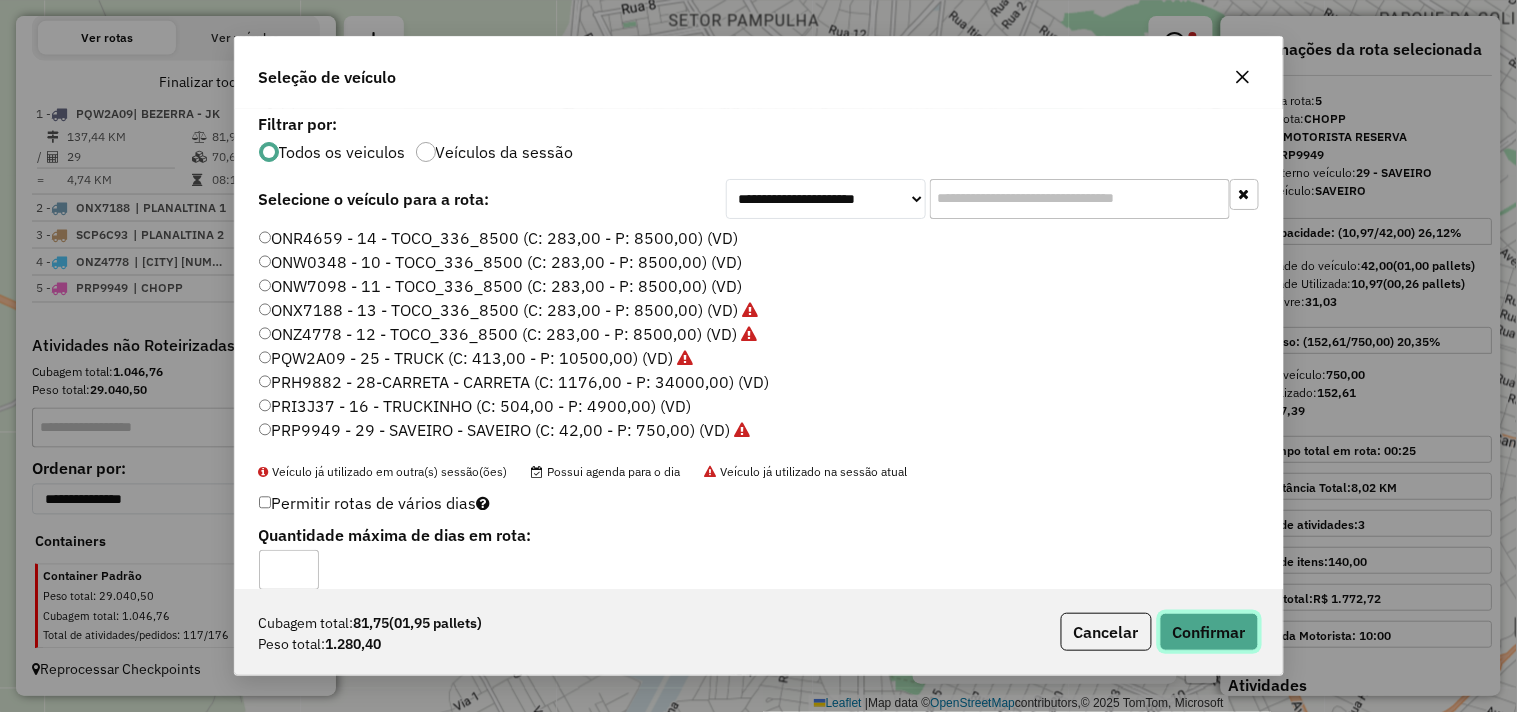 click on "Confirmar" 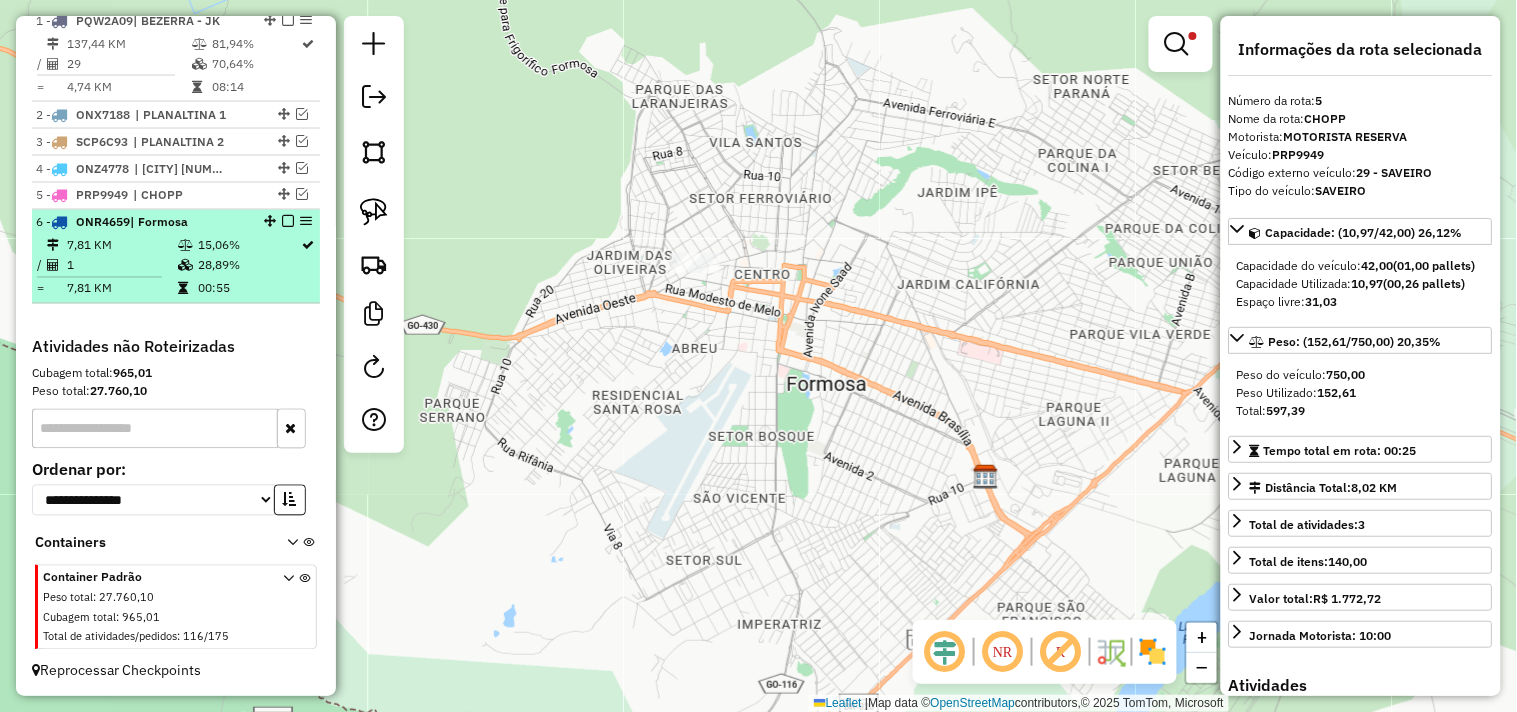 scroll, scrollTop: 696, scrollLeft: 0, axis: vertical 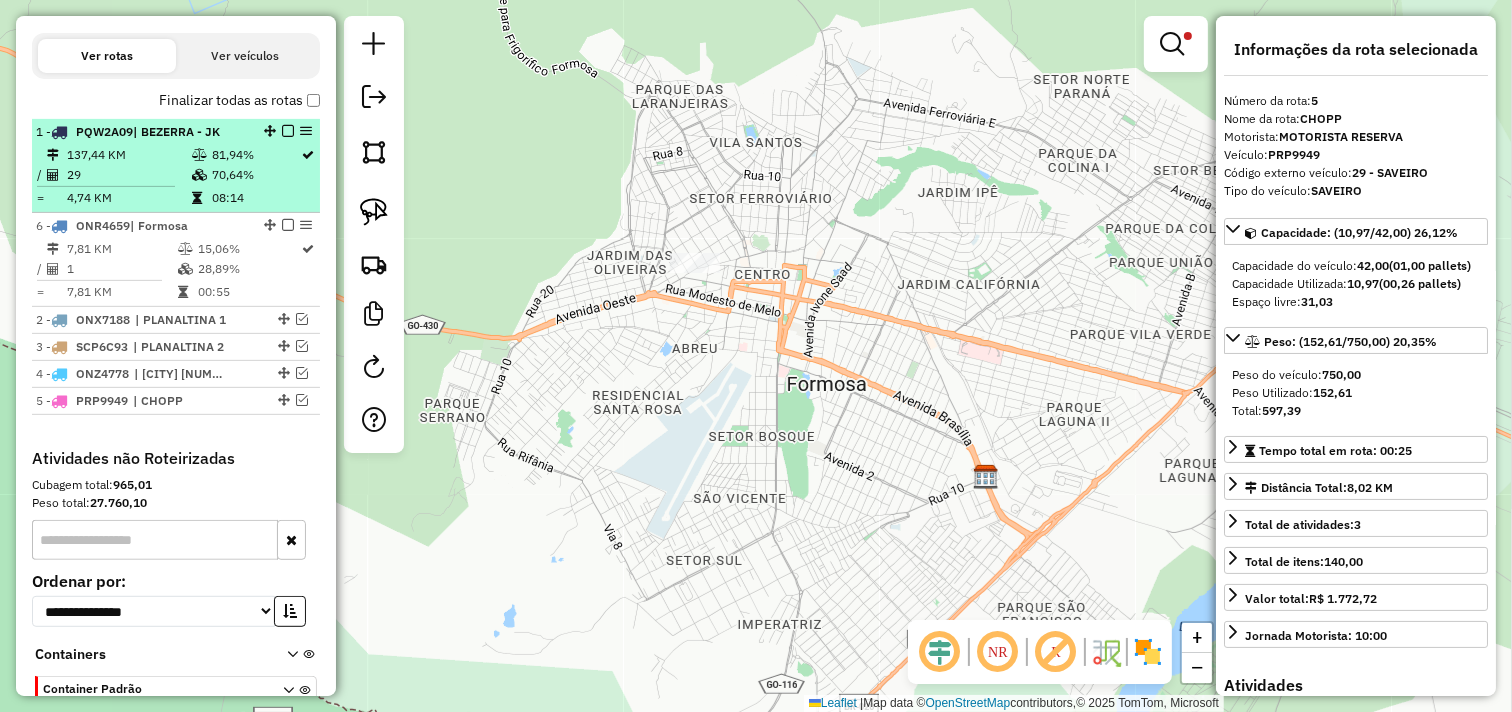 drag, startPoint x: 264, startPoint y: 328, endPoint x: 255, endPoint y: 181, distance: 147.27525 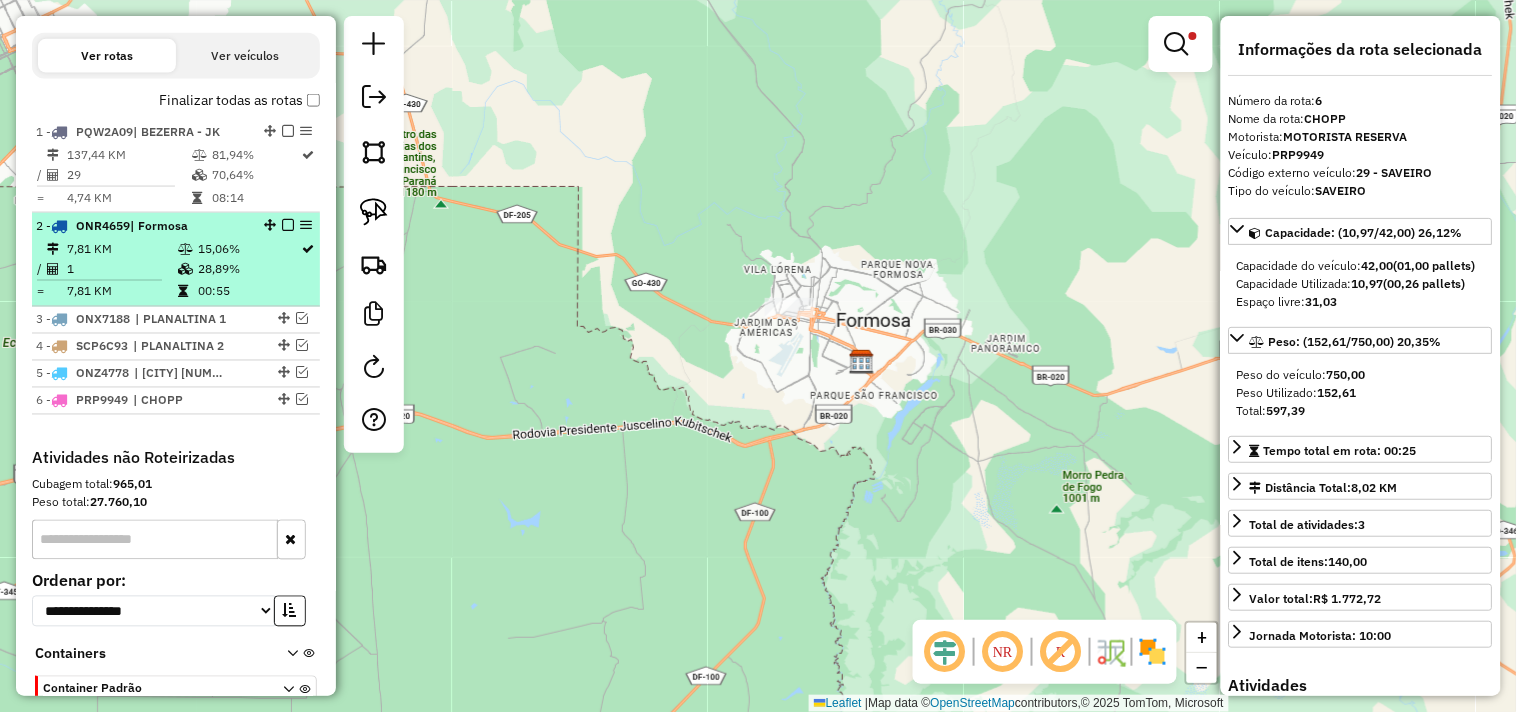click at bounding box center [288, 225] 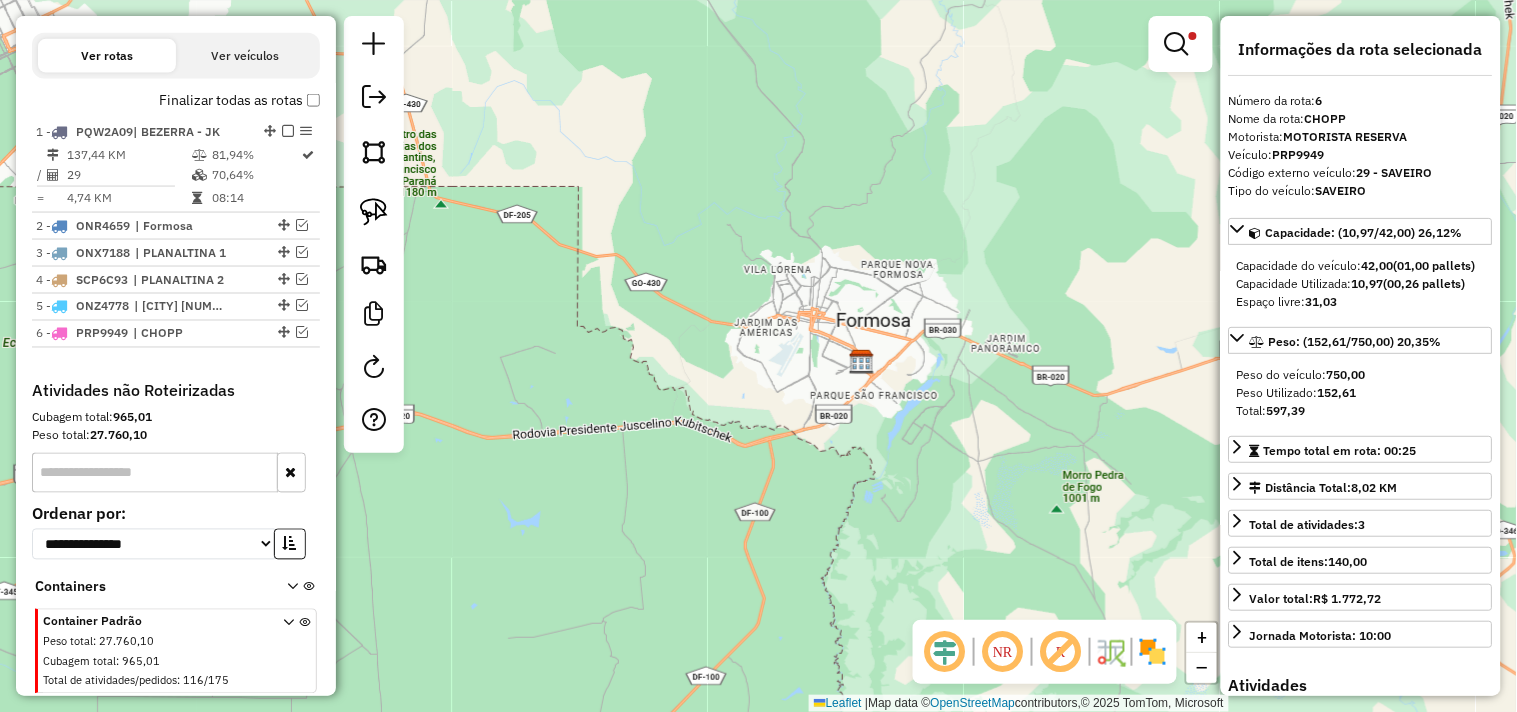 drag, startPoint x: 956, startPoint y: 260, endPoint x: 824, endPoint y: 220, distance: 137.92752 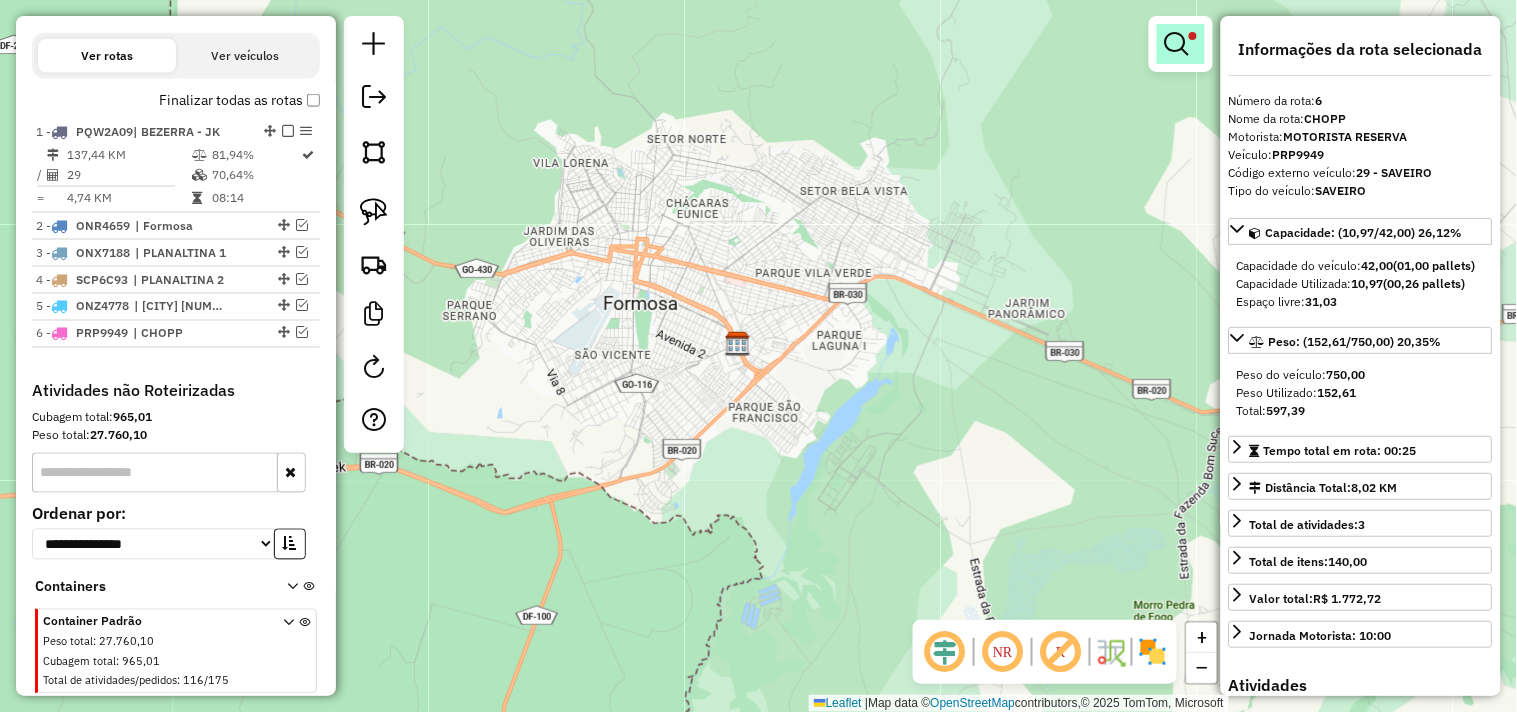 click at bounding box center [1177, 44] 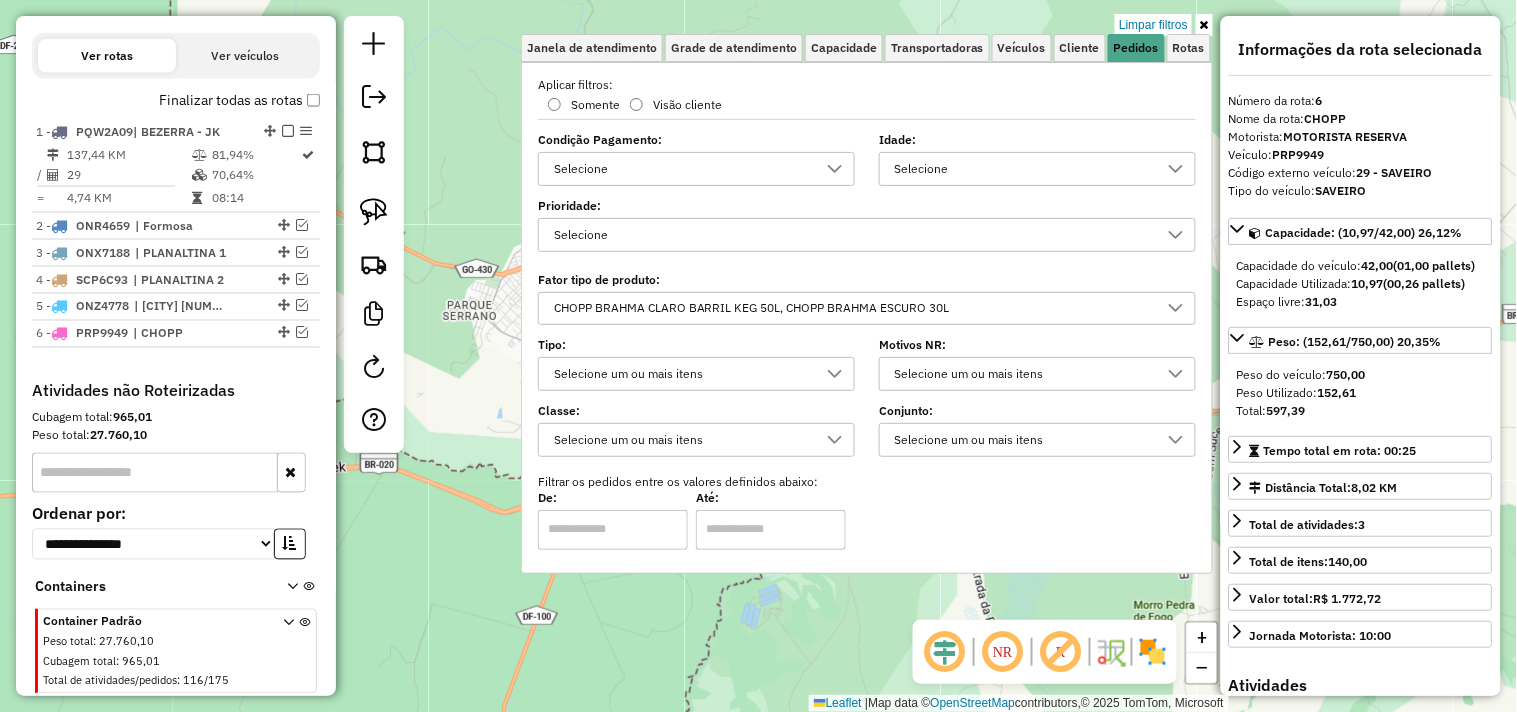click on "CHOPP BRAHMA CLARO BARRIL KEG 50L, CHOPP BRAHMA ESCURO 30L" at bounding box center (852, 309) 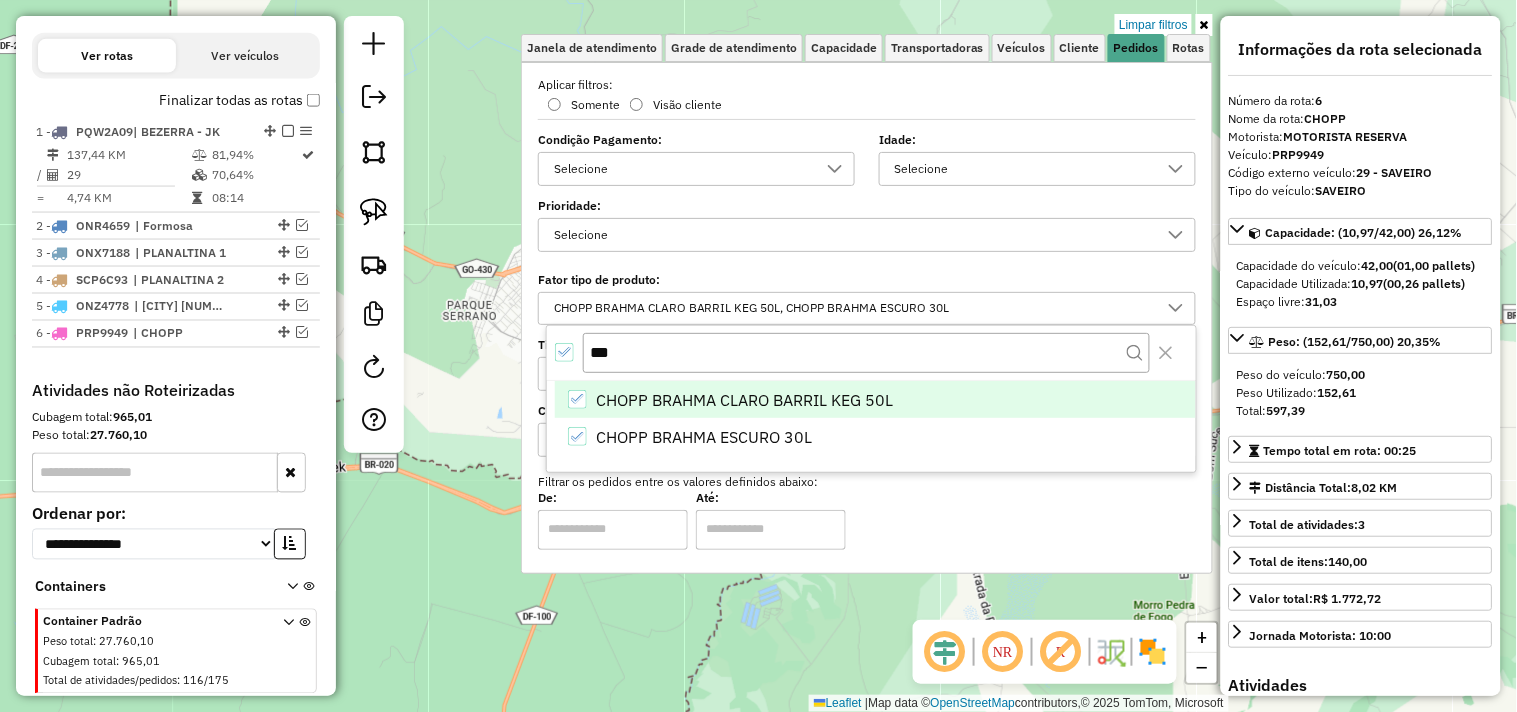 scroll, scrollTop: 11, scrollLeft: 67, axis: both 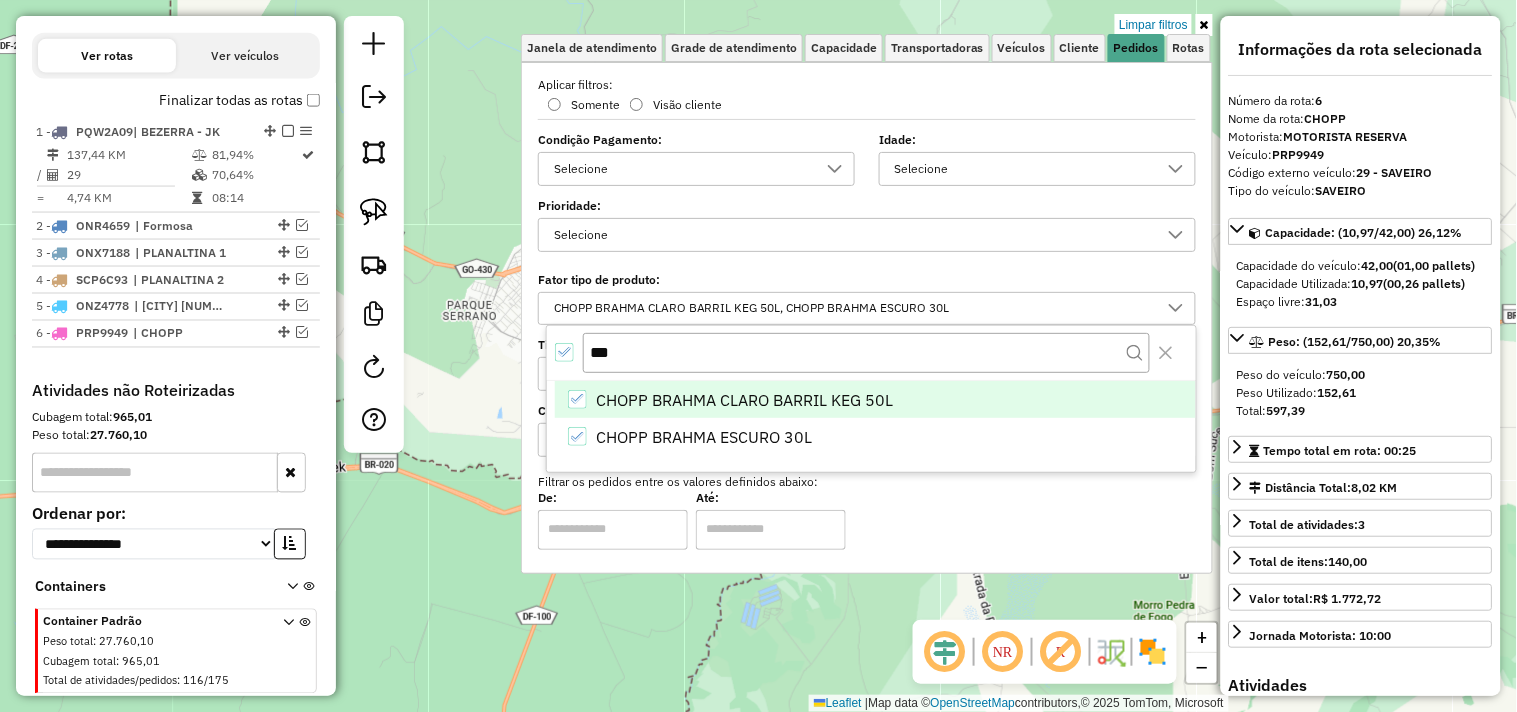 click 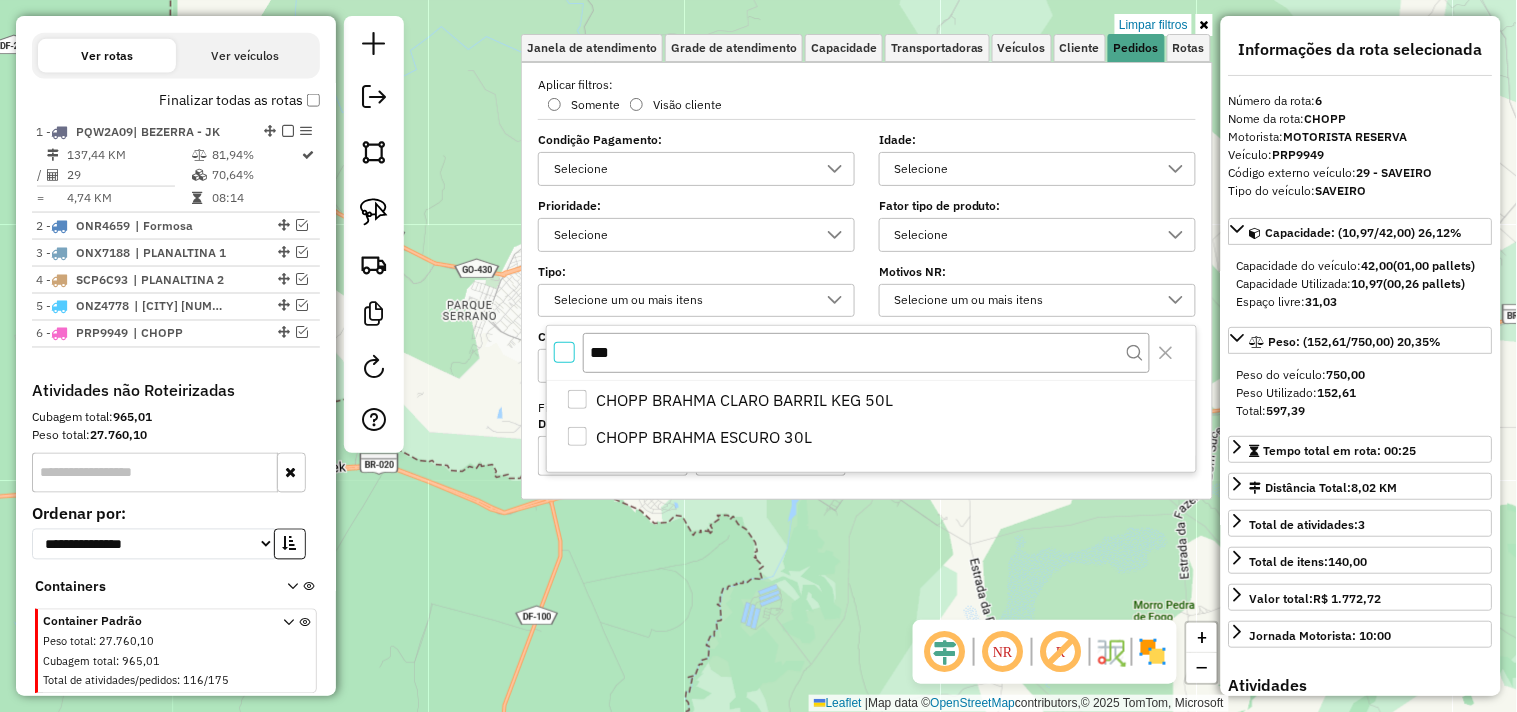scroll, scrollTop: 11, scrollLeft: 6, axis: both 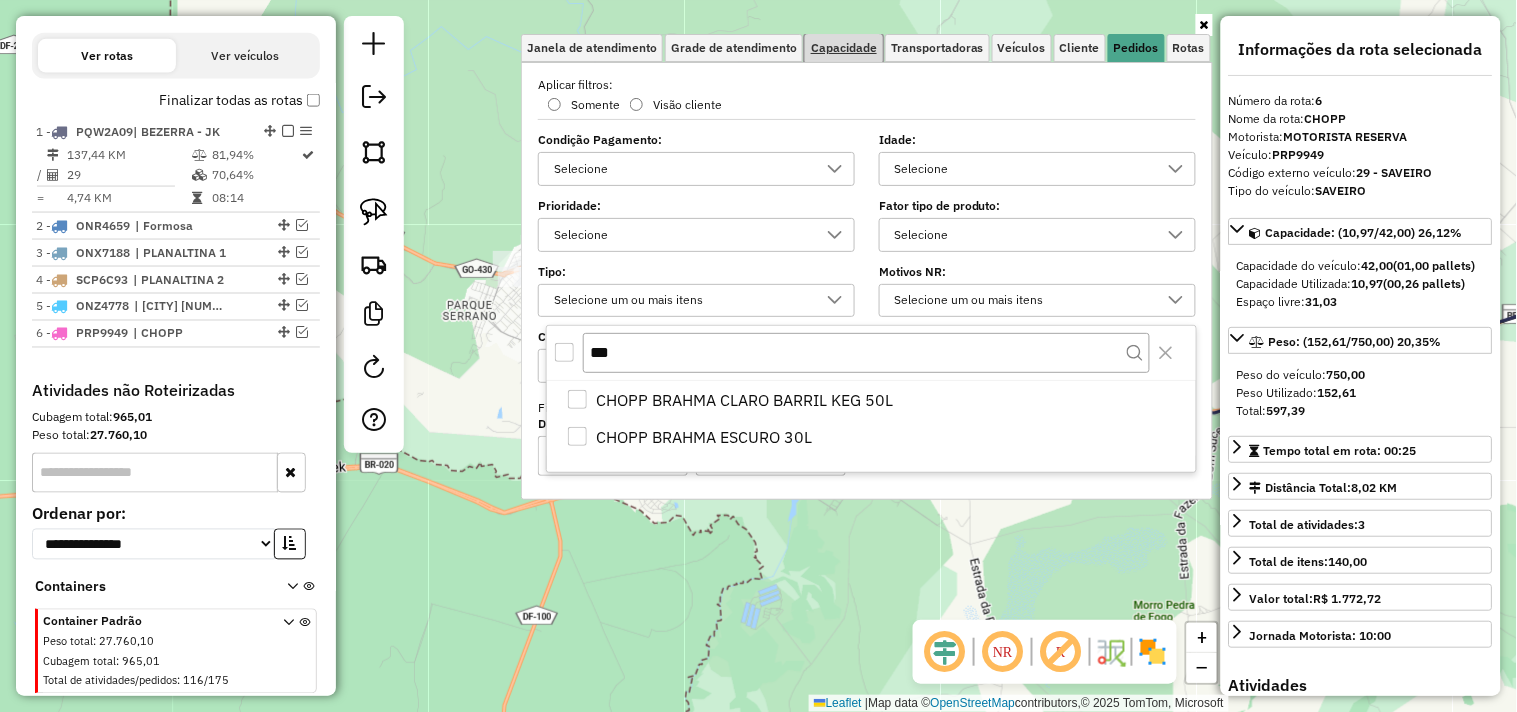 click on "Capacidade" at bounding box center [844, 48] 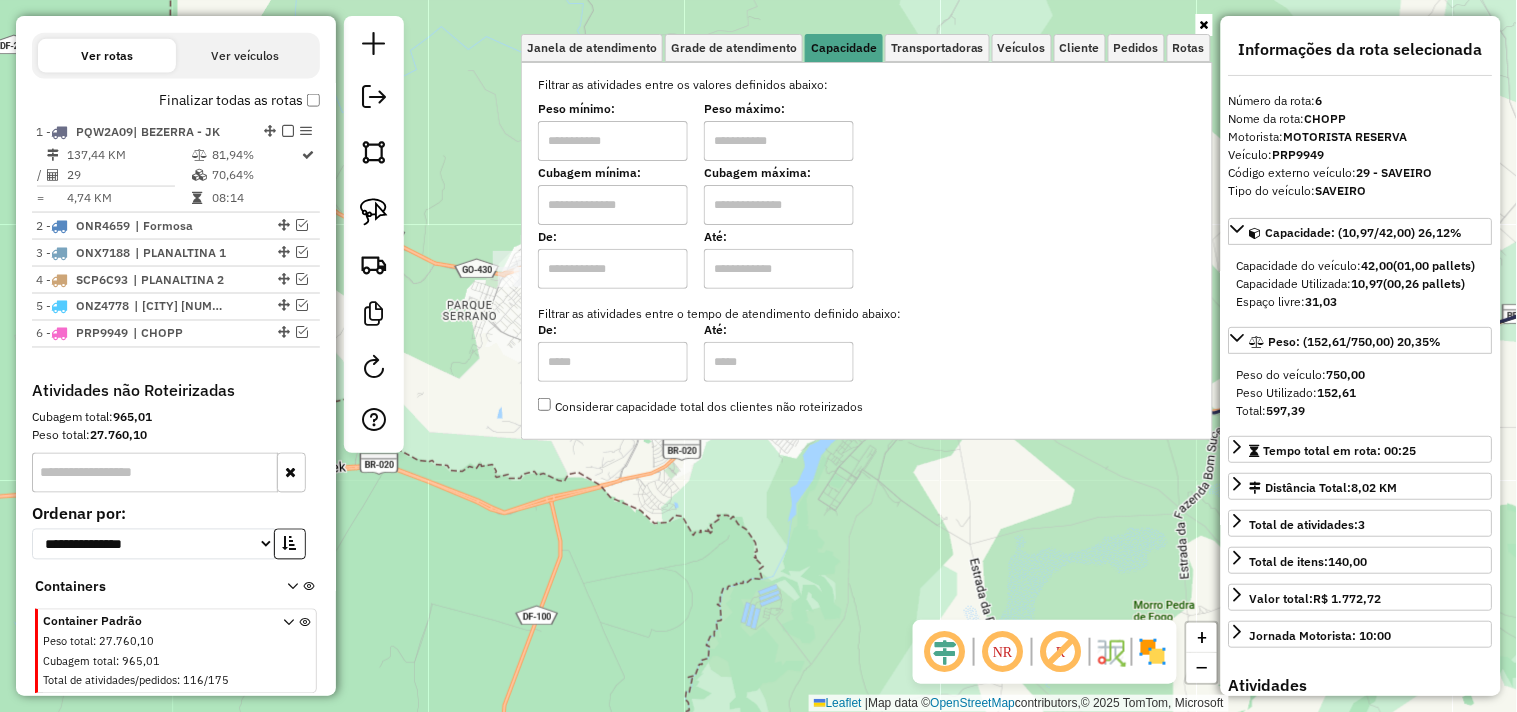 click at bounding box center [613, 141] 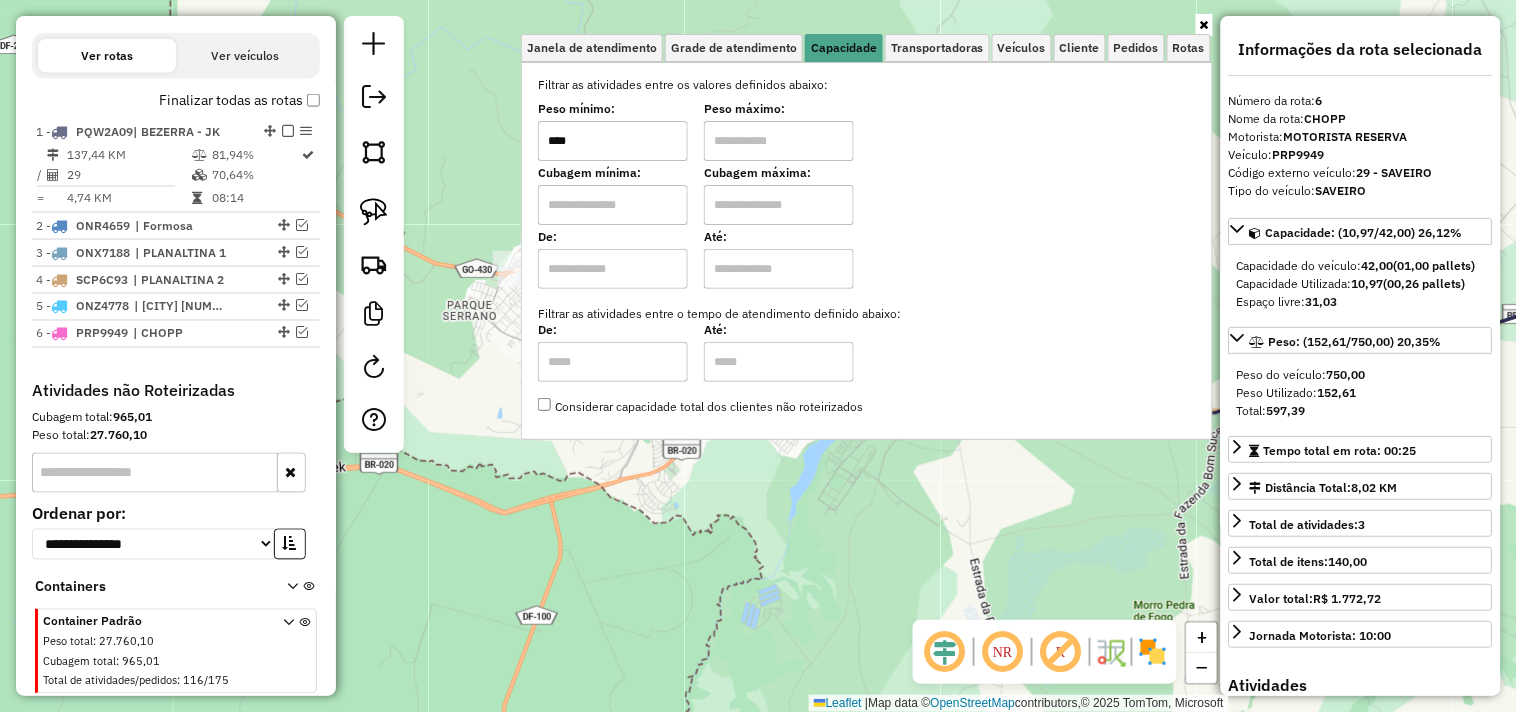 type on "****" 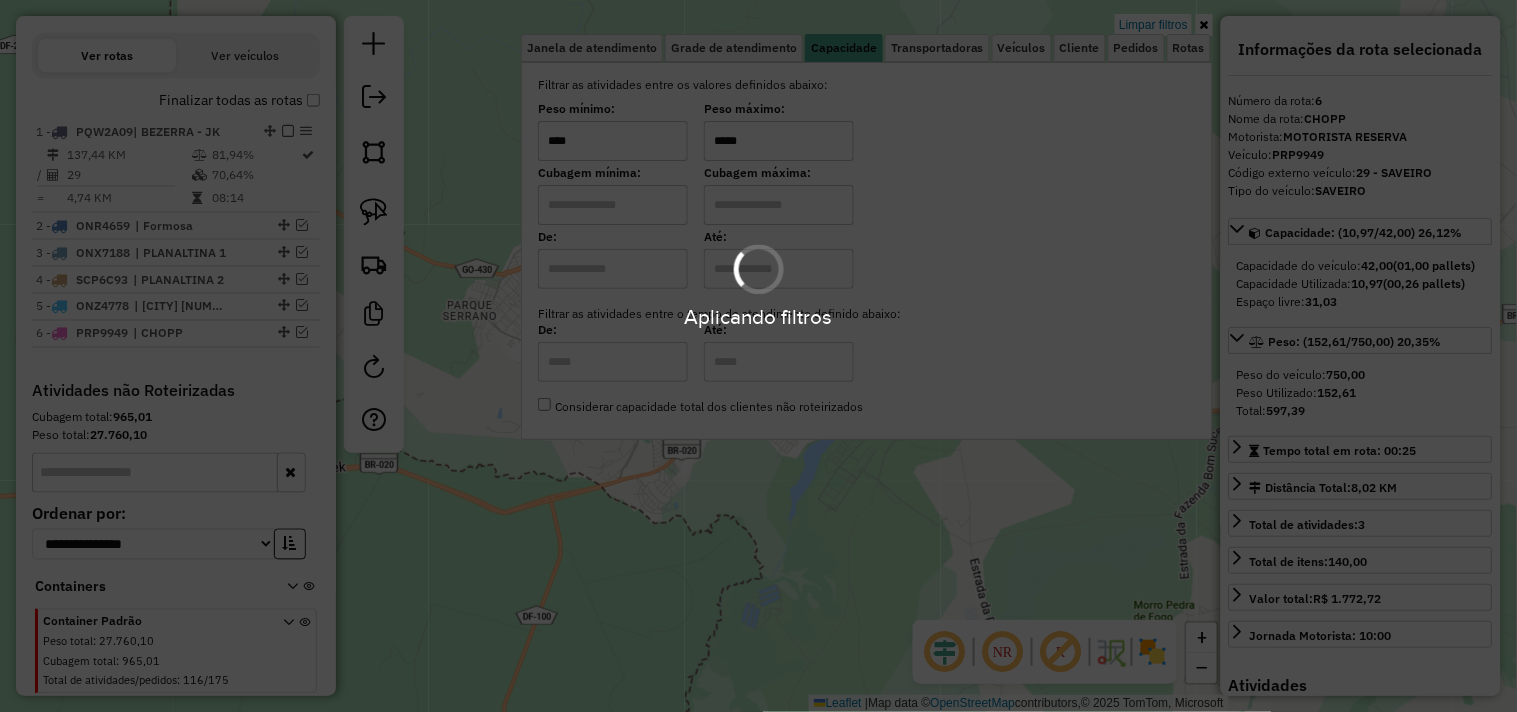 type on "*****" 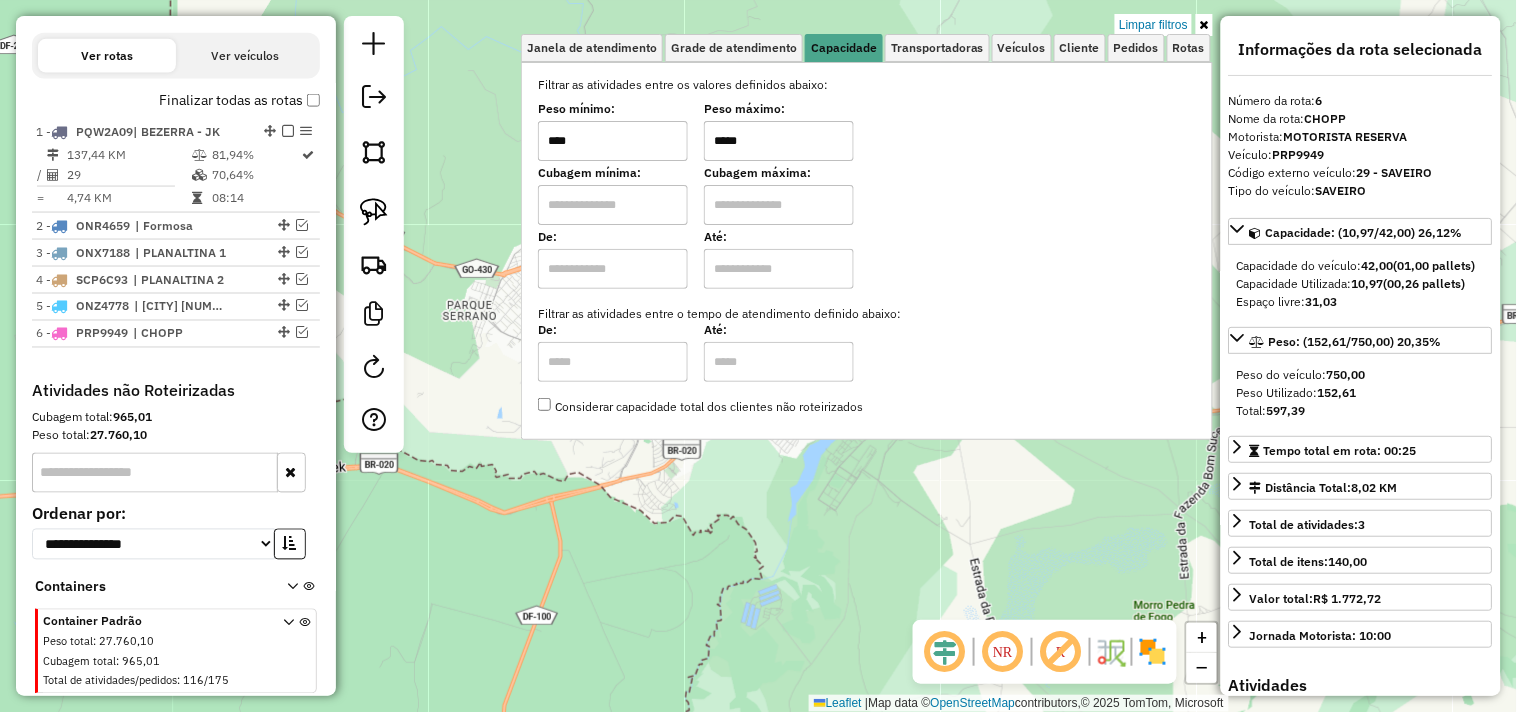click on "Limpar filtros Janela de atendimento Grade de atendimento Capacidade Transportadoras Veículos Cliente Pedidos  Rotas Selecione os dias de semana para filtrar as janelas de atendimento  Seg   Ter   Qua   Qui   Sex   Sáb   Dom  Informe o período da janela de atendimento: De: Até:  Filtrar exatamente a janela do cliente  Considerar janela de atendimento padrão  Selecione os dias de semana para filtrar as grades de atendimento  Seg   Ter   Qua   Qui   Sex   Sáb   Dom   Considerar clientes sem dia de atendimento cadastrado  Clientes fora do dia de atendimento selecionado Filtrar as atividades entre os valores definidos abaixo:  Peso mínimo:  ****  Peso máximo:  *****  Cubagem mínima:   Cubagem máxima:   De:   Até:  Filtrar as atividades entre o tempo de atendimento definido abaixo:  De:   Até:   Considerar capacidade total dos clientes não roteirizados Transportadora: Selecione um ou mais itens Tipo de veículo: Selecione um ou mais itens Veículo: Selecione um ou mais itens Motorista: Nome: Rótulo:" 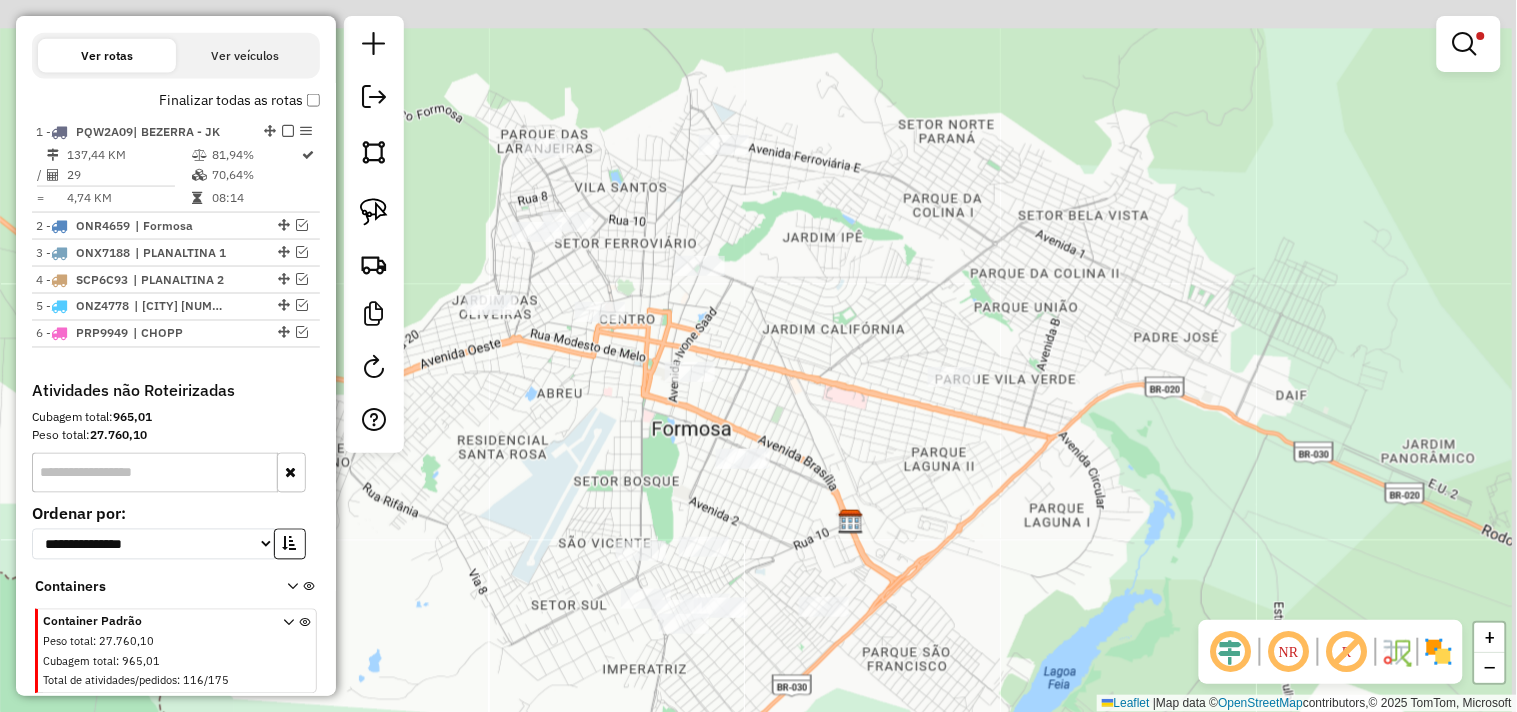 drag, startPoint x: 606, startPoint y: 294, endPoint x: 594, endPoint y: 518, distance: 224.3212 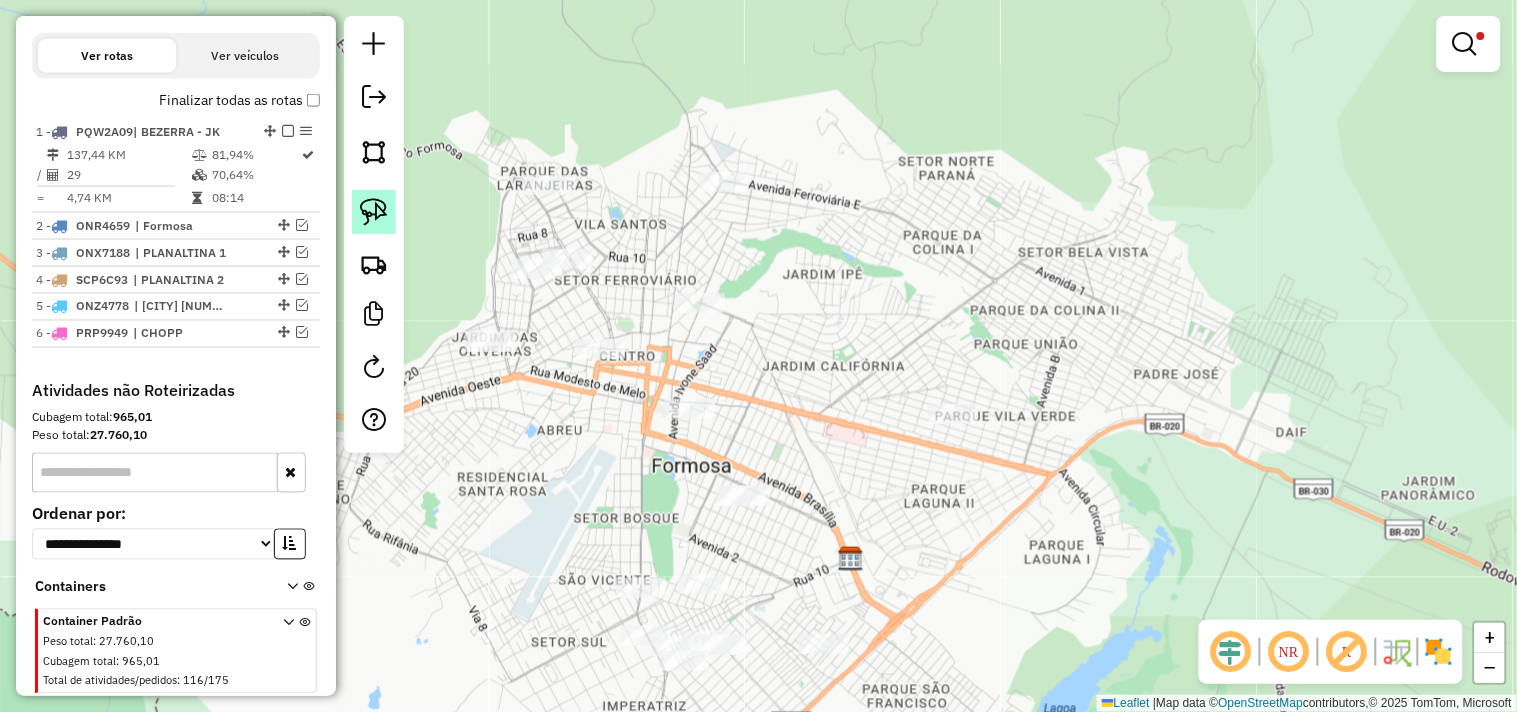 click 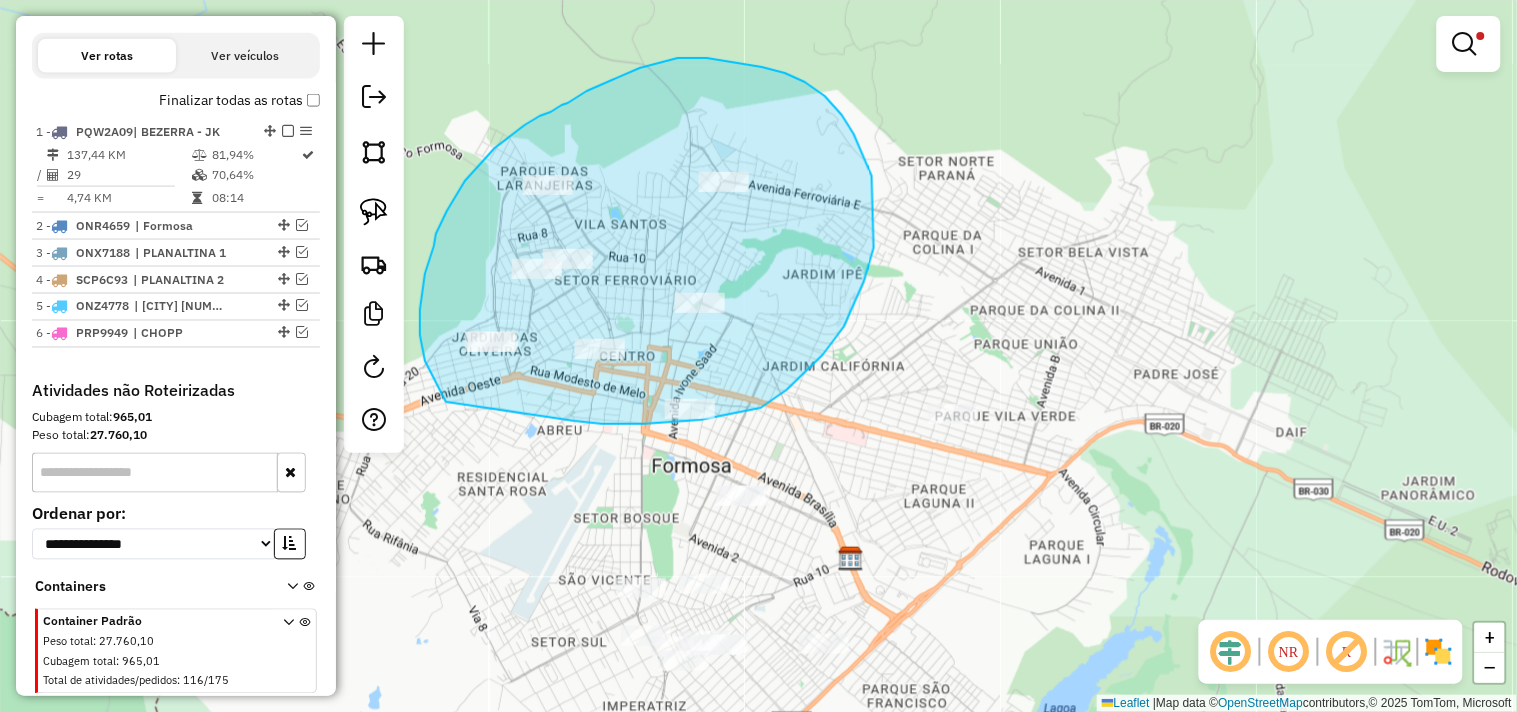 drag, startPoint x: 587, startPoint y: 423, endPoint x: 474, endPoint y: 440, distance: 114.27161 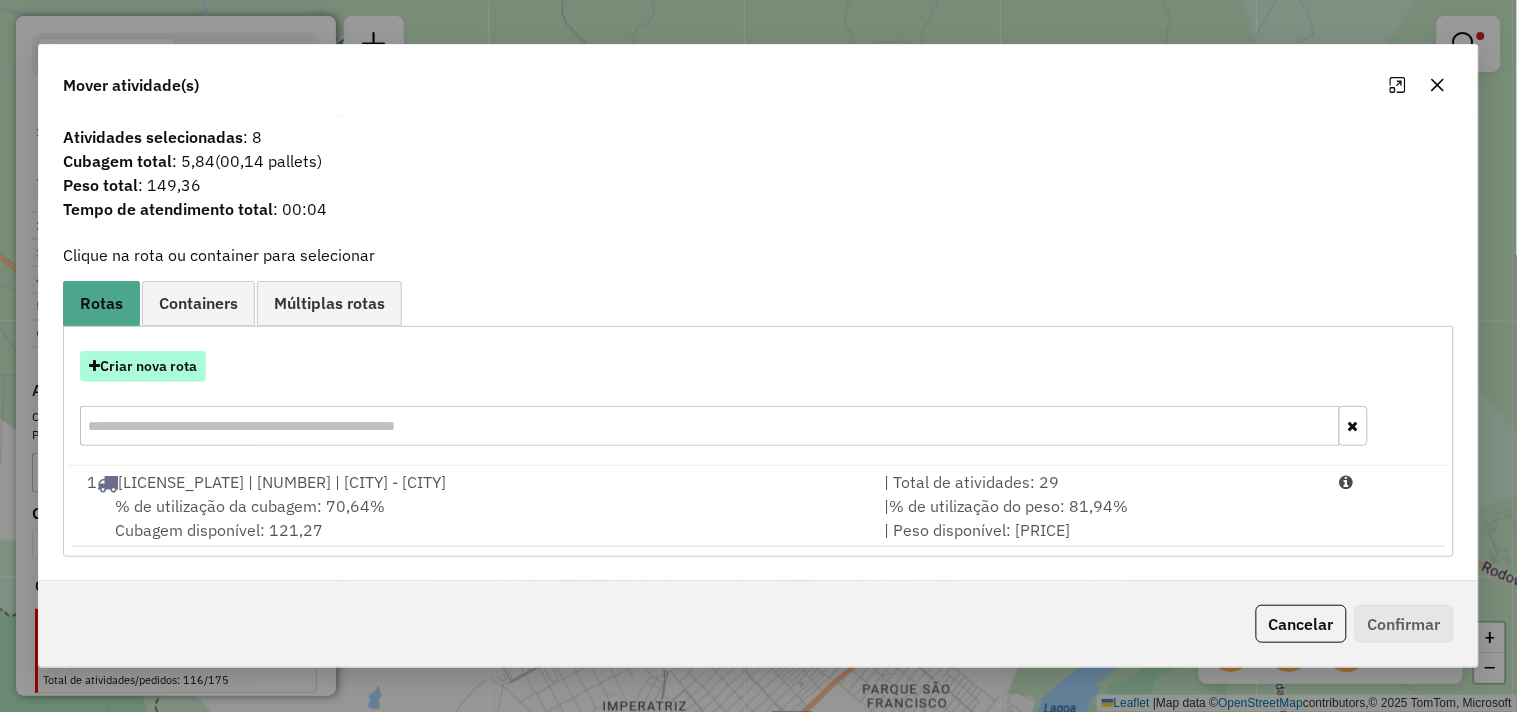 click on "Criar nova rota" at bounding box center (143, 366) 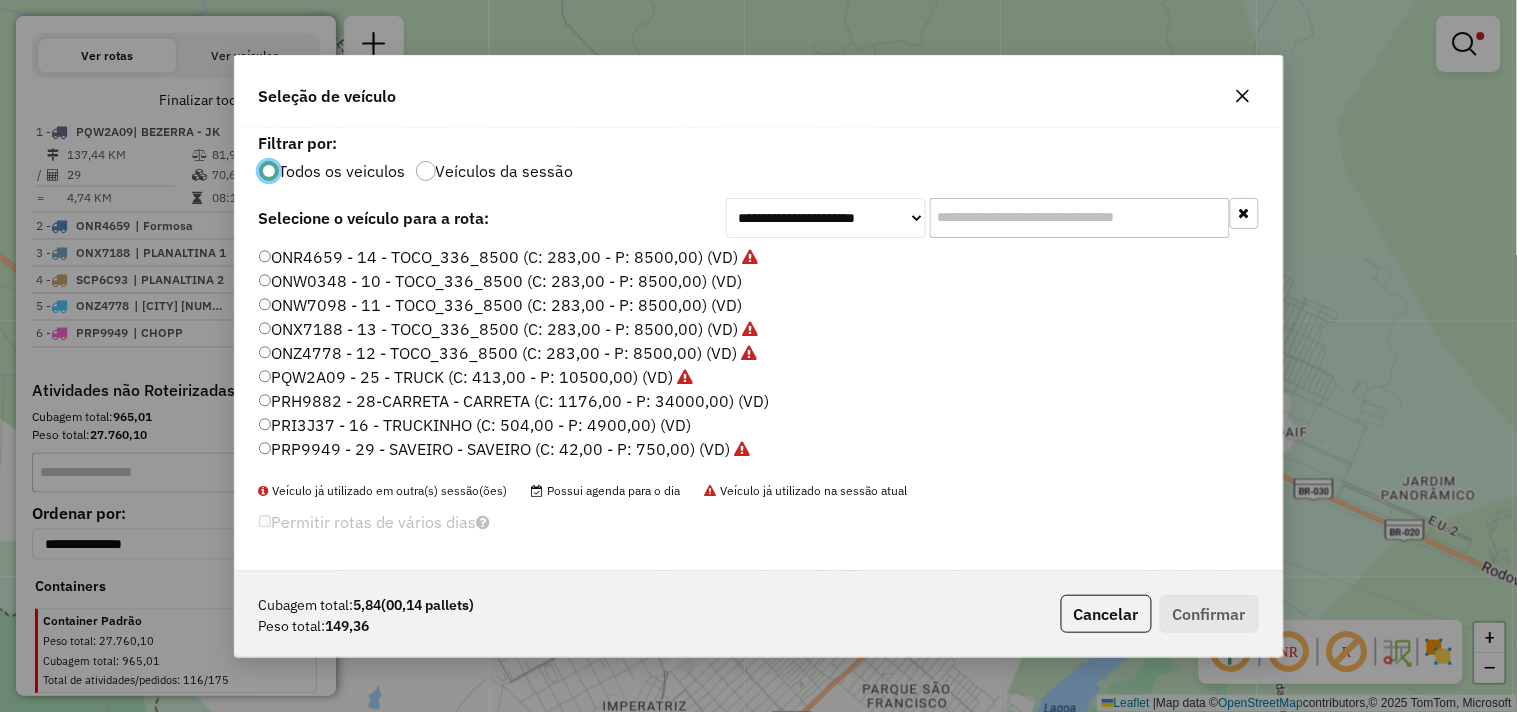 scroll, scrollTop: 11, scrollLeft: 5, axis: both 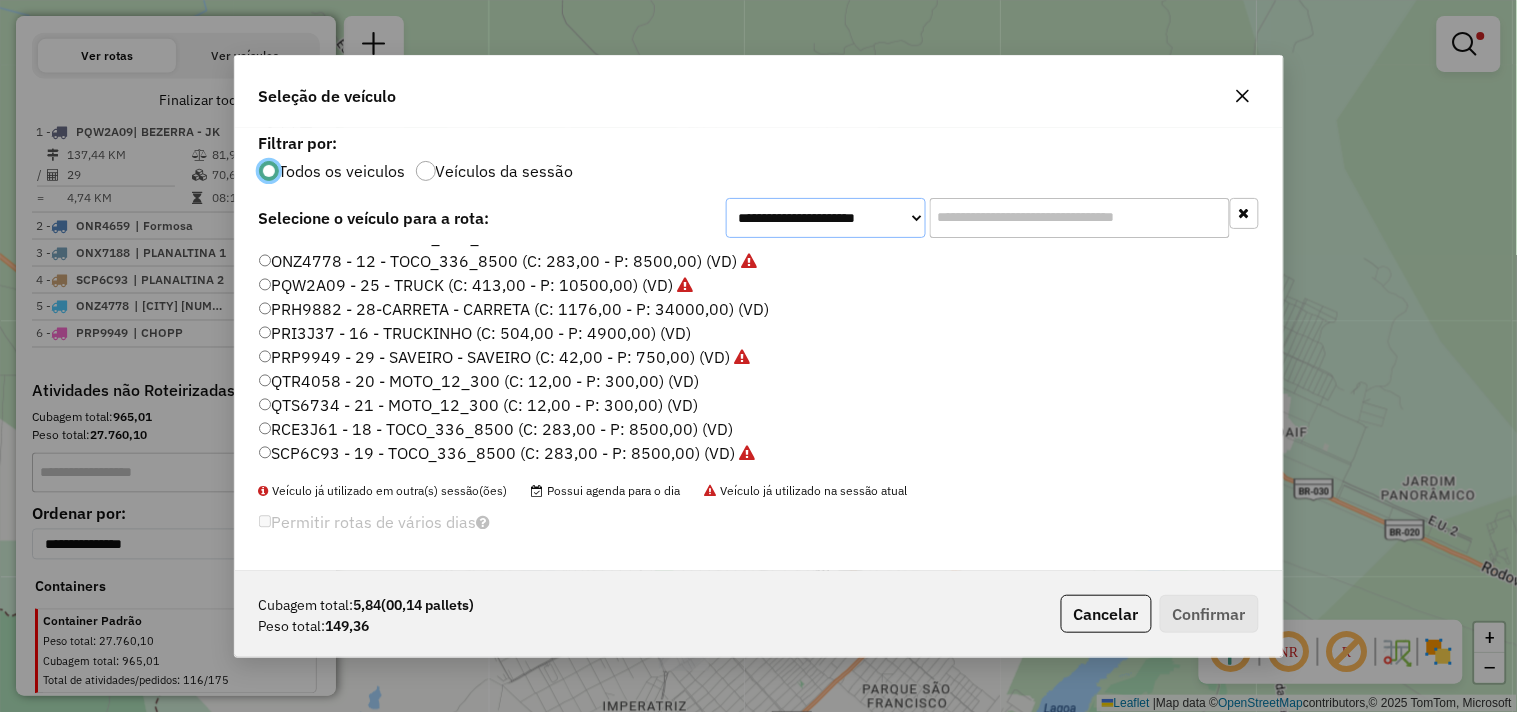 click on "**********" 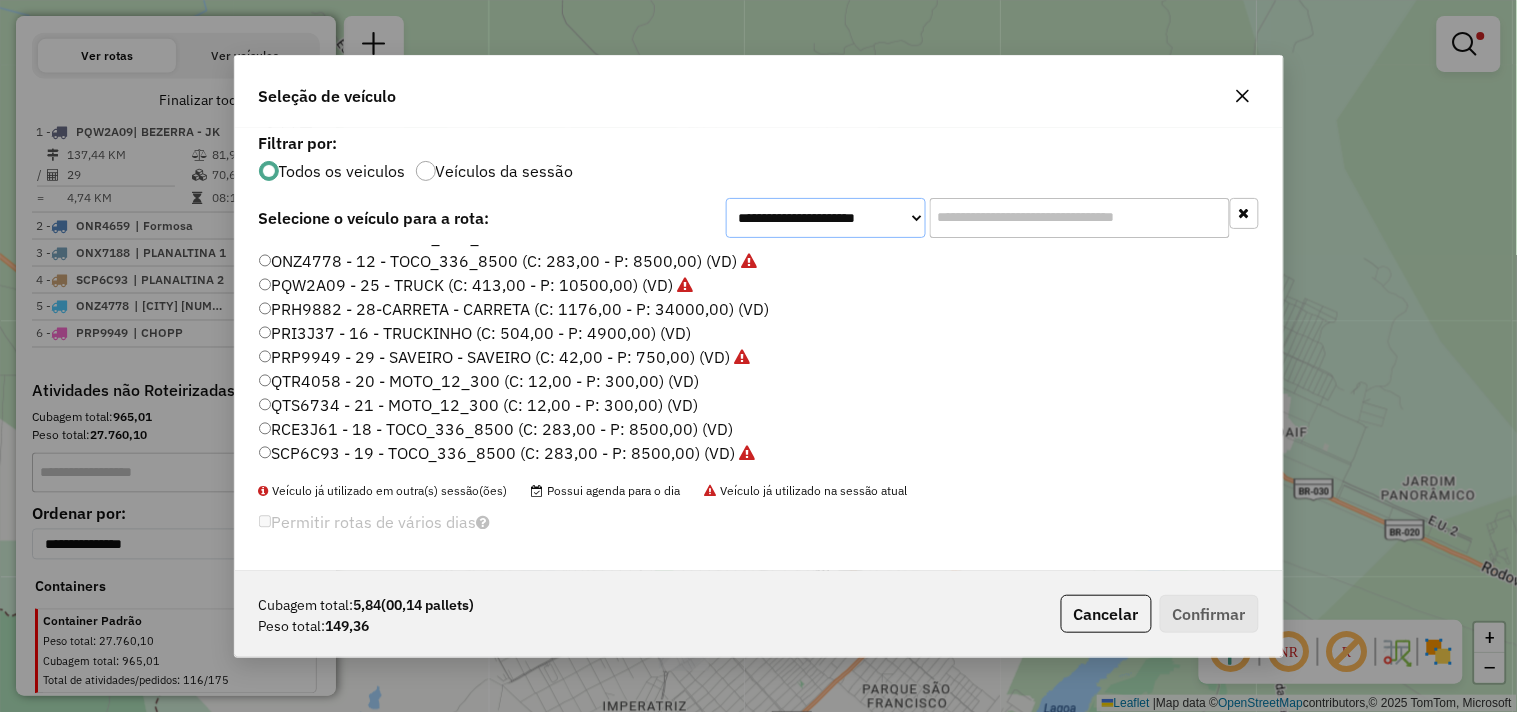 select on "*******" 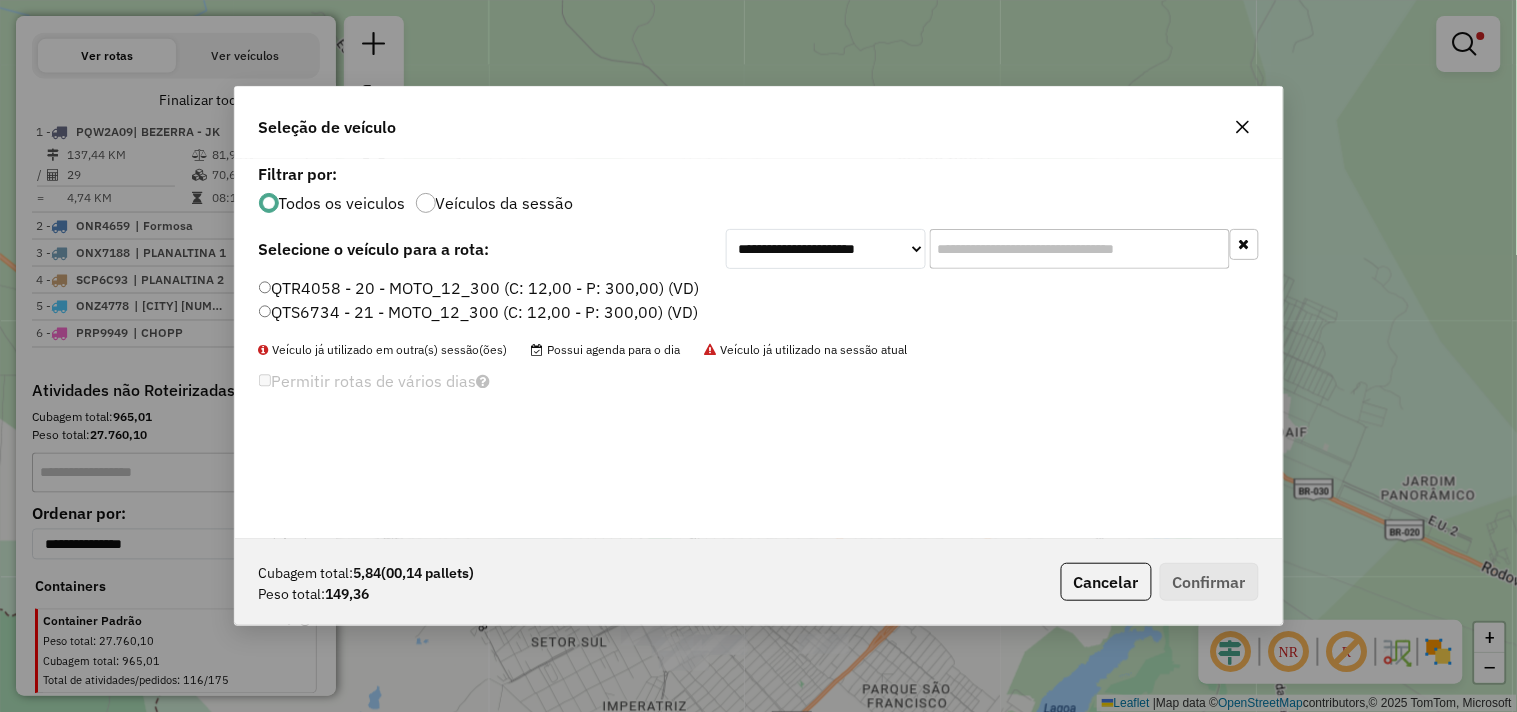click on "QTR4058 - 20 - MOTO_12_300 (C: 12,00 - P: 300,00) (VD)" 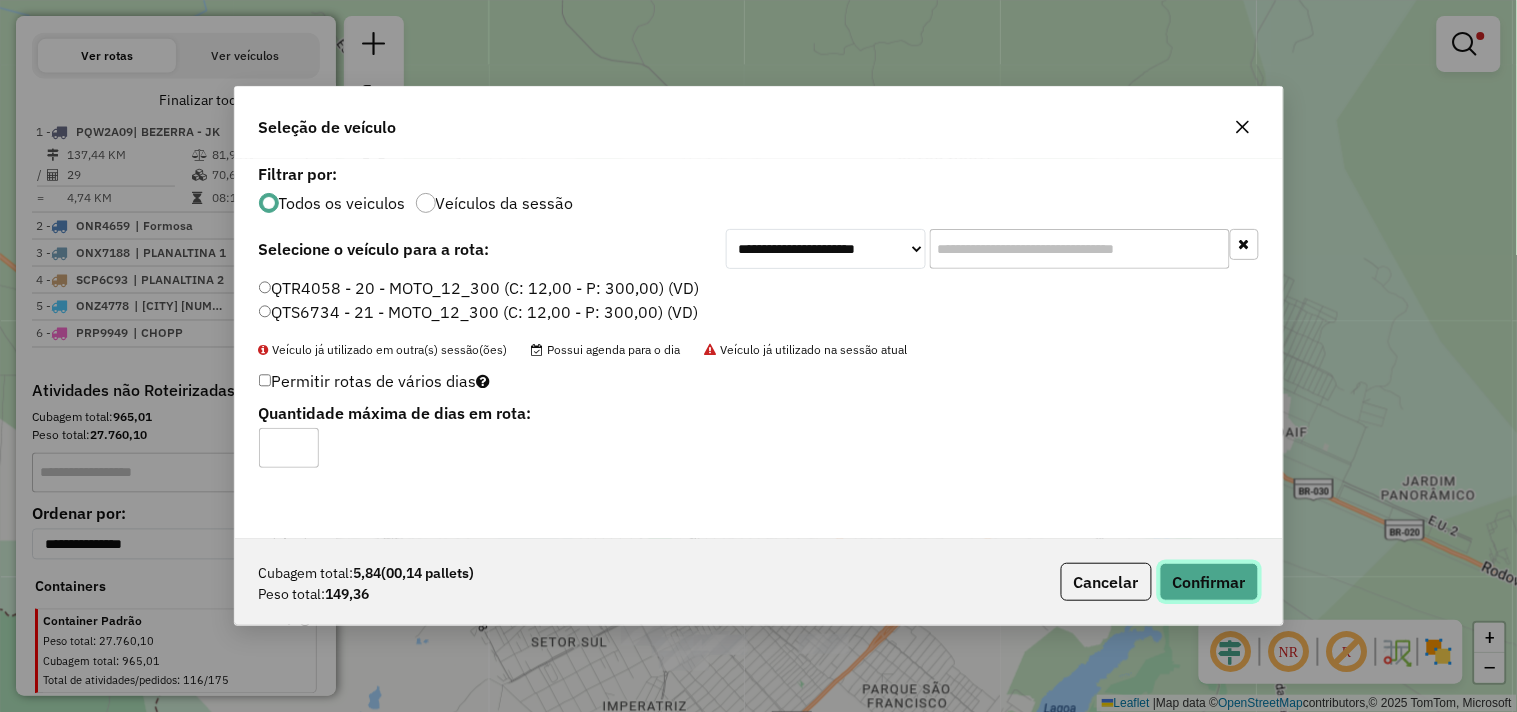 click on "Confirmar" 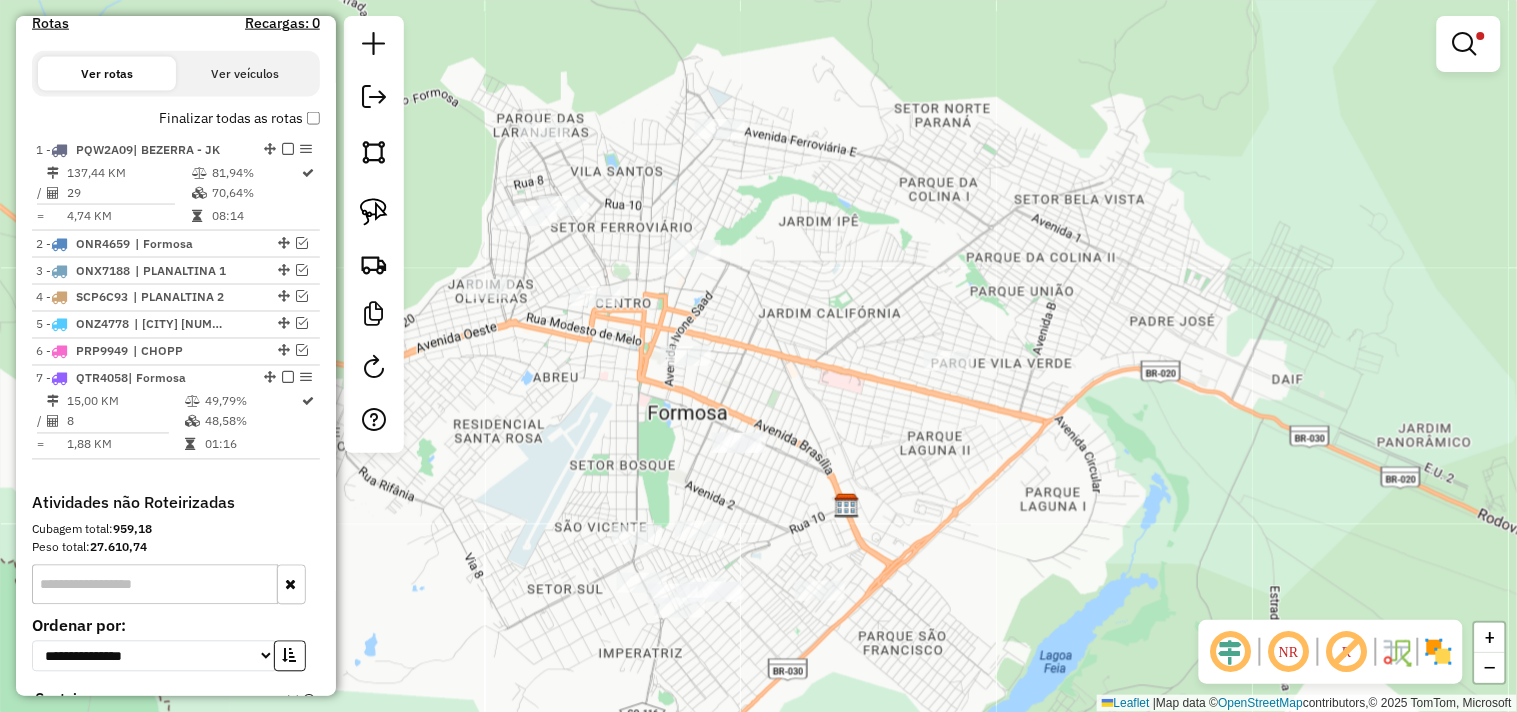 drag, startPoint x: 804, startPoint y: 405, endPoint x: 703, endPoint y: 192, distance: 235.7329 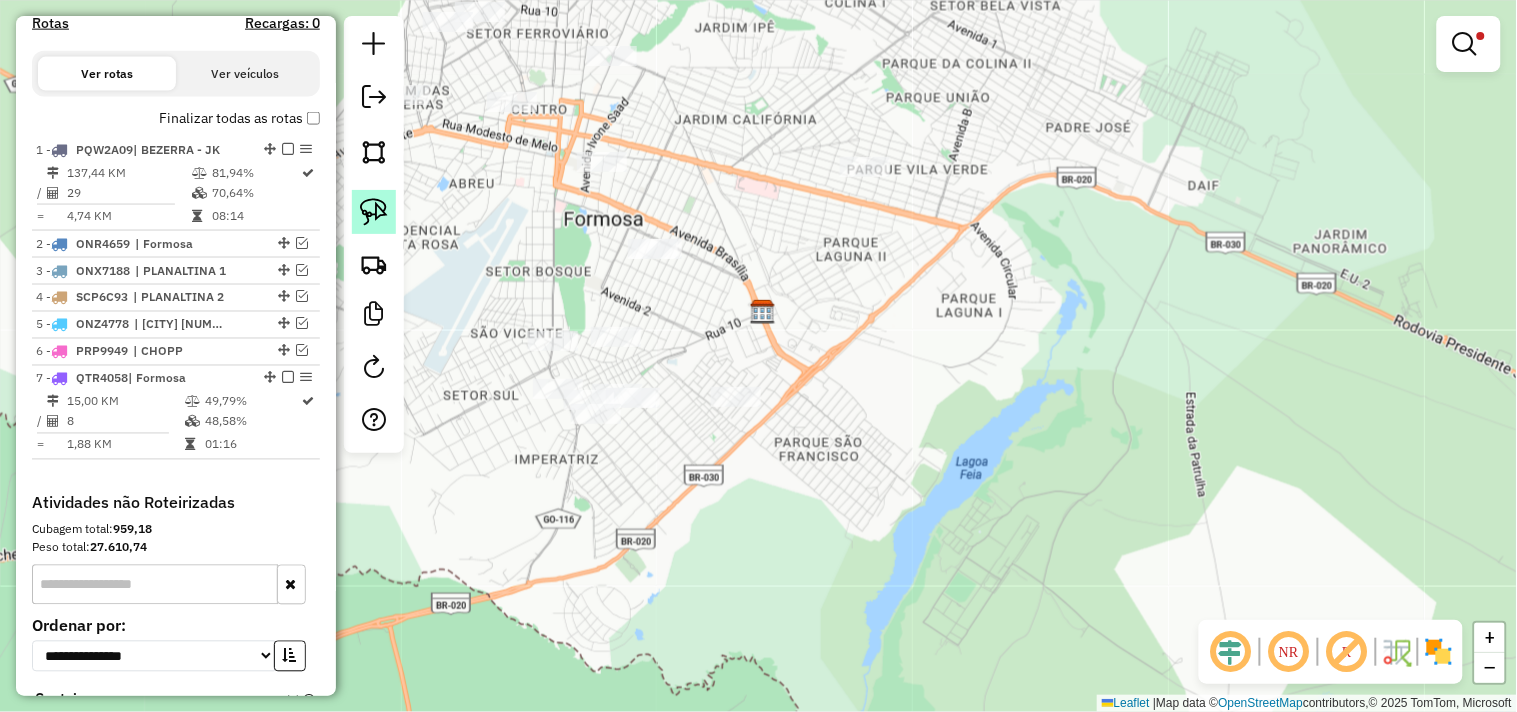 click 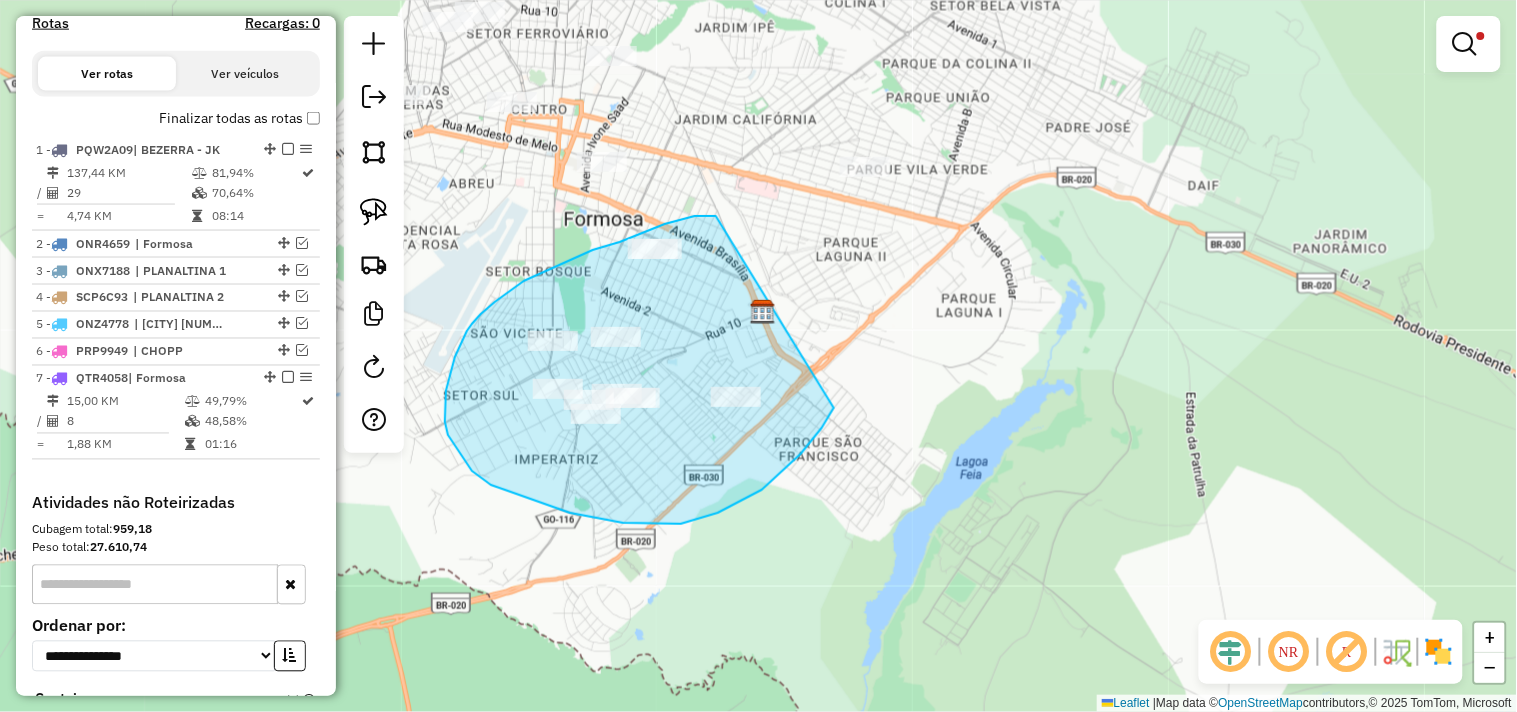 drag, startPoint x: 716, startPoint y: 216, endPoint x: 841, endPoint y: 391, distance: 215.05814 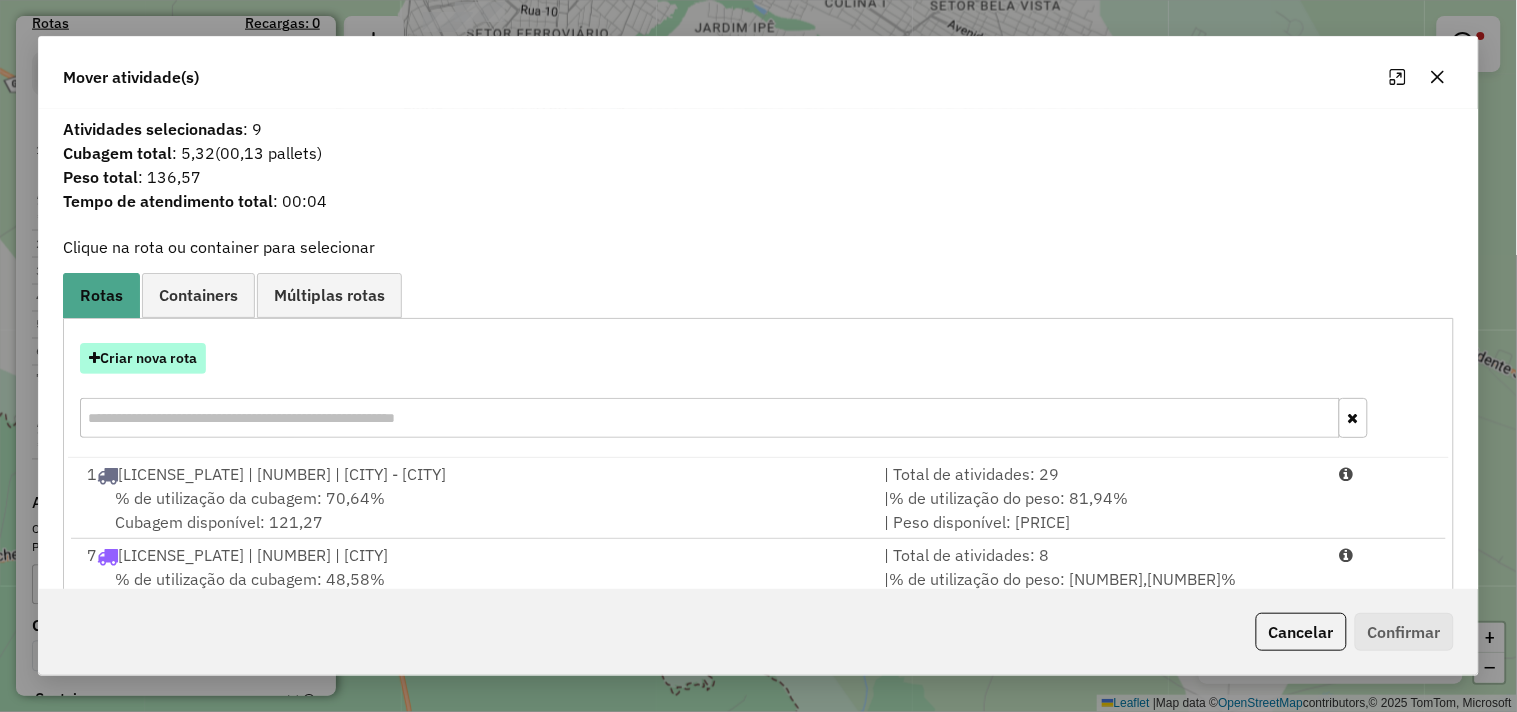 click on "Criar nova rota" at bounding box center (143, 358) 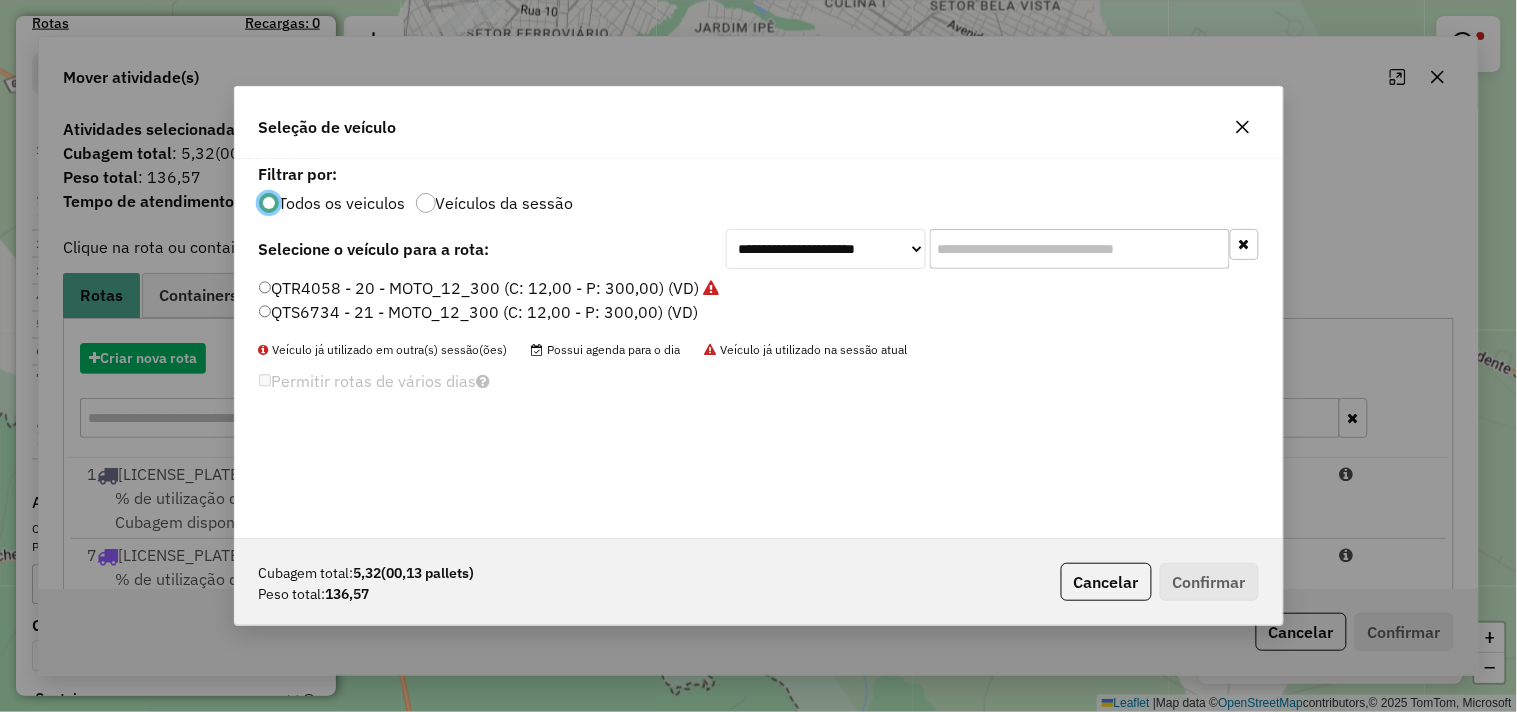 scroll, scrollTop: 11, scrollLeft: 5, axis: both 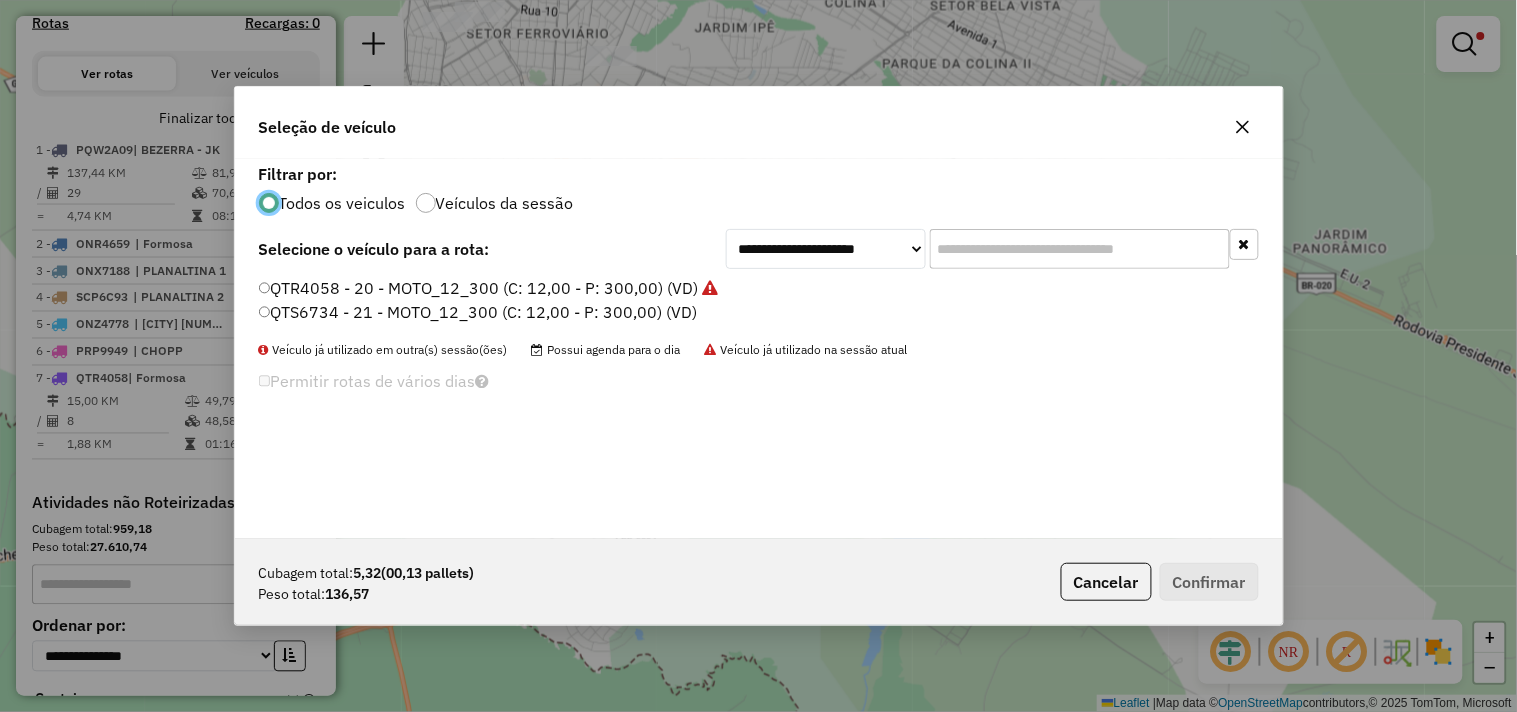 click on "QTS6734 - 21 - MOTO_12_300 (C: 12,00 - P: 300,00) (VD)" 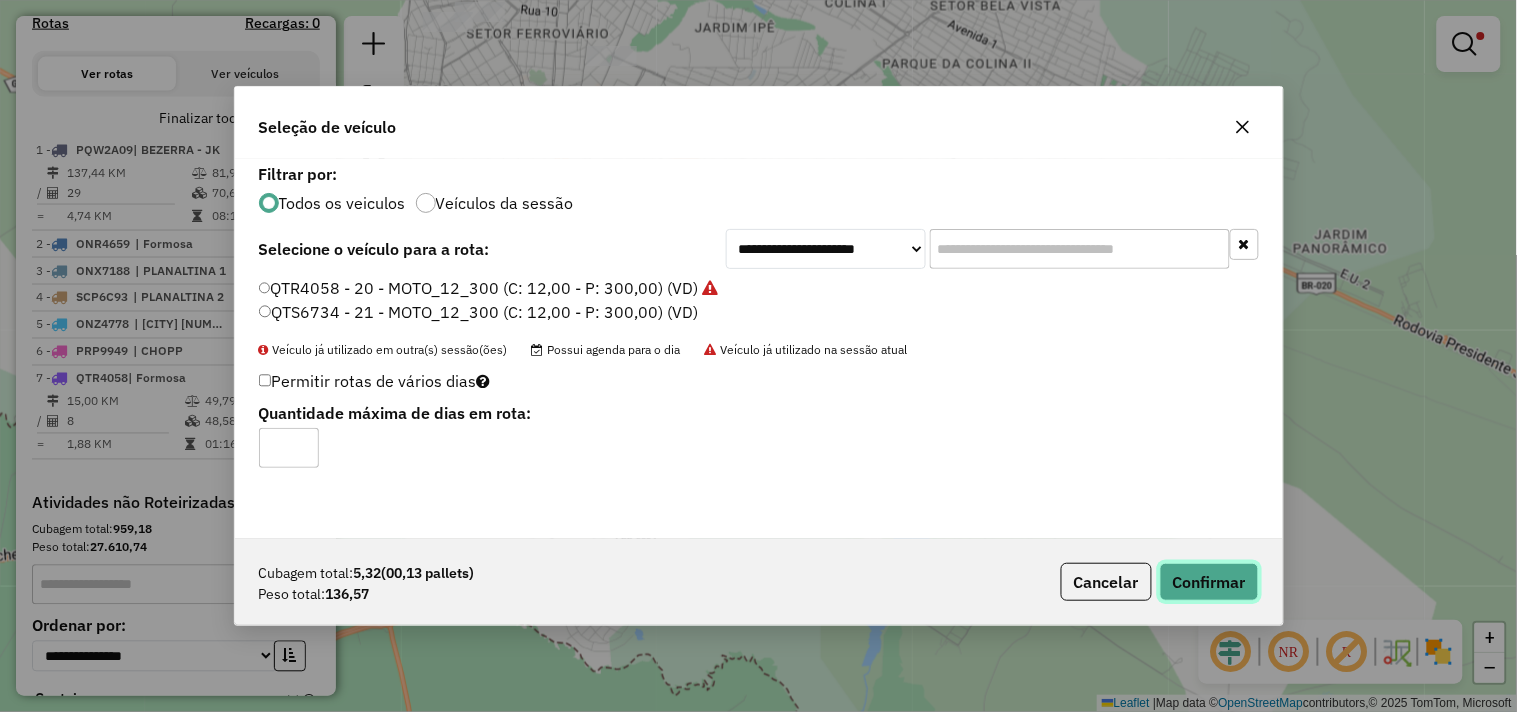 click on "Confirmar" 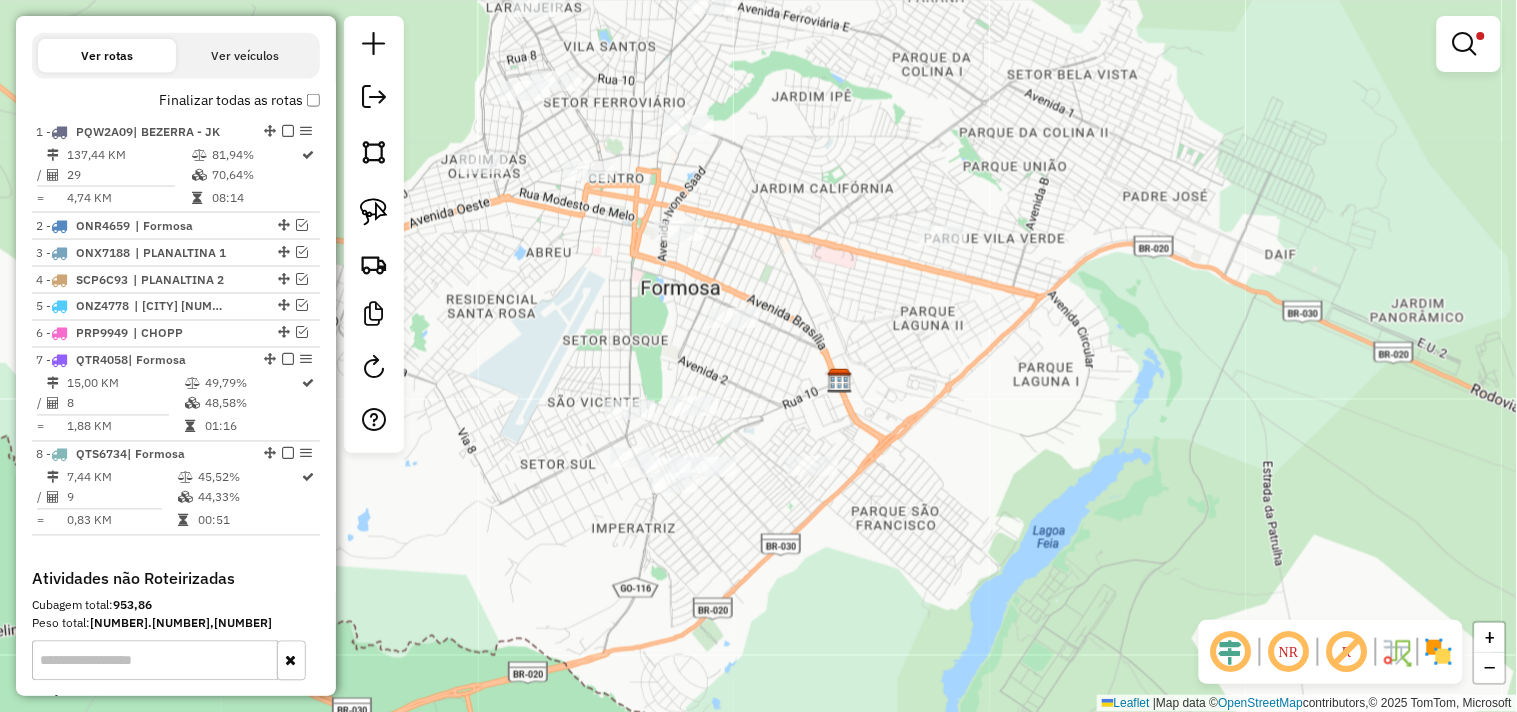 drag, startPoint x: 757, startPoint y: 238, endPoint x: 862, endPoint y: 344, distance: 149.2012 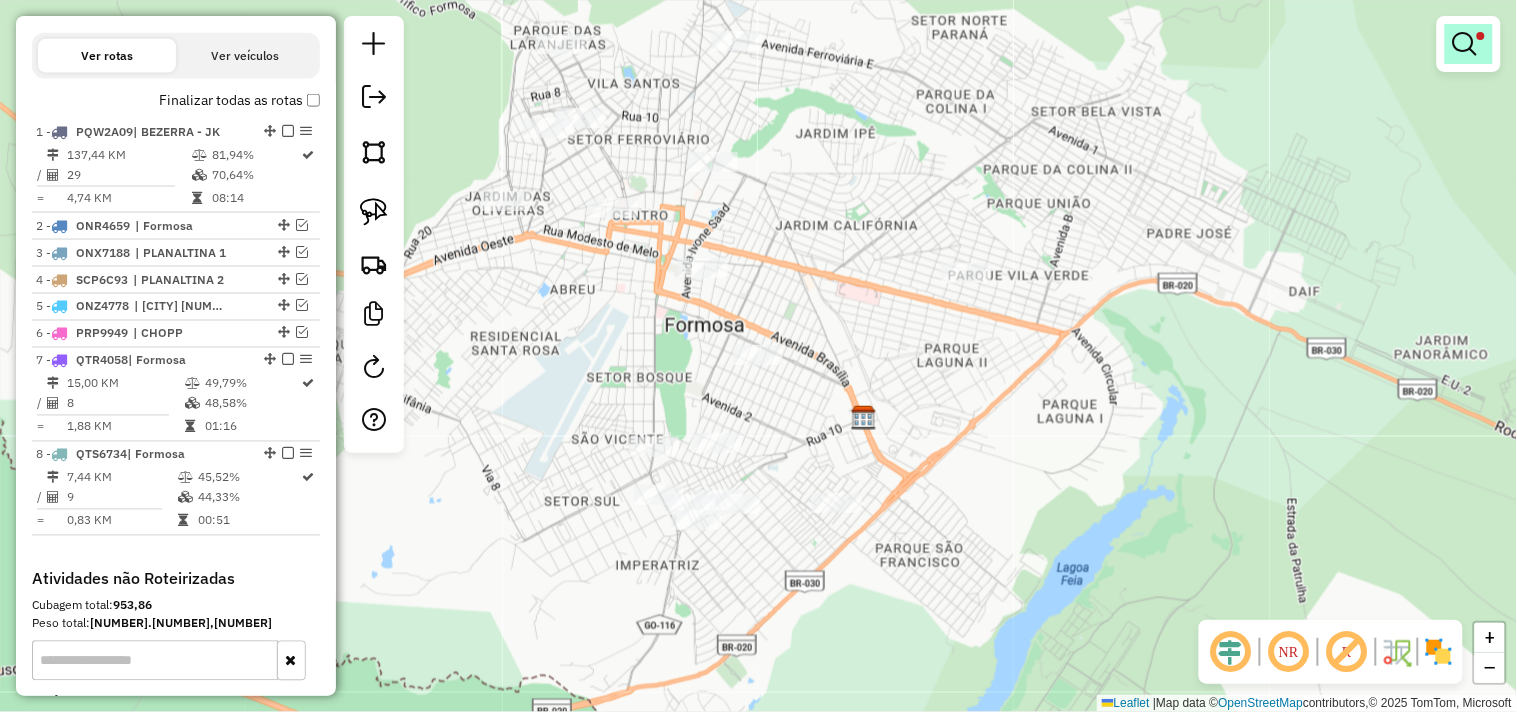 click at bounding box center (1465, 44) 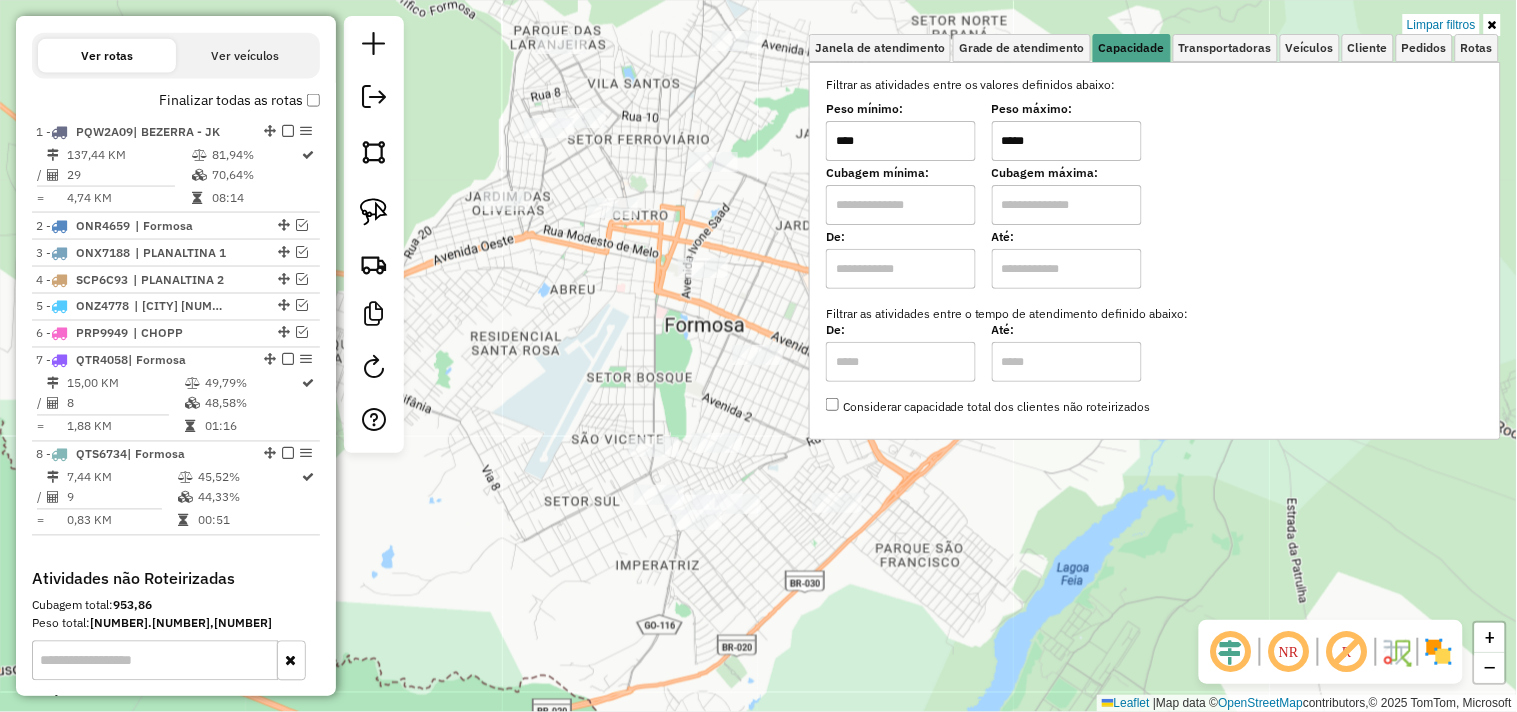 drag, startPoint x: 1066, startPoint y: 132, endPoint x: 985, endPoint y: 142, distance: 81.61495 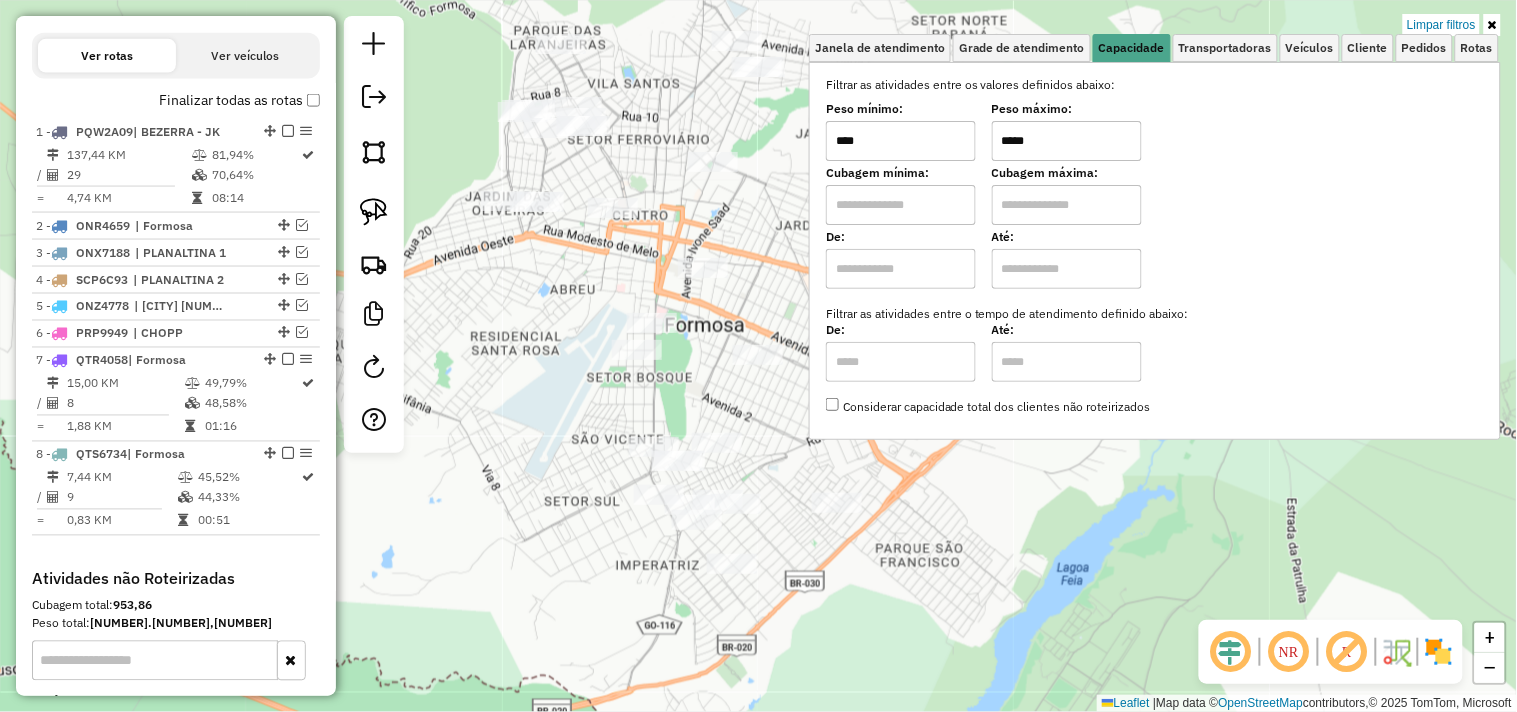 type on "*****" 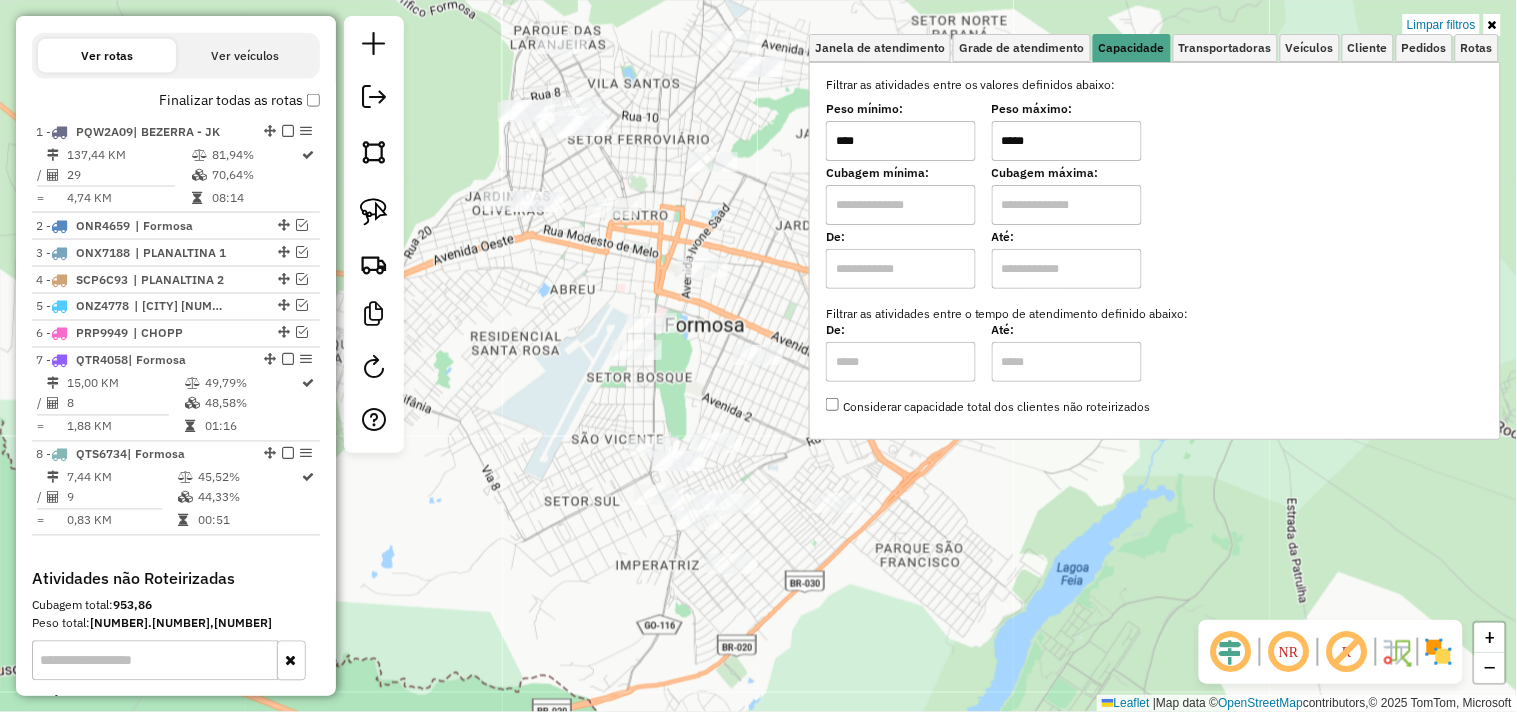 click on "Limpar filtros Janela de atendimento Grade de atendimento Capacidade Transportadoras Veículos Cliente Pedidos  Rotas Selecione os dias de semana para filtrar as janelas de atendimento  Seg   Ter   Qua   Qui   Sex   Sáb   Dom  Informe o período da janela de atendimento: De: Até:  Filtrar exatamente a janela do cliente  Considerar janela de atendimento padrão  Selecione os dias de semana para filtrar as grades de atendimento  Seg   Ter   Qua   Qui   Sex   Sáb   Dom   Considerar clientes sem dia de atendimento cadastrado  Clientes fora do dia de atendimento selecionado Filtrar as atividades entre os valores definidos abaixo:  Peso mínimo:  ****  Peso máximo:  *****  Cubagem mínima:   Cubagem máxima:   De:   Até:  Filtrar as atividades entre o tempo de atendimento definido abaixo:  De:   Até:   Considerar capacidade total dos clientes não roteirizados Transportadora: Selecione um ou mais itens Tipo de veículo: Selecione um ou mais itens Veículo: Selecione um ou mais itens Motorista: Nome: Rótulo:" 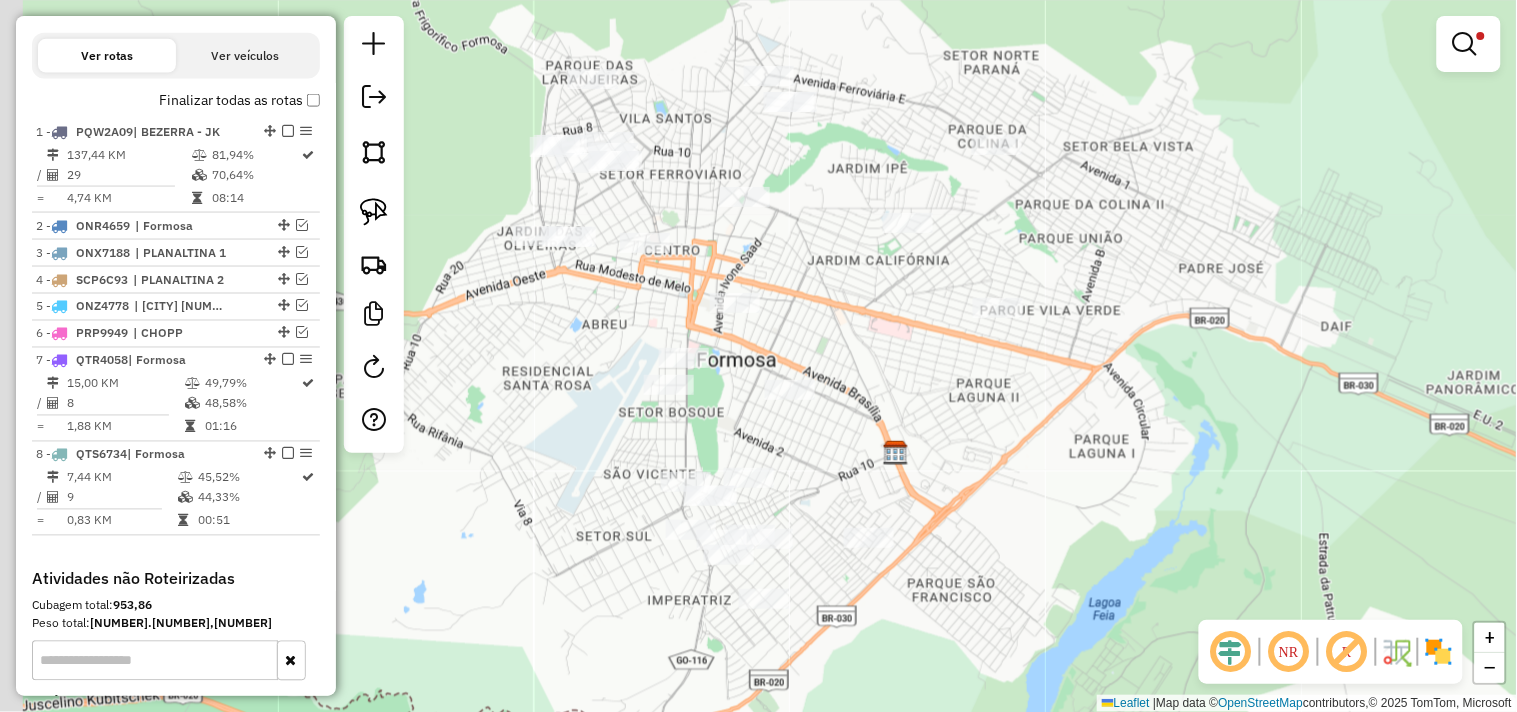 drag, startPoint x: 682, startPoint y: 191, endPoint x: 714, endPoint y: 268, distance: 83.38465 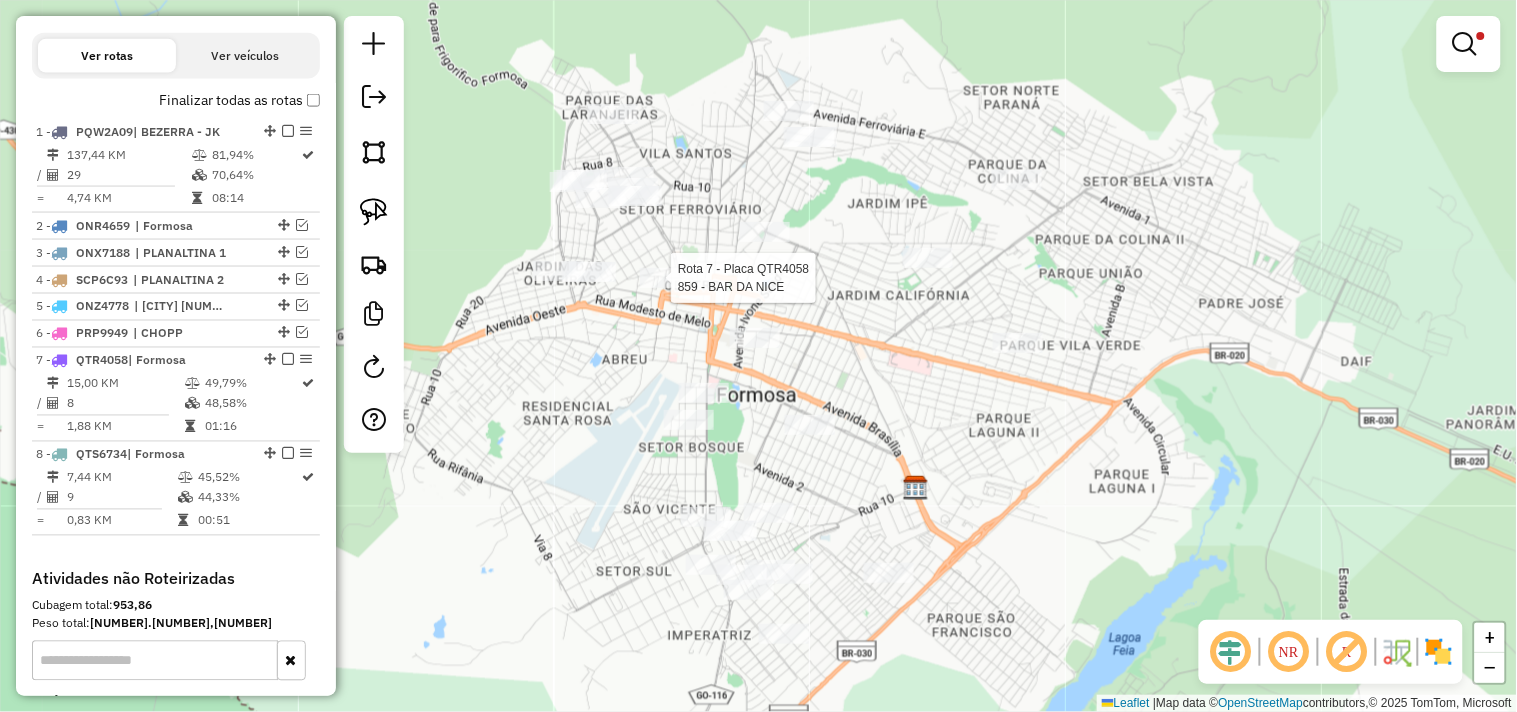 select on "*********" 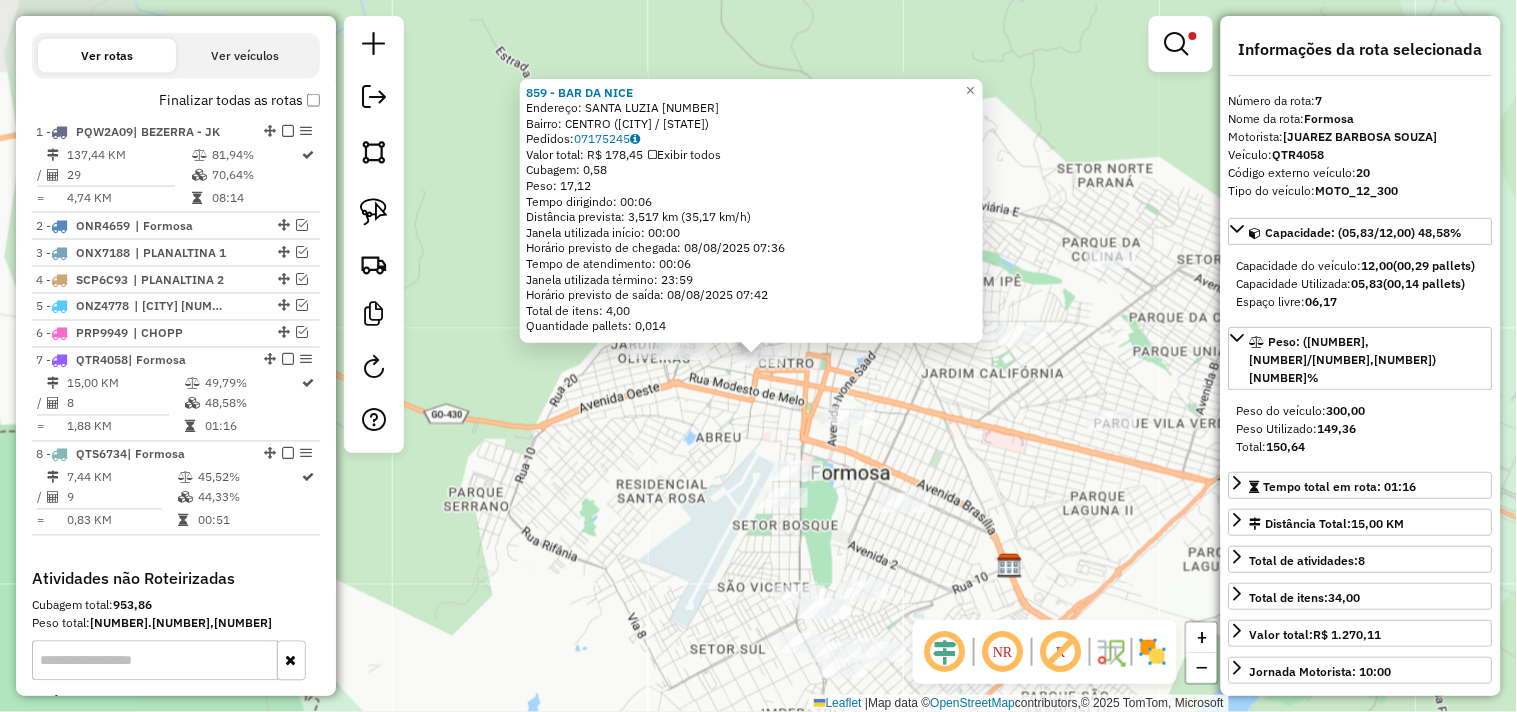 scroll, scrollTop: 928, scrollLeft: 0, axis: vertical 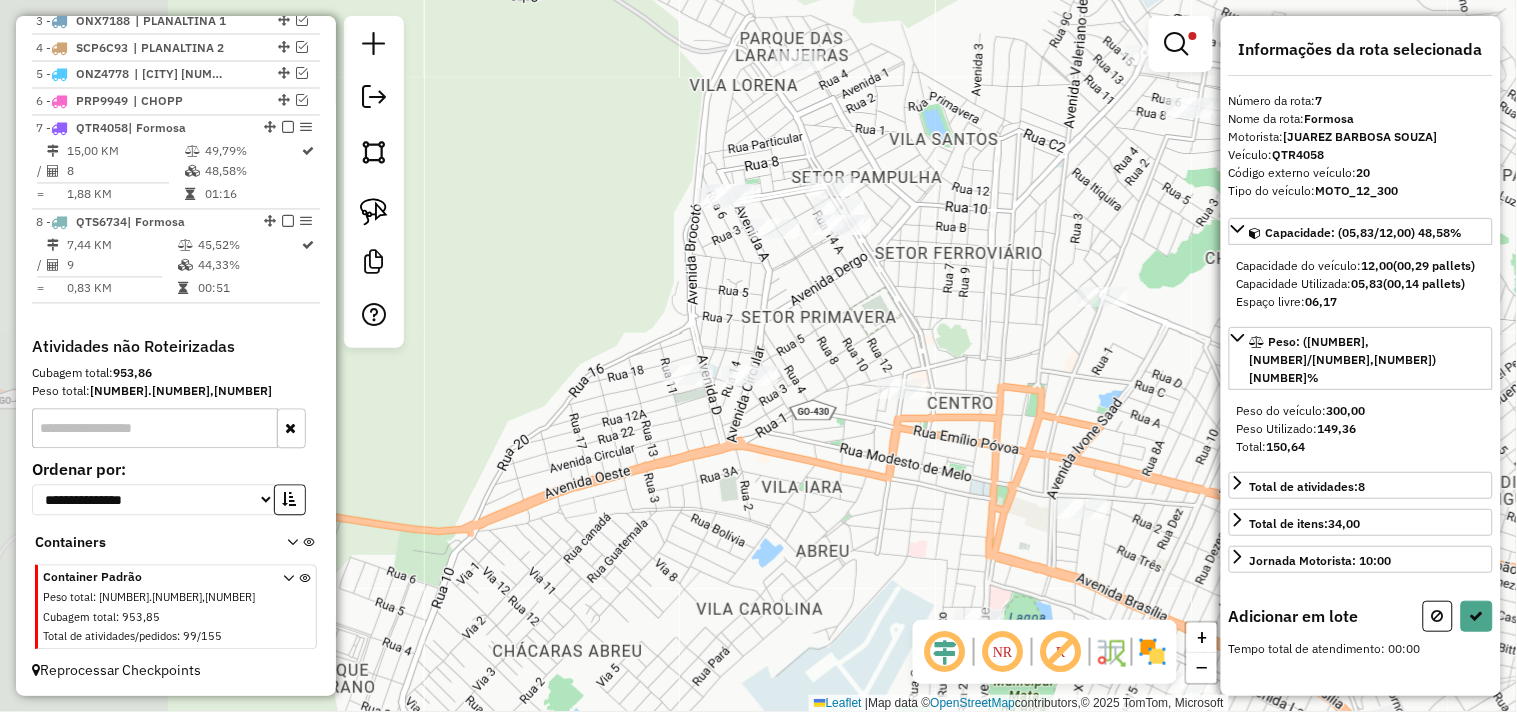 drag, startPoint x: 911, startPoint y: 234, endPoint x: 870, endPoint y: 293, distance: 71.84706 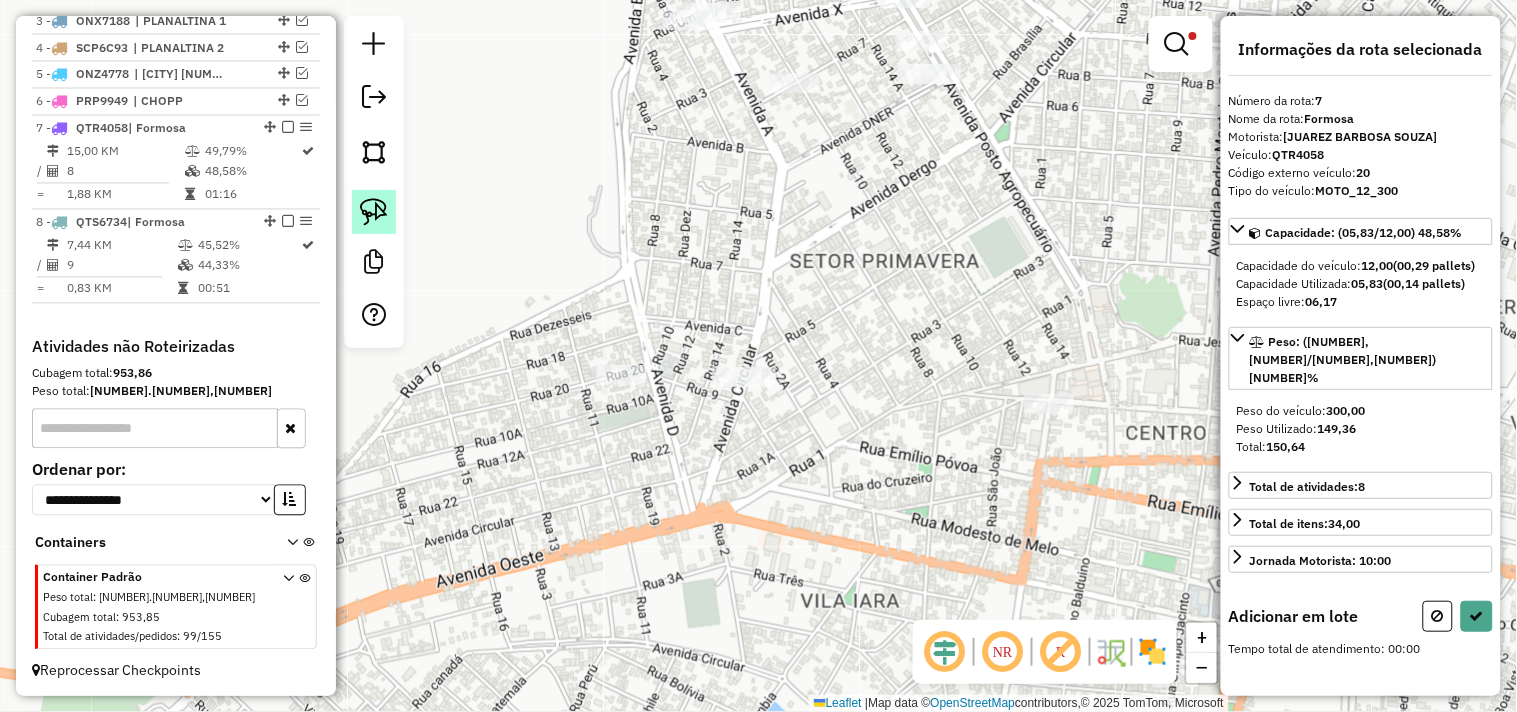 click 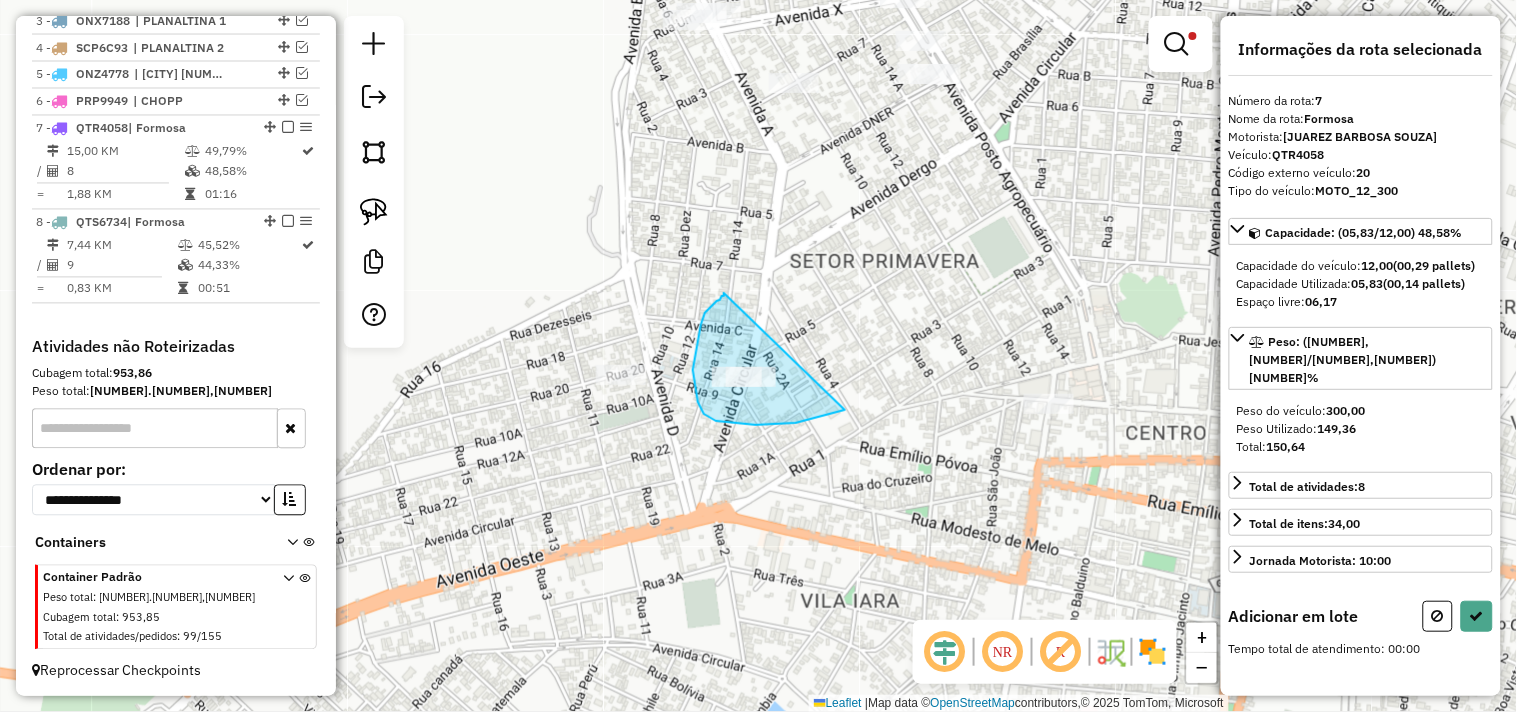 drag, startPoint x: 717, startPoint y: 301, endPoint x: 923, endPoint y: 298, distance: 206.02185 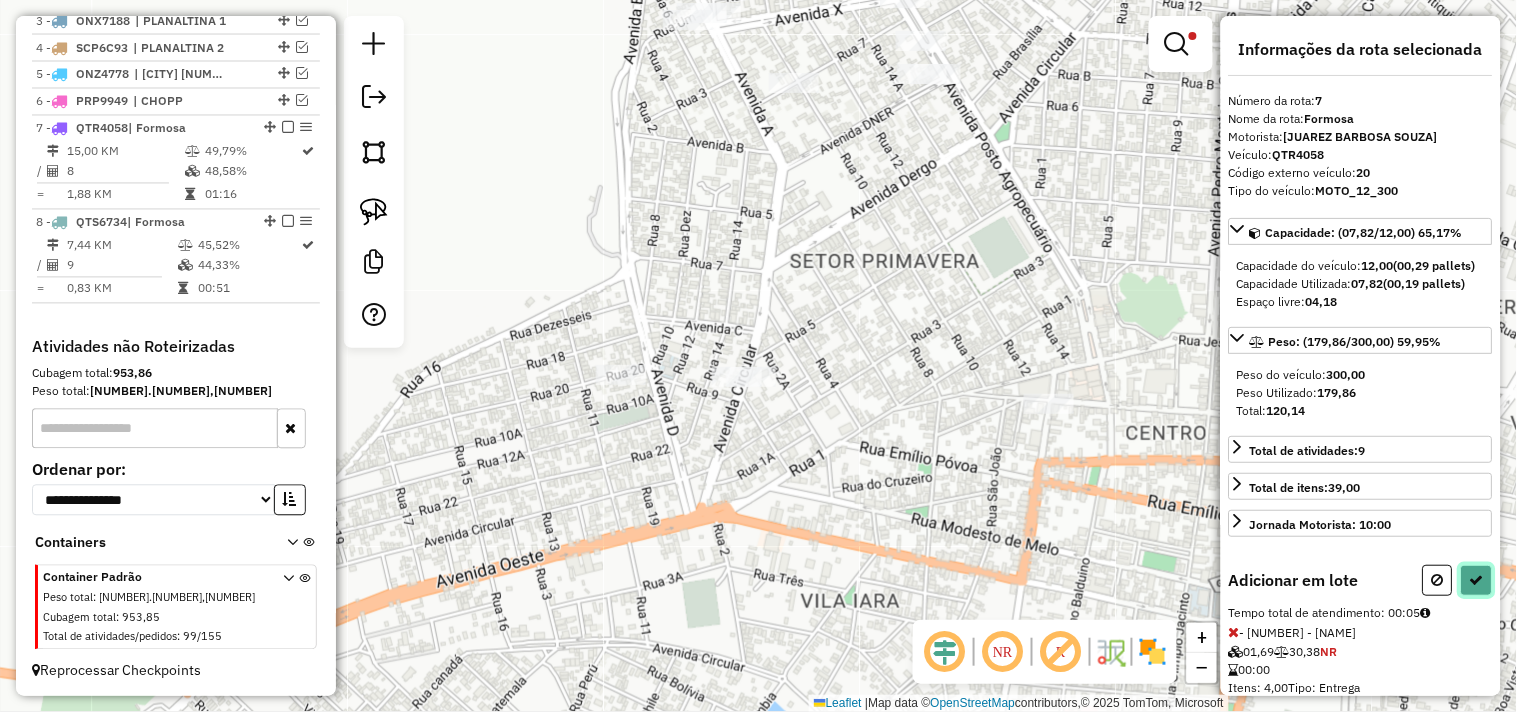 click at bounding box center (1477, 580) 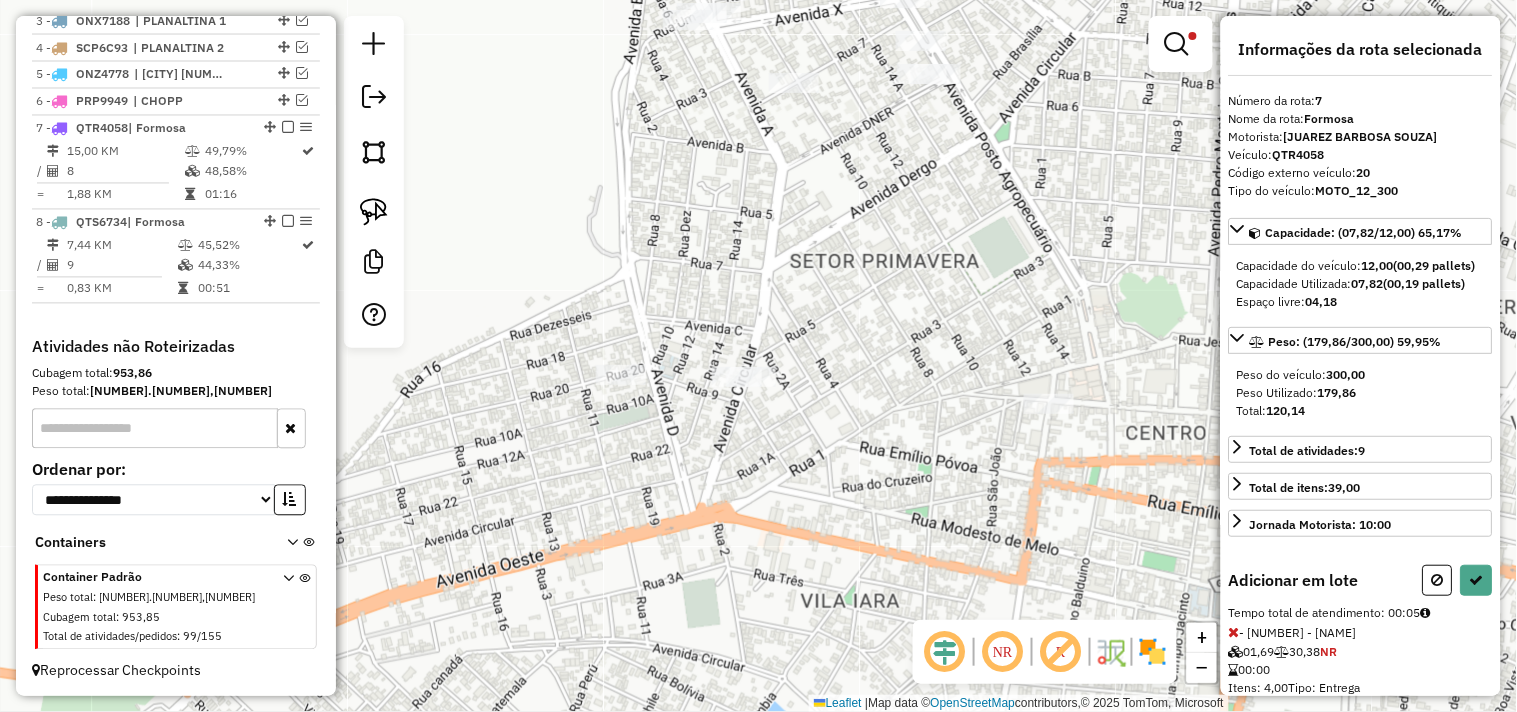 select on "*********" 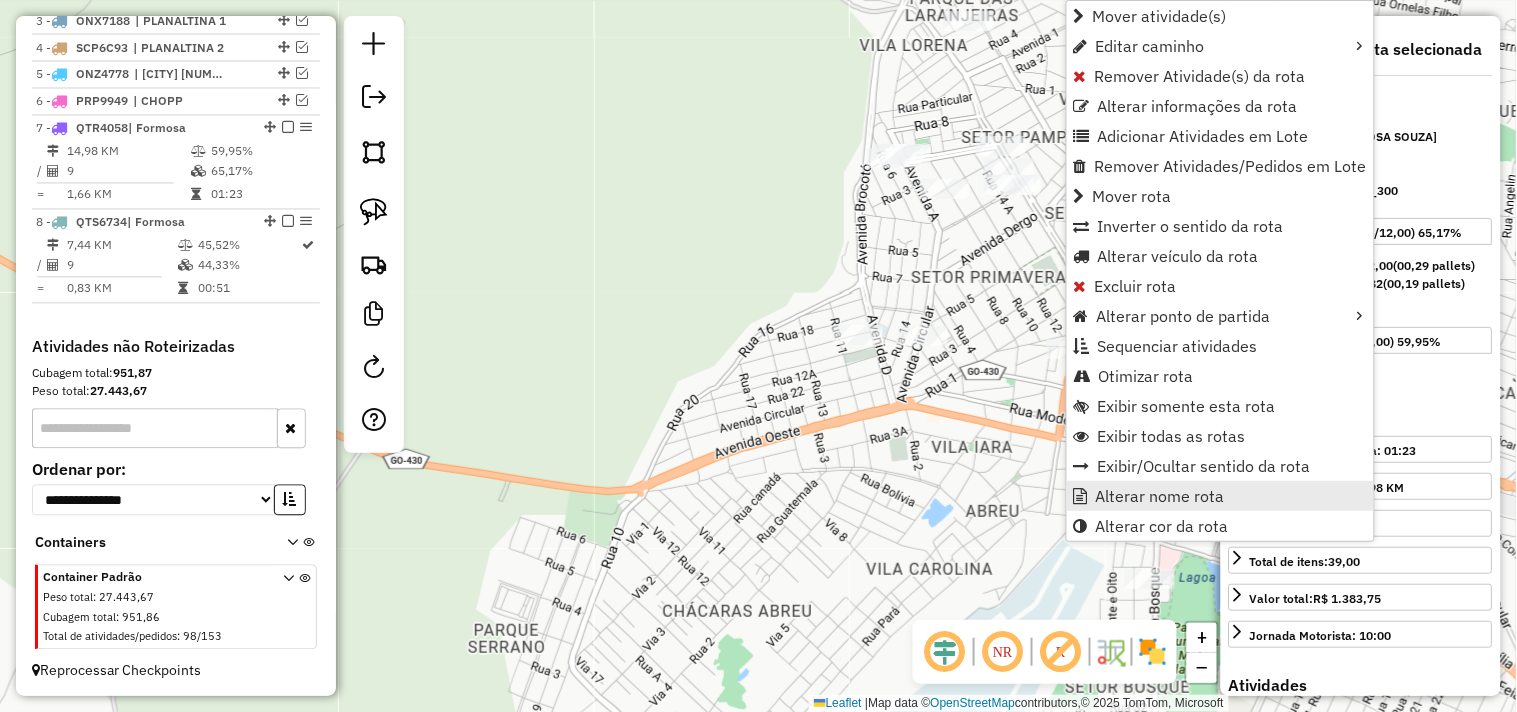 click on "Alterar nome rota" at bounding box center (1160, 496) 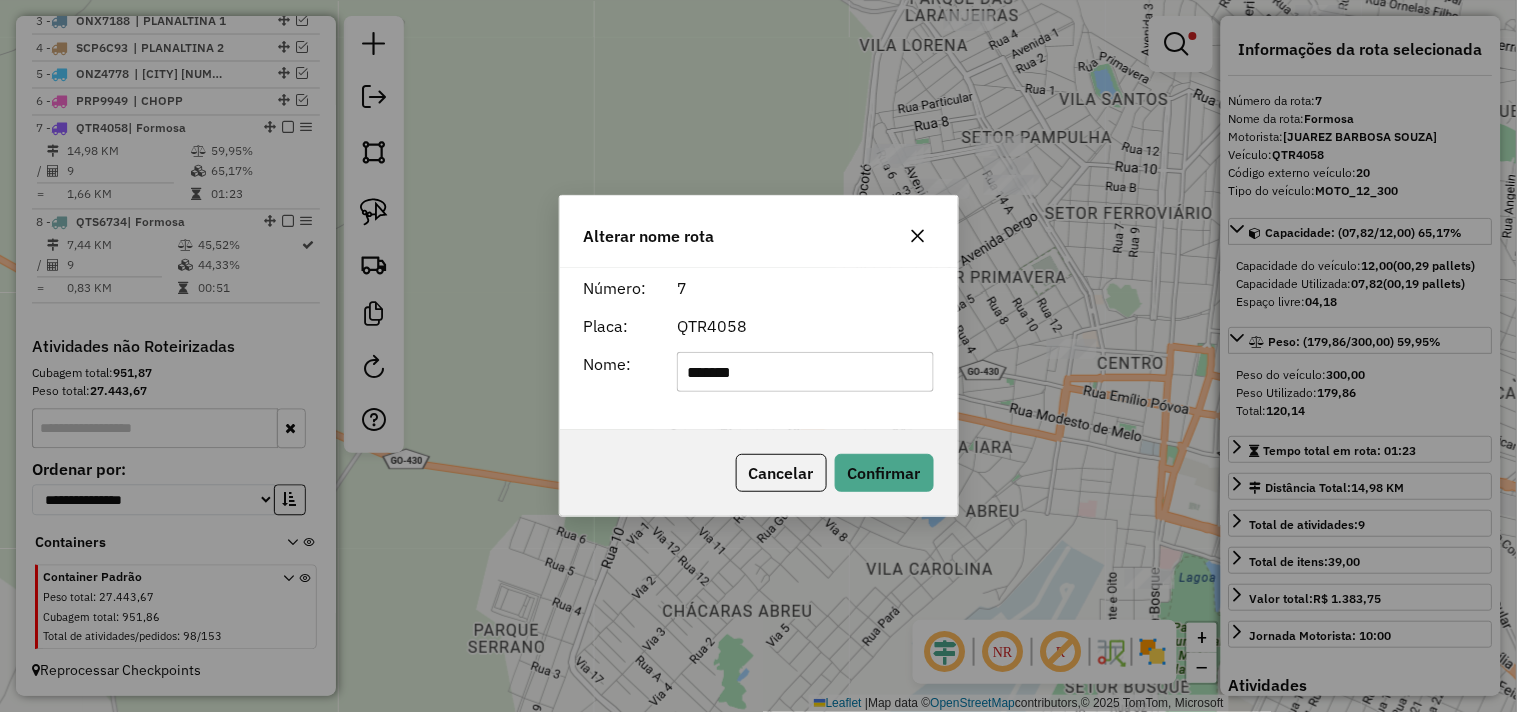 click on "*******" 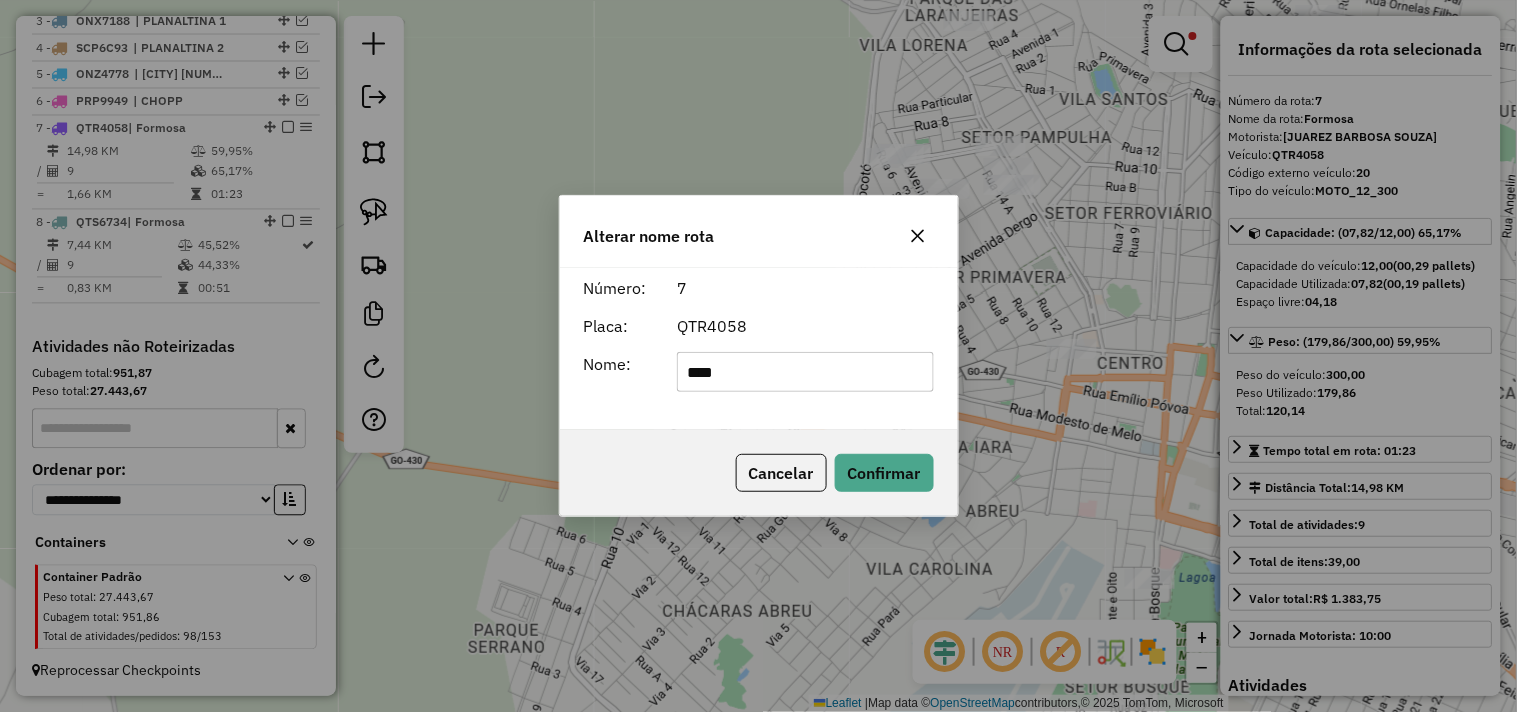 type on "**********" 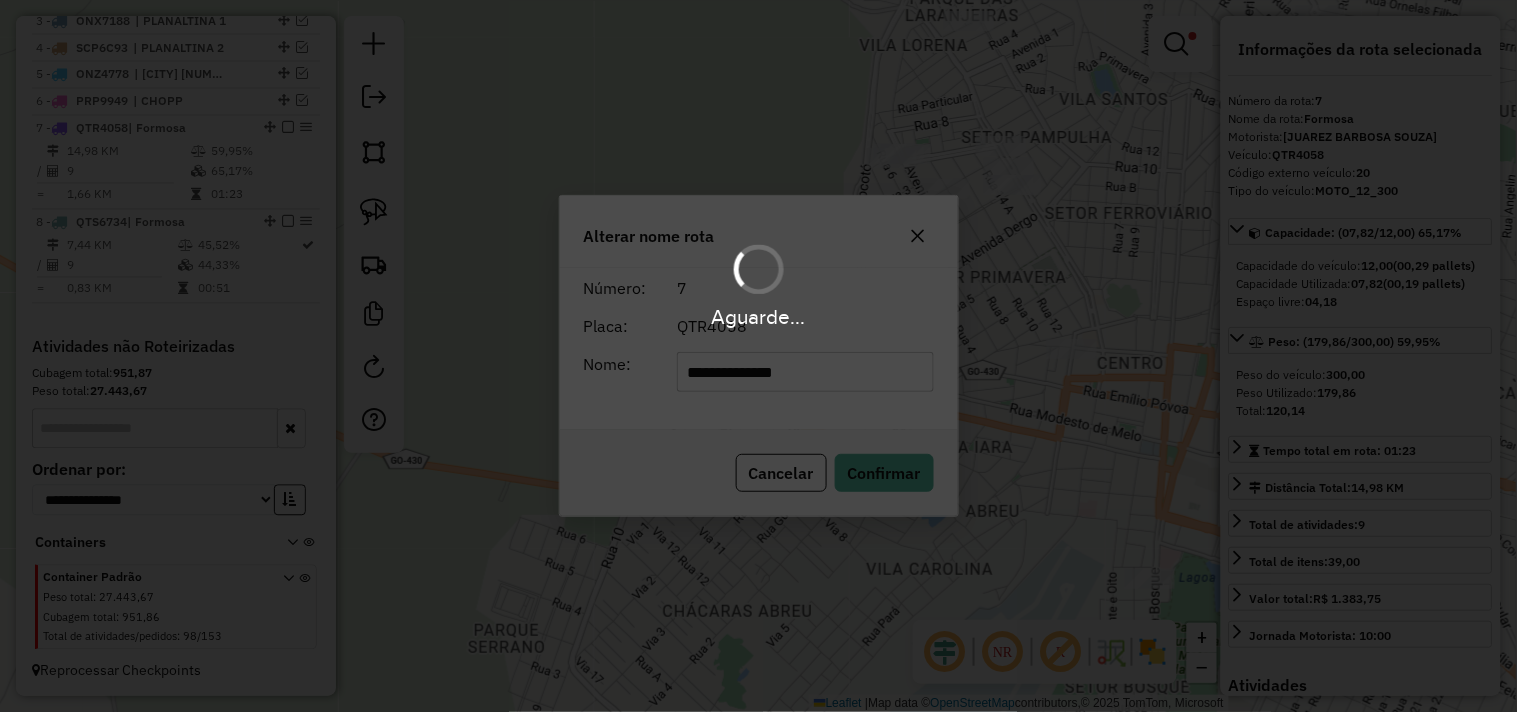 type 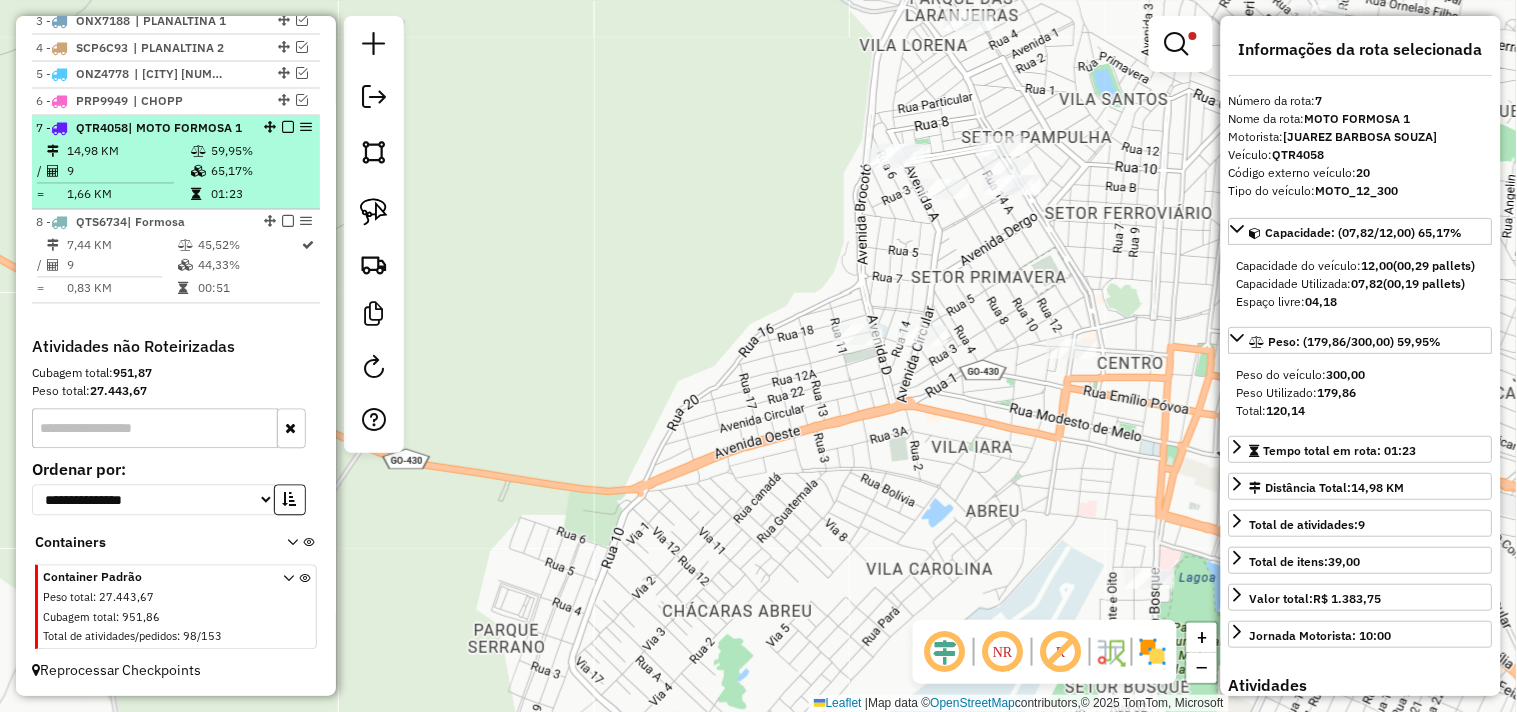 click at bounding box center [288, 128] 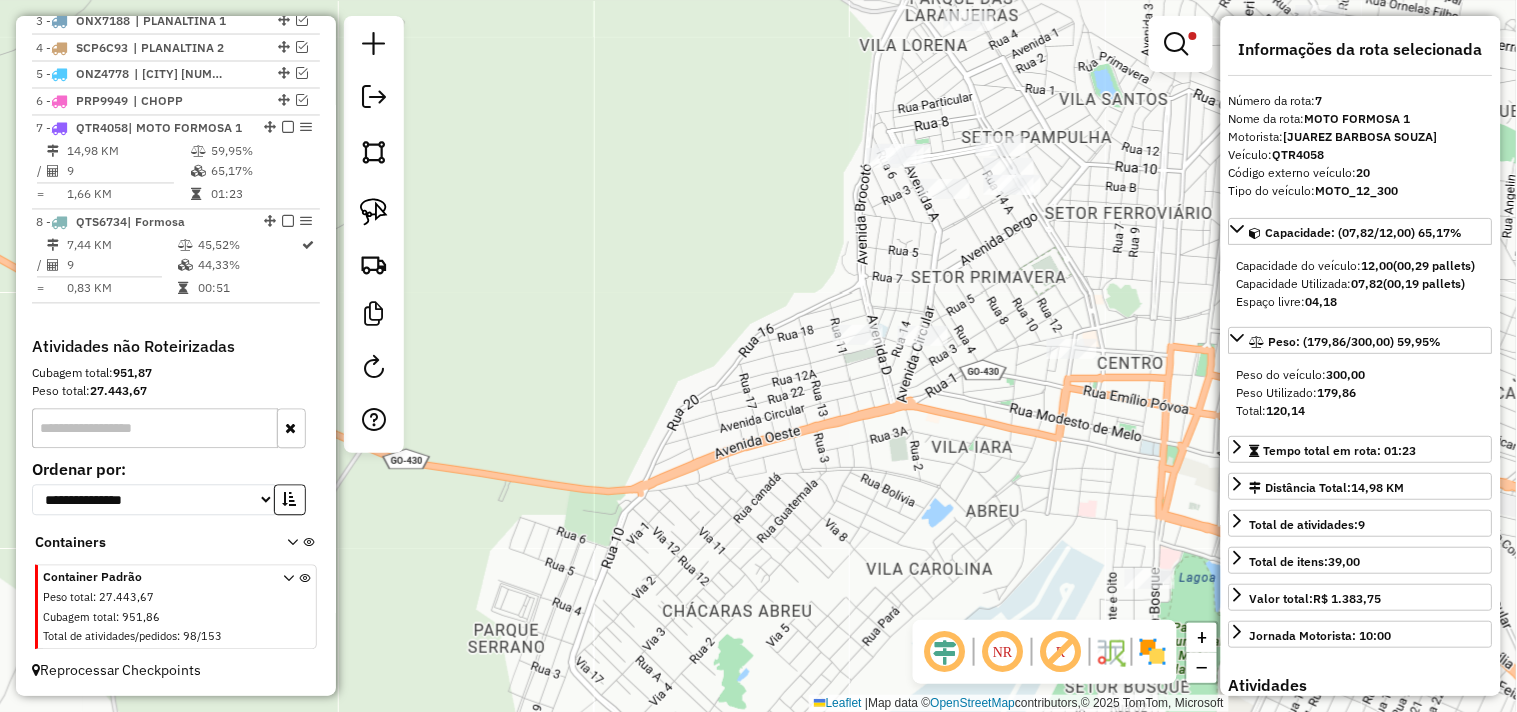 scroll, scrollTop: 862, scrollLeft: 0, axis: vertical 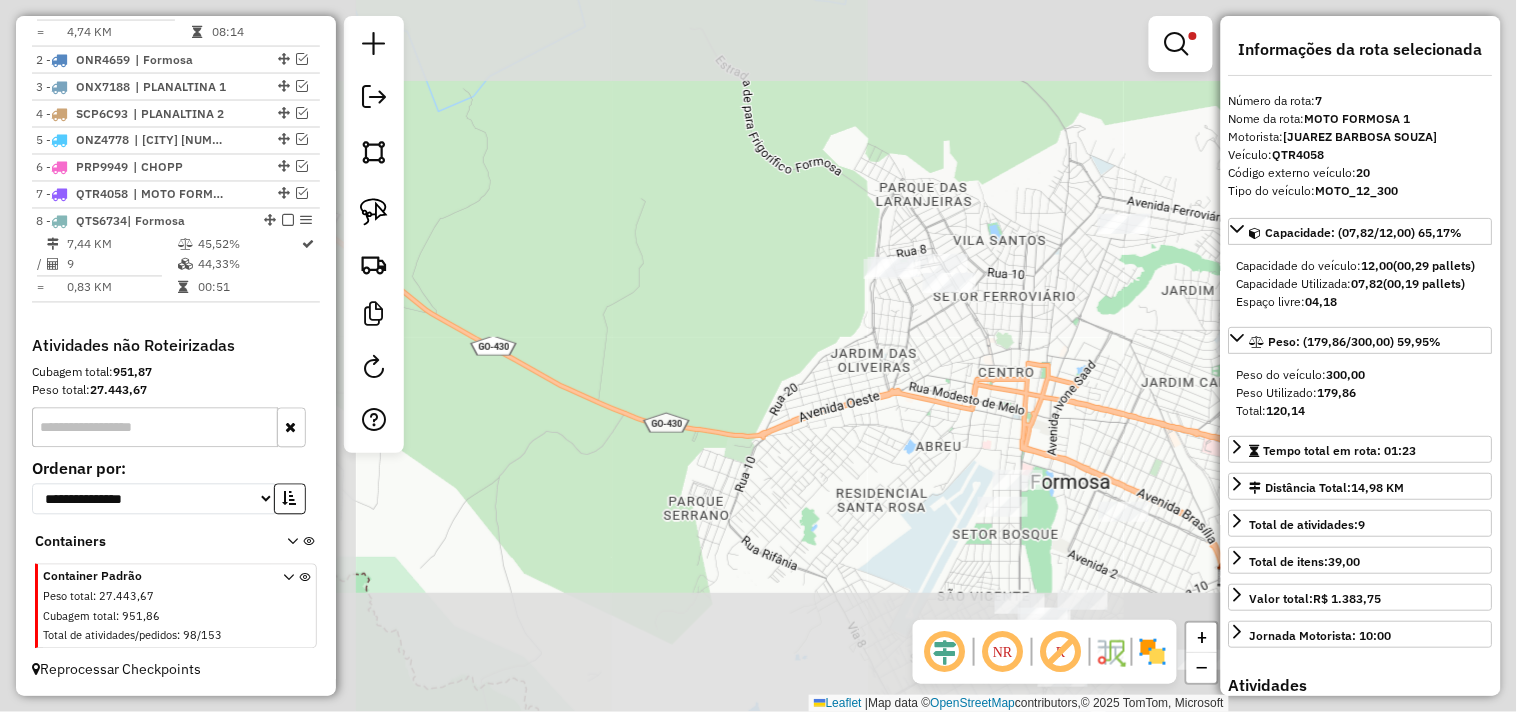 drag, startPoint x: 928, startPoint y: 416, endPoint x: 757, endPoint y: 220, distance: 260.1096 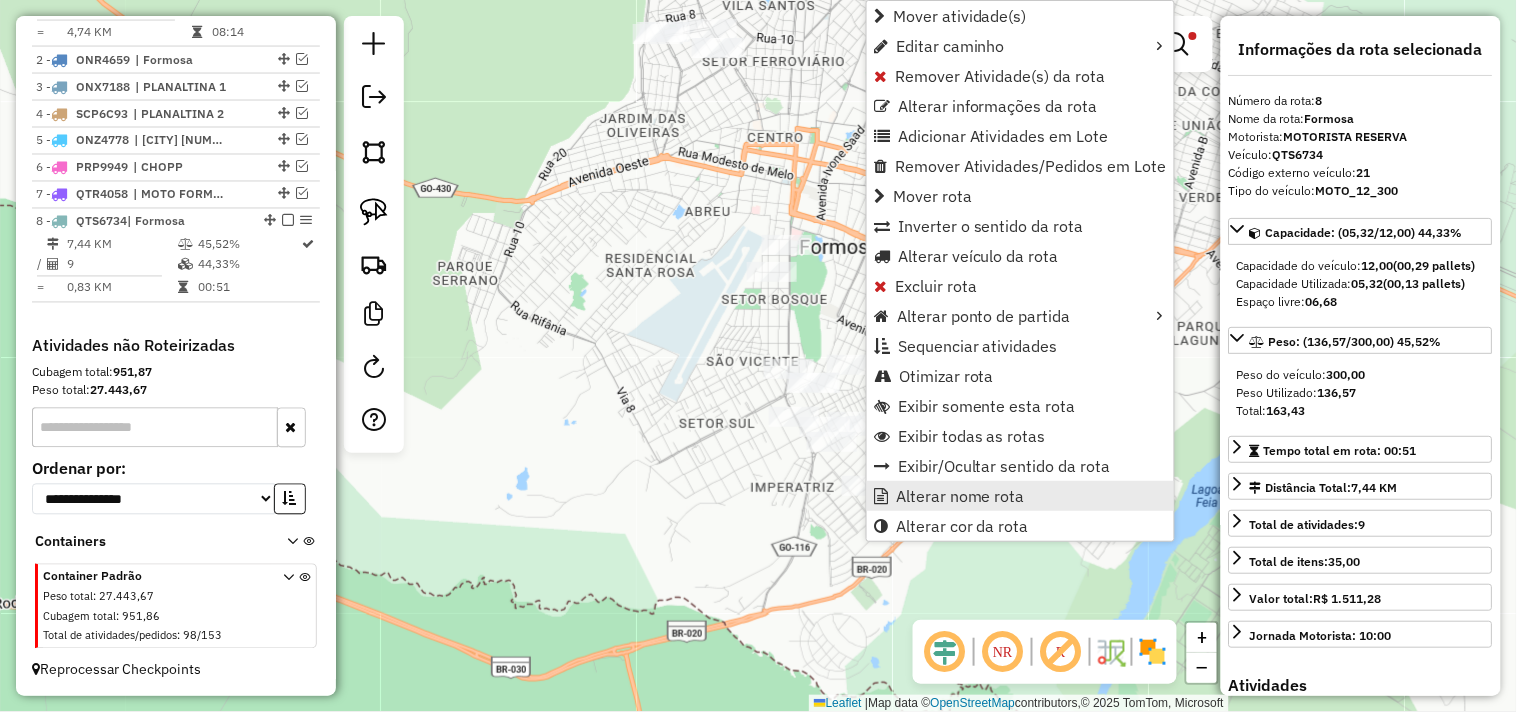 click on "Alterar nome rota" at bounding box center (960, 496) 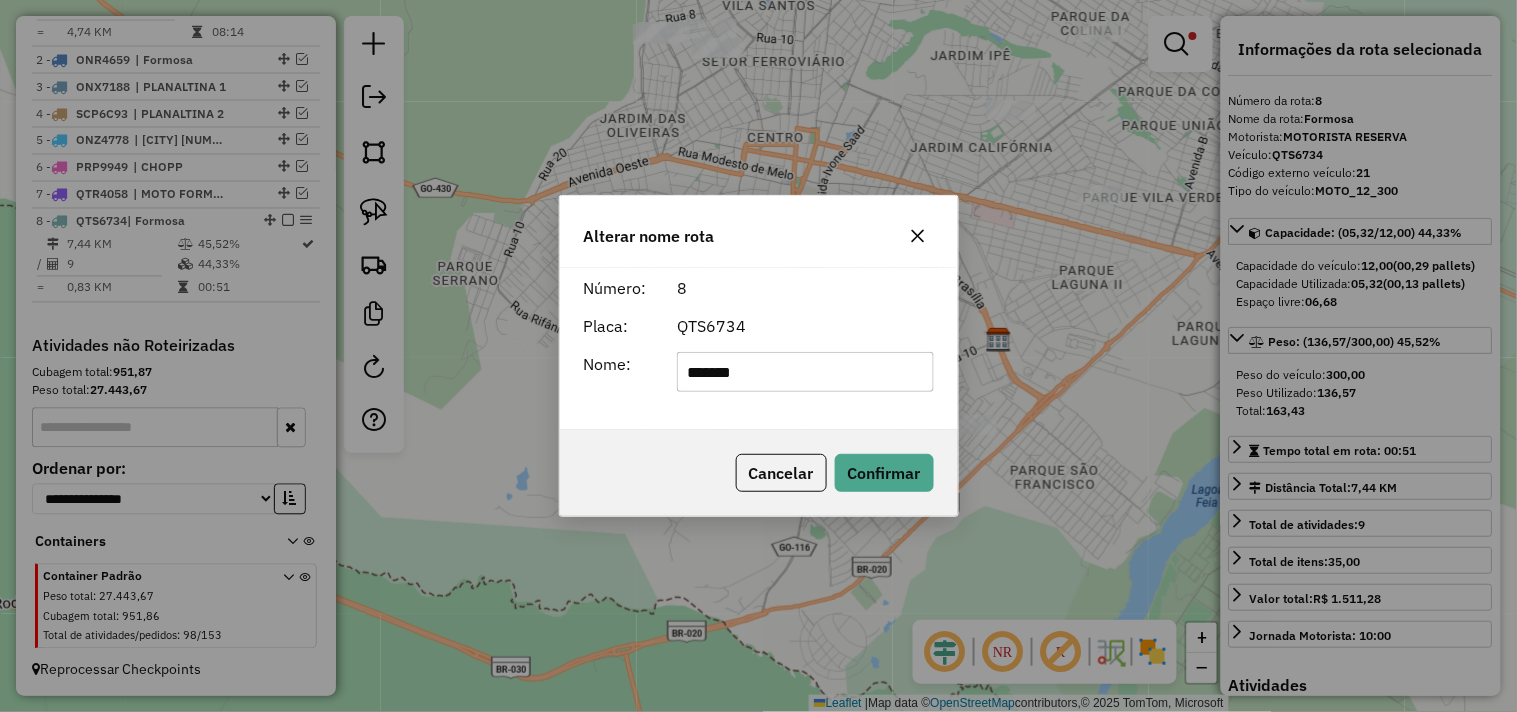 click on "*******" 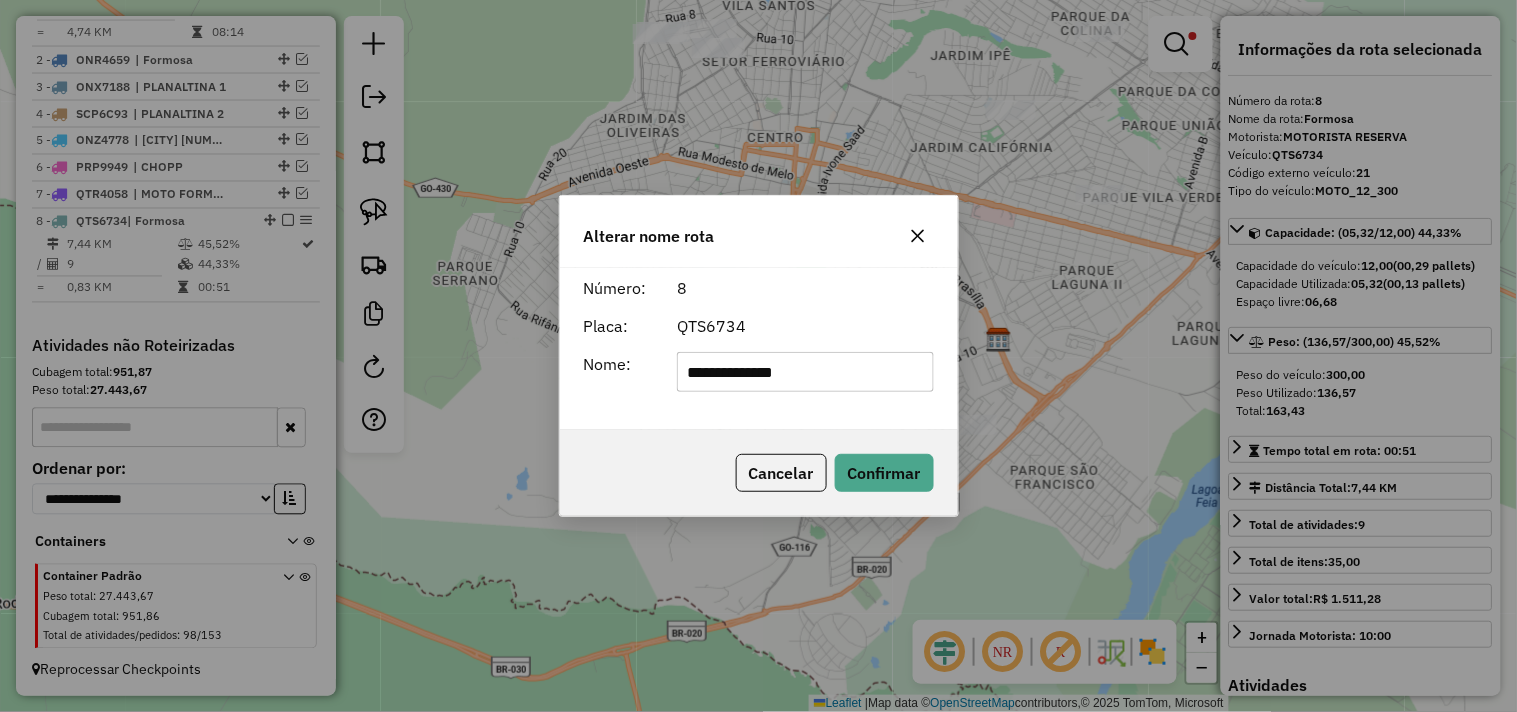 type on "**********" 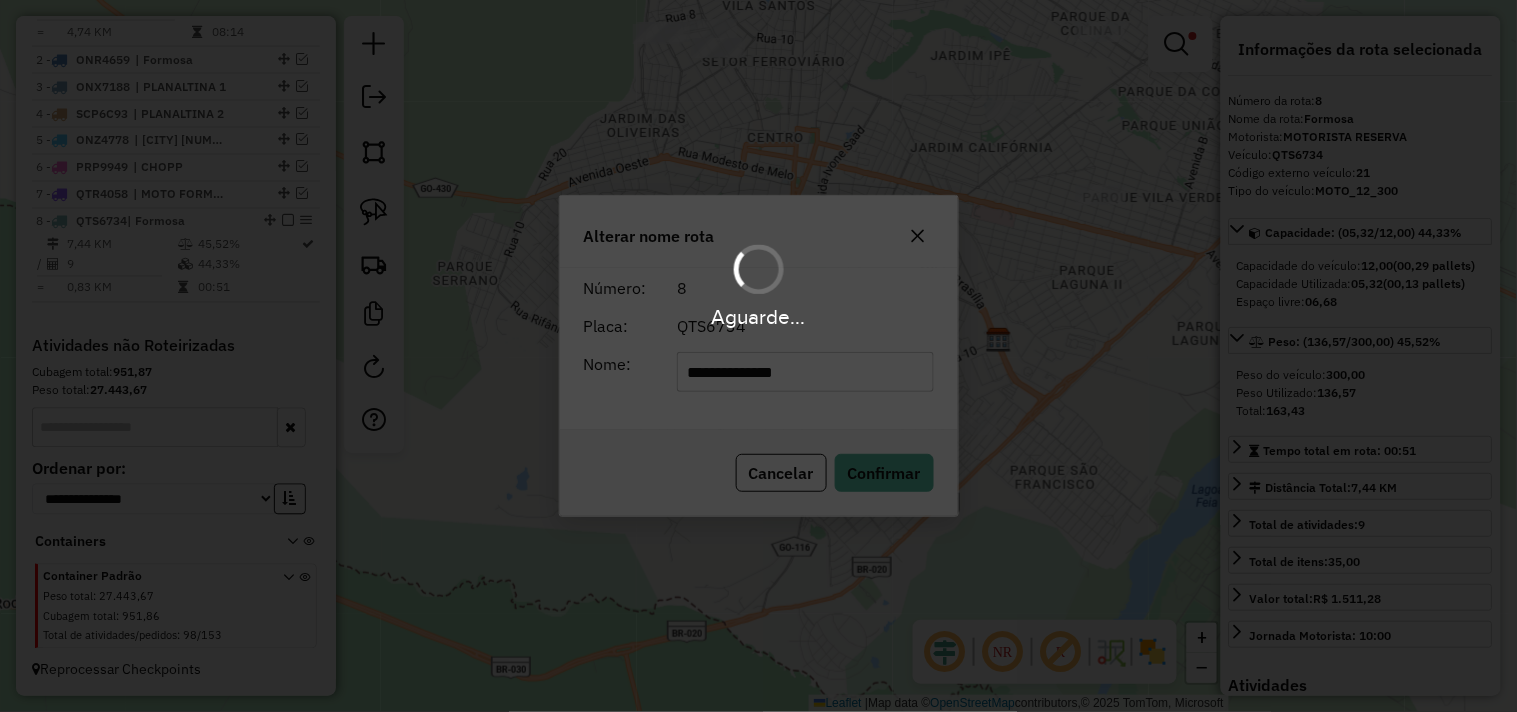 type 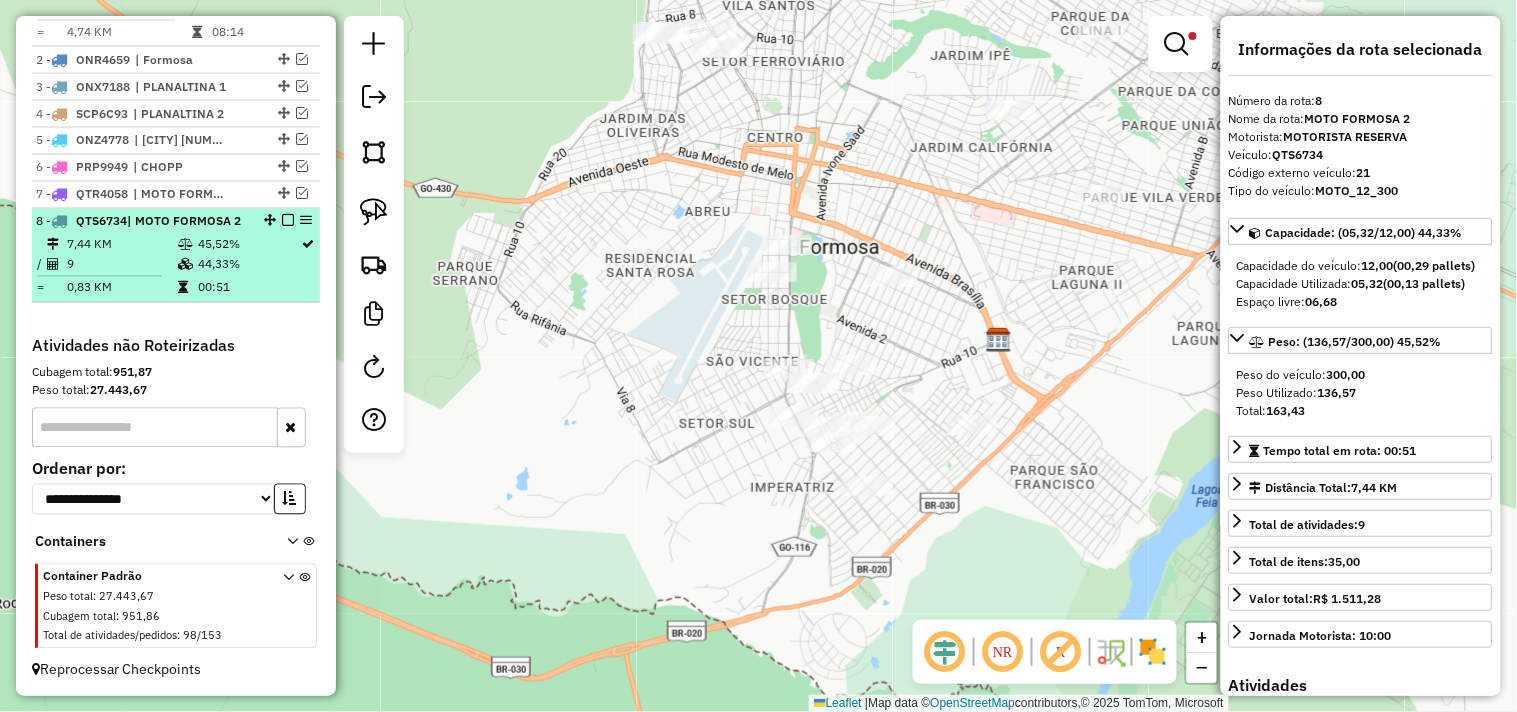click at bounding box center (288, 221) 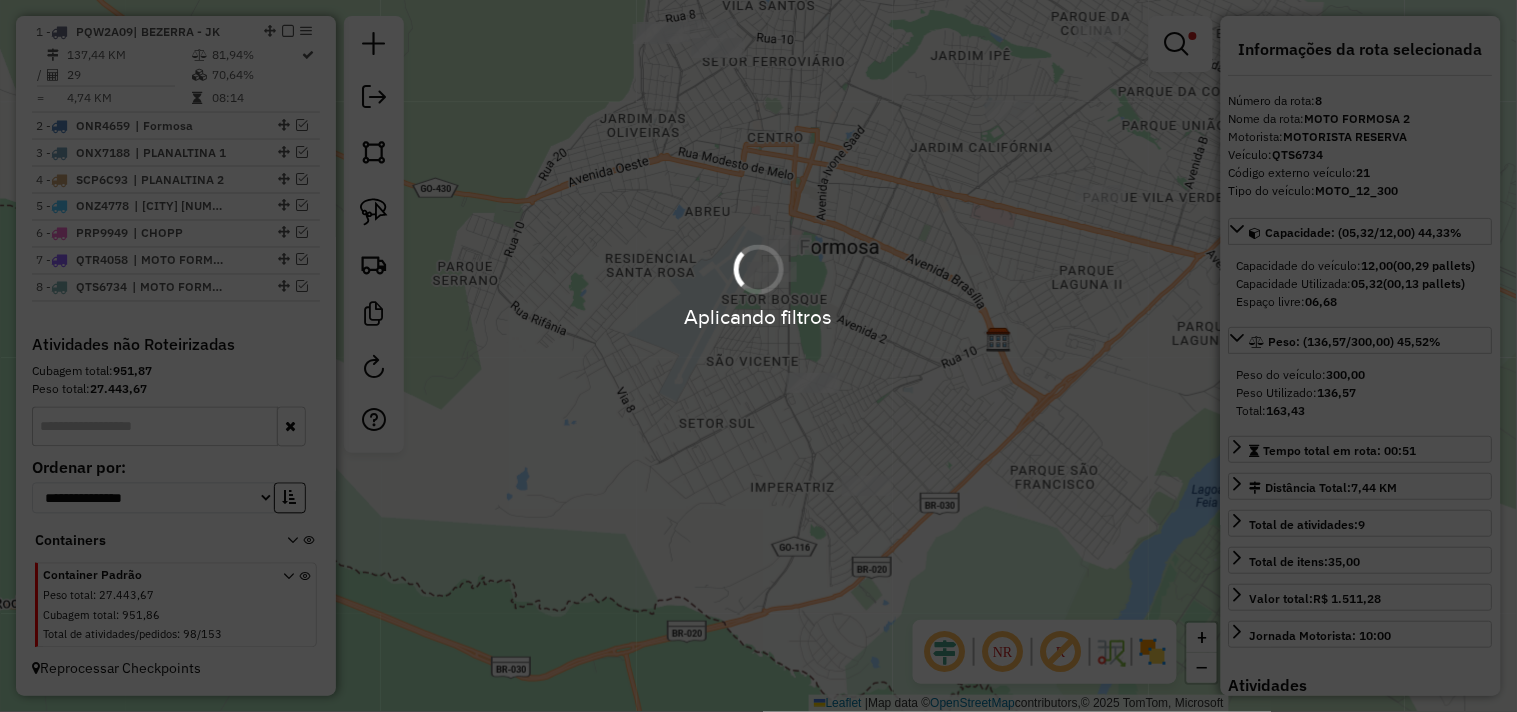 scroll, scrollTop: 795, scrollLeft: 0, axis: vertical 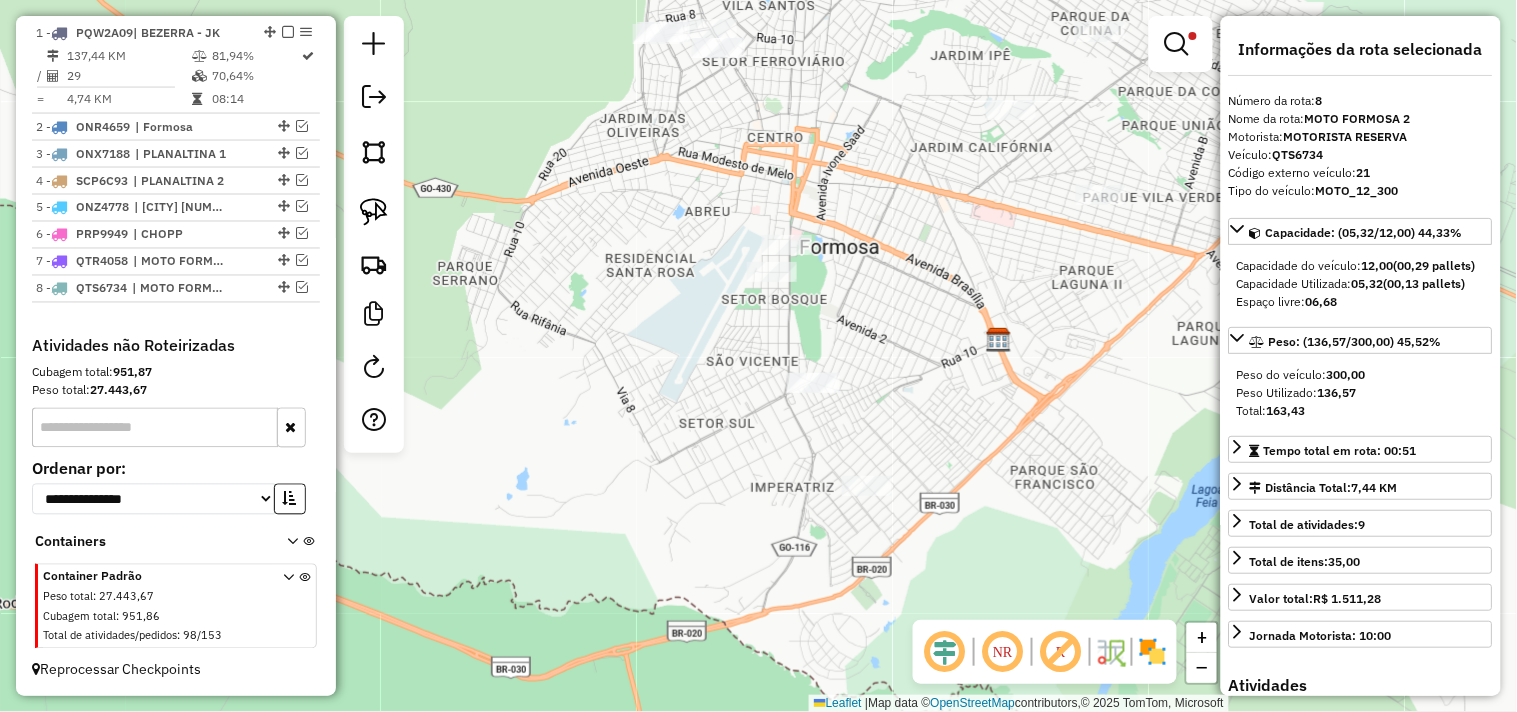 drag, startPoint x: 607, startPoint y: 184, endPoint x: 532, endPoint y: 276, distance: 118.69709 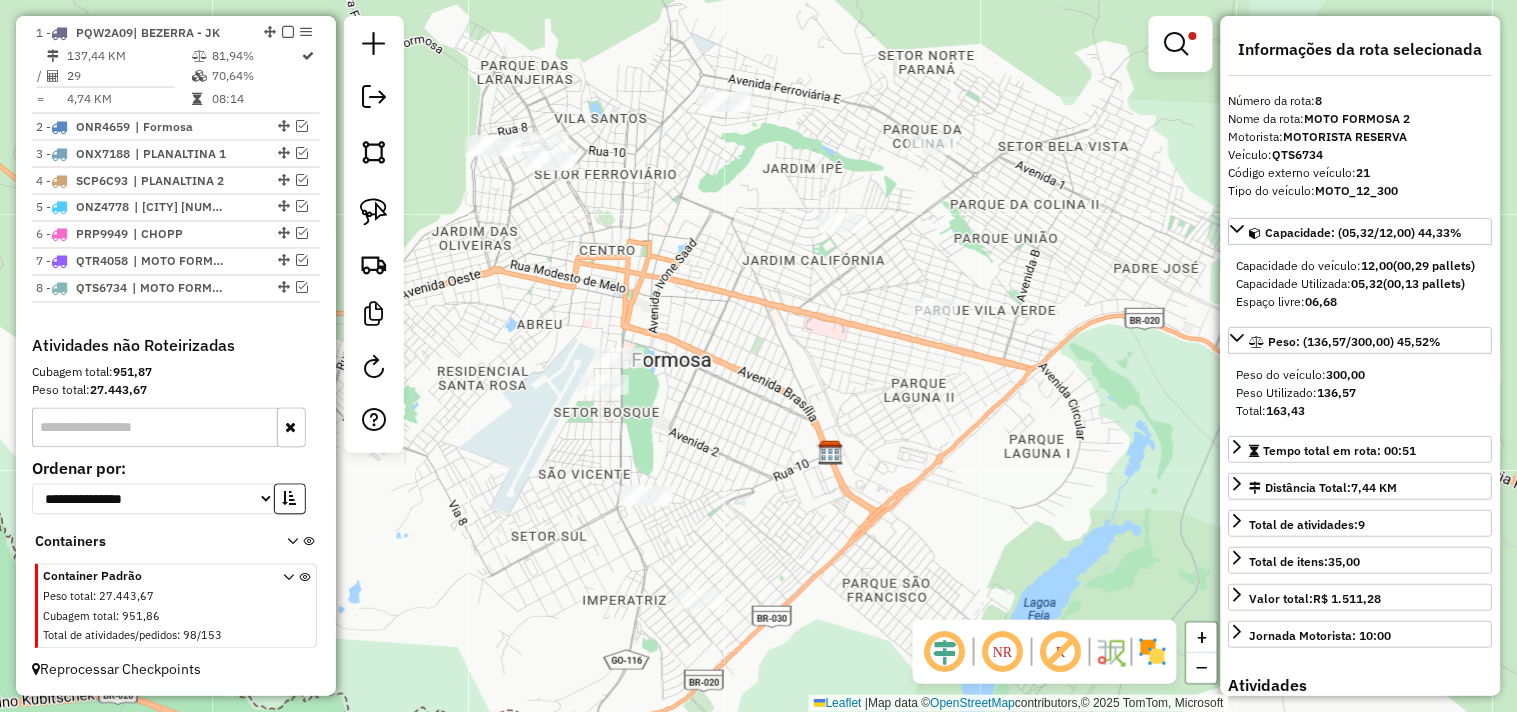 drag, startPoint x: 684, startPoint y: 227, endPoint x: 598, endPoint y: 248, distance: 88.52683 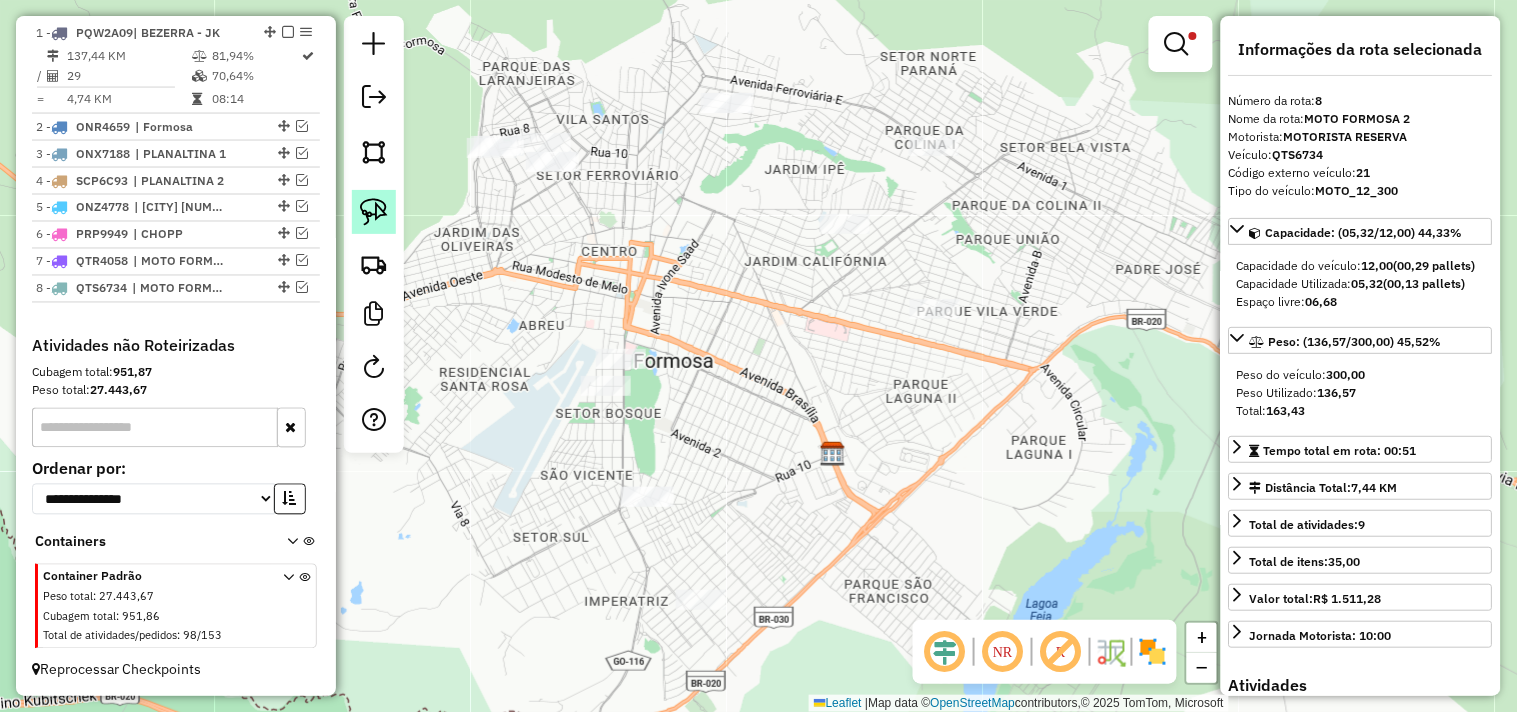 click 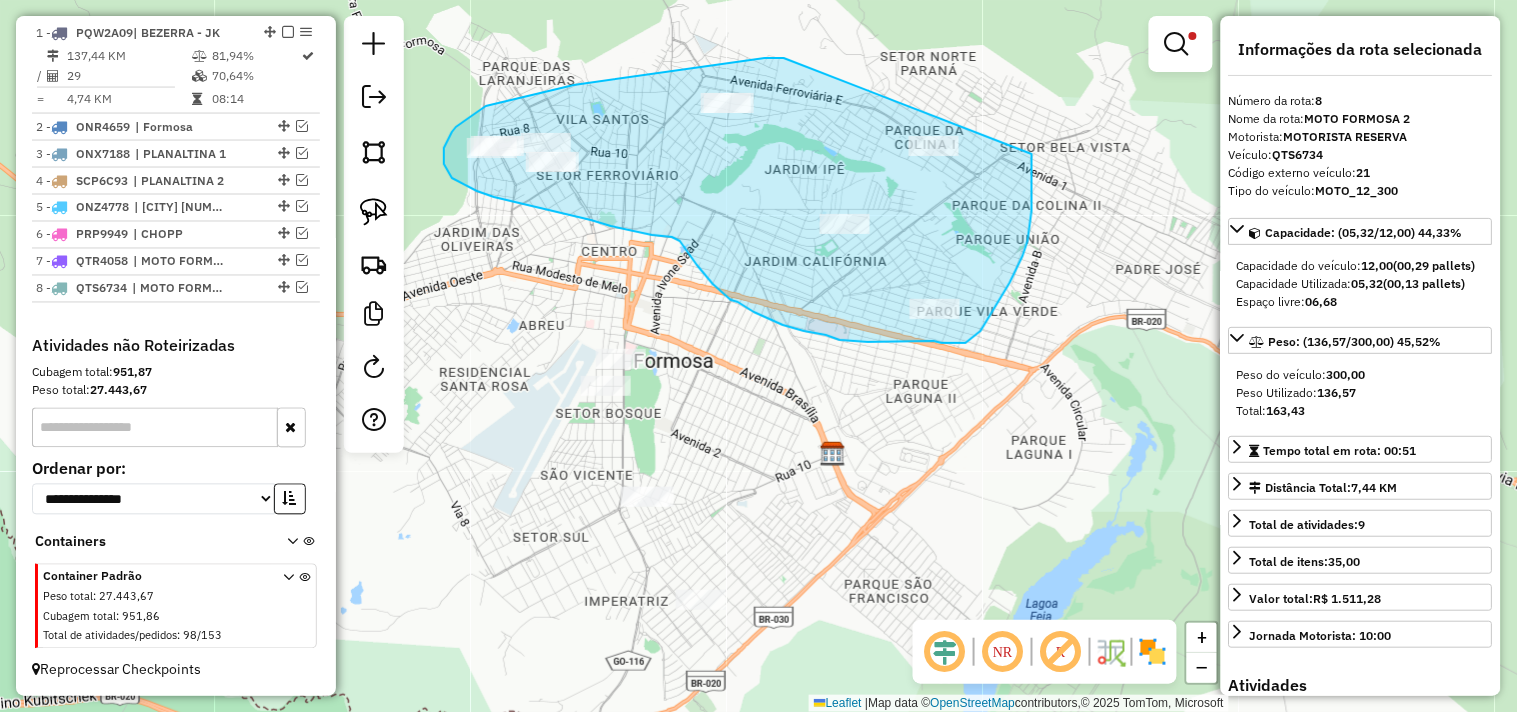drag, startPoint x: 784, startPoint y: 58, endPoint x: 1023, endPoint y: 122, distance: 247.4207 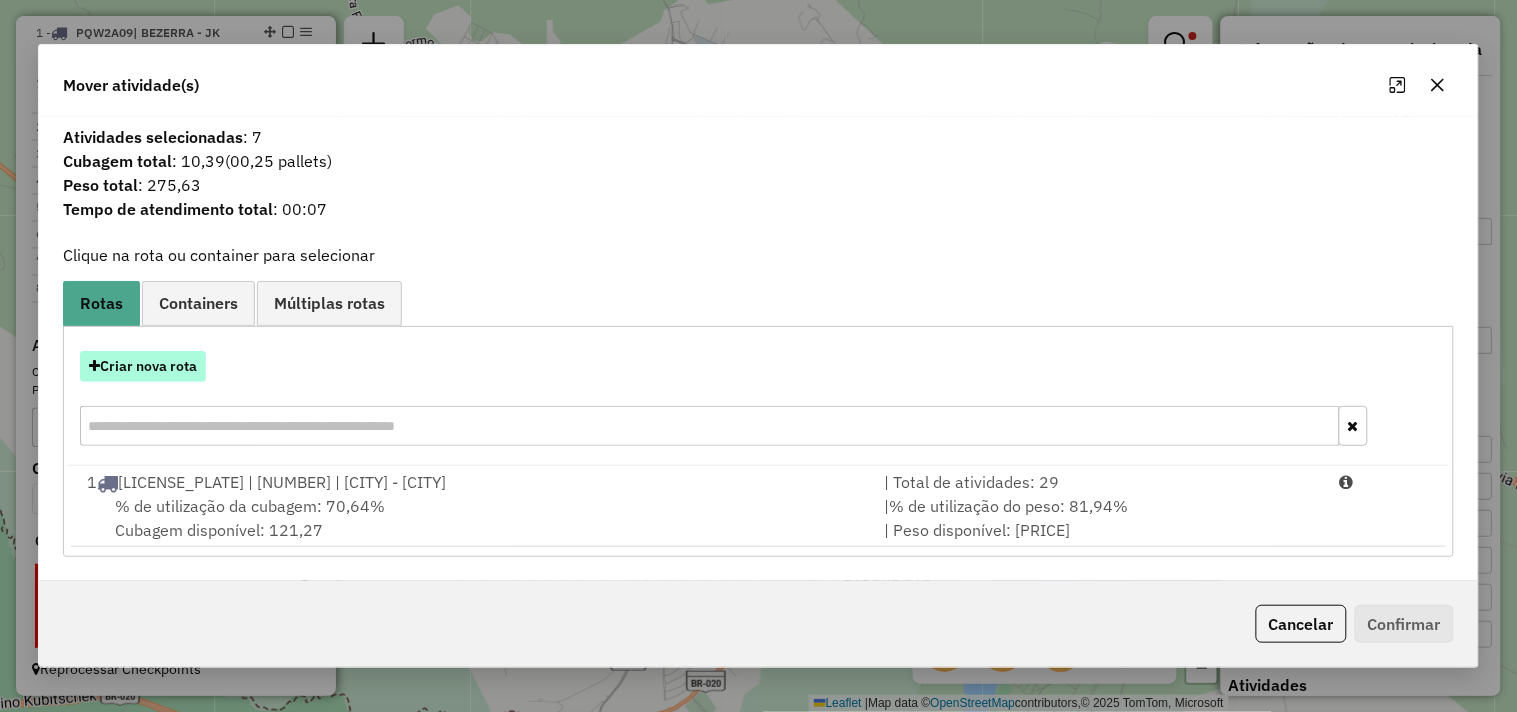 click on "Criar nova rota" at bounding box center [143, 366] 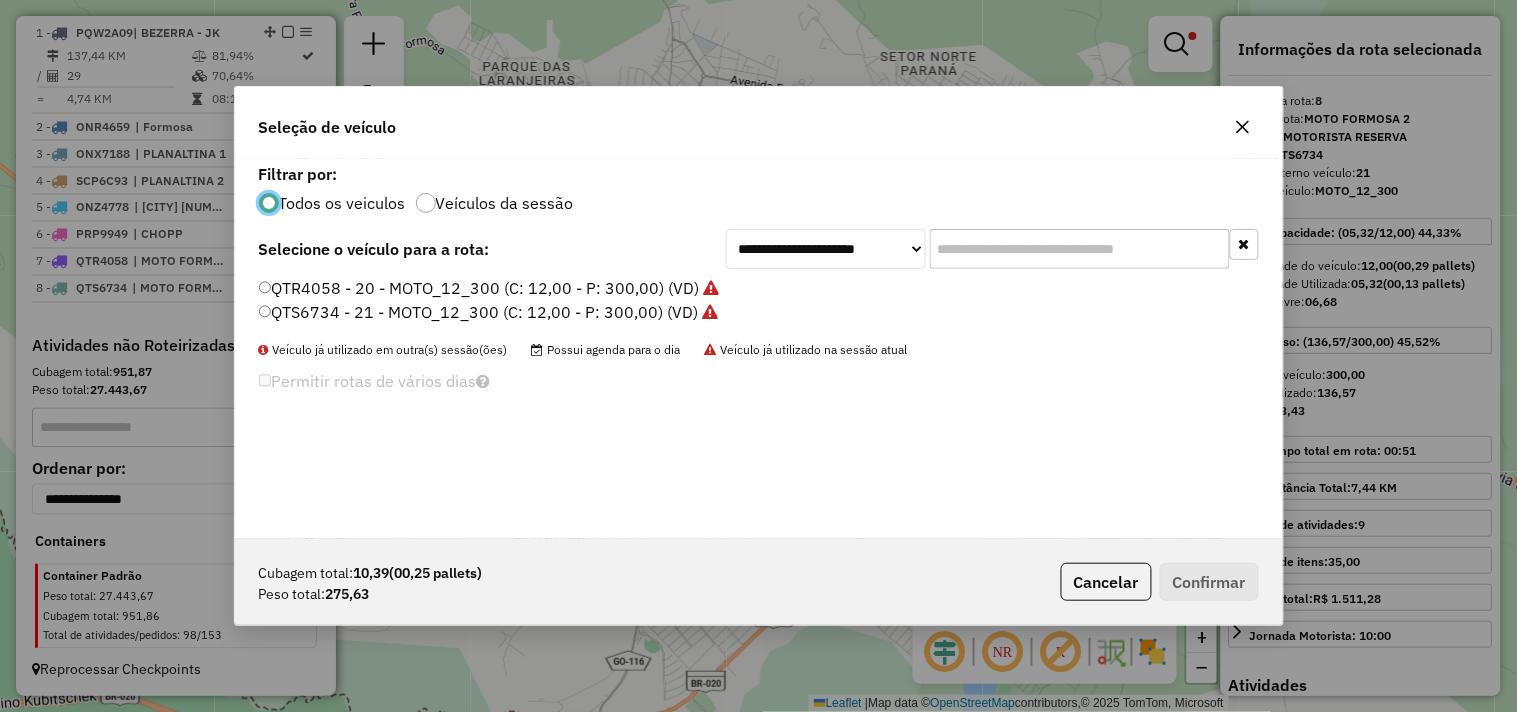 scroll, scrollTop: 11, scrollLeft: 5, axis: both 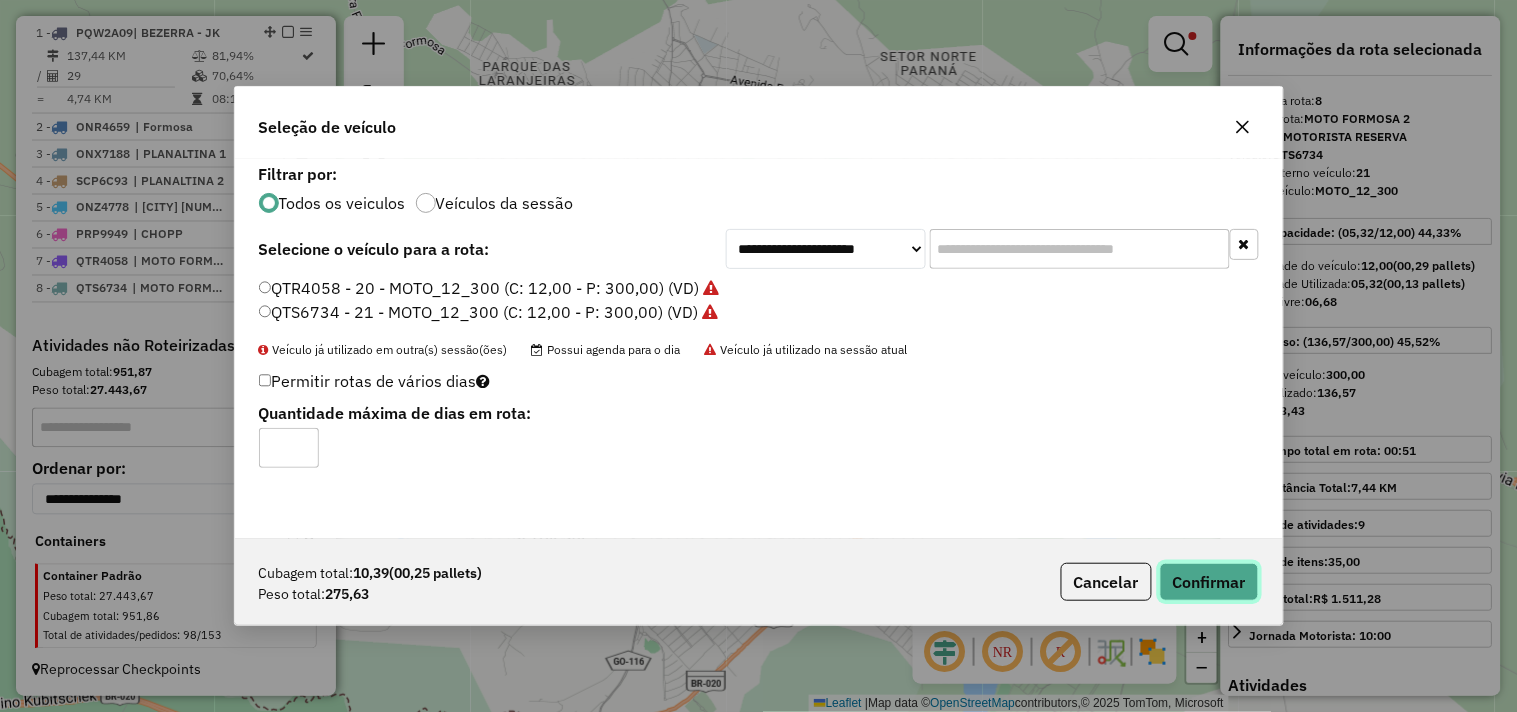click on "Confirmar" 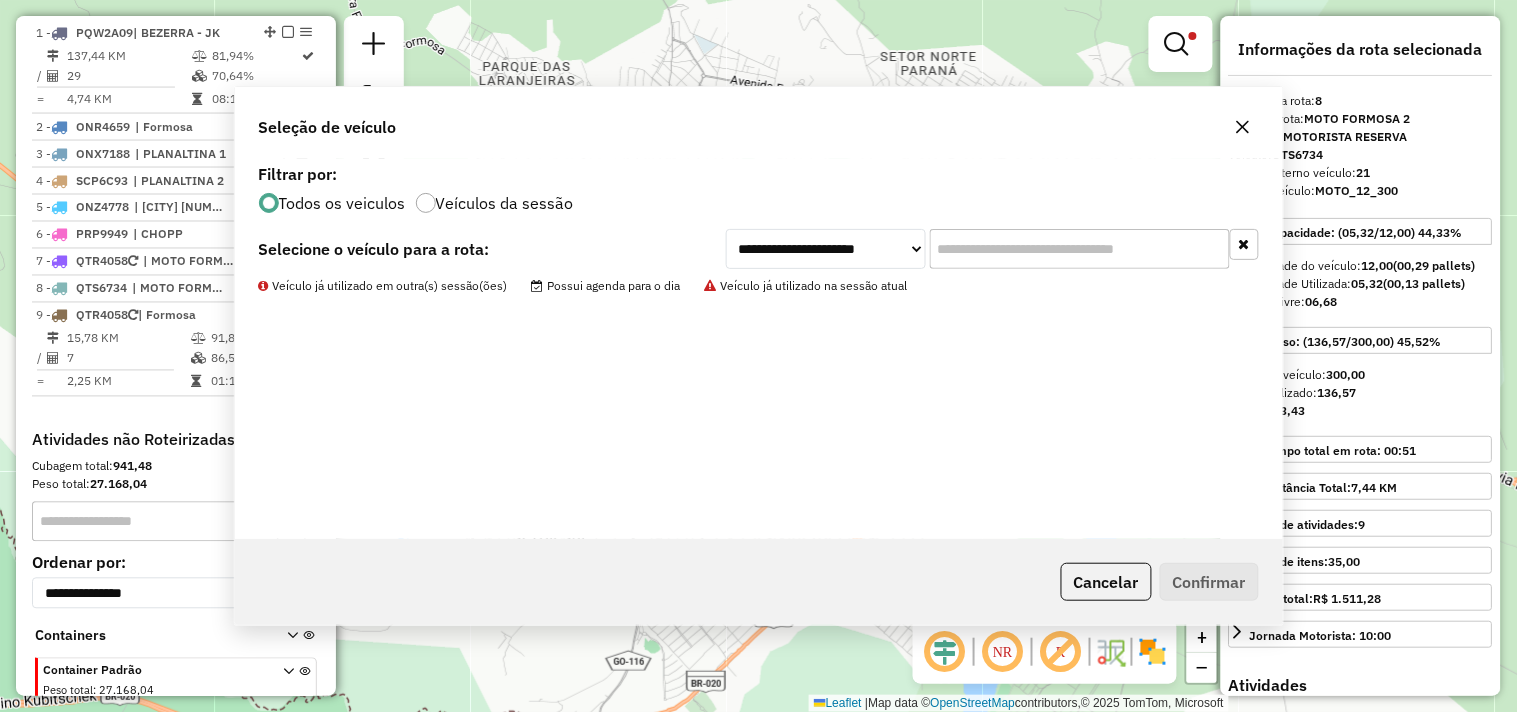scroll, scrollTop: 888, scrollLeft: 0, axis: vertical 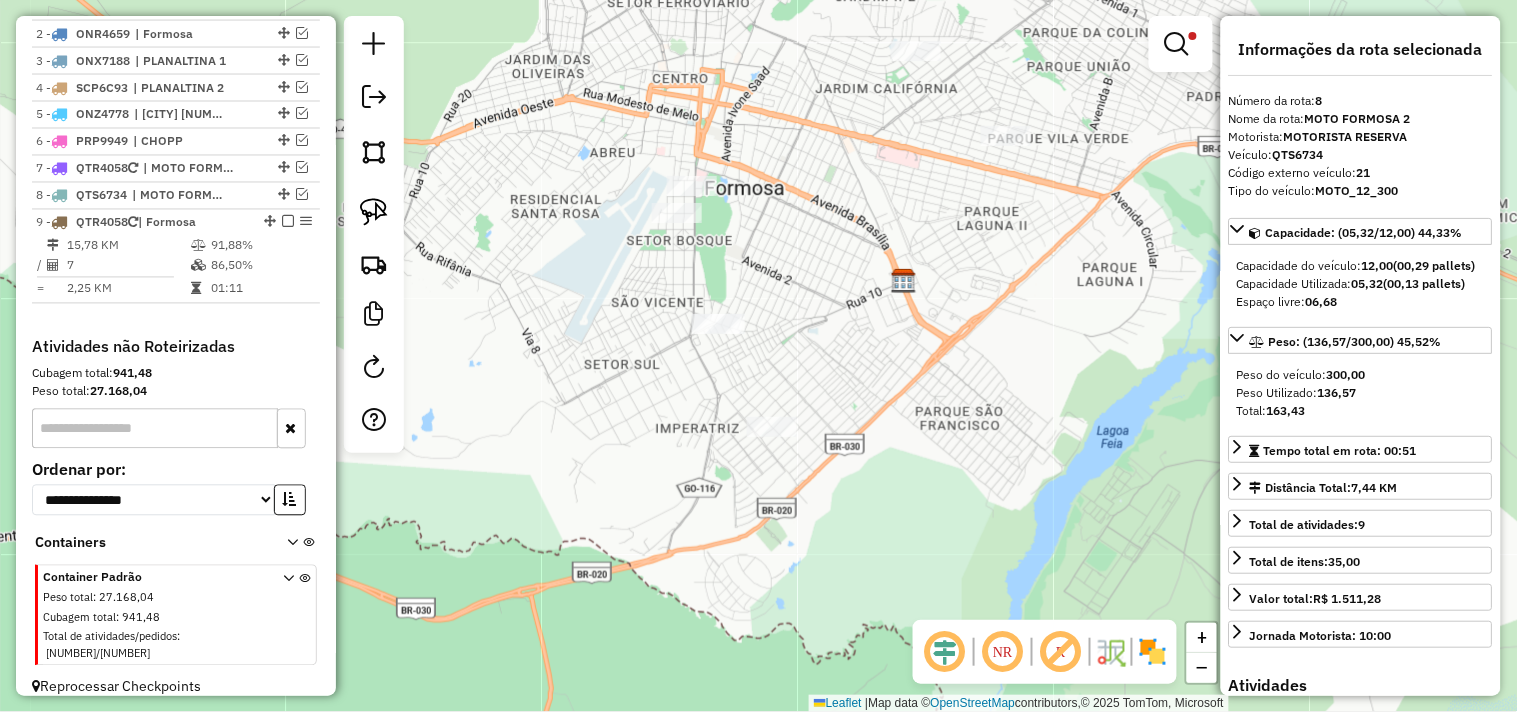 drag, startPoint x: 796, startPoint y: 563, endPoint x: 864, endPoint y: 381, distance: 194.28845 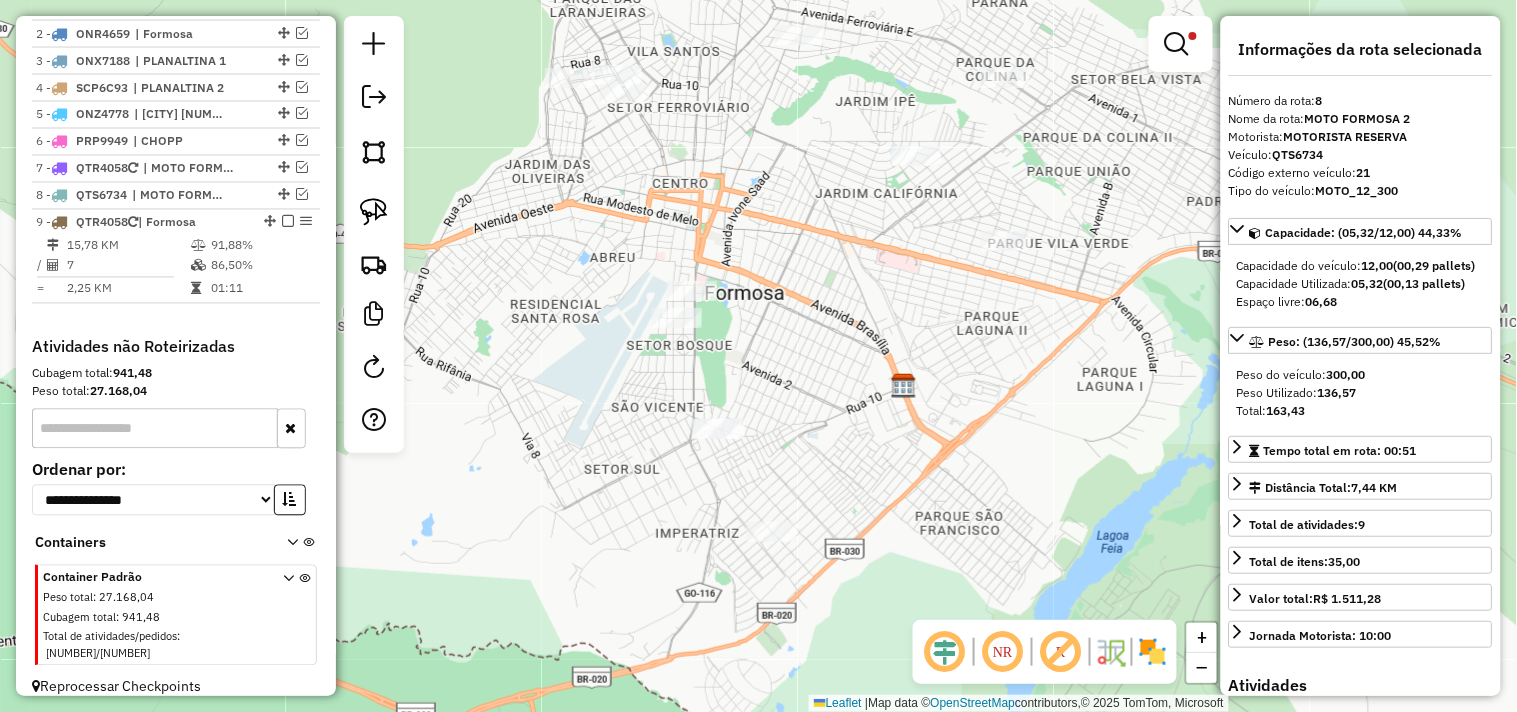 drag, startPoint x: 845, startPoint y: 292, endPoint x: 868, endPoint y: 468, distance: 177.49648 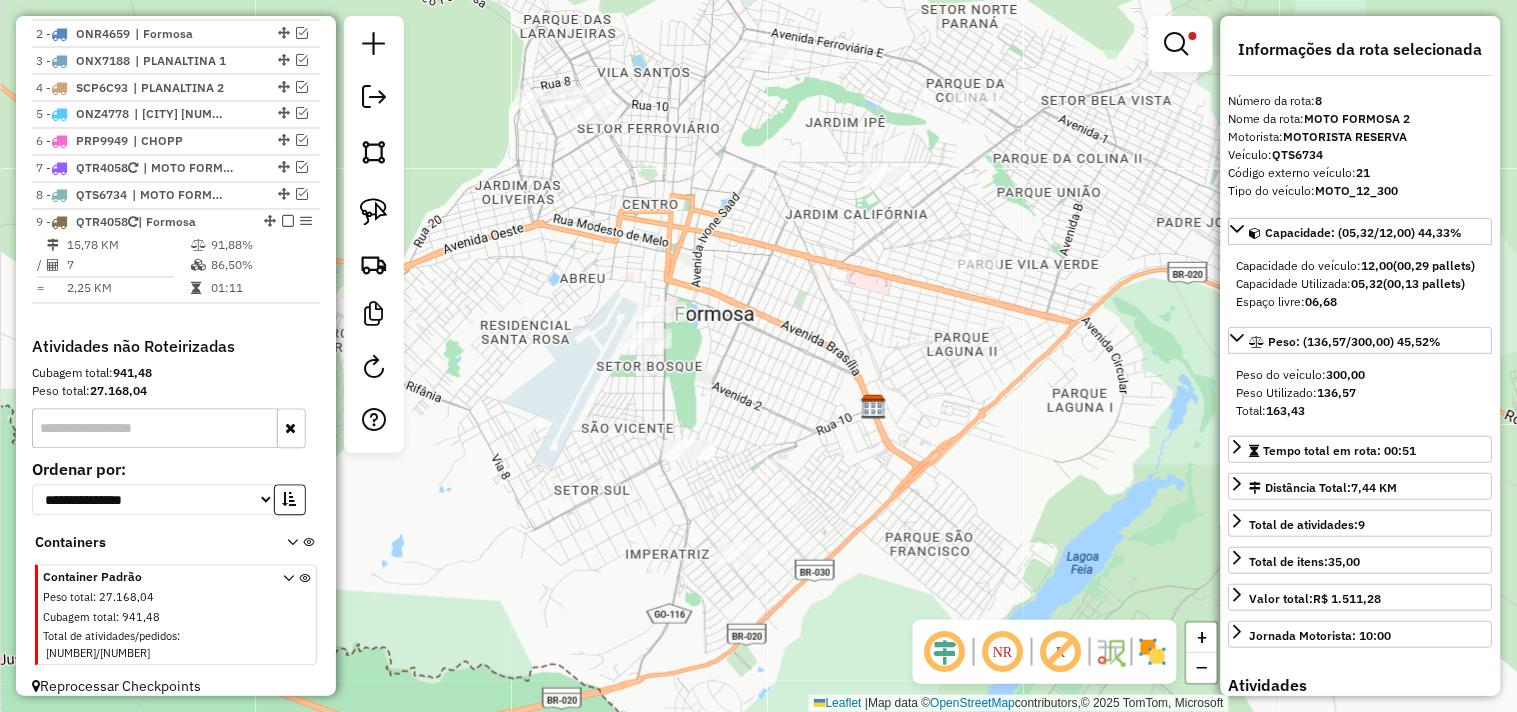 drag, startPoint x: 753, startPoint y: 277, endPoint x: 704, endPoint y: 236, distance: 63.89053 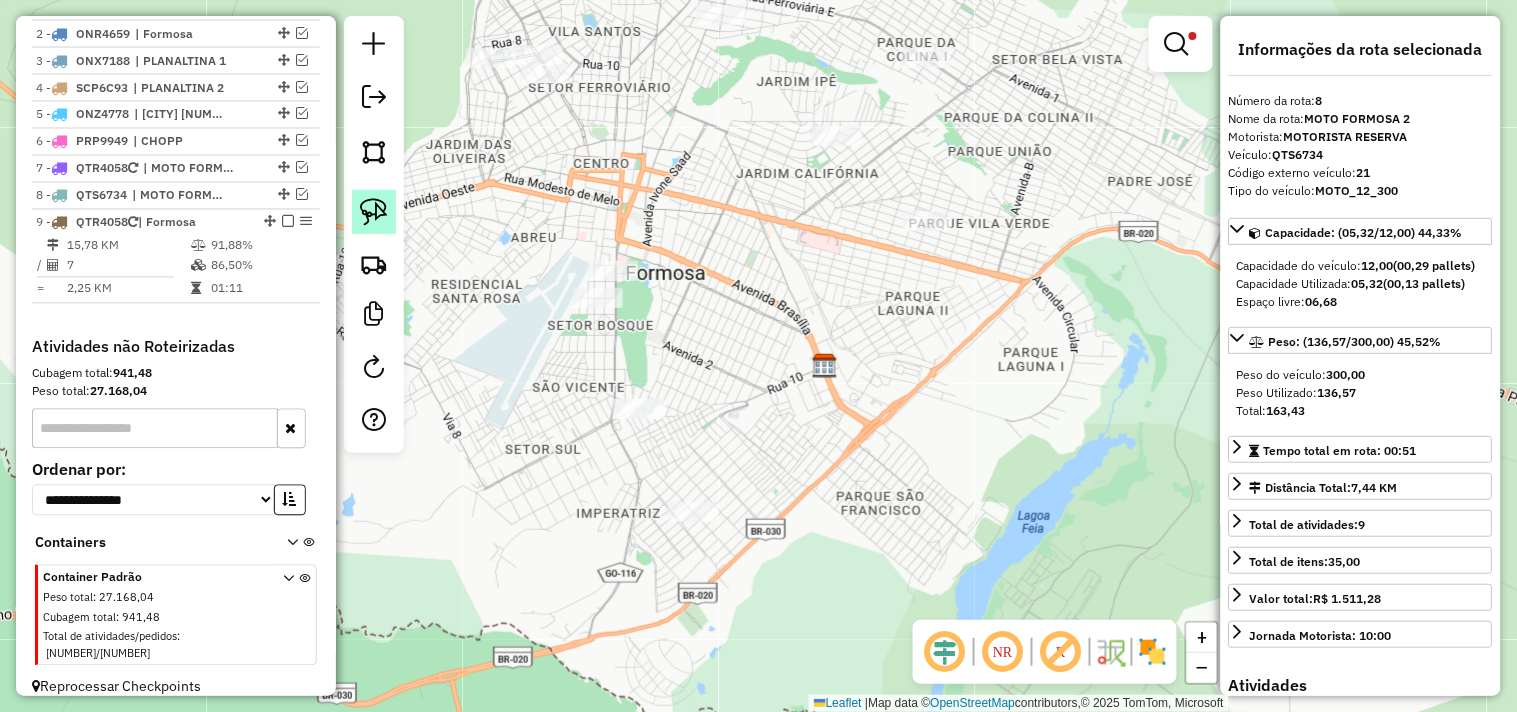 click 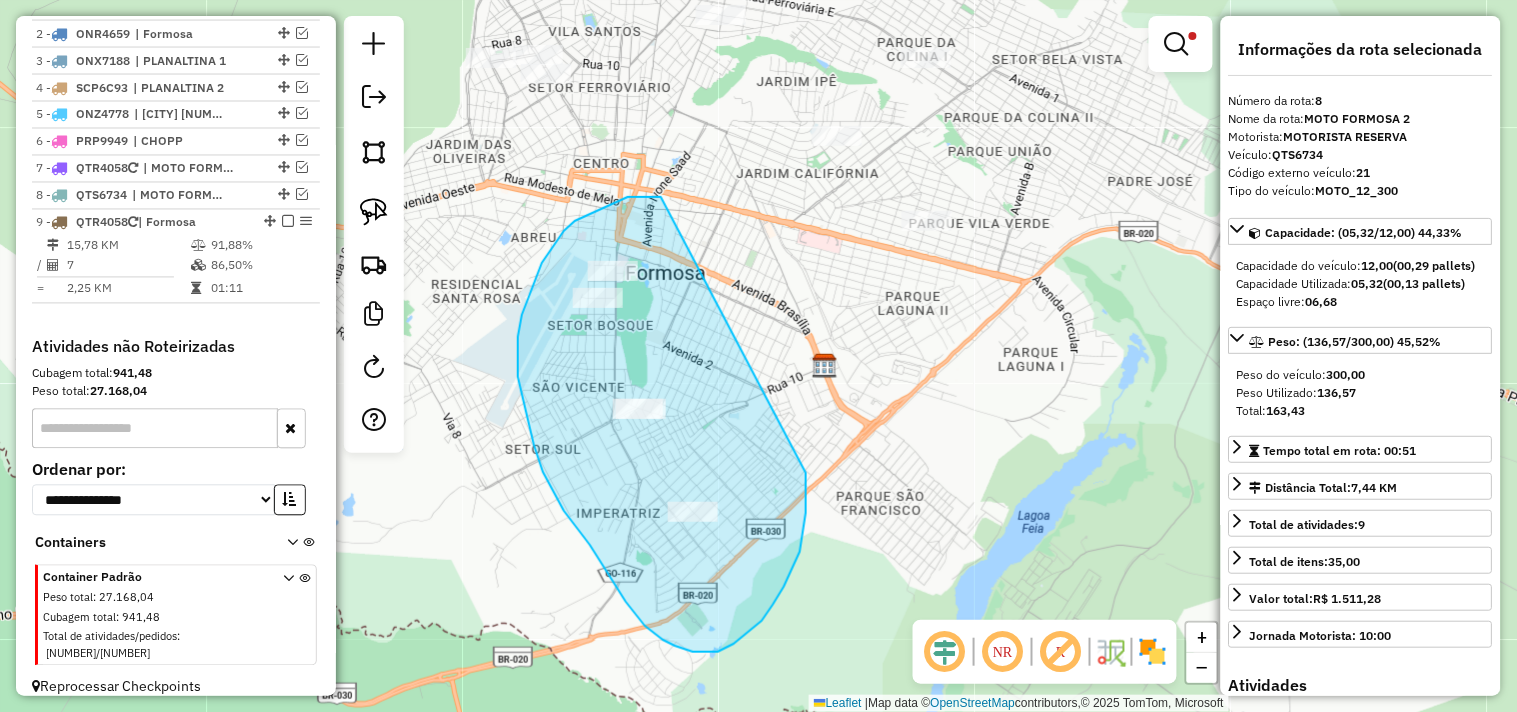drag, startPoint x: 661, startPoint y: 197, endPoint x: 801, endPoint y: 436, distance: 276.98557 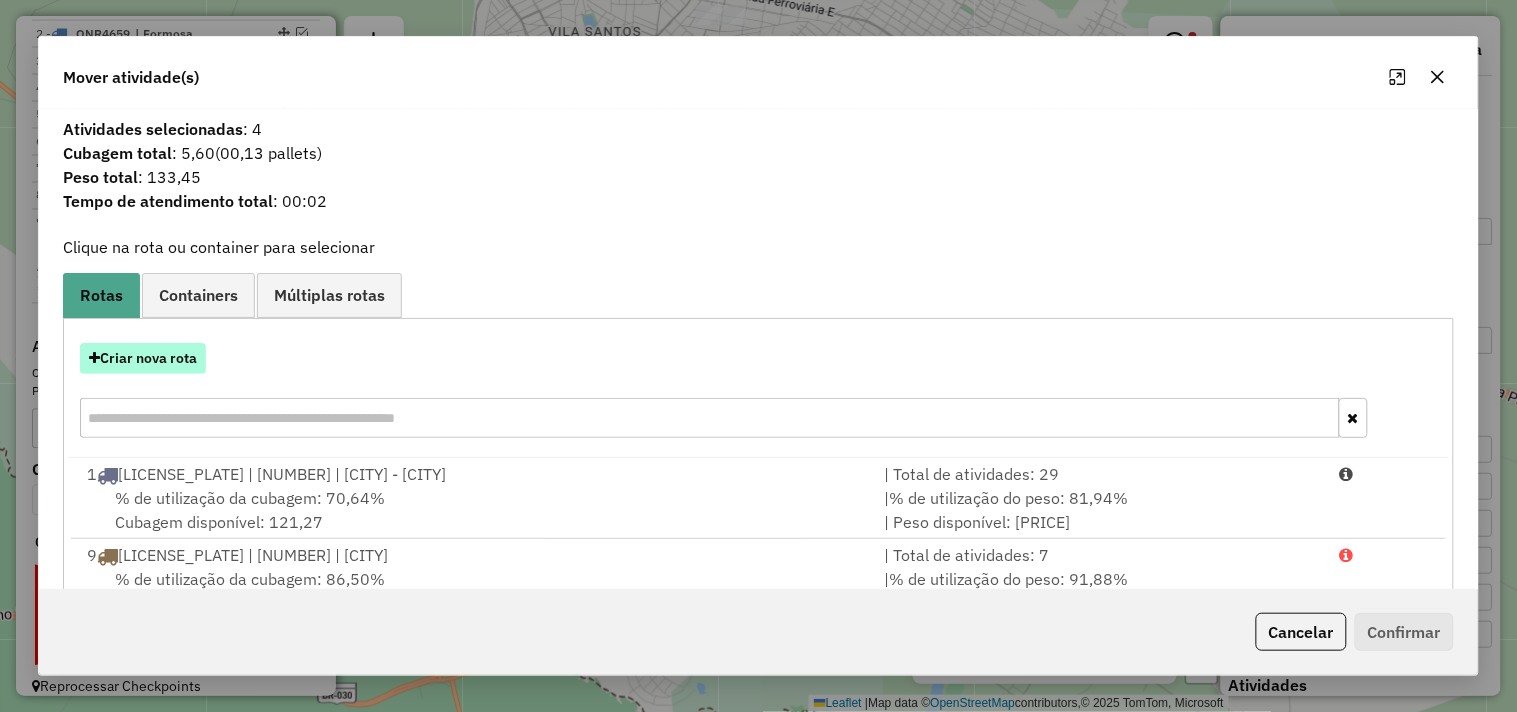 click on "Criar nova rota" at bounding box center (143, 358) 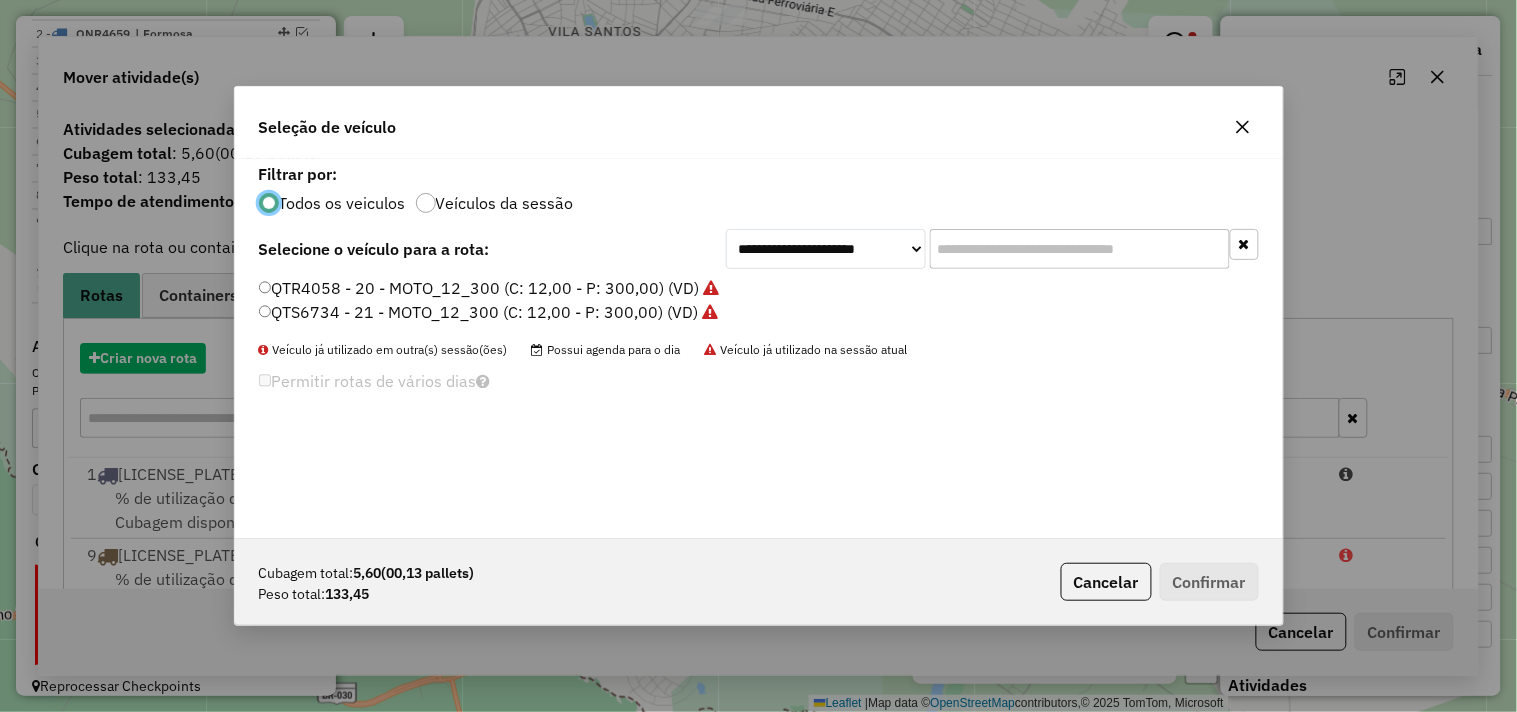 scroll, scrollTop: 11, scrollLeft: 5, axis: both 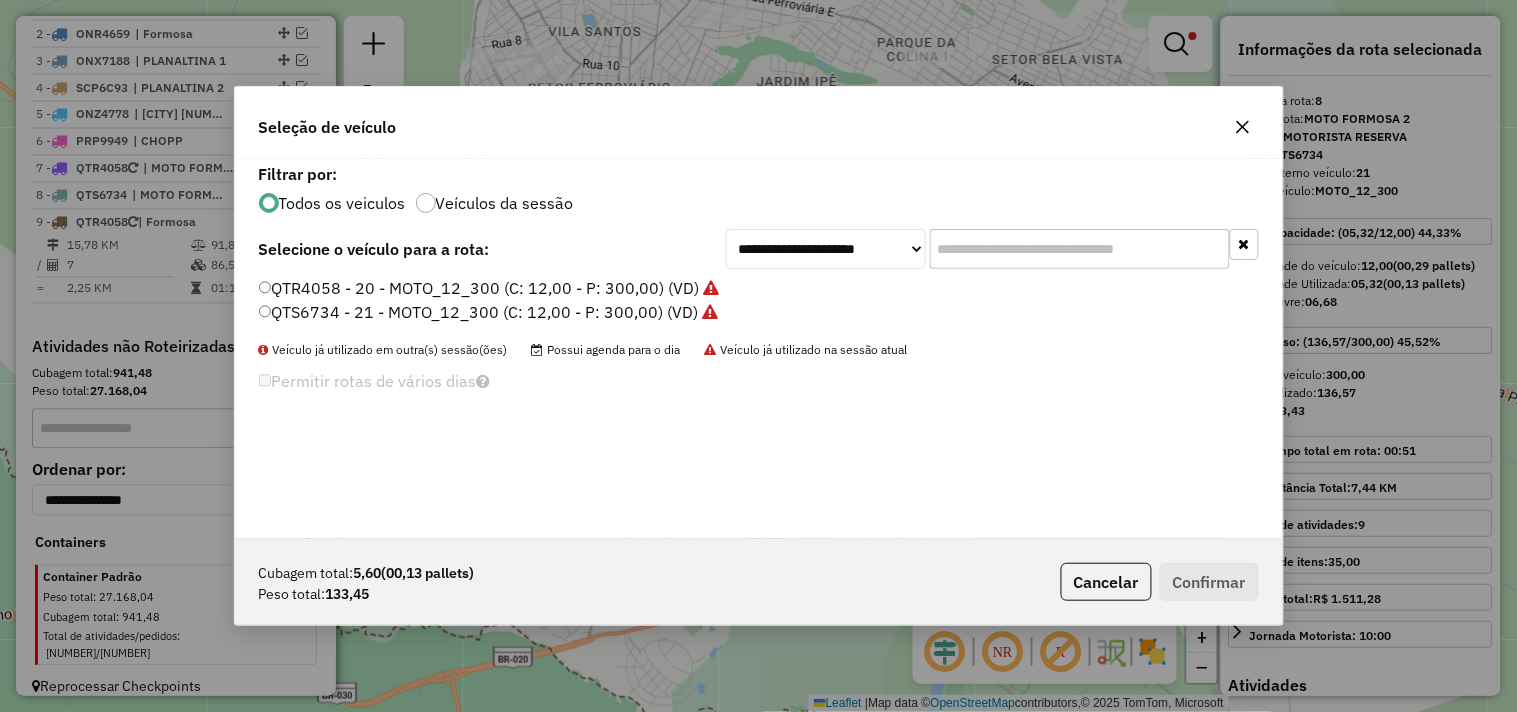 click on "QTS6734 - 21 - MOTO_12_300 (C: 12,00 - P: 300,00) (VD)" 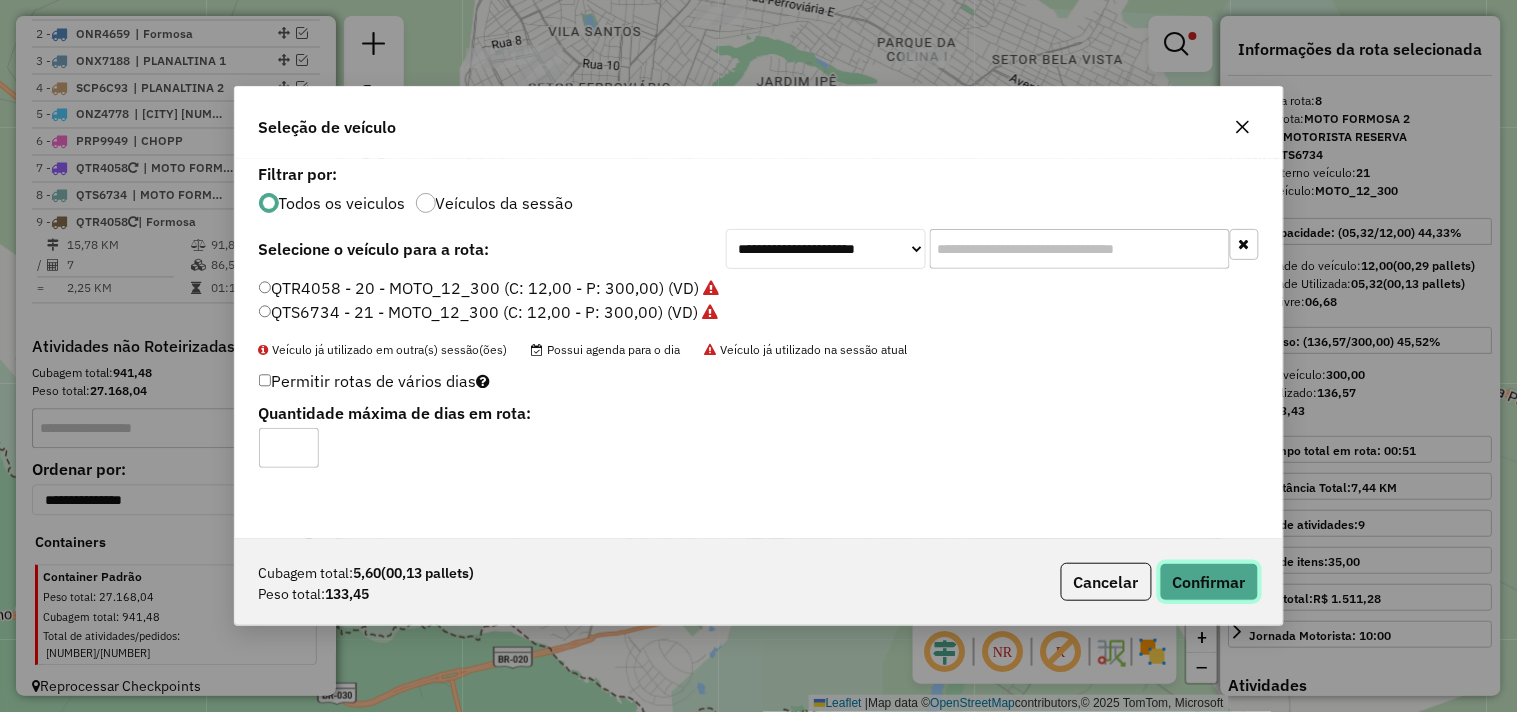 click on "Confirmar" 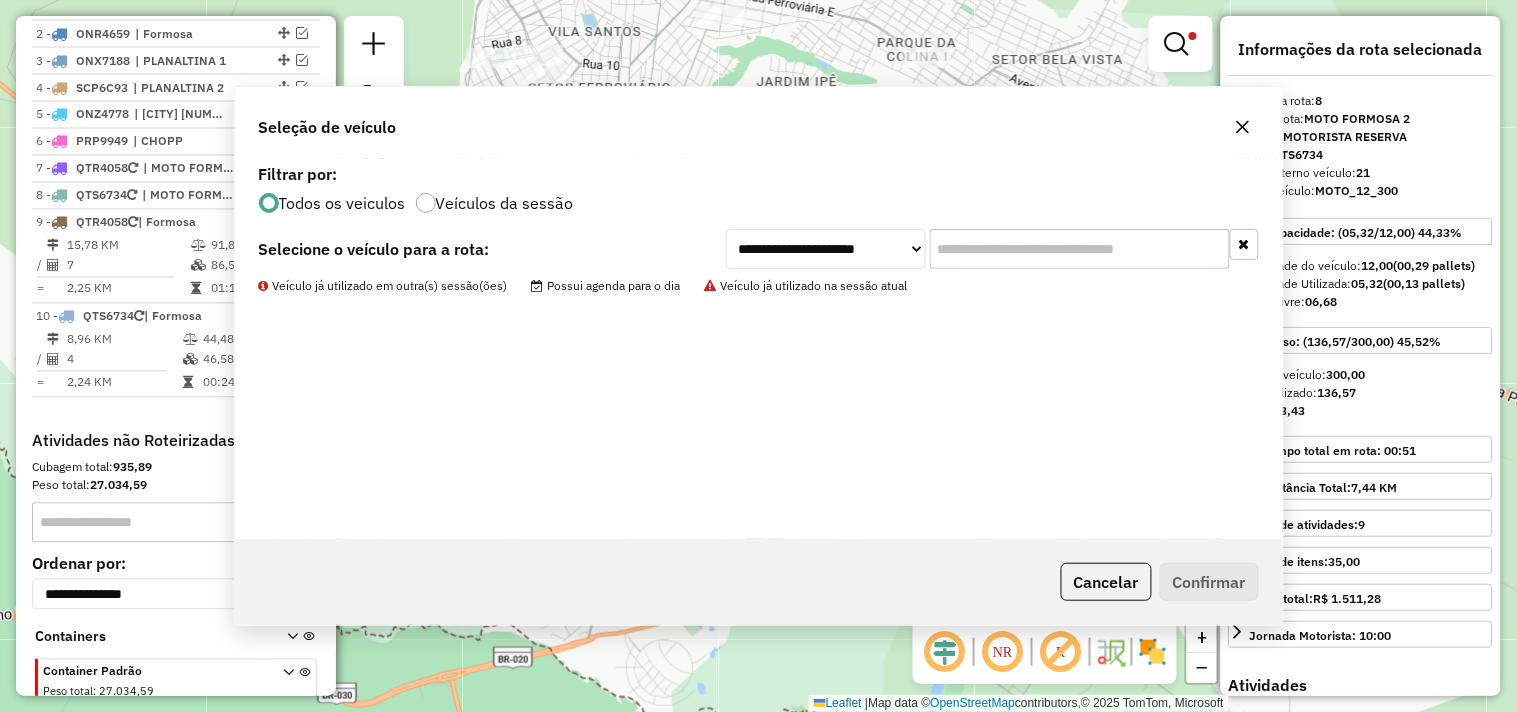scroll, scrollTop: 983, scrollLeft: 0, axis: vertical 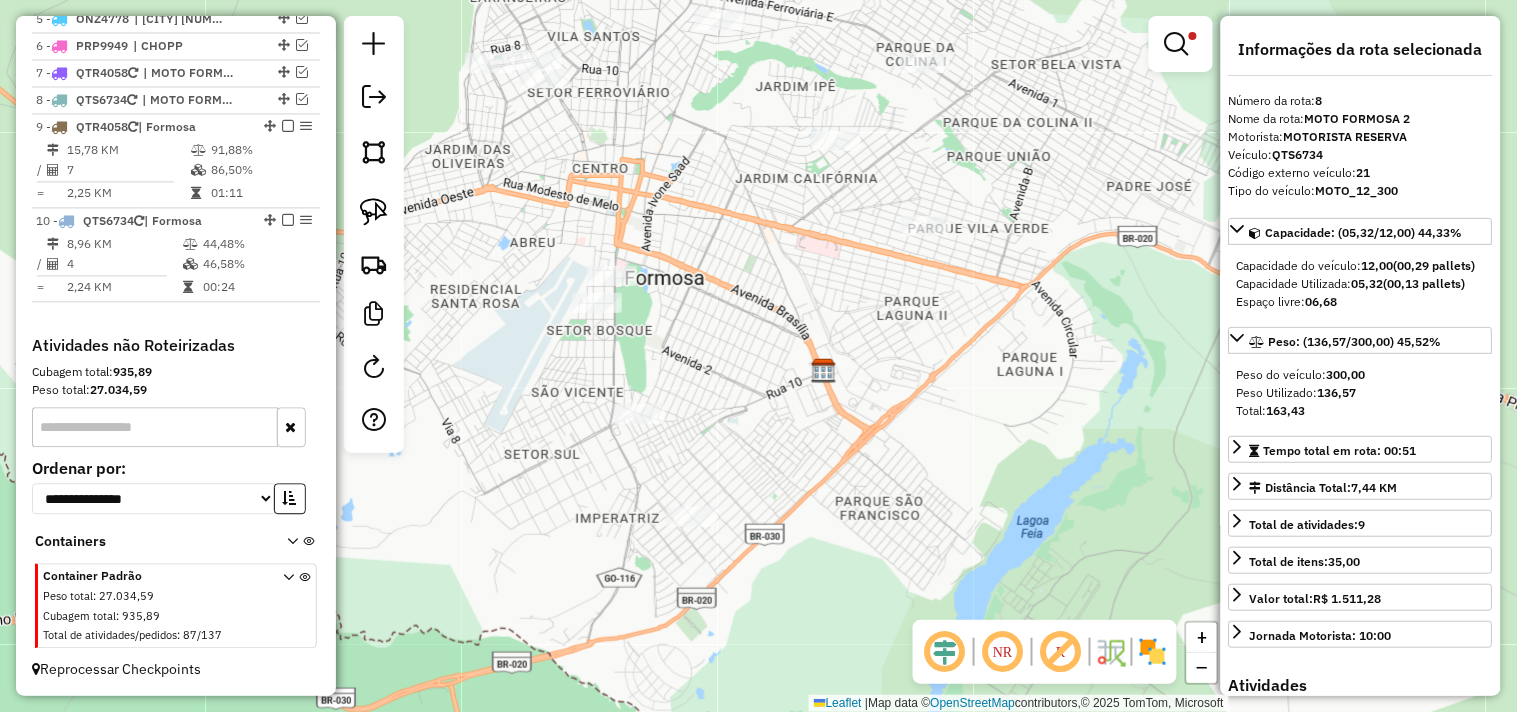 drag, startPoint x: 713, startPoint y: 373, endPoint x: 701, endPoint y: 424, distance: 52.392746 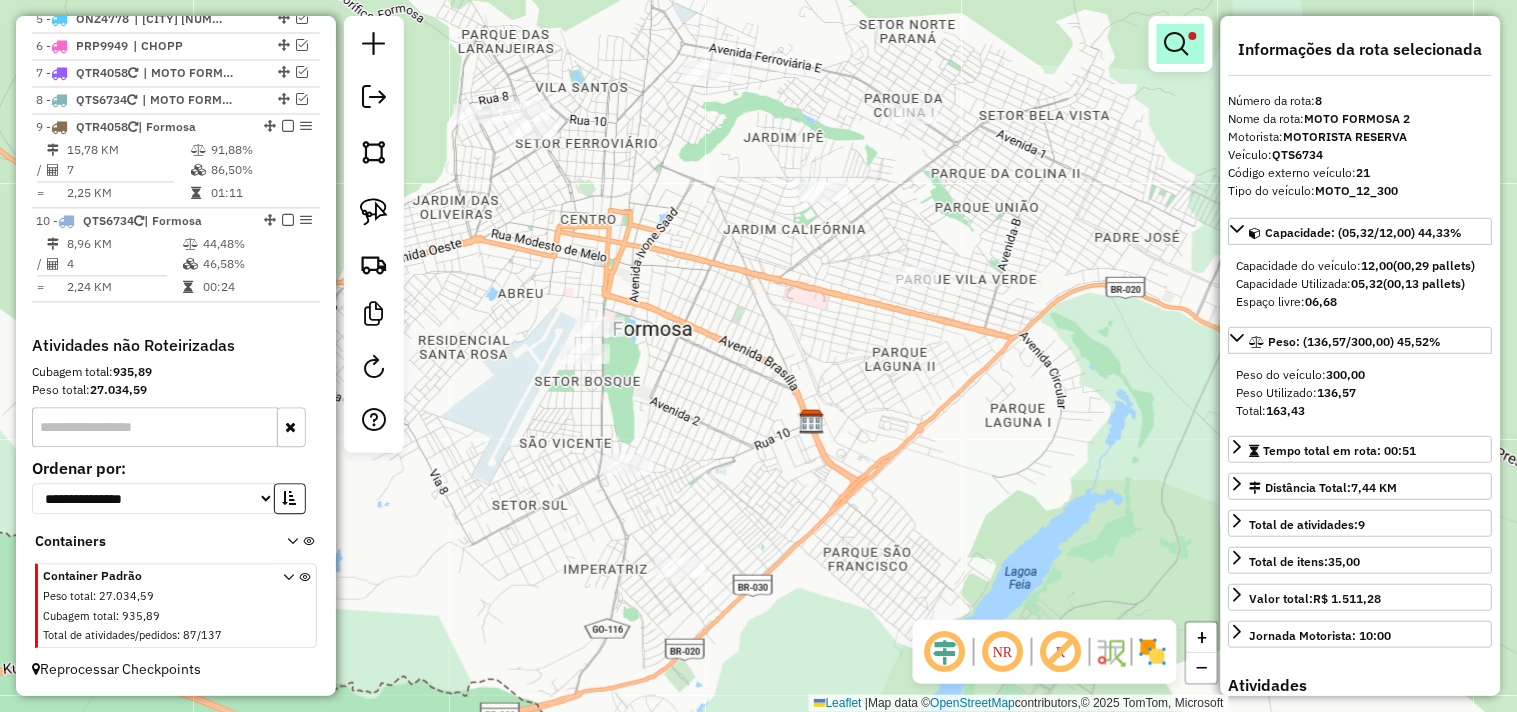 click at bounding box center (1177, 44) 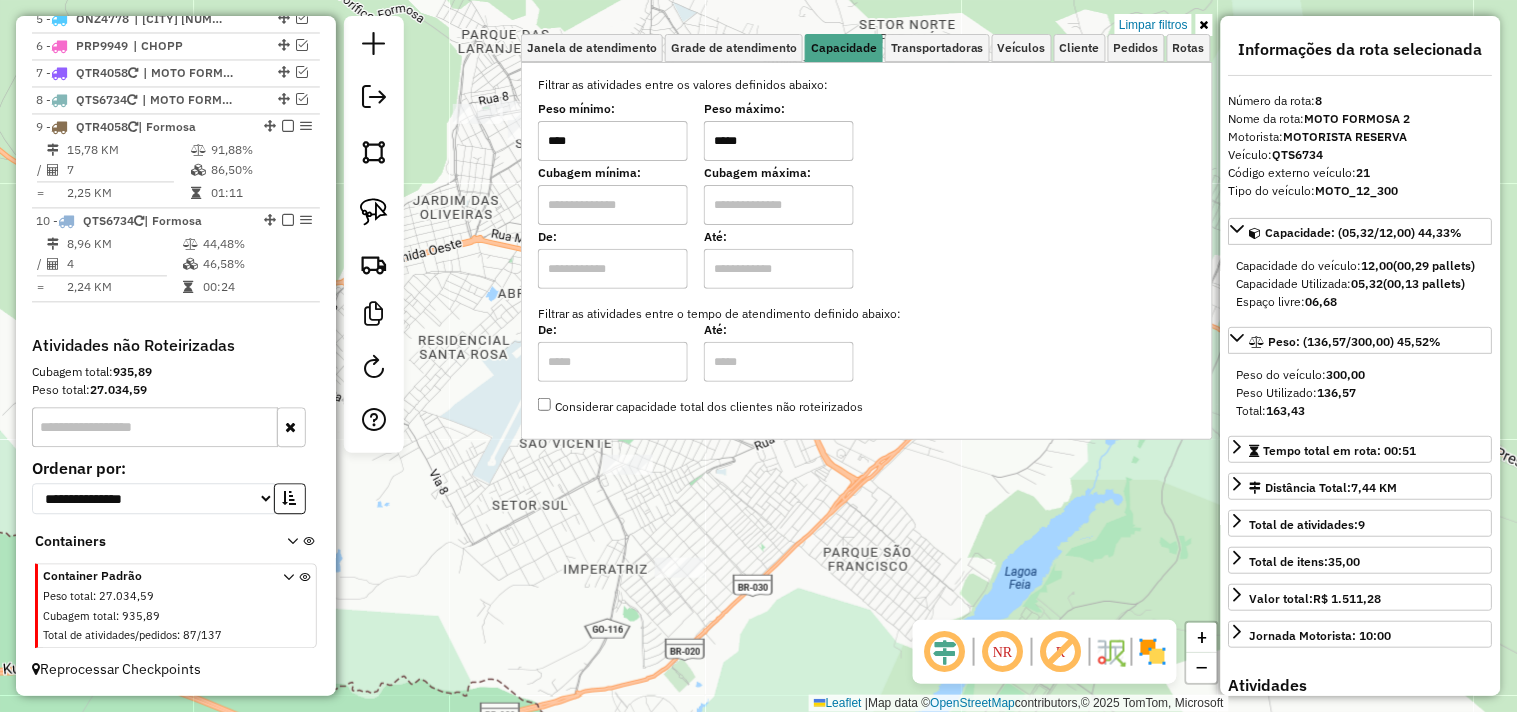 drag, startPoint x: 721, startPoint y: 140, endPoint x: 666, endPoint y: 122, distance: 57.870544 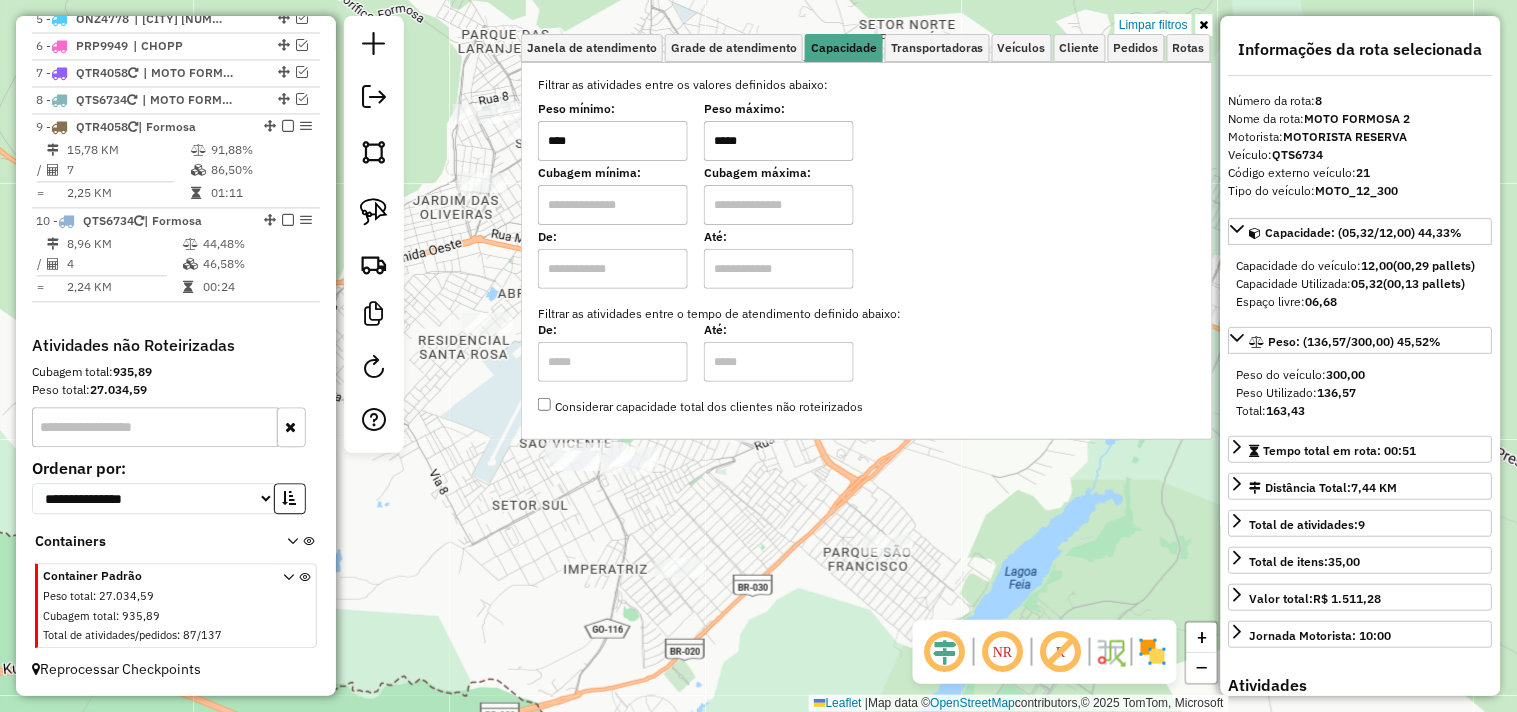 type on "*****" 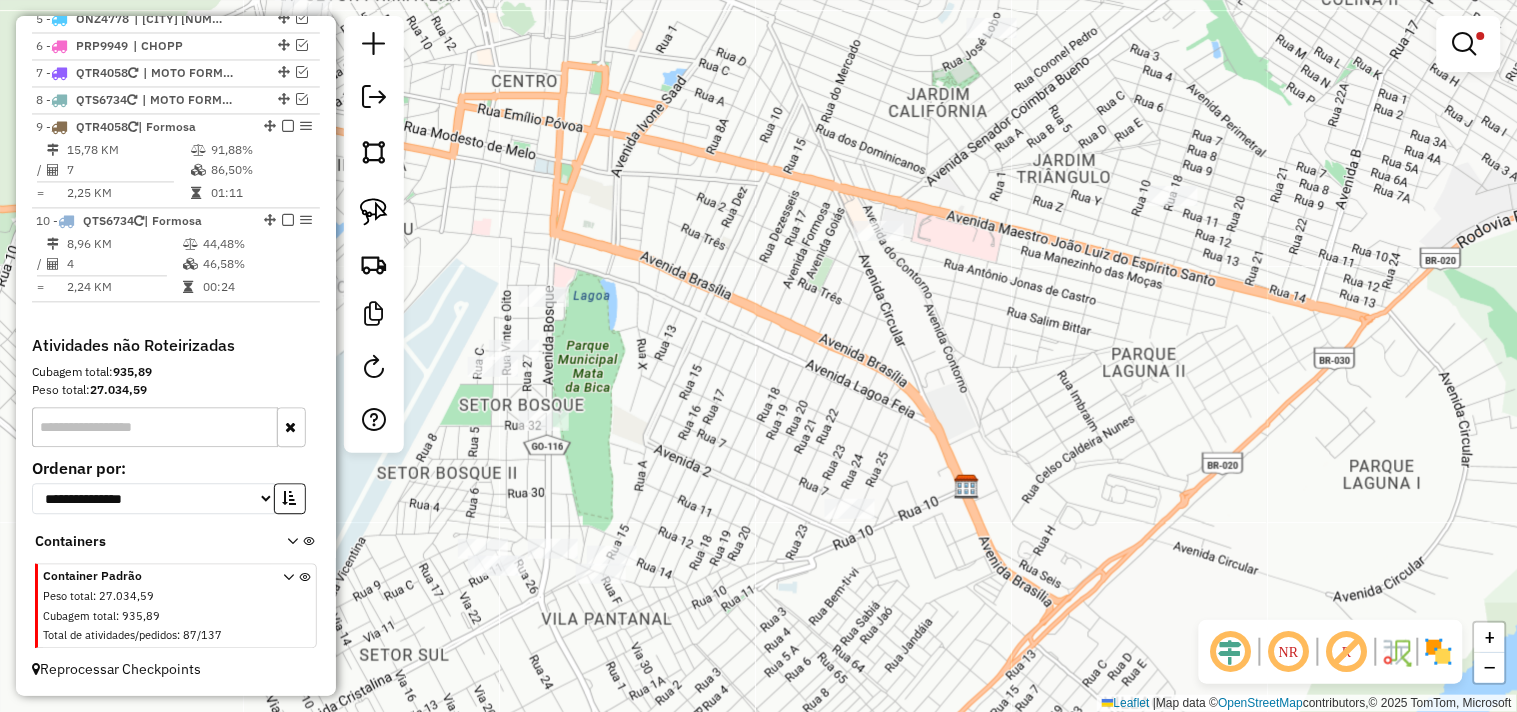 drag, startPoint x: 678, startPoint y: 334, endPoint x: 618, endPoint y: 314, distance: 63.245552 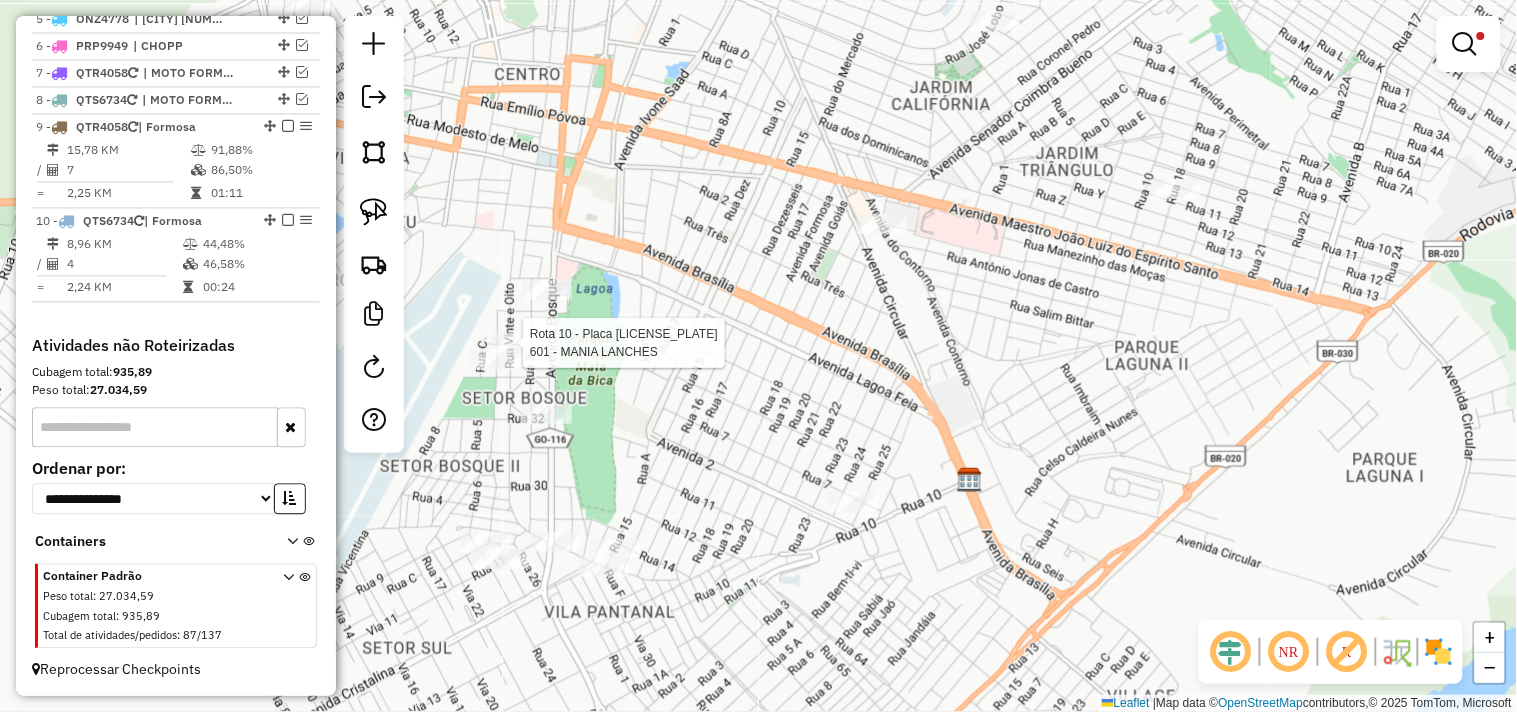 select on "*********" 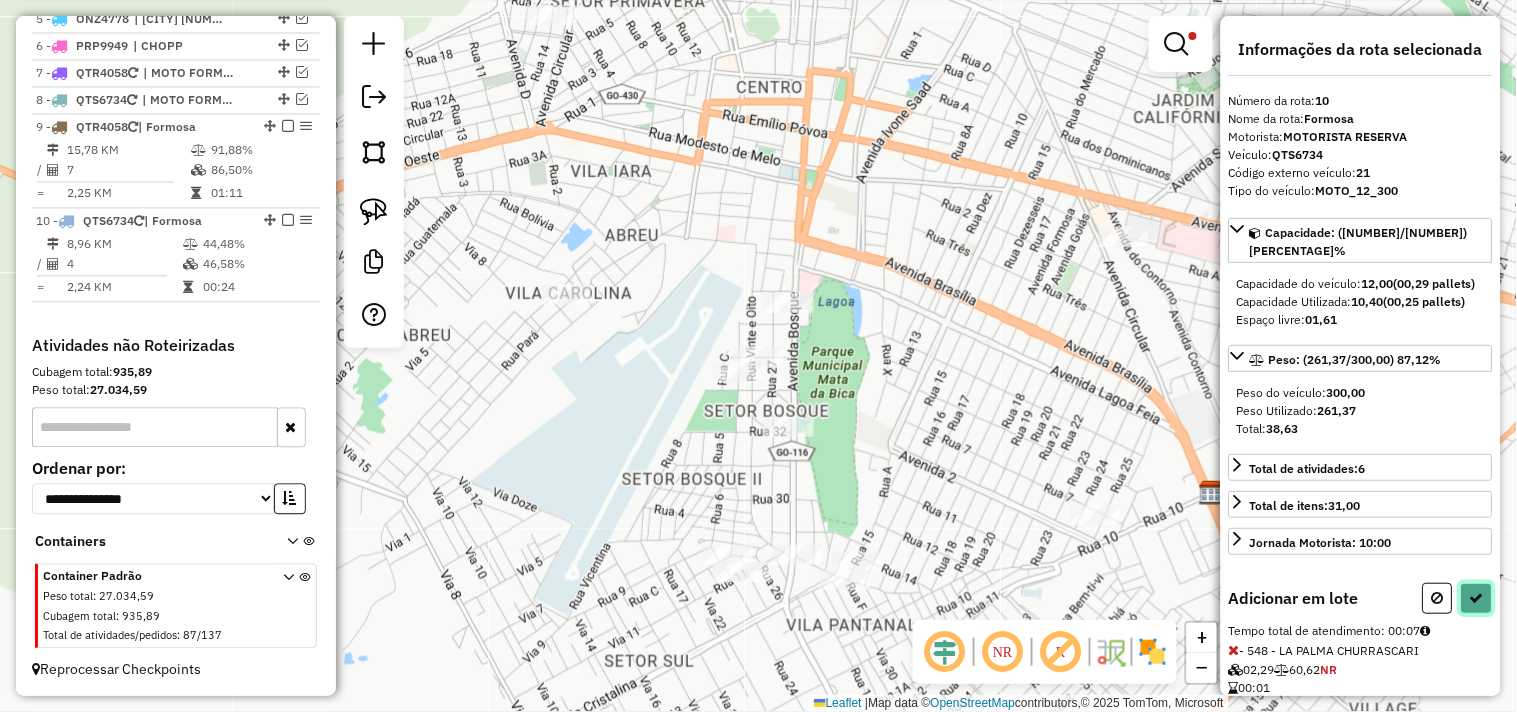 click at bounding box center [1477, 598] 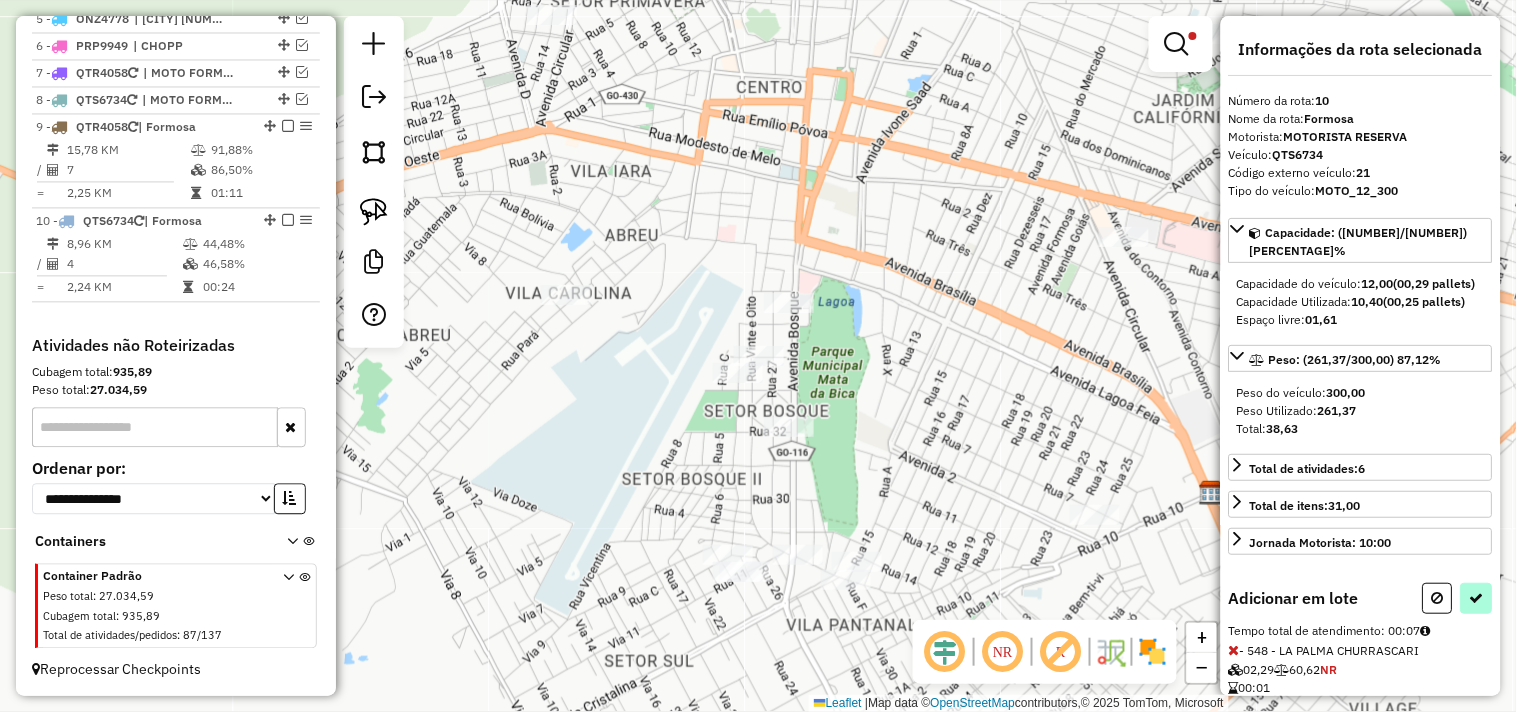 select on "*********" 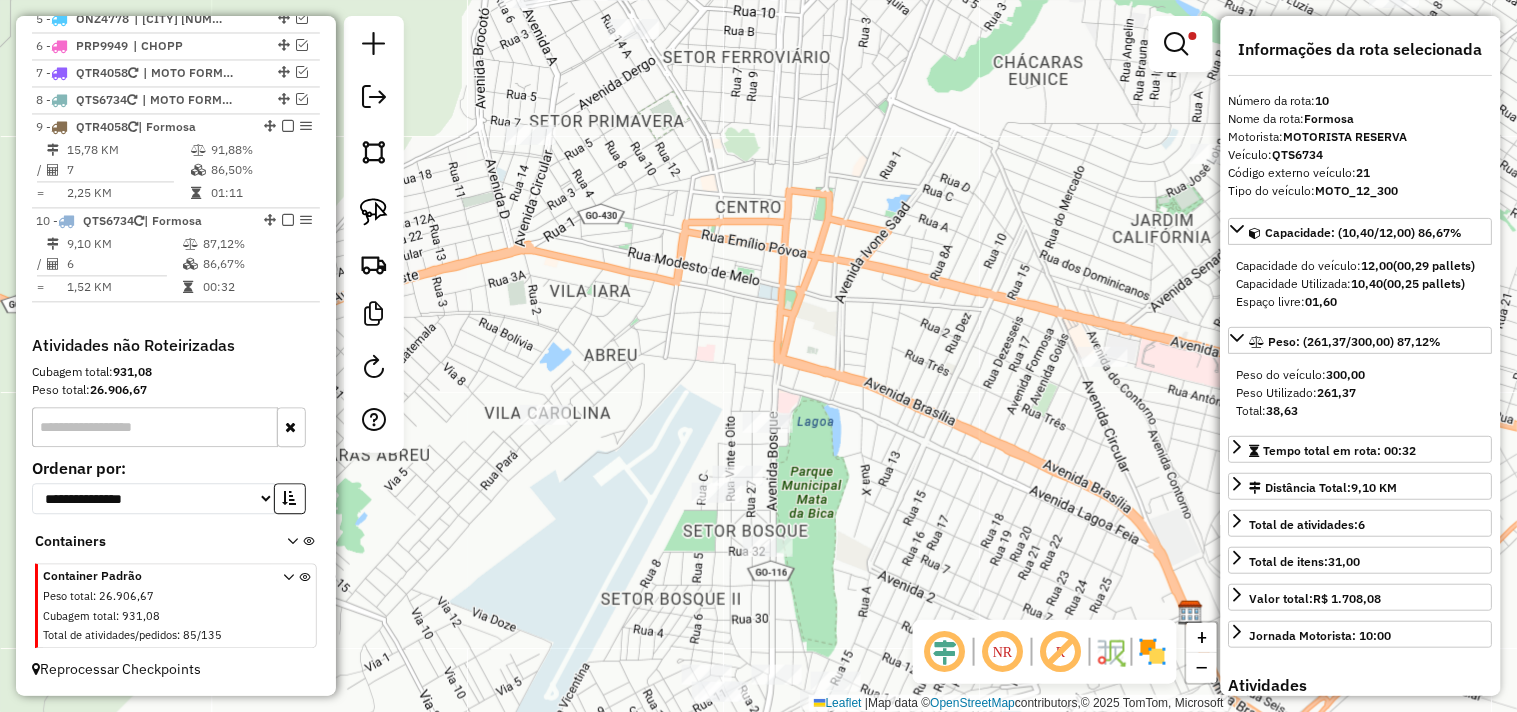 drag, startPoint x: 914, startPoint y: 148, endPoint x: 887, endPoint y: 295, distance: 149.45903 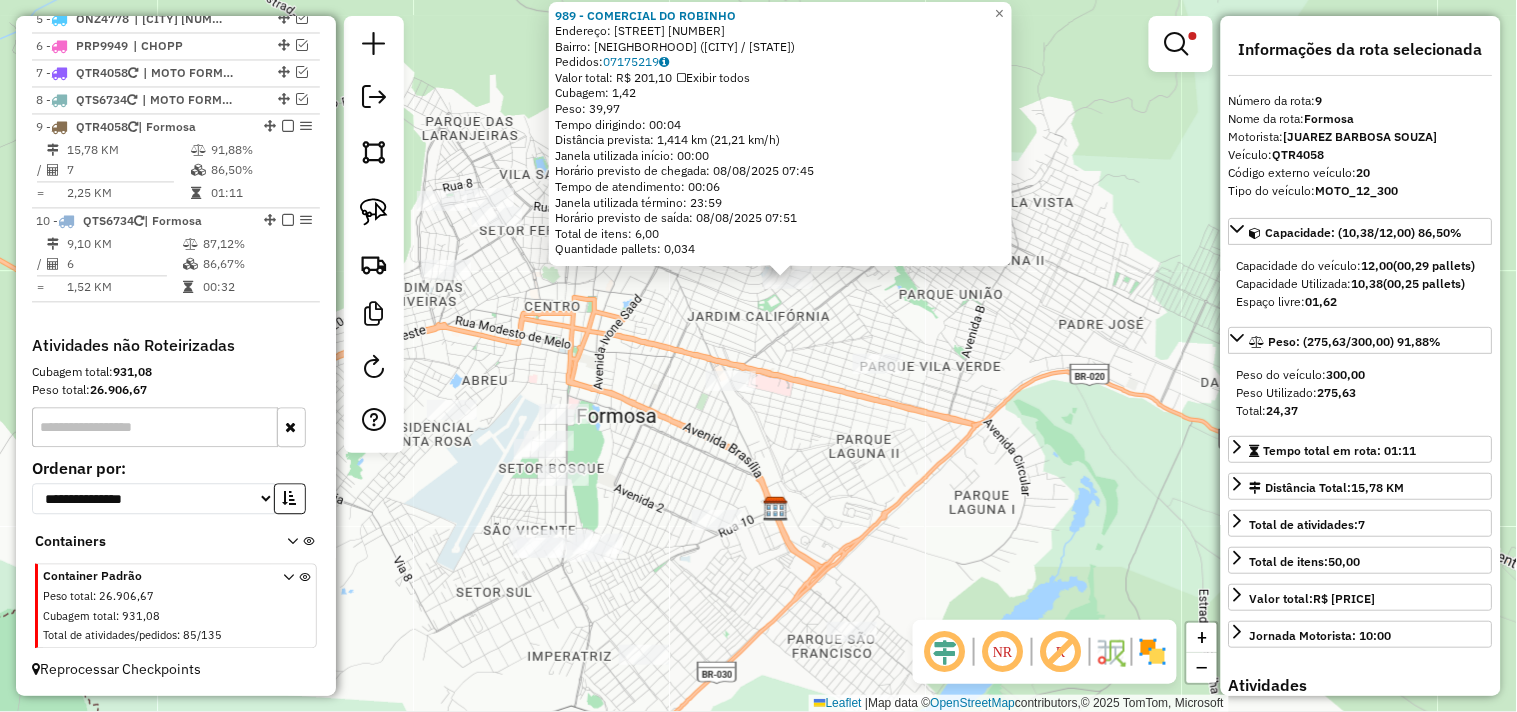 drag, startPoint x: 628, startPoint y: 494, endPoint x: 662, endPoint y: 406, distance: 94.33981 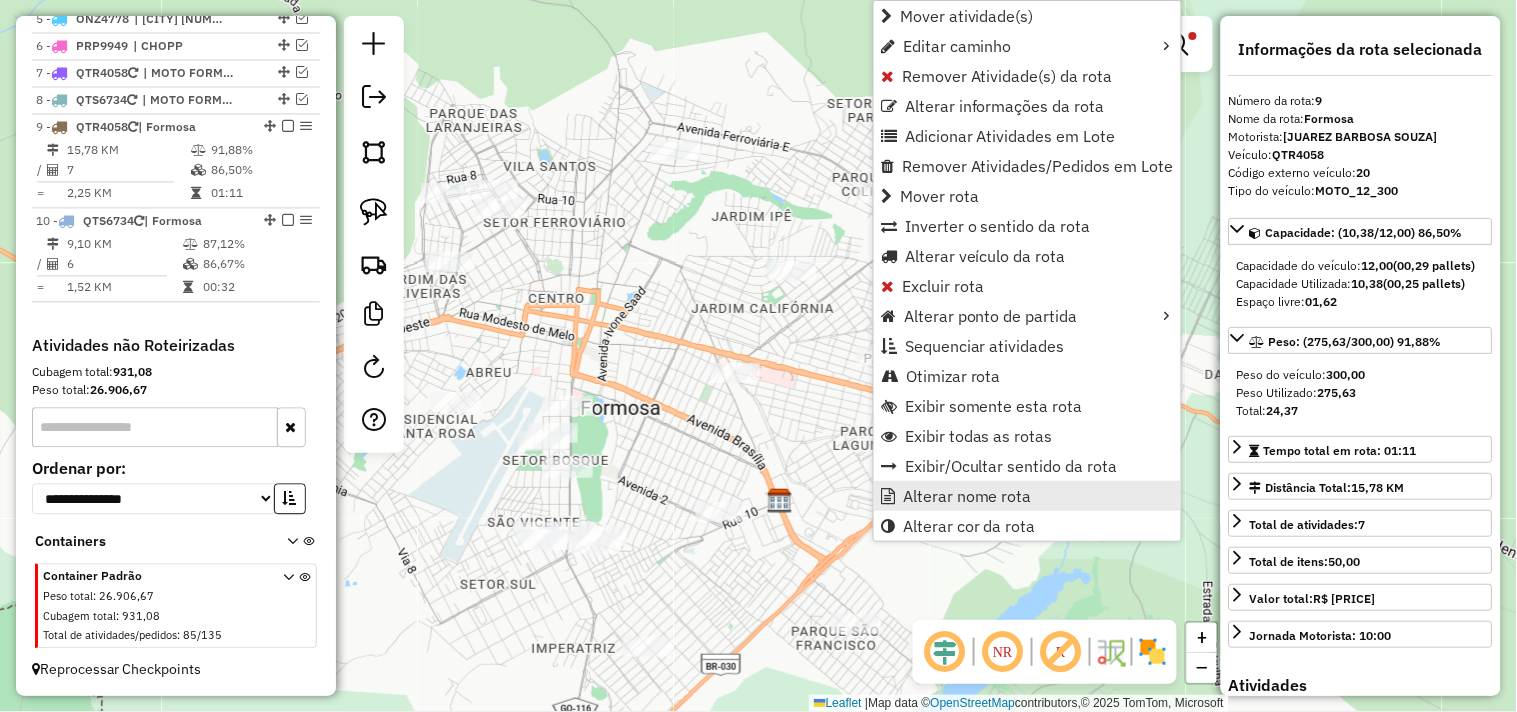 click on "Alterar nome rota" at bounding box center (967, 496) 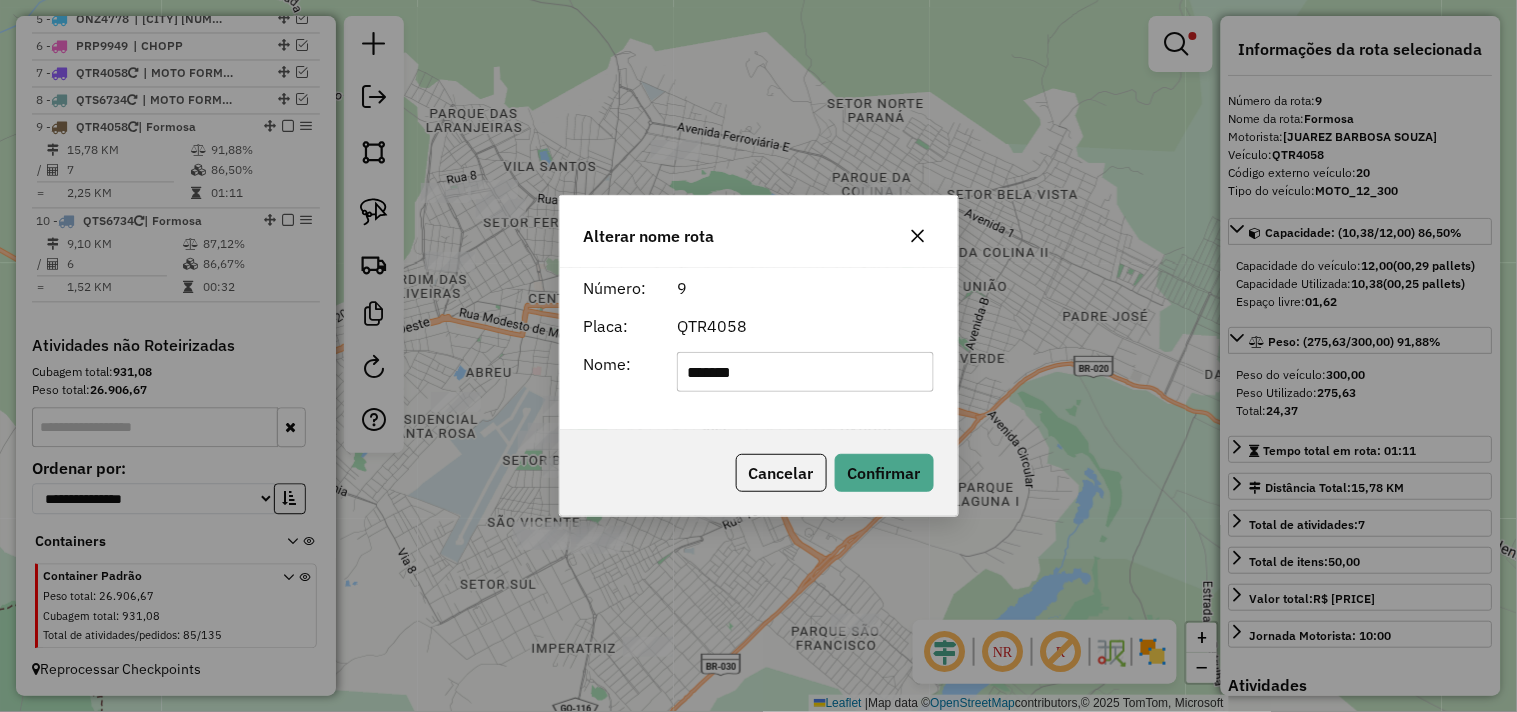 click on "*******" 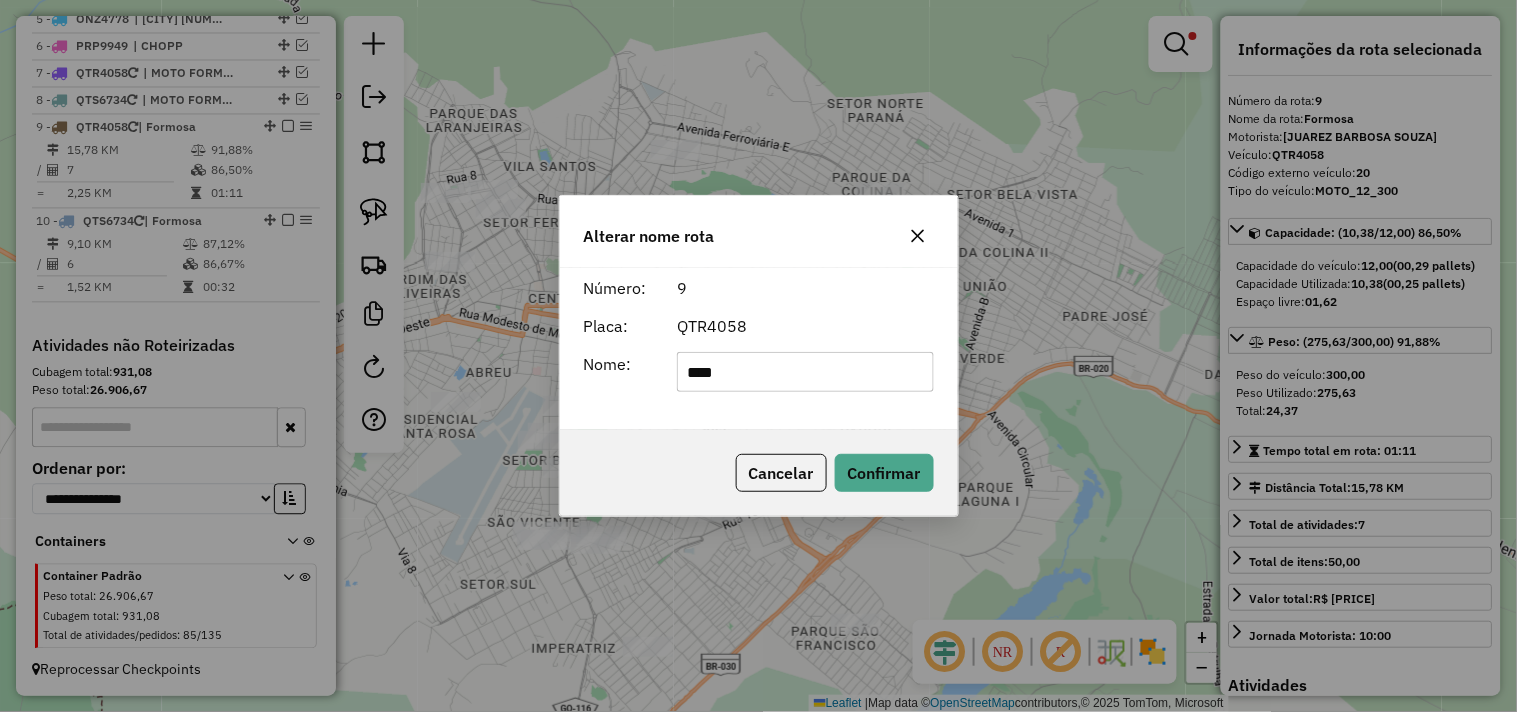 type on "**********" 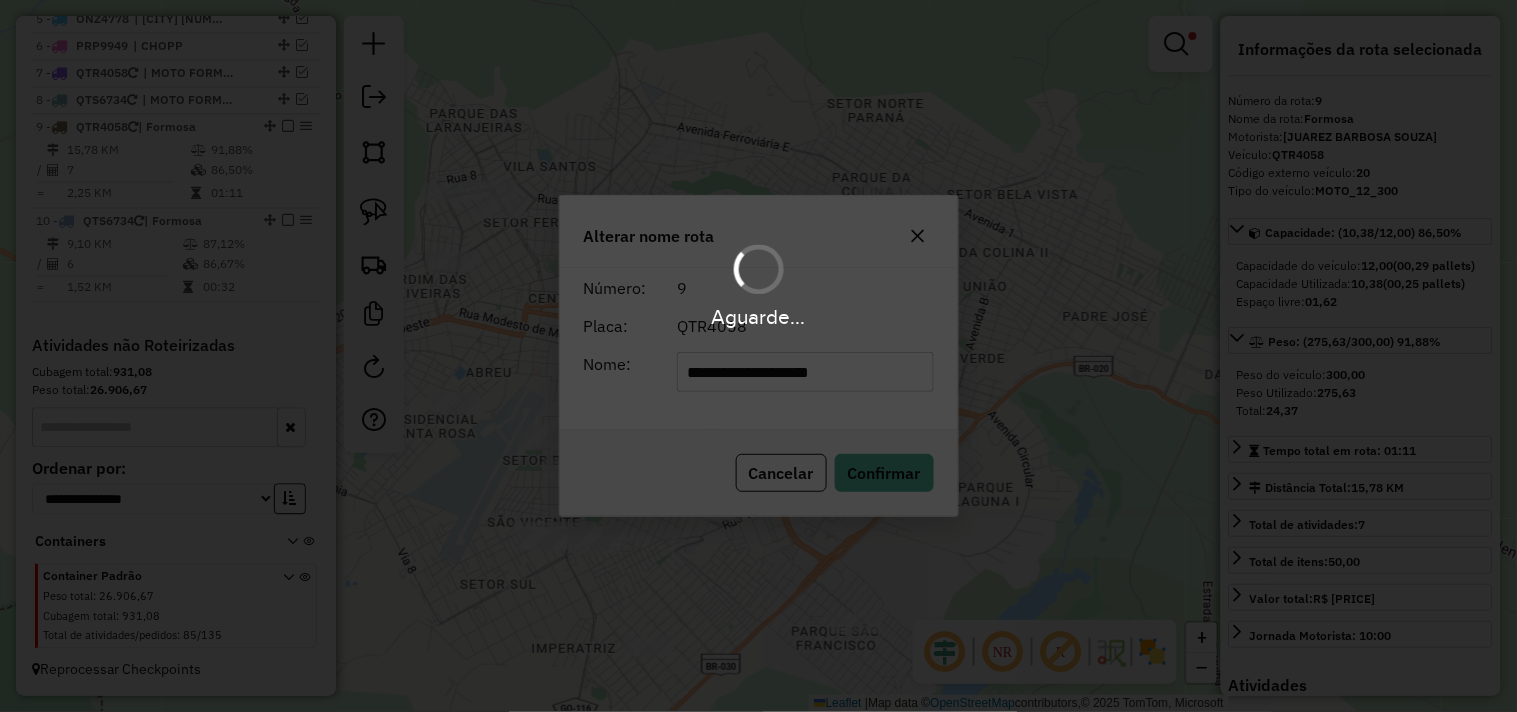 type 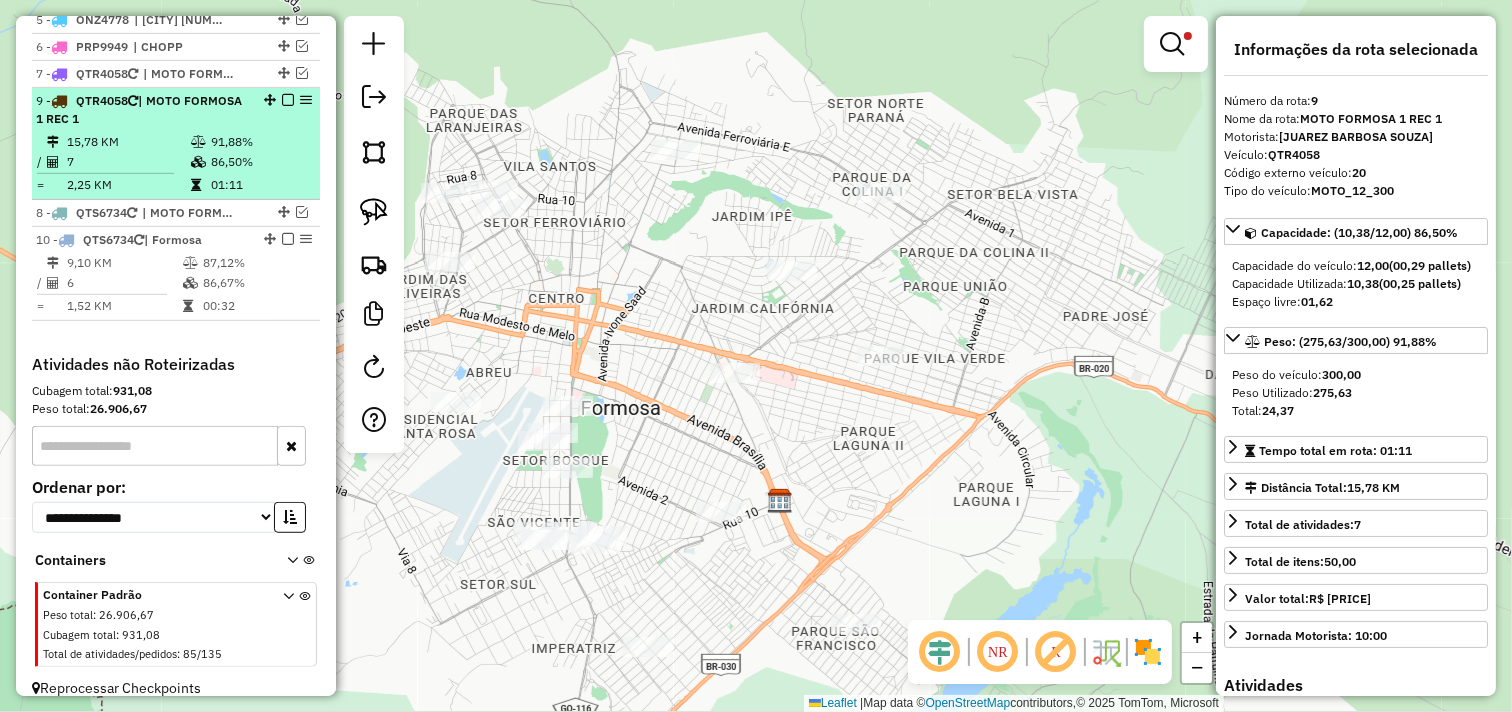 drag, startPoint x: 263, startPoint y: 127, endPoint x: 261, endPoint y: 94, distance: 33.06055 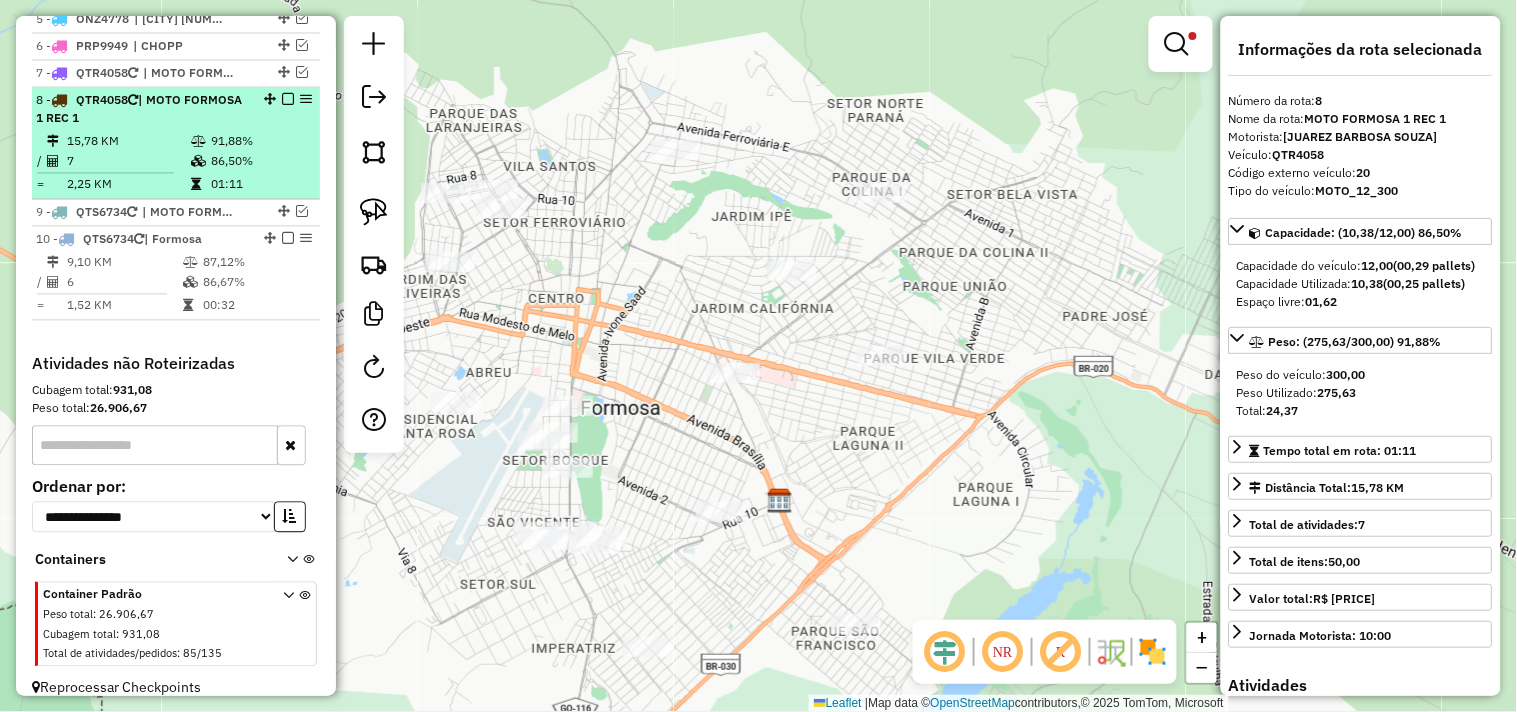 click at bounding box center [288, 100] 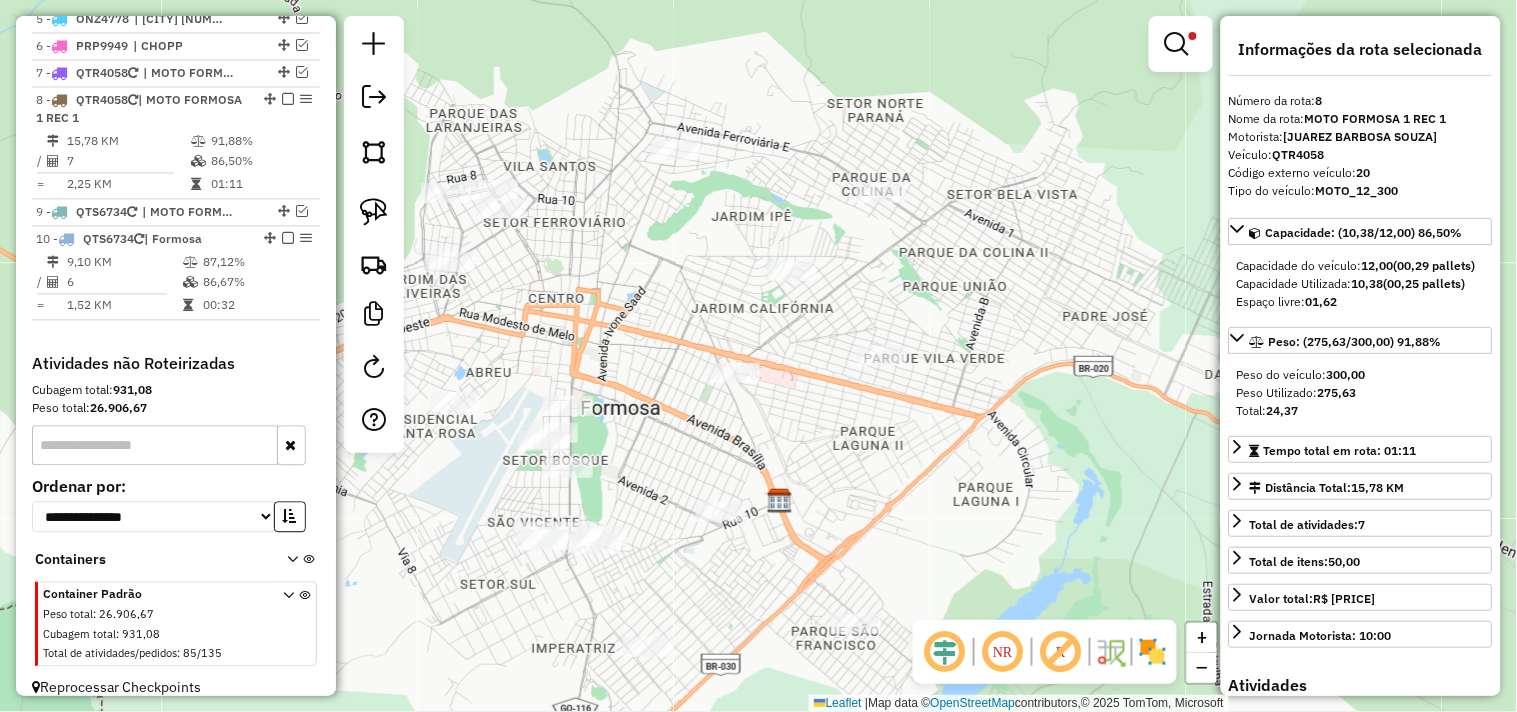 scroll, scrollTop: 916, scrollLeft: 0, axis: vertical 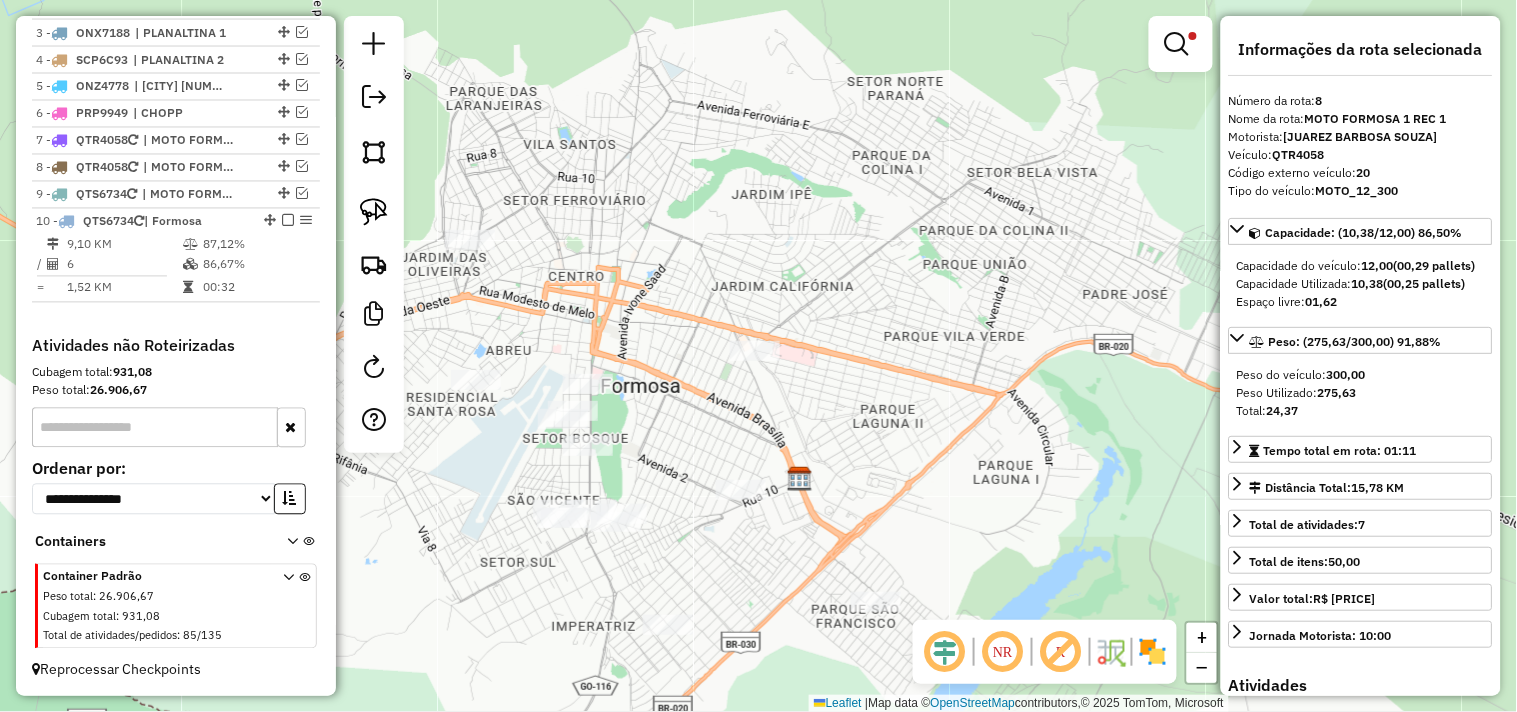 drag, startPoint x: 553, startPoint y: 247, endPoint x: 641, endPoint y: 232, distance: 89.26926 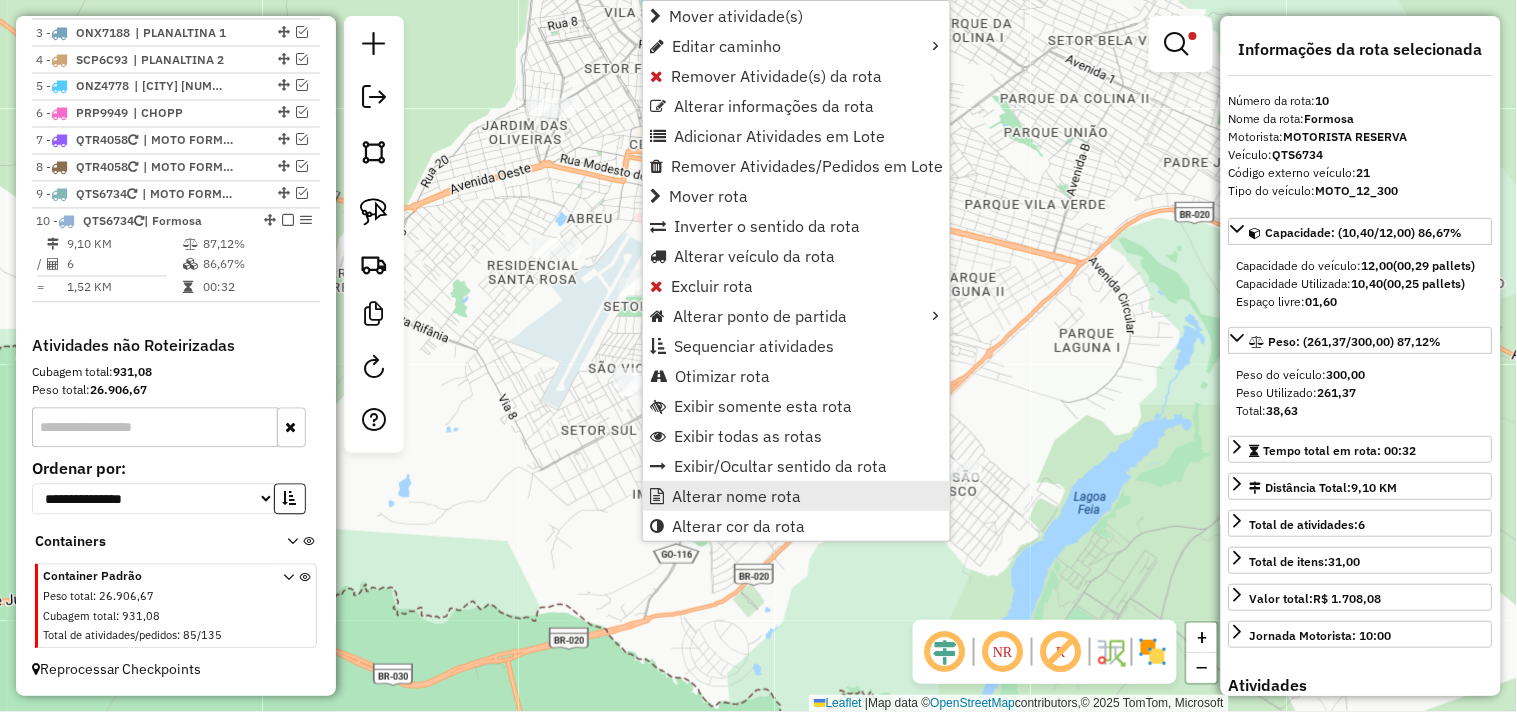 click on "Alterar nome rota" at bounding box center [736, 496] 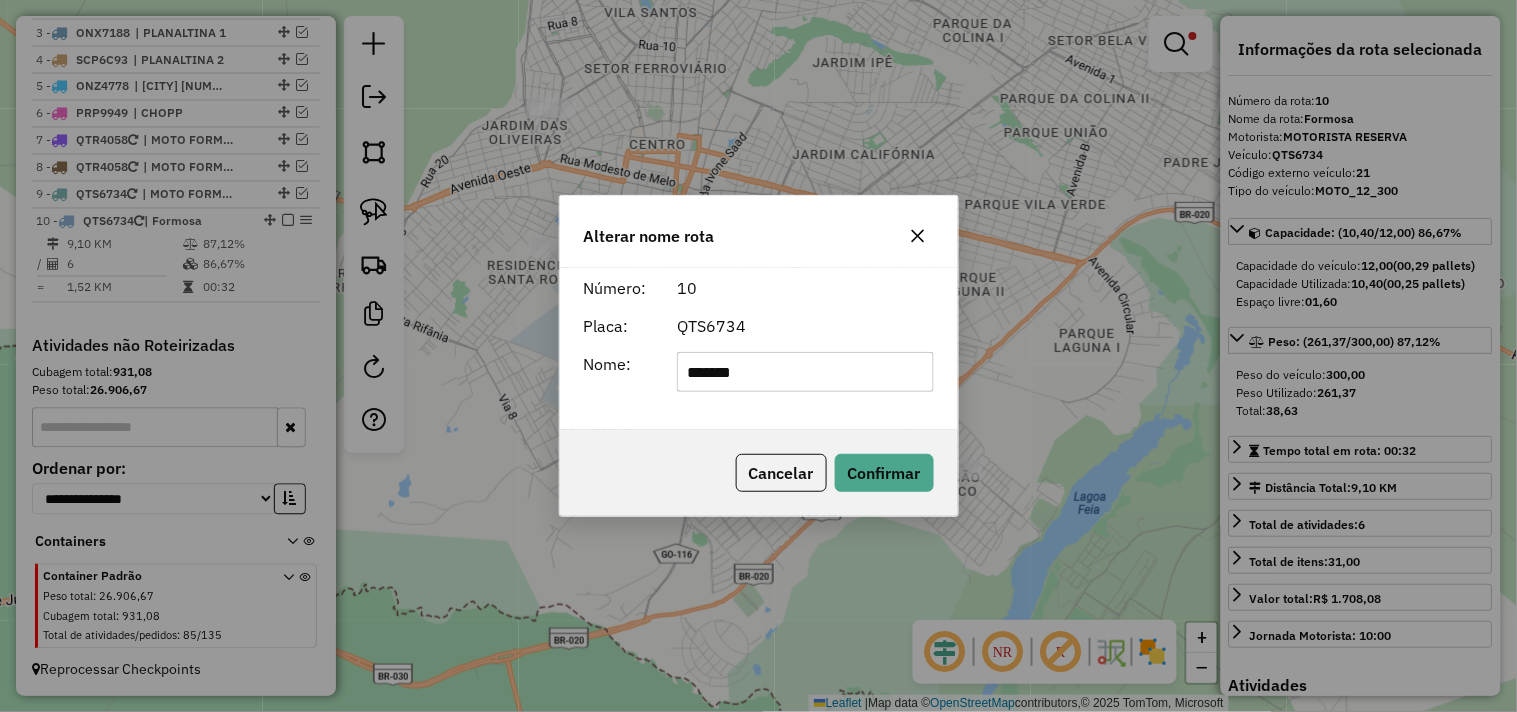 click on "*******" 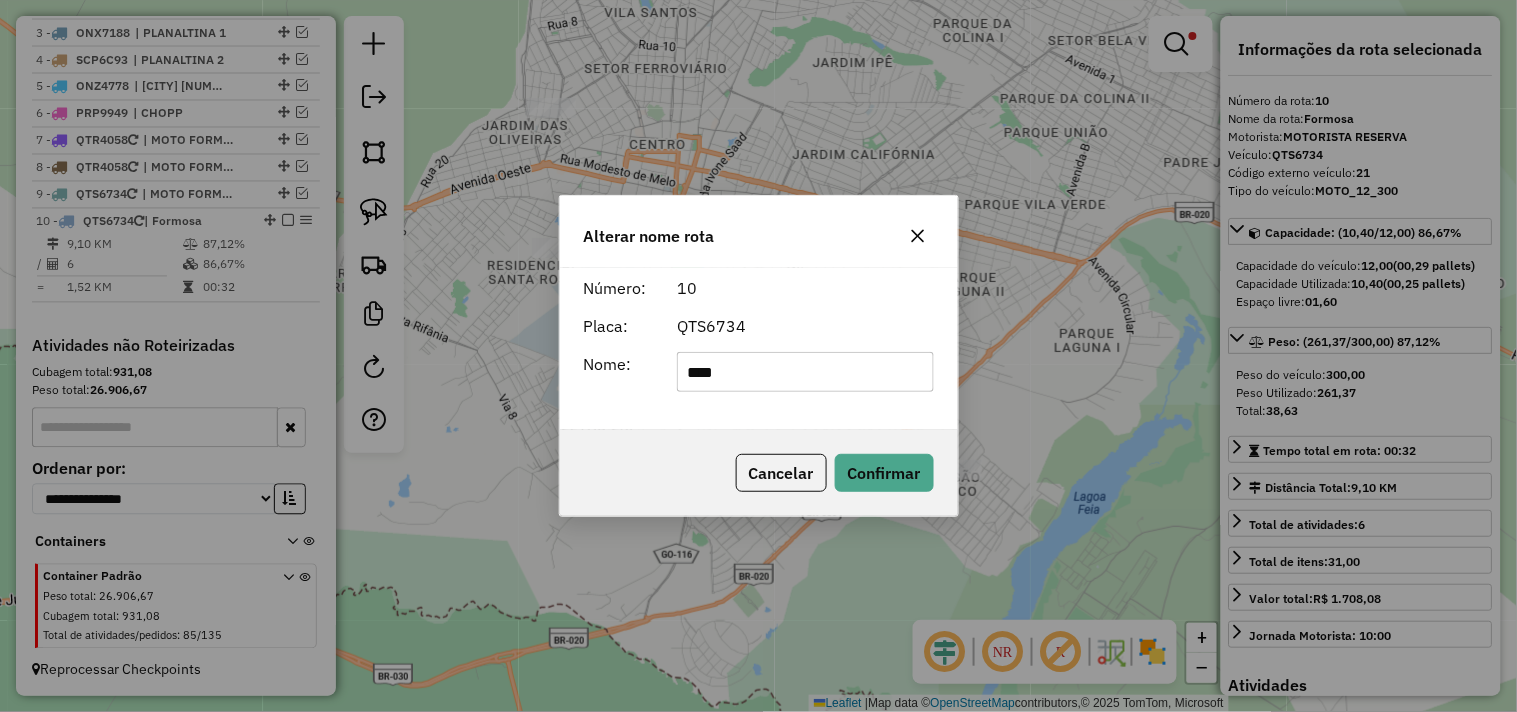 type on "**********" 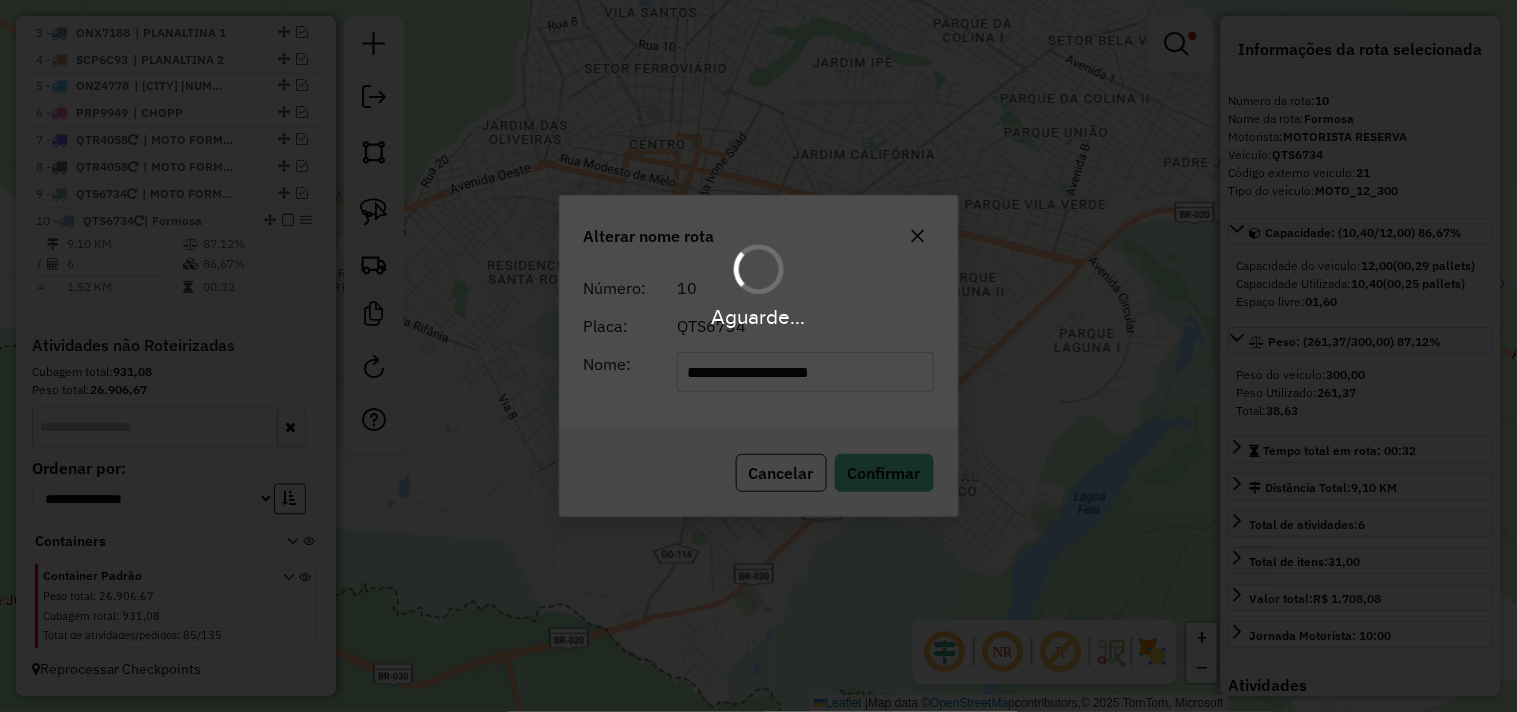 type 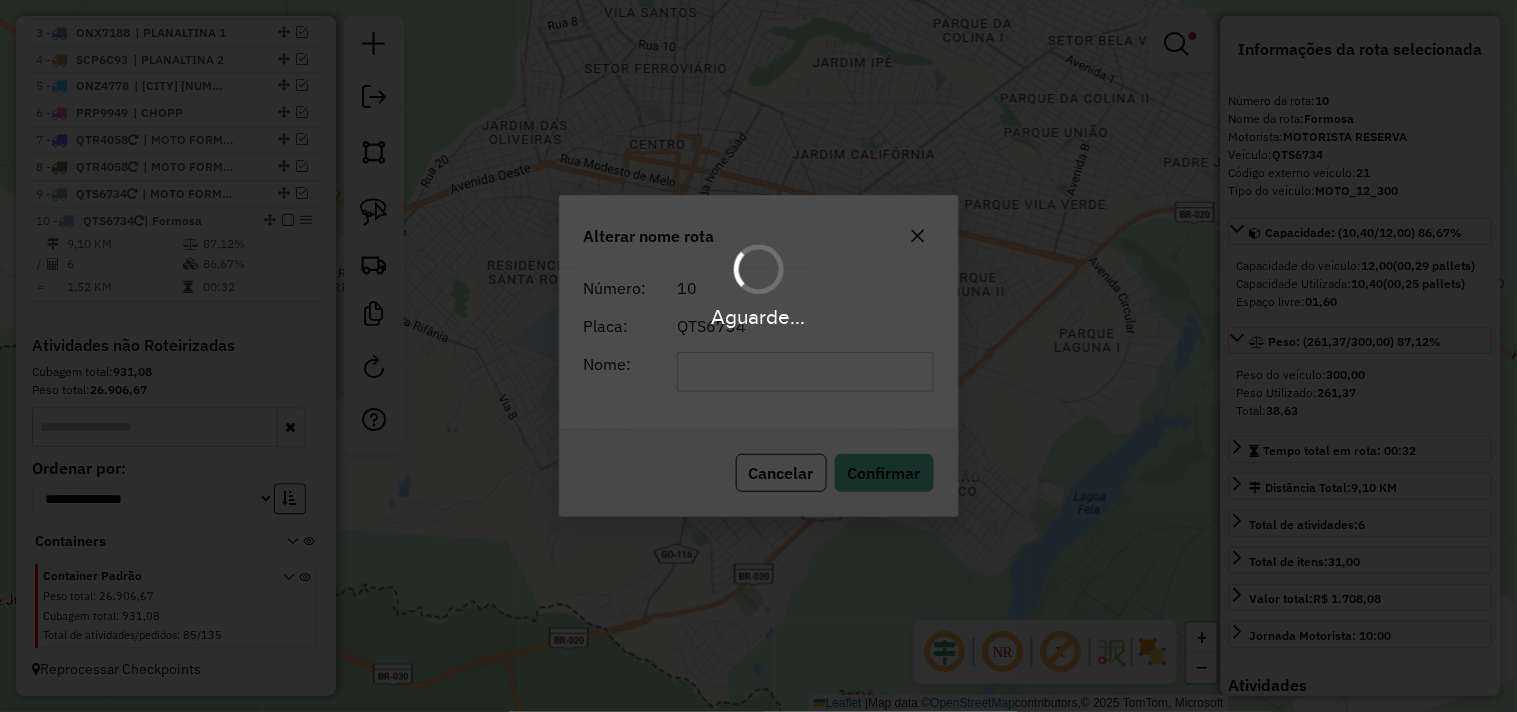 scroll, scrollTop: 934, scrollLeft: 0, axis: vertical 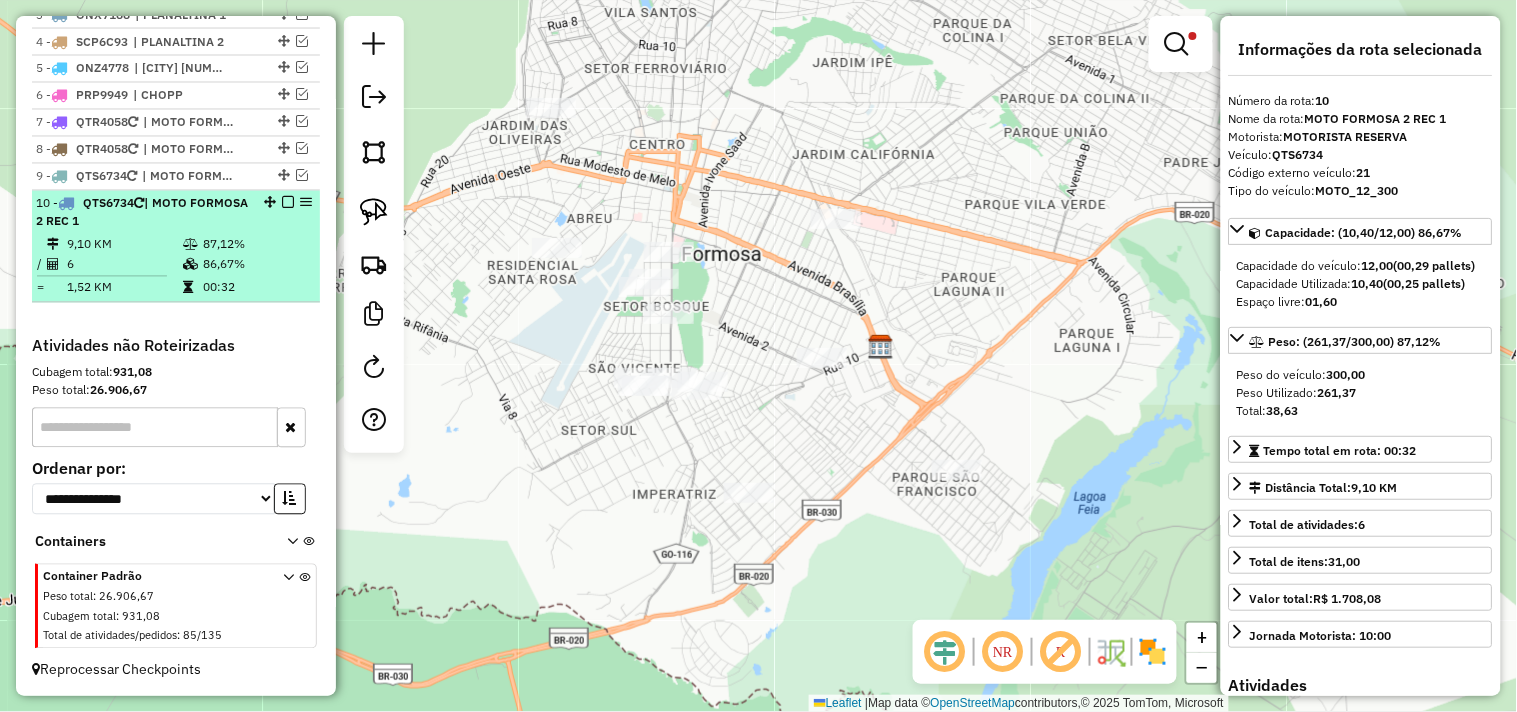 click at bounding box center [288, 203] 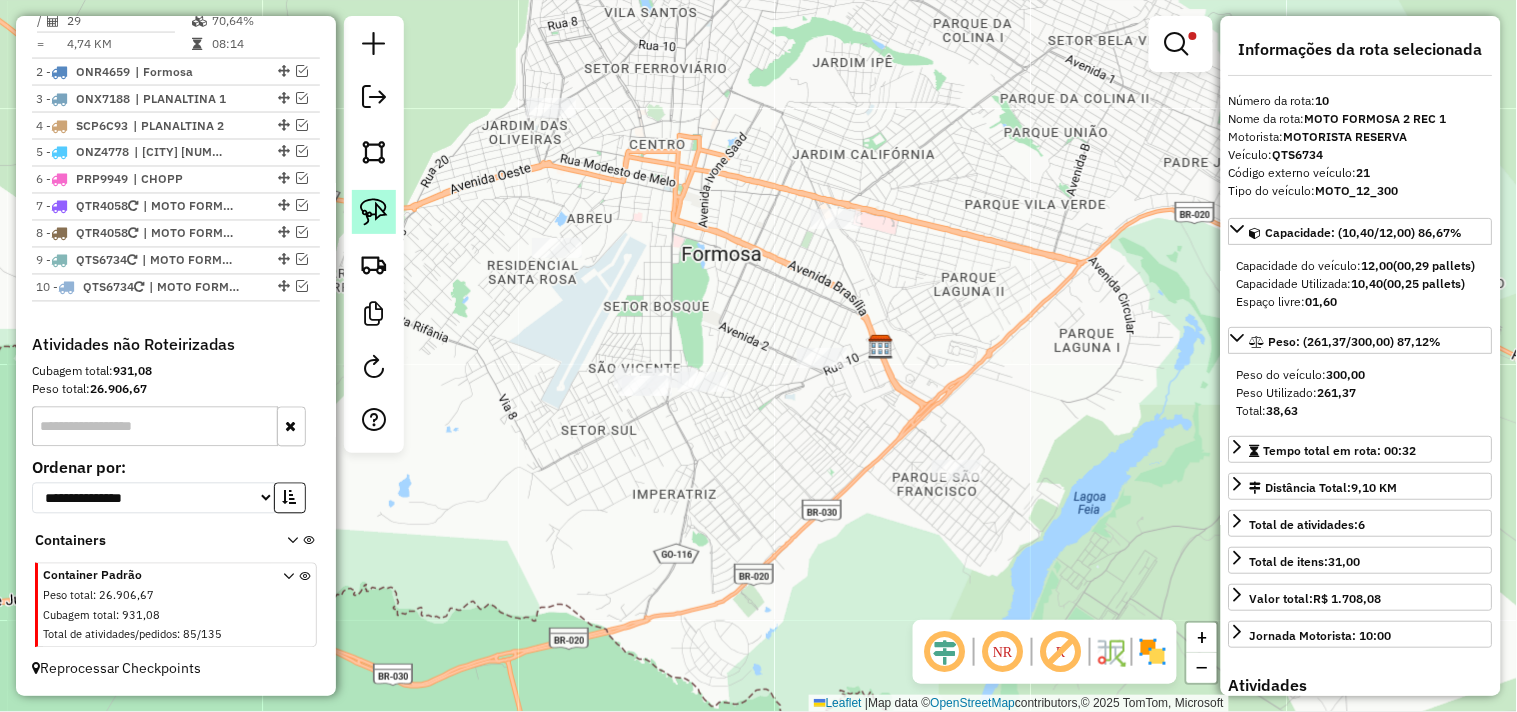 click 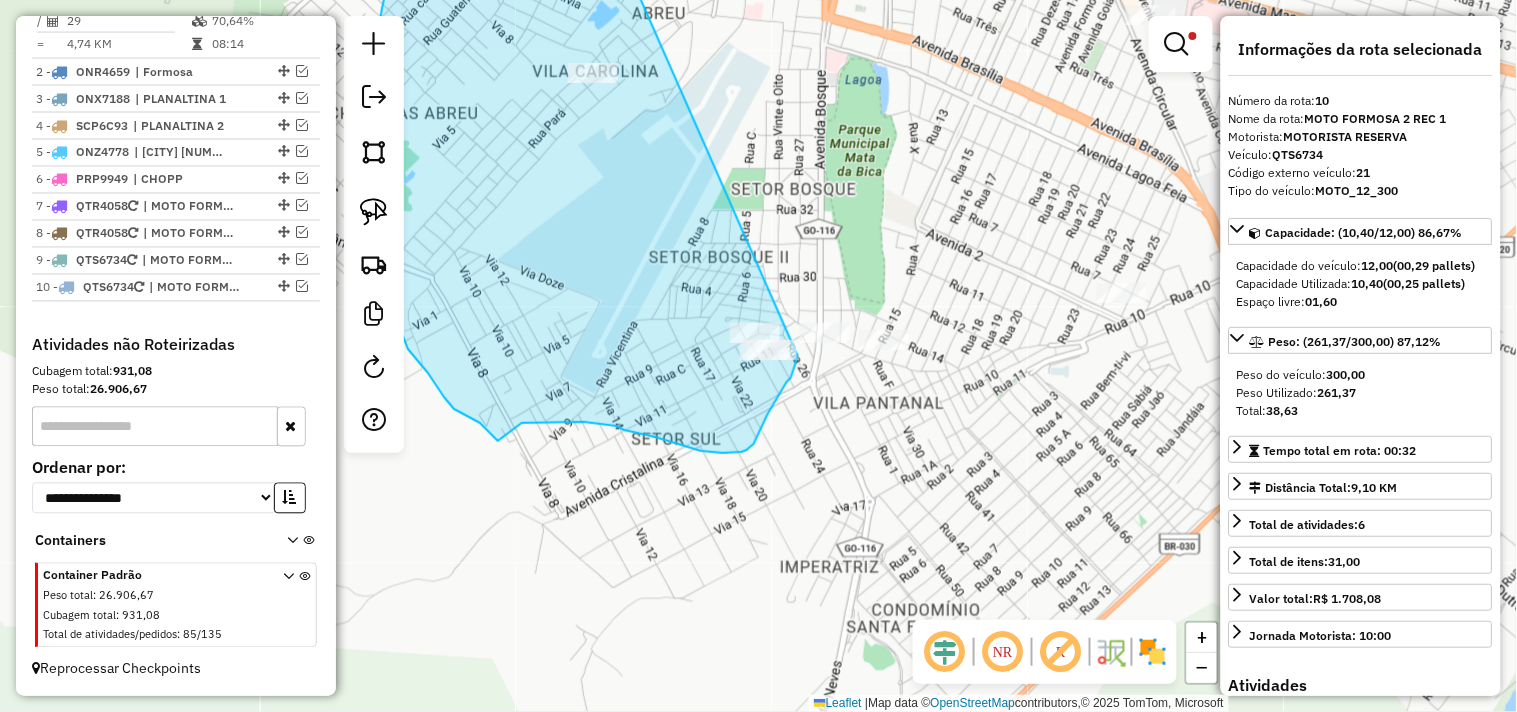 drag, startPoint x: 528, startPoint y: 90, endPoint x: 805, endPoint y: 344, distance: 375.82574 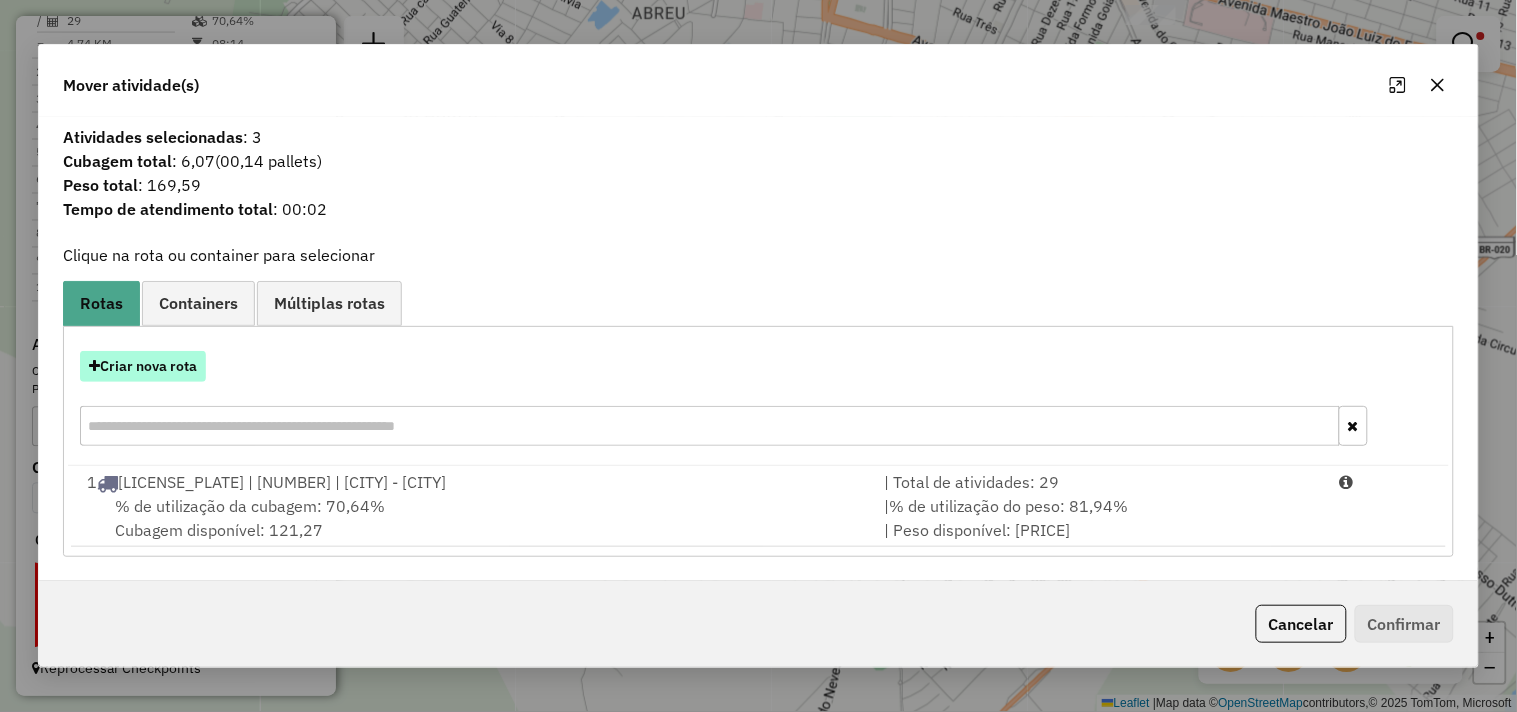click on "Criar nova rota" at bounding box center (143, 366) 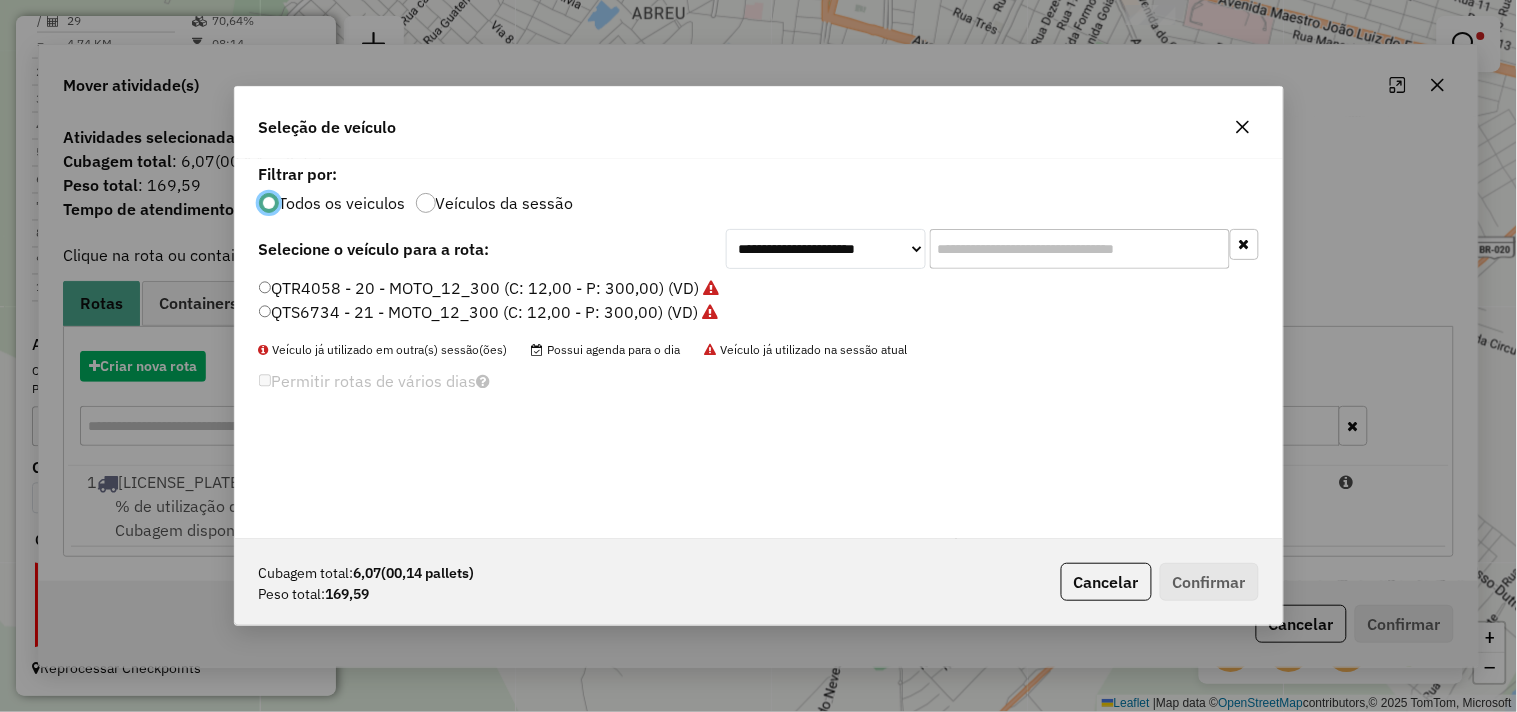 scroll, scrollTop: 11, scrollLeft: 5, axis: both 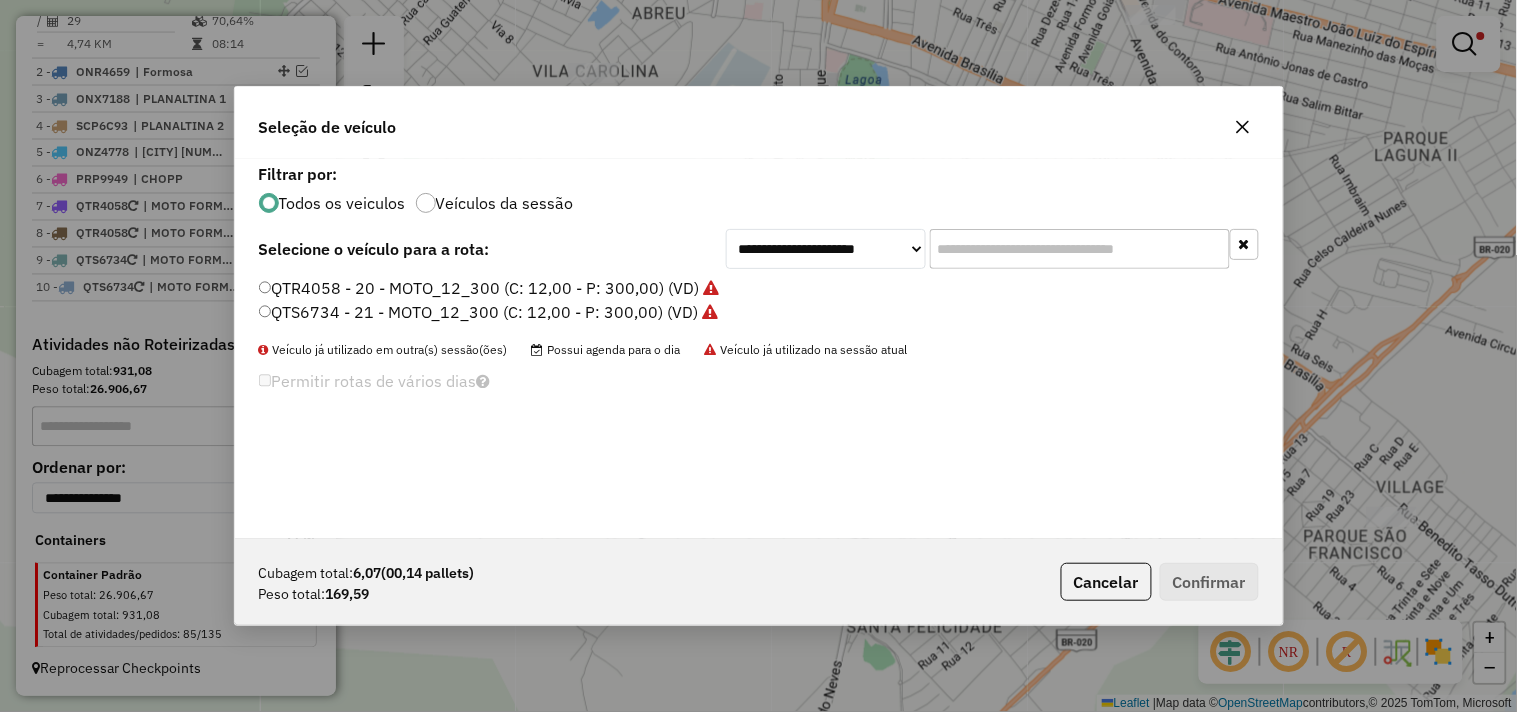 click on "QTR4058 - 20 - MOTO_12_300 (C: 12,00 - P: 300,00) (VD)" 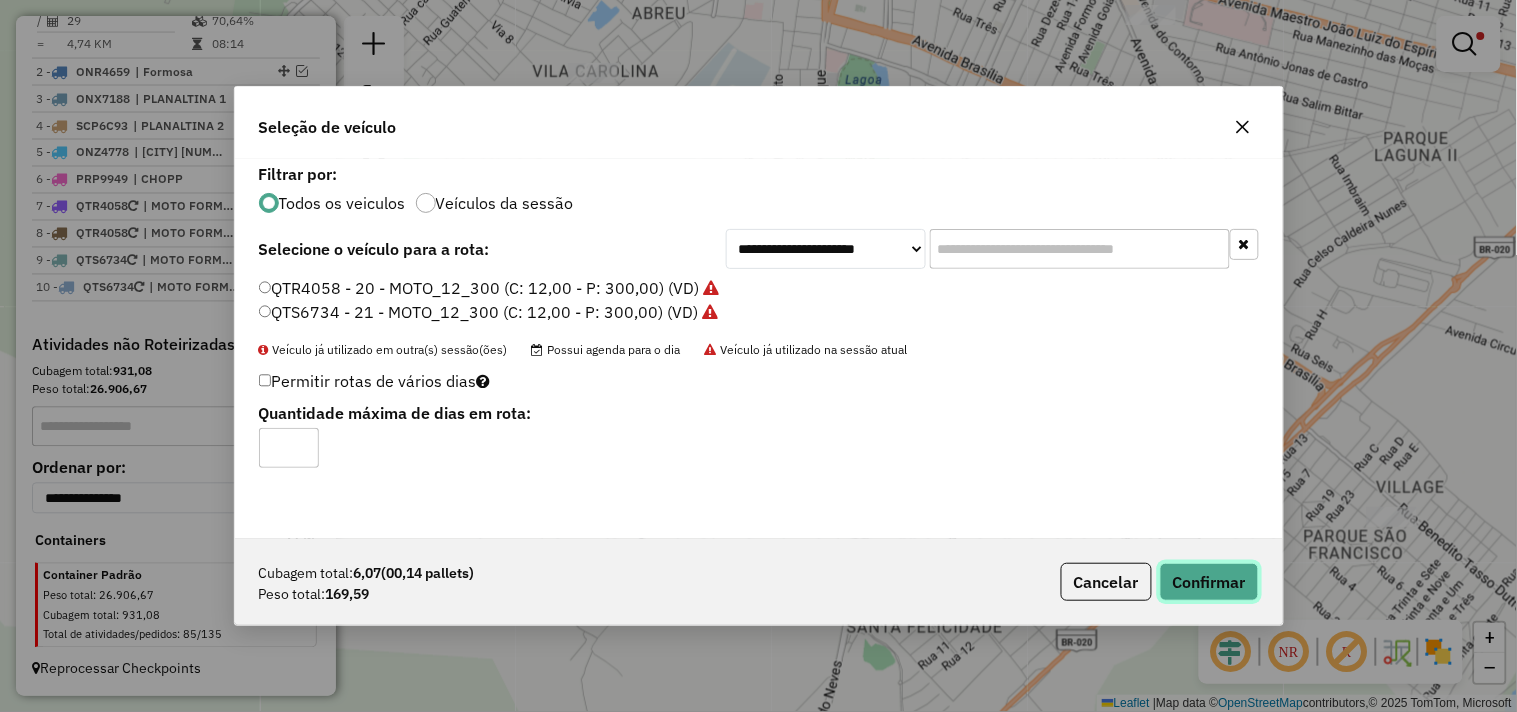 click on "Confirmar" 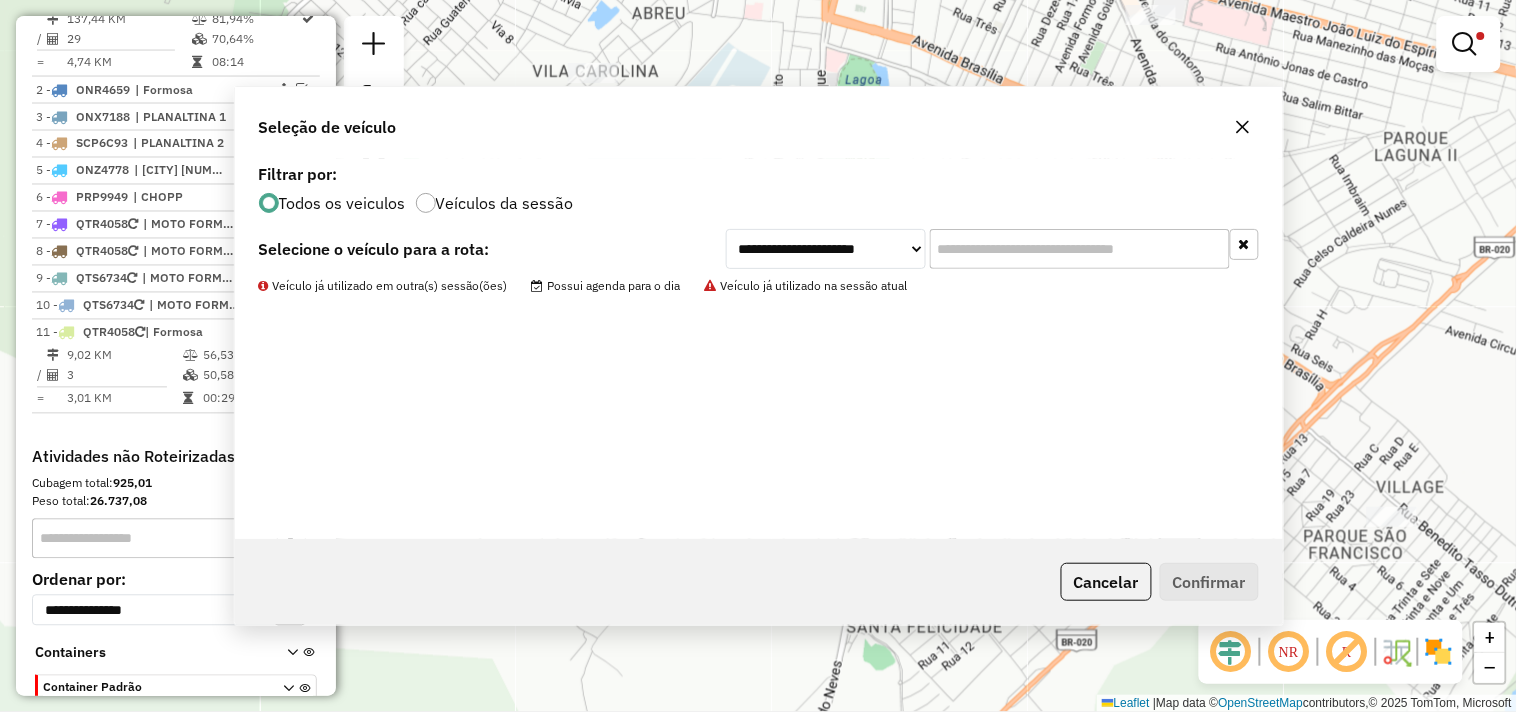 scroll, scrollTop: 943, scrollLeft: 0, axis: vertical 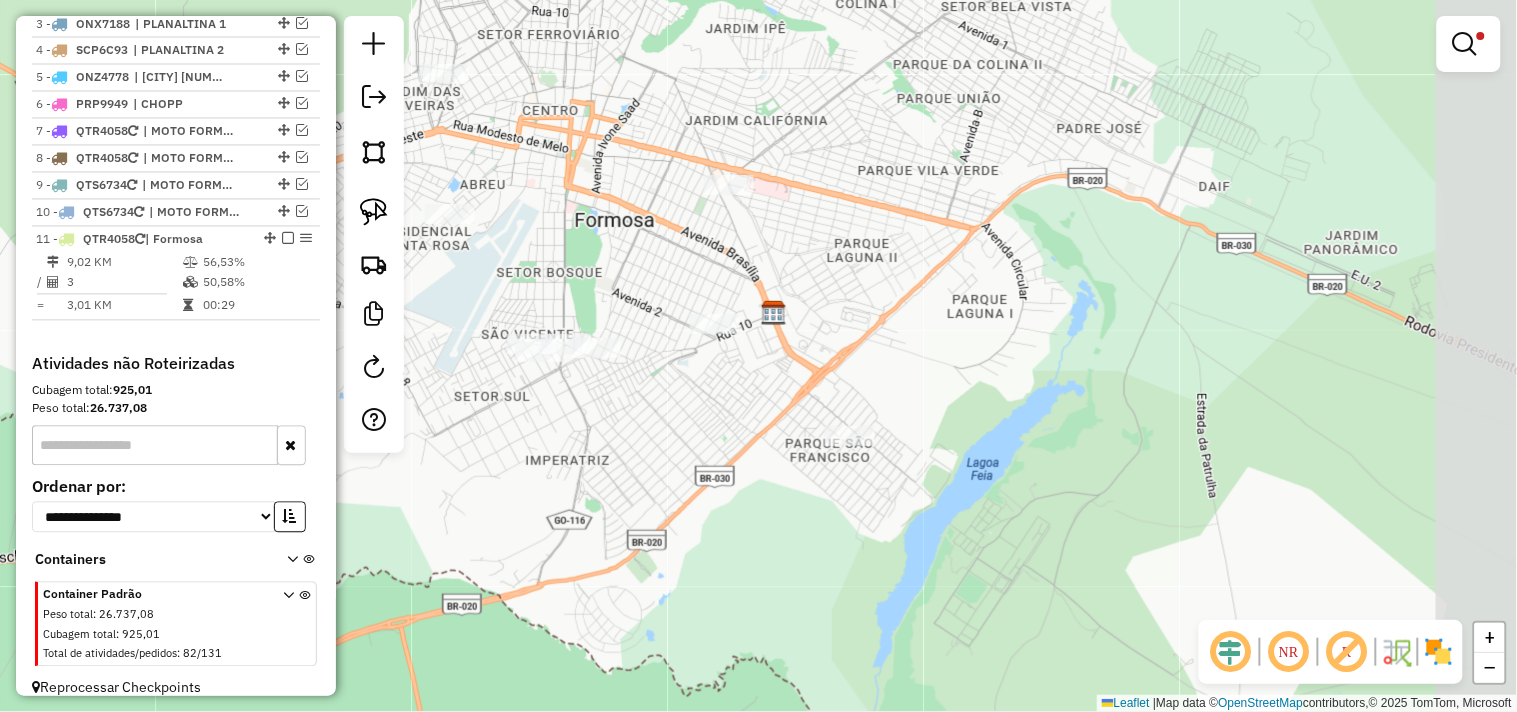drag, startPoint x: 838, startPoint y: 428, endPoint x: 588, endPoint y: 365, distance: 257.81583 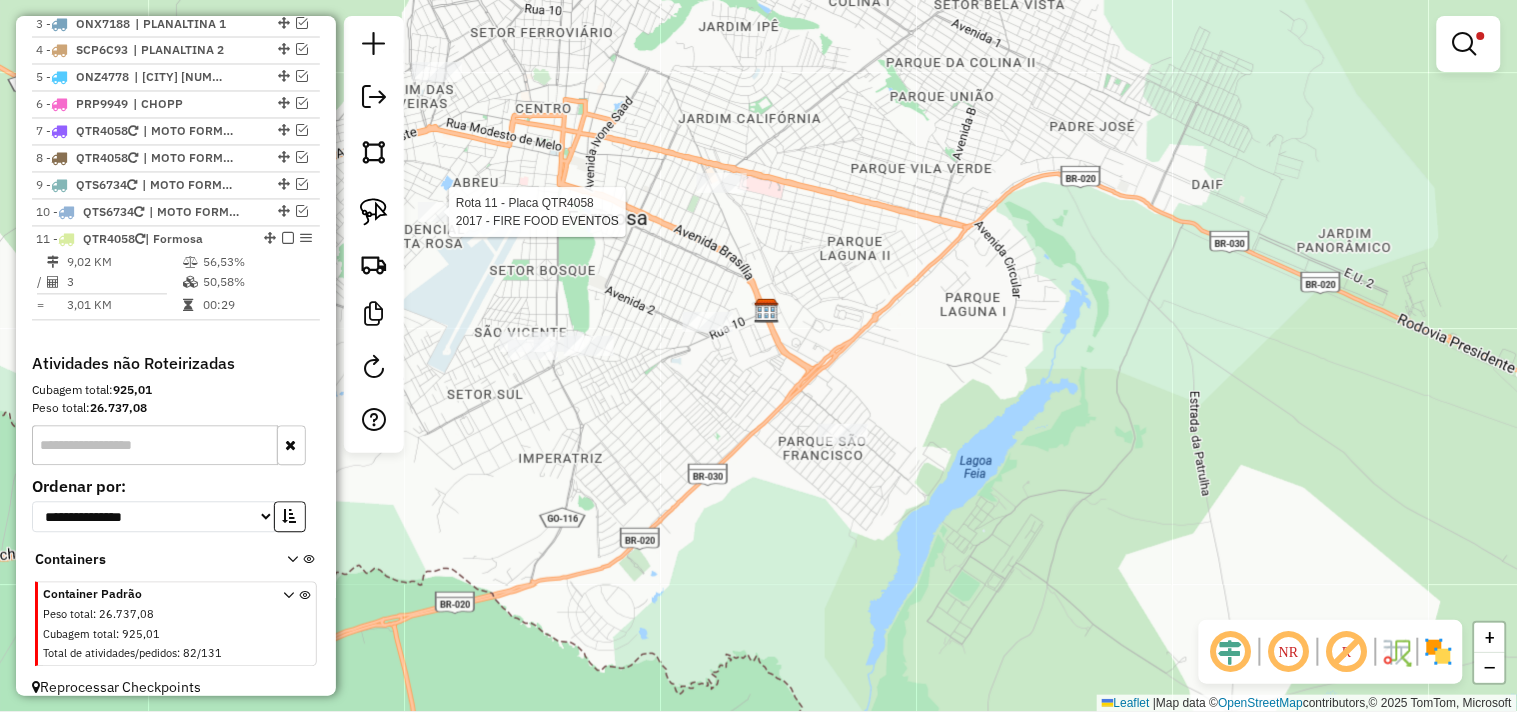 select on "*********" 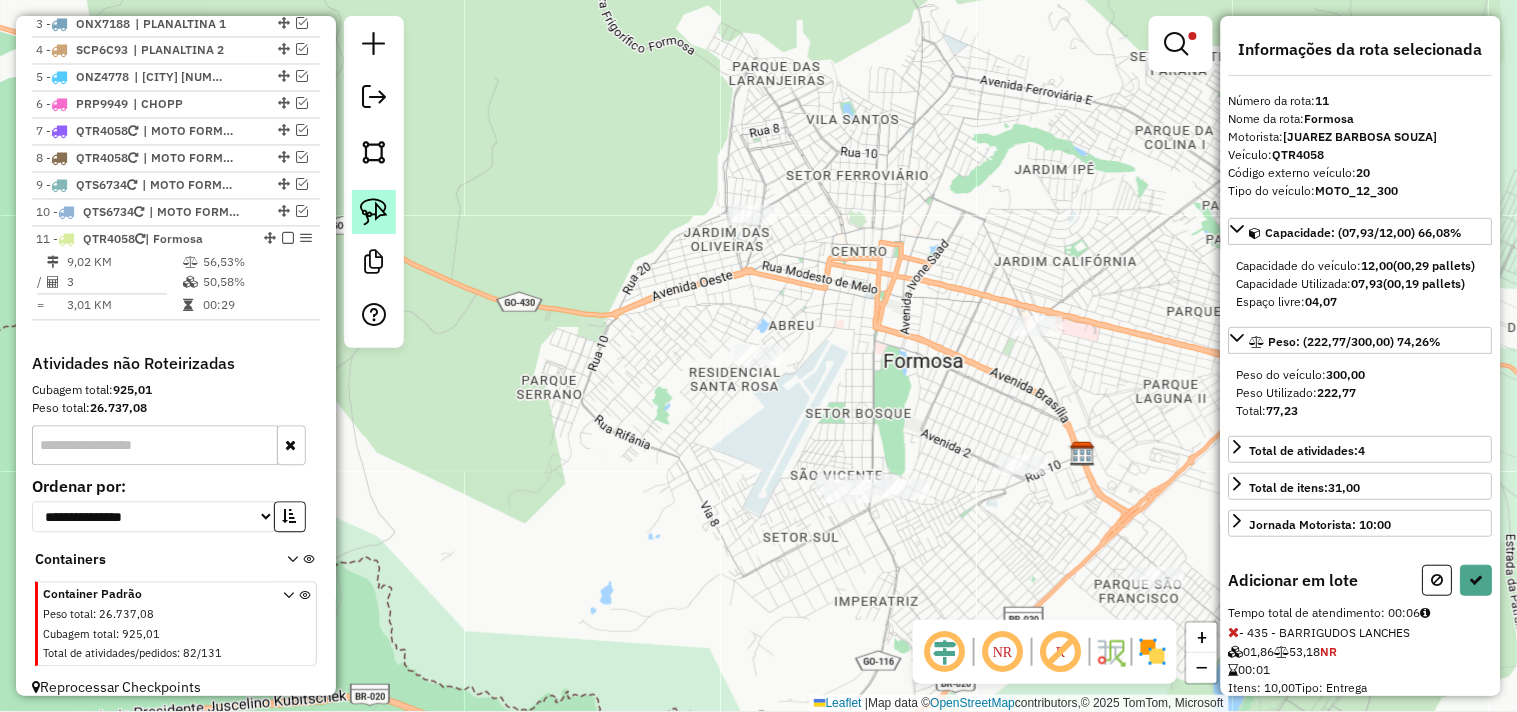 click 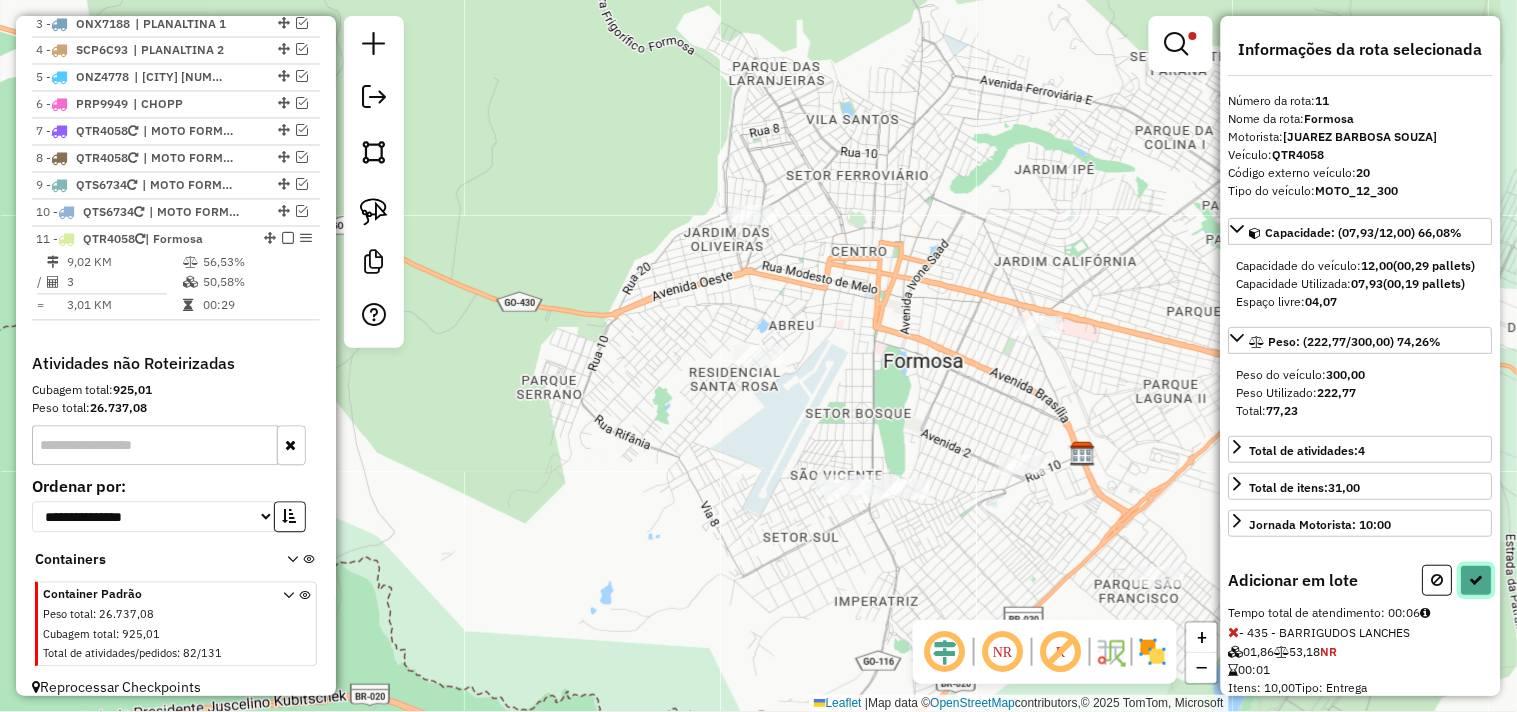 click at bounding box center [1477, 580] 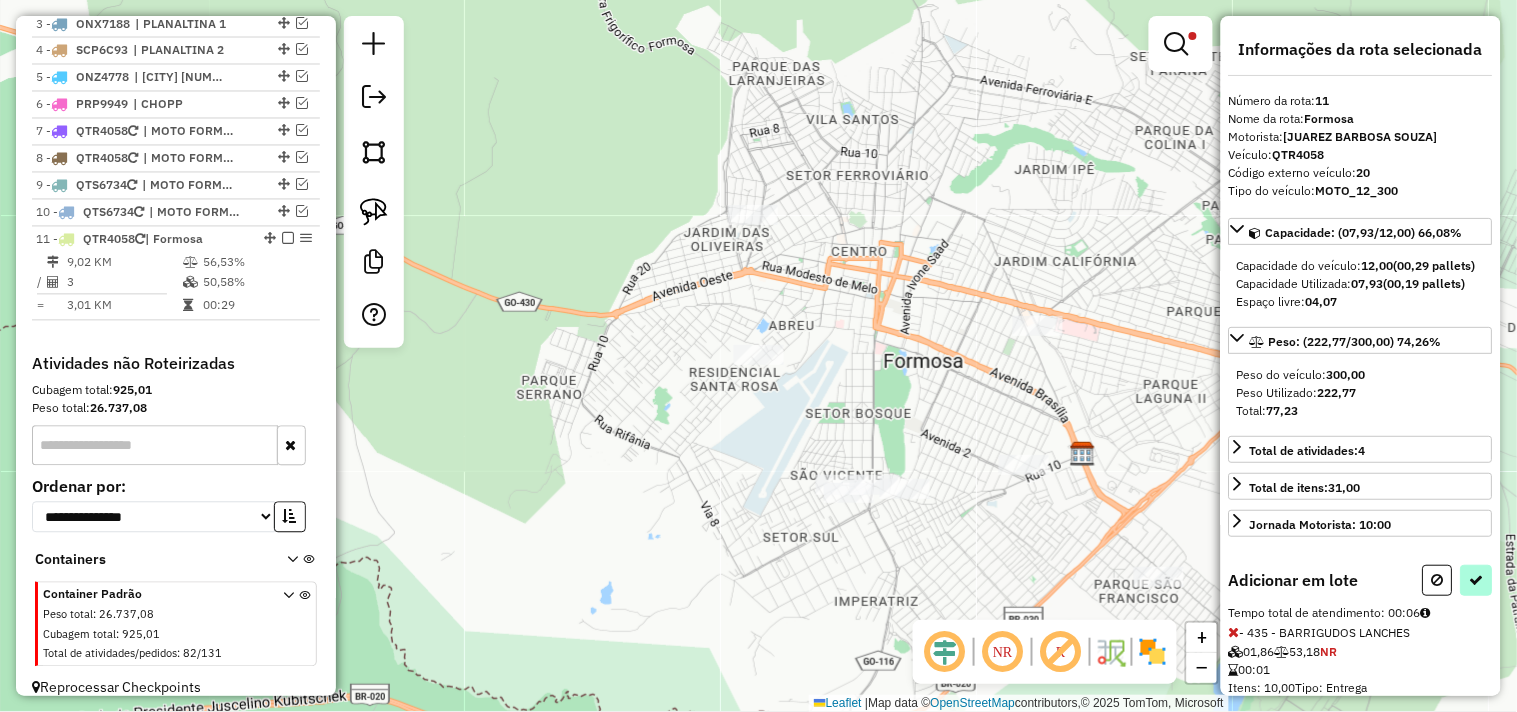 select on "*********" 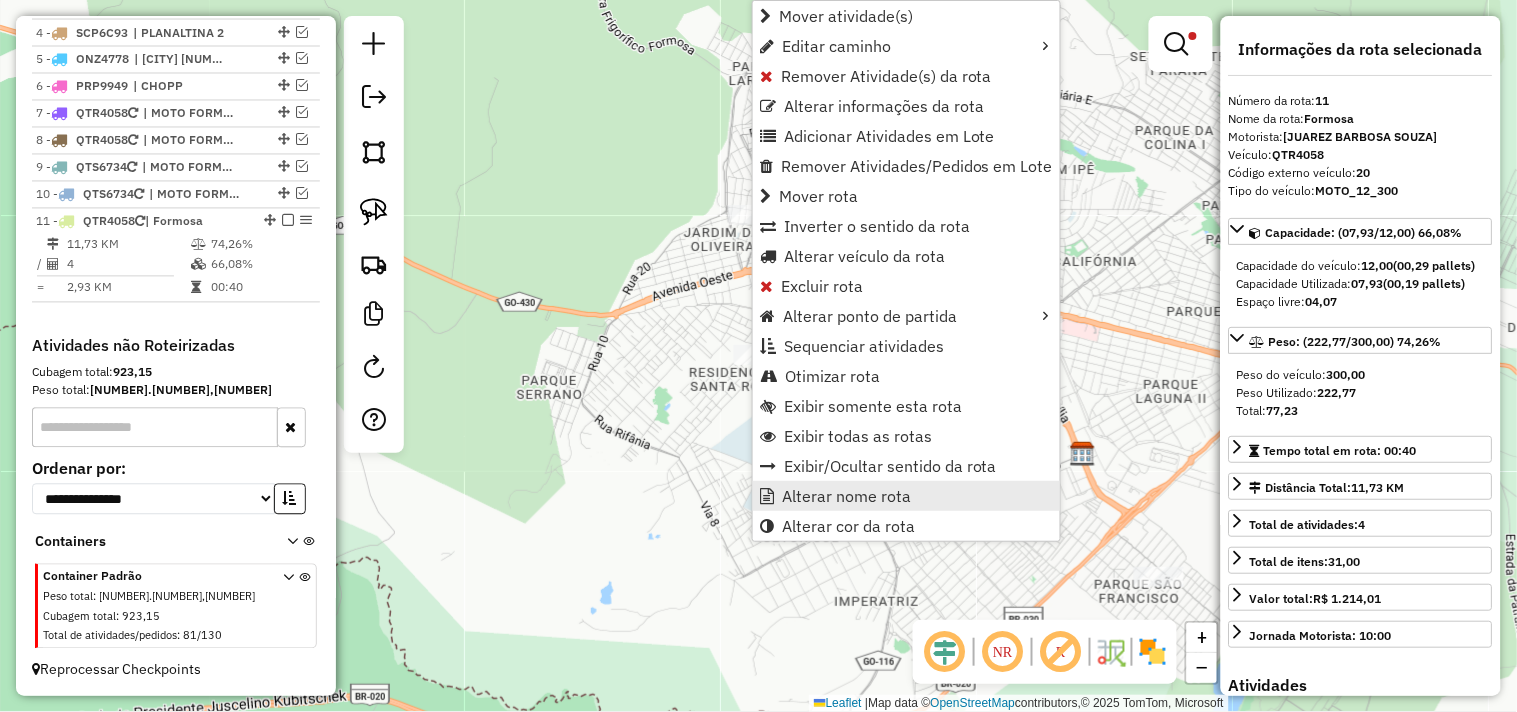 click on "Alterar nome rota" at bounding box center [846, 496] 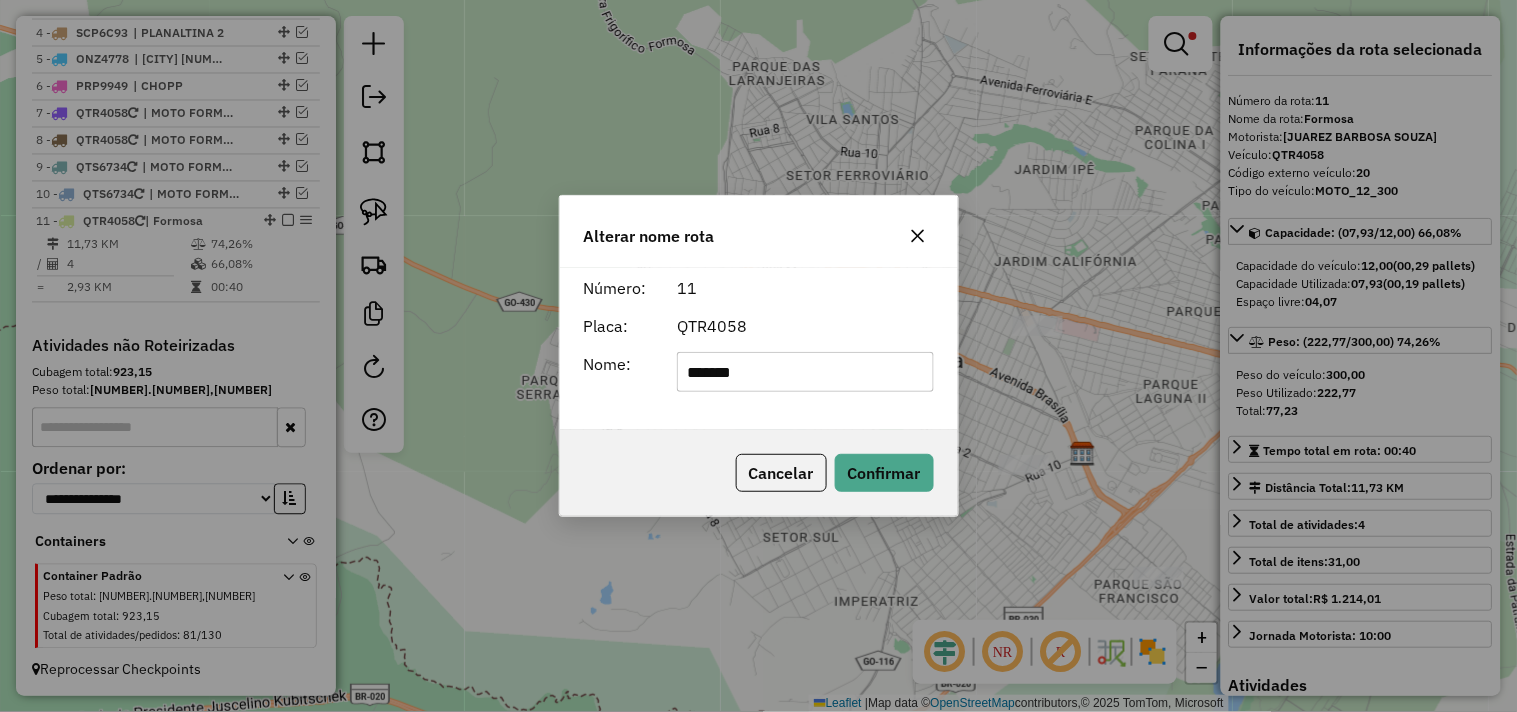 click on "*******" 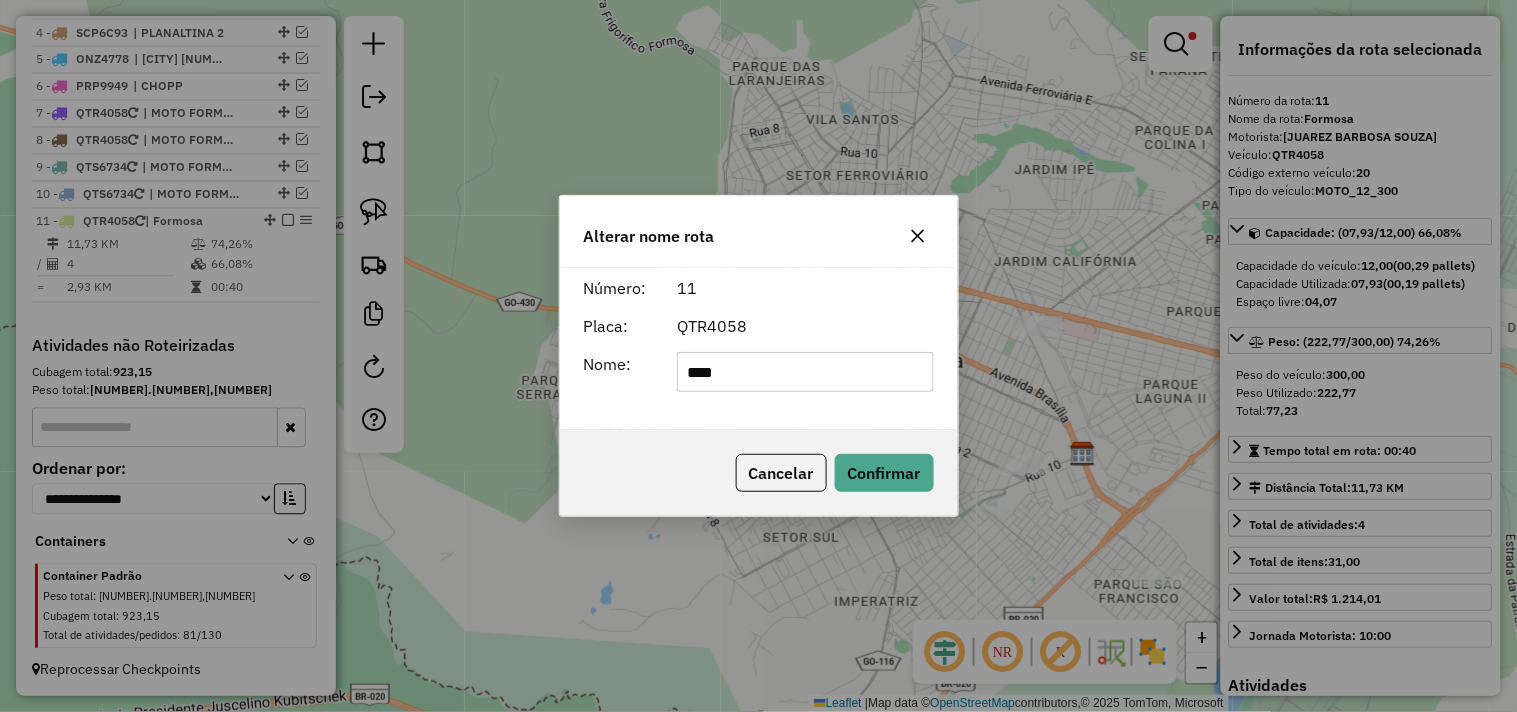 type on "**********" 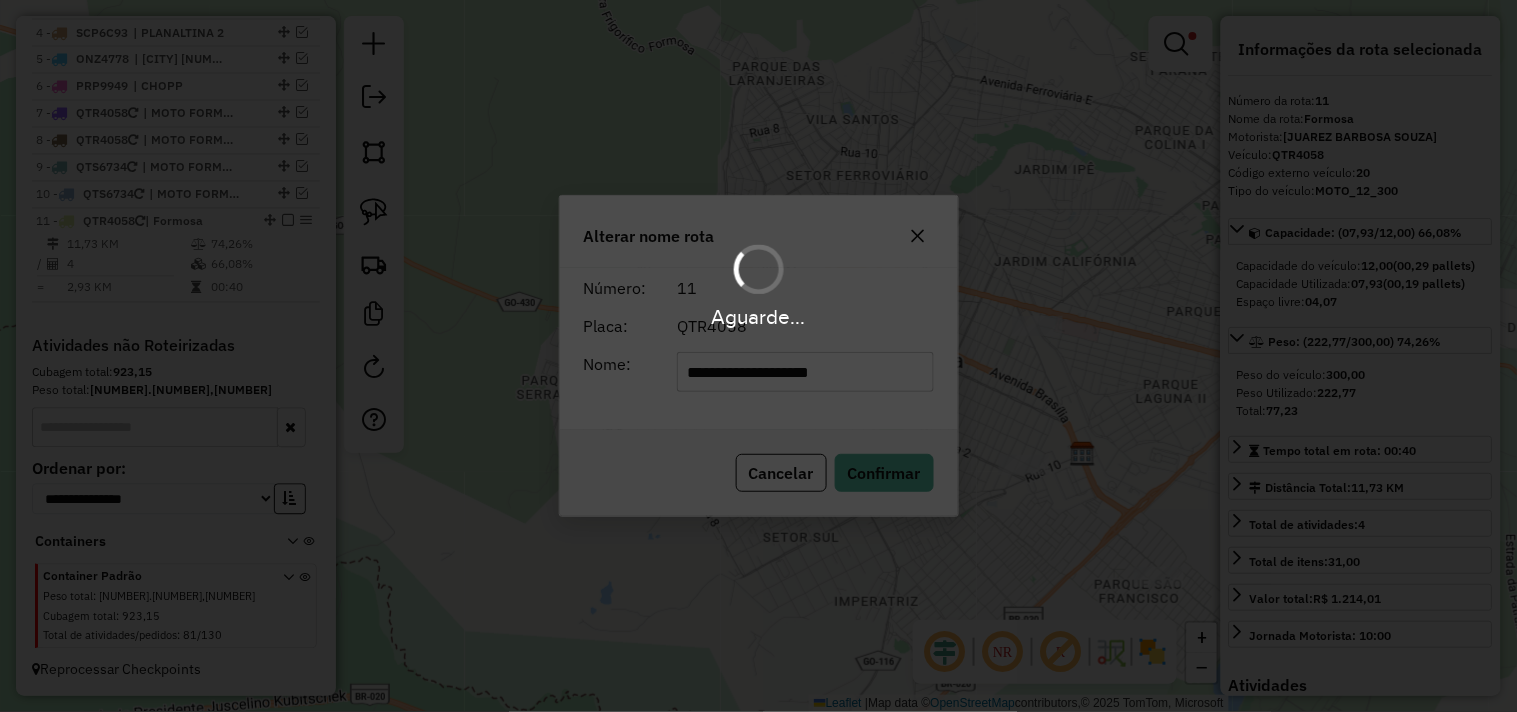 type 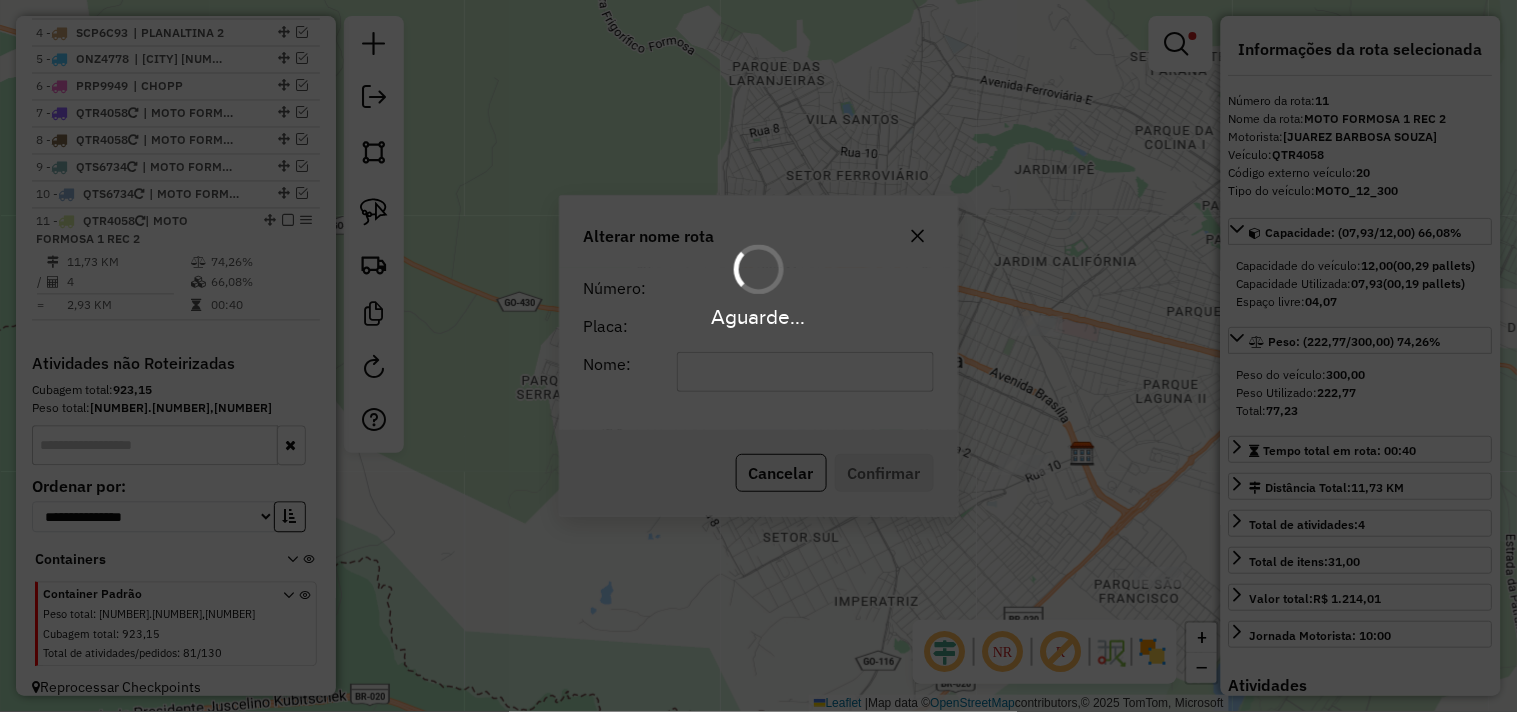 scroll, scrollTop: 961, scrollLeft: 0, axis: vertical 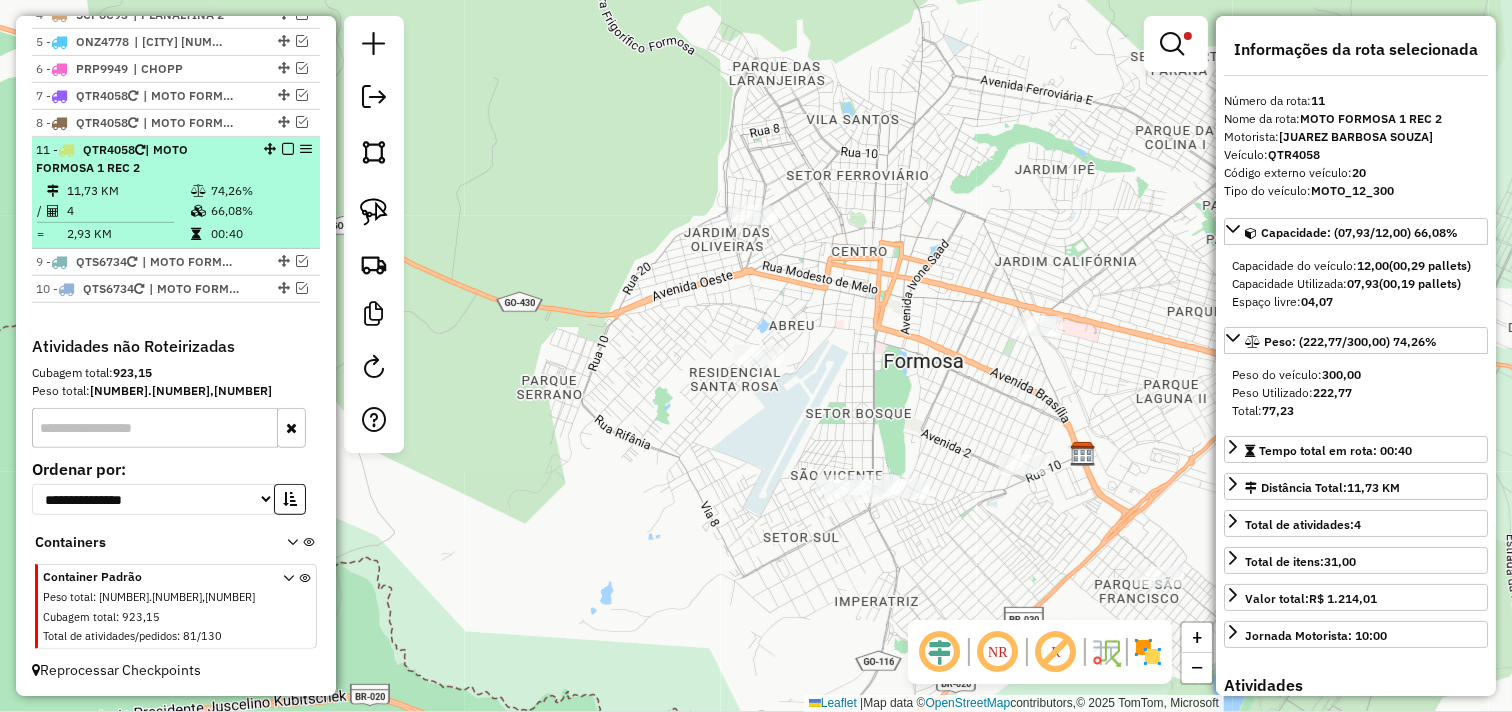 drag, startPoint x: 267, startPoint y: 198, endPoint x: 267, endPoint y: 137, distance: 61 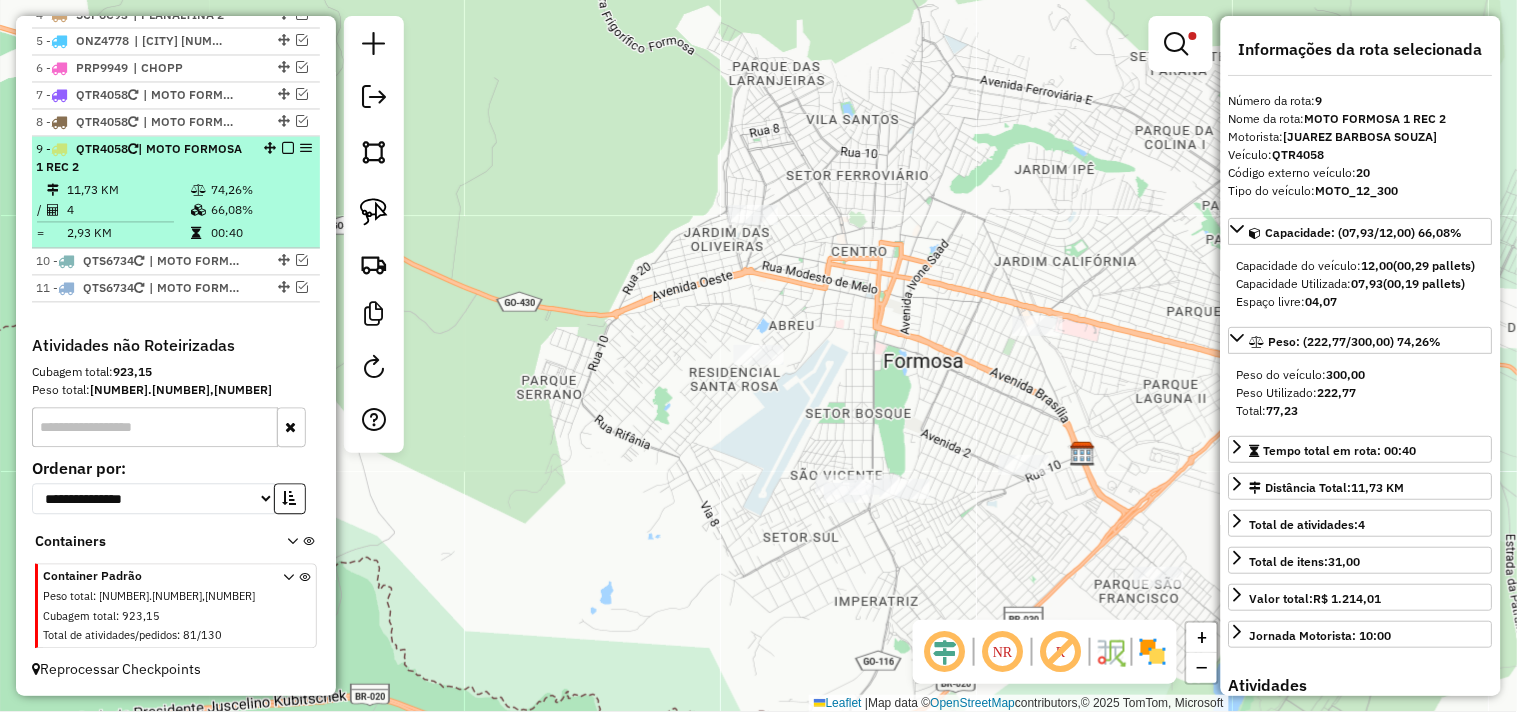 click at bounding box center [288, 149] 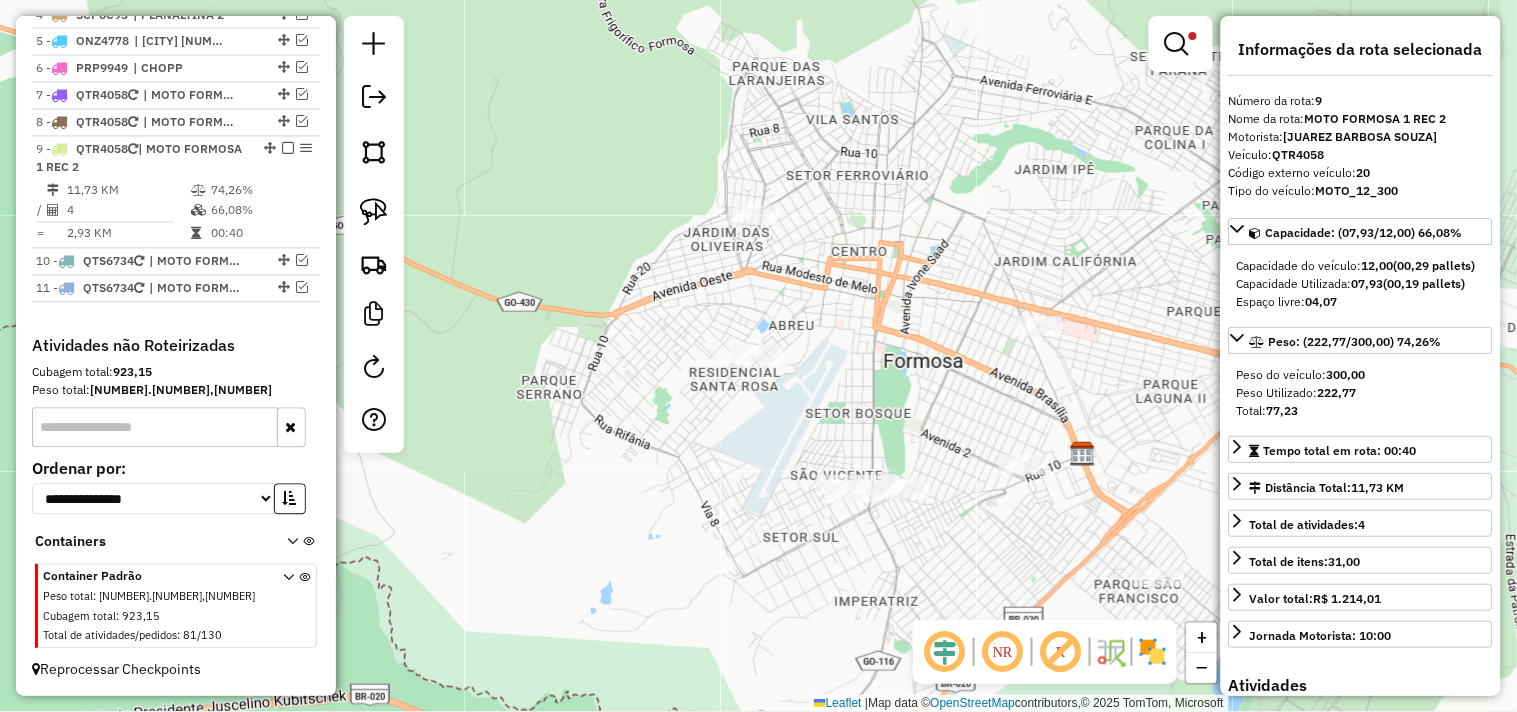 scroll, scrollTop: 876, scrollLeft: 0, axis: vertical 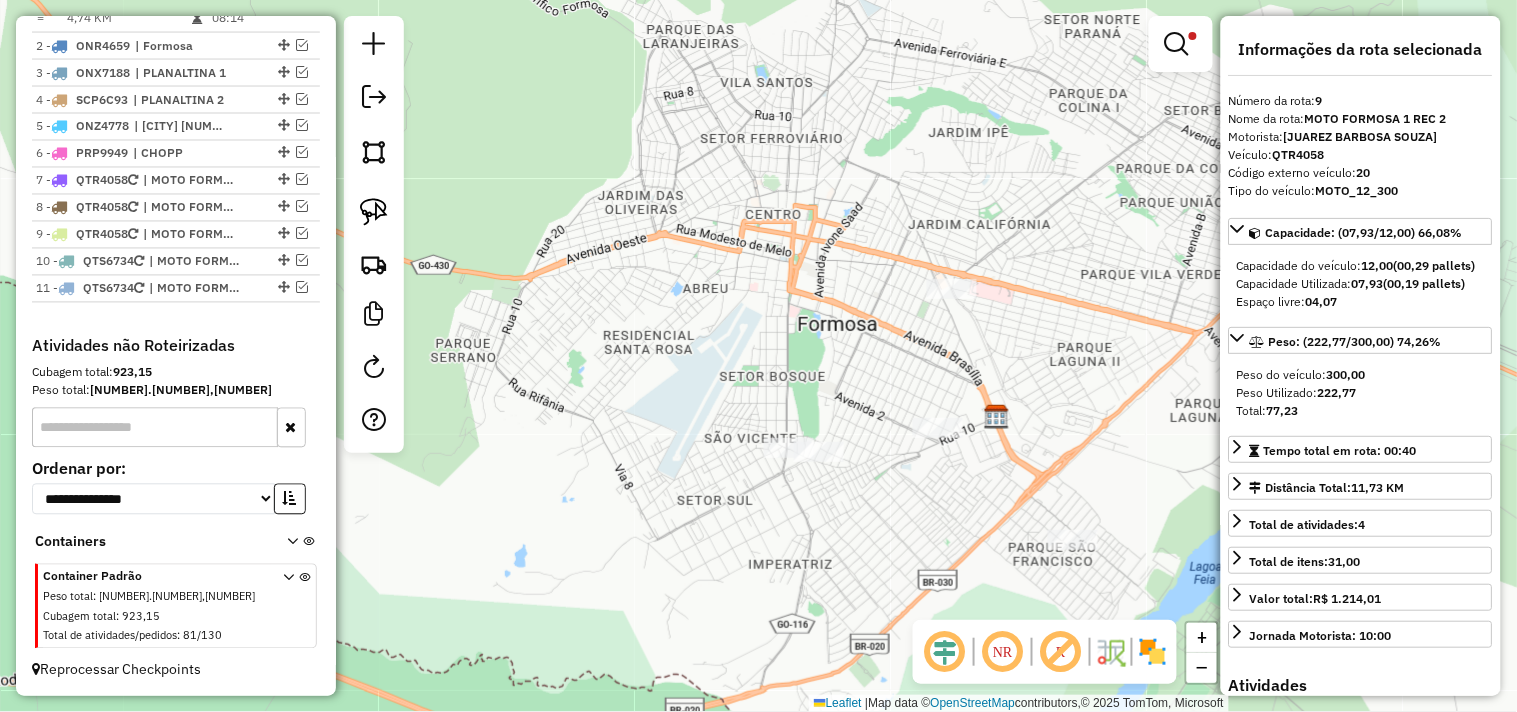 drag, startPoint x: 836, startPoint y: 286, endPoint x: 577, endPoint y: 198, distance: 273.5416 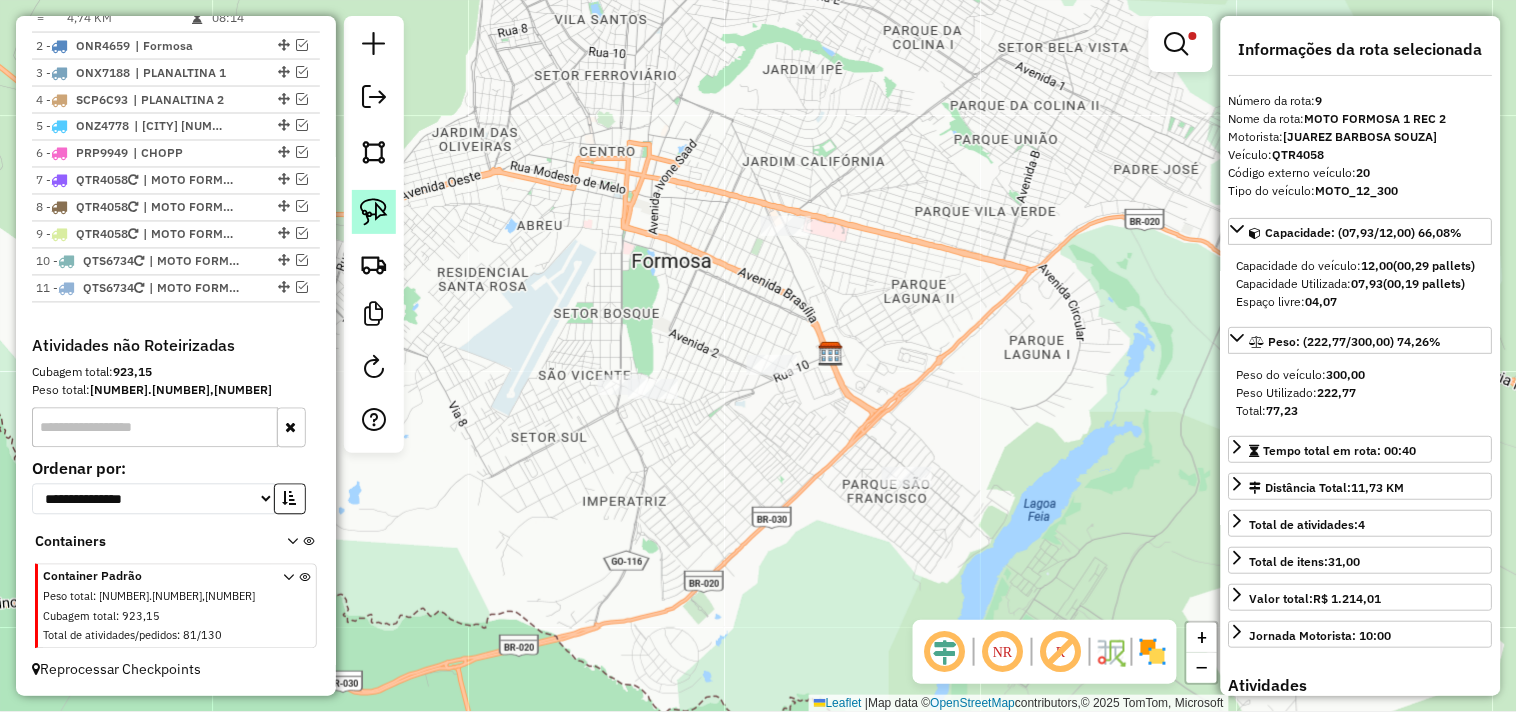 click 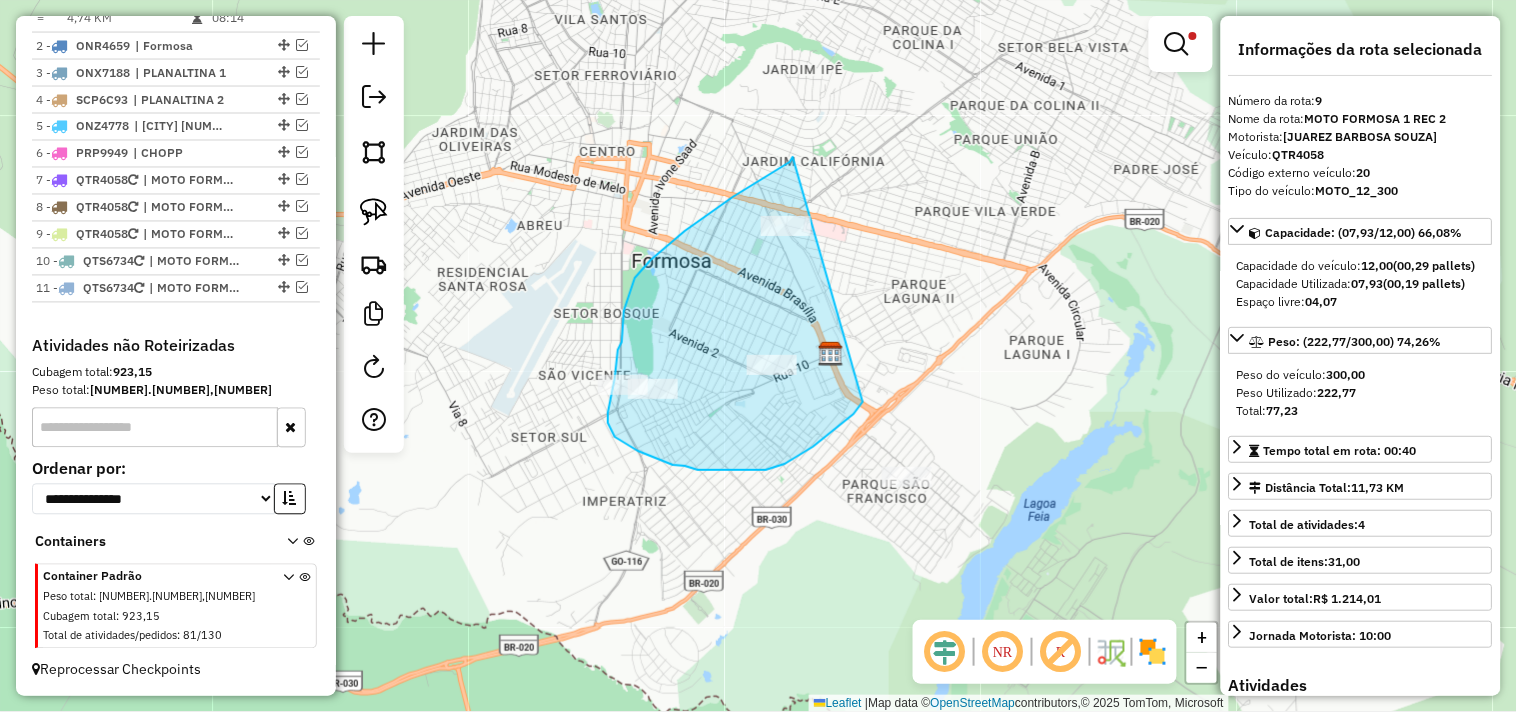 drag, startPoint x: 793, startPoint y: 157, endPoint x: 861, endPoint y: 238, distance: 105.75916 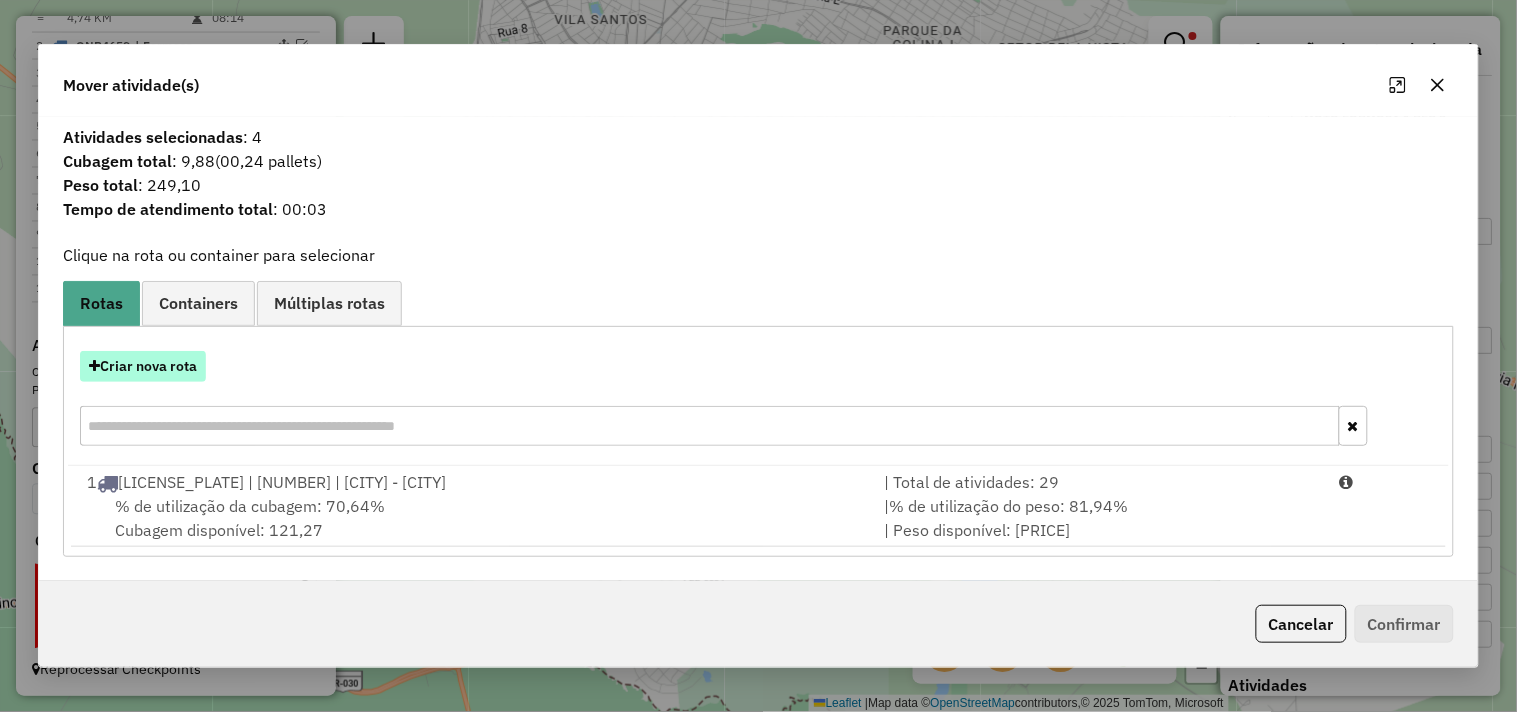 click on "Criar nova rota" at bounding box center (143, 366) 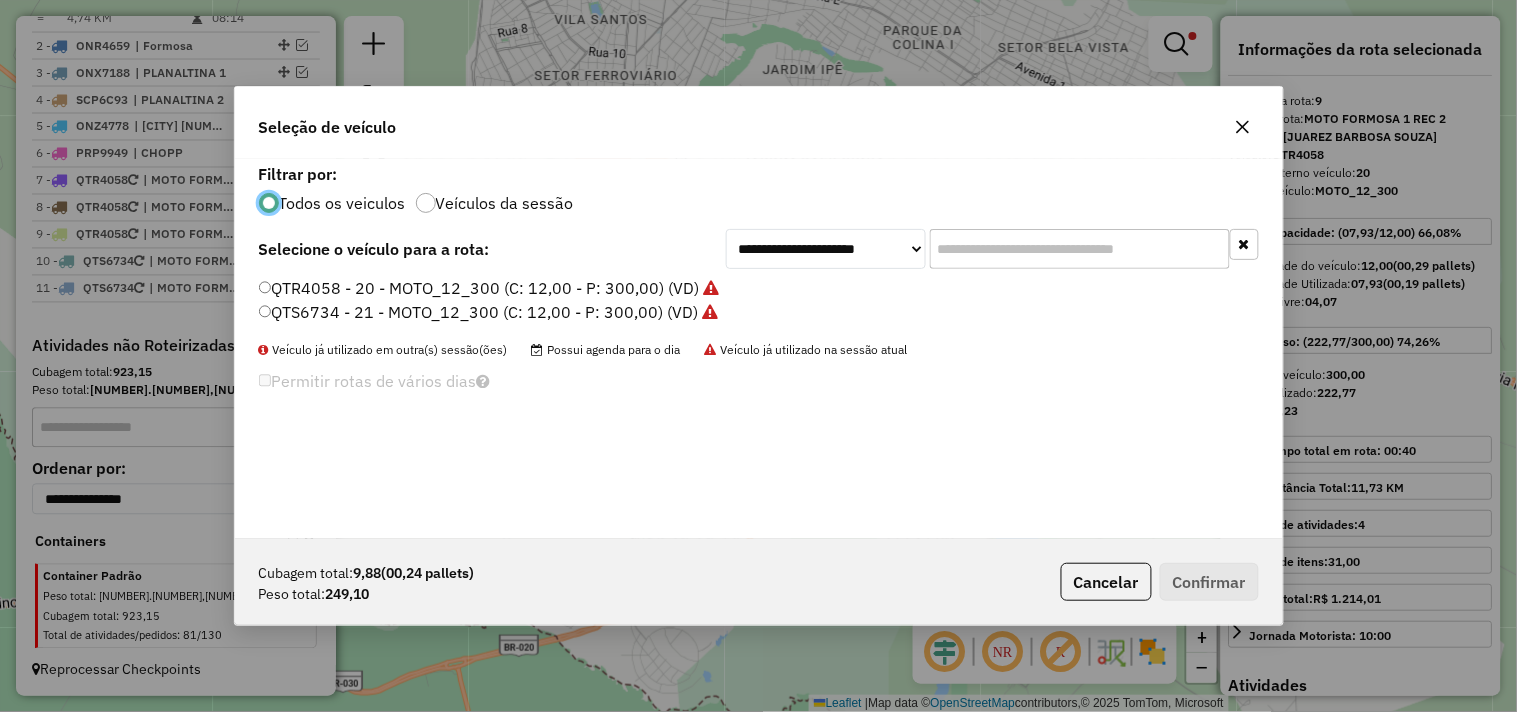 scroll, scrollTop: 11, scrollLeft: 5, axis: both 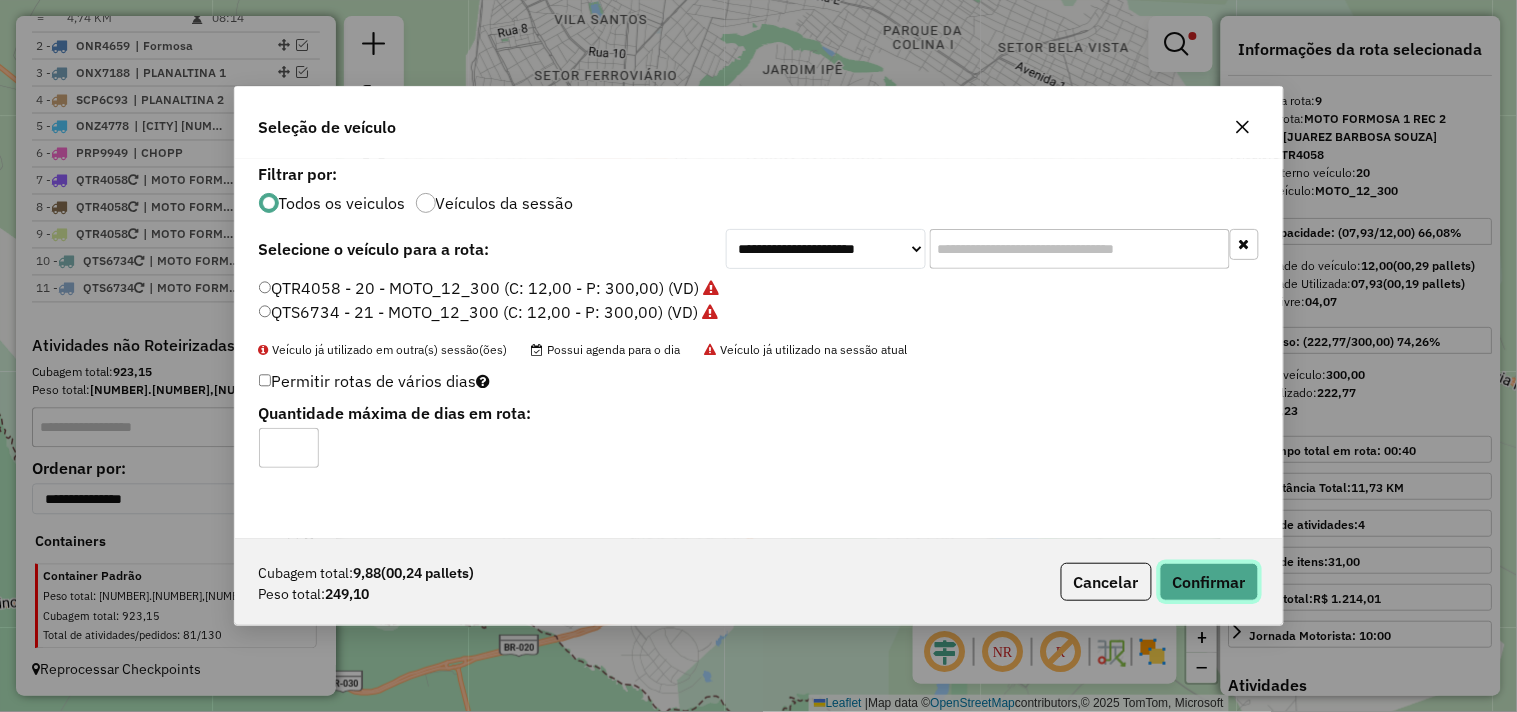 click on "Confirmar" 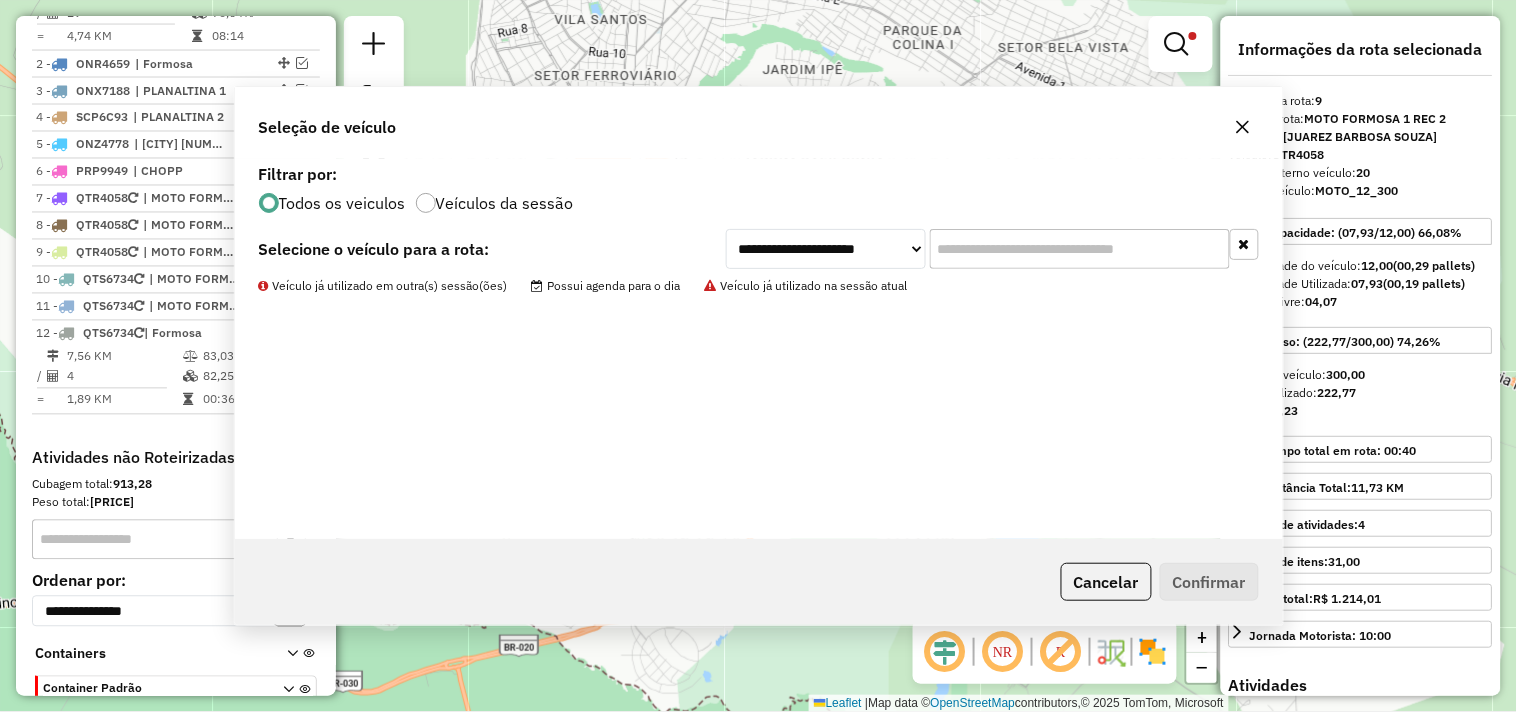 scroll, scrollTop: 971, scrollLeft: 0, axis: vertical 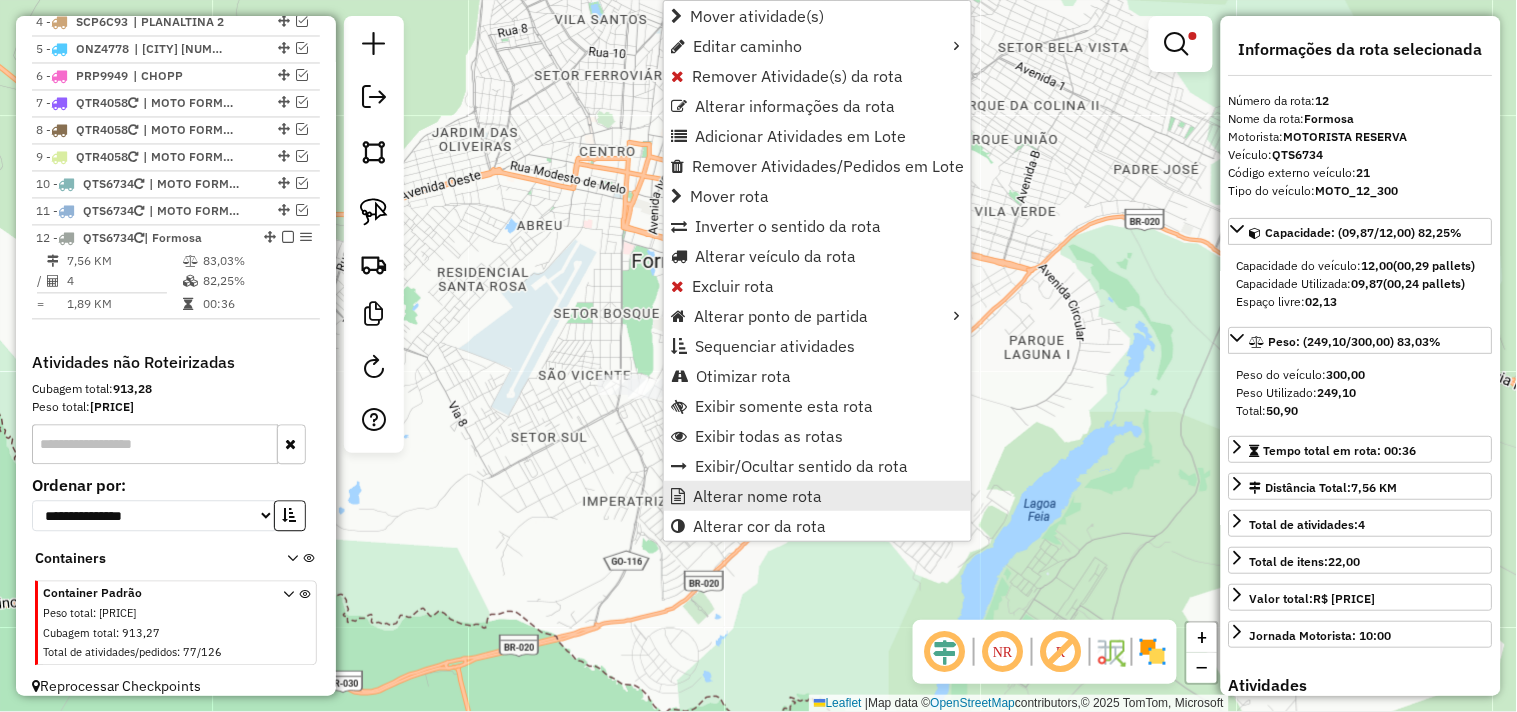 click on "Alterar nome rota" at bounding box center [757, 496] 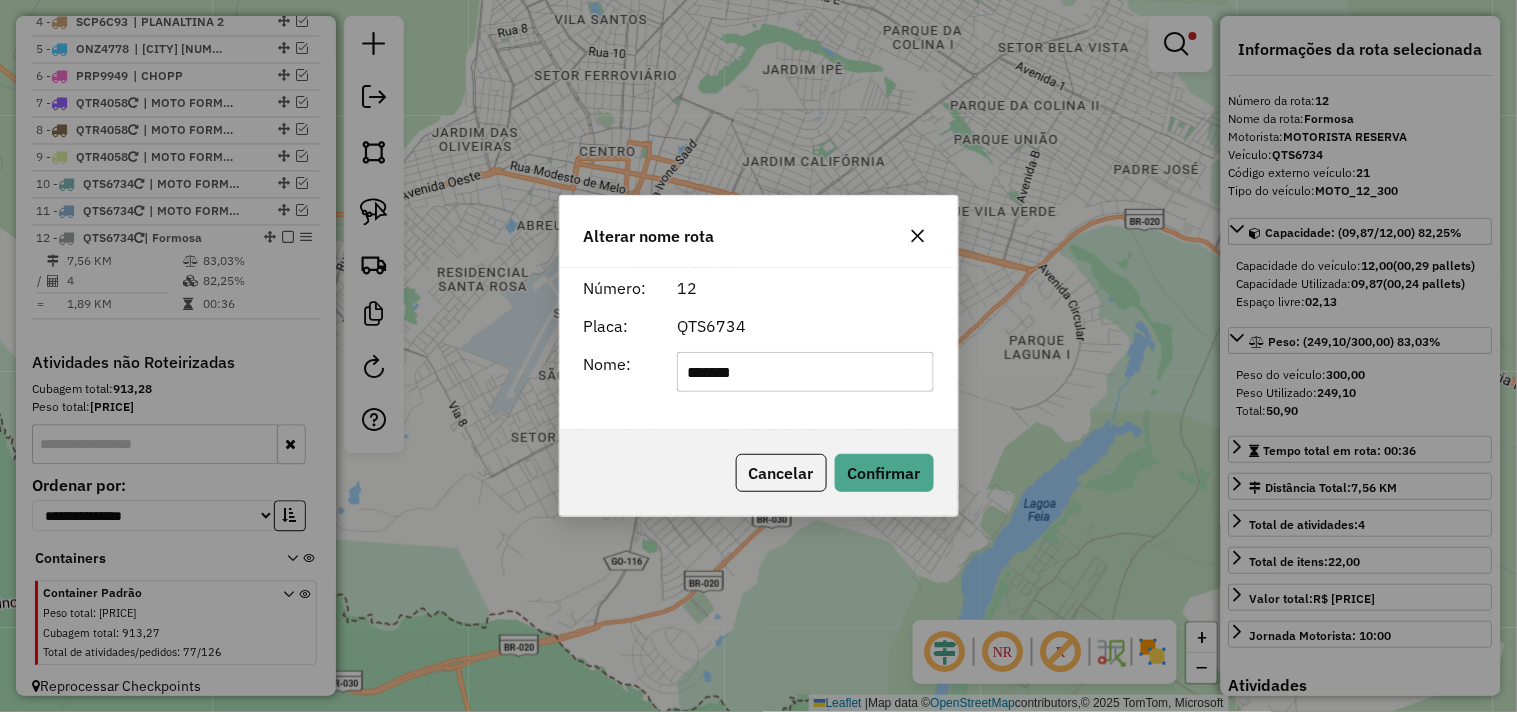 click on "*******" 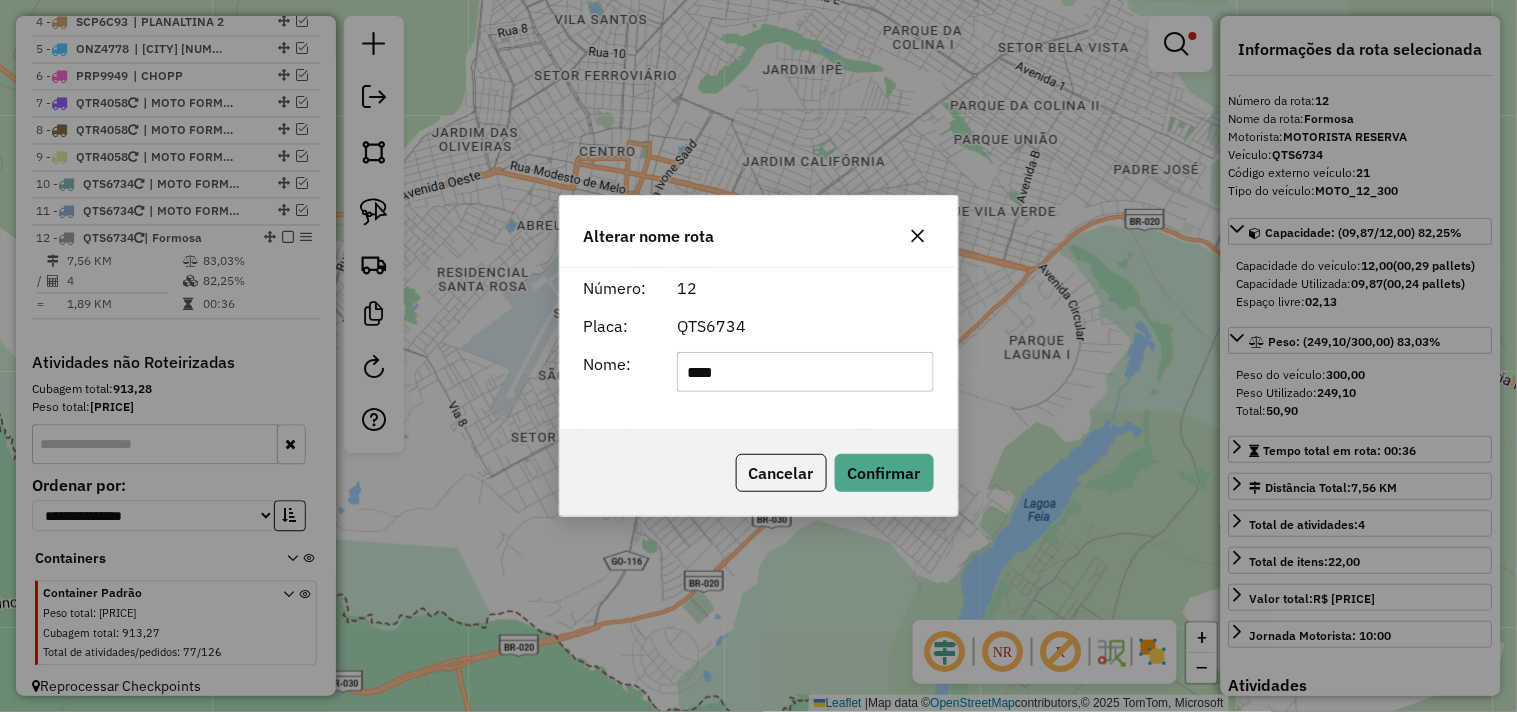 type on "**********" 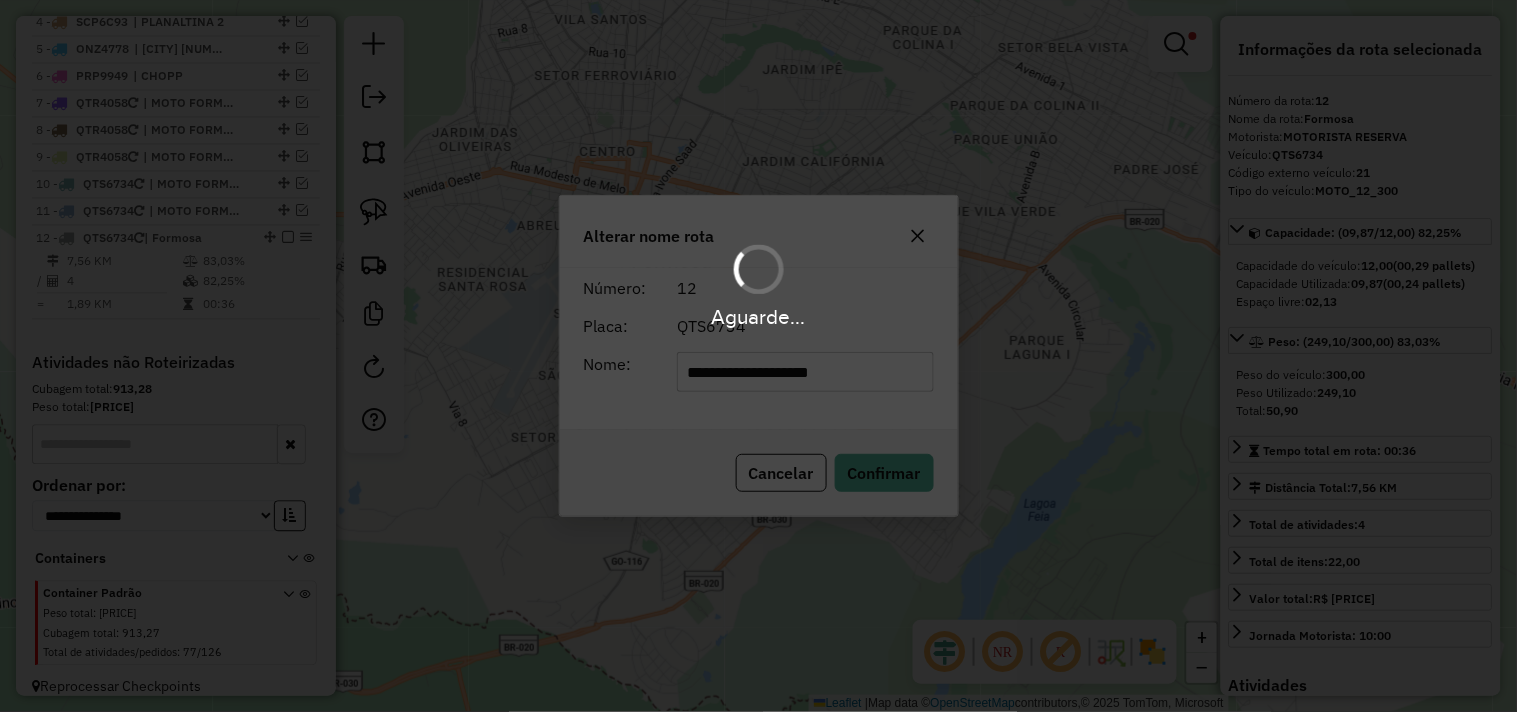type 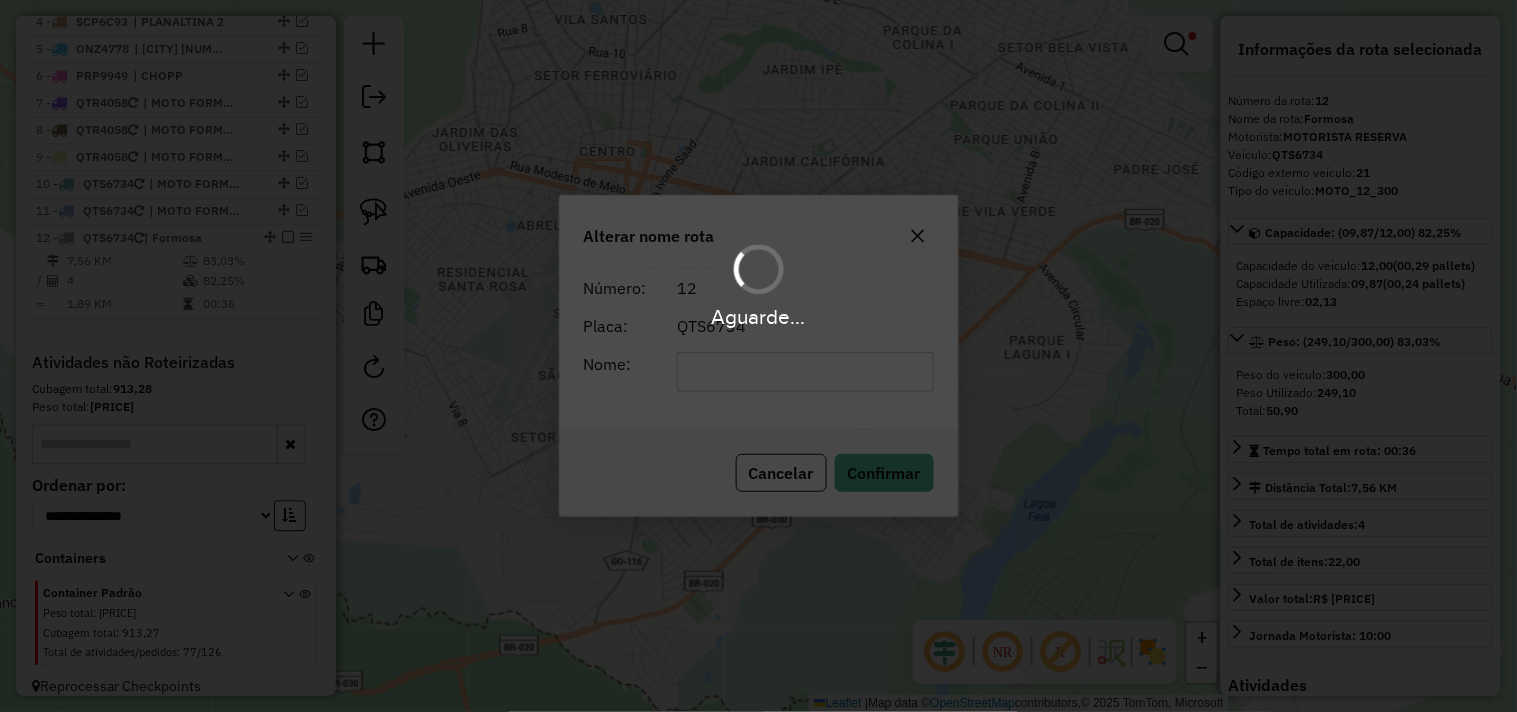 scroll, scrollTop: 983, scrollLeft: 0, axis: vertical 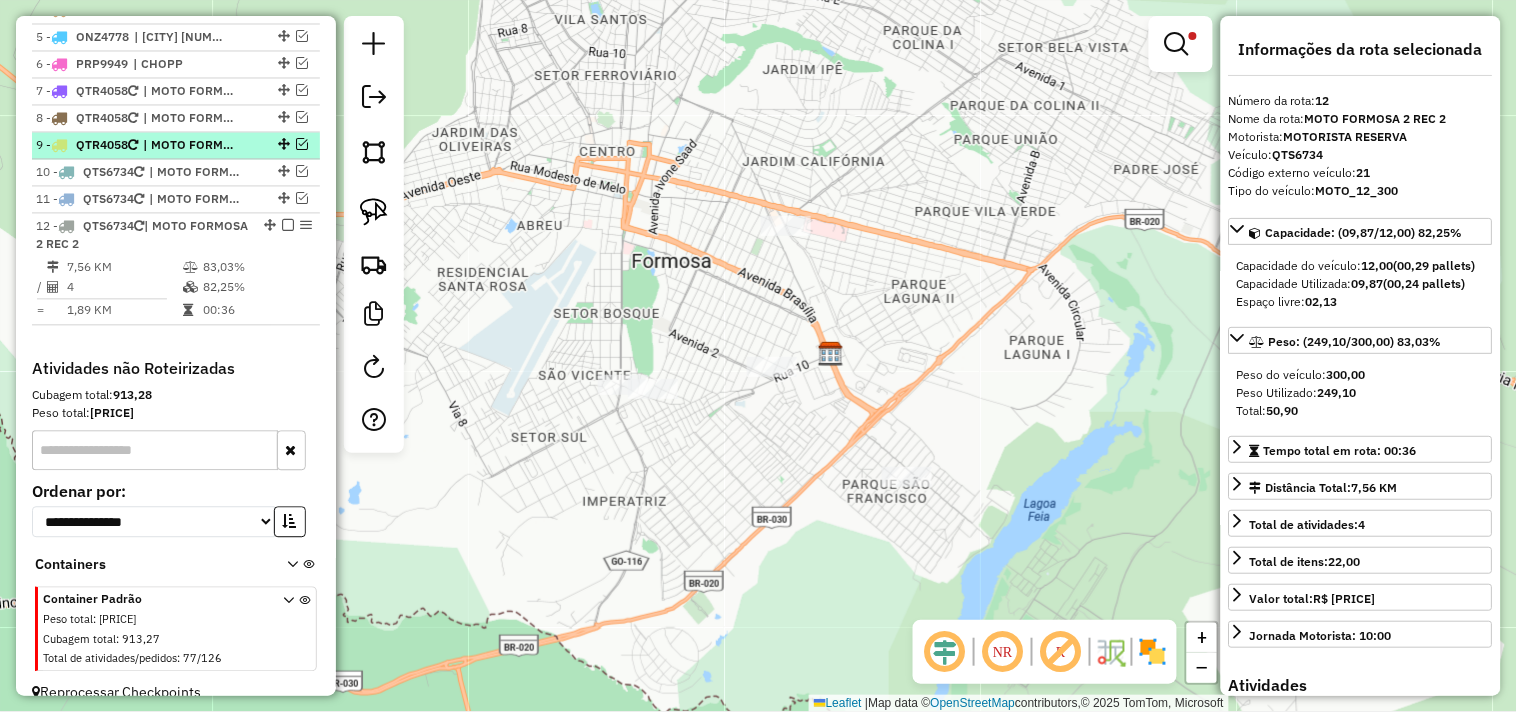 click at bounding box center (288, 226) 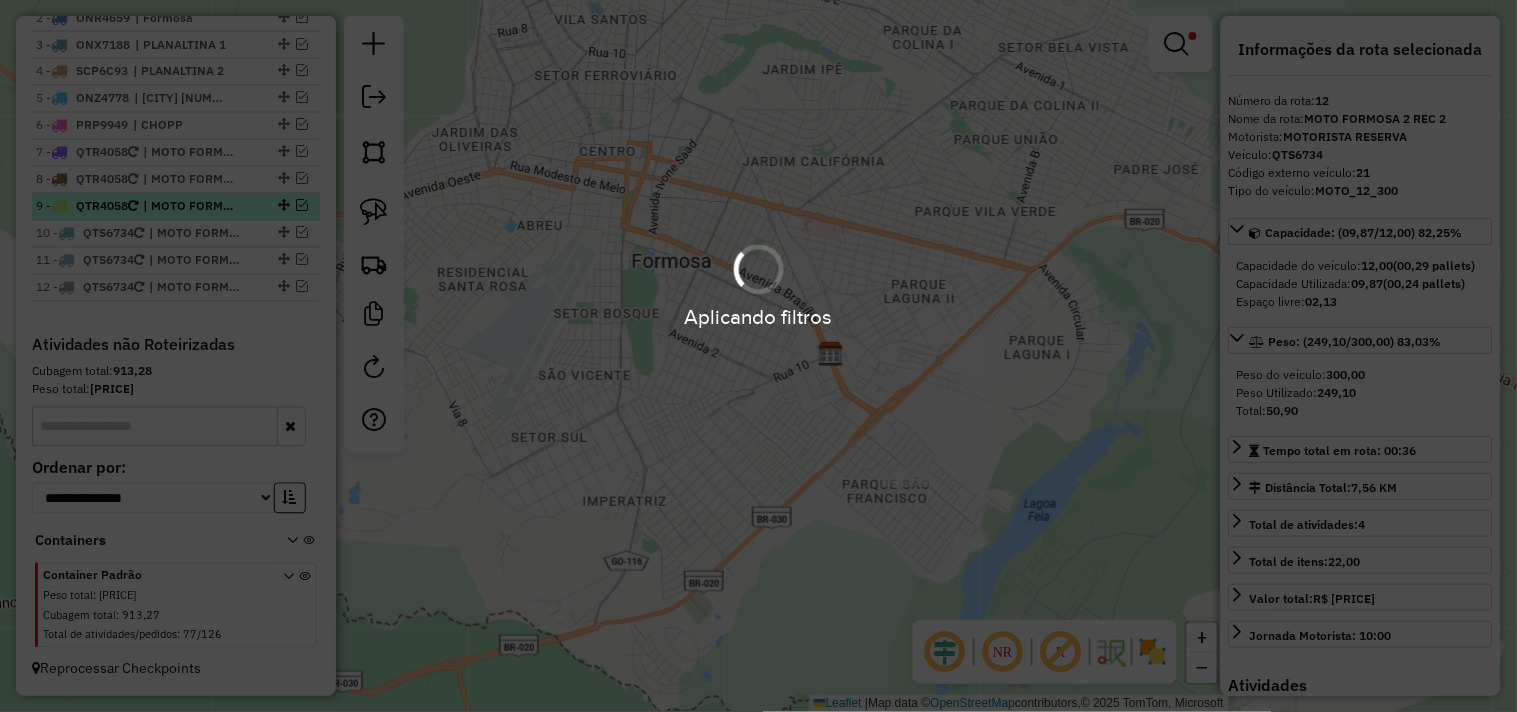 scroll, scrollTop: 903, scrollLeft: 0, axis: vertical 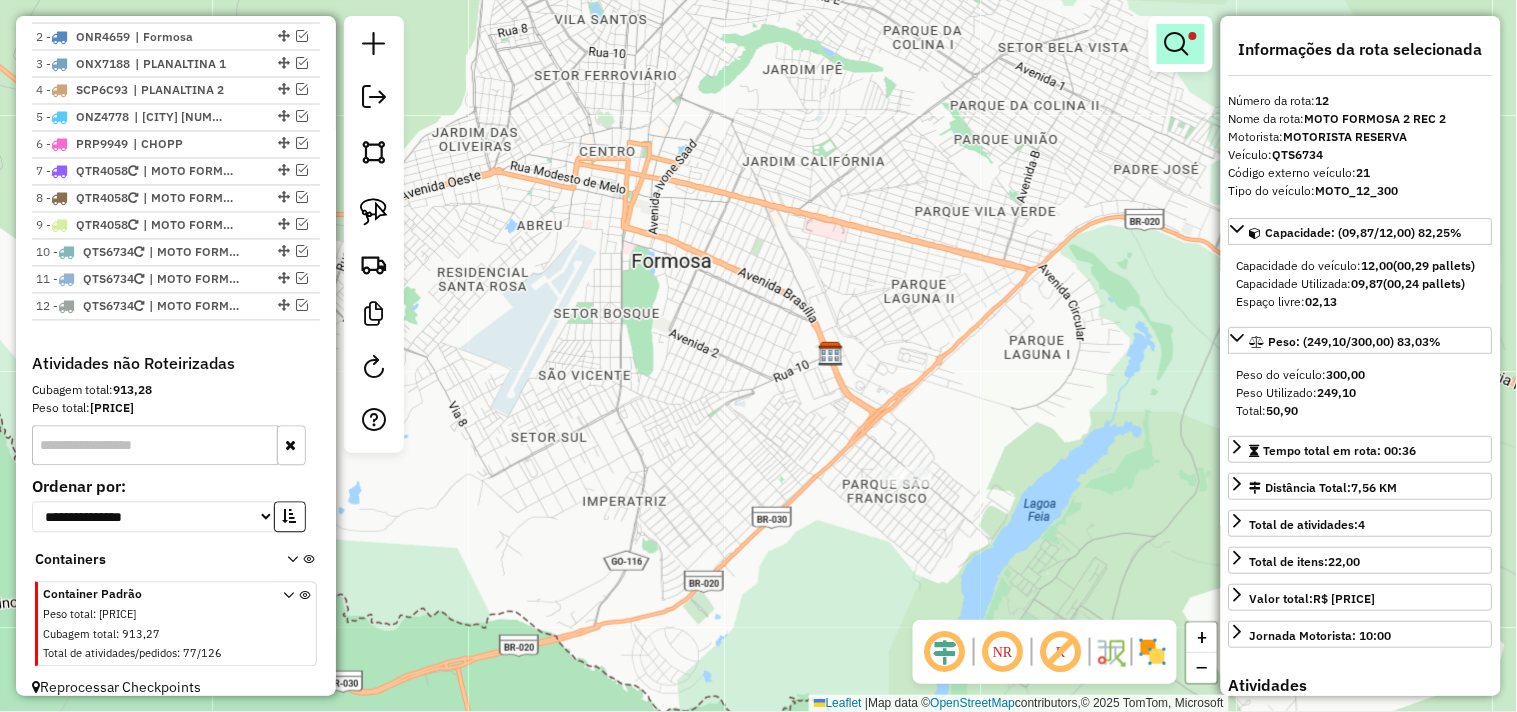 click at bounding box center [1177, 44] 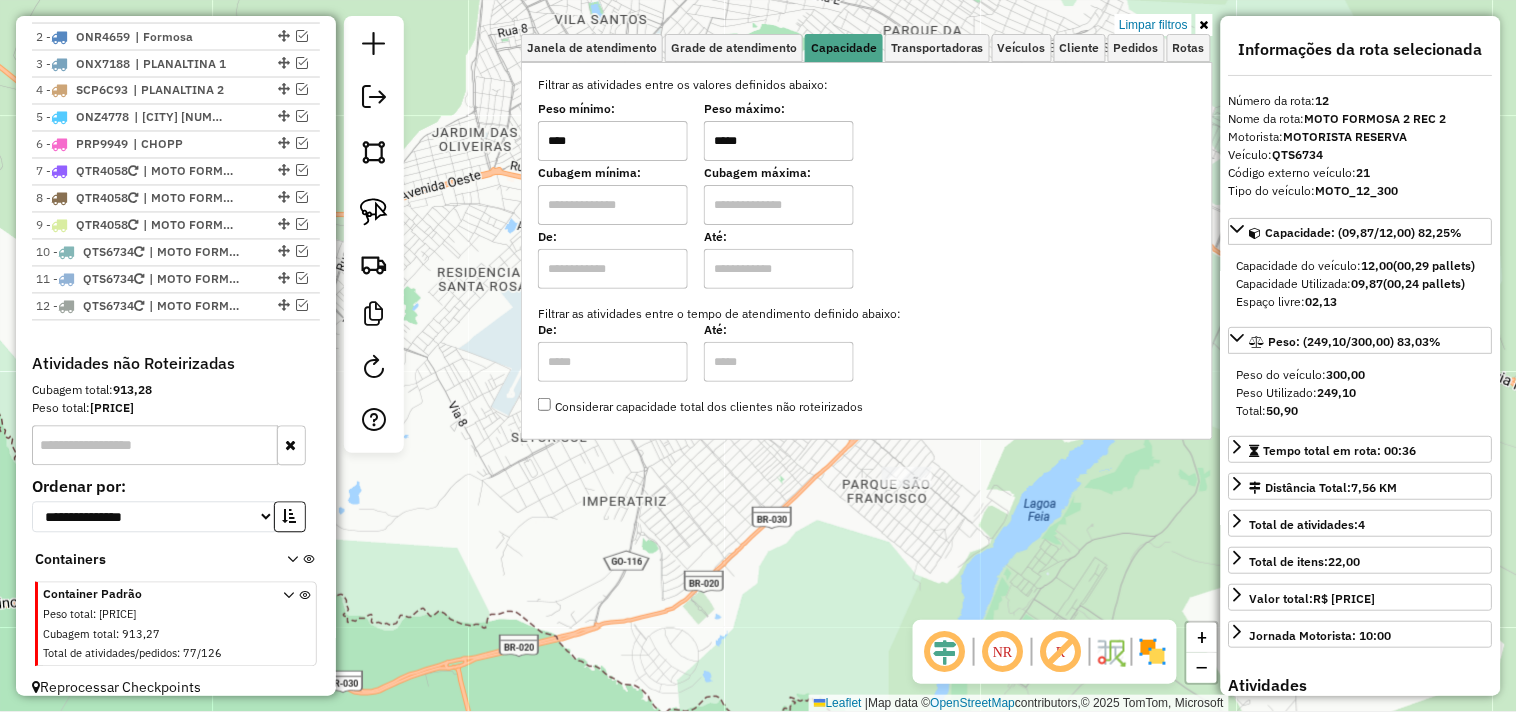 drag, startPoint x: 807, startPoint y: 145, endPoint x: 720, endPoint y: 146, distance: 87.005745 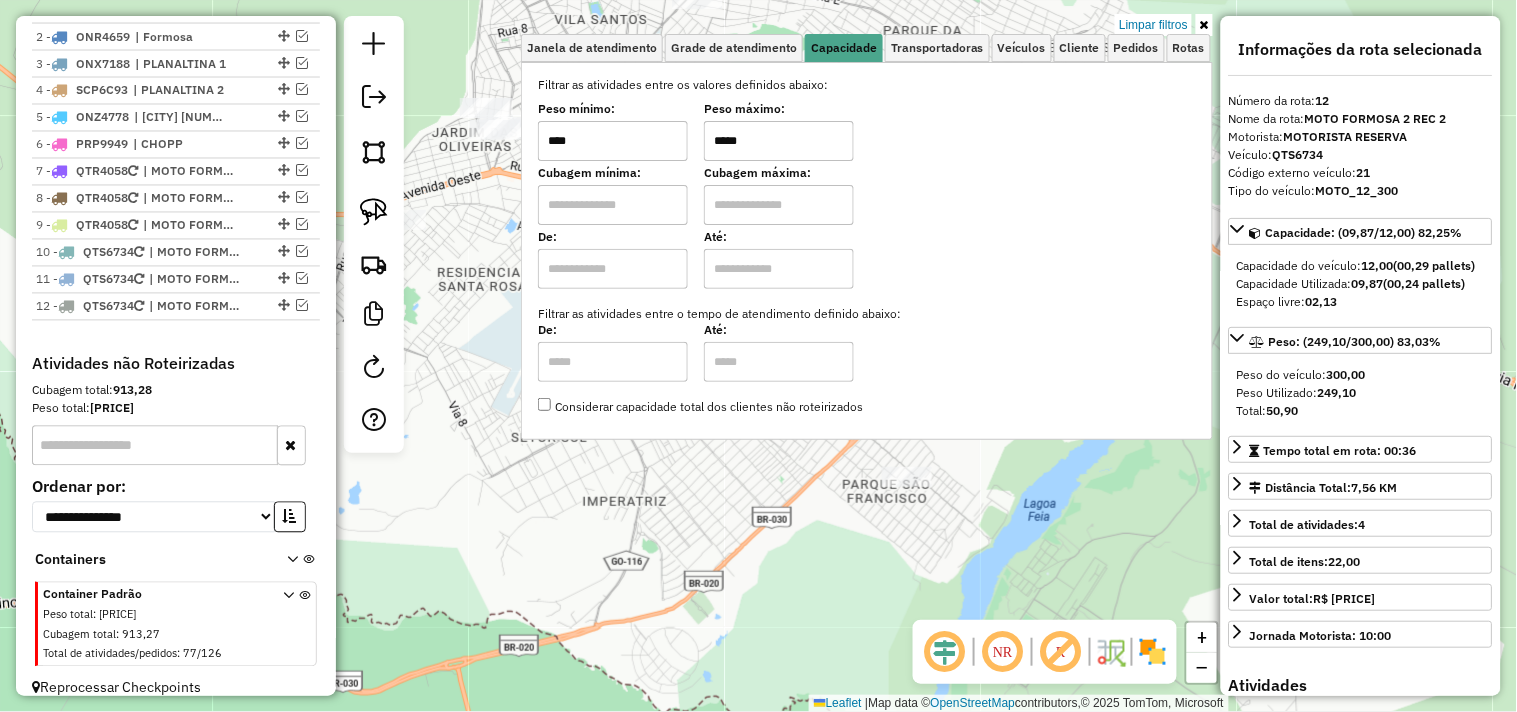 type on "*****" 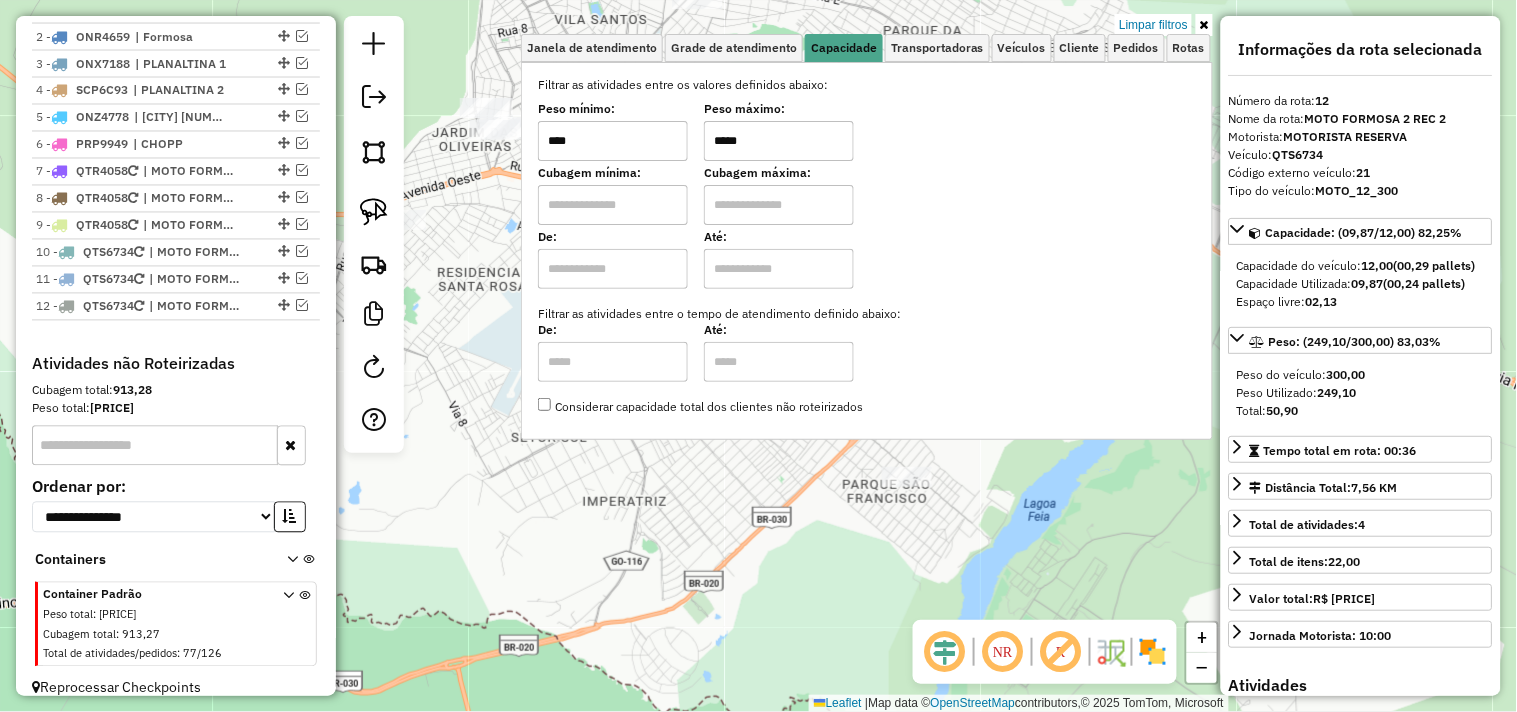 click on "Limpar filtros Janela de atendimento Grade de atendimento Capacidade Transportadoras Veículos Cliente Pedidos  Rotas Selecione os dias de semana para filtrar as janelas de atendimento  Seg   Ter   Qua   Qui   Sex   Sáb   Dom  Informe o período da janela de atendimento: De: Até:  Filtrar exatamente a janela do cliente  Considerar janela de atendimento padrão  Selecione os dias de semana para filtrar as grades de atendimento  Seg   Ter   Qua   Qui   Sex   Sáb   Dom   Considerar clientes sem dia de atendimento cadastrado  Clientes fora do dia de atendimento selecionado Filtrar as atividades entre os valores definidos abaixo:  Peso mínimo:  ****  Peso máximo:  *****  Cubagem mínima:   Cubagem máxima:   De:   Até:  Filtrar as atividades entre o tempo de atendimento definido abaixo:  De:   Até:   Considerar capacidade total dos clientes não roteirizados Transportadora: Selecione um ou mais itens Tipo de veículo: Selecione um ou mais itens Veículo: Selecione um ou mais itens Motorista: Nome: Rótulo:" 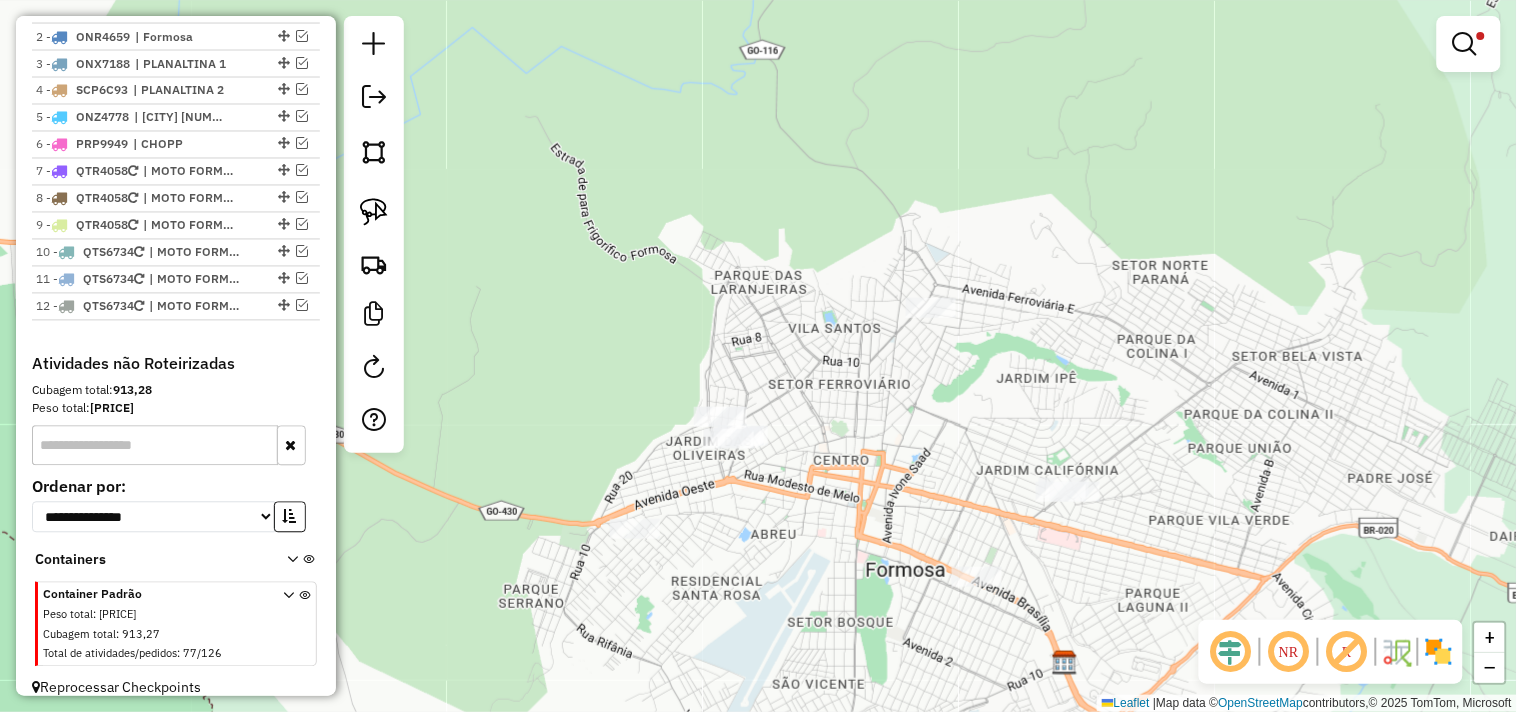 drag, startPoint x: 544, startPoint y: 272, endPoint x: 807, endPoint y: 548, distance: 381.2414 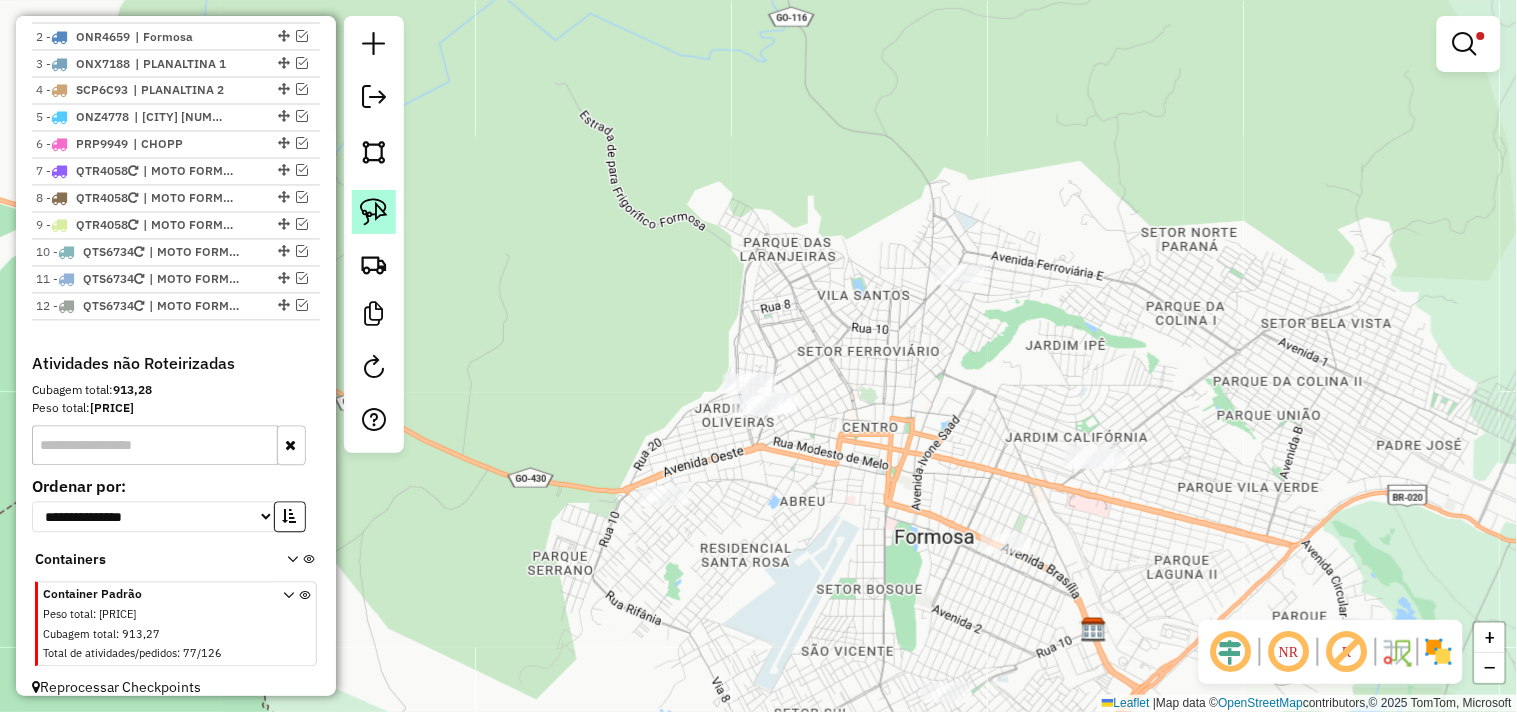click 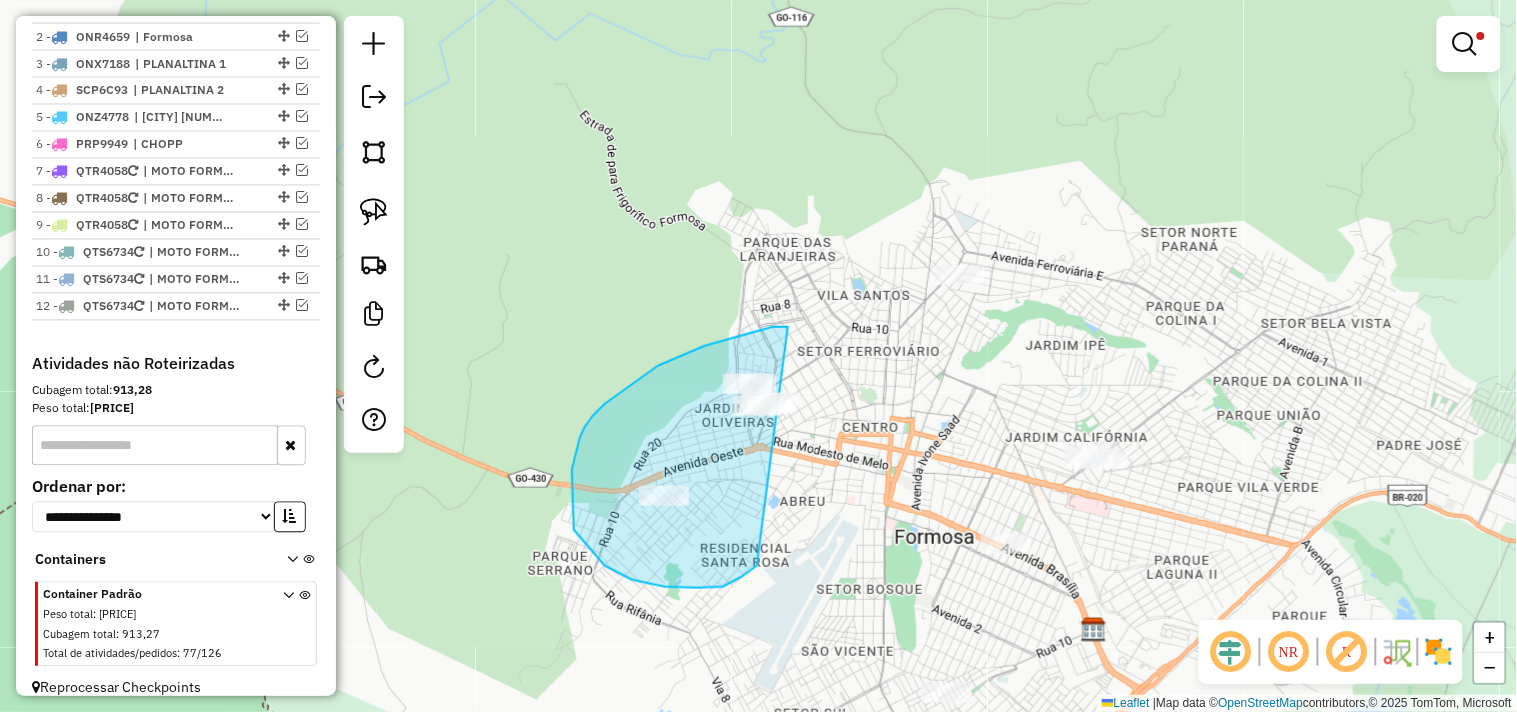 drag, startPoint x: 788, startPoint y: 327, endPoint x: 842, endPoint y: 421, distance: 108.40664 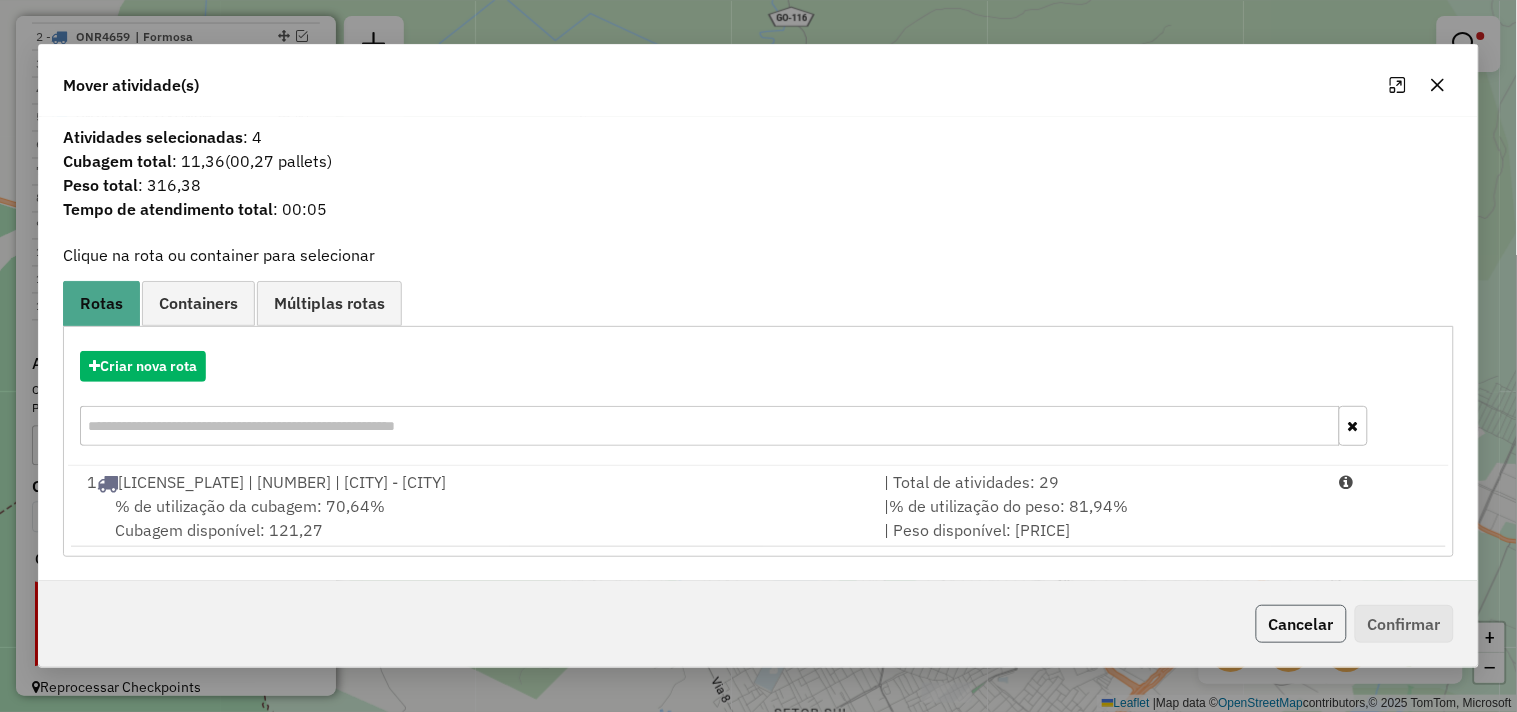 click on "Cancelar" 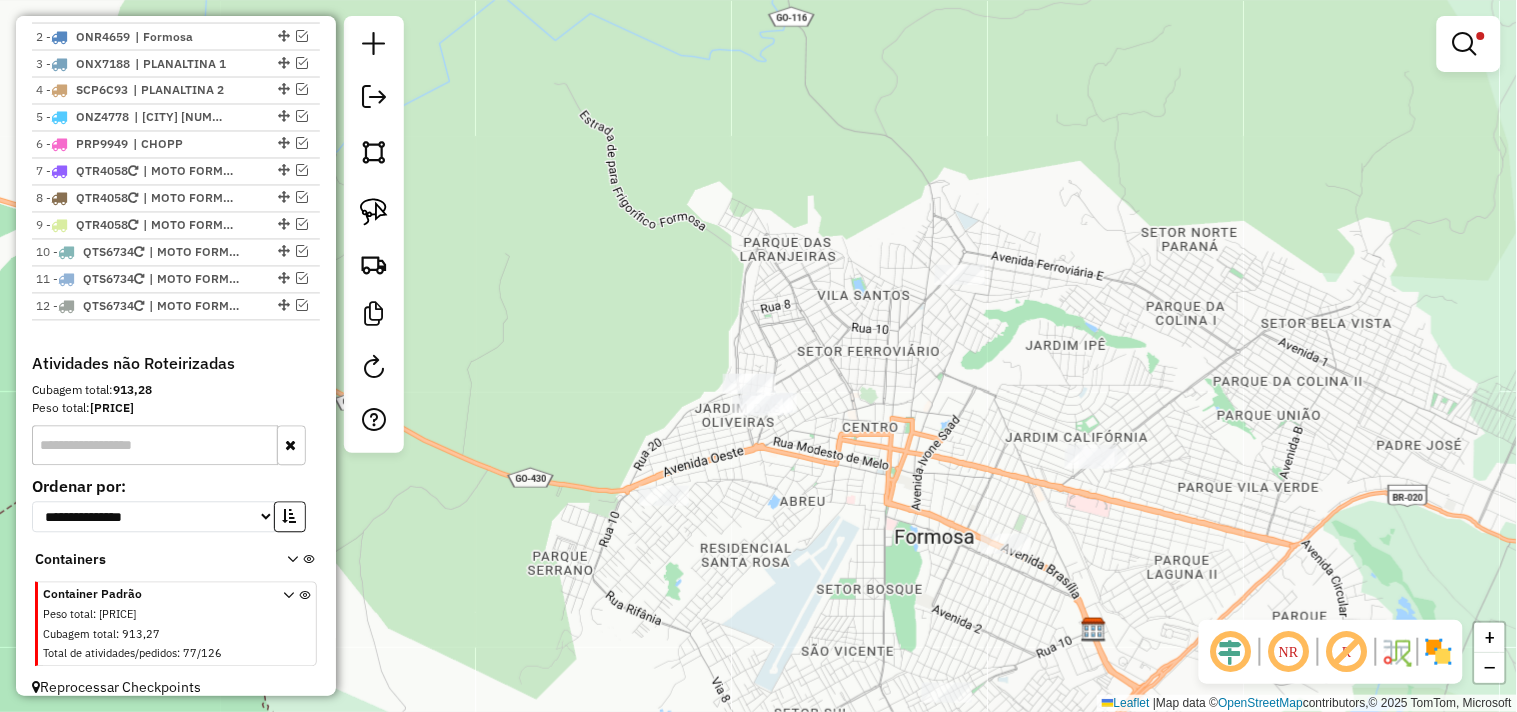 click on "Limpar filtros Janela de atendimento Grade de atendimento Capacidade Transportadoras Veículos Cliente Pedidos  Rotas Selecione os dias de semana para filtrar as janelas de atendimento  Seg   Ter   Qua   Qui   Sex   Sáb   Dom  Informe o período da janela de atendimento: De: Até:  Filtrar exatamente a janela do cliente  Considerar janela de atendimento padrão  Selecione os dias de semana para filtrar as grades de atendimento  Seg   Ter   Qua   Qui   Sex   Sáb   Dom   Considerar clientes sem dia de atendimento cadastrado  Clientes fora do dia de atendimento selecionado Filtrar as atividades entre os valores definidos abaixo:  Peso mínimo:  ****  Peso máximo:  *****  Cubagem mínima:   Cubagem máxima:   De:   Até:  Filtrar as atividades entre o tempo de atendimento definido abaixo:  De:   Até:   Considerar capacidade total dos clientes não roteirizados Transportadora: Selecione um ou mais itens Tipo de veículo: Selecione um ou mais itens Veículo: Selecione um ou mais itens Motorista: Nome: Rótulo:" 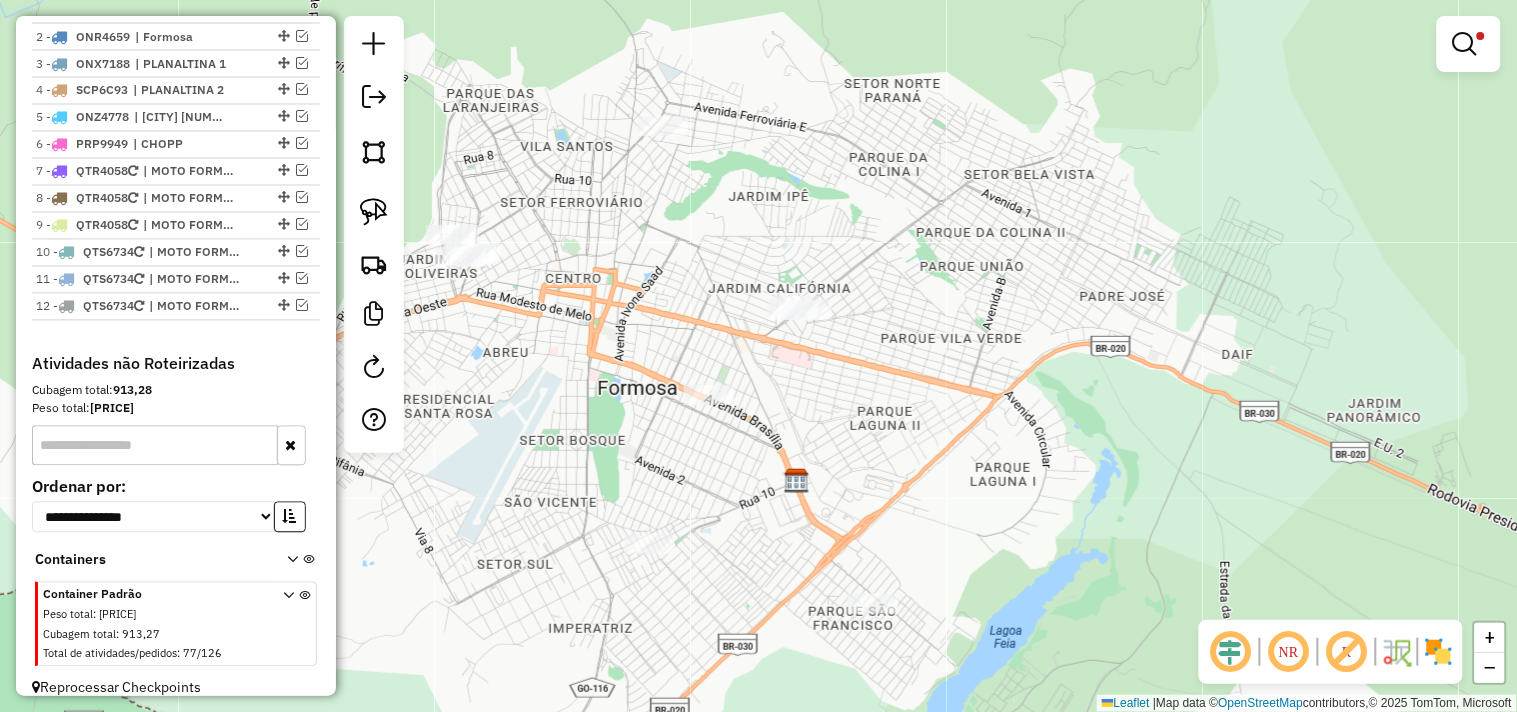 drag, startPoint x: 1005, startPoint y: 443, endPoint x: 696, endPoint y: 294, distance: 343.0481 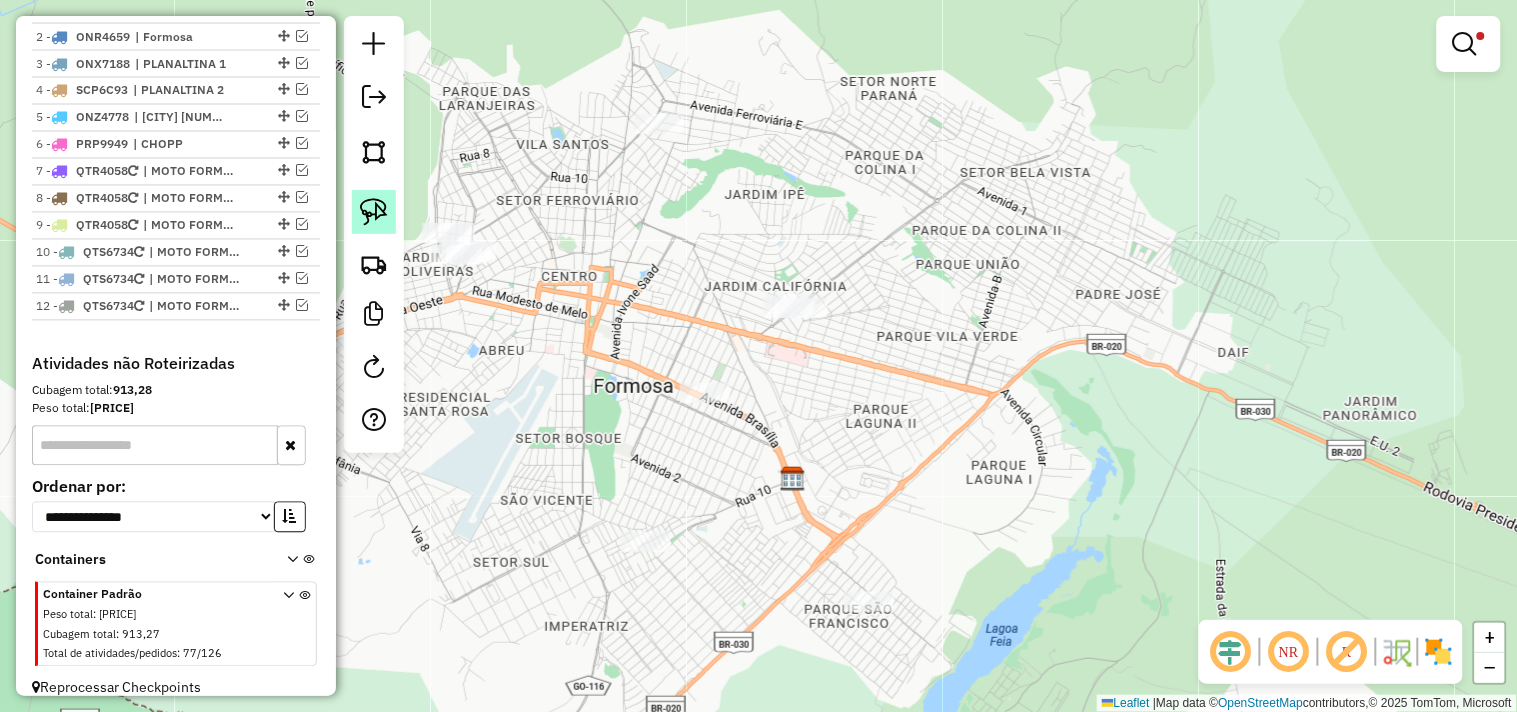 click 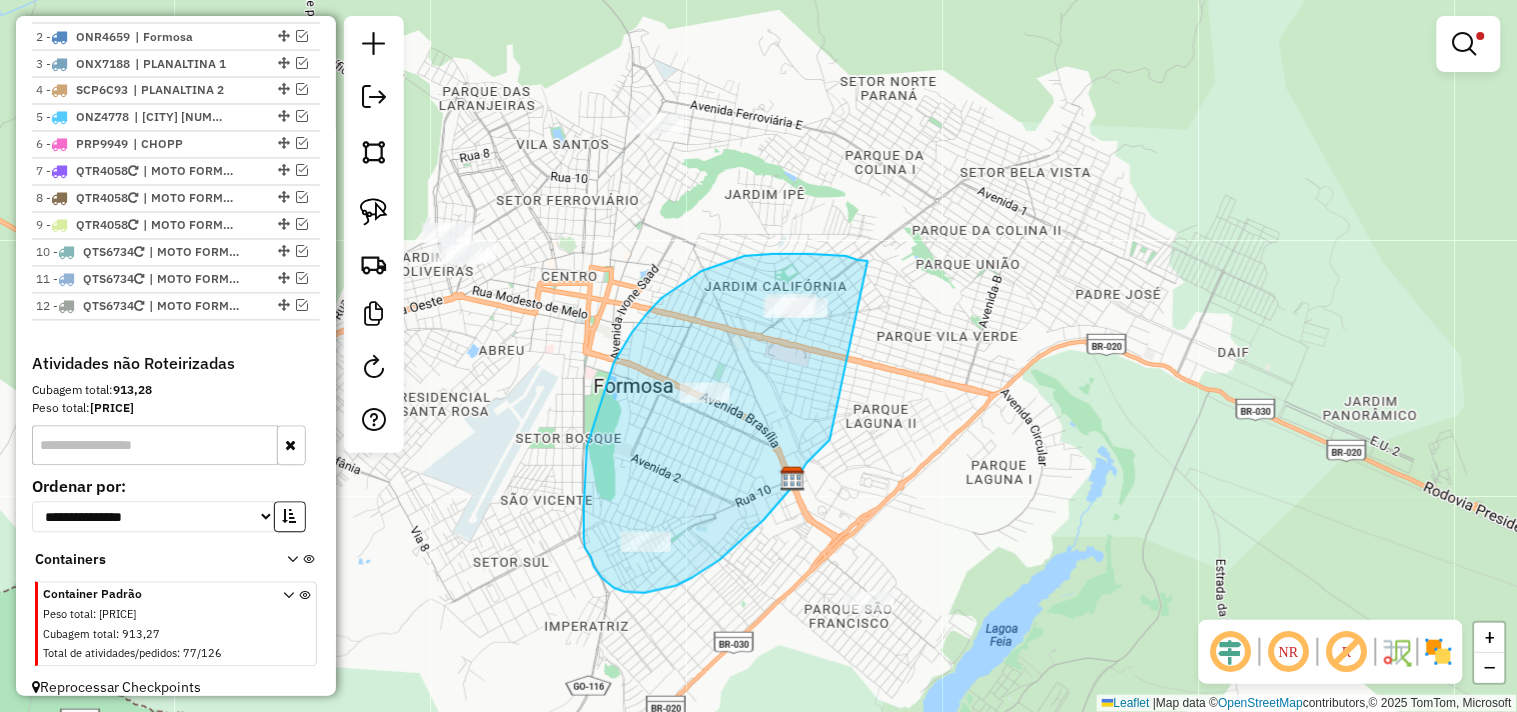 drag, startPoint x: 846, startPoint y: 256, endPoint x: 847, endPoint y: 414, distance: 158.00316 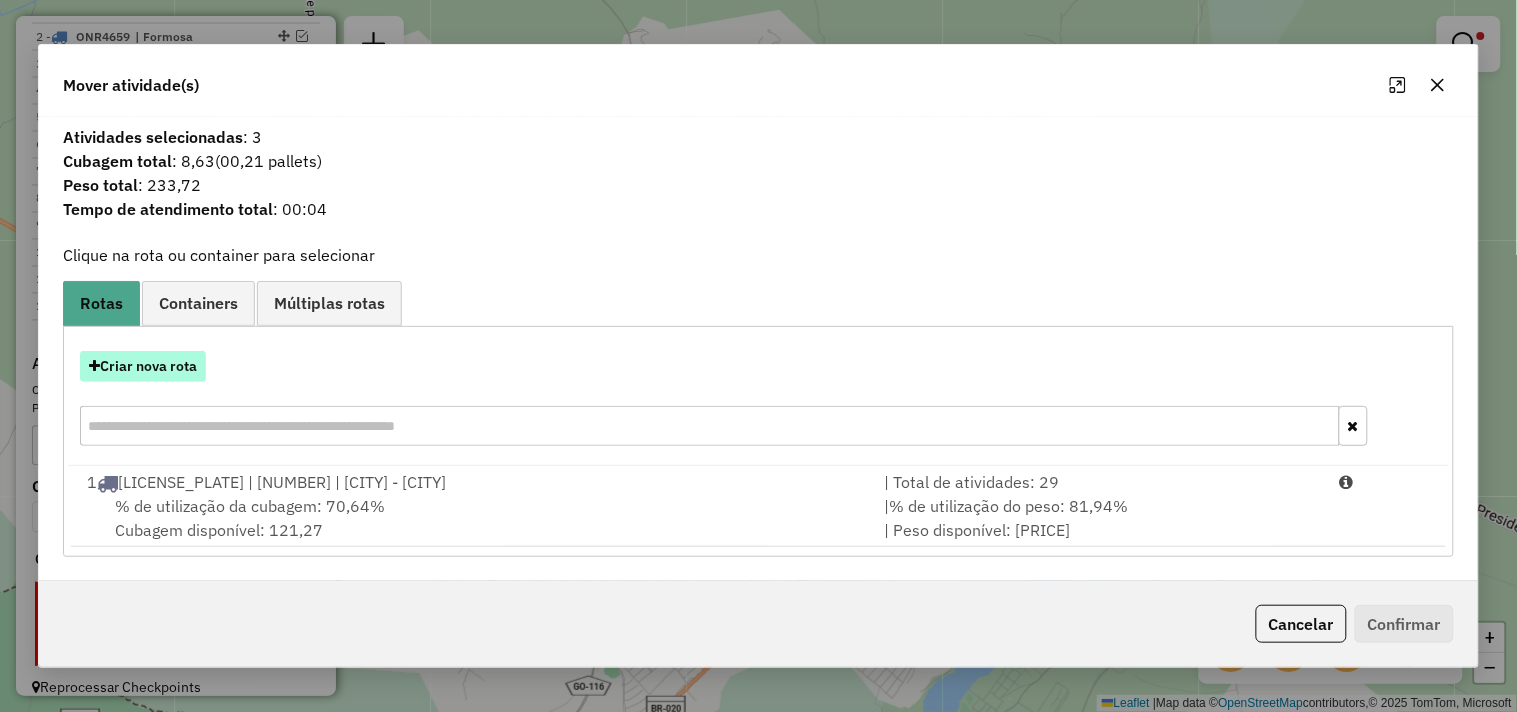 click on "Criar nova rota" at bounding box center (143, 366) 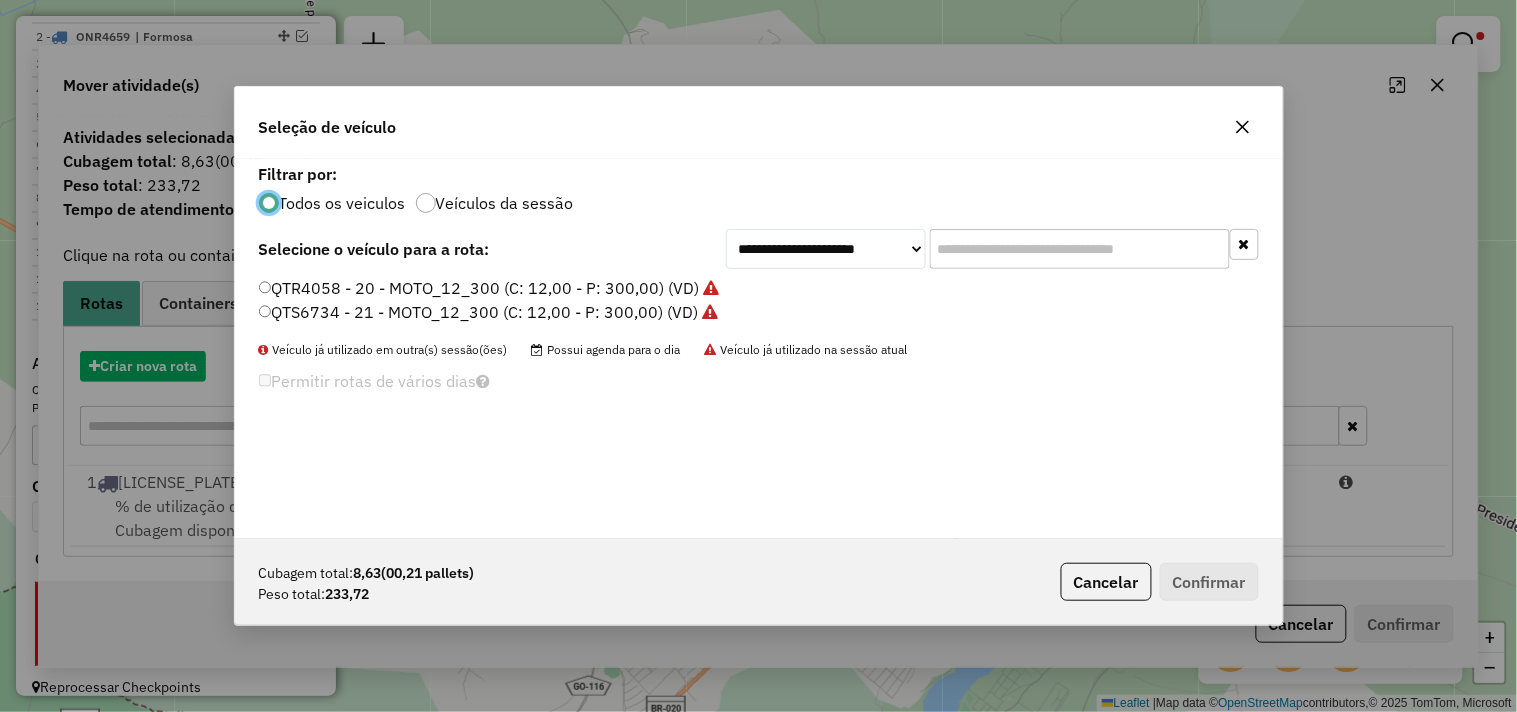 scroll, scrollTop: 11, scrollLeft: 5, axis: both 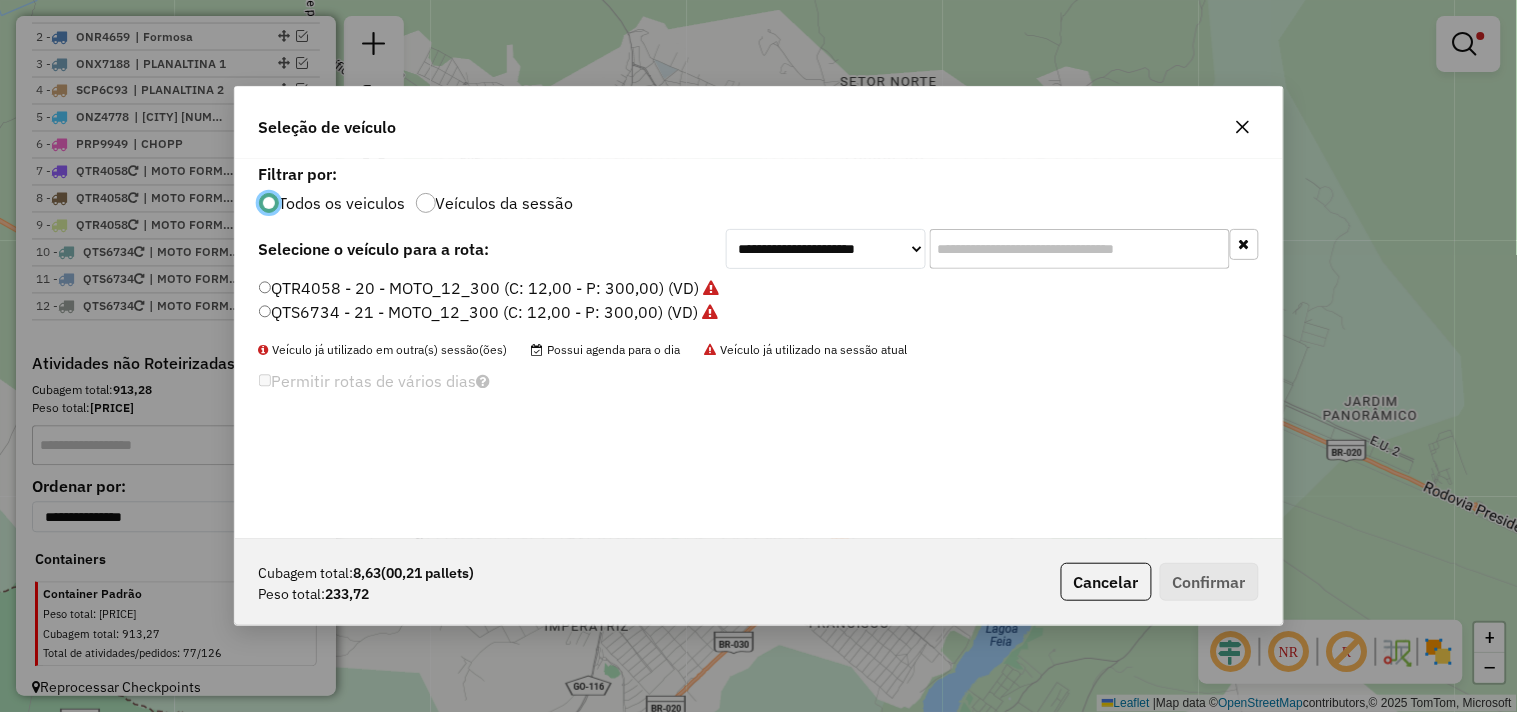 click on "QTR4058 - 20 - MOTO_12_300 (C: 12,00 - P: 300,00) (VD)" 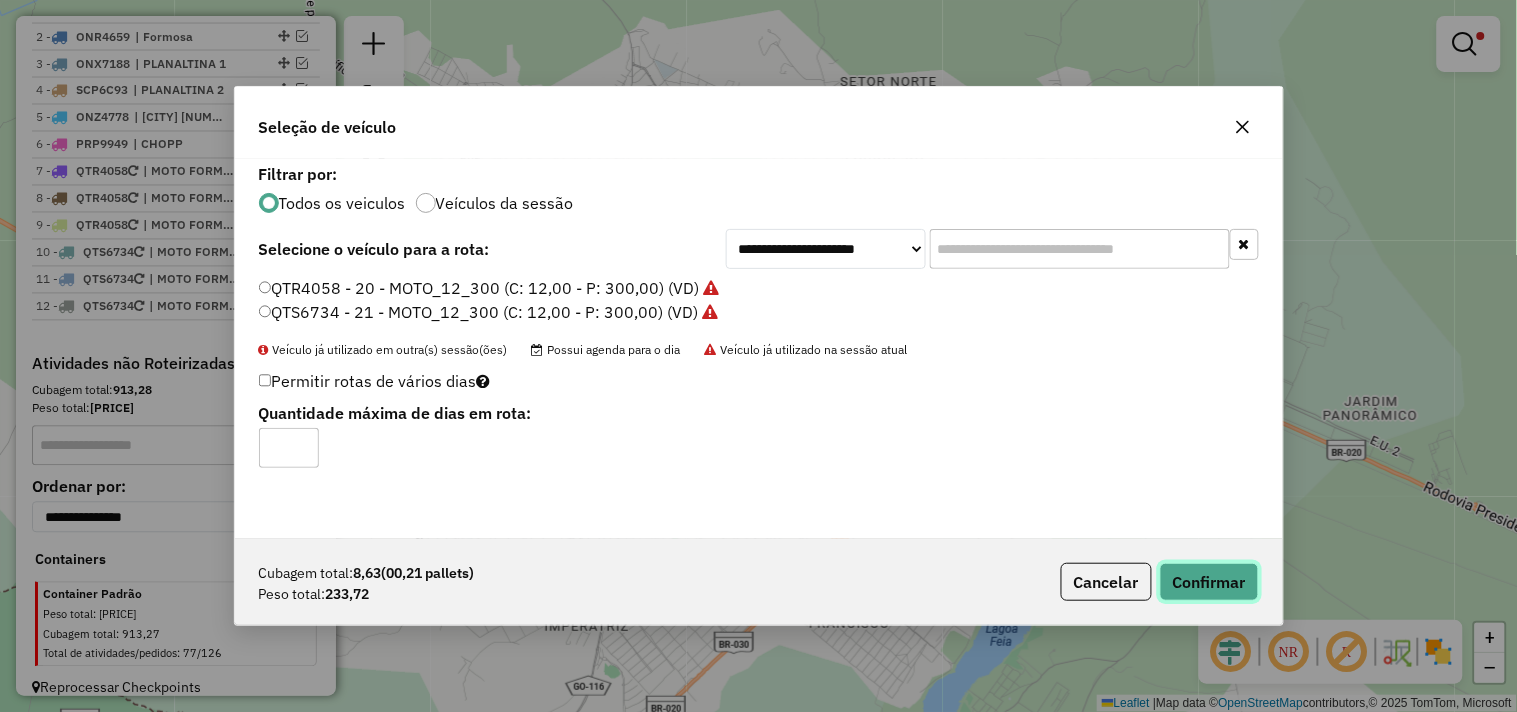 click on "Confirmar" 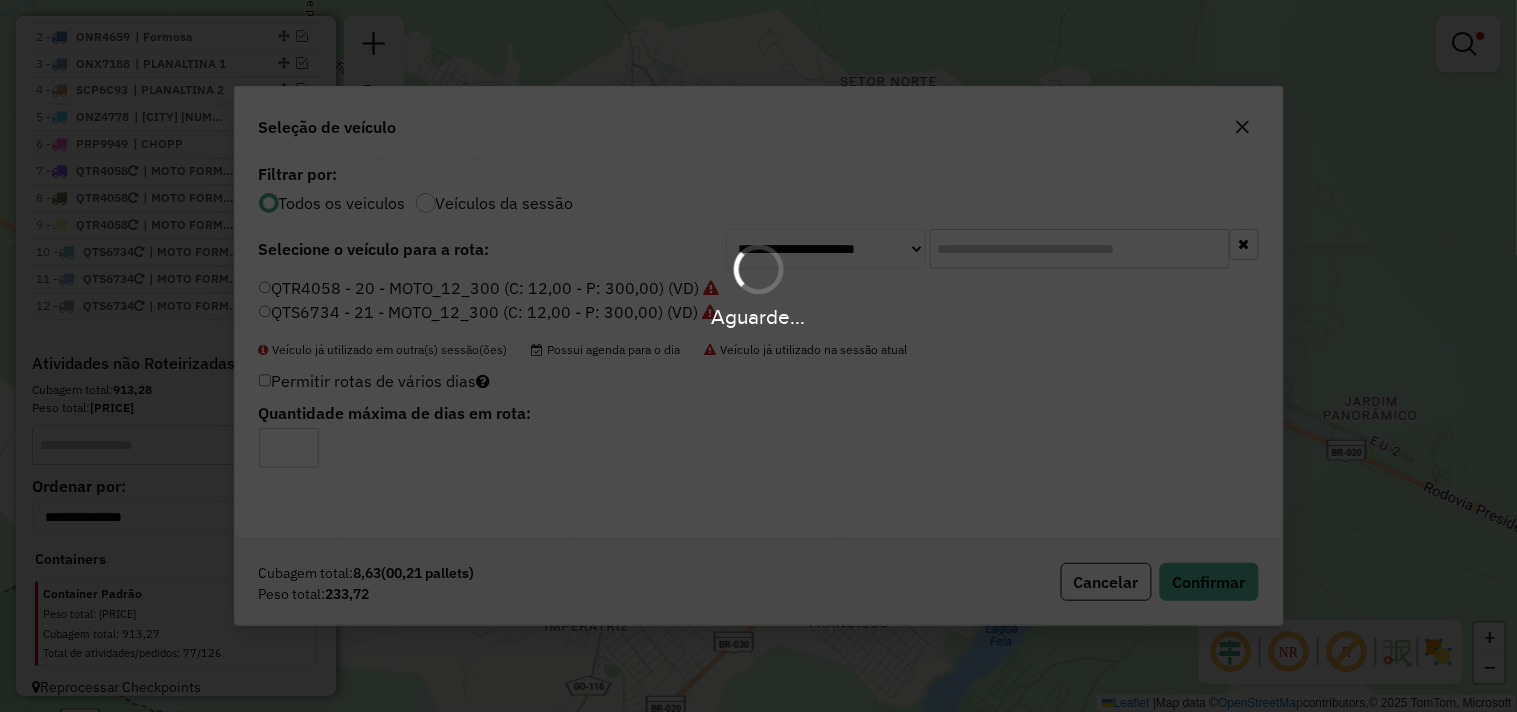 scroll, scrollTop: 983, scrollLeft: 0, axis: vertical 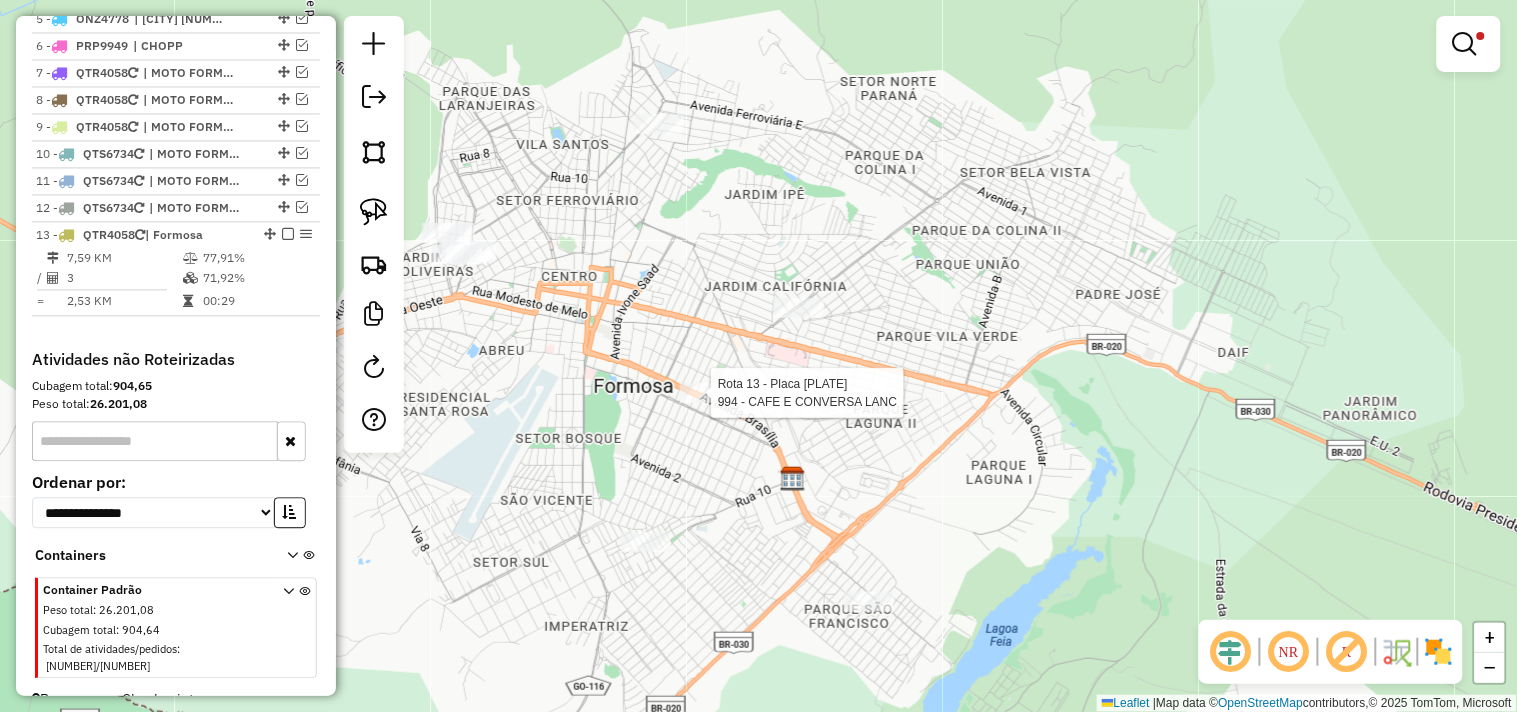 select on "*********" 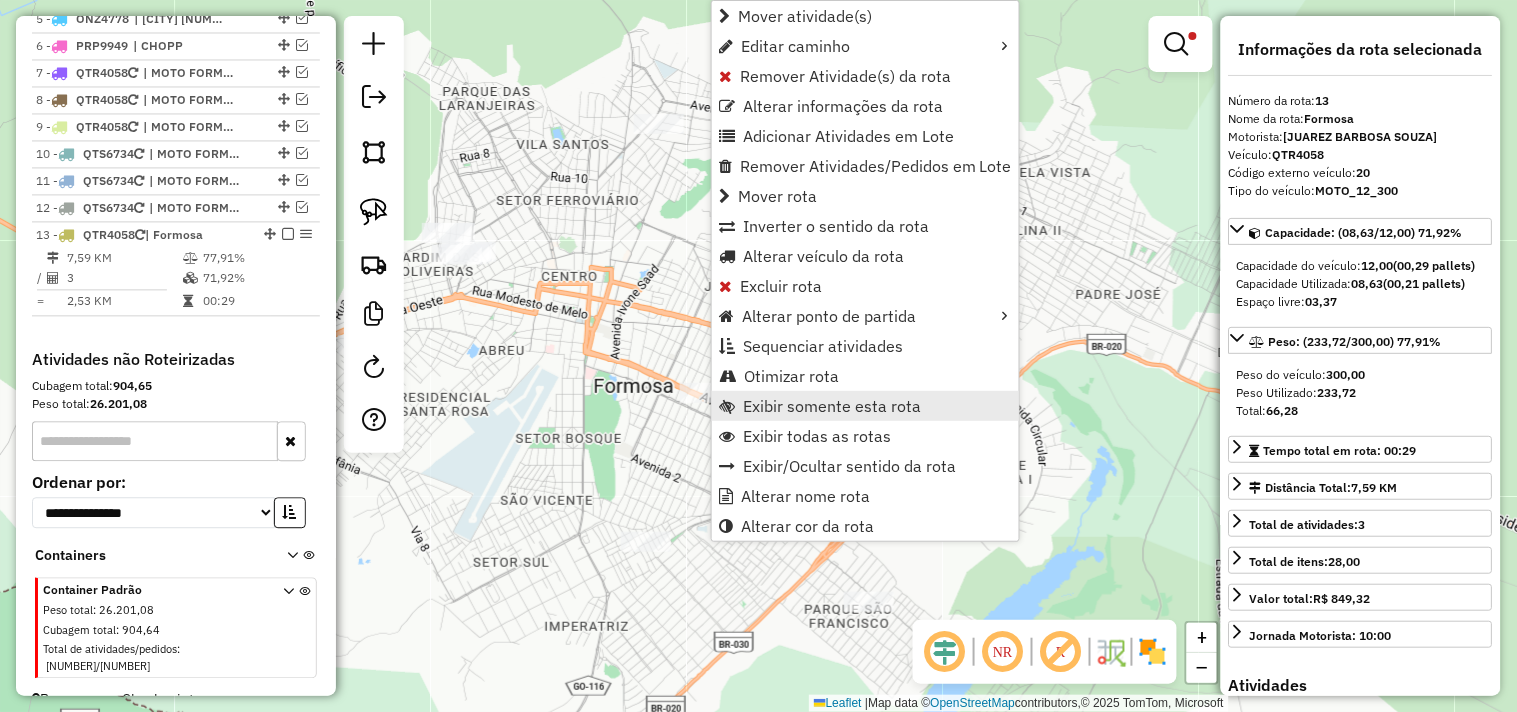 scroll, scrollTop: 997, scrollLeft: 0, axis: vertical 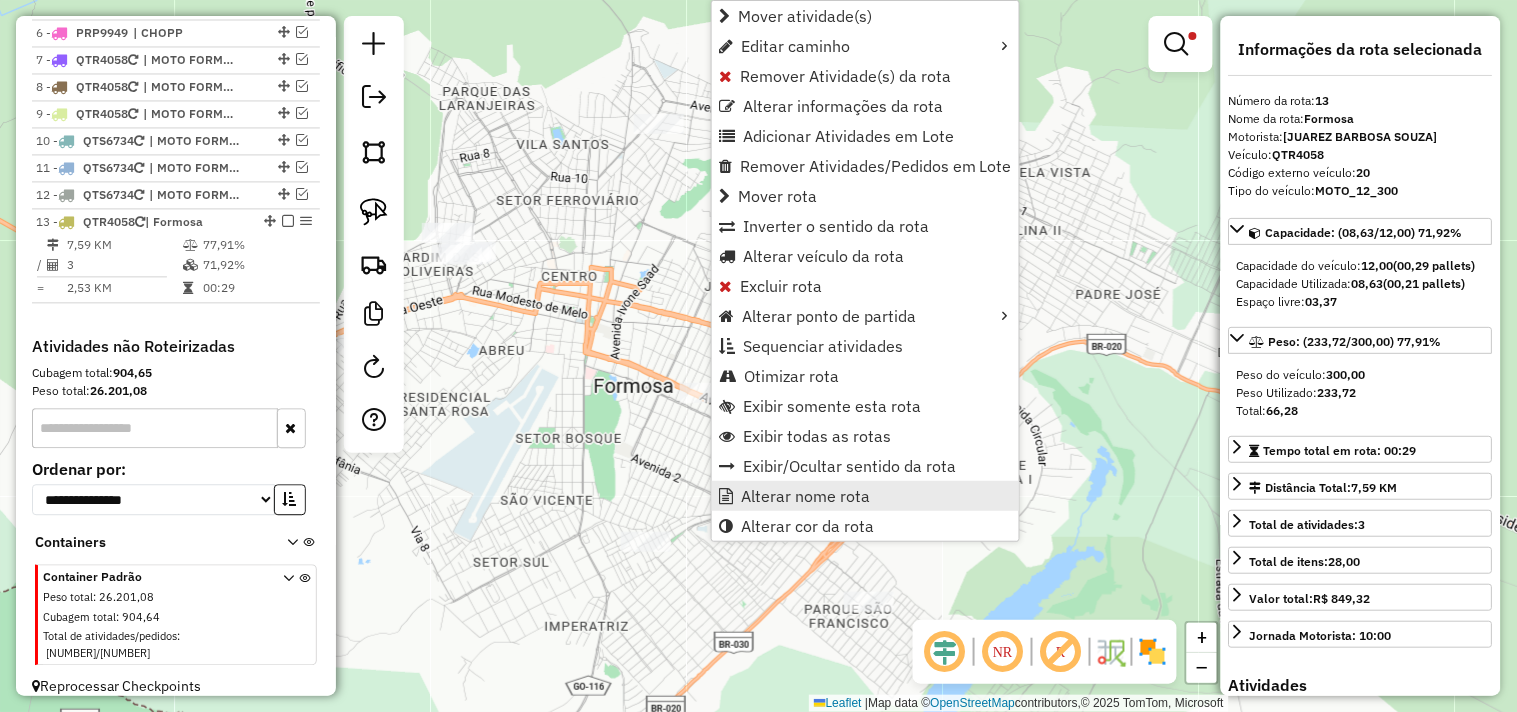 click on "Alterar nome rota" at bounding box center [805, 496] 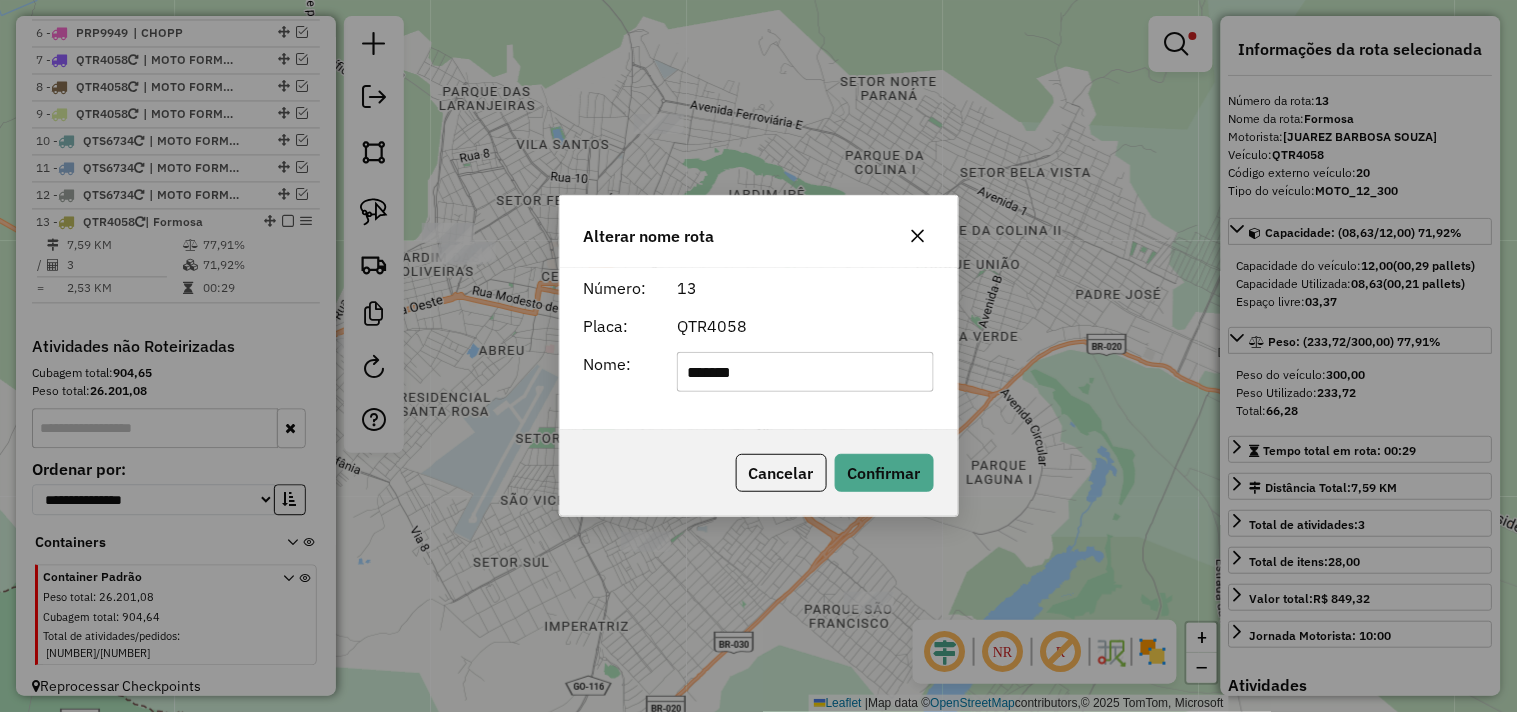 click on "*******" 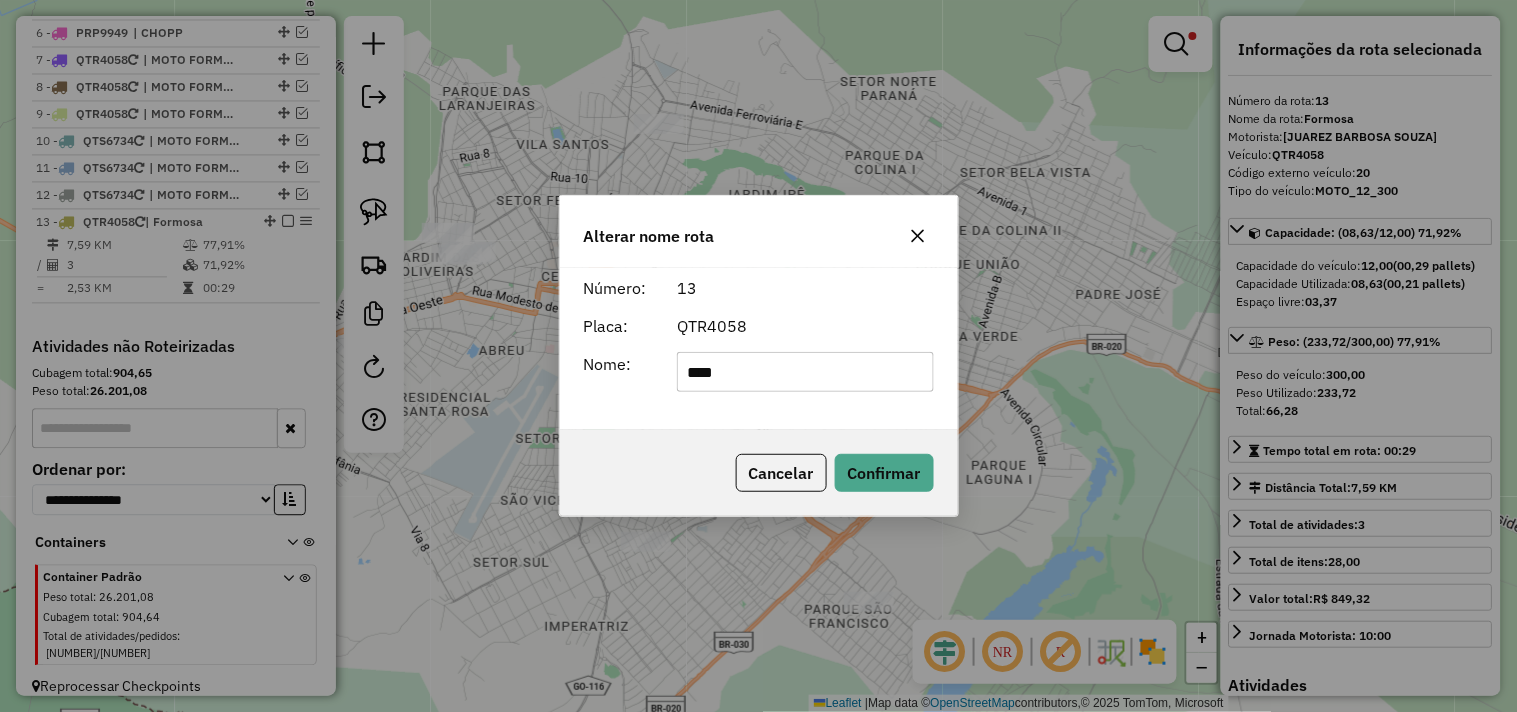 type on "**********" 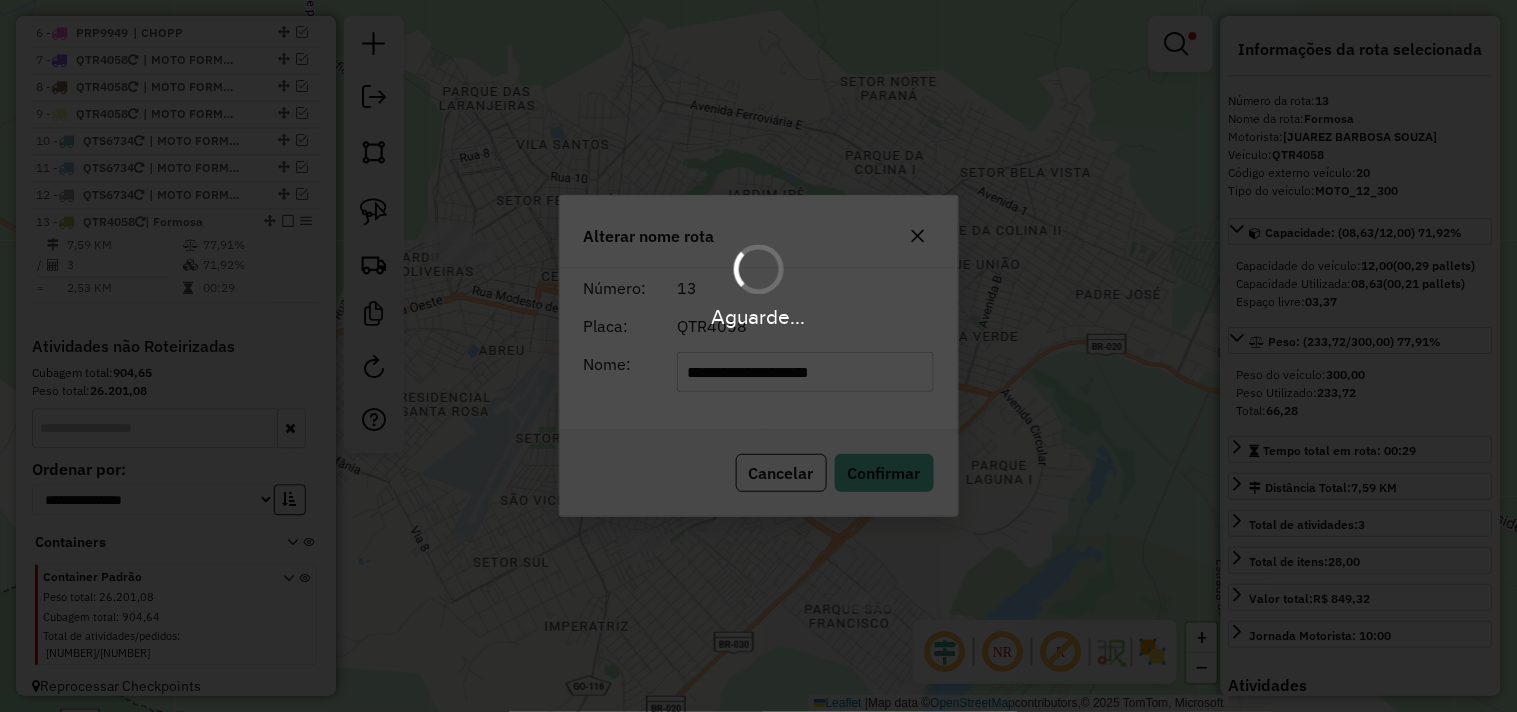 type 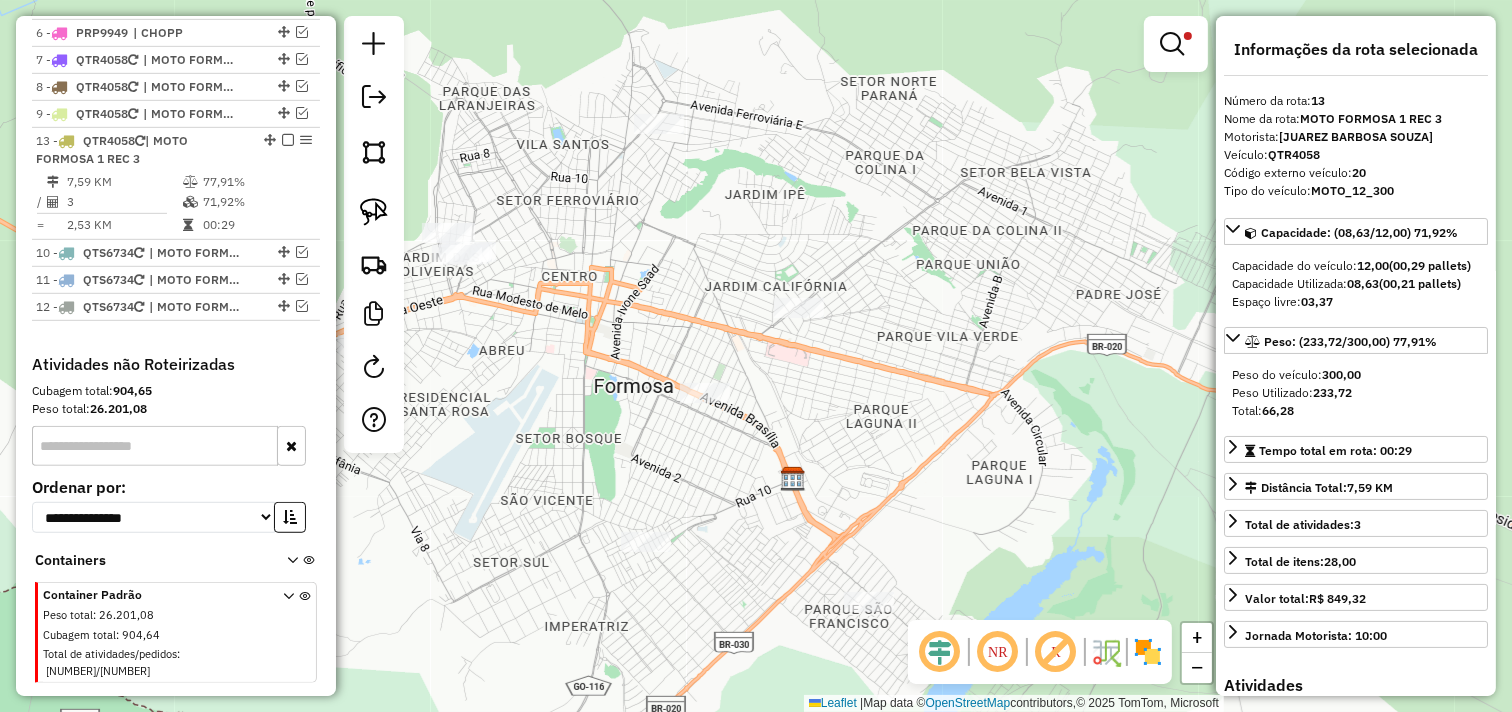 drag, startPoint x: 266, startPoint y: 214, endPoint x: 270, endPoint y: 136, distance: 78.10249 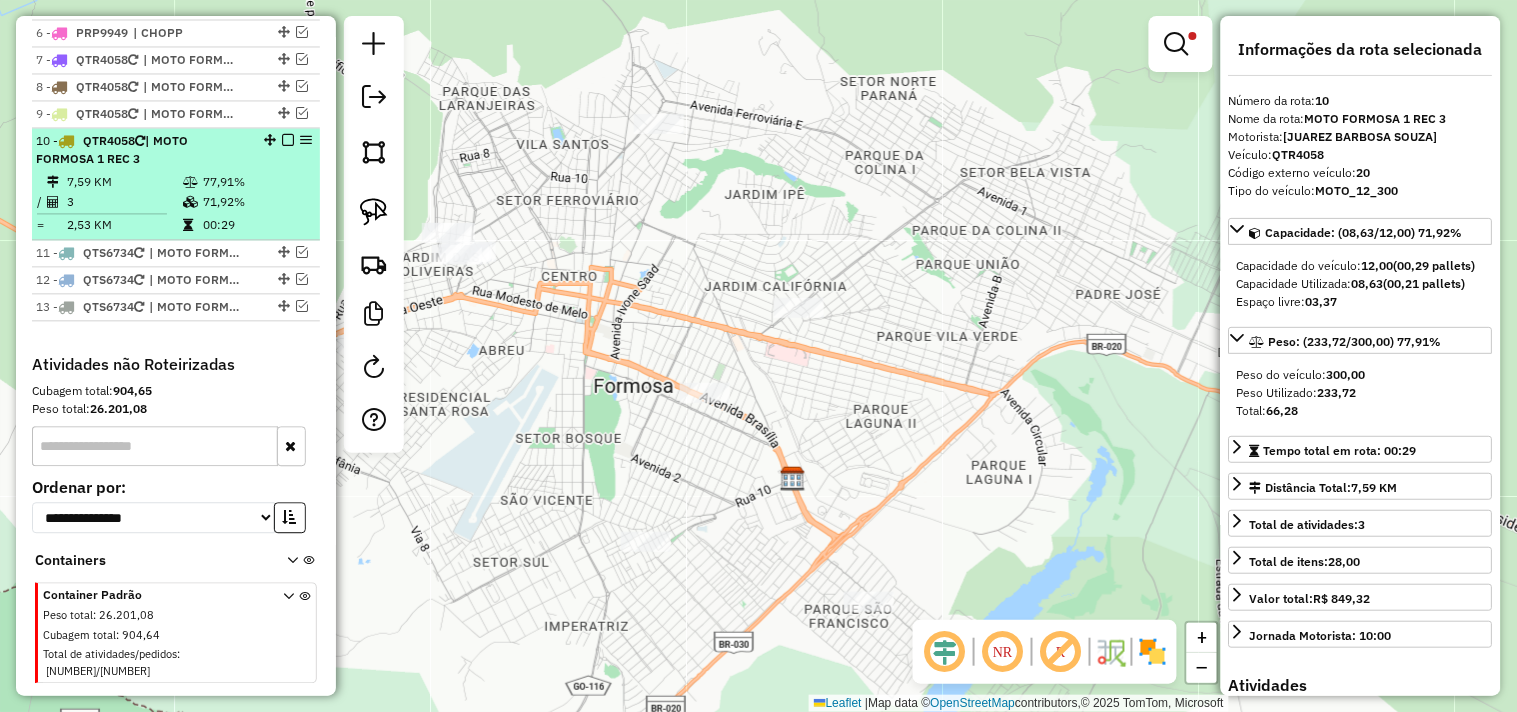click at bounding box center [288, 140] 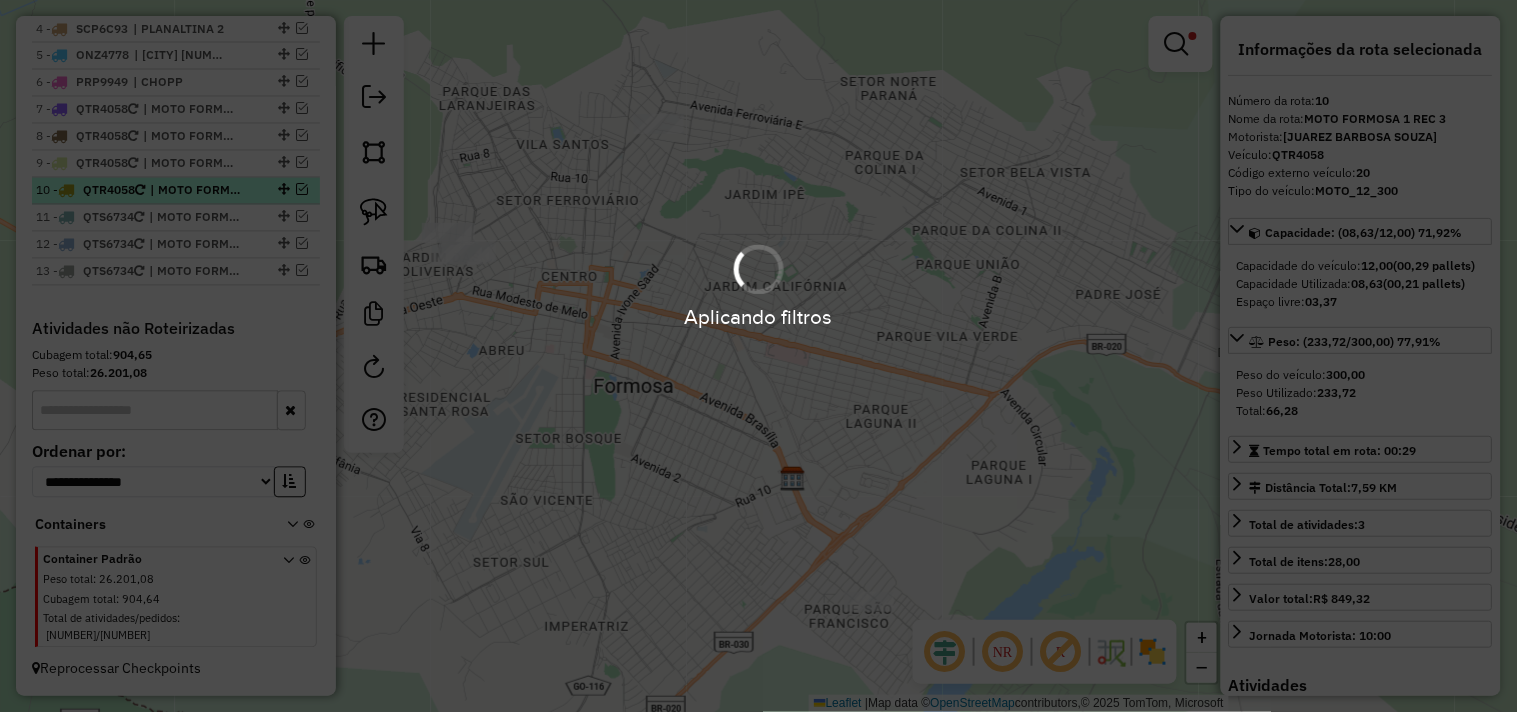 scroll, scrollTop: 931, scrollLeft: 0, axis: vertical 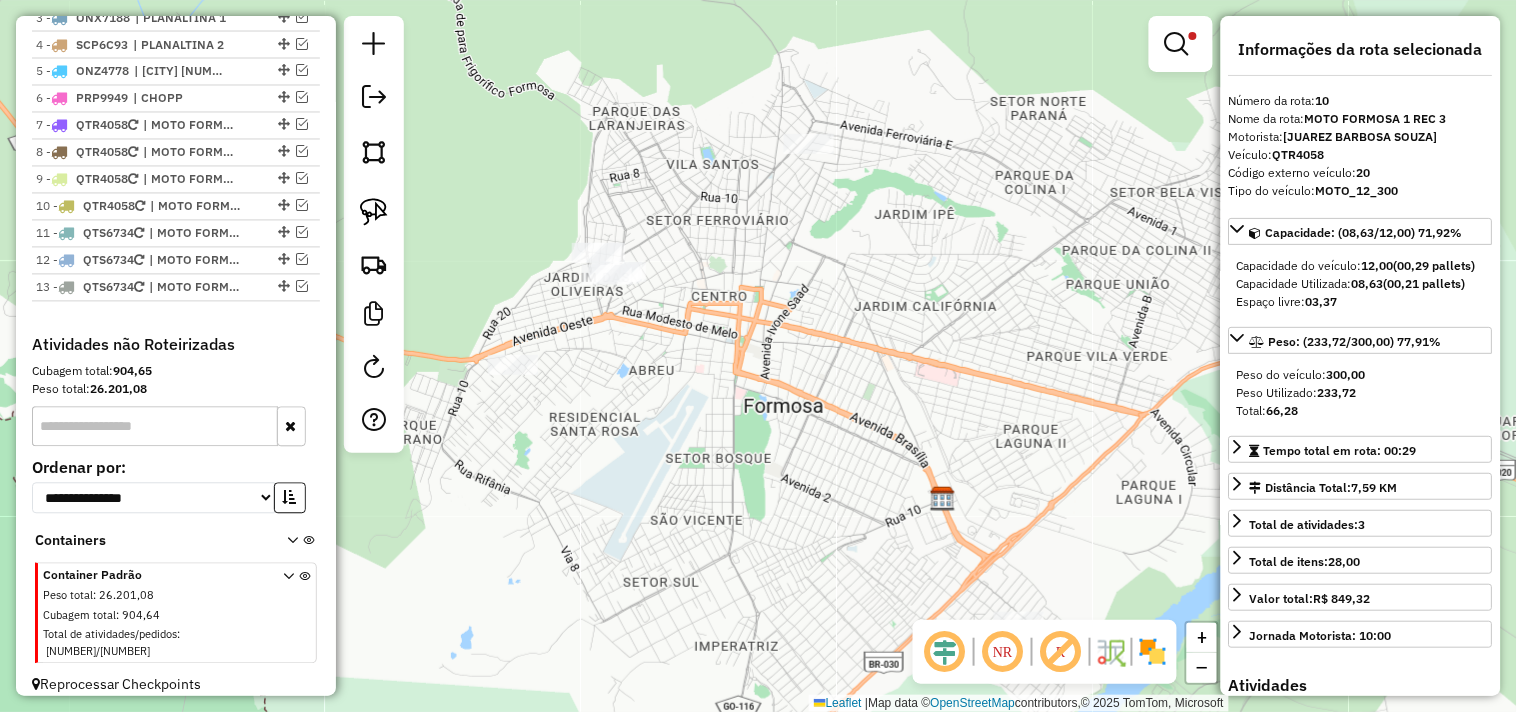 drag, startPoint x: 724, startPoint y: 232, endPoint x: 802, endPoint y: 252, distance: 80.523285 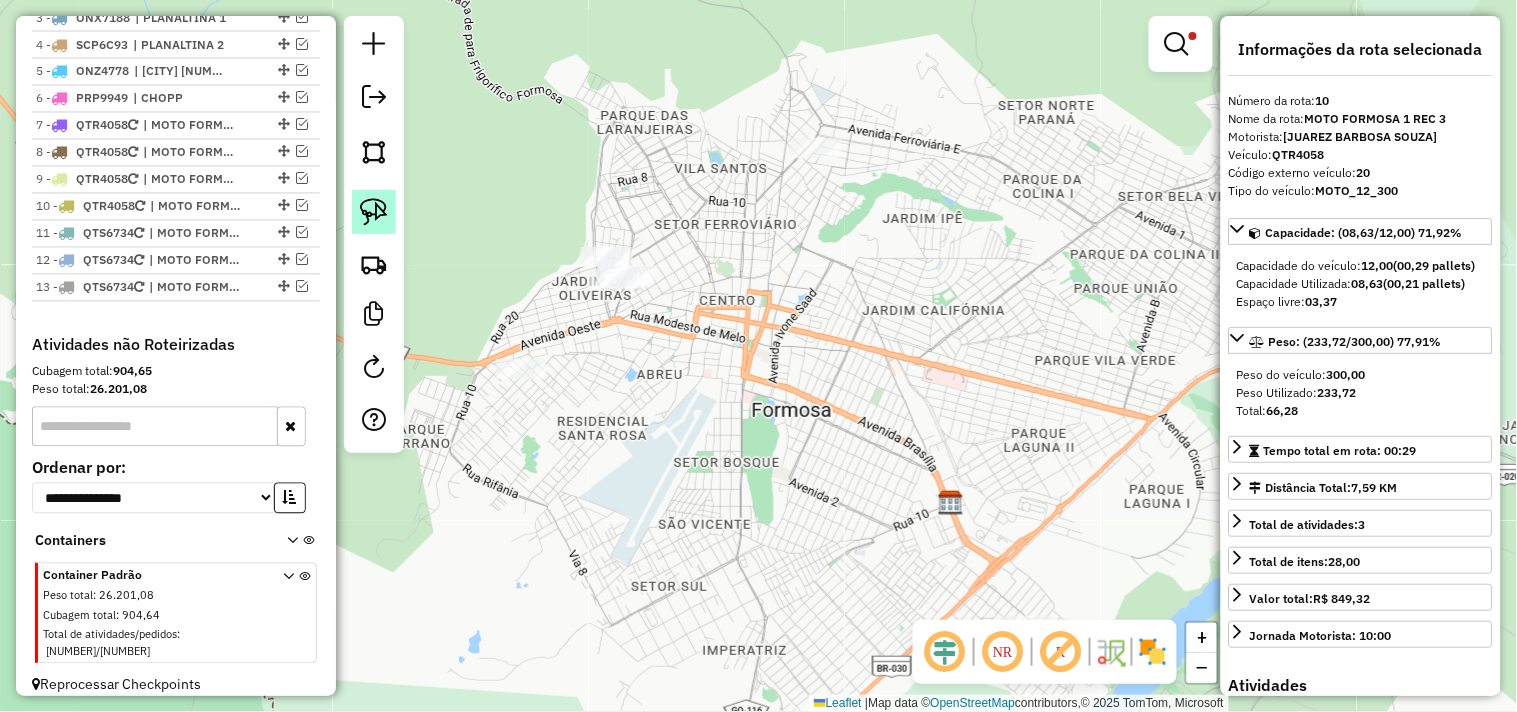 click 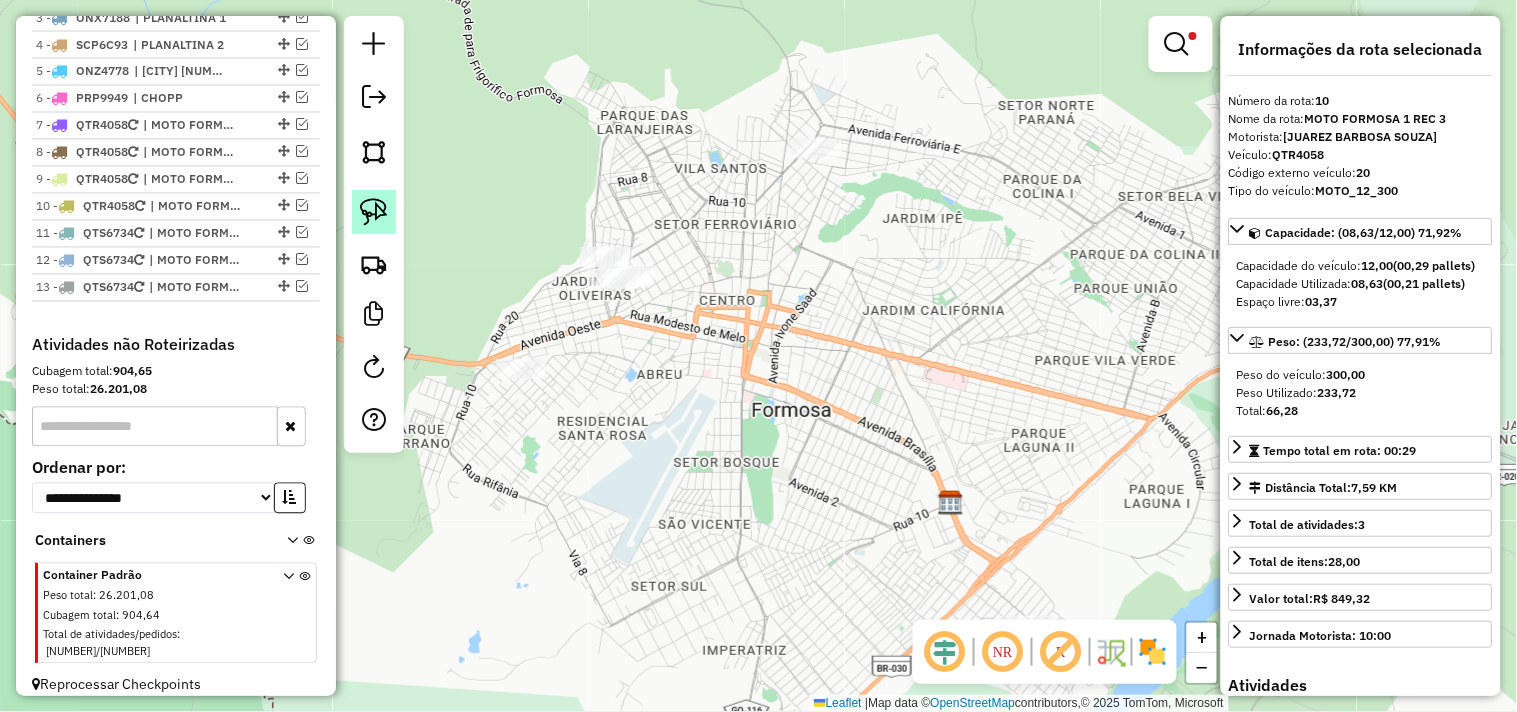 drag, startPoint x: 364, startPoint y: 208, endPoint x: 571, endPoint y: 165, distance: 211.41902 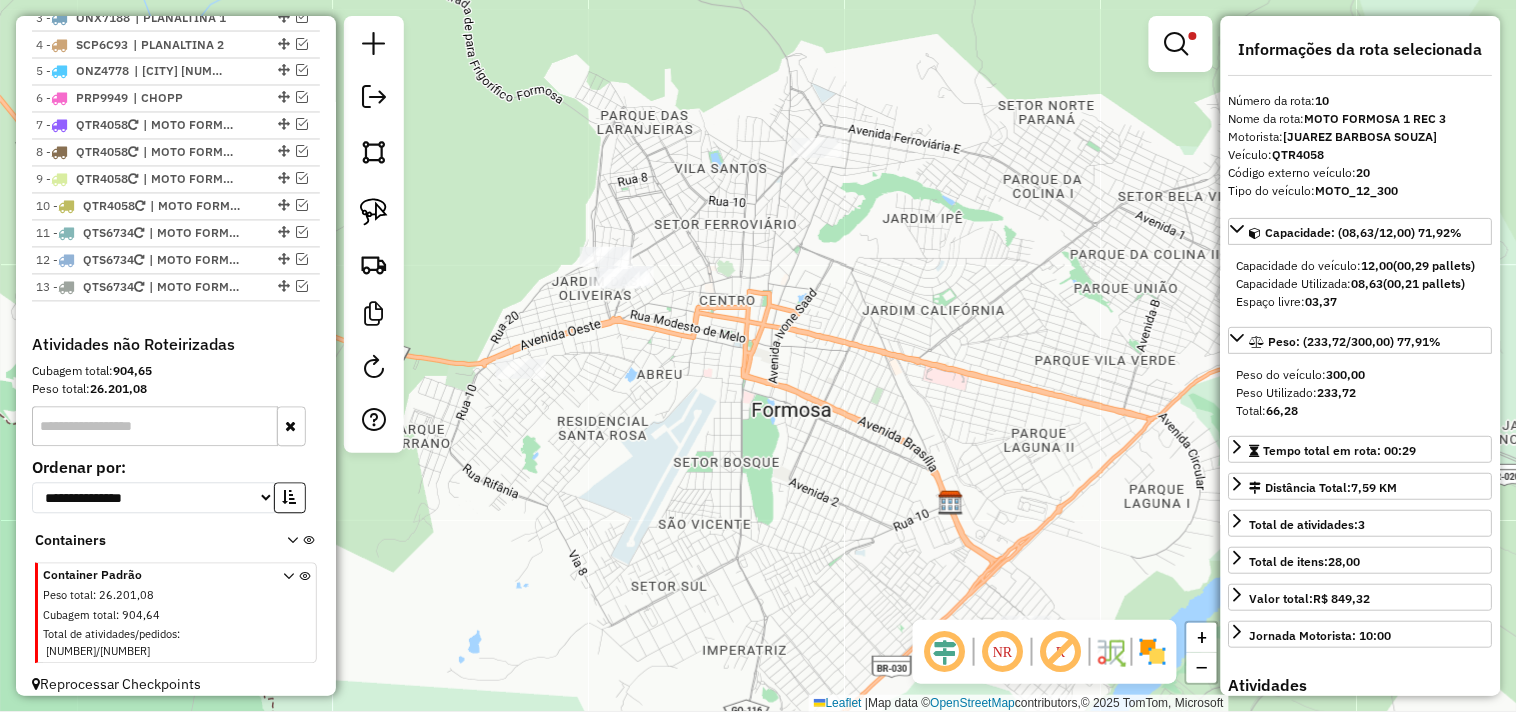 click 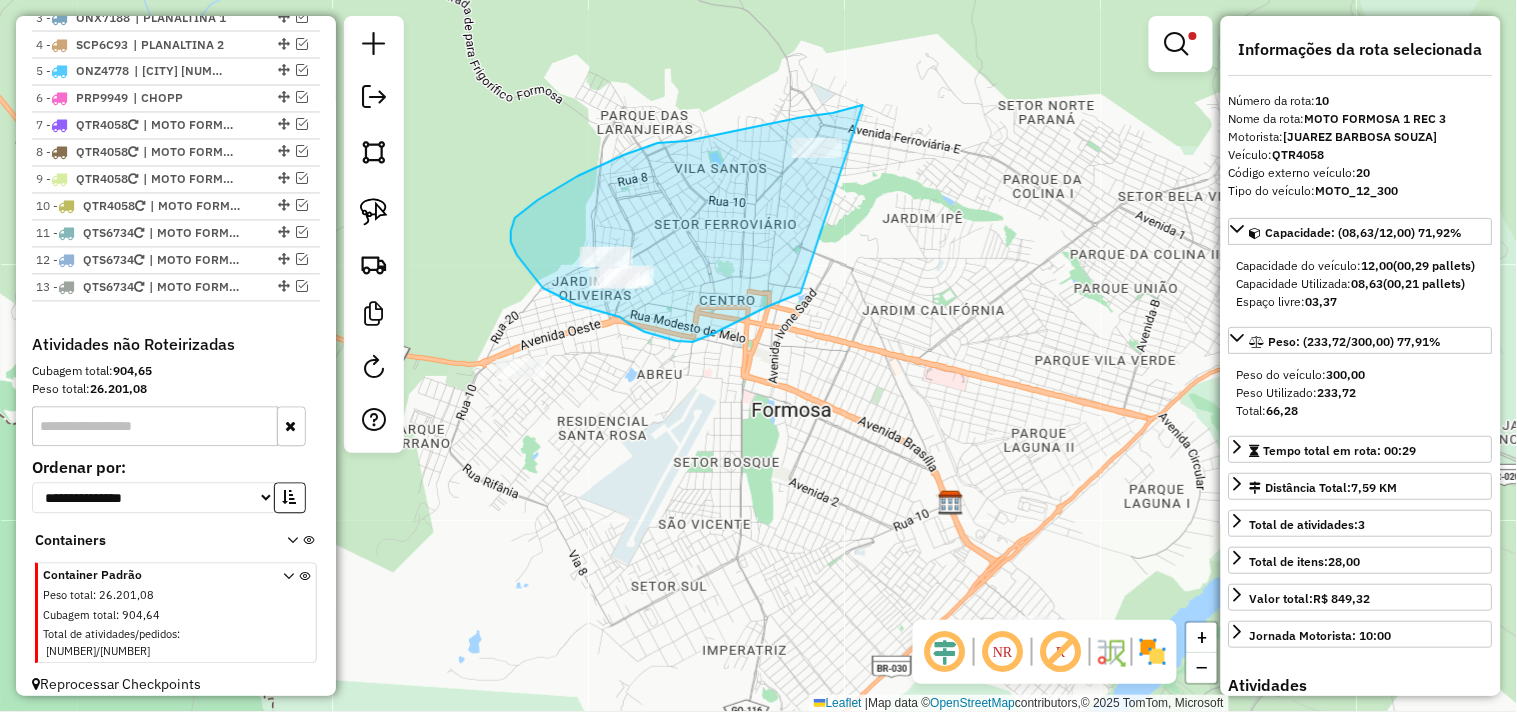drag, startPoint x: 863, startPoint y: 105, endPoint x: 845, endPoint y: 272, distance: 167.96725 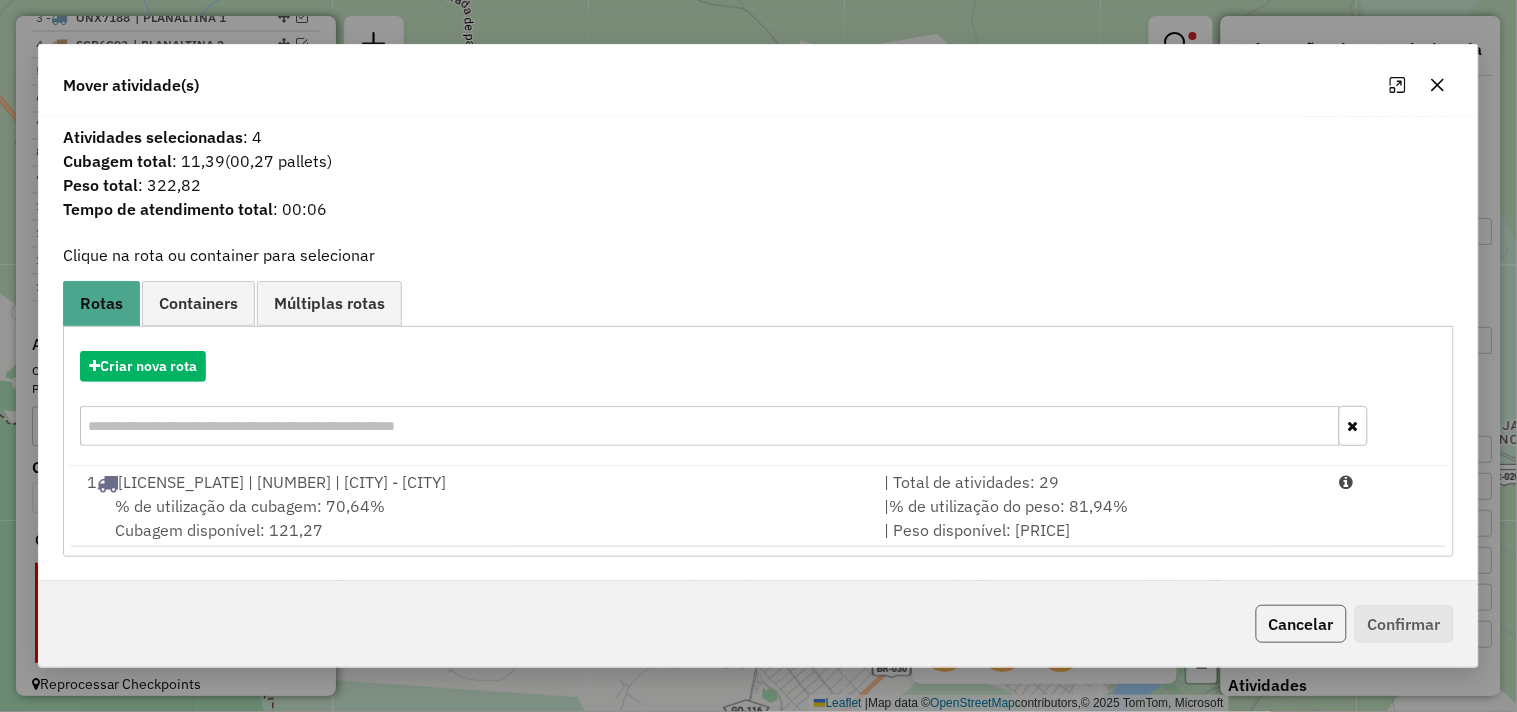 click on "Cancelar" 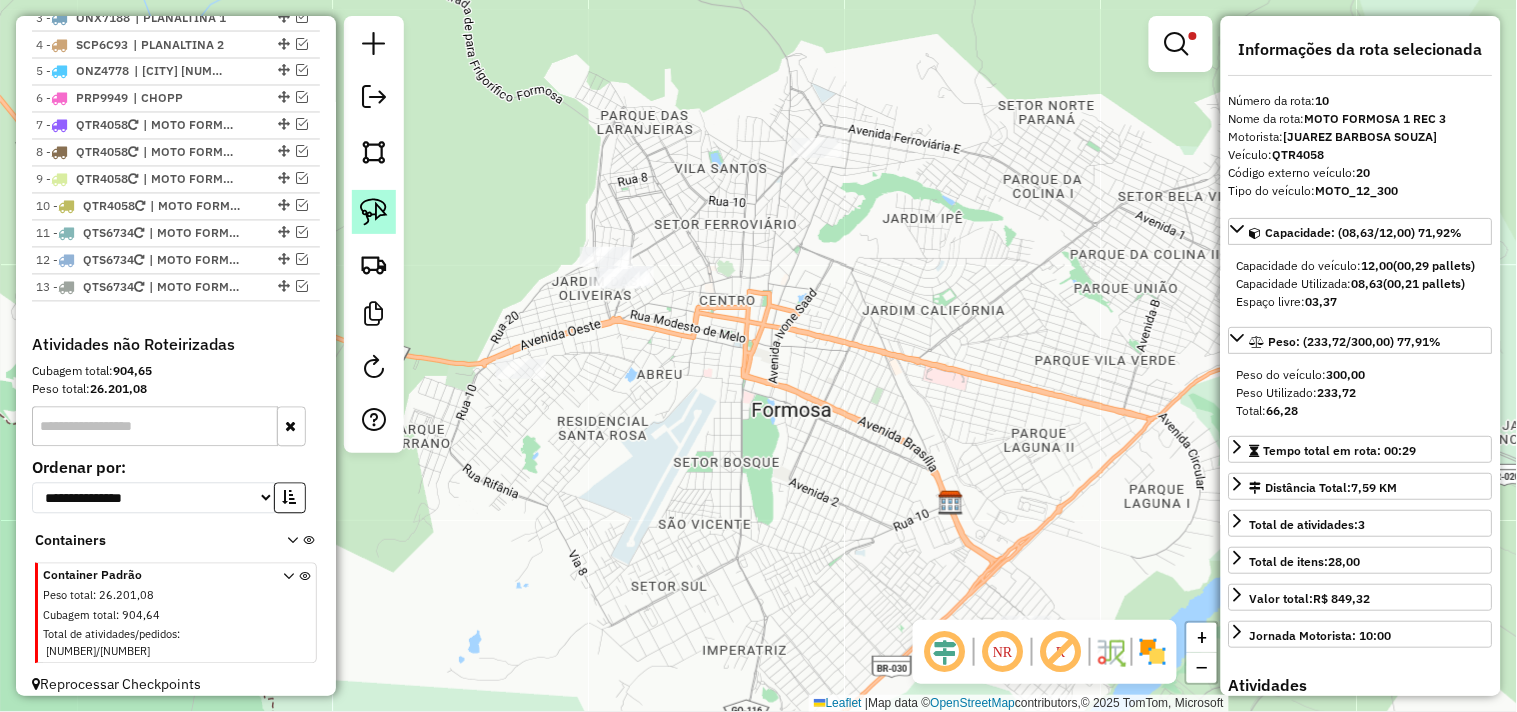 click 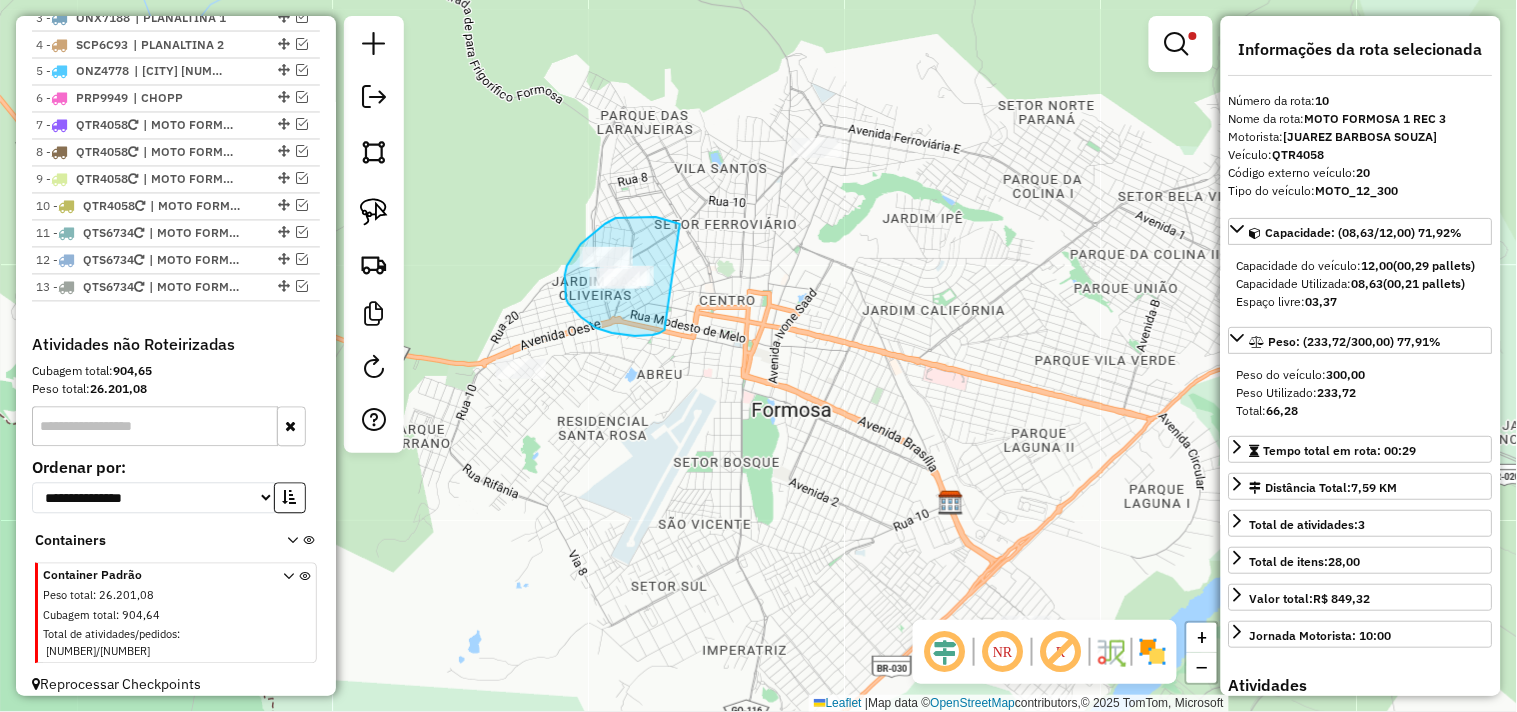 drag, startPoint x: 673, startPoint y: 221, endPoint x: 665, endPoint y: 328, distance: 107.298645 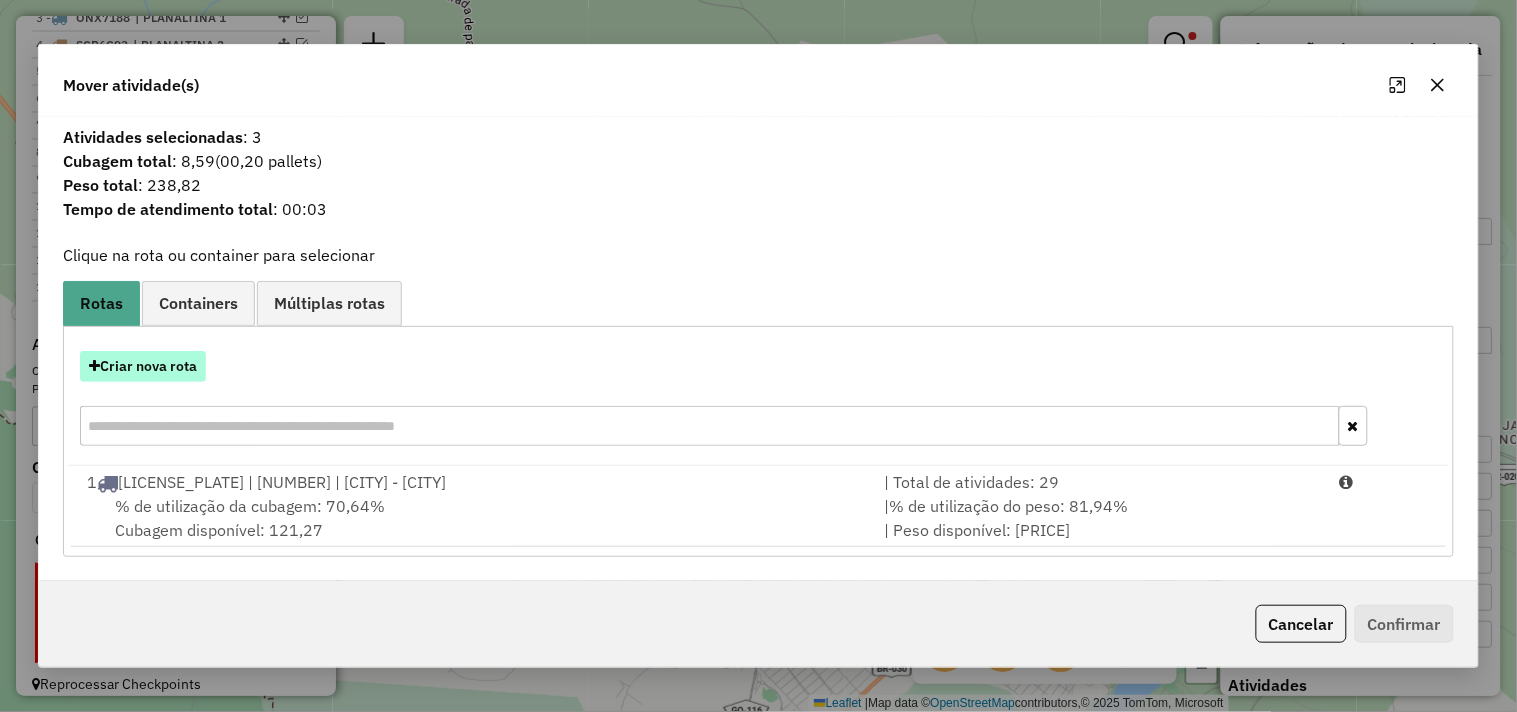 click on "Criar nova rota" at bounding box center (143, 366) 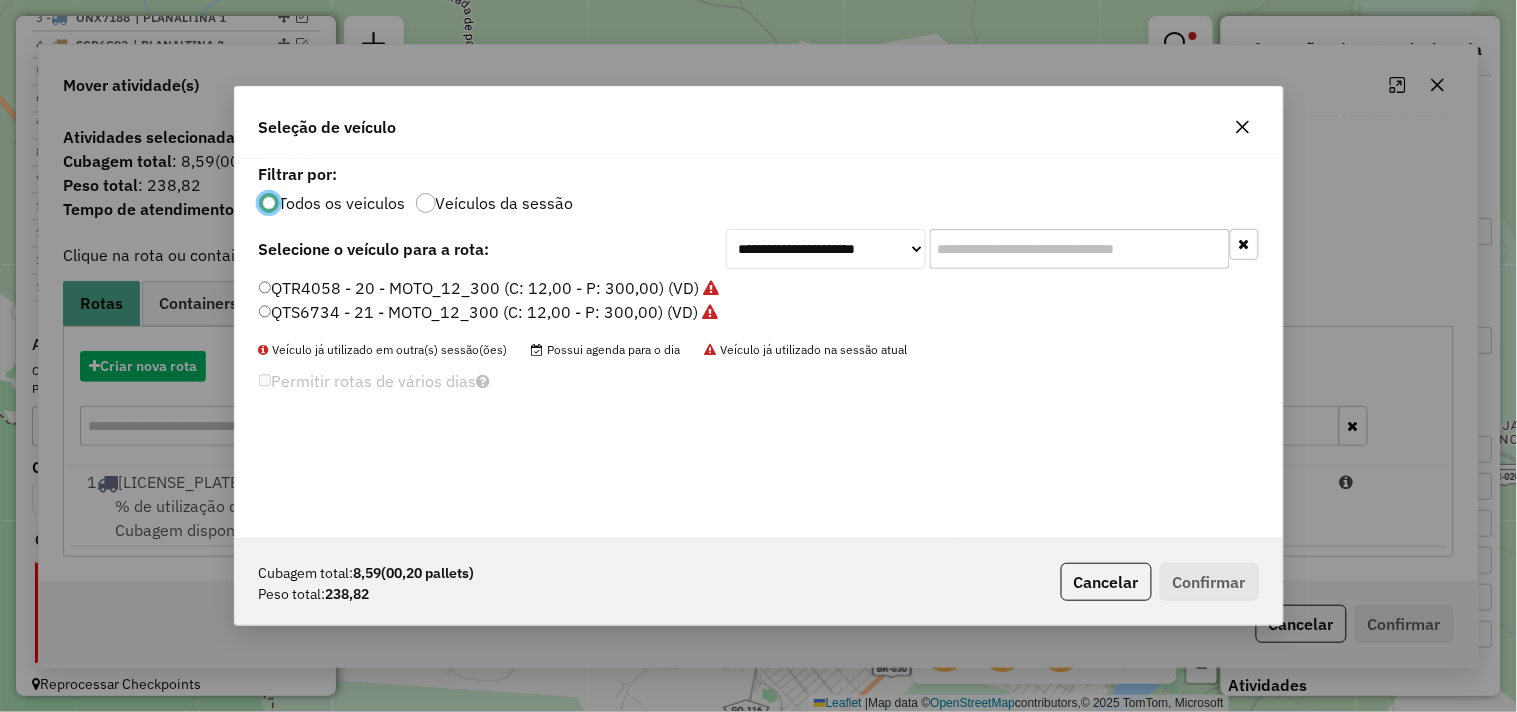 scroll, scrollTop: 11, scrollLeft: 5, axis: both 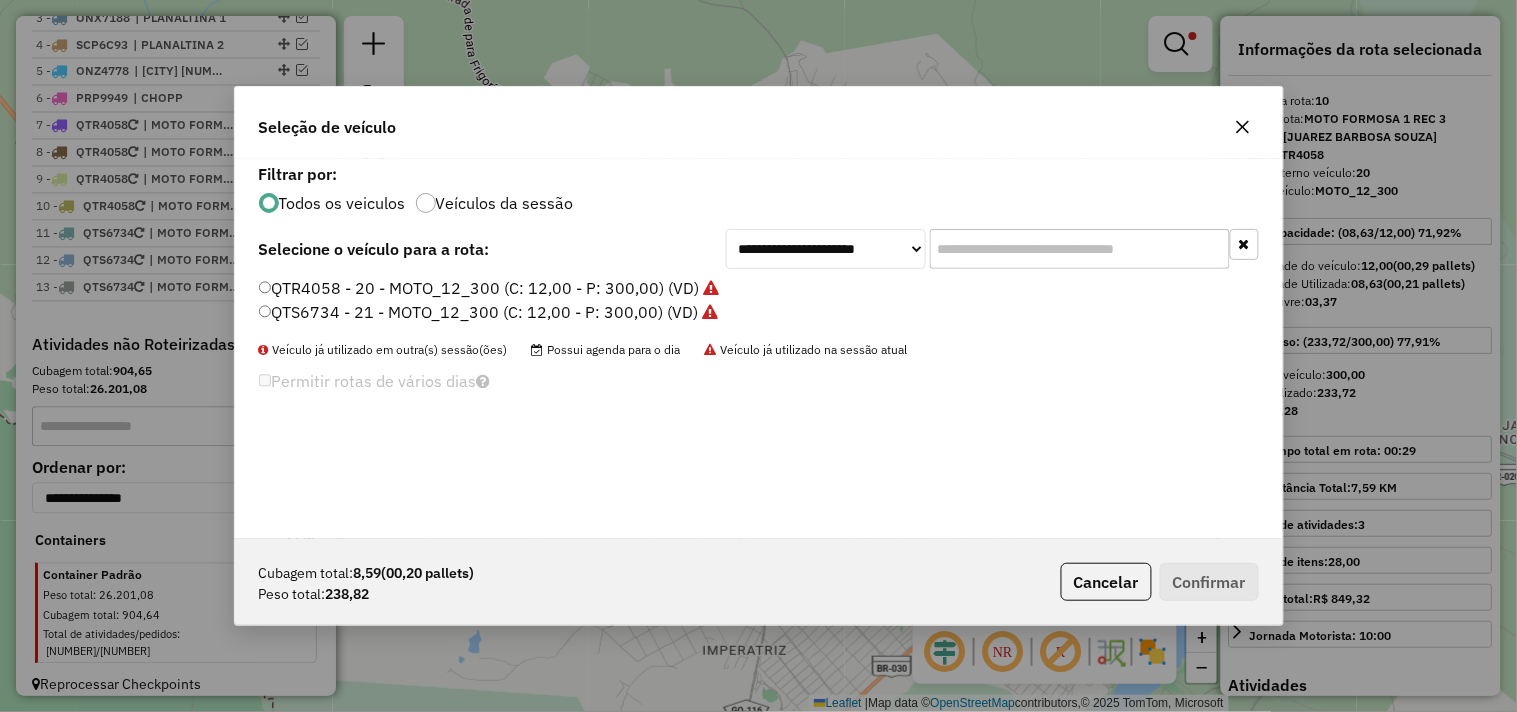 click on "QTS6734 - 21 - MOTO_12_300 (C: 12,00 - P: 300,00) (VD)" 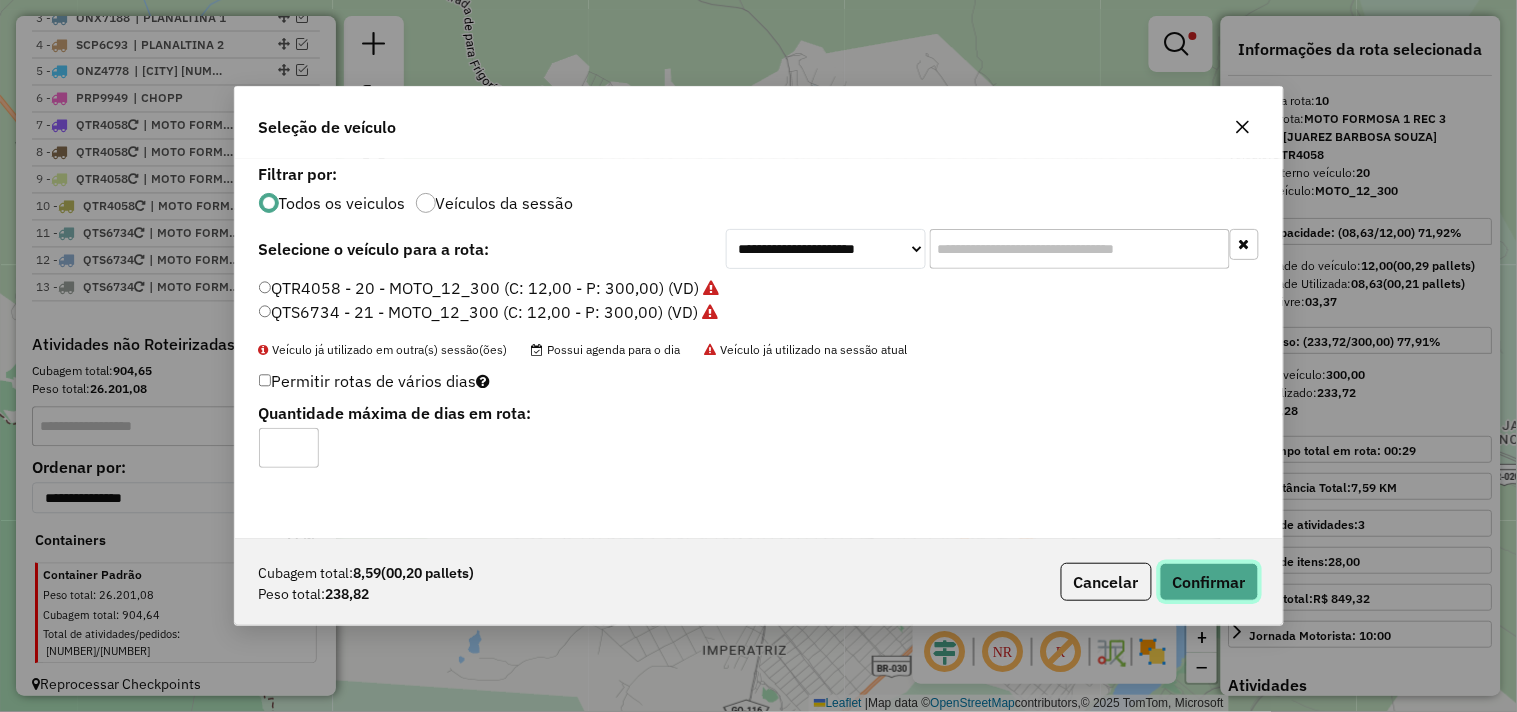 click on "Confirmar" 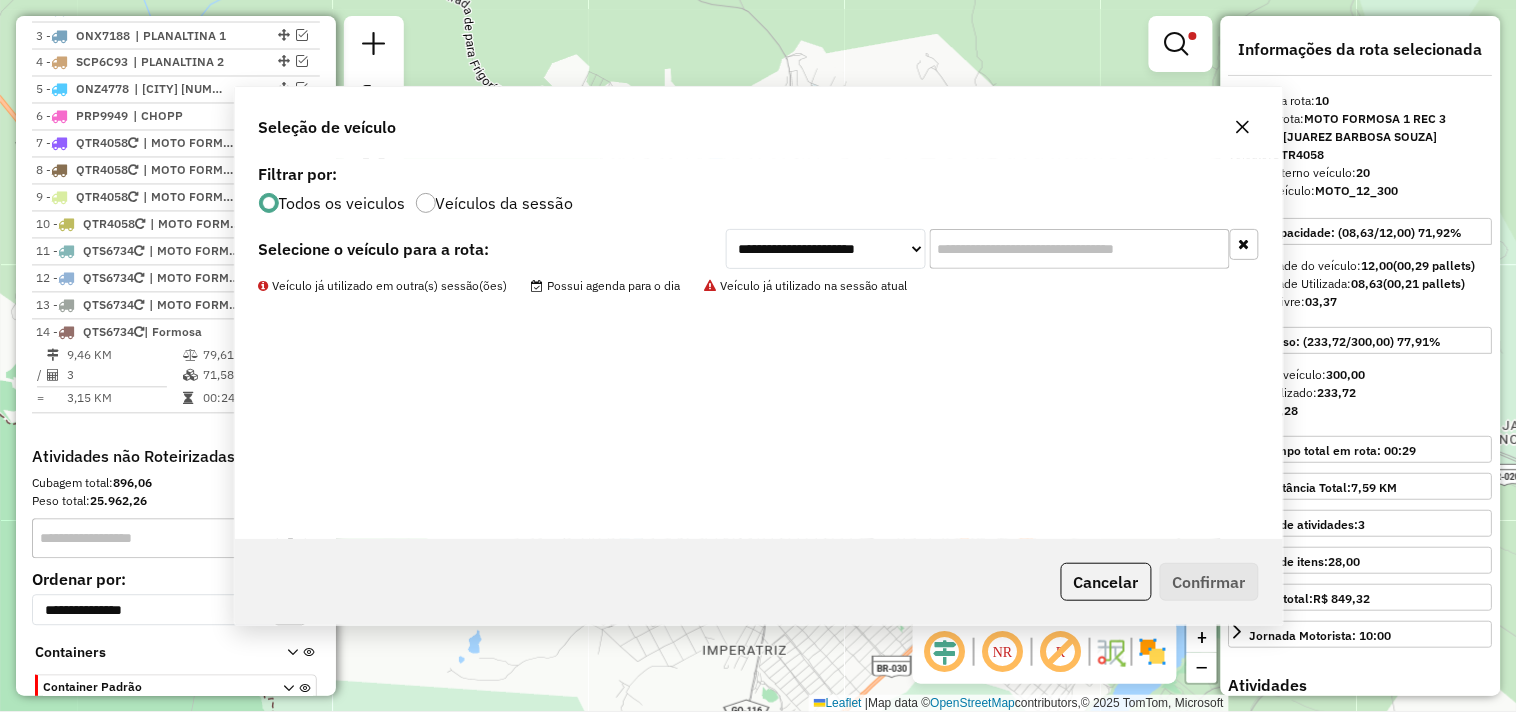 scroll, scrollTop: 1024, scrollLeft: 0, axis: vertical 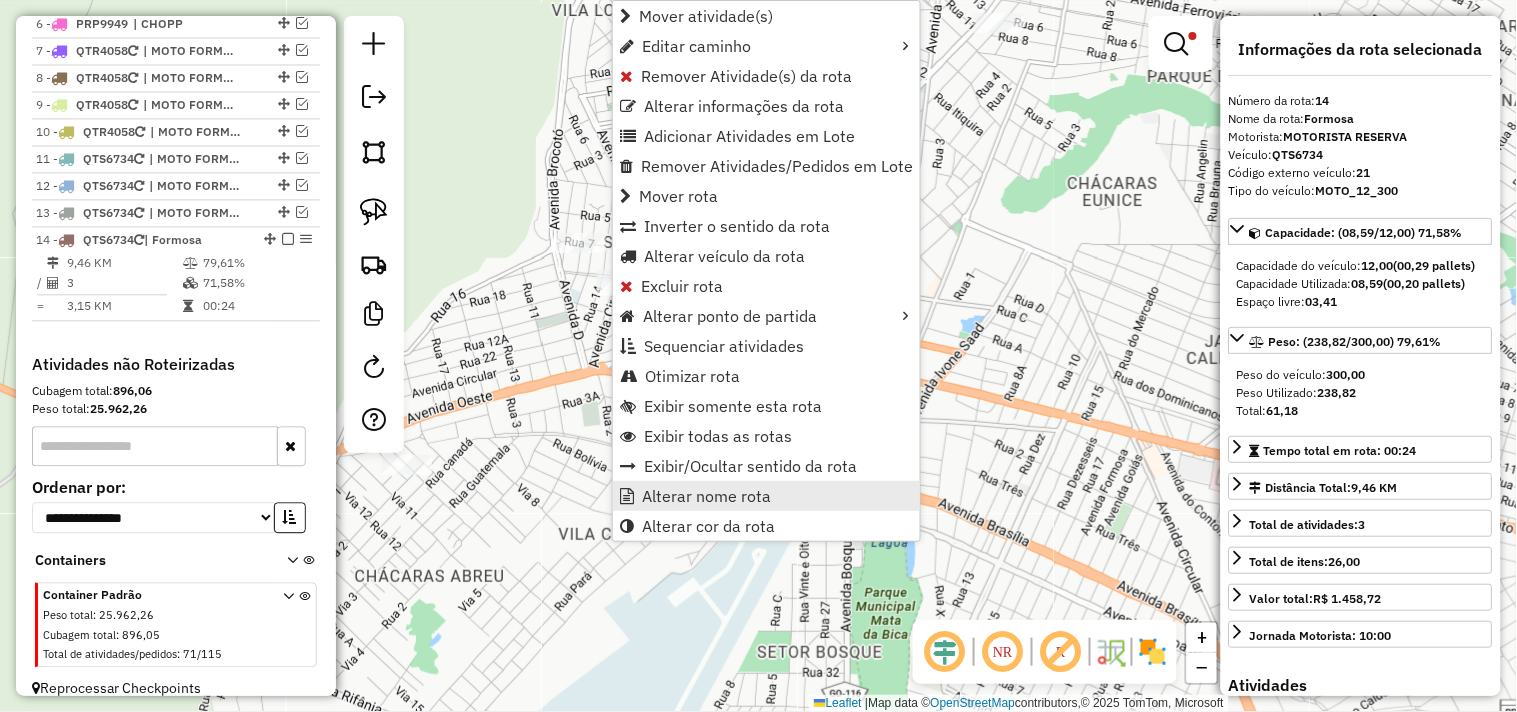 click on "Alterar nome rota" at bounding box center (706, 496) 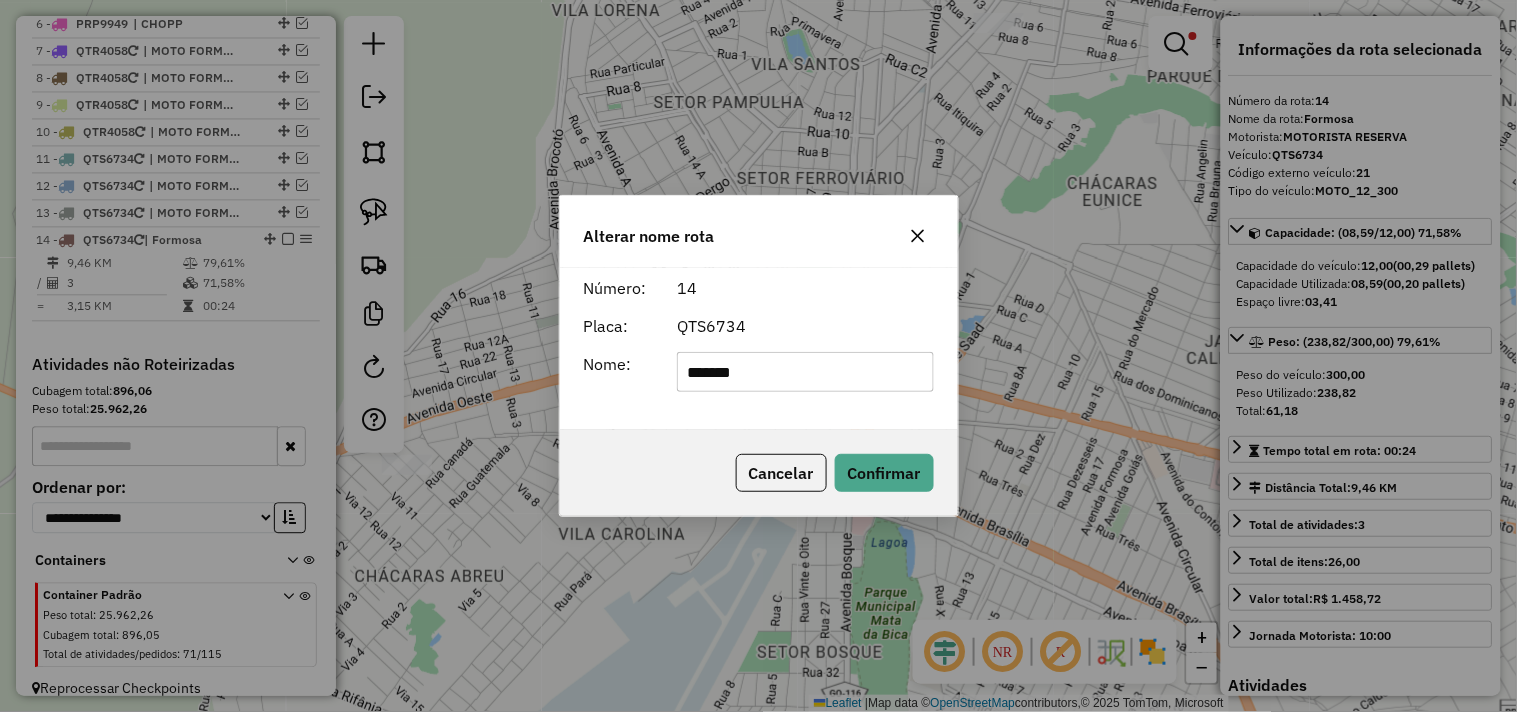 click on "*******" 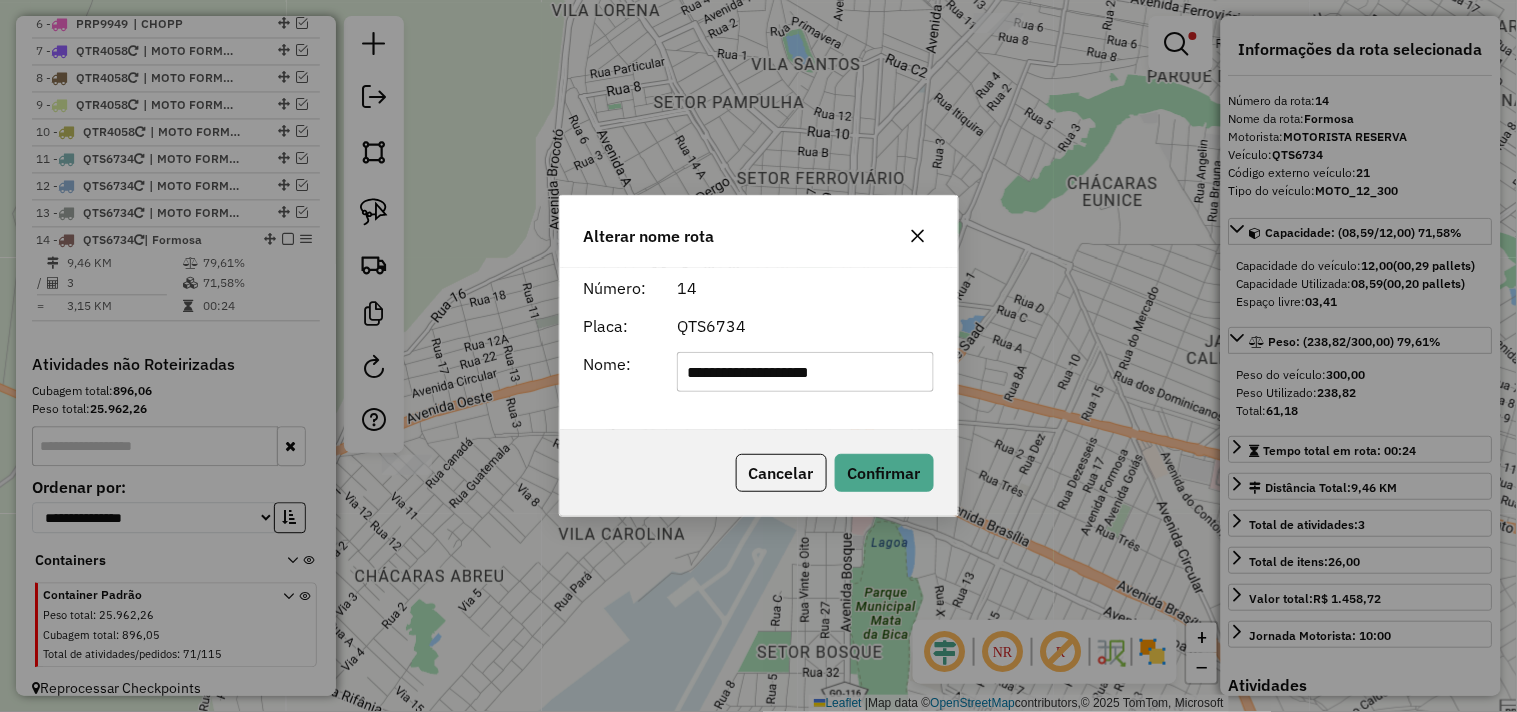 type on "**********" 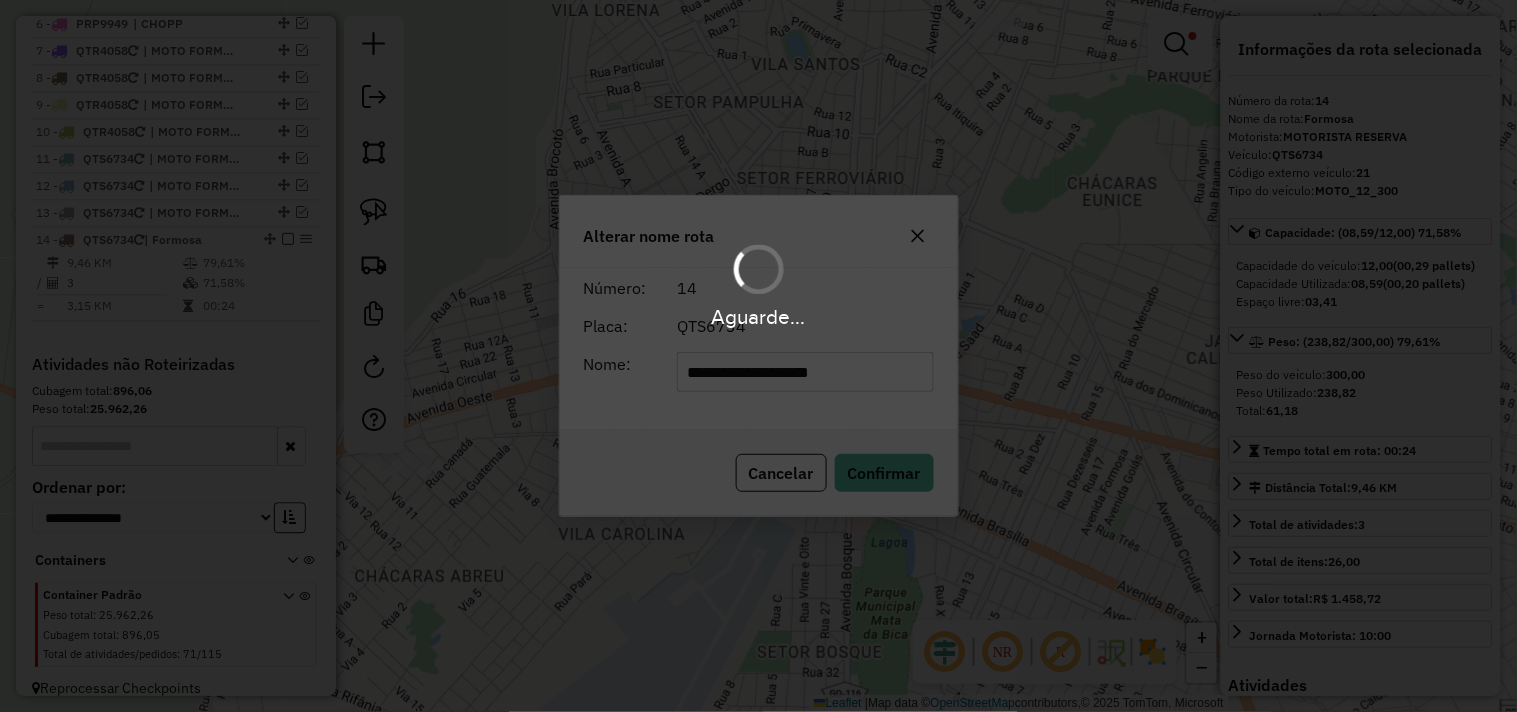 type 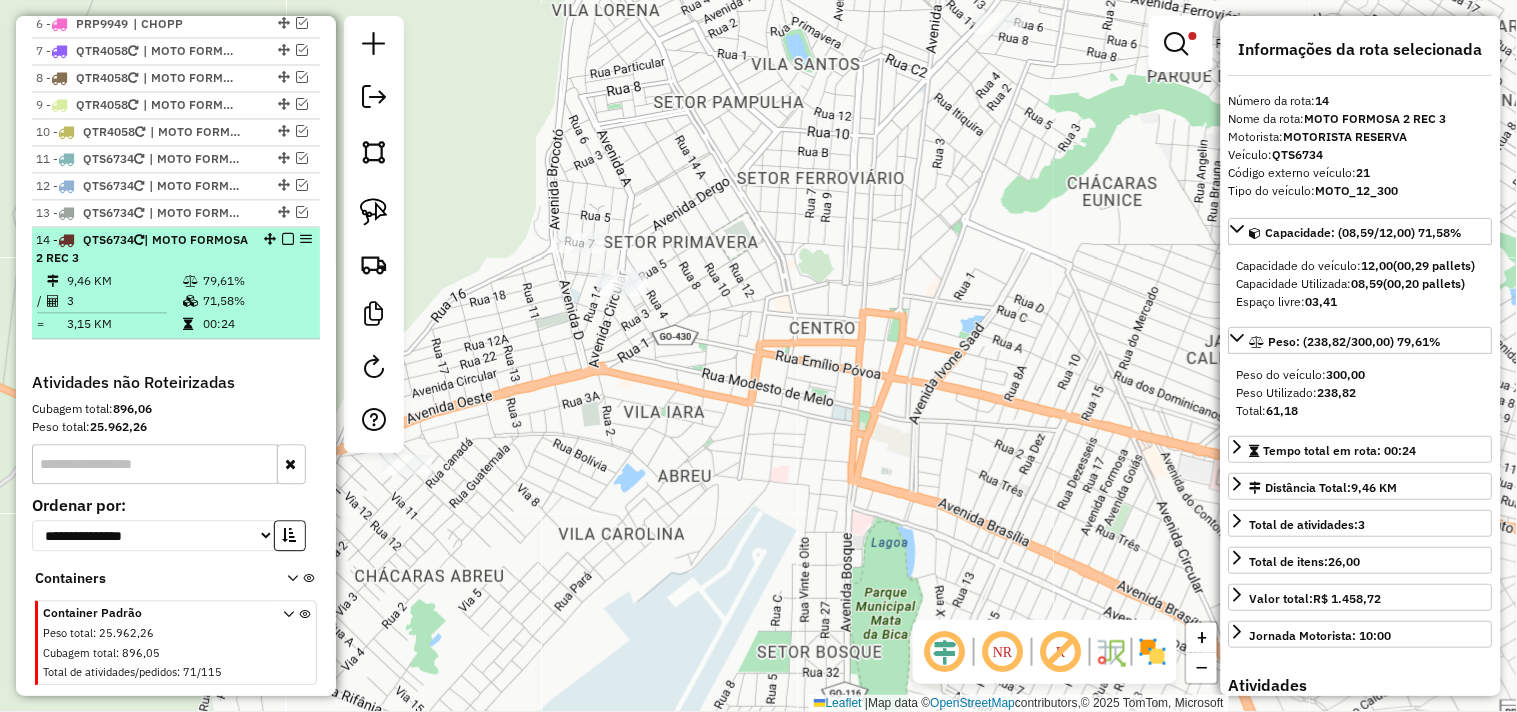 click at bounding box center [288, 239] 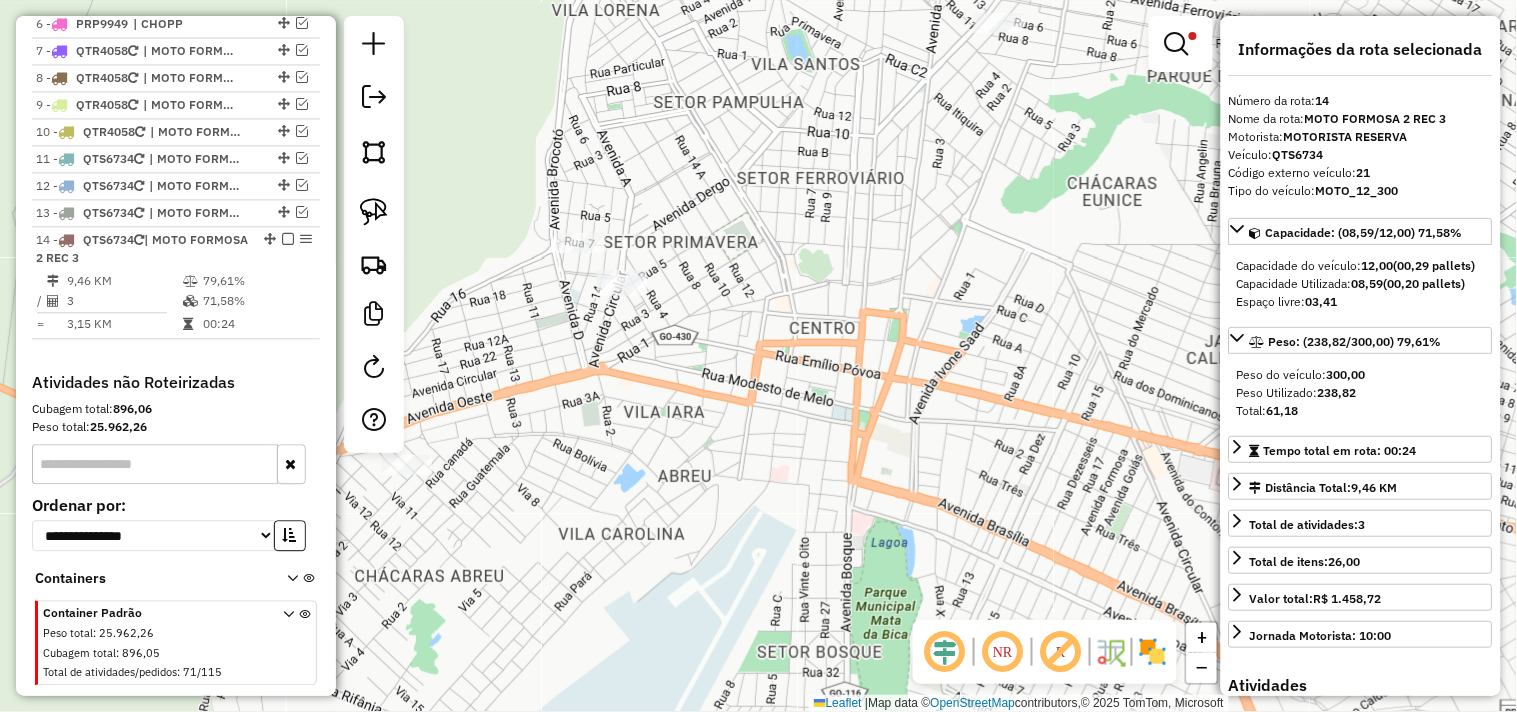 scroll, scrollTop: 957, scrollLeft: 0, axis: vertical 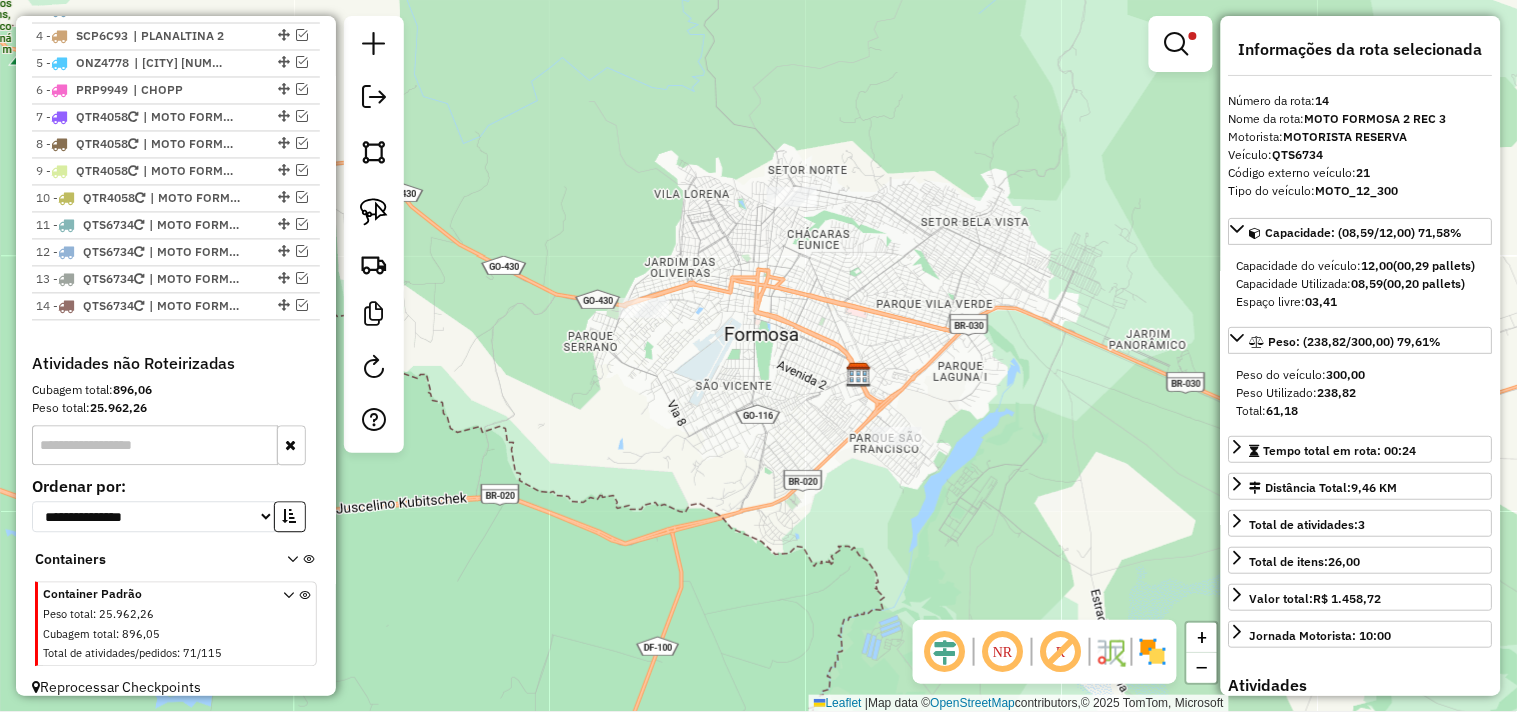 drag, startPoint x: 744, startPoint y: 326, endPoint x: 737, endPoint y: 276, distance: 50.48762 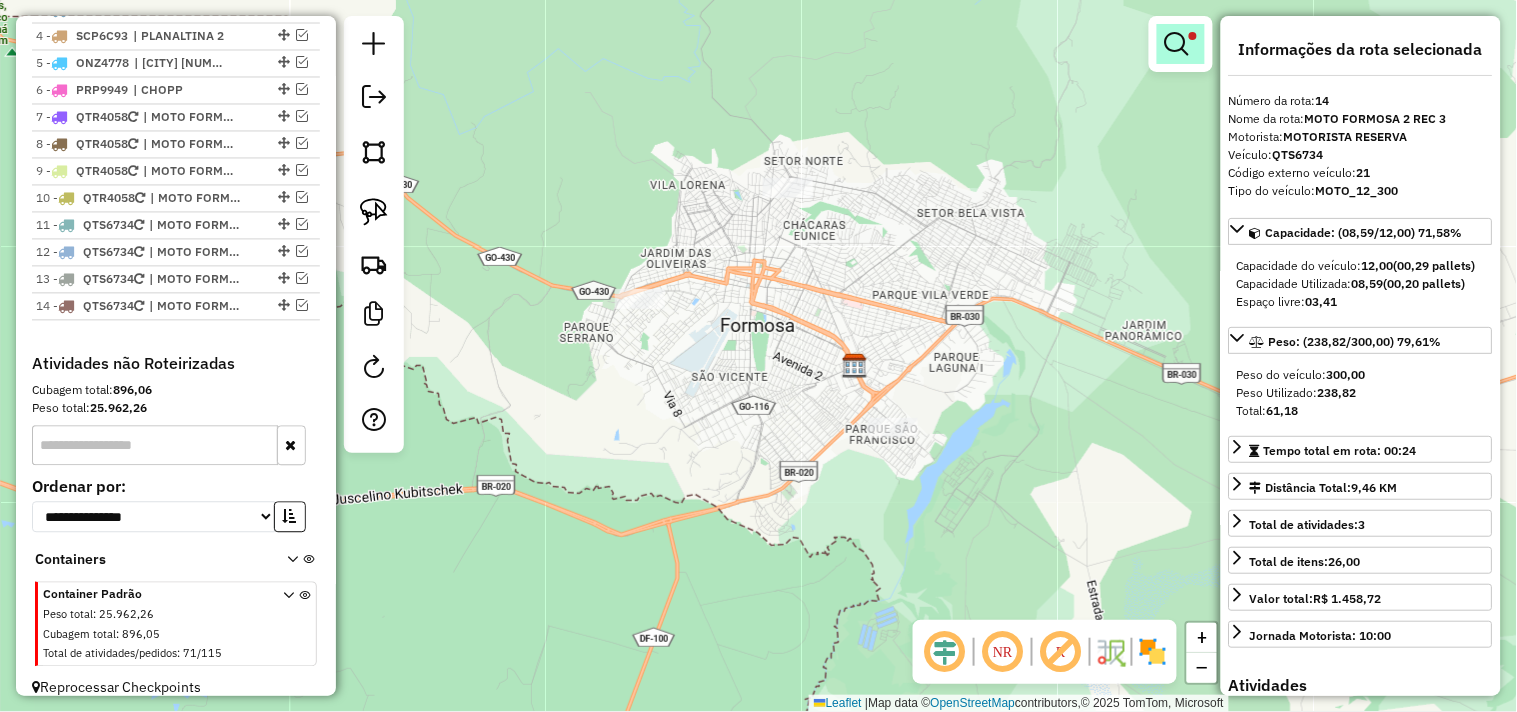 click at bounding box center (1181, 44) 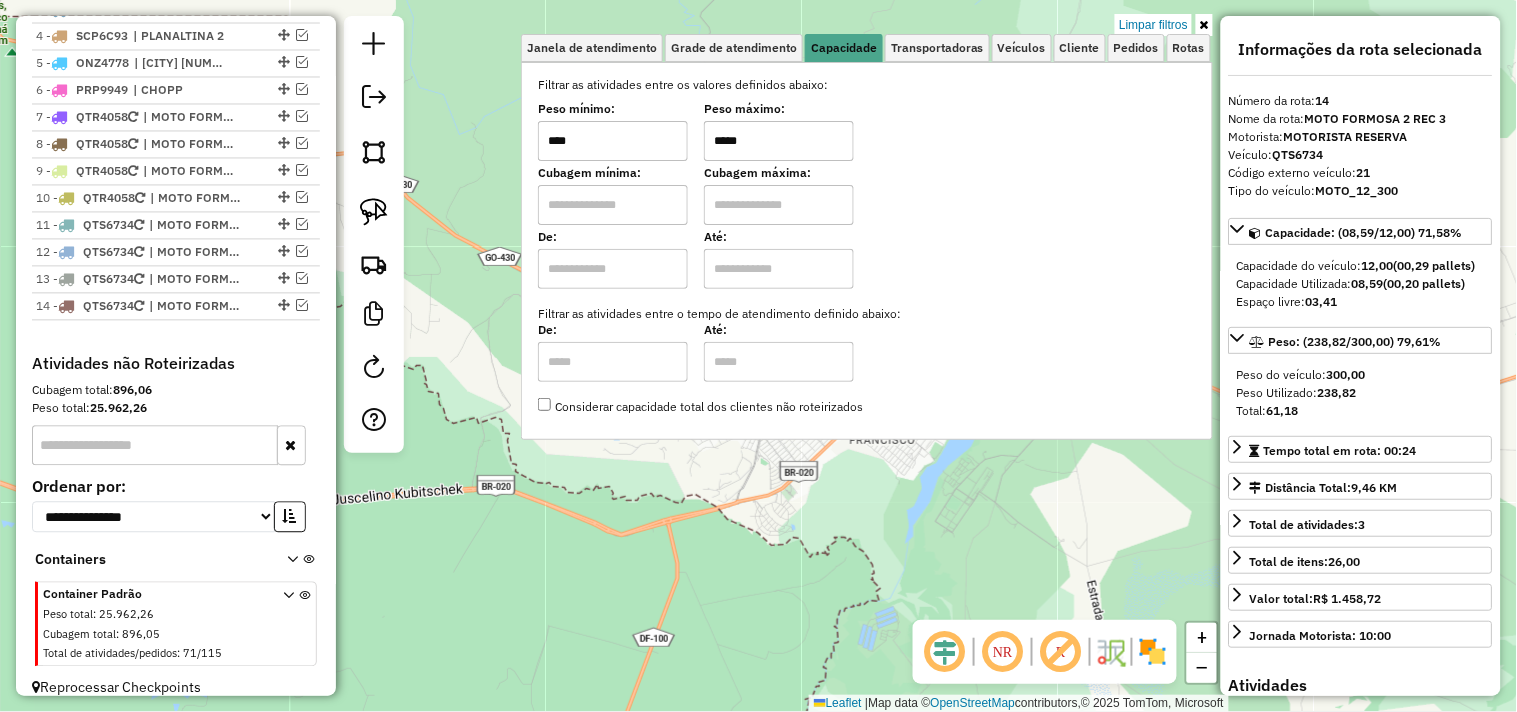 drag, startPoint x: 770, startPoint y: 144, endPoint x: 614, endPoint y: 155, distance: 156.38734 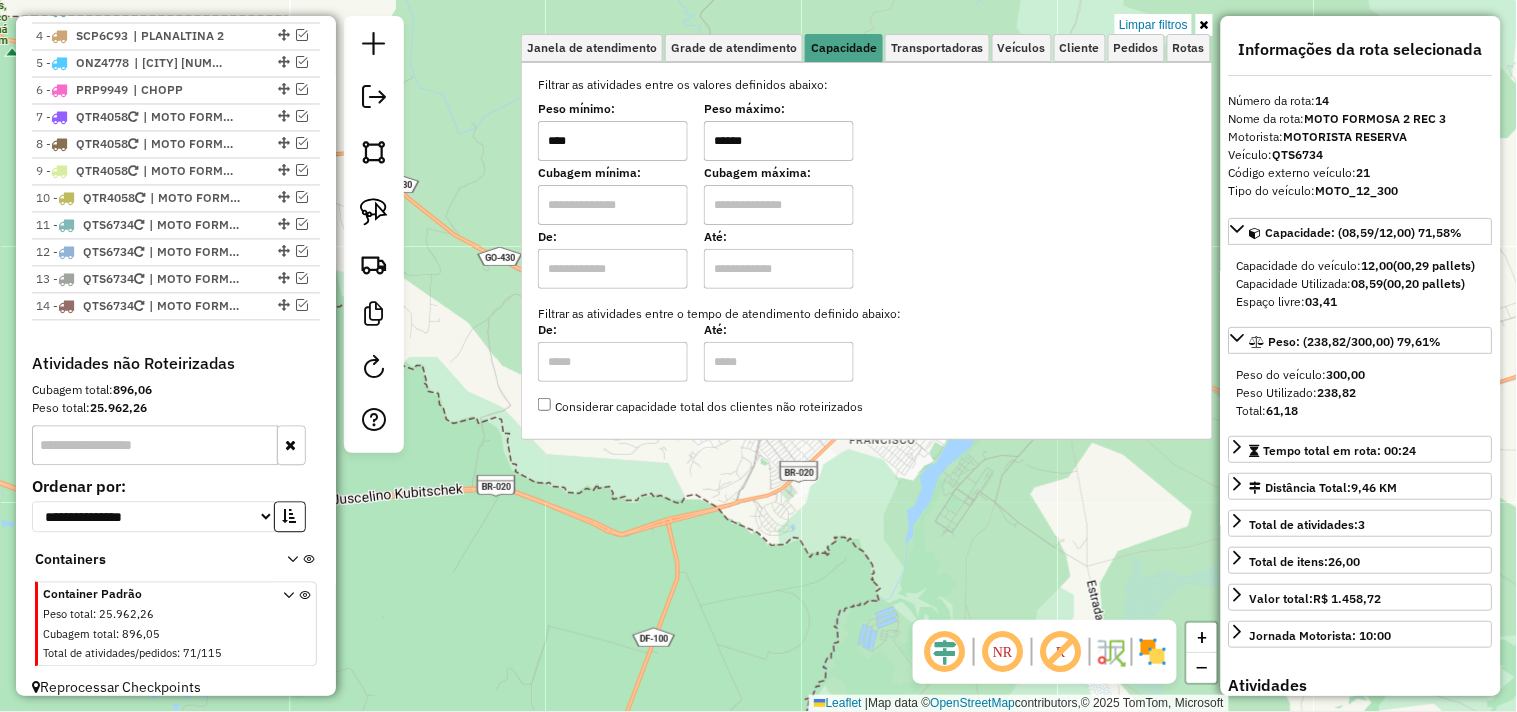 type on "******" 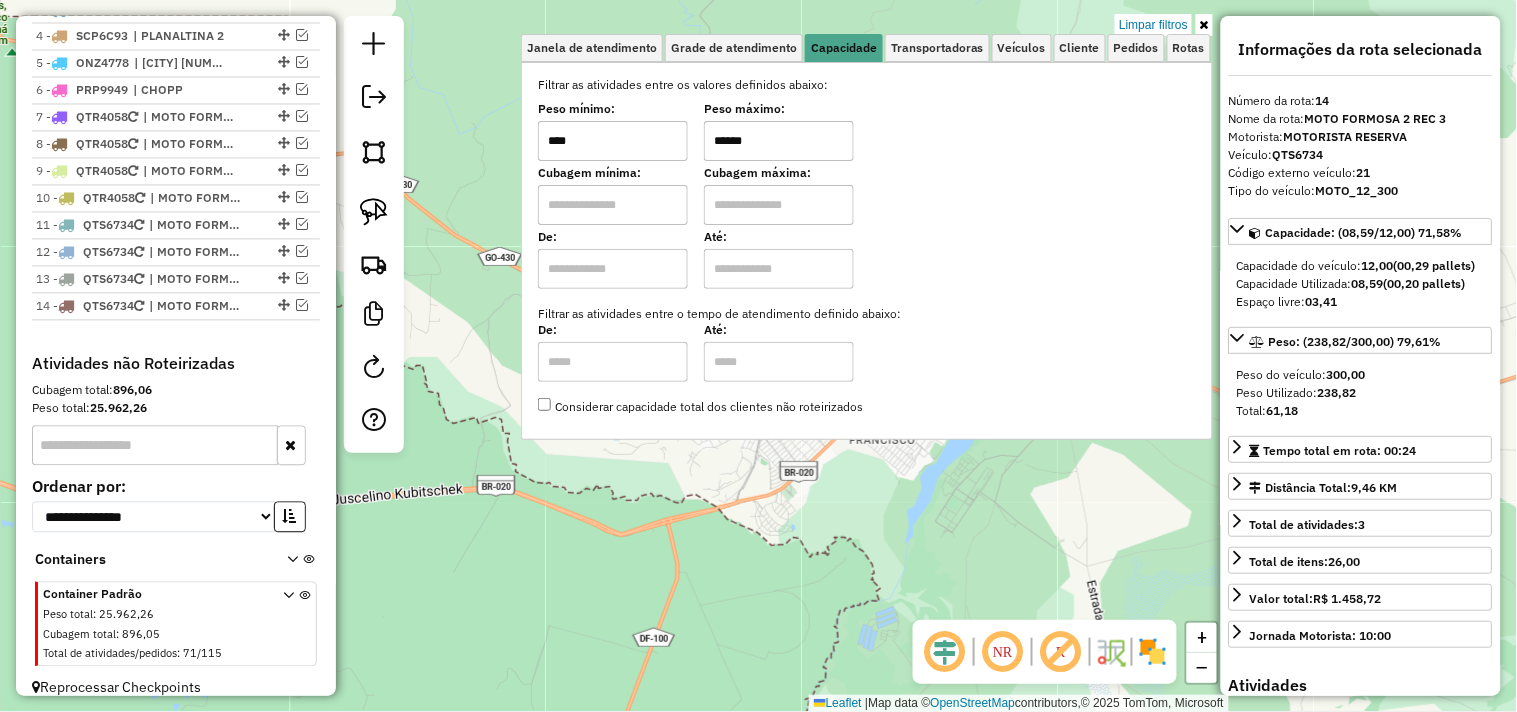 click on "Limpar filtros Janela de atendimento Grade de atendimento Capacidade Transportadoras Veículos Cliente Pedidos  Rotas Selecione os dias de semana para filtrar as janelas de atendimento  Seg   Ter   Qua   Qui   Sex   Sáb   Dom  Informe o período da janela de atendimento: De: Até:  Filtrar exatamente a janela do cliente  Considerar janela de atendimento padrão  Selecione os dias de semana para filtrar as grades de atendimento  Seg   Ter   Qua   Qui   Sex   Sáb   Dom   Considerar clientes sem dia de atendimento cadastrado  Clientes fora do dia de atendimento selecionado Filtrar as atividades entre os valores definidos abaixo:  Peso mínimo:  ****  Peso máximo:  ******  Cubagem mínima:   Cubagem máxima:   De:   Até:  Filtrar as atividades entre o tempo de atendimento definido abaixo:  De:   Até:   Considerar capacidade total dos clientes não roteirizados Transportadora: Selecione um ou mais itens Tipo de veículo: Selecione um ou mais itens Veículo: Selecione um ou mais itens Motorista: Nome: Rótulo:" 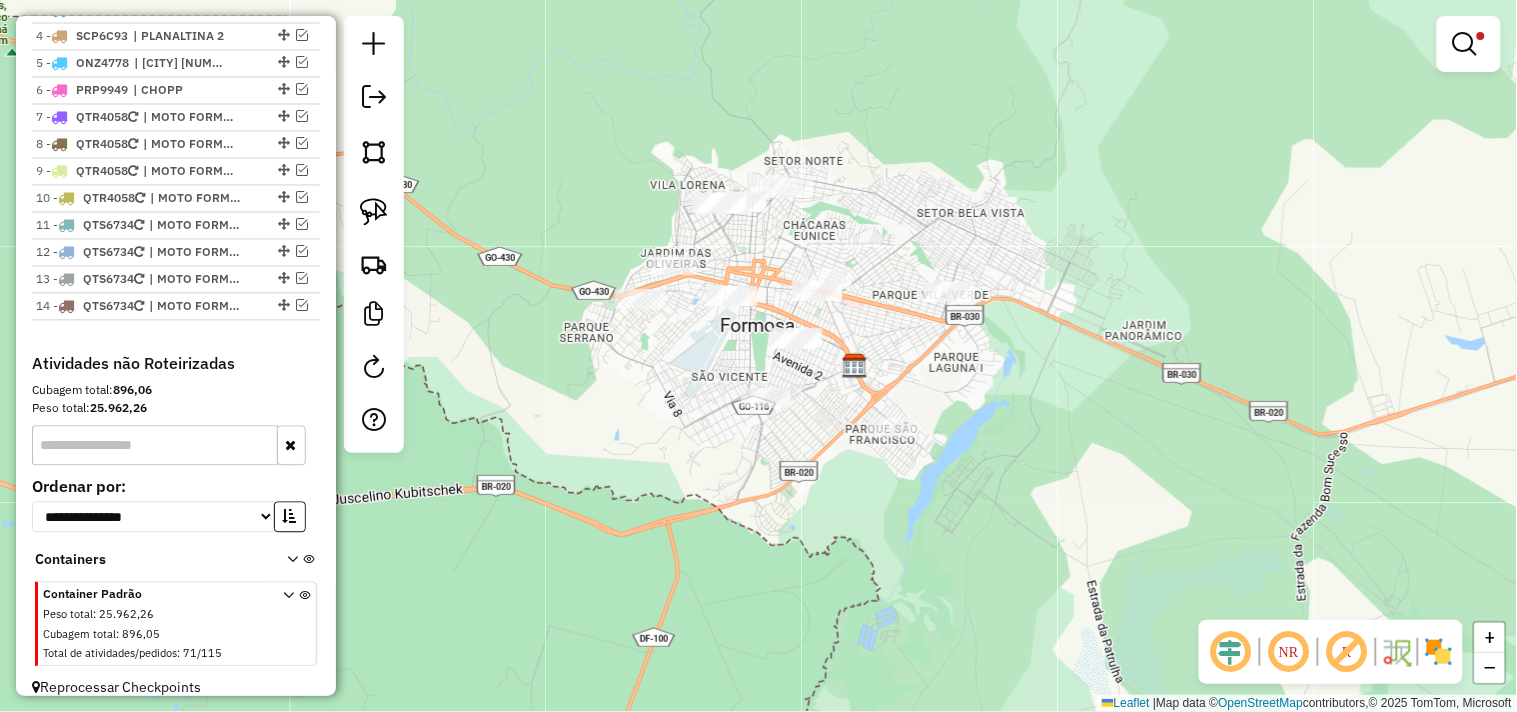 drag, startPoint x: 706, startPoint y: 526, endPoint x: 690, endPoint y: 541, distance: 21.931713 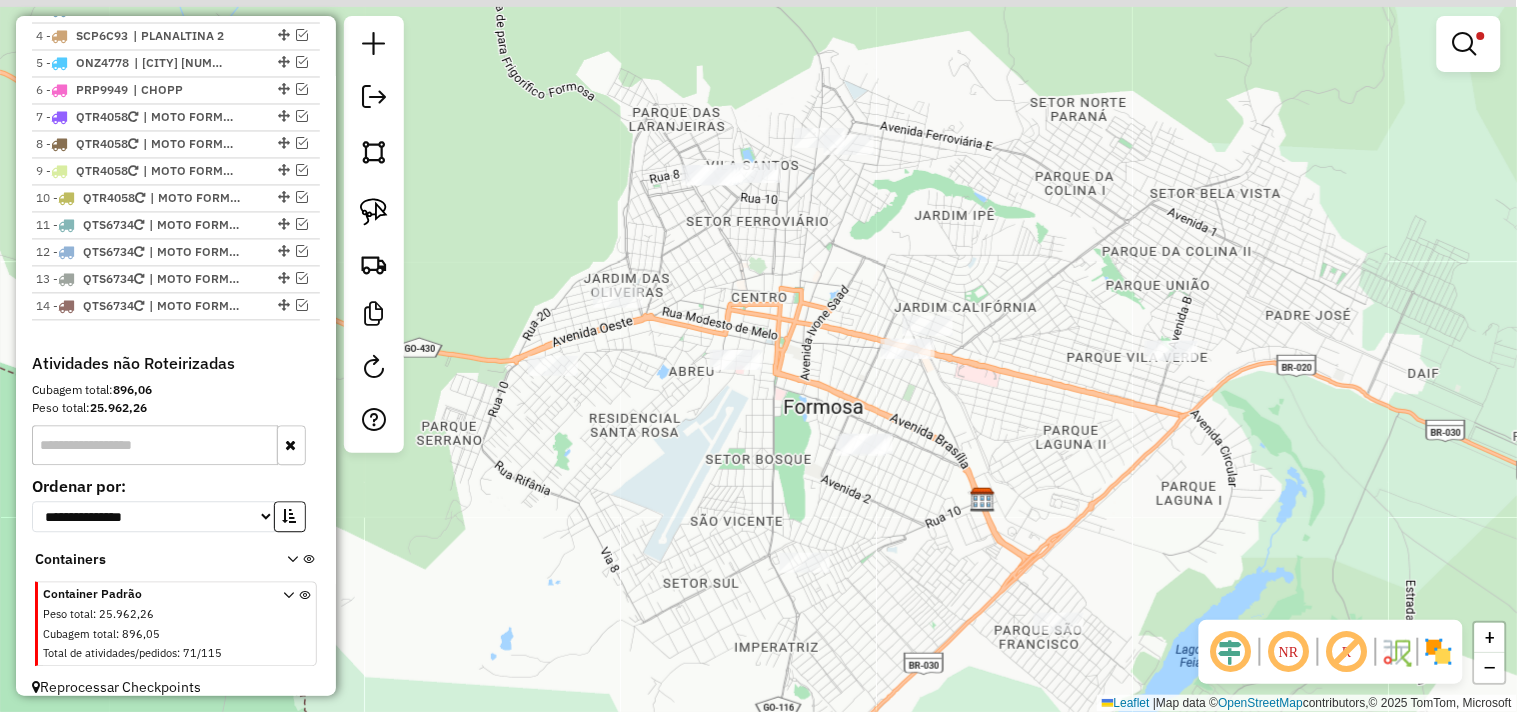 drag, startPoint x: 675, startPoint y: 360, endPoint x: 647, endPoint y: 533, distance: 175.25125 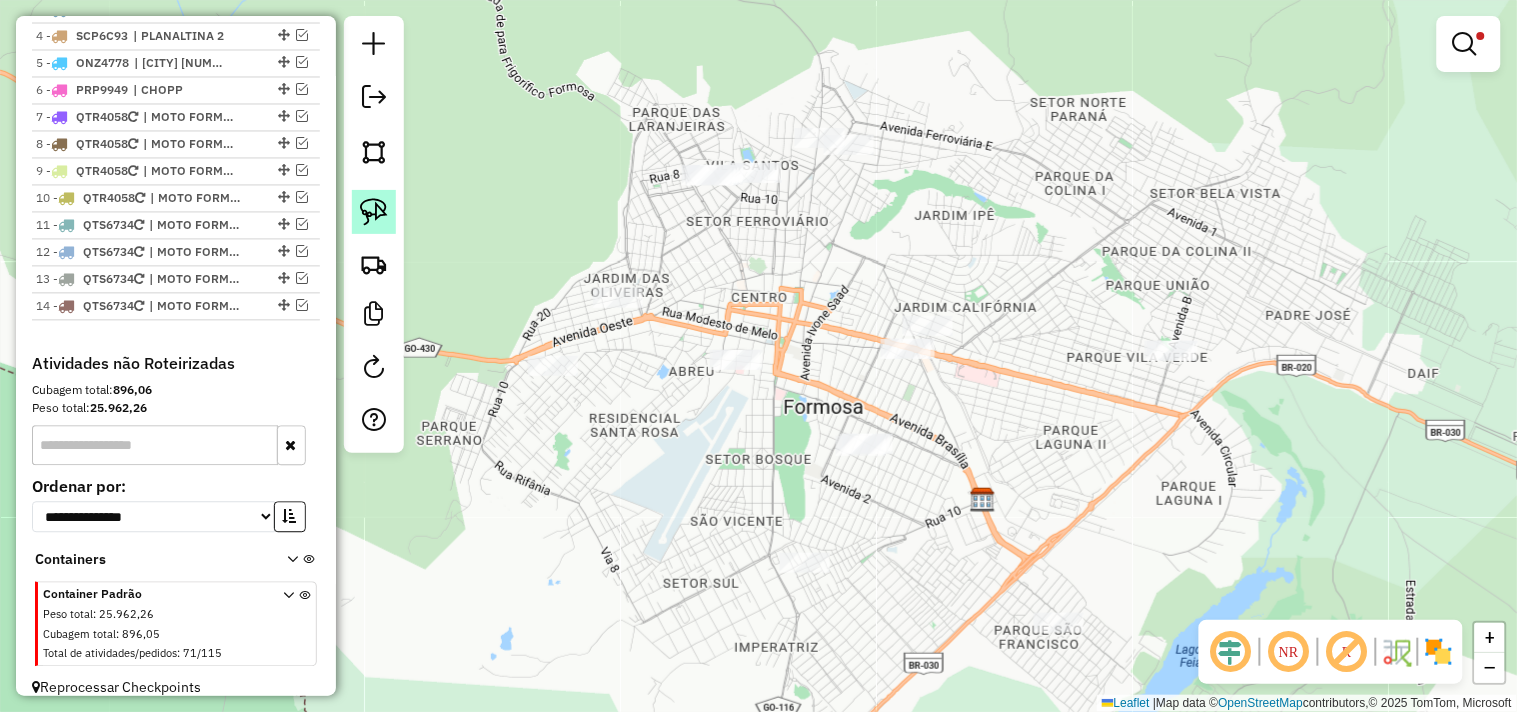 click 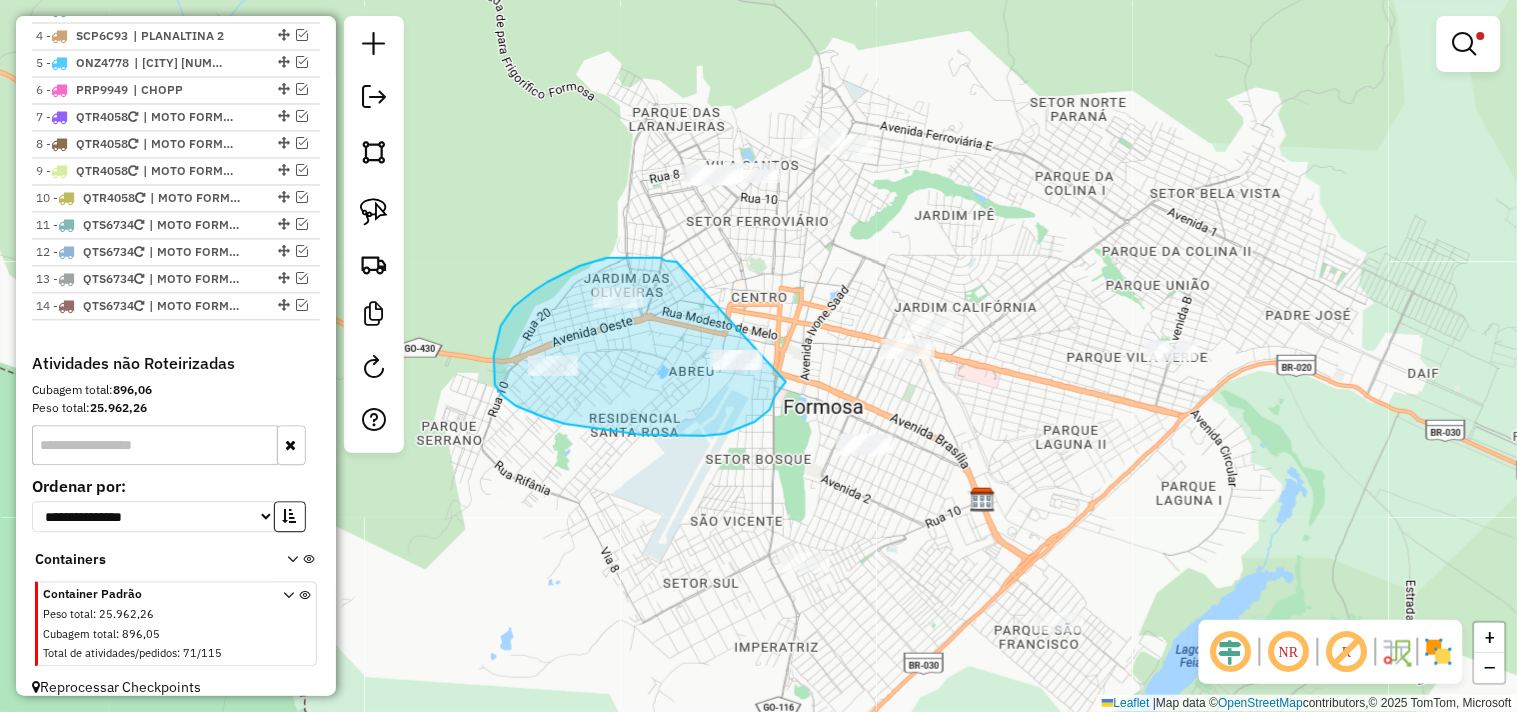 drag, startPoint x: 677, startPoint y: 262, endPoint x: 798, endPoint y: 347, distance: 147.87157 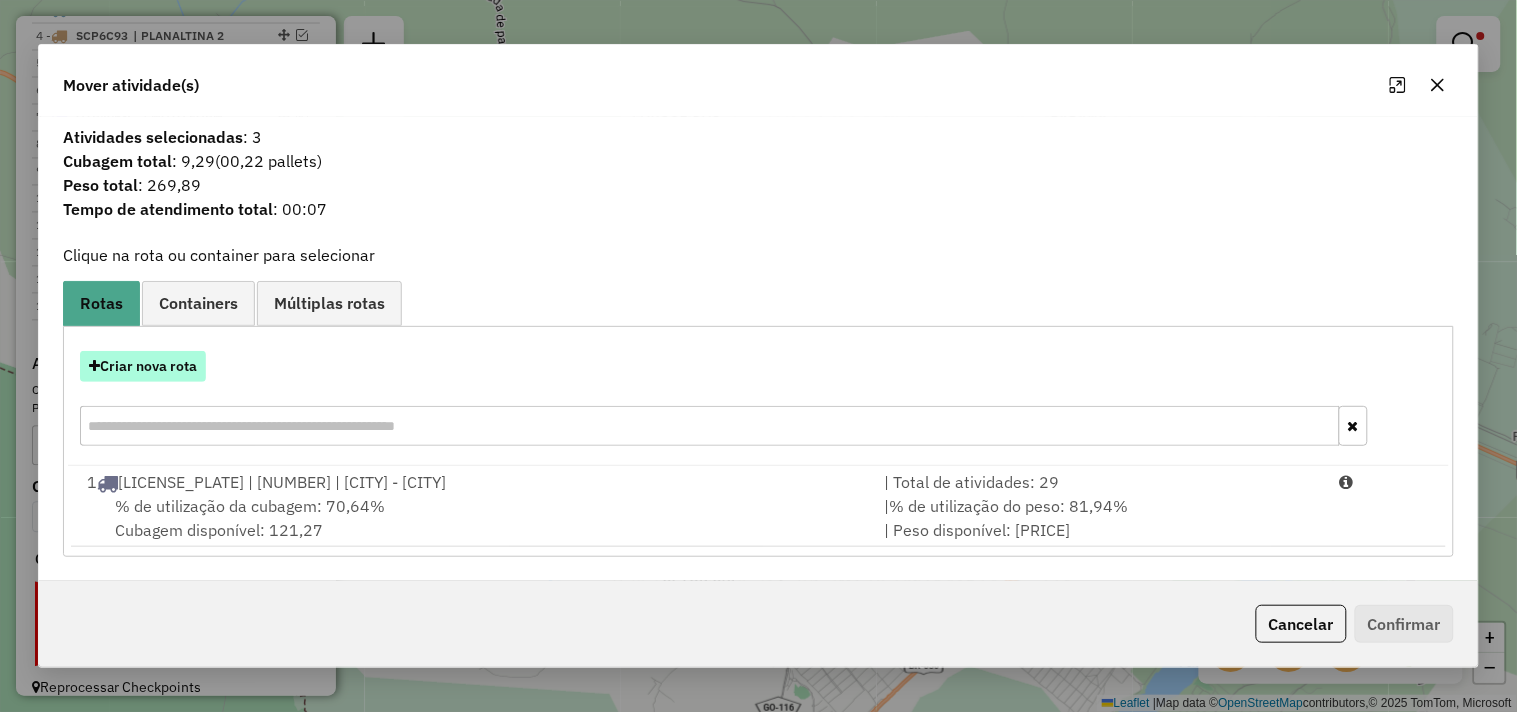 click on "Criar nova rota" at bounding box center [143, 366] 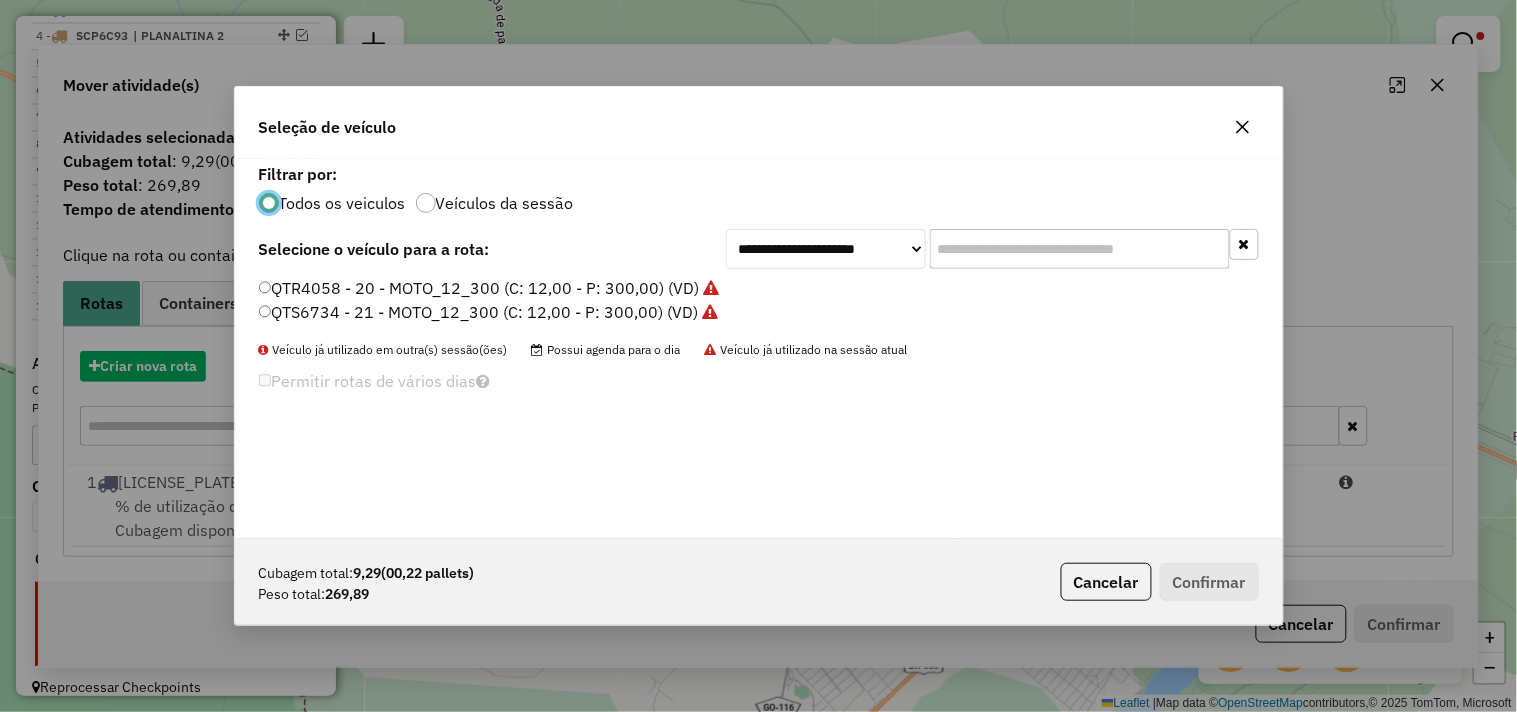 scroll, scrollTop: 11, scrollLeft: 5, axis: both 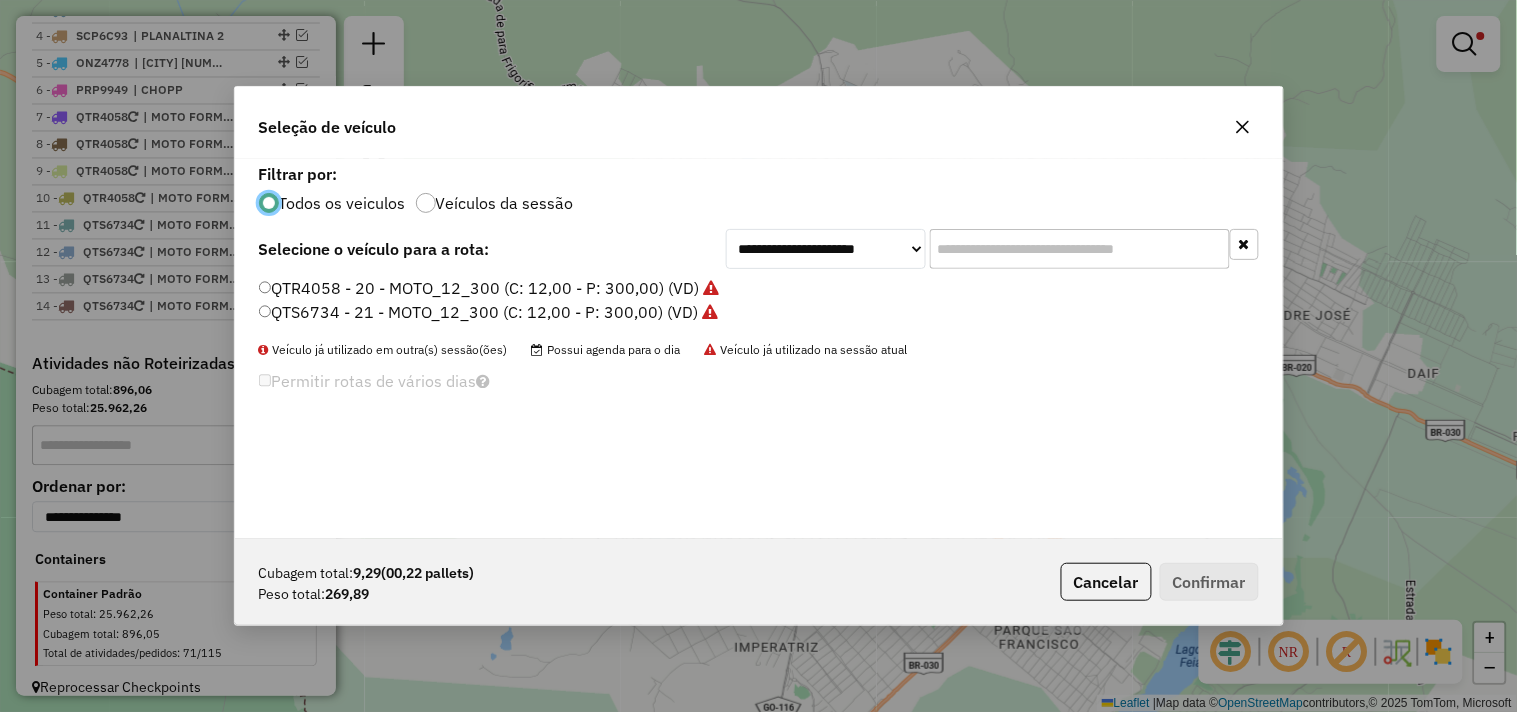 click on "QTR4058 - 20 - MOTO_12_300 (C: 12,00 - P: 300,00) (VD)" 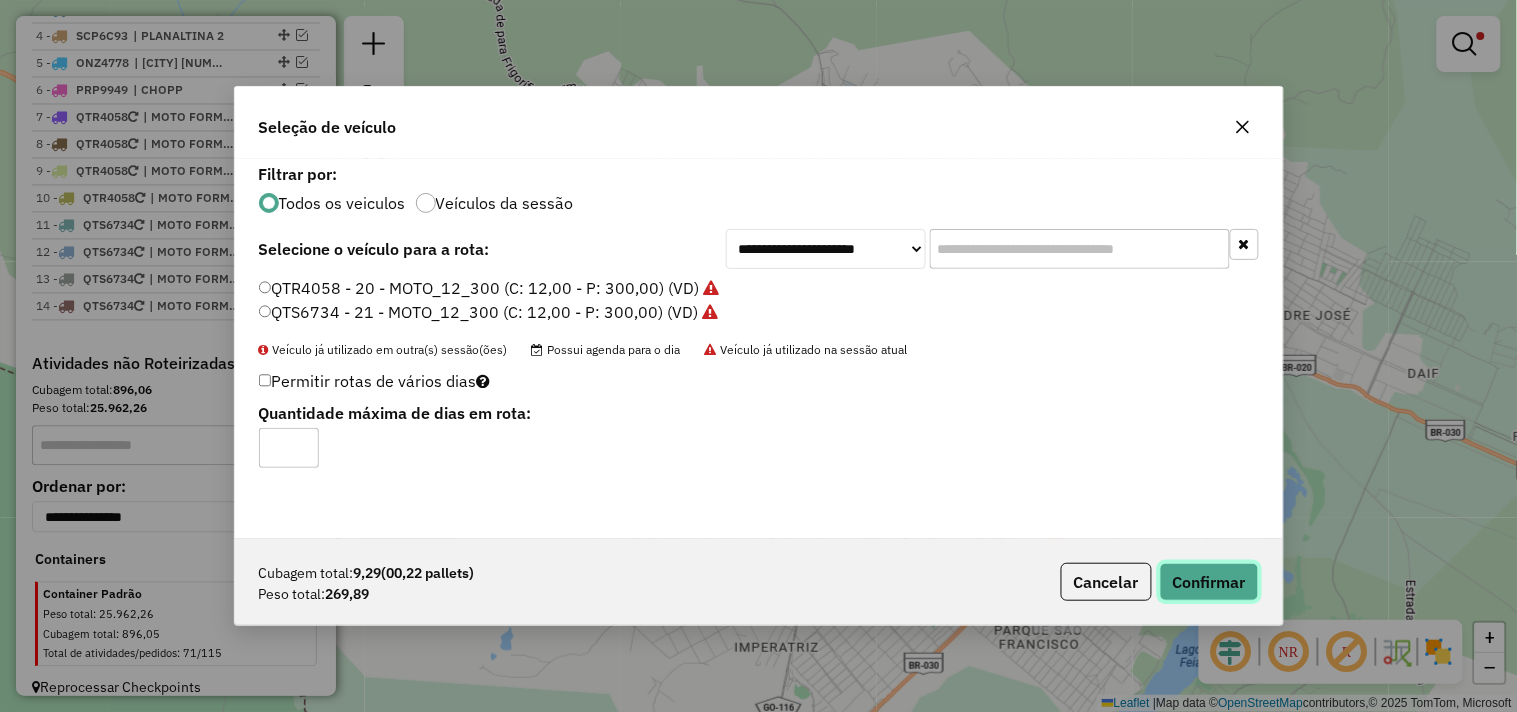 click on "Confirmar" 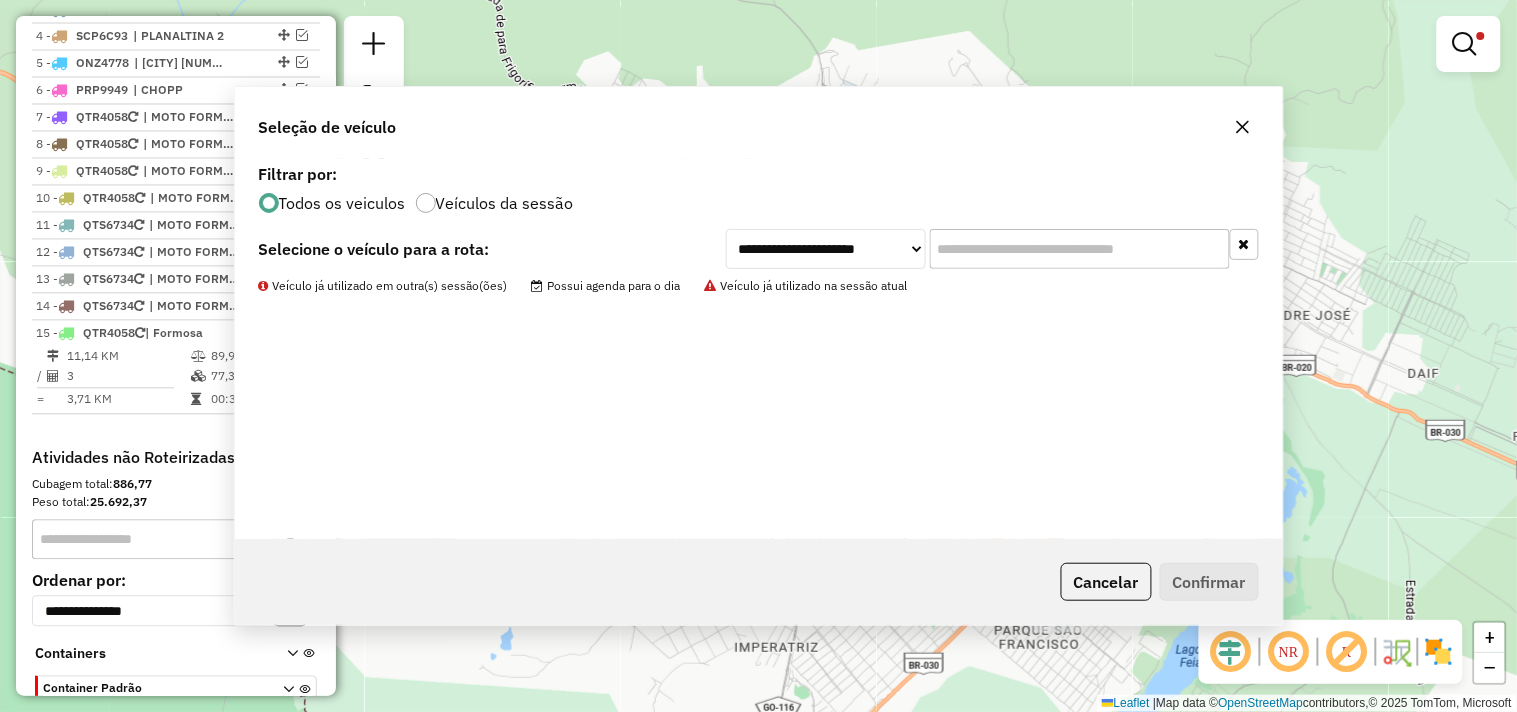 scroll, scrollTop: 1024, scrollLeft: 0, axis: vertical 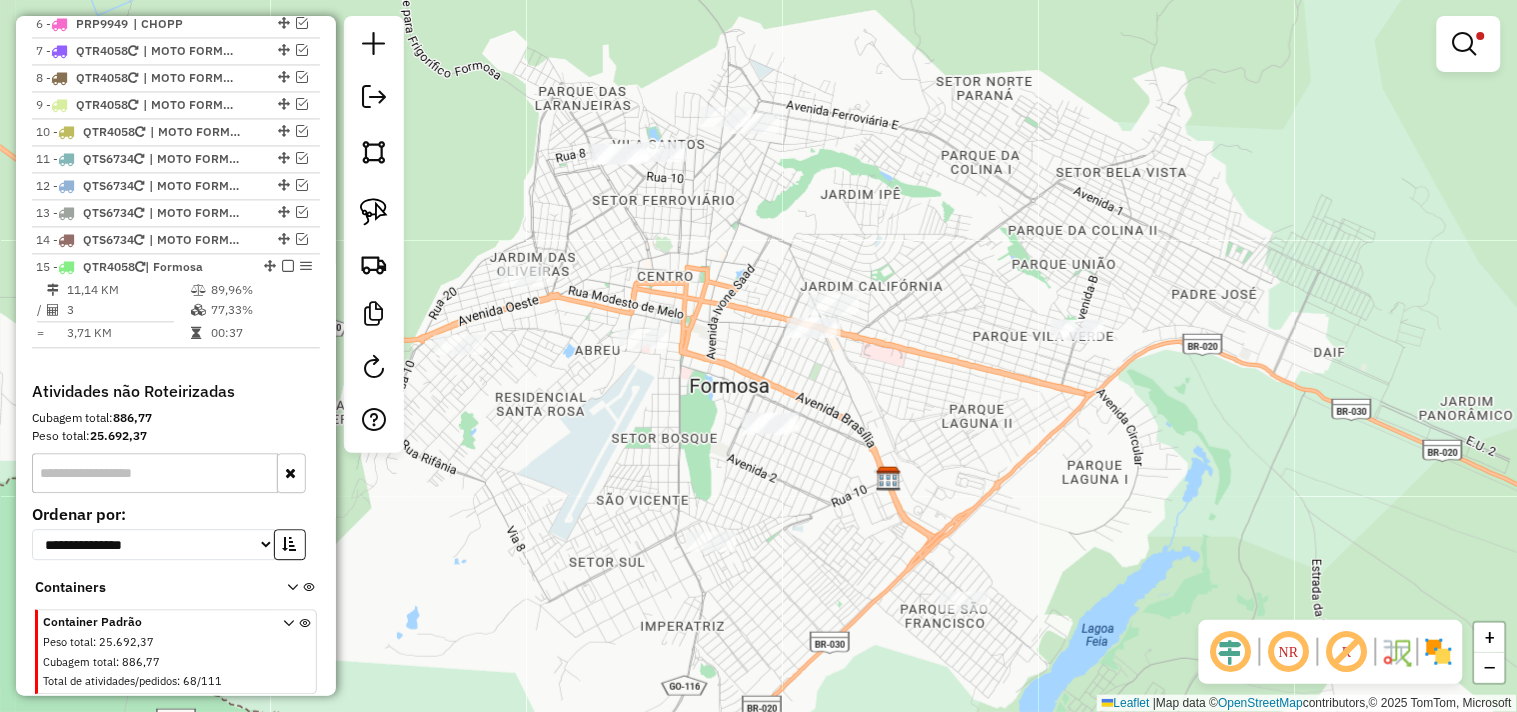 drag, startPoint x: 776, startPoint y: 487, endPoint x: 682, endPoint y: 466, distance: 96.317184 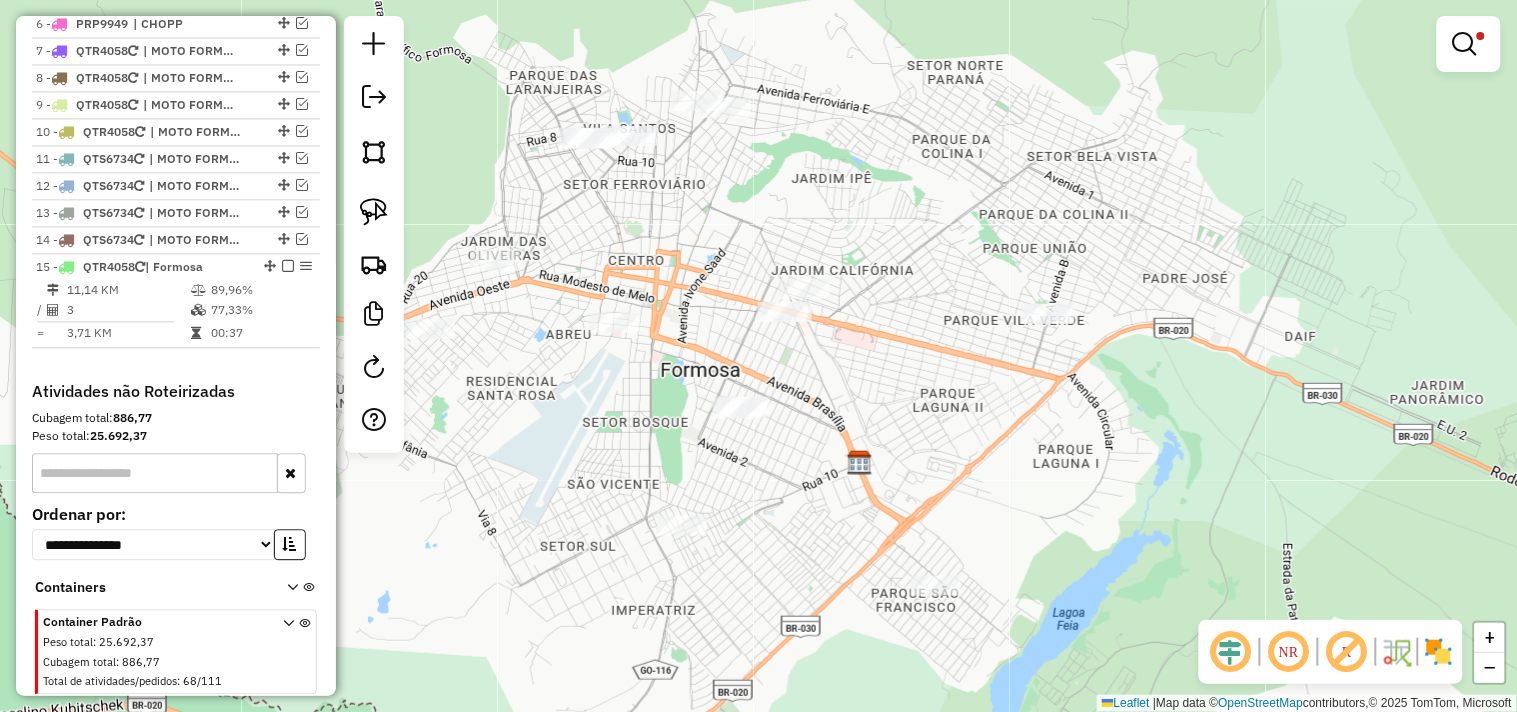 drag, startPoint x: 661, startPoint y: 420, endPoint x: 632, endPoint y: 404, distance: 33.12099 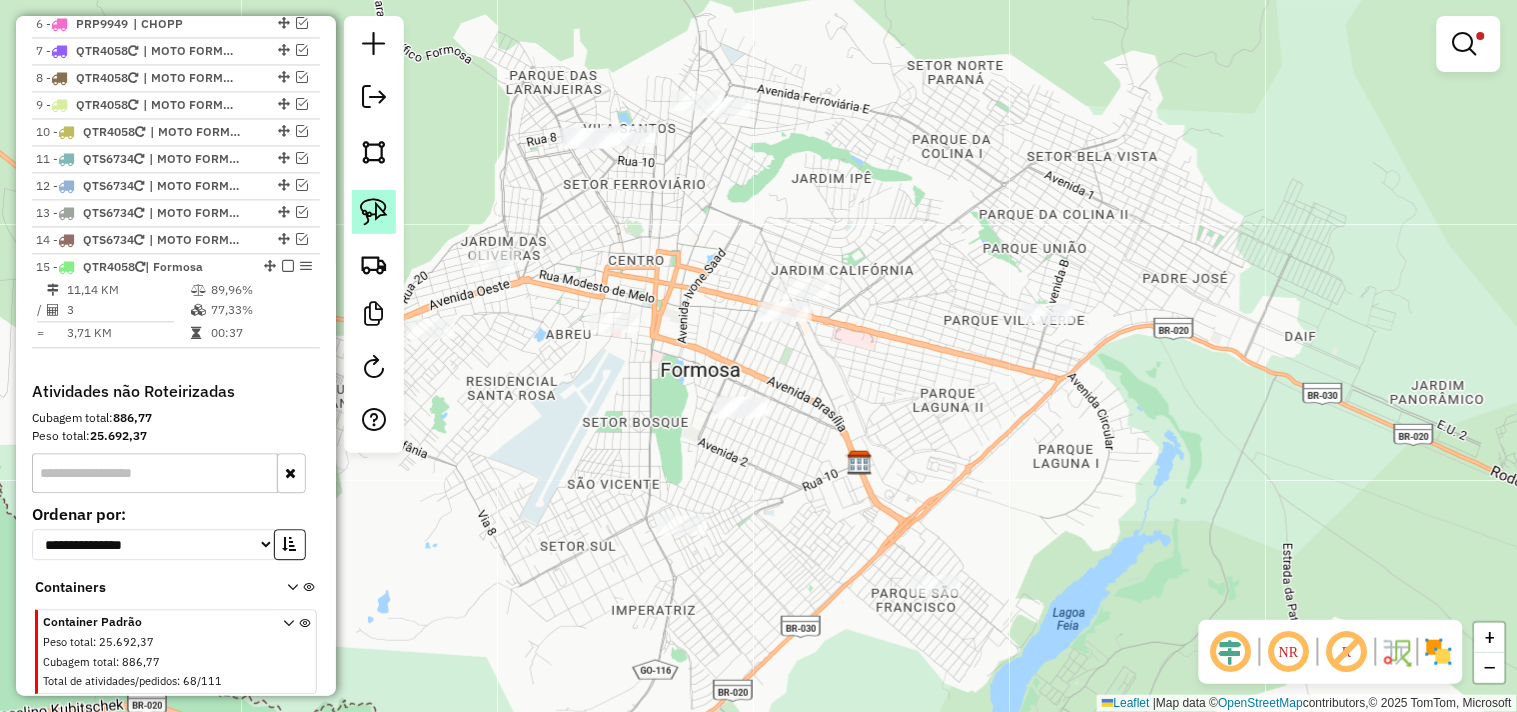 click 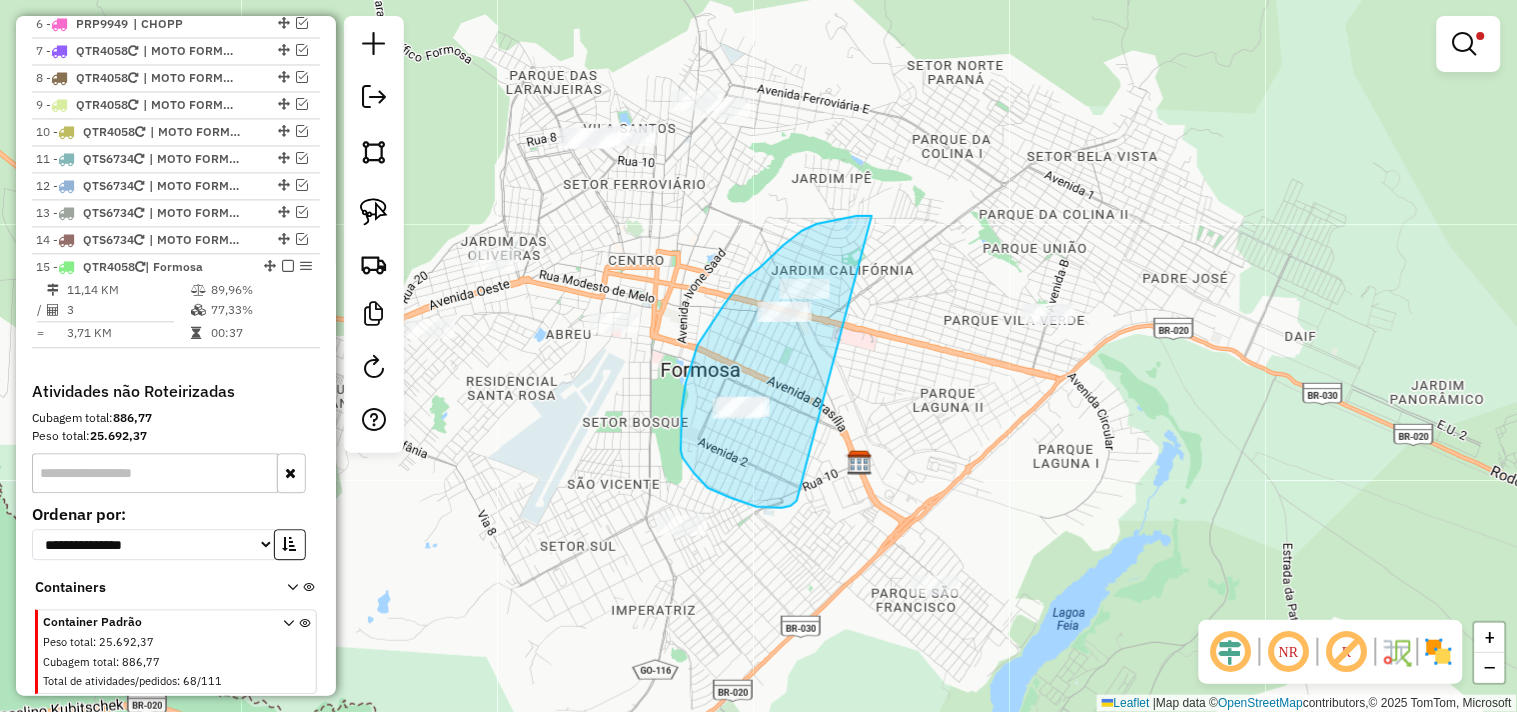 drag, startPoint x: 802, startPoint y: 231, endPoint x: 853, endPoint y: 451, distance: 225.83401 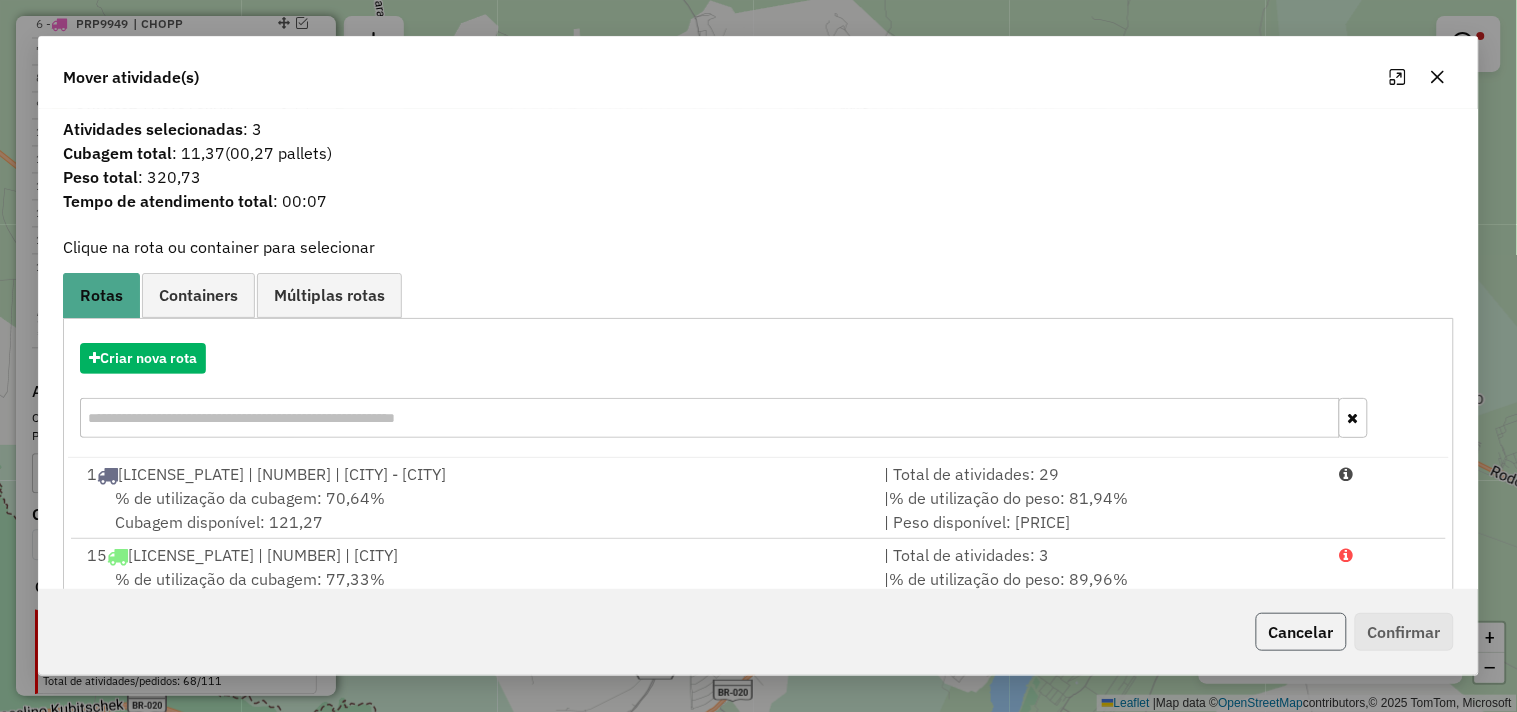 click on "Cancelar" 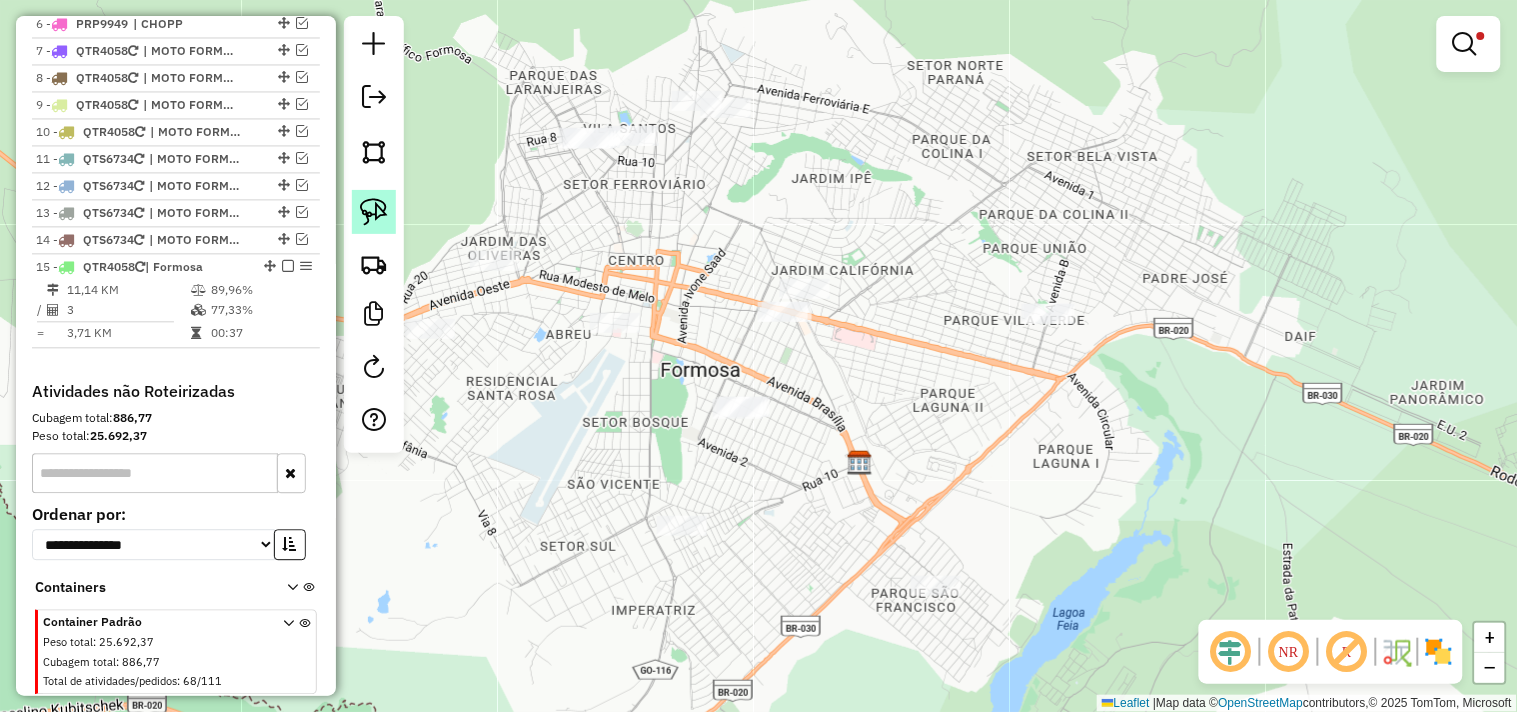 click 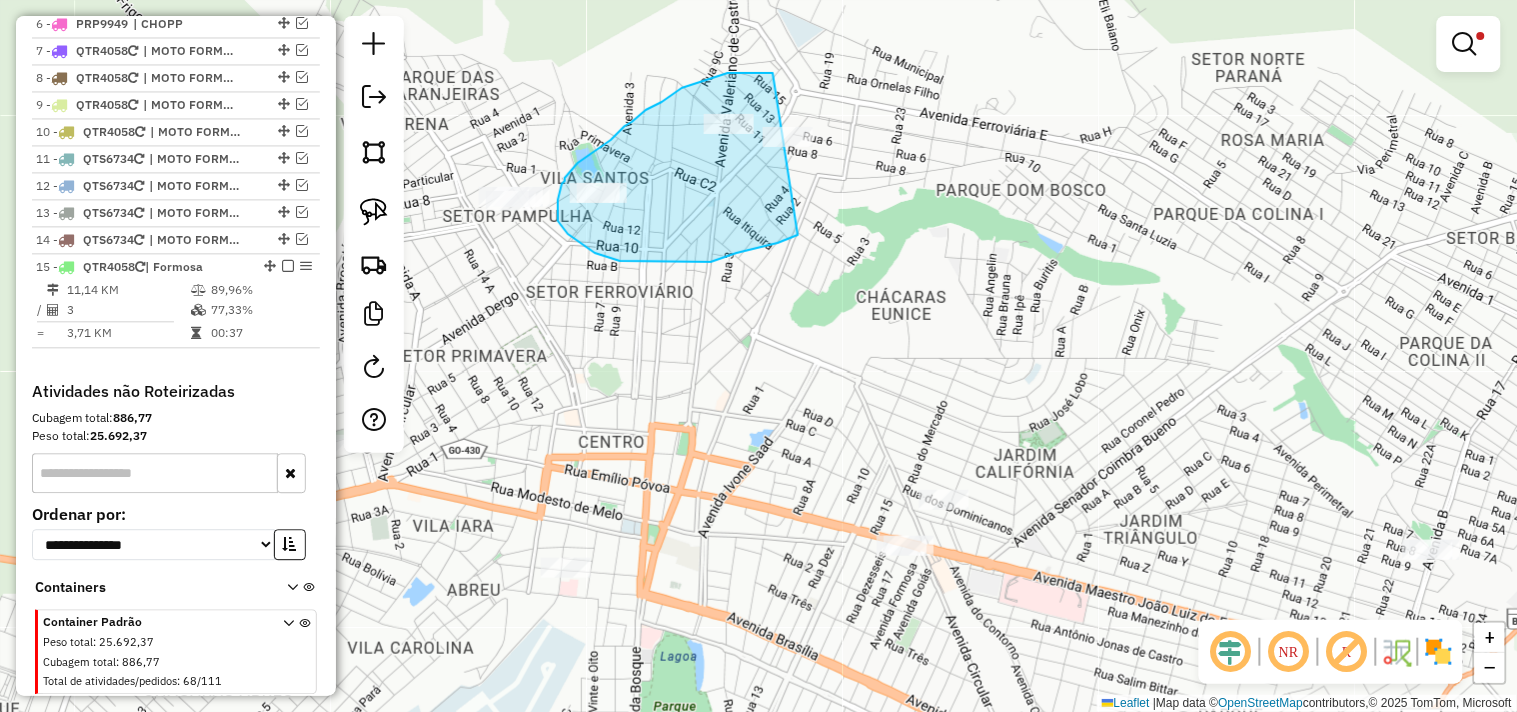 drag, startPoint x: 773, startPoint y: 73, endPoint x: 902, endPoint y: 164, distance: 157.86703 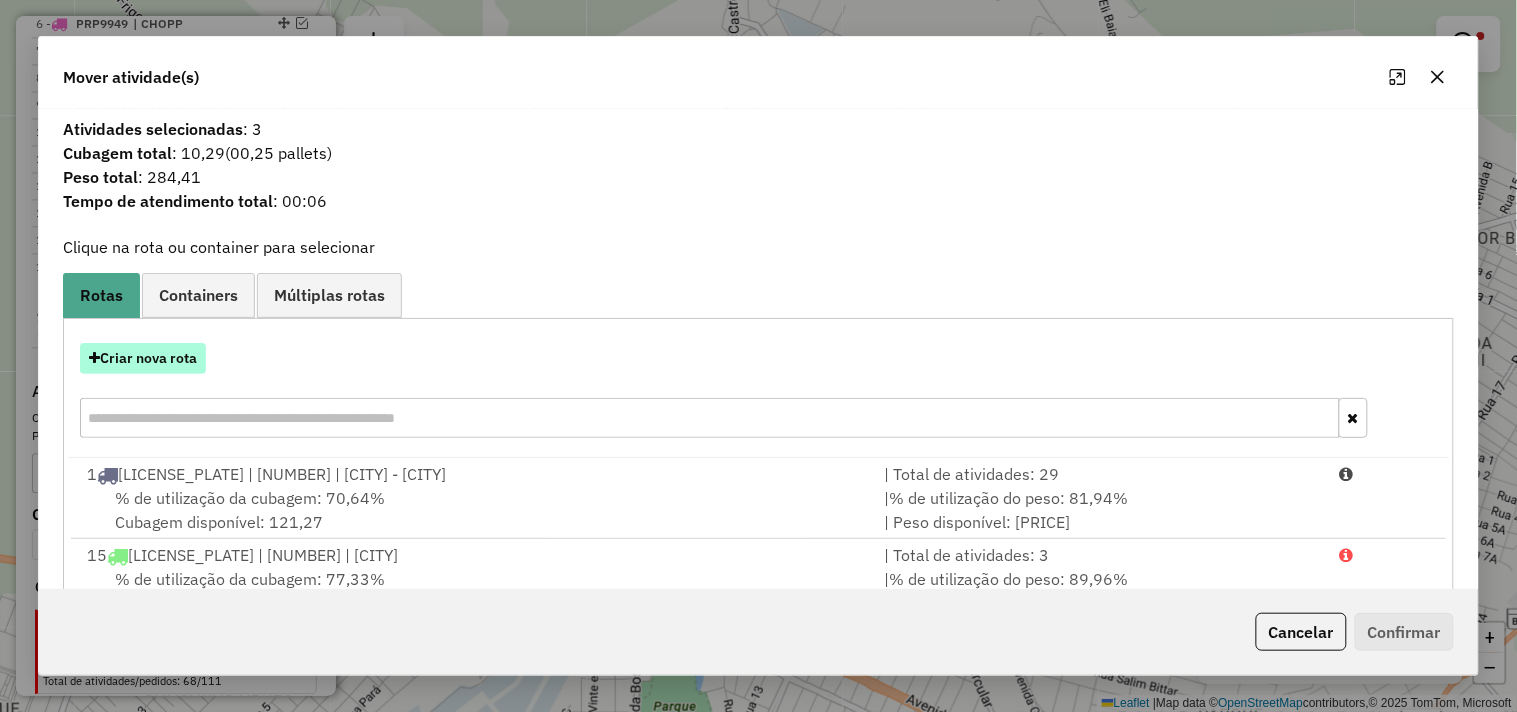 click on "Criar nova rota" at bounding box center (143, 358) 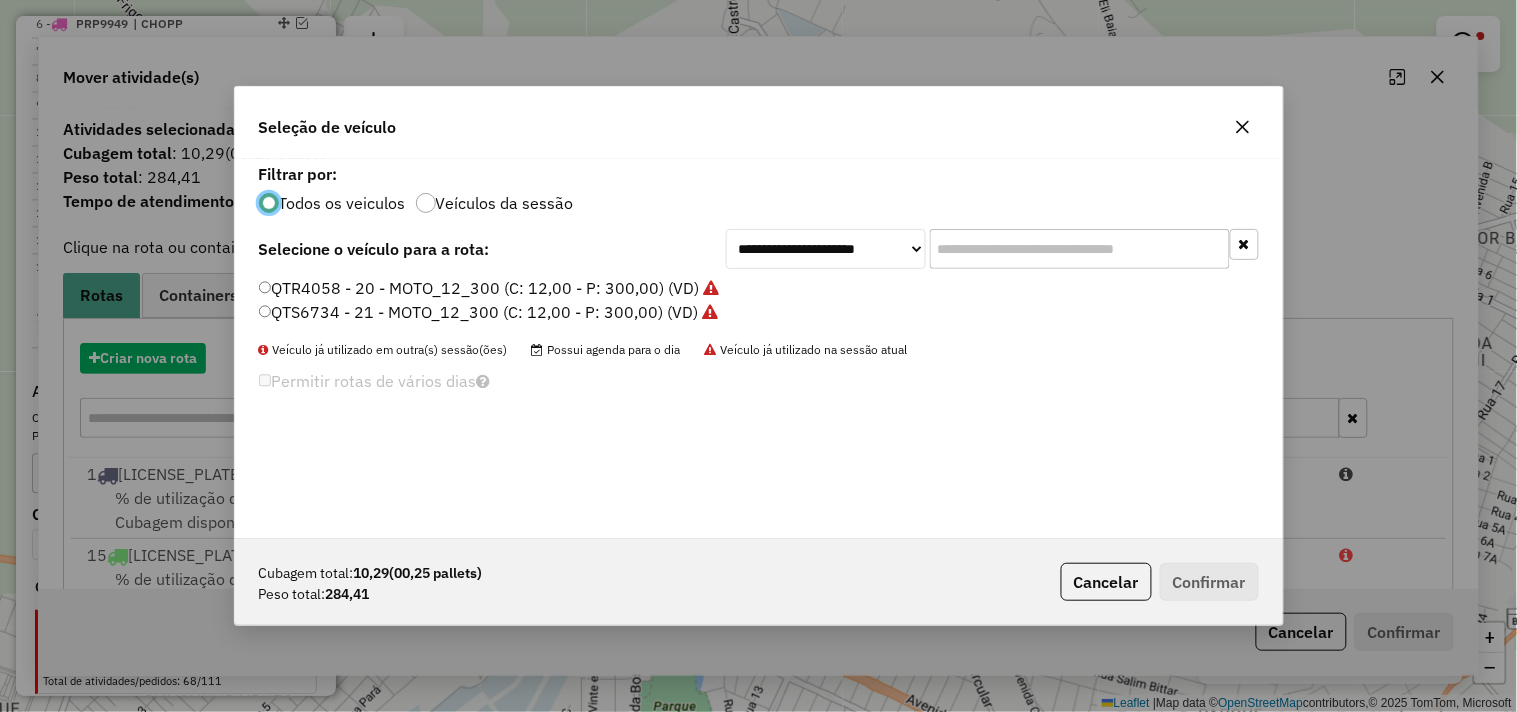 scroll, scrollTop: 11, scrollLeft: 5, axis: both 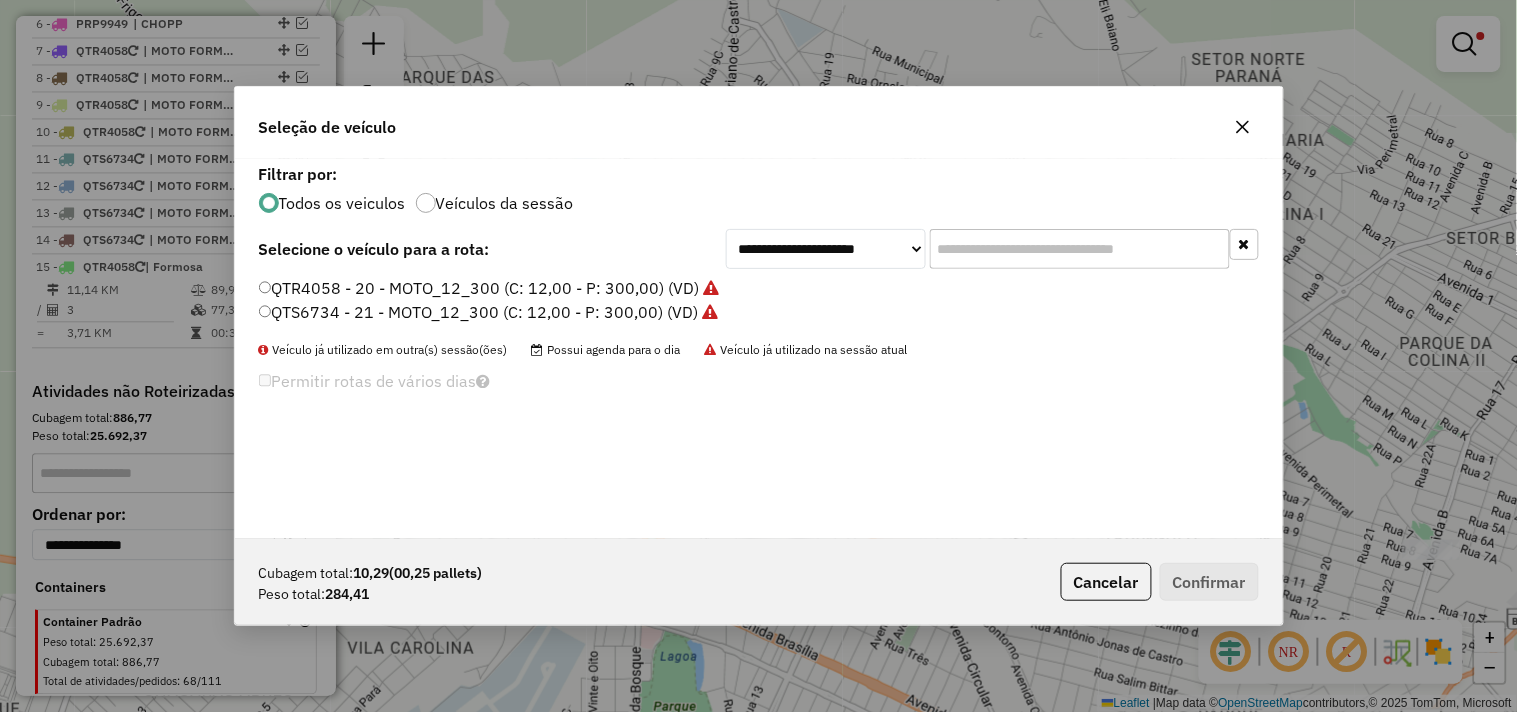 click on "QTS6734 - 21 - MOTO_12_300 (C: 12,00 - P: 300,00) (VD)" 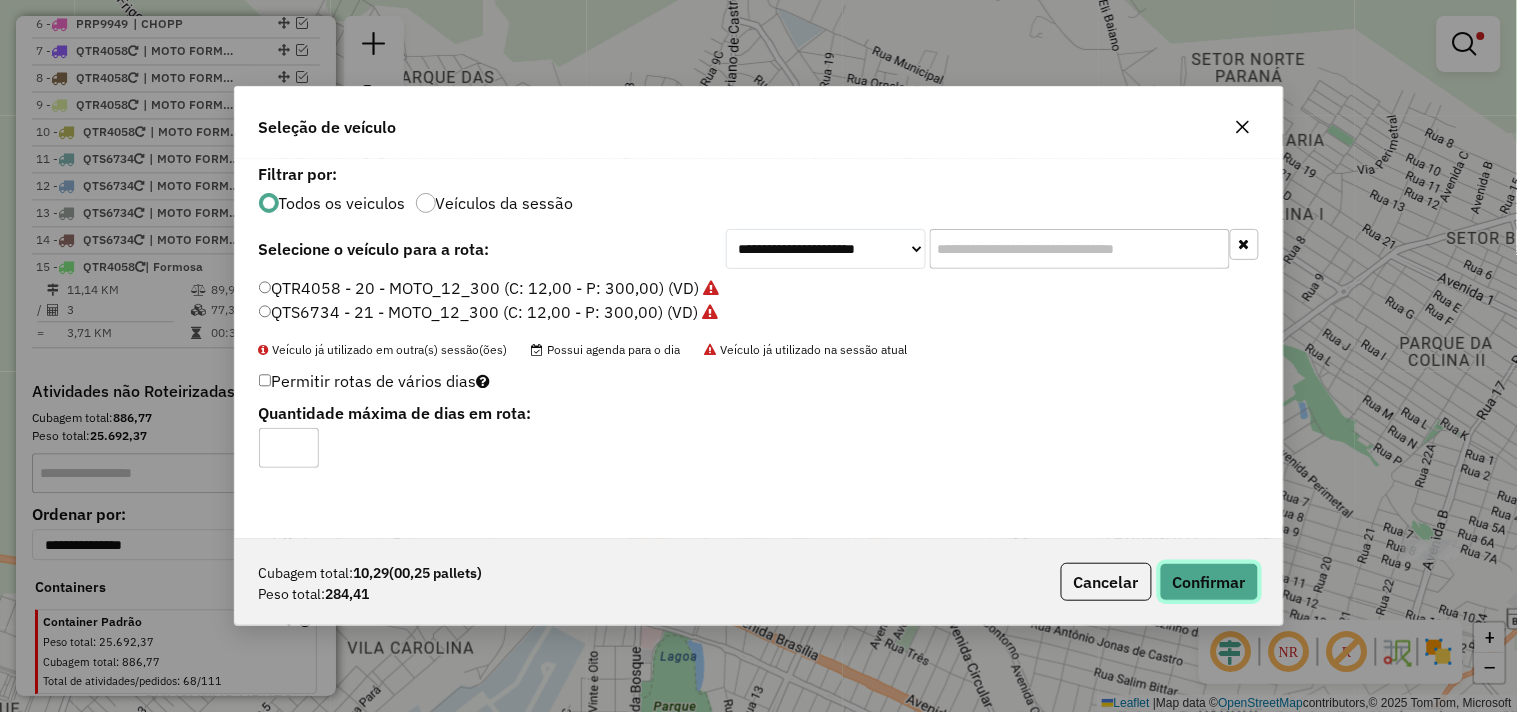 click on "Confirmar" 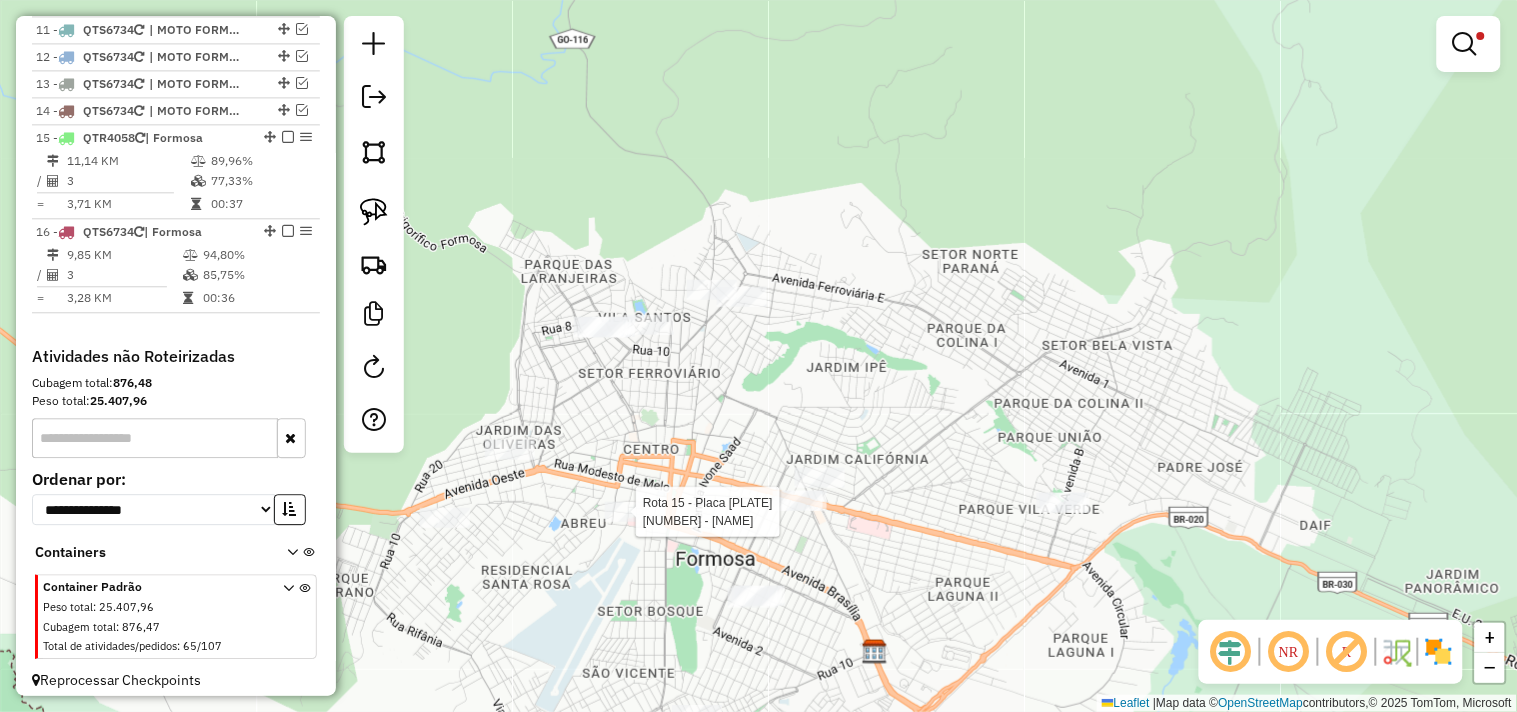 select on "*********" 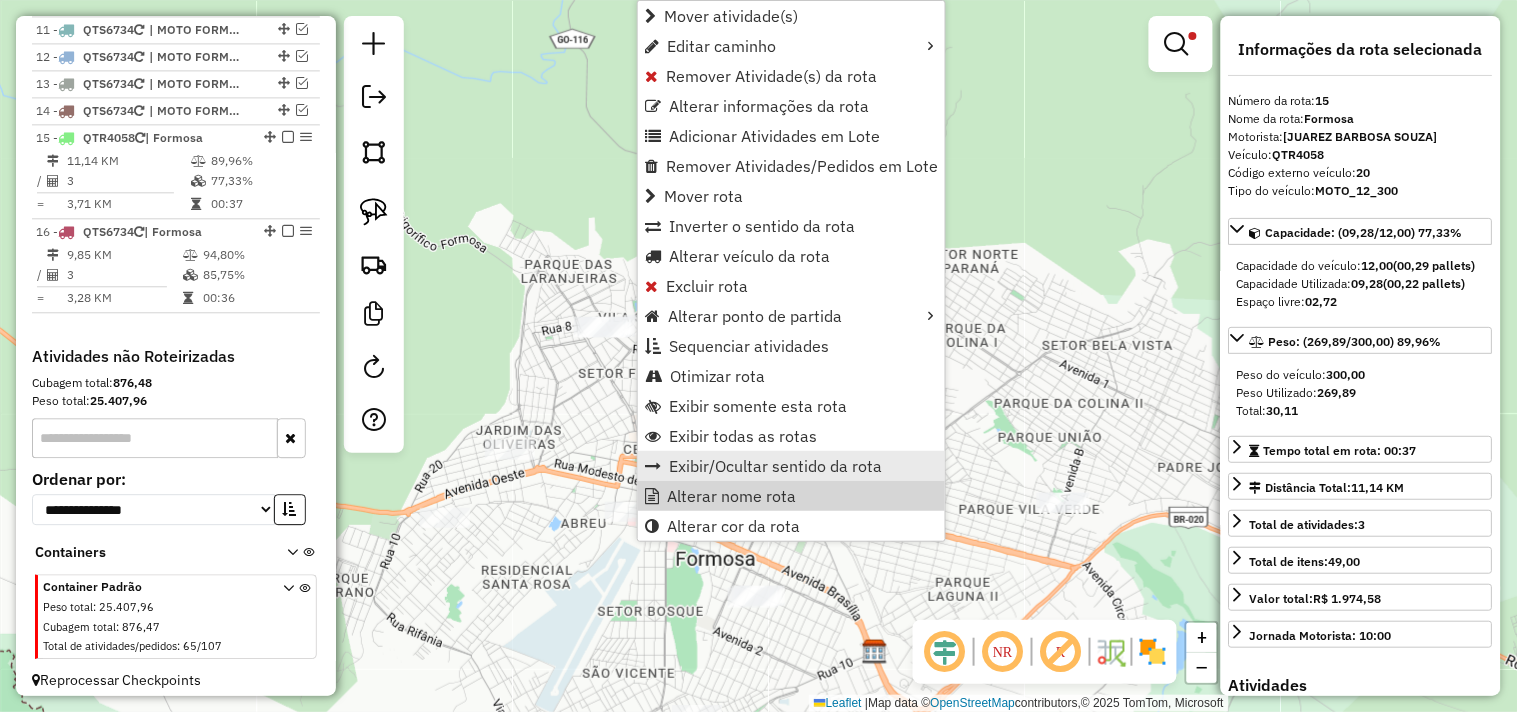 scroll, scrollTop: 1145, scrollLeft: 0, axis: vertical 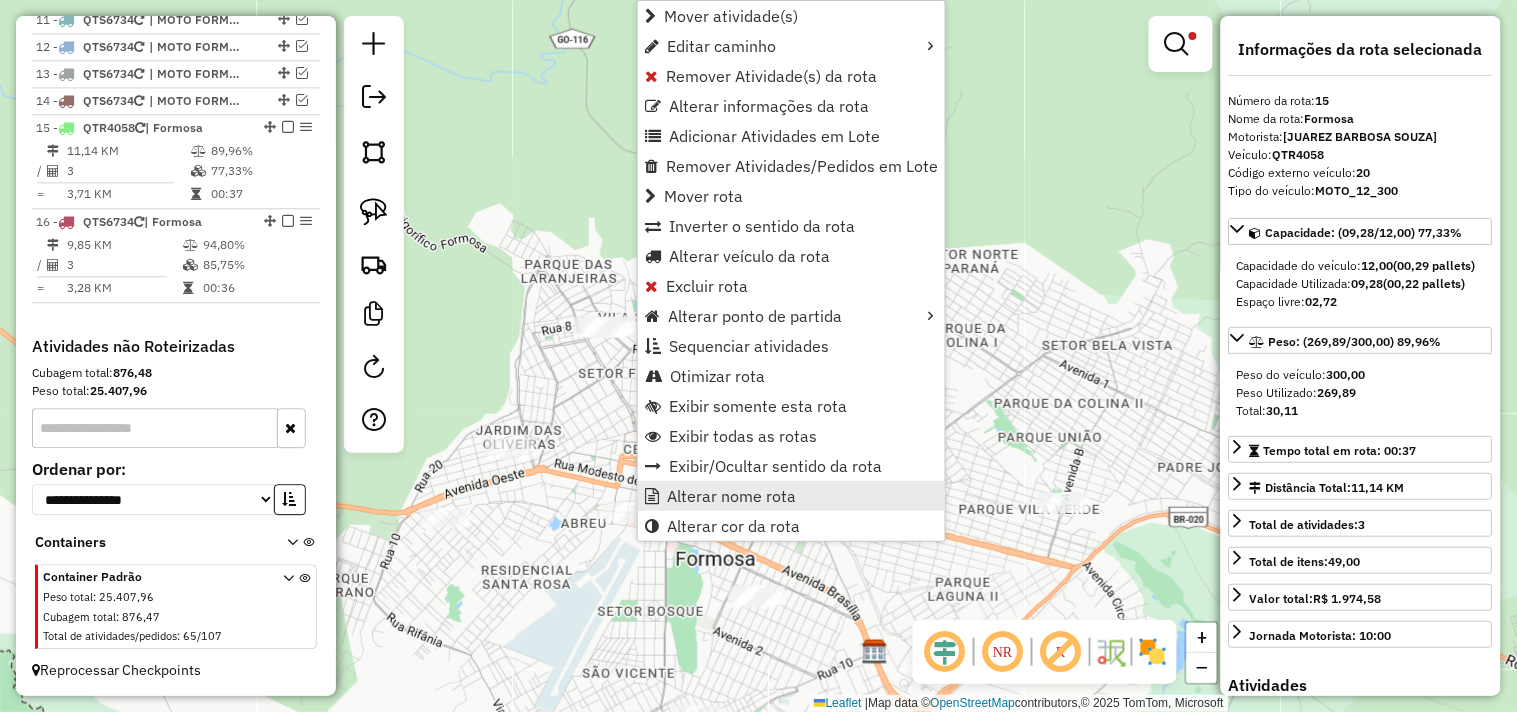 click on "Alterar nome rota" at bounding box center (731, 496) 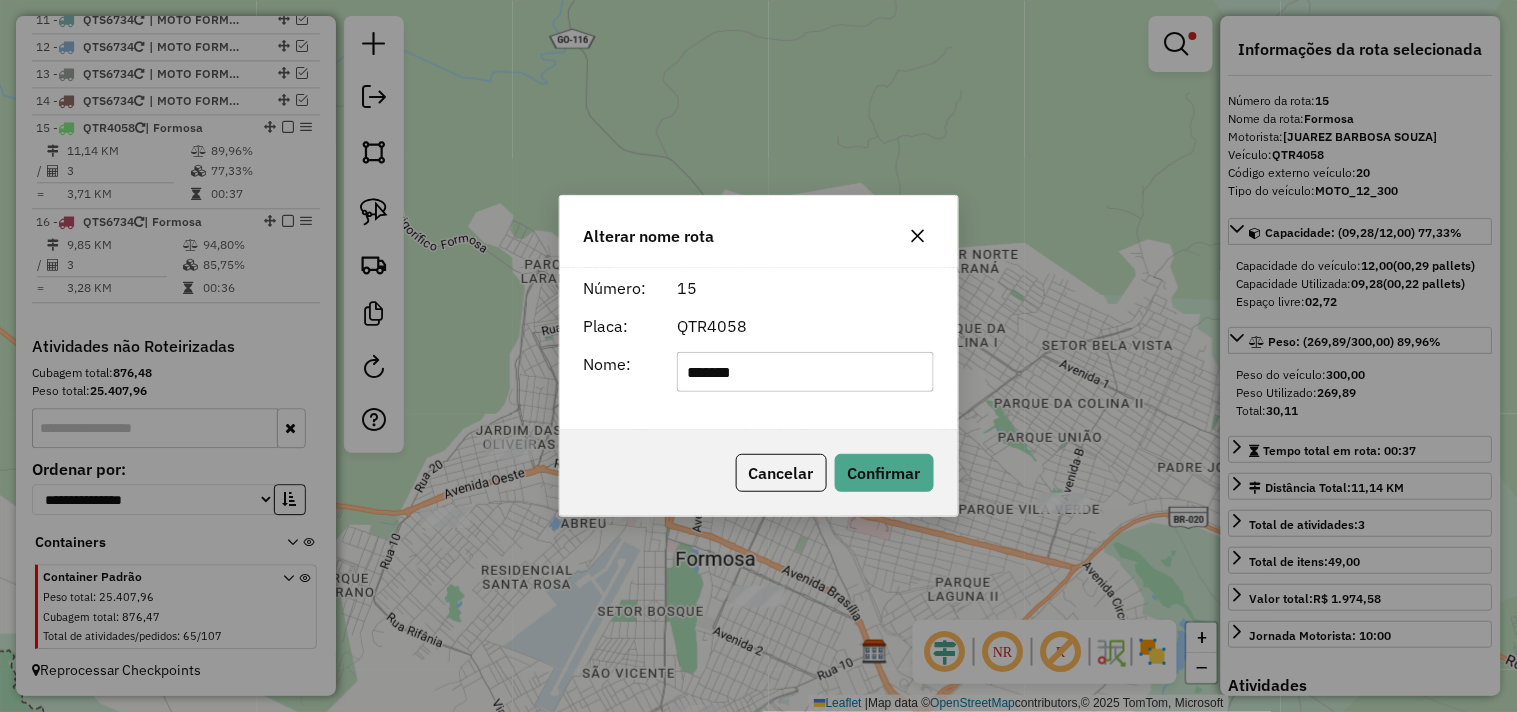 click on "*******" 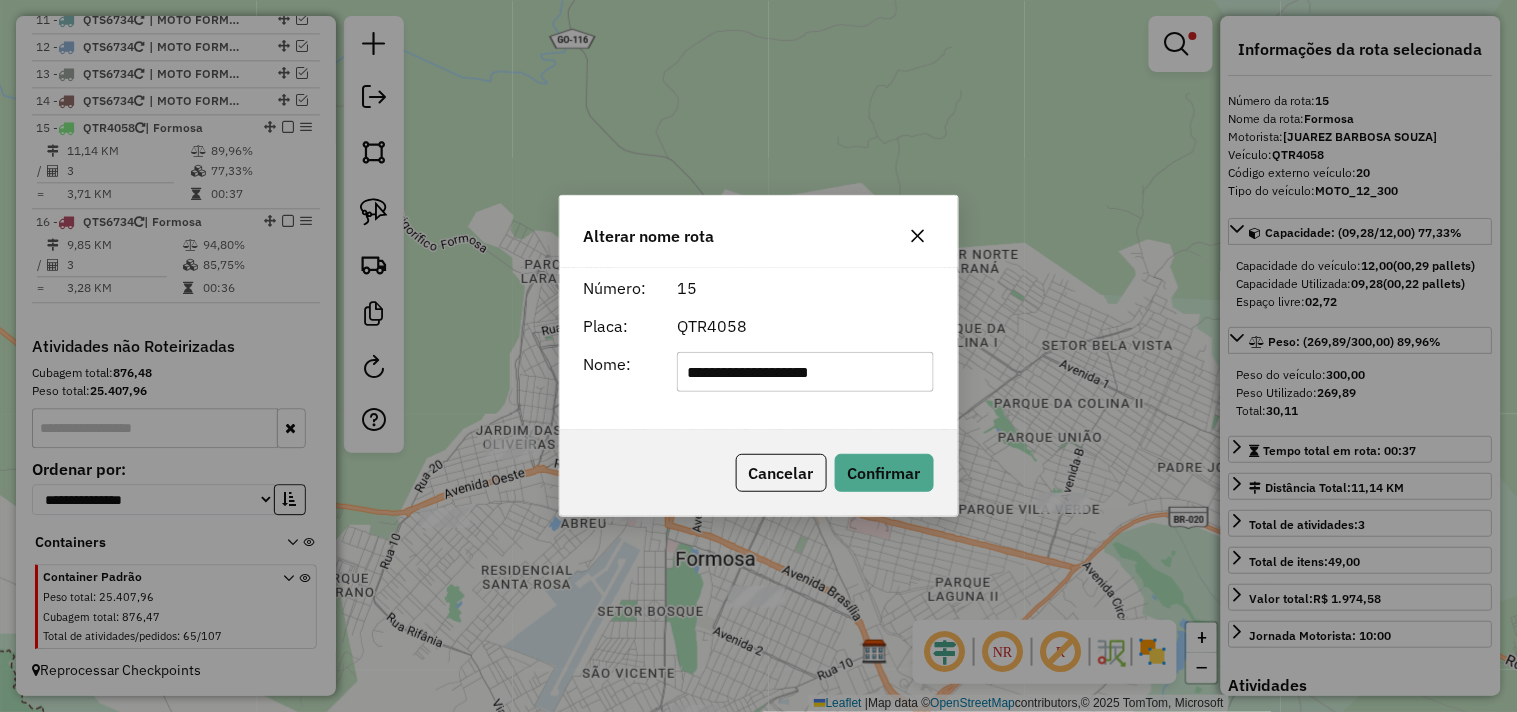 type on "**********" 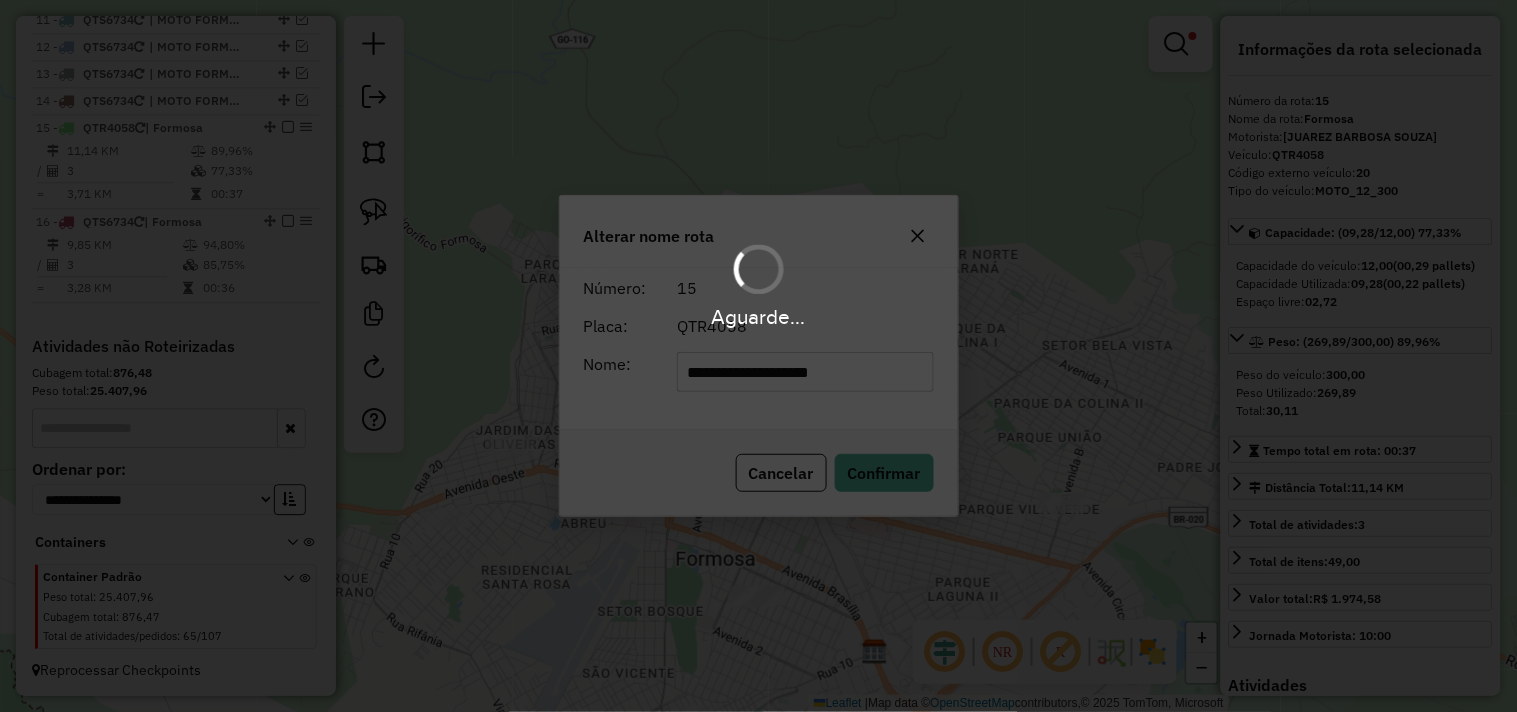 type 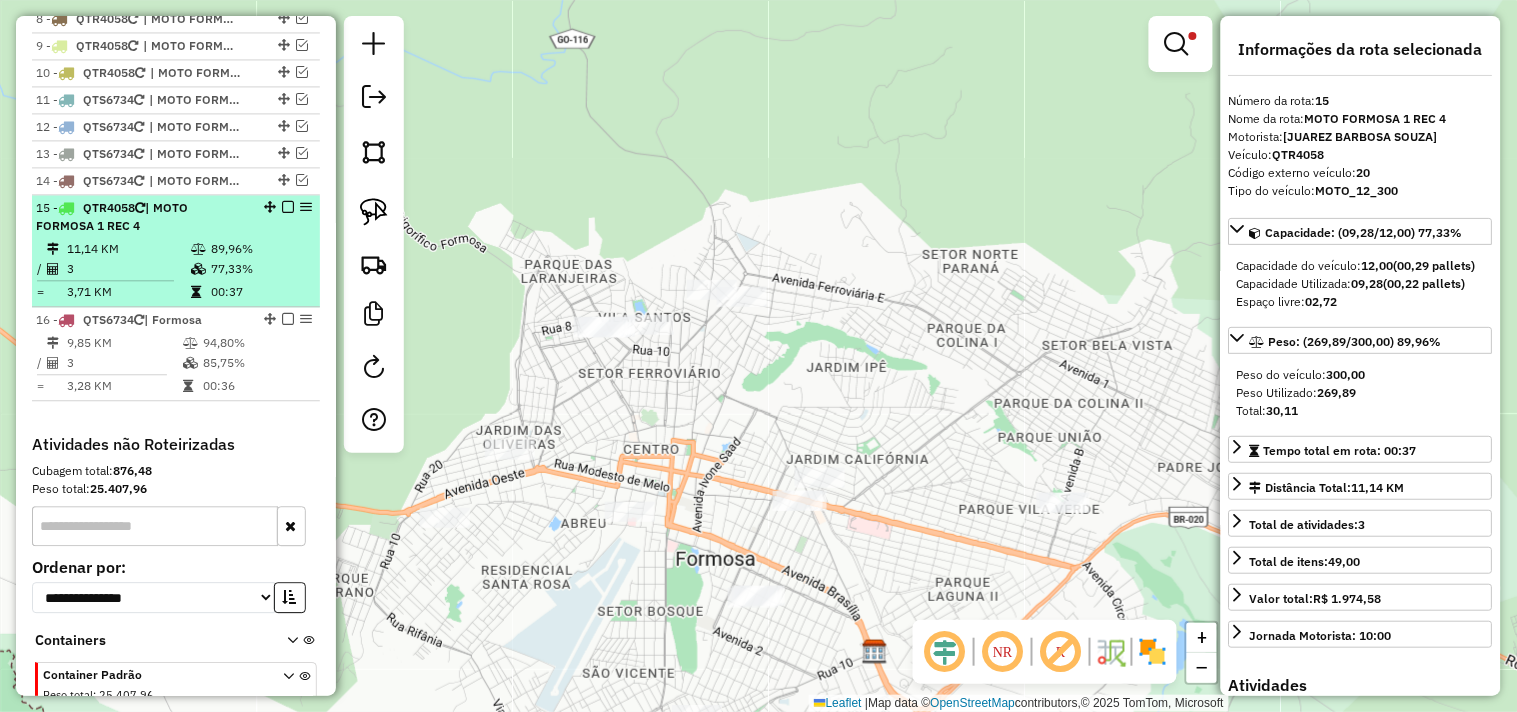 scroll, scrollTop: 1034, scrollLeft: 0, axis: vertical 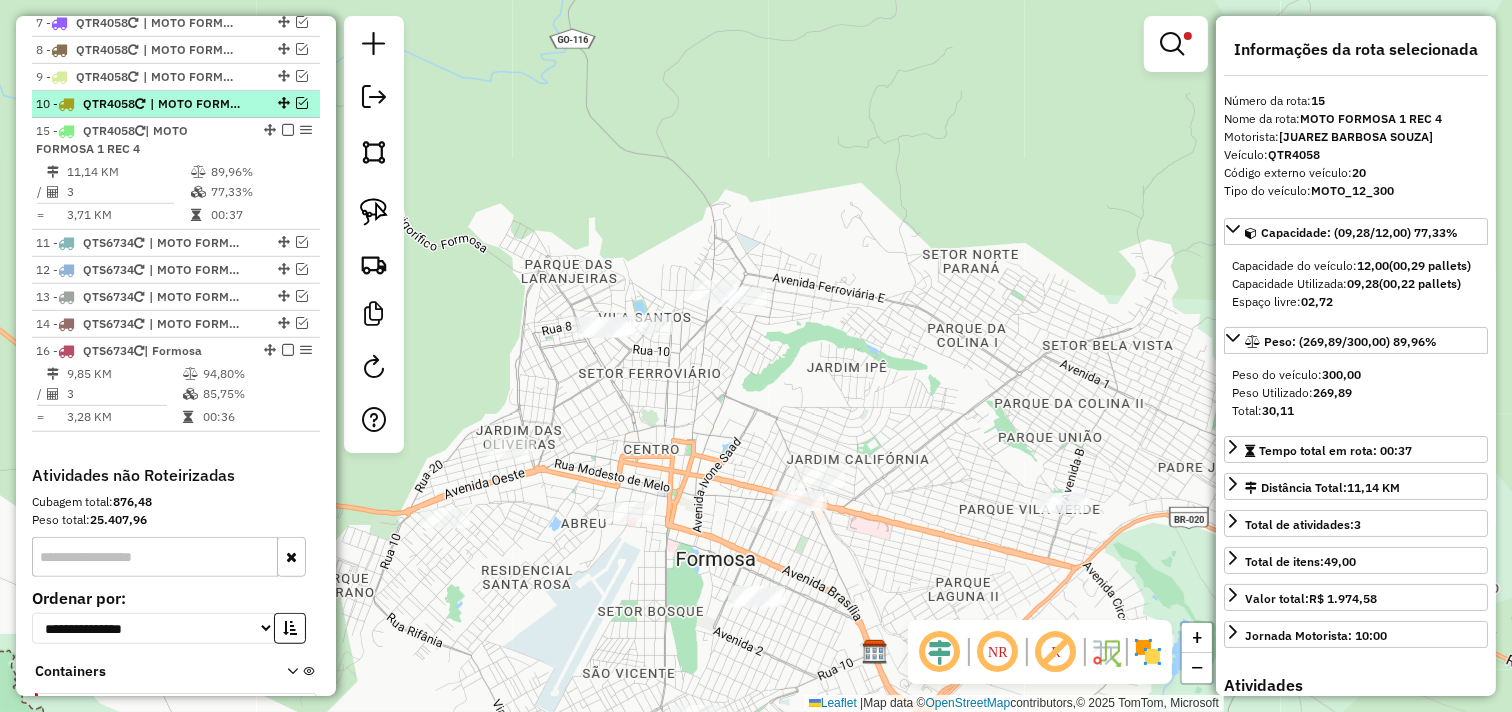 drag, startPoint x: 262, startPoint y: 235, endPoint x: 264, endPoint y: 116, distance: 119.01681 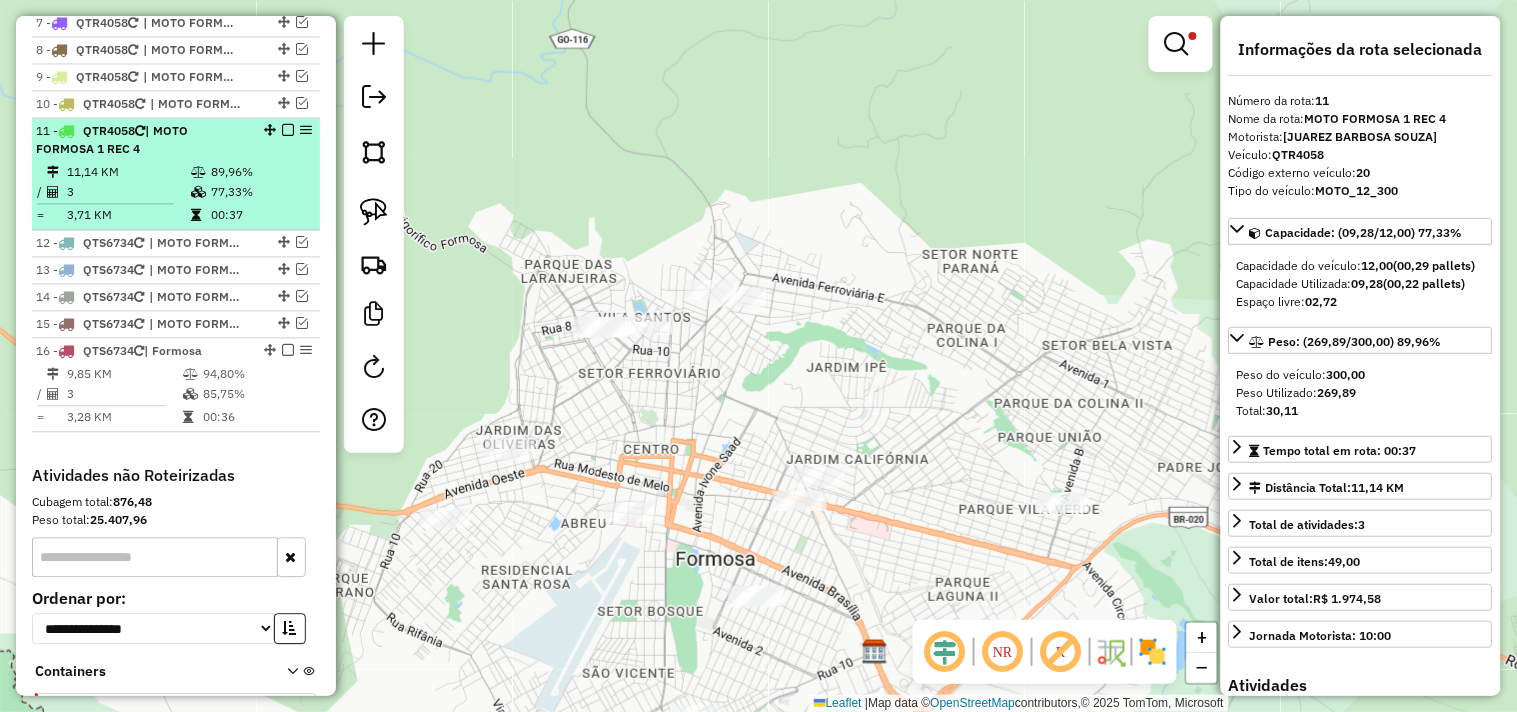 click at bounding box center (288, 130) 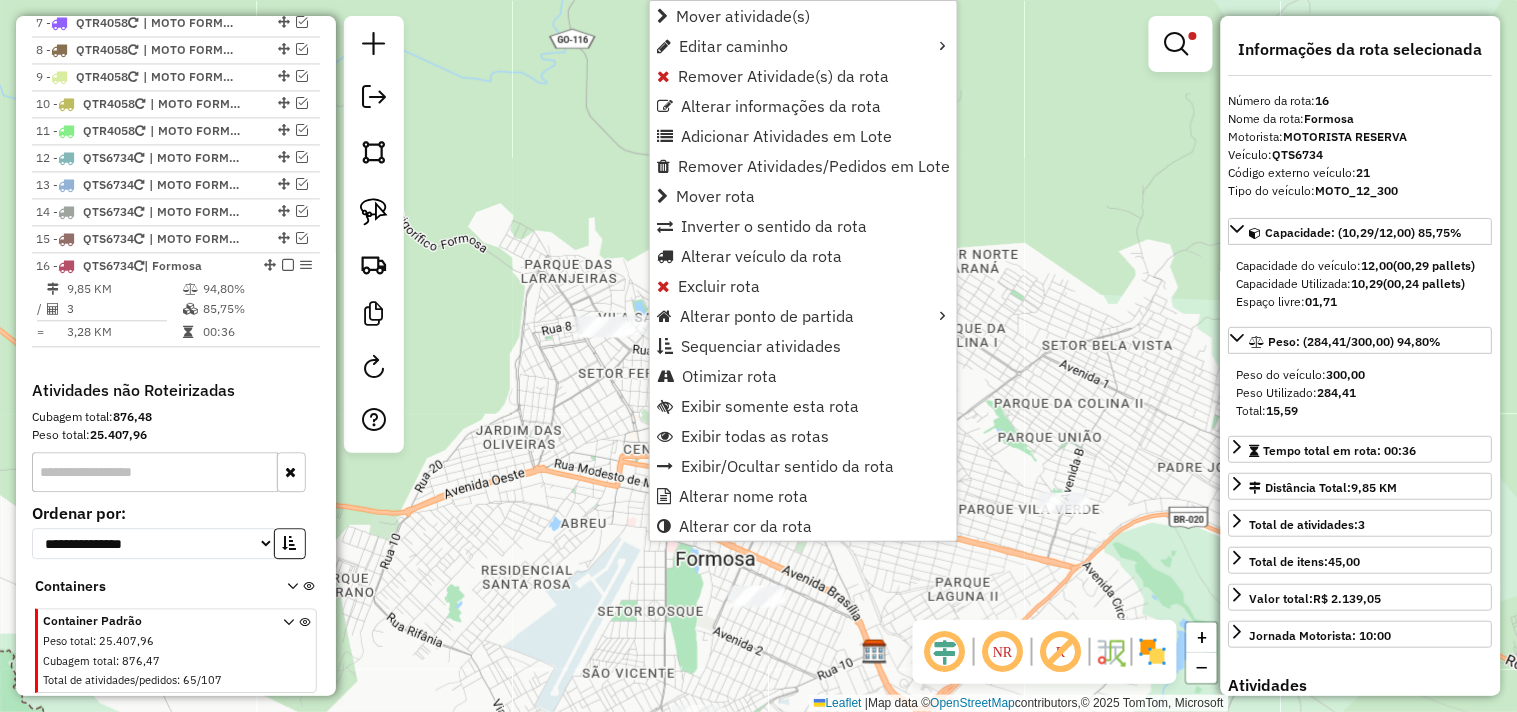 scroll, scrollTop: 1078, scrollLeft: 0, axis: vertical 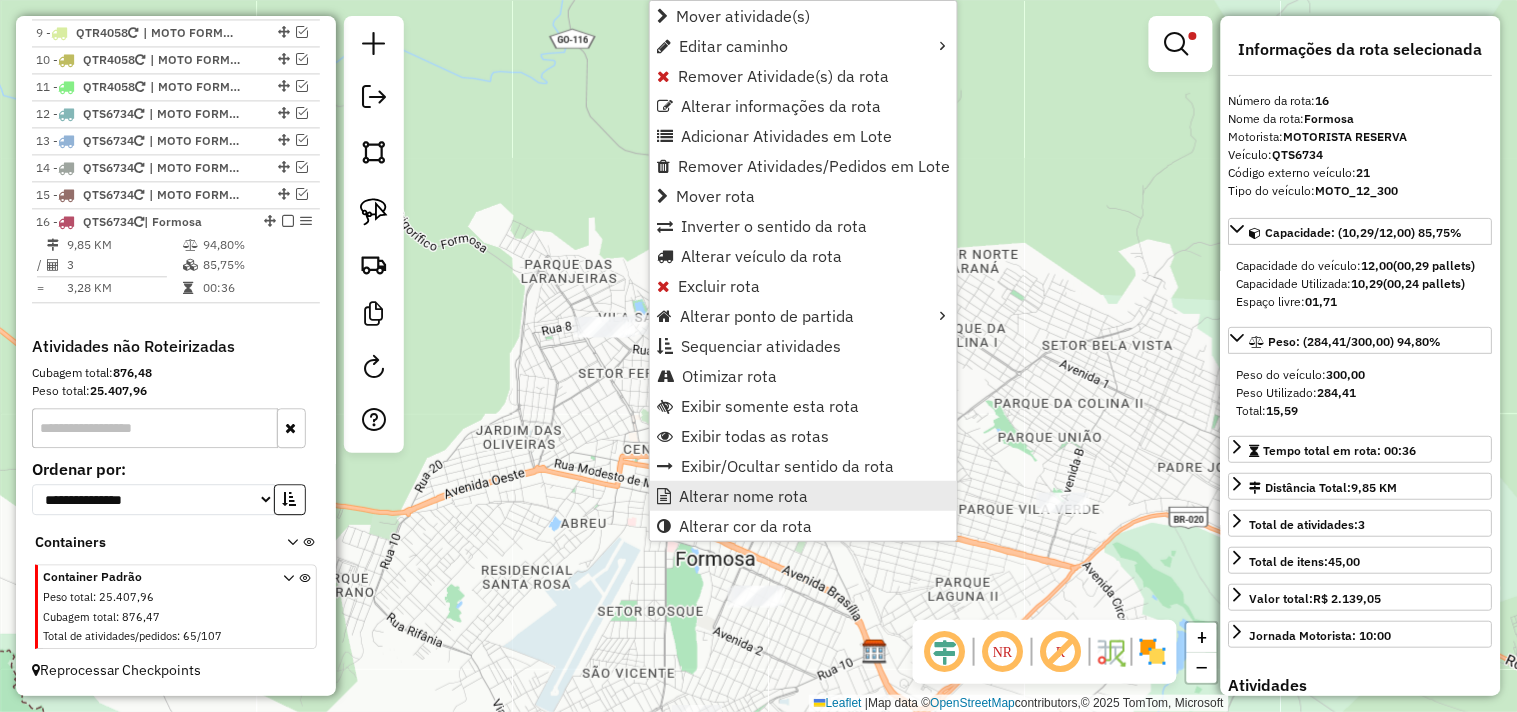 click on "Alterar nome rota" at bounding box center (743, 496) 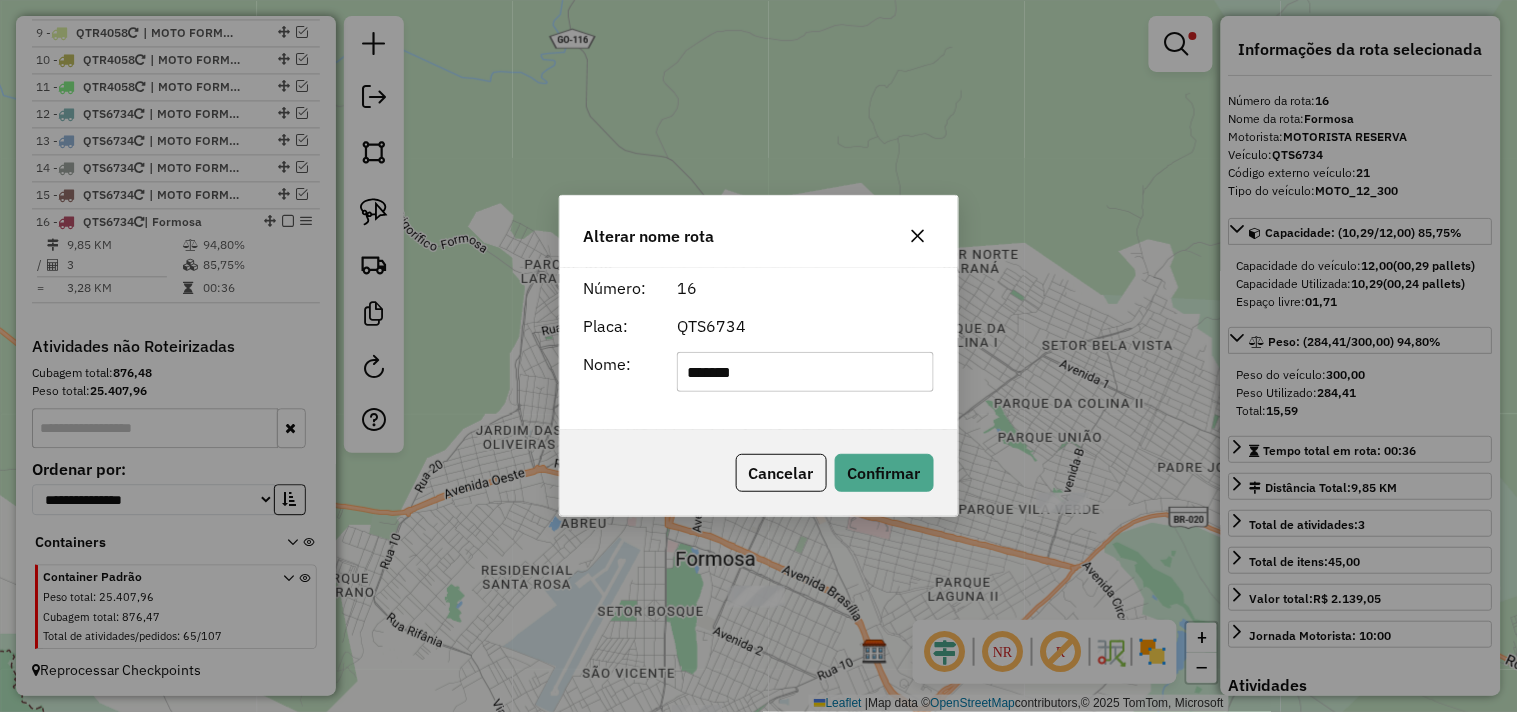 click on "*******" 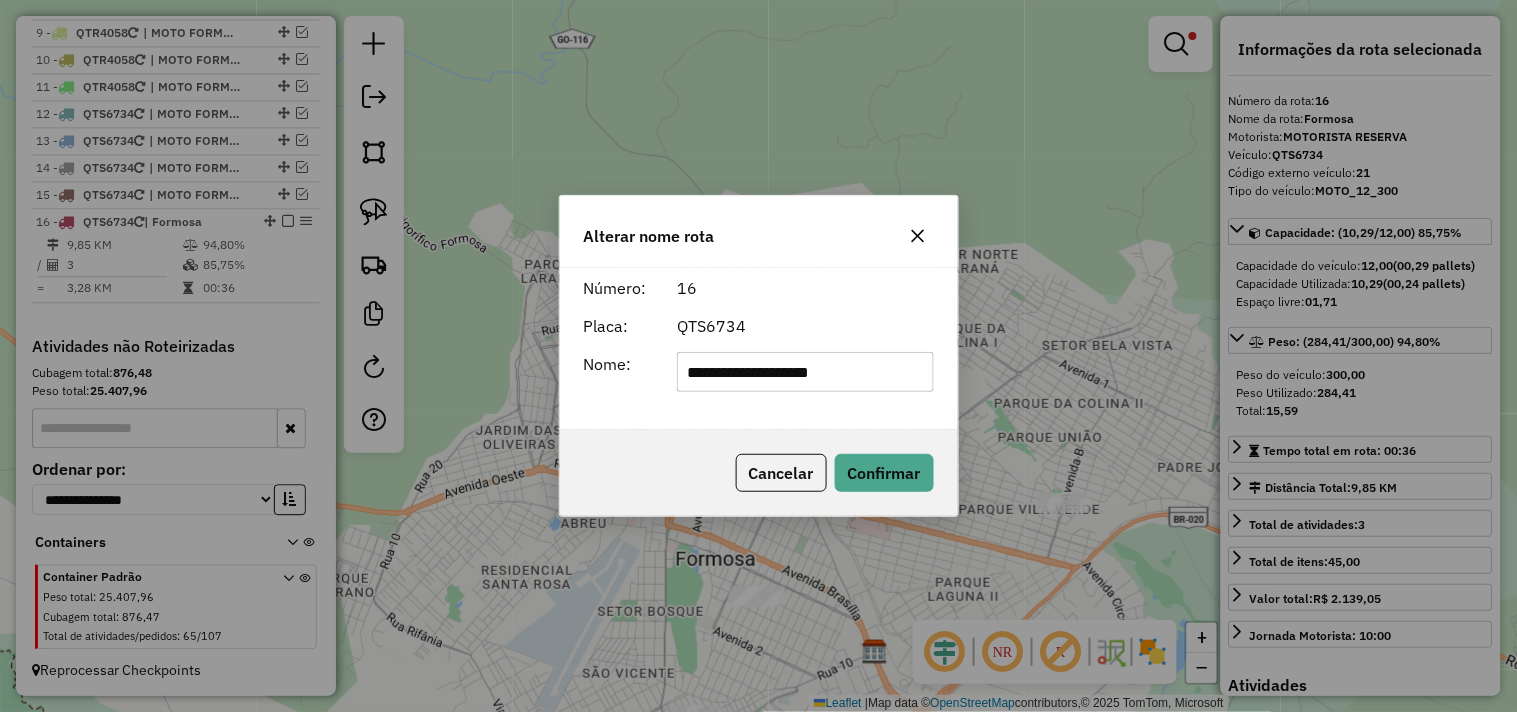 type on "**********" 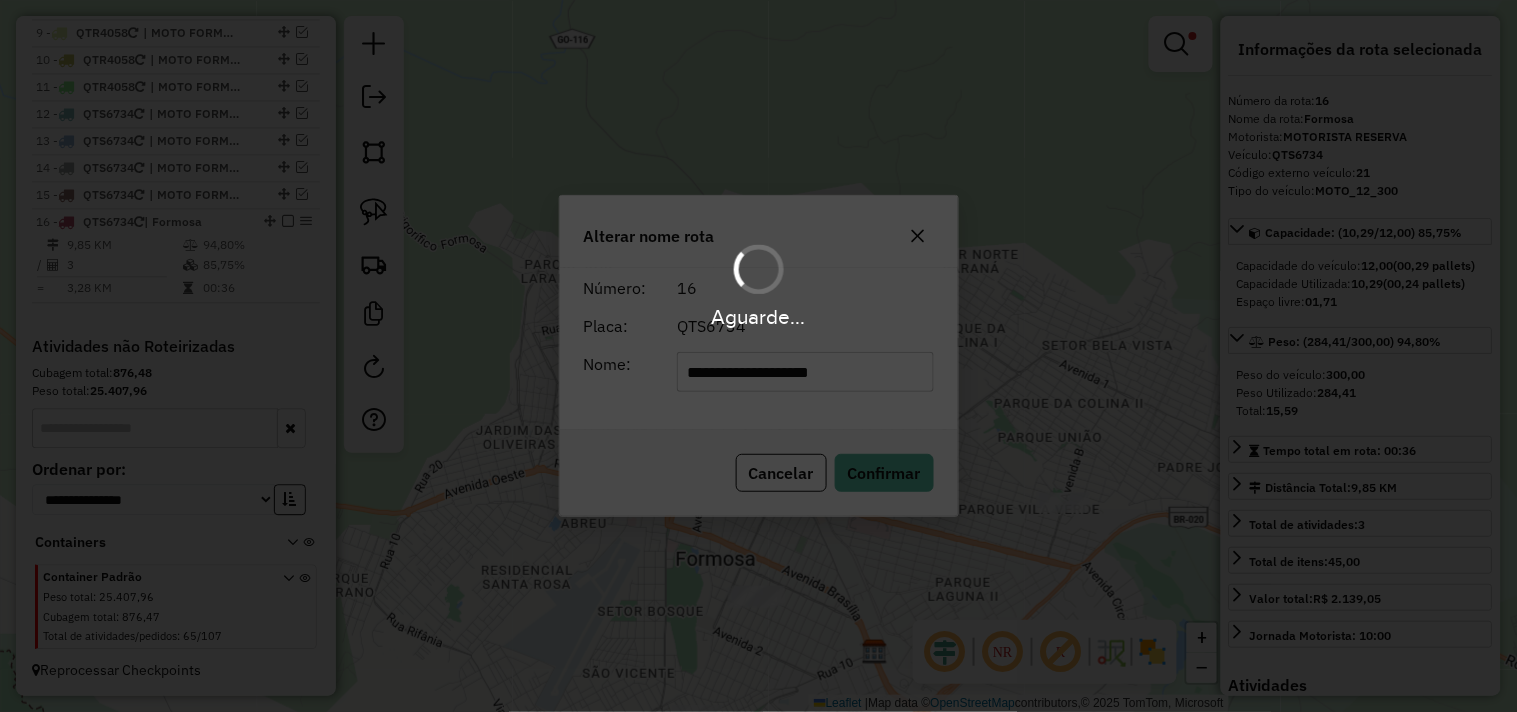type 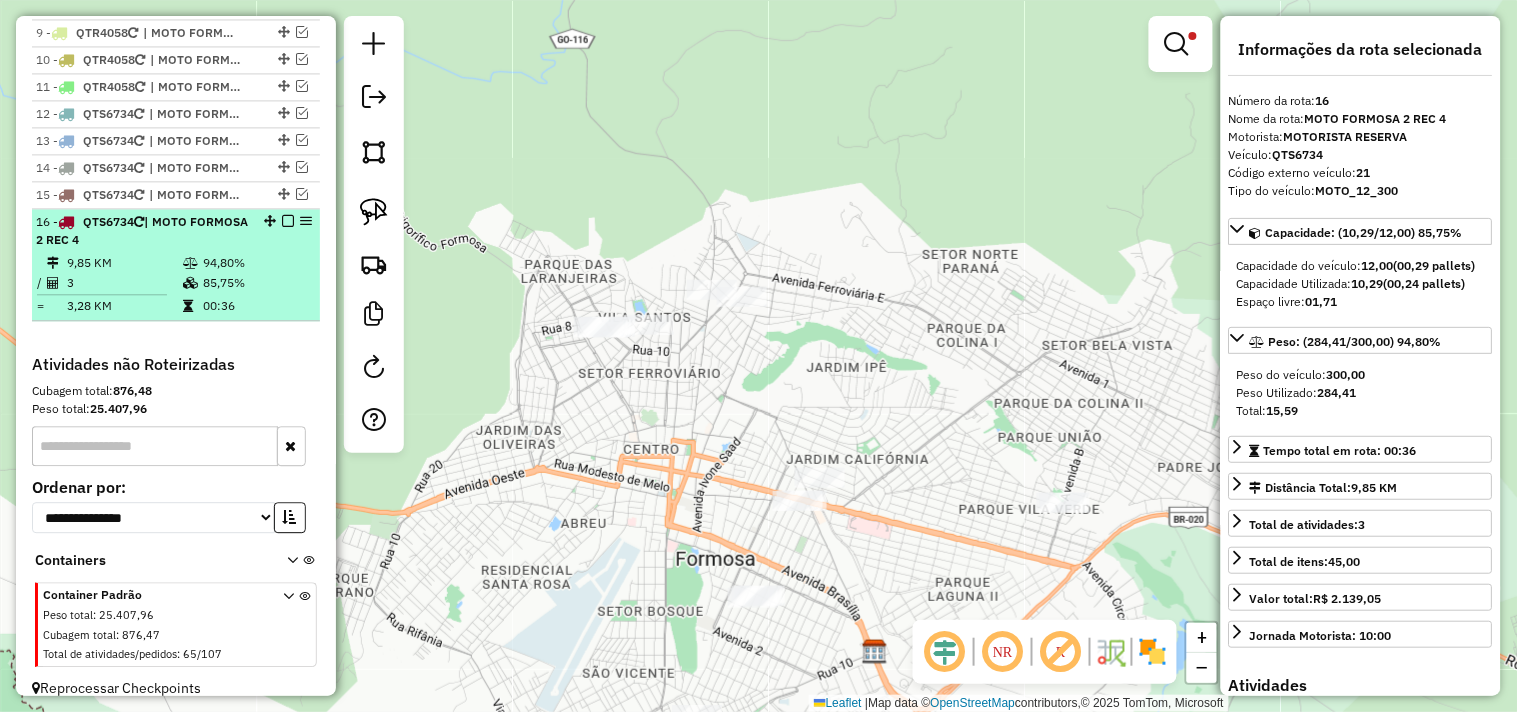 click at bounding box center (288, 221) 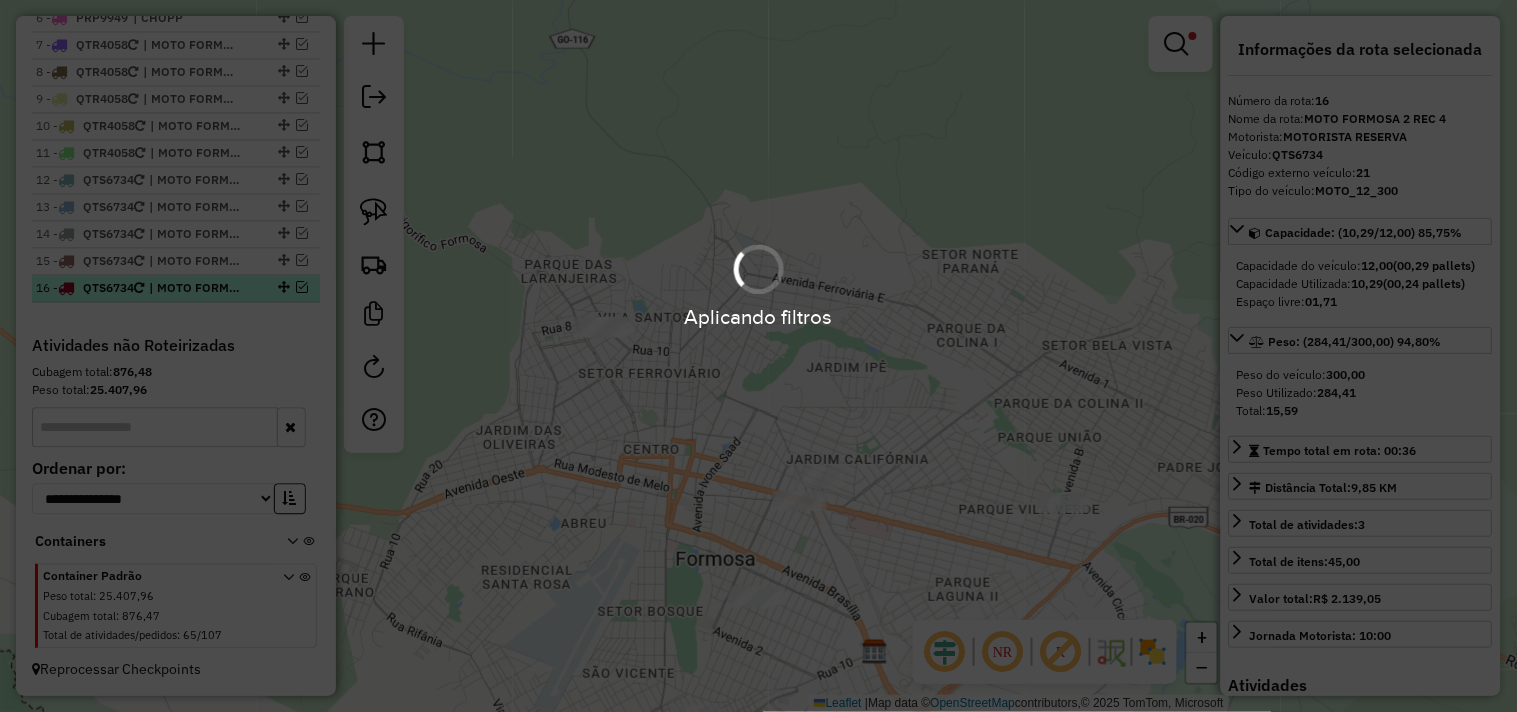 scroll, scrollTop: 1012, scrollLeft: 0, axis: vertical 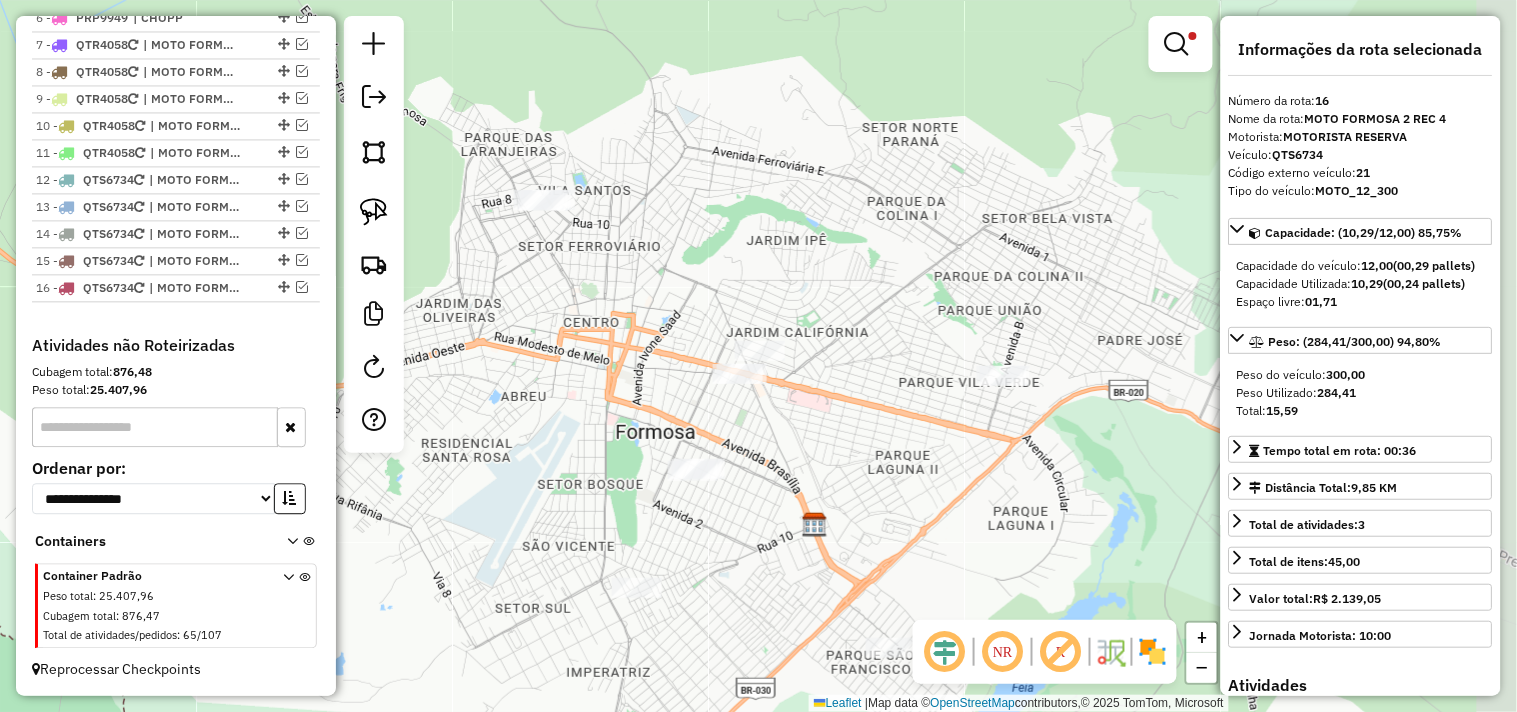 drag, startPoint x: 603, startPoint y: 417, endPoint x: 534, endPoint y: 260, distance: 171.49344 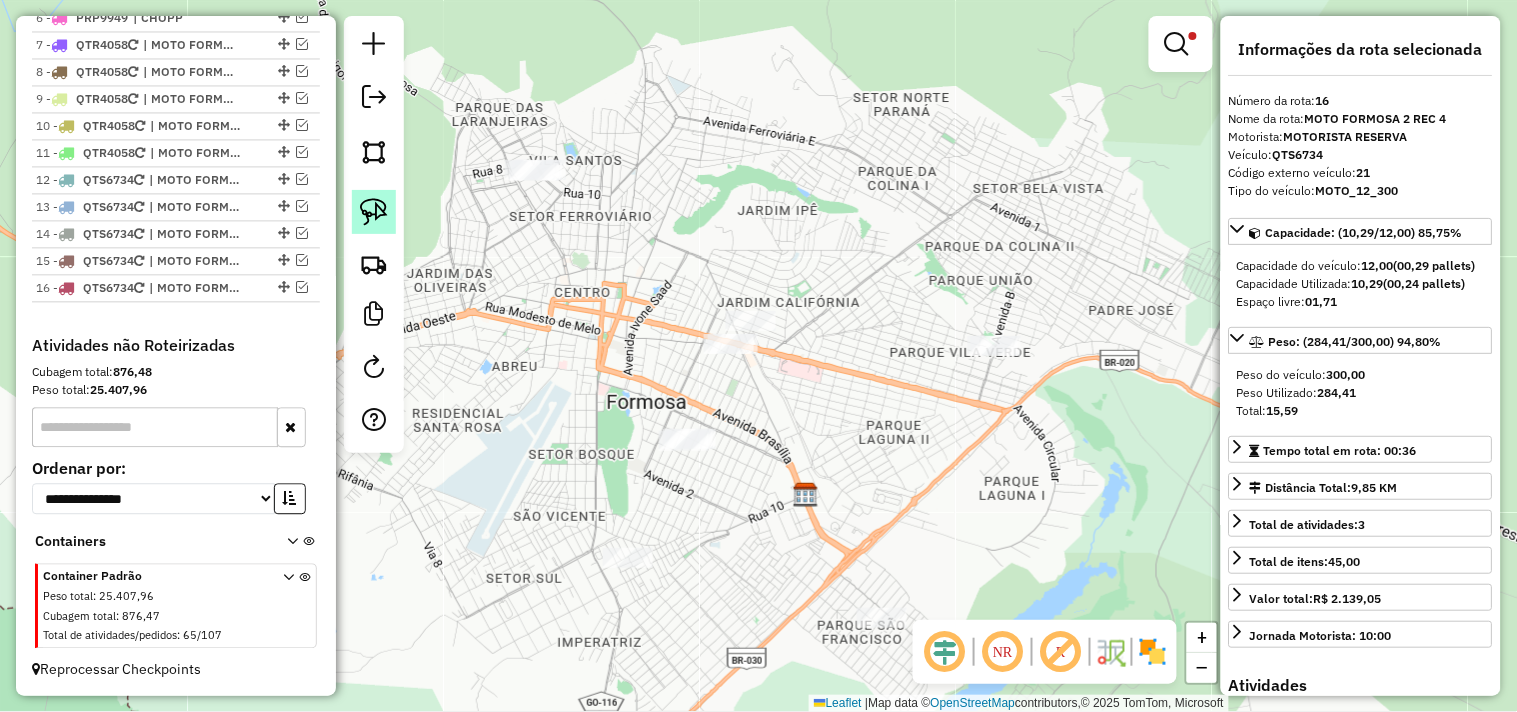 click 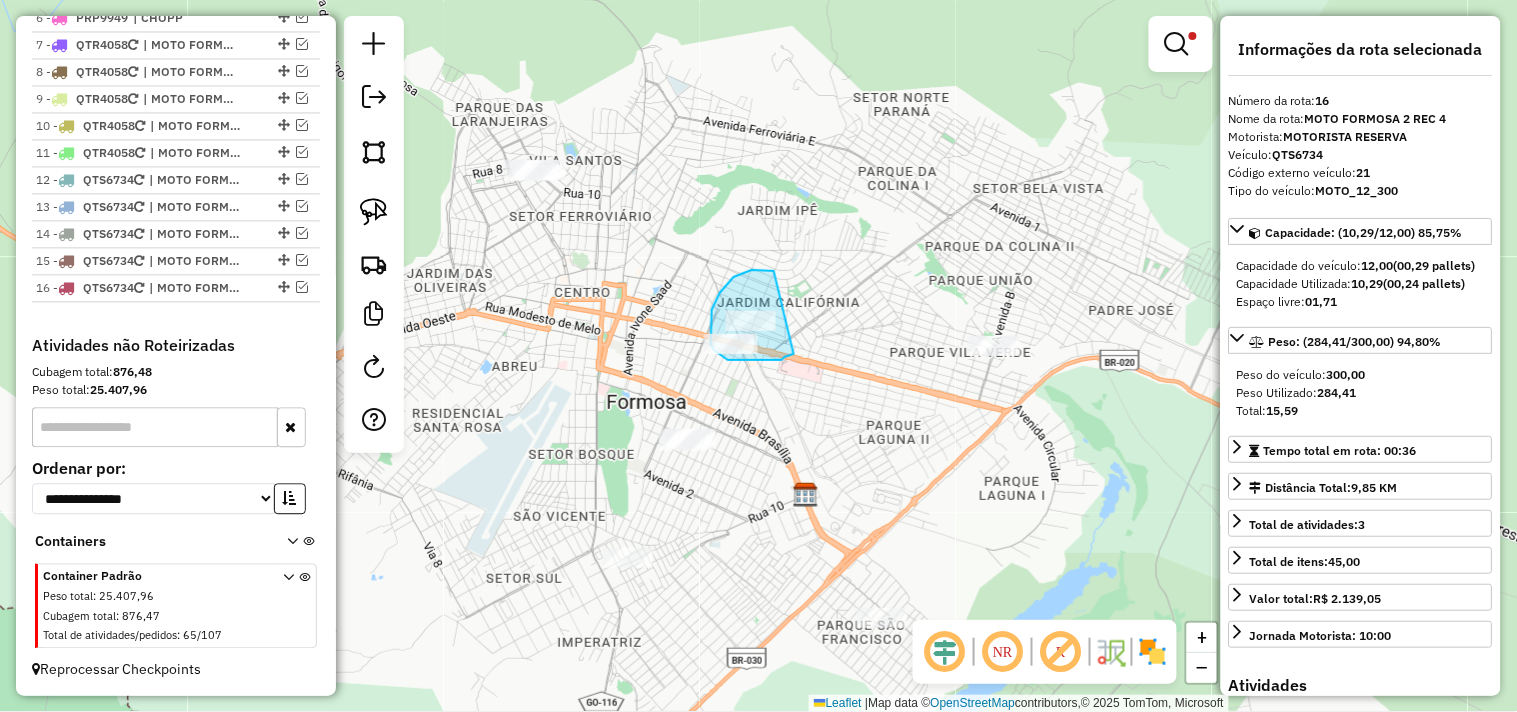 drag, startPoint x: 771, startPoint y: 270, endPoint x: 784, endPoint y: 320, distance: 51.662365 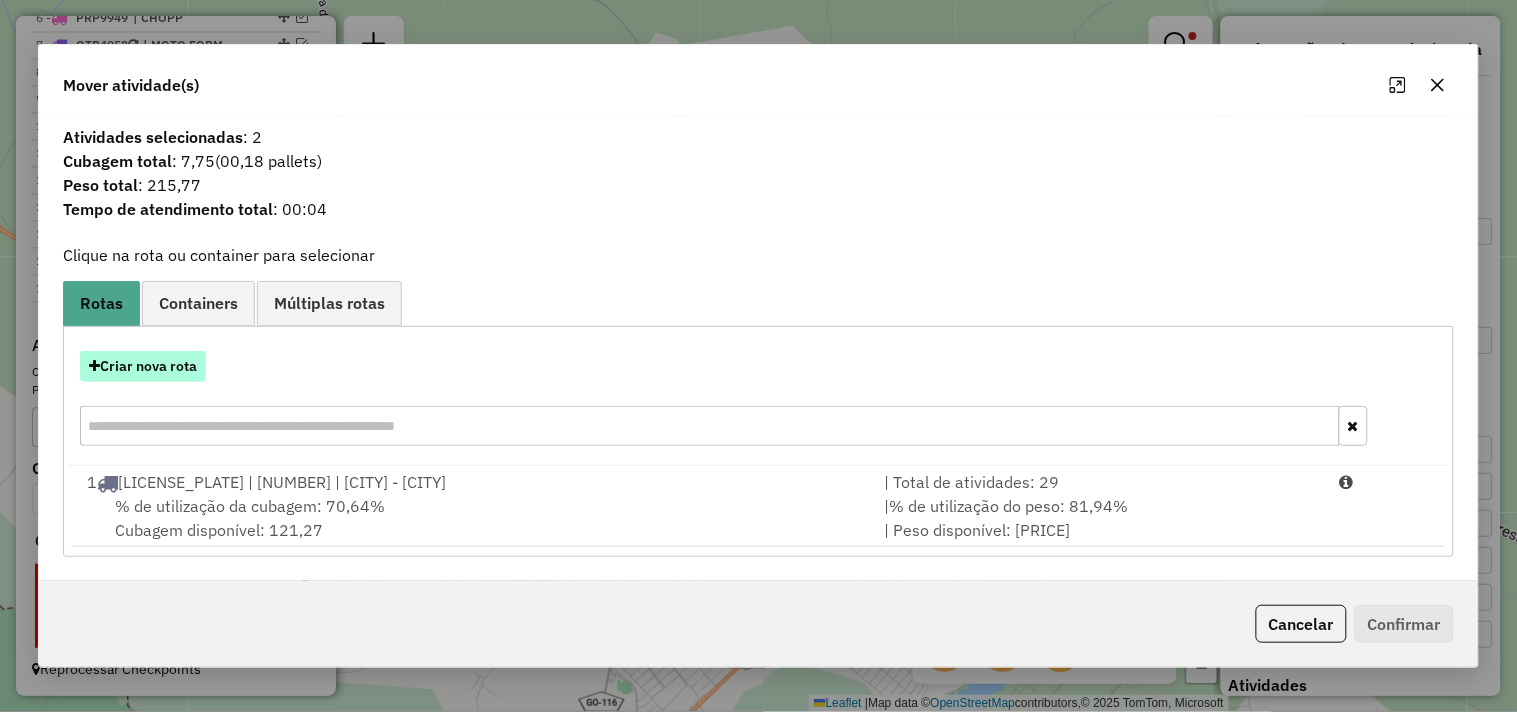 click on "Criar nova rota" at bounding box center [143, 366] 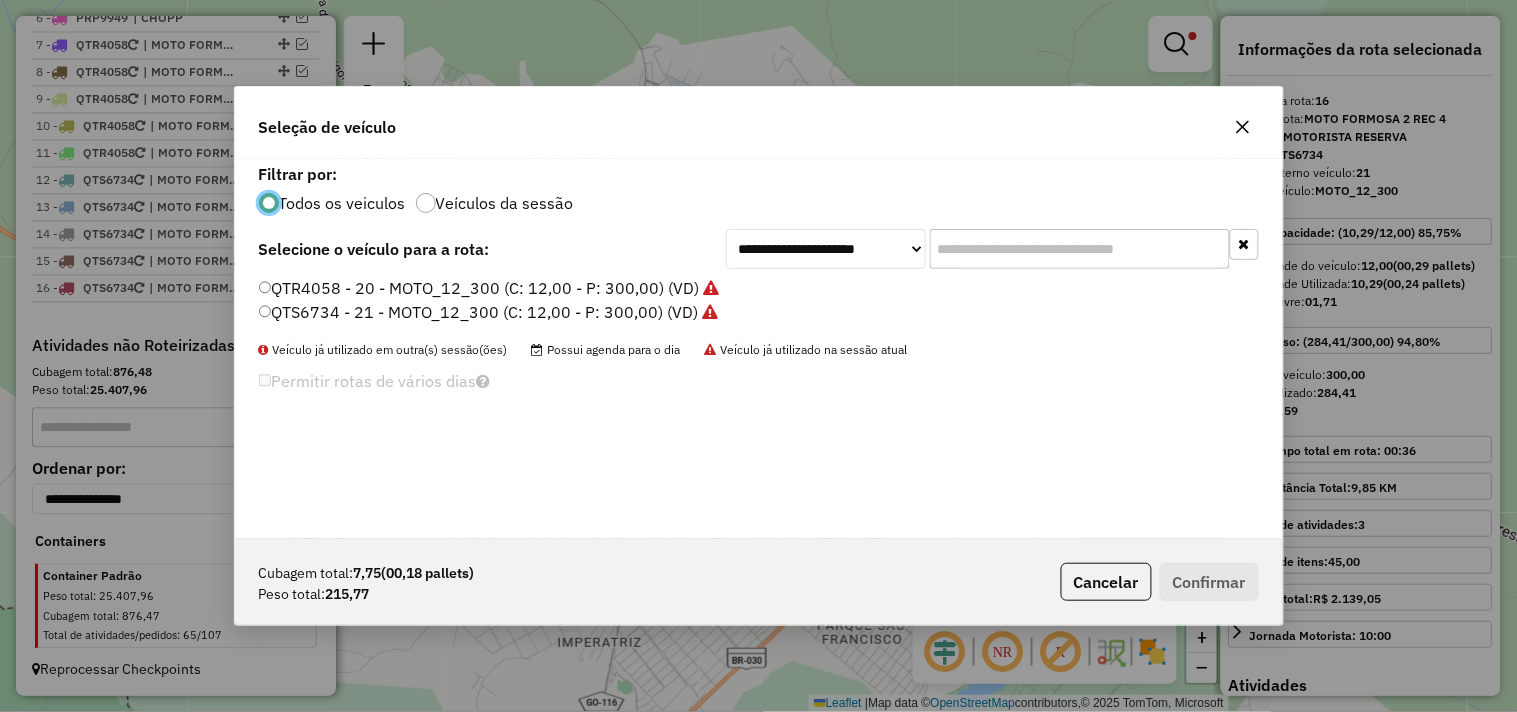 scroll, scrollTop: 11, scrollLeft: 5, axis: both 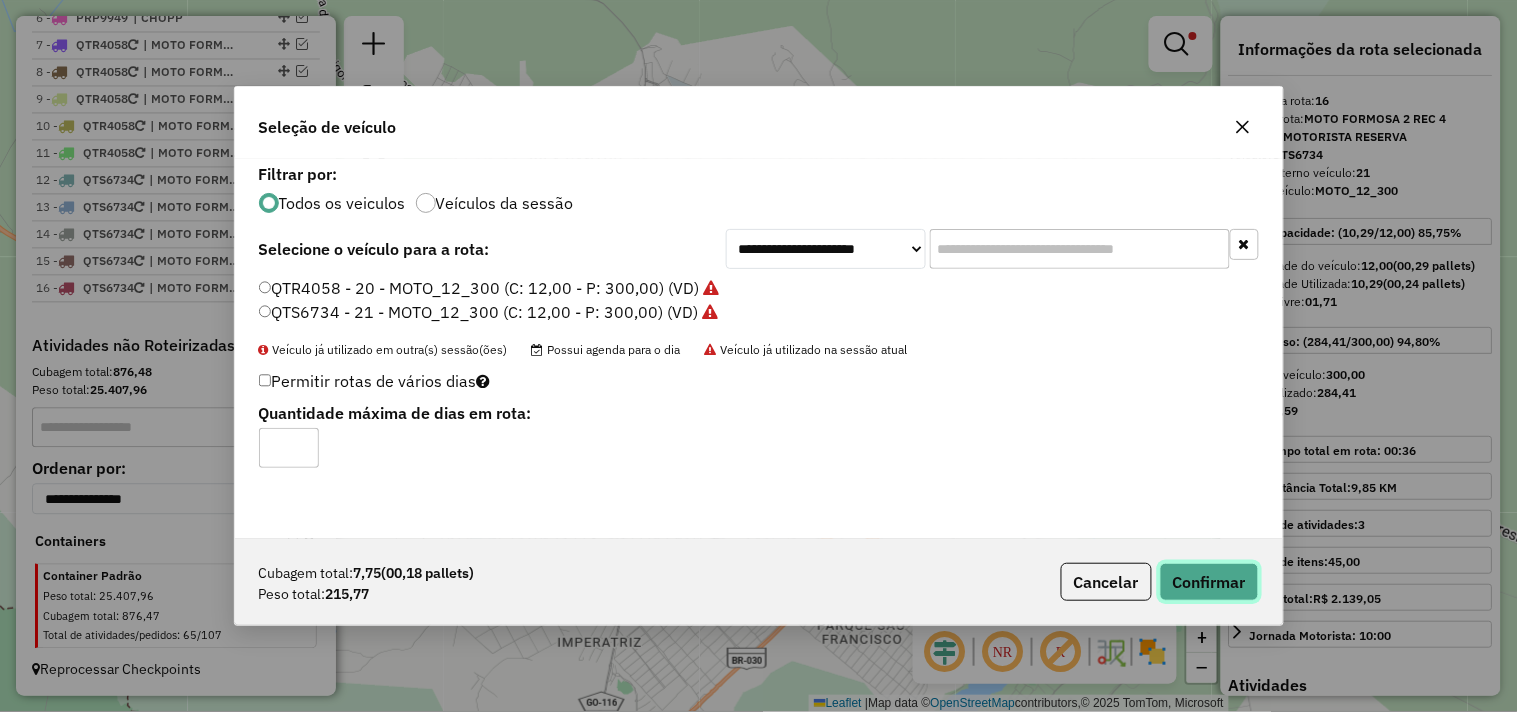 click on "Confirmar" 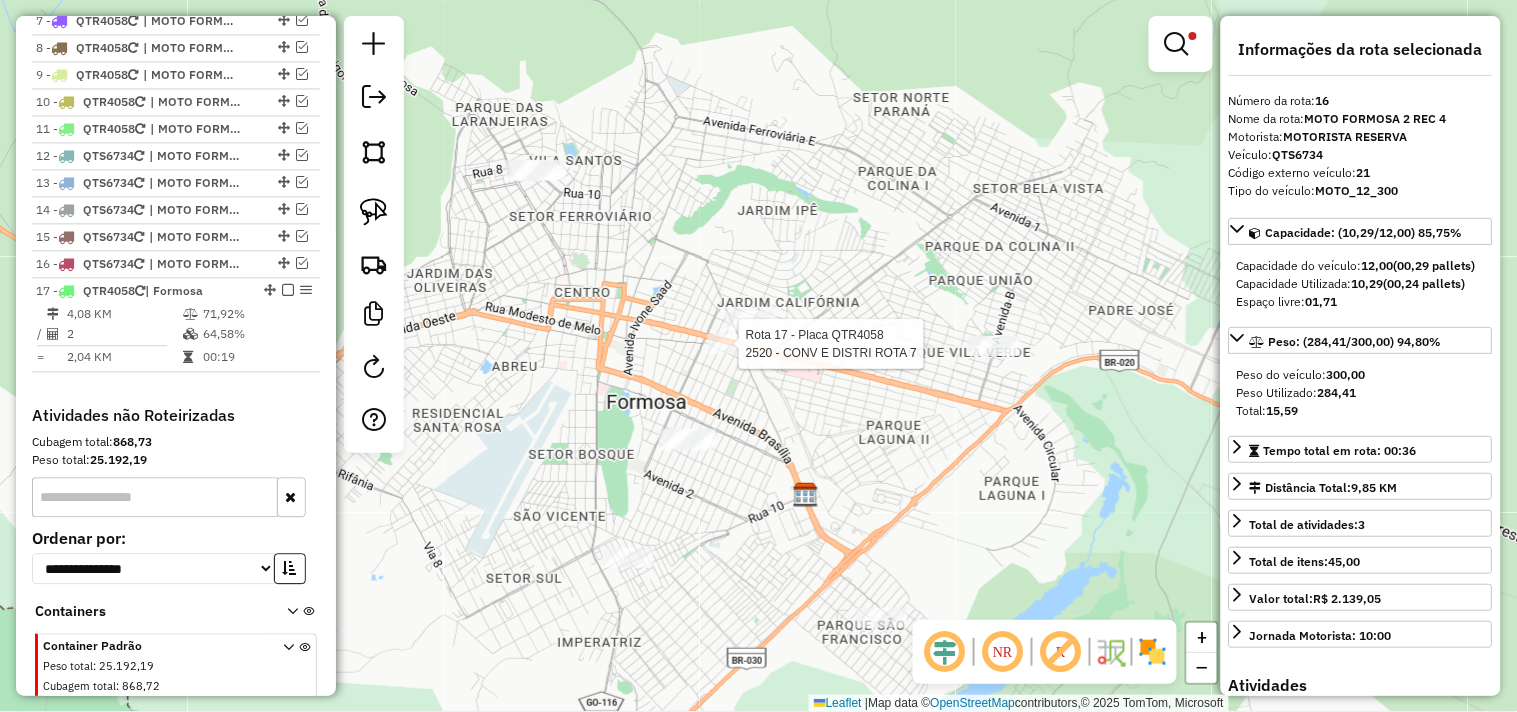 scroll, scrollTop: 1105, scrollLeft: 0, axis: vertical 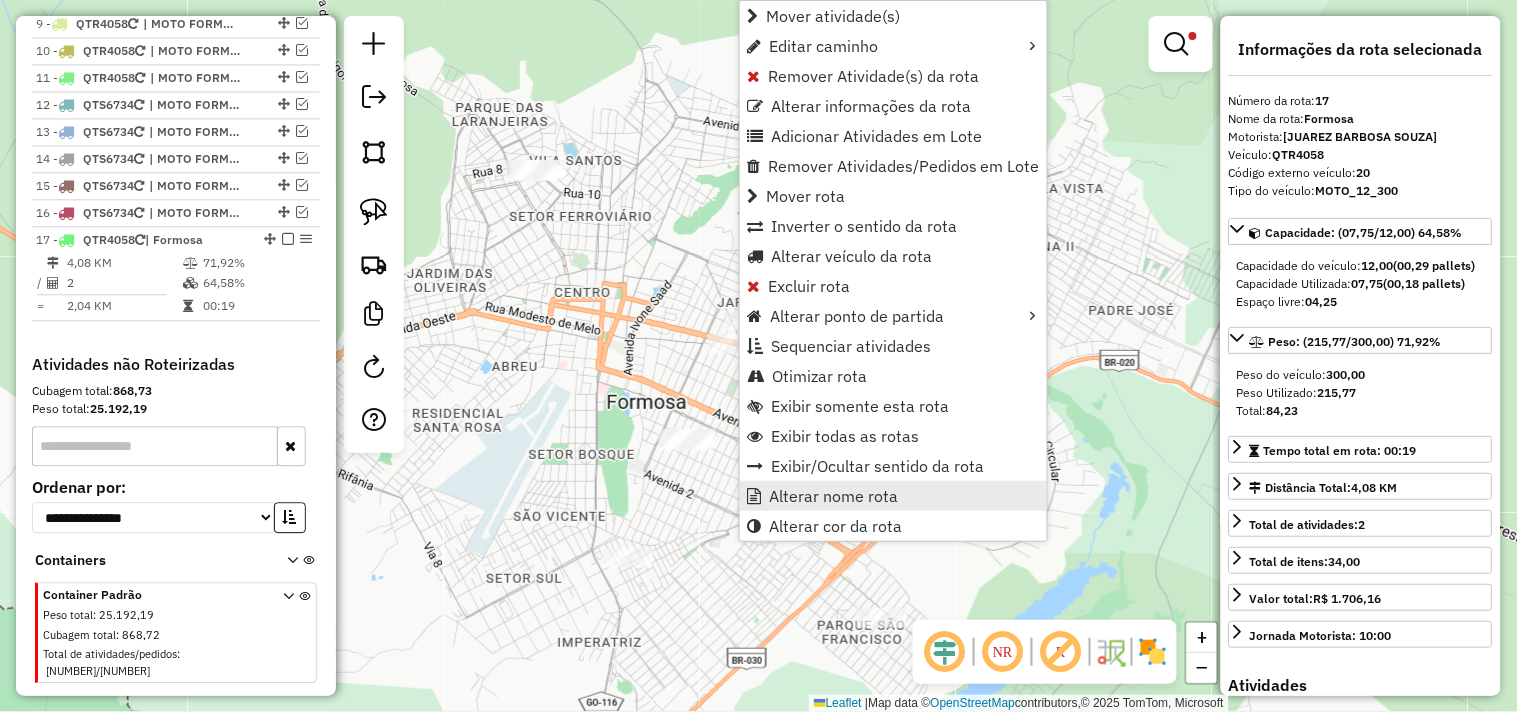 click on "Alterar nome rota" at bounding box center [833, 496] 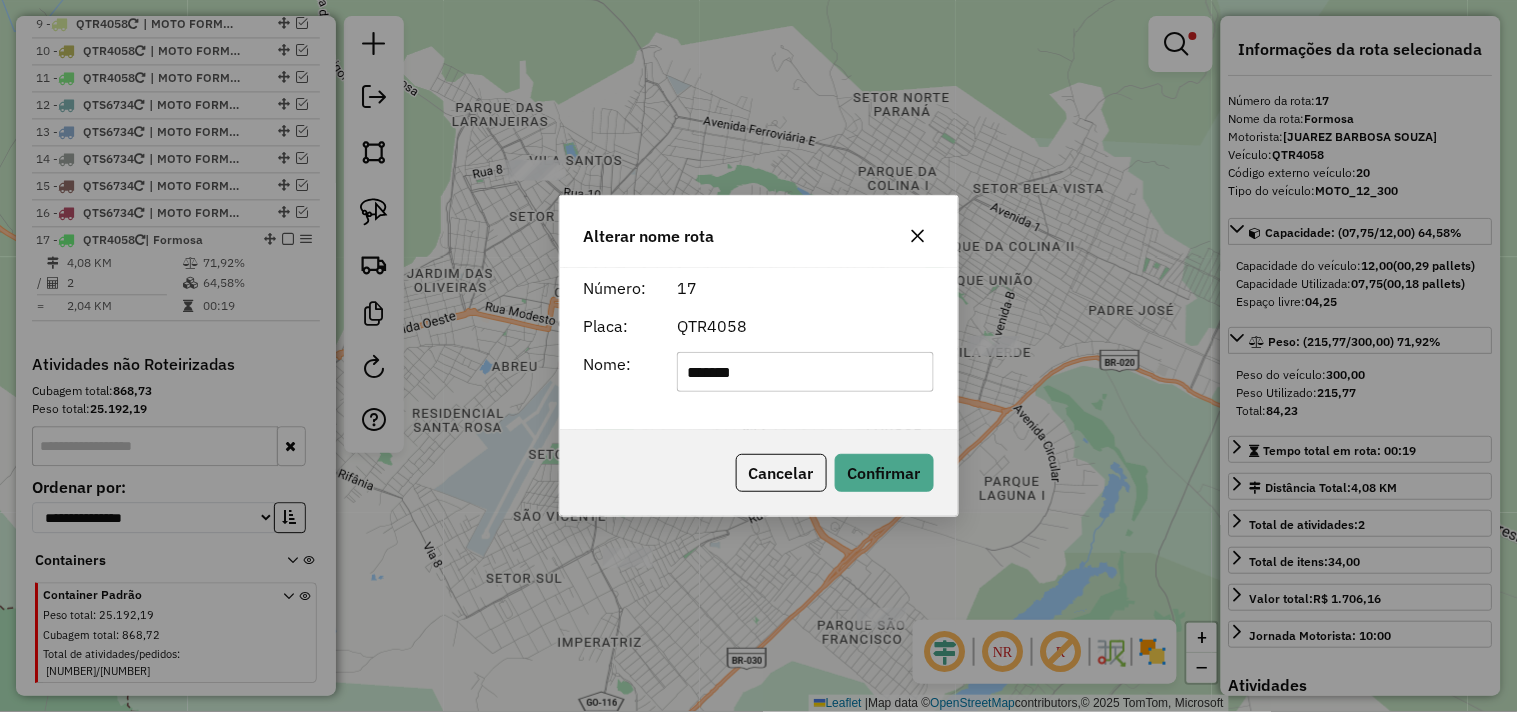 click on "*******" 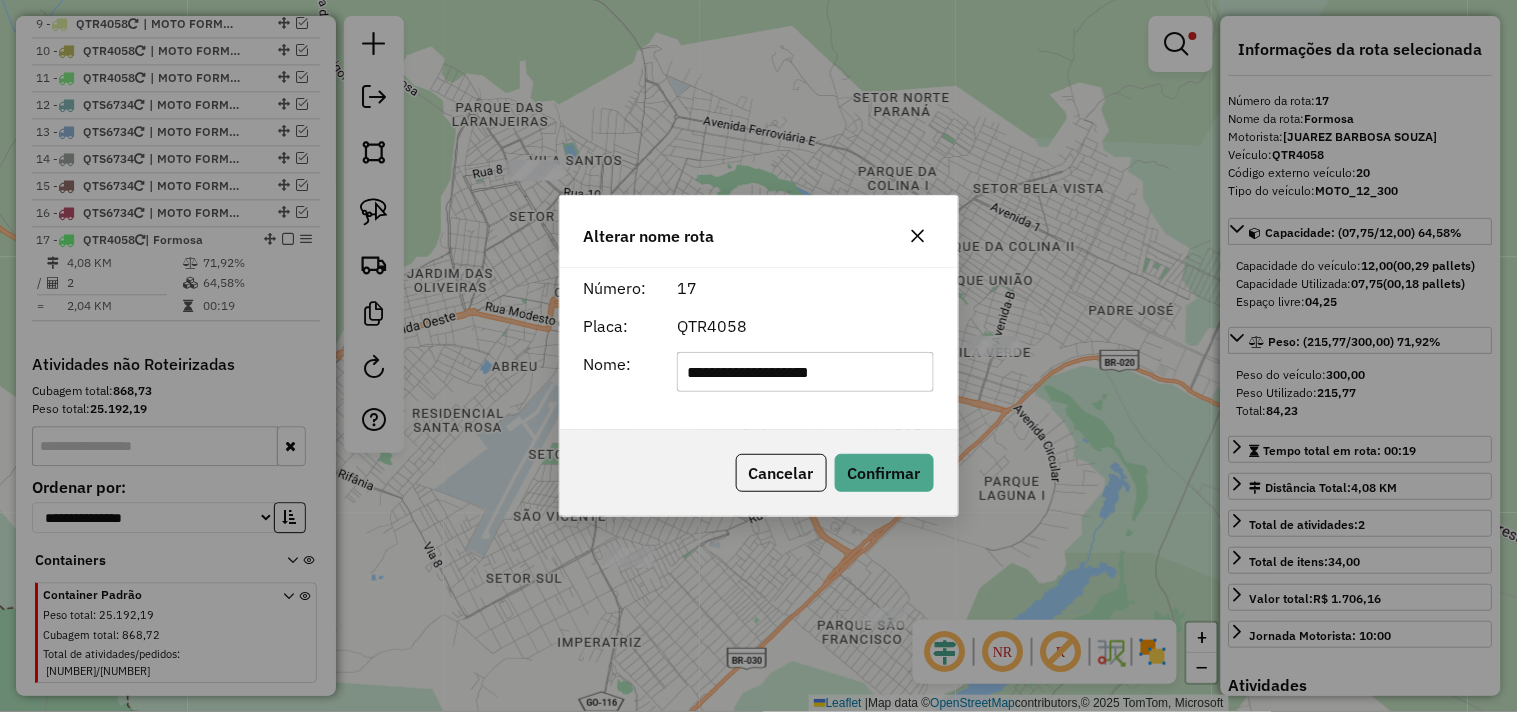 type on "**********" 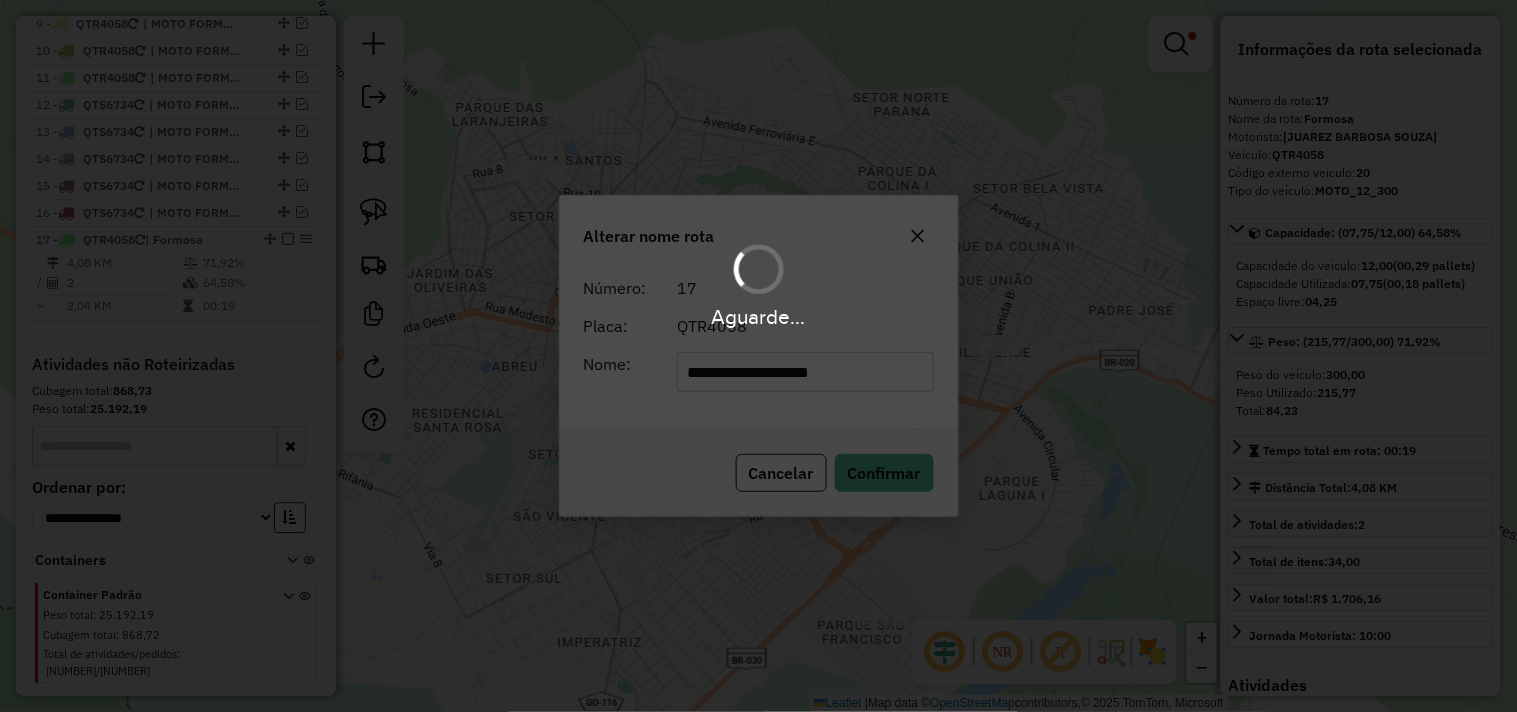 type 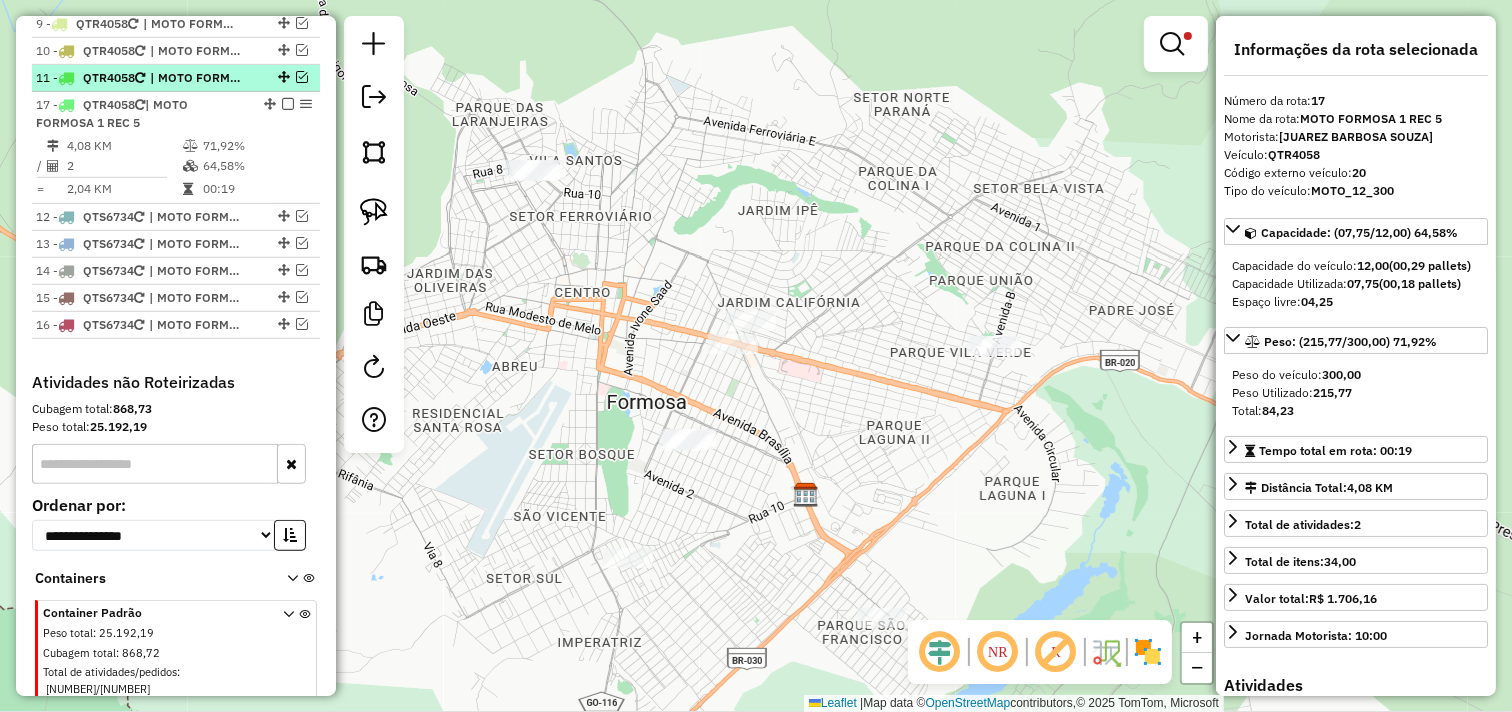 drag, startPoint x: 262, startPoint y: 220, endPoint x: 263, endPoint y: 72, distance: 148.00337 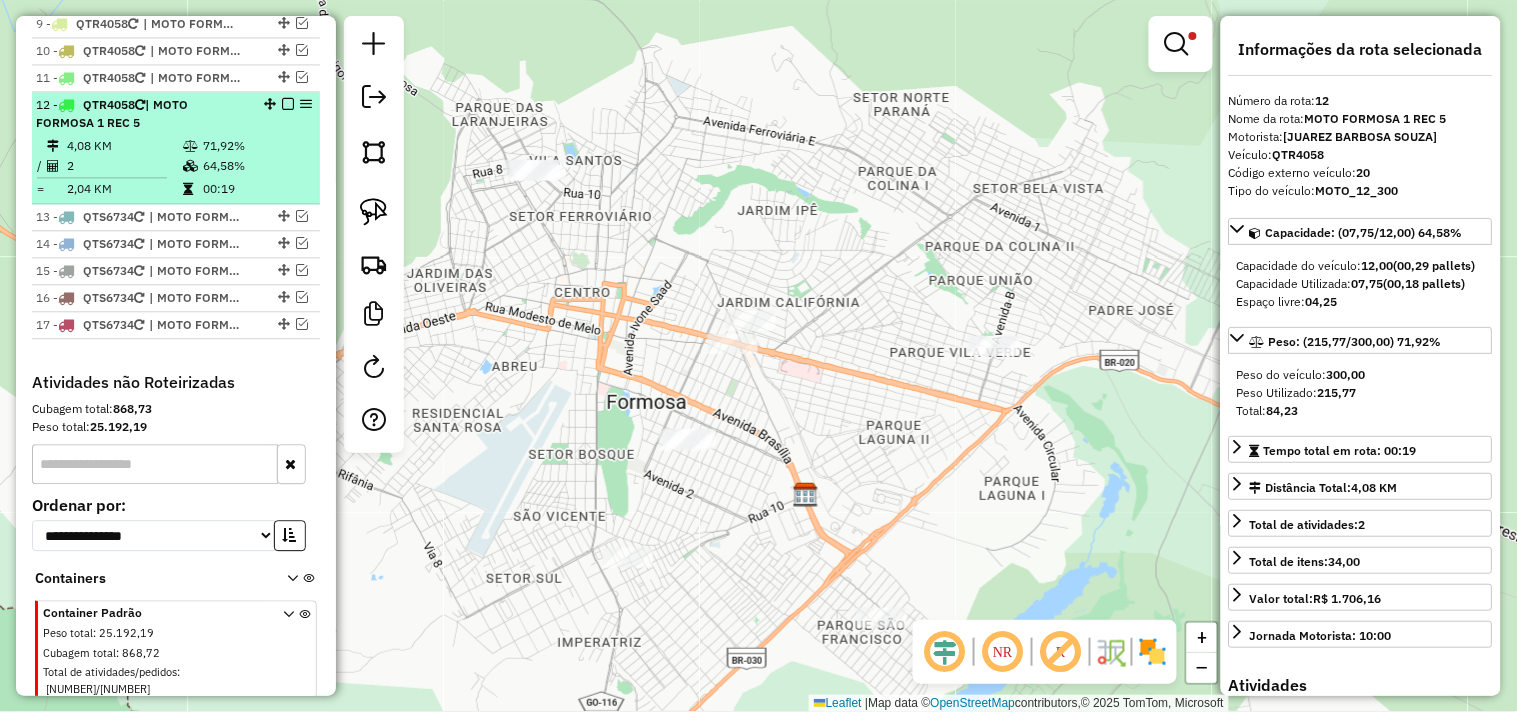 click at bounding box center [288, 104] 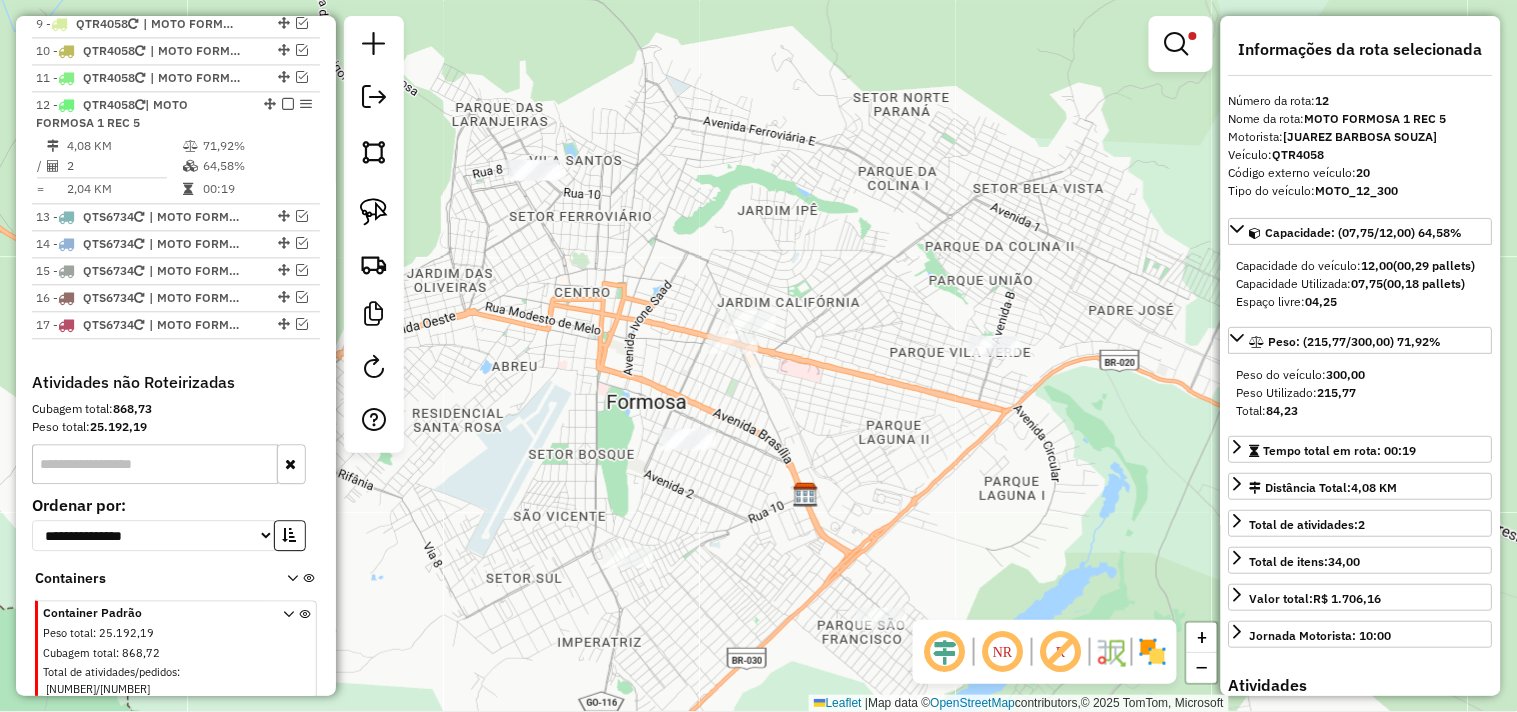 scroll, scrollTop: 1038, scrollLeft: 0, axis: vertical 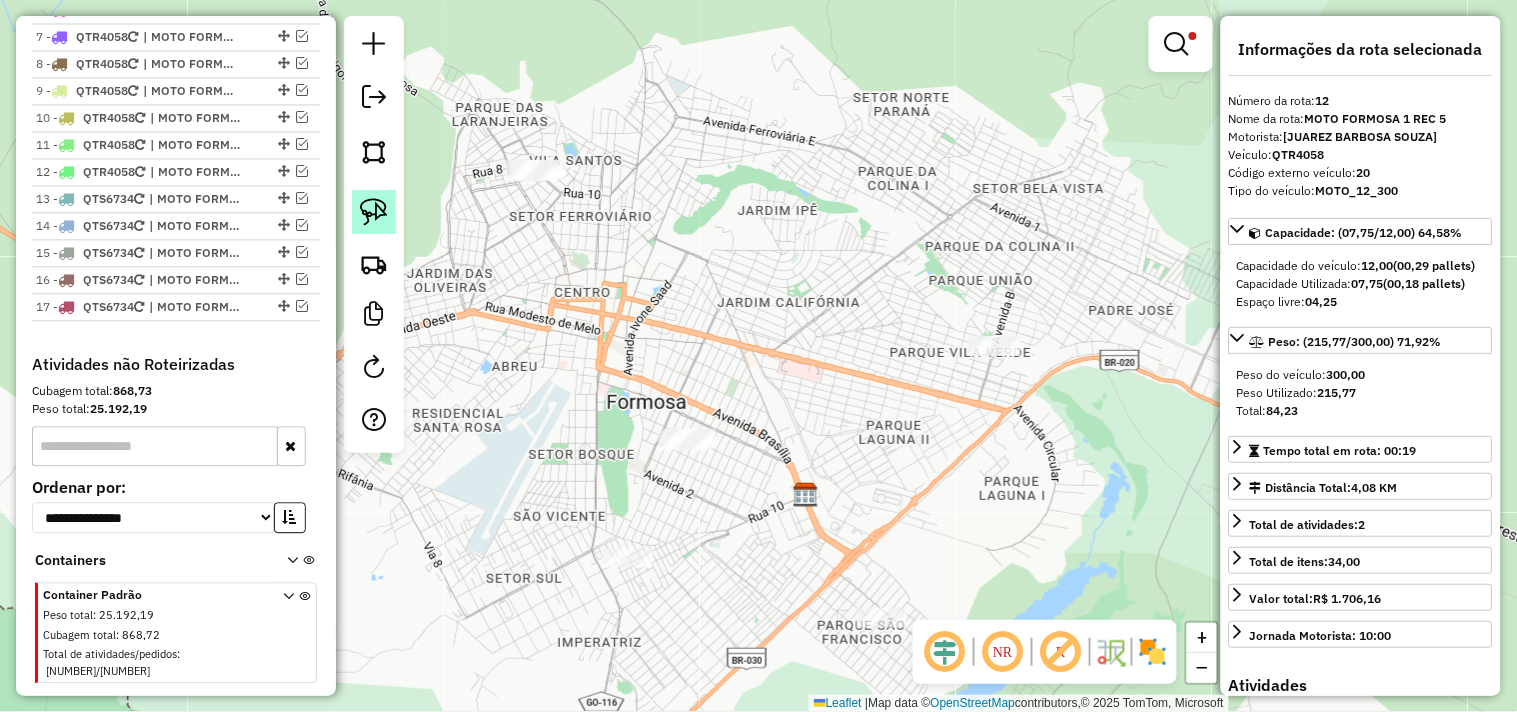 click 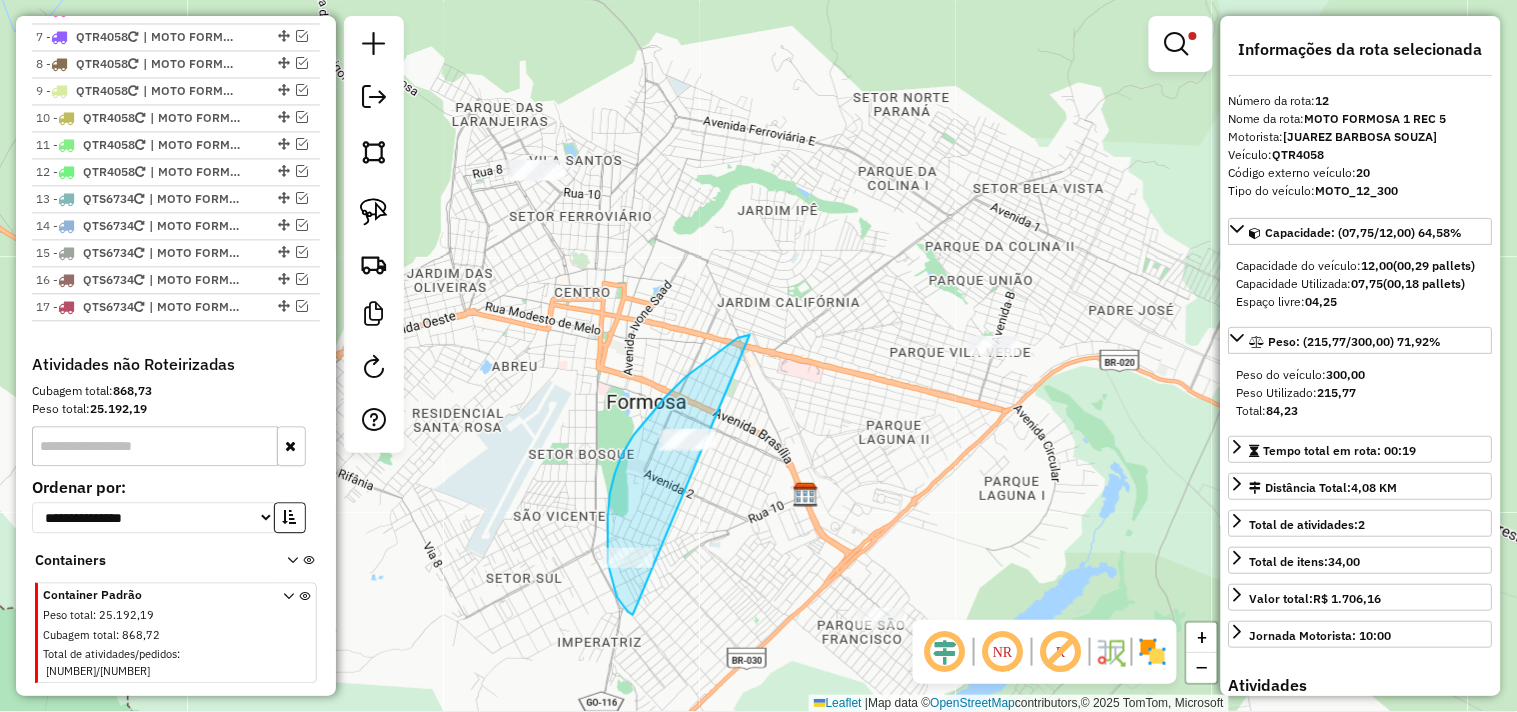 drag, startPoint x: 748, startPoint y: 336, endPoint x: 780, endPoint y: 517, distance: 183.80696 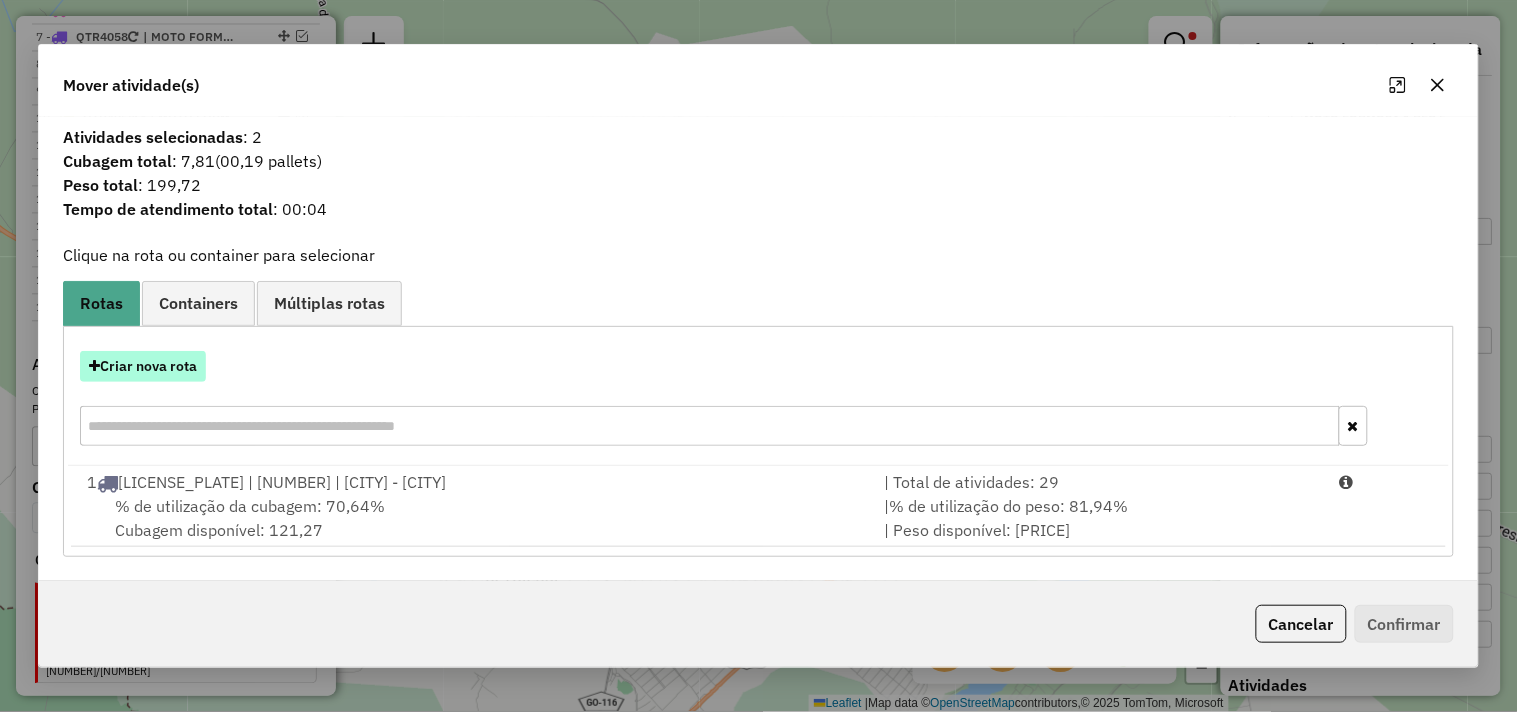 click on "Criar nova rota" at bounding box center (143, 366) 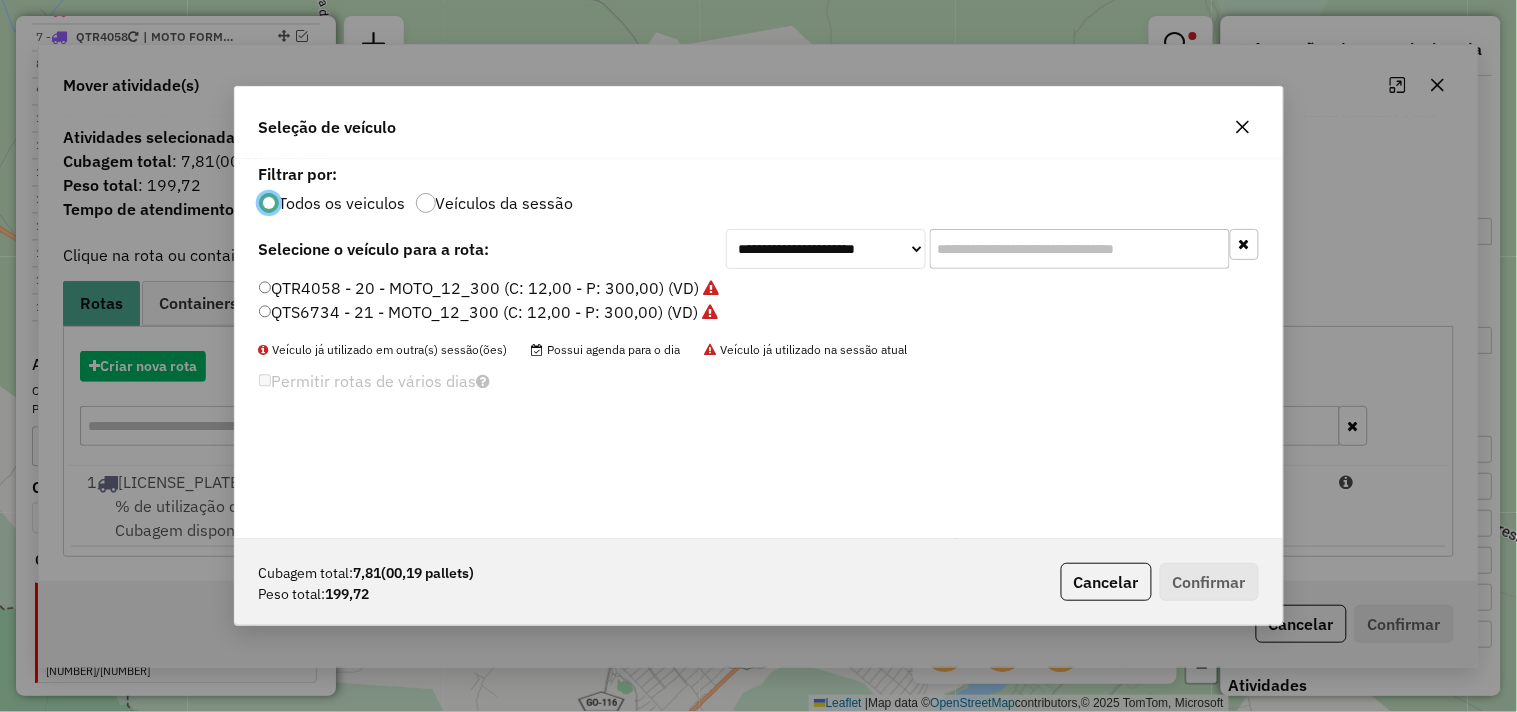 scroll, scrollTop: 11, scrollLeft: 5, axis: both 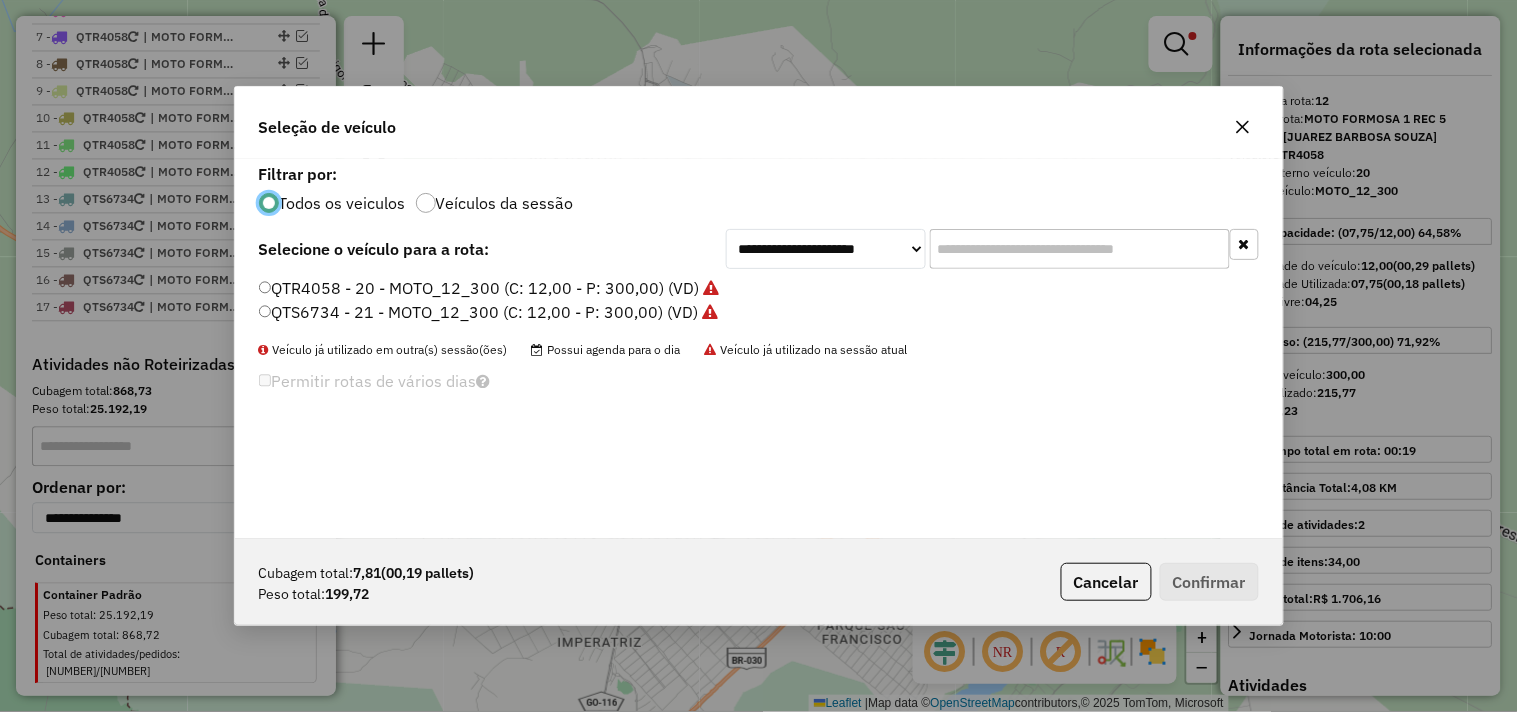 click on "QTS6734 - 21 - MOTO_12_300 (C: 12,00 - P: 300,00) (VD)" 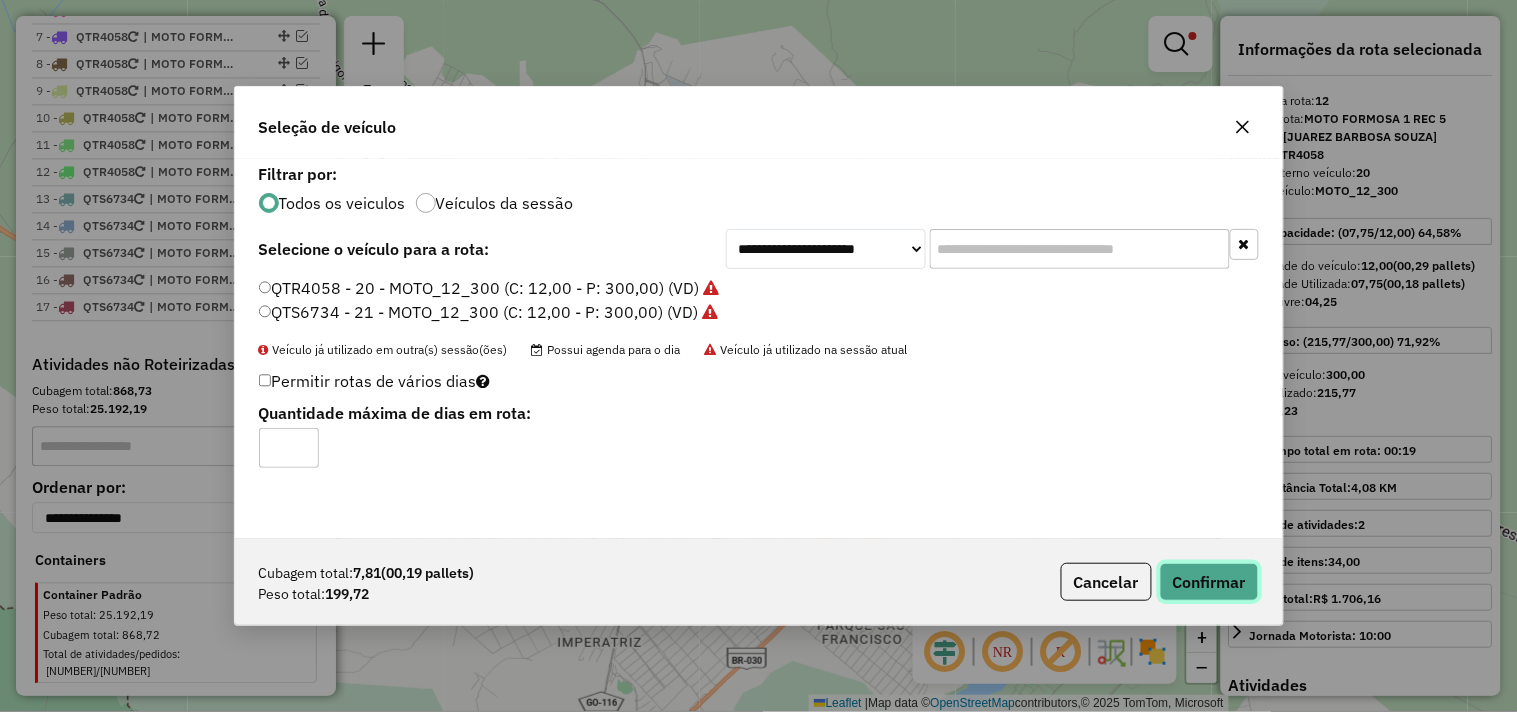 click on "Confirmar" 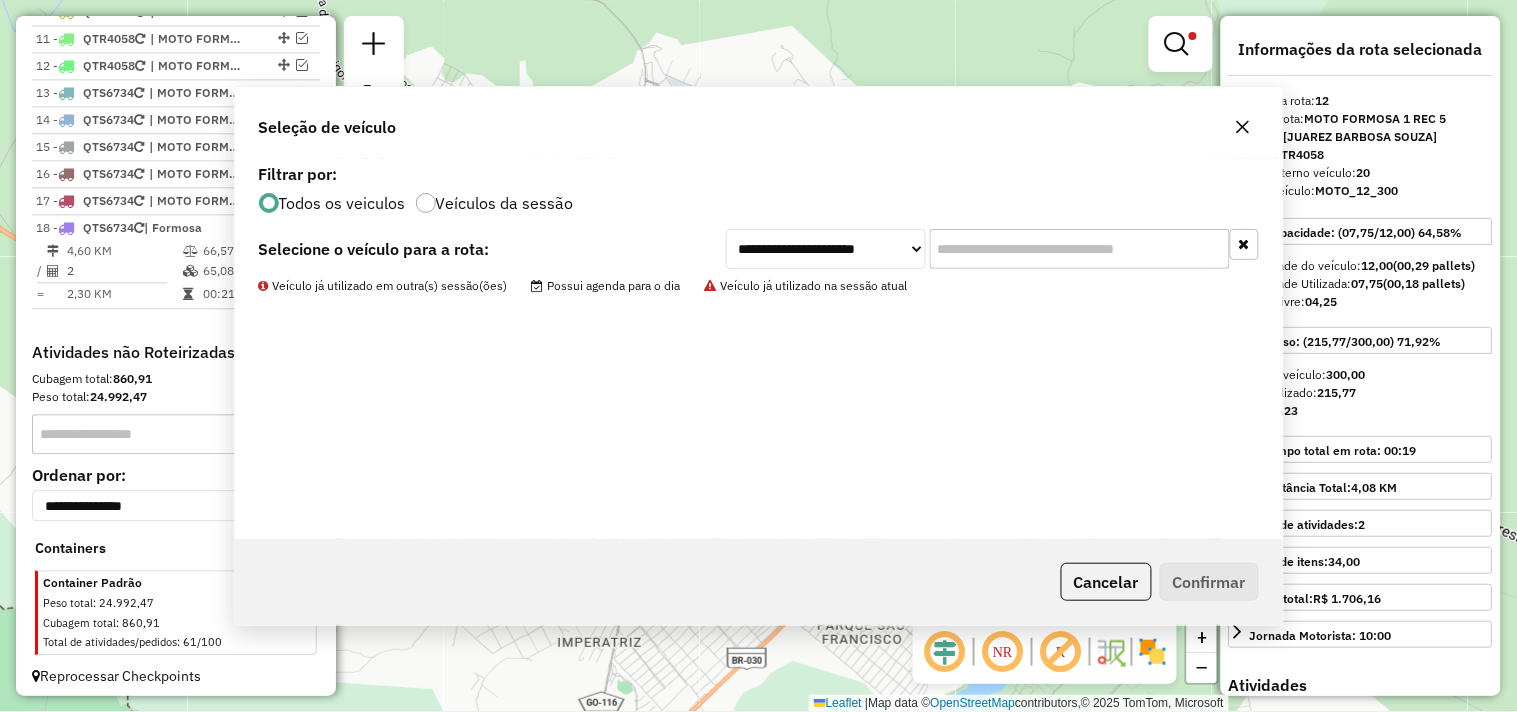 scroll, scrollTop: 1133, scrollLeft: 0, axis: vertical 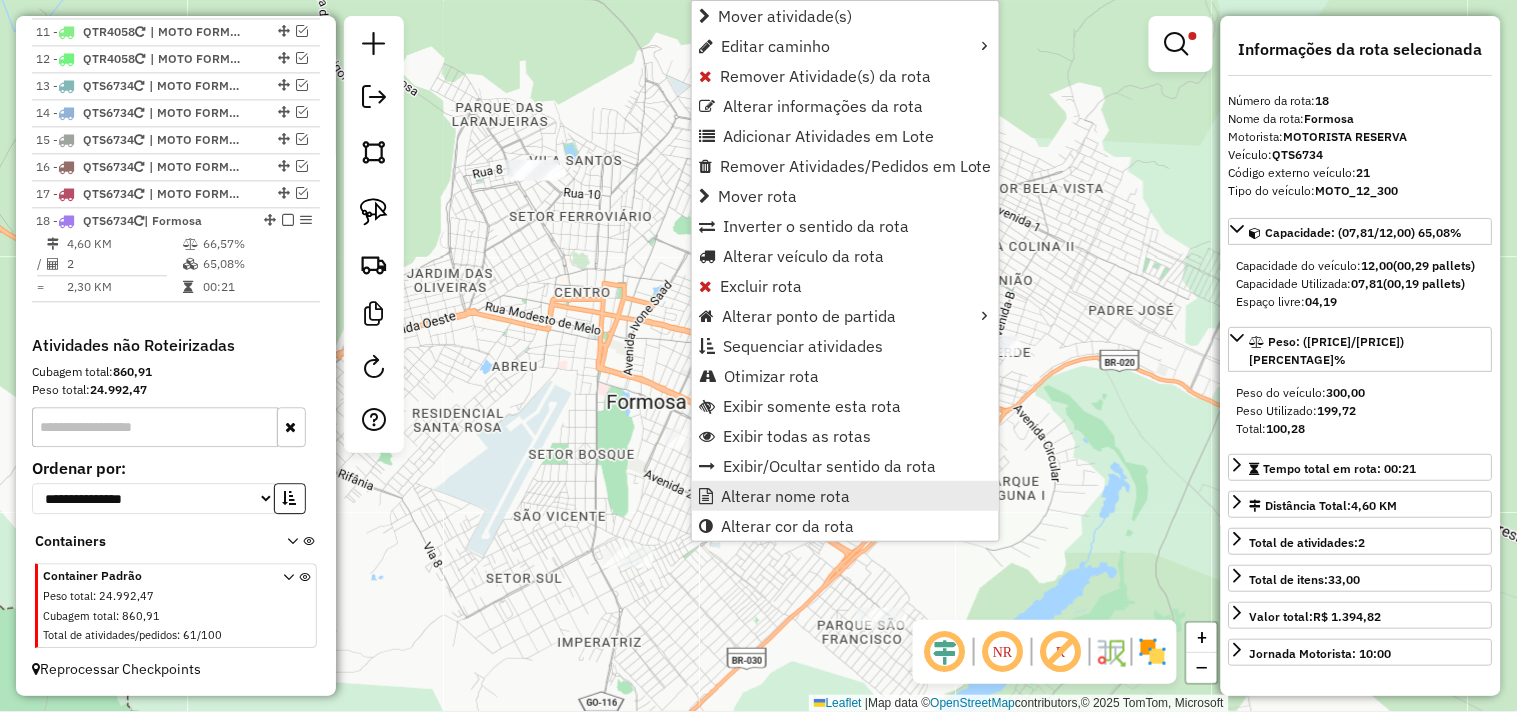 click on "Alterar nome rota" at bounding box center [785, 496] 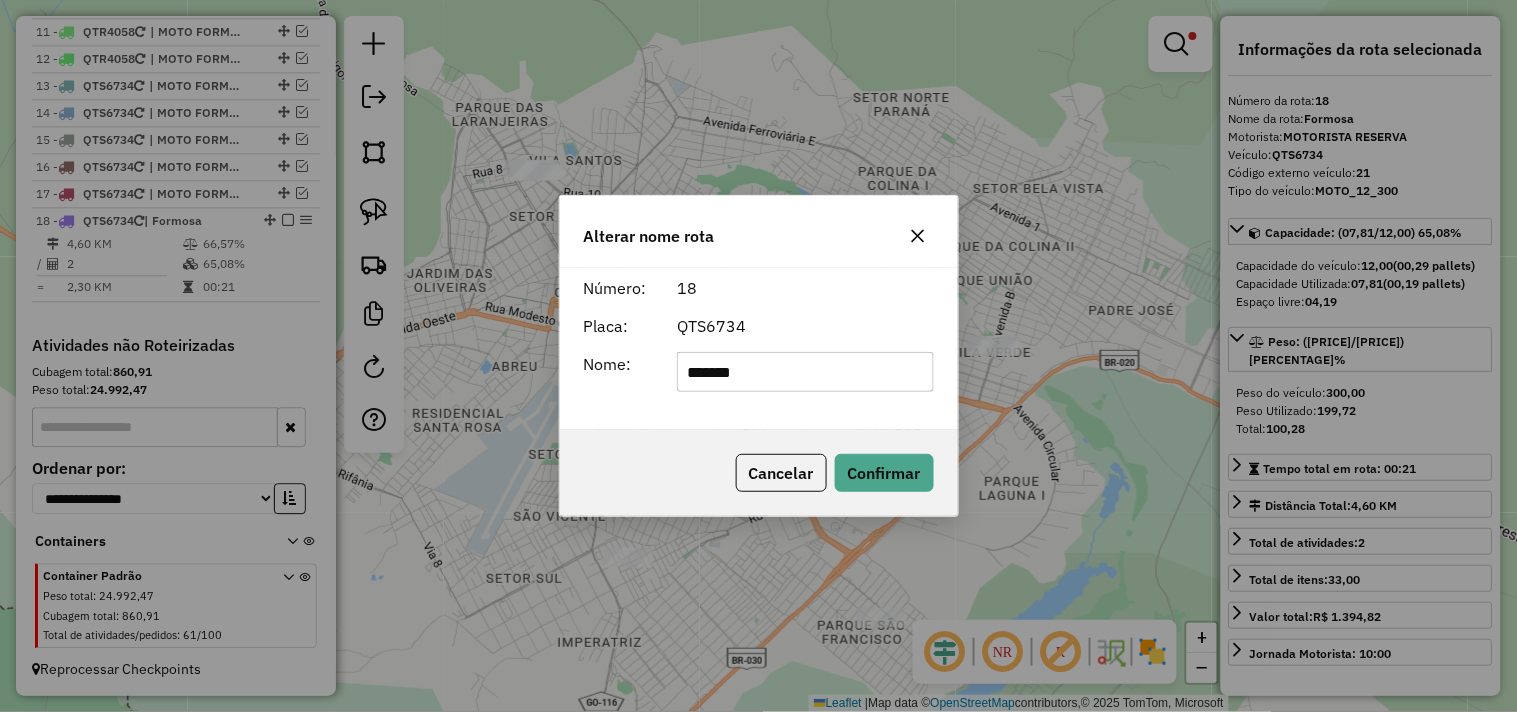 click on "*******" 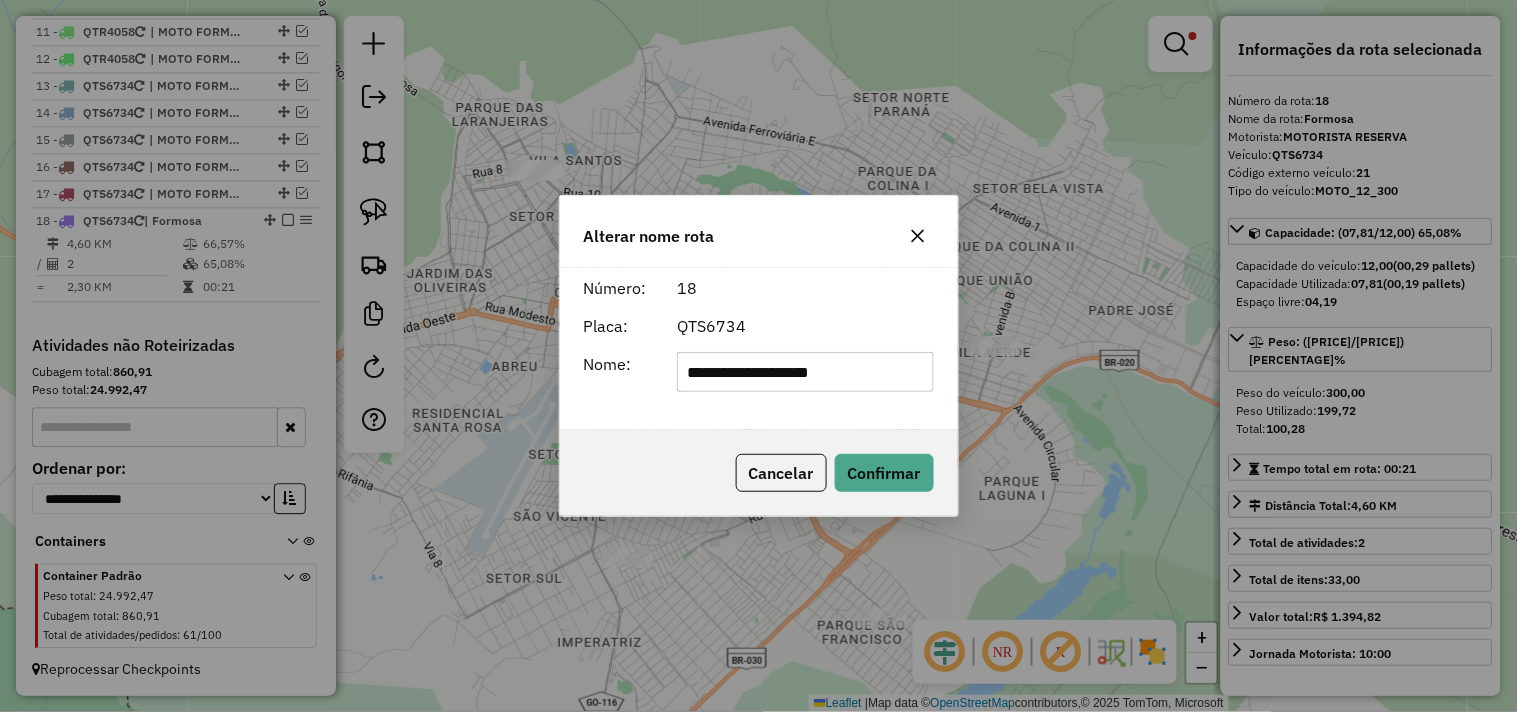 type on "**********" 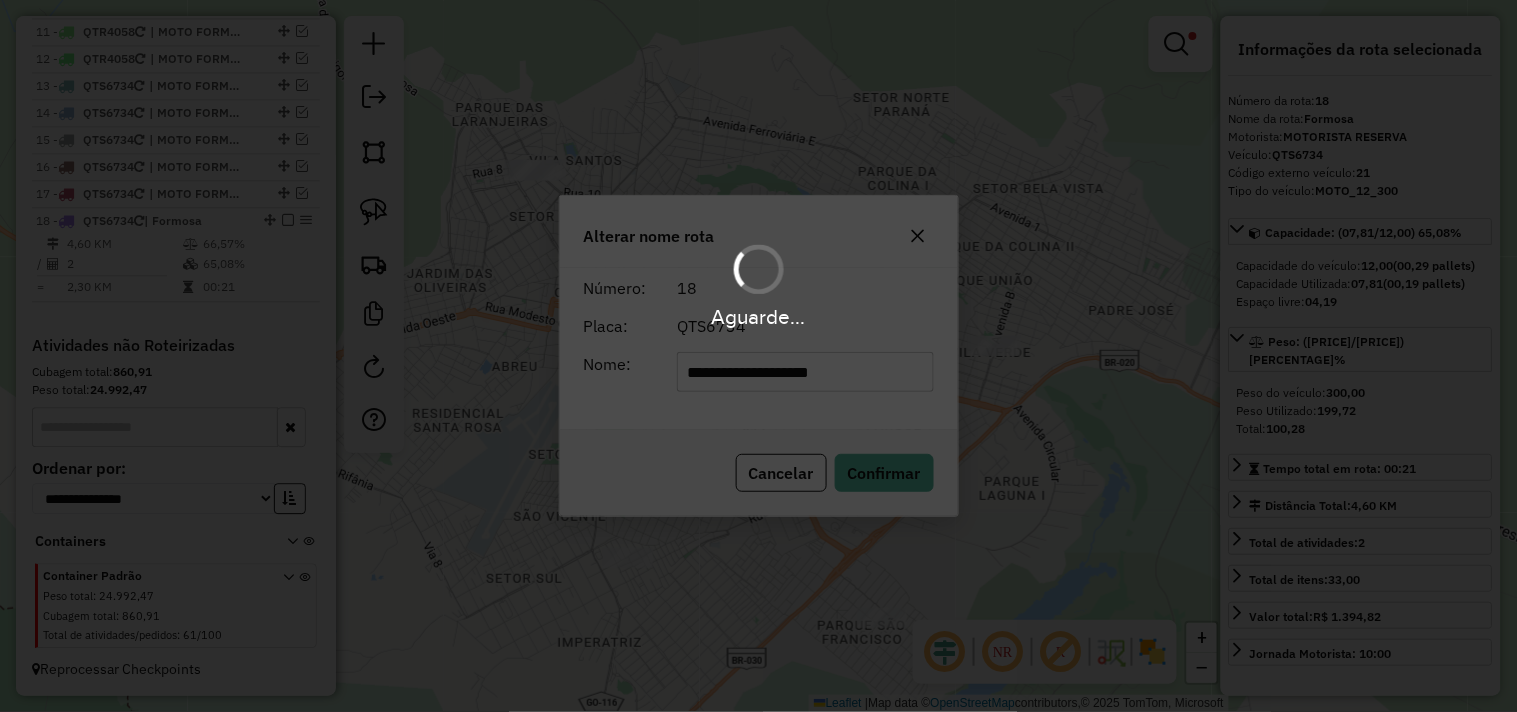 type 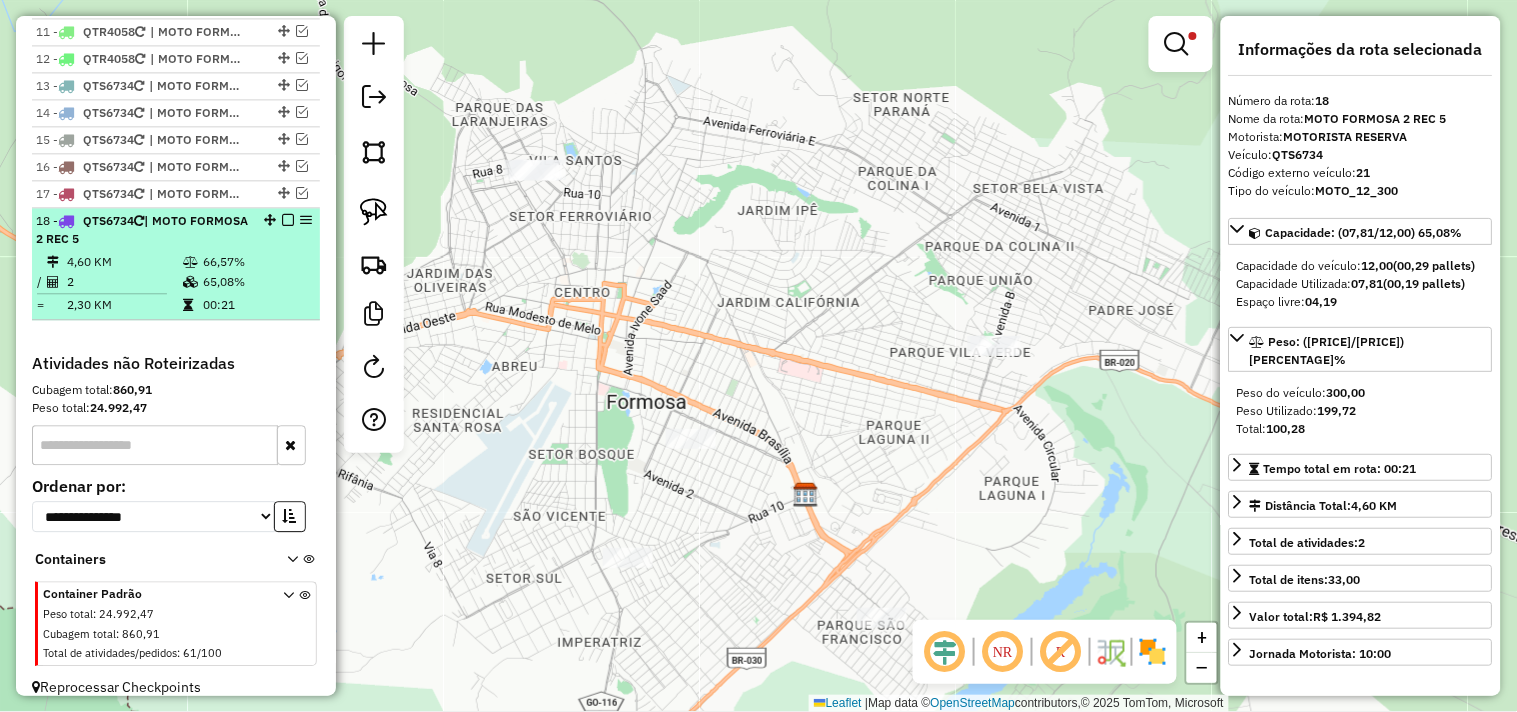 click at bounding box center (288, 220) 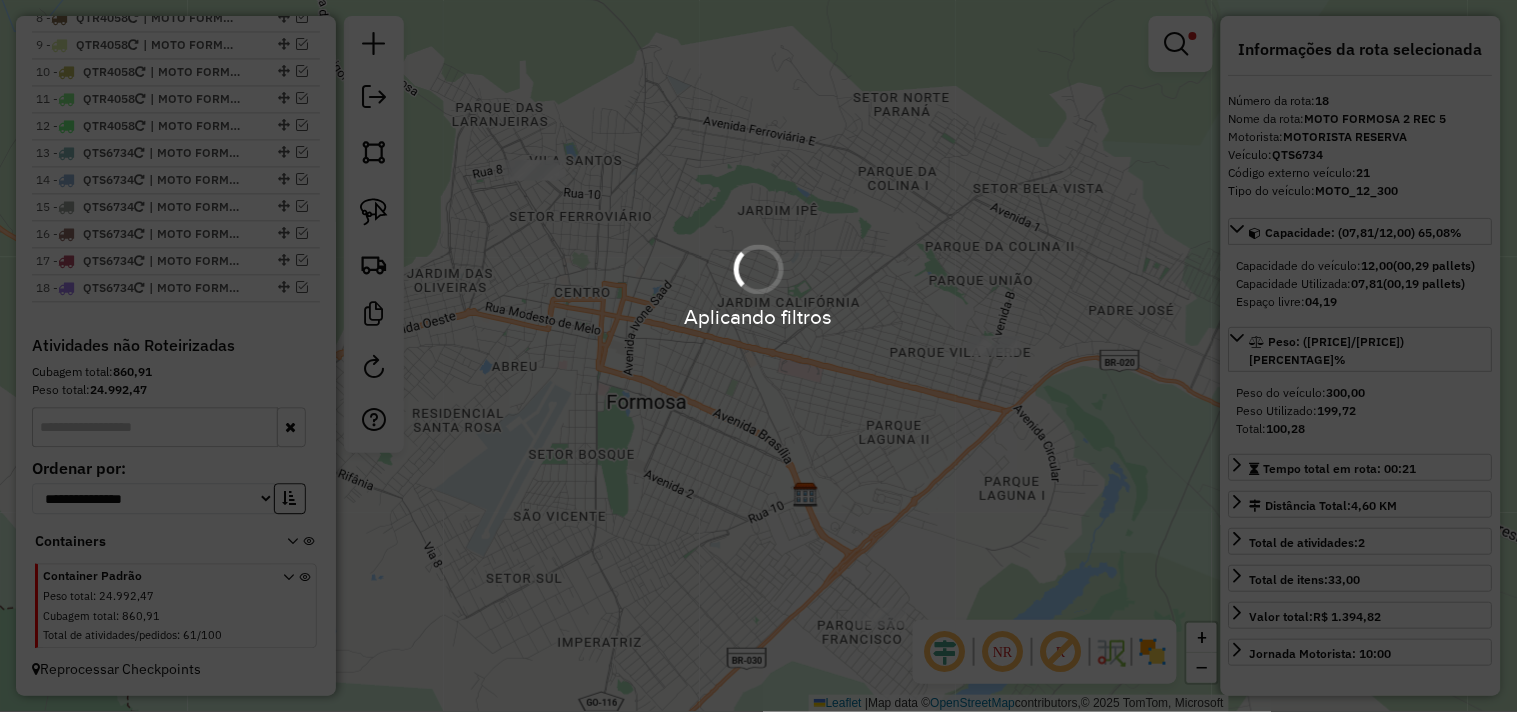 scroll, scrollTop: 1066, scrollLeft: 0, axis: vertical 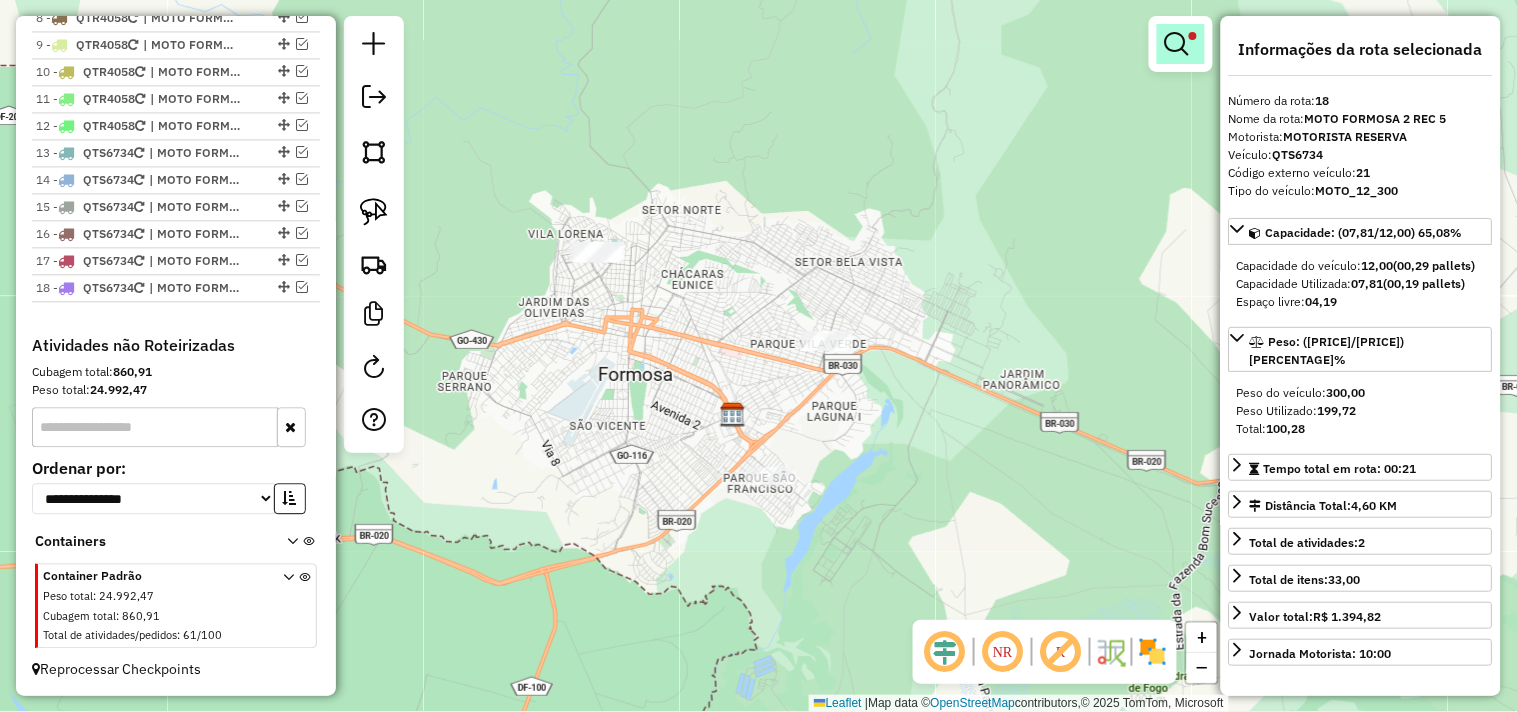 click at bounding box center (1177, 44) 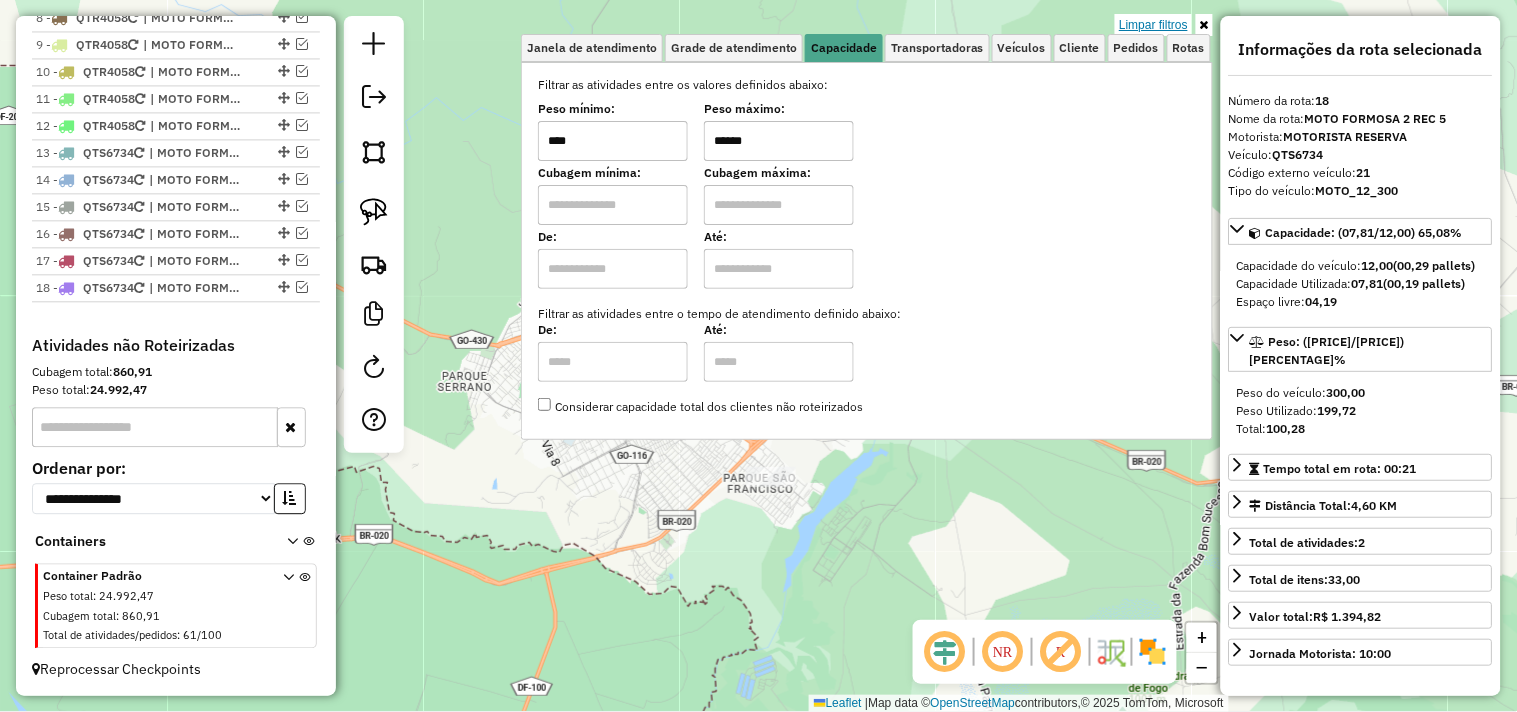 click on "Limpar filtros" at bounding box center [1153, 25] 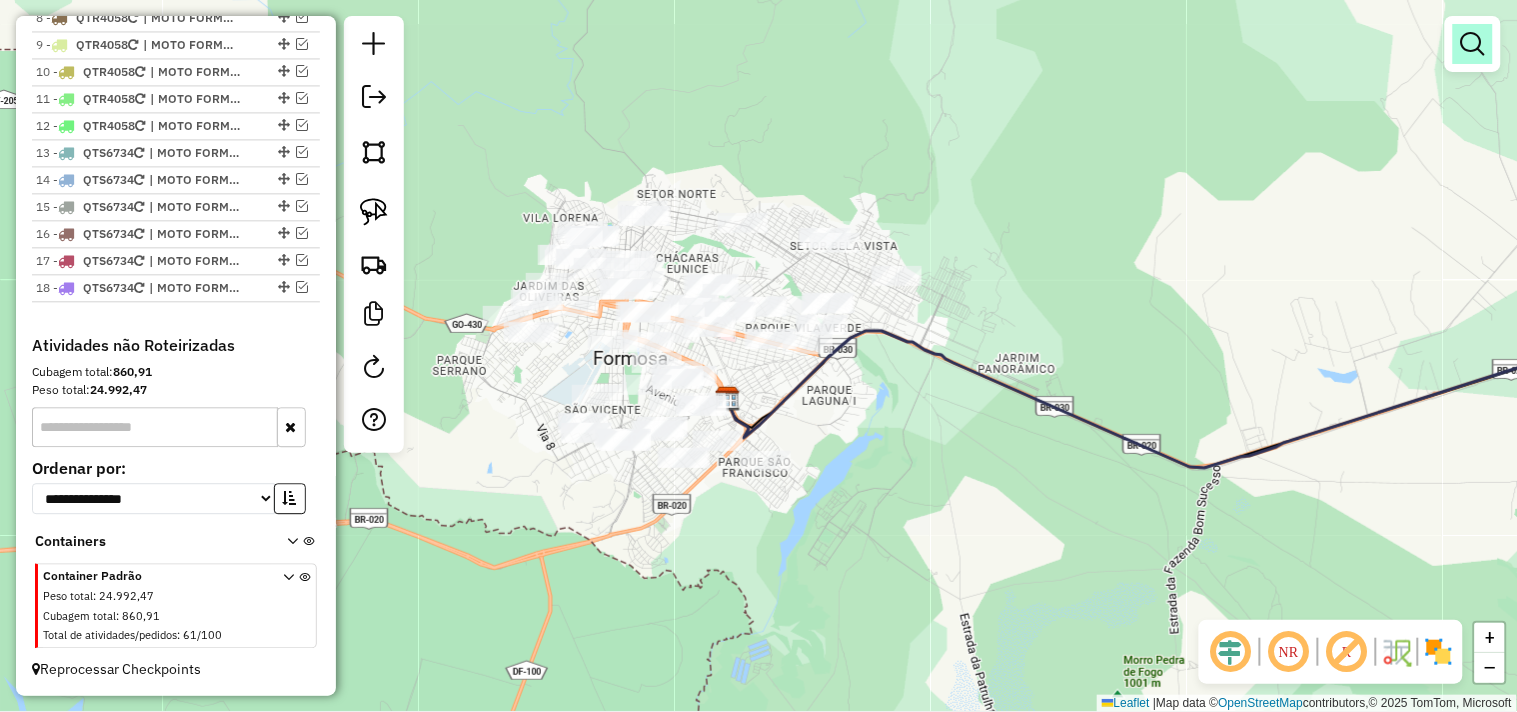 click at bounding box center [1473, 44] 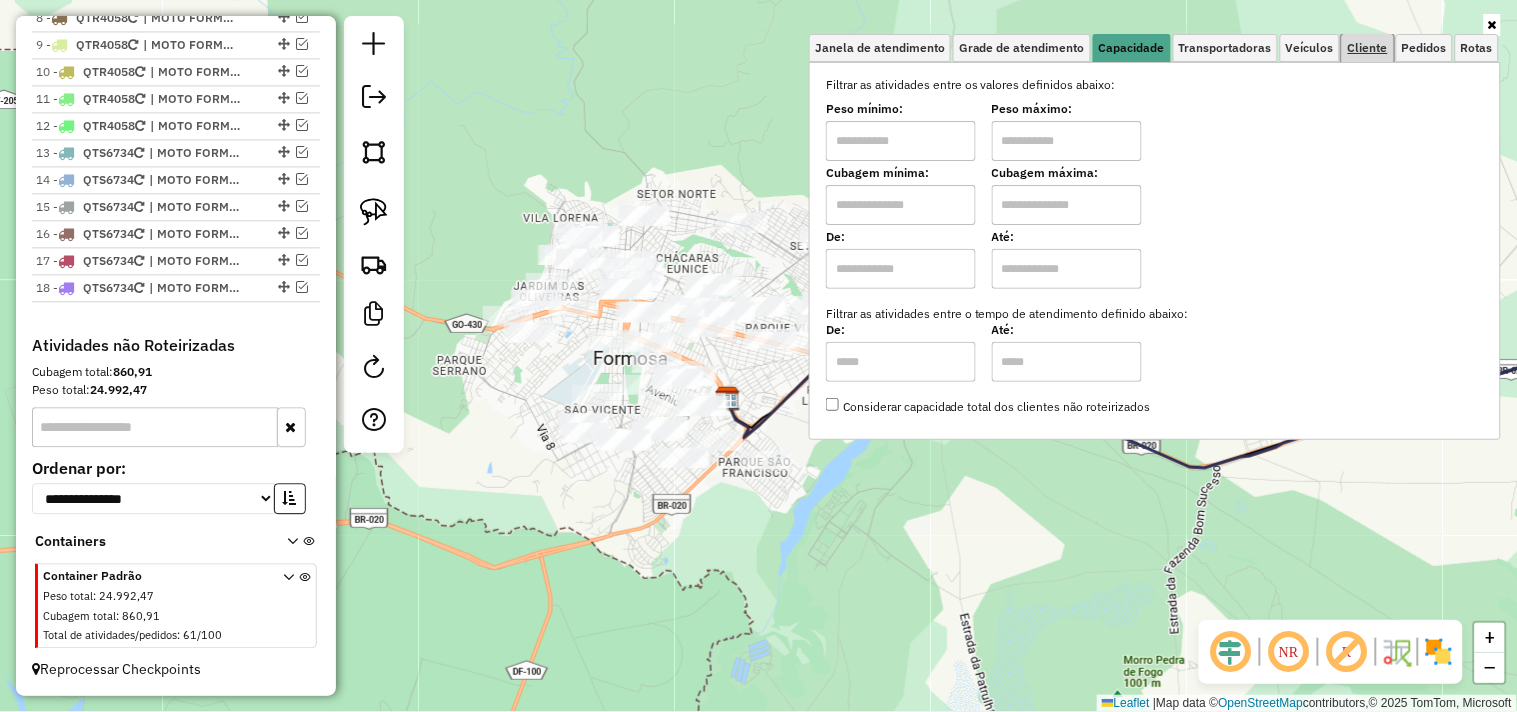 click on "Cliente" at bounding box center [1368, 48] 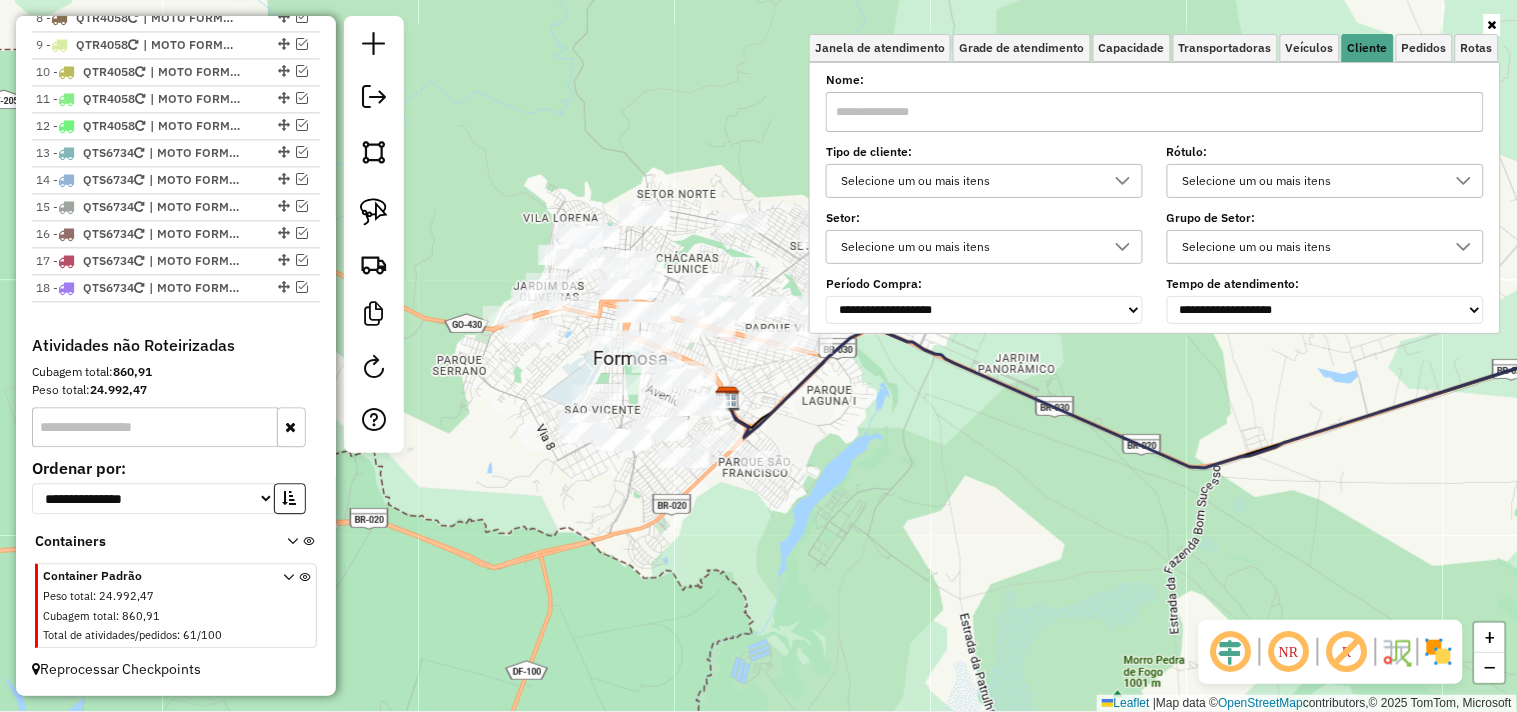click on "Selecione um ou mais itens" at bounding box center [969, 181] 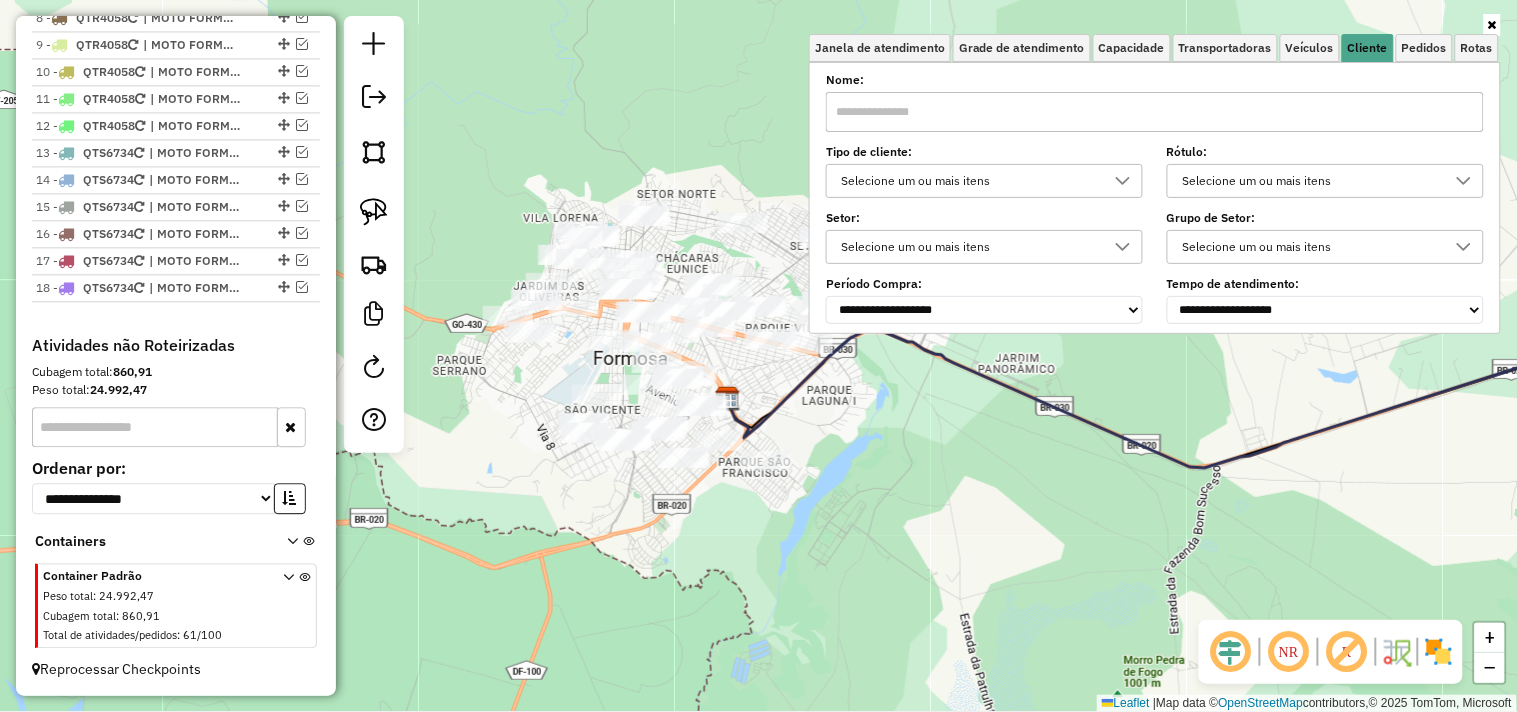 scroll, scrollTop: 11, scrollLeft: 67, axis: both 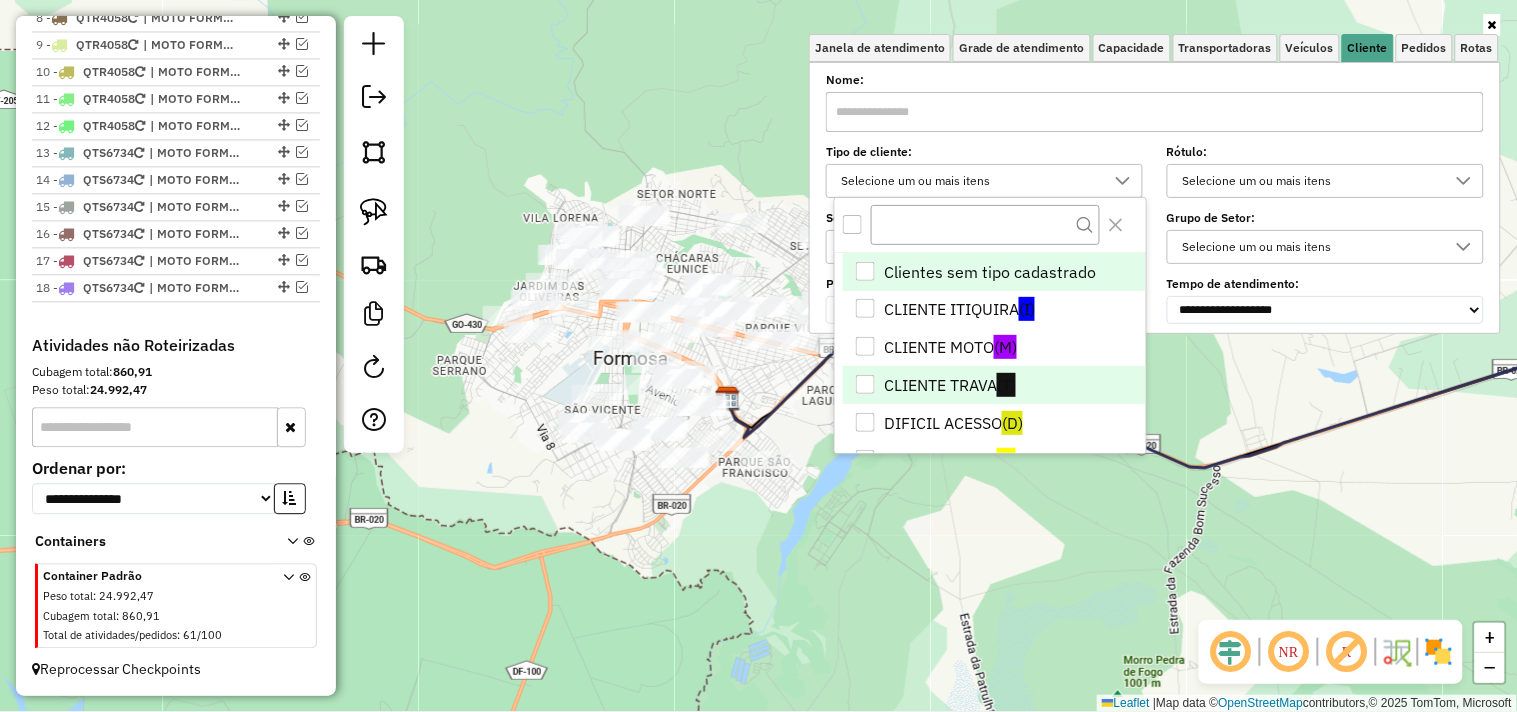 click on "CLIENTE TRAVA  (T)" at bounding box center (994, 385) 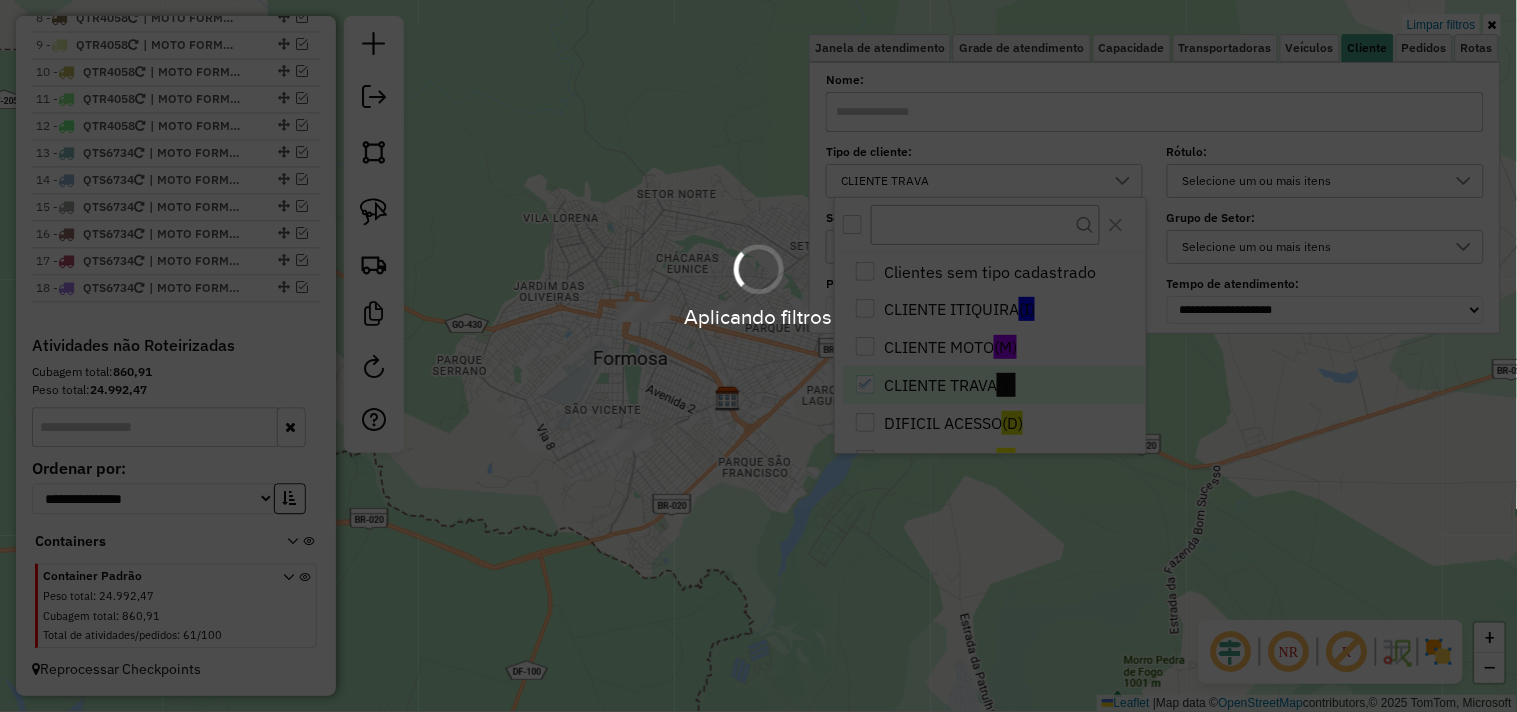click on "Aplicando filtros" at bounding box center (758, 356) 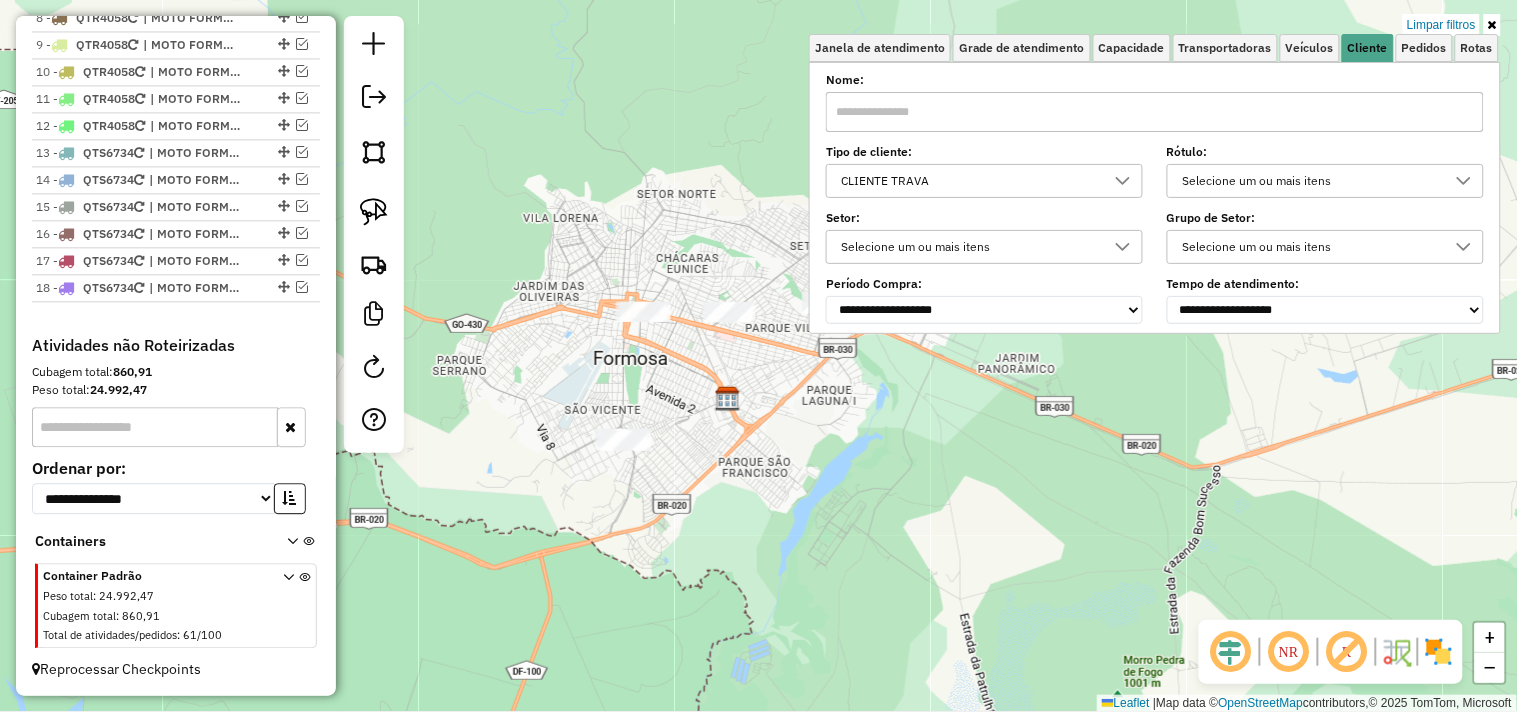 click on "Limpar filtros Janela de atendimento Grade de atendimento Capacidade Transportadoras Veículos Cliente Pedidos  Rotas Selecione os dias de semana para filtrar as janelas de atendimento  Seg   Ter   Qua   Qui   Sex   Sáb   Dom  Informe o período da janela de atendimento: De: Até:  Filtrar exatamente a janela do cliente  Considerar janela de atendimento padrão  Selecione os dias de semana para filtrar as grades de atendimento  Seg   Ter   Qua   Qui   Sex   Sáb   Dom   Considerar clientes sem dia de atendimento cadastrado  Clientes fora do dia de atendimento selecionado Filtrar as atividades entre os valores definidos abaixo:  Peso mínimo:   Peso máximo:   Cubagem mínima:   Cubagem máxima:   De:   Até:  Filtrar as atividades entre o tempo de atendimento definido abaixo:  De:   Até:   Considerar capacidade total dos clientes não roteirizados Transportadora: Selecione um ou mais itens Tipo de veículo: Selecione um ou mais itens Veículo: Selecione um ou mais itens Motorista: Selecione um ou mais itens" 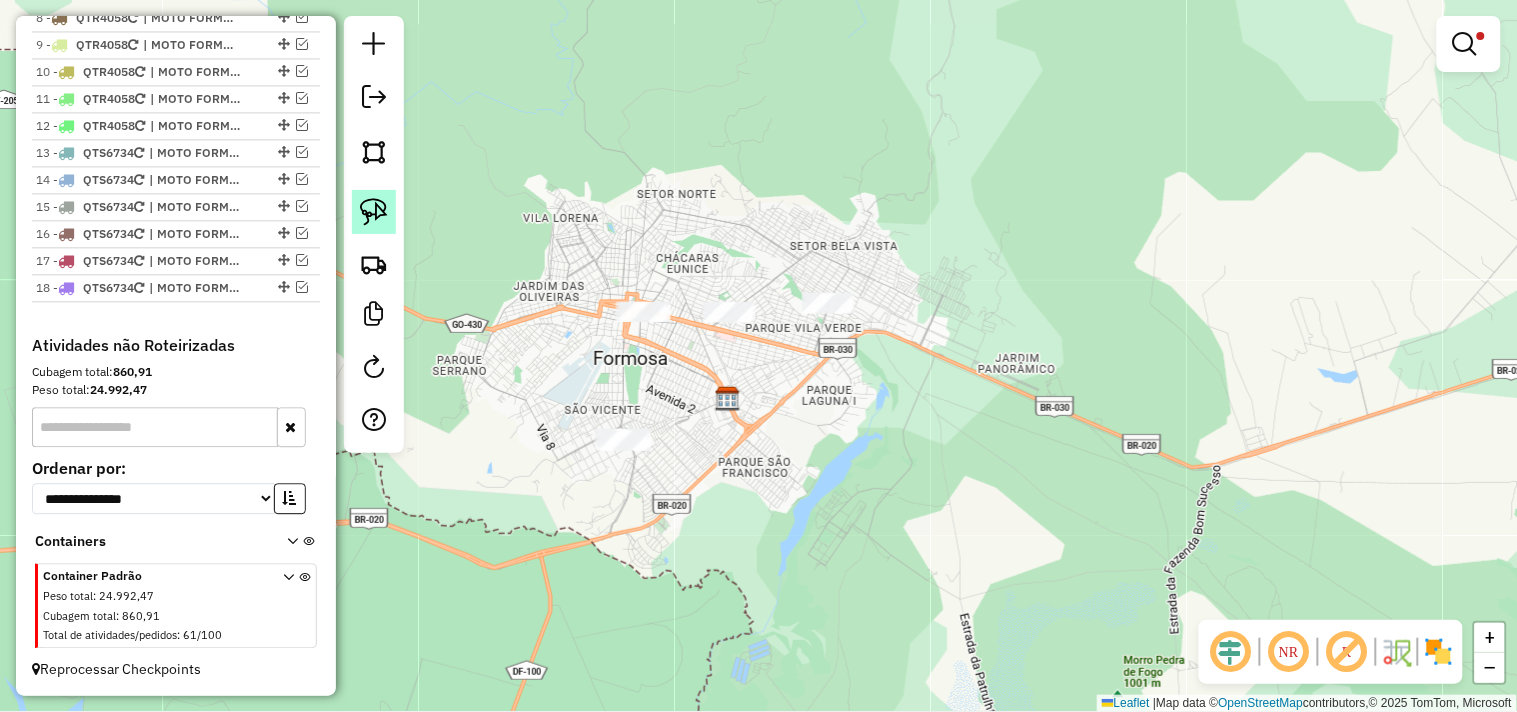 click 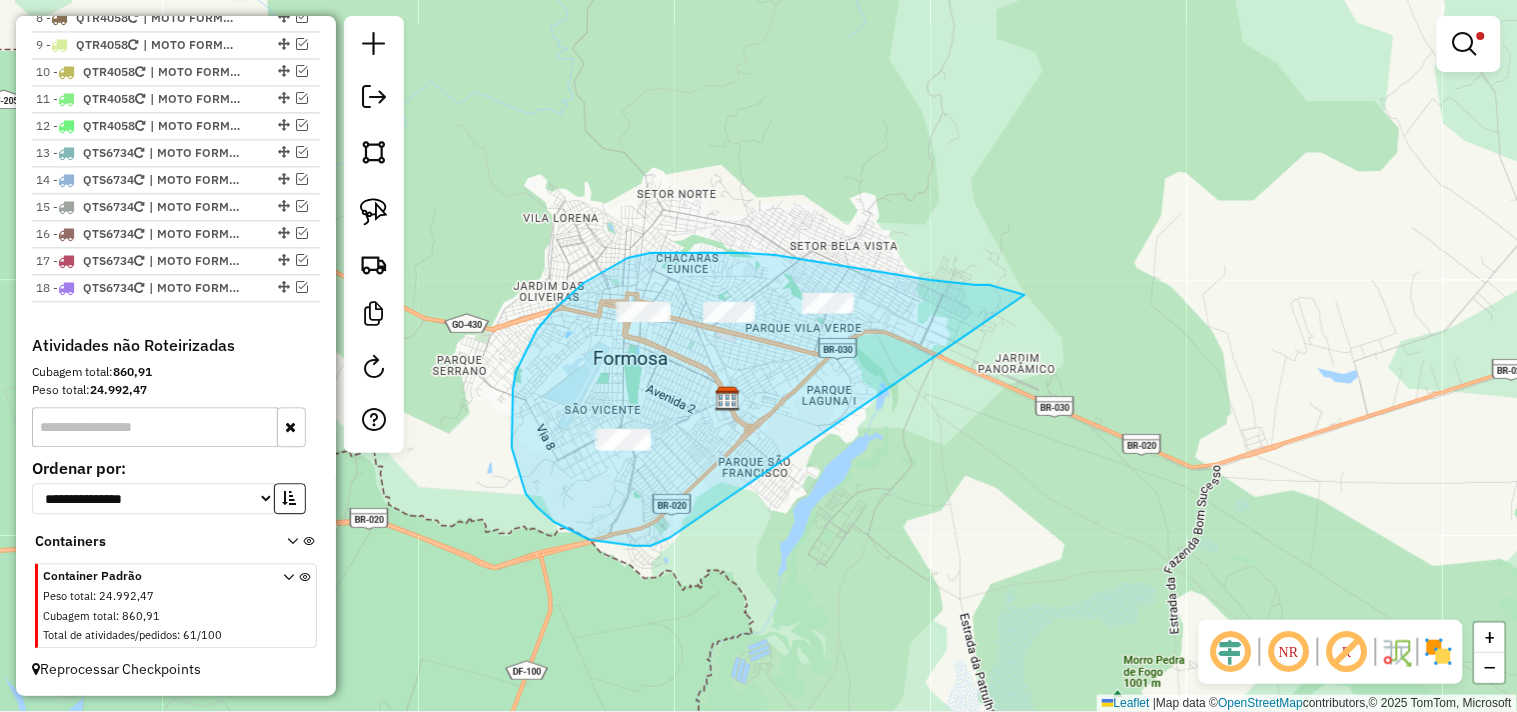 drag, startPoint x: 1025, startPoint y: 295, endPoint x: 712, endPoint y: 472, distance: 359.58032 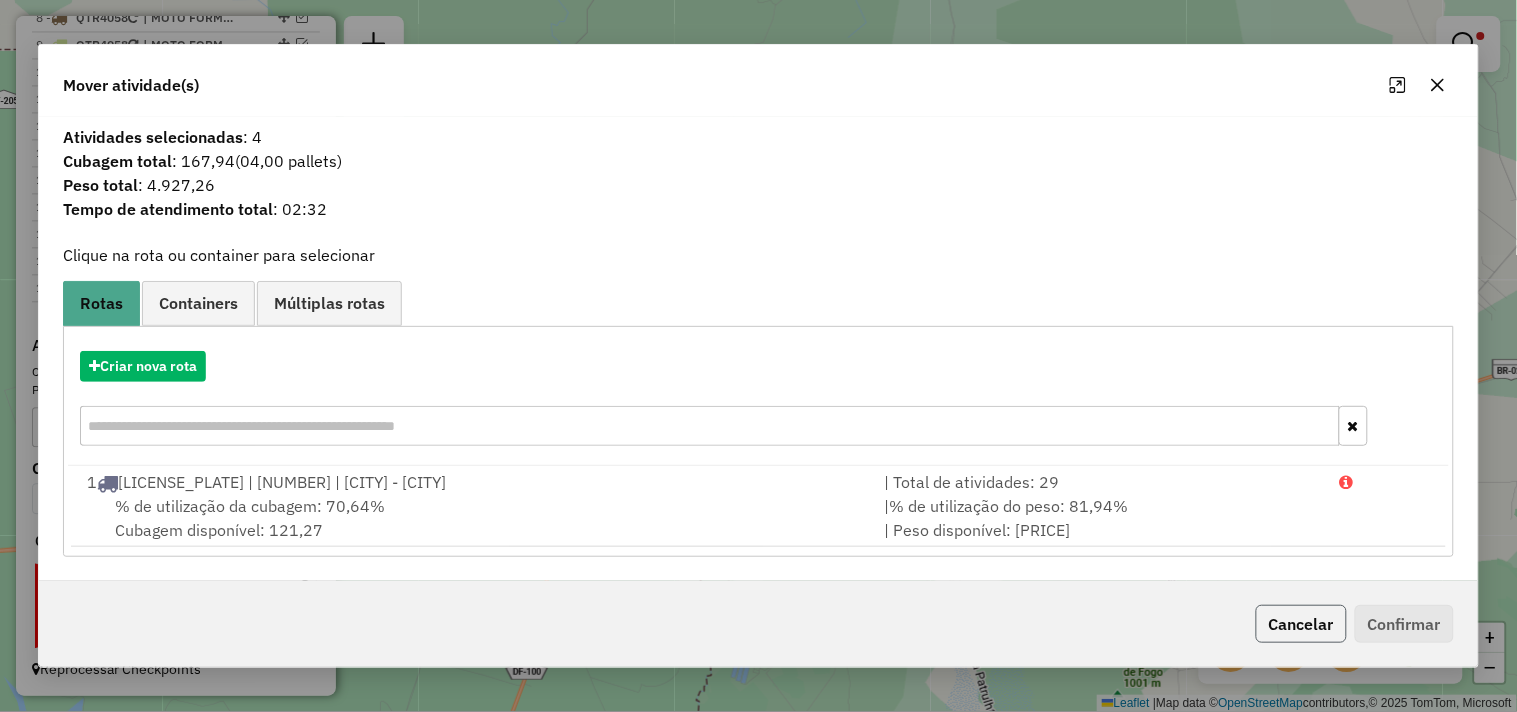 click on "Cancelar" 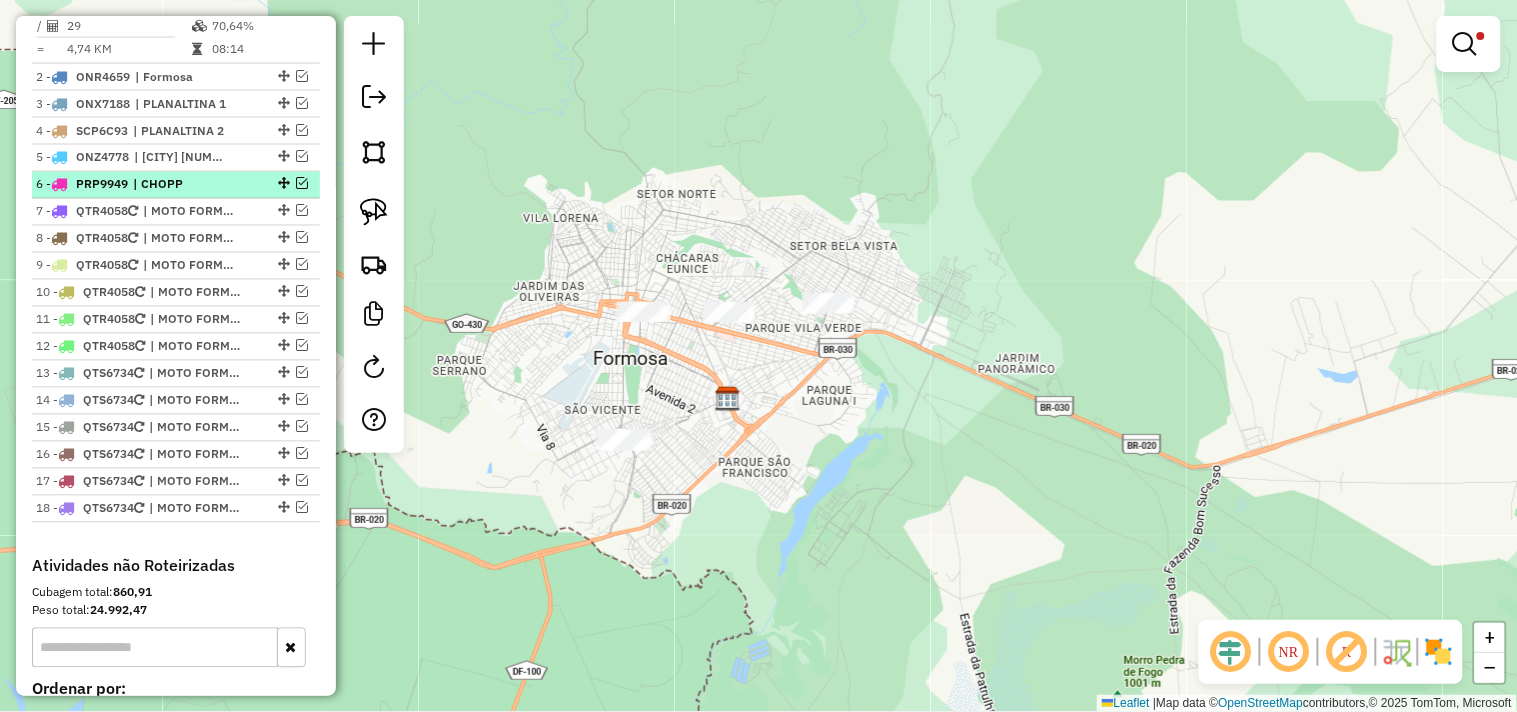 scroll, scrollTop: 844, scrollLeft: 0, axis: vertical 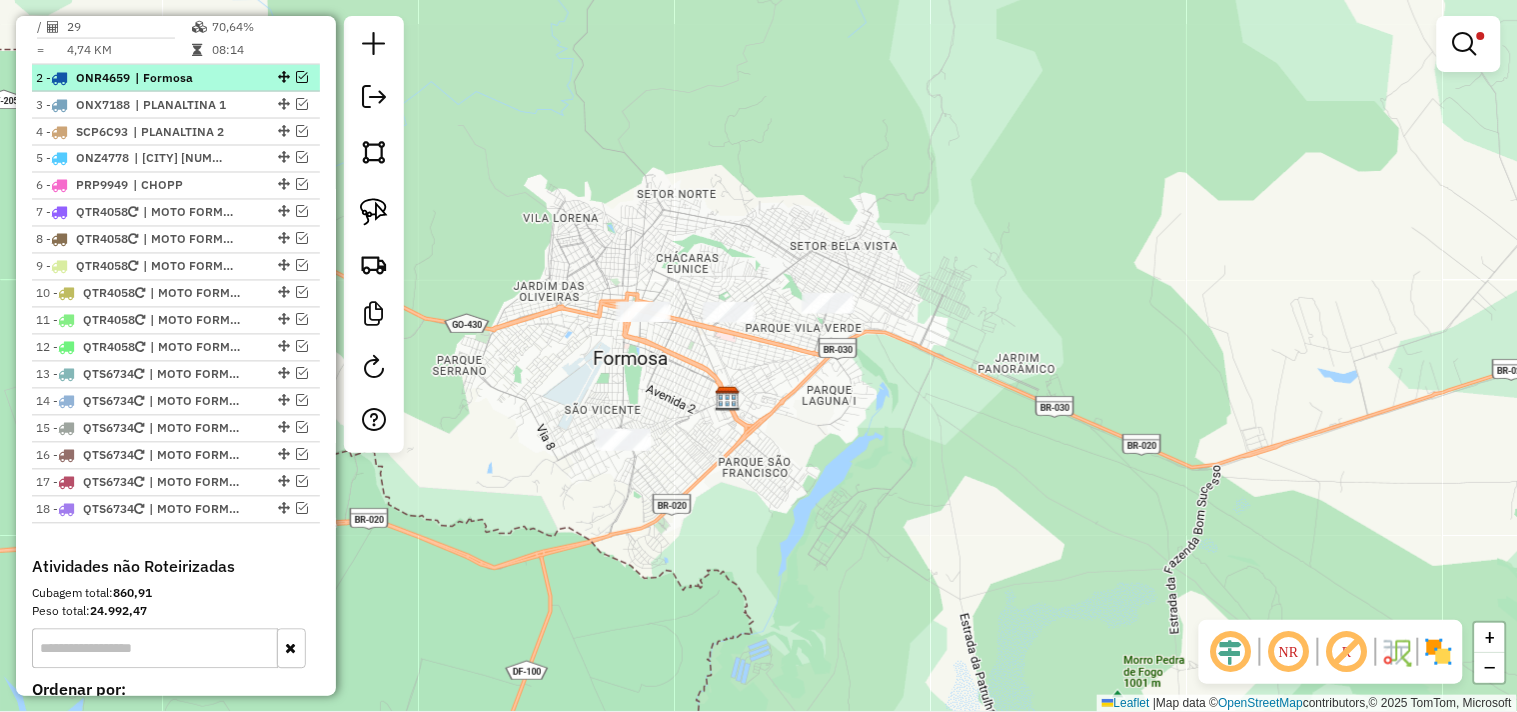 click at bounding box center (302, 77) 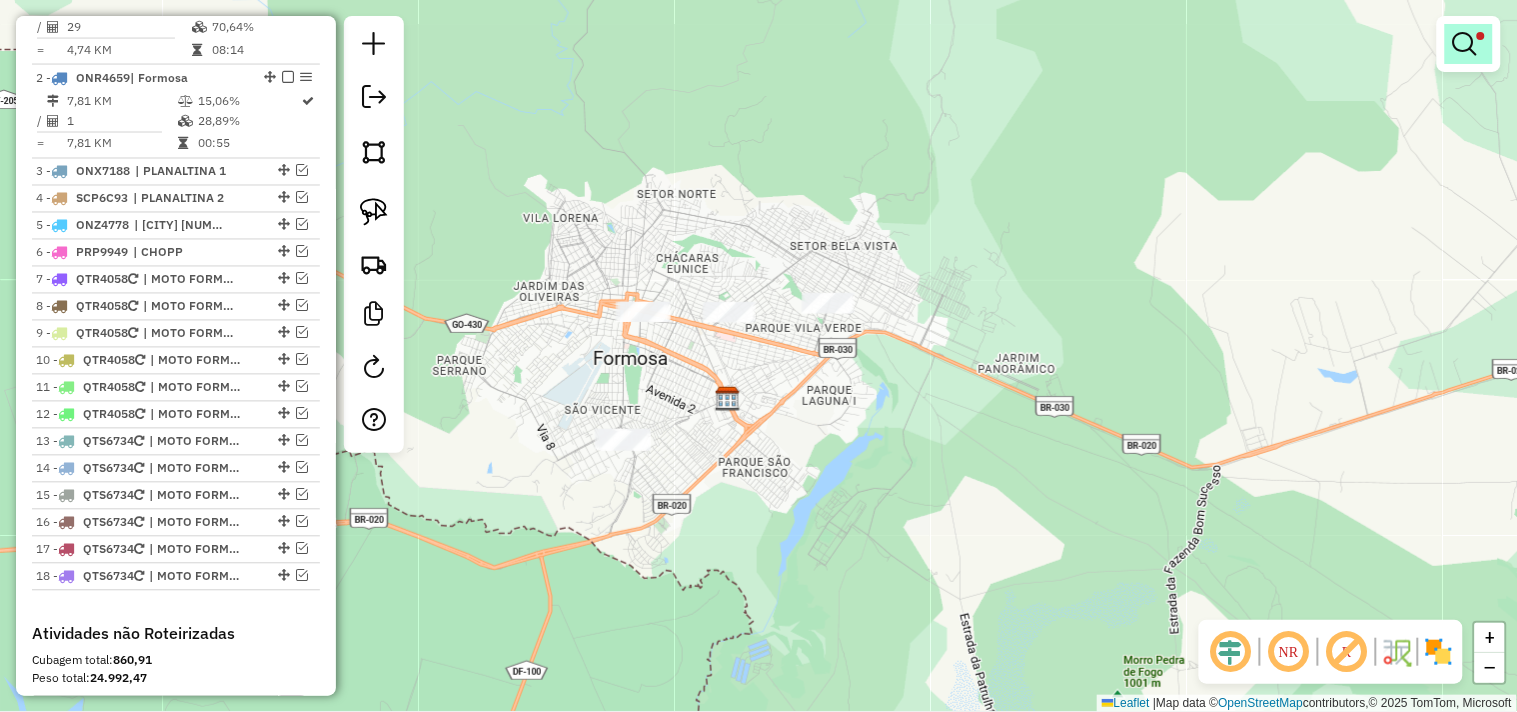 click at bounding box center [1465, 44] 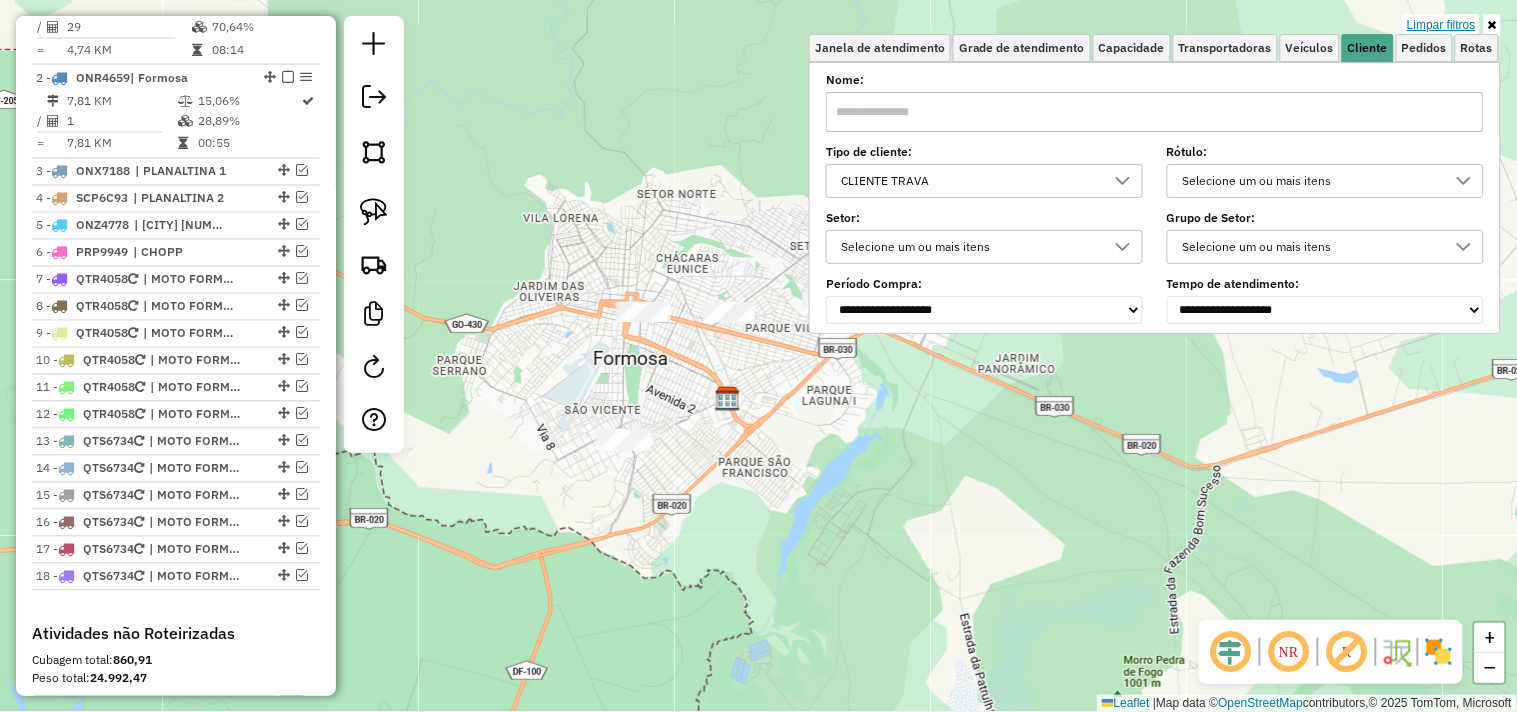 click on "Limpar filtros" at bounding box center (1441, 25) 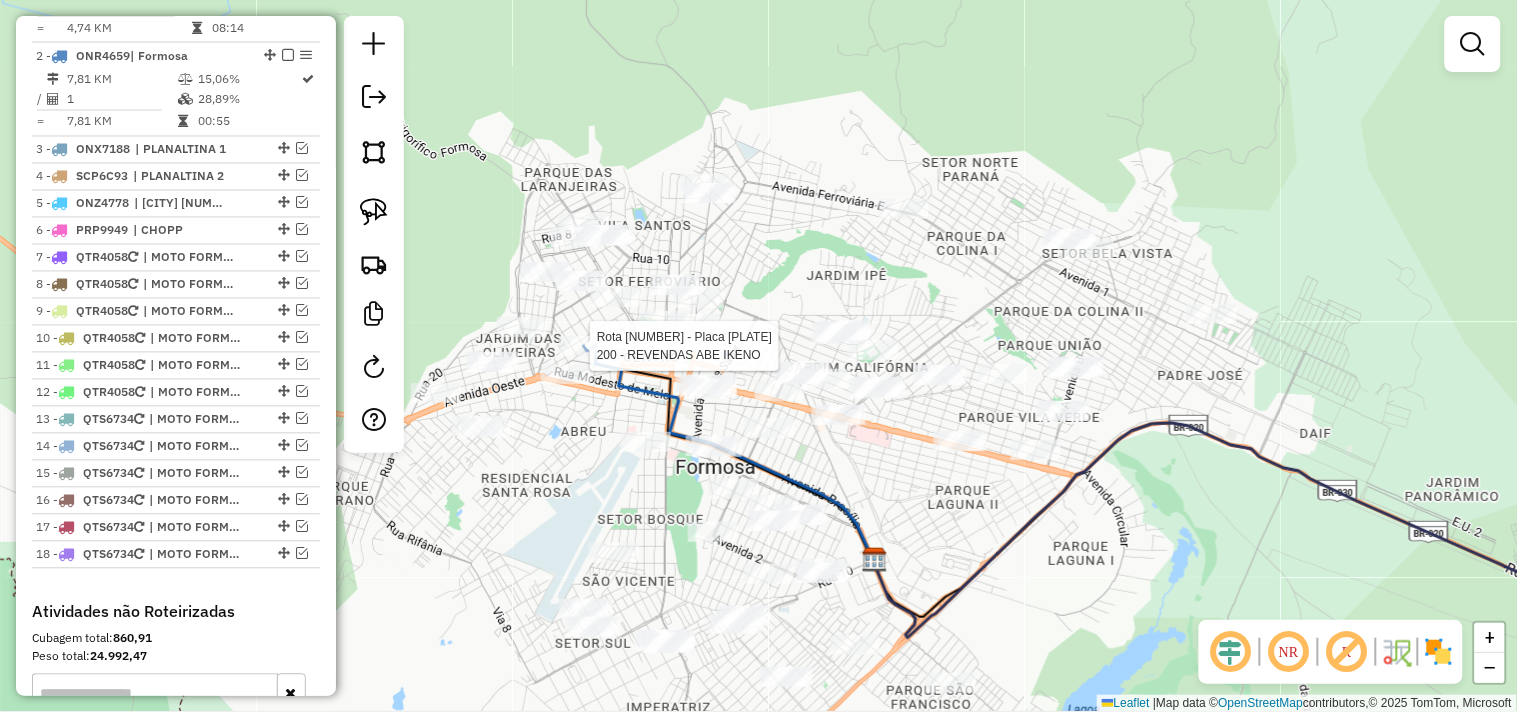 select on "*********" 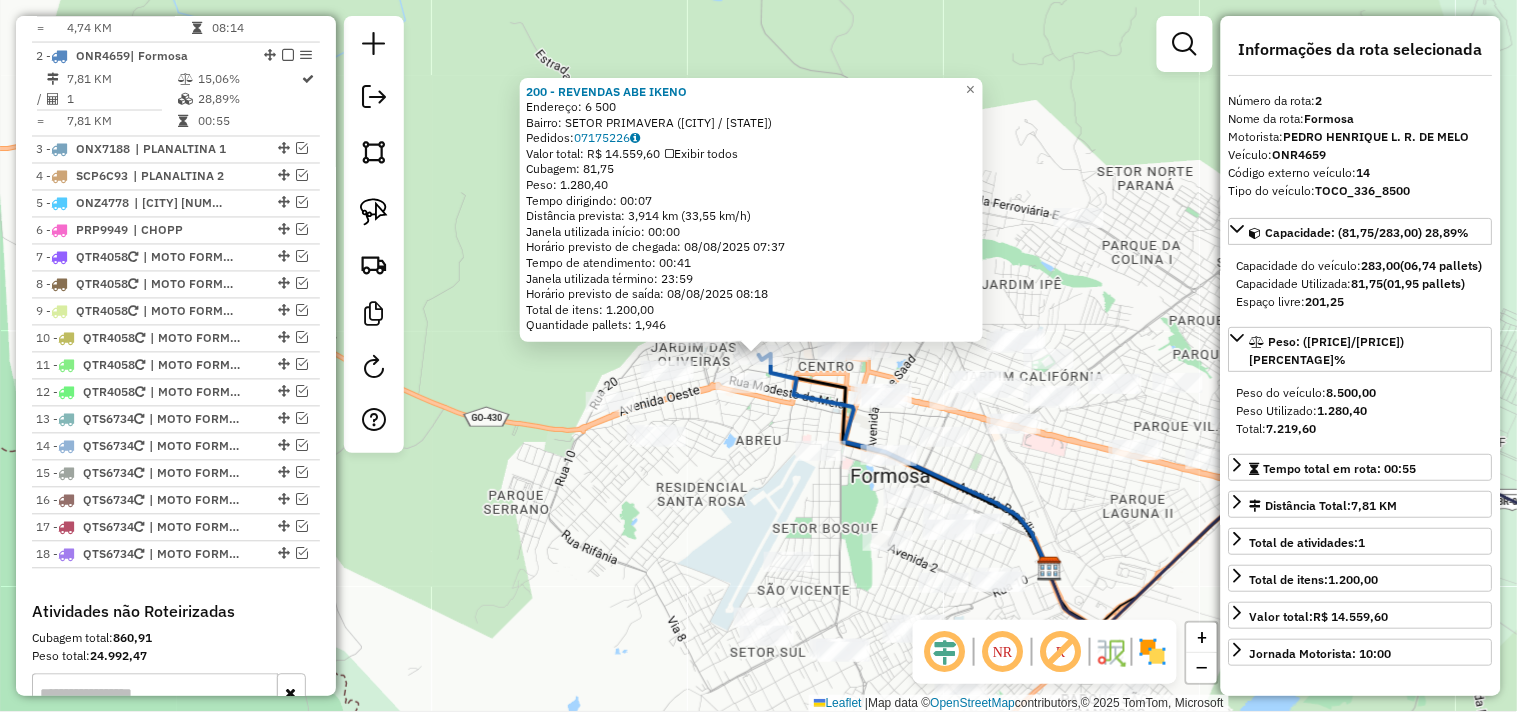 scroll, scrollTop: 892, scrollLeft: 0, axis: vertical 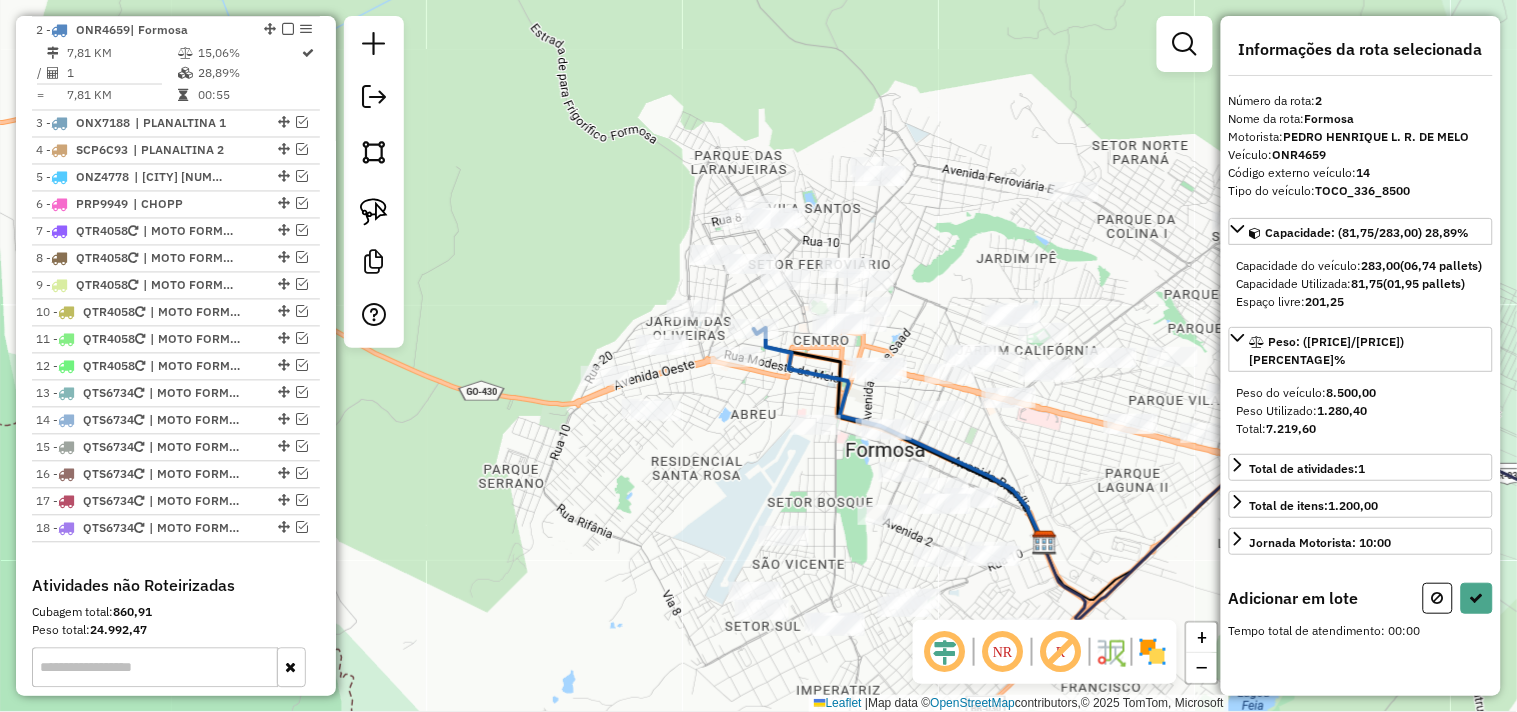 drag, startPoint x: 571, startPoint y: 284, endPoint x: 505, endPoint y: 201, distance: 106.04244 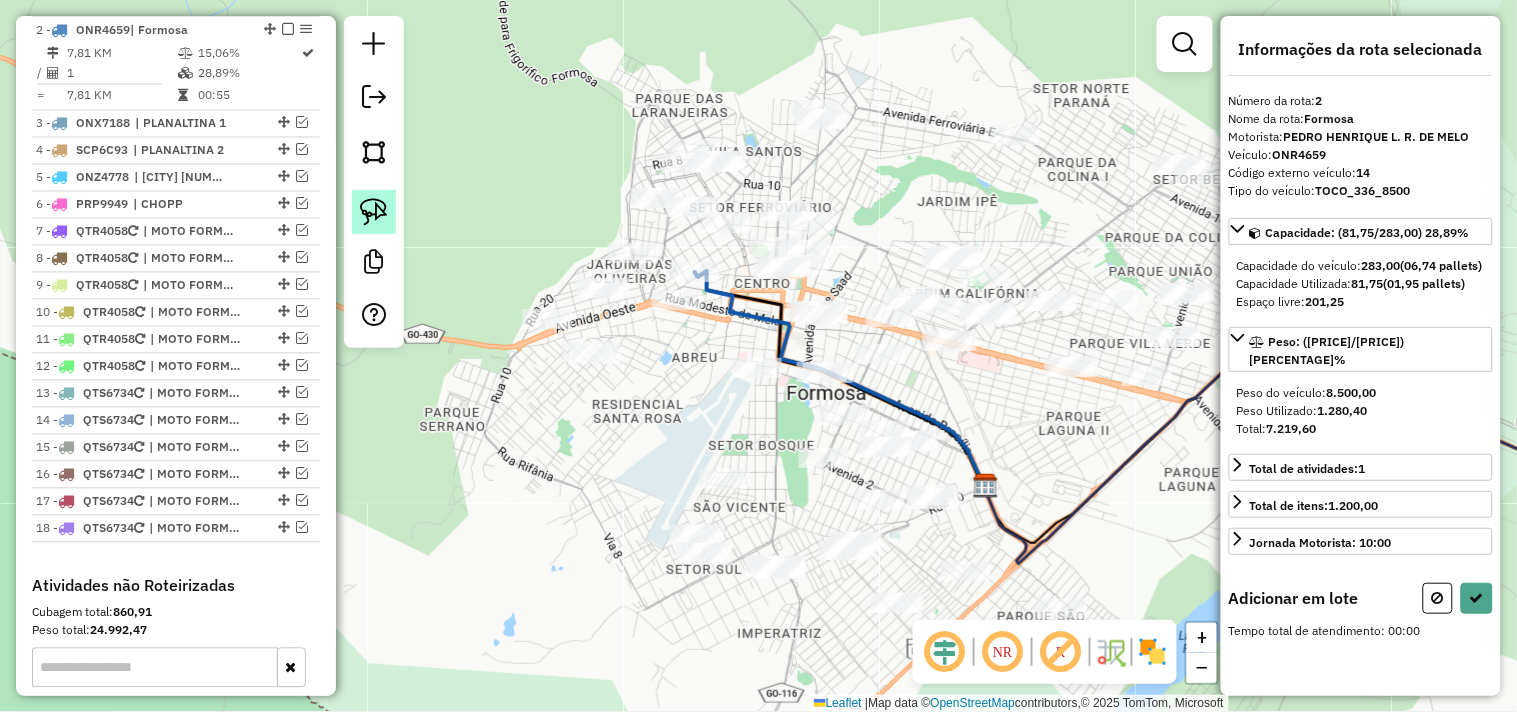 click 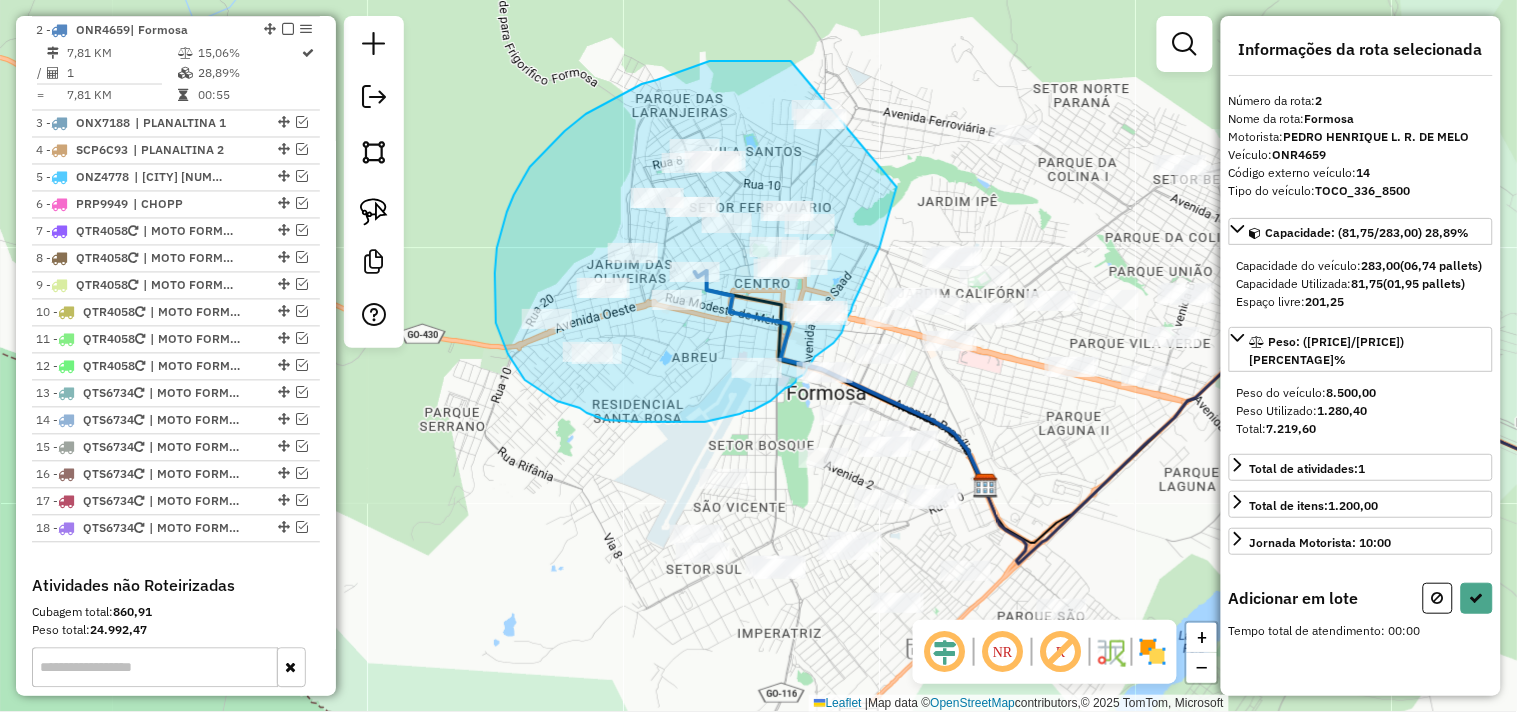 drag, startPoint x: 710, startPoint y: 61, endPoint x: 914, endPoint y: 117, distance: 211.54669 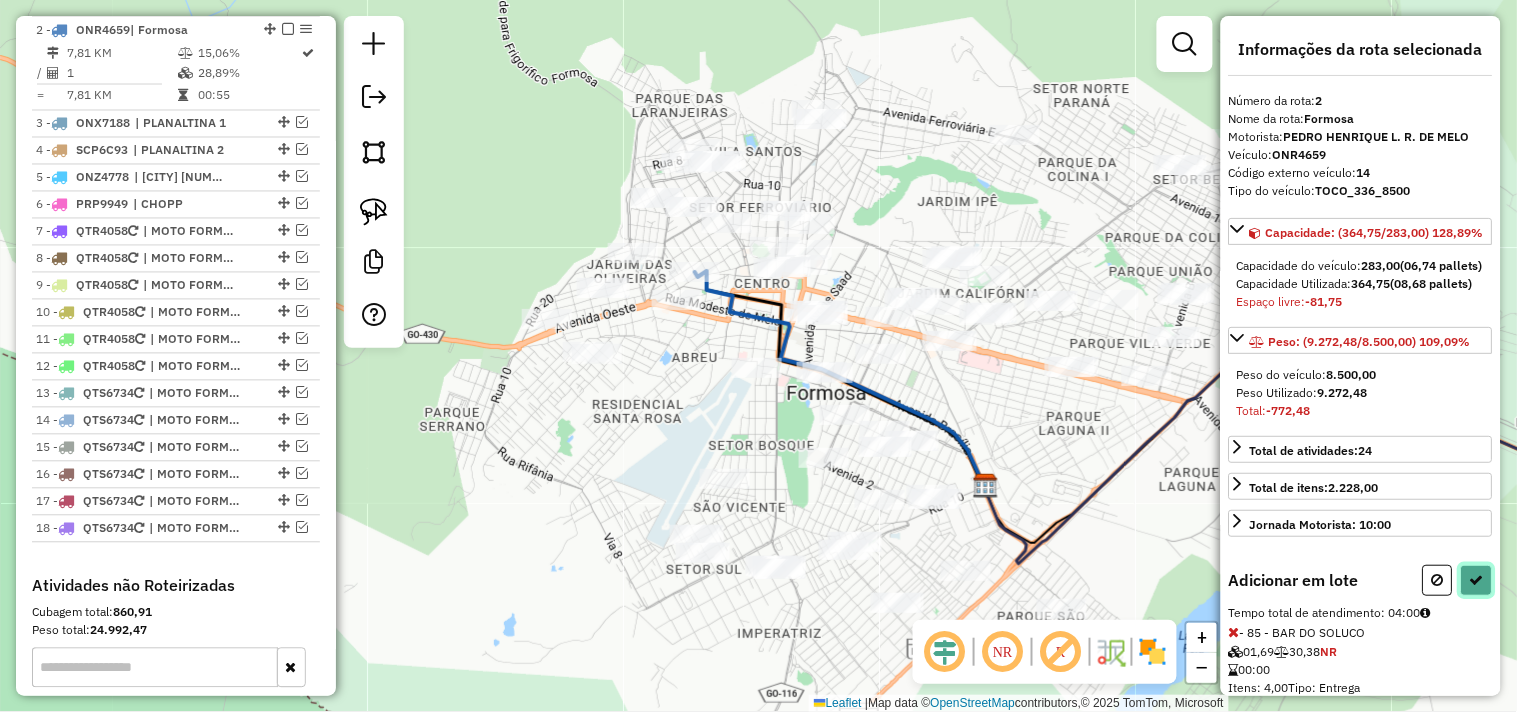 click at bounding box center (1477, 580) 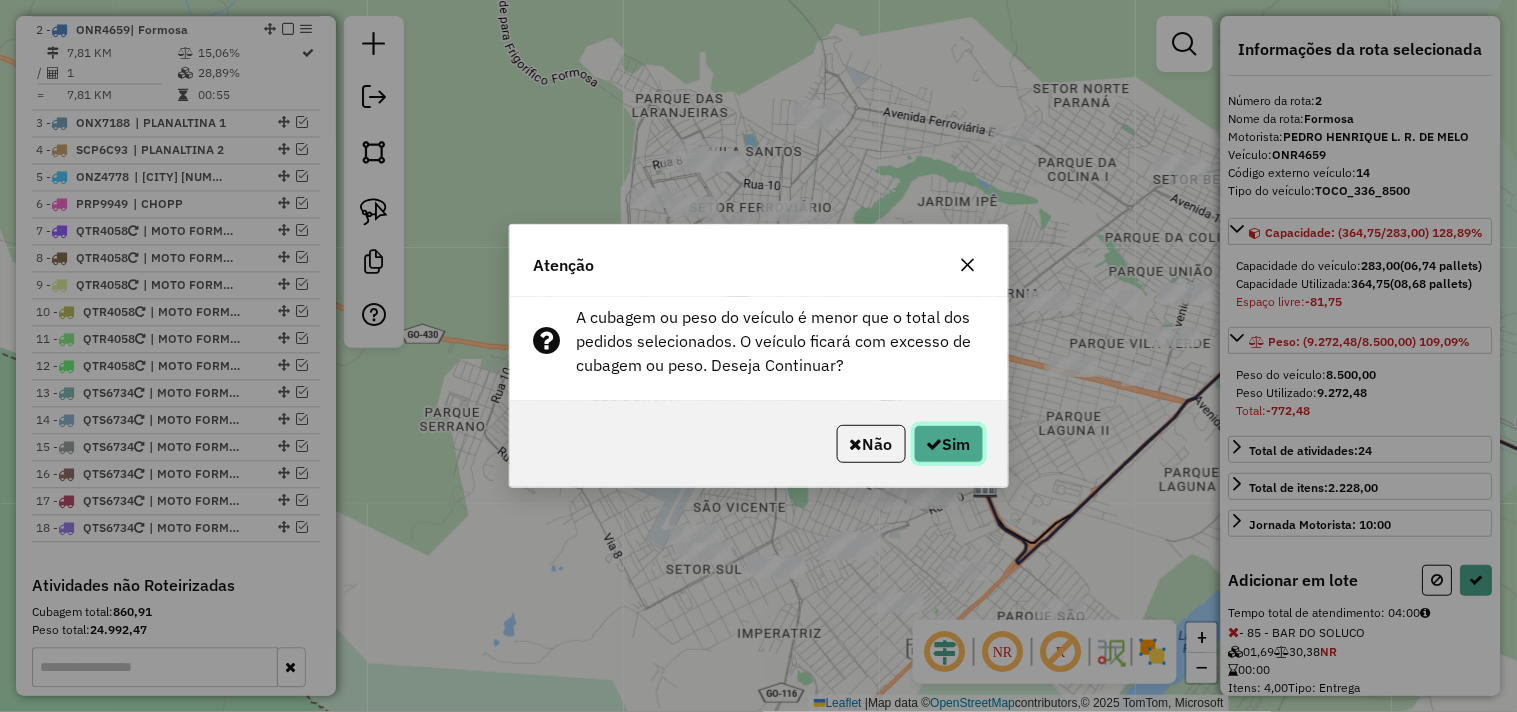 click on "Sim" 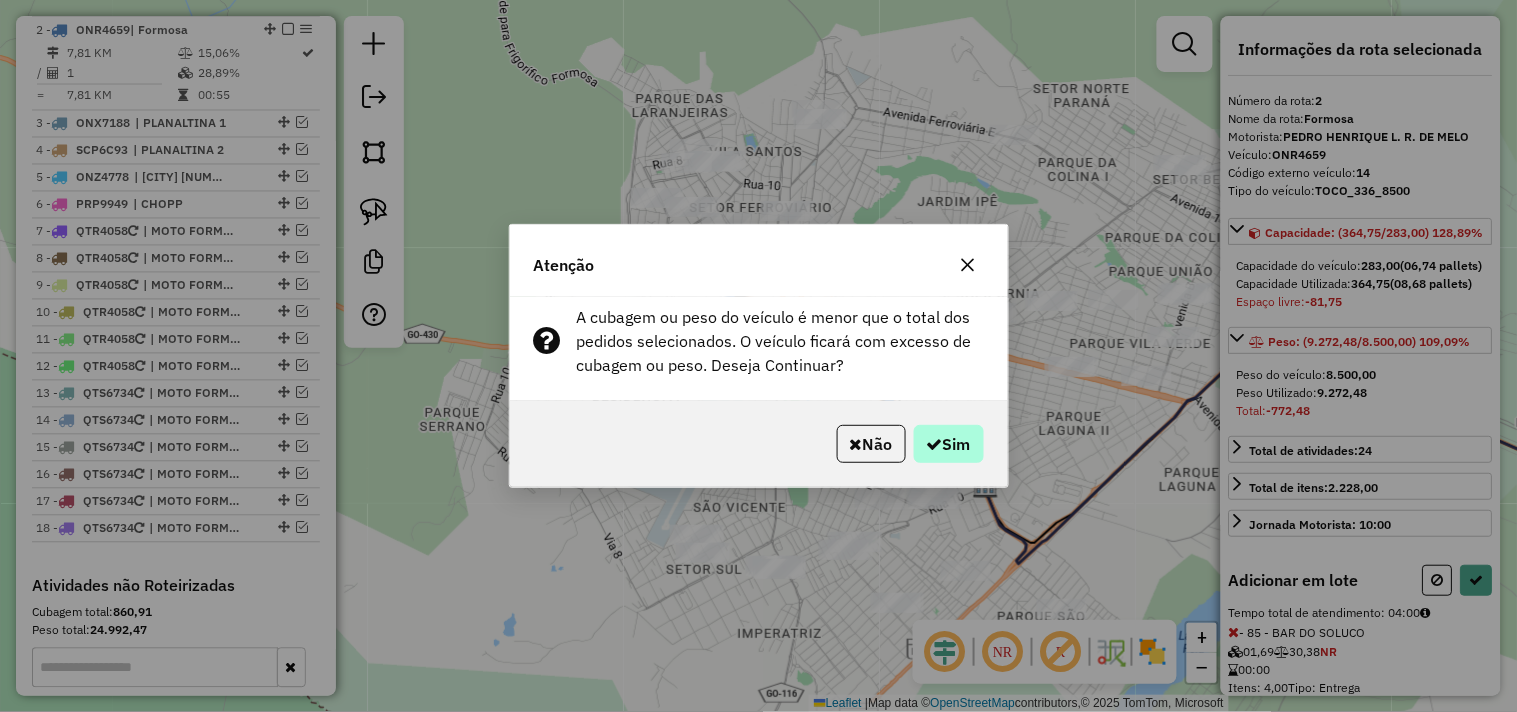 select on "*********" 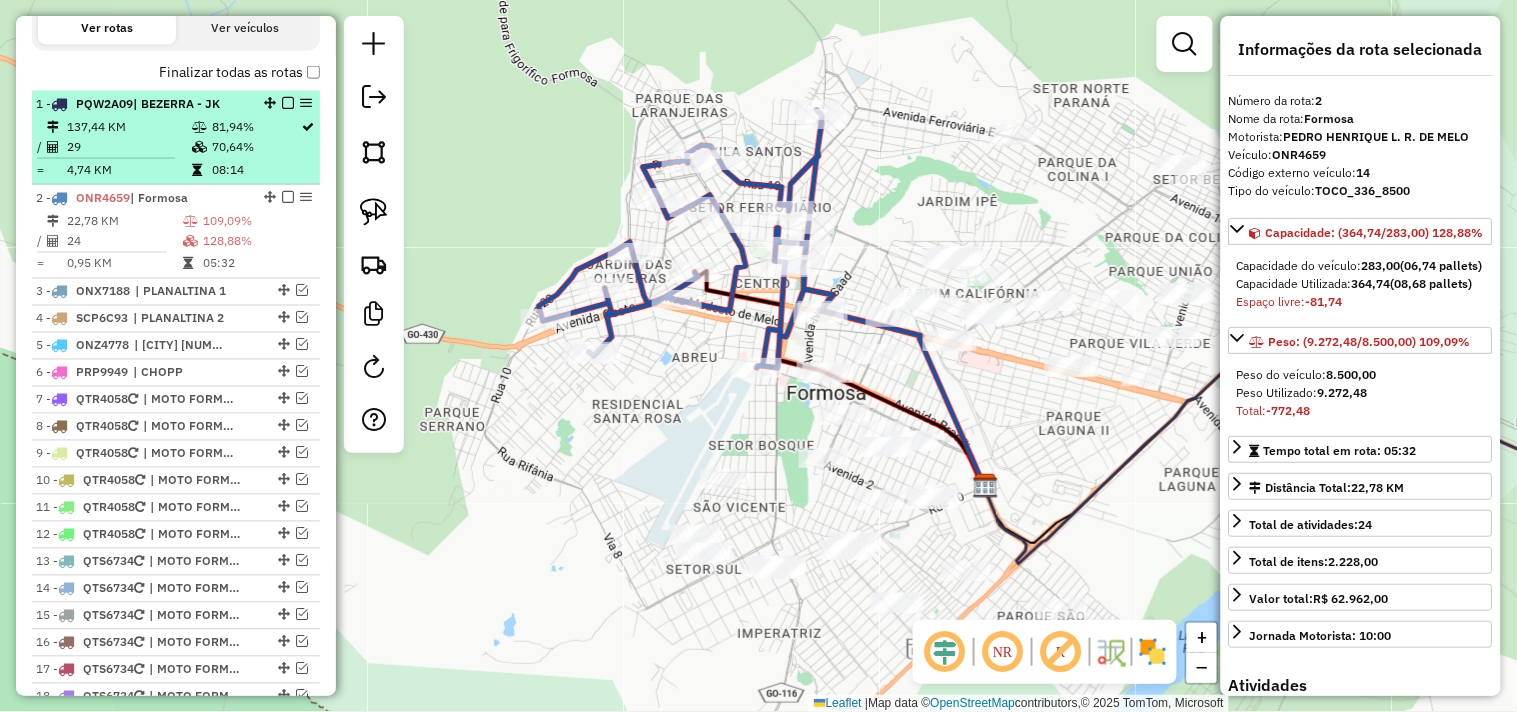 scroll, scrollTop: 670, scrollLeft: 0, axis: vertical 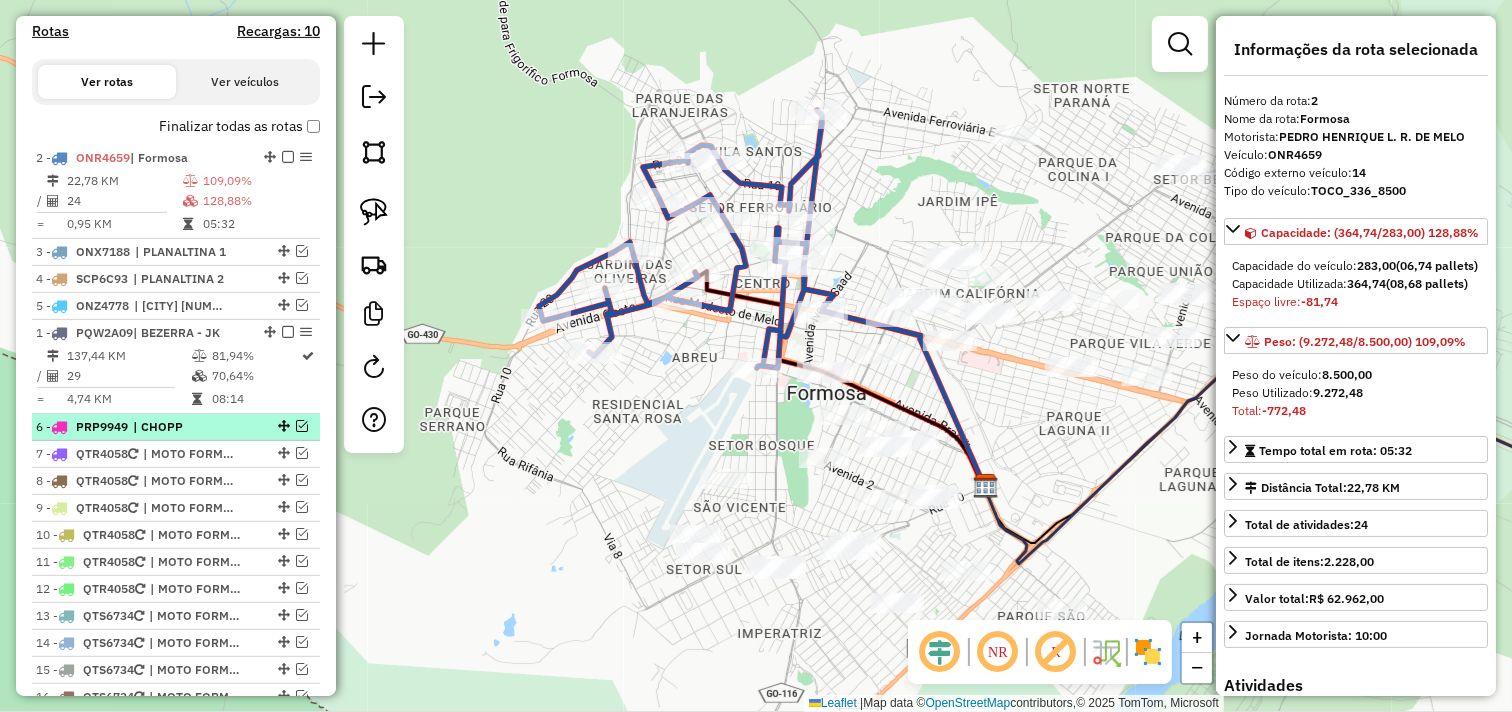 drag, startPoint x: 265, startPoint y: 151, endPoint x: 215, endPoint y: 413, distance: 266.72833 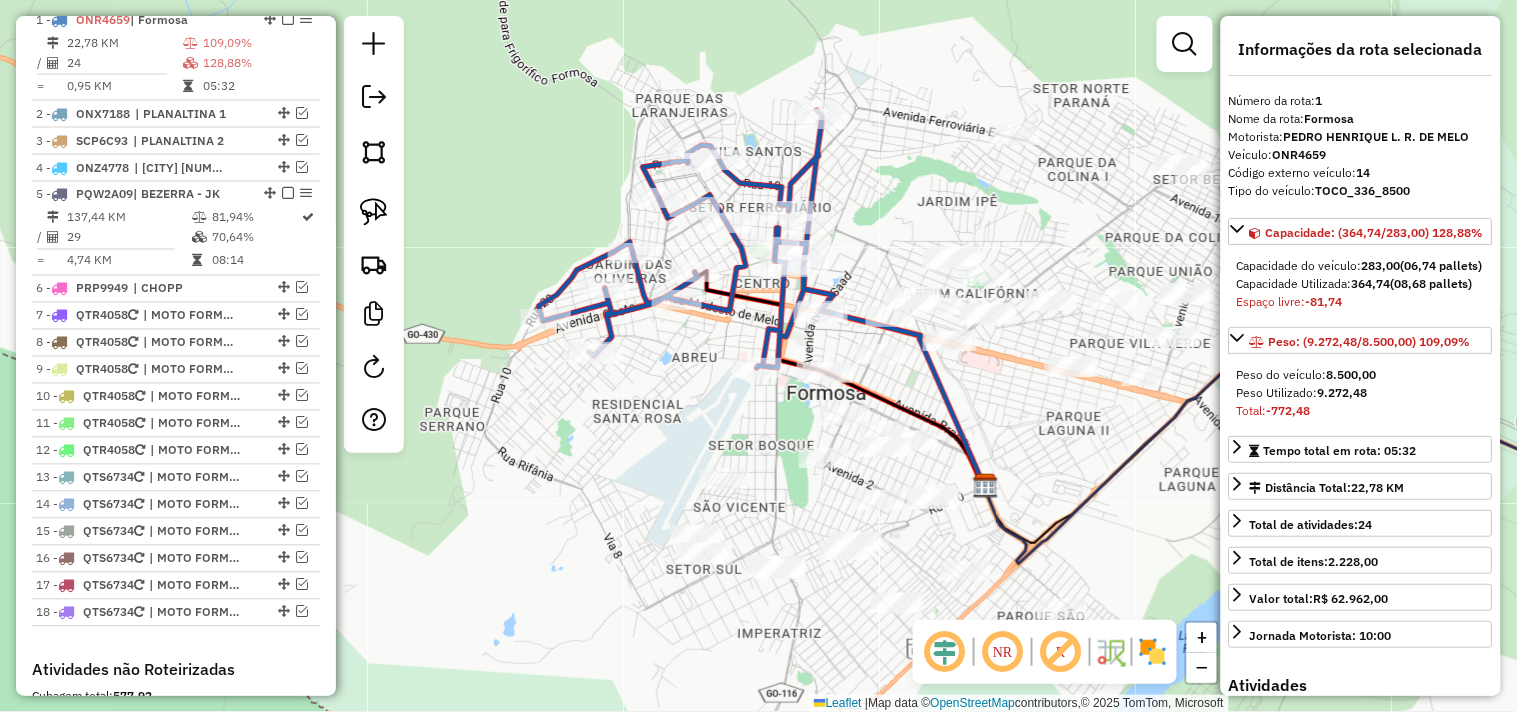 scroll, scrollTop: 781, scrollLeft: 0, axis: vertical 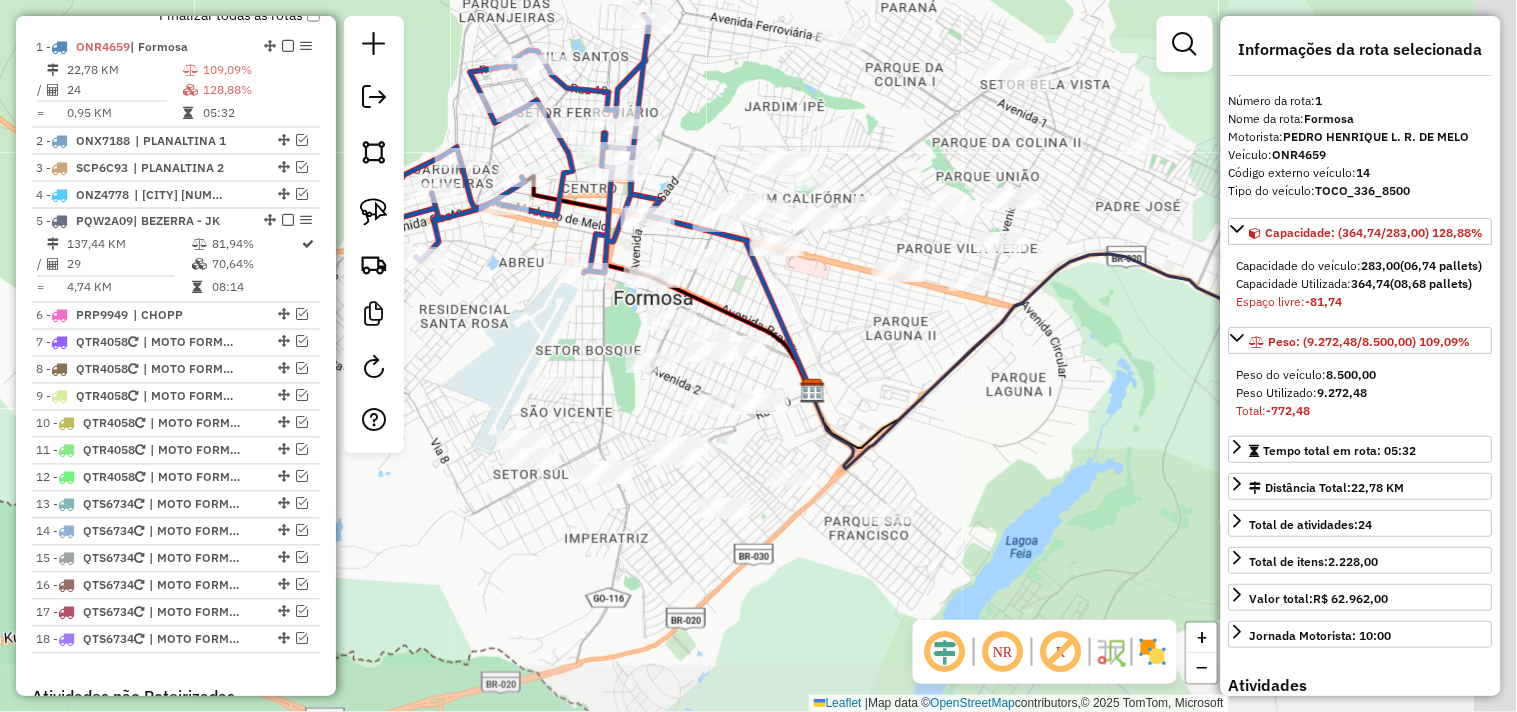 drag, startPoint x: 557, startPoint y: 470, endPoint x: 421, endPoint y: 388, distance: 158.80806 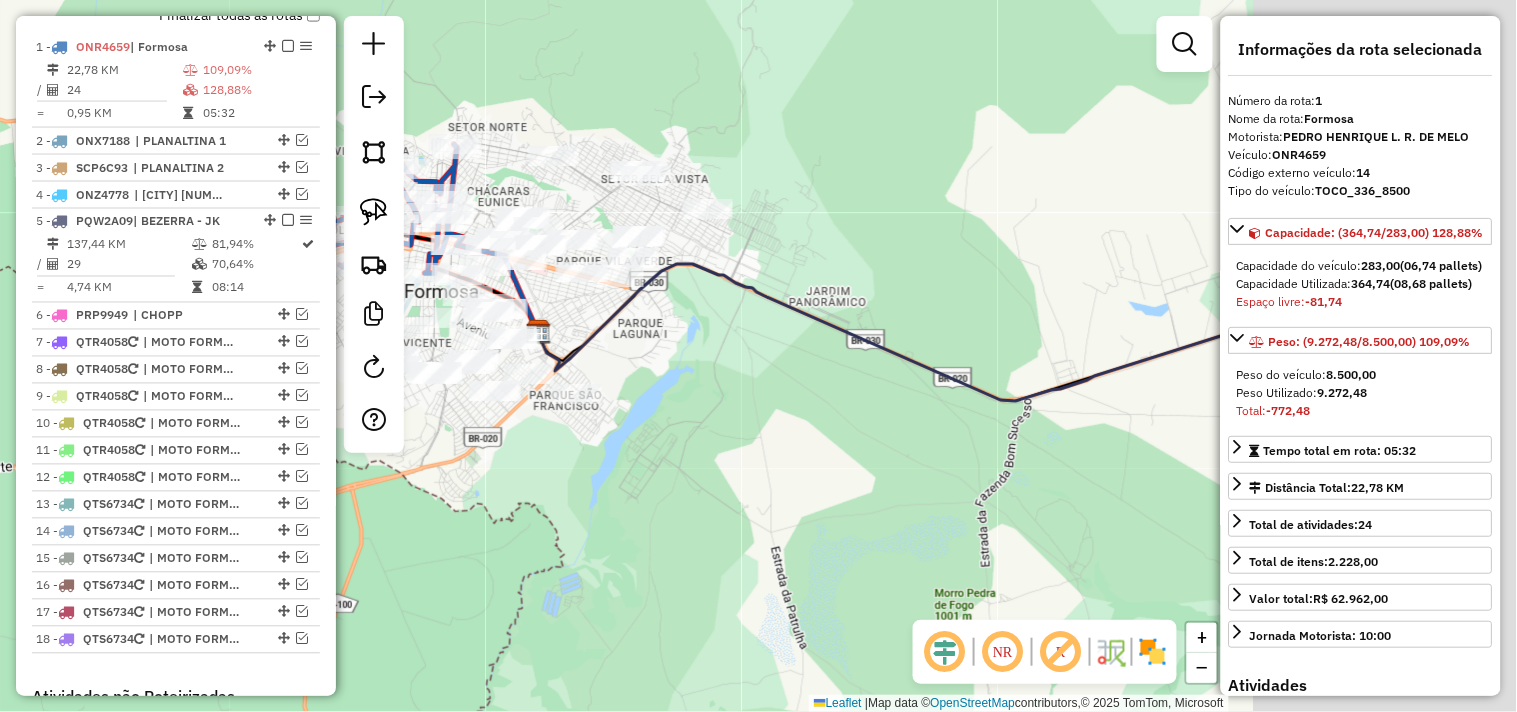 drag, startPoint x: 1024, startPoint y: 453, endPoint x: 632, endPoint y: 373, distance: 400.08 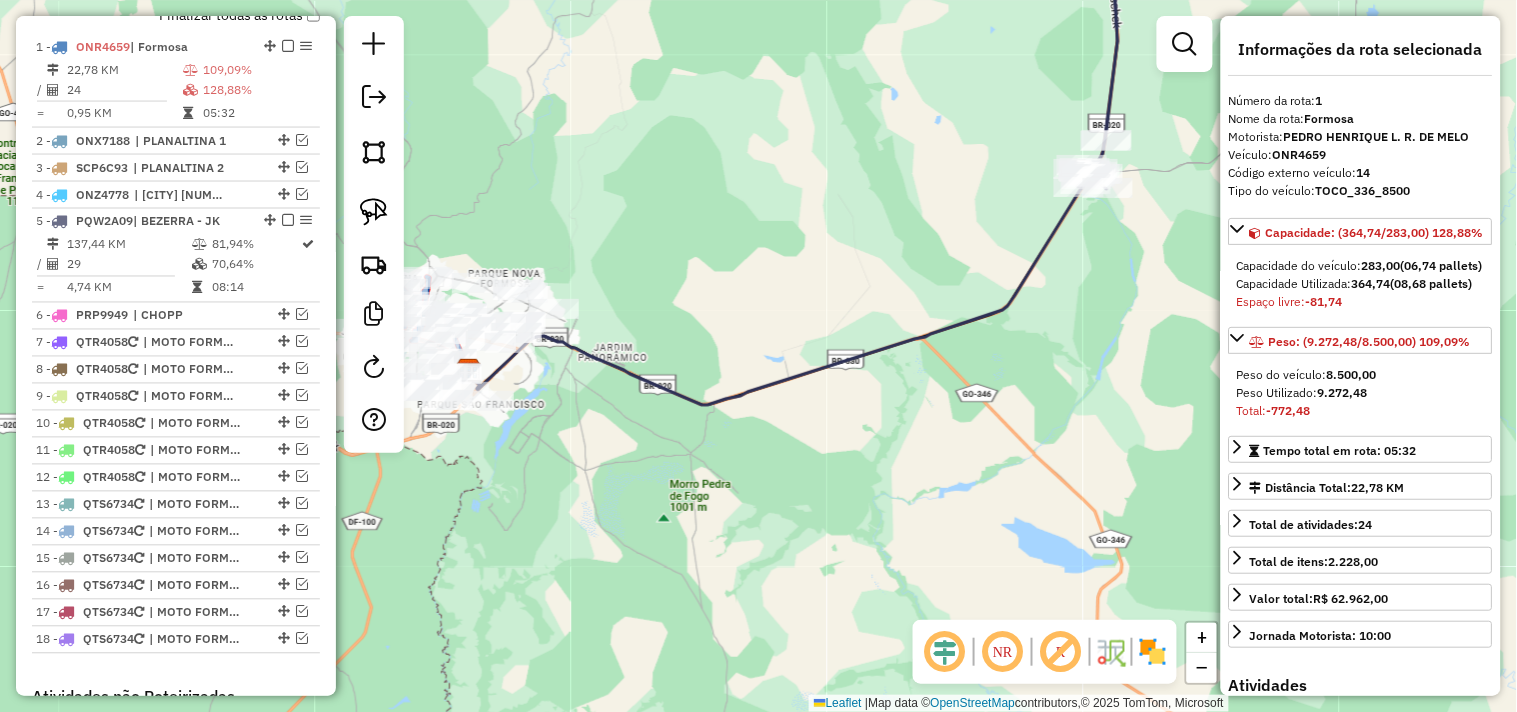 drag, startPoint x: 904, startPoint y: 331, endPoint x: 623, endPoint y: 462, distance: 310.0355 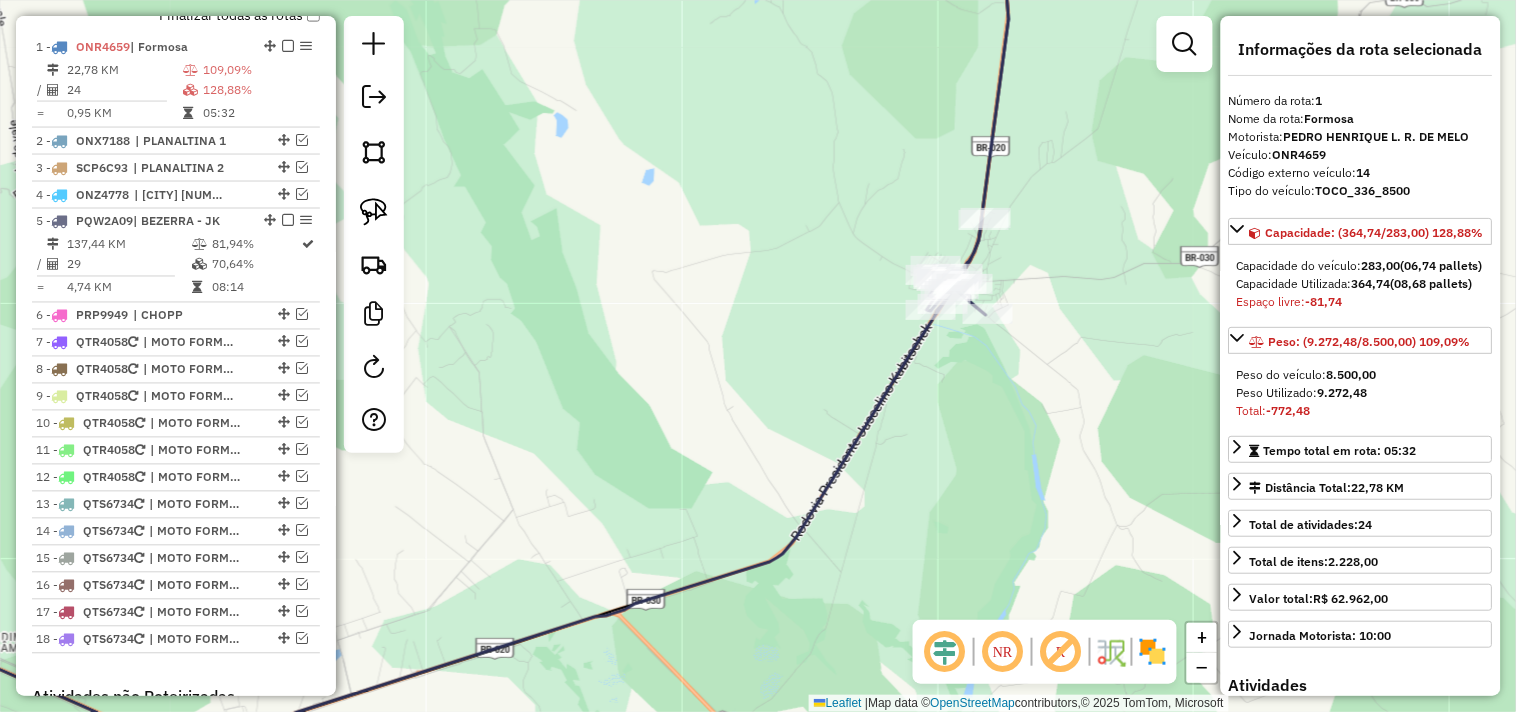 drag, startPoint x: 927, startPoint y: 377, endPoint x: 807, endPoint y: 431, distance: 131.59027 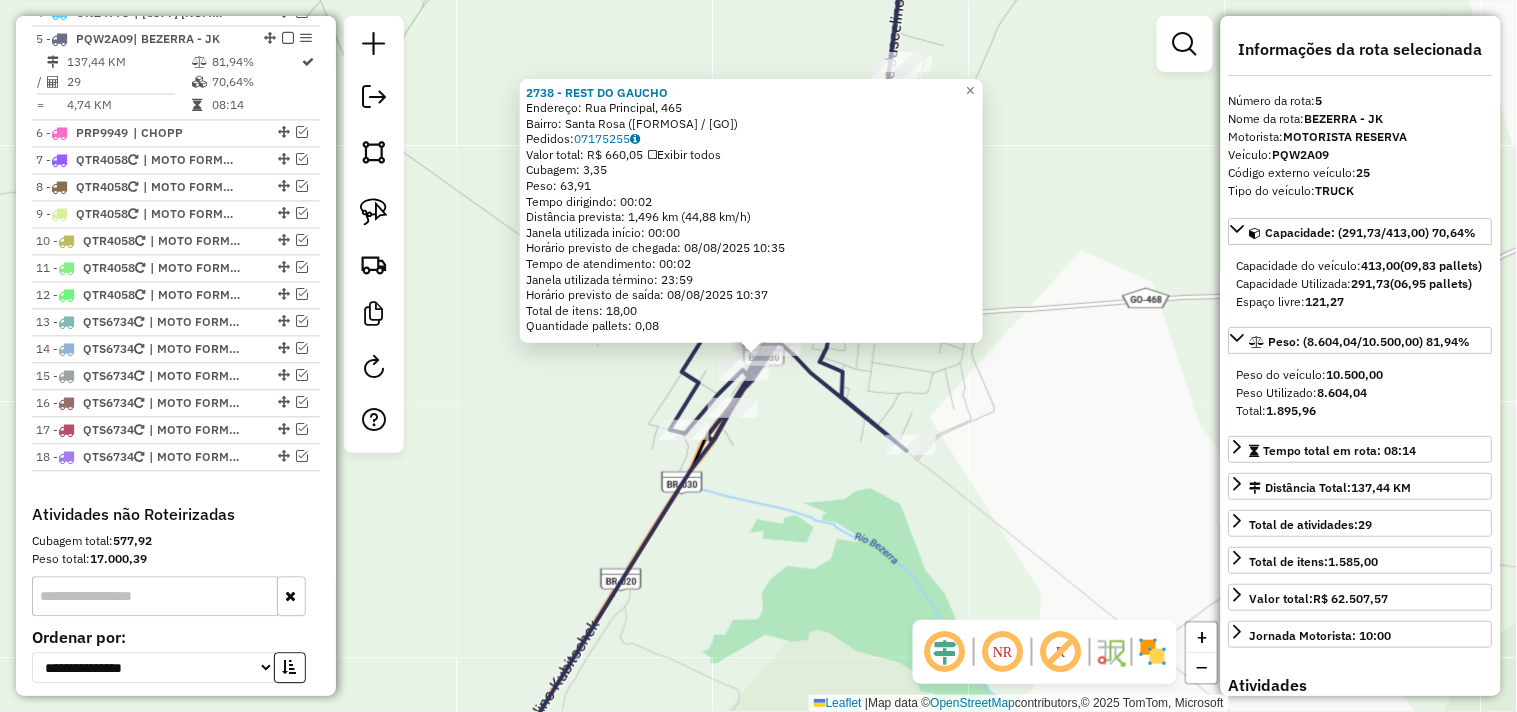 scroll, scrollTop: 973, scrollLeft: 0, axis: vertical 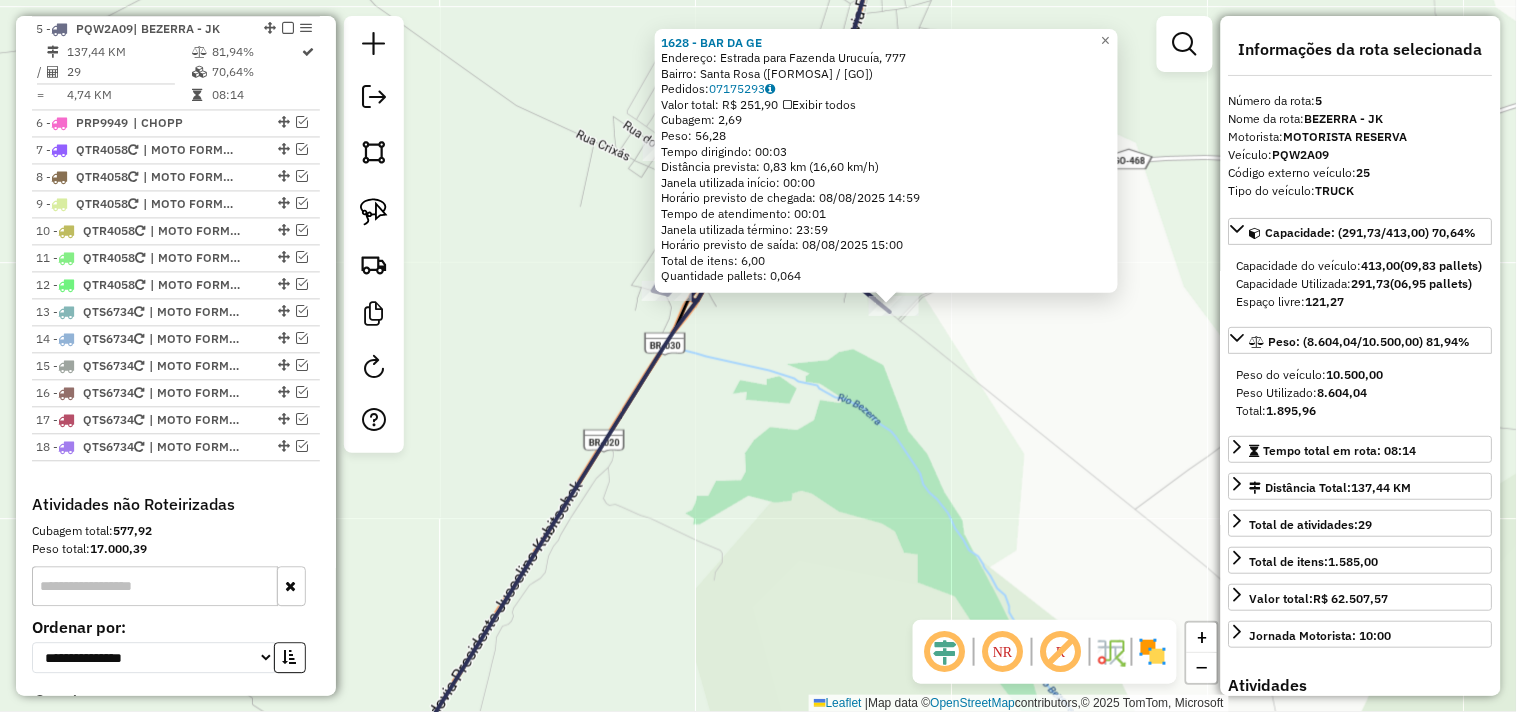 drag, startPoint x: 561, startPoint y: 552, endPoint x: 921, endPoint y: 410, distance: 386.99353 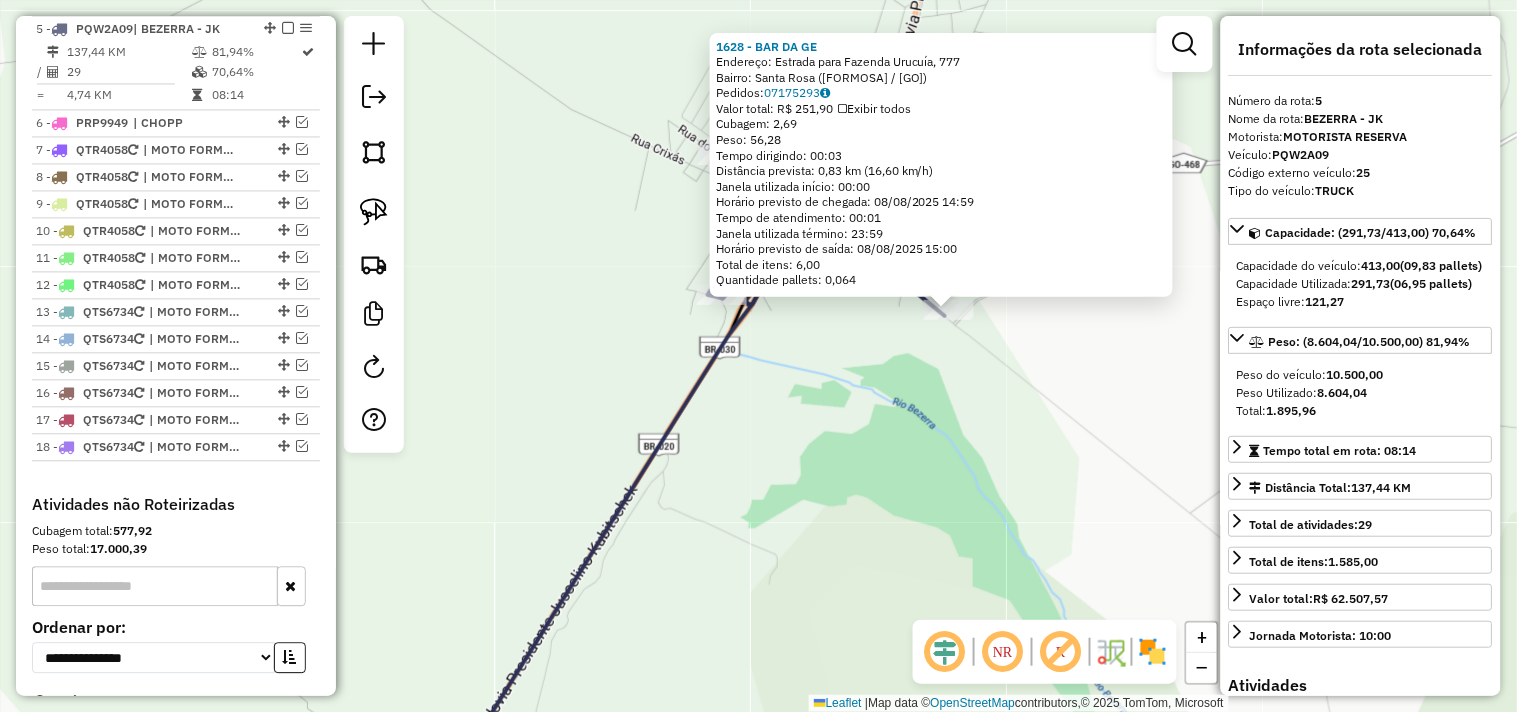 drag, startPoint x: 894, startPoint y: 412, endPoint x: 688, endPoint y: 516, distance: 230.76395 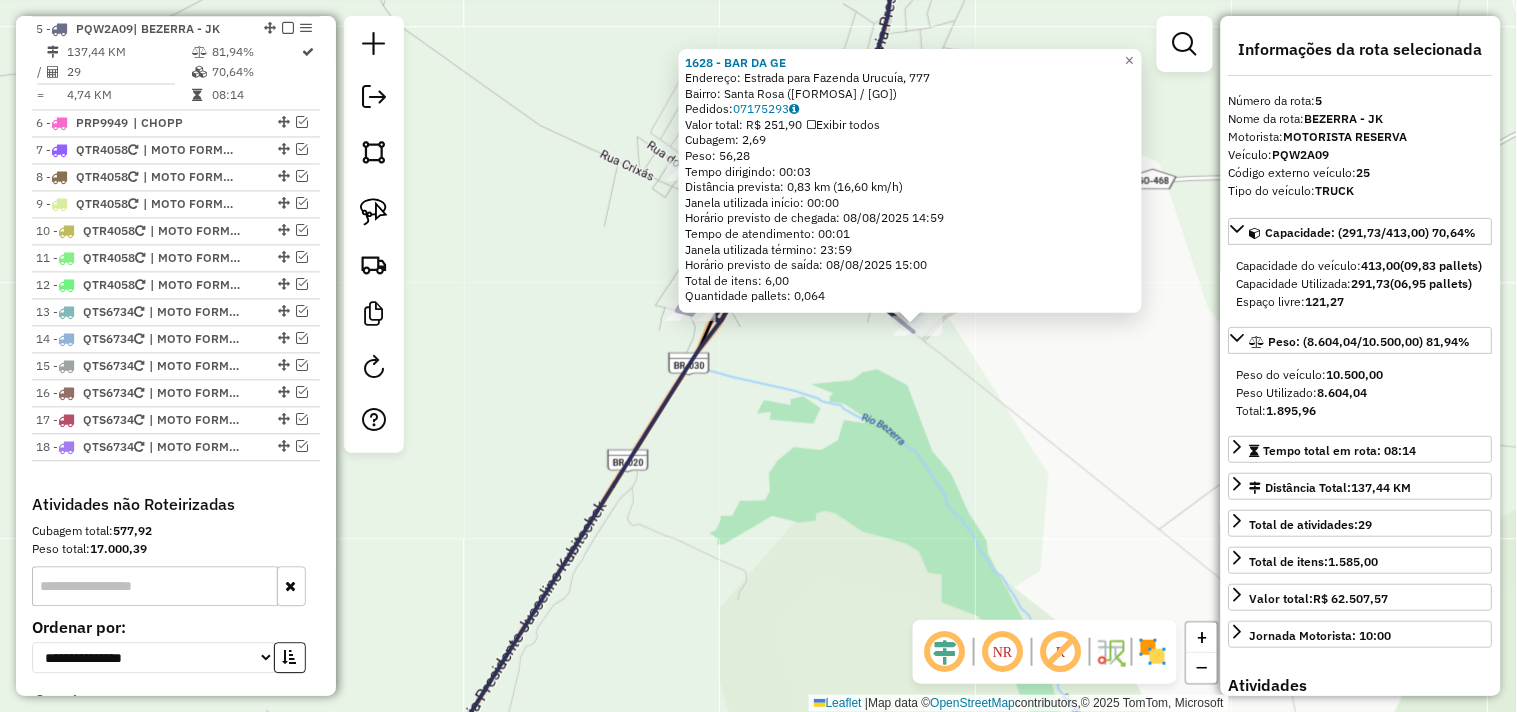 click on "Endereço: Estrada para Fazenda Urucuía, 777 Bairro: Santa Rosa ([CITY] / [STATE]) Pedidos: 07175293 Valor total: R$ 251,90 Exibir todos Cubagem: 2,69 Peso: 56,28 Tempo dirigindo: 00:03 Distância prevista: 0,83 km (16,60 km/h) Janela utilizada início: 00:00 Horário previsto de chegada: 08/08/2025 14:59 Tempo de atendimento: 00:01 Janela utilizada término: 23:59 Horário previsto de saída: 08/08/2025 15:00 Total de itens: 6,00 Quantidade pallets: 0,064 × Janela de atendimento Grade de atendimento Capacidade Transportadoras Veículos Cliente Pedidos Rotas Selecione os dias de semana para filtrar as janelas de atendimento Seg Ter Qua Qui Sex Sáb Dom Informe o período da janela de atendimento: De: Até: Filtrar exatamente a janela do cliente Considerar janela de atendimento padrão Selecione os dias de semana para filtrar as grades de atendimento Seg Ter Qua Qui Sex Sáb Dom Considerar clientes sem dia de atendimento cadastrado" 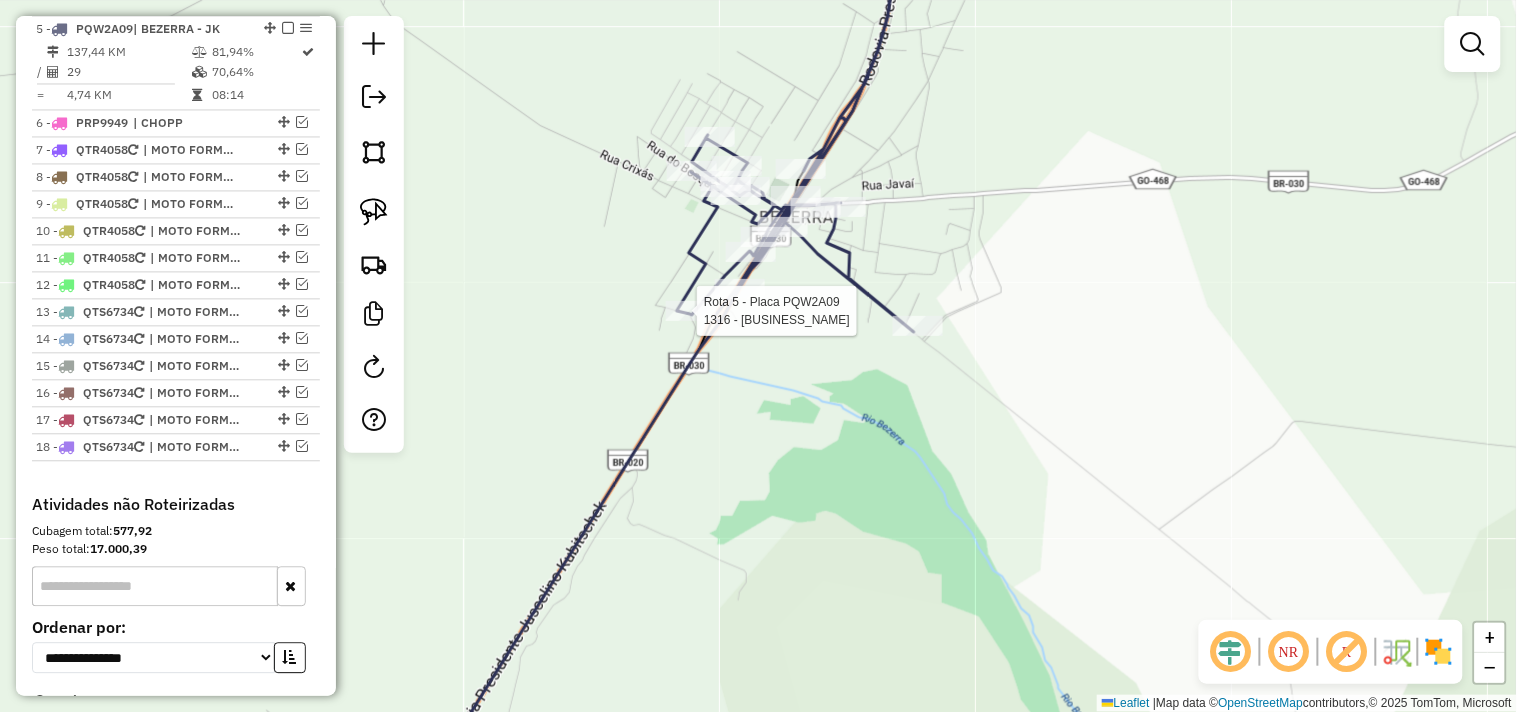 select on "*********" 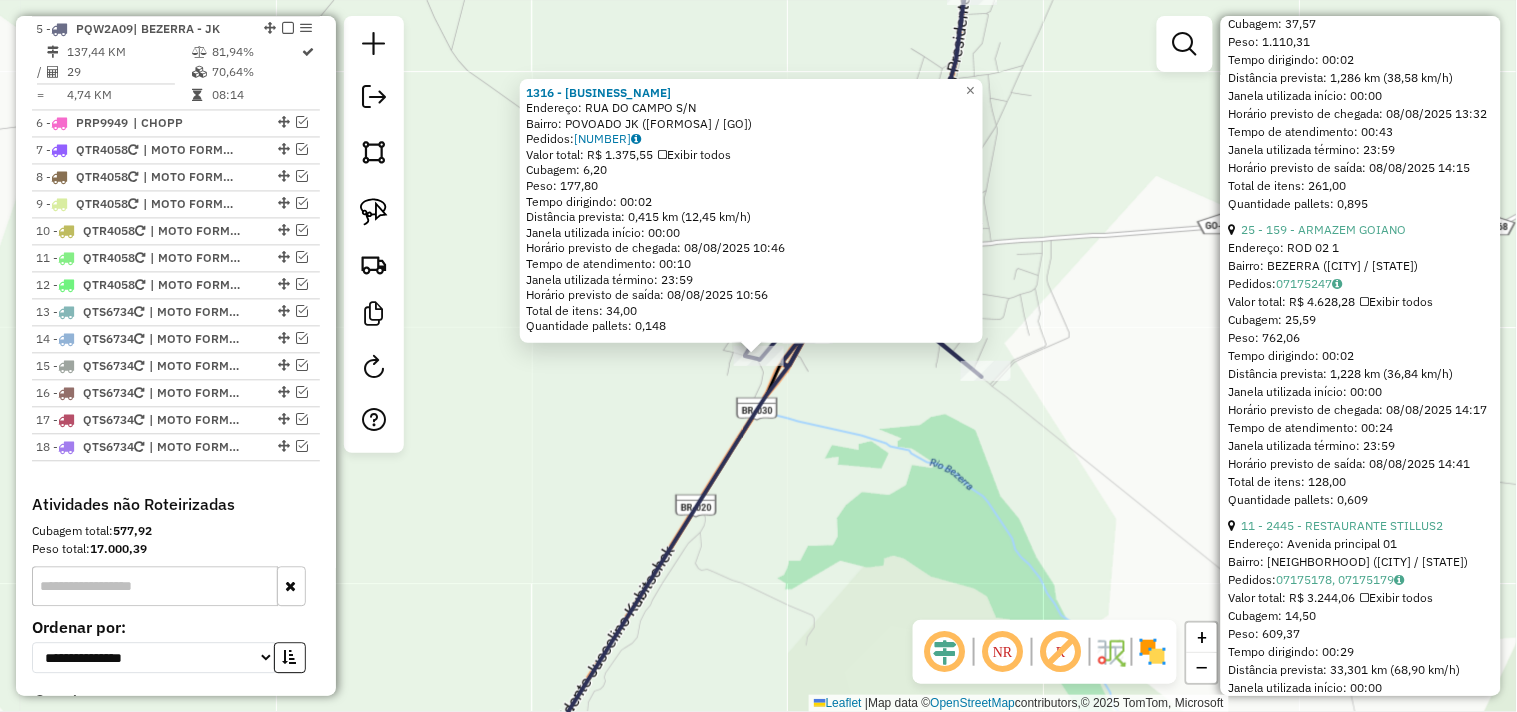scroll, scrollTop: 1222, scrollLeft: 0, axis: vertical 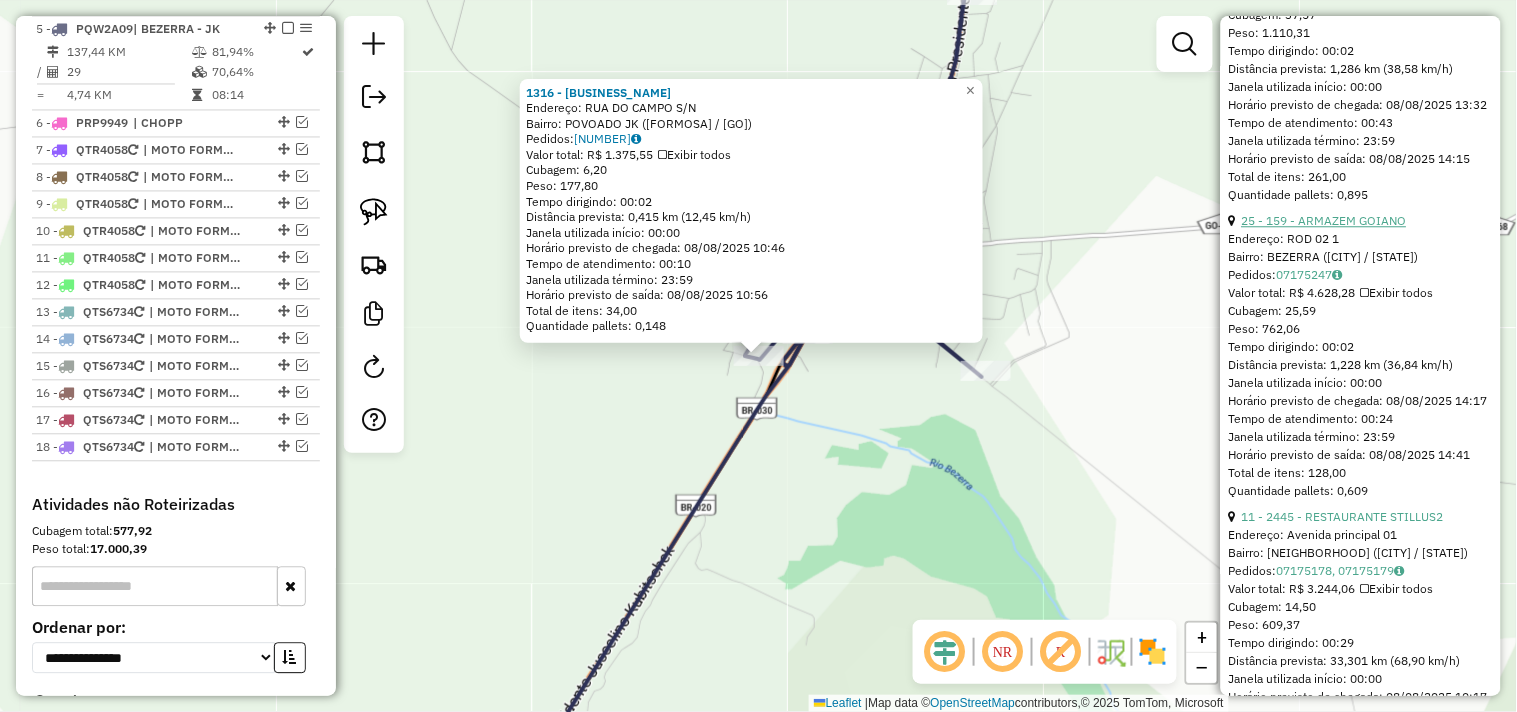 click on "25 - 159 - ARMAZEM GOIANO" at bounding box center [1324, 220] 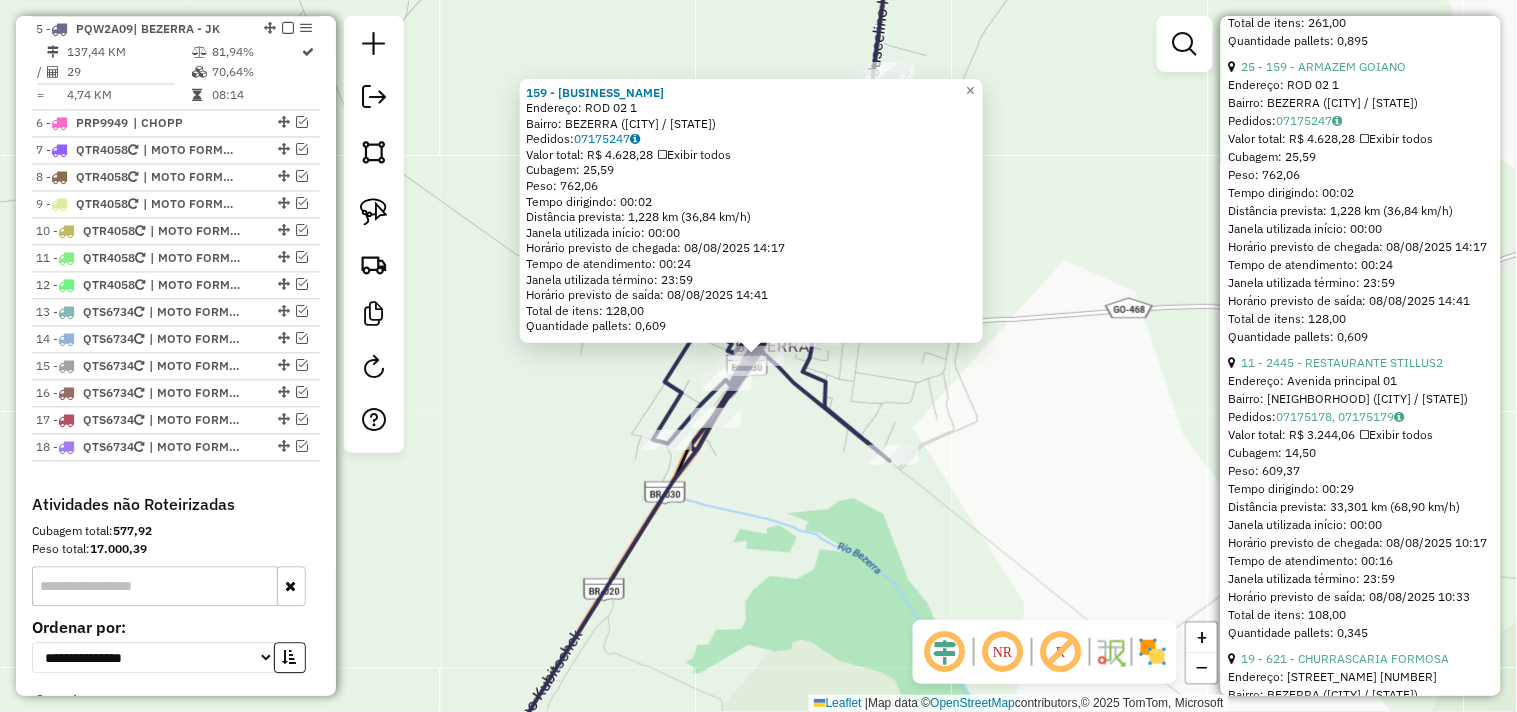 scroll, scrollTop: 1555, scrollLeft: 0, axis: vertical 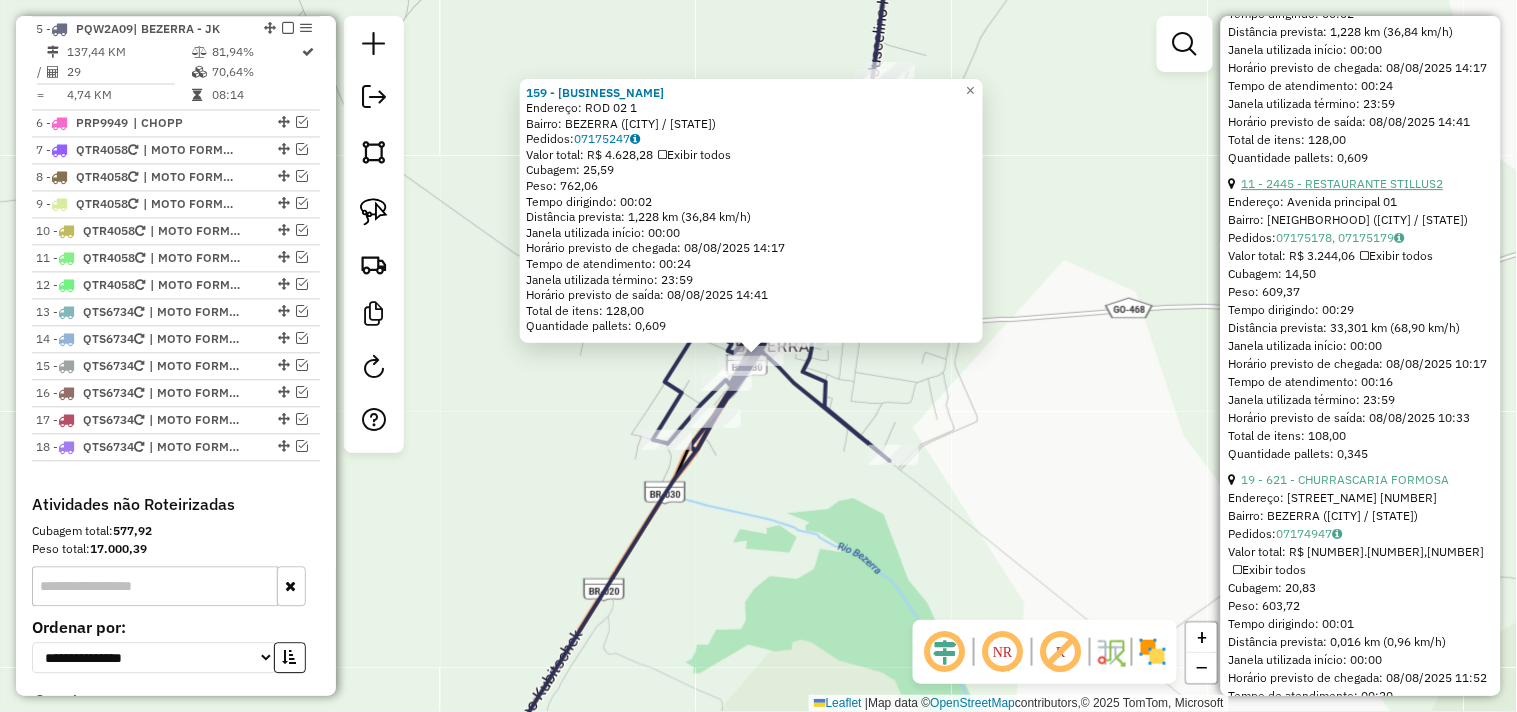 click on "11 - 2445 - RESTAURANTE STILLUS2" at bounding box center [1343, 183] 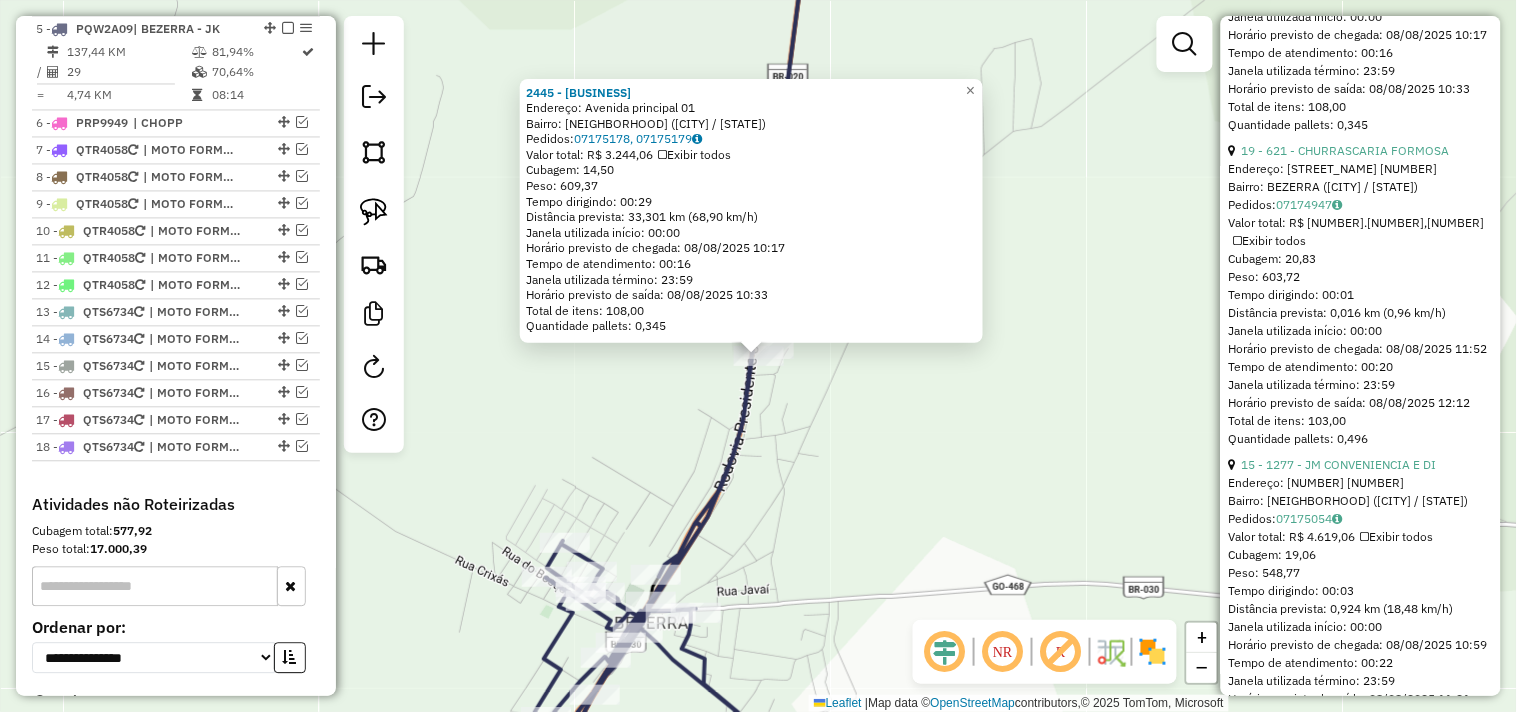scroll, scrollTop: 1888, scrollLeft: 0, axis: vertical 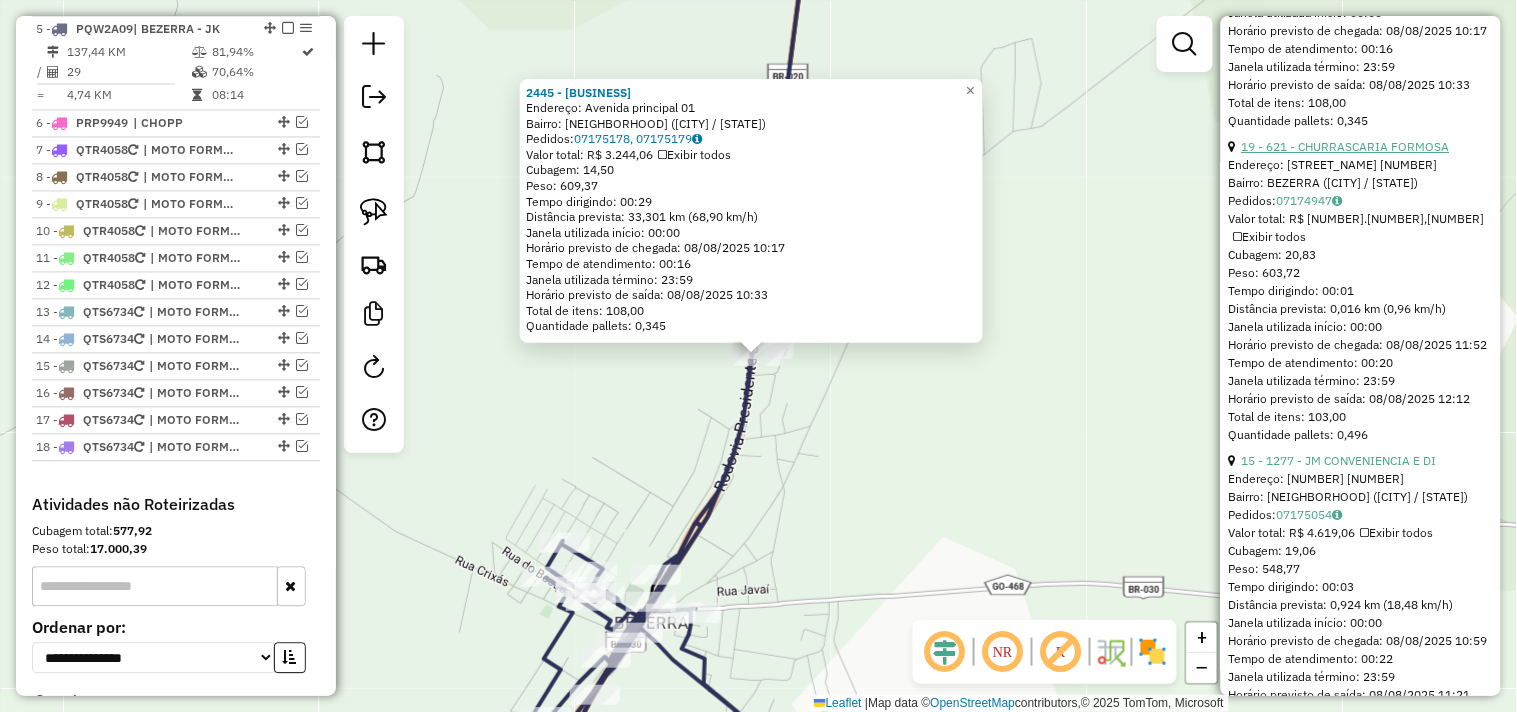 click on "19 - 621 - CHURRASCARIA FORMOSA" at bounding box center [1346, 146] 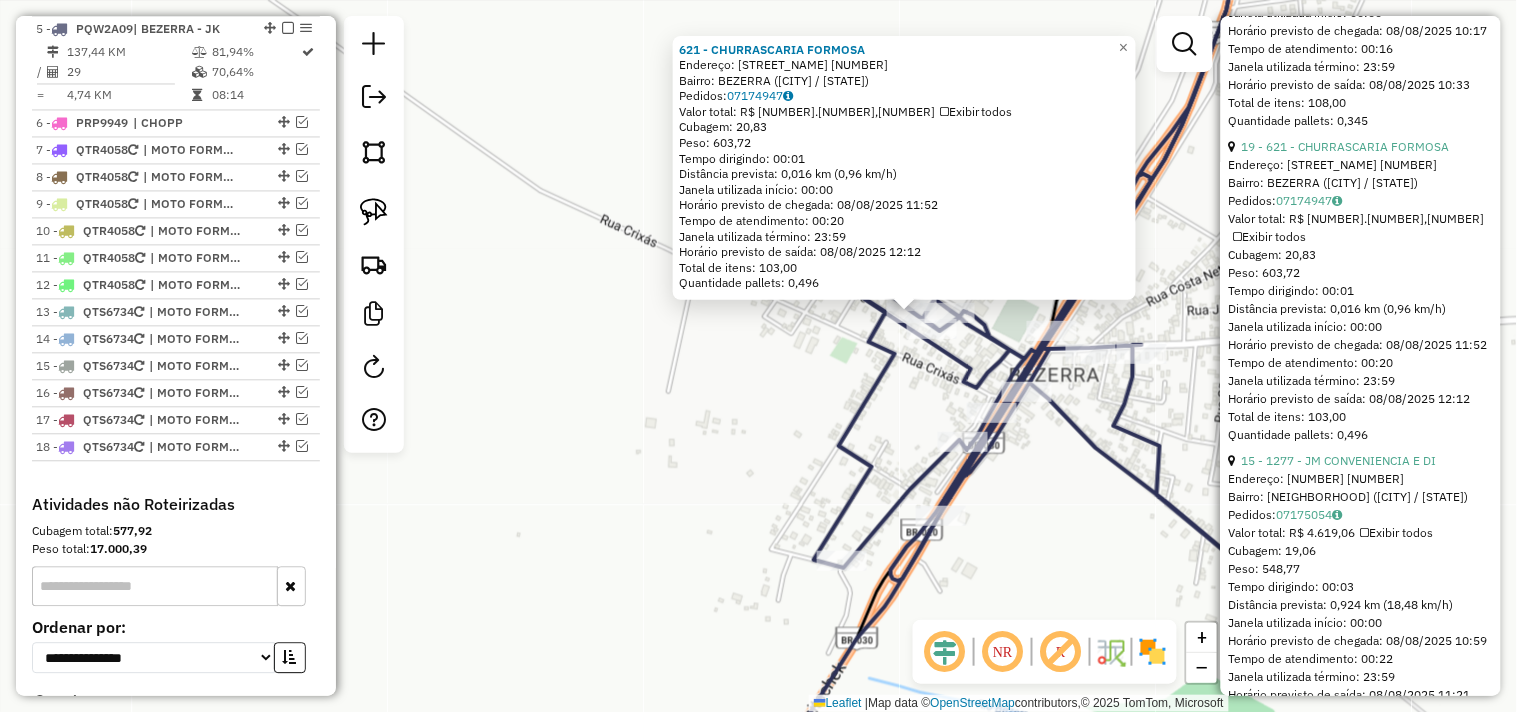 drag, startPoint x: 851, startPoint y: 375, endPoint x: 790, endPoint y: 485, distance: 125.781555 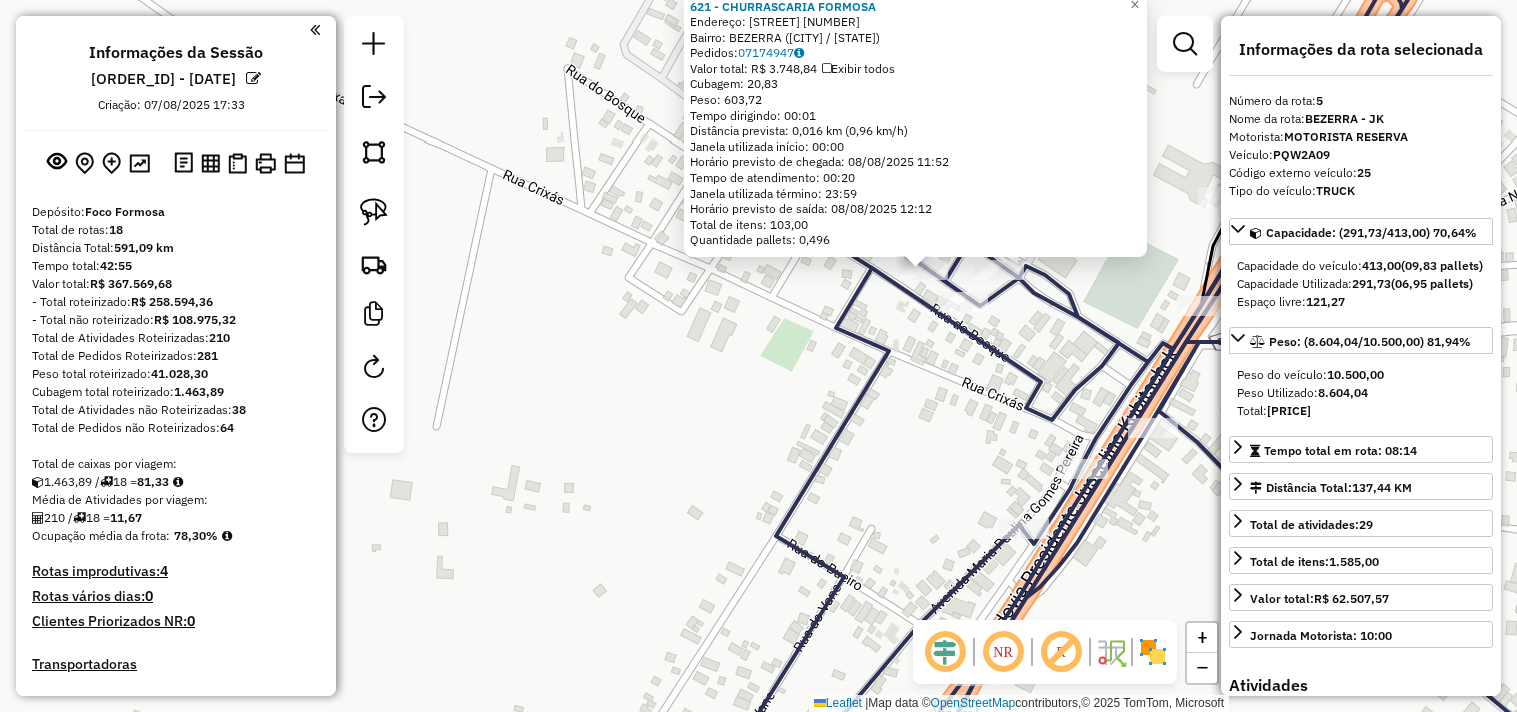 select on "*********" 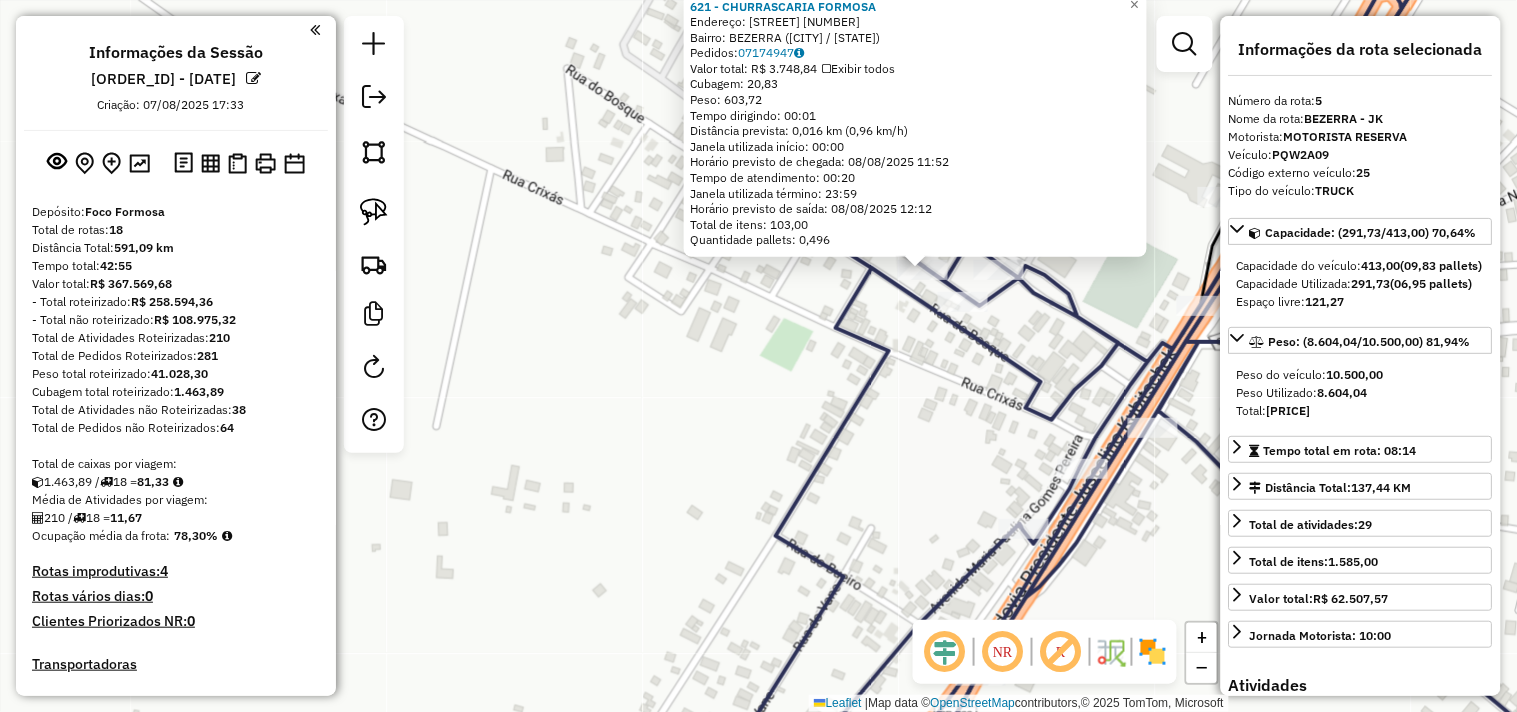 scroll, scrollTop: 973, scrollLeft: 0, axis: vertical 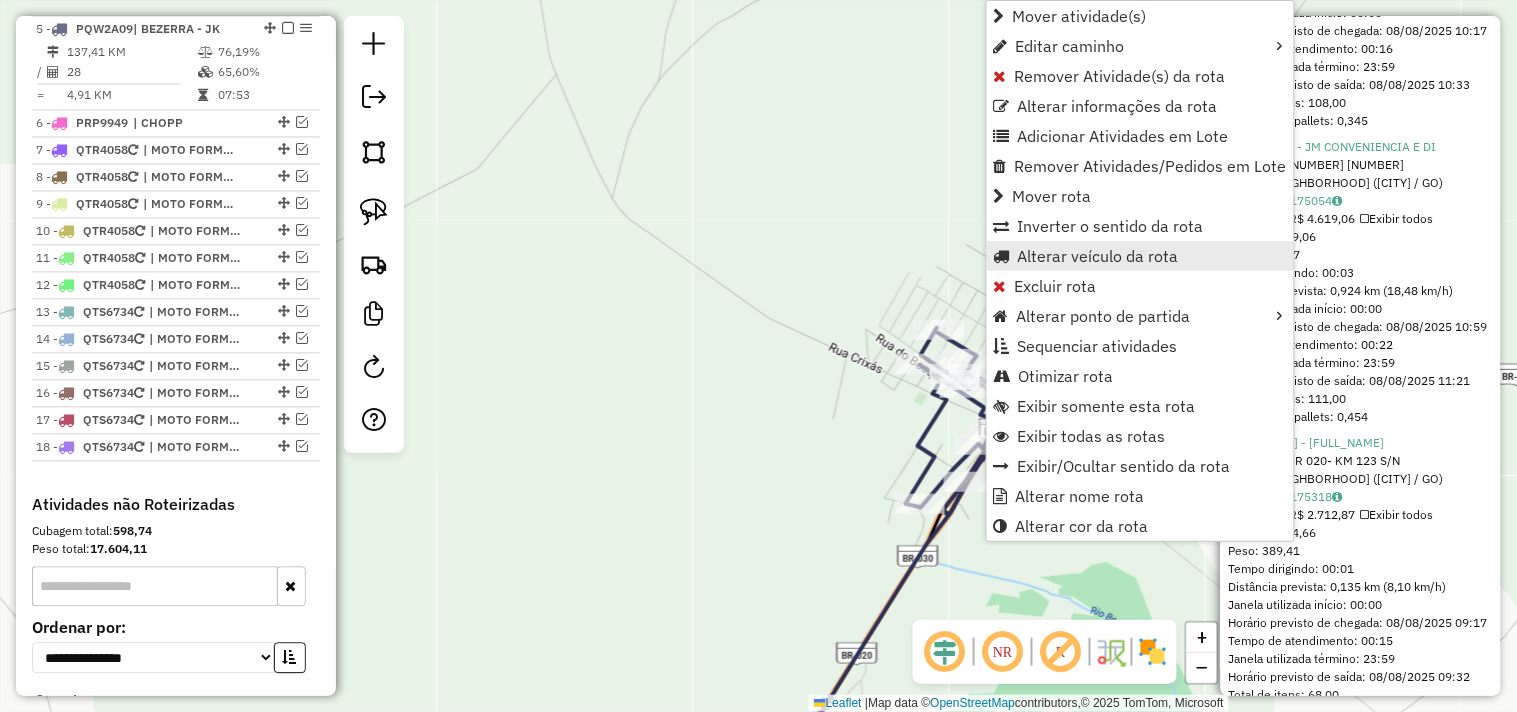 click on "Alterar veículo da rota" at bounding box center (1098, 256) 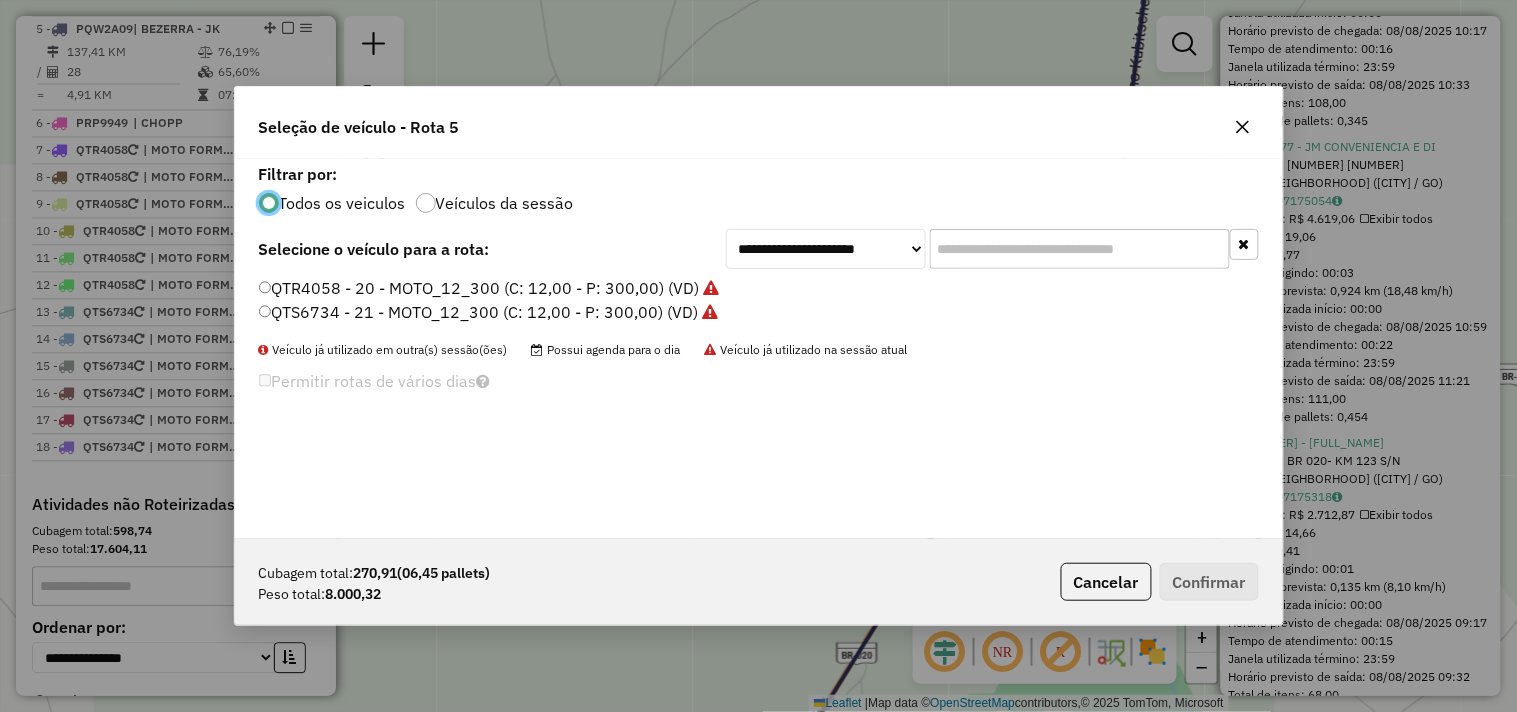 scroll, scrollTop: 11, scrollLeft: 5, axis: both 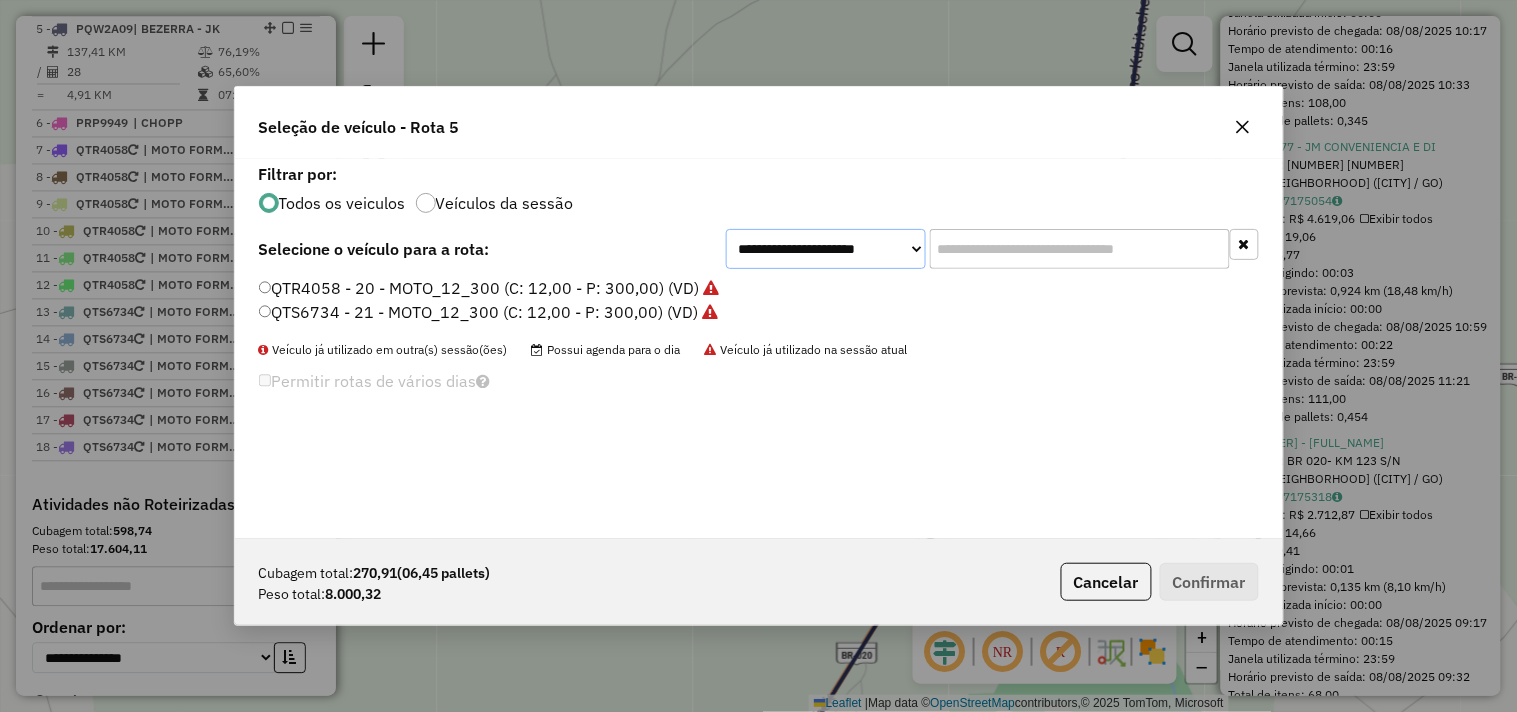 drag, startPoint x: 830, startPoint y: 257, endPoint x: 822, endPoint y: 265, distance: 11.313708 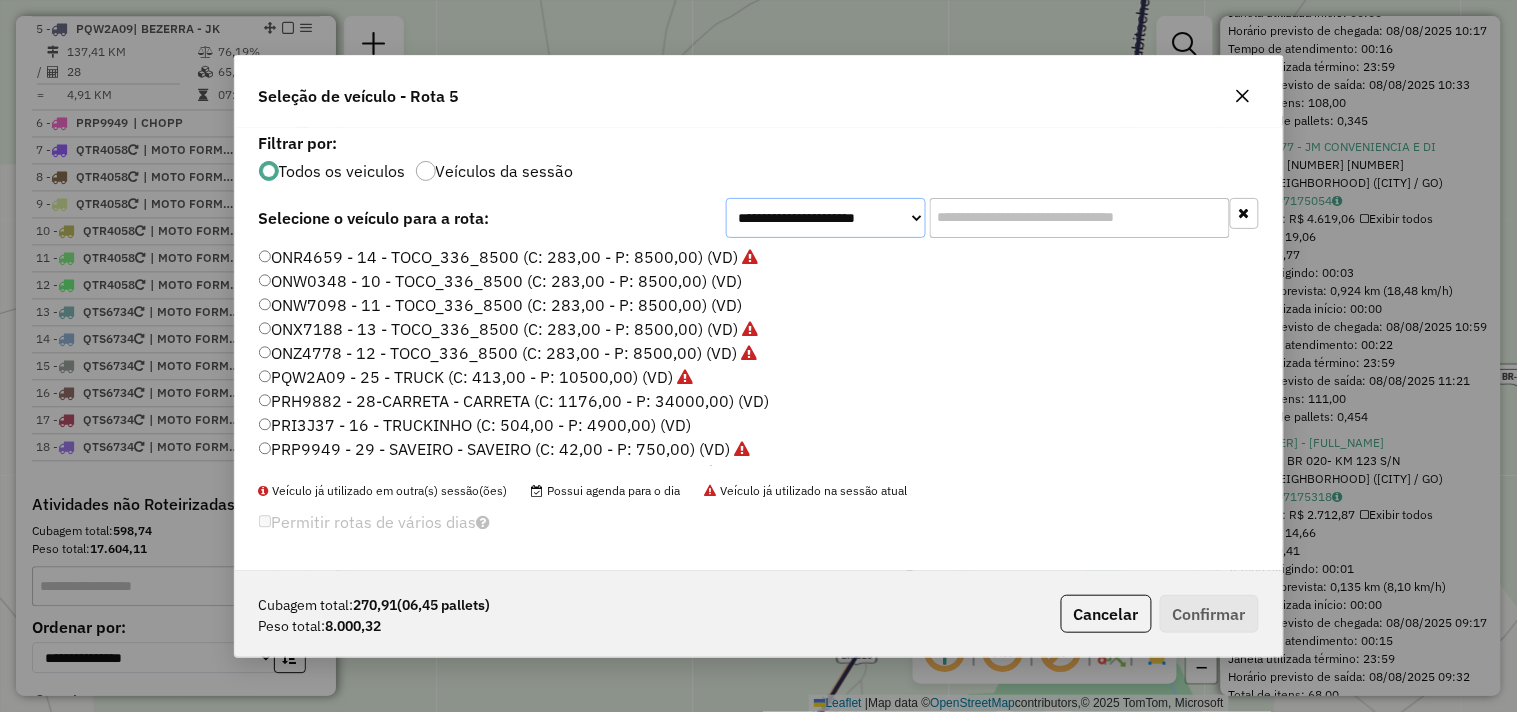 scroll, scrollTop: 92, scrollLeft: 0, axis: vertical 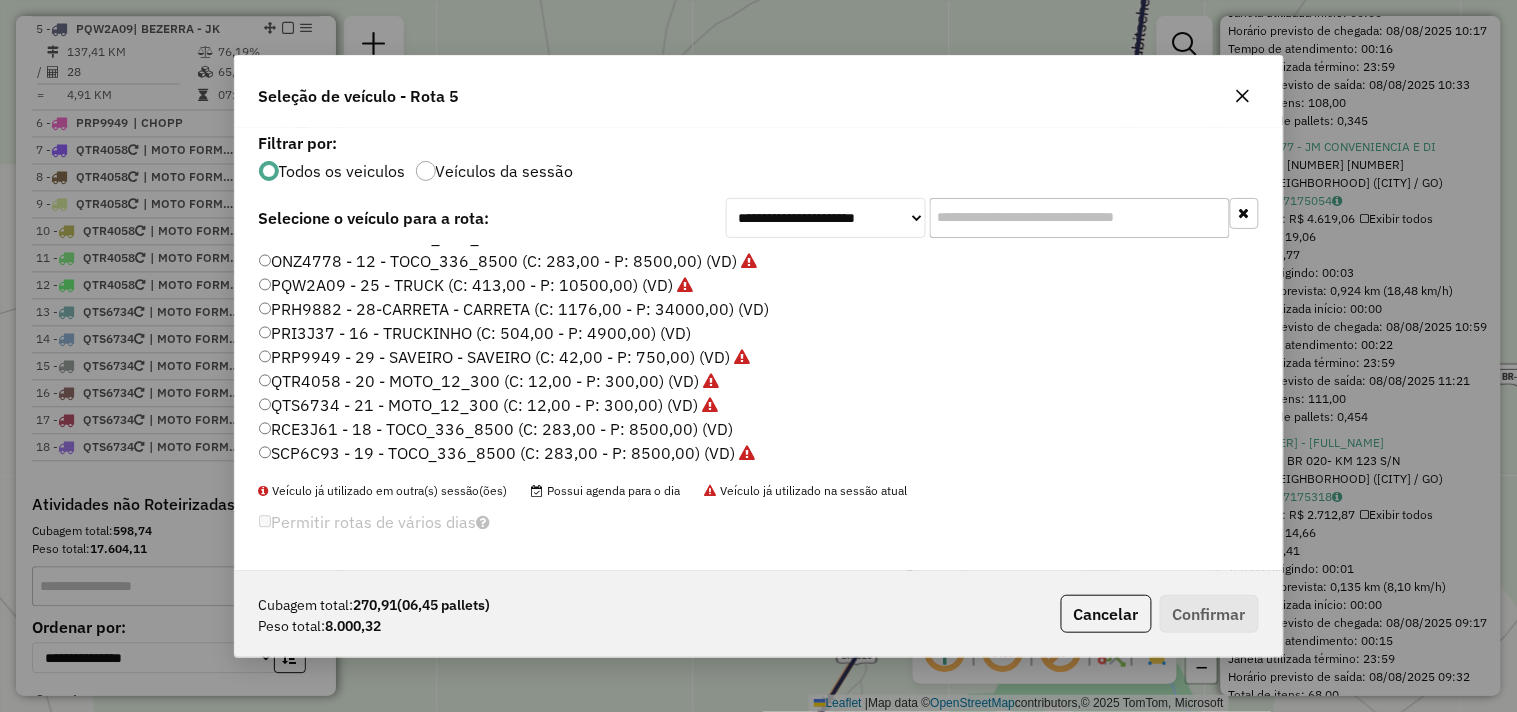 click on "SCP6C93 - 19 - TOCO_336_8500 (C: 283,00 - P: 8500,00) (VD)" 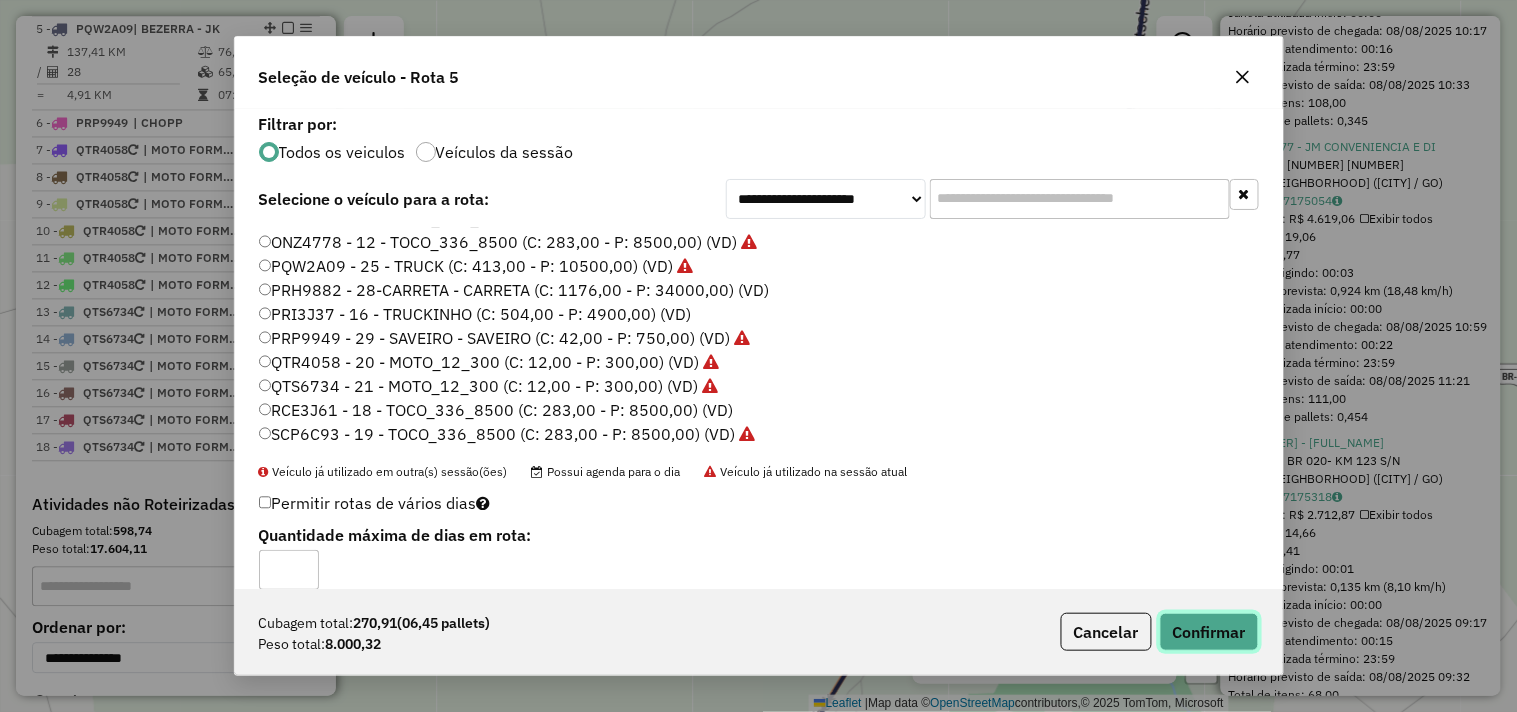 click on "Confirmar" 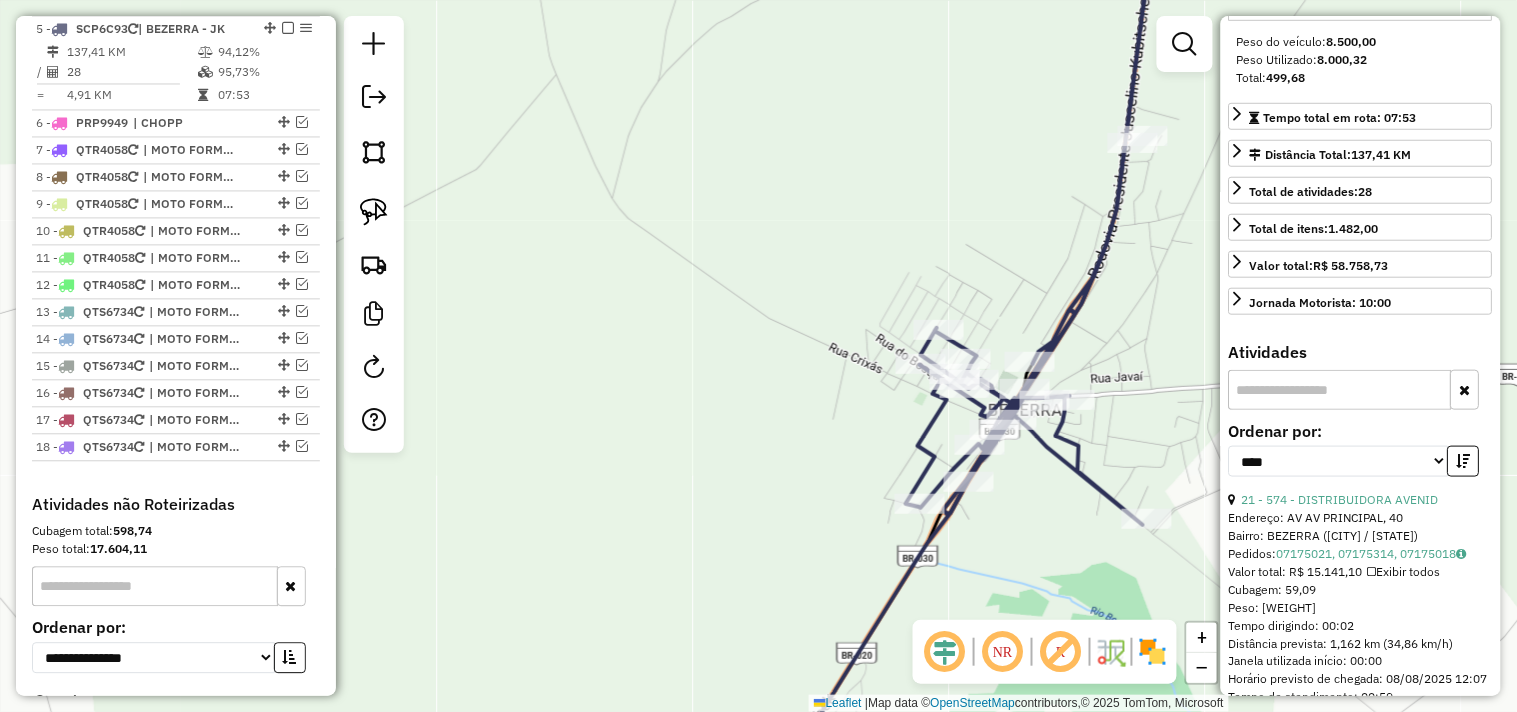scroll, scrollTop: 222, scrollLeft: 0, axis: vertical 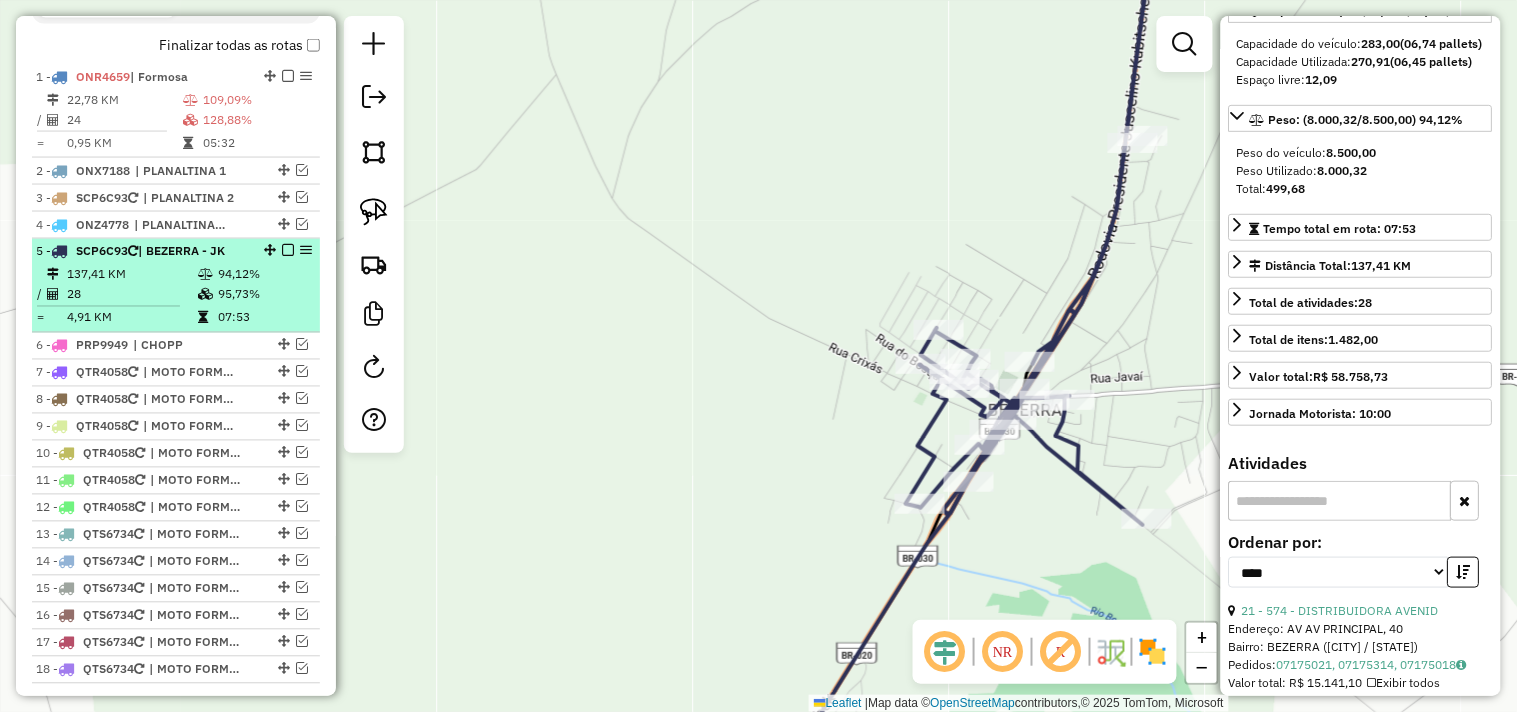 click at bounding box center (288, 251) 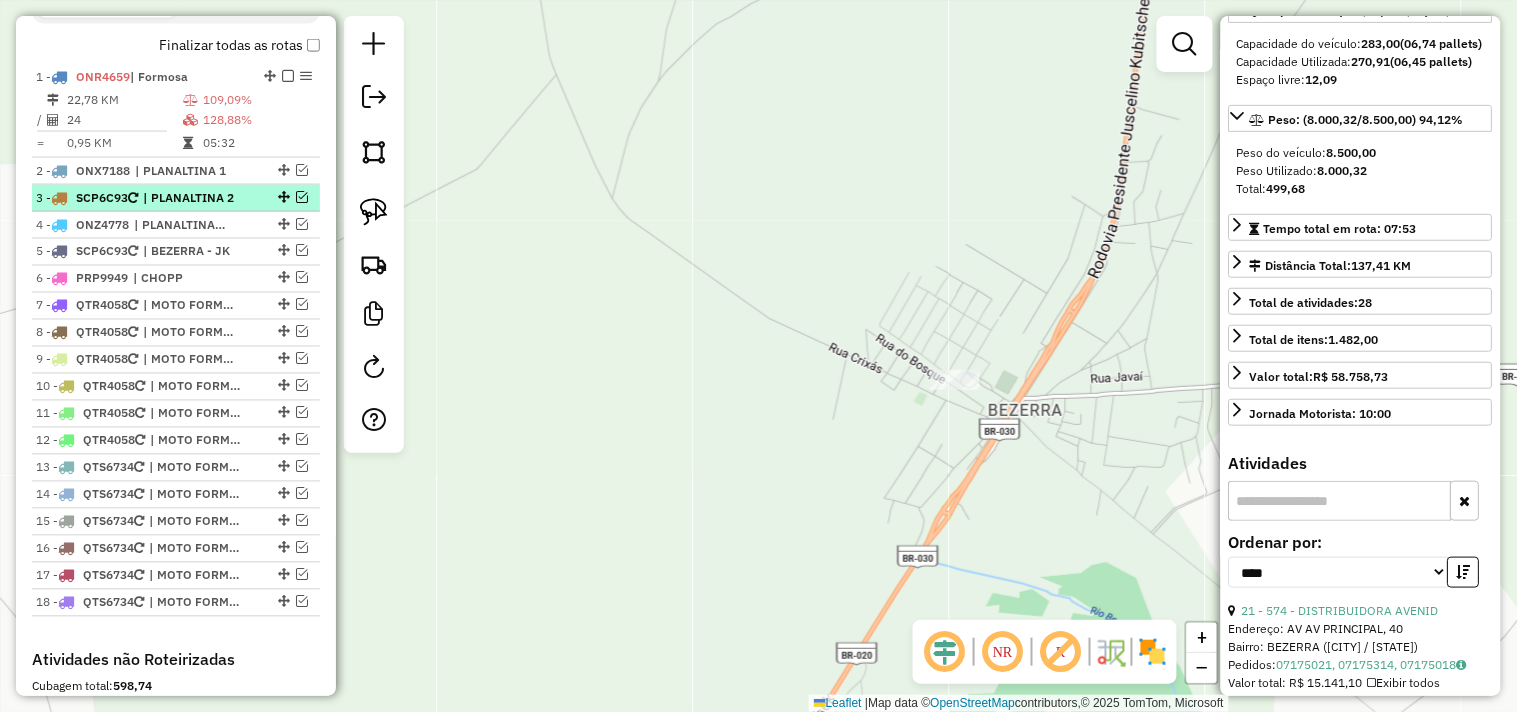 click at bounding box center (302, 197) 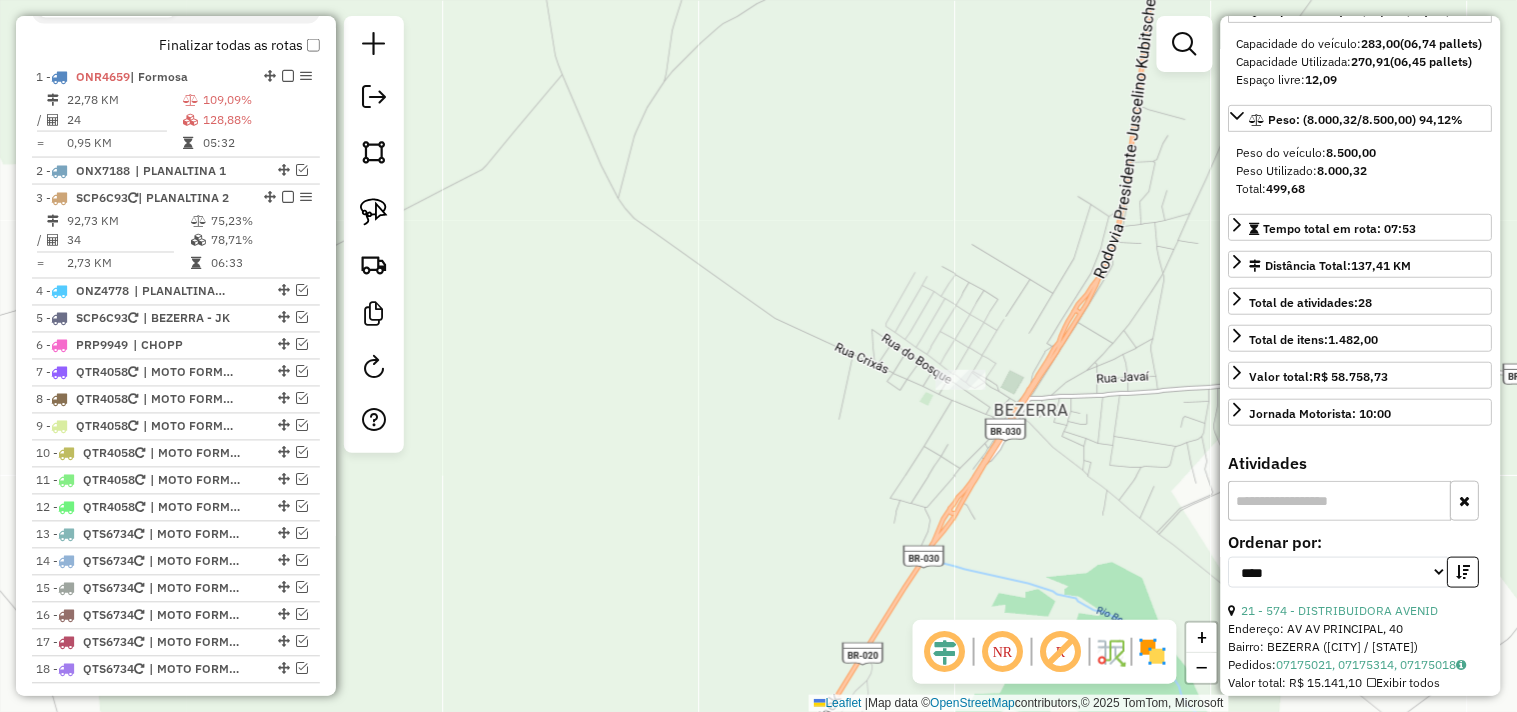 drag, startPoint x: 582, startPoint y: 283, endPoint x: 933, endPoint y: 154, distance: 373.95453 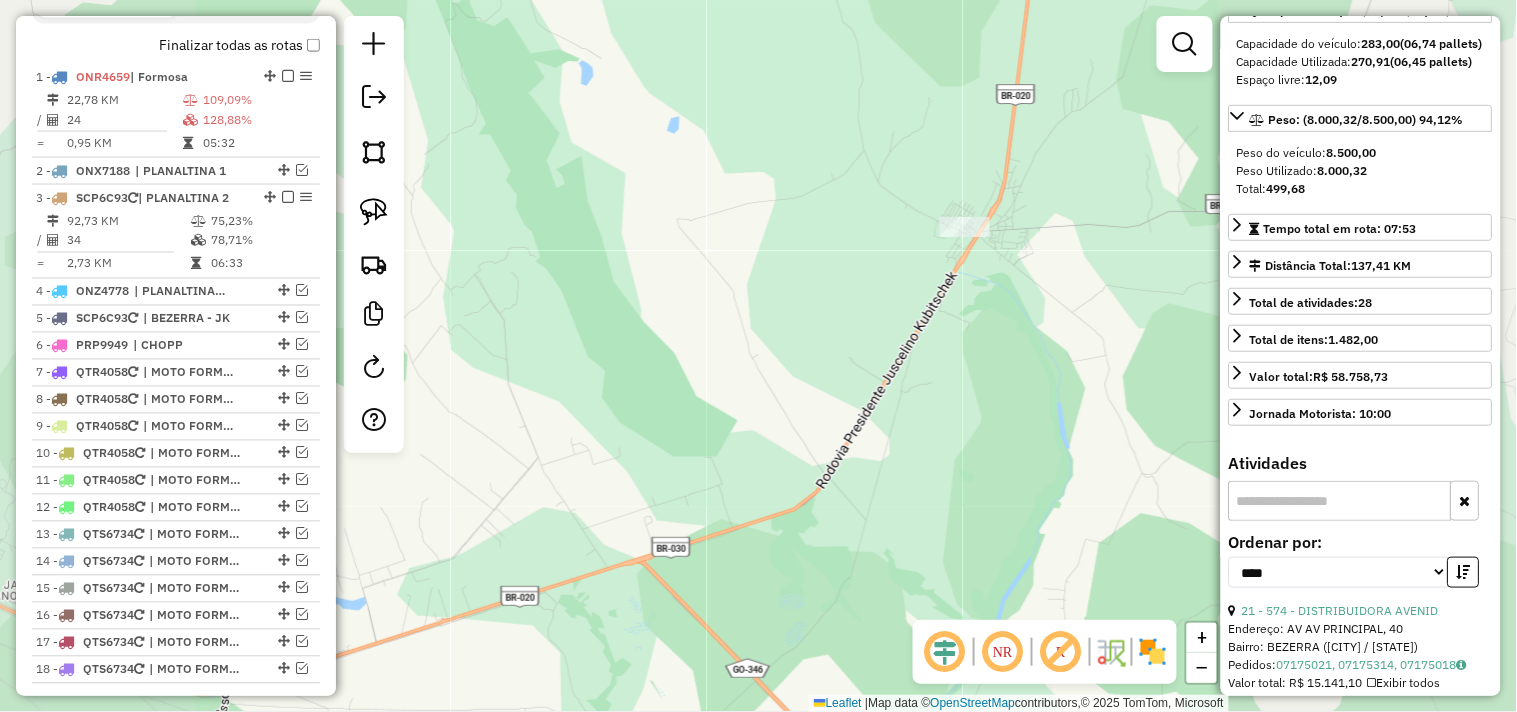 drag, startPoint x: 654, startPoint y: 315, endPoint x: 844, endPoint y: 215, distance: 214.7091 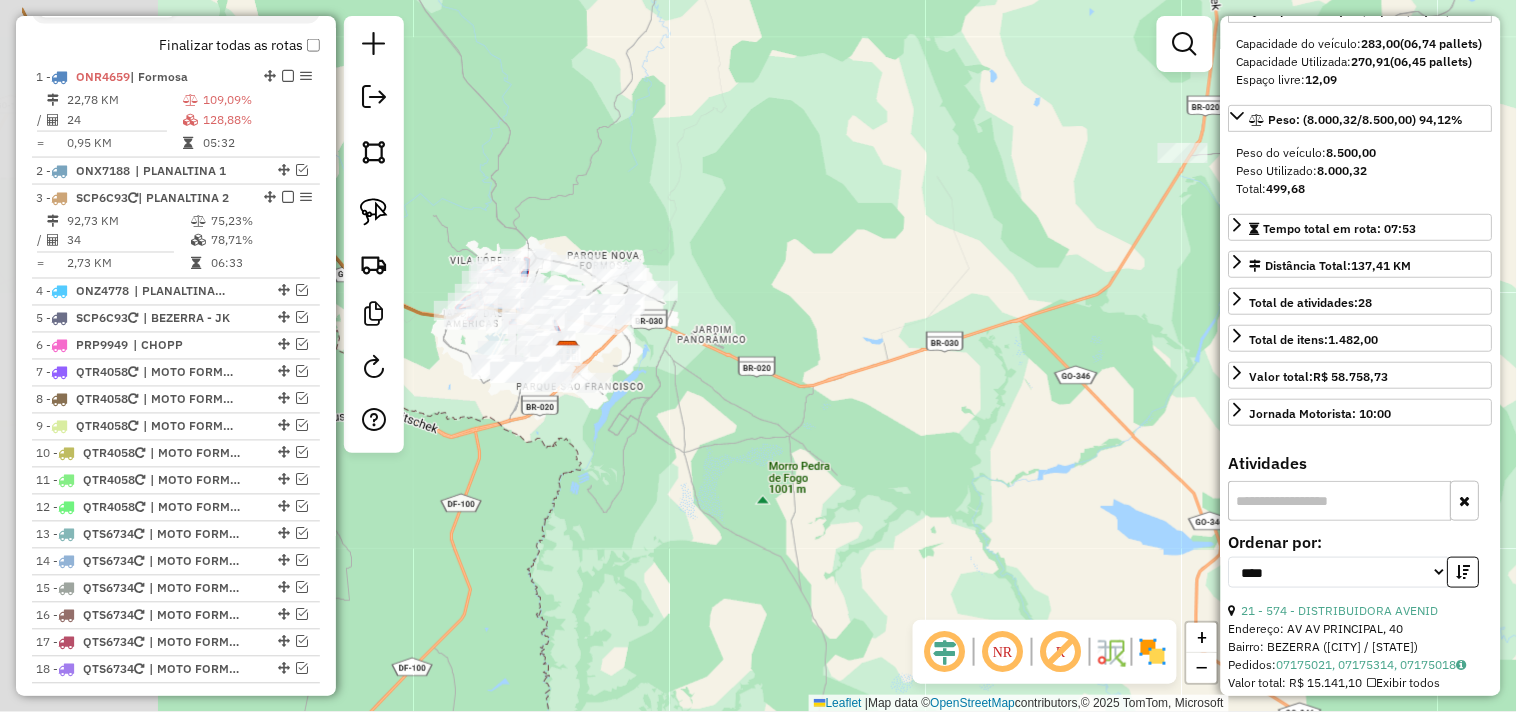 drag, startPoint x: 654, startPoint y: 315, endPoint x: 863, endPoint y: 312, distance: 209.02153 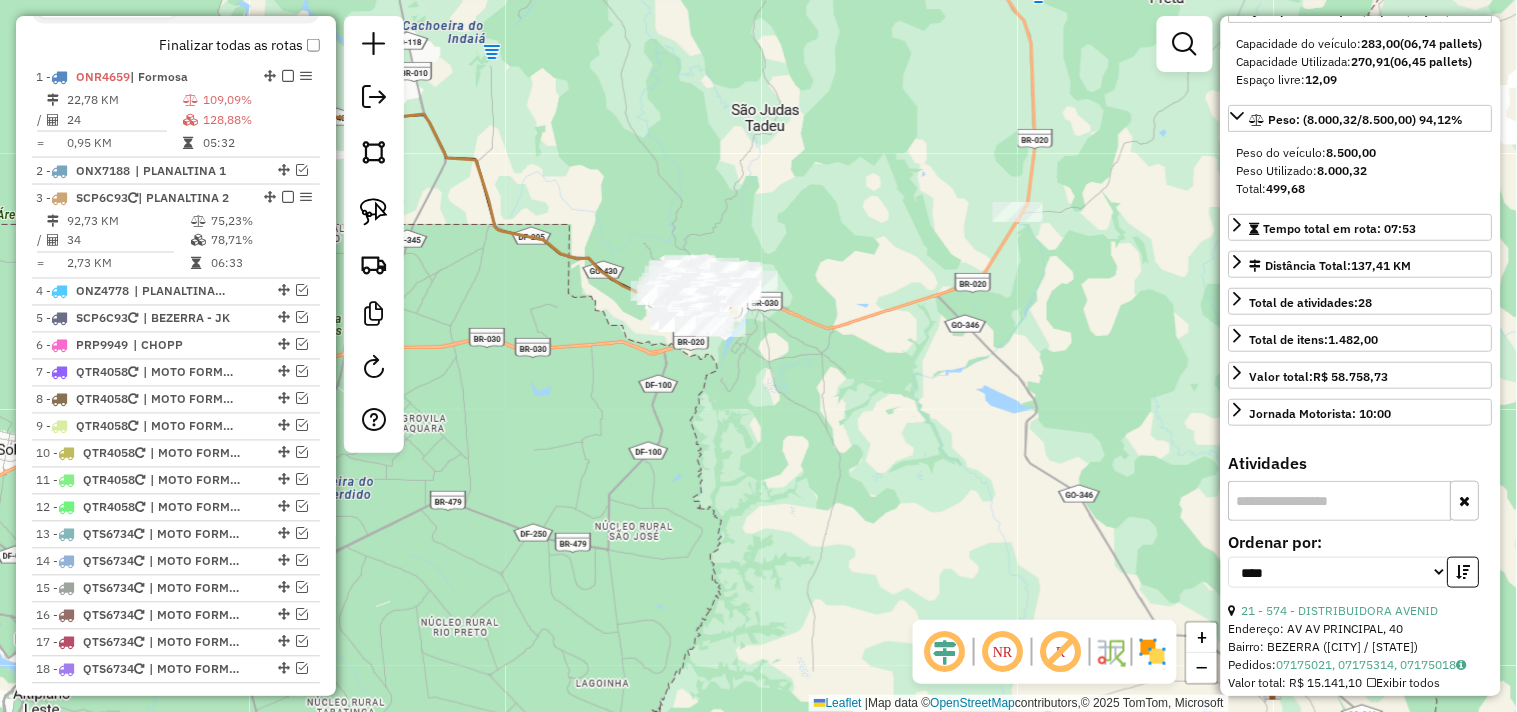 drag, startPoint x: 584, startPoint y: 194, endPoint x: 960, endPoint y: 310, distance: 393.48697 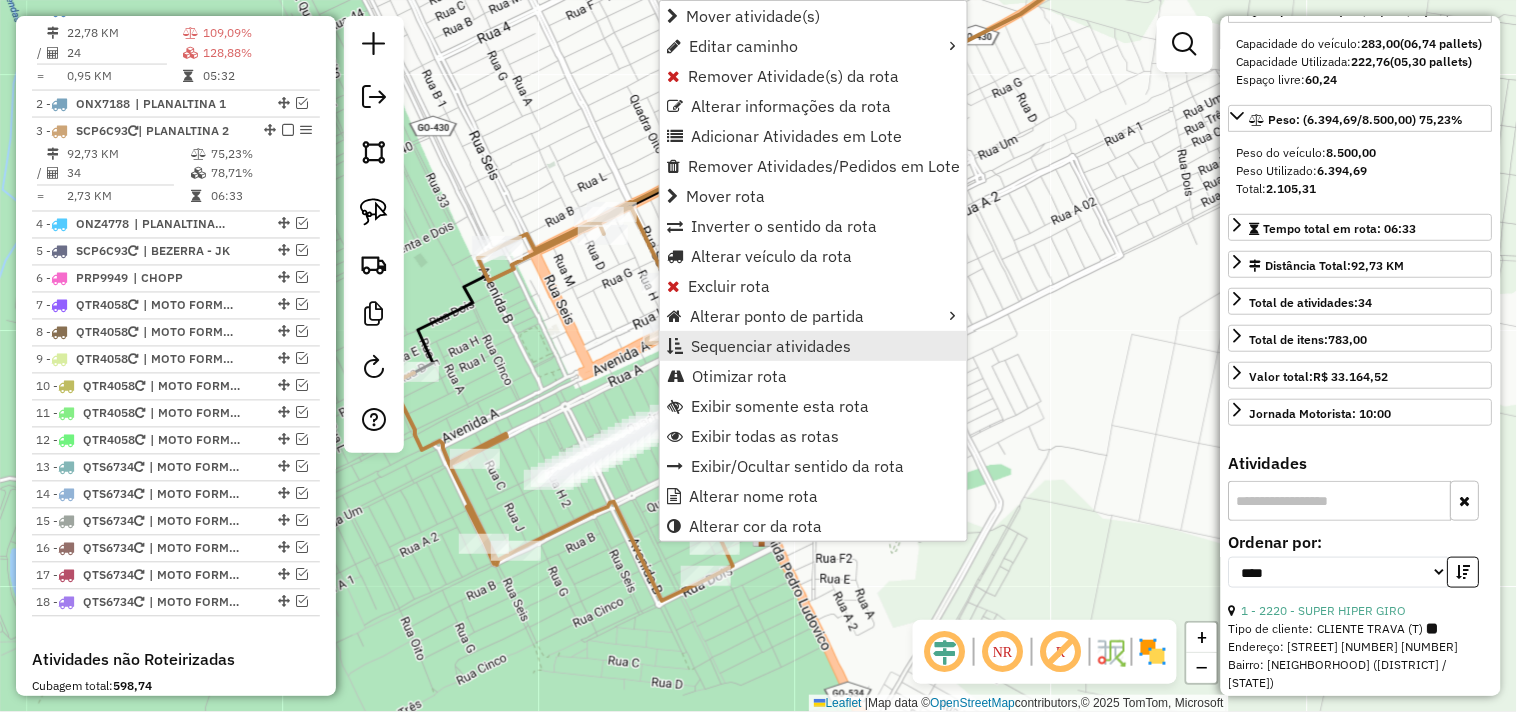 scroll, scrollTop: 918, scrollLeft: 0, axis: vertical 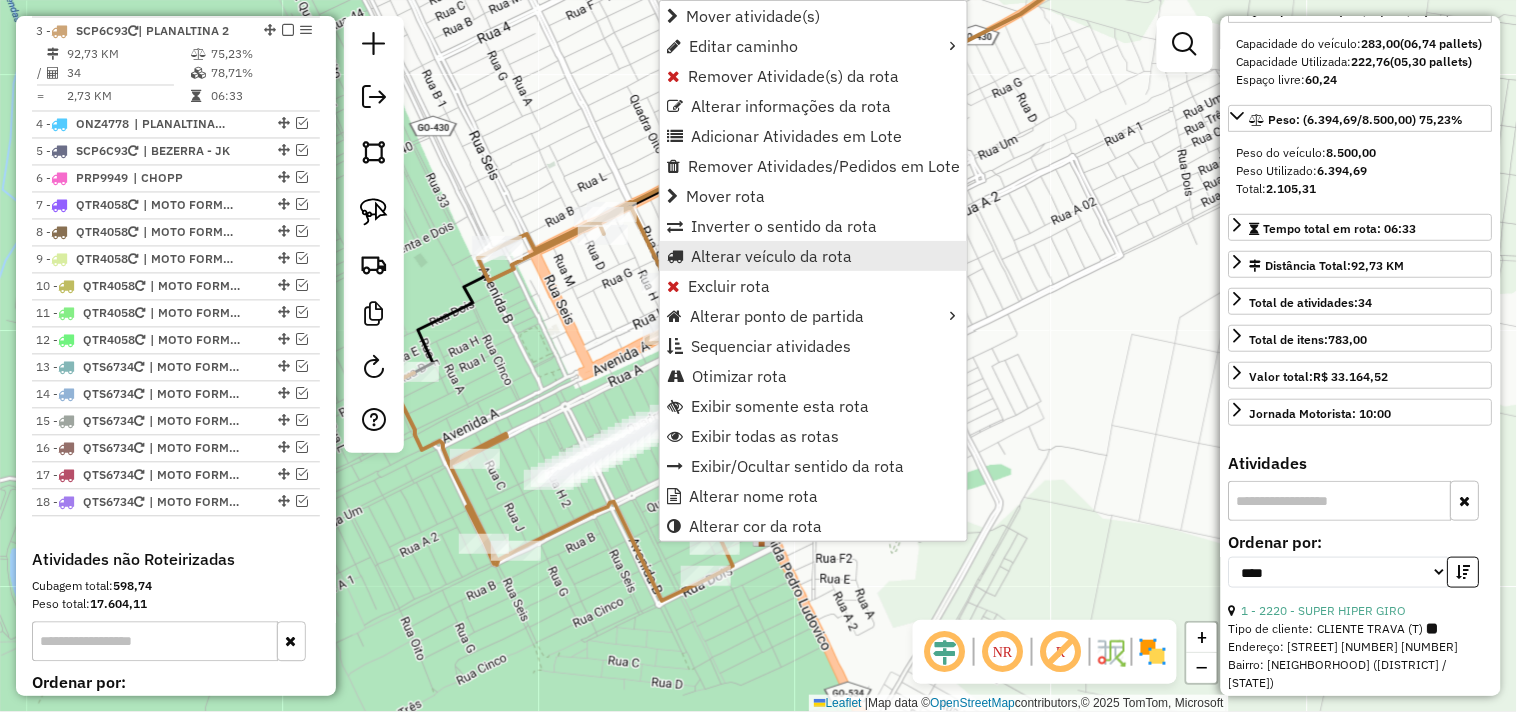 click on "Alterar veículo da rota" at bounding box center (771, 256) 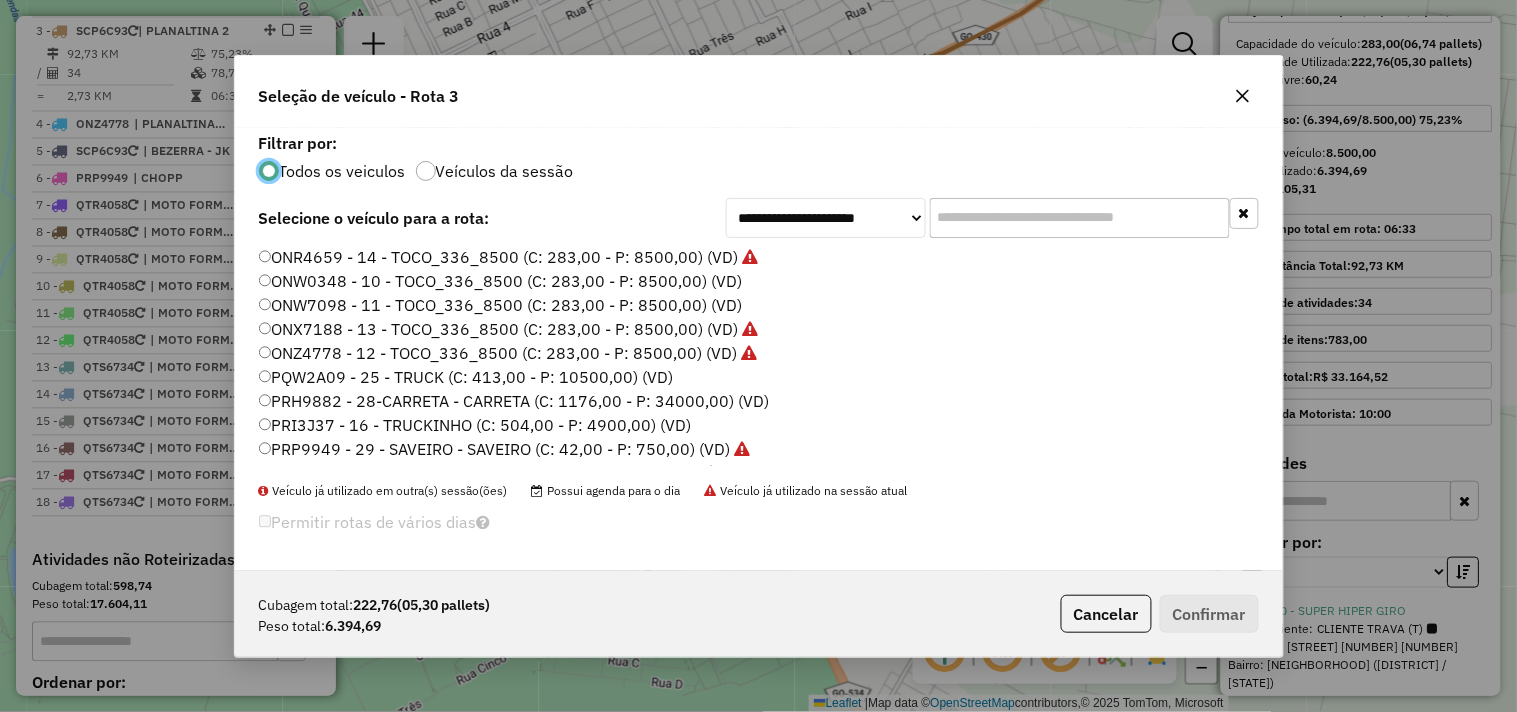 scroll, scrollTop: 11, scrollLeft: 5, axis: both 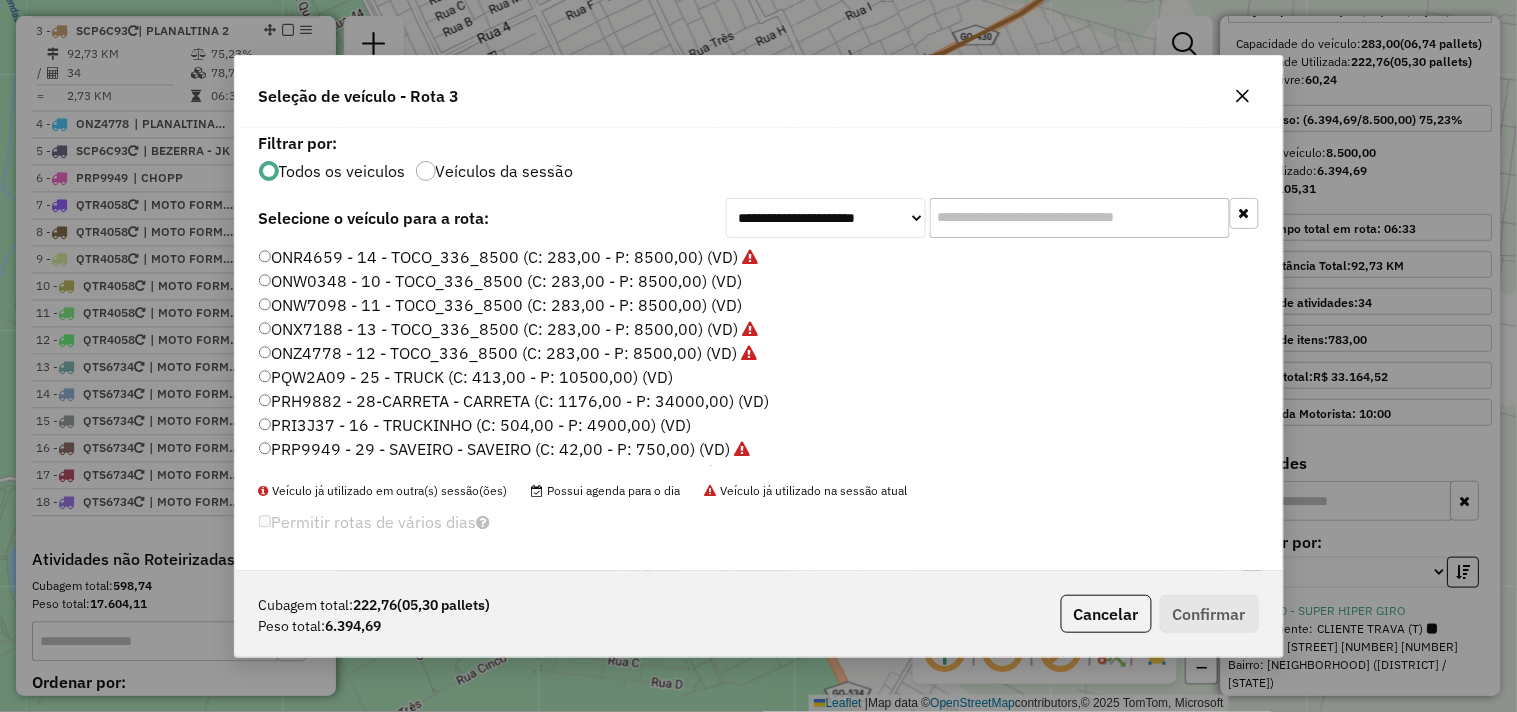 click on "ONR4659 - 14 - TOCO_336_8500 (C: 283,00 - P: 8500,00) (VD)" 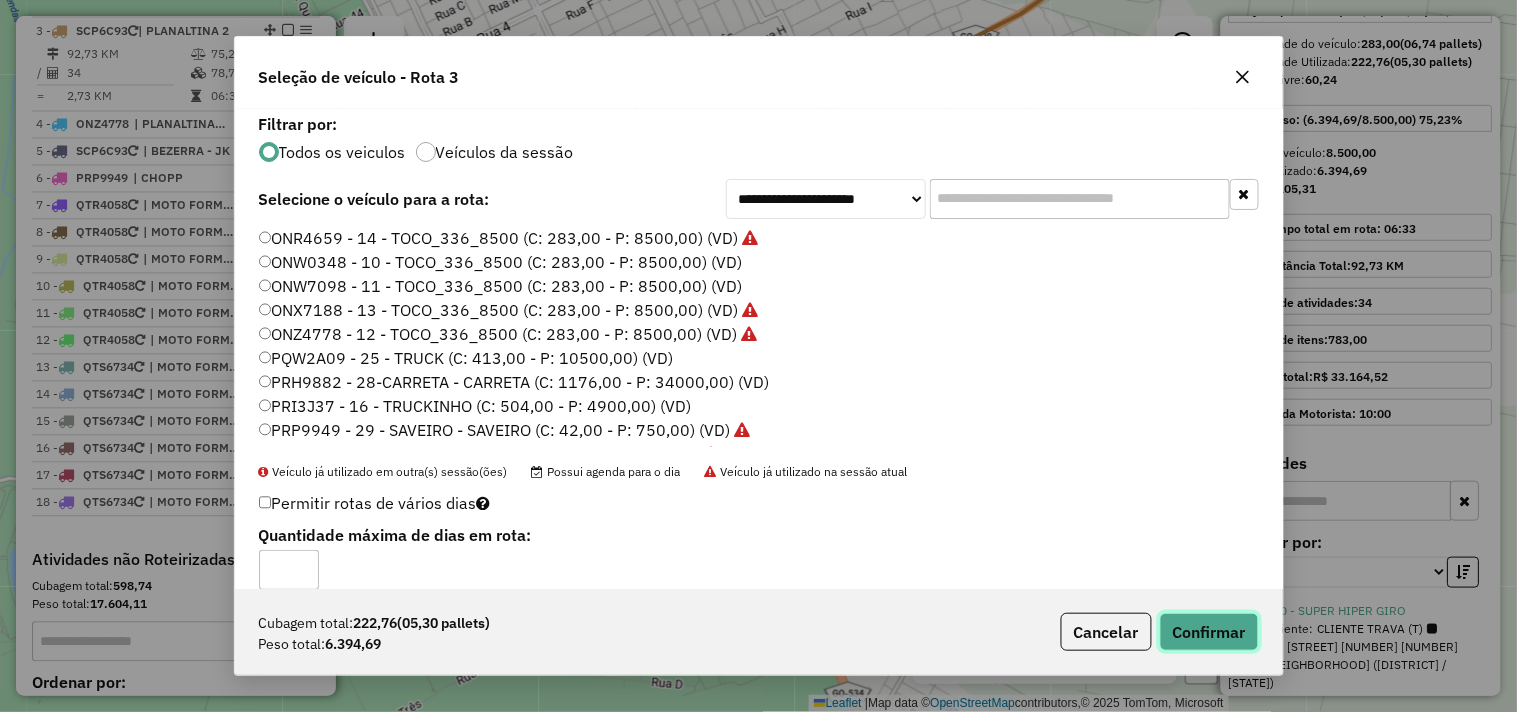 click on "Confirmar" 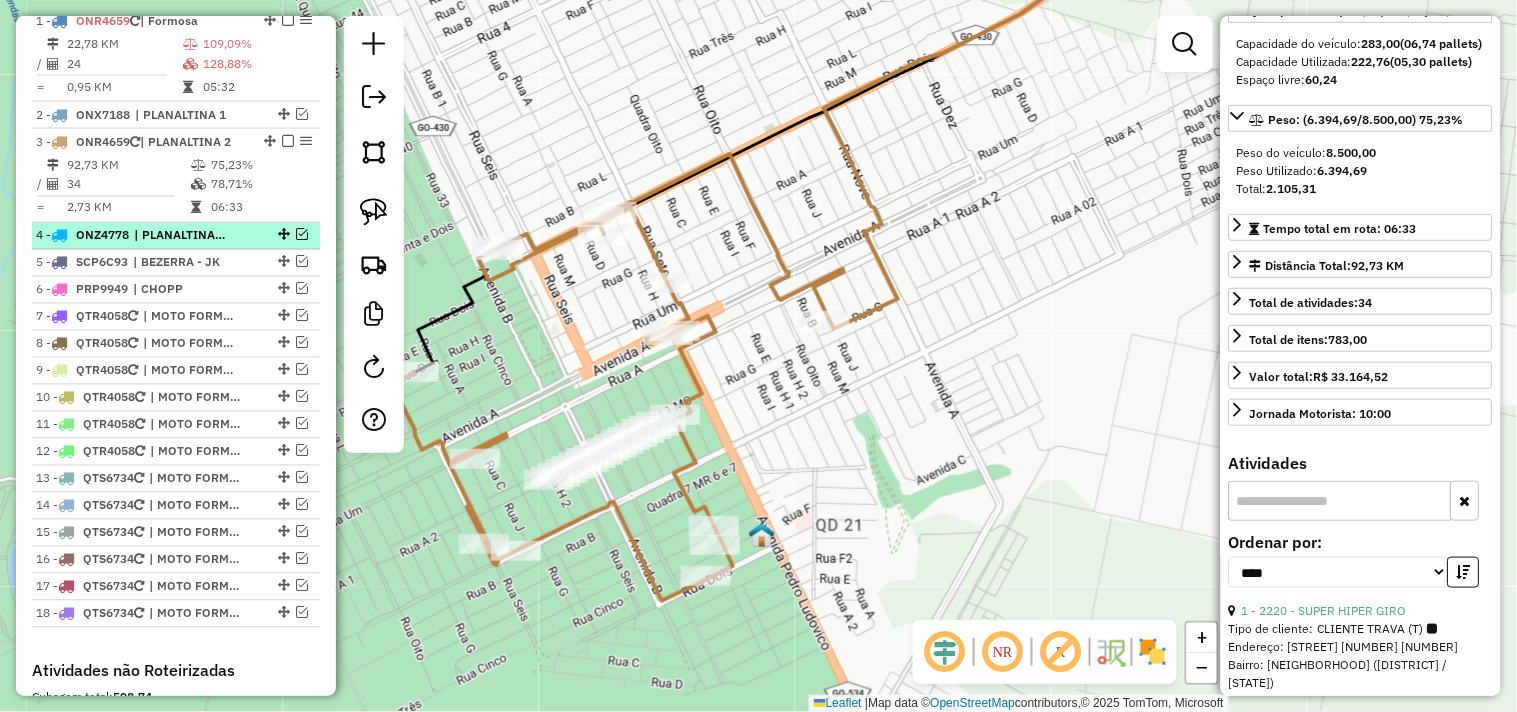 scroll, scrollTop: 696, scrollLeft: 0, axis: vertical 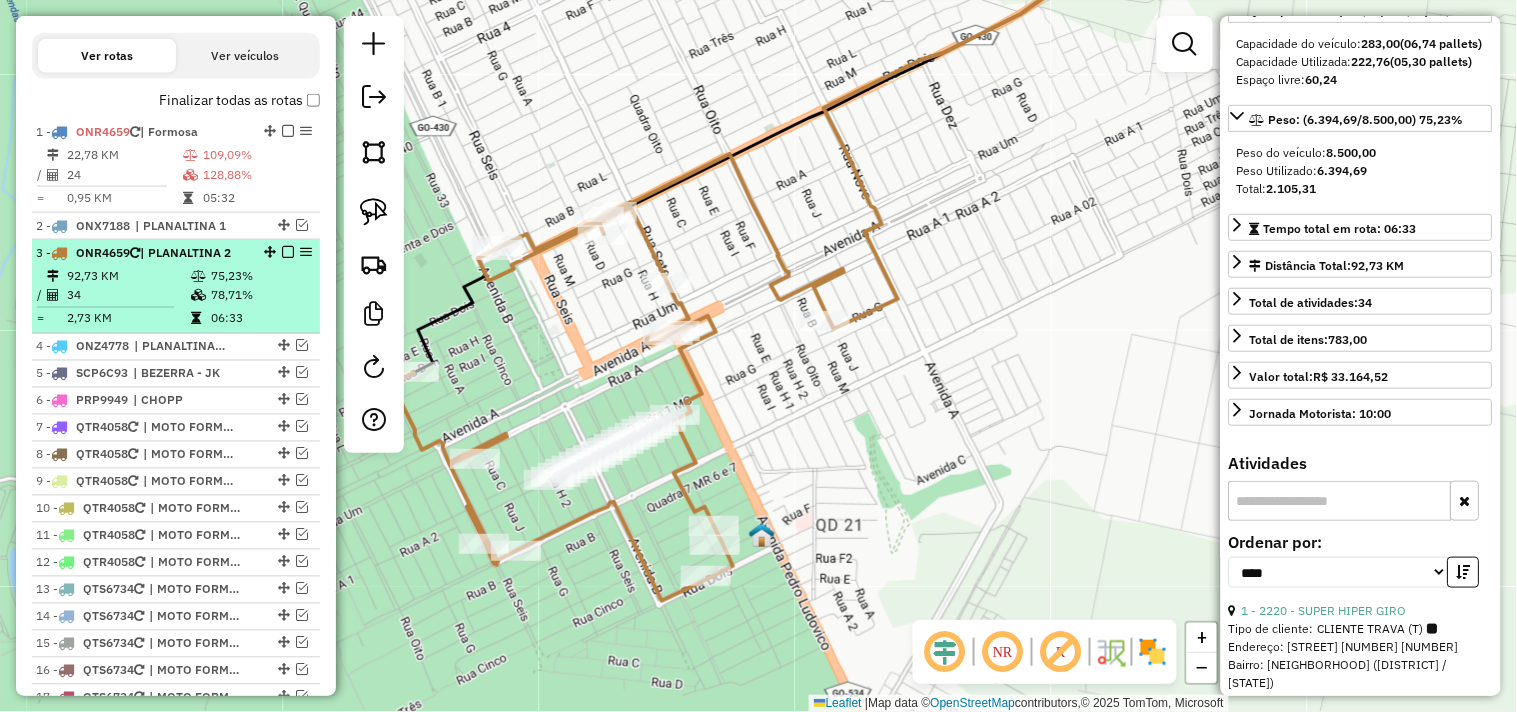 click at bounding box center (288, 252) 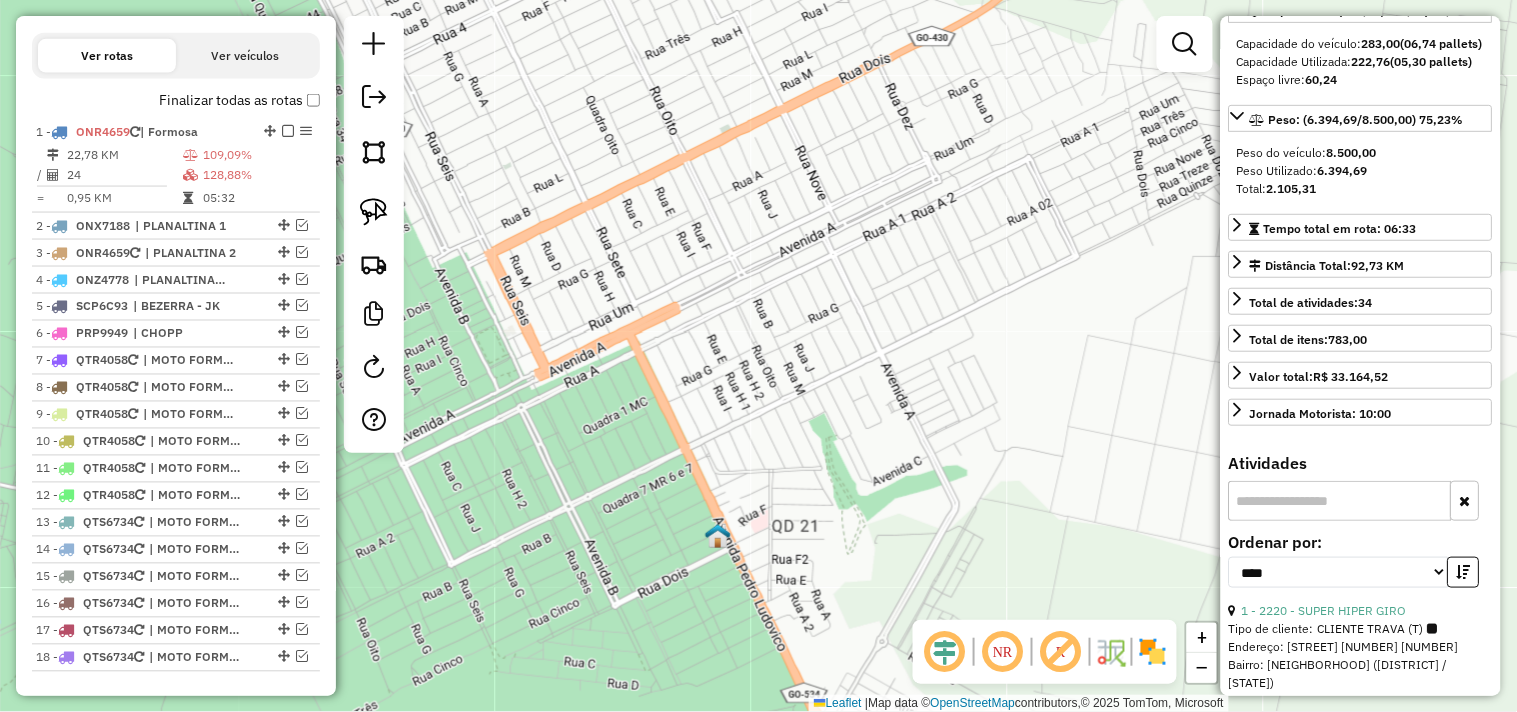 drag, startPoint x: 1140, startPoint y: 352, endPoint x: 670, endPoint y: 328, distance: 470.61237 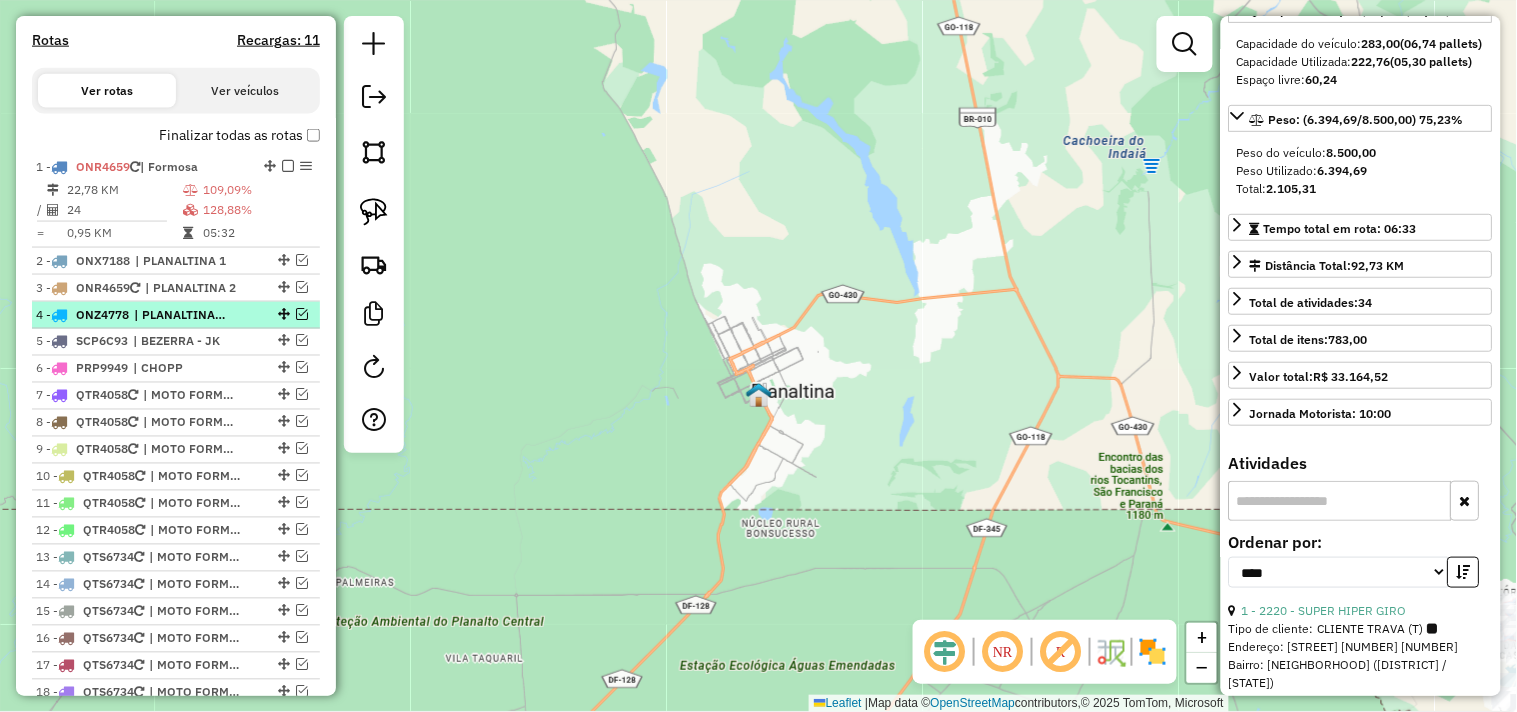 scroll, scrollTop: 696, scrollLeft: 0, axis: vertical 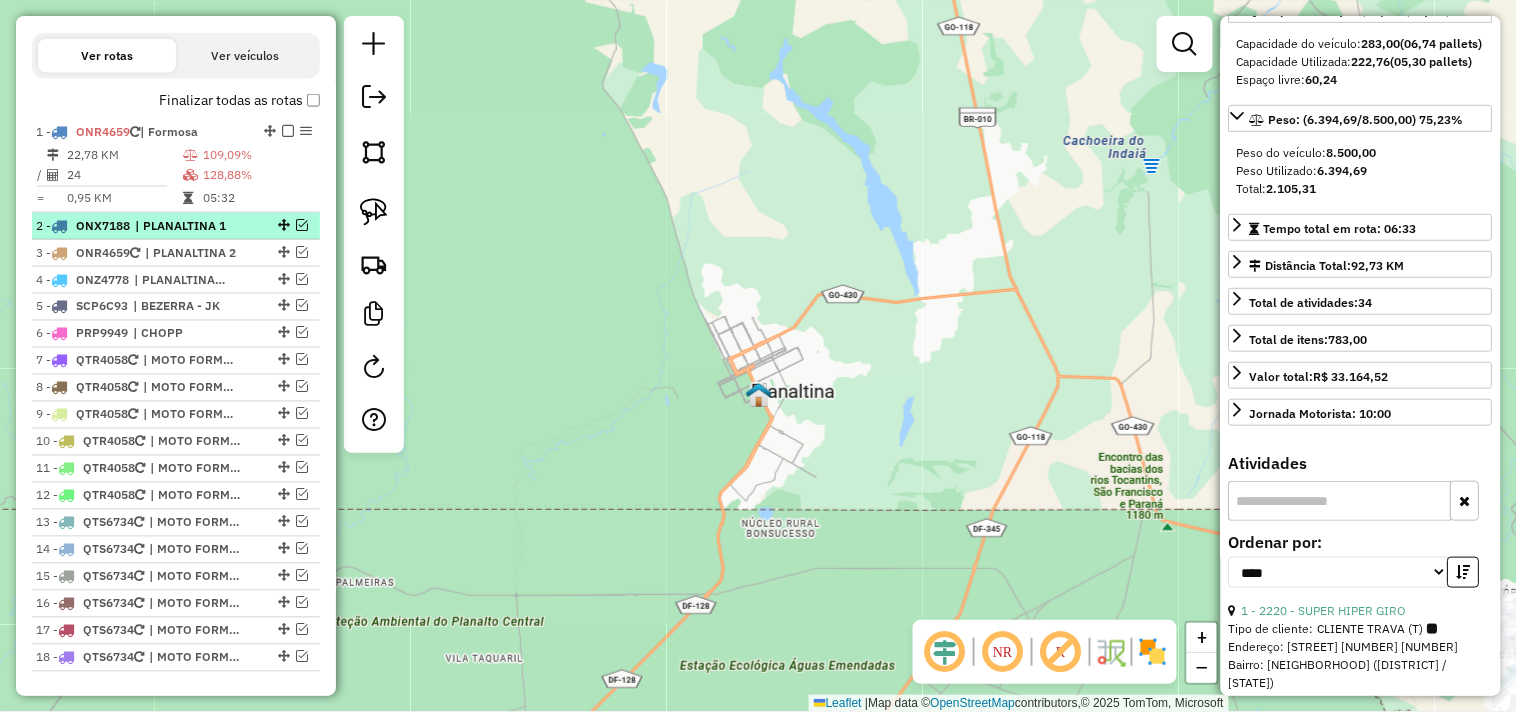click on "| PLANALTINA 1" at bounding box center (181, 226) 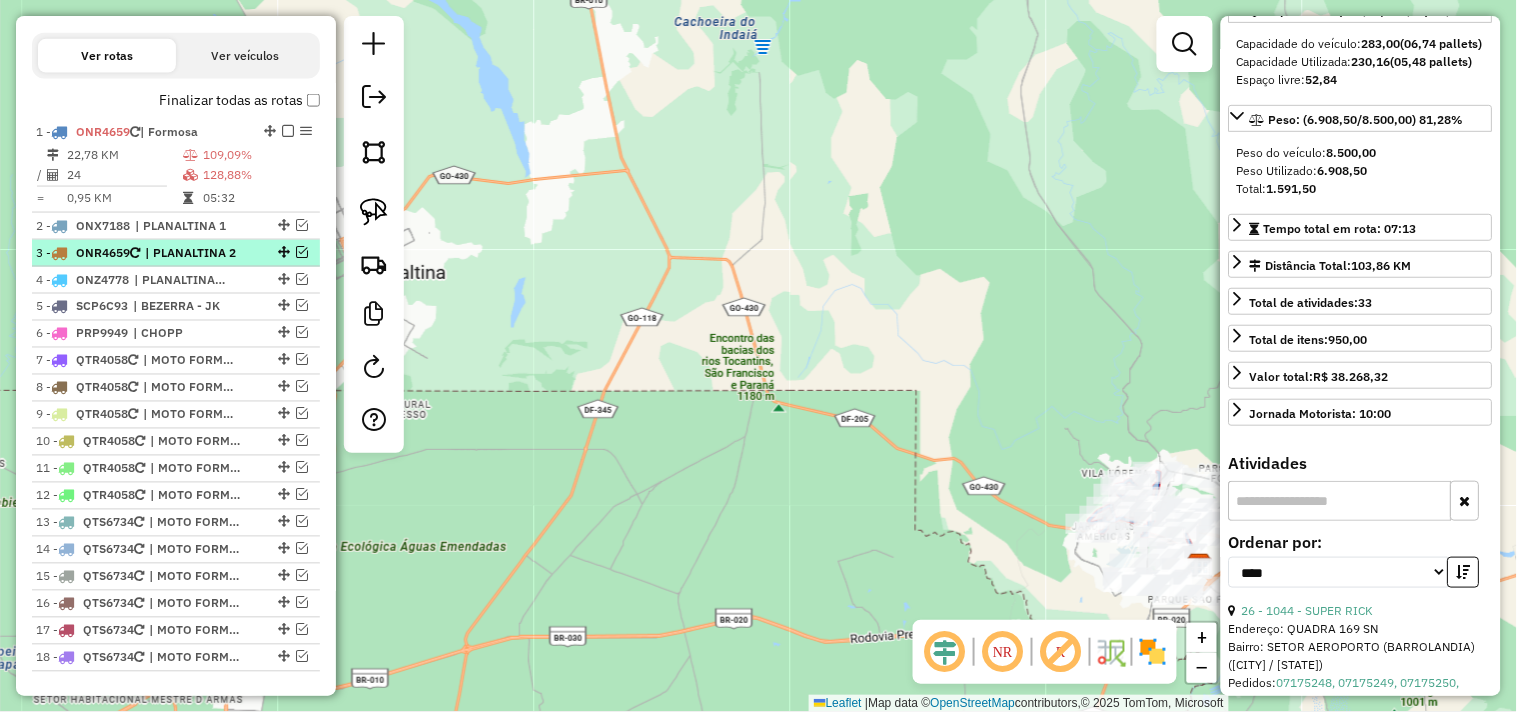 click on "| PLANALTINA 2" at bounding box center (191, 253) 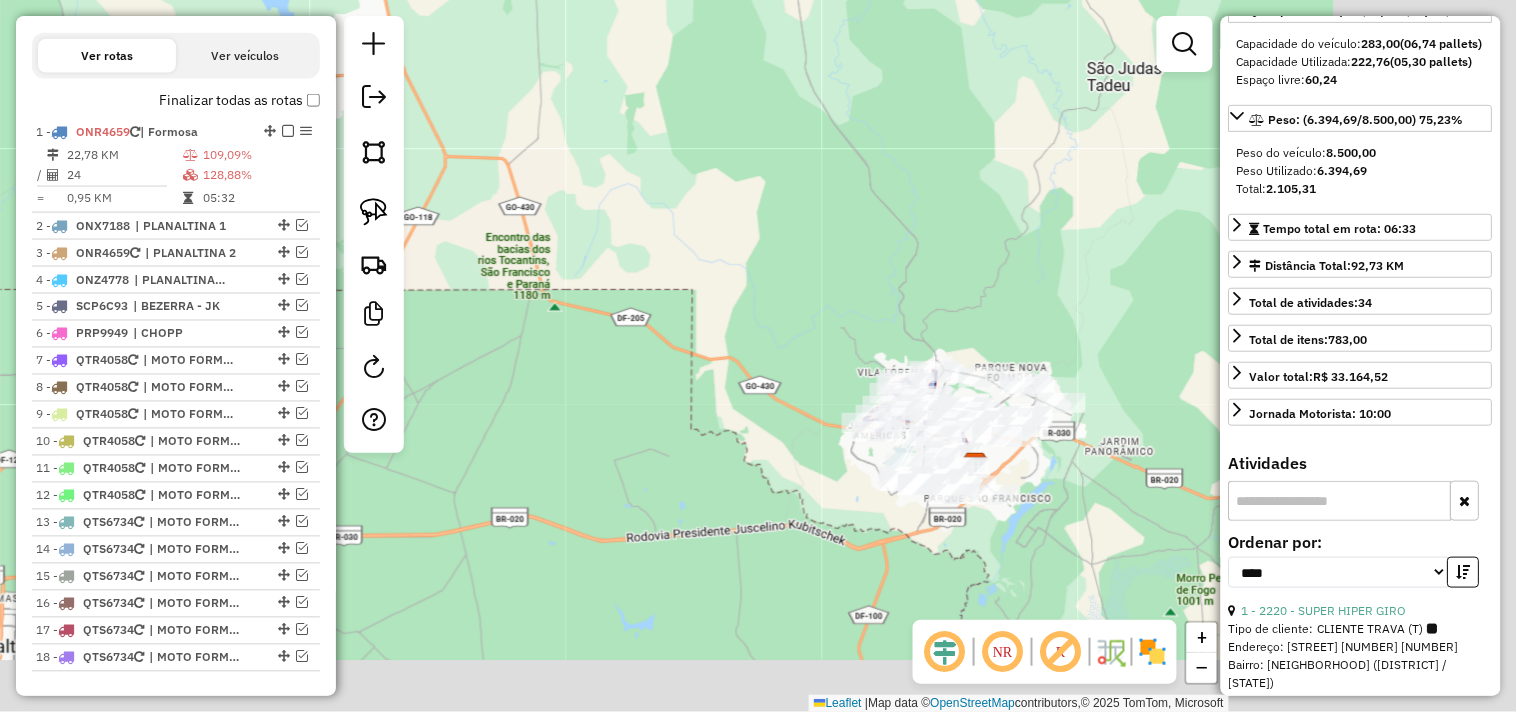 drag, startPoint x: 916, startPoint y: 413, endPoint x: 773, endPoint y: 378, distance: 147.22092 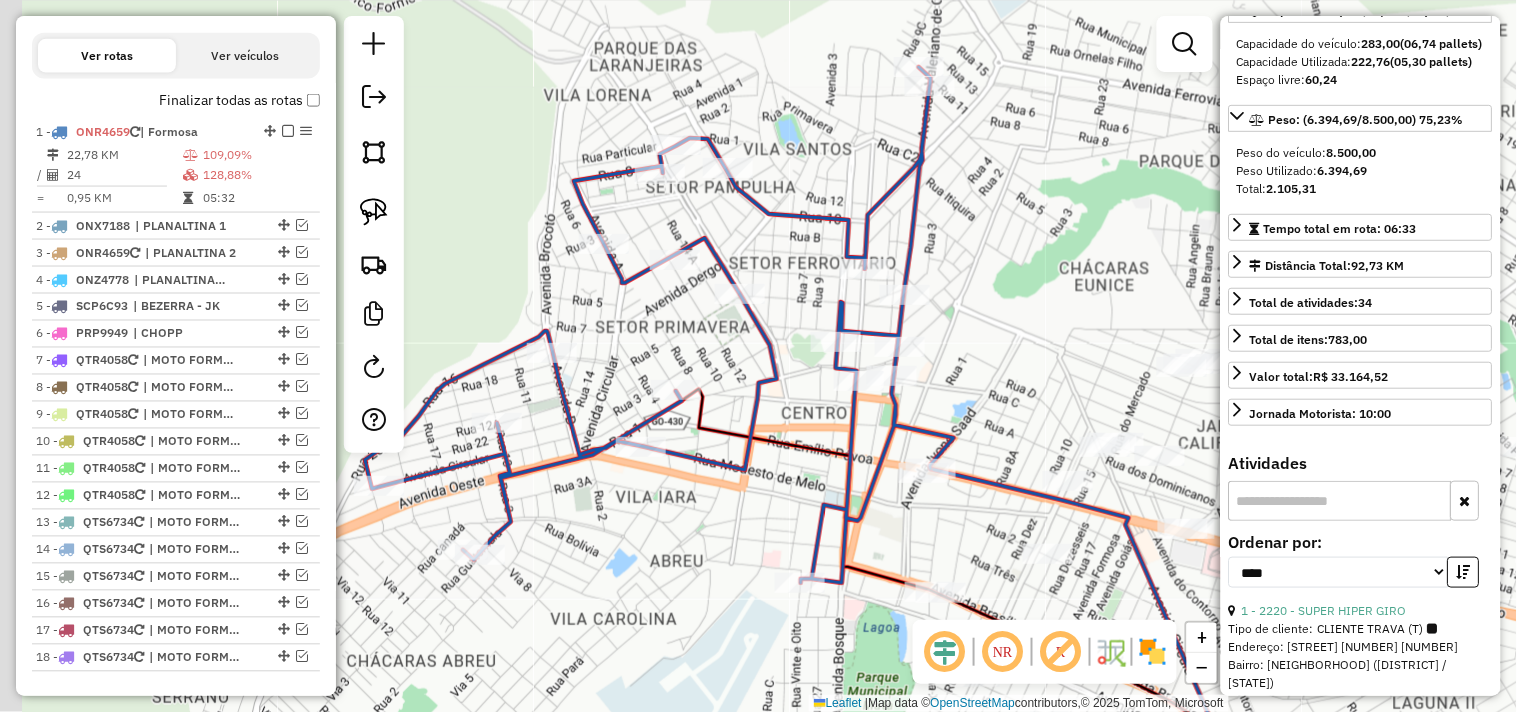 drag, startPoint x: 911, startPoint y: 293, endPoint x: 1016, endPoint y: 305, distance: 105.68349 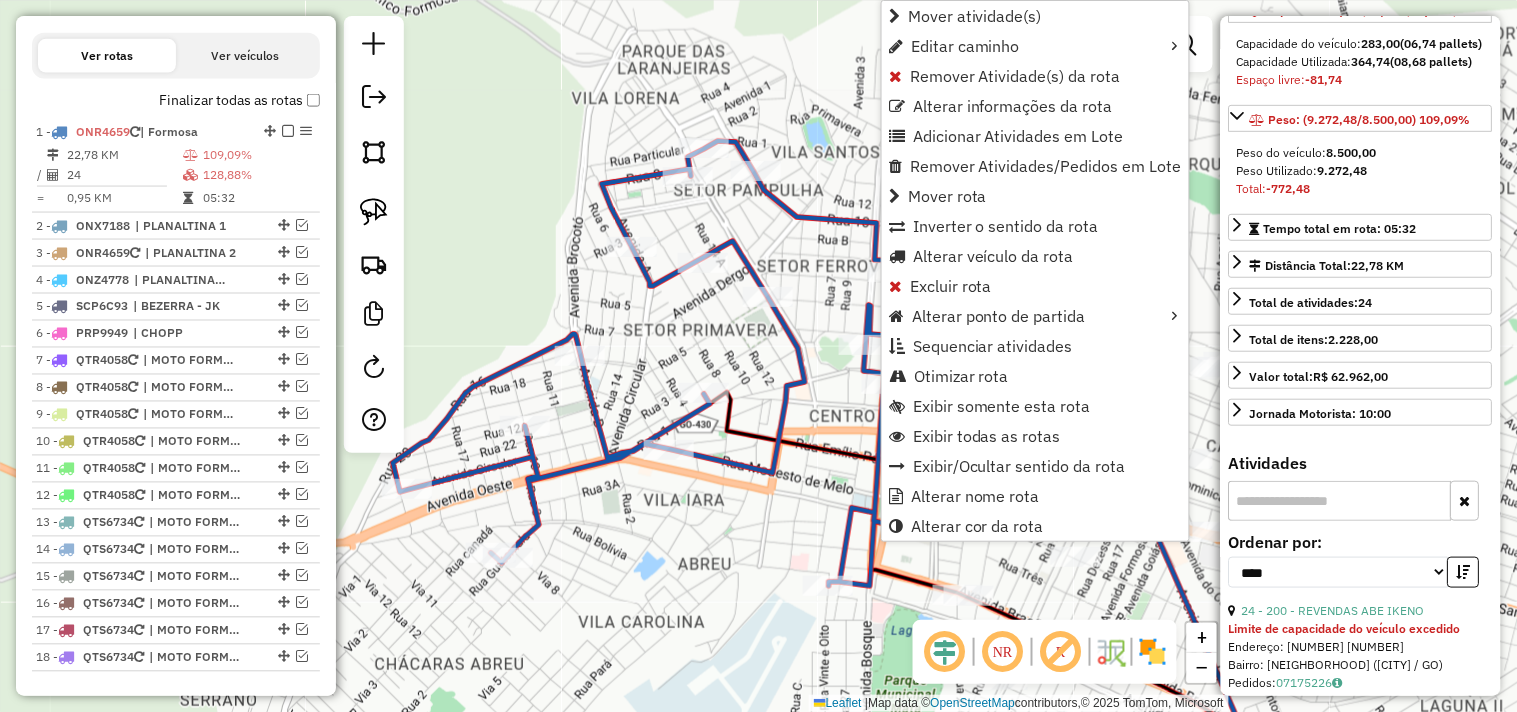 scroll, scrollTop: 797, scrollLeft: 0, axis: vertical 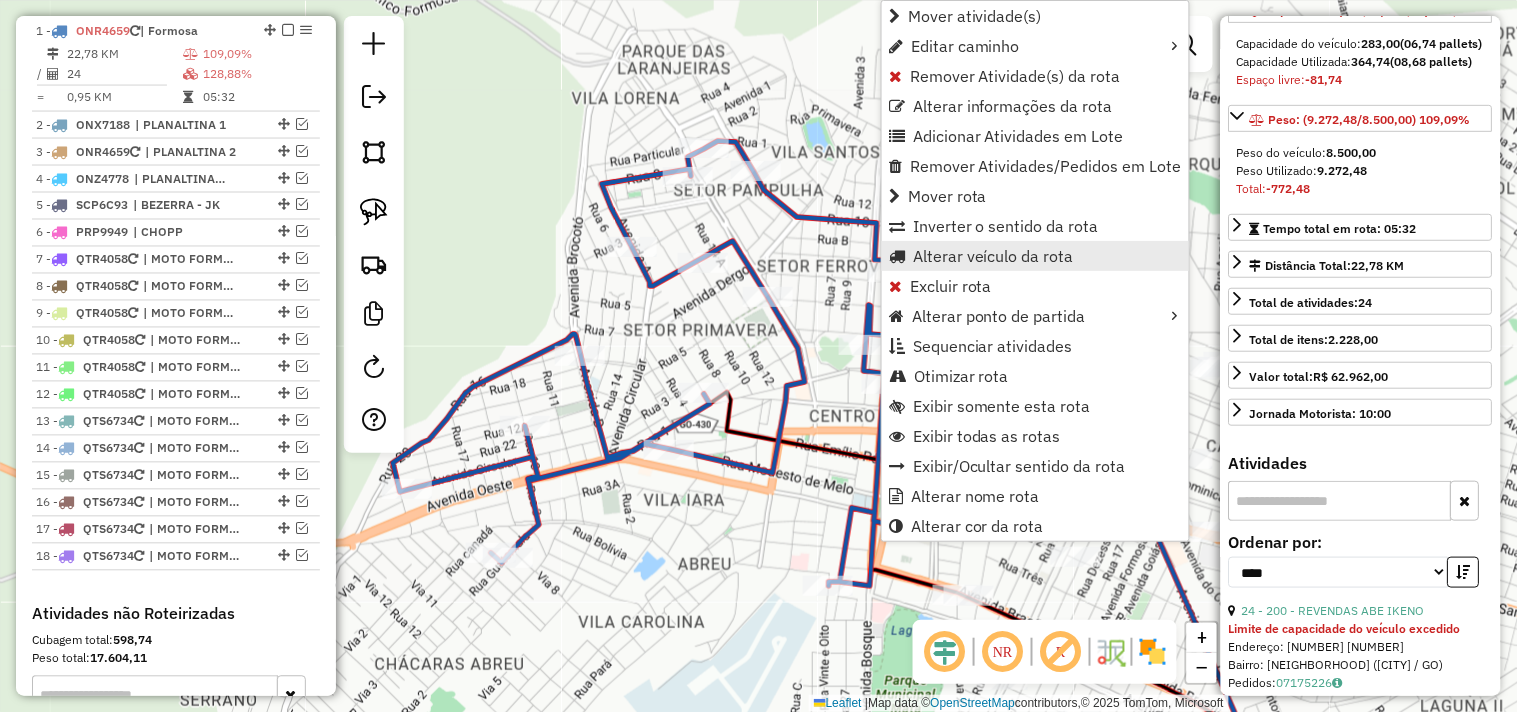 click on "Alterar veículo da rota" at bounding box center (993, 256) 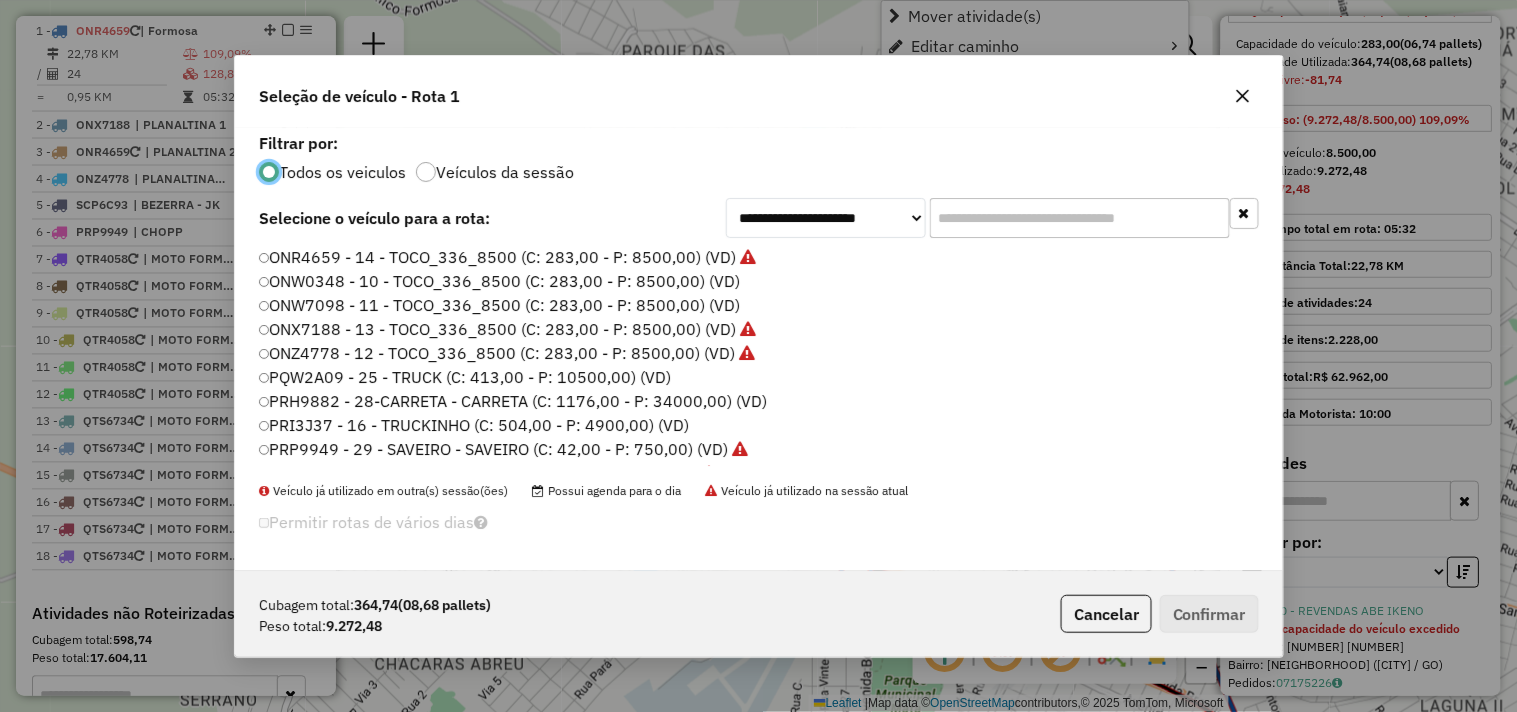 scroll, scrollTop: 11, scrollLeft: 5, axis: both 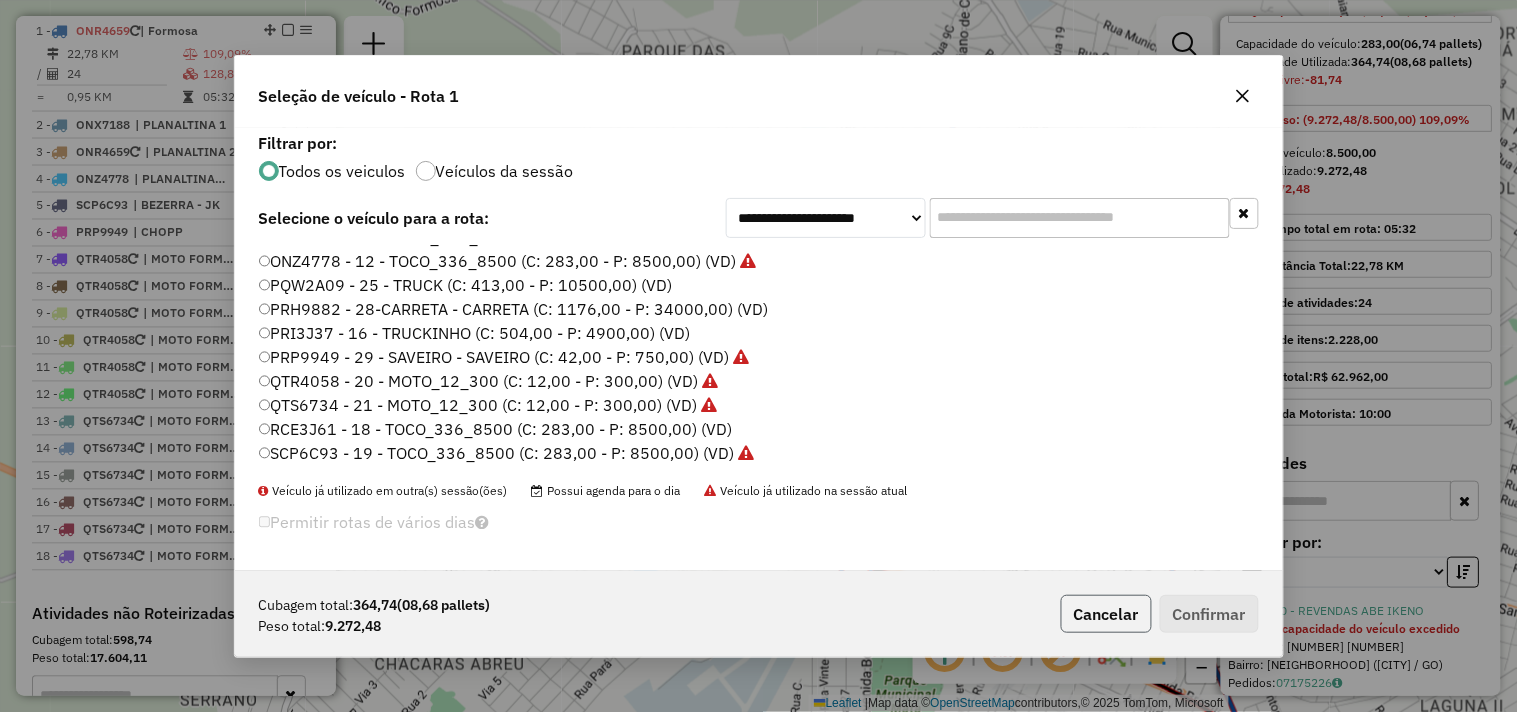 click on "Cancelar" 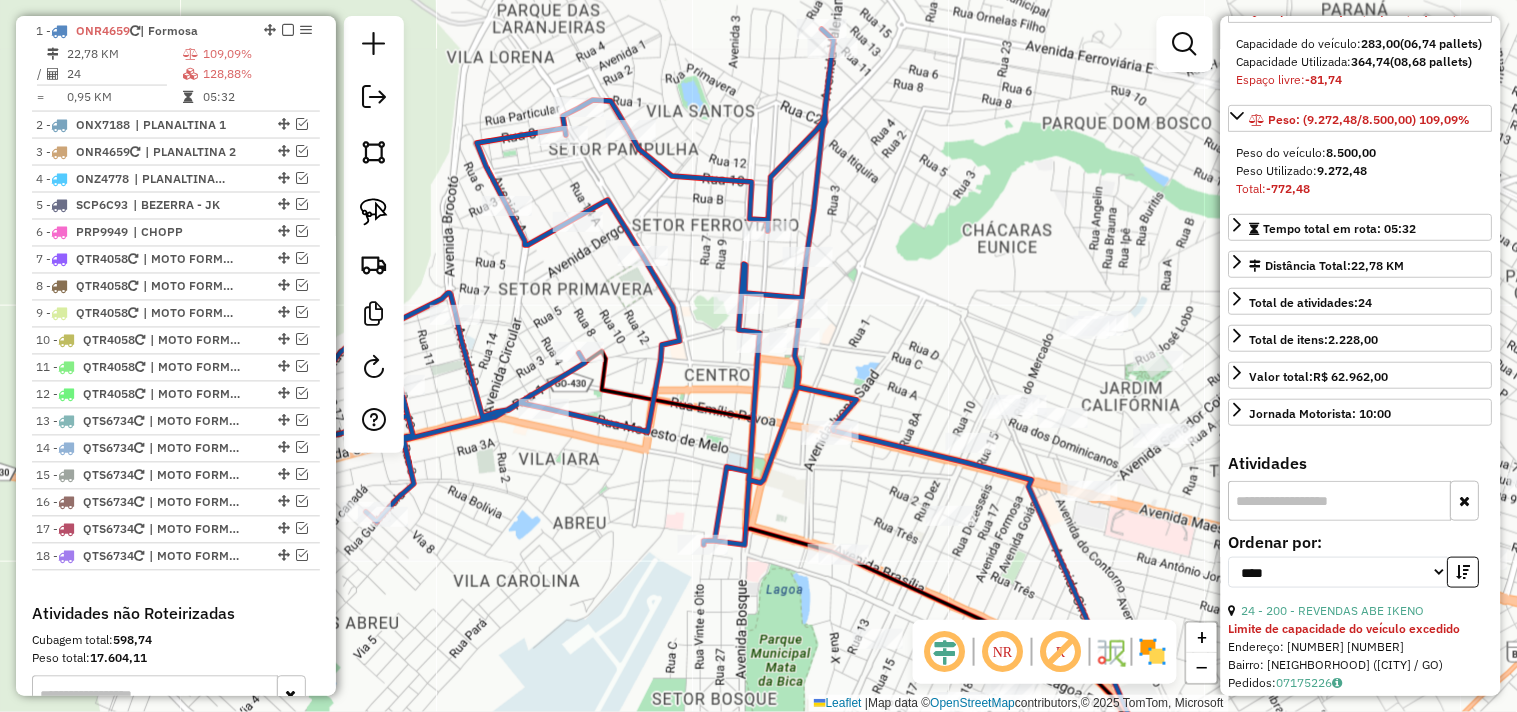 drag, startPoint x: 975, startPoint y: 507, endPoint x: 665, endPoint y: 391, distance: 330.99246 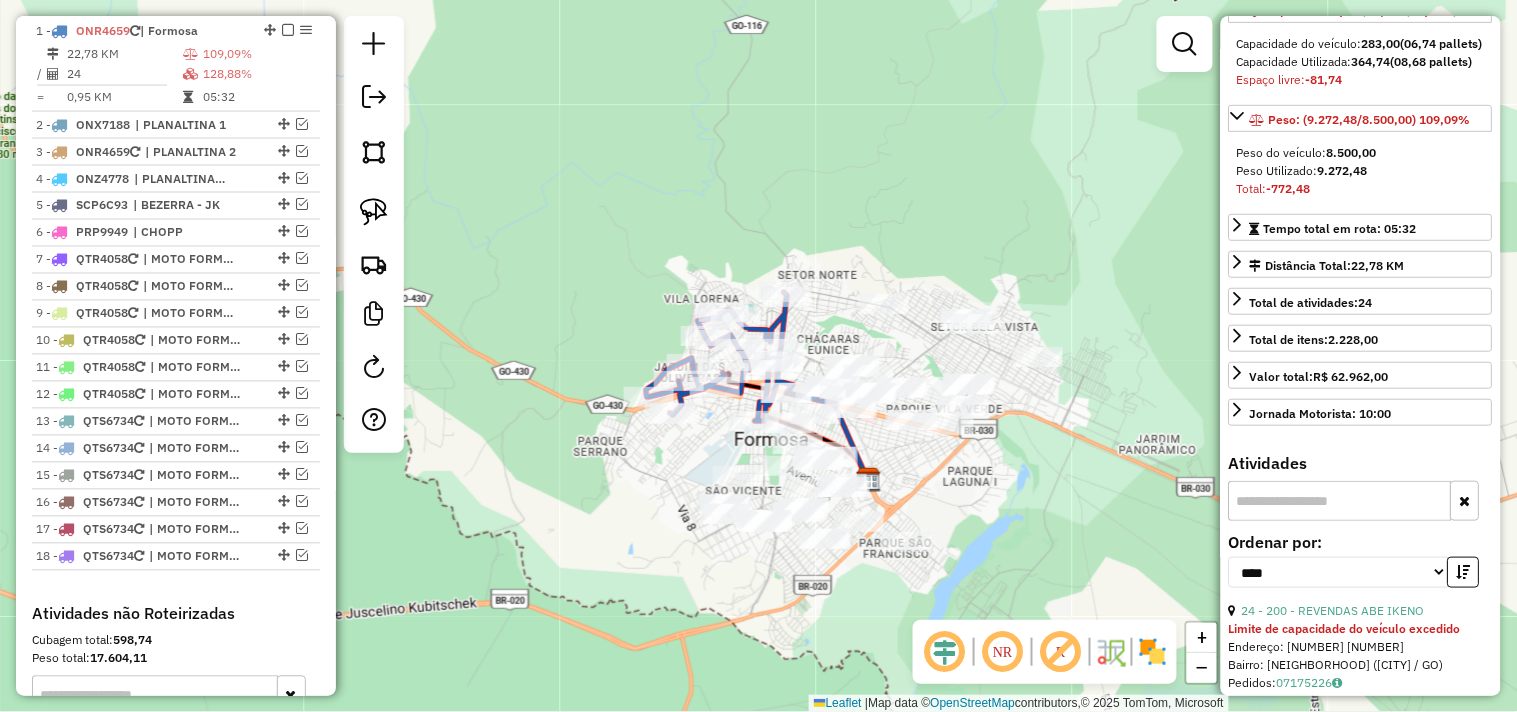 drag, startPoint x: 977, startPoint y: 531, endPoint x: 802, endPoint y: 380, distance: 231.14066 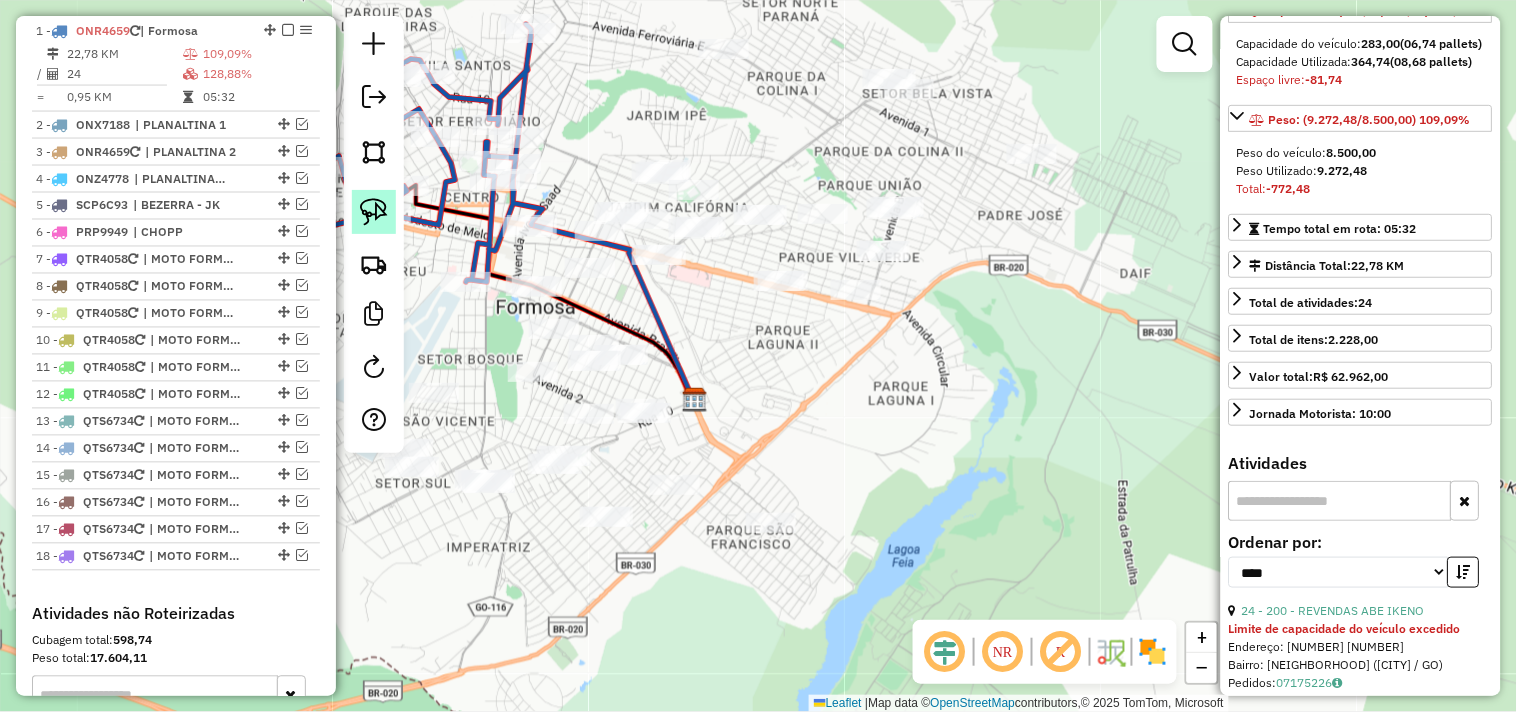 click 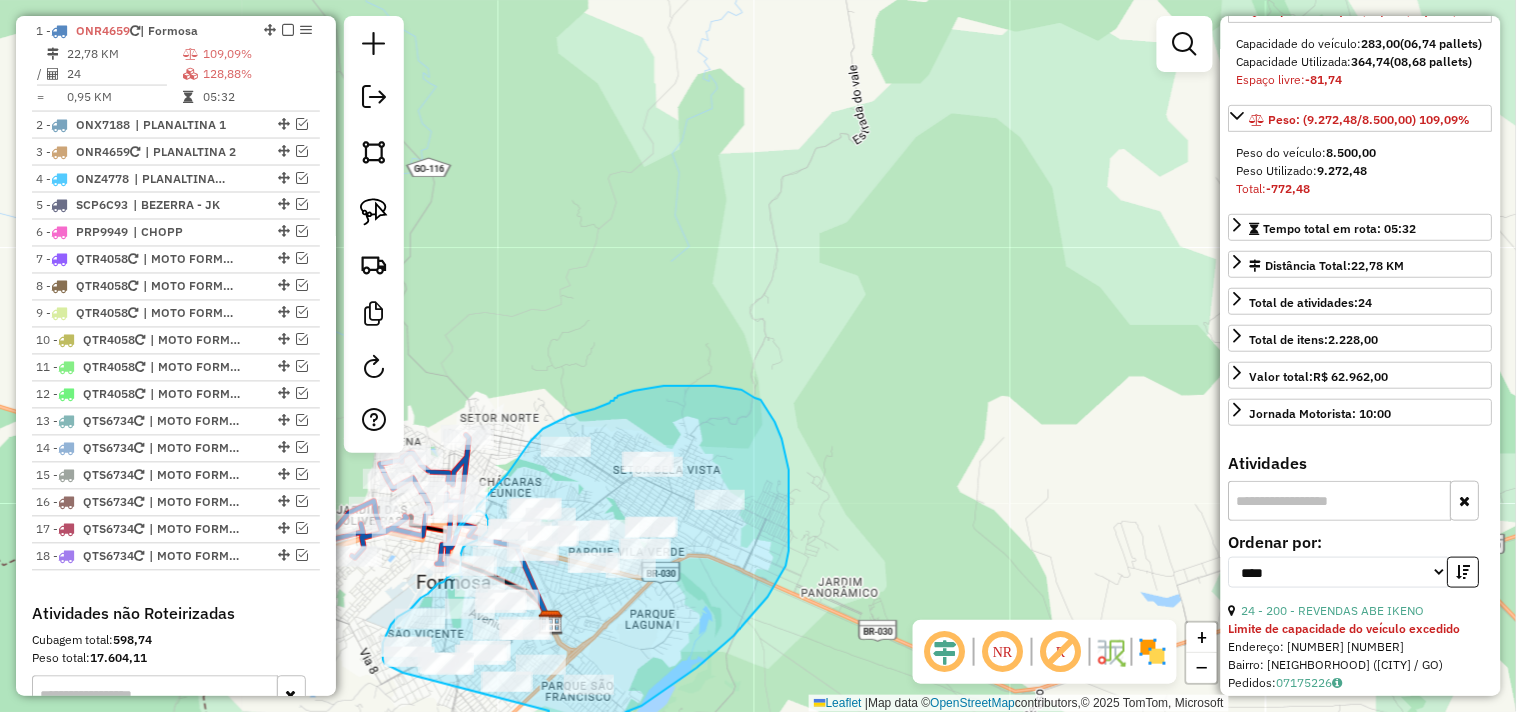 drag, startPoint x: 698, startPoint y: 566, endPoint x: 418, endPoint y: 663, distance: 296.32584 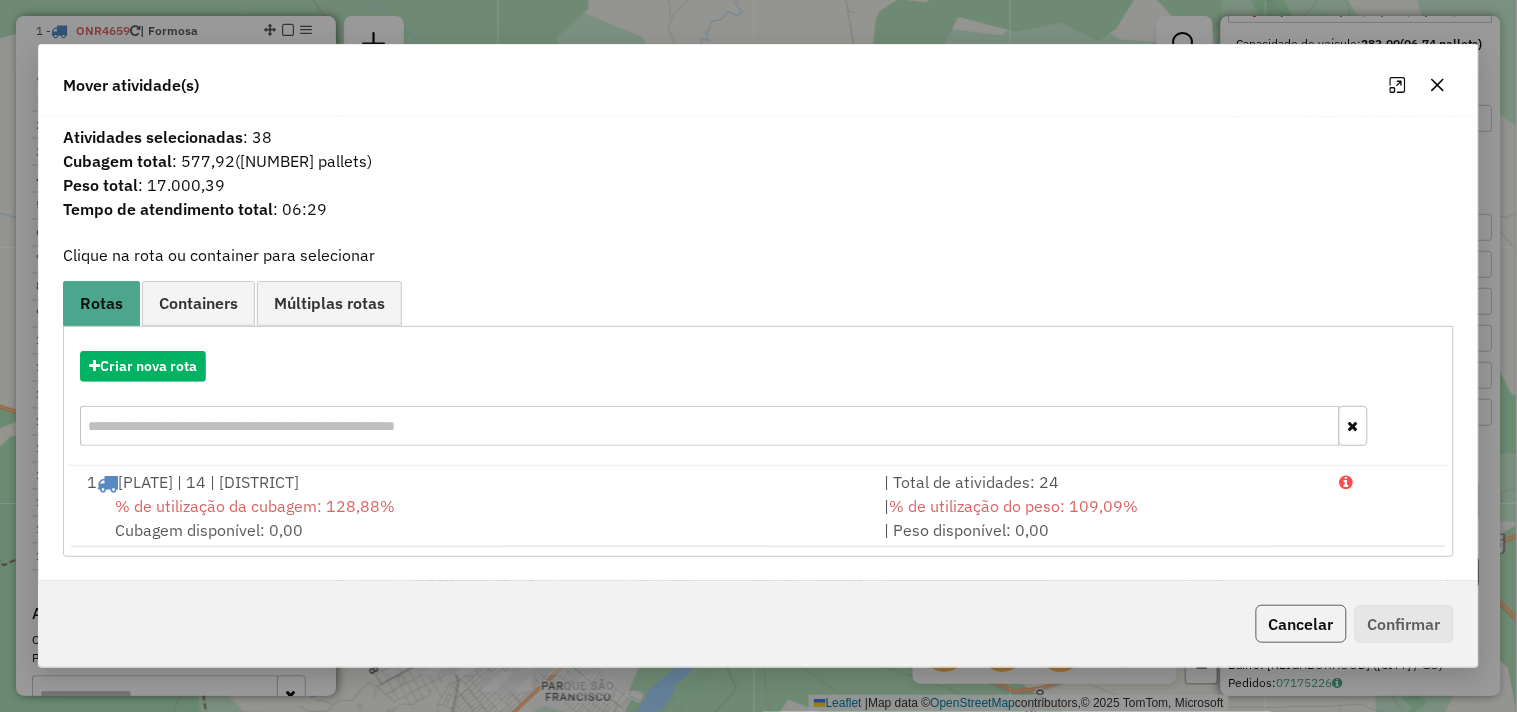 click on "Cancelar" 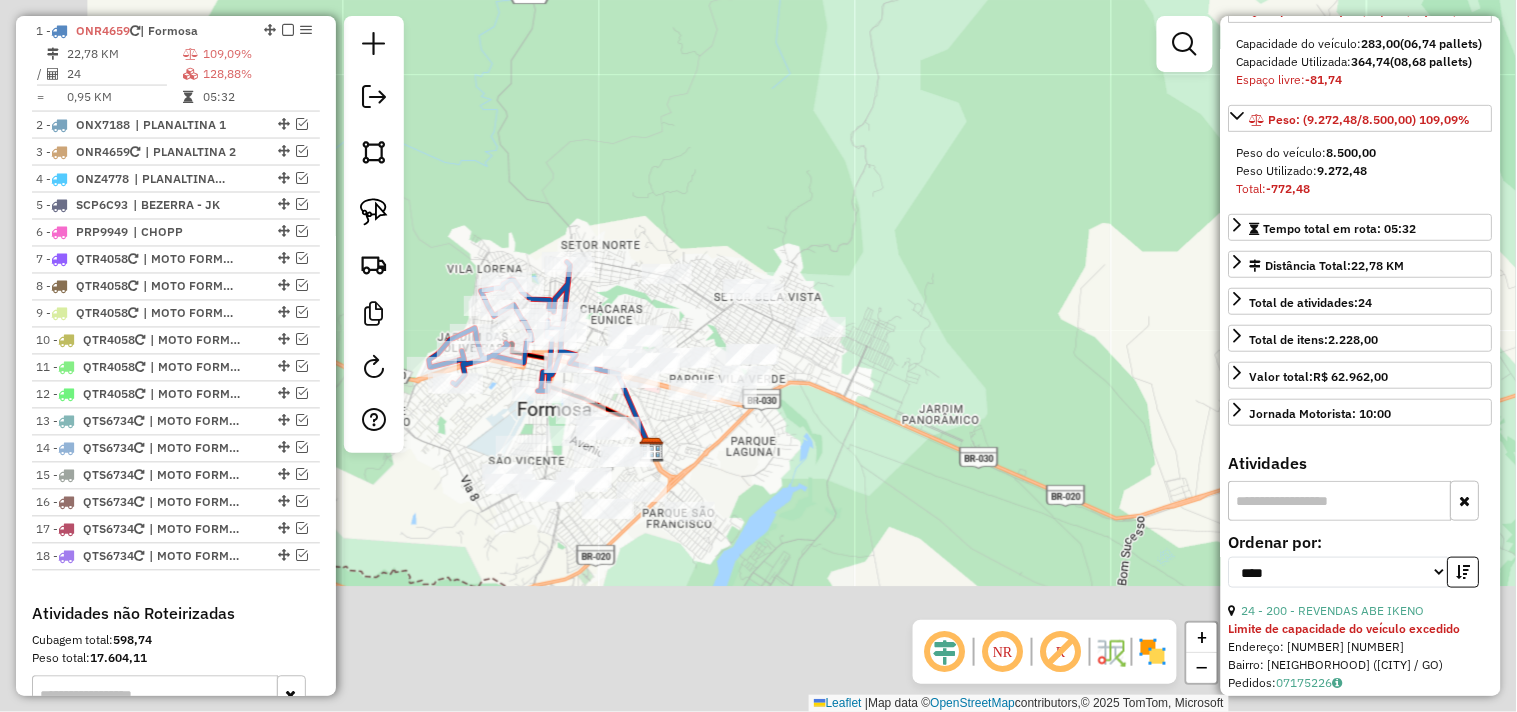 drag, startPoint x: 783, startPoint y: 395, endPoint x: 882, endPoint y: 215, distance: 205.42882 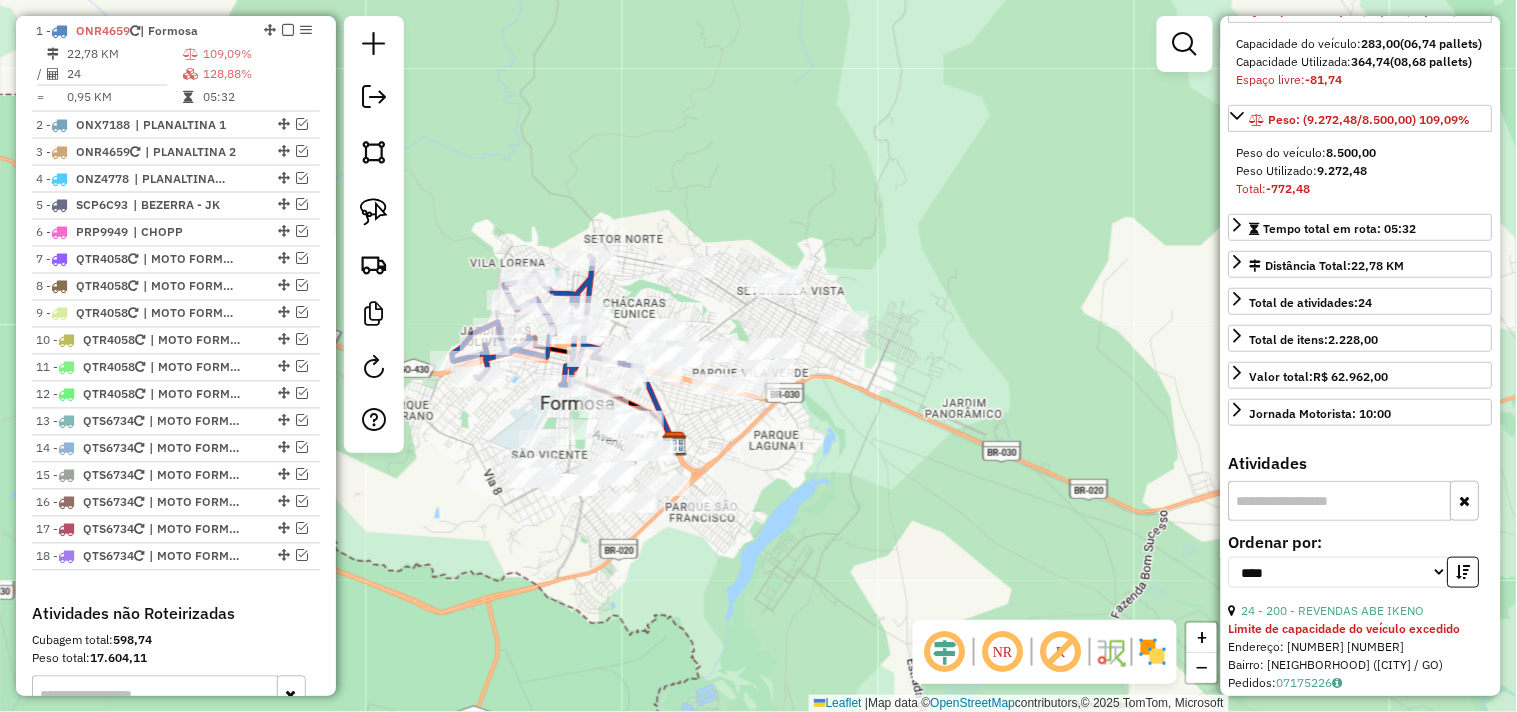 drag, startPoint x: 743, startPoint y: 172, endPoint x: 831, endPoint y: 157, distance: 89.26926 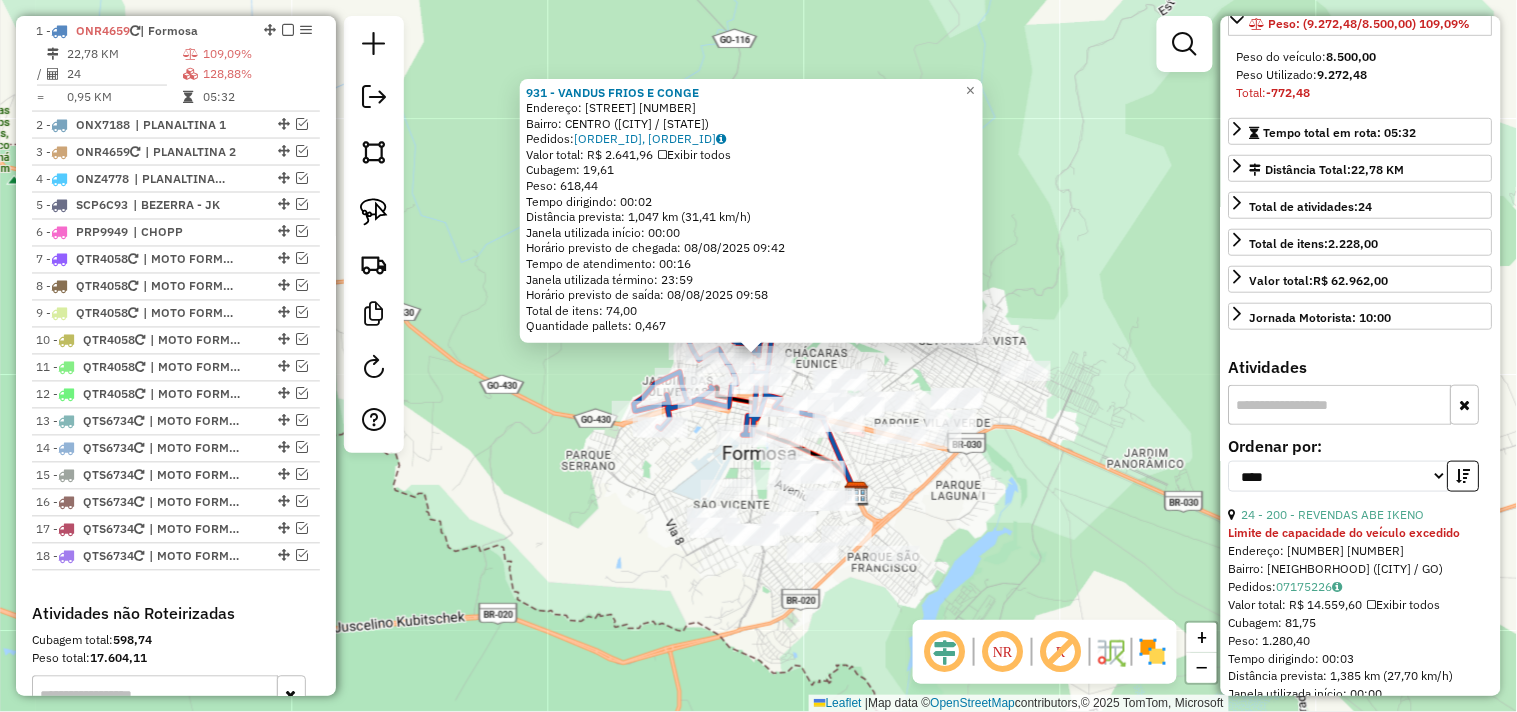scroll, scrollTop: 444, scrollLeft: 0, axis: vertical 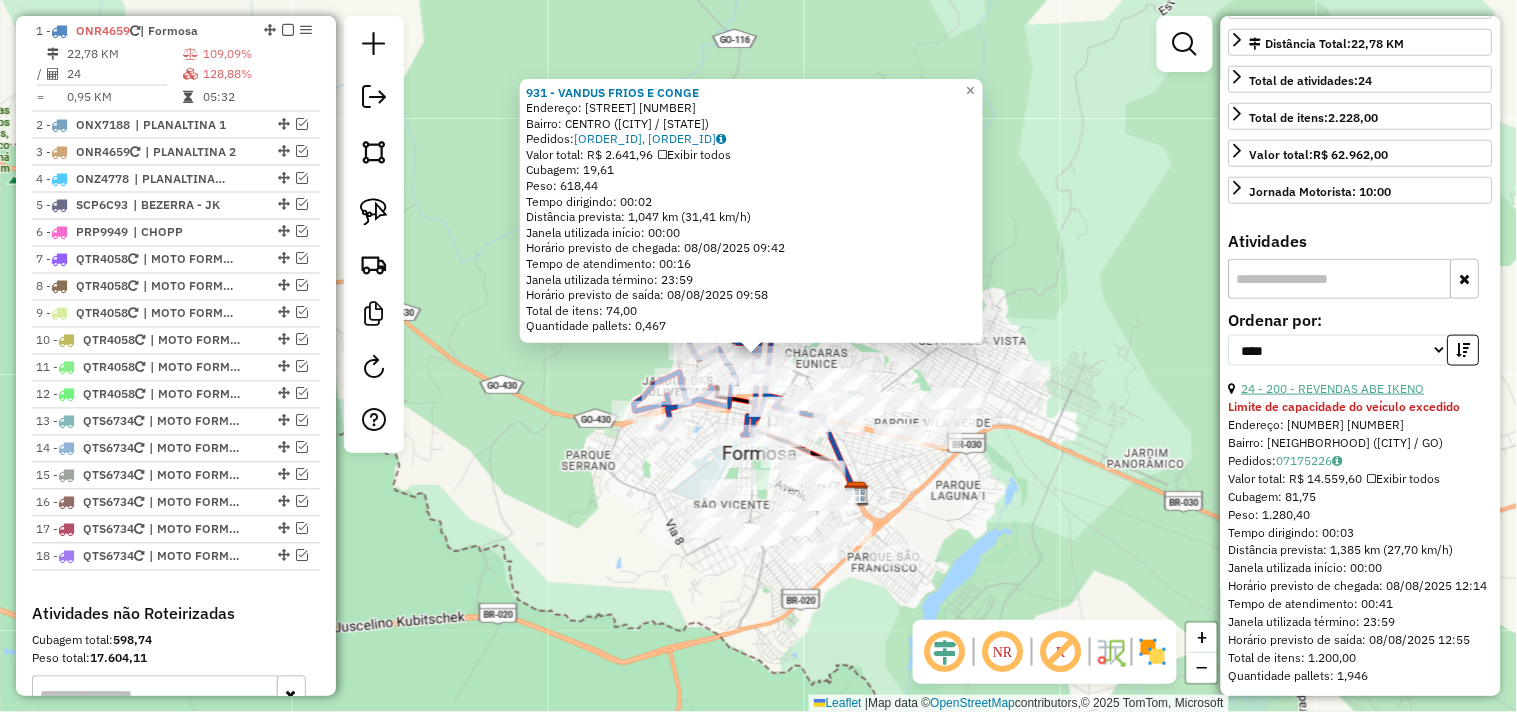 click on "24 - 200 - REVENDAS ABE IKENO" at bounding box center (1333, 388) 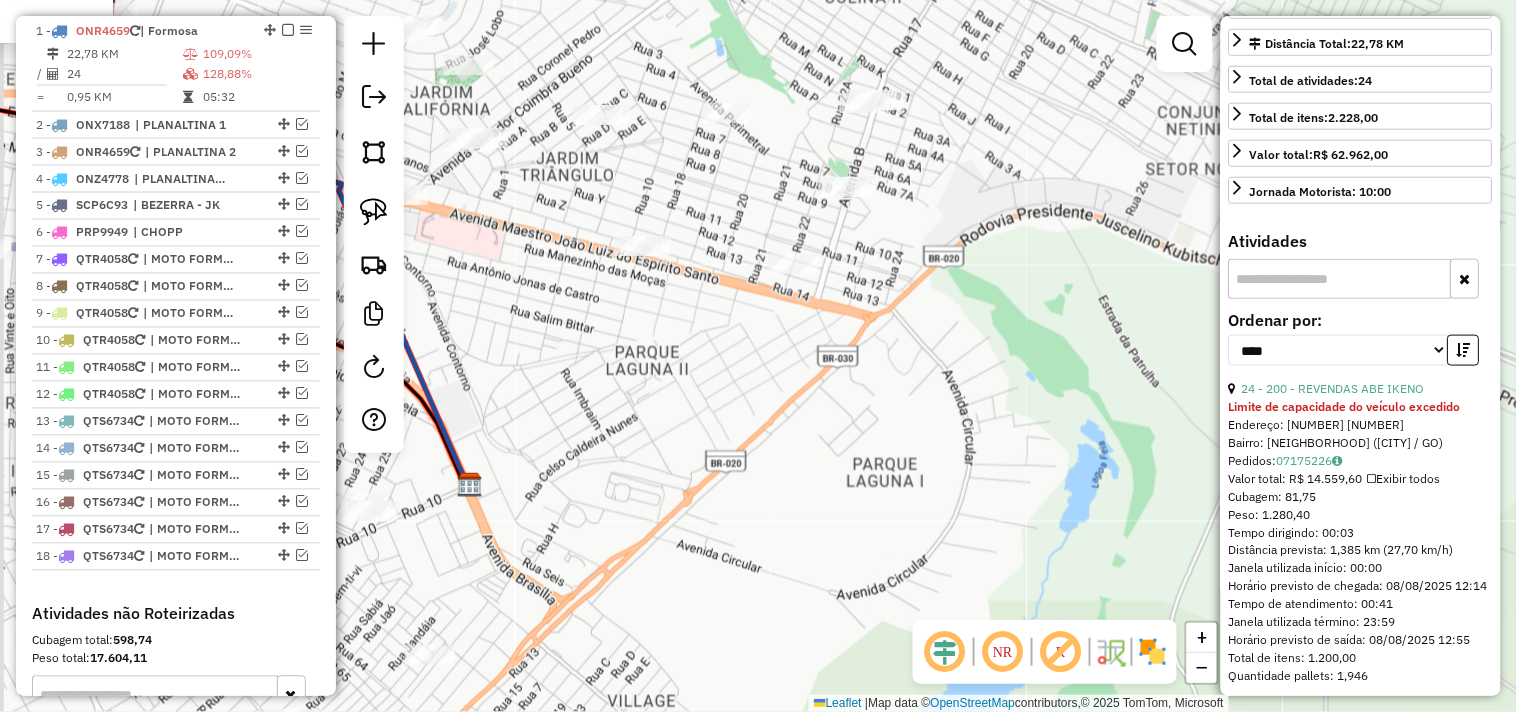 drag, startPoint x: 1015, startPoint y: 421, endPoint x: 1138, endPoint y: 327, distance: 154.80634 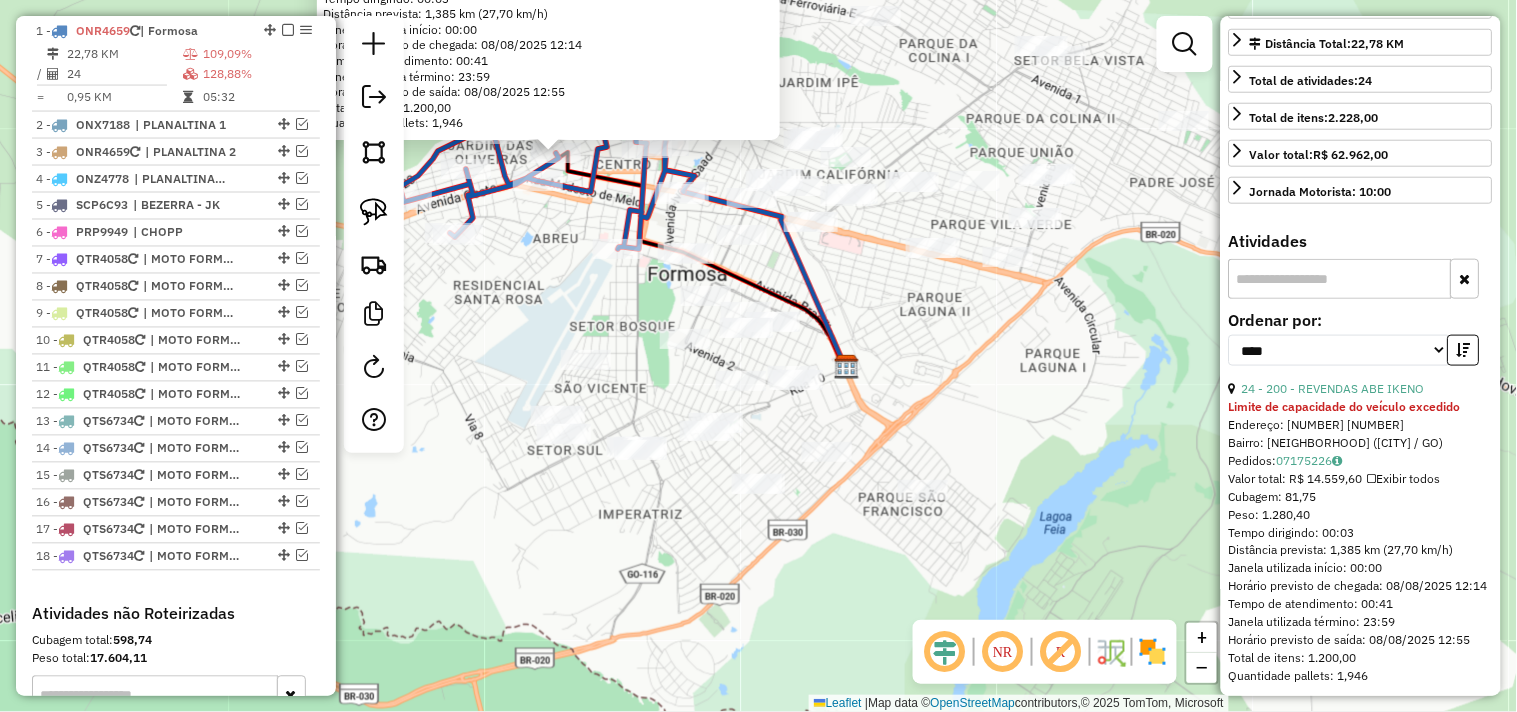 click on "200 - REVENDAS ABE IKENO Limite de capacidade do veículo excedido  Endereço:  6 500   Bairro: SETOR PRIMAVERA (FORMOSA / GO)   Pedidos:  07175226   Valor total: R$ 14.559,60   Exibir todos   Cubagem: 81,75  Peso: 1.280,40  Tempo dirigindo: 00:03   Distância prevista: 1,385 km (27,70 km/h)   Janela utilizada início: 00:00   Horário previsto de chegada: 08/08/2025 12:14   Tempo de atendimento: 00:41   Janela utilizada término: 23:59   Horário previsto de saída: 08/08/2025 12:55   Total de itens: 1.200,00   Quantidade pallets: 1,946  × Janela de atendimento Grade de atendimento Capacidade Transportadoras Veículos Cliente Pedidos  Rotas Selecione os dias de semana para filtrar as janelas de atendimento  Seg   Ter   Qua   Qui   Sex   Sáb   Dom  Informe o período da janela de atendimento: De: Até:  Filtrar exatamente a janela do cliente  Considerar janela de atendimento padrão  Selecione os dias de semana para filtrar as grades de atendimento  Seg   Ter   Qua   Qui   Sex   Sáb   Dom   Peso mínimo:" 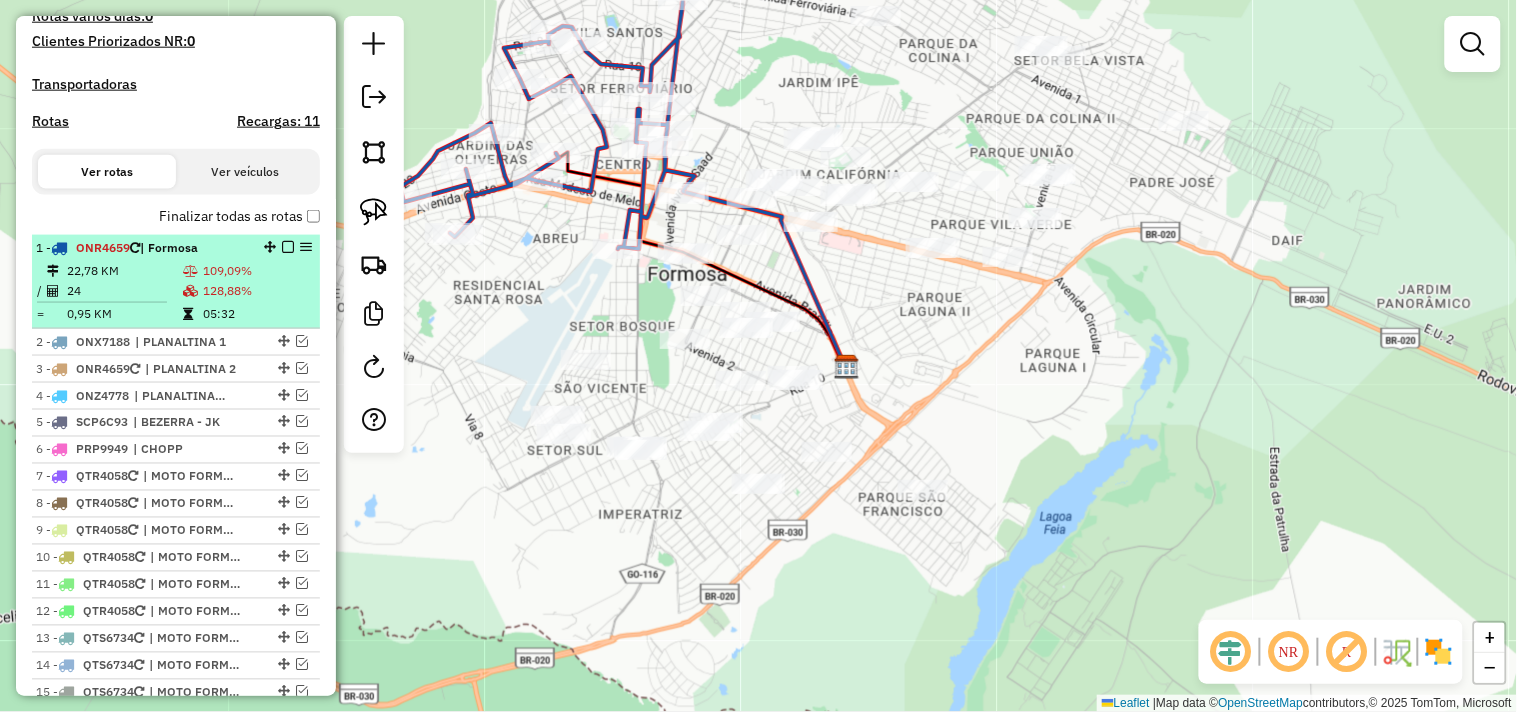scroll, scrollTop: 575, scrollLeft: 0, axis: vertical 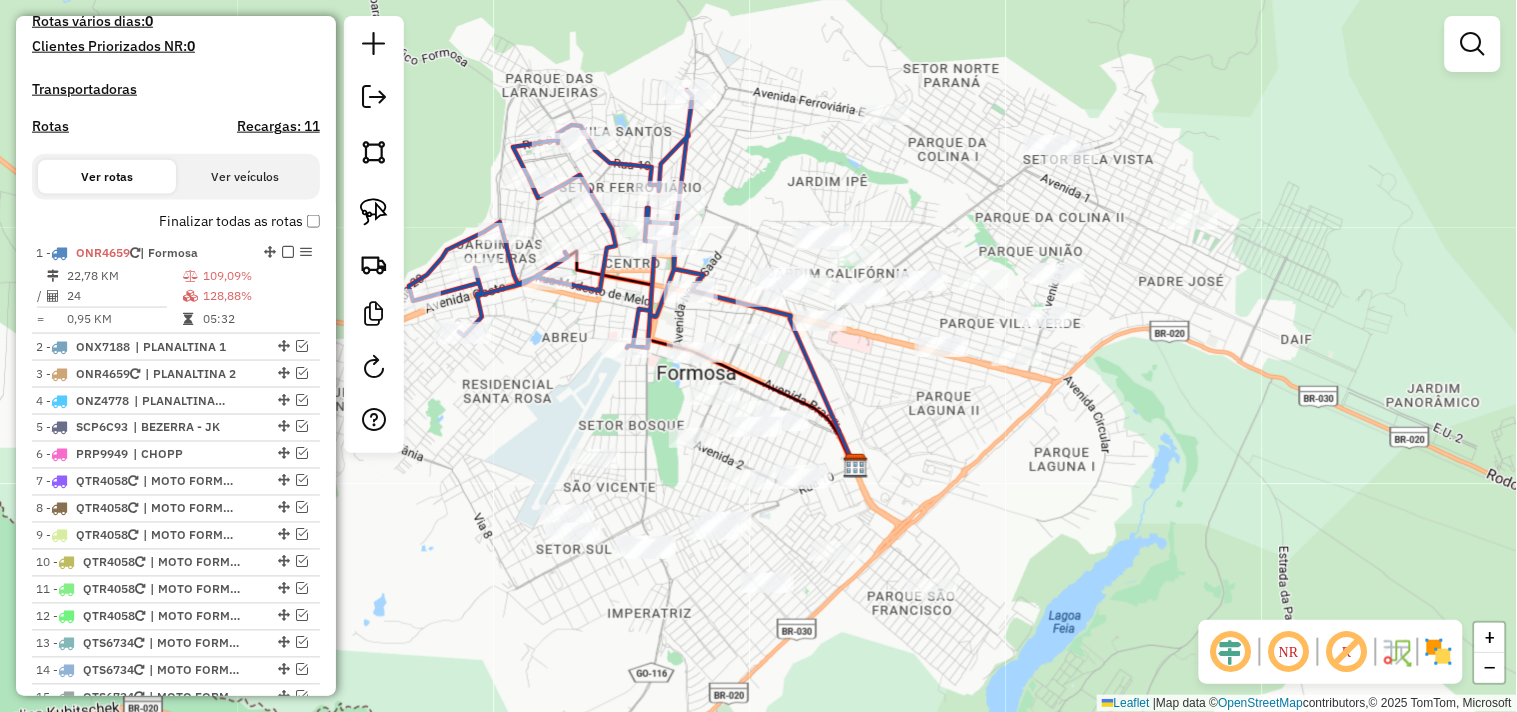 drag, startPoint x: 507, startPoint y: 261, endPoint x: 527, endPoint y: 351, distance: 92.19544 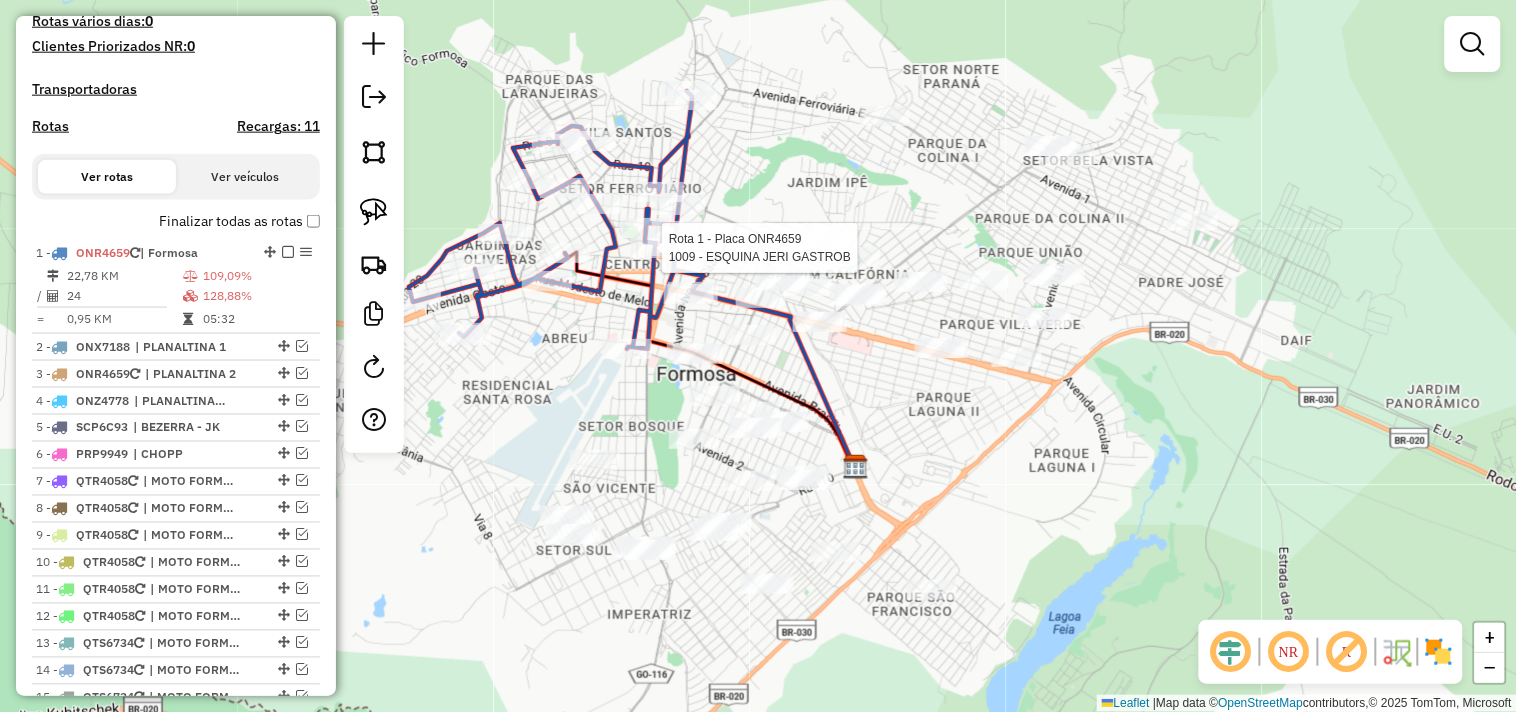 select on "*********" 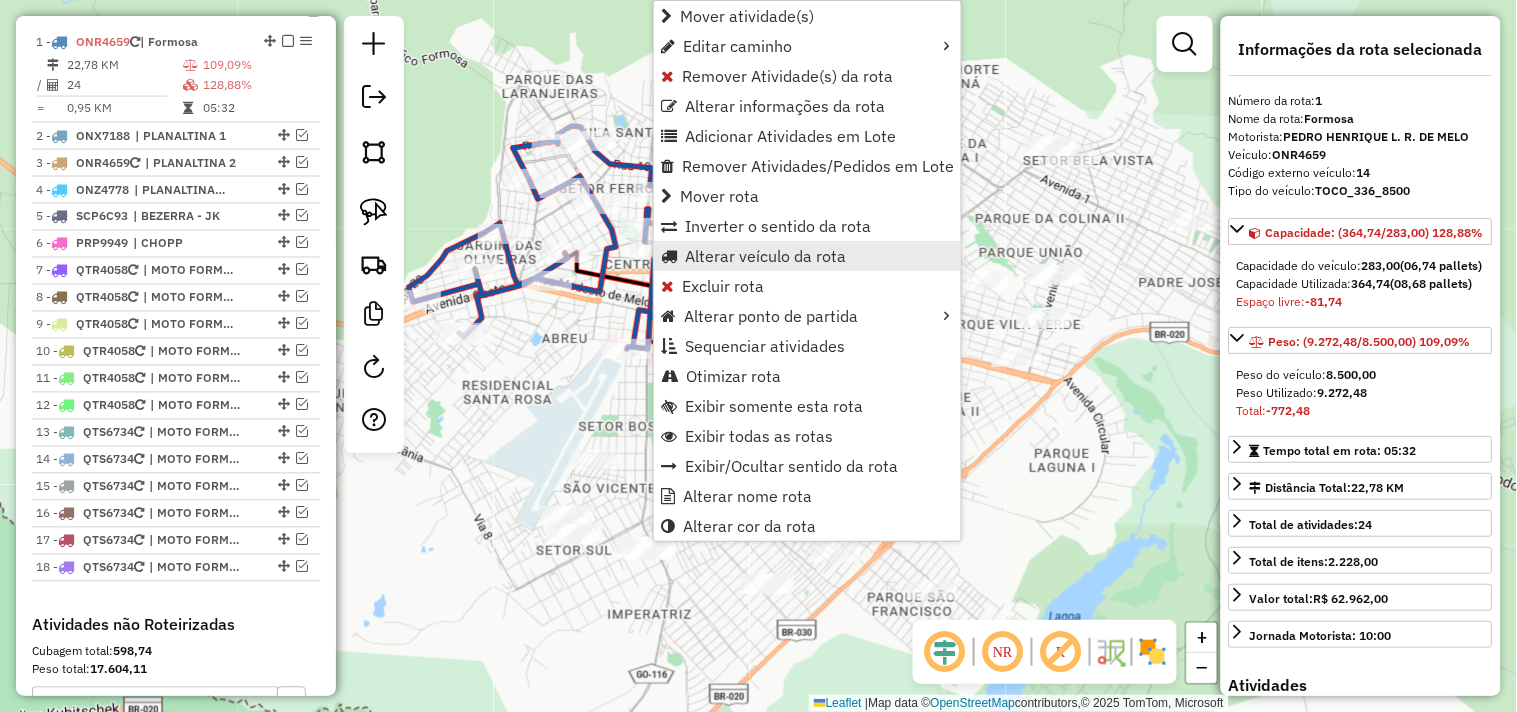 scroll, scrollTop: 797, scrollLeft: 0, axis: vertical 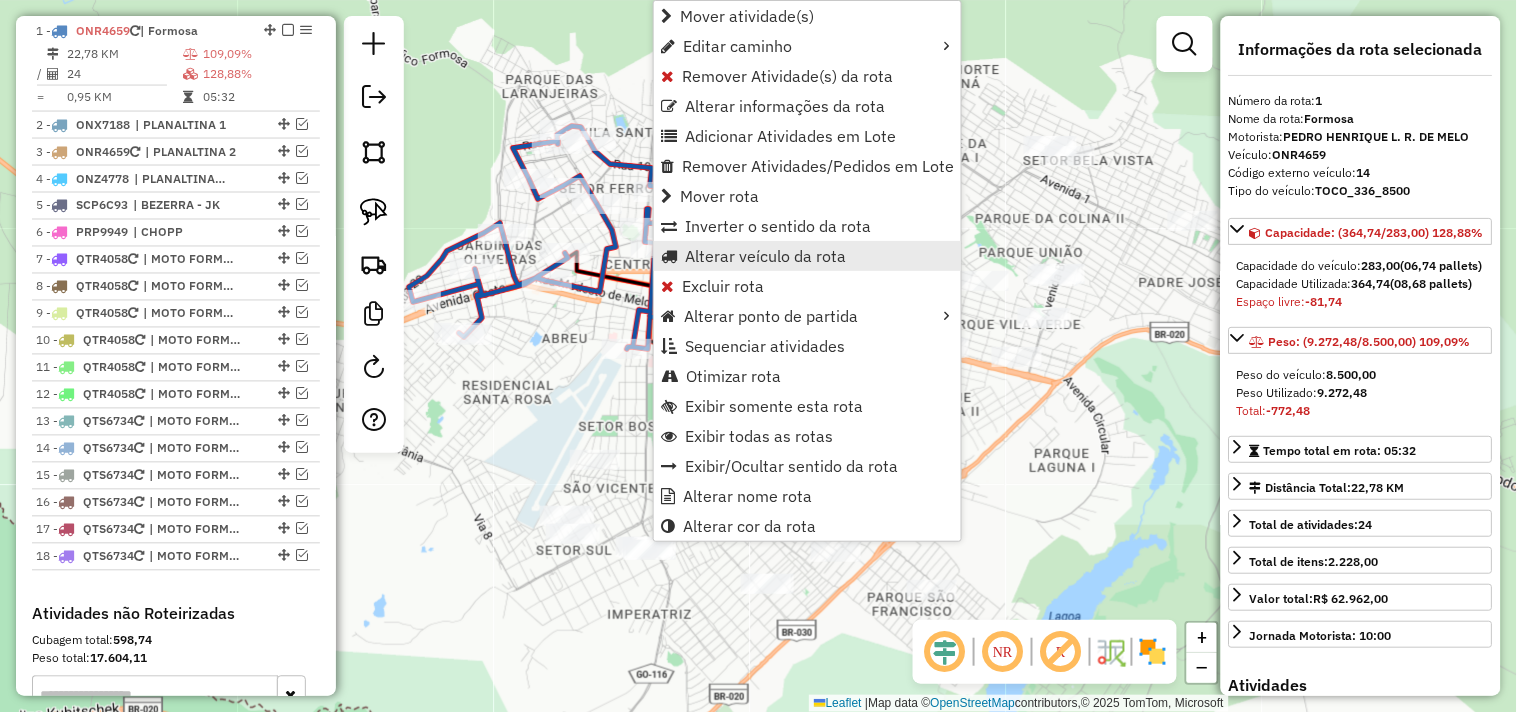 click on "Alterar veículo da rota" at bounding box center (765, 256) 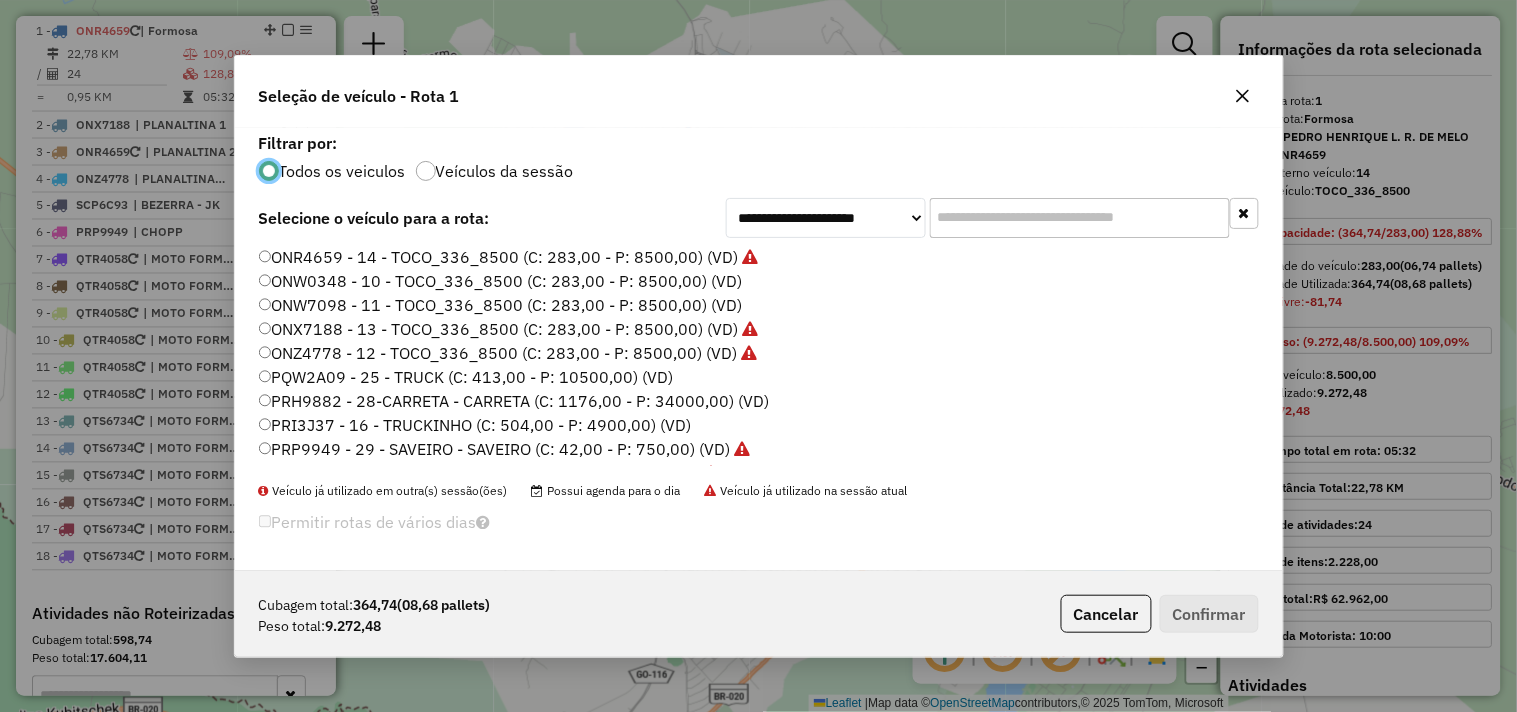 scroll, scrollTop: 11, scrollLeft: 5, axis: both 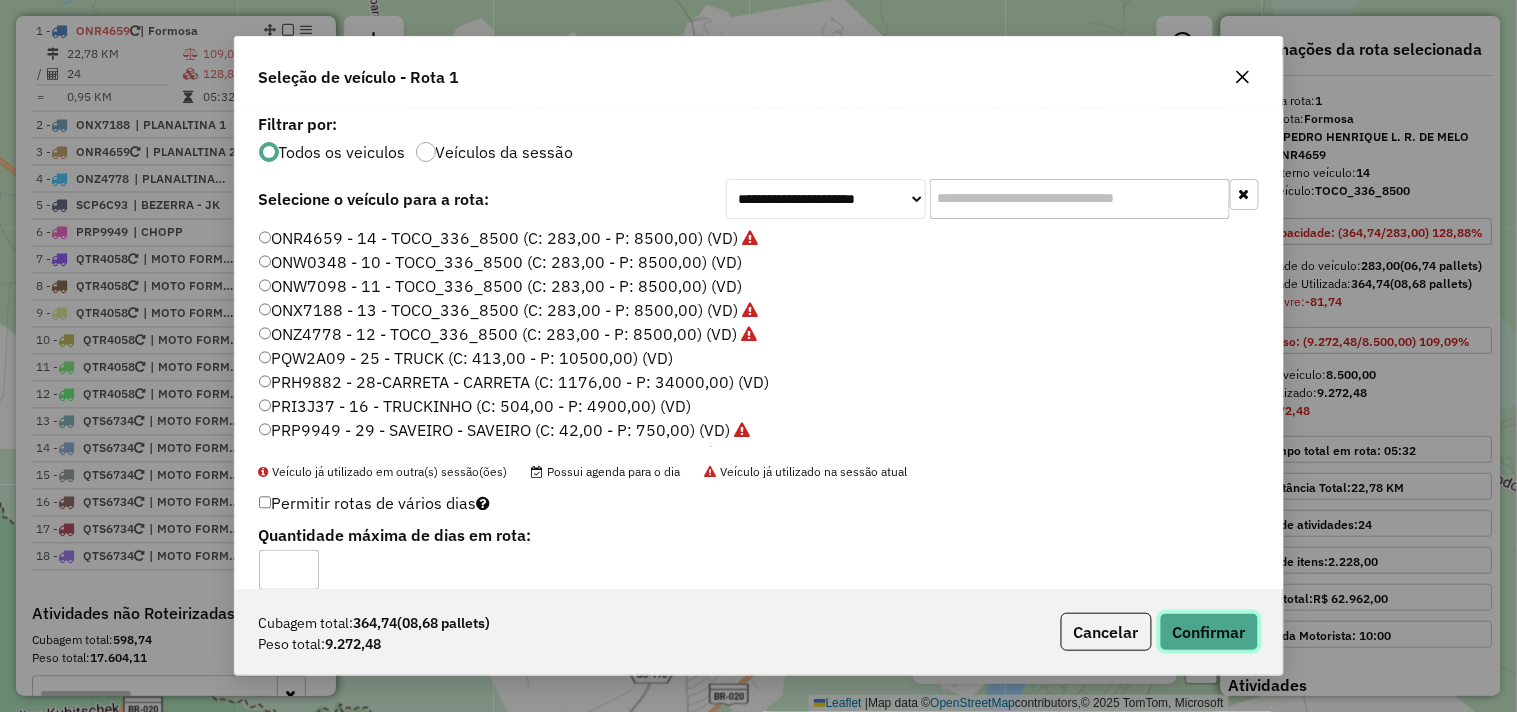 click on "Confirmar" 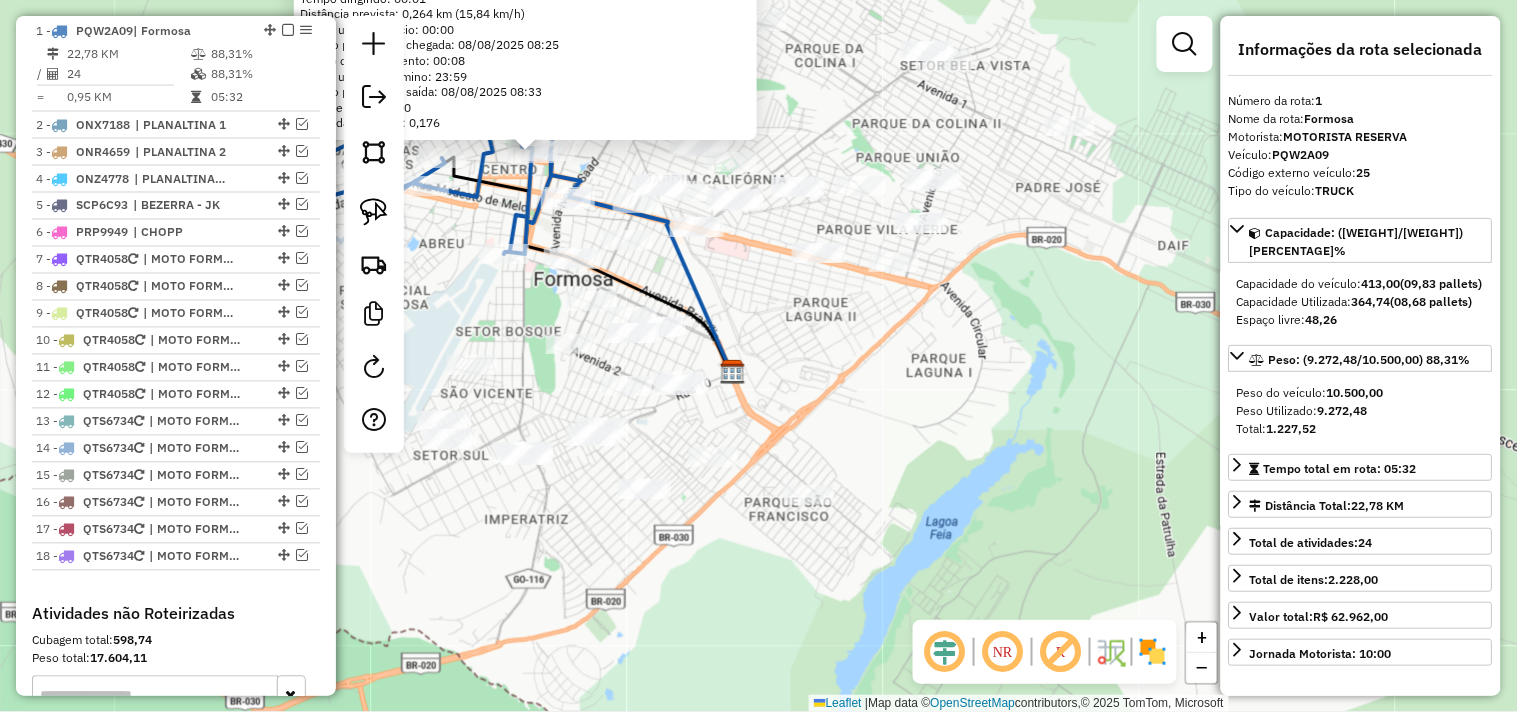 drag, startPoint x: 1026, startPoint y: 500, endPoint x: 852, endPoint y: 332, distance: 241.86774 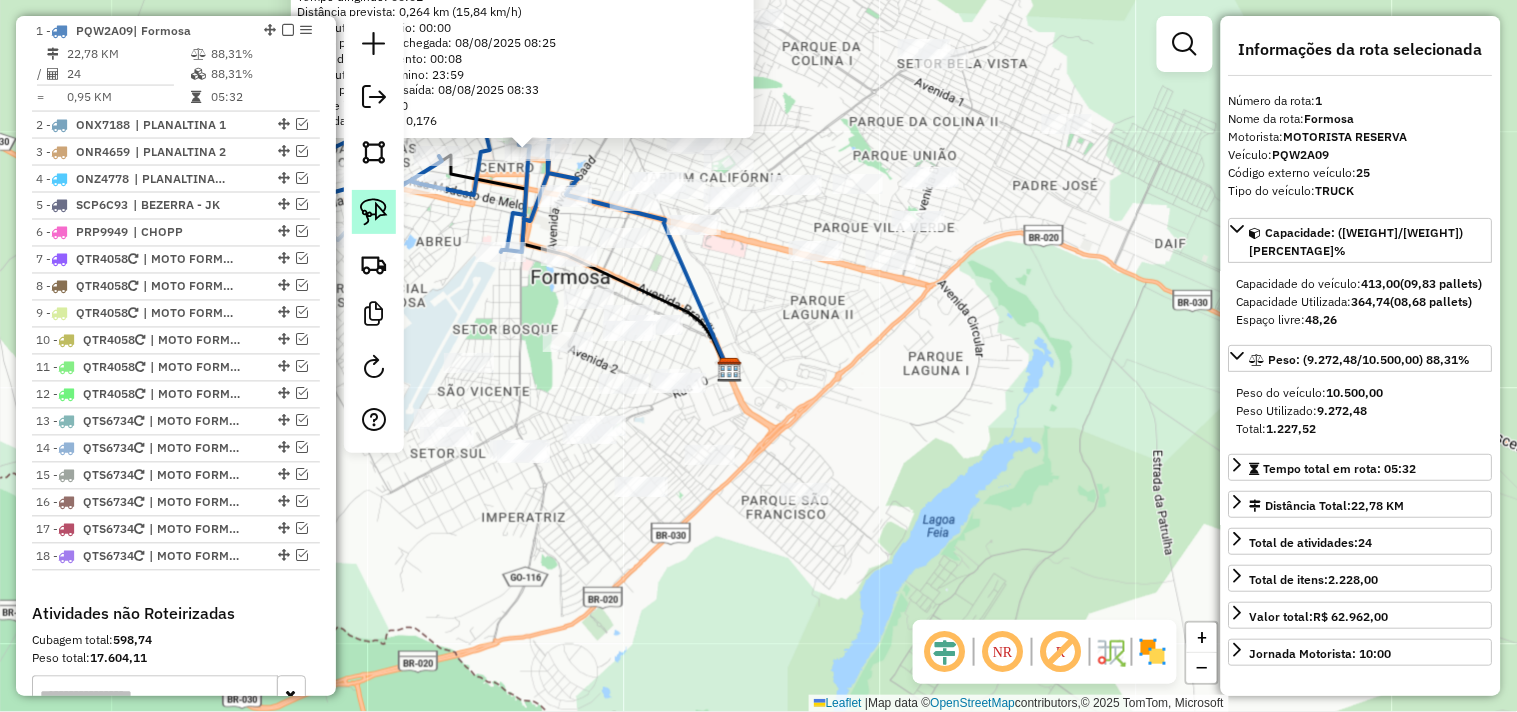 click 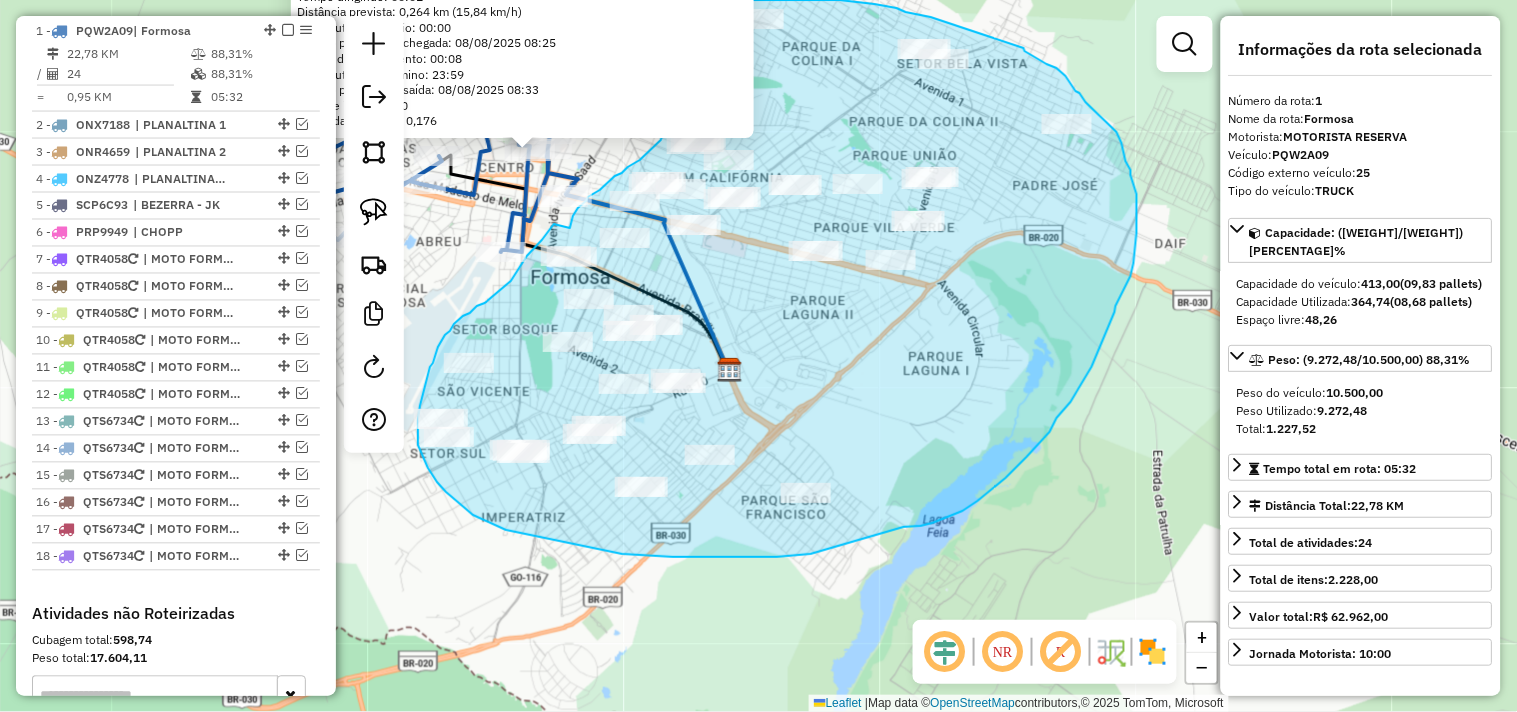 drag, startPoint x: 554, startPoint y: 224, endPoint x: 570, endPoint y: 230, distance: 17.088007 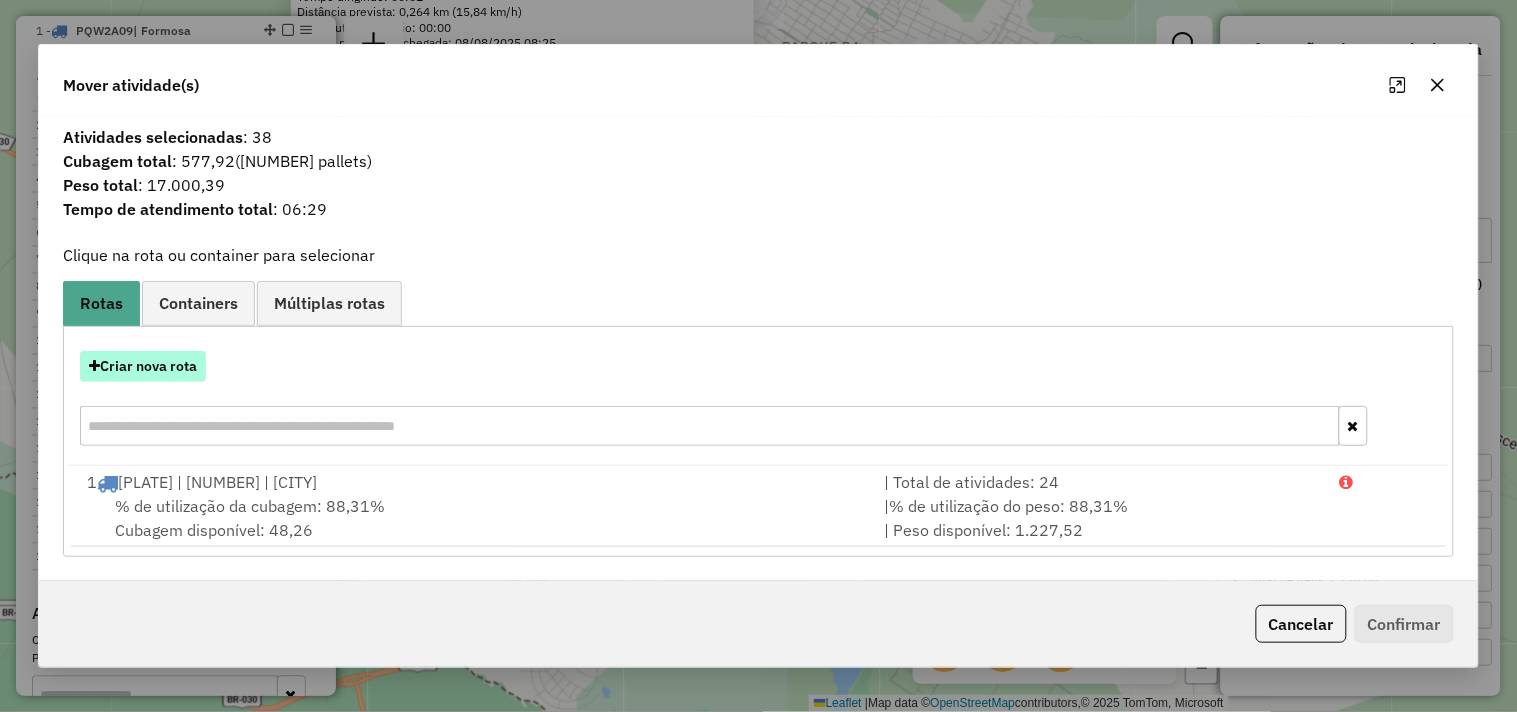 click on "Criar nova rota" at bounding box center (143, 366) 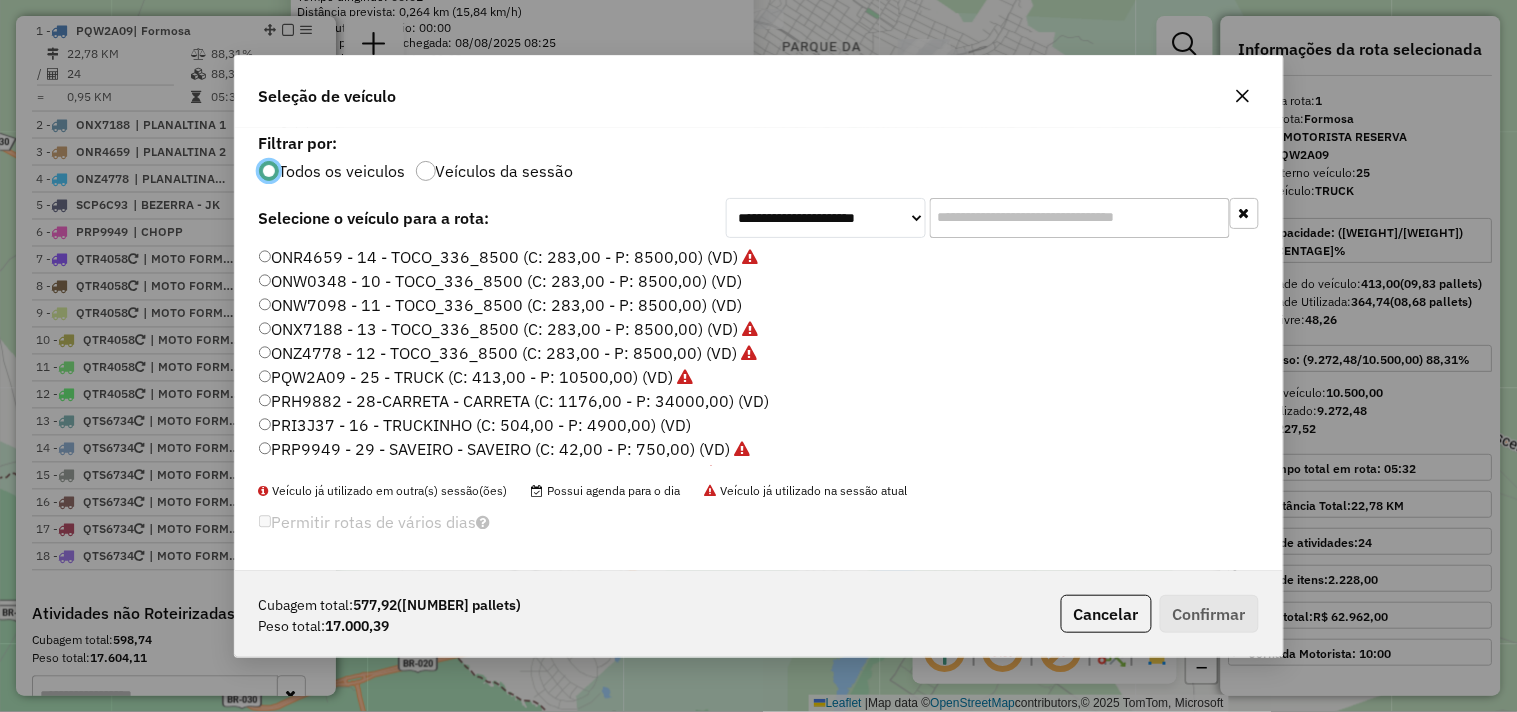 scroll, scrollTop: 11, scrollLeft: 5, axis: both 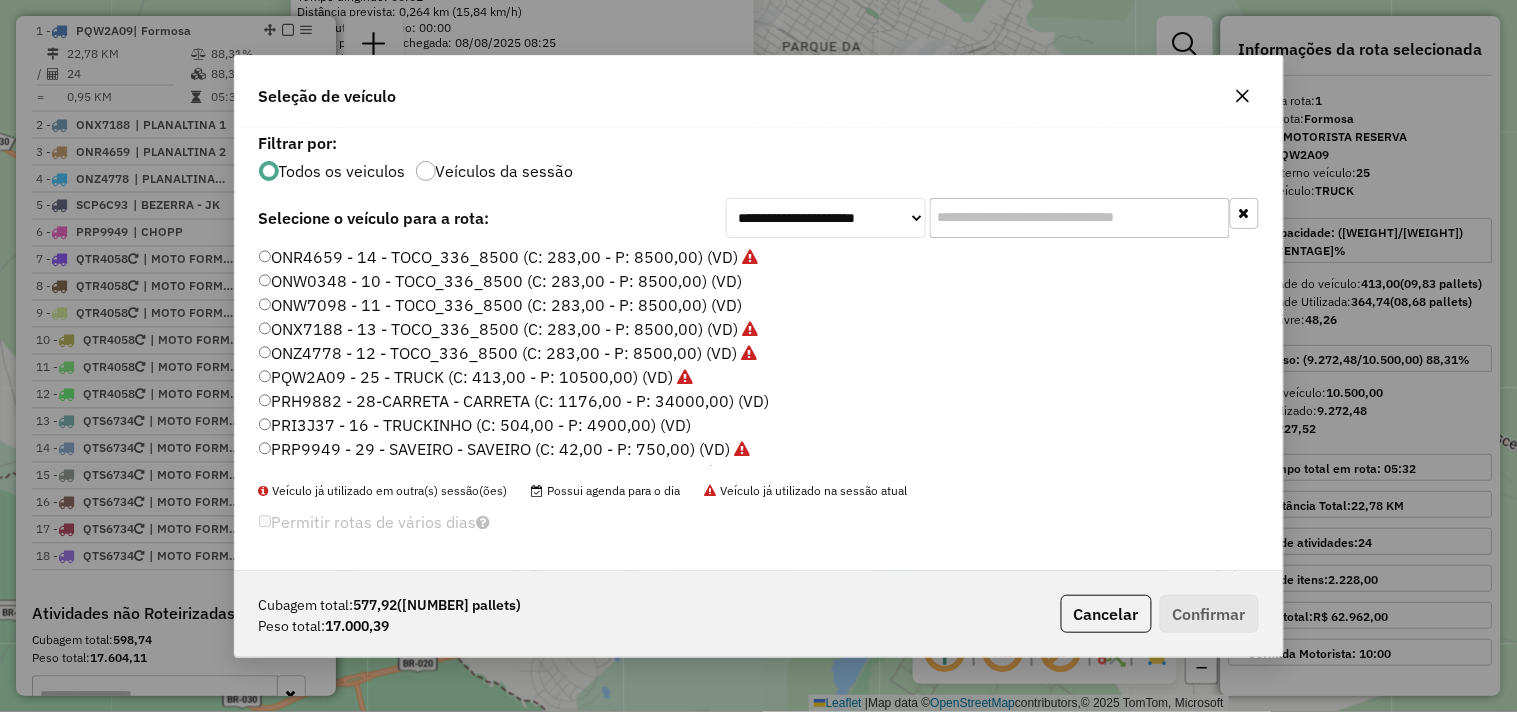 click on "ONW0348 - 10 - TOCO_336_8500 (C: 283,00 - P: 8500,00) (VD)" 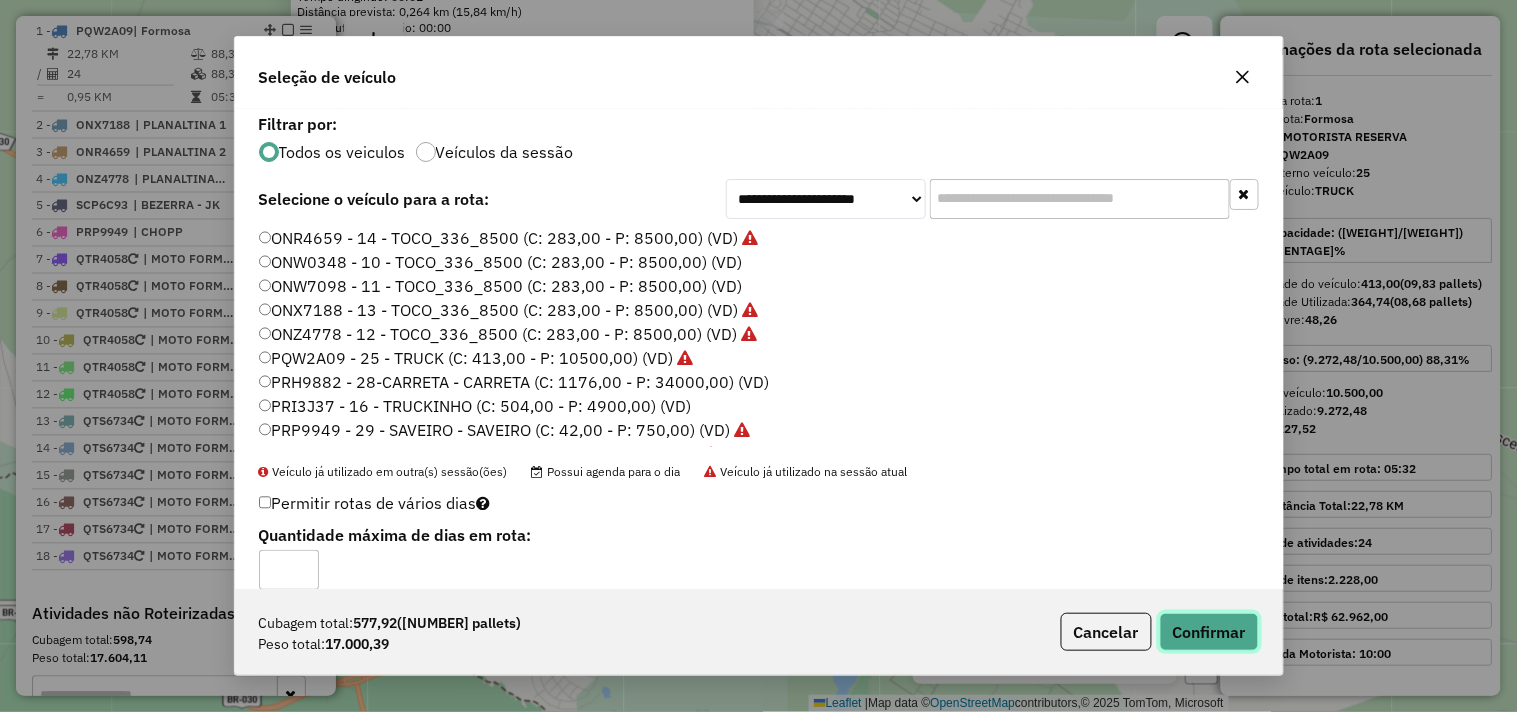 click on "Confirmar" 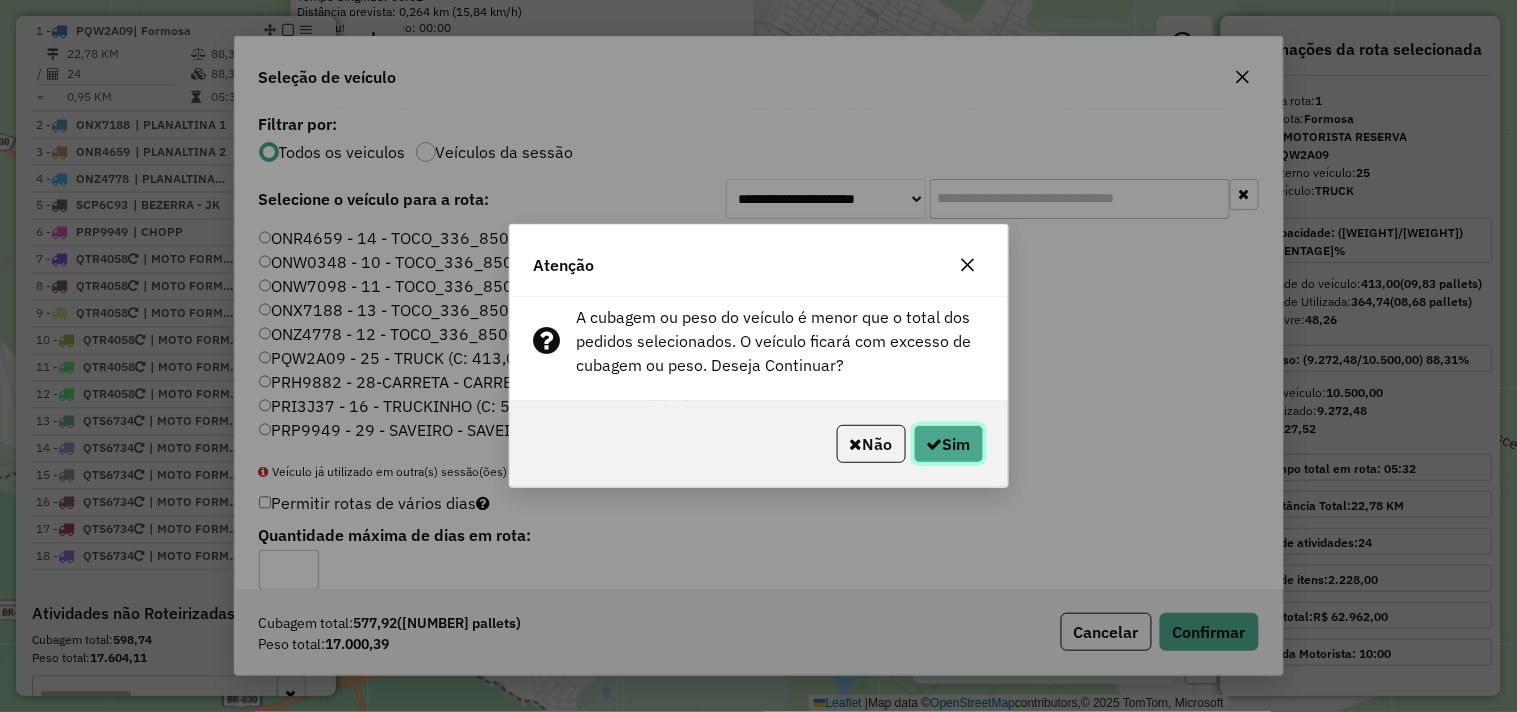 click on "Sim" 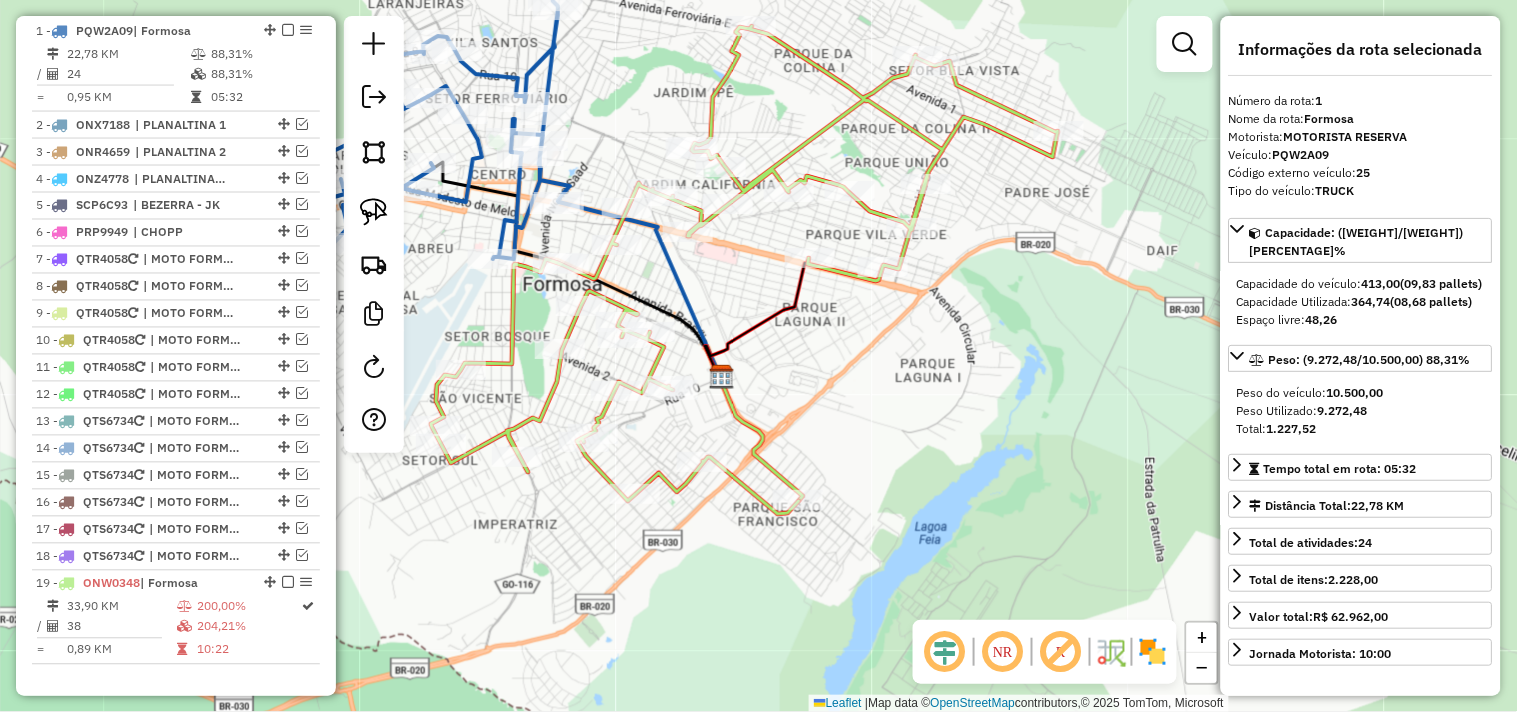 drag, startPoint x: 882, startPoint y: 365, endPoint x: 715, endPoint y: 322, distance: 172.4471 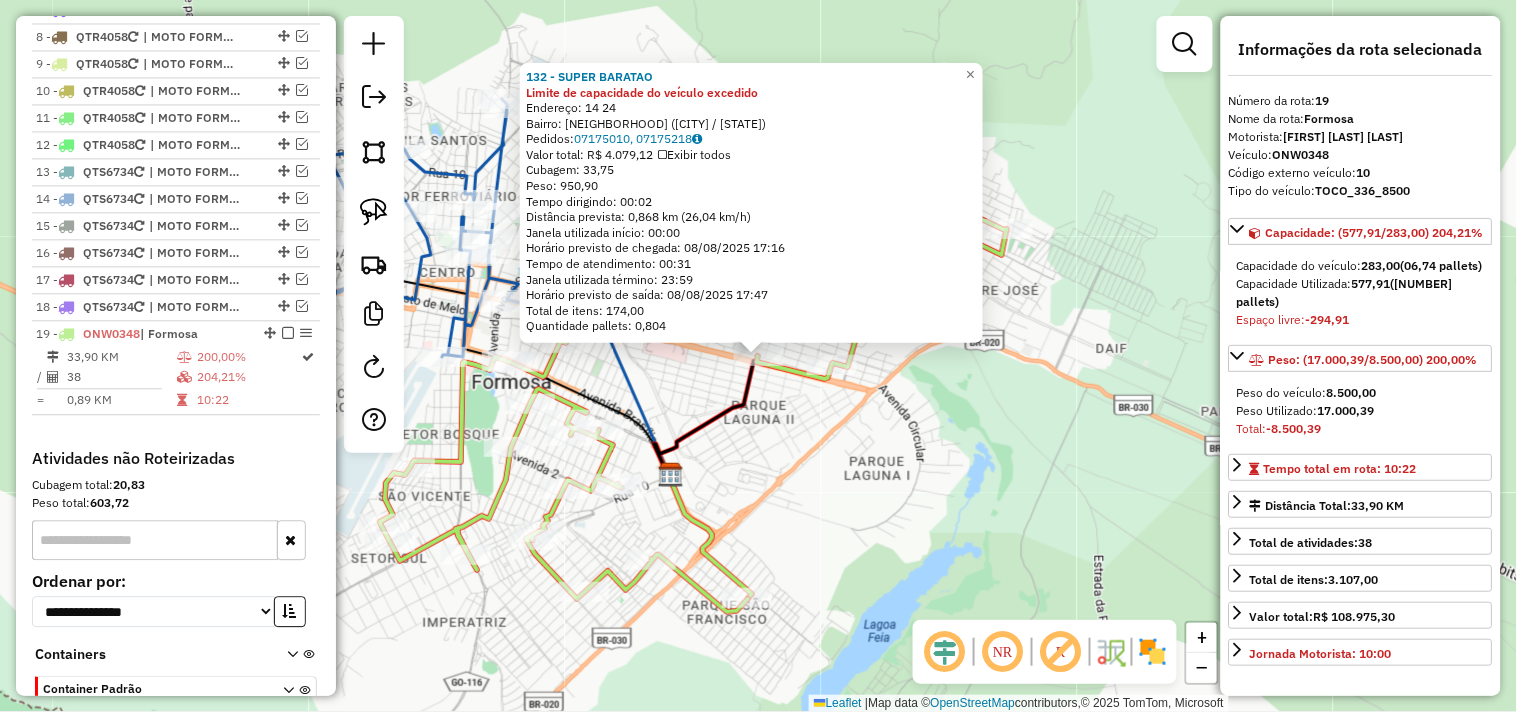 scroll, scrollTop: 1160, scrollLeft: 0, axis: vertical 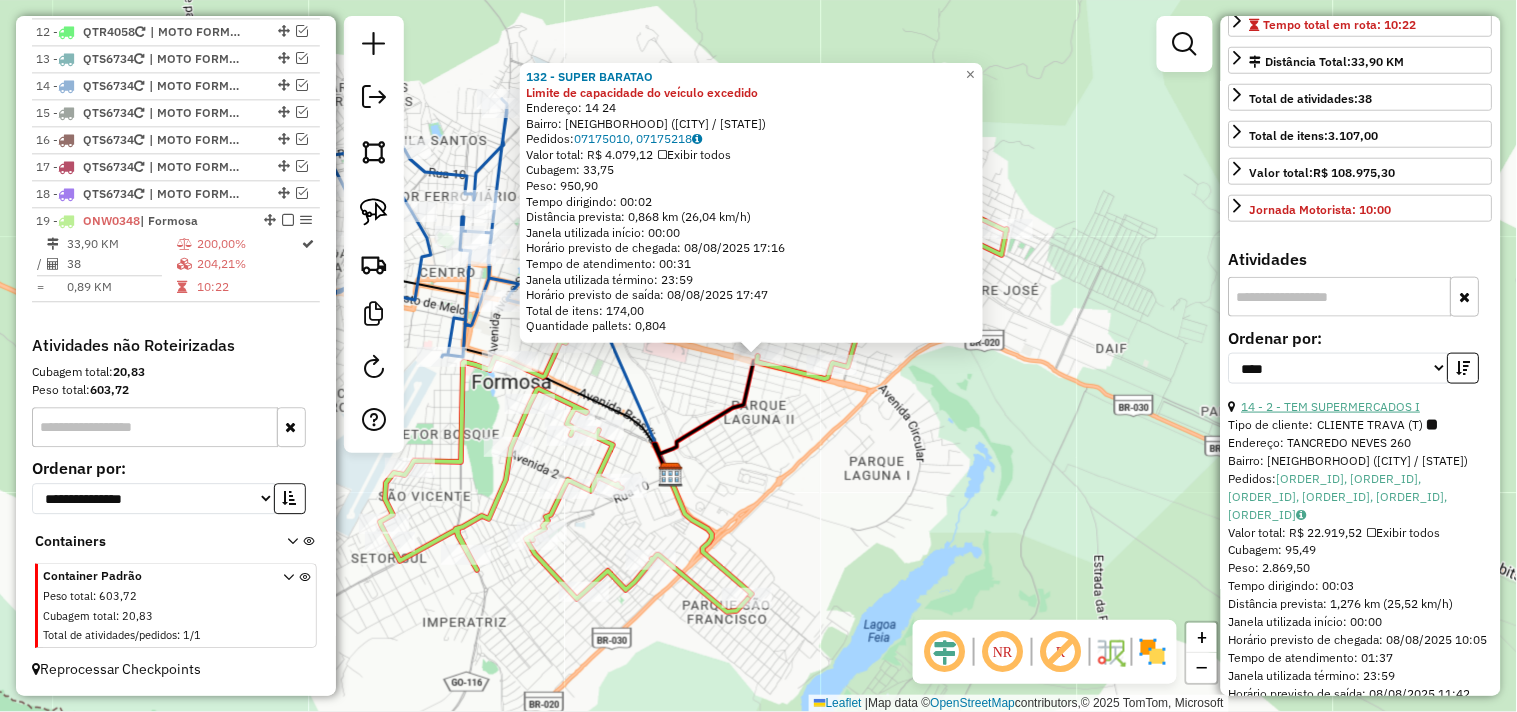 click on "14 - 2 - TEM SUPERMERCADOS I" at bounding box center (1331, 406) 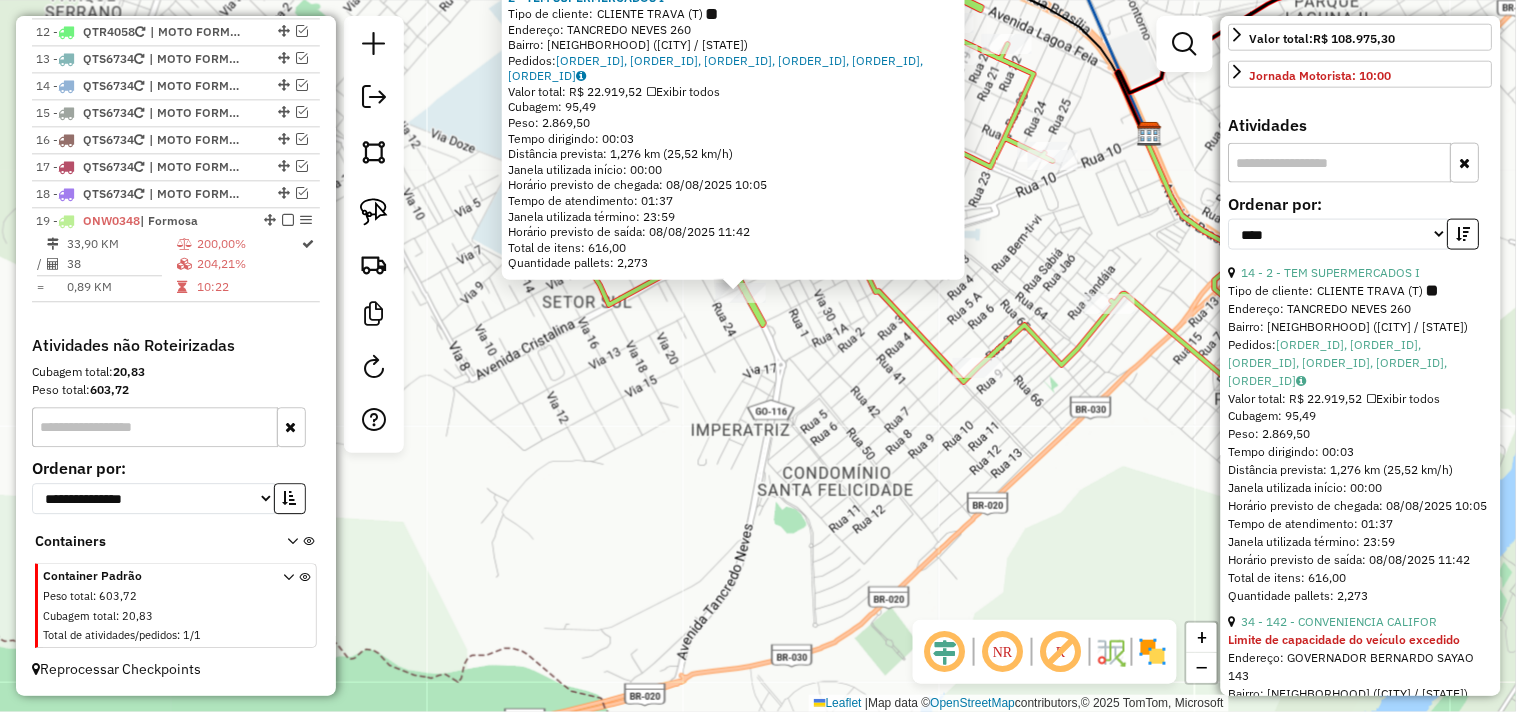 scroll, scrollTop: 777, scrollLeft: 0, axis: vertical 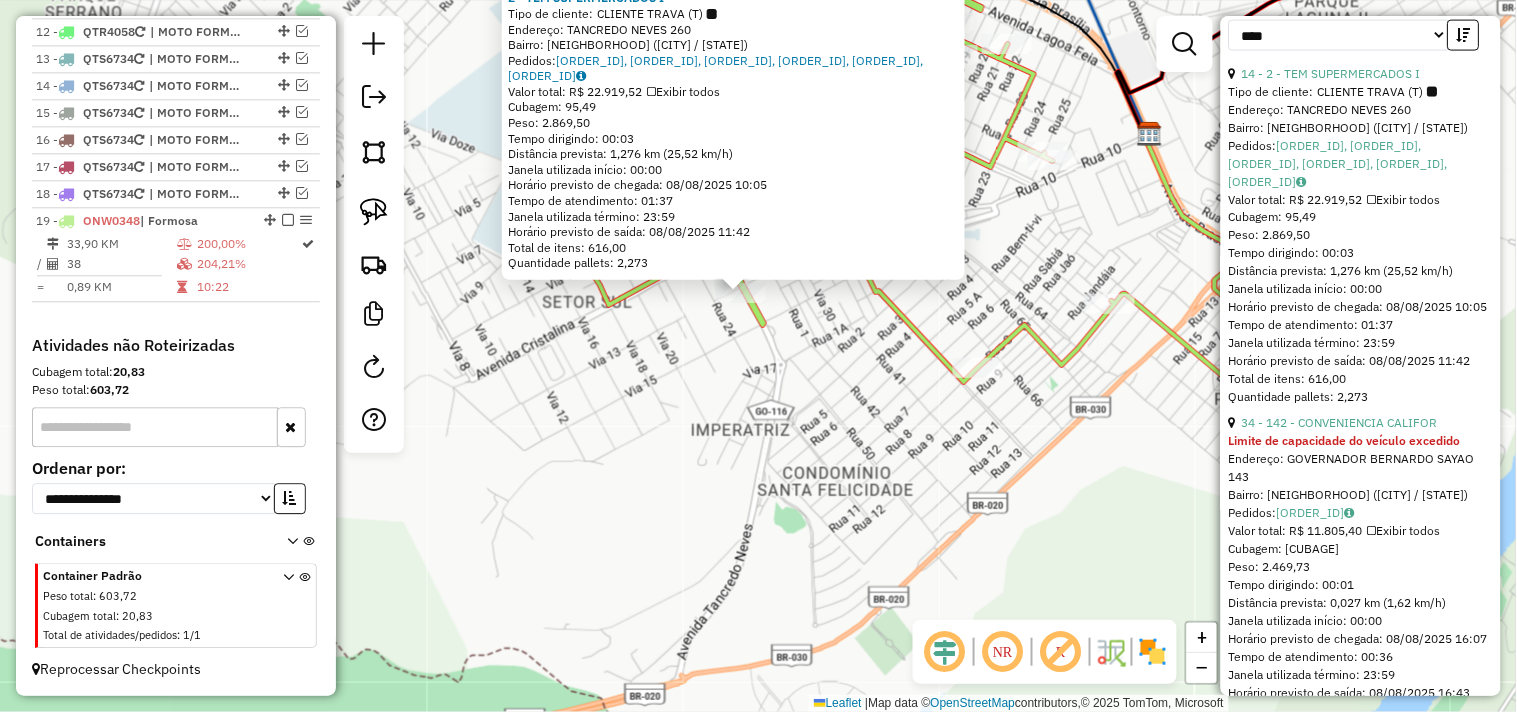 click on "2 - TEM SUPERMERCADOS I  Tipo de cliente:   CLIENTE TRAVA (T)   Endereço:  TANCREDO NEVES 260   Bairro: SETOR SUL (FORMOSA / GO)   Pedidos:  07175005, 07175212, 07175275, 07175006, 07175211, 07175276   Valor total: R$ 22.919,52   Exibir todos   Cubagem: 95,49  Peso: 2.869,50  Tempo dirigindo: 00:03   Distância prevista: 1,276 km (25,52 km/h)   Janela utilizada início: 00:00   Horário previsto de chegada: 08/08/2025 10:05   Tempo de atendimento: 01:37   Janela utilizada término: 23:59   Horário previsto de saída: 08/08/2025 11:42   Total de itens: 616,00   Quantidade pallets: 2,273  × Janela de atendimento Grade de atendimento Capacidade Transportadoras Veículos Cliente Pedidos  Rotas Selecione os dias de semana para filtrar as janelas de atendimento  Seg   Ter   Qua   Qui   Sex   Sáb   Dom  Informe o período da janela de atendimento: De: Até:  Filtrar exatamente a janela do cliente  Considerar janela de atendimento padrão  Selecione os dias de semana para filtrar as grades de atendimento  Seg  +" 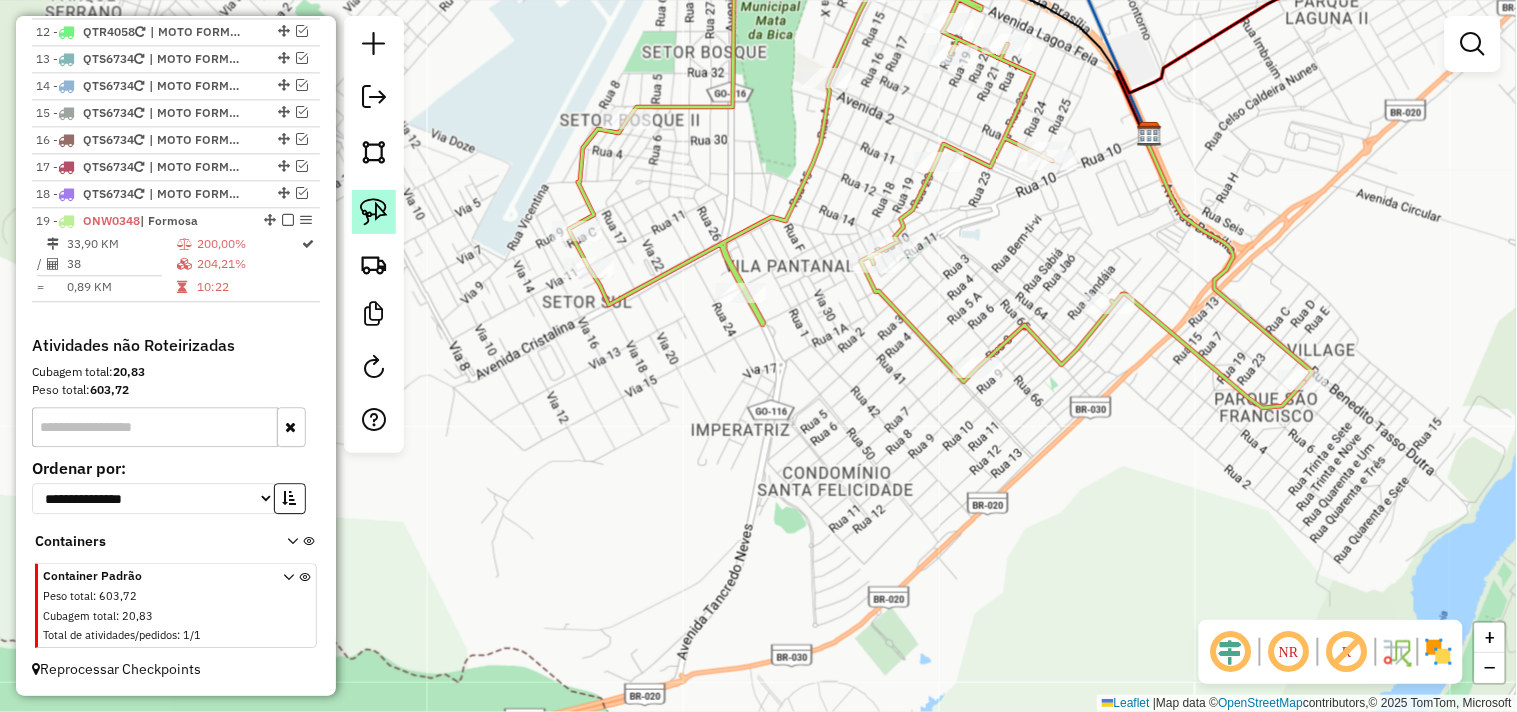 click 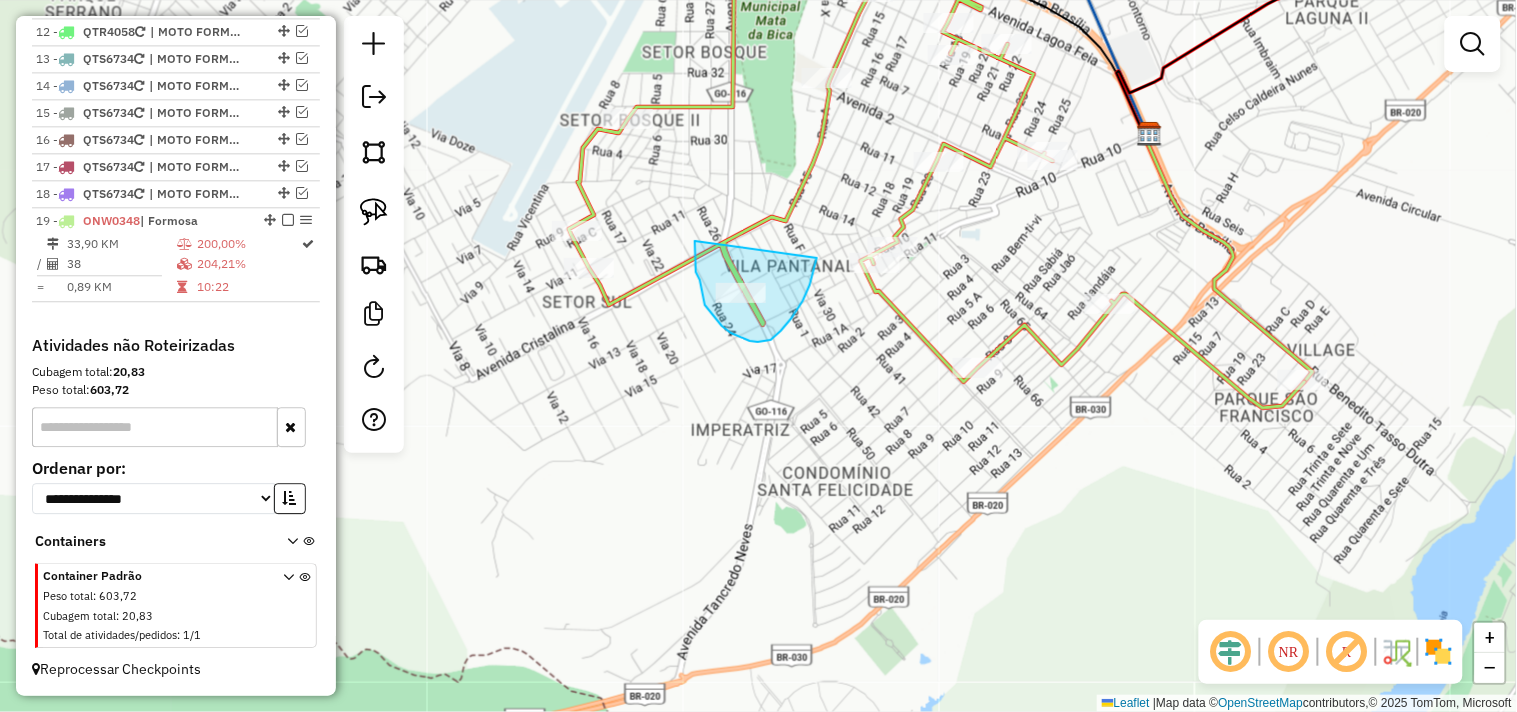 drag, startPoint x: 696, startPoint y: 241, endPoint x: 801, endPoint y: 228, distance: 105.801704 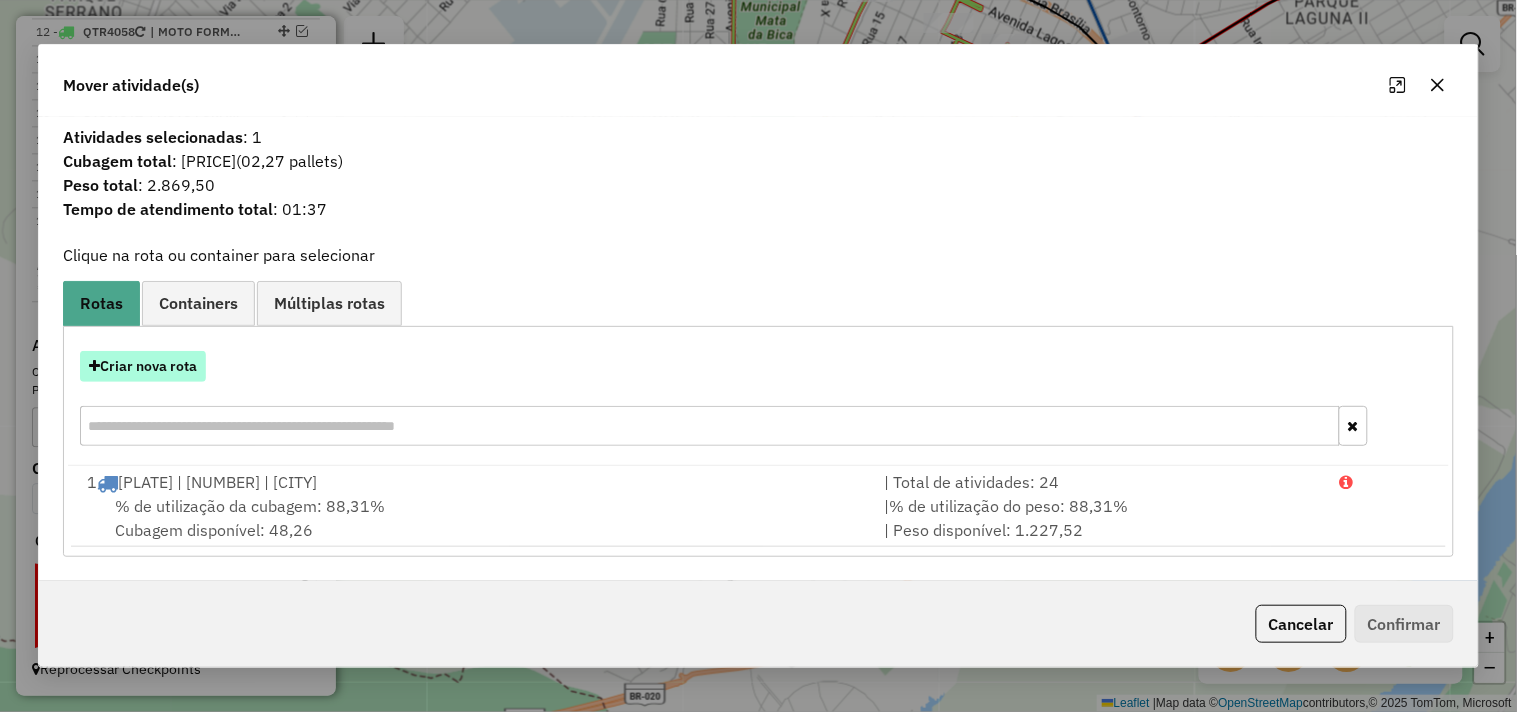 click on "Criar nova rota" at bounding box center [143, 366] 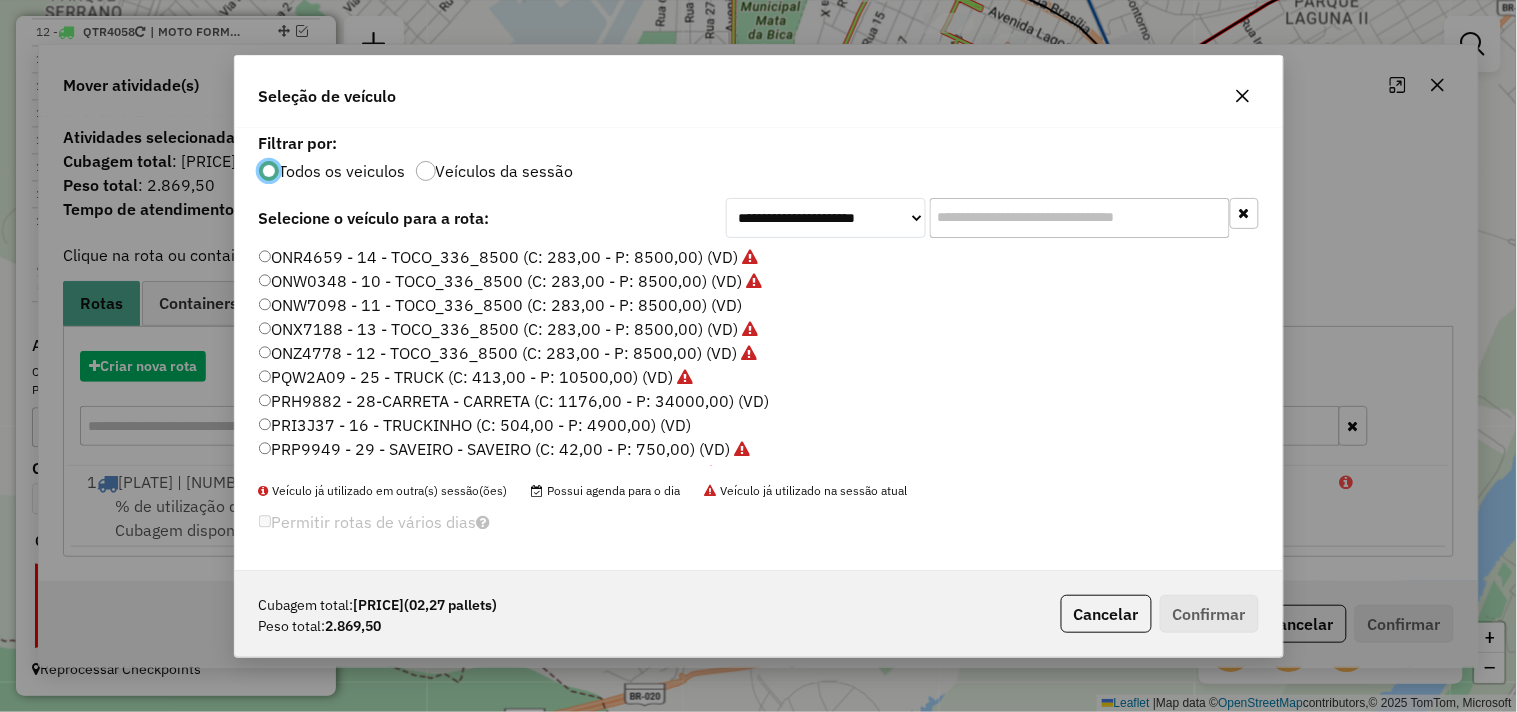 scroll, scrollTop: 11, scrollLeft: 5, axis: both 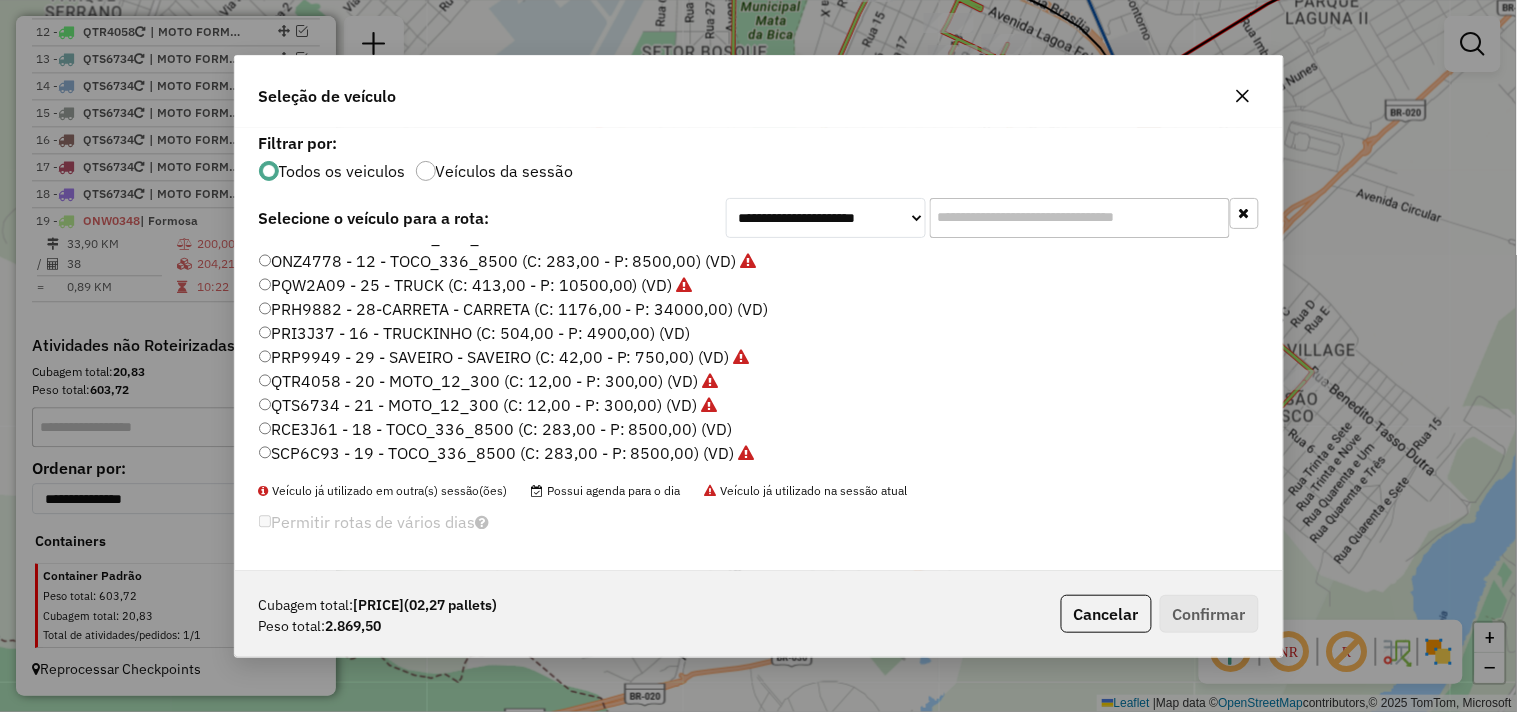 click on "RCE3J61 - 18 - TOCO_336_8500 (C: 283,00 - P: 8500,00) (VD)" 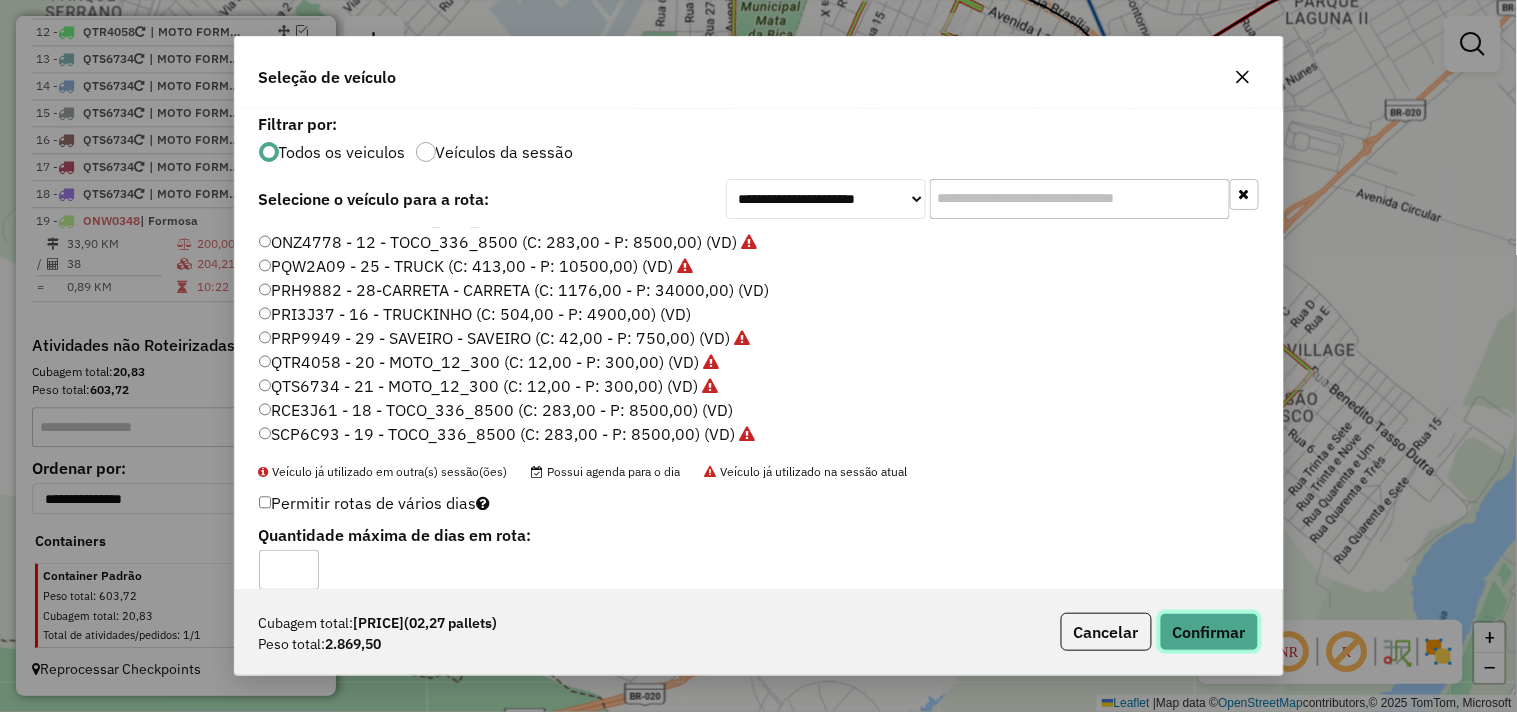 click on "Confirmar" 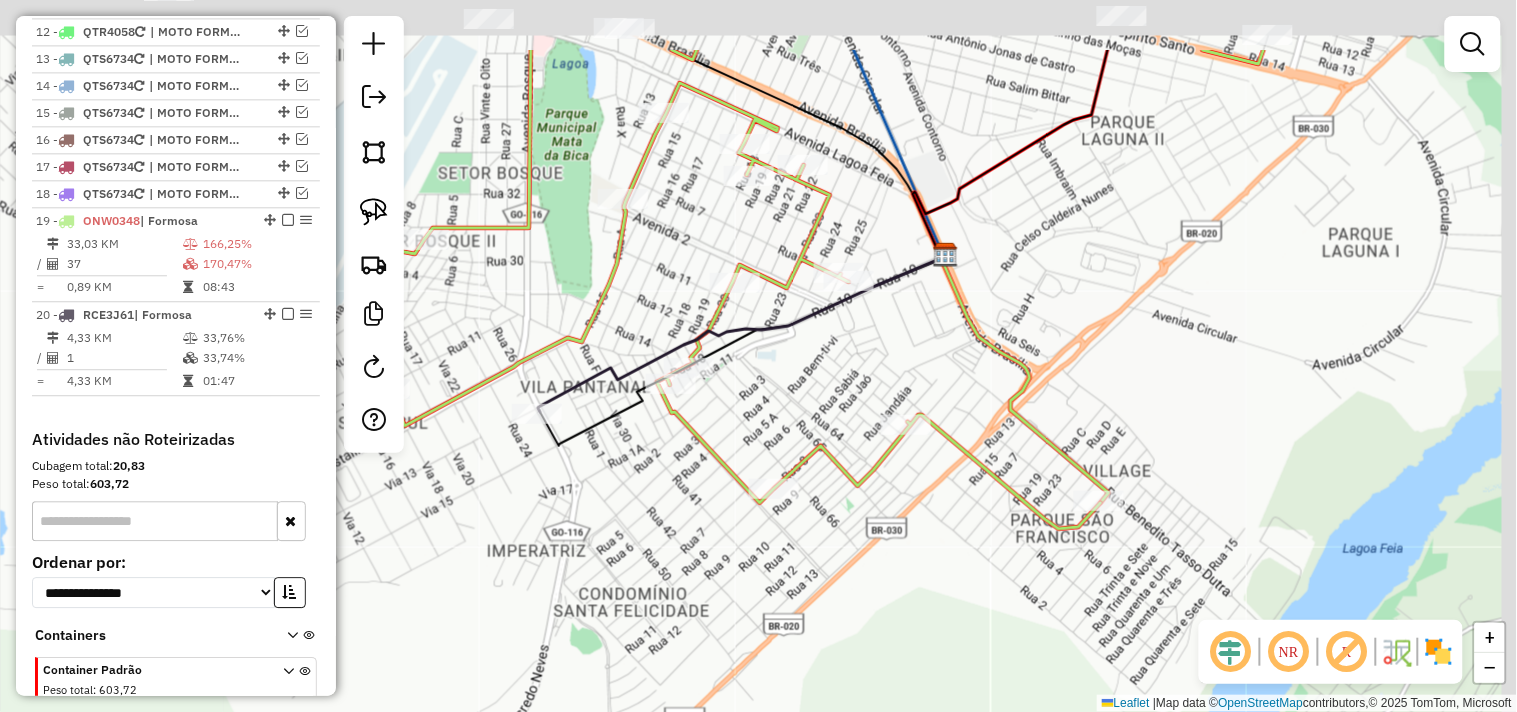 drag, startPoint x: 717, startPoint y: 585, endPoint x: 452, endPoint y: 692, distance: 285.78662 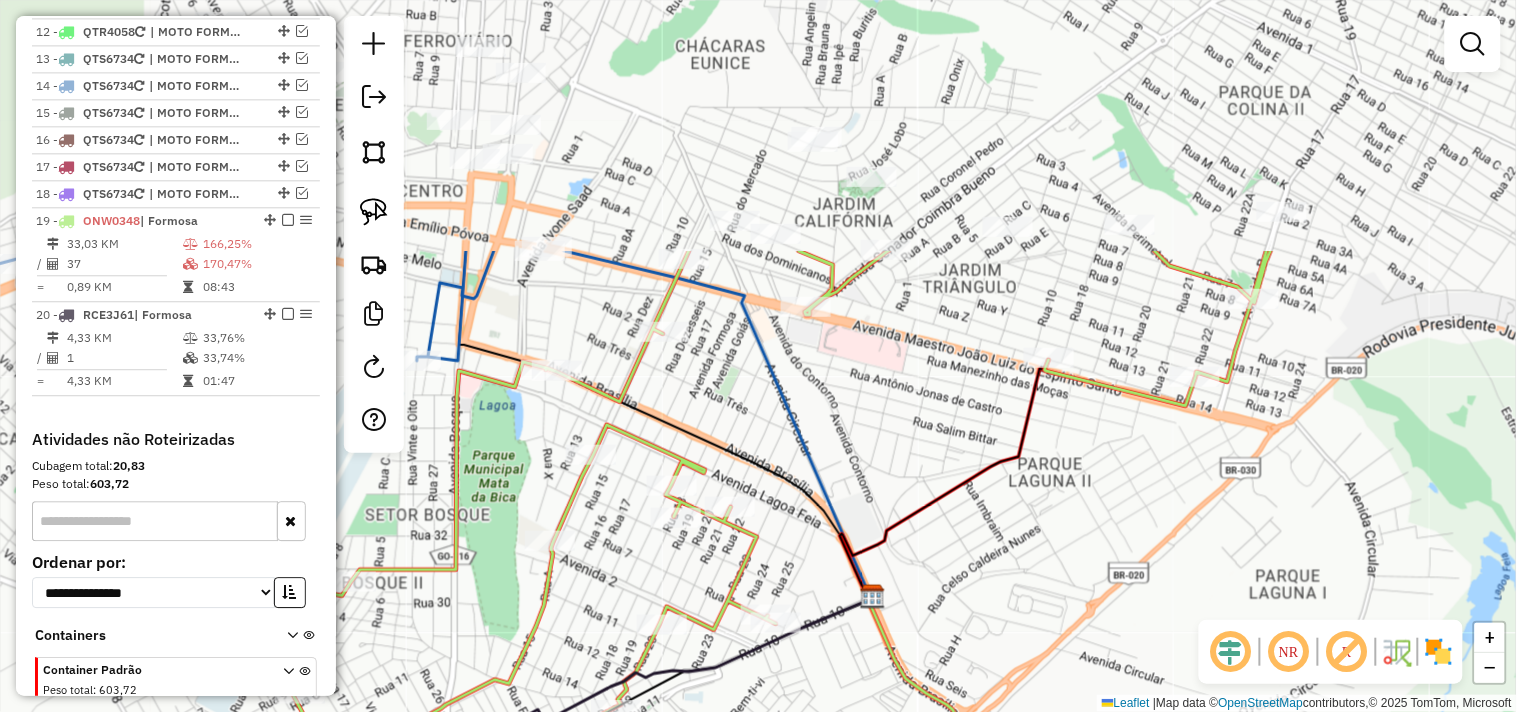 drag, startPoint x: 837, startPoint y: 216, endPoint x: 832, endPoint y: 528, distance: 312.04007 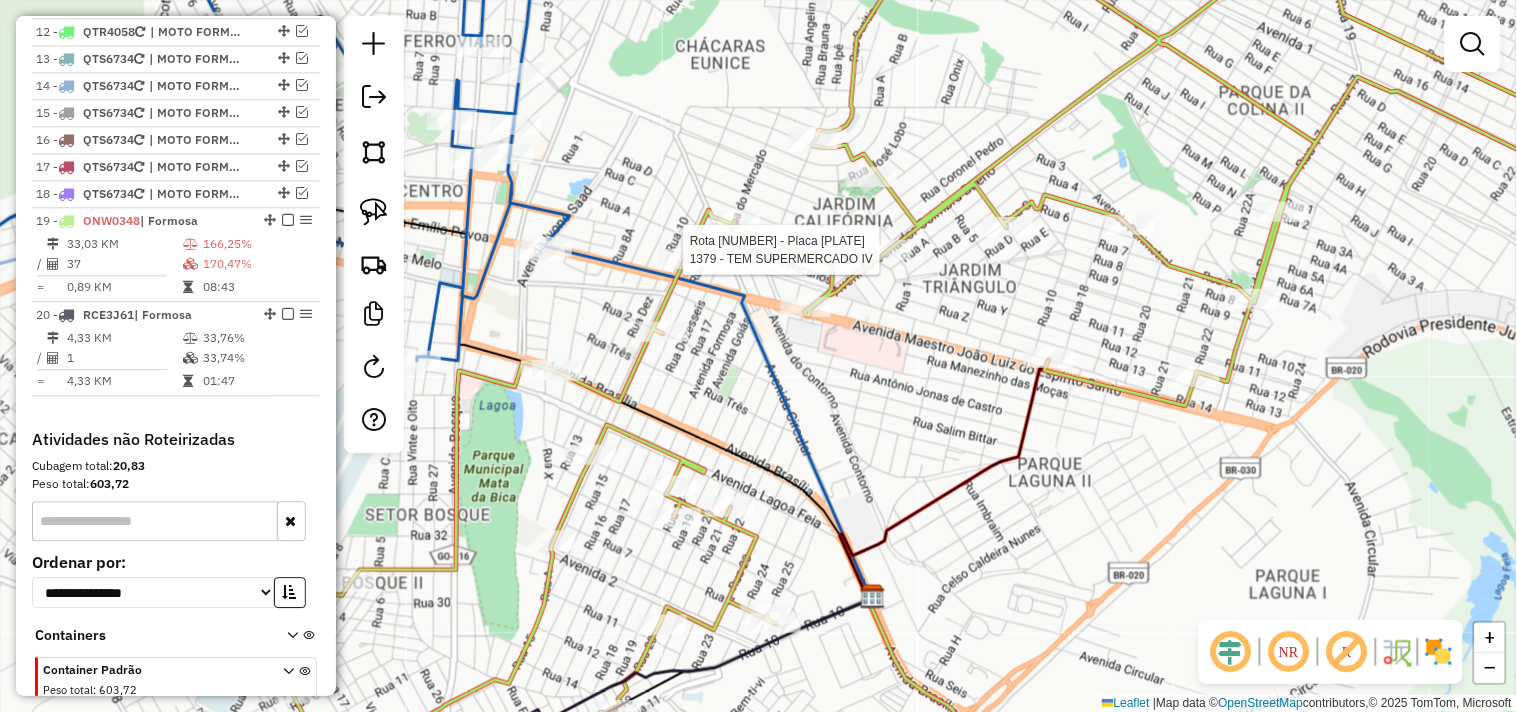 select on "*********" 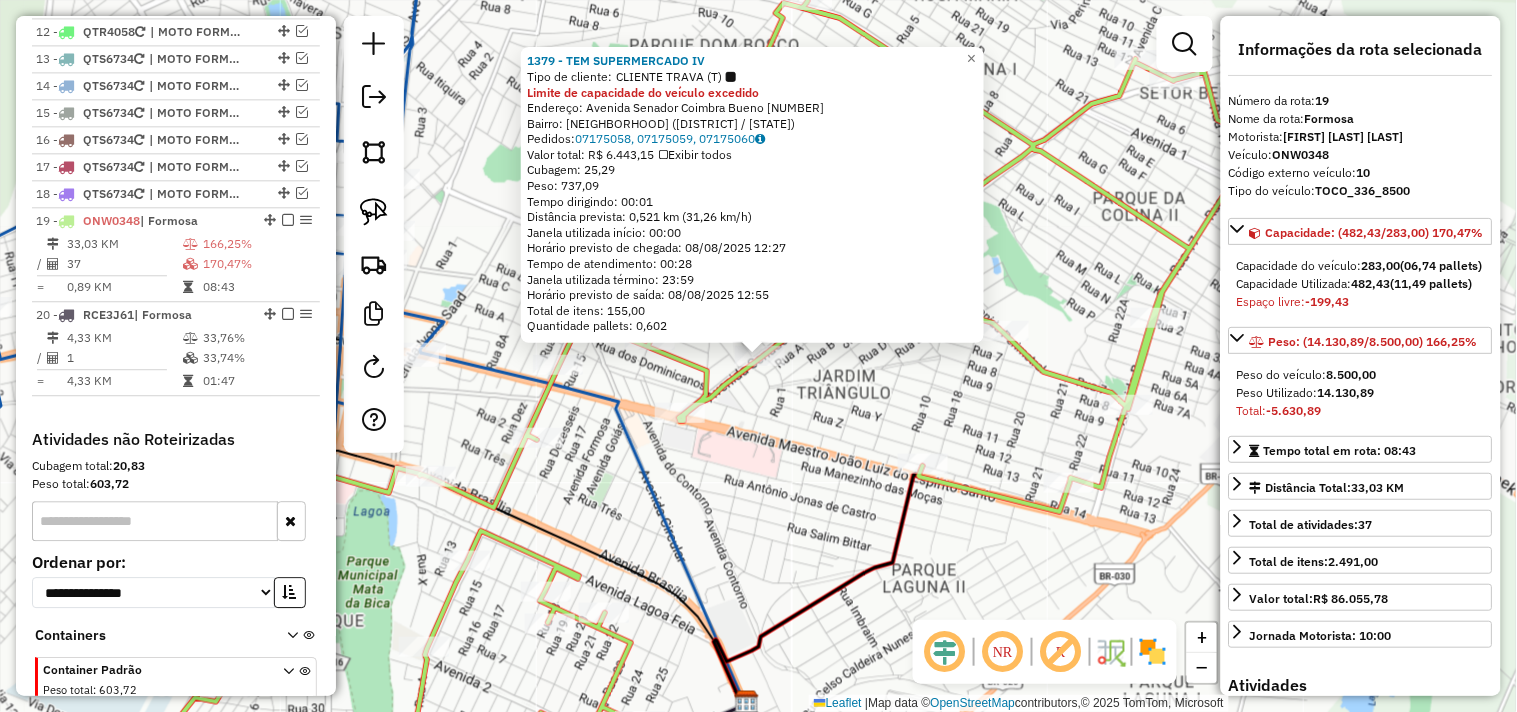 scroll, scrollTop: 1254, scrollLeft: 0, axis: vertical 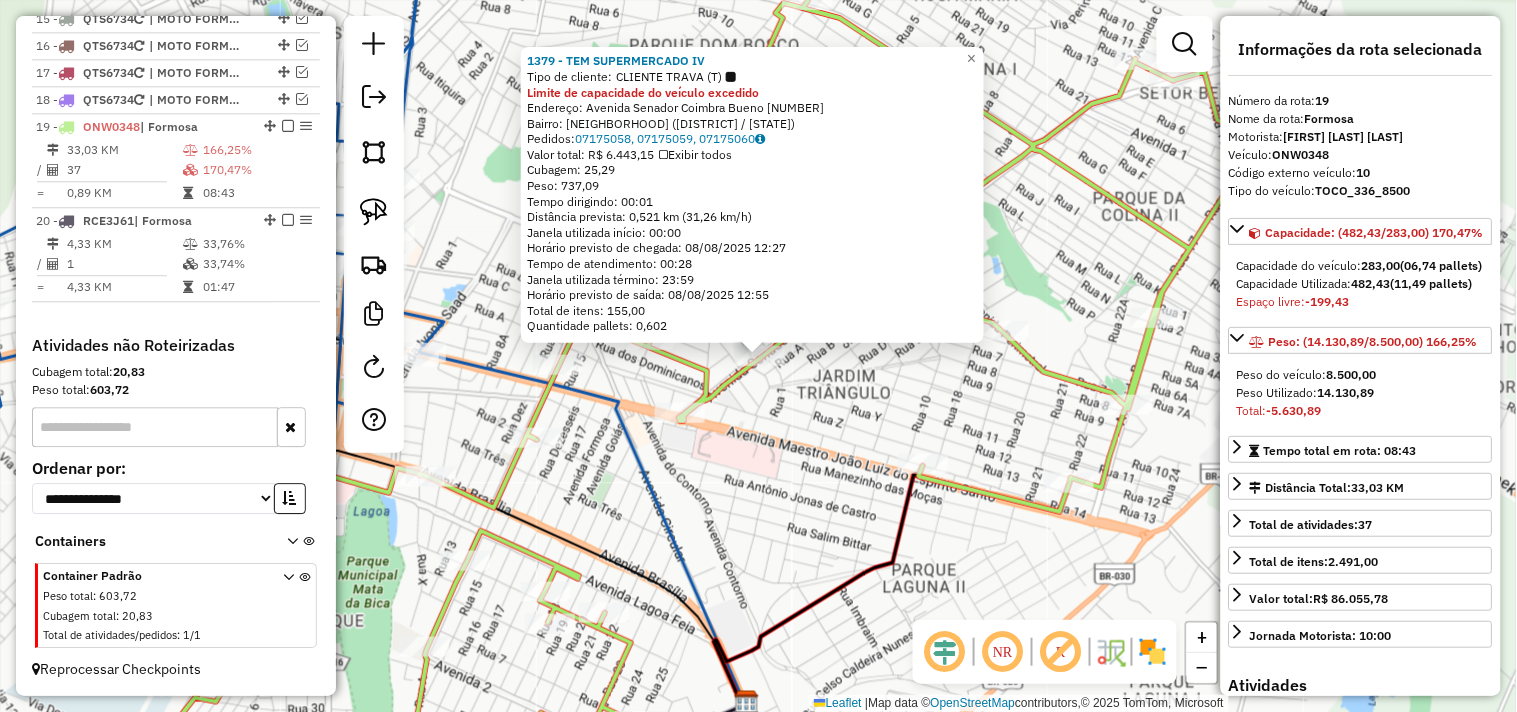 click on "1379 - TEM SUPERMERCADO IV  Tipo de cliente:   CLIENTE TRAVA (T)  Limite de capacidade do veículo excedido  Endereço:  Avenida Senador Coimbra Bueno 1   Bairro: Jardim Triangulo (FORMOSA / GO)   Pedidos:  07175058, 07175059, 07175060   Valor total: R$ 6.443,15   Exibir todos   Cubagem: 25,29  Peso: 737,09  Tempo dirigindo: 00:01   Distância prevista: 0,521 km (31,26 km/h)   Janela utilizada início: 00:00   Horário previsto de chegada: 08/08/2025 12:27   Tempo de atendimento: 00:28   Janela utilizada término: 23:59   Horário previsto de saída: 08/08/2025 12:55   Total de itens: 155,00   Quantidade pallets: 0,602  × Janela de atendimento Grade de atendimento Capacidade Transportadoras Veículos Cliente Pedidos  Rotas Selecione os dias de semana para filtrar as janelas de atendimento  Seg   Ter   Qua   Qui   Sex   Sáb   Dom  Informe o período da janela de atendimento: De: Até:  Filtrar exatamente a janela do cliente  Considerar janela de atendimento padrão   Seg   Ter   Qua   Qui   Sex   Sáb   Dom" 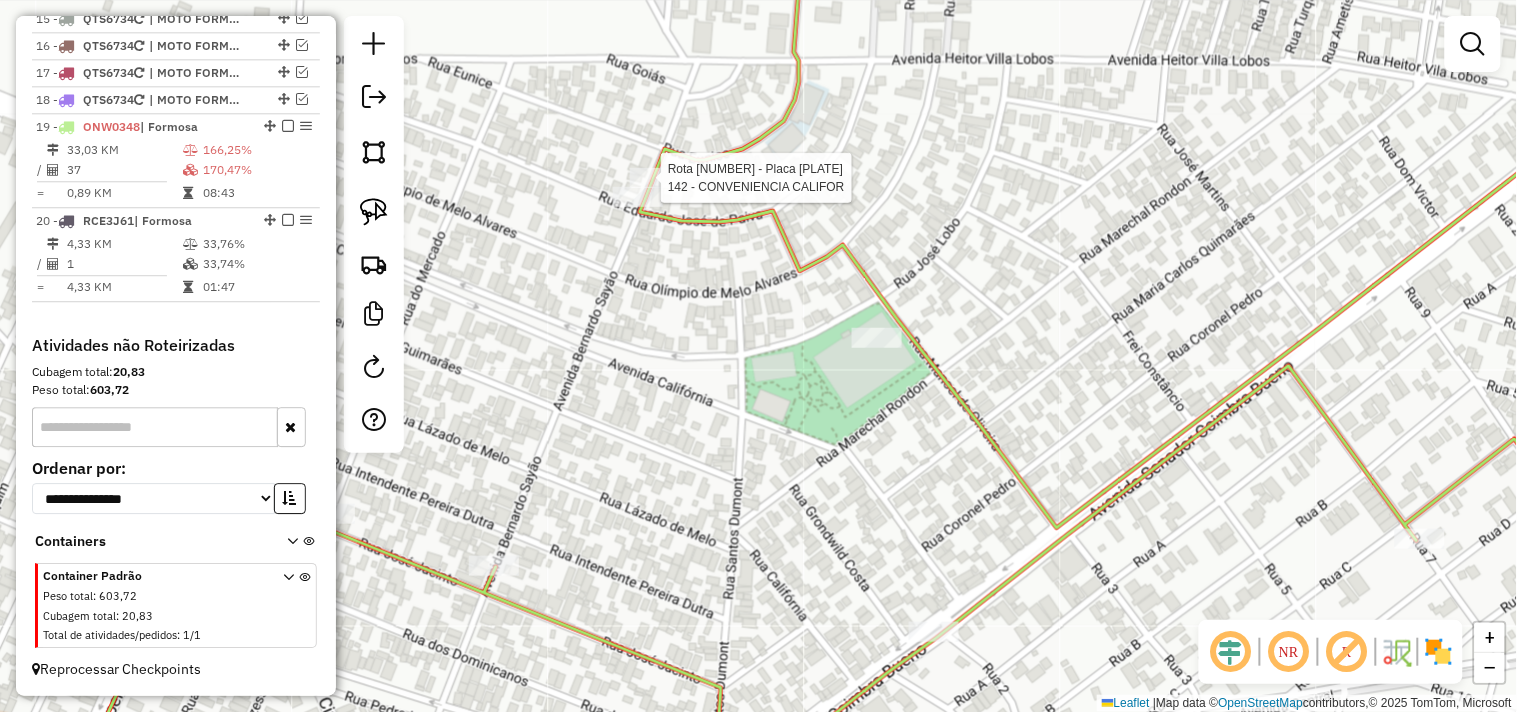 select on "*********" 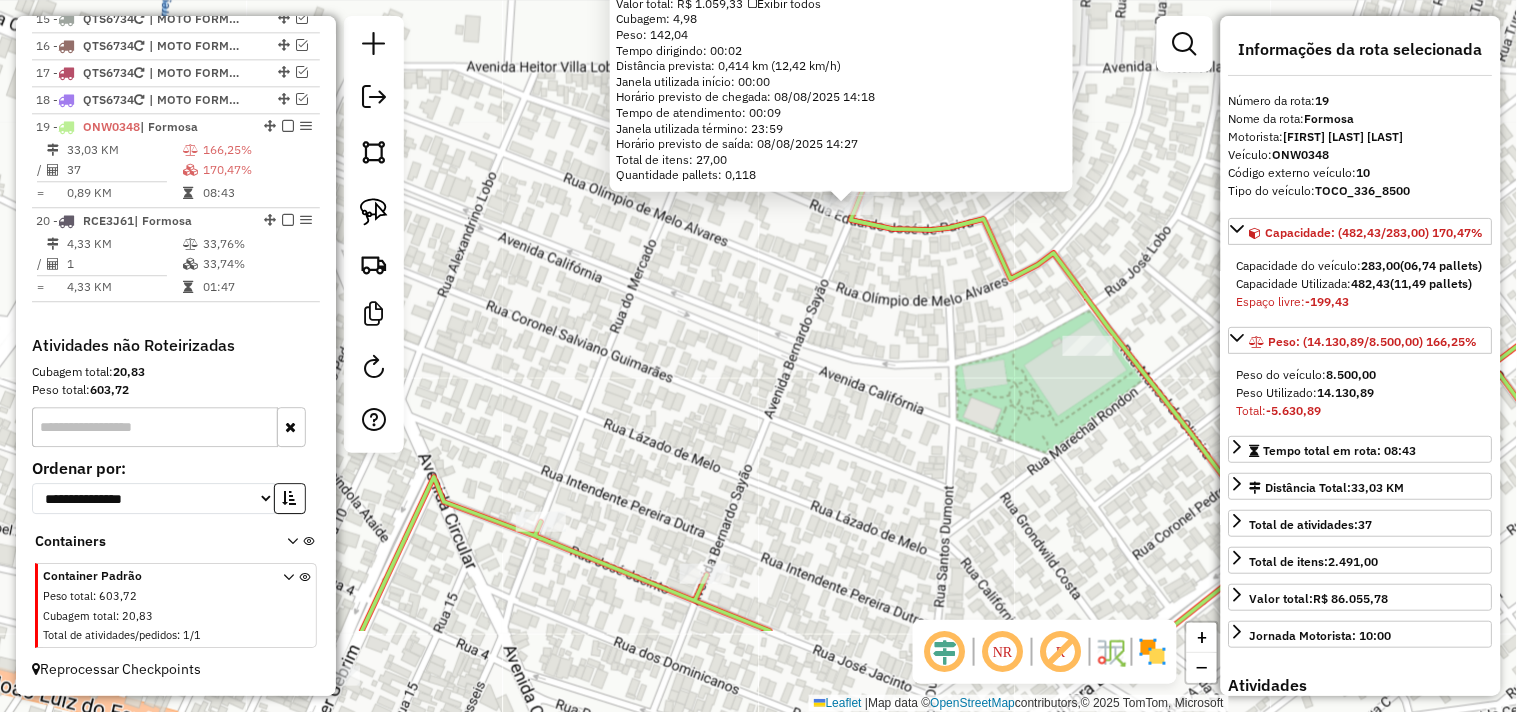 drag, startPoint x: 733, startPoint y: 436, endPoint x: 767, endPoint y: 346, distance: 96.20811 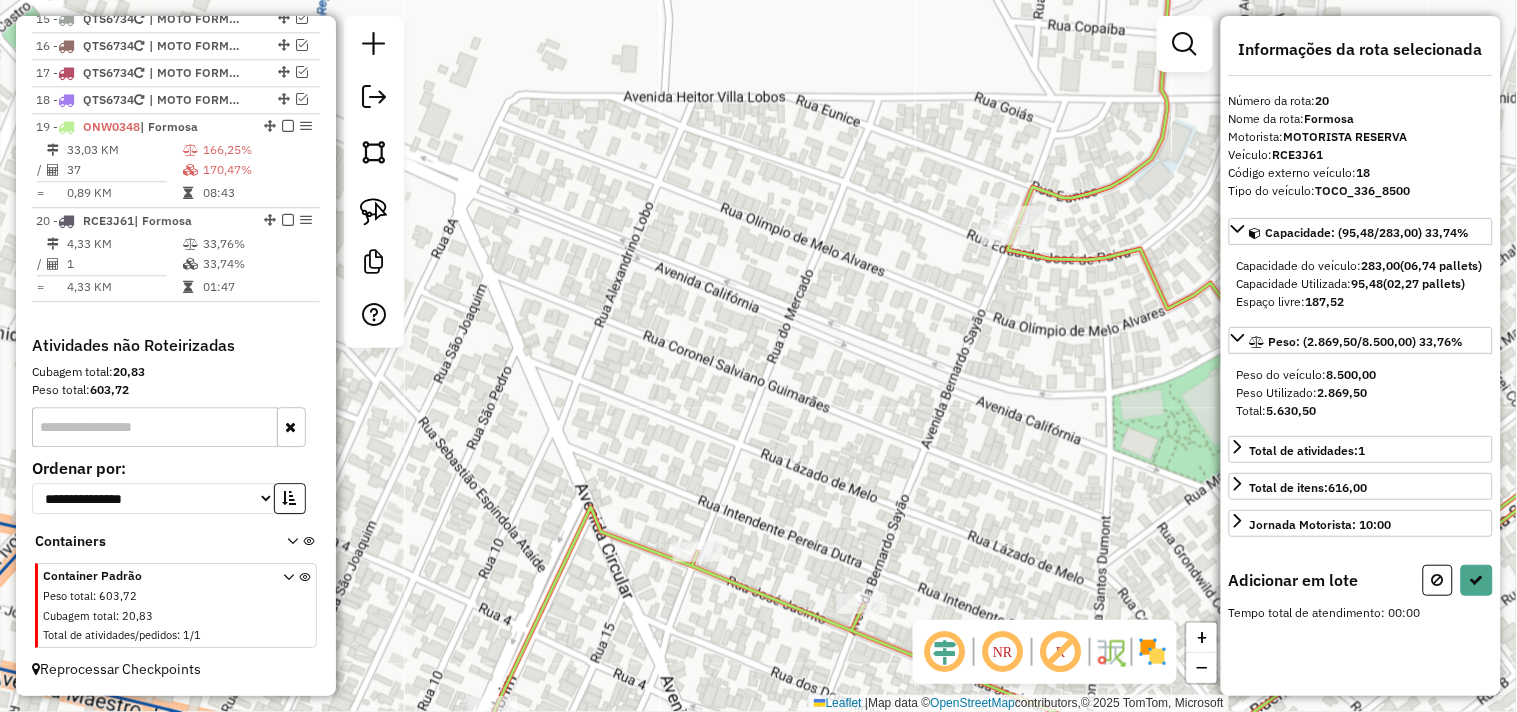 drag, startPoint x: 883, startPoint y: 182, endPoint x: 713, endPoint y: 304, distance: 209.24626 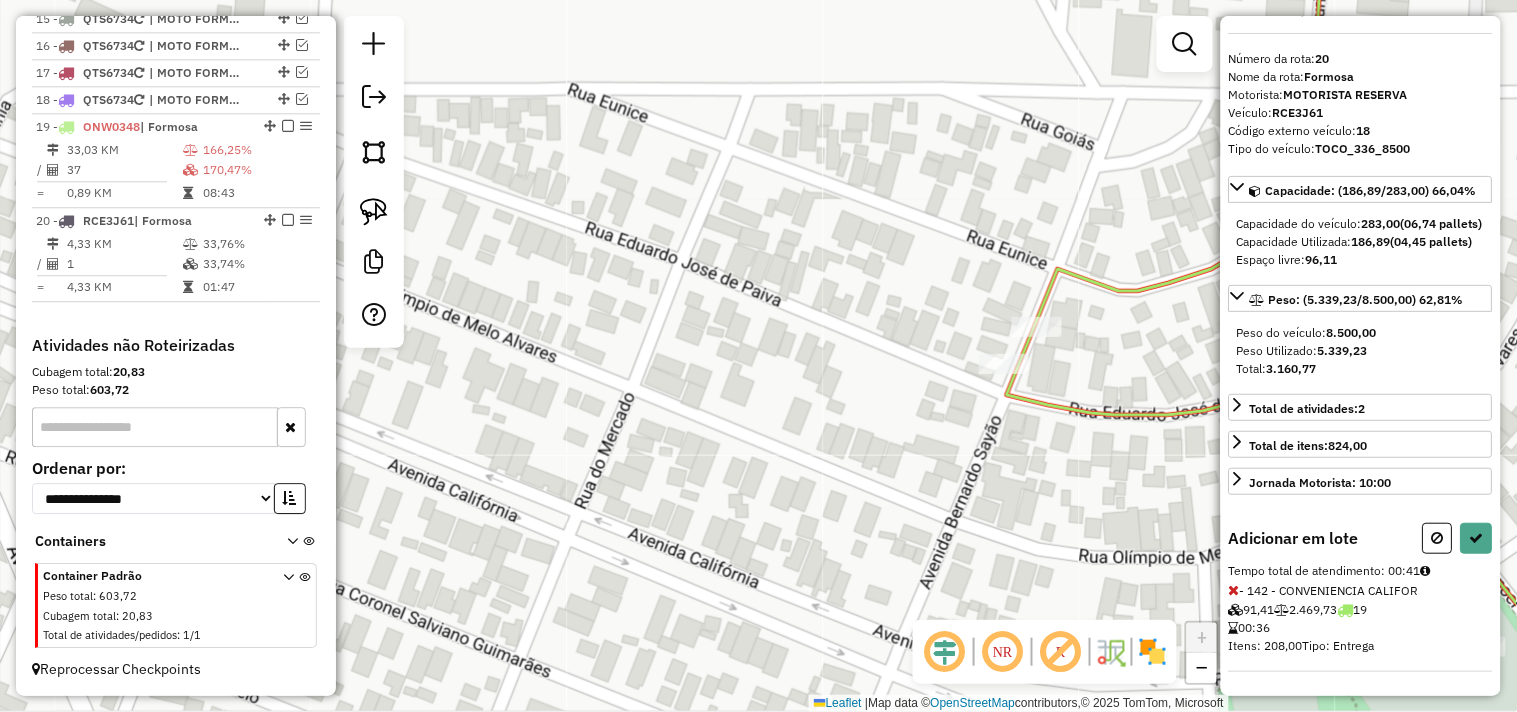 scroll, scrollTop: 76, scrollLeft: 0, axis: vertical 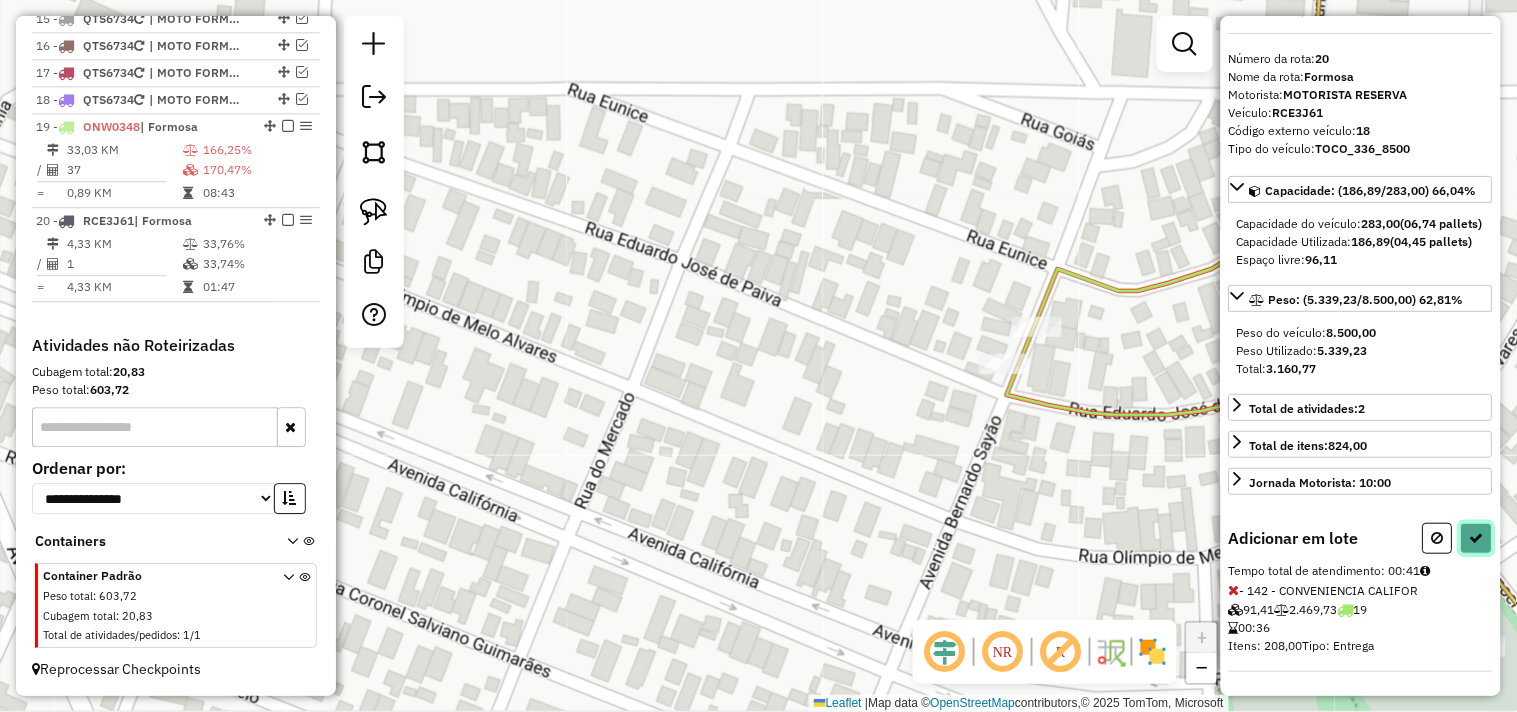 click at bounding box center (1477, 538) 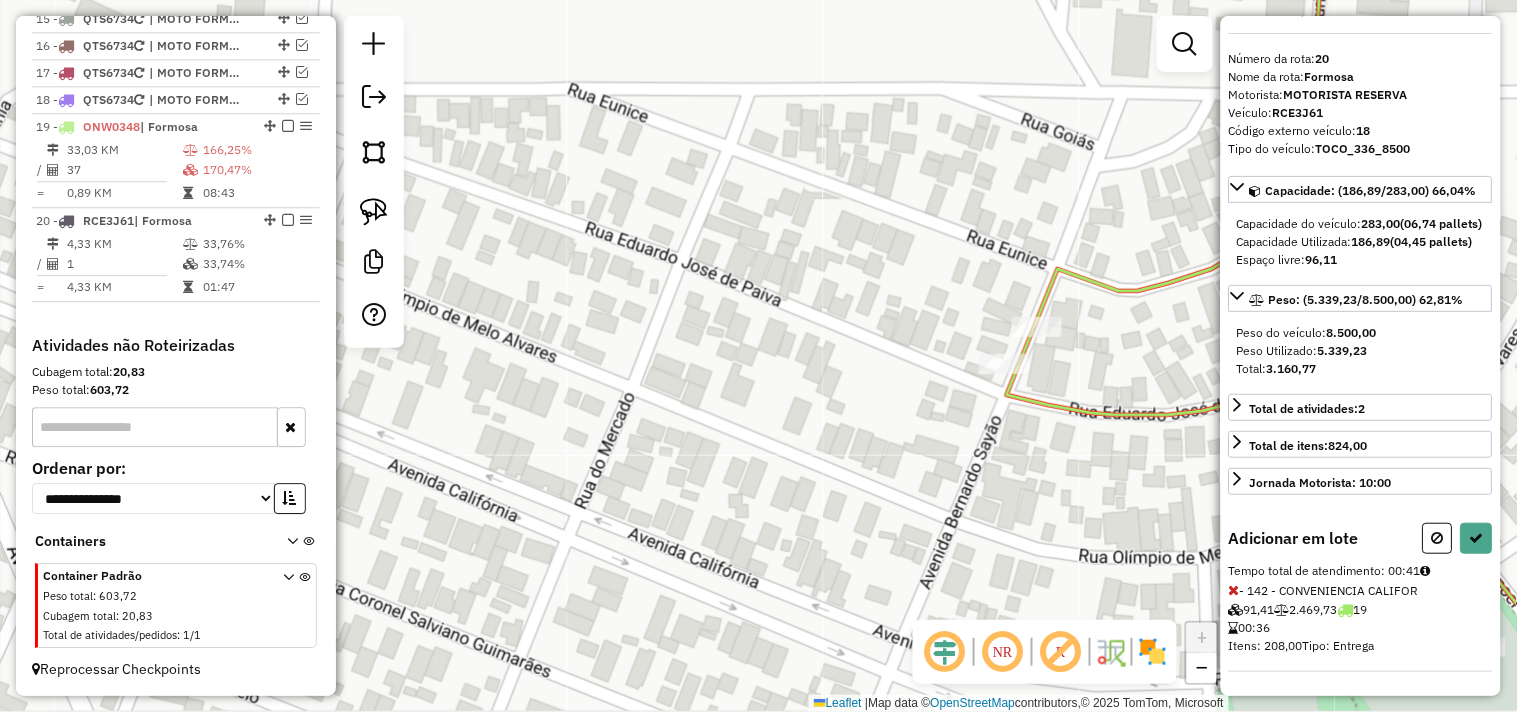 select on "*********" 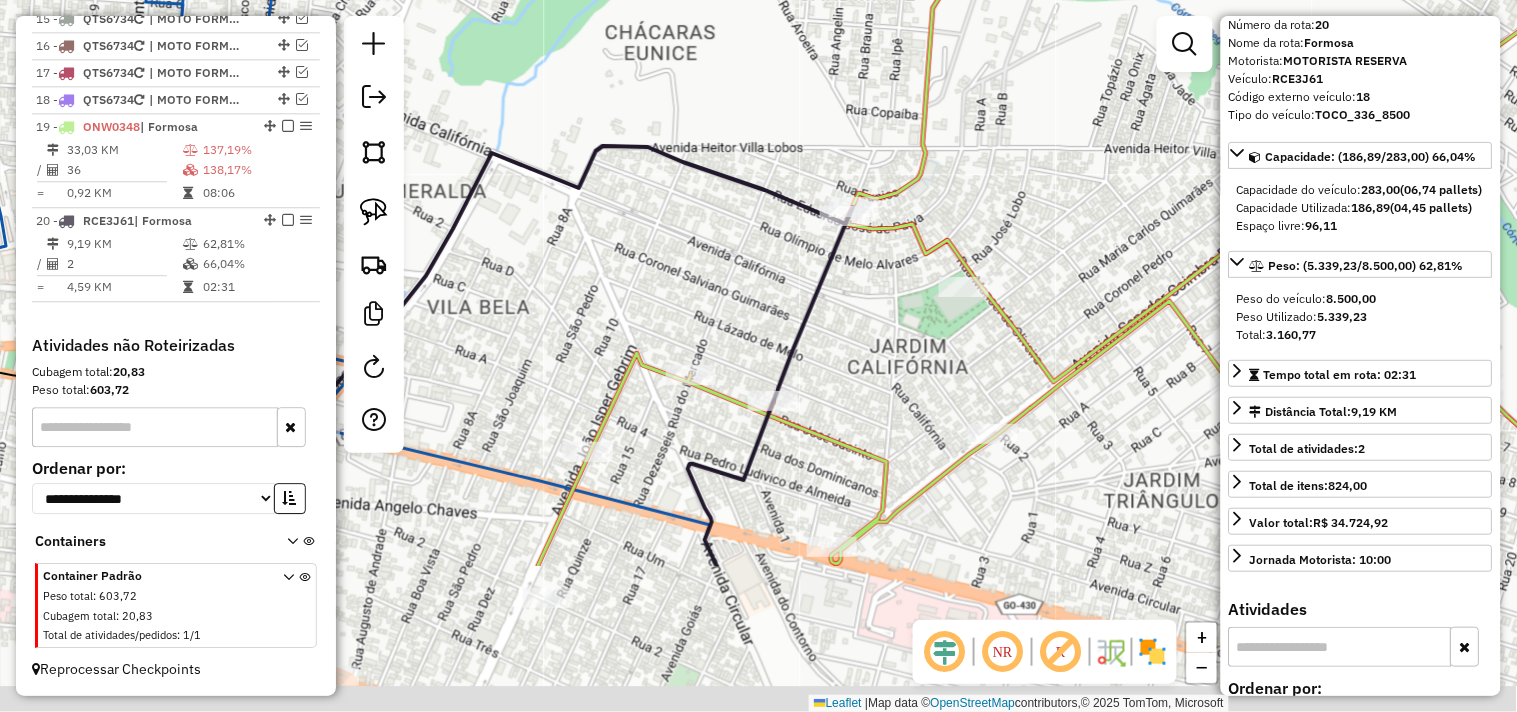 drag, startPoint x: 815, startPoint y: 474, endPoint x: 754, endPoint y: 254, distance: 228.30025 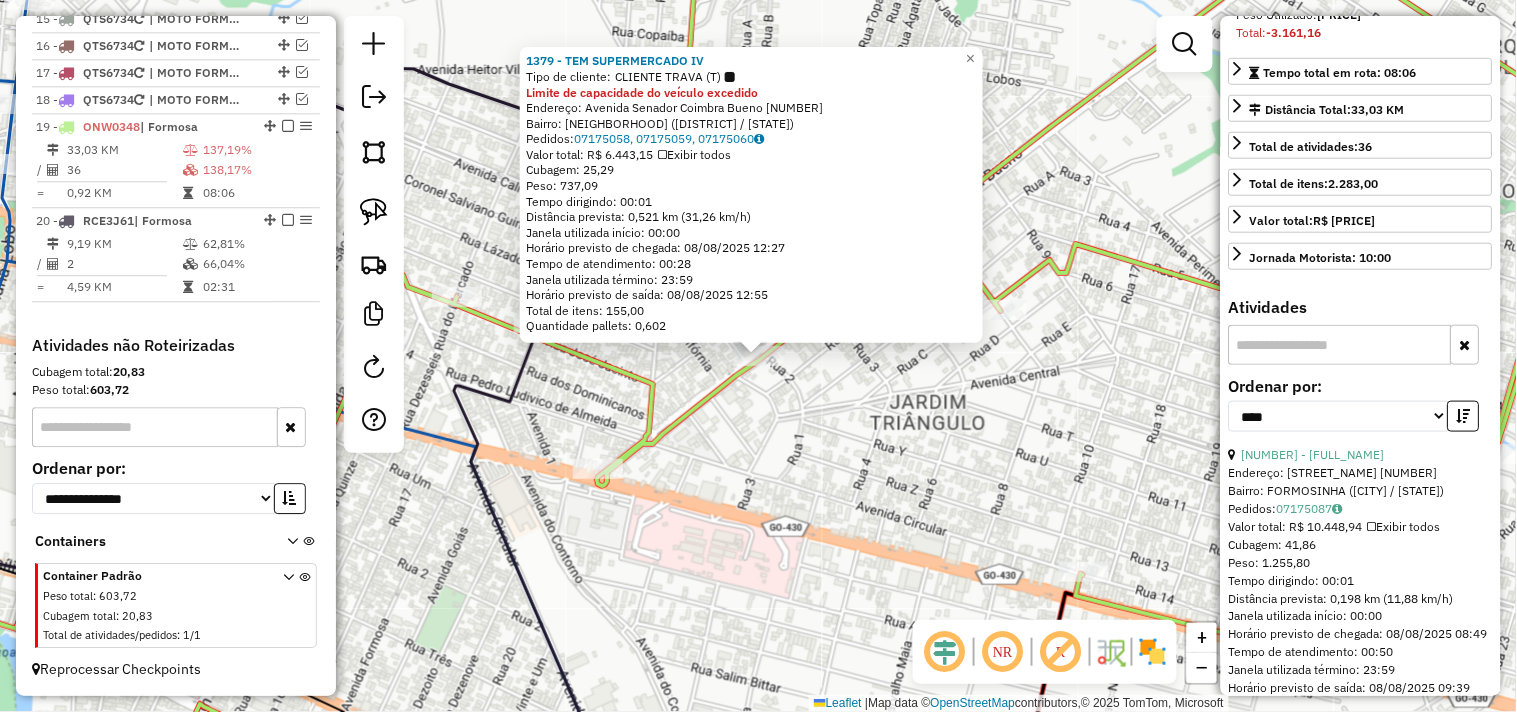 scroll, scrollTop: 410, scrollLeft: 0, axis: vertical 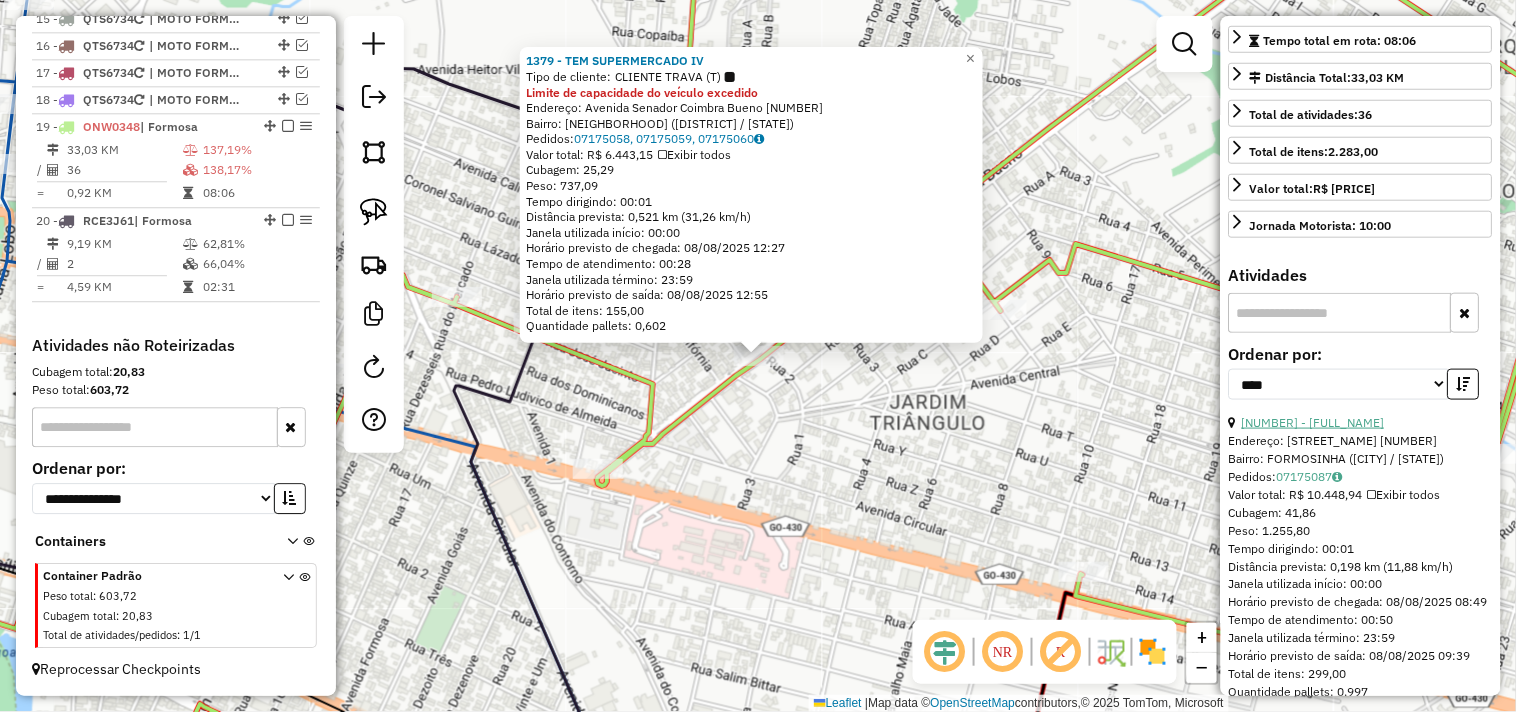 click on "11 - 803 - CONVENIENCIA GOIAS" at bounding box center (1313, 422) 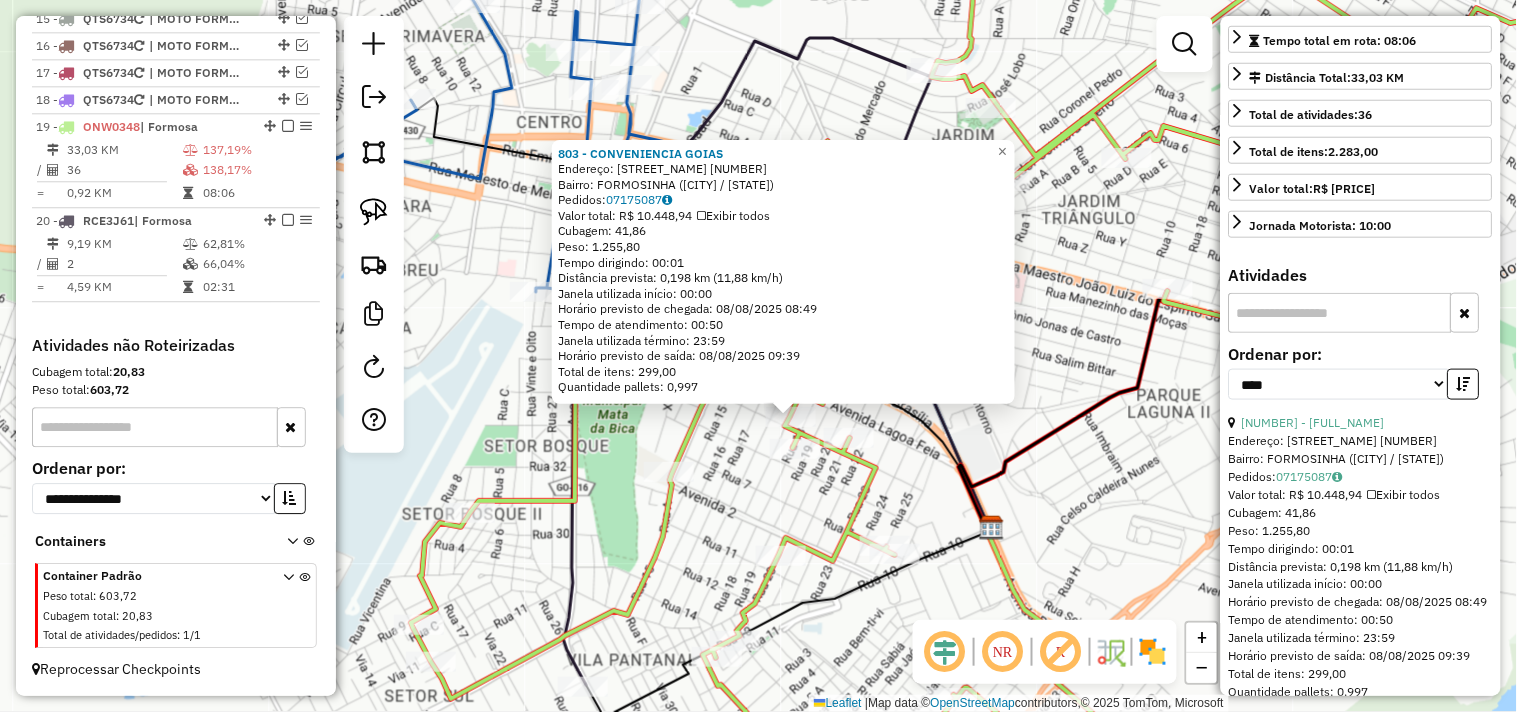 drag, startPoint x: 740, startPoint y: 530, endPoint x: 728, endPoint y: 517, distance: 17.691807 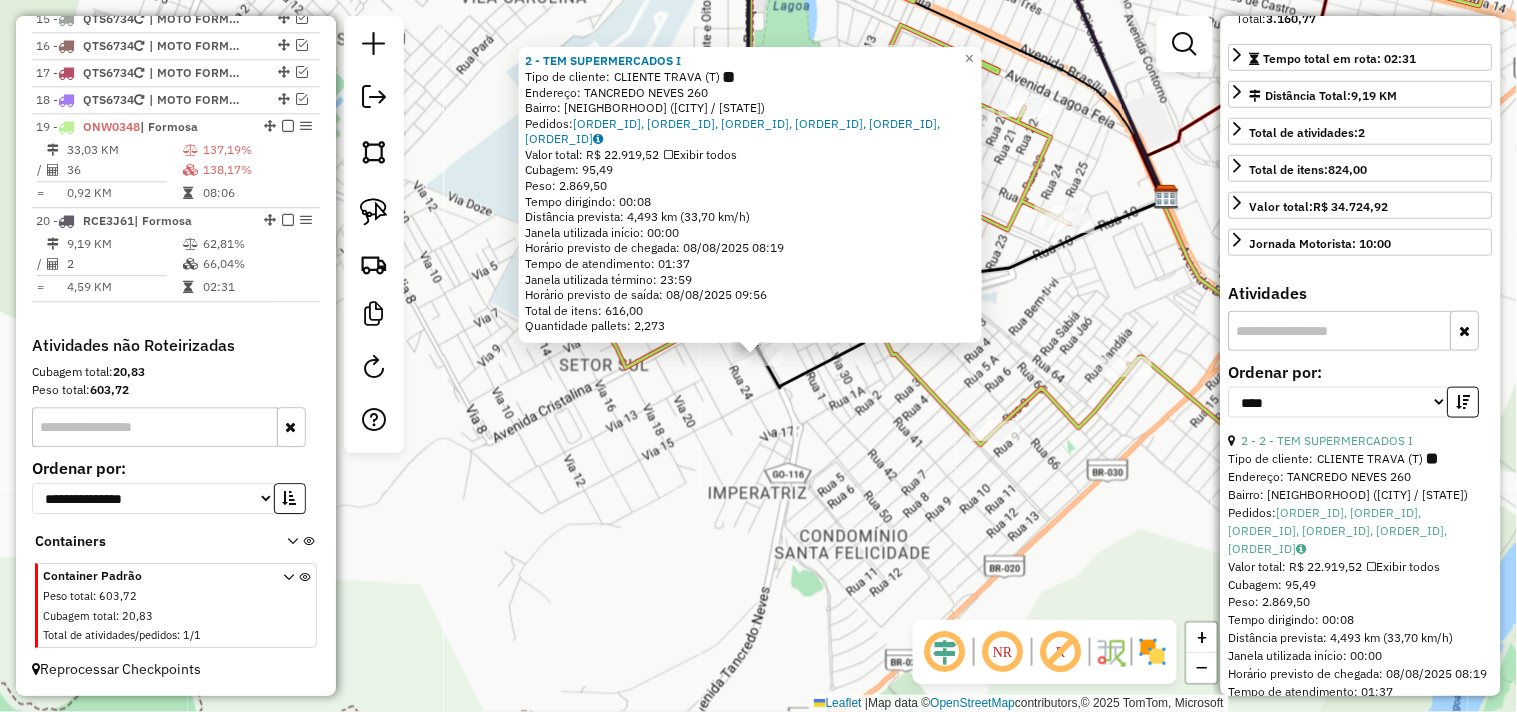 scroll, scrollTop: 0, scrollLeft: 0, axis: both 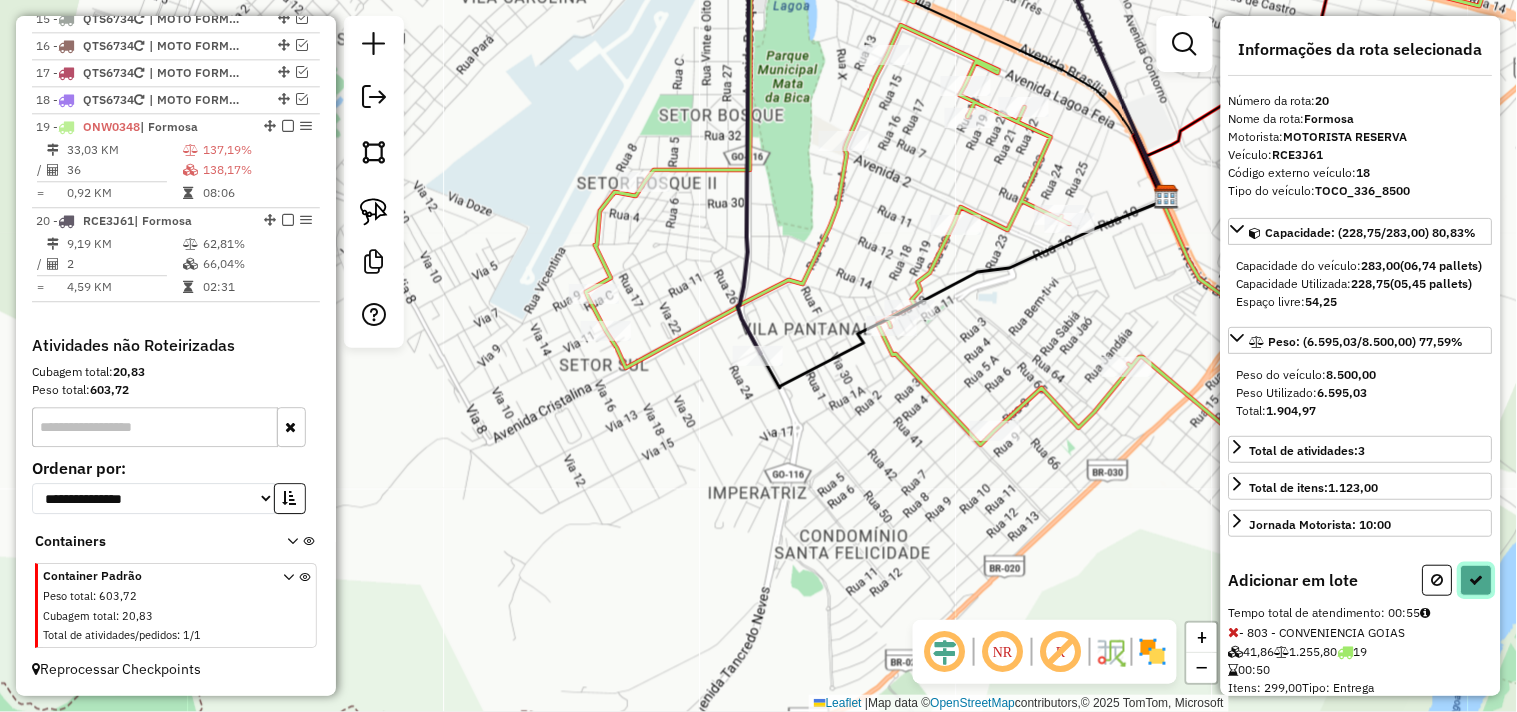 click at bounding box center [1477, 580] 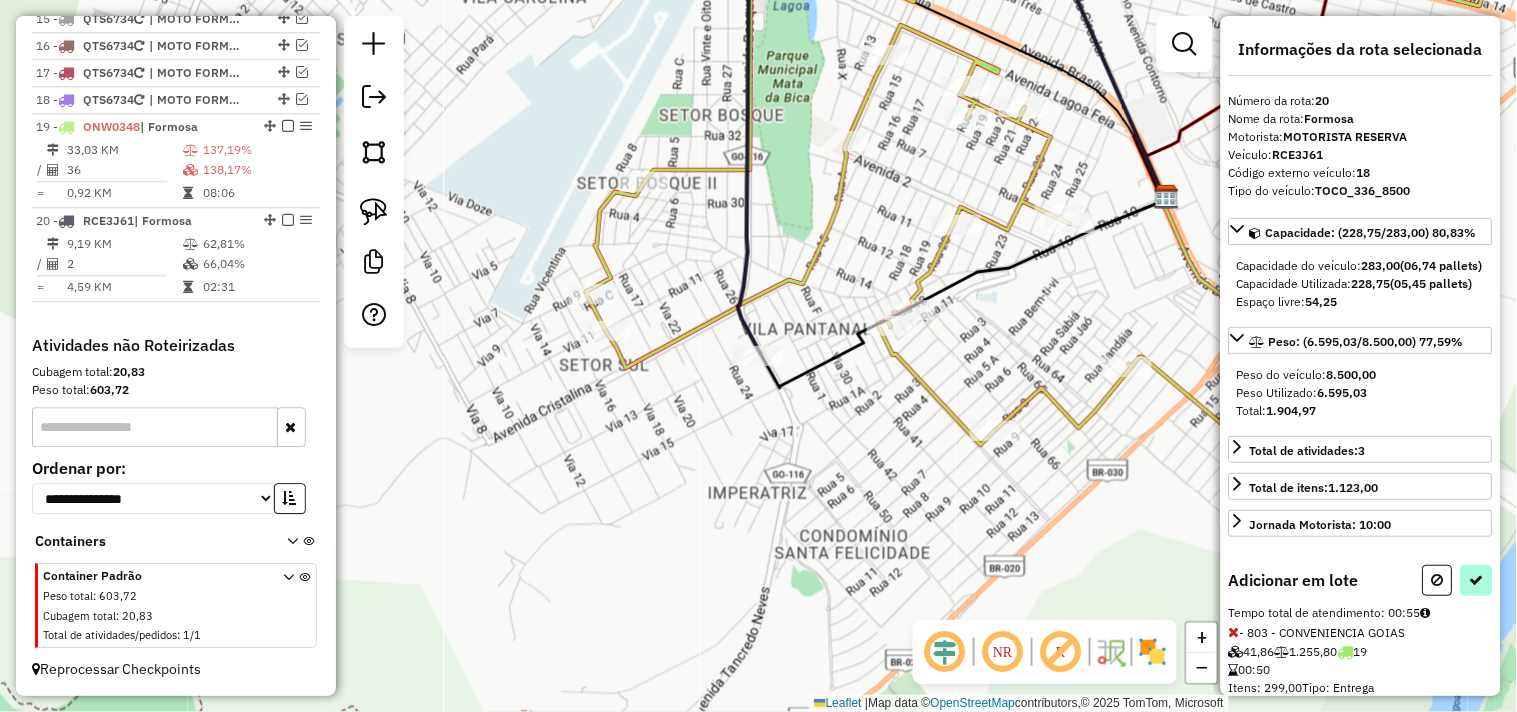 select on "*********" 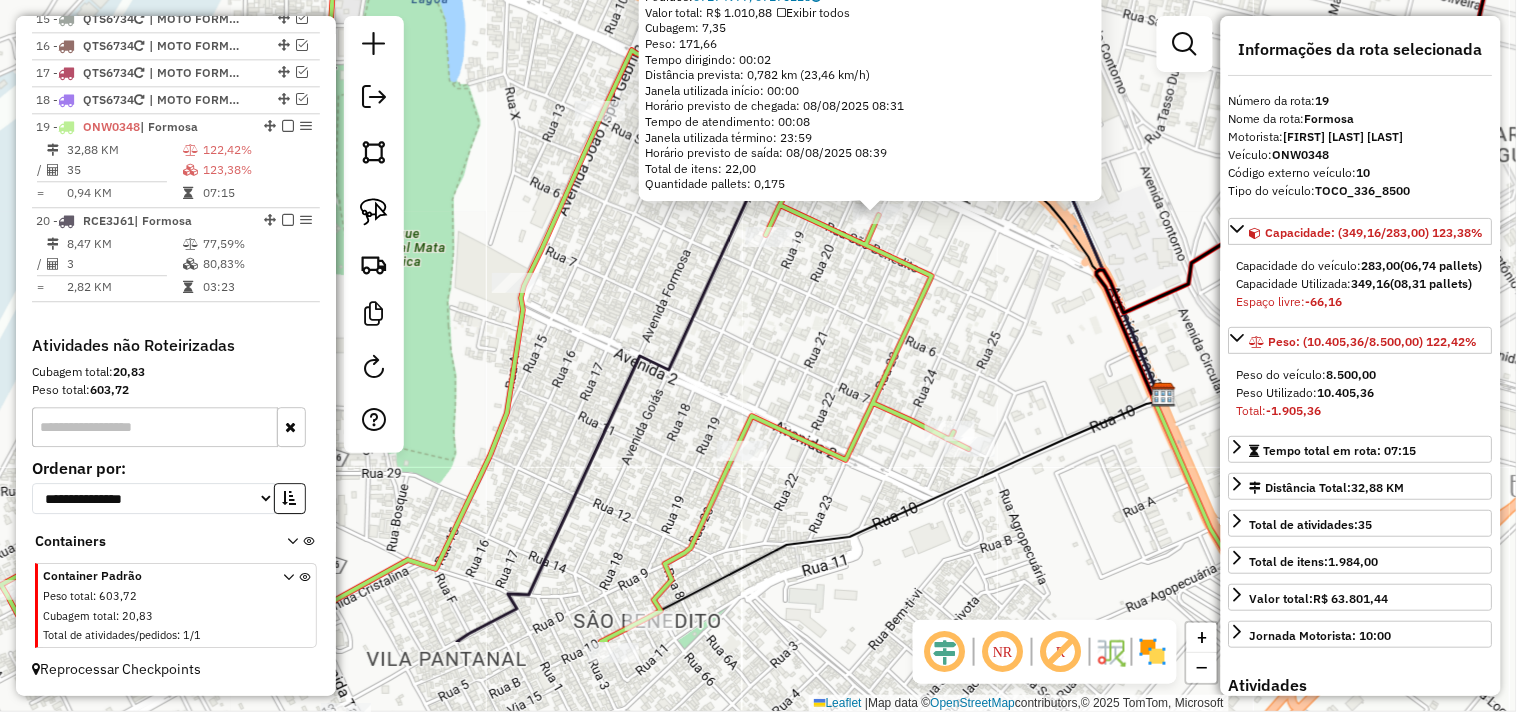 drag, startPoint x: 812, startPoint y: 354, endPoint x: 808, endPoint y: 336, distance: 18.439089 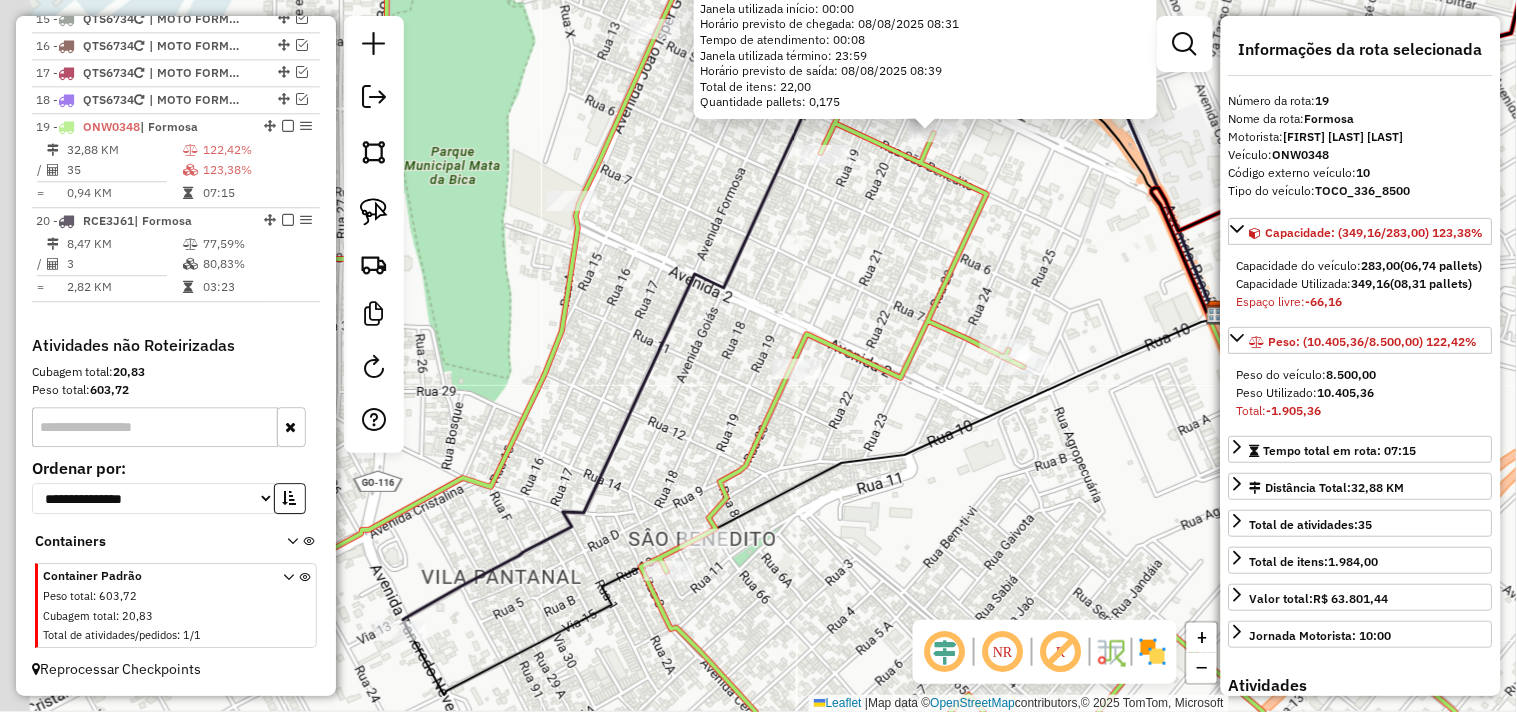 drag, startPoint x: 651, startPoint y: 461, endPoint x: 748, endPoint y: 335, distance: 159.01257 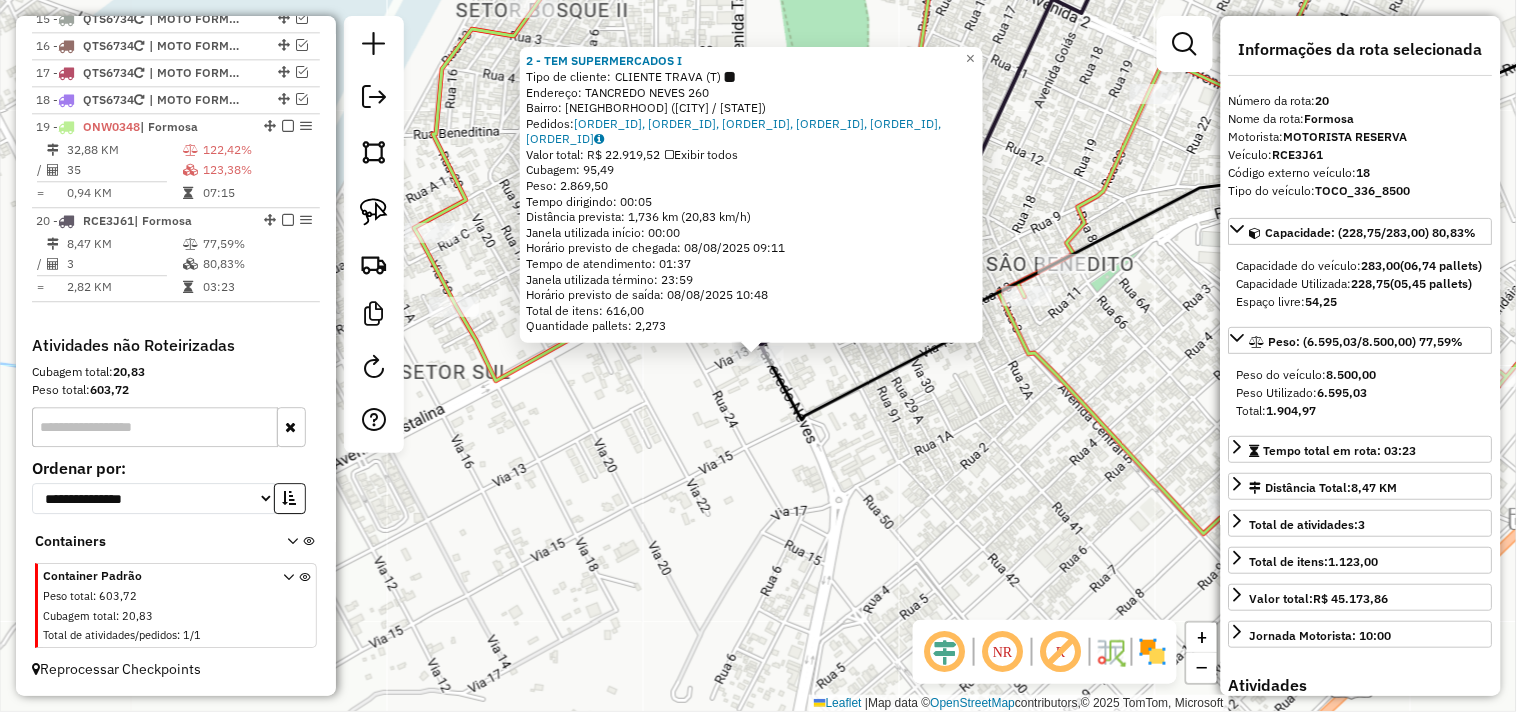 click on "2 - TEM SUPERMERCADOS I  Tipo de cliente:   CLIENTE TRAVA (T)   Endereço:  TANCREDO NEVES 260   Bairro: SETOR SUL (FORMOSA / GO)   Pedidos:  07175005, 07175212, 07175275, 07175006, 07175211, 07175276   Valor total: R$ 22.919,52   Exibir todos   Cubagem: 95,49  Peso: 2.869,50  Tempo dirigindo: 00:05   Distância prevista: 1,736 km (20,83 km/h)   Janela utilizada início: 00:00   Horário previsto de chegada: 08/08/2025 09:11   Tempo de atendimento: 01:37   Janela utilizada término: 23:59   Horário previsto de saída: 08/08/2025 10:48   Total de itens: 616,00   Quantidade pallets: 2,273  × Janela de atendimento Grade de atendimento Capacidade Transportadoras Veículos Cliente Pedidos  Rotas Selecione os dias de semana para filtrar as janelas de atendimento  Seg   Ter   Qua   Qui   Sex   Sáb   Dom  Informe o período da janela de atendimento: De: Até:  Filtrar exatamente a janela do cliente  Considerar janela de atendimento padrão  Selecione os dias de semana para filtrar as grades de atendimento  Seg  +" 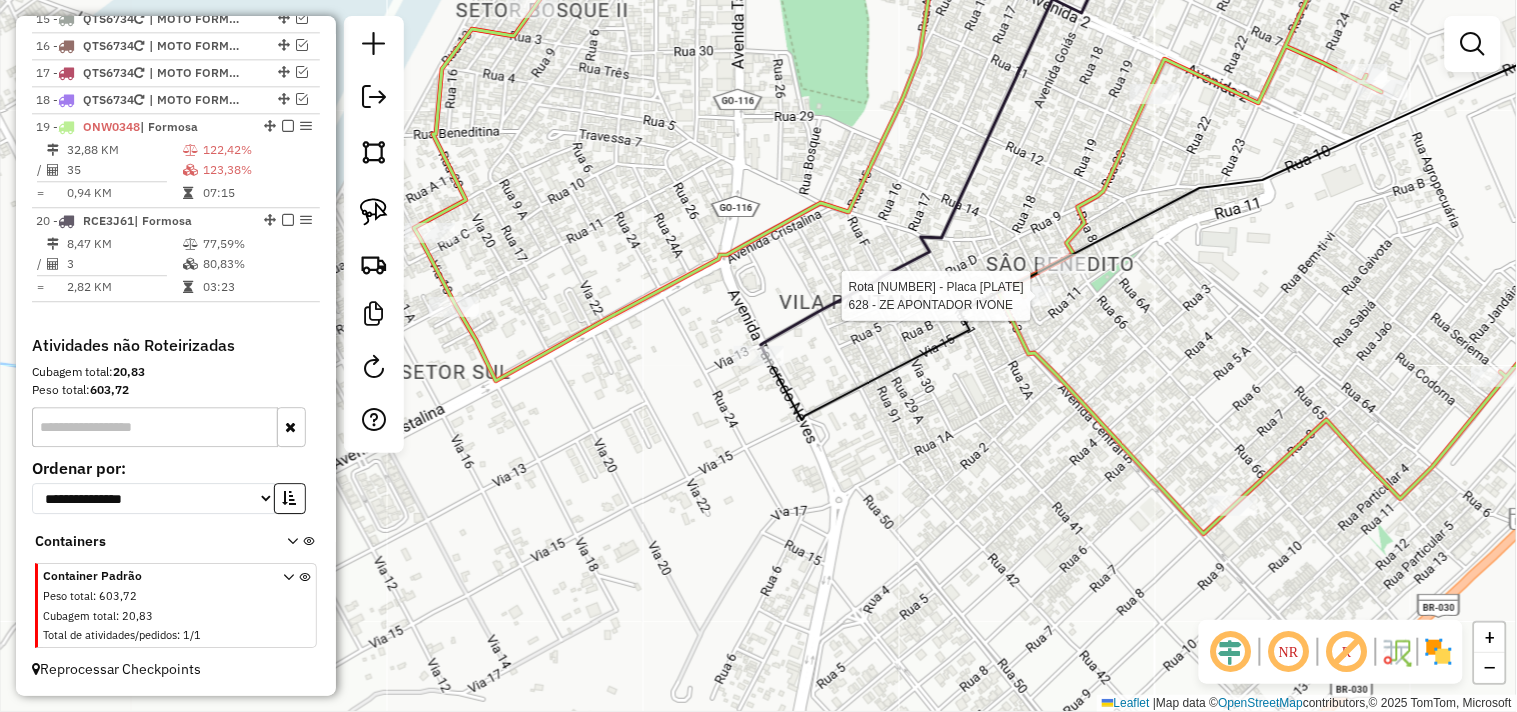 select on "*********" 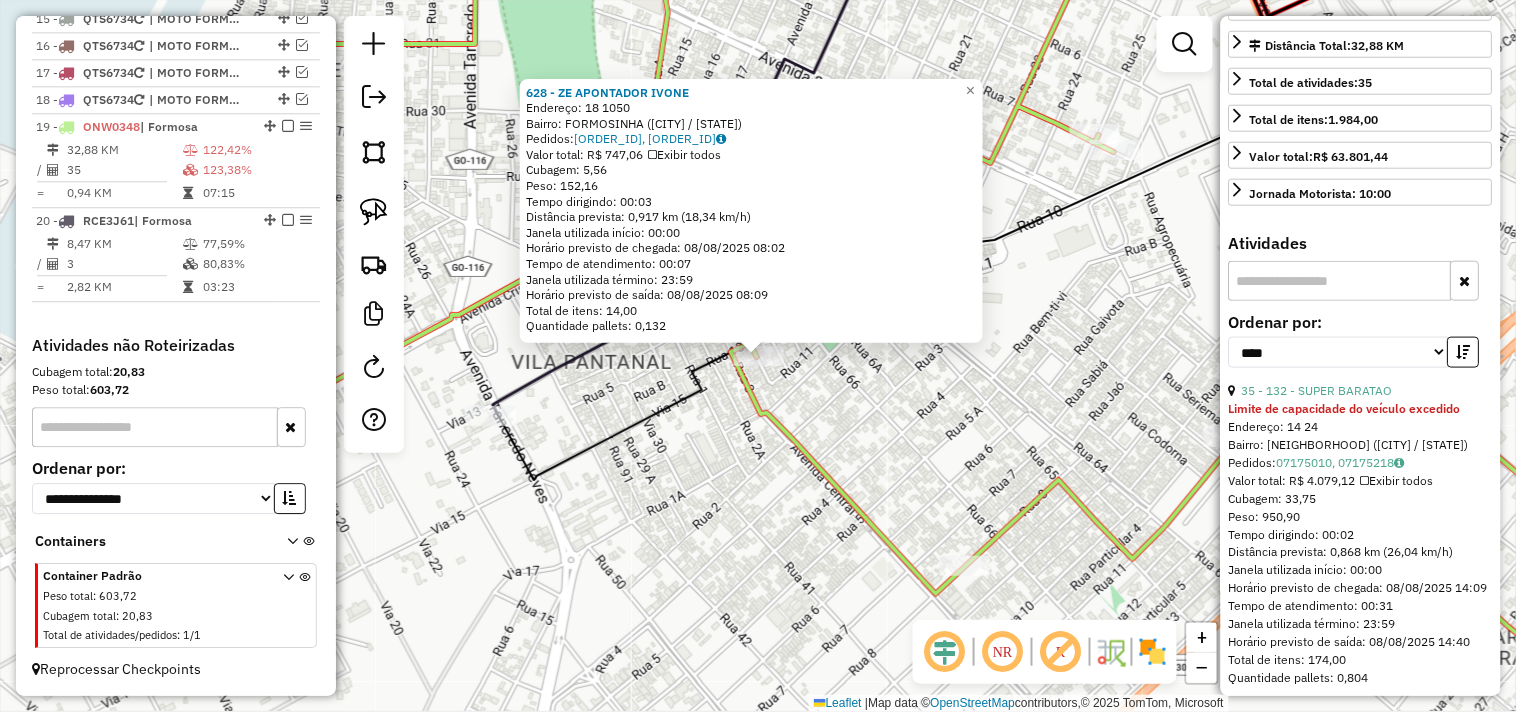 scroll, scrollTop: 444, scrollLeft: 0, axis: vertical 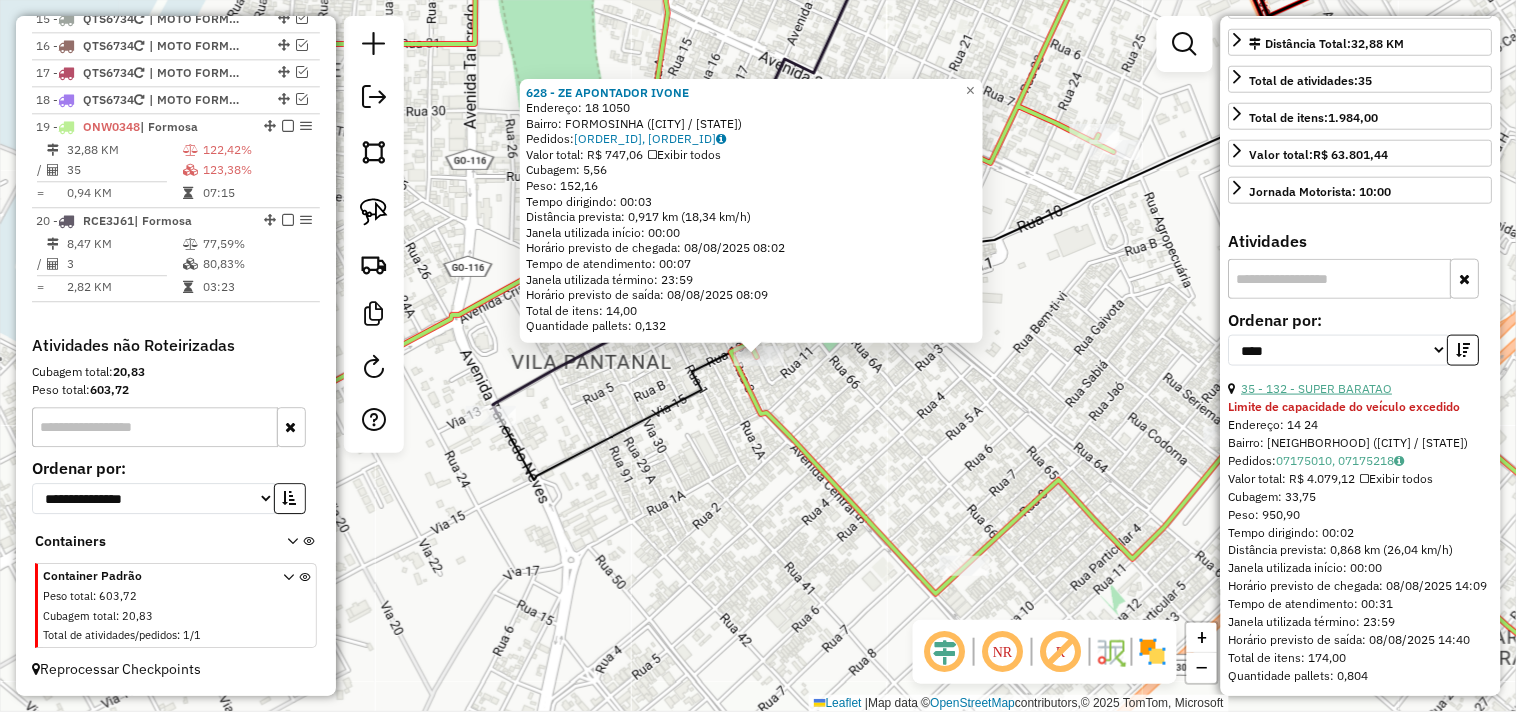click on "35 - 132 - SUPER BARATAO" at bounding box center [1317, 388] 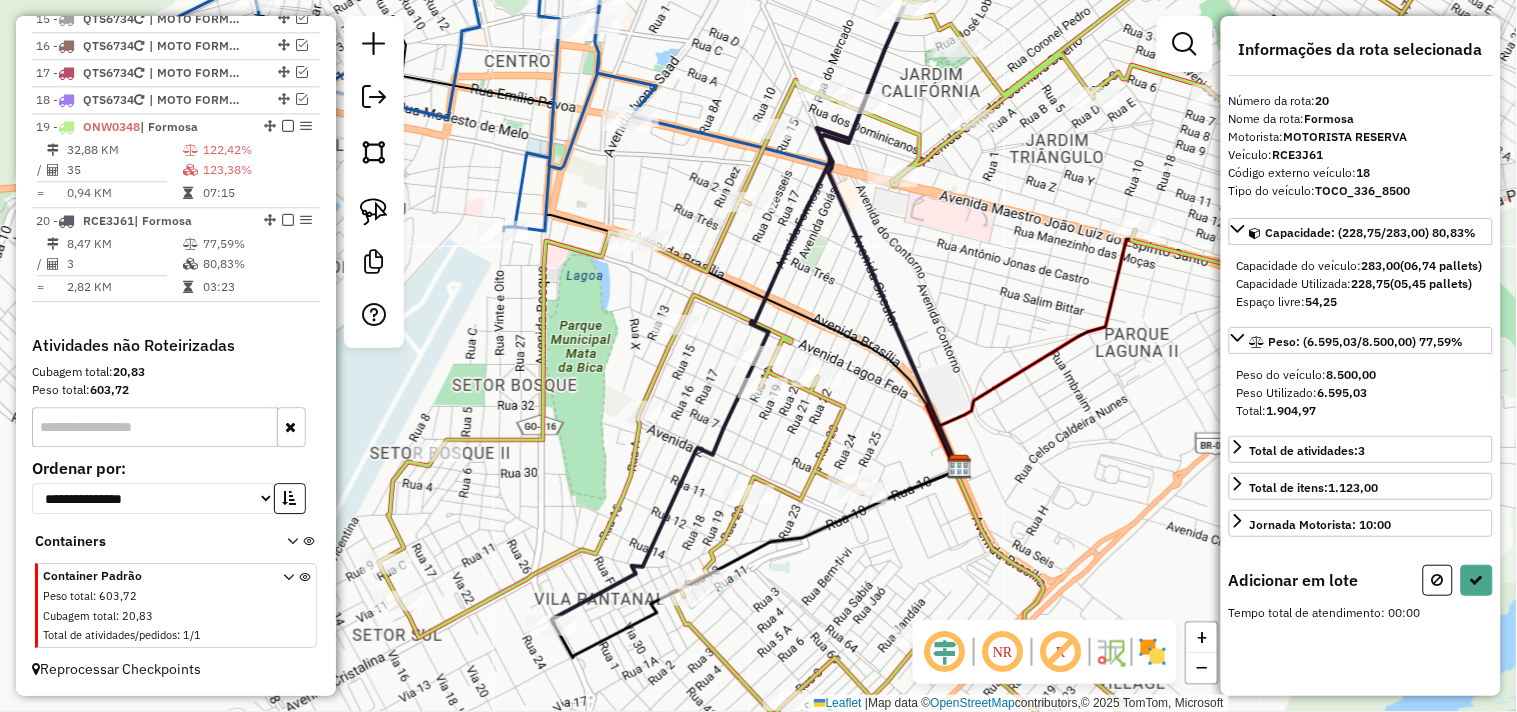 scroll, scrollTop: 0, scrollLeft: 0, axis: both 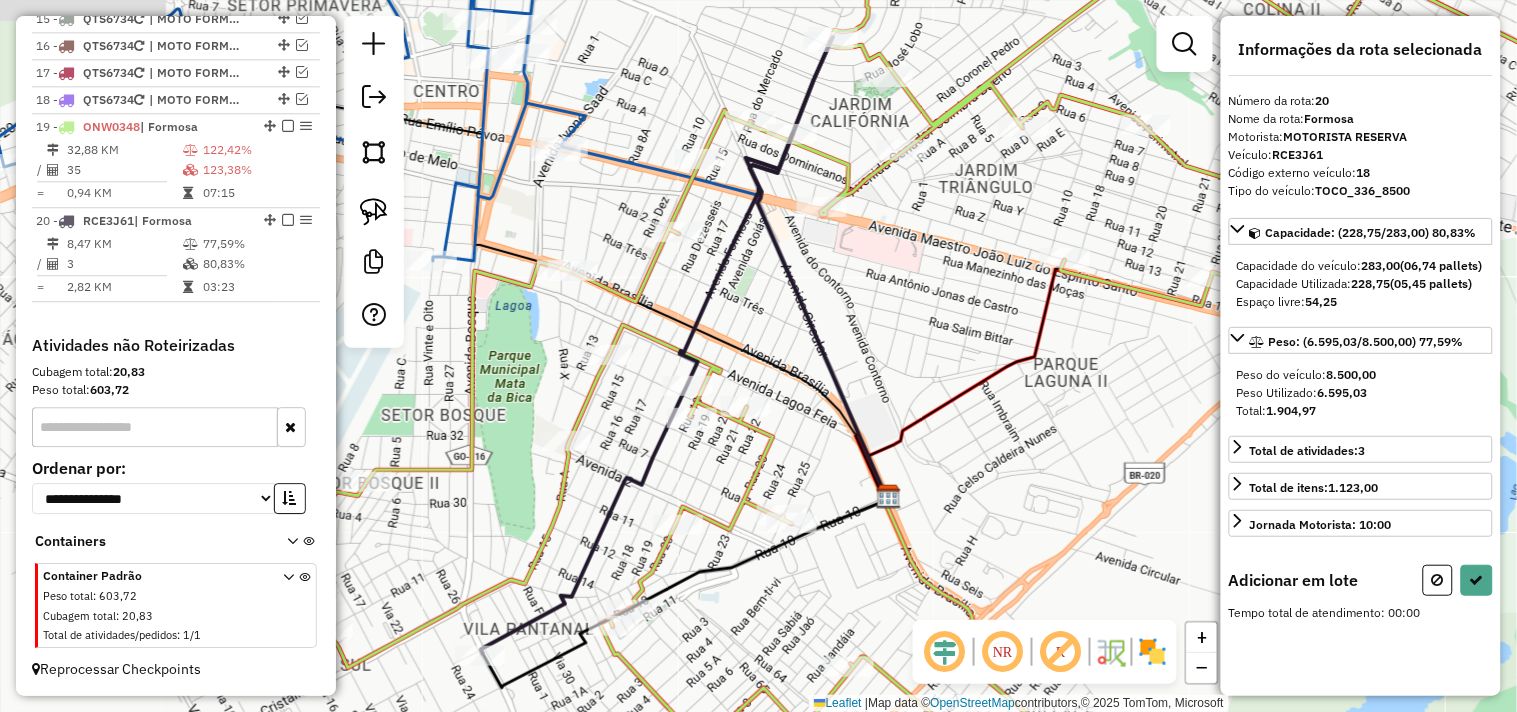 drag, startPoint x: 1131, startPoint y: 168, endPoint x: 1045, endPoint y: 206, distance: 94.02127 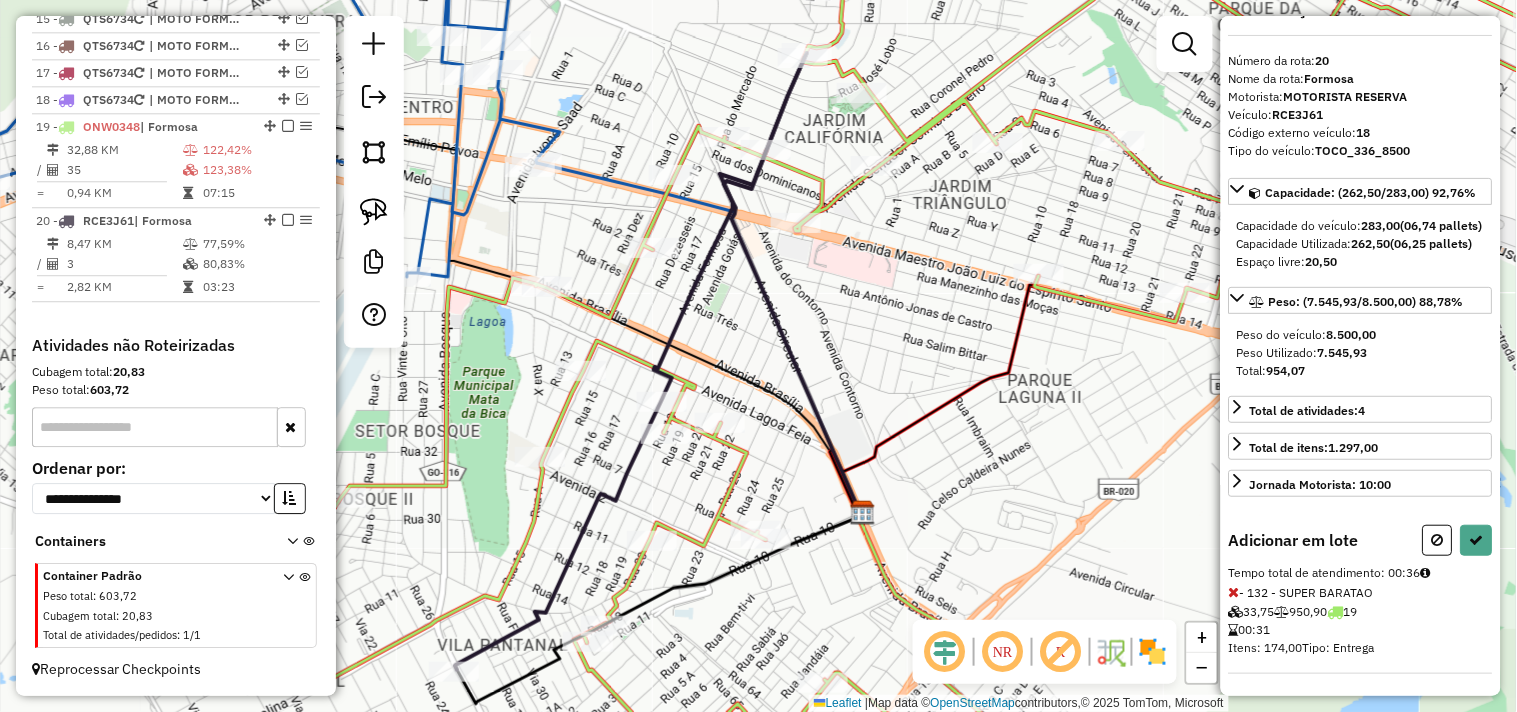 scroll, scrollTop: 76, scrollLeft: 0, axis: vertical 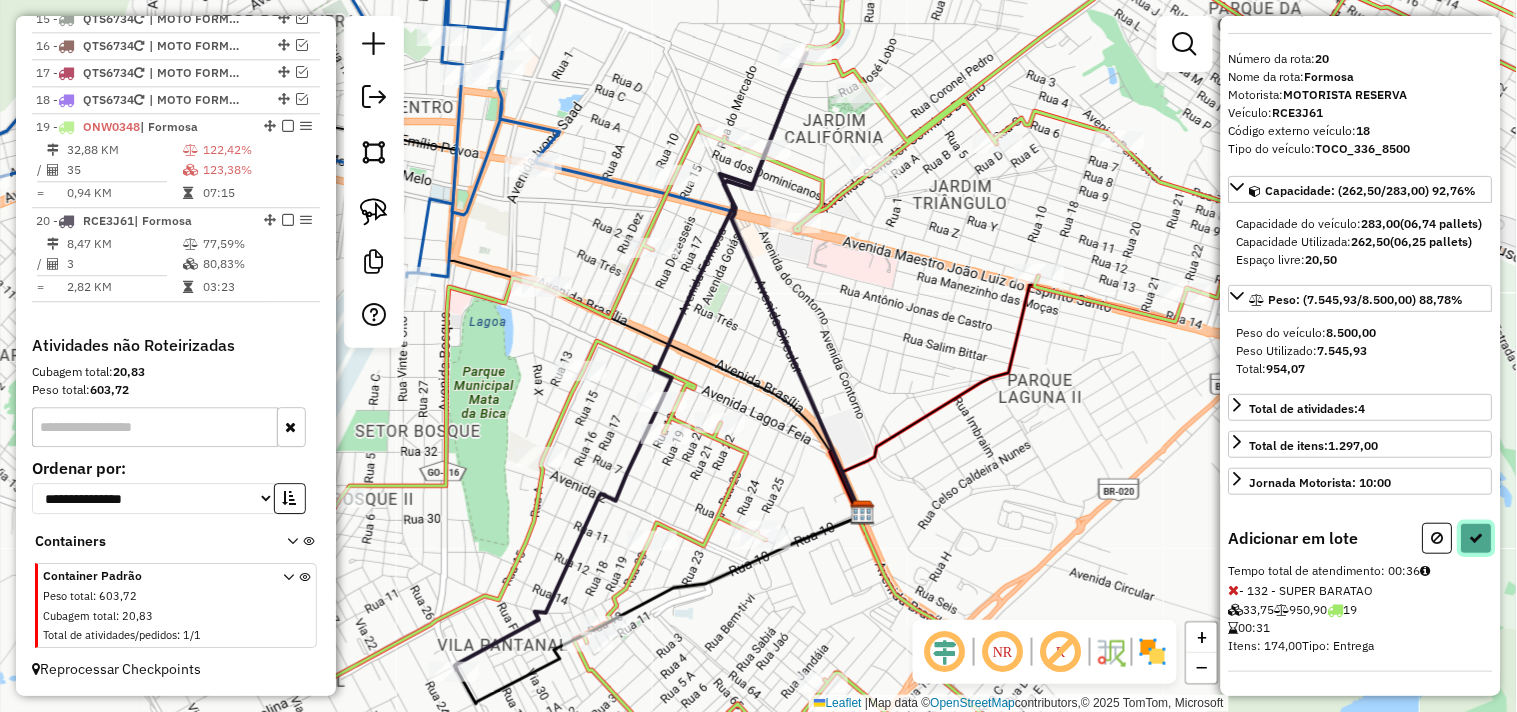click at bounding box center (1477, 538) 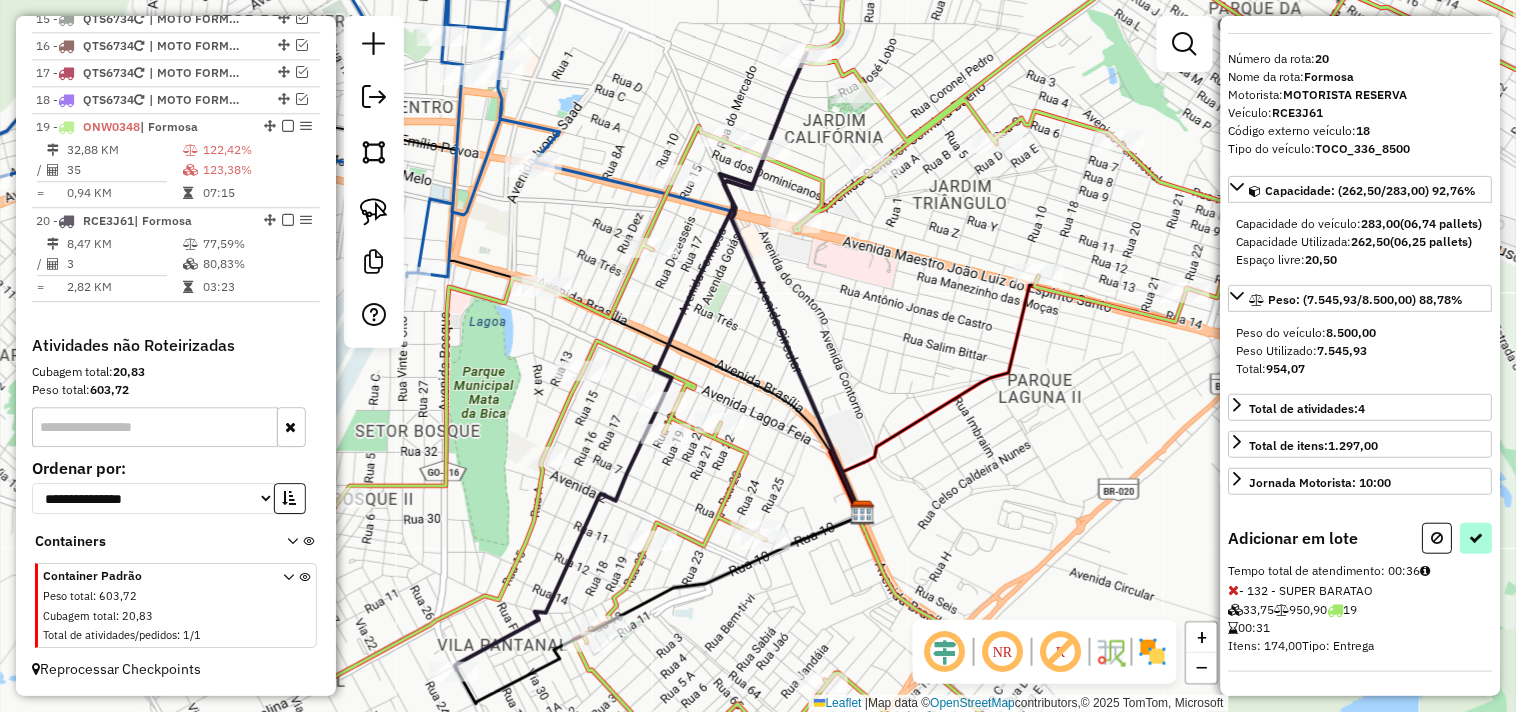 select on "*********" 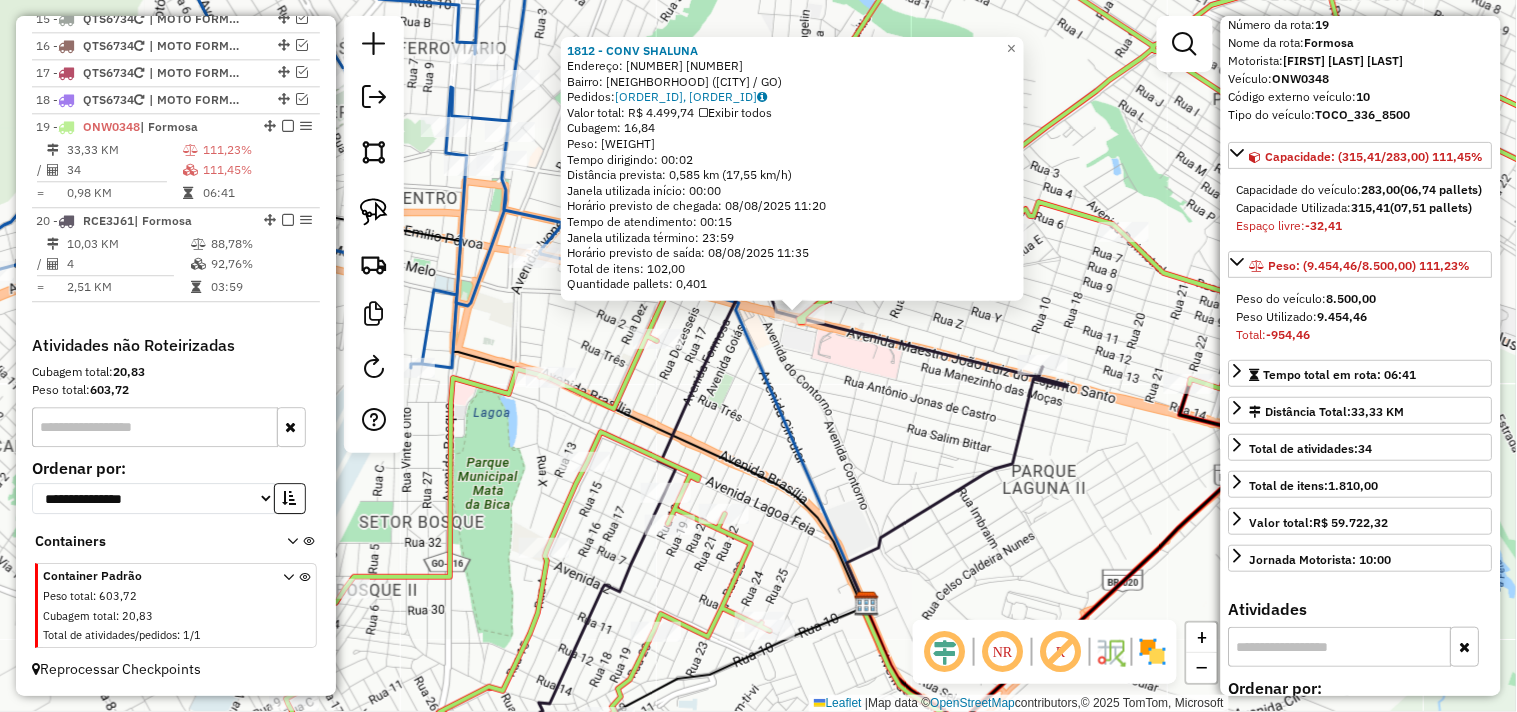 drag, startPoint x: 813, startPoint y: 440, endPoint x: 866, endPoint y: 365, distance: 91.836815 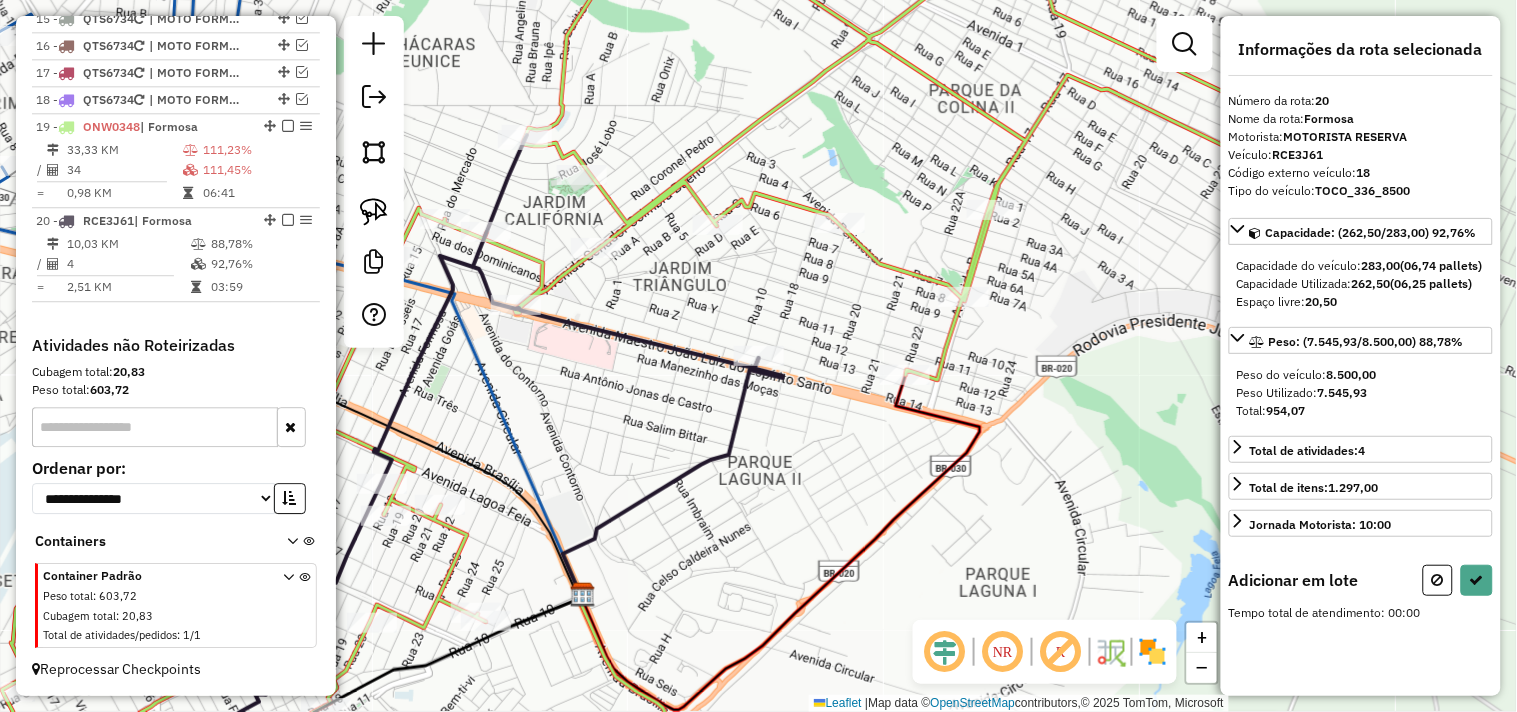 scroll, scrollTop: 0, scrollLeft: 0, axis: both 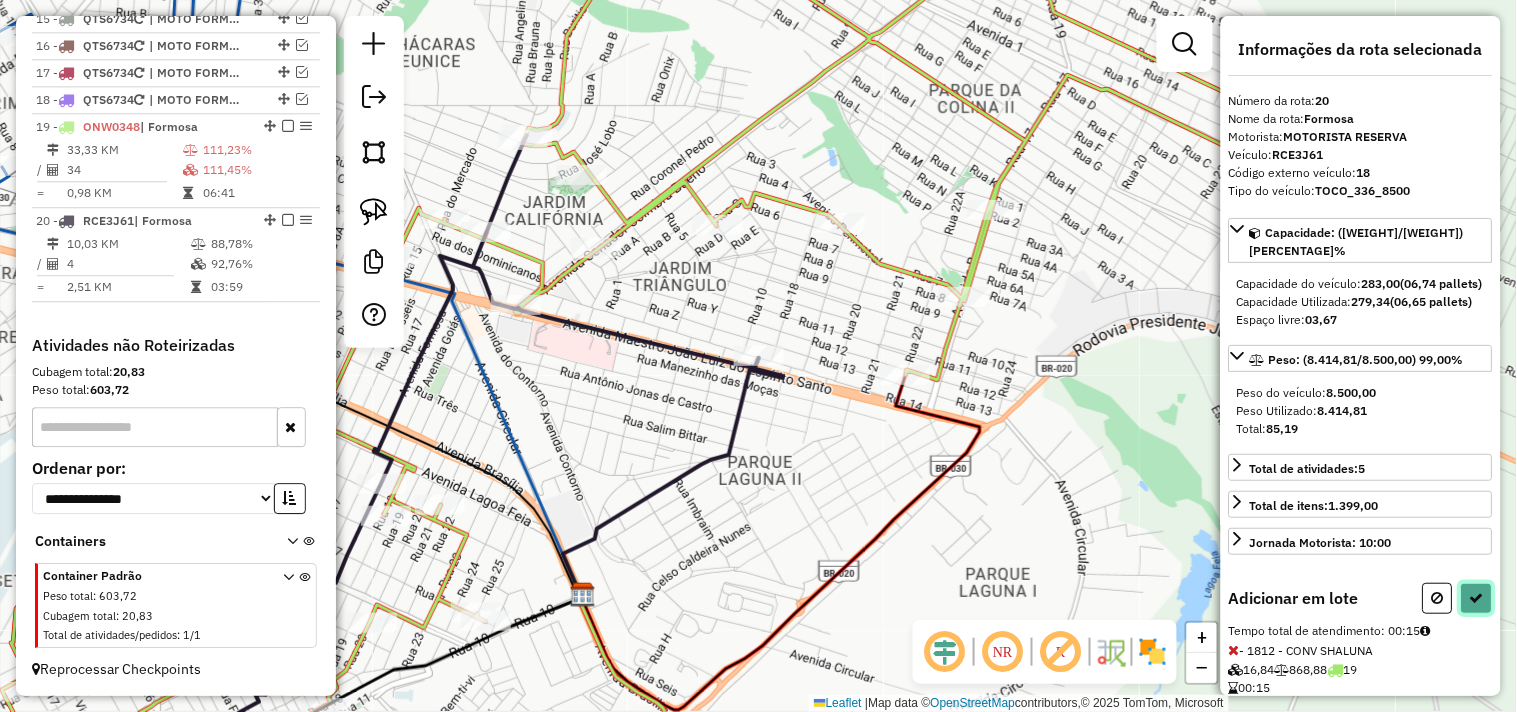 click at bounding box center [1477, 598] 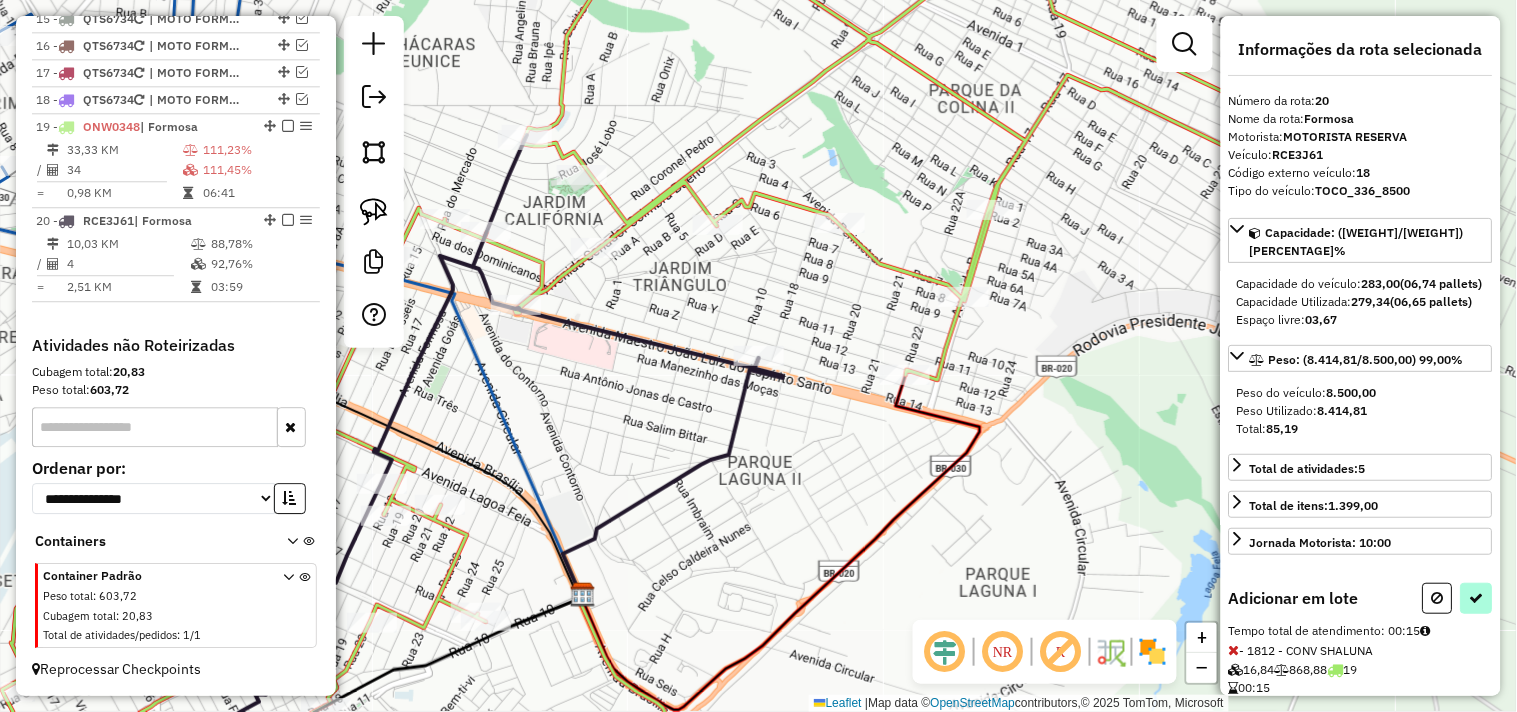select on "*********" 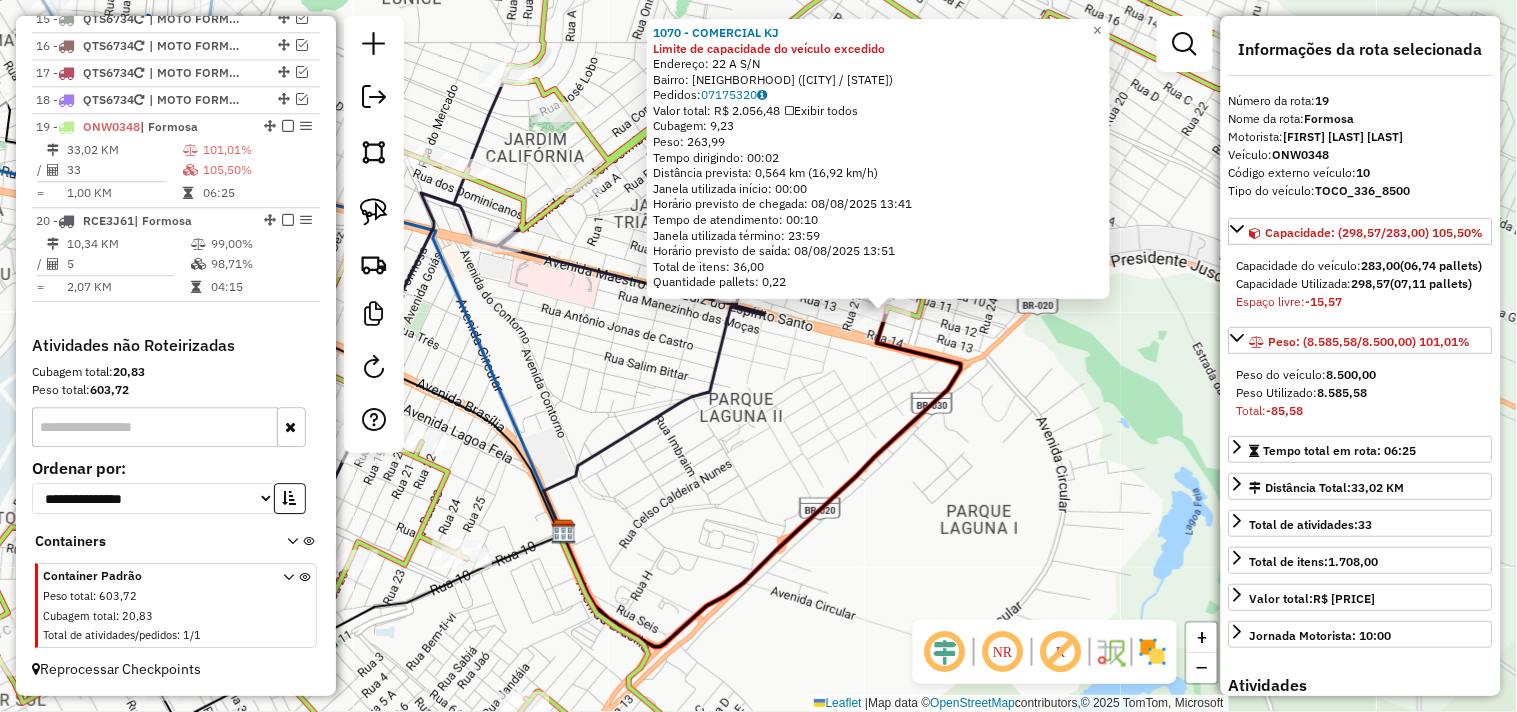 drag, startPoint x: 763, startPoint y: 475, endPoint x: 888, endPoint y: 430, distance: 132.8533 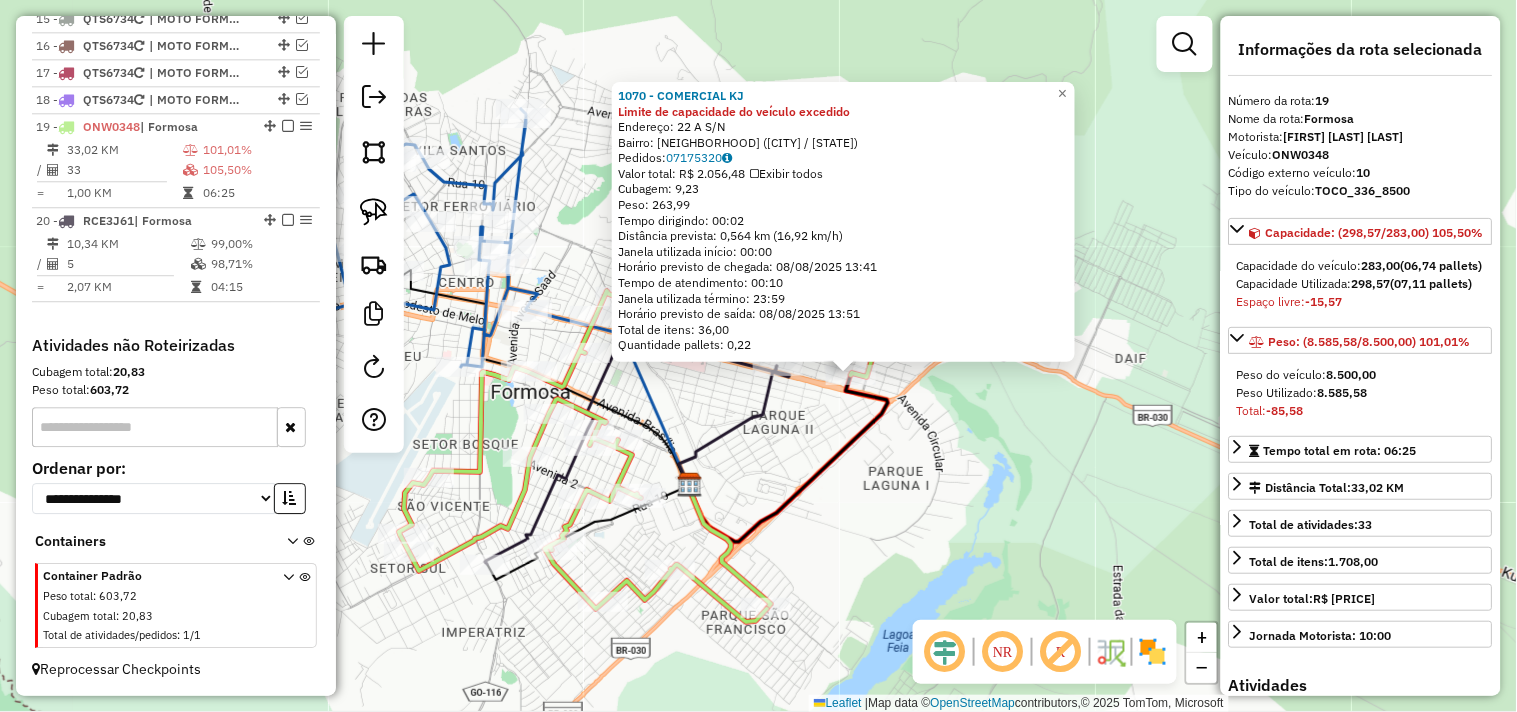 drag, startPoint x: 693, startPoint y: 423, endPoint x: 832, endPoint y: 408, distance: 139.807 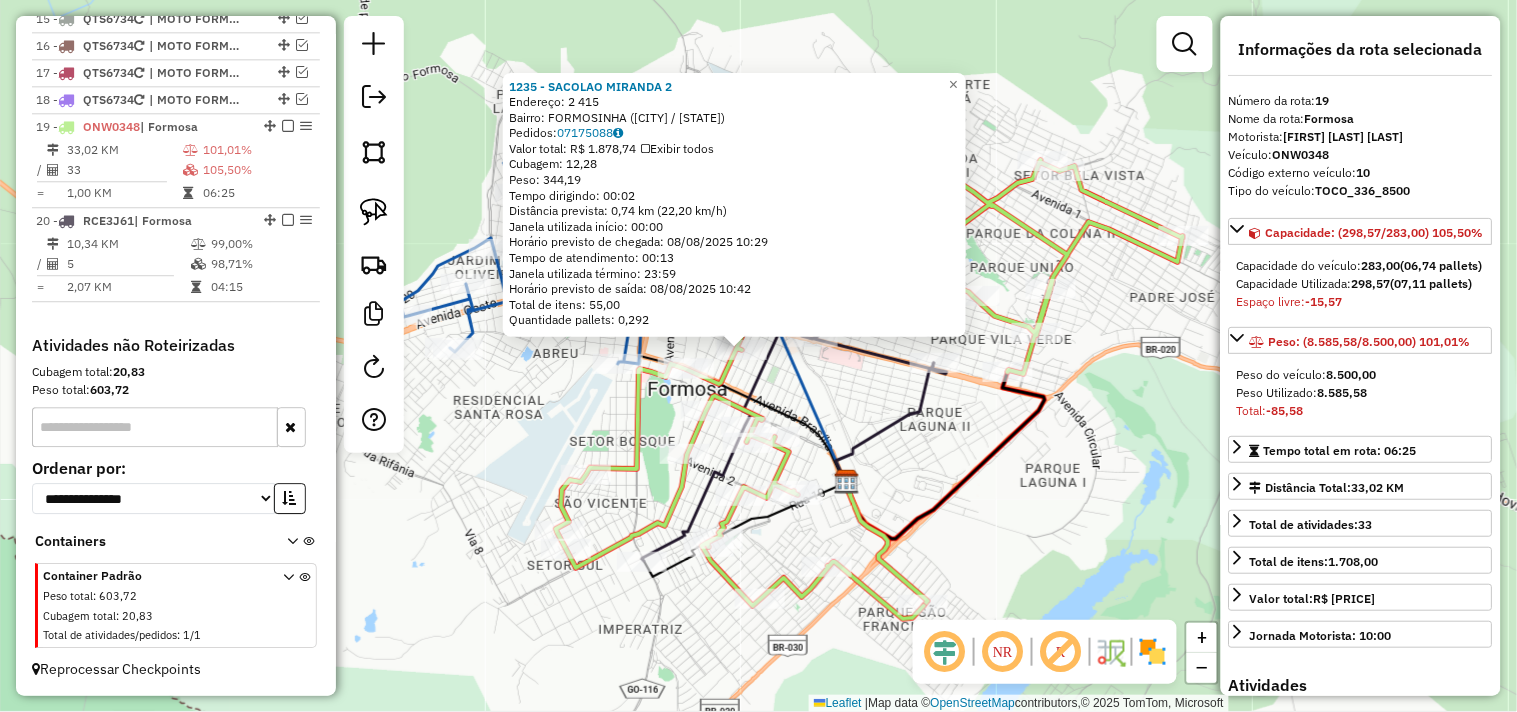 drag, startPoint x: 1013, startPoint y: 458, endPoint x: 810, endPoint y: 342, distance: 233.80548 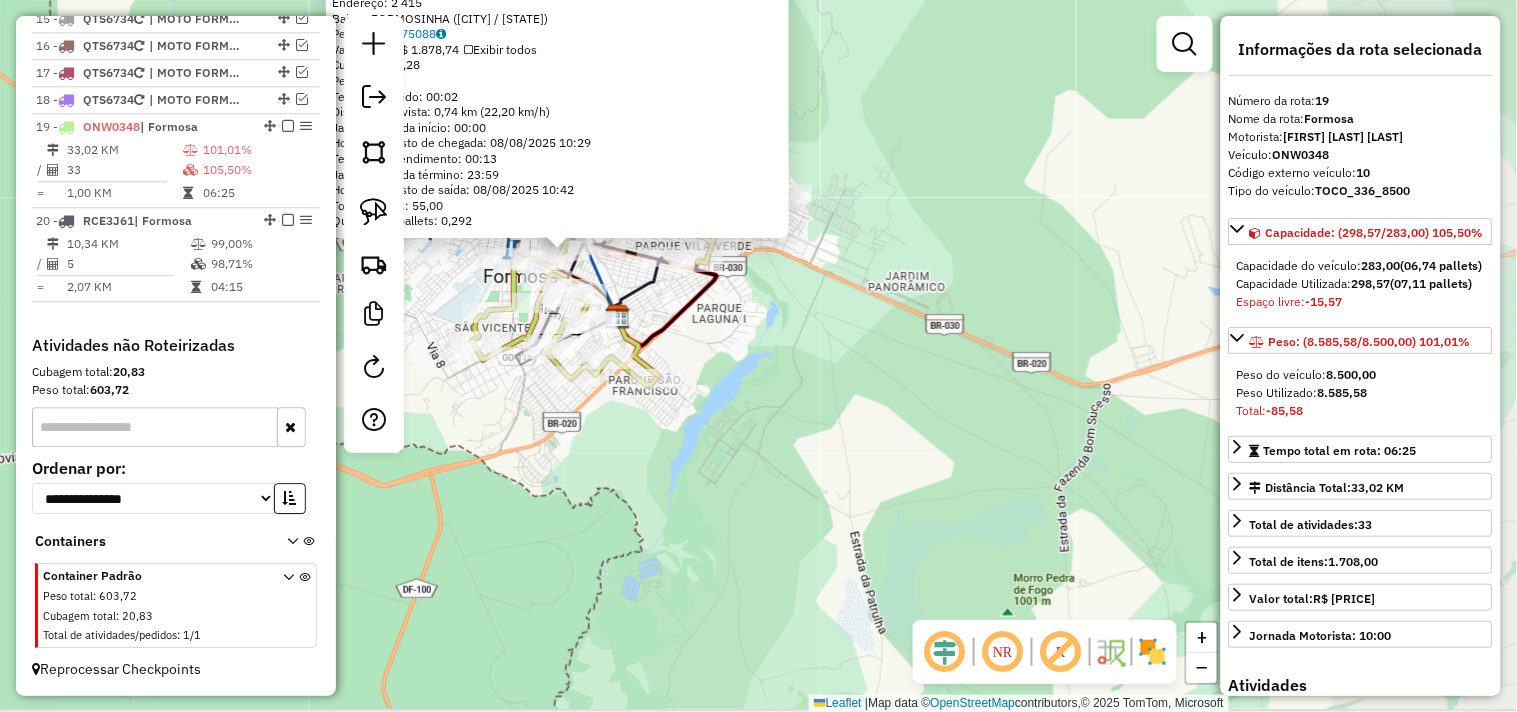 drag, startPoint x: 1031, startPoint y: 408, endPoint x: 677, endPoint y: 292, distance: 372.52115 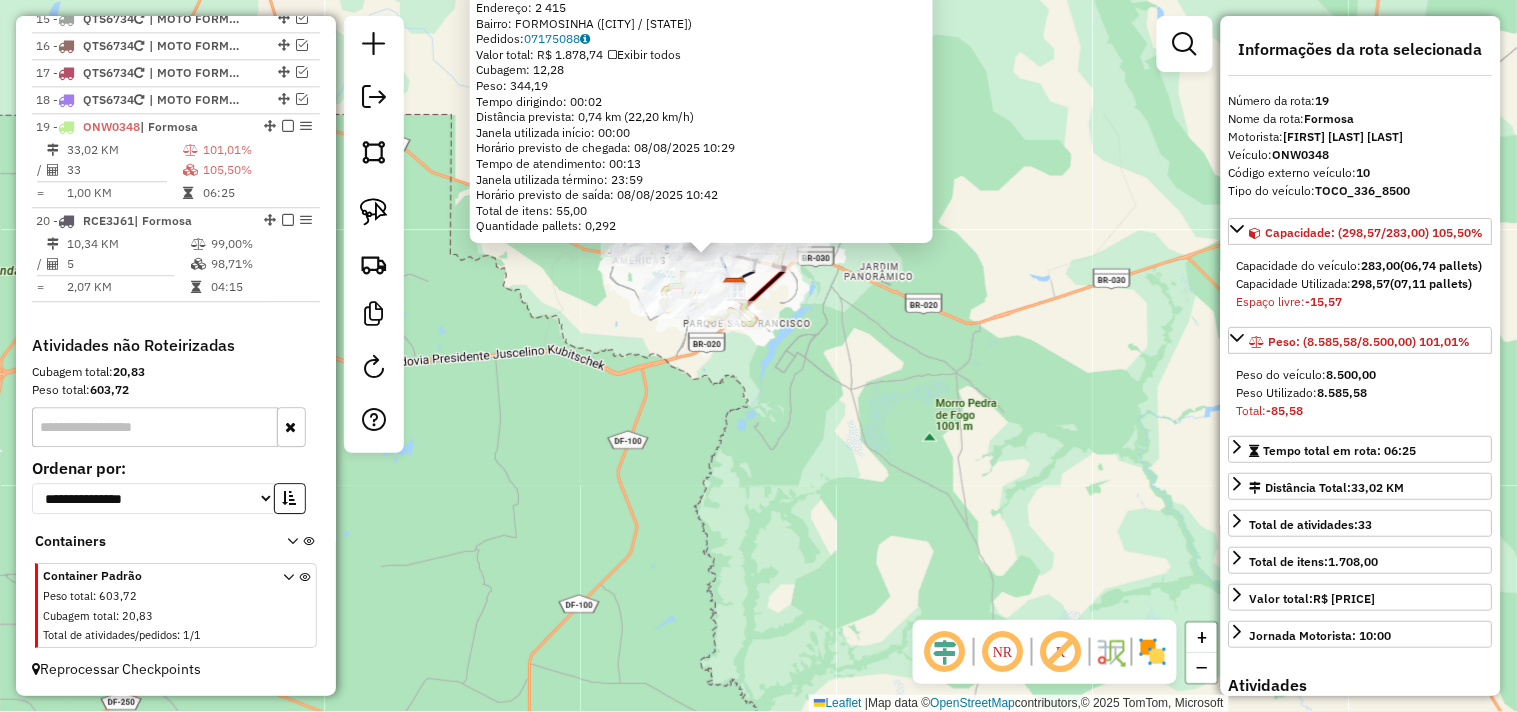 drag, startPoint x: 1030, startPoint y: 334, endPoint x: 837, endPoint y: 335, distance: 193.0026 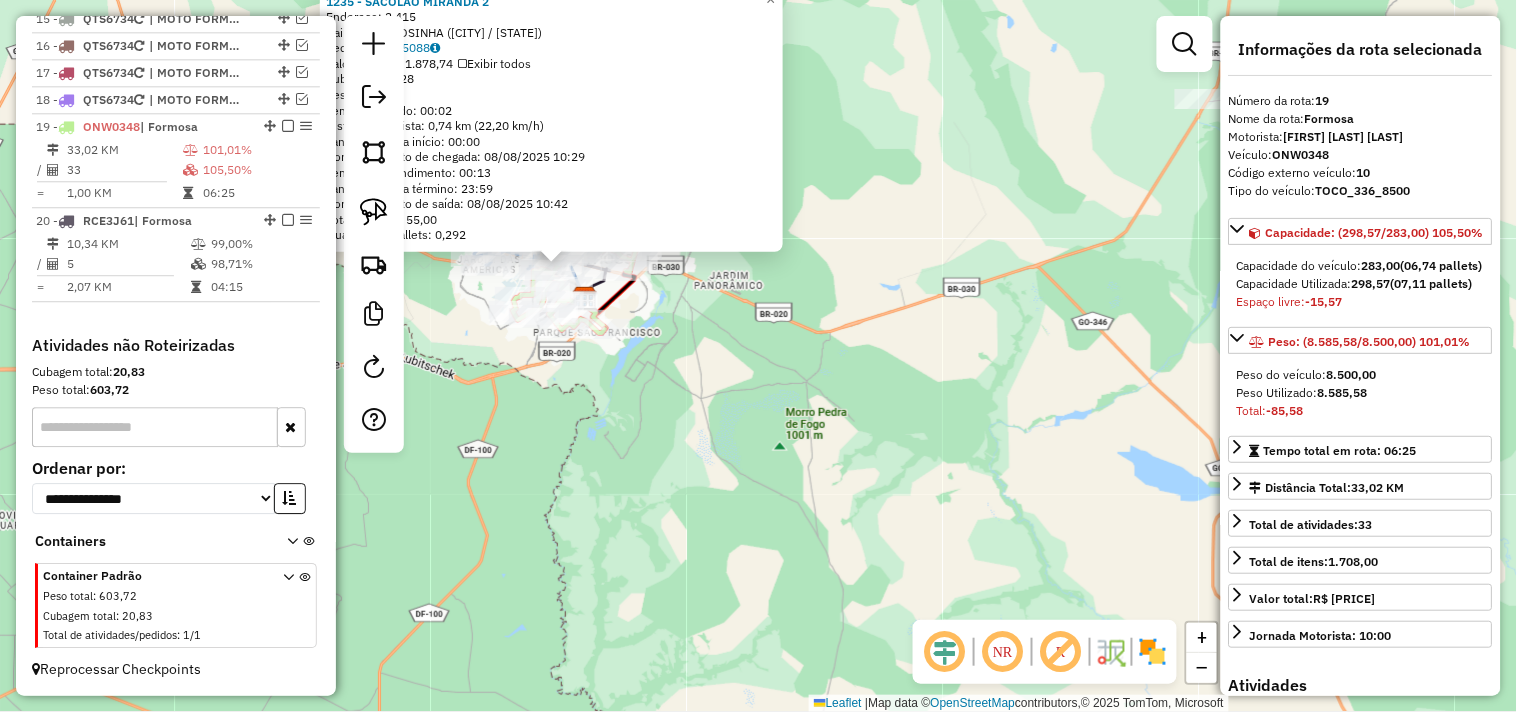 drag, startPoint x: 1022, startPoint y: 281, endPoint x: 813, endPoint y: 418, distance: 249.89998 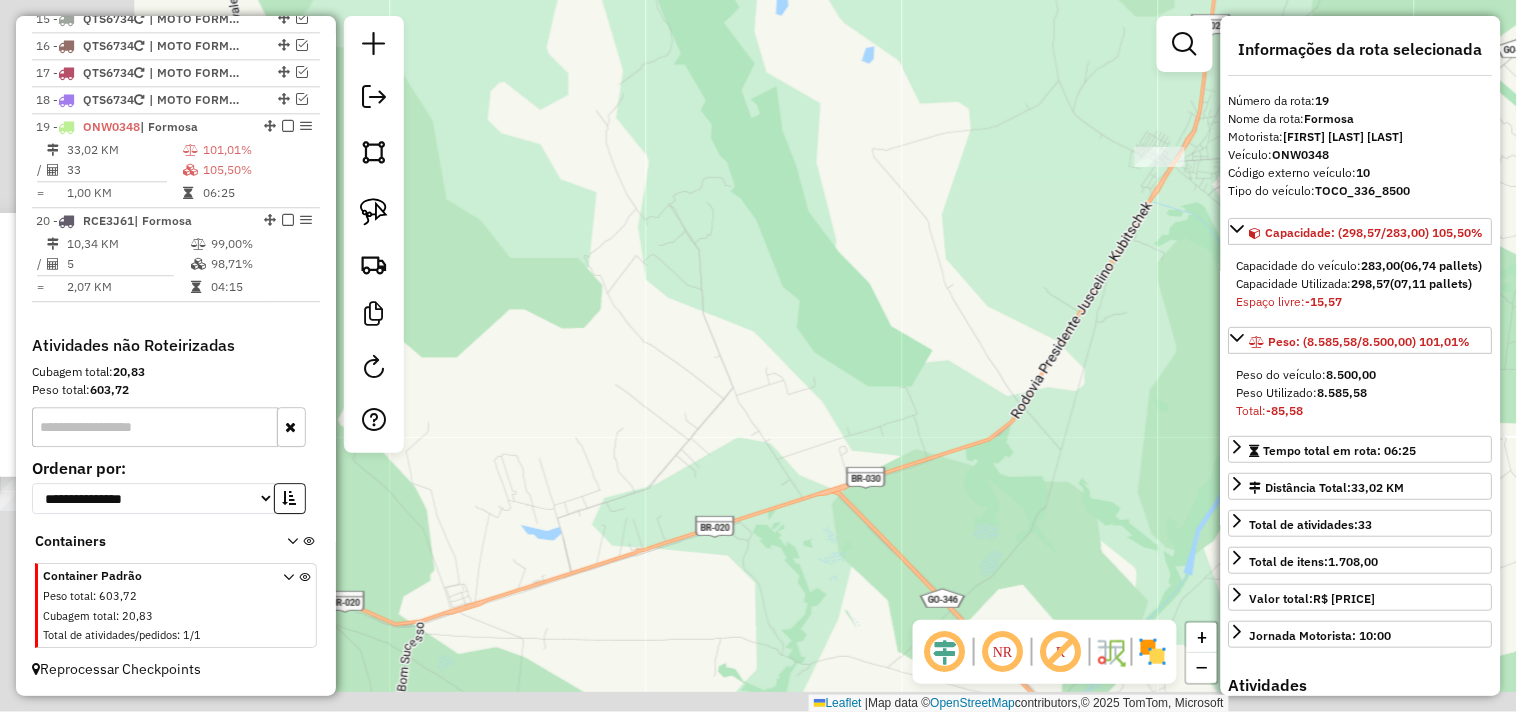drag, startPoint x: 847, startPoint y: 322, endPoint x: 935, endPoint y: 305, distance: 89.62701 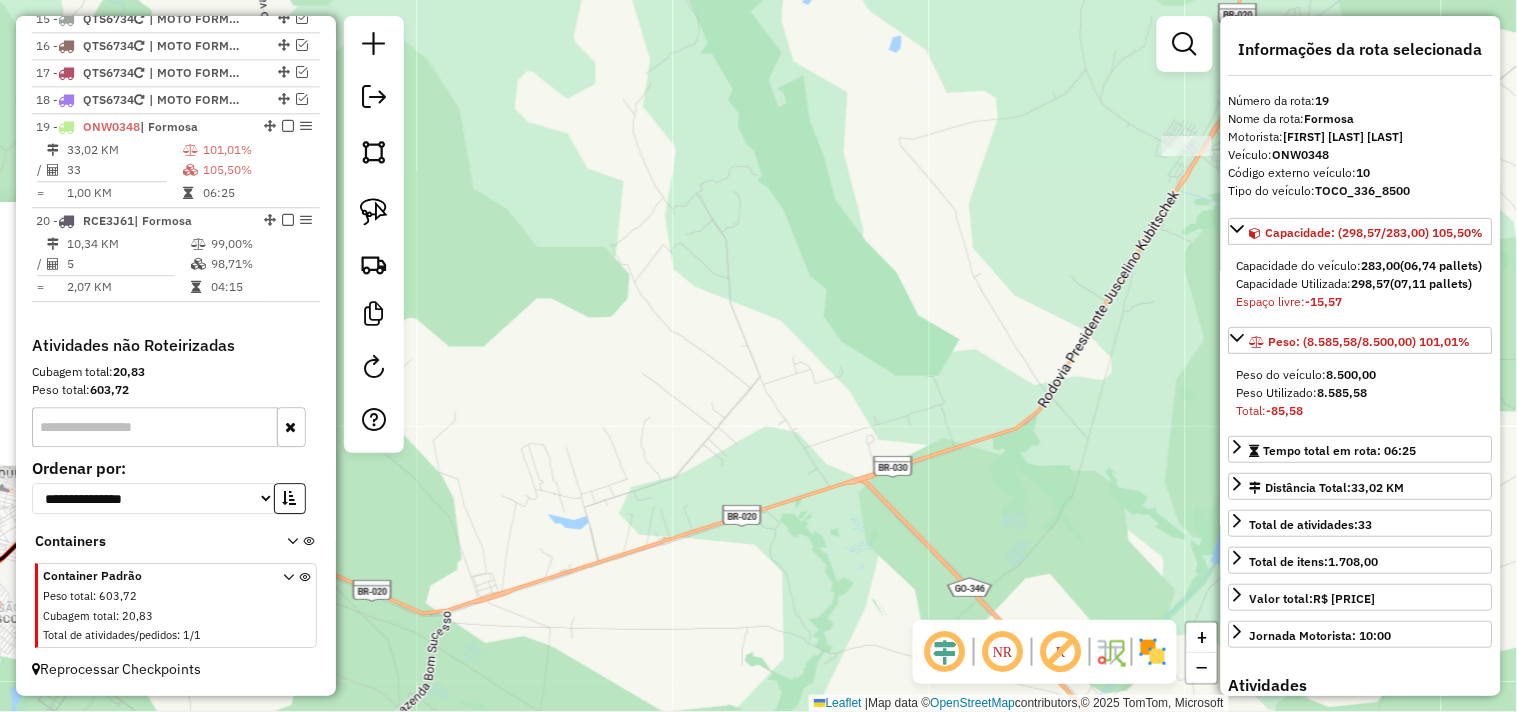 drag, startPoint x: 641, startPoint y: 367, endPoint x: 871, endPoint y: 281, distance: 245.55244 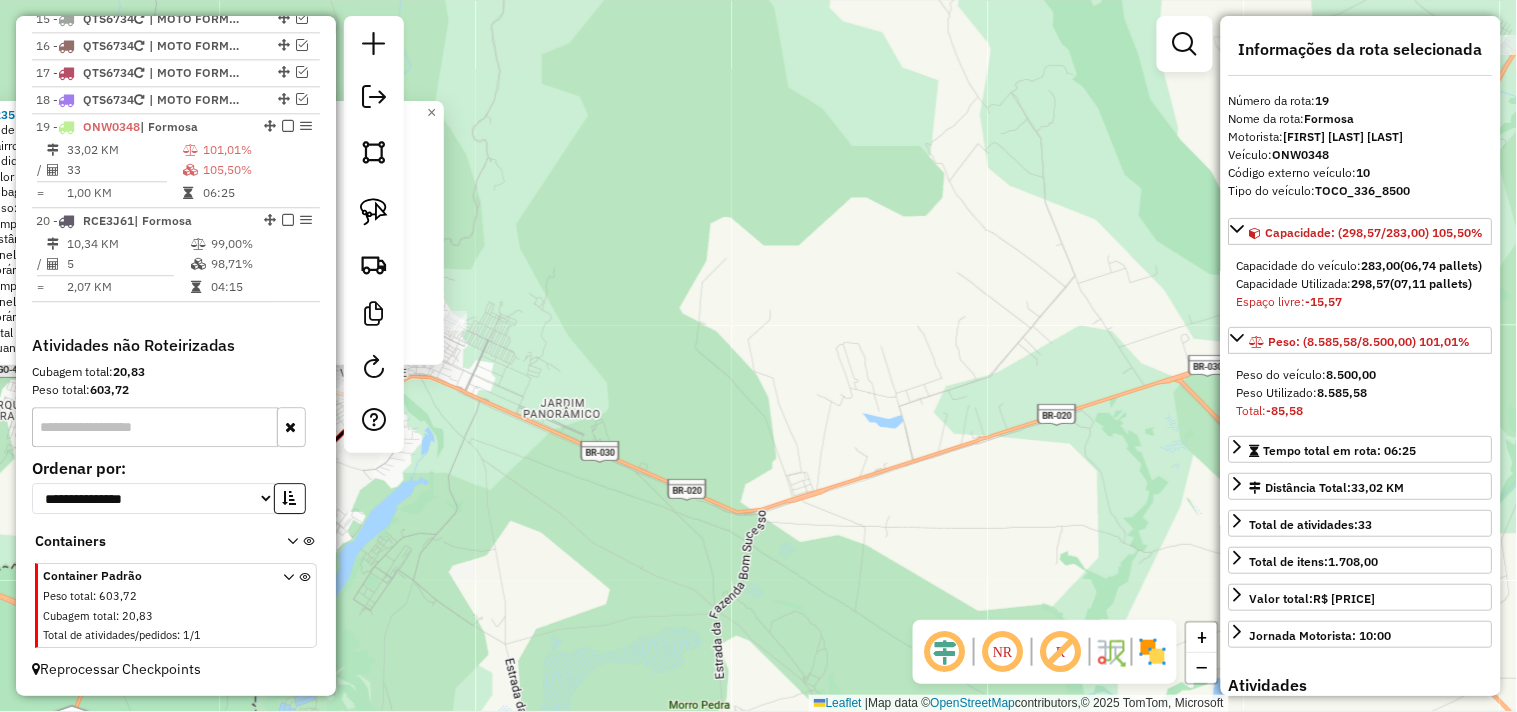 drag, startPoint x: 504, startPoint y: 430, endPoint x: 936, endPoint y: 410, distance: 432.4627 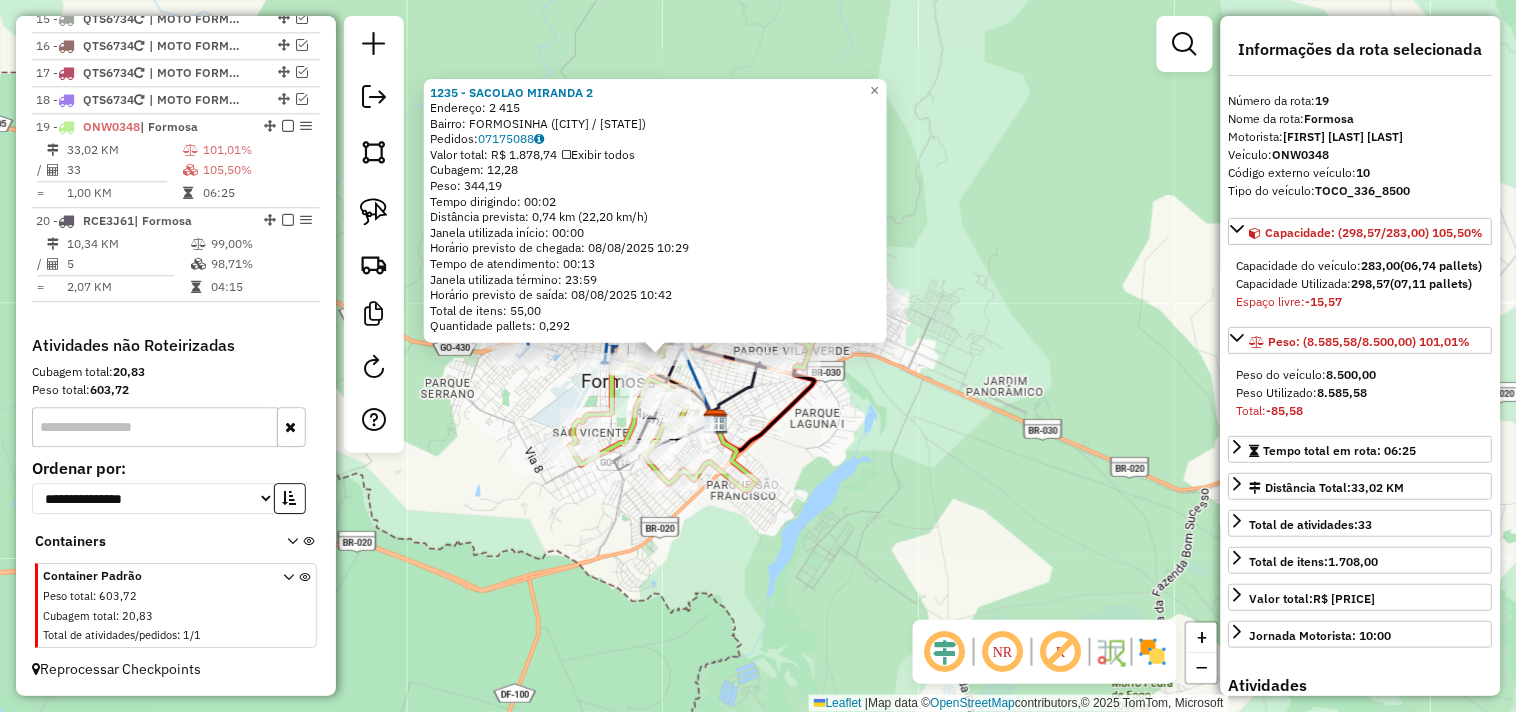 click 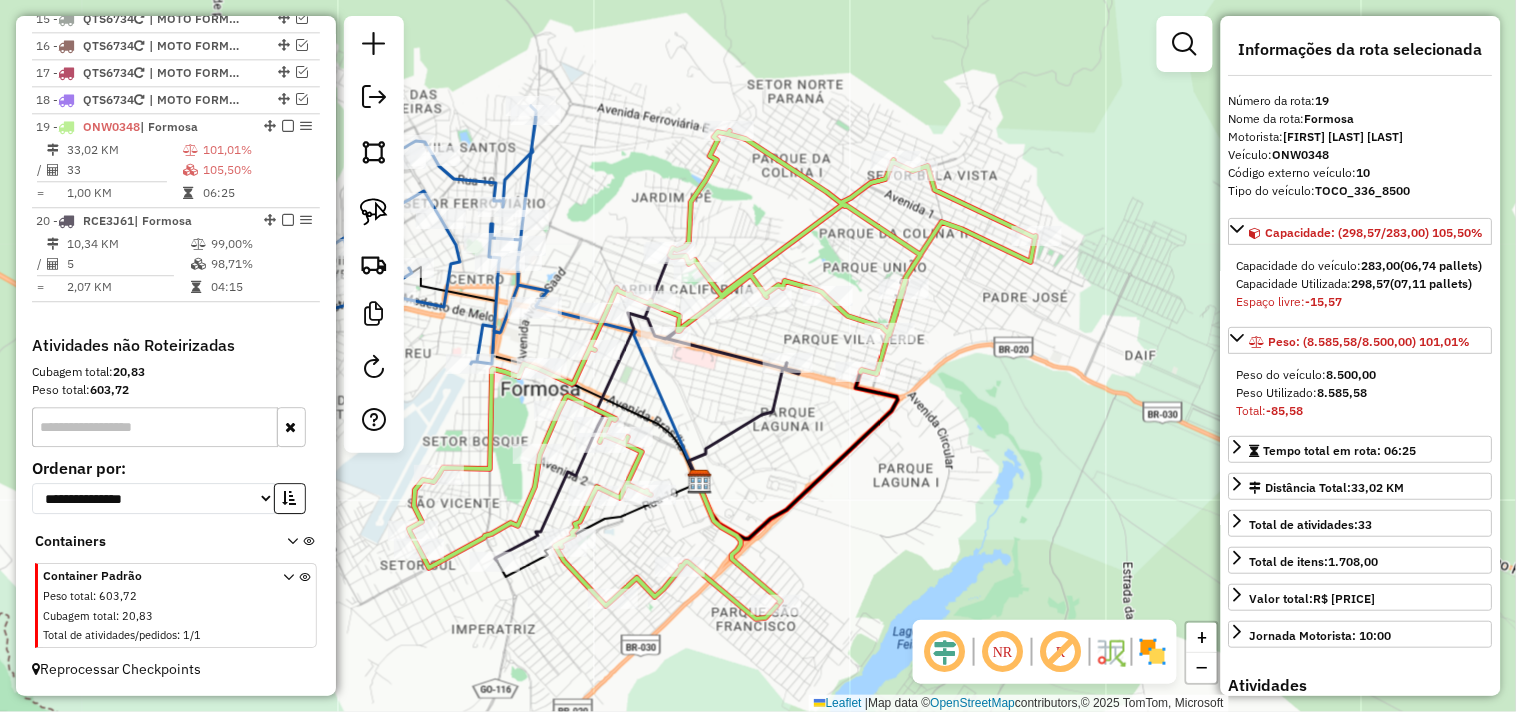 drag, startPoint x: 730, startPoint y: 363, endPoint x: 865, endPoint y: 423, distance: 147.73286 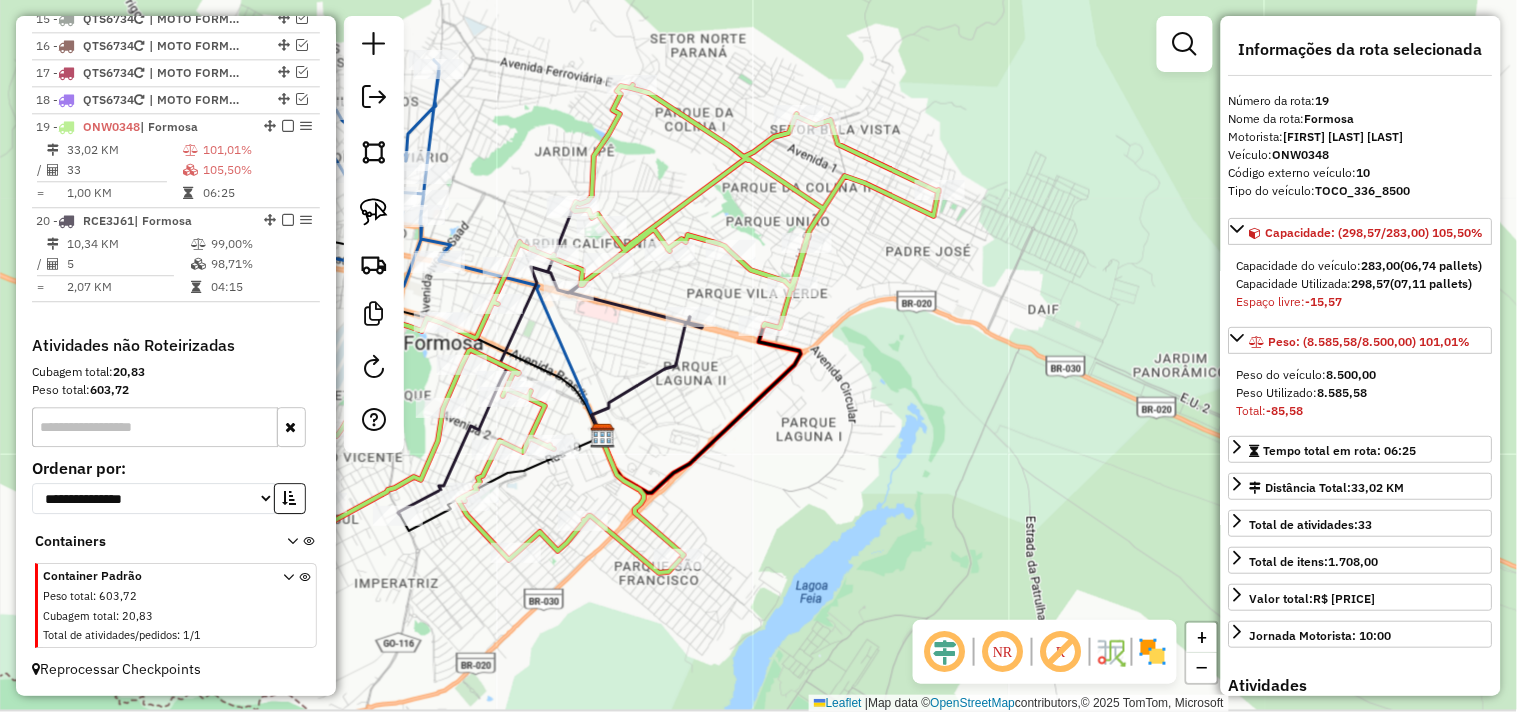 drag, startPoint x: 1124, startPoint y: 486, endPoint x: 680, endPoint y: 315, distance: 475.79092 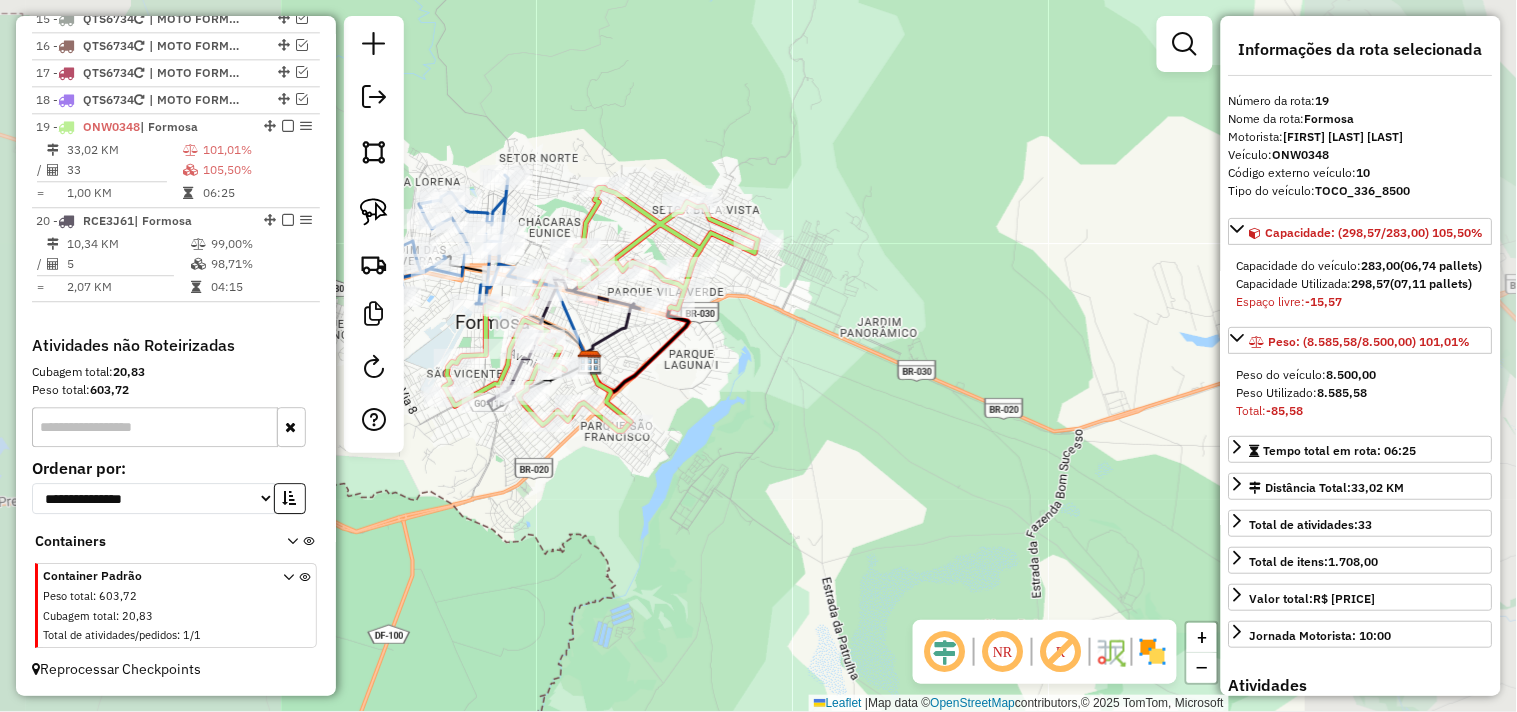 drag, startPoint x: 967, startPoint y: 315, endPoint x: 681, endPoint y: 356, distance: 288.92386 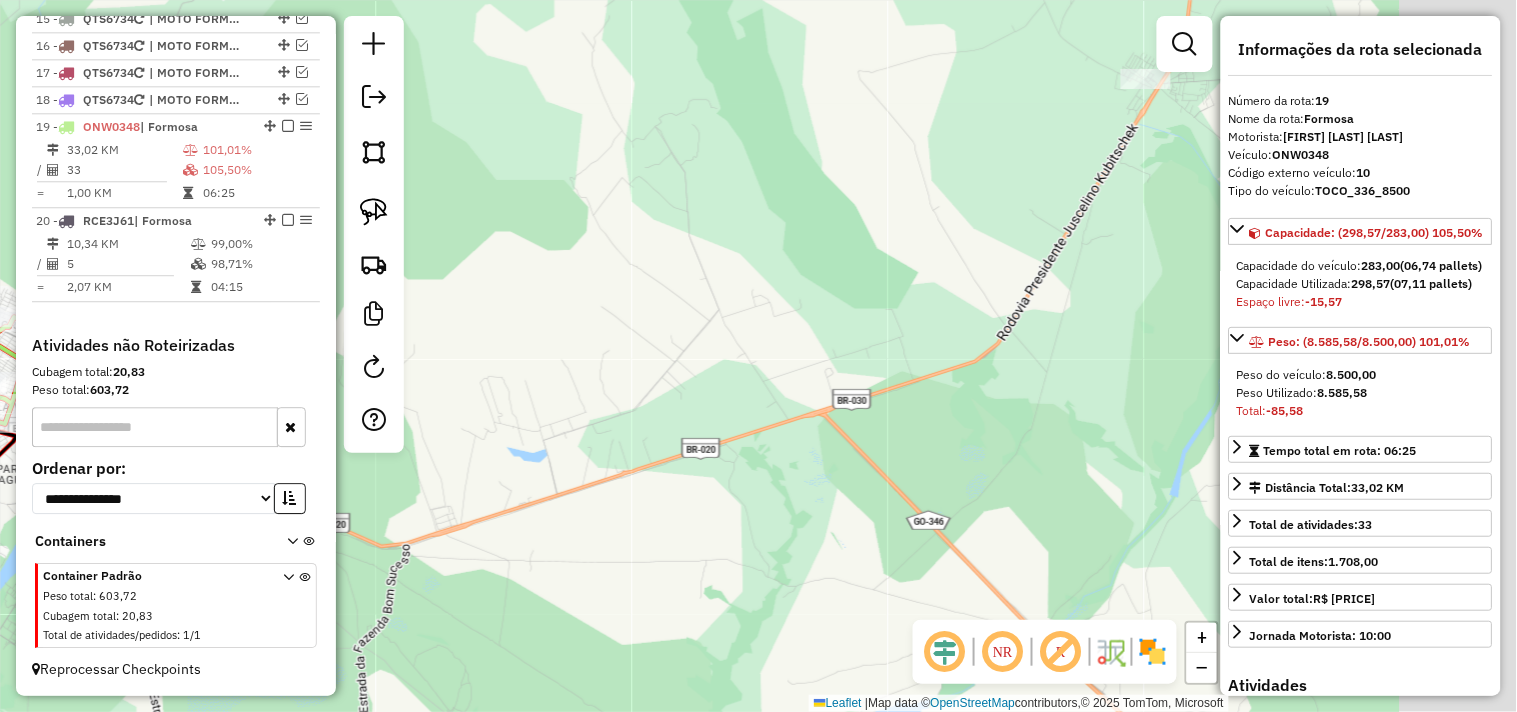 drag, startPoint x: 896, startPoint y: 300, endPoint x: 593, endPoint y: 363, distance: 309.48022 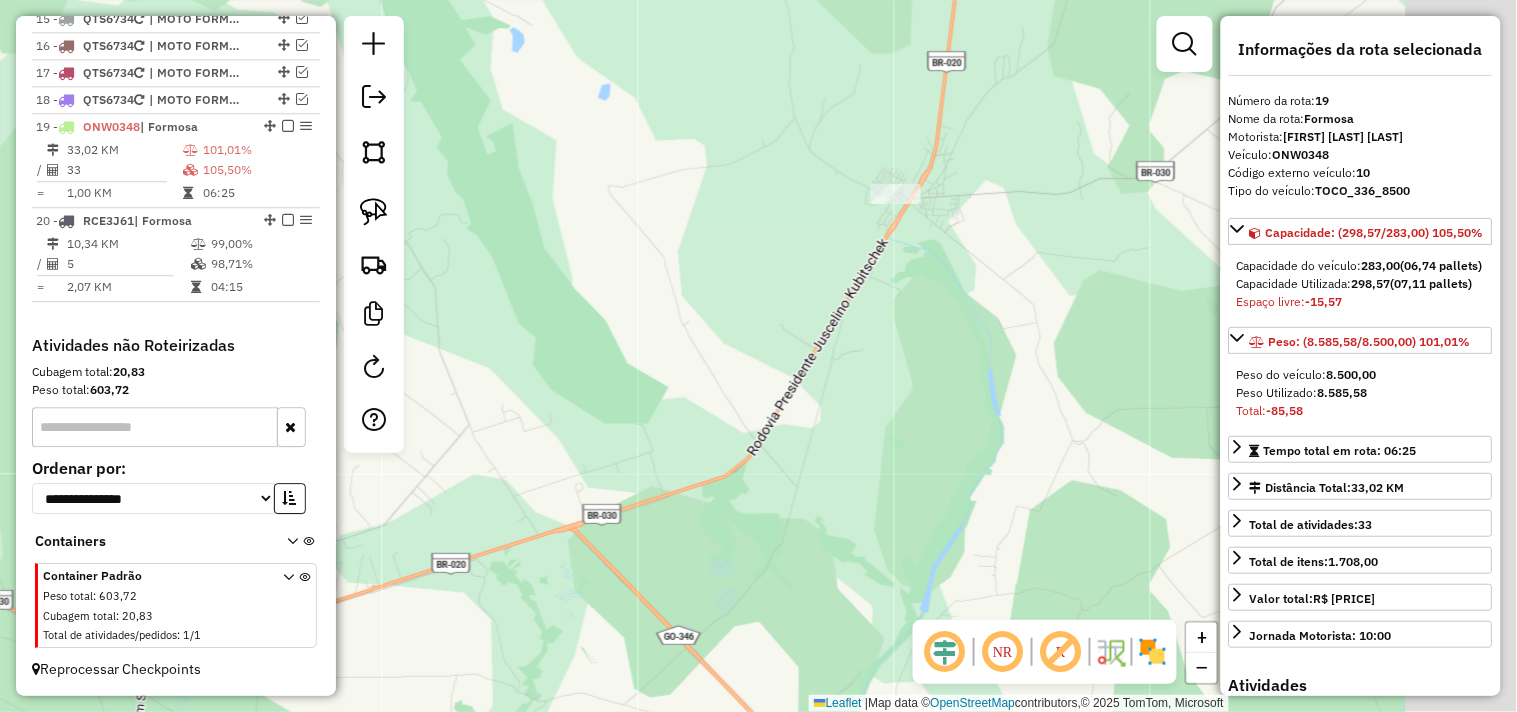 drag, startPoint x: 706, startPoint y: 381, endPoint x: 526, endPoint y: 447, distance: 191.71854 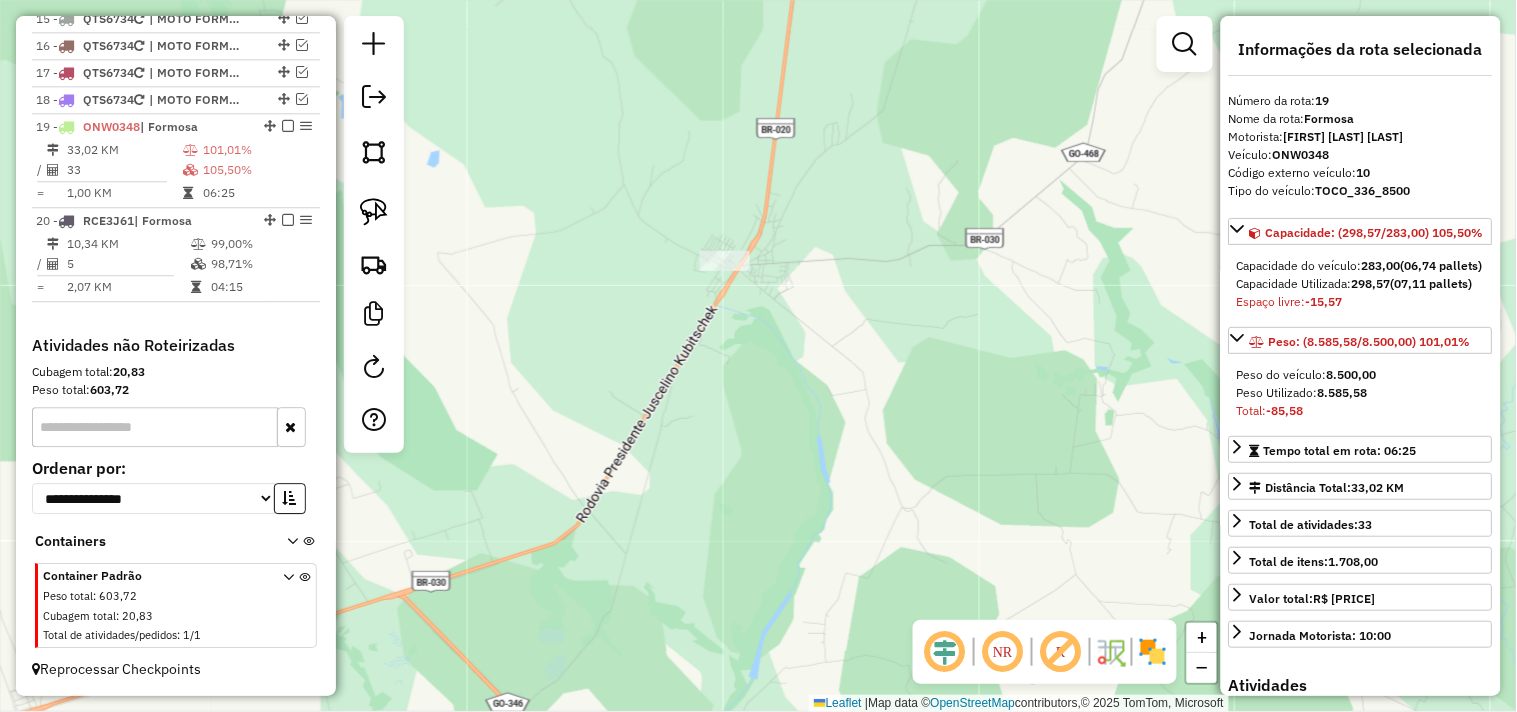 click 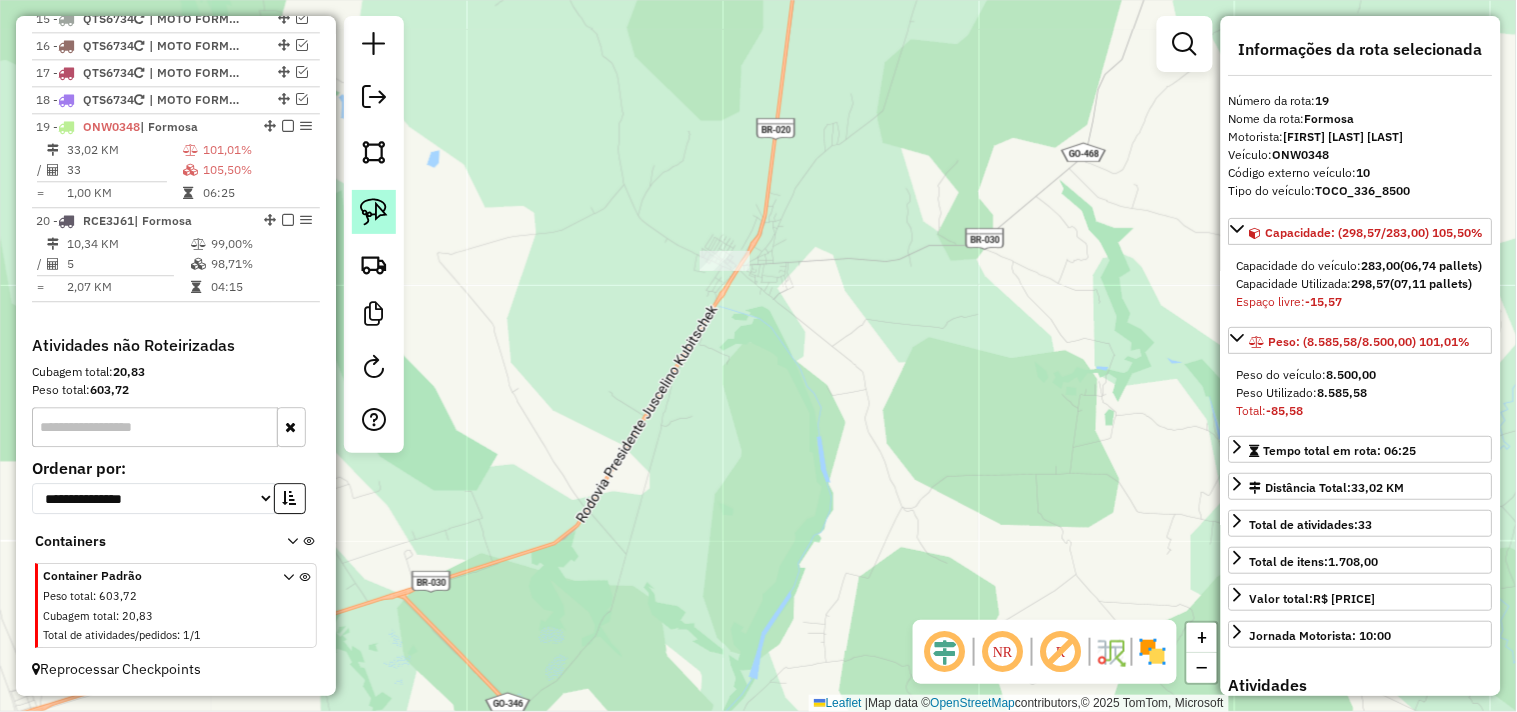 click 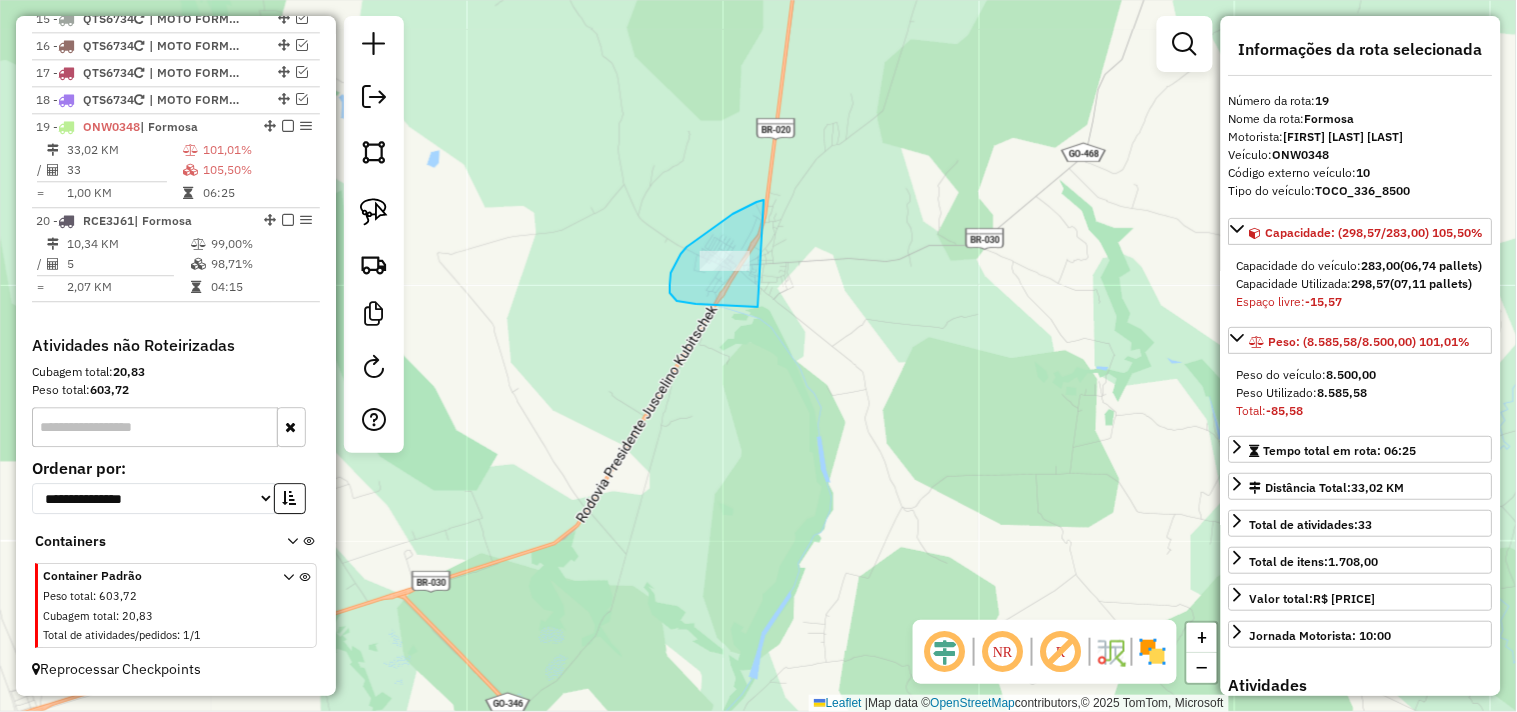 drag, startPoint x: 761, startPoint y: 201, endPoint x: 811, endPoint y: 286, distance: 98.61542 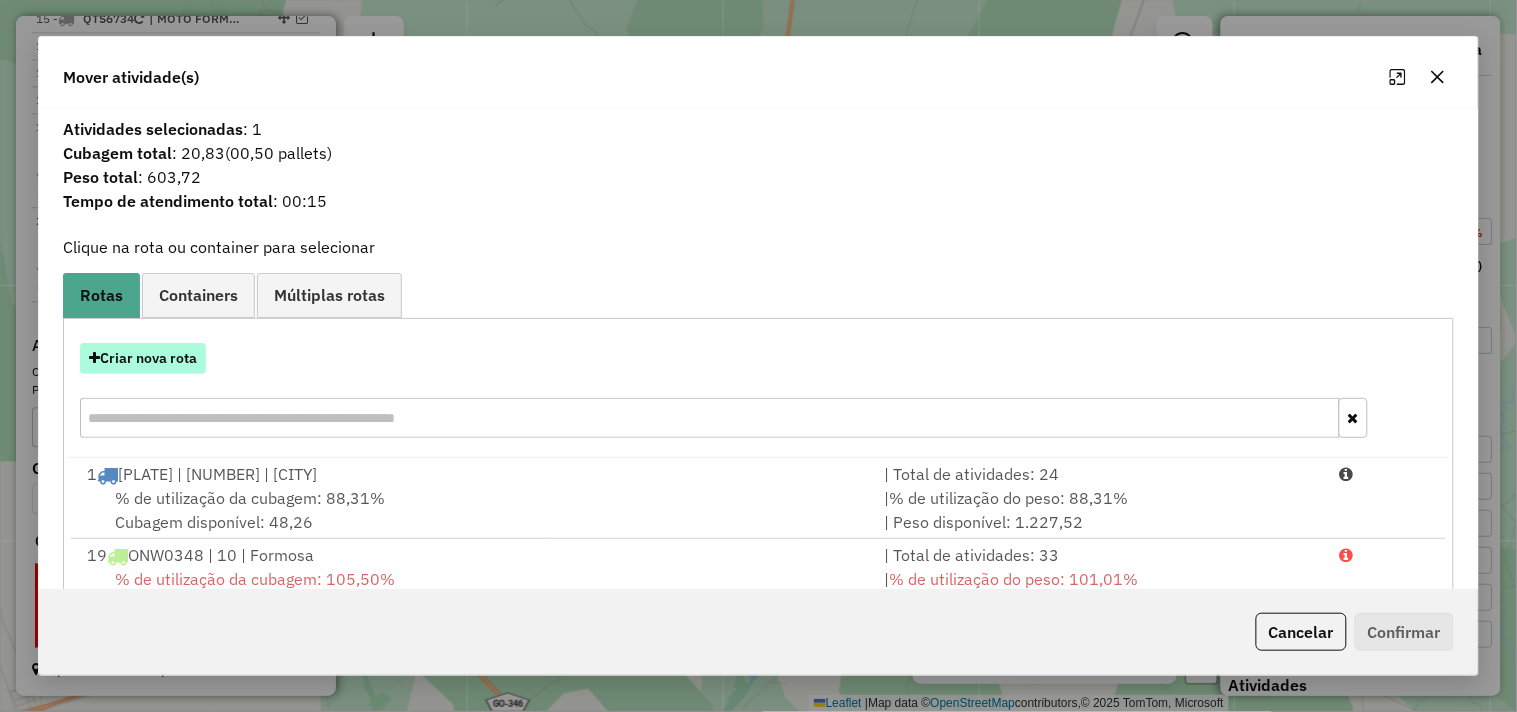 click on "Criar nova rota" at bounding box center (143, 358) 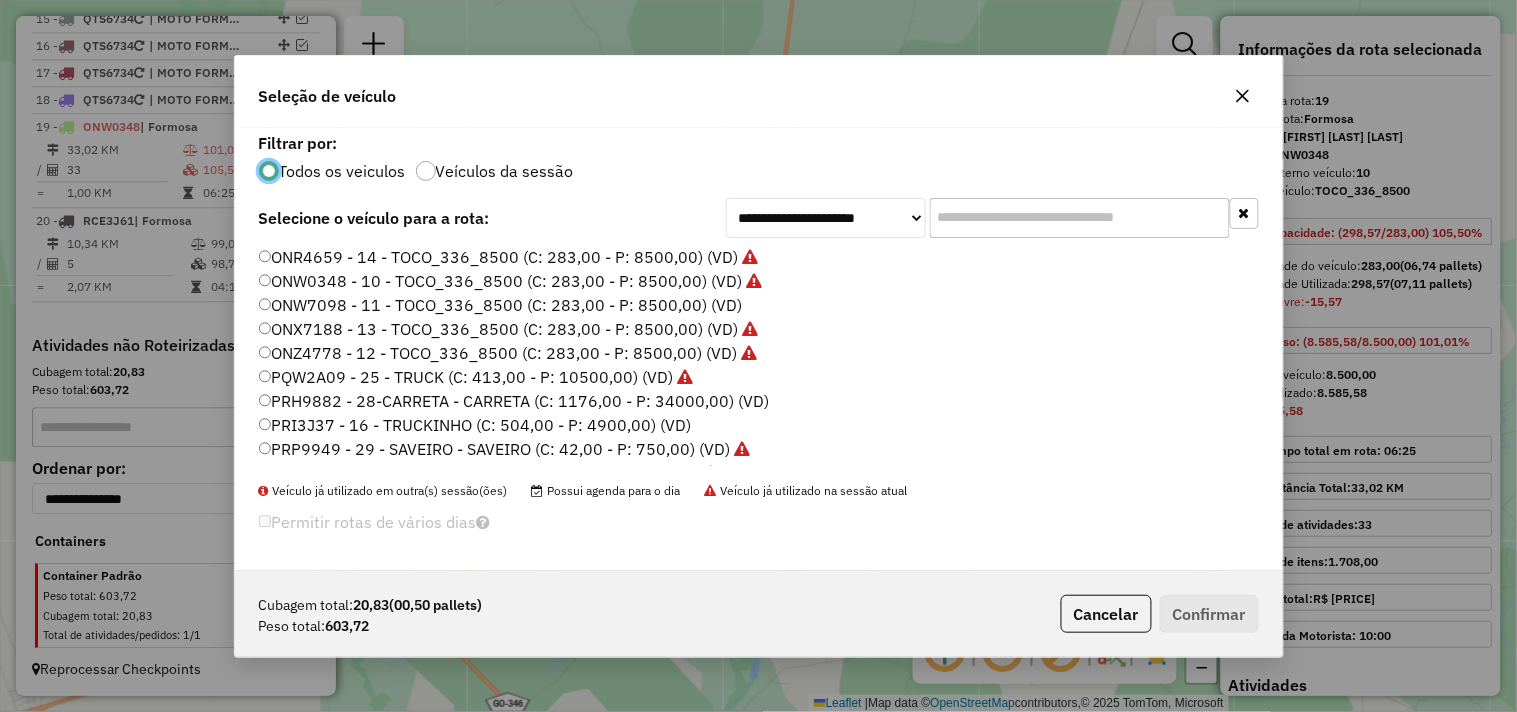 scroll, scrollTop: 11, scrollLeft: 5, axis: both 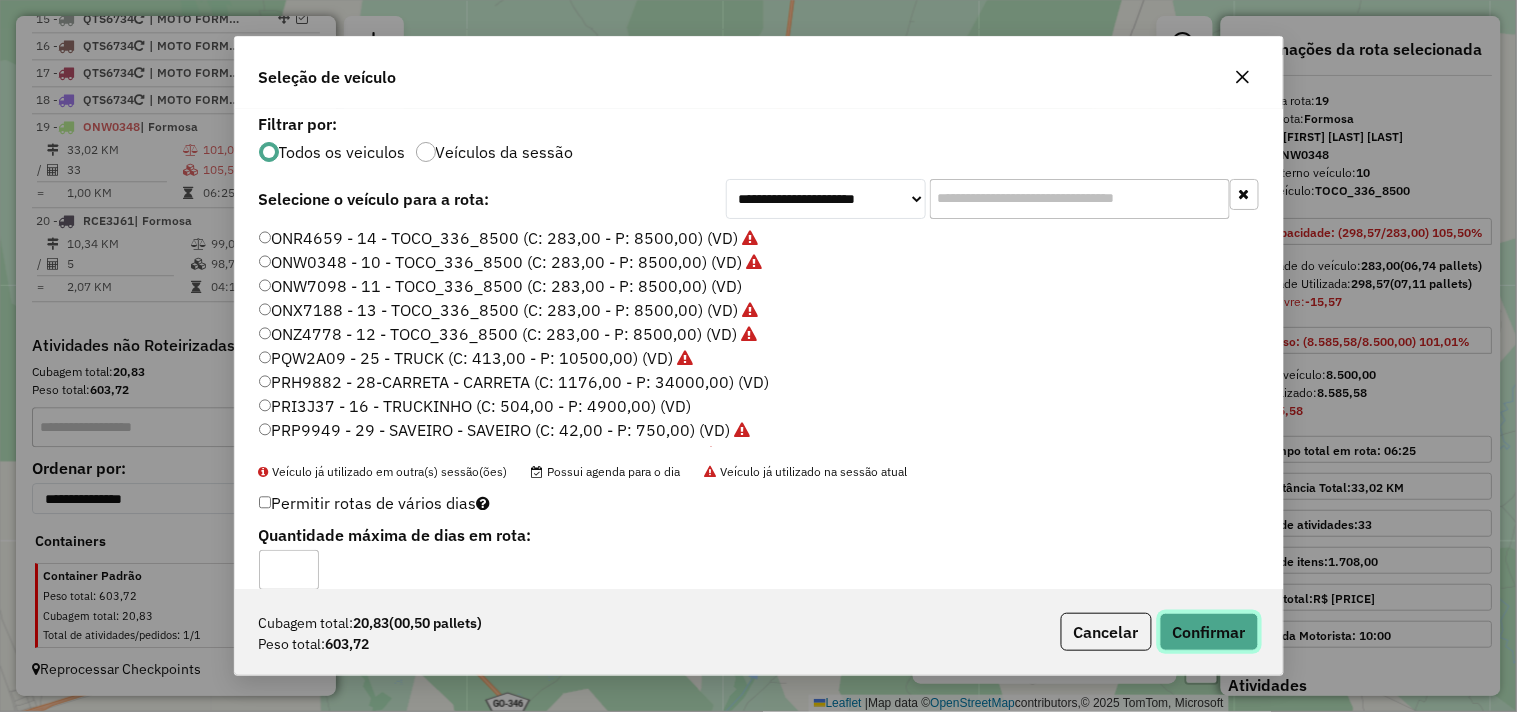 click on "Confirmar" 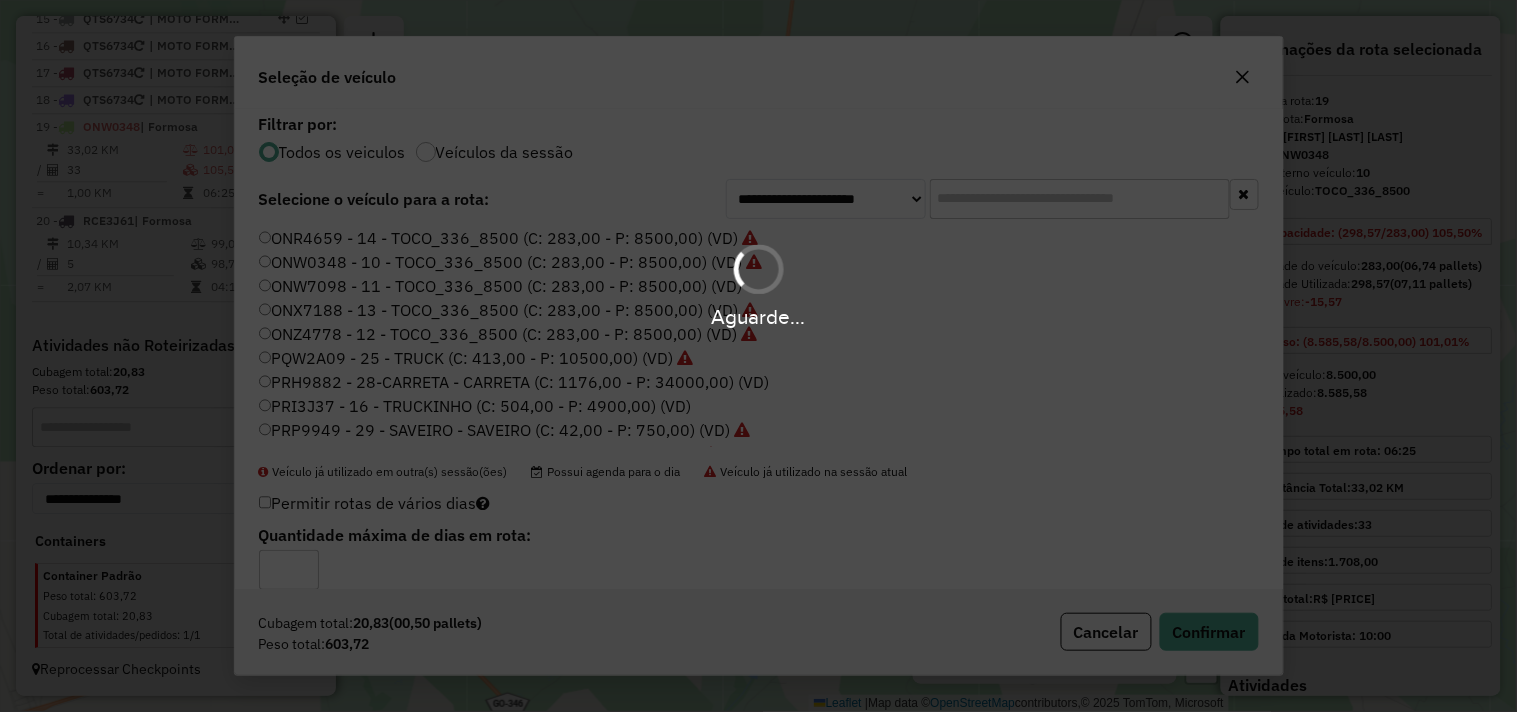 scroll, scrollTop: 1033, scrollLeft: 0, axis: vertical 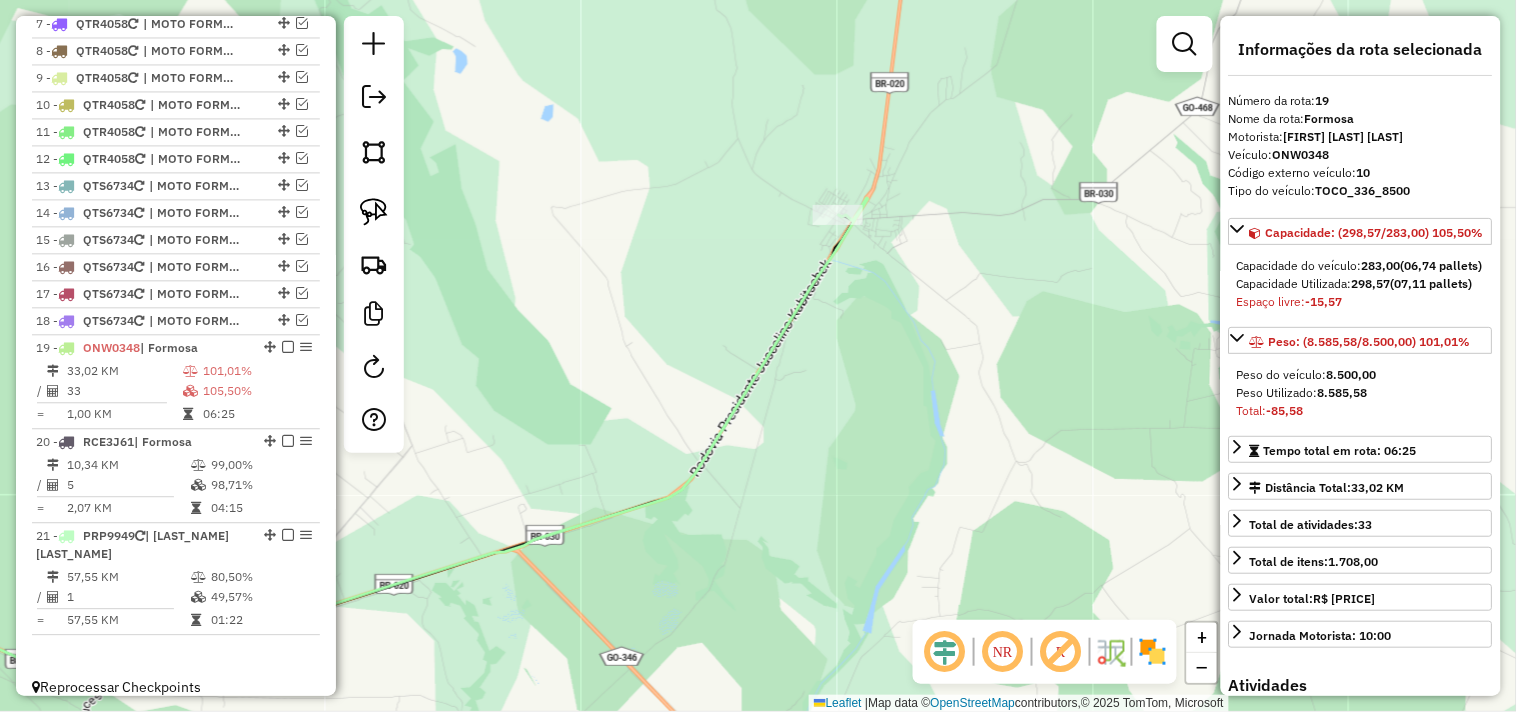 drag, startPoint x: 720, startPoint y: 418, endPoint x: 745, endPoint y: 402, distance: 29.681644 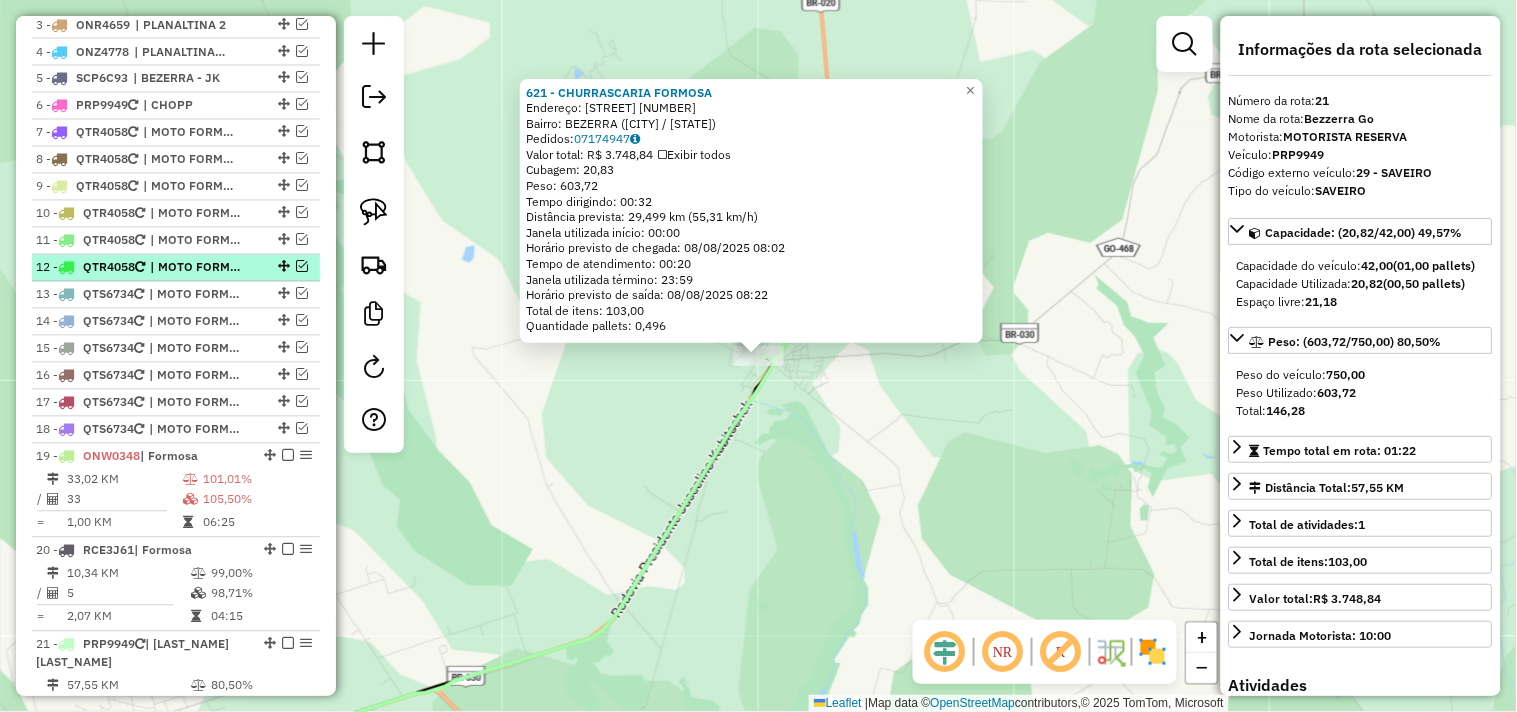 scroll, scrollTop: 811, scrollLeft: 0, axis: vertical 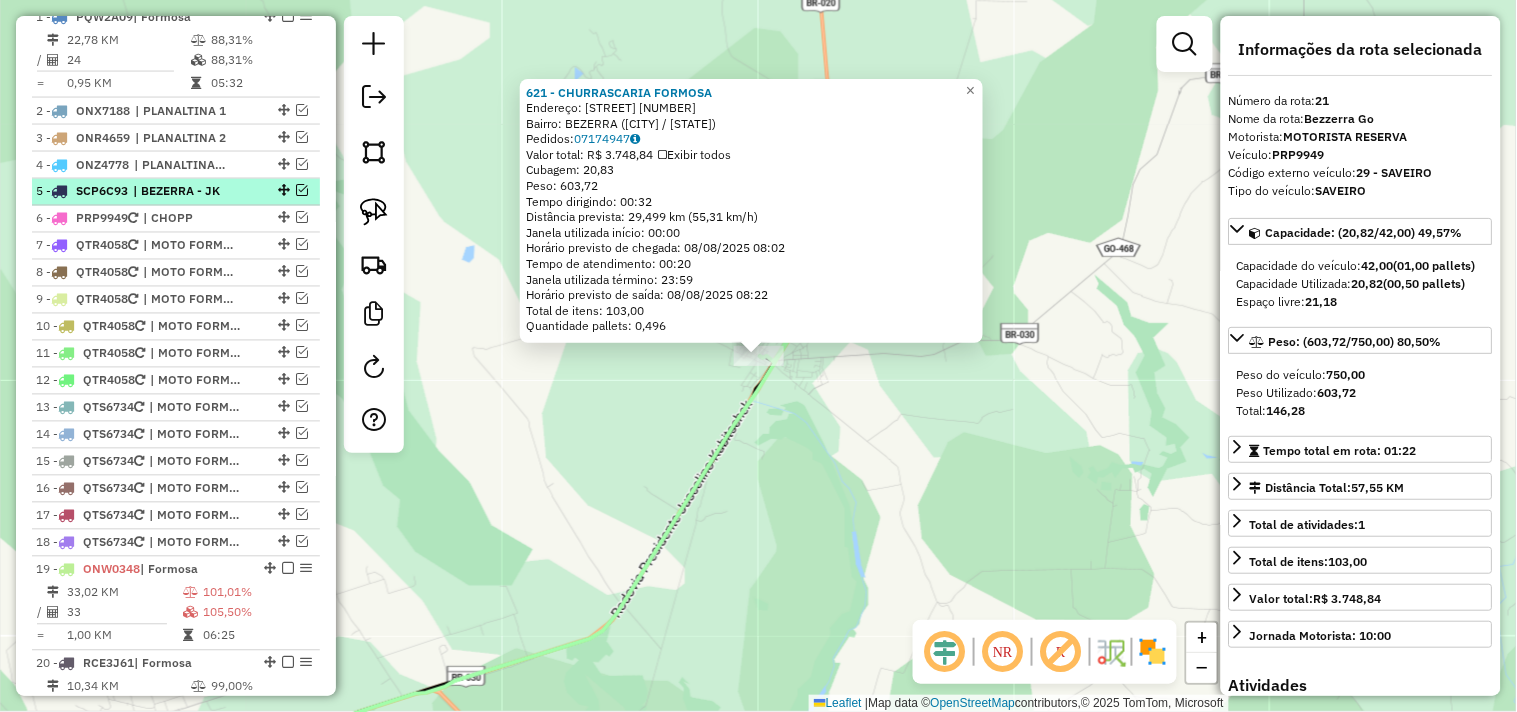 click at bounding box center [302, 191] 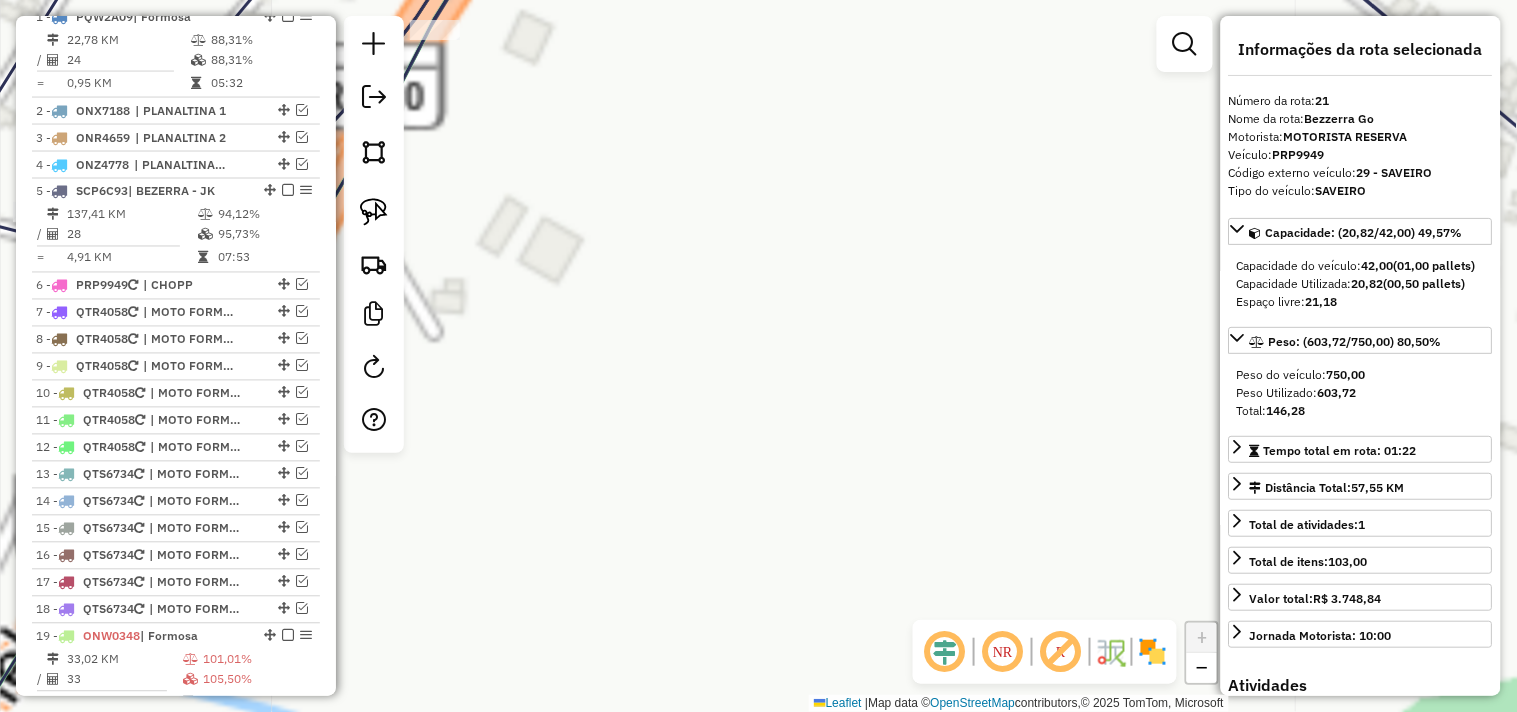 drag, startPoint x: 733, startPoint y: 241, endPoint x: 814, endPoint y: 488, distance: 259.9423 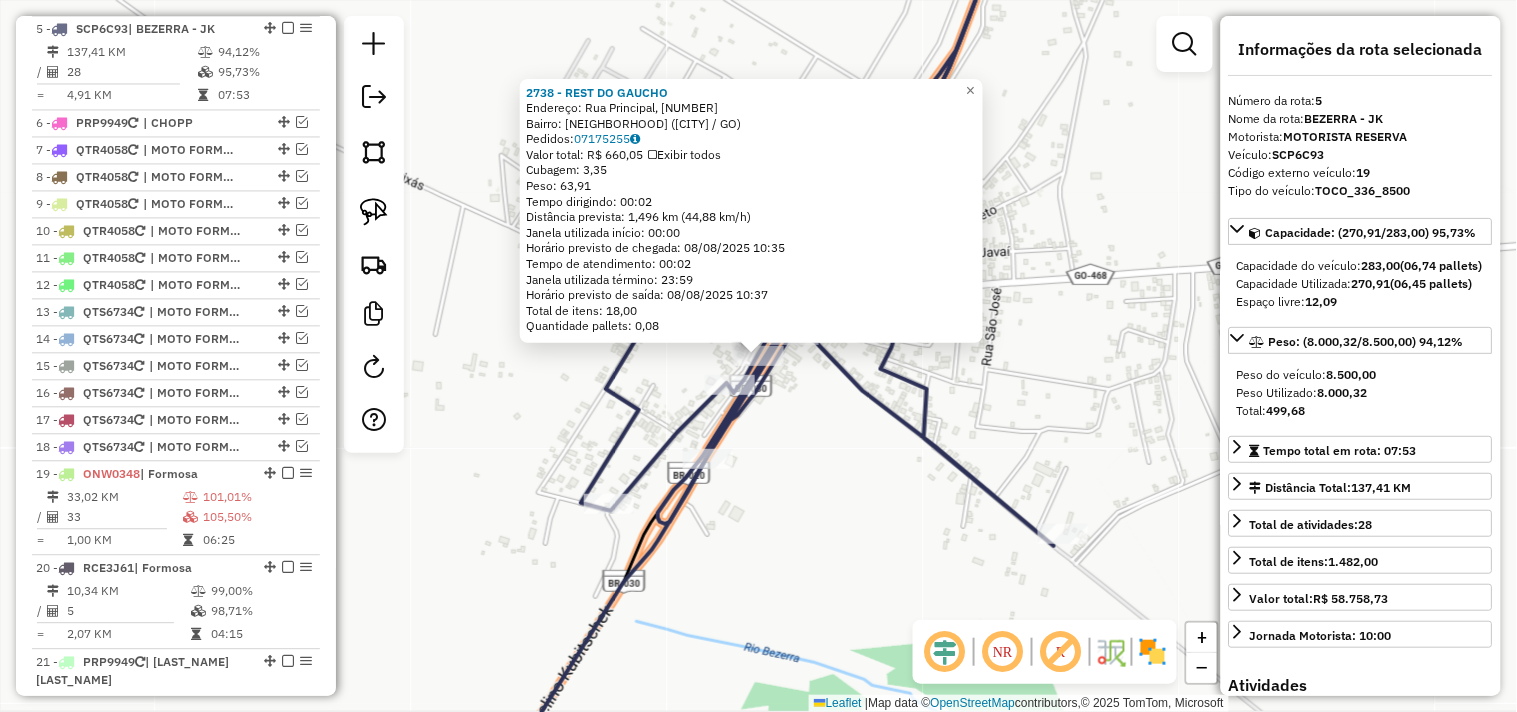 scroll, scrollTop: 973, scrollLeft: 0, axis: vertical 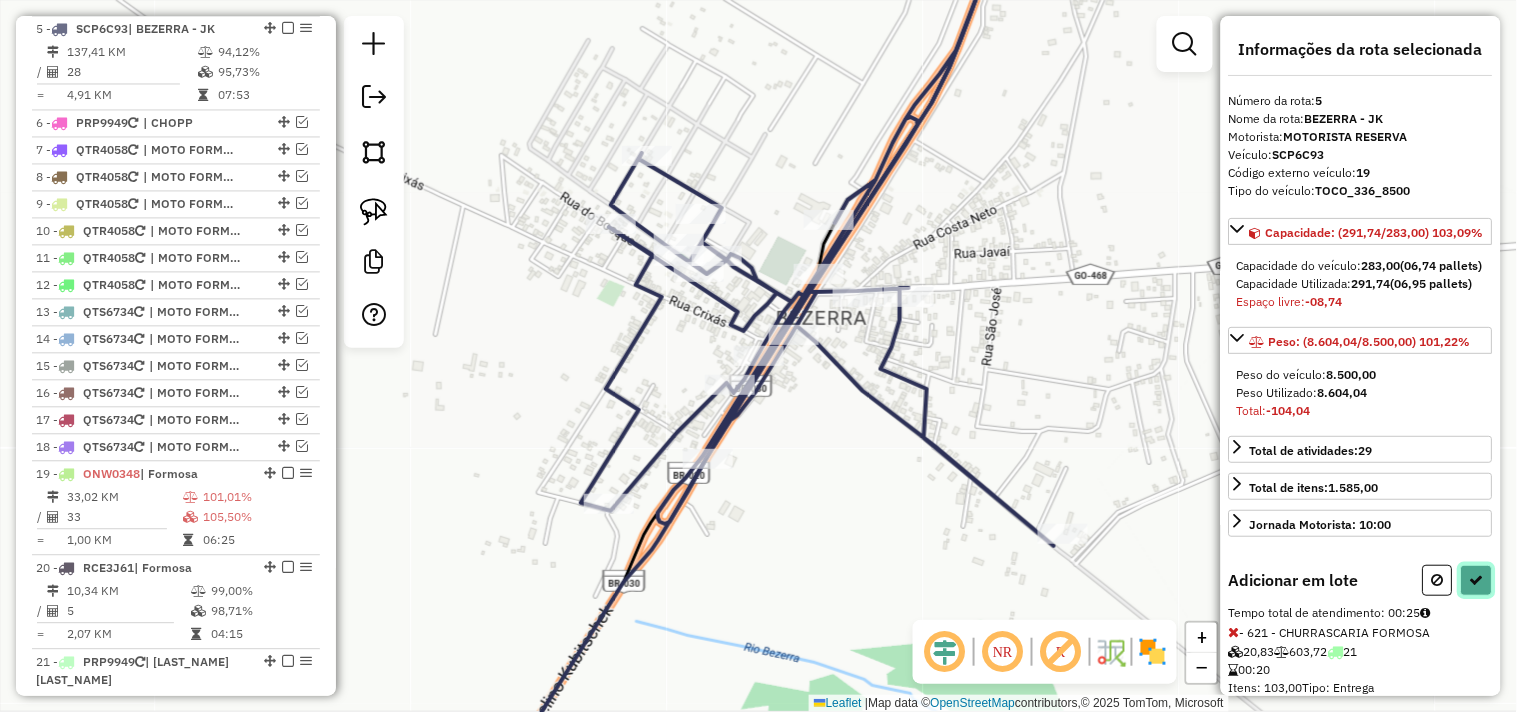 click at bounding box center (1477, 580) 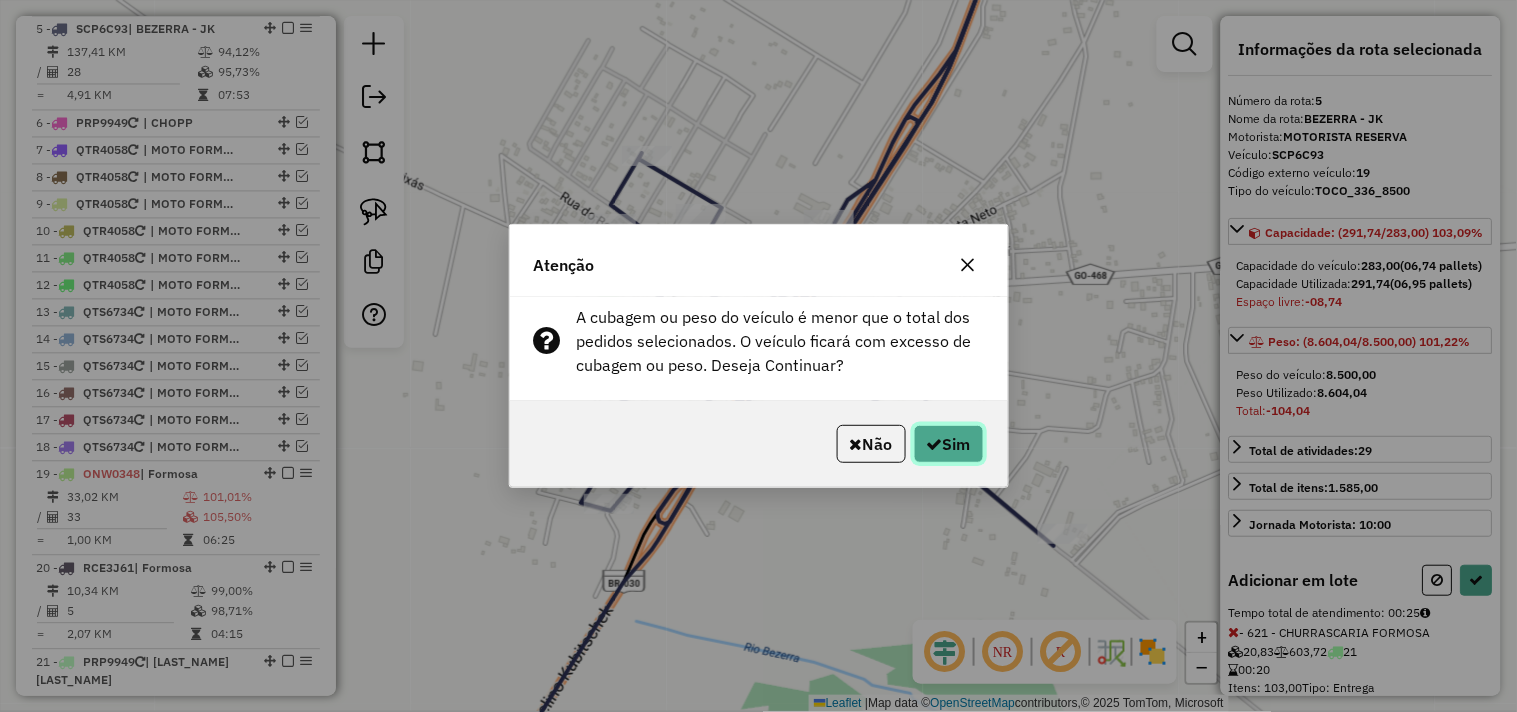 click on "Sim" 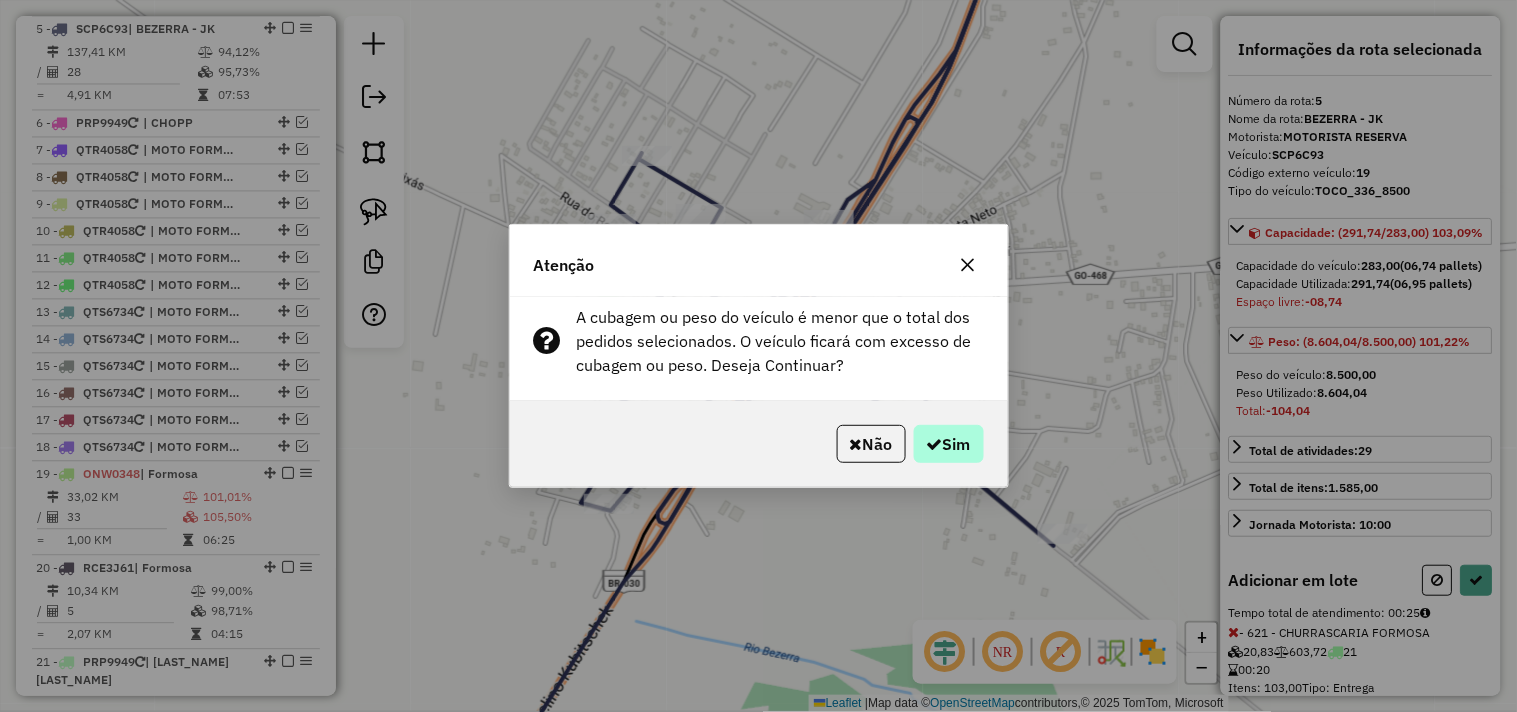 select on "*********" 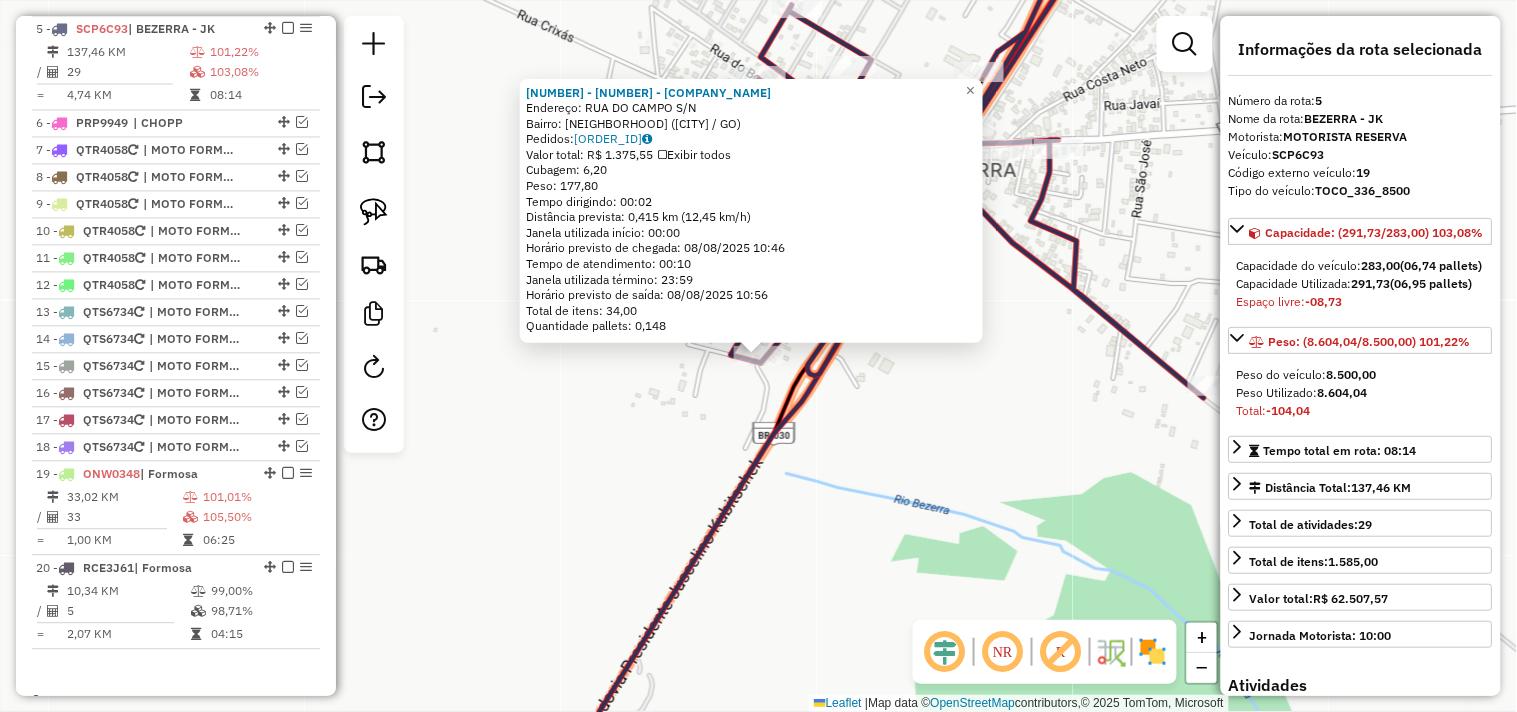 click on "1316 - CONV BEBER COM EMERG  Endereço:  RUA DO CAMPO S/N   Bairro: POVOADO JK (FORMOSA / GO)   Pedidos:  07175240   Valor total: R$ 1.375,55   Exibir todos   Cubagem: 6,20  Peso: 177,80  Tempo dirigindo: 00:02   Distância prevista: 0,415 km (12,45 km/h)   Janela utilizada início: 00:00   Horário previsto de chegada: 08/08/2025 10:46   Tempo de atendimento: 00:10   Janela utilizada término: 23:59   Horário previsto de saída: 08/08/2025 10:56   Total de itens: 34,00   Quantidade pallets: 0,148  × Janela de atendimento Grade de atendimento Capacidade Transportadoras Veículos Cliente Pedidos  Rotas Selecione os dias de semana para filtrar as janelas de atendimento  Seg   Ter   Qua   Qui   Sex   Sáb   Dom  Informe o período da janela de atendimento: De: Até:  Filtrar exatamente a janela do cliente  Considerar janela de atendimento padrão  Selecione os dias de semana para filtrar as grades de atendimento  Seg   Ter   Qua   Qui   Sex   Sáb   Dom   Considerar clientes sem dia de atendimento cadastrado +" 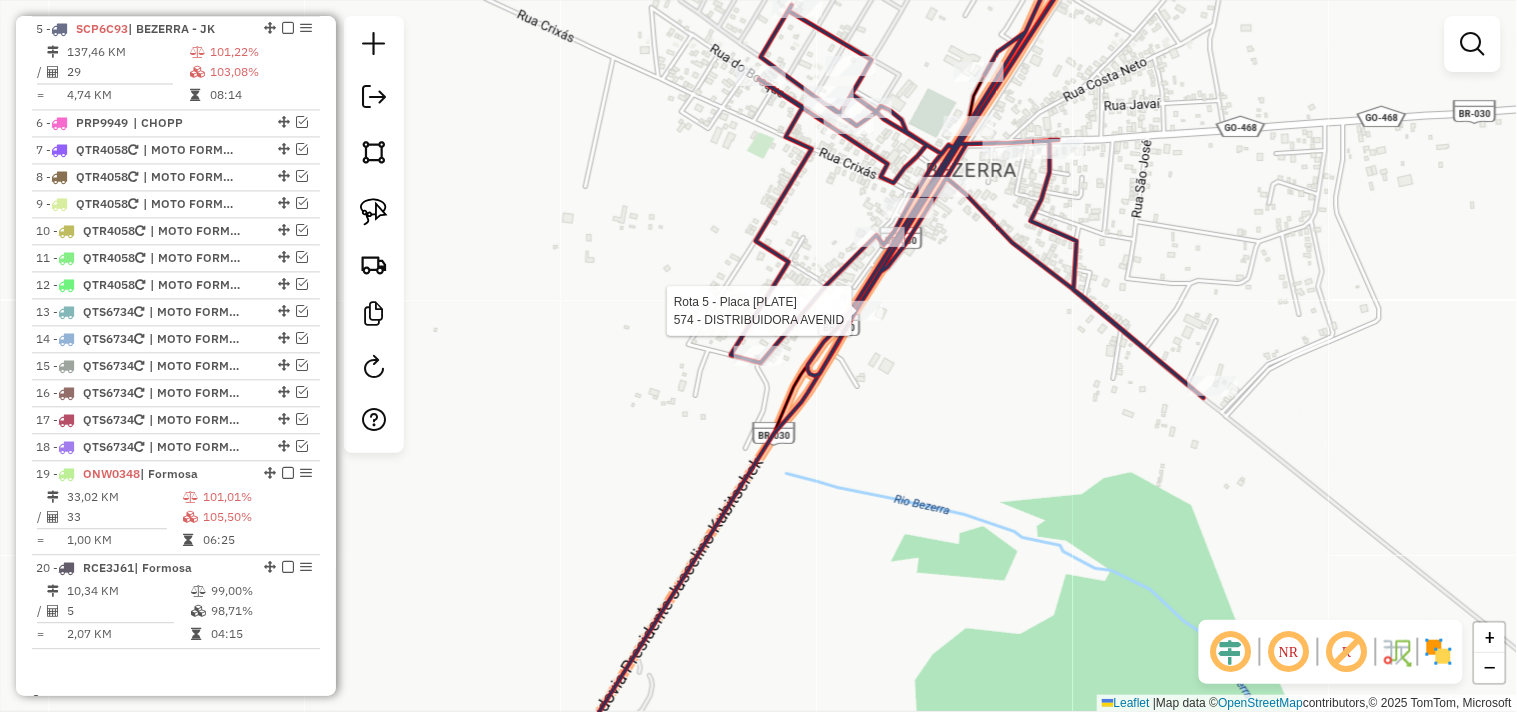 select on "*********" 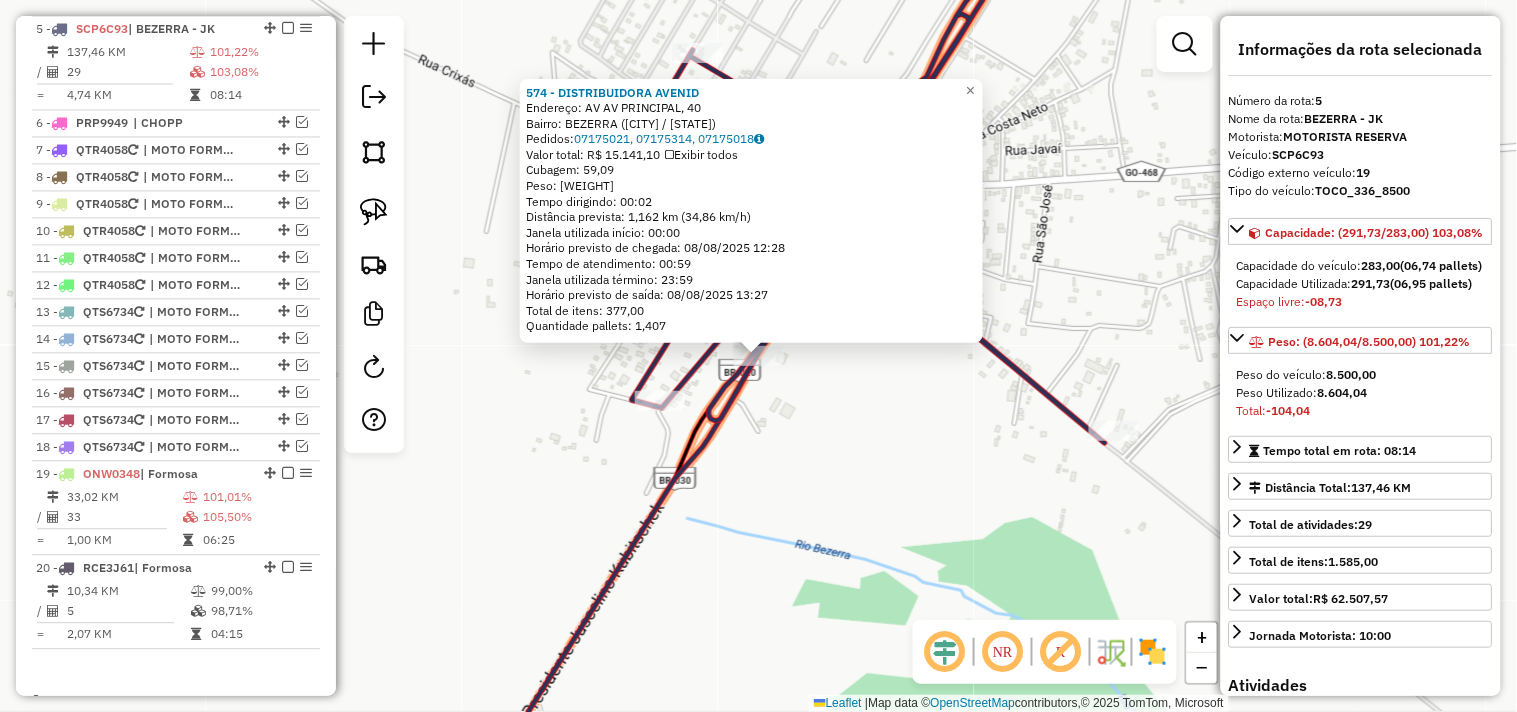 click on "574 - DISTRIBUIDORA AVENID  Endereço: AV AV PRINCIPAL, 40   Bairro: BEZERRA (FORMOSA / GO)   Pedidos:  07175021, 07175314, 07175018   Valor total: R$ 15.141,10   Exibir todos   Cubagem: 59,09  Peso: 1.870,76  Tempo dirigindo: 00:02   Distância prevista: 1,162 km (34,86 km/h)   Janela utilizada início: 00:00   Horário previsto de chegada: 08/08/2025 12:28   Tempo de atendimento: 00:59   Janela utilizada término: 23:59   Horário previsto de saída: 08/08/2025 13:27   Total de itens: 377,00   Quantidade pallets: 1,407  × Janela de atendimento Grade de atendimento Capacidade Transportadoras Veículos Cliente Pedidos  Rotas Selecione os dias de semana para filtrar as janelas de atendimento  Seg   Ter   Qua   Qui   Sex   Sáb   Dom  Informe o período da janela de atendimento: De: Até:  Filtrar exatamente a janela do cliente  Considerar janela de atendimento padrão  Selecione os dias de semana para filtrar as grades de atendimento  Seg   Ter   Qua   Qui   Sex   Sáb   Dom   Peso mínimo:   Peso máximo:  +" 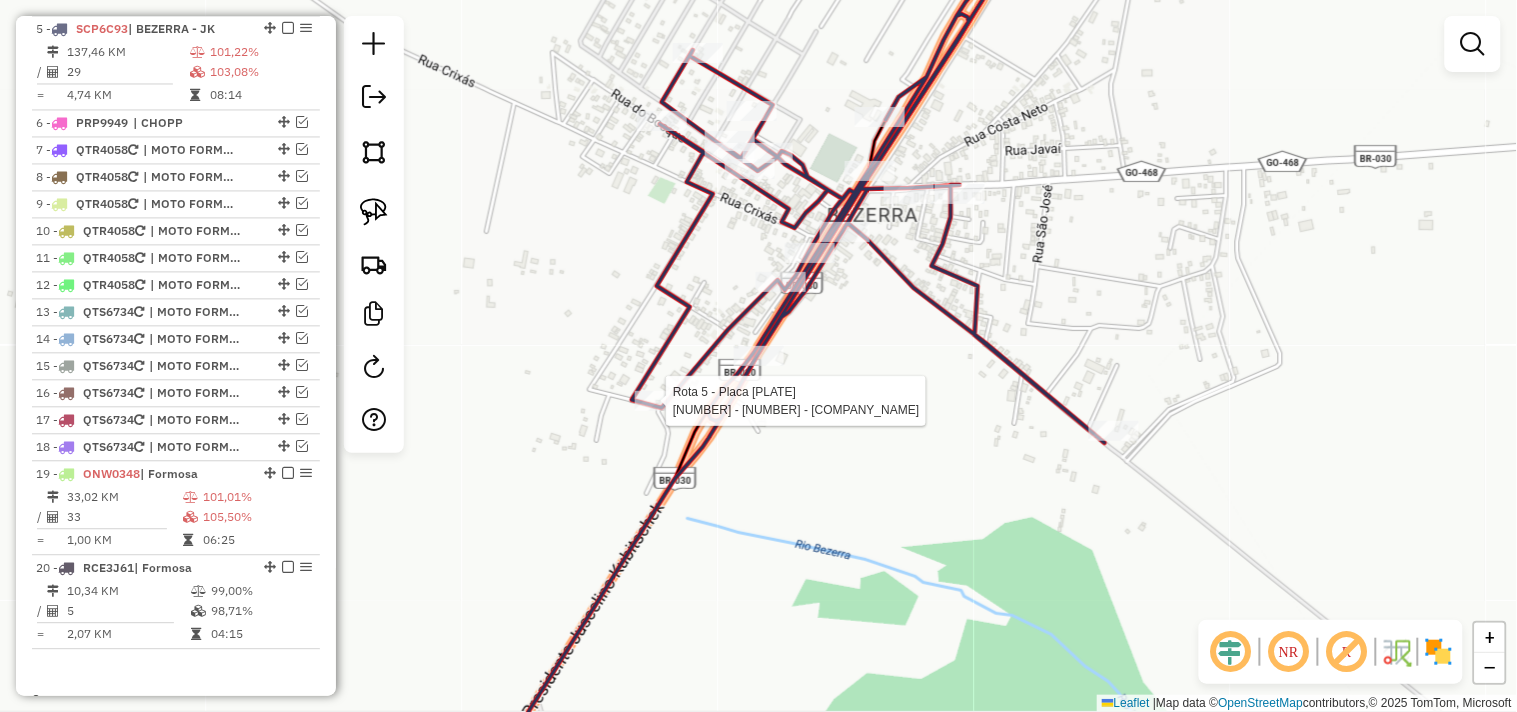 select on "*********" 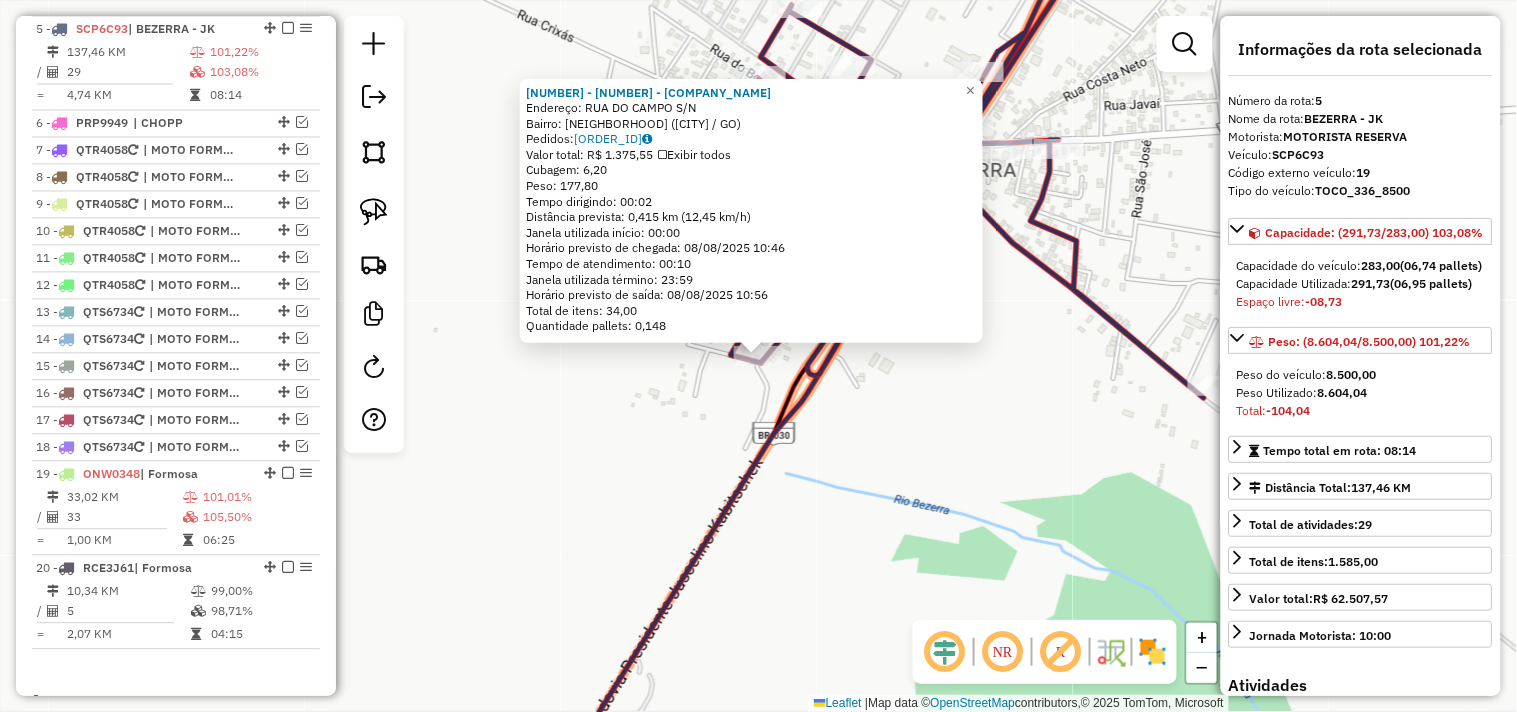 click on "1316 - CONV BEBER COM EMERG  Endereço:  RUA DO CAMPO S/N   Bairro: POVOADO JK (FORMOSA / GO)   Pedidos:  07175240   Valor total: R$ 1.375,55   Exibir todos   Cubagem: 6,20  Peso: 177,80  Tempo dirigindo: 00:02   Distância prevista: 0,415 km (12,45 km/h)   Janela utilizada início: 00:00   Horário previsto de chegada: 08/08/2025 10:46   Tempo de atendimento: 00:10   Janela utilizada término: 23:59   Horário previsto de saída: 08/08/2025 10:56   Total de itens: 34,00   Quantidade pallets: 0,148  × Janela de atendimento Grade de atendimento Capacidade Transportadoras Veículos Cliente Pedidos  Rotas Selecione os dias de semana para filtrar as janelas de atendimento  Seg   Ter   Qua   Qui   Sex   Sáb   Dom  Informe o período da janela de atendimento: De: Até:  Filtrar exatamente a janela do cliente  Considerar janela de atendimento padrão  Selecione os dias de semana para filtrar as grades de atendimento  Seg   Ter   Qua   Qui   Sex   Sáb   Dom   Considerar clientes sem dia de atendimento cadastrado +" 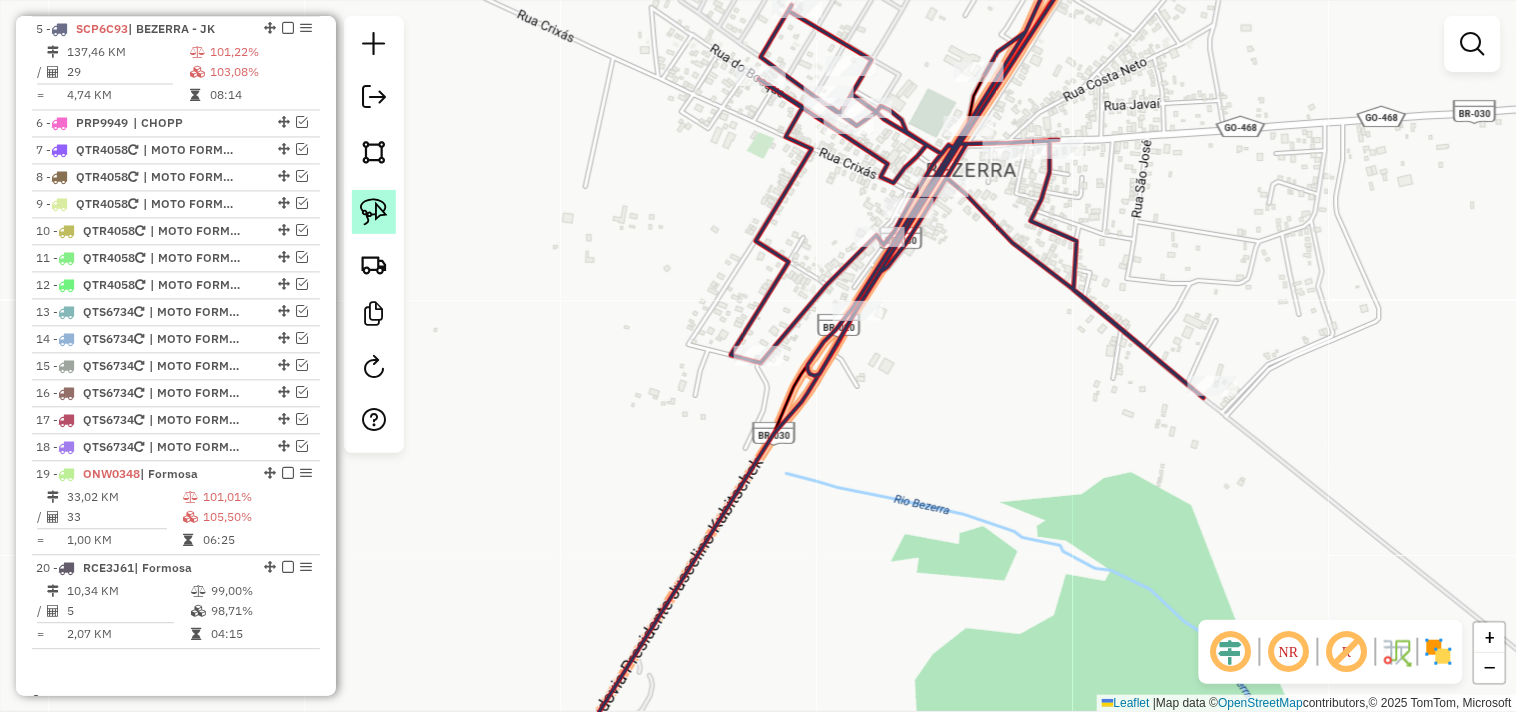 click 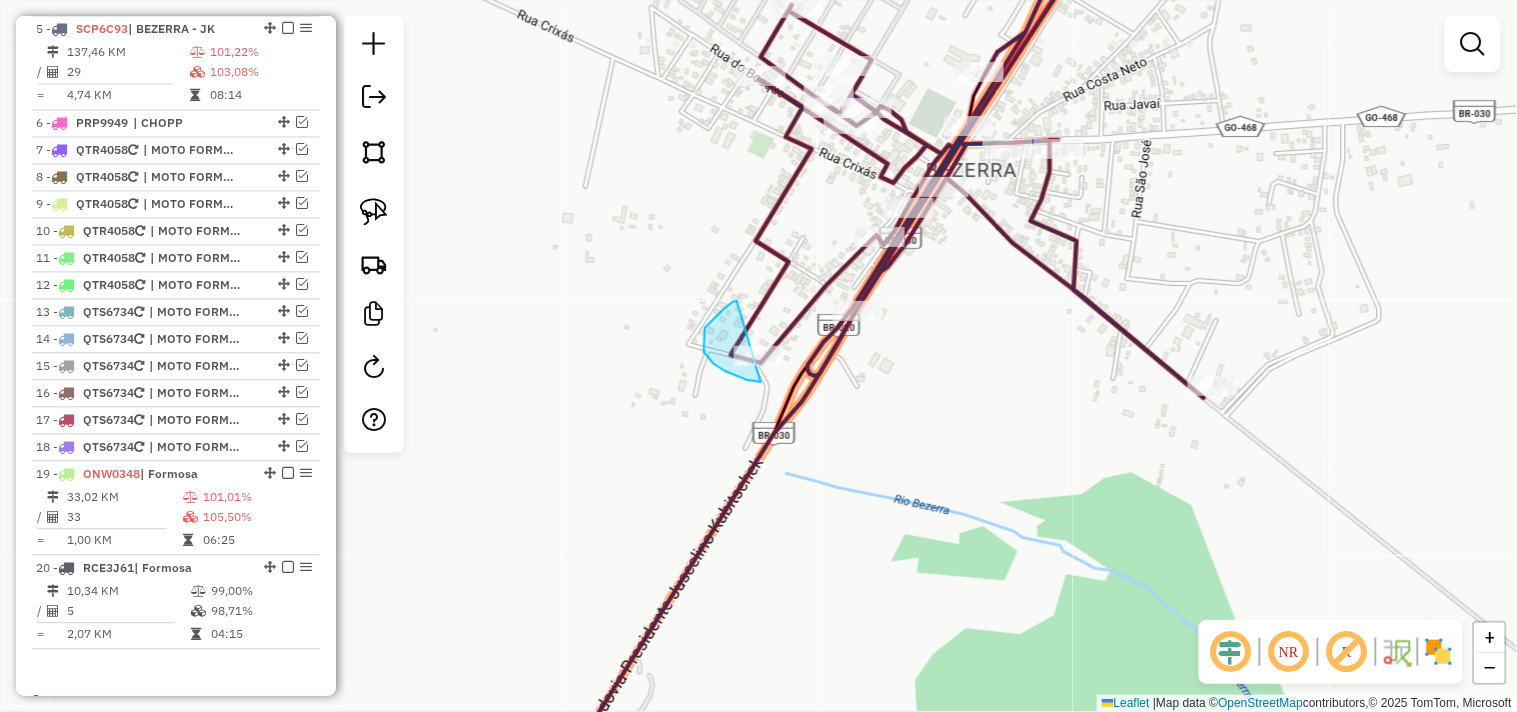 drag, startPoint x: 737, startPoint y: 301, endPoint x: 797, endPoint y: 306, distance: 60.207973 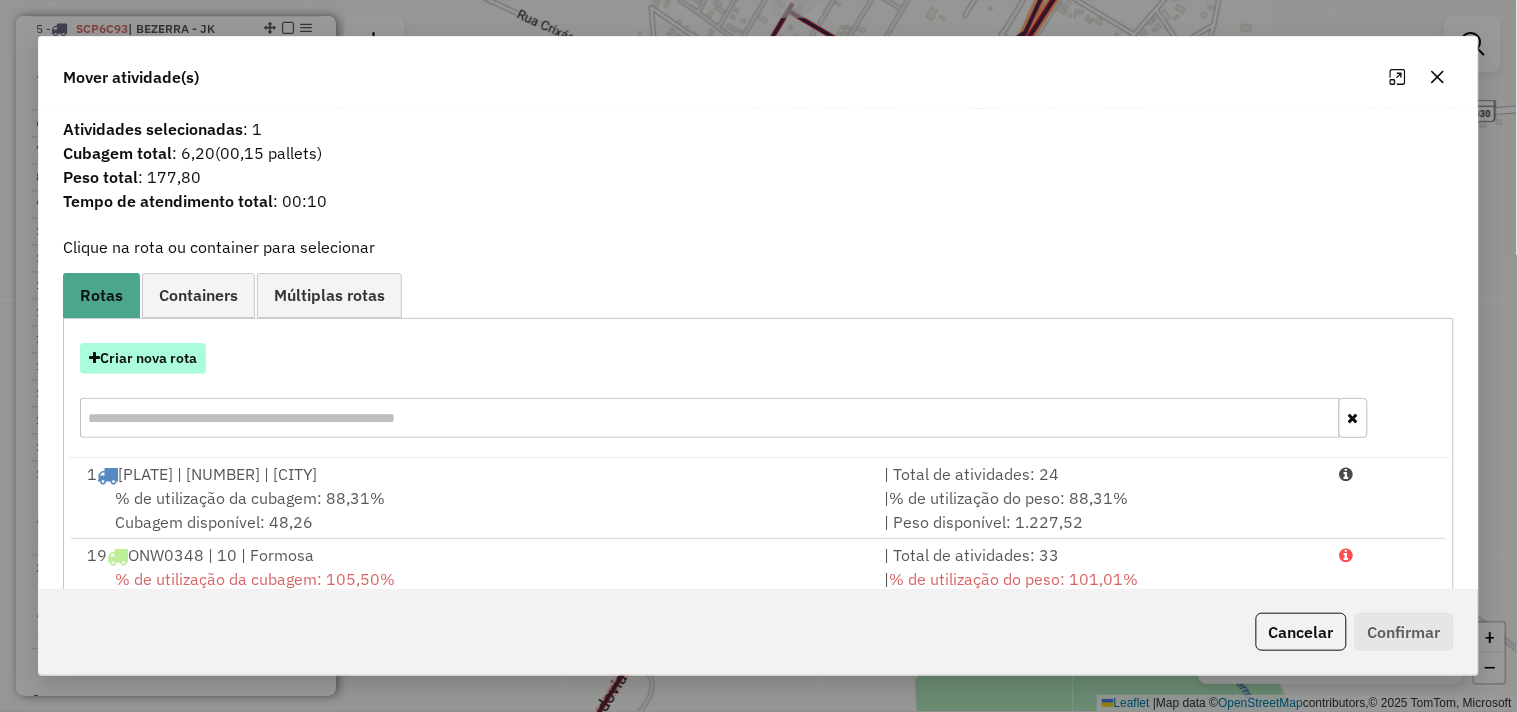 click on "Criar nova rota" at bounding box center (143, 358) 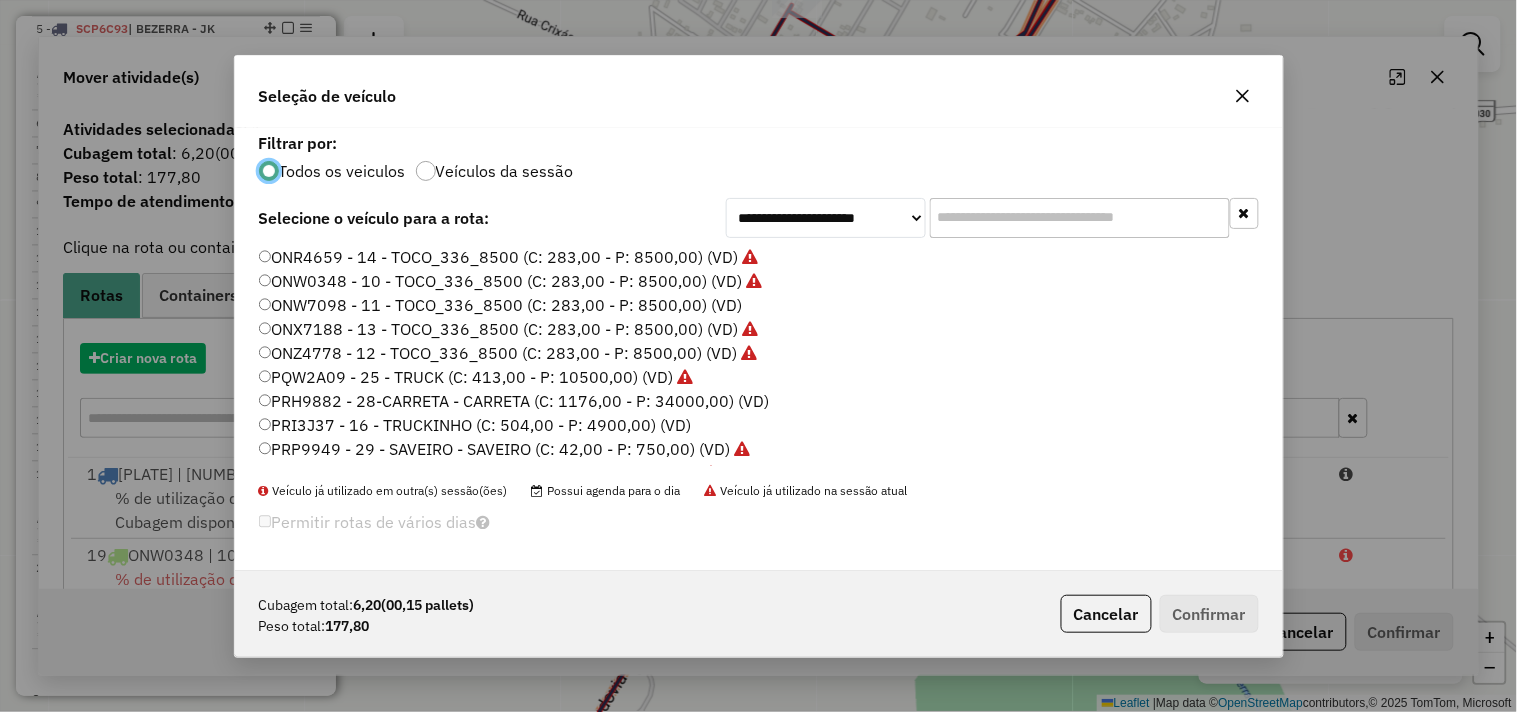 scroll, scrollTop: 11, scrollLeft: 5, axis: both 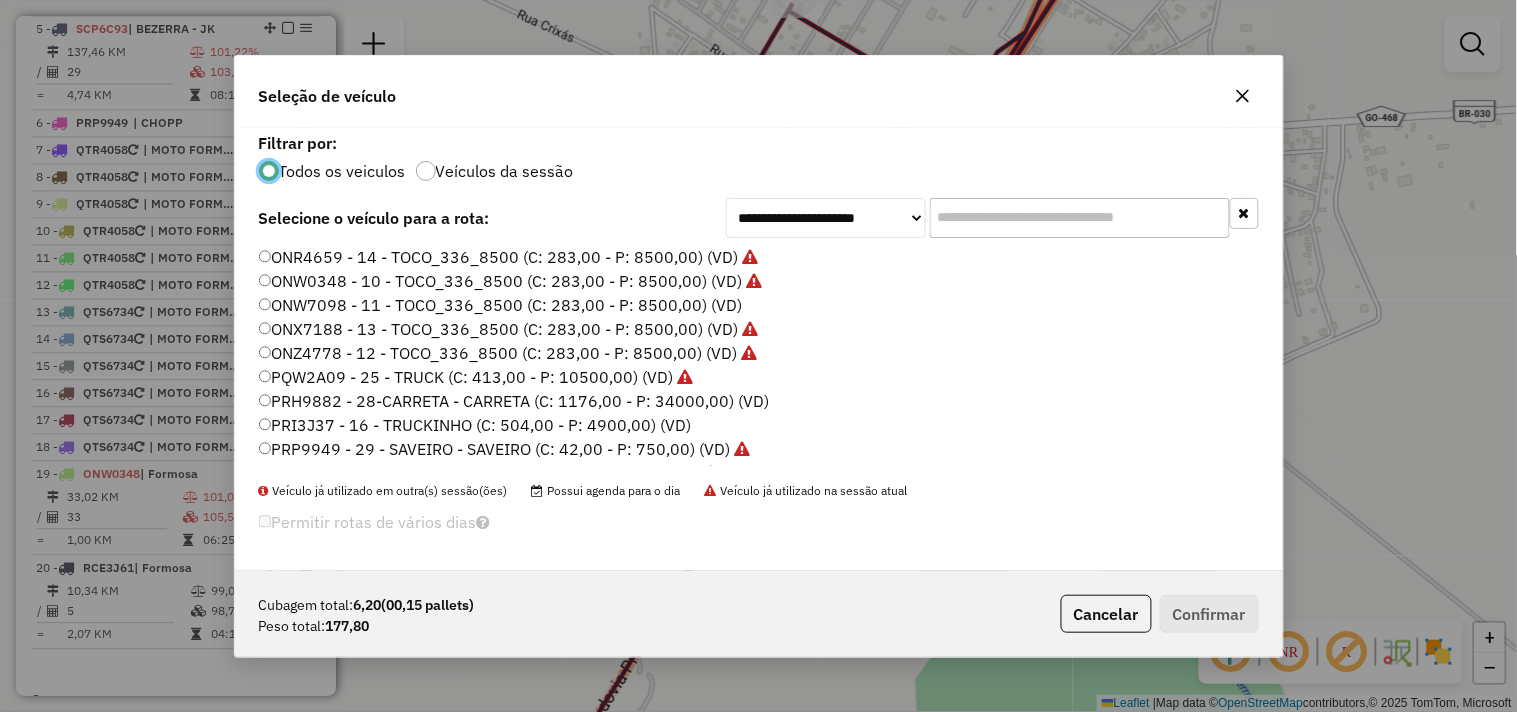 click on "PRP9949 - 29 - SAVEIRO - SAVEIRO (C: 42,00 - P: 750,00) (VD)" 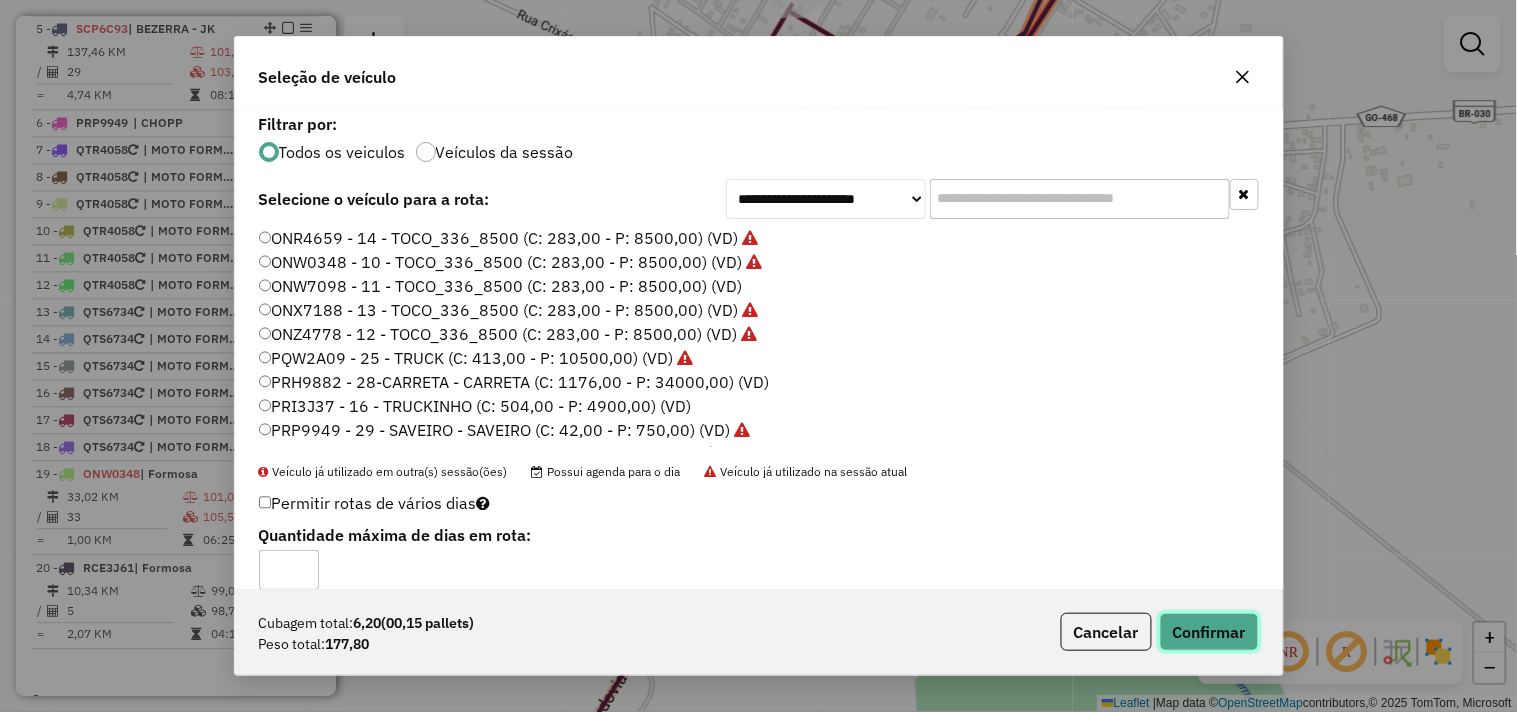 click on "Confirmar" 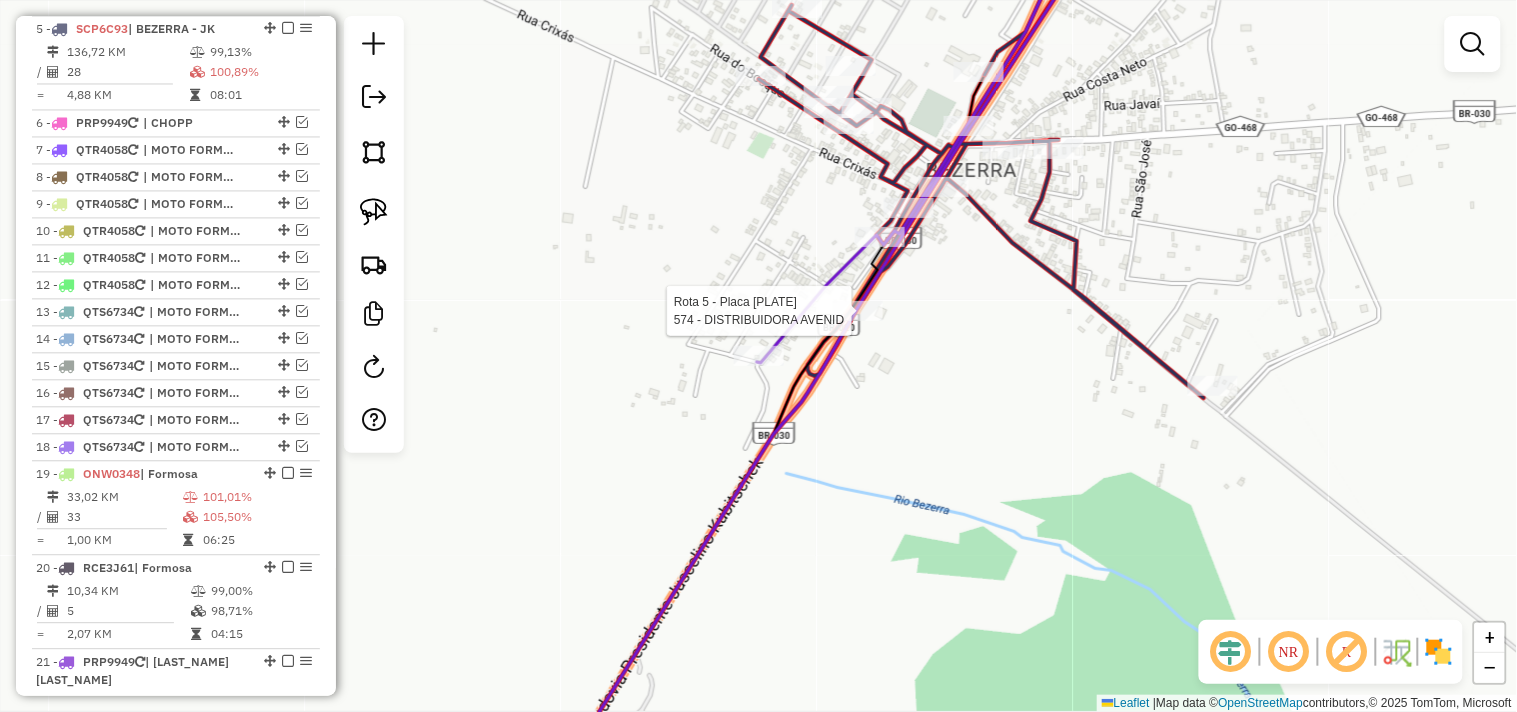 select on "*********" 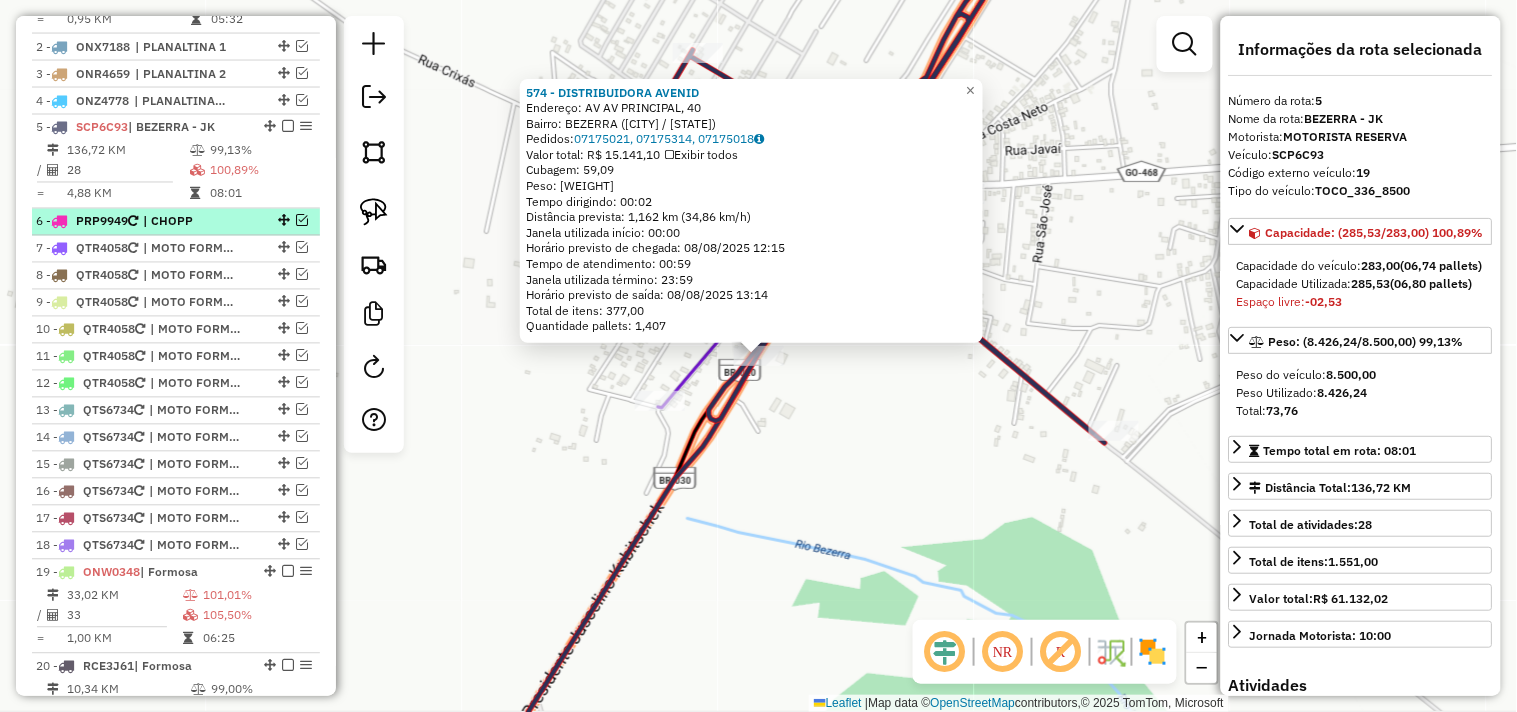 scroll, scrollTop: 751, scrollLeft: 0, axis: vertical 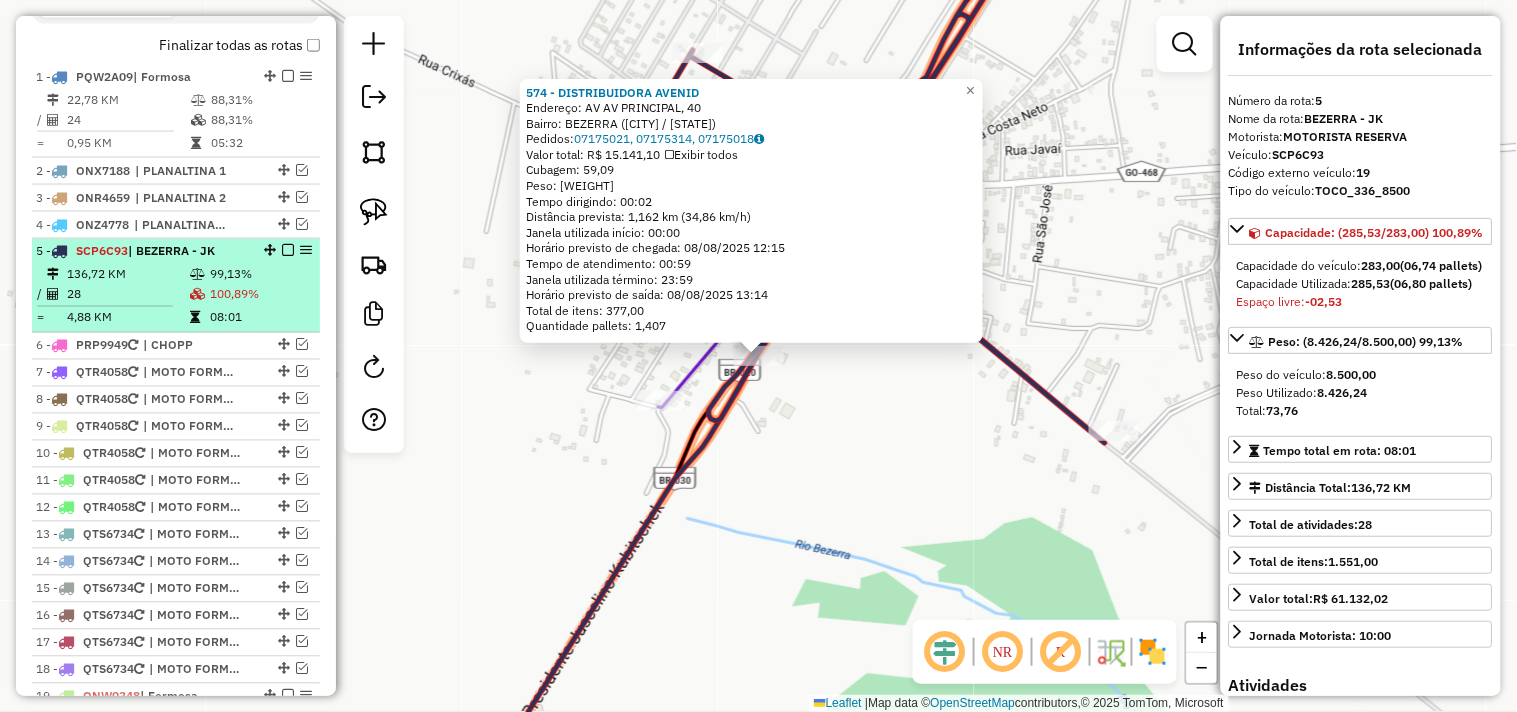 click at bounding box center (288, 251) 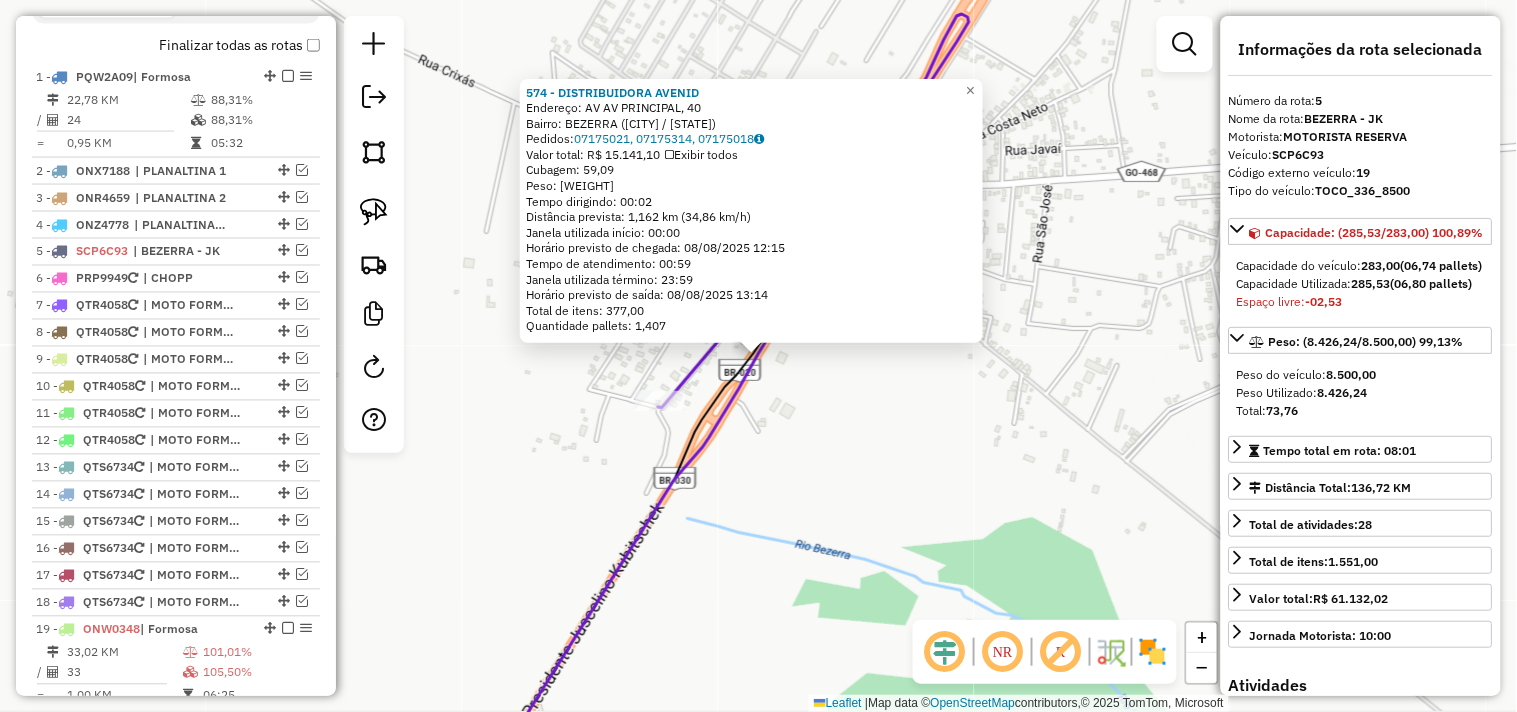 drag, startPoint x: 598, startPoint y: 475, endPoint x: 626, endPoint y: 455, distance: 34.4093 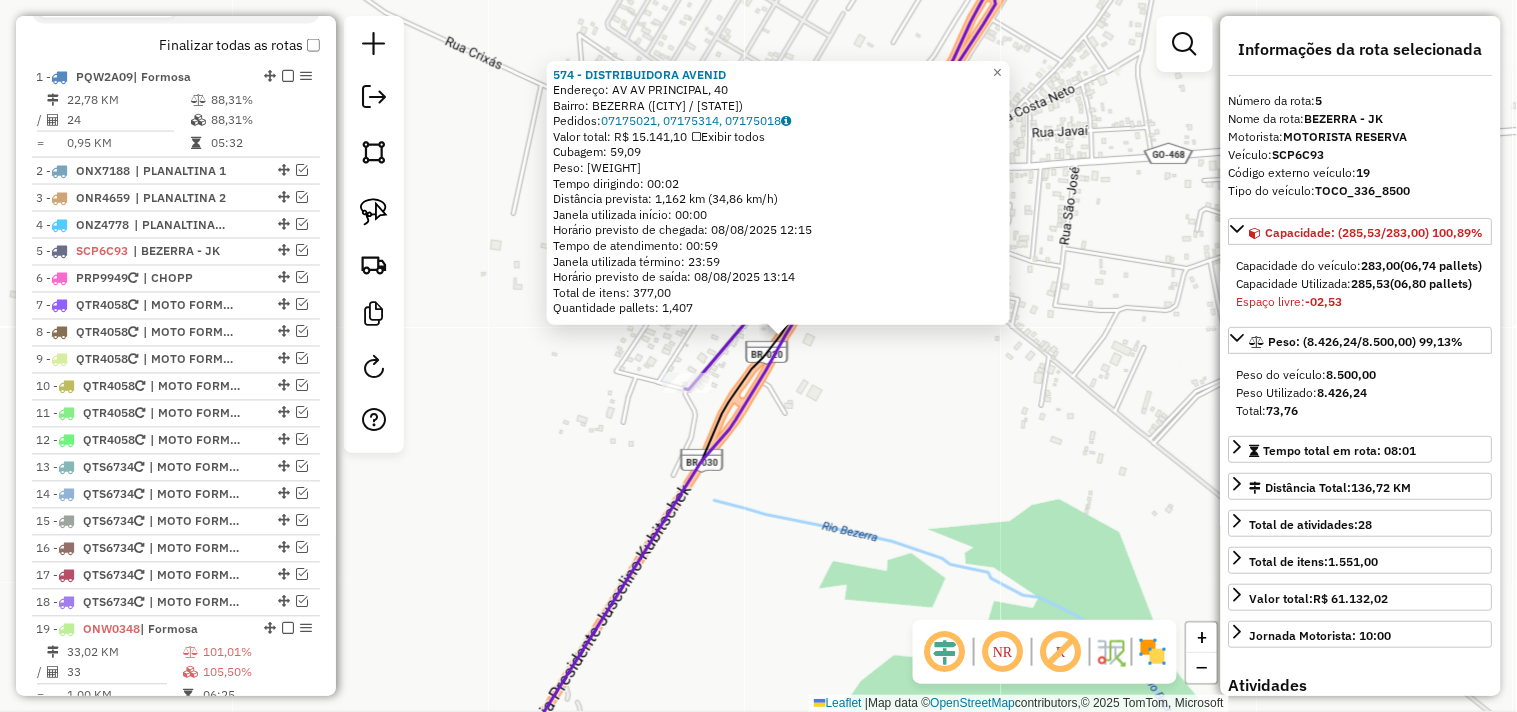 click on "574 - DISTRIBUIDORA AVENID  Endereço: AV AV PRINCIPAL, 40   Bairro: BEZERRA (FORMOSA / GO)   Pedidos:  07175021, 07175314, 07175018   Valor total: R$ 15.141,10   Exibir todos   Cubagem: 59,09  Peso: 1.870,76  Tempo dirigindo: 00:02   Distância prevista: 1,162 km (34,86 km/h)   Janela utilizada início: 00:00   Horário previsto de chegada: 08/08/2025 12:15   Tempo de atendimento: 00:59   Janela utilizada término: 23:59   Horário previsto de saída: 08/08/2025 13:14   Total de itens: 377,00   Quantidade pallets: 1,407  × Janela de atendimento Grade de atendimento Capacidade Transportadoras Veículos Cliente Pedidos  Rotas Selecione os dias de semana para filtrar as janelas de atendimento  Seg   Ter   Qua   Qui   Sex   Sáb   Dom  Informe o período da janela de atendimento: De: Até:  Filtrar exatamente a janela do cliente  Considerar janela de atendimento padrão  Selecione os dias de semana para filtrar as grades de atendimento  Seg   Ter   Qua   Qui   Sex   Sáb   Dom   Peso mínimo:   Peso máximo:  +" 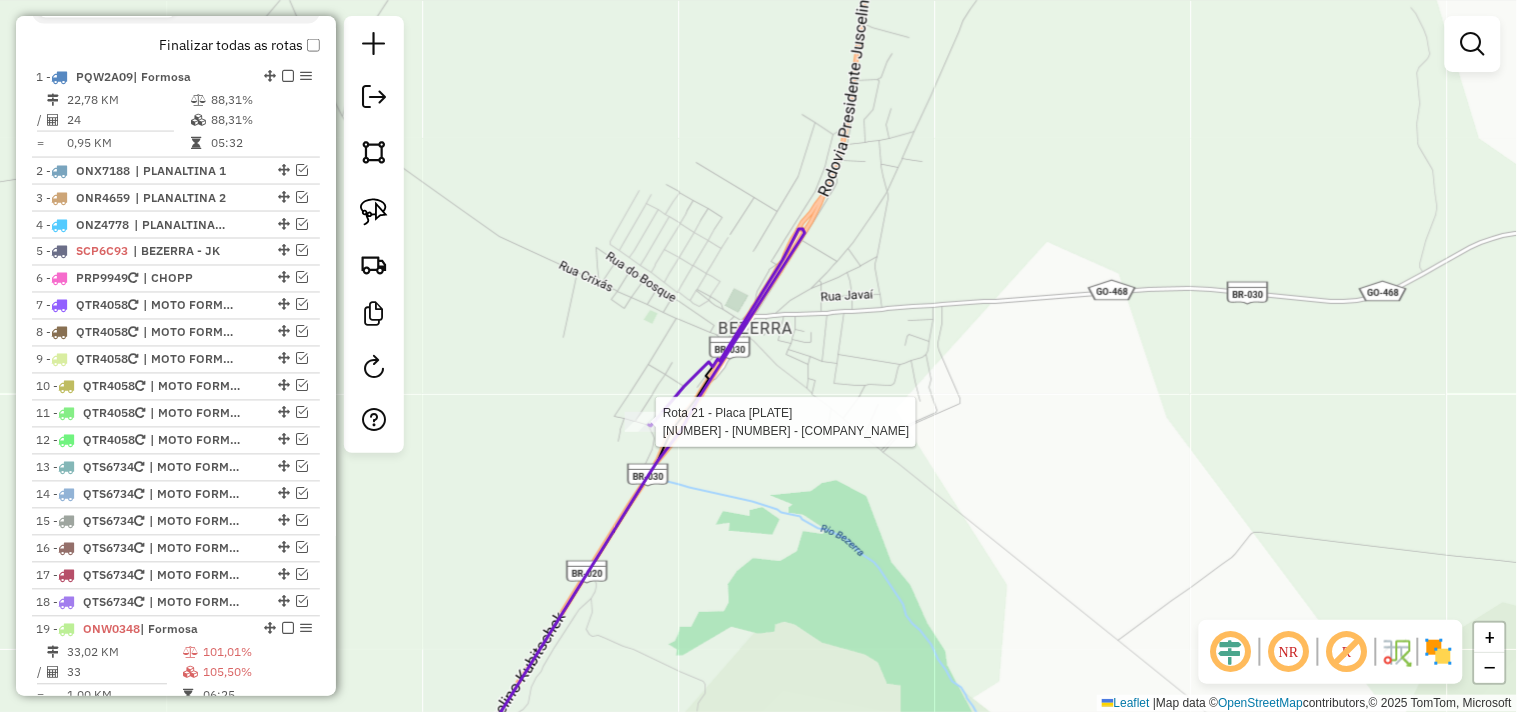 select on "*********" 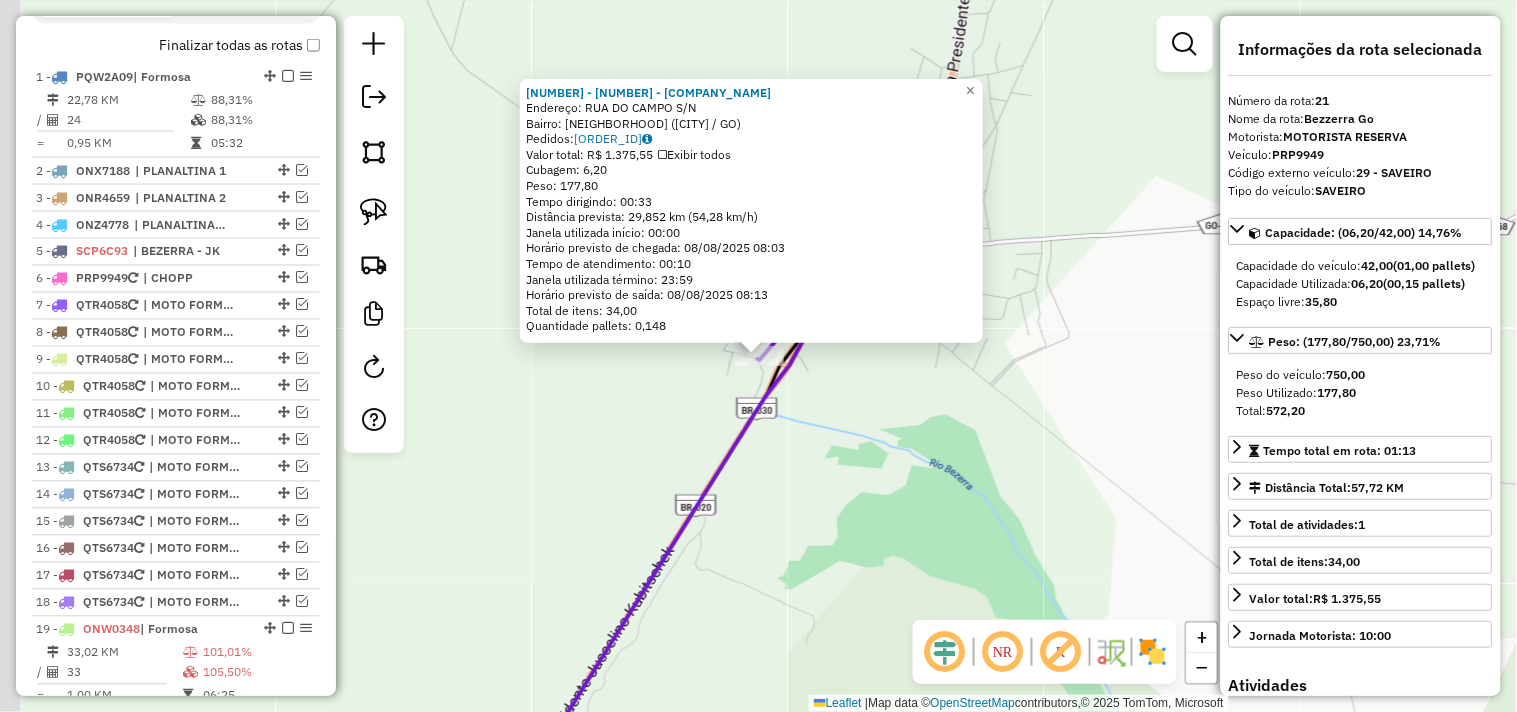 scroll, scrollTop: 1033, scrollLeft: 0, axis: vertical 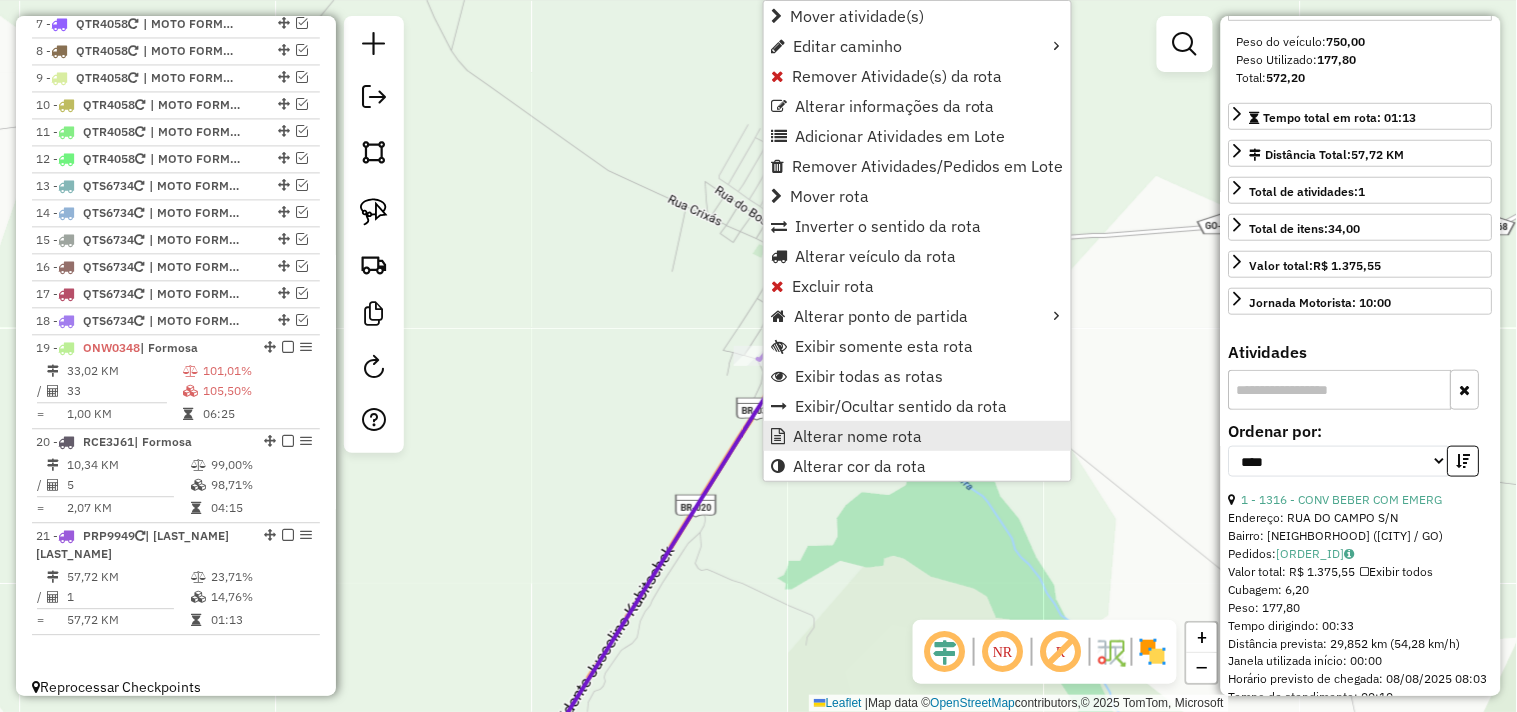 click on "Alterar nome rota" at bounding box center [917, 436] 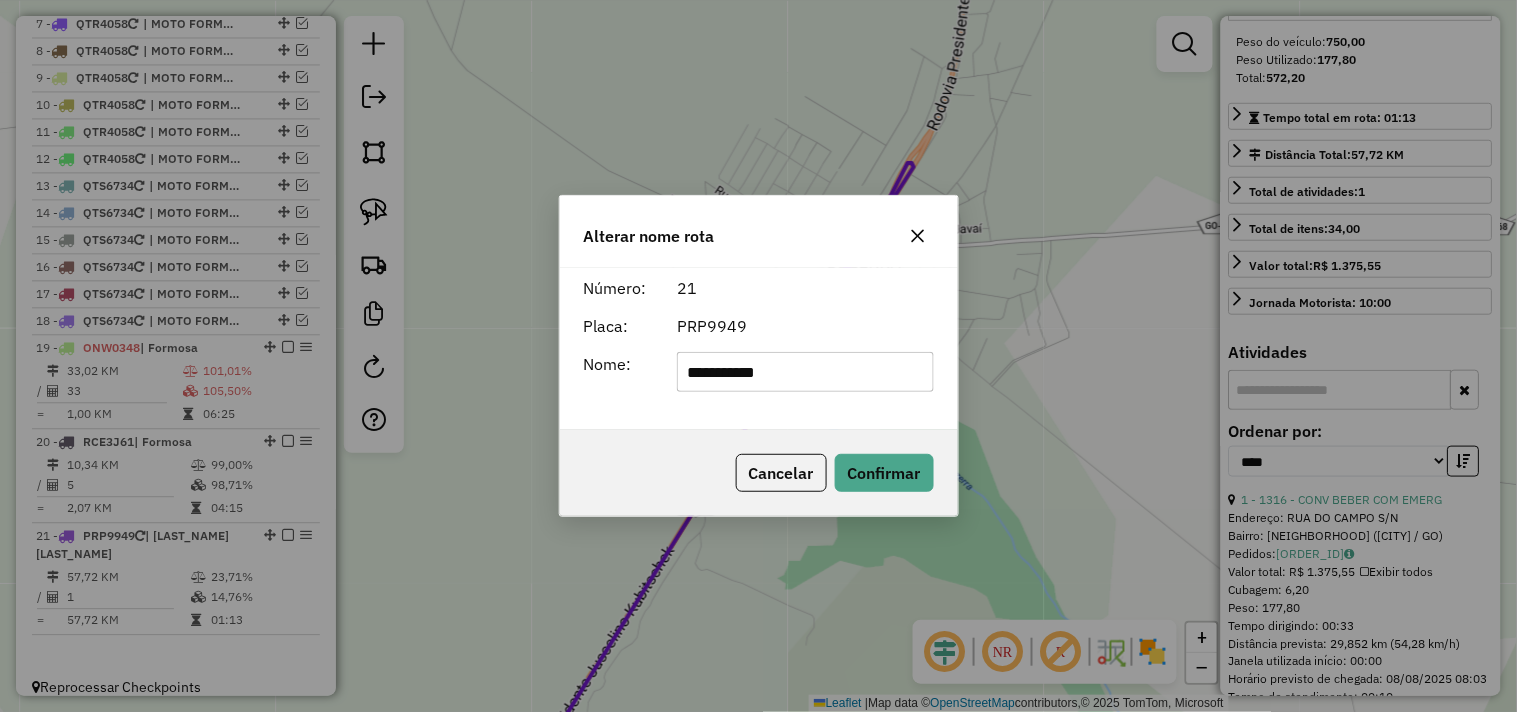 drag, startPoint x: 807, startPoint y: 378, endPoint x: 611, endPoint y: 356, distance: 197.23083 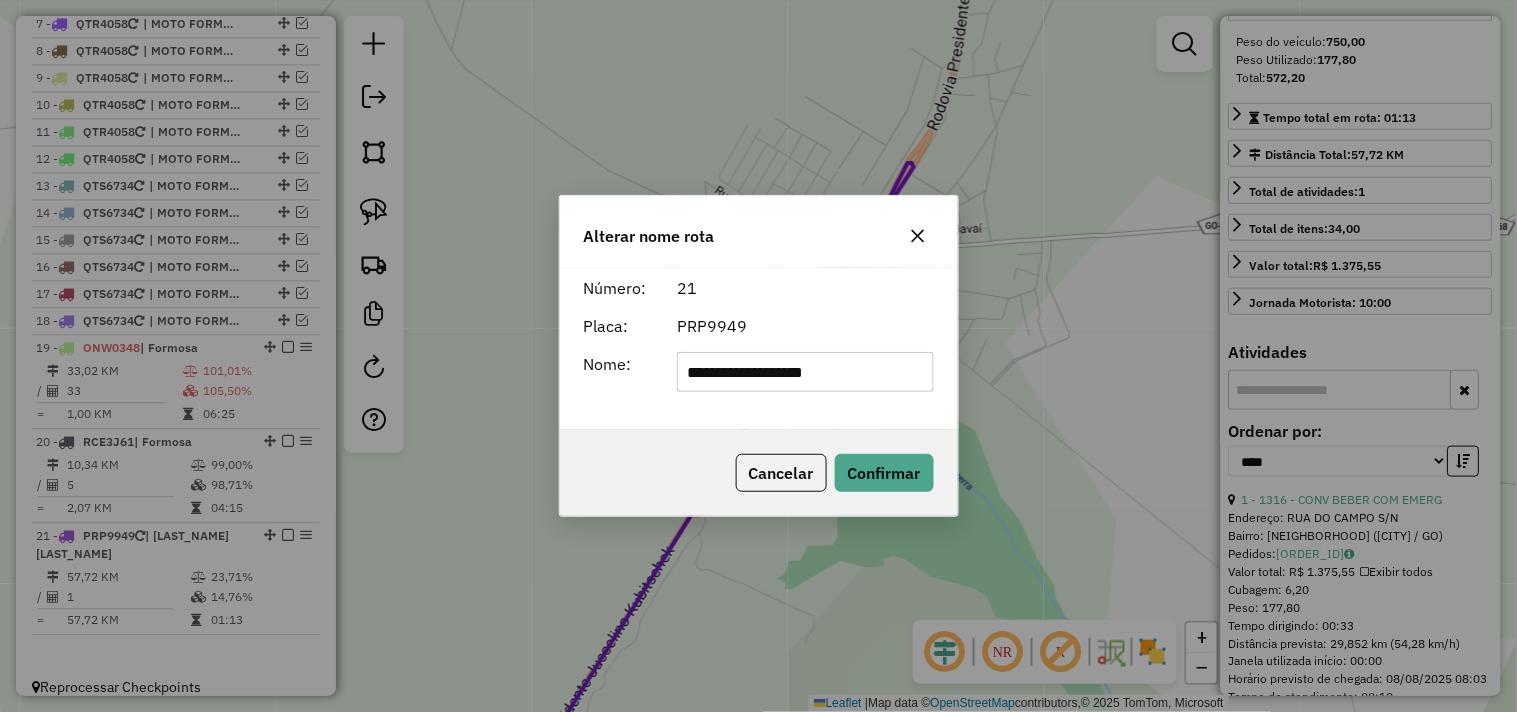 type on "**********" 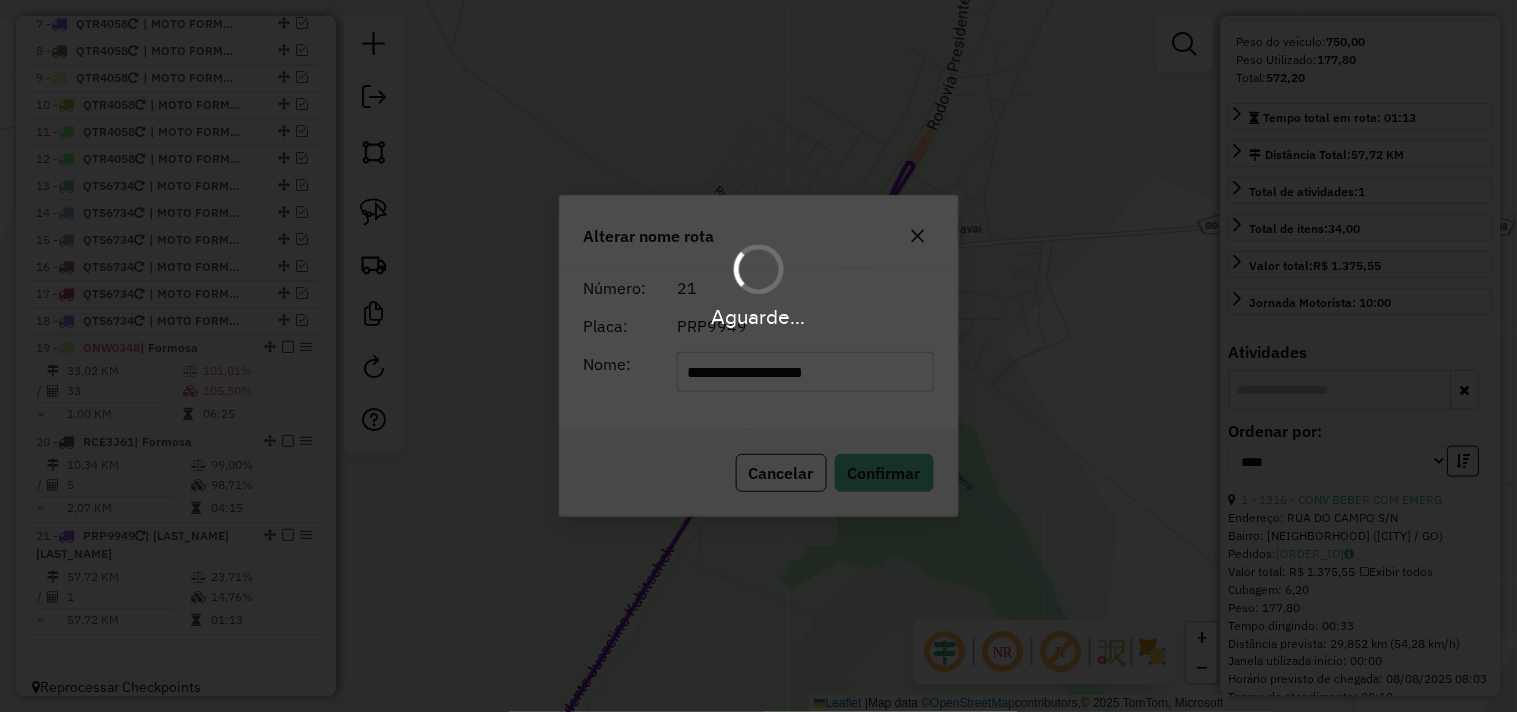 type 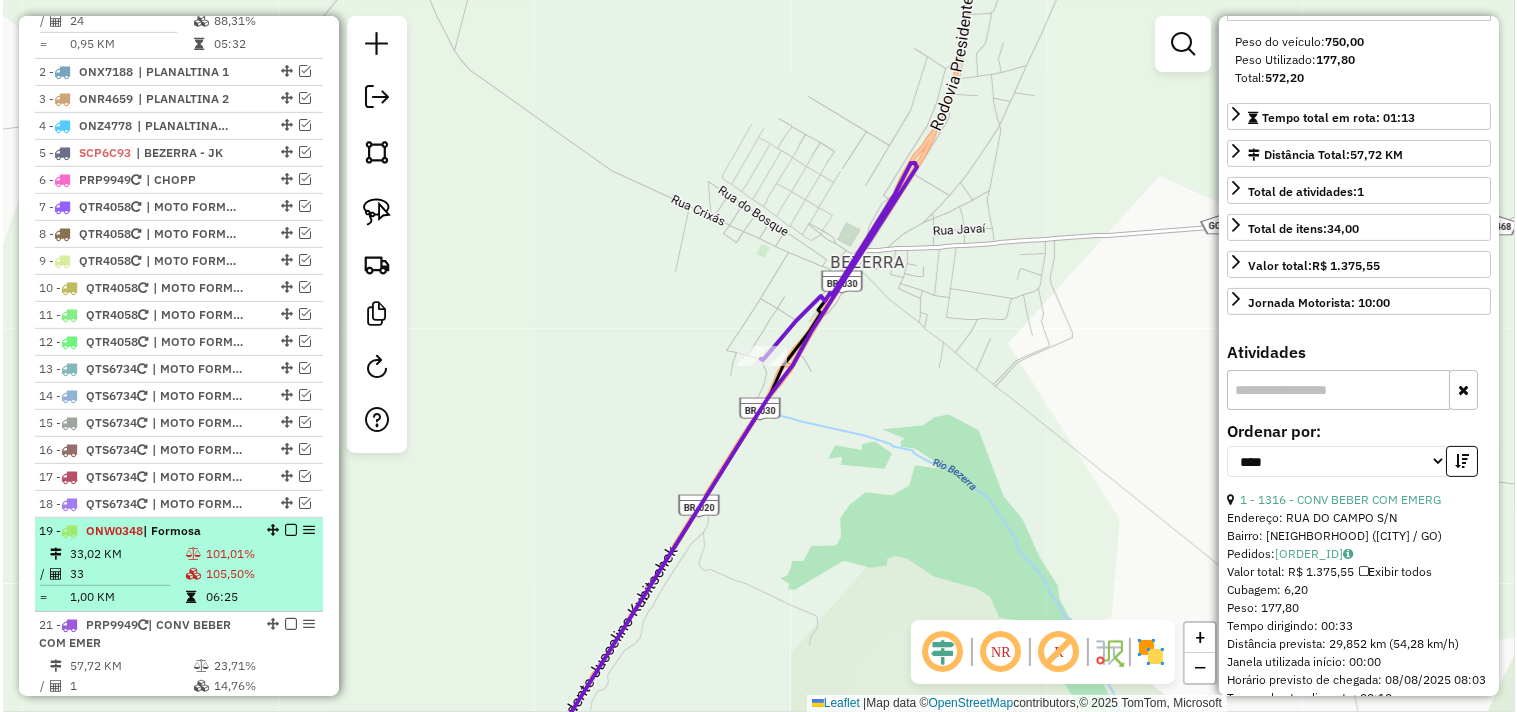 scroll, scrollTop: 811, scrollLeft: 0, axis: vertical 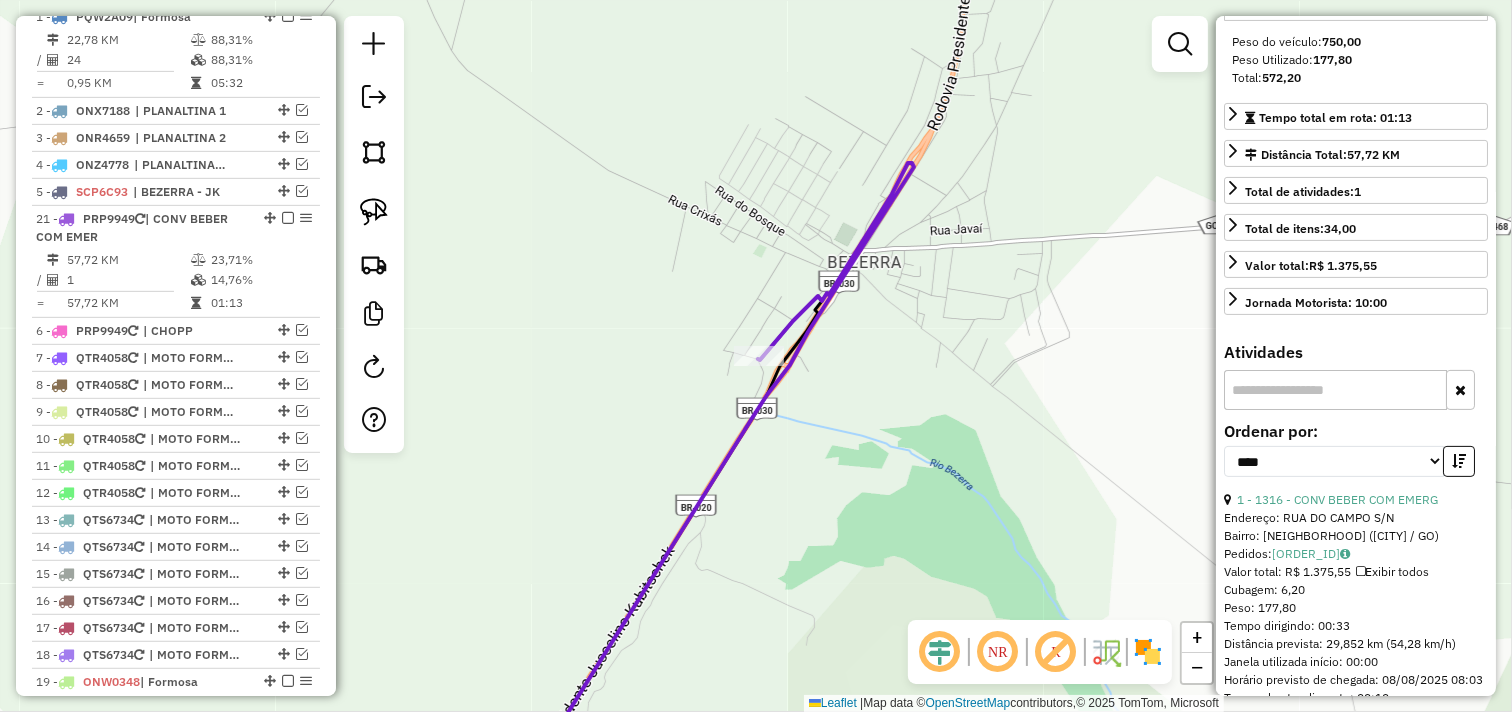 drag, startPoint x: 262, startPoint y: 528, endPoint x: 253, endPoint y: 213, distance: 315.12854 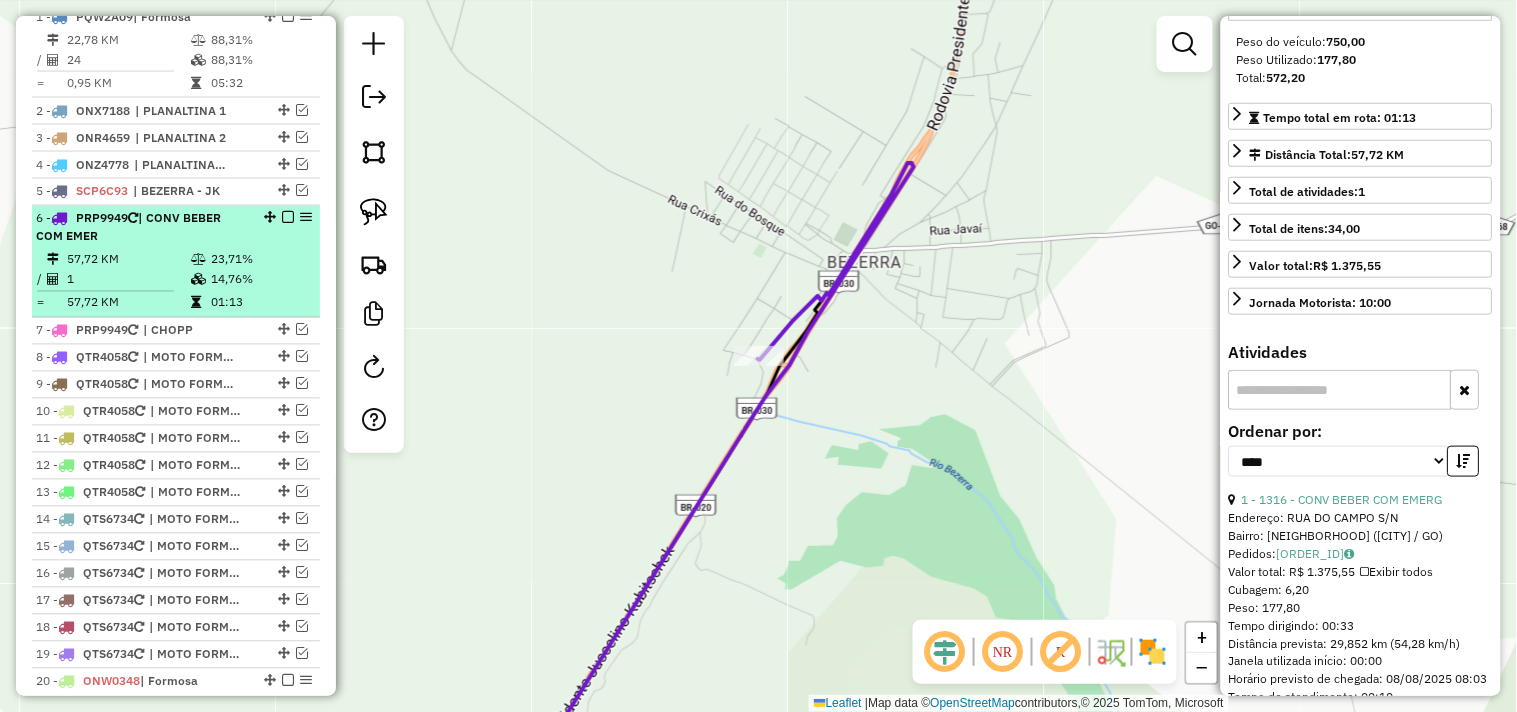 click at bounding box center [288, 218] 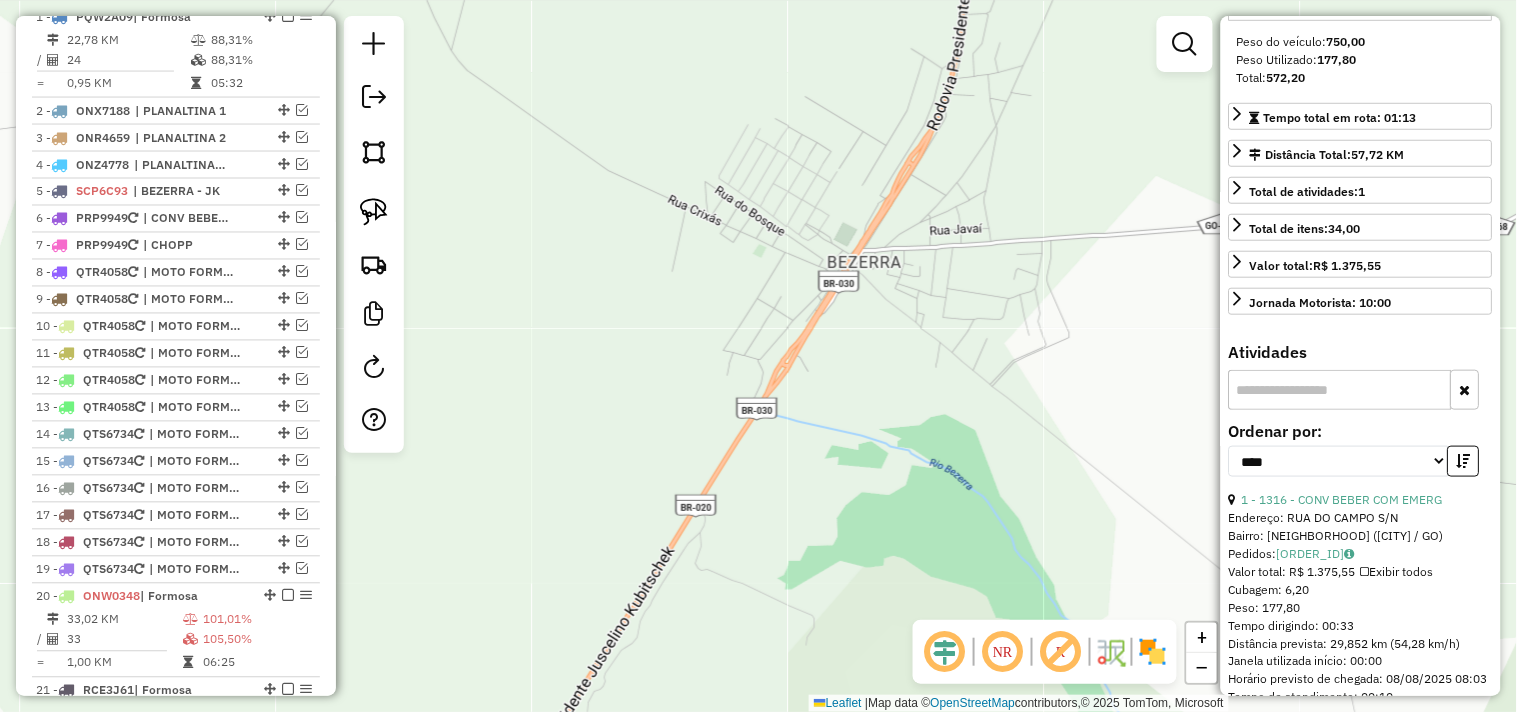 drag, startPoint x: 585, startPoint y: 277, endPoint x: 694, endPoint y: 222, distance: 122.09013 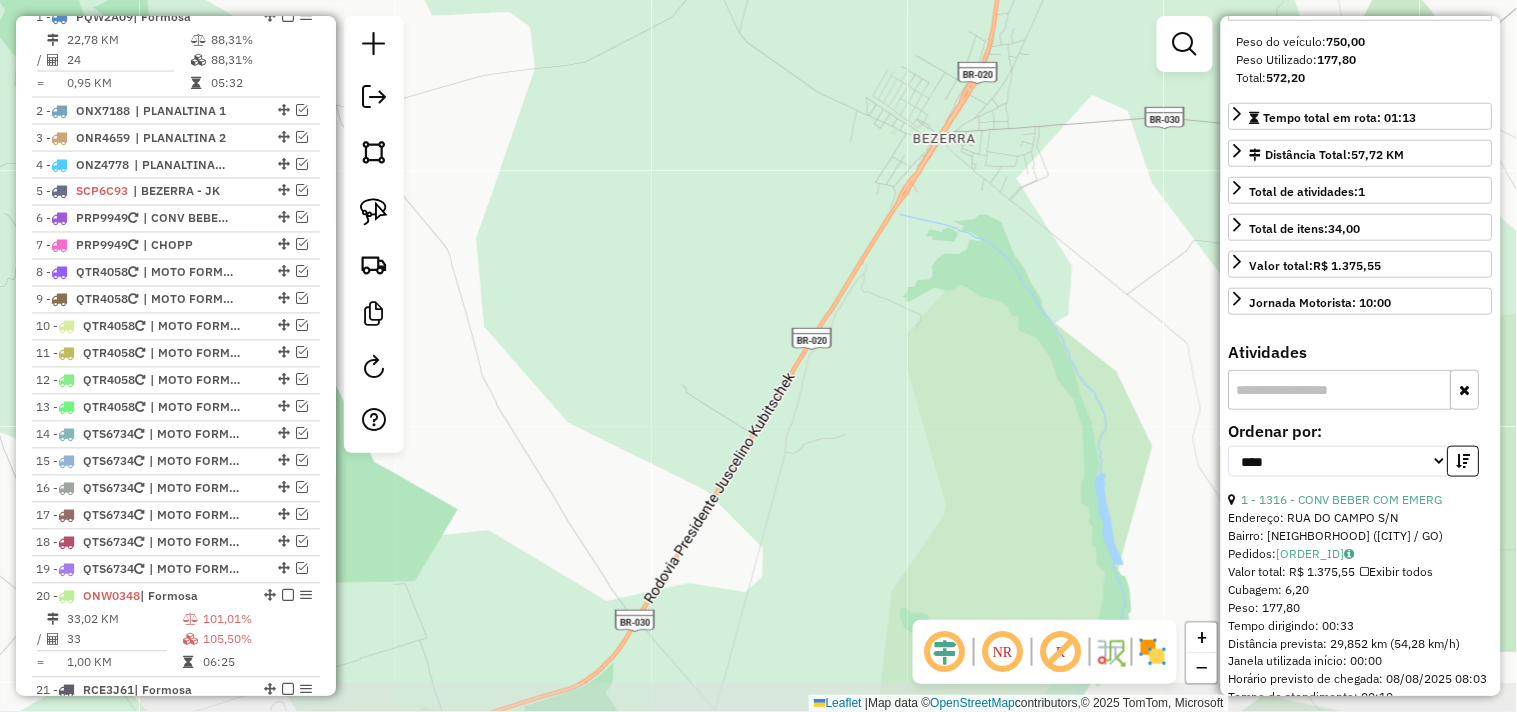 drag, startPoint x: 593, startPoint y: 437, endPoint x: 720, endPoint y: 360, distance: 148.51936 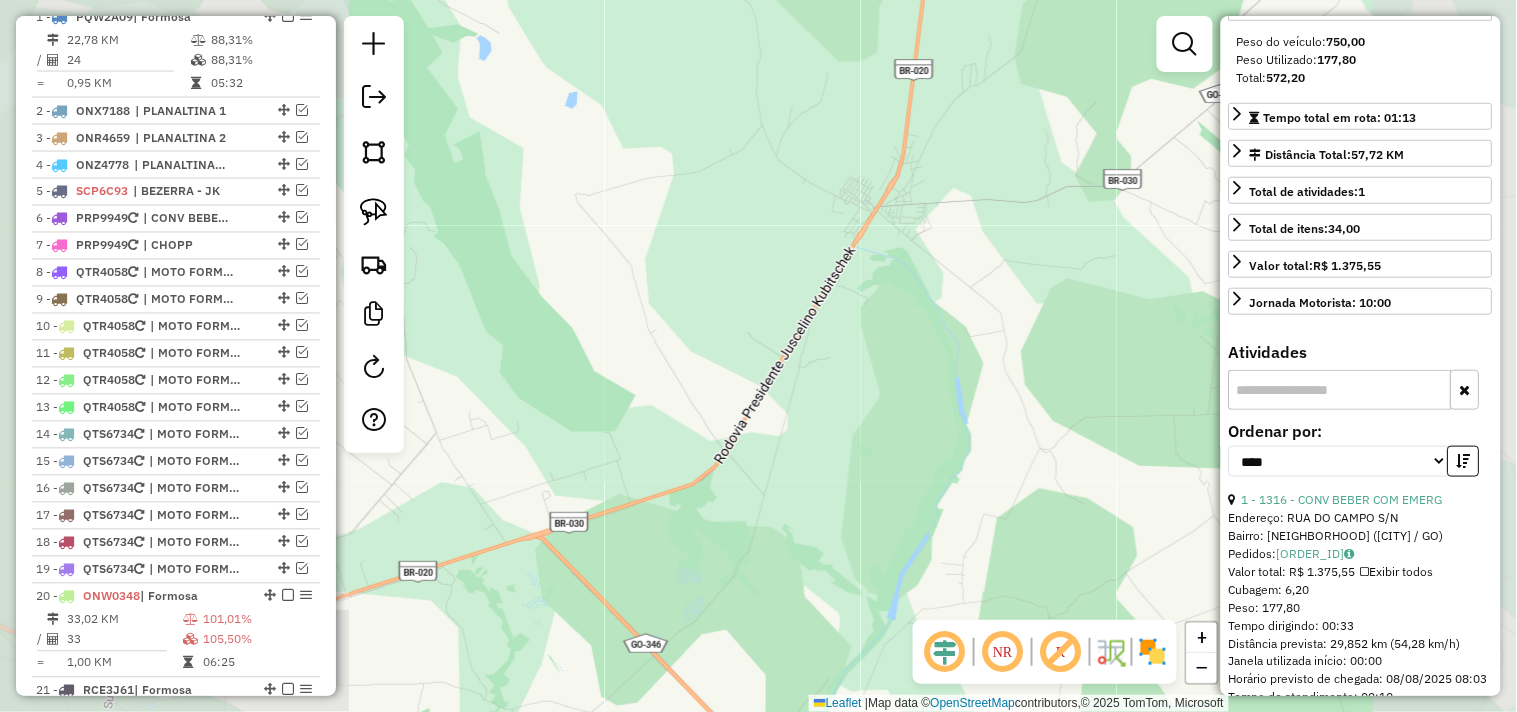drag, startPoint x: 593, startPoint y: 444, endPoint x: 820, endPoint y: 344, distance: 248.0504 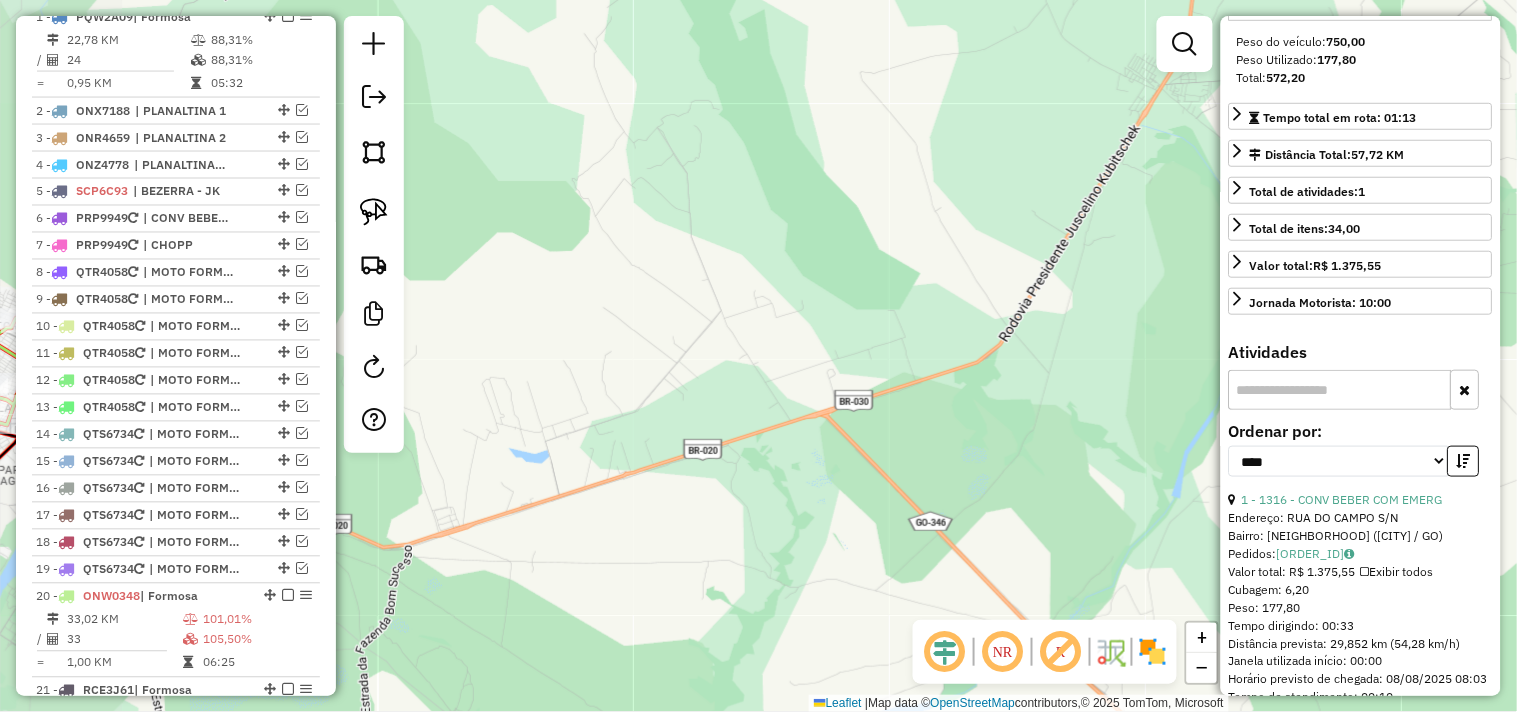 drag, startPoint x: 617, startPoint y: 416, endPoint x: 944, endPoint y: 336, distance: 336.64374 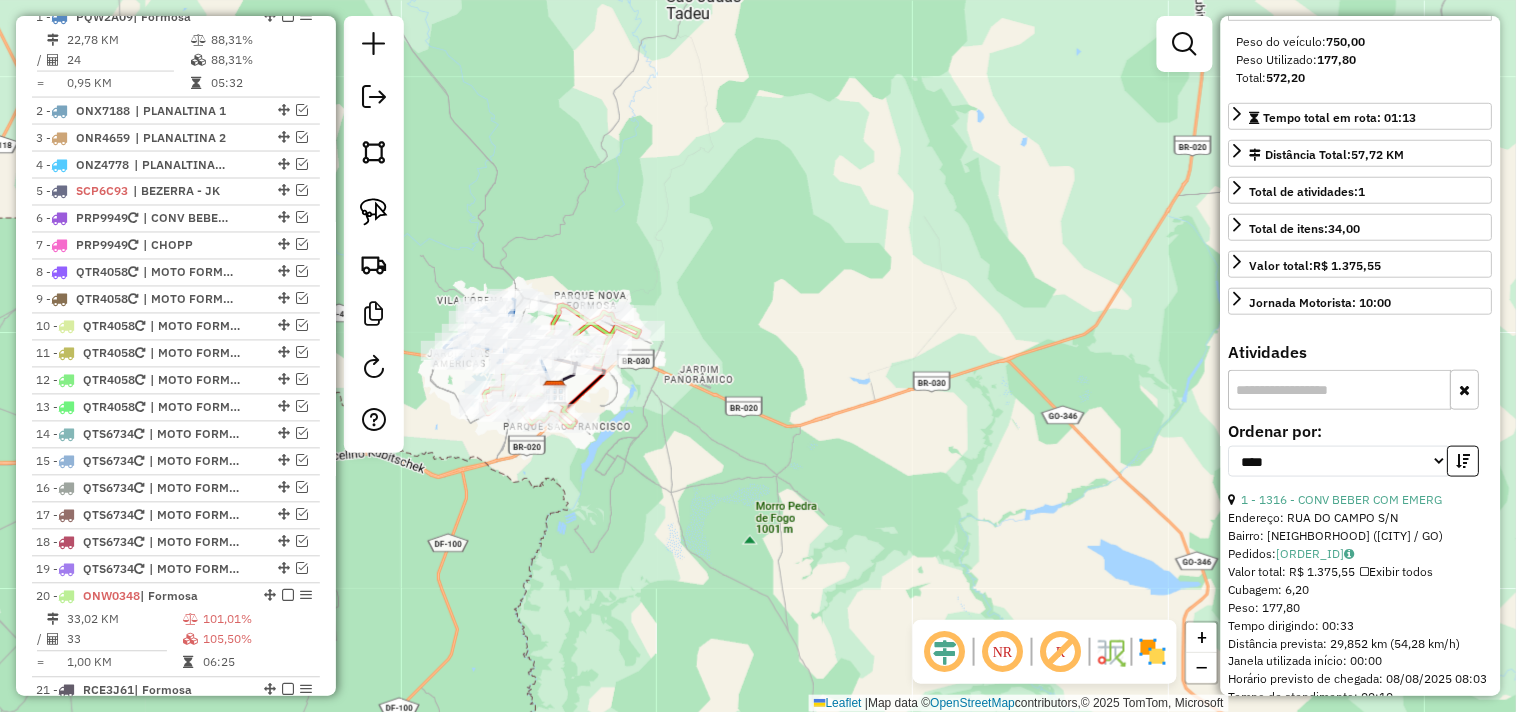 drag, startPoint x: 613, startPoint y: 385, endPoint x: 658, endPoint y: 393, distance: 45.705578 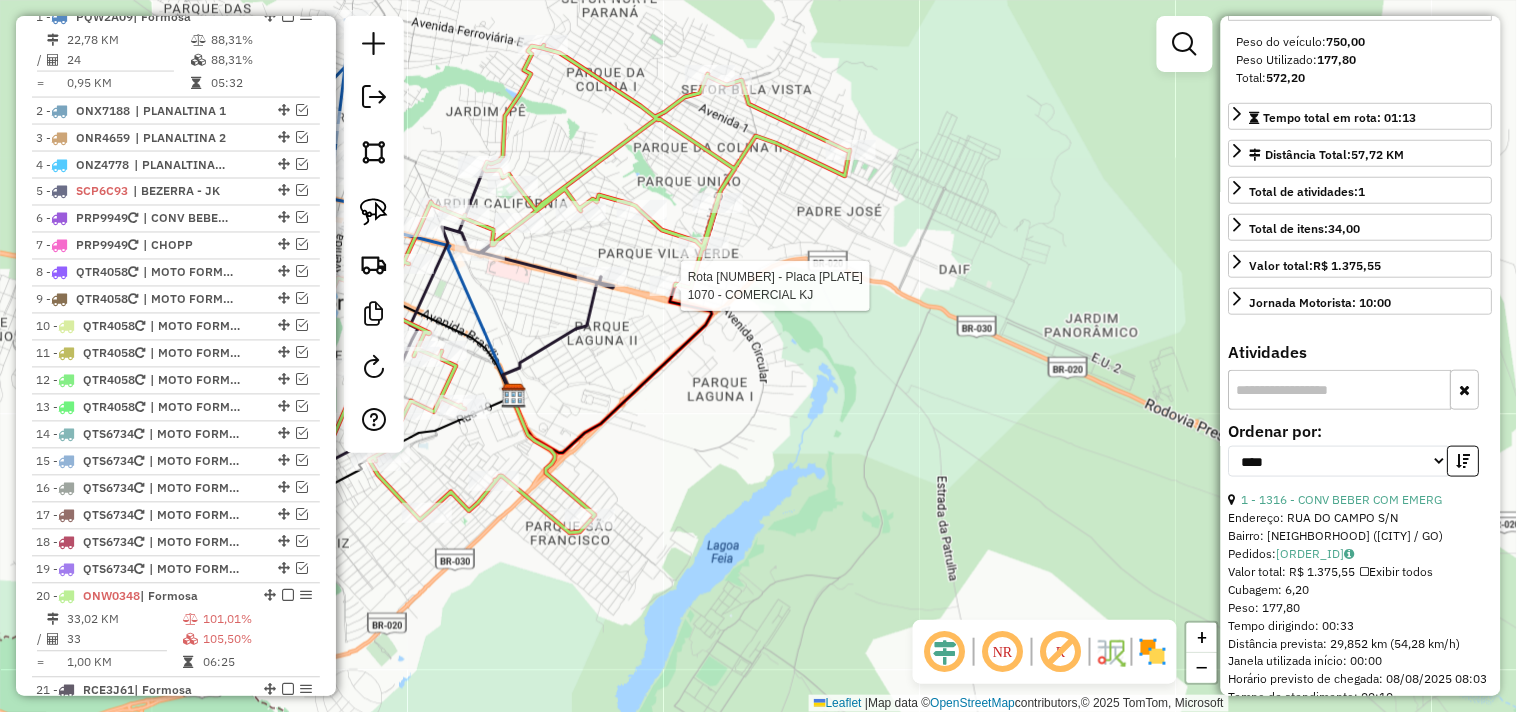 scroll, scrollTop: 368, scrollLeft: 0, axis: vertical 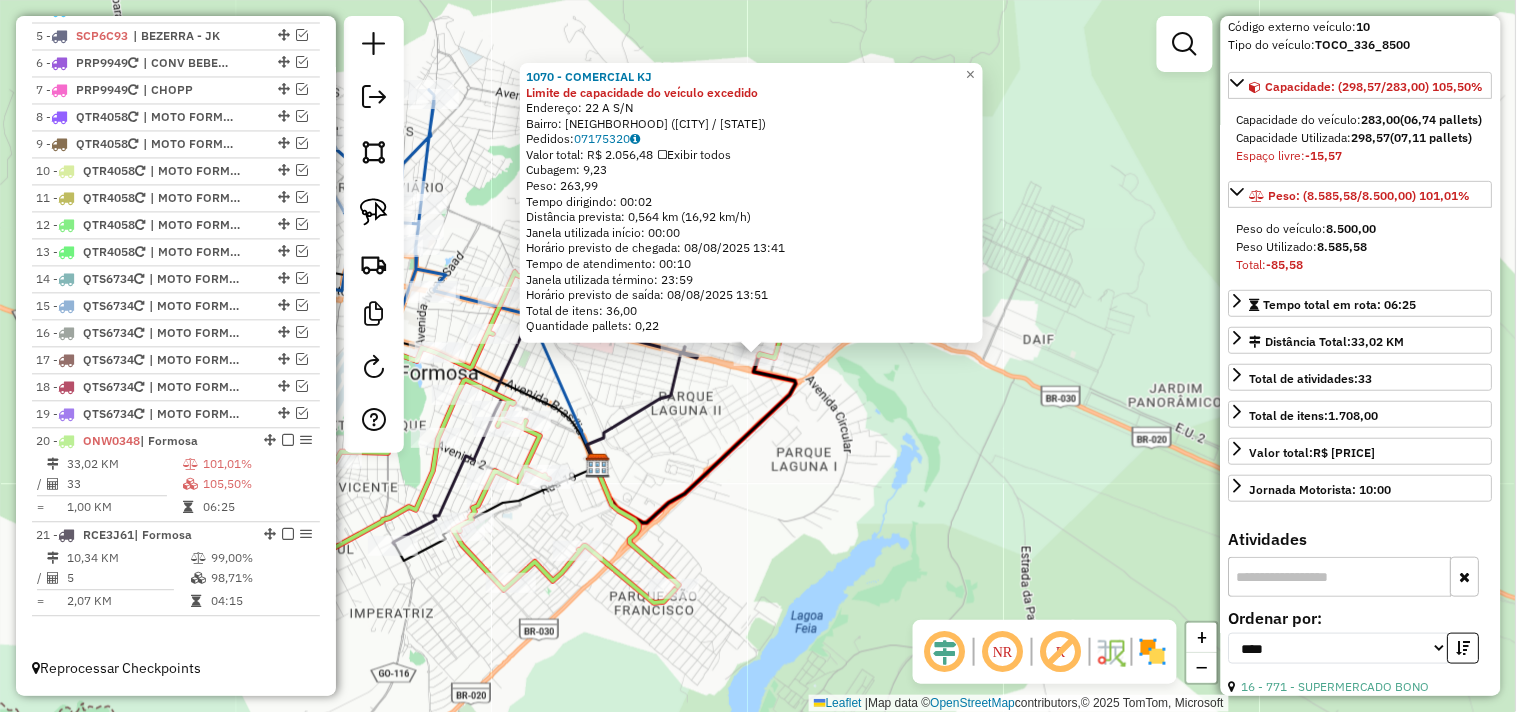 click on "1070 - COMERCIAL KJ Limite de capacidade do veículo excedido  Endereço:  22 A S/N   Bairro: PARQUE VILA VERDE (FORMOSA / GO)   Pedidos:  07175320   Valor total: R$ 2.056,48   Exibir todos   Cubagem: 9,23  Peso: 263,99  Tempo dirigindo: 00:02   Distância prevista: 0,564 km (16,92 km/h)   Janela utilizada início: 00:00   Horário previsto de chegada: 08/08/2025 13:41   Tempo de atendimento: 00:10   Janela utilizada término: 23:59   Horário previsto de saída: 08/08/2025 13:51   Total de itens: 36,00   Quantidade pallets: 0,22  × Janela de atendimento Grade de atendimento Capacidade Transportadoras Veículos Cliente Pedidos  Rotas Selecione os dias de semana para filtrar as janelas de atendimento  Seg   Ter   Qua   Qui   Sex   Sáb   Dom  Informe o período da janela de atendimento: De: Até:  Filtrar exatamente a janela do cliente  Considerar janela de atendimento padrão  Selecione os dias de semana para filtrar as grades de atendimento  Seg   Ter   Qua   Qui   Sex   Sáb   Dom   Peso mínimo:   De:  +" 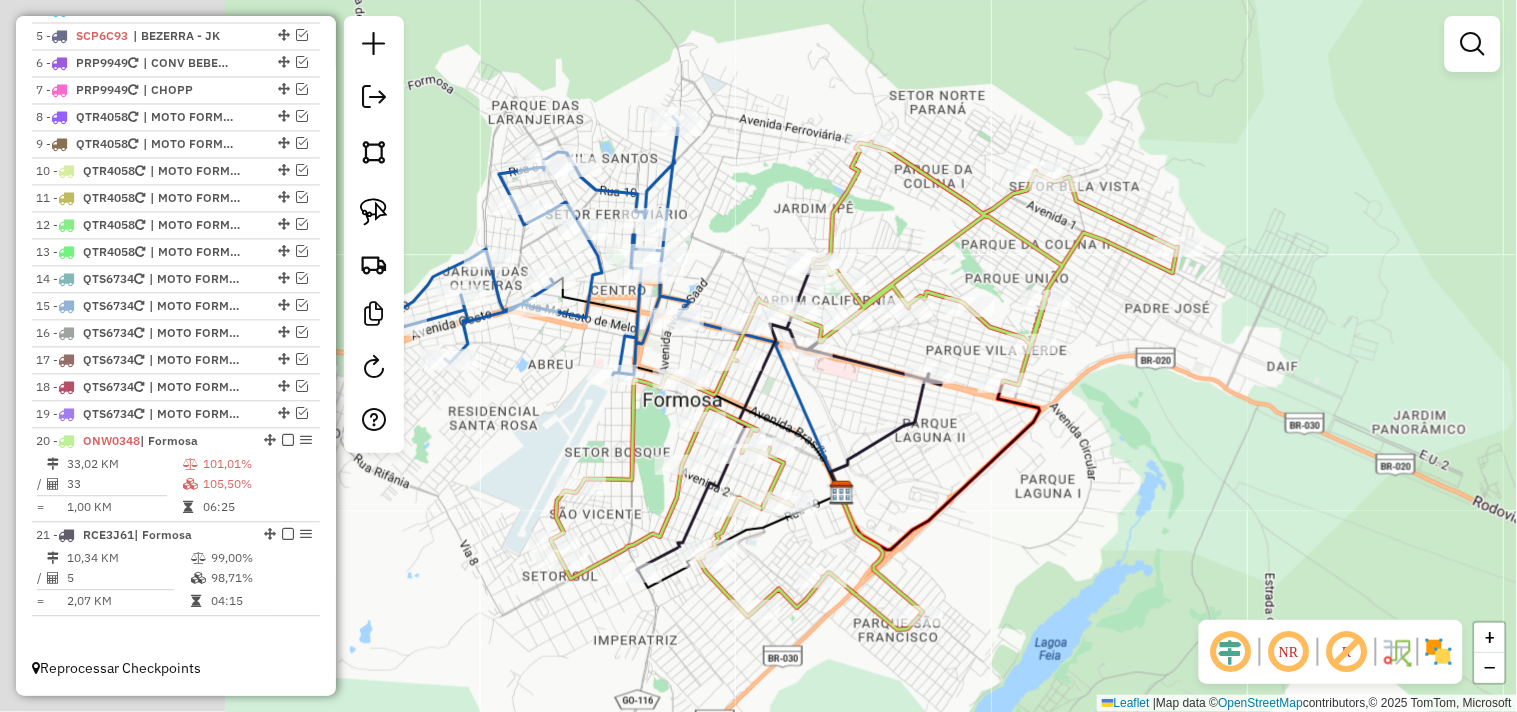drag, startPoint x: 714, startPoint y: 428, endPoint x: 1026, endPoint y: 492, distance: 318.49646 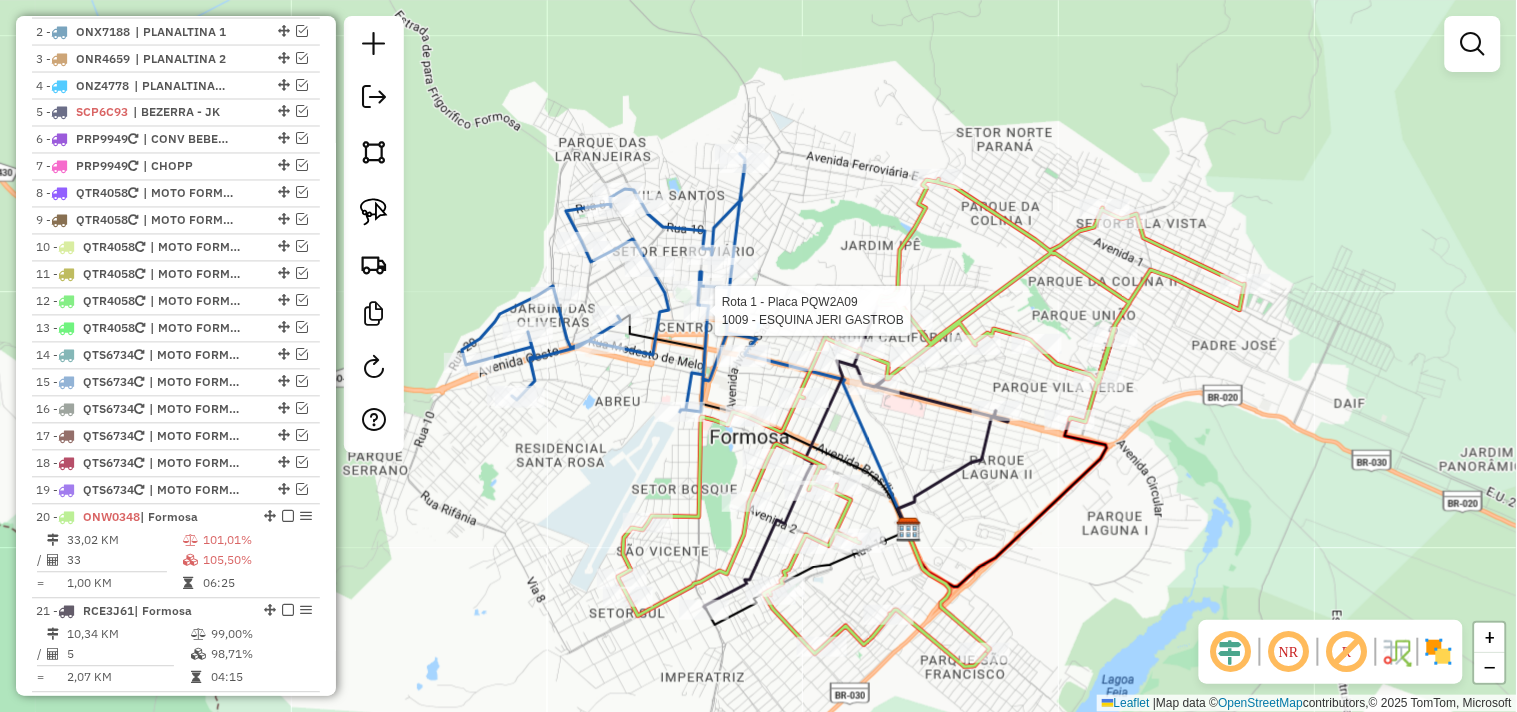 select on "*********" 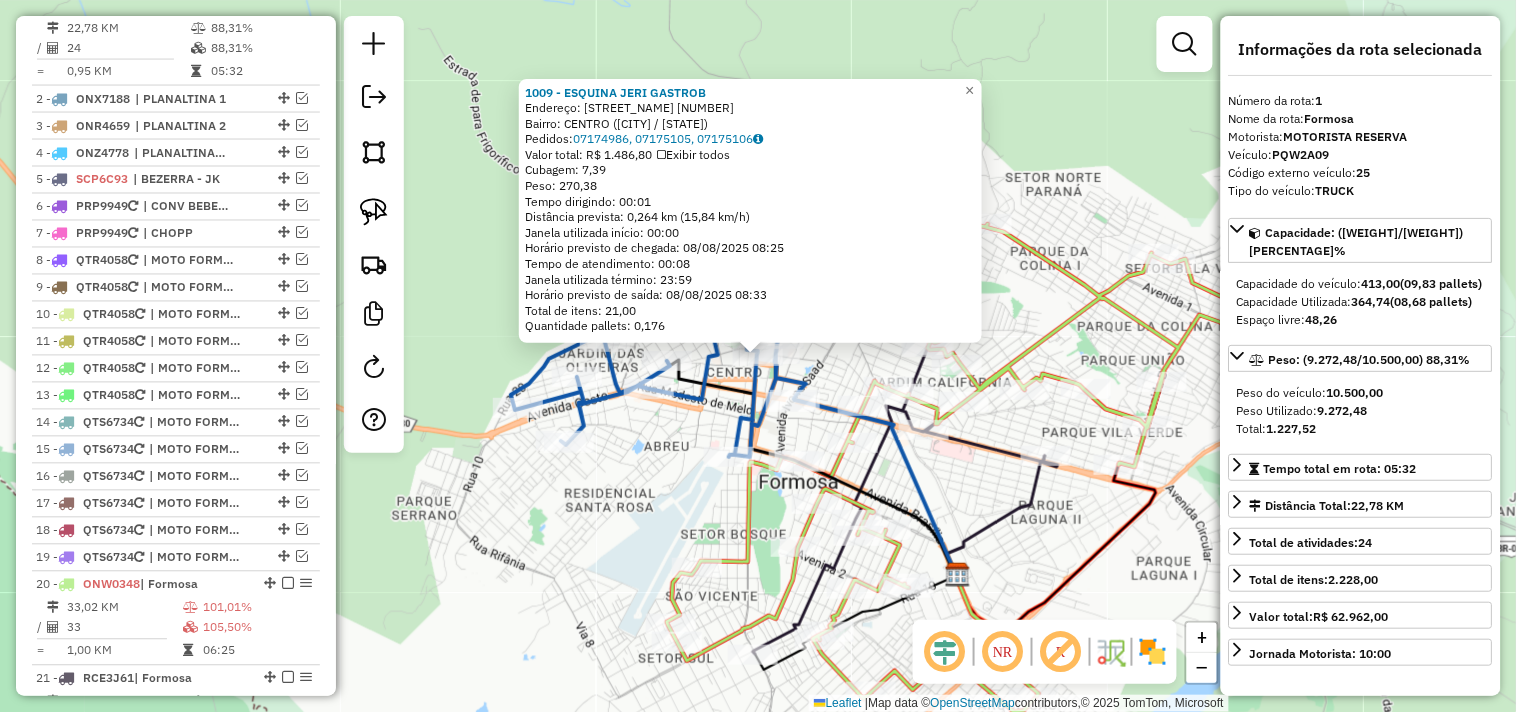 scroll, scrollTop: 797, scrollLeft: 0, axis: vertical 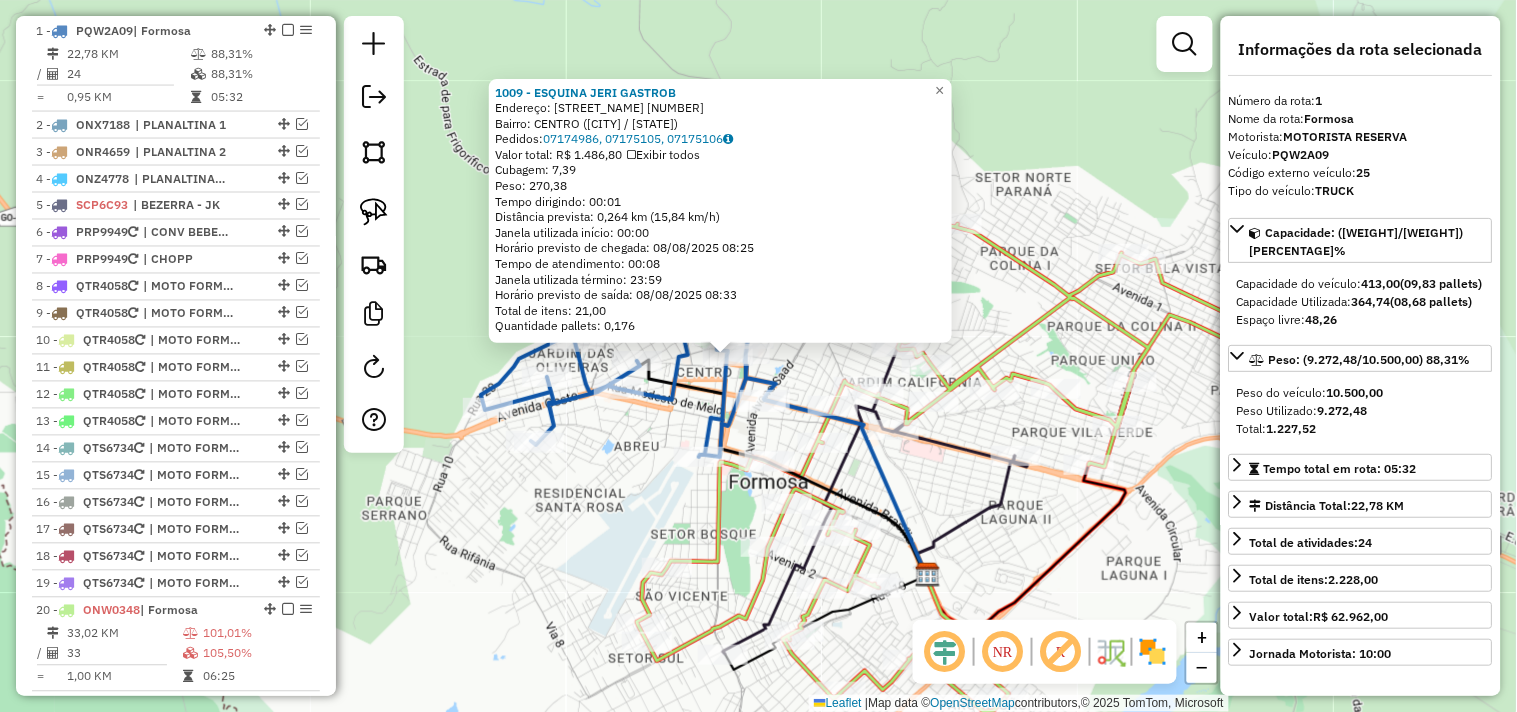 drag, startPoint x: 820, startPoint y: 414, endPoint x: 791, endPoint y: 414, distance: 29 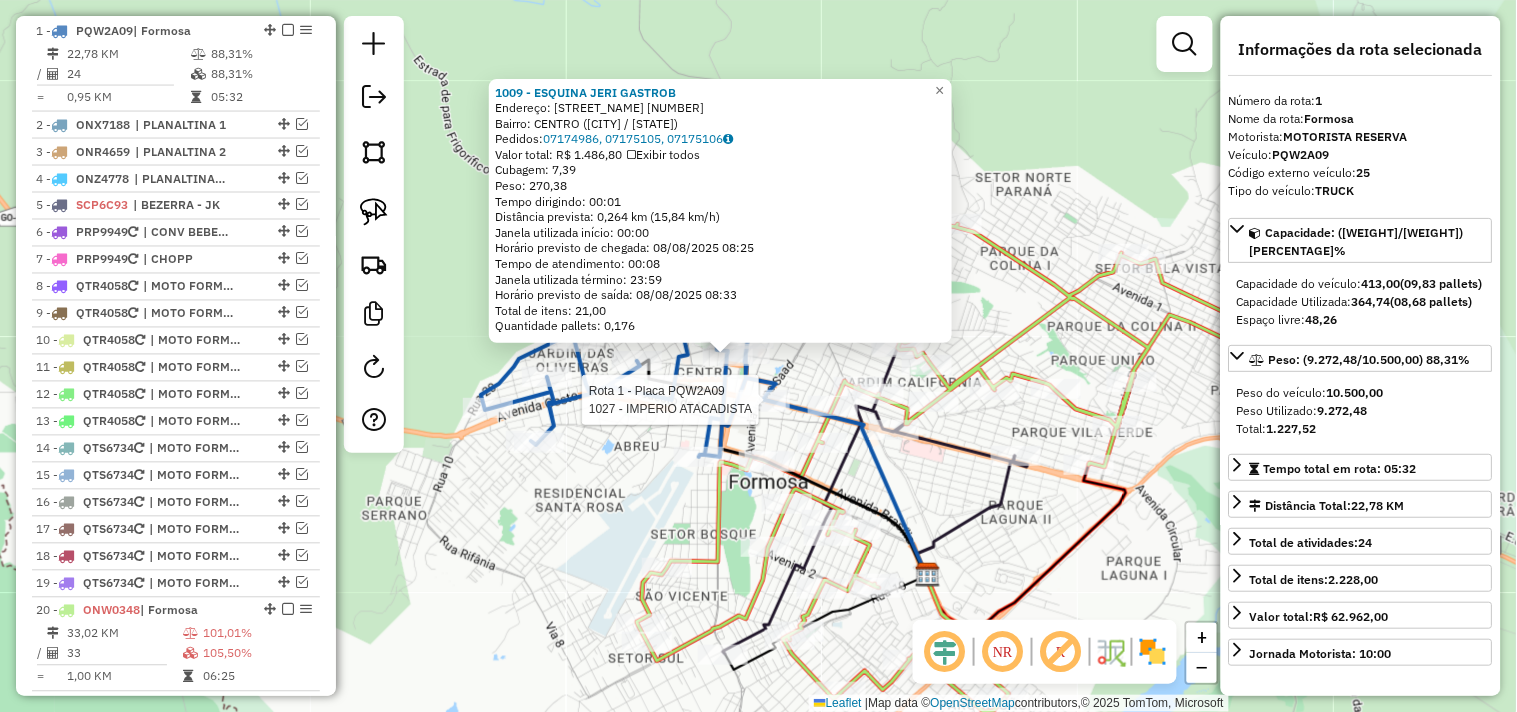 click 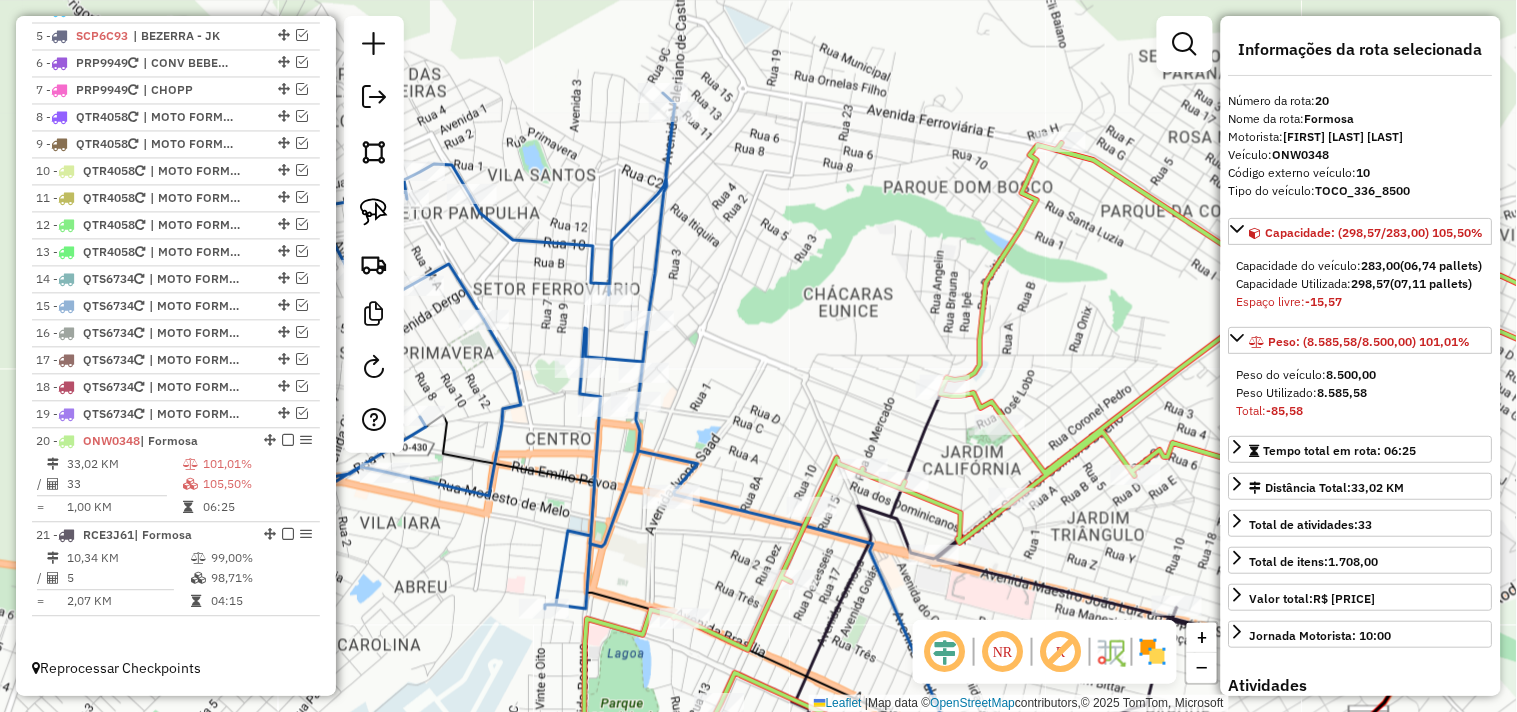 drag, startPoint x: 846, startPoint y: 291, endPoint x: 748, endPoint y: 195, distance: 137.186 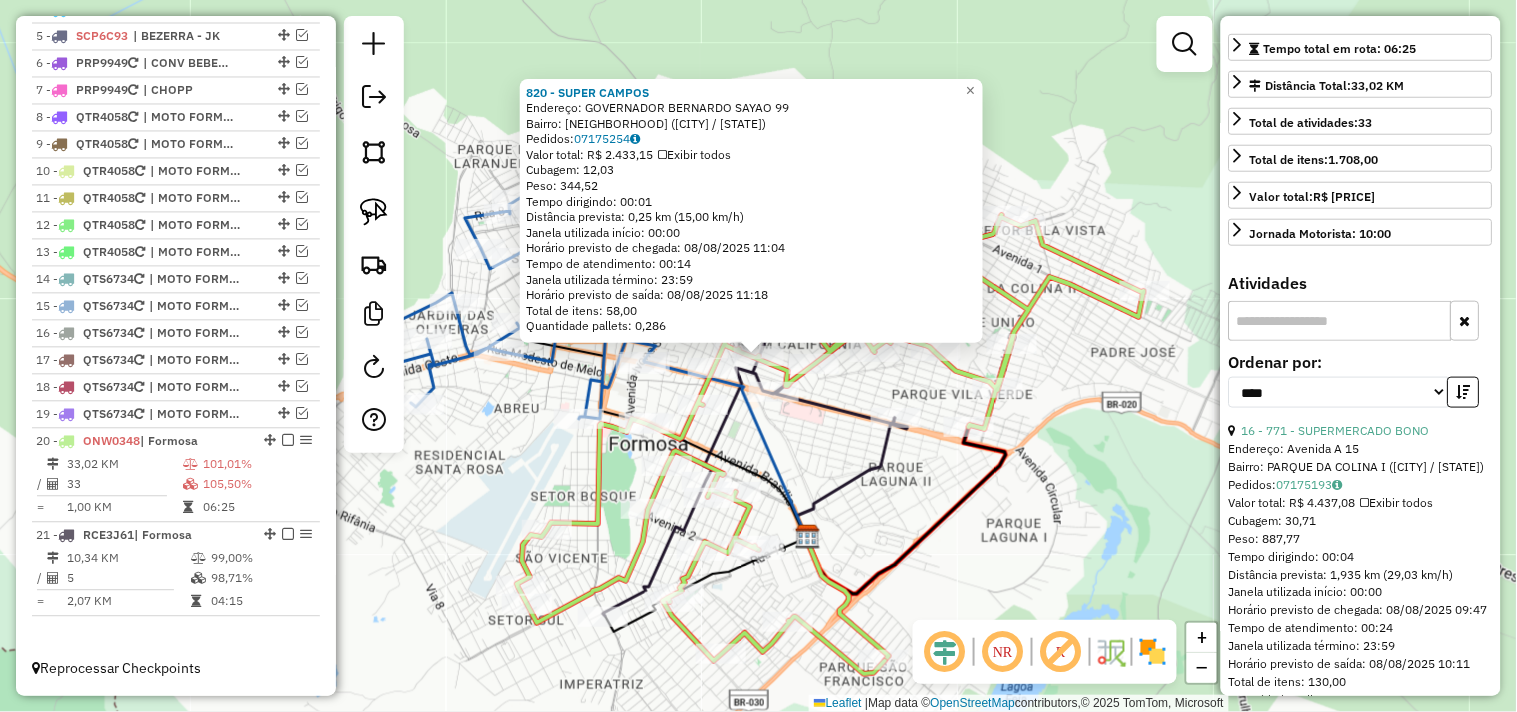 scroll, scrollTop: 444, scrollLeft: 0, axis: vertical 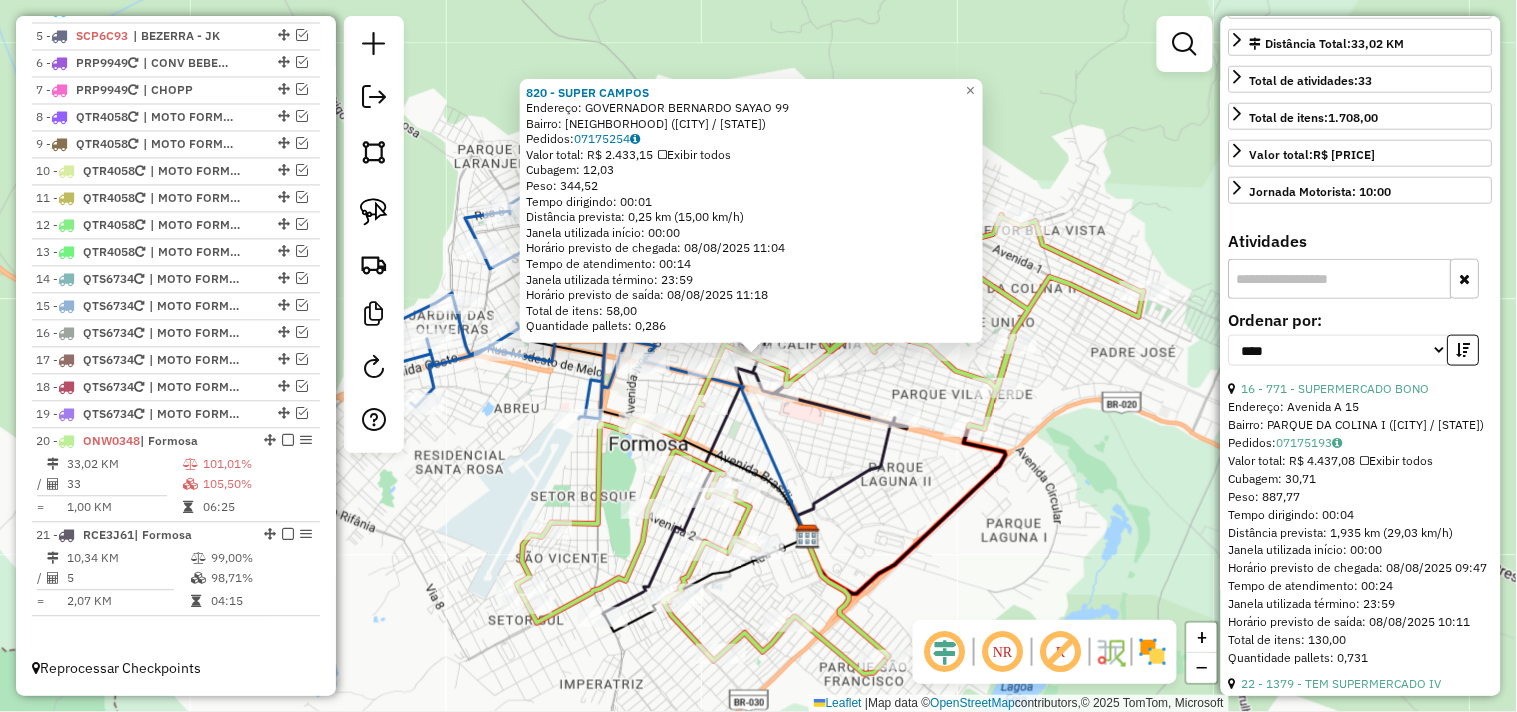 click on "820 - SUPER CAMPOS  Endereço:  GOVERNADOR BERNARDO SAYAO 99   Bairro: JARDIM CALIFORNIA (FORMOSA / GO)   Pedidos:  07175254   Valor total: R$ 2.433,15   Exibir todos   Cubagem: 12,03  Peso: 344,52  Tempo dirigindo: 00:01   Distância prevista: 0,25 km (15,00 km/h)   Janela utilizada início: 00:00   Horário previsto de chegada: 08/08/2025 11:04   Tempo de atendimento: 00:14   Janela utilizada término: 23:59   Horário previsto de saída: 08/08/2025 11:18   Total de itens: 58,00   Quantidade pallets: 0,286  × Janela de atendimento Grade de atendimento Capacidade Transportadoras Veículos Cliente Pedidos  Rotas Selecione os dias de semana para filtrar as janelas de atendimento  Seg   Ter   Qua   Qui   Sex   Sáb   Dom  Informe o período da janela de atendimento: De: Até:  Filtrar exatamente a janela do cliente  Considerar janela de atendimento padrão  Selecione os dias de semana para filtrar as grades de atendimento  Seg   Ter   Qua   Qui   Sex   Sáb   Dom   Peso mínimo:   Peso máximo:   De:   Até:" 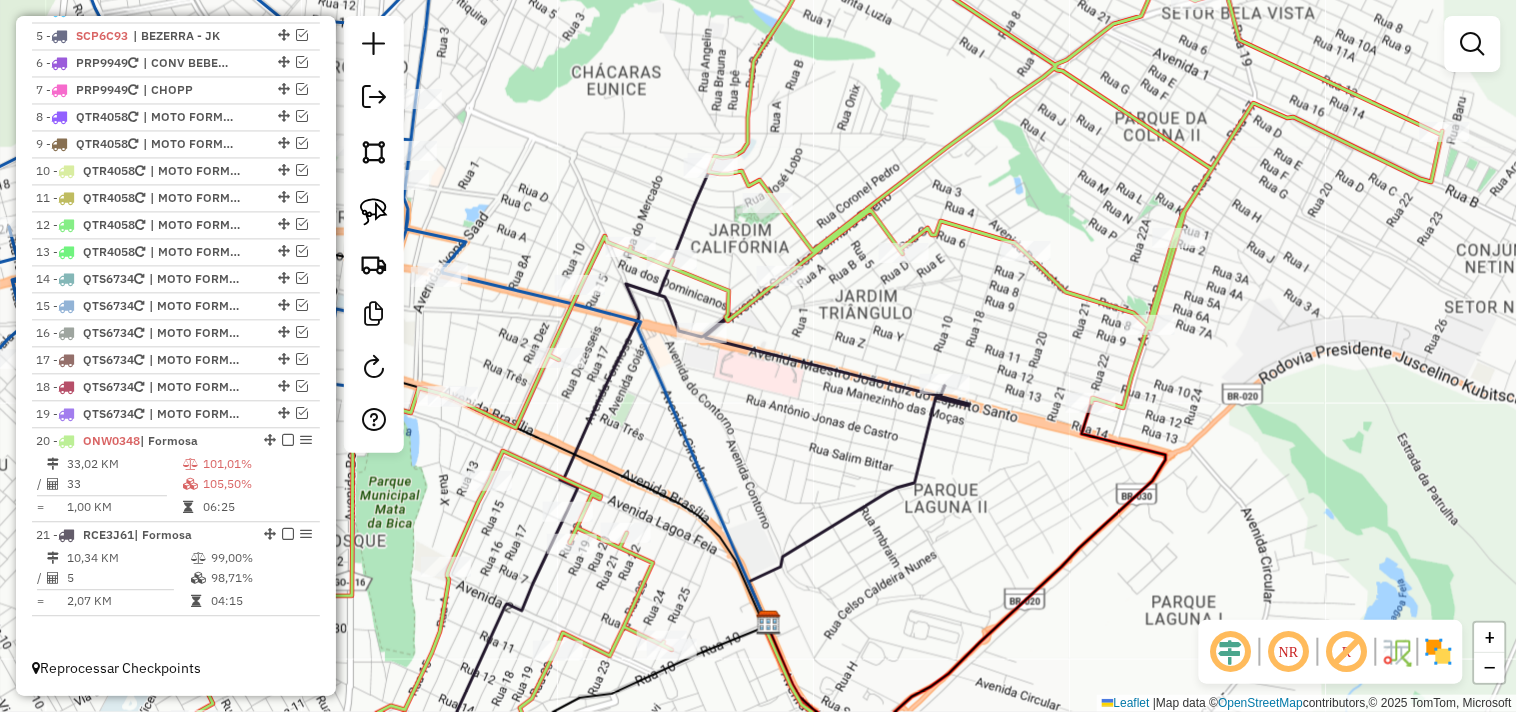 drag, startPoint x: 798, startPoint y: 416, endPoint x: 896, endPoint y: 373, distance: 107.01869 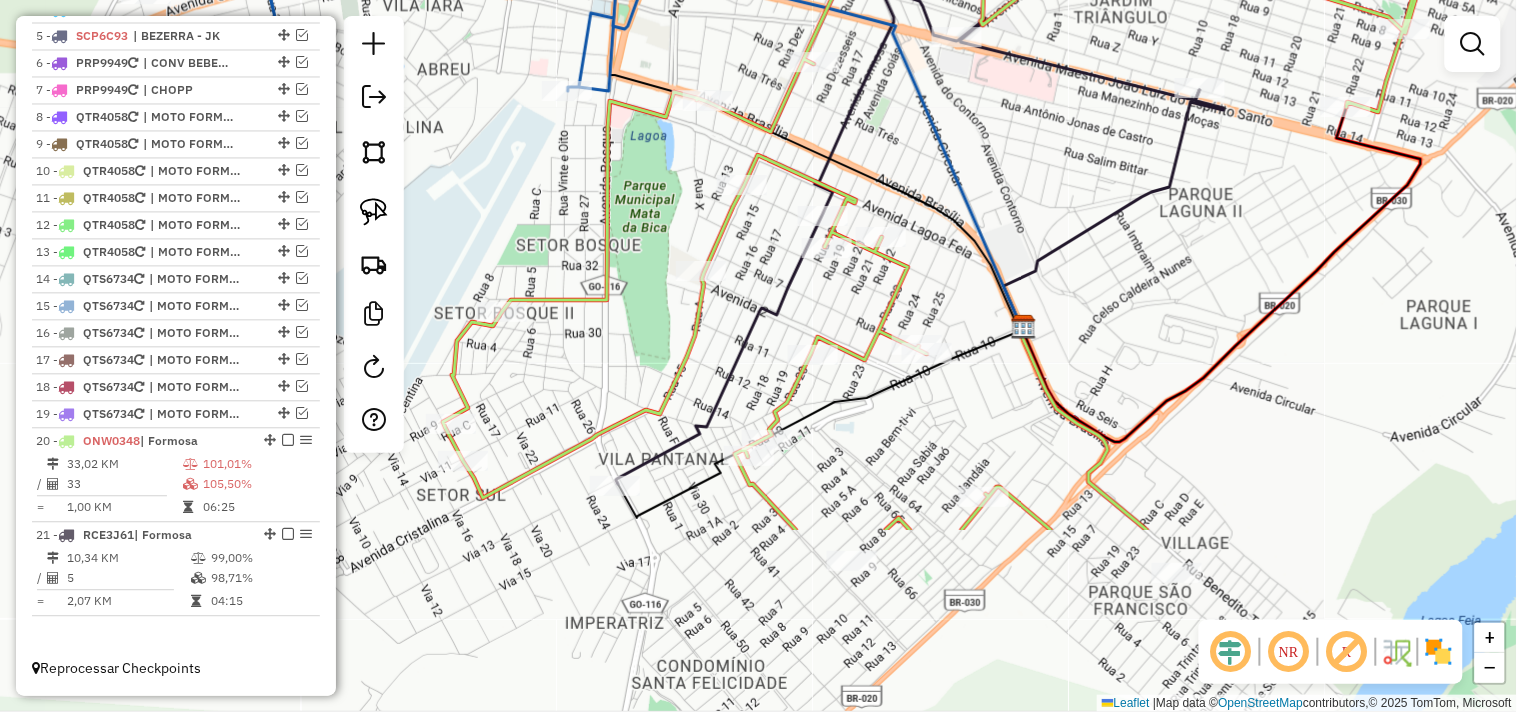 drag, startPoint x: 987, startPoint y: 275, endPoint x: 1073, endPoint y: 155, distance: 147.63469 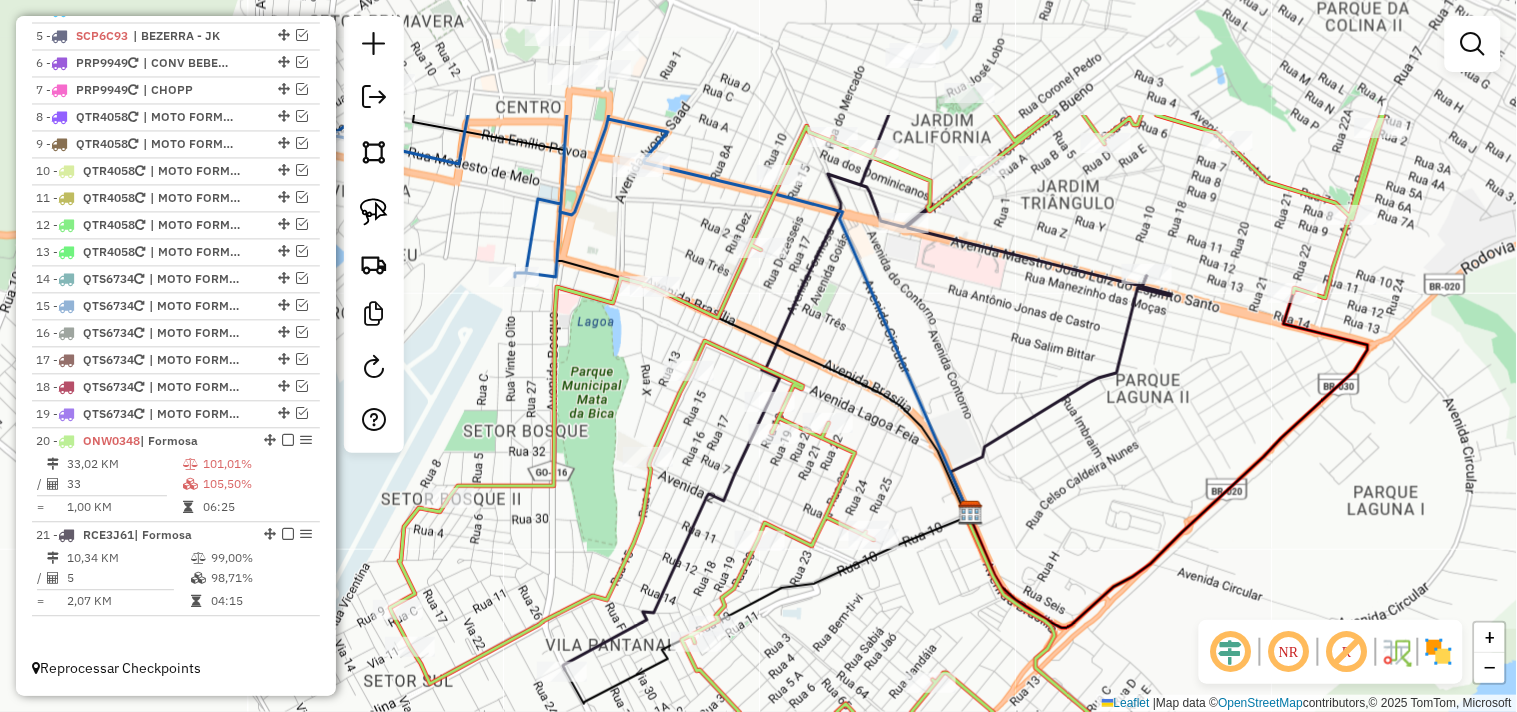 drag, startPoint x: 1080, startPoint y: 244, endPoint x: 1018, endPoint y: 391, distance: 159.53996 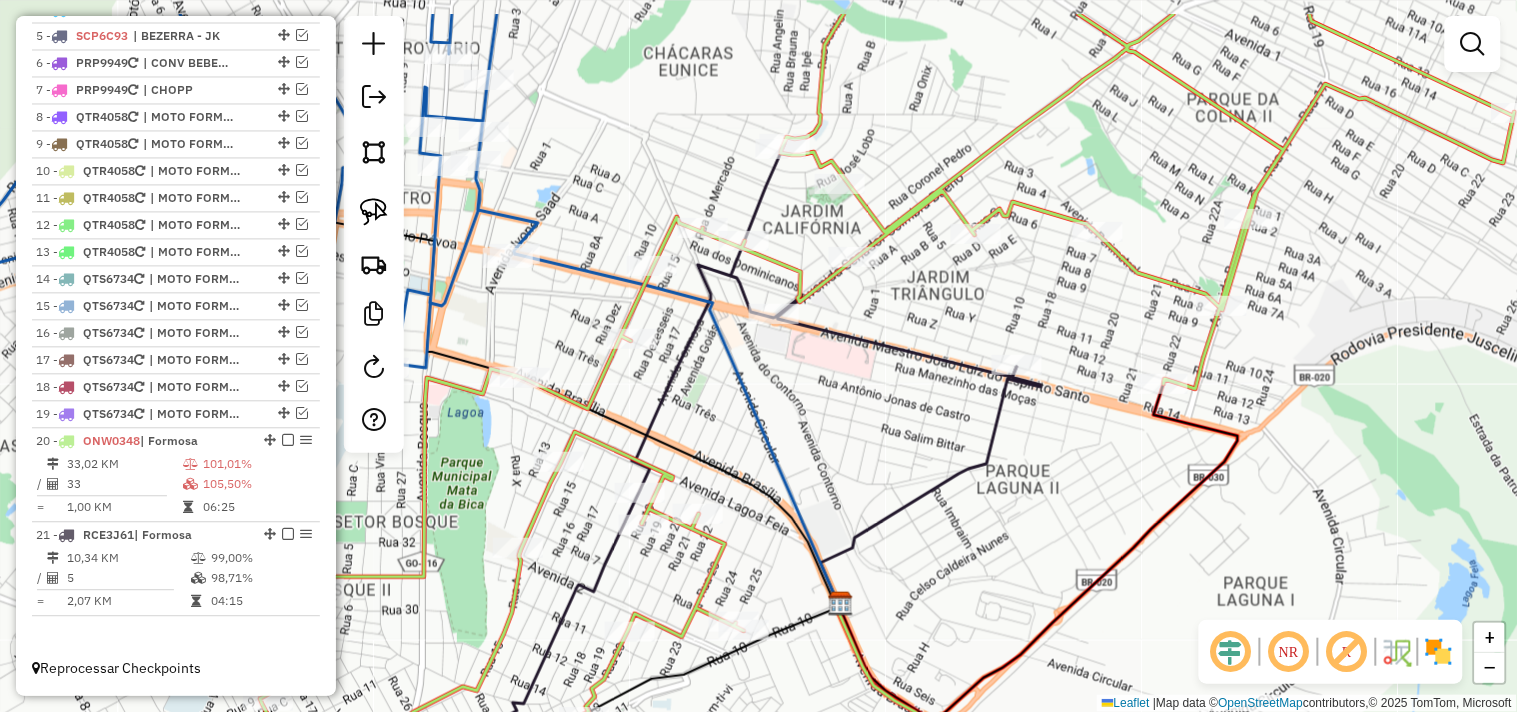 drag, startPoint x: 1000, startPoint y: 374, endPoint x: 888, endPoint y: 445, distance: 132.60844 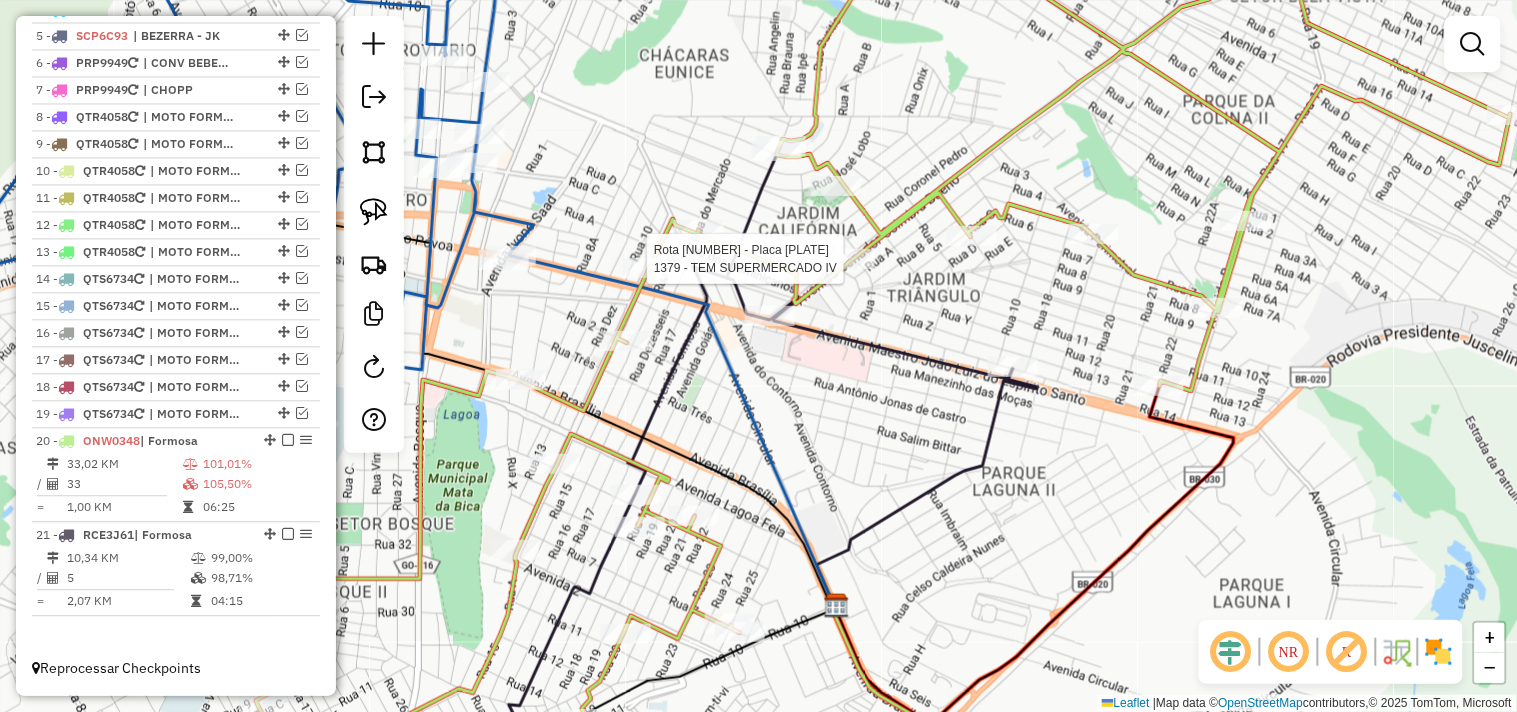 select on "*********" 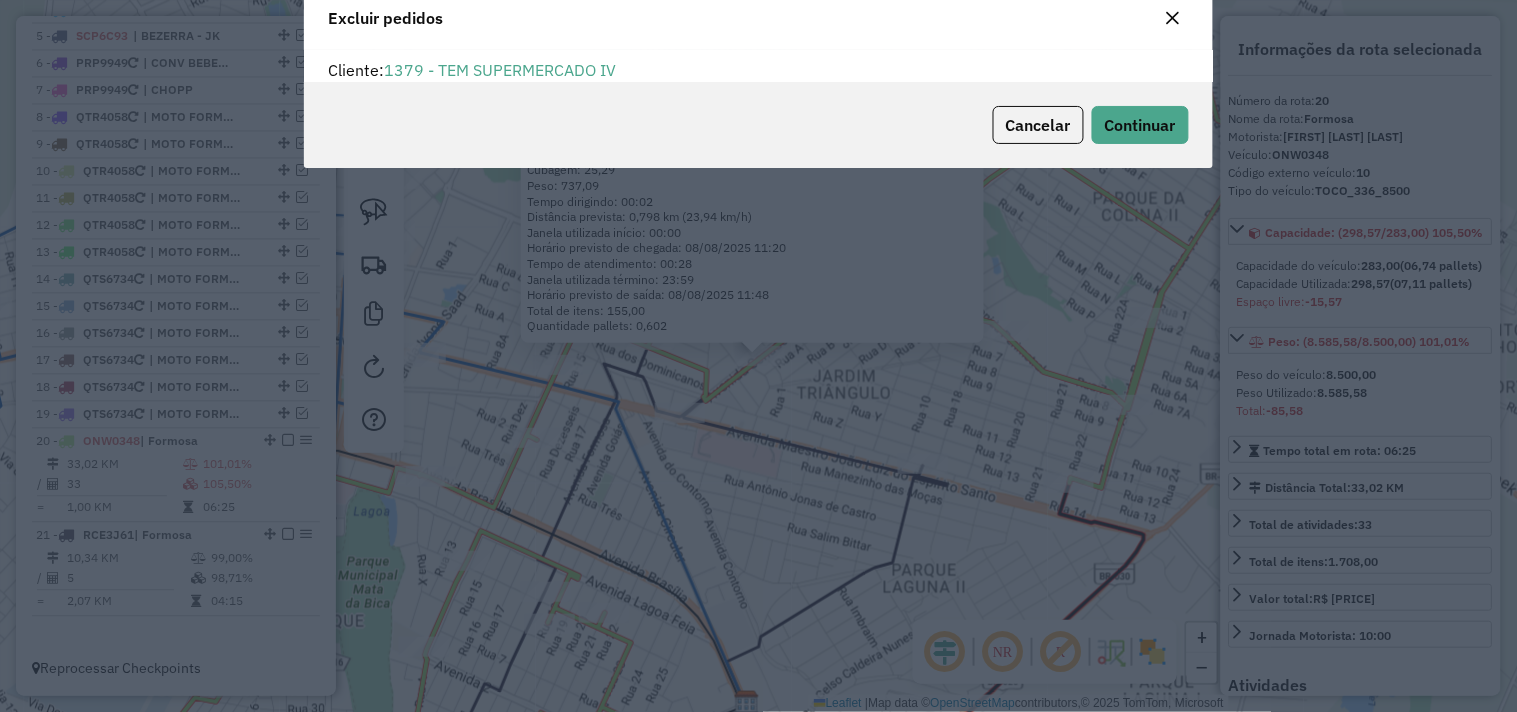 scroll, scrollTop: 68, scrollLeft: 0, axis: vertical 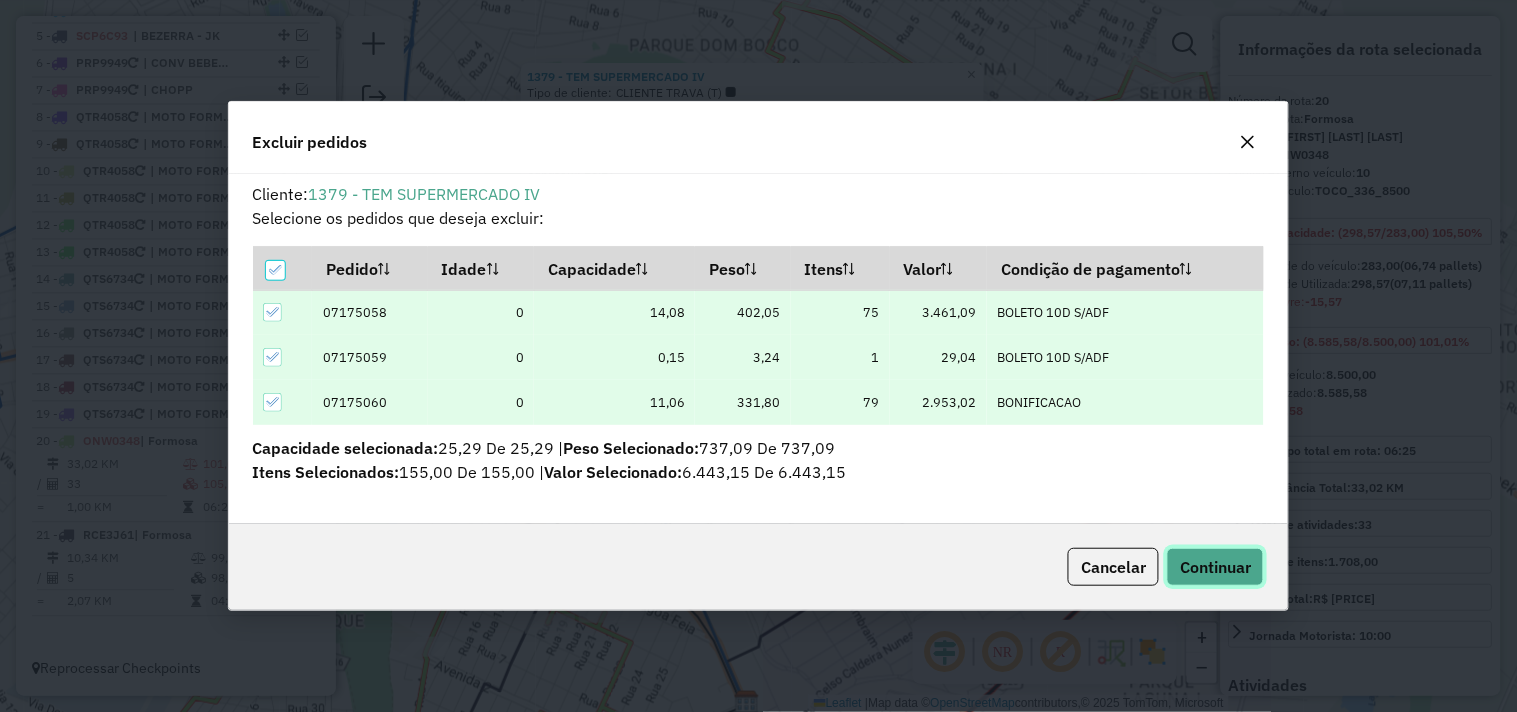 click on "Continuar" 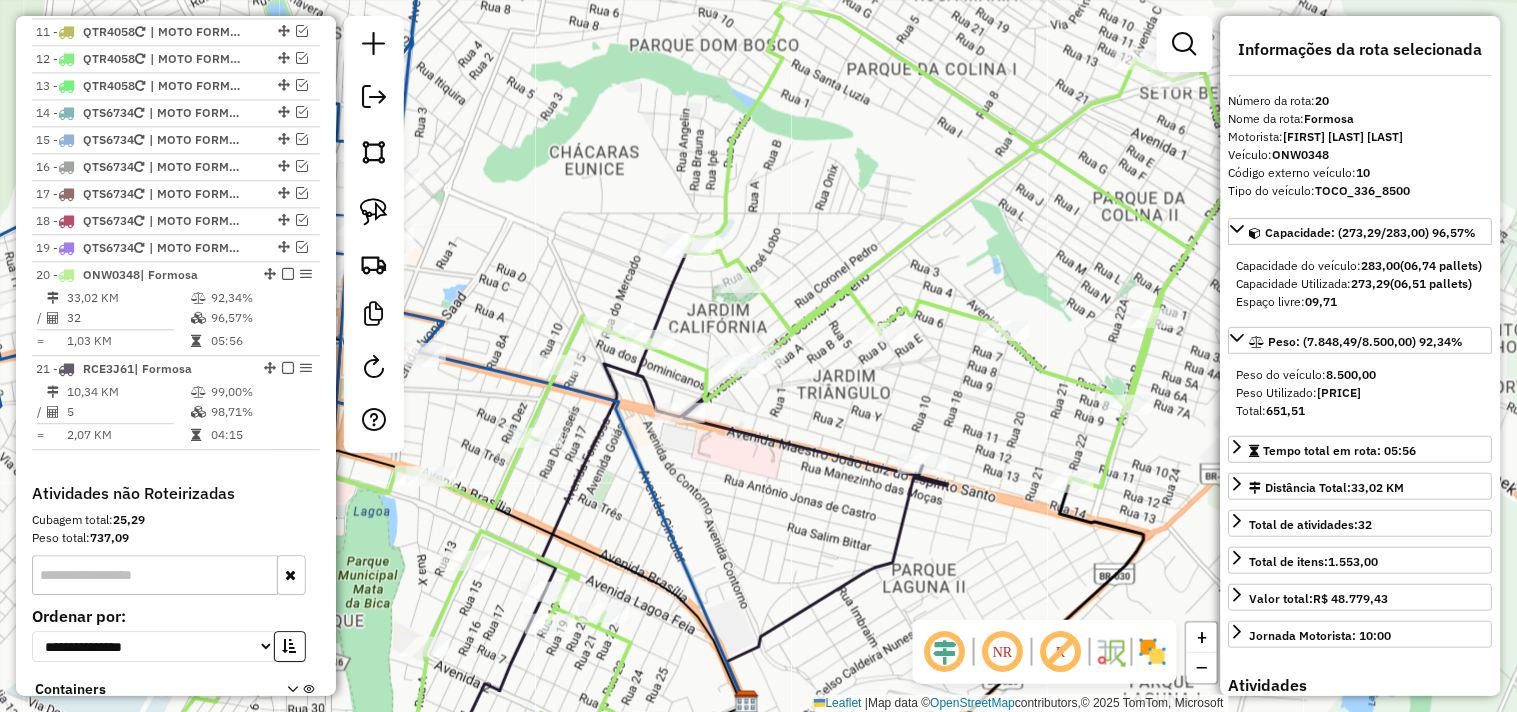 scroll, scrollTop: 1281, scrollLeft: 0, axis: vertical 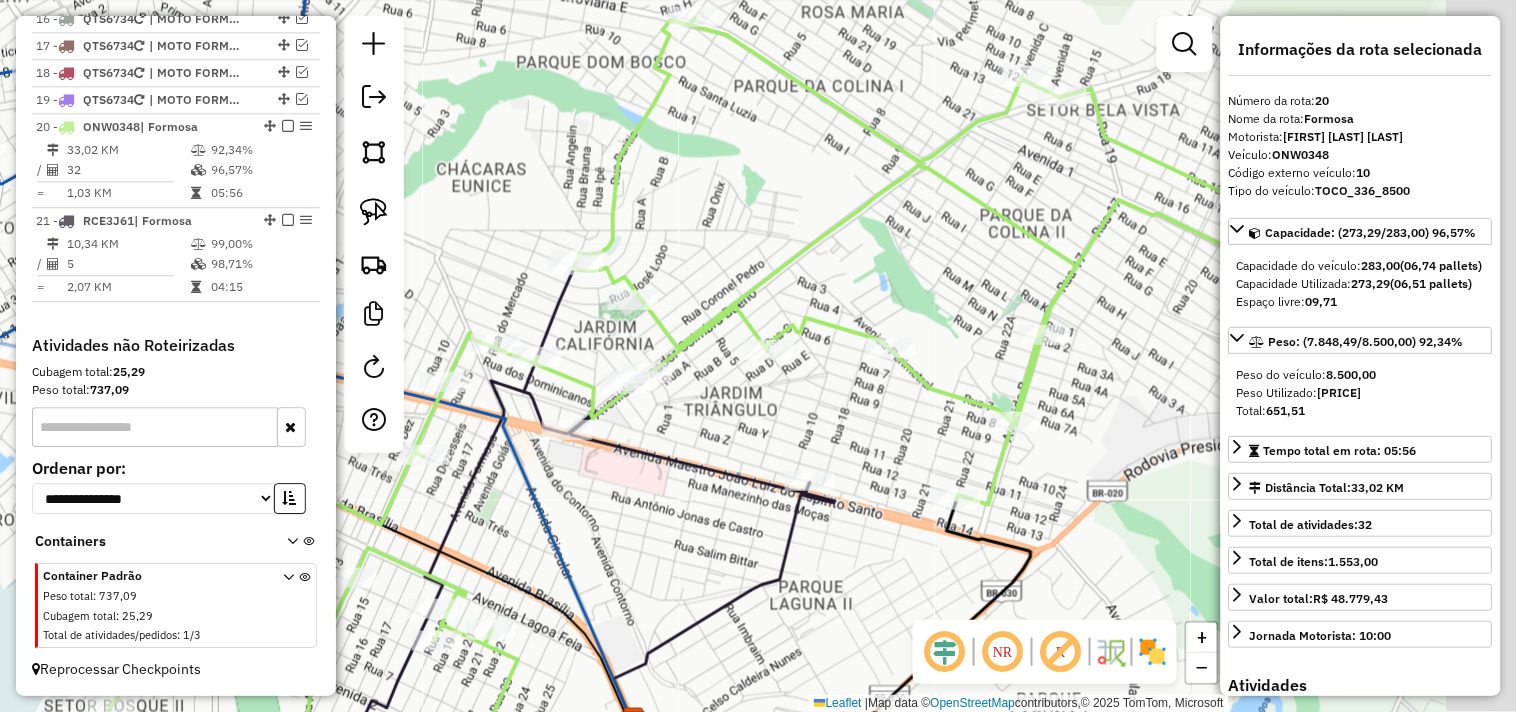 drag, startPoint x: 907, startPoint y: 396, endPoint x: 636, endPoint y: 436, distance: 273.93613 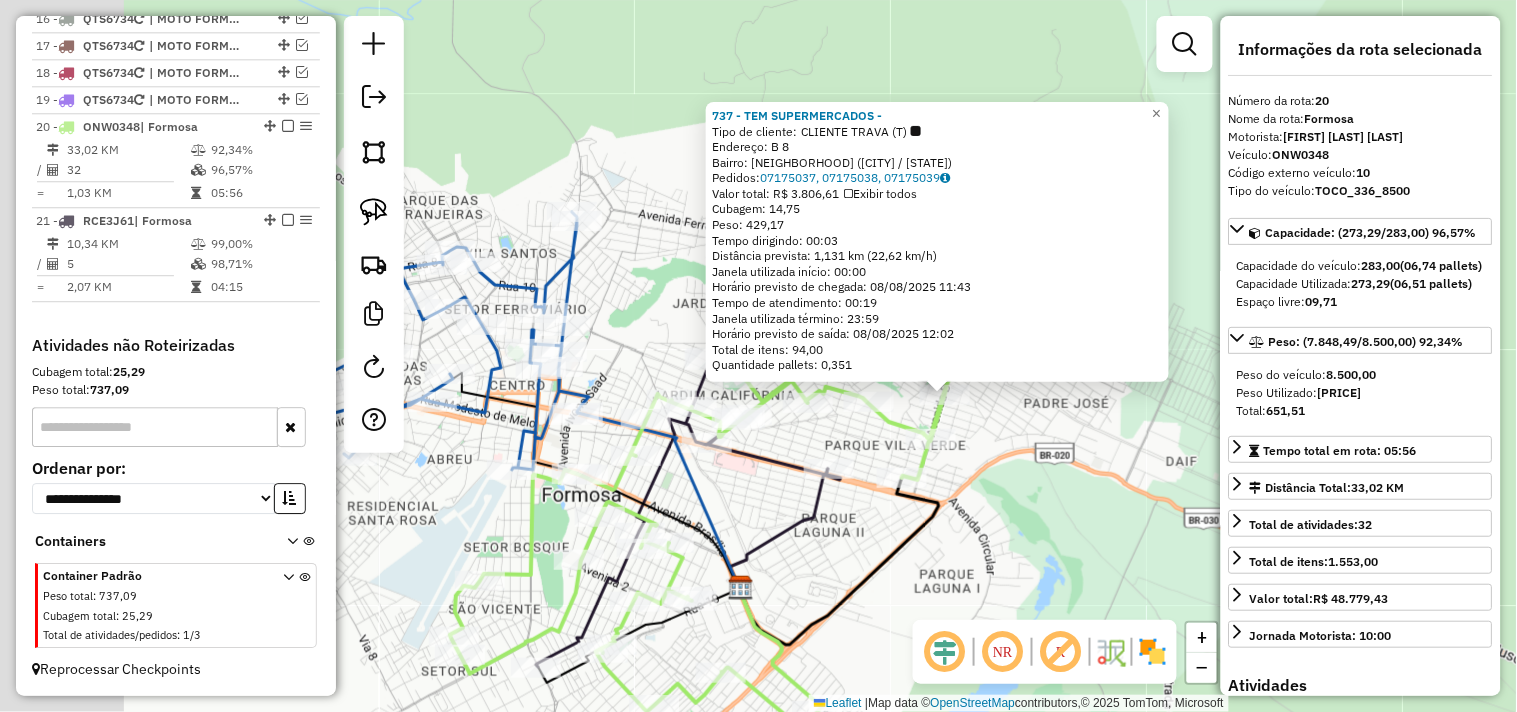 drag, startPoint x: 925, startPoint y: 418, endPoint x: 1054, endPoint y: 470, distance: 139.0863 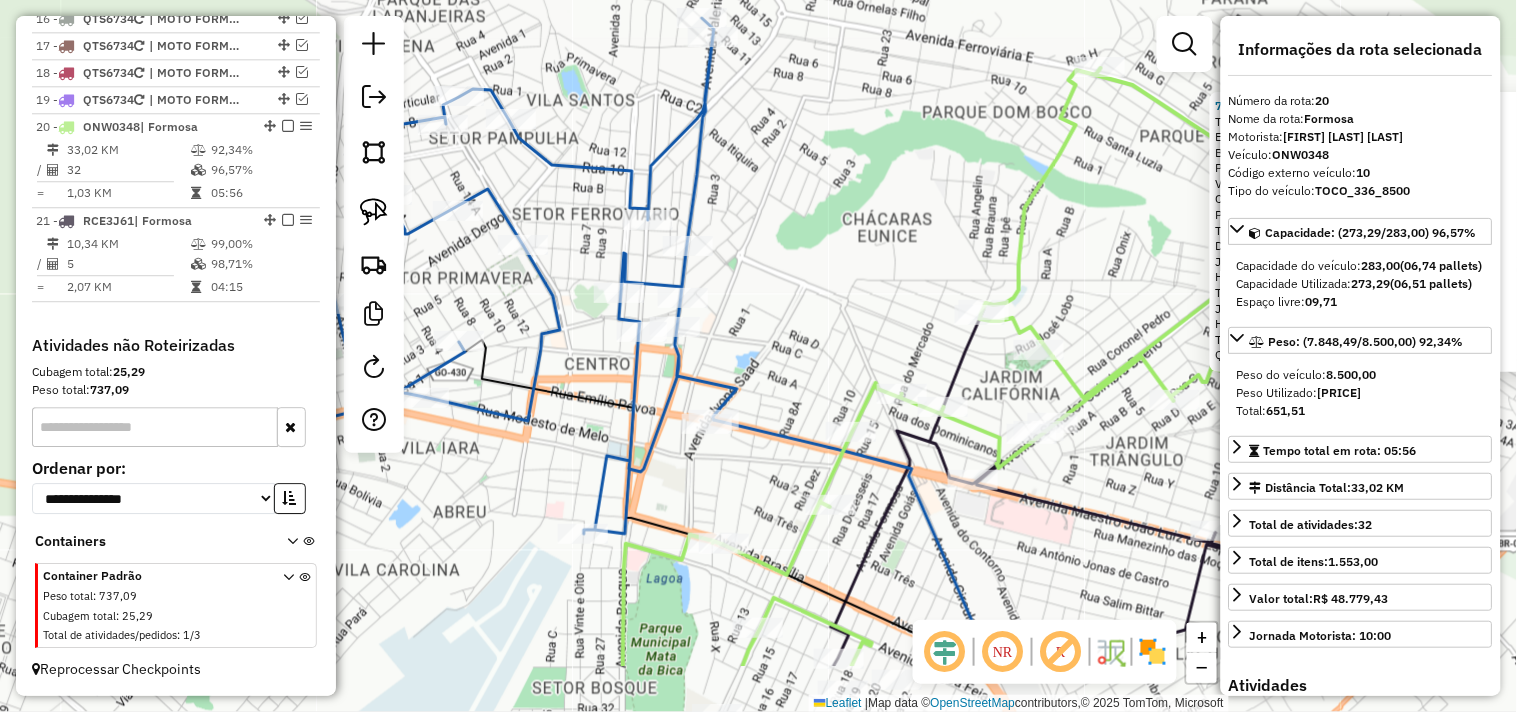drag, startPoint x: 798, startPoint y: 312, endPoint x: 752, endPoint y: 187, distance: 133.19534 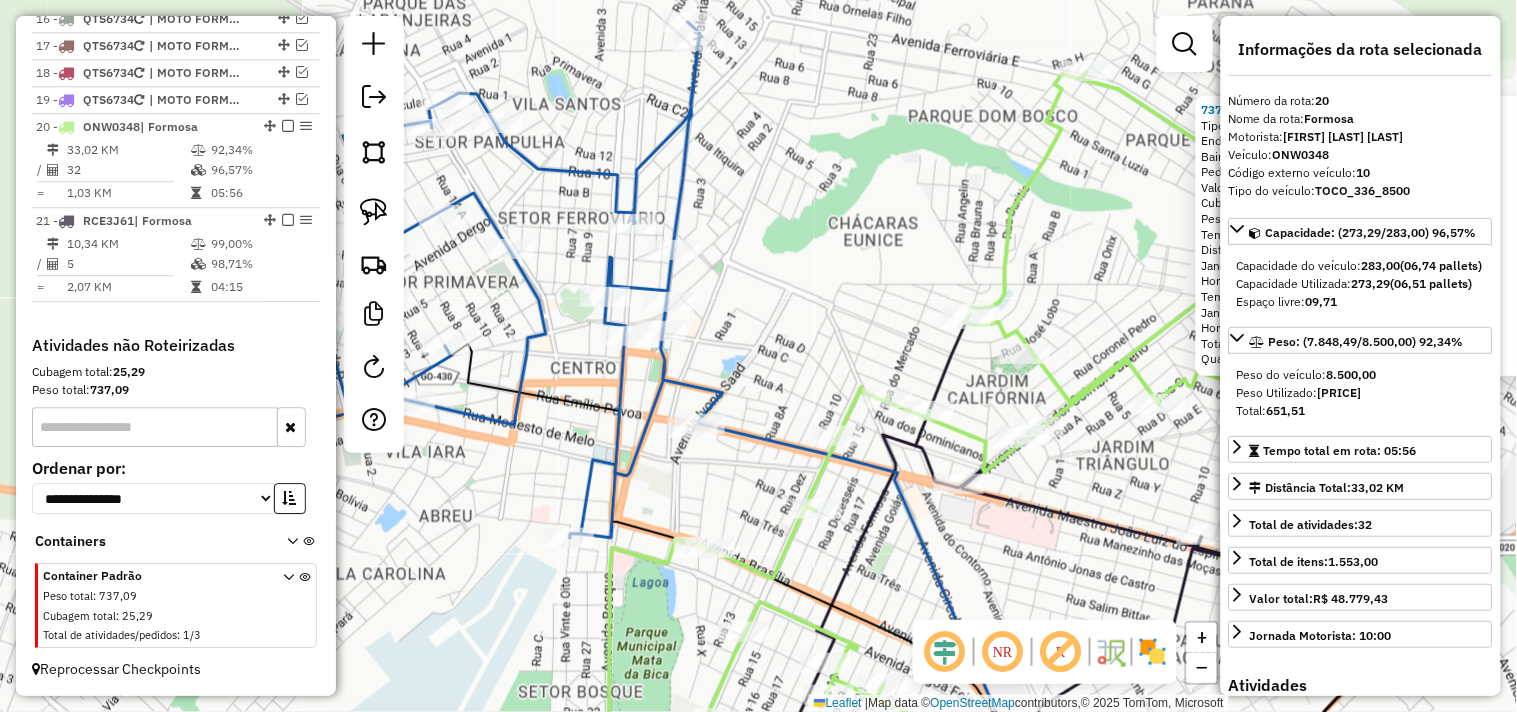drag, startPoint x: 928, startPoint y: 446, endPoint x: 894, endPoint y: 438, distance: 34.928497 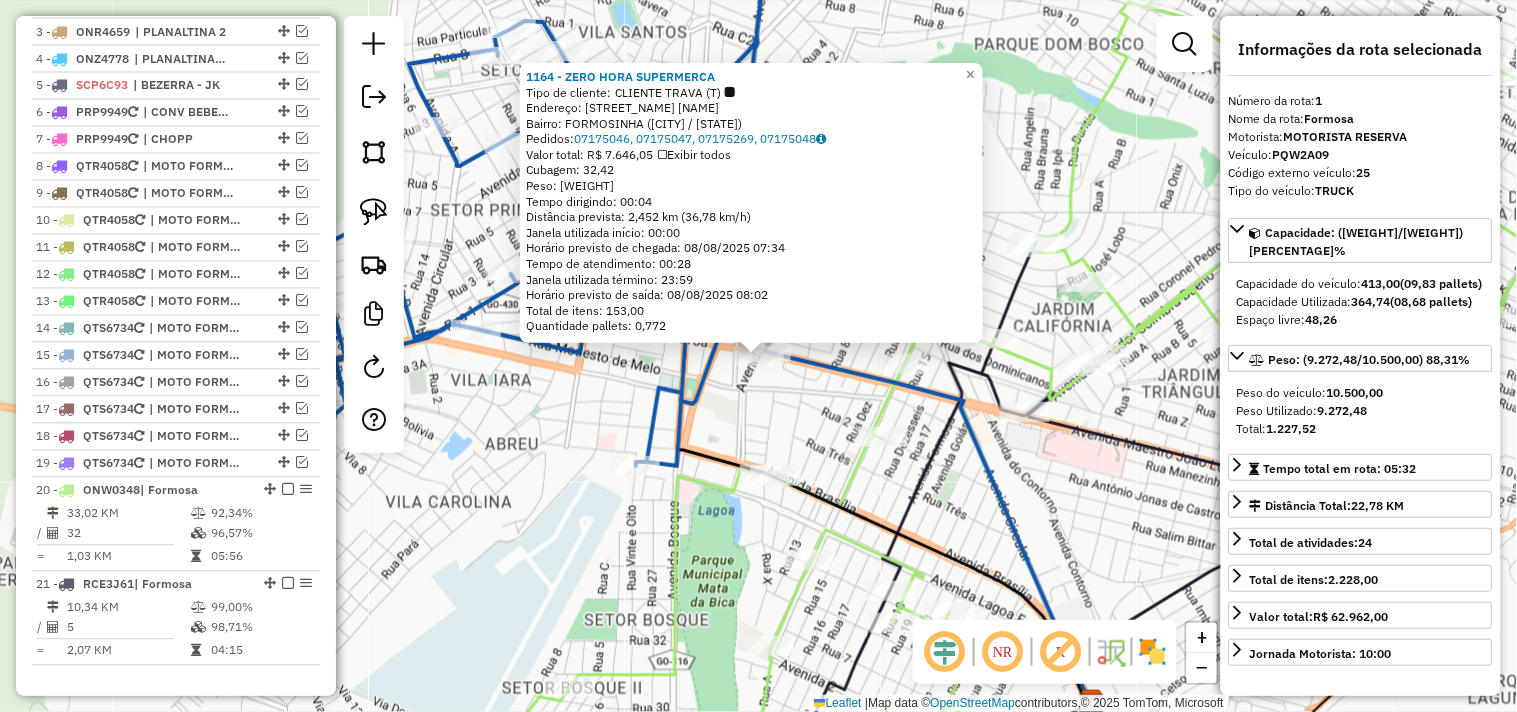 scroll, scrollTop: 797, scrollLeft: 0, axis: vertical 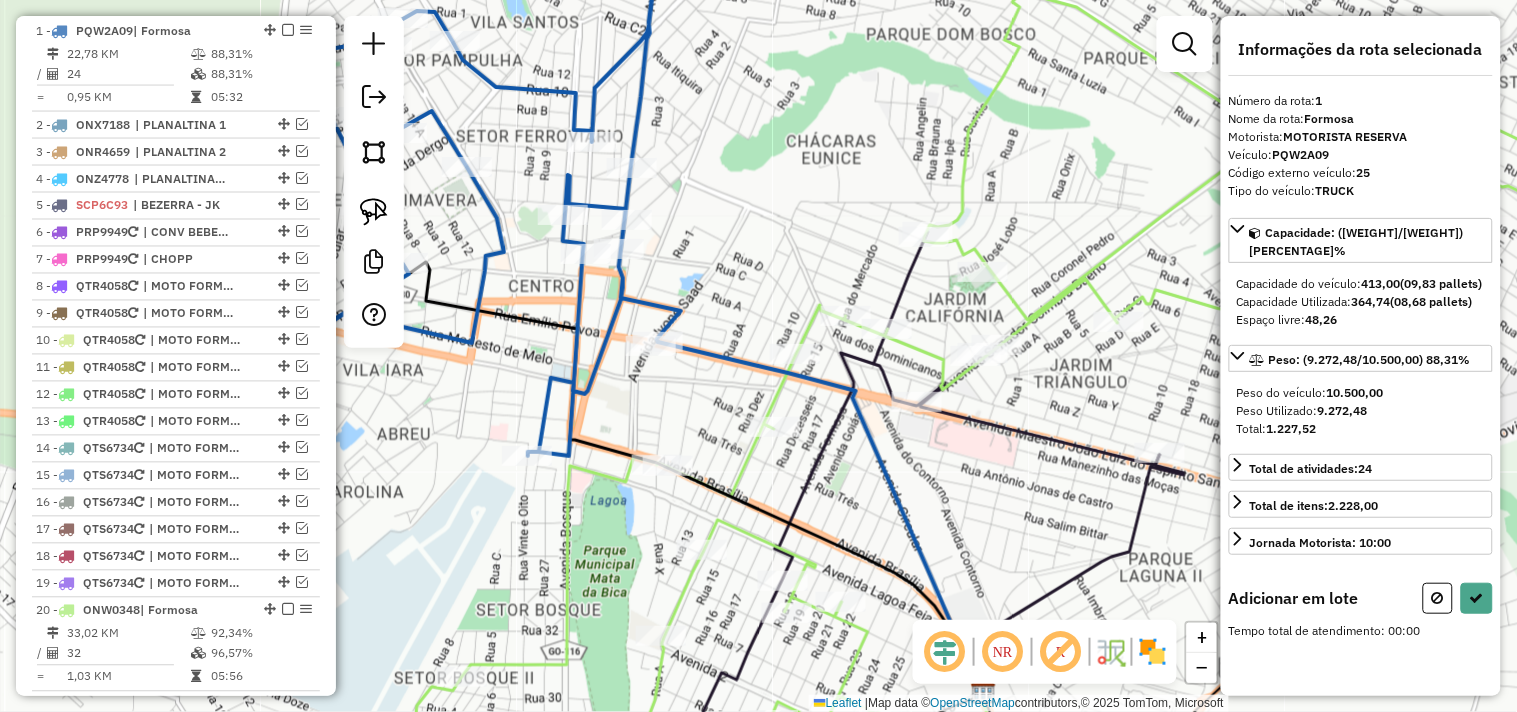 drag, startPoint x: 1134, startPoint y: 461, endPoint x: 795, endPoint y: 417, distance: 341.84354 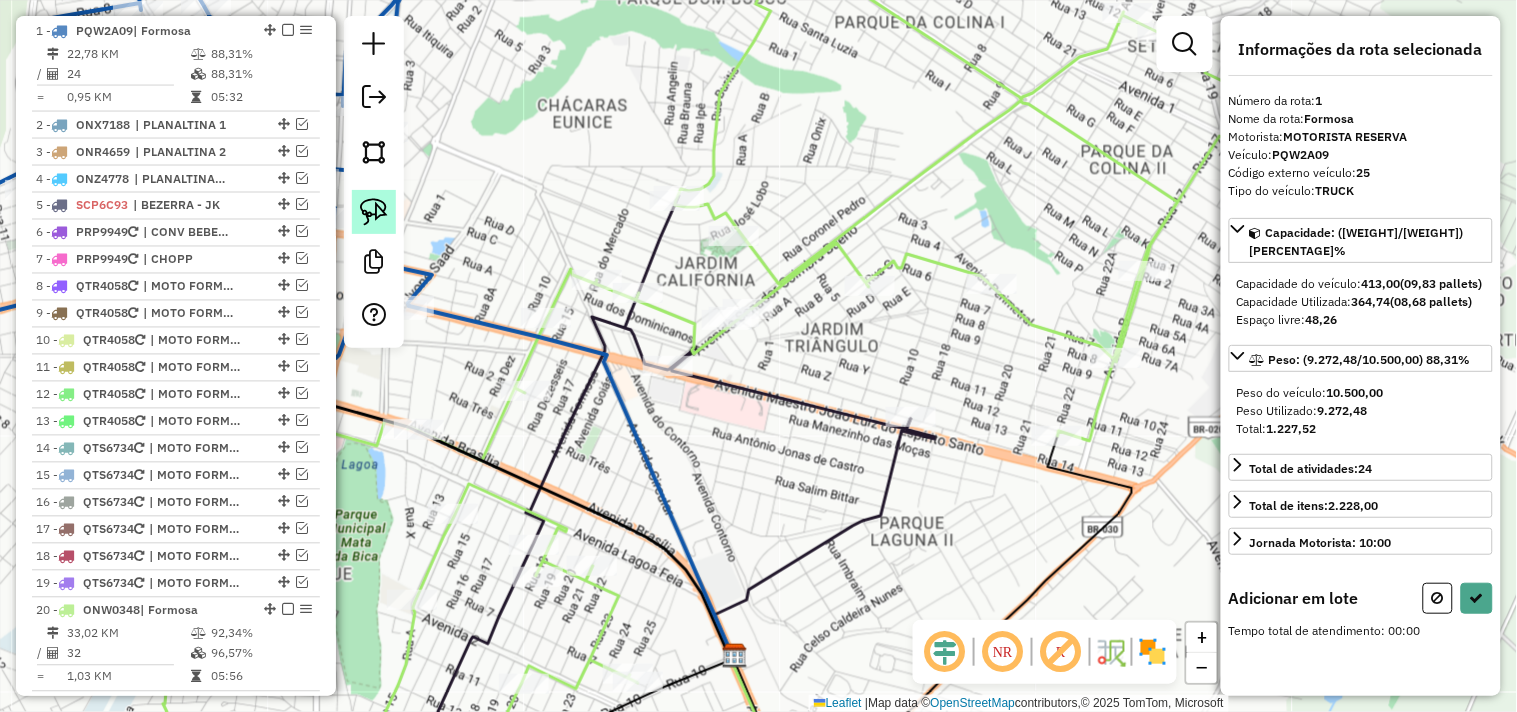 click 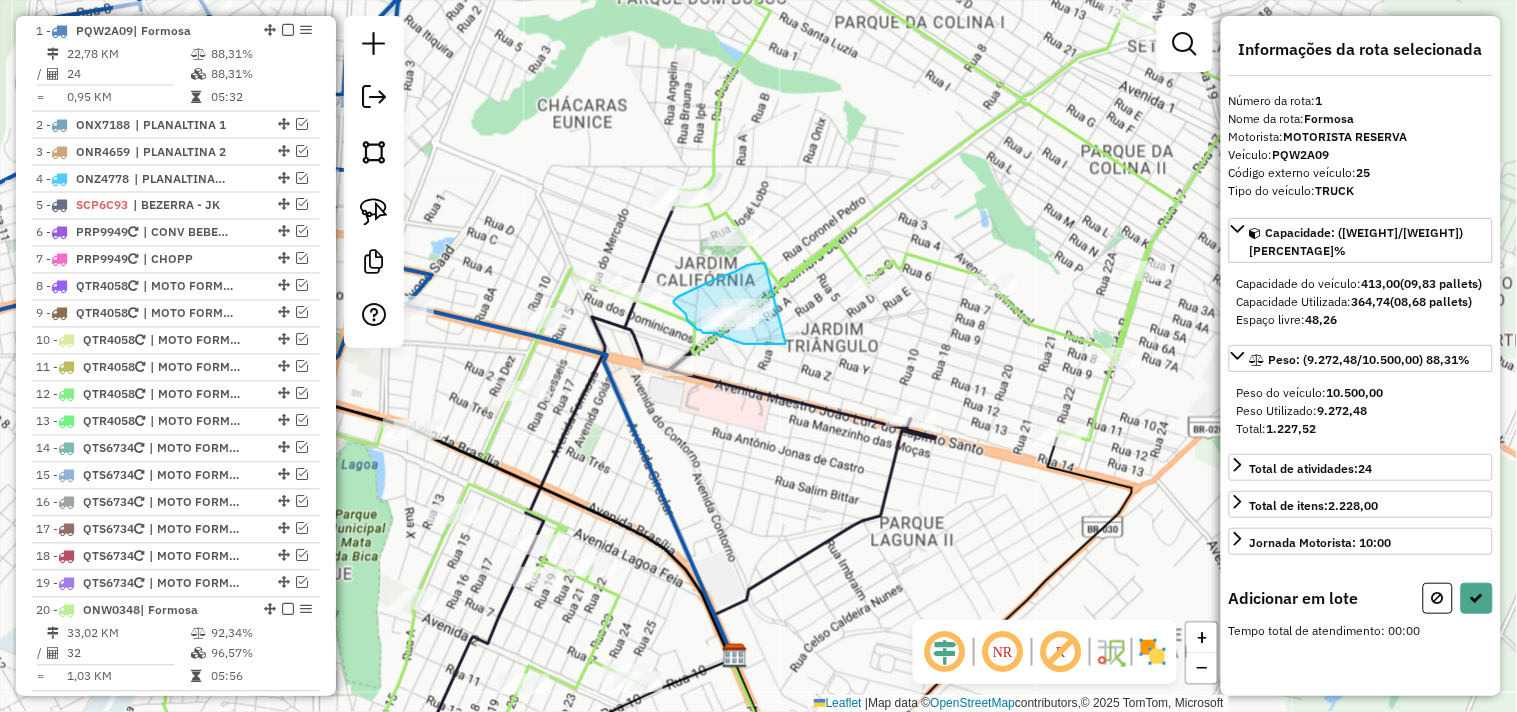 drag, startPoint x: 765, startPoint y: 263, endPoint x: 797, endPoint y: 343, distance: 86.162636 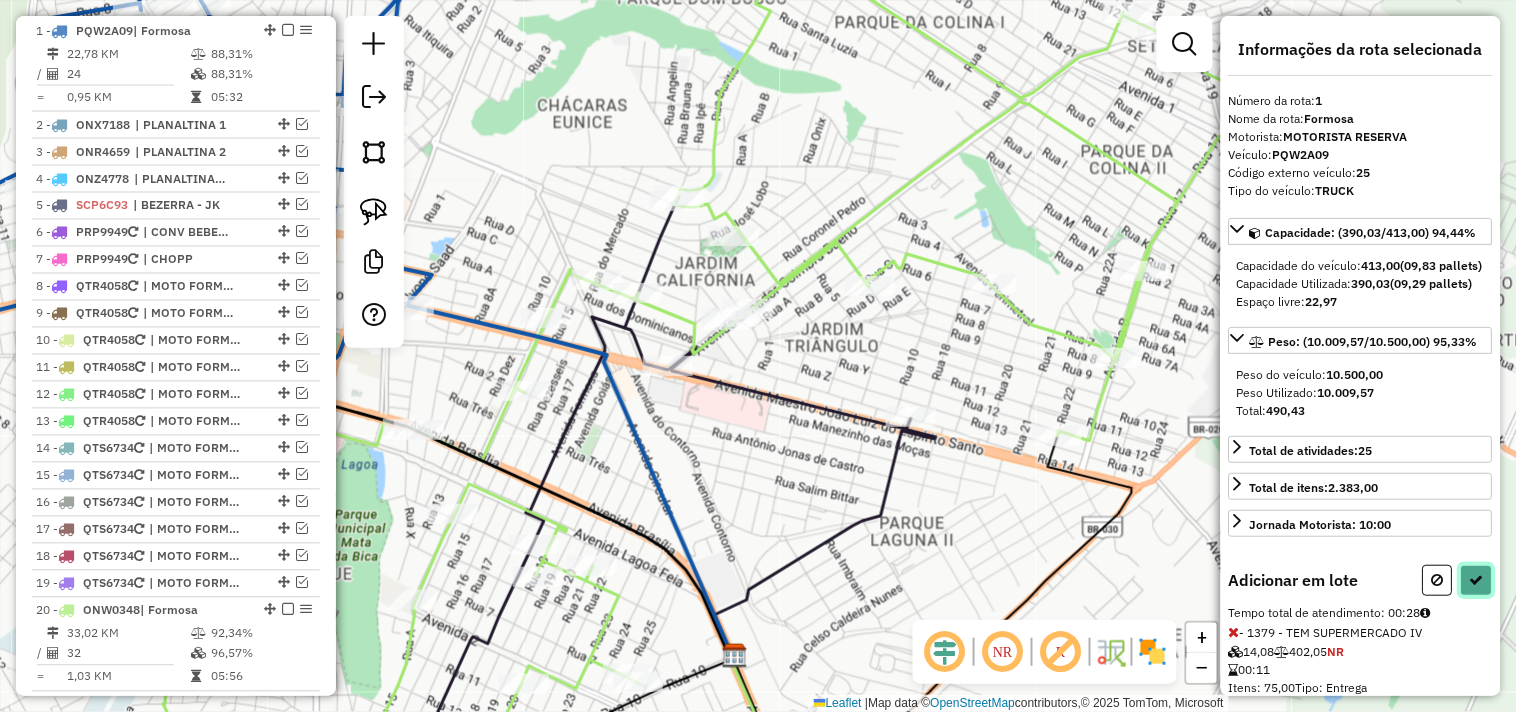 click at bounding box center [1477, 580] 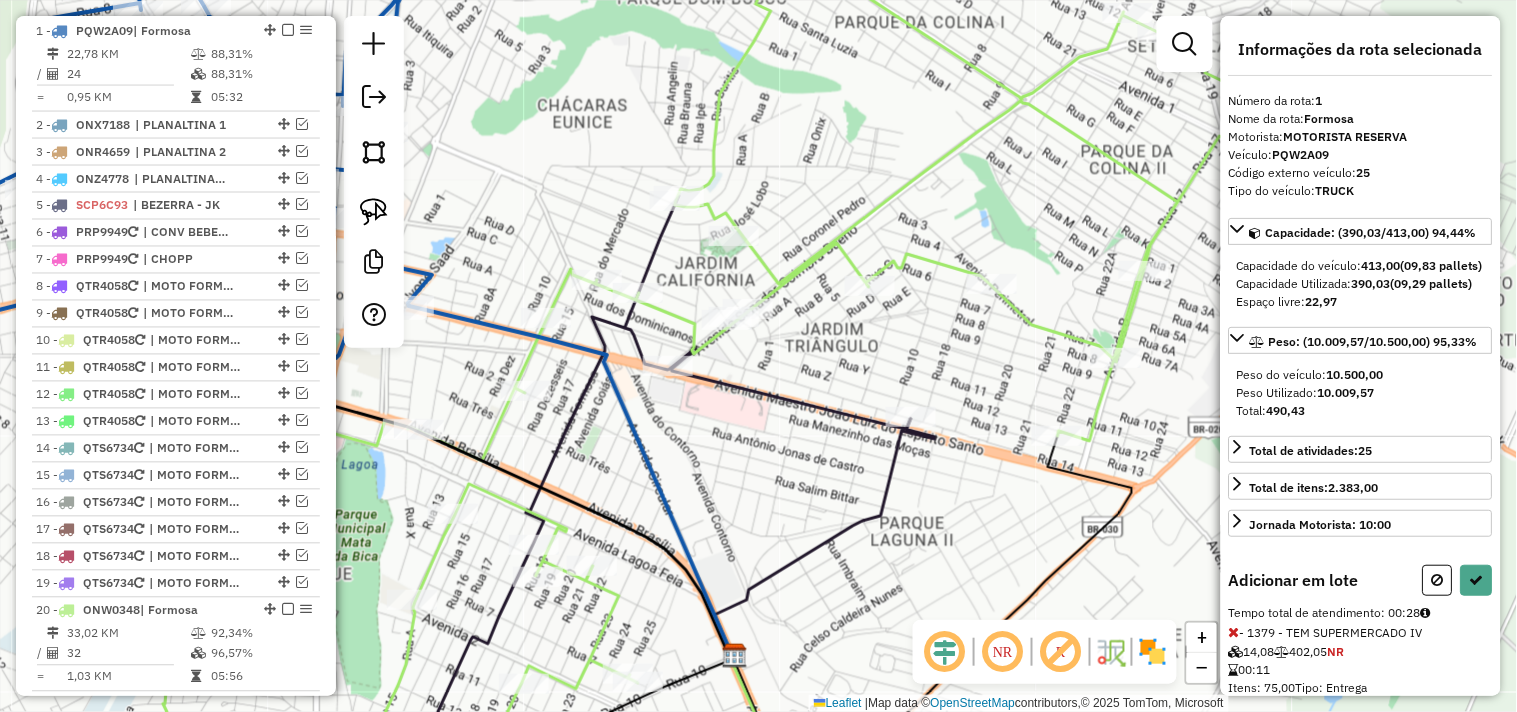 select on "*********" 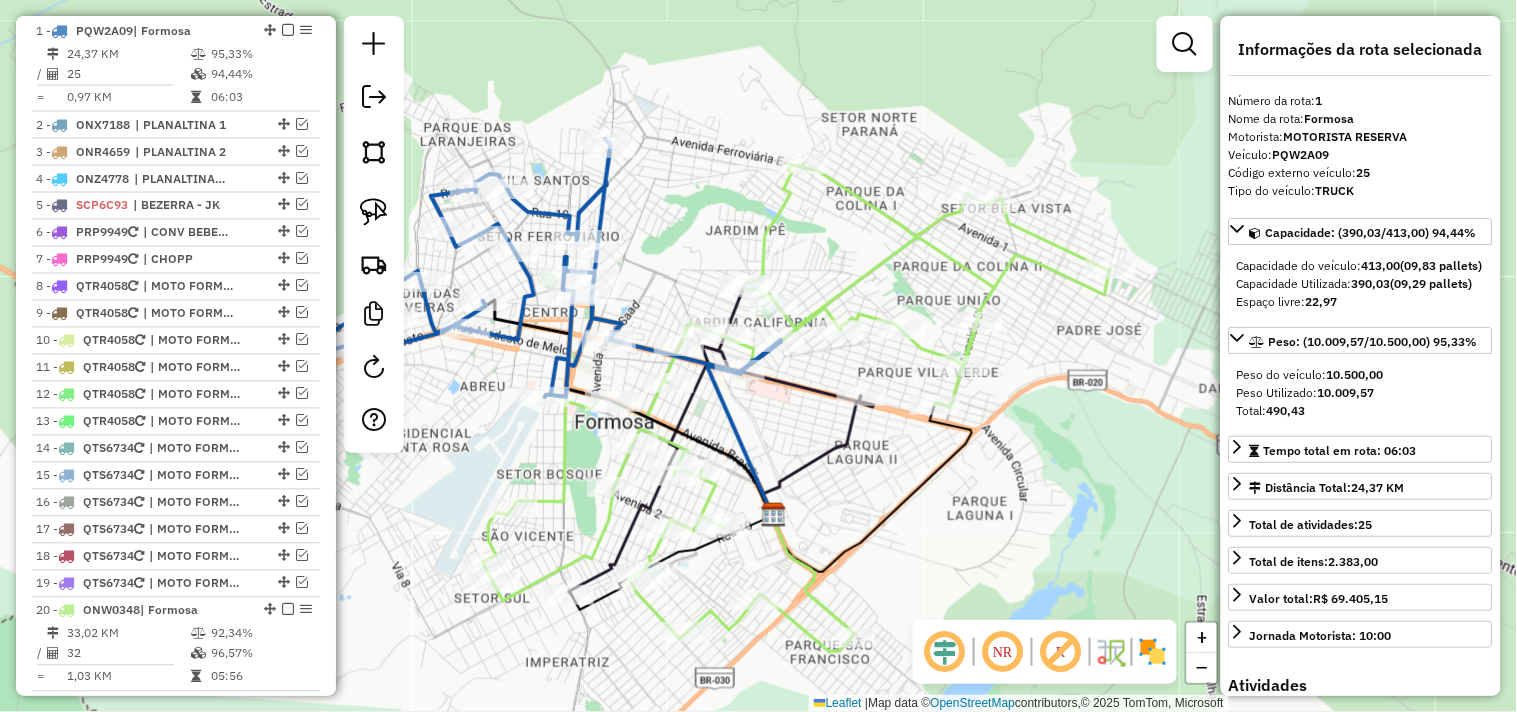 drag, startPoint x: 688, startPoint y: 246, endPoint x: 762, endPoint y: 231, distance: 75.50497 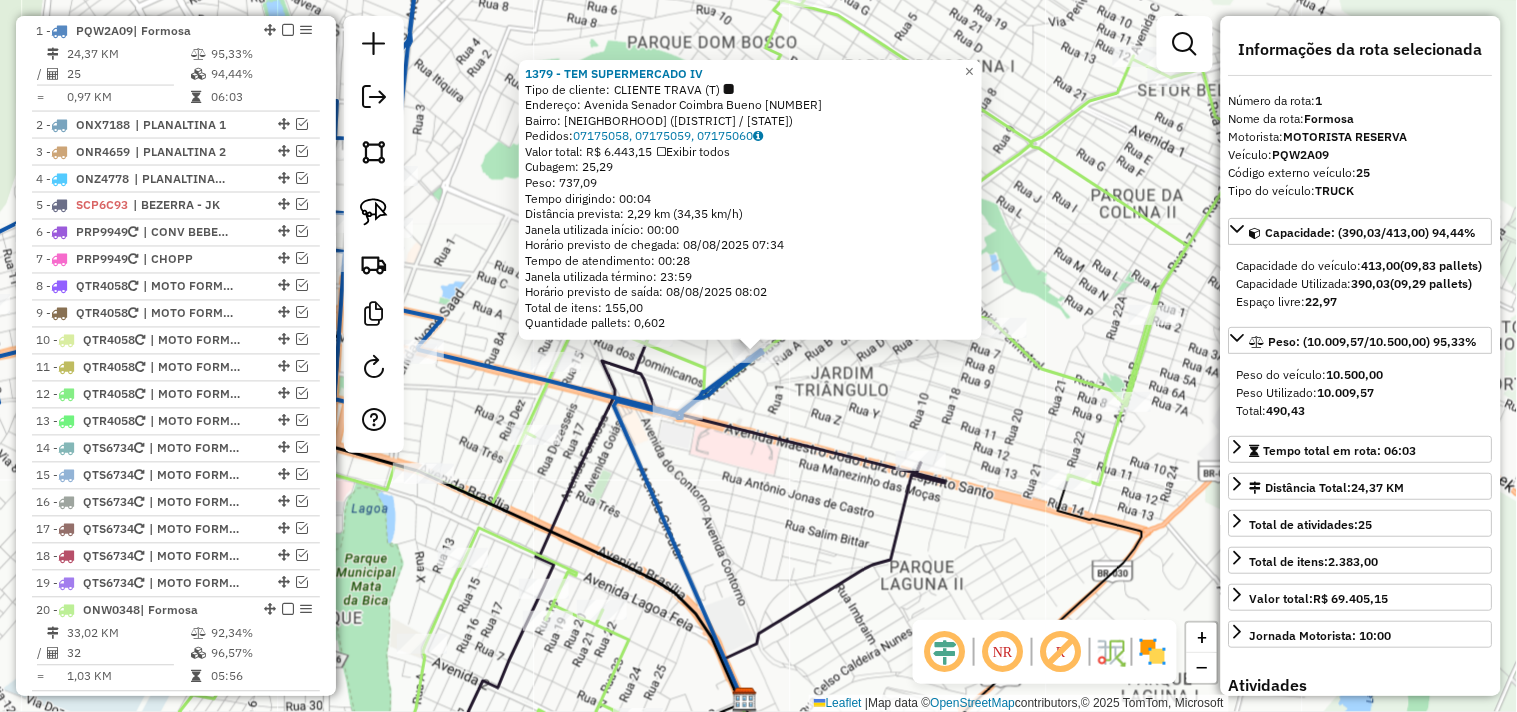 drag, startPoint x: 925, startPoint y: 416, endPoint x: 946, endPoint y: 357, distance: 62.625874 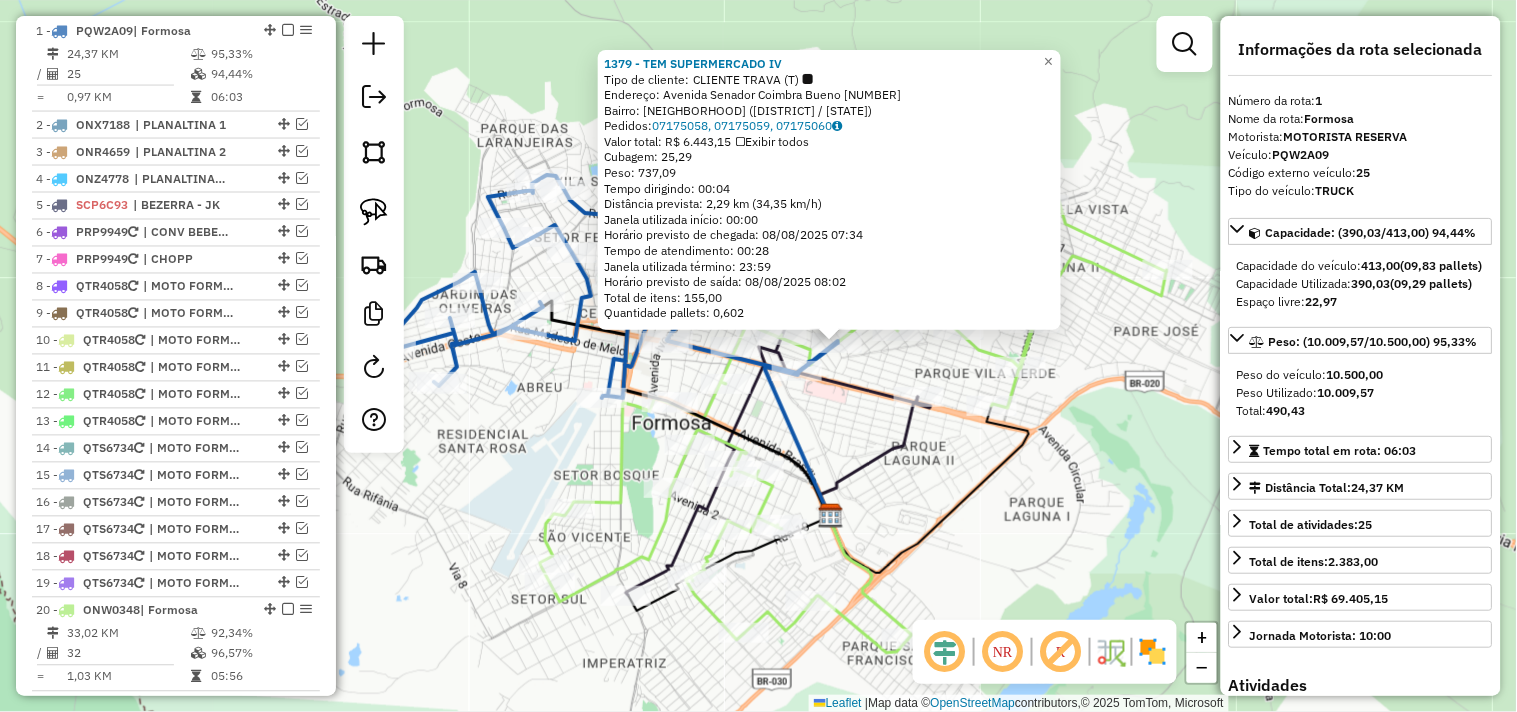click on "1379 - TEM SUPERMERCADO IV  Tipo de cliente:   CLIENTE TRAVA (T)   Endereço:  Avenida Senador Coimbra Bueno 1   Bairro: Jardim Triangulo (FORMOSA / GO)   Pedidos:  07175058, 07175059, 07175060   Valor total: R$ 6.443,15   Exibir todos   Cubagem: 25,29  Peso: 737,09  Tempo dirigindo: 00:04   Distância prevista: 2,29 km (34,35 km/h)   Janela utilizada início: 00:00   Horário previsto de chegada: 08/08/2025 07:34   Tempo de atendimento: 00:28   Janela utilizada término: 23:59   Horário previsto de saída: 08/08/2025 08:02   Total de itens: 155,00   Quantidade pallets: 0,602  × Janela de atendimento Grade de atendimento Capacidade Transportadoras Veículos Cliente Pedidos  Rotas Selecione os dias de semana para filtrar as janelas de atendimento  Seg   Ter   Qua   Qui   Sex   Sáb   Dom  Informe o período da janela de atendimento: De: Até:  Filtrar exatamente a janela do cliente  Considerar janela de atendimento padrão  Selecione os dias de semana para filtrar as grades de atendimento  Seg   Ter   Qua  +" 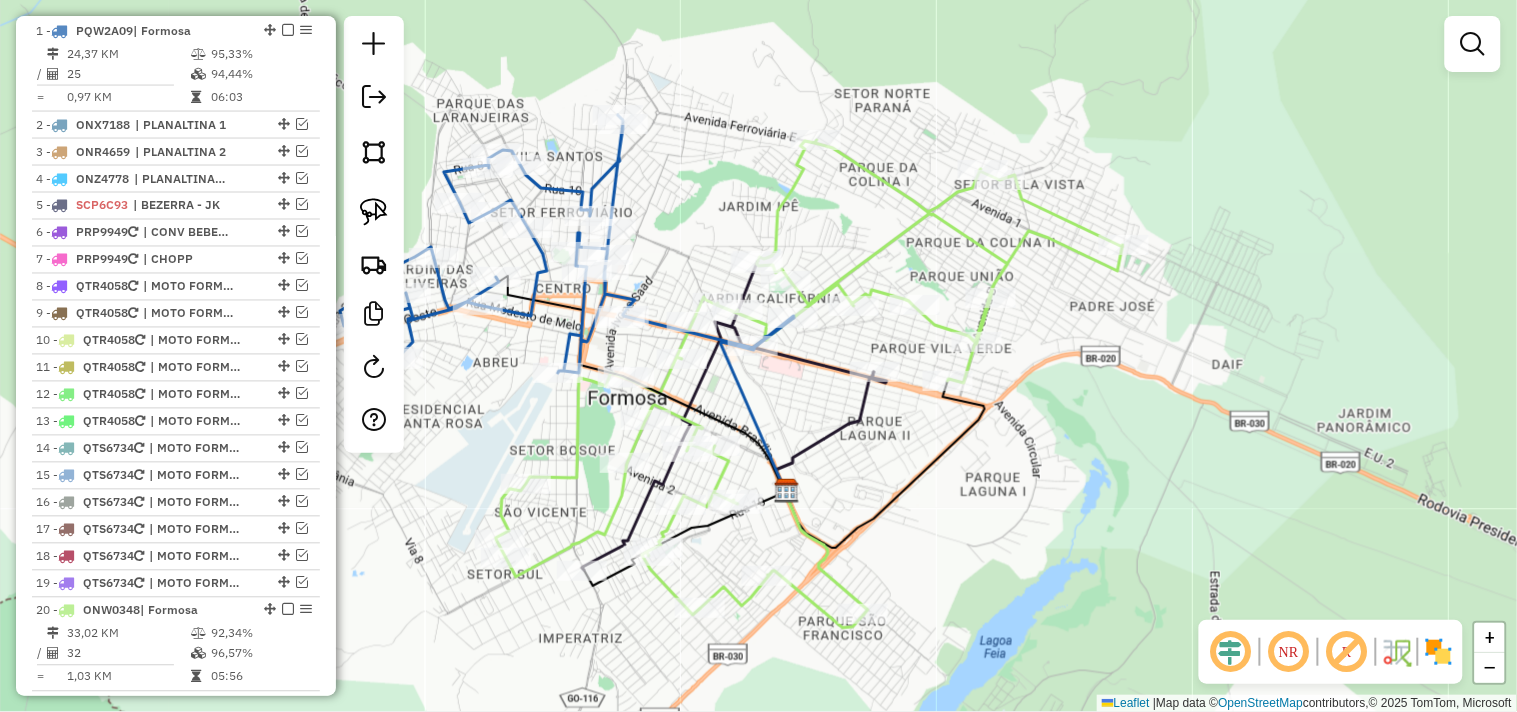 drag, startPoint x: 851, startPoint y: 422, endPoint x: 793, endPoint y: 386, distance: 68.26419 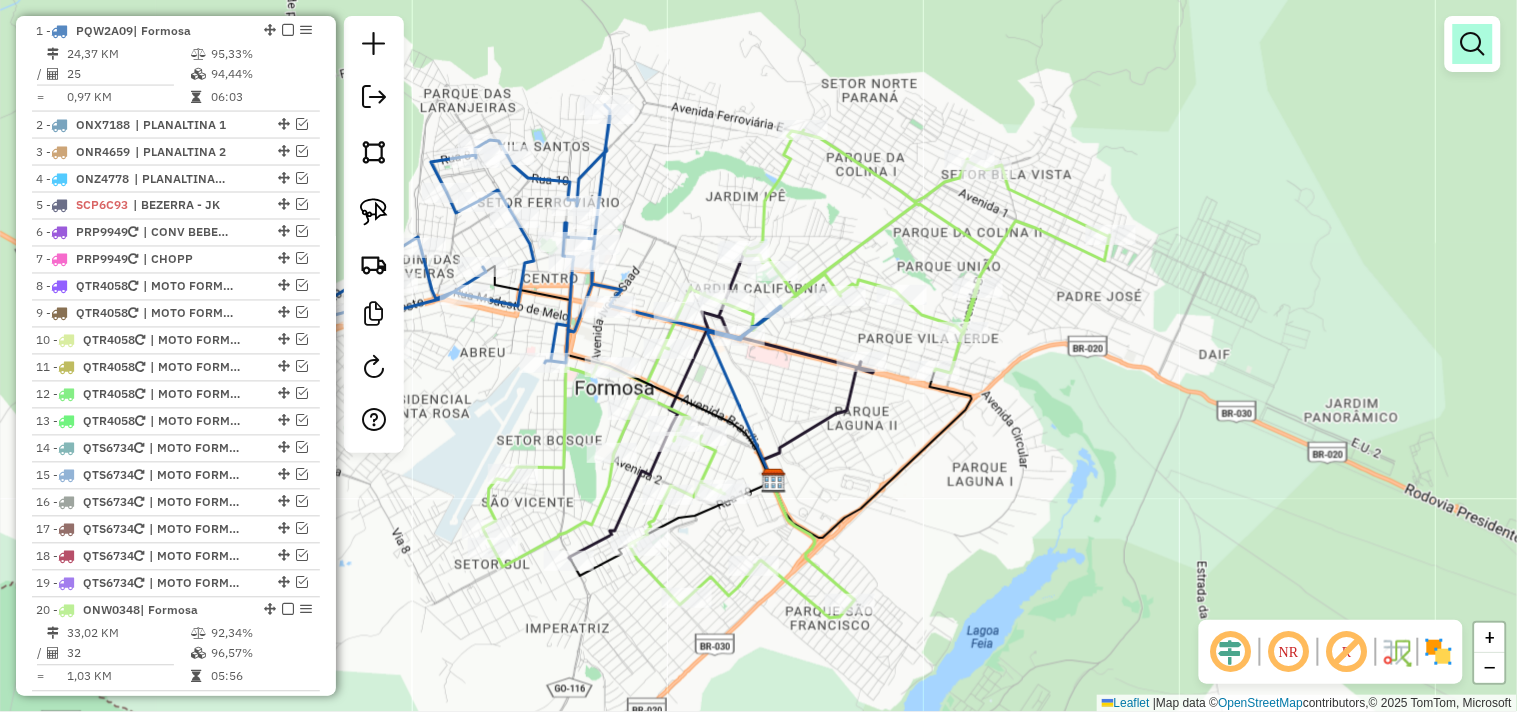 click at bounding box center [1473, 44] 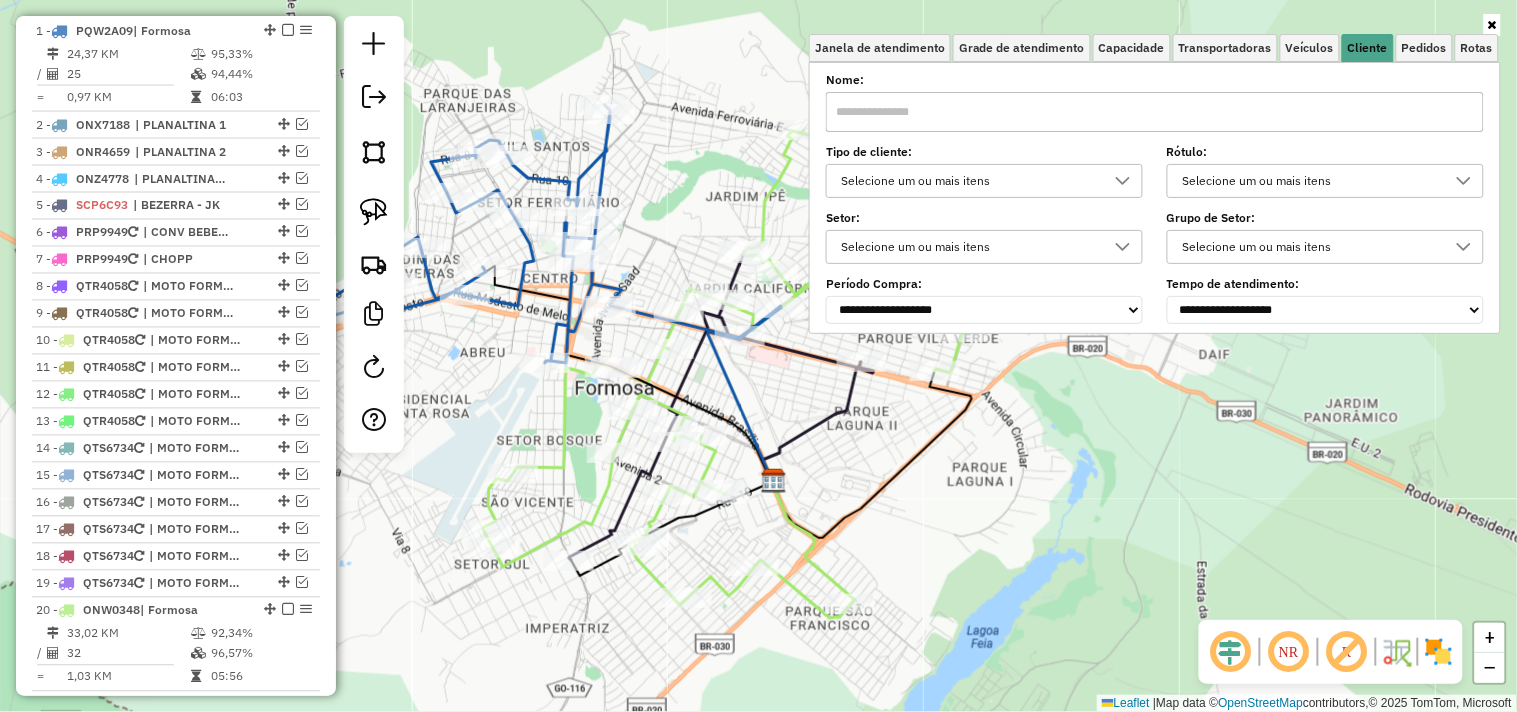 click on "**********" at bounding box center [1155, 199] 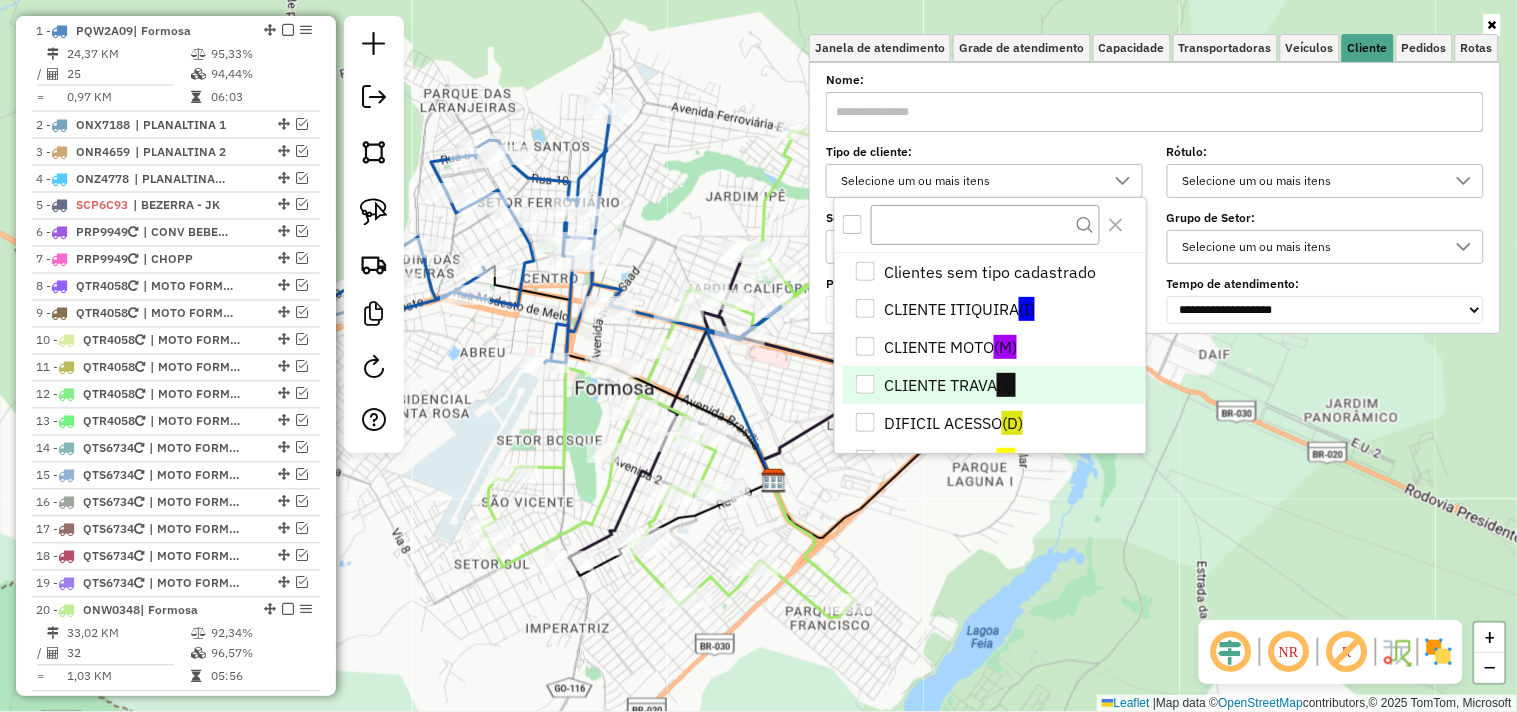 click on "CLIENTE TRAVA  (T)" at bounding box center (994, 385) 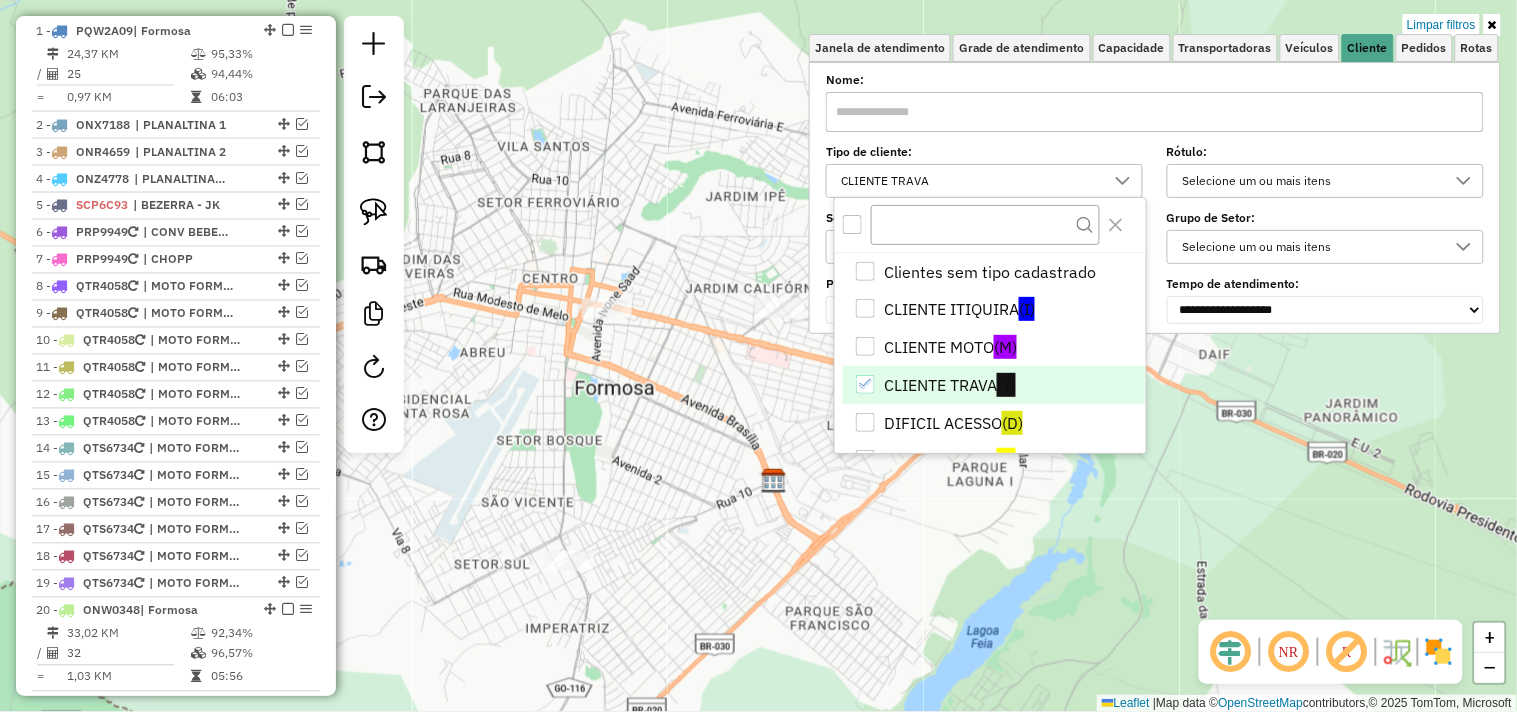 click on "Limpar filtros Janela de atendimento Grade de atendimento Capacidade Transportadoras Veículos Cliente Pedidos  Rotas Selecione os dias de semana para filtrar as janelas de atendimento  Seg   Ter   Qua   Qui   Sex   Sáb   Dom  Informe o período da janela de atendimento: De: Até:  Filtrar exatamente a janela do cliente  Considerar janela de atendimento padrão  Selecione os dias de semana para filtrar as grades de atendimento  Seg   Ter   Qua   Qui   Sex   Sáb   Dom   Considerar clientes sem dia de atendimento cadastrado  Clientes fora do dia de atendimento selecionado Filtrar as atividades entre os valores definidos abaixo:  Peso mínimo:   Peso máximo:   Cubagem mínima:   Cubagem máxima:   De:   Até:  Filtrar as atividades entre o tempo de atendimento definido abaixo:  De:   Até:   Considerar capacidade total dos clientes não roteirizados Transportadora: Selecione um ou mais itens Tipo de veículo: Selecione um ou mais itens Veículo: Selecione um ou mais itens Motorista: Selecione um ou mais itens" 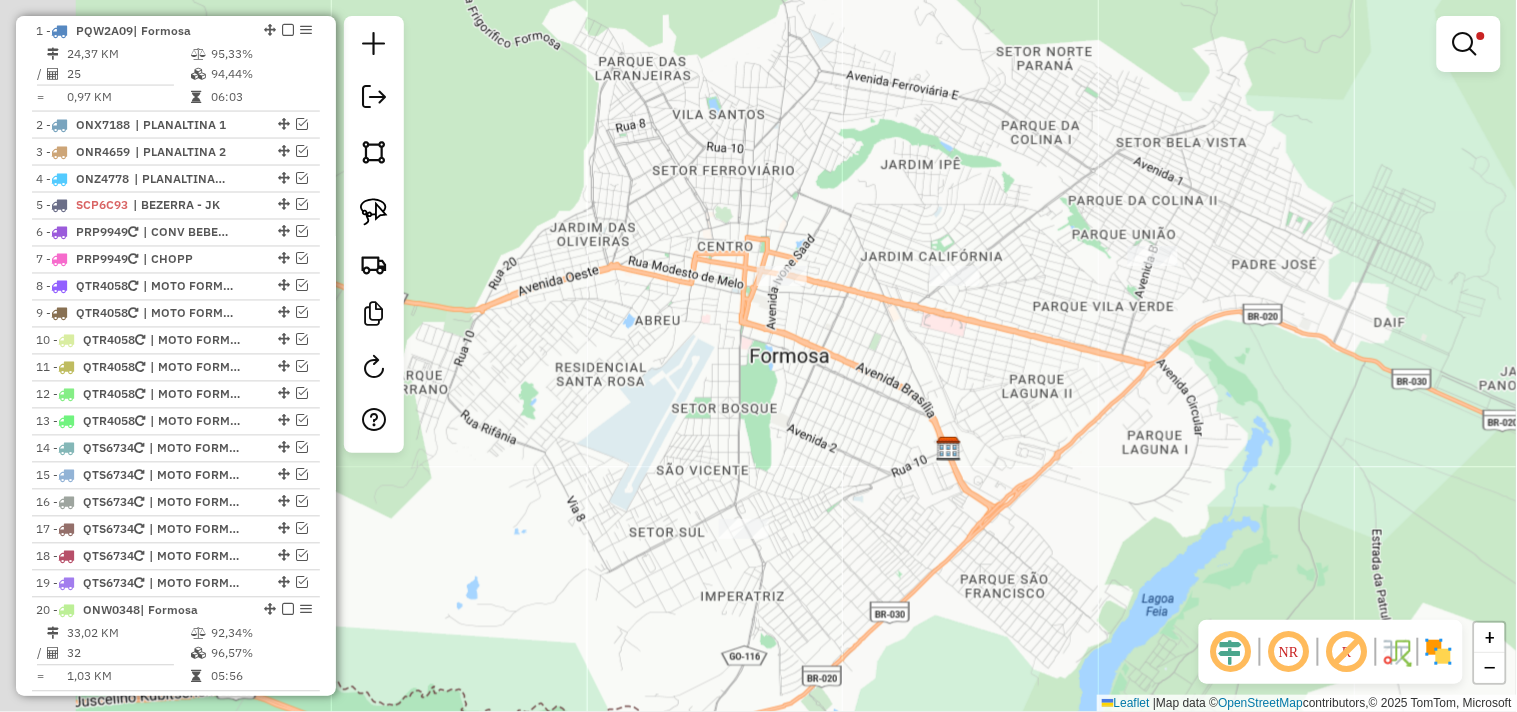 drag, startPoint x: 1040, startPoint y: 335, endPoint x: 1230, endPoint y: 271, distance: 200.4894 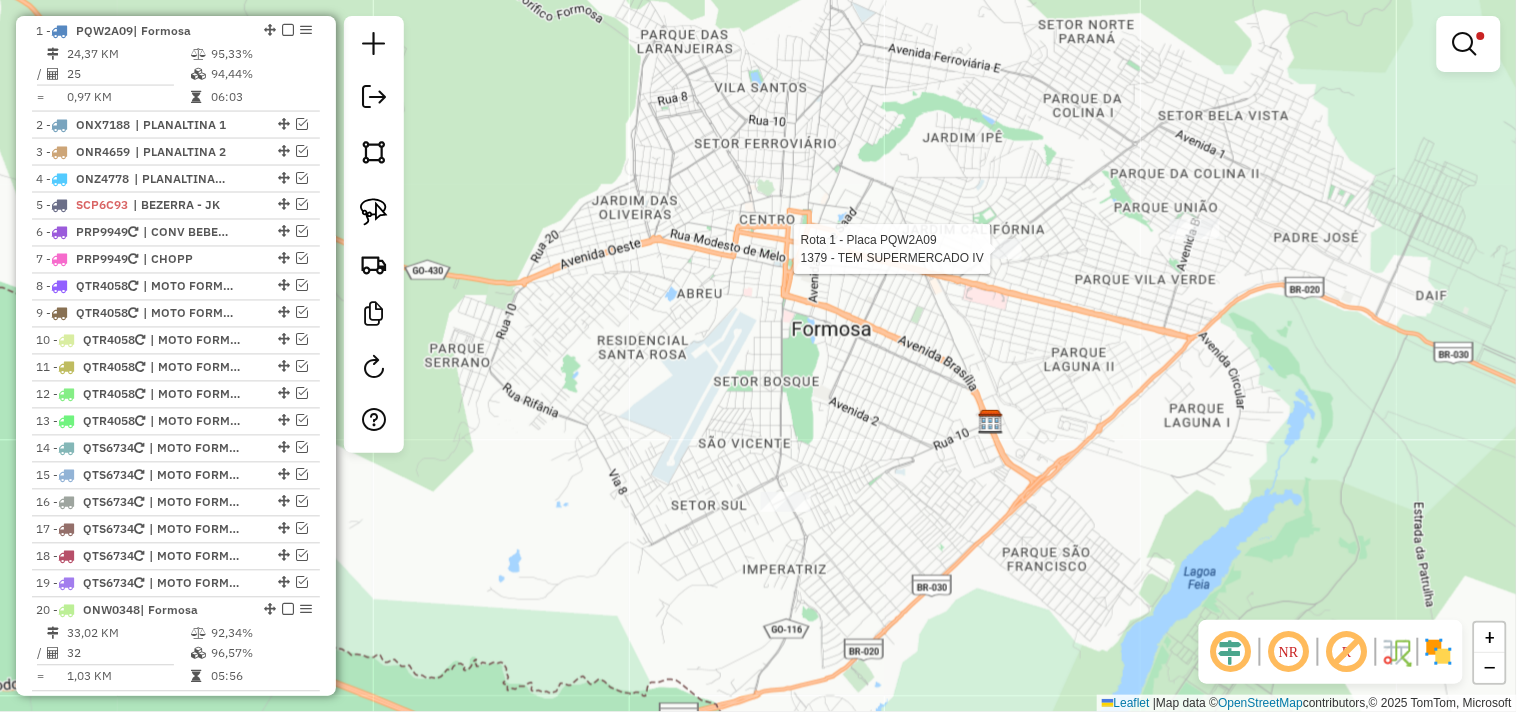 select on "*********" 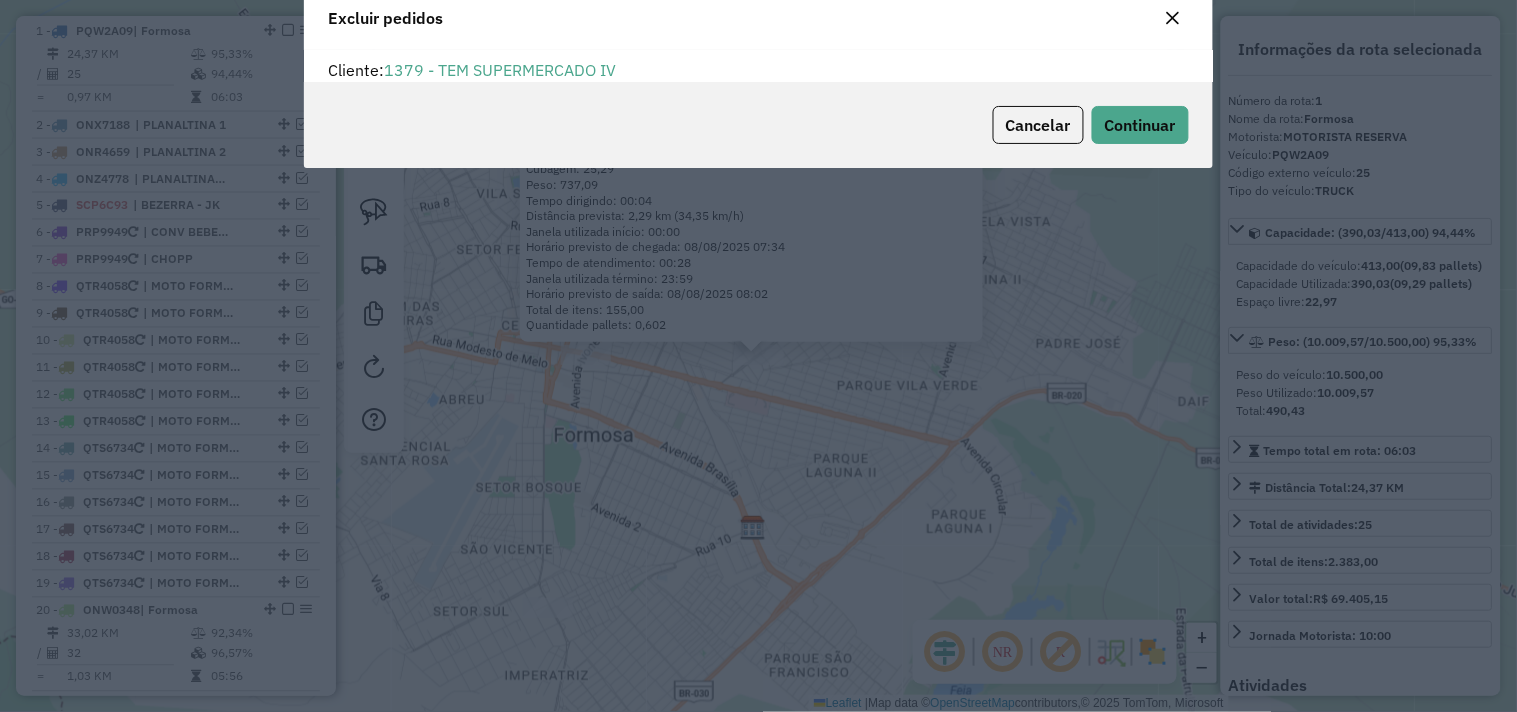 scroll, scrollTop: 68, scrollLeft: 0, axis: vertical 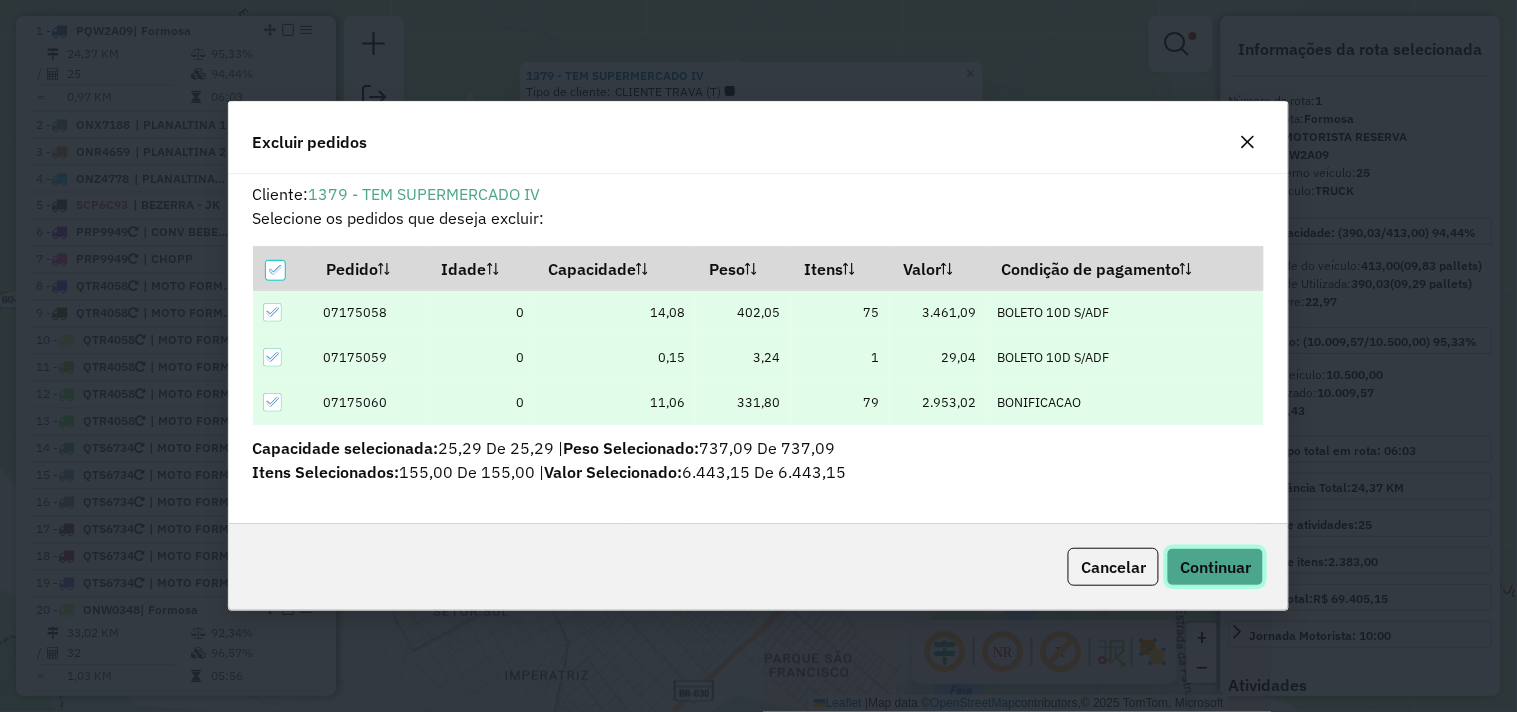 click on "Continuar" 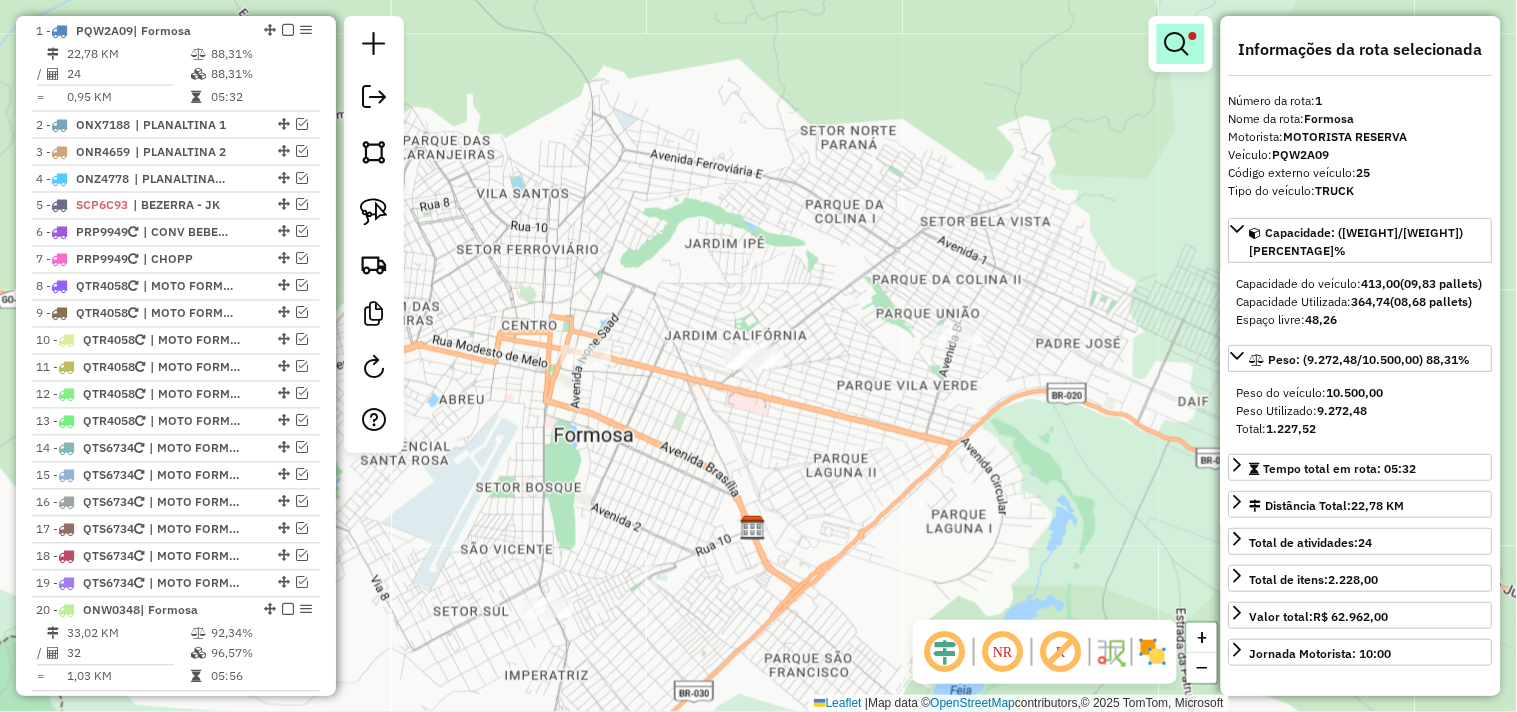 click at bounding box center [1177, 44] 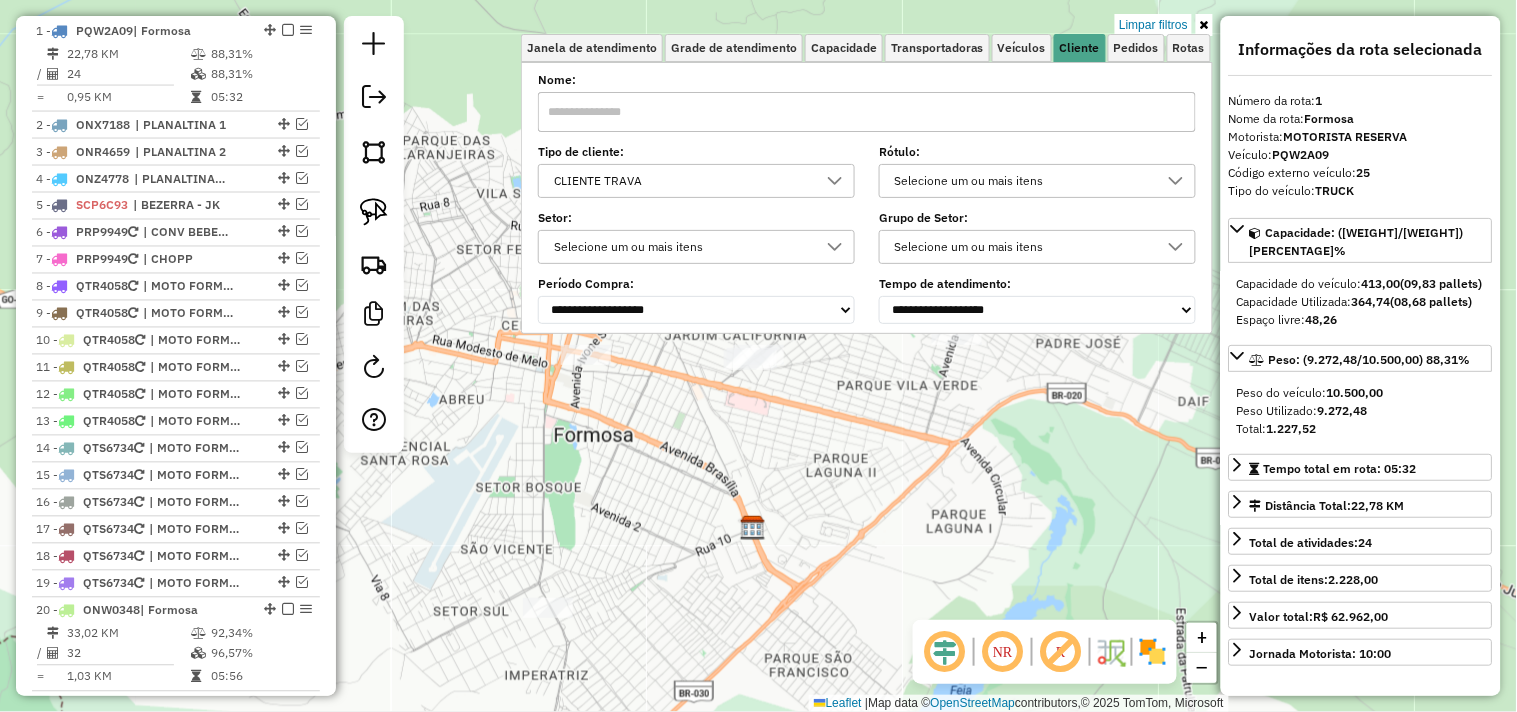 click on "Limpar filtros" at bounding box center (1153, 25) 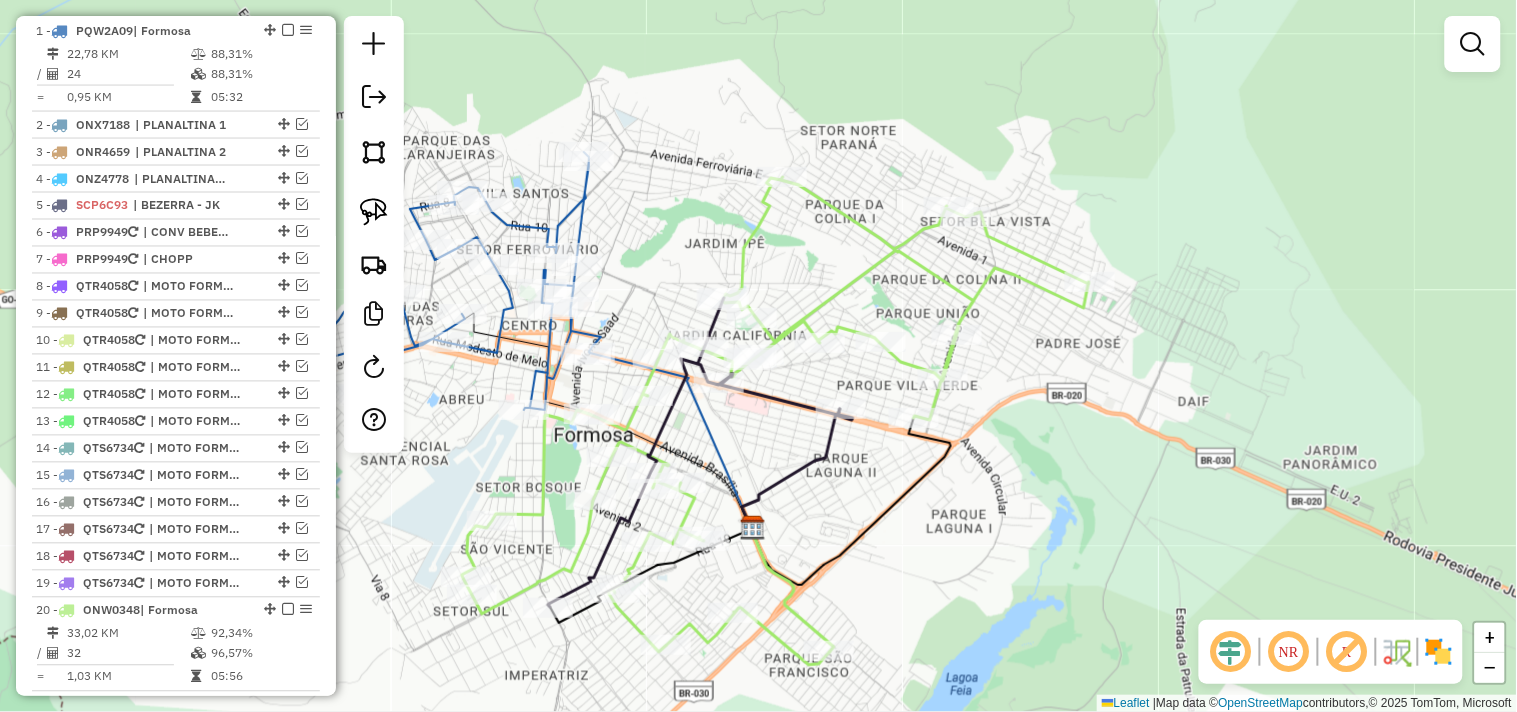 drag, startPoint x: 708, startPoint y: 233, endPoint x: 760, endPoint y: 230, distance: 52.086468 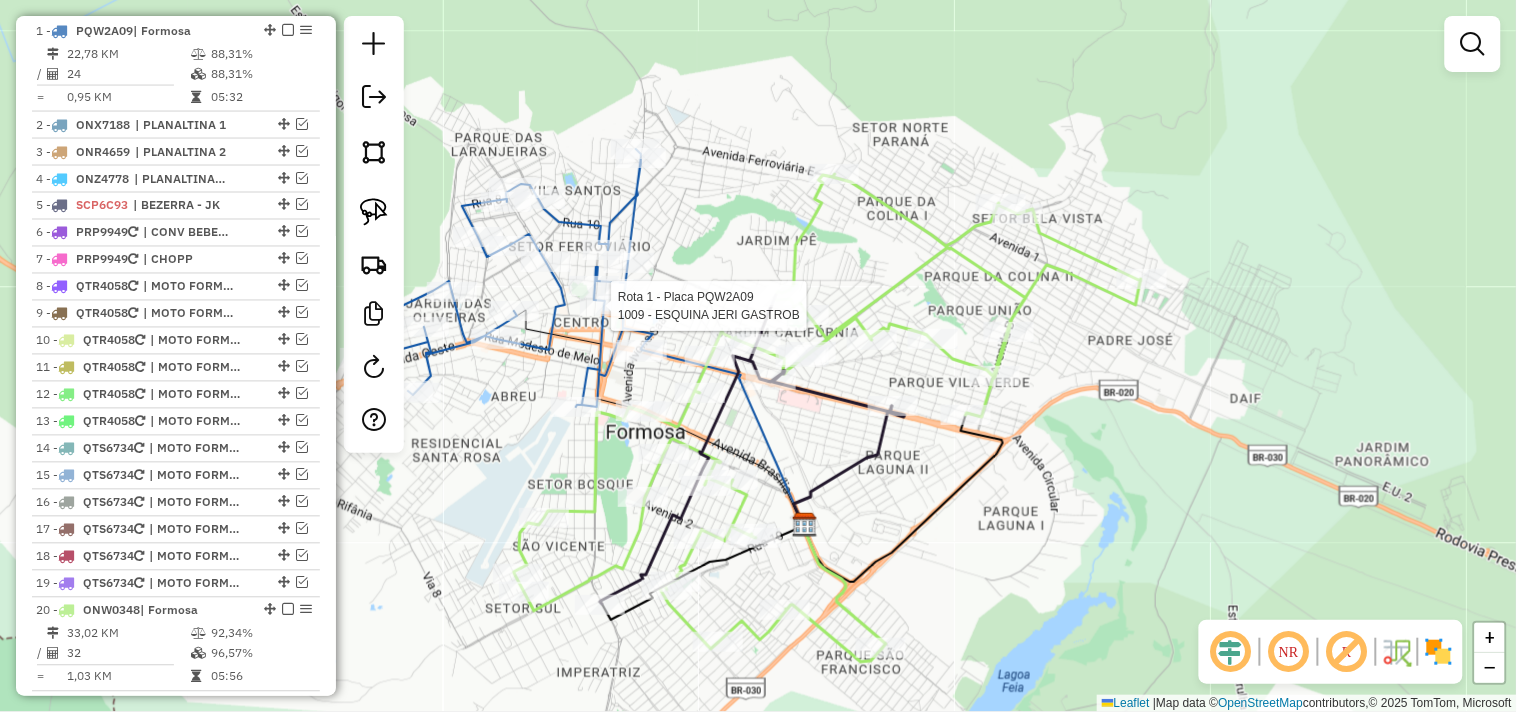 select on "*********" 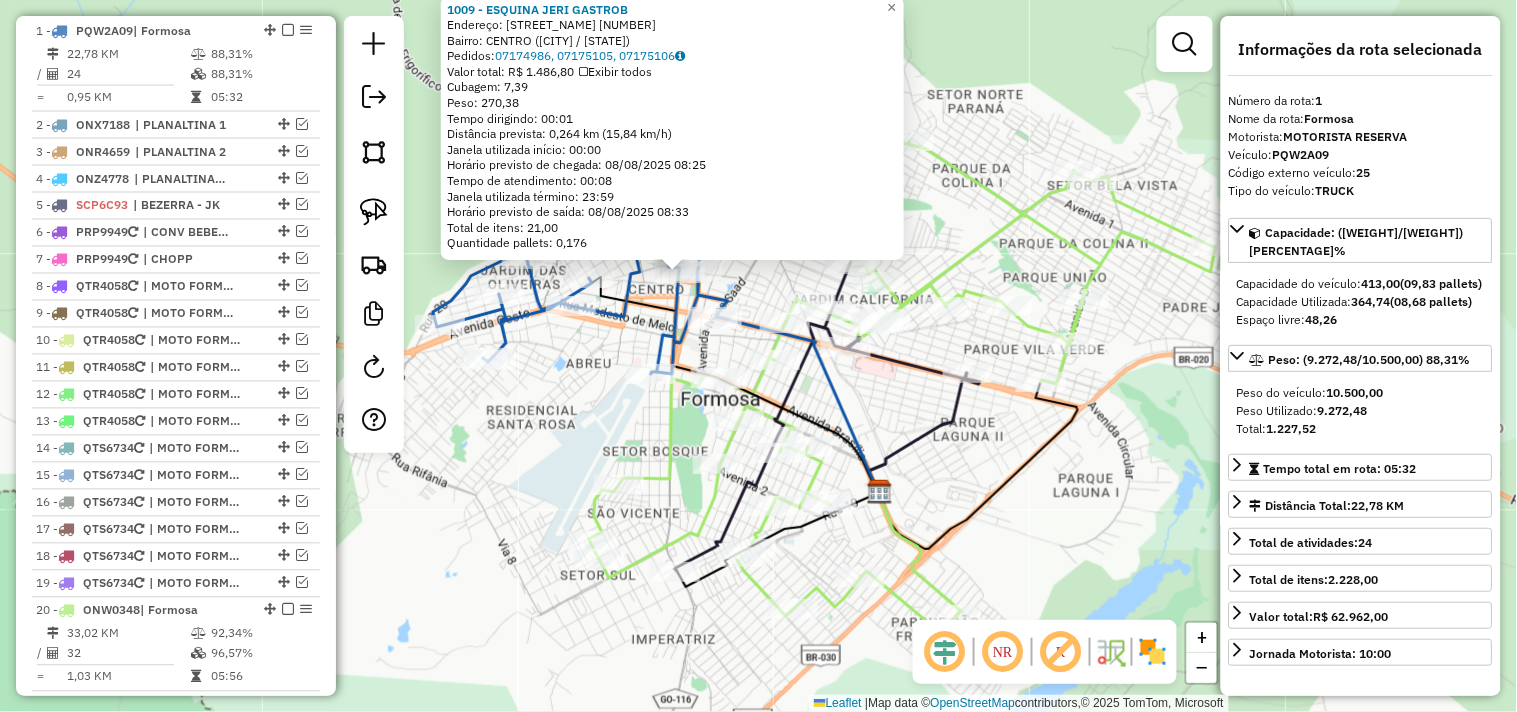 drag, startPoint x: 648, startPoint y: 482, endPoint x: 550, endPoint y: 387, distance: 136.4881 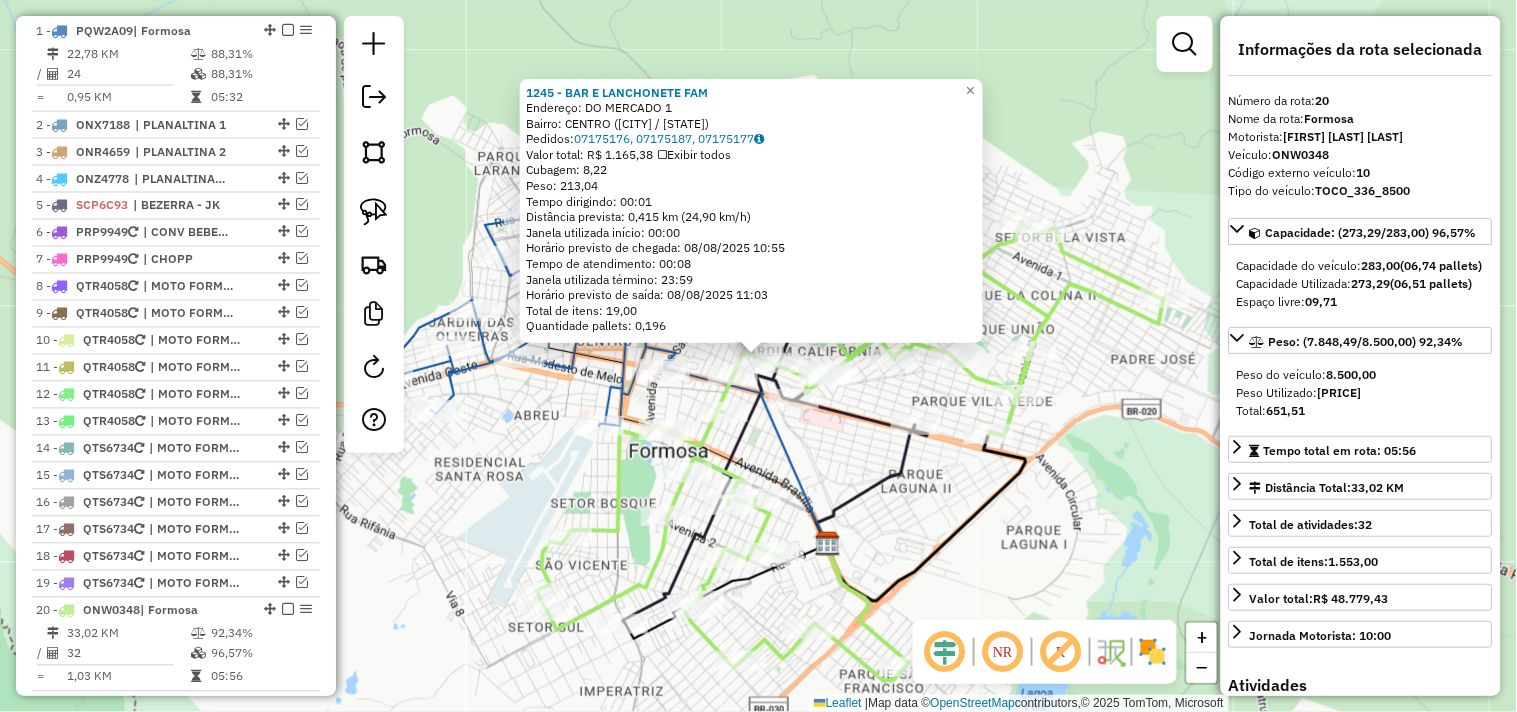 scroll, scrollTop: 1281, scrollLeft: 0, axis: vertical 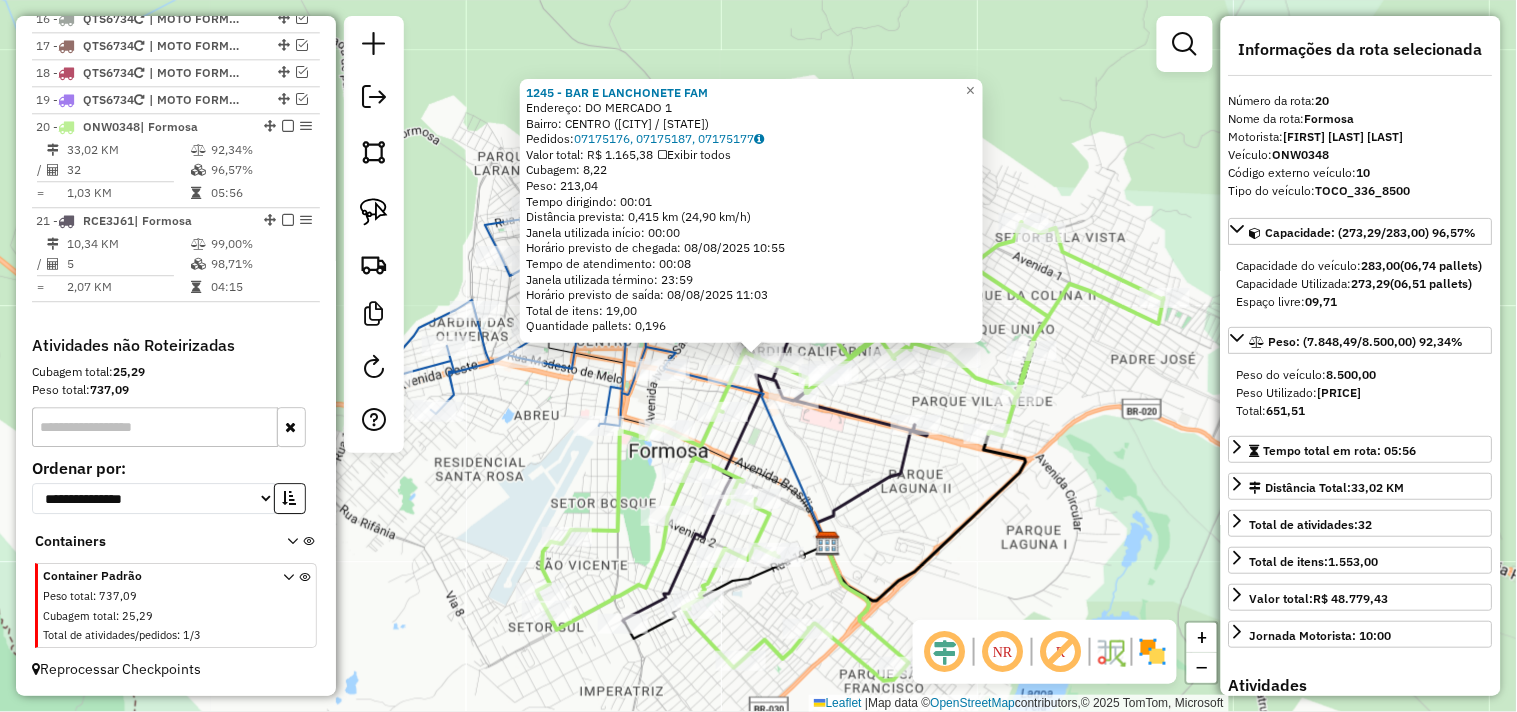 click 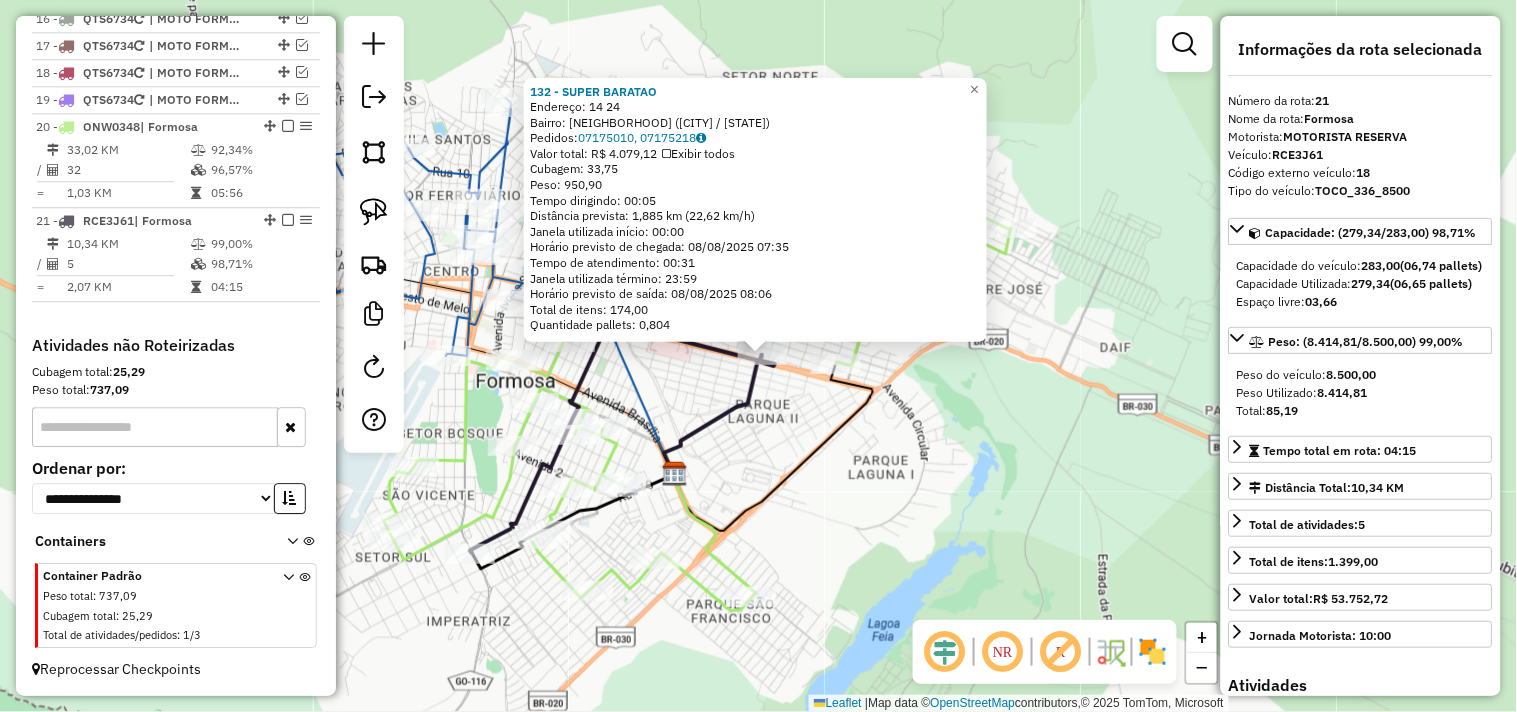 drag, startPoint x: 820, startPoint y: 491, endPoint x: 913, endPoint y: 476, distance: 94.20191 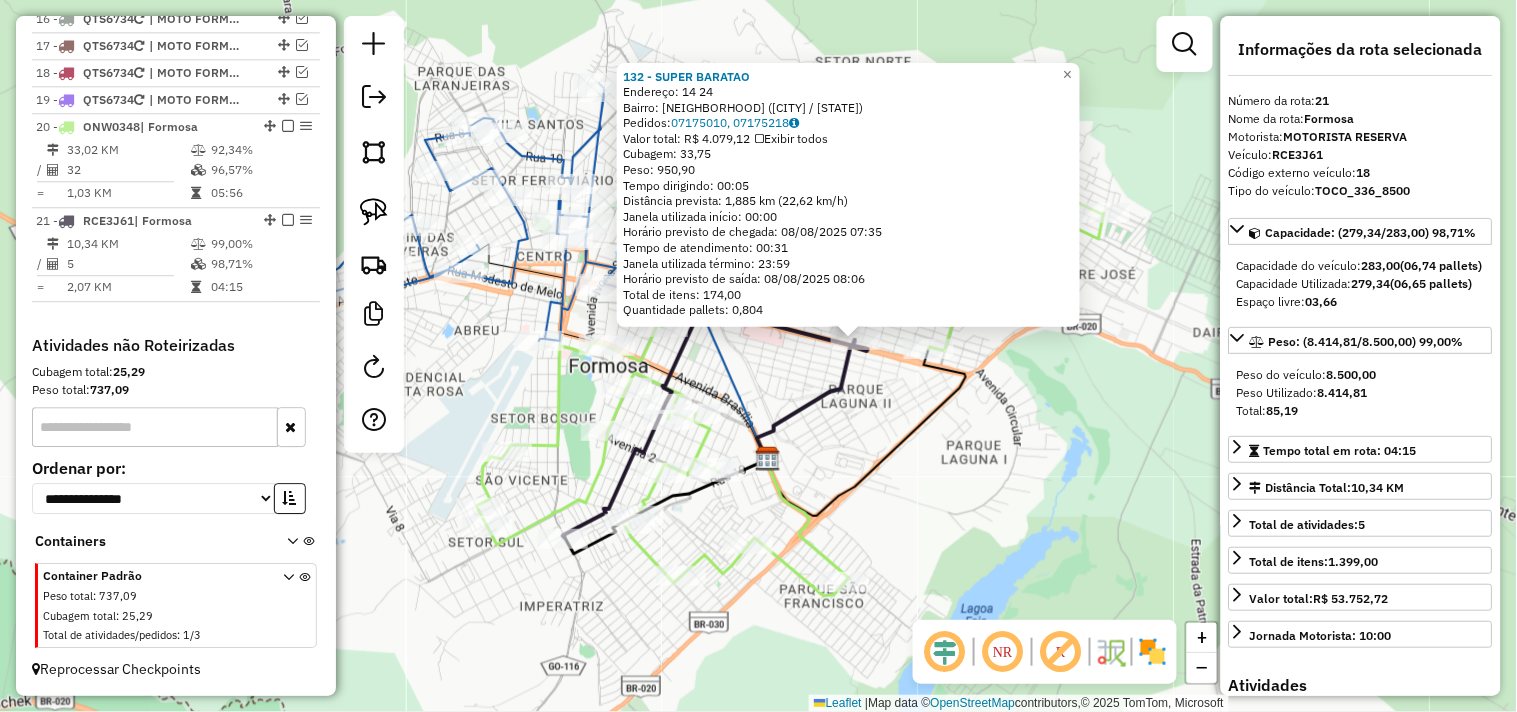 click 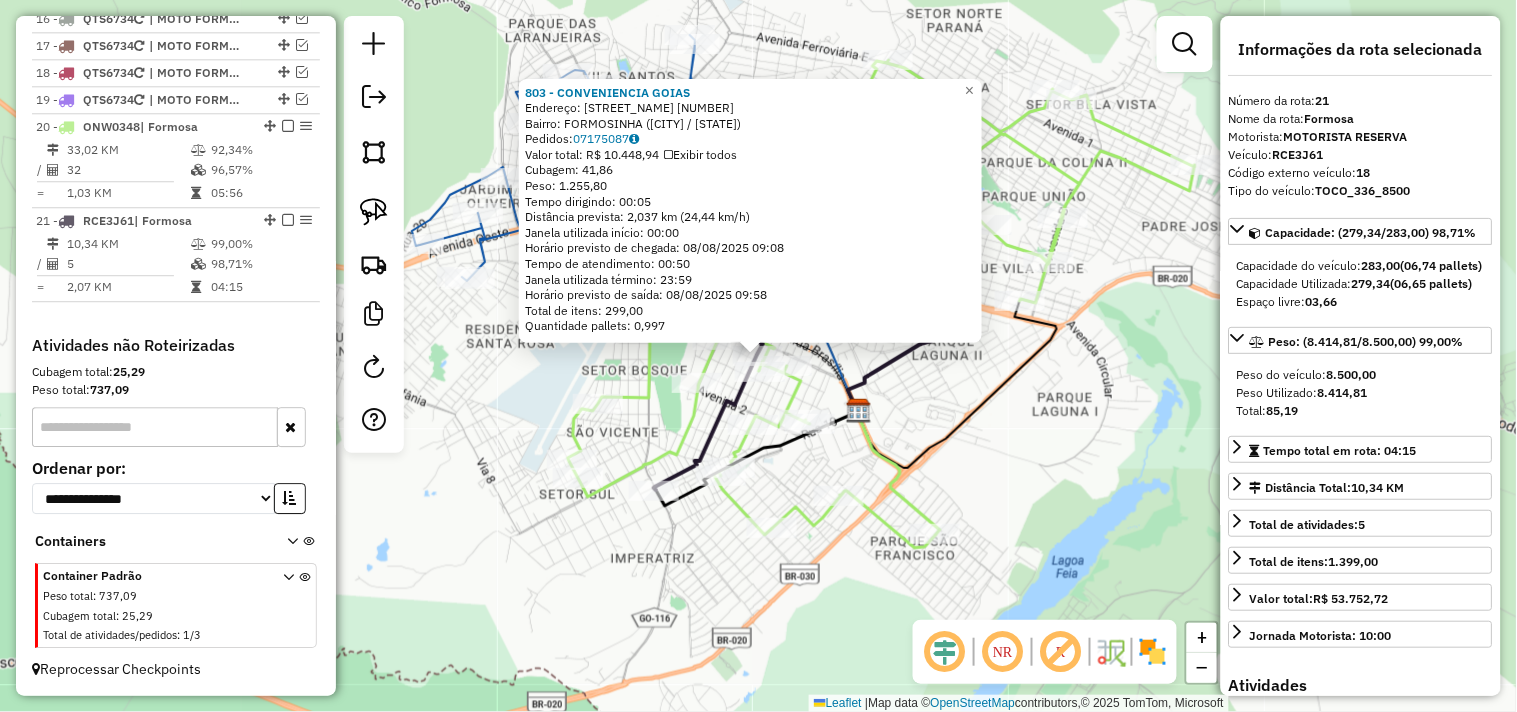 click on "803 - CONVENIENCIA GOIAS  Endereço:  GOIAS 608   Bairro: FORMOSINHA (FORMOSA / GO)   Pedidos:  07175087   Valor total: R$ 10.448,94   Exibir todos   Cubagem: 41,86  Peso: 1.255,80  Tempo dirigindo: 00:05   Distância prevista: 2,037 km (24,44 km/h)   Janela utilizada início: 00:00   Horário previsto de chegada: 08/08/2025 09:08   Tempo de atendimento: 00:50   Janela utilizada término: 23:59   Horário previsto de saída: 08/08/2025 09:58   Total de itens: 299,00   Quantidade pallets: 0,997  × Janela de atendimento Grade de atendimento Capacidade Transportadoras Veículos Cliente Pedidos  Rotas Selecione os dias de semana para filtrar as janelas de atendimento  Seg   Ter   Qua   Qui   Sex   Sáb   Dom  Informe o período da janela de atendimento: De: Até:  Filtrar exatamente a janela do cliente  Considerar janela de atendimento padrão  Selecione os dias de semana para filtrar as grades de atendimento  Seg   Ter   Qua   Qui   Sex   Sáb   Dom   Considerar clientes sem dia de atendimento cadastrado  De:" 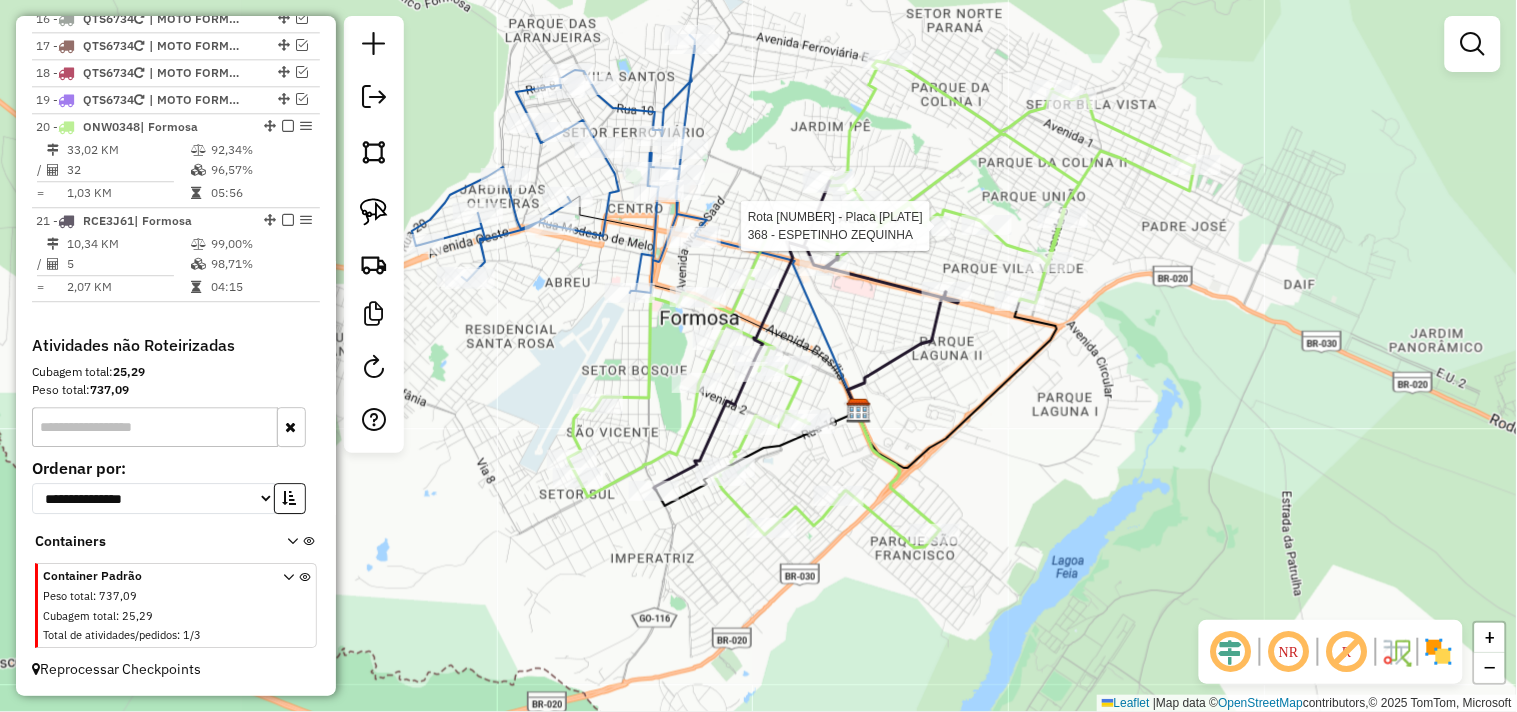 select on "*********" 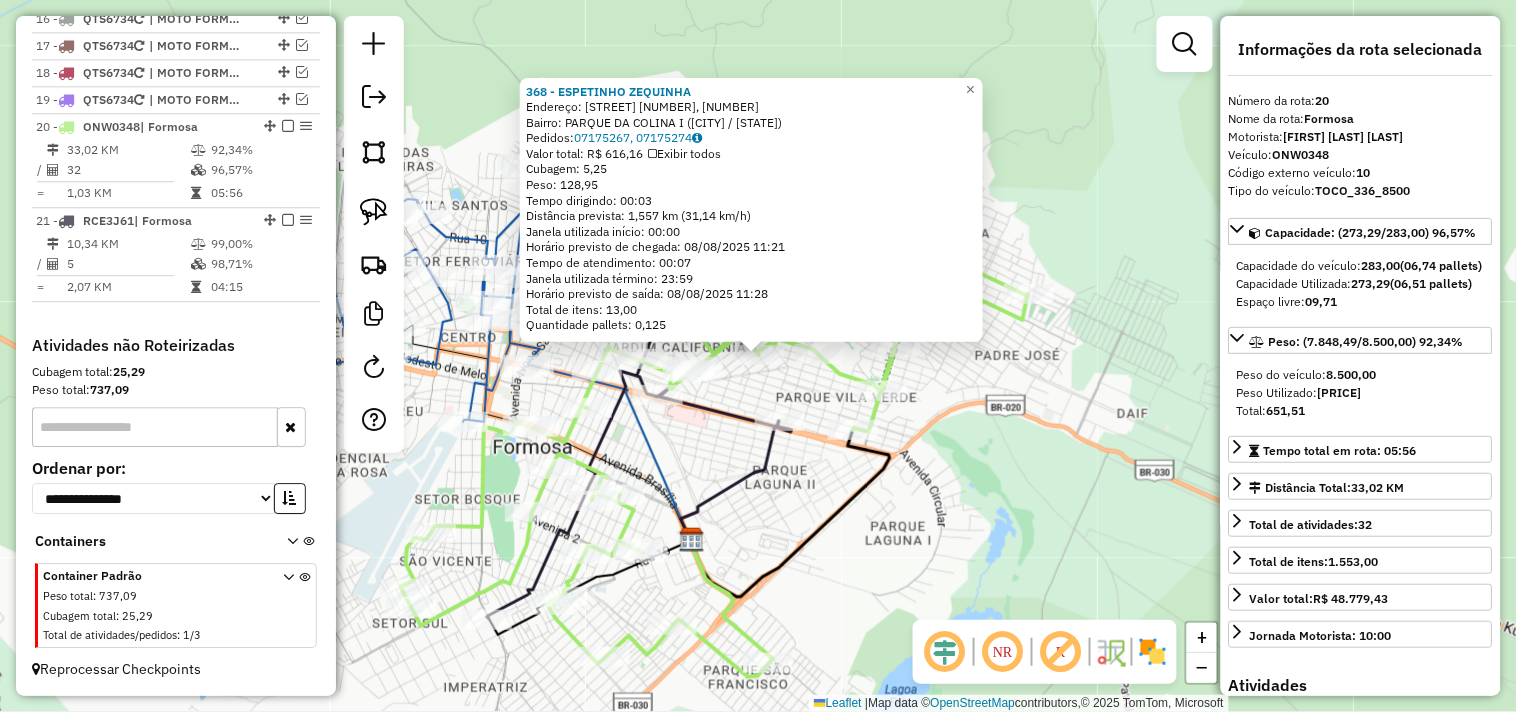 click on "368 - ESPETINHO ZEQUINHA  Endereço: R 07, 241   Bairro: PARQUE DA COLINA I (FORMOSA / GO)   Pedidos:  07175267, 07175274   Valor total: R$ 616,16   Exibir todos   Cubagem: 5,25  Peso: 128,95  Tempo dirigindo: 00:03   Distância prevista: 1,557 km (31,14 km/h)   Janela utilizada início: 00:00   Horário previsto de chegada: 08/08/2025 11:21   Tempo de atendimento: 00:07   Janela utilizada término: 23:59   Horário previsto de saída: 08/08/2025 11:28   Total de itens: 13,00   Quantidade pallets: 0,125  × Janela de atendimento Grade de atendimento Capacidade Transportadoras Veículos Cliente Pedidos  Rotas Selecione os dias de semana para filtrar as janelas de atendimento  Seg   Ter   Qua   Qui   Sex   Sáb   Dom  Informe o período da janela de atendimento: De: Até:  Filtrar exatamente a janela do cliente  Considerar janela de atendimento padrão  Selecione os dias de semana para filtrar as grades de atendimento  Seg   Ter   Qua   Qui   Sex   Sáb   Dom   Clientes fora do dia de atendimento selecionado +" 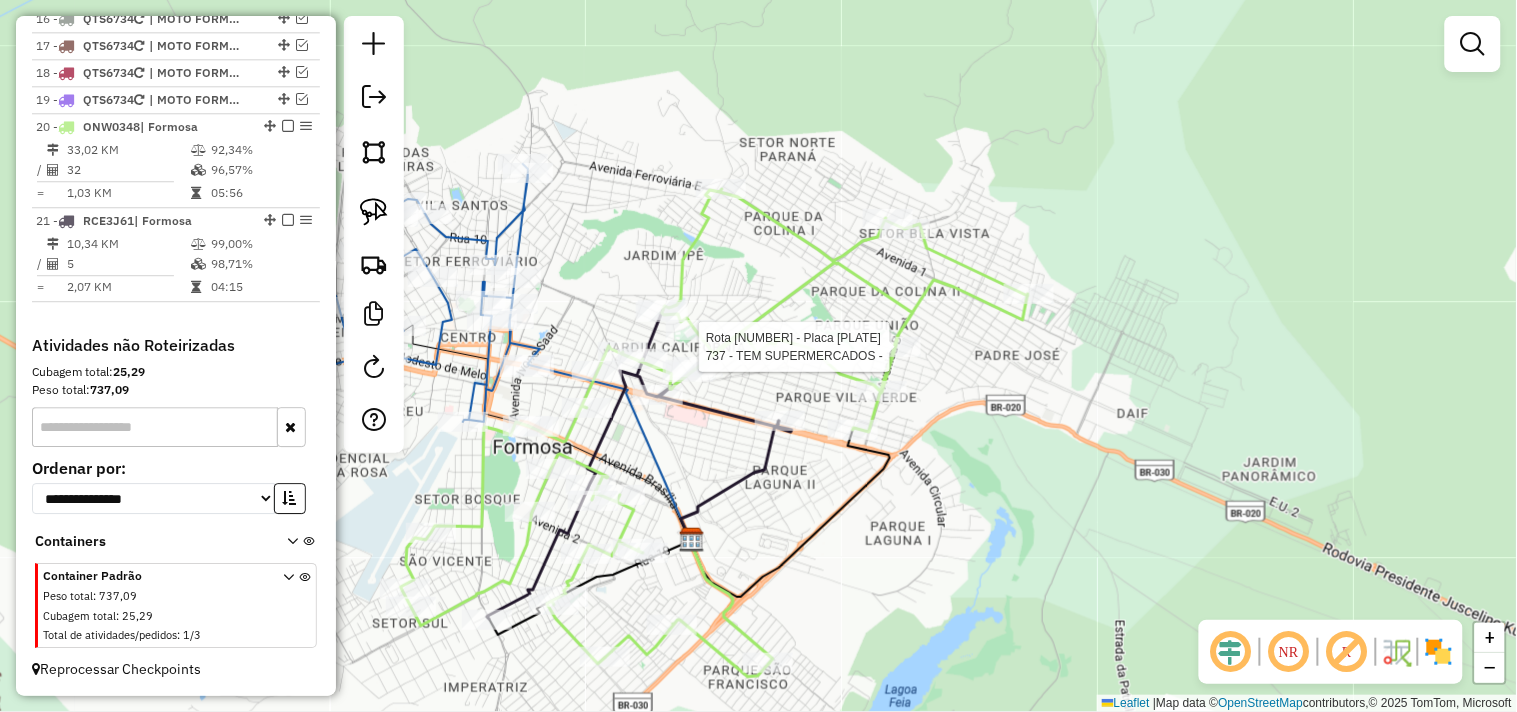 select on "*********" 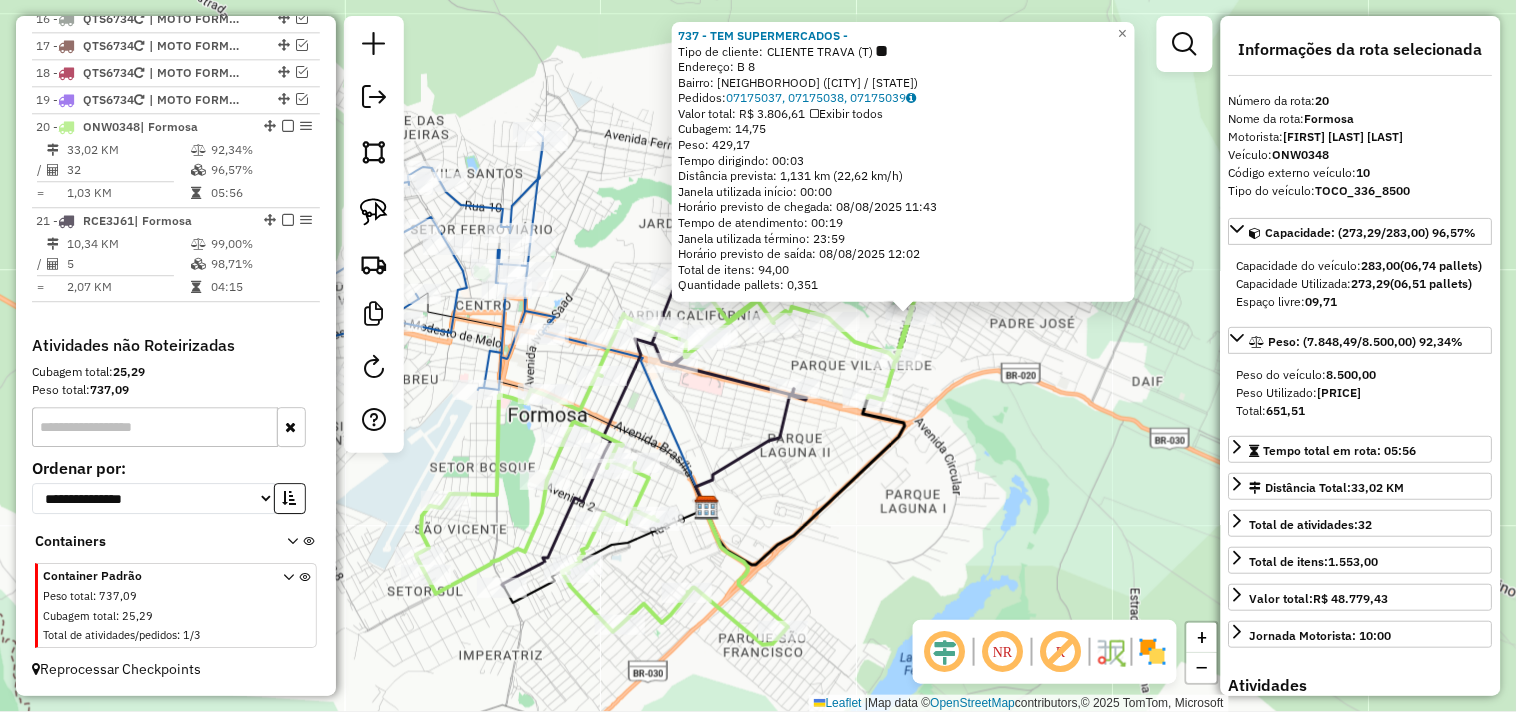 drag, startPoint x: 927, startPoint y: 468, endPoint x: 1010, endPoint y: 442, distance: 86.977005 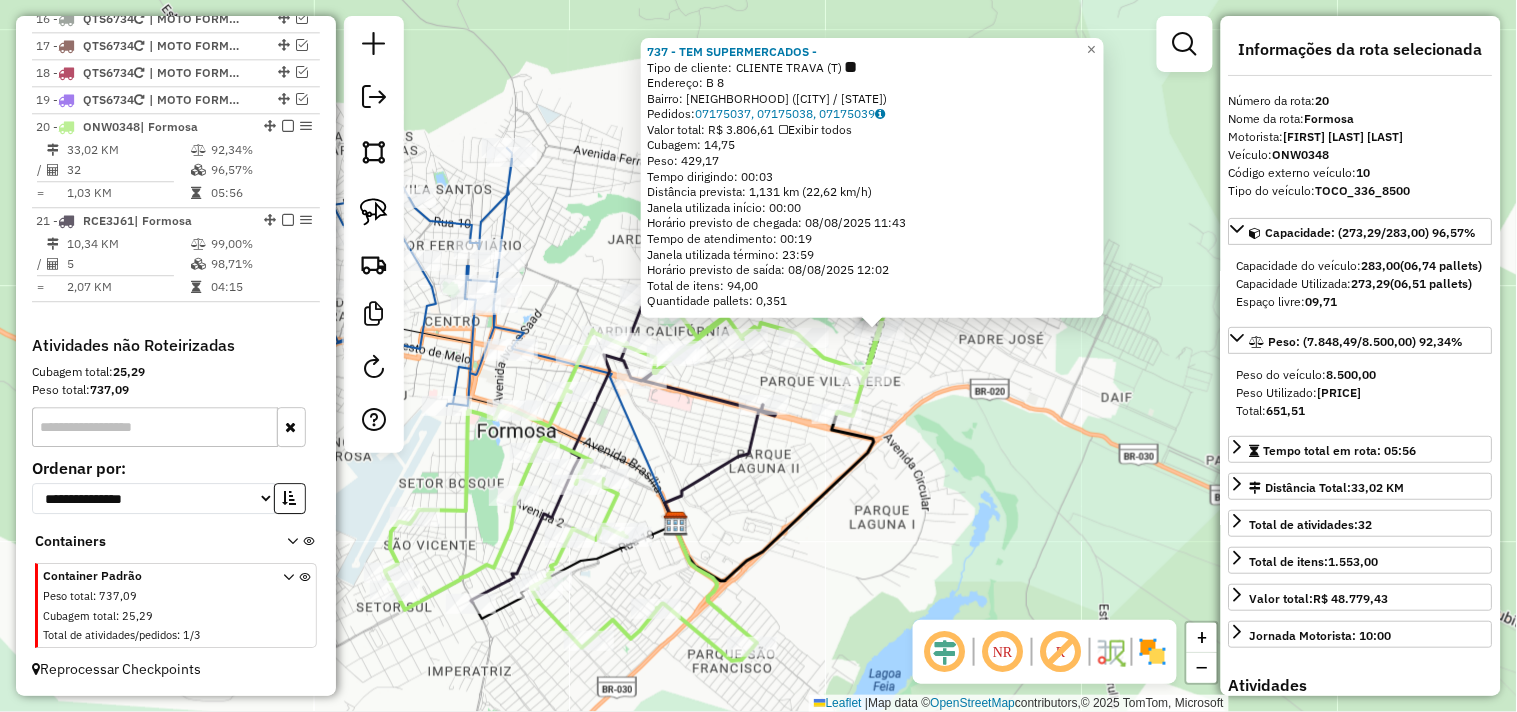 drag, startPoint x: 753, startPoint y: 426, endPoint x: 694, endPoint y: 440, distance: 60.63827 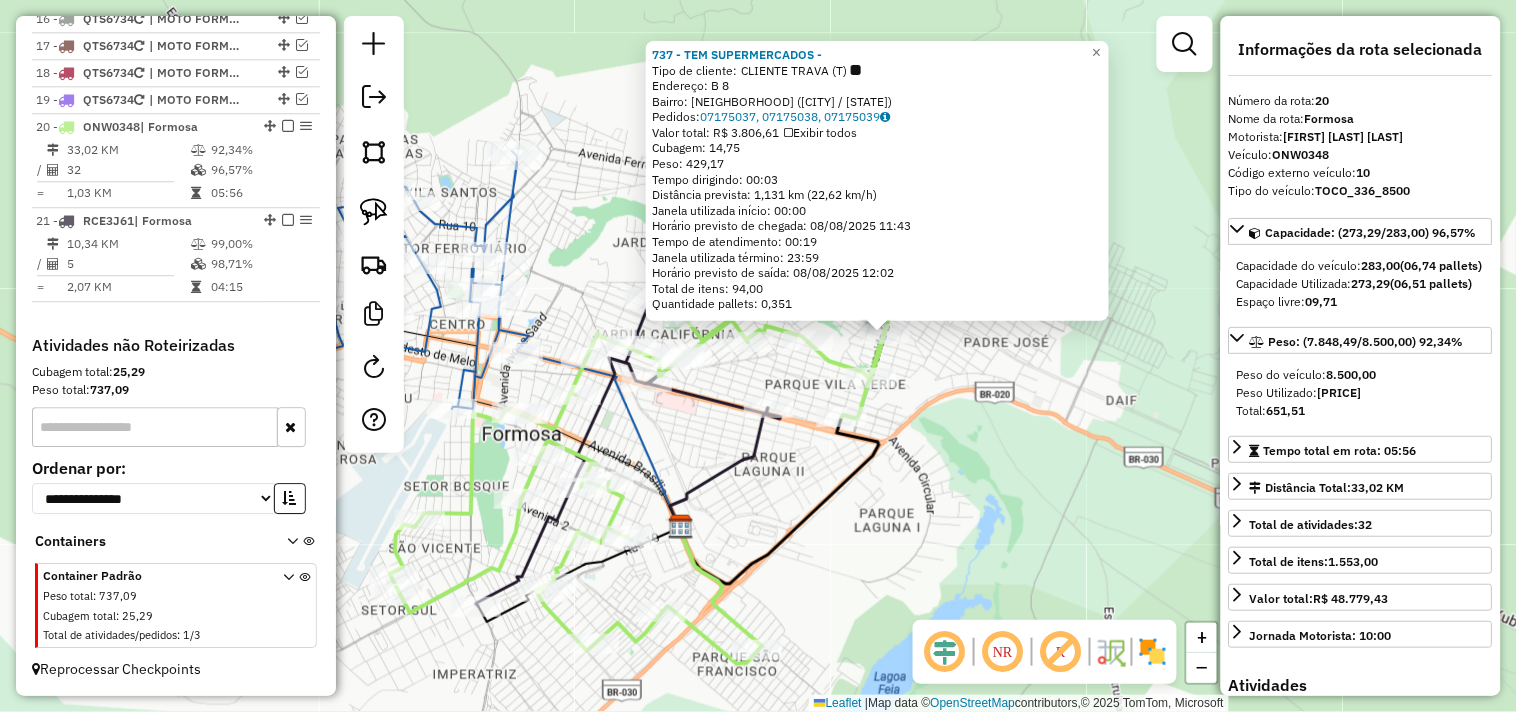 click on "737 - TEM SUPERMERCADOS -  Tipo de cliente:   CLIENTE TRAVA (T)   Endereço:  B 8   Bairro: PARQUE VILA VERDE (FORMOSA / GO)   Pedidos:  07175037, 07175038, 07175039   Valor total: R$ 3.806,61   Exibir todos   Cubagem: 14,75  Peso: 429,17  Tempo dirigindo: 00:03   Distância prevista: 1,131 km (22,62 km/h)   Janela utilizada início: 00:00   Horário previsto de chegada: 08/08/2025 11:43   Tempo de atendimento: 00:19   Janela utilizada término: 23:59   Horário previsto de saída: 08/08/2025 12:02   Total de itens: 94,00   Quantidade pallets: 0,351  × Janela de atendimento Grade de atendimento Capacidade Transportadoras Veículos Cliente Pedidos  Rotas Selecione os dias de semana para filtrar as janelas de atendimento  Seg   Ter   Qua   Qui   Sex   Sáb   Dom  Informe o período da janela de atendimento: De: Até:  Filtrar exatamente a janela do cliente  Considerar janela de atendimento padrão  Selecione os dias de semana para filtrar as grades de atendimento  Seg   Ter   Qua   Qui   Sex   Sáb   Dom  De:" 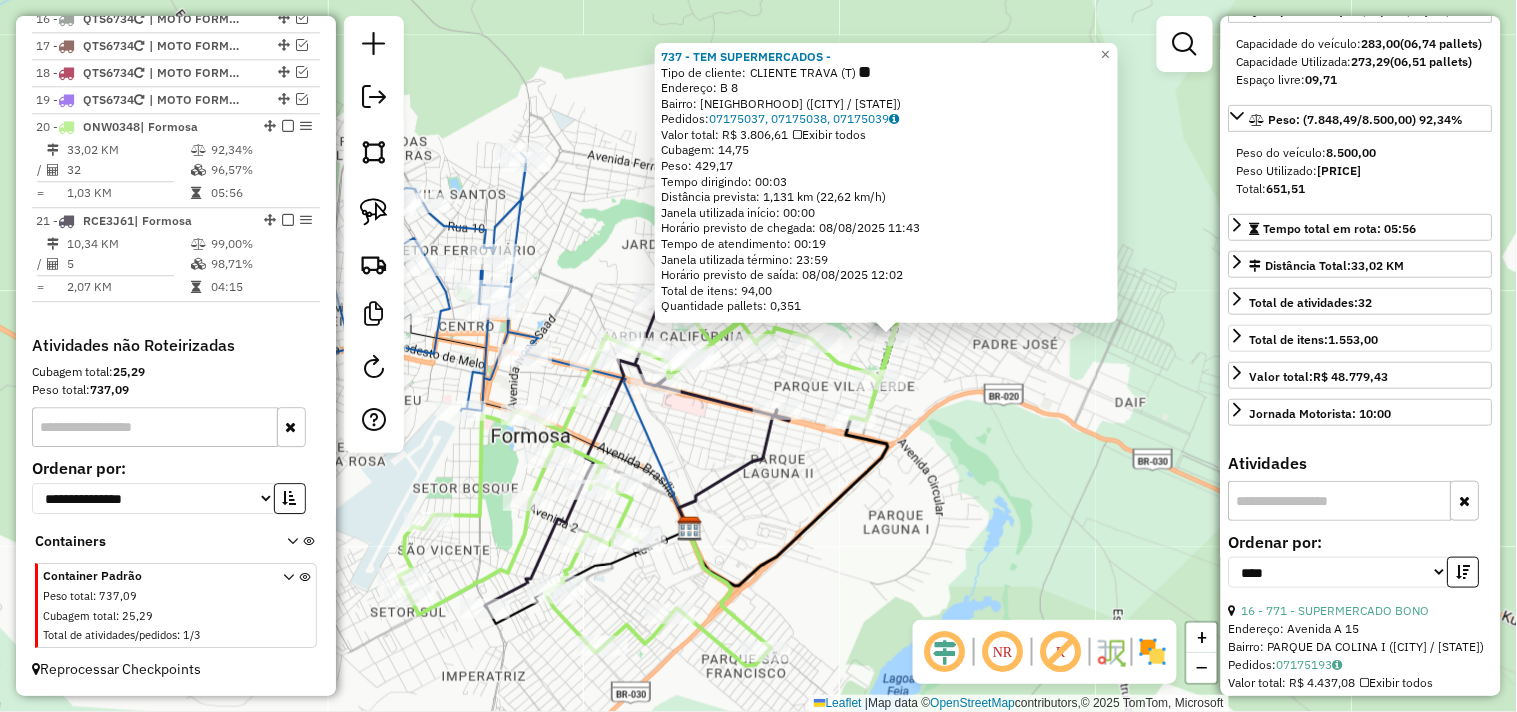 scroll, scrollTop: 333, scrollLeft: 0, axis: vertical 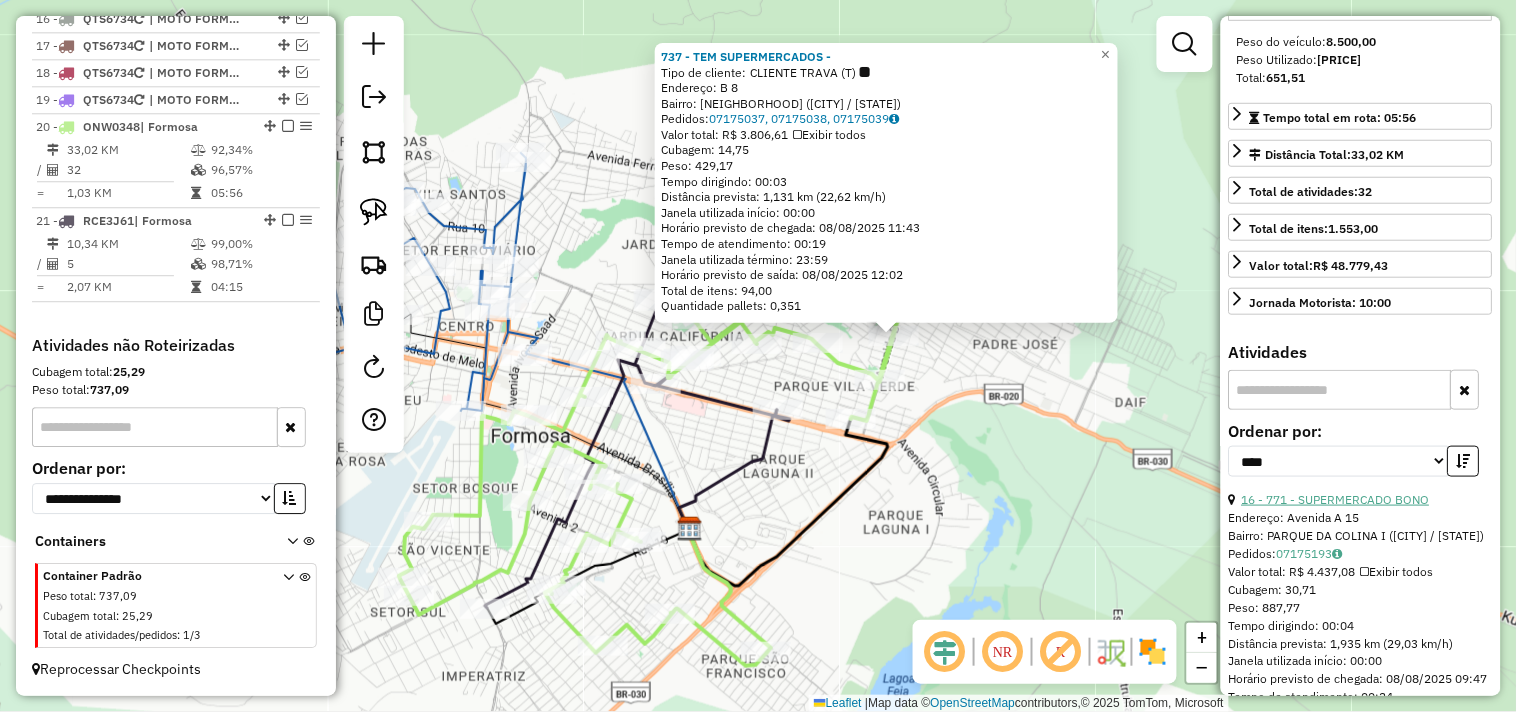click on "16 - 771 - SUPERMERCADO BONO" at bounding box center (1336, 499) 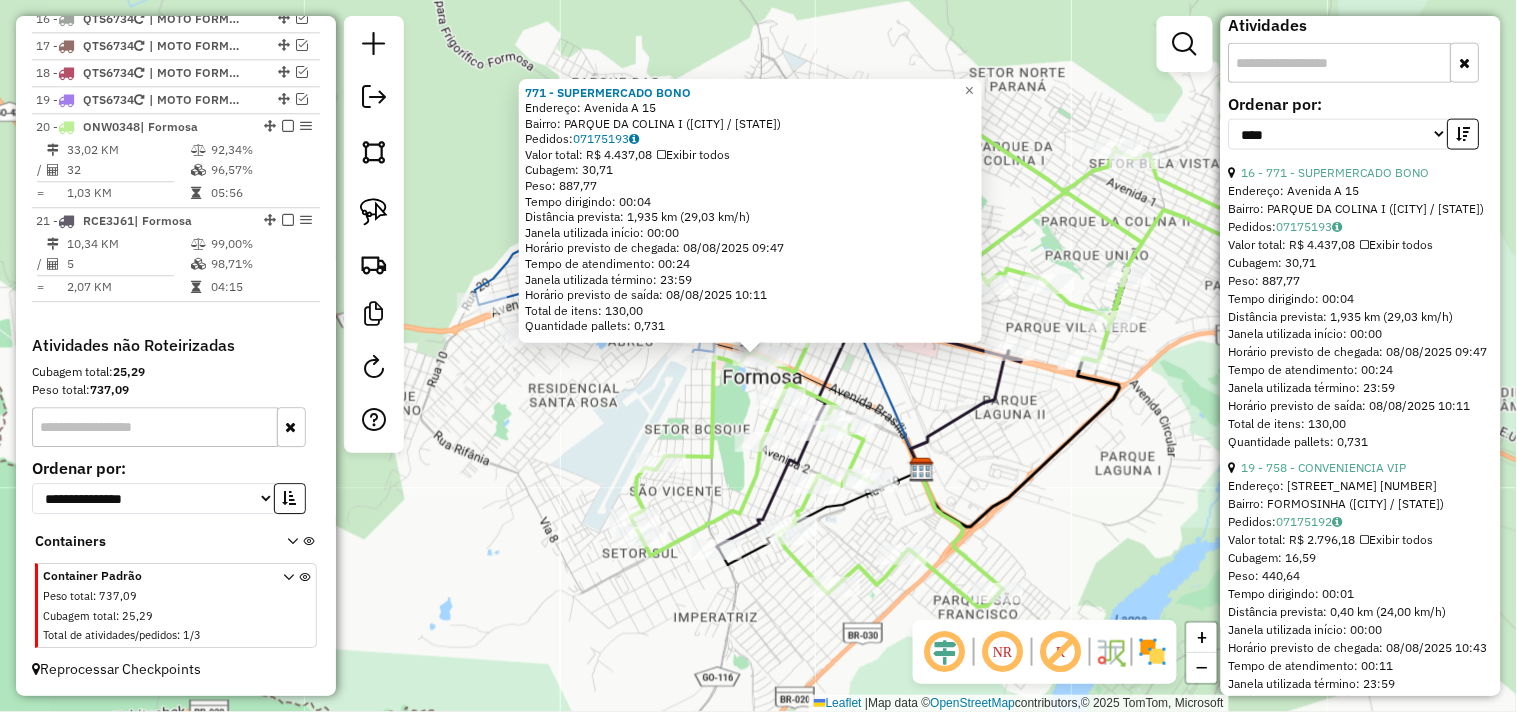 scroll, scrollTop: 666, scrollLeft: 0, axis: vertical 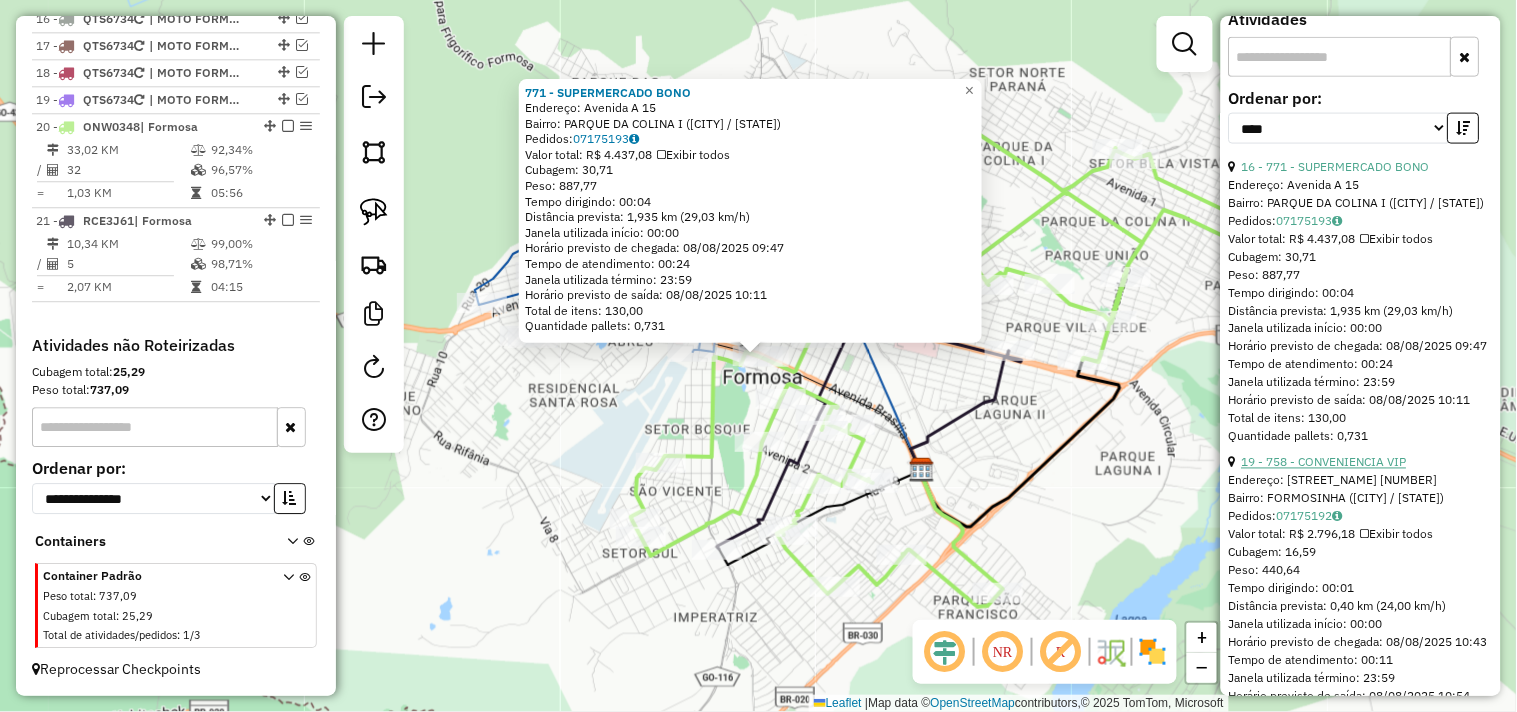 click on "19 - 758 - CONVENIENCIA VIP" at bounding box center (1324, 462) 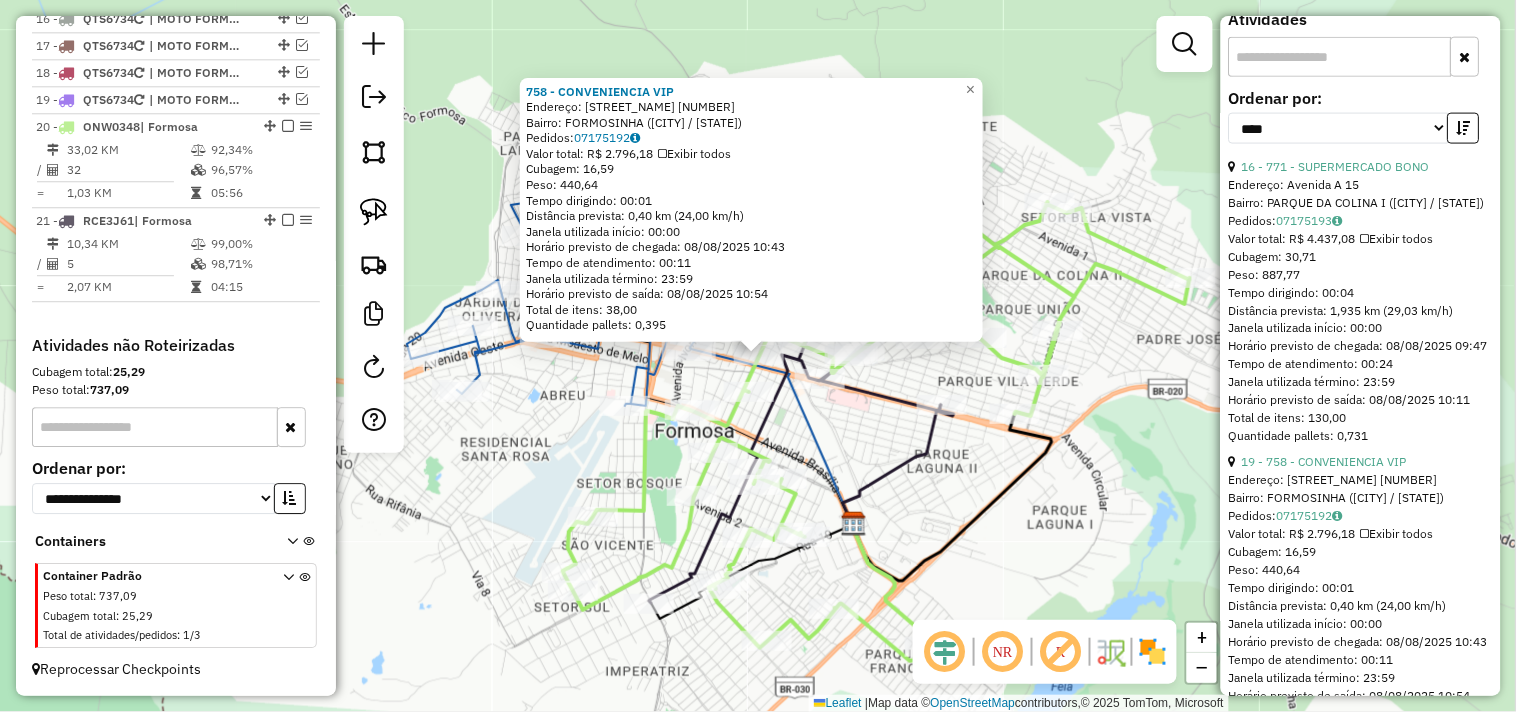 click on "16 - 771 - SUPERMERCADO BONO" at bounding box center [1361, 167] 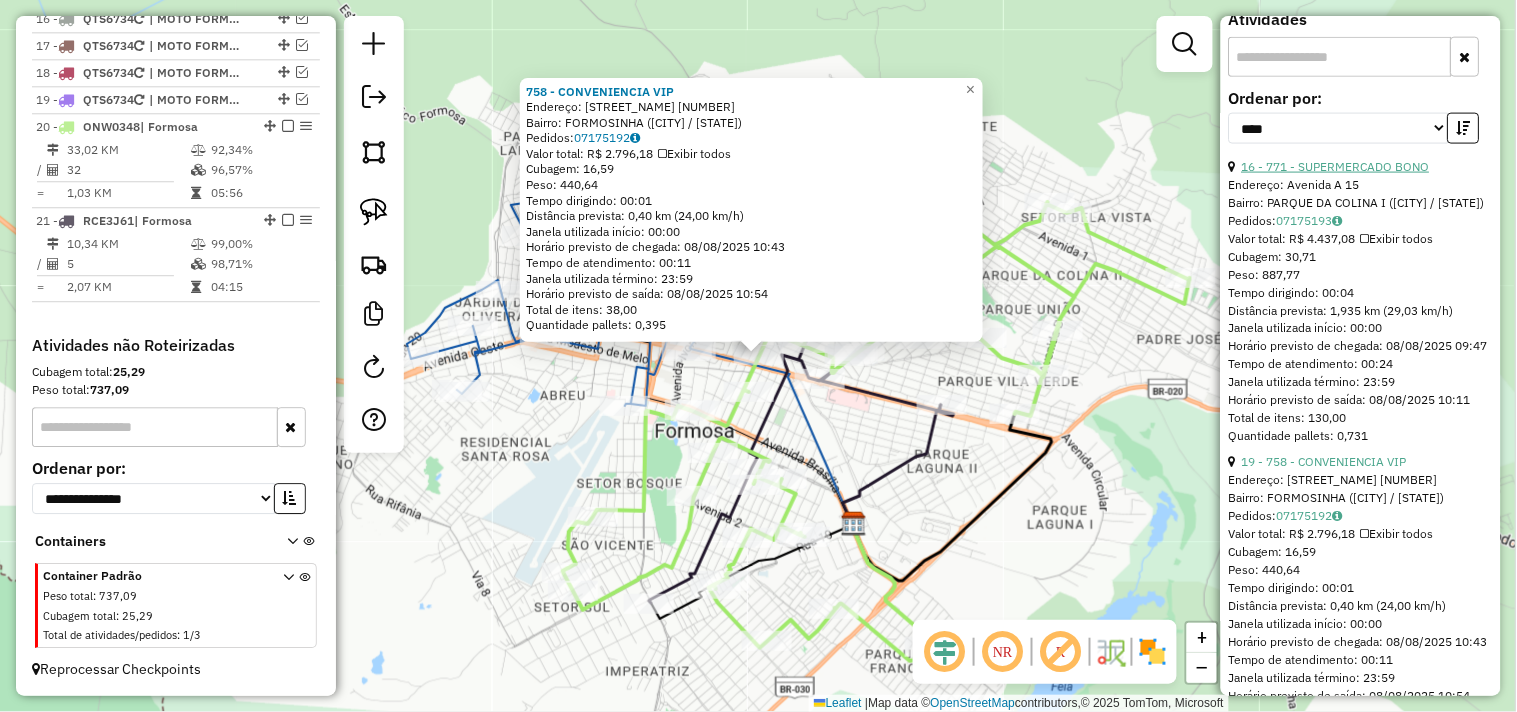 click on "16 - 771 - SUPERMERCADO BONO" at bounding box center (1336, 166) 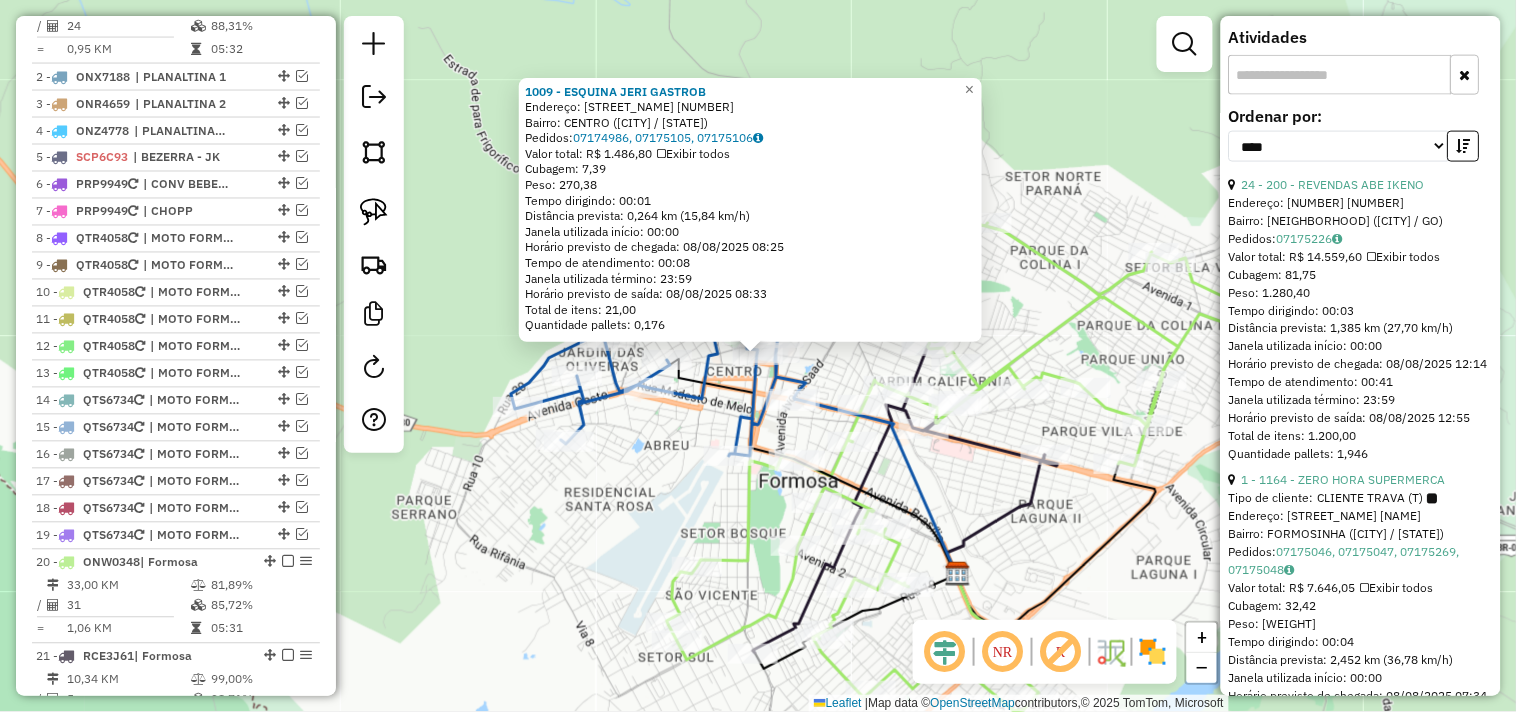 scroll, scrollTop: 797, scrollLeft: 0, axis: vertical 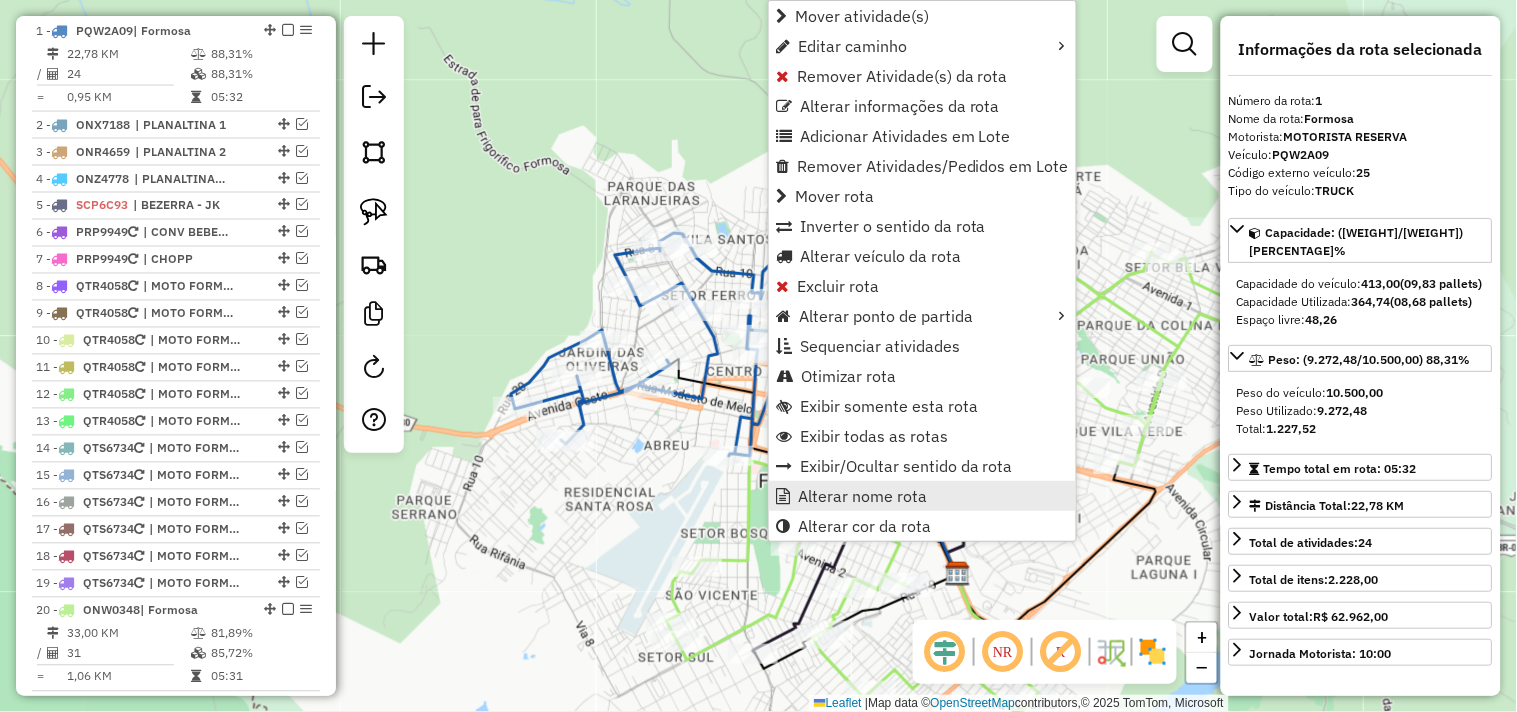 click on "Alterar nome rota" at bounding box center [862, 496] 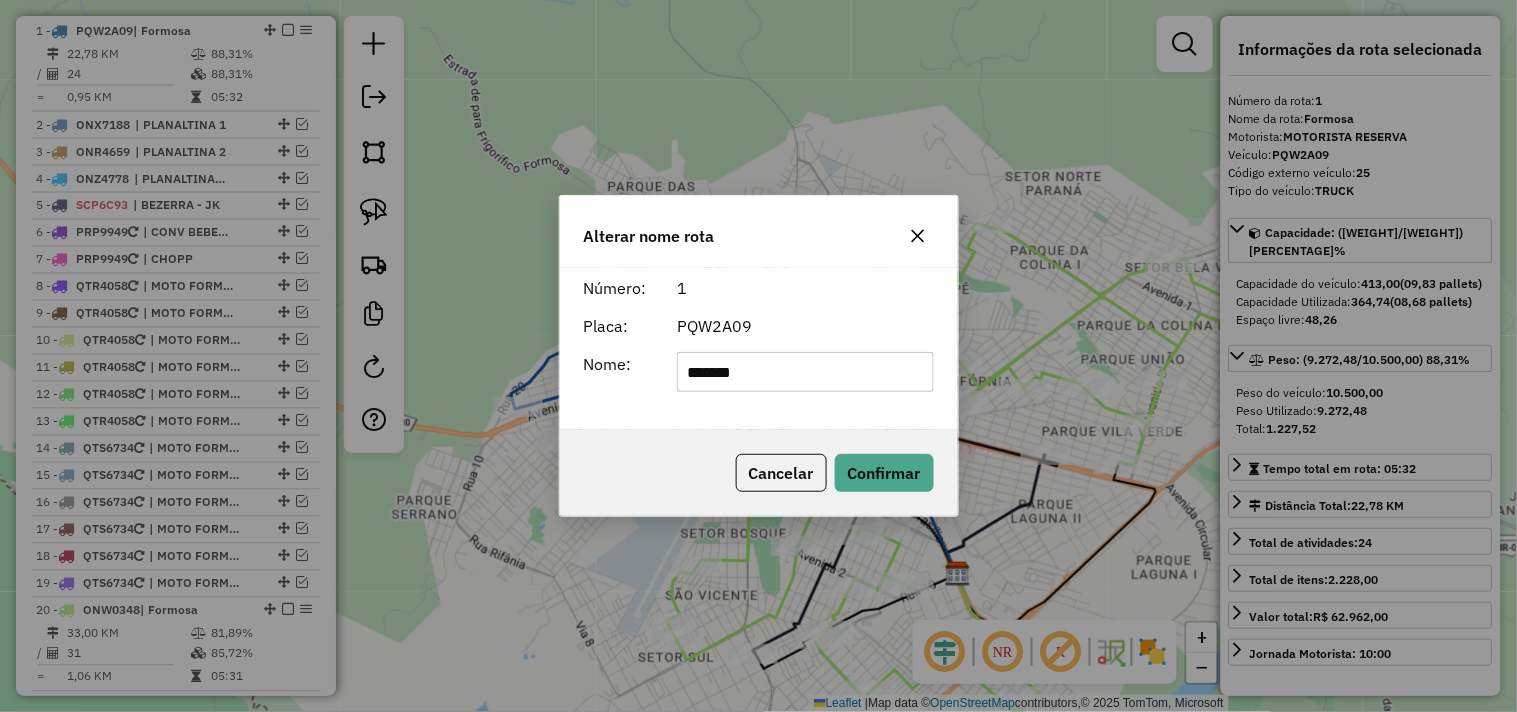 click on "*******" 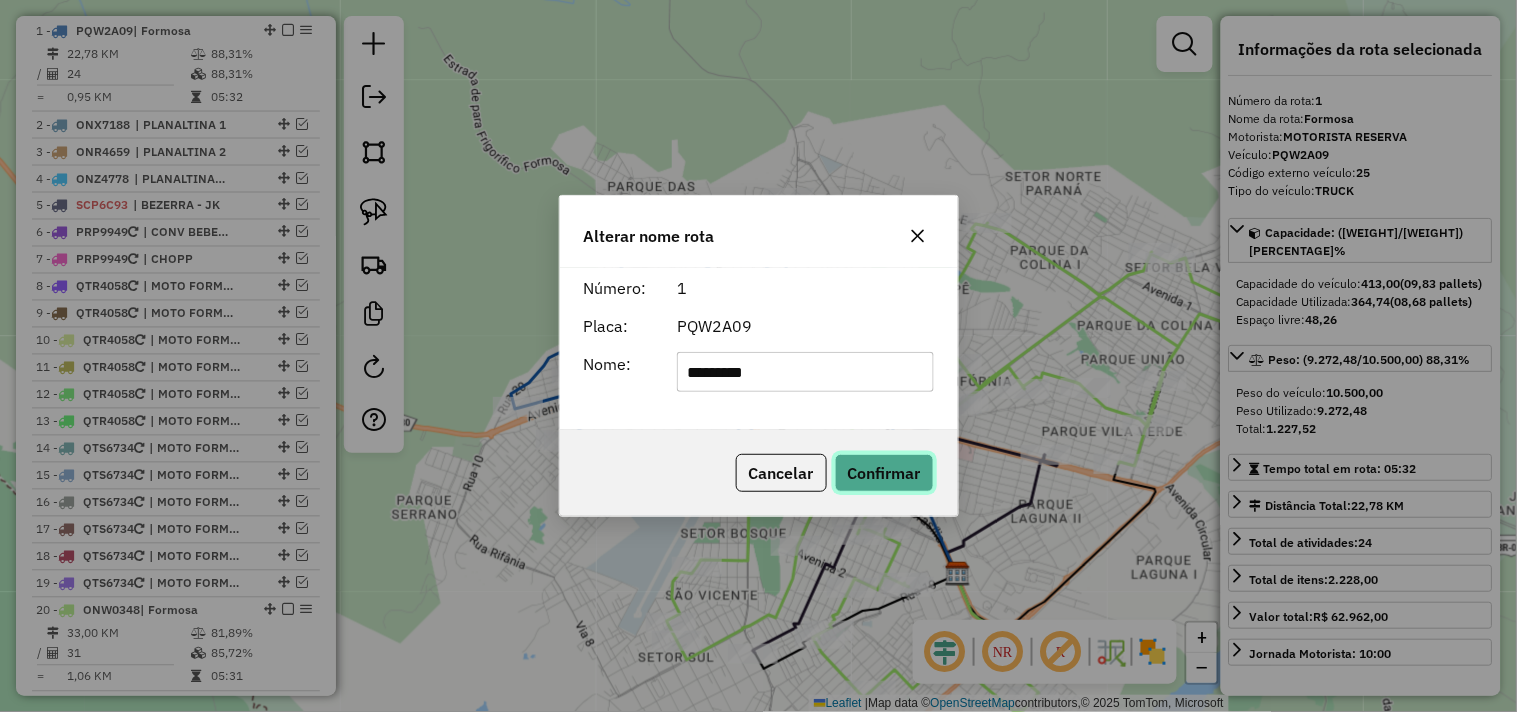 click on "Confirmar" 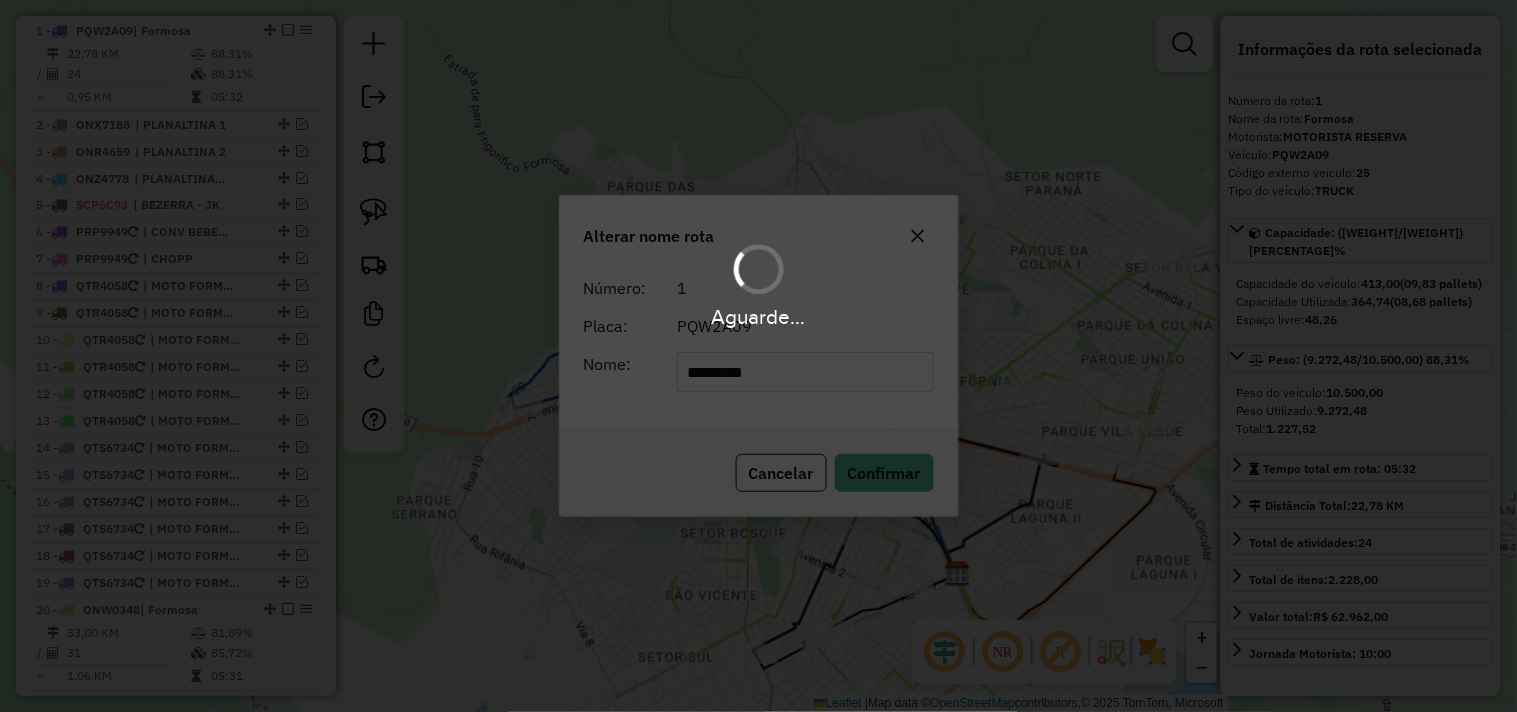 type 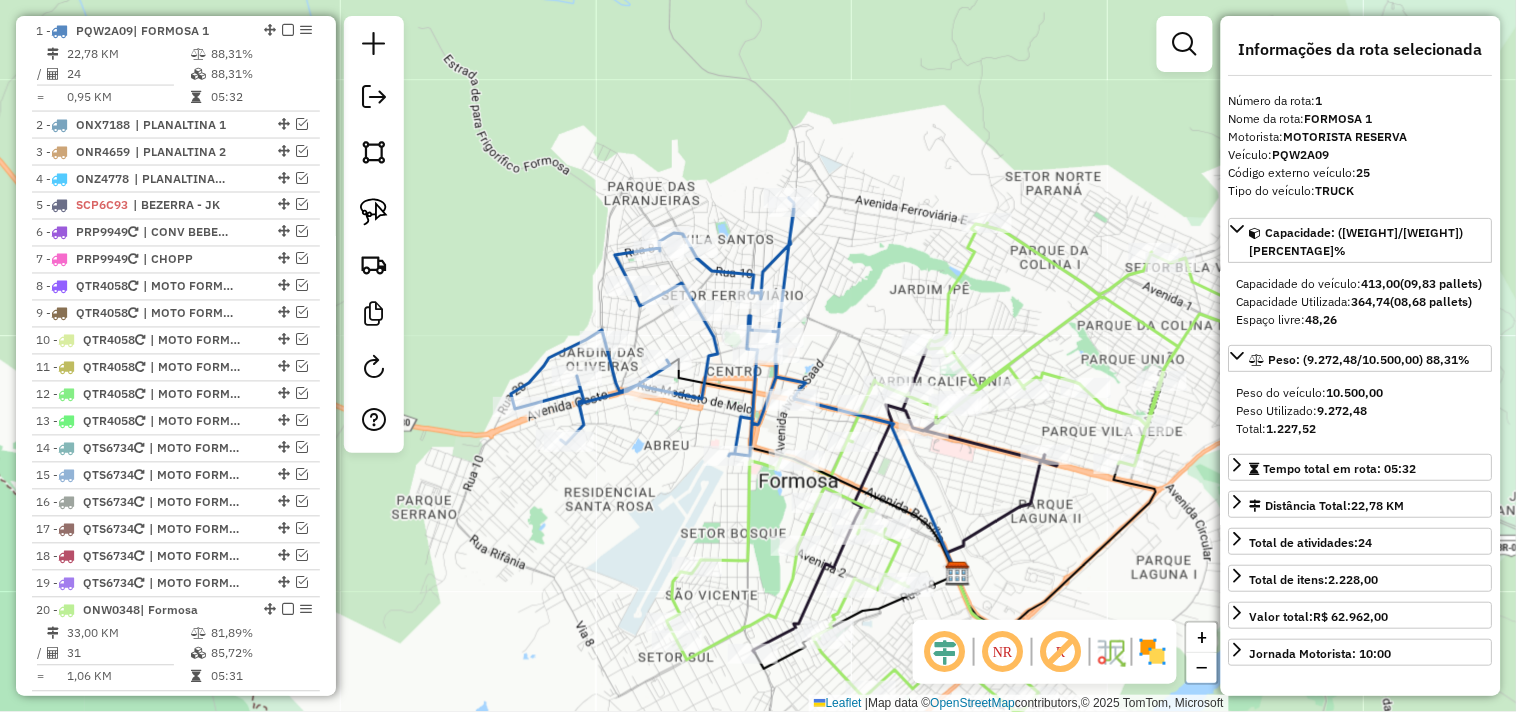 scroll, scrollTop: 464, scrollLeft: 0, axis: vertical 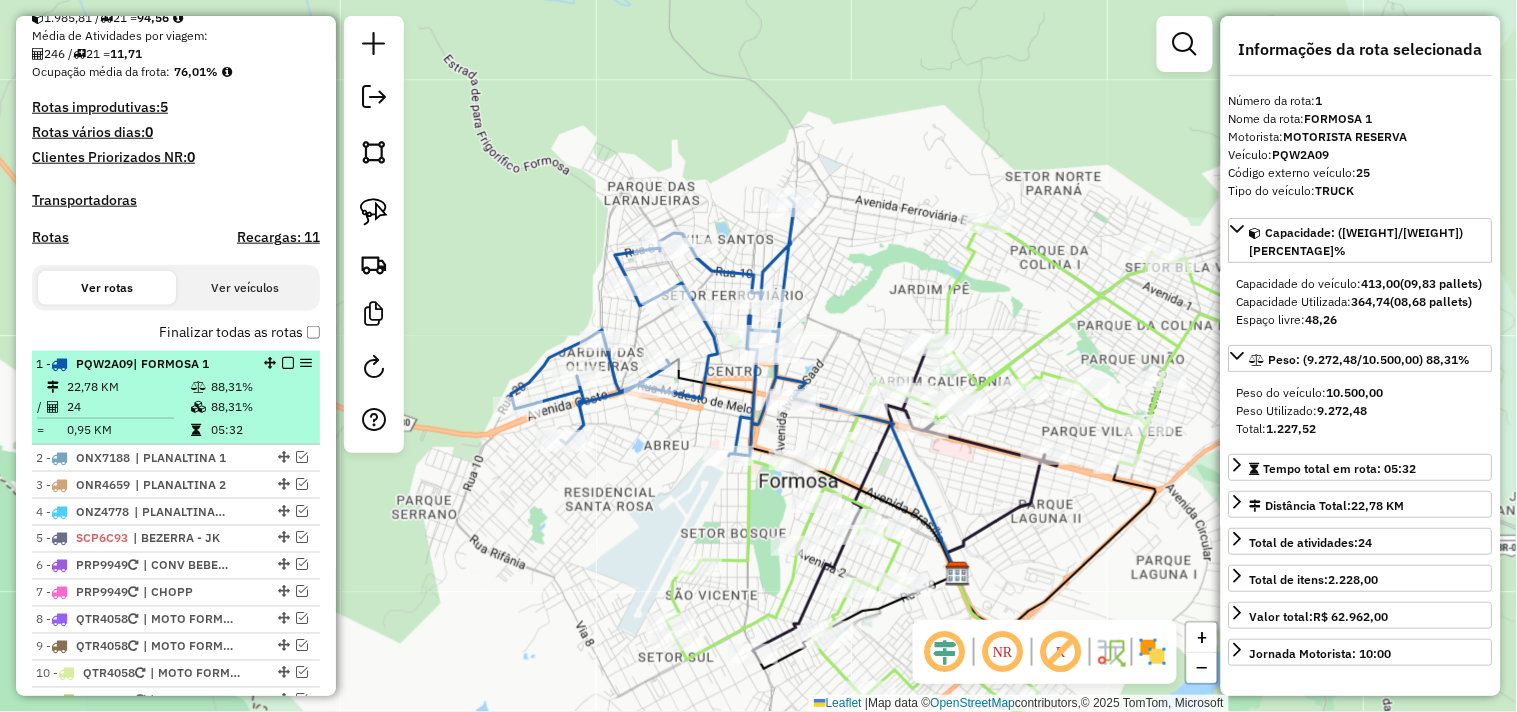 click at bounding box center (288, 363) 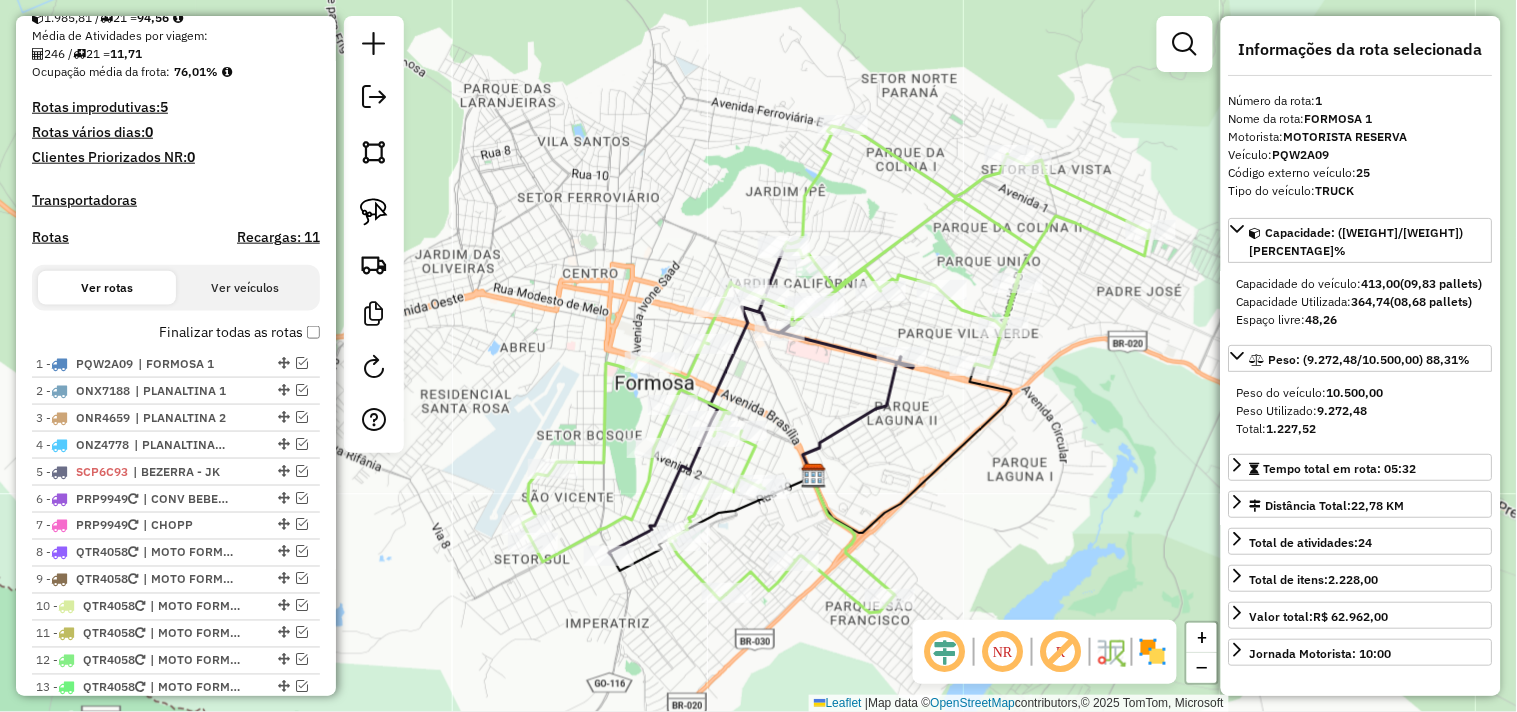 drag, startPoint x: 572, startPoint y: 422, endPoint x: 421, endPoint y: 315, distance: 185.06755 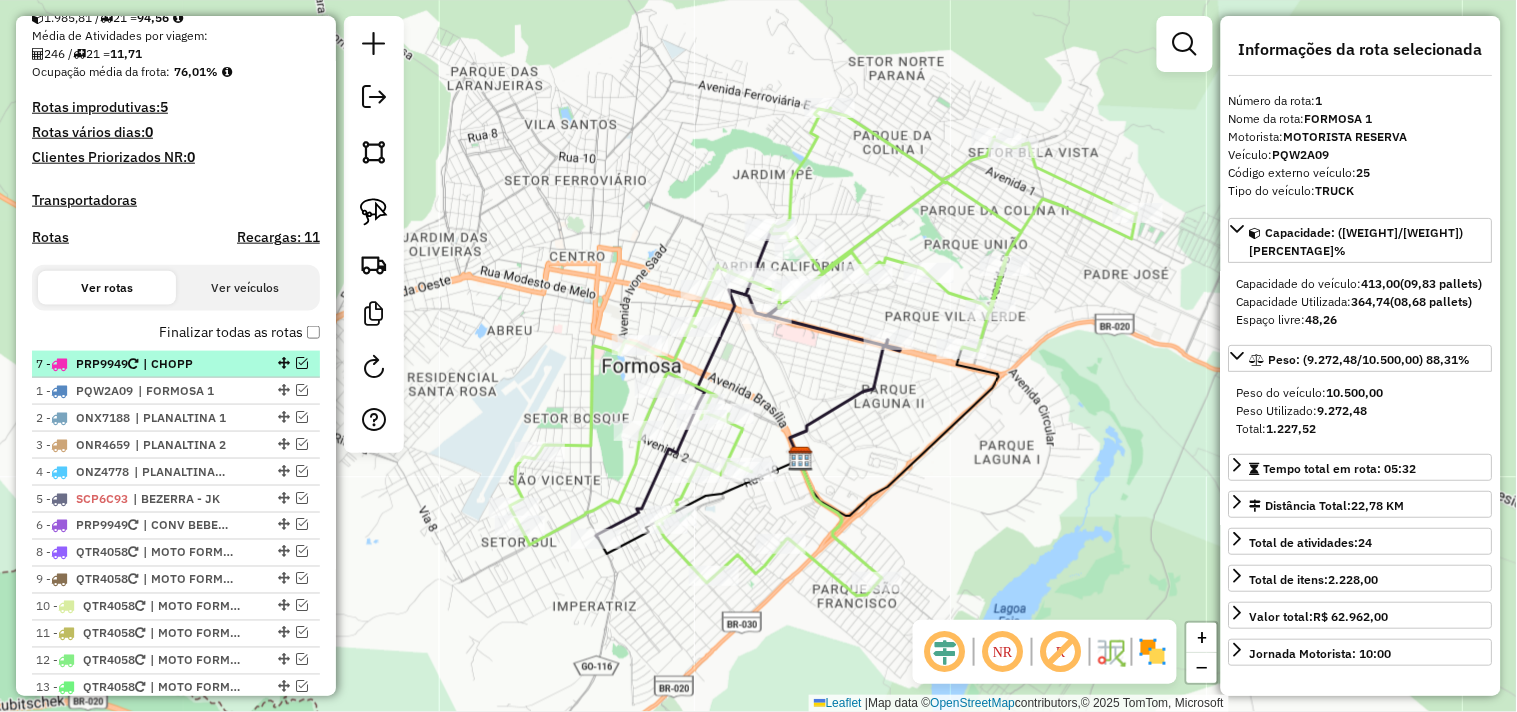 drag, startPoint x: 278, startPoint y: 520, endPoint x: 285, endPoint y: 358, distance: 162.15117 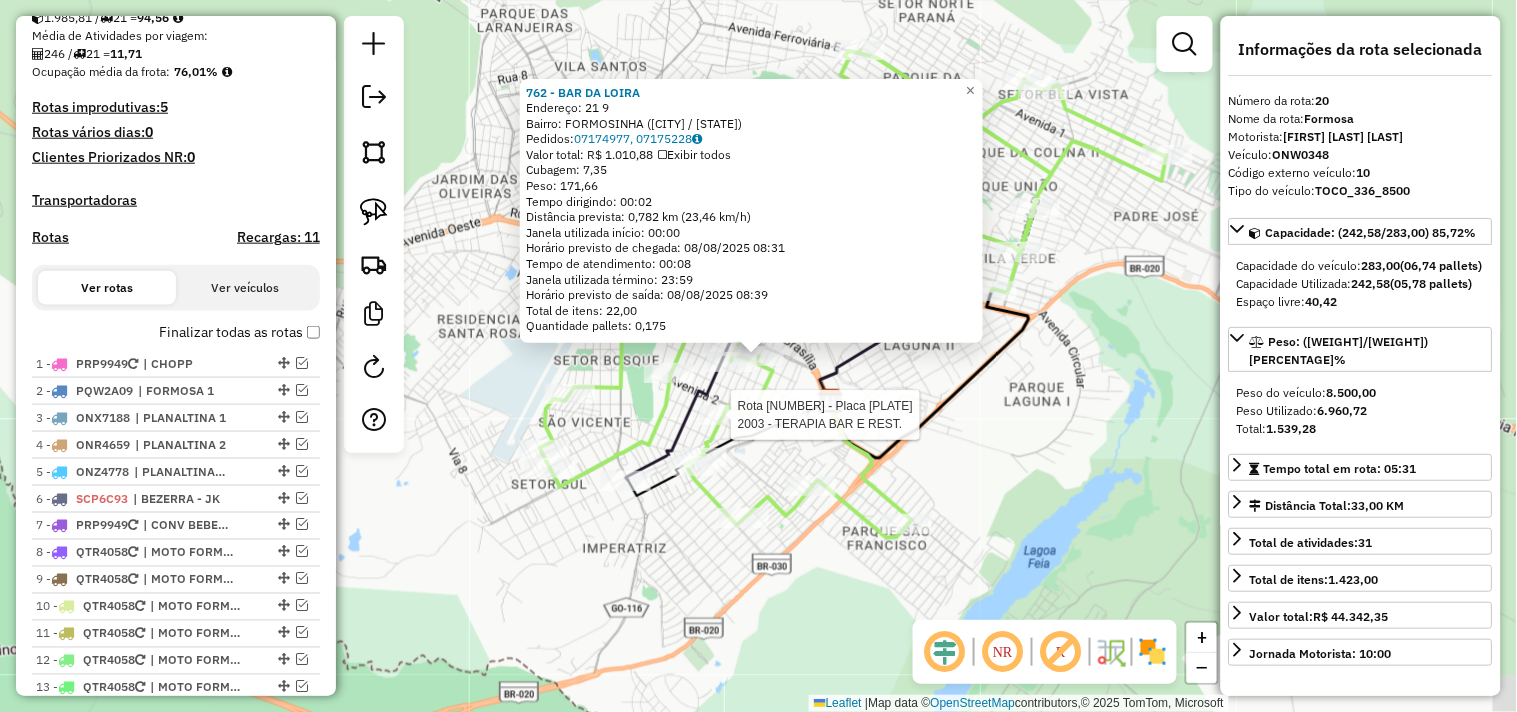 scroll, scrollTop: 1214, scrollLeft: 0, axis: vertical 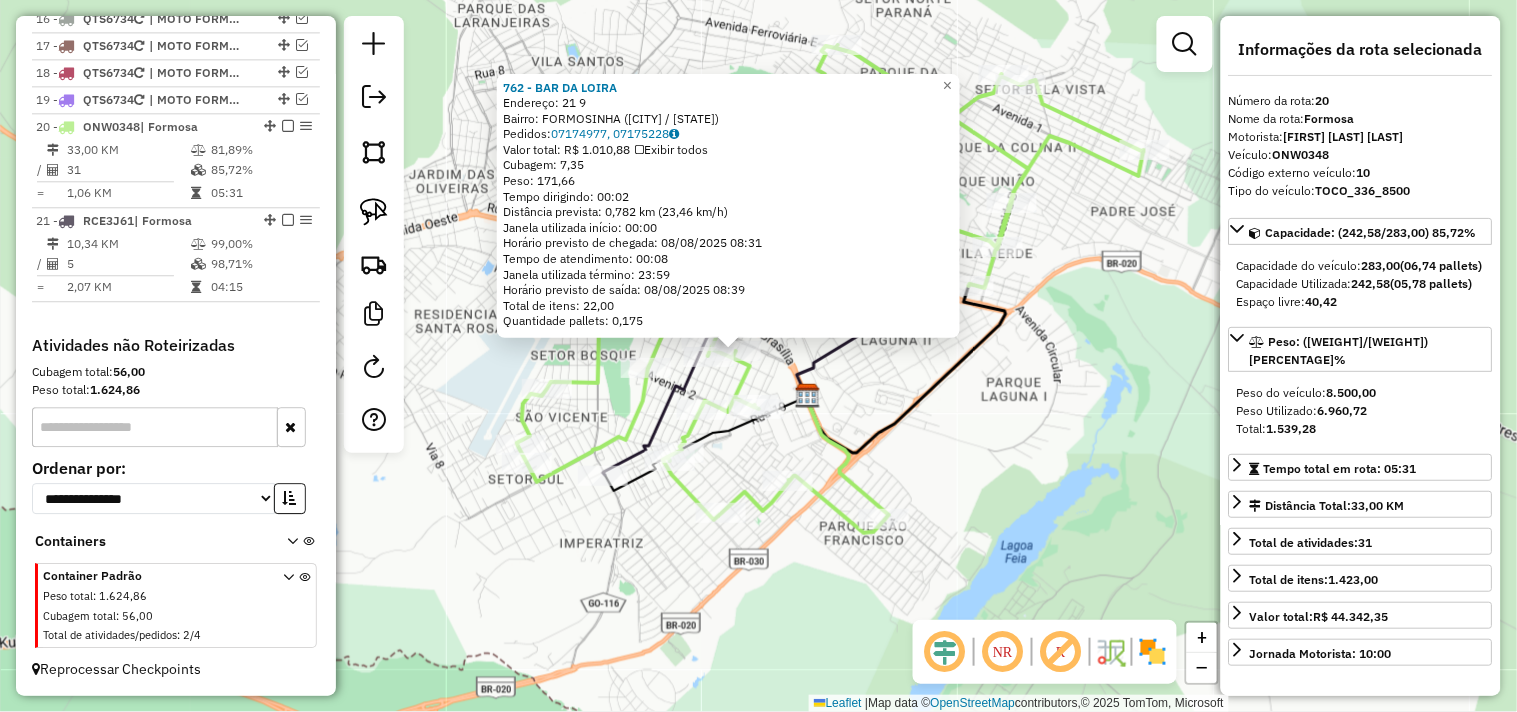 drag, startPoint x: 947, startPoint y: 430, endPoint x: 908, endPoint y: 418, distance: 40.804413 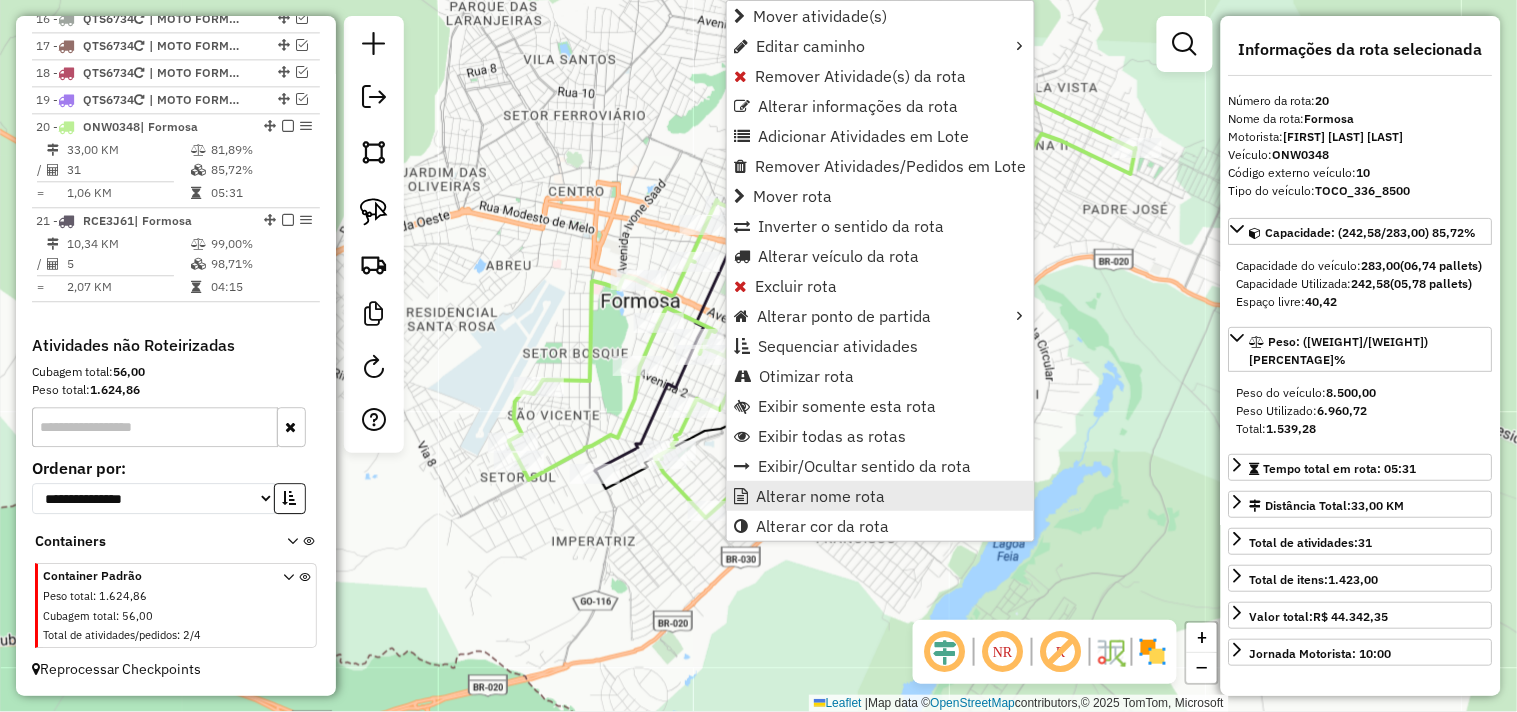 click on "Alterar nome rota" at bounding box center [820, 496] 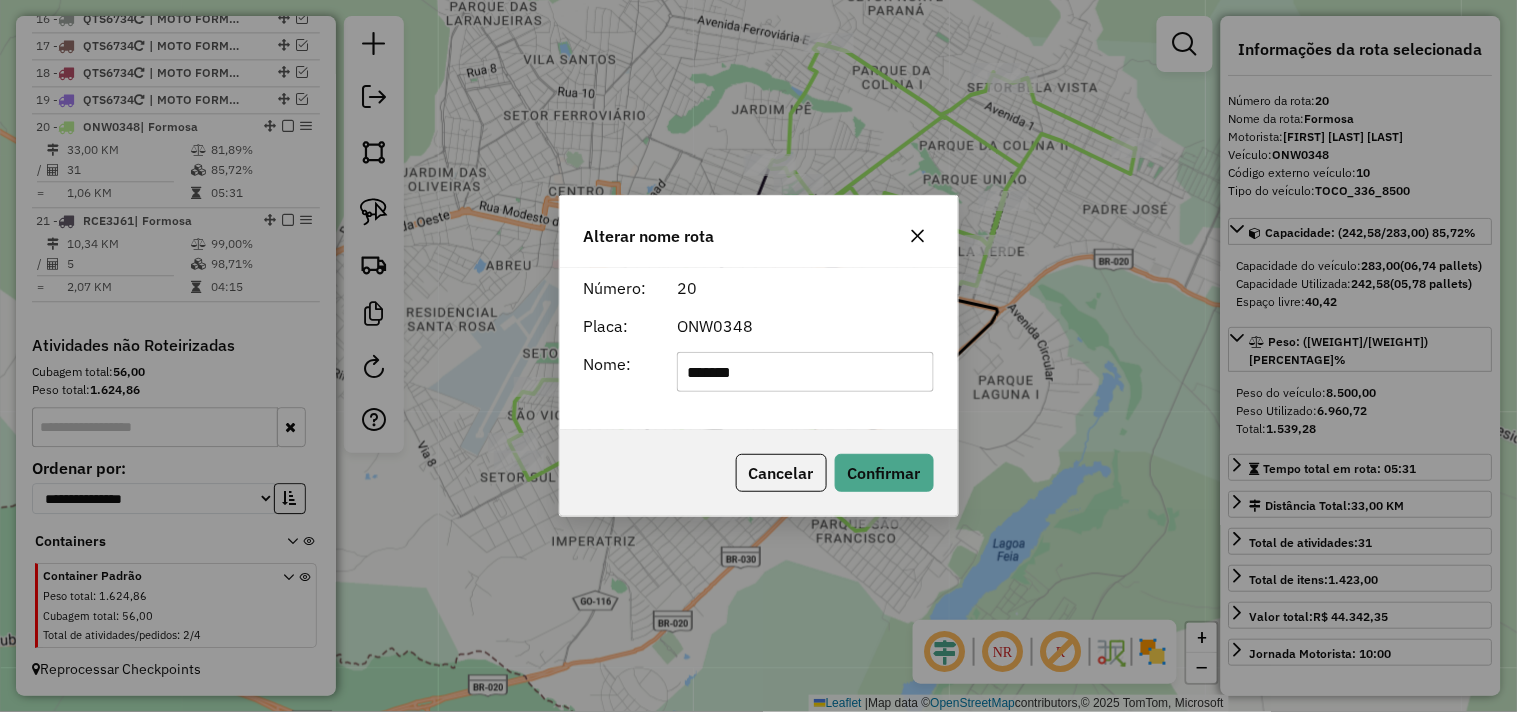 click on "*******" 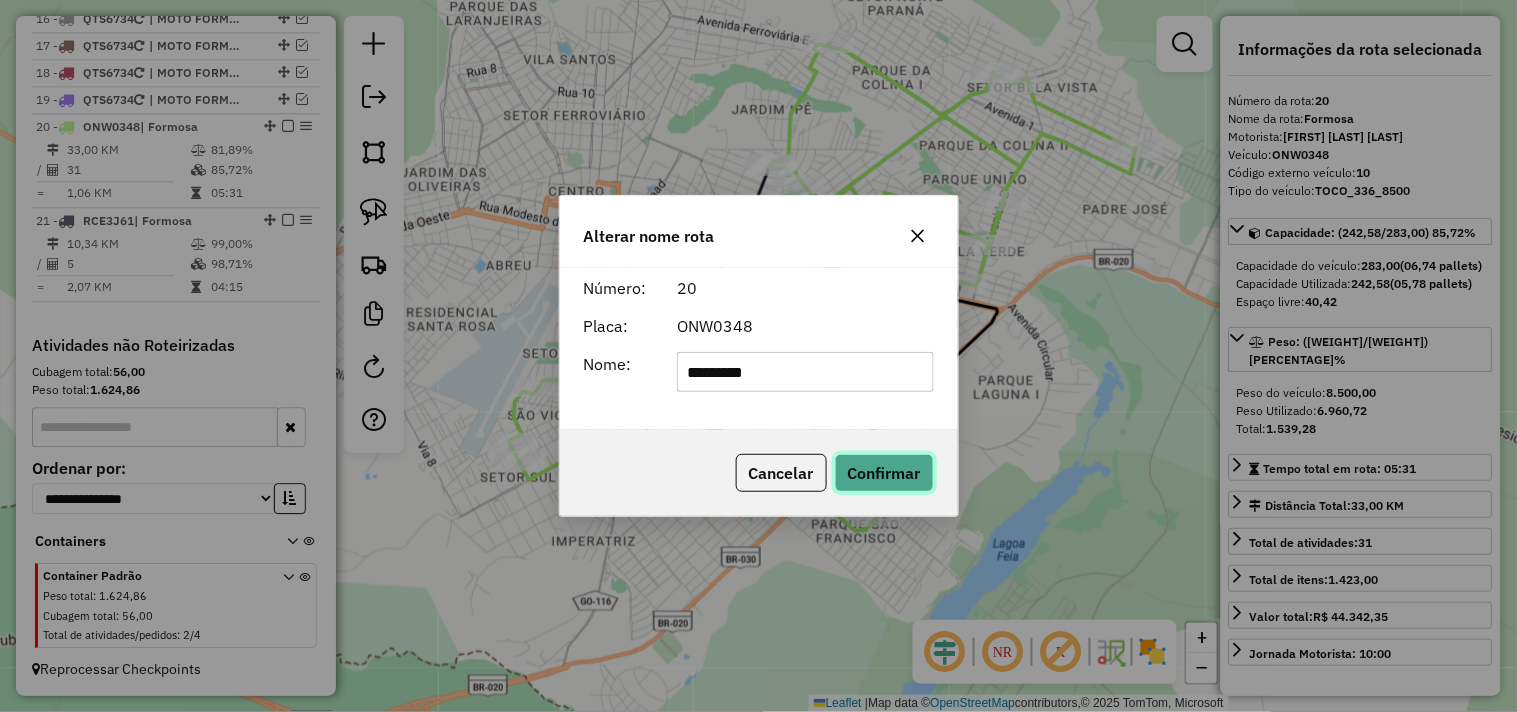 click on "Confirmar" 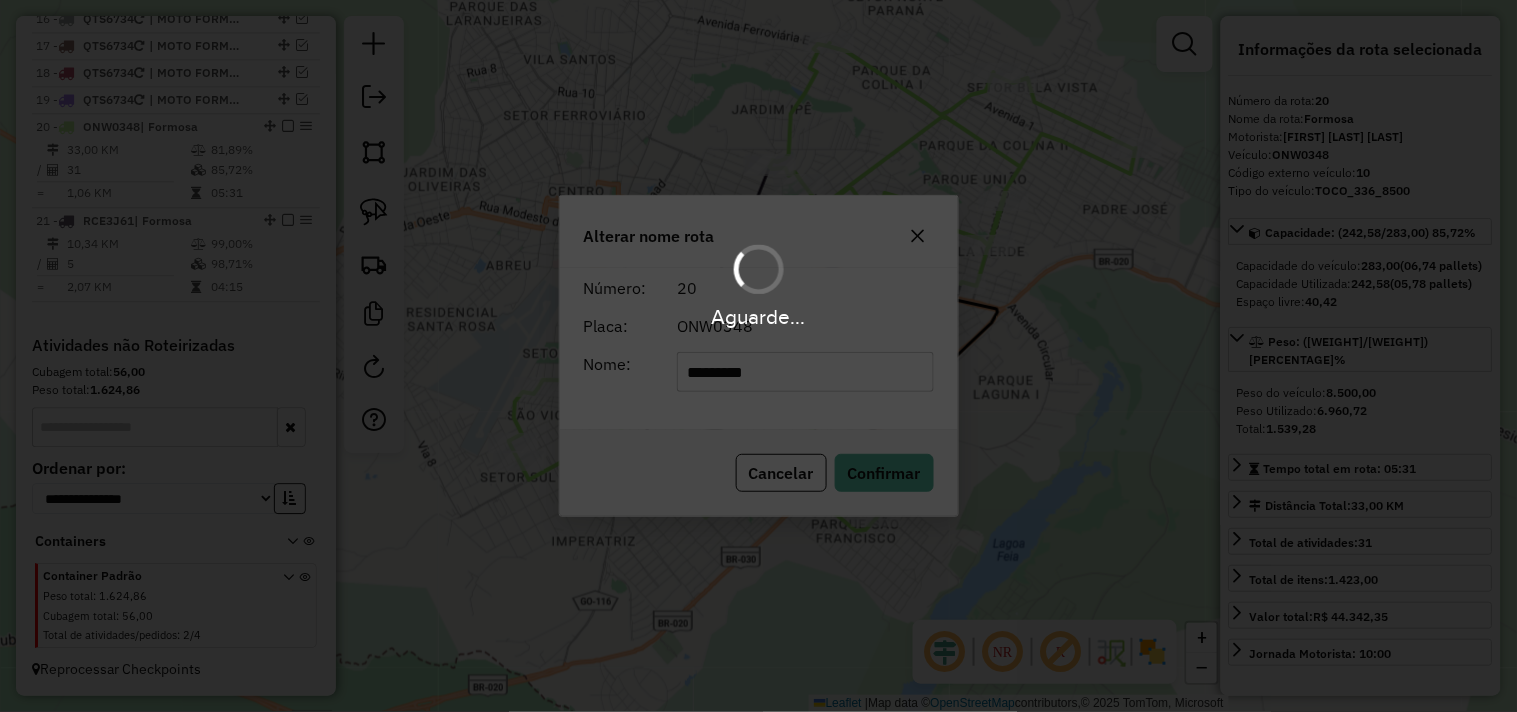 type 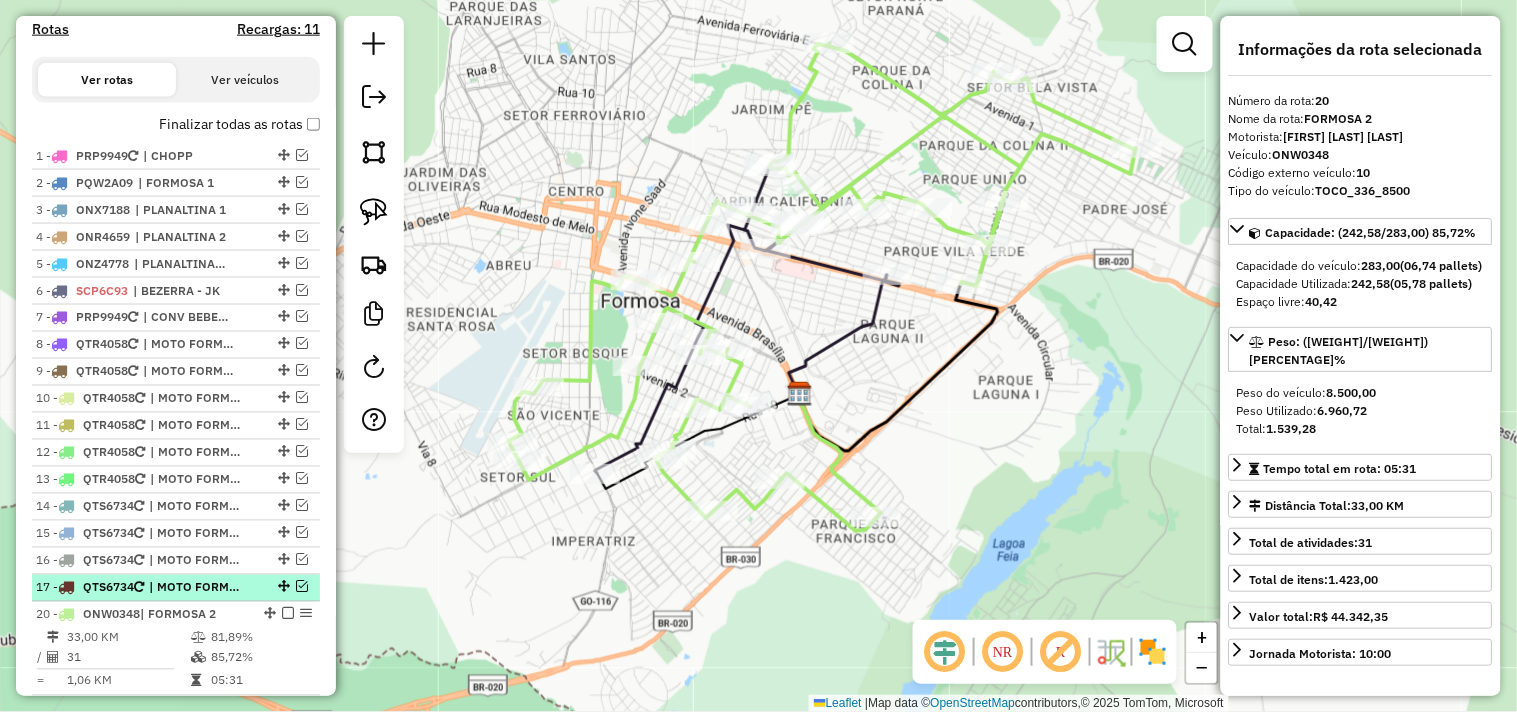 scroll, scrollTop: 658, scrollLeft: 0, axis: vertical 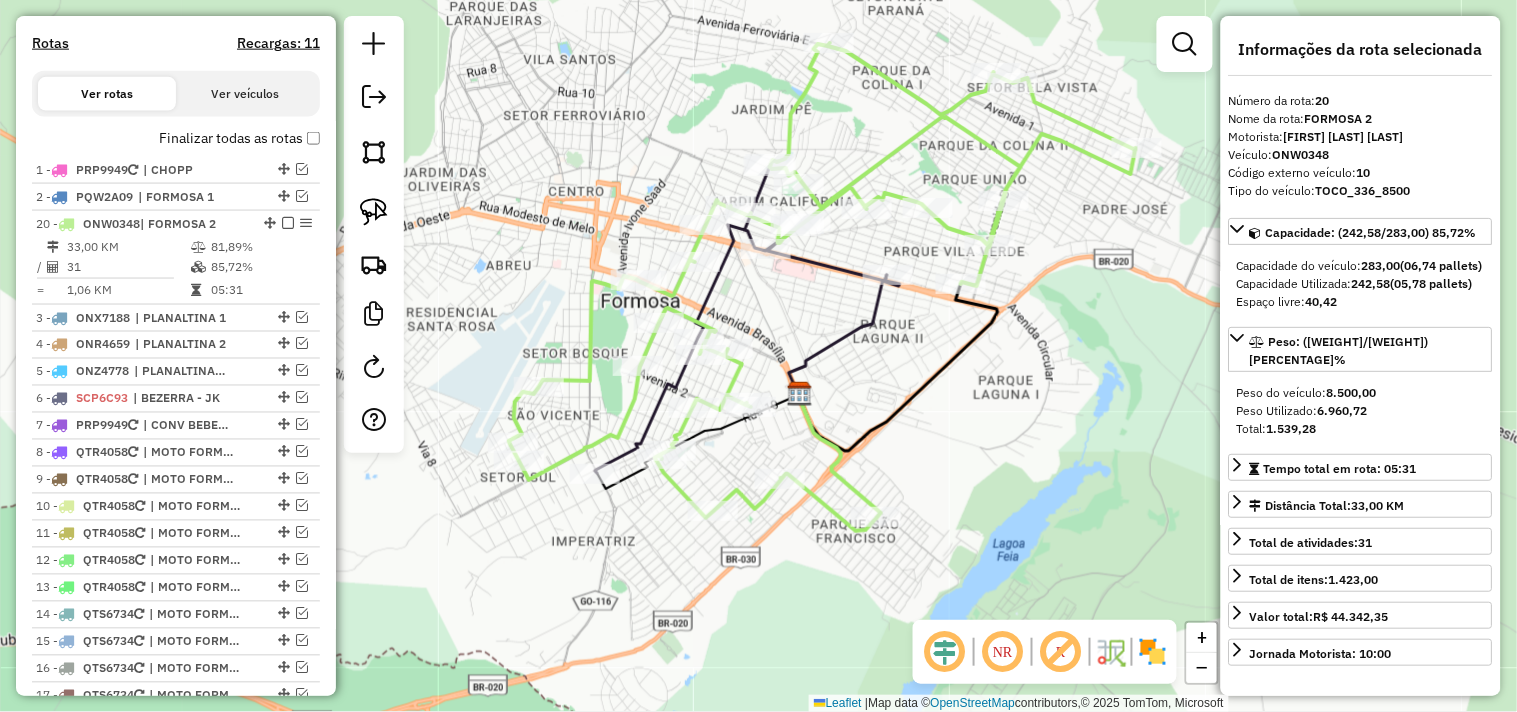 drag, startPoint x: 263, startPoint y: 343, endPoint x: 256, endPoint y: 220, distance: 123.19903 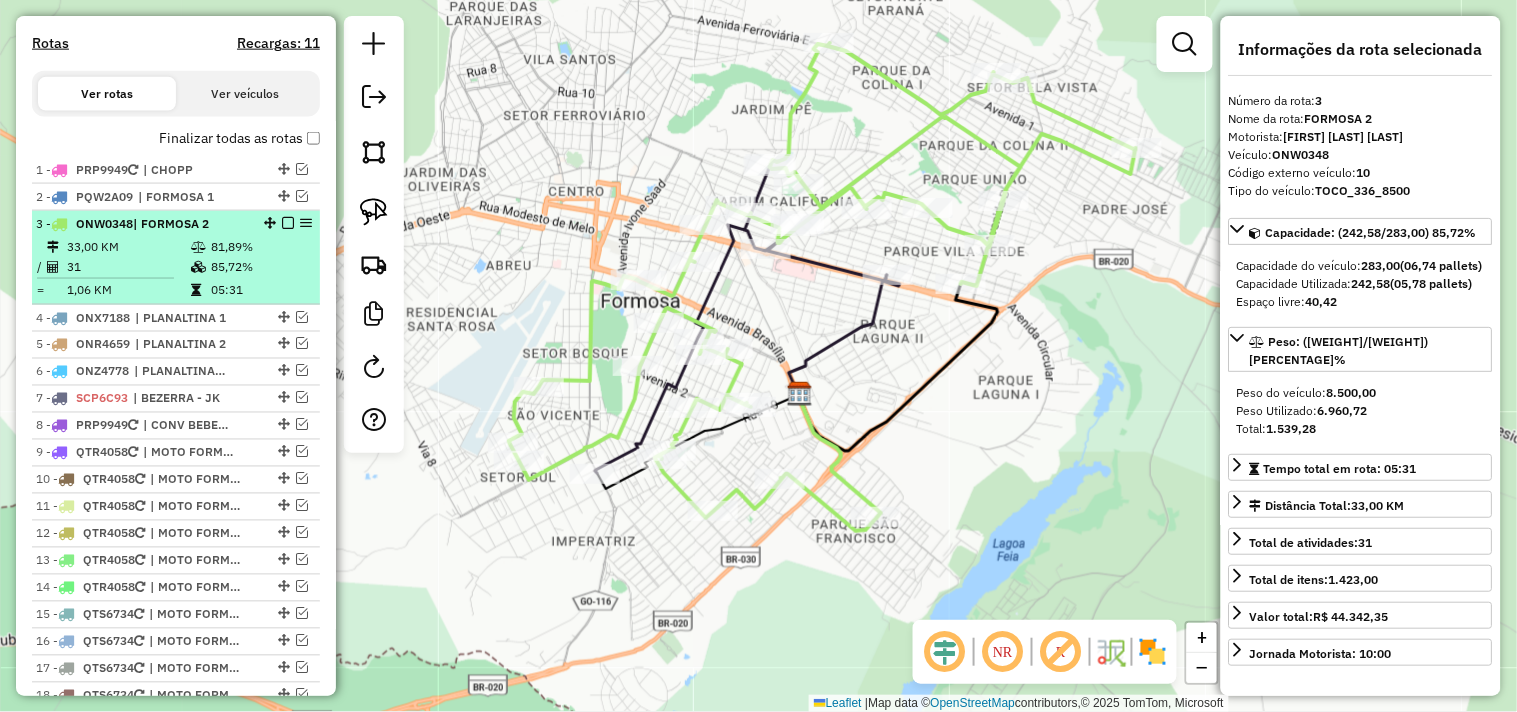 click at bounding box center [288, 223] 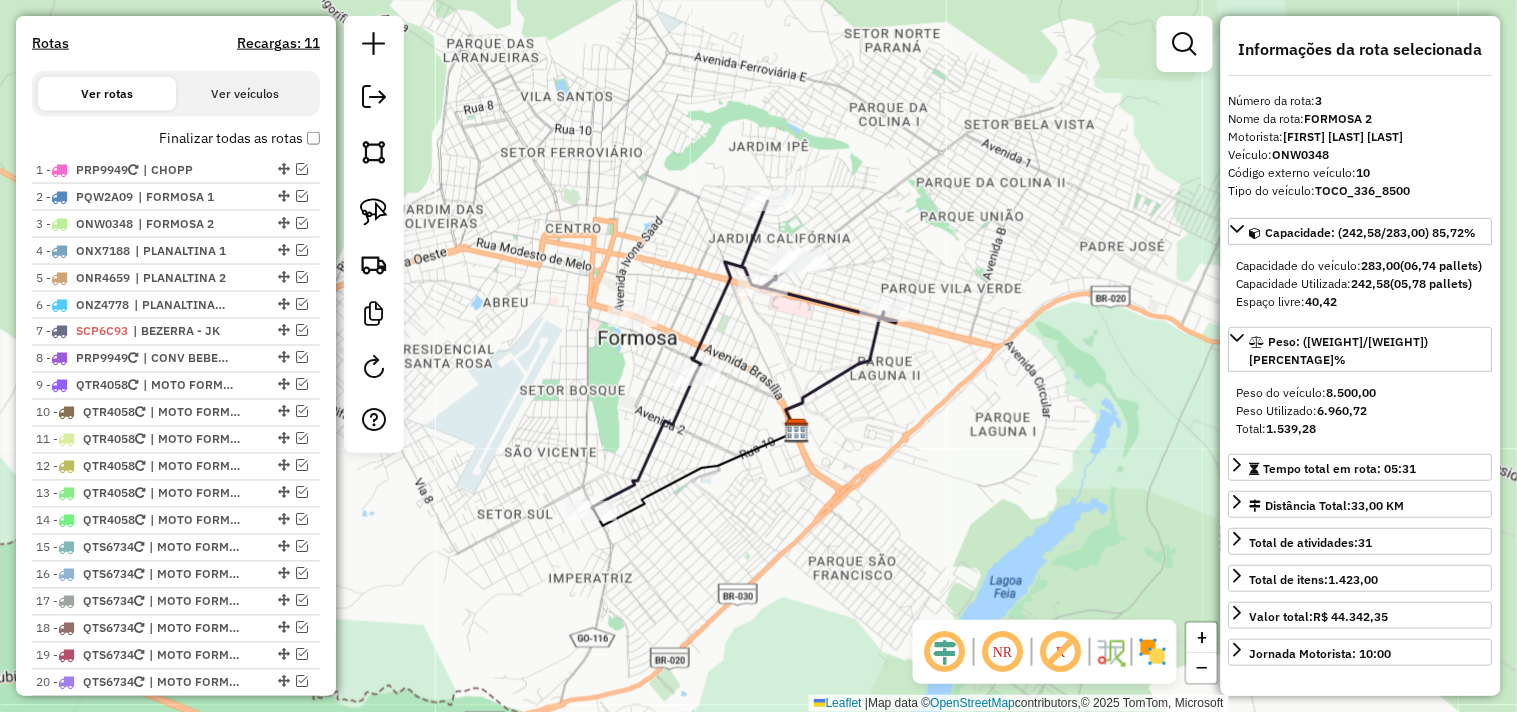drag, startPoint x: 834, startPoint y: 340, endPoint x: 831, endPoint y: 400, distance: 60.074955 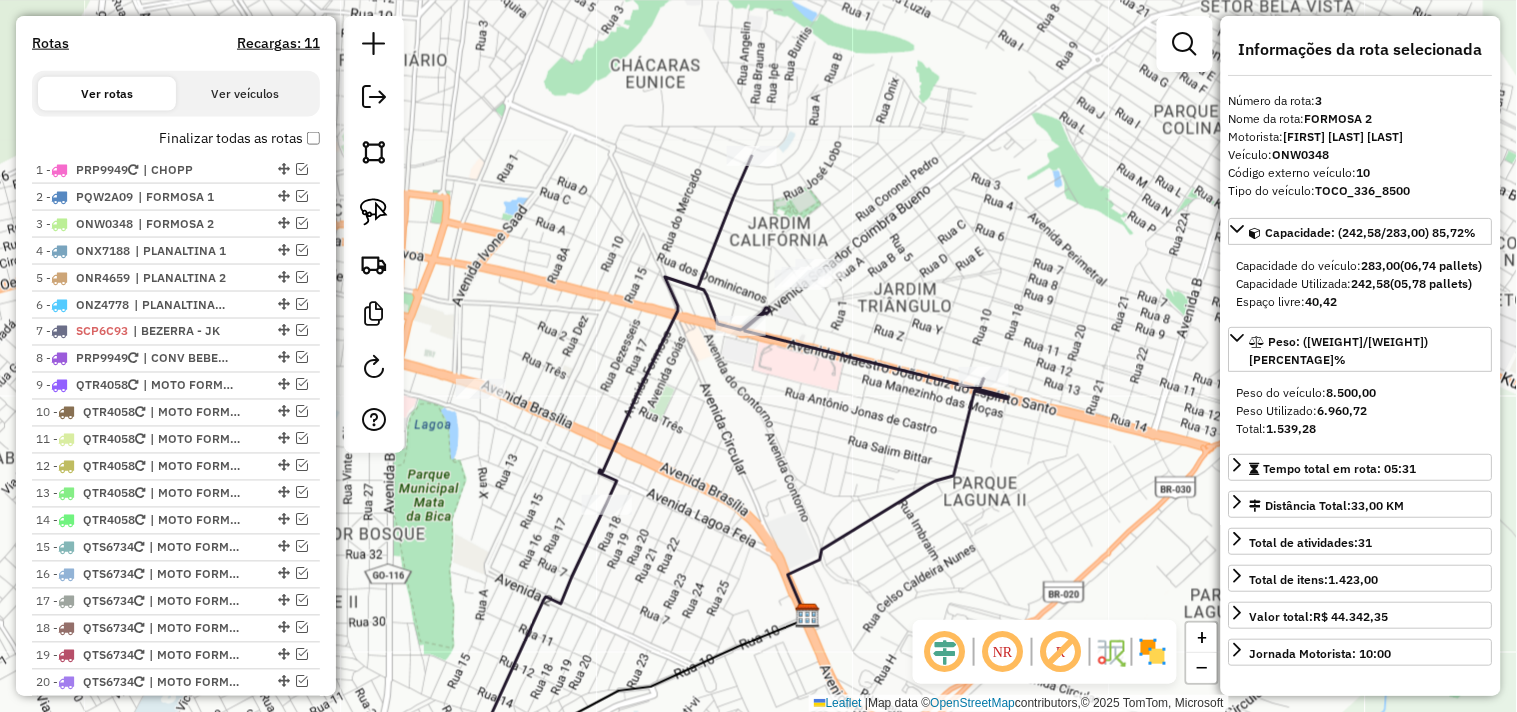 drag, startPoint x: 777, startPoint y: 327, endPoint x: 822, endPoint y: 402, distance: 87.46428 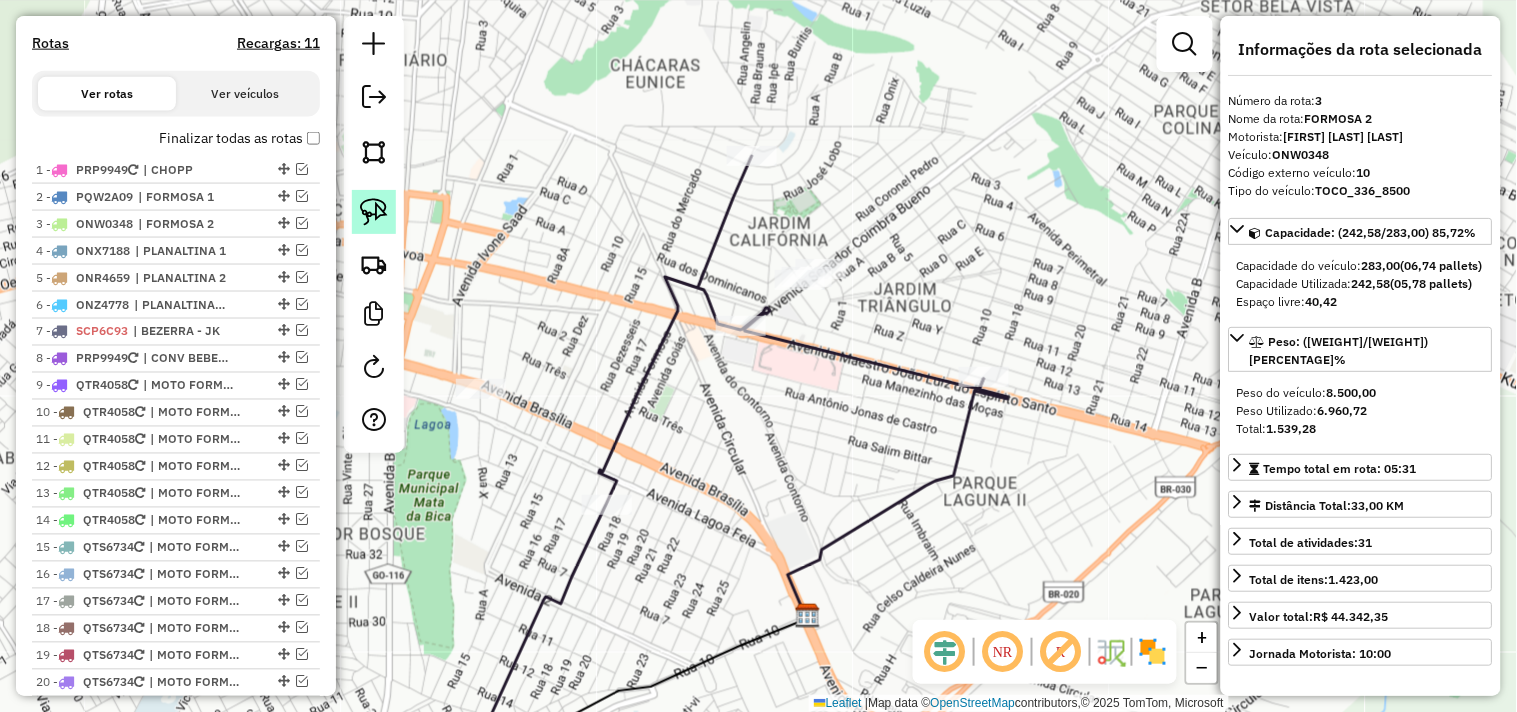 click 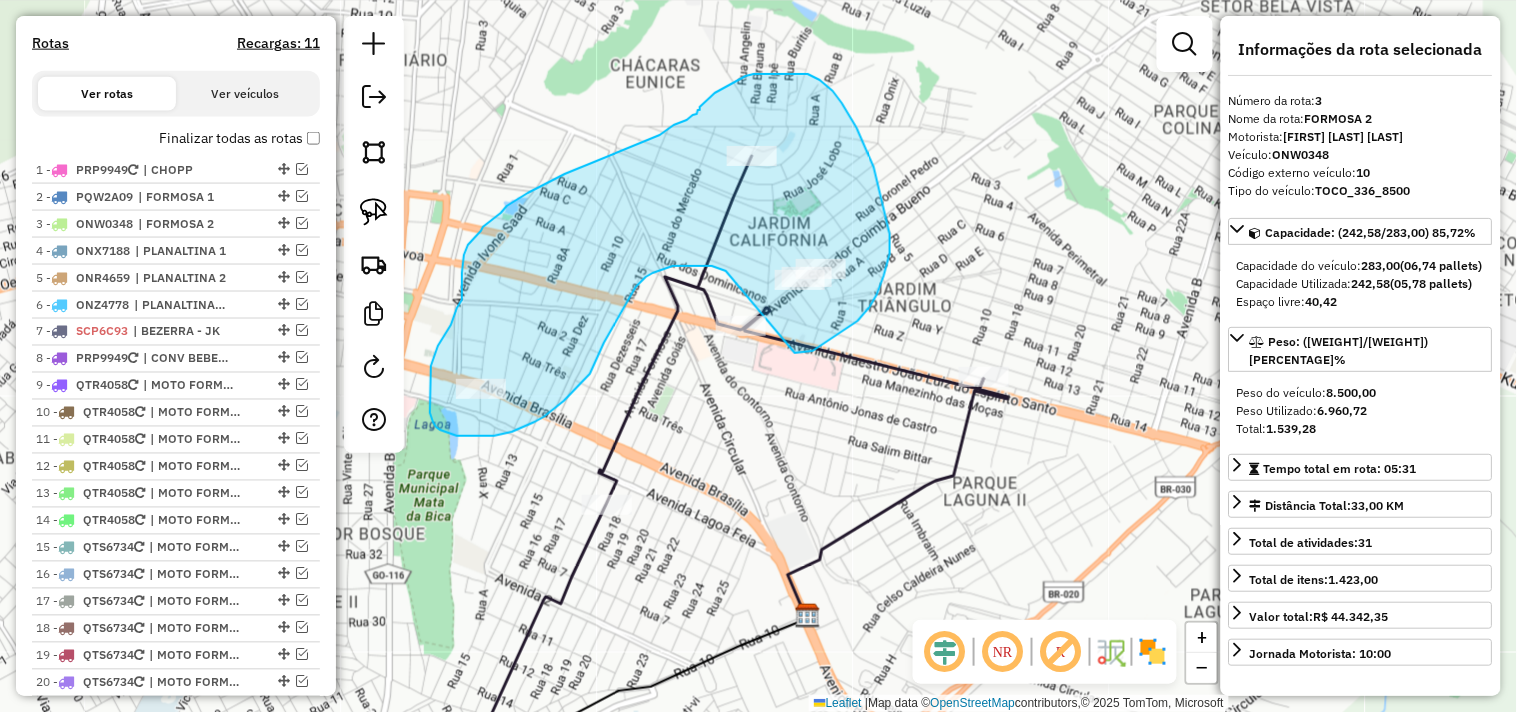 drag, startPoint x: 795, startPoint y: 353, endPoint x: 726, endPoint y: 271, distance: 107.16809 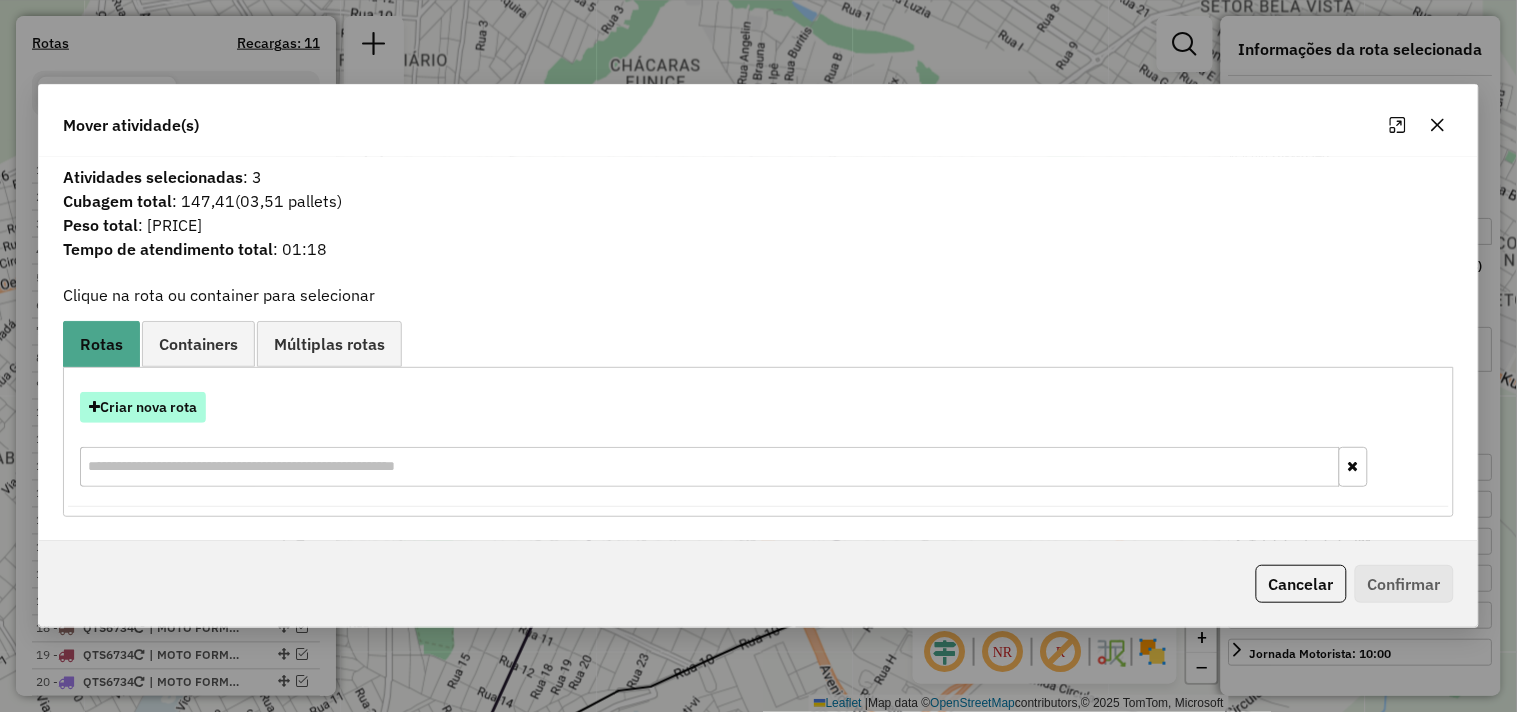 drag, startPoint x: 153, startPoint y: 425, endPoint x: 167, endPoint y: 407, distance: 22.803509 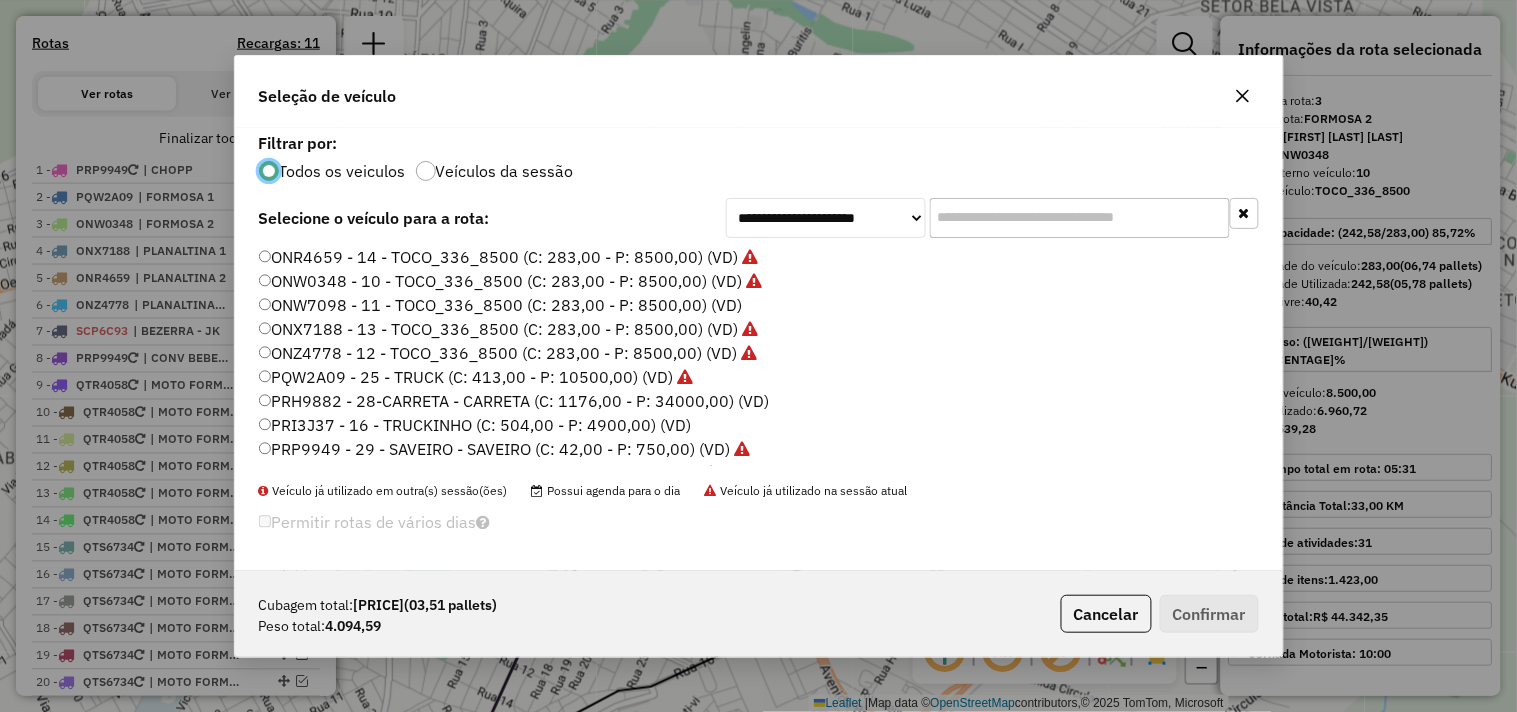scroll, scrollTop: 11, scrollLeft: 5, axis: both 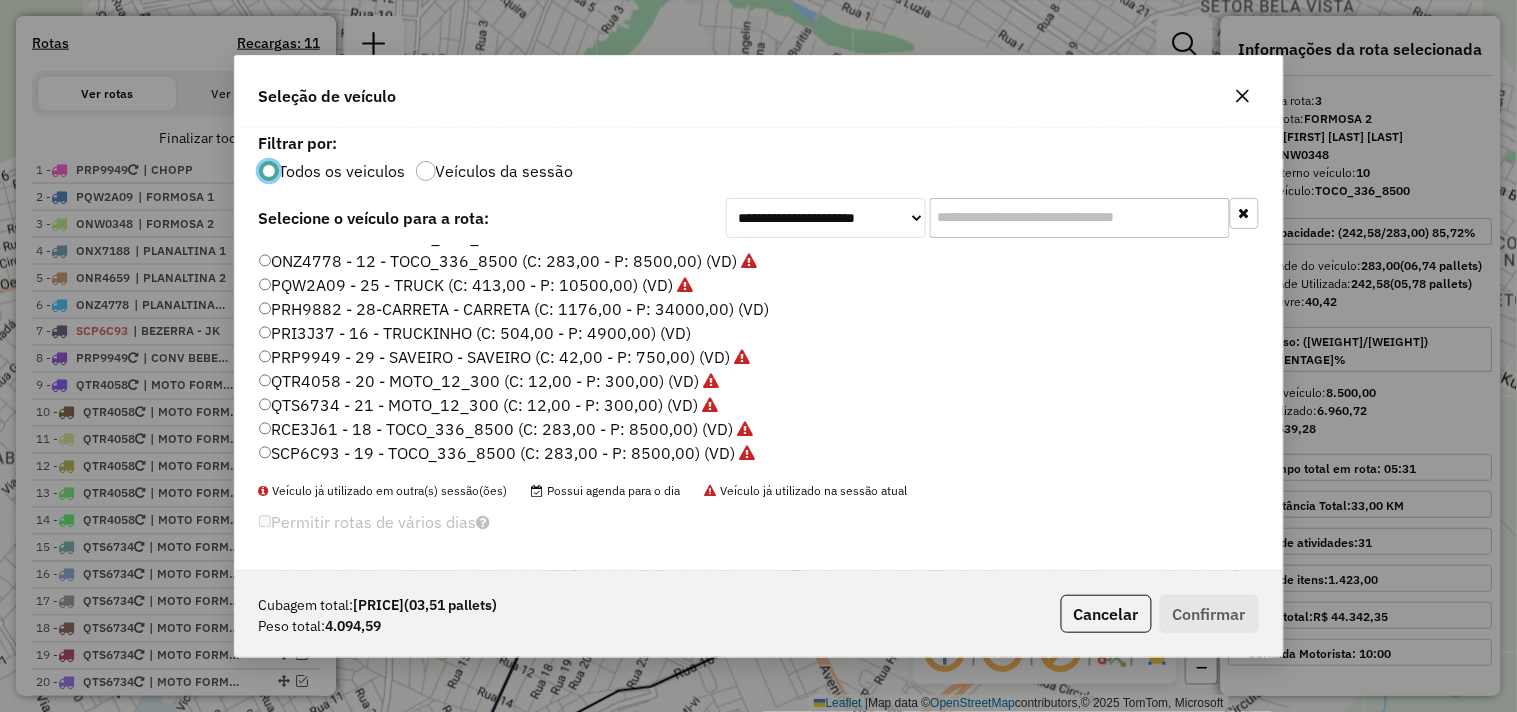 click on "RCE3J61 - 18 - TOCO_336_8500 (C: 283,00 - P: 8500,00) (VD)" 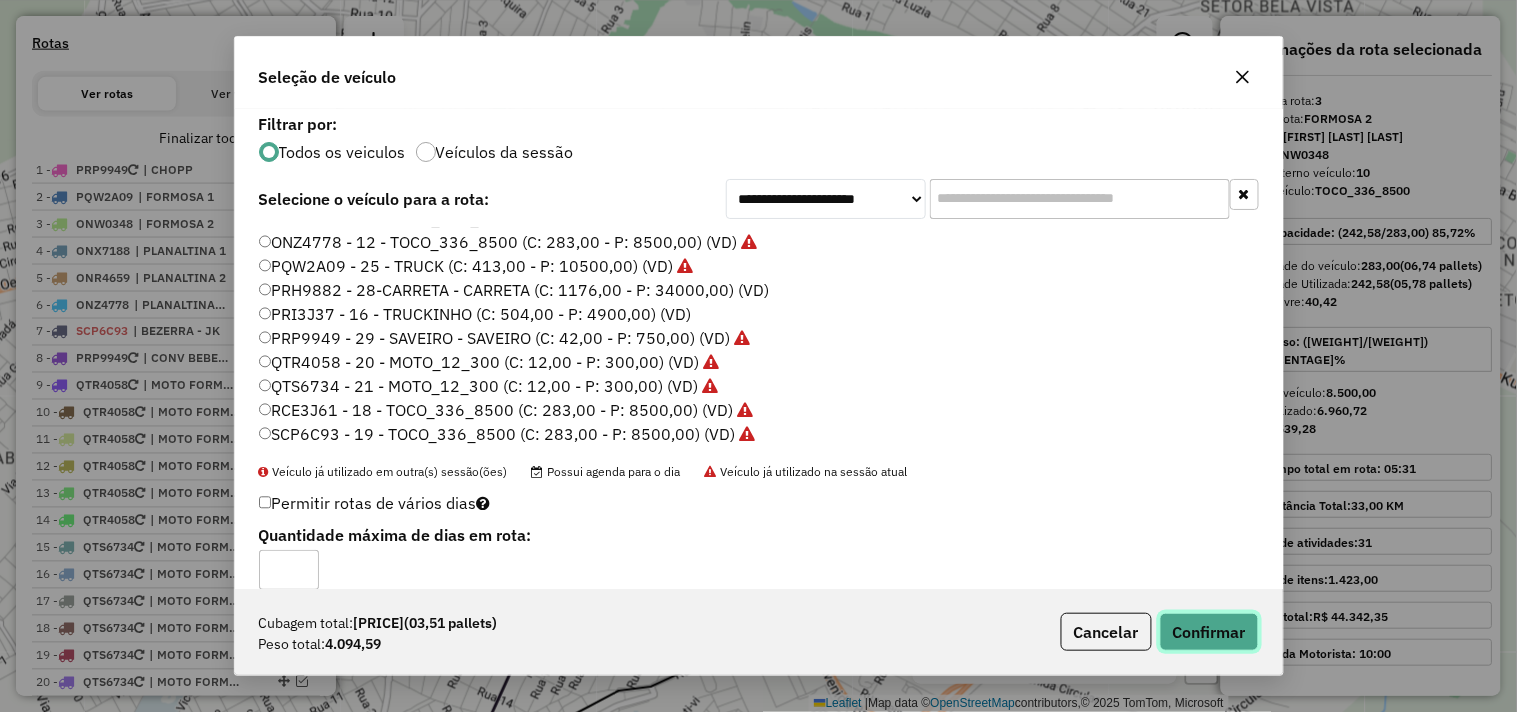 click on "Confirmar" 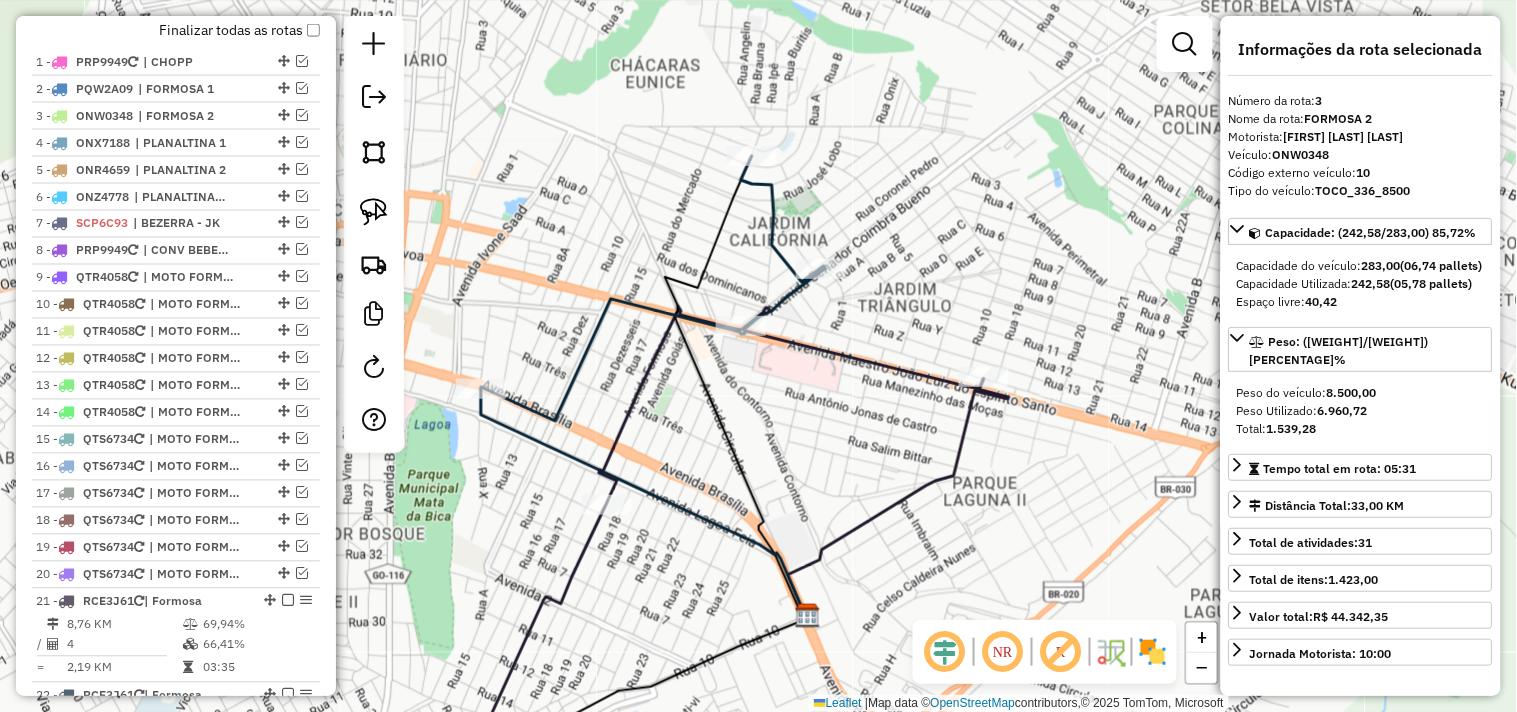 scroll, scrollTop: 852, scrollLeft: 0, axis: vertical 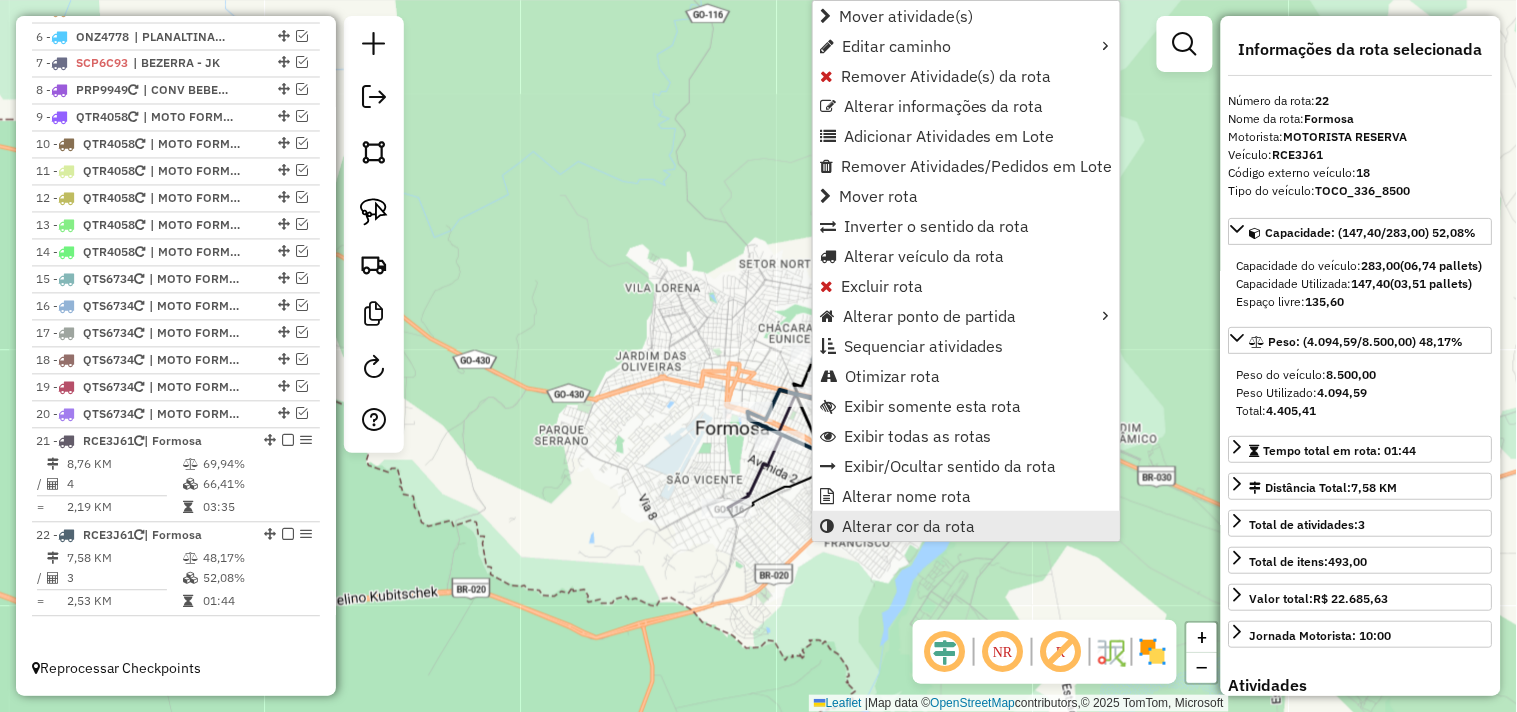 click on "Alterar cor da rota" at bounding box center (908, 526) 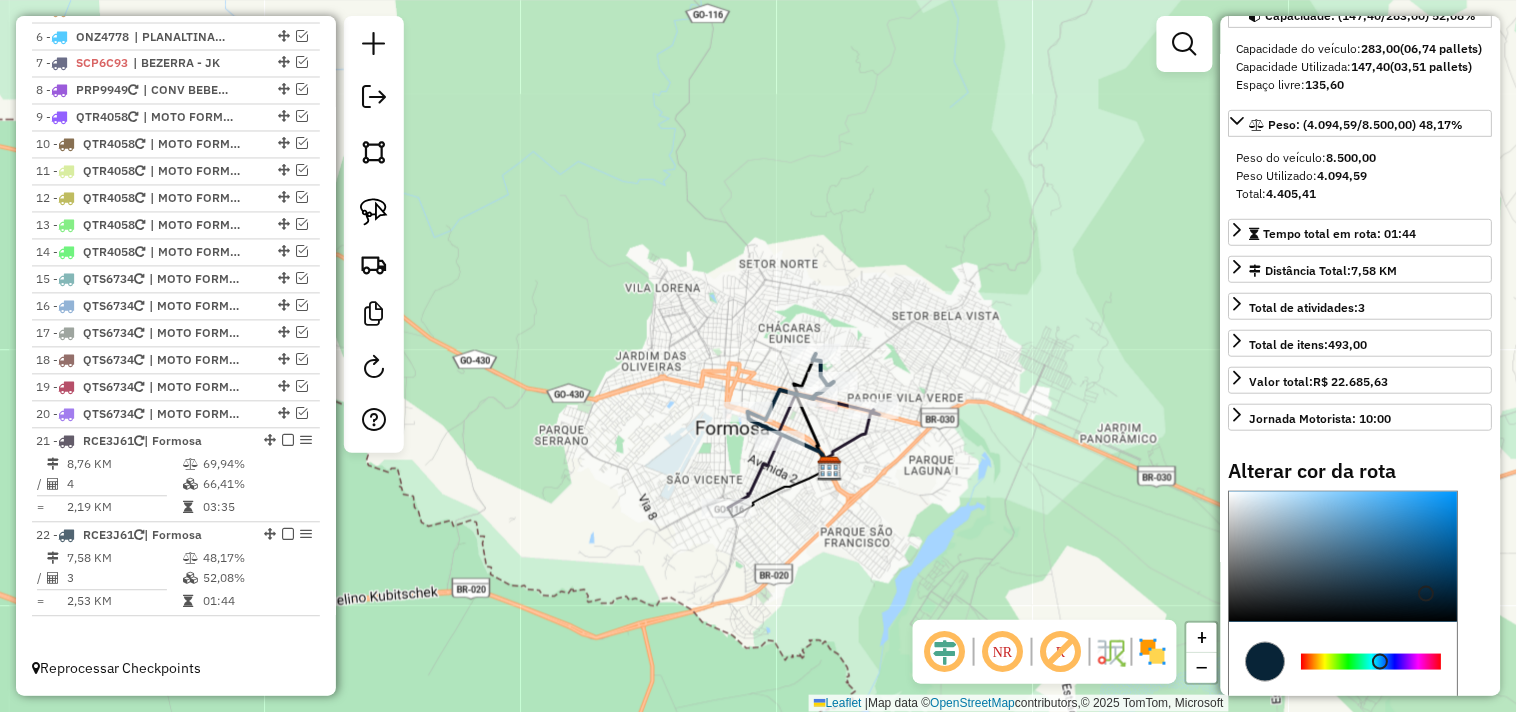 scroll, scrollTop: 222, scrollLeft: 0, axis: vertical 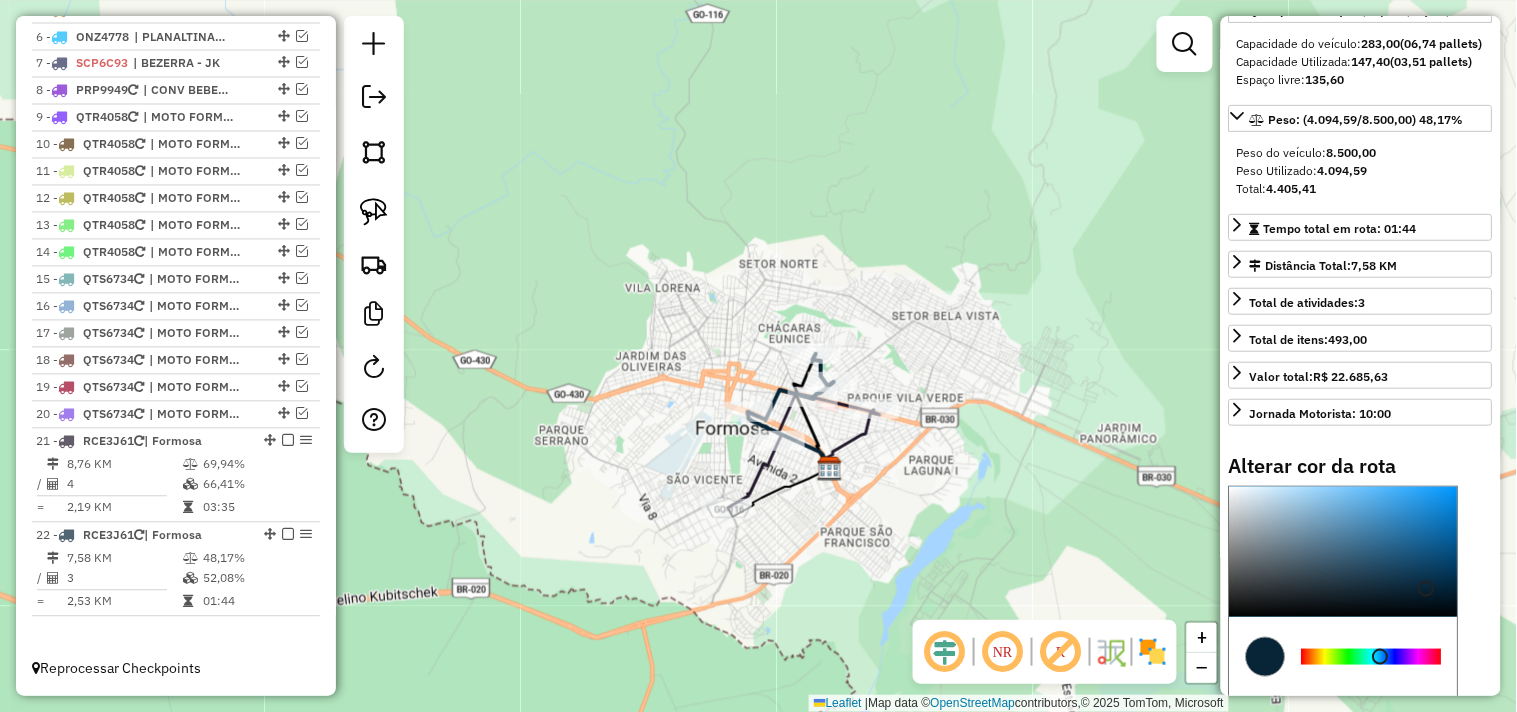 type on "*******" 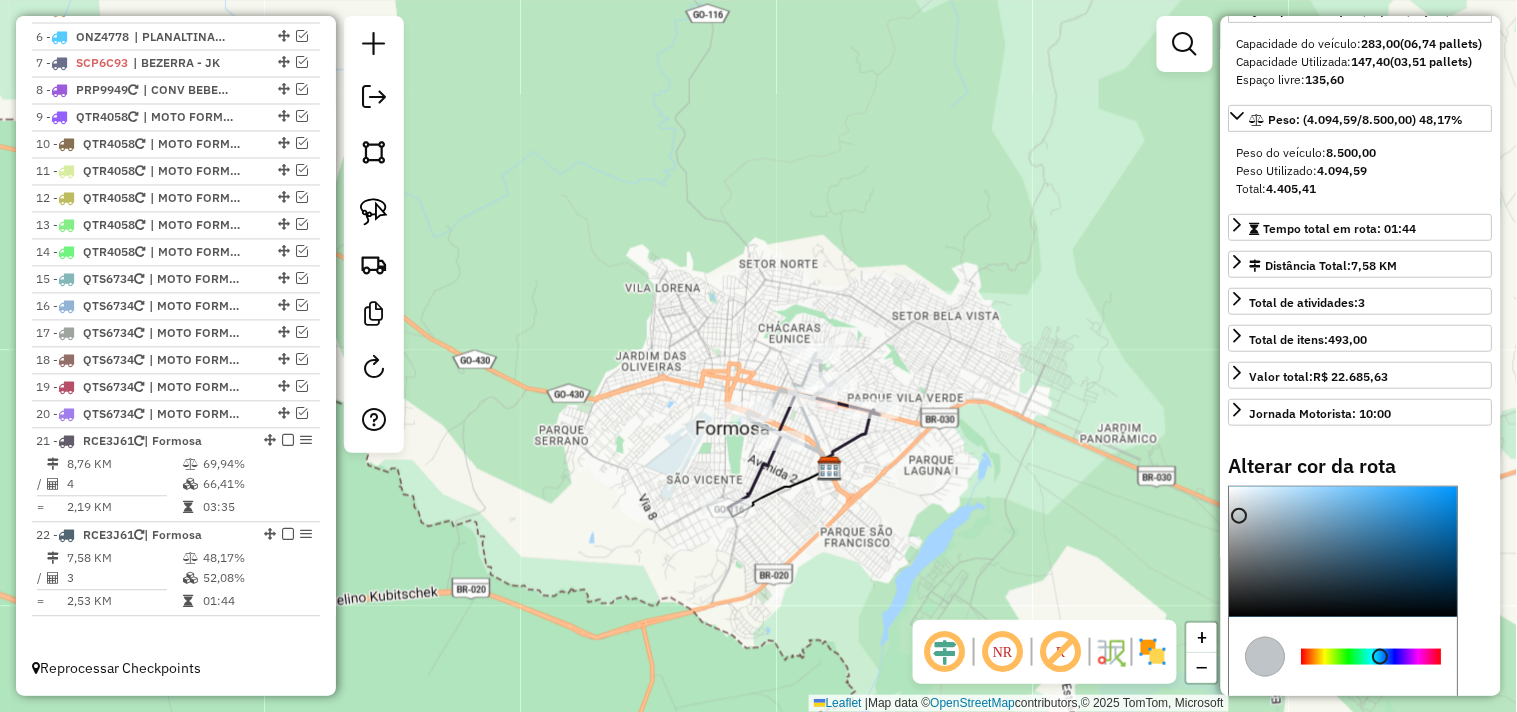 click 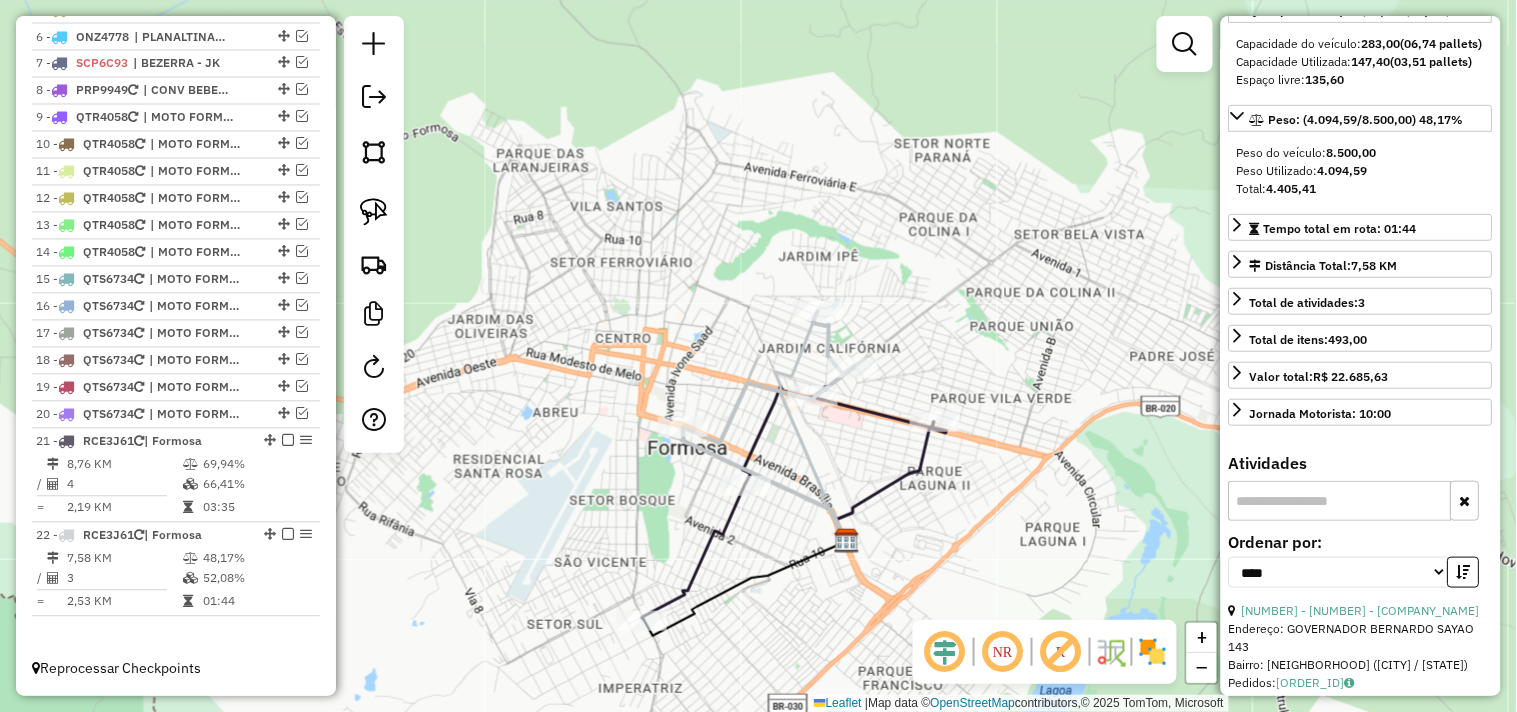drag, startPoint x: 842, startPoint y: 452, endPoint x: 828, endPoint y: 388, distance: 65.51336 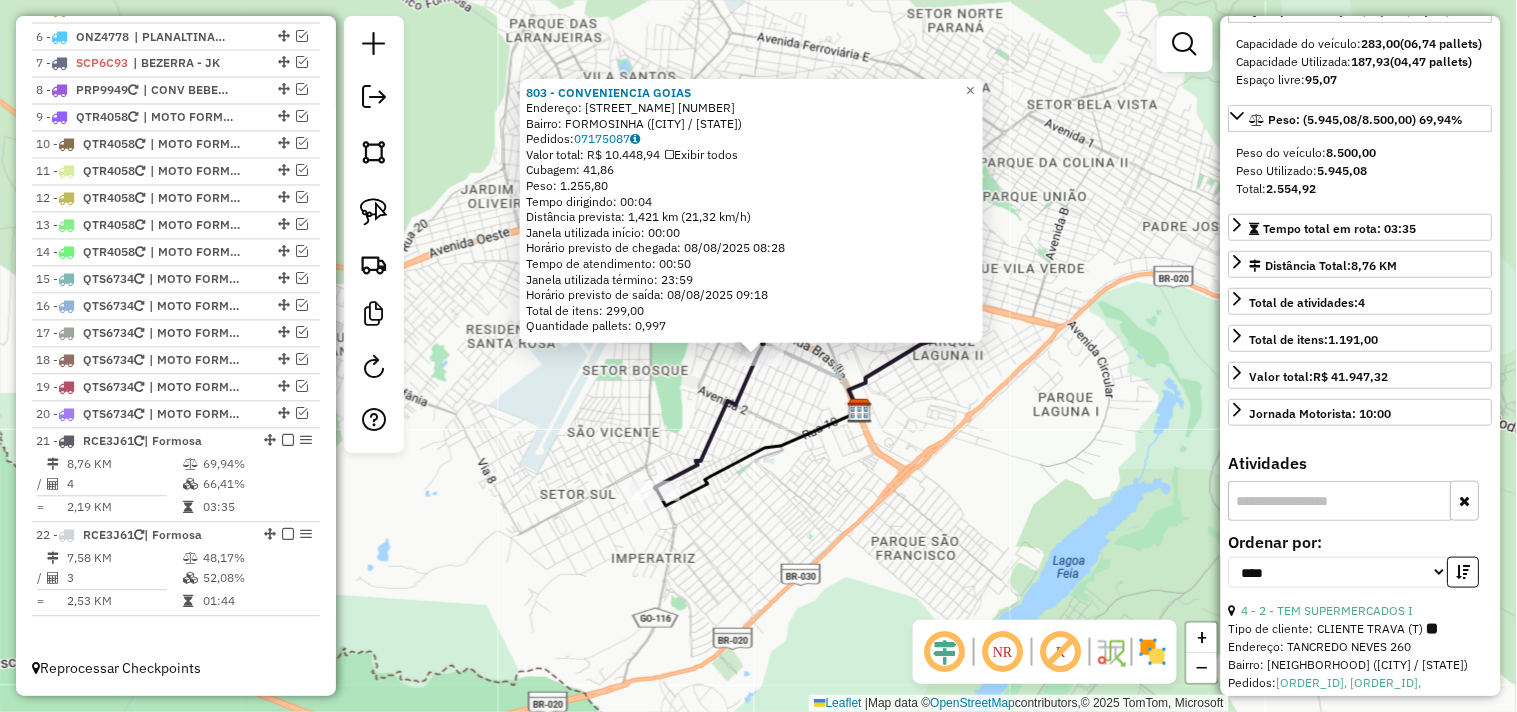 click on "803 - CONVENIENCIA GOIAS  Endereço:  GOIAS 608   Bairro: FORMOSINHA (FORMOSA / GO)   Pedidos:  07175087   Valor total: R$ 10.448,94   Exibir todos   Cubagem: 41,86  Peso: 1.255,80  Tempo dirigindo: 00:04   Distância prevista: 1,421 km (21,32 km/h)   Janela utilizada início: 00:00   Horário previsto de chegada: 08/08/2025 08:28   Tempo de atendimento: 00:50   Janela utilizada término: 23:59   Horário previsto de saída: 08/08/2025 09:18   Total de itens: 299,00   Quantidade pallets: 0,997  × Janela de atendimento Grade de atendimento Capacidade Transportadoras Veículos Cliente Pedidos  Rotas Selecione os dias de semana para filtrar as janelas de atendimento  Seg   Ter   Qua   Qui   Sex   Sáb   Dom  Informe o período da janela de atendimento: De: Até:  Filtrar exatamente a janela do cliente  Considerar janela de atendimento padrão  Selecione os dias de semana para filtrar as grades de atendimento  Seg   Ter   Qua   Qui   Sex   Sáb   Dom   Considerar clientes sem dia de atendimento cadastrado  De:" 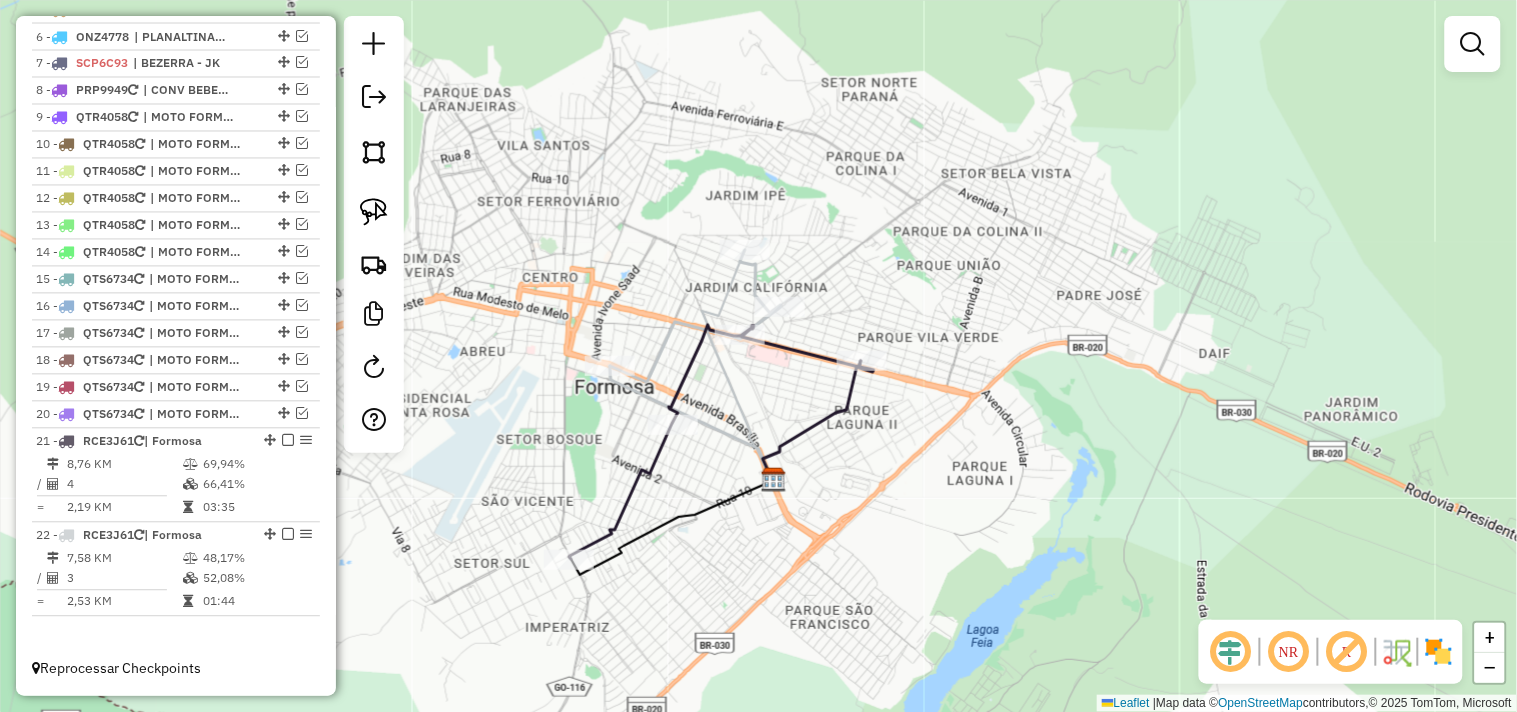 drag, startPoint x: 873, startPoint y: 341, endPoint x: 781, endPoint y: 402, distance: 110.38569 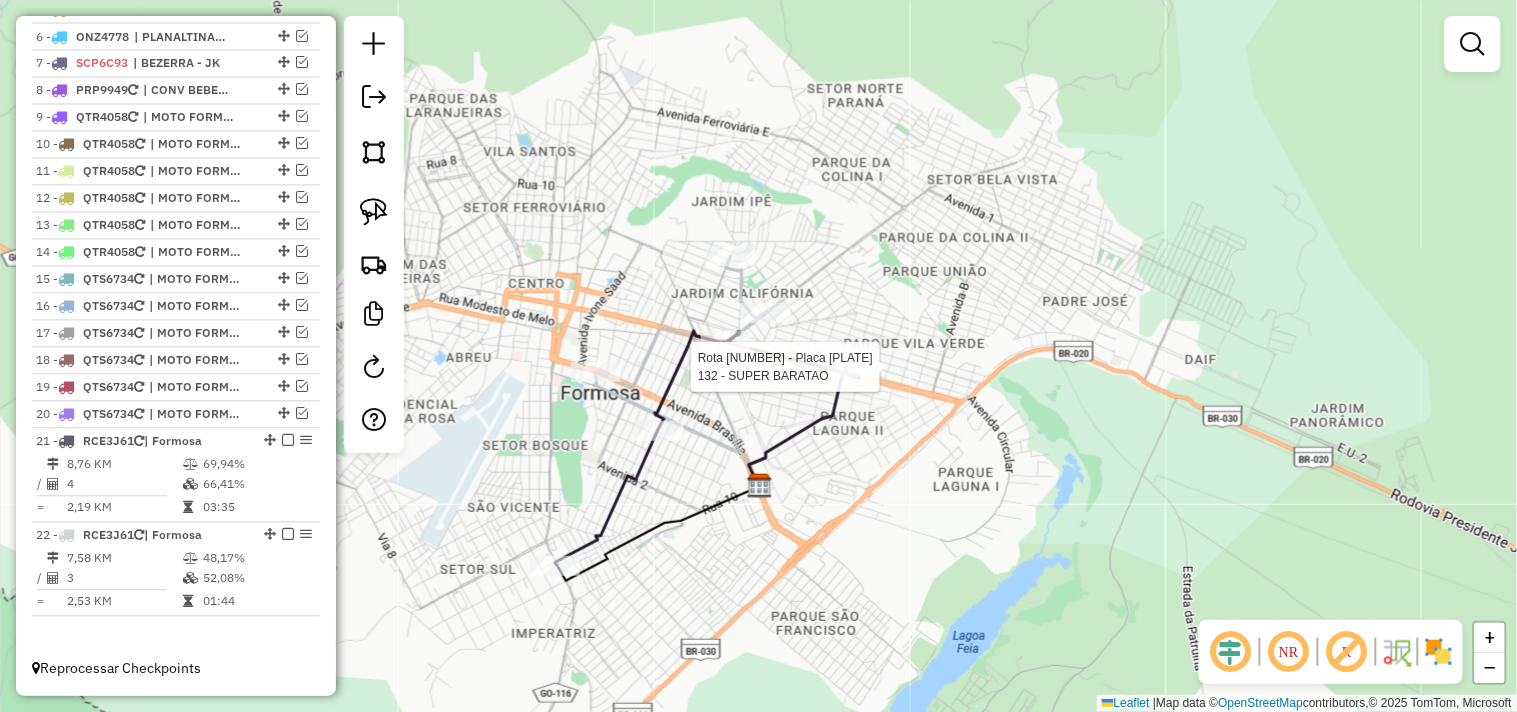 select on "*********" 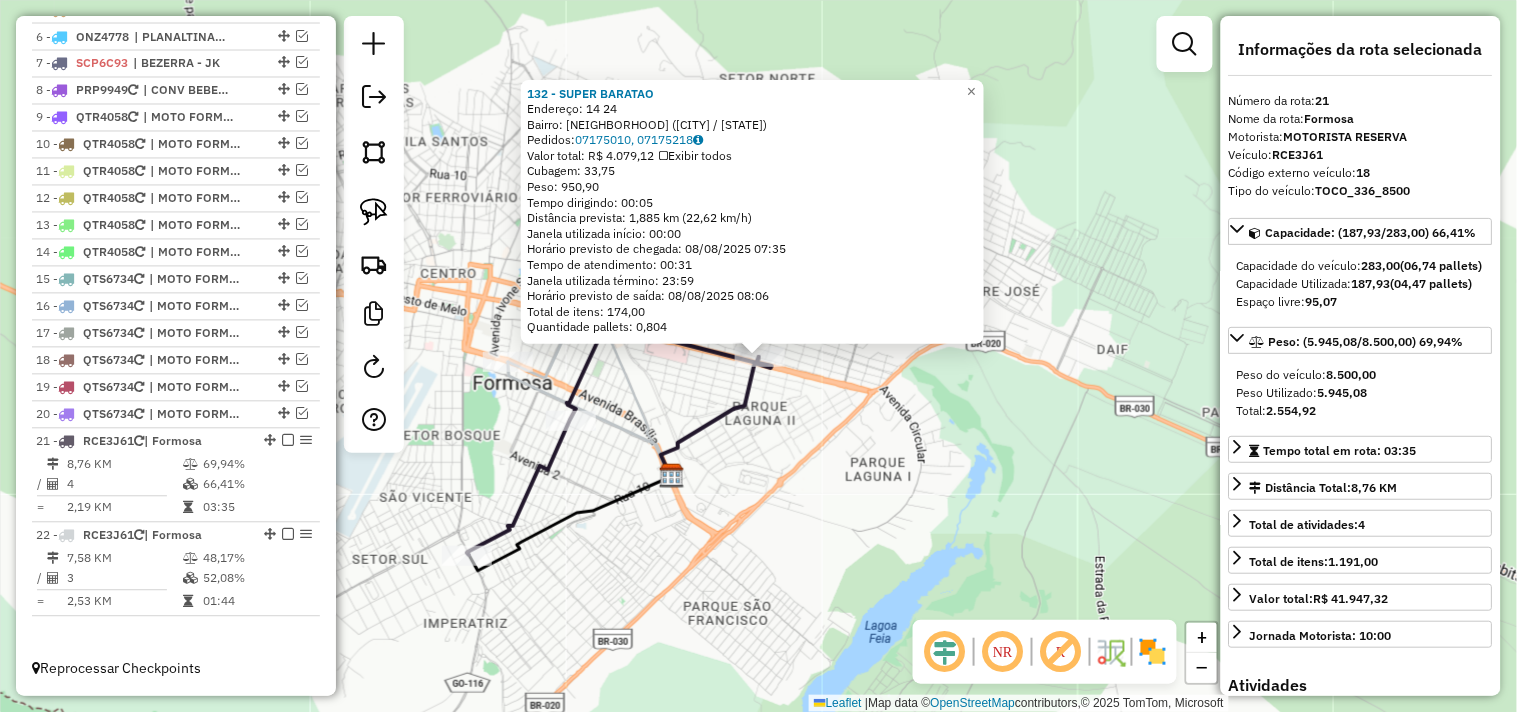 click on "132 - SUPER BARATAO  Endereço:  14 24   Bairro: PARQUE VILA VERDE (FORMOSA / GO)   Pedidos:  07175010, 07175218   Valor total: R$ 4.079,12   Exibir todos   Cubagem: 33,75  Peso: 950,90  Tempo dirigindo: 00:05   Distância prevista: 1,885 km (22,62 km/h)   Janela utilizada início: 00:00   Horário previsto de chegada: 08/08/2025 07:35   Tempo de atendimento: 00:31   Janela utilizada término: 23:59   Horário previsto de saída: 08/08/2025 08:06   Total de itens: 174,00   Quantidade pallets: 0,804  × Janela de atendimento Grade de atendimento Capacidade Transportadoras Veículos Cliente Pedidos  Rotas Selecione os dias de semana para filtrar as janelas de atendimento  Seg   Ter   Qua   Qui   Sex   Sáb   Dom  Informe o período da janela de atendimento: De: Até:  Filtrar exatamente a janela do cliente  Considerar janela de atendimento padrão  Selecione os dias de semana para filtrar as grades de atendimento  Seg   Ter   Qua   Qui   Sex   Sáb   Dom   Considerar clientes sem dia de atendimento cadastrado +" 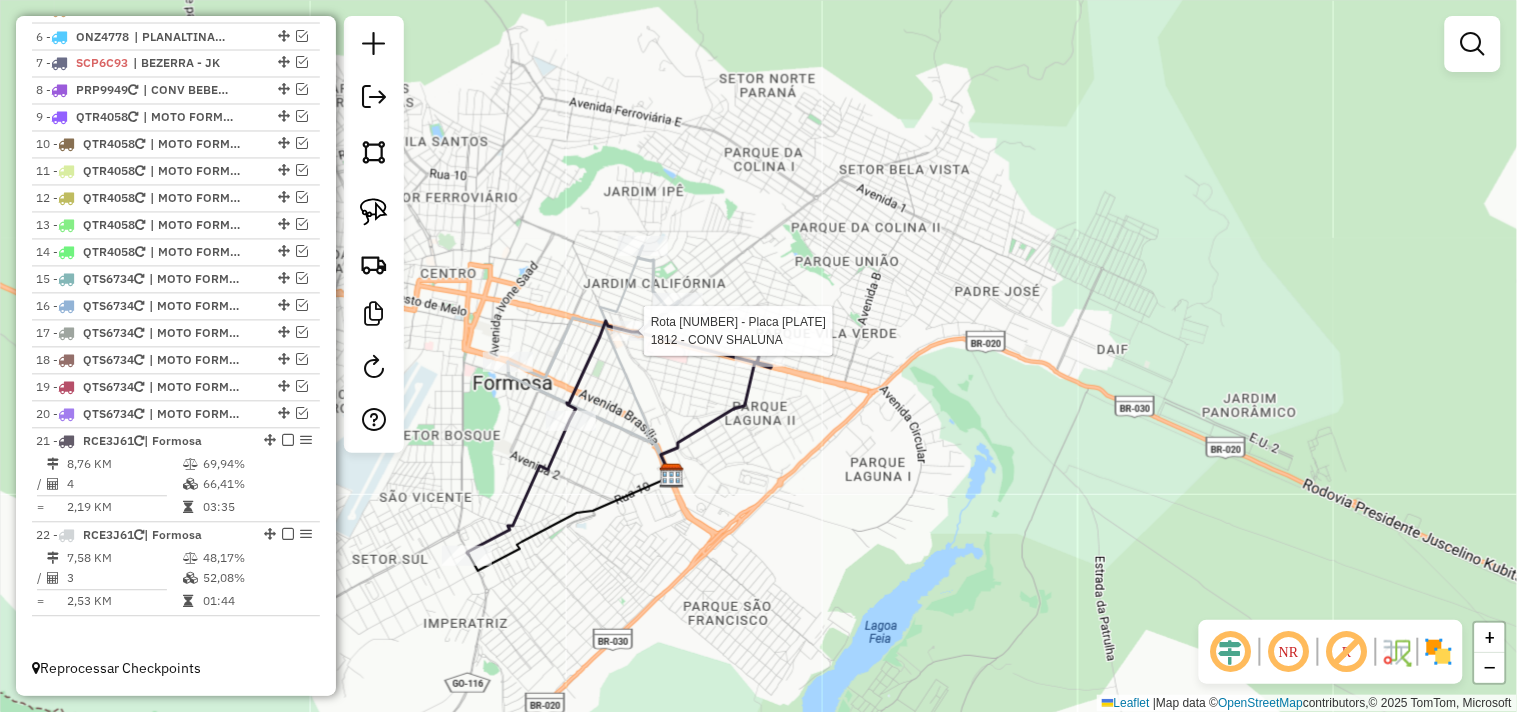 click 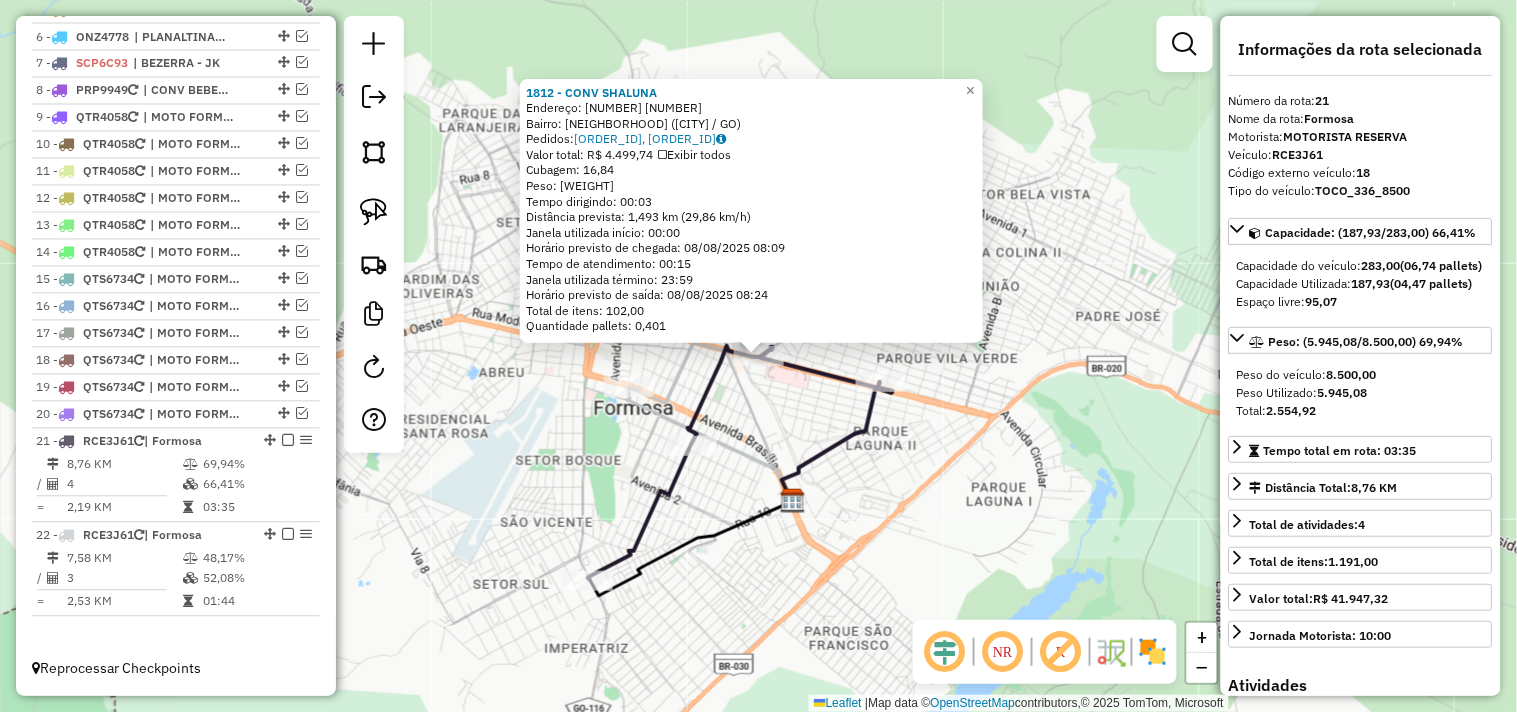 click 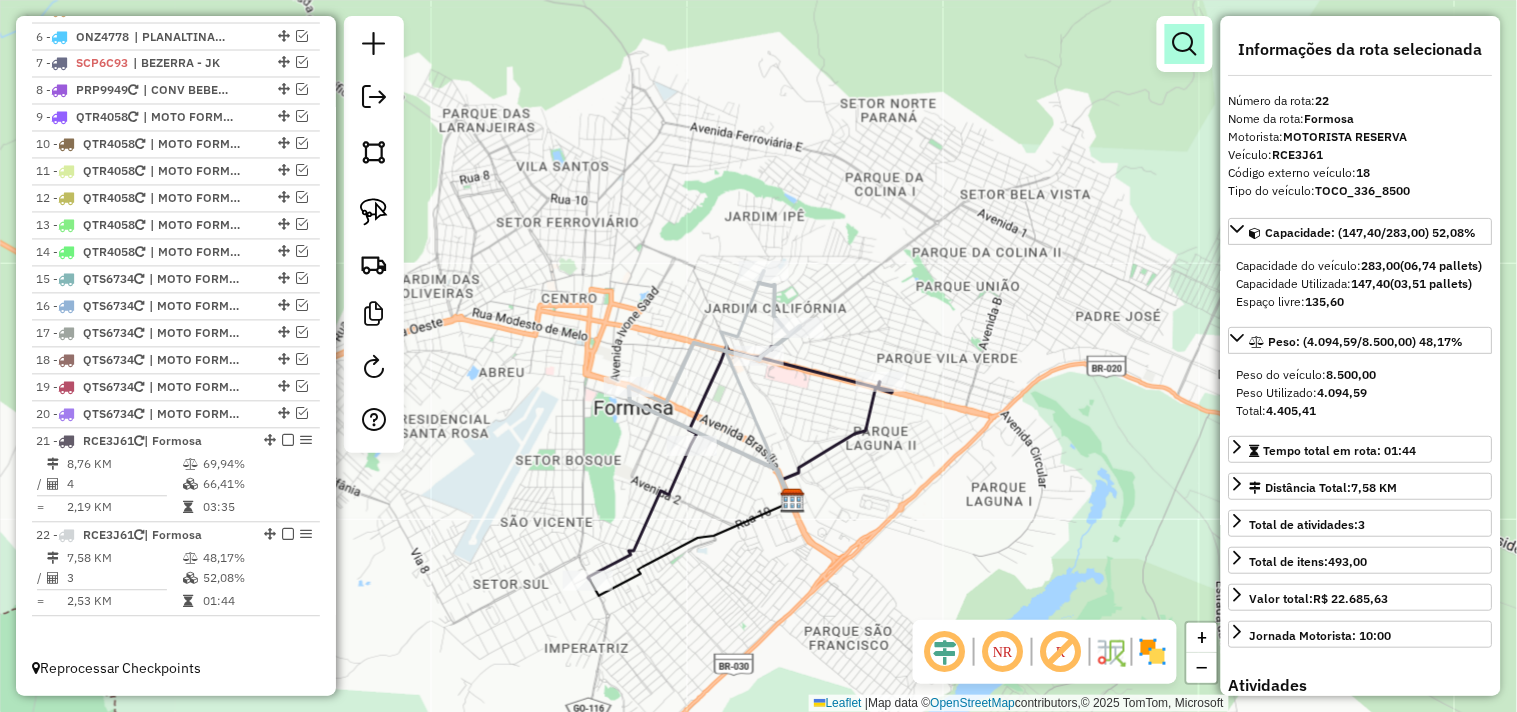 click at bounding box center [1185, 44] 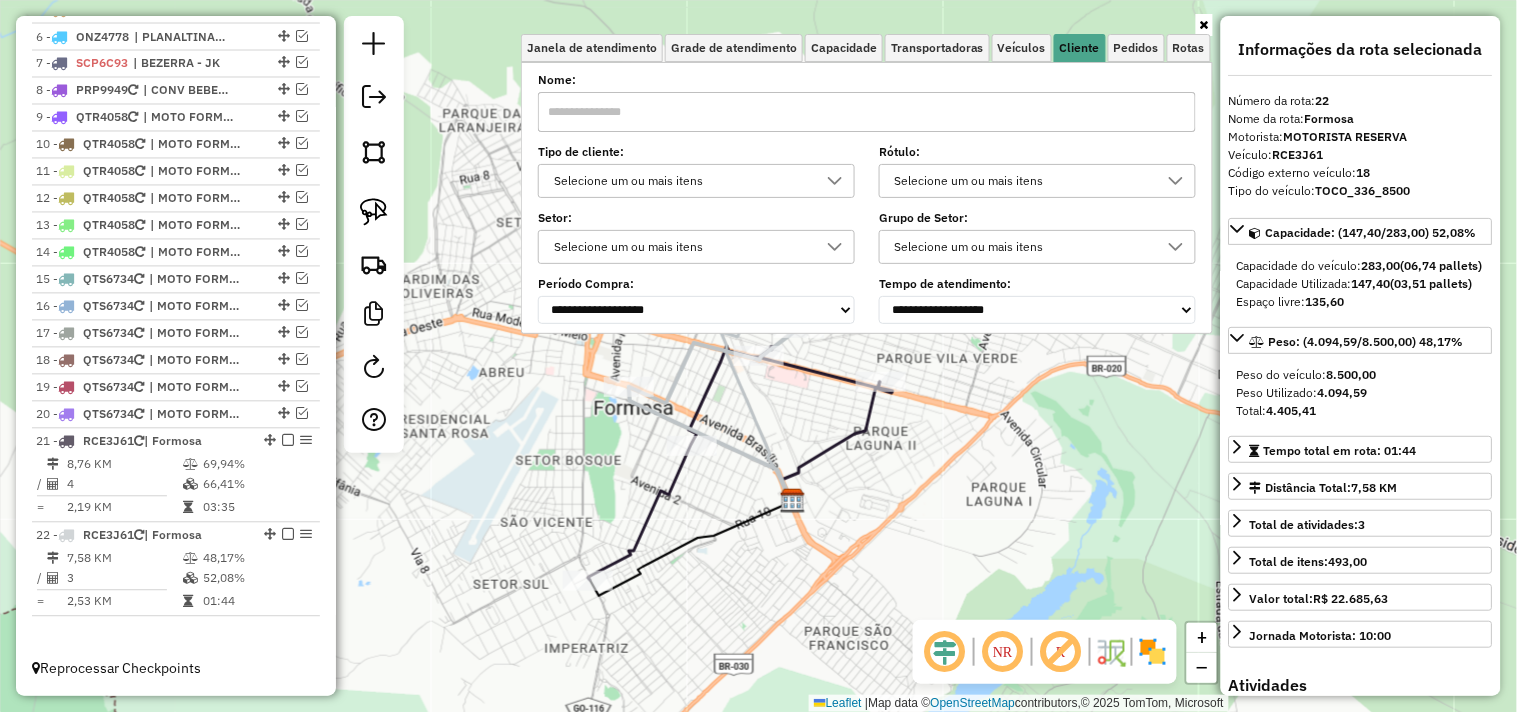 click on "Selecione um ou mais itens" at bounding box center [681, 181] 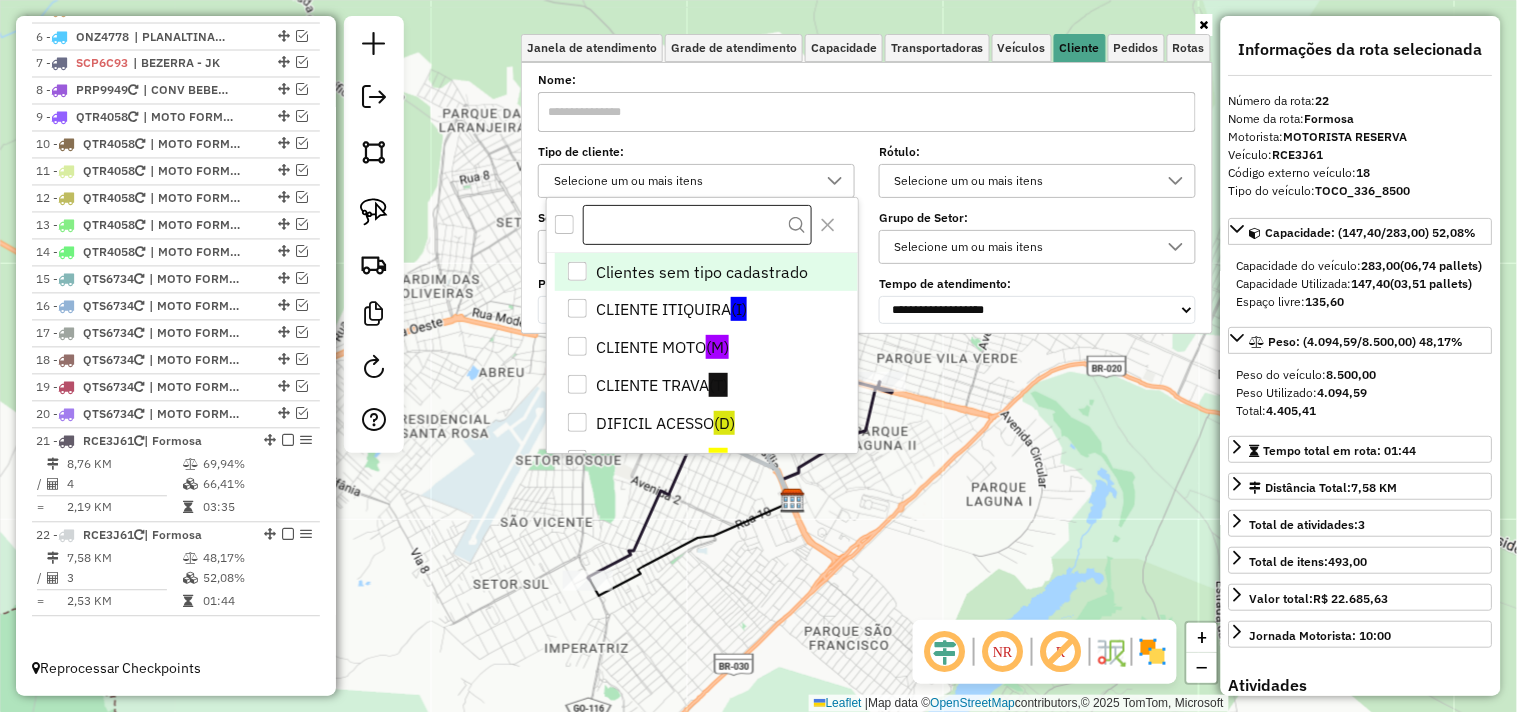 scroll, scrollTop: 11, scrollLeft: 67, axis: both 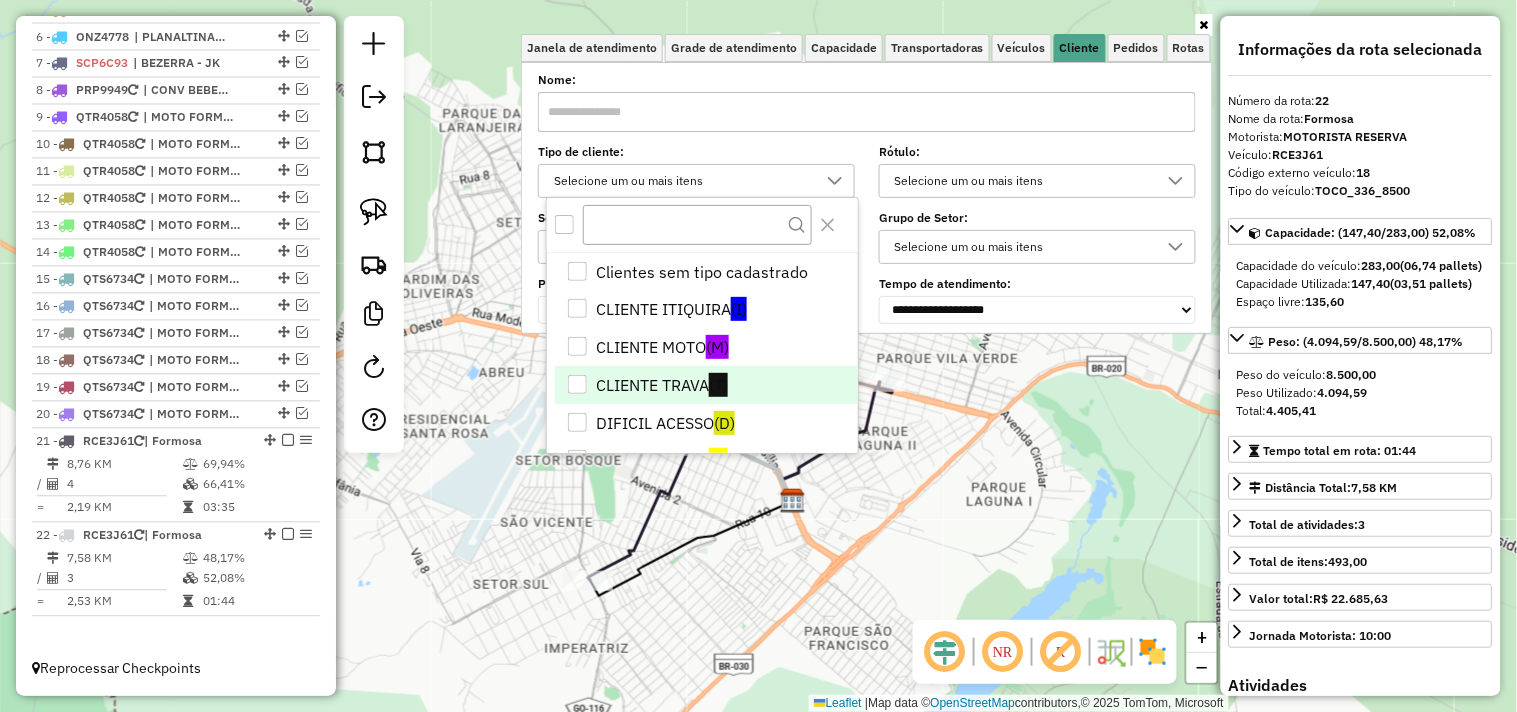 click on "CLIENTE TRAVA  (T)" at bounding box center [706, 385] 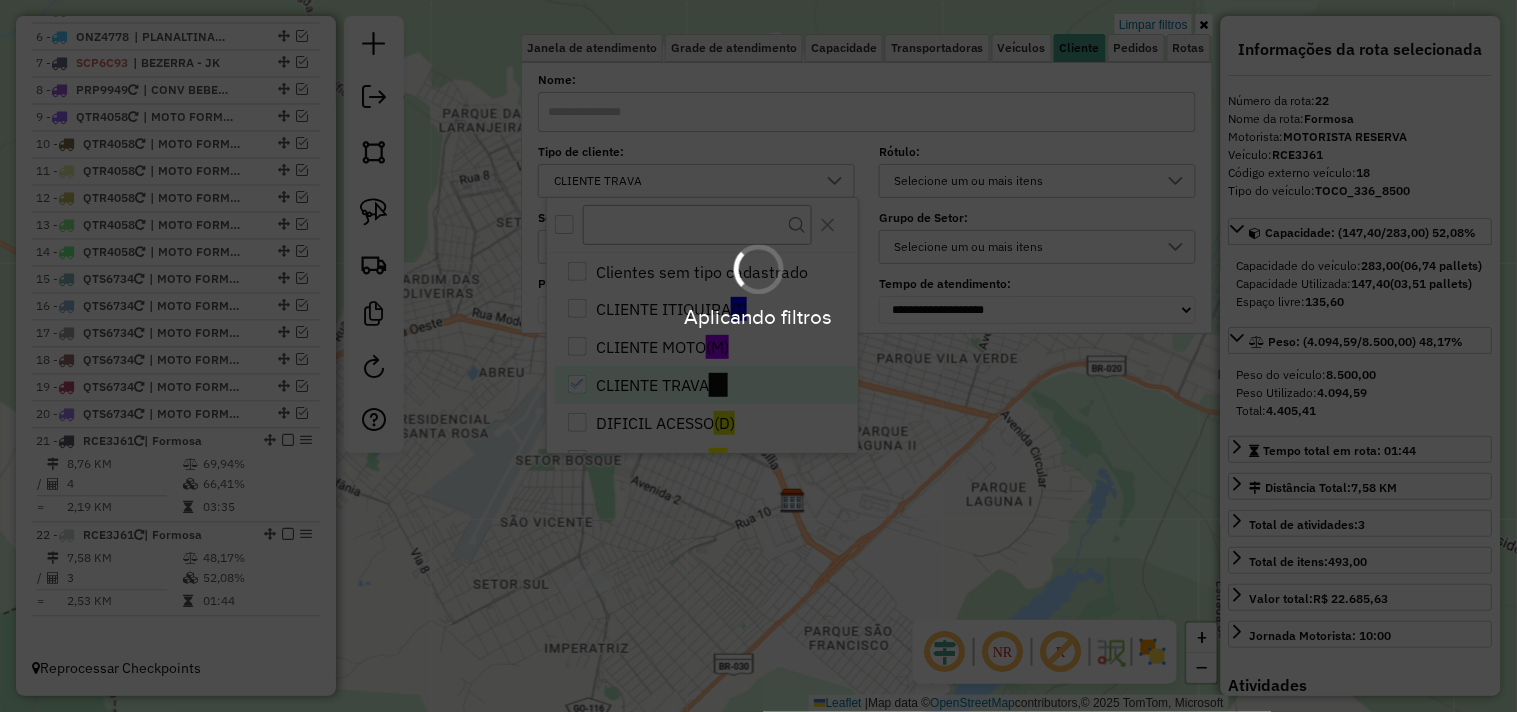 click on "Aplicando filtros" at bounding box center (758, 356) 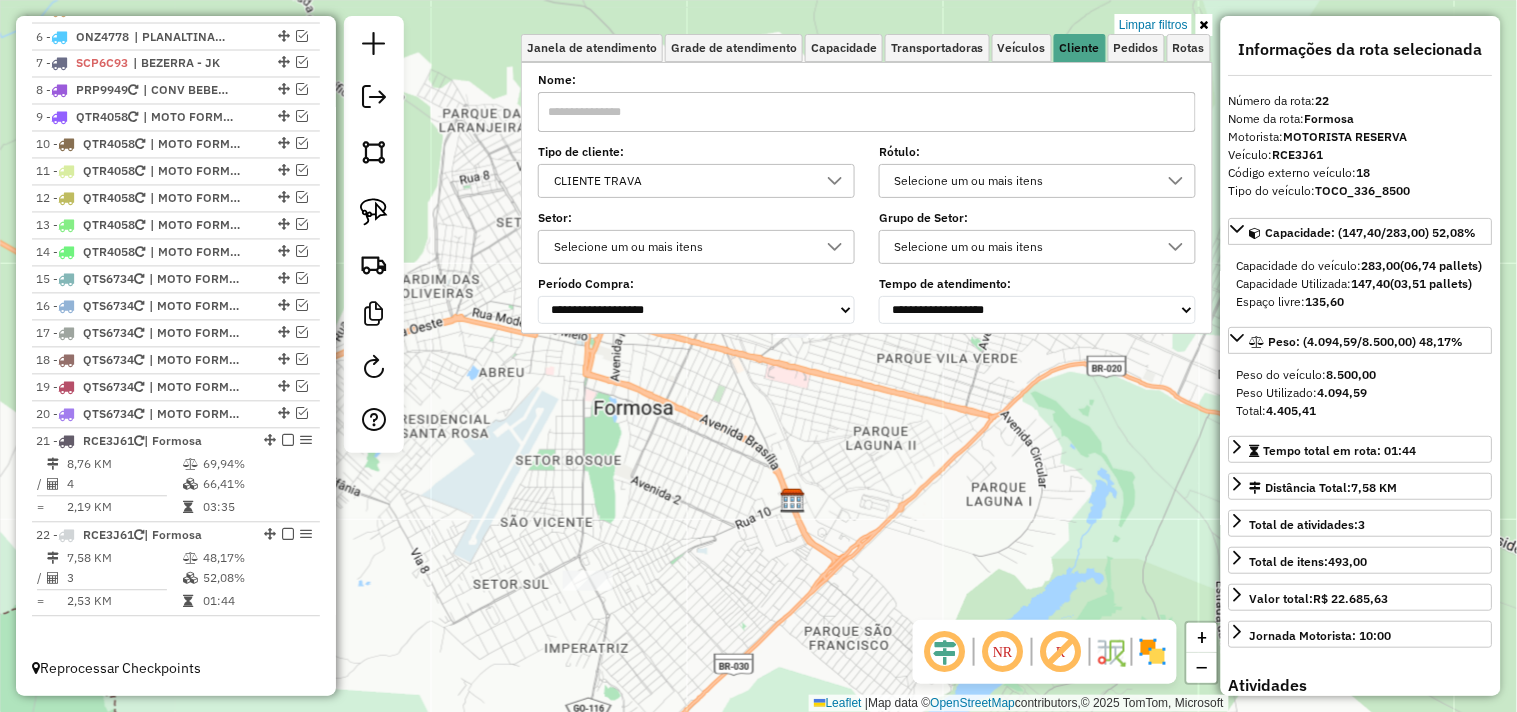 click on "Limpar filtros Janela de atendimento Grade de atendimento Capacidade Transportadoras Veículos Cliente Pedidos  Rotas Selecione os dias de semana para filtrar as janelas de atendimento  Seg   Ter   Qua   Qui   Sex   Sáb   Dom  Informe o período da janela de atendimento: De: Até:  Filtrar exatamente a janela do cliente  Considerar janela de atendimento padrão  Selecione os dias de semana para filtrar as grades de atendimento  Seg   Ter   Qua   Qui   Sex   Sáb   Dom   Considerar clientes sem dia de atendimento cadastrado  Clientes fora do dia de atendimento selecionado Filtrar as atividades entre os valores definidos abaixo:  Peso mínimo:   Peso máximo:   Cubagem mínima:   Cubagem máxima:   De:   Até:  Filtrar as atividades entre o tempo de atendimento definido abaixo:  De:   Até:   Considerar capacidade total dos clientes não roteirizados Transportadora: Selecione um ou mais itens Tipo de veículo: Selecione um ou mais itens Veículo: Selecione um ou mais itens Motorista: Selecione um ou mais itens" 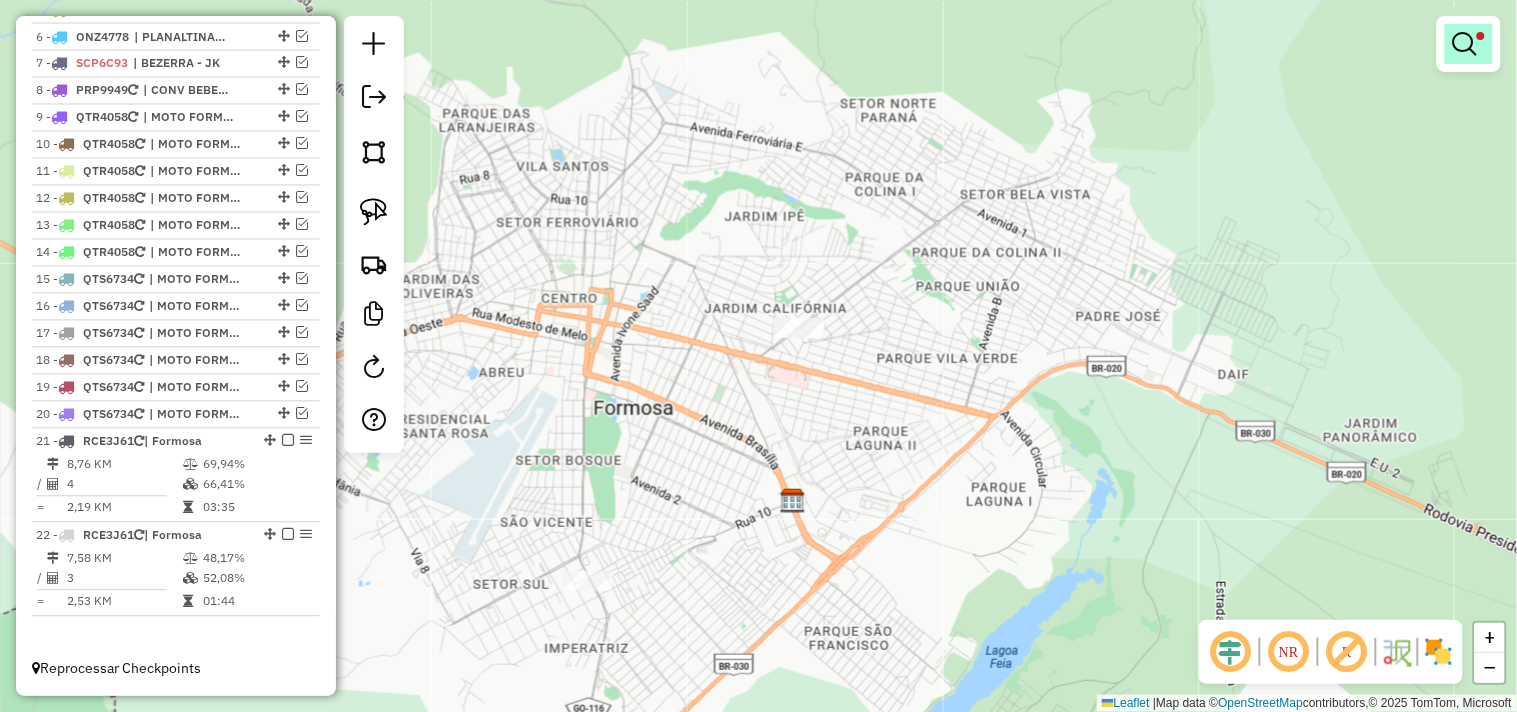 click at bounding box center (1465, 44) 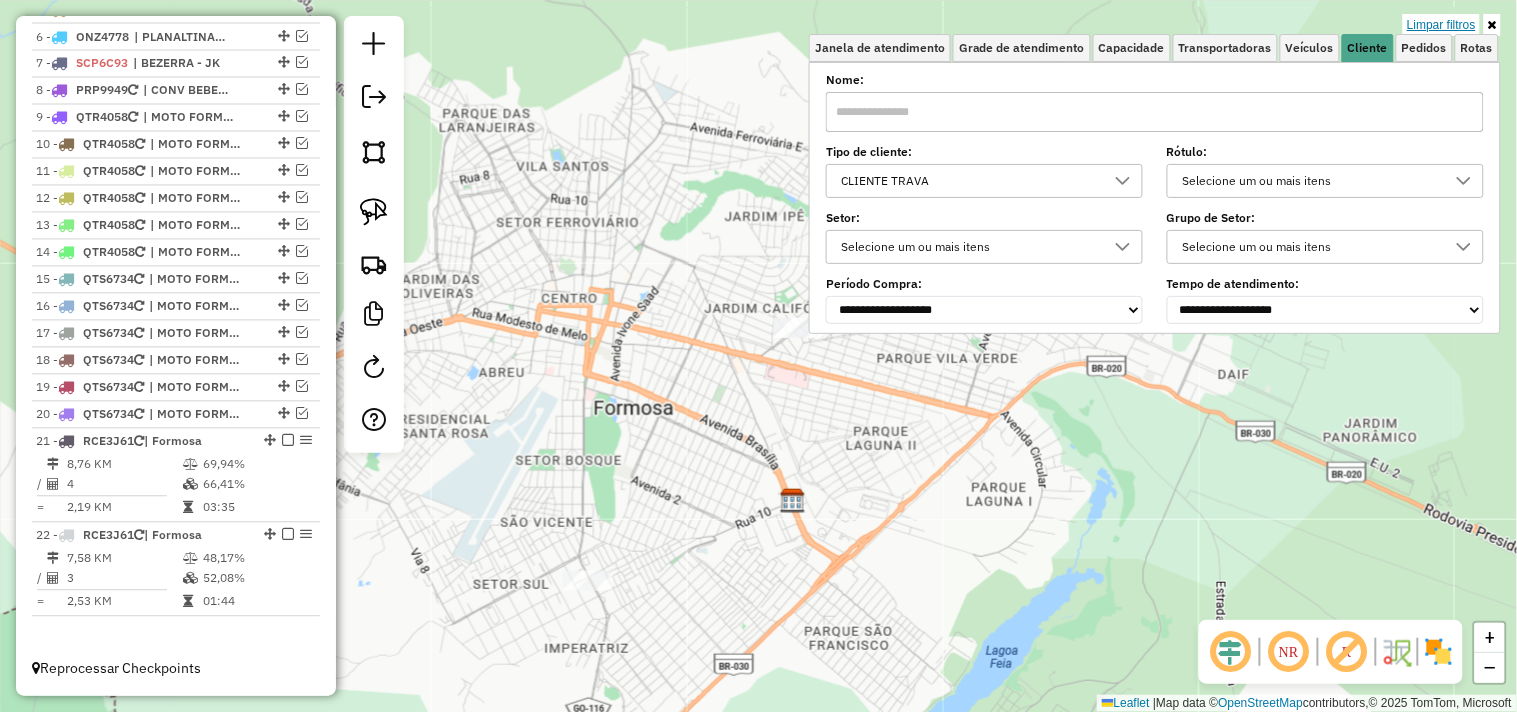 click on "Limpar filtros" at bounding box center [1441, 25] 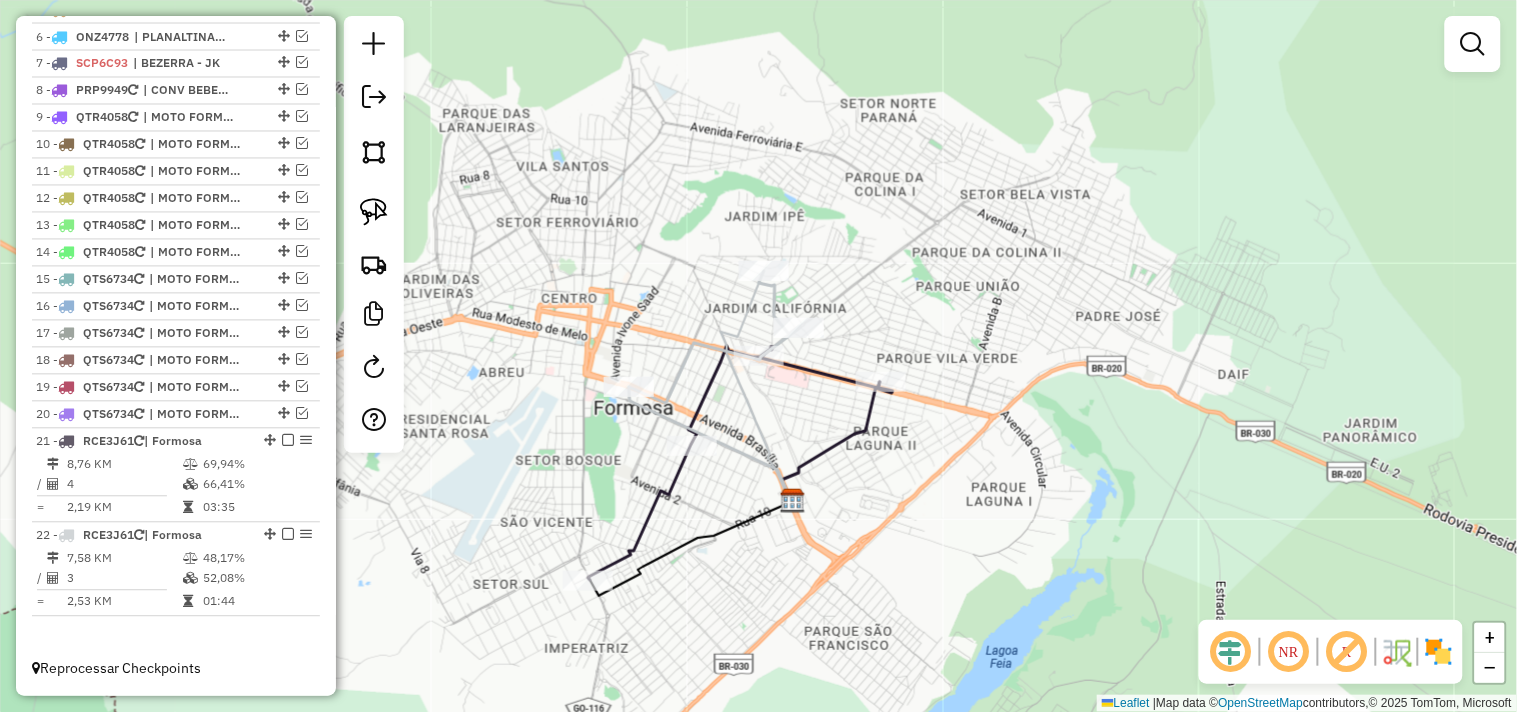 drag, startPoint x: 971, startPoint y: 462, endPoint x: 973, endPoint y: 367, distance: 95.02105 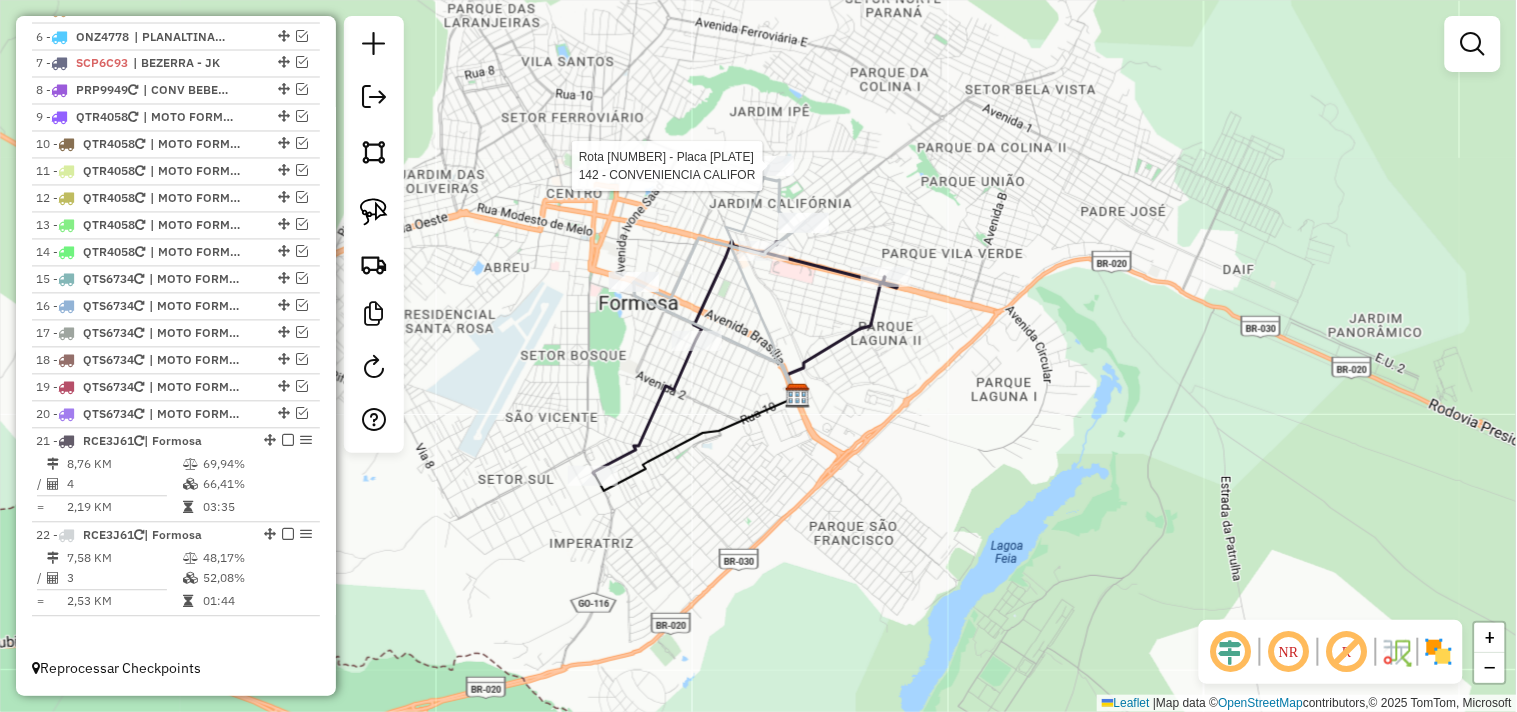 select on "*********" 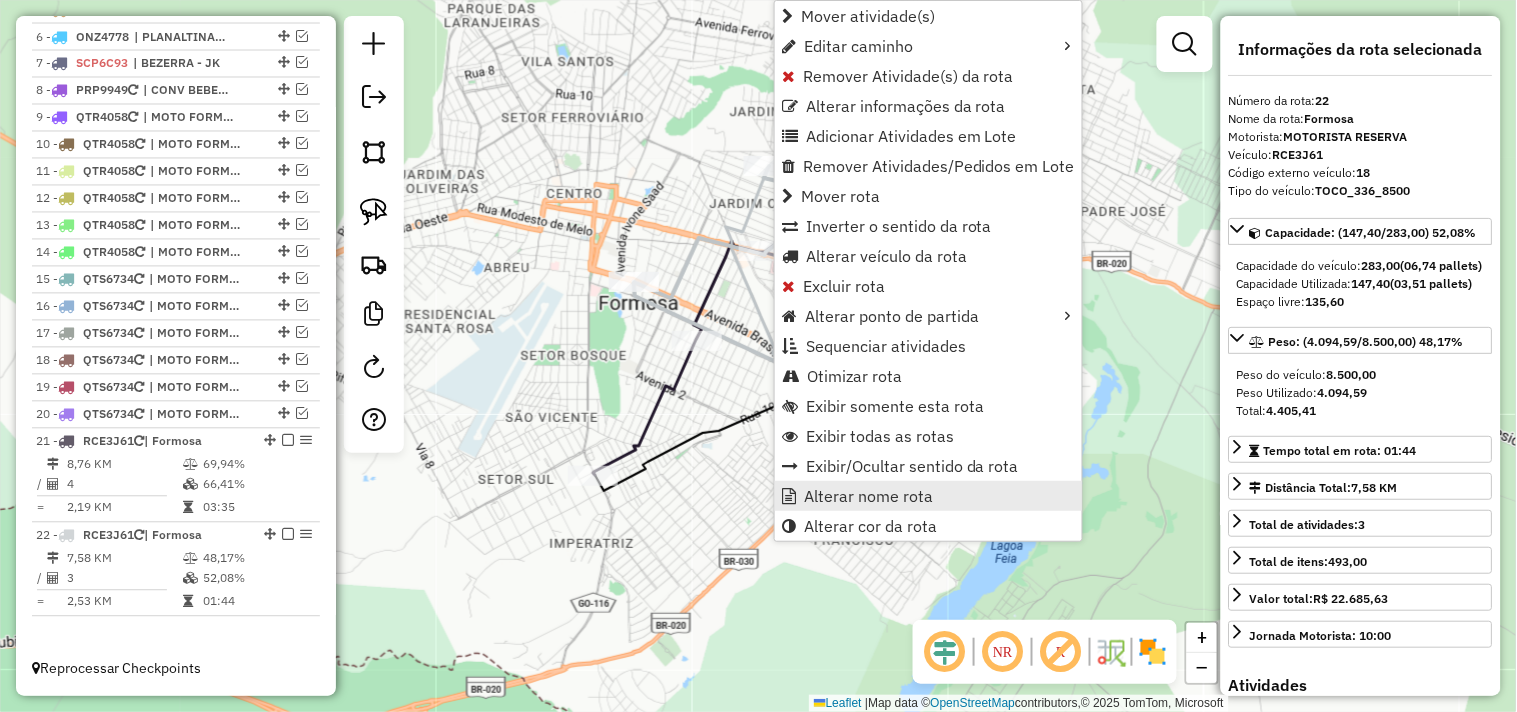 click on "Alterar nome rota" at bounding box center (928, 496) 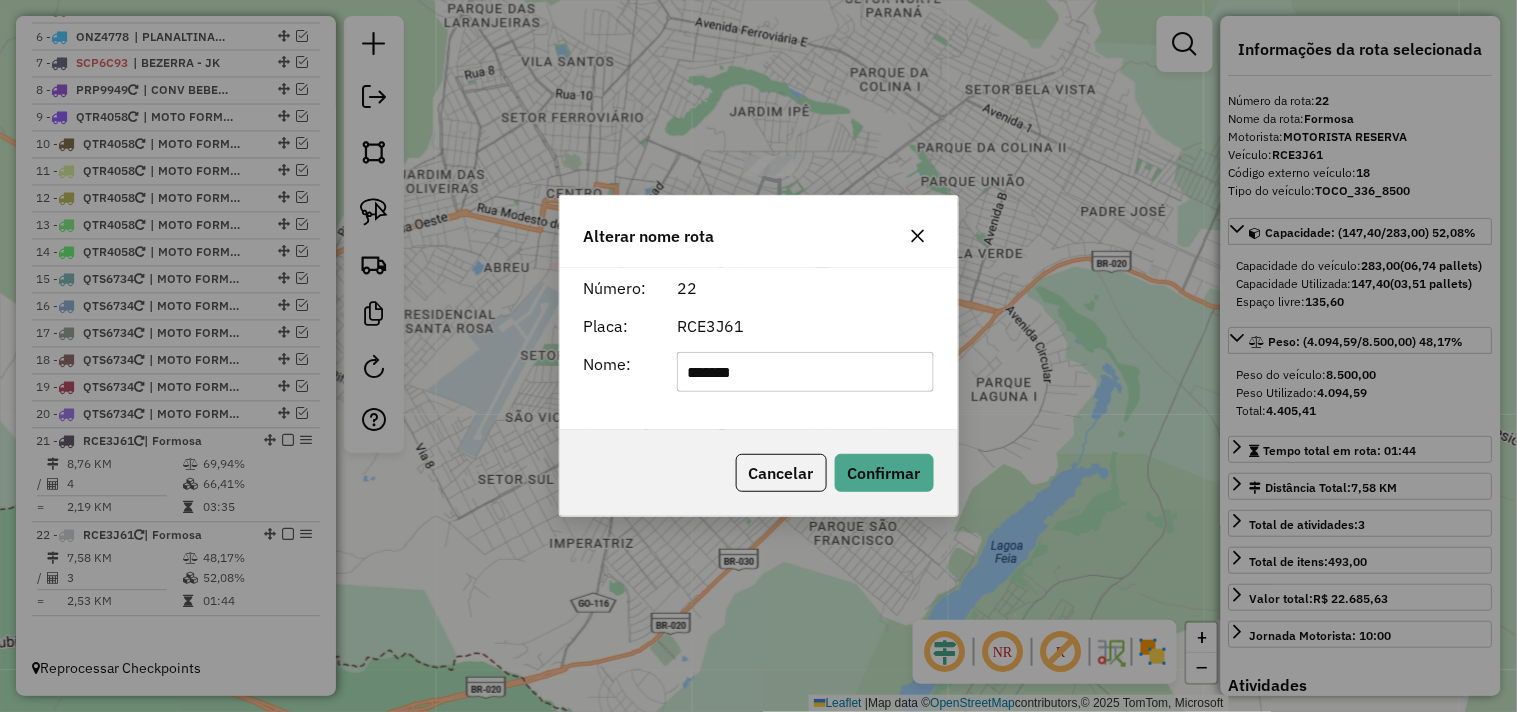 drag, startPoint x: 811, startPoint y: 371, endPoint x: 593, endPoint y: 365, distance: 218.08255 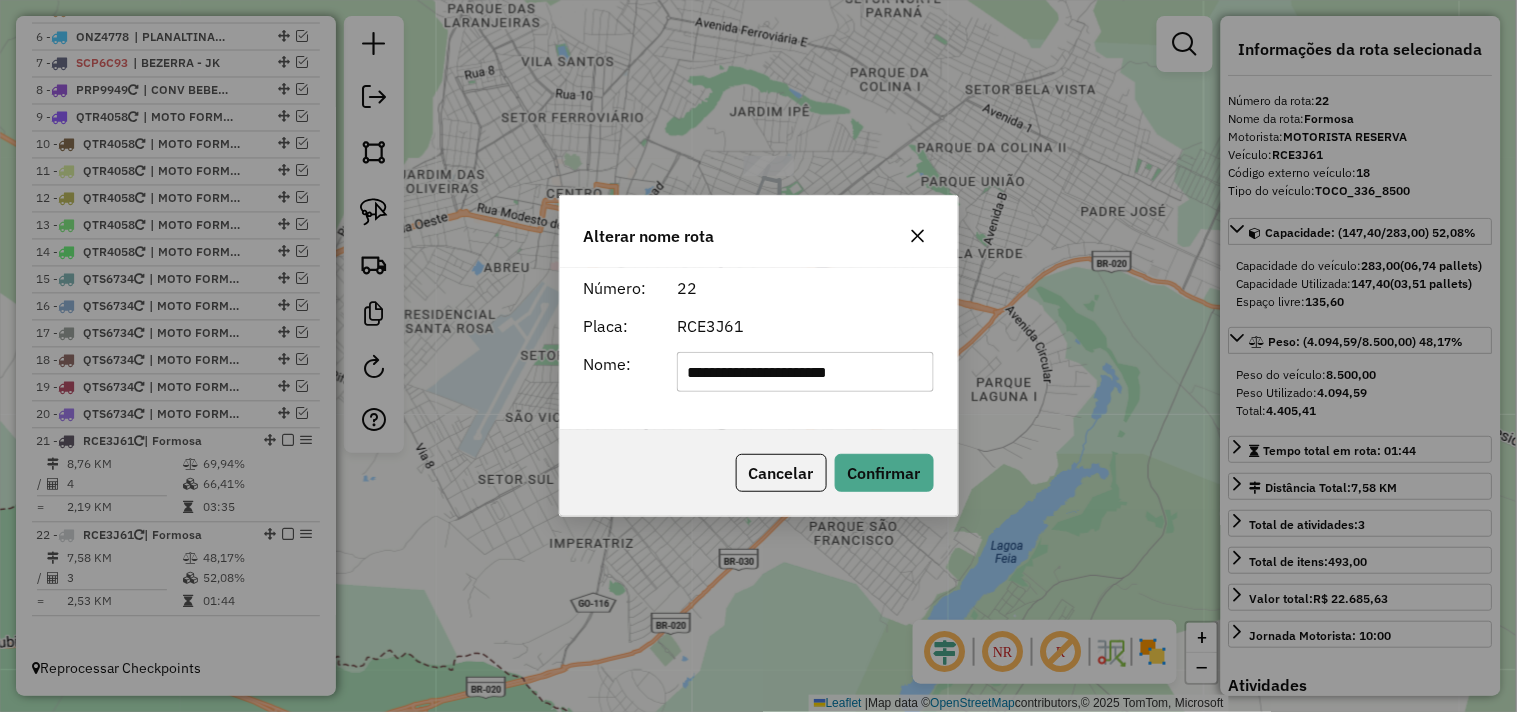 type on "**********" 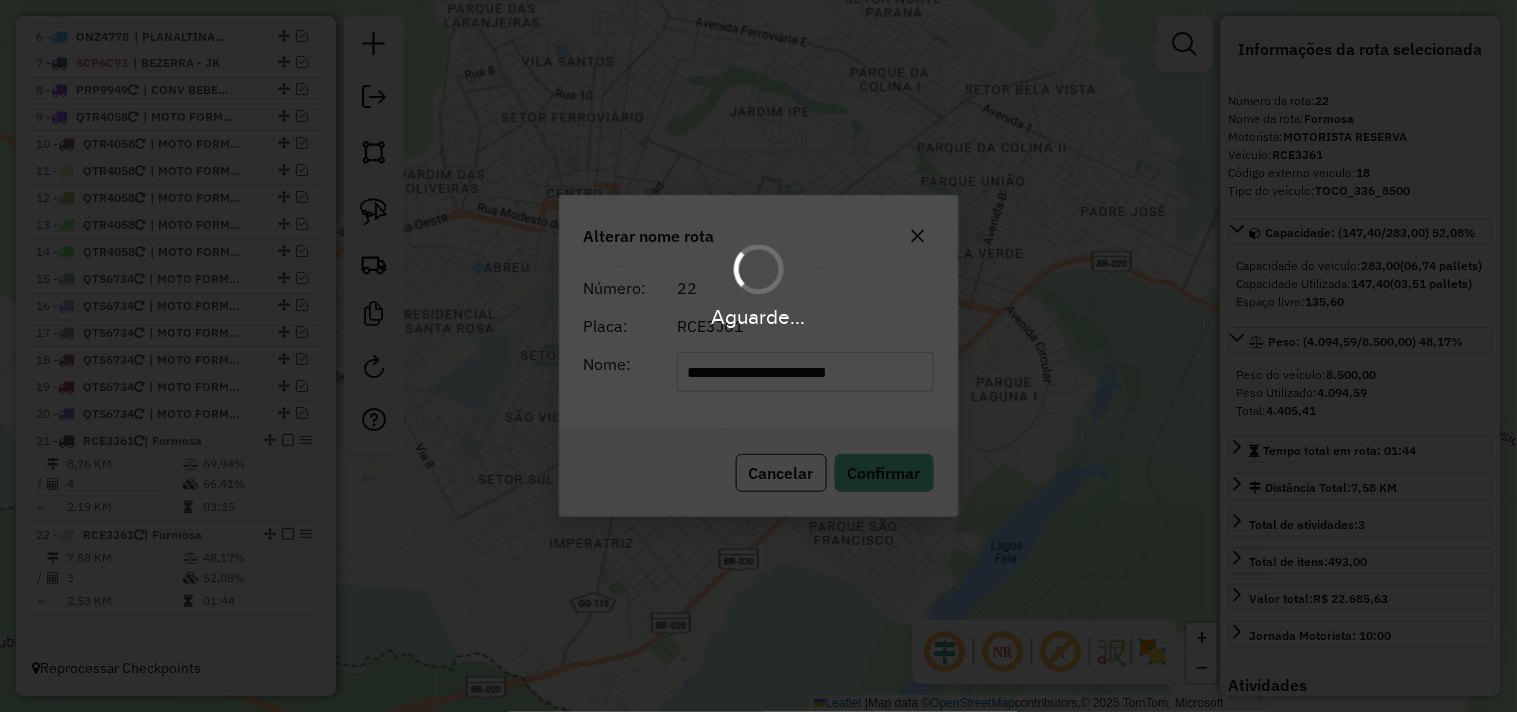 type 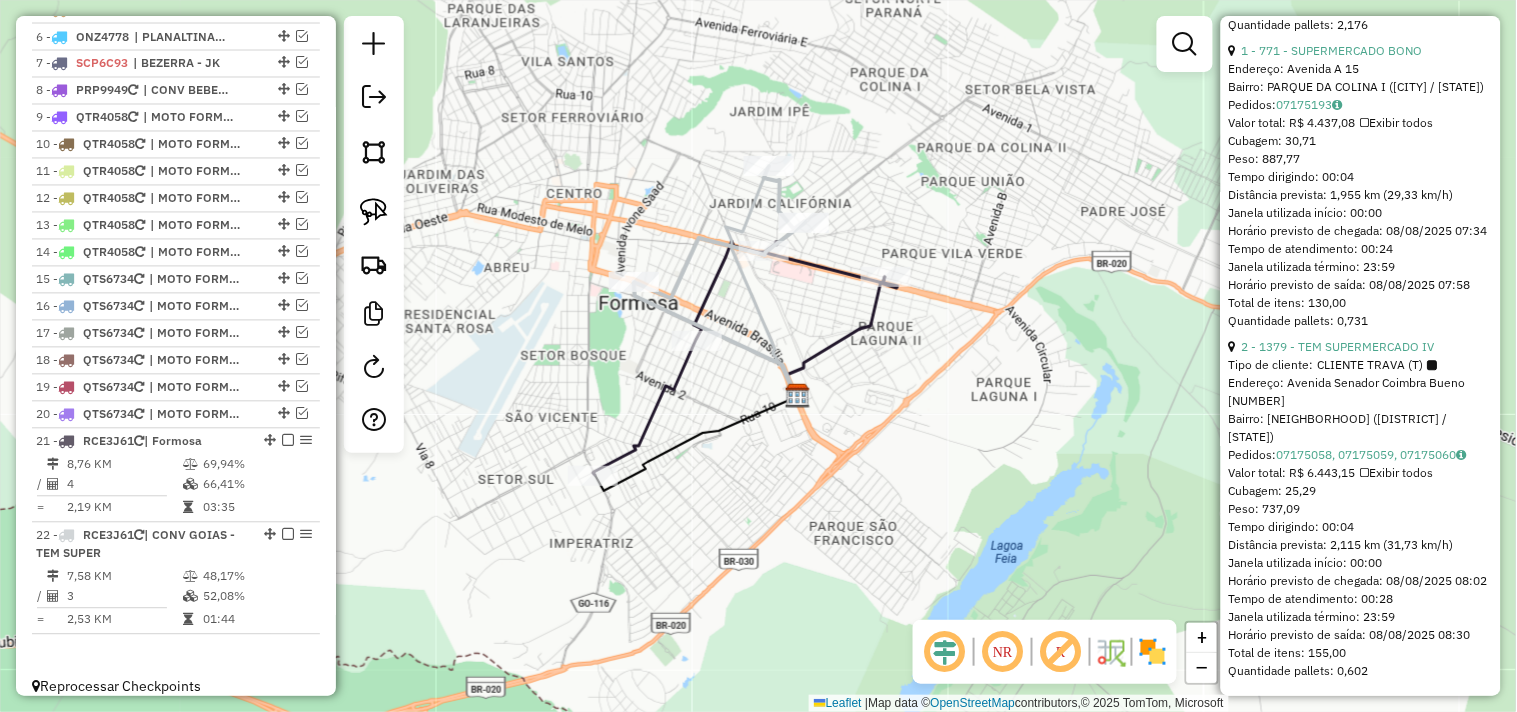 scroll, scrollTop: 1000, scrollLeft: 0, axis: vertical 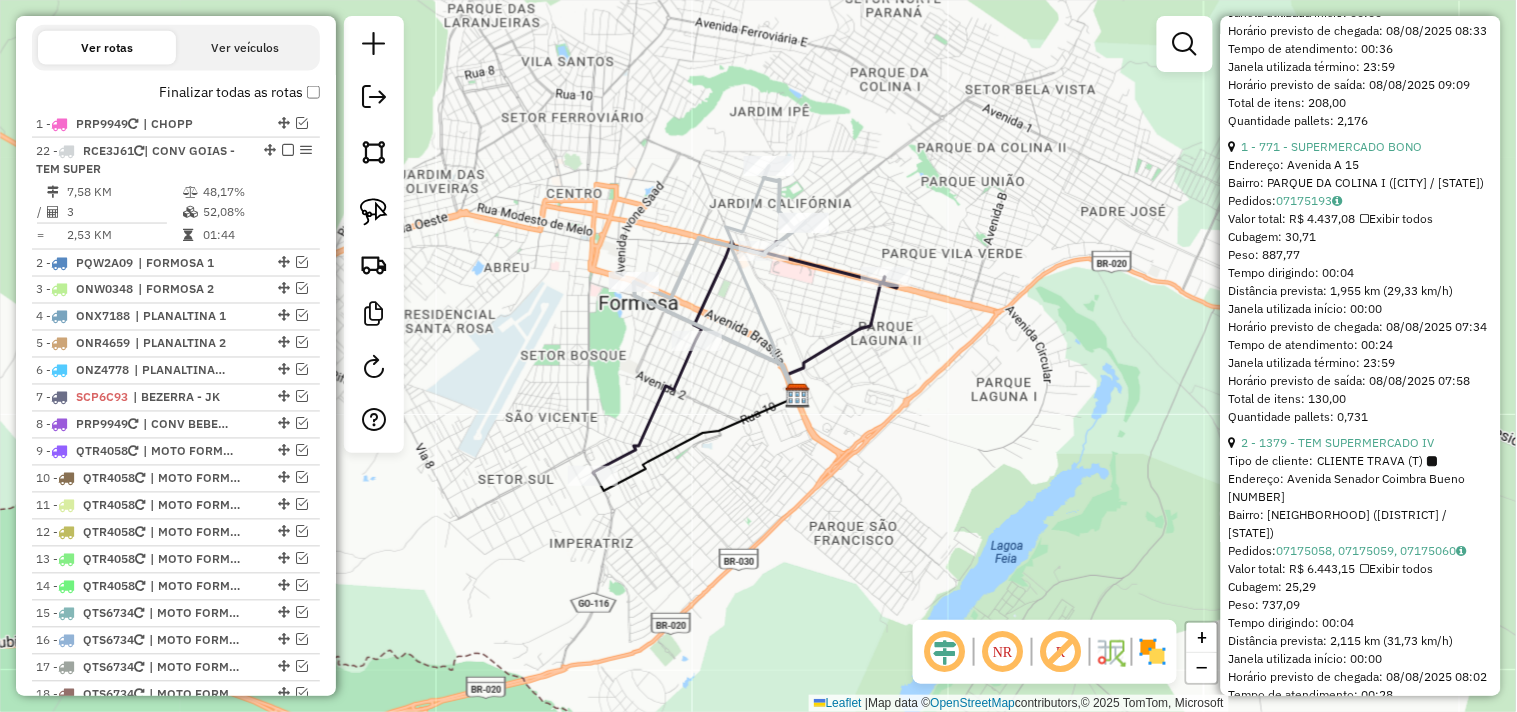 drag, startPoint x: 268, startPoint y: 528, endPoint x: 262, endPoint y: 142, distance: 386.04663 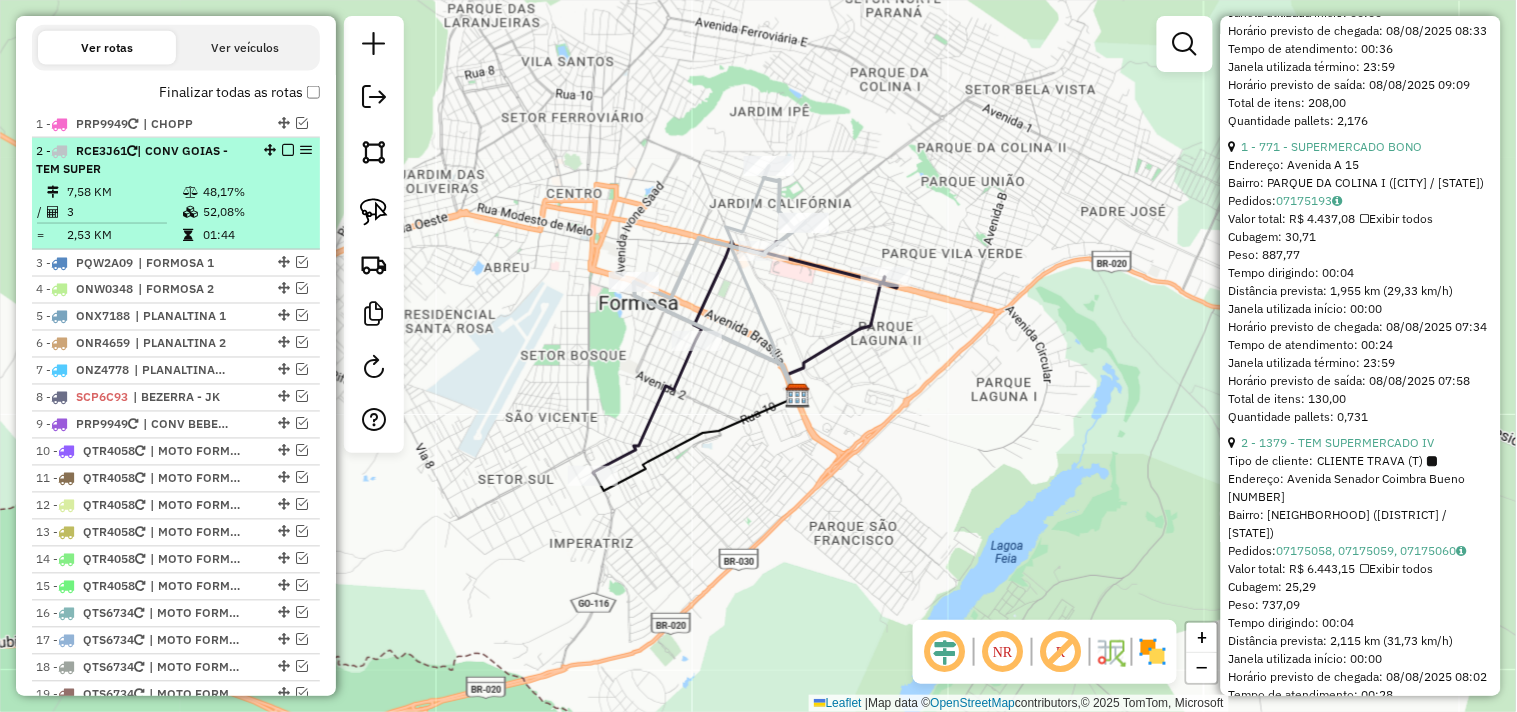 click at bounding box center (288, 150) 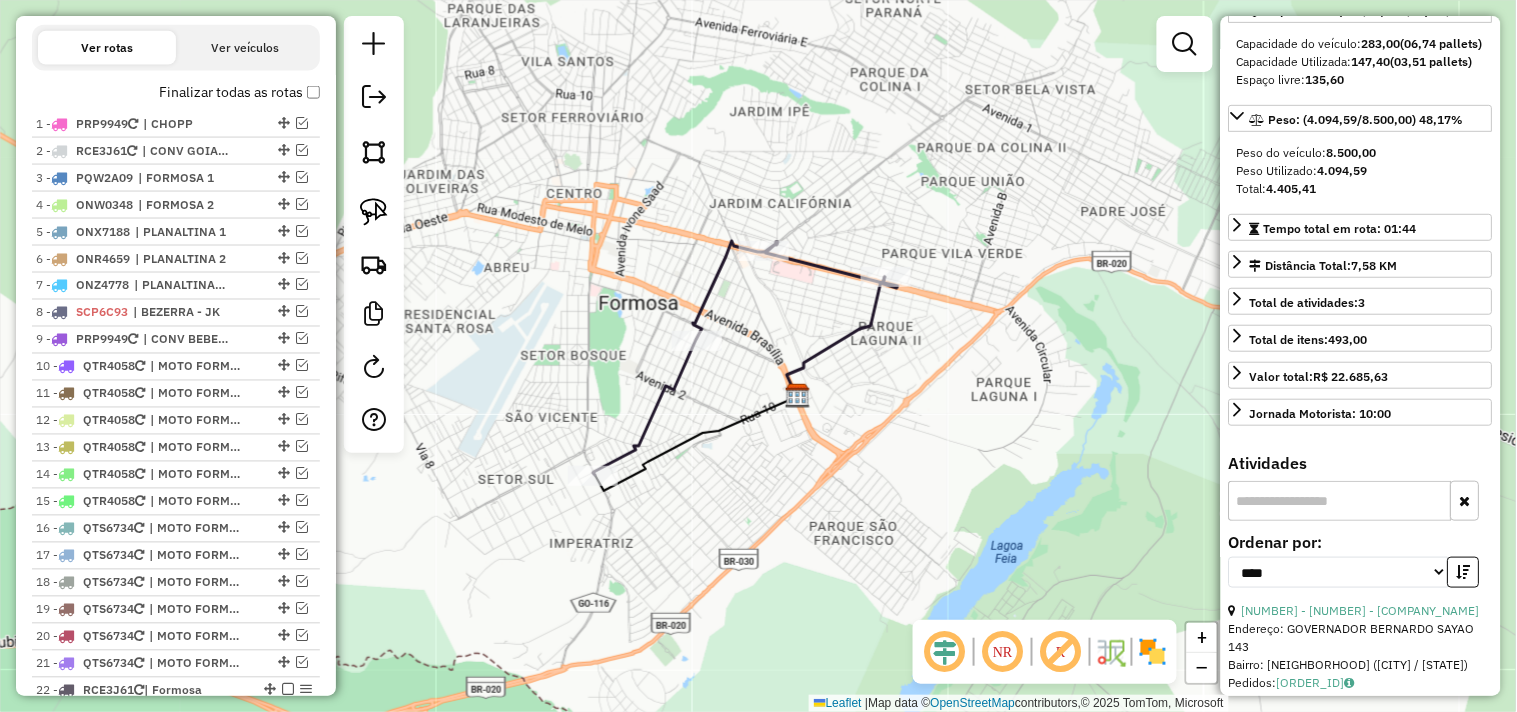 scroll, scrollTop: 111, scrollLeft: 0, axis: vertical 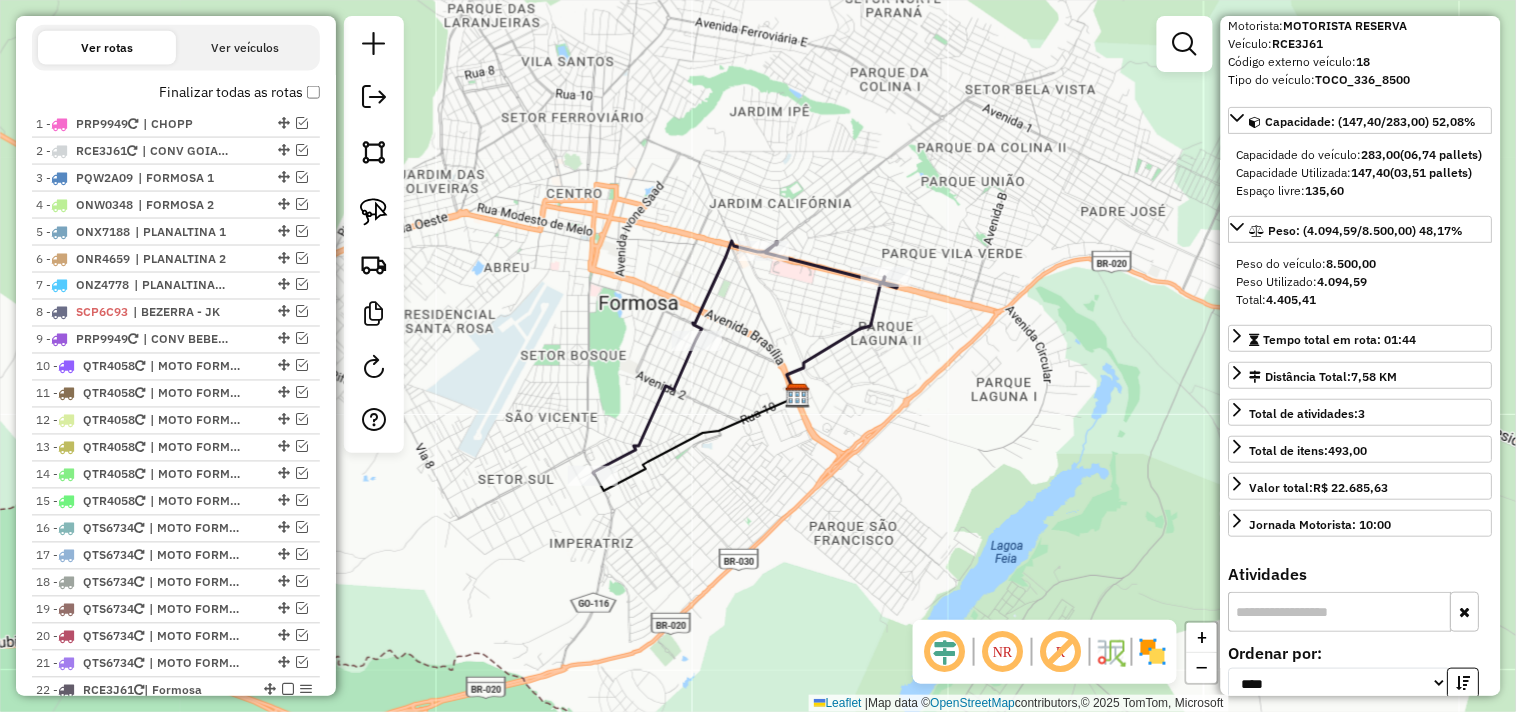 click on "Janela de atendimento Grade de atendimento Capacidade Transportadoras Veículos Cliente Pedidos  Rotas Selecione os dias de semana para filtrar as janelas de atendimento  Seg   Ter   Qua   Qui   Sex   Sáb   Dom  Informe o período da janela de atendimento: De: Até:  Filtrar exatamente a janela do cliente  Considerar janela de atendimento padrão  Selecione os dias de semana para filtrar as grades de atendimento  Seg   Ter   Qua   Qui   Sex   Sáb   Dom   Considerar clientes sem dia de atendimento cadastrado  Clientes fora do dia de atendimento selecionado Filtrar as atividades entre os valores definidos abaixo:  Peso mínimo:   Peso máximo:   Cubagem mínima:   Cubagem máxima:   De:   Até:  Filtrar as atividades entre o tempo de atendimento definido abaixo:  De:   Até:   Considerar capacidade total dos clientes não roteirizados Transportadora: Selecione um ou mais itens Tipo de veículo: Selecione um ou mais itens Veículo: Selecione um ou mais itens Motorista: Selecione um ou mais itens Nome: Rótulo:" 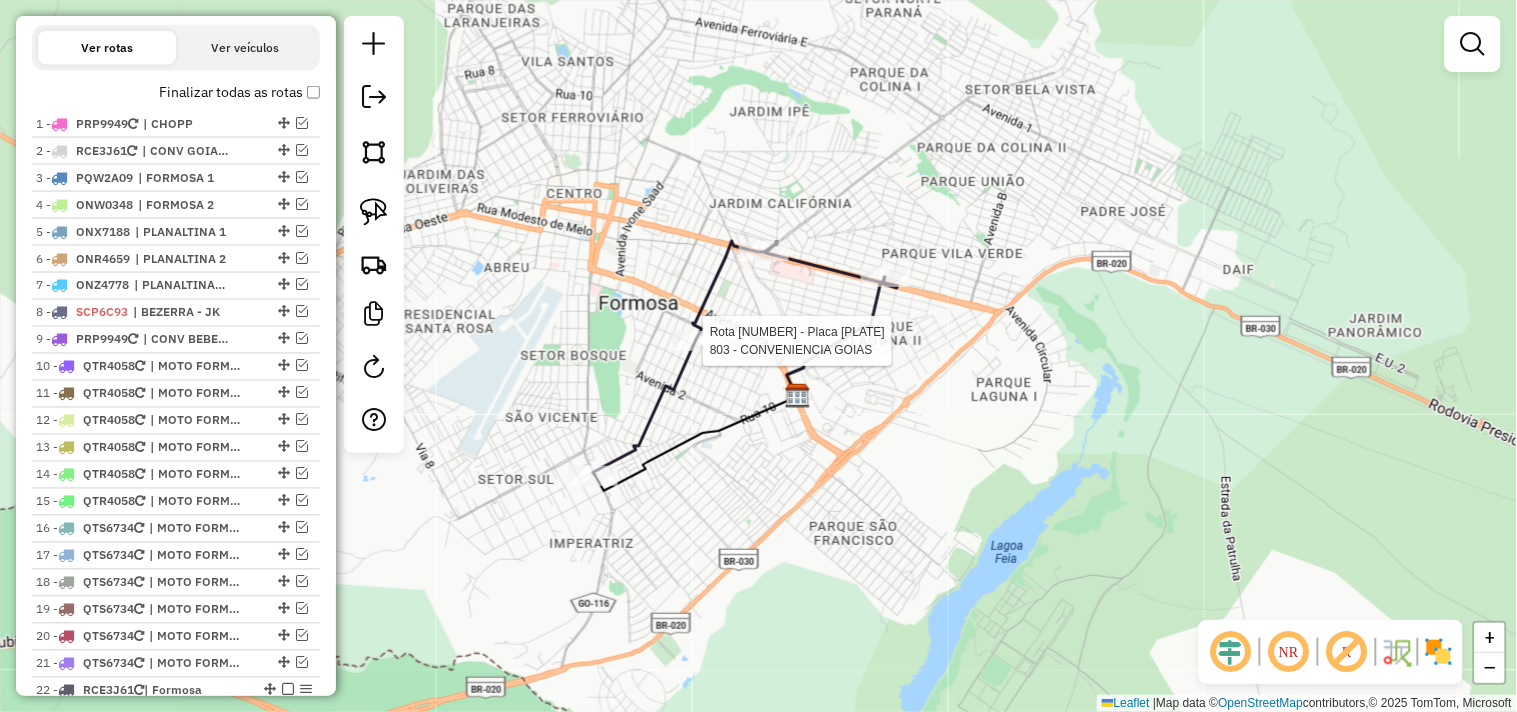 select on "*********" 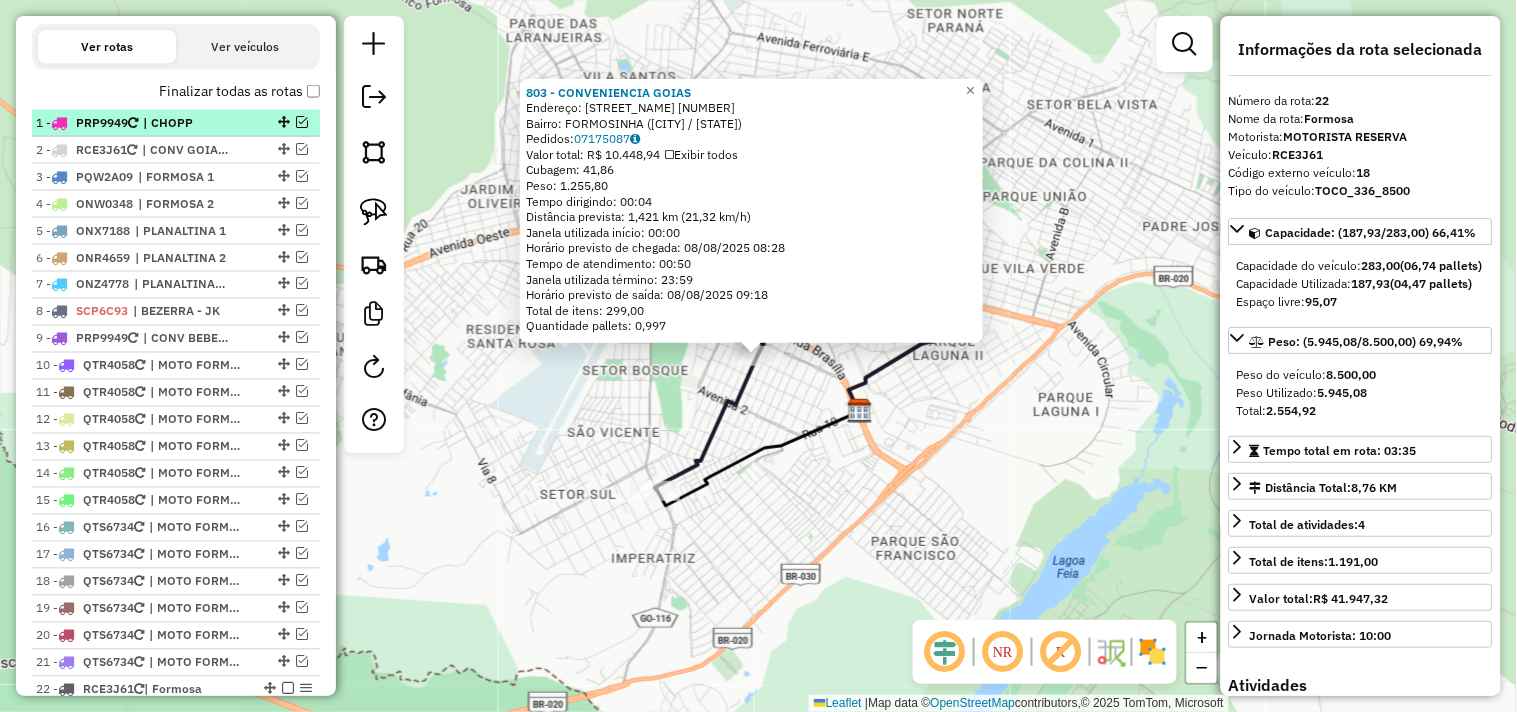 scroll, scrollTop: 526, scrollLeft: 0, axis: vertical 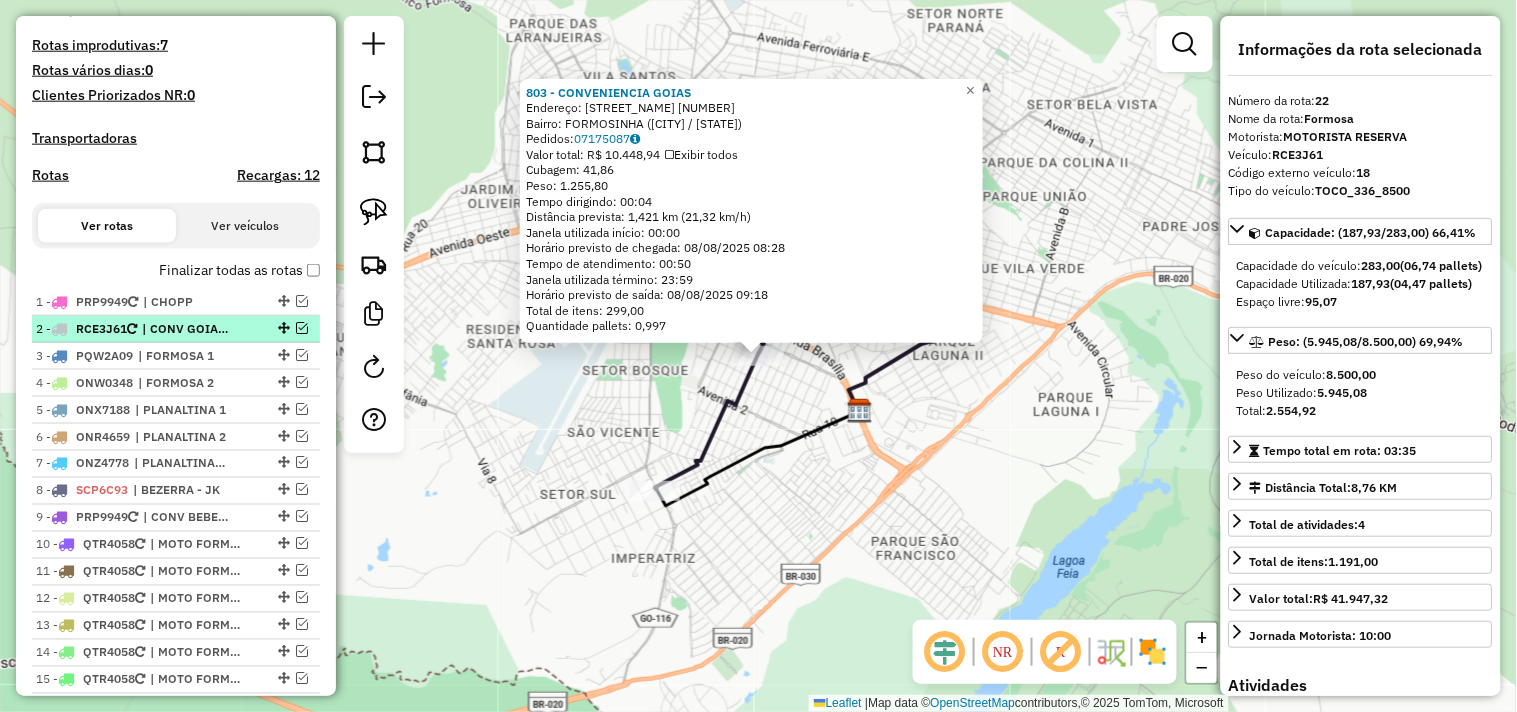 click at bounding box center (302, 328) 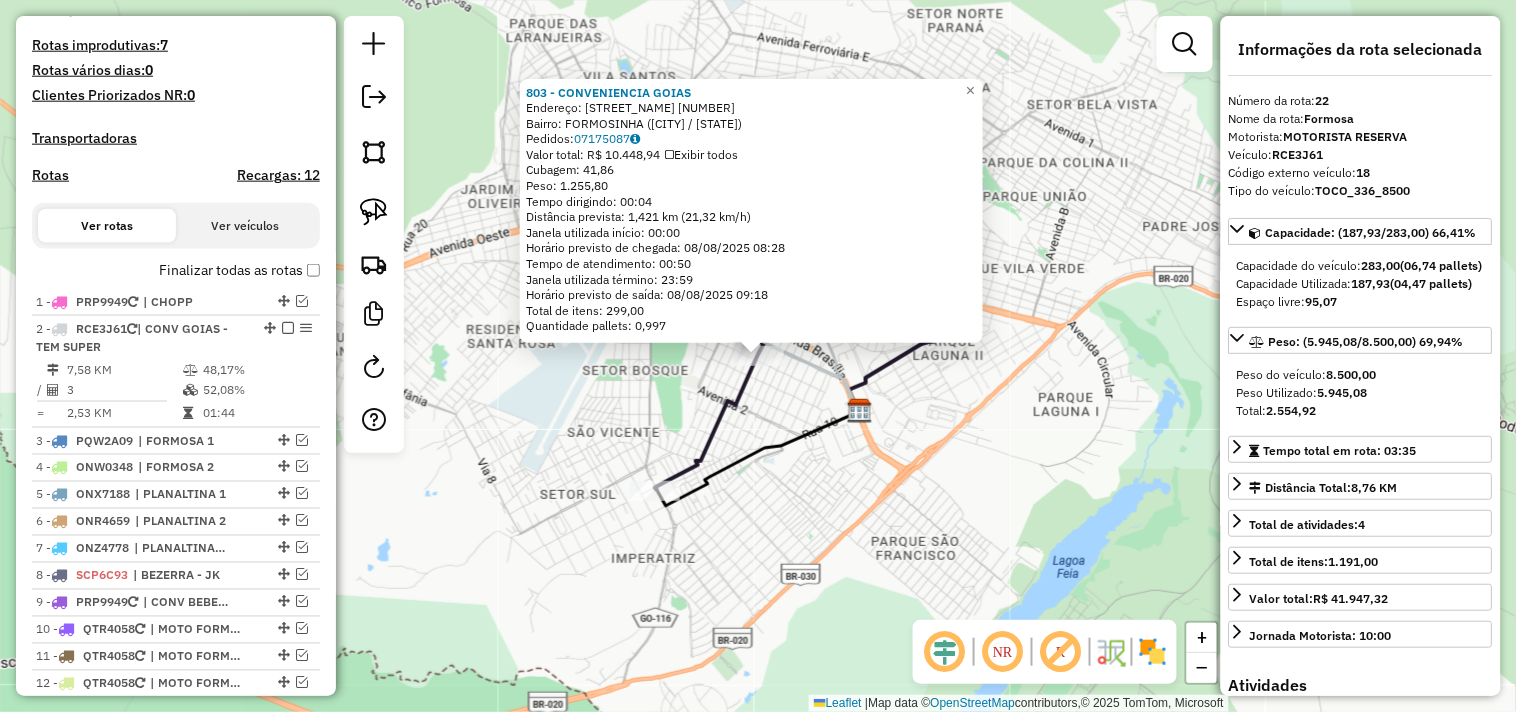 click on "803 - CONVENIENCIA GOIAS  Endereço:  GOIAS 608   Bairro: FORMOSINHA (FORMOSA / GO)   Pedidos:  07175087   Valor total: R$ 10.448,94   Exibir todos   Cubagem: 41,86  Peso: 1.255,80  Tempo dirigindo: 00:04   Distância prevista: 1,421 km (21,32 km/h)   Janela utilizada início: 00:00   Horário previsto de chegada: 08/08/2025 08:28   Tempo de atendimento: 00:50   Janela utilizada término: 23:59   Horário previsto de saída: 08/08/2025 09:18   Total de itens: 299,00   Quantidade pallets: 0,997  × Janela de atendimento Grade de atendimento Capacidade Transportadoras Veículos Cliente Pedidos  Rotas Selecione os dias de semana para filtrar as janelas de atendimento  Seg   Ter   Qua   Qui   Sex   Sáb   Dom  Informe o período da janela de atendimento: De: Até:  Filtrar exatamente a janela do cliente  Considerar janela de atendimento padrão  Selecione os dias de semana para filtrar as grades de atendimento  Seg   Ter   Qua   Qui   Sex   Sáb   Dom   Considerar clientes sem dia de atendimento cadastrado  De:" 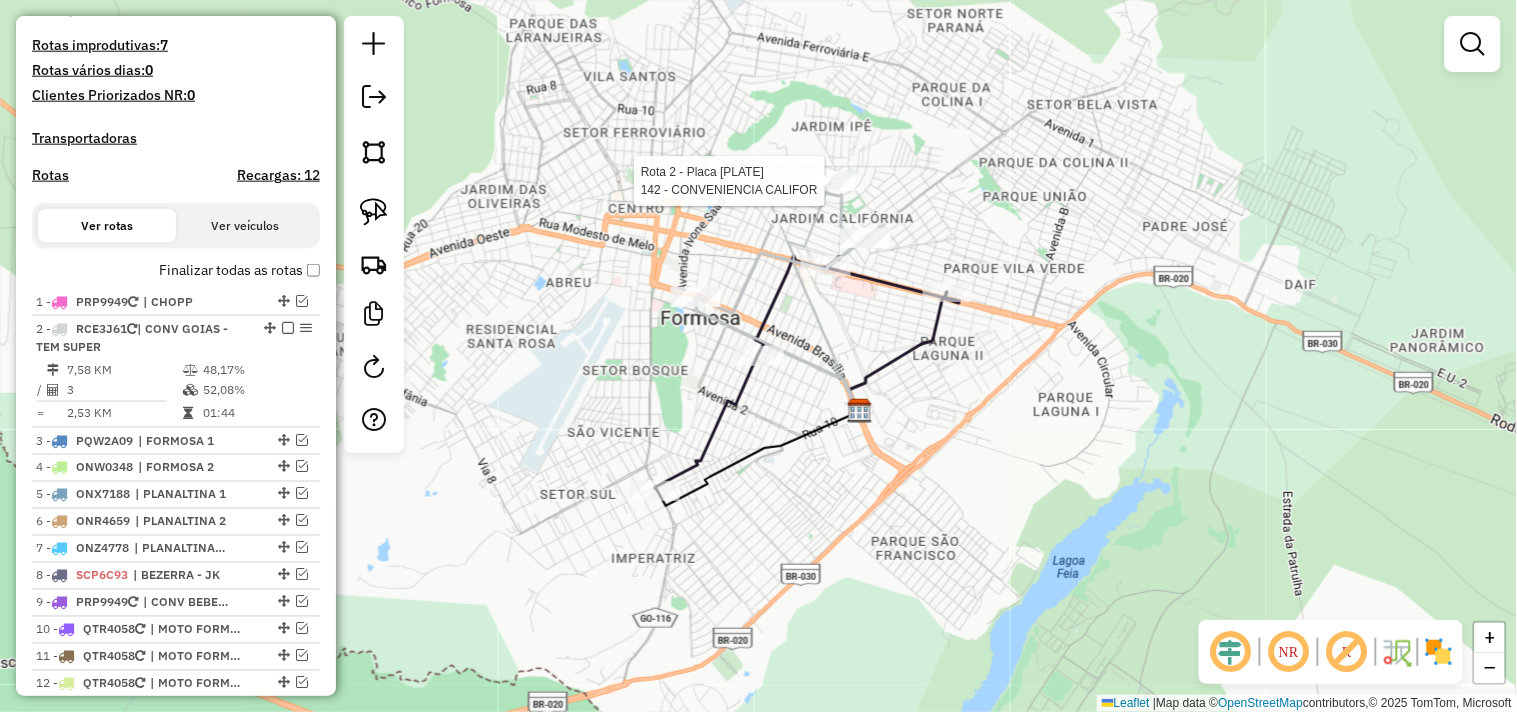 select on "*********" 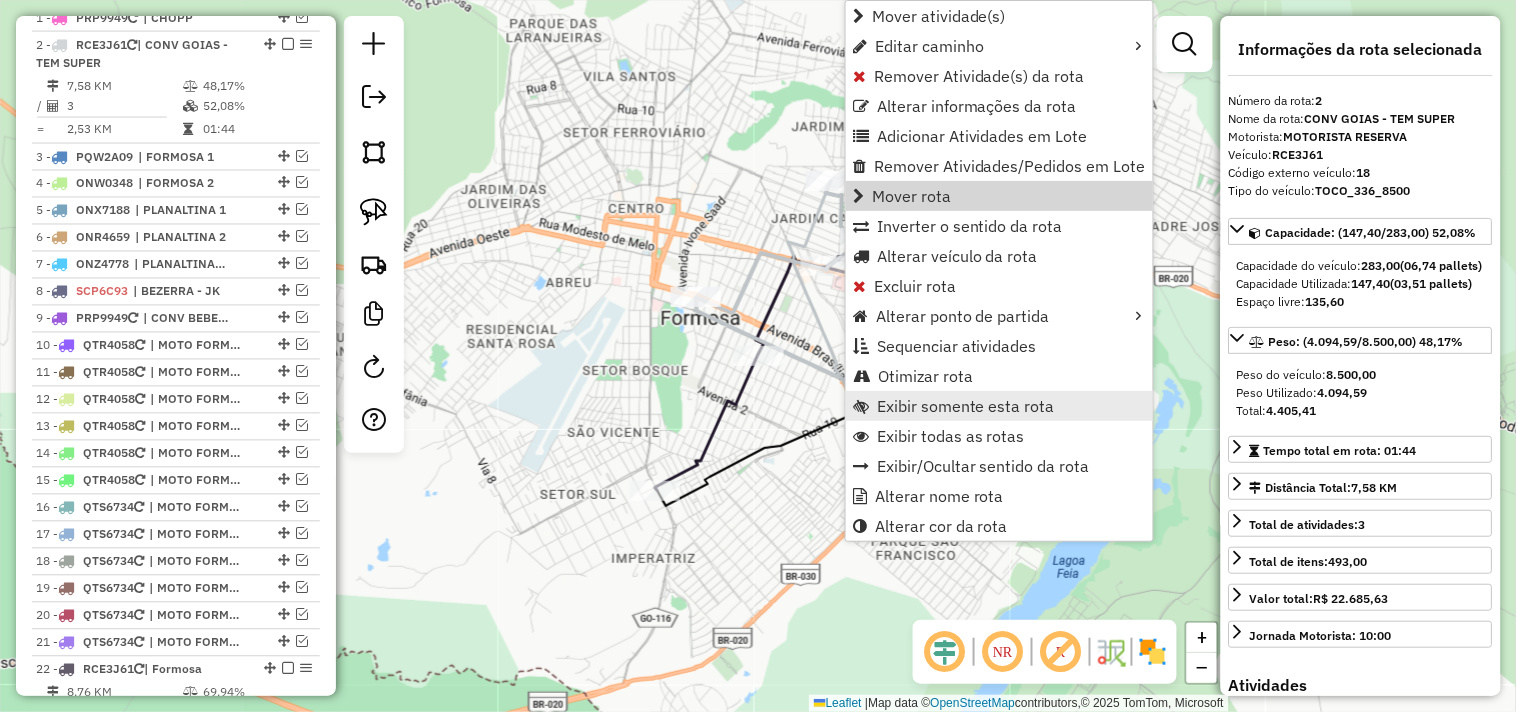 scroll, scrollTop: 825, scrollLeft: 0, axis: vertical 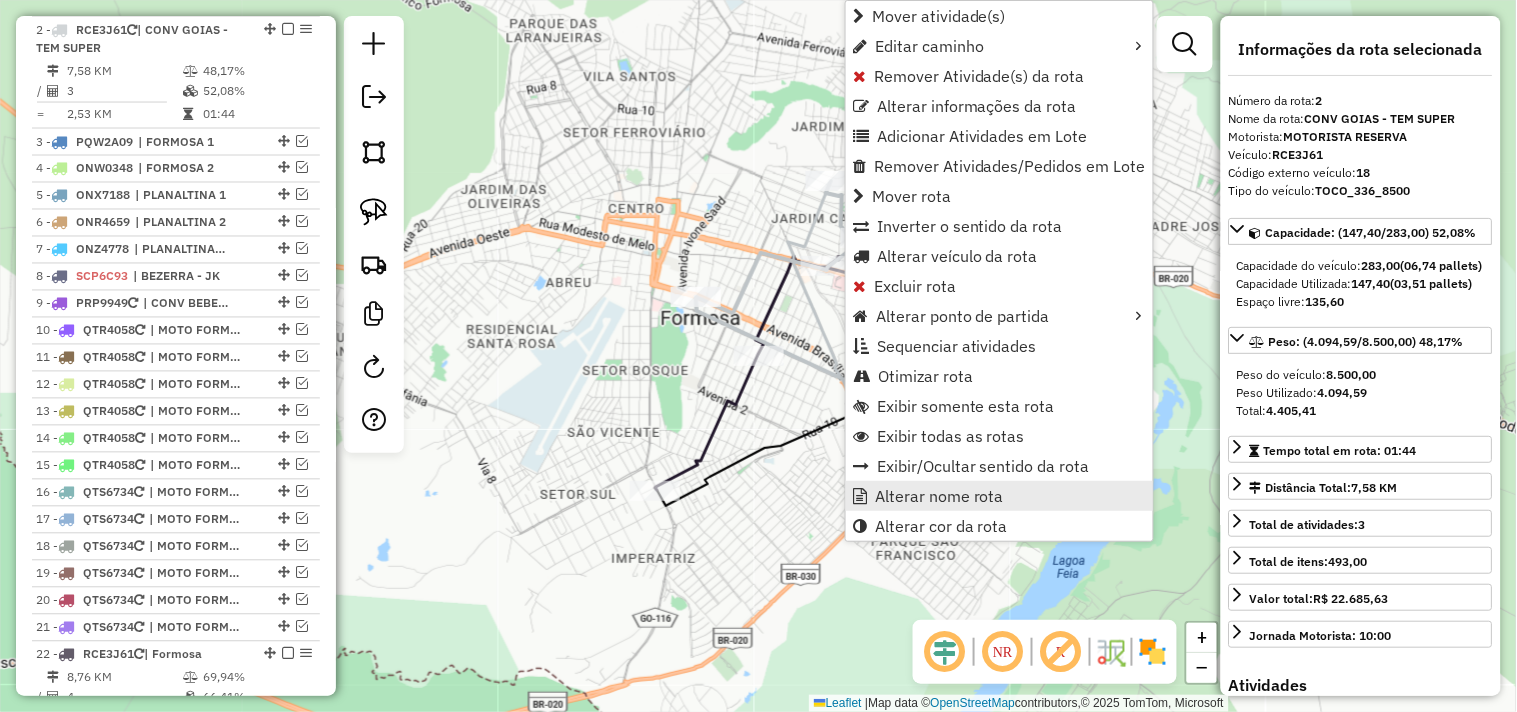 click on "Alterar nome rota" at bounding box center [939, 496] 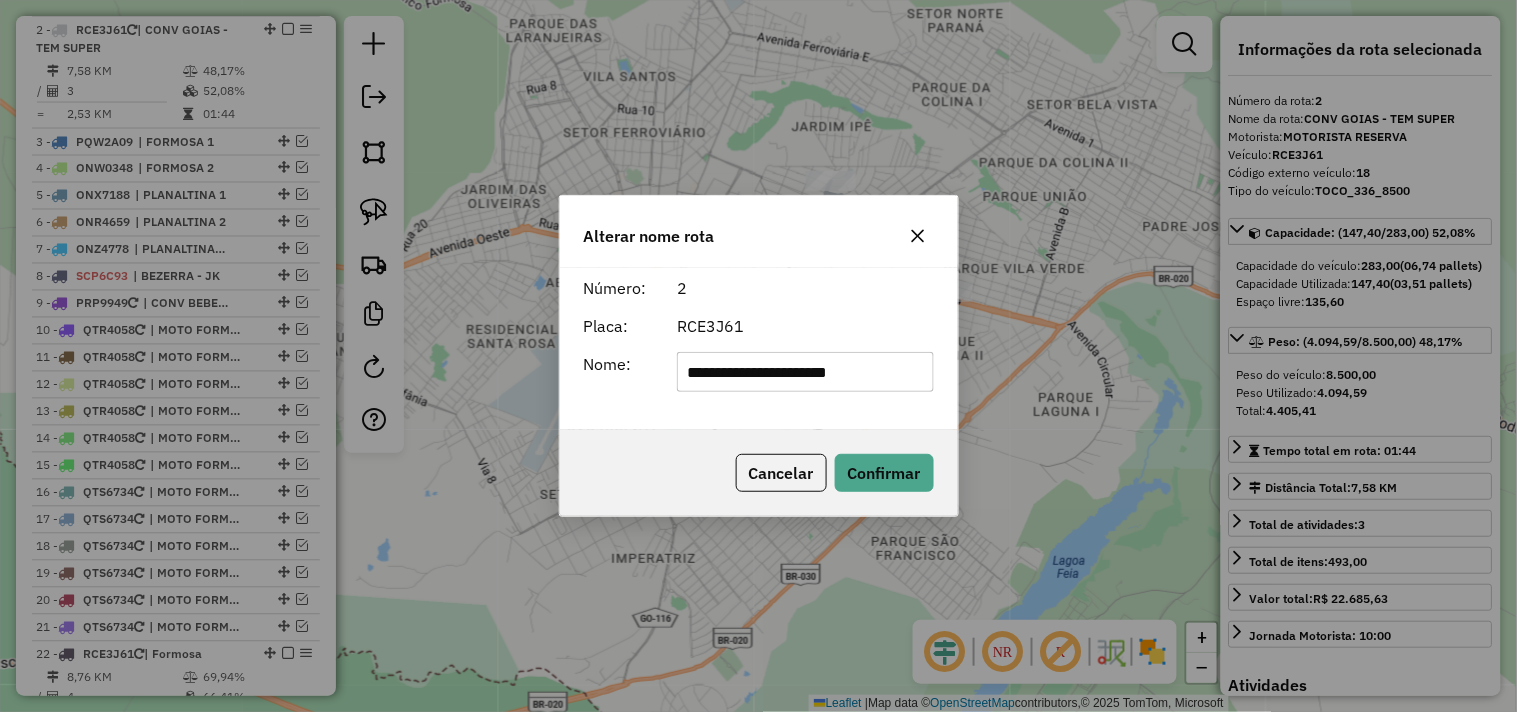 drag, startPoint x: 785, startPoint y: 363, endPoint x: 731, endPoint y: 371, distance: 54.589375 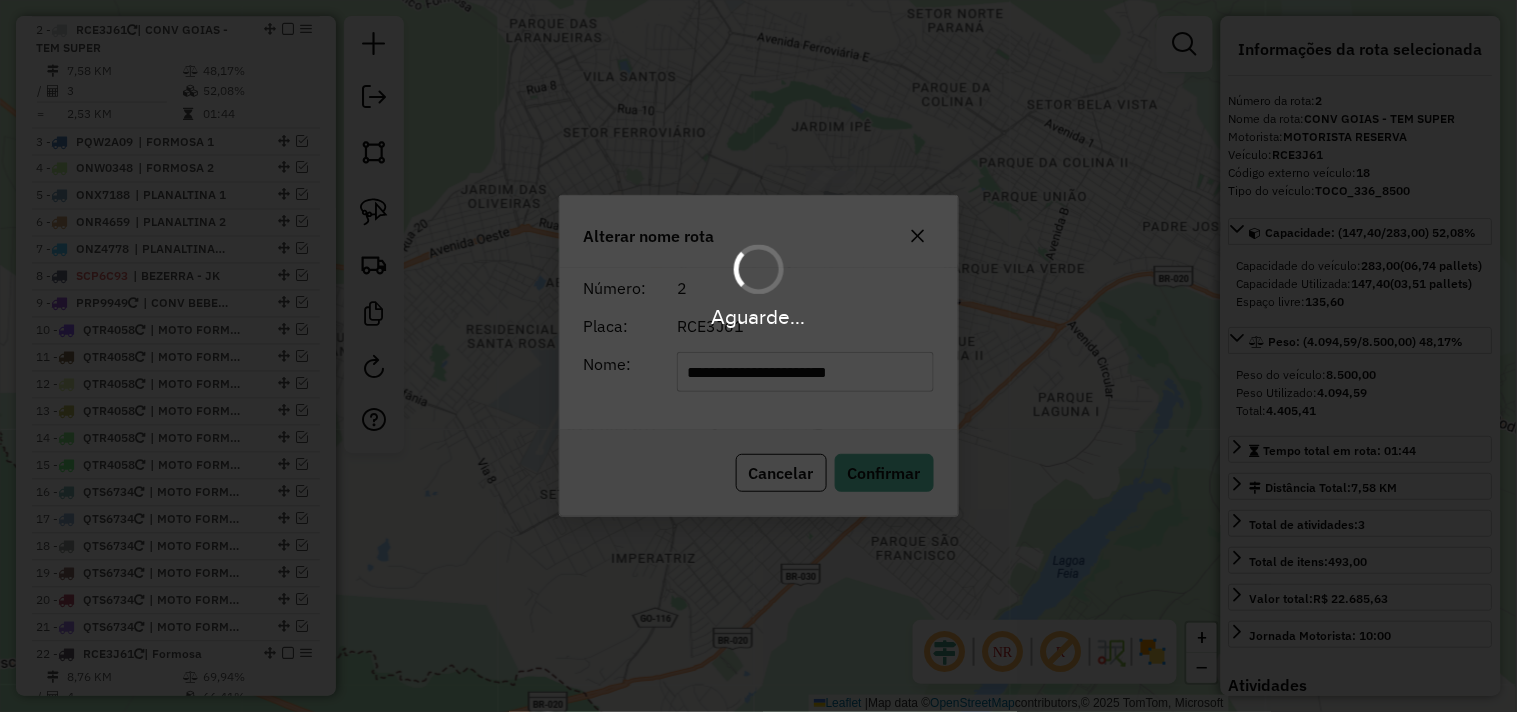 type 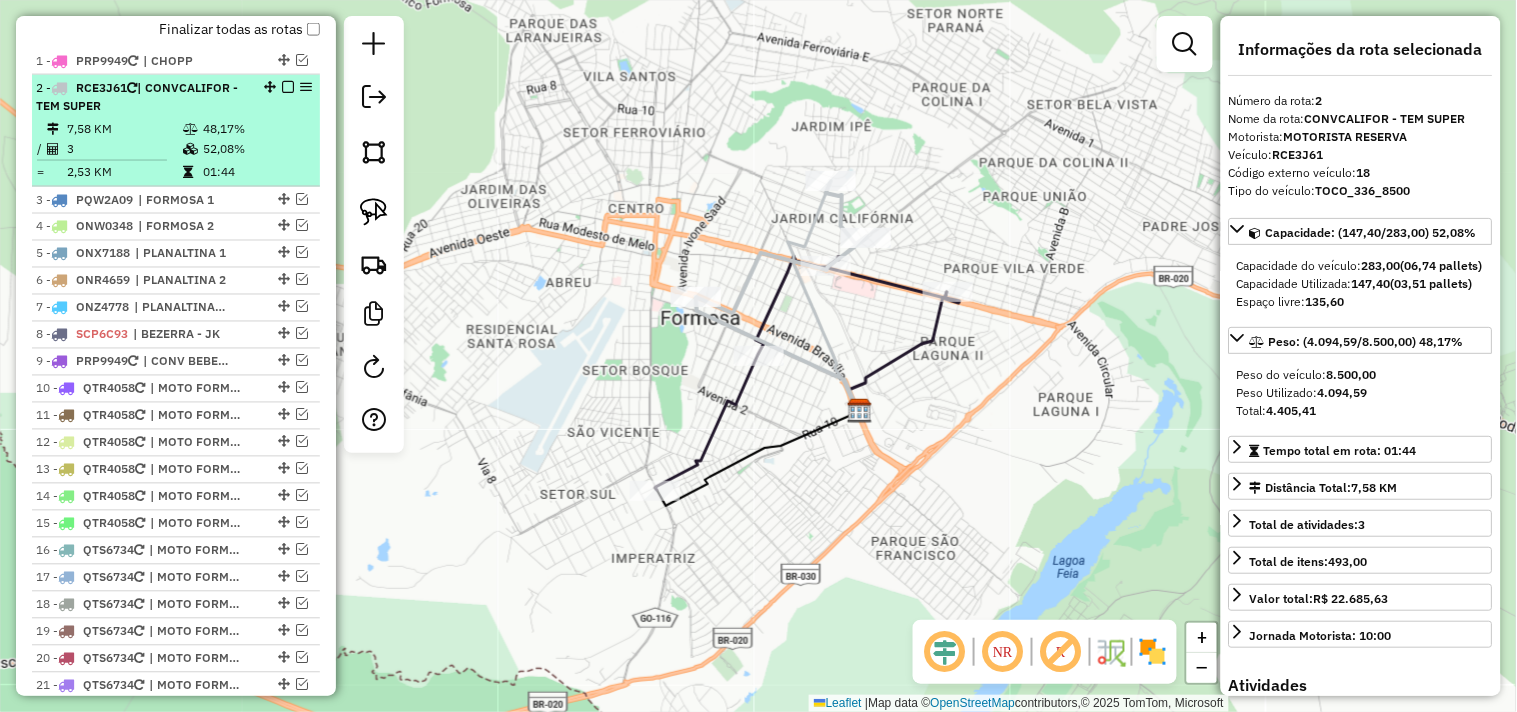 scroll, scrollTop: 714, scrollLeft: 0, axis: vertical 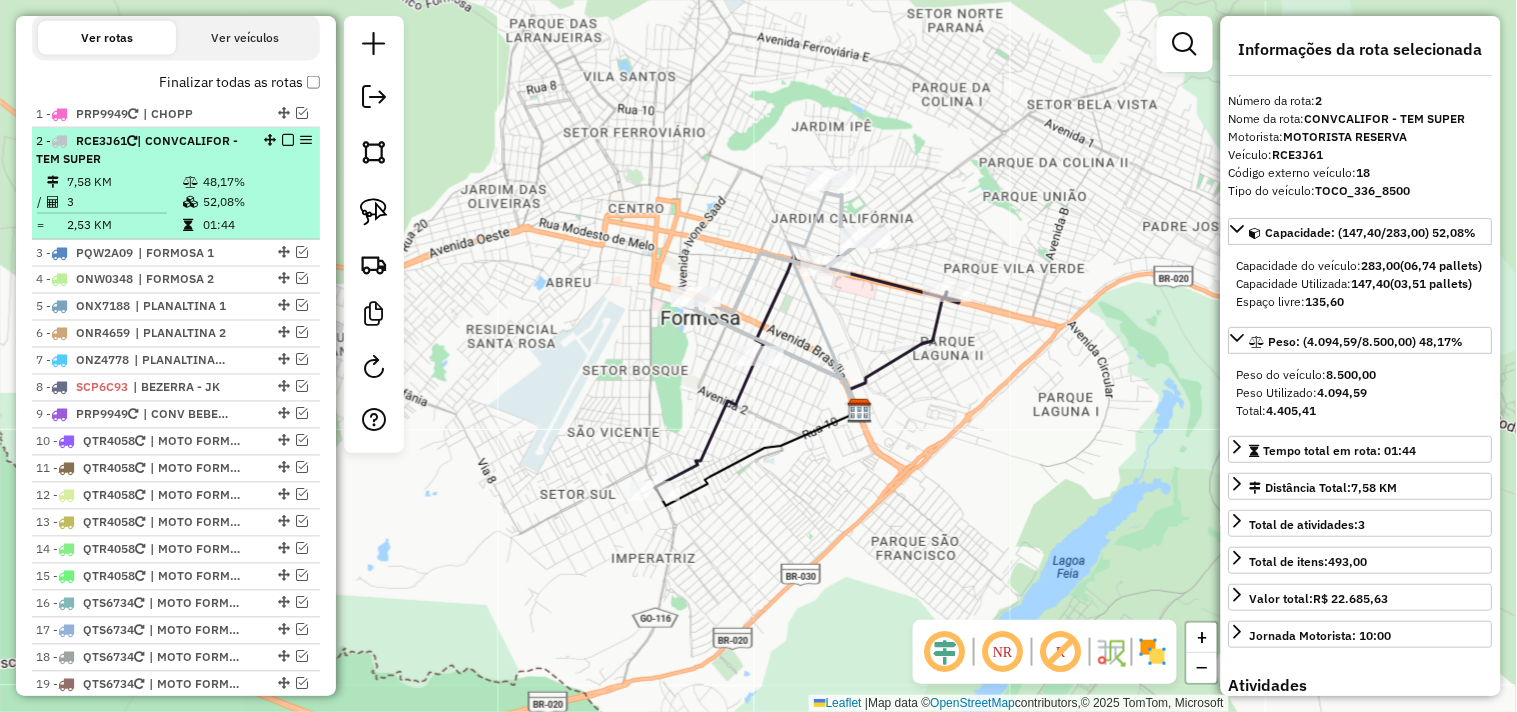 click at bounding box center [288, 140] 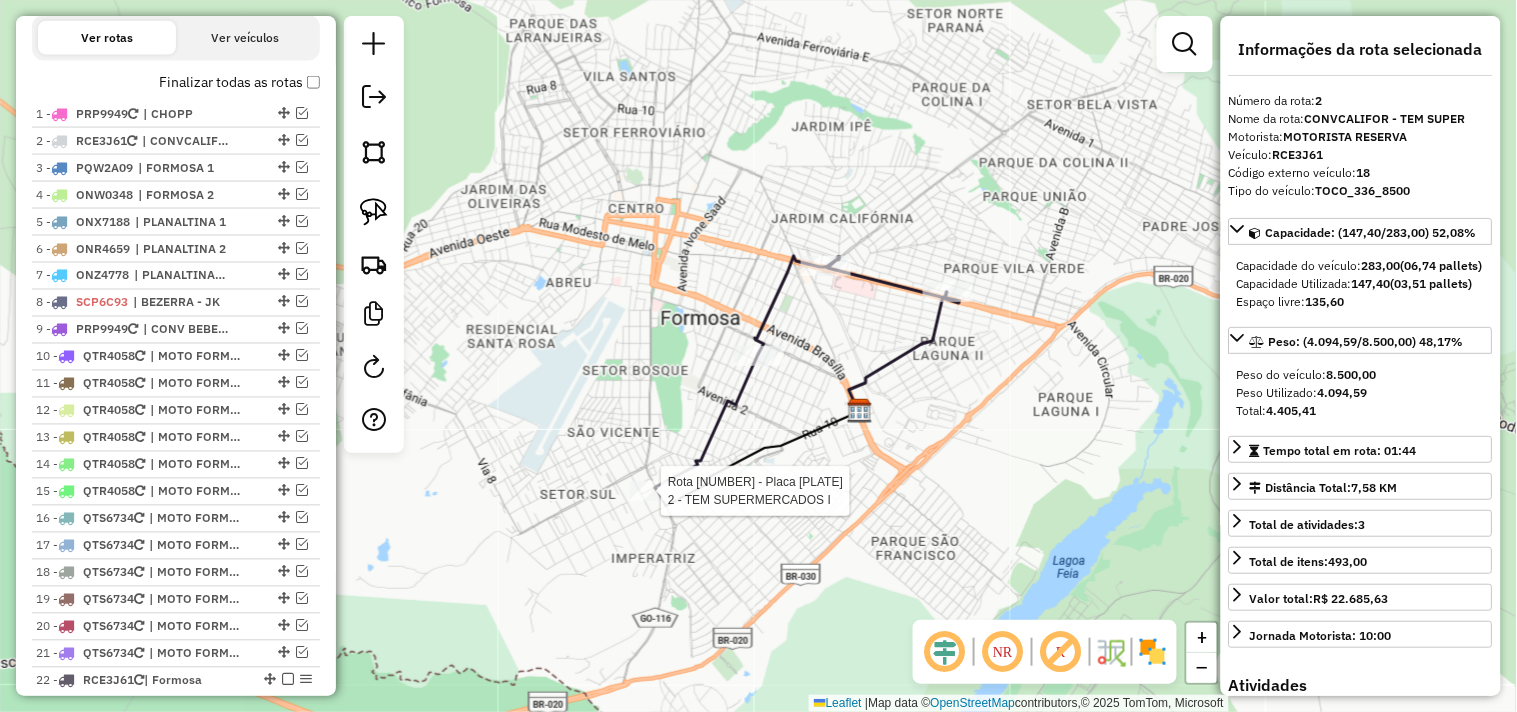 scroll, scrollTop: 860, scrollLeft: 0, axis: vertical 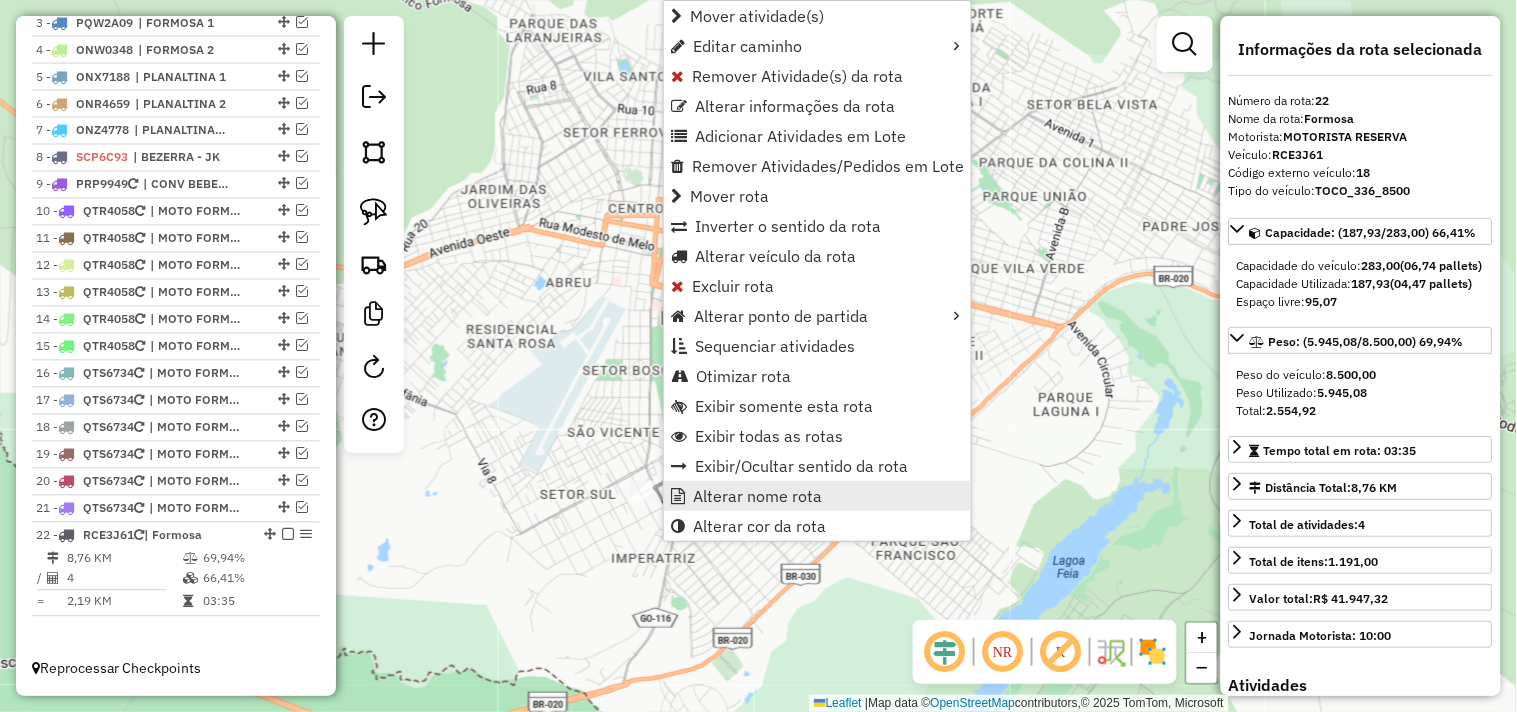 click on "Alterar nome rota" at bounding box center [757, 496] 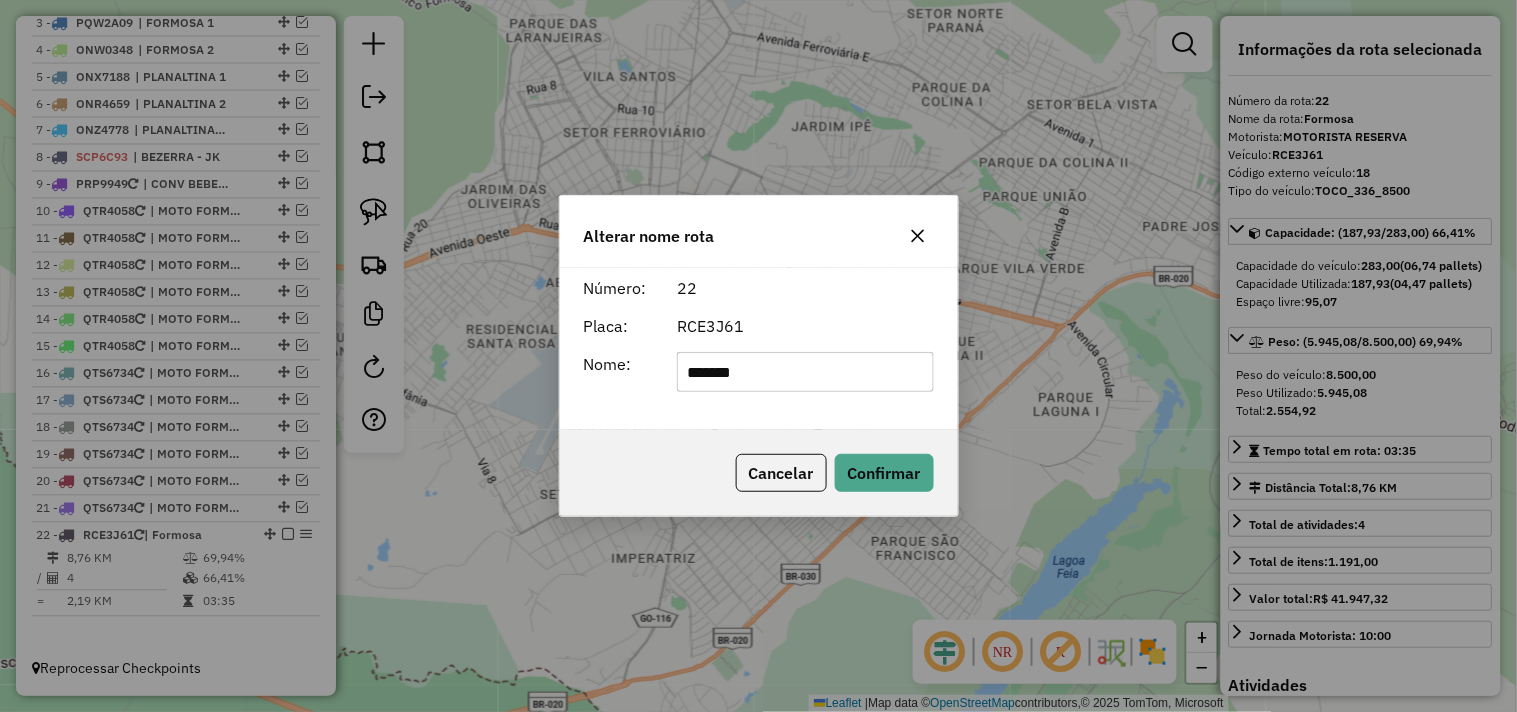 drag, startPoint x: 492, startPoint y: 356, endPoint x: 465, endPoint y: 341, distance: 30.88689 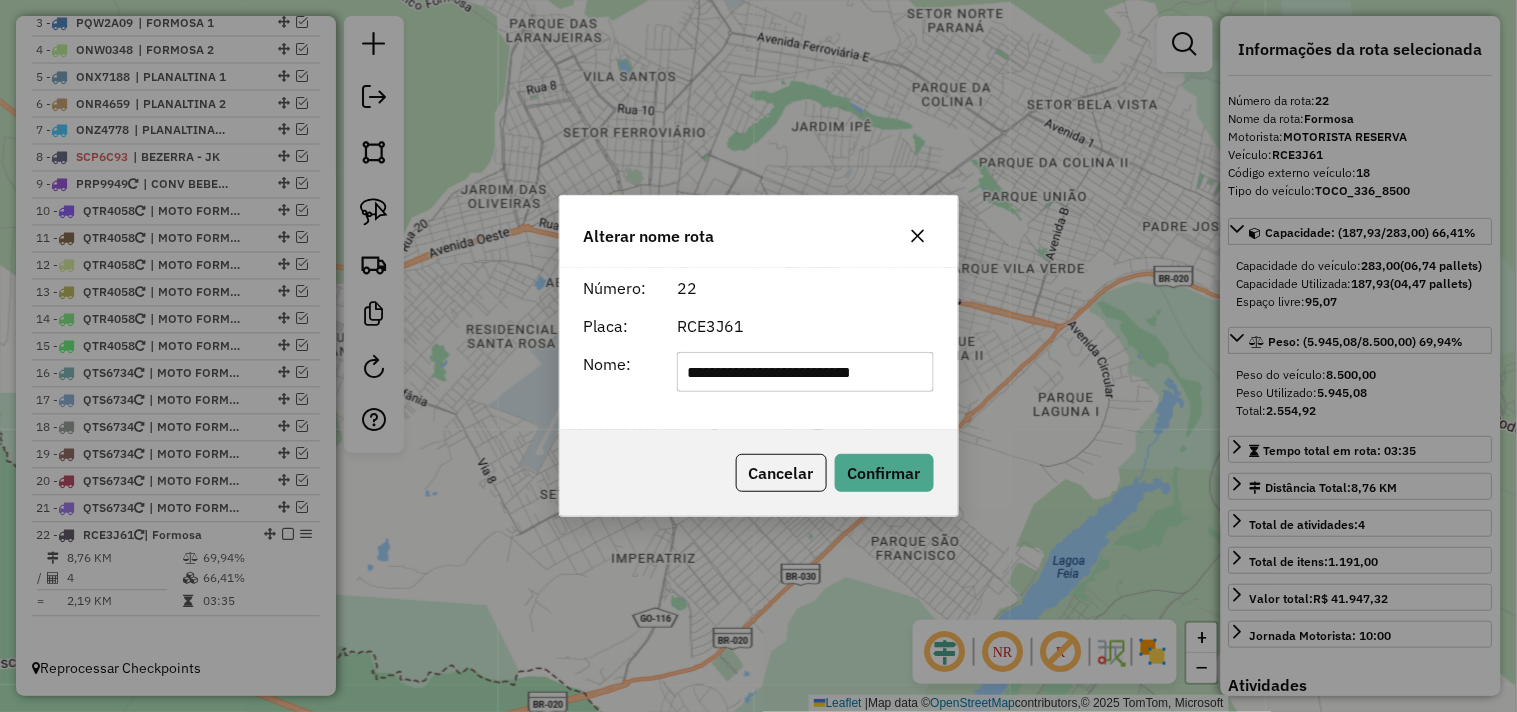 scroll, scrollTop: 0, scrollLeft: 1, axis: horizontal 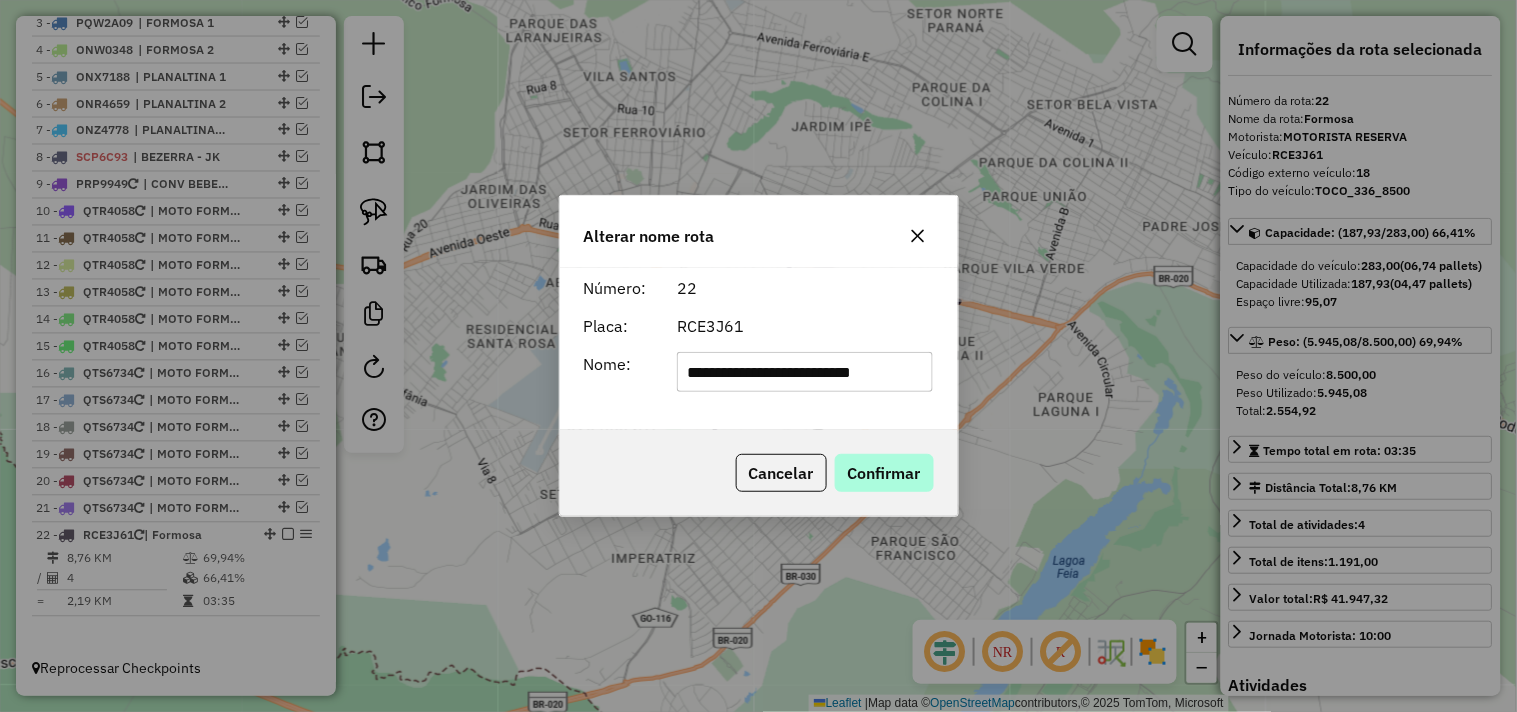 type on "**********" 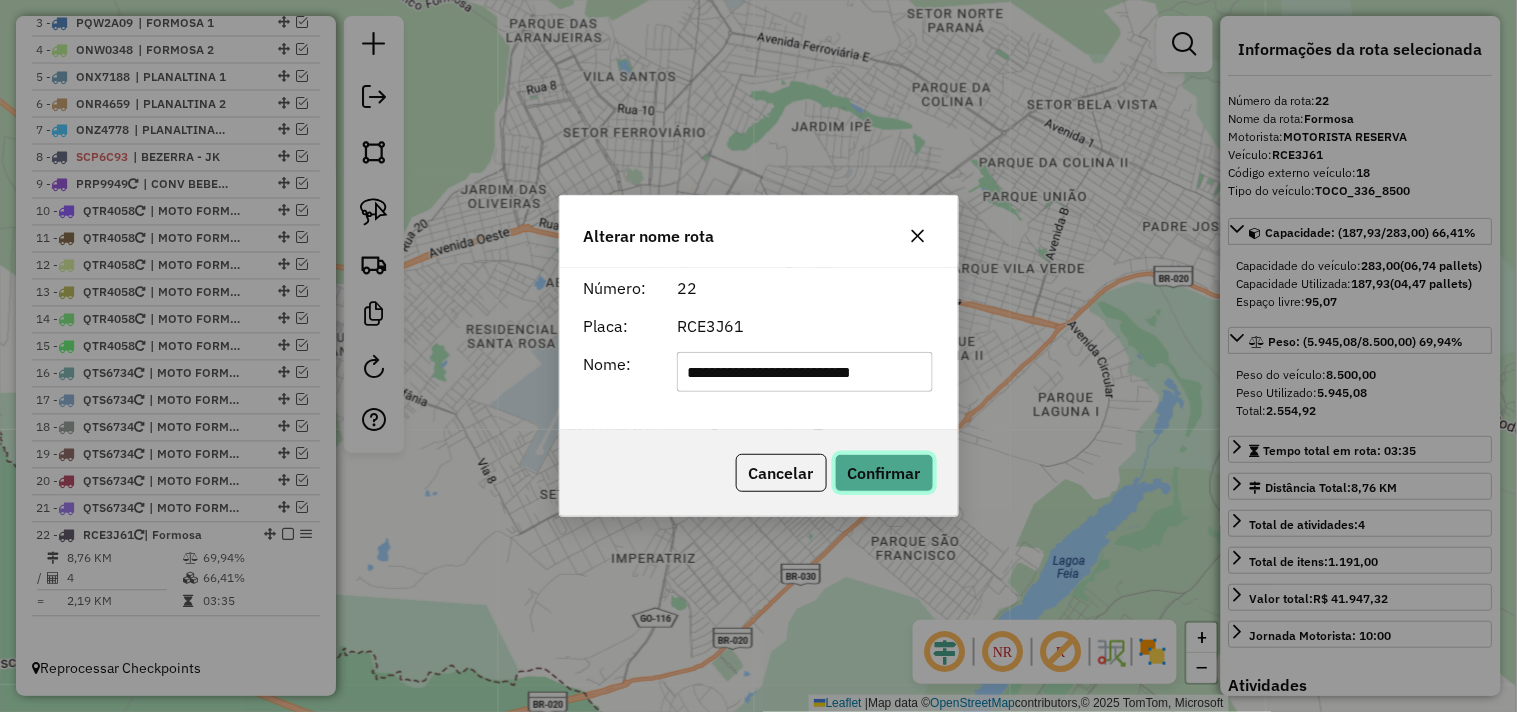 click on "Confirmar" 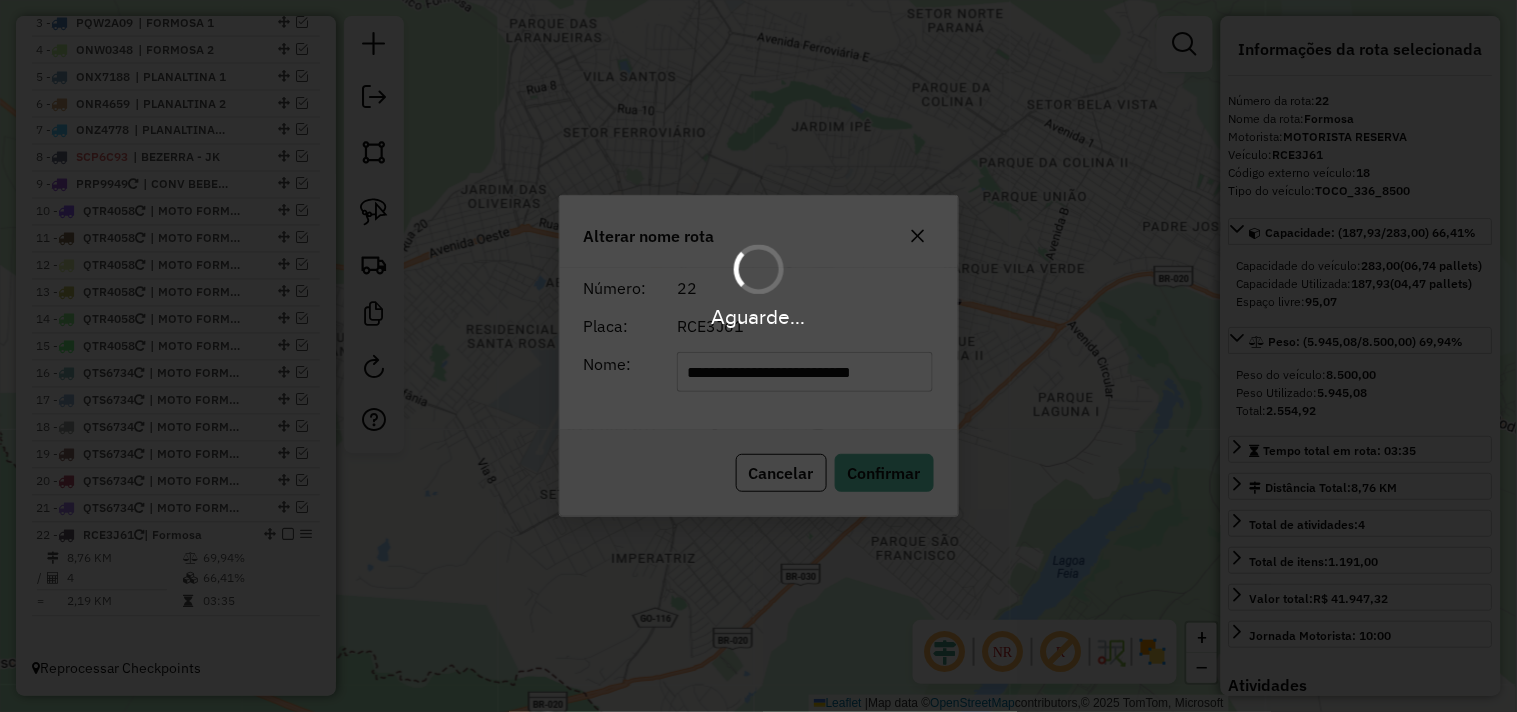 type 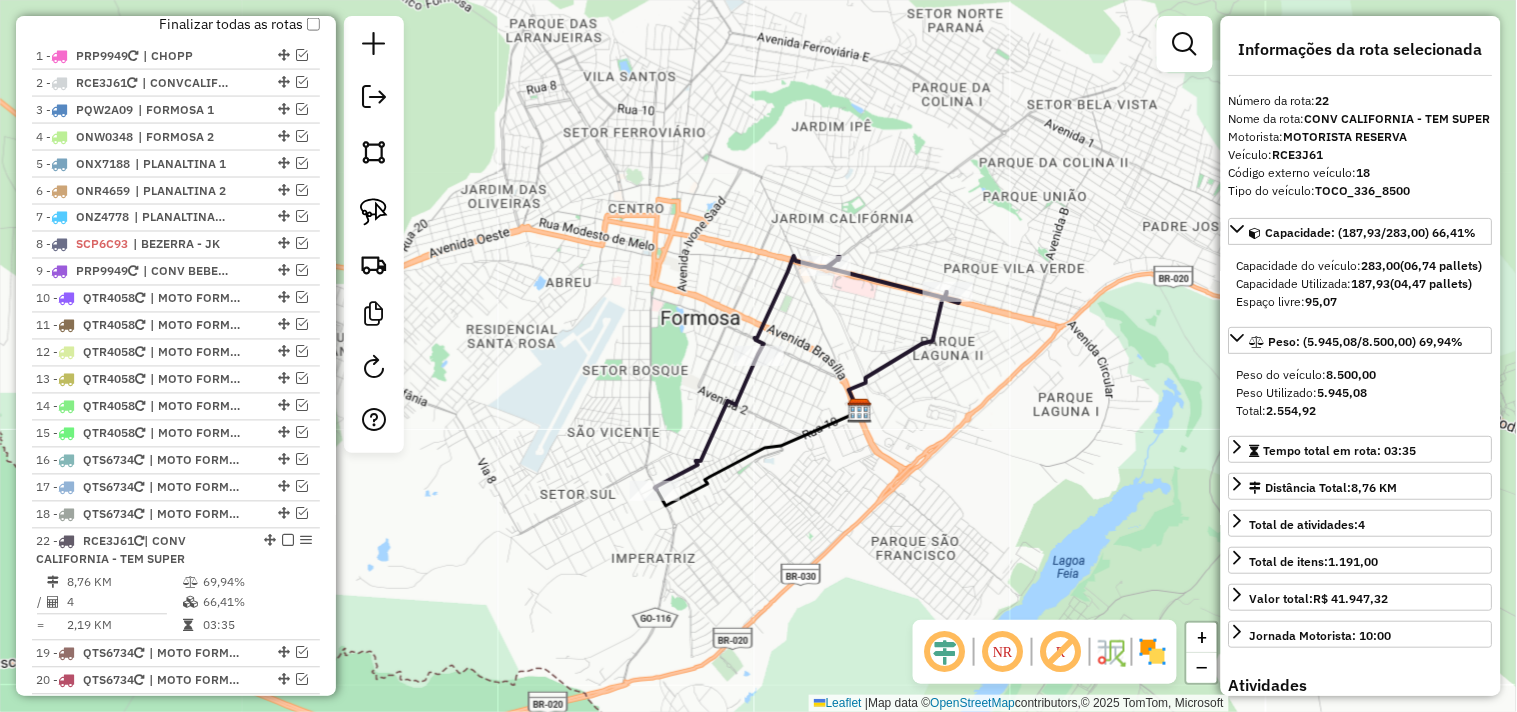 scroll, scrollTop: 637, scrollLeft: 0, axis: vertical 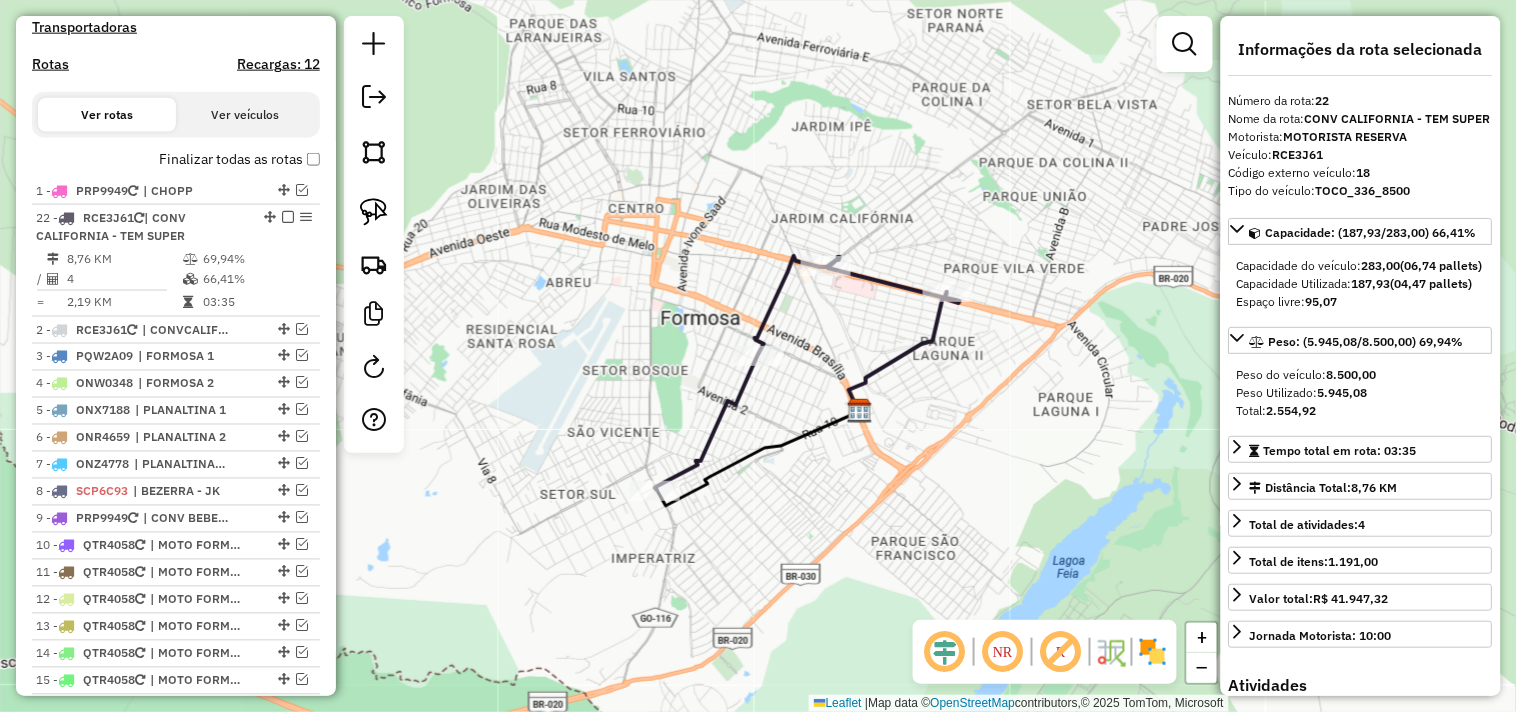 drag, startPoint x: 265, startPoint y: 522, endPoint x: 247, endPoint y: 208, distance: 314.5155 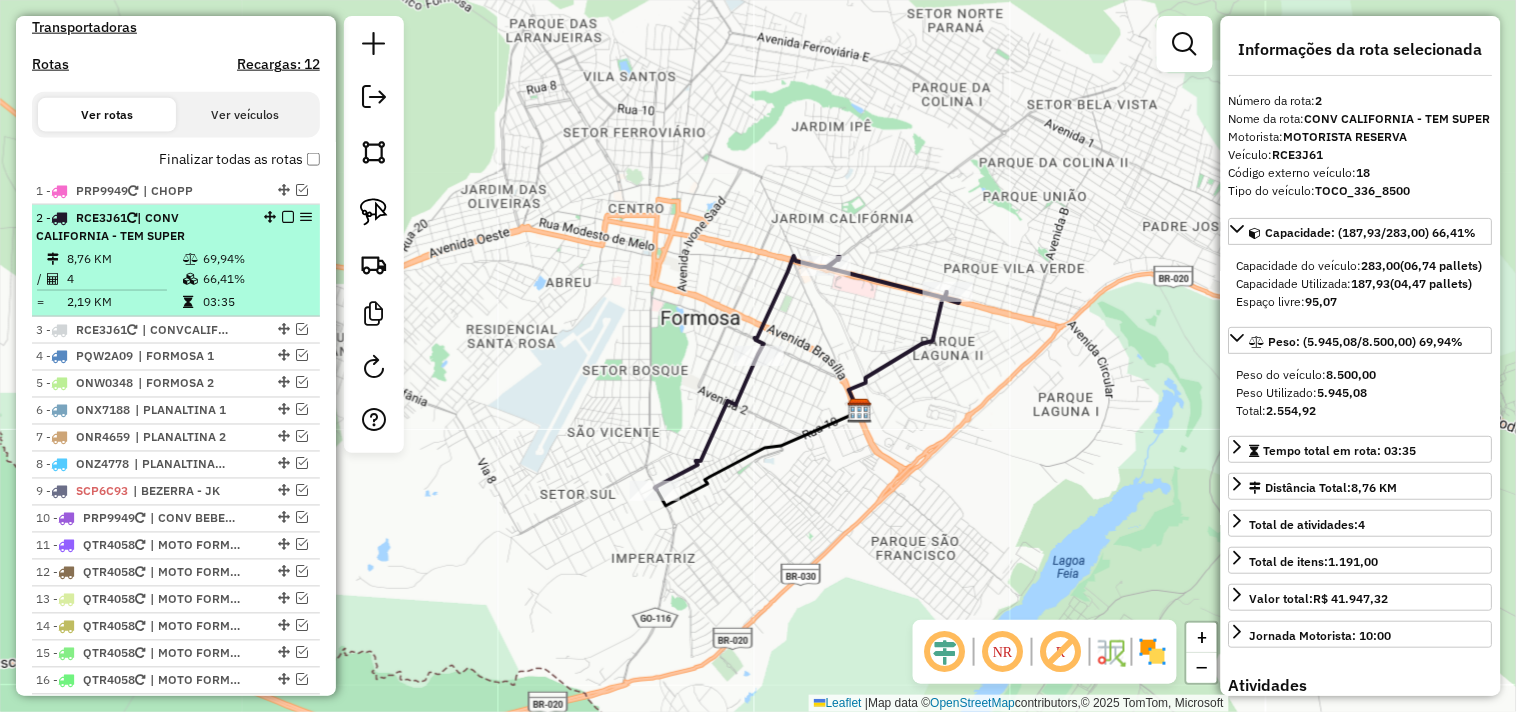 click at bounding box center (288, 217) 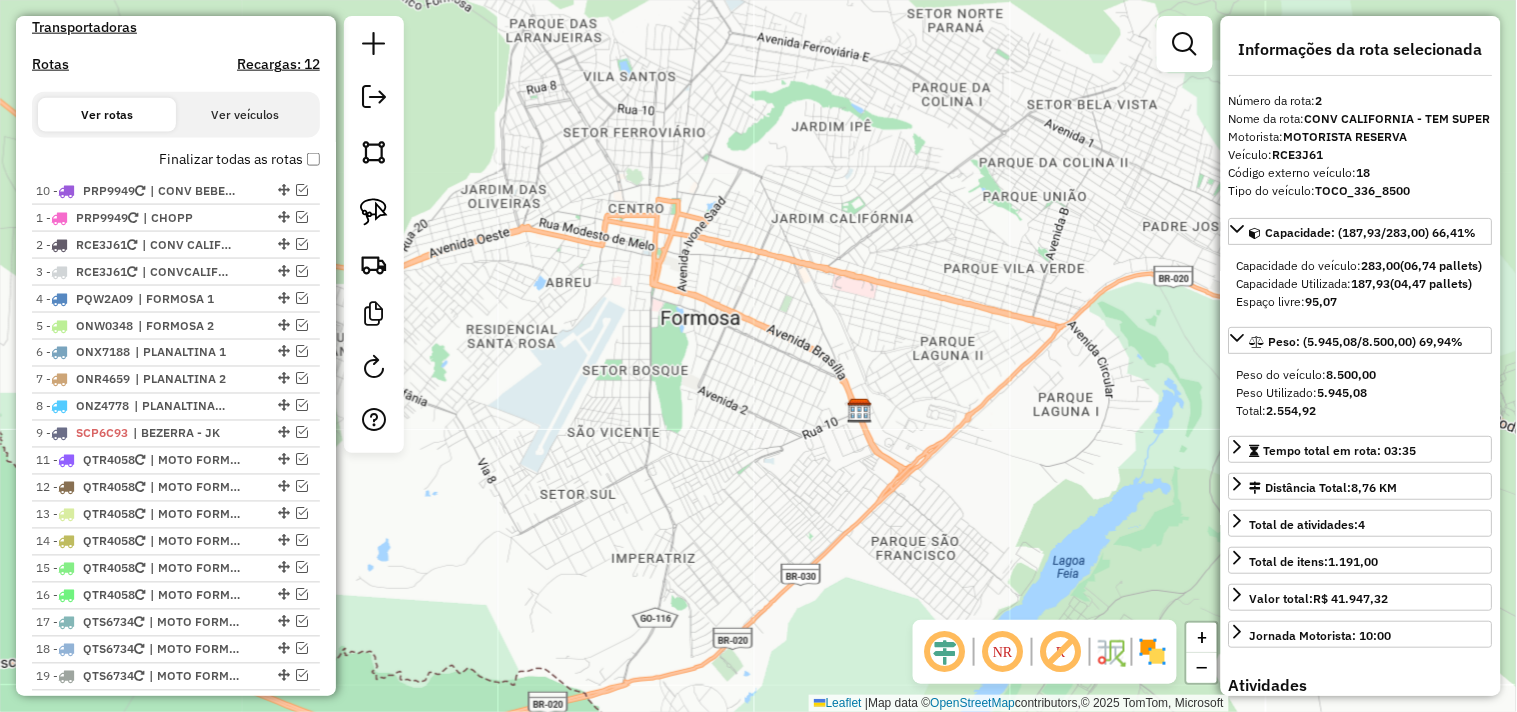 drag, startPoint x: 281, startPoint y: 423, endPoint x: 254, endPoint y: 174, distance: 250.45958 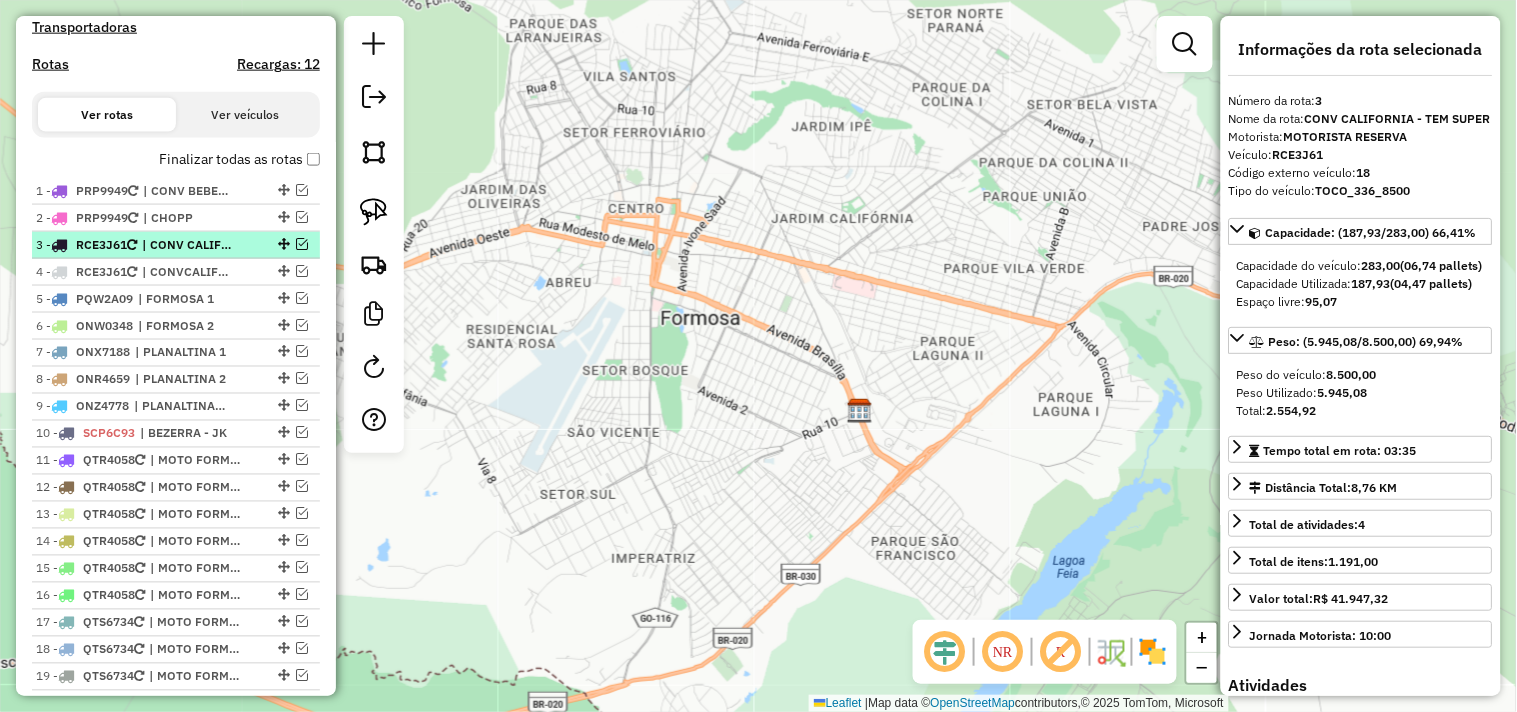 click at bounding box center [302, 244] 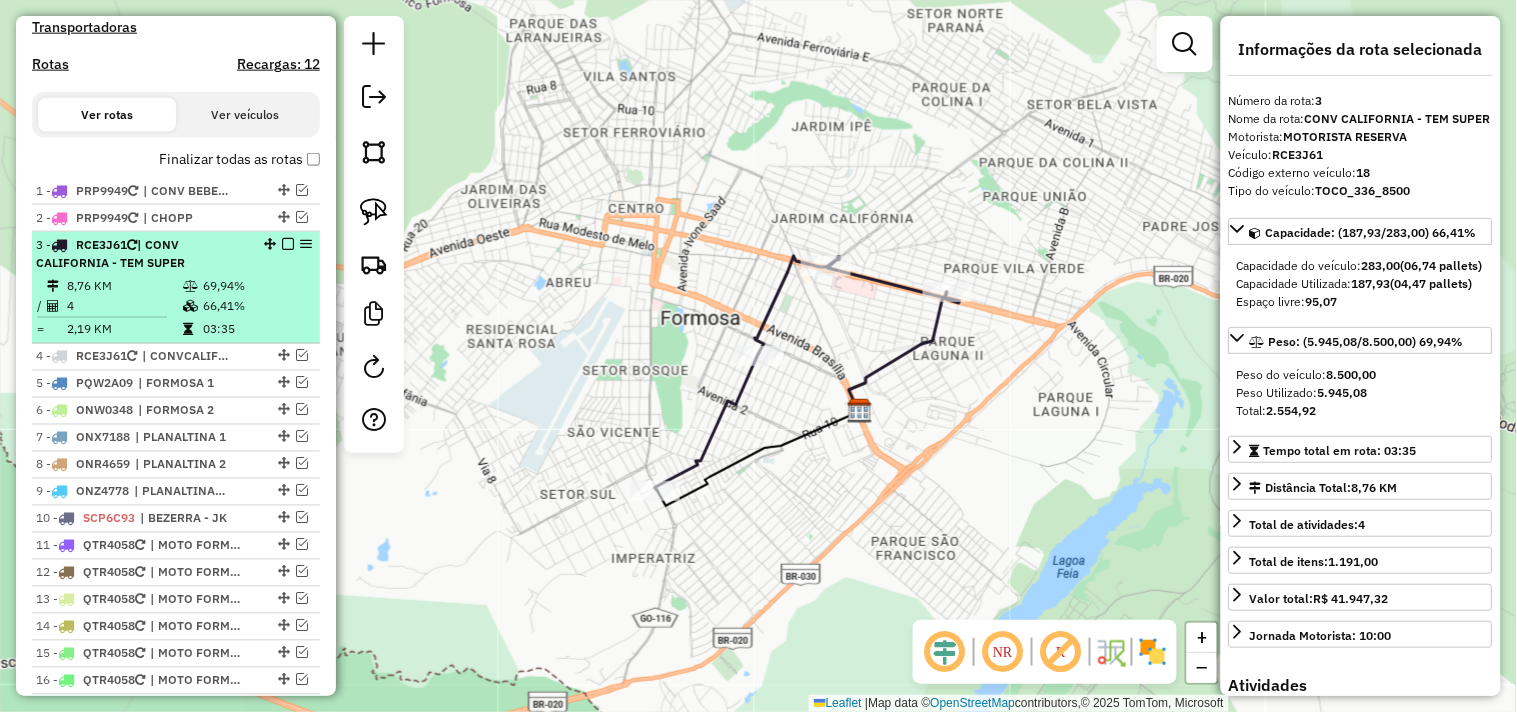 click at bounding box center [306, 244] 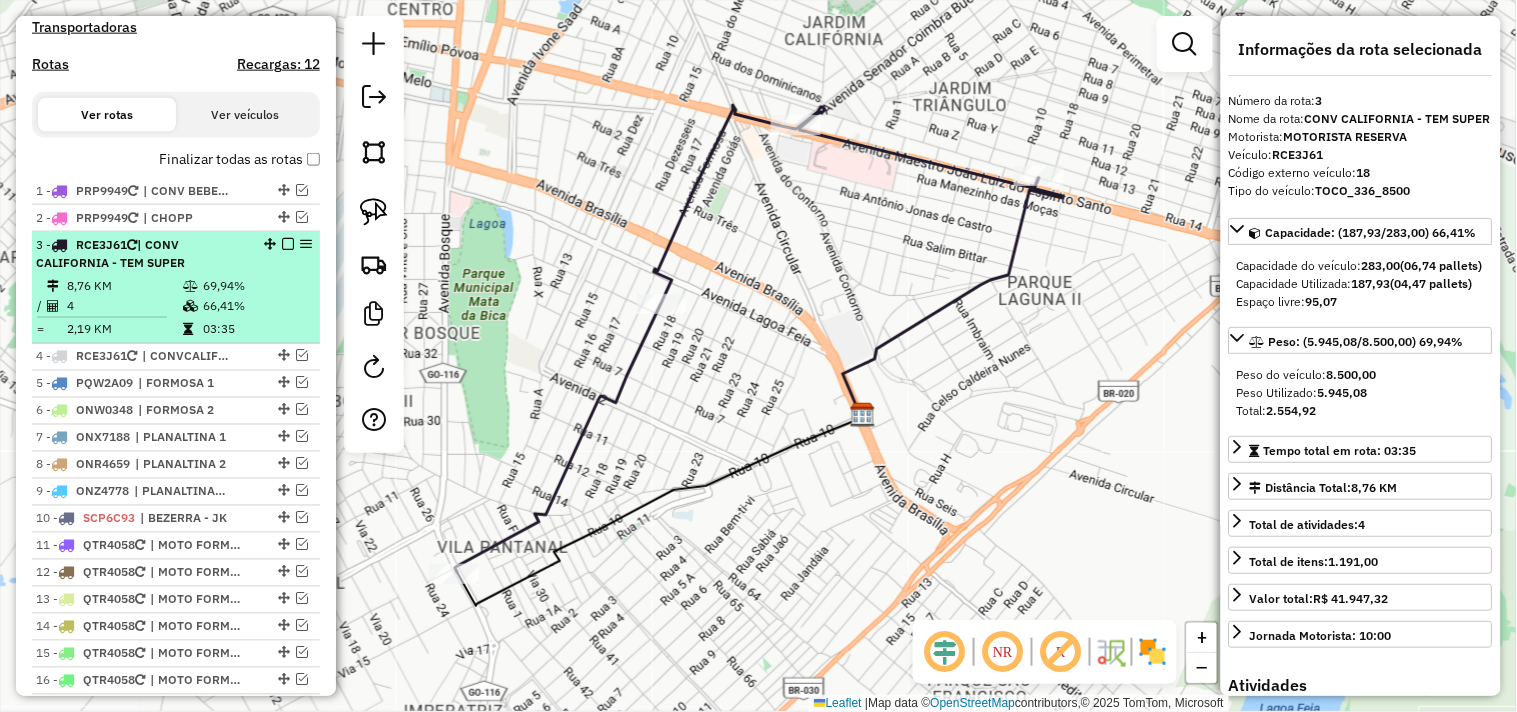 click at bounding box center (288, 244) 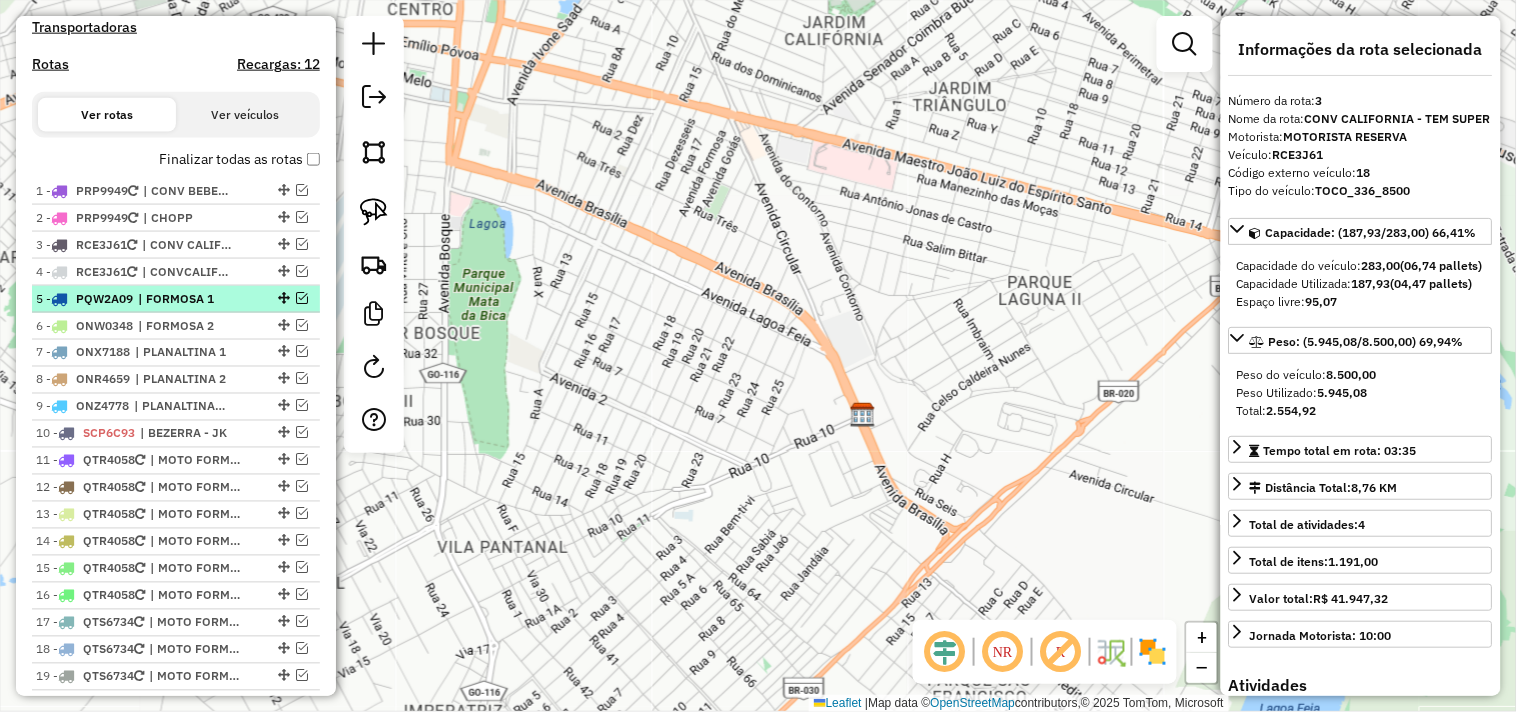 click at bounding box center (302, 298) 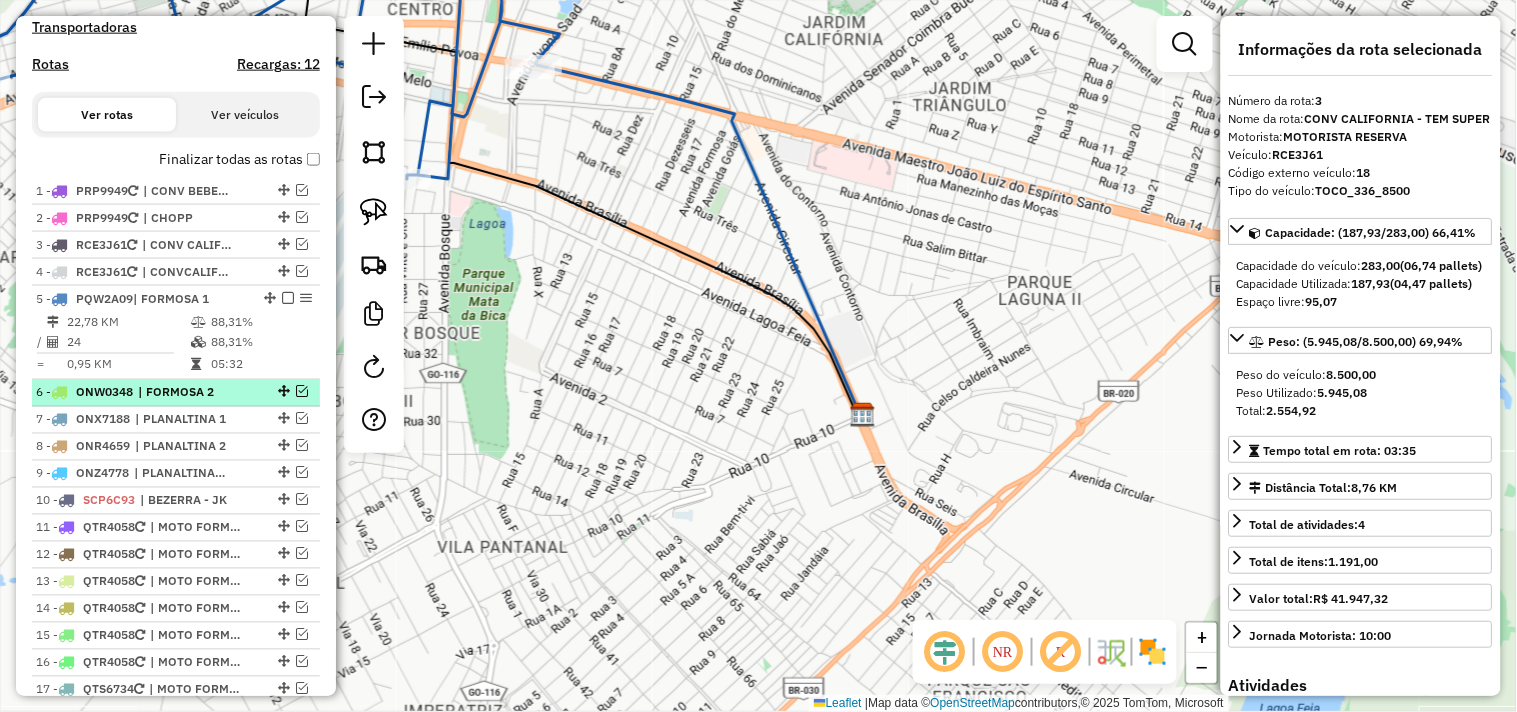 click at bounding box center [302, 392] 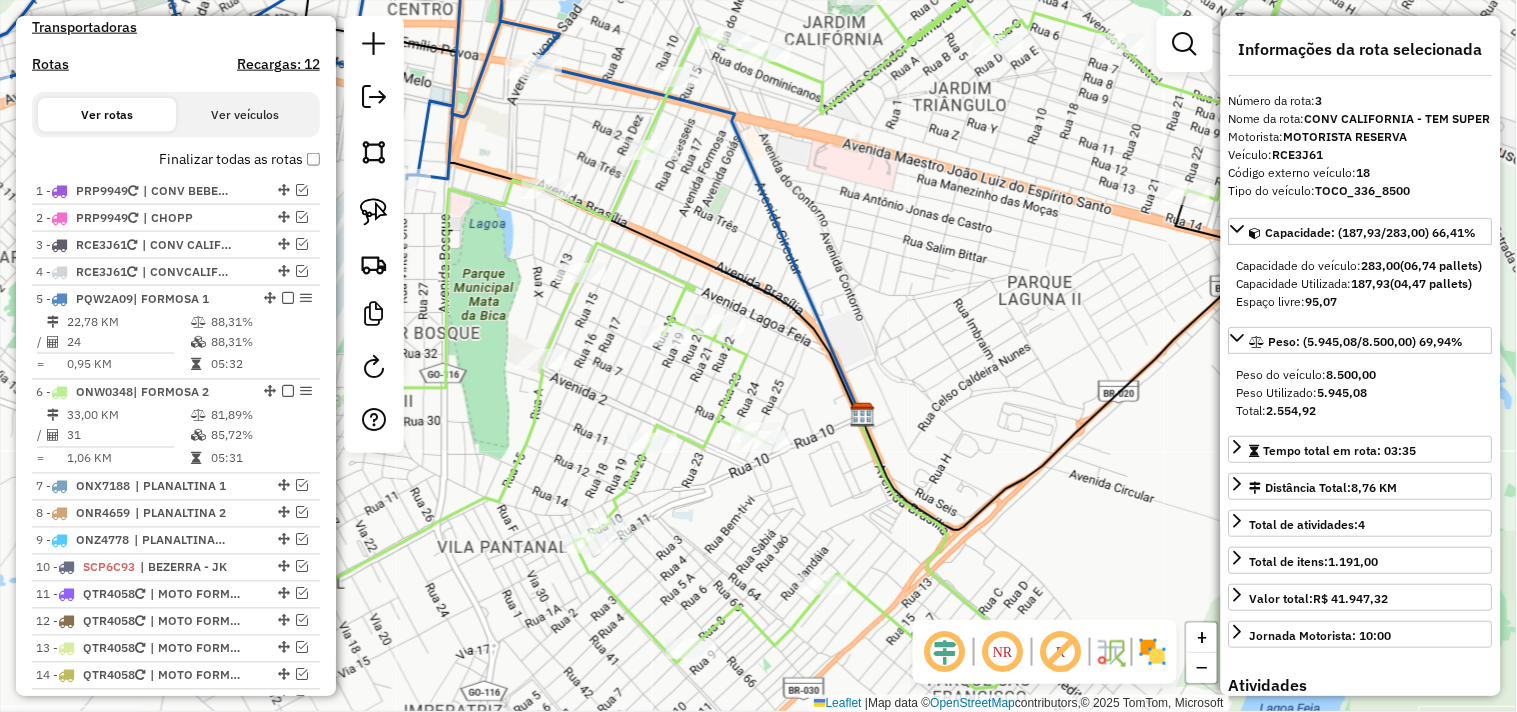 drag, startPoint x: 524, startPoint y: 415, endPoint x: 582, endPoint y: 482, distance: 88.61716 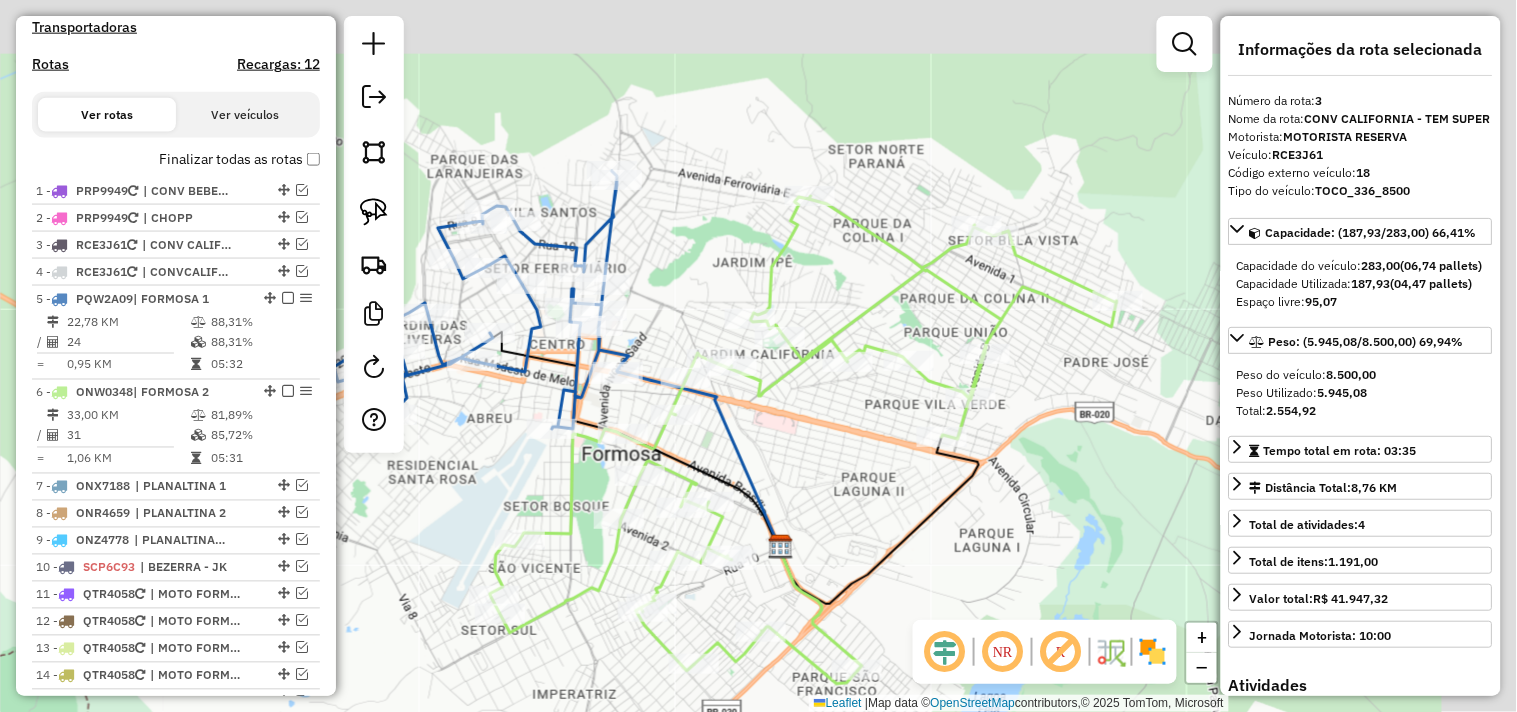 drag, startPoint x: 1003, startPoint y: 381, endPoint x: 847, endPoint y: 577, distance: 250.5035 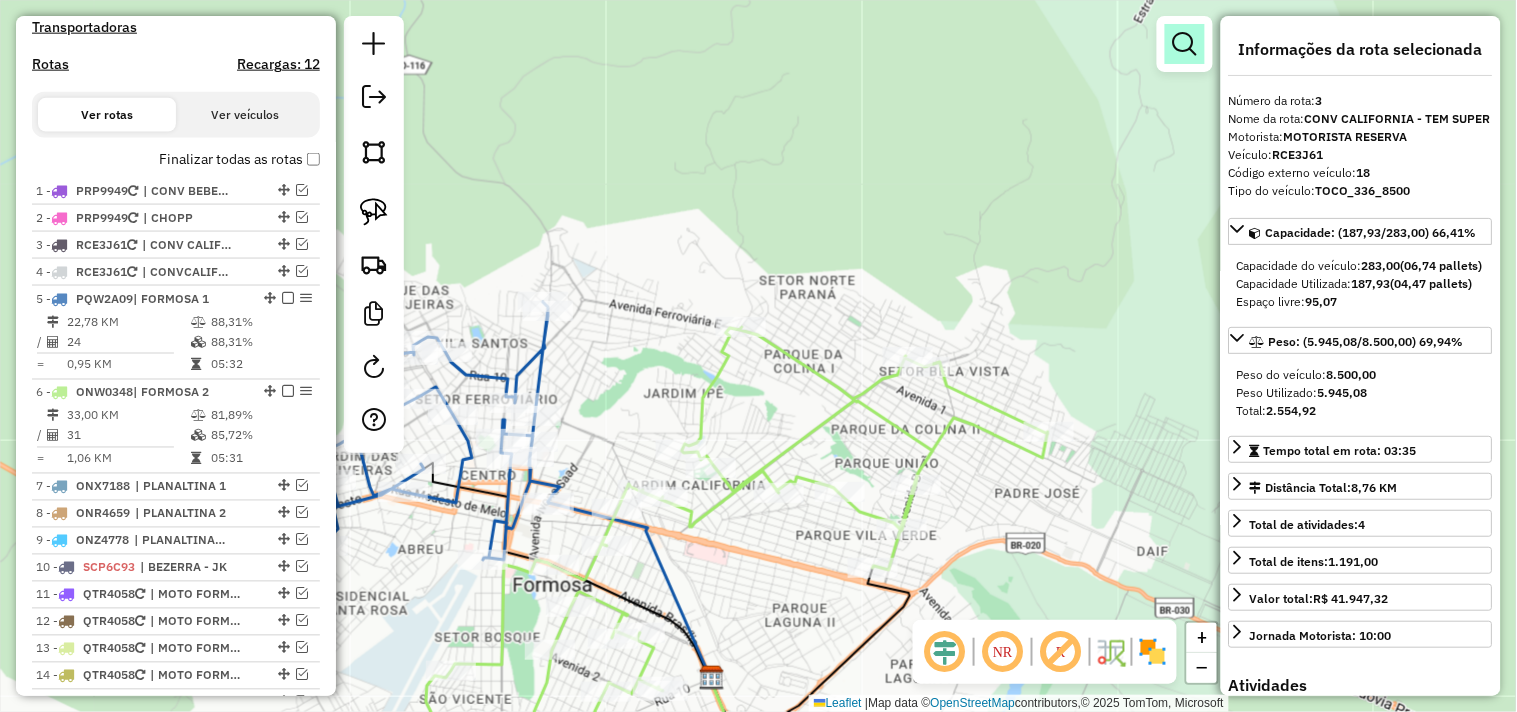 click at bounding box center (1185, 44) 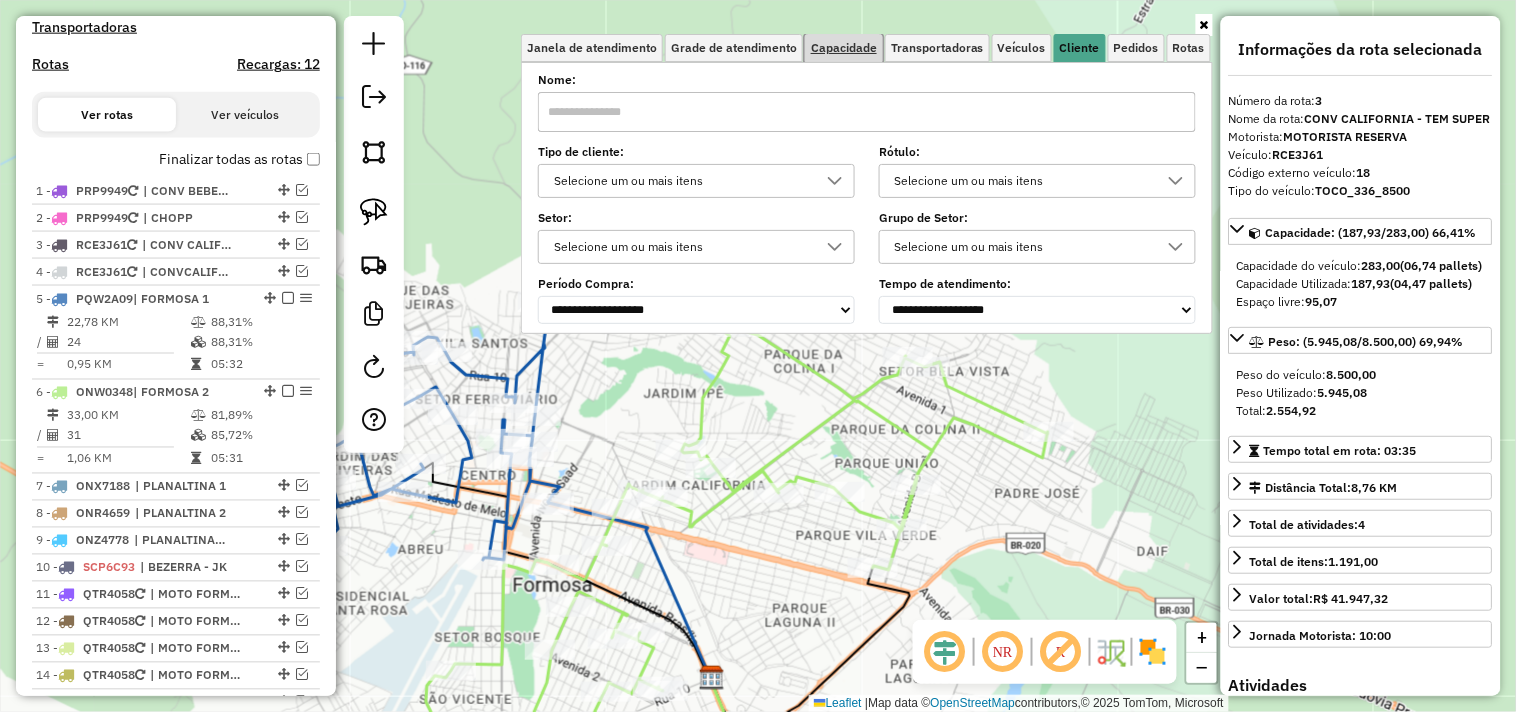 click on "Capacidade" at bounding box center [844, 48] 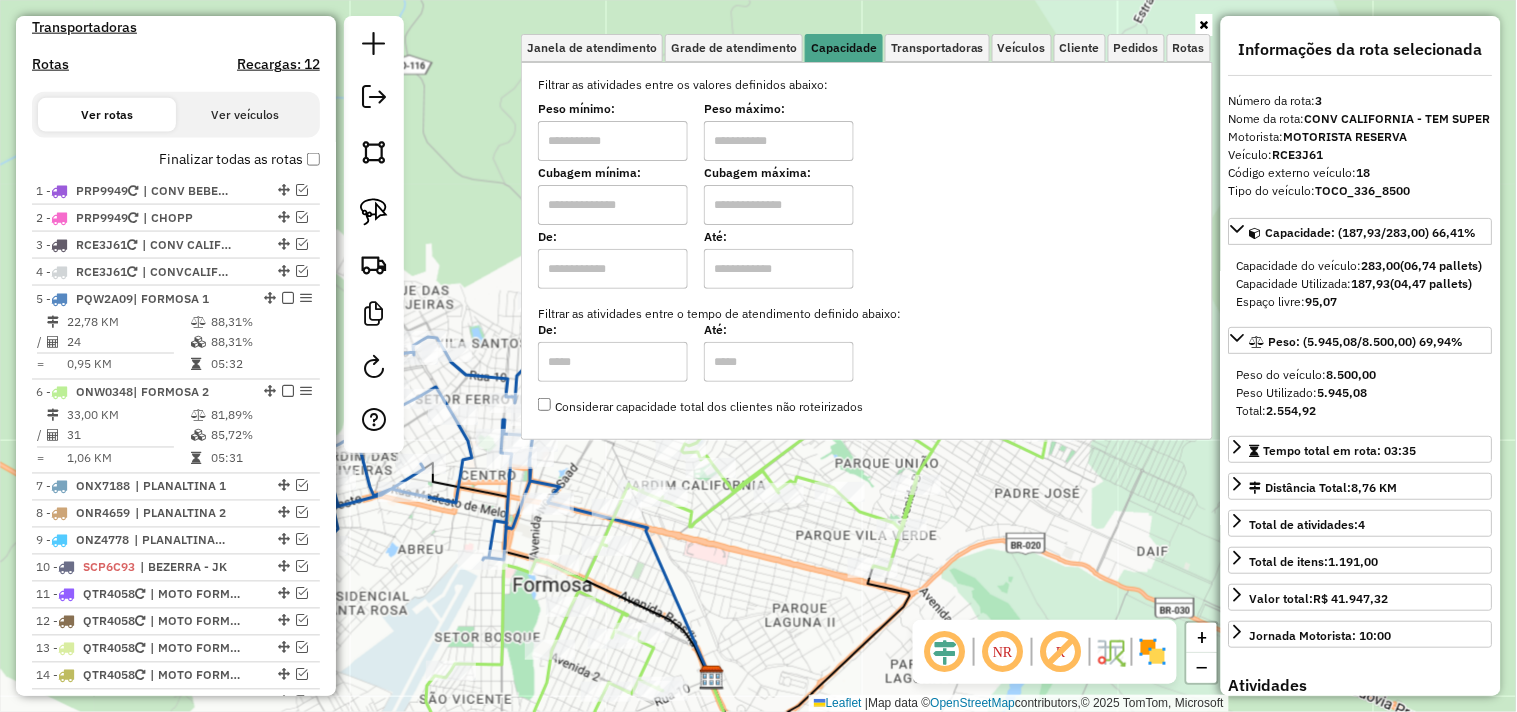 drag, startPoint x: 652, startPoint y: 136, endPoint x: 675, endPoint y: 130, distance: 23.769728 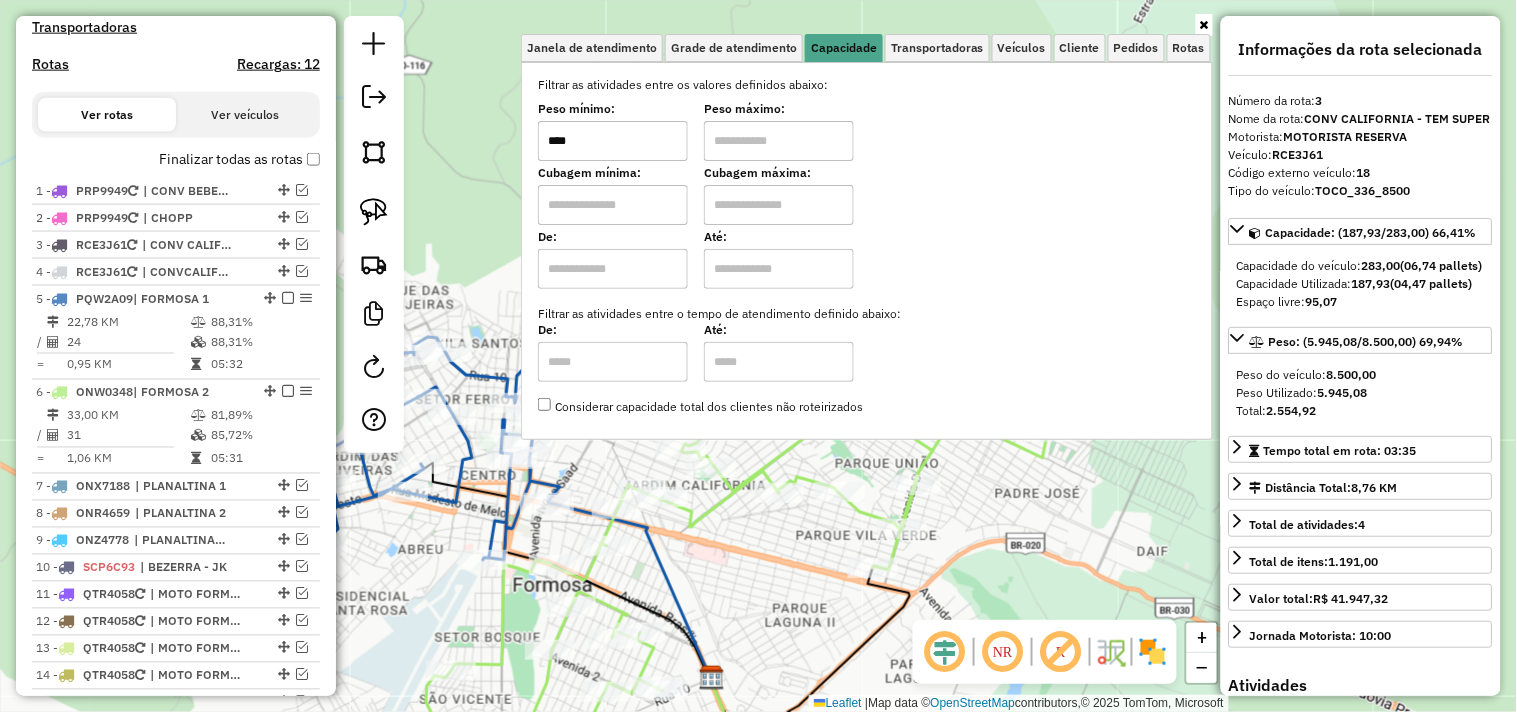 type on "****" 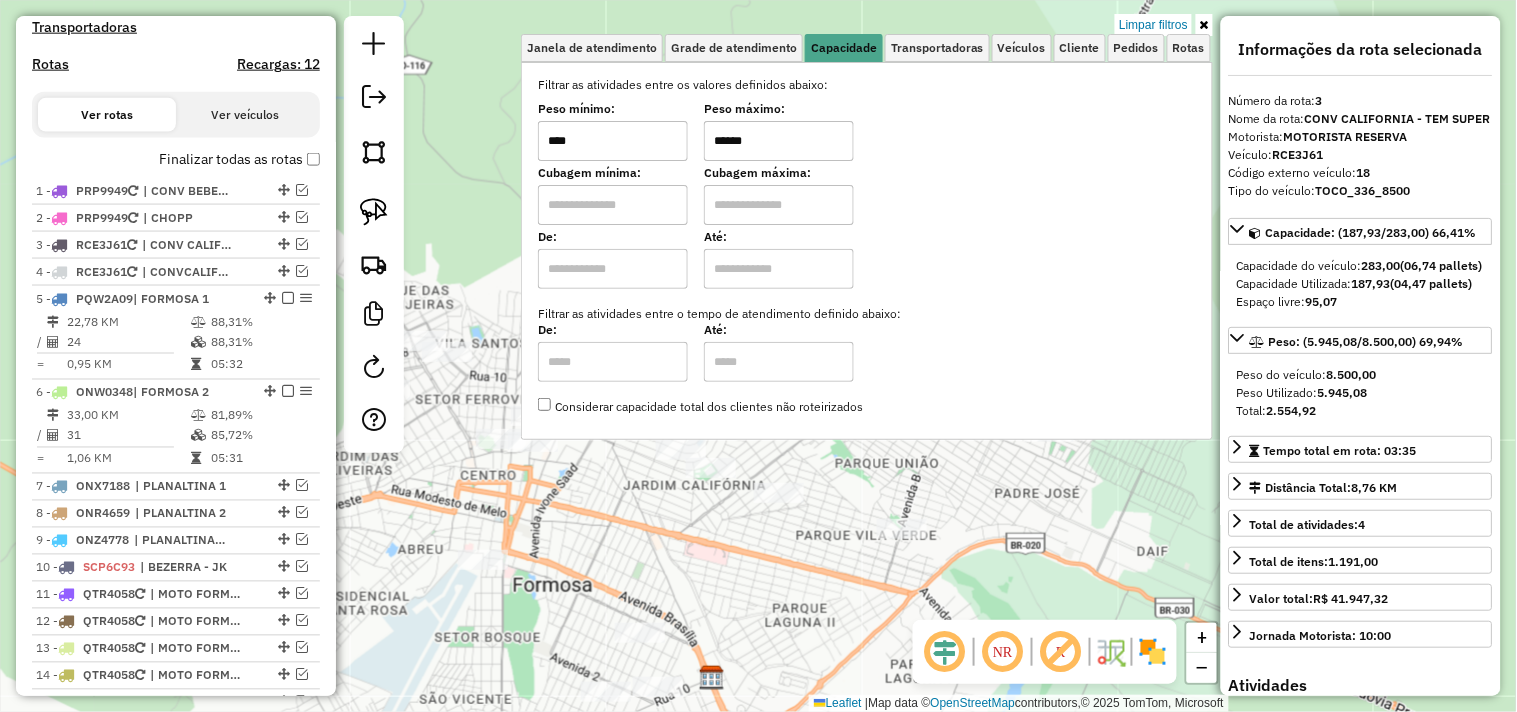 drag, startPoint x: 703, startPoint y: 148, endPoint x: 688, endPoint y: 148, distance: 15 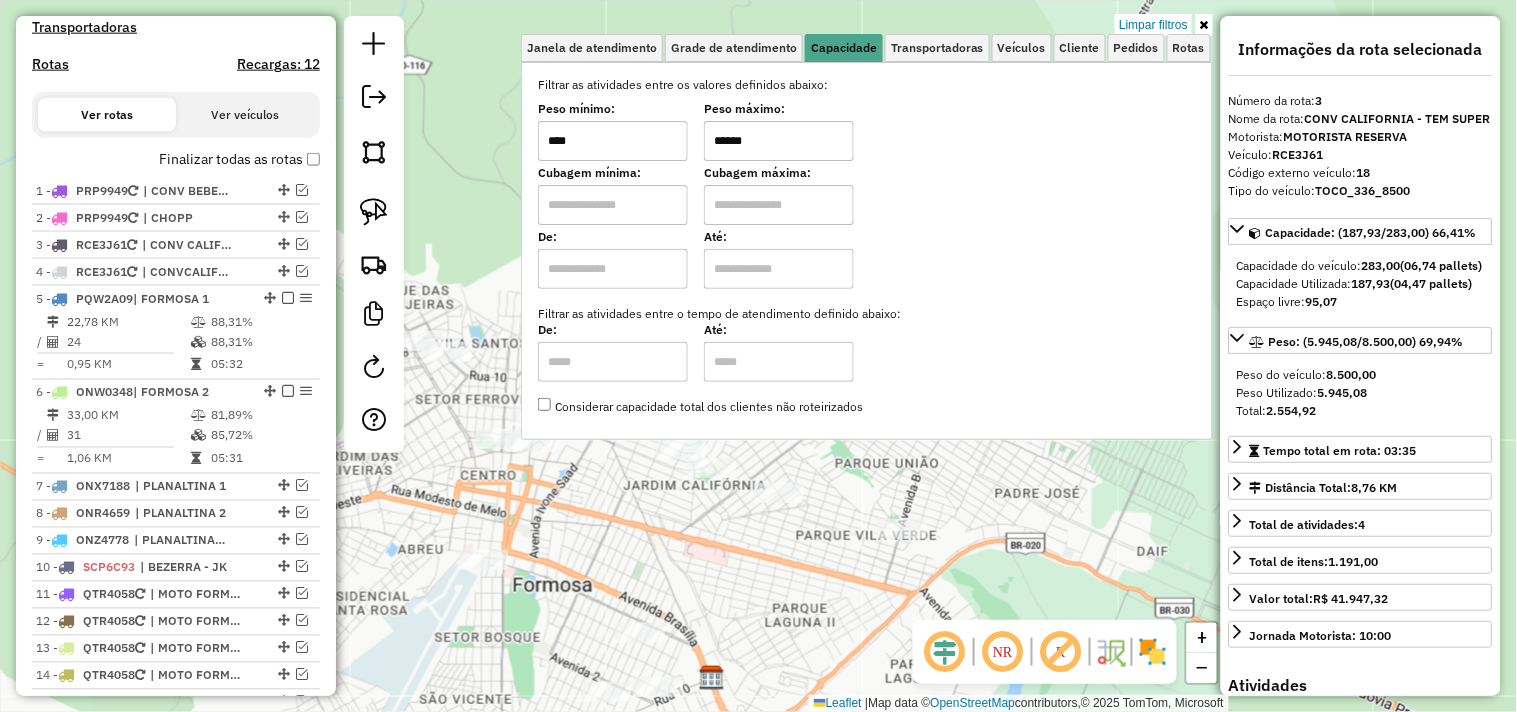 click on "Peso mínimo:  ****  Peso máximo:  ******" at bounding box center [867, 133] 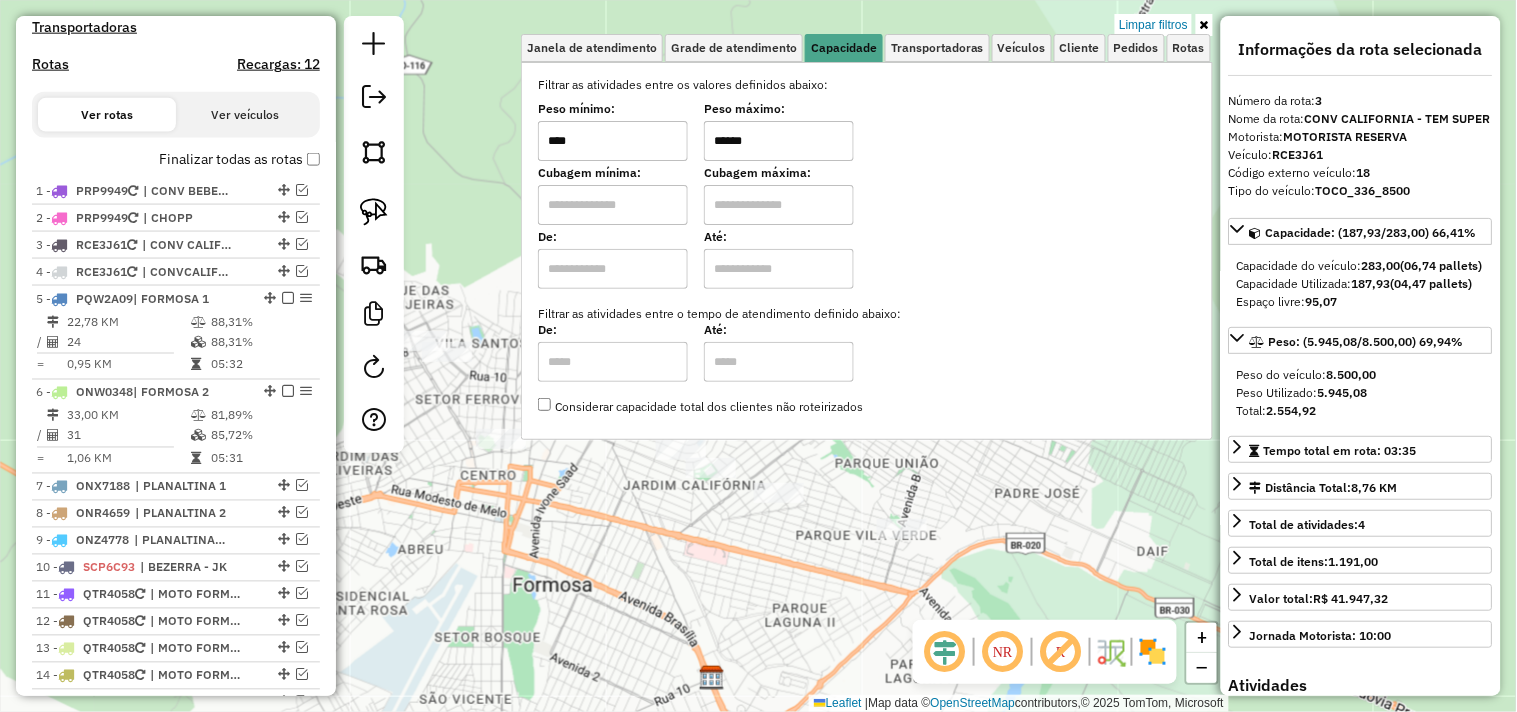 type on "******" 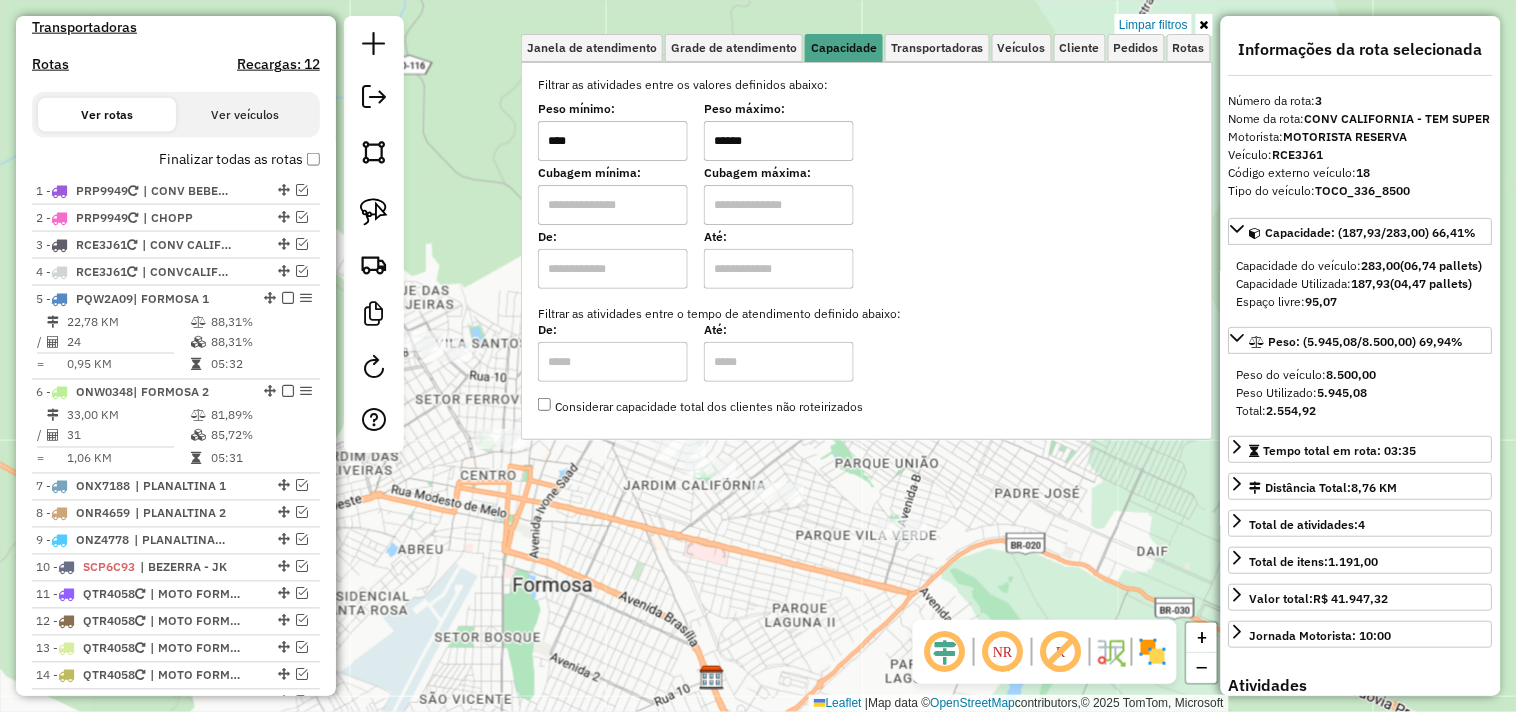 click on "Limpar filtros Janela de atendimento Grade de atendimento Capacidade Transportadoras Veículos Cliente Pedidos  Rotas Selecione os dias de semana para filtrar as janelas de atendimento  Seg   Ter   Qua   Qui   Sex   Sáb   Dom  Informe o período da janela de atendimento: De: Até:  Filtrar exatamente a janela do cliente  Considerar janela de atendimento padrão  Selecione os dias de semana para filtrar as grades de atendimento  Seg   Ter   Qua   Qui   Sex   Sáb   Dom   Considerar clientes sem dia de atendimento cadastrado  Clientes fora do dia de atendimento selecionado Filtrar as atividades entre os valores definidos abaixo:  Peso mínimo:  ****  Peso máximo:  ******  Cubagem mínima:   Cubagem máxima:   De:   Até:  Filtrar as atividades entre o tempo de atendimento definido abaixo:  De:   Até:   Considerar capacidade total dos clientes não roteirizados Transportadora: Selecione um ou mais itens Tipo de veículo: Selecione um ou mais itens Veículo: Selecione um ou mais itens Motorista: Nome: Rótulo:" 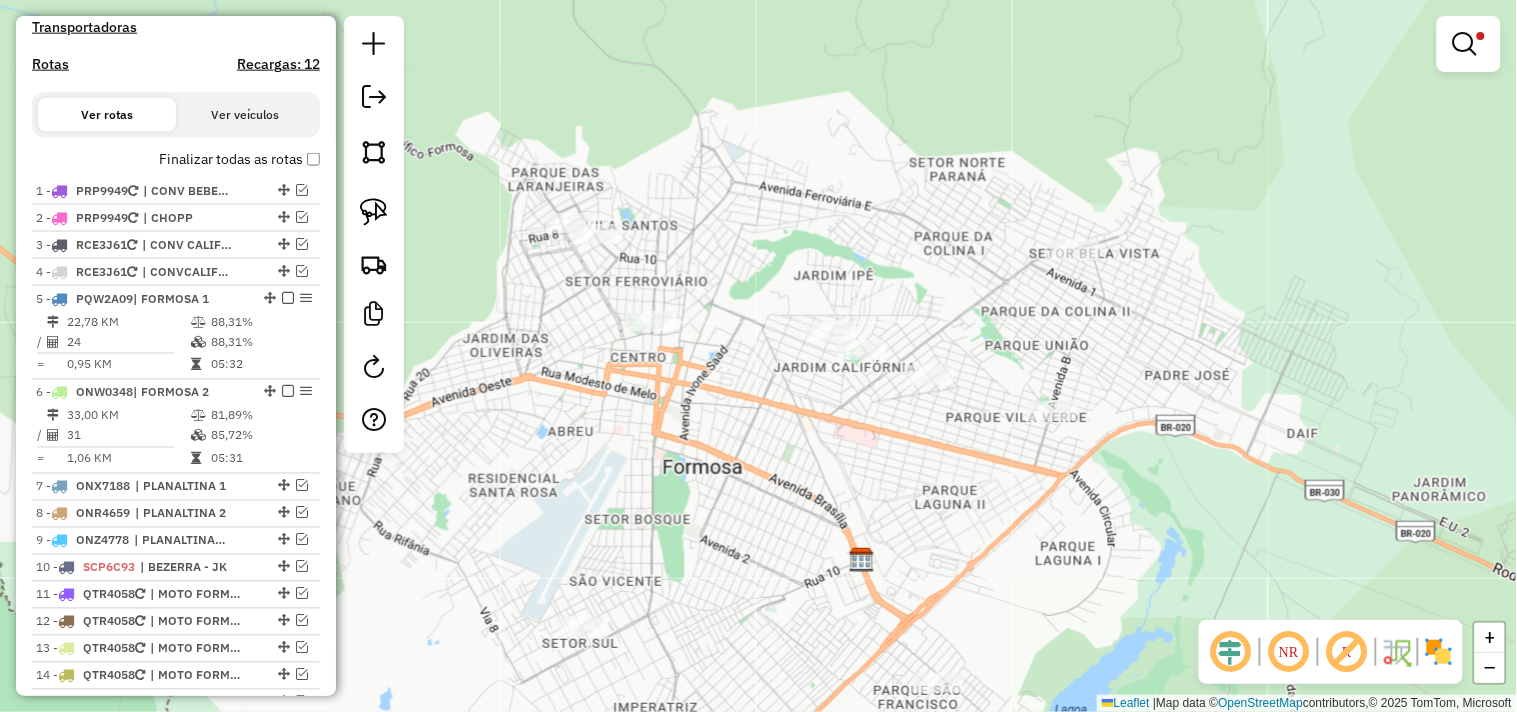 drag, startPoint x: 535, startPoint y: 301, endPoint x: 661, endPoint y: 224, distance: 147.66516 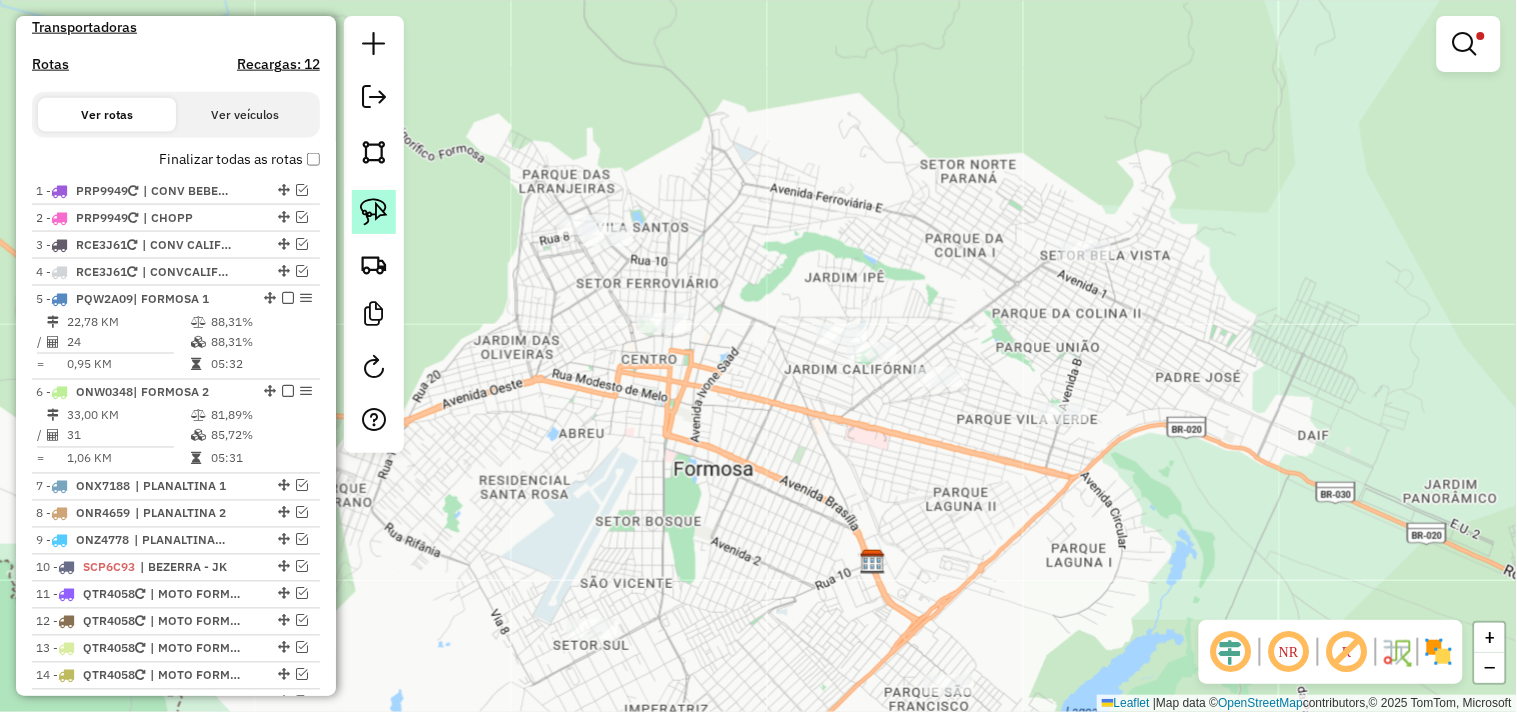 click 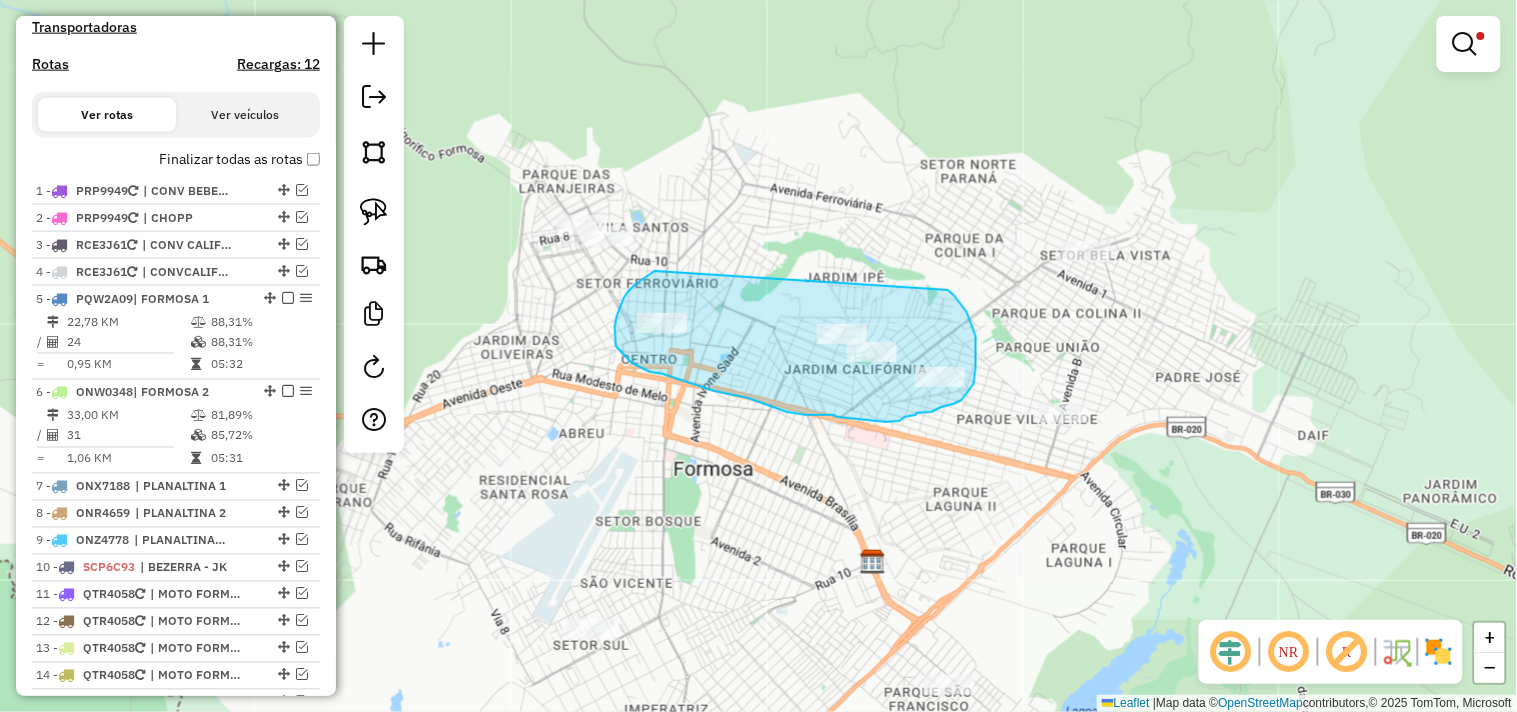 drag, startPoint x: 651, startPoint y: 273, endPoint x: 948, endPoint y: 290, distance: 297.48615 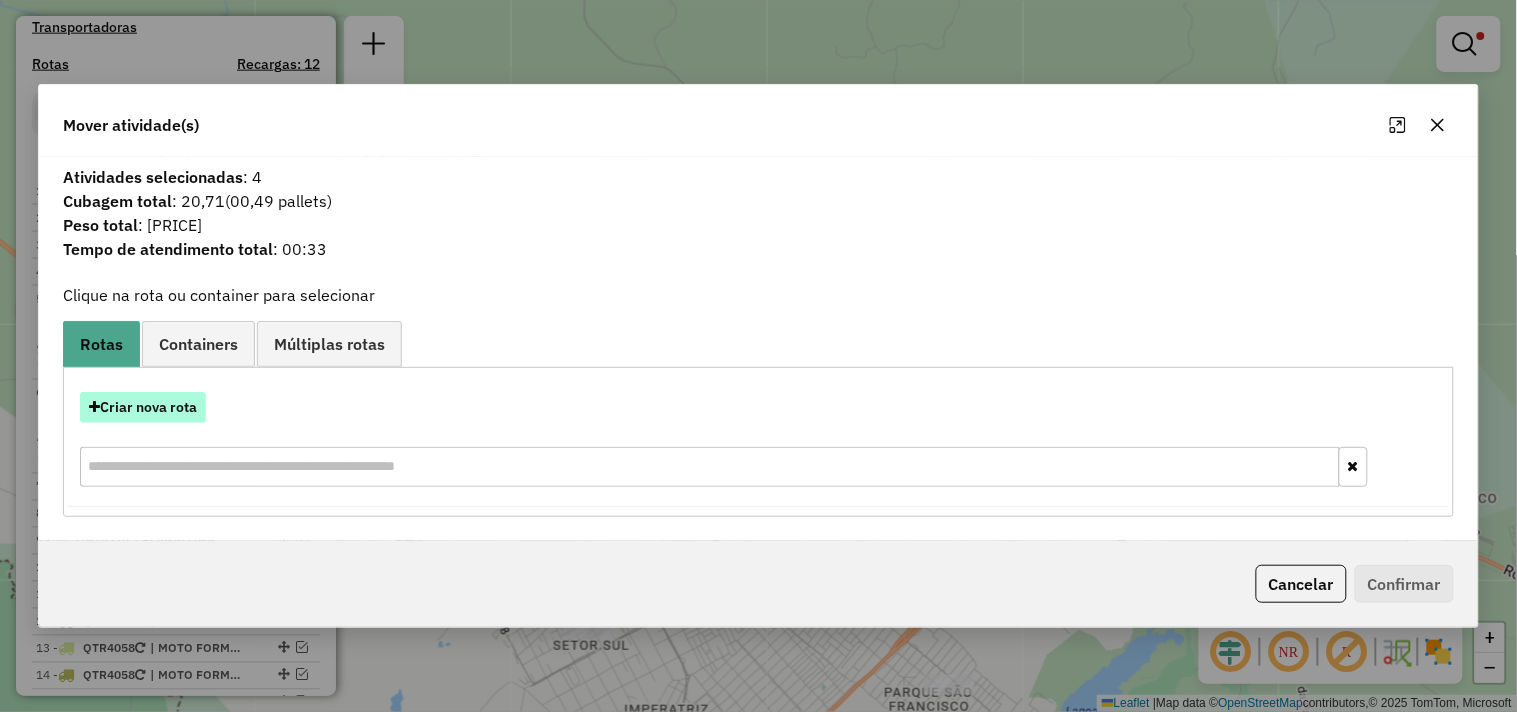 click on "Criar nova rota" at bounding box center [143, 407] 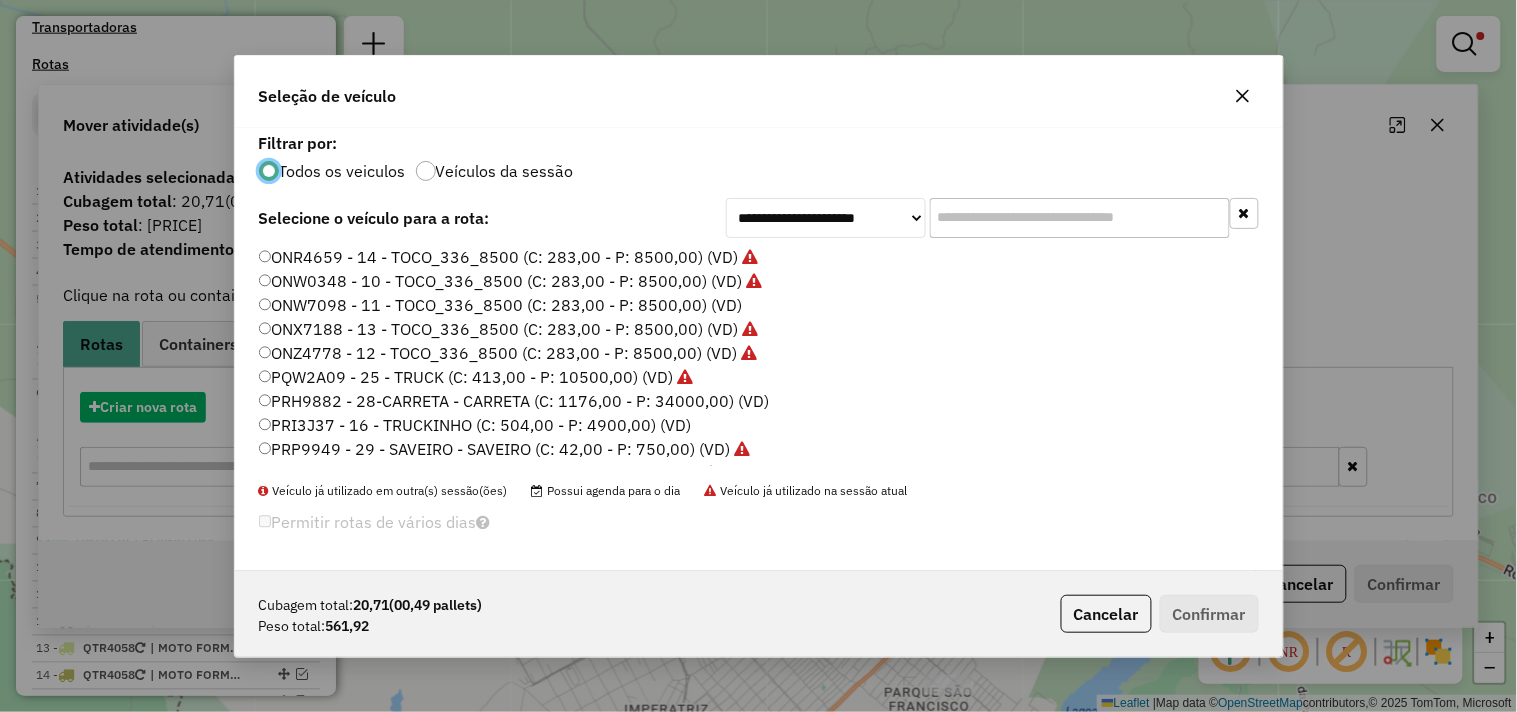 scroll, scrollTop: 11, scrollLeft: 5, axis: both 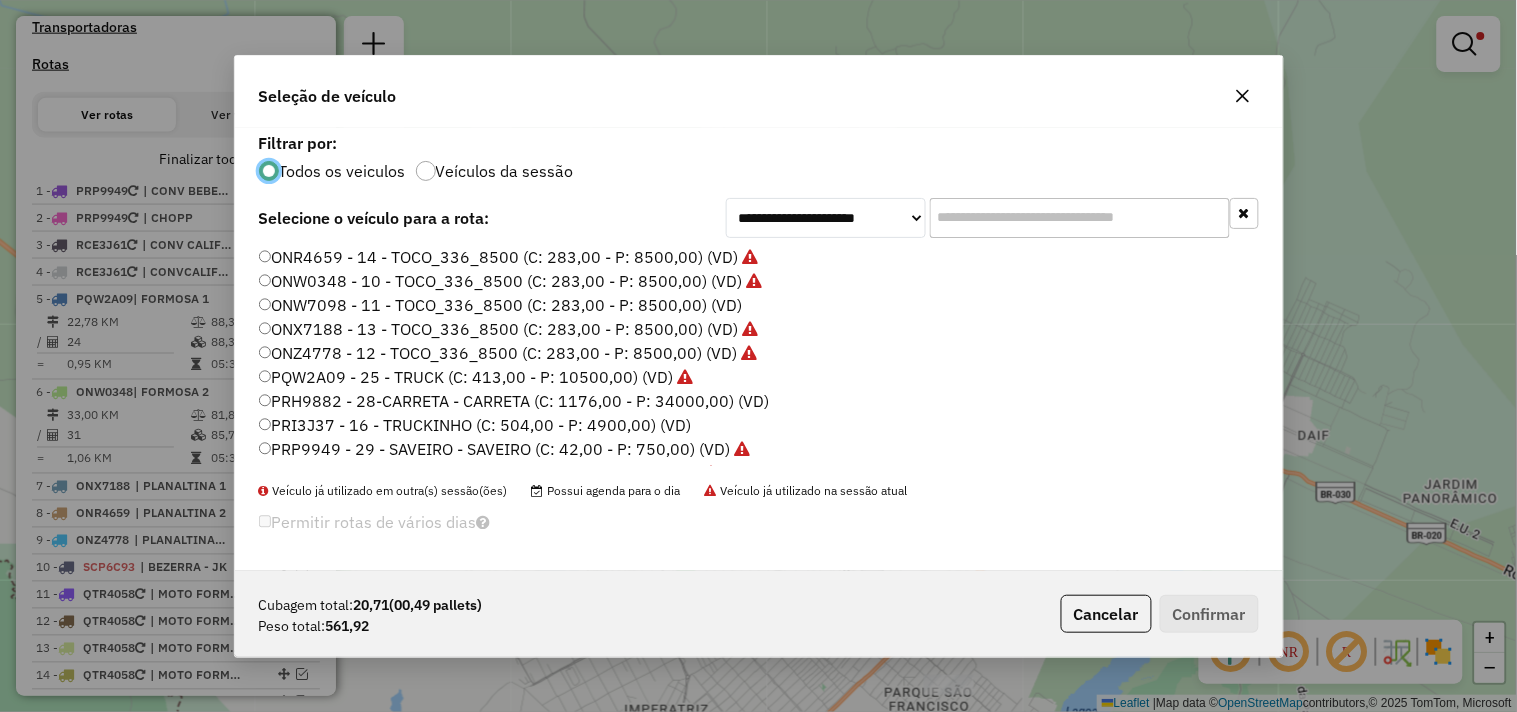 click on "PRP9949 - 29 - SAVEIRO - SAVEIRO (C: 42,00 - P: 750,00) (VD)" 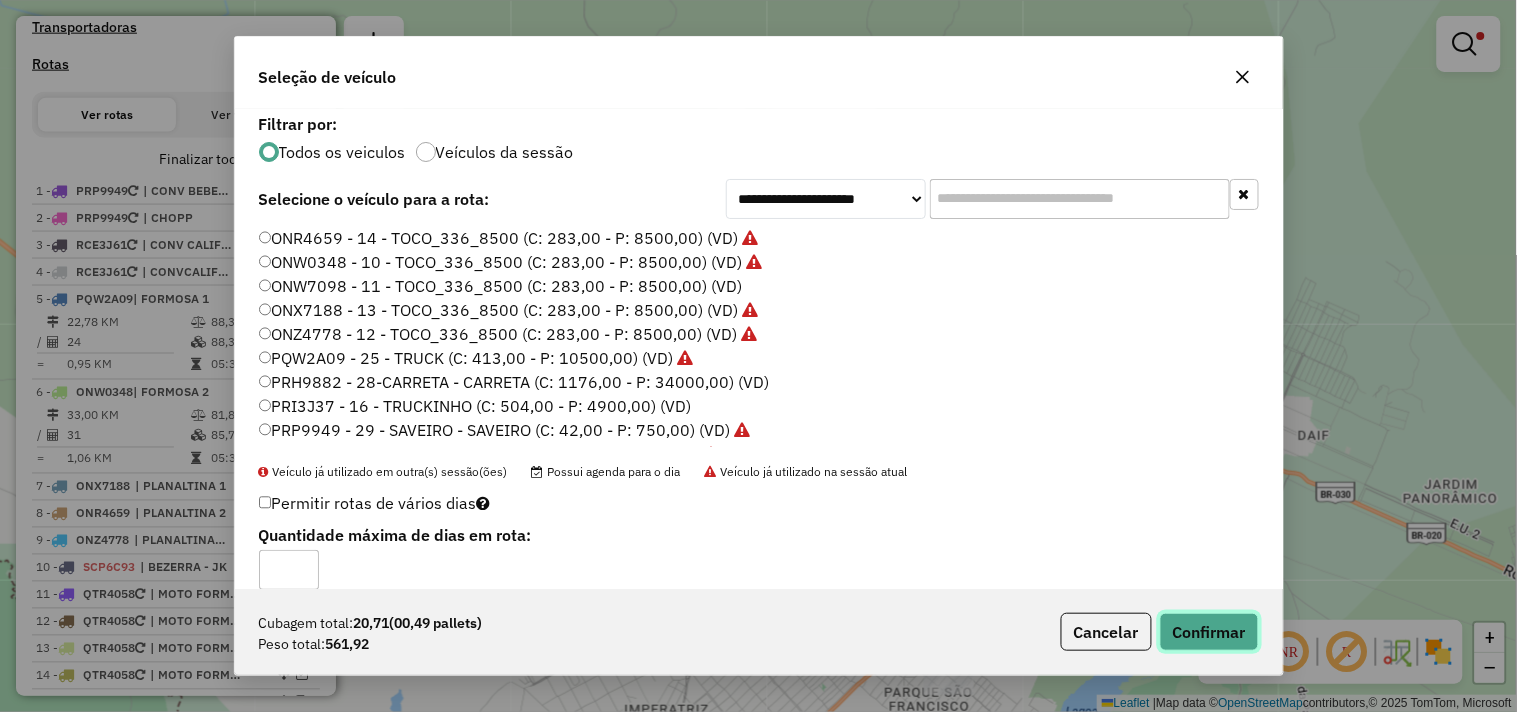 click on "Confirmar" 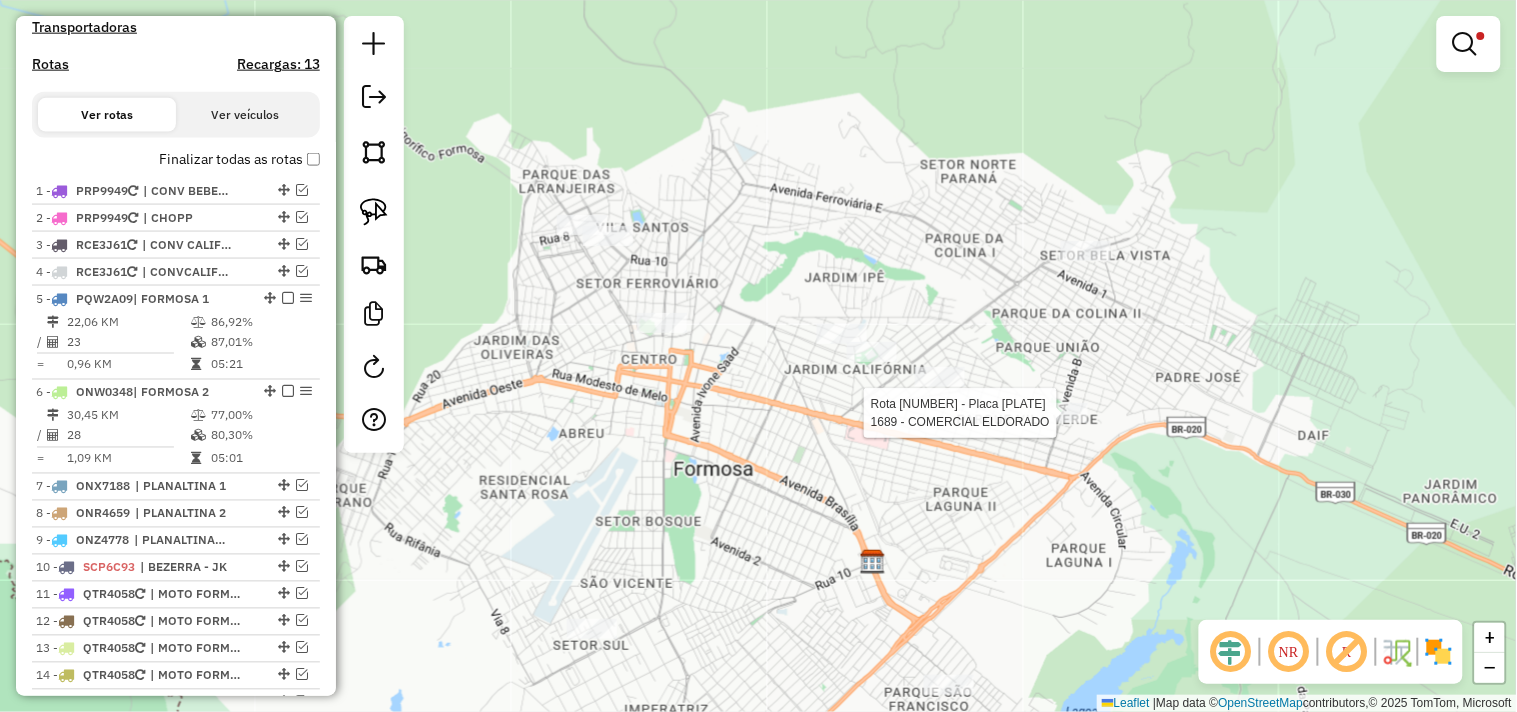 select on "*********" 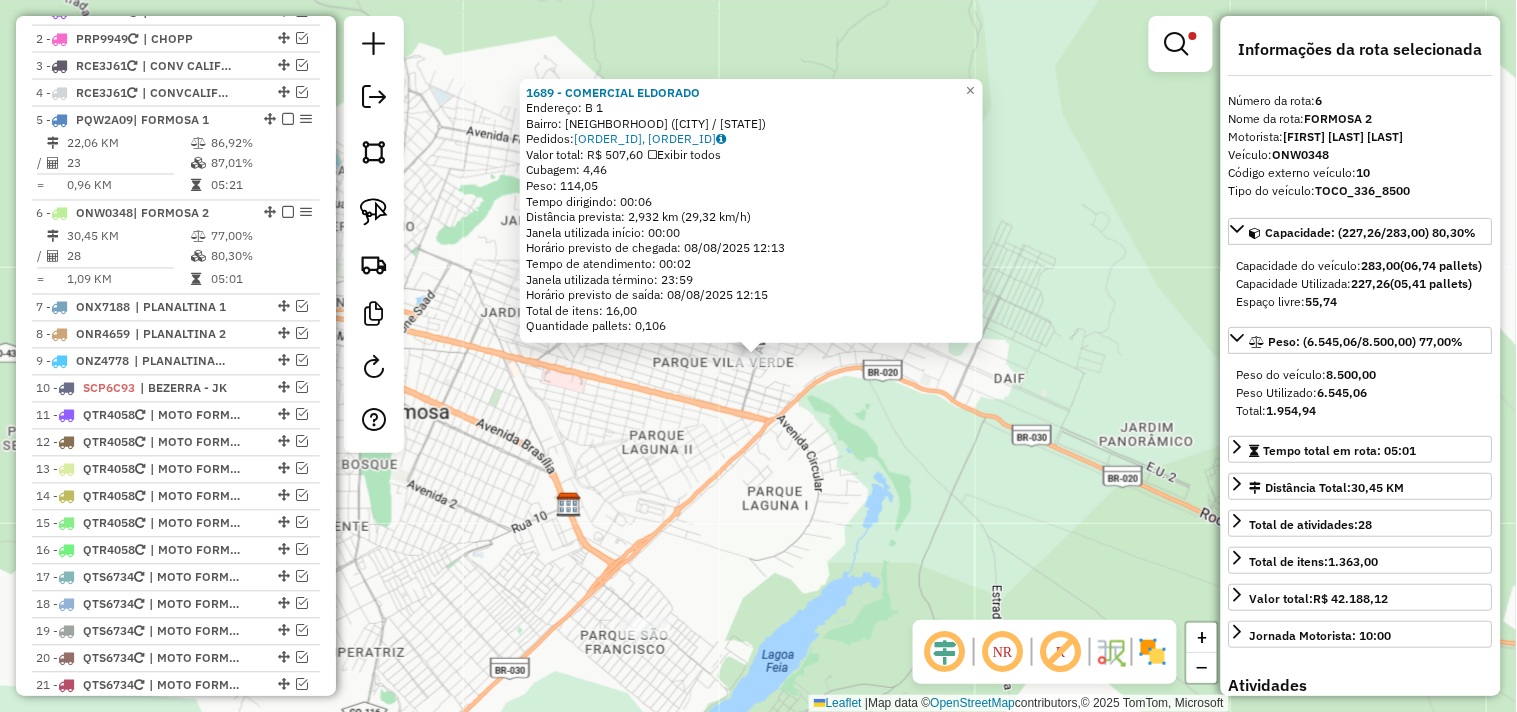 scroll, scrollTop: 1000, scrollLeft: 0, axis: vertical 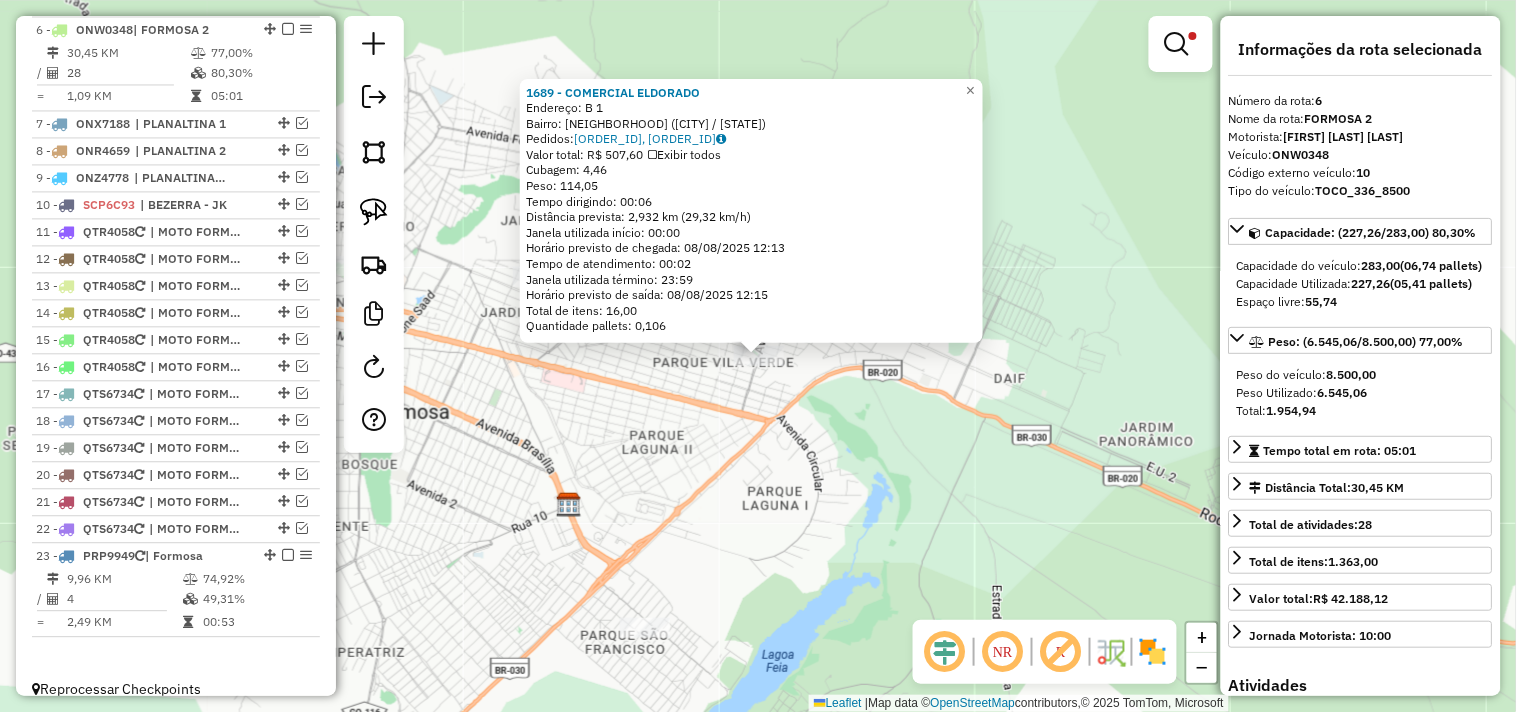 drag, startPoint x: 830, startPoint y: 458, endPoint x: 1001, endPoint y: 471, distance: 171.49344 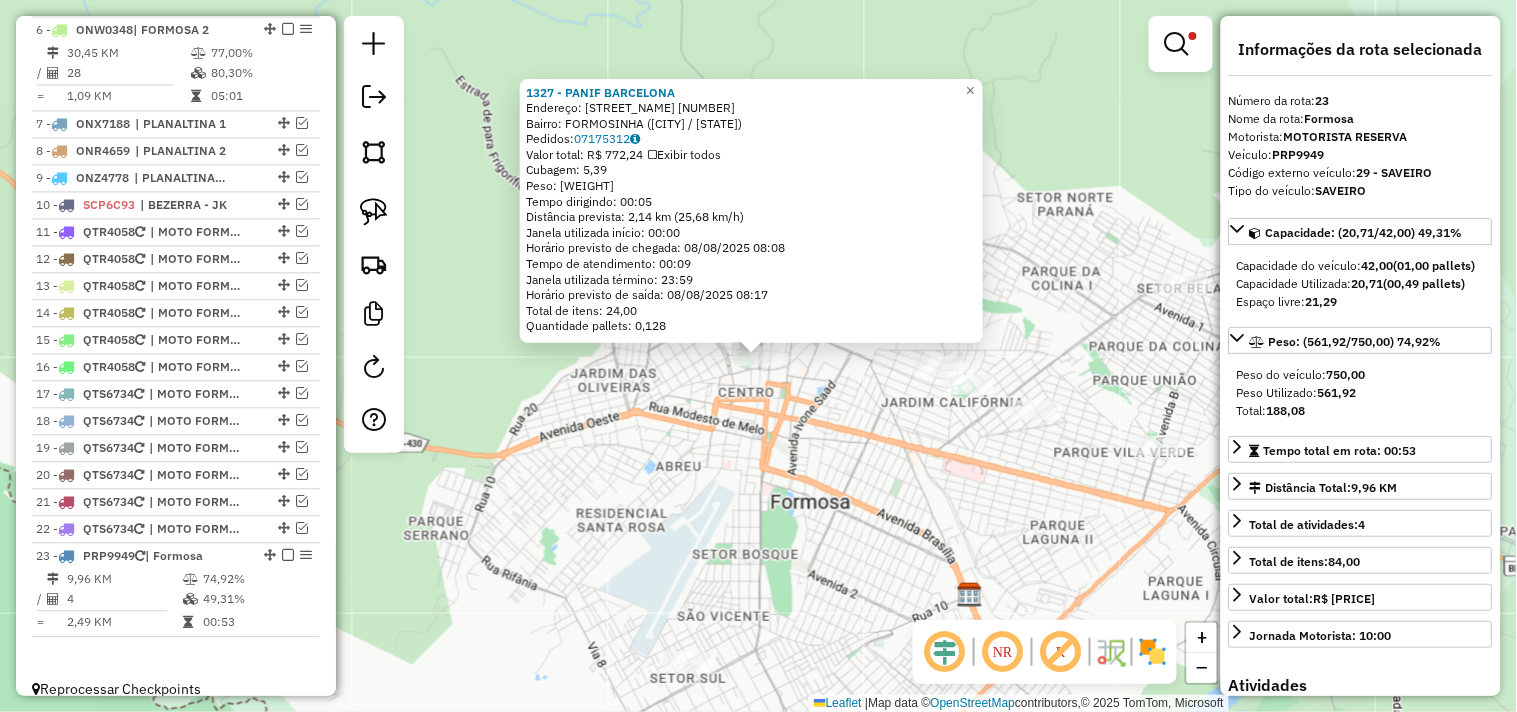 scroll, scrollTop: 1020, scrollLeft: 0, axis: vertical 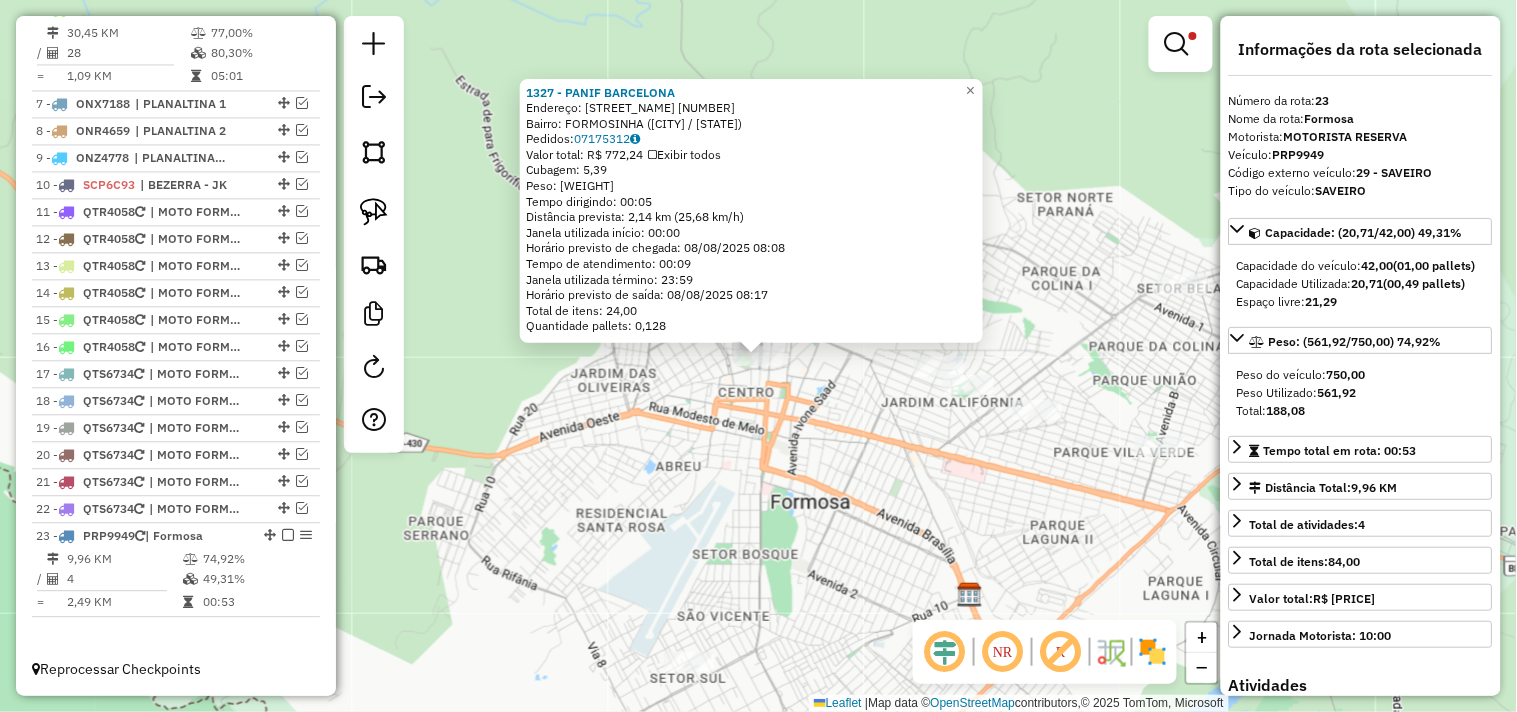 click on "1327 - PANIF BARCELONA  Endereço:  BRASILIA 1309   Bairro: FORMOSINHA (FORMOSA / GO)   Pedidos:  07175312   Valor total: R$ 772,24   Exibir todos   Cubagem: 5,39  Peso: 146,26  Tempo dirigindo: 00:05   Distância prevista: 2,14 km (25,68 km/h)   Janela utilizada início: 00:00   Horário previsto de chegada: 08/08/2025 08:08   Tempo de atendimento: 00:09   Janela utilizada término: 23:59   Horário previsto de saída: 08/08/2025 08:17   Total de itens: 24,00   Quantidade pallets: 0,128  × Limpar filtros Janela de atendimento Grade de atendimento Capacidade Transportadoras Veículos Cliente Pedidos  Rotas Selecione os dias de semana para filtrar as janelas de atendimento  Seg   Ter   Qua   Qui   Sex   Sáb   Dom  Informe o período da janela de atendimento: De: Até:  Filtrar exatamente a janela do cliente  Considerar janela de atendimento padrão  Selecione os dias de semana para filtrar as grades de atendimento  Seg   Ter   Qua   Qui   Sex   Sáb   Dom   Clientes fora do dia de atendimento selecionado De:" 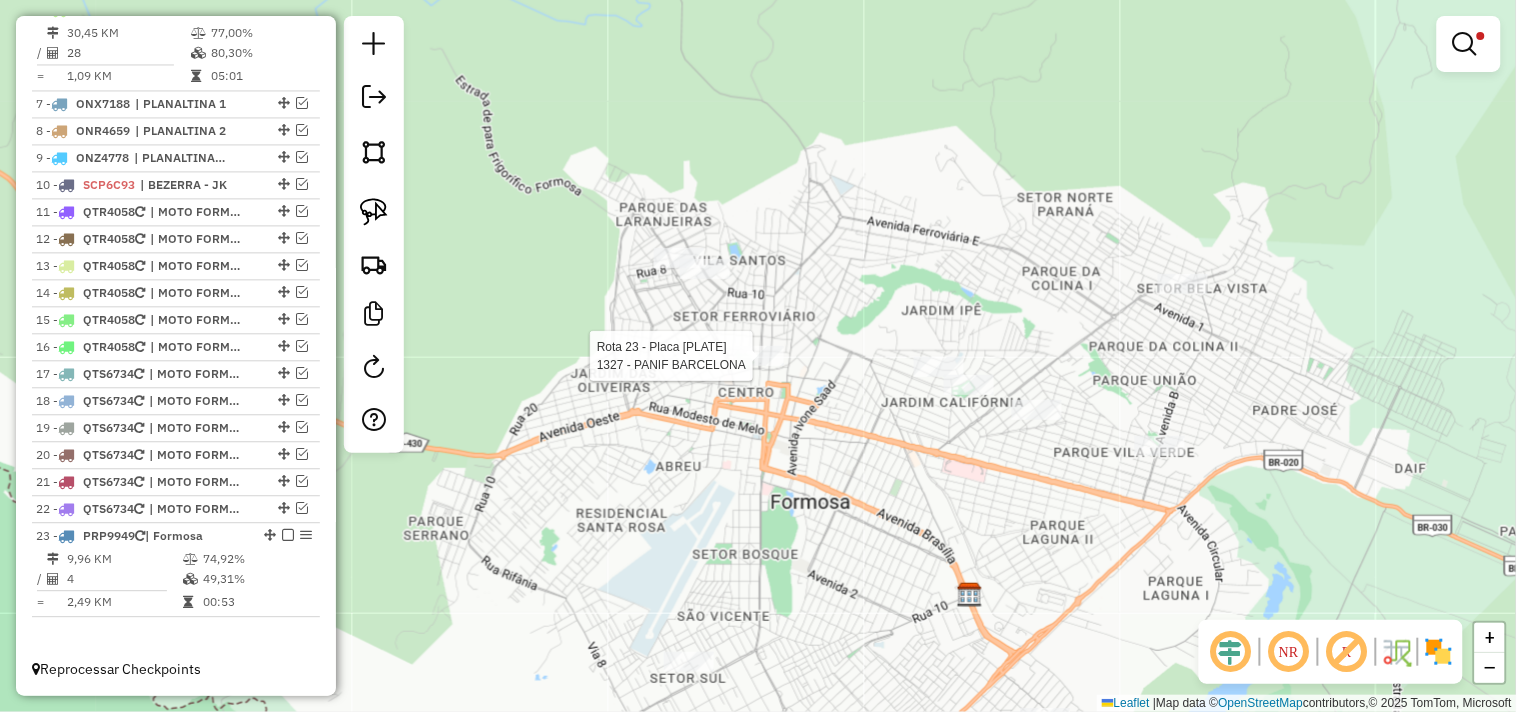 select on "*********" 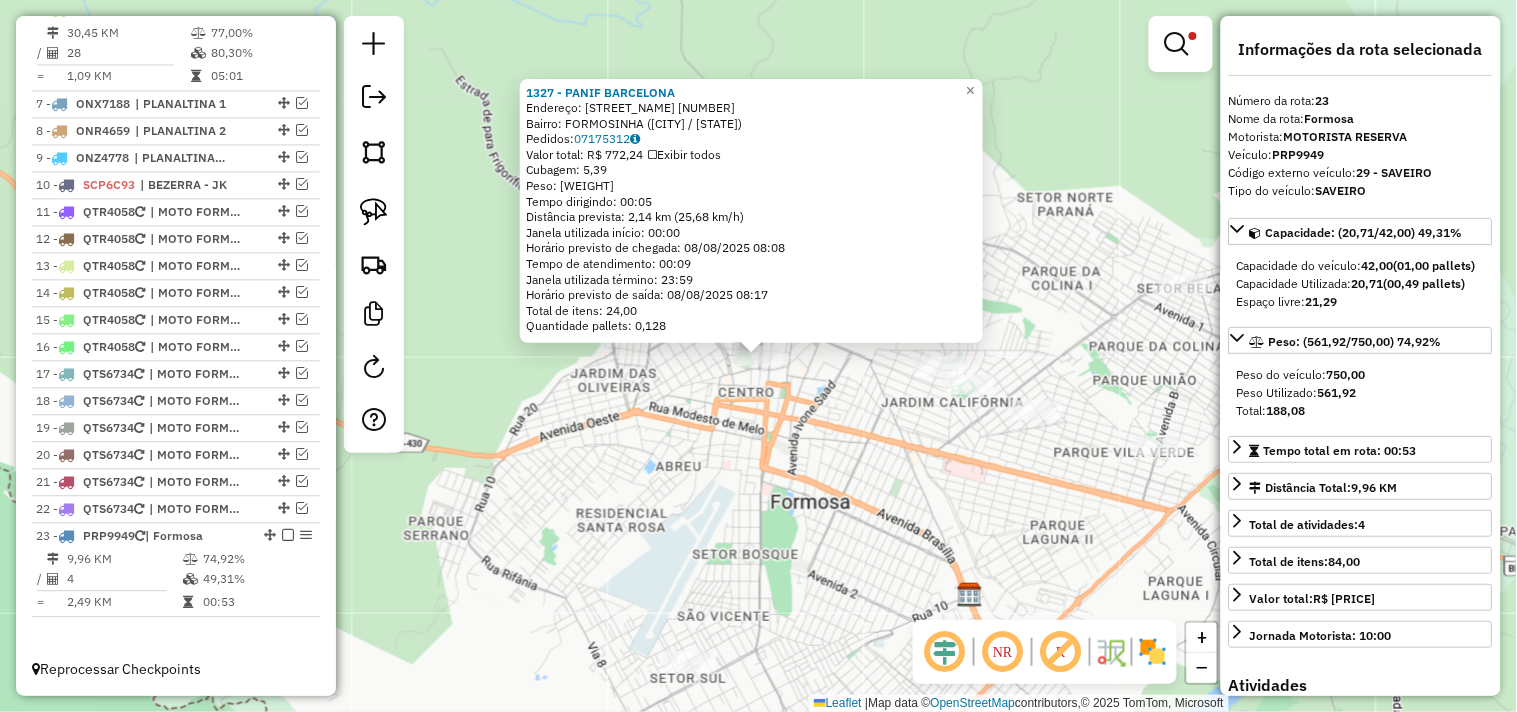 click on "1327 - PANIF BARCELONA  Endereço:  BRASILIA 1309   Bairro: FORMOSINHA (FORMOSA / GO)   Pedidos:  07175312   Valor total: R$ 772,24   Exibir todos   Cubagem: 5,39  Peso: 146,26  Tempo dirigindo: 00:05   Distância prevista: 2,14 km (25,68 km/h)   Janela utilizada início: 00:00   Horário previsto de chegada: 08/08/2025 08:08   Tempo de atendimento: 00:09   Janela utilizada término: 23:59   Horário previsto de saída: 08/08/2025 08:17   Total de itens: 24,00   Quantidade pallets: 0,128  × Limpar filtros Janela de atendimento Grade de atendimento Capacidade Transportadoras Veículos Cliente Pedidos  Rotas Selecione os dias de semana para filtrar as janelas de atendimento  Seg   Ter   Qua   Qui   Sex   Sáb   Dom  Informe o período da janela de atendimento: De: Até:  Filtrar exatamente a janela do cliente  Considerar janela de atendimento padrão  Selecione os dias de semana para filtrar as grades de atendimento  Seg   Ter   Qua   Qui   Sex   Sáb   Dom   Clientes fora do dia de atendimento selecionado De:" 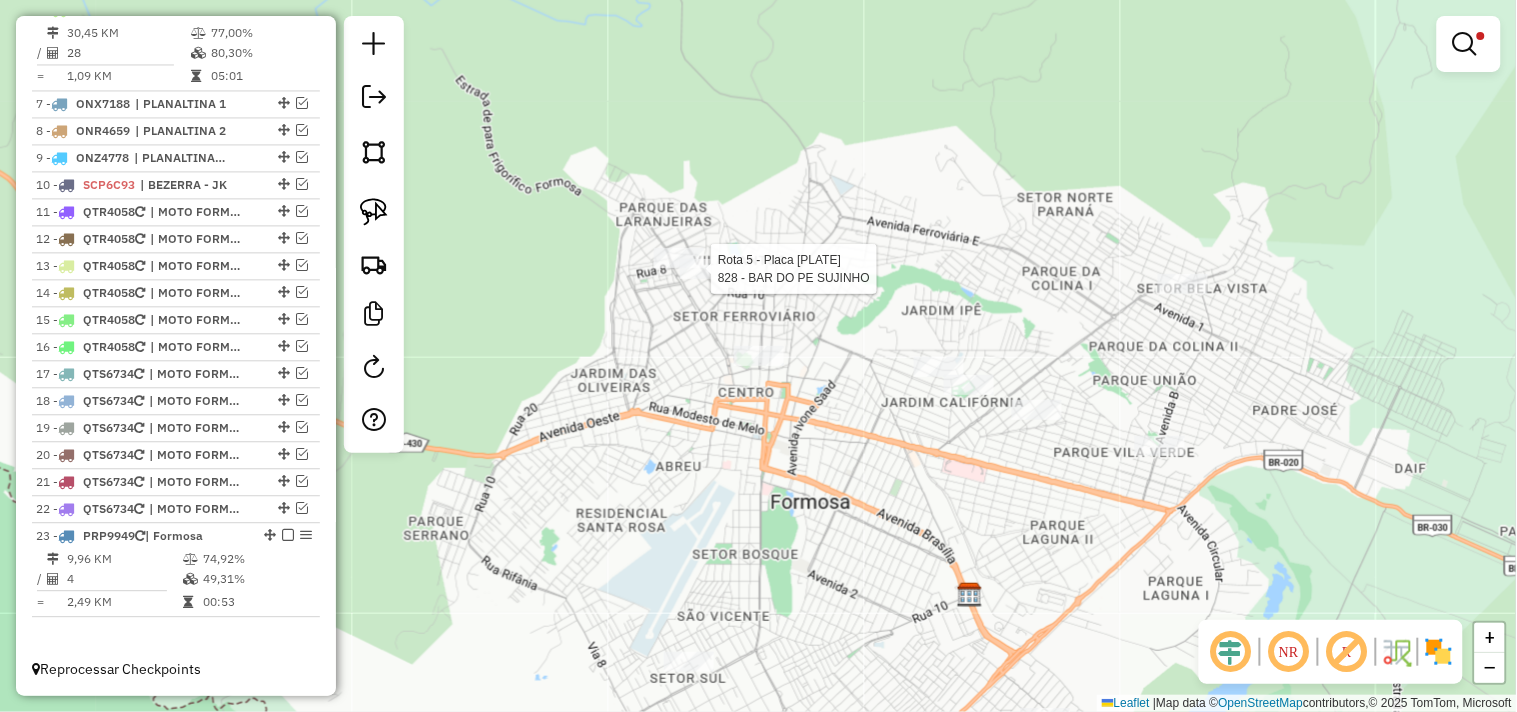 select on "*********" 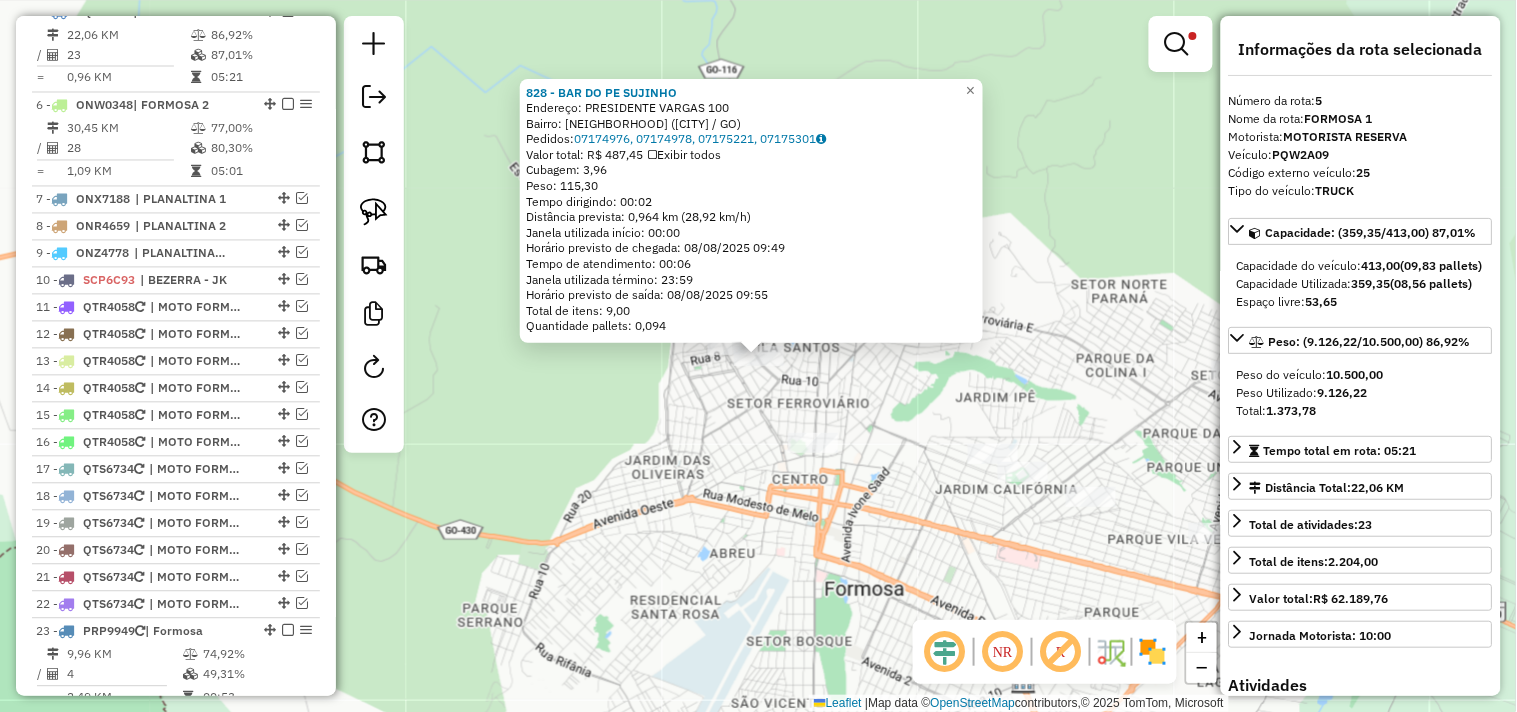 scroll, scrollTop: 905, scrollLeft: 0, axis: vertical 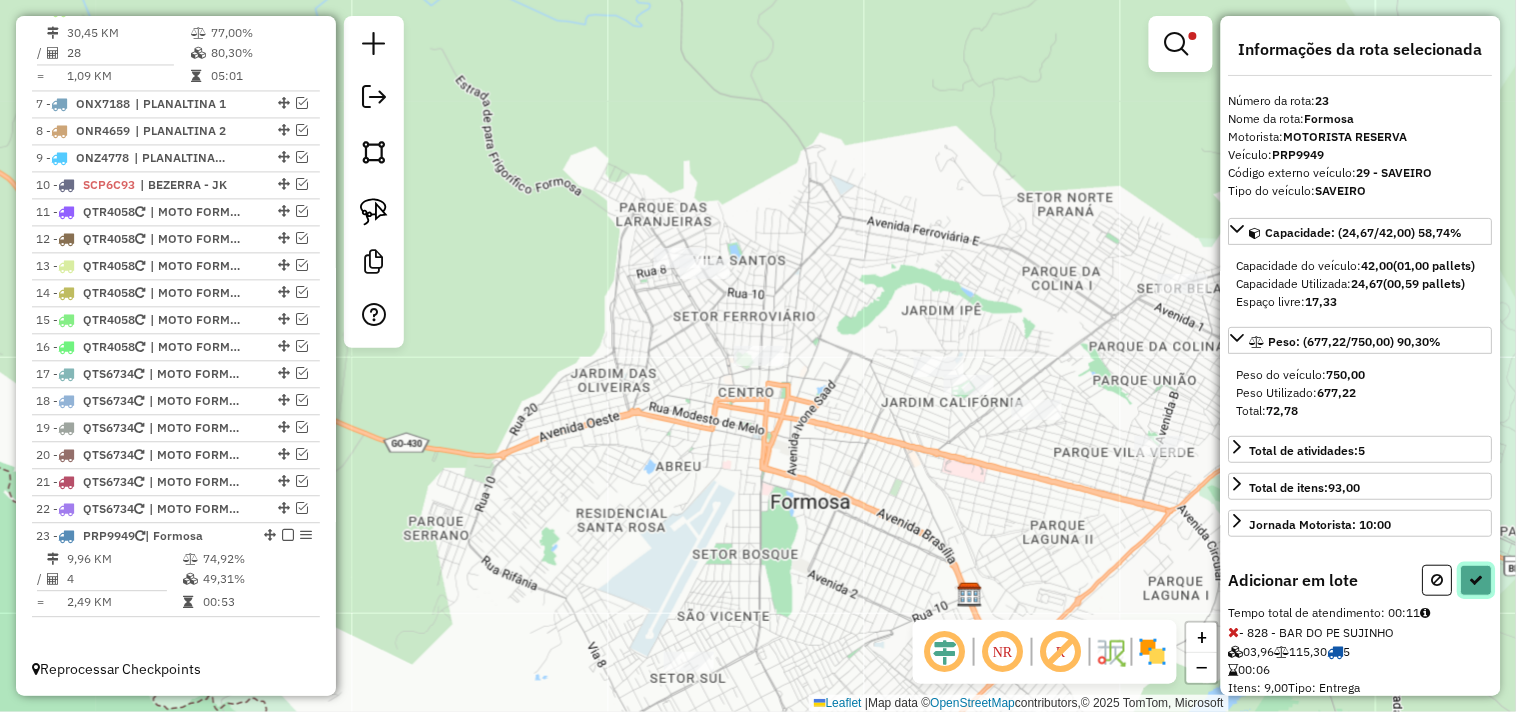 click at bounding box center [1477, 580] 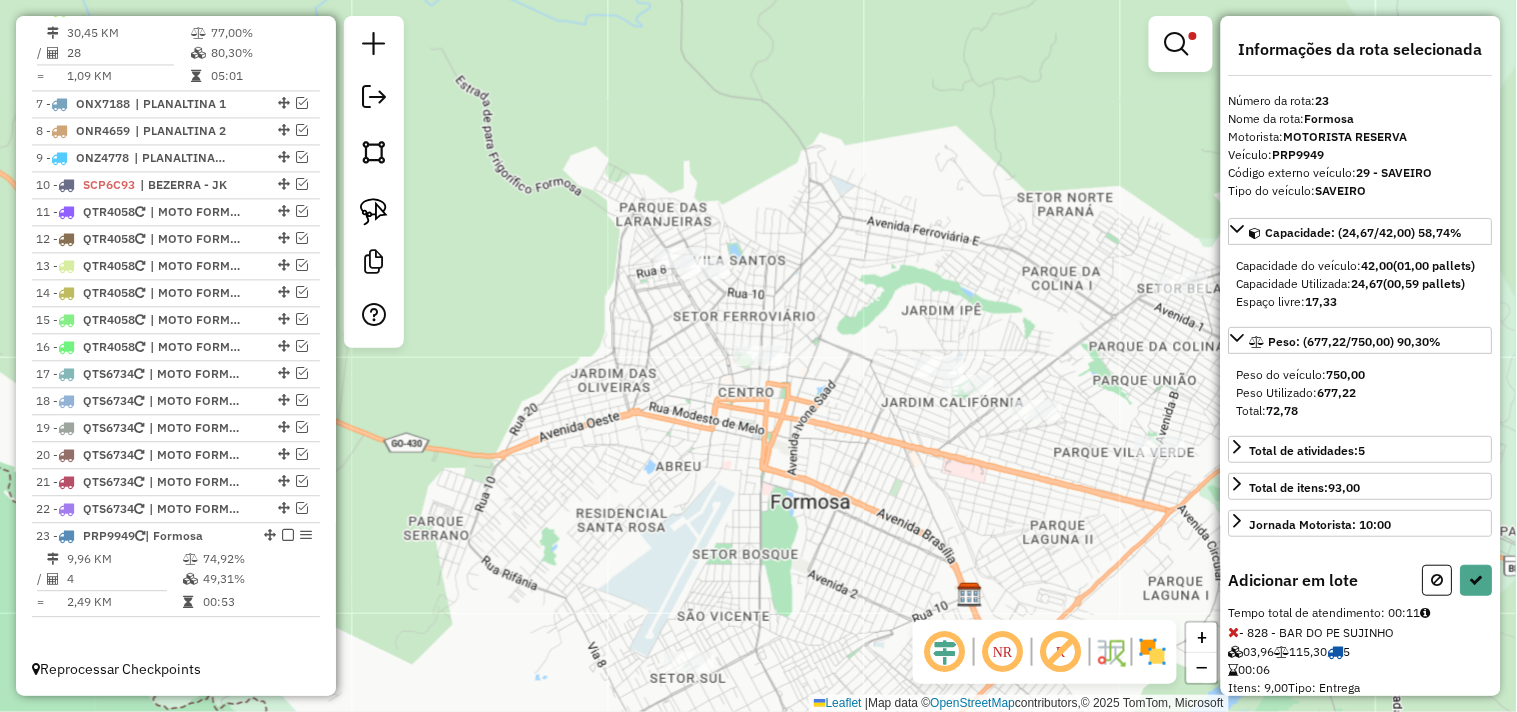 select on "*********" 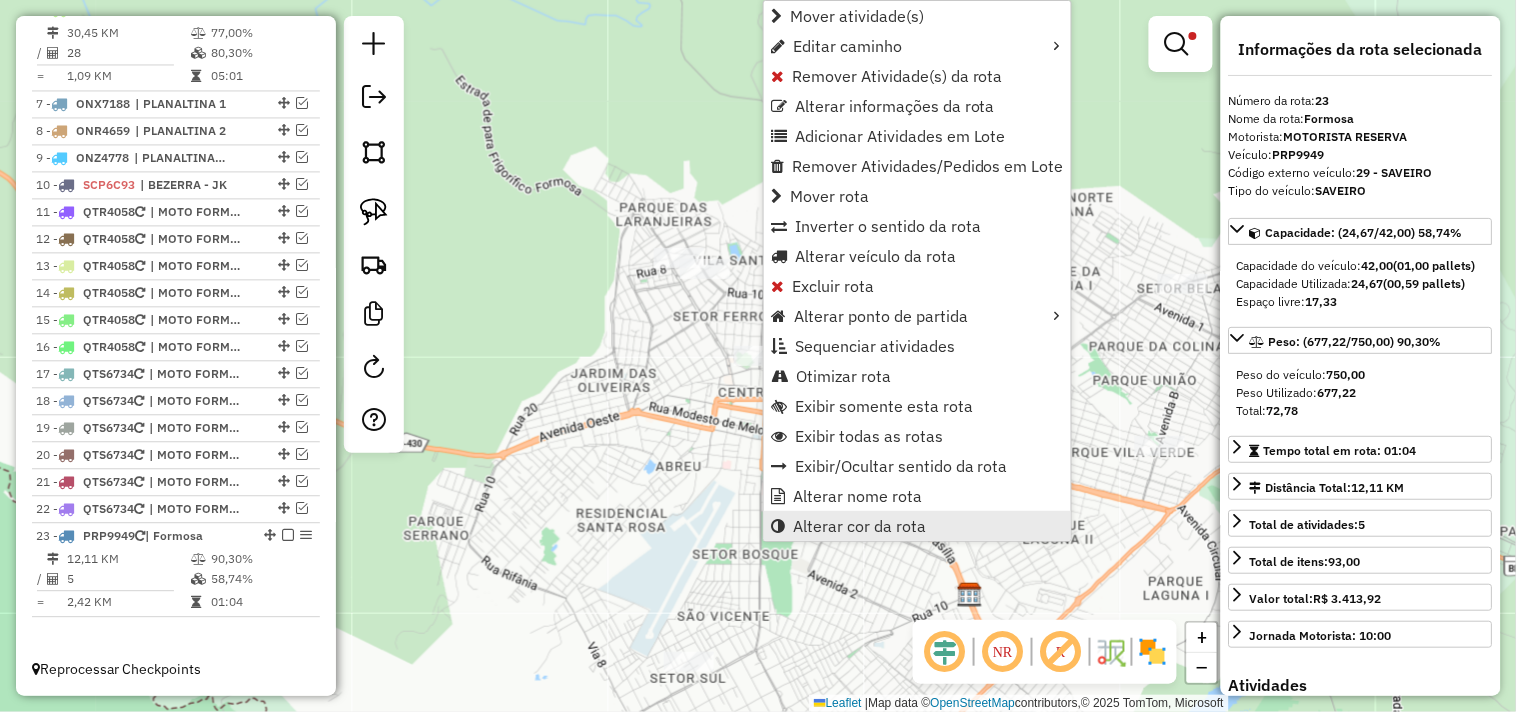 click on "Alterar cor da rota" at bounding box center [859, 526] 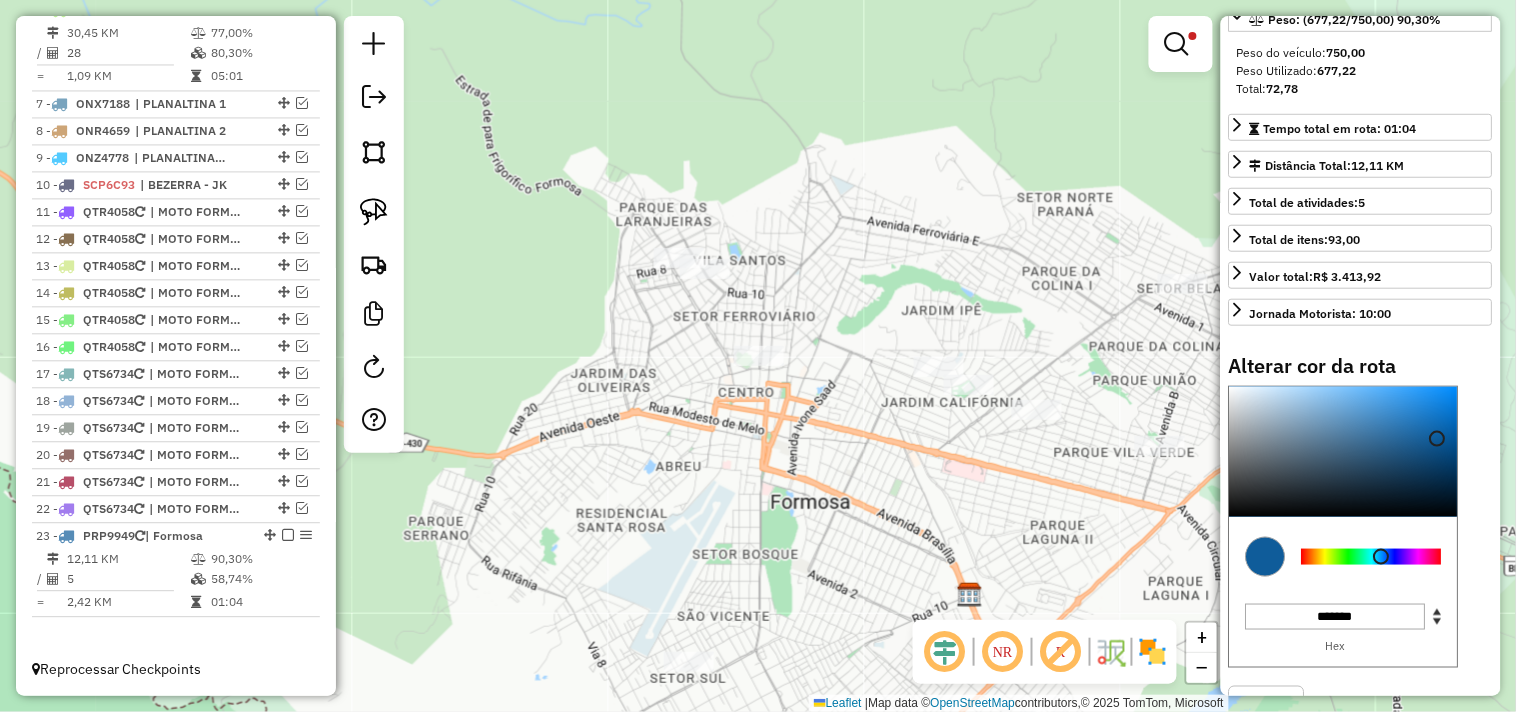 scroll, scrollTop: 333, scrollLeft: 0, axis: vertical 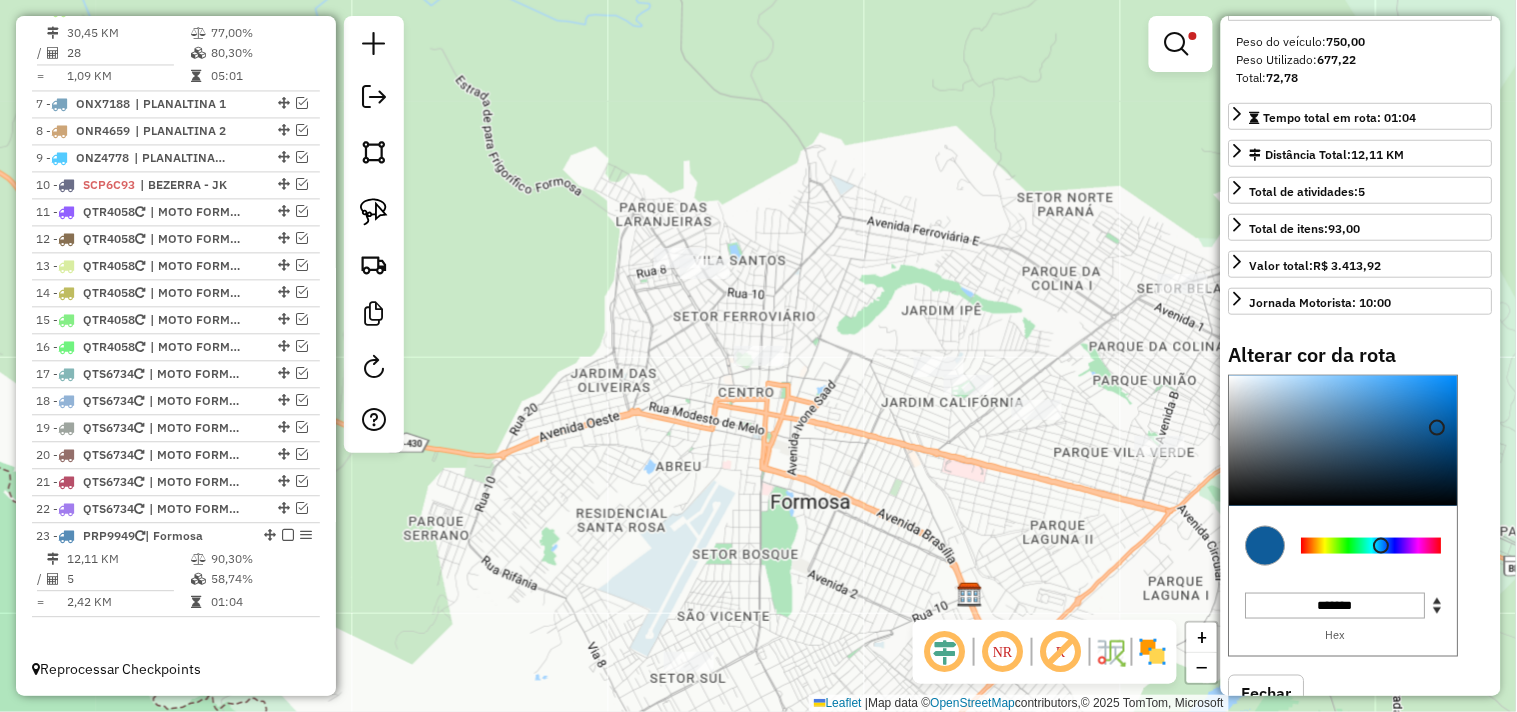 type on "*******" 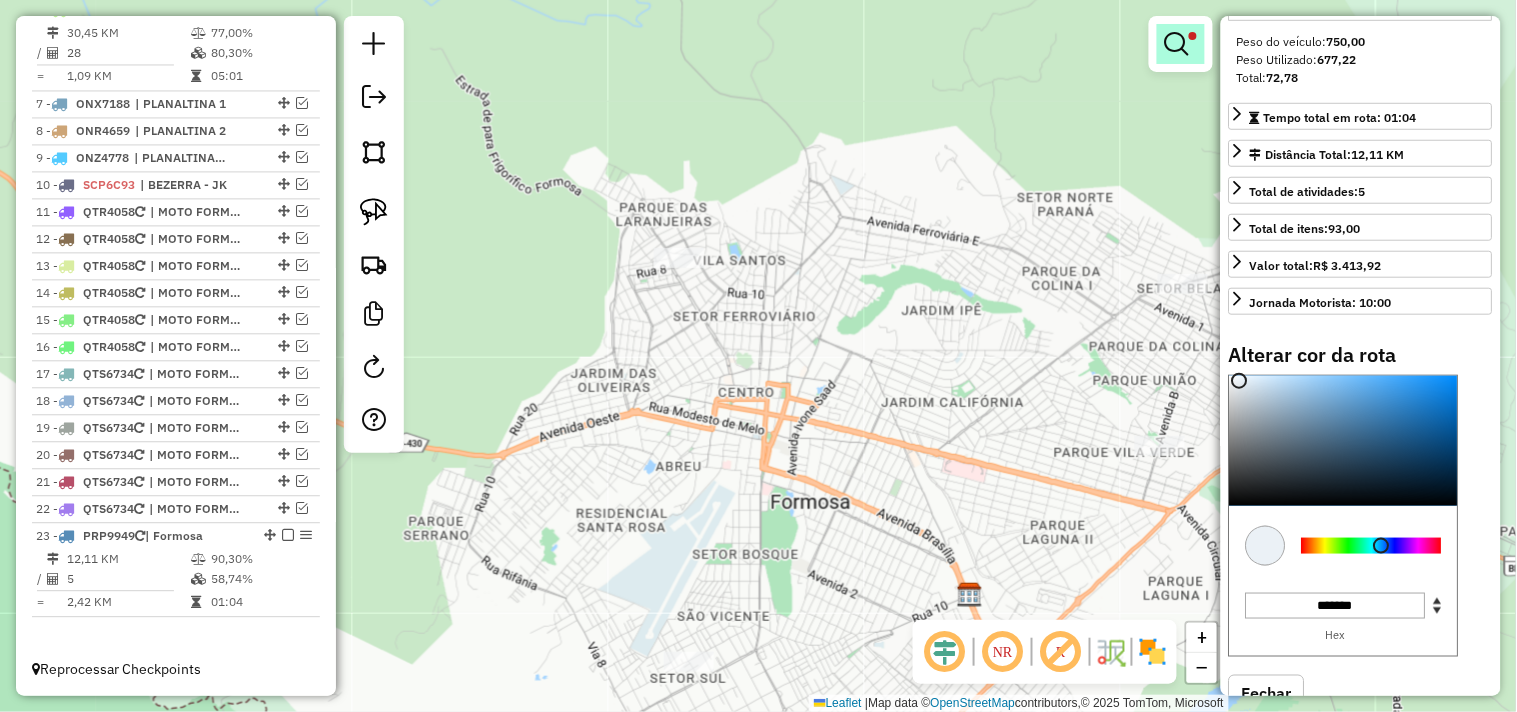click at bounding box center [1177, 44] 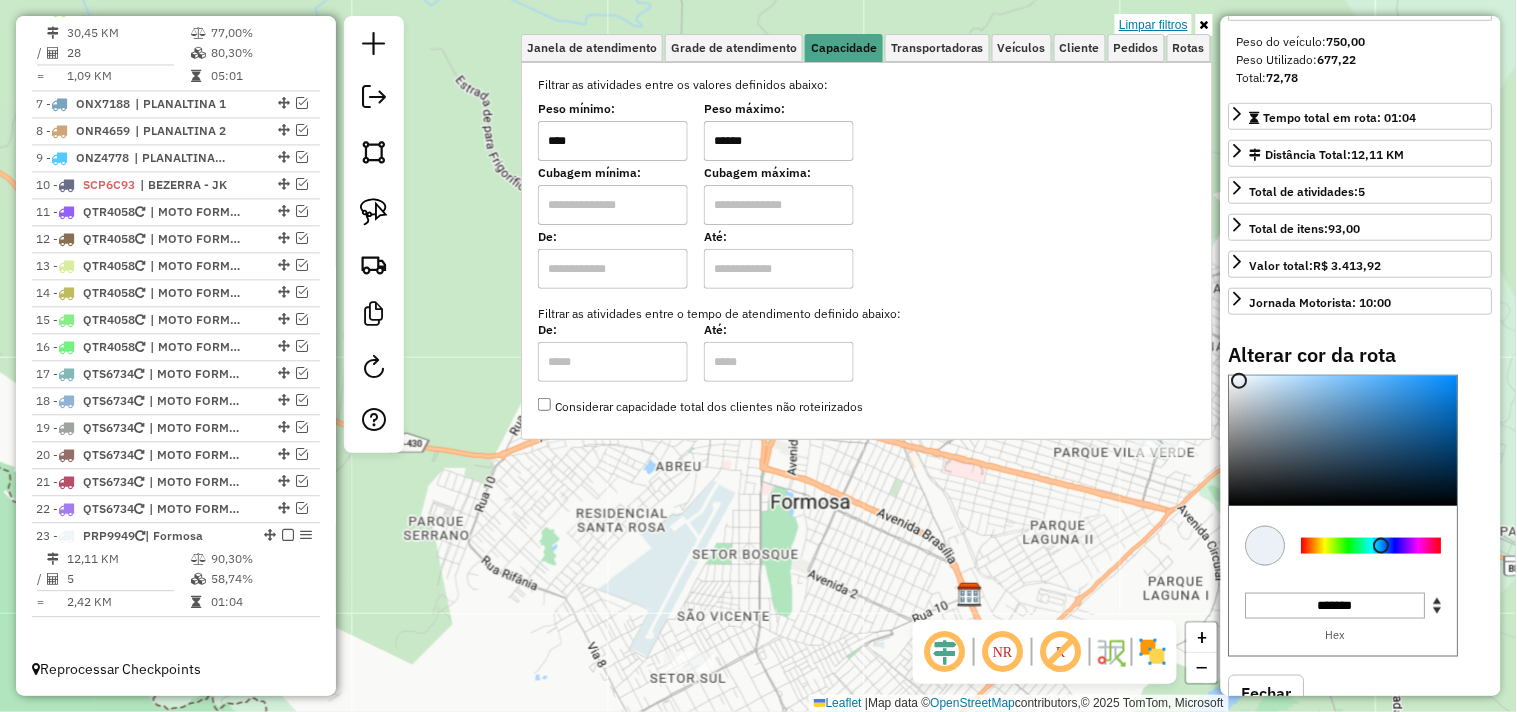 click on "Limpar filtros" at bounding box center [1153, 25] 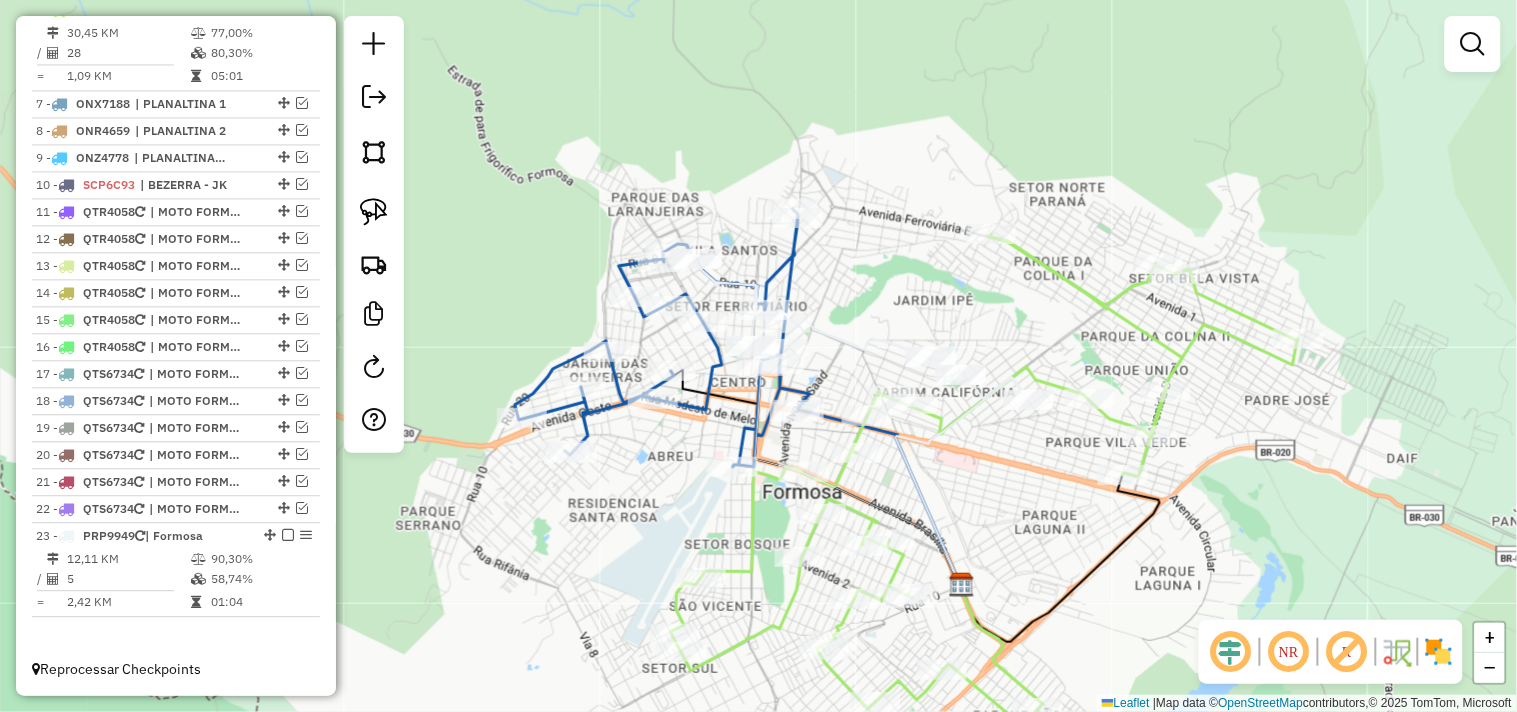drag, startPoint x: 910, startPoint y: 292, endPoint x: 797, endPoint y: 247, distance: 121.630585 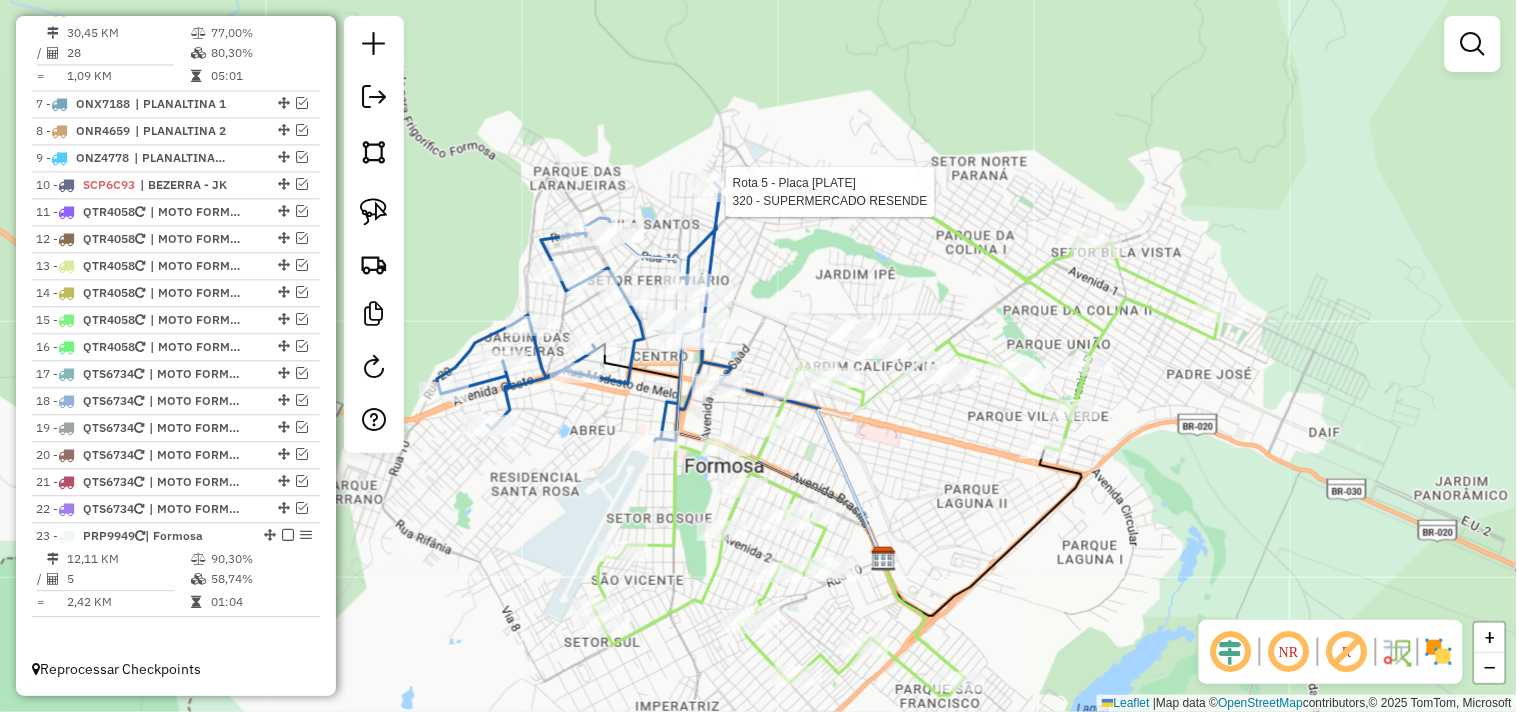 select on "*********" 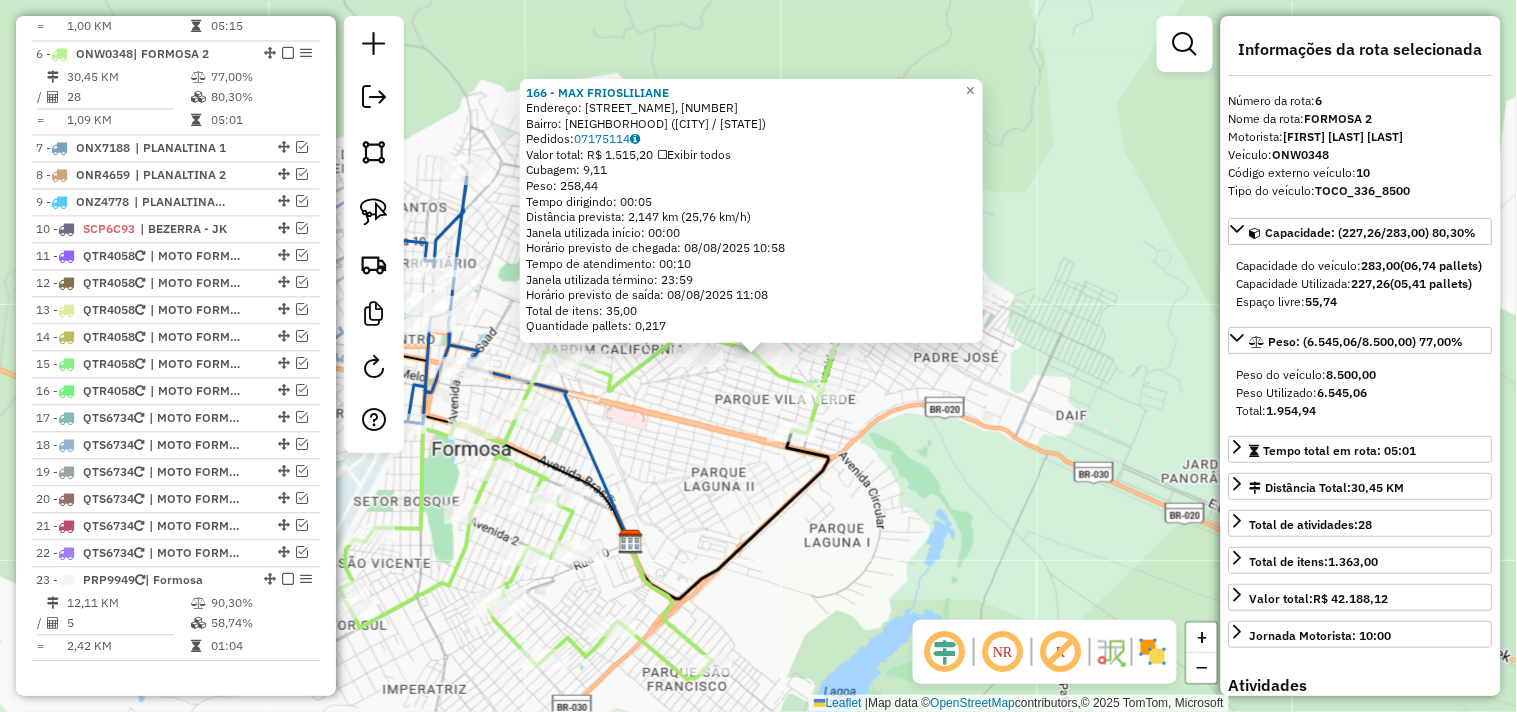 scroll, scrollTop: 1000, scrollLeft: 0, axis: vertical 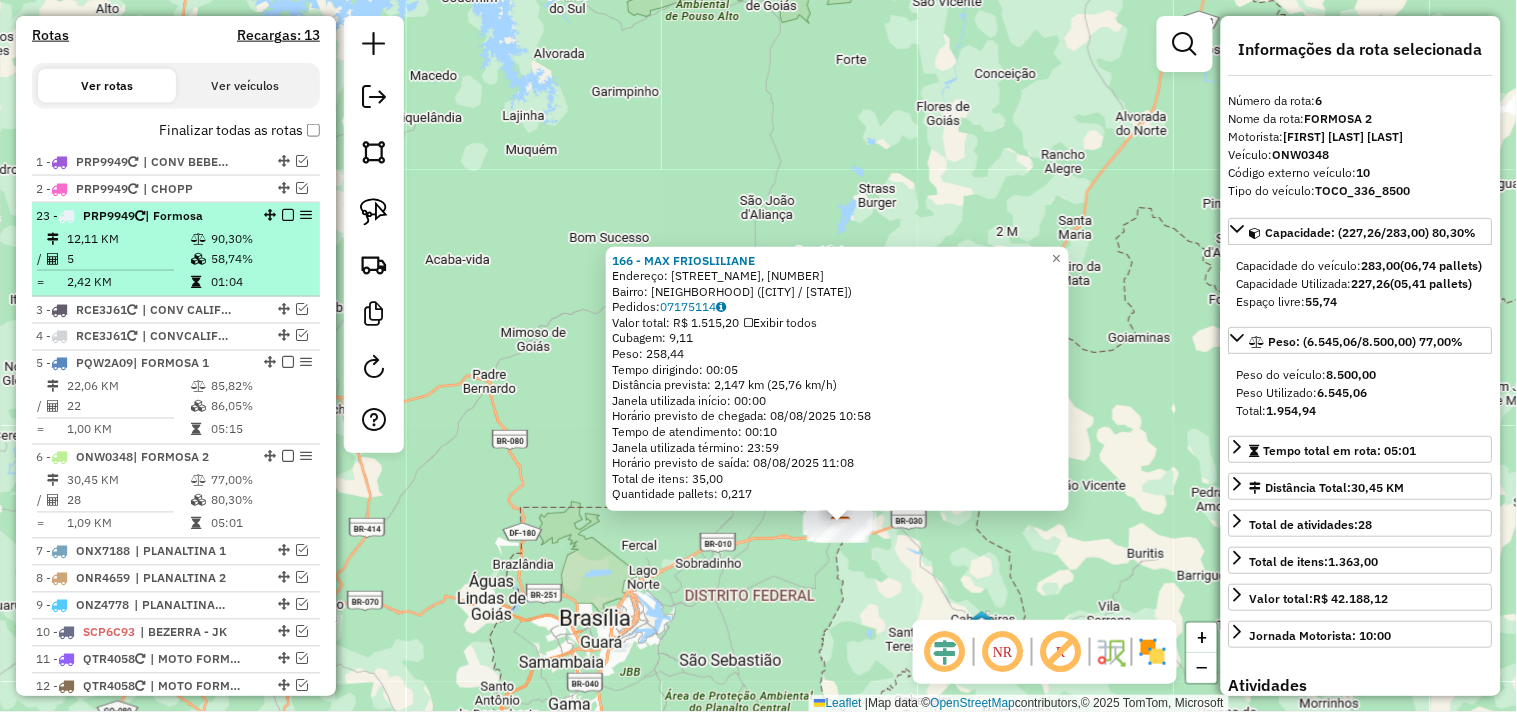 drag, startPoint x: 265, startPoint y: 552, endPoint x: 288, endPoint y: 206, distance: 346.7636 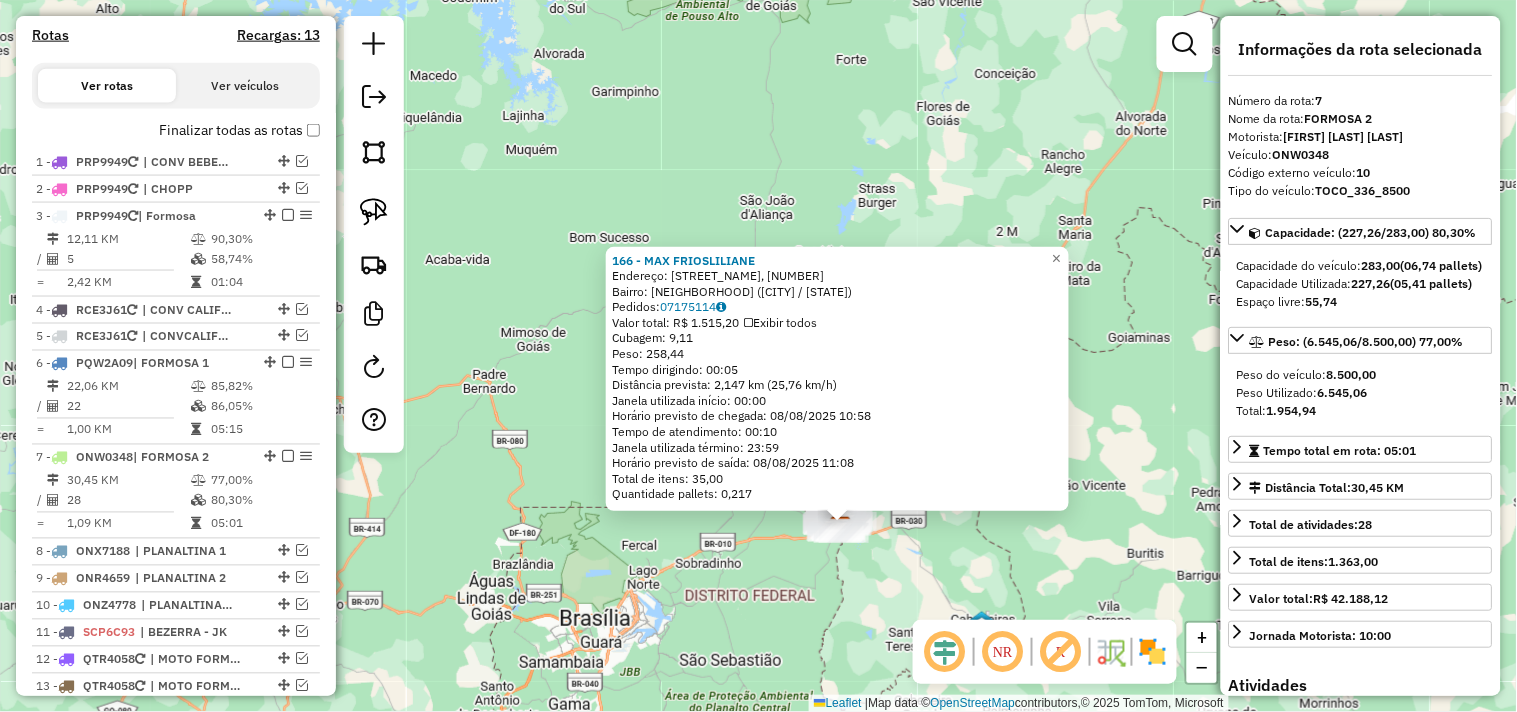 drag, startPoint x: 883, startPoint y: 581, endPoint x: 861, endPoint y: 571, distance: 24.166092 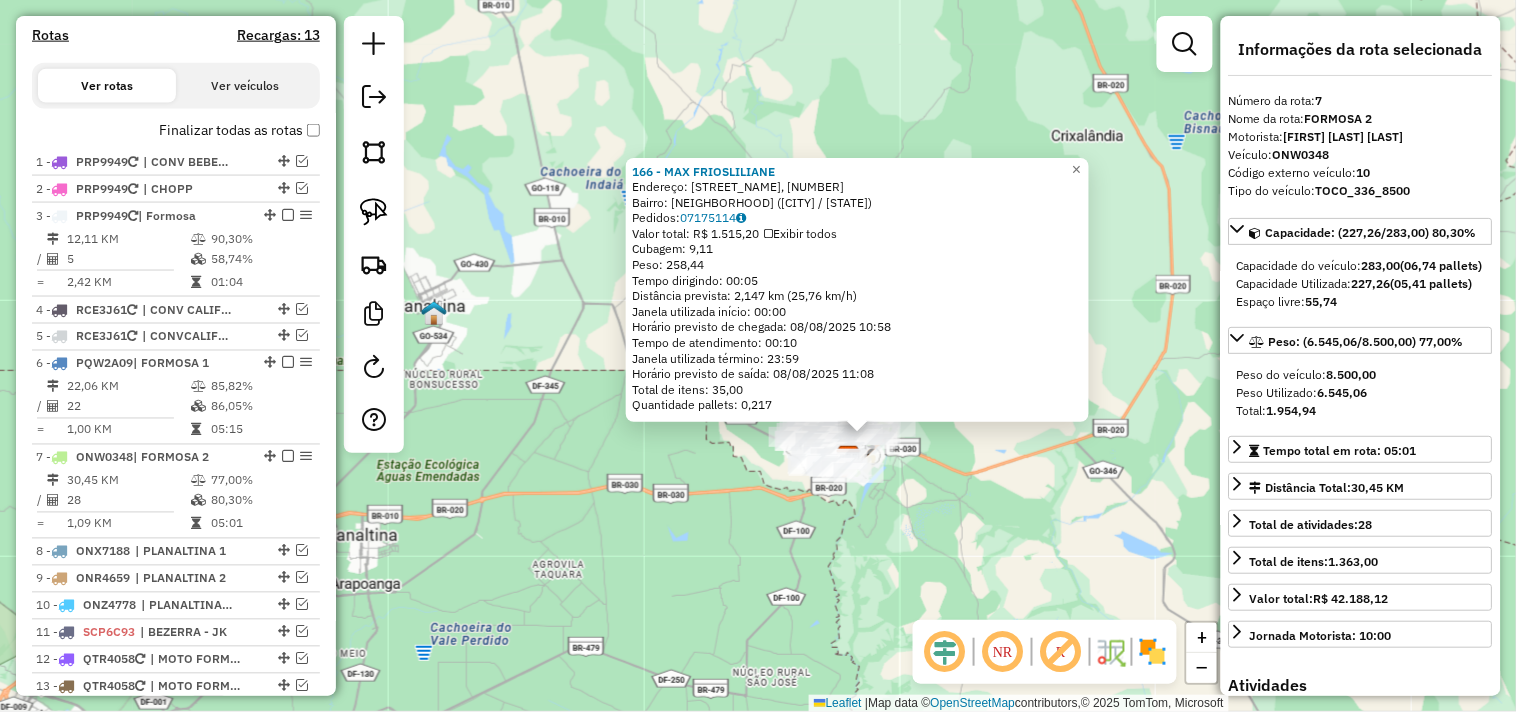 drag, startPoint x: 867, startPoint y: 541, endPoint x: 803, endPoint y: 565, distance: 68.35203 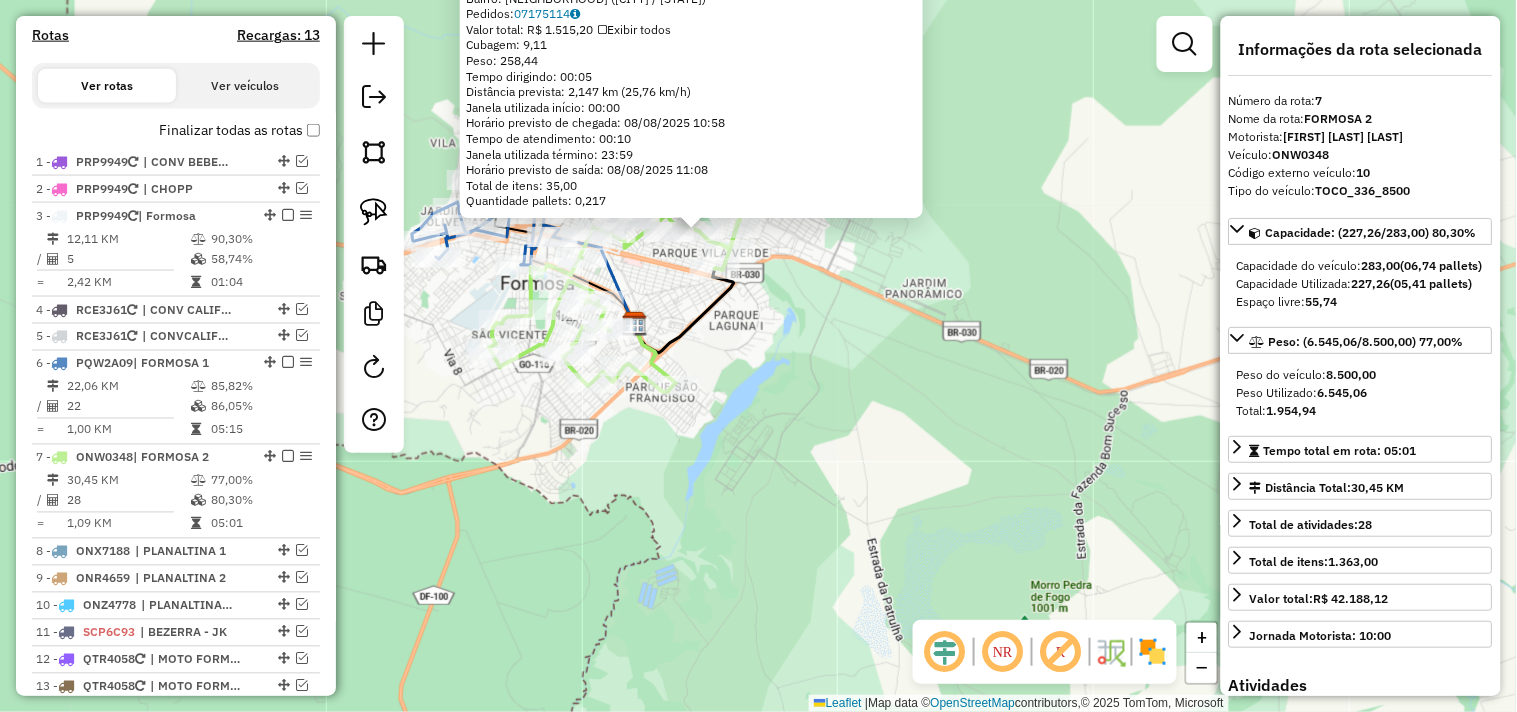 drag, startPoint x: 798, startPoint y: 363, endPoint x: 878, endPoint y: 532, distance: 186.9786 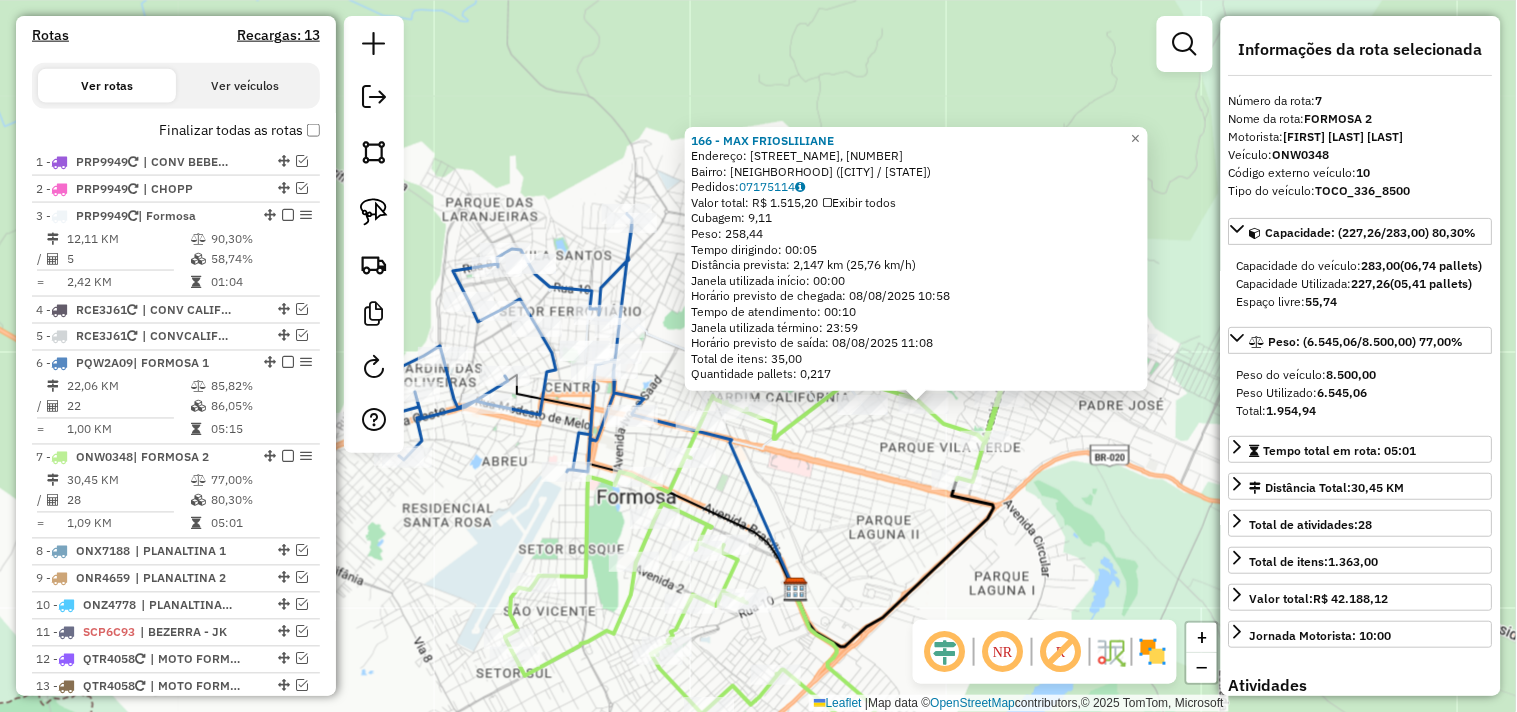 drag, startPoint x: 718, startPoint y: 412, endPoint x: 885, endPoint y: 516, distance: 196.73587 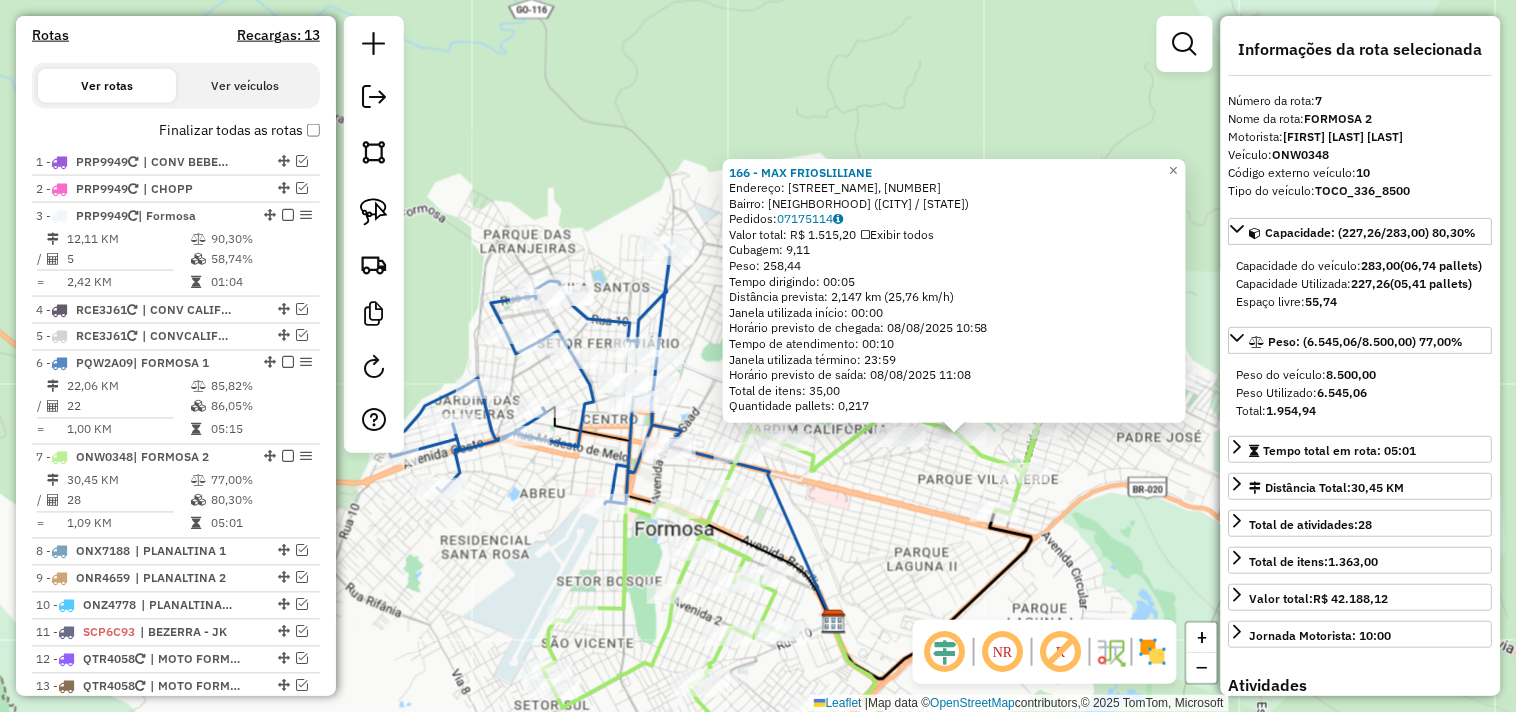 drag, startPoint x: 587, startPoint y: 250, endPoint x: 605, endPoint y: 253, distance: 18.248287 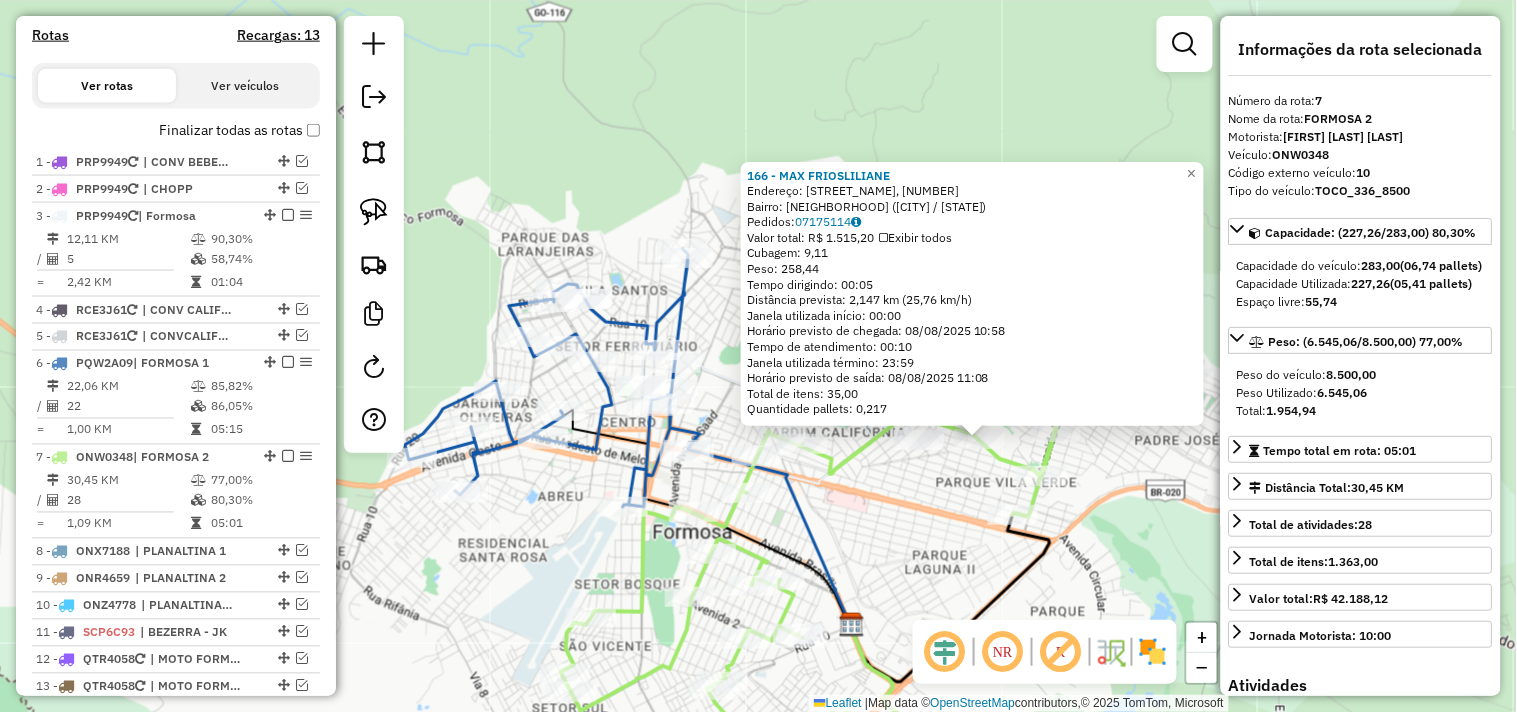 click on "166 - MAX FRIOSLILIANE  Endereço: AV PERIMETRAL, 18   Bairro: PARQUE VILA VERDE (FORMOSA / GO)   Pedidos:  07175114   Valor total: R$ 1.515,20   Exibir todos   Cubagem: 9,11  Peso: 258,44  Tempo dirigindo: 00:05   Distância prevista: 2,147 km (25,76 km/h)   Janela utilizada início: 00:00   Horário previsto de chegada: 08/08/2025 10:58   Tempo de atendimento: 00:10   Janela utilizada término: 23:59   Horário previsto de saída: 08/08/2025 11:08   Total de itens: 35,00   Quantidade pallets: 0,217  × Janela de atendimento Grade de atendimento Capacidade Transportadoras Veículos Cliente Pedidos  Rotas Selecione os dias de semana para filtrar as janelas de atendimento  Seg   Ter   Qua   Qui   Sex   Sáb   Dom  Informe o período da janela de atendimento: De: Até:  Filtrar exatamente a janela do cliente  Considerar janela de atendimento padrão  Selecione os dias de semana para filtrar as grades de atendimento  Seg   Ter   Qua   Qui   Sex   Sáb   Dom   Considerar clientes sem dia de atendimento cadastrado" 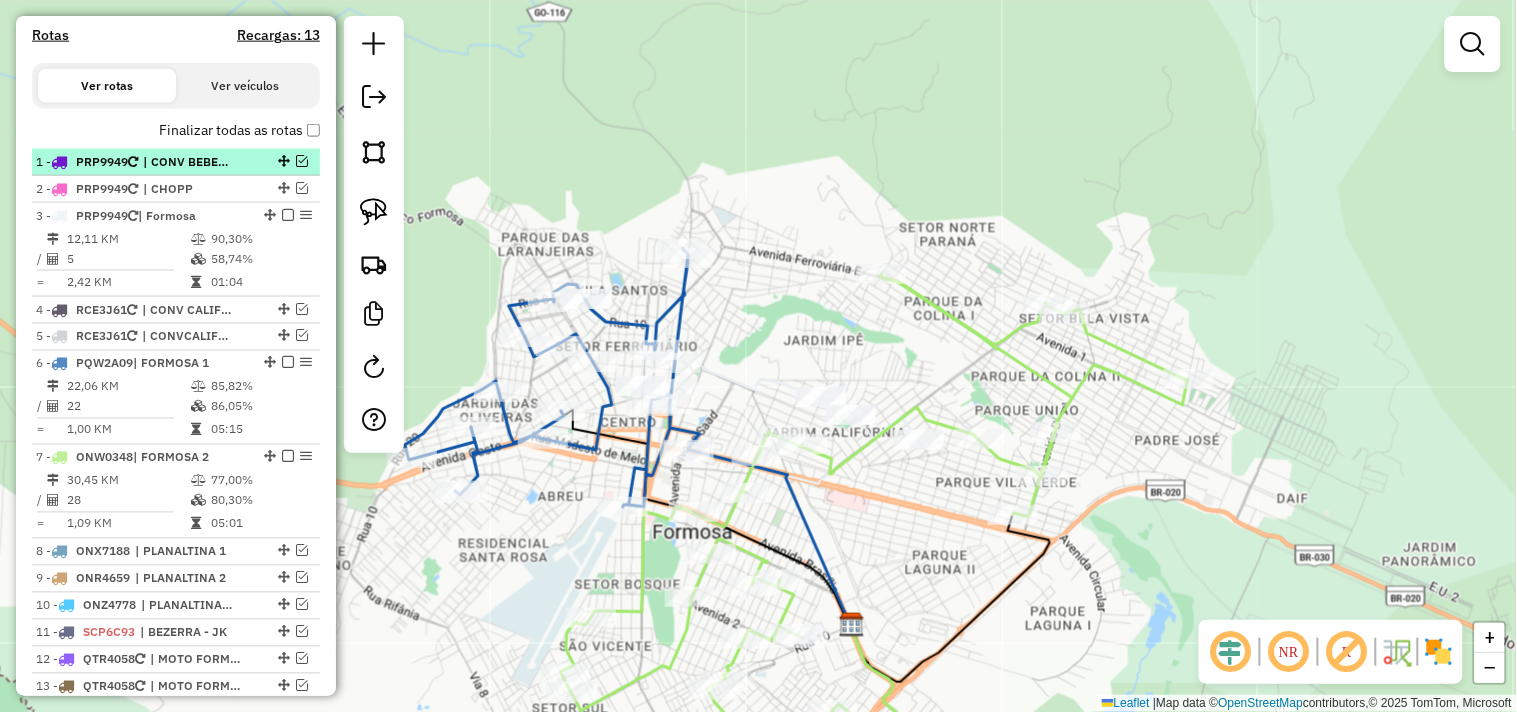 click on "| CONV BEBER COM EMER" at bounding box center [189, 162] 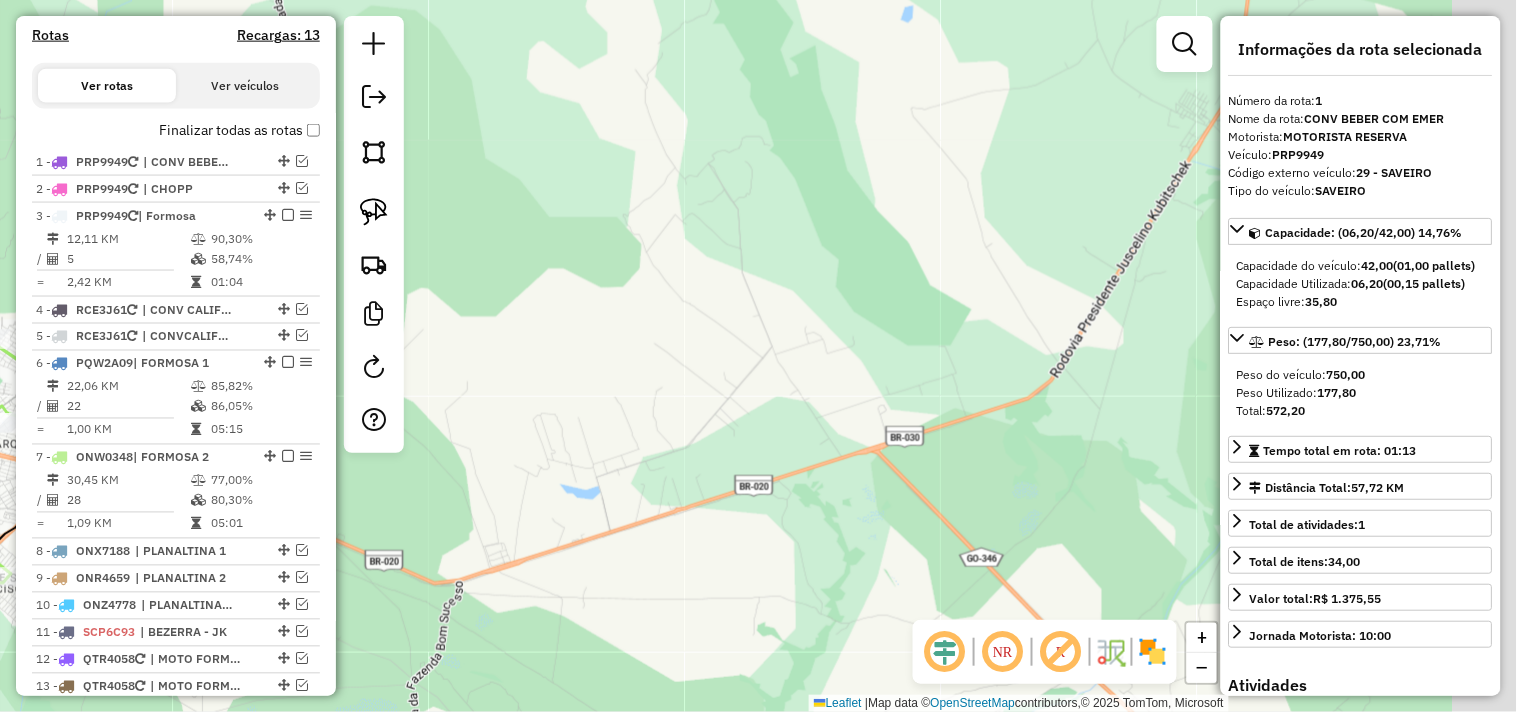 drag, startPoint x: 1042, startPoint y: 367, endPoint x: 657, endPoint y: 355, distance: 385.18698 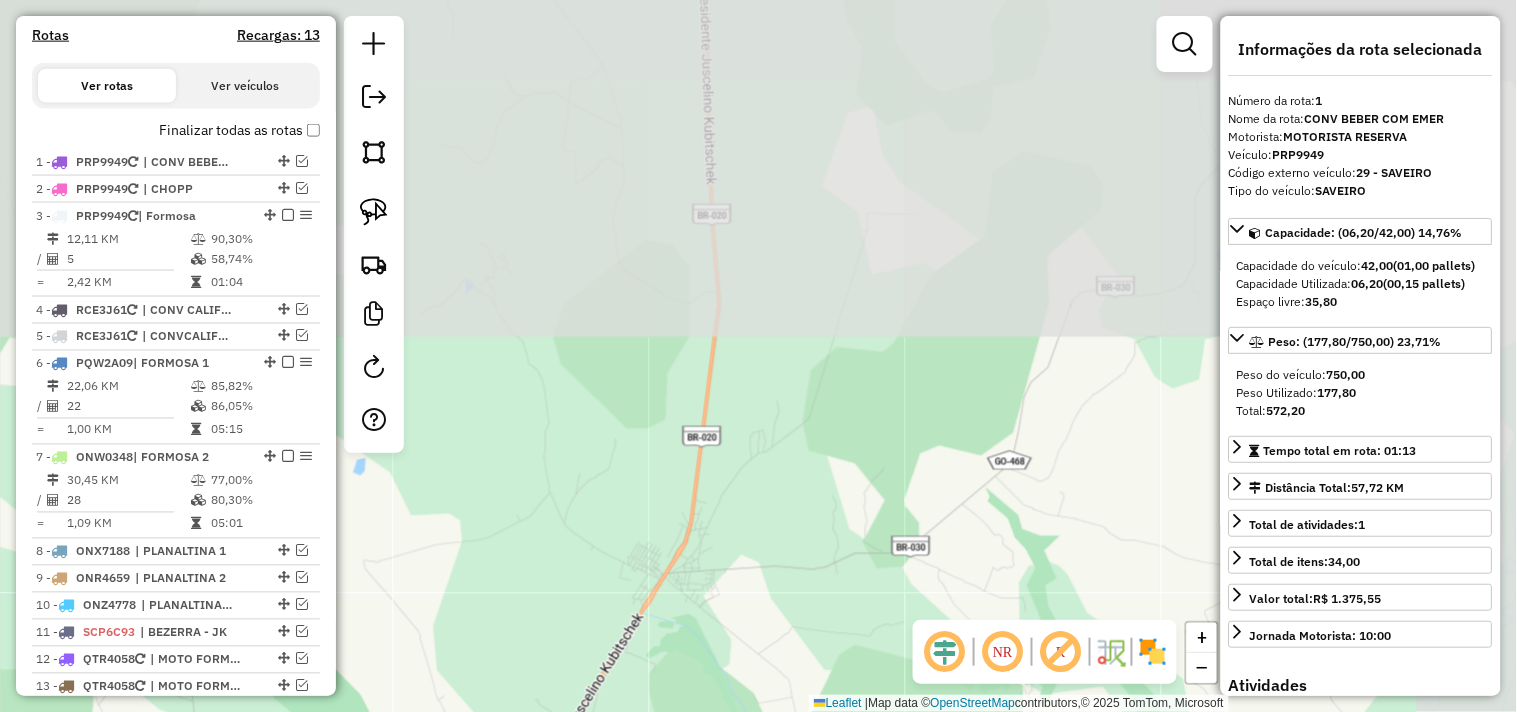 drag, startPoint x: 796, startPoint y: 301, endPoint x: 481, endPoint y: 742, distance: 541.9465 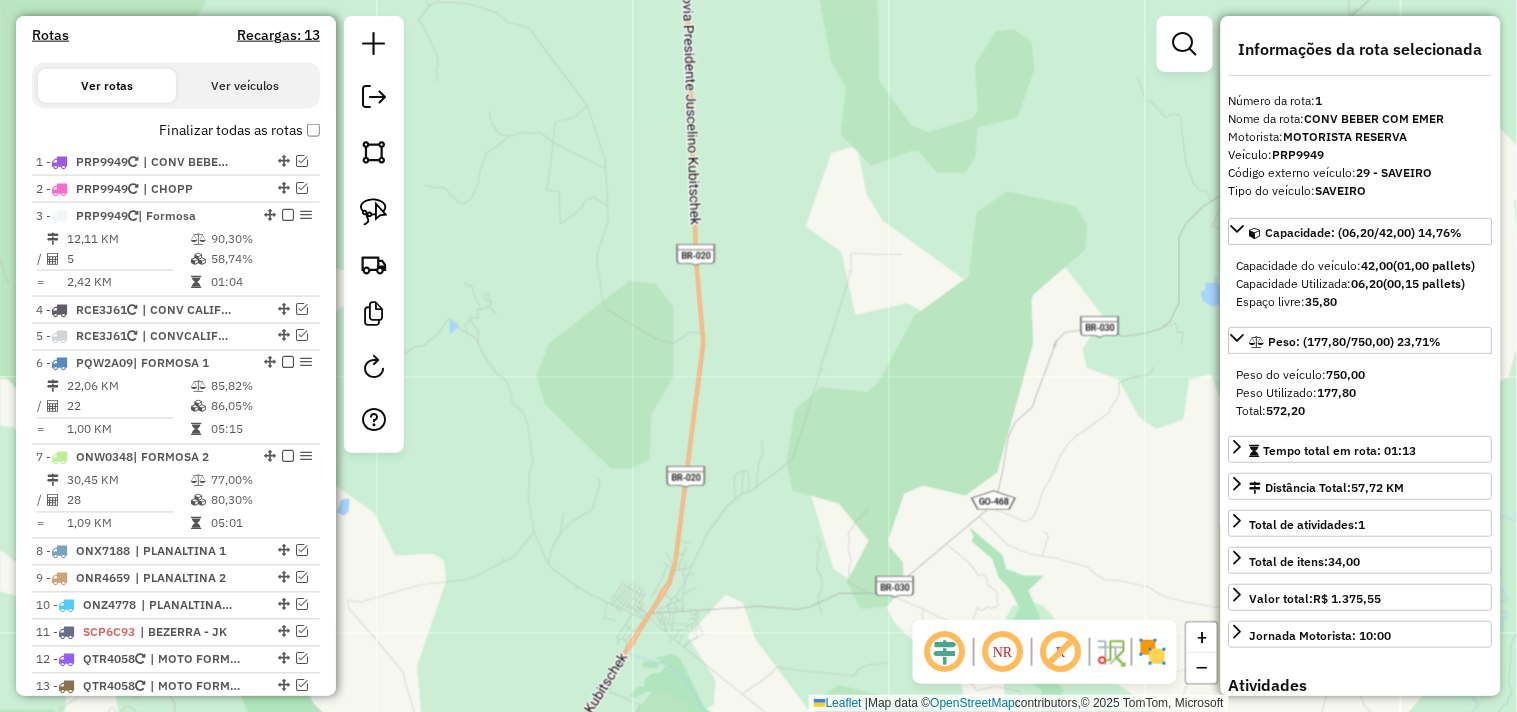 drag, startPoint x: 616, startPoint y: 536, endPoint x: 532, endPoint y: 500, distance: 91.389275 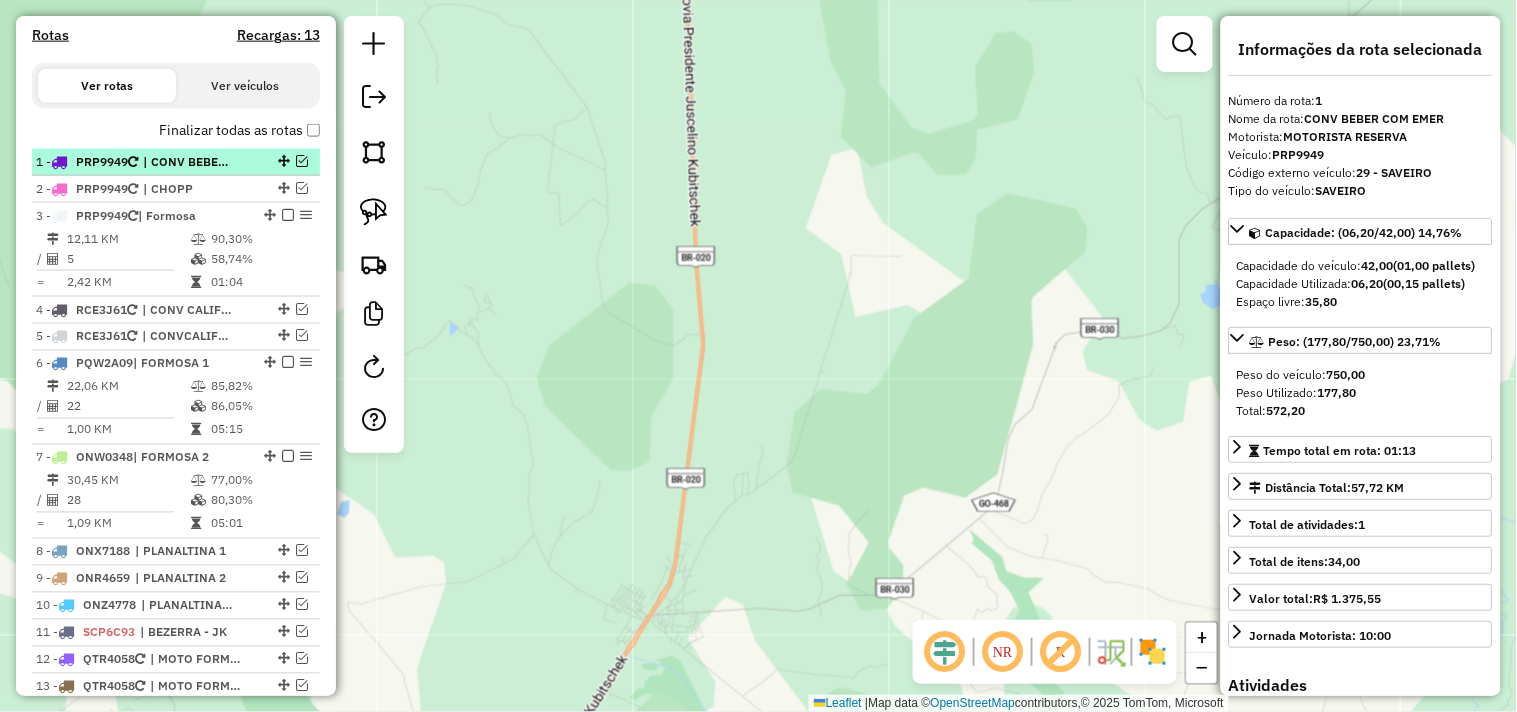 click at bounding box center [302, 161] 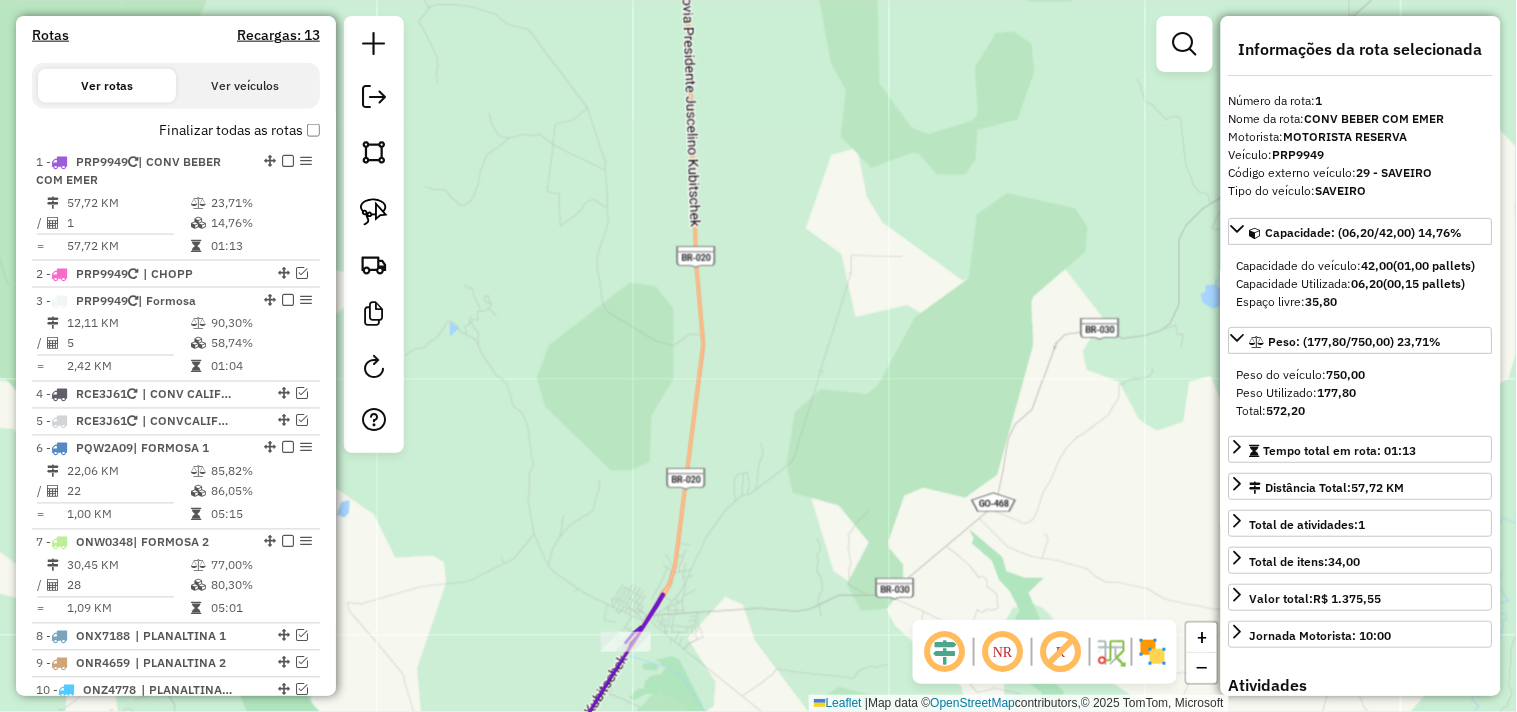 drag, startPoint x: 594, startPoint y: 405, endPoint x: 676, endPoint y: 335, distance: 107.81466 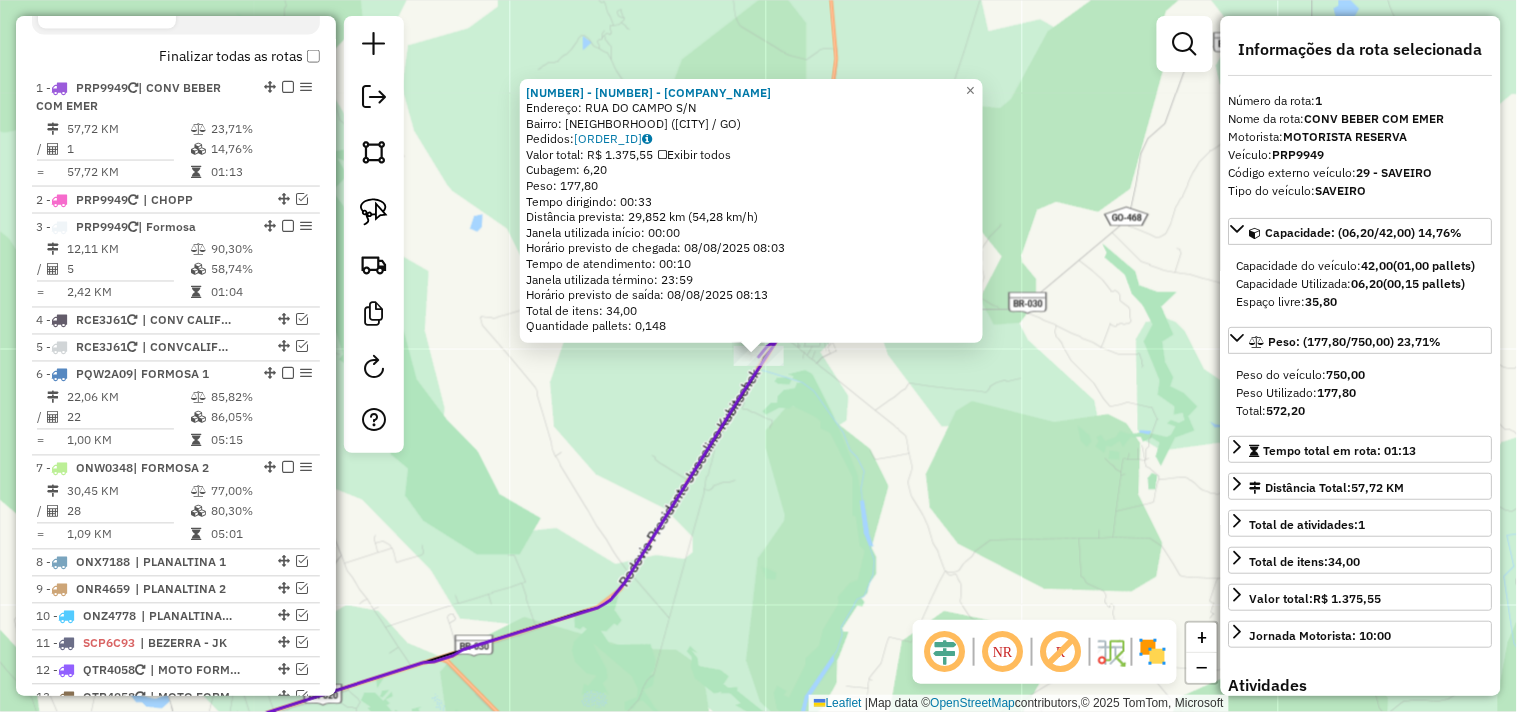 scroll, scrollTop: 797, scrollLeft: 0, axis: vertical 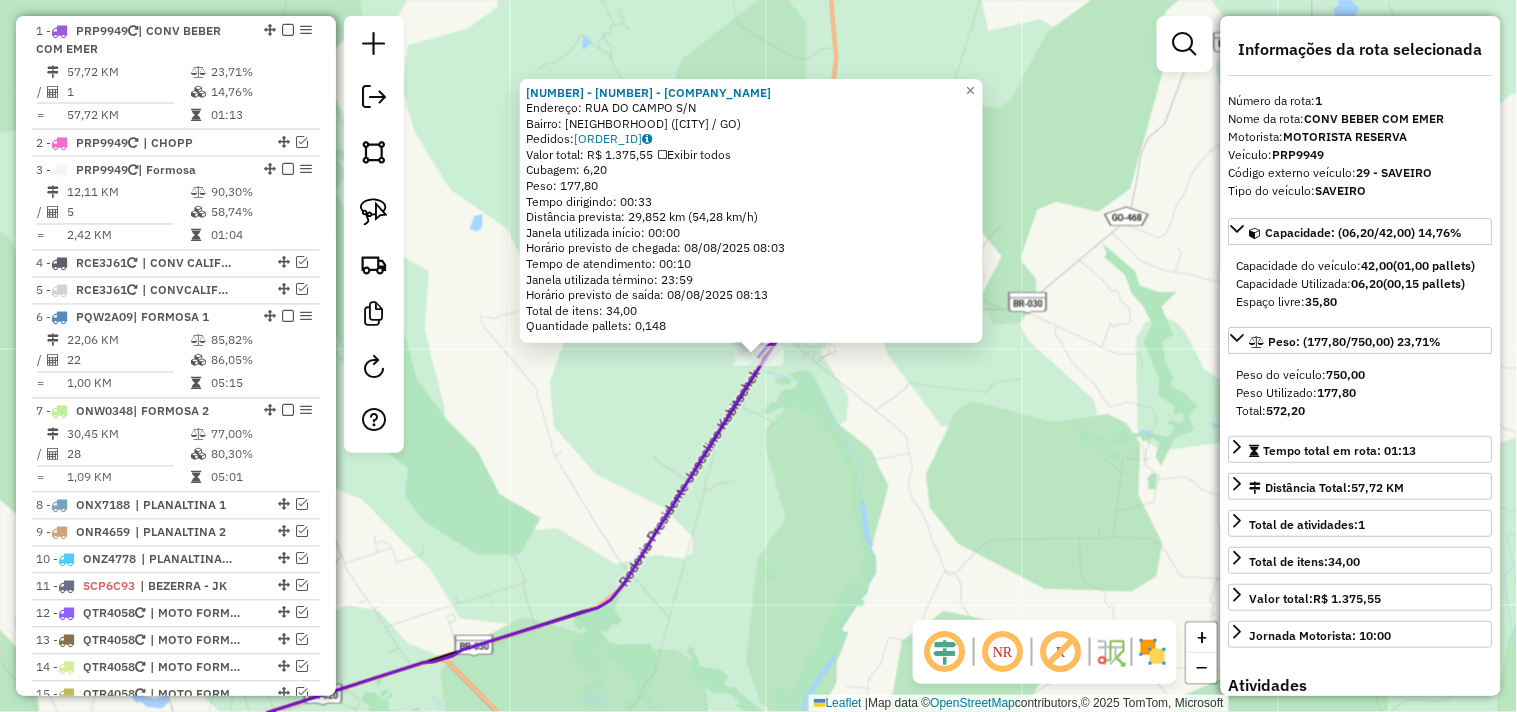 drag, startPoint x: 677, startPoint y: 488, endPoint x: 896, endPoint y: 397, distance: 237.15396 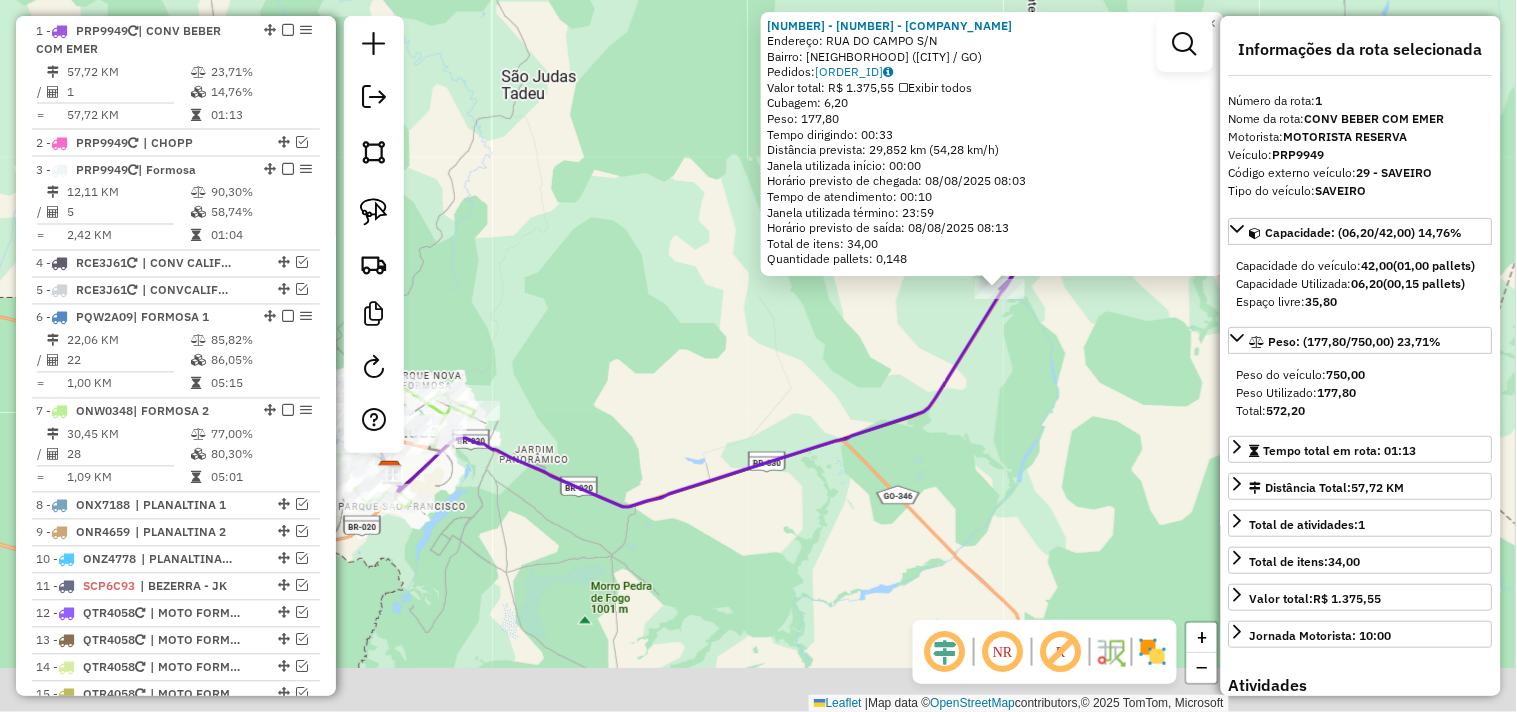drag, startPoint x: 437, startPoint y: 484, endPoint x: 648, endPoint y: 453, distance: 213.26509 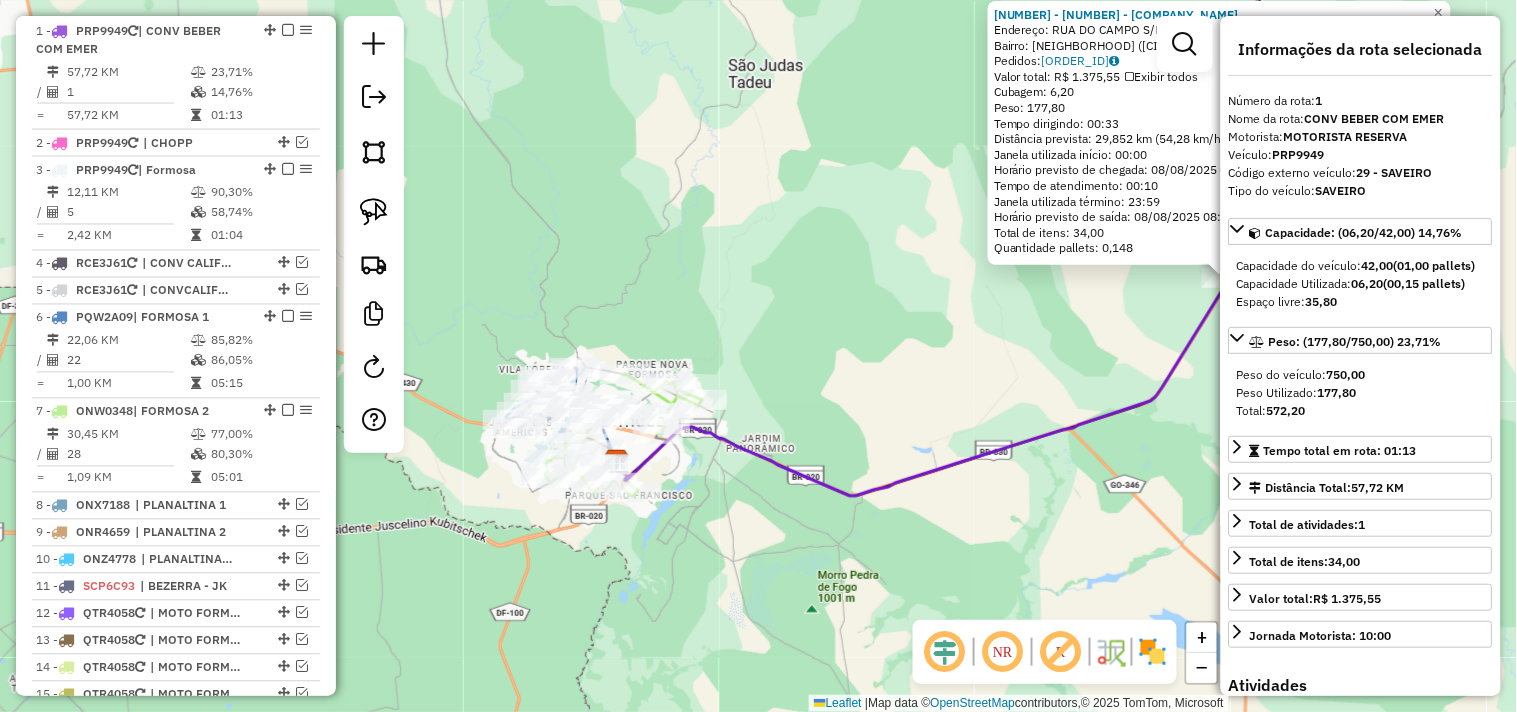 drag, startPoint x: 607, startPoint y: 460, endPoint x: 792, endPoint y: 494, distance: 188.09837 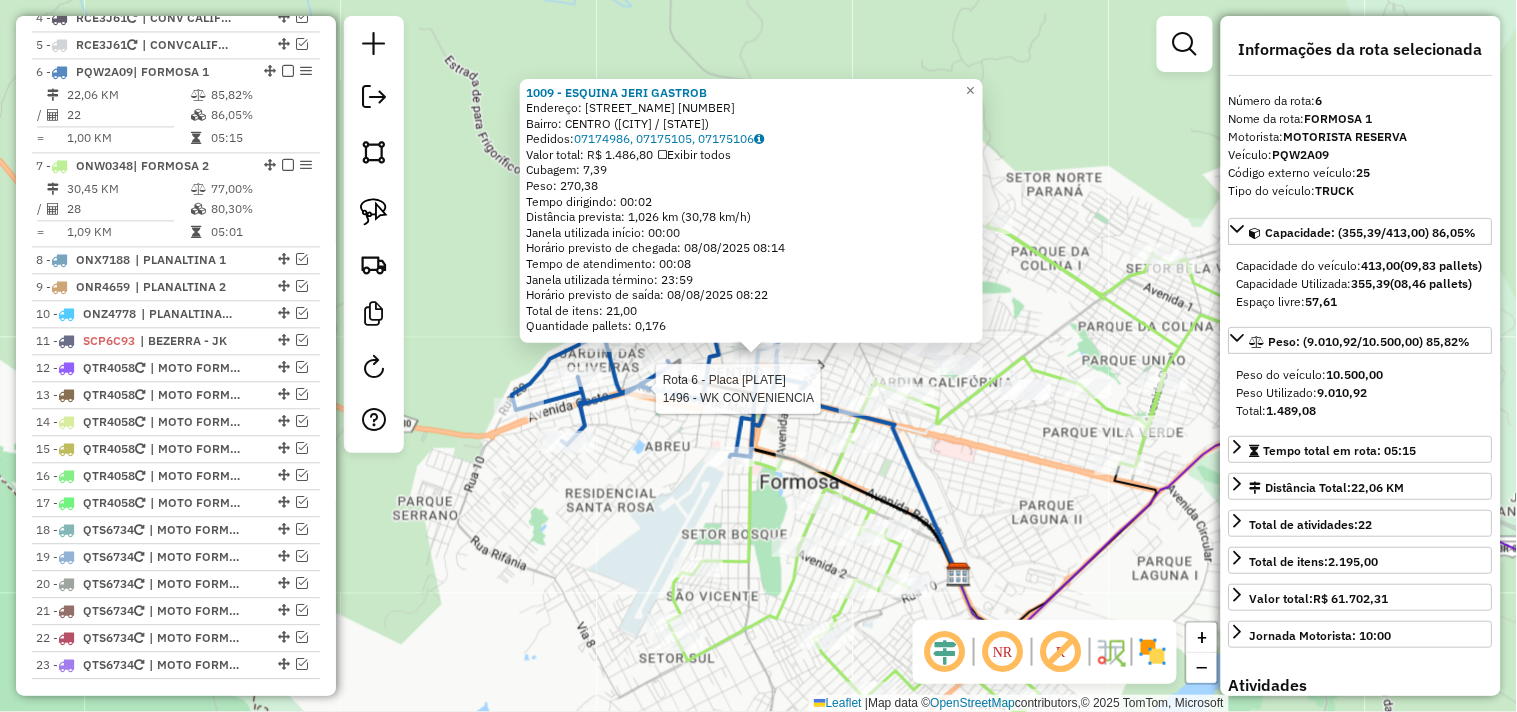 scroll, scrollTop: 1085, scrollLeft: 0, axis: vertical 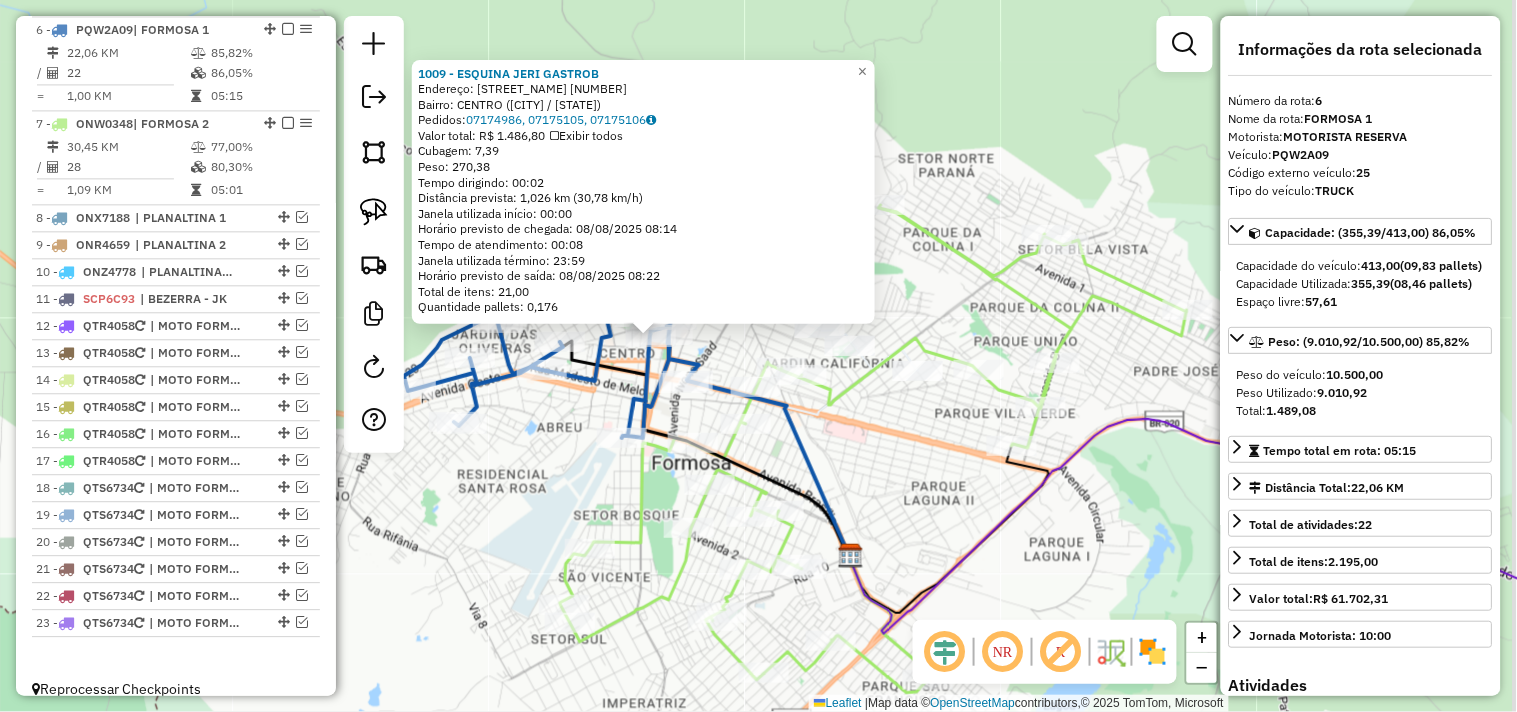 drag, startPoint x: 651, startPoint y: 514, endPoint x: 541, endPoint y: 494, distance: 111.8034 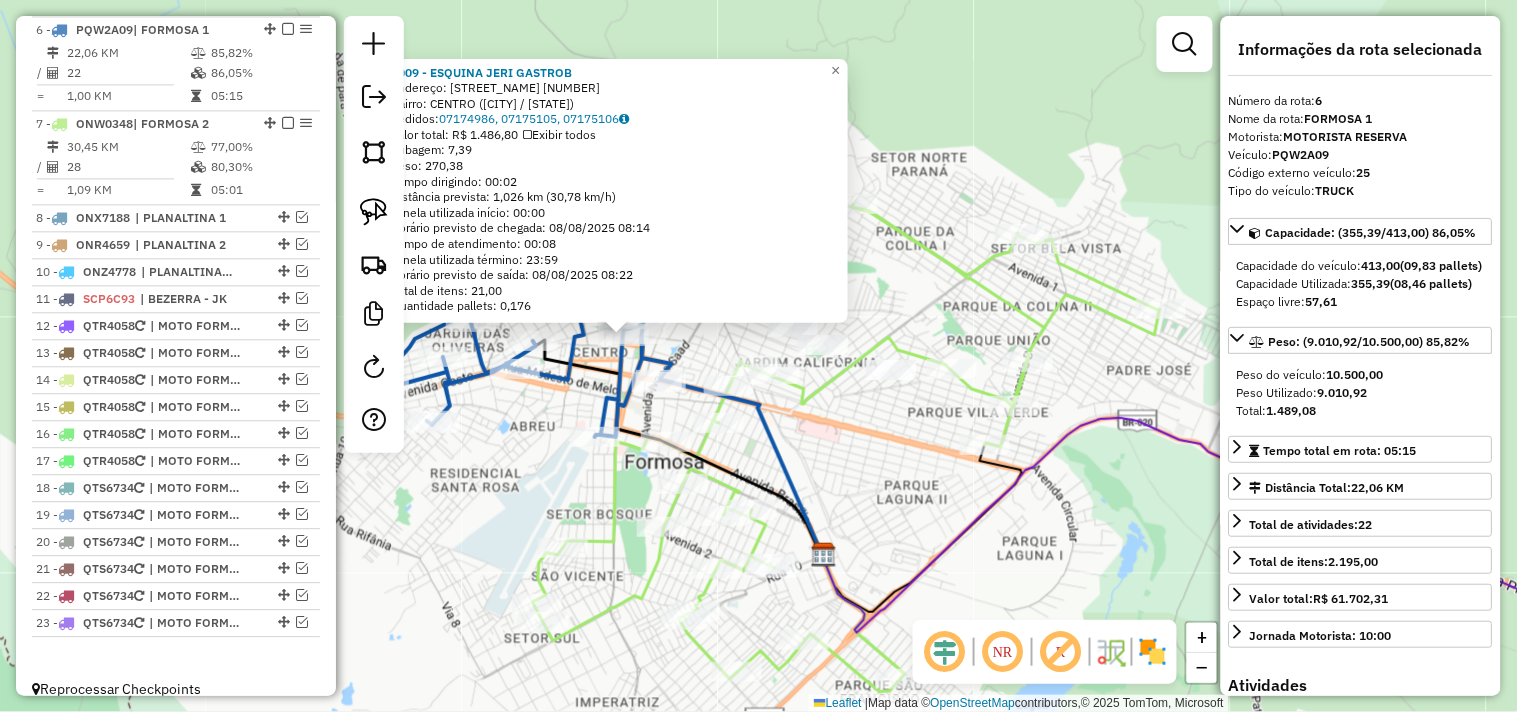 drag, startPoint x: 586, startPoint y: 490, endPoint x: 482, endPoint y: 470, distance: 105.90562 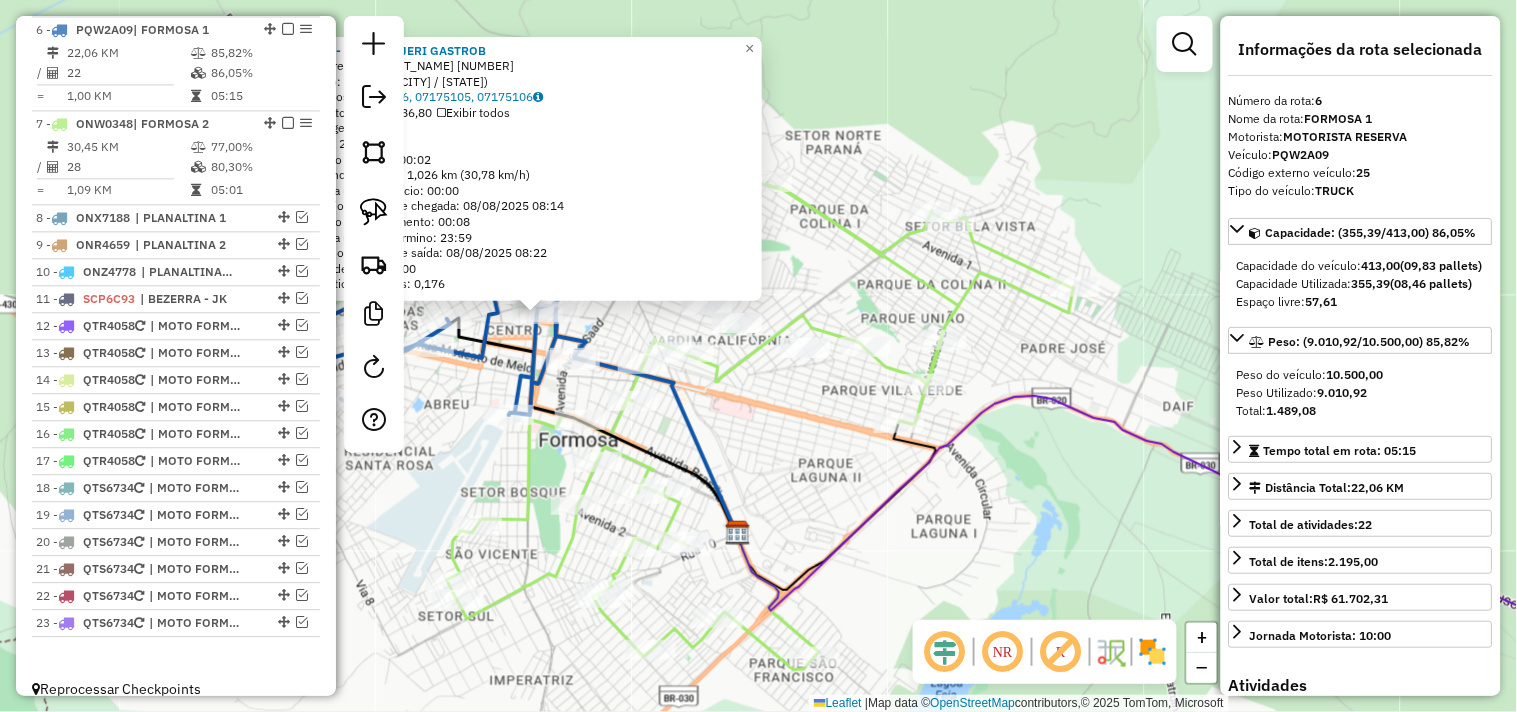 drag, startPoint x: 764, startPoint y: 430, endPoint x: 751, endPoint y: 432, distance: 13.152946 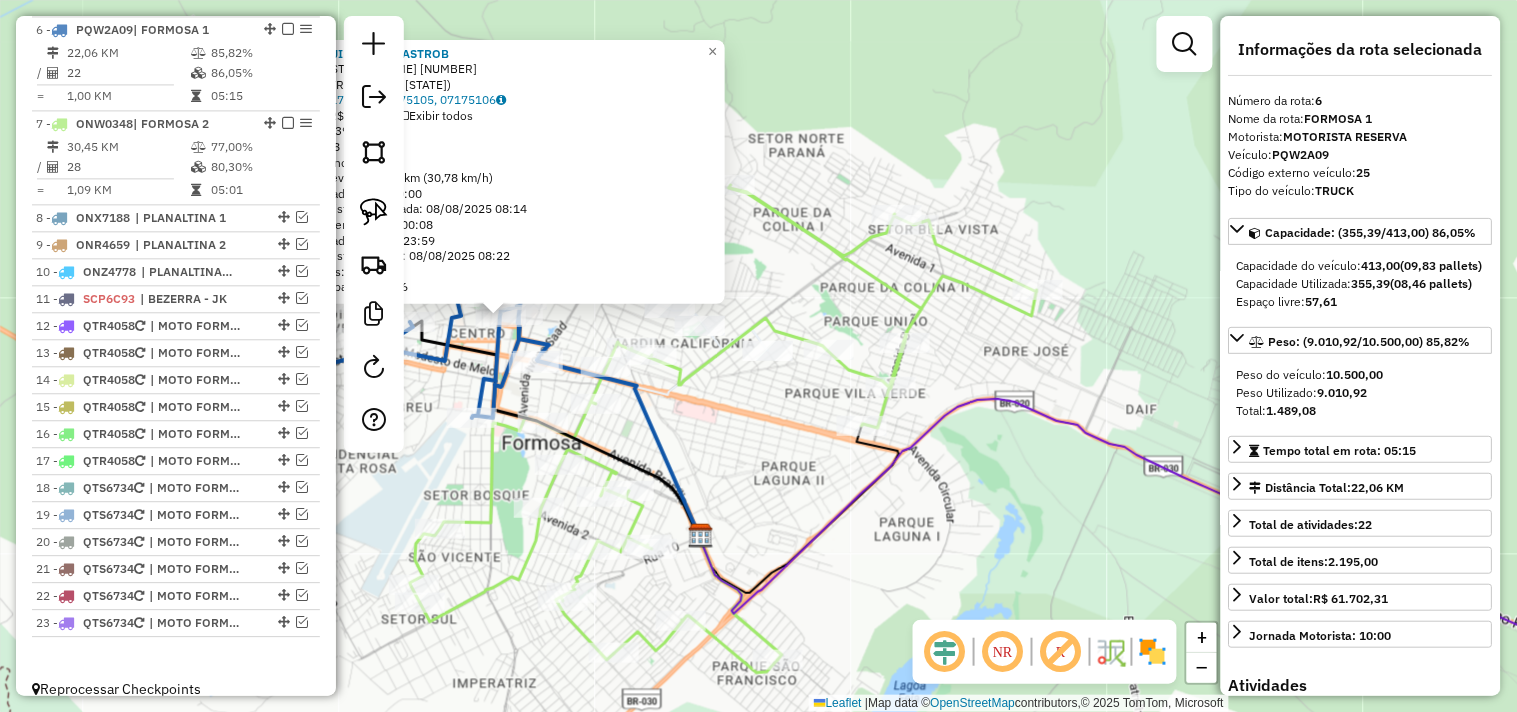 drag, startPoint x: 751, startPoint y: 432, endPoint x: 727, endPoint y: 433, distance: 24.020824 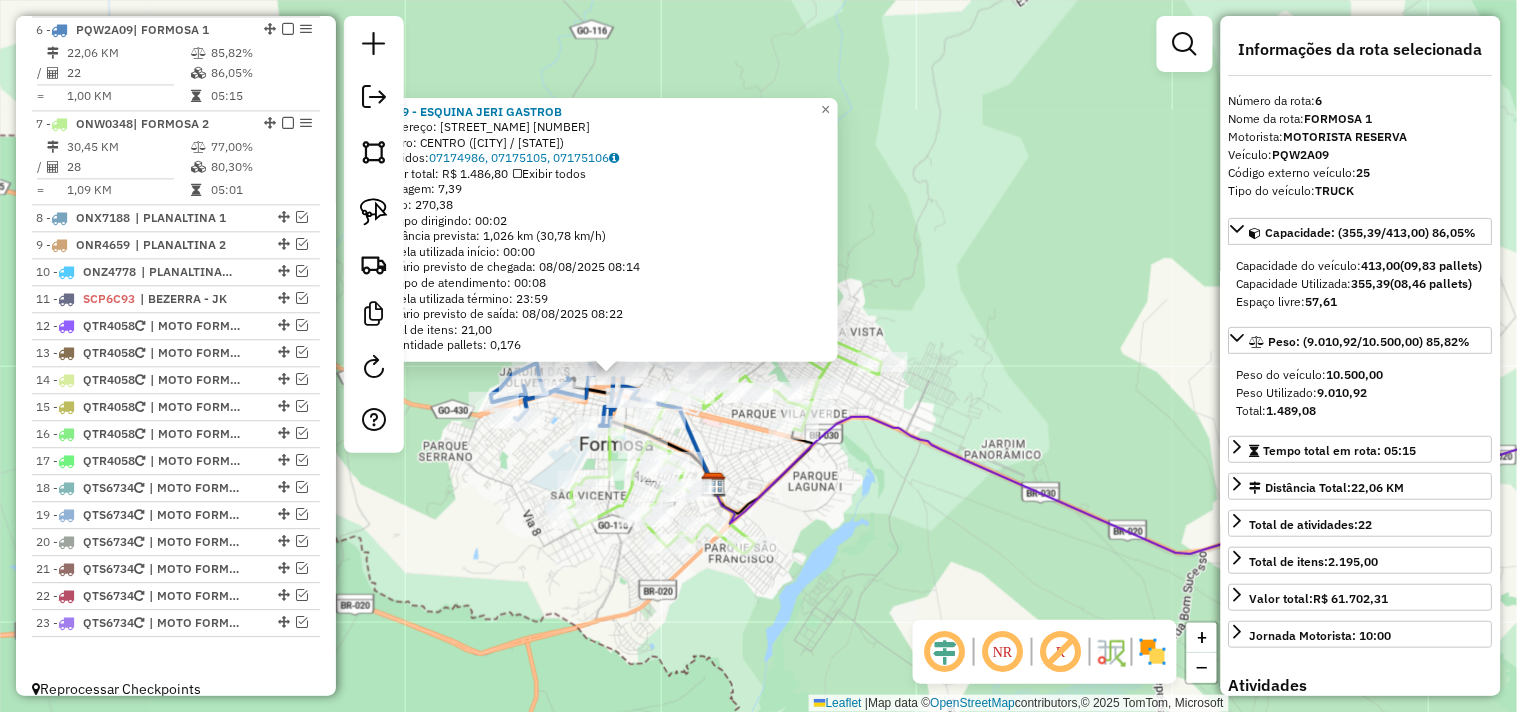 click 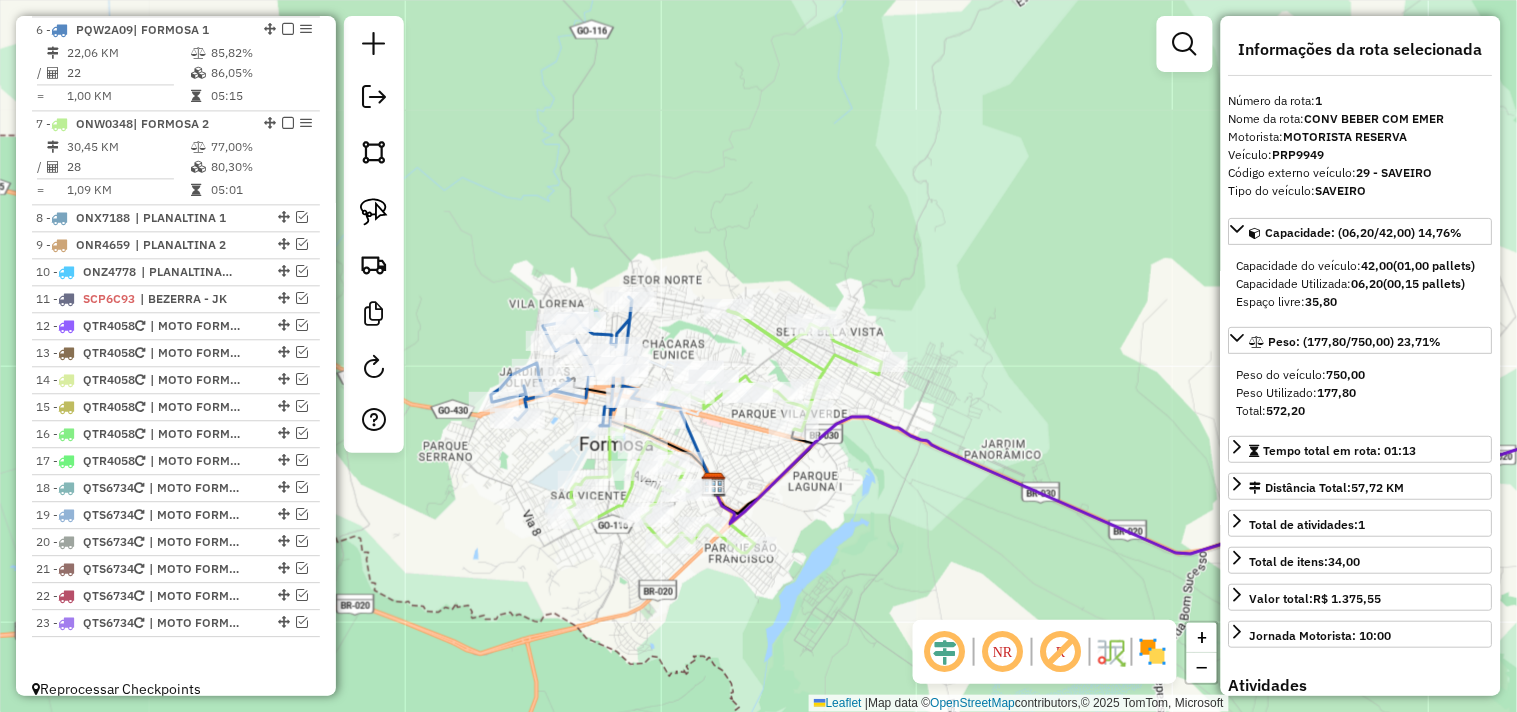scroll, scrollTop: 797, scrollLeft: 0, axis: vertical 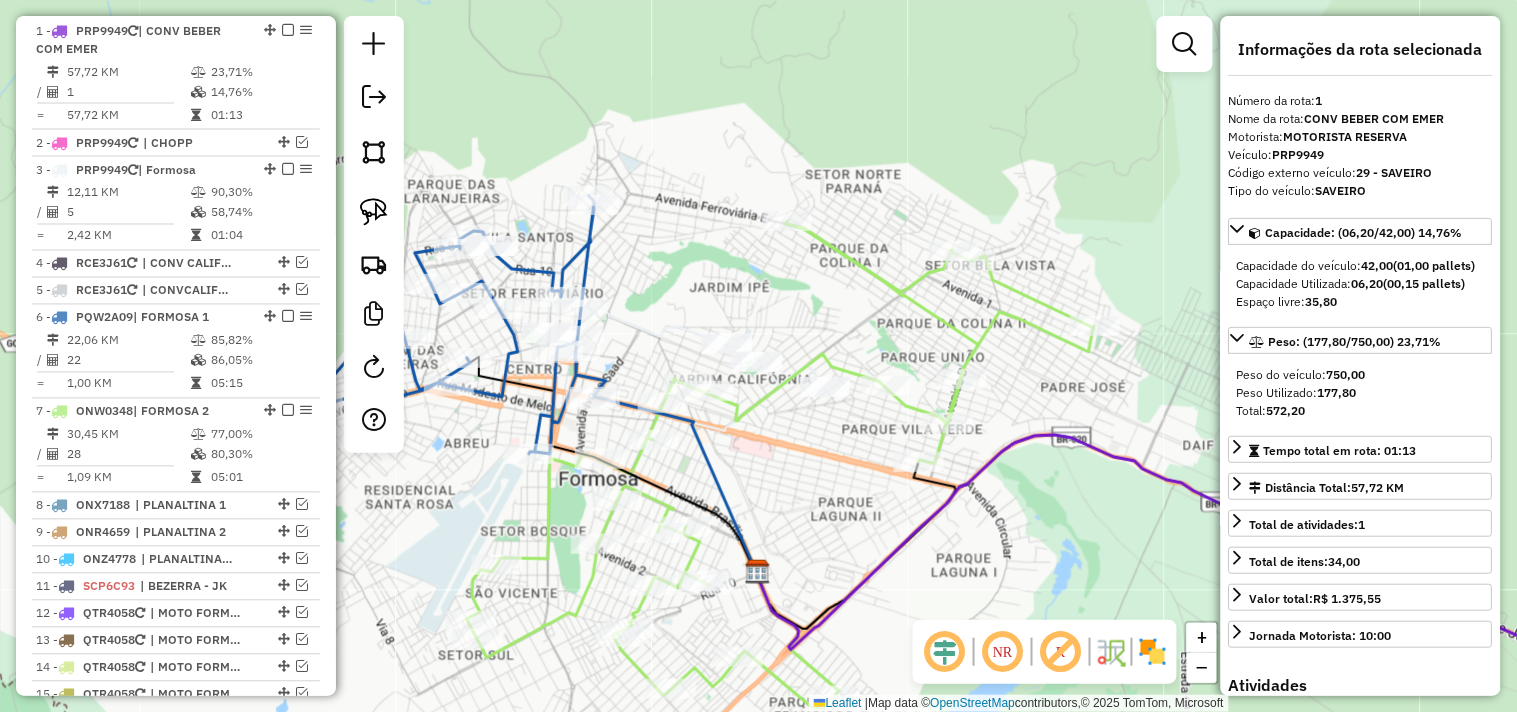 drag, startPoint x: 745, startPoint y: 403, endPoint x: 765, endPoint y: 452, distance: 52.924473 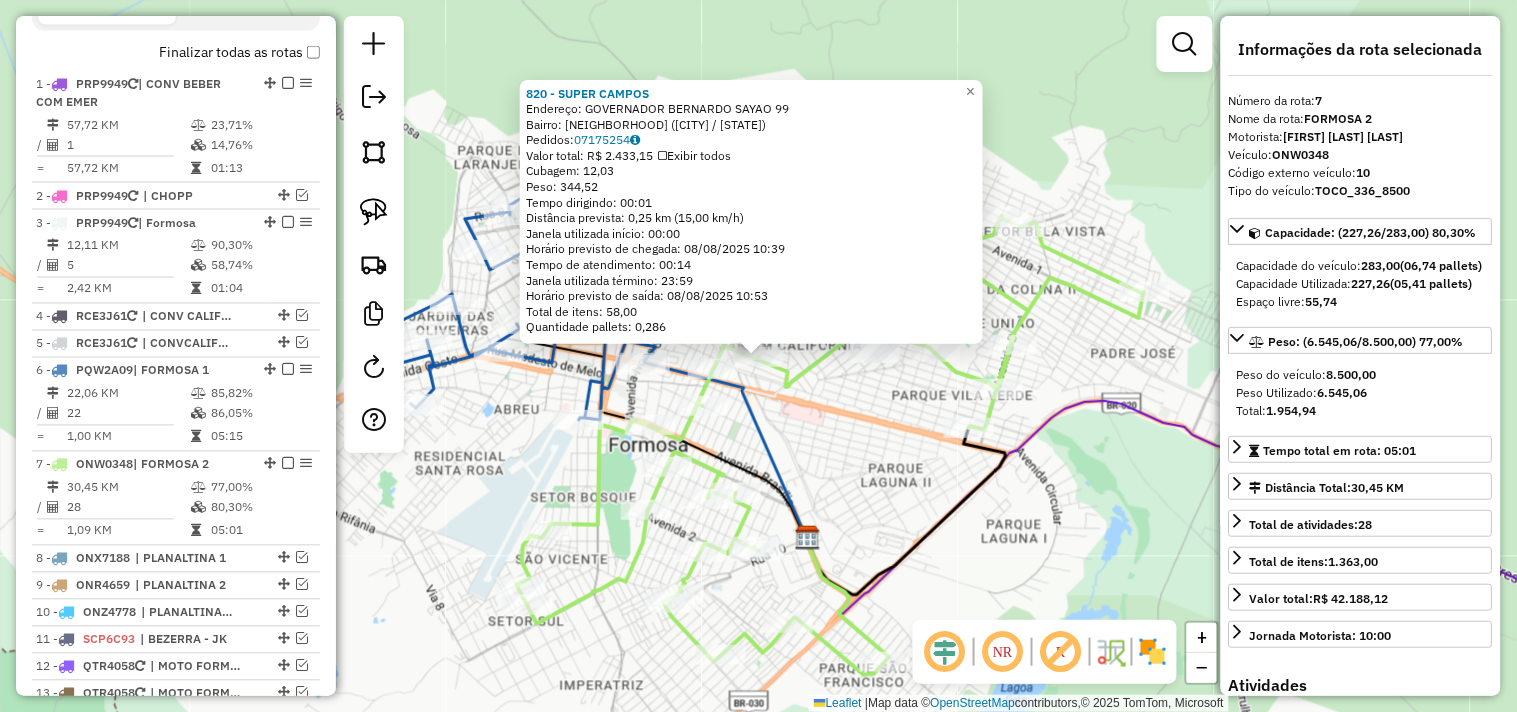 scroll, scrollTop: 772, scrollLeft: 0, axis: vertical 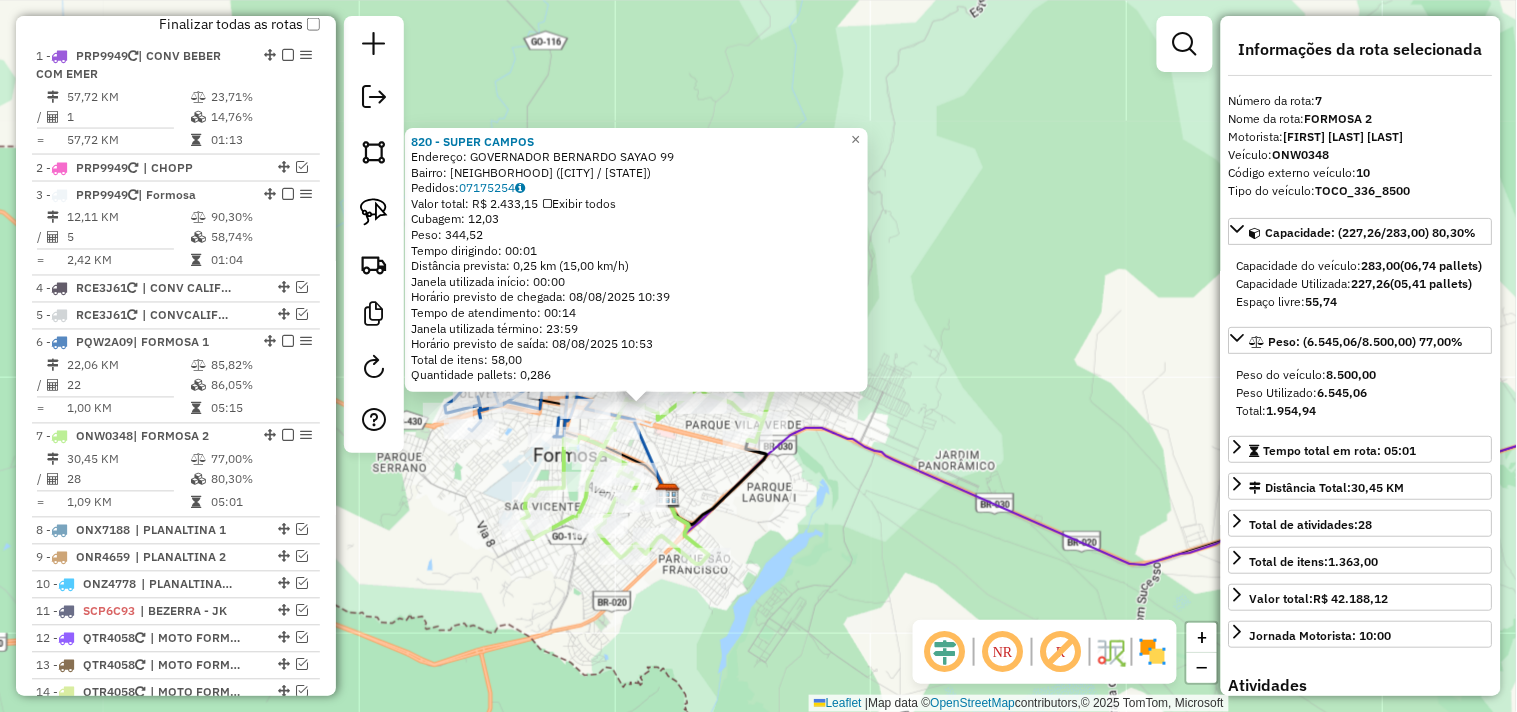 drag, startPoint x: 455, startPoint y: 477, endPoint x: 651, endPoint y: 468, distance: 196.20653 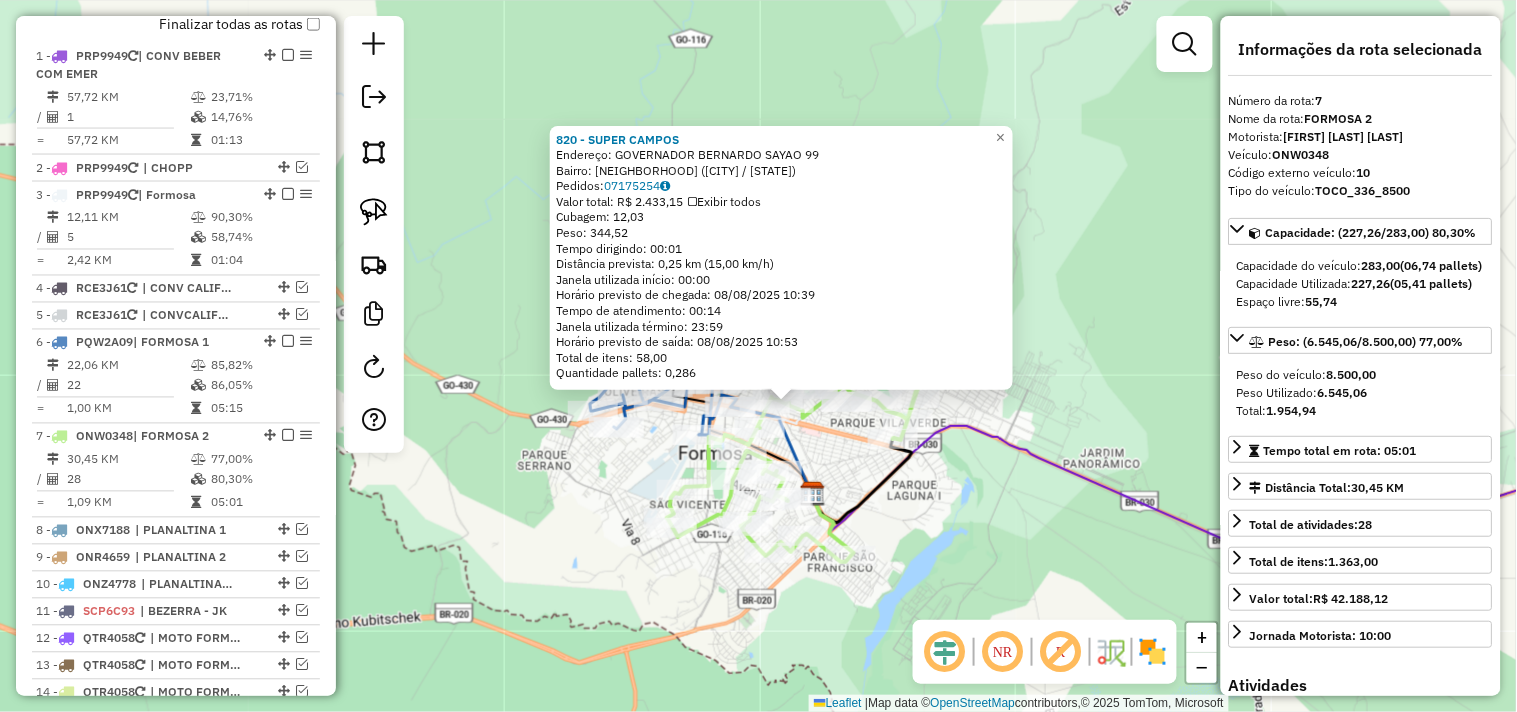 drag, startPoint x: 454, startPoint y: 455, endPoint x: 764, endPoint y: 547, distance: 323.3636 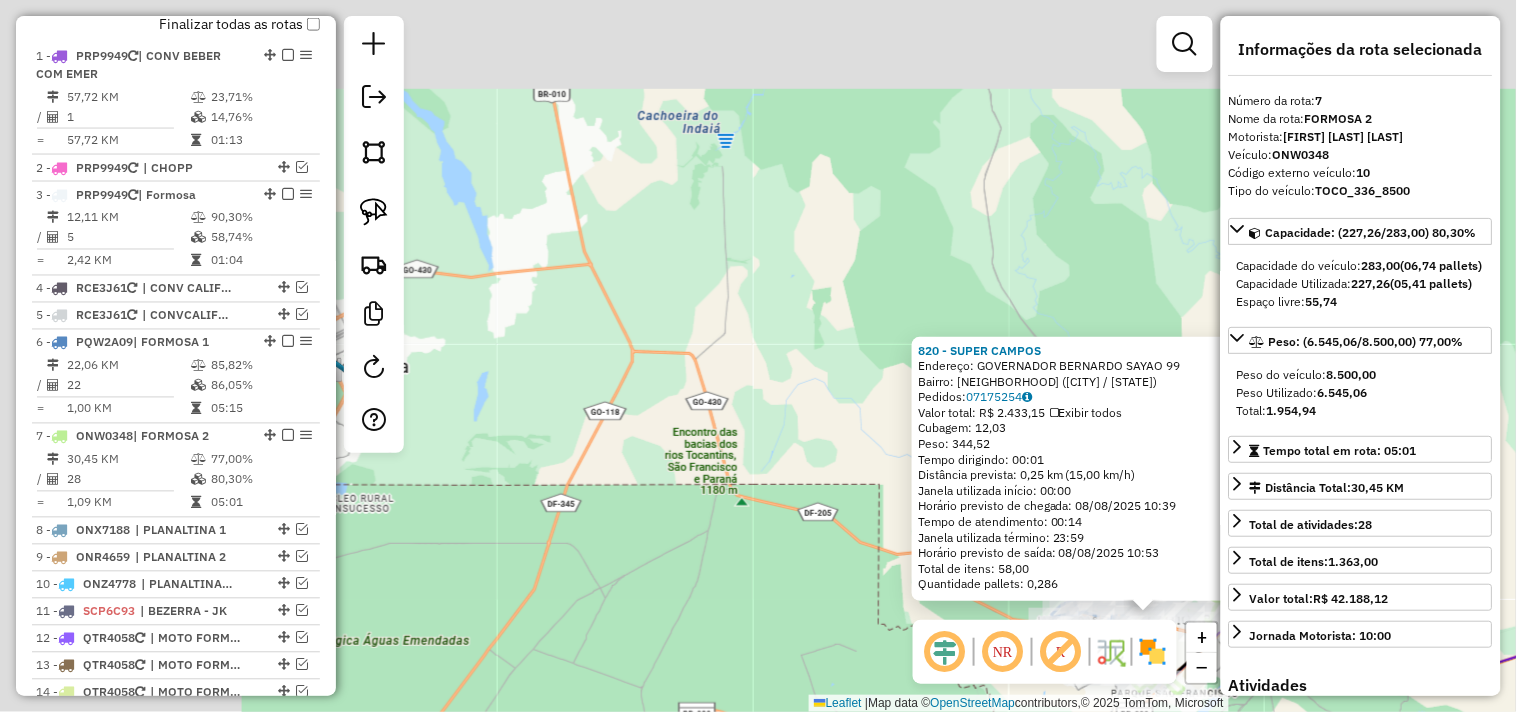 drag, startPoint x: 544, startPoint y: 460, endPoint x: 790, endPoint y: 568, distance: 268.66336 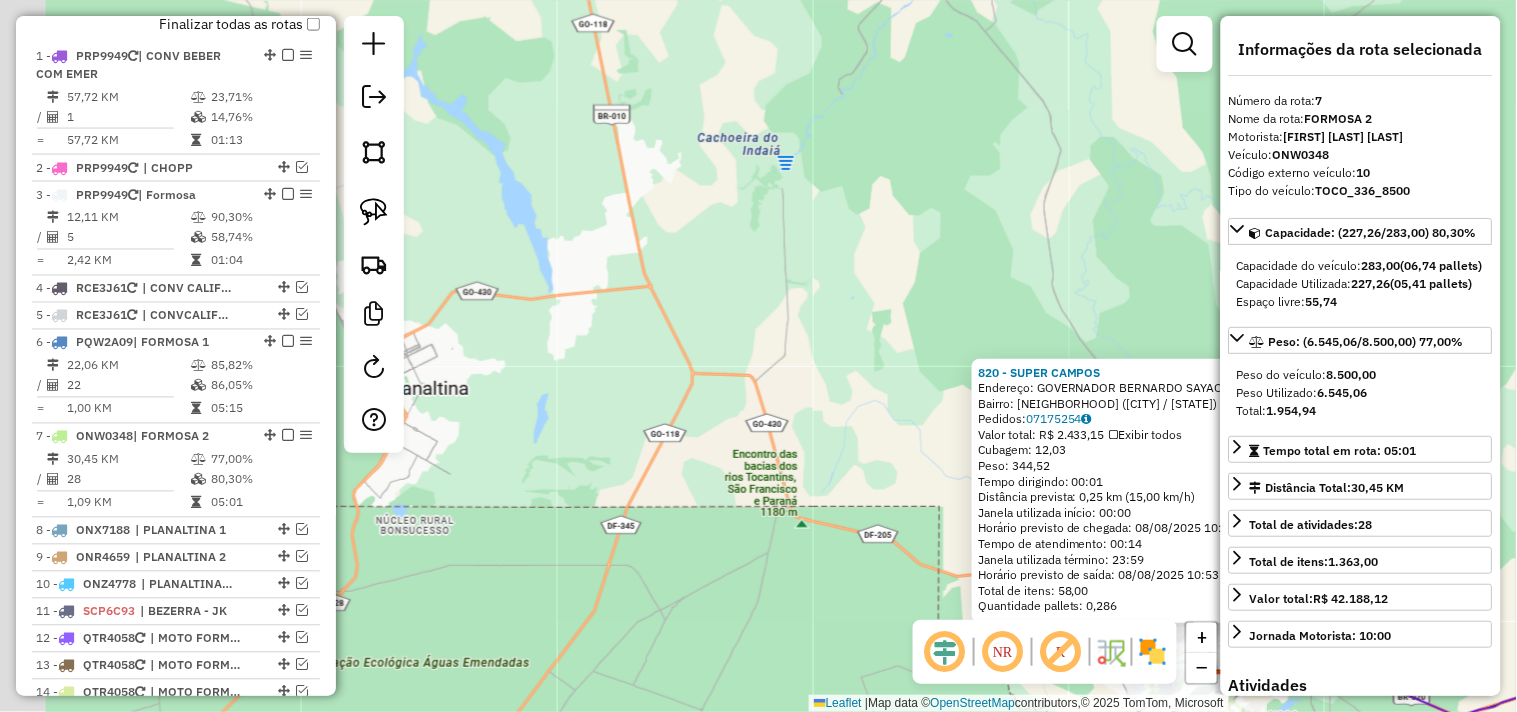 drag, startPoint x: 580, startPoint y: 453, endPoint x: 831, endPoint y: 545, distance: 267.32938 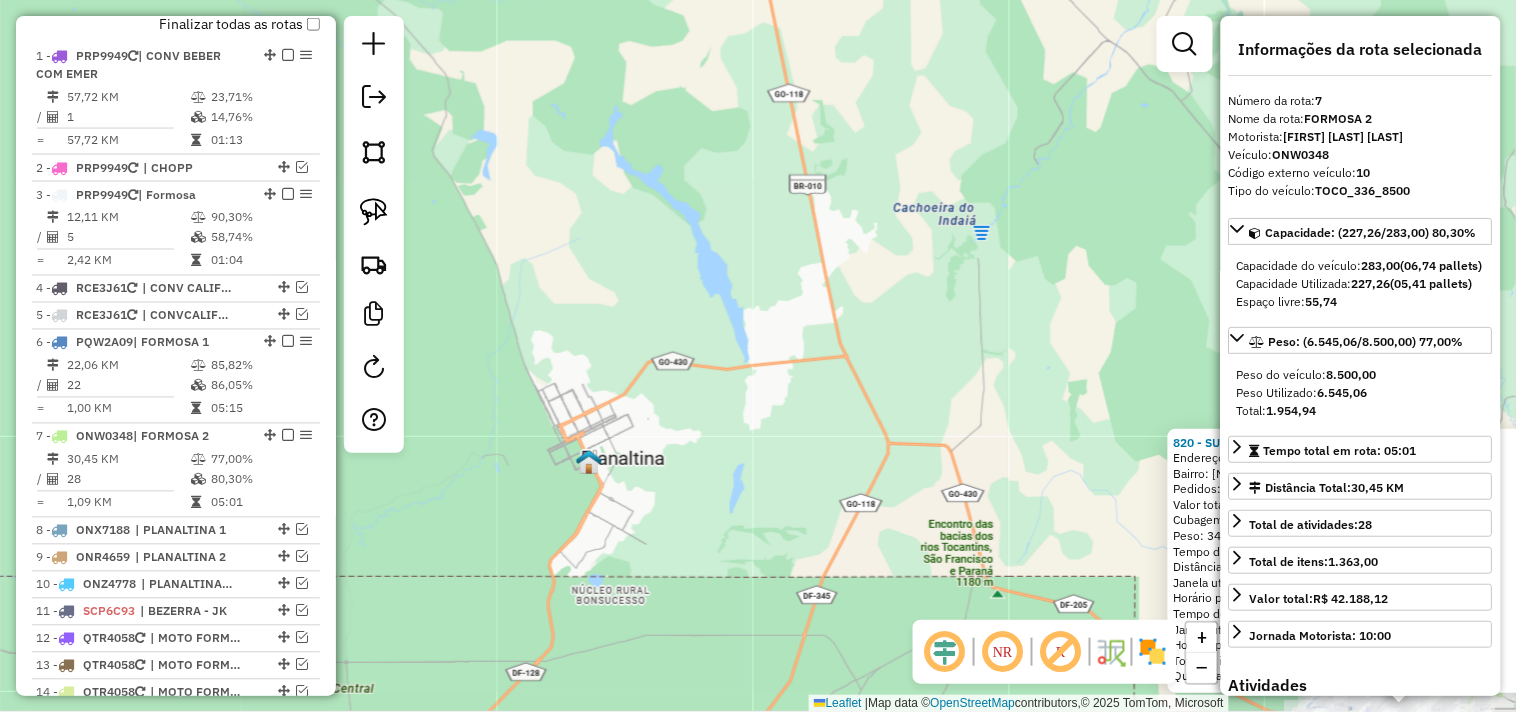 drag, startPoint x: 707, startPoint y: 501, endPoint x: 556, endPoint y: 392, distance: 186.23103 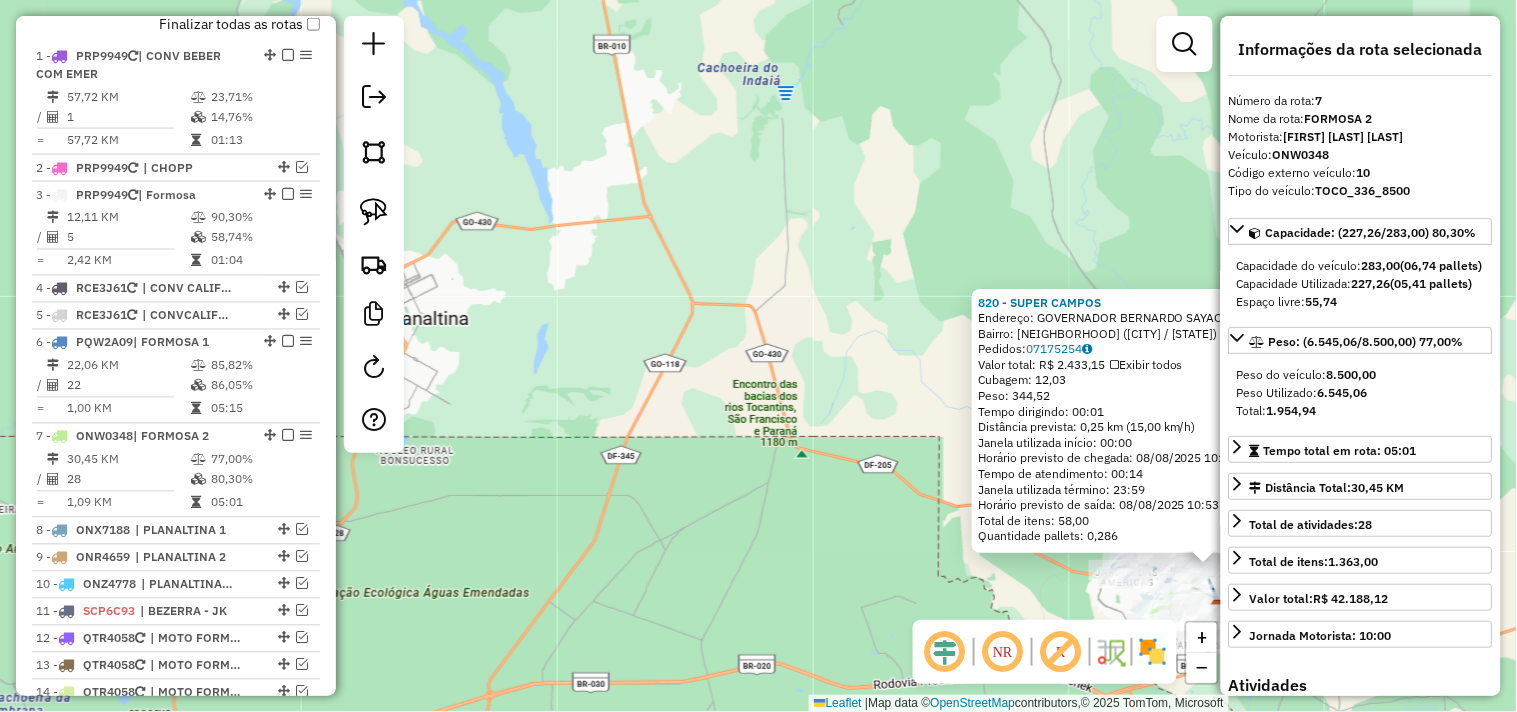 drag, startPoint x: 791, startPoint y: 518, endPoint x: 651, endPoint y: 463, distance: 150.41609 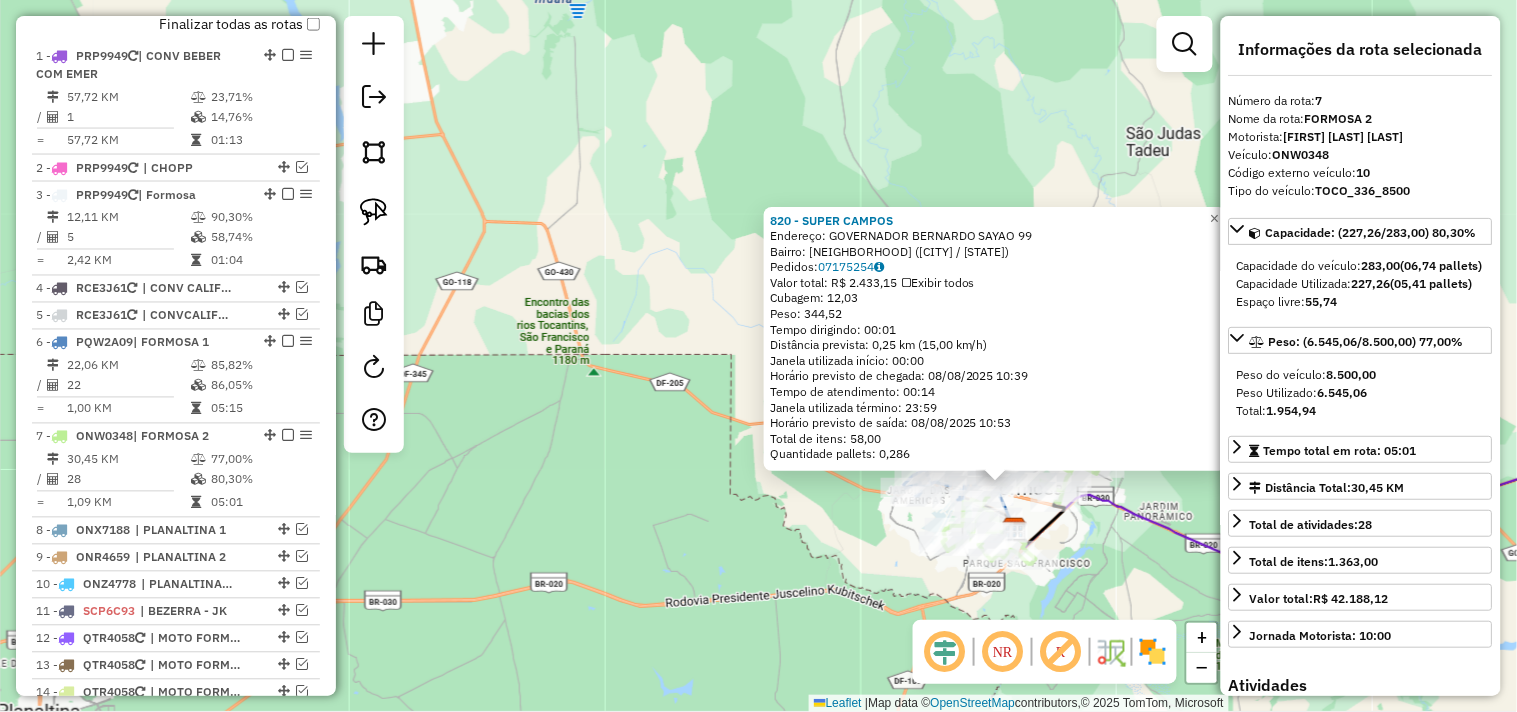 drag, startPoint x: 747, startPoint y: 543, endPoint x: 578, endPoint y: 452, distance: 191.9427 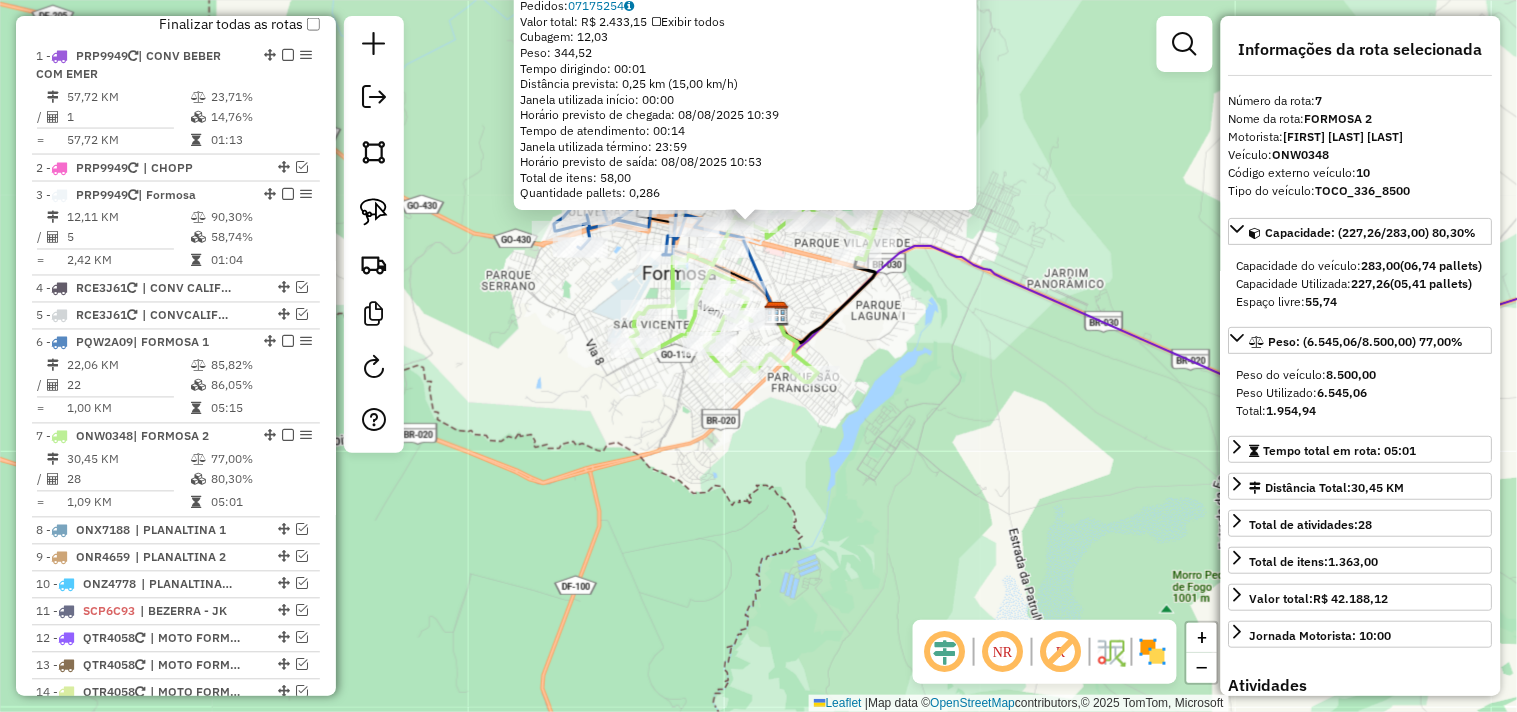 drag, startPoint x: 816, startPoint y: 455, endPoint x: 811, endPoint y: 475, distance: 20.615528 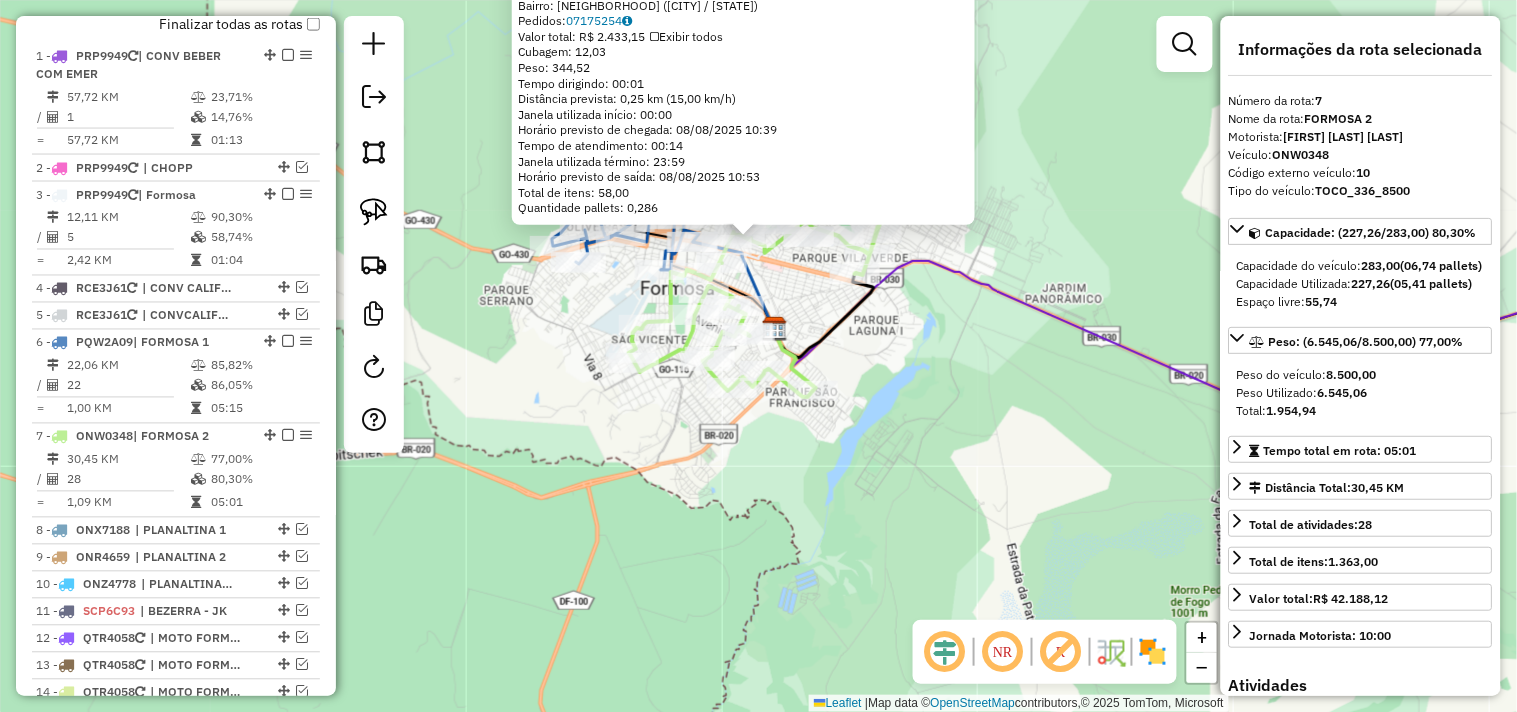 drag, startPoint x: 877, startPoint y: 338, endPoint x: 896, endPoint y: 413, distance: 77.36925 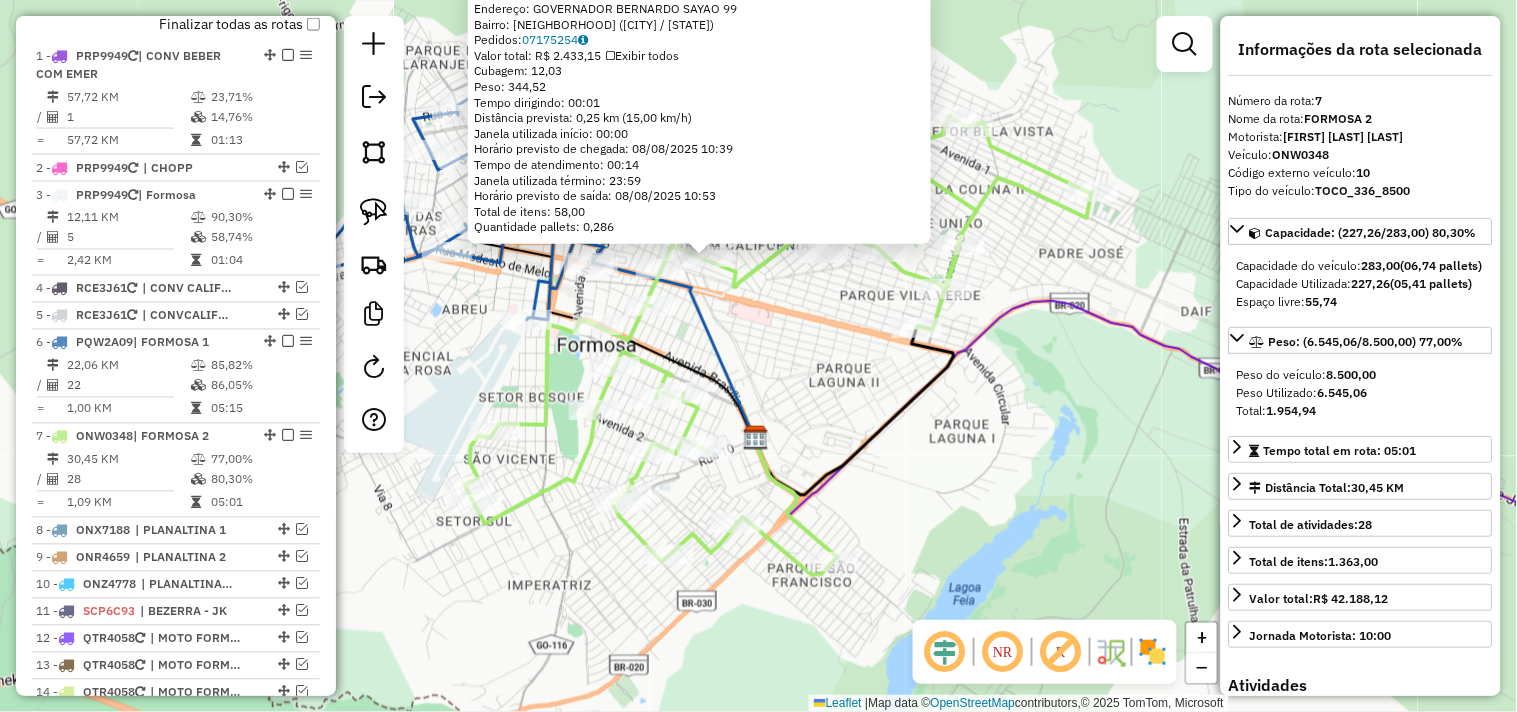 drag, startPoint x: 833, startPoint y: 367, endPoint x: 854, endPoint y: 385, distance: 27.658634 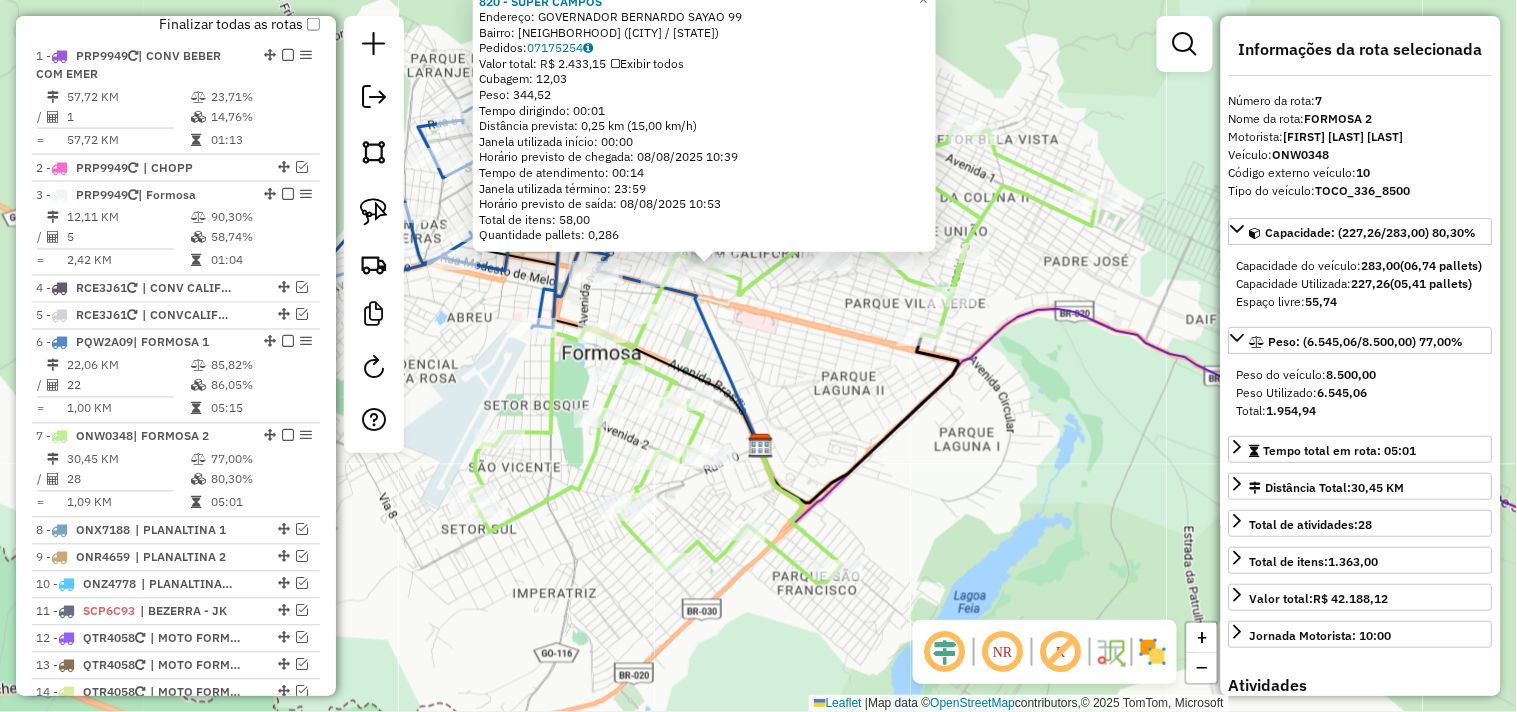 click on "820 - SUPER CAMPOS  Endereço:  GOVERNADOR BERNARDO SAYAO 99   Bairro: JARDIM CALIFORNIA (FORMOSA / GO)   Pedidos:  07175254   Valor total: R$ 2.433,15   Exibir todos   Cubagem: 12,03  Peso: 344,52  Tempo dirigindo: 00:01   Distância prevista: 0,25 km (15,00 km/h)   Janela utilizada início: 00:00   Horário previsto de chegada: 08/08/2025 10:39   Tempo de atendimento: 00:14   Janela utilizada término: 23:59   Horário previsto de saída: 08/08/2025 10:53   Total de itens: 58,00   Quantidade pallets: 0,286  × Janela de atendimento Grade de atendimento Capacidade Transportadoras Veículos Cliente Pedidos  Rotas Selecione os dias de semana para filtrar as janelas de atendimento  Seg   Ter   Qua   Qui   Sex   Sáb   Dom  Informe o período da janela de atendimento: De: Até:  Filtrar exatamente a janela do cliente  Considerar janela de atendimento padrão  Selecione os dias de semana para filtrar as grades de atendimento  Seg   Ter   Qua   Qui   Sex   Sáb   Dom   Peso mínimo:   Peso máximo:   De:   Até:" 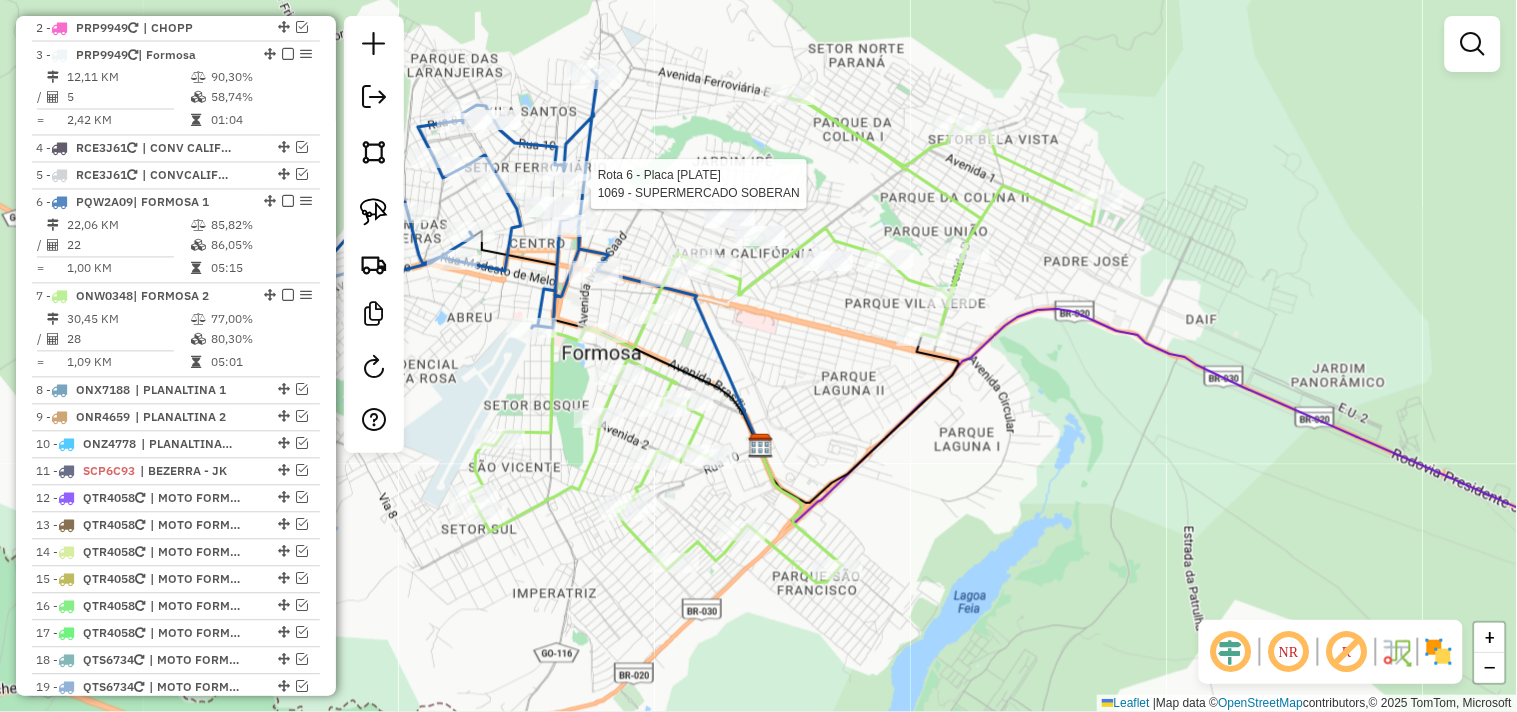 select on "*********" 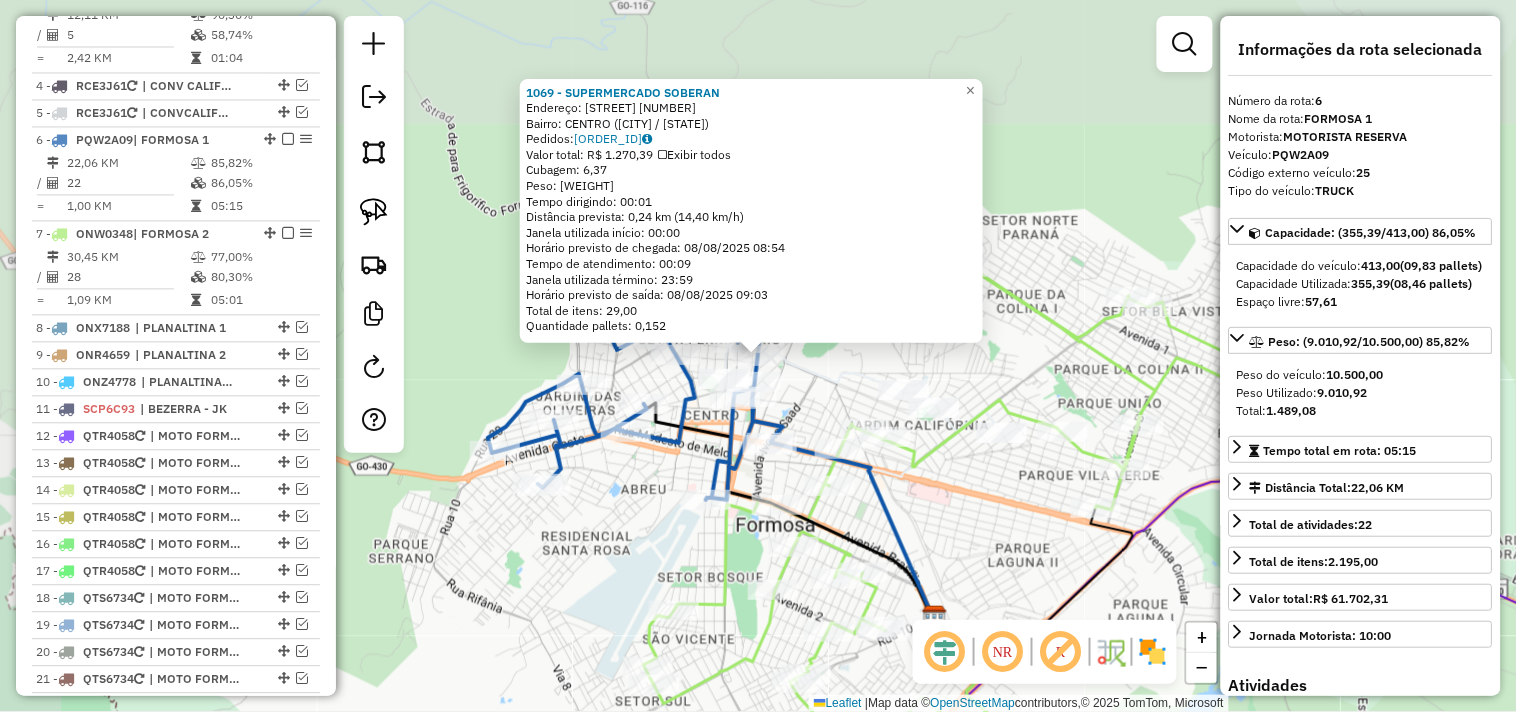 scroll, scrollTop: 1085, scrollLeft: 0, axis: vertical 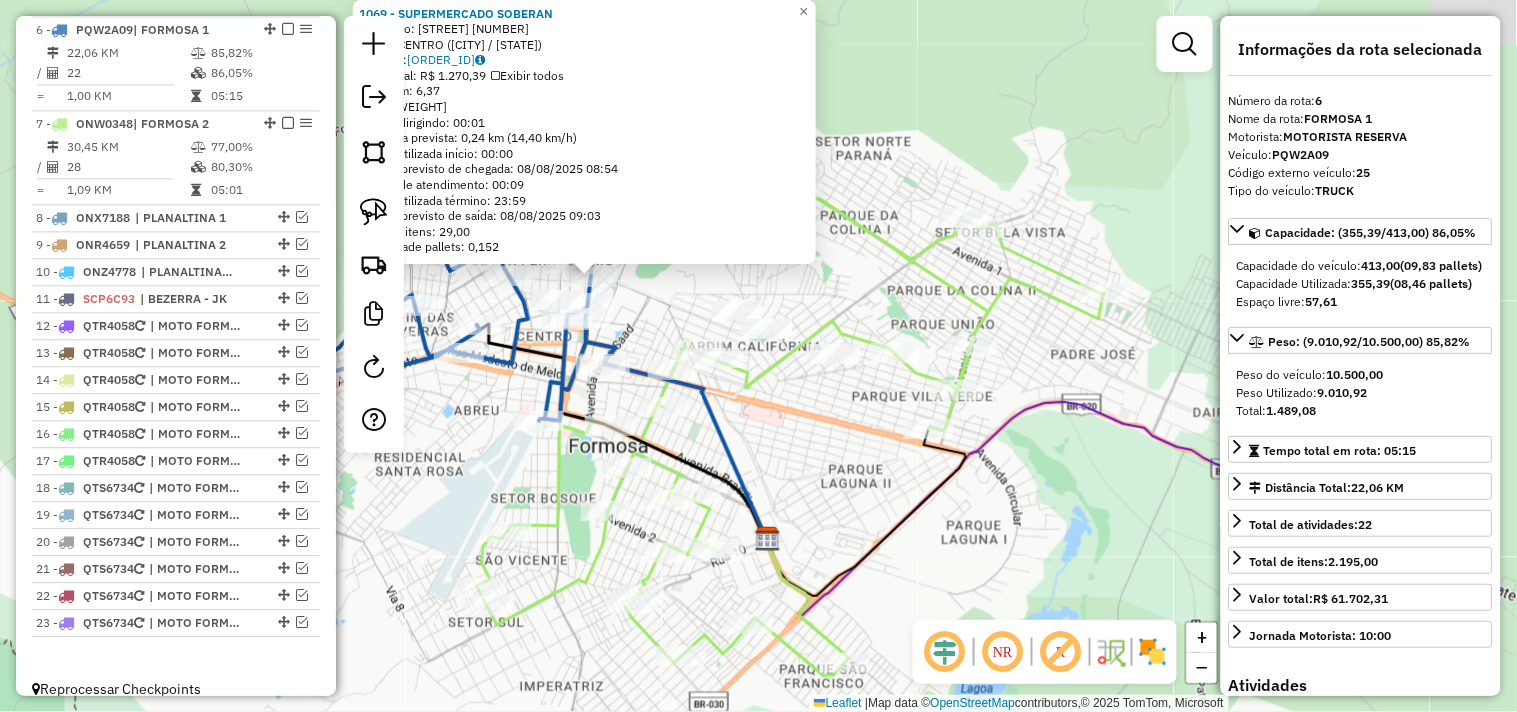 drag, startPoint x: 590, startPoint y: 545, endPoint x: 422, endPoint y: 464, distance: 186.50737 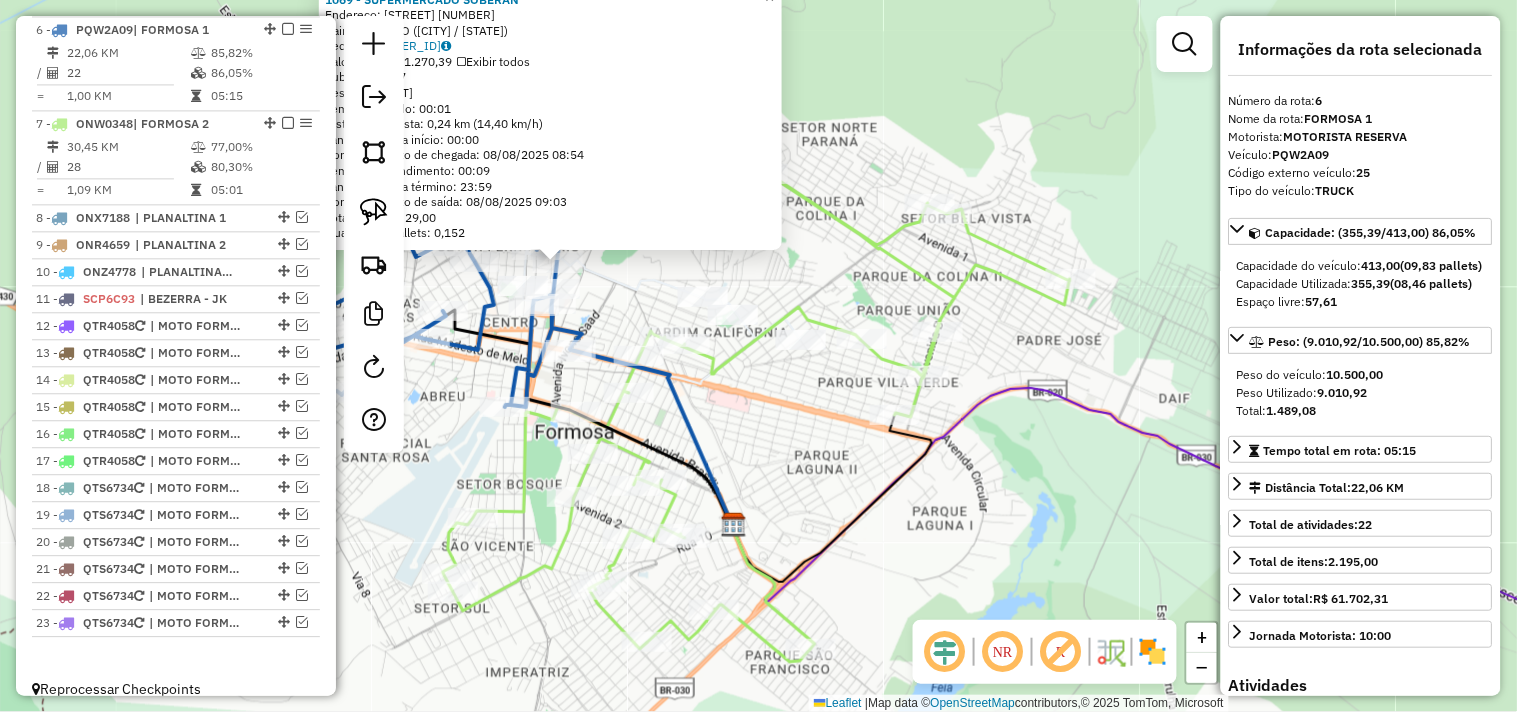 drag, startPoint x: 531, startPoint y: 472, endPoint x: 444, endPoint y: 436, distance: 94.15413 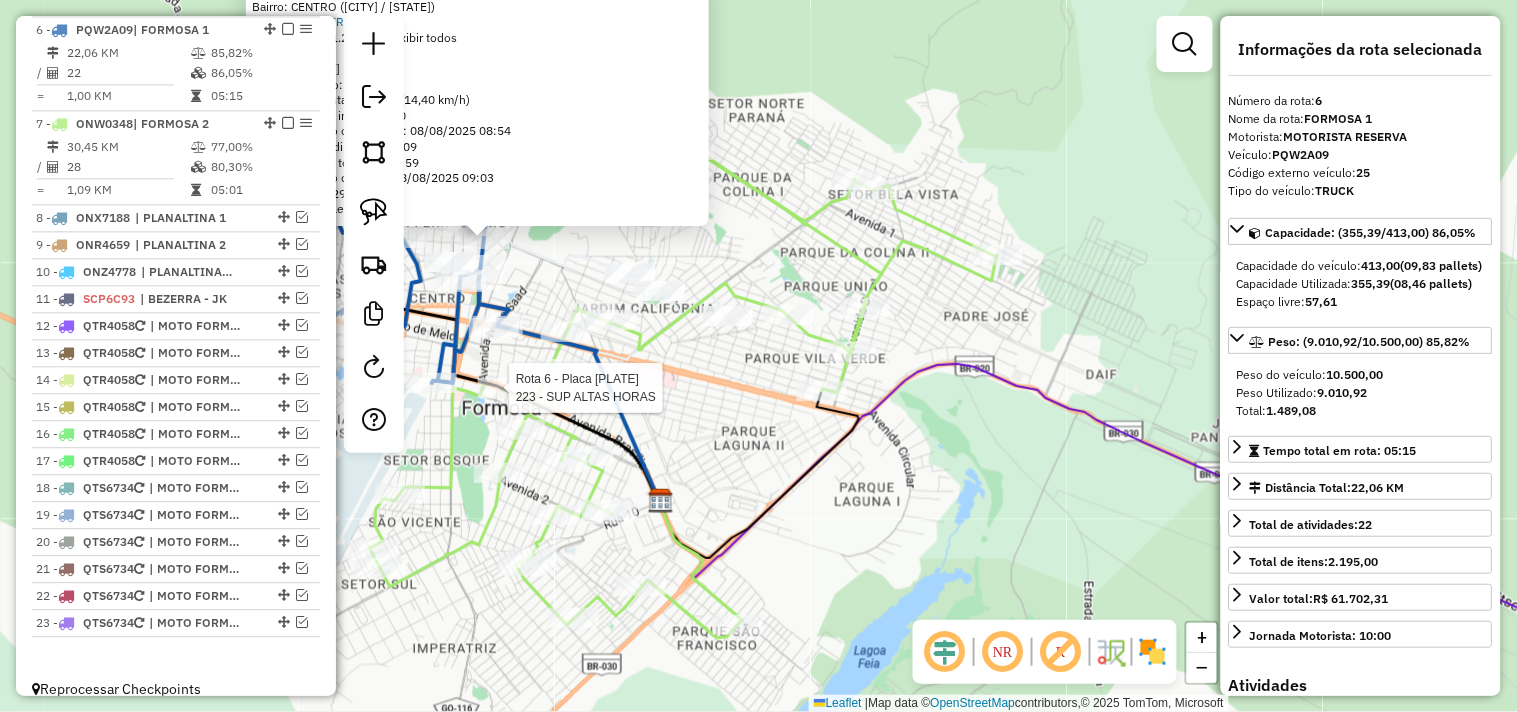 scroll, scrollTop: 1105, scrollLeft: 0, axis: vertical 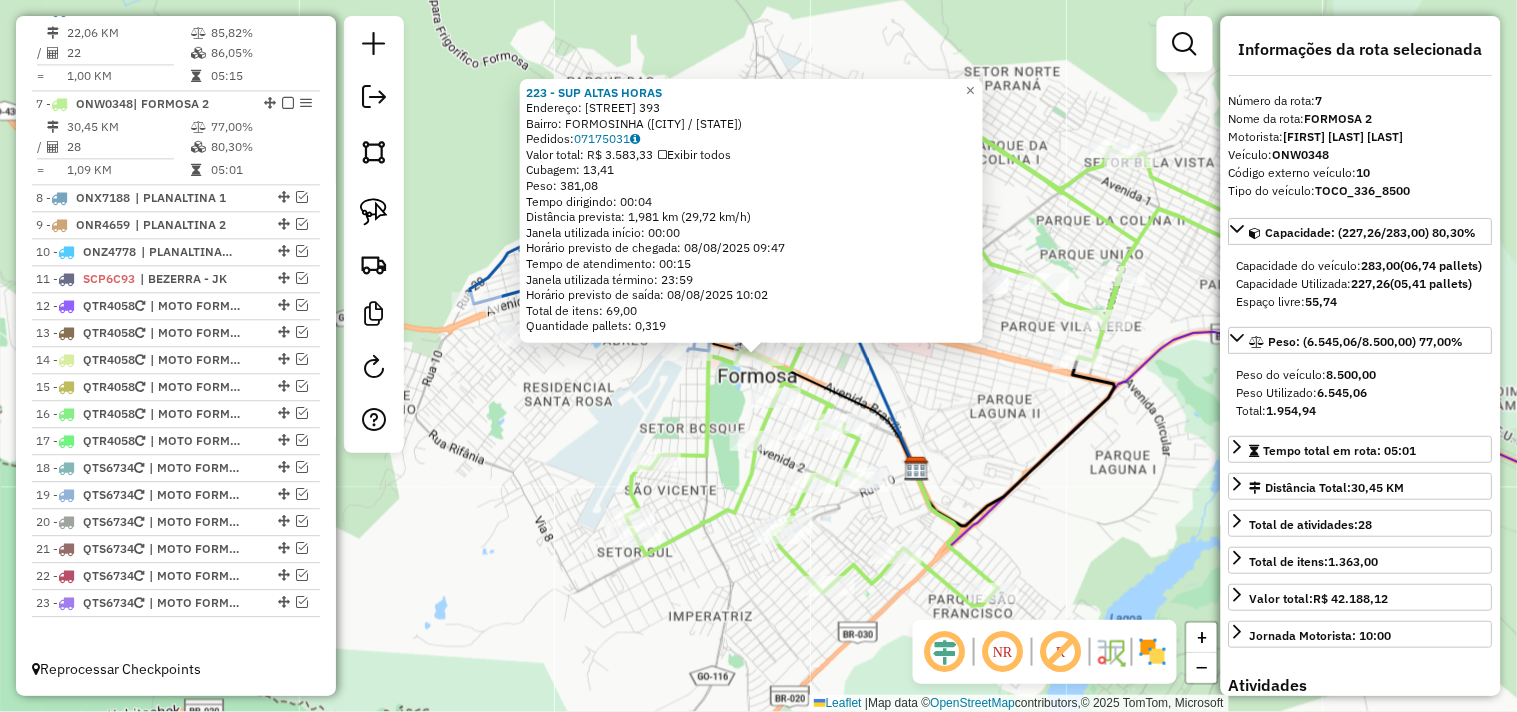 click 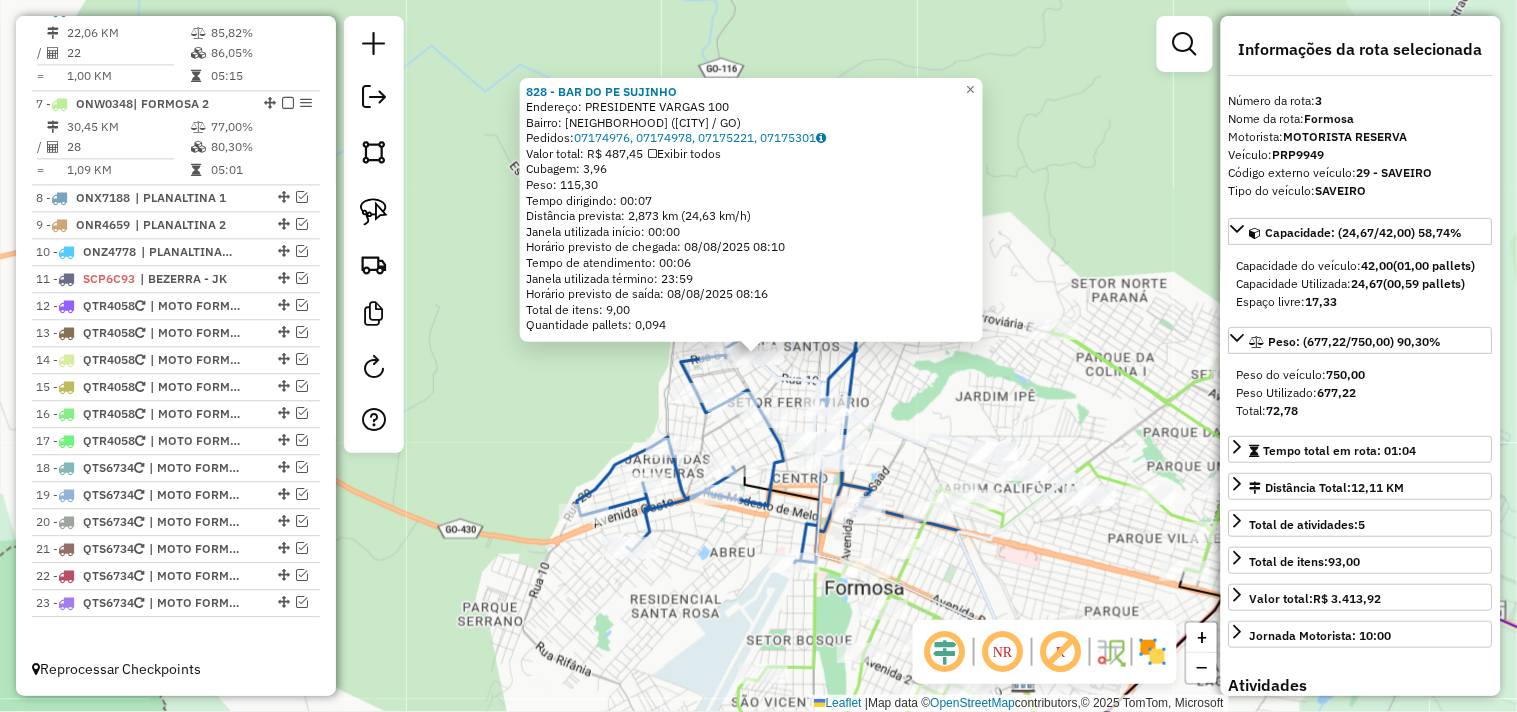 scroll, scrollTop: 936, scrollLeft: 0, axis: vertical 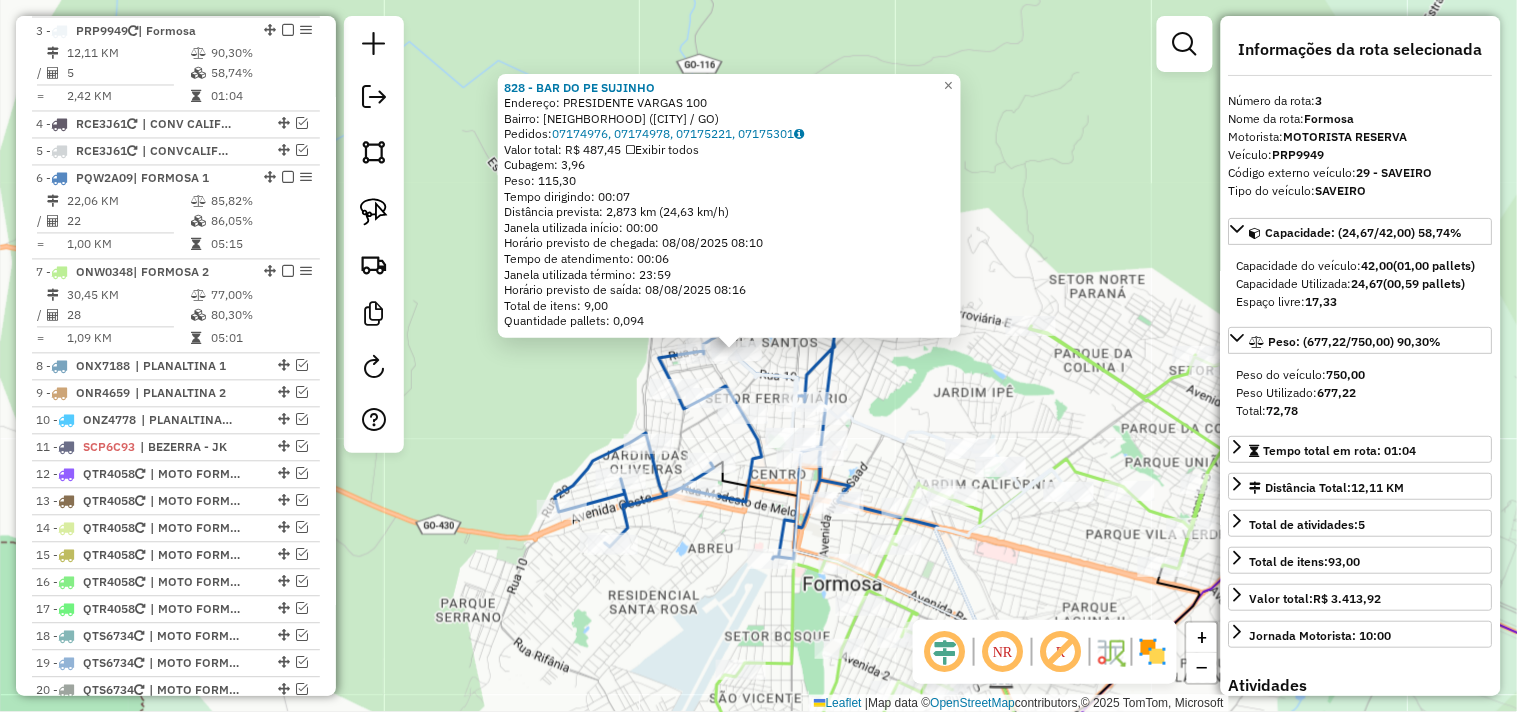 drag, startPoint x: 967, startPoint y: 418, endPoint x: 943, endPoint y: 413, distance: 24.5153 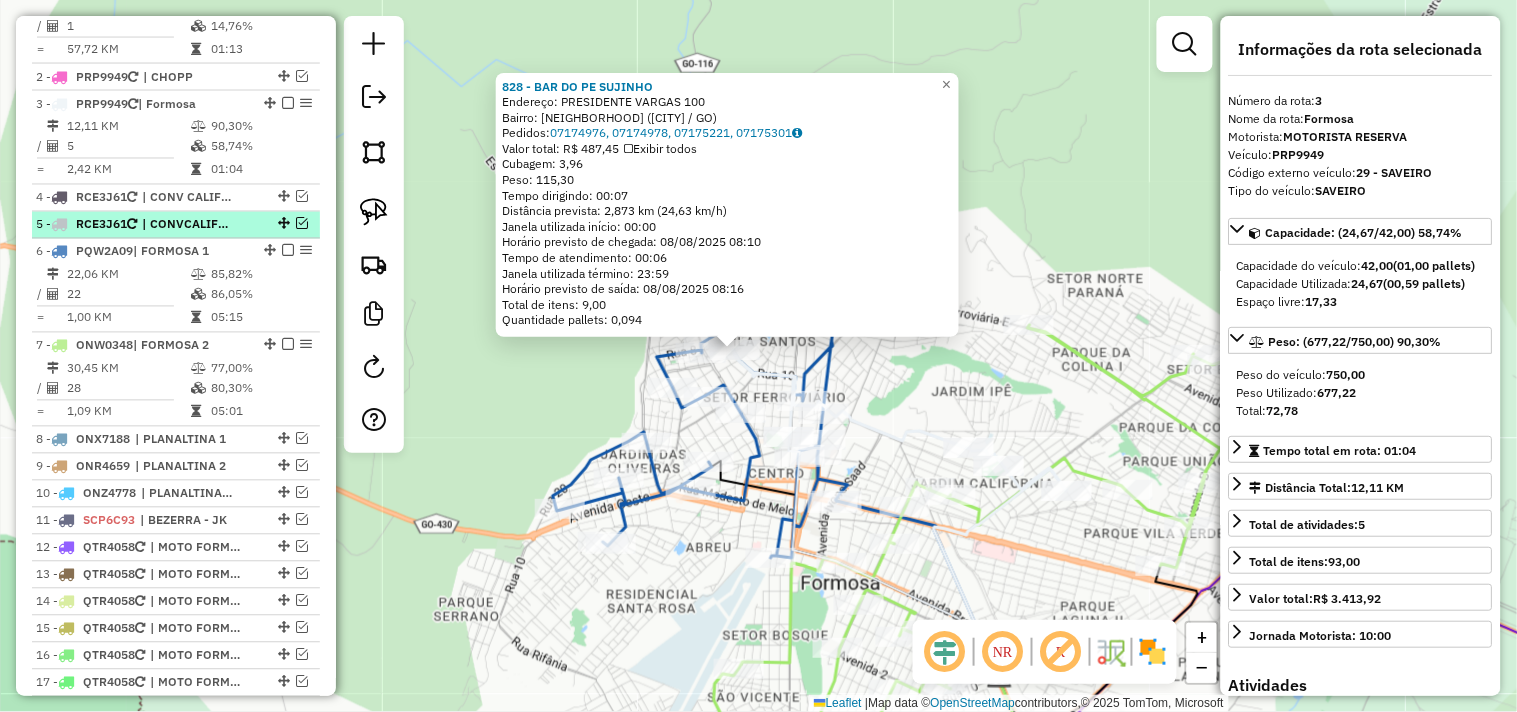 scroll, scrollTop: 825, scrollLeft: 0, axis: vertical 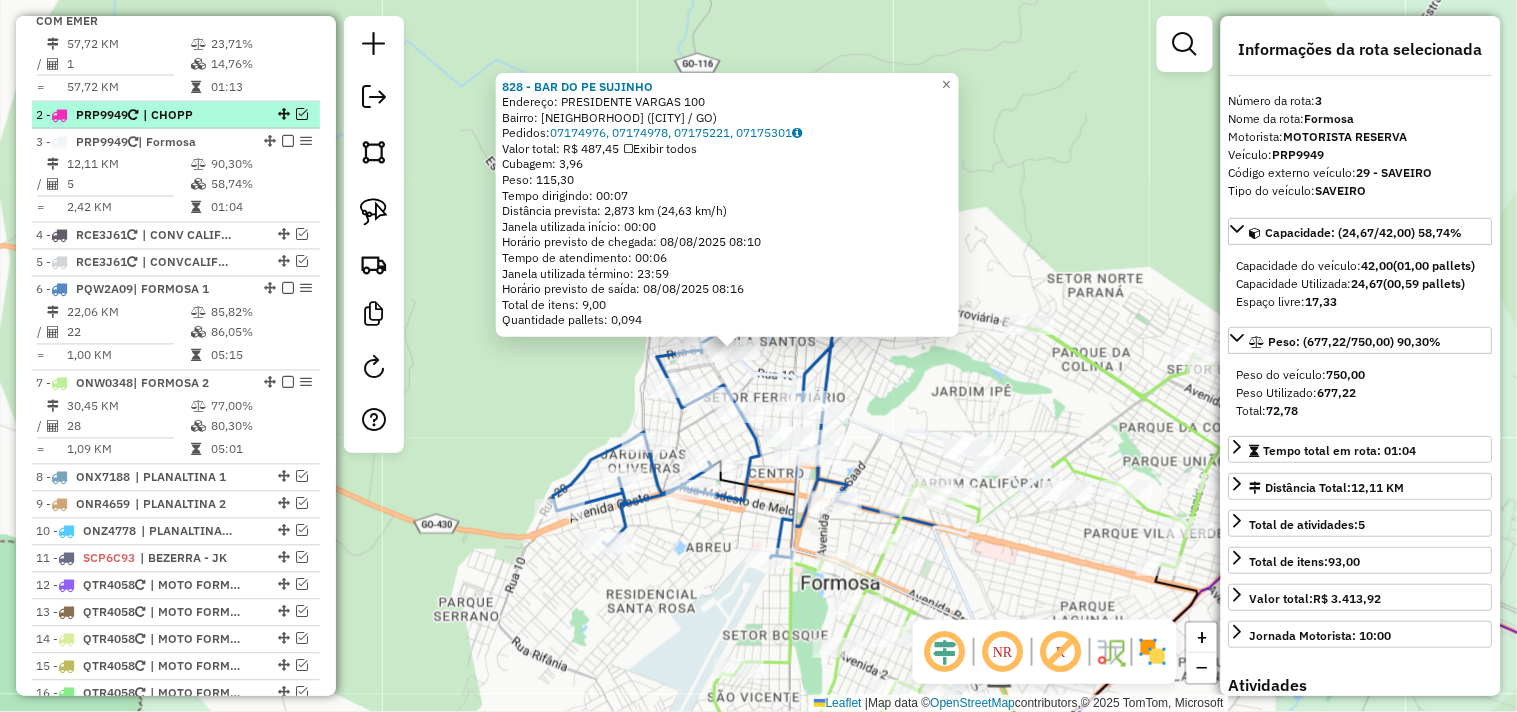 click on "| CHOPP" at bounding box center (189, 115) 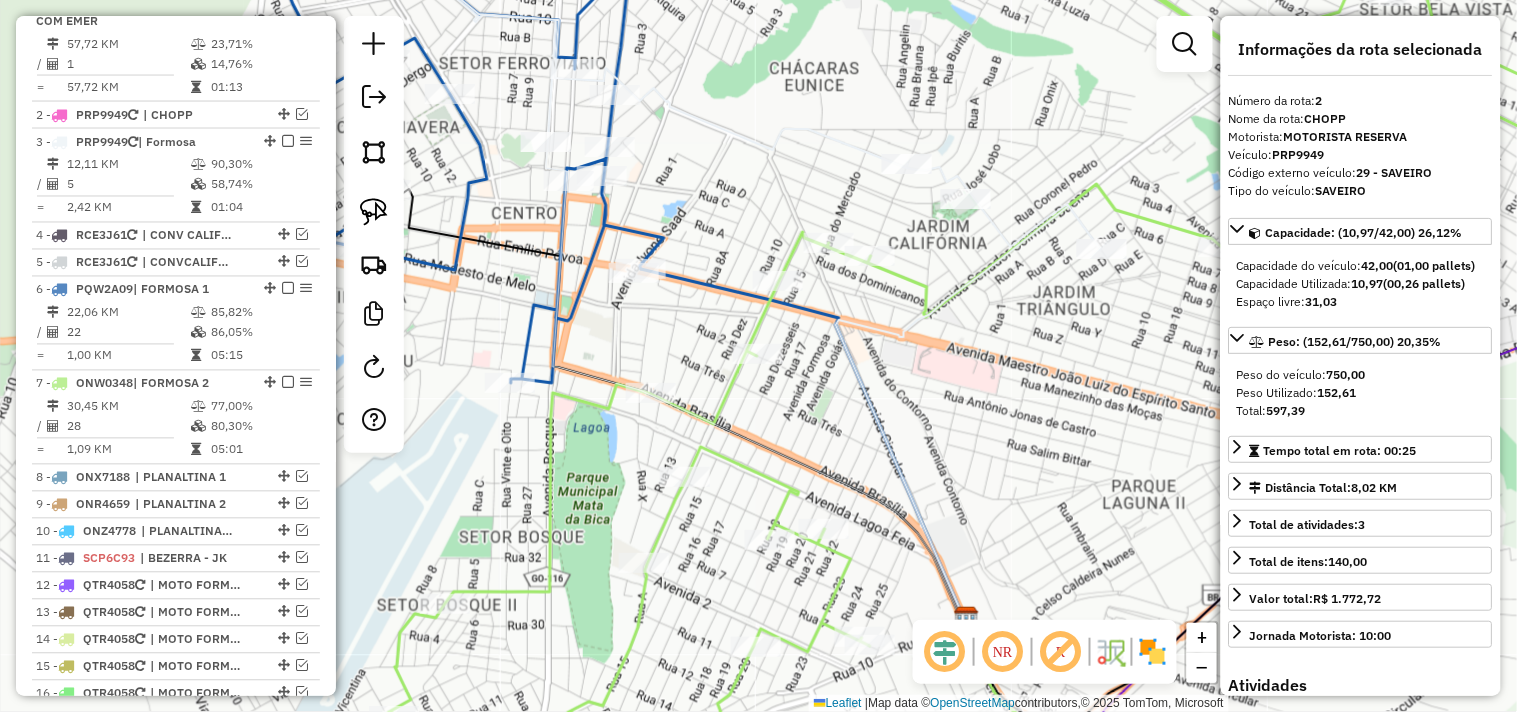 drag, startPoint x: 998, startPoint y: 446, endPoint x: 1010, endPoint y: 450, distance: 12.649111 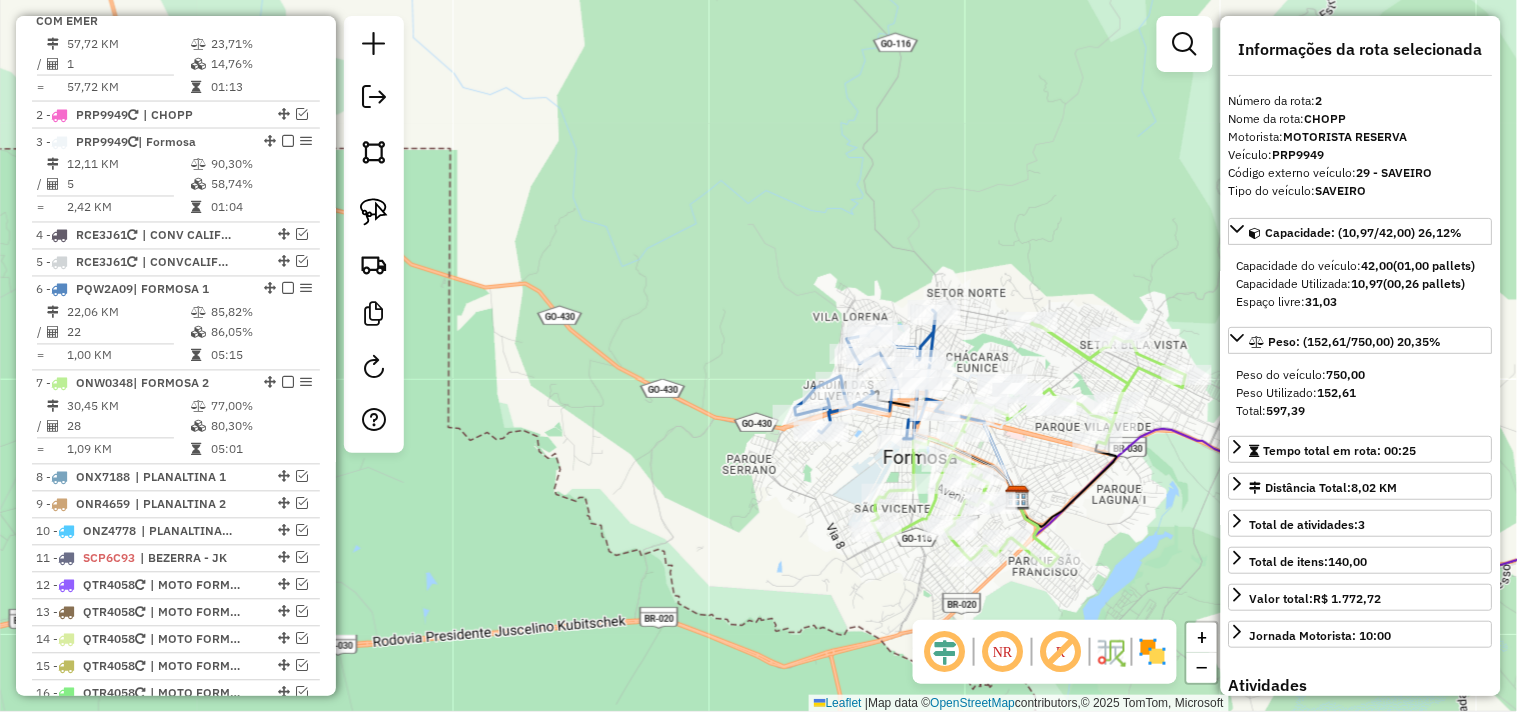drag, startPoint x: 1067, startPoint y: 498, endPoint x: 914, endPoint y: 427, distance: 168.67128 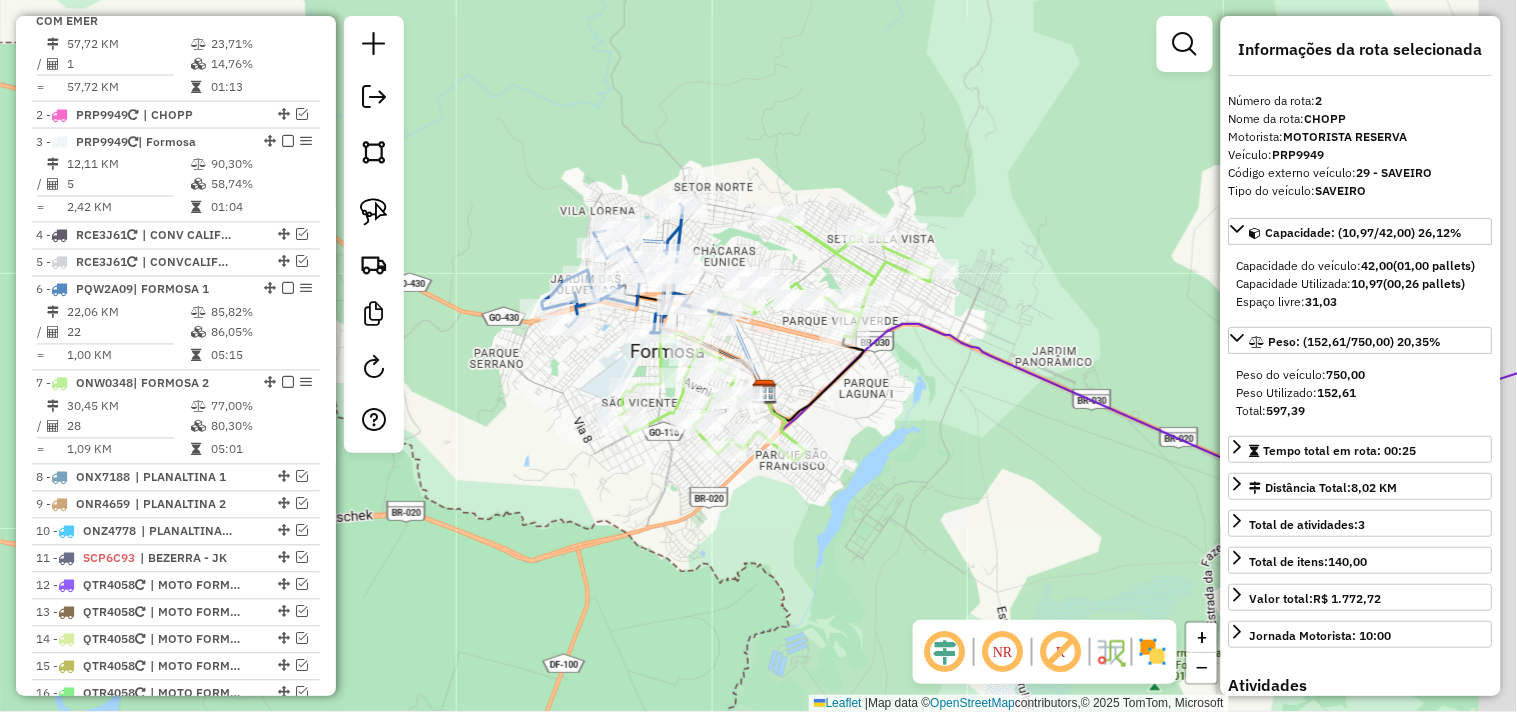 drag, startPoint x: 1112, startPoint y: 505, endPoint x: 914, endPoint y: 445, distance: 206.89128 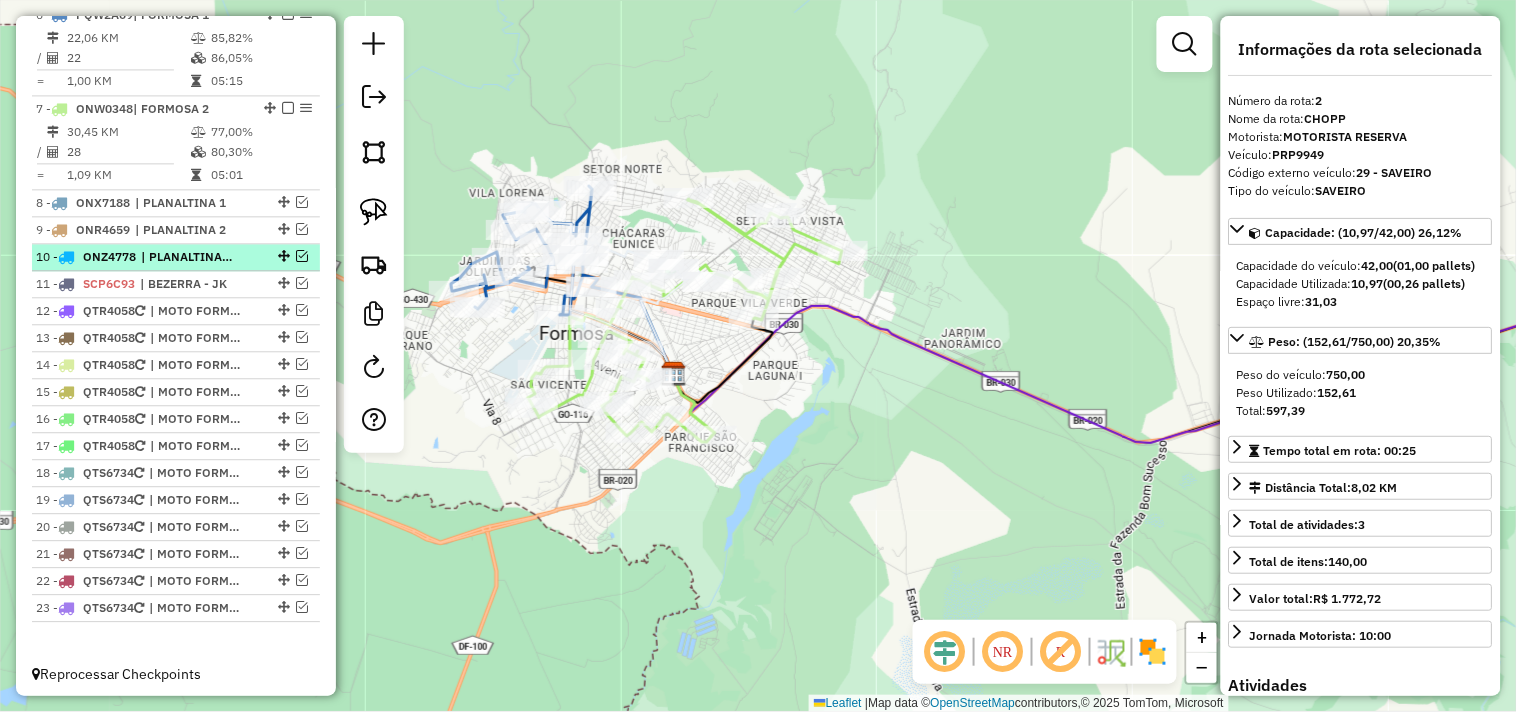 scroll, scrollTop: 1104, scrollLeft: 0, axis: vertical 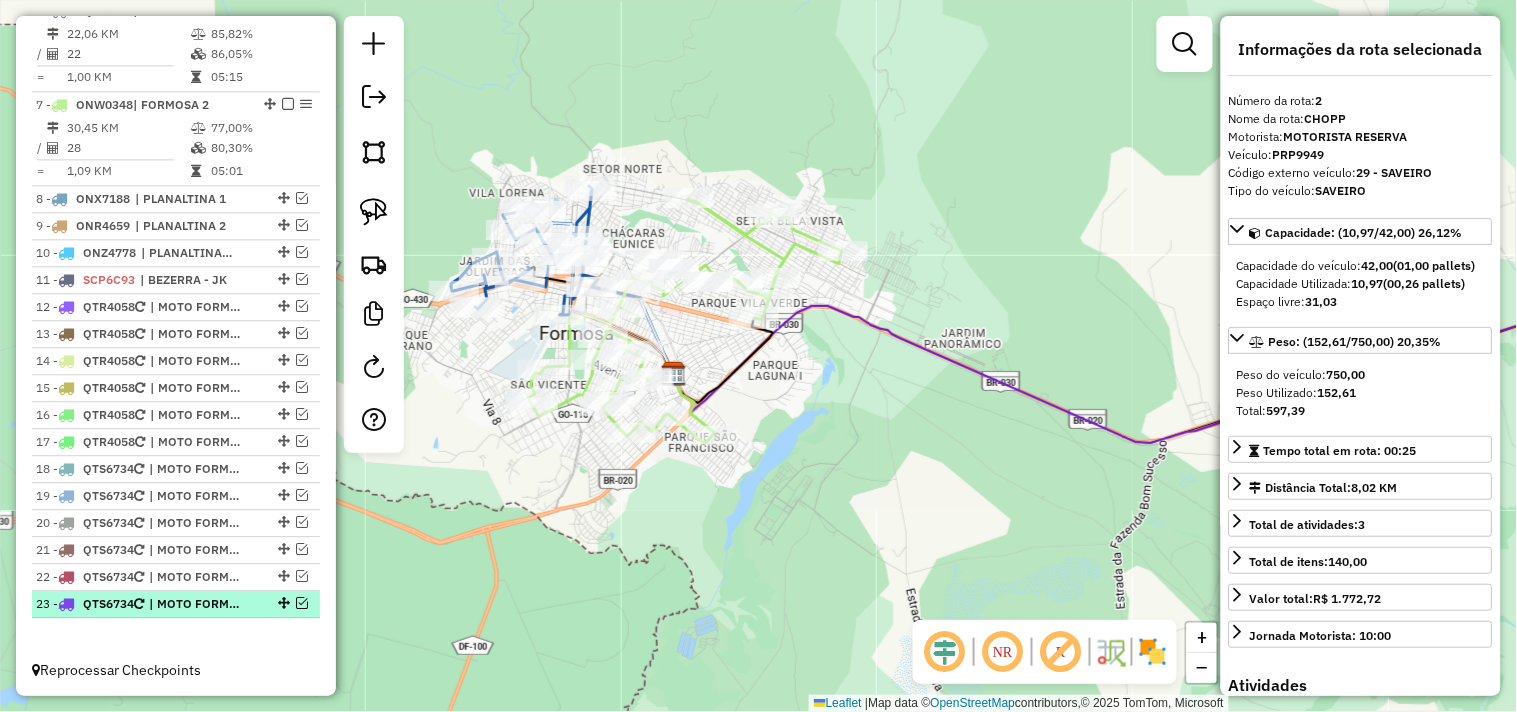 click on "| MOTO FORMOSA 2 REC 5" at bounding box center [195, 604] 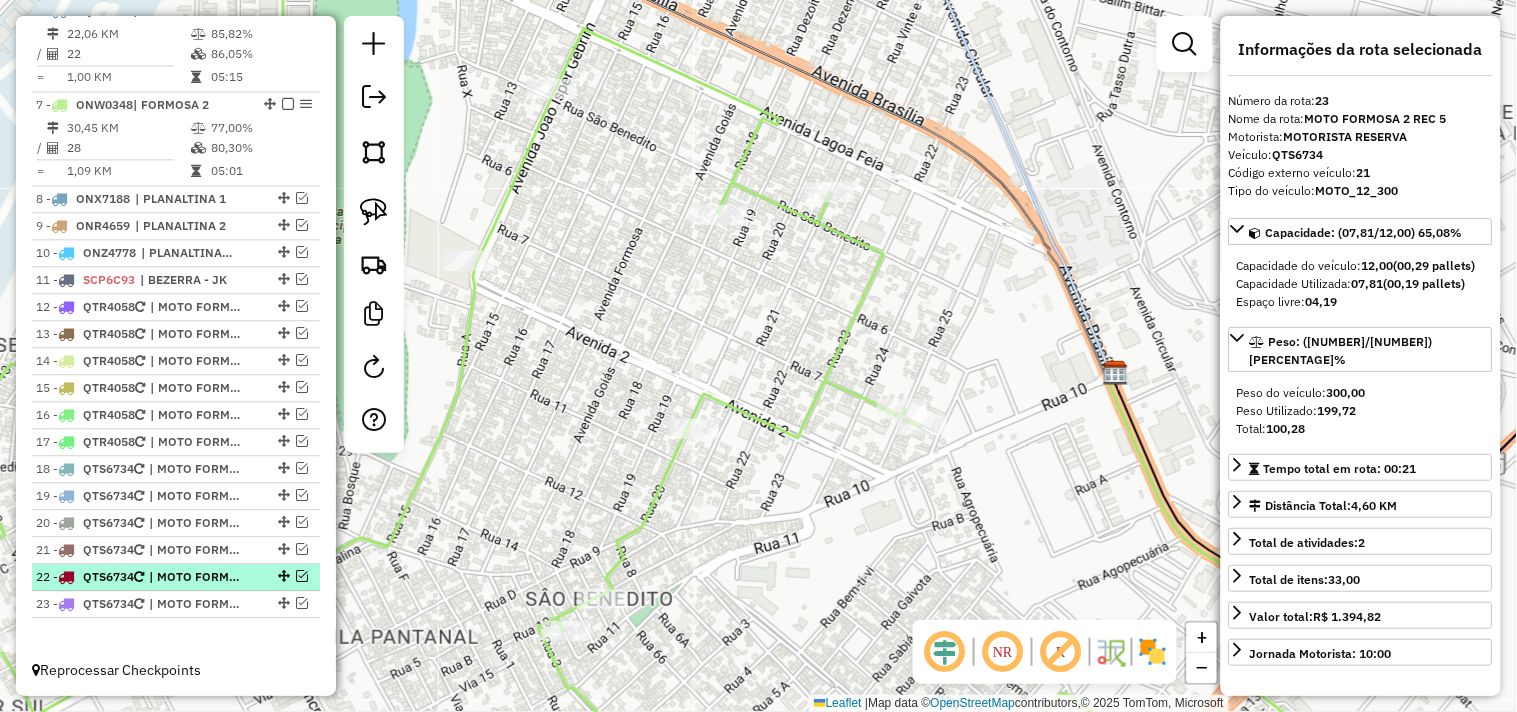 click on "| MOTO FORMOSA 2 REC 4" at bounding box center (195, 577) 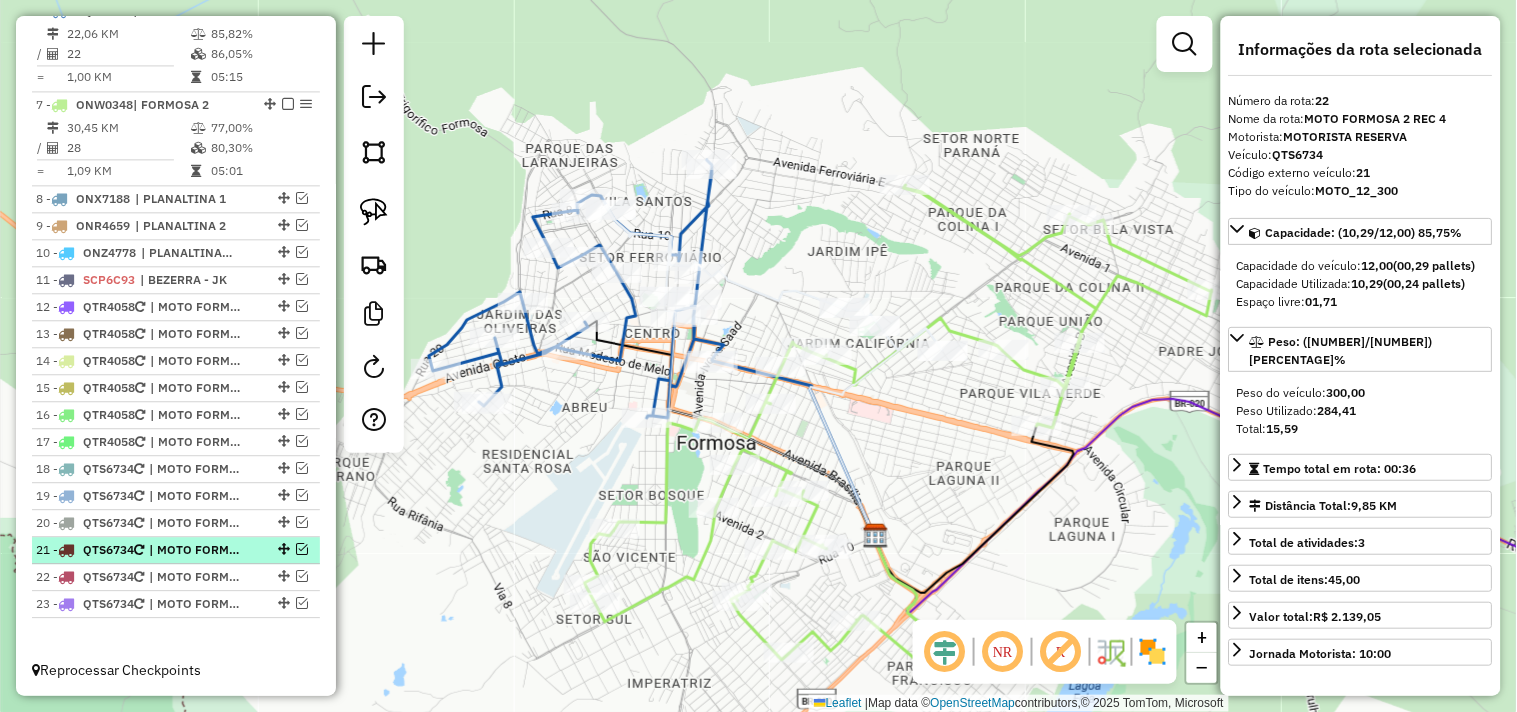 click on "| MOTO FORMOSA 2 REC 3" at bounding box center [195, 550] 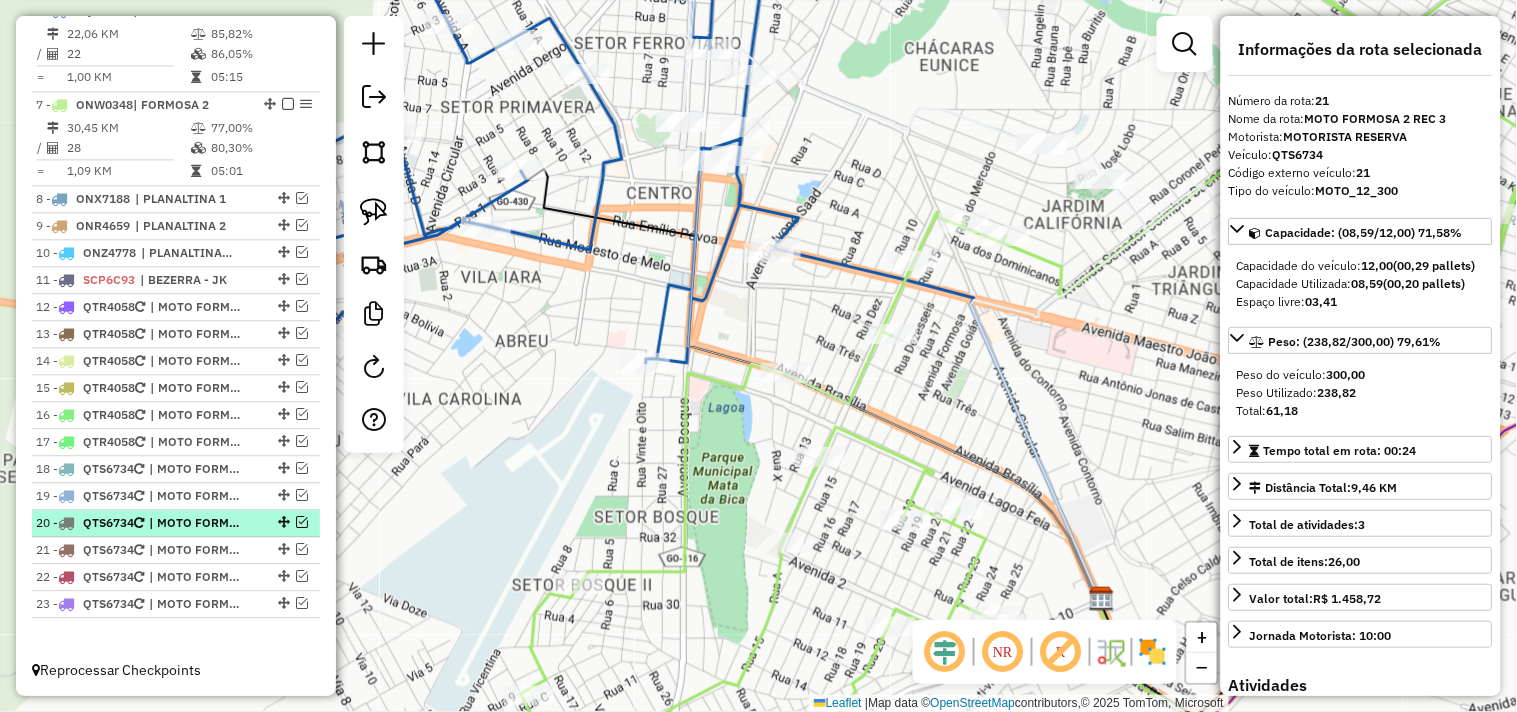 click on "| MOTO FORMOSA 2 REC 2" at bounding box center (195, 523) 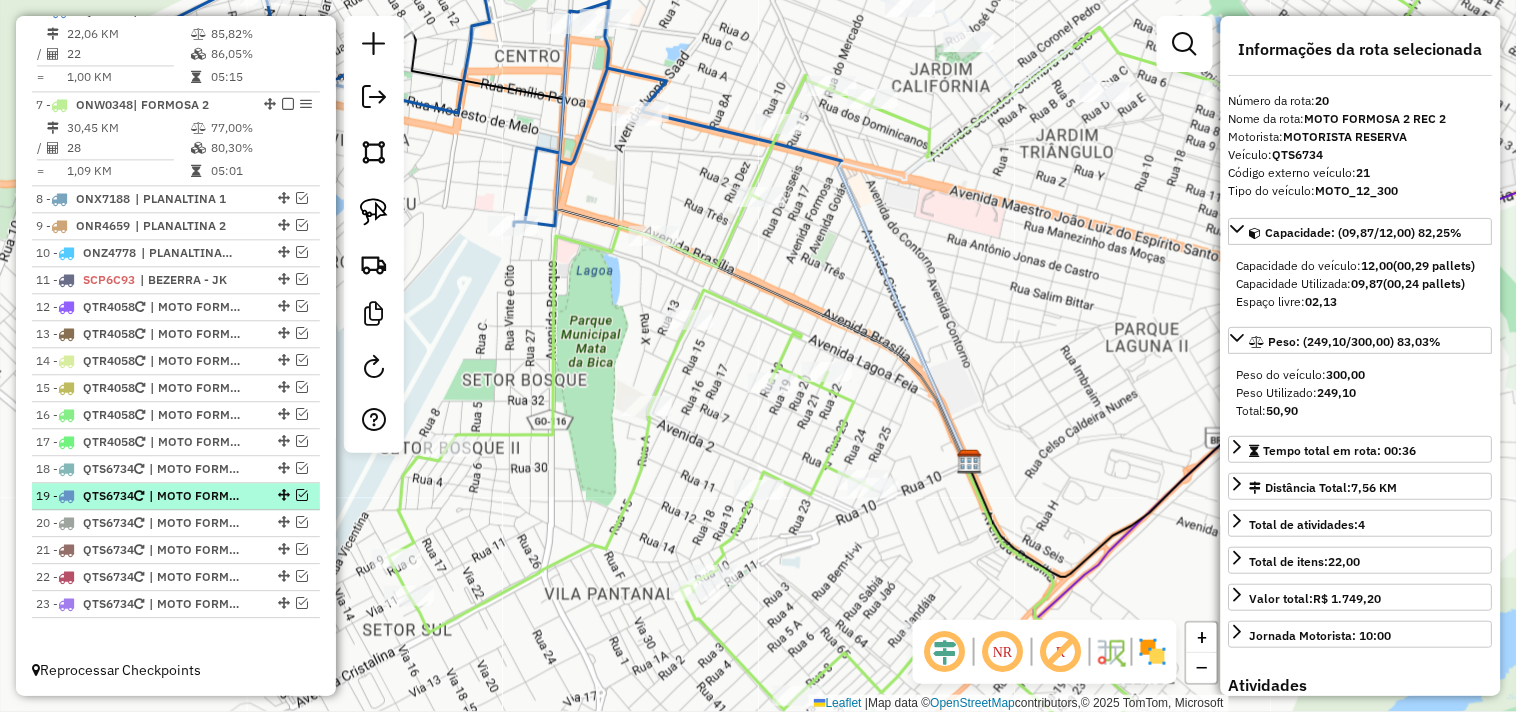 click on "| MOTO FORMOSA 2 REC 1" at bounding box center [195, 496] 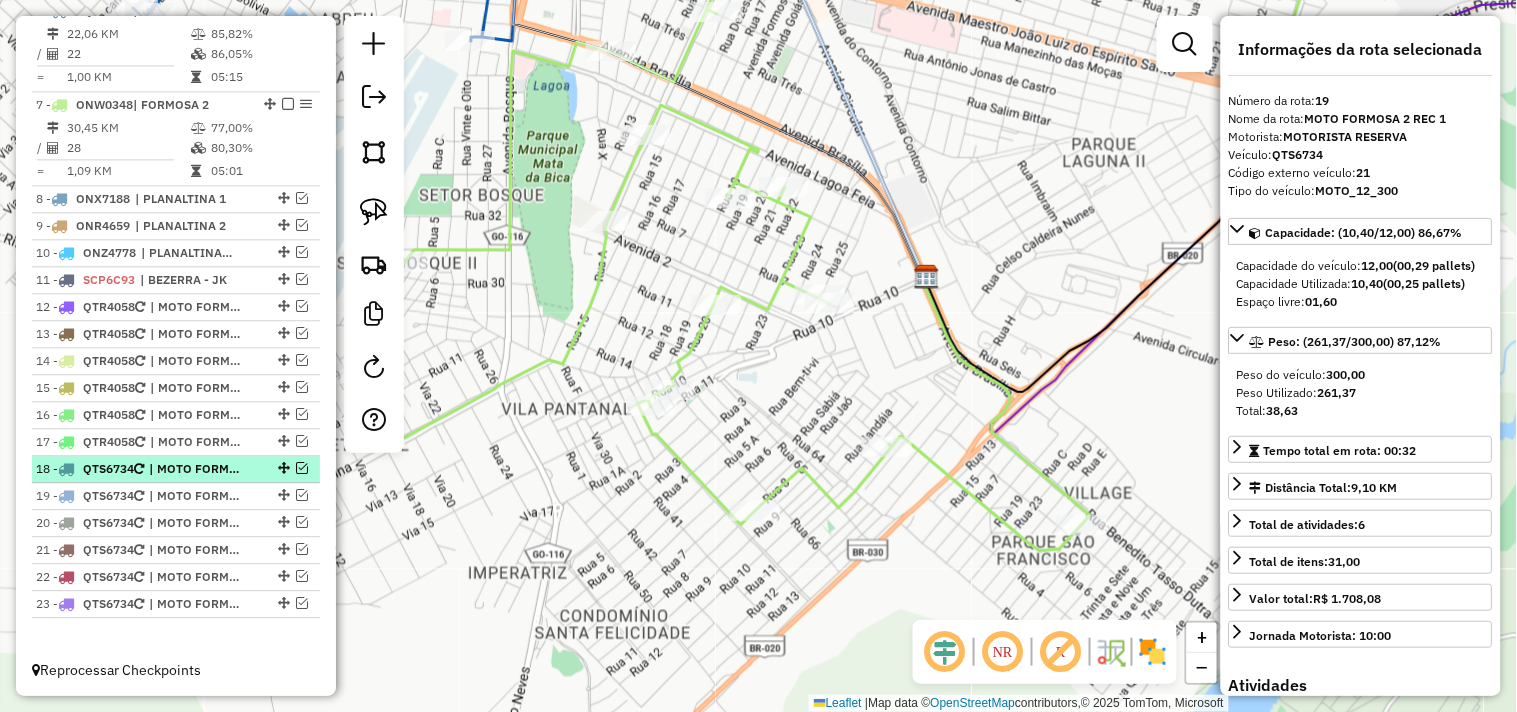 click on "| MOTO FORMOSA 2" at bounding box center (195, 469) 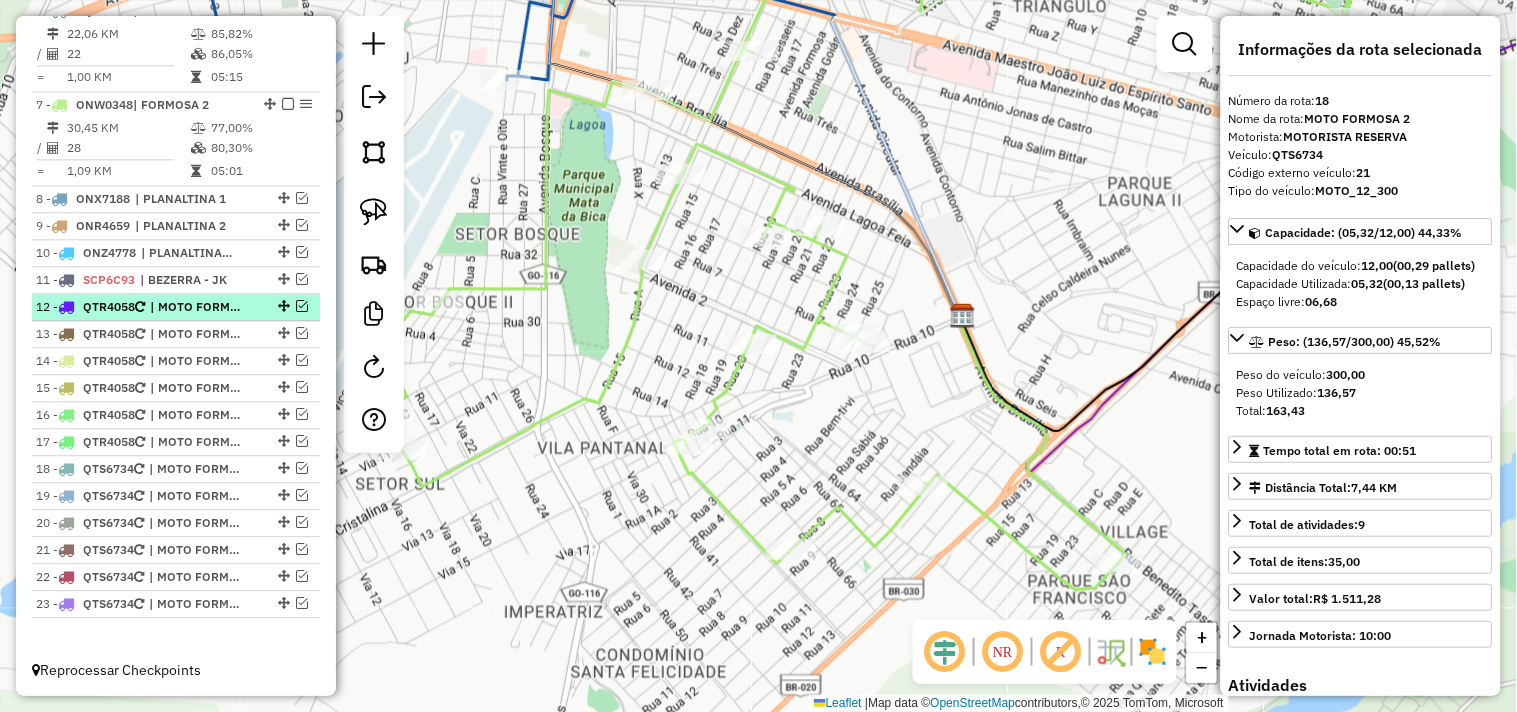 click on "| MOTO FORMOSA 1" at bounding box center (196, 307) 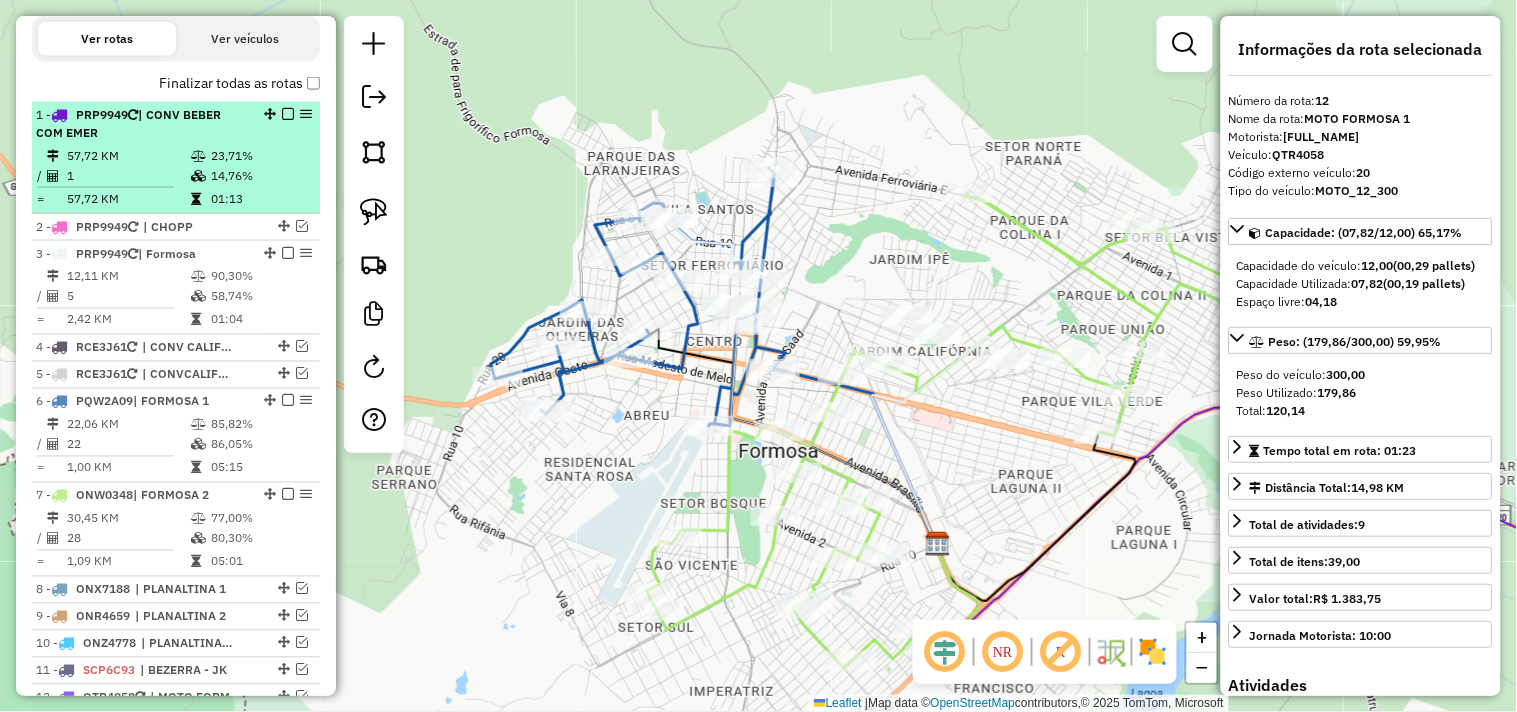 scroll, scrollTop: 660, scrollLeft: 0, axis: vertical 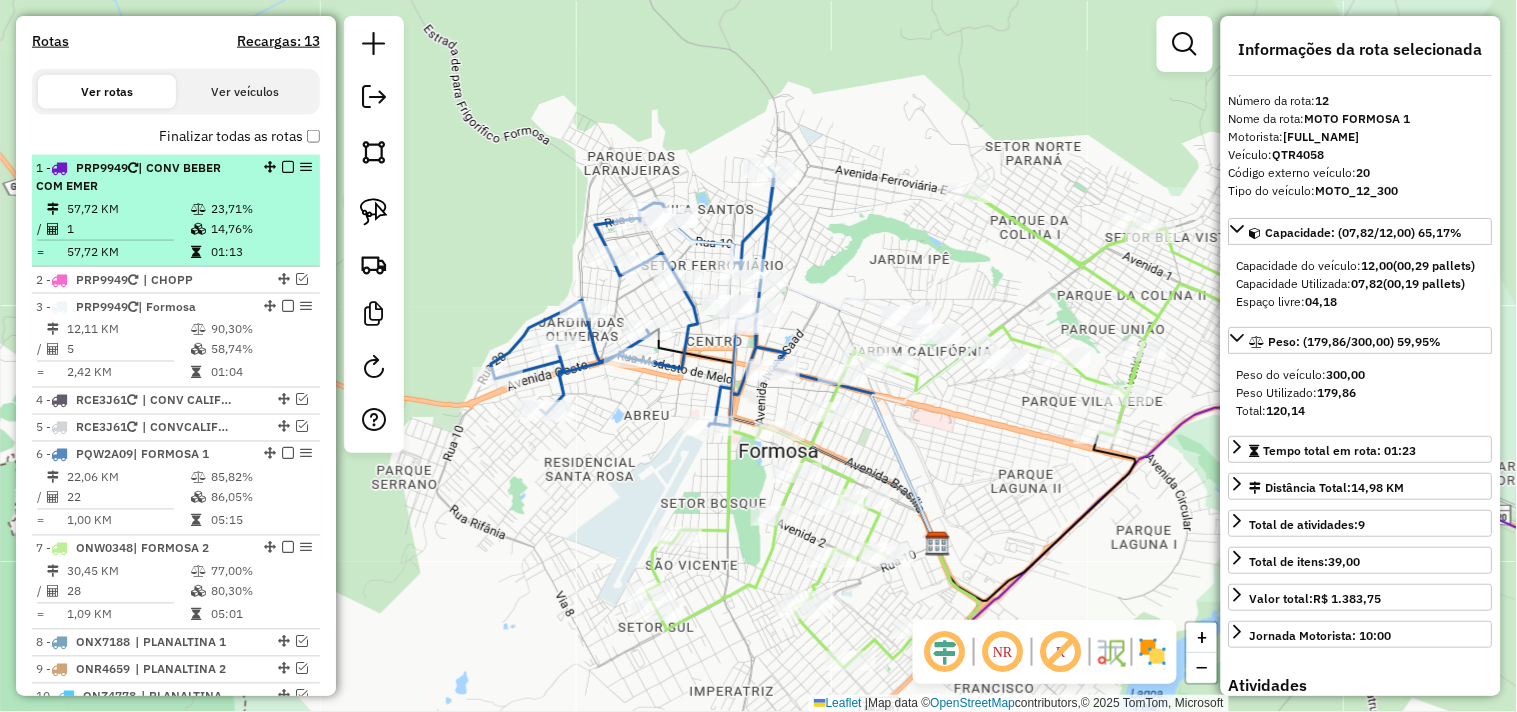 click at bounding box center [288, 167] 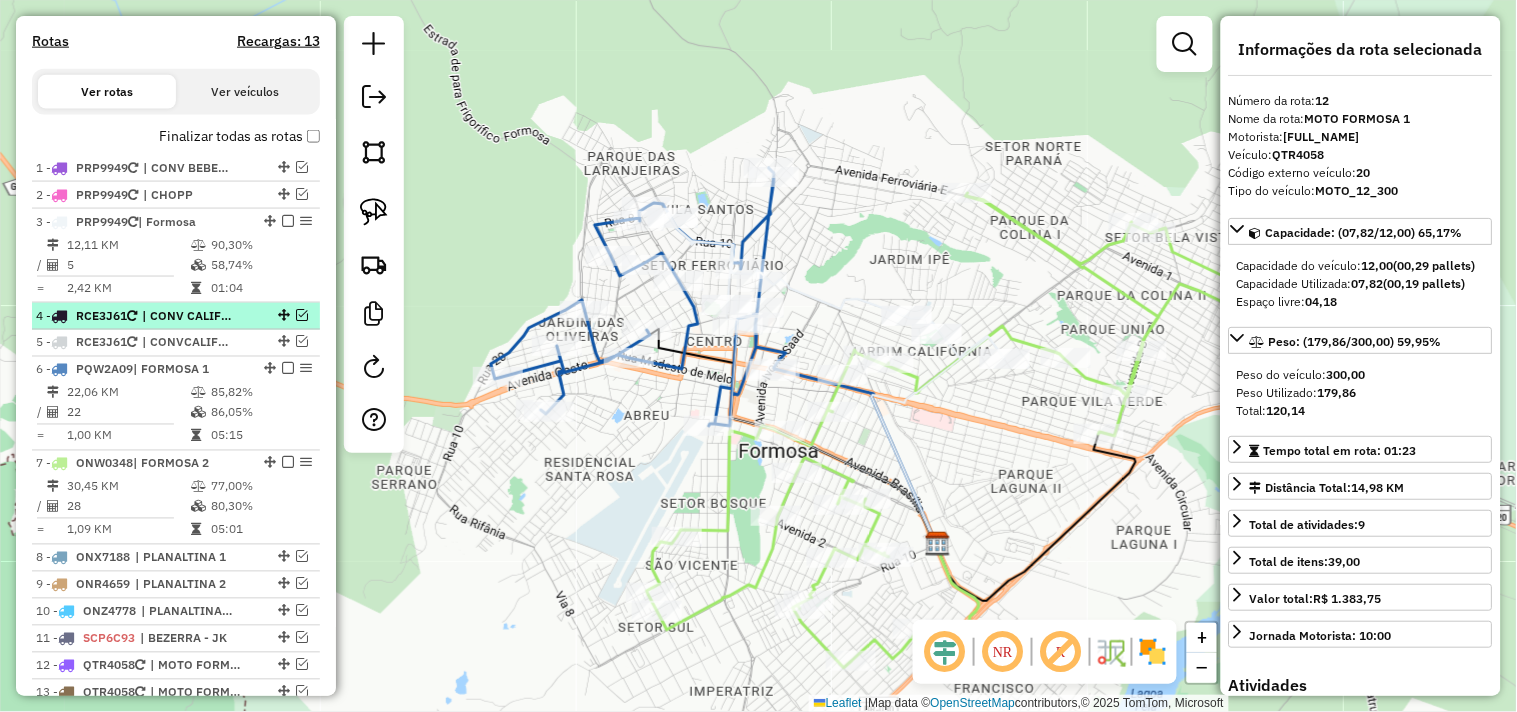 click on "| CONV CALIFORNIA - TEM SUPER" at bounding box center [188, 316] 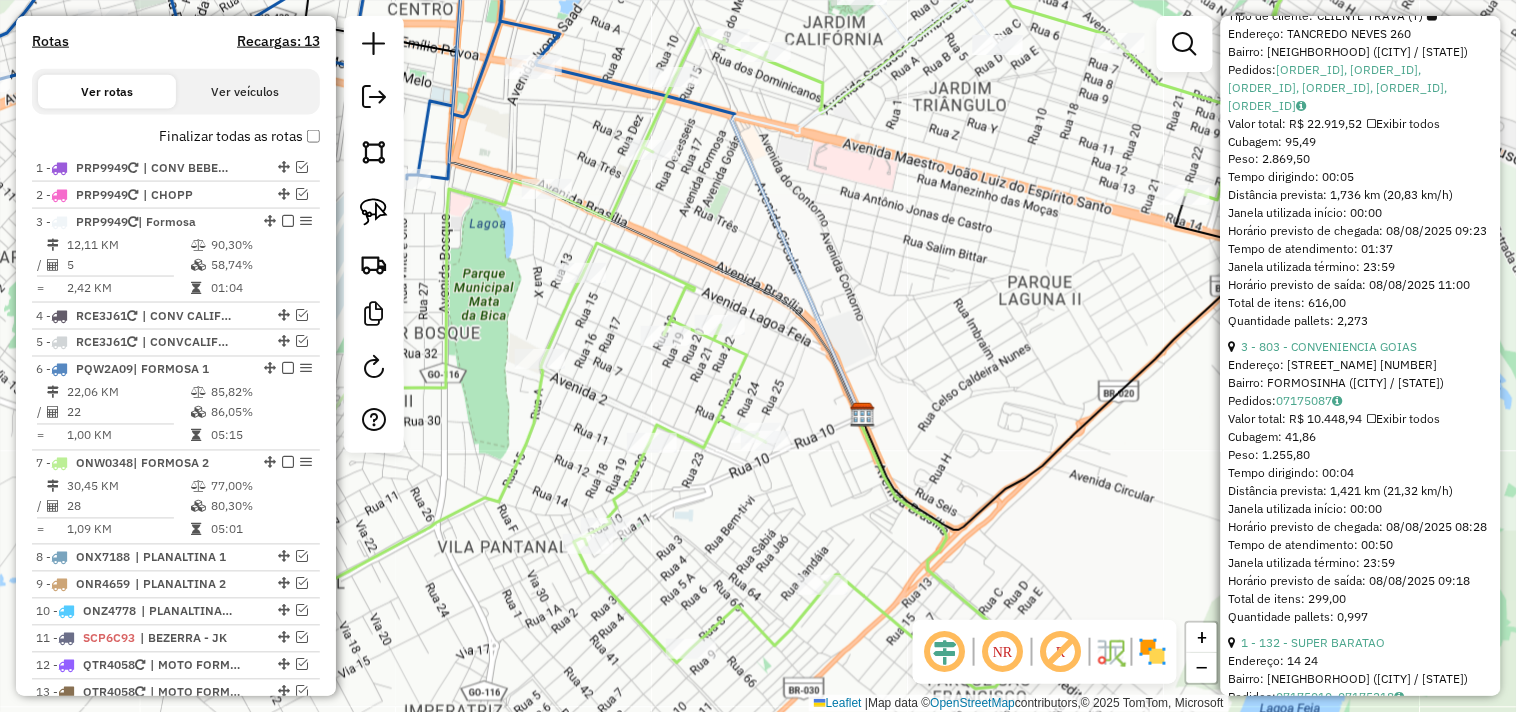 scroll, scrollTop: 888, scrollLeft: 0, axis: vertical 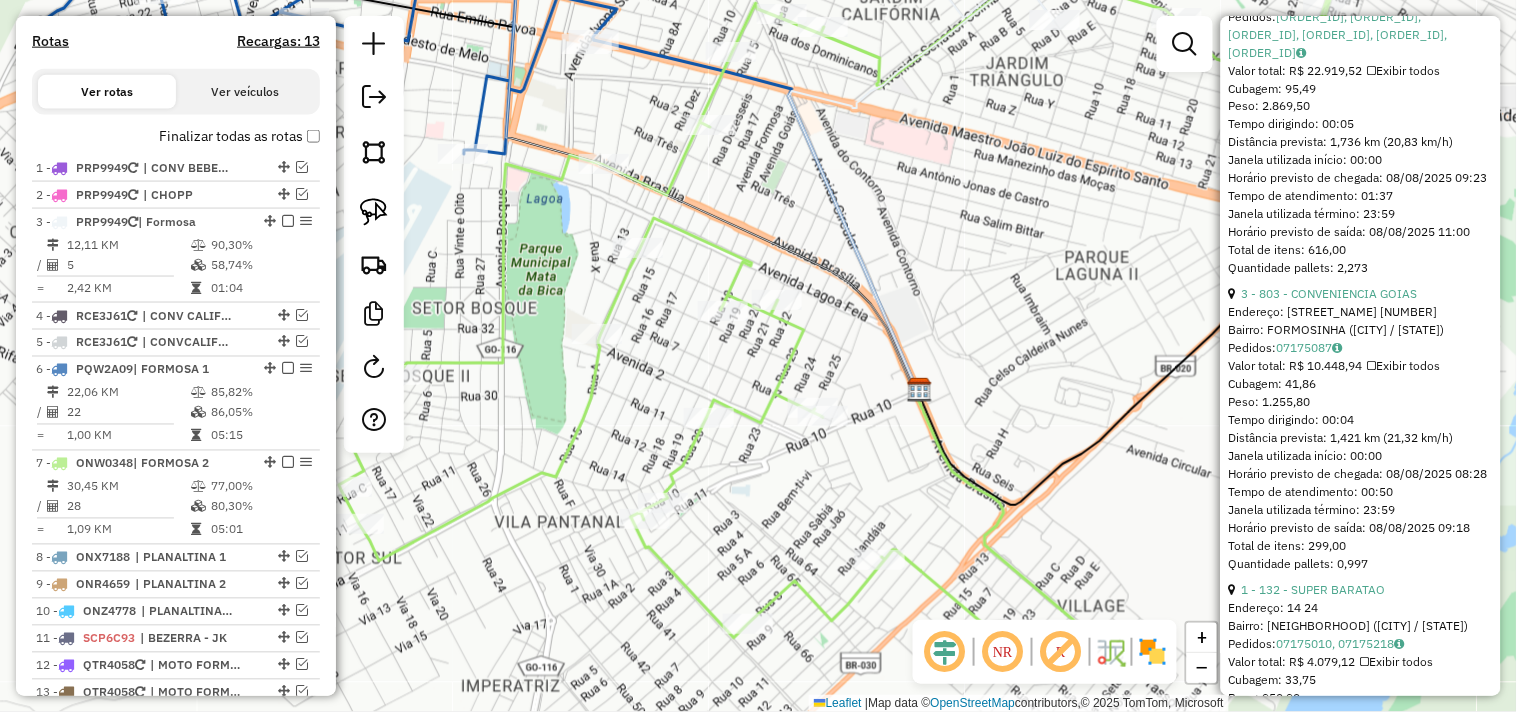 drag, startPoint x: 971, startPoint y: 358, endPoint x: 995, endPoint y: 332, distance: 35.383614 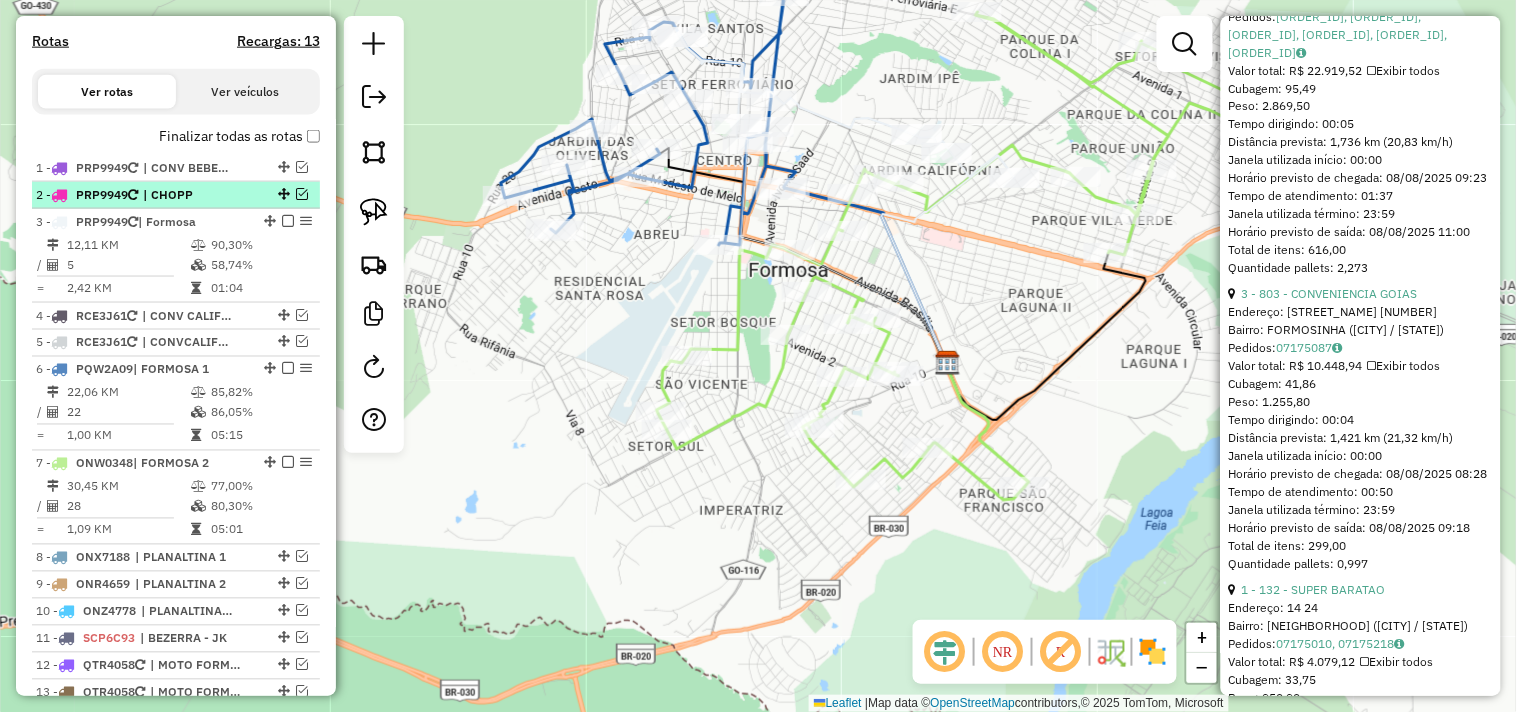 click at bounding box center [302, 194] 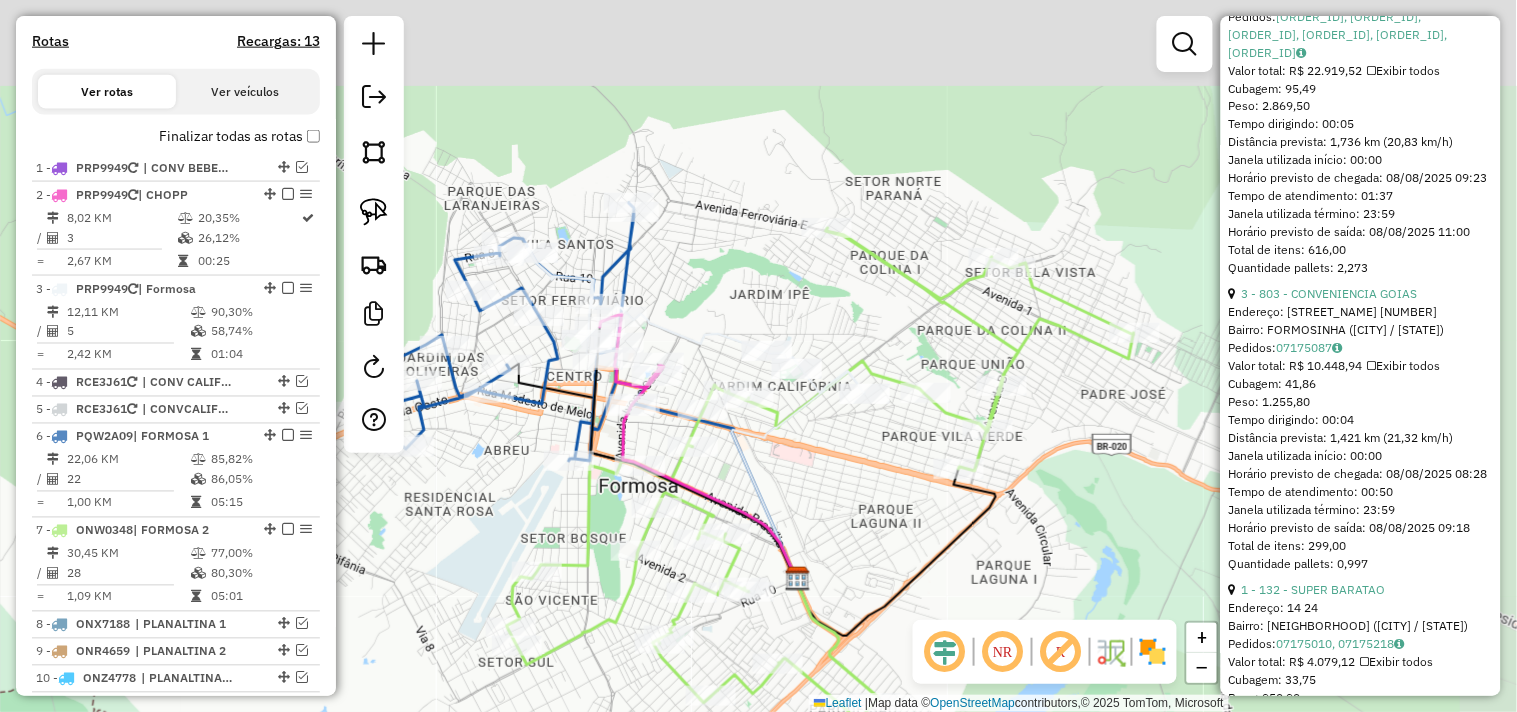 drag, startPoint x: 611, startPoint y: 298, endPoint x: 486, endPoint y: 502, distance: 239.25092 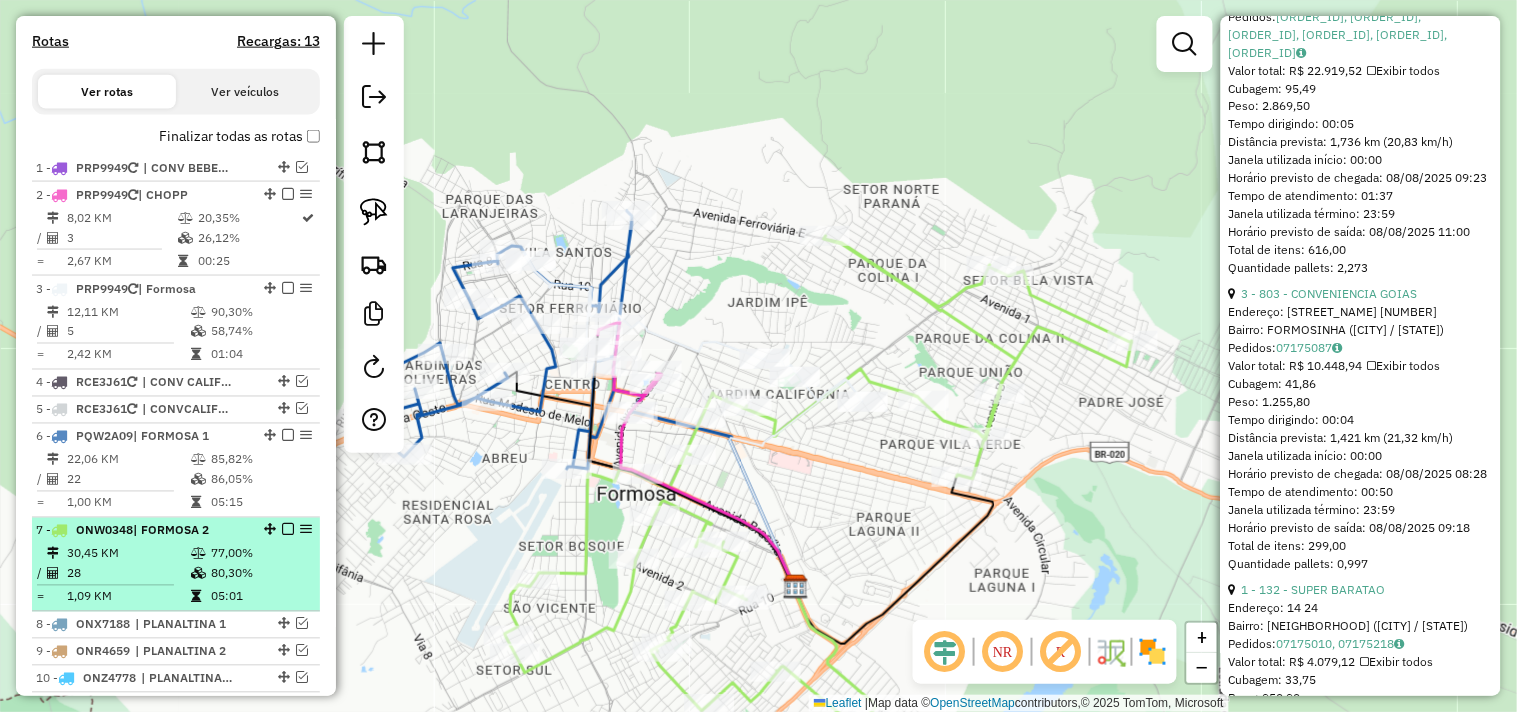 click at bounding box center (288, 530) 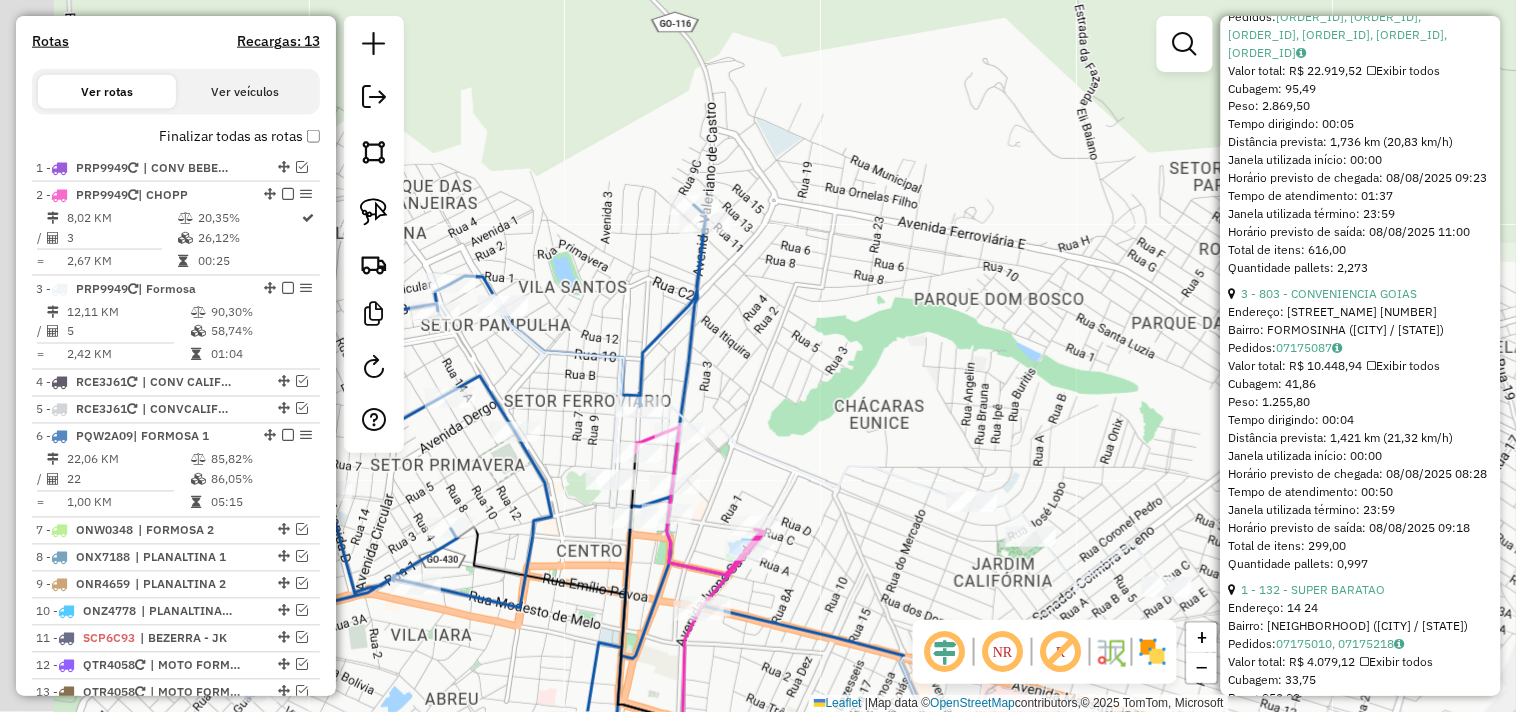 drag, startPoint x: 701, startPoint y: 264, endPoint x: 877, endPoint y: 422, distance: 236.51639 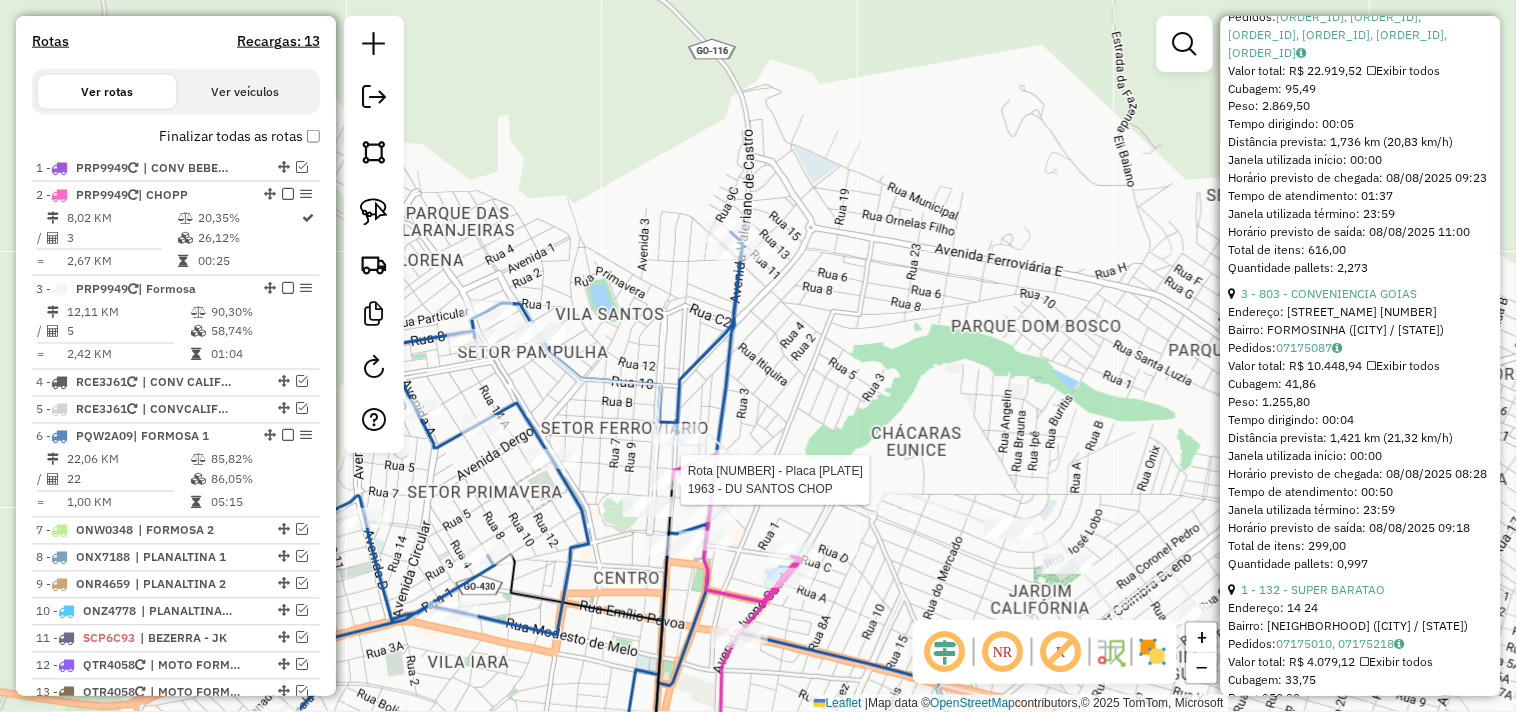scroll, scrollTop: 853, scrollLeft: 0, axis: vertical 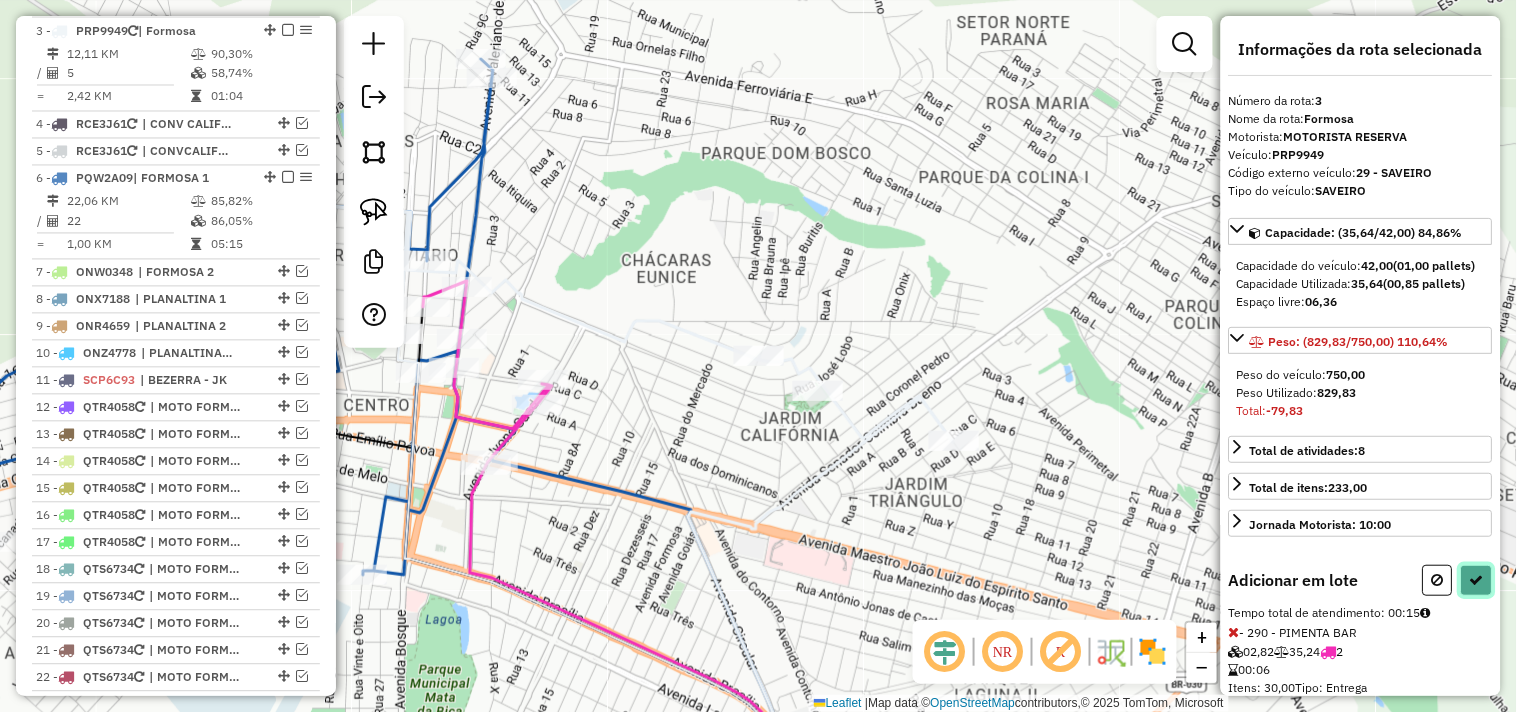 click at bounding box center [1477, 580] 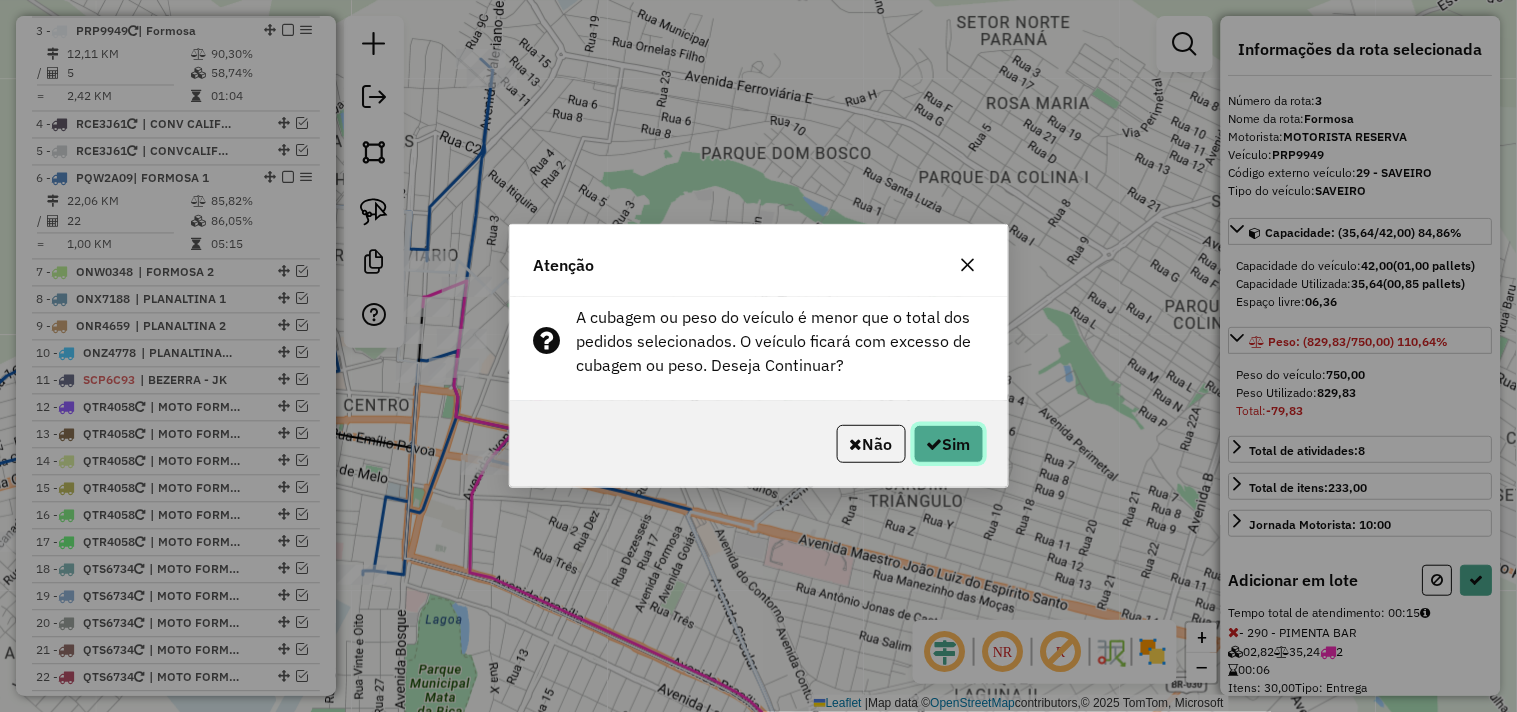 click on "Sim" 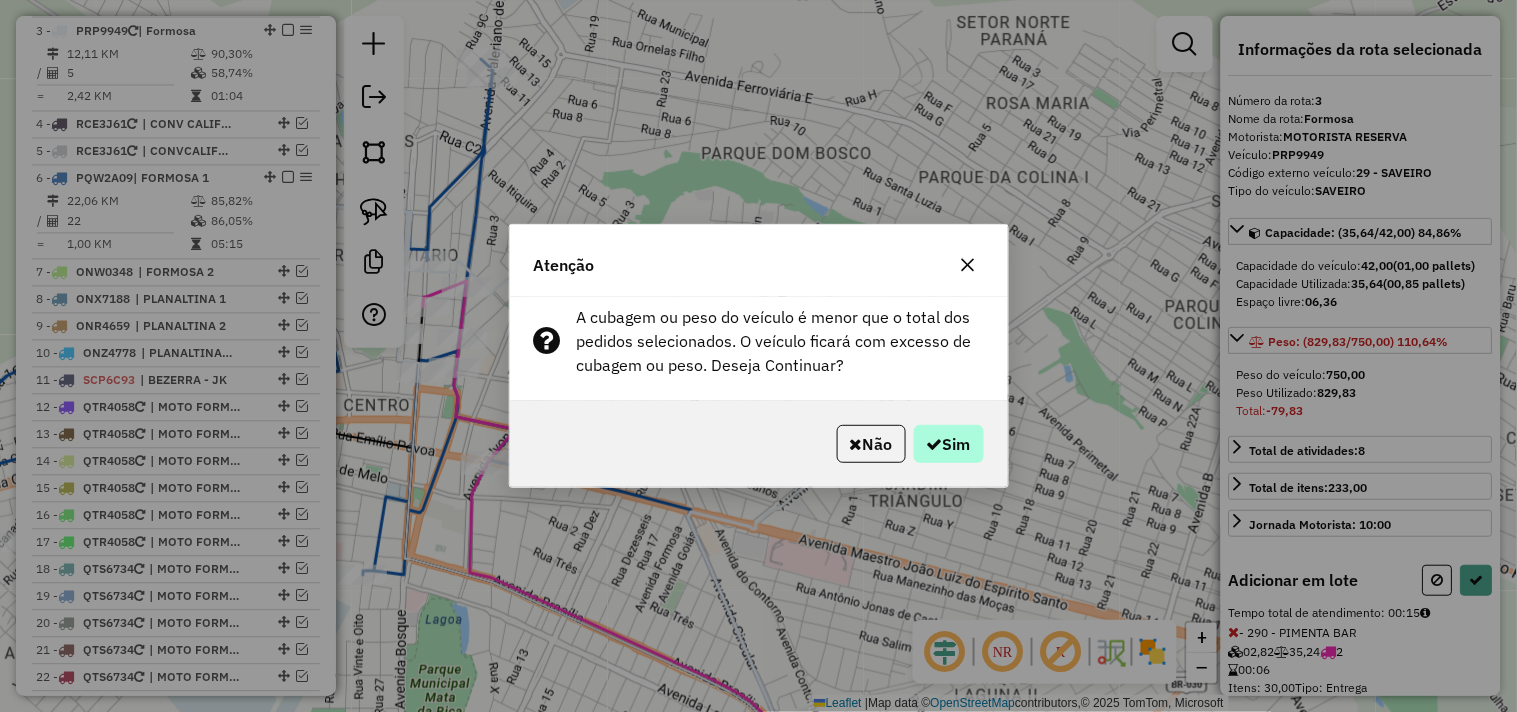 select on "*********" 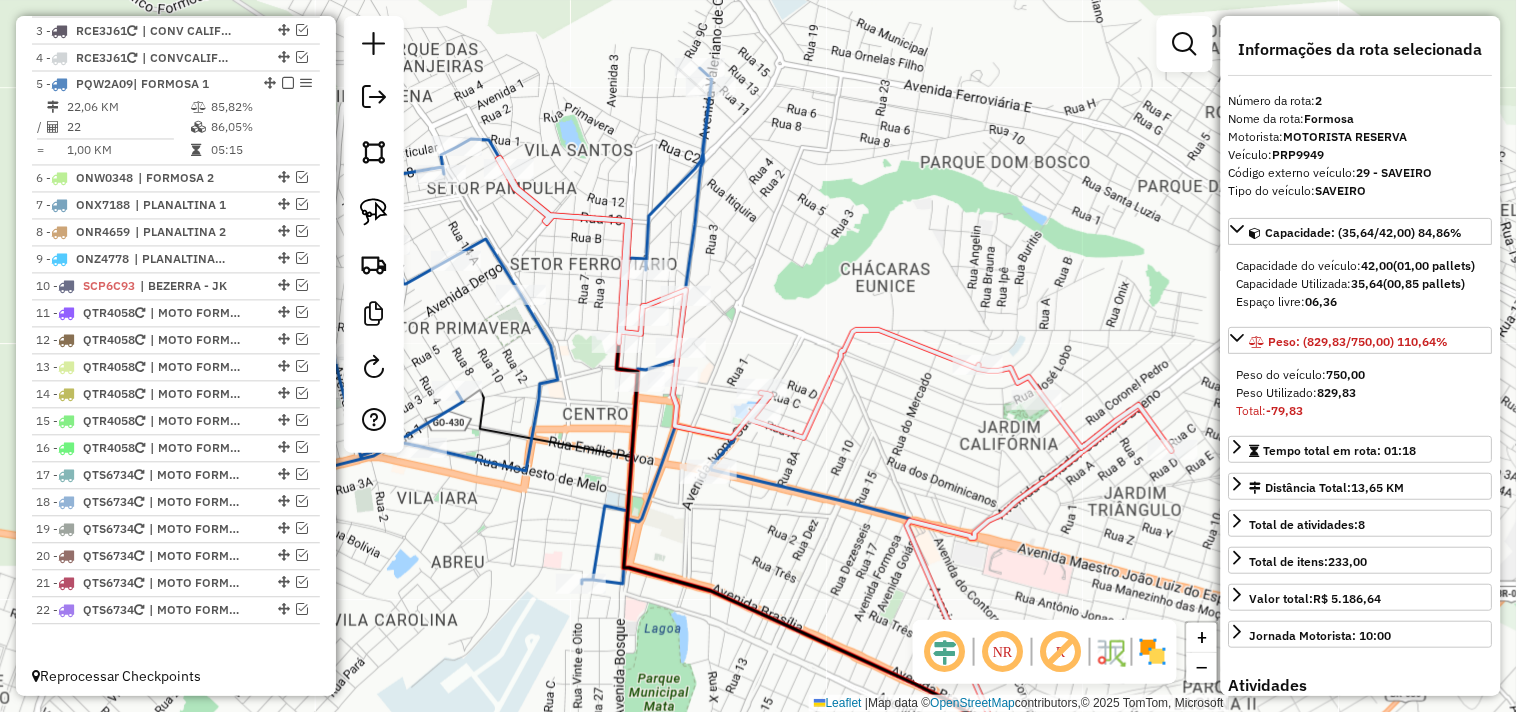 drag, startPoint x: 682, startPoint y: 211, endPoint x: 933, endPoint y: 280, distance: 260.31134 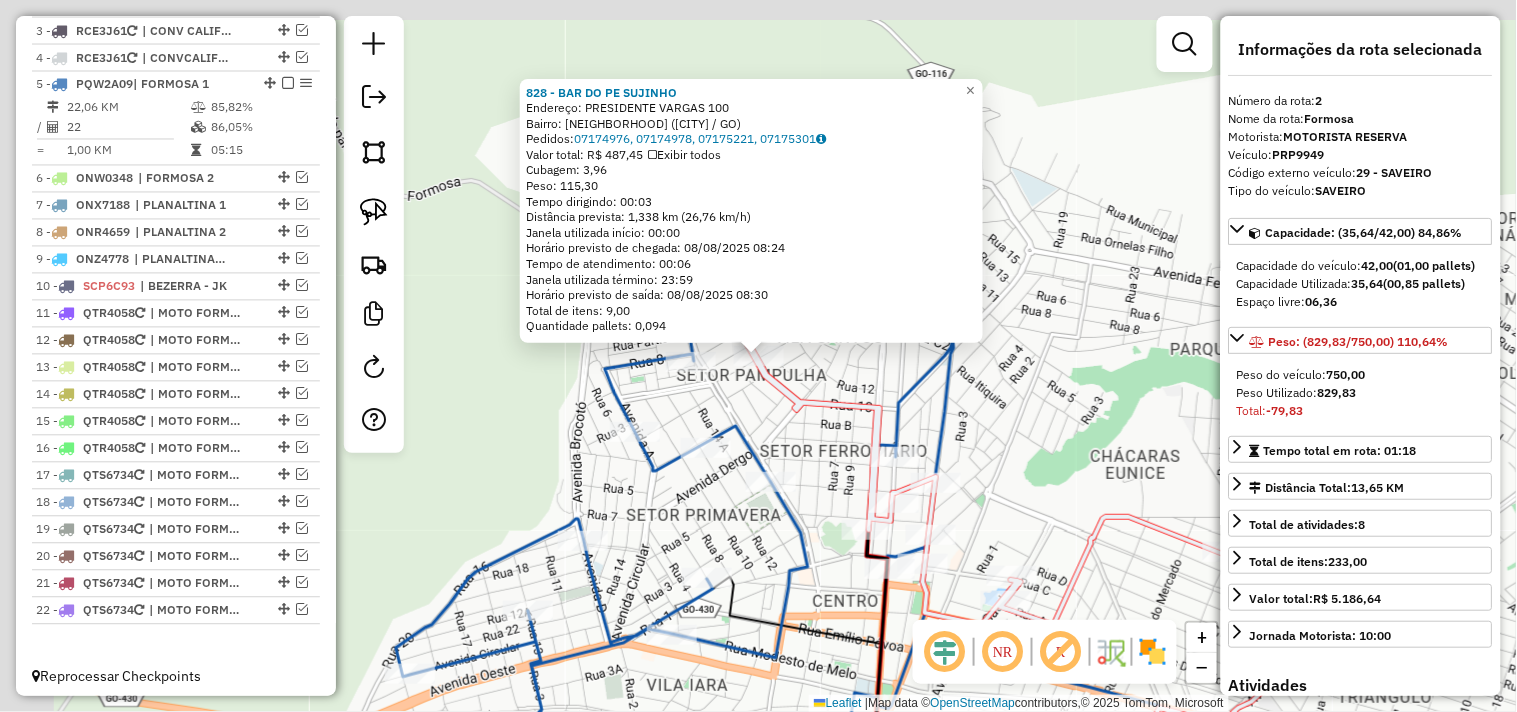 scroll, scrollTop: 825, scrollLeft: 0, axis: vertical 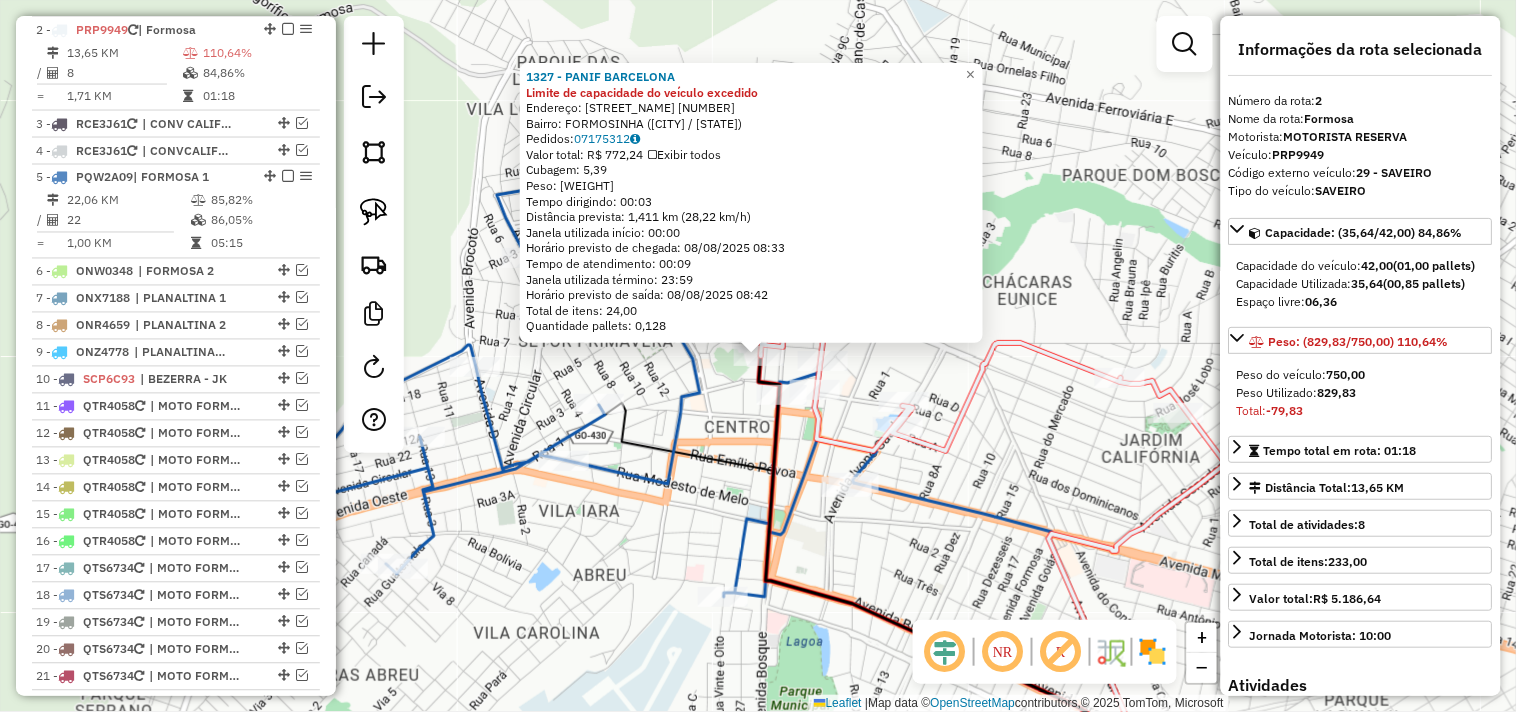 click on "1327 - PANIF BARCELONA Limite de capacidade do veículo excedido  Endereço:  BRASILIA 1309   Bairro: FORMOSINHA (FORMOSA / GO)   Pedidos:  07175312   Valor total: R$ 772,24   Exibir todos   Cubagem: 5,39  Peso: 146,26  Tempo dirigindo: 00:03   Distância prevista: 1,411 km (28,22 km/h)   Janela utilizada início: 00:00   Horário previsto de chegada: 08/08/2025 08:33   Tempo de atendimento: 00:09   Janela utilizada término: 23:59   Horário previsto de saída: 08/08/2025 08:42   Total de itens: 24,00   Quantidade pallets: 0,128  × Janela de atendimento Grade de atendimento Capacidade Transportadoras Veículos Cliente Pedidos  Rotas Selecione os dias de semana para filtrar as janelas de atendimento  Seg   Ter   Qua   Qui   Sex   Sáb   Dom  Informe o período da janela de atendimento: De: Até:  Filtrar exatamente a janela do cliente  Considerar janela de atendimento padrão  Selecione os dias de semana para filtrar as grades de atendimento  Seg   Ter   Qua   Qui   Sex   Sáb   Dom   Peso mínimo:   De:  +" 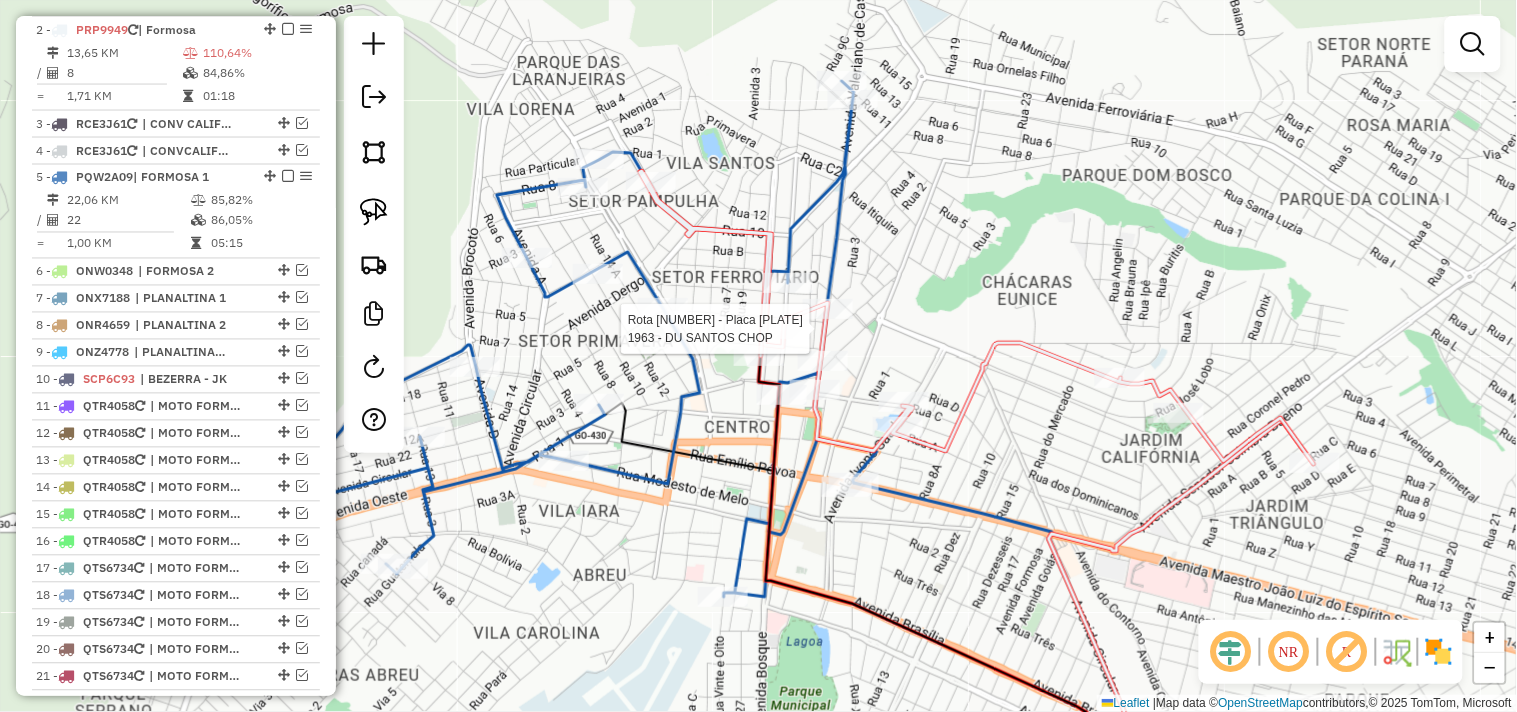 select on "*********" 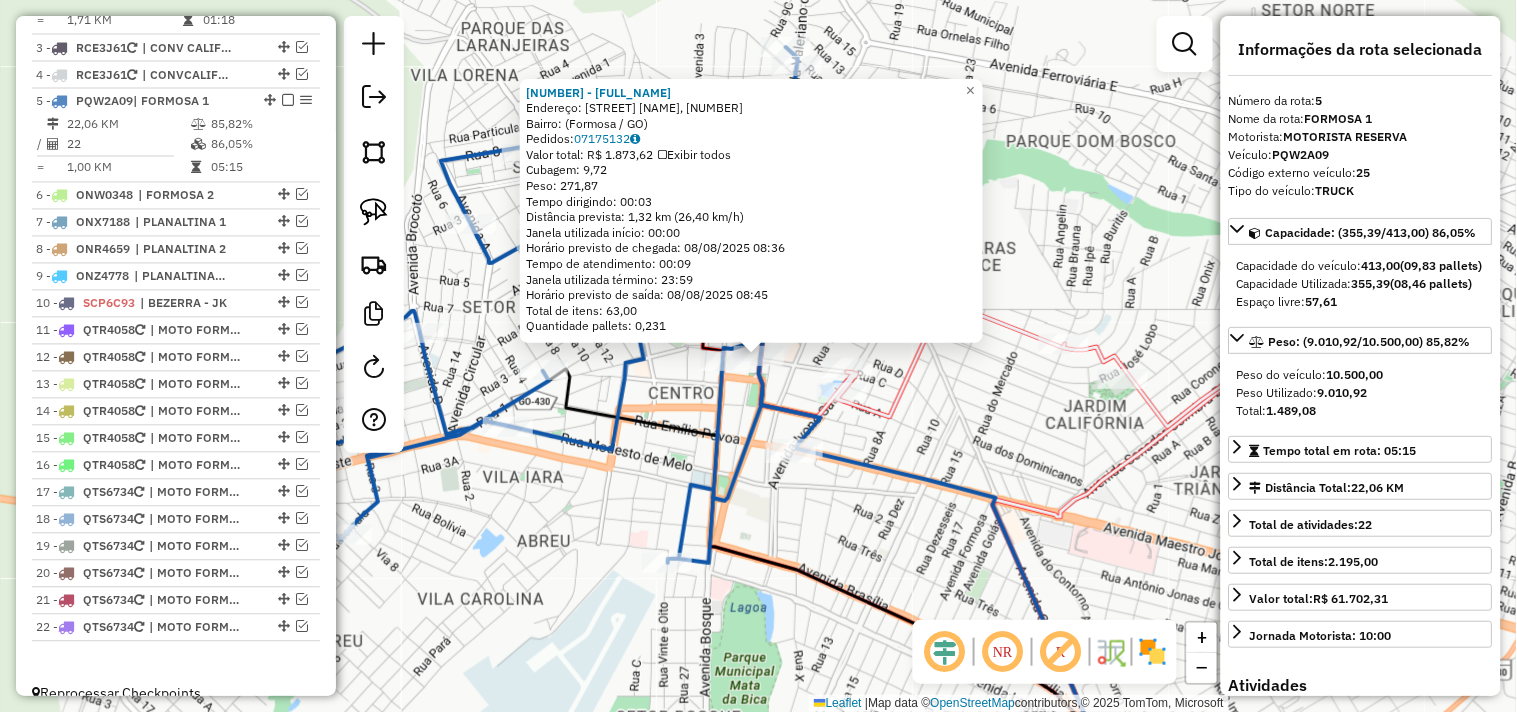 scroll, scrollTop: 926, scrollLeft: 0, axis: vertical 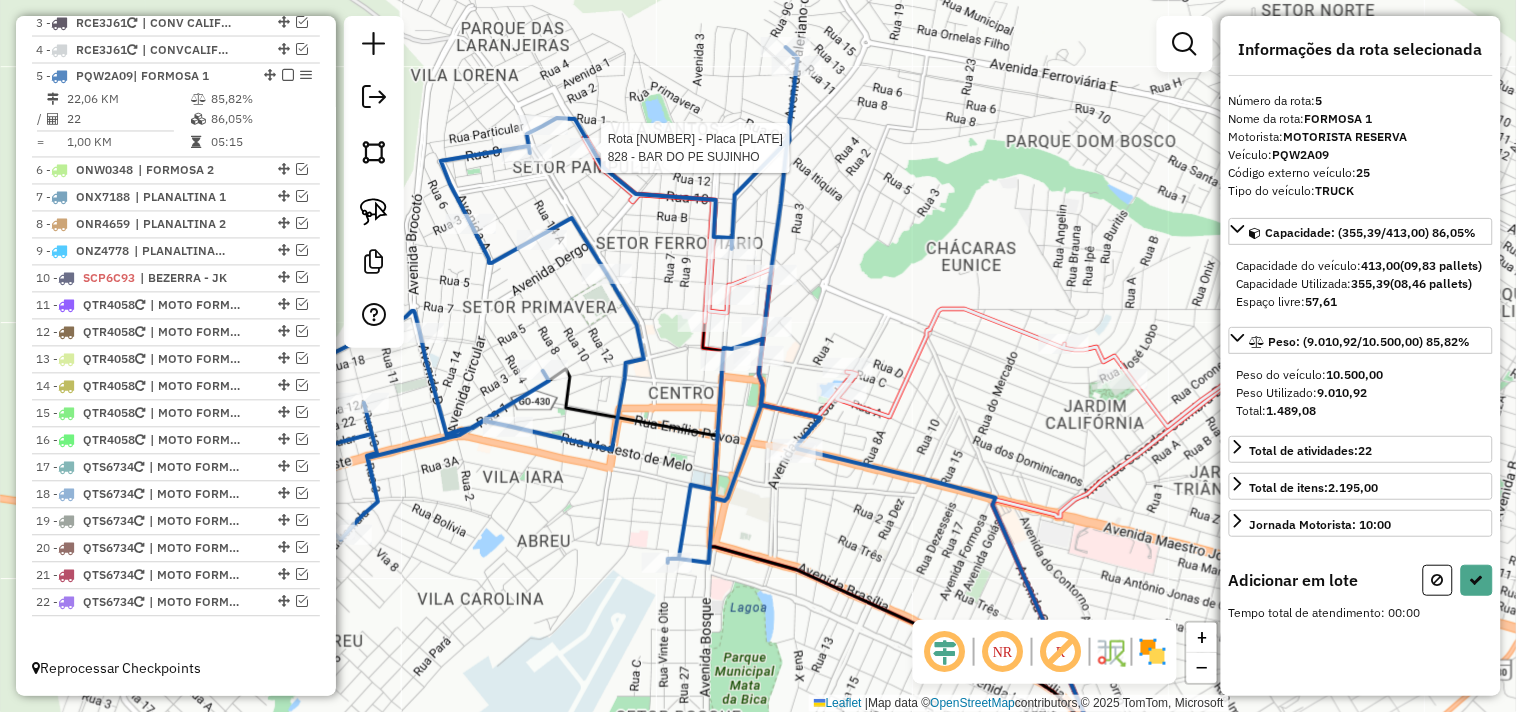 click 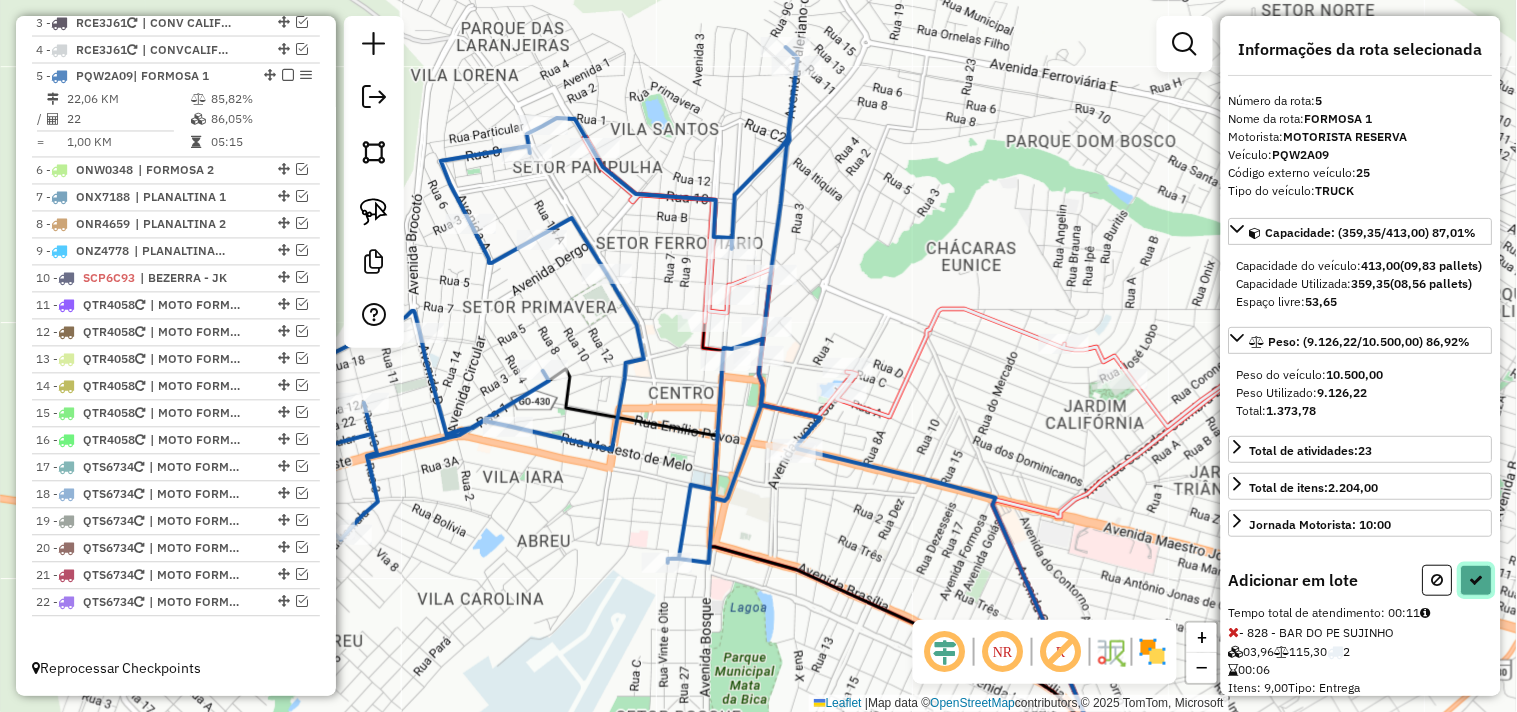 click at bounding box center [1477, 580] 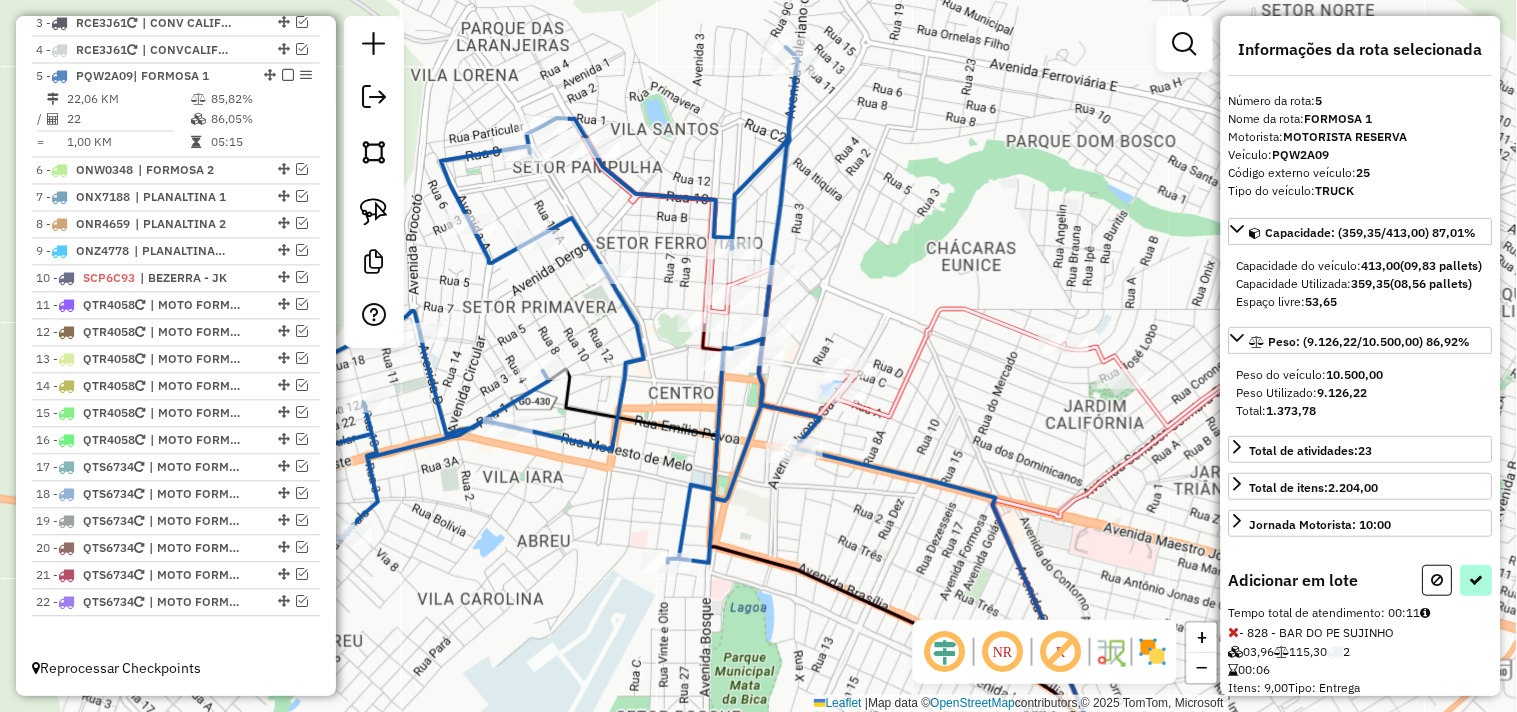 select on "*********" 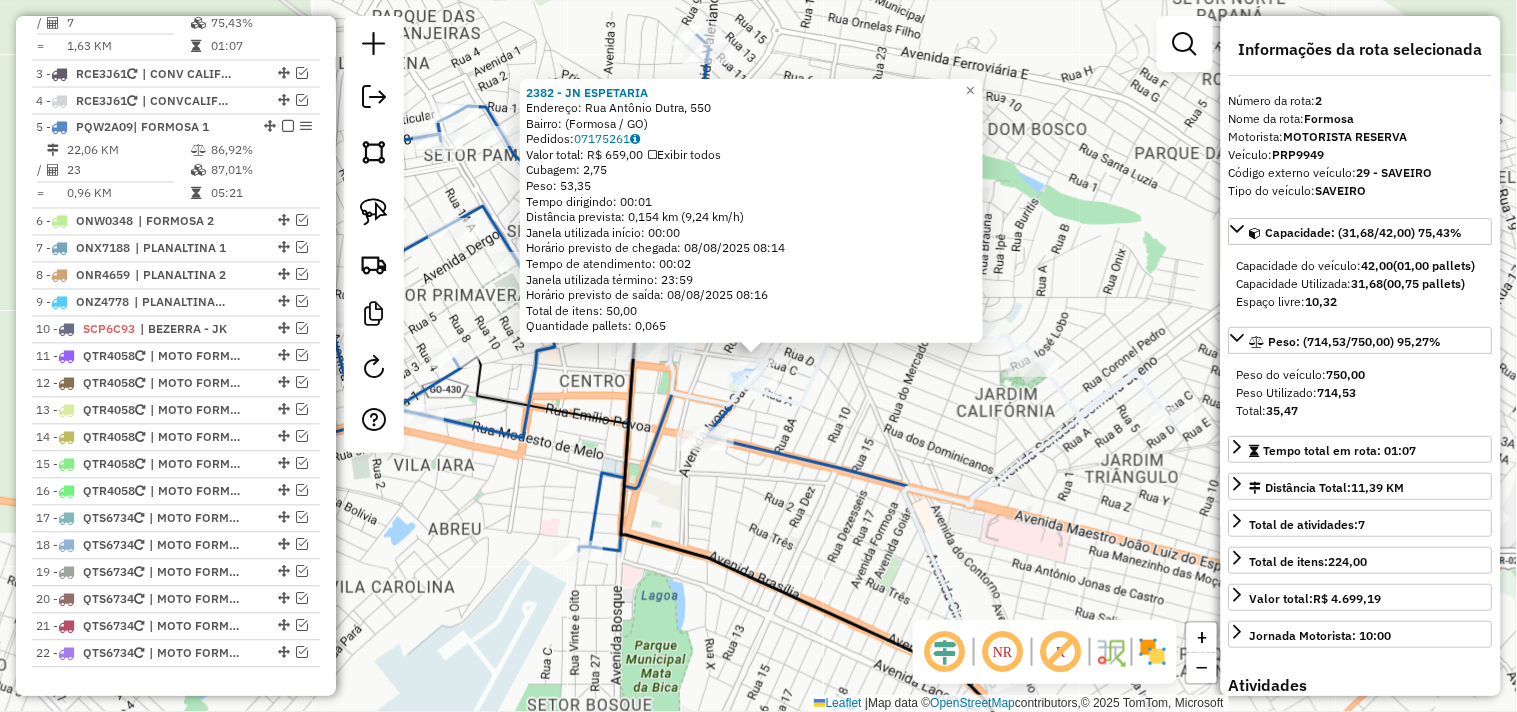 scroll, scrollTop: 825, scrollLeft: 0, axis: vertical 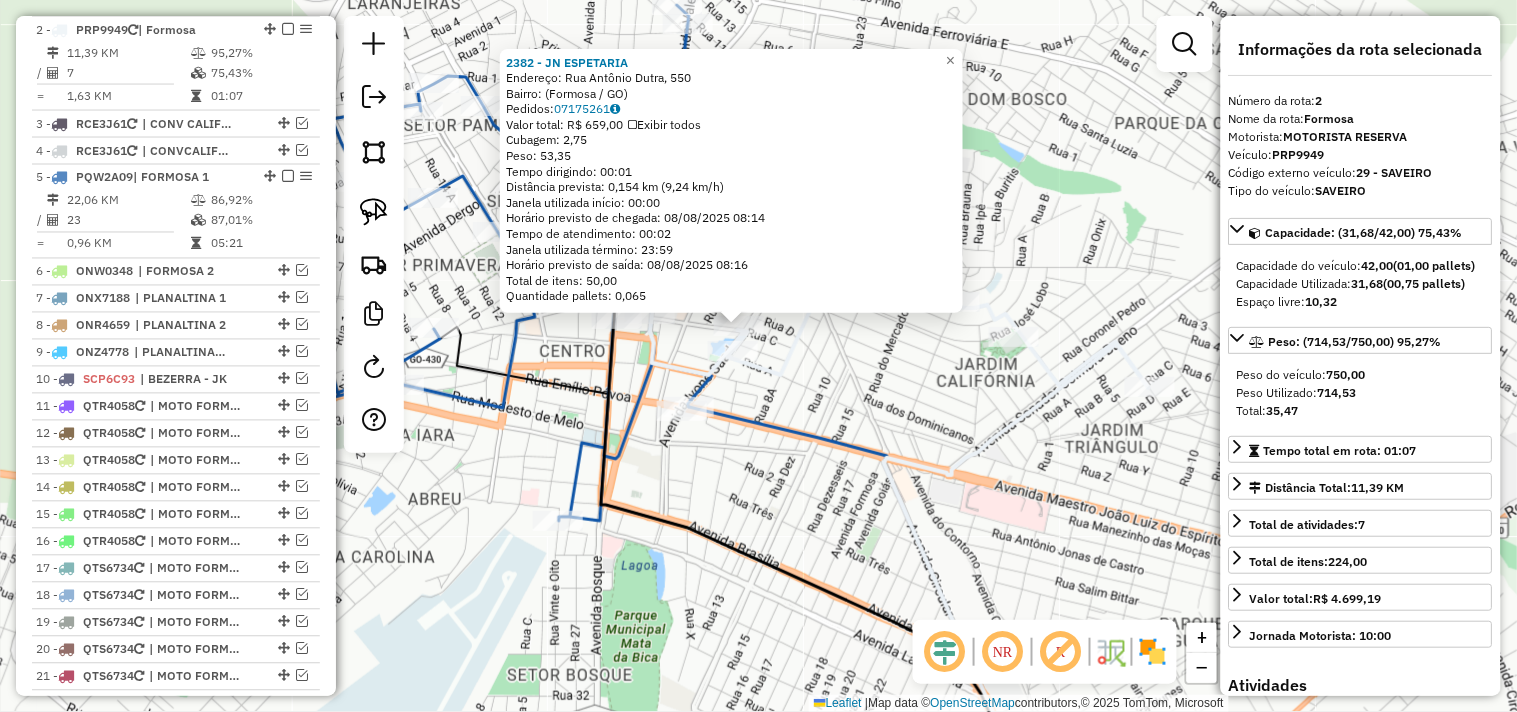 drag, startPoint x: 886, startPoint y: 435, endPoint x: 863, endPoint y: 403, distance: 39.40812 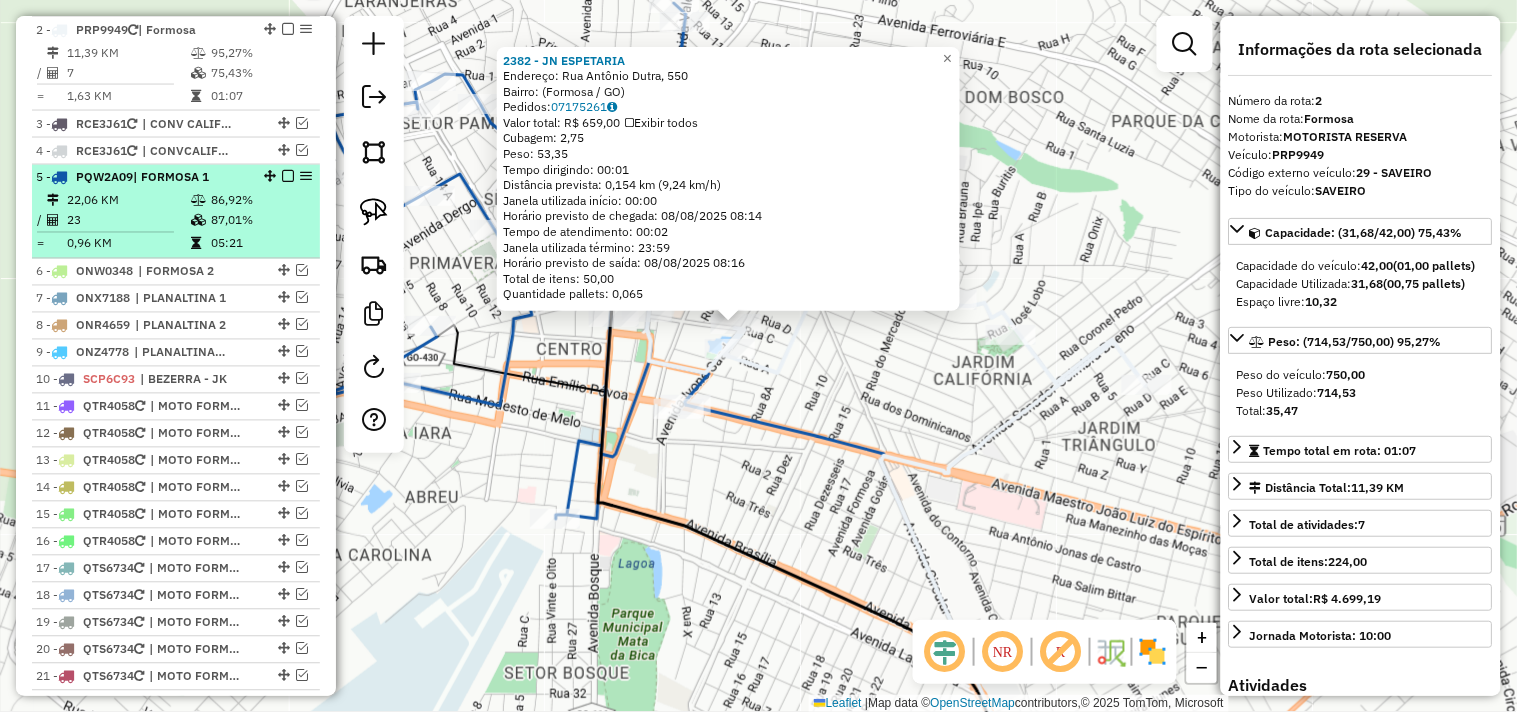 click at bounding box center [288, 177] 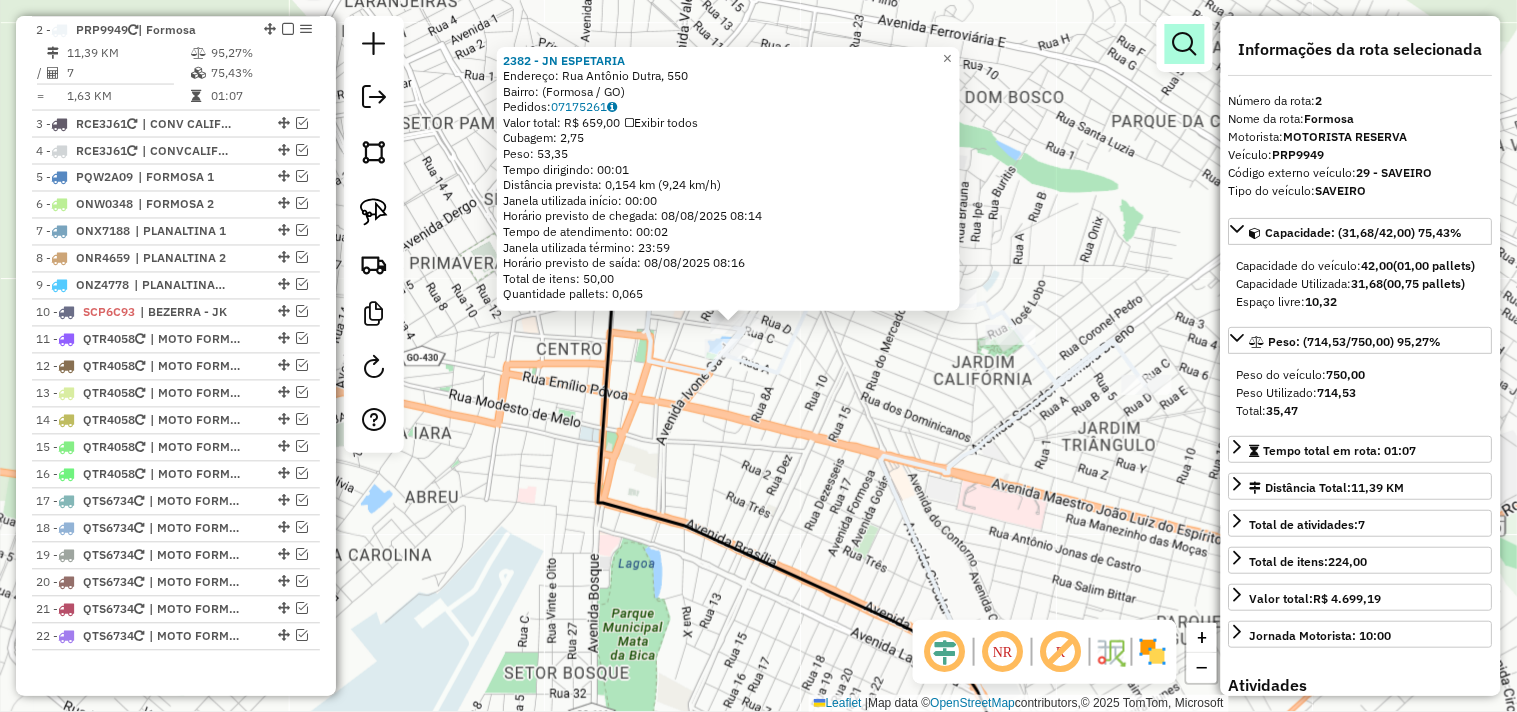 click at bounding box center (1185, 44) 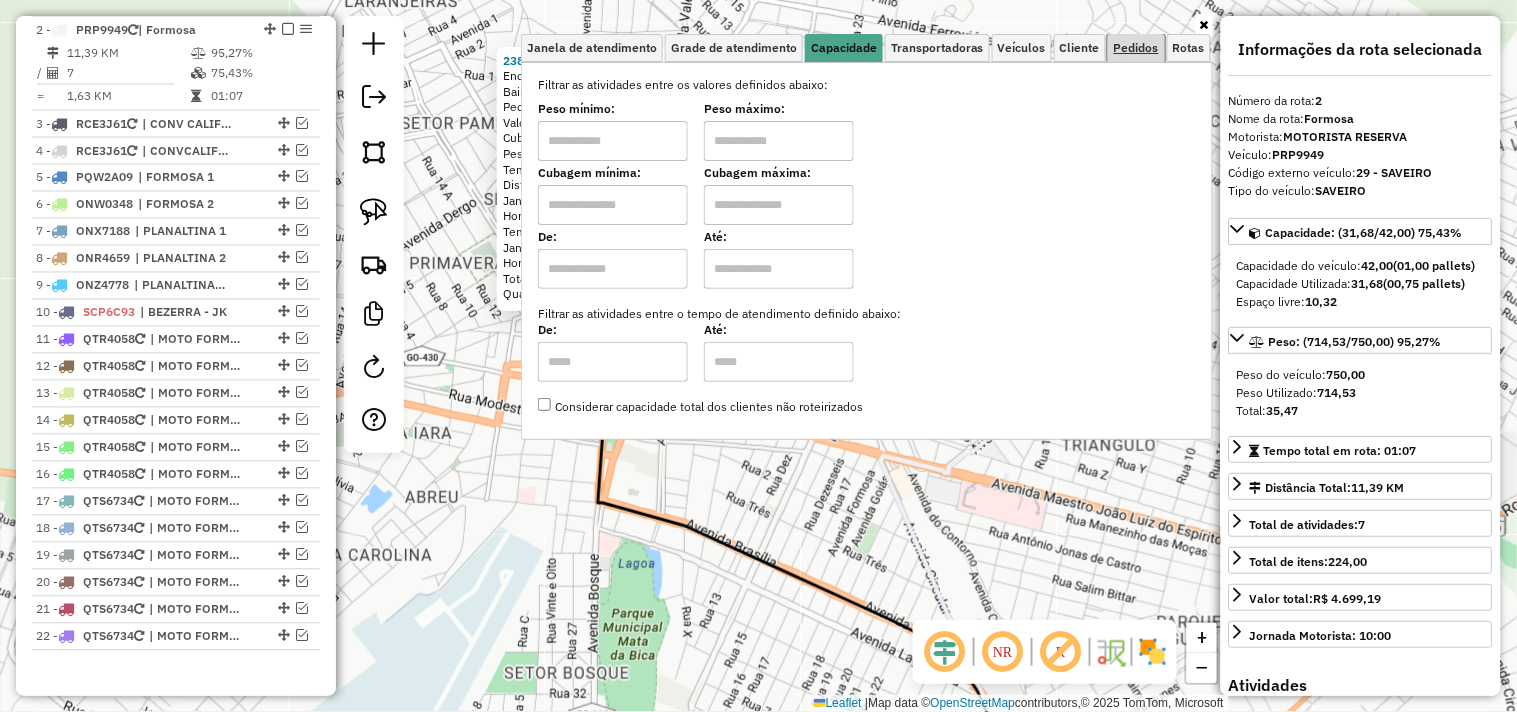 click on "Pedidos" at bounding box center (1136, 48) 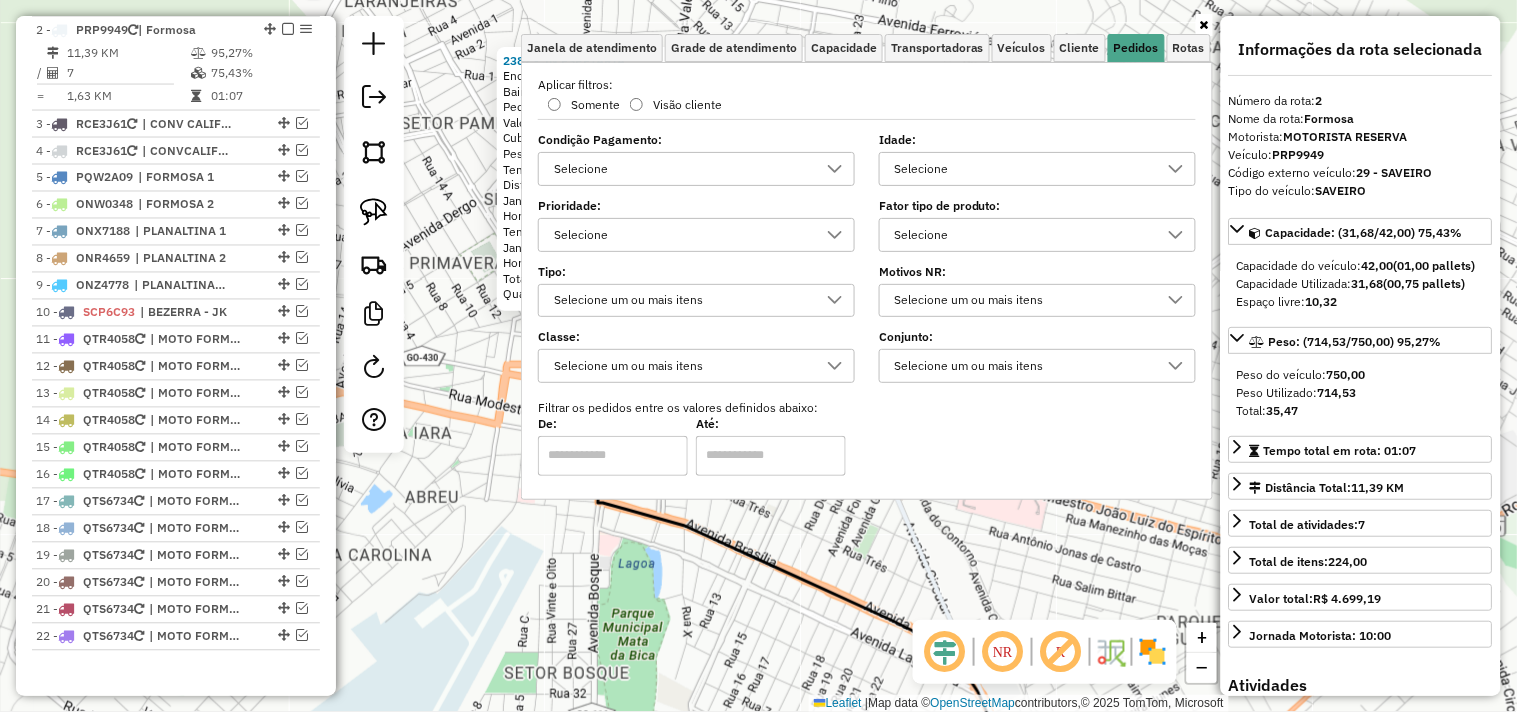 click on "Selecione" at bounding box center (1022, 235) 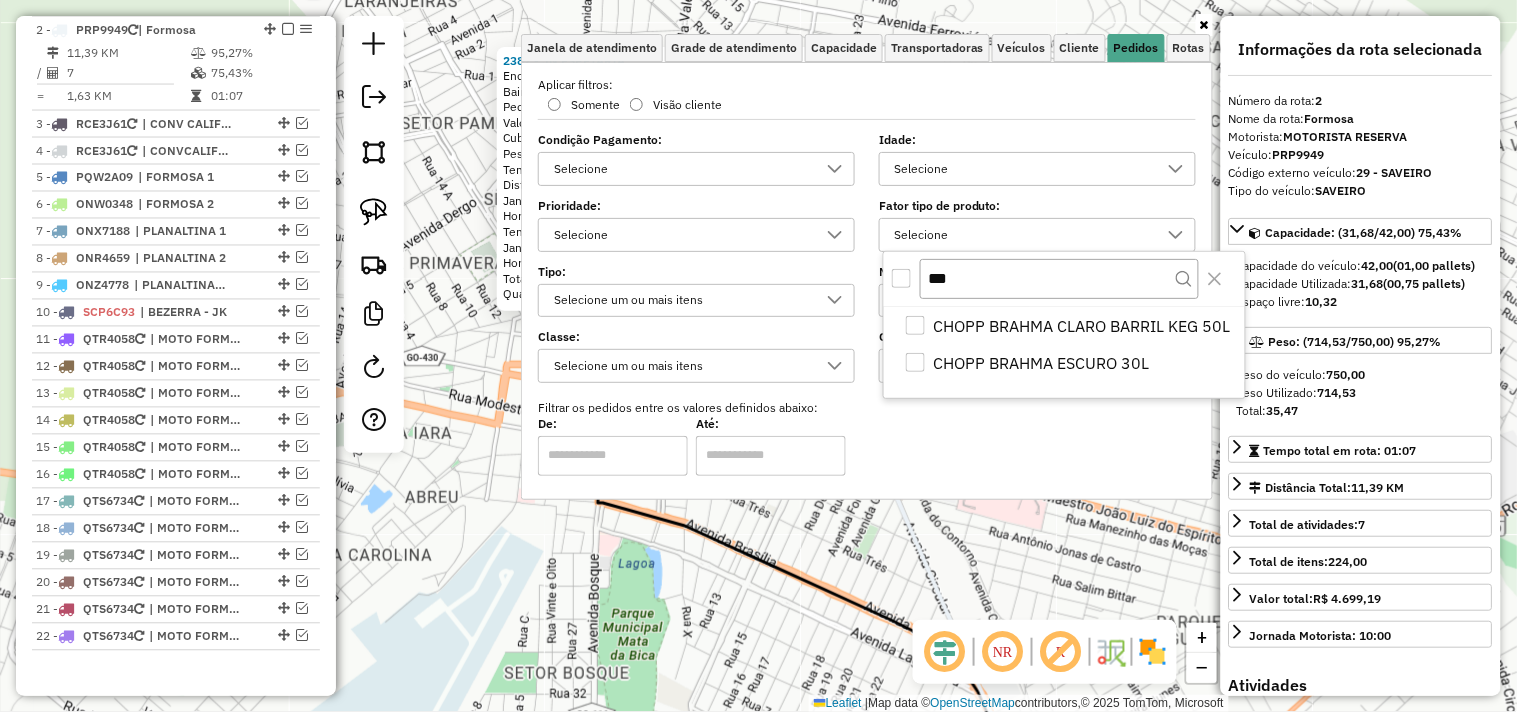click at bounding box center [901, 278] 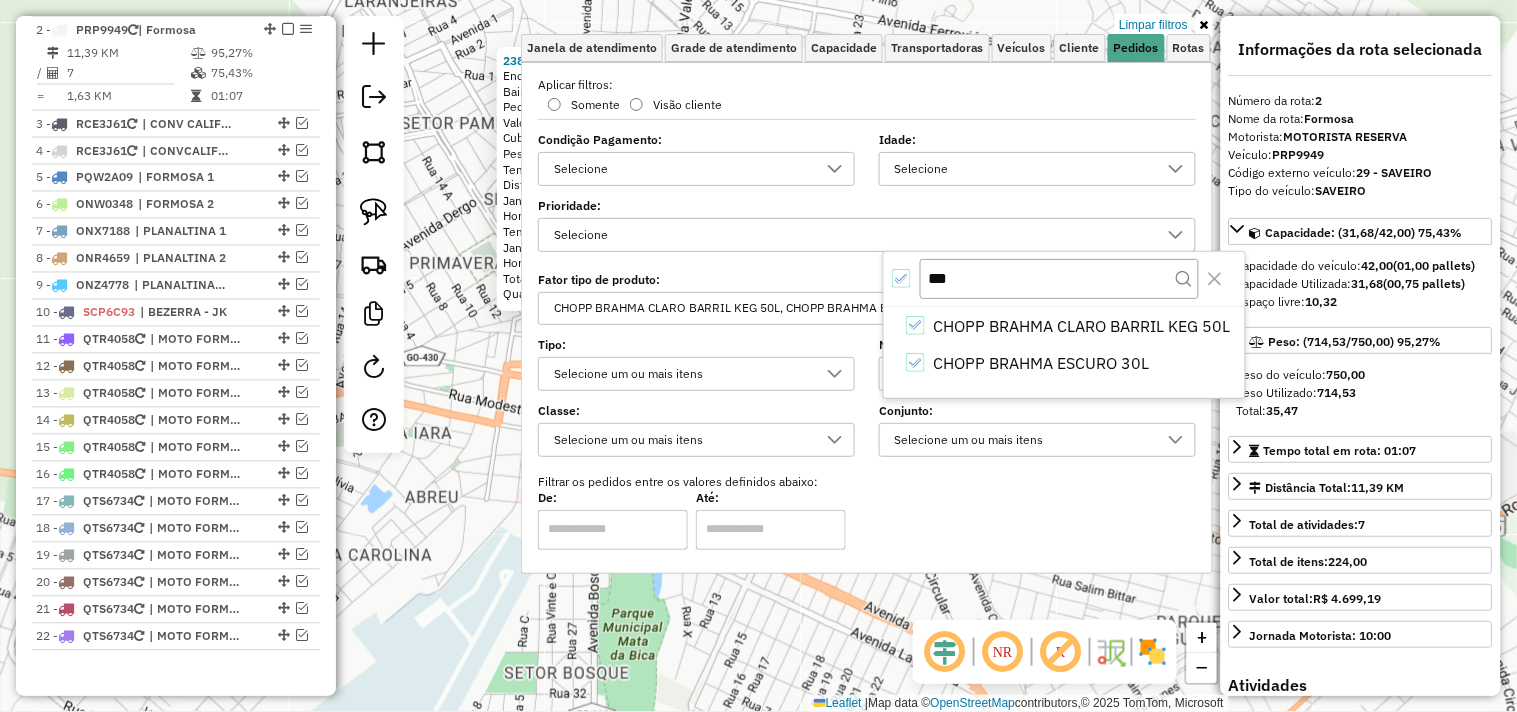 click on "2382 - JN ESPETARIA  Endereço: Rua Antônio Dutra, 550   Bairro:  (Formosa / GO)   Pedidos:  07175261   Valor total: R$ 659,00   Exibir todos   Cubagem: 2,75  Peso: 53,35  Tempo dirigindo: 00:01   Distância prevista: 0,154 km (9,24 km/h)   Janela utilizada início: 00:00   Horário previsto de chegada: 08/08/2025 08:14   Tempo de atendimento: 00:02   Janela utilizada término: 23:59   Horário previsto de saída: 08/08/2025 08:16   Total de itens: 50,00   Quantidade pallets: 0,065  × Limpar filtros Janela de atendimento Grade de atendimento Capacidade Transportadoras Veículos Cliente Pedidos  Rotas Selecione os dias de semana para filtrar as janelas de atendimento  Seg   Ter   Qua   Qui   Sex   Sáb   Dom  Informe o período da janela de atendimento: De: Até:  Filtrar exatamente a janela do cliente  Considerar janela de atendimento padrão  Selecione os dias de semana para filtrar as grades de atendimento  Seg   Ter   Qua   Qui   Sex   Sáb   Dom   Considerar clientes sem dia de atendimento cadastrado +" 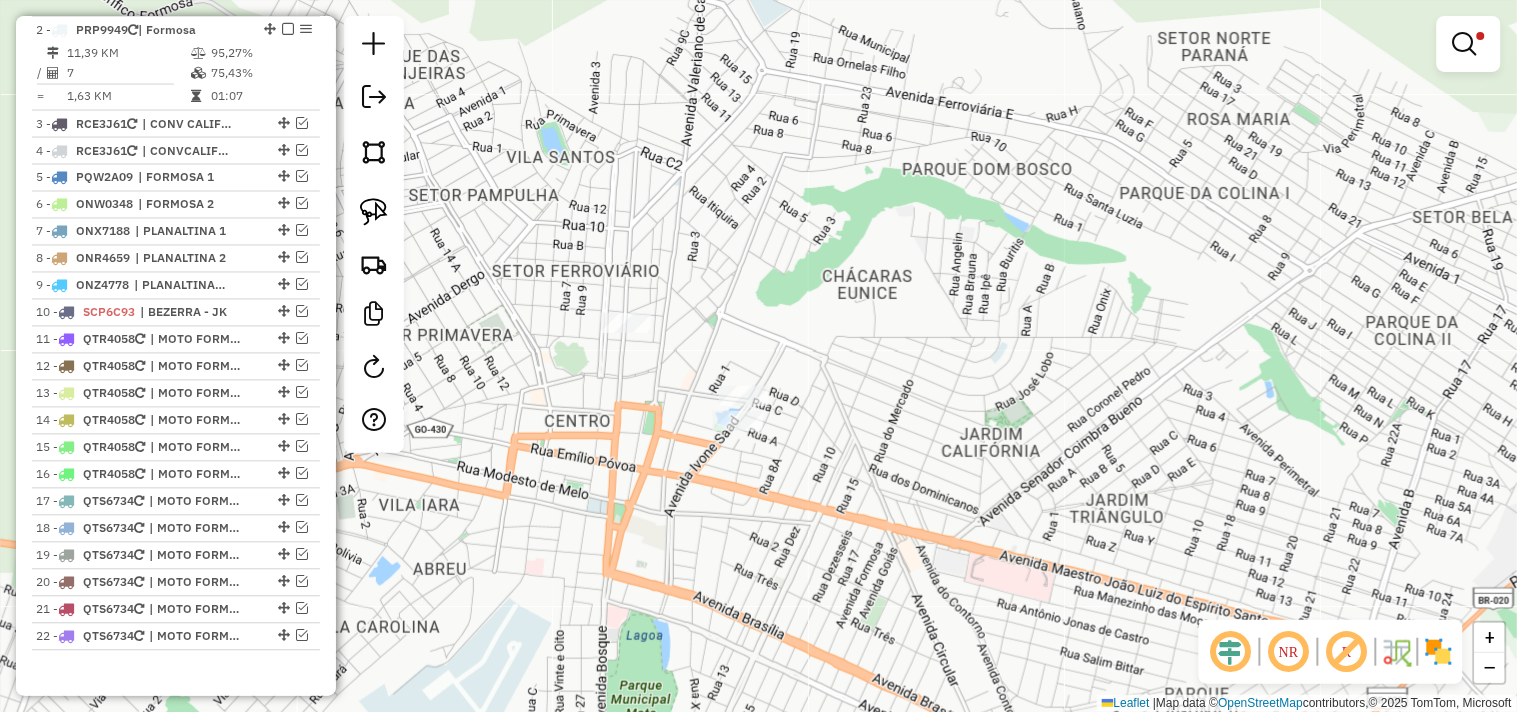 drag, startPoint x: 603, startPoint y: 461, endPoint x: 608, endPoint y: 501, distance: 40.311287 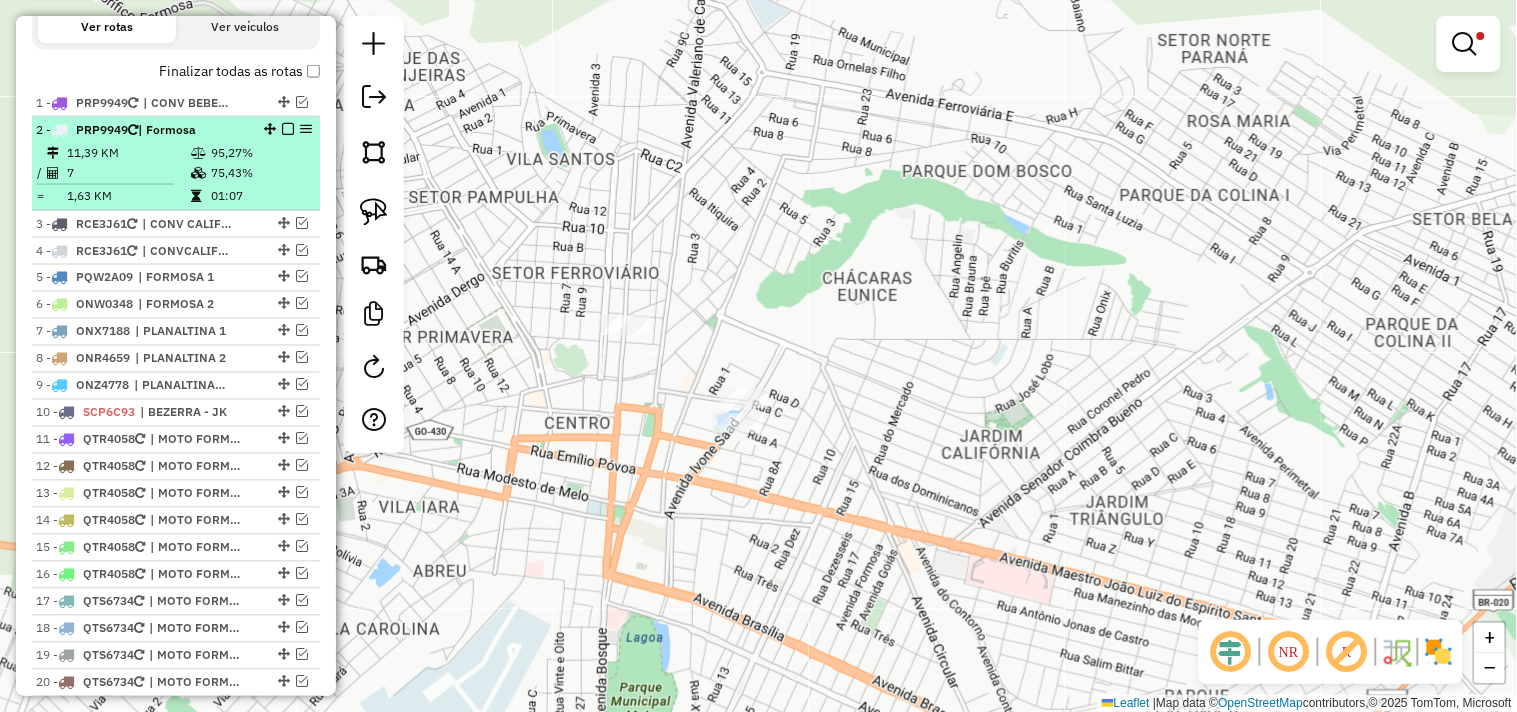 scroll, scrollTop: 603, scrollLeft: 0, axis: vertical 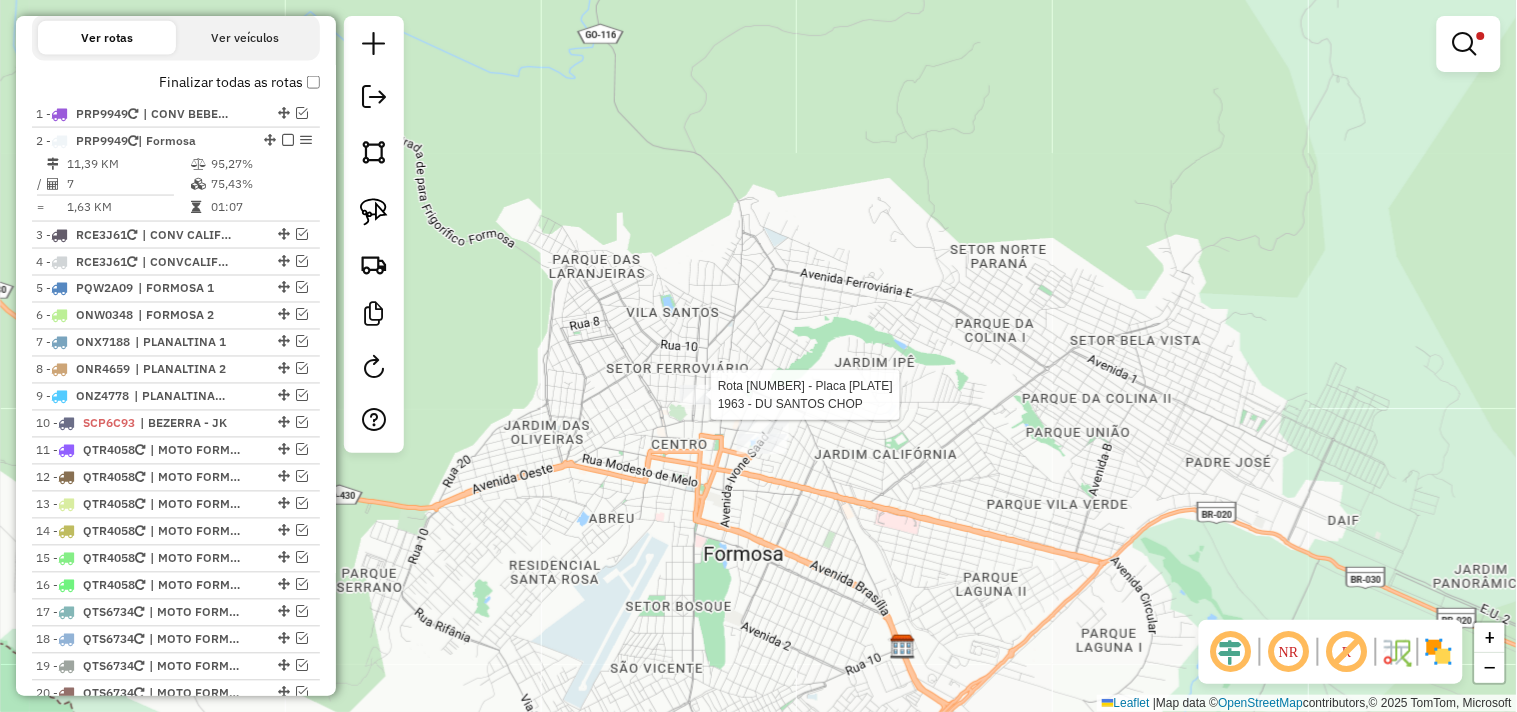 select on "*********" 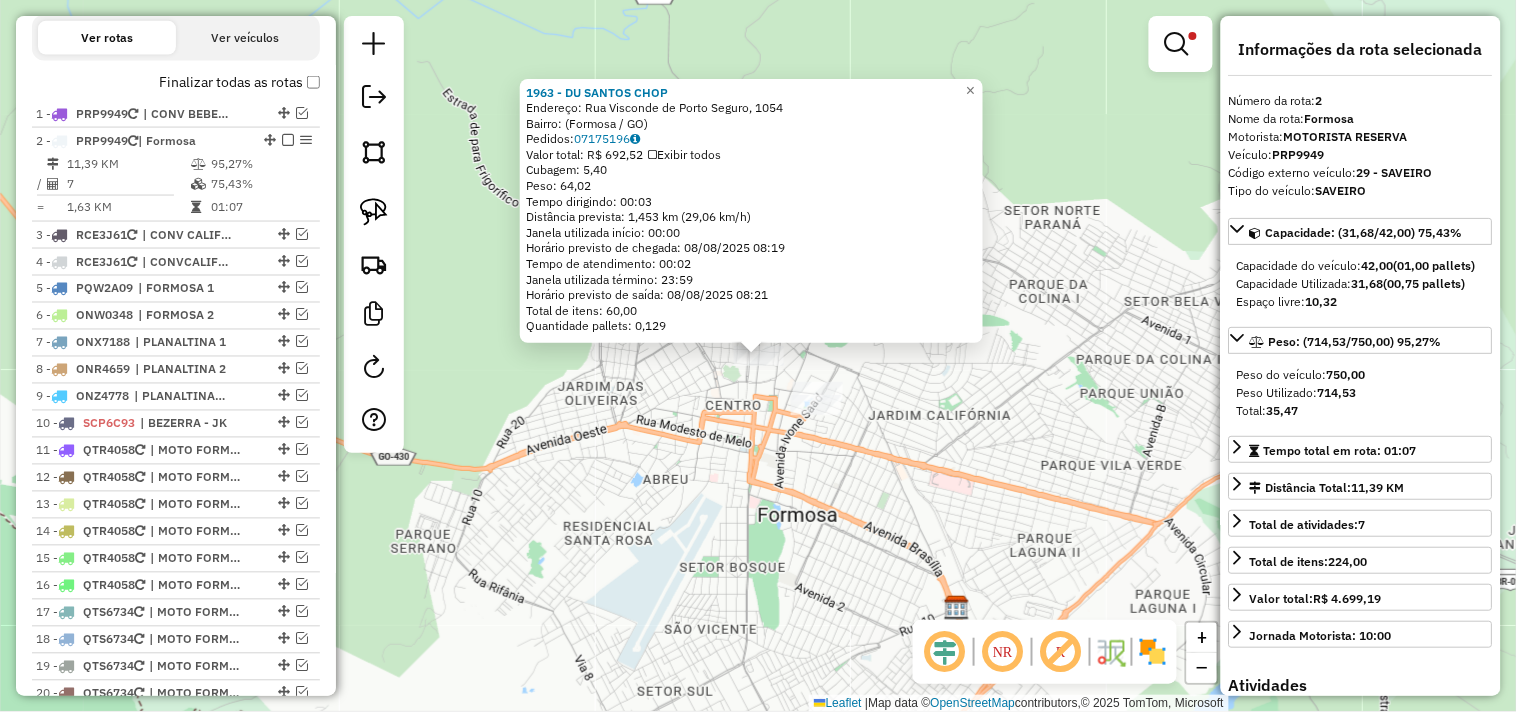 scroll, scrollTop: 825, scrollLeft: 0, axis: vertical 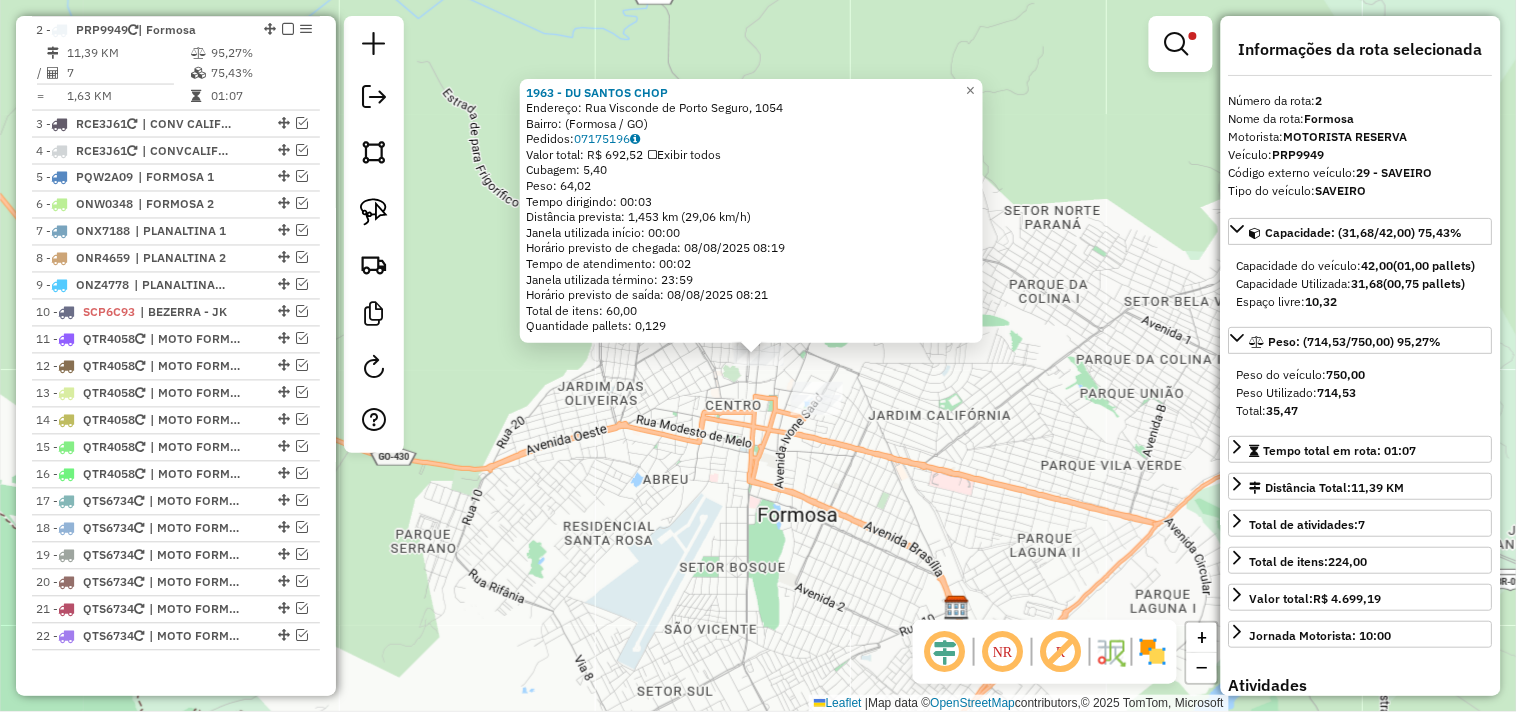 click on "Bairro:  (Formosa / GO)" 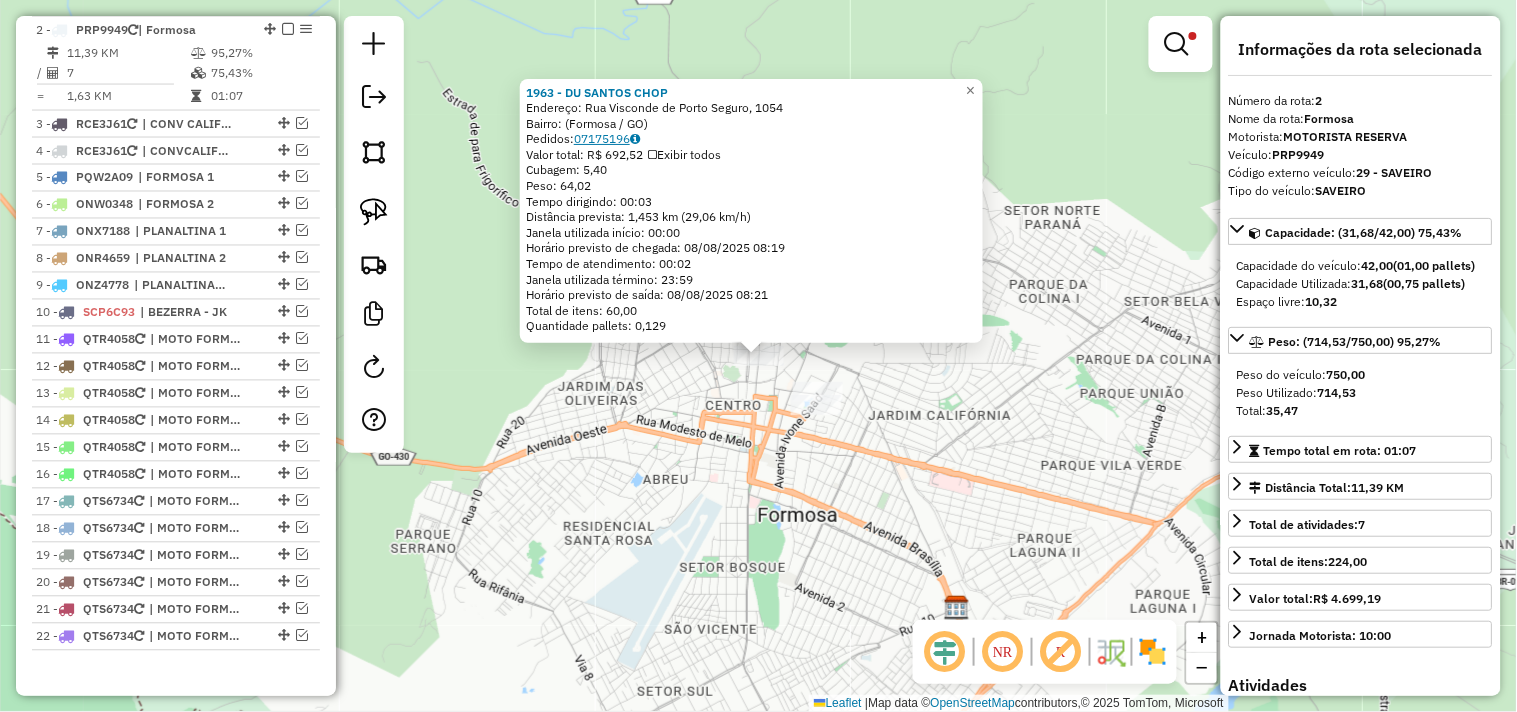click on "07175196" 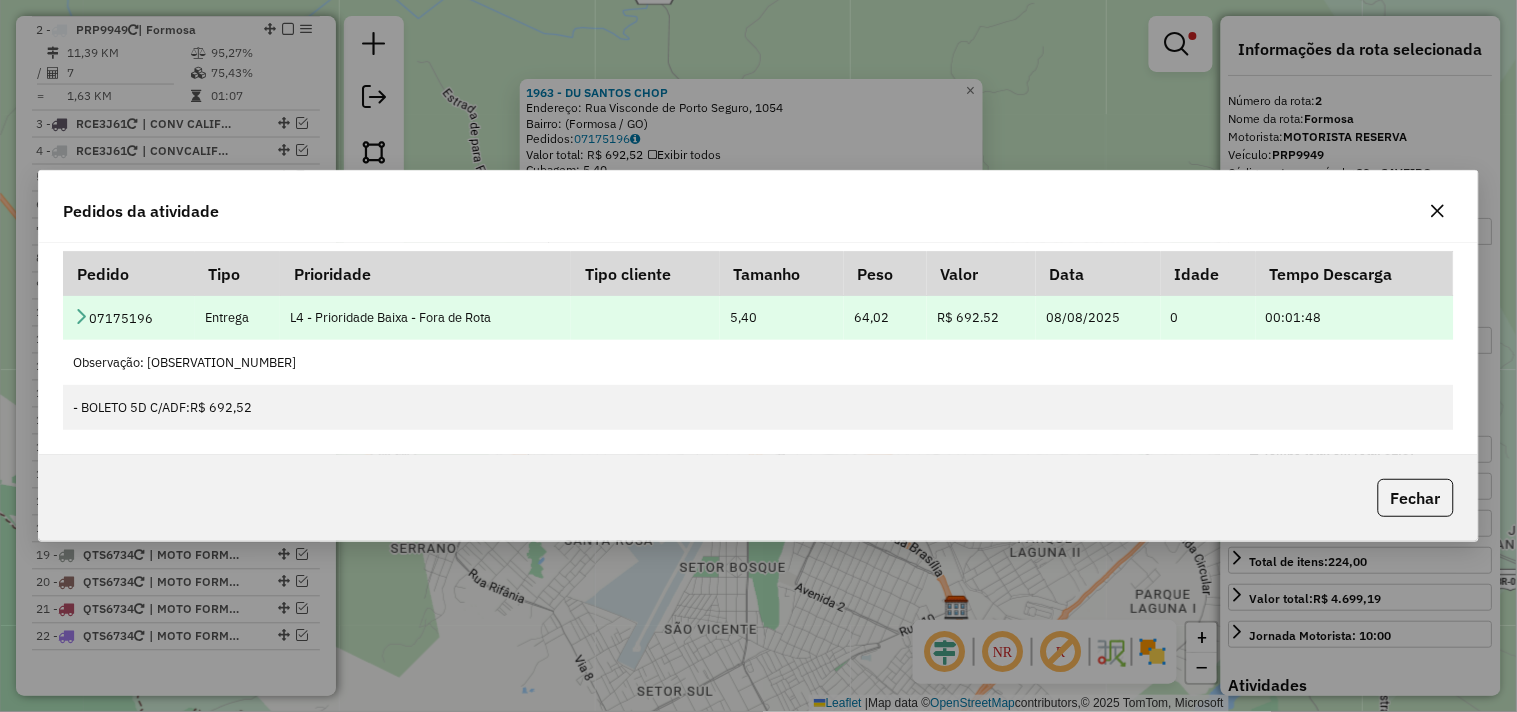 click at bounding box center (81, 316) 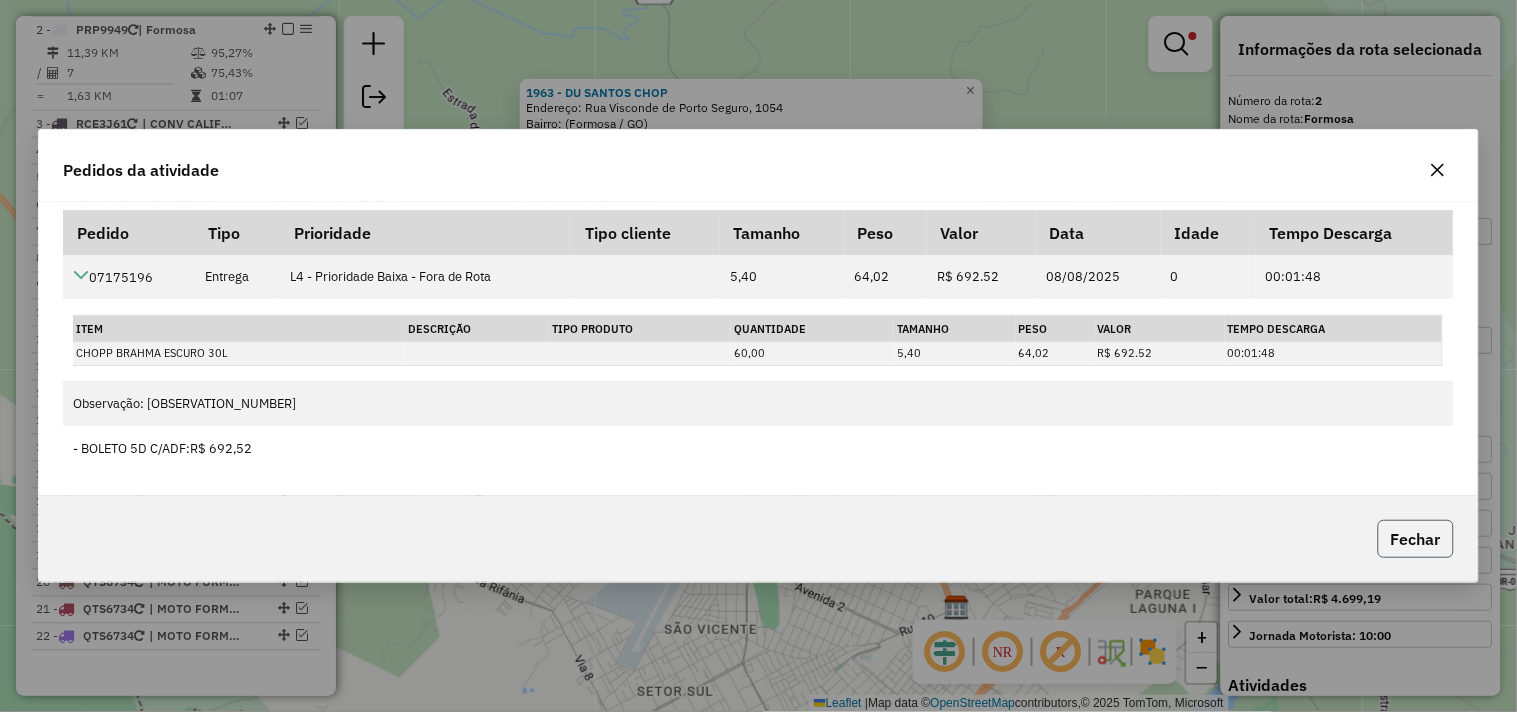 click on "Fechar" 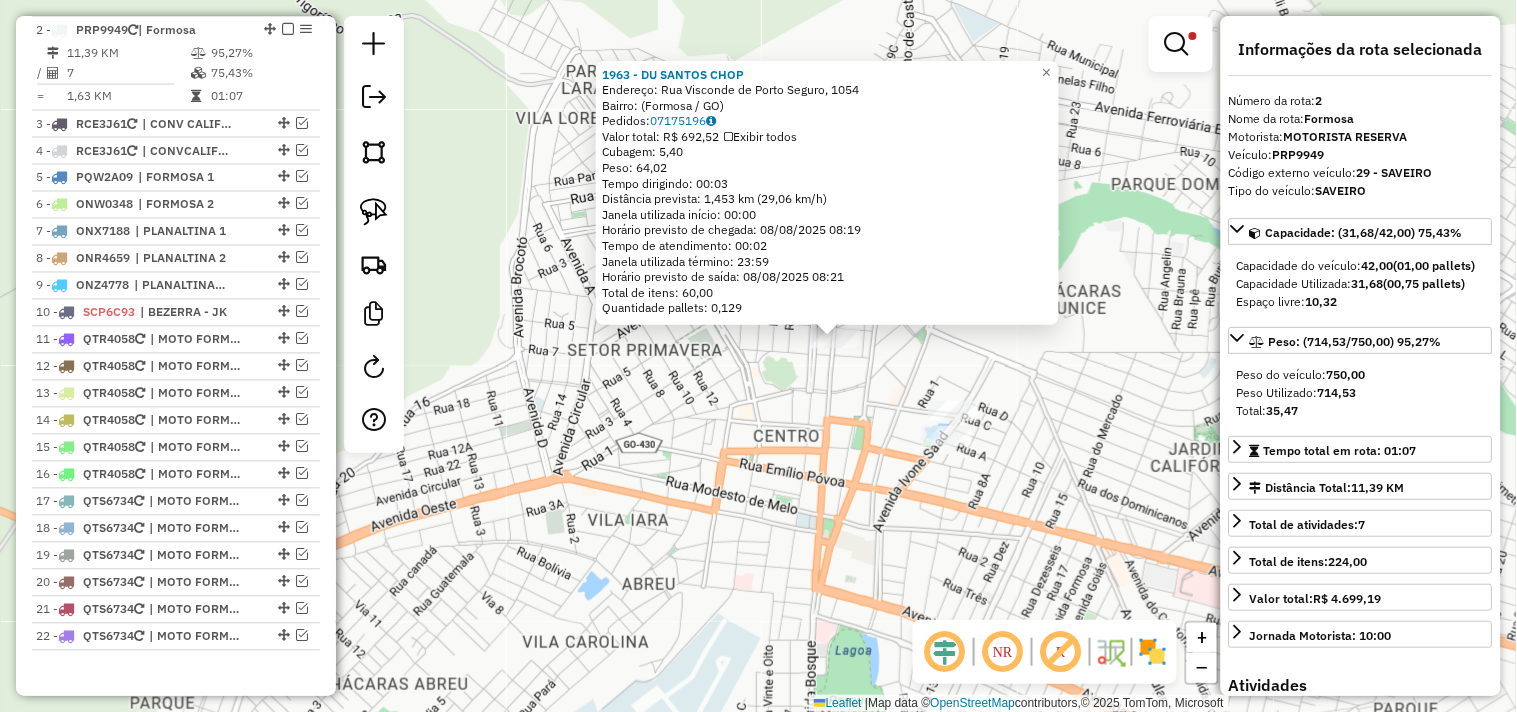 click on "1963 - DU SANTOS CHOP  Endereço: Rua Visconde de Porto Seguro, 1054   Bairro:  (Formosa / GO)   Pedidos:  07175196   Valor total: R$ 692,52   Exibir todos   Cubagem: 5,40  Peso: 64,02  Tempo dirigindo: 00:03   Distância prevista: 1,453 km (29,06 km/h)   Janela utilizada início: 00:00   Horário previsto de chegada: 08/08/2025 08:19   Tempo de atendimento: 00:02   Janela utilizada término: 23:59   Horário previsto de saída: 08/08/2025 08:21   Total de itens: 60,00   Quantidade pallets: 0,129  × Limpar filtros Janela de atendimento Grade de atendimento Capacidade Transportadoras Veículos Cliente Pedidos  Rotas Selecione os dias de semana para filtrar as janelas de atendimento  Seg   Ter   Qua   Qui   Sex   Sáb   Dom  Informe o período da janela de atendimento: De: Até:  Filtrar exatamente a janela do cliente  Considerar janela de atendimento padrão  Selecione os dias de semana para filtrar as grades de atendimento  Seg   Ter   Qua   Qui   Sex   Sáb   Dom   Peso mínimo:   Peso máximo:   De:   De:" 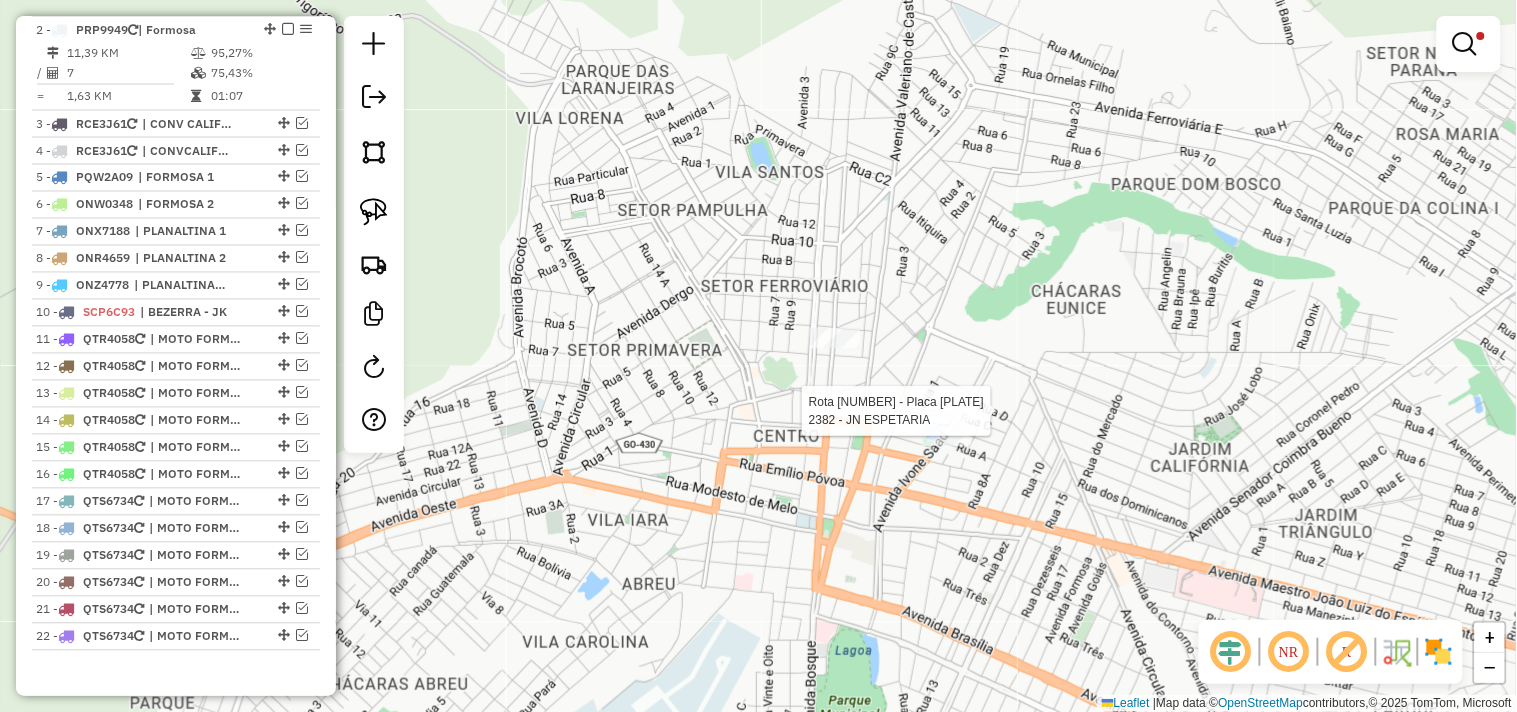 select on "*********" 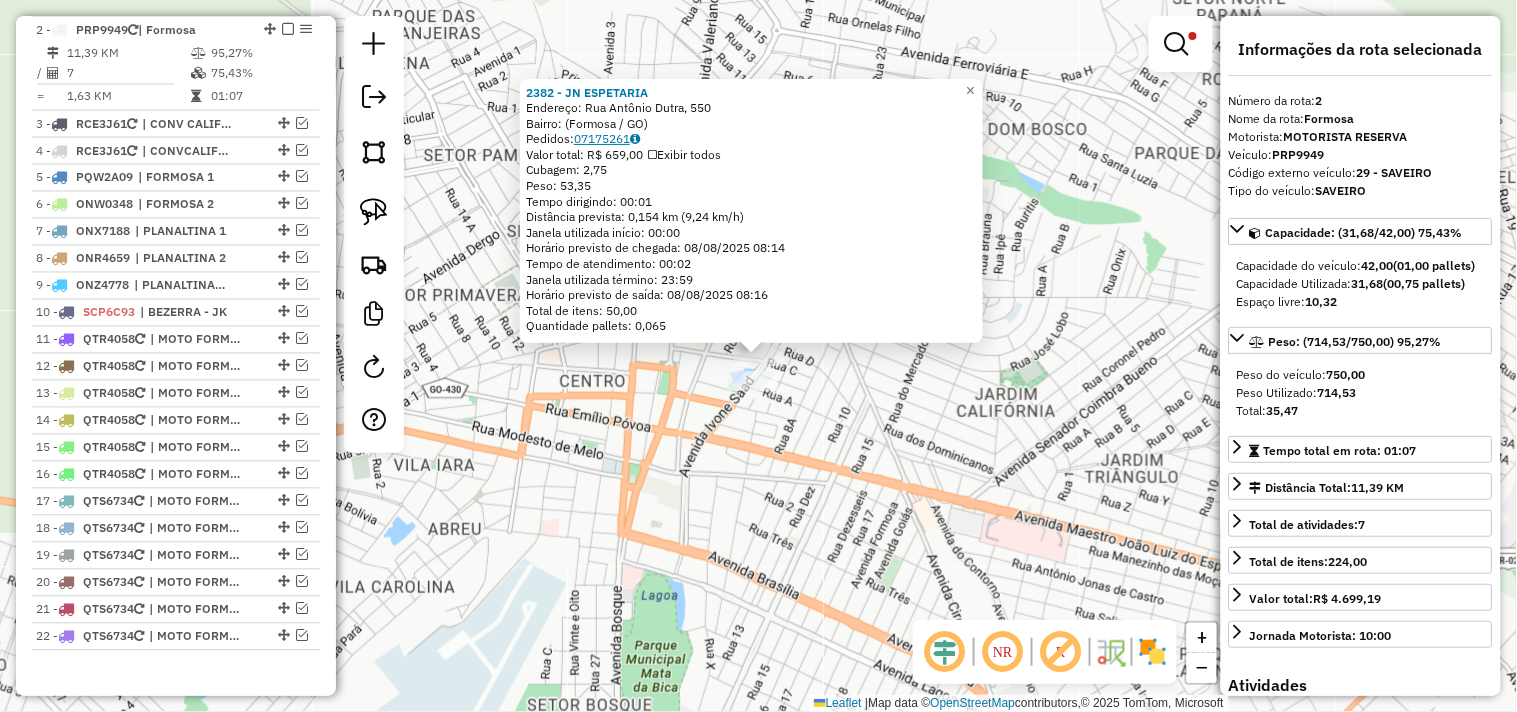 click on "07175261" 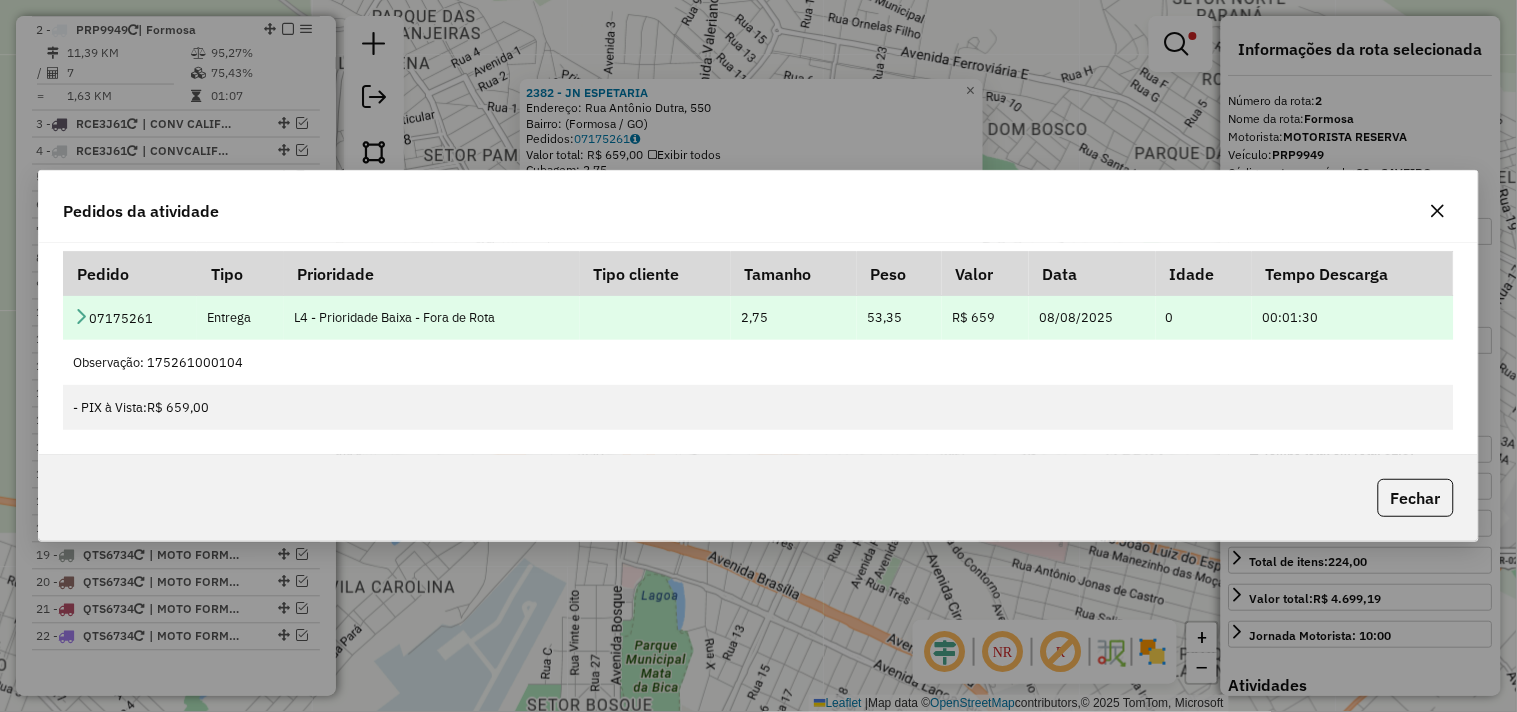 click at bounding box center [81, 316] 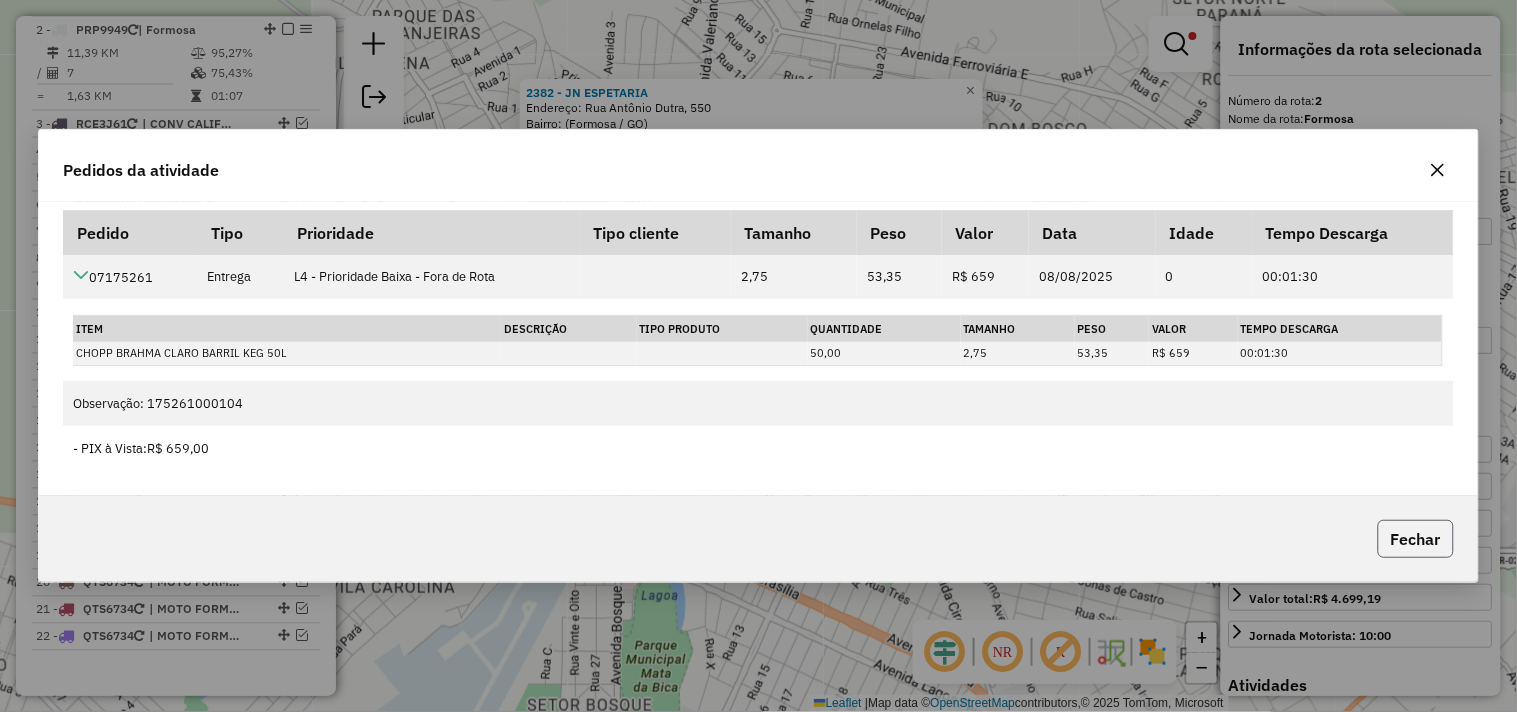 click on "Fechar" 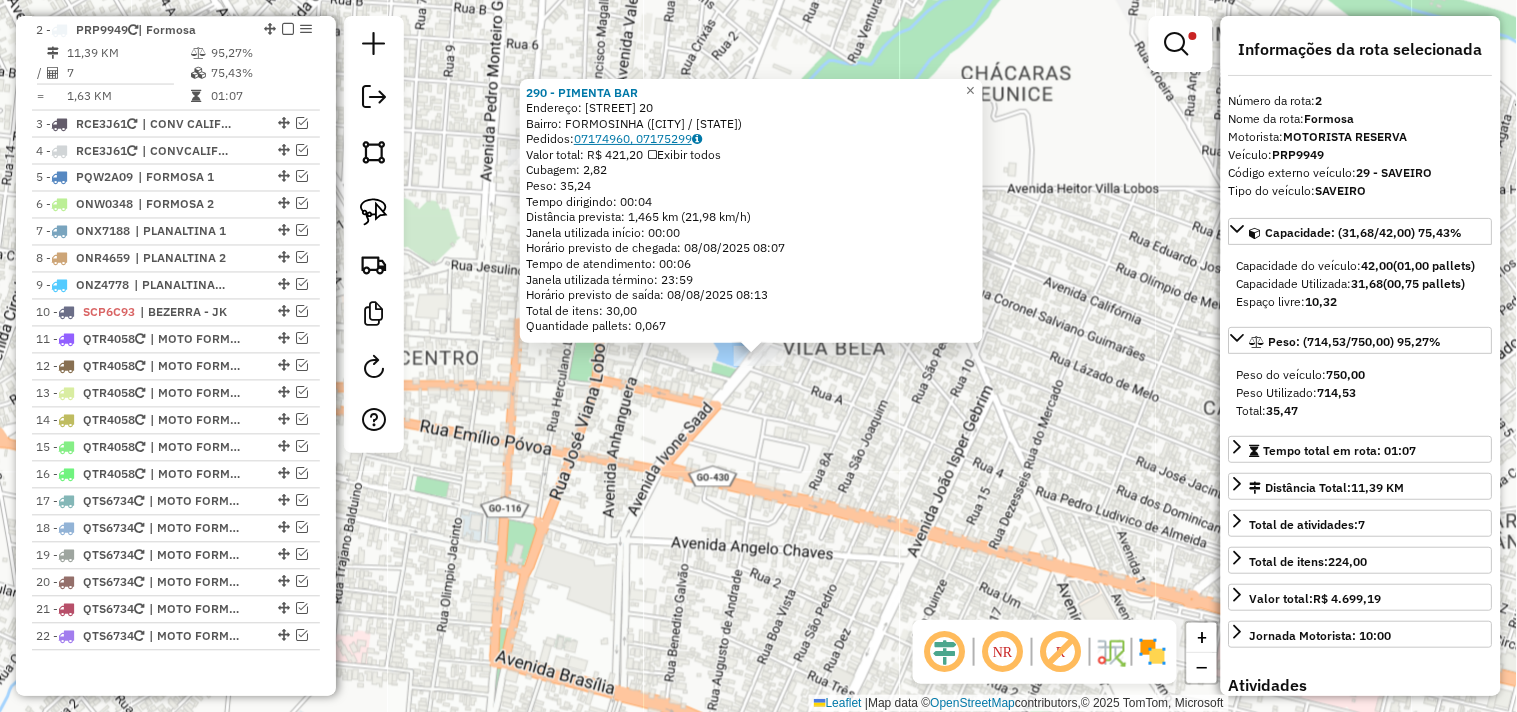 click on "07174960, 07175299" 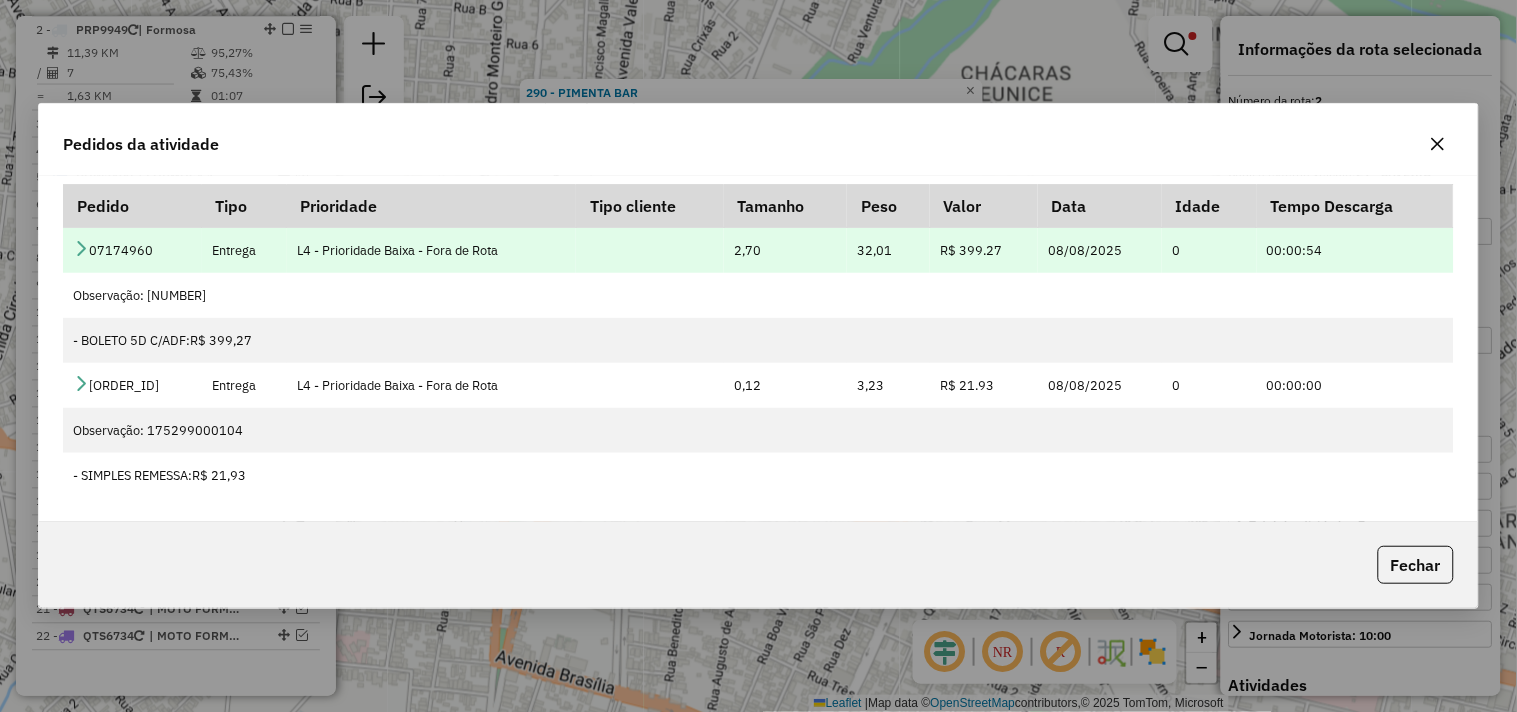 click at bounding box center (81, 248) 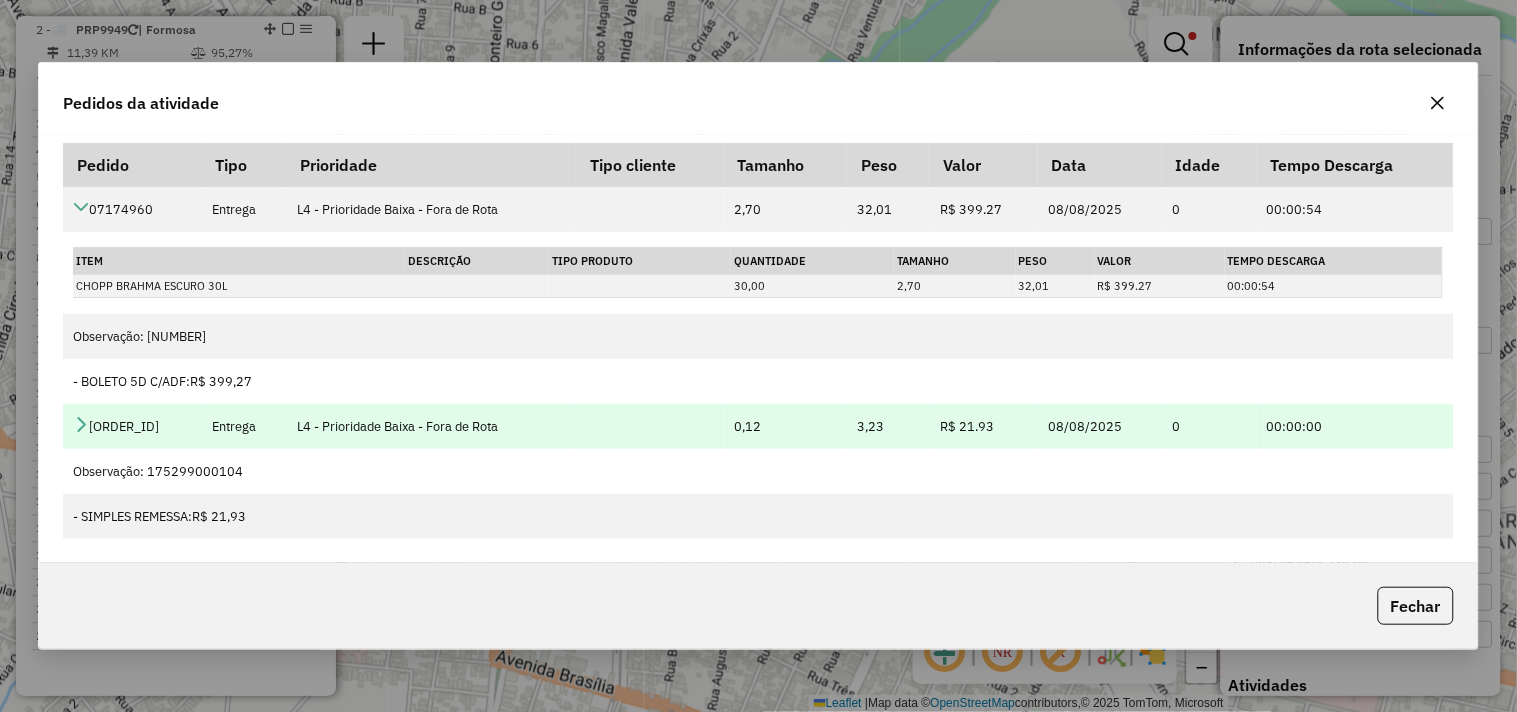 click at bounding box center [81, 424] 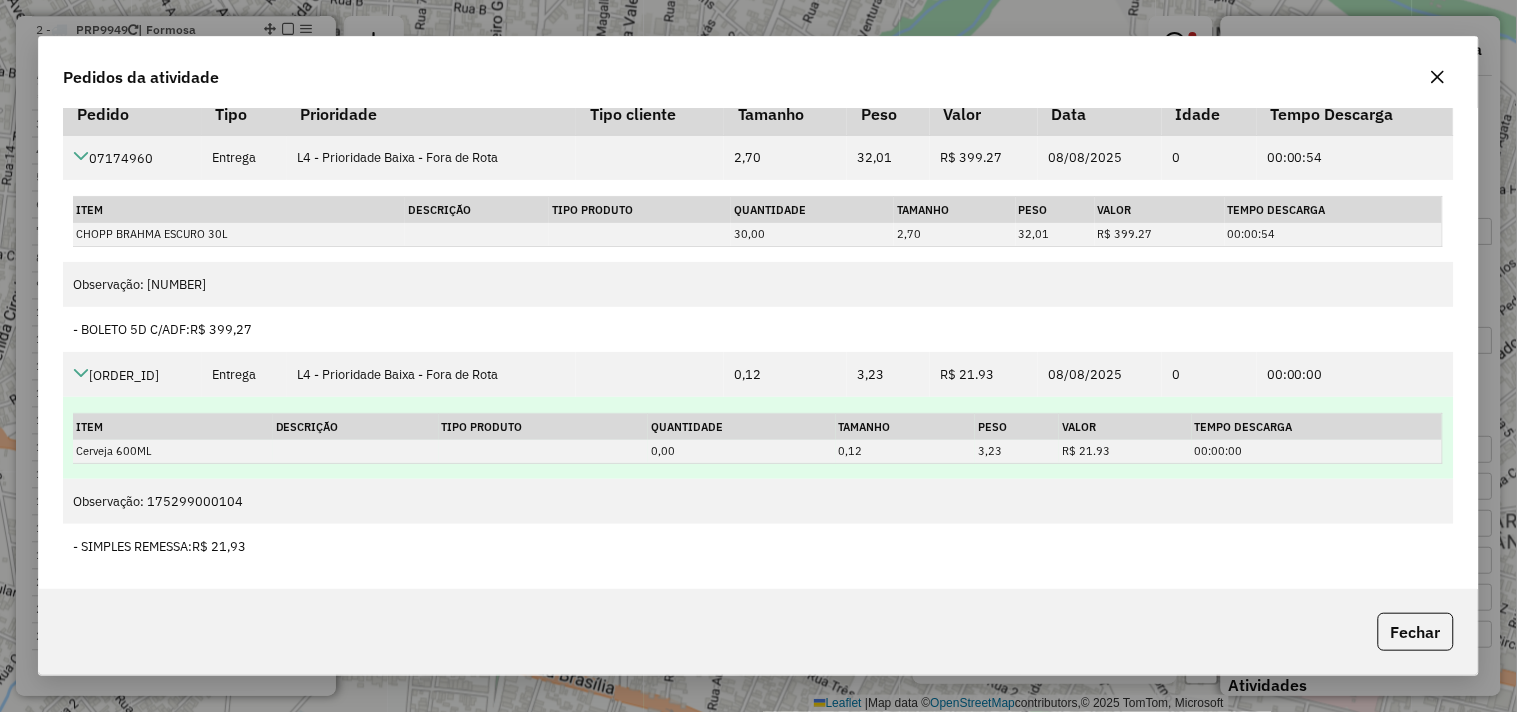 scroll, scrollTop: 30, scrollLeft: 0, axis: vertical 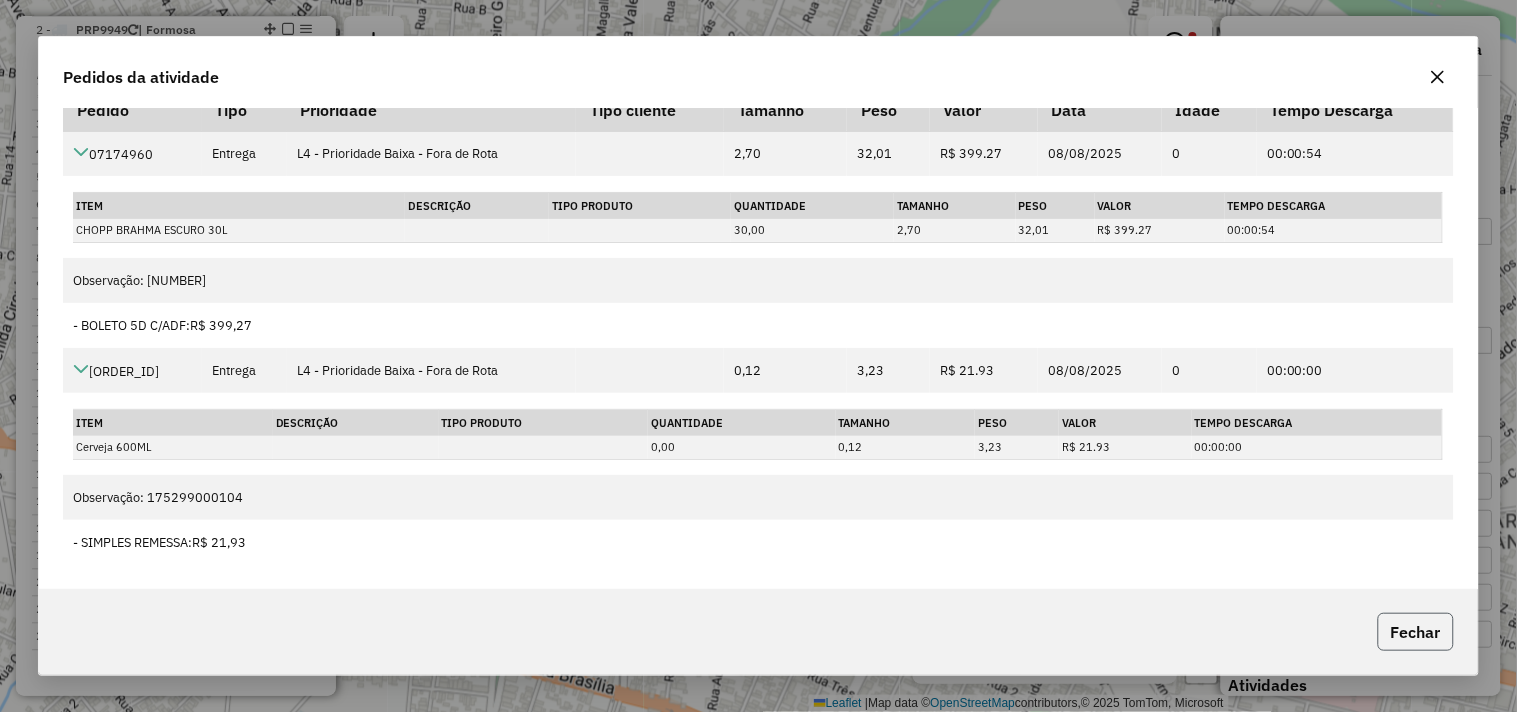 click on "Fechar" 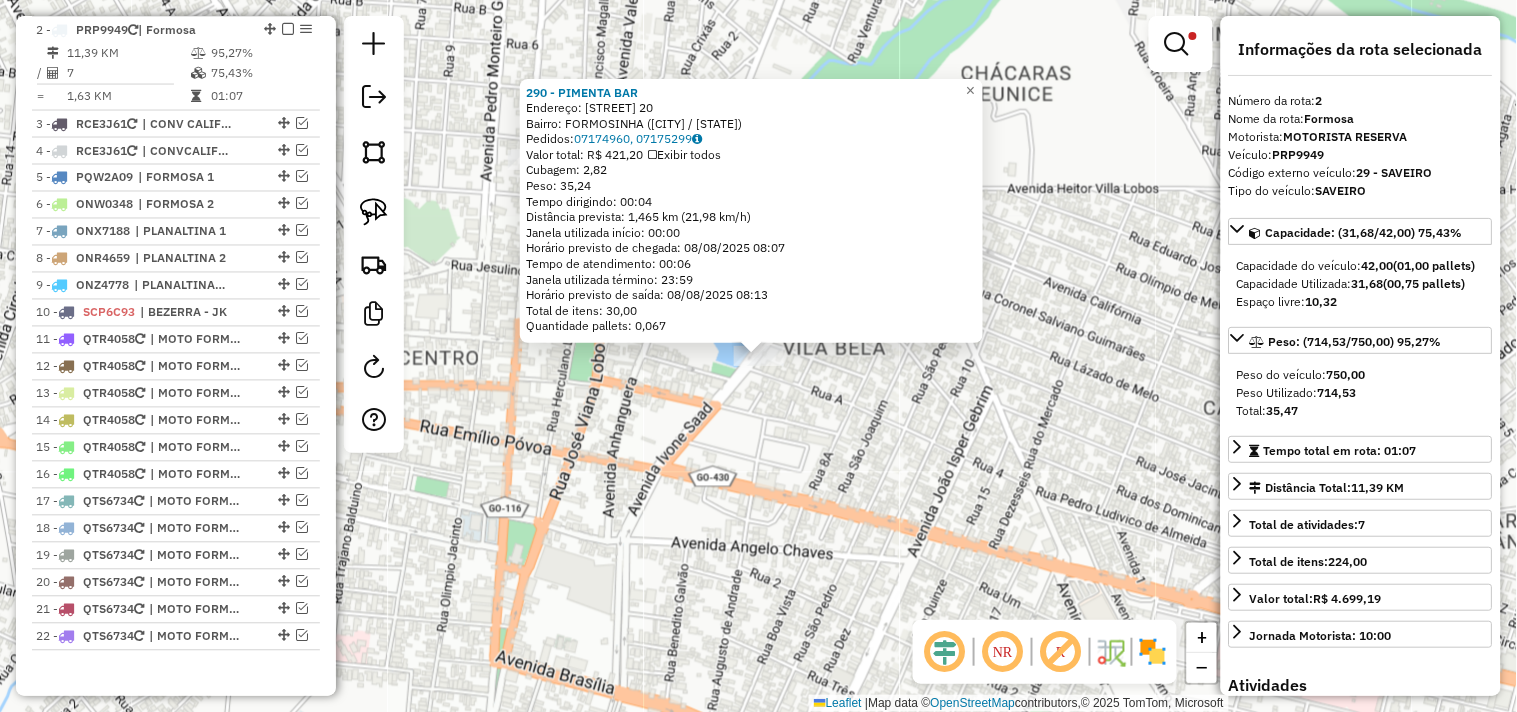 click on "290 - PIMENTA BAR  Endereço:  IVONE SAAD 20   Bairro: FORMOSINHA (FORMOSA / GO)   Pedidos:  07174960, 07175299   Valor total: R$ 421,20   Exibir todos   Cubagem: 2,82  Peso: 35,24  Tempo dirigindo: 00:04   Distância prevista: 1,465 km (21,98 km/h)   Janela utilizada início: 00:00   Horário previsto de chegada: 08/08/2025 08:07   Tempo de atendimento: 00:06   Janela utilizada término: 23:59   Horário previsto de saída: 08/08/2025 08:13   Total de itens: 30,00   Quantidade pallets: 0,067  × Limpar filtros Janela de atendimento Grade de atendimento Capacidade Transportadoras Veículos Cliente Pedidos  Rotas Selecione os dias de semana para filtrar as janelas de atendimento  Seg   Ter   Qua   Qui   Sex   Sáb   Dom  Informe o período da janela de atendimento: De: Até:  Filtrar exatamente a janela do cliente  Considerar janela de atendimento padrão  Selecione os dias de semana para filtrar as grades de atendimento  Seg   Ter   Qua   Qui   Sex   Sáb   Dom   Peso mínimo:   Peso máximo:   De:   Até:  +" 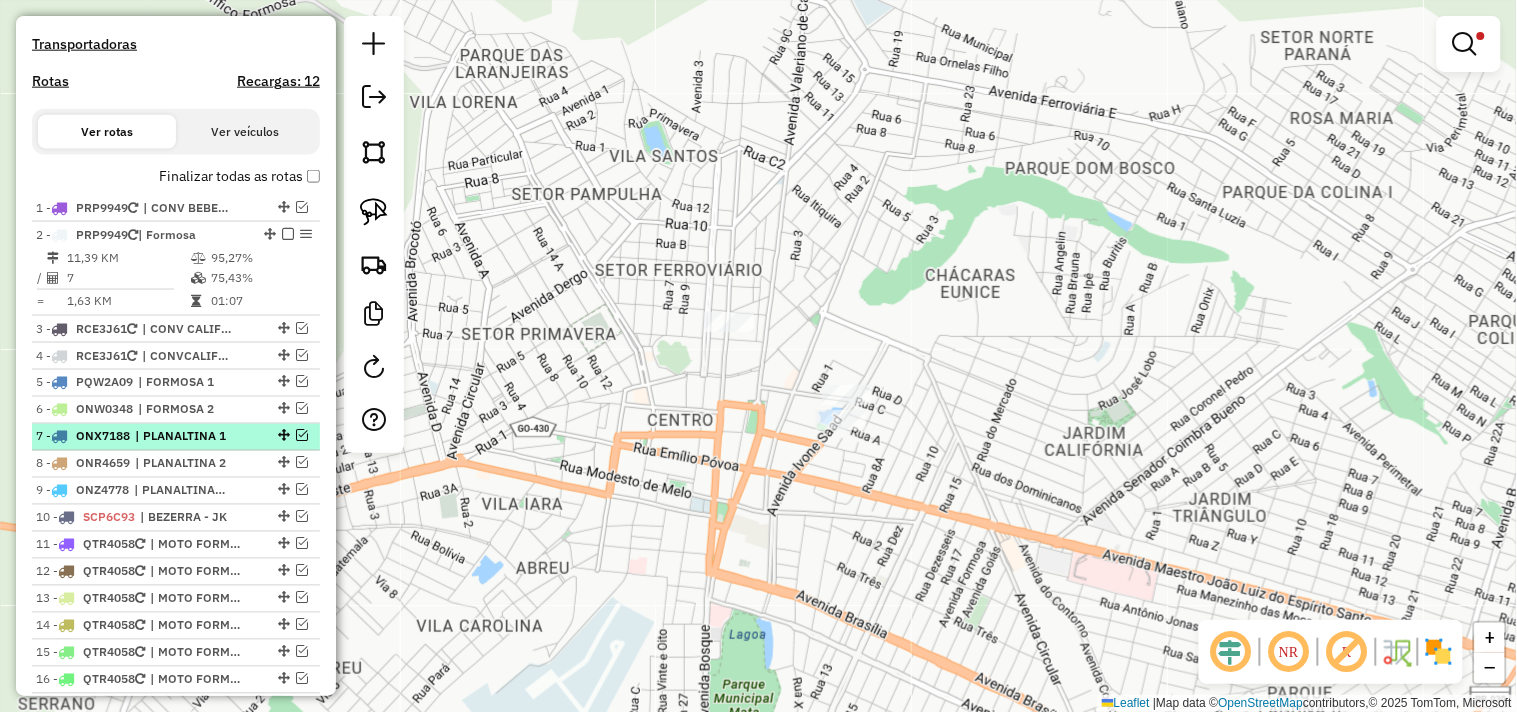 scroll, scrollTop: 603, scrollLeft: 0, axis: vertical 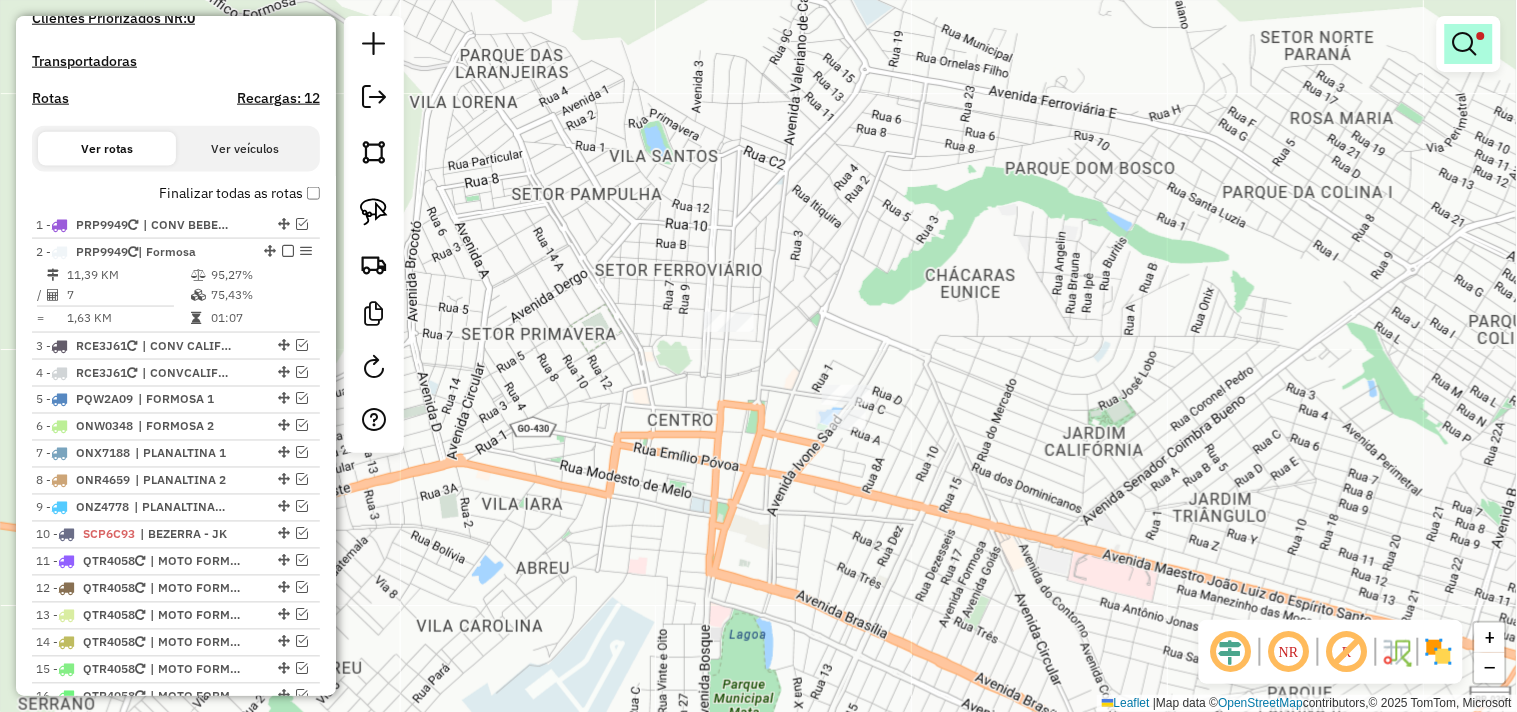 click at bounding box center (1469, 44) 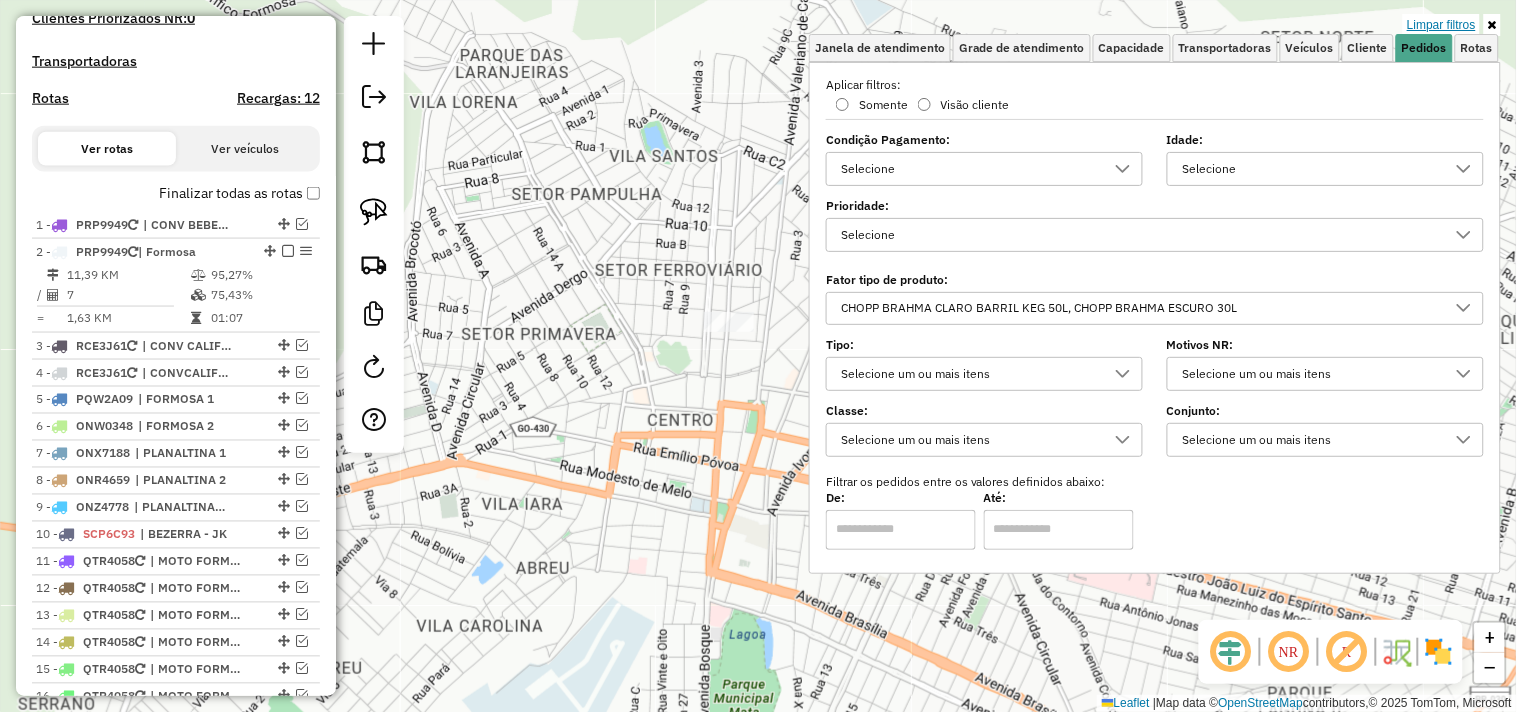 click on "Limpar filtros" at bounding box center (1441, 25) 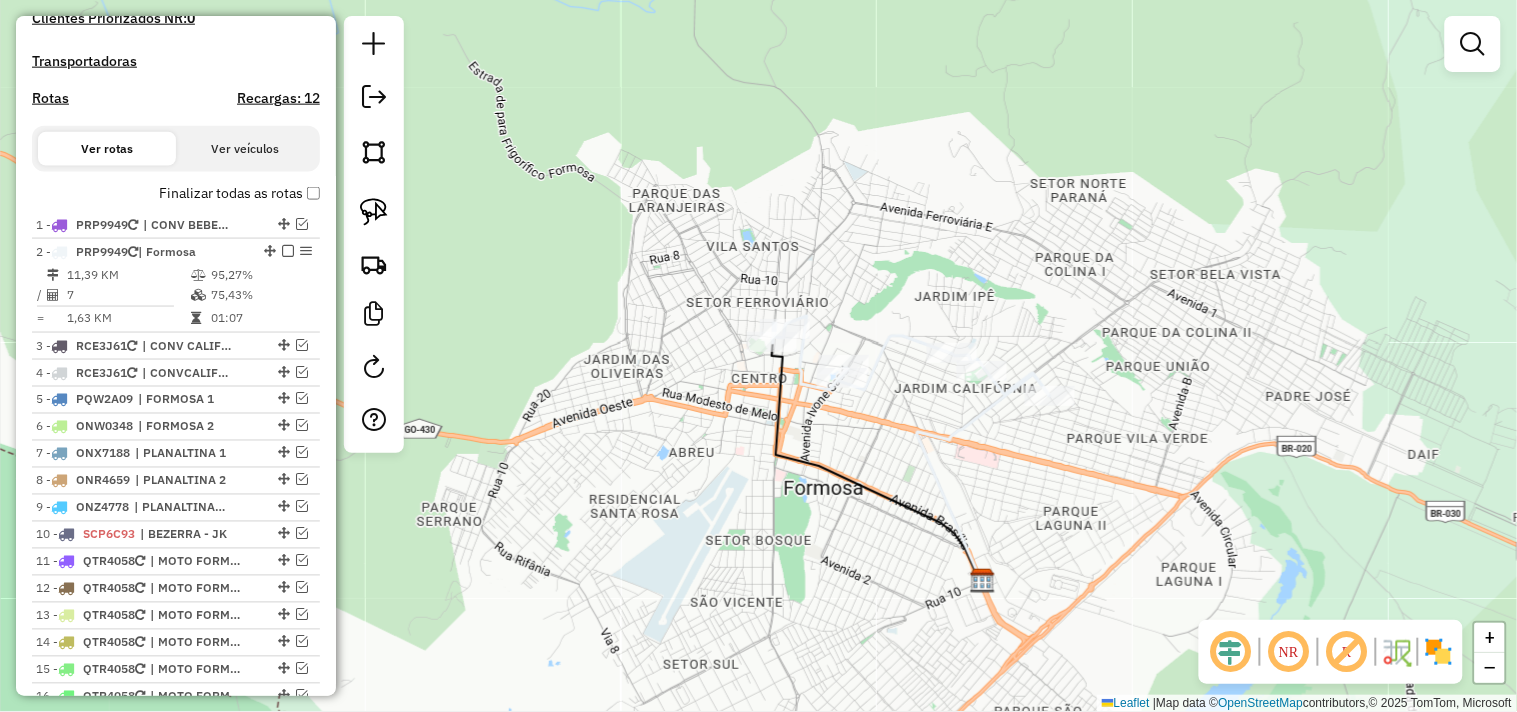 drag, startPoint x: 972, startPoint y: 444, endPoint x: 788, endPoint y: 385, distance: 193.22784 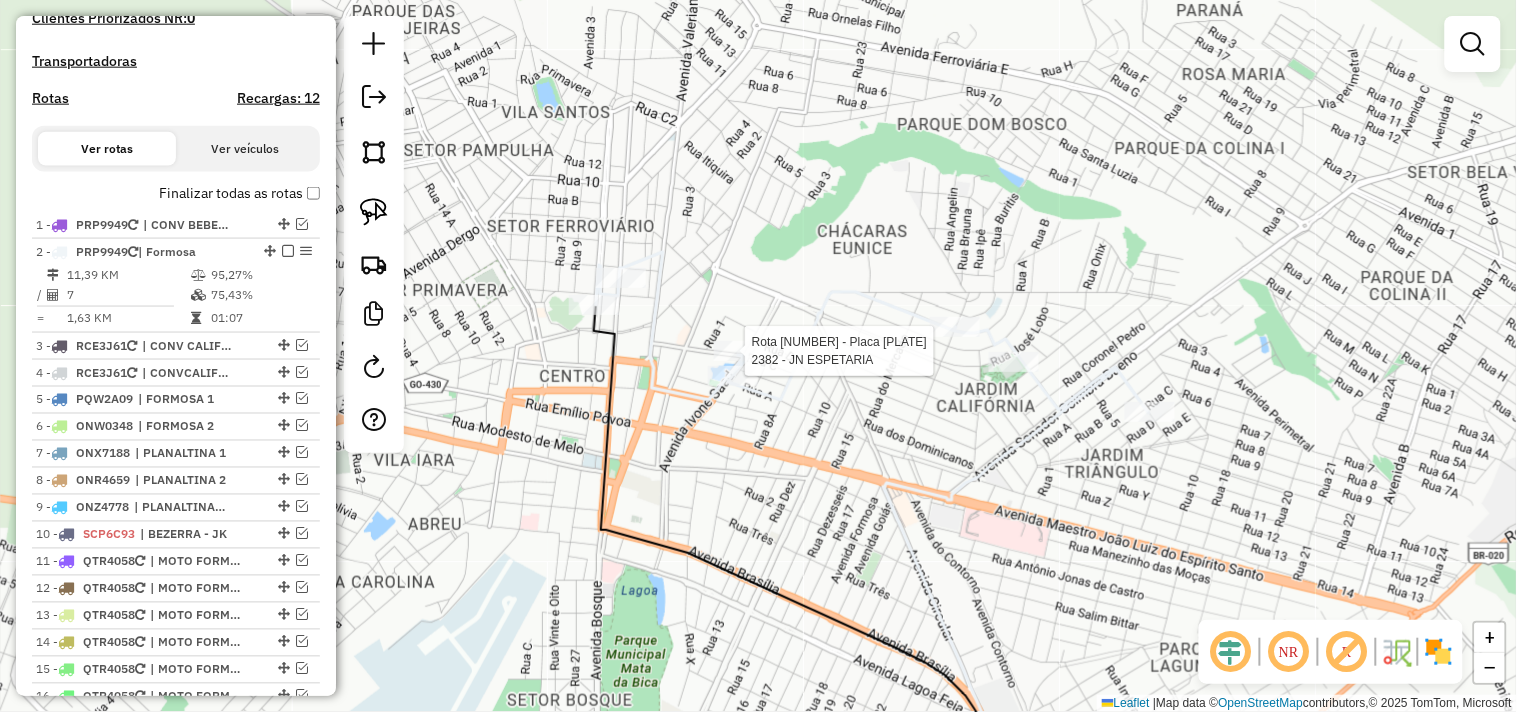 select on "*********" 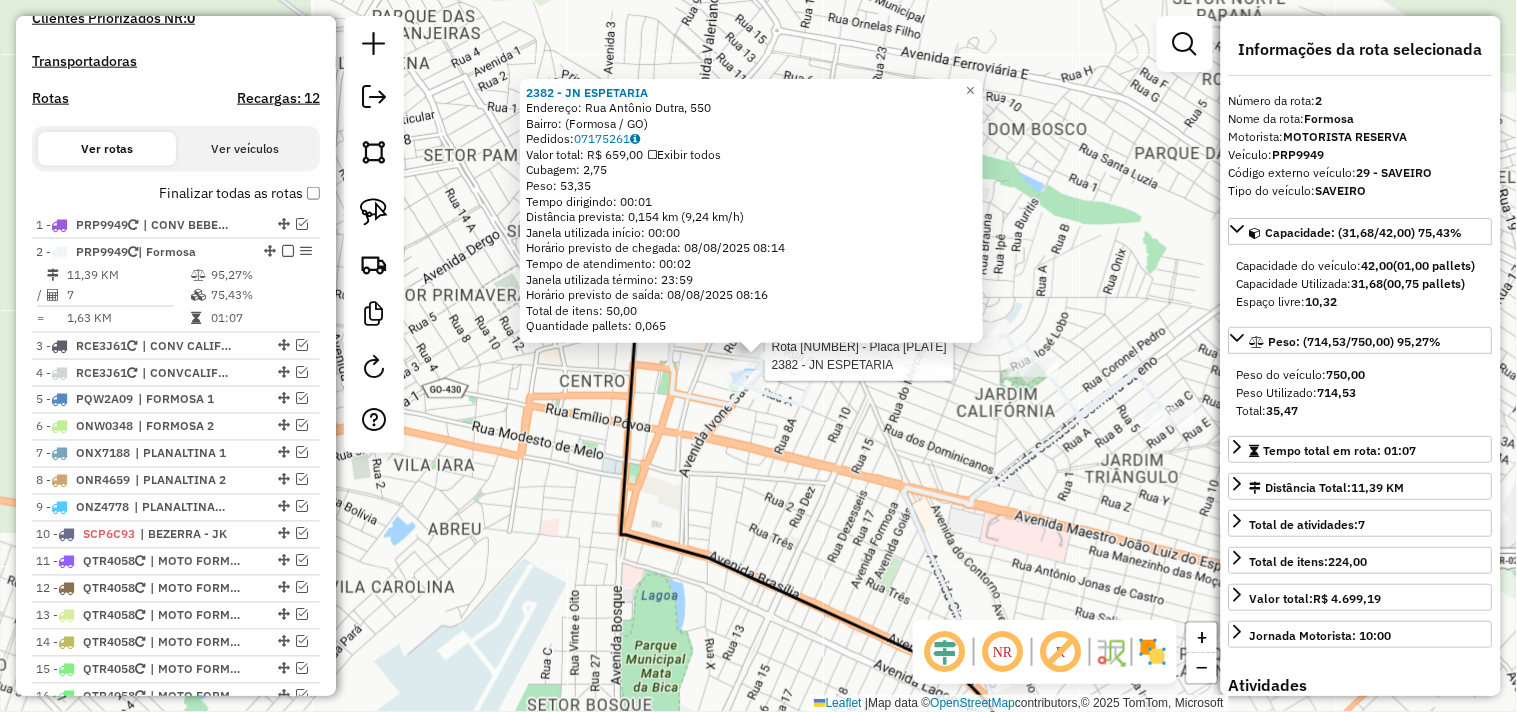 scroll, scrollTop: 825, scrollLeft: 0, axis: vertical 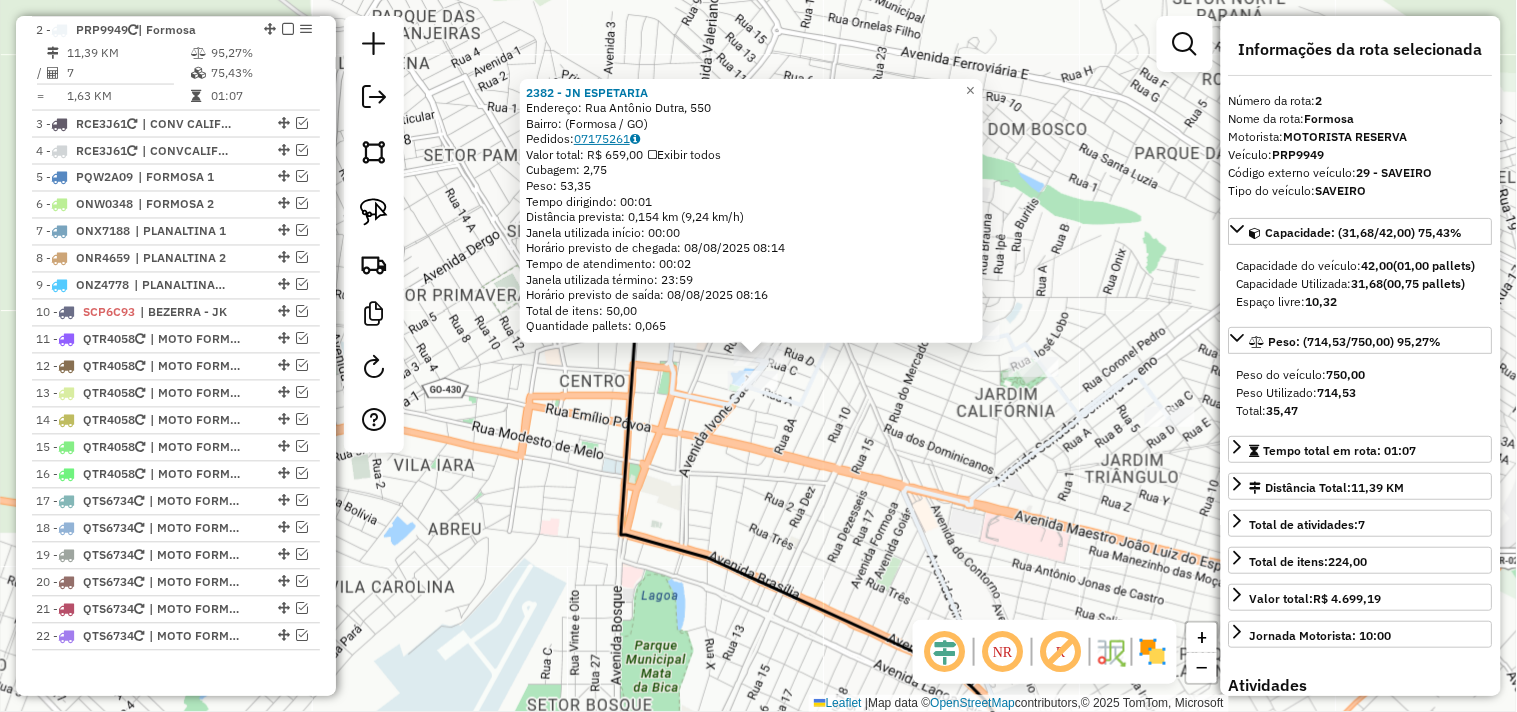 click on "07175261" 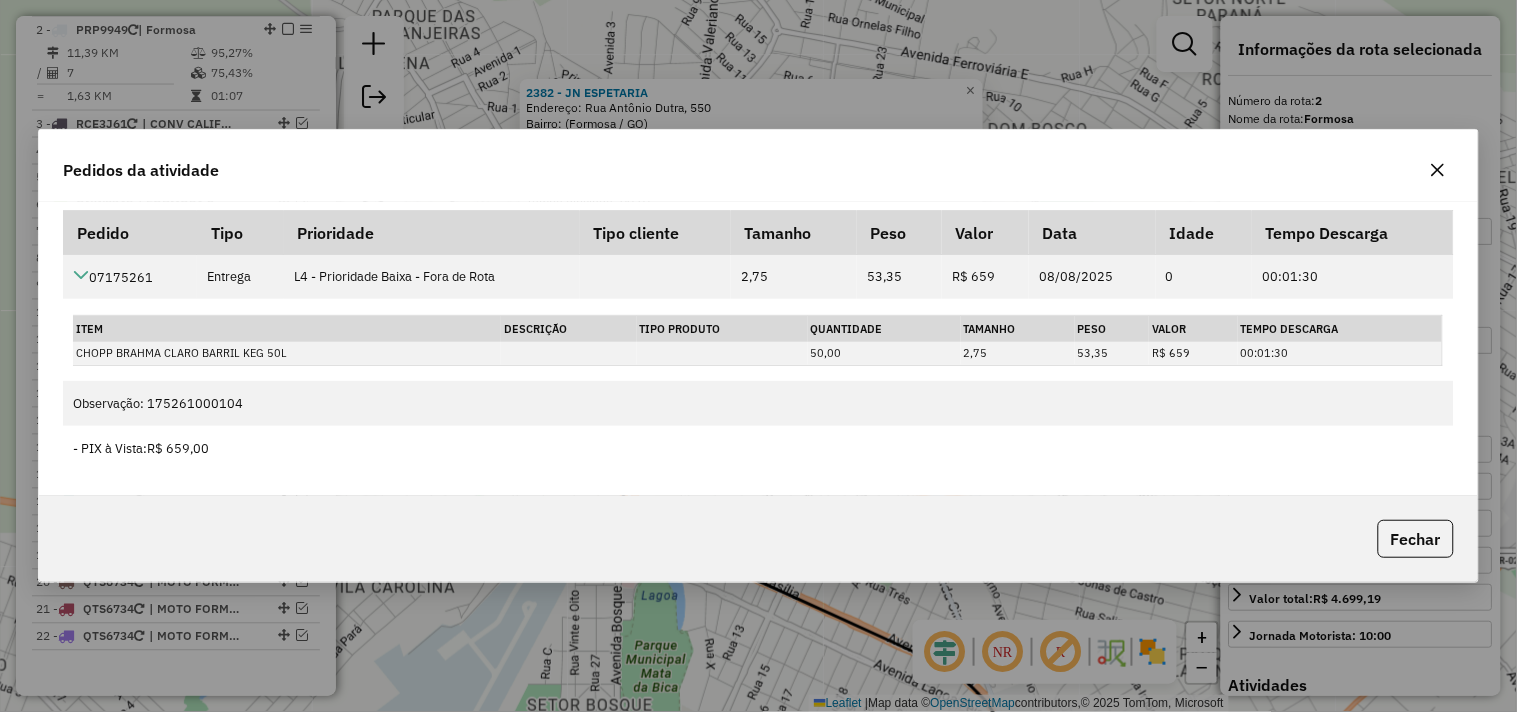 click on "Fechar" 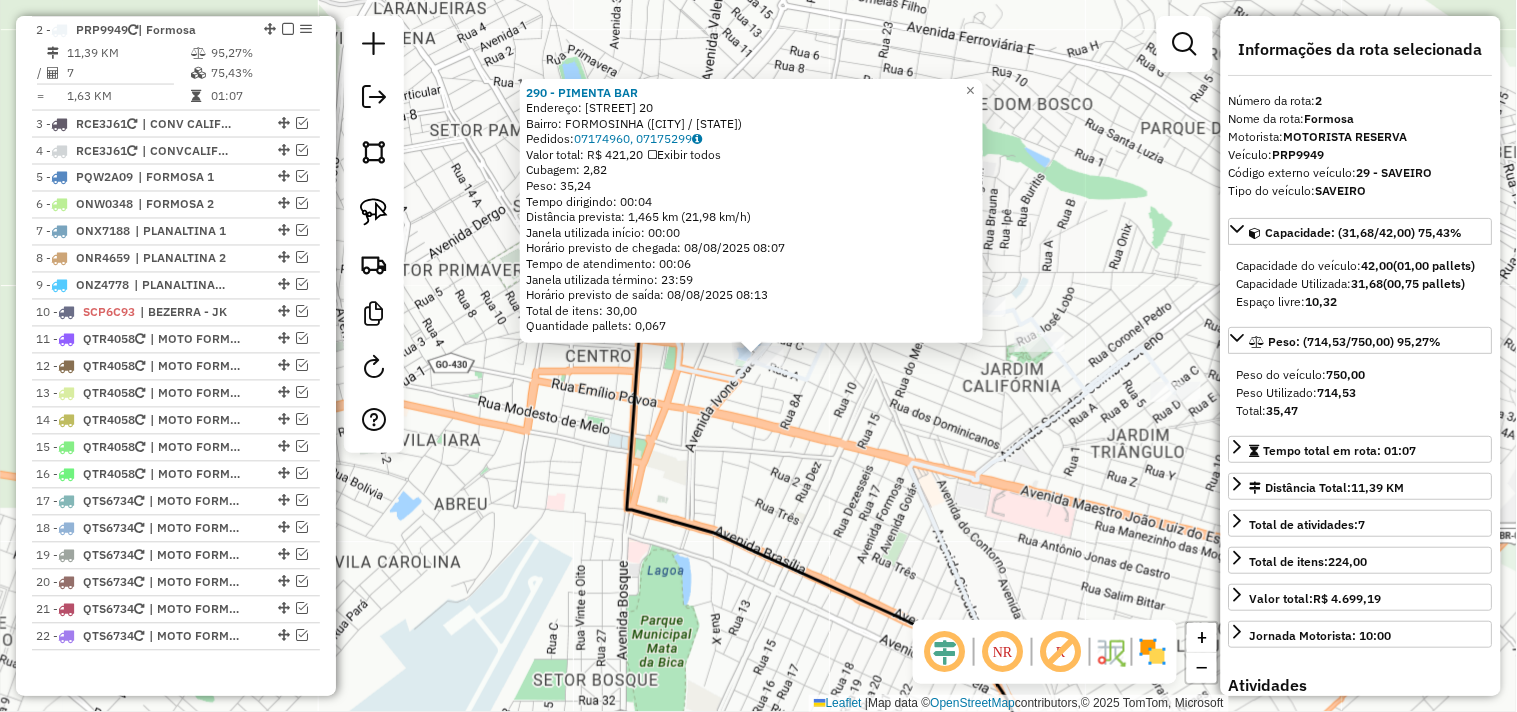click on "290 - PIMENTA BAR  Endereço:  IVONE SAAD 20   Bairro: FORMOSINHA (FORMOSA / GO)   Pedidos:  07174960, 07175299   Valor total: R$ 421,20   Exibir todos   Cubagem: 2,82  Peso: 35,24  Tempo dirigindo: 00:04   Distância prevista: 1,465 km (21,98 km/h)   Janela utilizada início: 00:00   Horário previsto de chegada: 08/08/2025 08:07   Tempo de atendimento: 00:06   Janela utilizada término: 23:59   Horário previsto de saída: 08/08/2025 08:13   Total de itens: 30,00   Quantidade pallets: 0,067  × Janela de atendimento Grade de atendimento Capacidade Transportadoras Veículos Cliente Pedidos  Rotas Selecione os dias de semana para filtrar as janelas de atendimento  Seg   Ter   Qua   Qui   Sex   Sáb   Dom  Informe o período da janela de atendimento: De: Até:  Filtrar exatamente a janela do cliente  Considerar janela de atendimento padrão  Selecione os dias de semana para filtrar as grades de atendimento  Seg   Ter   Qua   Qui   Sex   Sáb   Dom   Considerar clientes sem dia de atendimento cadastrado  De:  +" 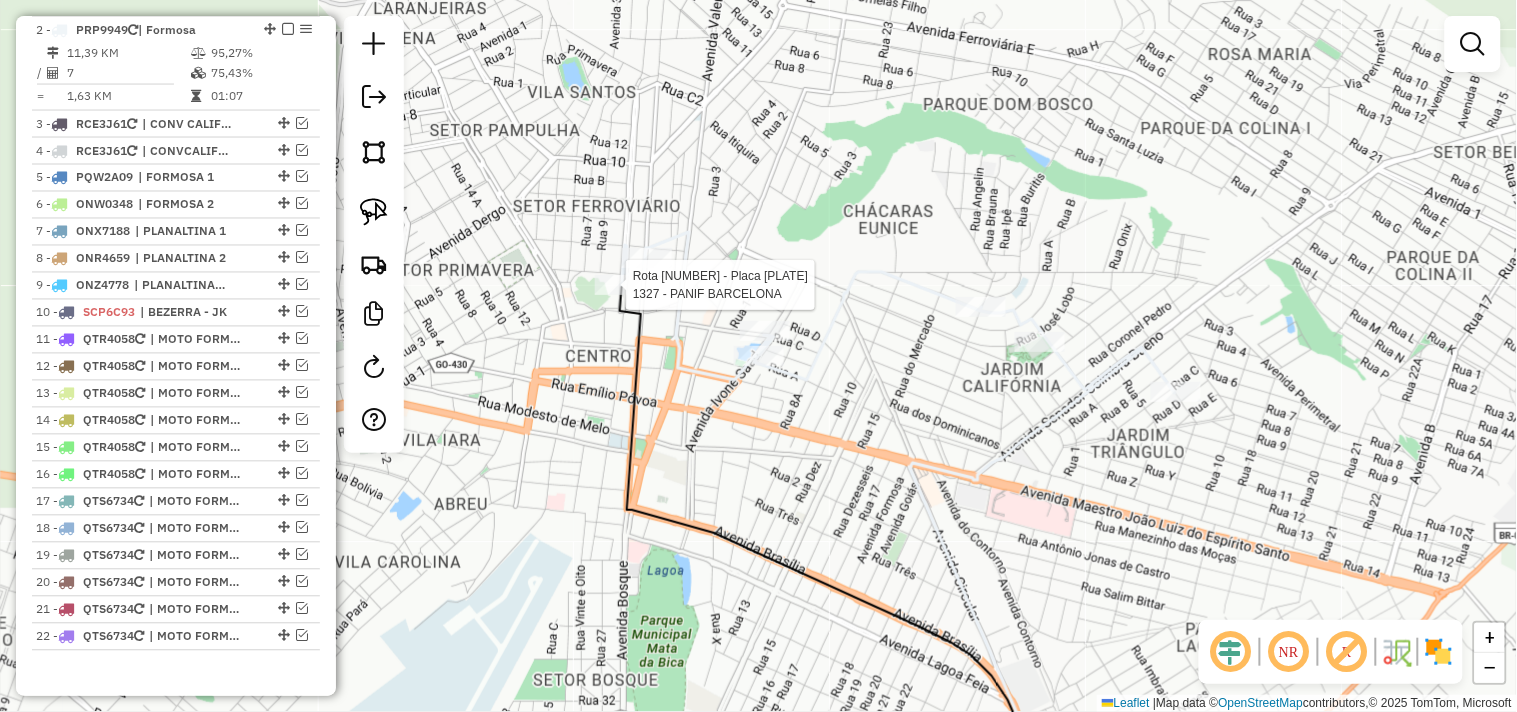select on "*********" 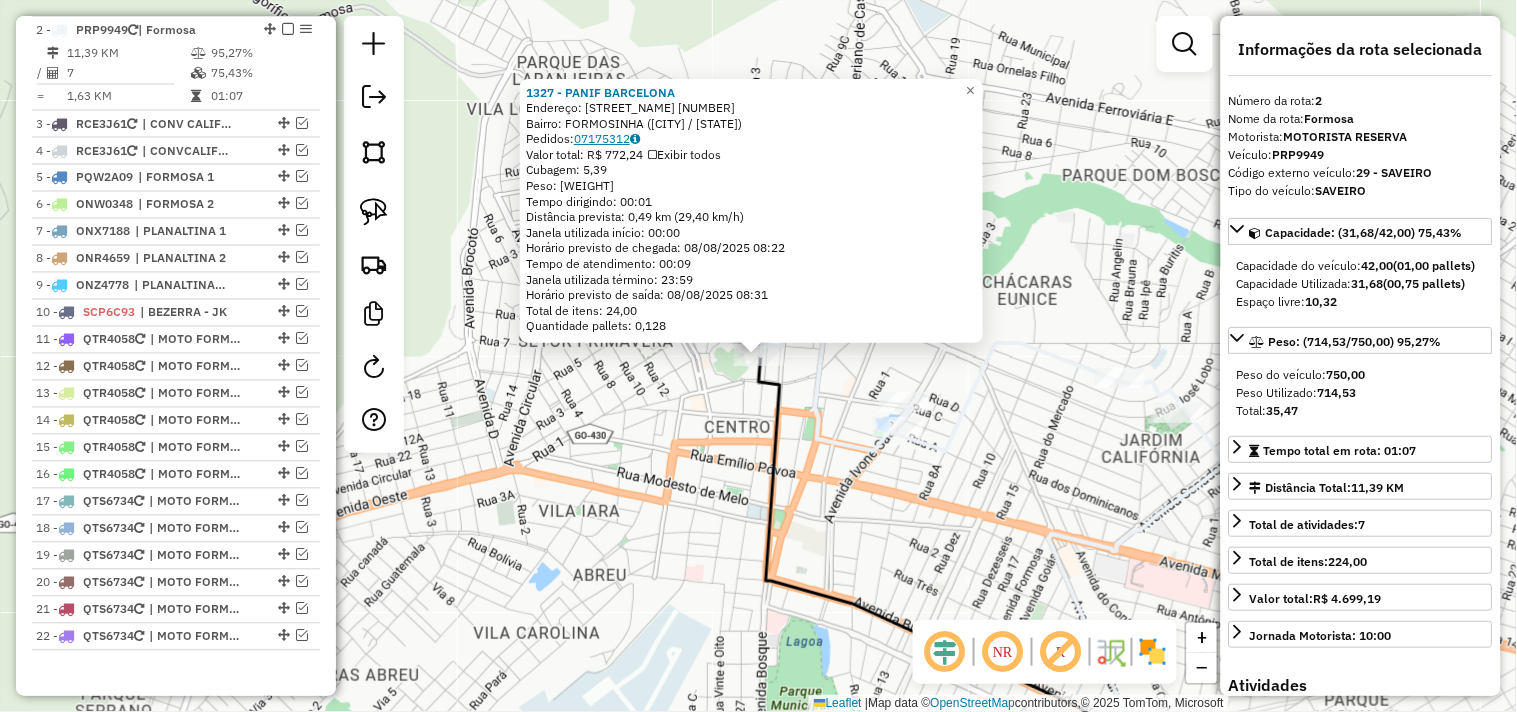 click on "[ORDER_ID]" 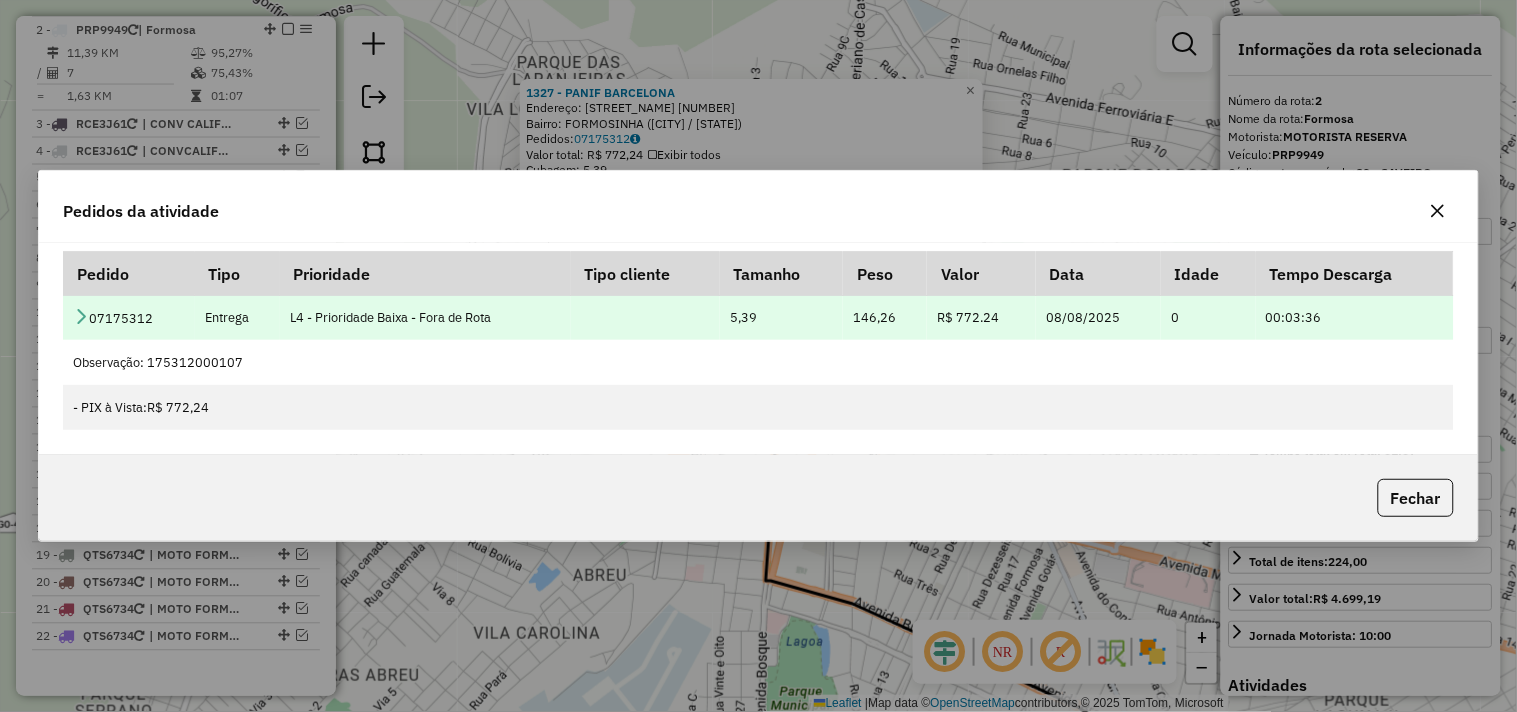 click at bounding box center (81, 316) 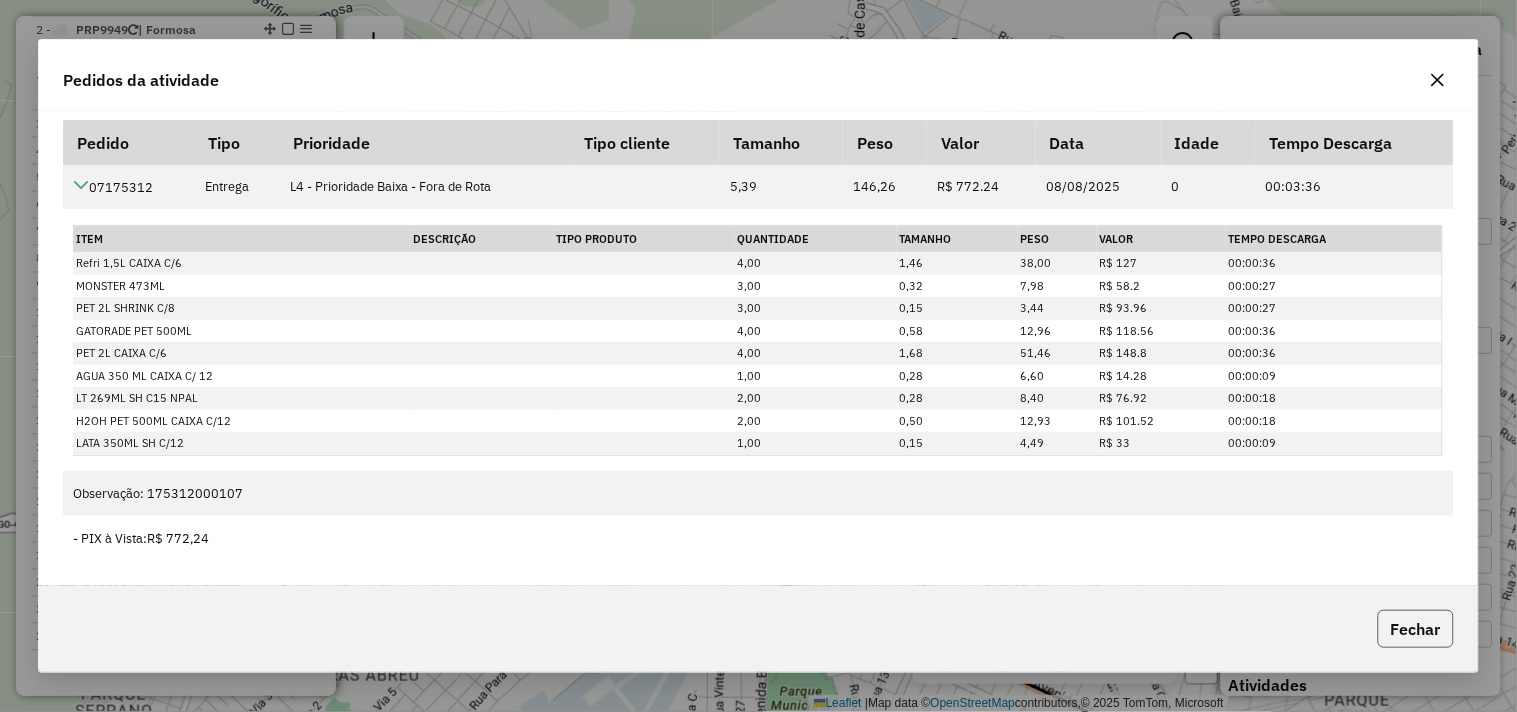 click on "Fechar" 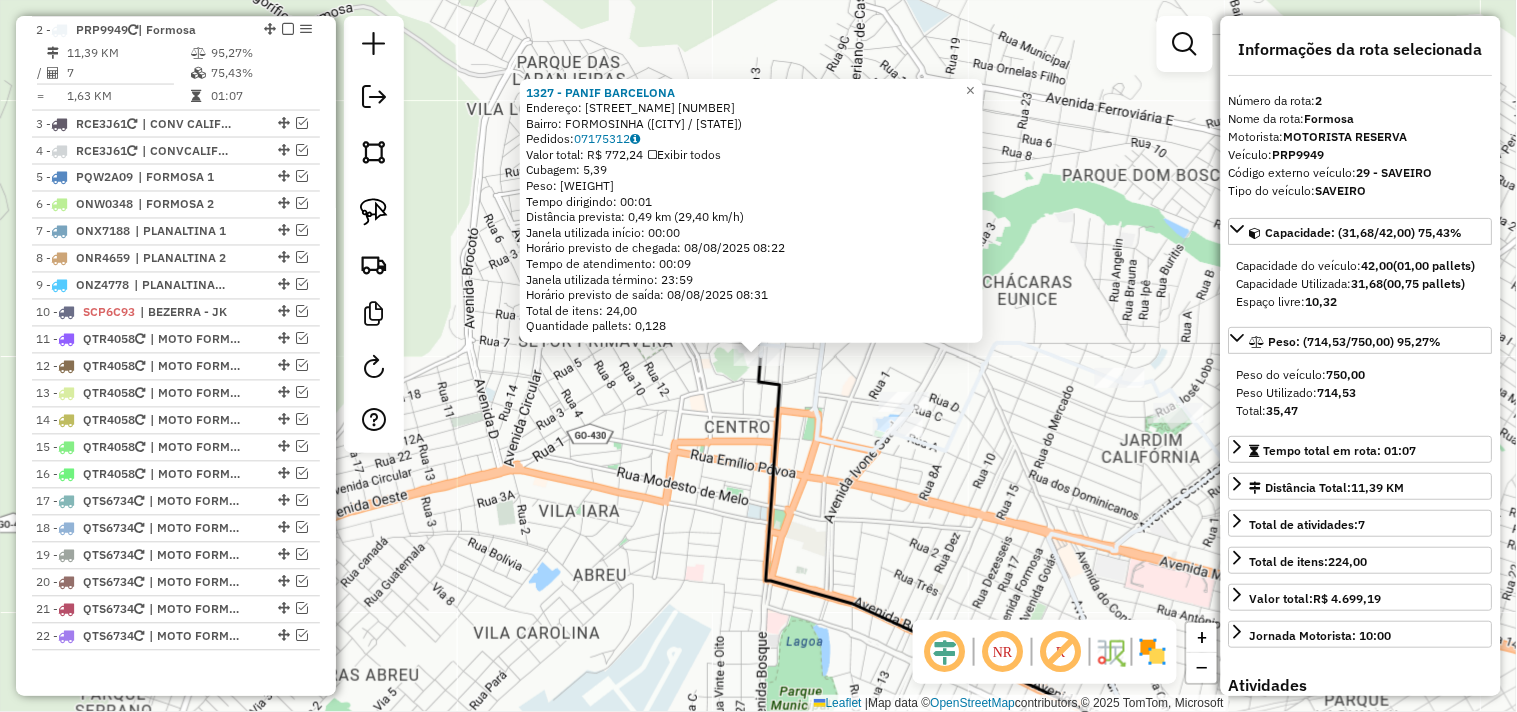 click on "1327 - PANIF BARCELONA  Endereço:  BRASILIA 1309   Bairro: FORMOSINHA (FORMOSA / GO)   Pedidos:  07175312   Valor total: R$ 772,24   Exibir todos   Cubagem: 5,39  Peso: 146,26  Tempo dirigindo: 00:01   Distância prevista: 0,49 km (29,40 km/h)   Janela utilizada início: 00:00   Horário previsto de chegada: 08/08/2025 08:22   Tempo de atendimento: 00:09   Janela utilizada término: 23:59   Horário previsto de saída: 08/08/2025 08:31   Total de itens: 24,00   Quantidade pallets: 0,128  × Janela de atendimento Grade de atendimento Capacidade Transportadoras Veículos Cliente Pedidos  Rotas Selecione os dias de semana para filtrar as janelas de atendimento  Seg   Ter   Qua   Qui   Sex   Sáb   Dom  Informe o período da janela de atendimento: De: Até:  Filtrar exatamente a janela do cliente  Considerar janela de atendimento padrão  Selecione os dias de semana para filtrar as grades de atendimento  Seg   Ter   Qua   Qui   Sex   Sáb   Dom   Considerar clientes sem dia de atendimento cadastrado  De:   De:" 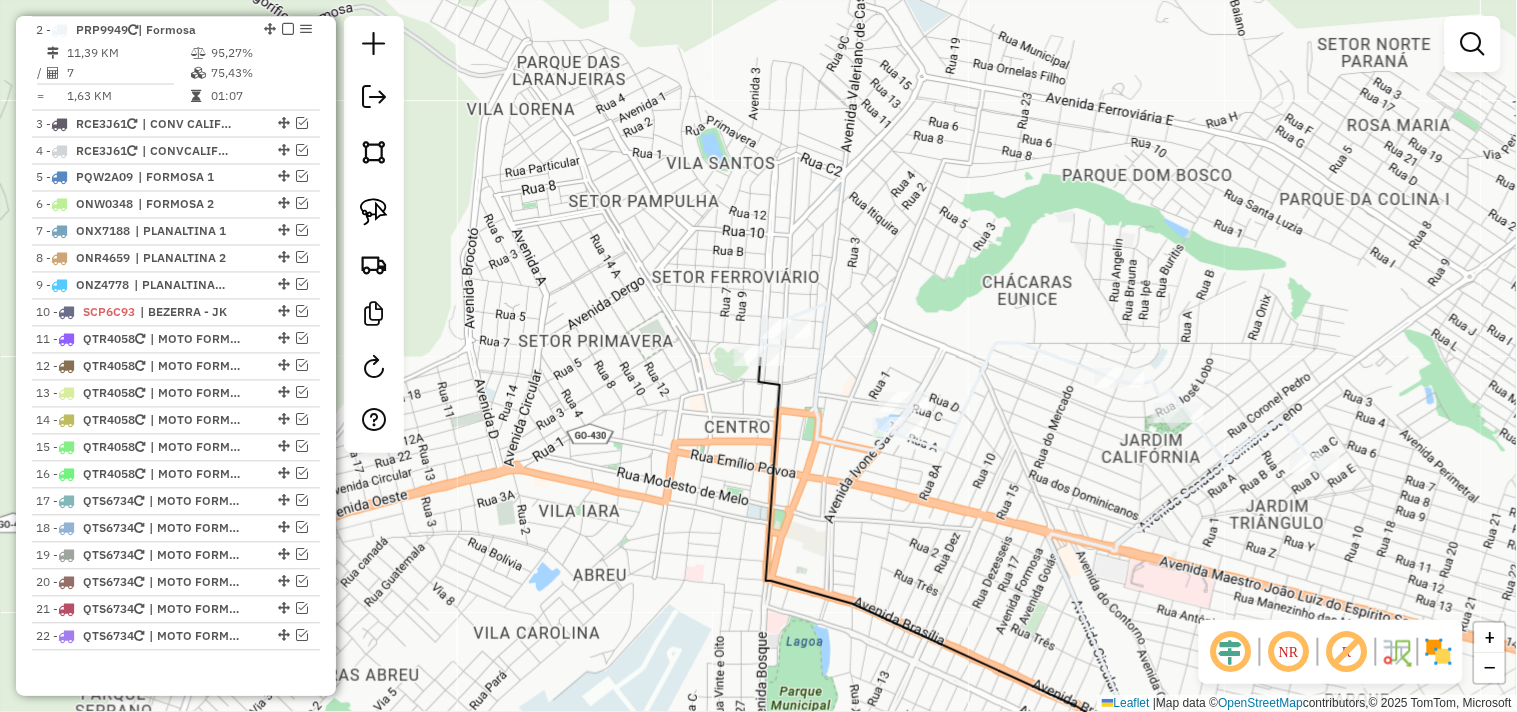 drag, startPoint x: 1120, startPoint y: 513, endPoint x: 973, endPoint y: 434, distance: 166.8832 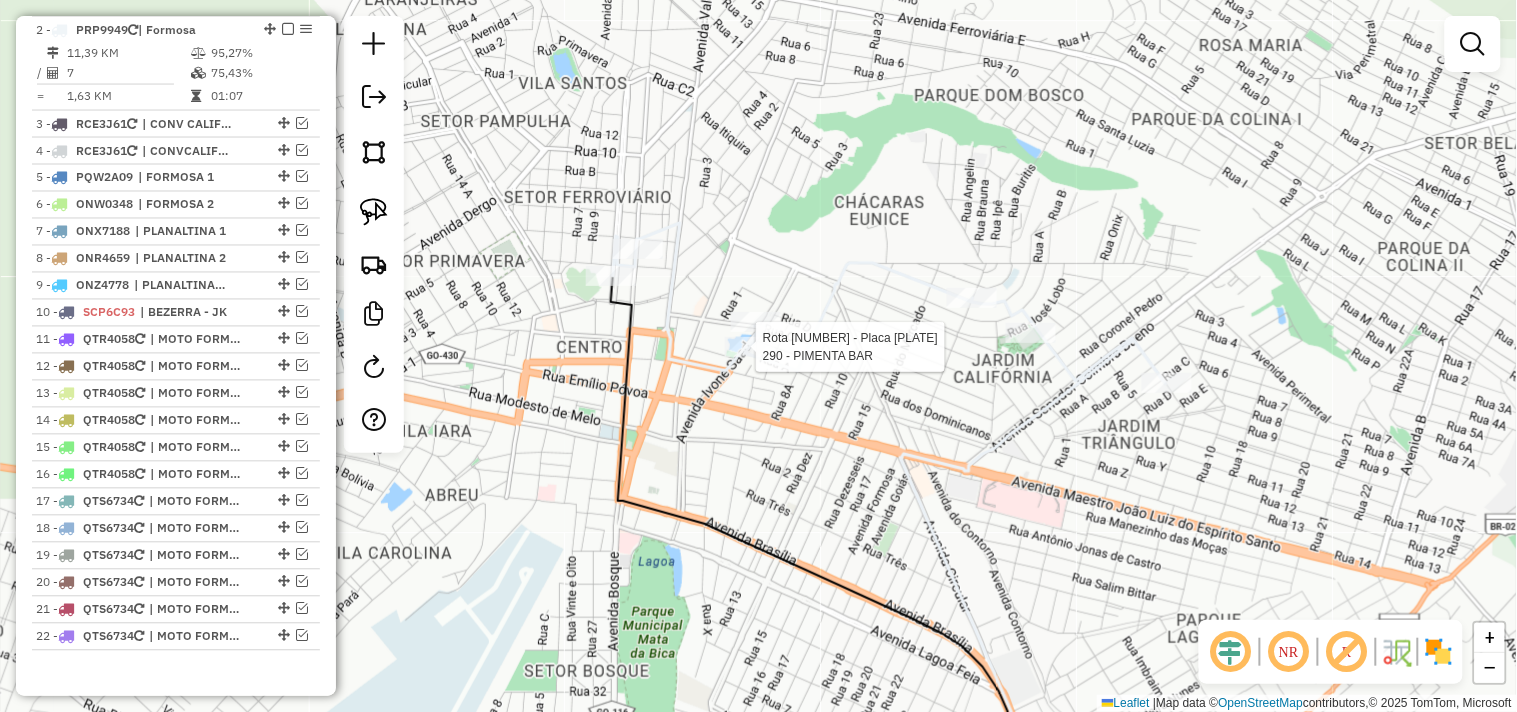 select on "*********" 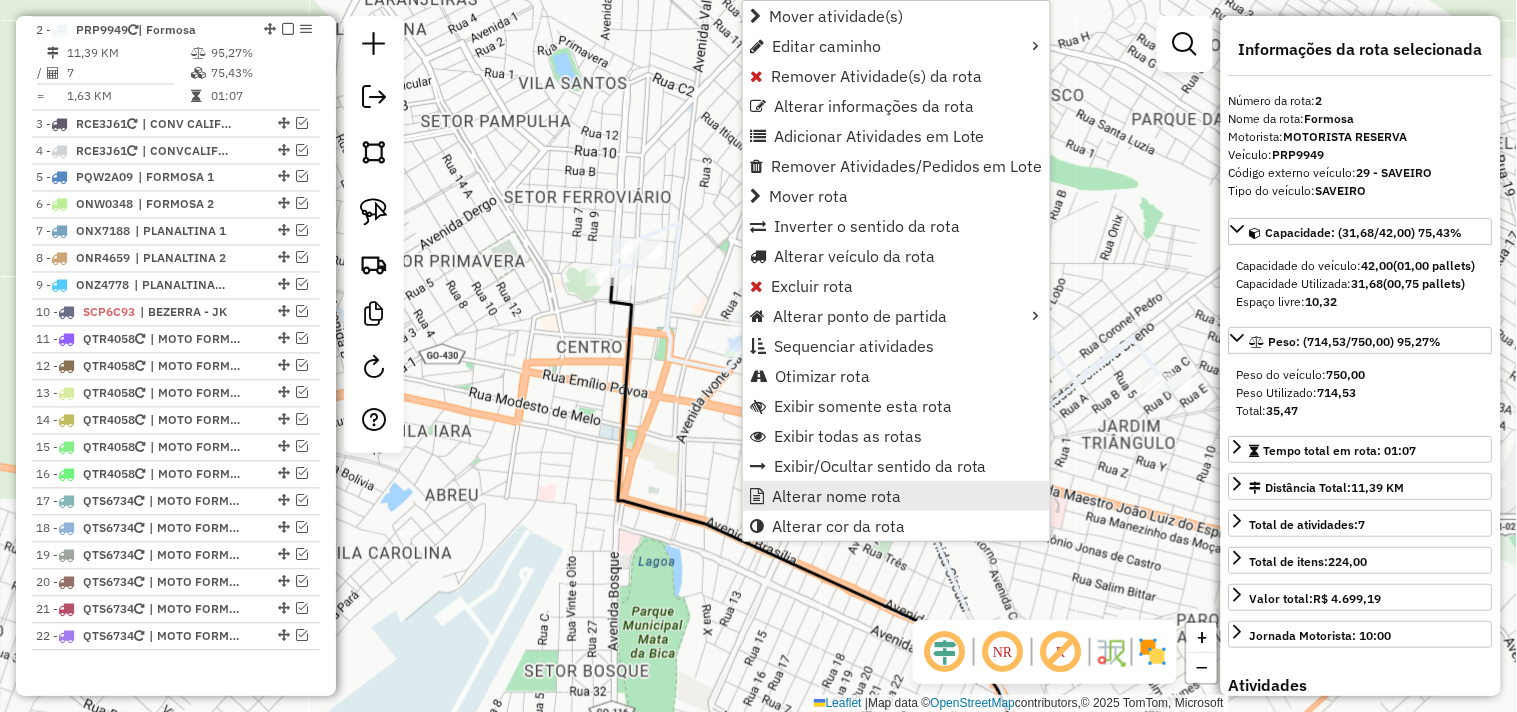 click on "Alterar nome rota" at bounding box center (836, 496) 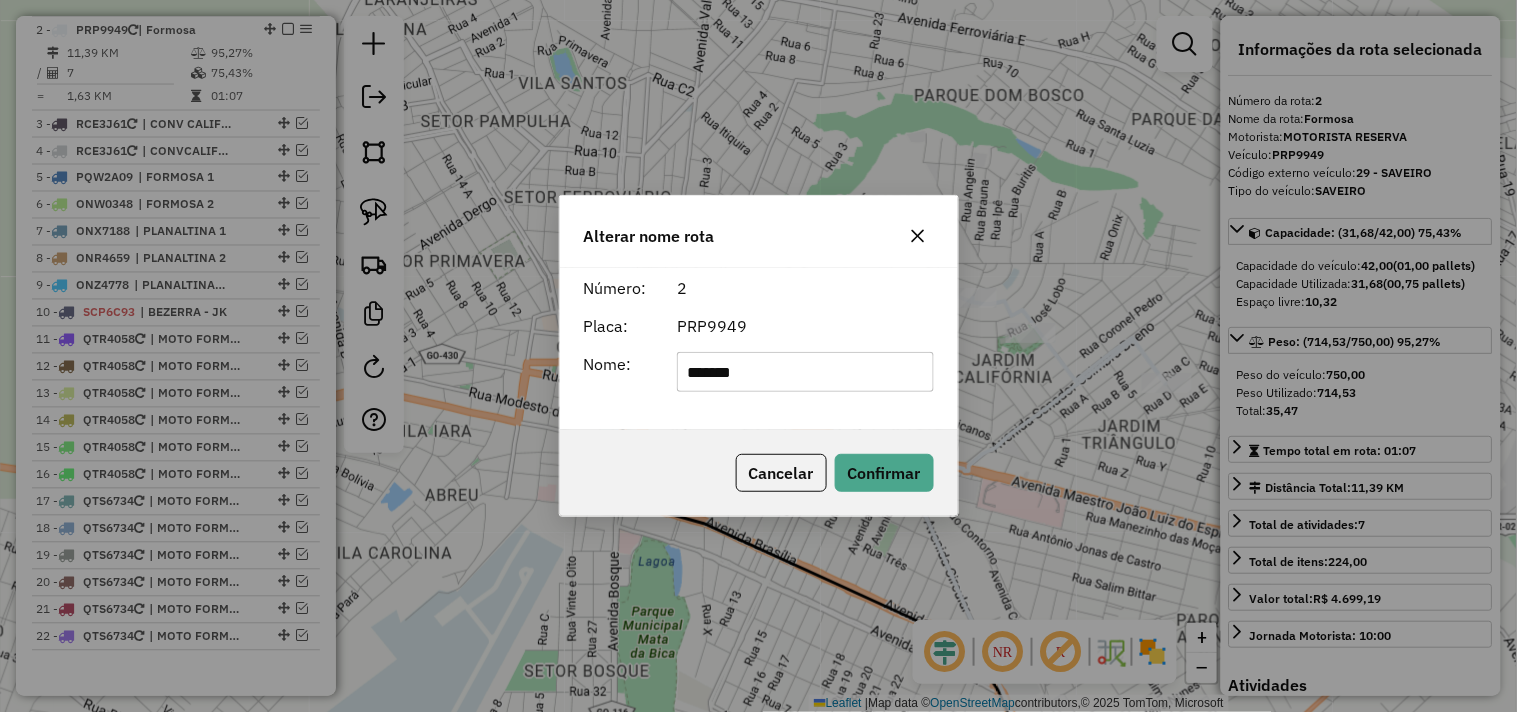 click on "*******" 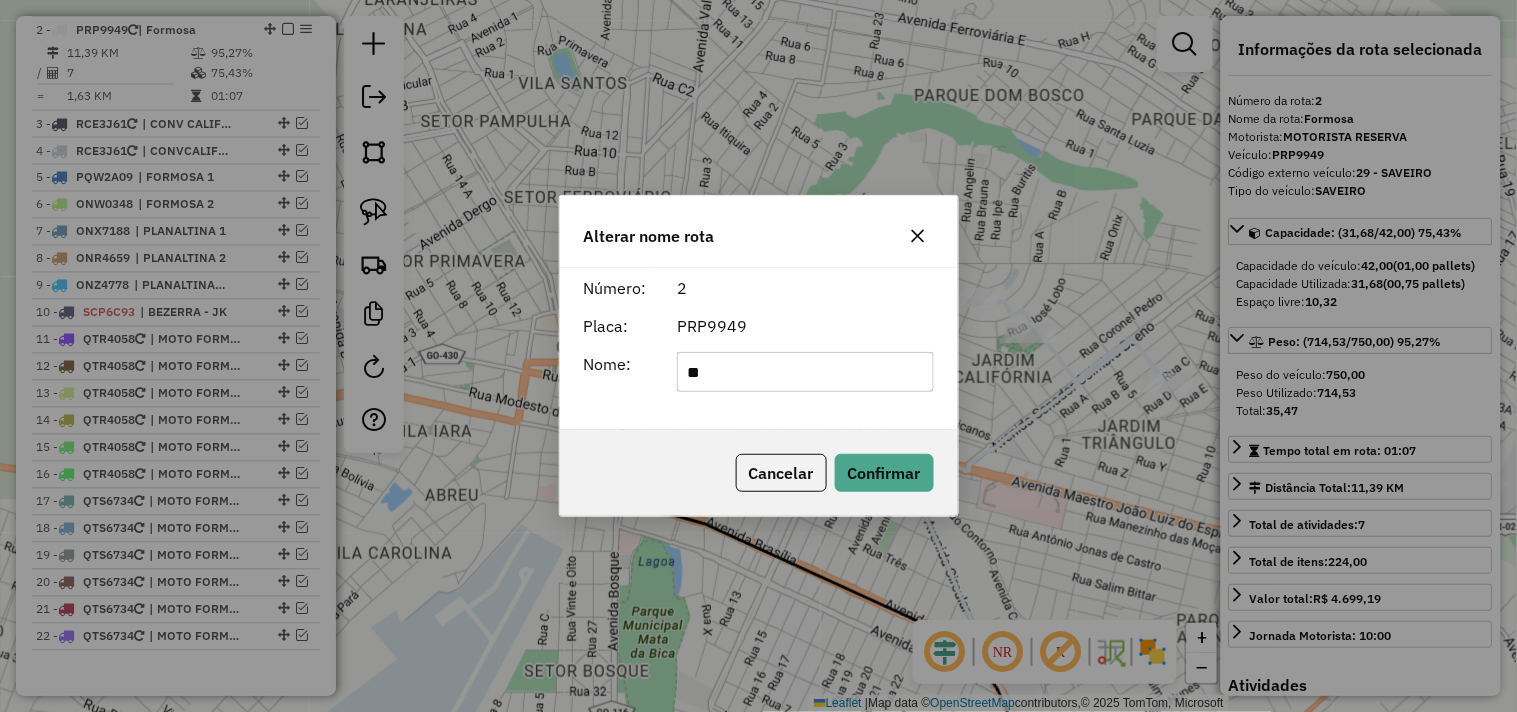 type on "**********" 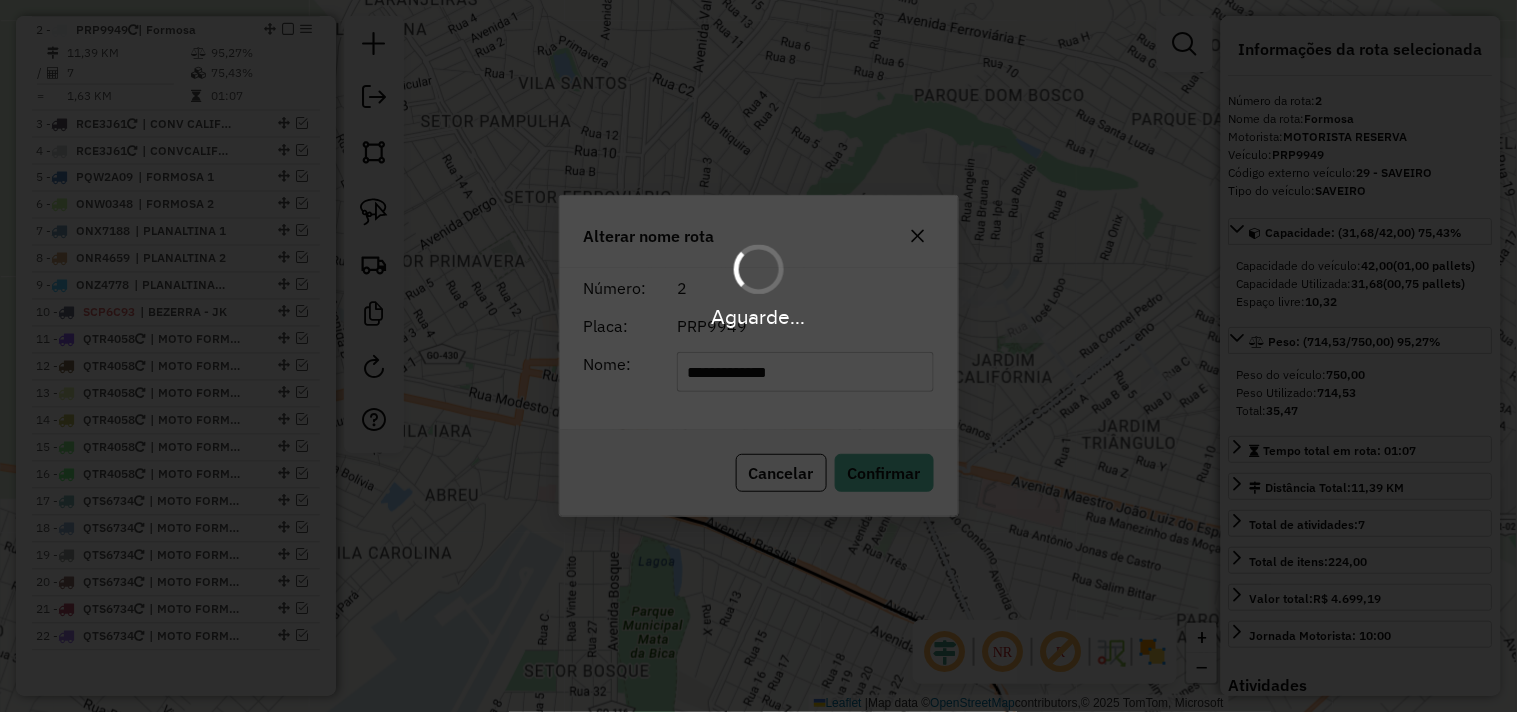 type 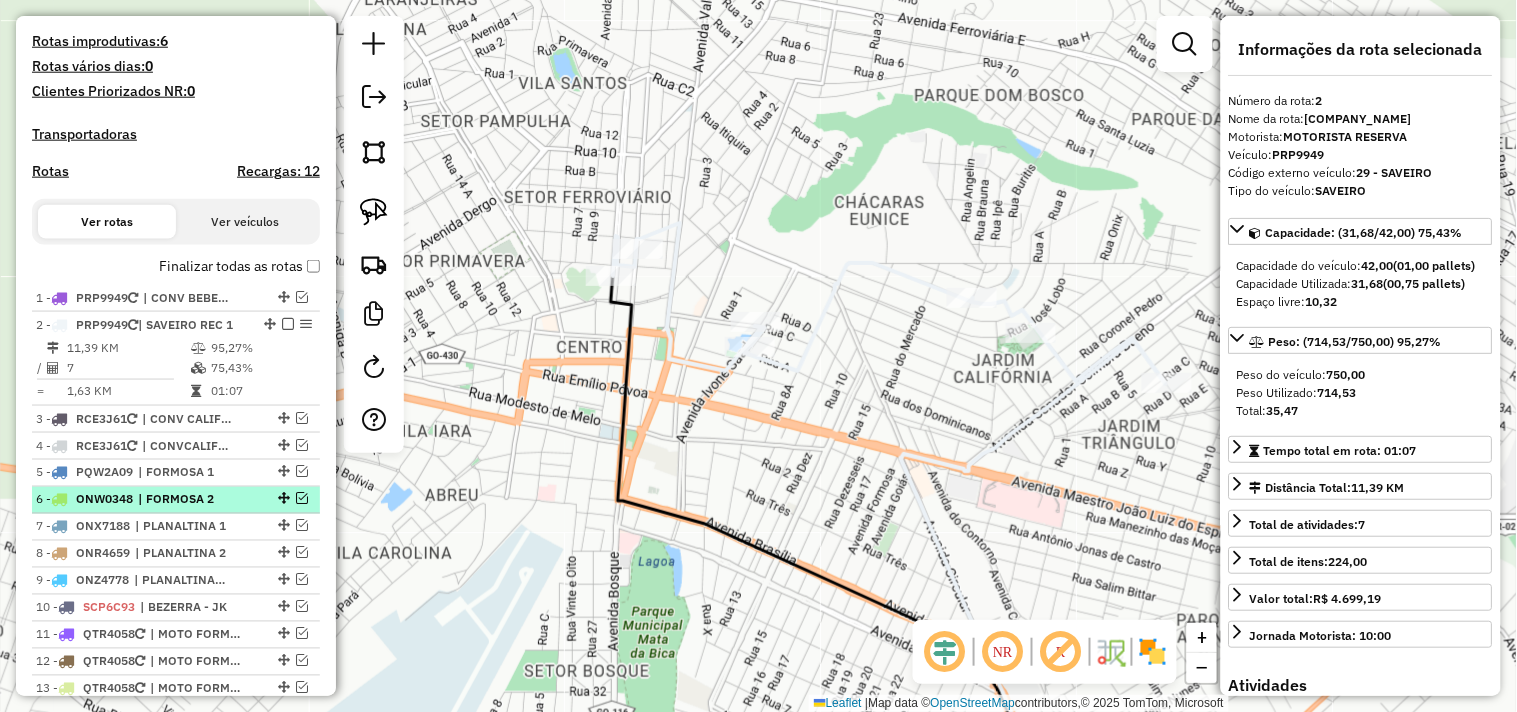 scroll, scrollTop: 492, scrollLeft: 0, axis: vertical 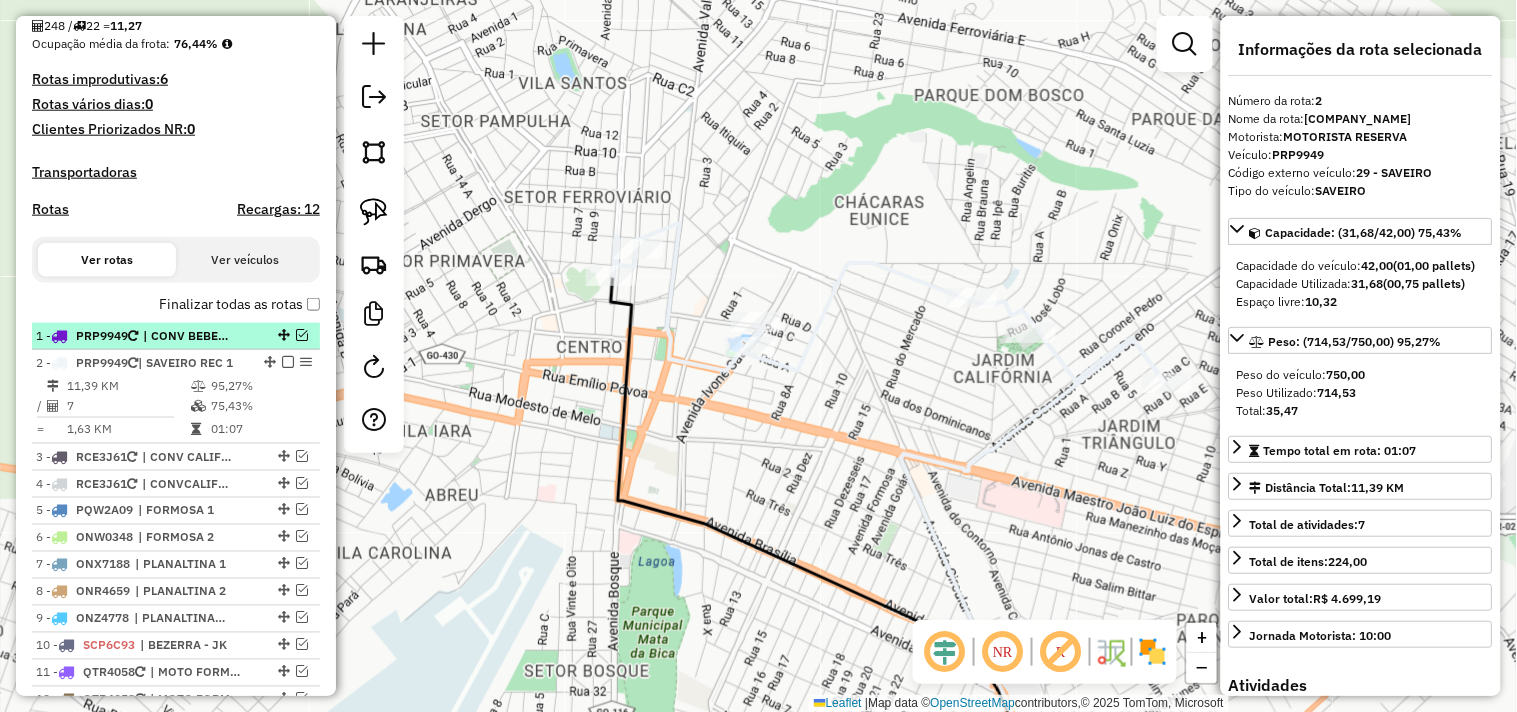 click at bounding box center (302, 335) 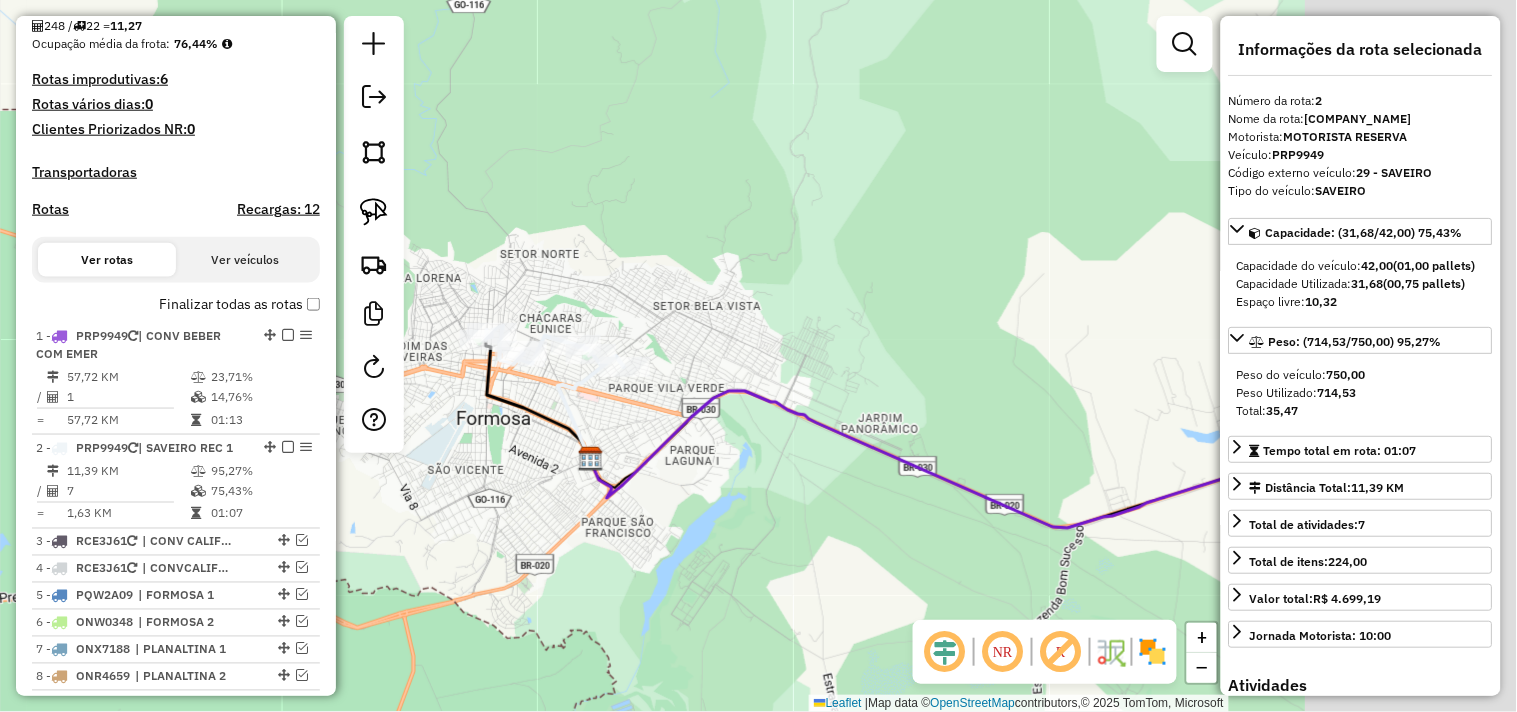 drag, startPoint x: 994, startPoint y: 504, endPoint x: 548, endPoint y: 396, distance: 458.88995 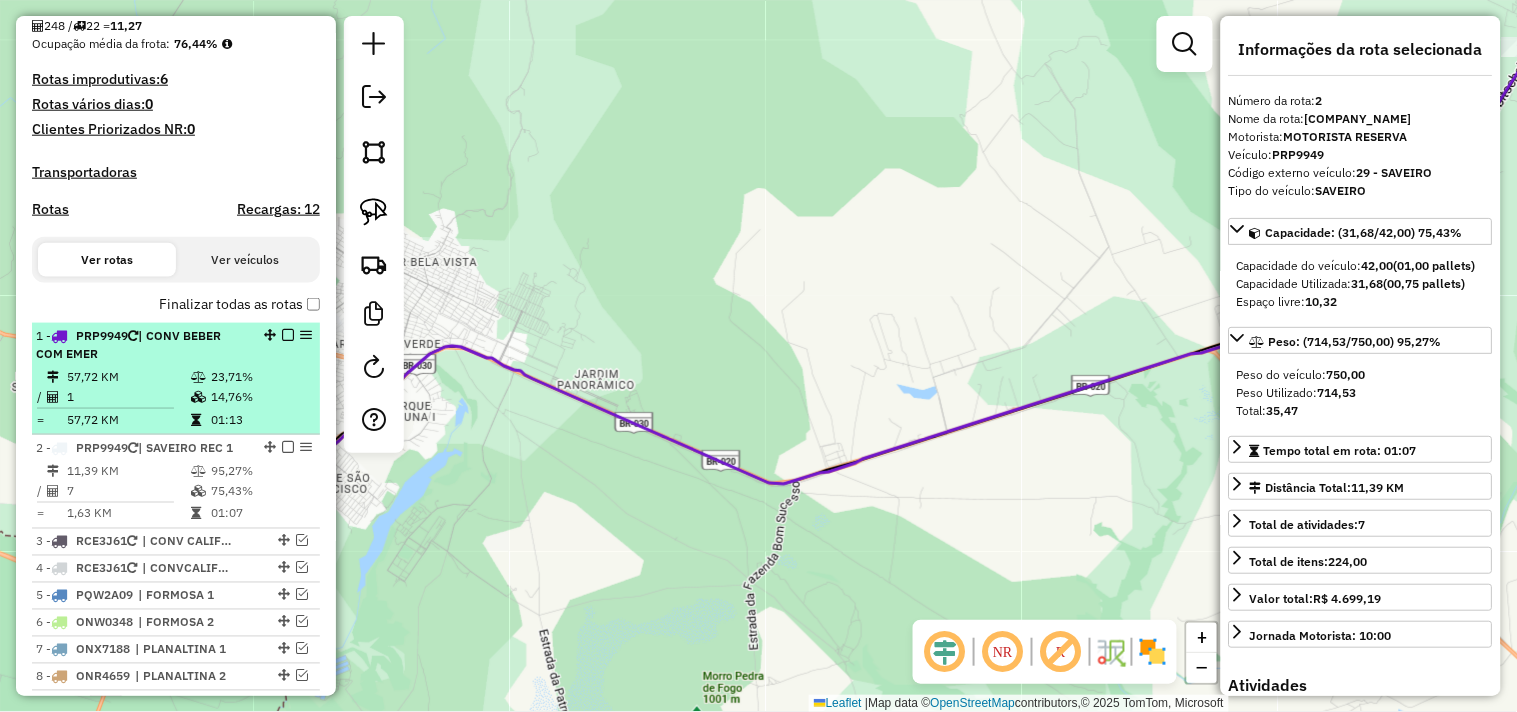 drag, startPoint x: 833, startPoint y: 411, endPoint x: 244, endPoint y: 421, distance: 589.0849 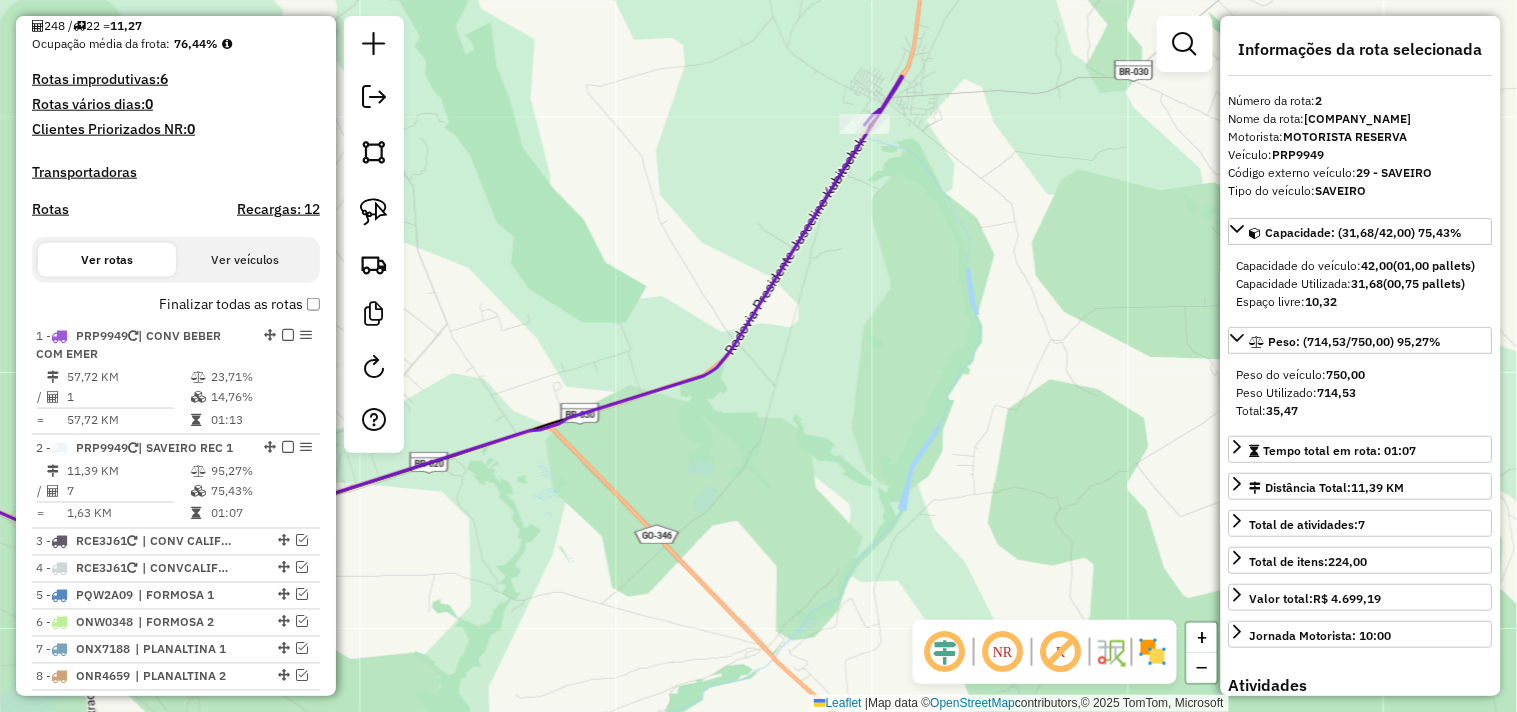 drag, startPoint x: 913, startPoint y: 130, endPoint x: 817, endPoint y: 203, distance: 120.60265 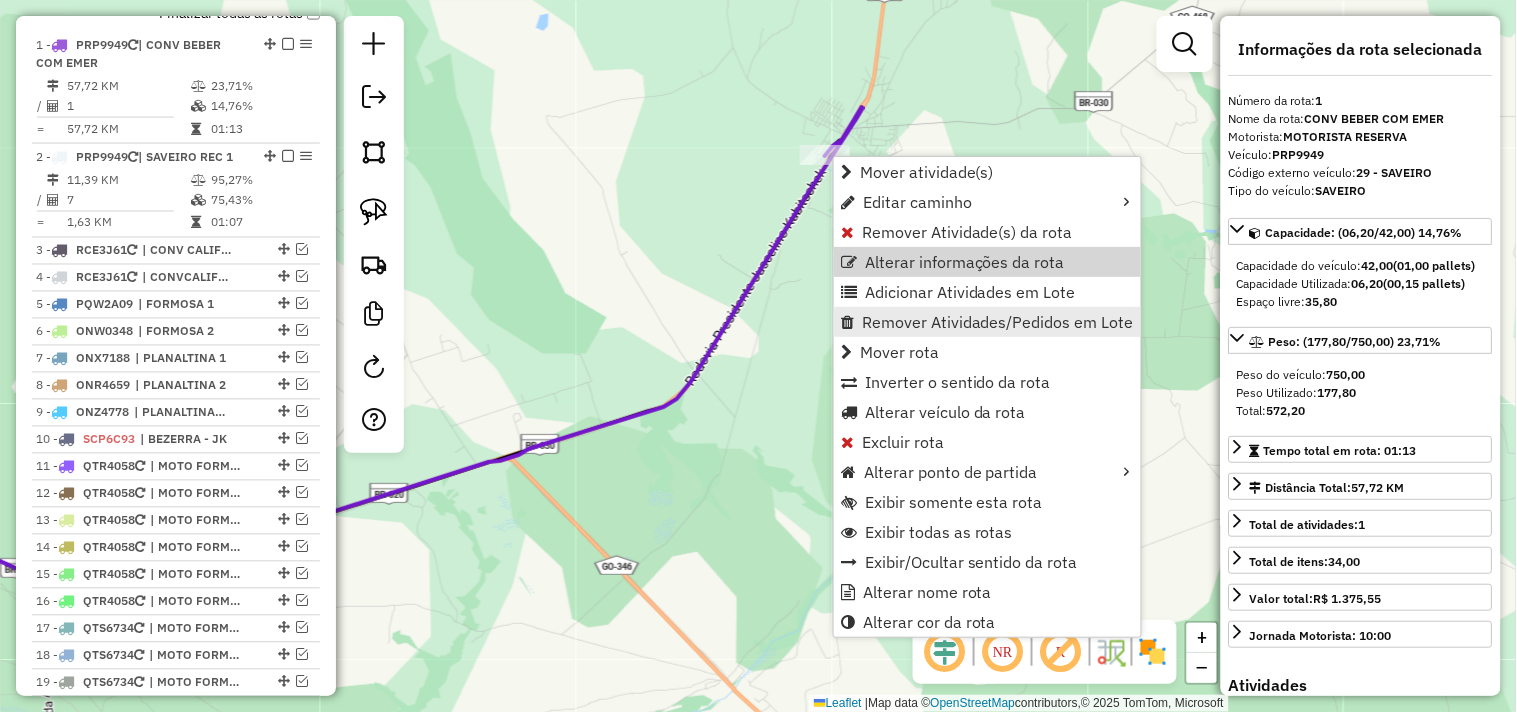 scroll, scrollTop: 797, scrollLeft: 0, axis: vertical 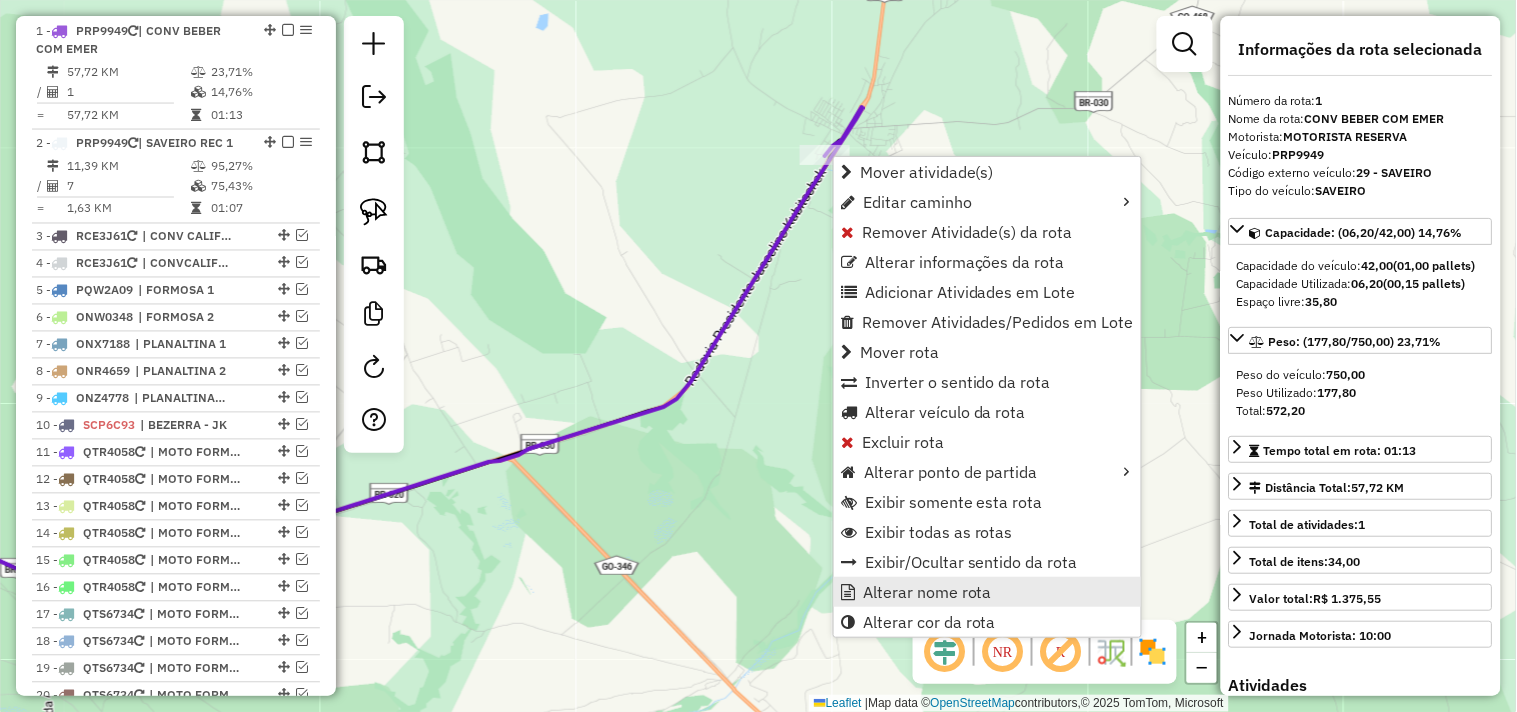 click on "Alterar nome rota" at bounding box center [927, 592] 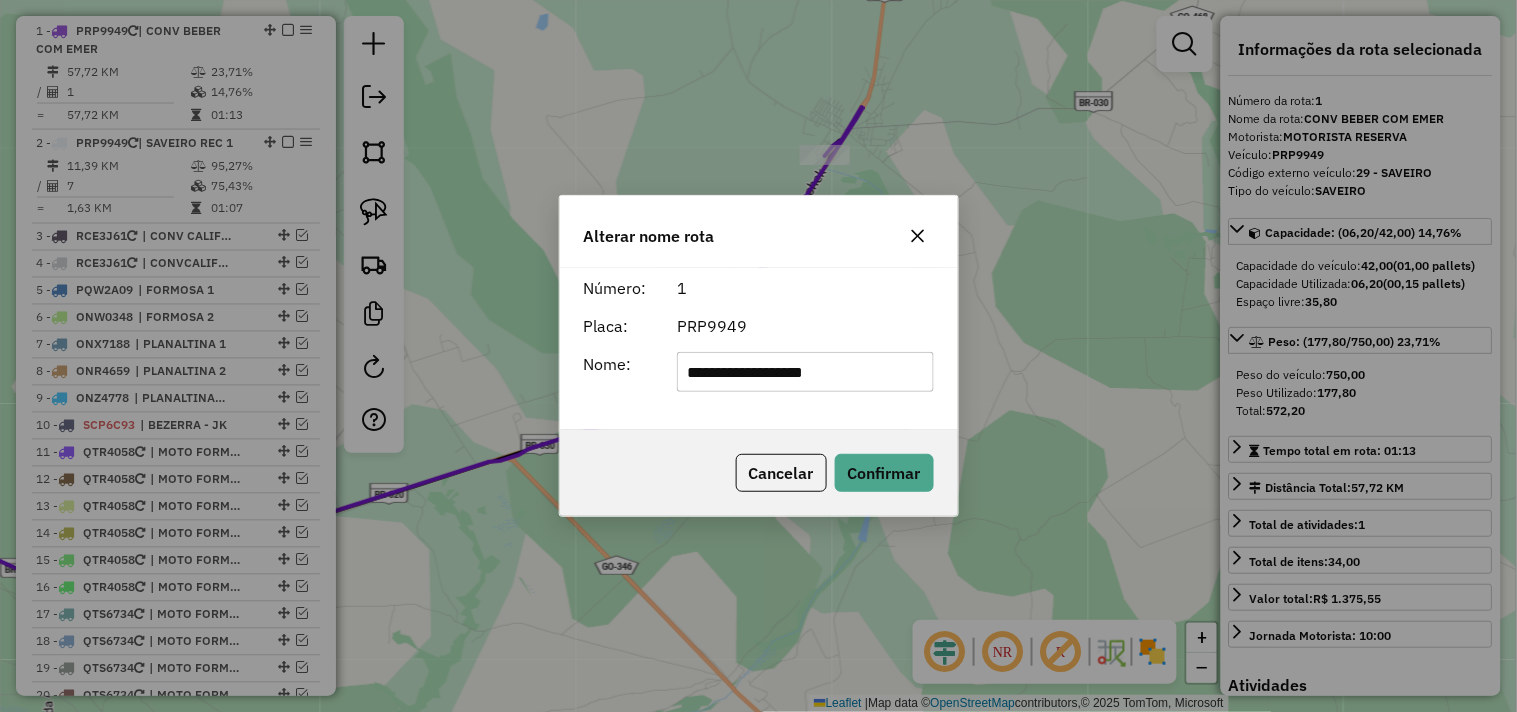 drag, startPoint x: 880, startPoint y: 368, endPoint x: 708, endPoint y: 358, distance: 172.29045 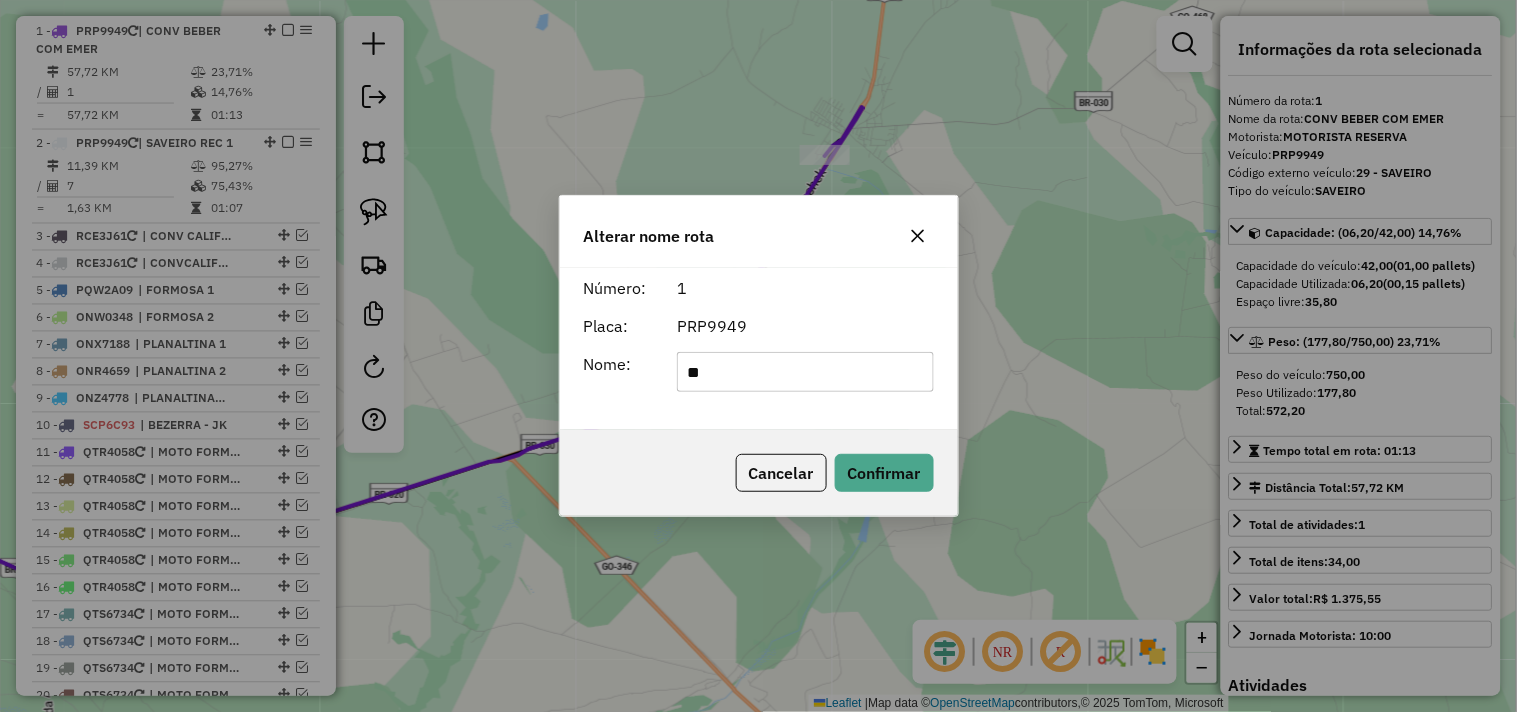 type on "*" 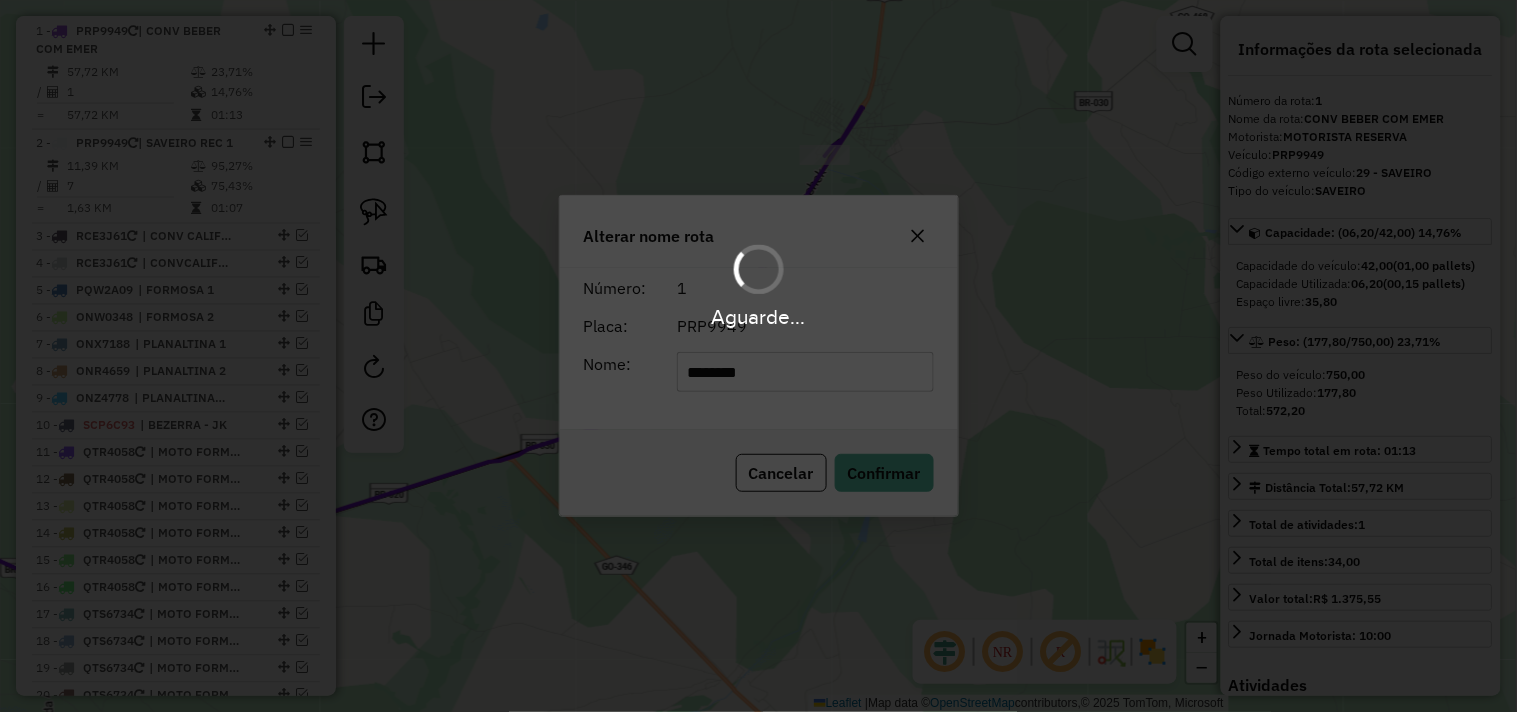 type 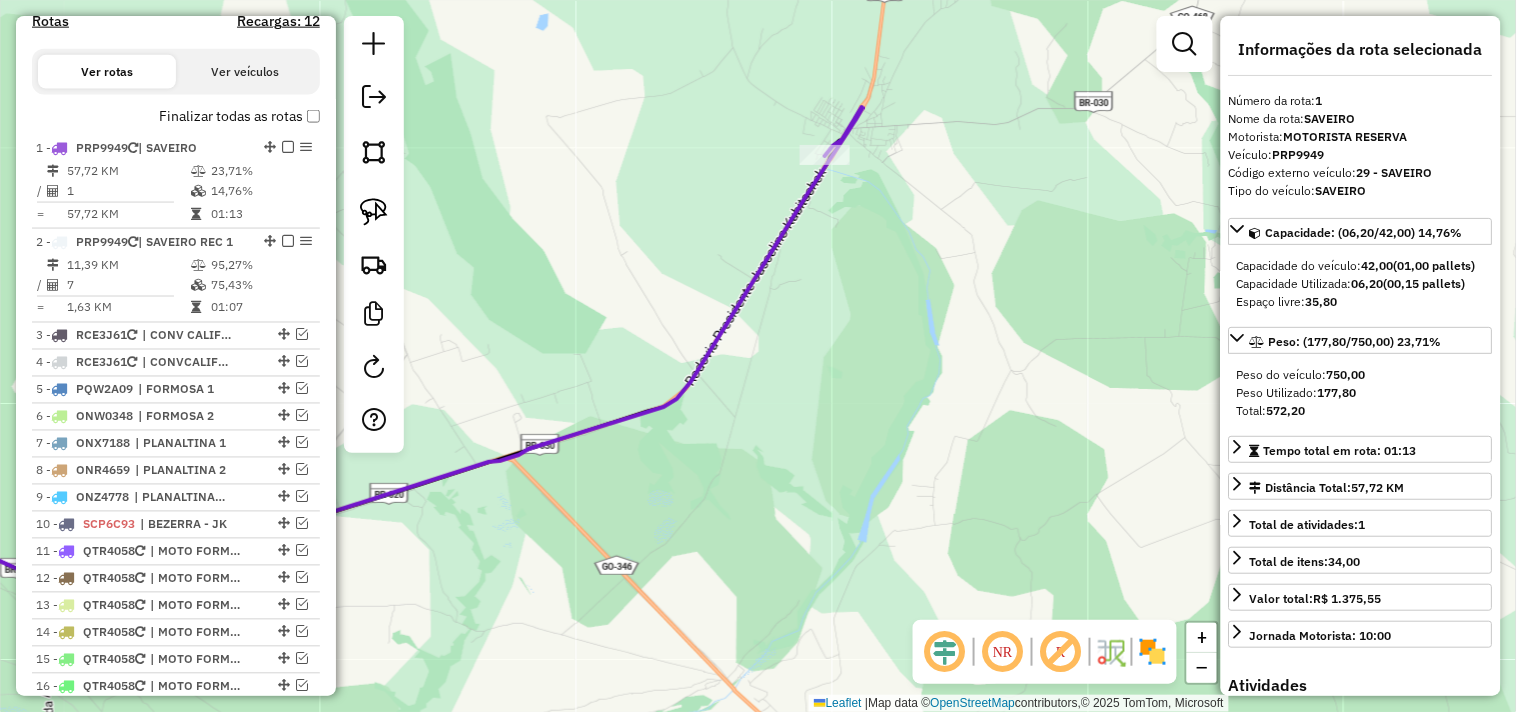 scroll, scrollTop: 575, scrollLeft: 0, axis: vertical 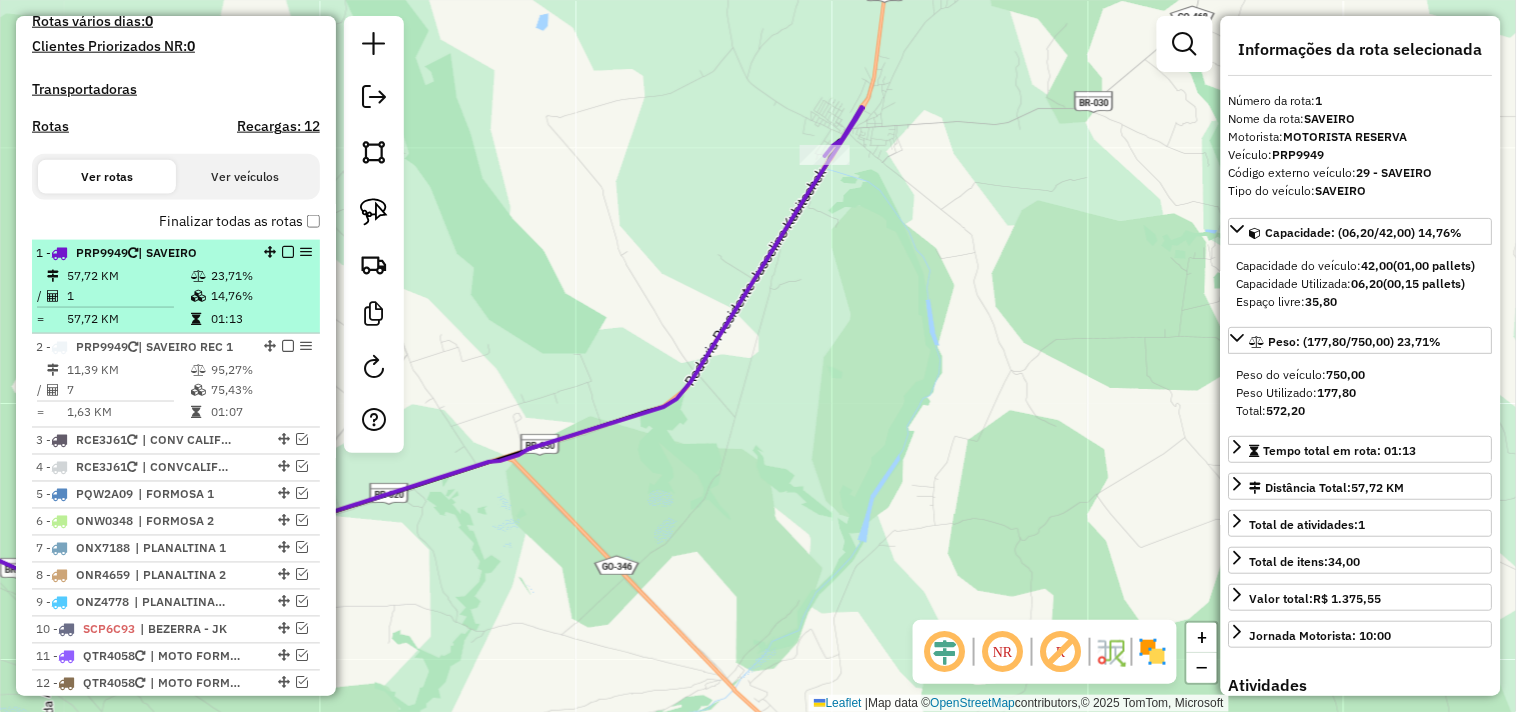 click at bounding box center (288, 252) 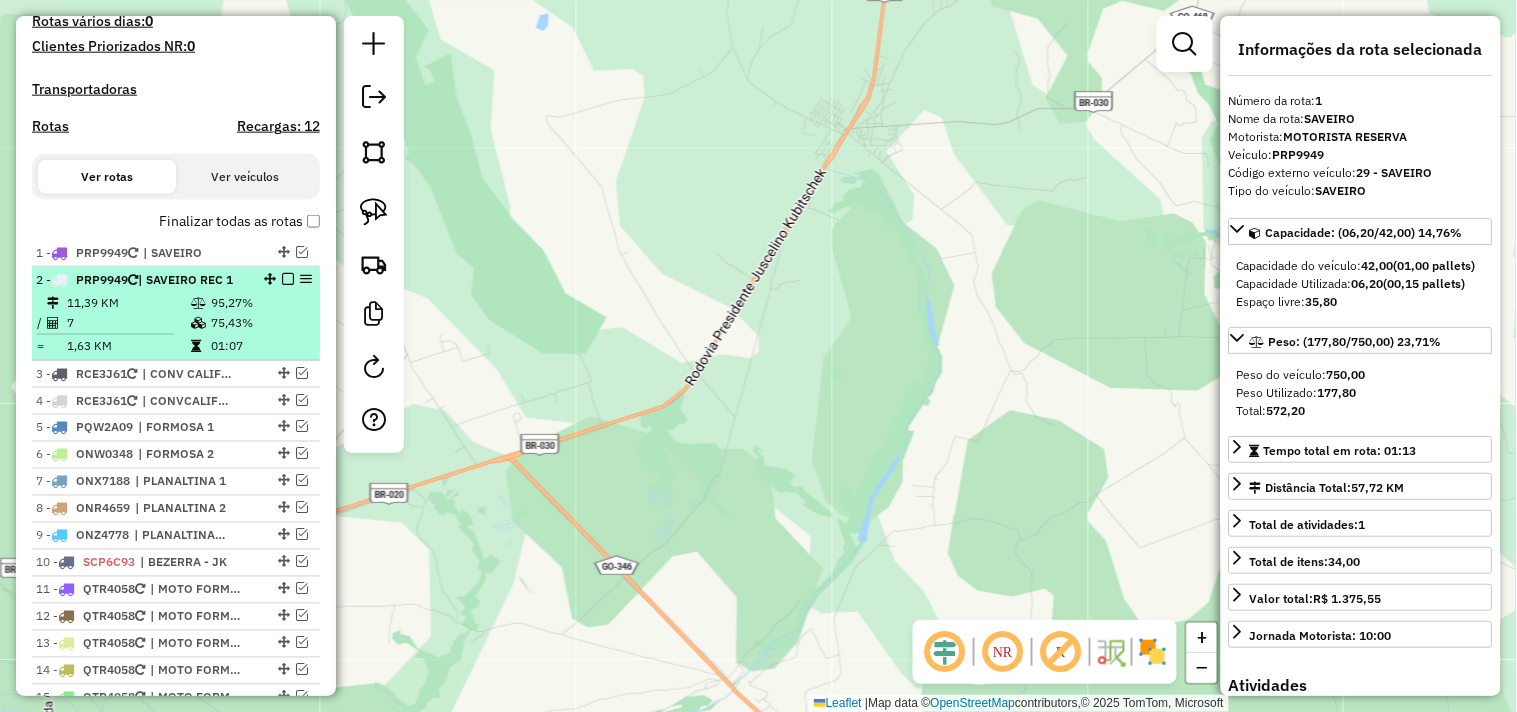 click at bounding box center [288, 279] 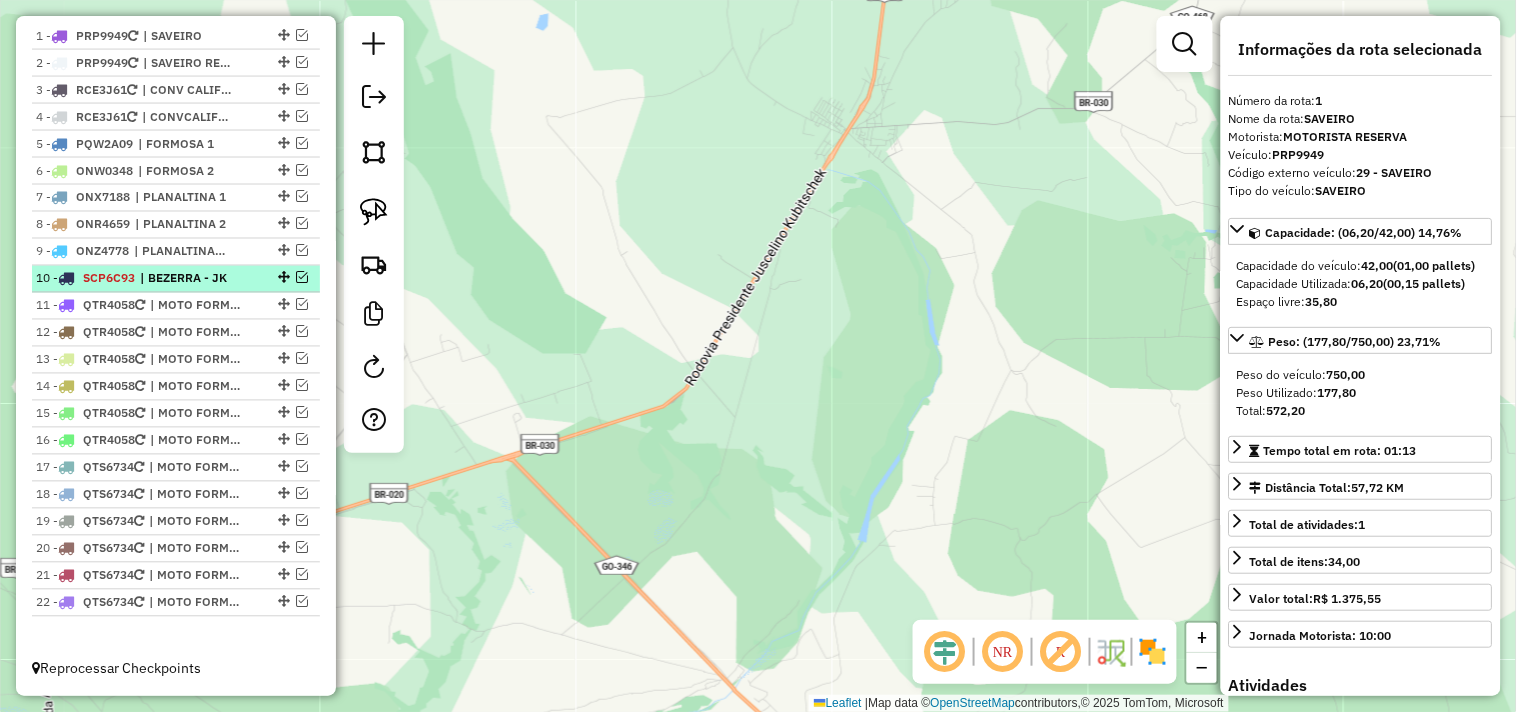 scroll, scrollTop: 681, scrollLeft: 0, axis: vertical 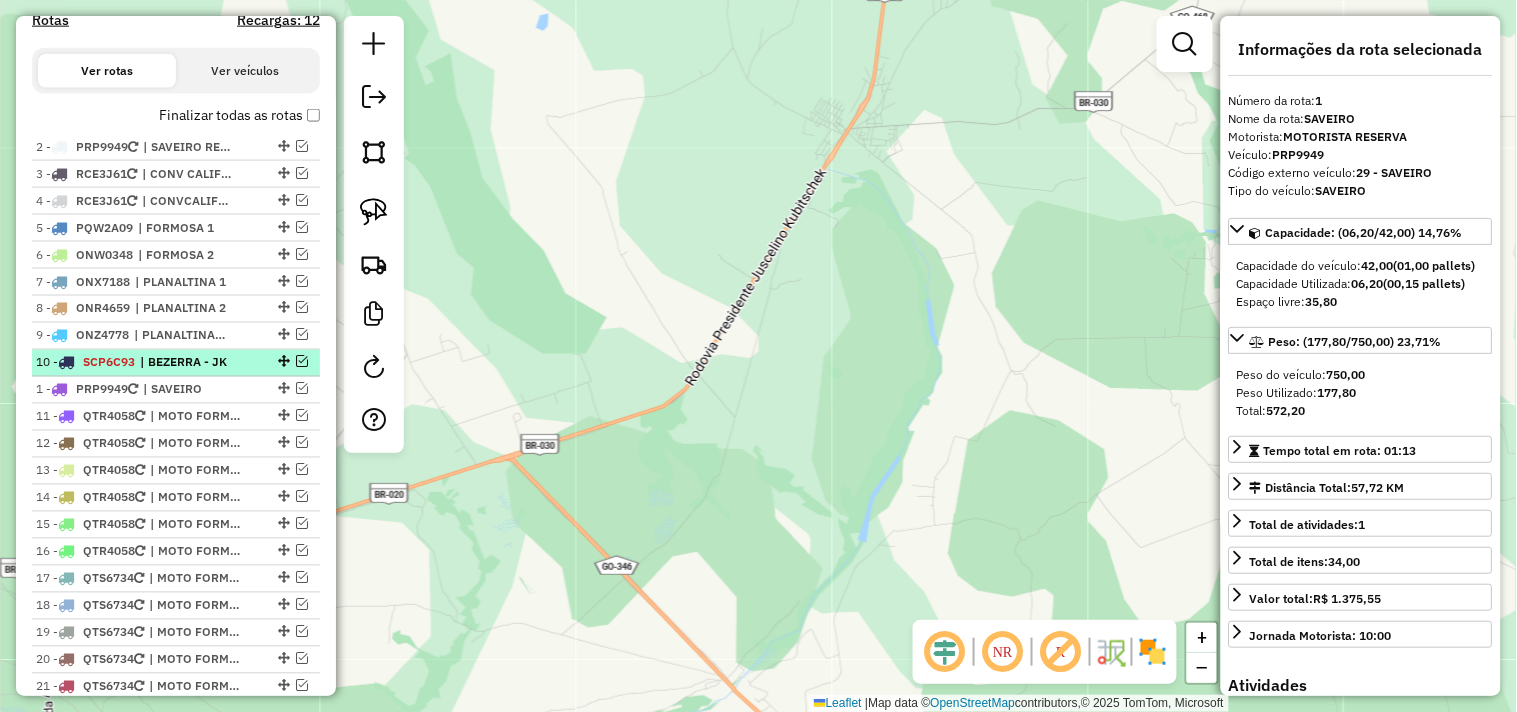 drag, startPoint x: 277, startPoint y: 142, endPoint x: 244, endPoint y: 391, distance: 251.17723 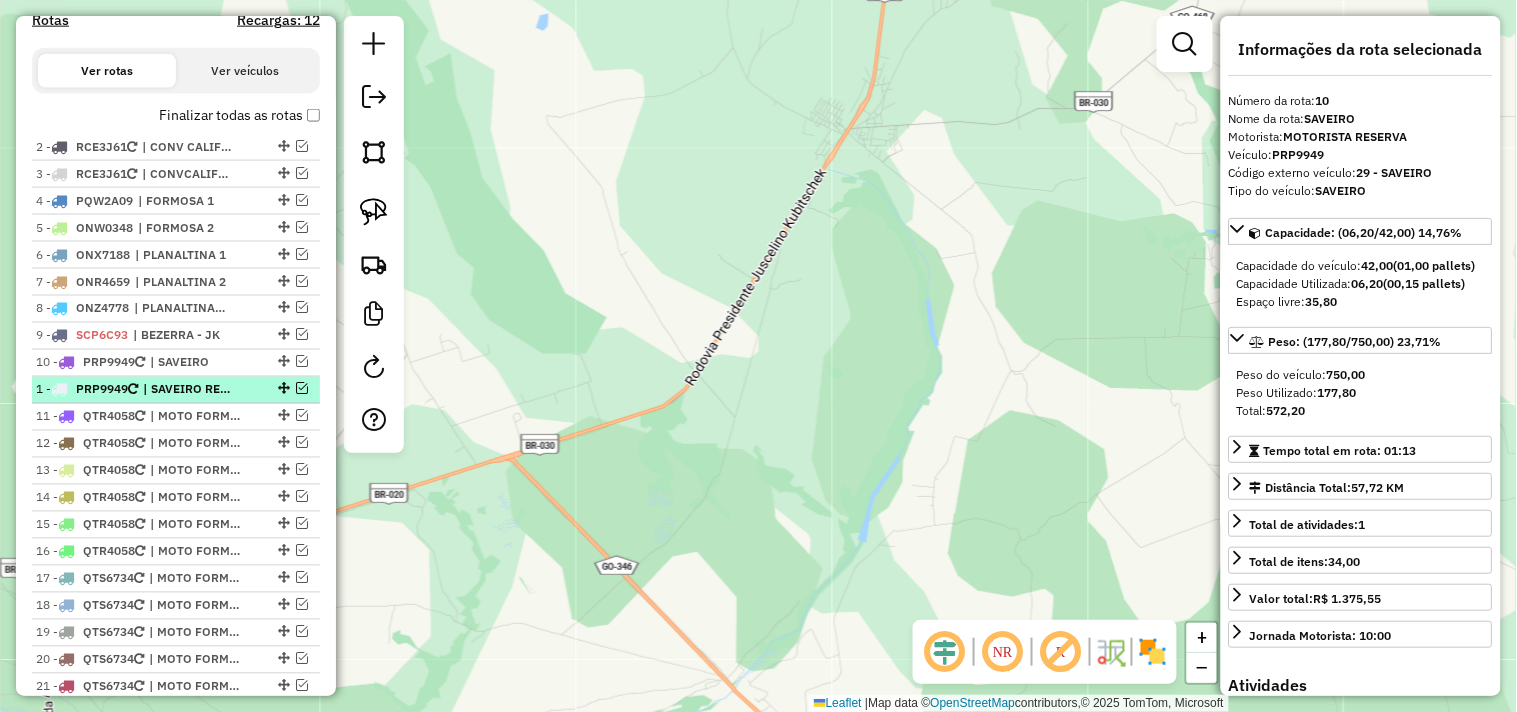 drag, startPoint x: 276, startPoint y: 143, endPoint x: 237, endPoint y: 401, distance: 260.93103 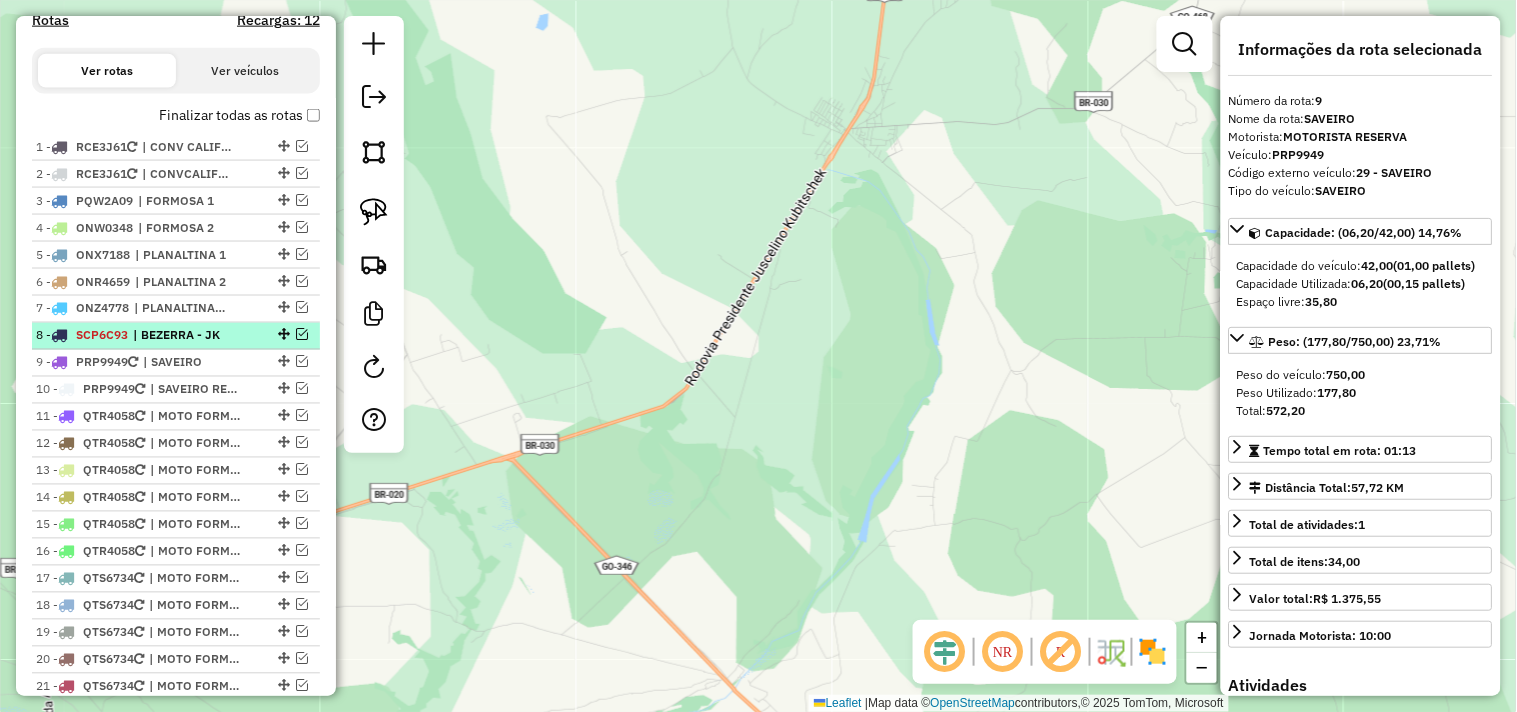 click on "| BEZERRA - JK" at bounding box center [179, 336] 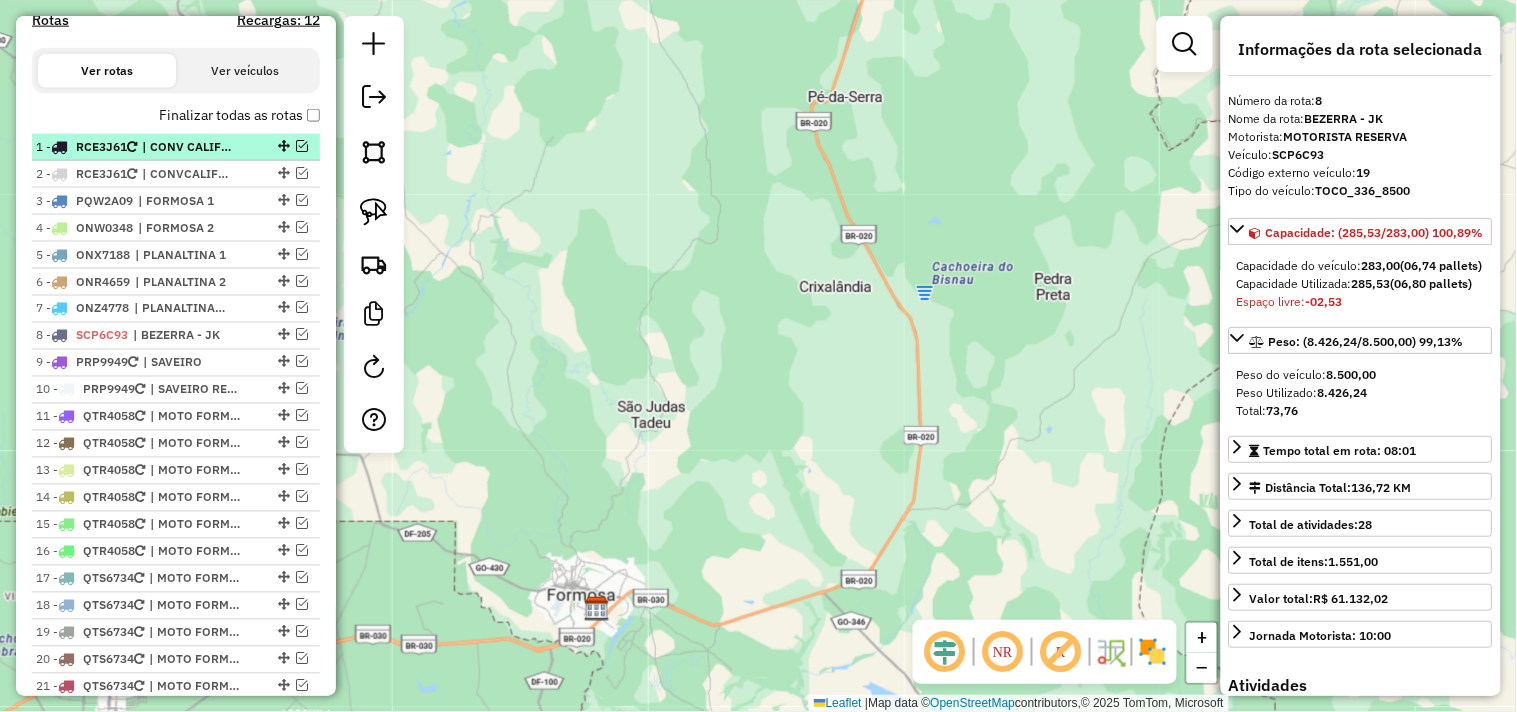 click on "| CONV CALIFORNIA - TEM SUPER" at bounding box center (188, 147) 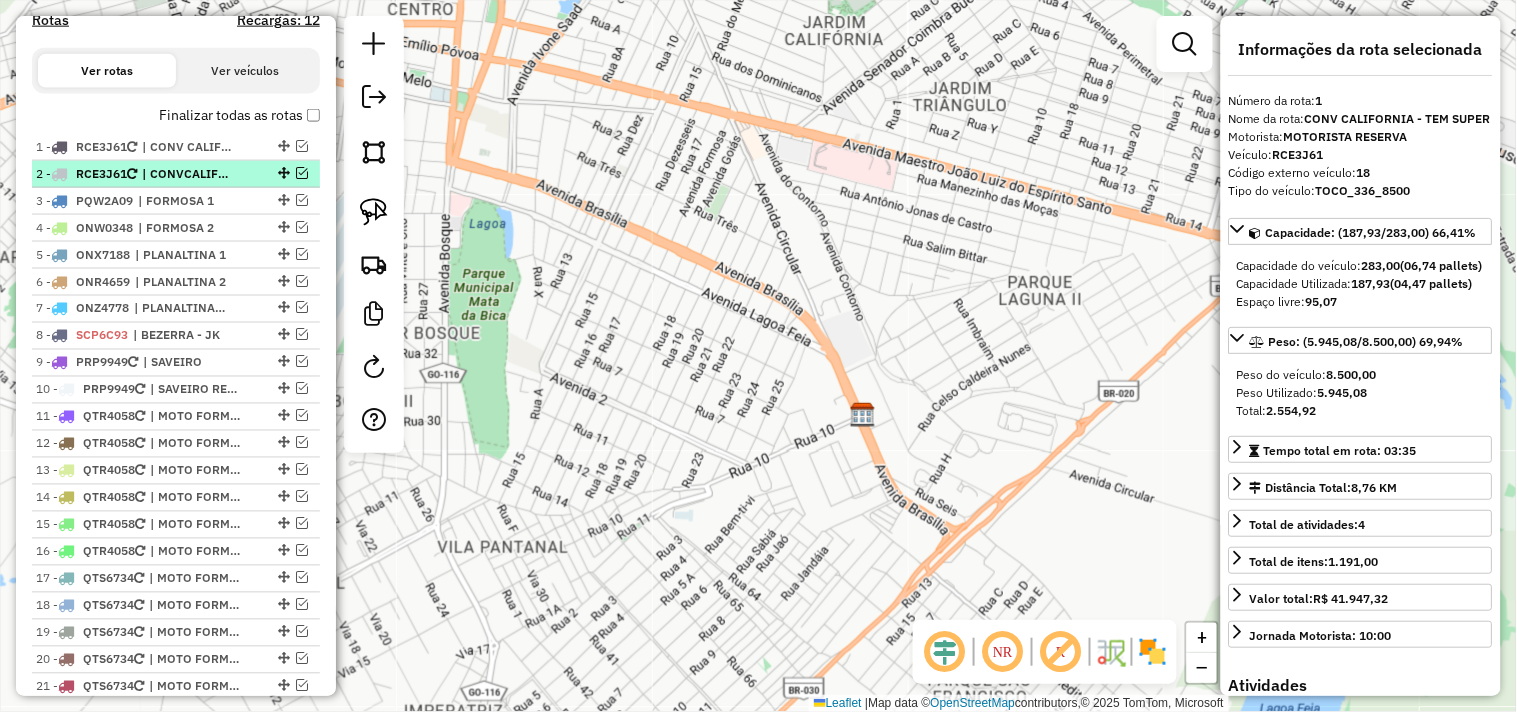 click on "| CONVCALIFOR - TEM SUPER" at bounding box center [188, 174] 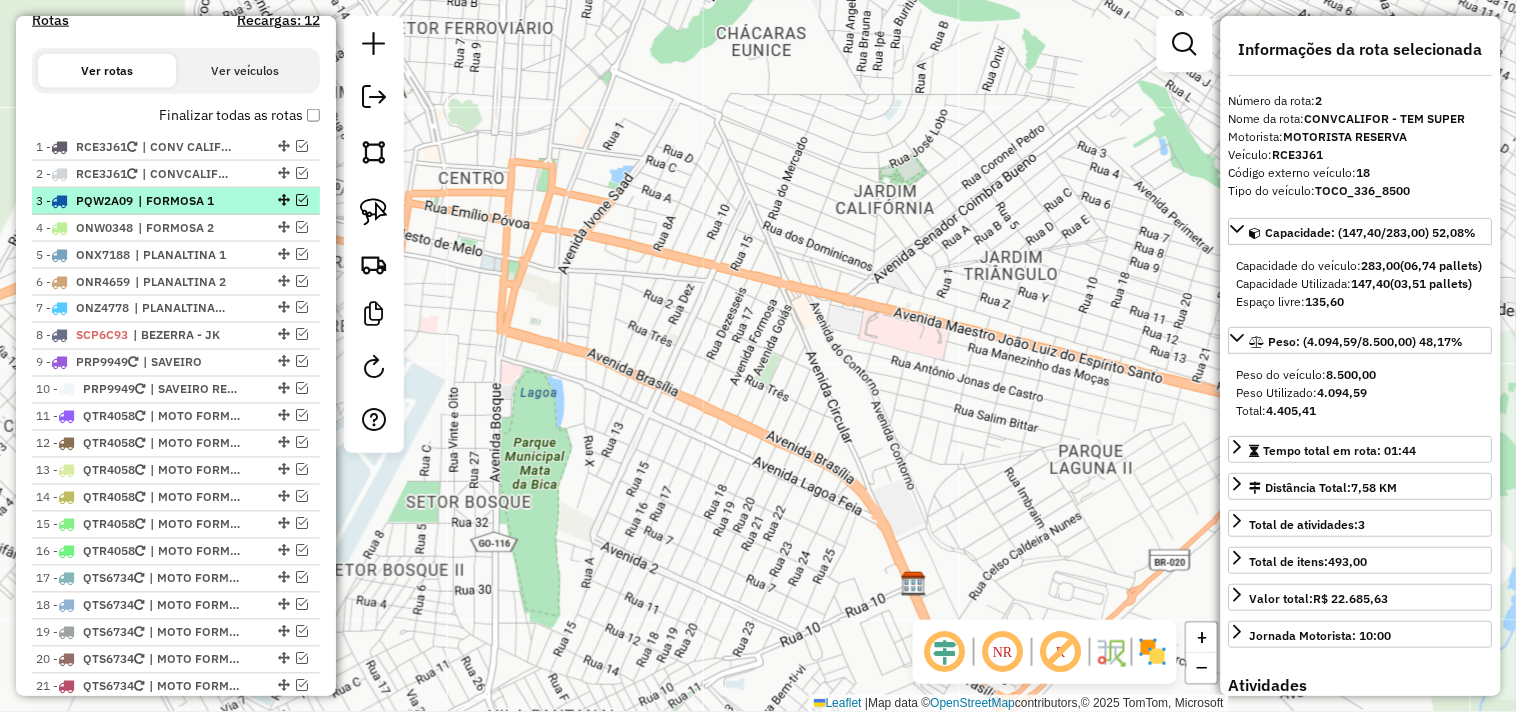 click on "| FORMOSA 1" at bounding box center (184, 201) 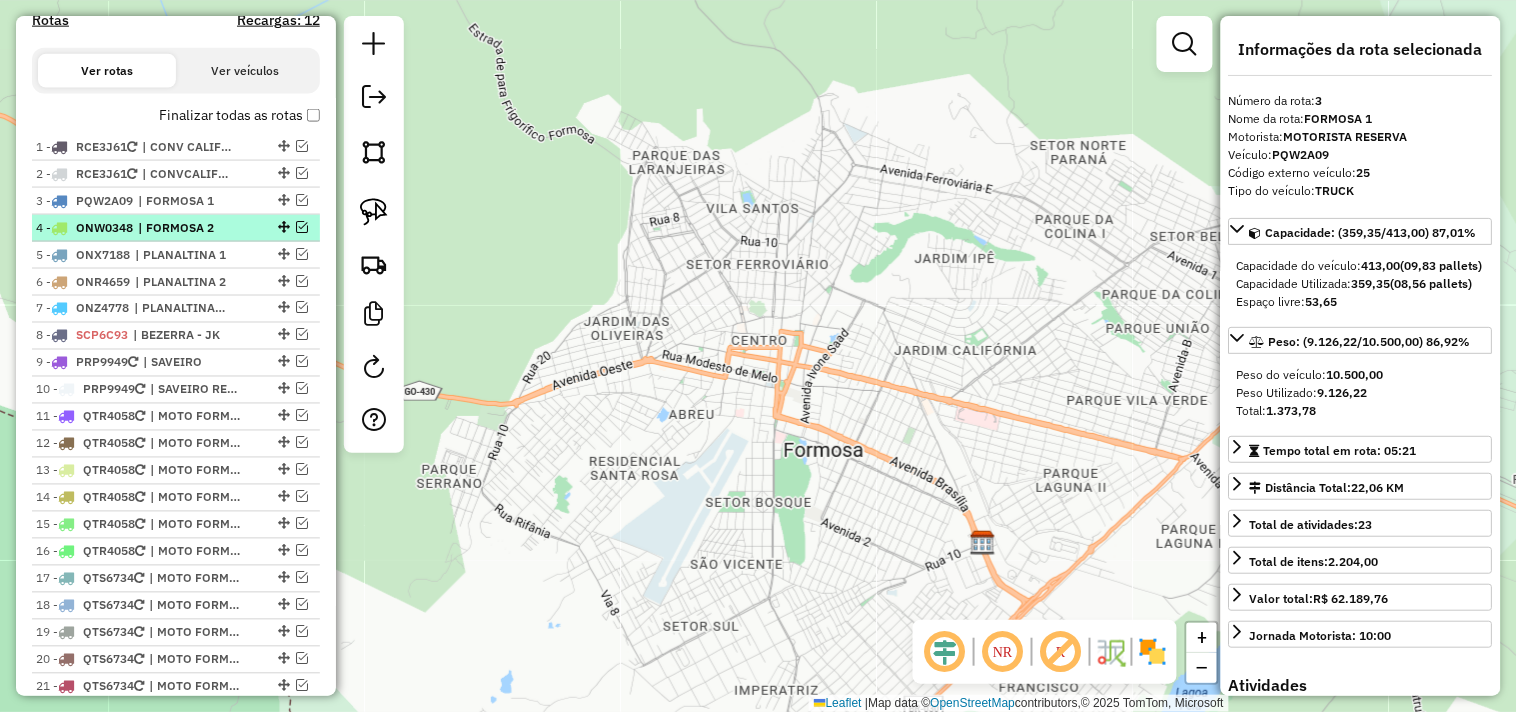 click on "| FORMOSA 2" at bounding box center (184, 228) 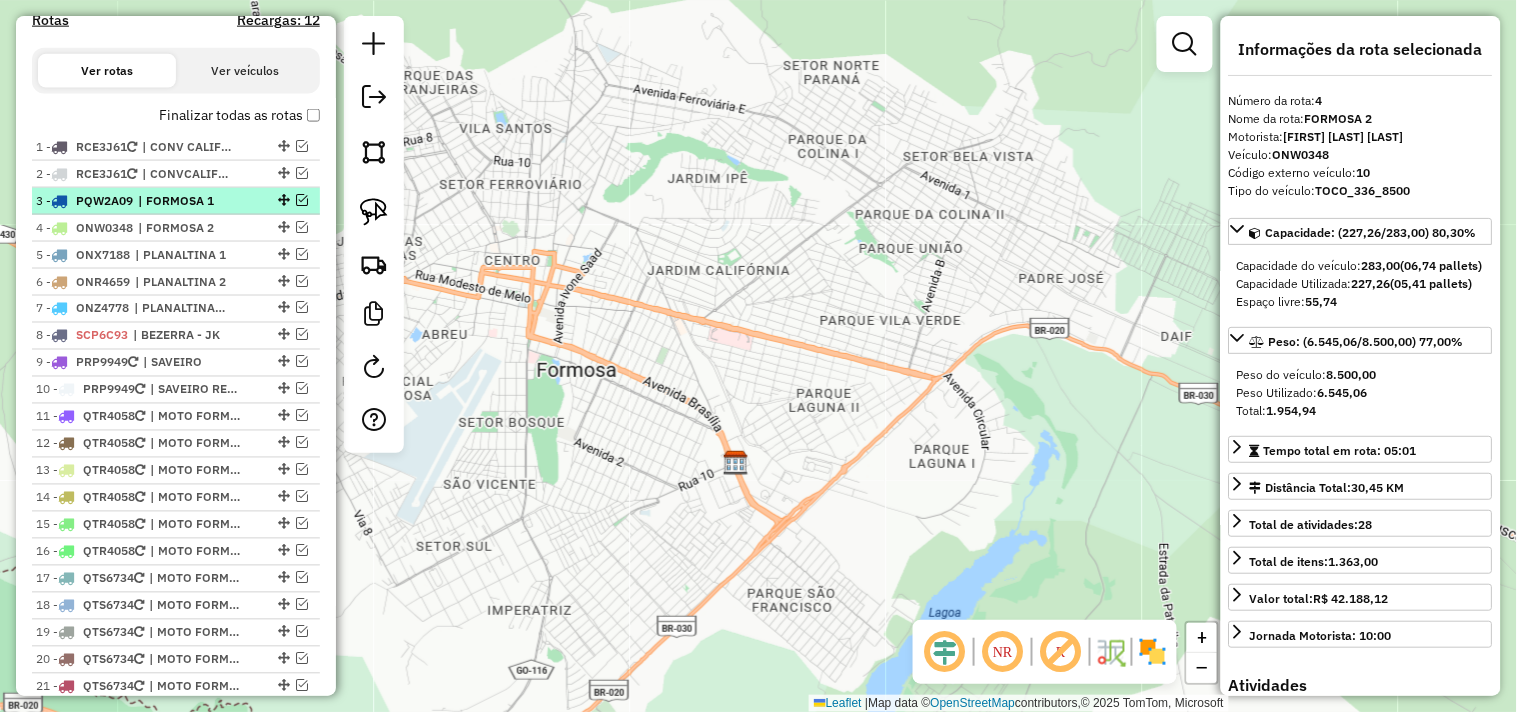 click on "| FORMOSA 1" at bounding box center [184, 201] 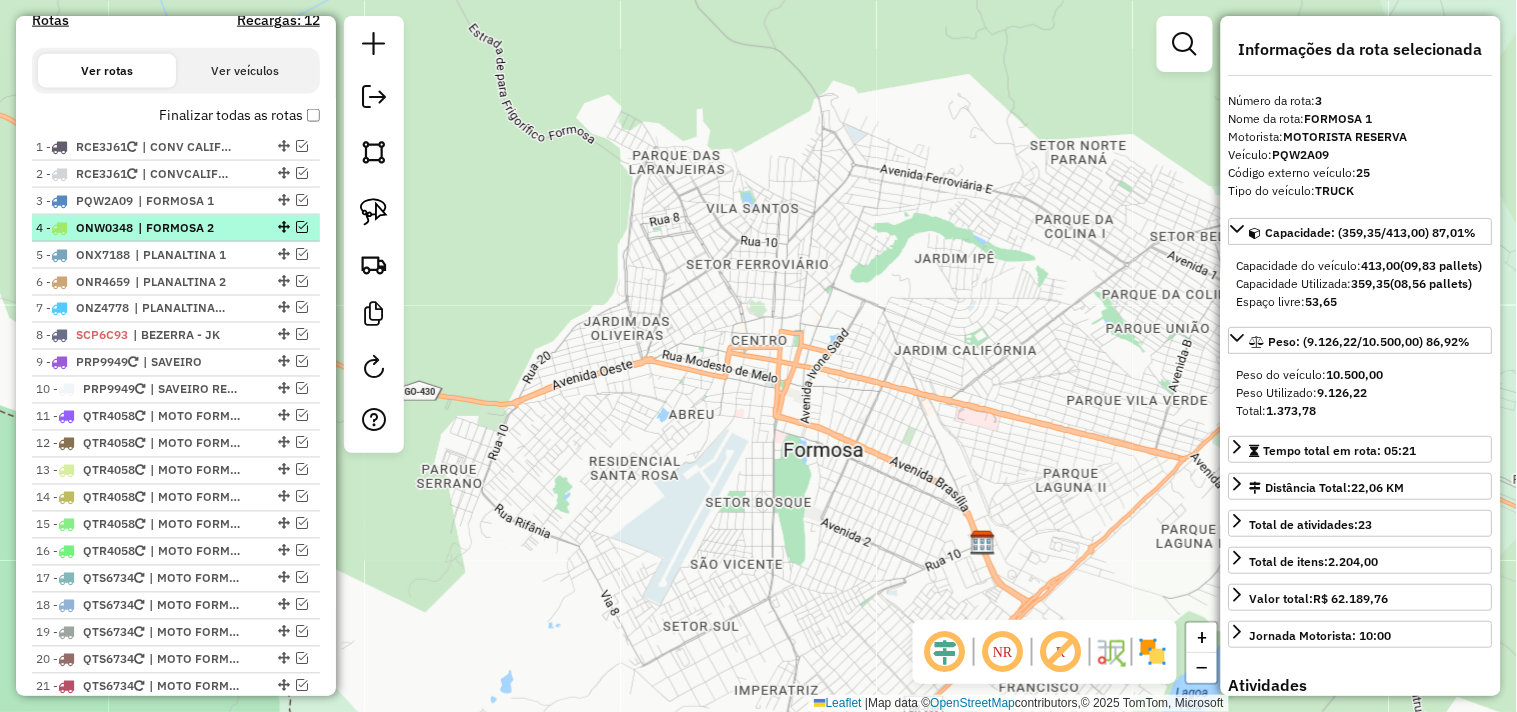 click on "4 -       ONW0348   | FORMOSA 2" at bounding box center [142, 228] 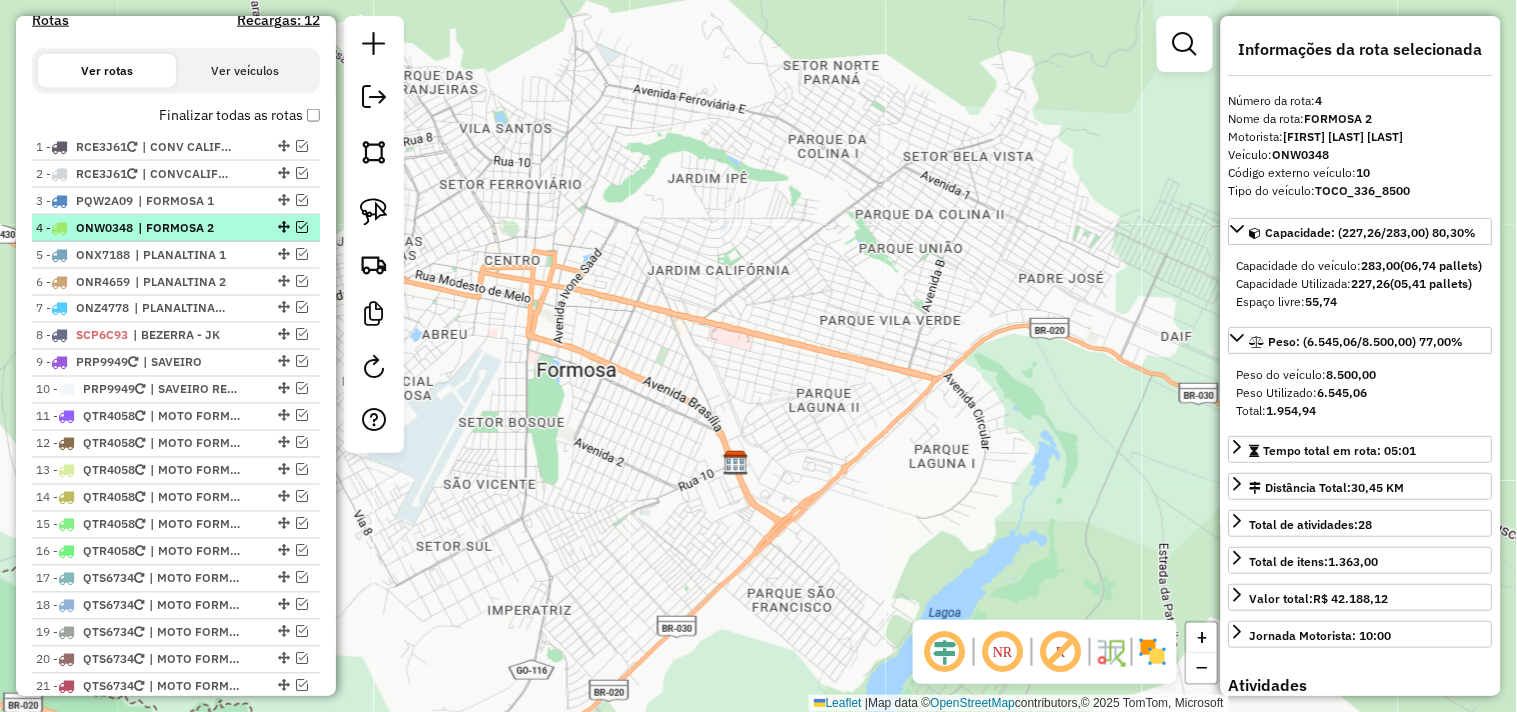 click on "| FORMOSA 2" at bounding box center (184, 228) 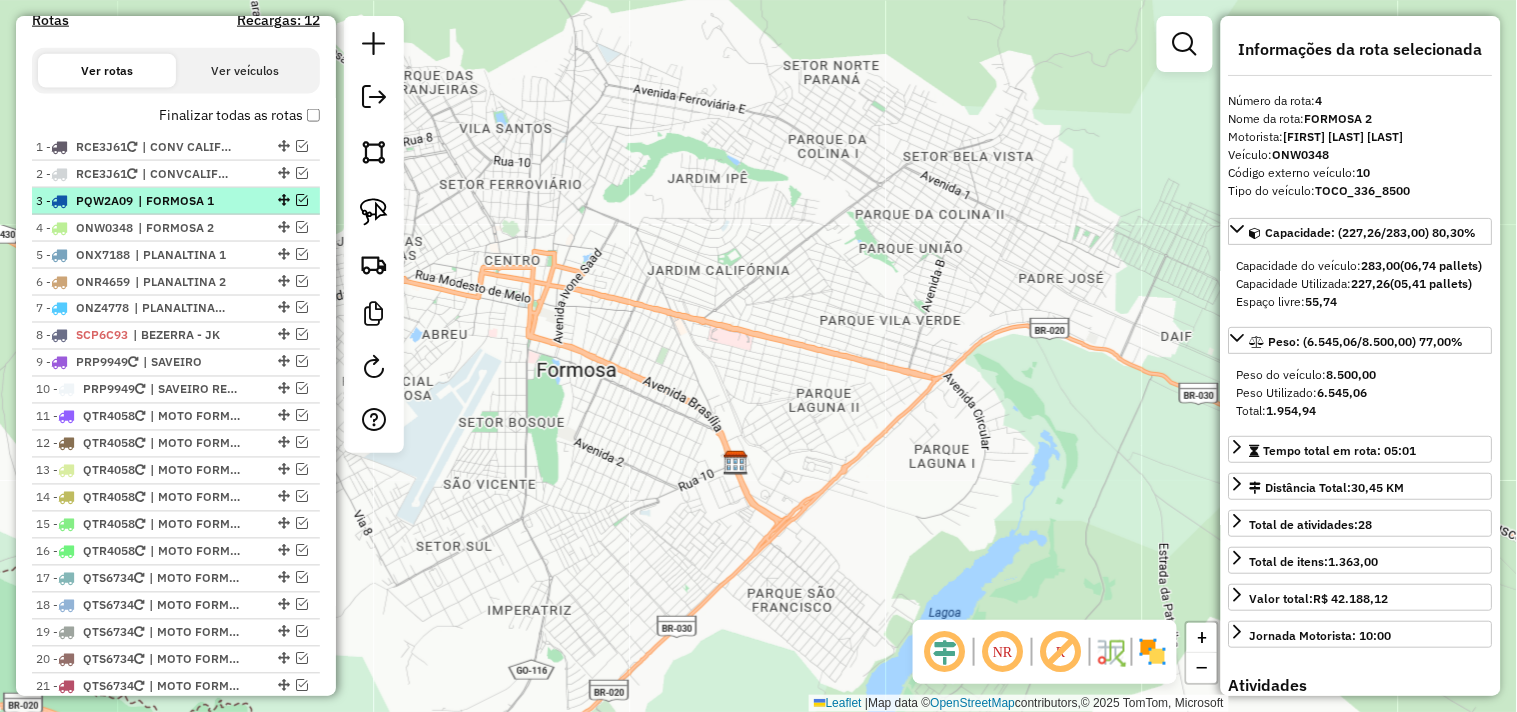 click on "| FORMOSA 1" at bounding box center [184, 201] 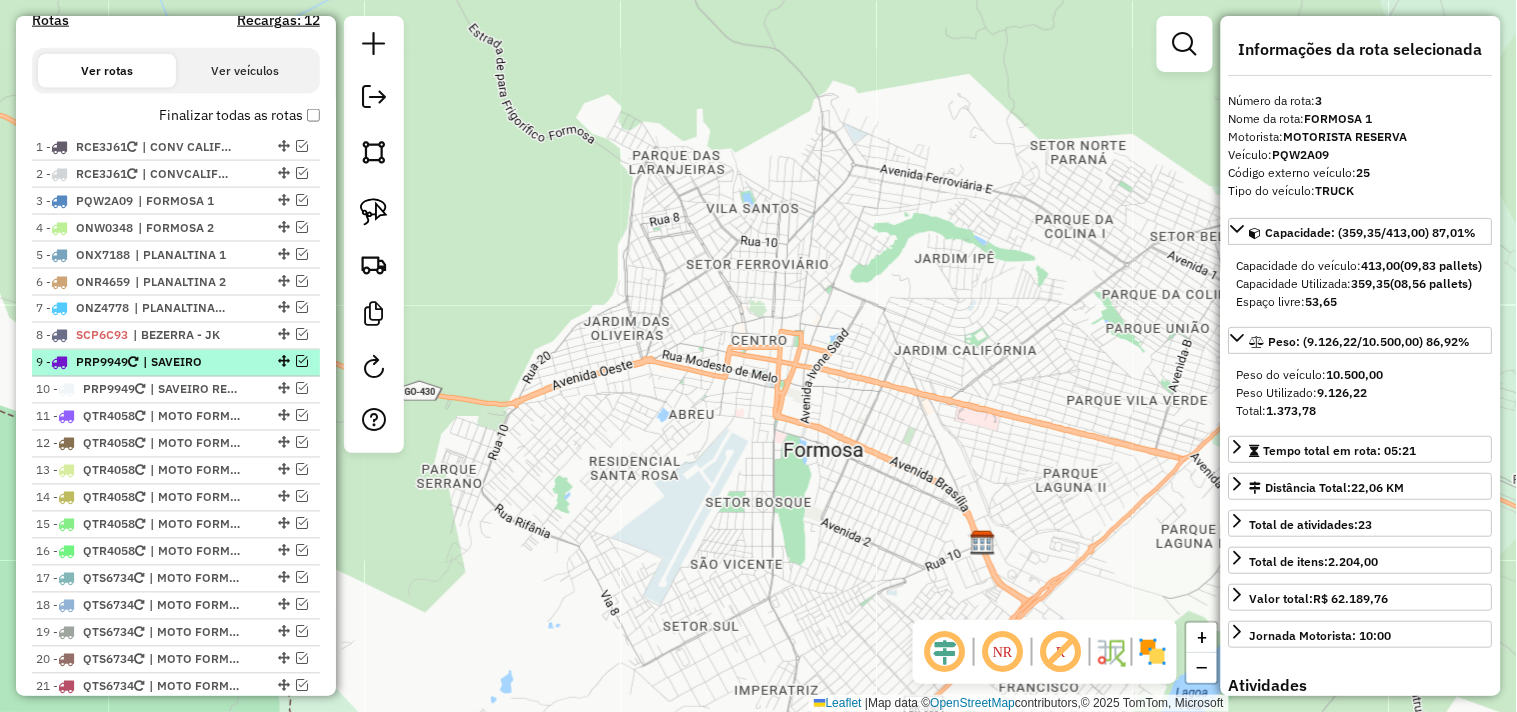 scroll, scrollTop: 792, scrollLeft: 0, axis: vertical 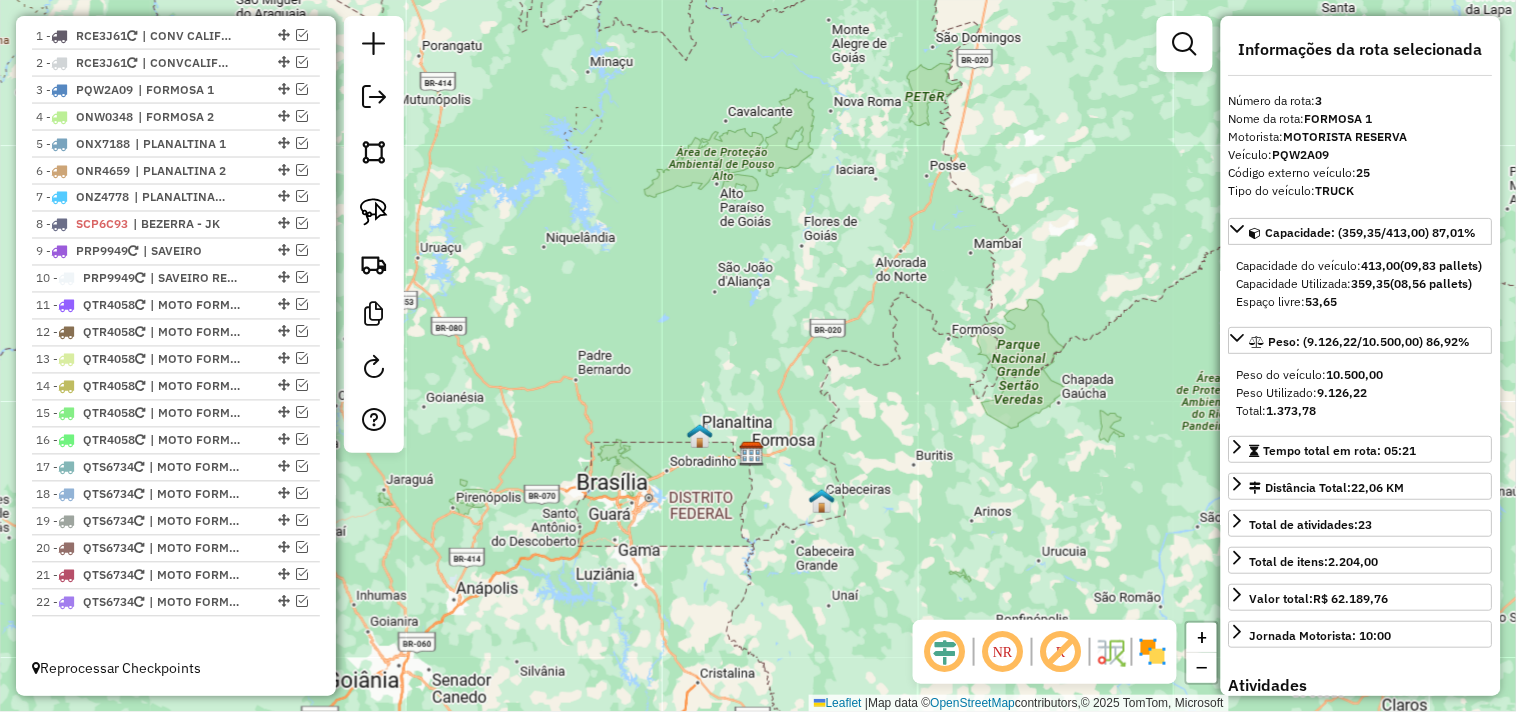 drag, startPoint x: 801, startPoint y: 585, endPoint x: 795, endPoint y: 378, distance: 207.08694 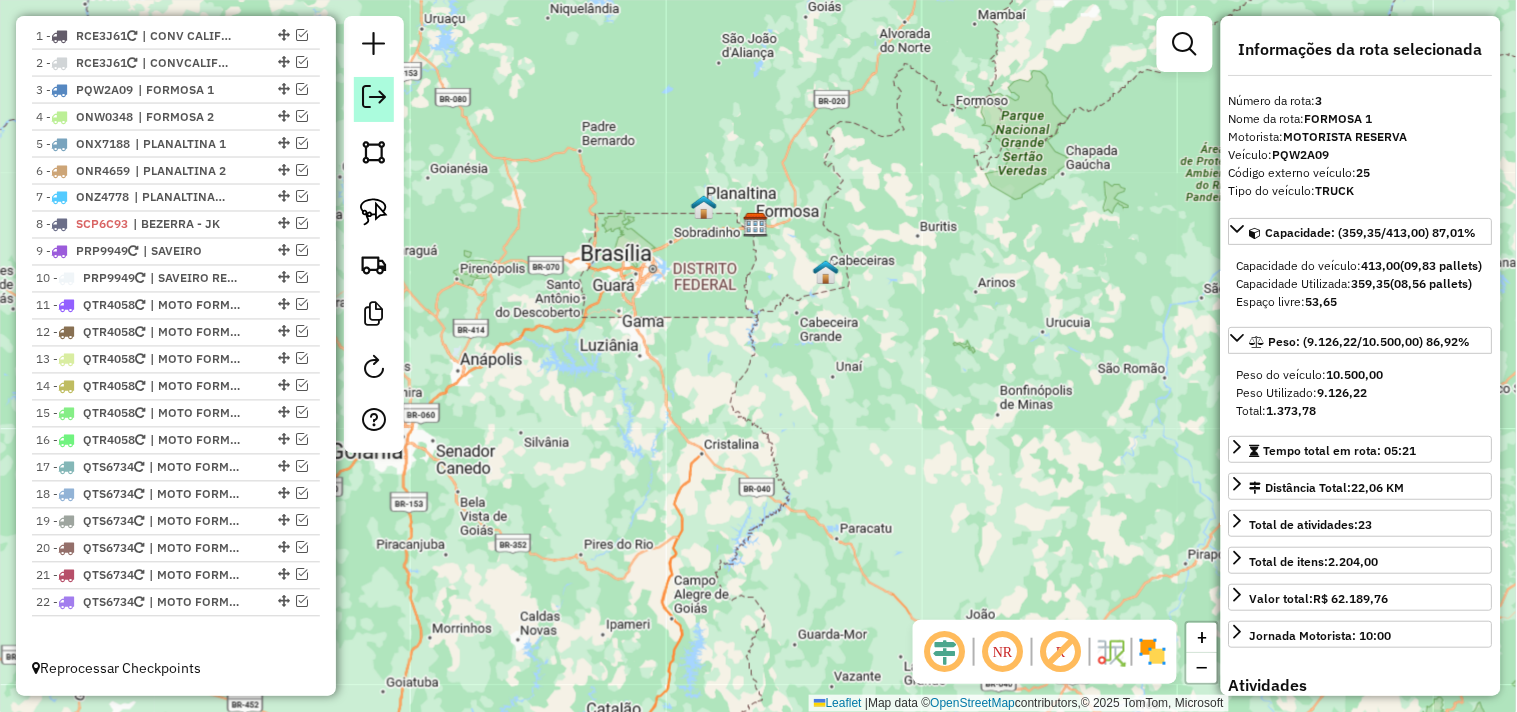 click 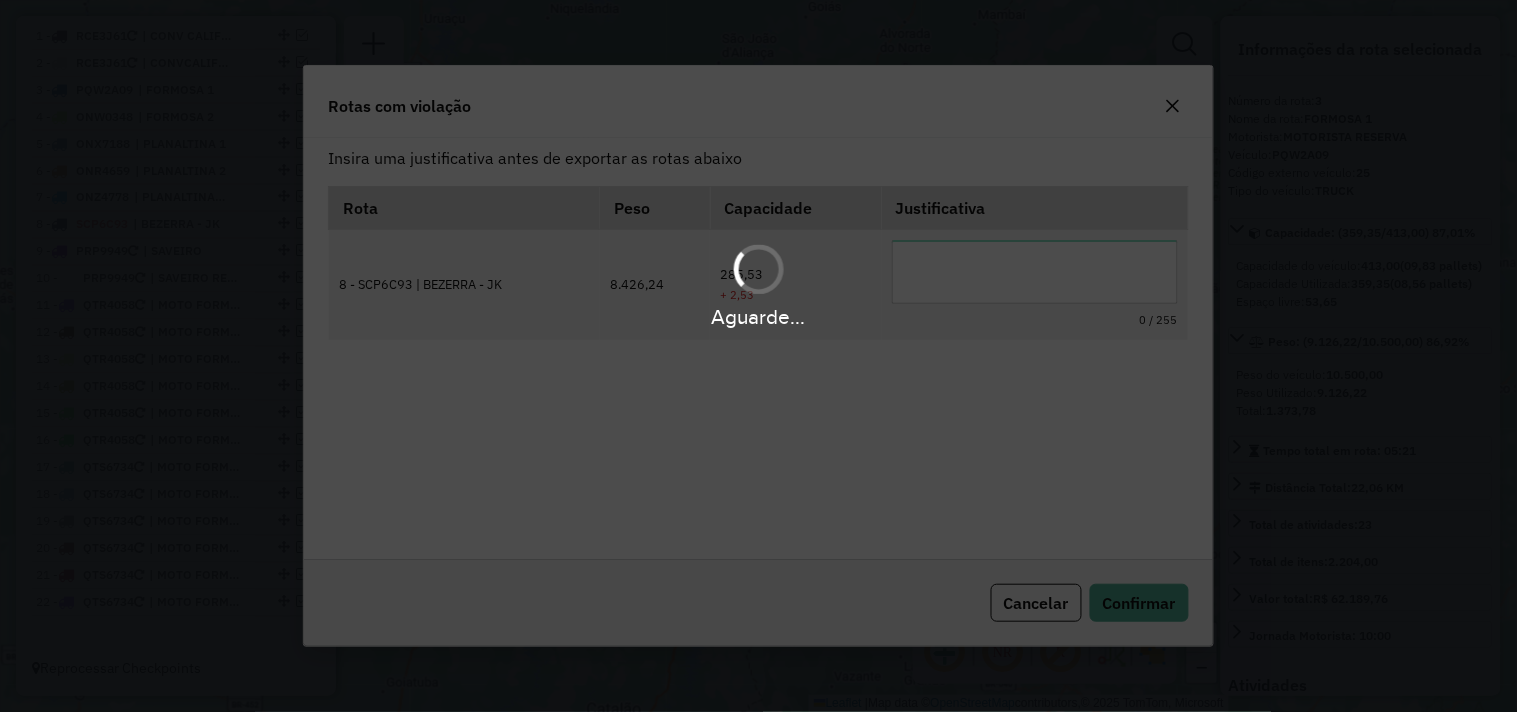 scroll, scrollTop: 0, scrollLeft: 0, axis: both 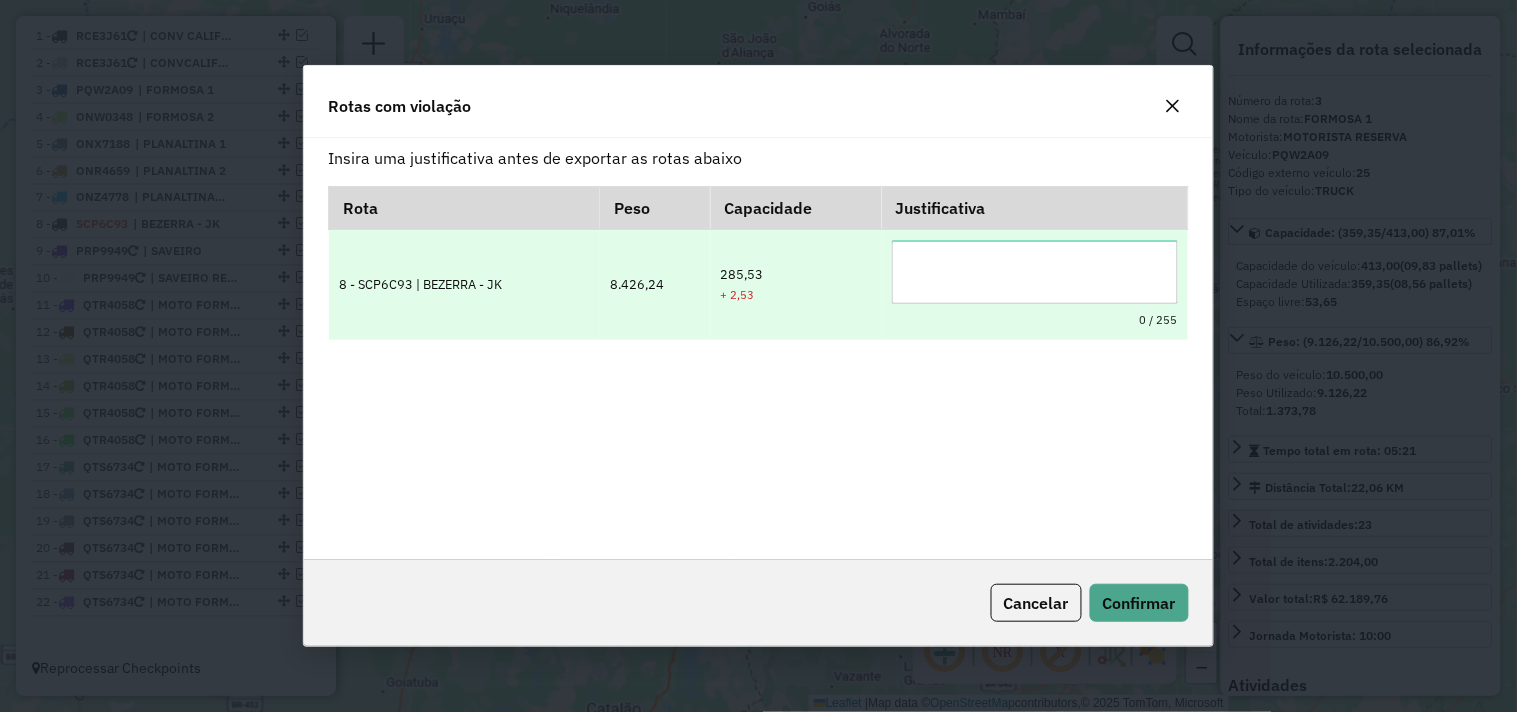 click at bounding box center (1034, 272) 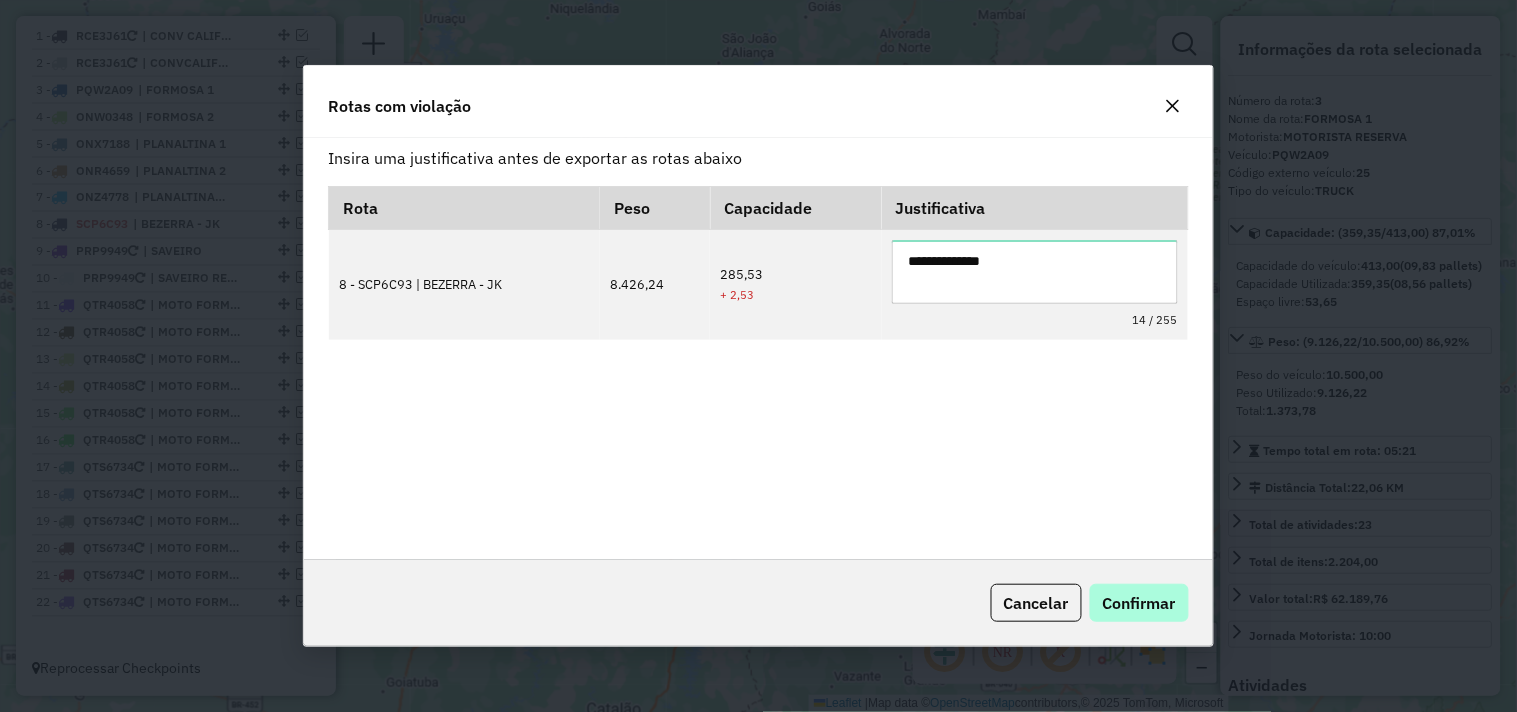 type on "**********" 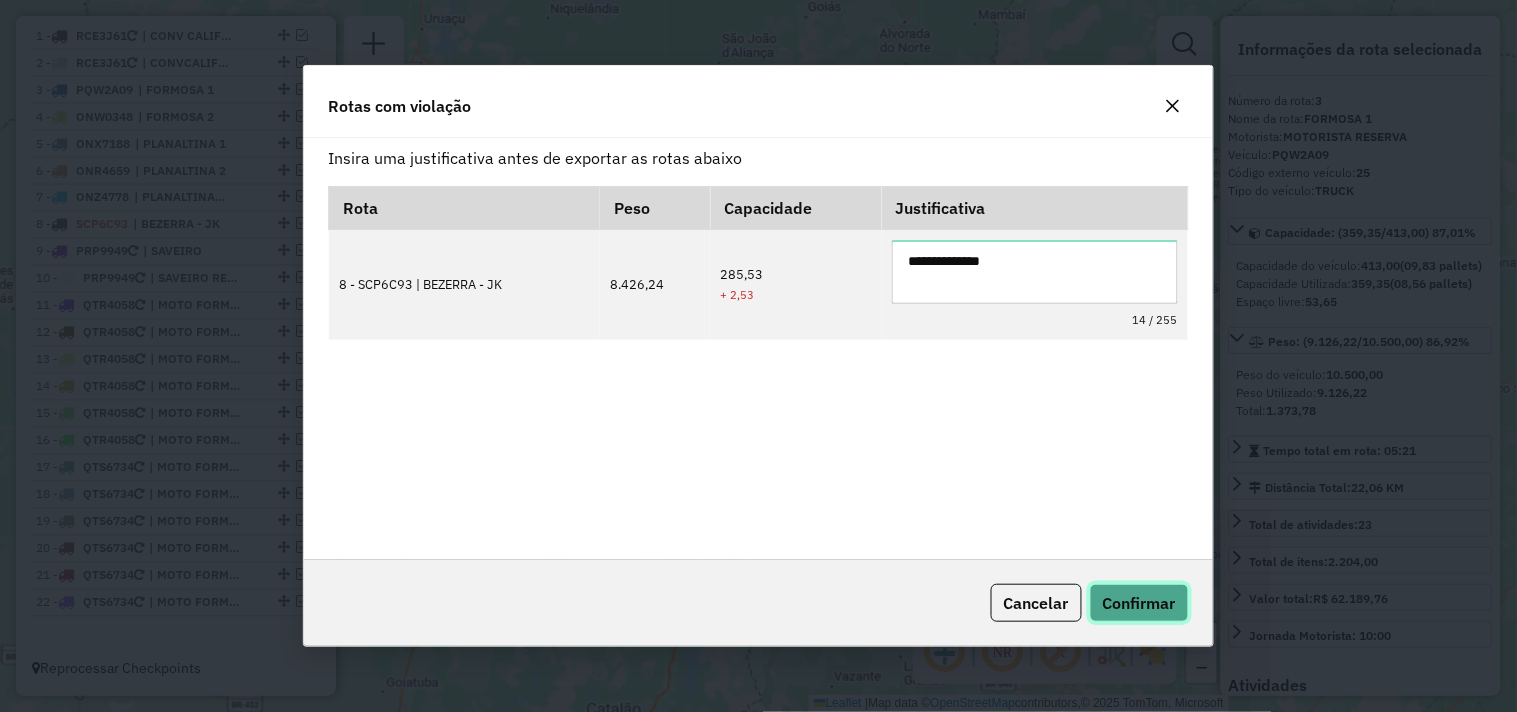 click on "Confirmar" 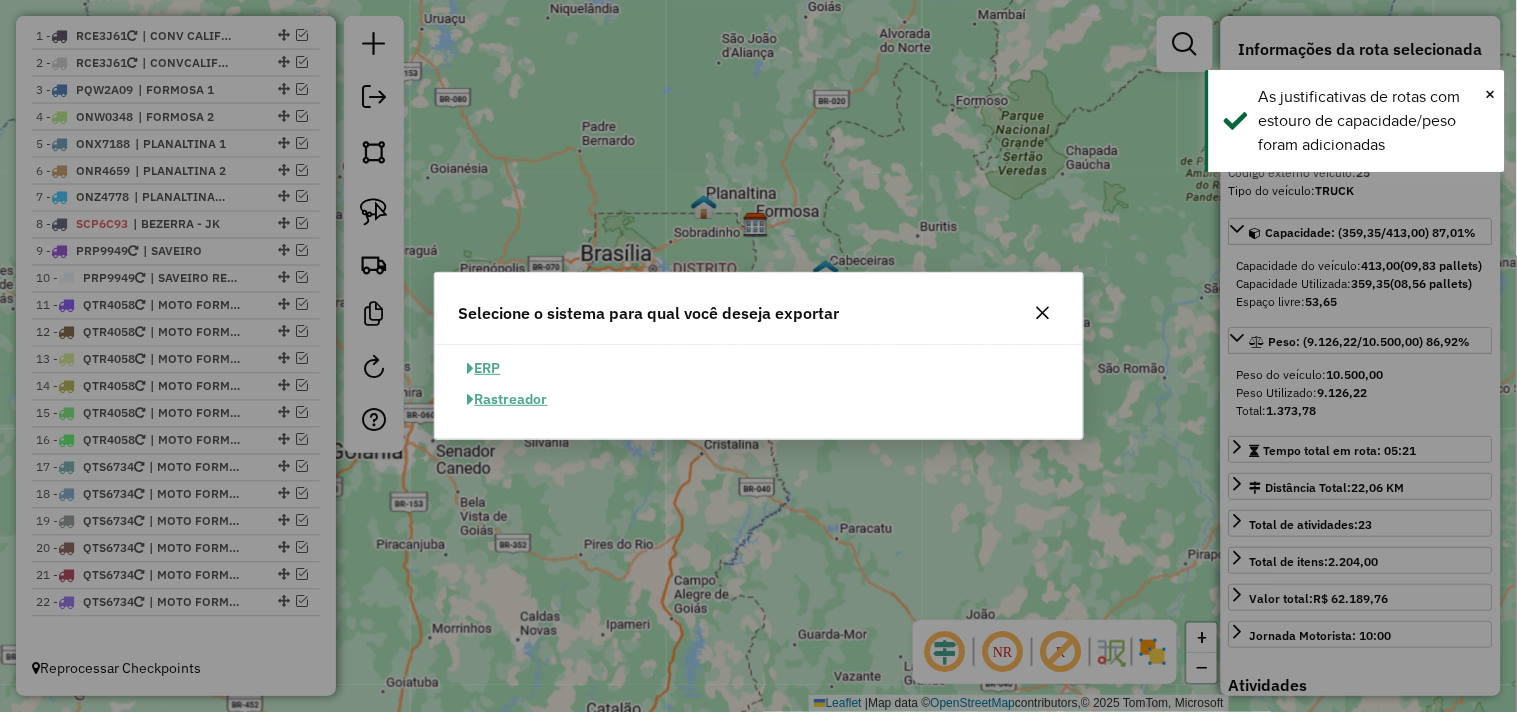 click on "ERP" 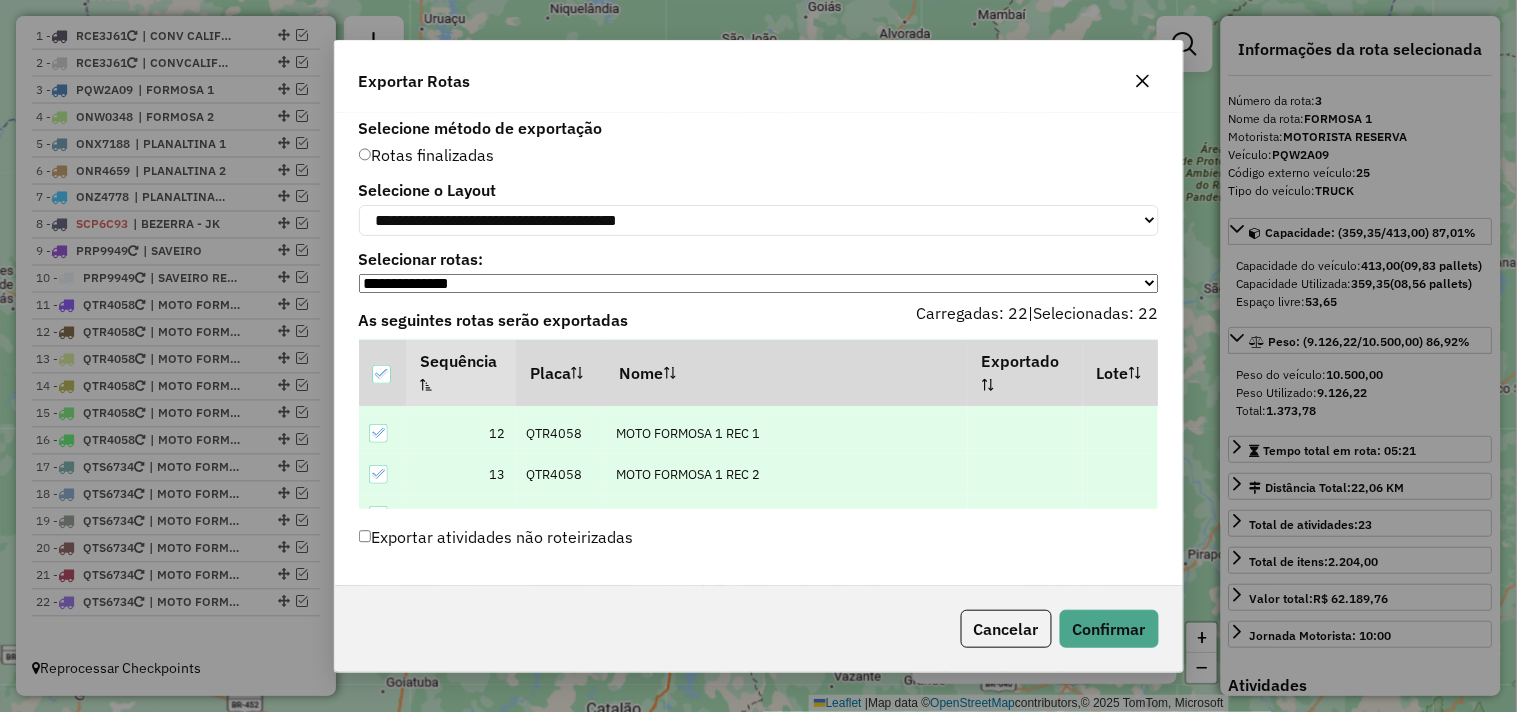 scroll, scrollTop: 803, scrollLeft: 0, axis: vertical 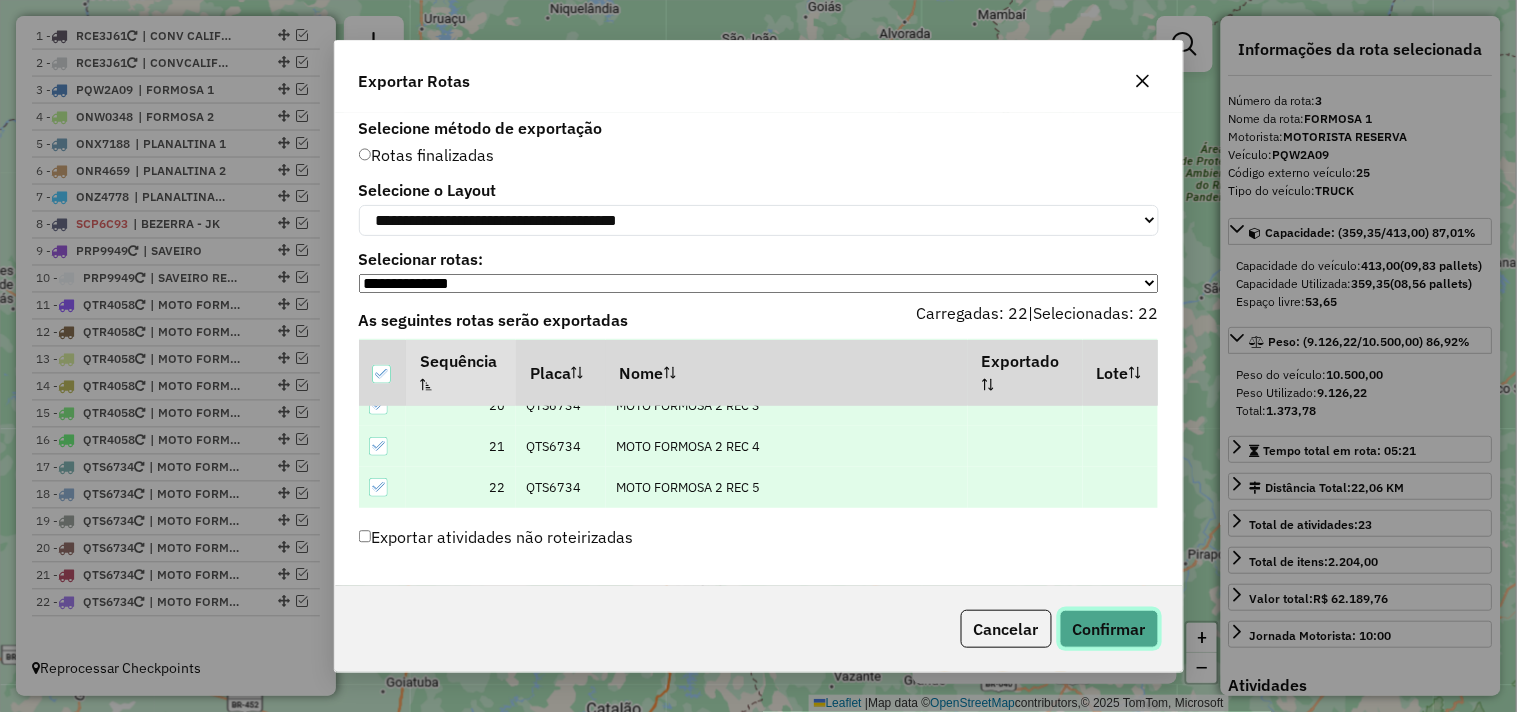 click on "Confirmar" 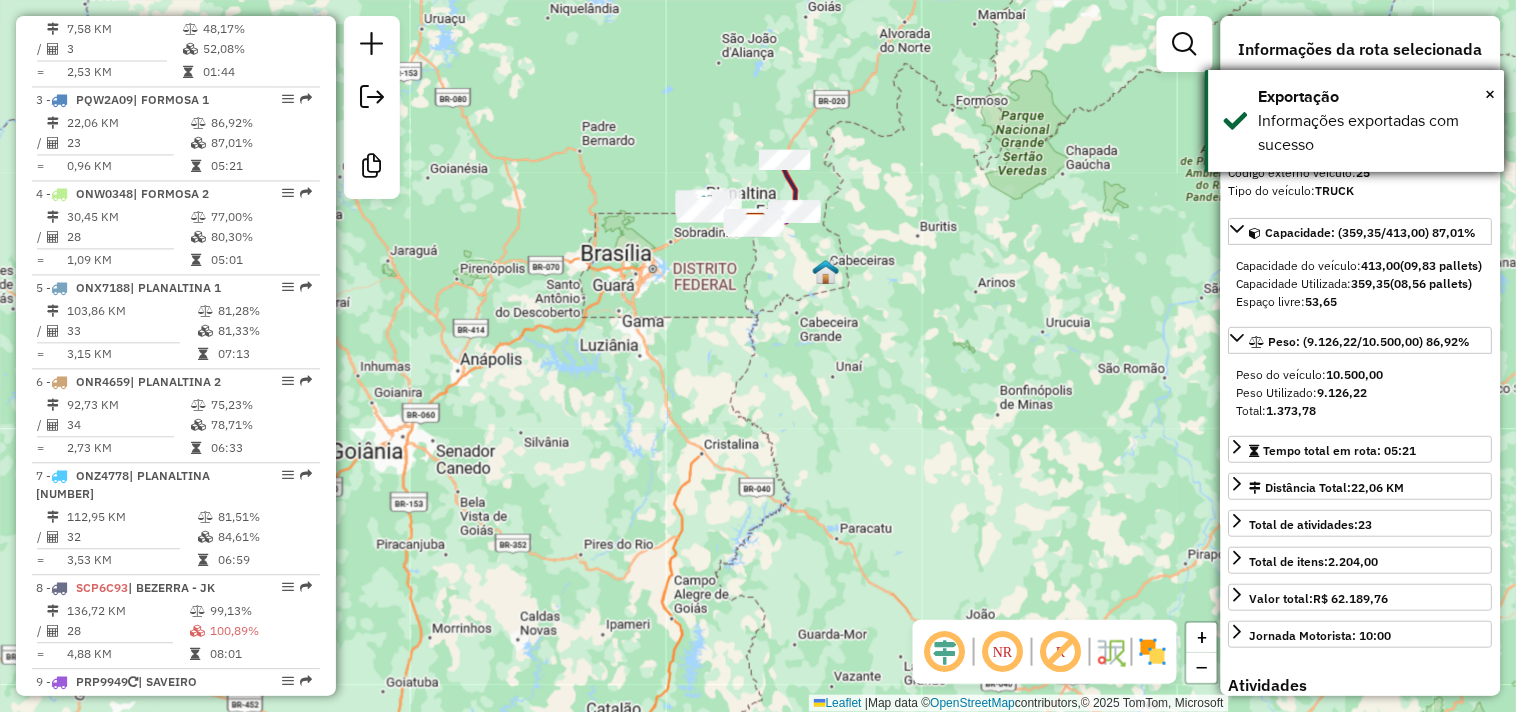 scroll, scrollTop: 1035, scrollLeft: 0, axis: vertical 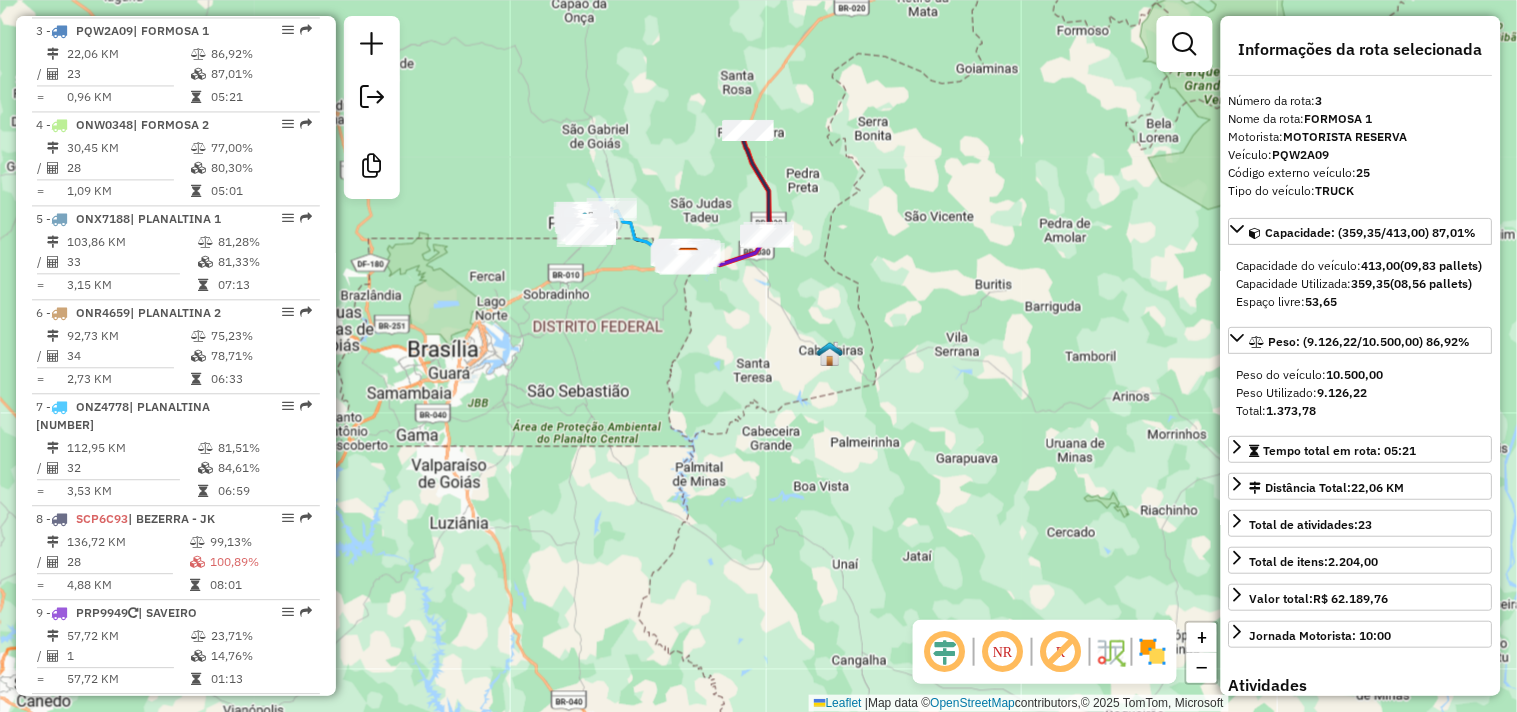 click on "Janela de atendimento Grade de atendimento Capacidade Transportadoras Veículos Cliente Pedidos  Rotas Selecione os dias de semana para filtrar as janelas de atendimento  Seg   Ter   Qua   Qui   Sex   Sáb   Dom  Informe o período da janela de atendimento: De: Até:  Filtrar exatamente a janela do cliente  Considerar janela de atendimento padrão  Selecione os dias de semana para filtrar as grades de atendimento  Seg   Ter   Qua   Qui   Sex   Sáb   Dom   Considerar clientes sem dia de atendimento cadastrado  Clientes fora do dia de atendimento selecionado Filtrar as atividades entre os valores definidos abaixo:  Peso mínimo:   Peso máximo:   Cubagem mínima:   Cubagem máxima:   De:   Até:  Filtrar as atividades entre o tempo de atendimento definido abaixo:  De:   Até:   Considerar capacidade total dos clientes não roteirizados Transportadora: Selecione um ou mais itens Tipo de veículo: Selecione um ou mais itens Veículo: Selecione um ou mais itens Motorista: Selecione um ou mais itens Nome: Rótulo:" 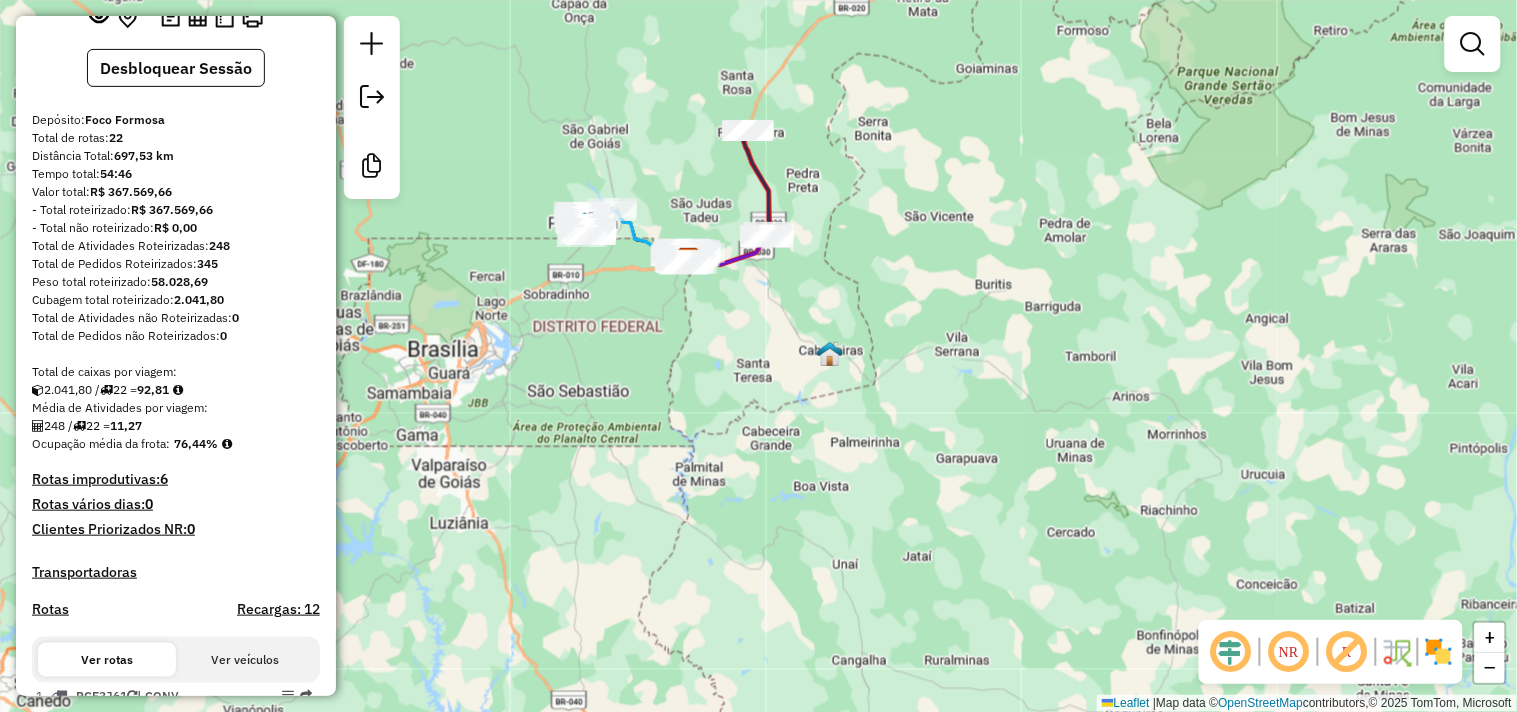 scroll, scrollTop: 0, scrollLeft: 0, axis: both 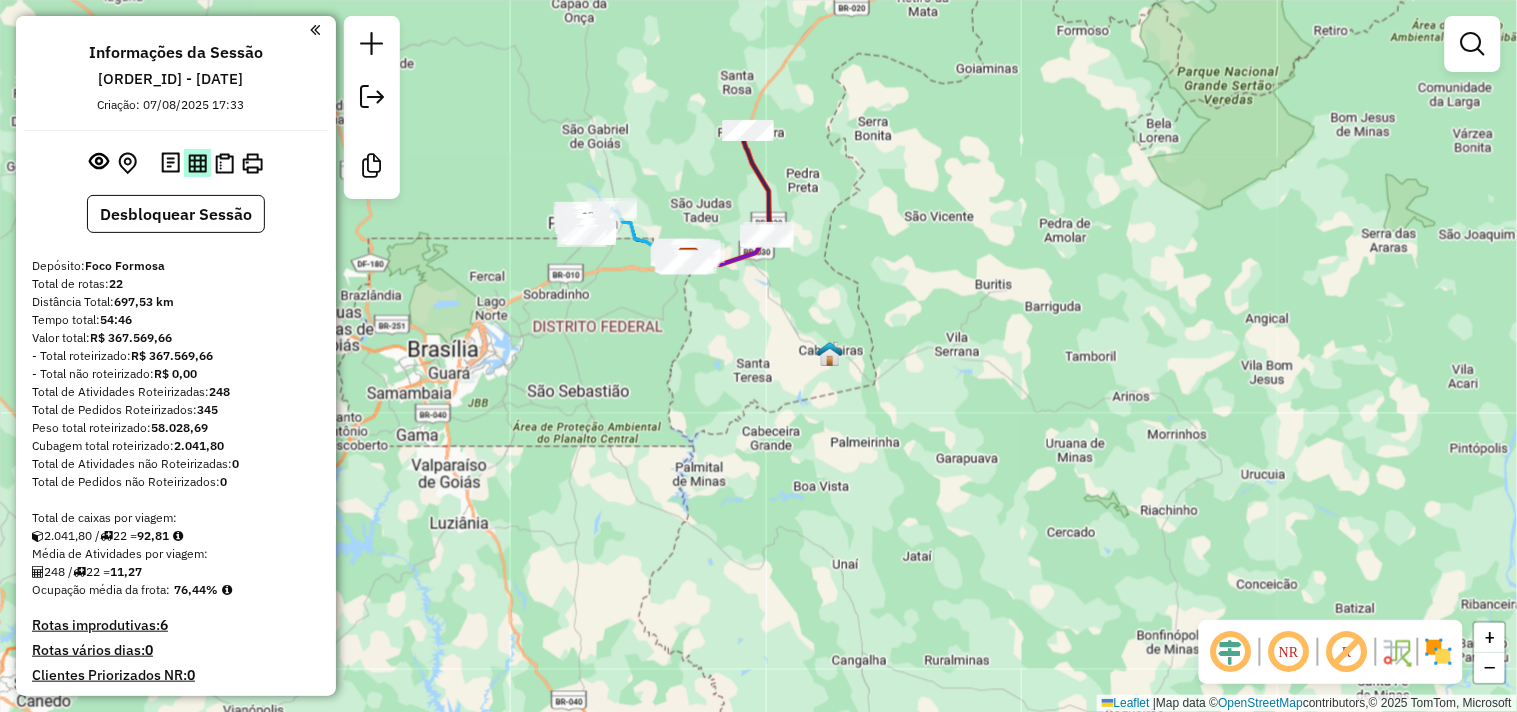 click at bounding box center (197, 163) 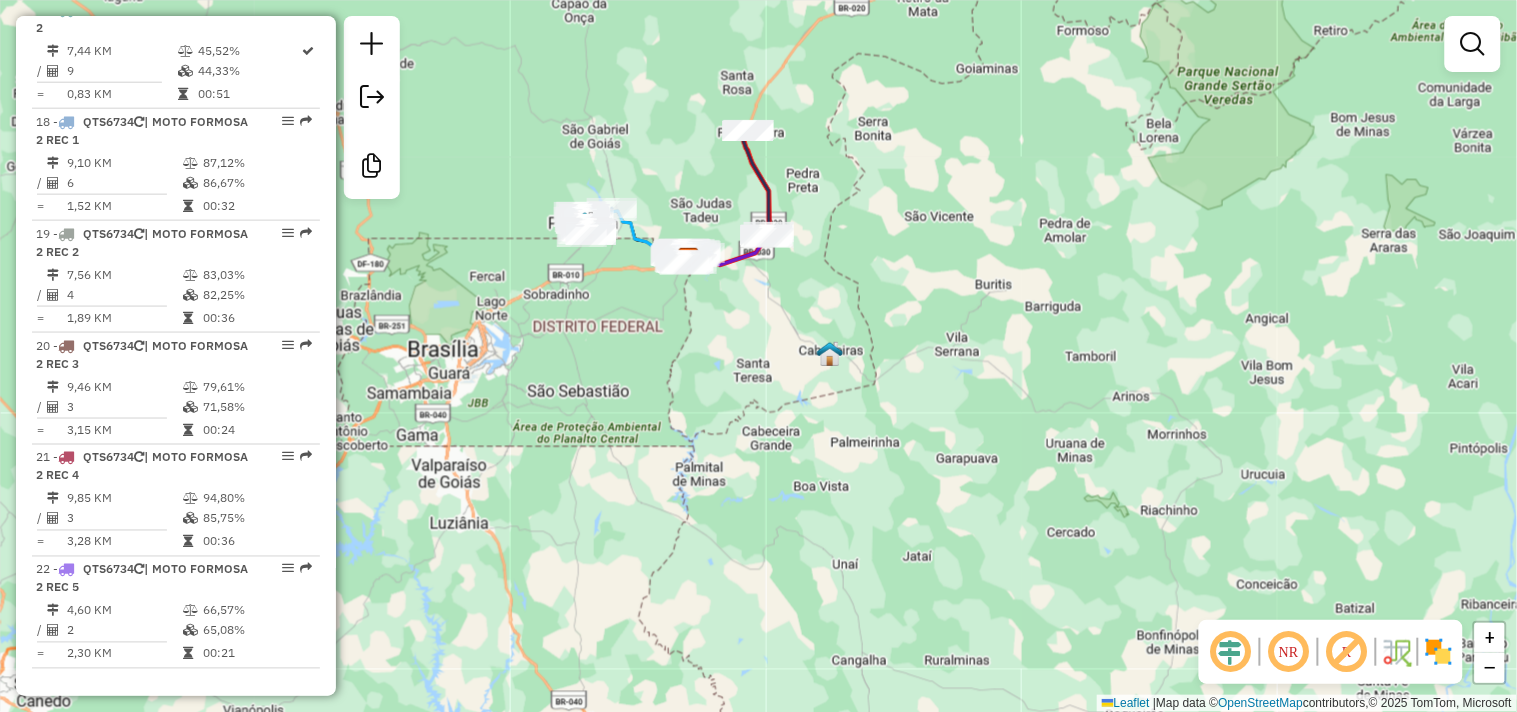 scroll, scrollTop: 2502, scrollLeft: 0, axis: vertical 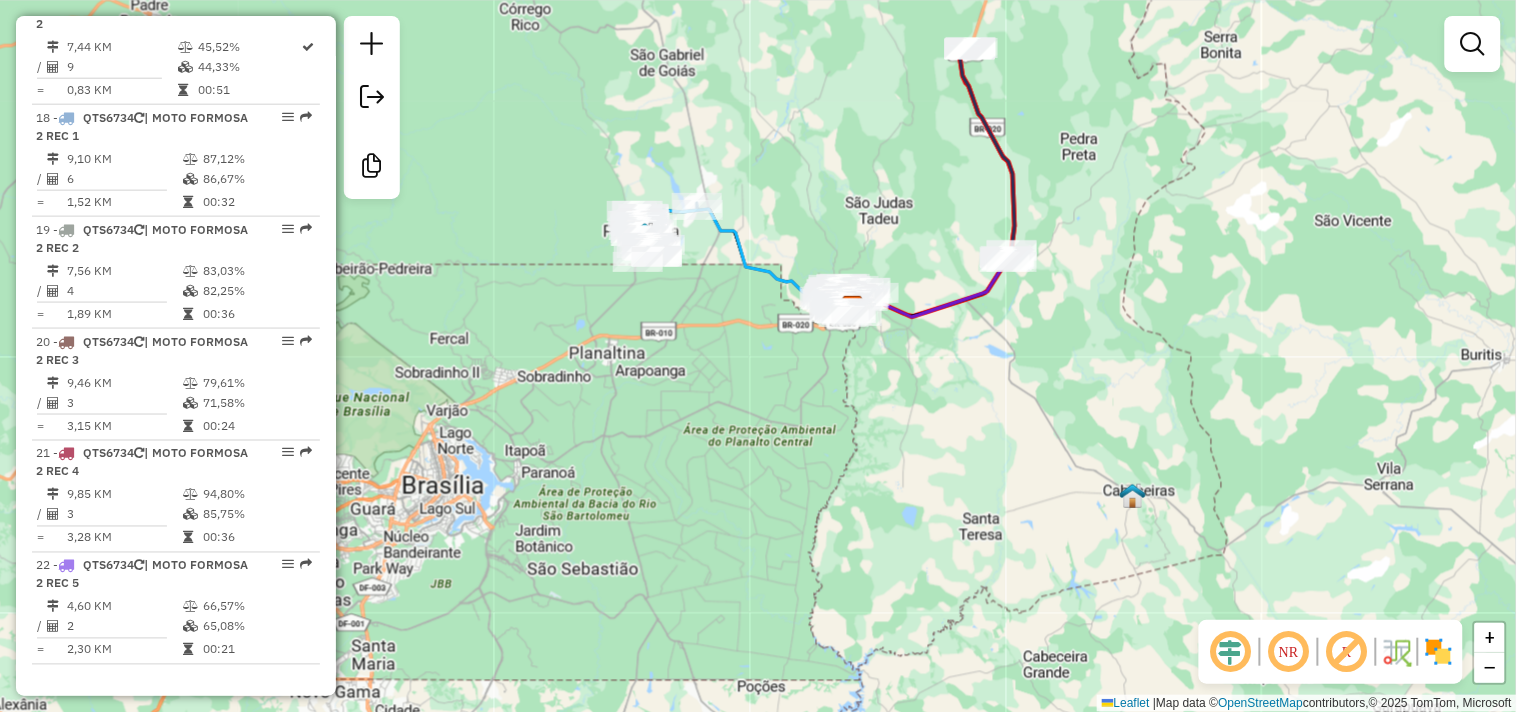drag, startPoint x: 707, startPoint y: 218, endPoint x: 661, endPoint y: 443, distance: 229.65408 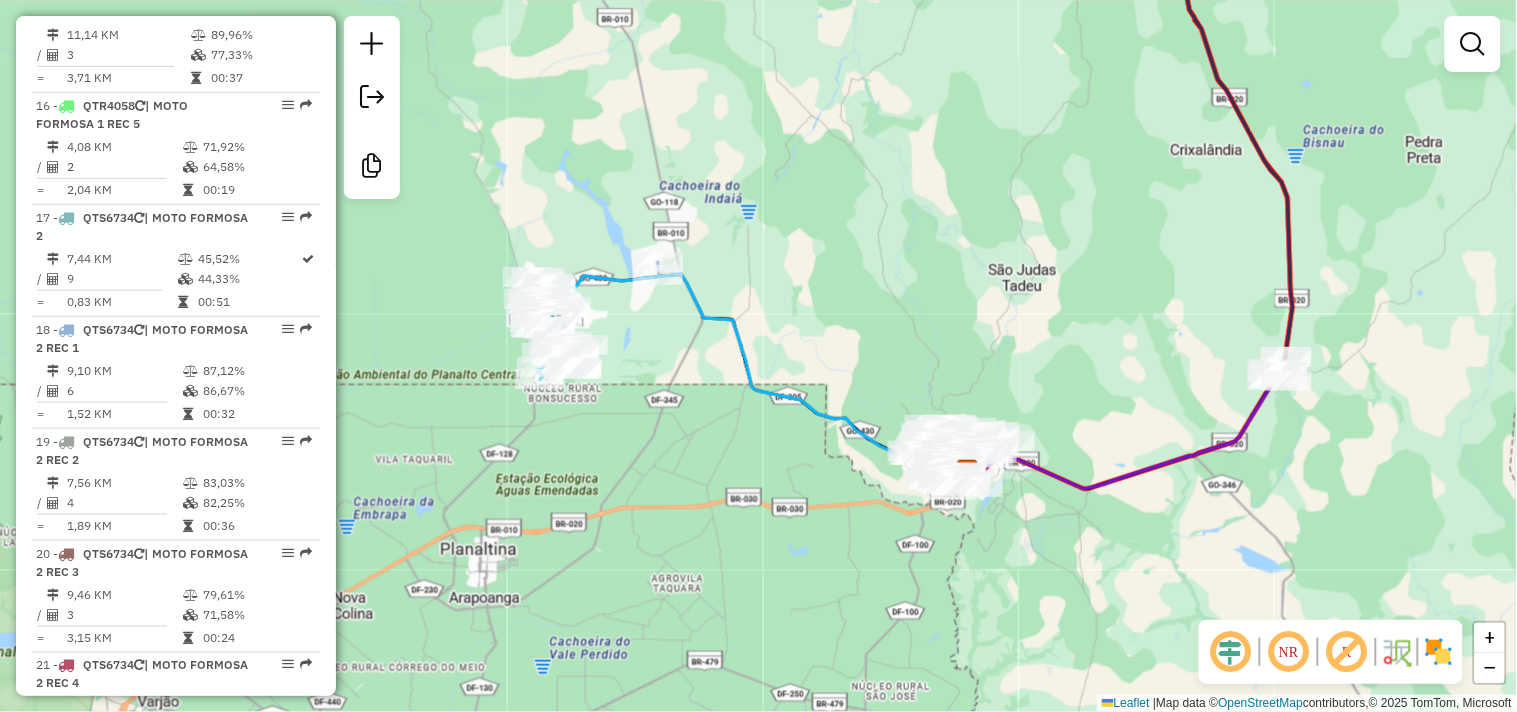 scroll, scrollTop: 2280, scrollLeft: 0, axis: vertical 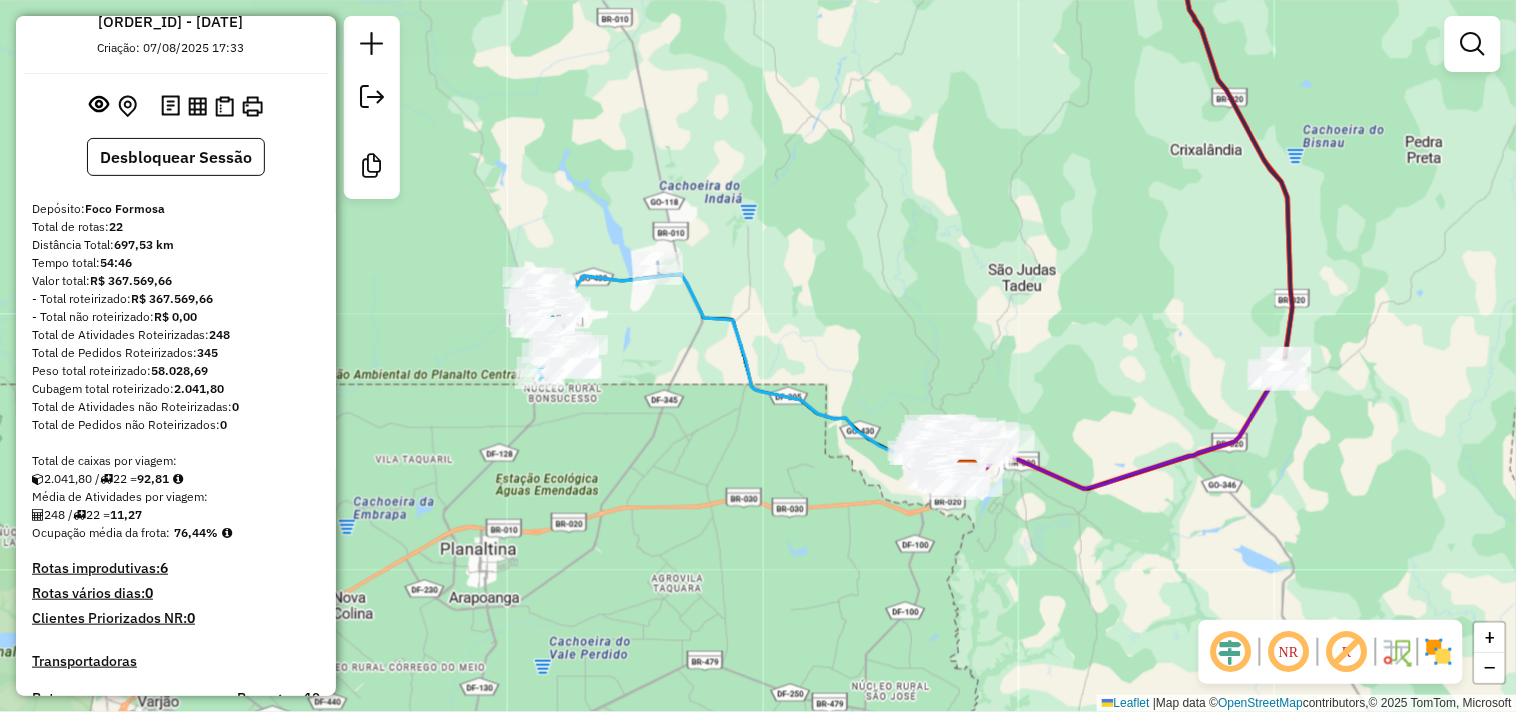 drag, startPoint x: 215, startPoint y: 371, endPoint x: 152, endPoint y: 370, distance: 63.007935 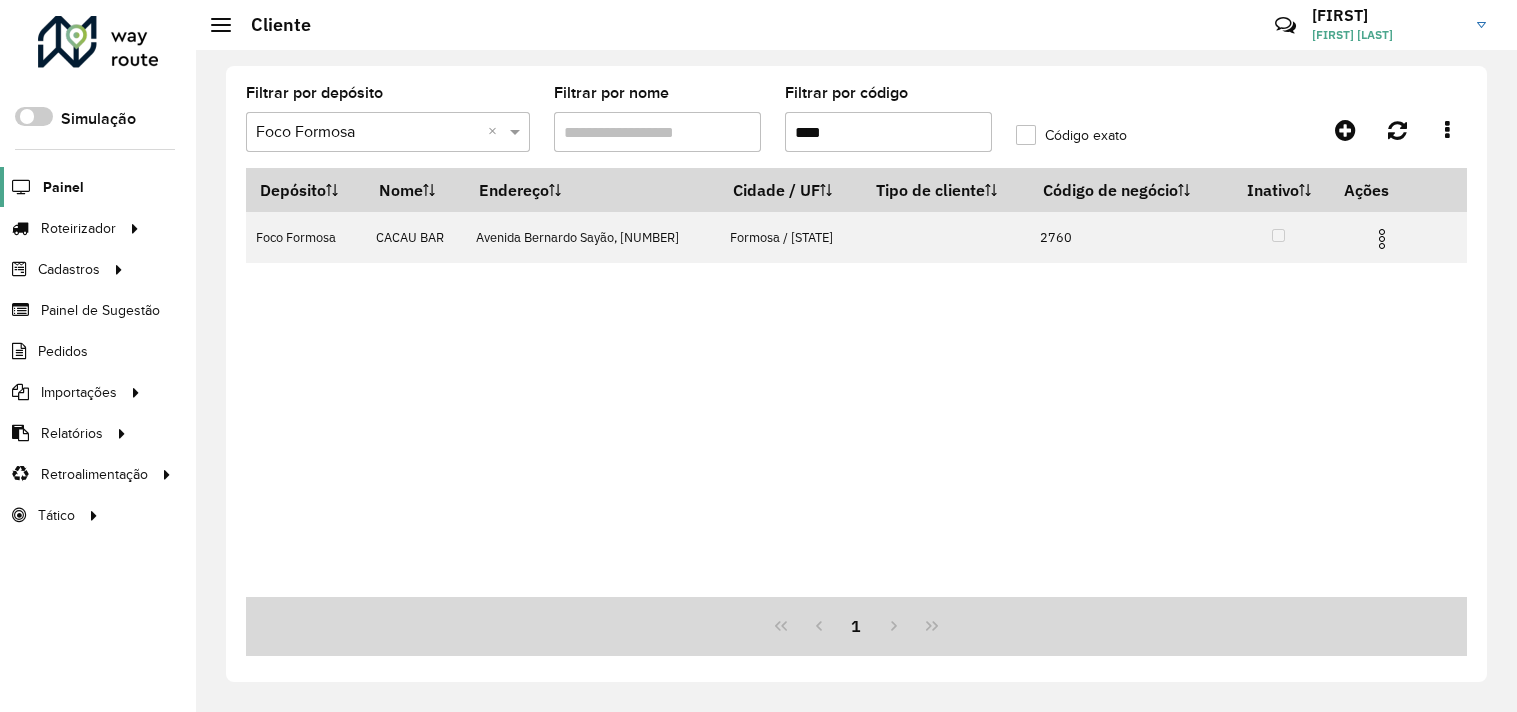 scroll, scrollTop: 0, scrollLeft: 0, axis: both 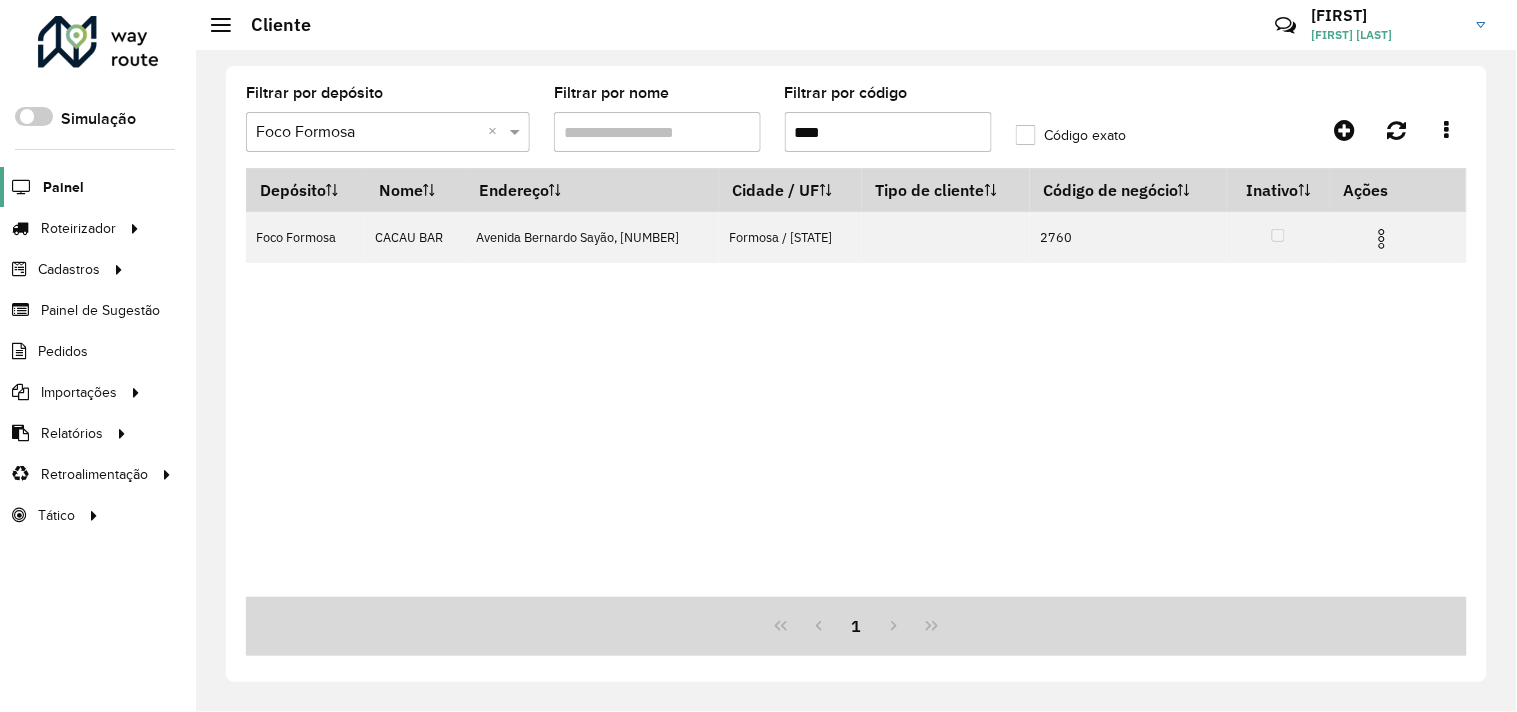 click on "Painel" 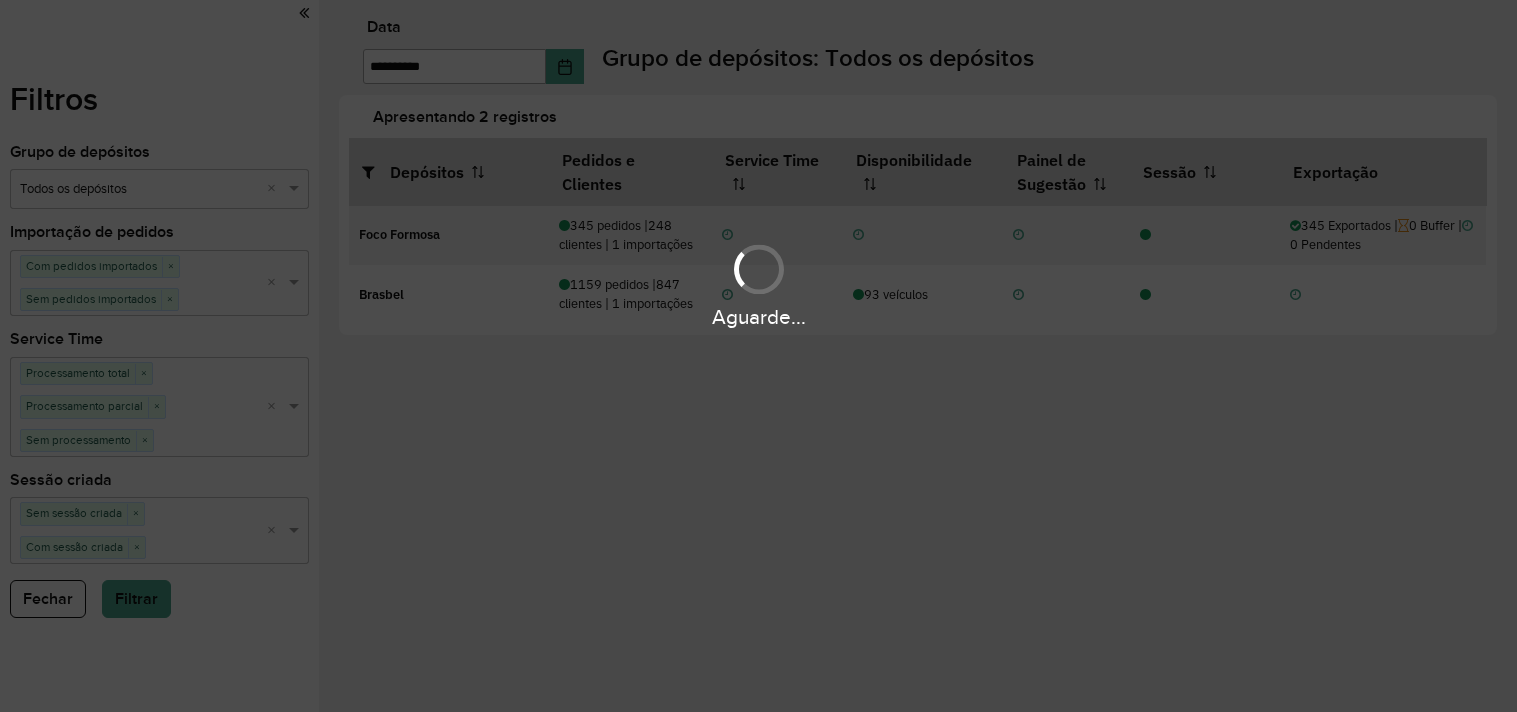 scroll, scrollTop: 0, scrollLeft: 0, axis: both 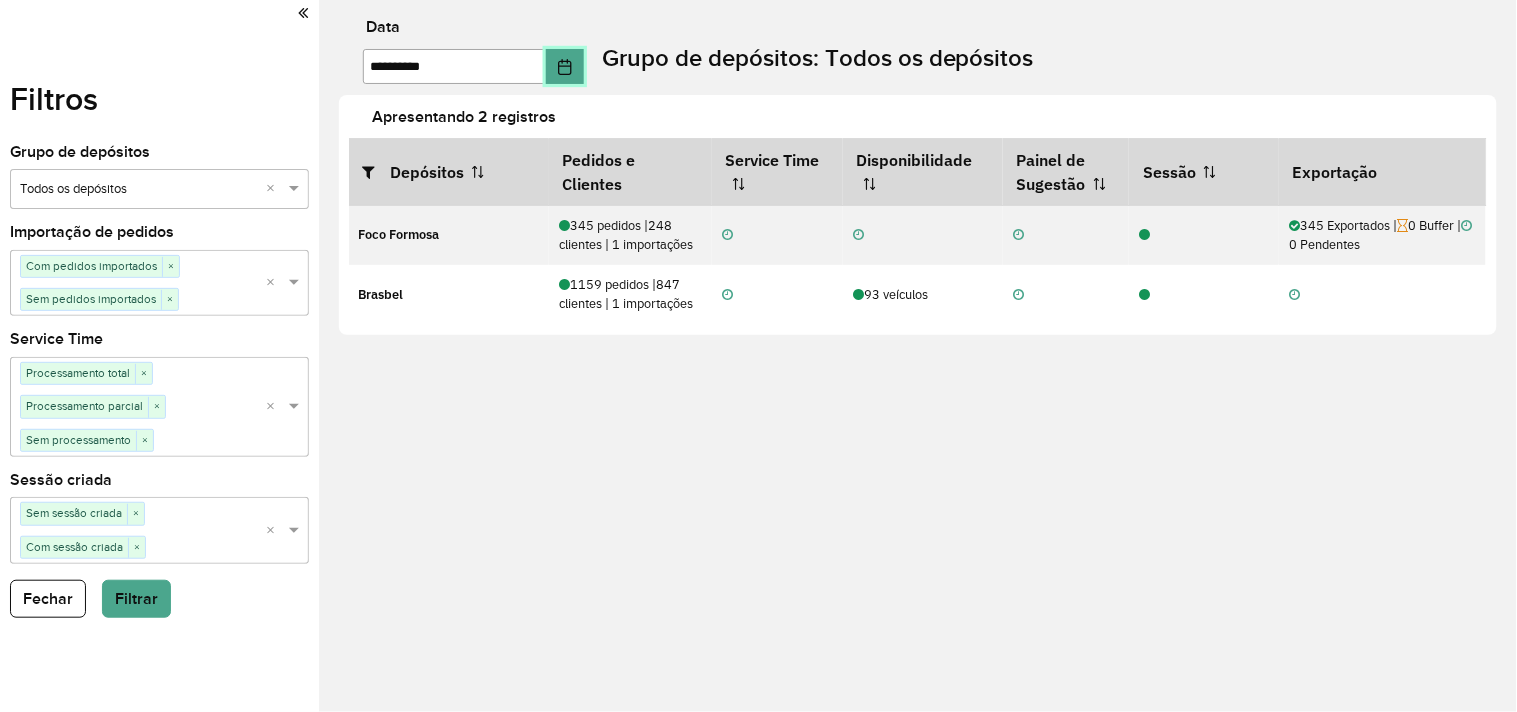 click 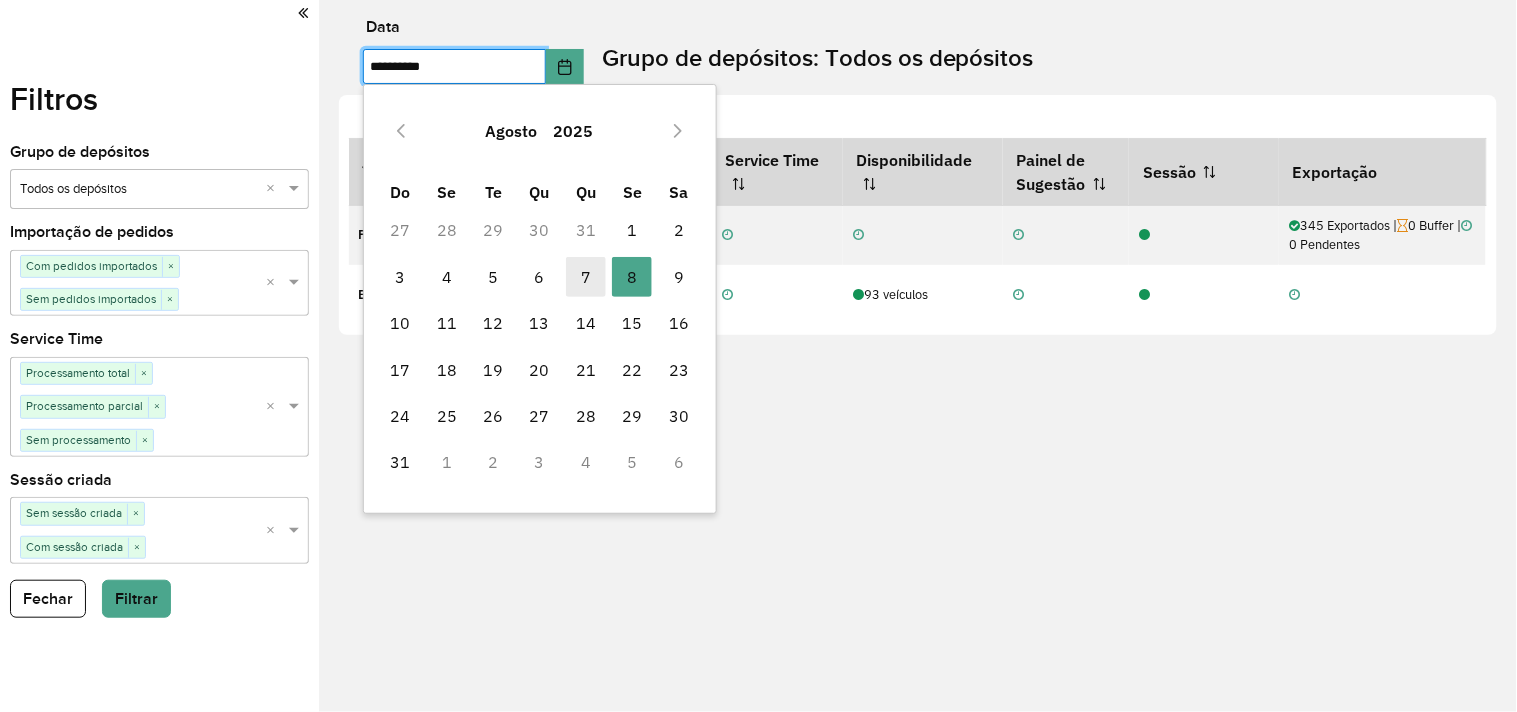 click on "7" at bounding box center (586, 277) 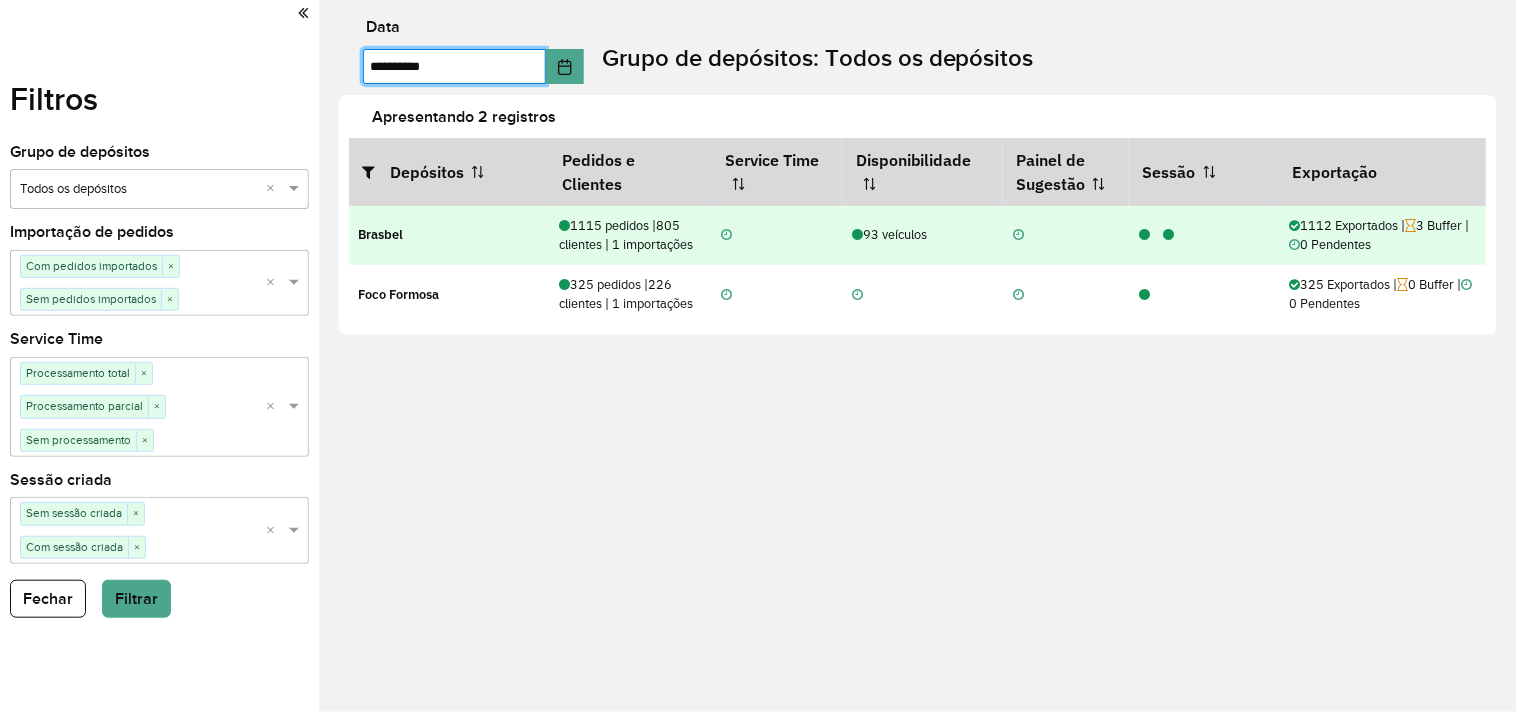 click at bounding box center [1144, 235] 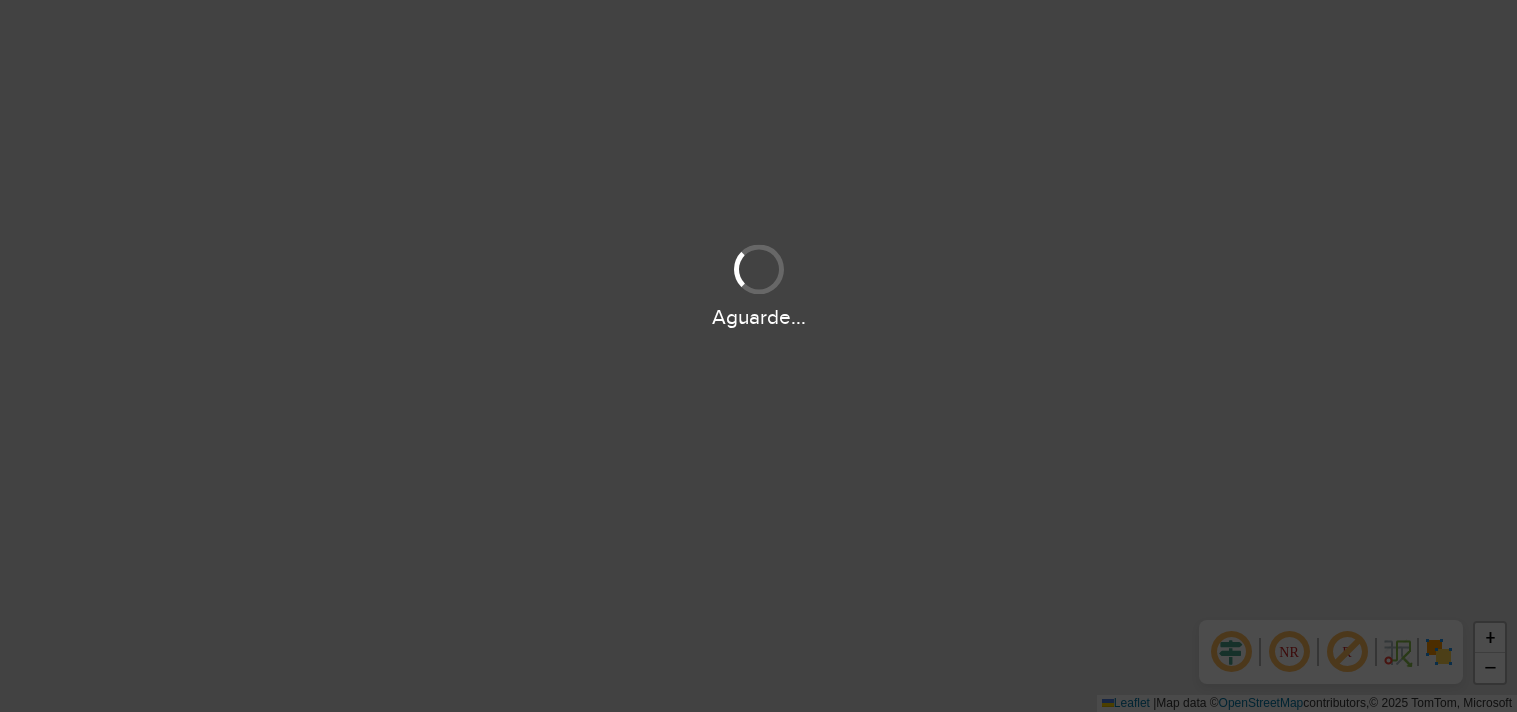 scroll, scrollTop: 0, scrollLeft: 0, axis: both 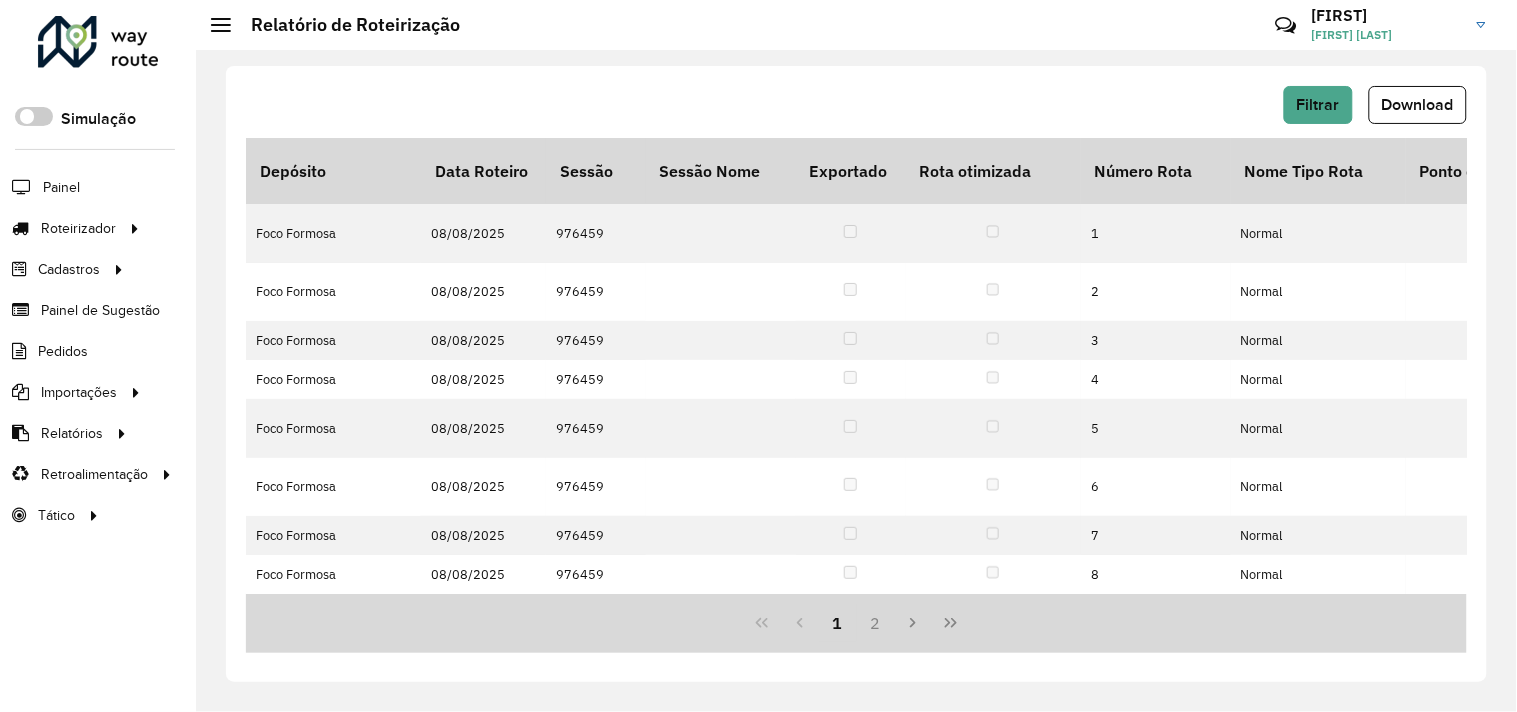 click on "Filtrar   Download   Depósito   Data Roteiro   Sessão   Sessão Nome   Exportado   Rota otimizada   Número Rota   Nome Tipo Rota  Ponto de saída Veículo Tipo do veículo  Nome Rota  Motorista Pedágio  Custo Distância   Custo Quantidade Dias   Custo Fixo Rota   Custo Hora   Custo Quantidade Atividades   Custo Fórmula  Custo Valor  % Custo   % Capacidade   Capacidade Veículo   Capacidade Utilizada   % Peso   Peso Veículo   Peso Utilizado   Início da Rota   Fim da Rota   Tempo Rota  Dias em rota  Tempo Dirigido   Tempo Atendimento  Entregas  Distancia (km)   Distância Ida Ponto Apoio   Distância Volta Ponto Apoio   Setores  Transportadora  Quantidade Pallets  Jornada Total de itens Prateleira  Hectolitro (hl)  Recarga  Justificativa da violação  Foco Formosa  08/08/2025   976459      1  Normal RCE3J61 TOCO_336_8500 CONV CALIFORNIA - TEM SUPER MOTORISTA RESERVA 0,00 0,00 0,00 0,00  0,00  0,00 41.947,32 0,00  66,41  283,00 187,93  69,94  8.500,00 5.945,08  08/08/2025 07:30   08/08/2025 11:05  1 4 1" 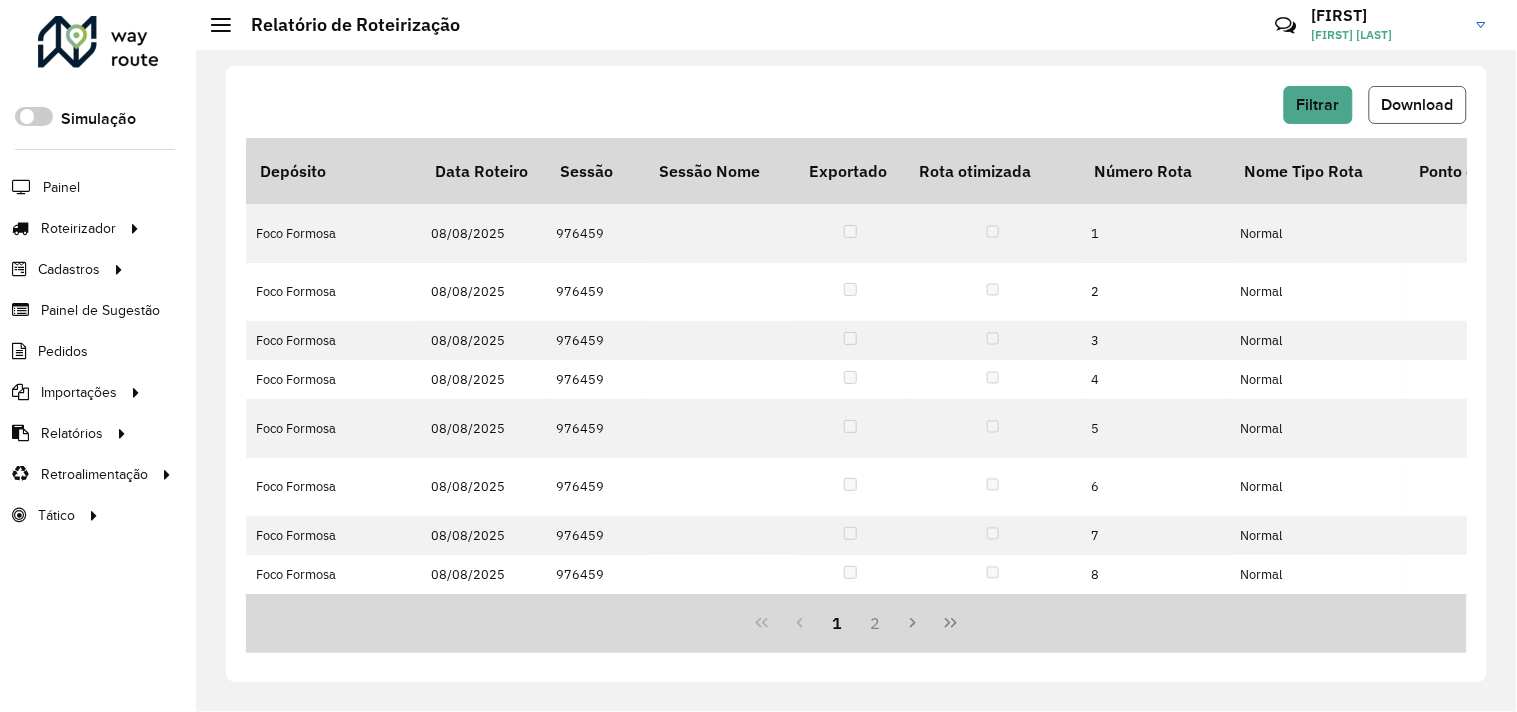 click on "Download" 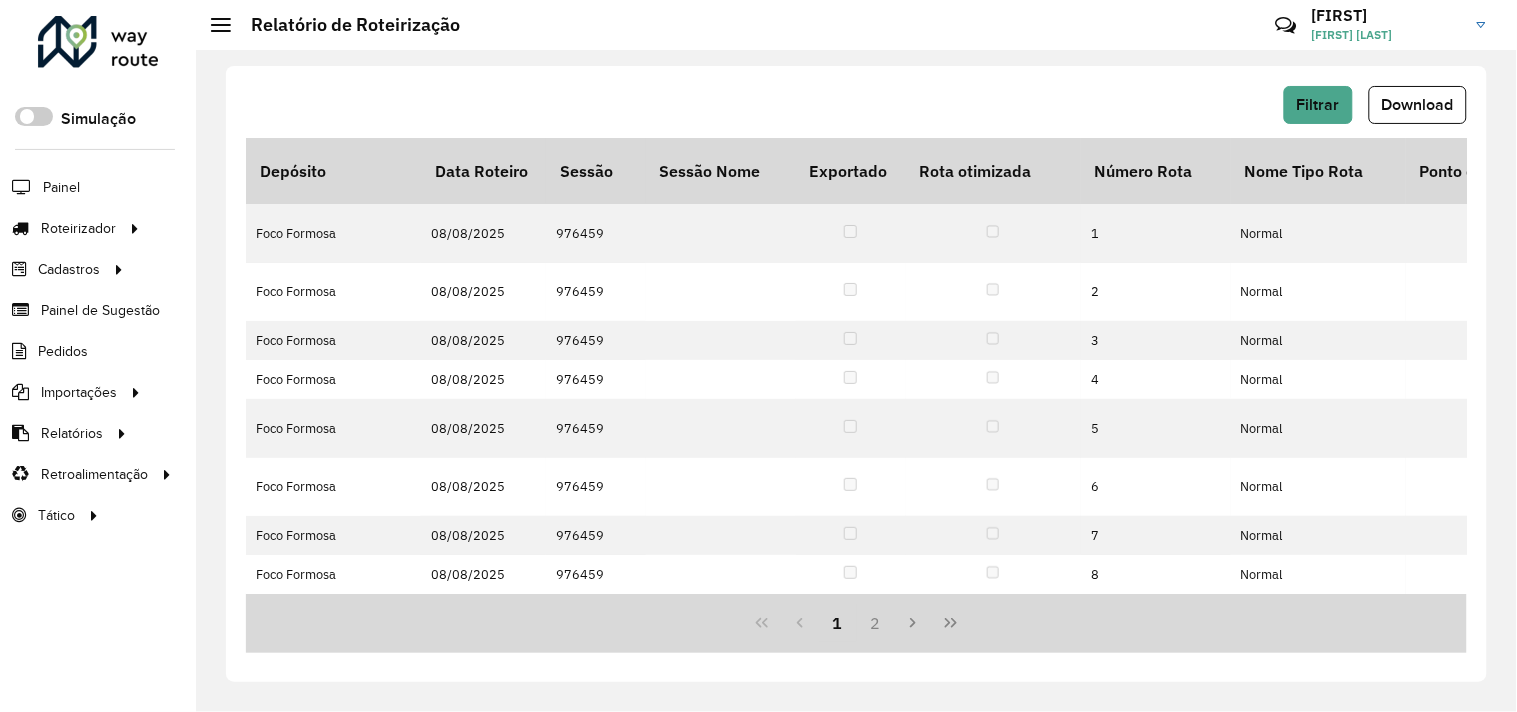 click on "Filtrar   Download   Depósito   Data Roteiro   Sessão   Sessão Nome   Exportado   Rota otimizada   Número Rota   Nome Tipo Rota  Ponto de saída Veículo Tipo do veículo  Nome Rota  Motorista Pedágio  Custo Distância   Custo Quantidade Dias   Custo Fixo Rota   Custo Hora   Custo Quantidade Atividades   Custo Fórmula  Custo Valor  % Custo   % Capacidade   Capacidade Veículo   Capacidade Utilizada   % Peso   Peso Veículo   Peso Utilizado   Início da Rota   Fim da Rota   Tempo Rota  Dias em rota  Tempo Dirigido   Tempo Atendimento  Entregas  Distancia (km)   Distância Ida Ponto Apoio   Distância Volta Ponto Apoio   Setores  Transportadora  Quantidade Pallets  Jornada Total de itens Prateleira  Hectolitro (hl)  Recarga  Justificativa da violação  Foco Formosa  08/08/2025   976459      1  Normal RCE3J61 TOCO_336_8500 CONV CALIFORNIA - TEM SUPER MOTORISTA RESERVA 0,00 0,00 0,00 0,00  0,00  0,00 41.947,32 0,00  66,41  283,00 187,93  69,94  8.500,00 5.945,08  08/08/2025 07:30   08/08/2025 11:05  1 4 1" 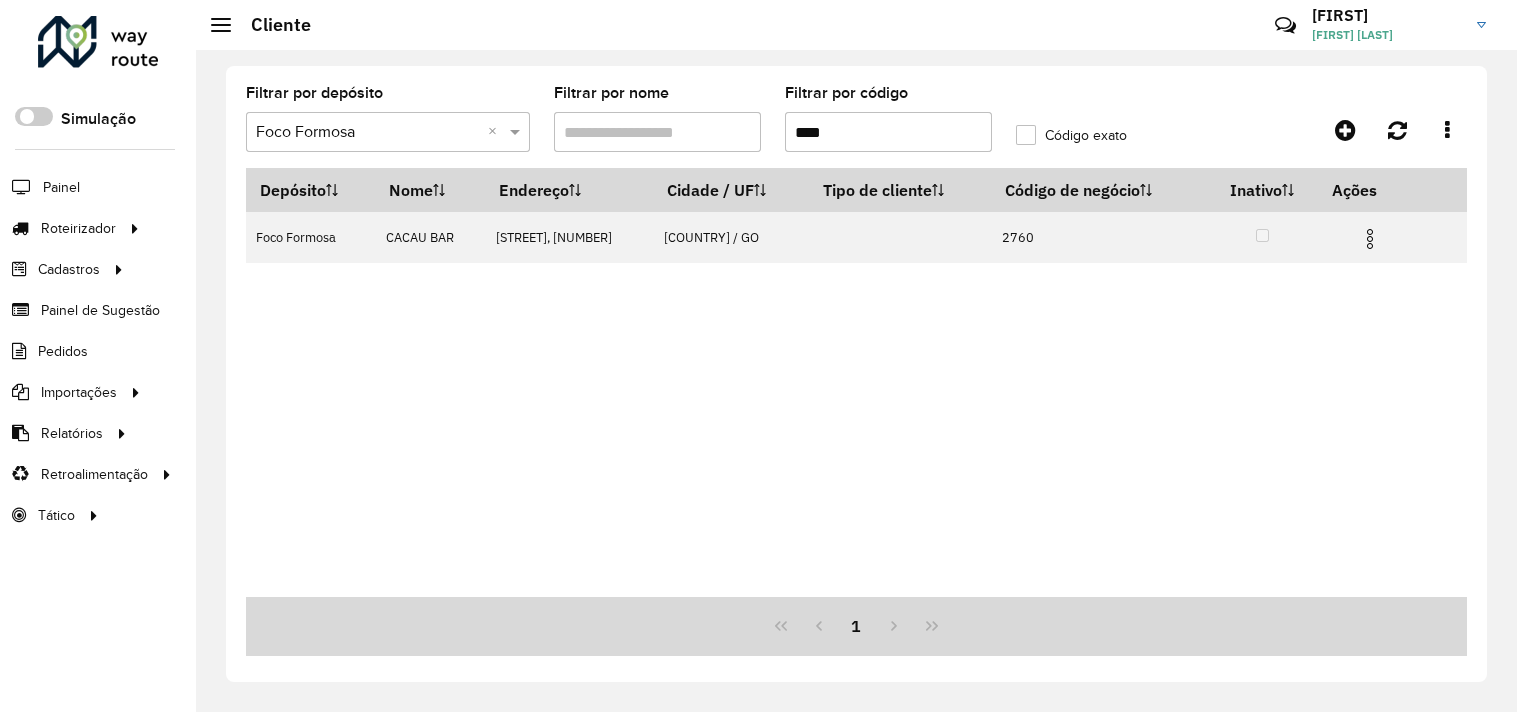 scroll, scrollTop: 0, scrollLeft: 0, axis: both 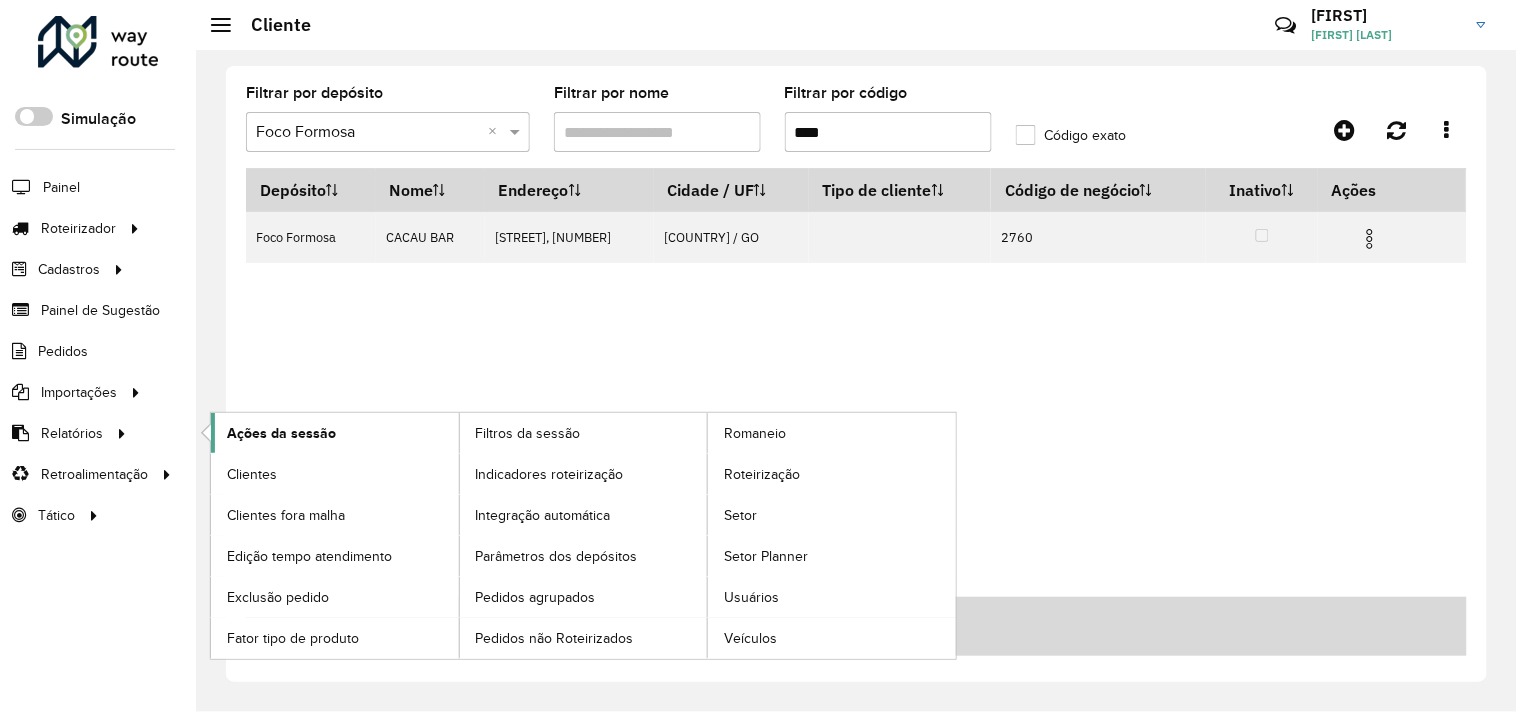 click on "Ações da sessão" 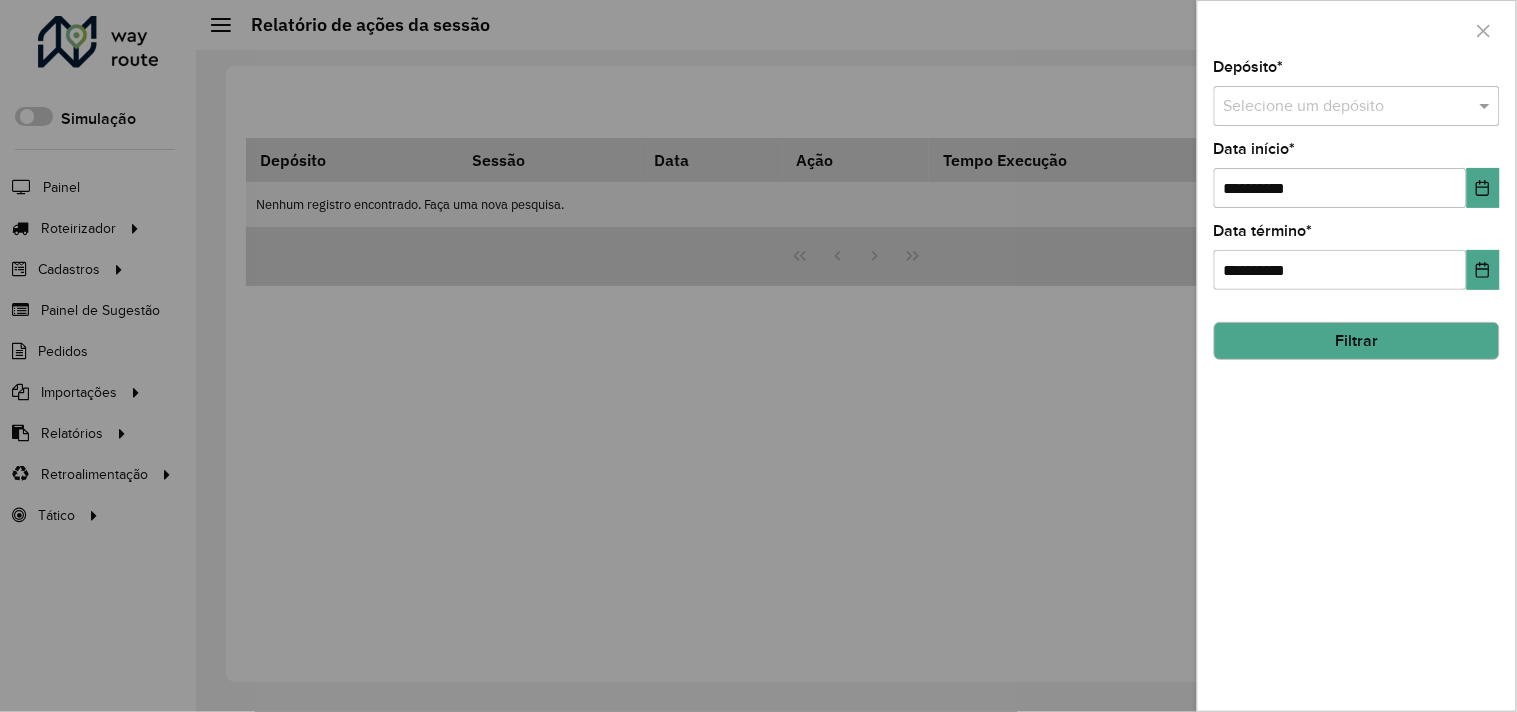 click at bounding box center [1357, 106] 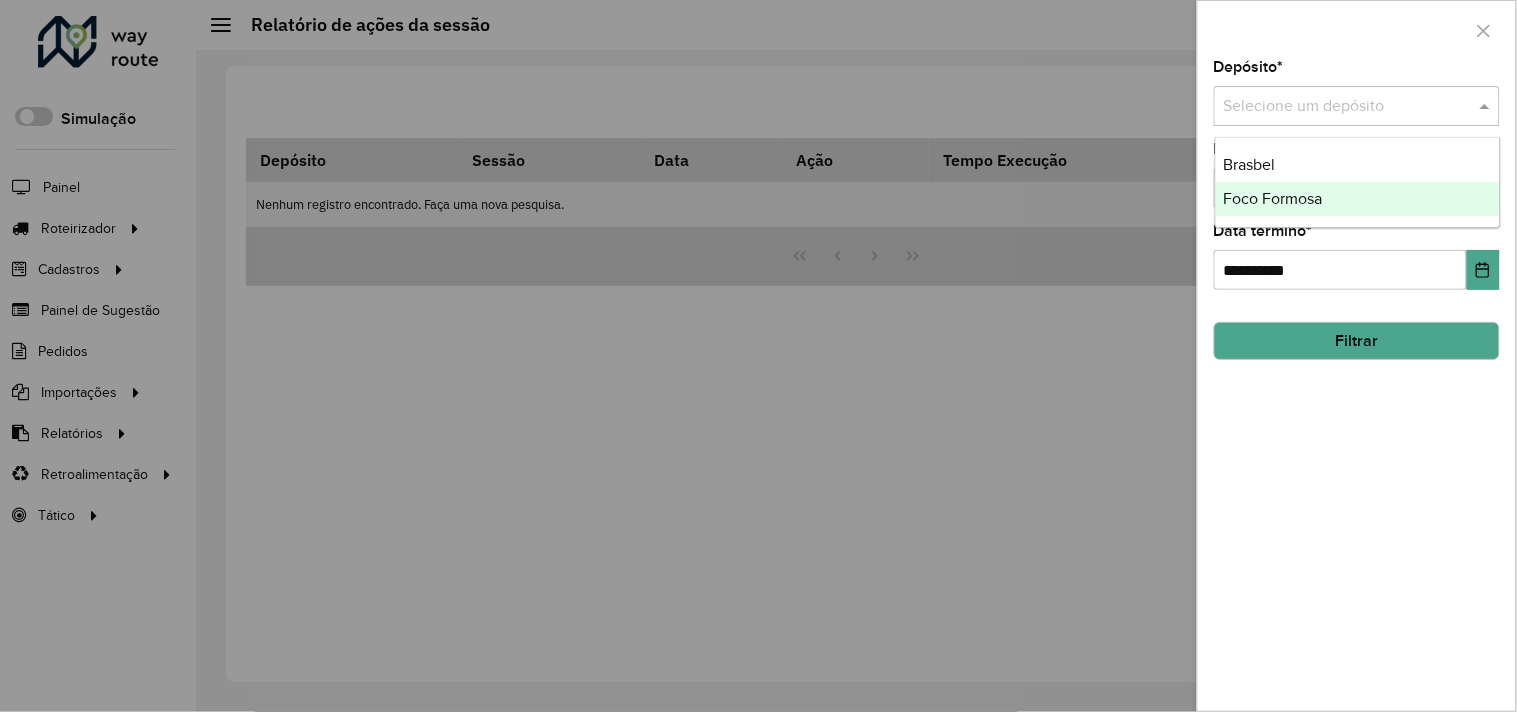 click on "Foco Formosa" at bounding box center (1358, 199) 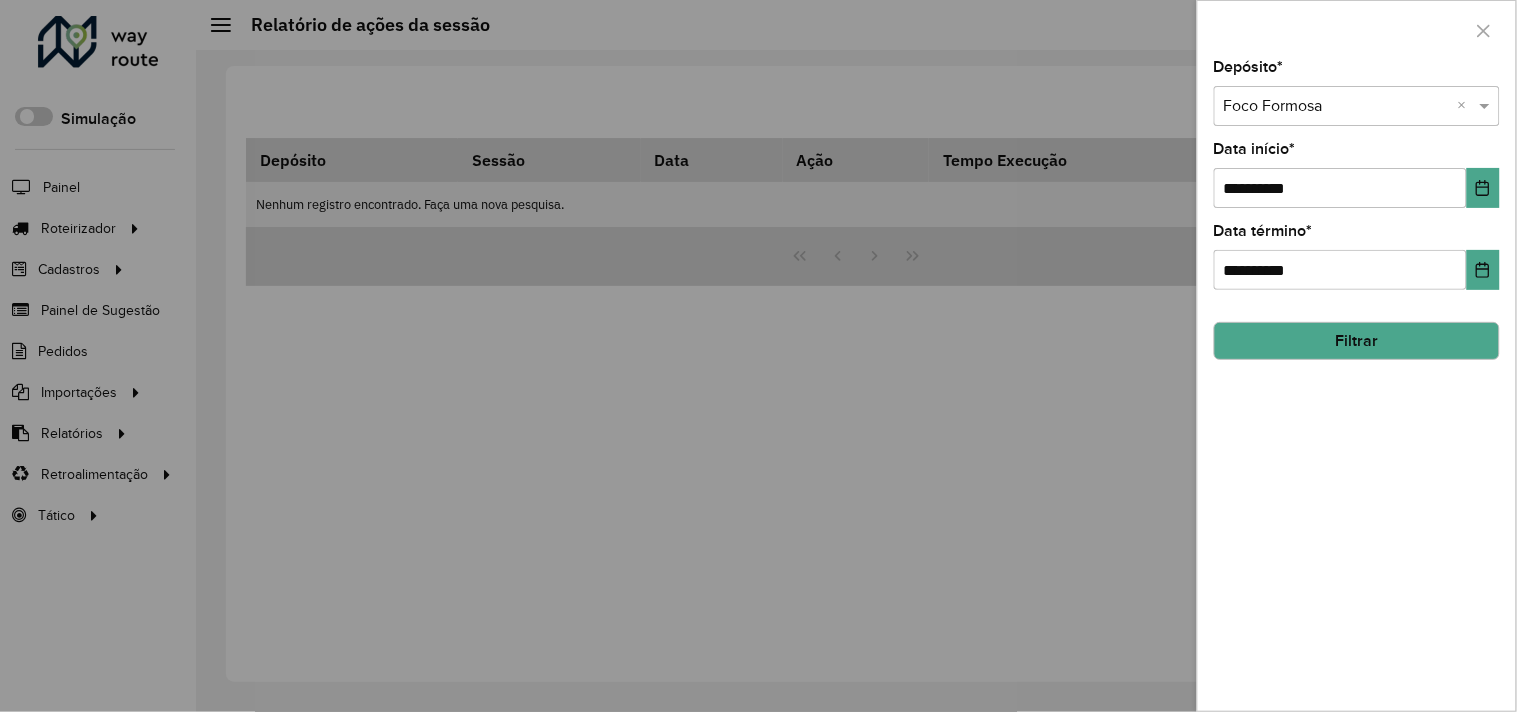 click on "Filtrar" 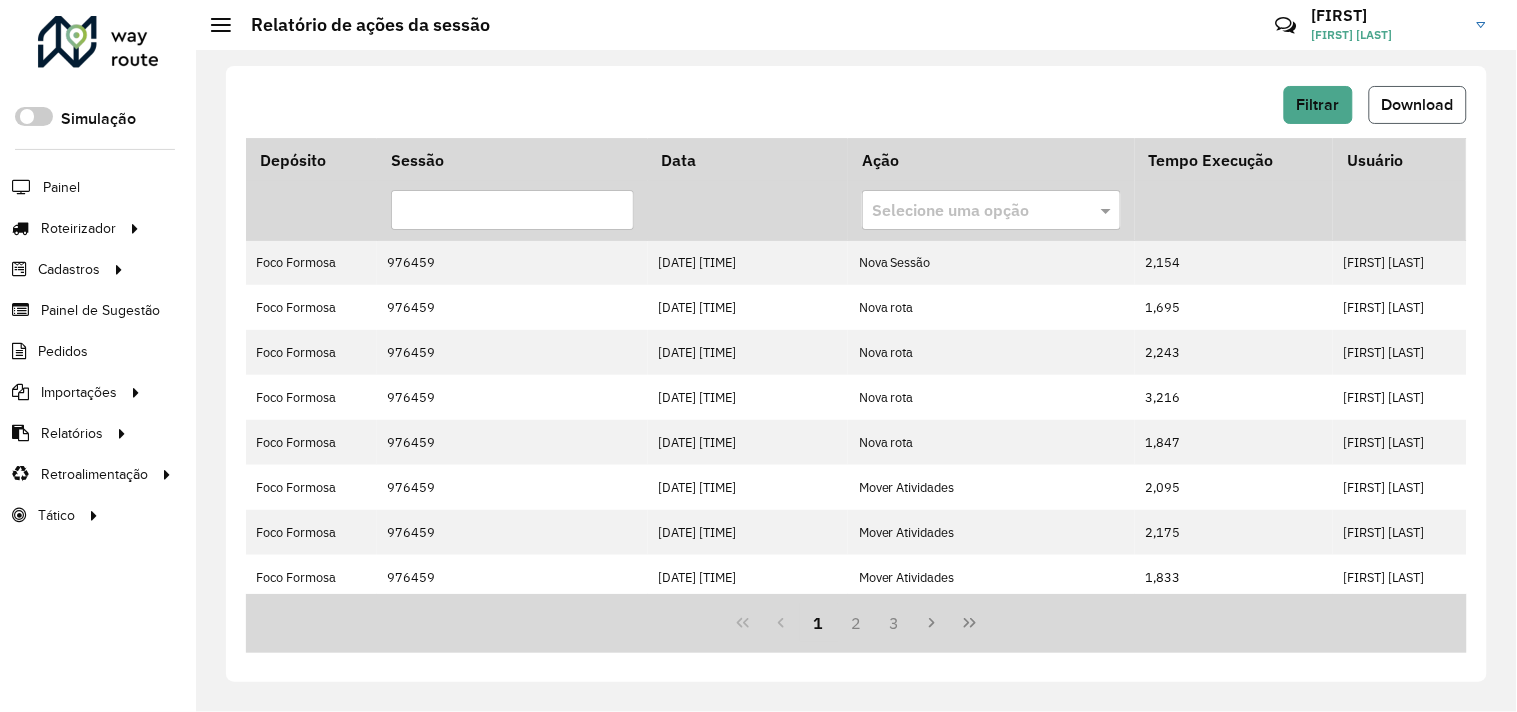 click on "Download" 